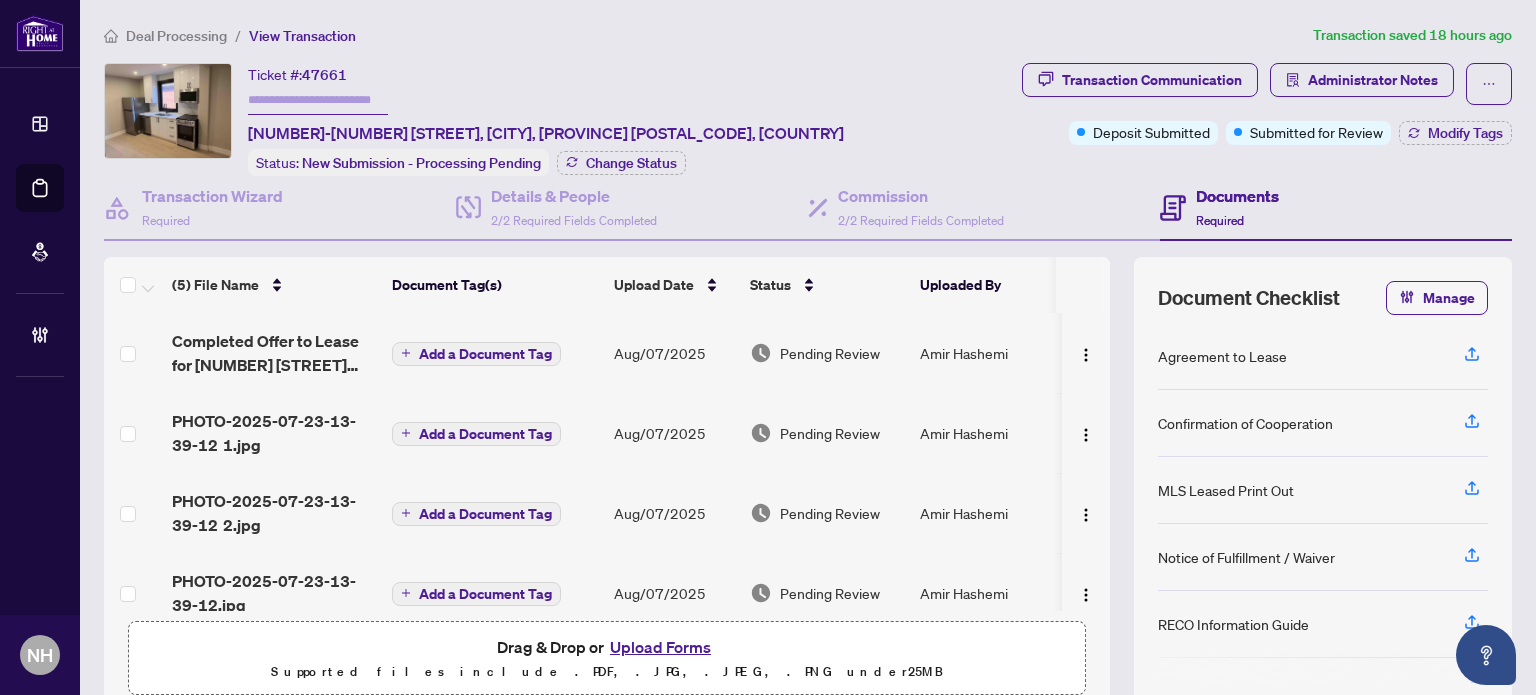 scroll, scrollTop: 0, scrollLeft: 0, axis: both 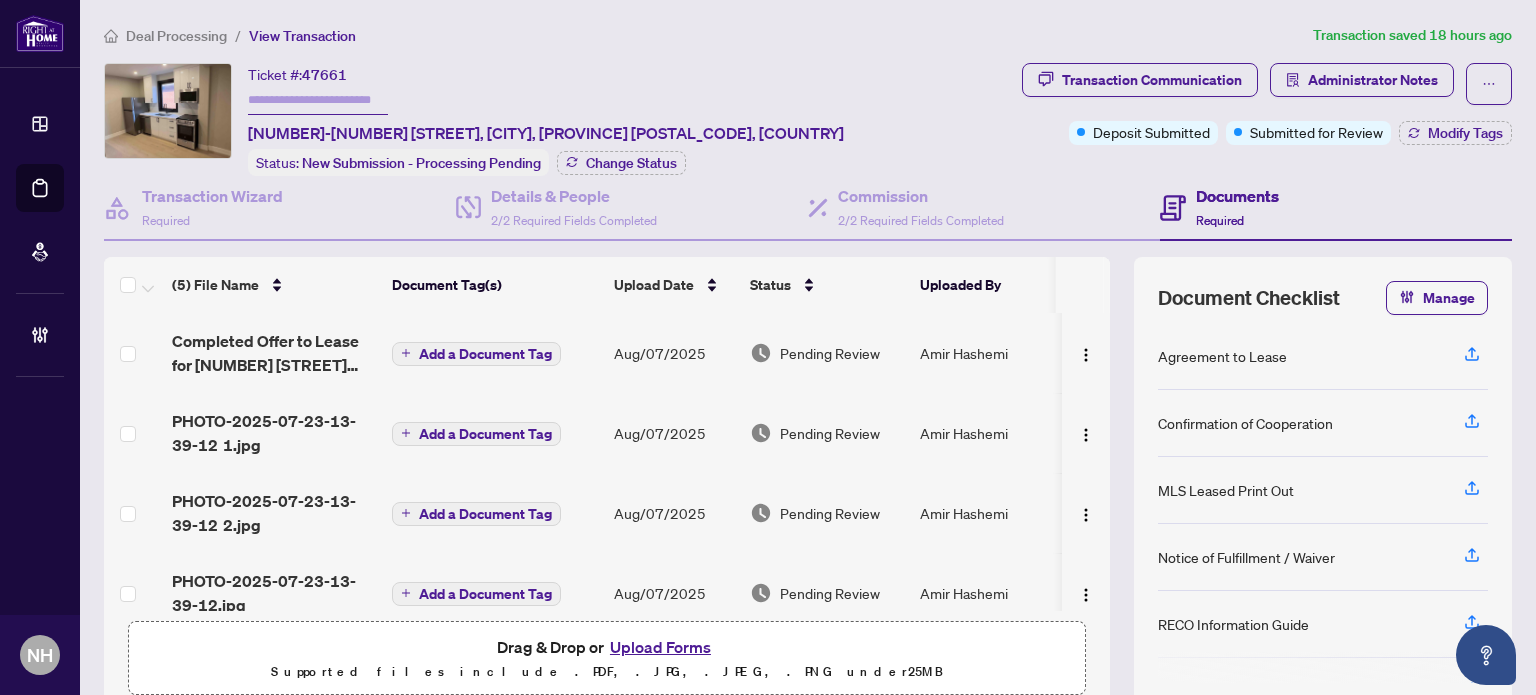 click on "Deal Processing" at bounding box center [176, 36] 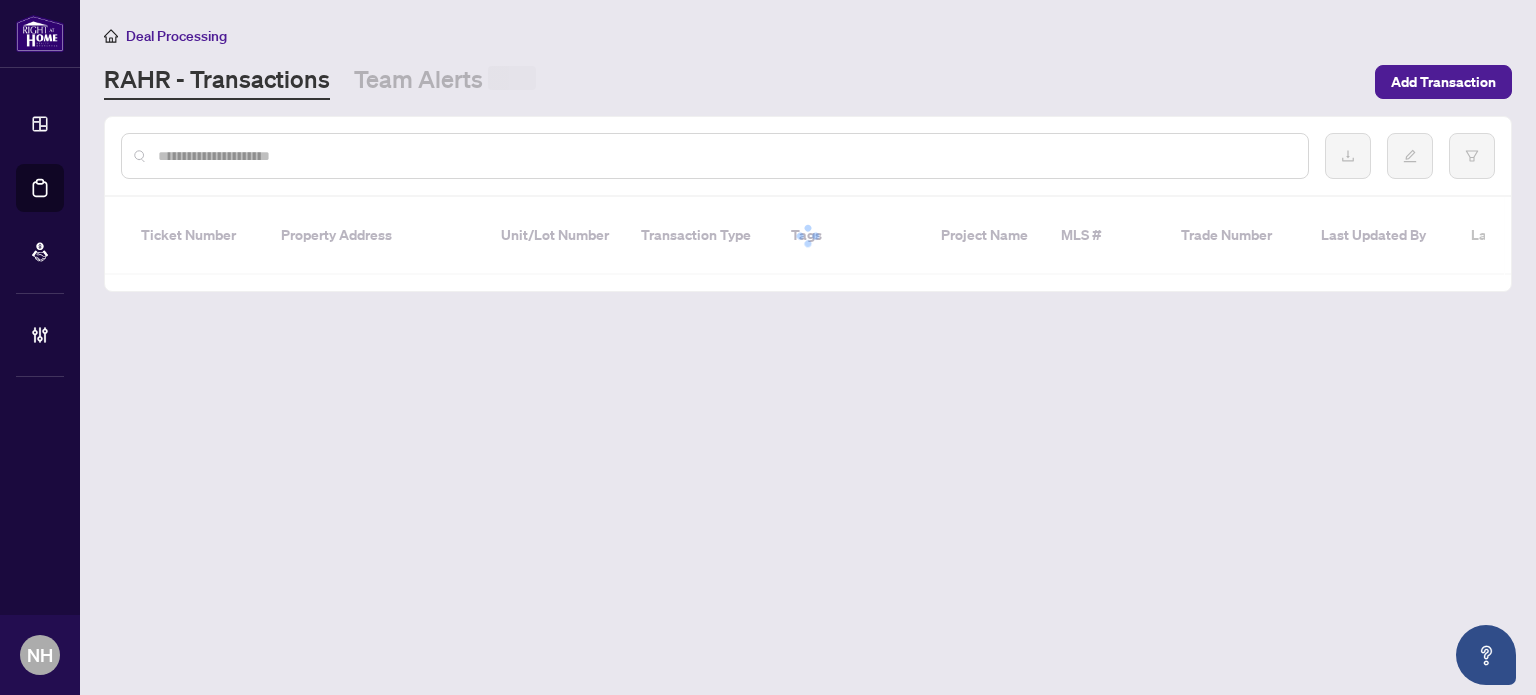 click at bounding box center [725, 156] 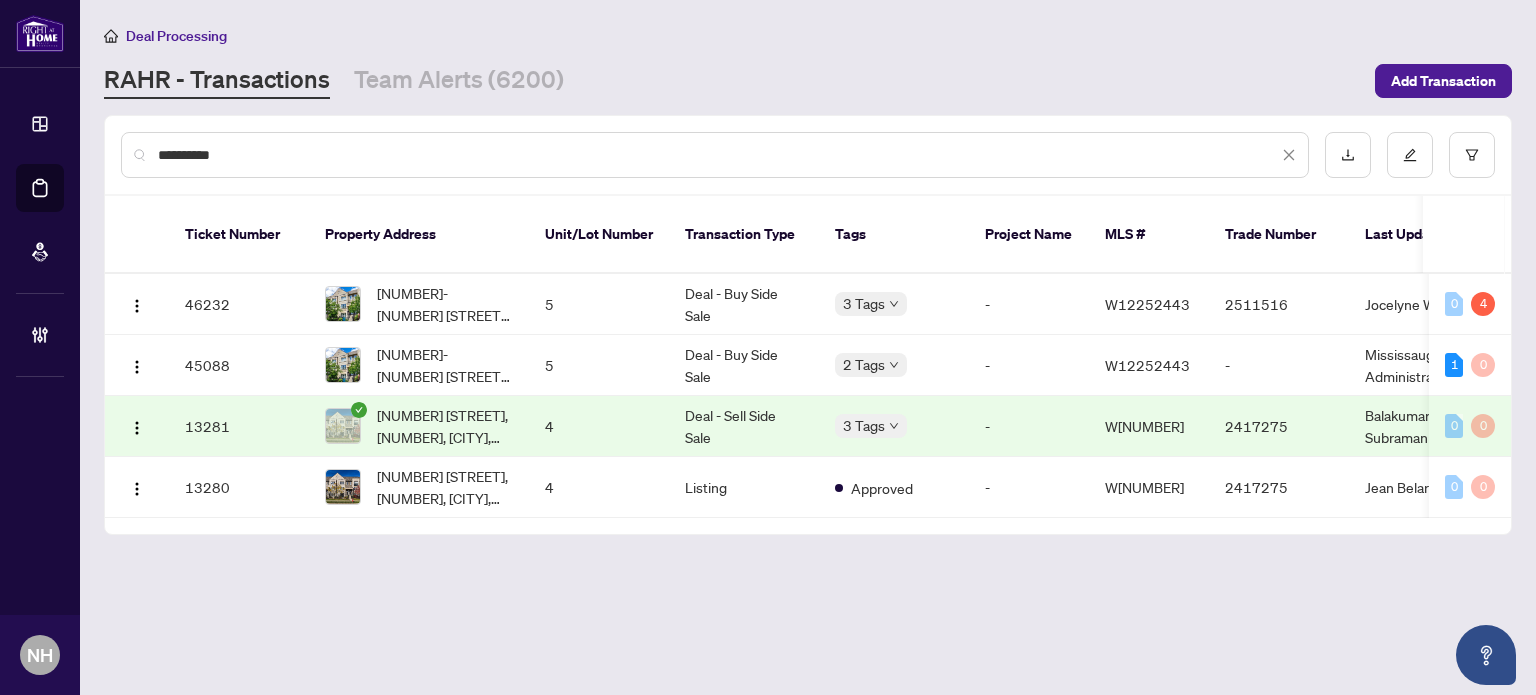 type on "**********" 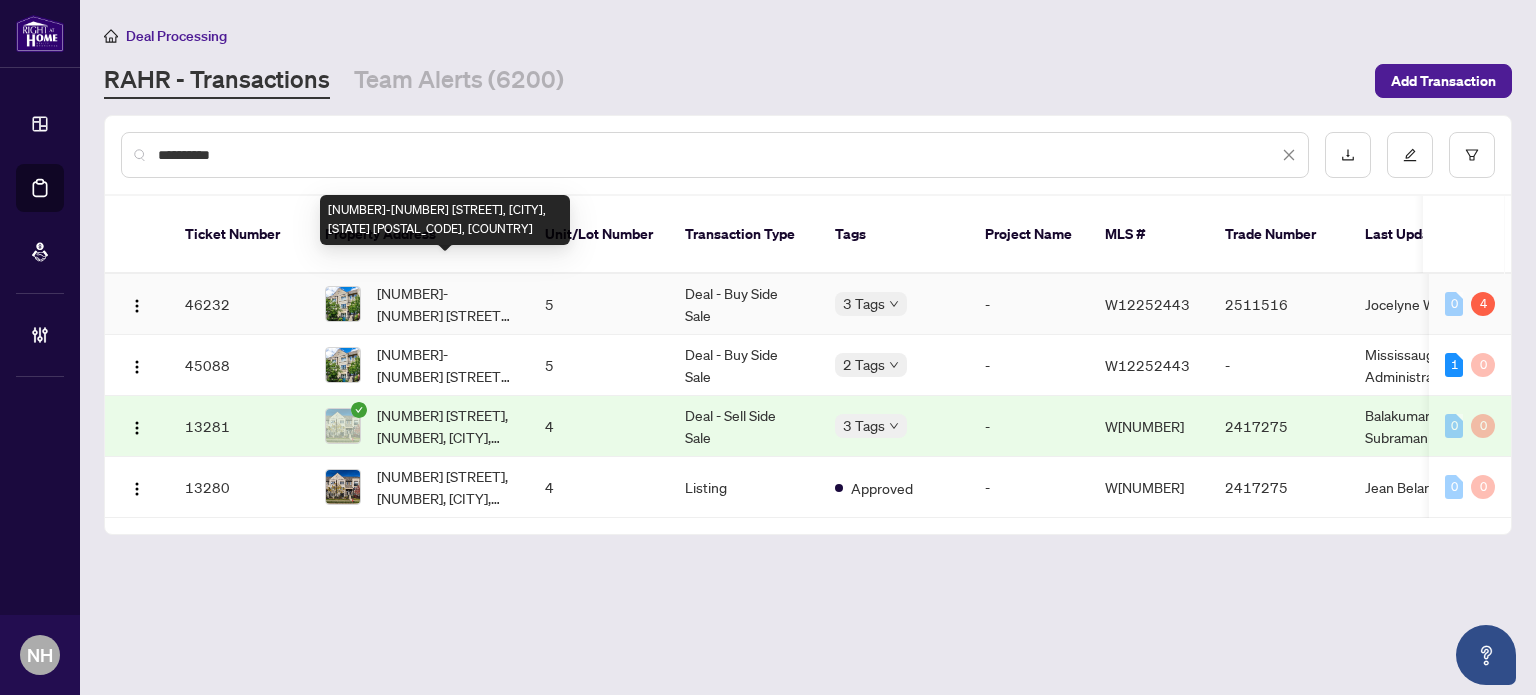click on "5-2915 Hazelton Pl, Mississauga, Ontario L5M 0S3, Canada" at bounding box center (445, 304) 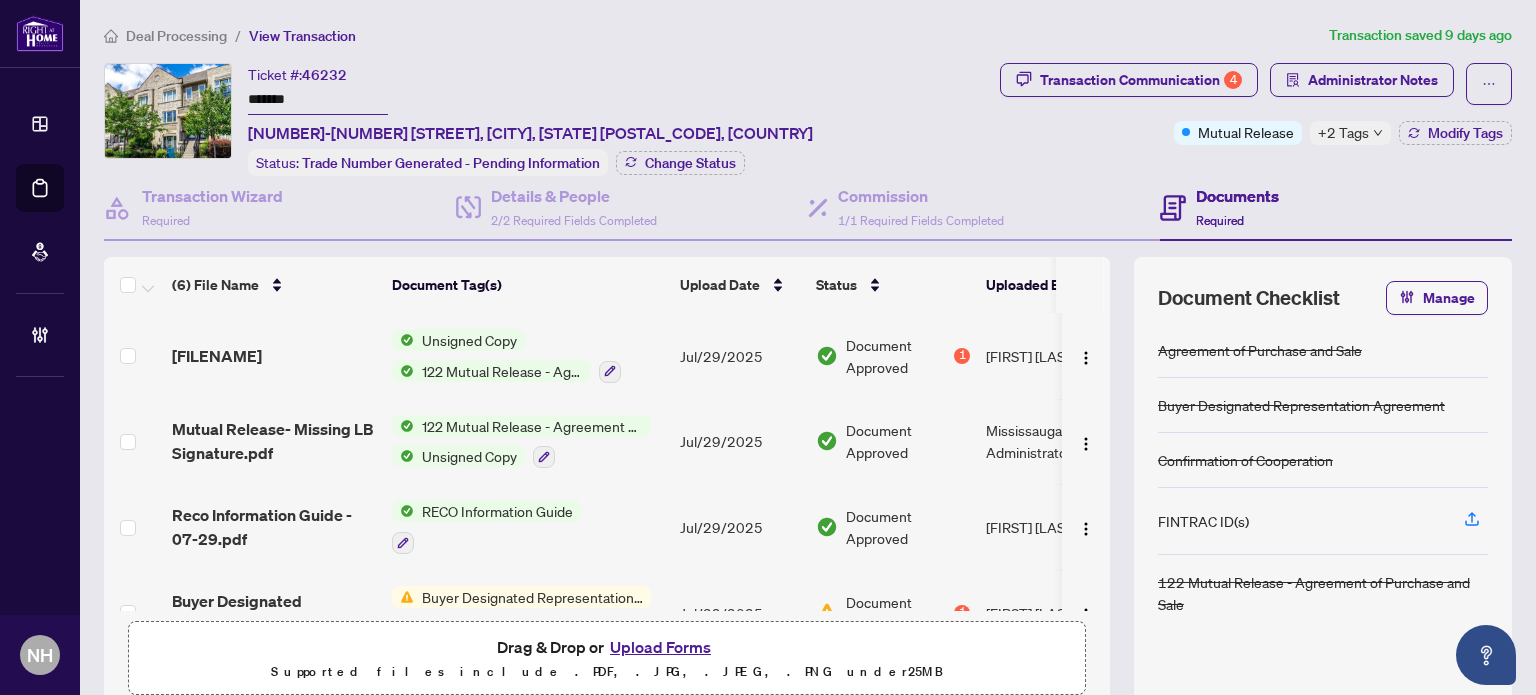 click on "completed-Mutual Release- .pdf" at bounding box center (217, 356) 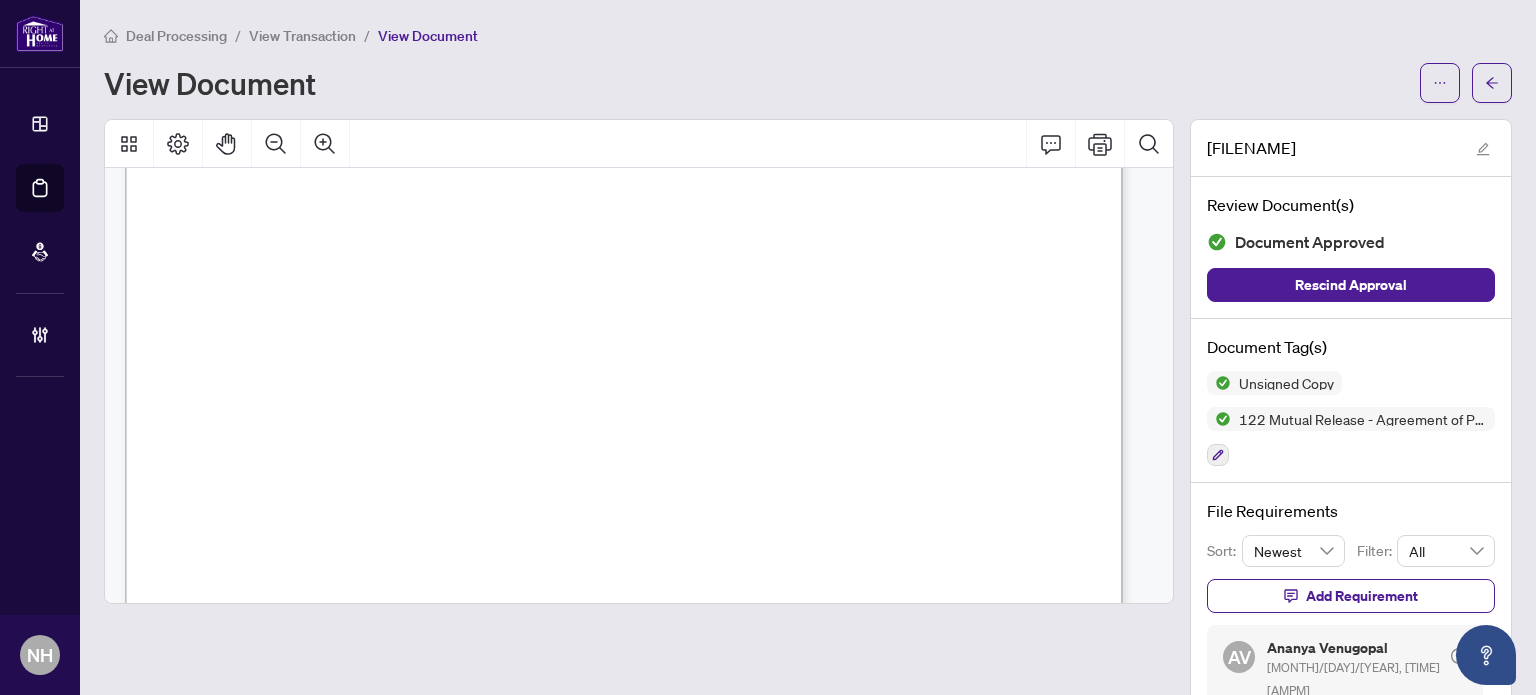 scroll, scrollTop: 0, scrollLeft: 0, axis: both 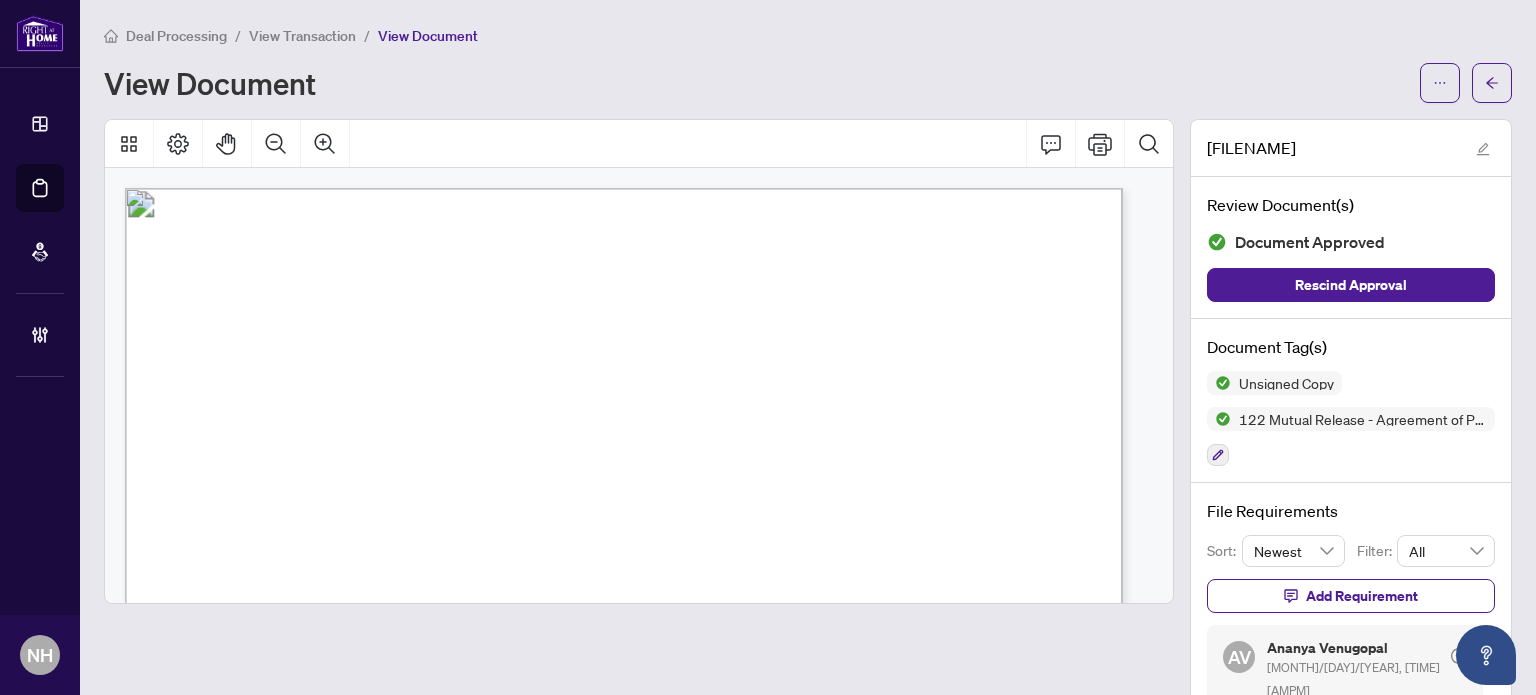 click on "View Transaction" at bounding box center [302, 36] 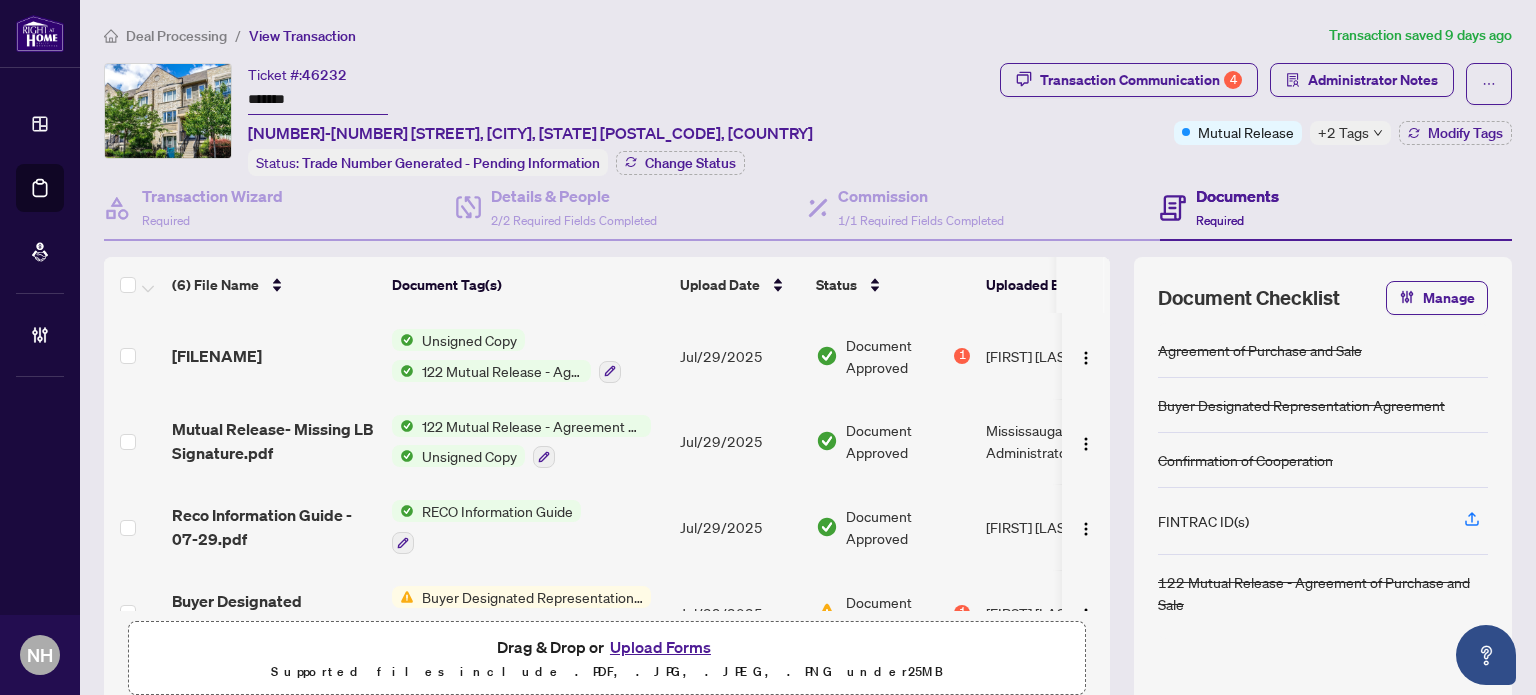 click on "Deal Processing" at bounding box center [176, 36] 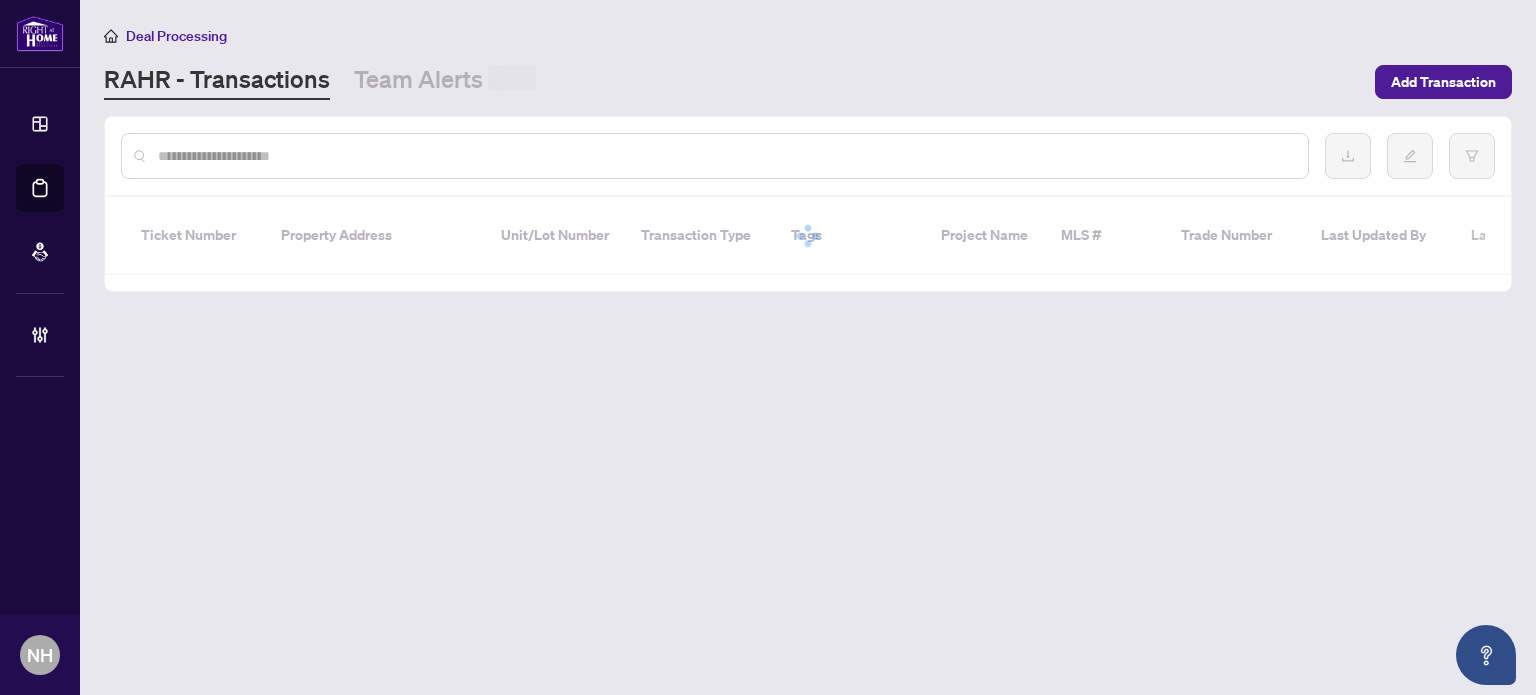 click at bounding box center [725, 156] 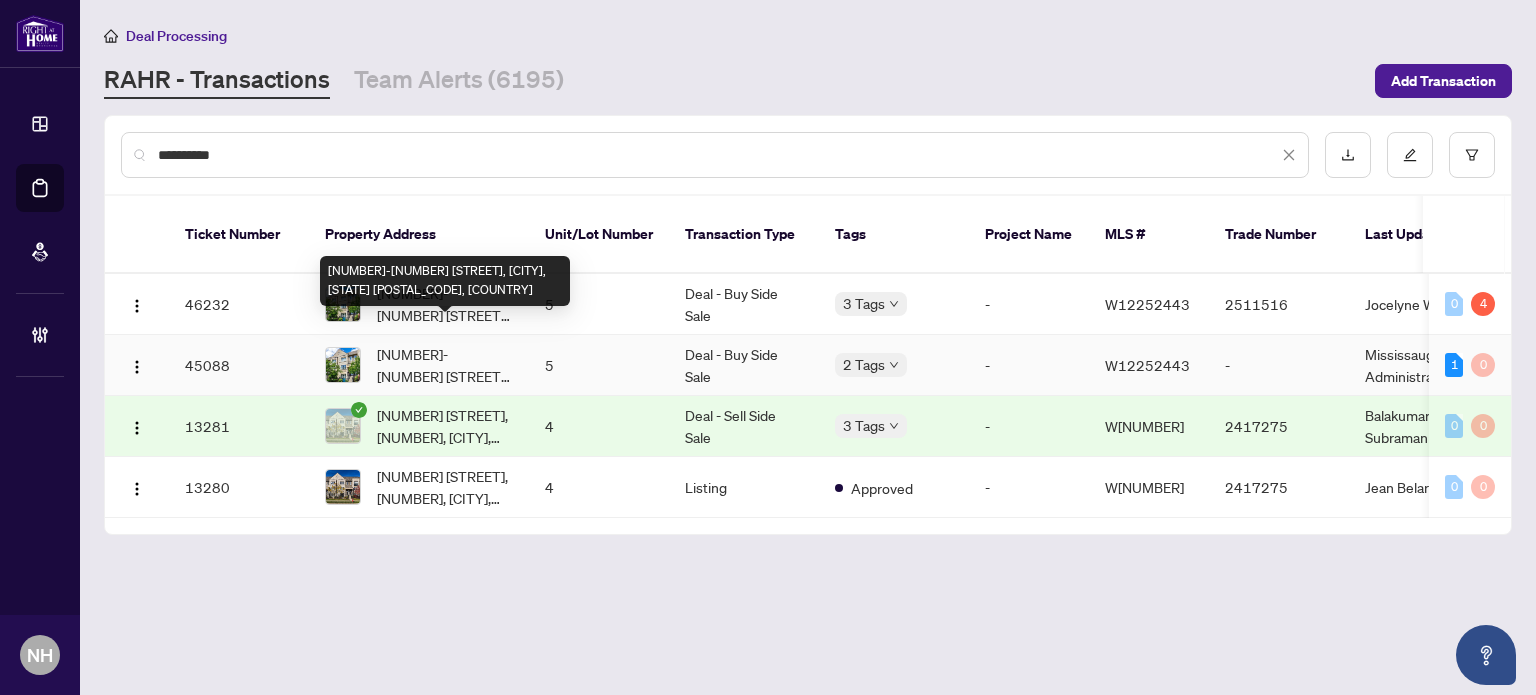 type on "**********" 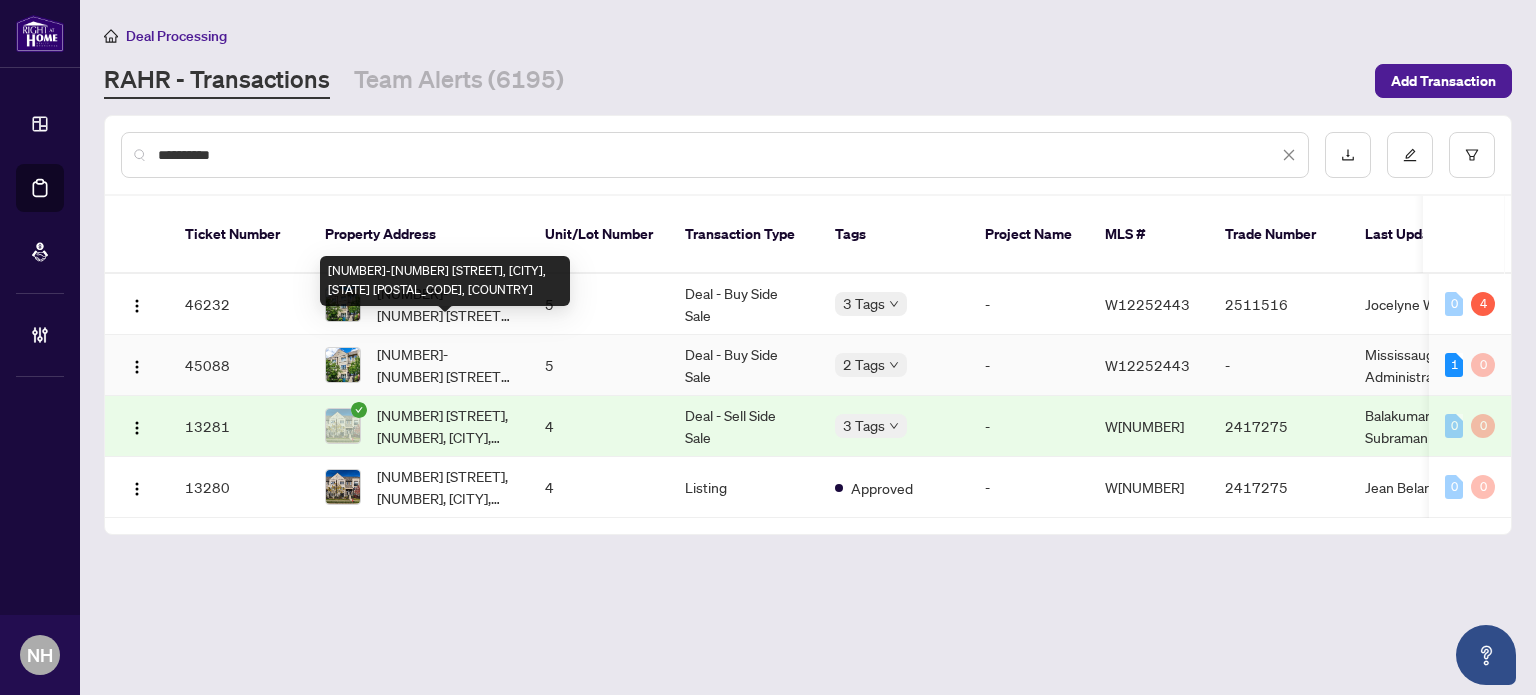 click on "5-2915 Hazelton Pl, Mississauga, Ontario L5M 0S3, Canada" at bounding box center [445, 365] 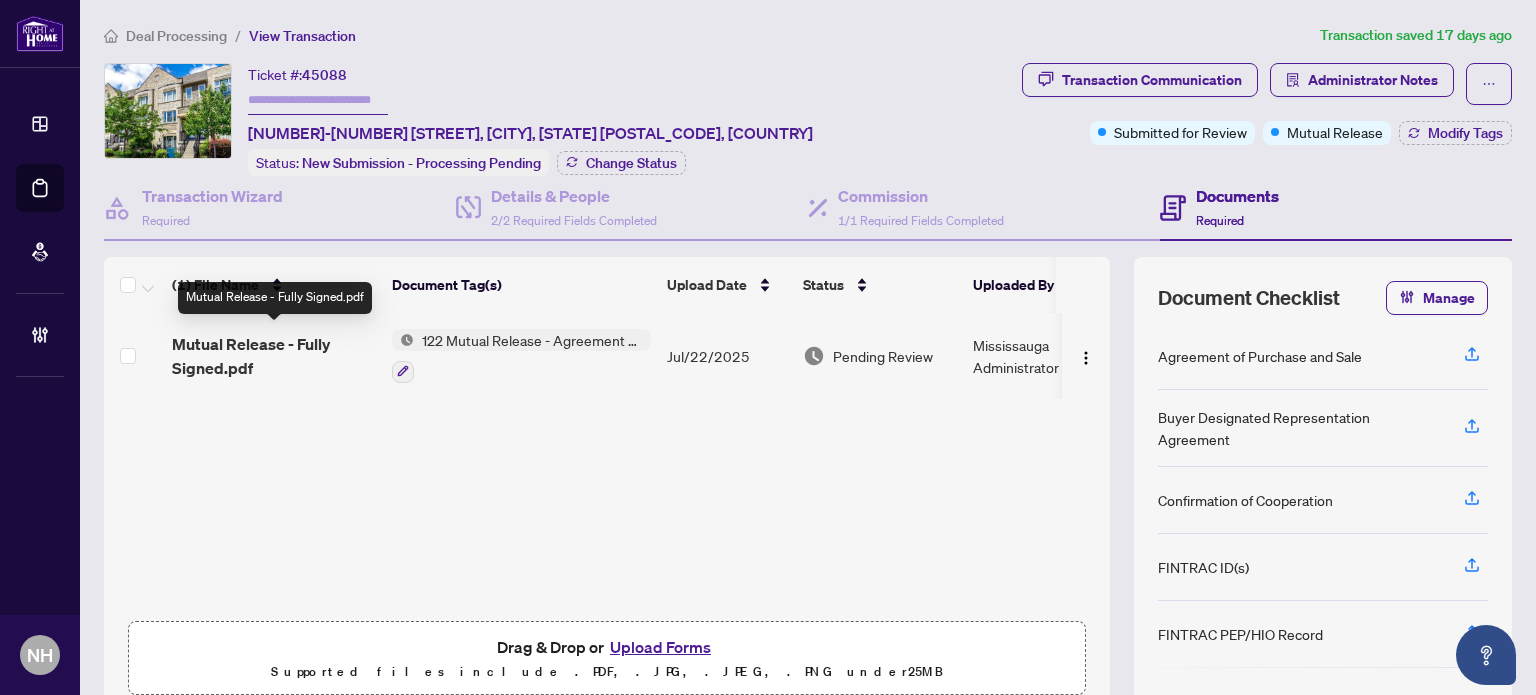 click on "Mutual Release - Fully Signed.pdf" at bounding box center (274, 356) 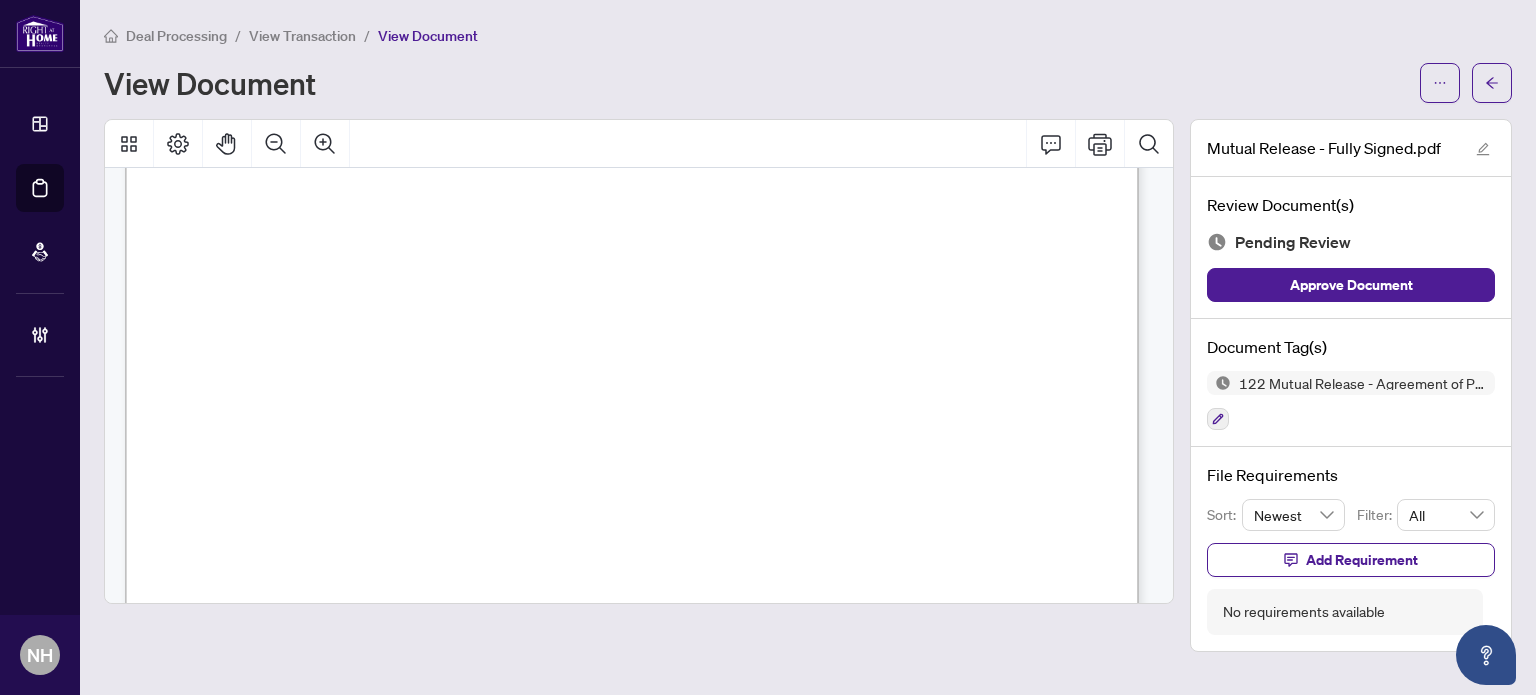 scroll, scrollTop: 0, scrollLeft: 0, axis: both 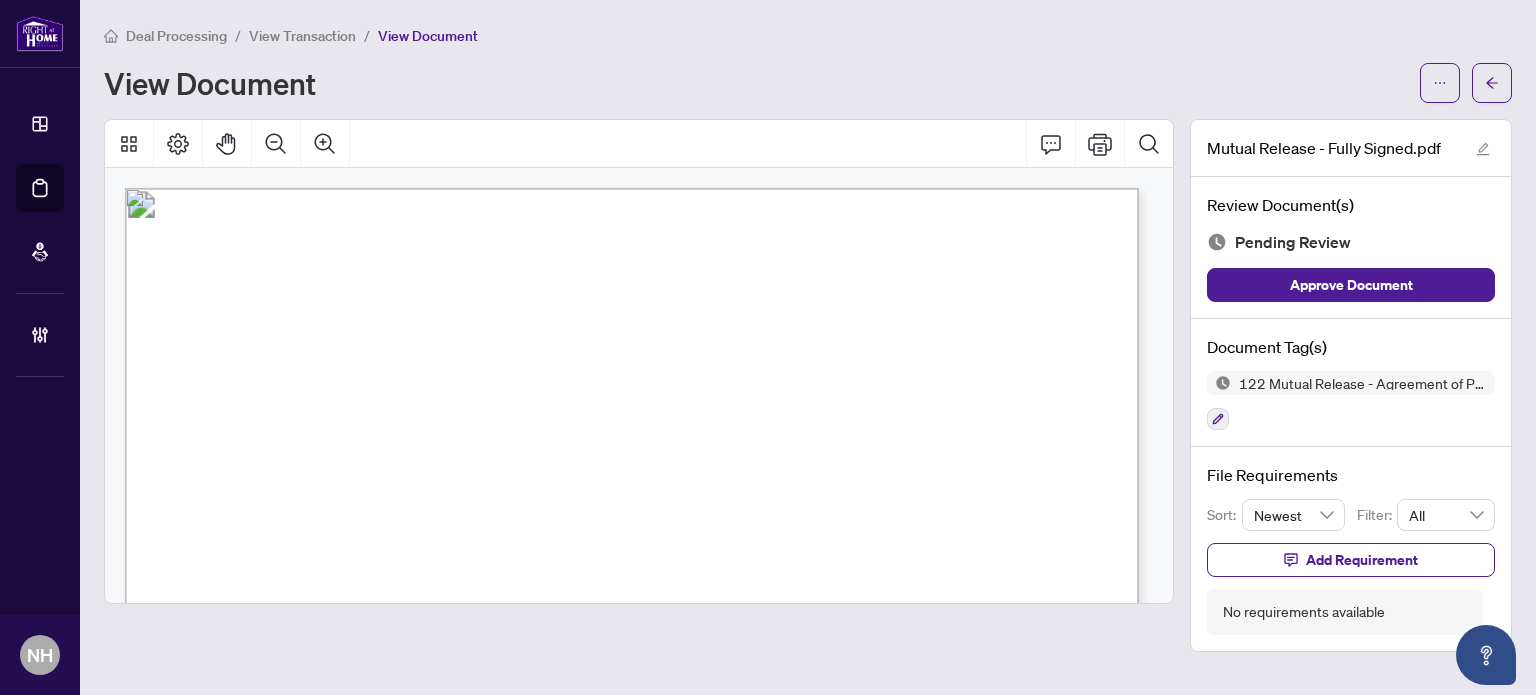 click on "View Transaction" at bounding box center (302, 36) 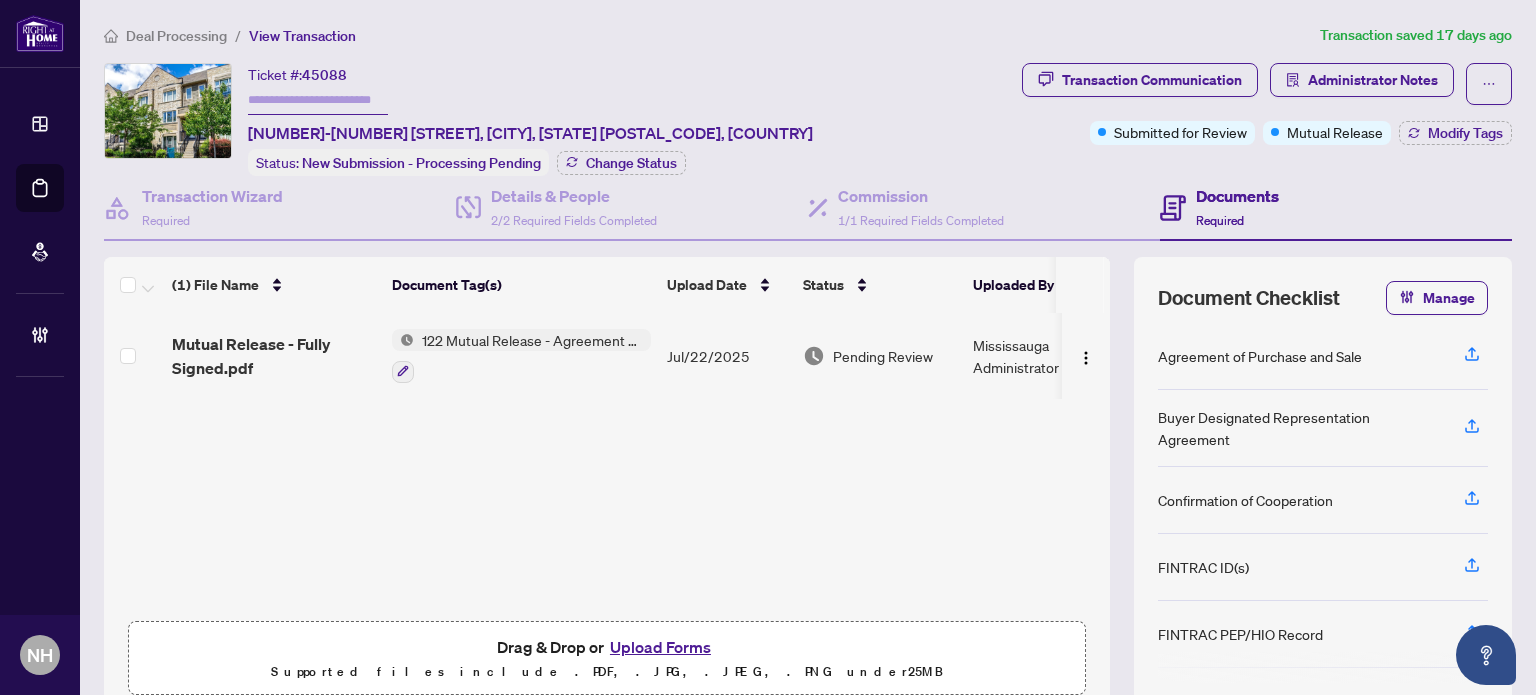 click on "Deal Processing" at bounding box center (176, 36) 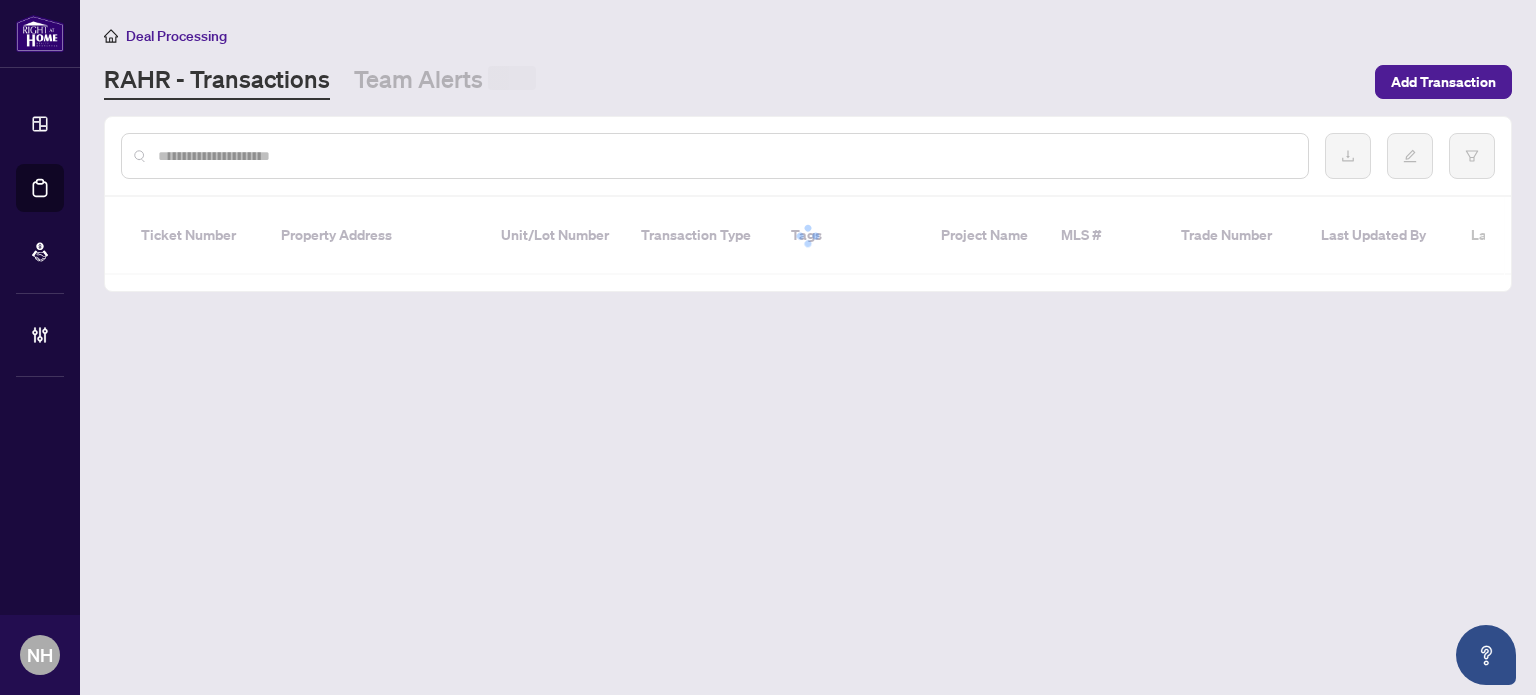 click at bounding box center [725, 156] 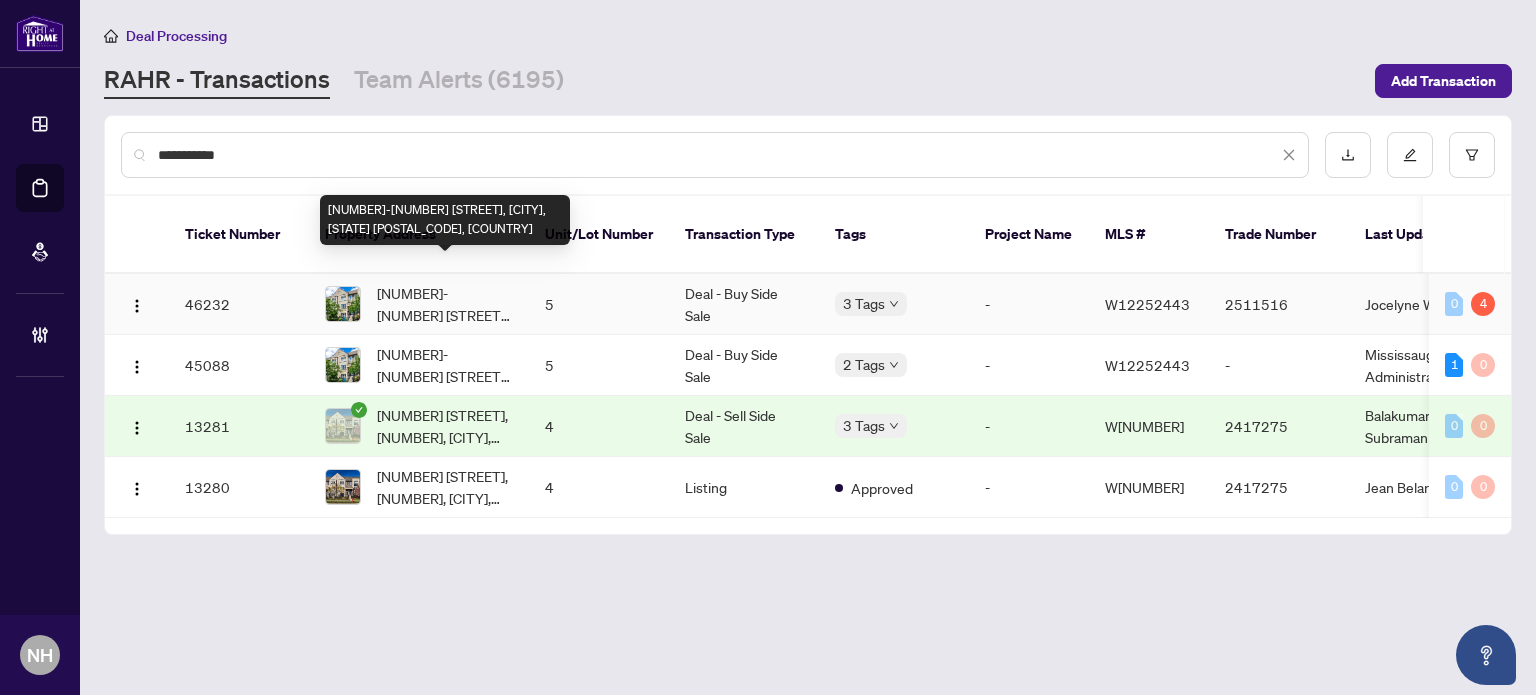 type on "**********" 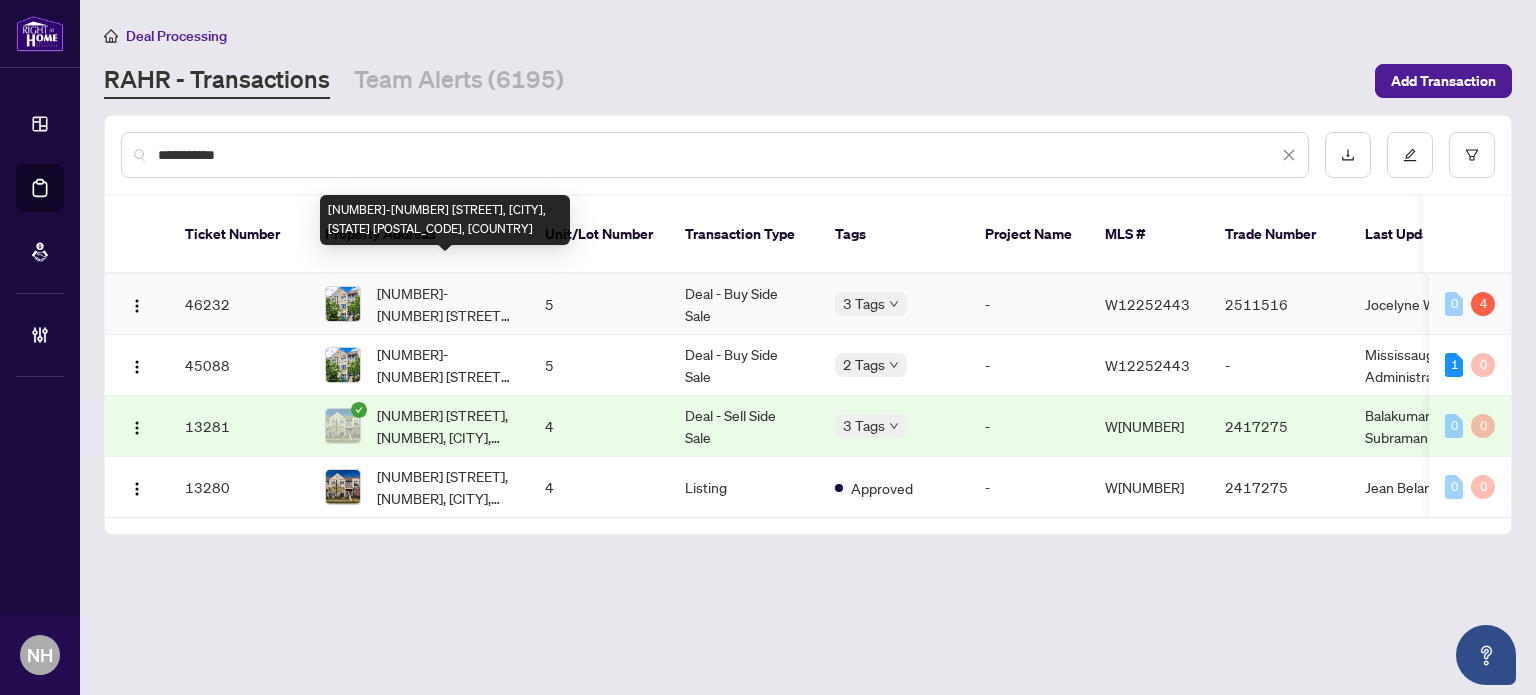 click on "5-2915 Hazelton Pl, Mississauga, Ontario L5M 0S3, Canada" at bounding box center [445, 304] 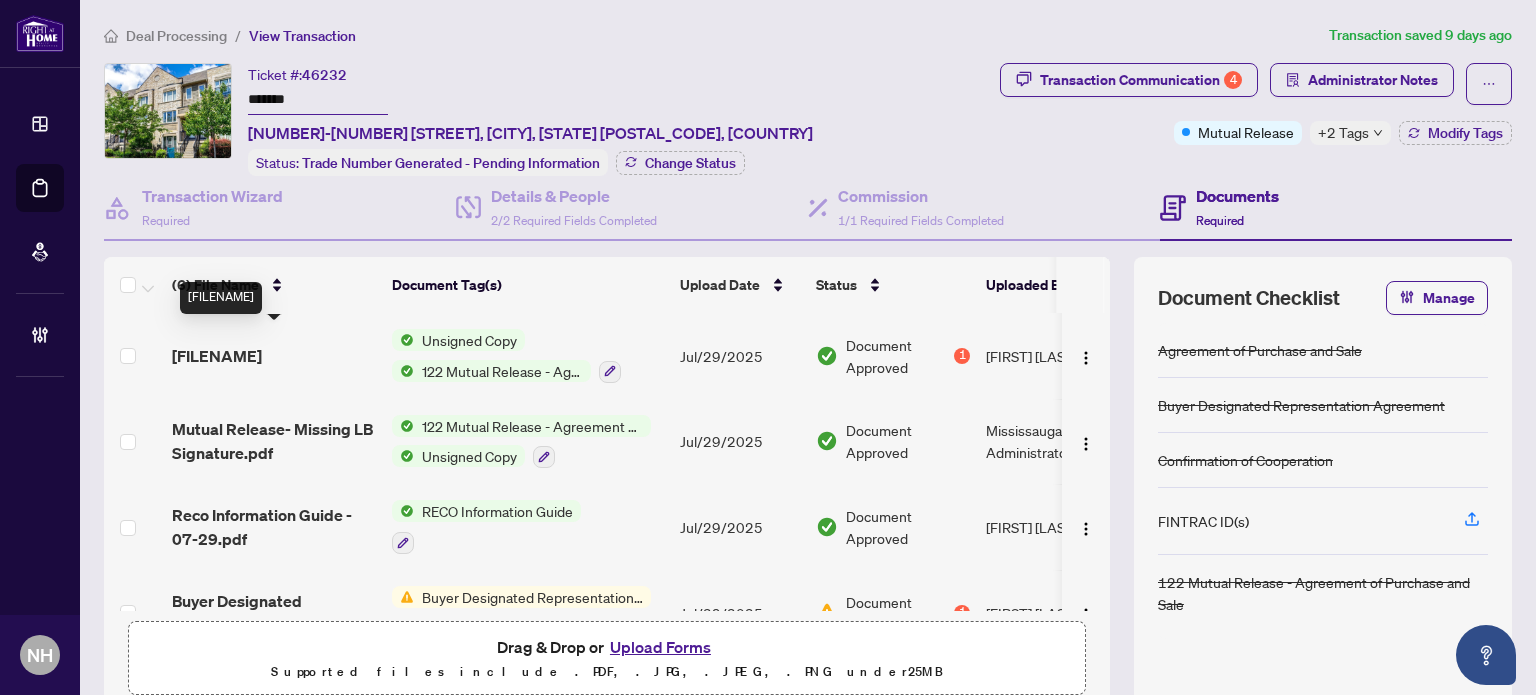click on "completed-Mutual Release- .pdf" at bounding box center [217, 356] 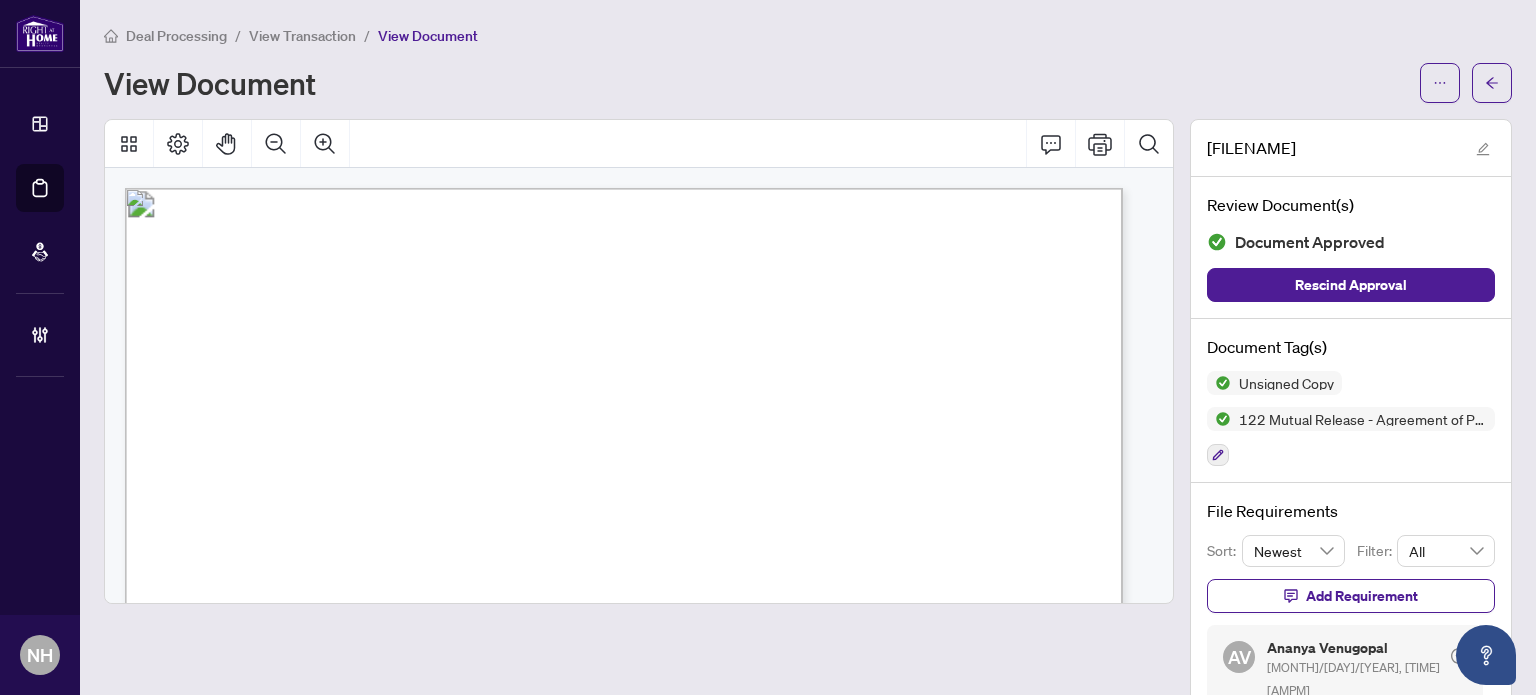 click on "View Transaction" at bounding box center [302, 36] 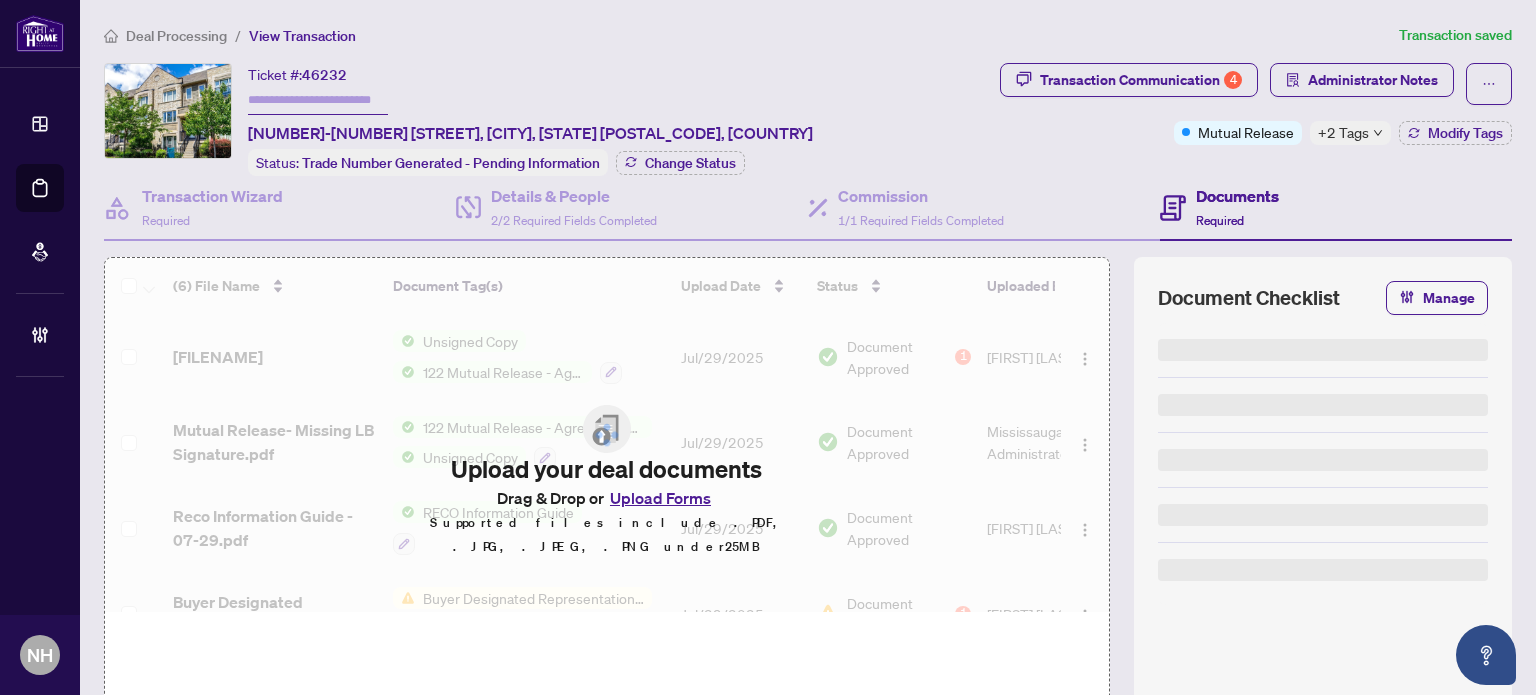 type on "*******" 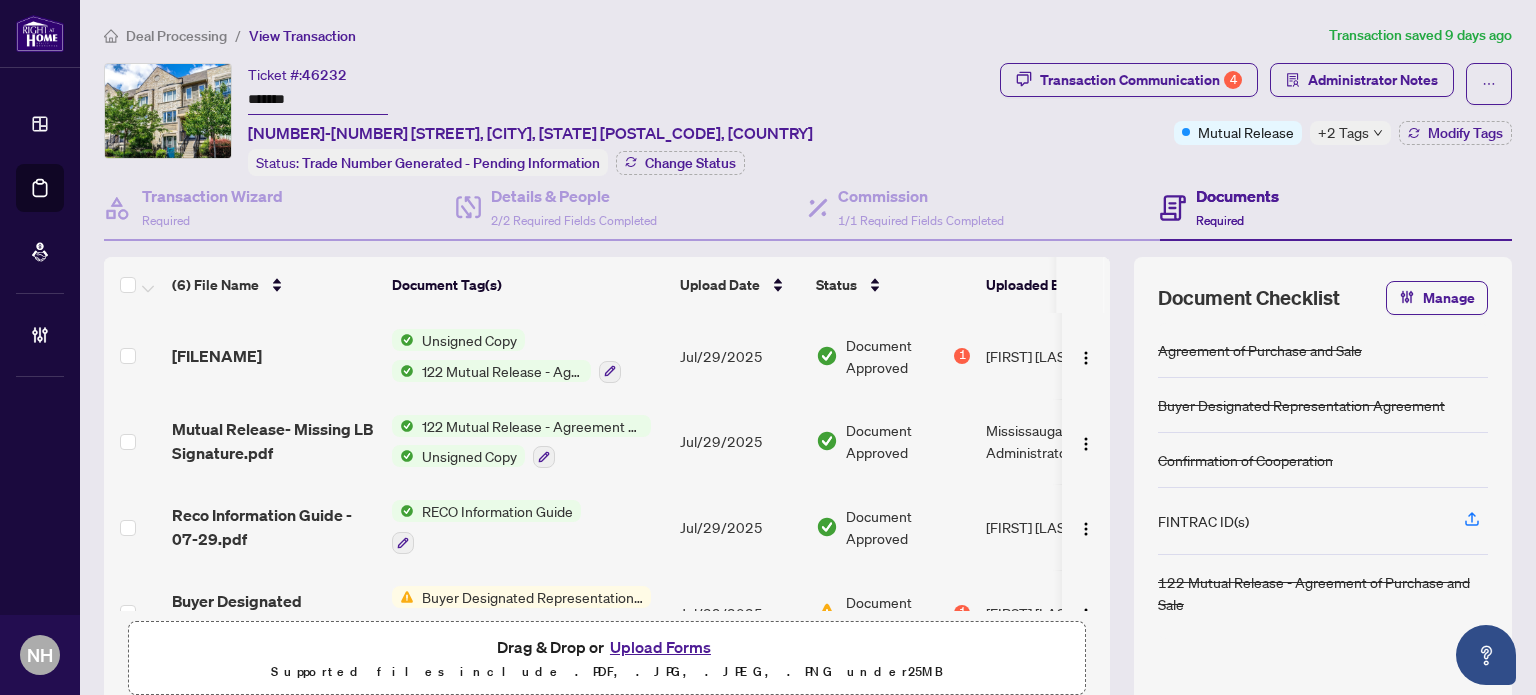 click on "Deal Processing" at bounding box center (176, 36) 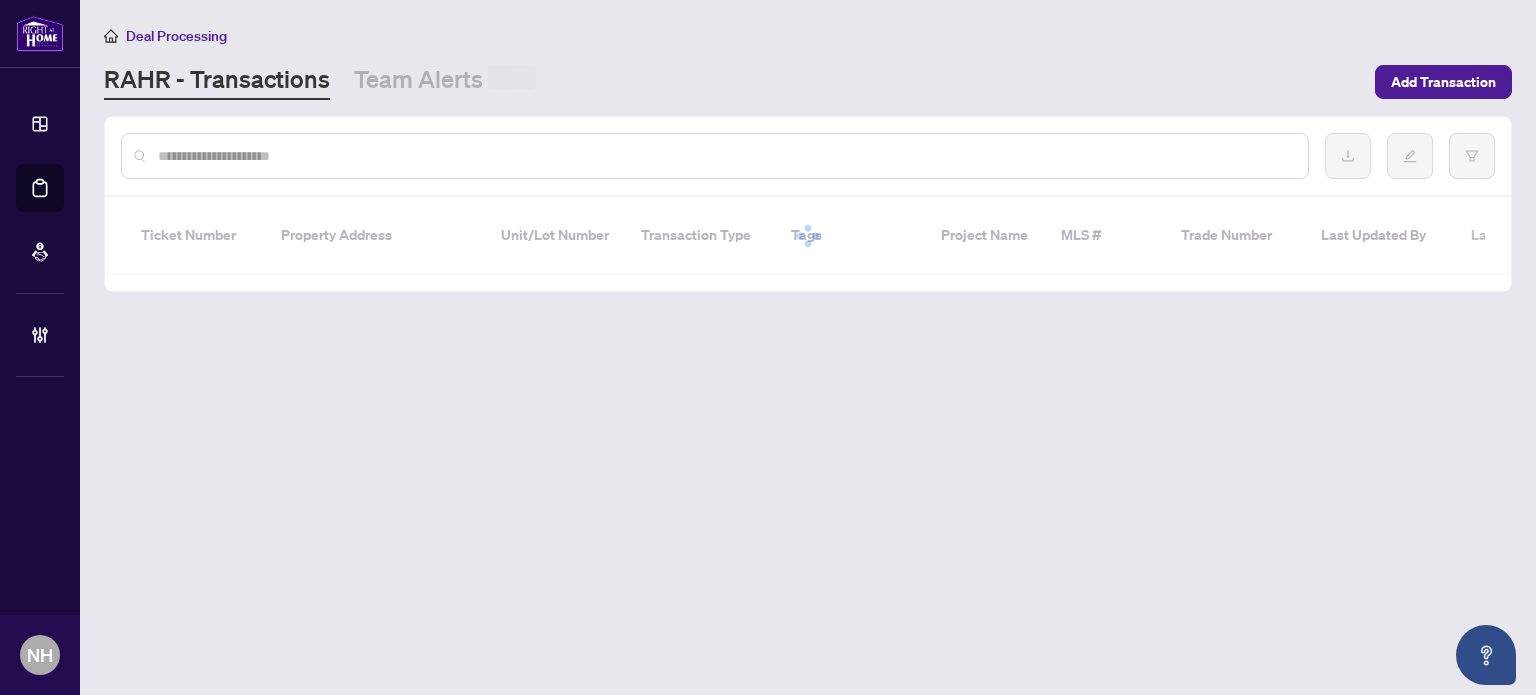 click at bounding box center (725, 156) 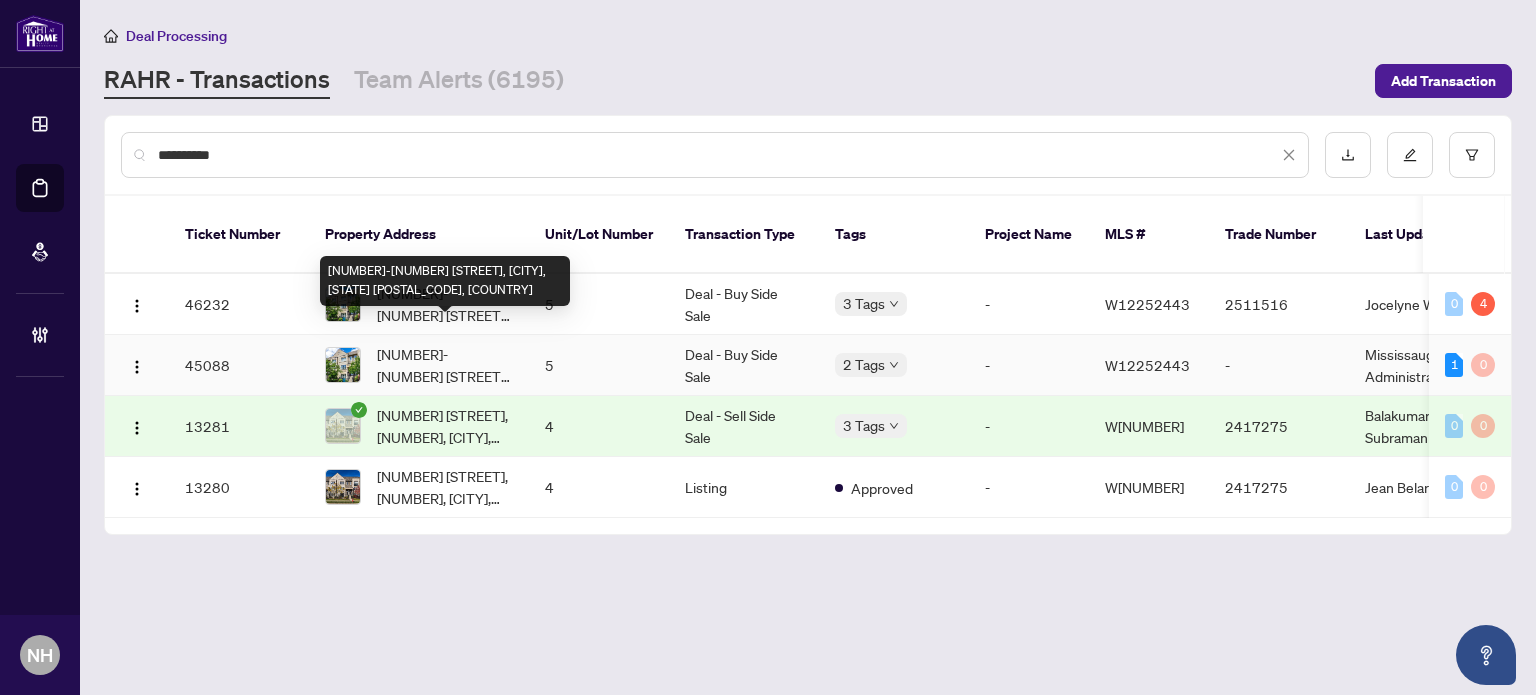 type on "**********" 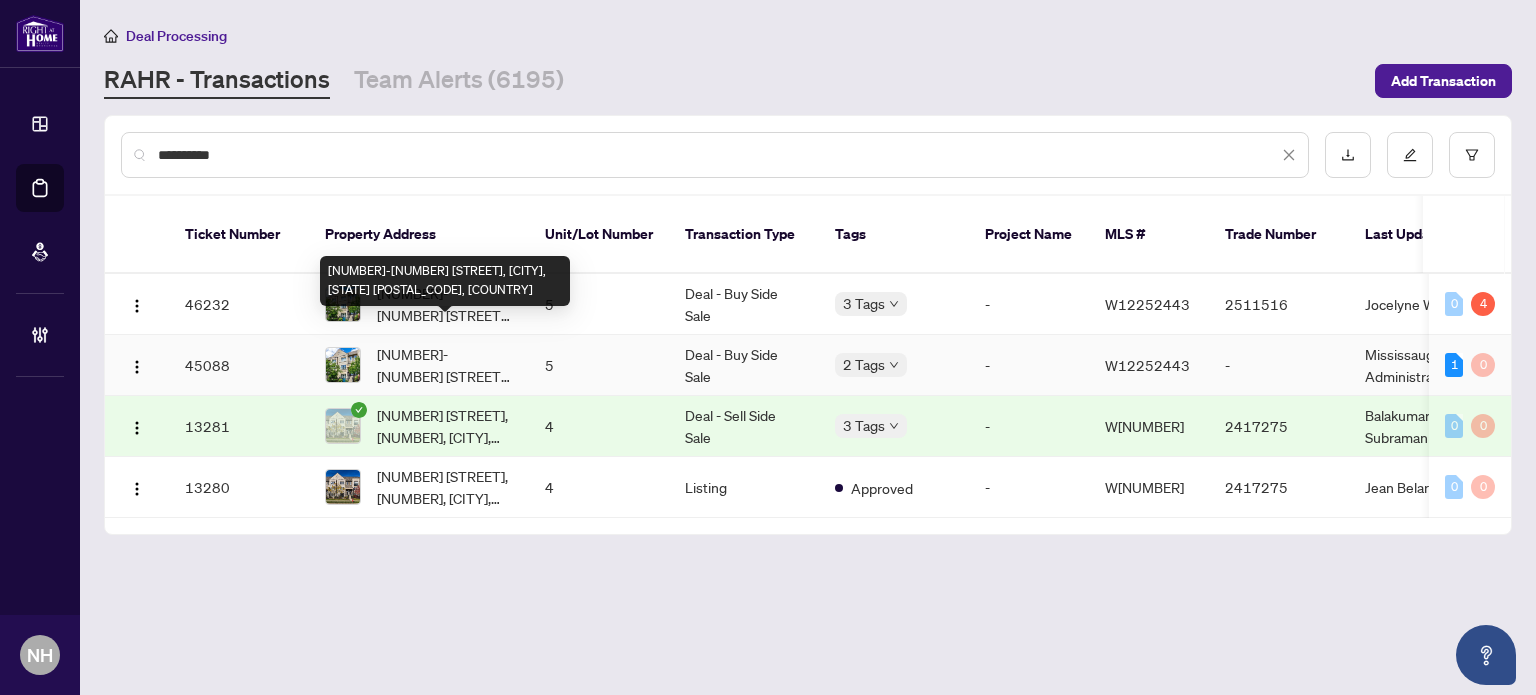 click on "5-2915 Hazelton Pl, Mississauga, Ontario L5M 0S3, Canada" at bounding box center [445, 365] 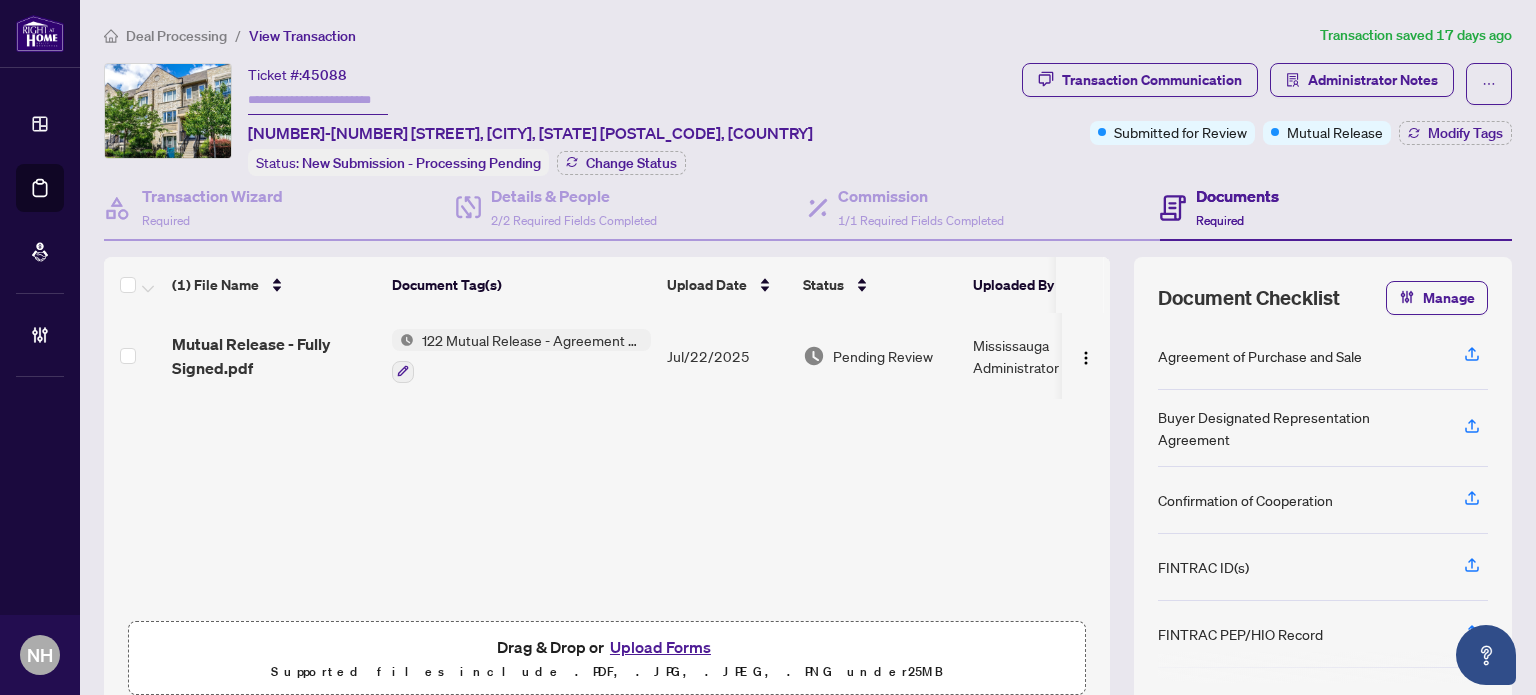 click on "122 Mutual Release - Agreement of Purchase and Sale" at bounding box center [532, 340] 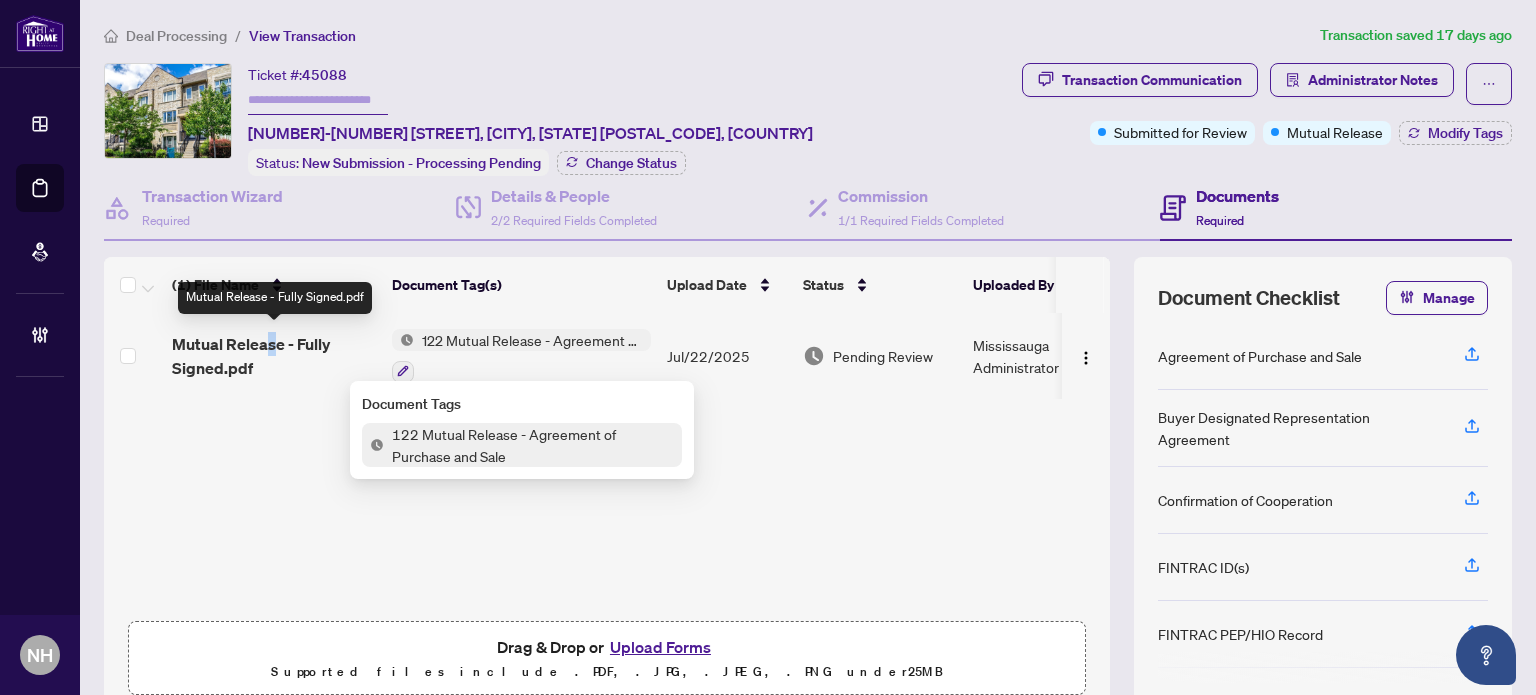 click on "Mutual Release - Fully Signed.pdf" at bounding box center (274, 356) 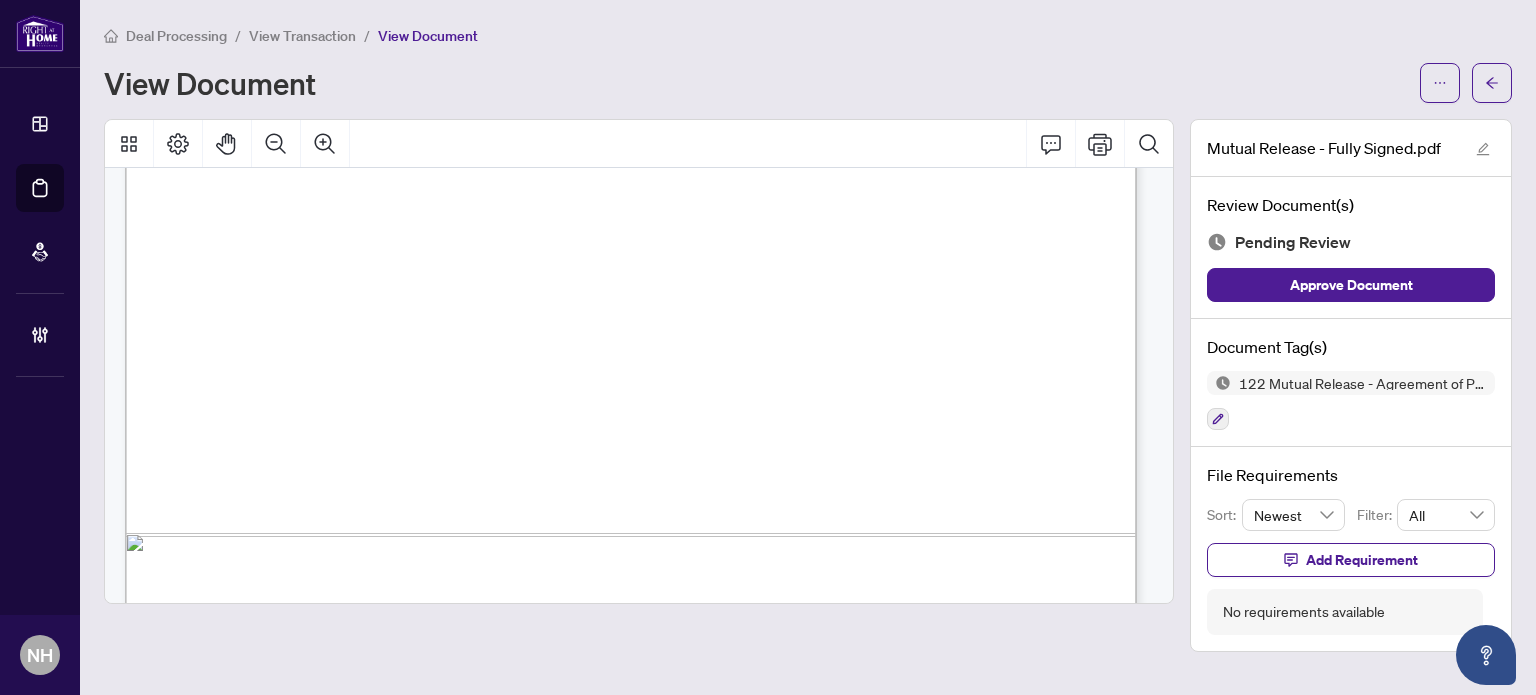 scroll, scrollTop: 913, scrollLeft: 0, axis: vertical 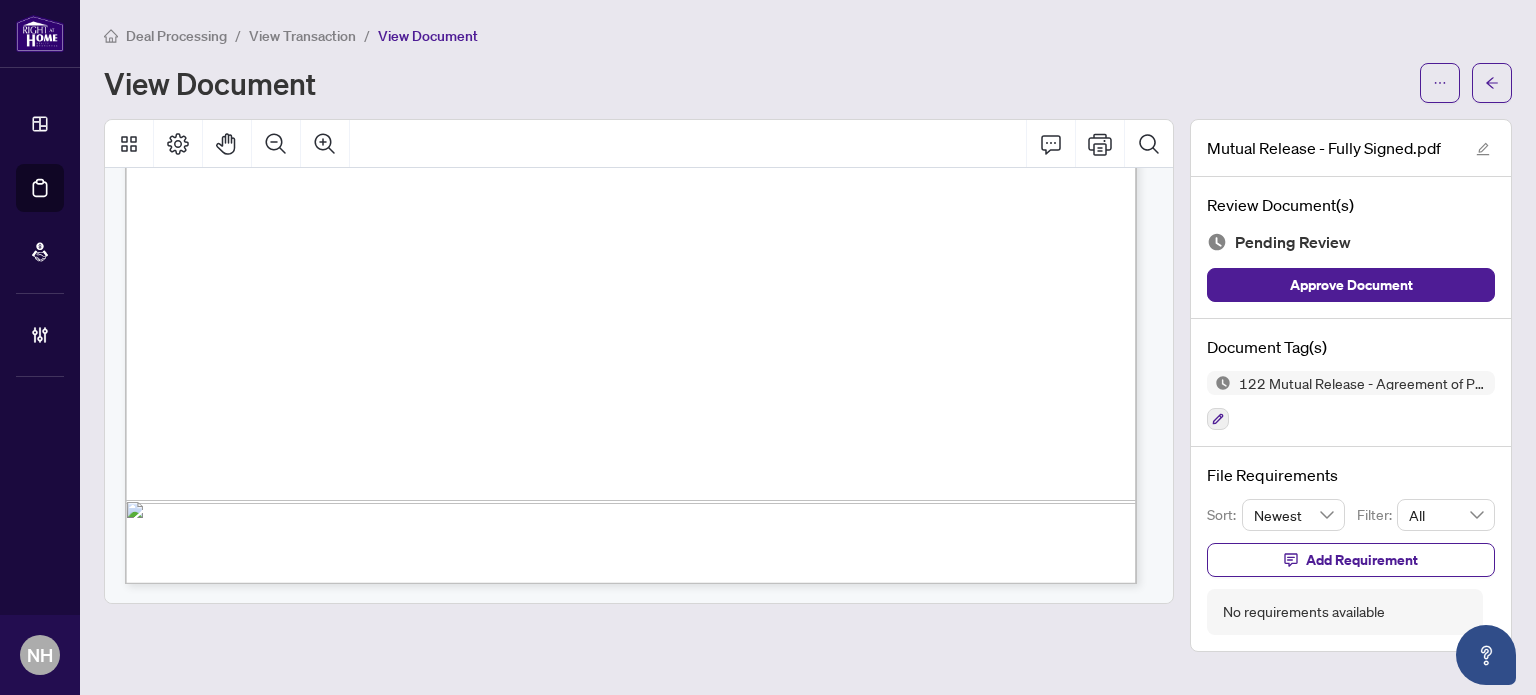 click on "View Transaction" at bounding box center (302, 36) 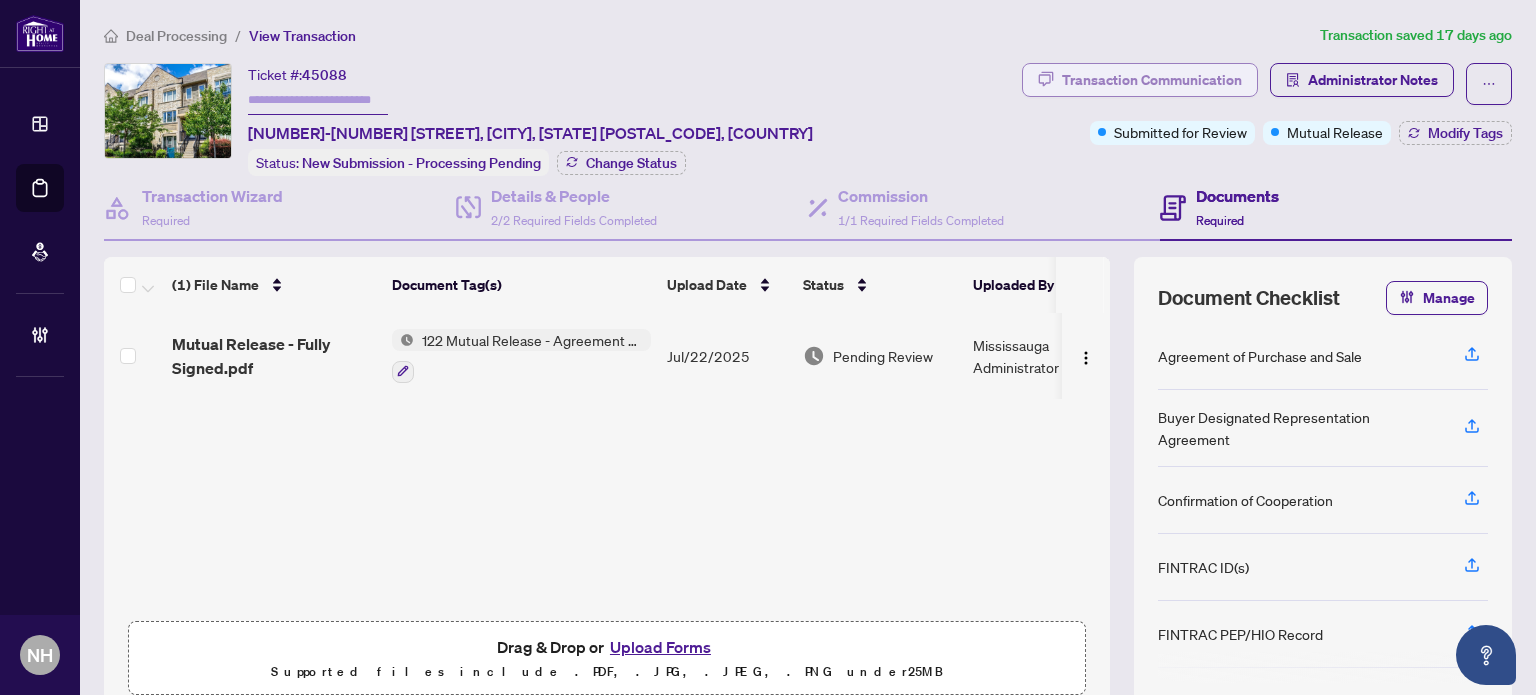 click on "Transaction Communication" at bounding box center [1152, 80] 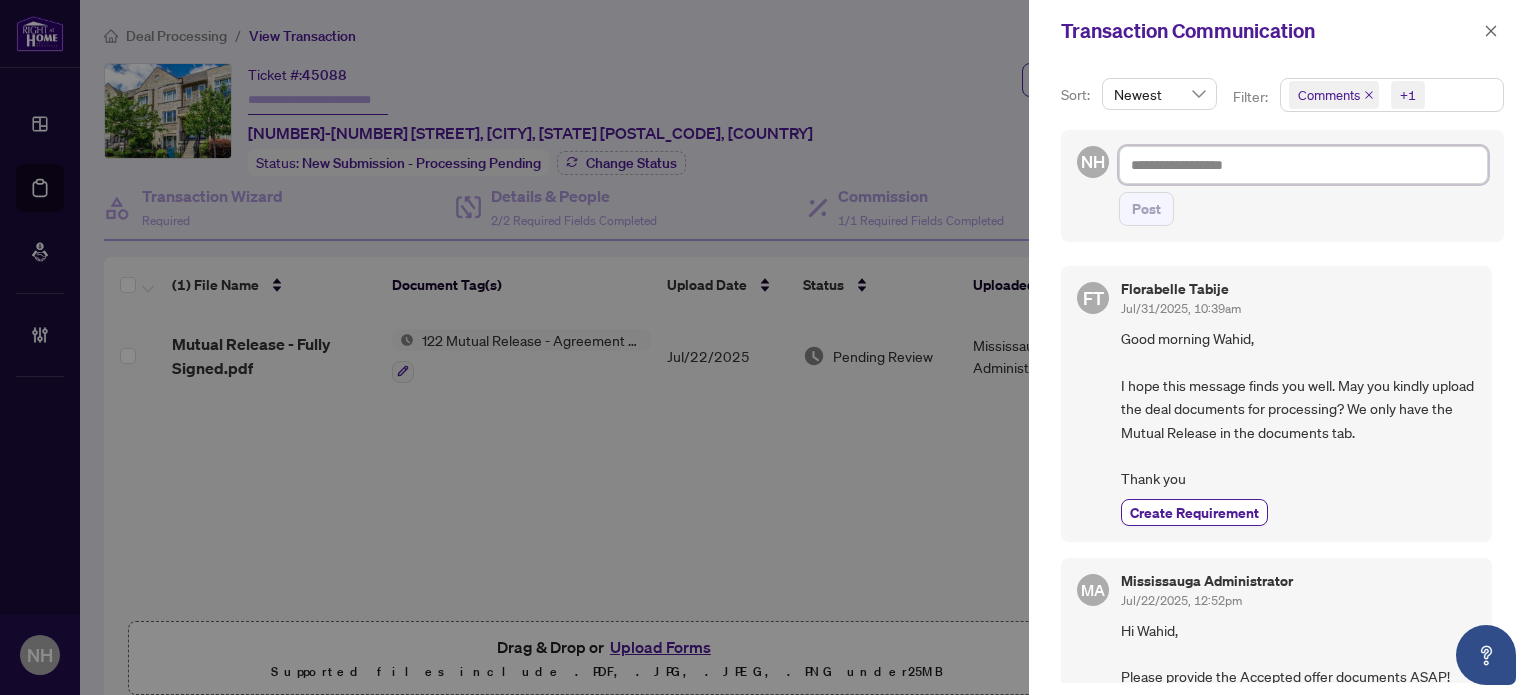 click at bounding box center (1303, 165) 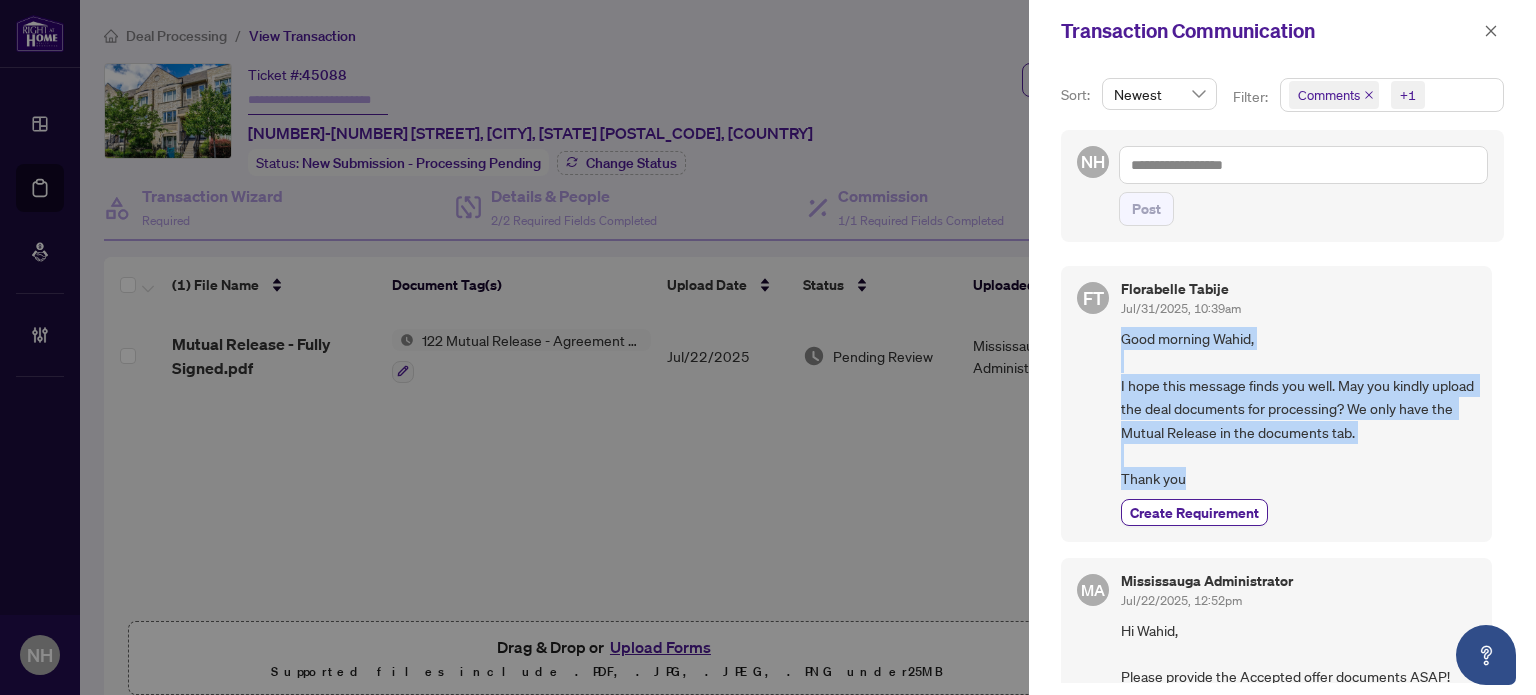 drag, startPoint x: 1184, startPoint y: 479, endPoint x: 1097, endPoint y: 342, distance: 162.28987 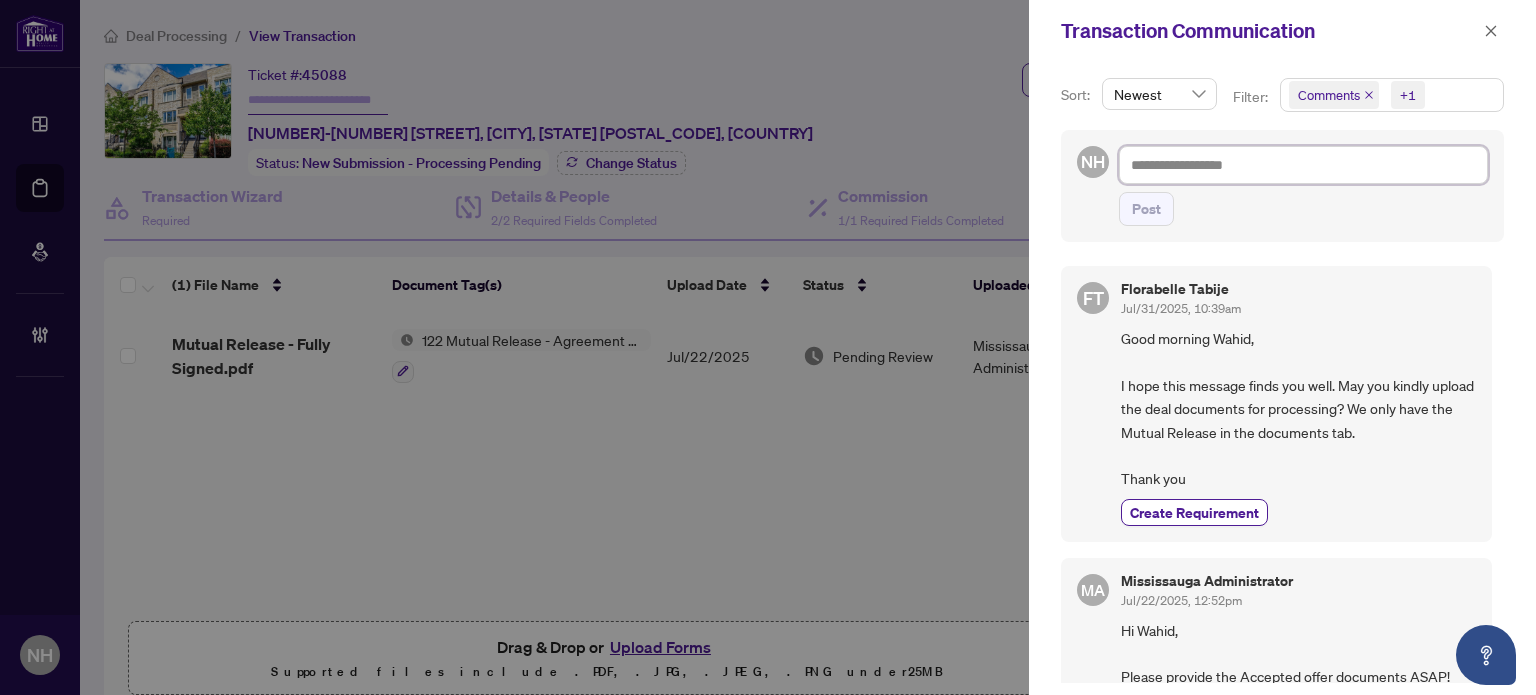 click at bounding box center (1303, 165) 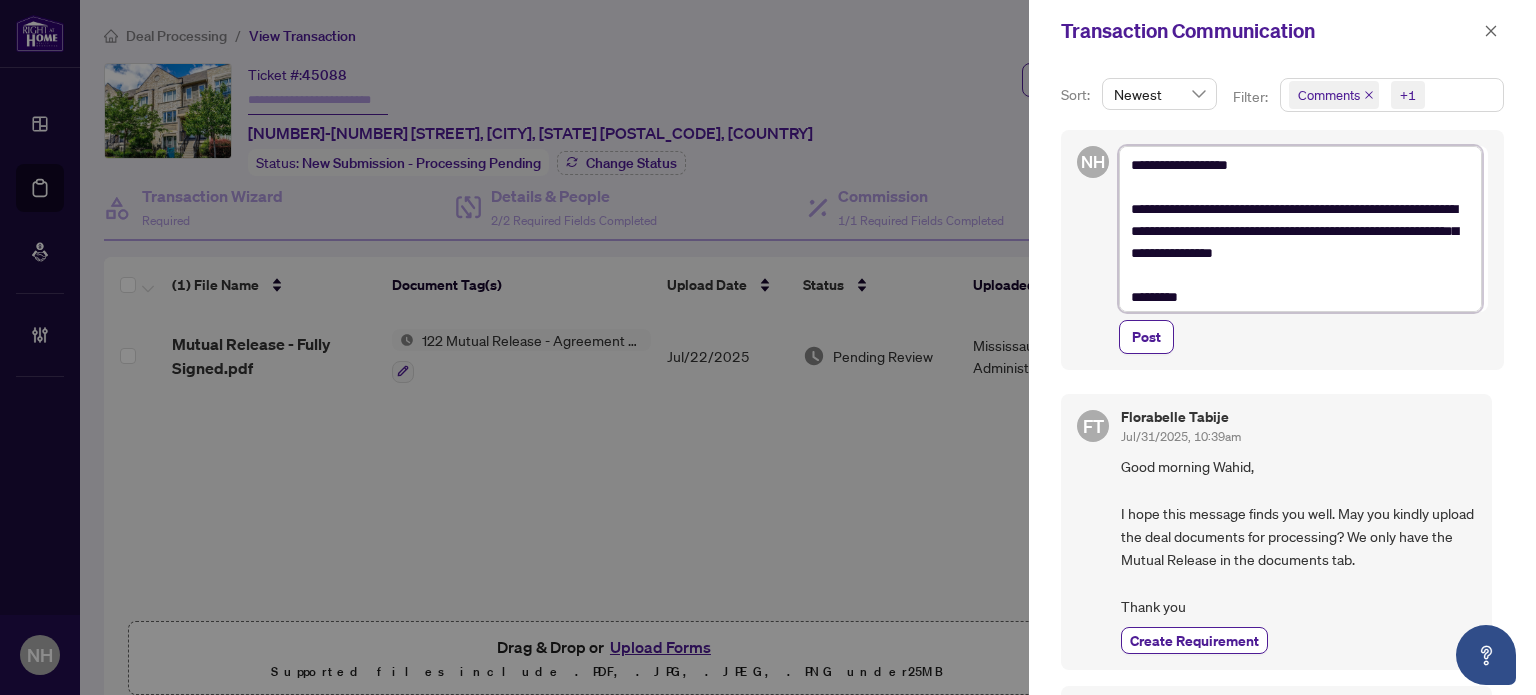 scroll, scrollTop: 0, scrollLeft: 0, axis: both 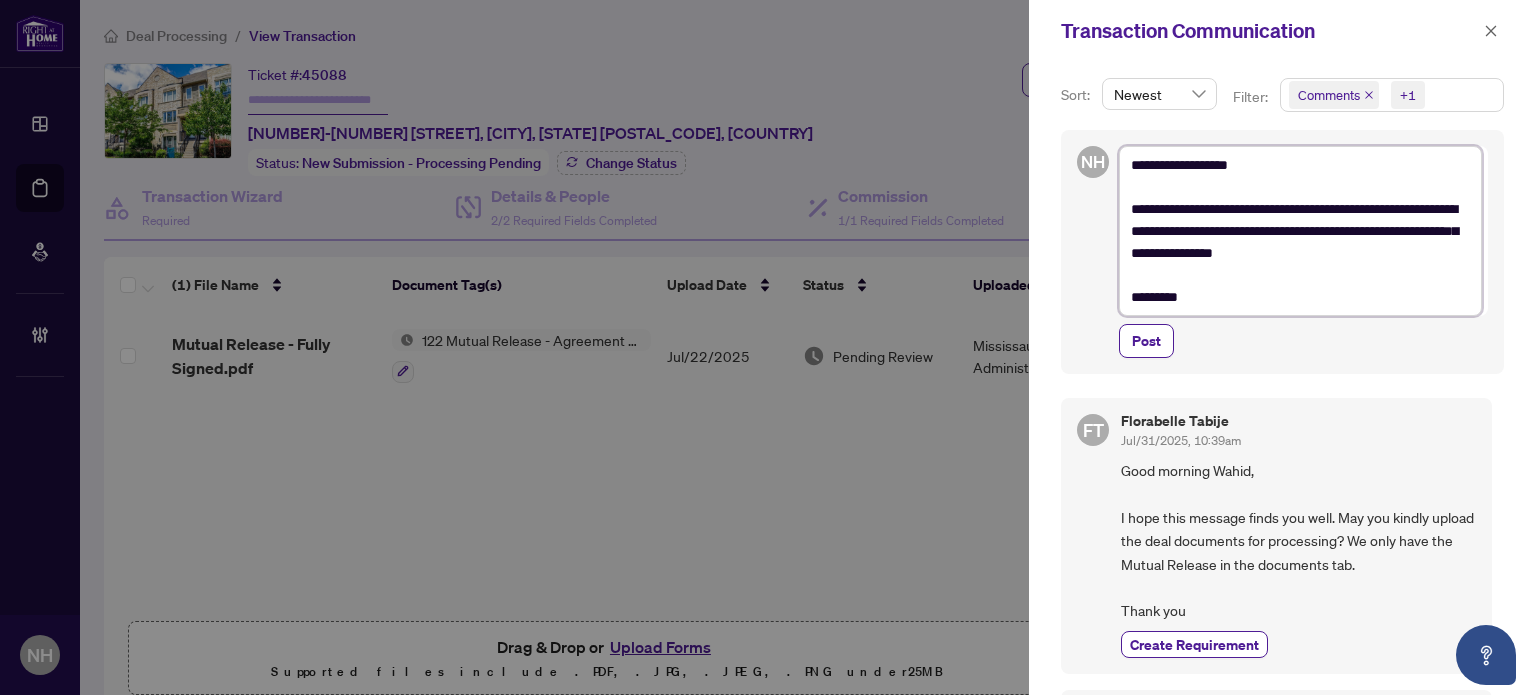 drag, startPoint x: 1224, startPoint y: 171, endPoint x: 1094, endPoint y: 184, distance: 130.64838 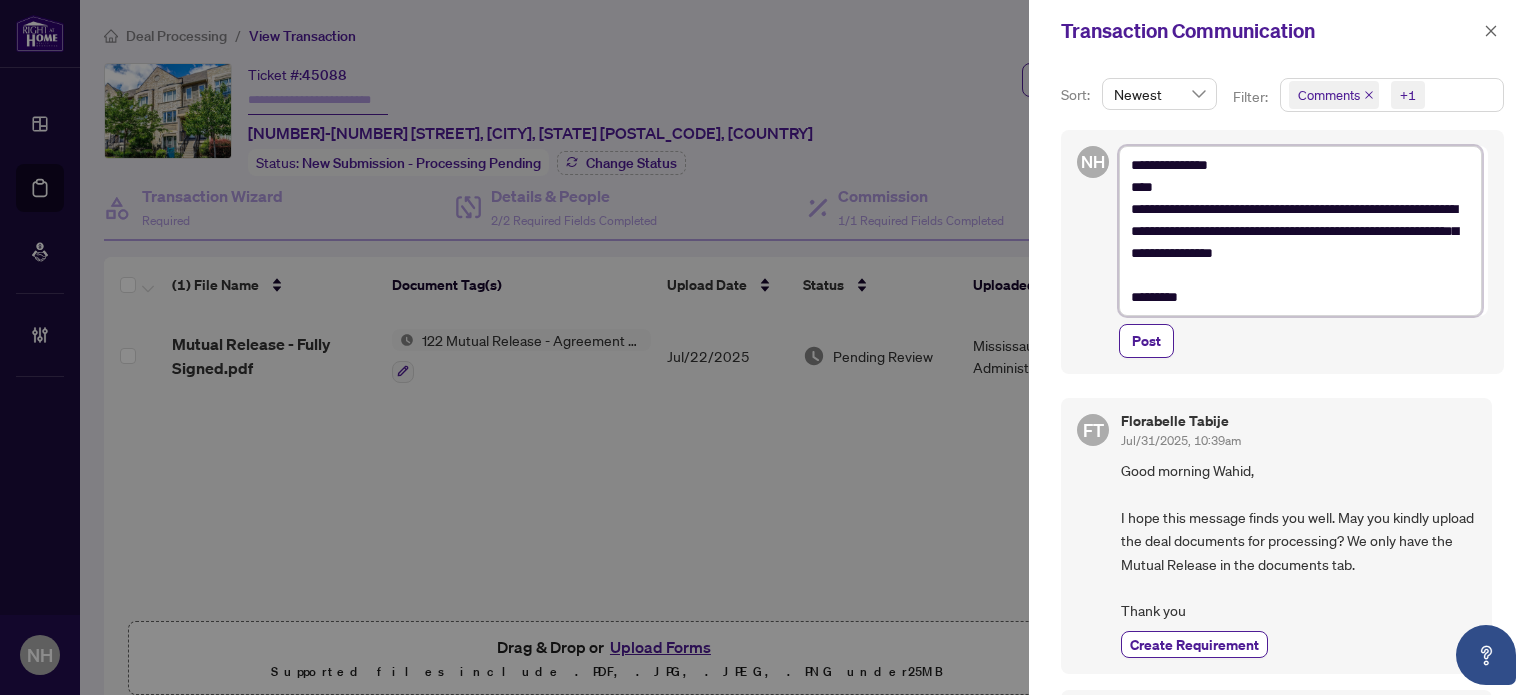 type on "**********" 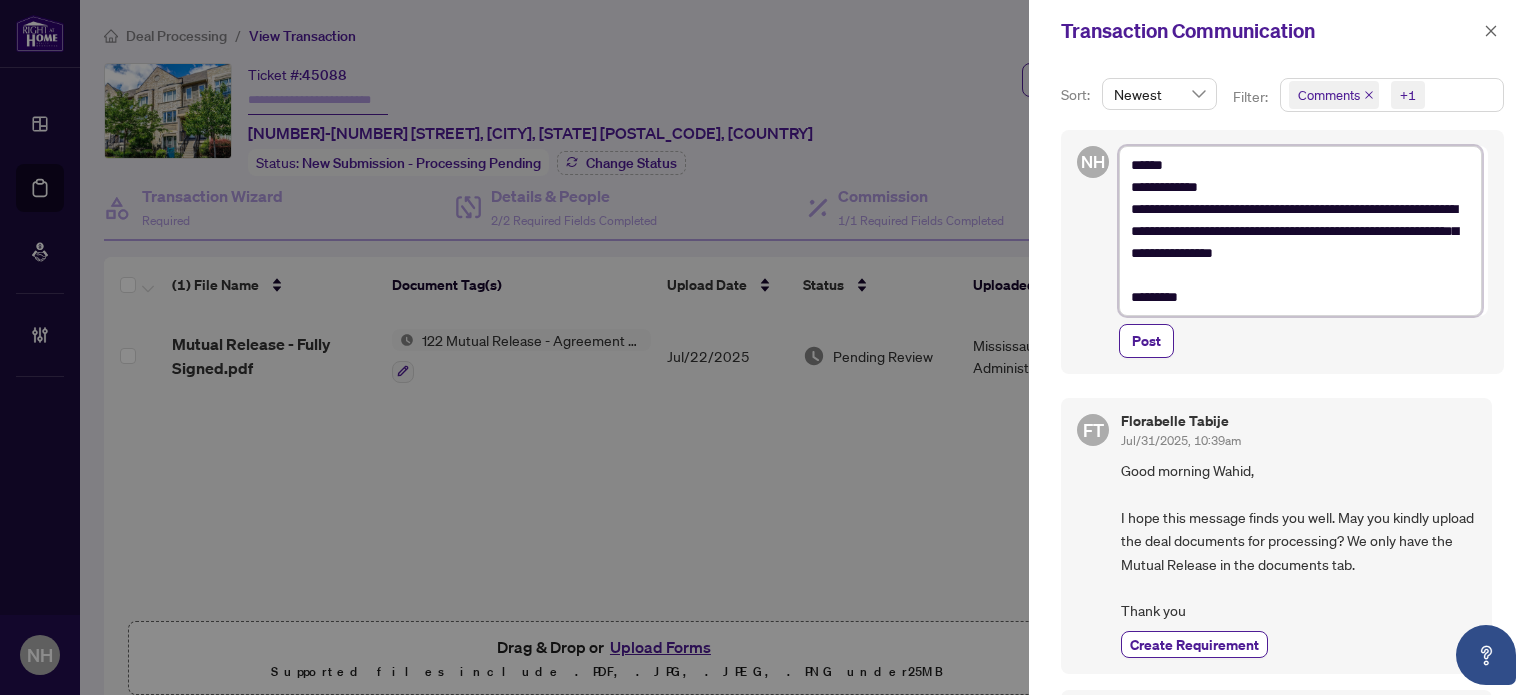 drag, startPoint x: 1231, startPoint y: 183, endPoint x: 1087, endPoint y: 175, distance: 144.22205 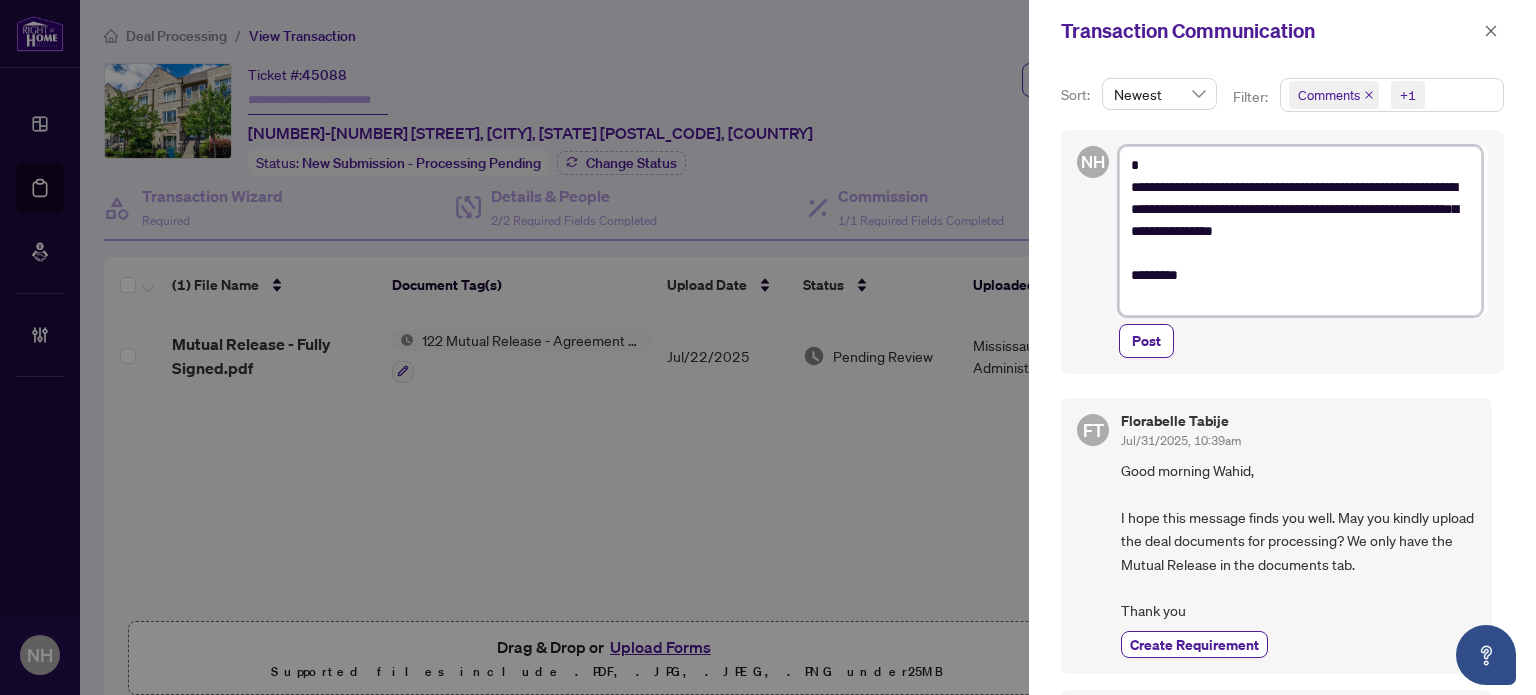 type on "**********" 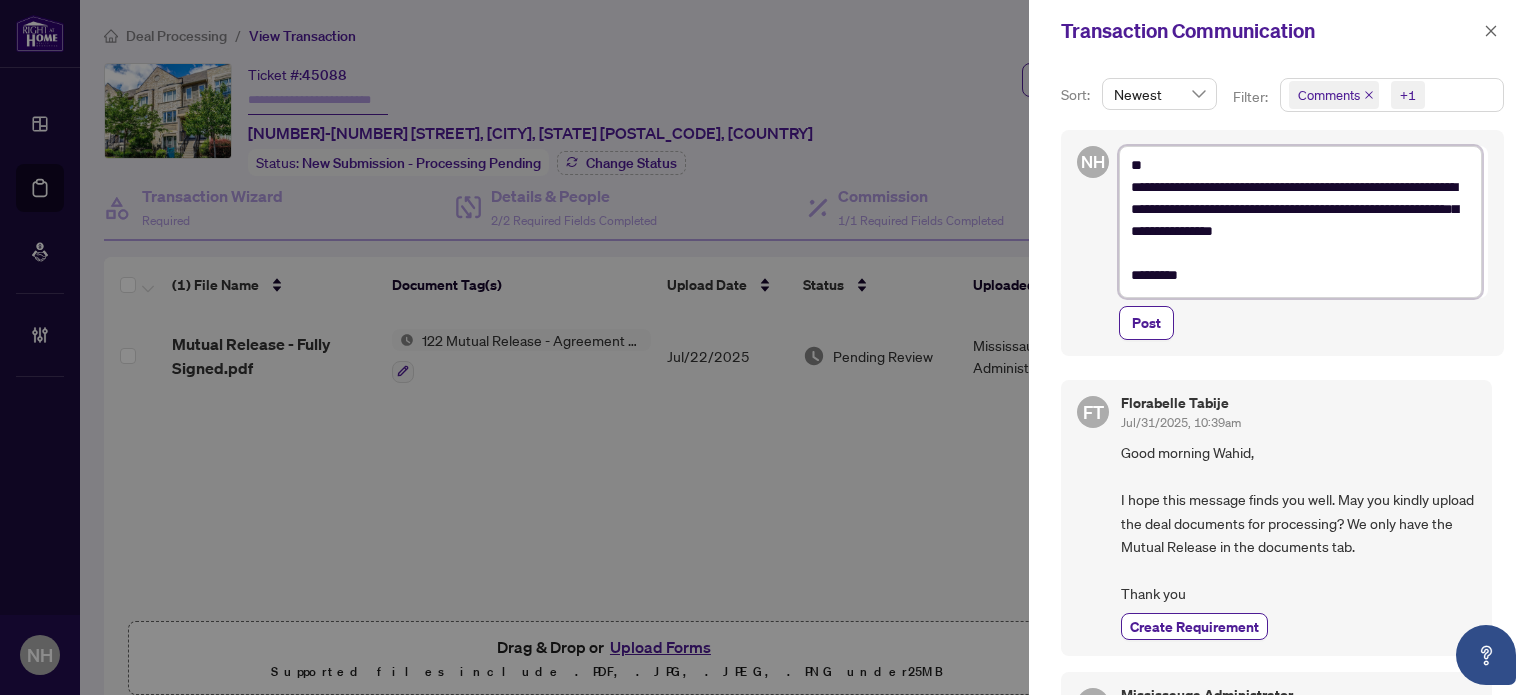 type on "**********" 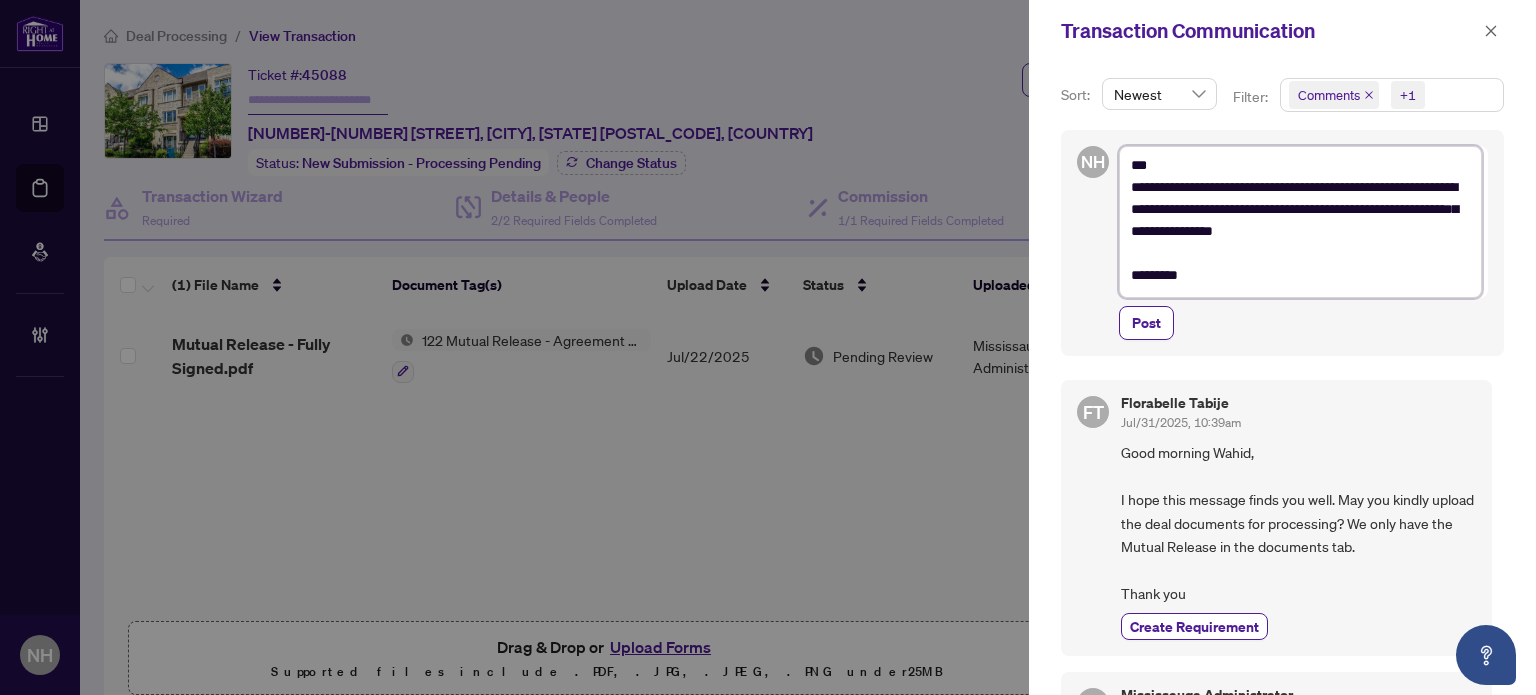type on "**********" 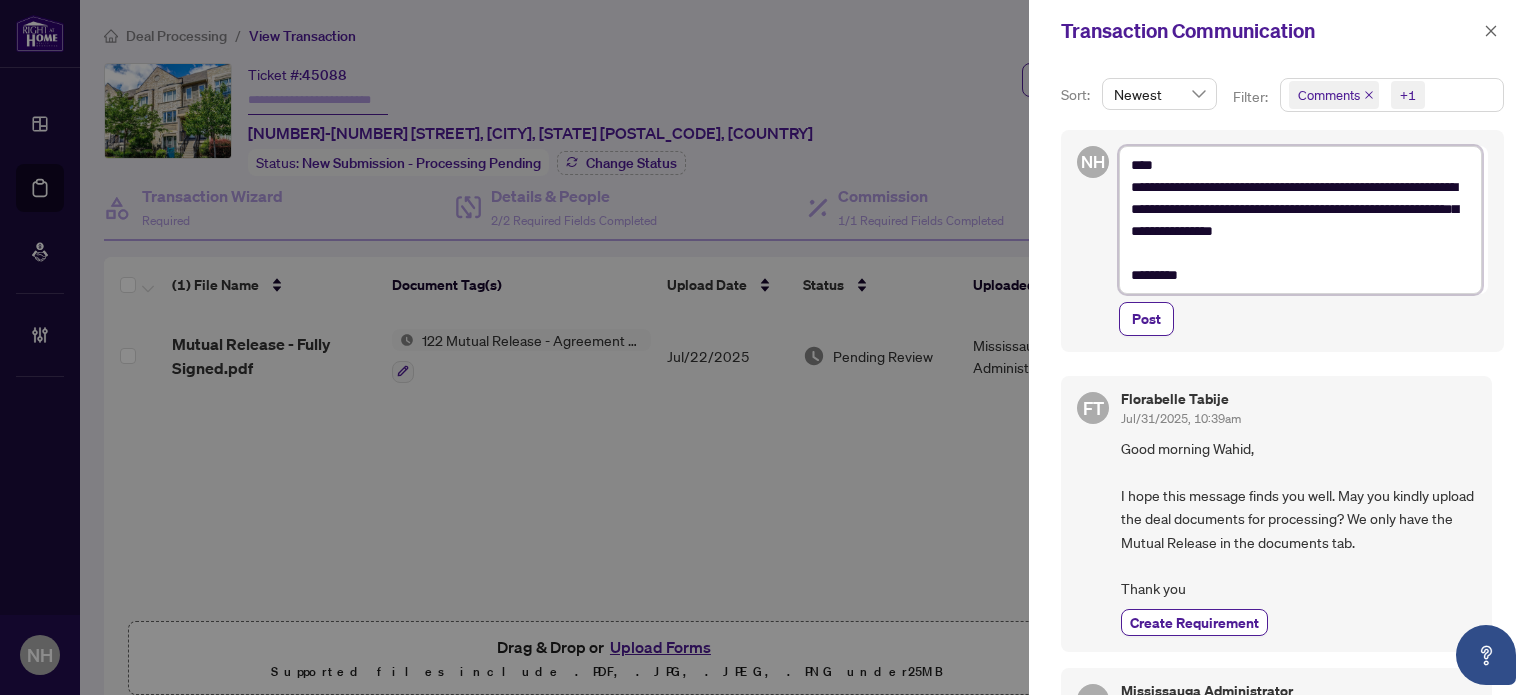 type on "**********" 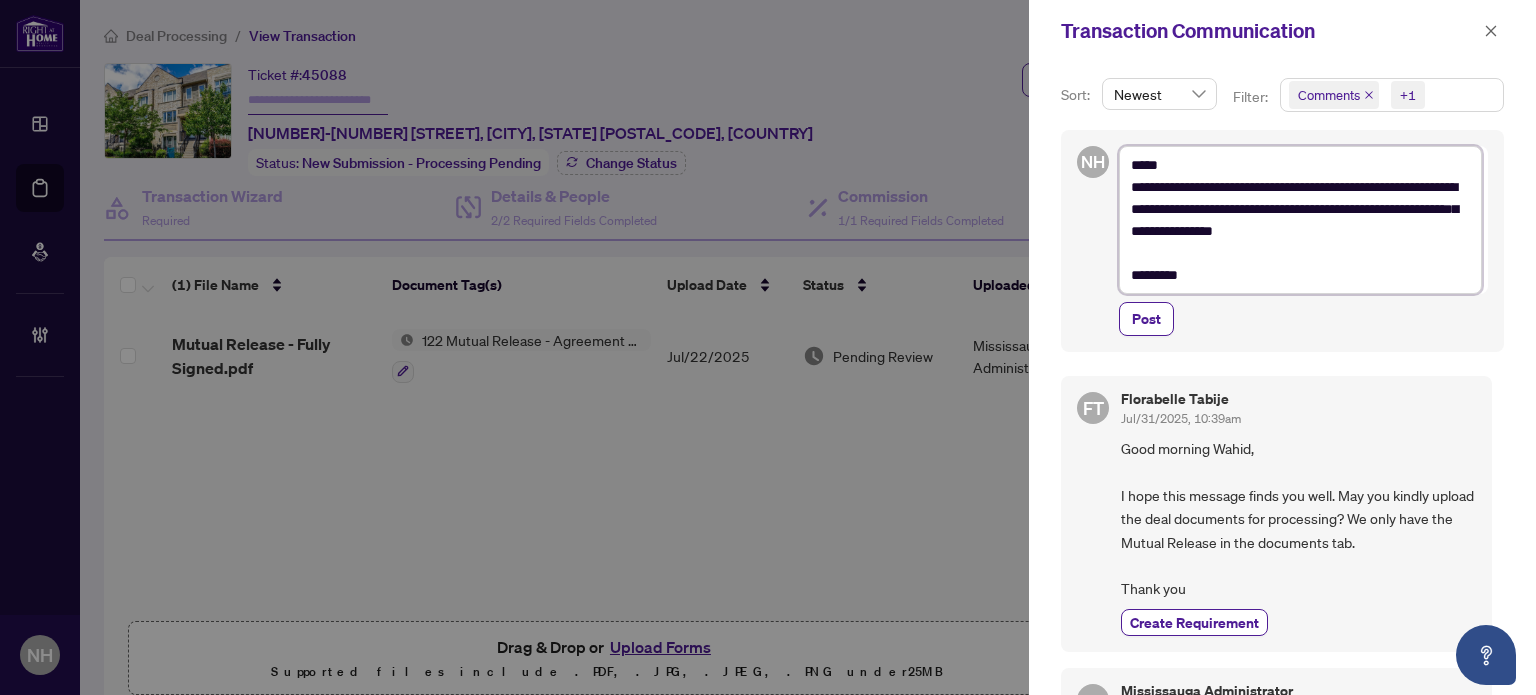 type on "**********" 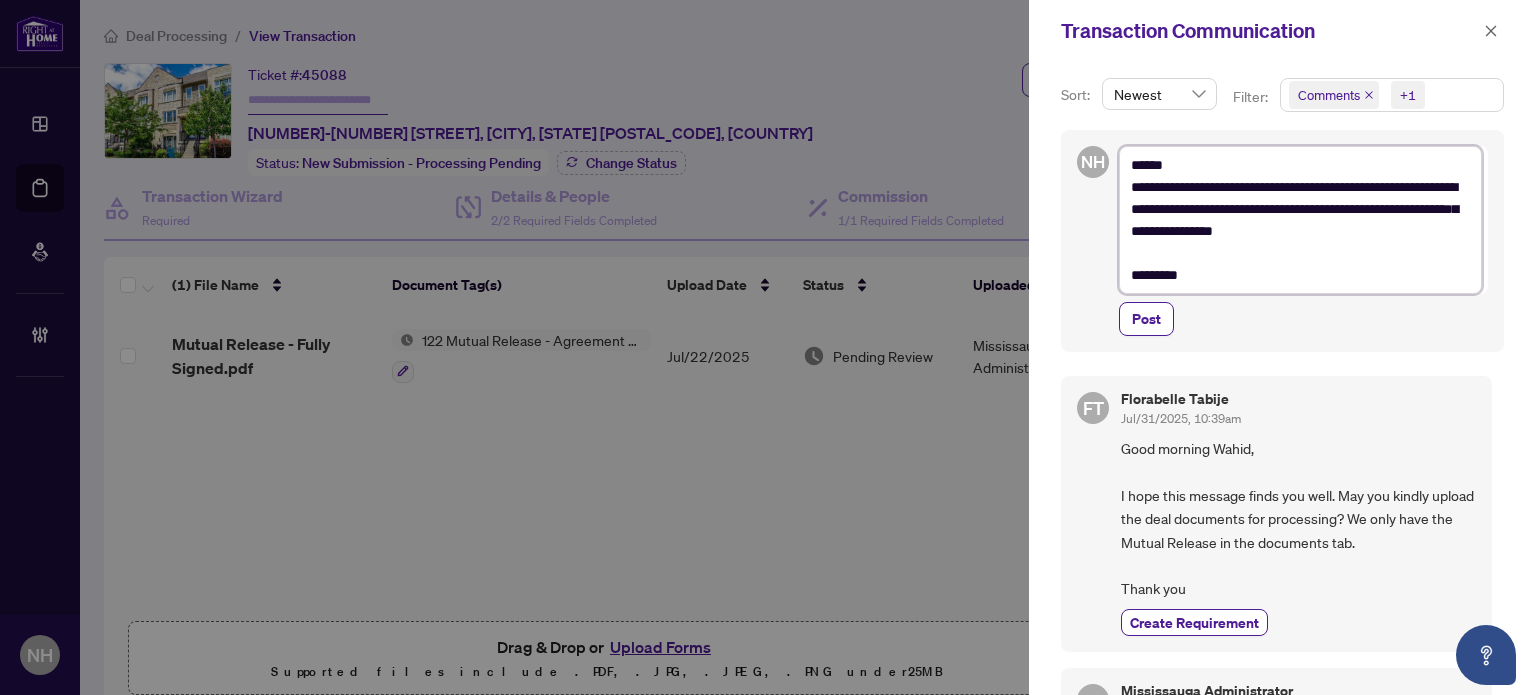 type on "**********" 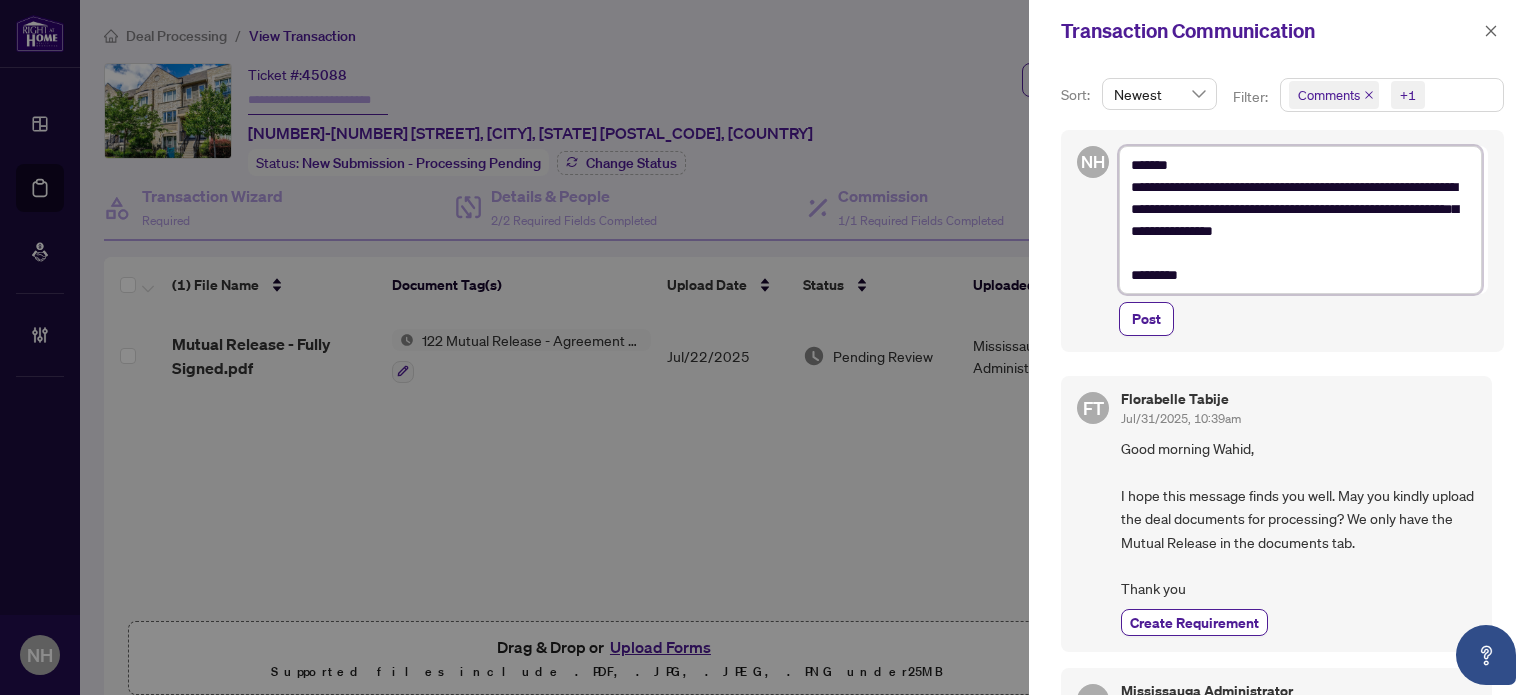 type on "**********" 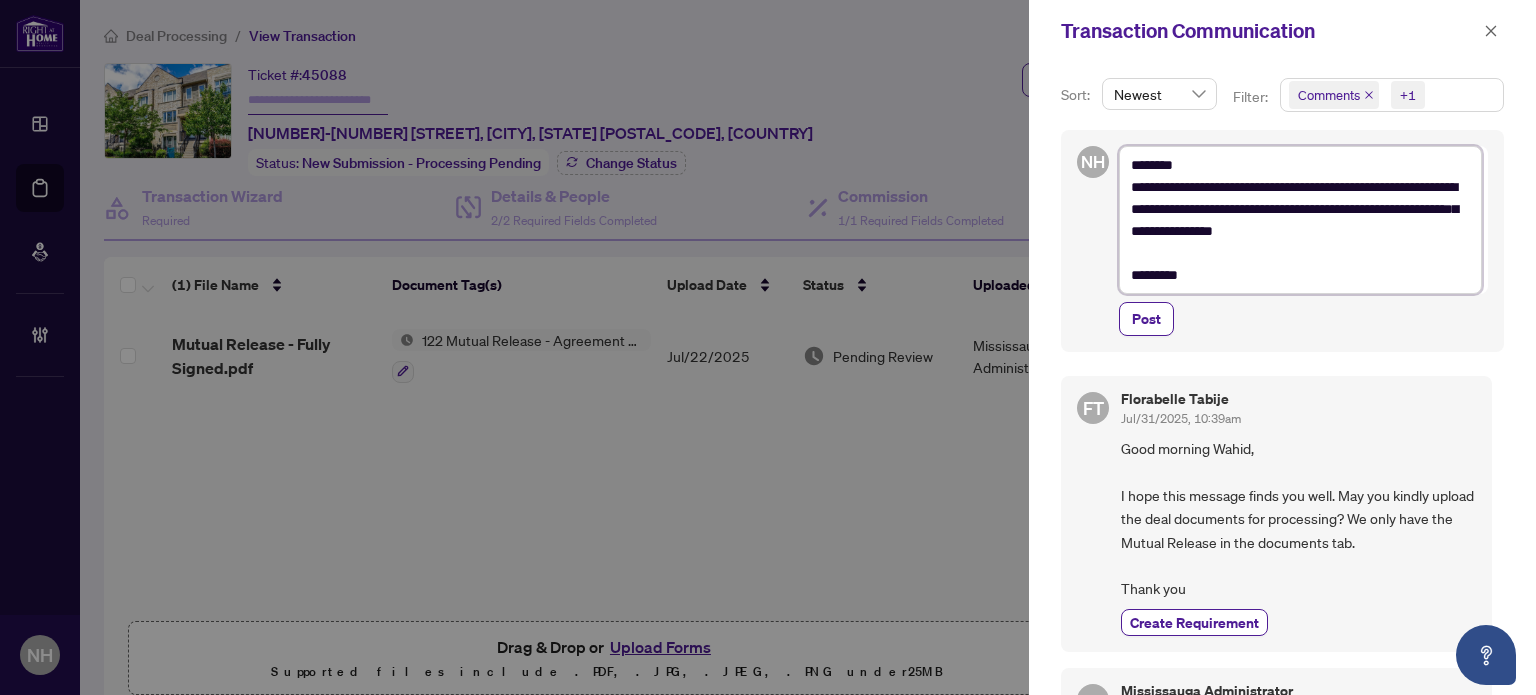 type on "**********" 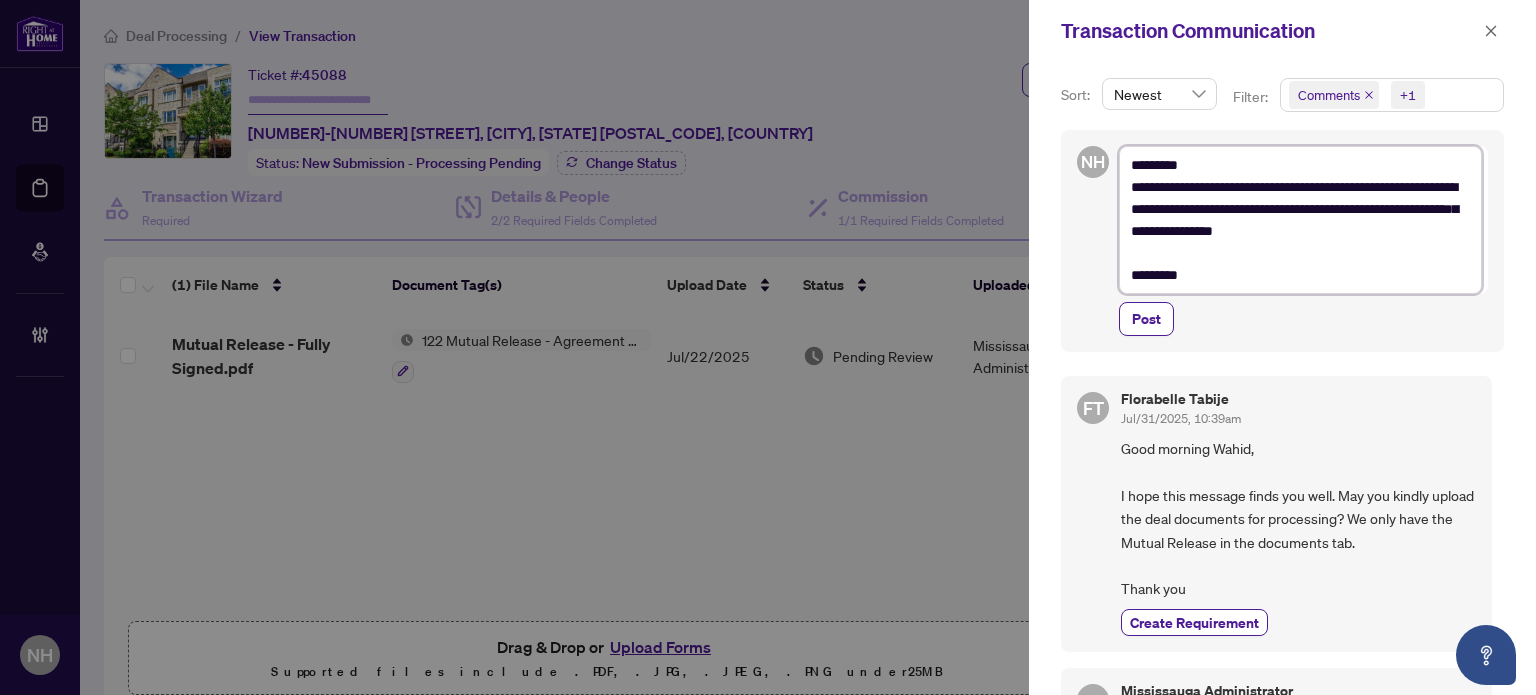 type on "**********" 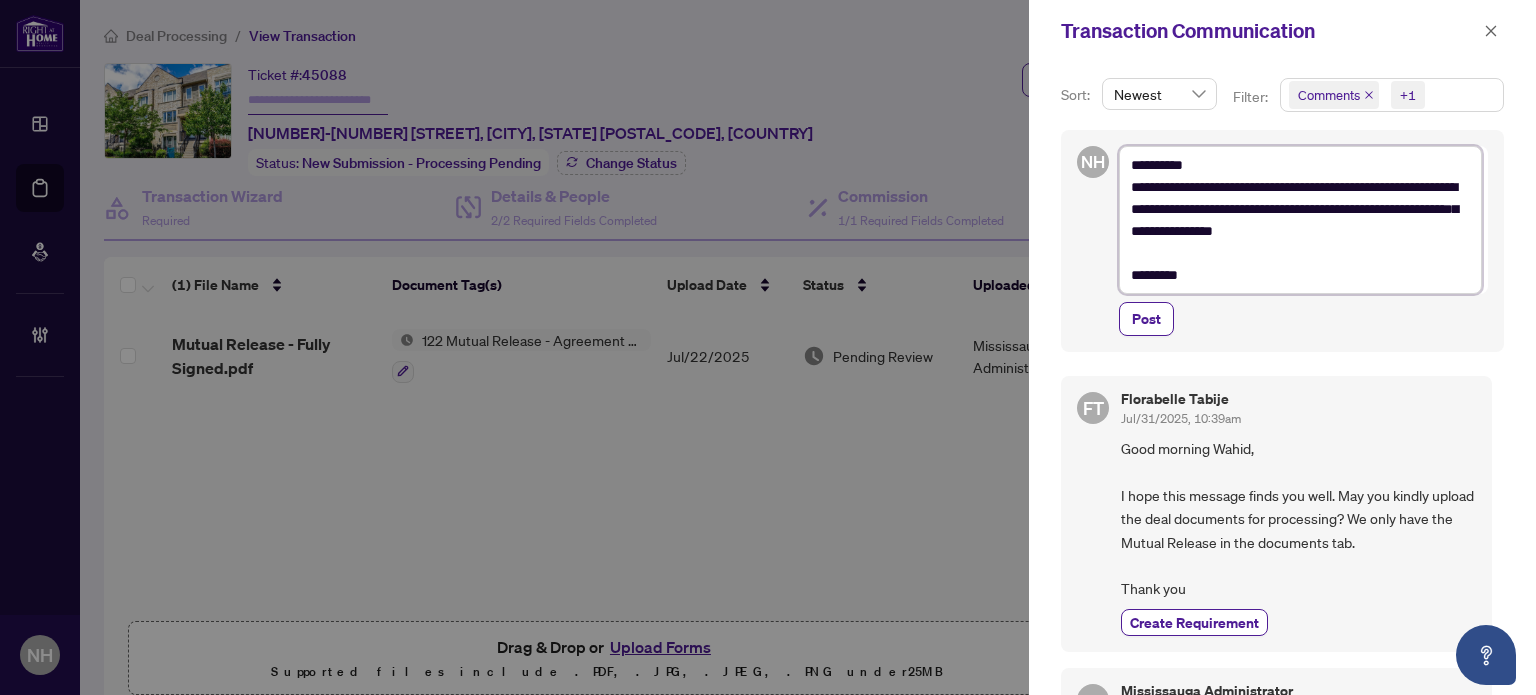 type on "**********" 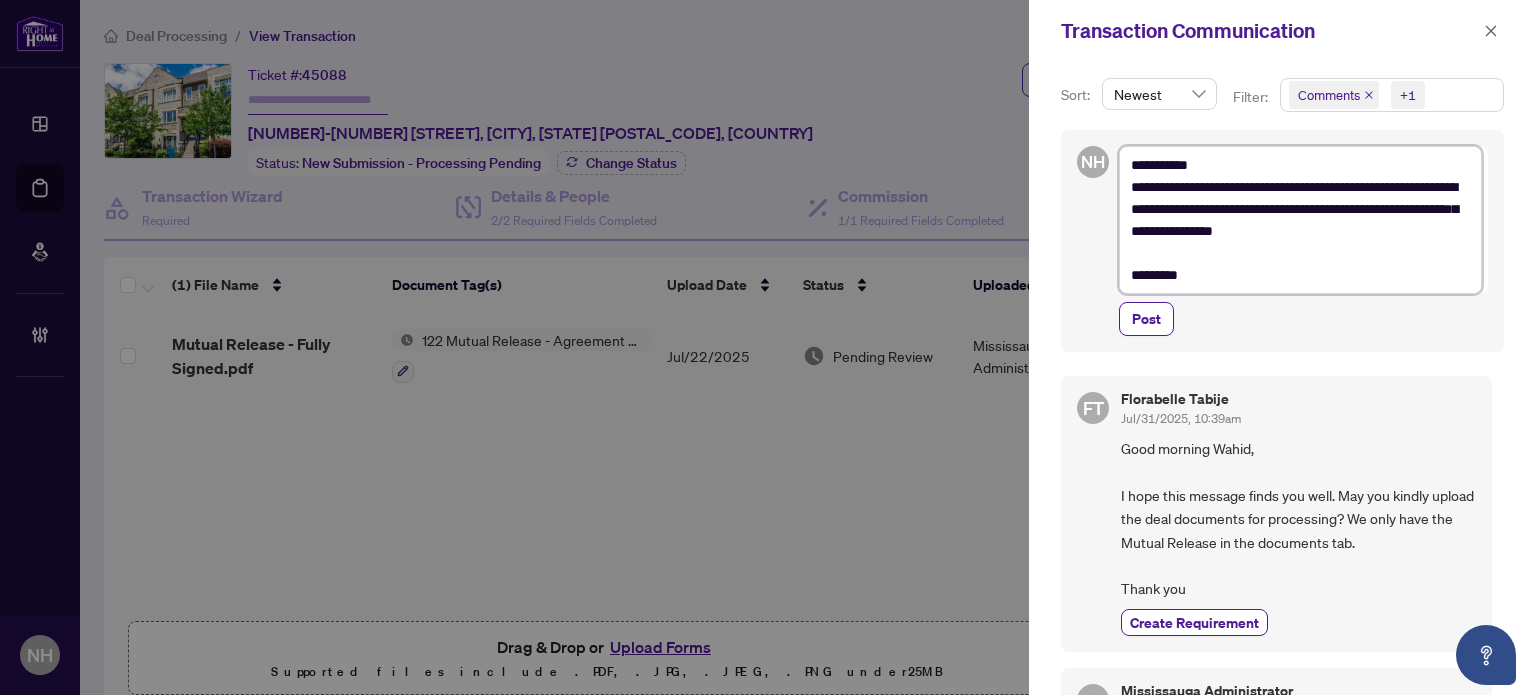 type on "**********" 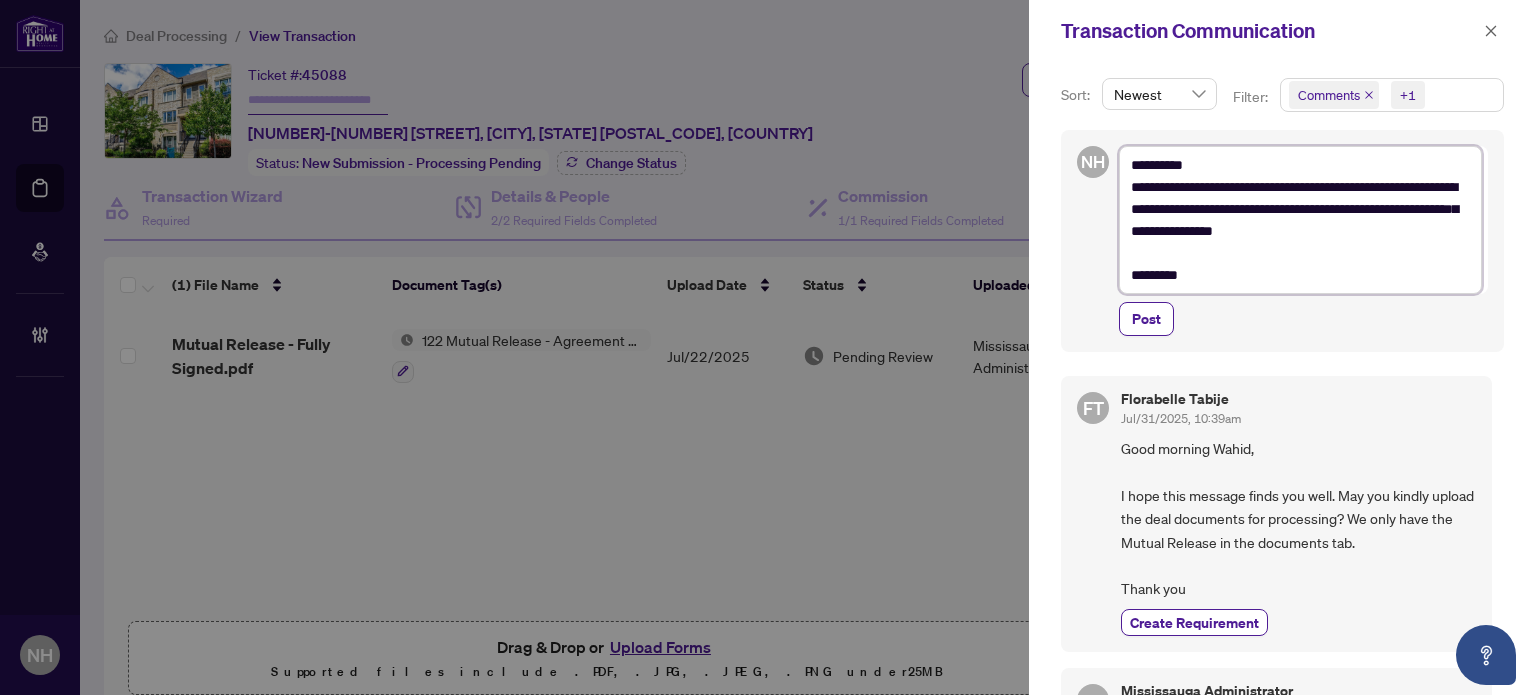 type on "**********" 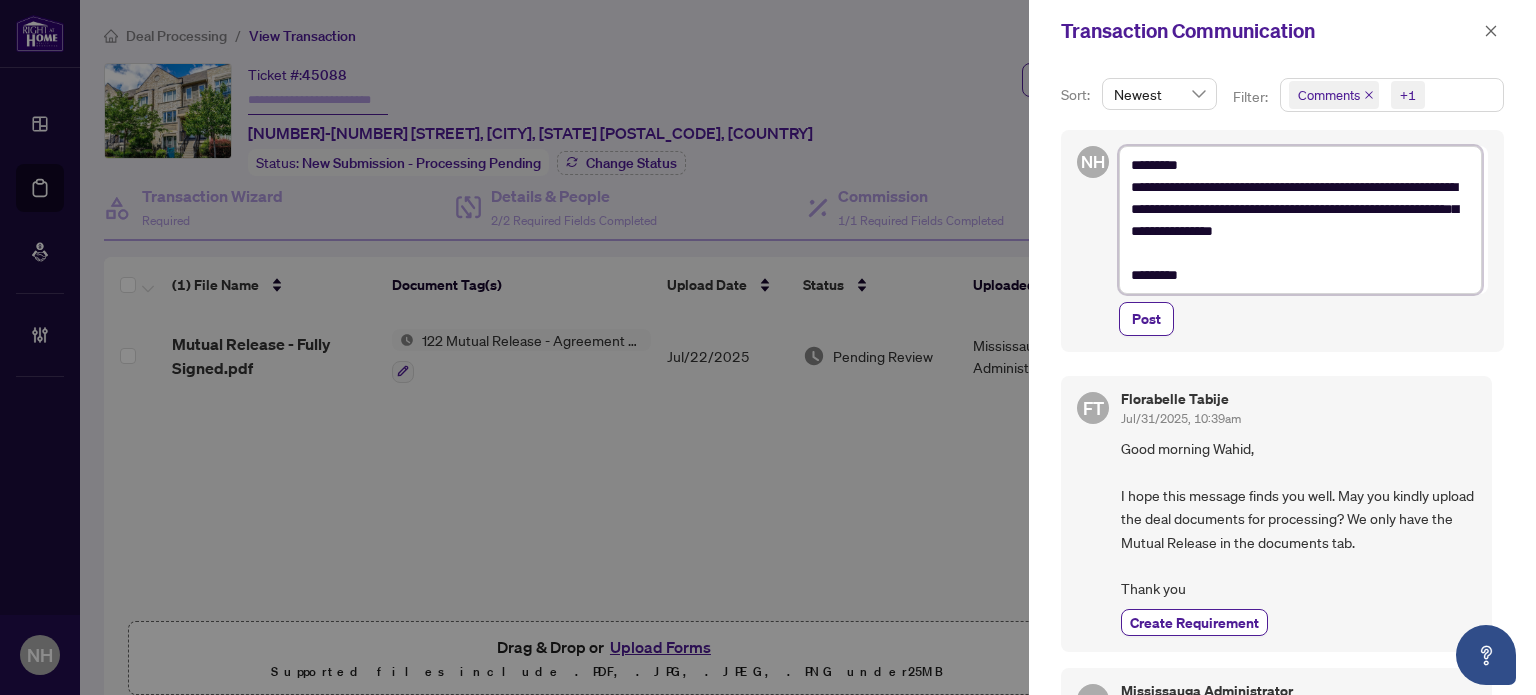 type on "**********" 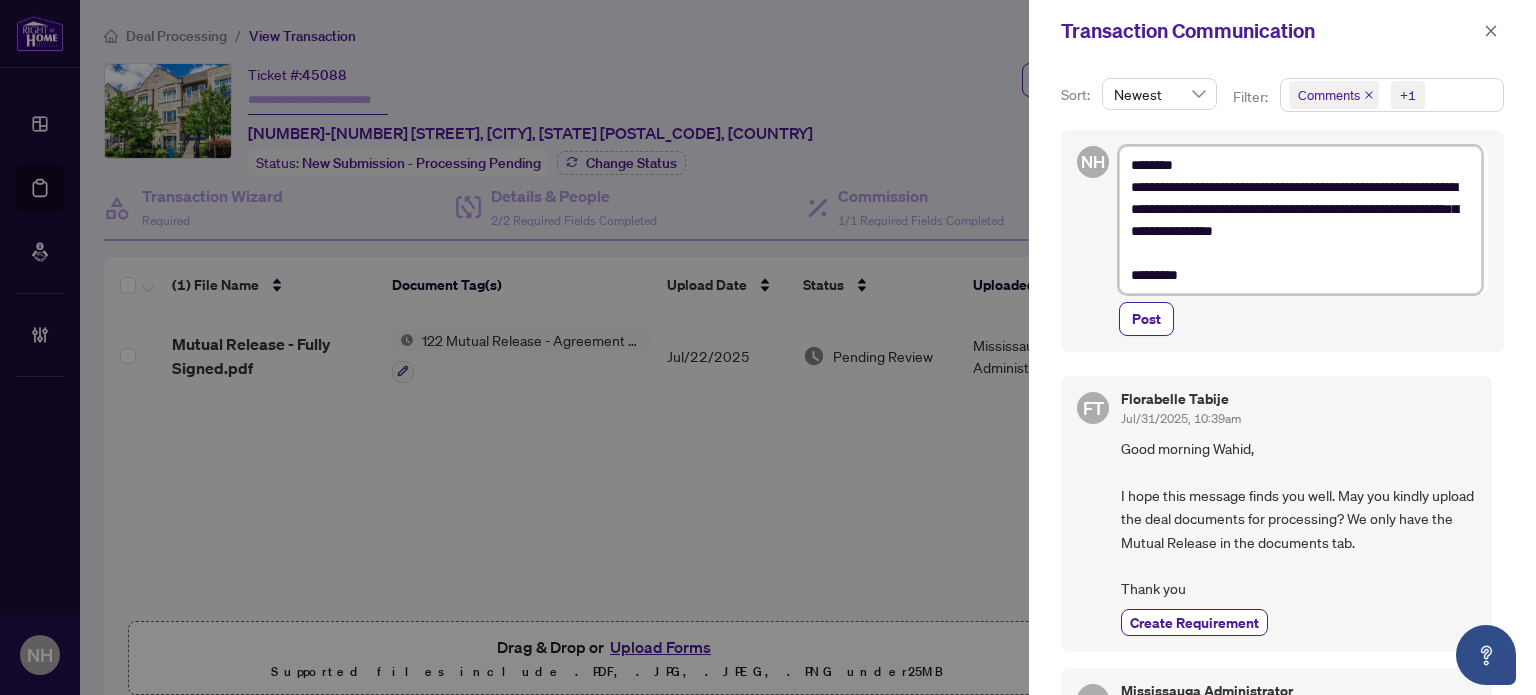 type on "**********" 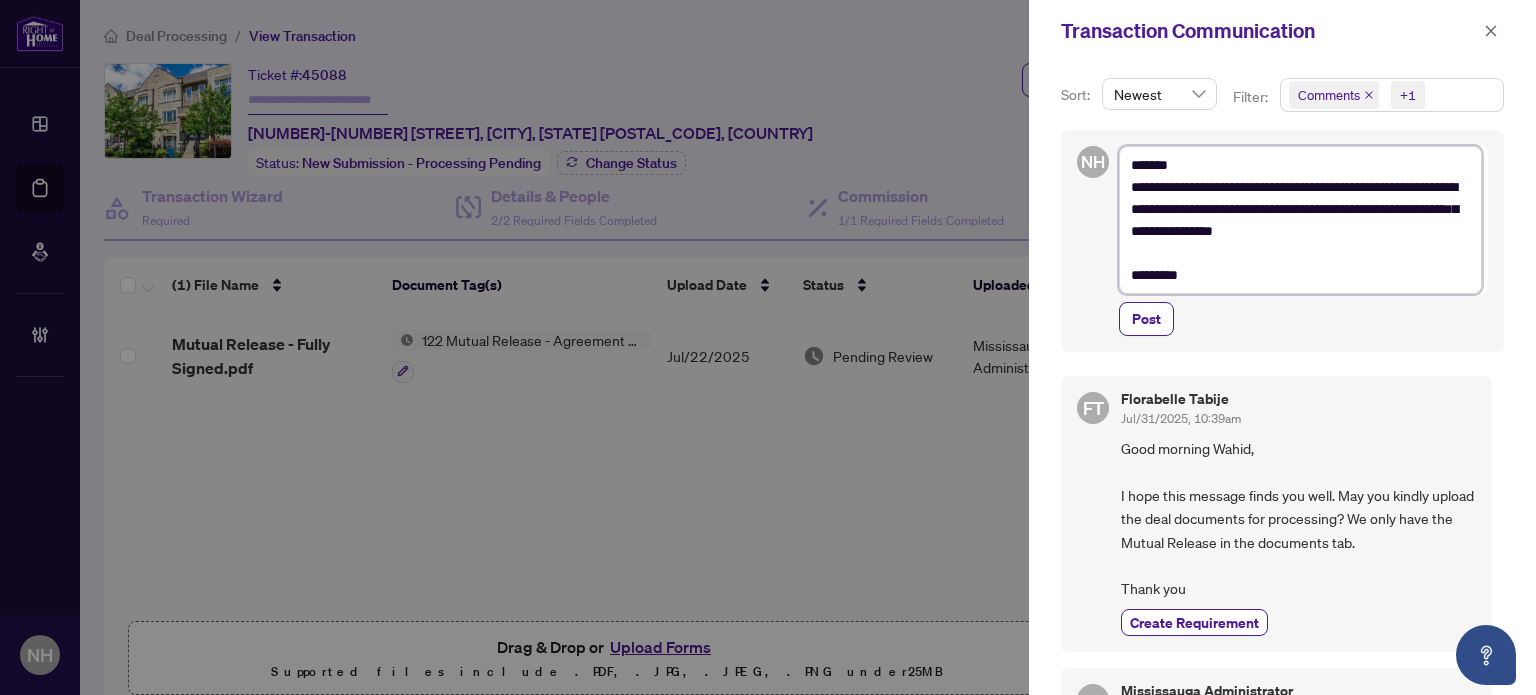 type on "**********" 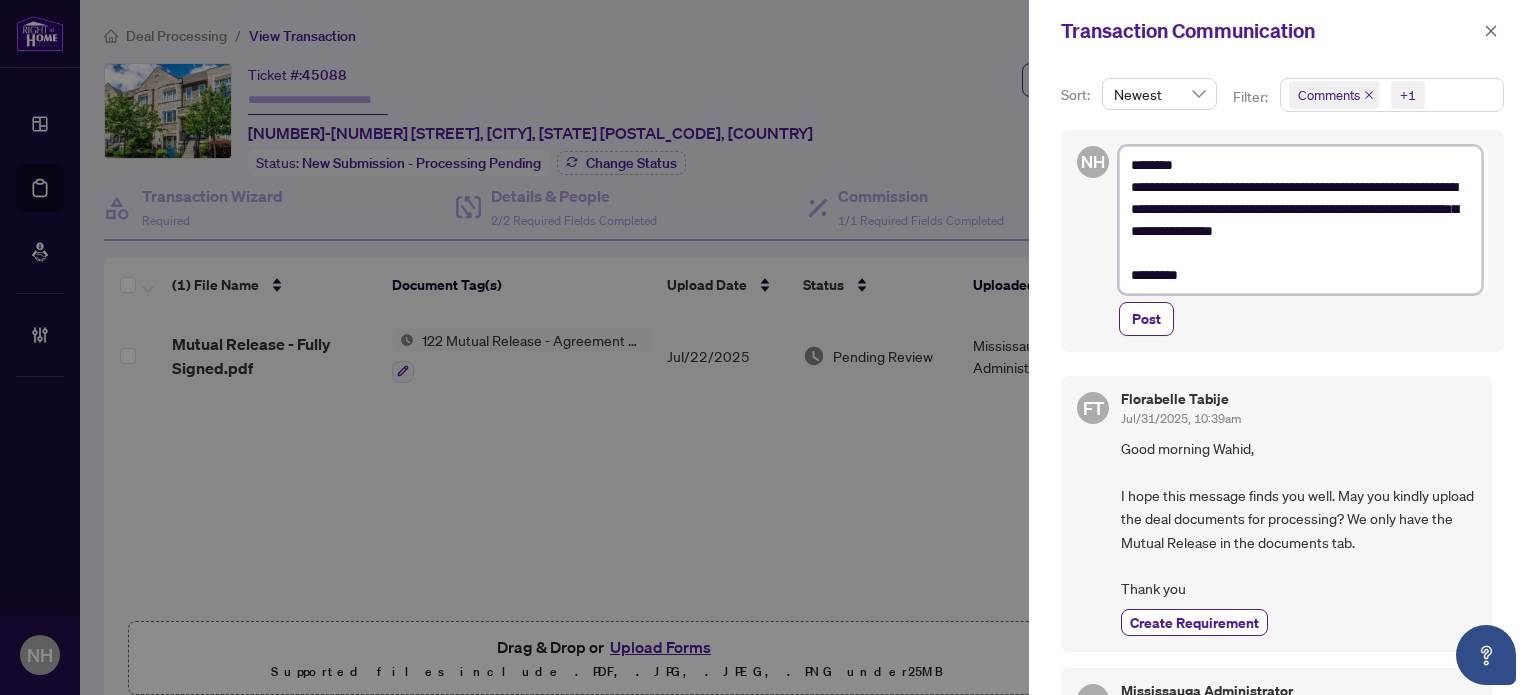 type on "**********" 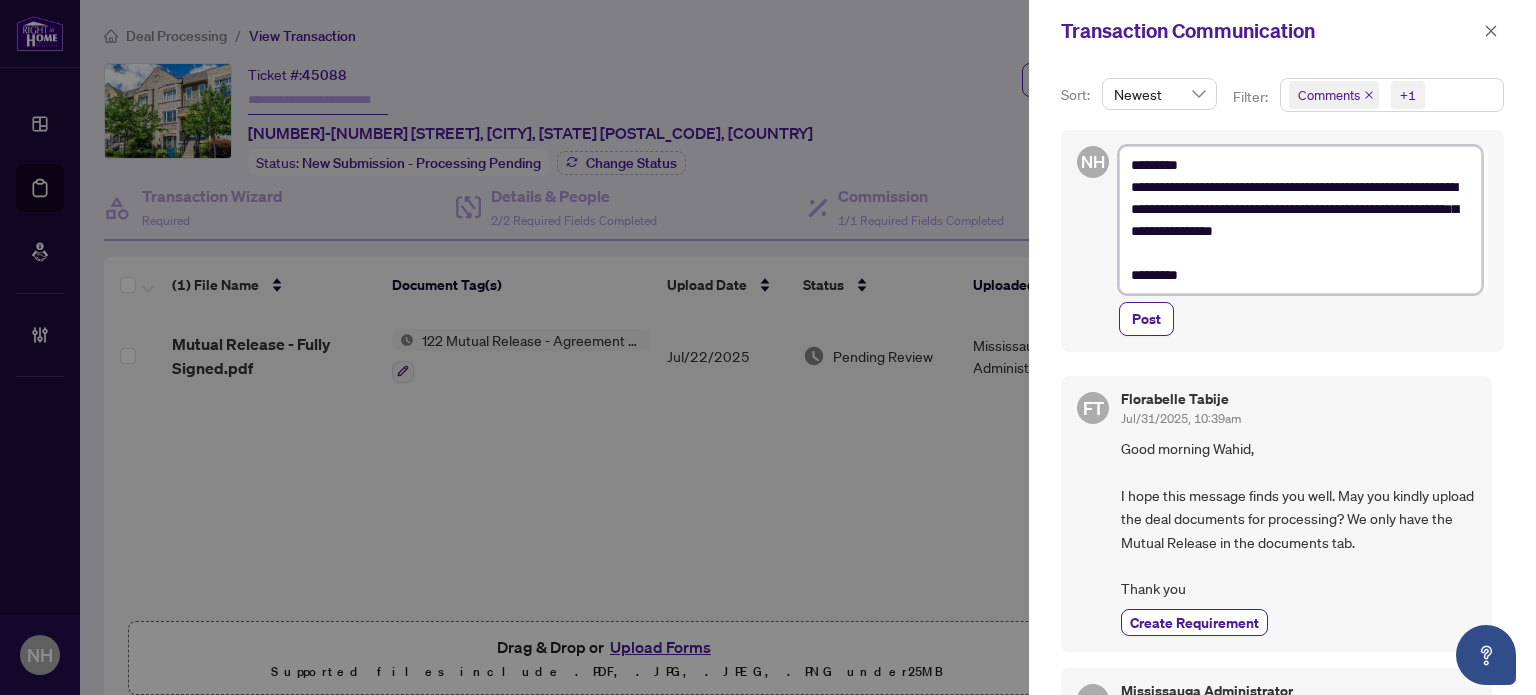 type on "**********" 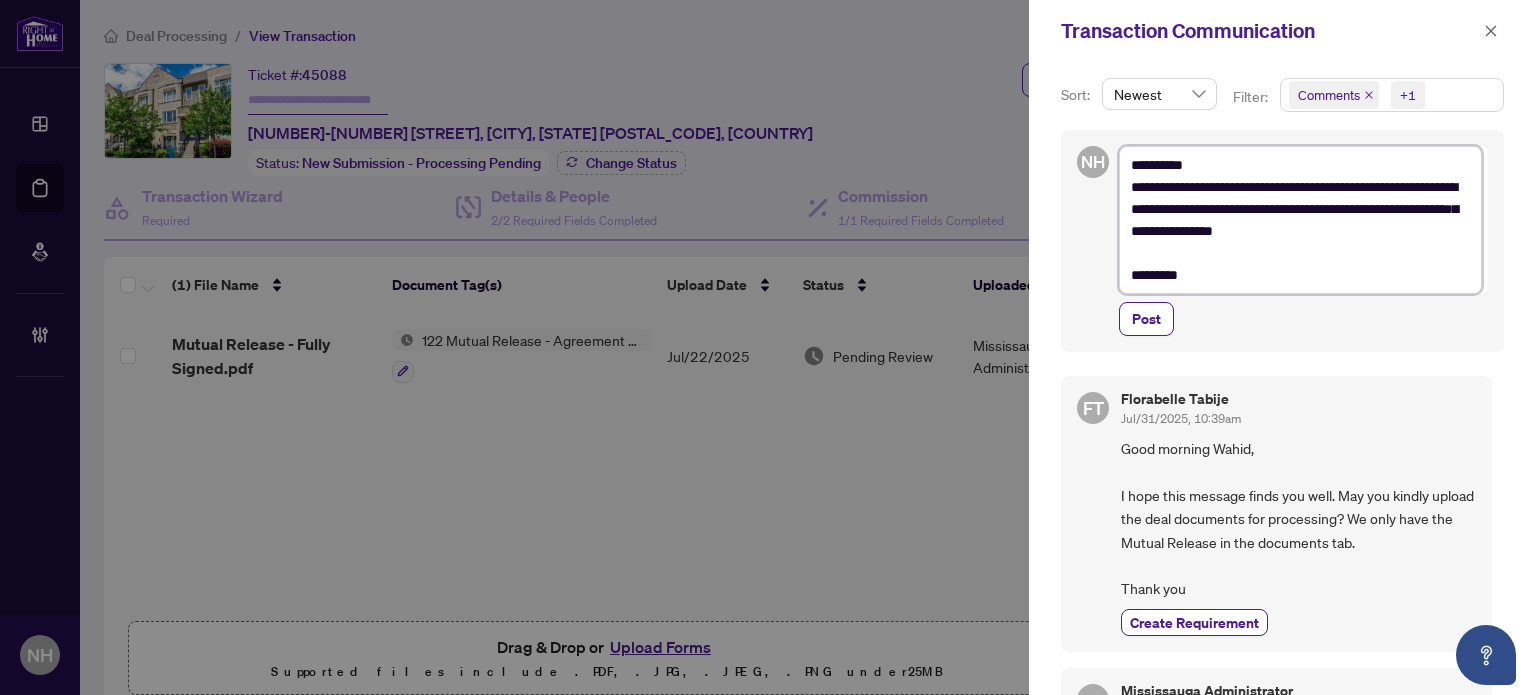 type on "**********" 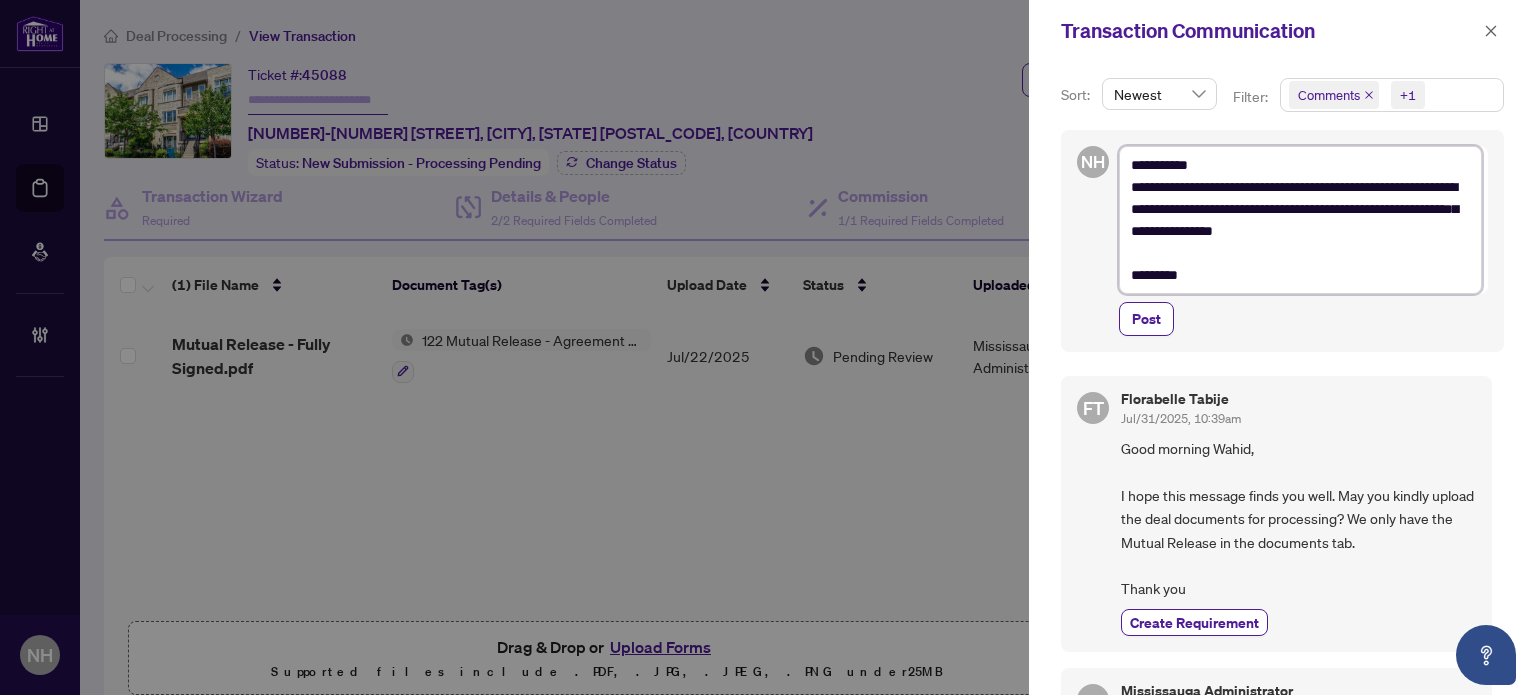 type on "**********" 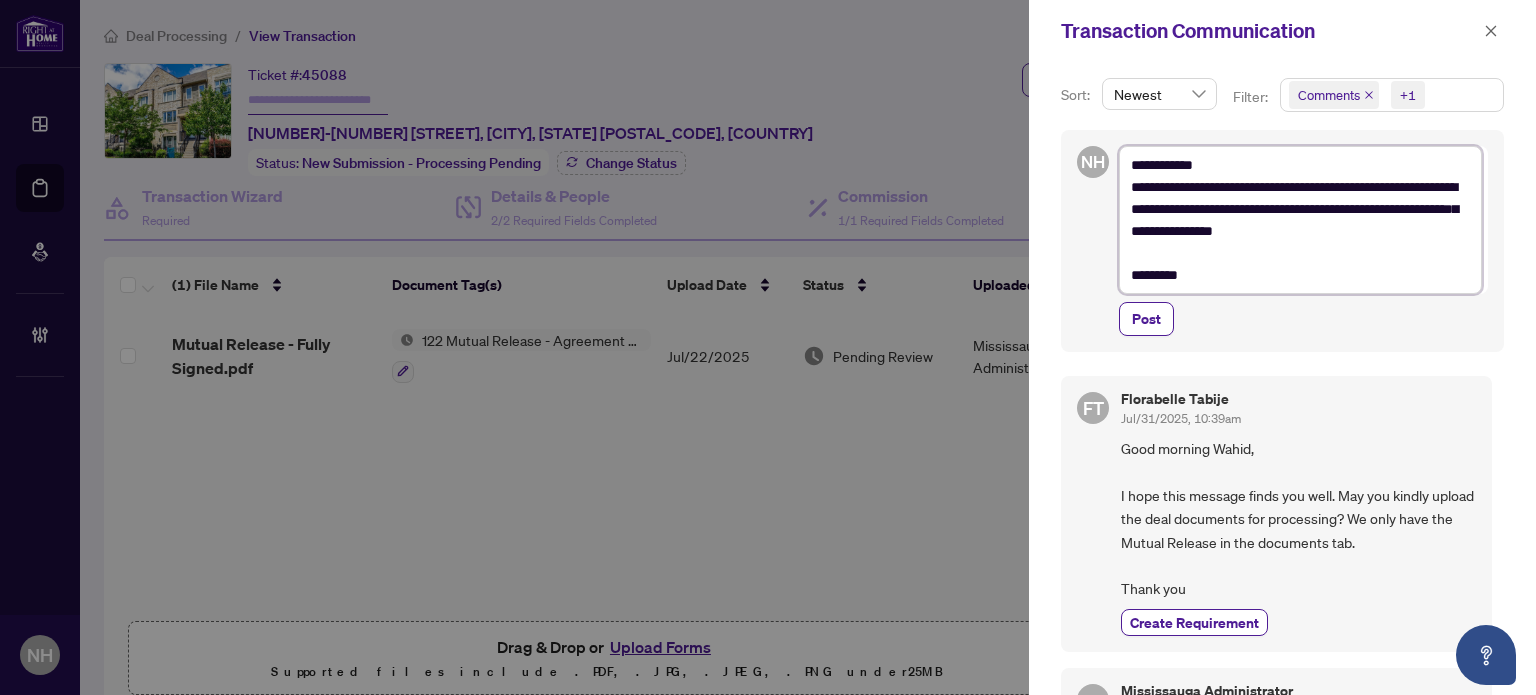 type on "**********" 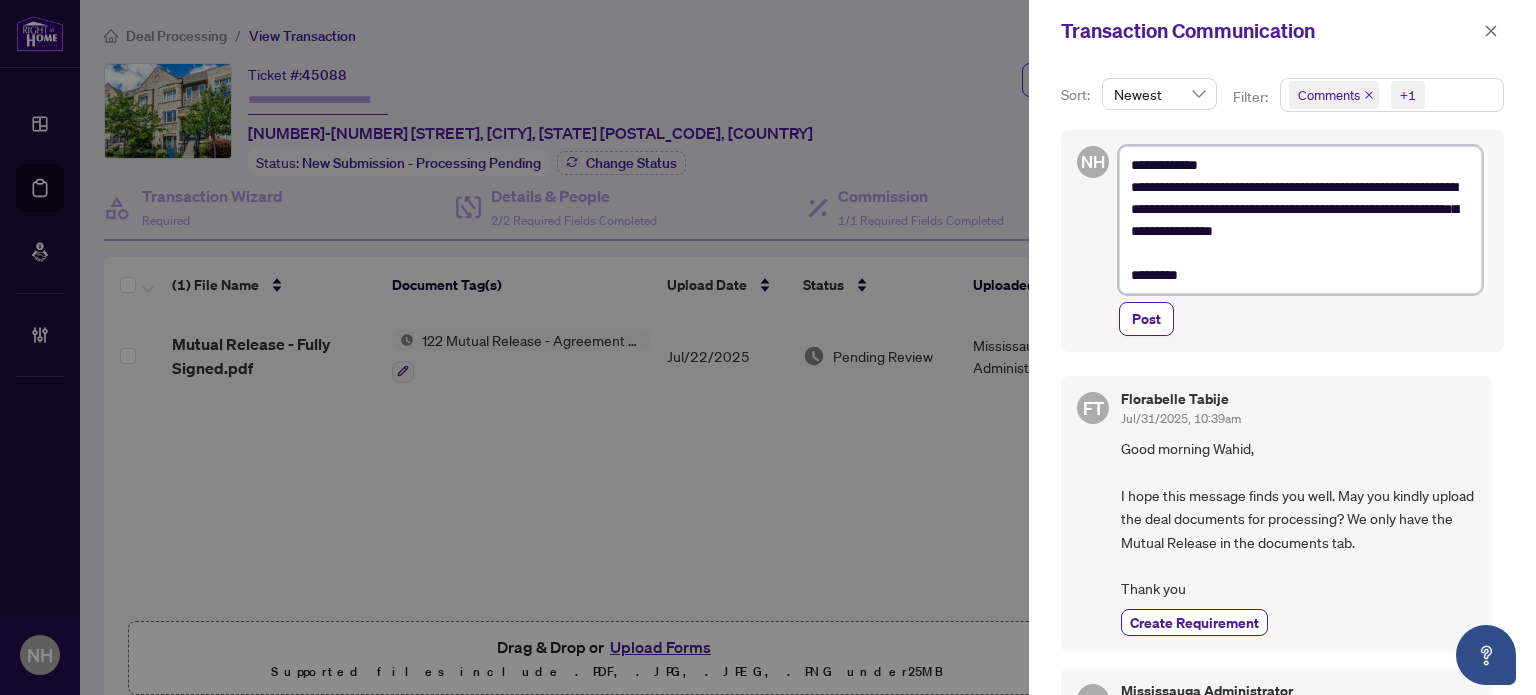 type on "**********" 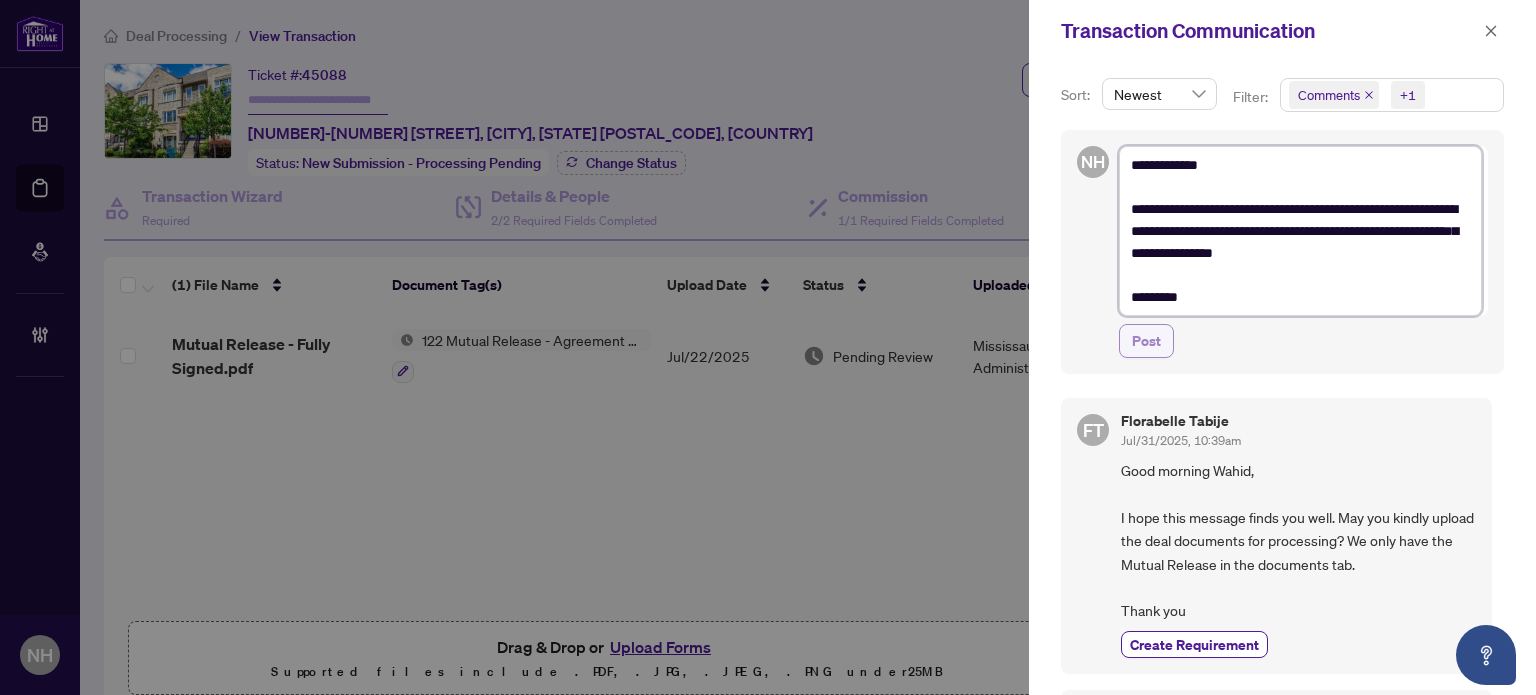 type on "**********" 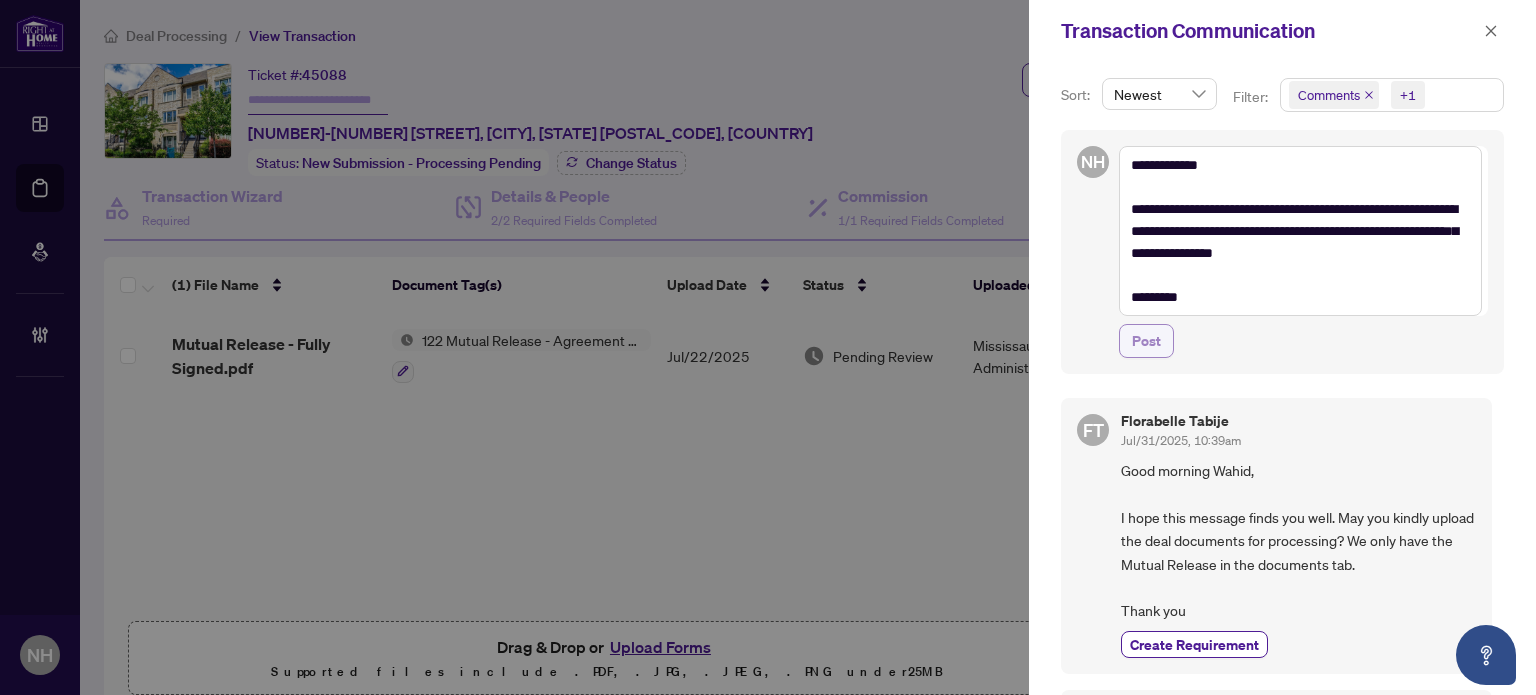 click on "Post" at bounding box center (1146, 341) 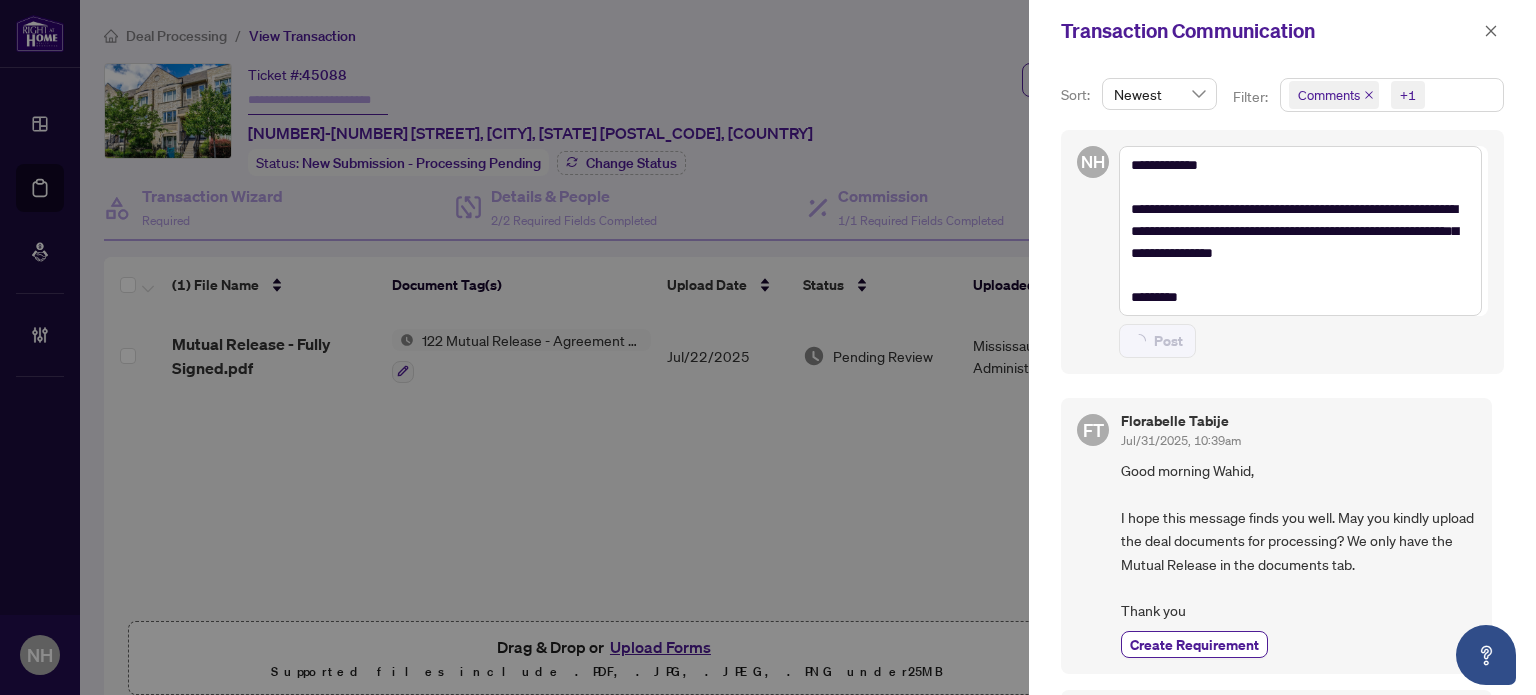 type on "**********" 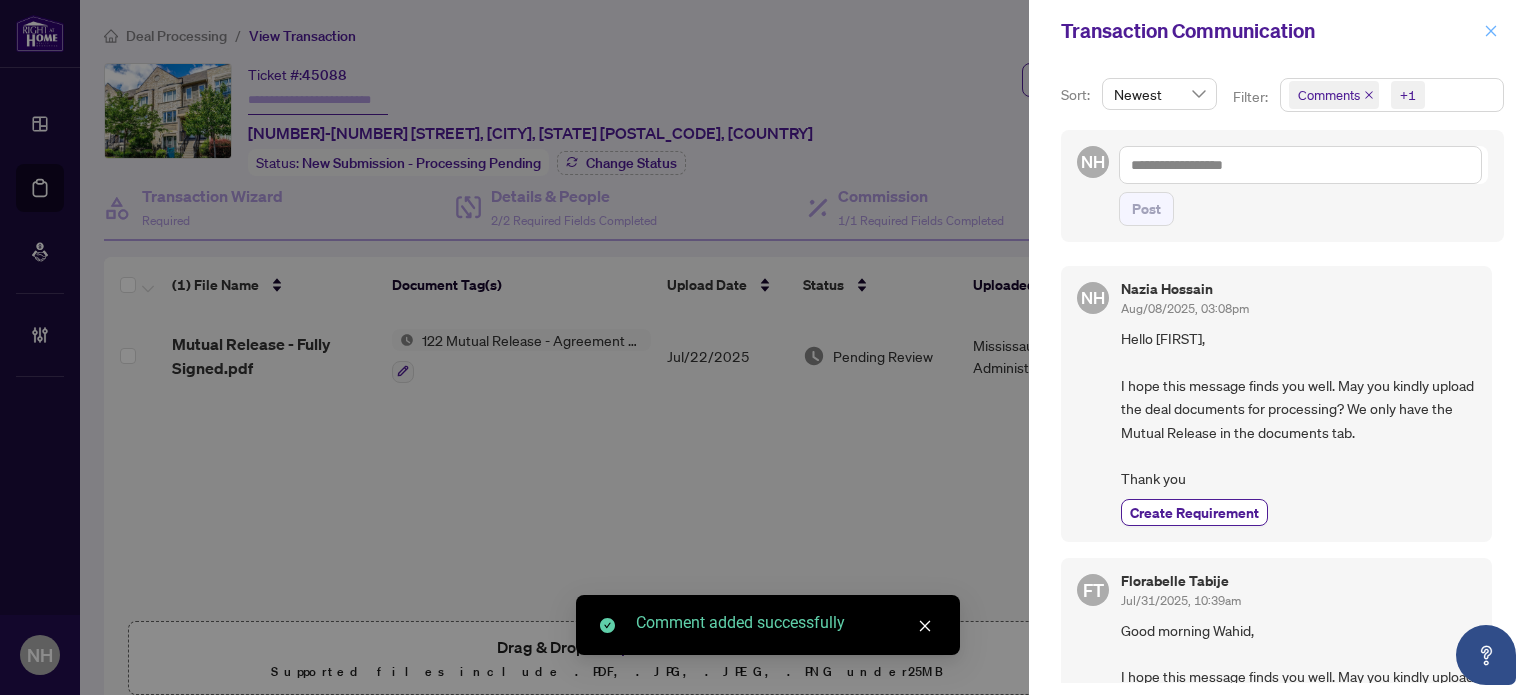 click at bounding box center [1491, 31] 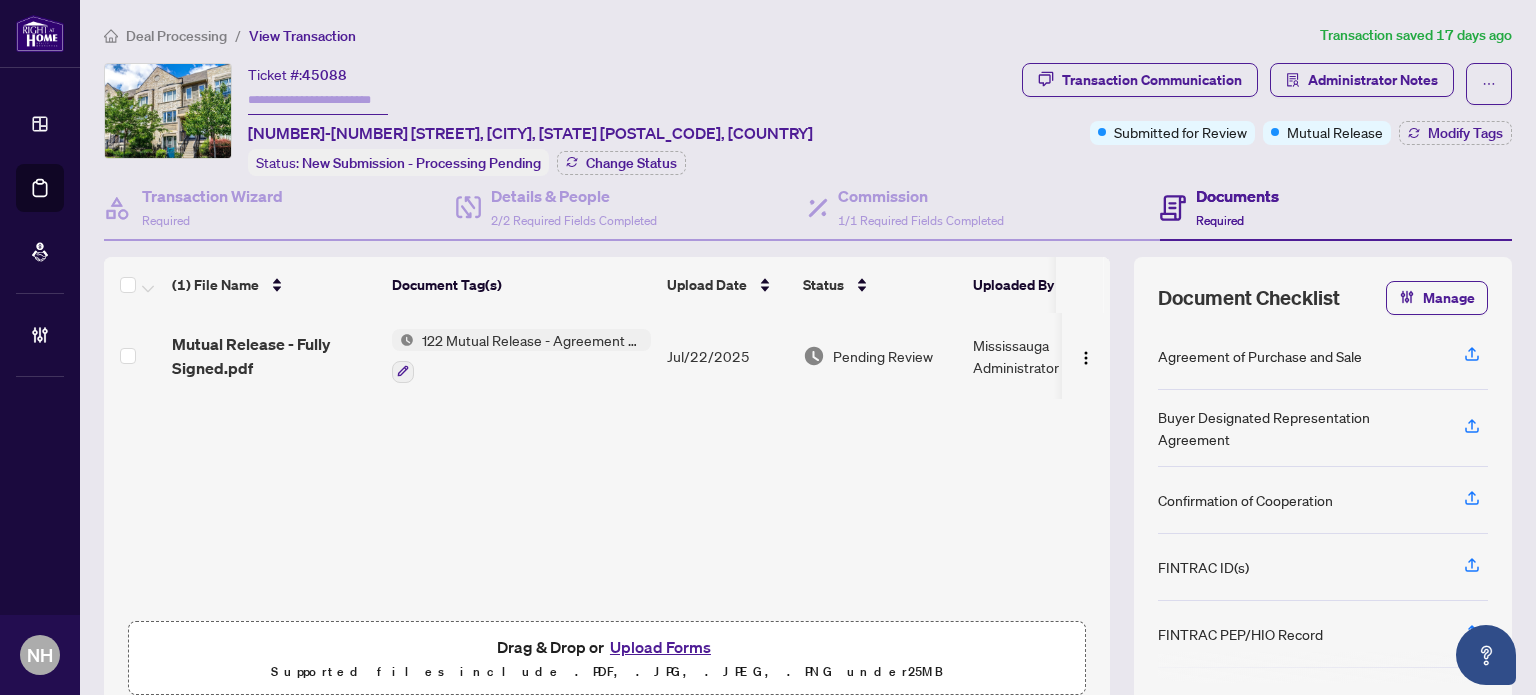 click on "Deal Processing" at bounding box center (176, 36) 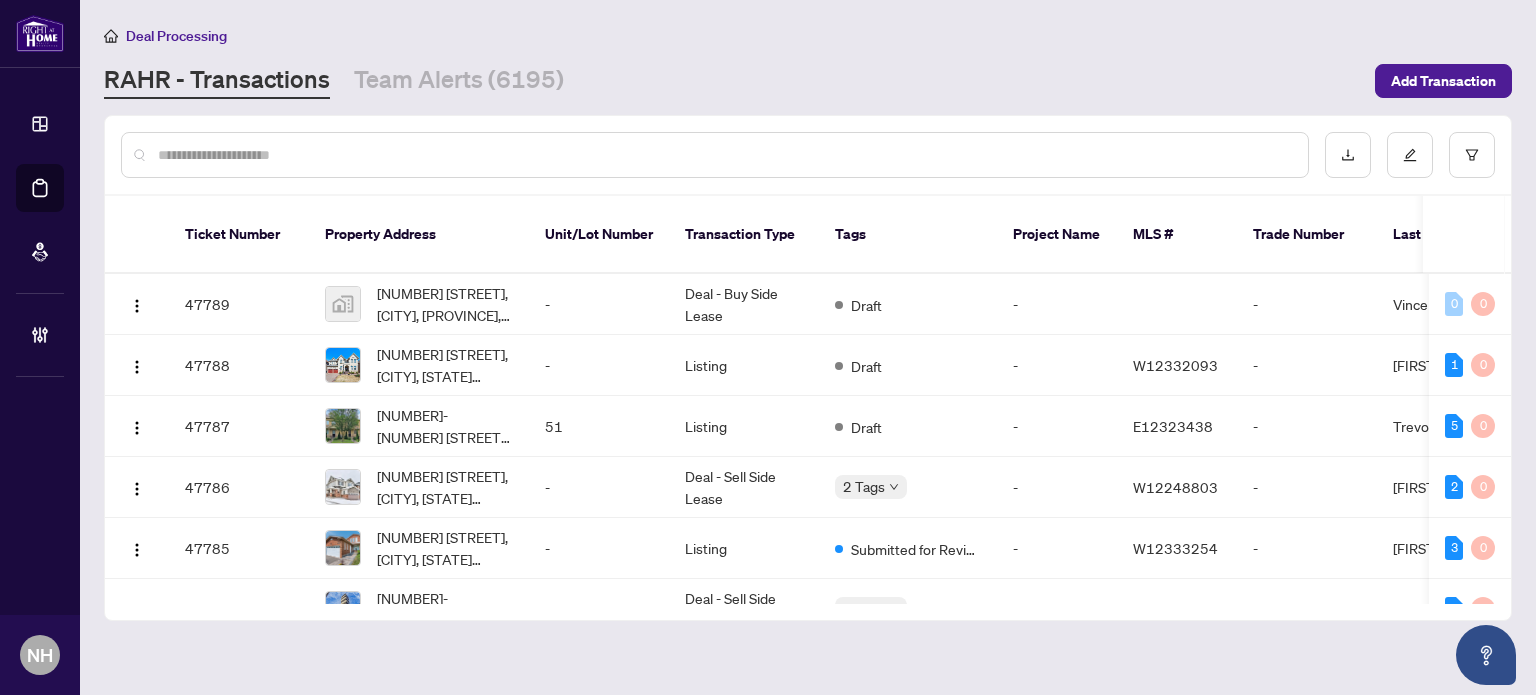 click at bounding box center [725, 155] 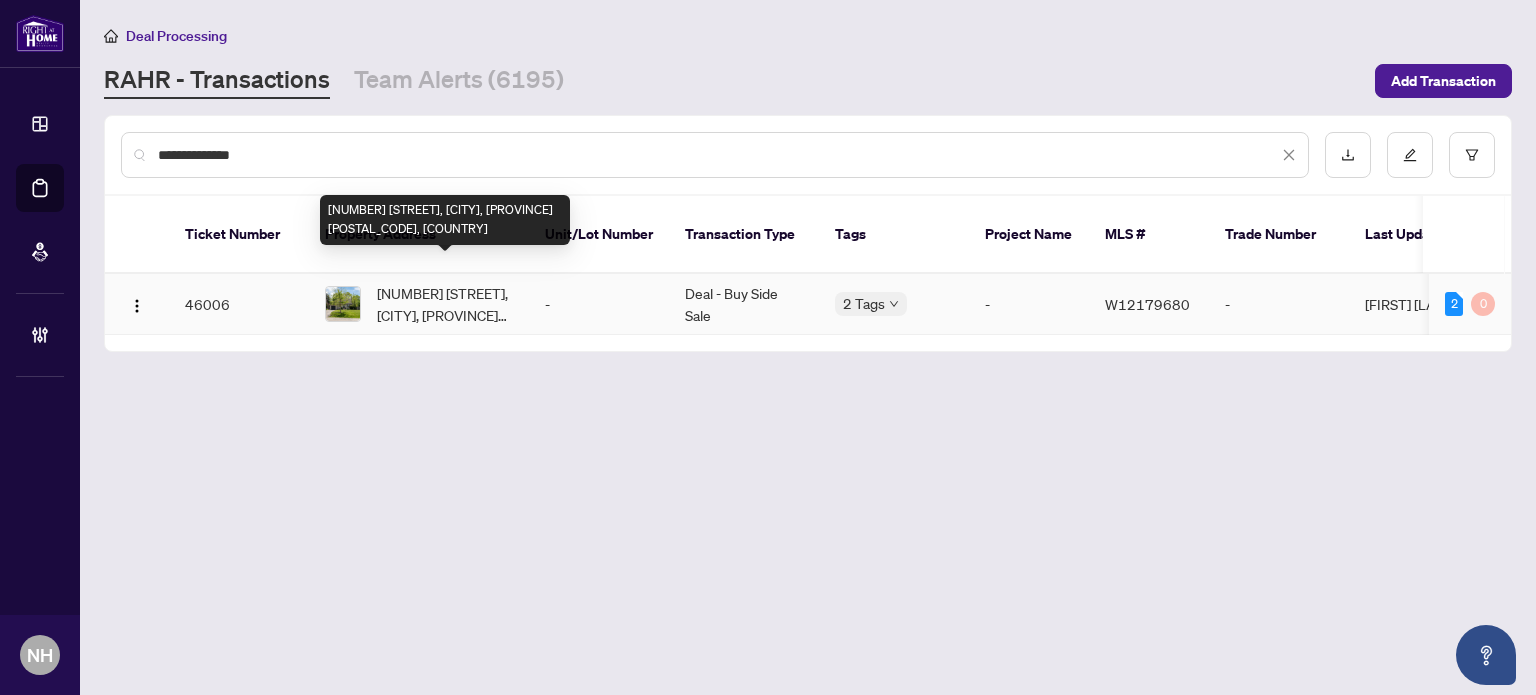 type on "**********" 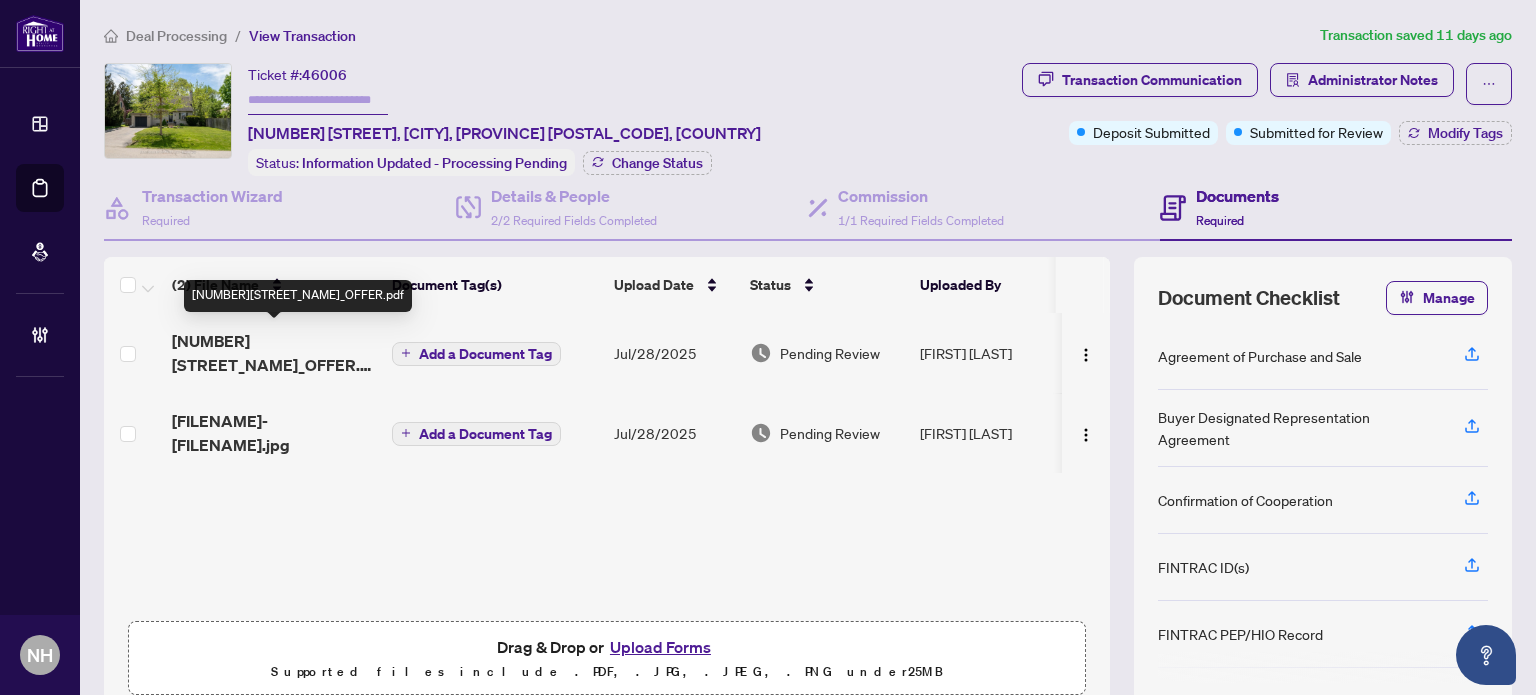 click on "2194Wedgewood-_OFFER.pdf" at bounding box center (274, 353) 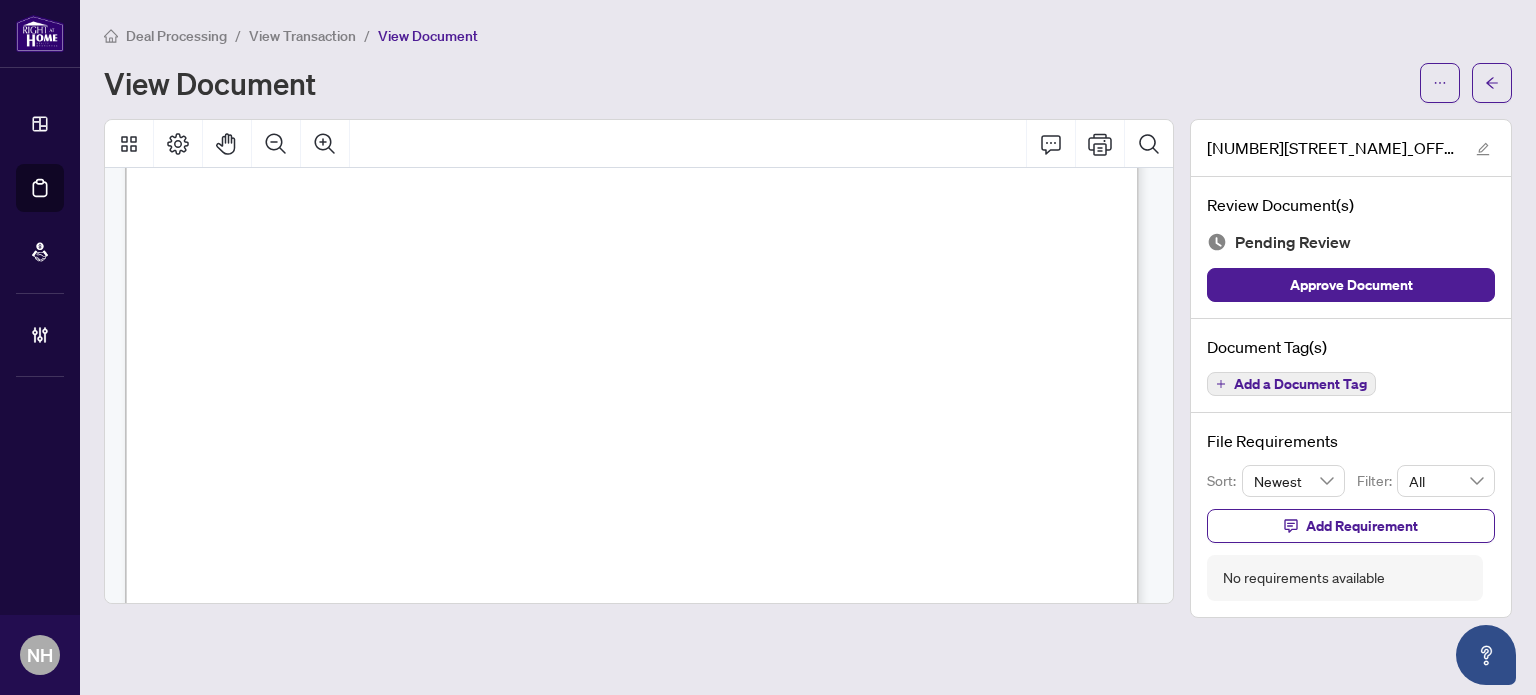 scroll, scrollTop: 2800, scrollLeft: 0, axis: vertical 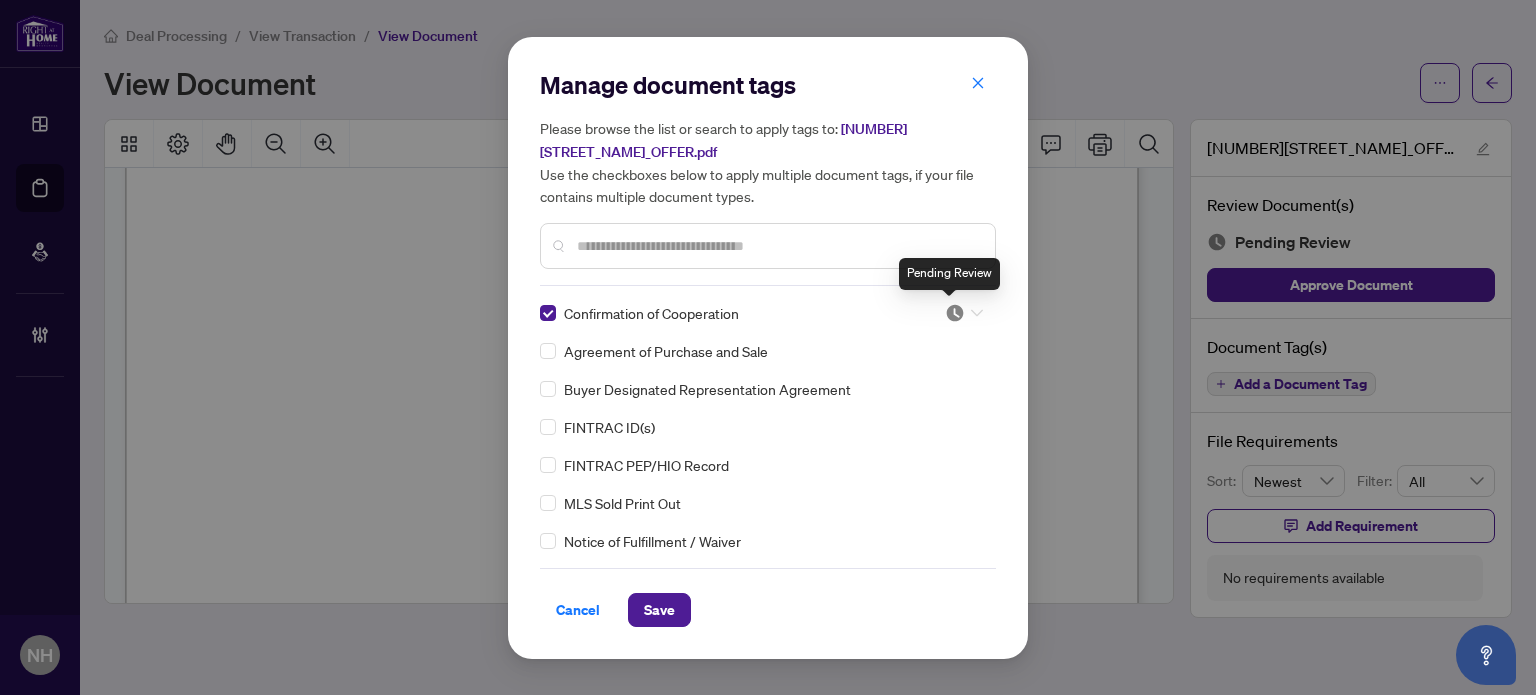 click at bounding box center [955, 313] 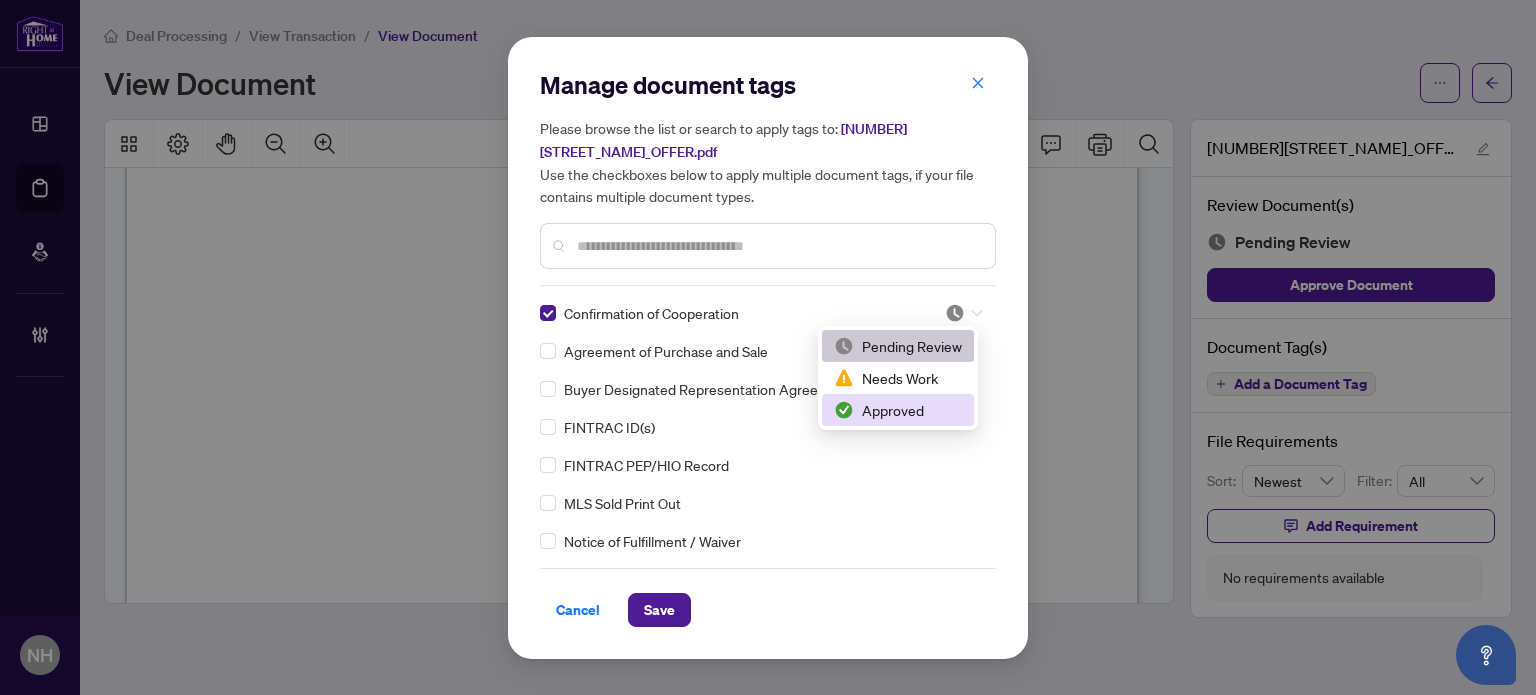 drag, startPoint x: 913, startPoint y: 417, endPoint x: 798, endPoint y: 521, distance: 155.0516 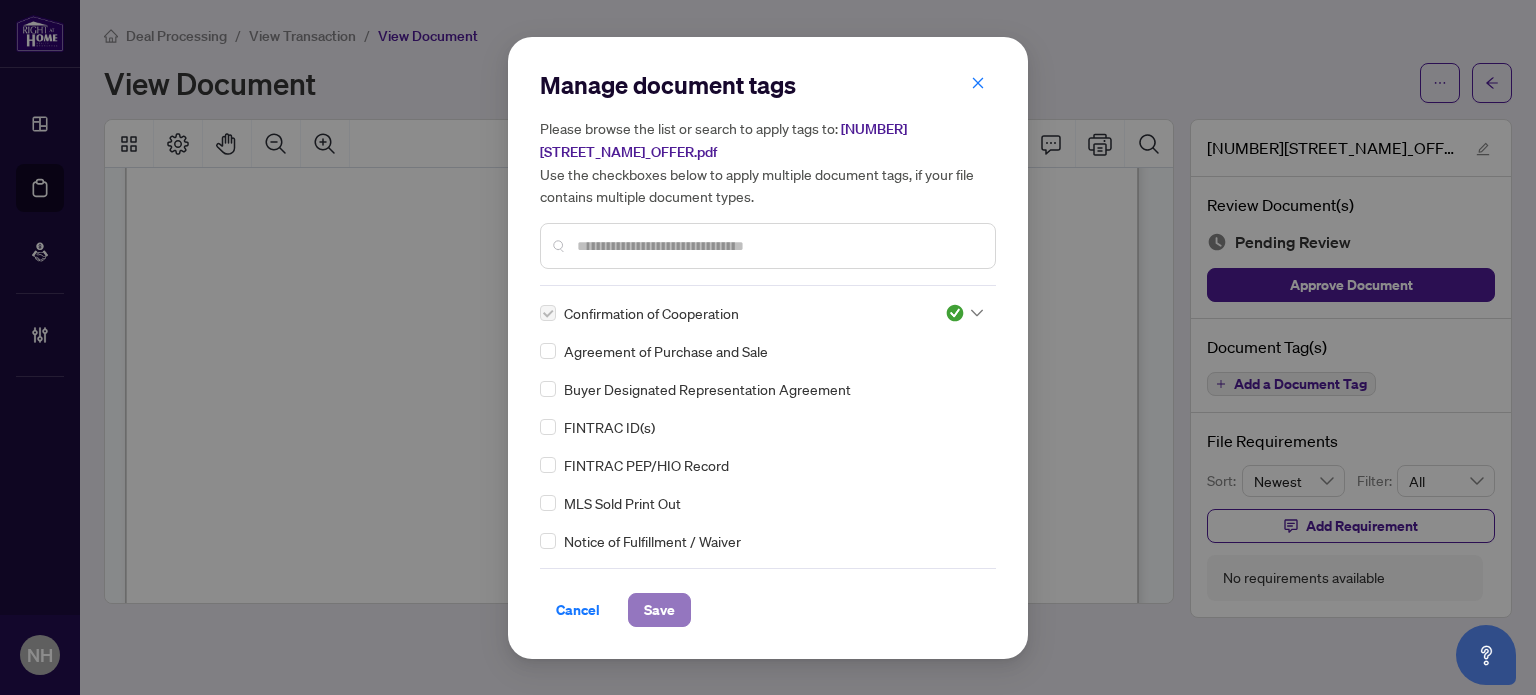 click on "Save" at bounding box center [659, 610] 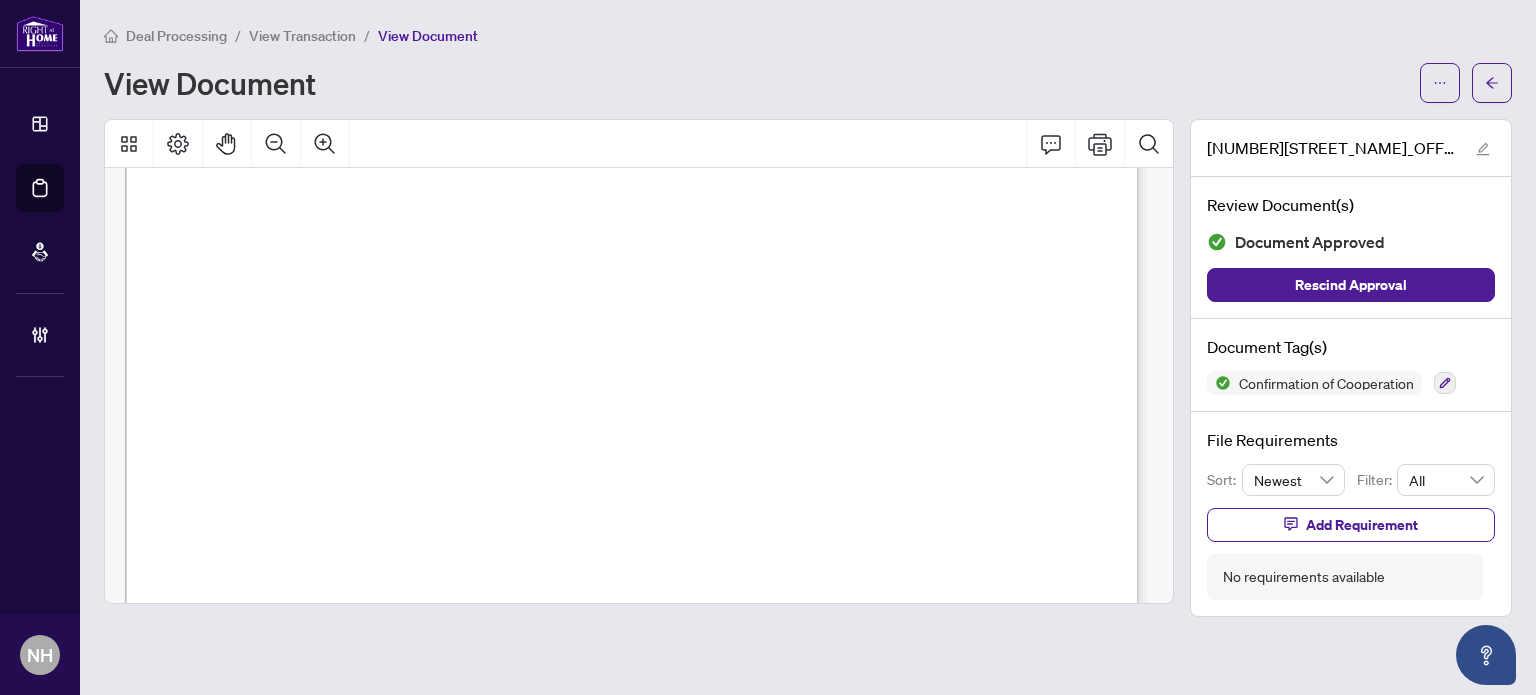 scroll, scrollTop: 4400, scrollLeft: 0, axis: vertical 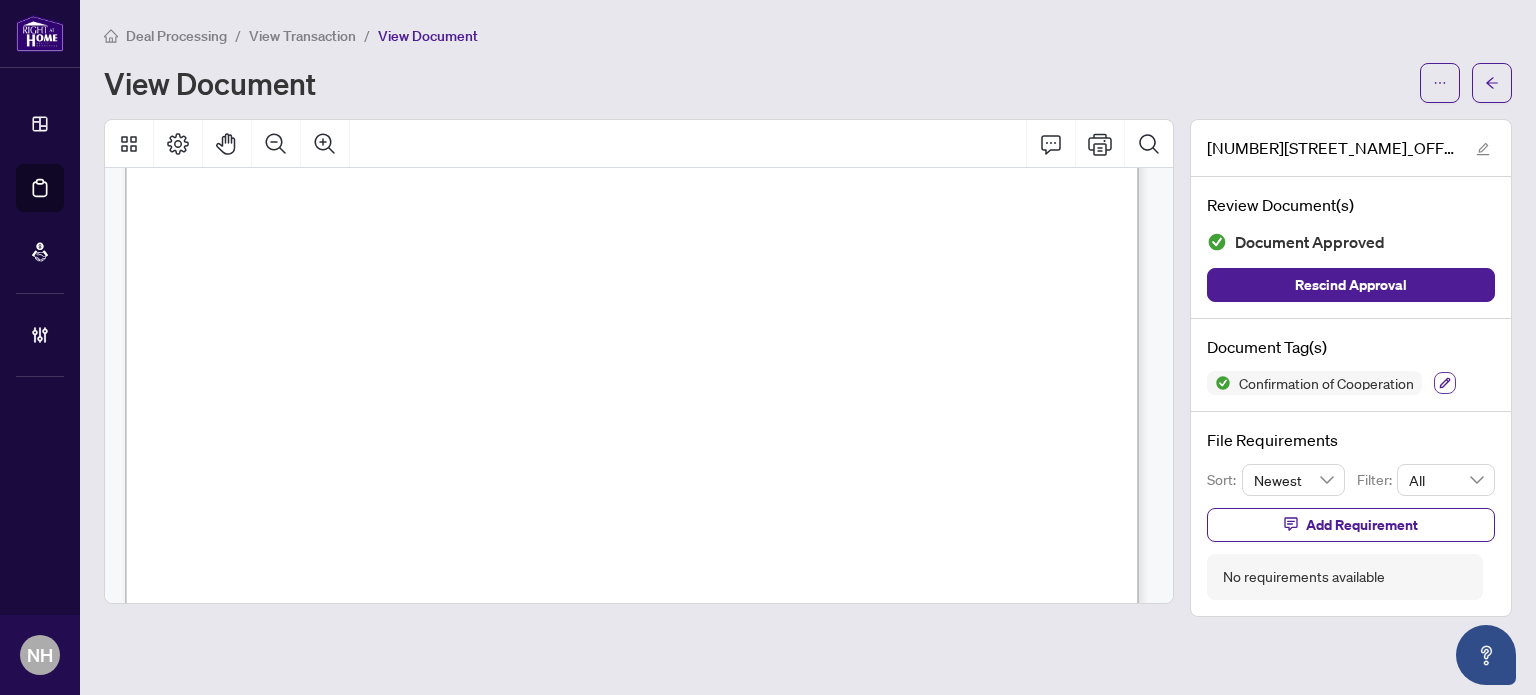 click at bounding box center [1445, 383] 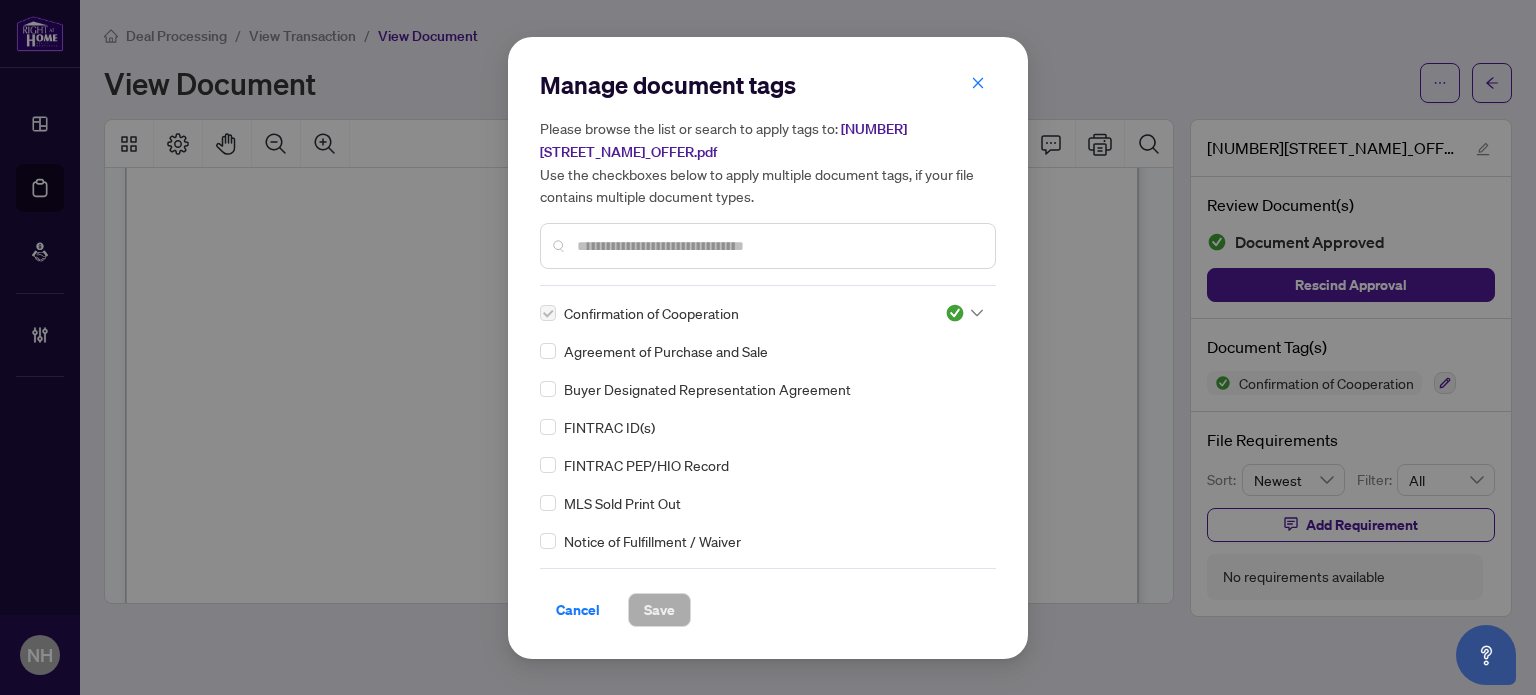 click at bounding box center [778, 246] 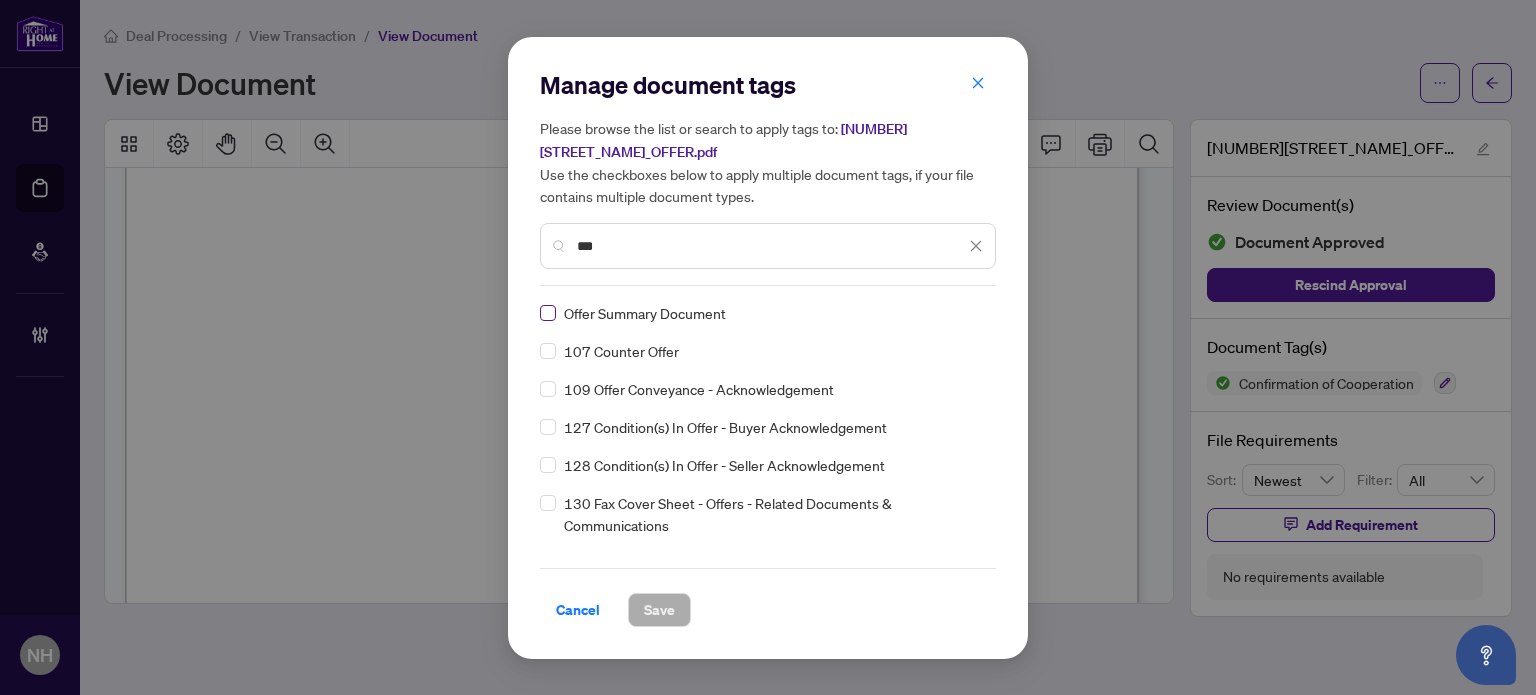 type on "***" 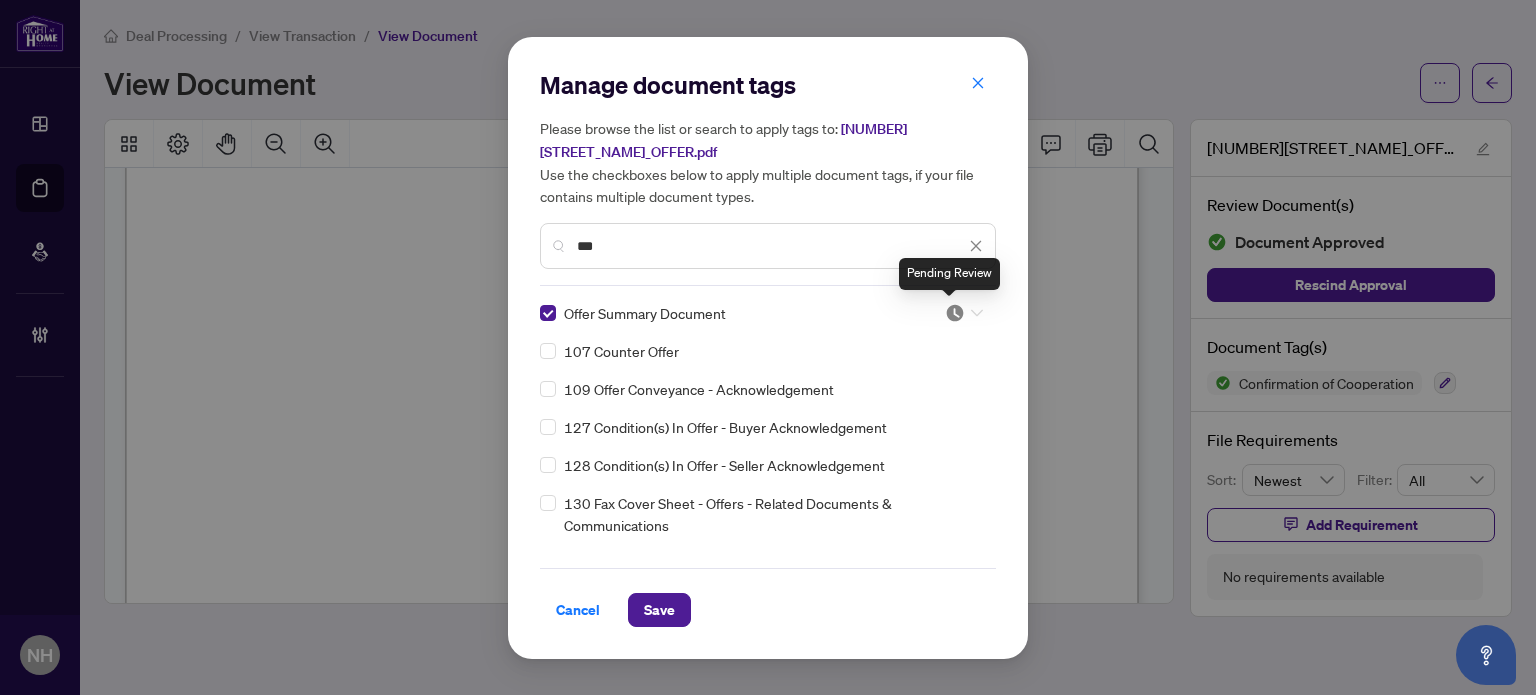click at bounding box center [955, 313] 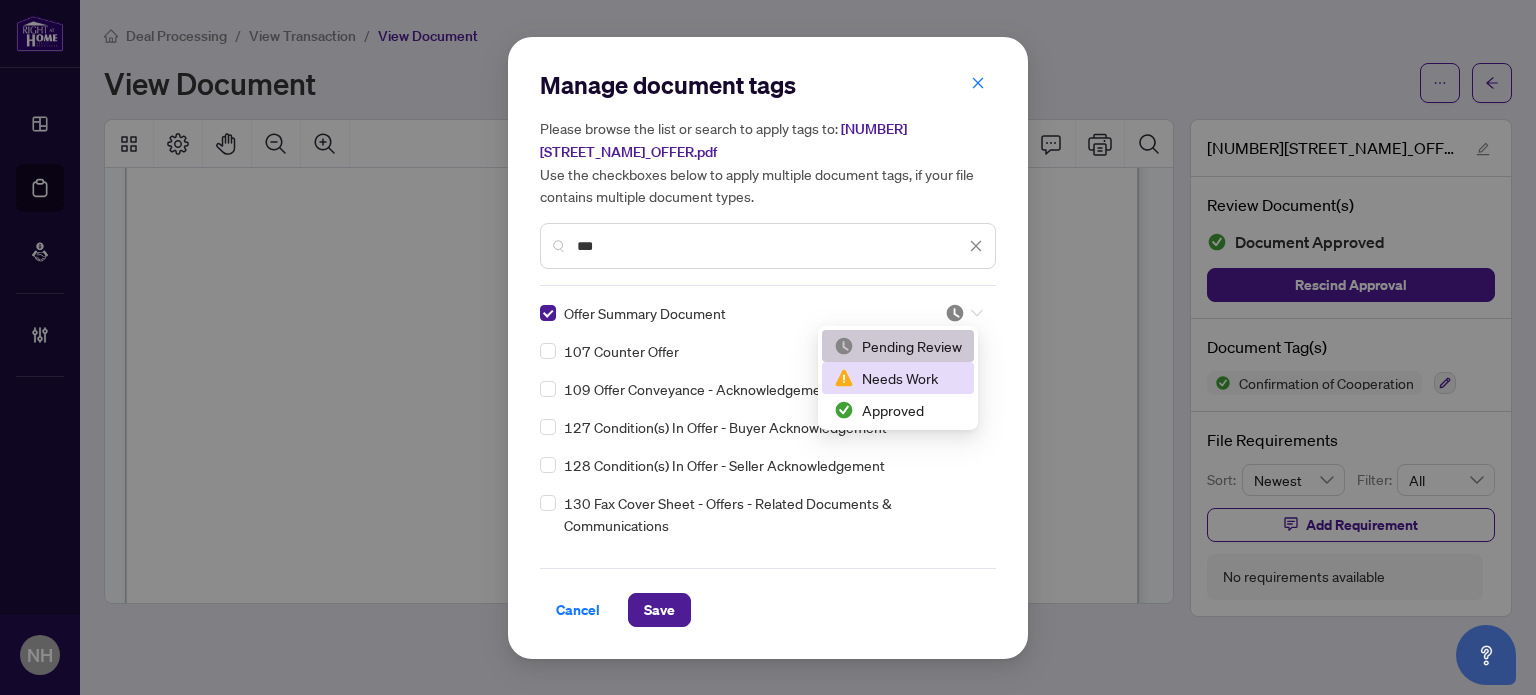 click on "Approved" at bounding box center (898, 410) 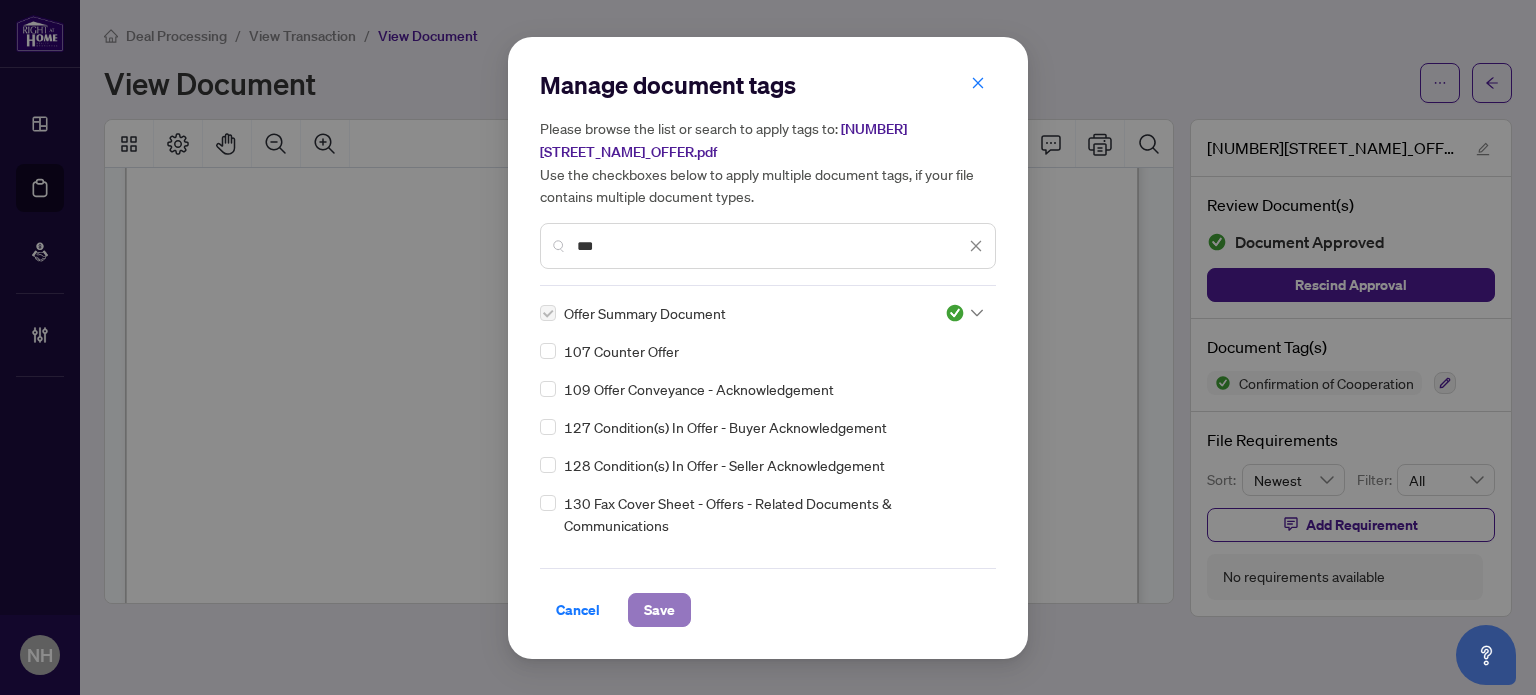 click on "Save" at bounding box center (659, 610) 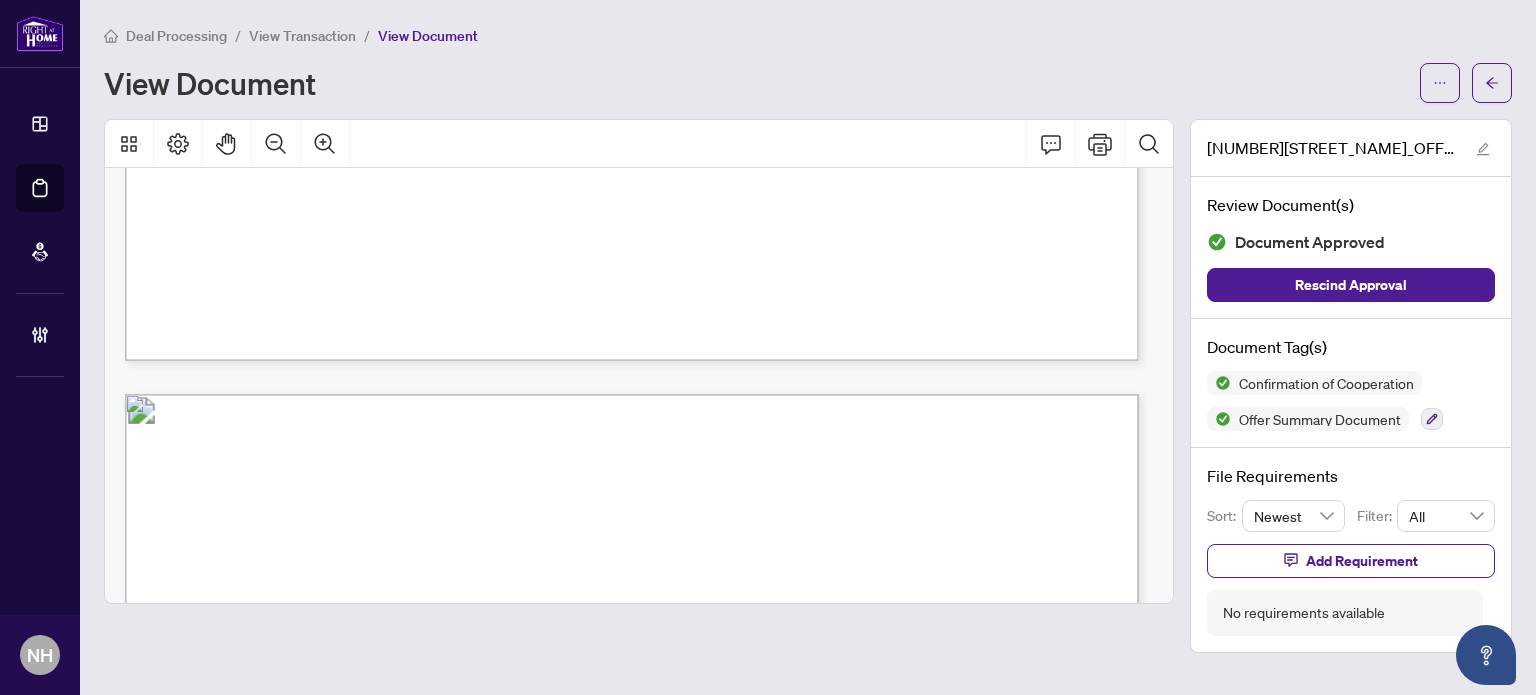scroll, scrollTop: 11900, scrollLeft: 0, axis: vertical 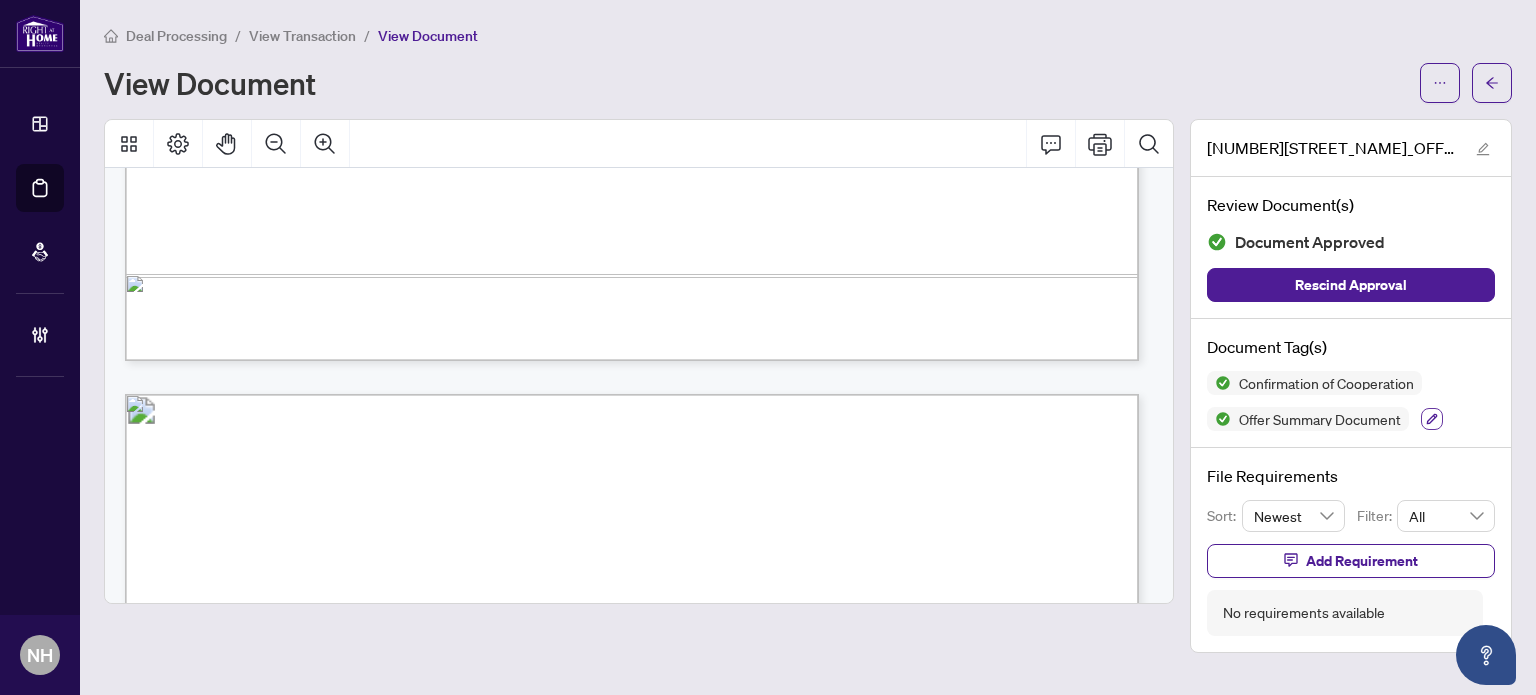 click 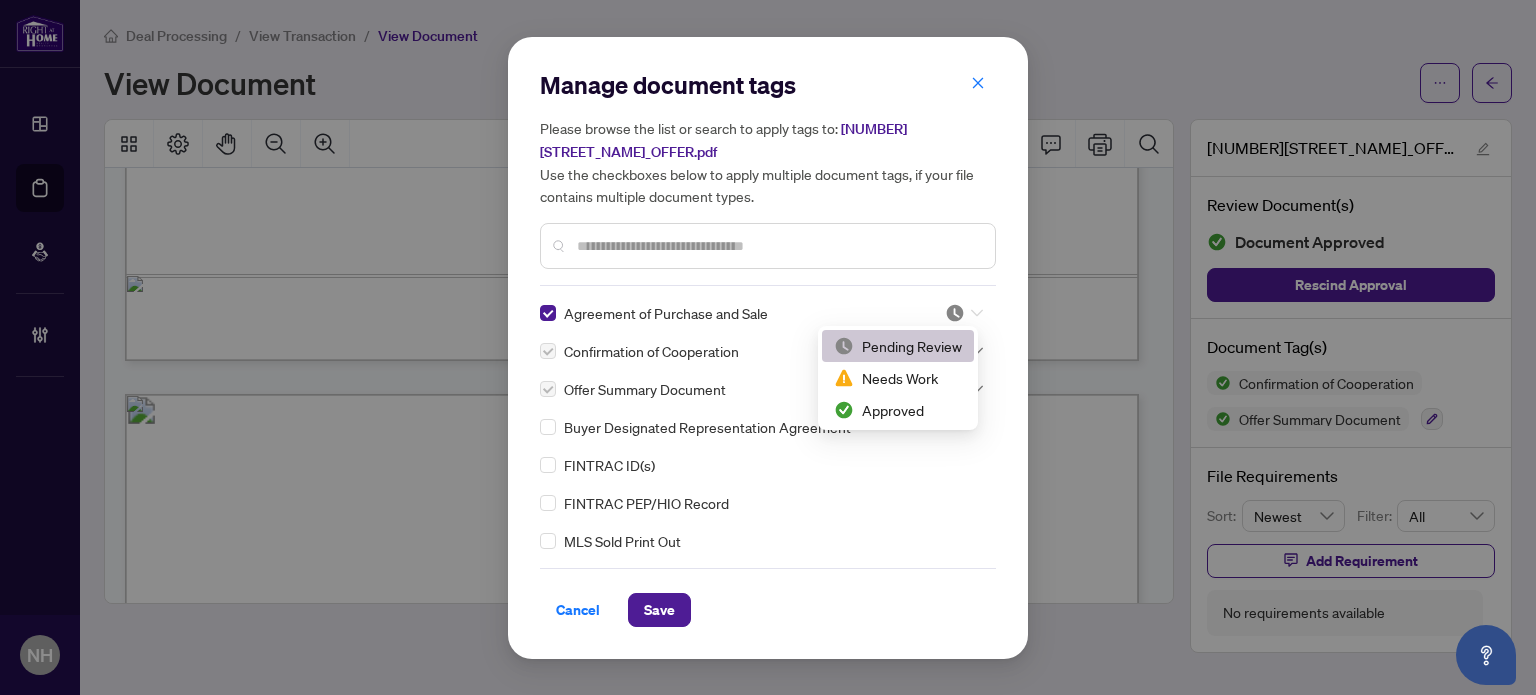click at bounding box center (964, 313) 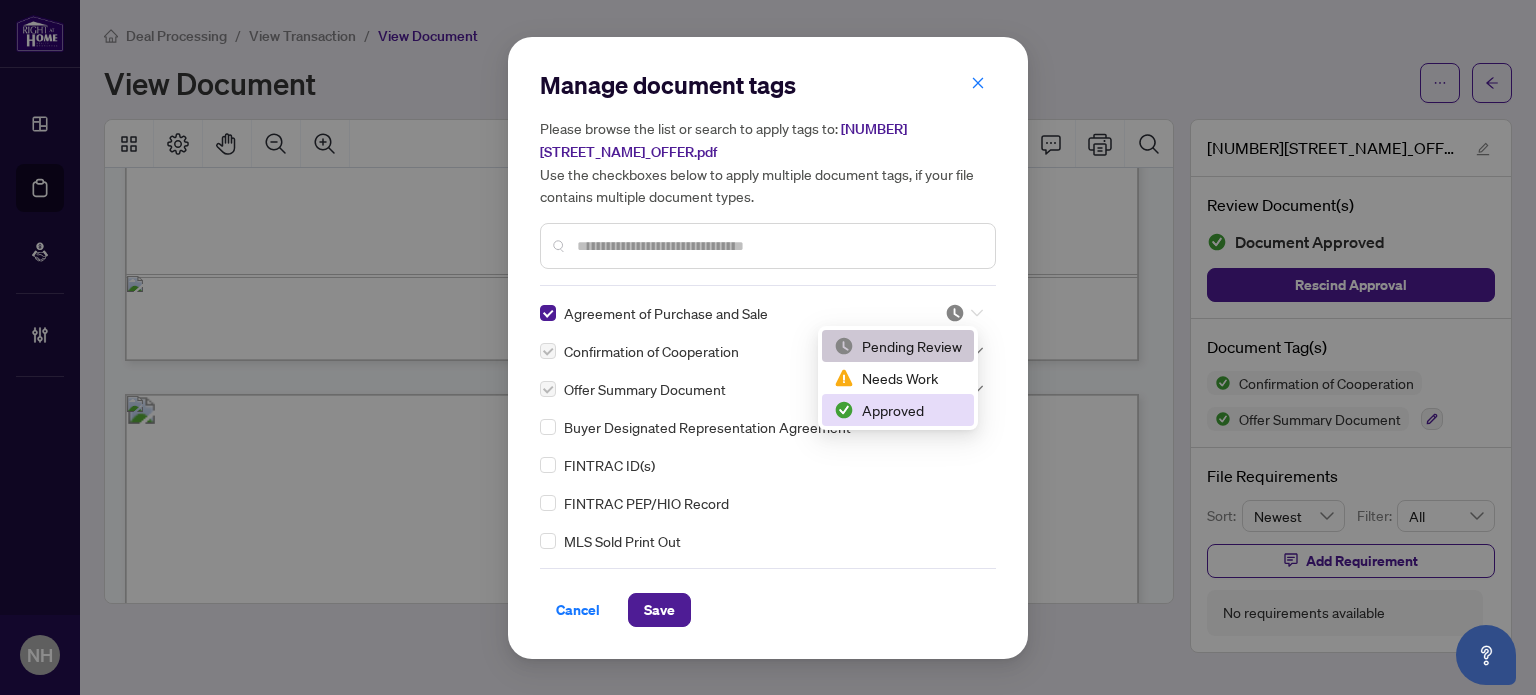 click on "Approved" at bounding box center [898, 410] 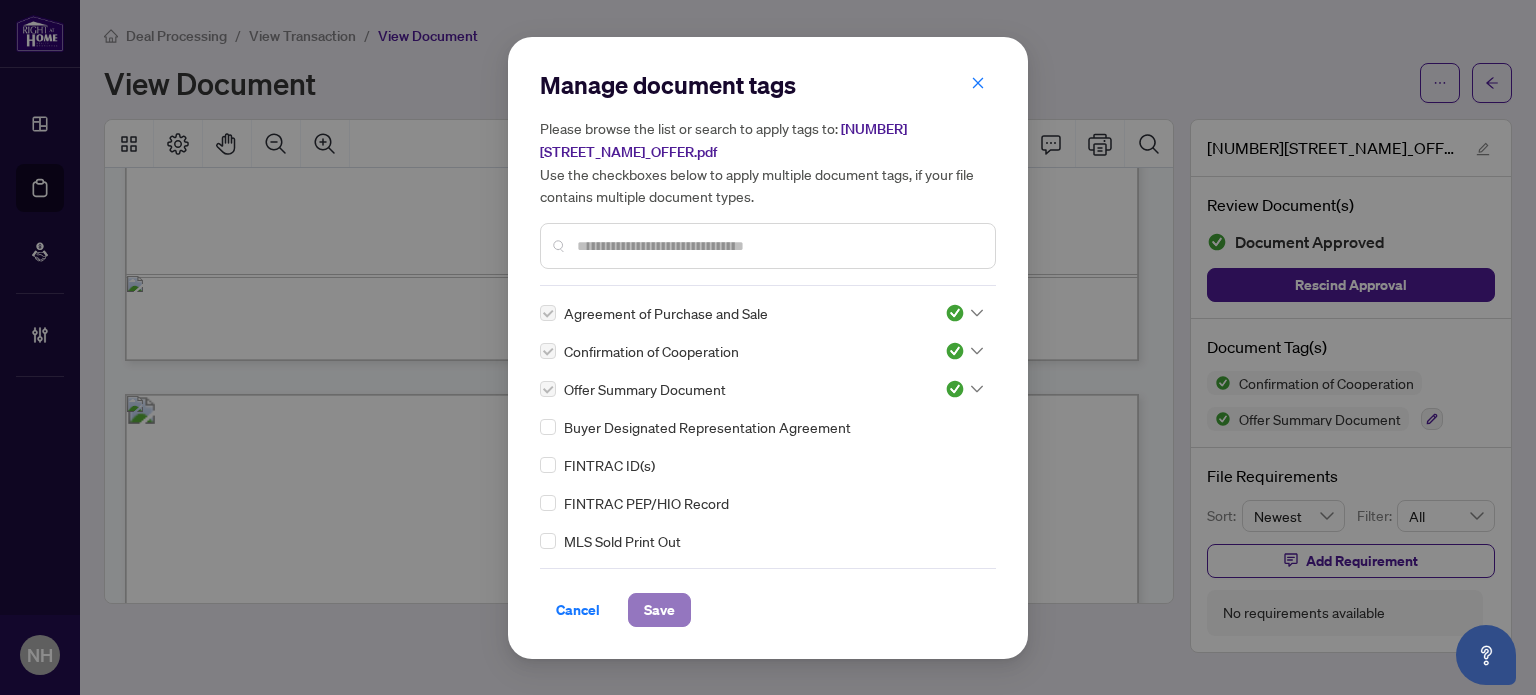 click on "Save" at bounding box center [659, 610] 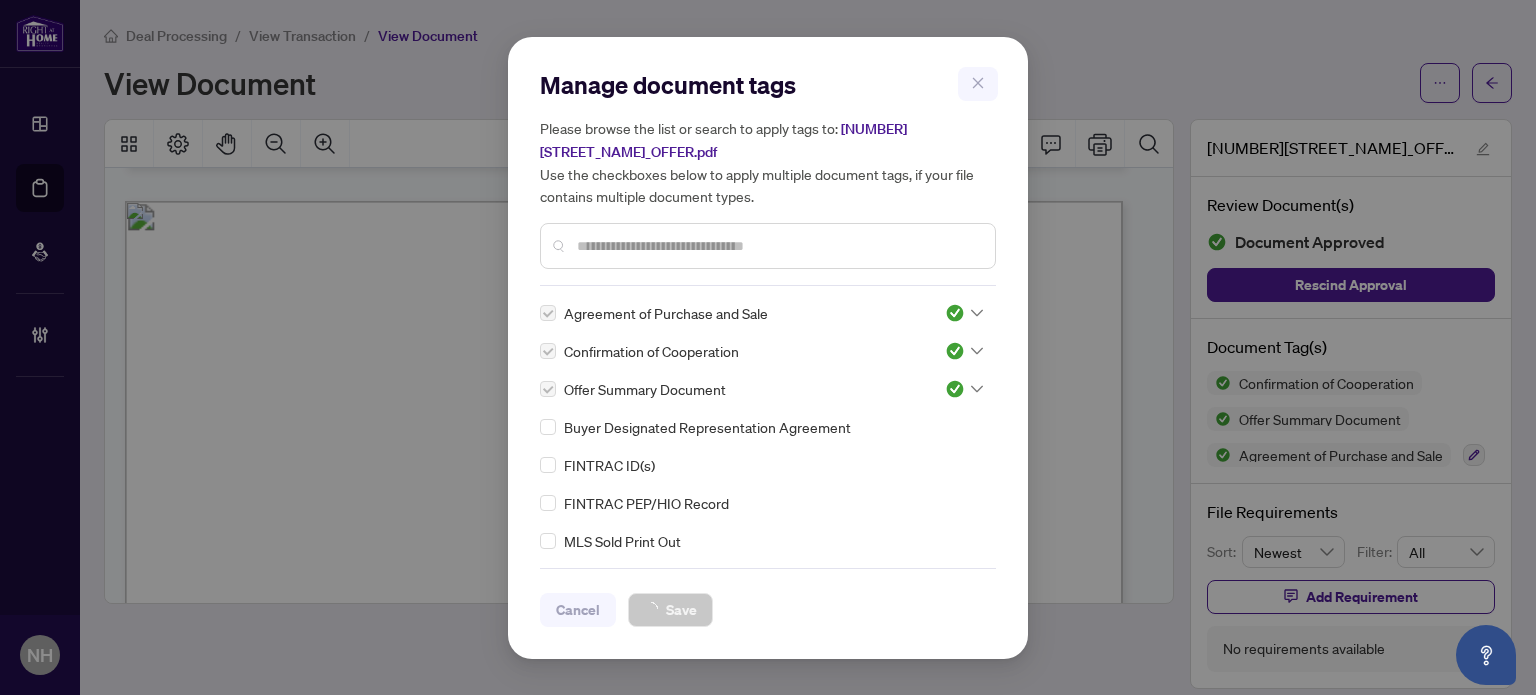 scroll, scrollTop: 11710, scrollLeft: 0, axis: vertical 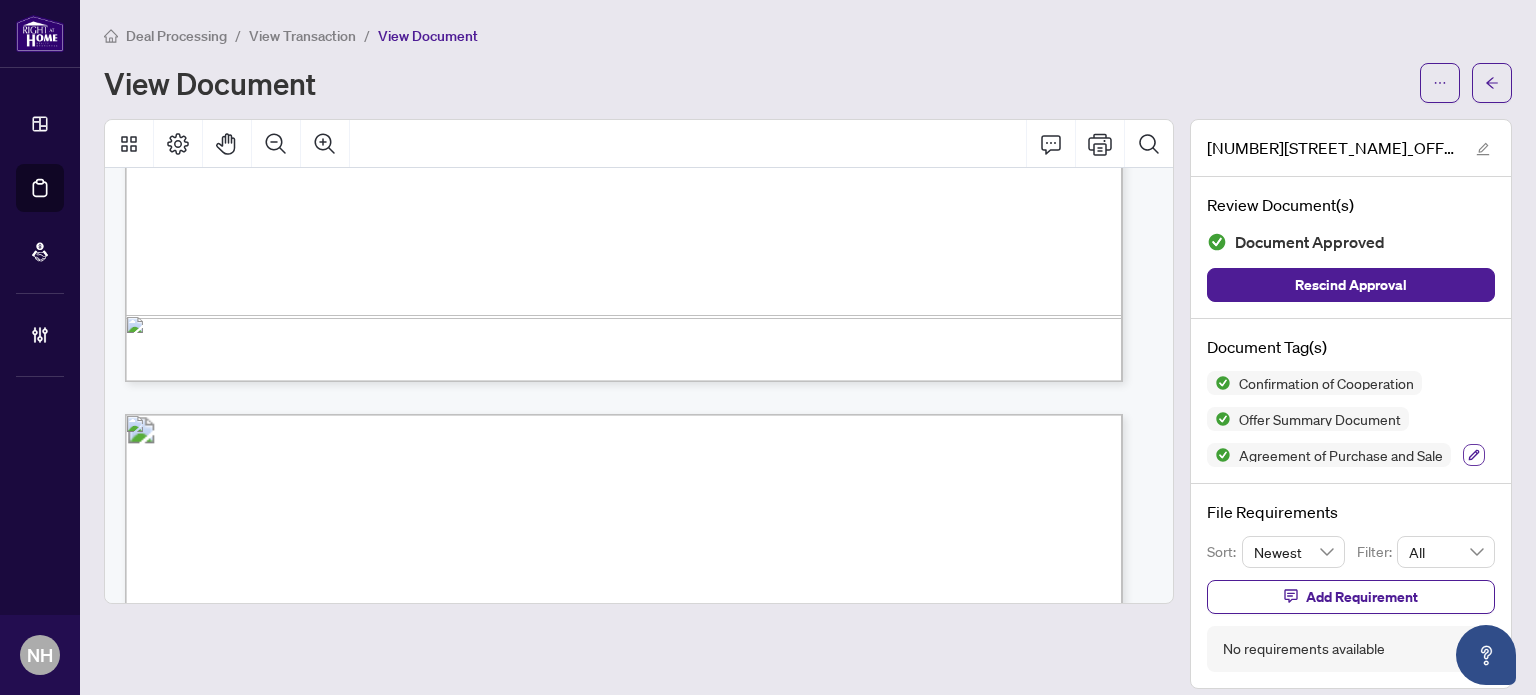 click at bounding box center (1474, 455) 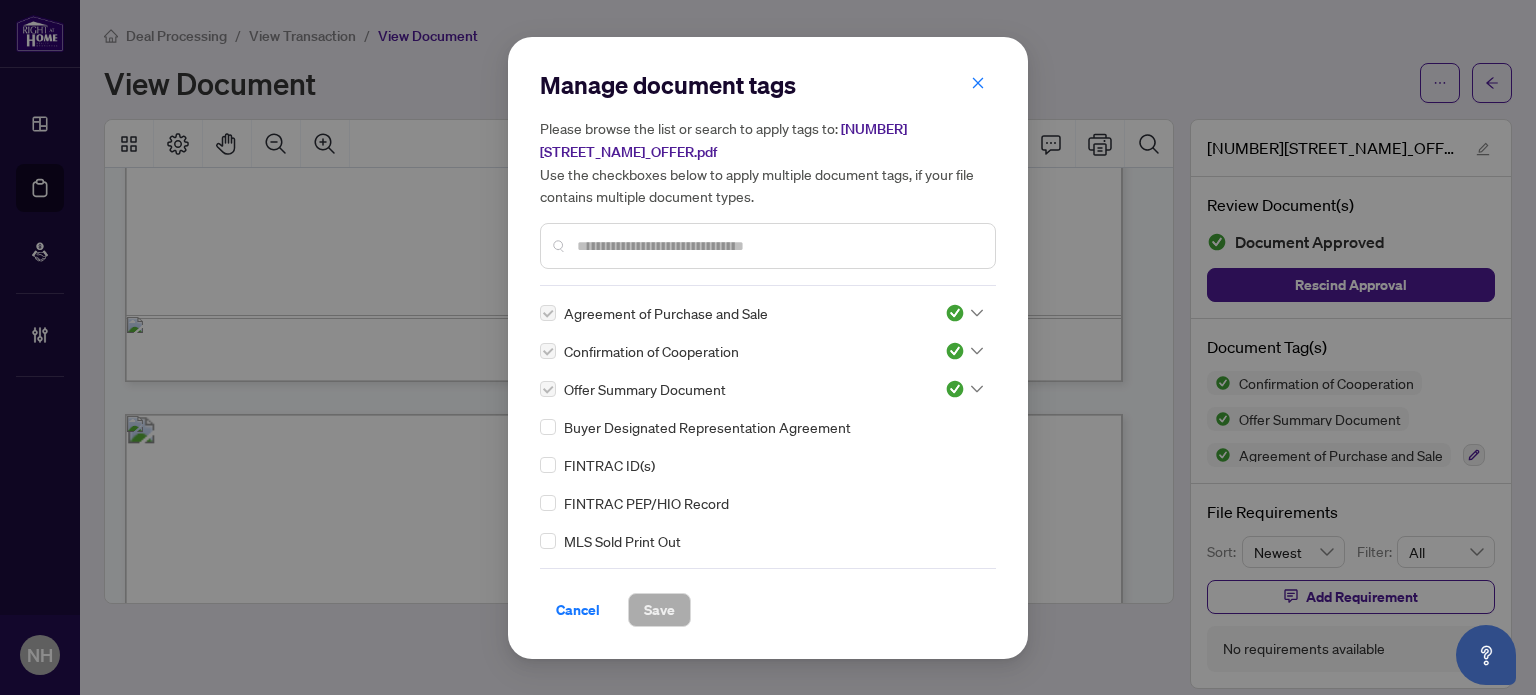 click at bounding box center [778, 246] 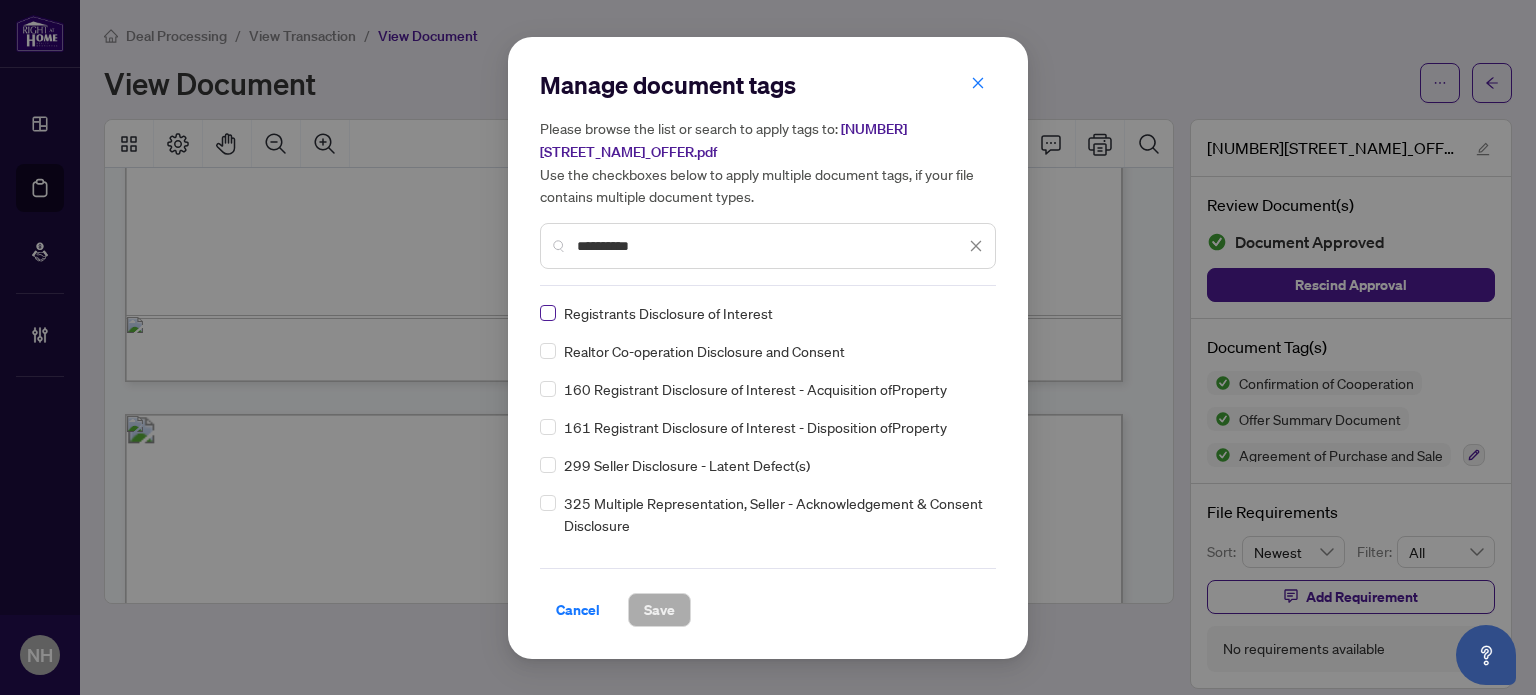 type on "**********" 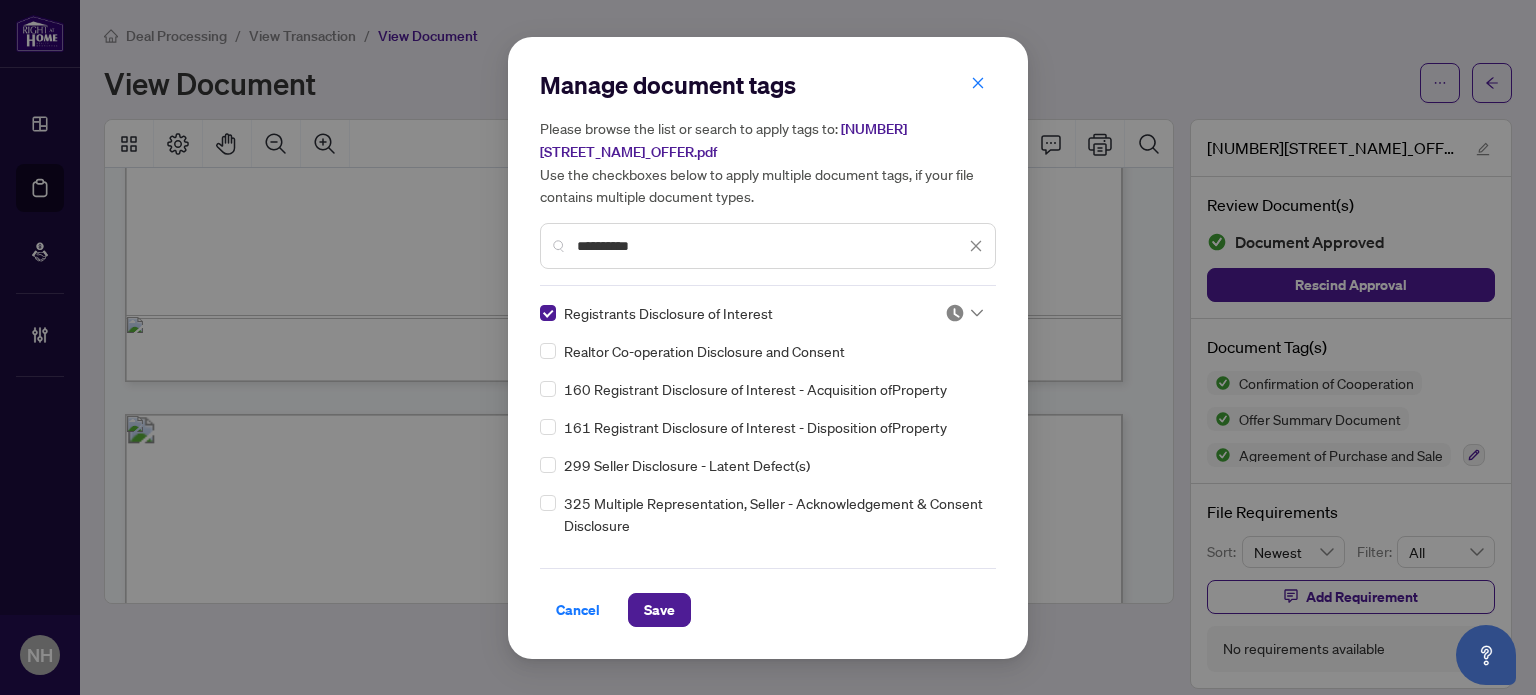 click at bounding box center (955, 313) 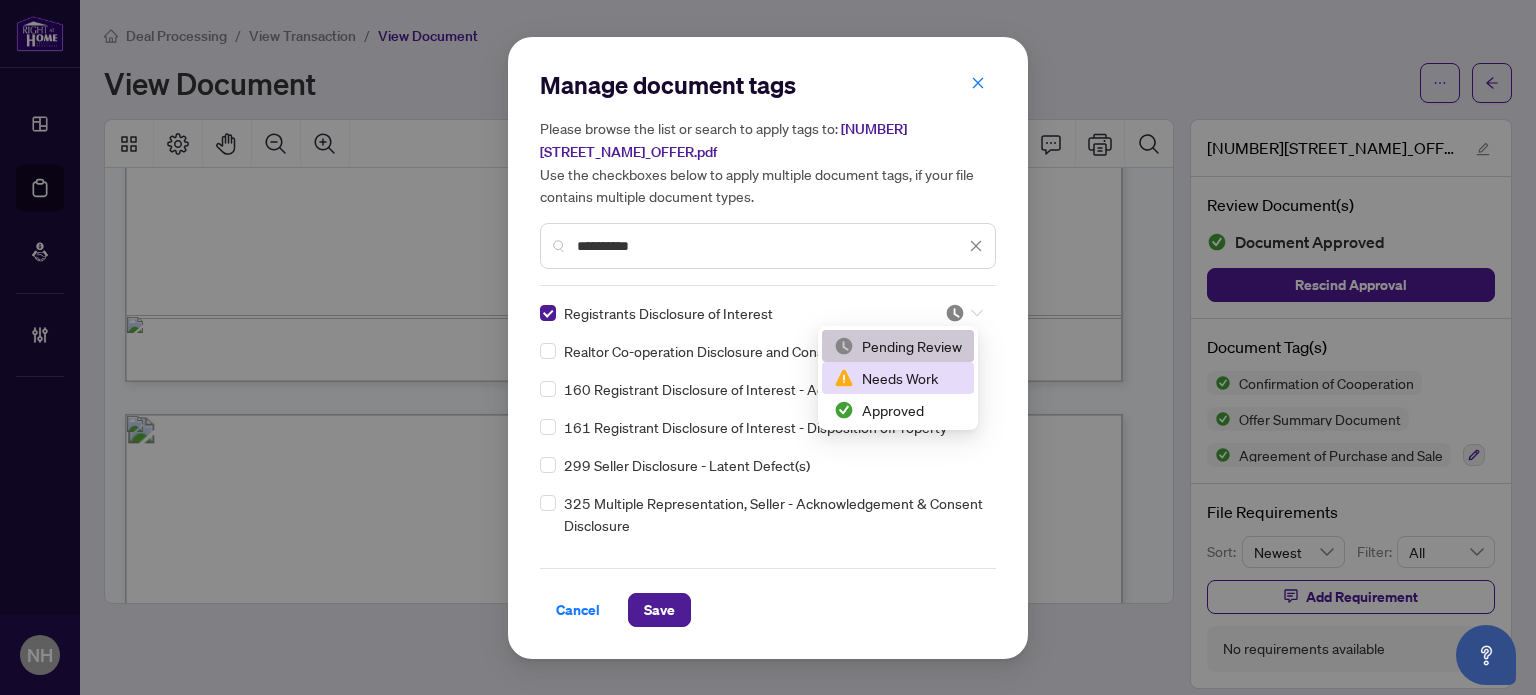 click on "Needs Work" at bounding box center (898, 378) 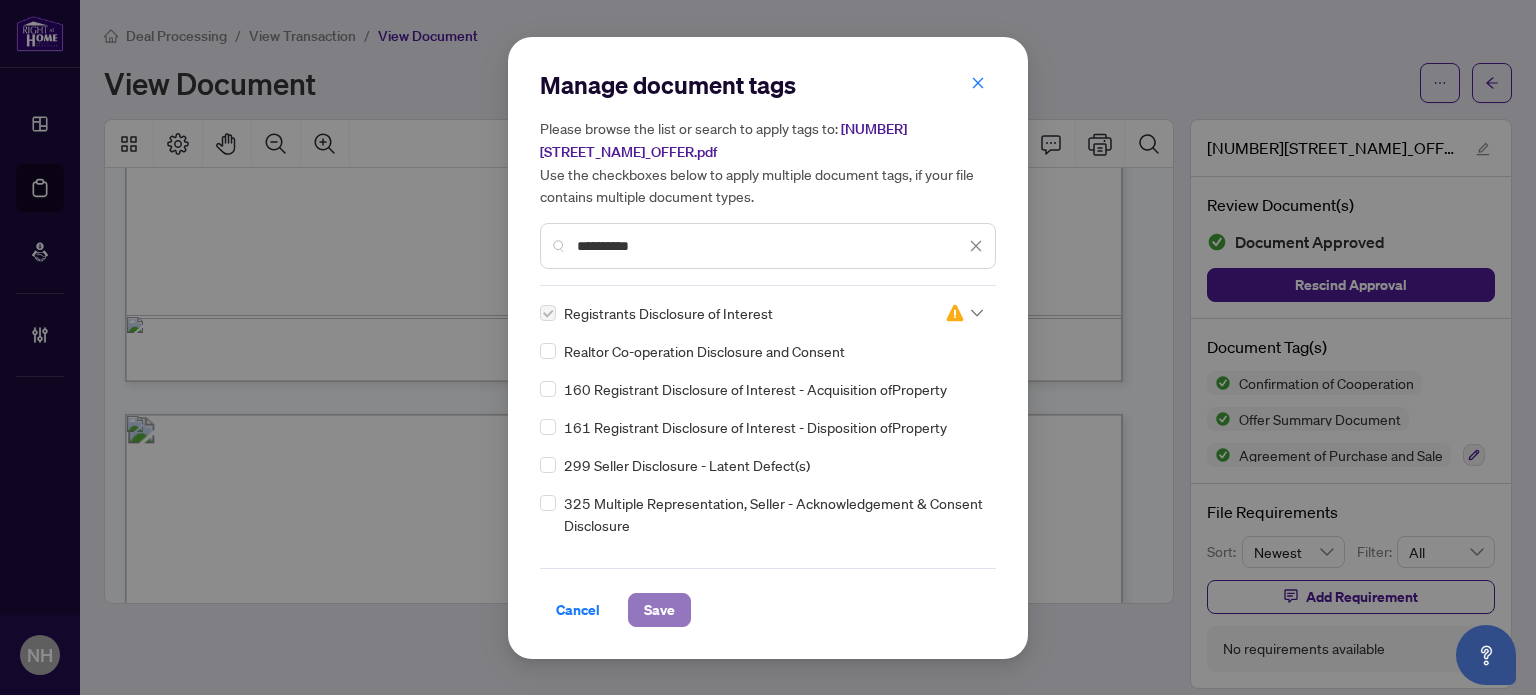 click on "Save" at bounding box center [659, 610] 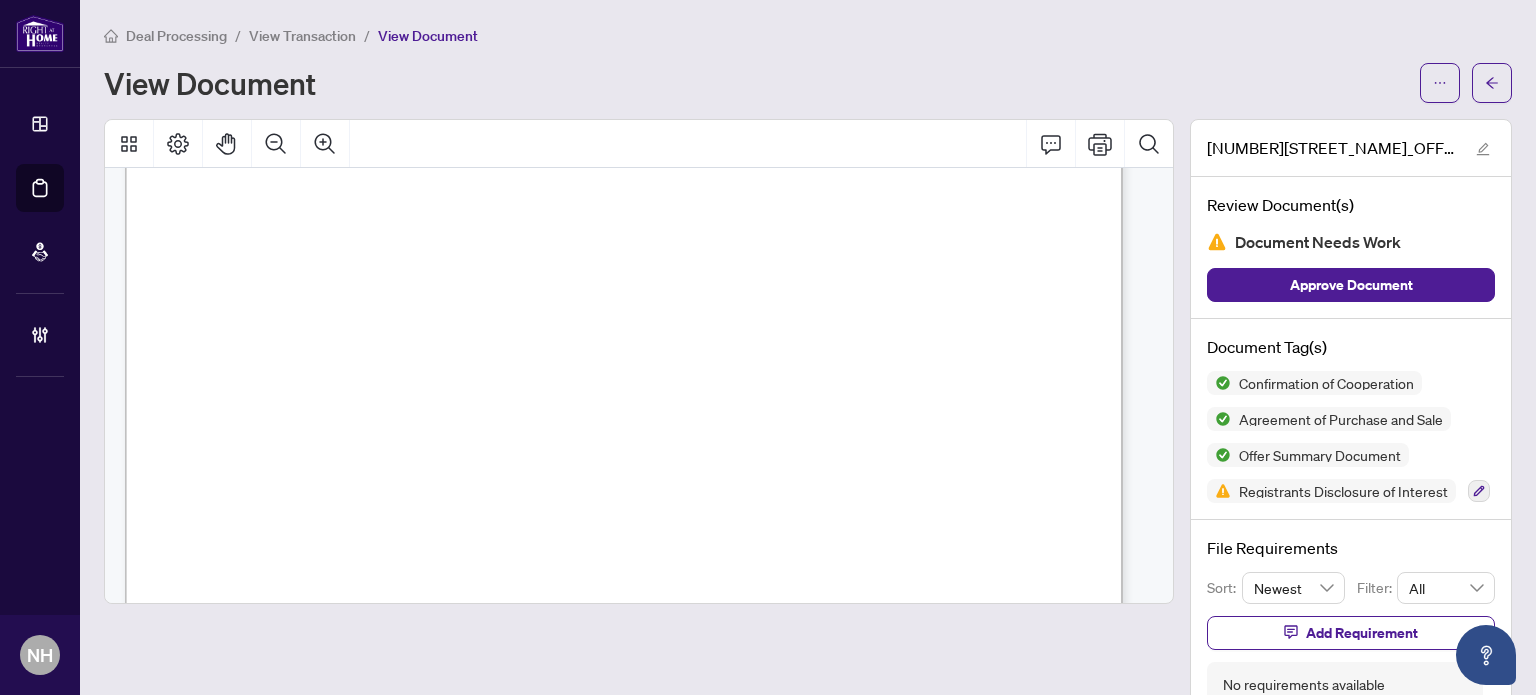 scroll, scrollTop: 12710, scrollLeft: 0, axis: vertical 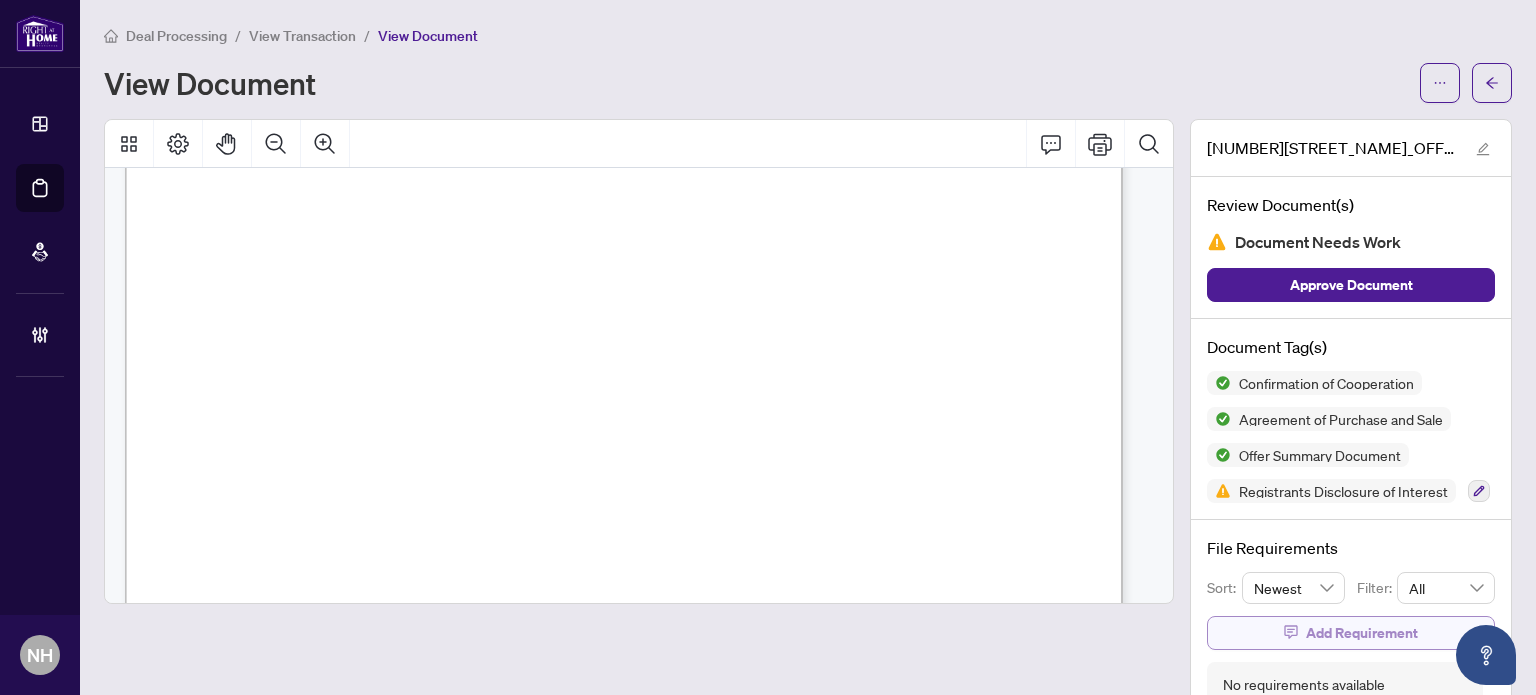 click on "Add Requirement" at bounding box center [1362, 633] 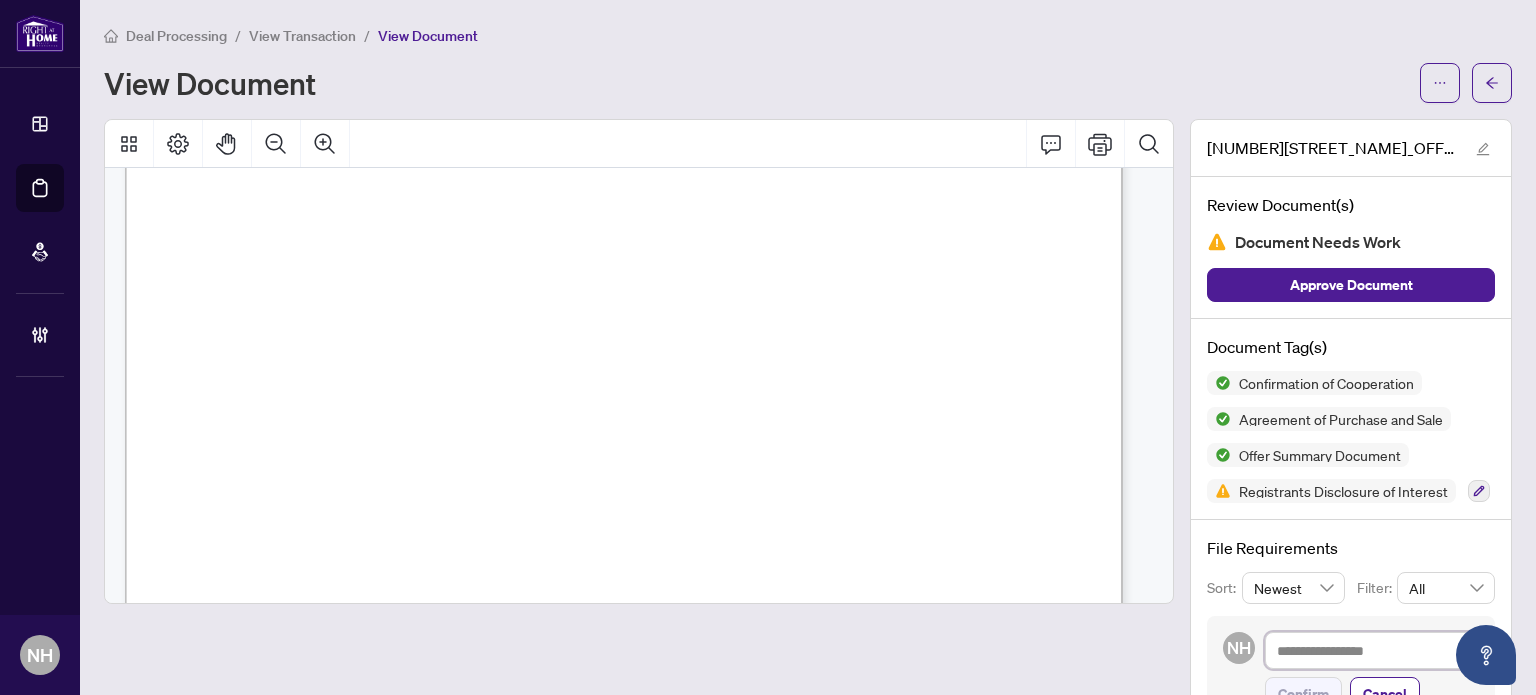 click at bounding box center [1372, 651] 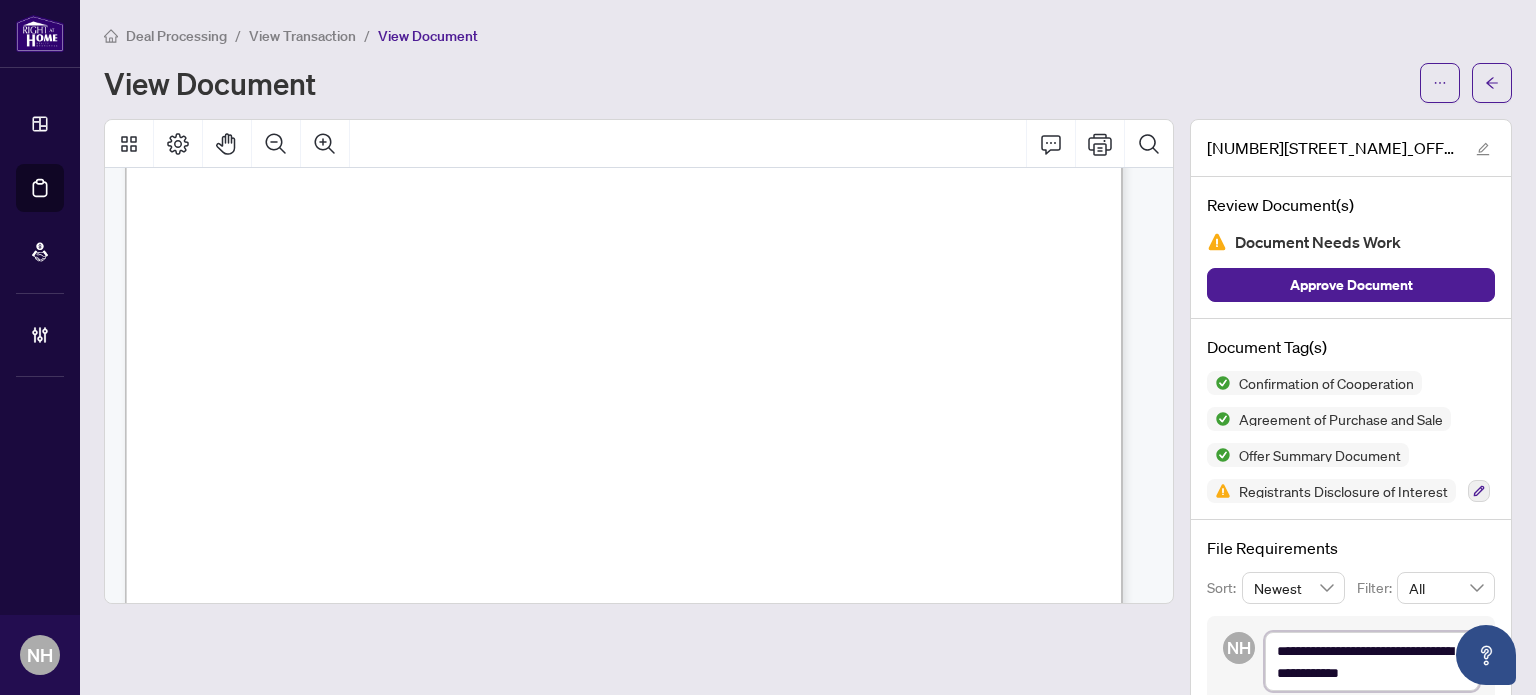 scroll, scrollTop: 0, scrollLeft: 0, axis: both 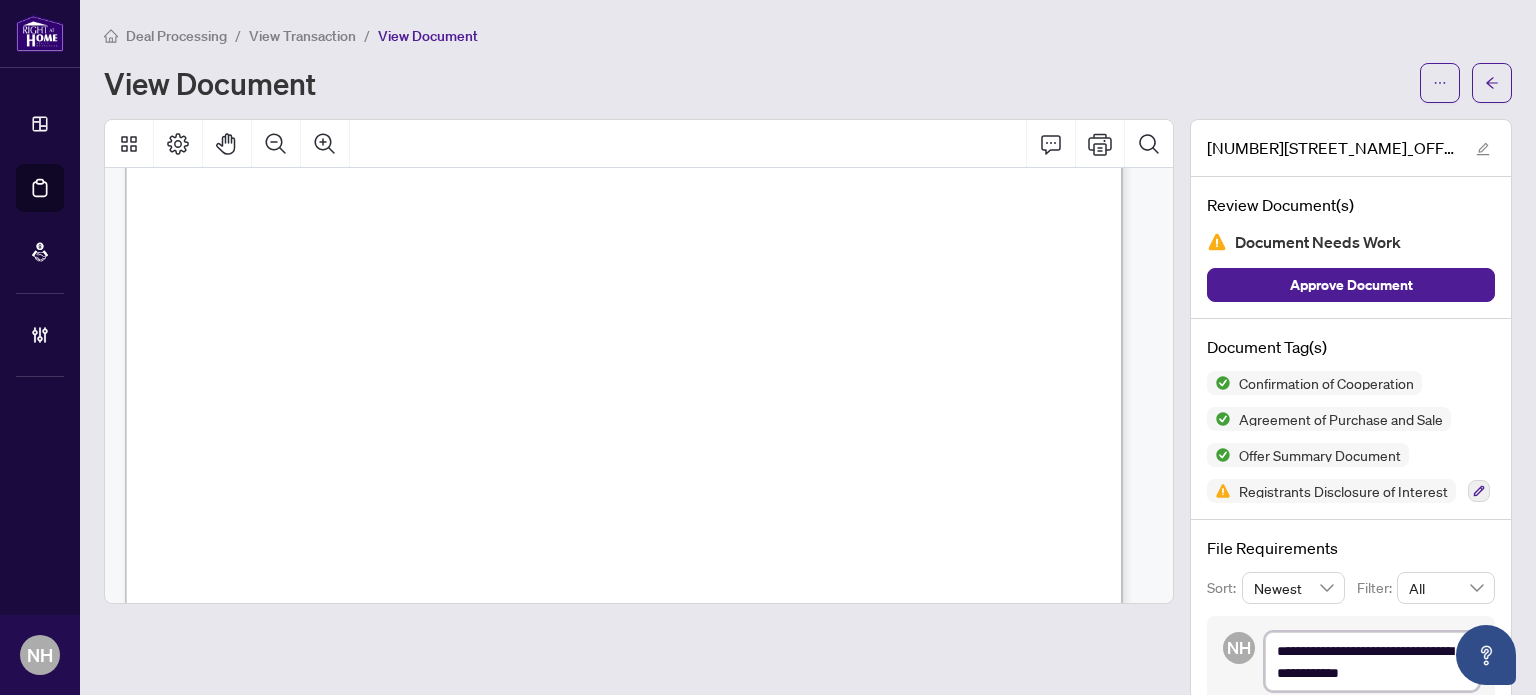 type on "**********" 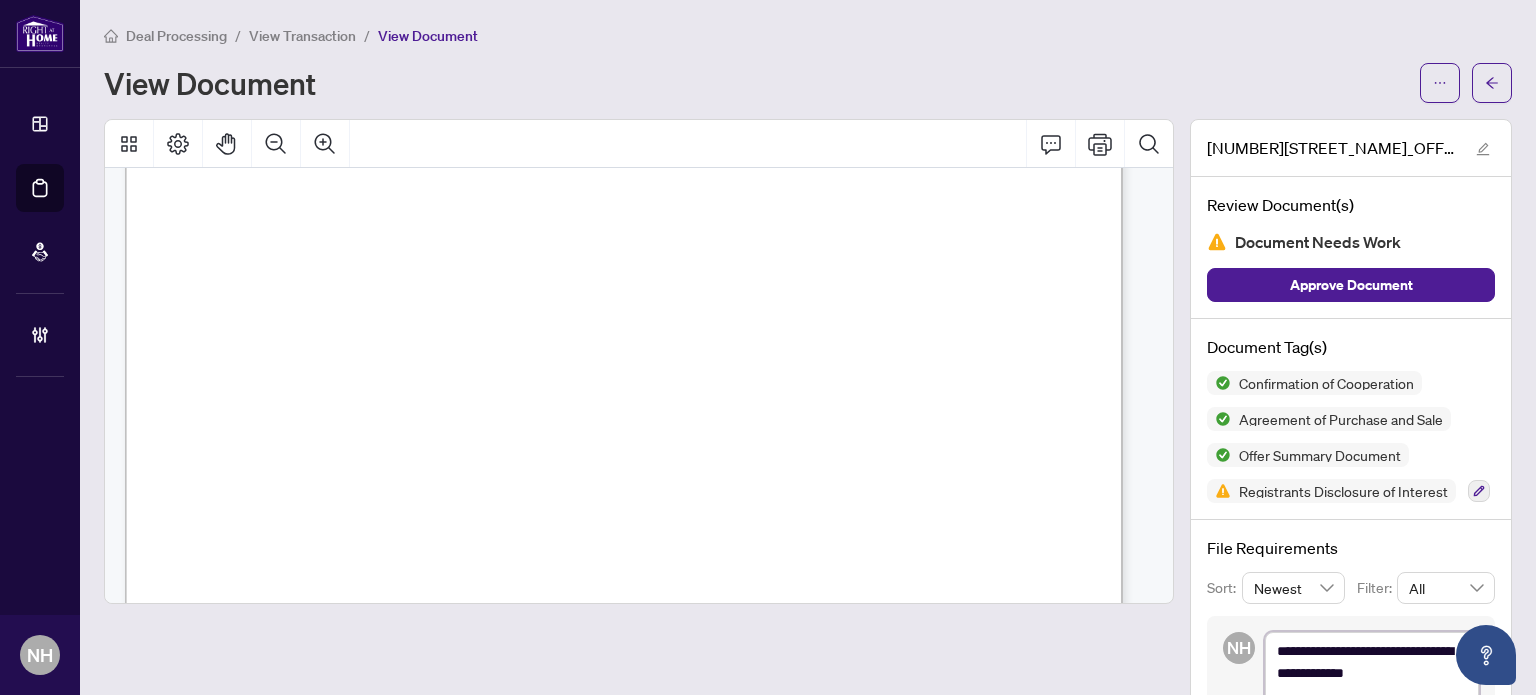 scroll, scrollTop: 0, scrollLeft: 0, axis: both 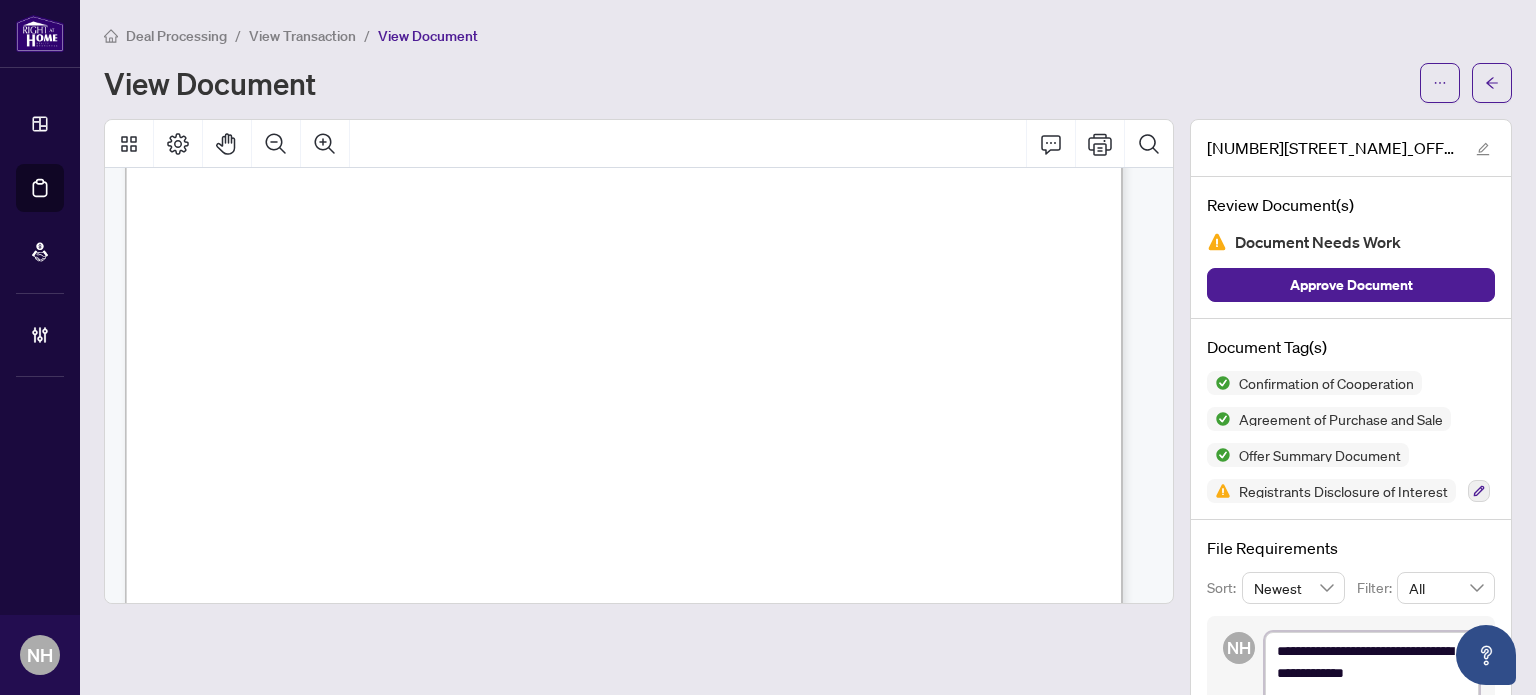 type on "**********" 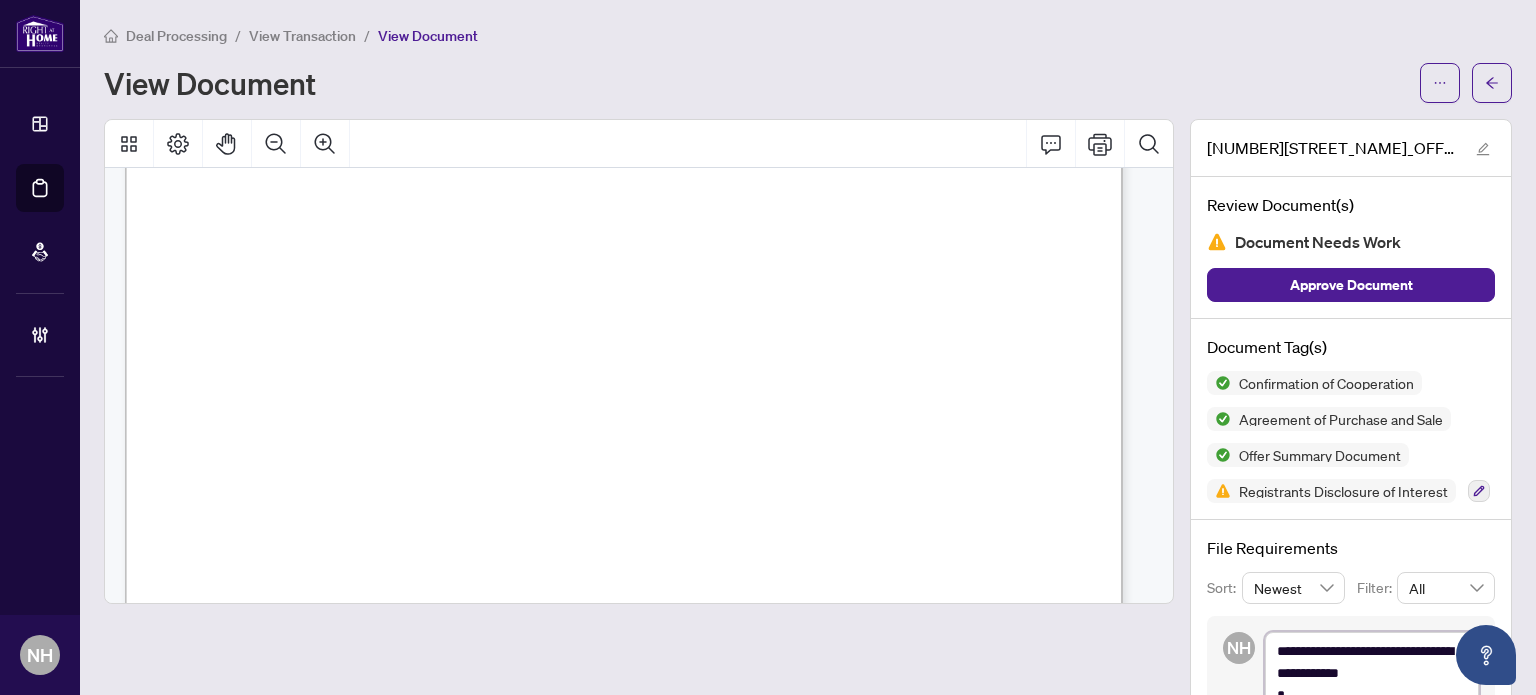 scroll, scrollTop: 5, scrollLeft: 0, axis: vertical 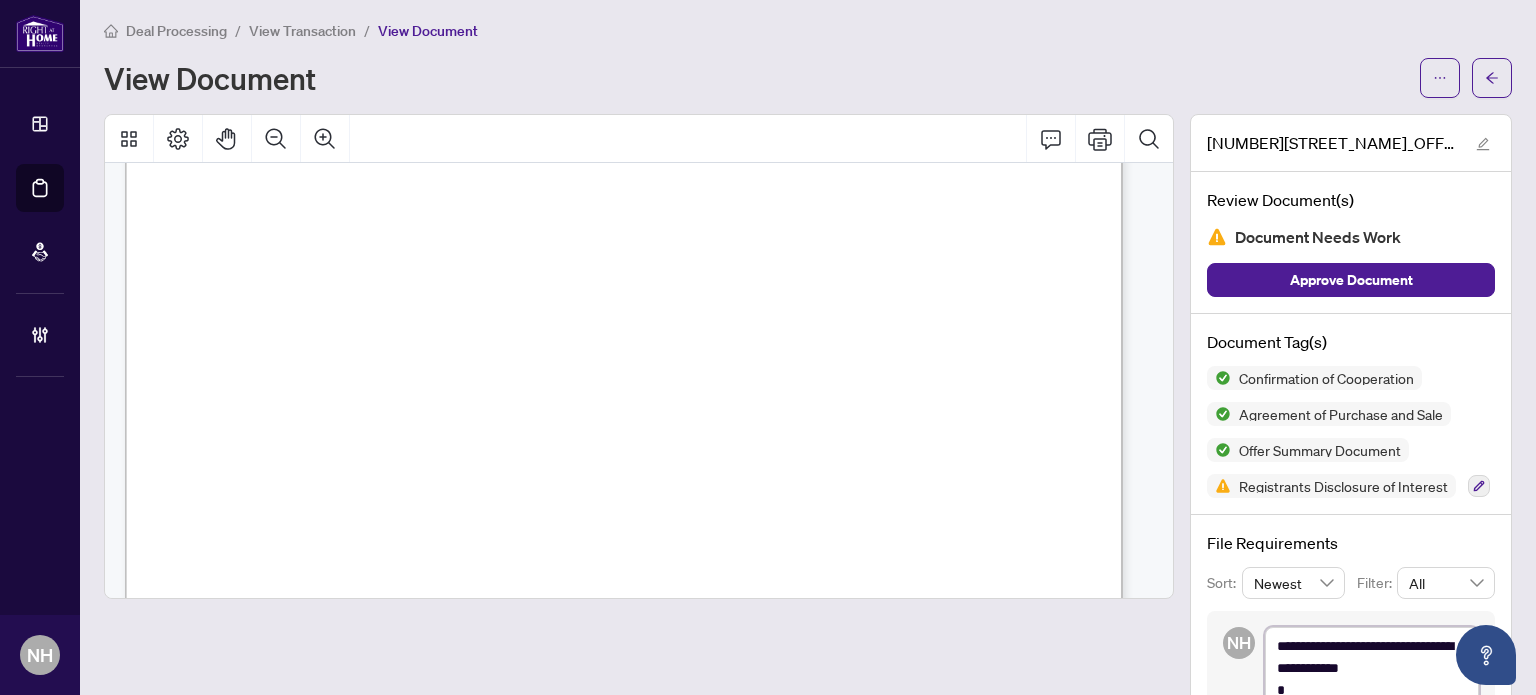 type on "**********" 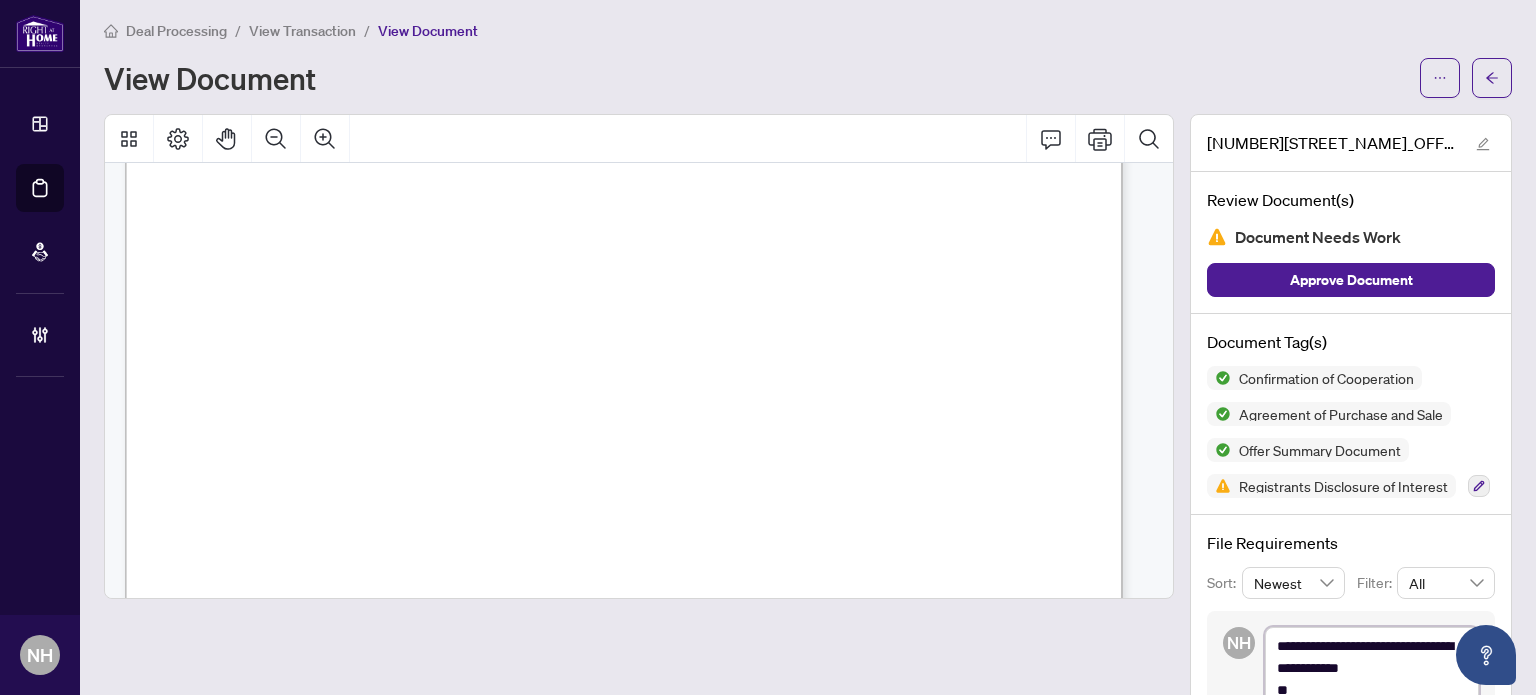 type on "**********" 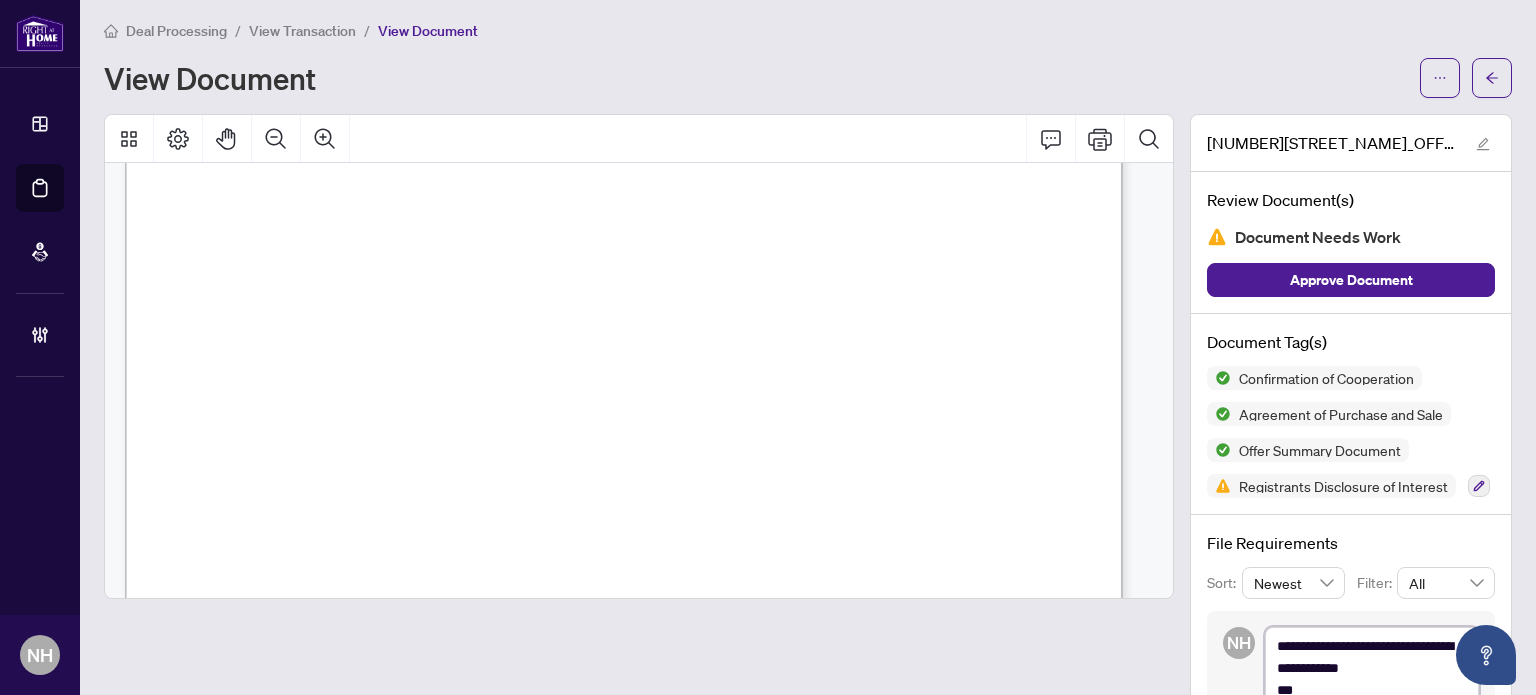 type on "**********" 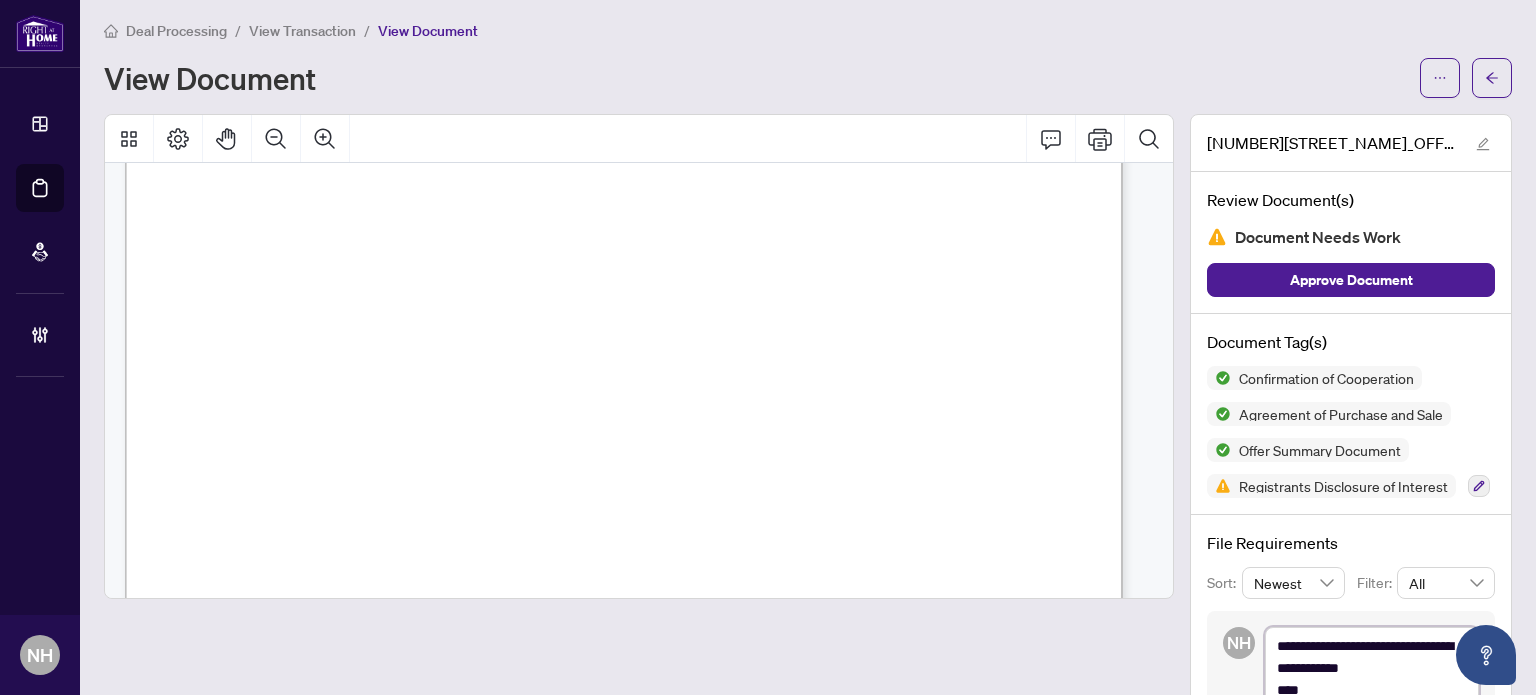 type on "**********" 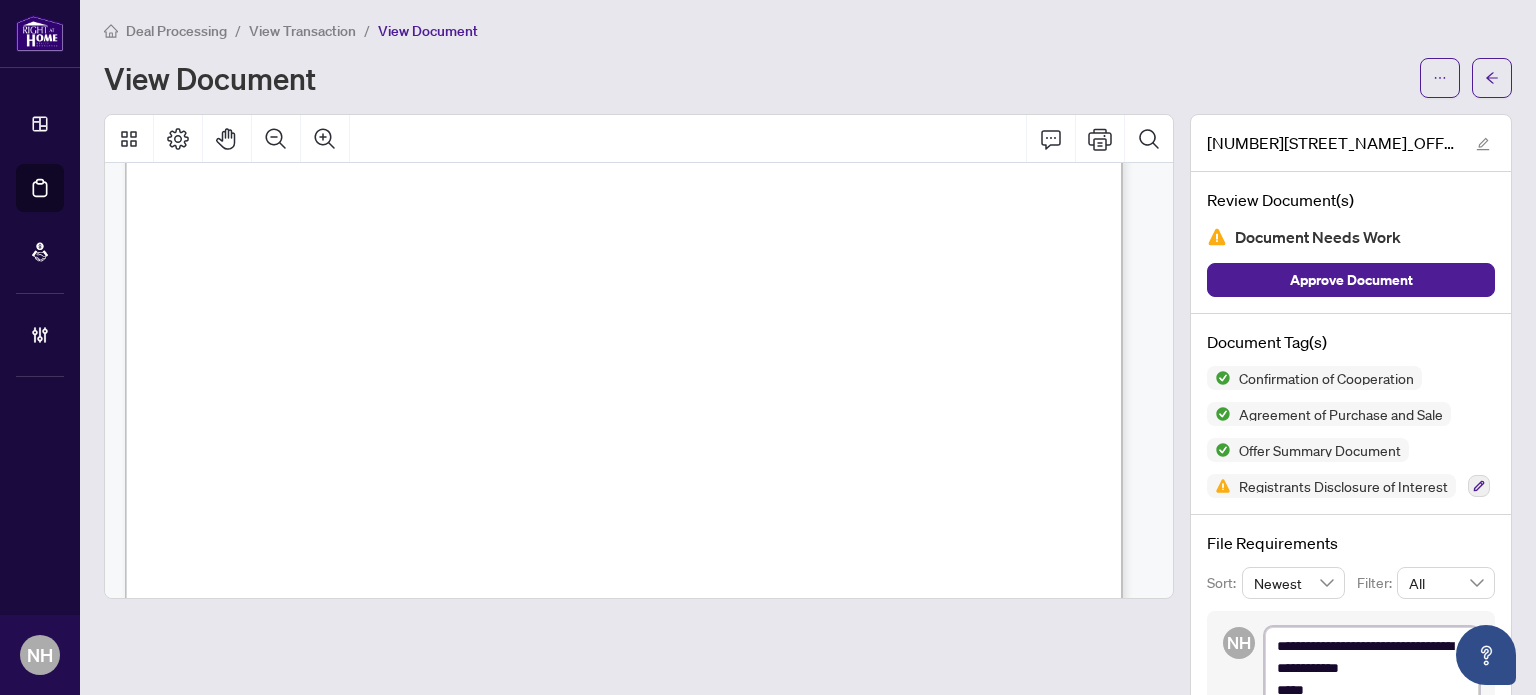 type on "**********" 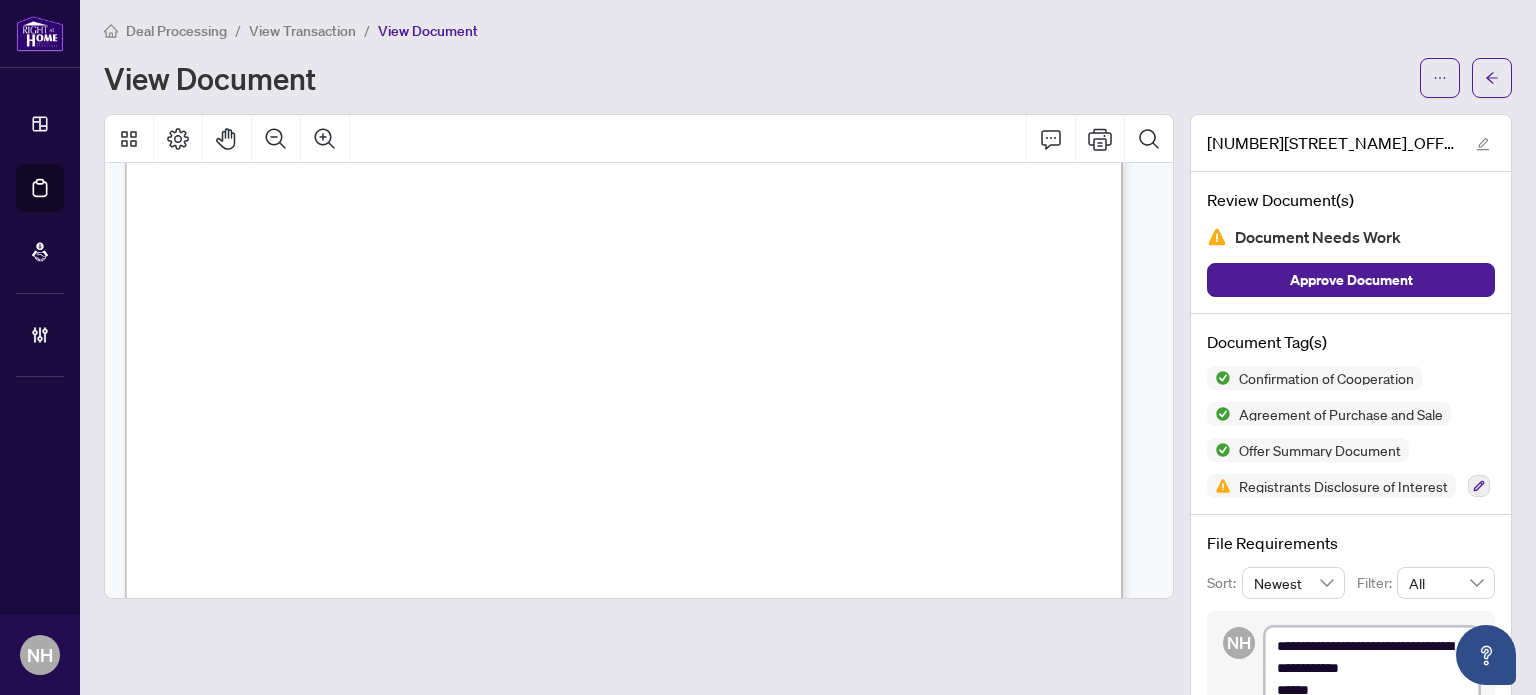 type on "**********" 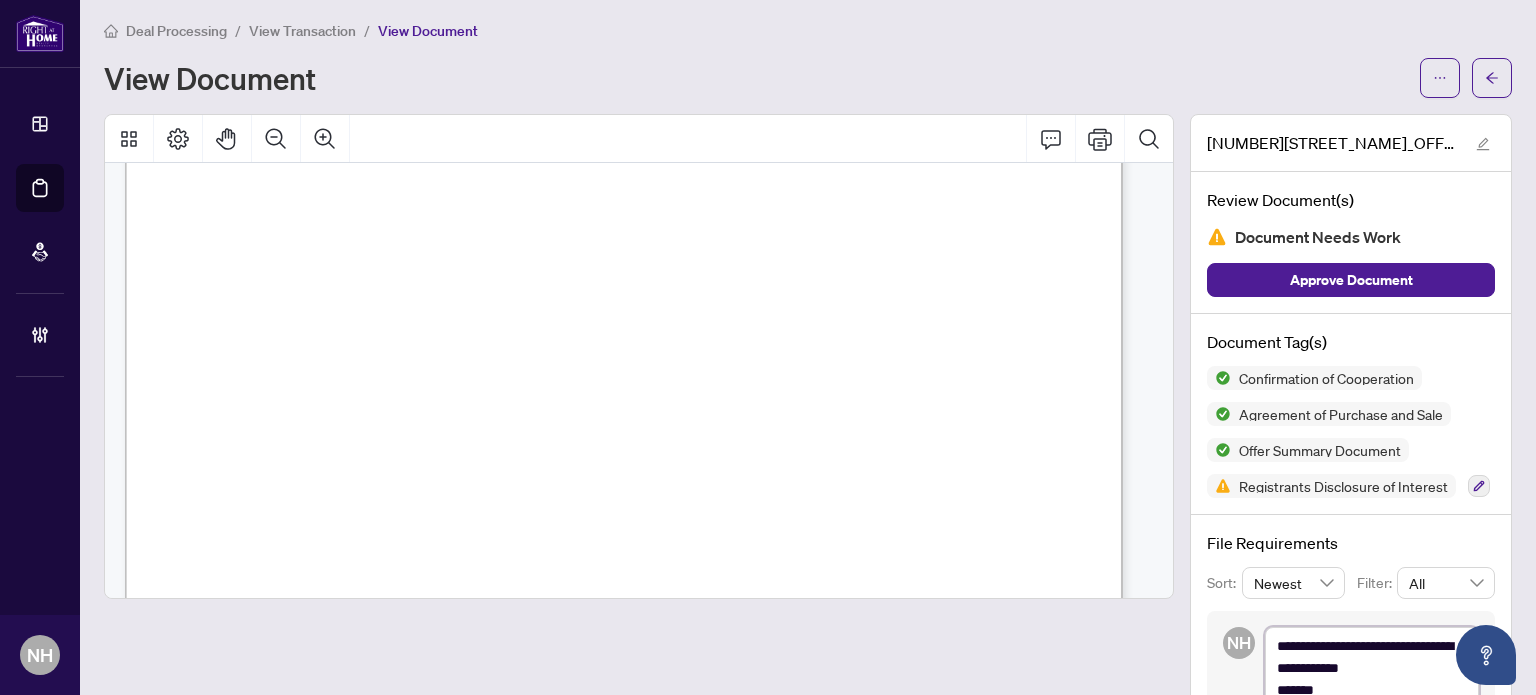 type on "**********" 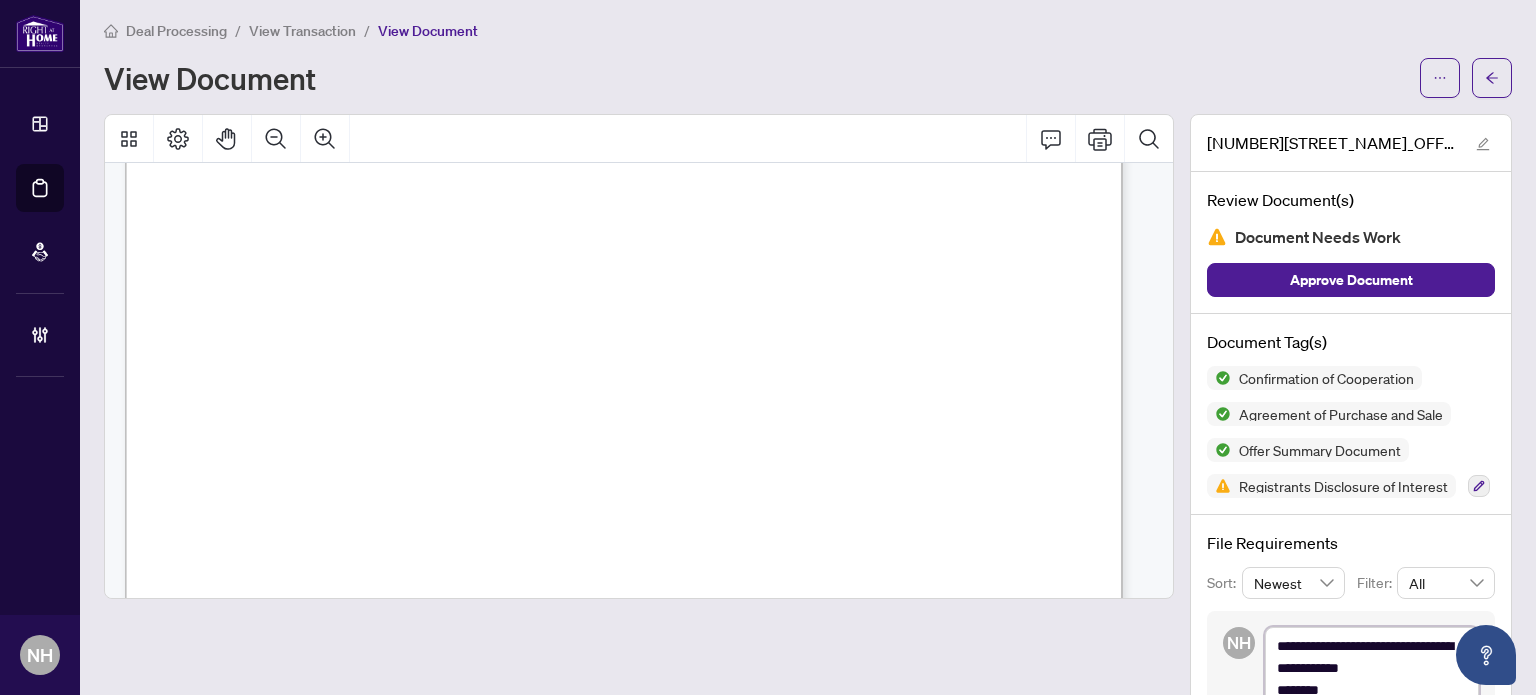 type on "**********" 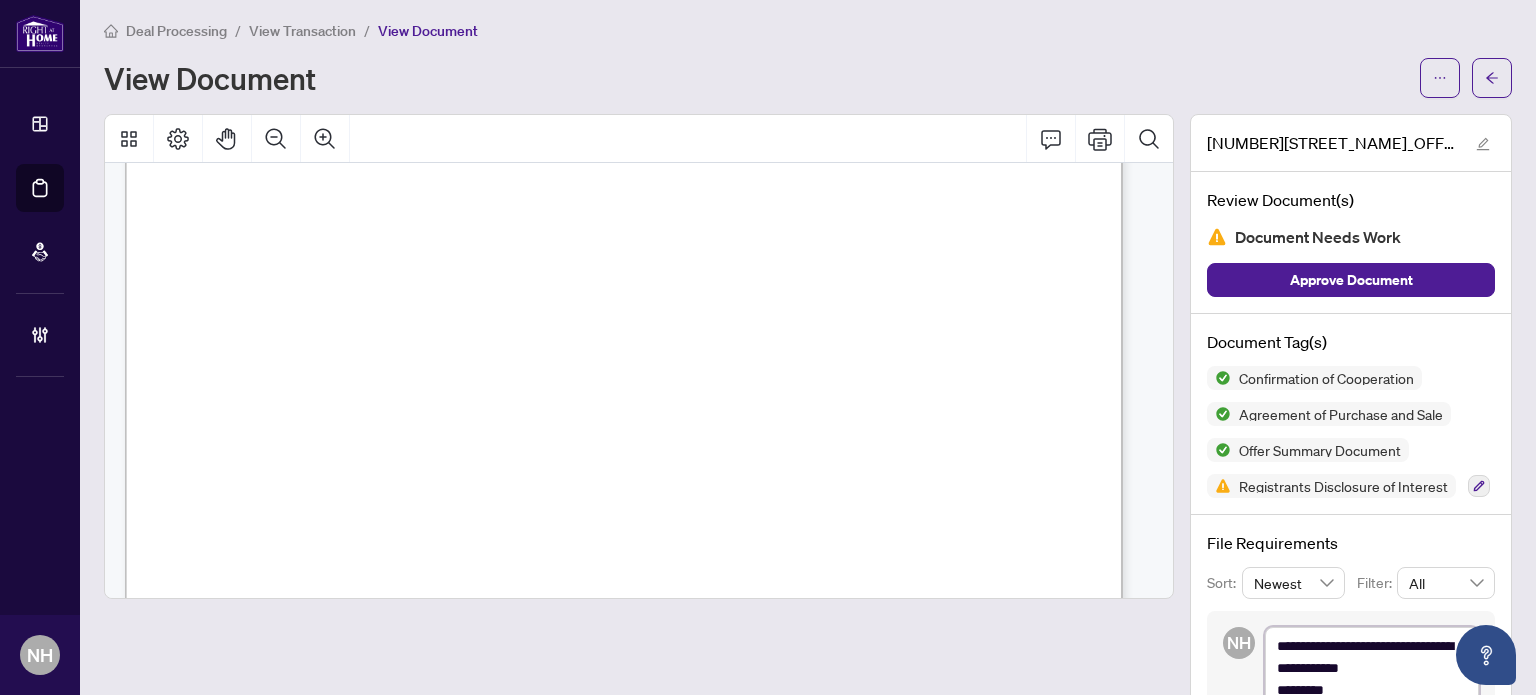 type on "**********" 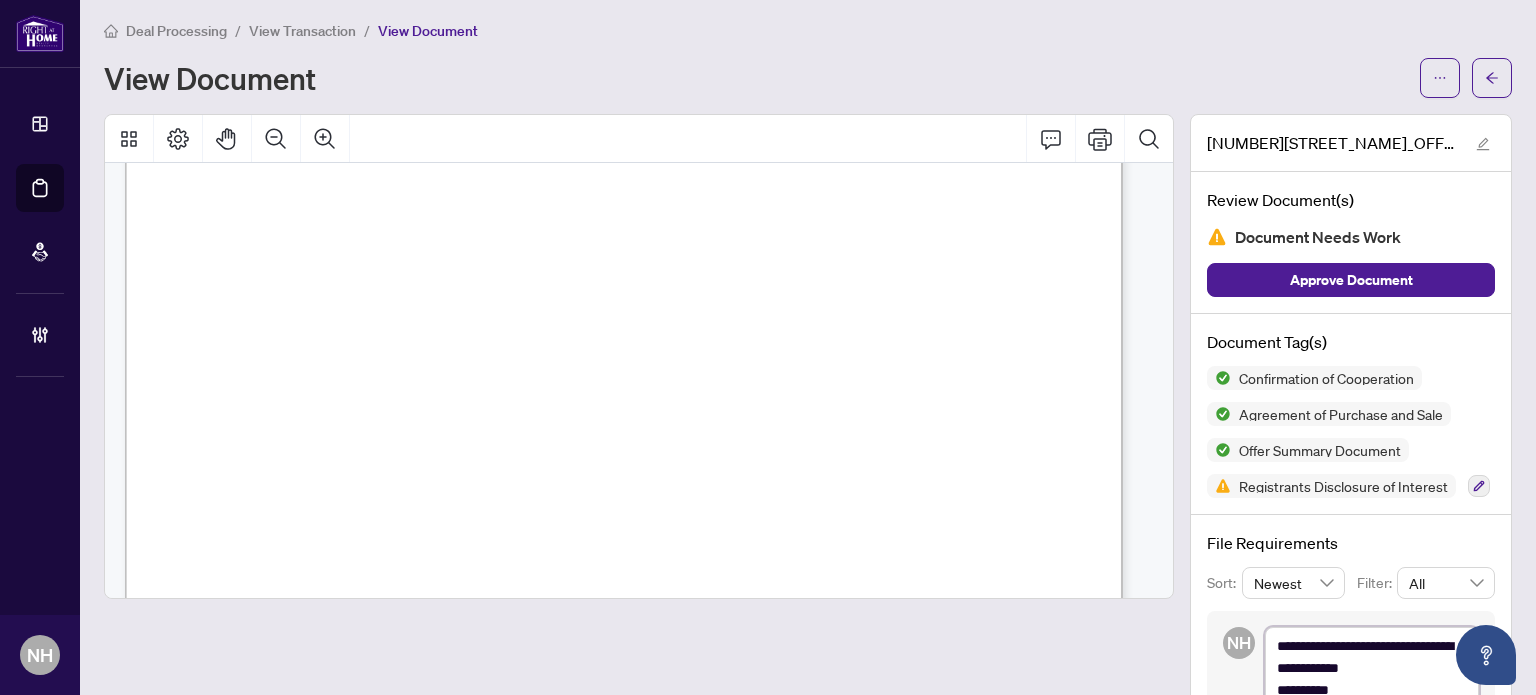 type on "**********" 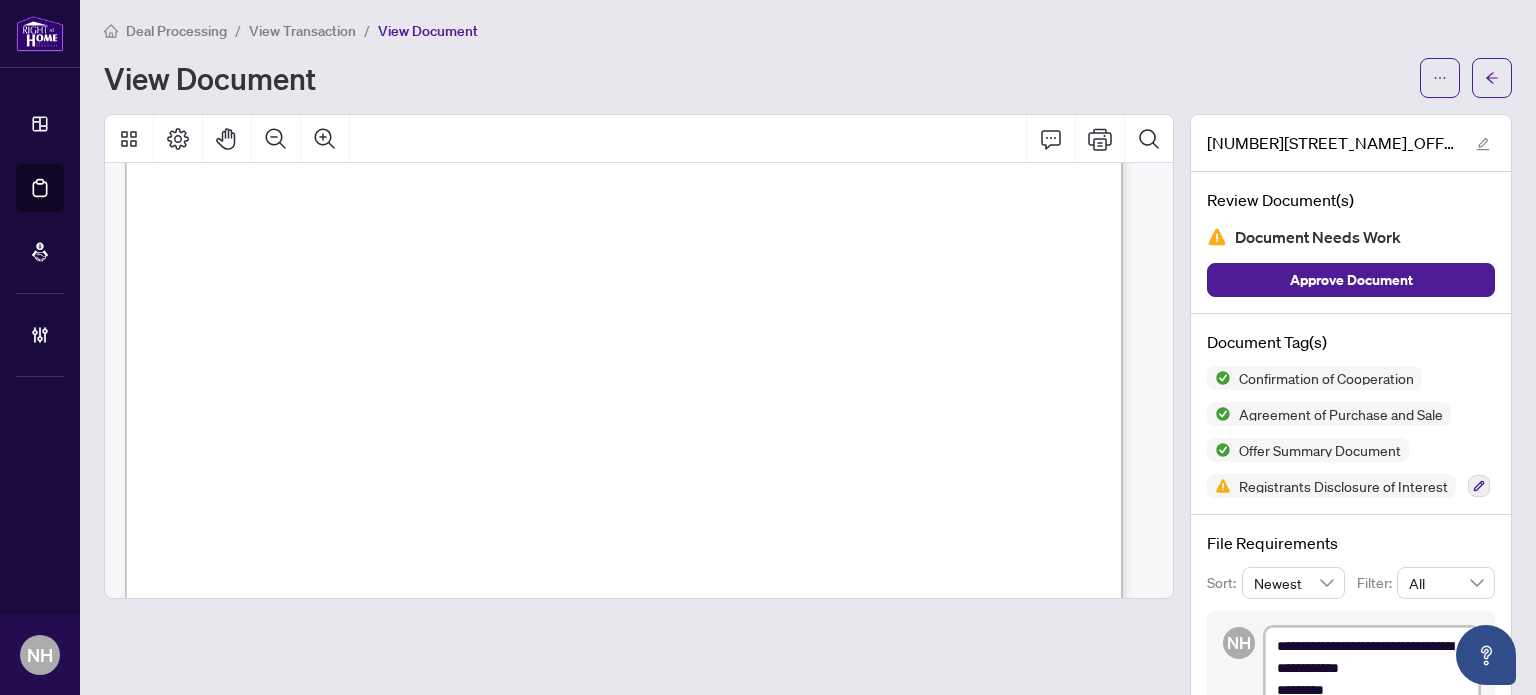 type on "**********" 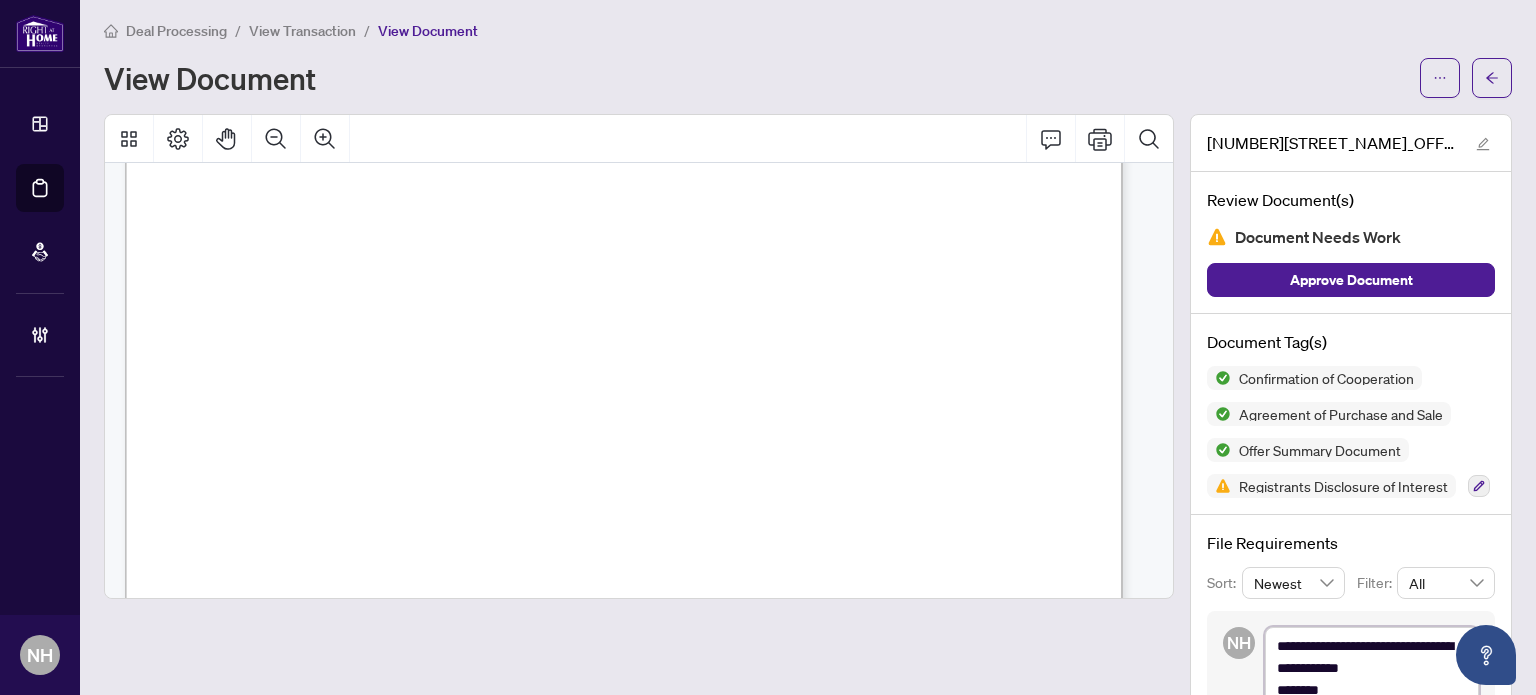 type on "**********" 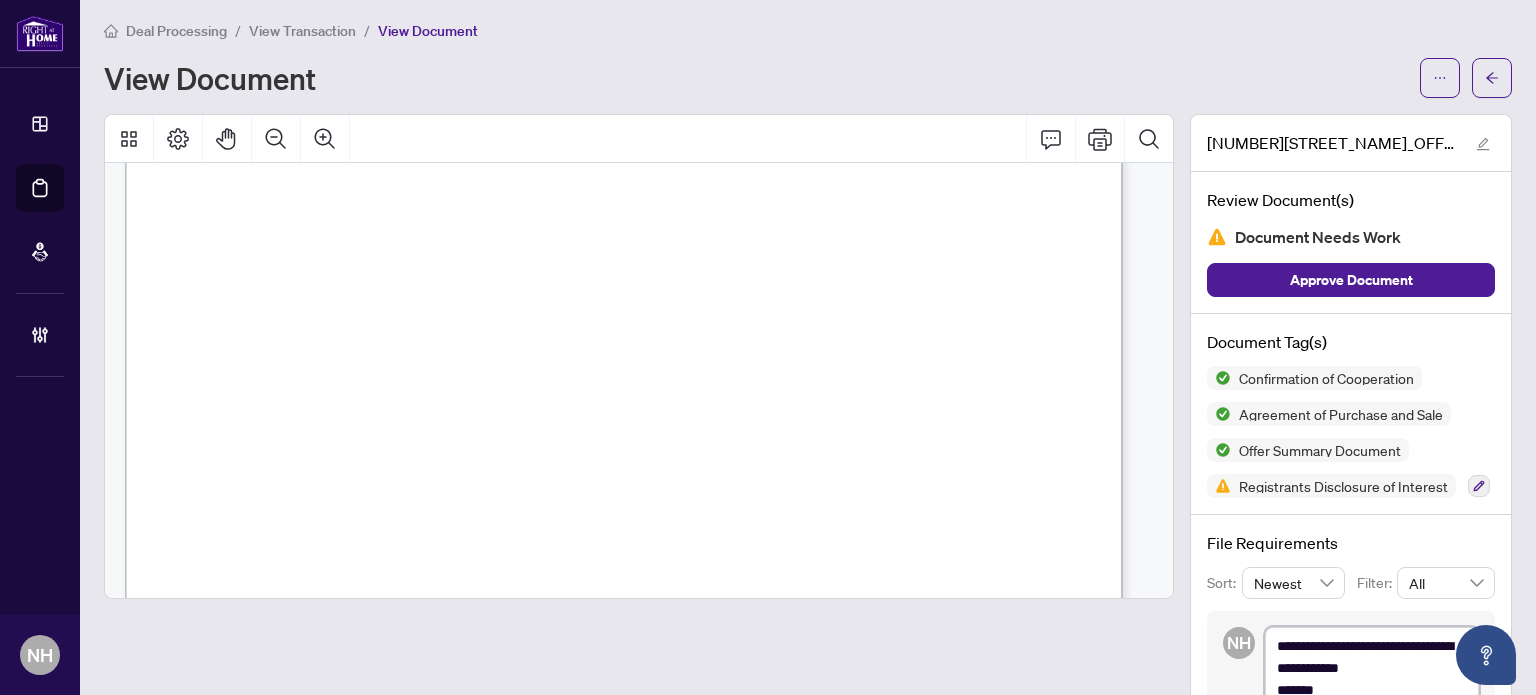 type on "**********" 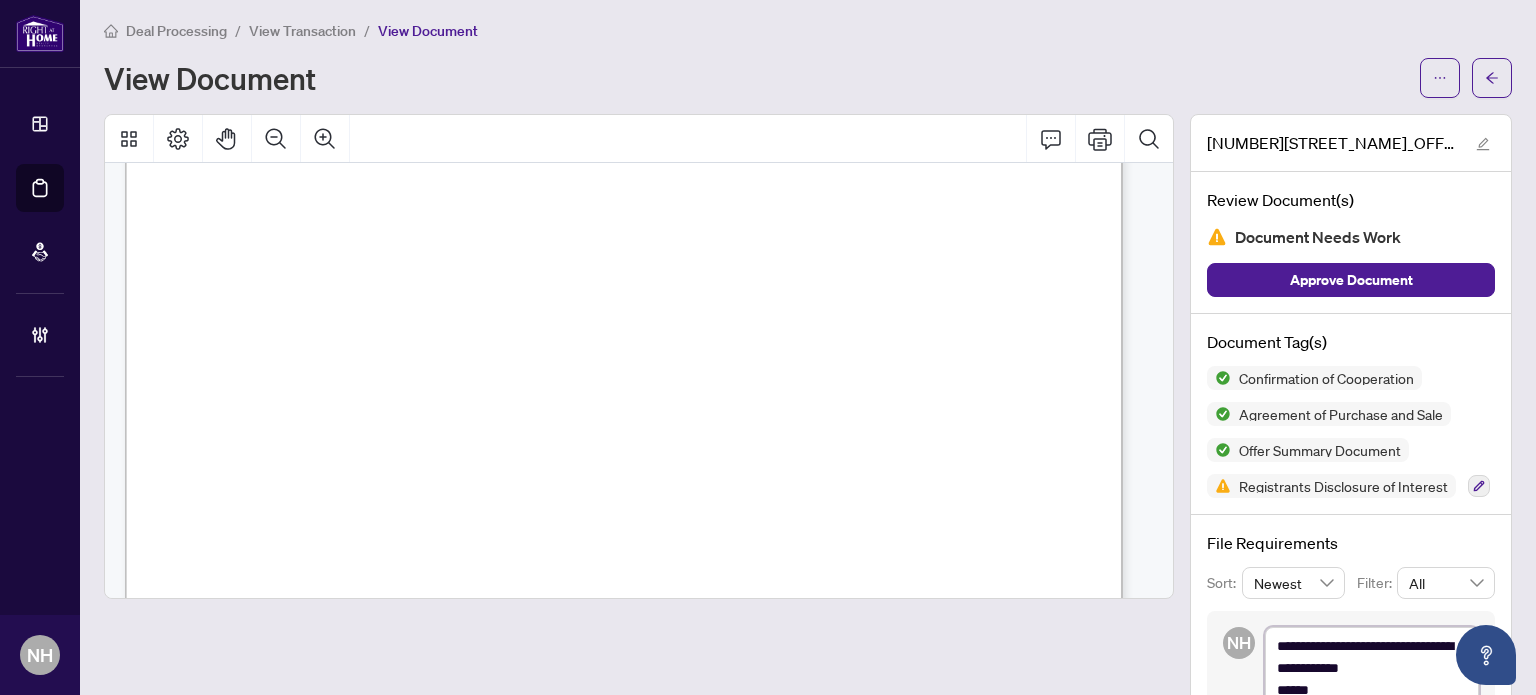 type on "**********" 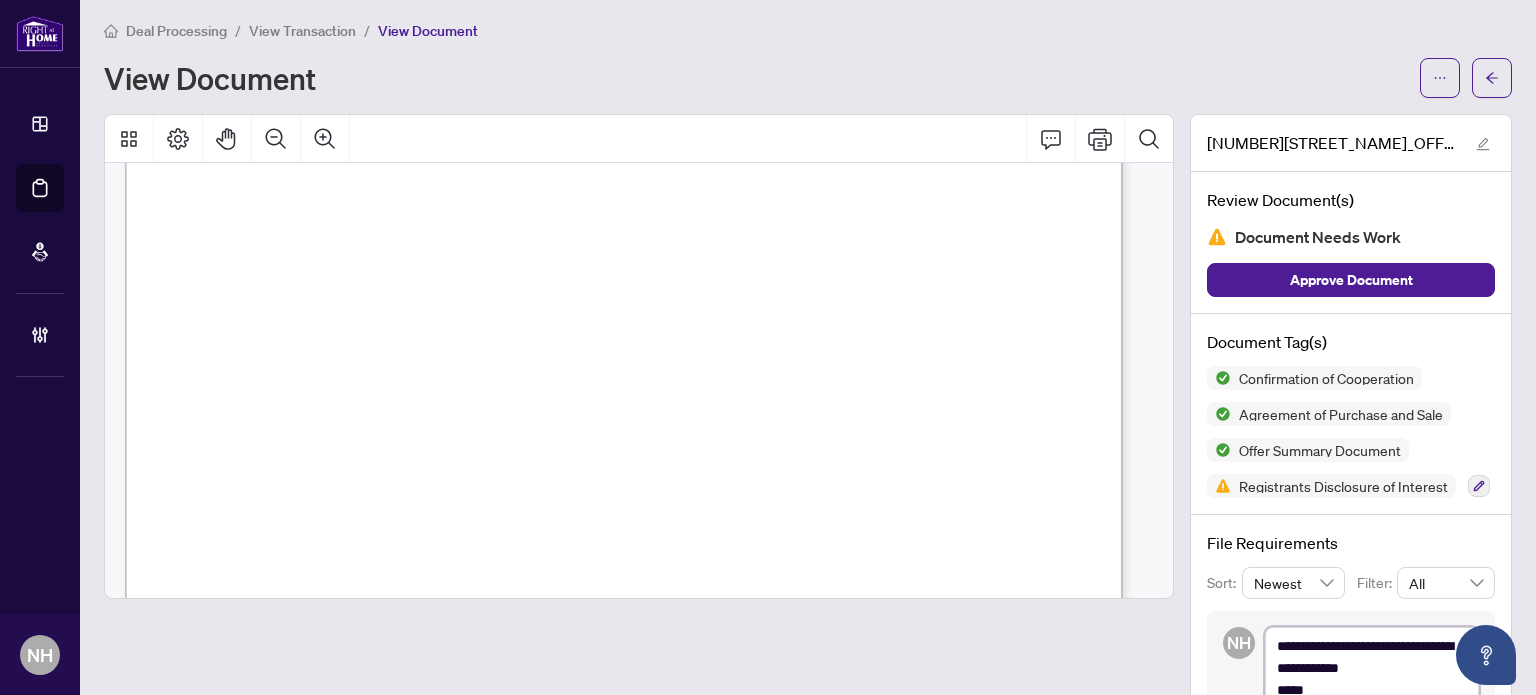 type on "**********" 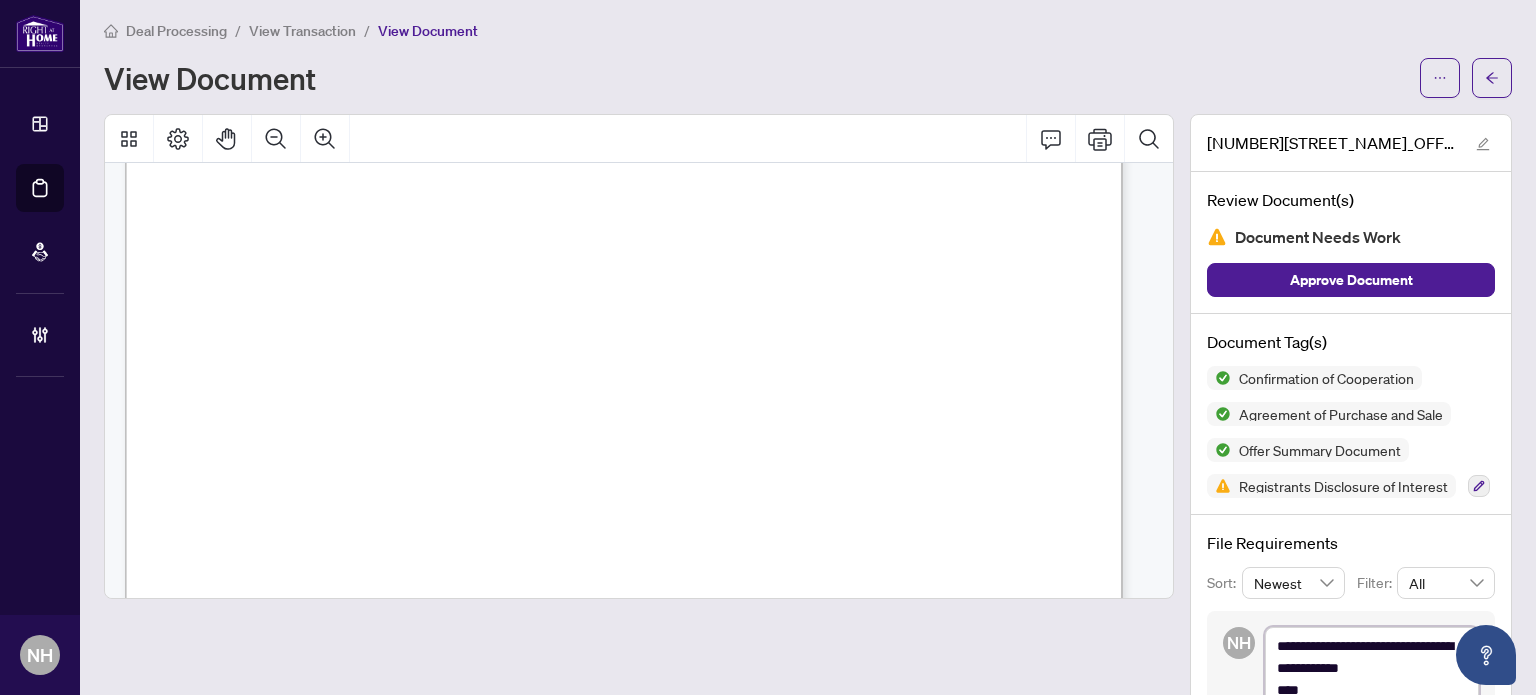 type on "**********" 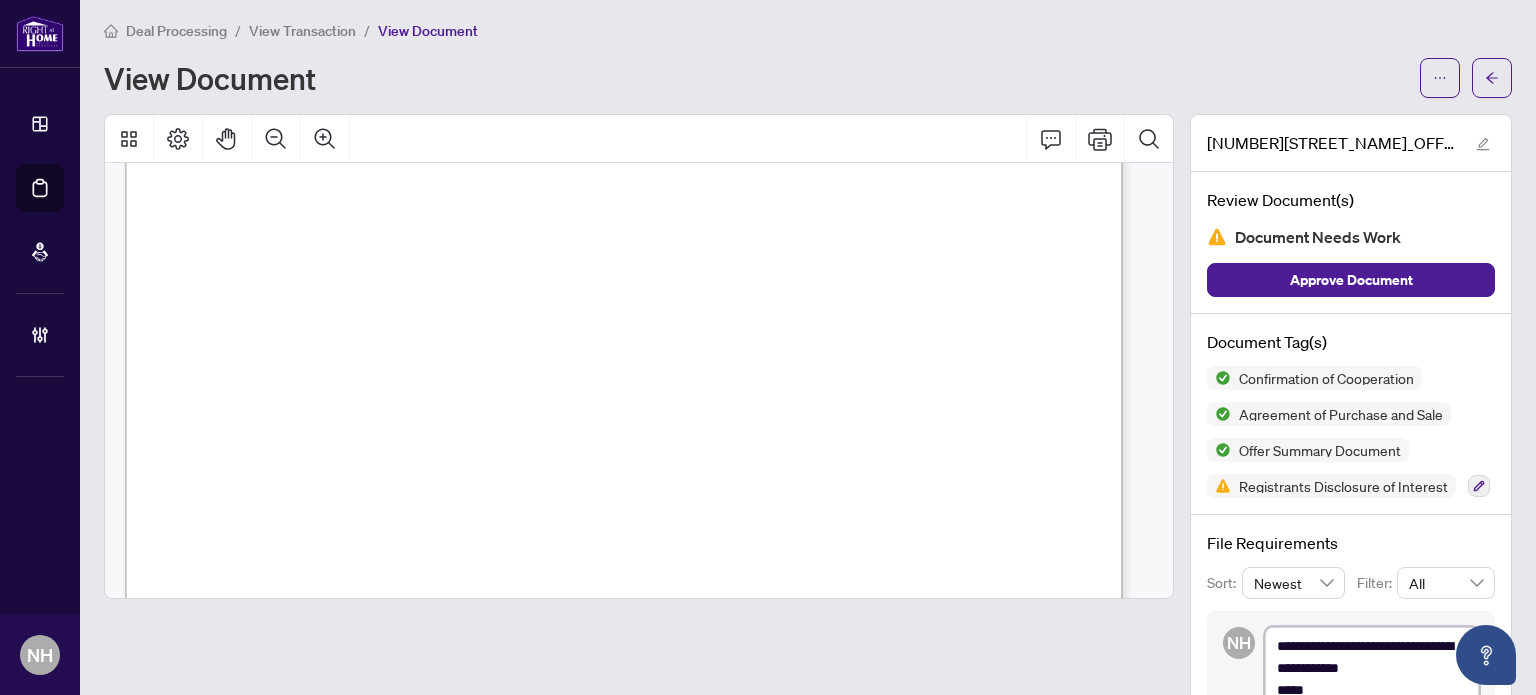 type on "**********" 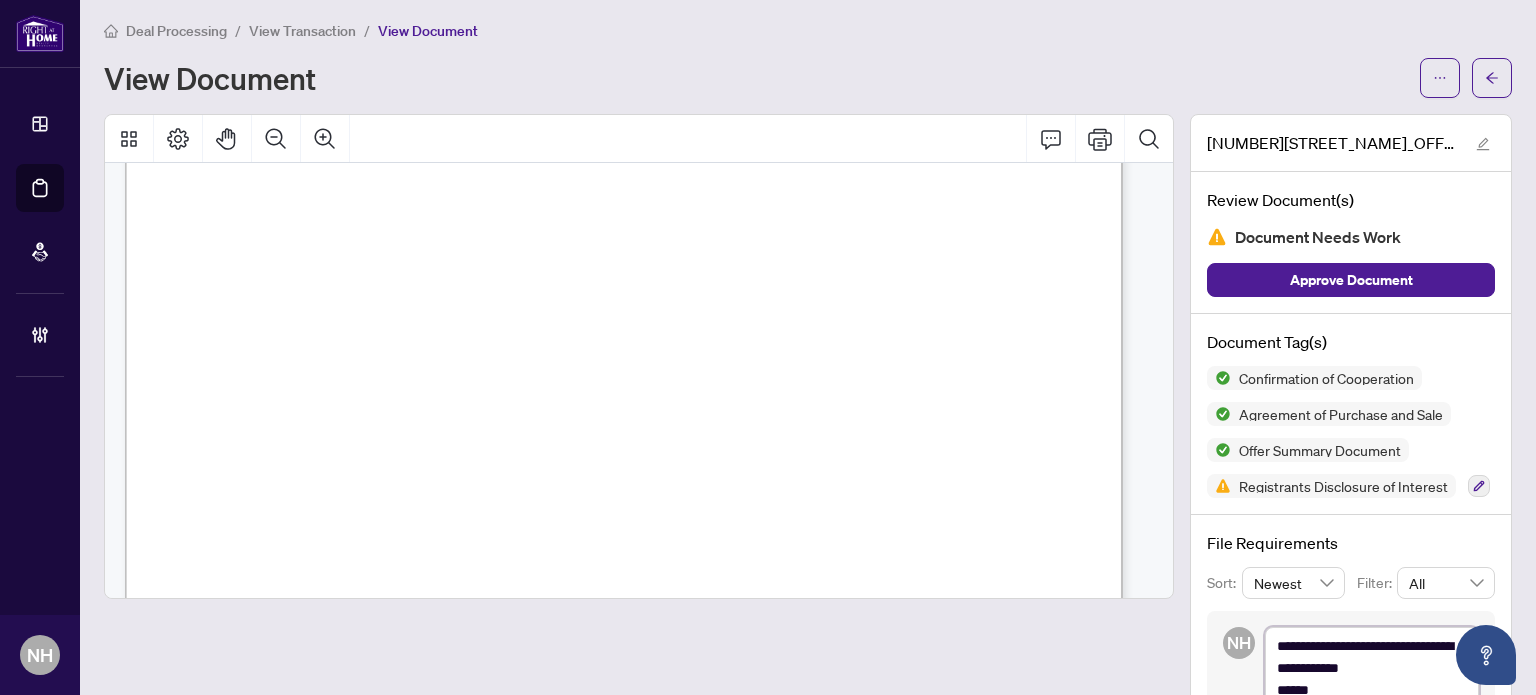 type on "**********" 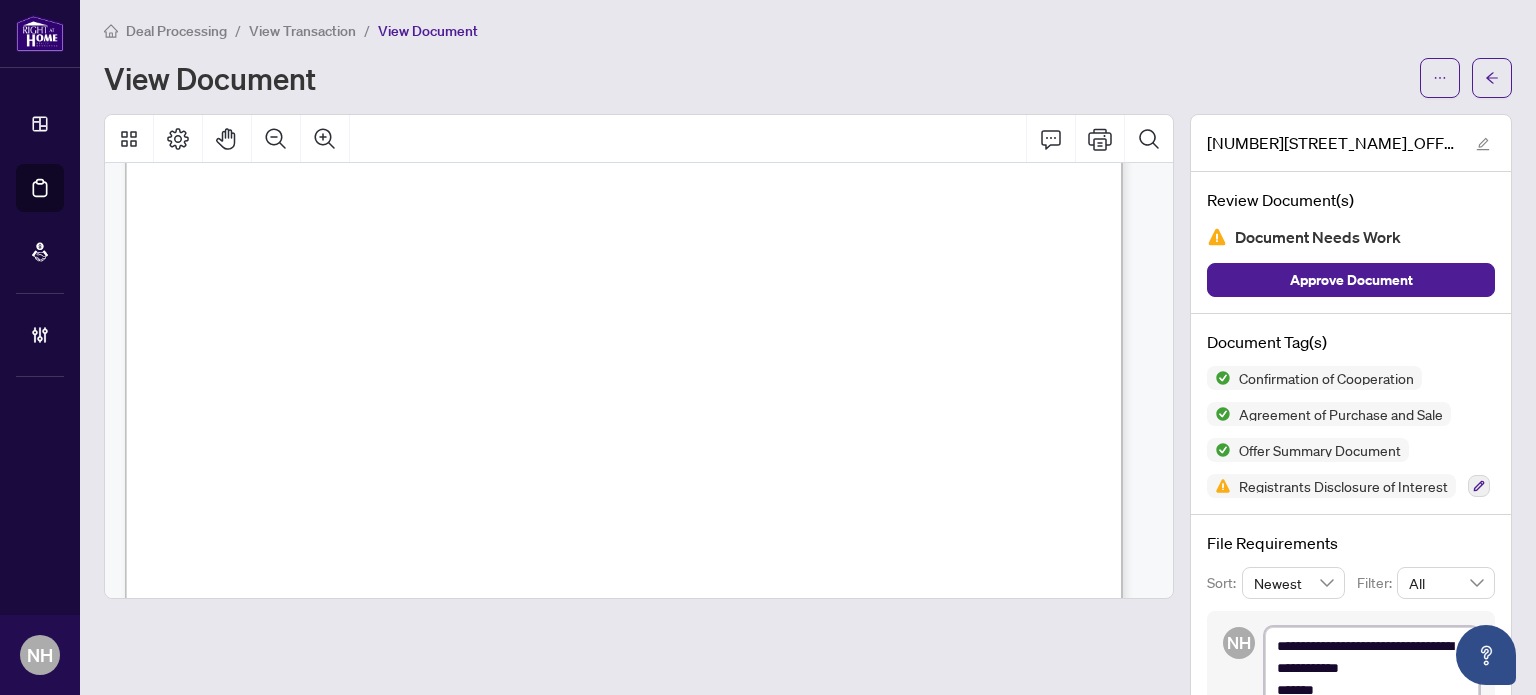 type on "**********" 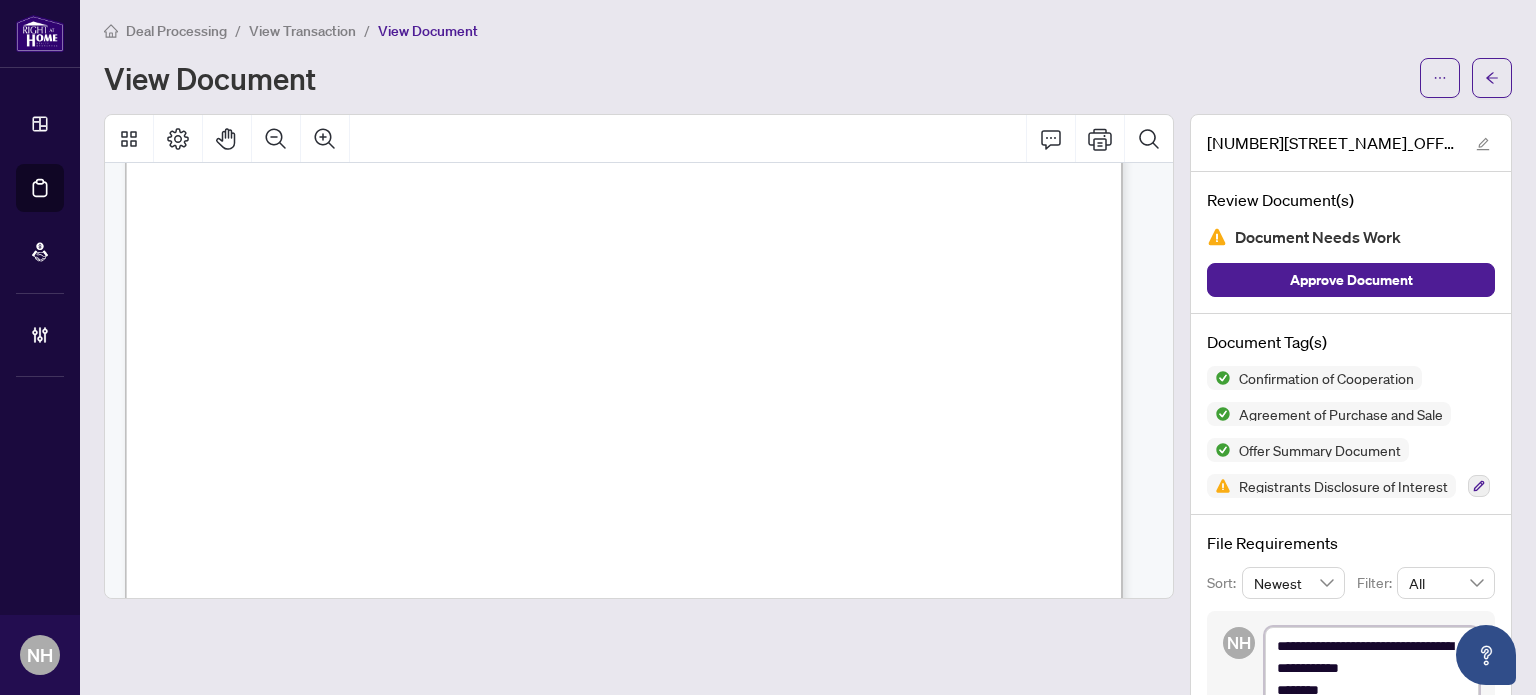 type on "**********" 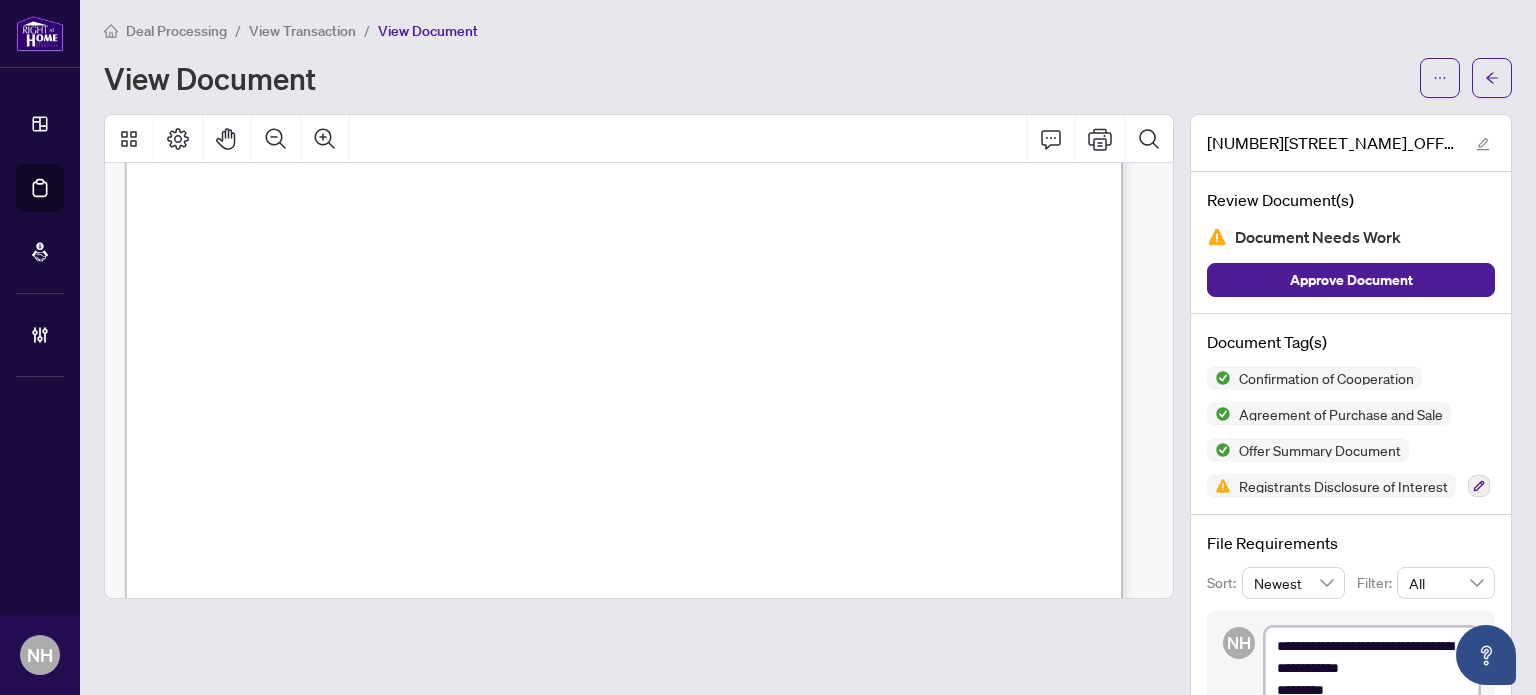 type on "**********" 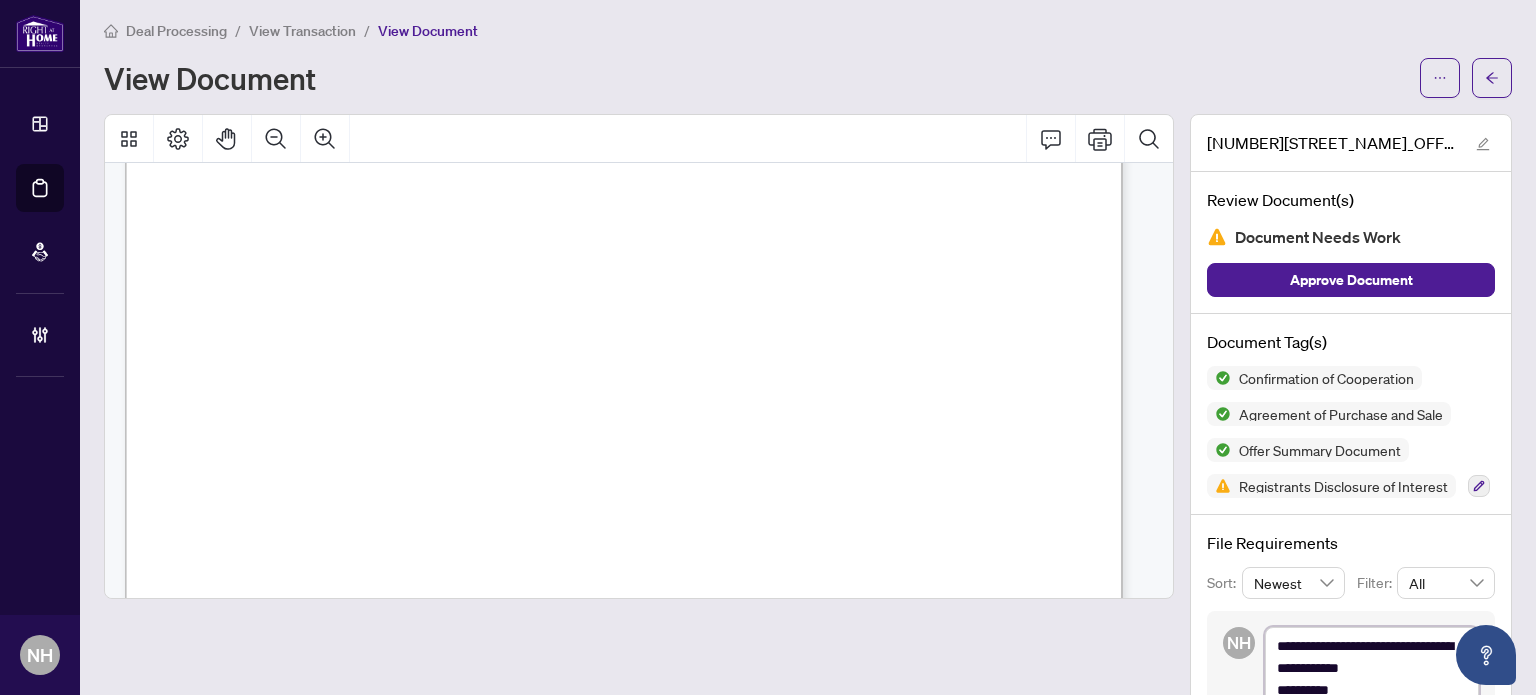 type on "**********" 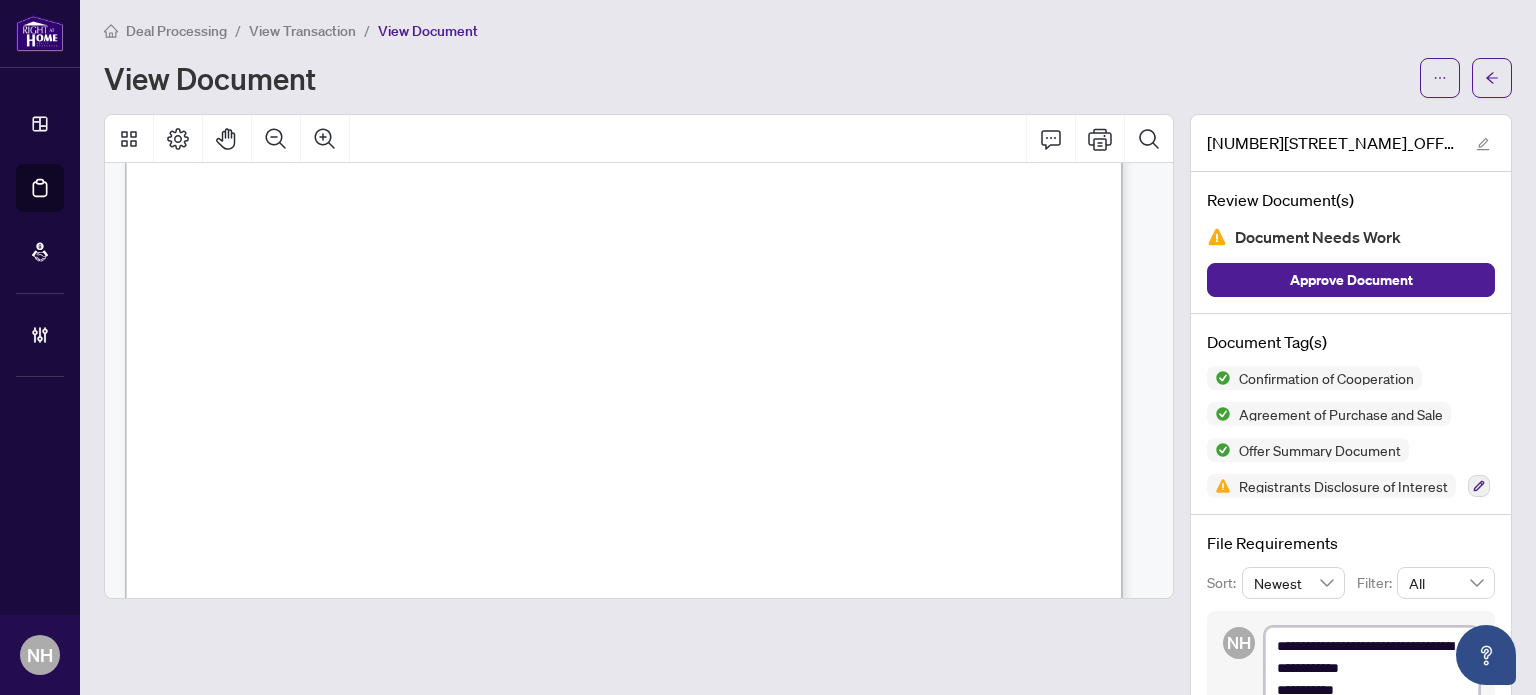 type on "**********" 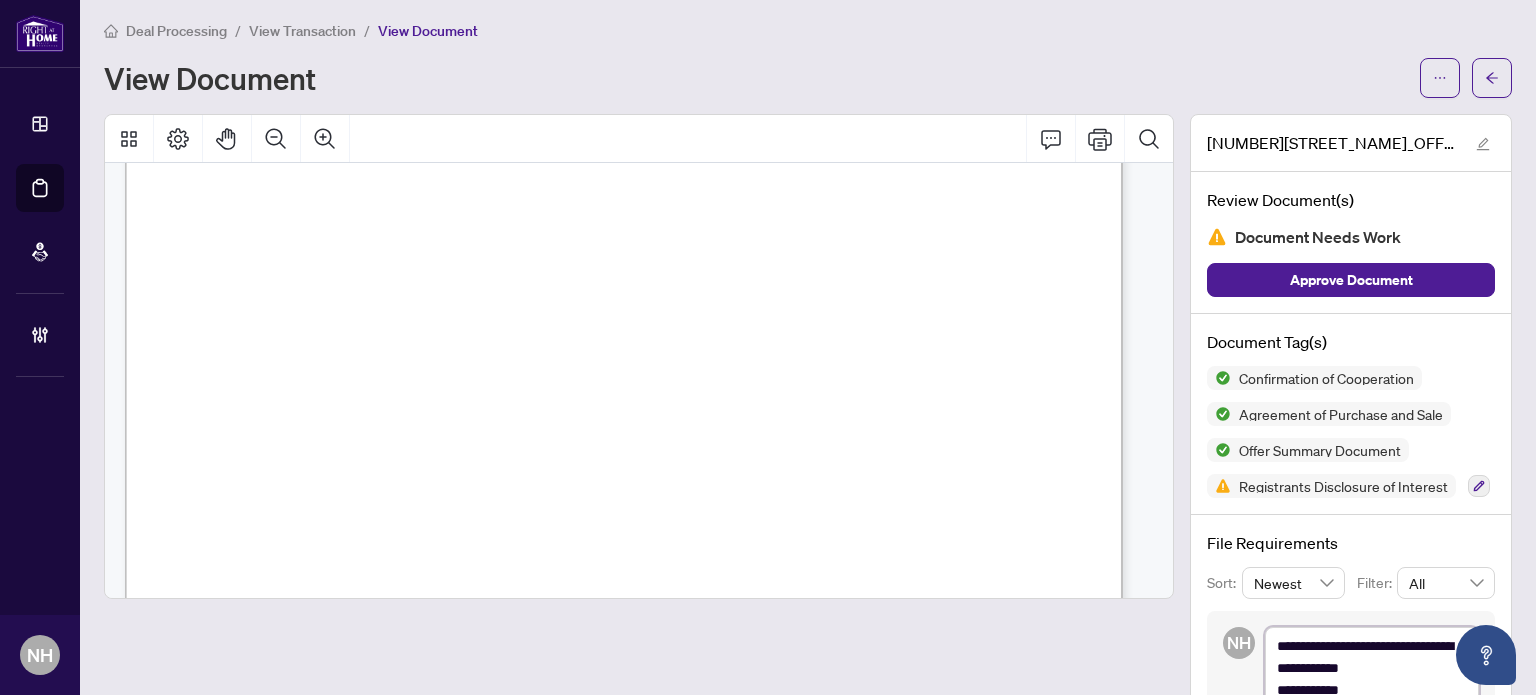type on "**********" 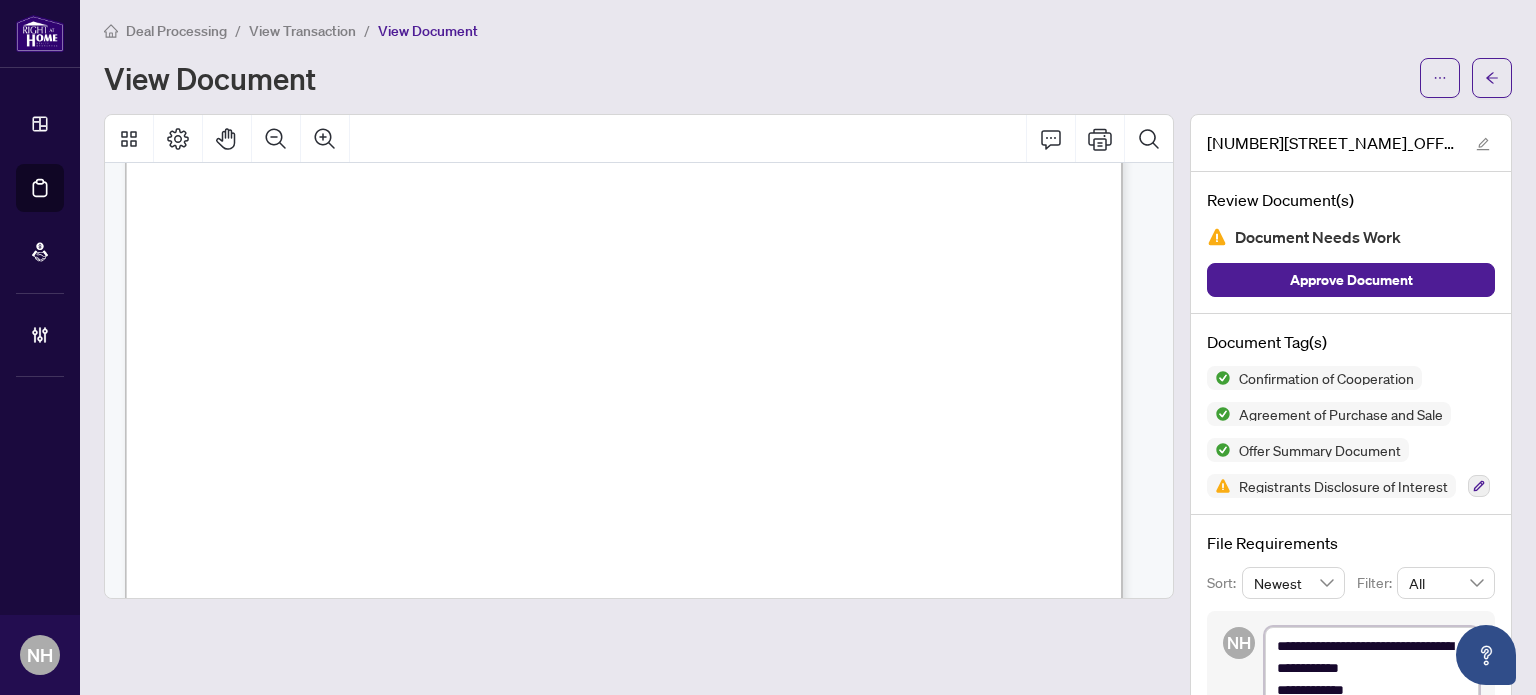 type on "**********" 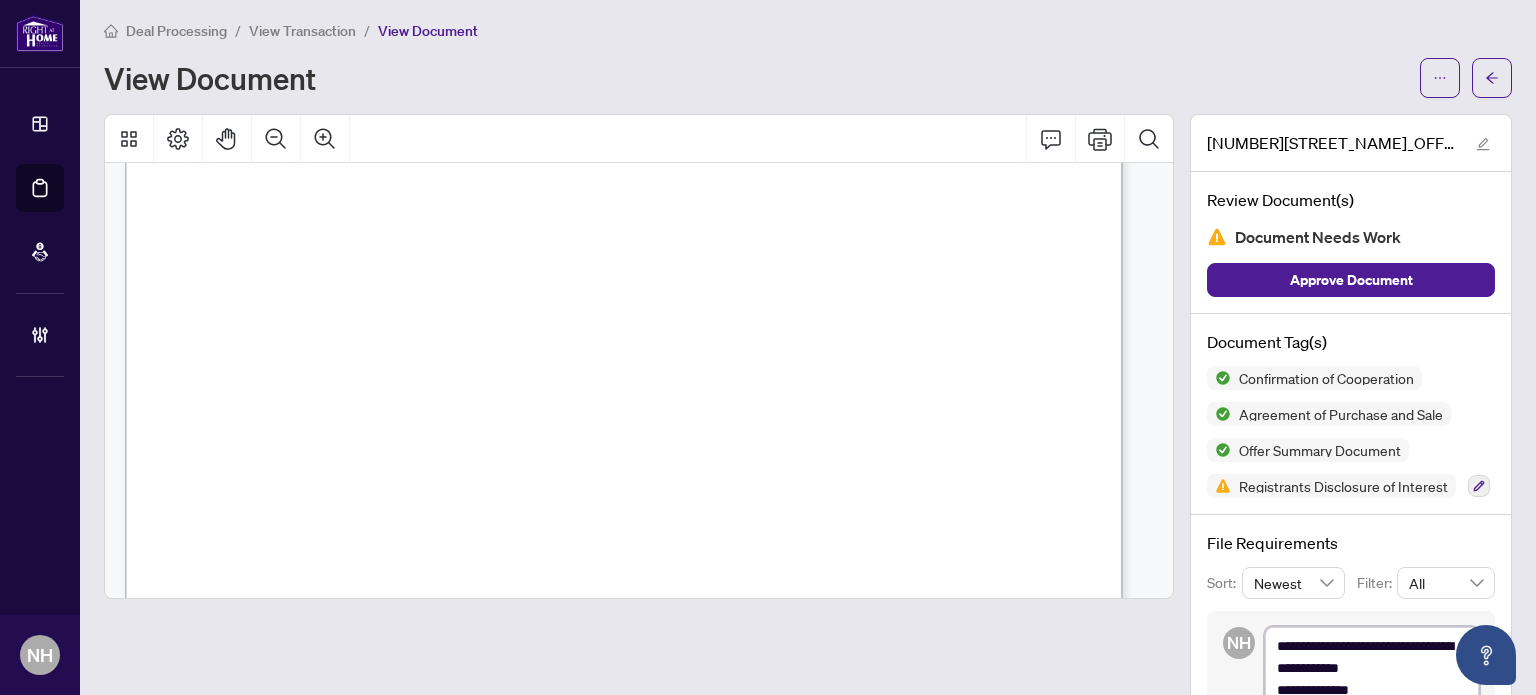 type on "**********" 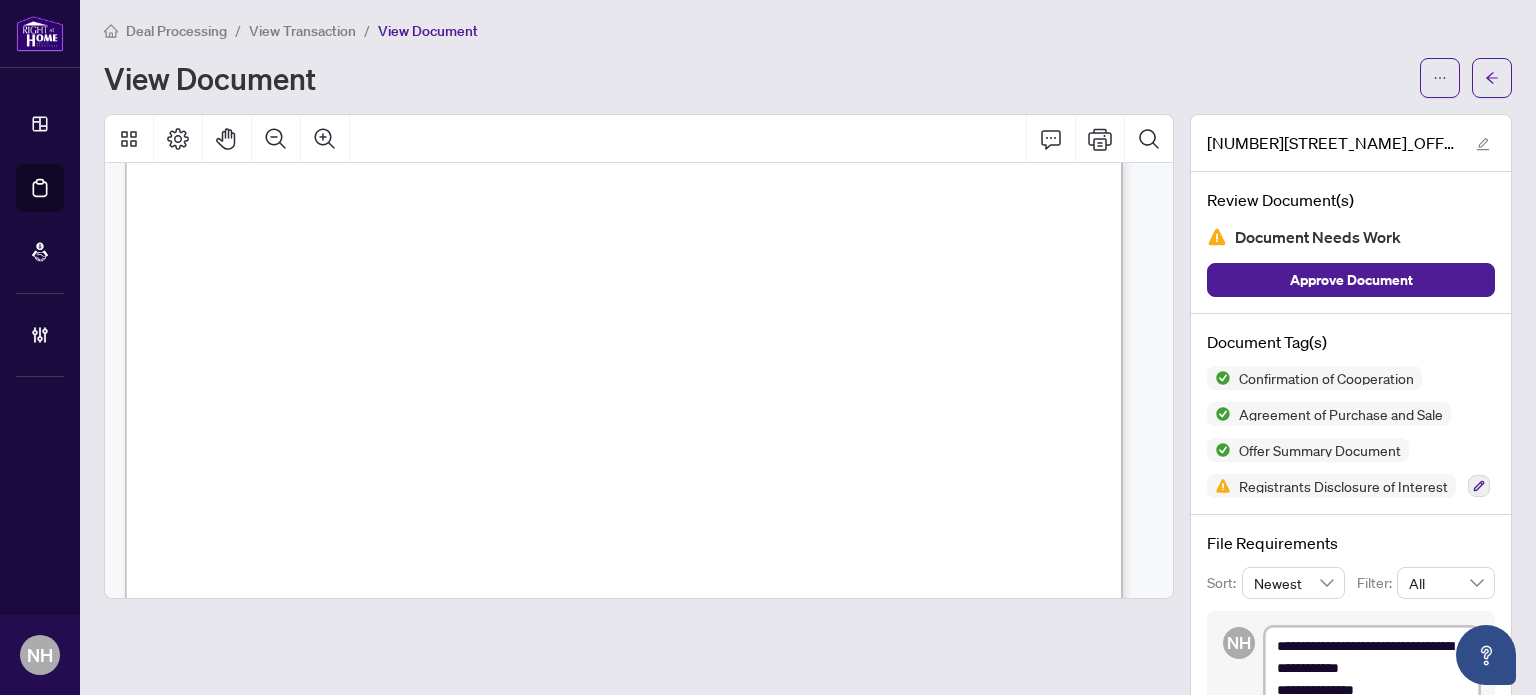 type on "**********" 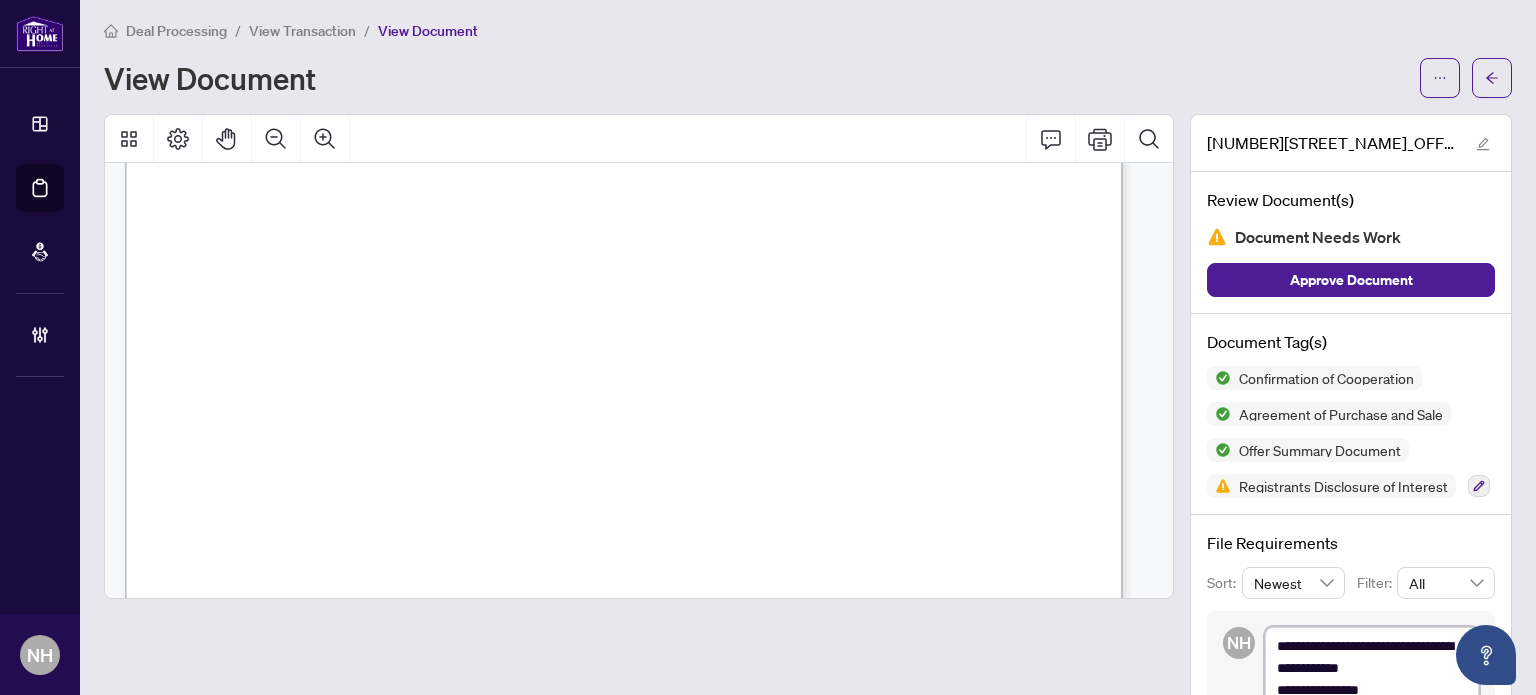 type on "**********" 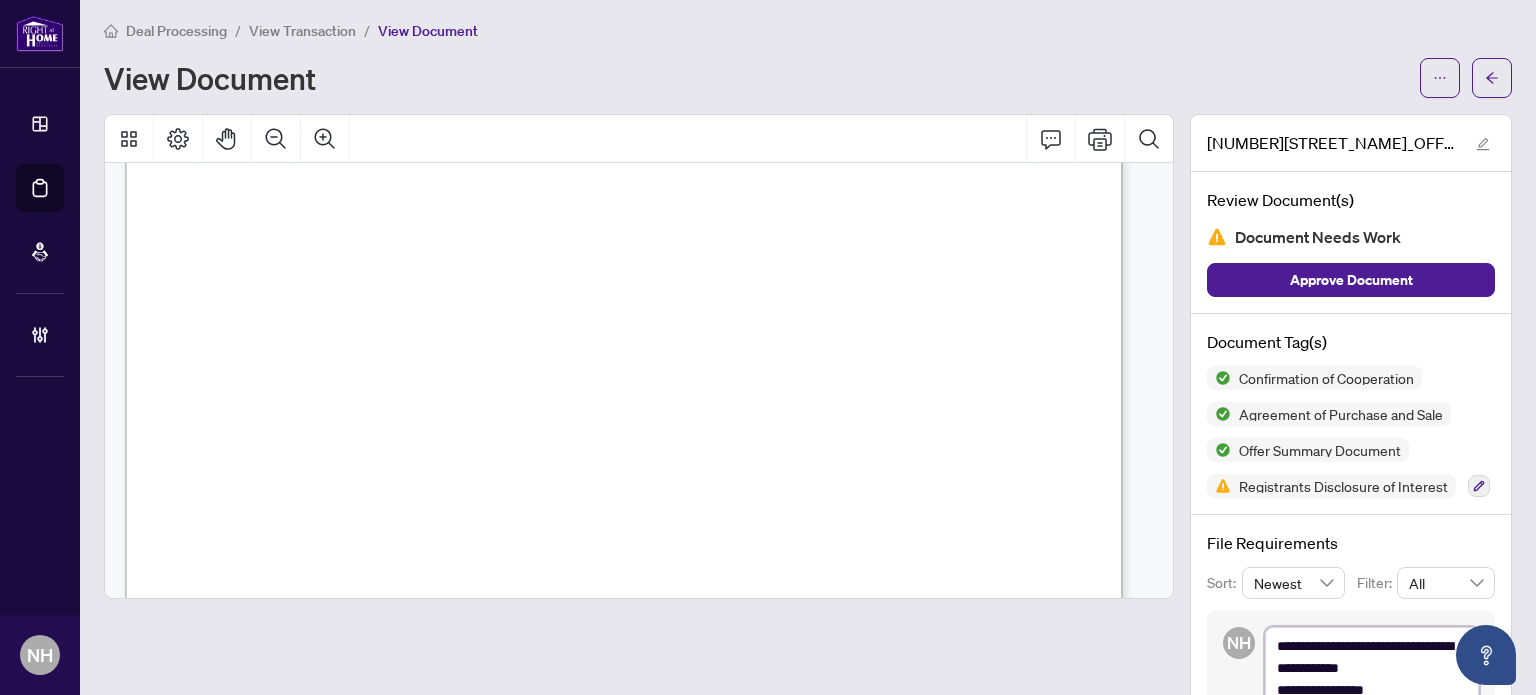 type on "**********" 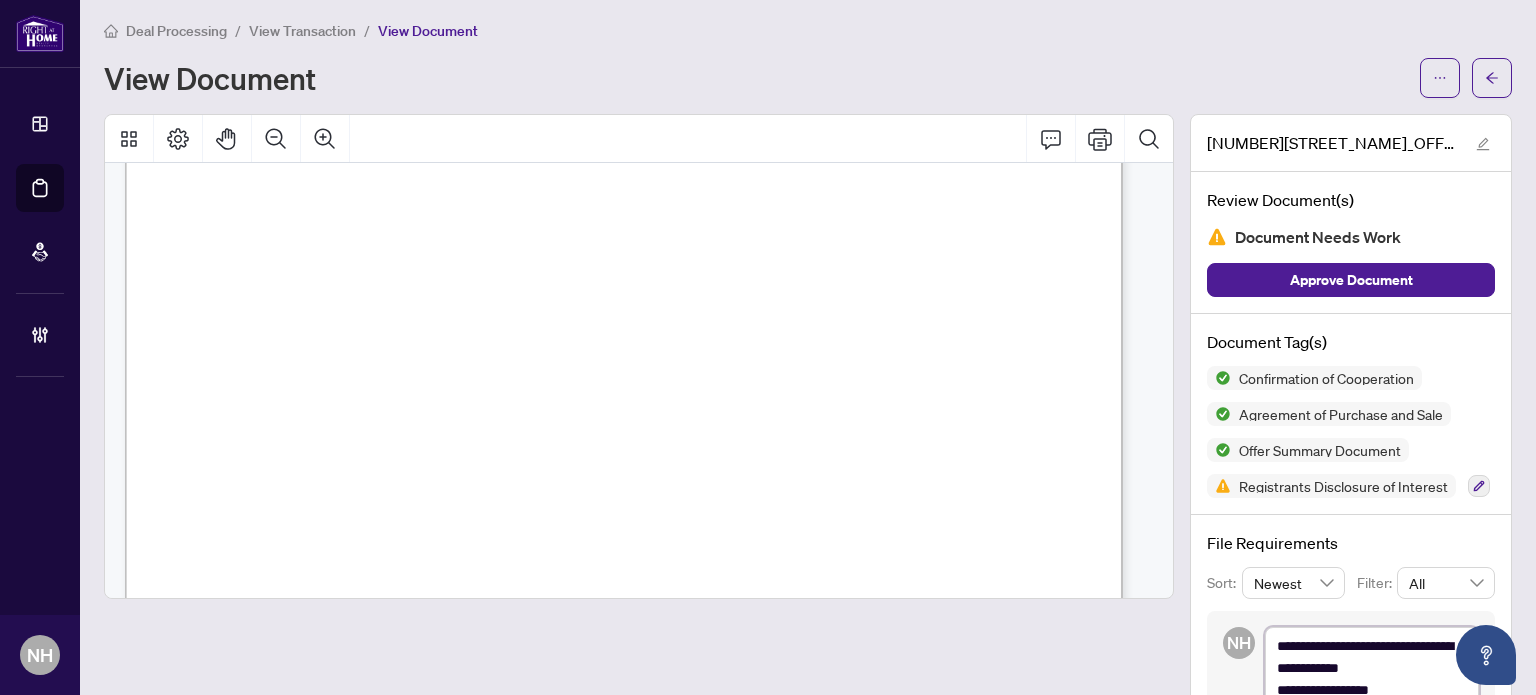 type on "**********" 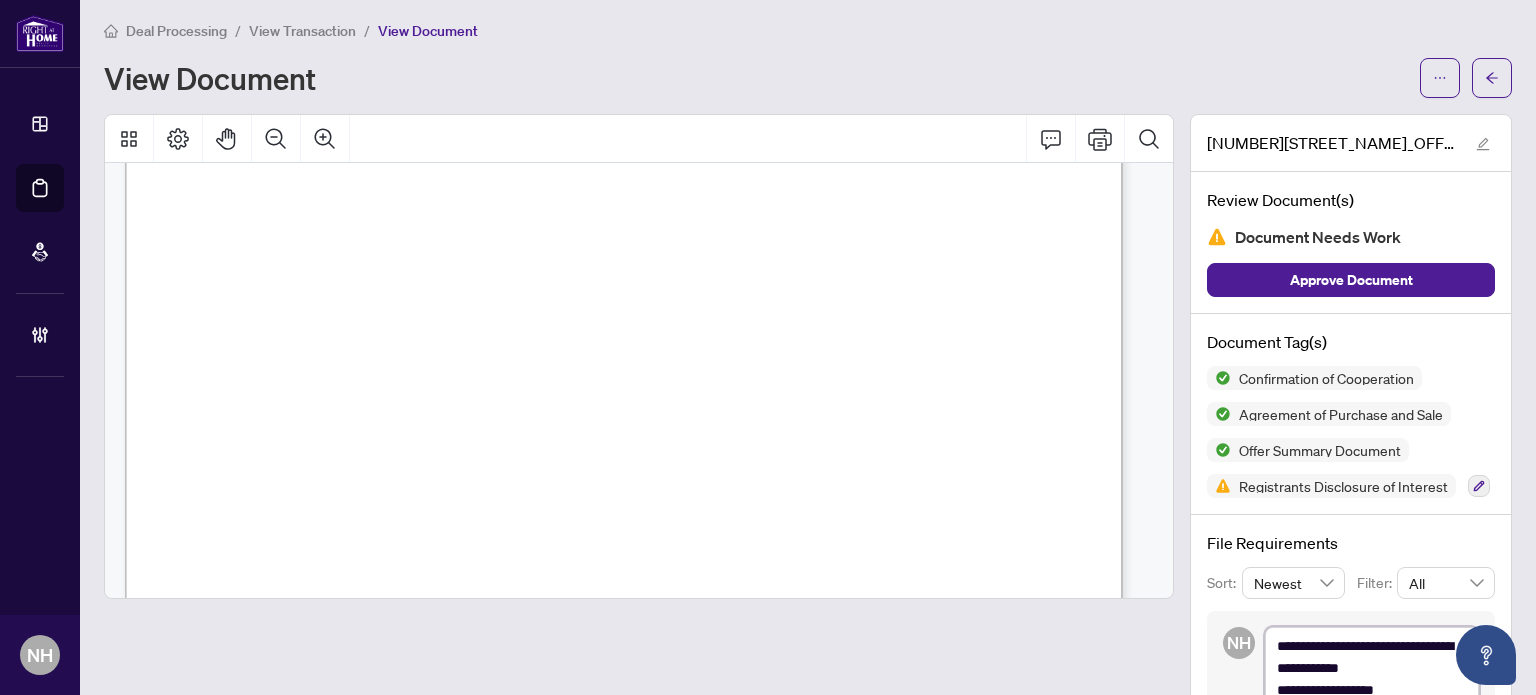 type on "**********" 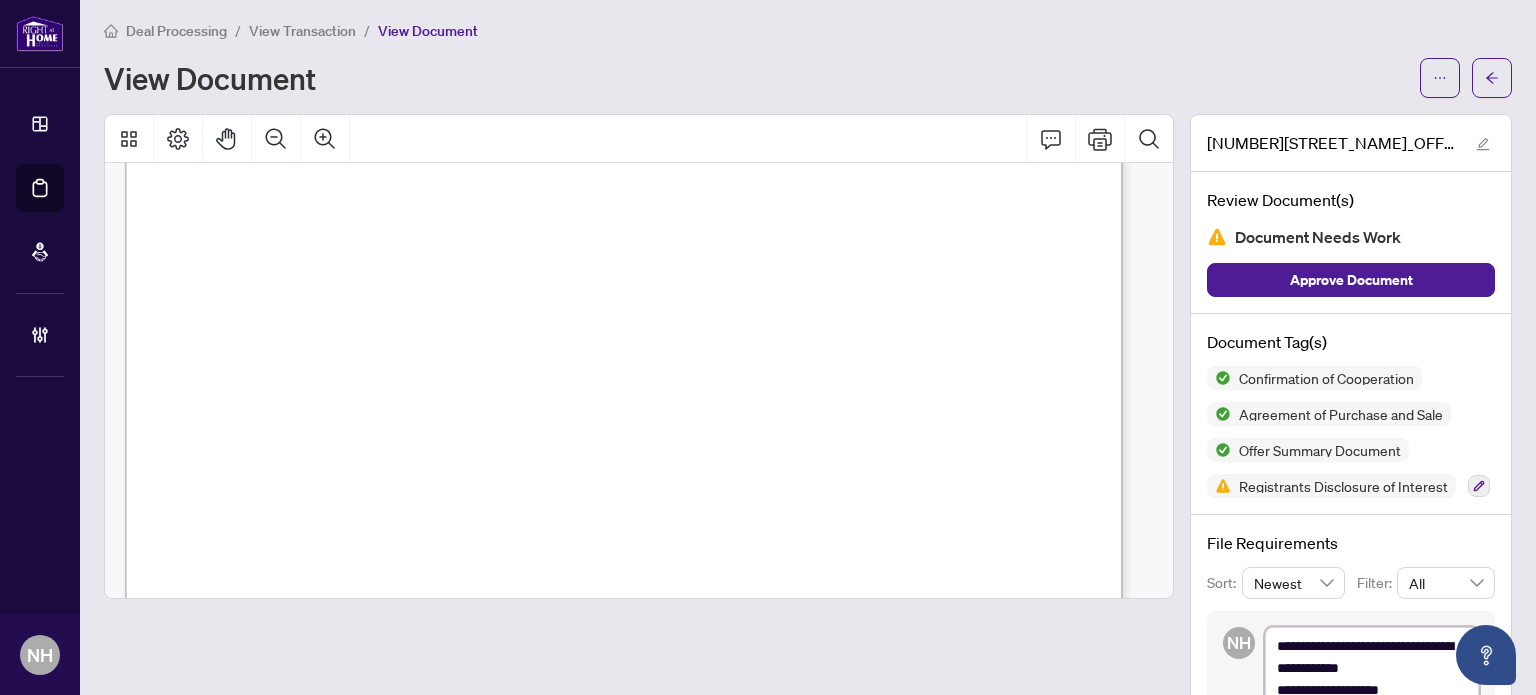 type on "**********" 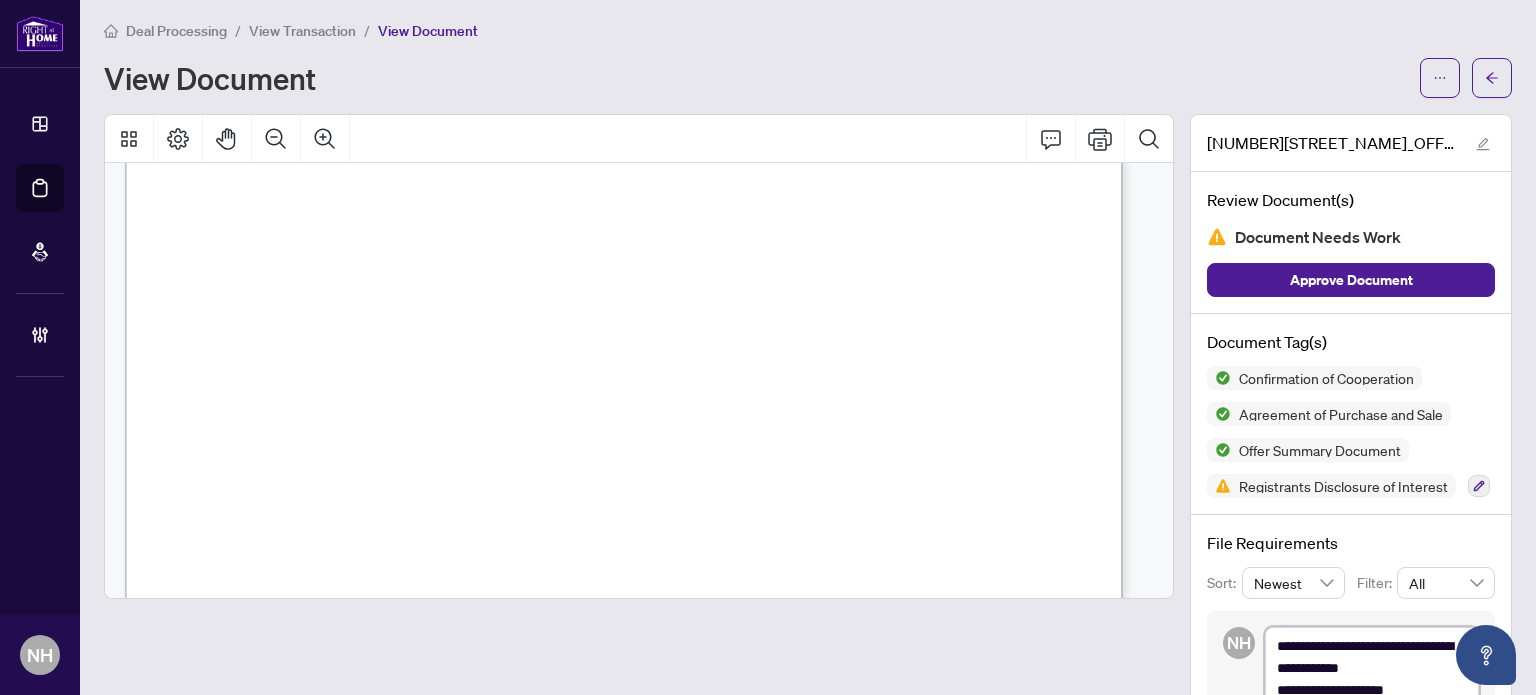 type on "**********" 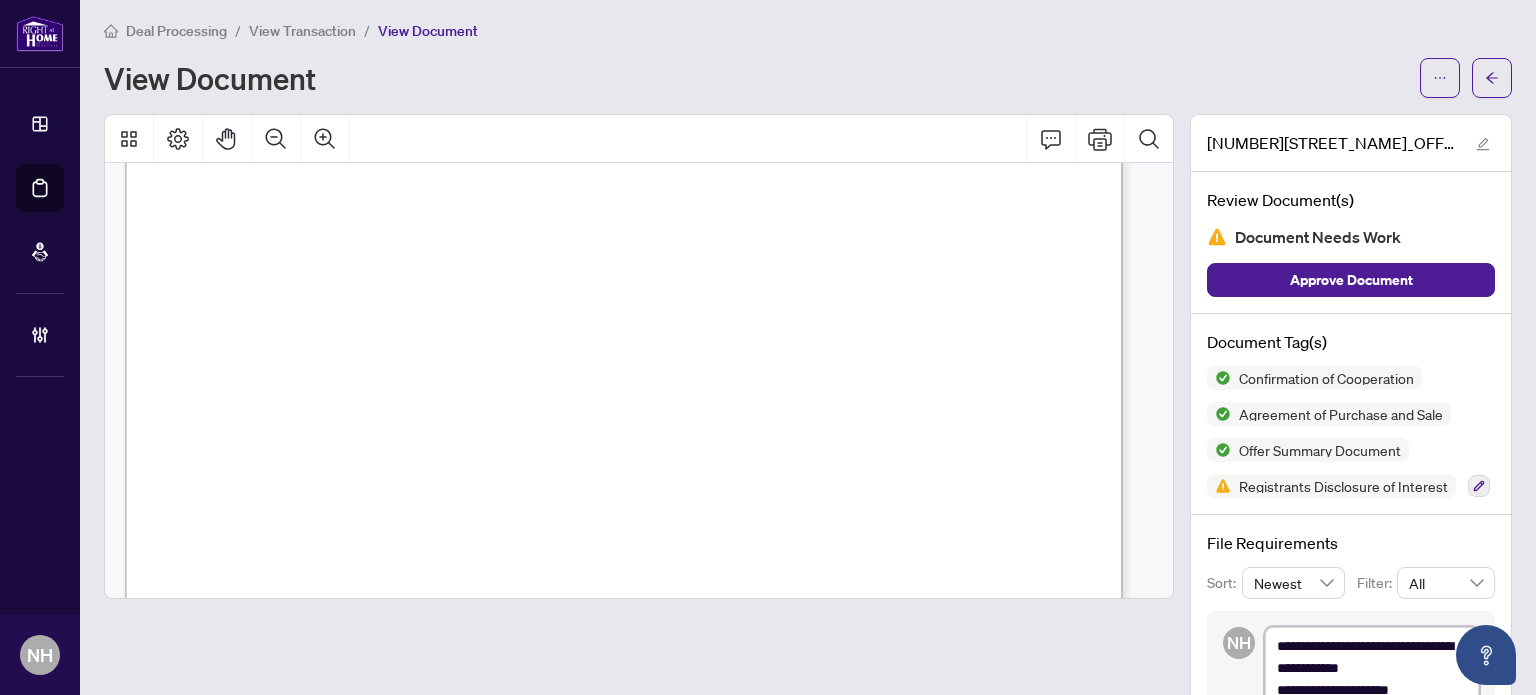 type on "**********" 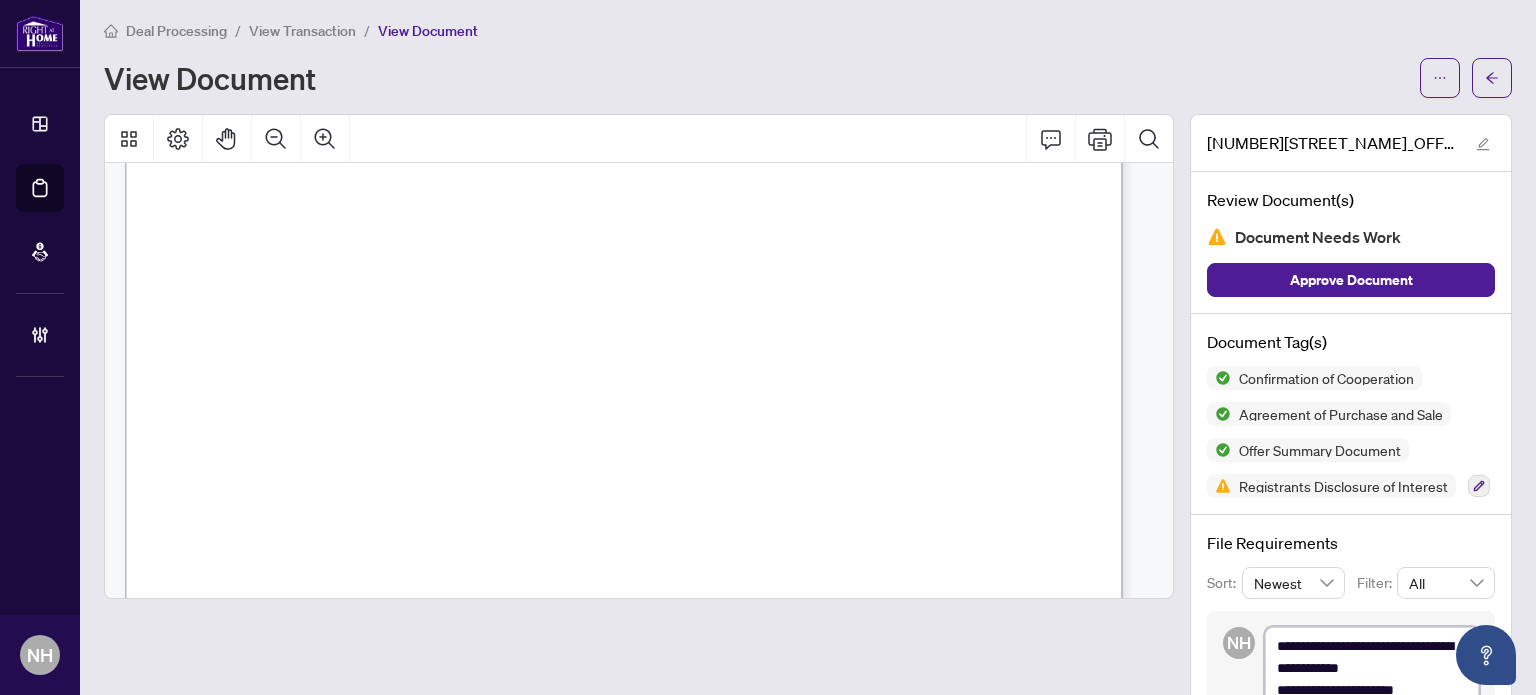 type on "**********" 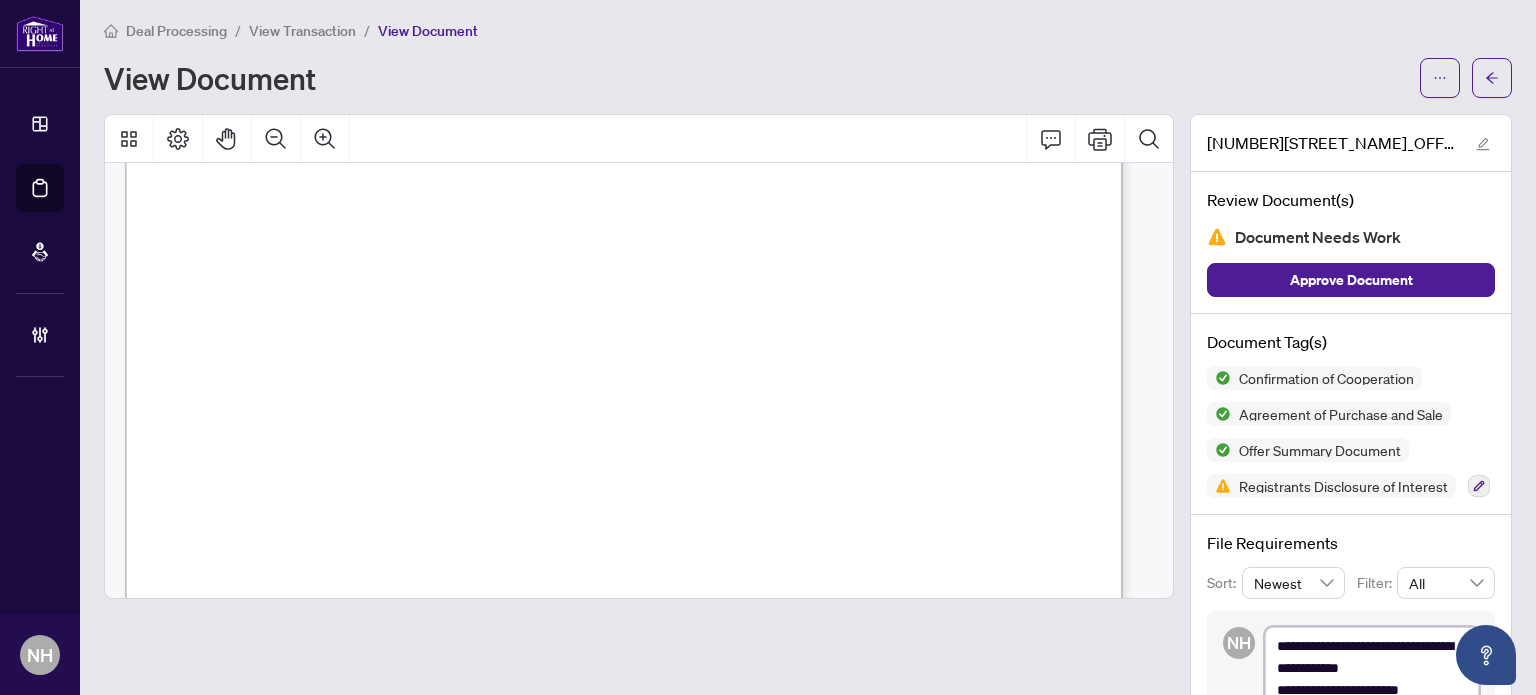 type on "**********" 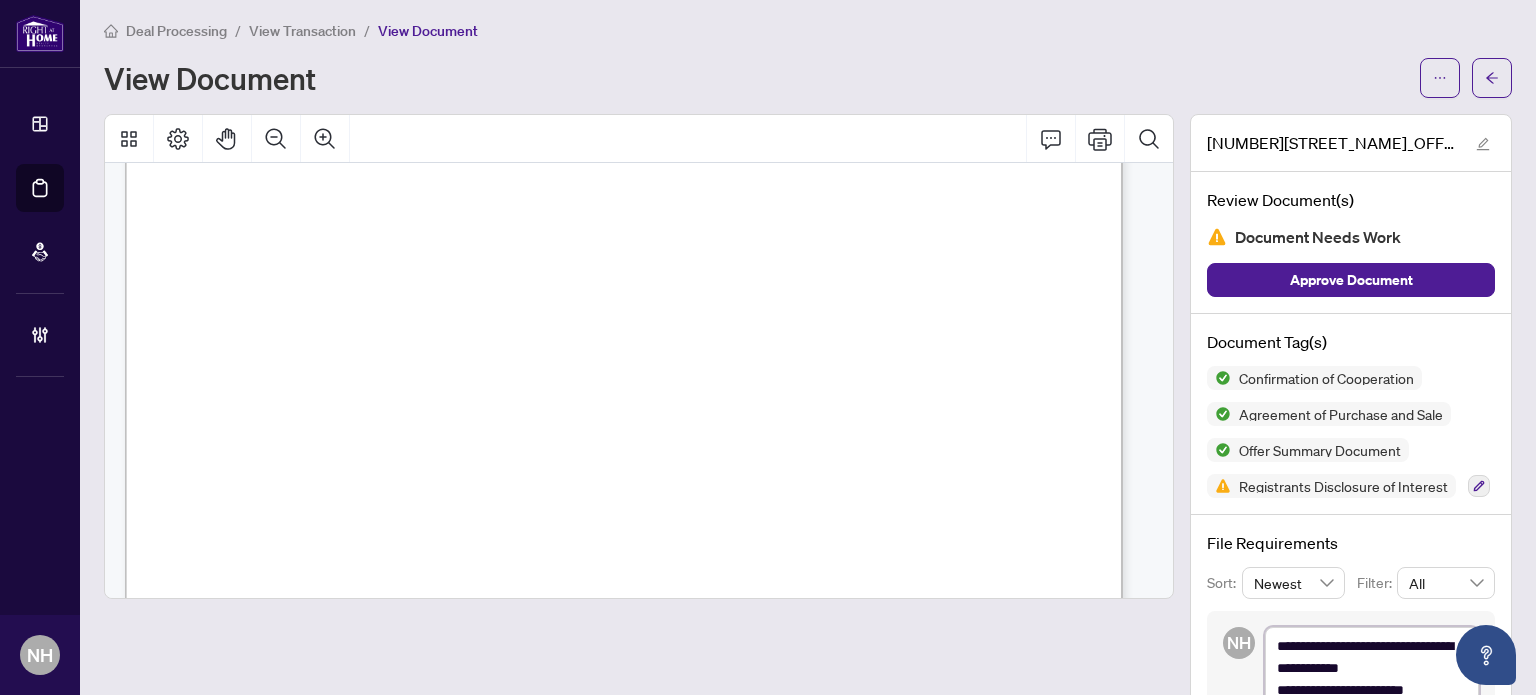 type on "**********" 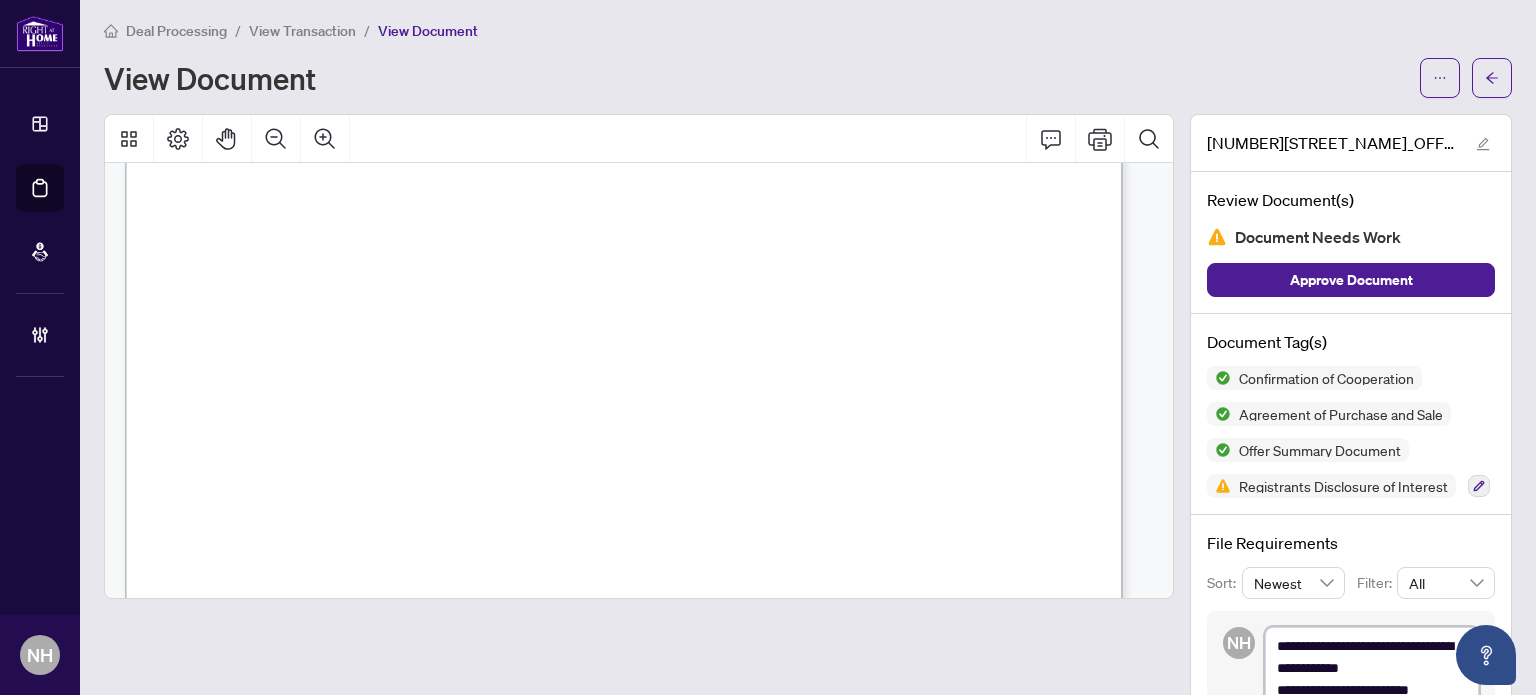 type on "**********" 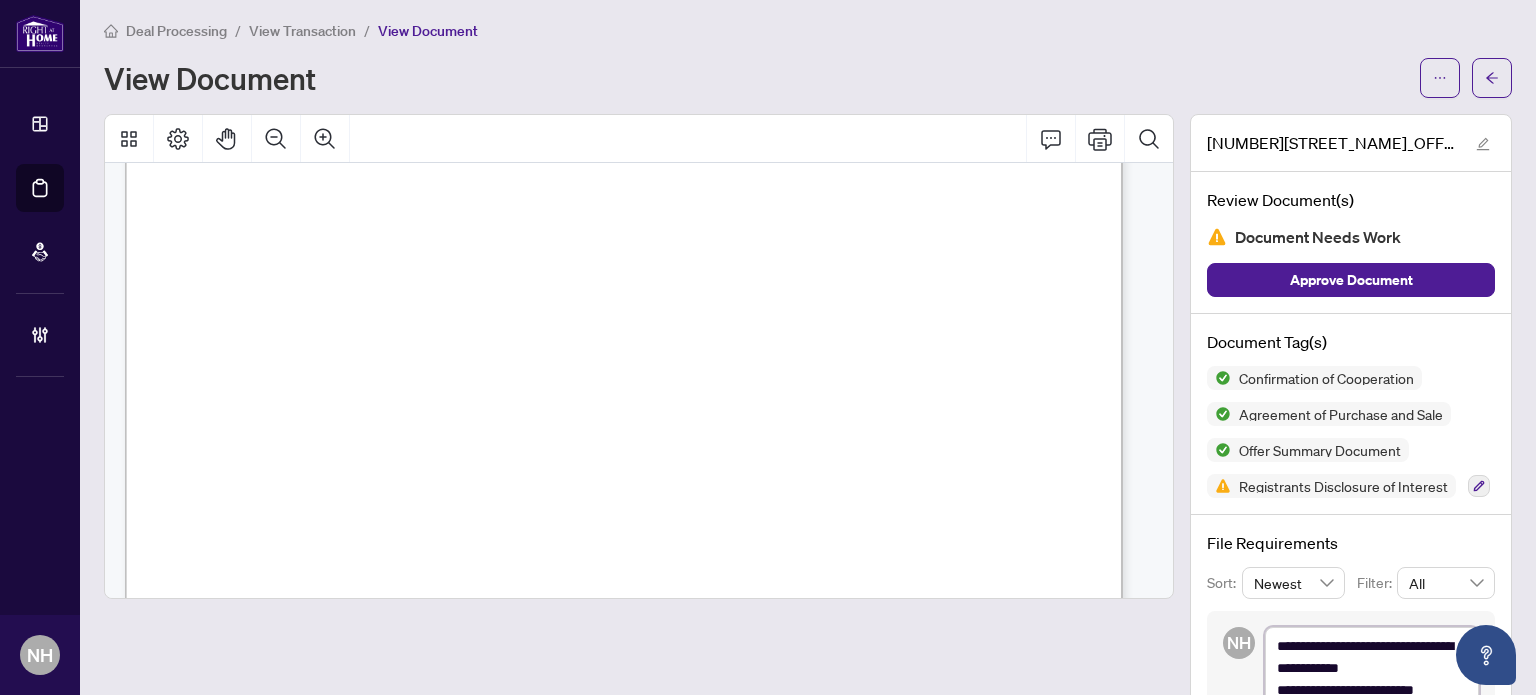 type on "**********" 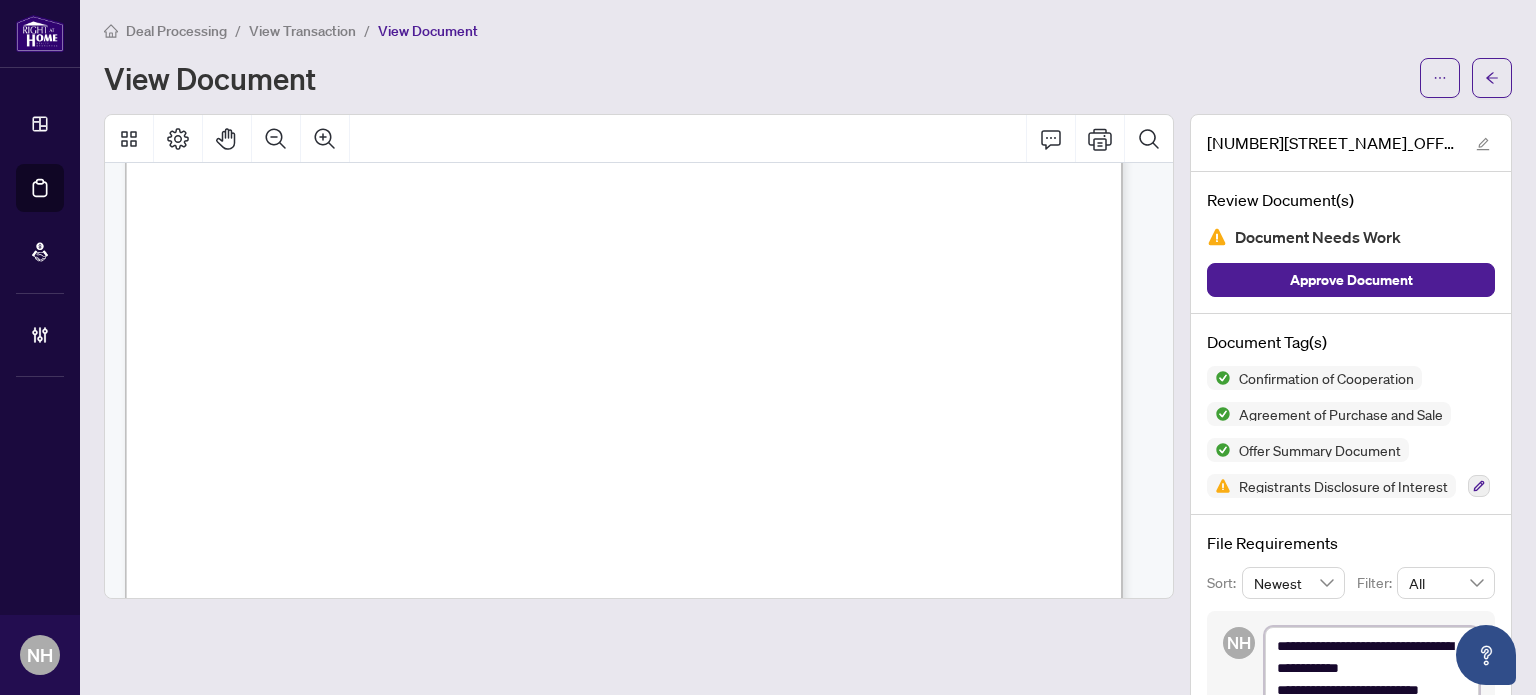 scroll, scrollTop: 12410, scrollLeft: 0, axis: vertical 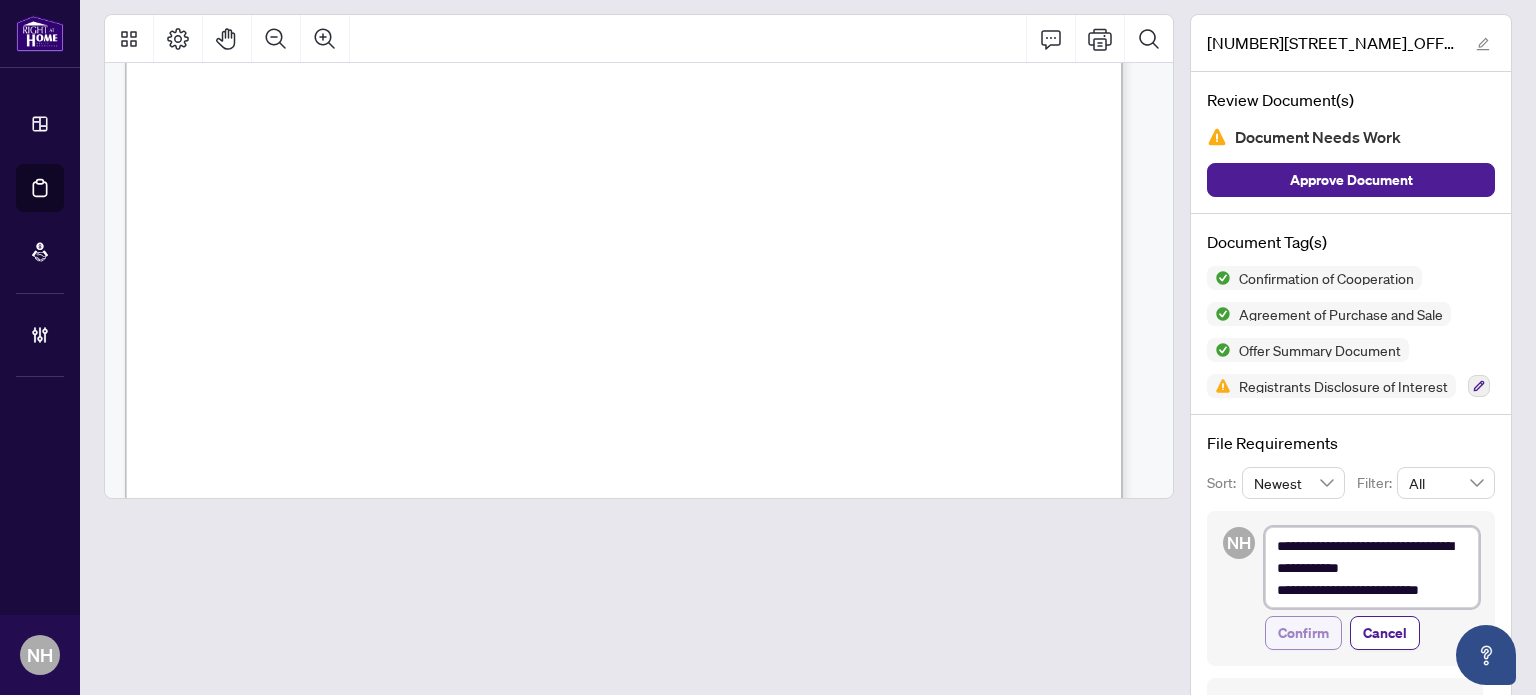 type on "**********" 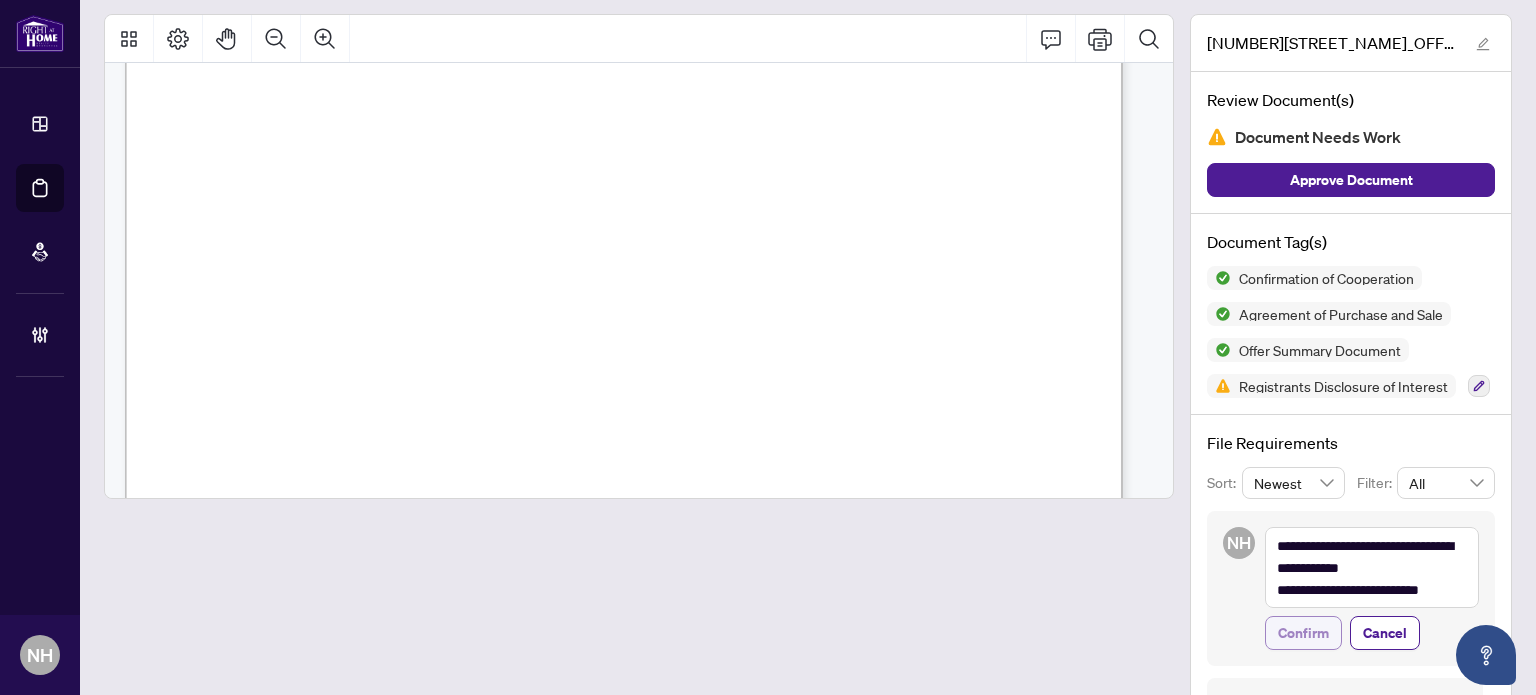 click on "Confirm" at bounding box center [1303, 633] 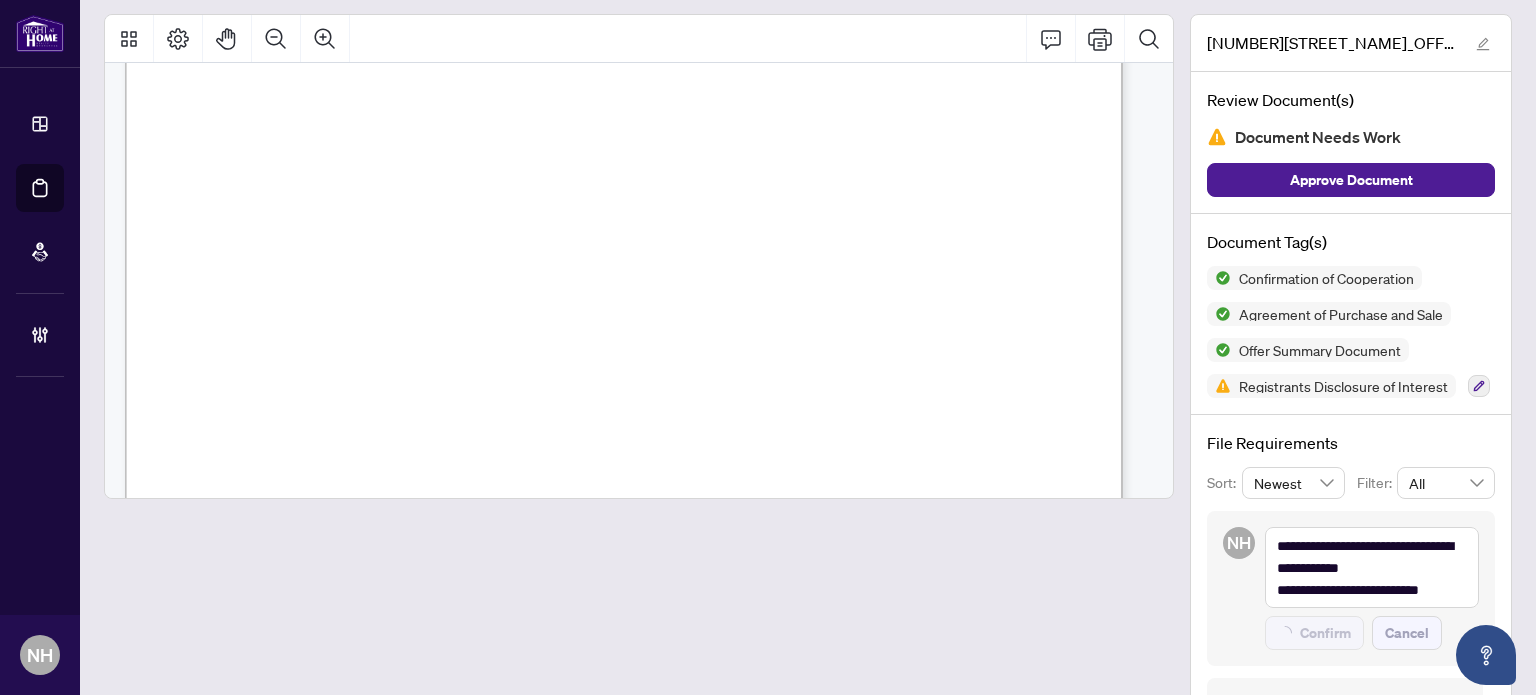 type on "**********" 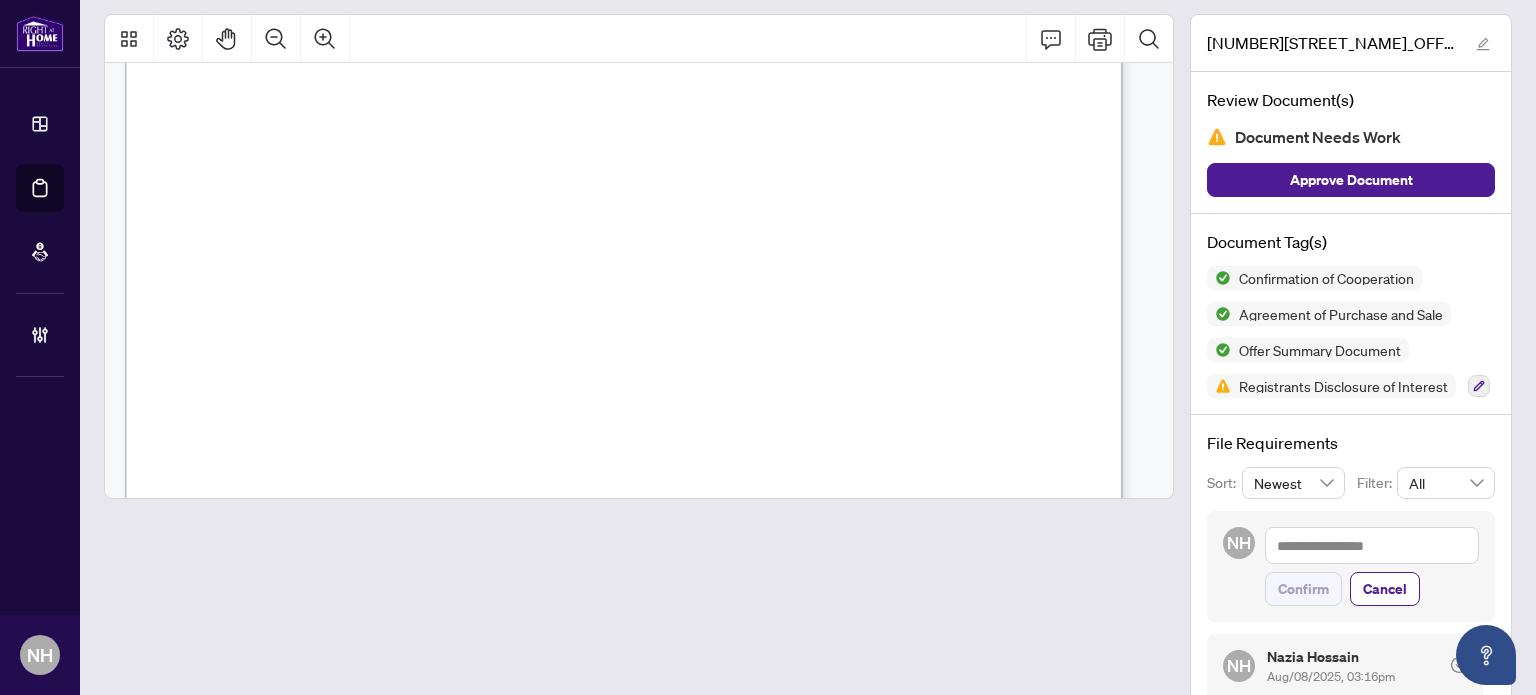scroll, scrollTop: 14131, scrollLeft: 0, axis: vertical 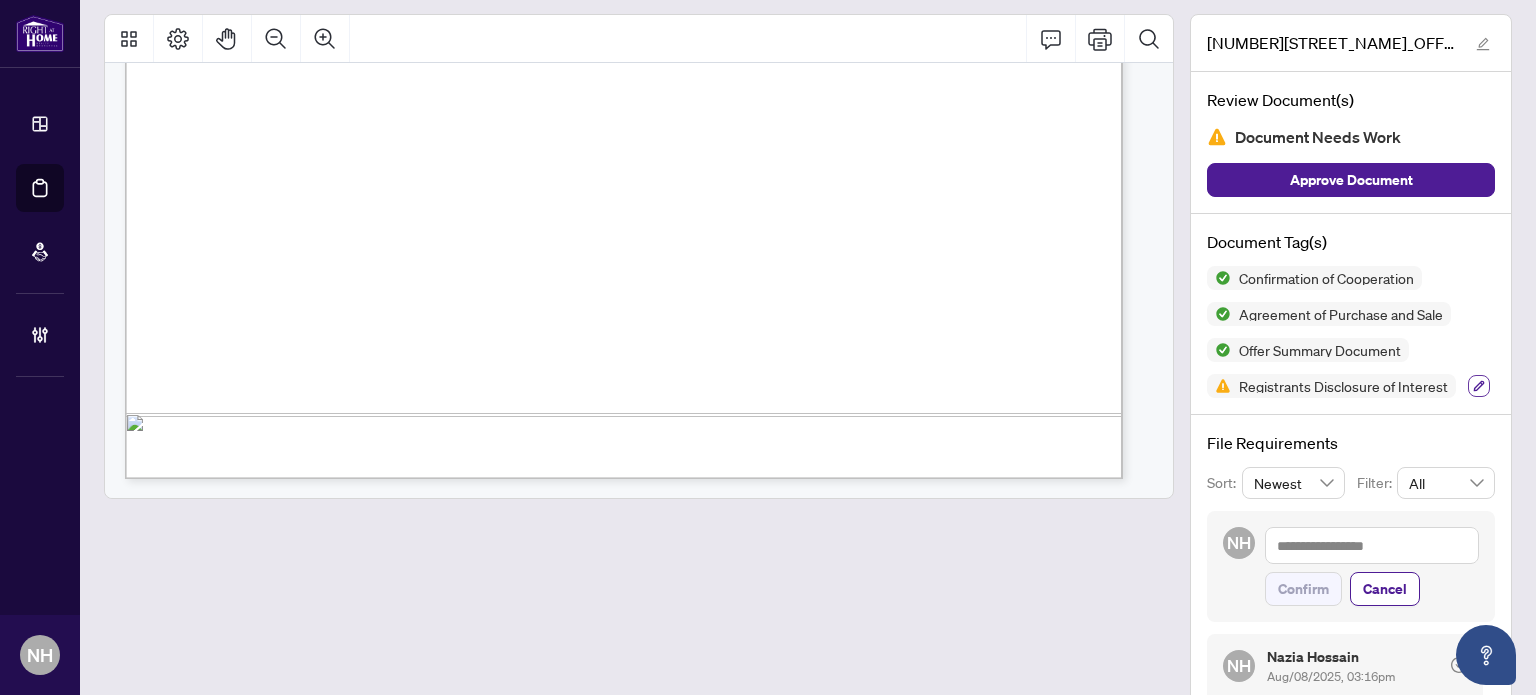 click at bounding box center (1479, 386) 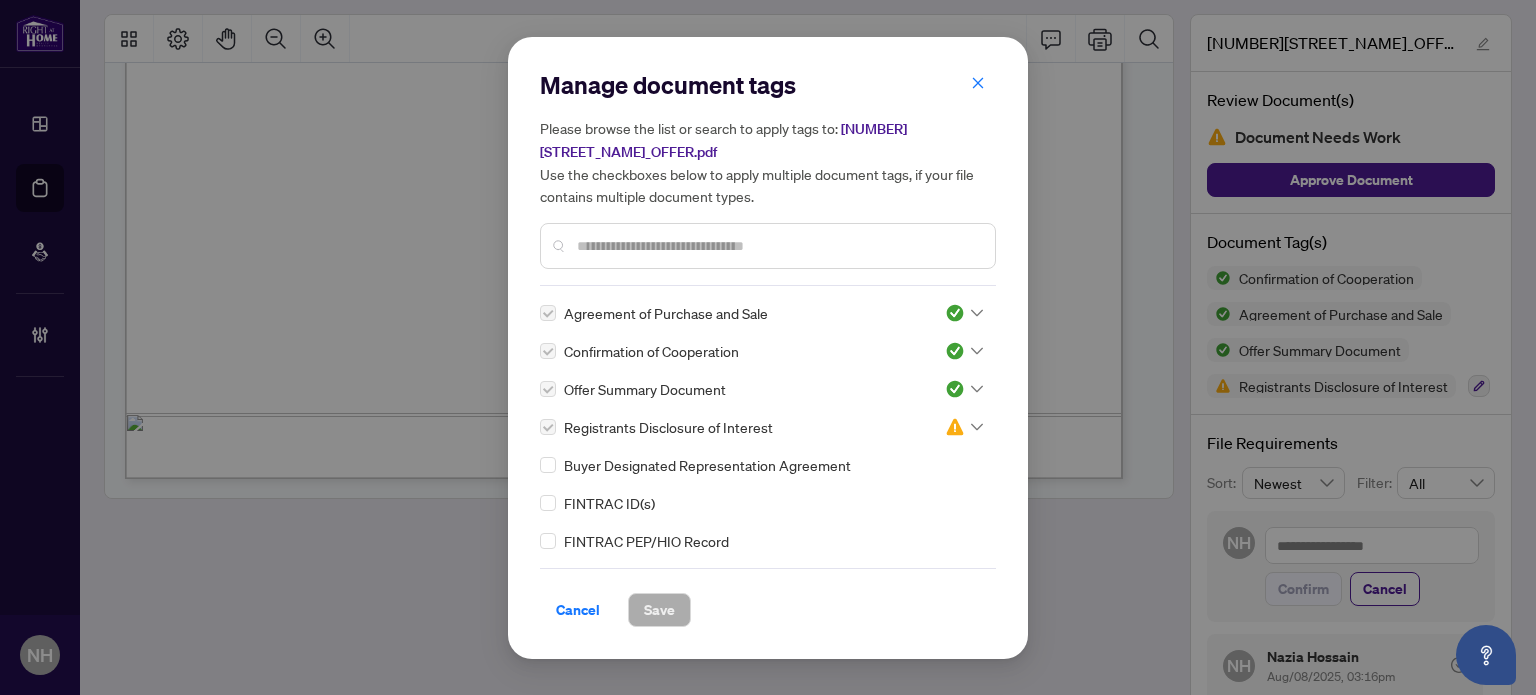 click at bounding box center [778, 246] 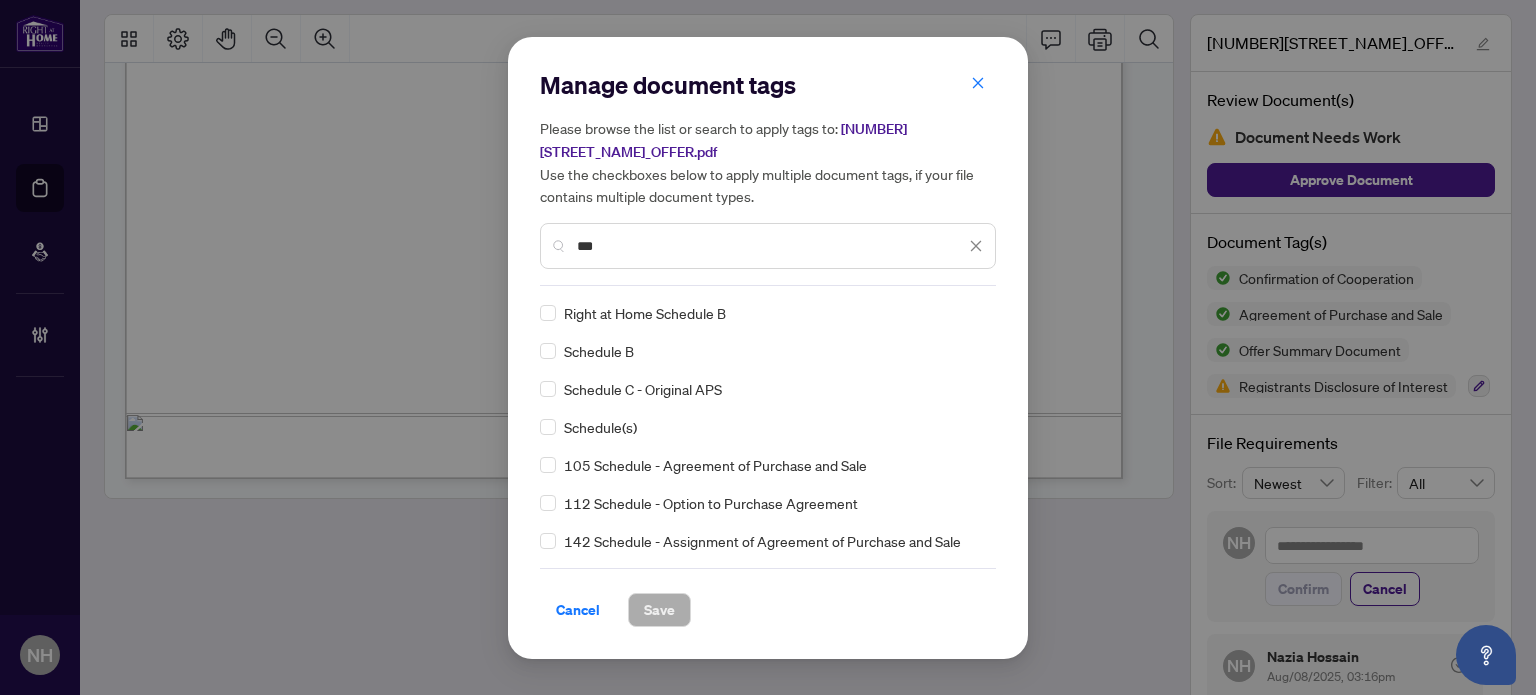 type on "***" 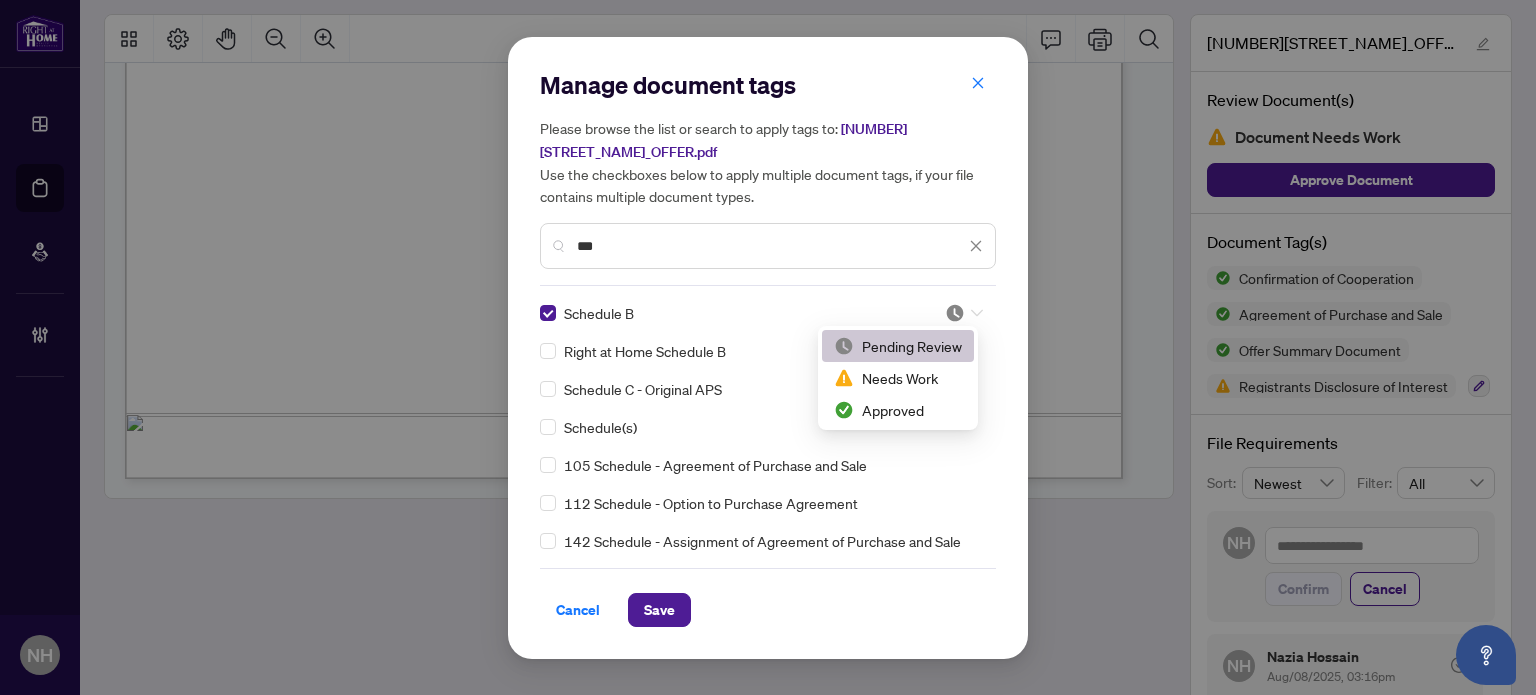click at bounding box center [964, 313] 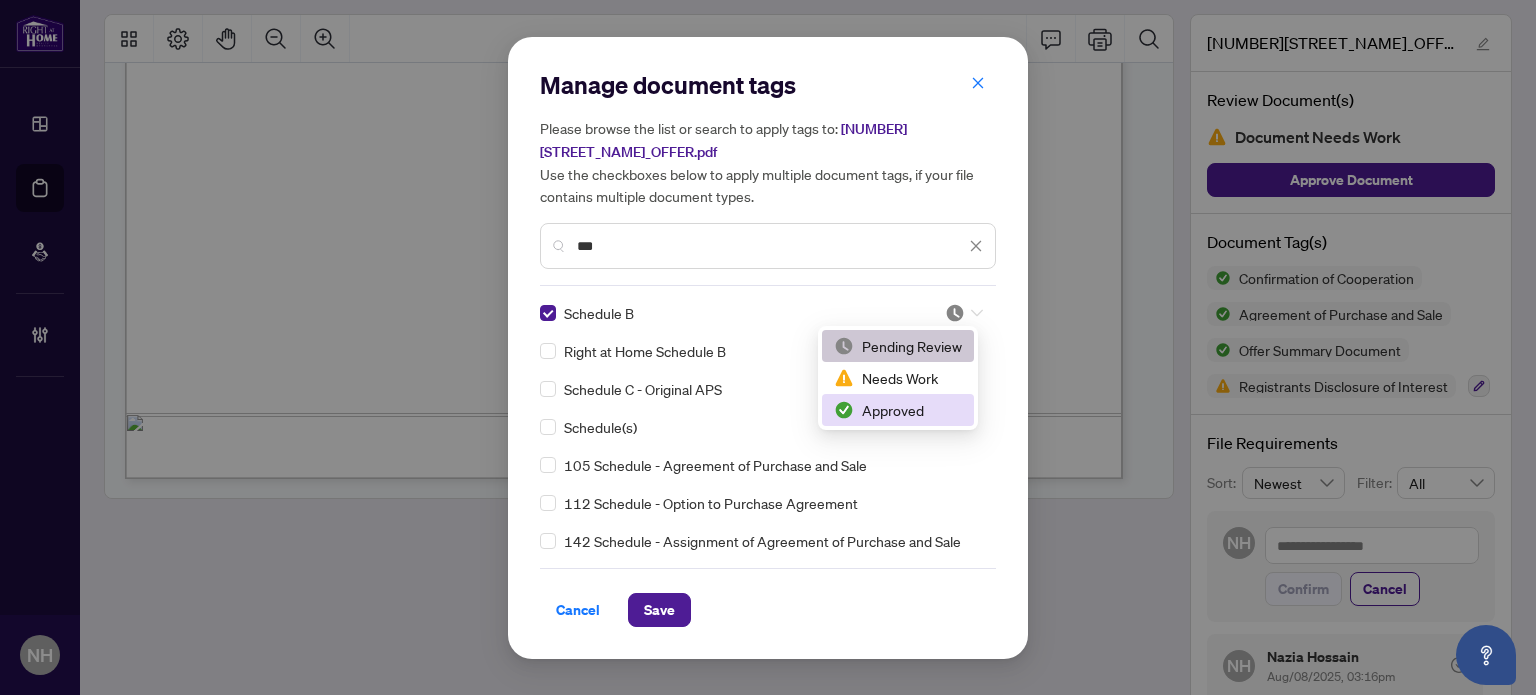 click on "Approved" at bounding box center [898, 410] 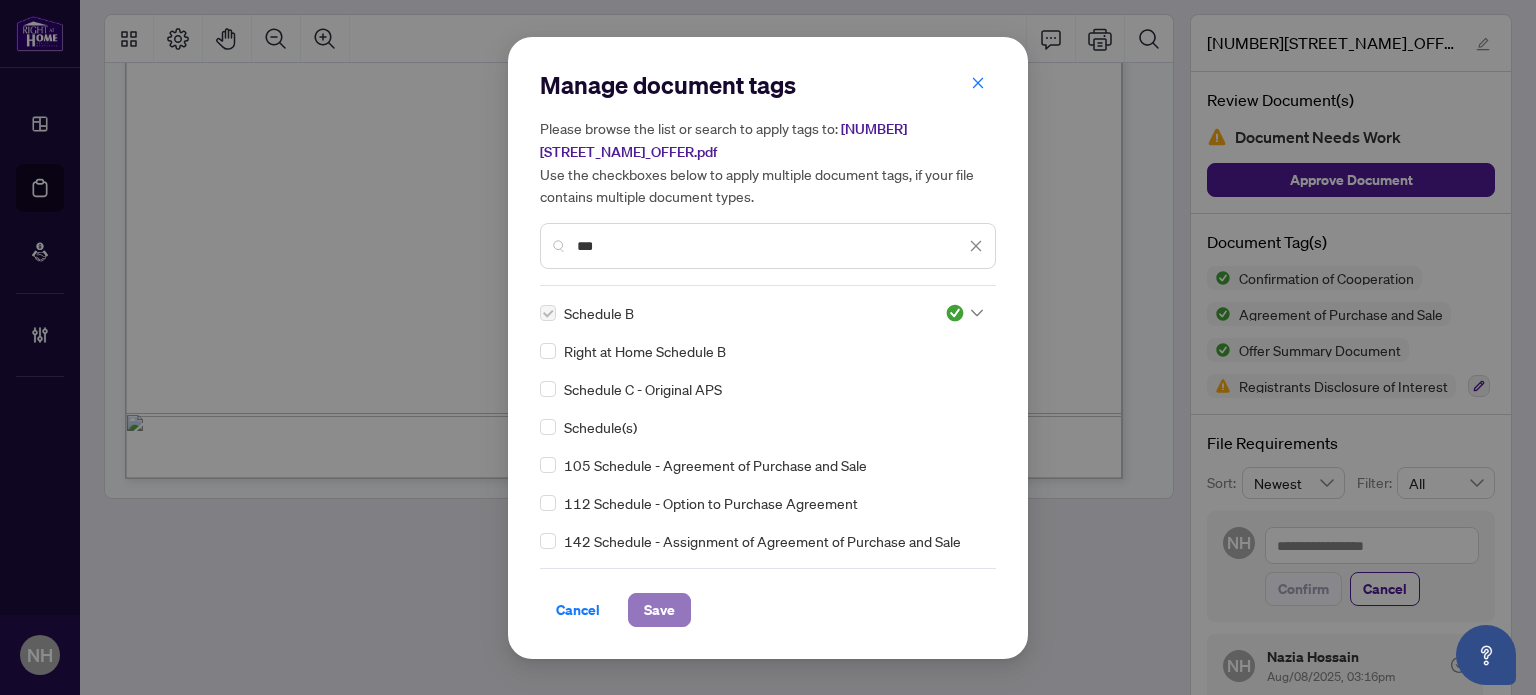 click on "Save" at bounding box center (659, 610) 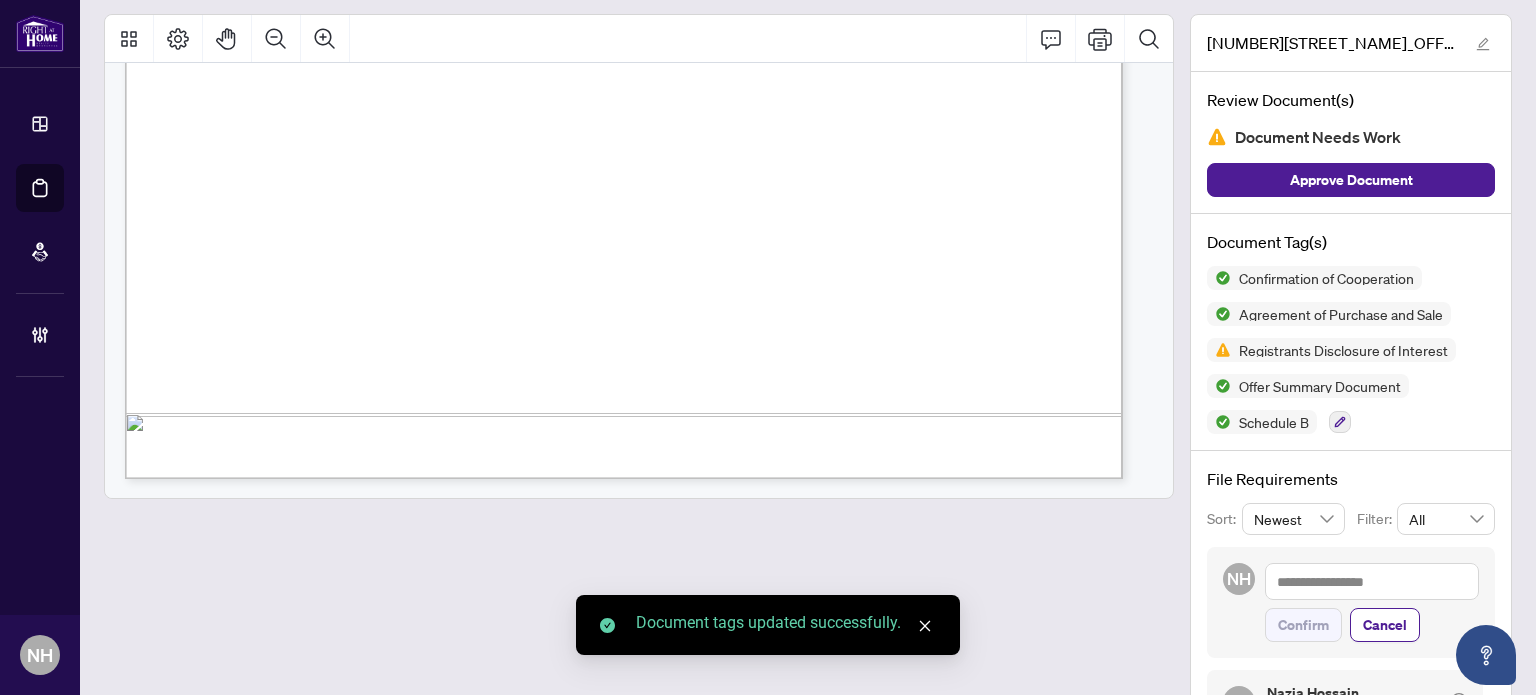 scroll, scrollTop: 0, scrollLeft: 0, axis: both 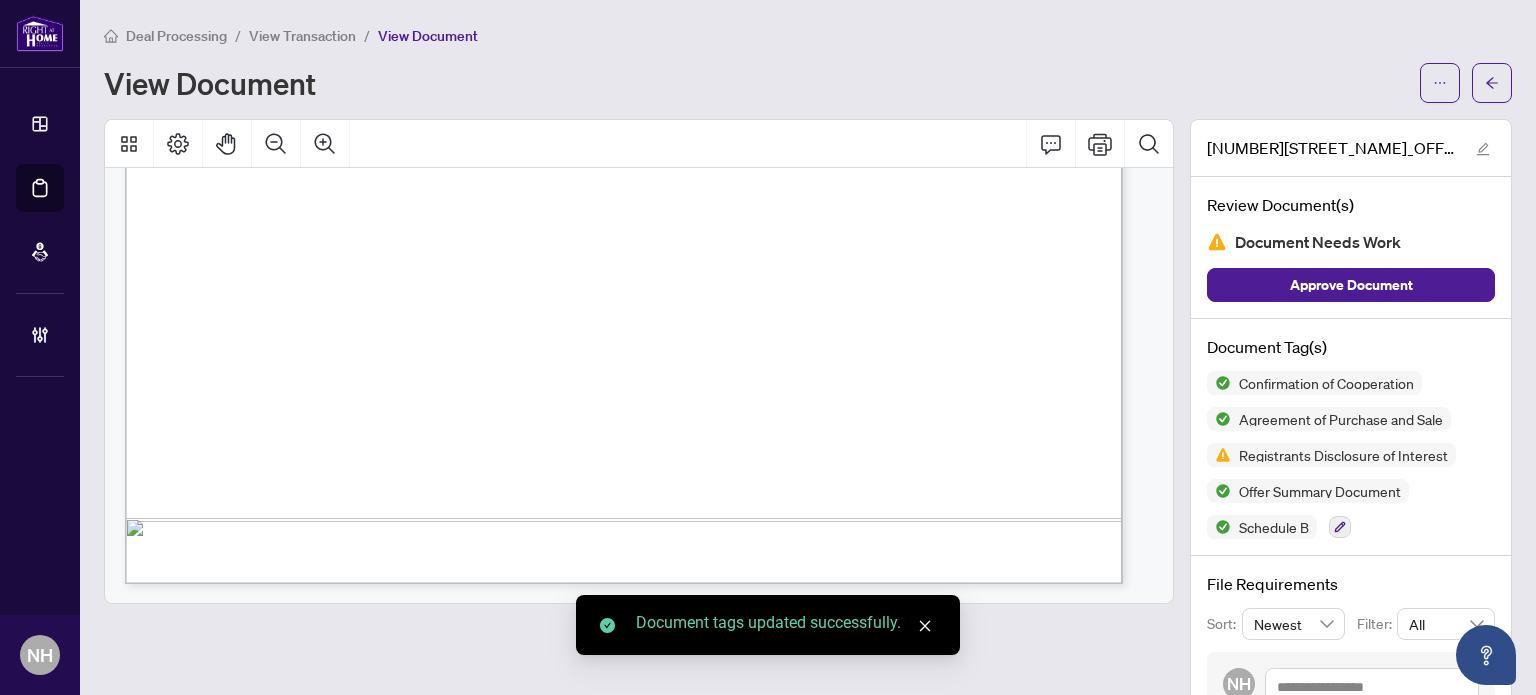 click on "View Transaction" at bounding box center (302, 36) 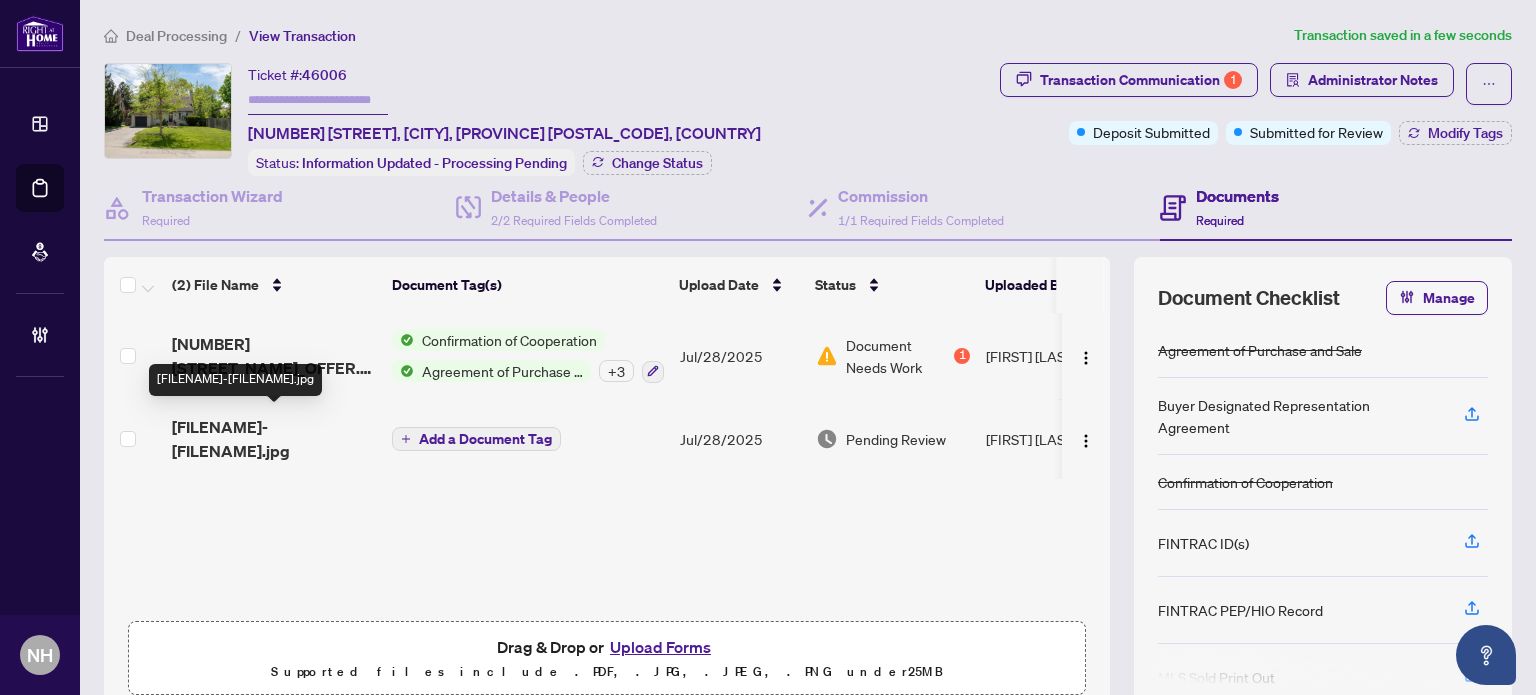 click on "1753722850818-2194WedgwoodDeposit.jpg" at bounding box center (274, 439) 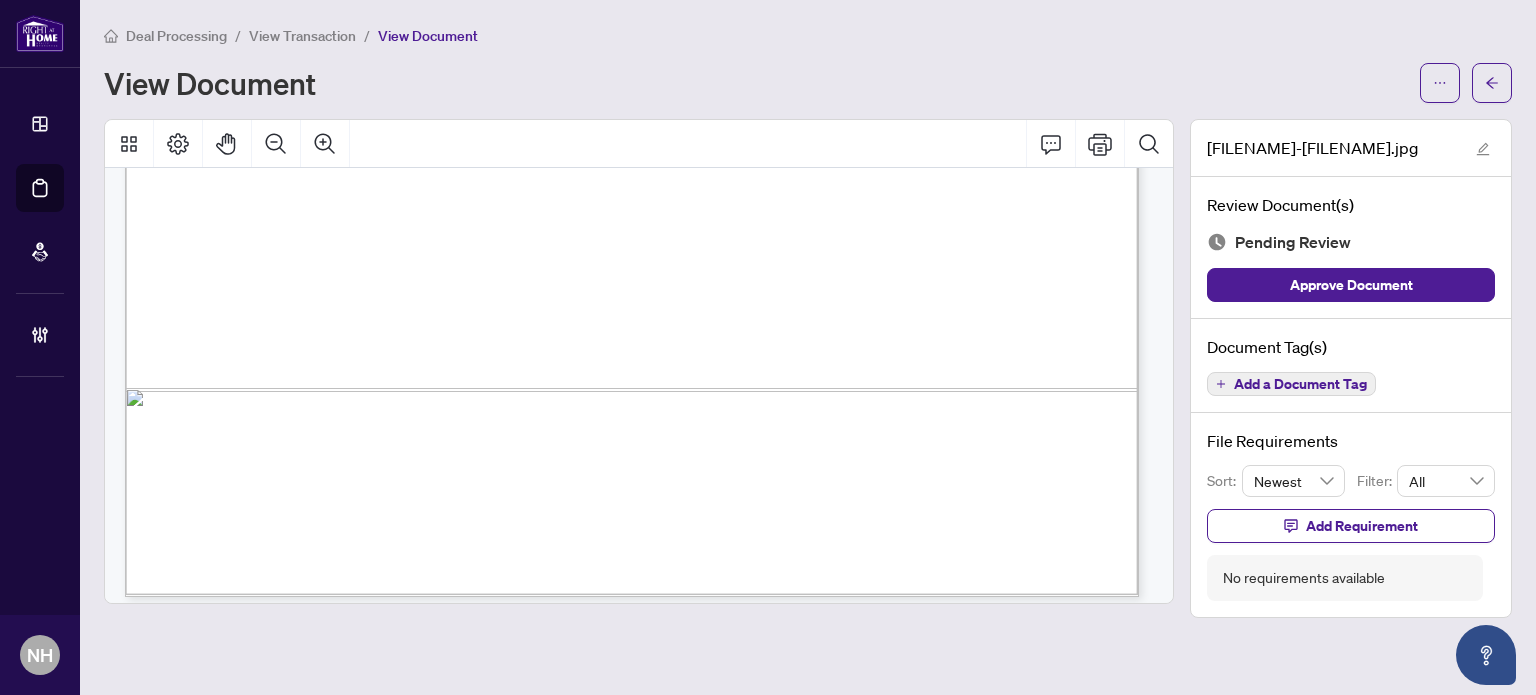 scroll, scrollTop: 1037, scrollLeft: 0, axis: vertical 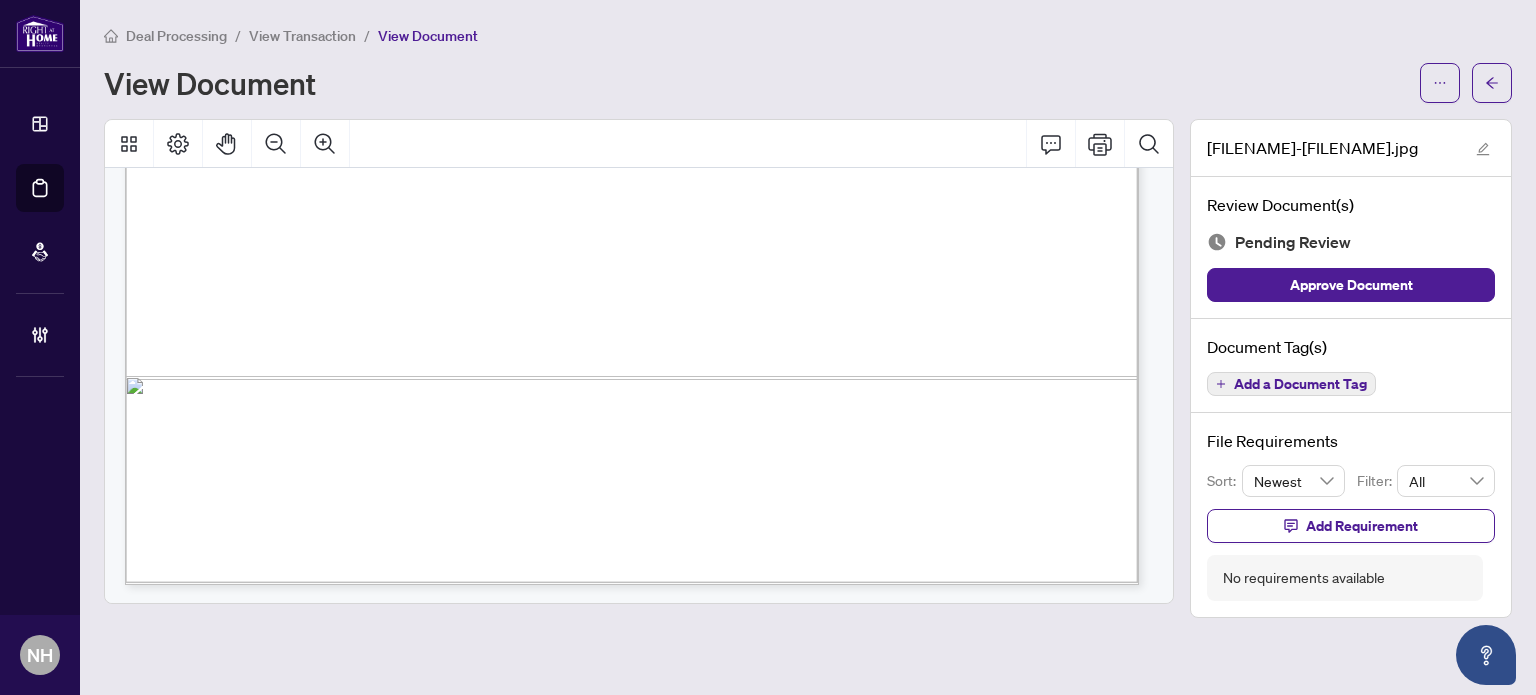 click on "Add a Document Tag" at bounding box center (1300, 384) 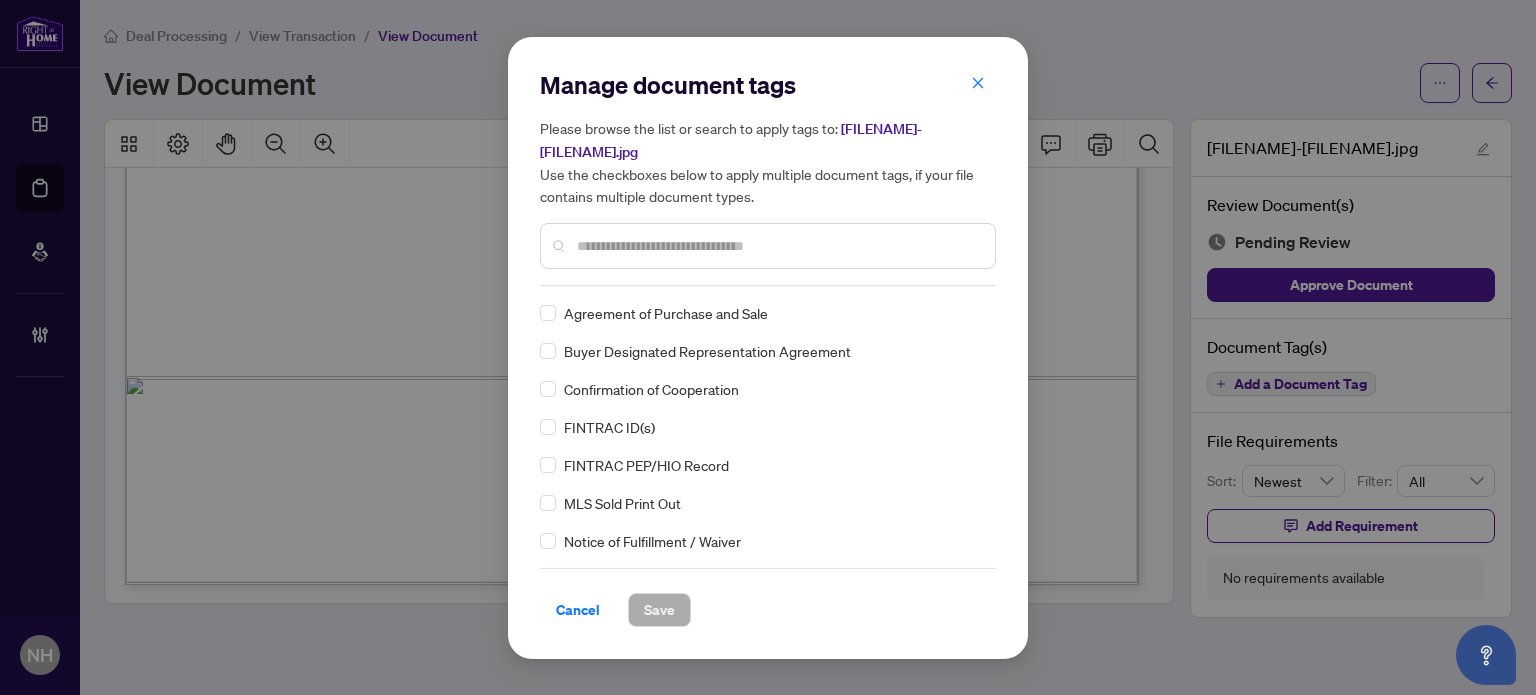 drag, startPoint x: 701, startPoint y: 241, endPoint x: 696, endPoint y: 229, distance: 13 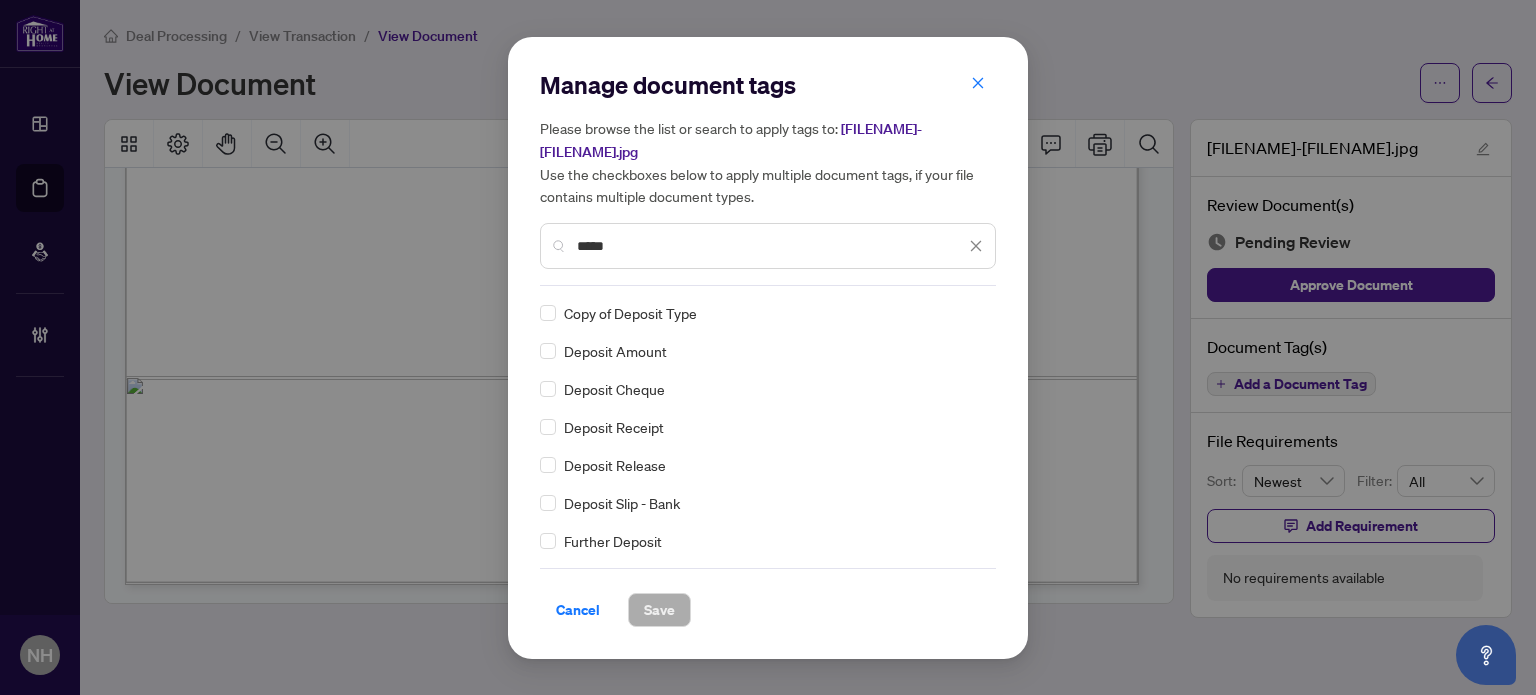 type on "*****" 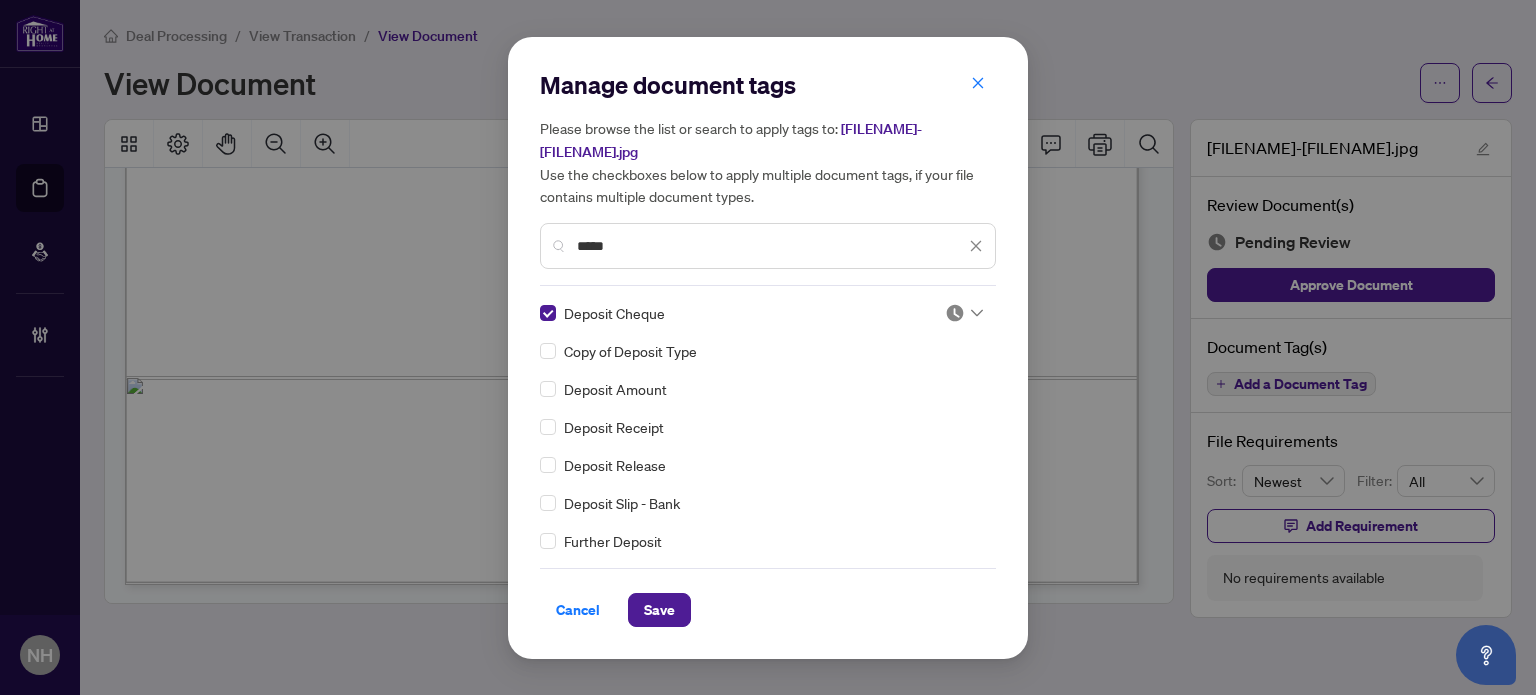 click at bounding box center (955, 313) 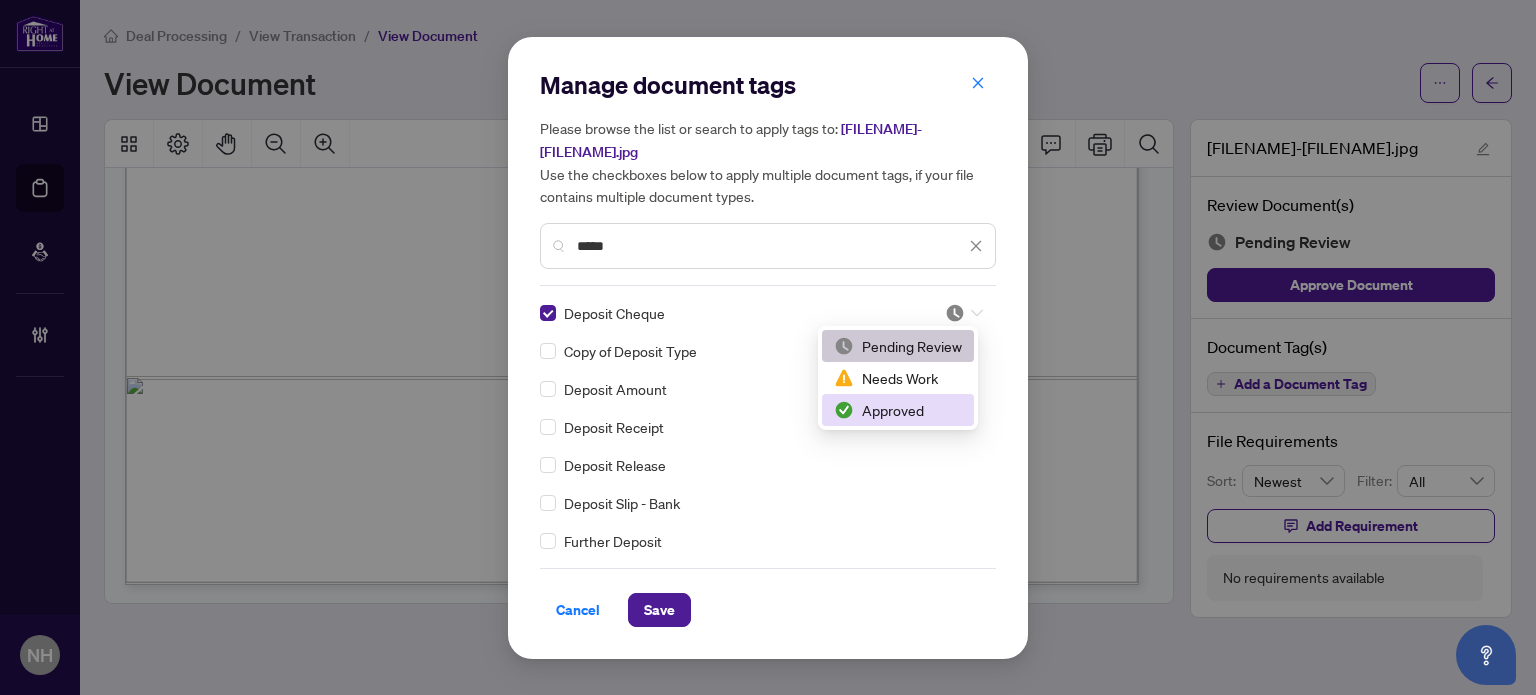 click on "Approved" at bounding box center [898, 410] 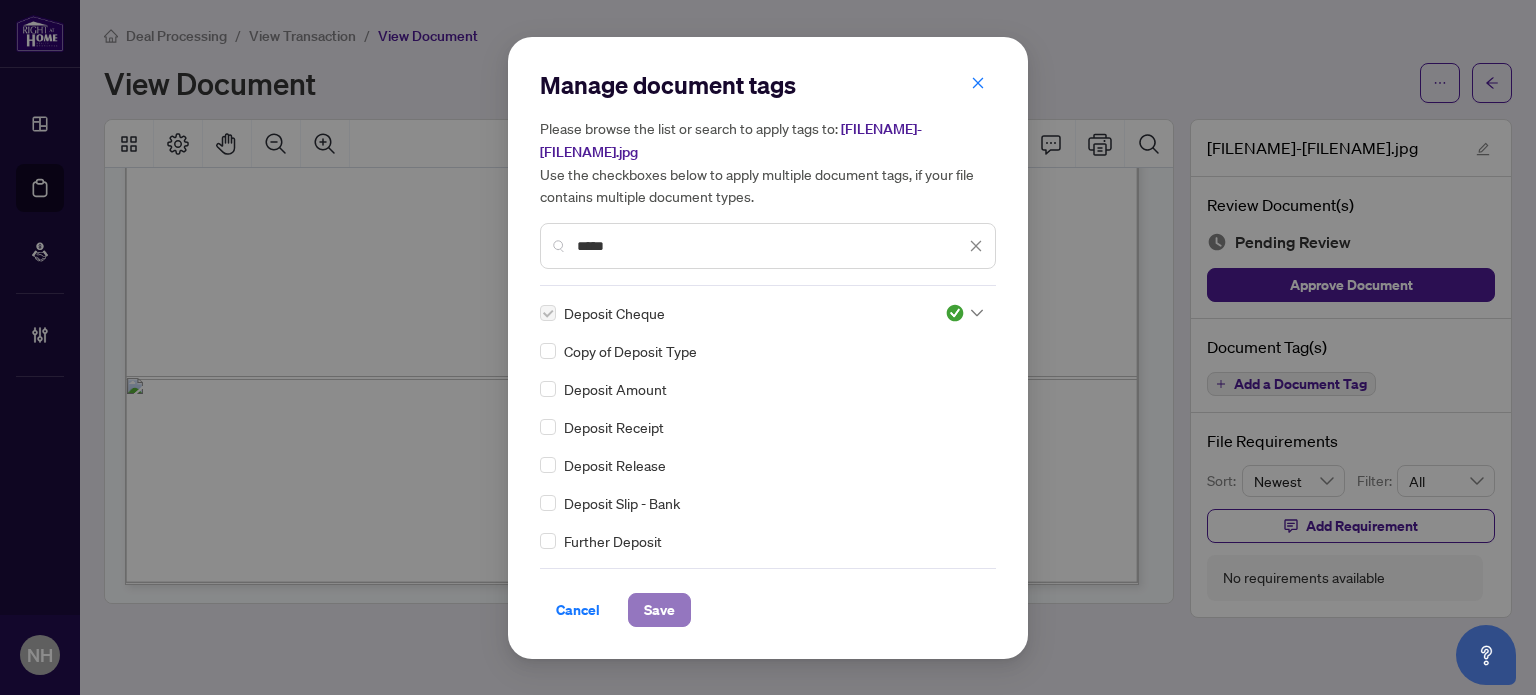 click on "Save" at bounding box center [659, 610] 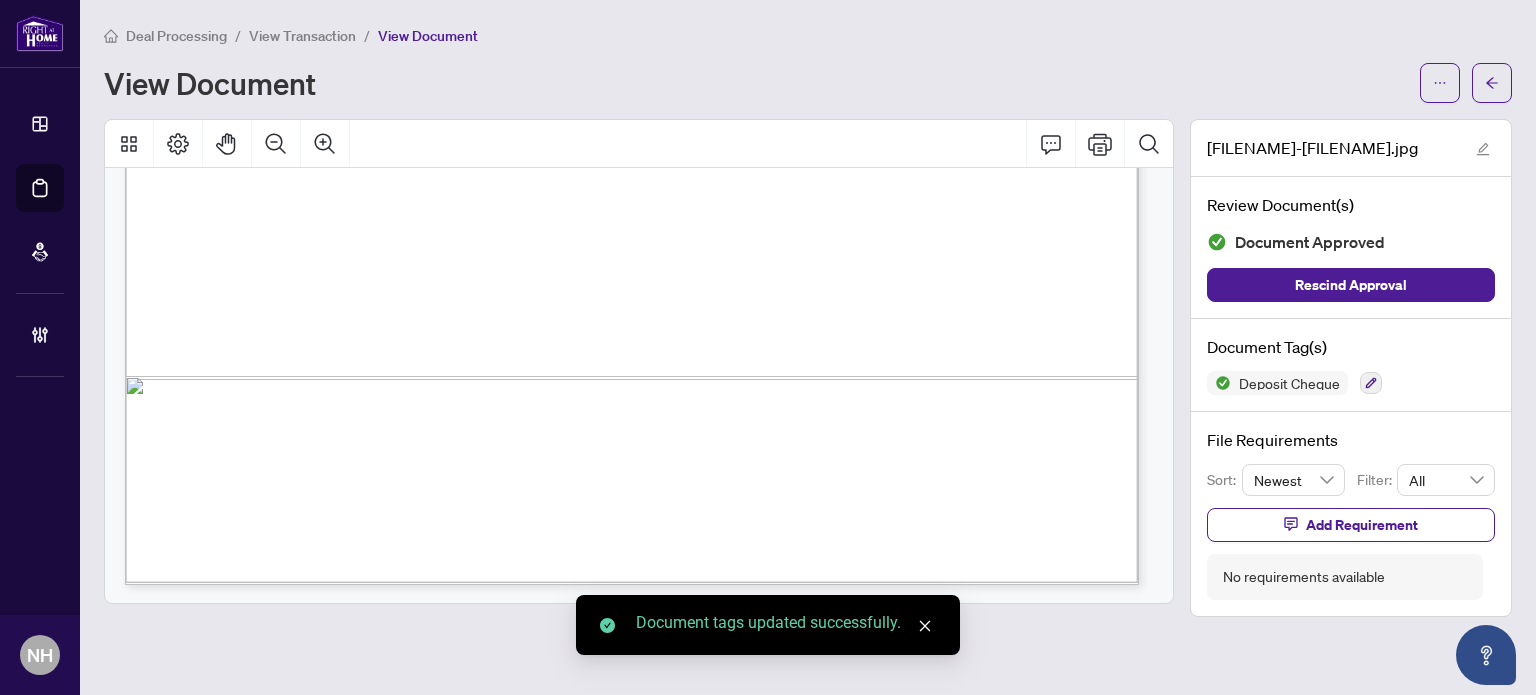 click on "View Transaction" at bounding box center [302, 36] 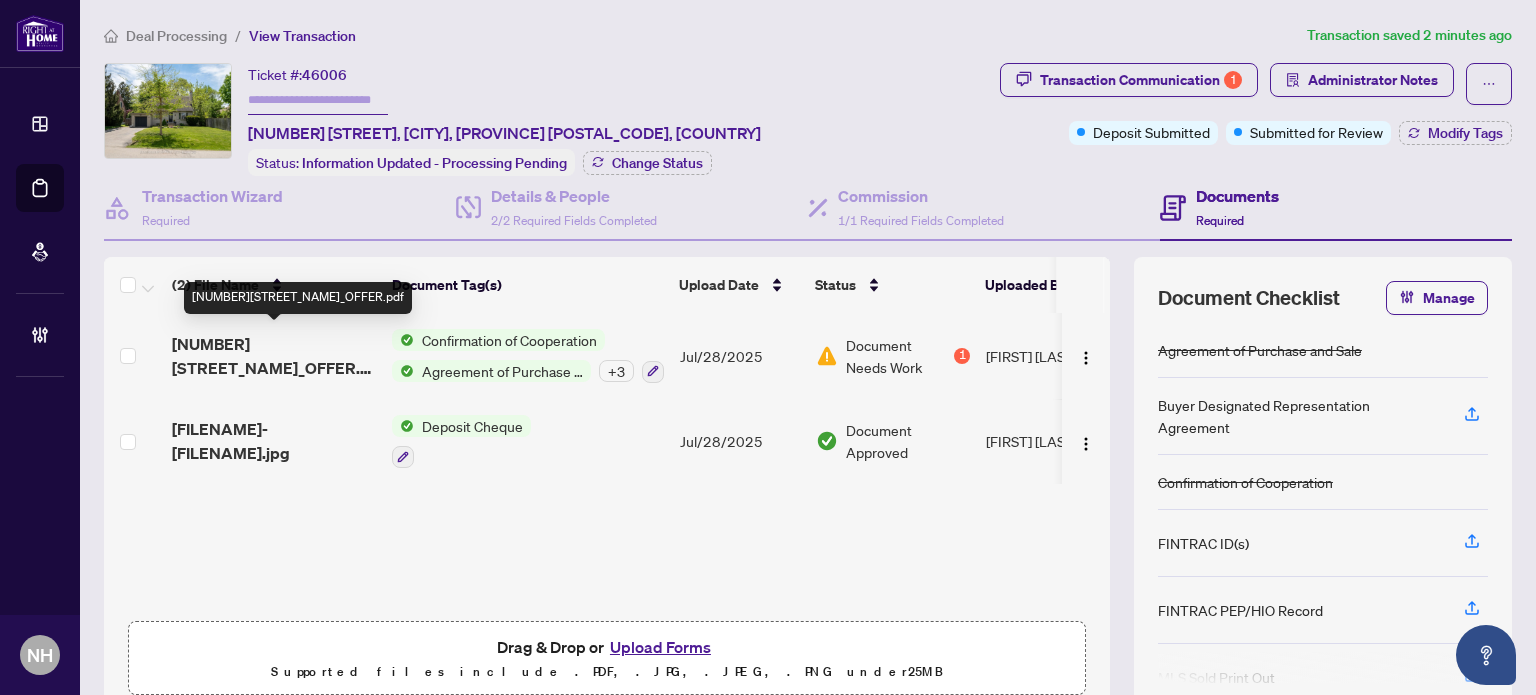 click on "2194Wedgewood-_OFFER.pdf" at bounding box center (274, 356) 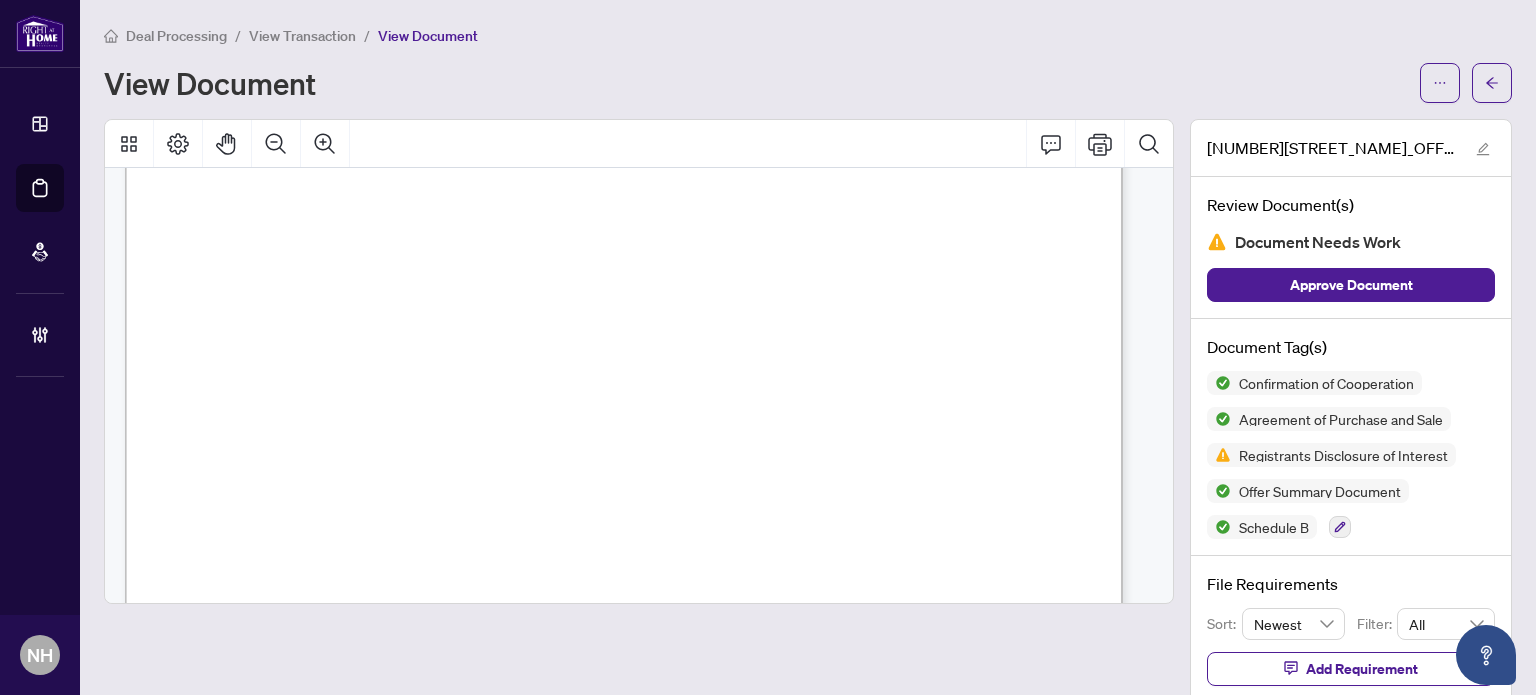 scroll, scrollTop: 4300, scrollLeft: 0, axis: vertical 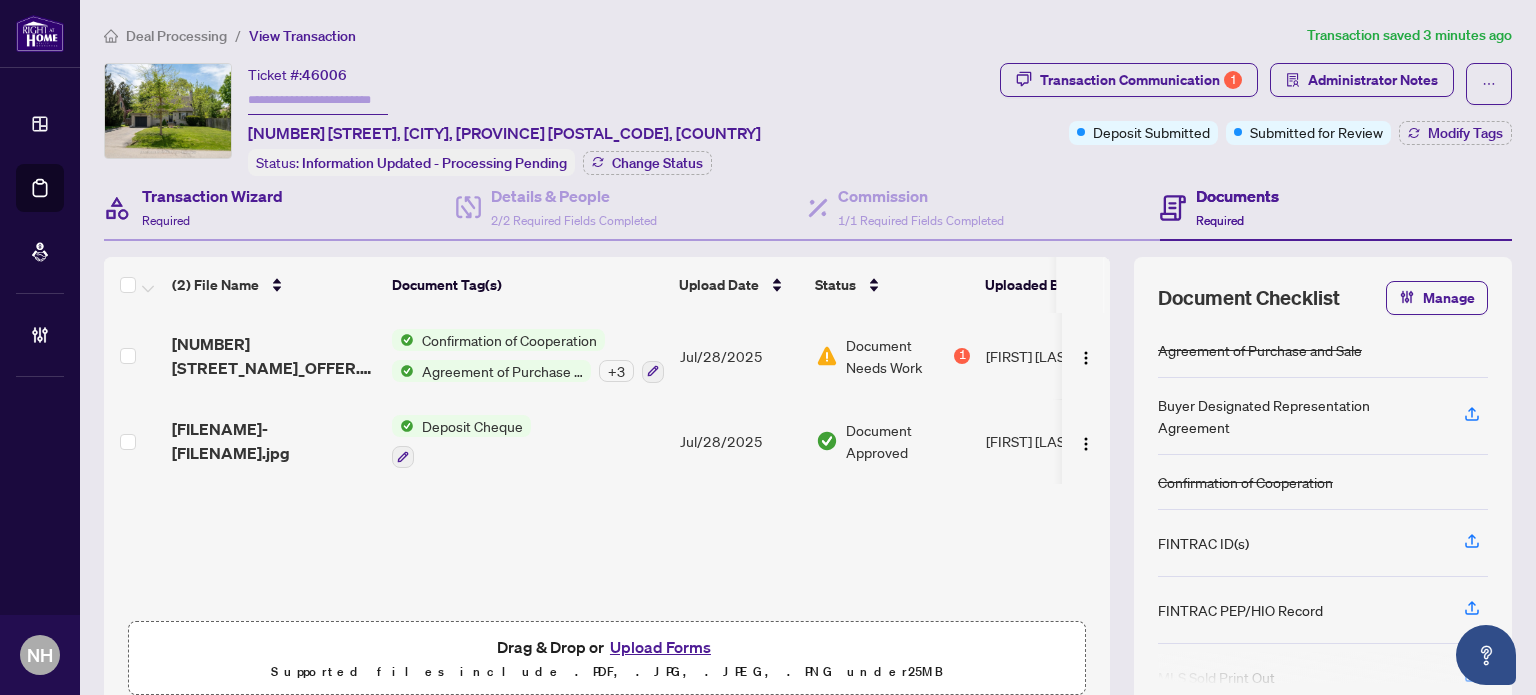 click on "Transaction Wizard Required" at bounding box center (280, 208) 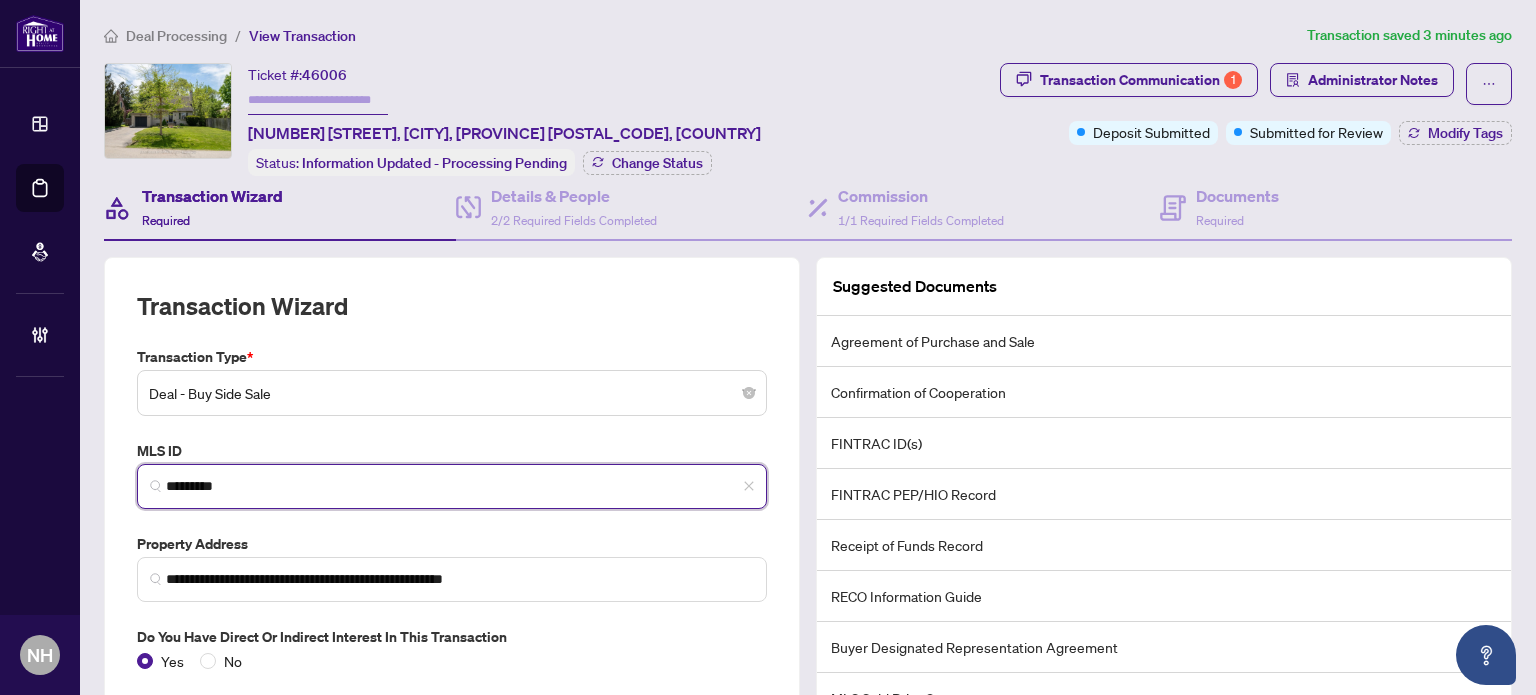 drag, startPoint x: 288, startPoint y: 490, endPoint x: 0, endPoint y: 405, distance: 300.28152 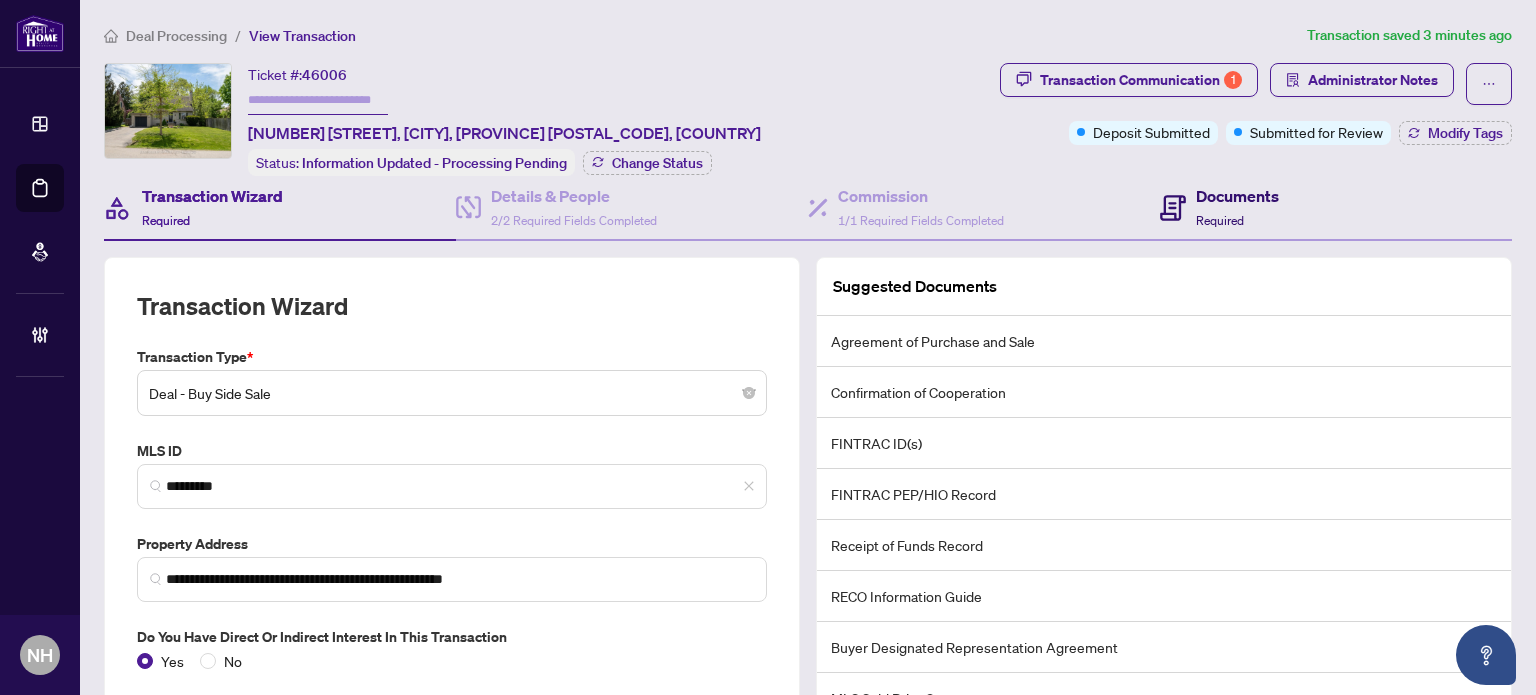 click on "Documents Required" at bounding box center [1219, 207] 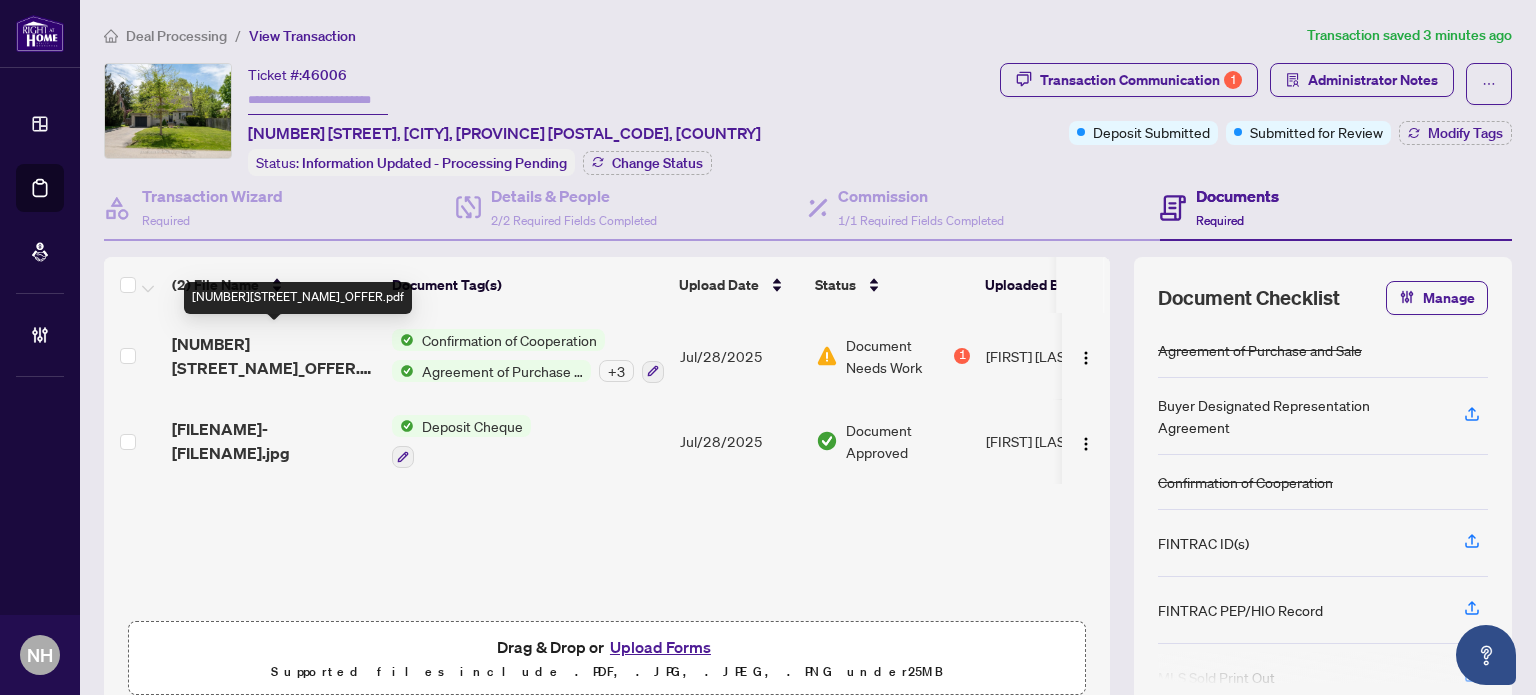 click on "2194Wedgewood-_OFFER.pdf" at bounding box center (274, 356) 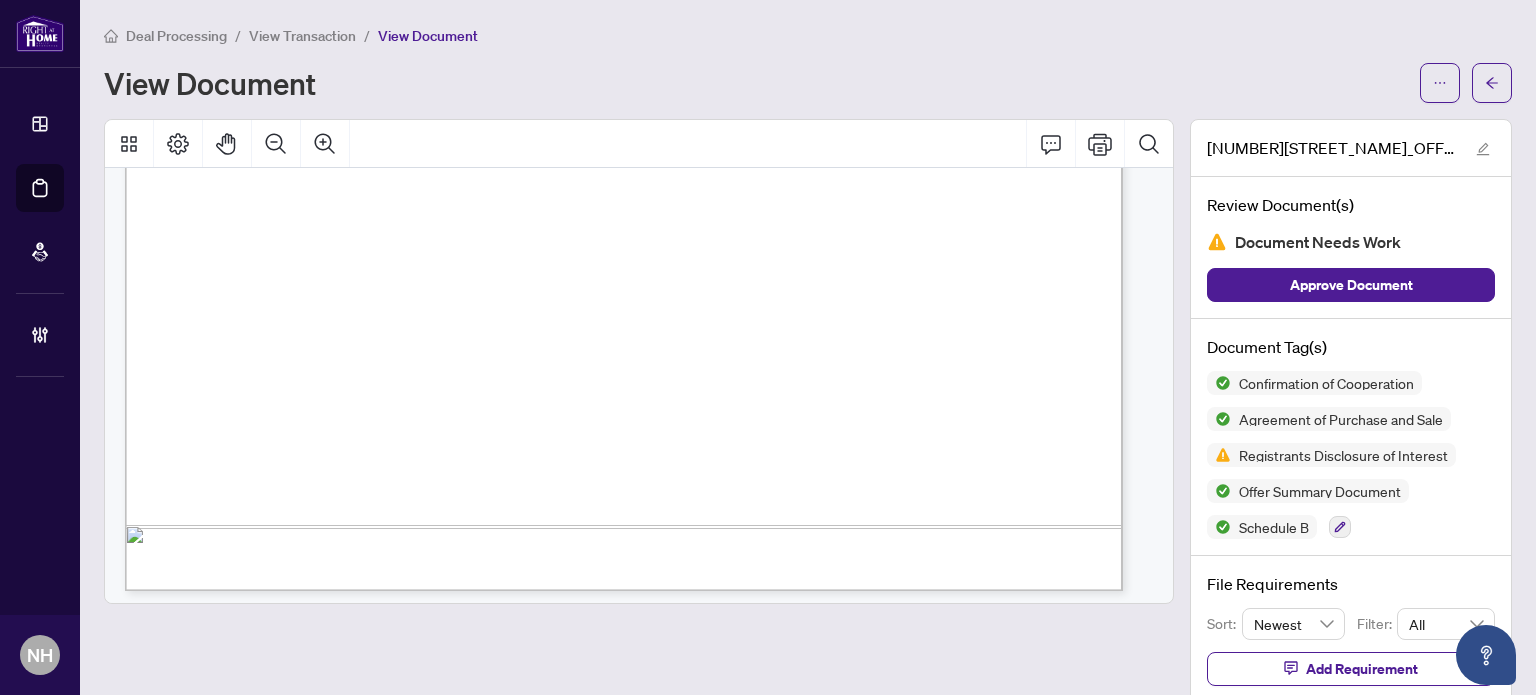 scroll, scrollTop: 14131, scrollLeft: 0, axis: vertical 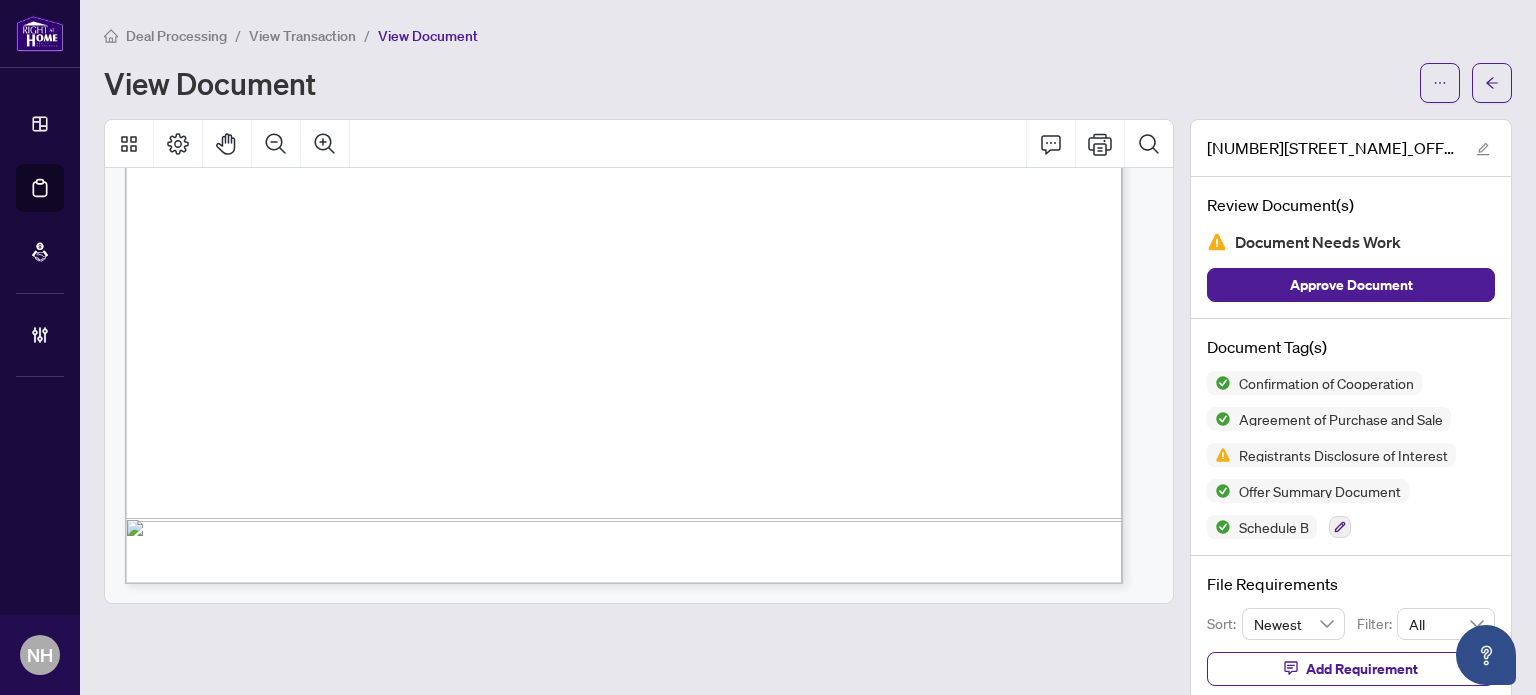 click on "View Transaction" at bounding box center (302, 36) 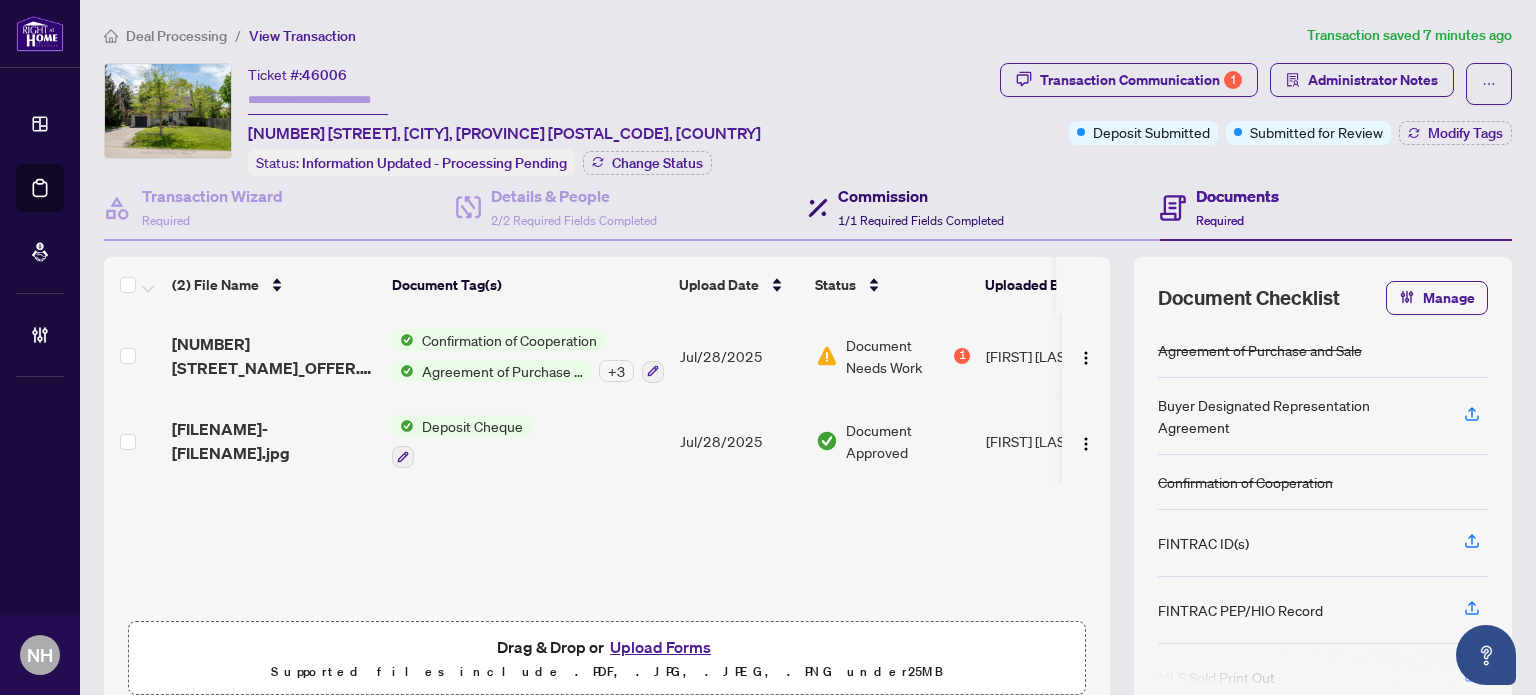 click on "1/1 Required Fields Completed" at bounding box center [921, 220] 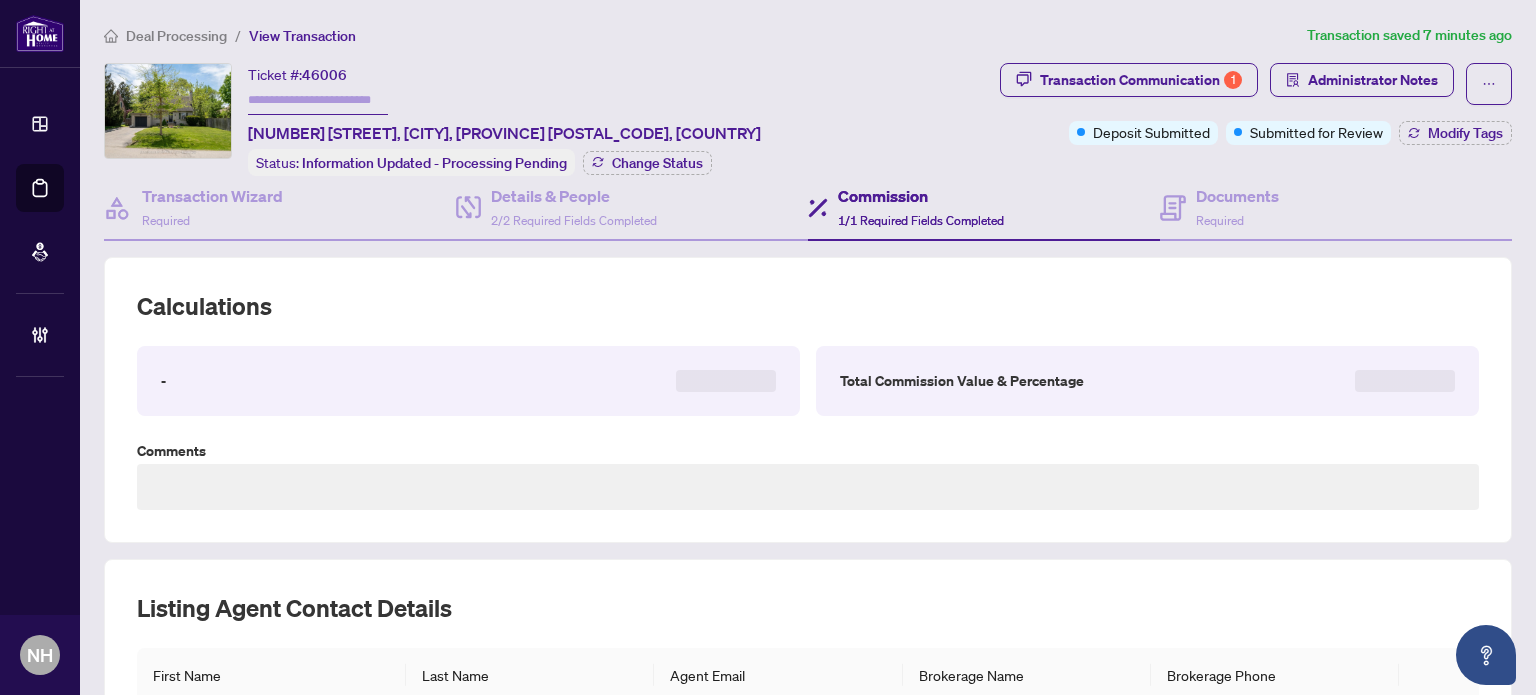 type on "**********" 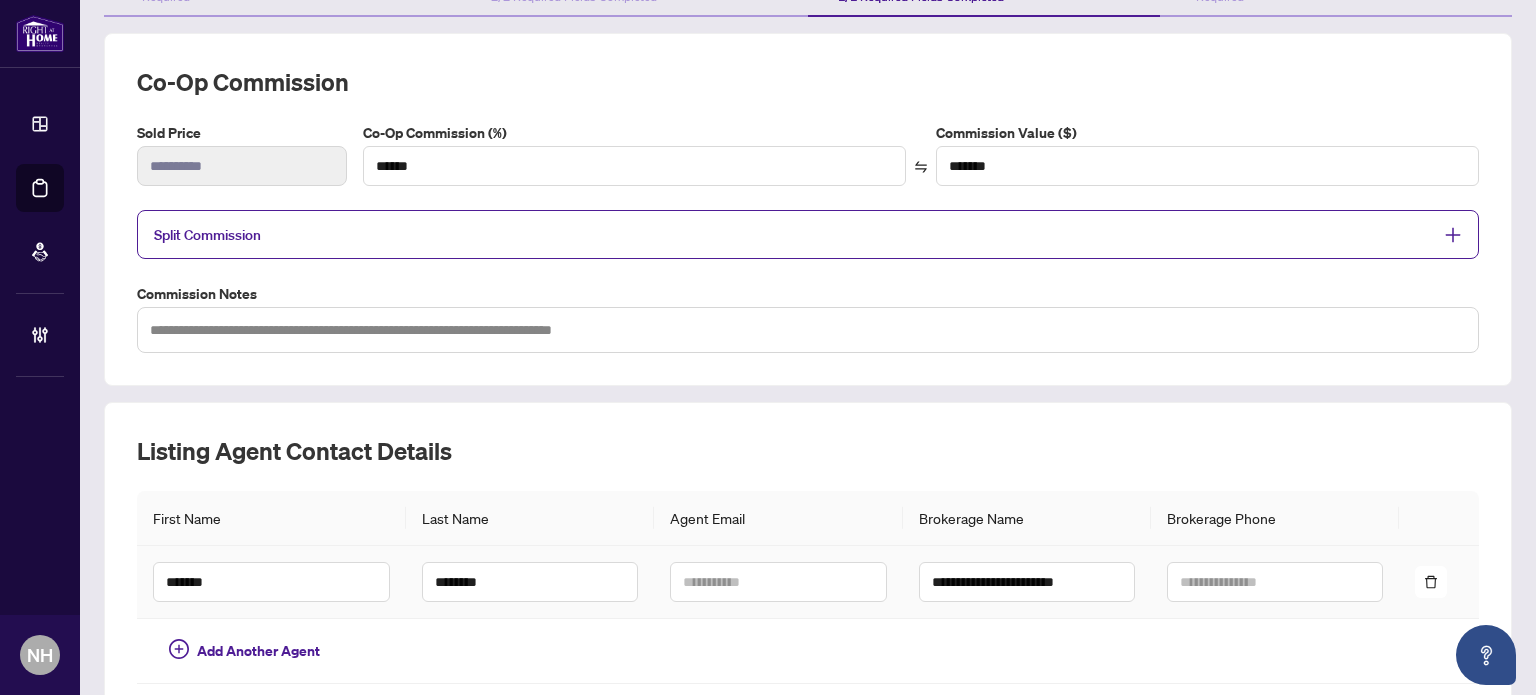 scroll, scrollTop: 0, scrollLeft: 0, axis: both 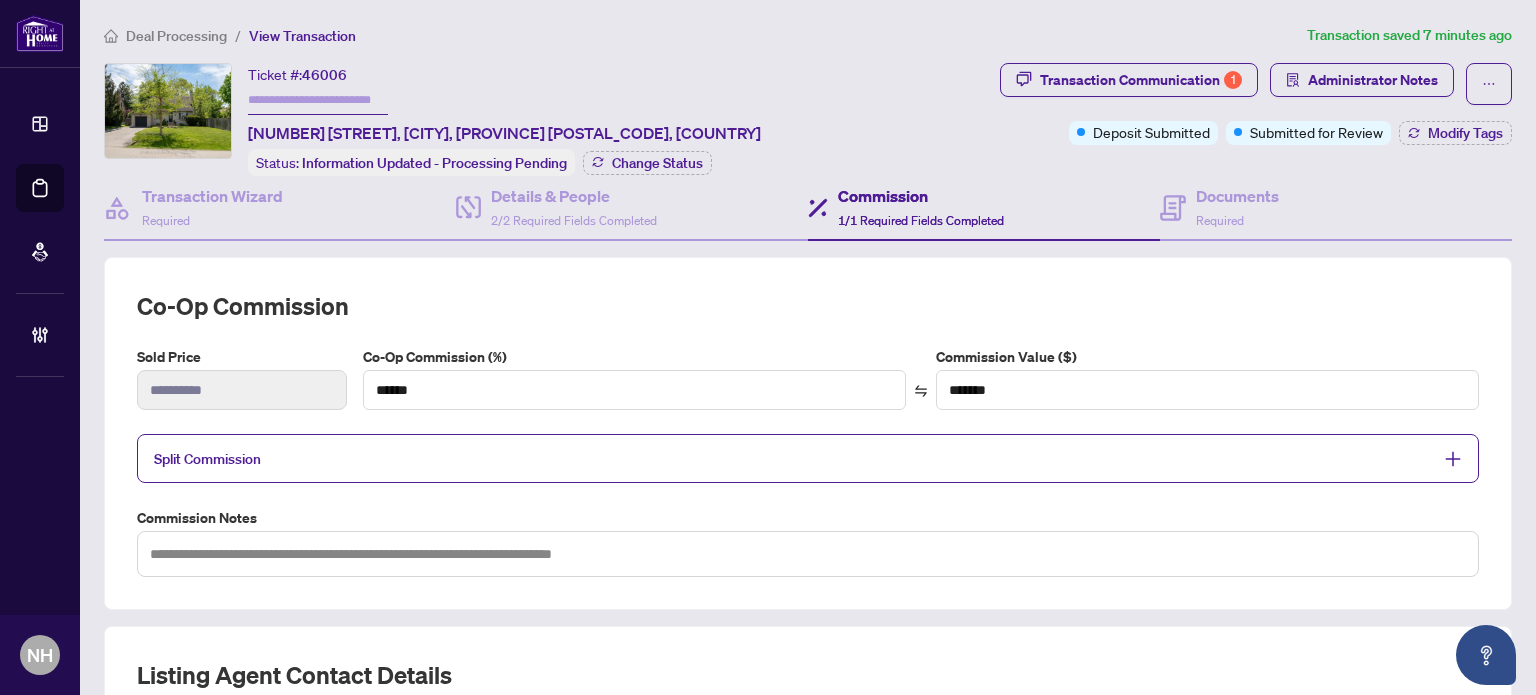 click on "Split Commission" at bounding box center [793, 458] 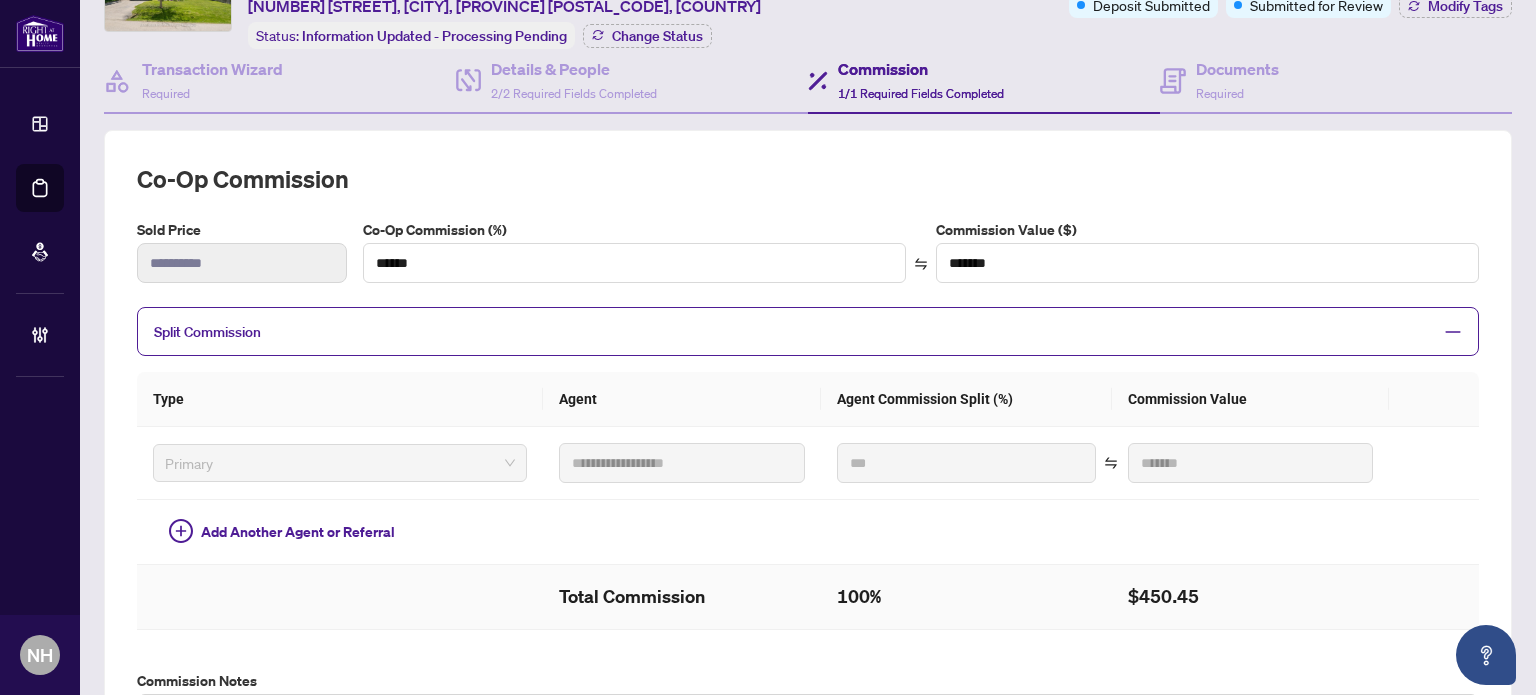 scroll, scrollTop: 200, scrollLeft: 0, axis: vertical 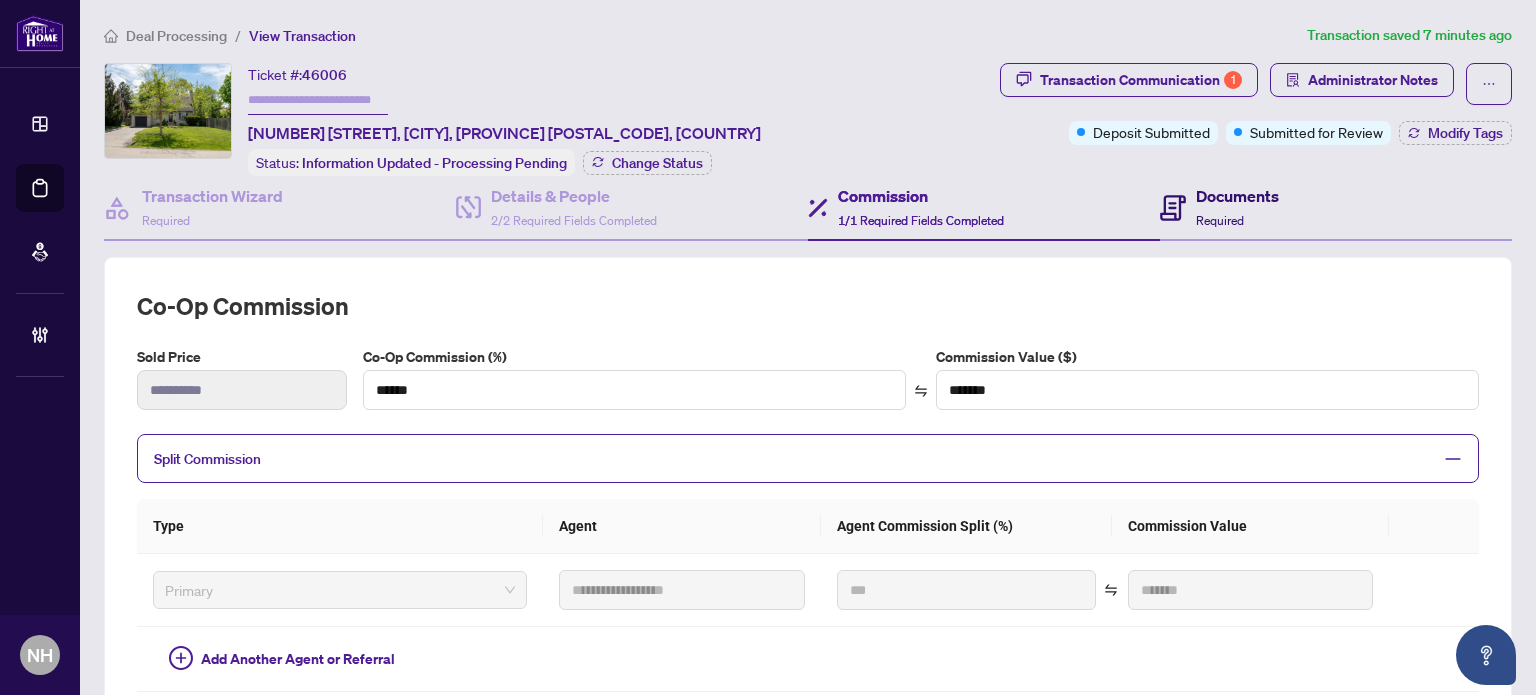 click on "Documents" at bounding box center (1237, 196) 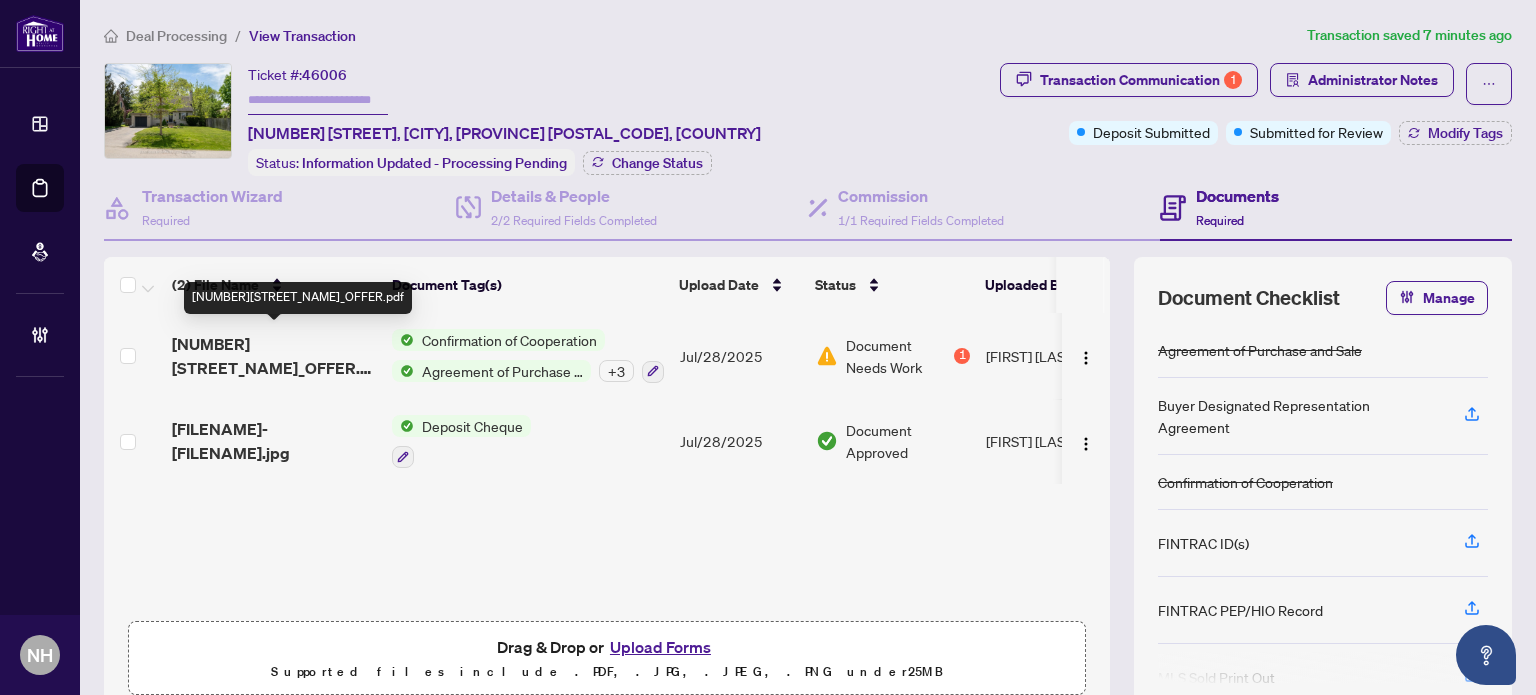 click on "2194Wedgewood-_OFFER.pdf" at bounding box center (274, 356) 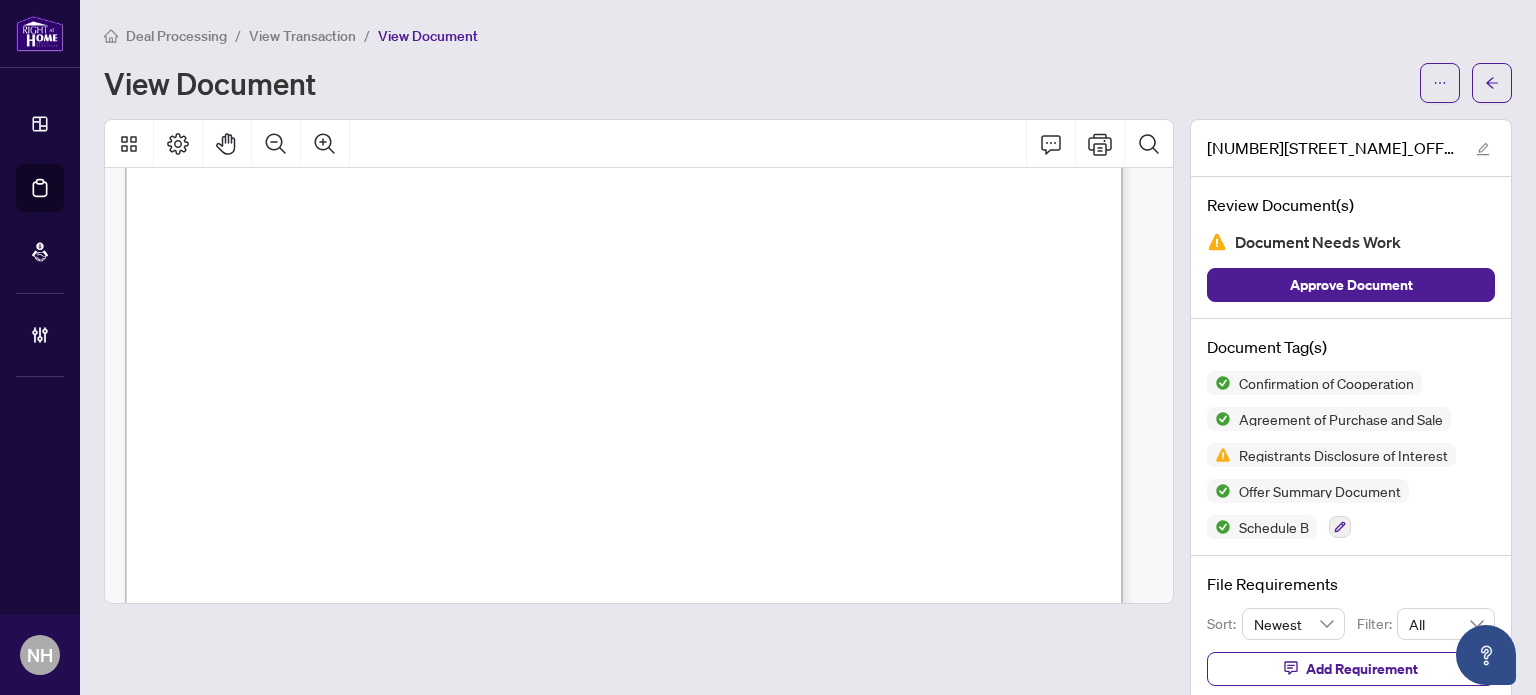 scroll, scrollTop: 1500, scrollLeft: 0, axis: vertical 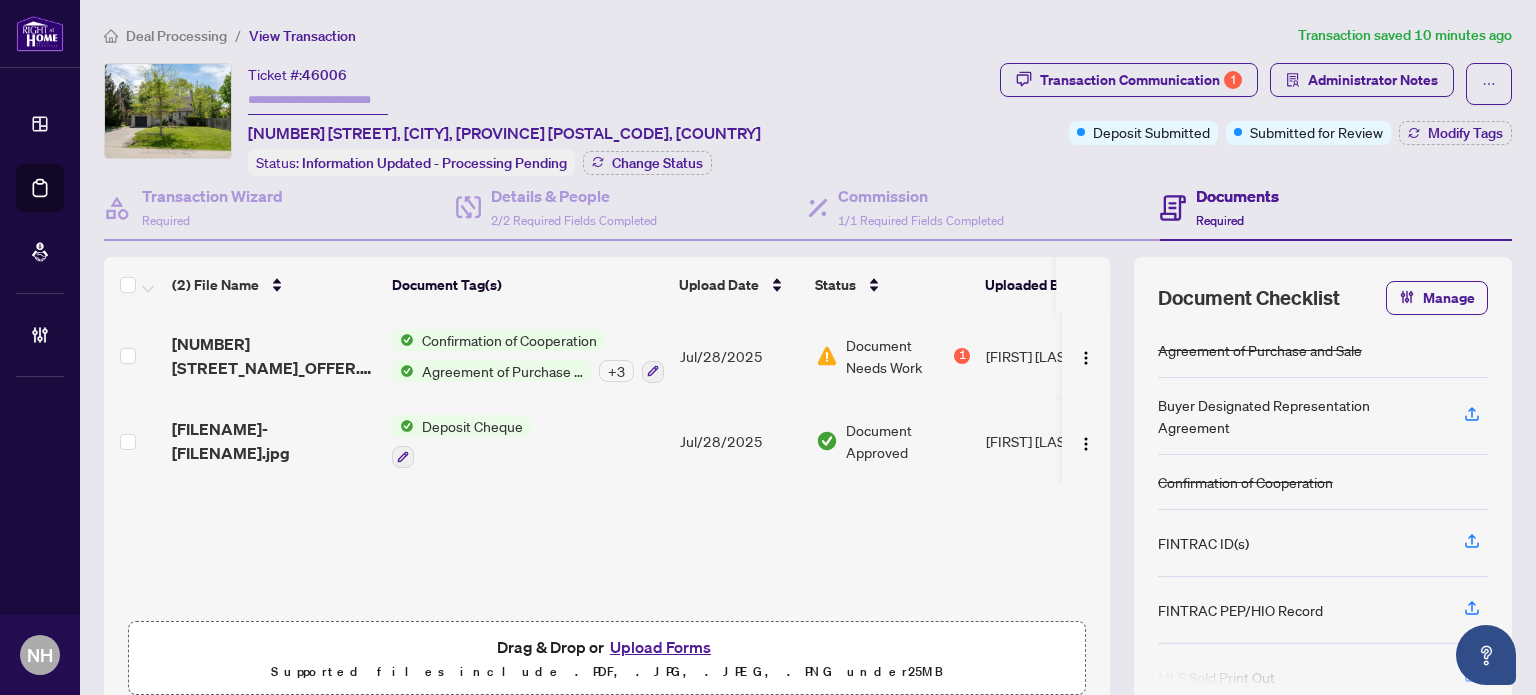 click on "Upload Forms" at bounding box center (660, 647) 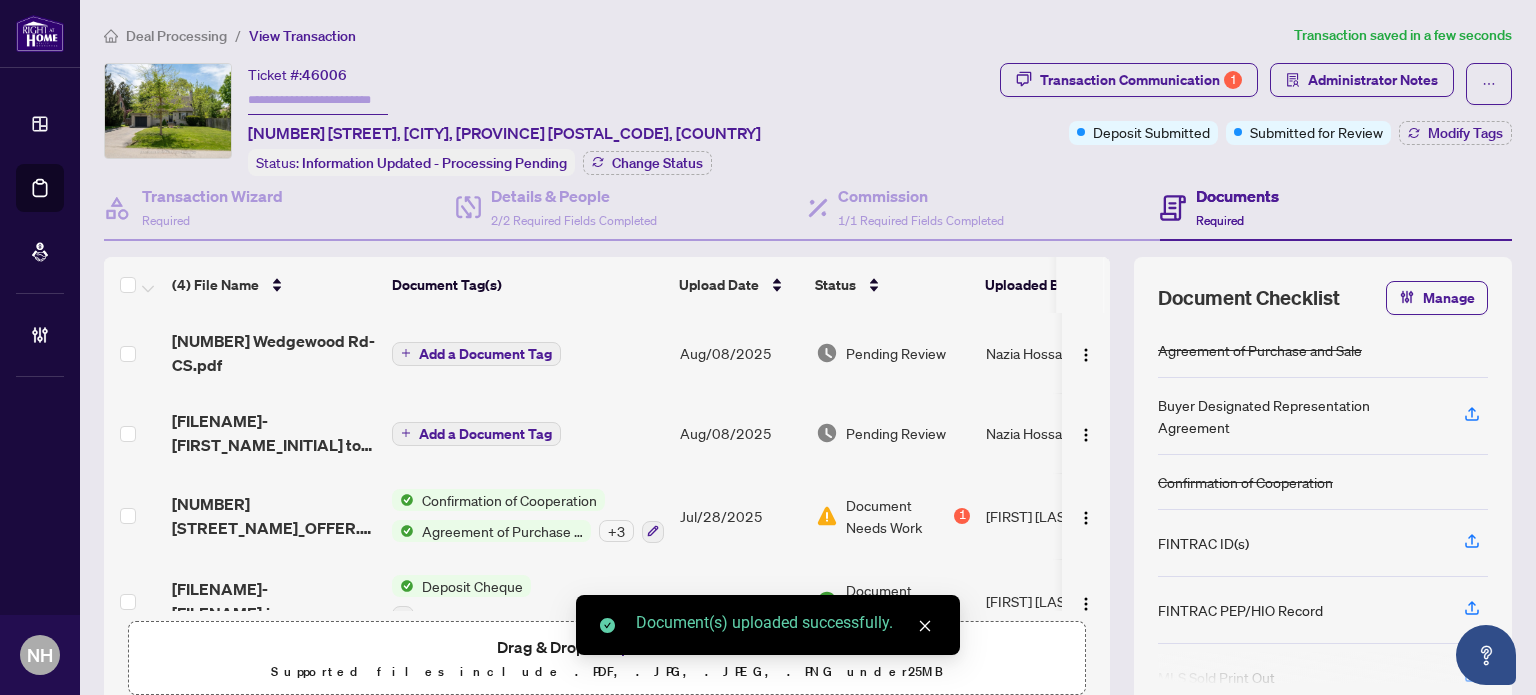 drag, startPoint x: 1067, startPoint y: 339, endPoint x: 1066, endPoint y: 365, distance: 26.019224 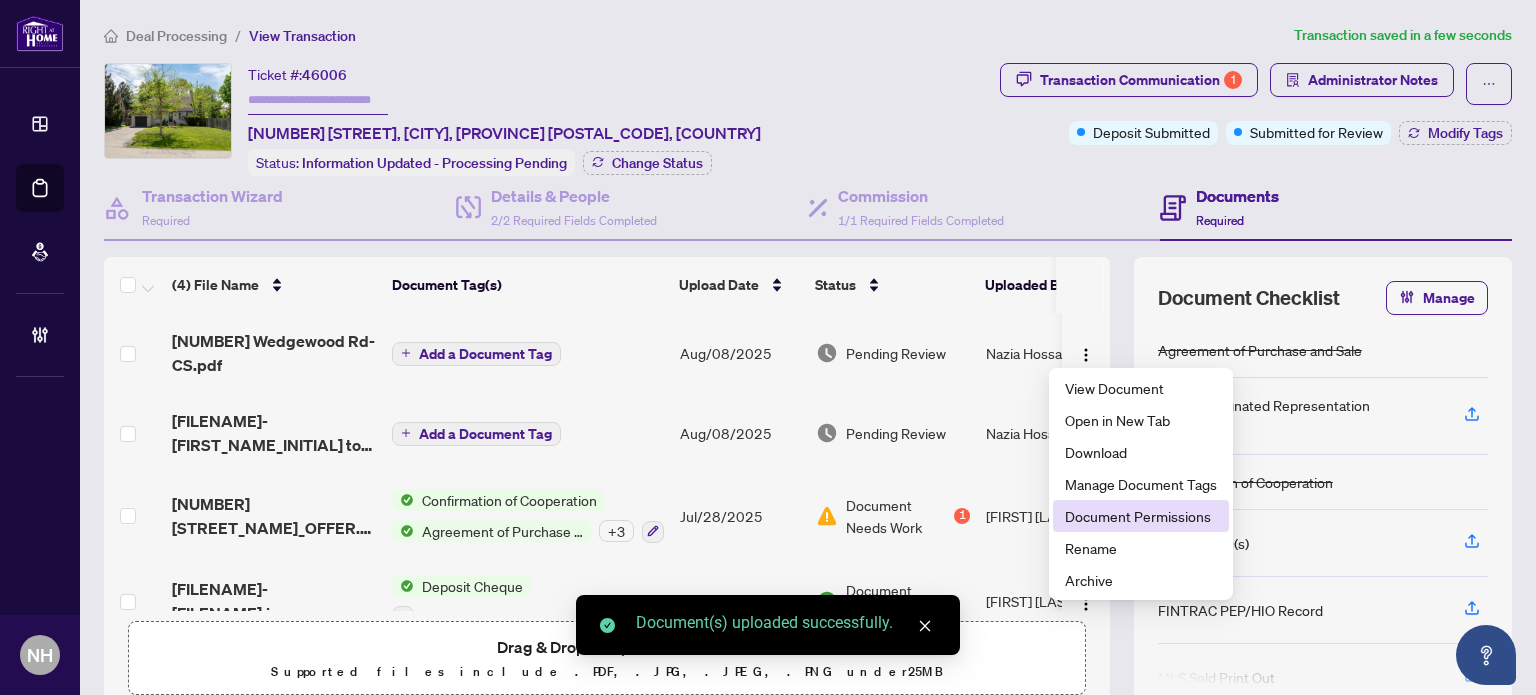 click on "Document Permissions" at bounding box center (1141, 516) 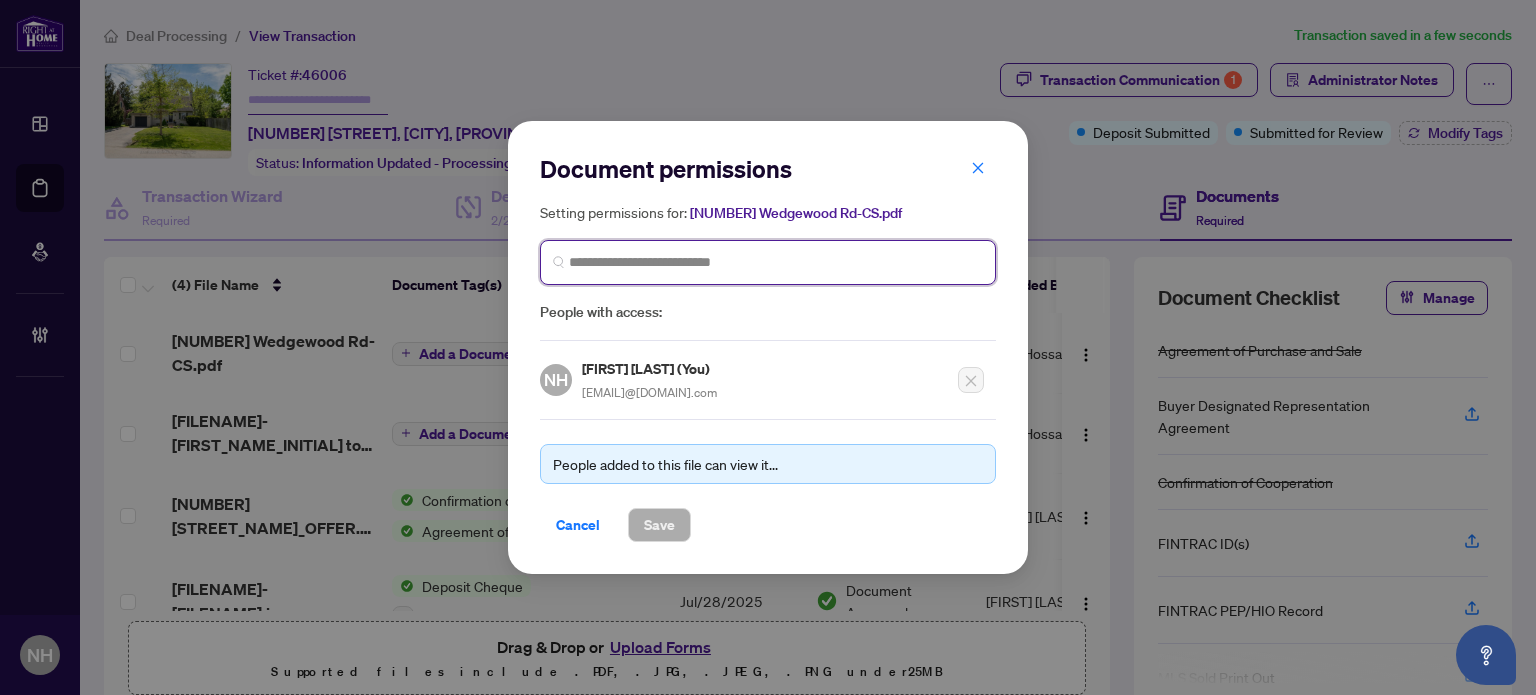click at bounding box center [776, 262] 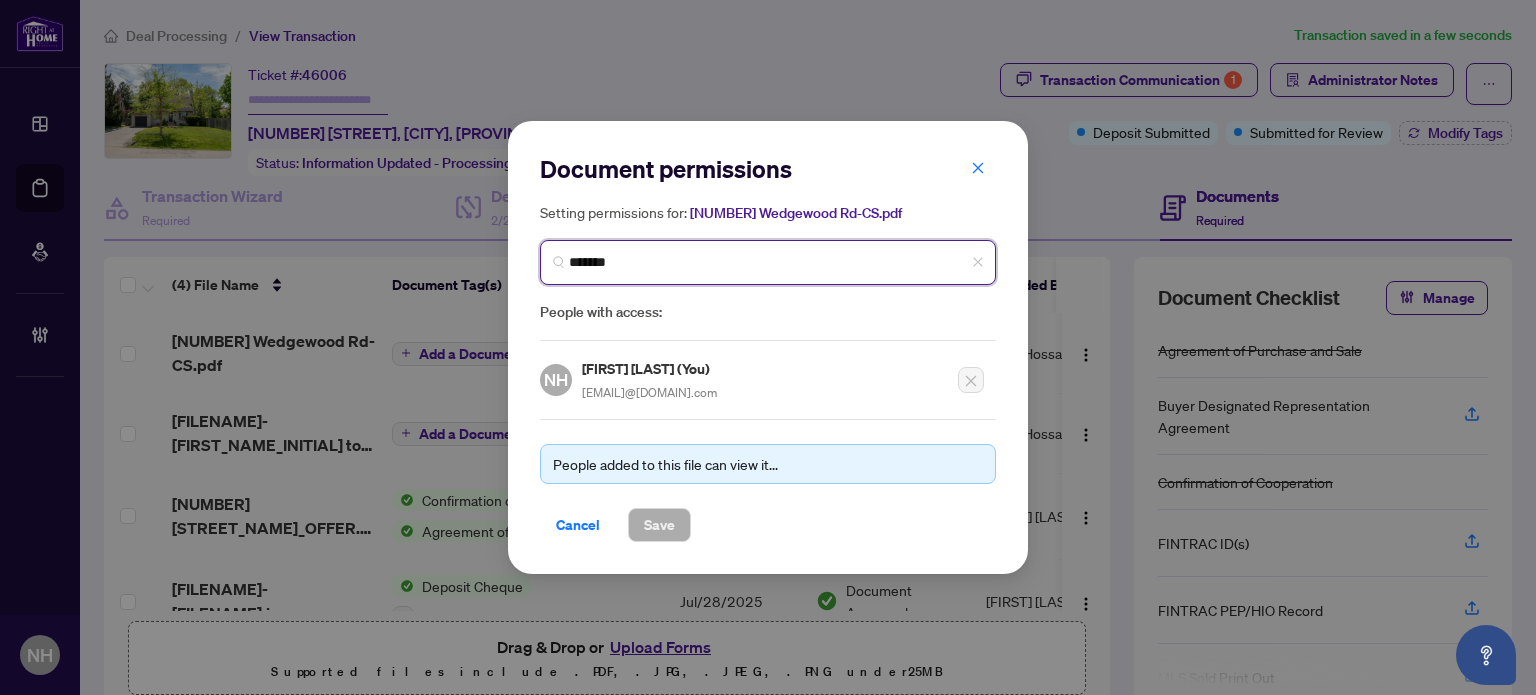 type on "********" 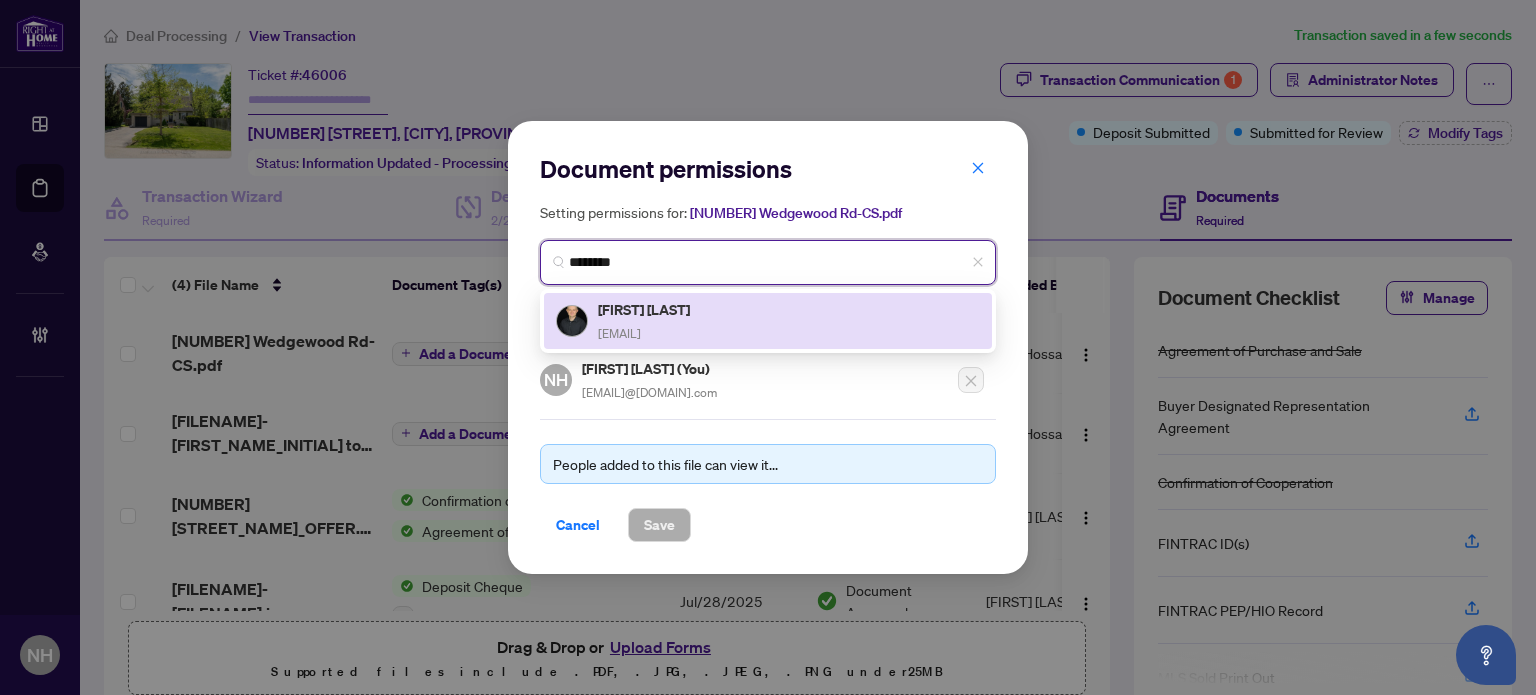 click on "Daniel Mroczkowski" at bounding box center (645, 309) 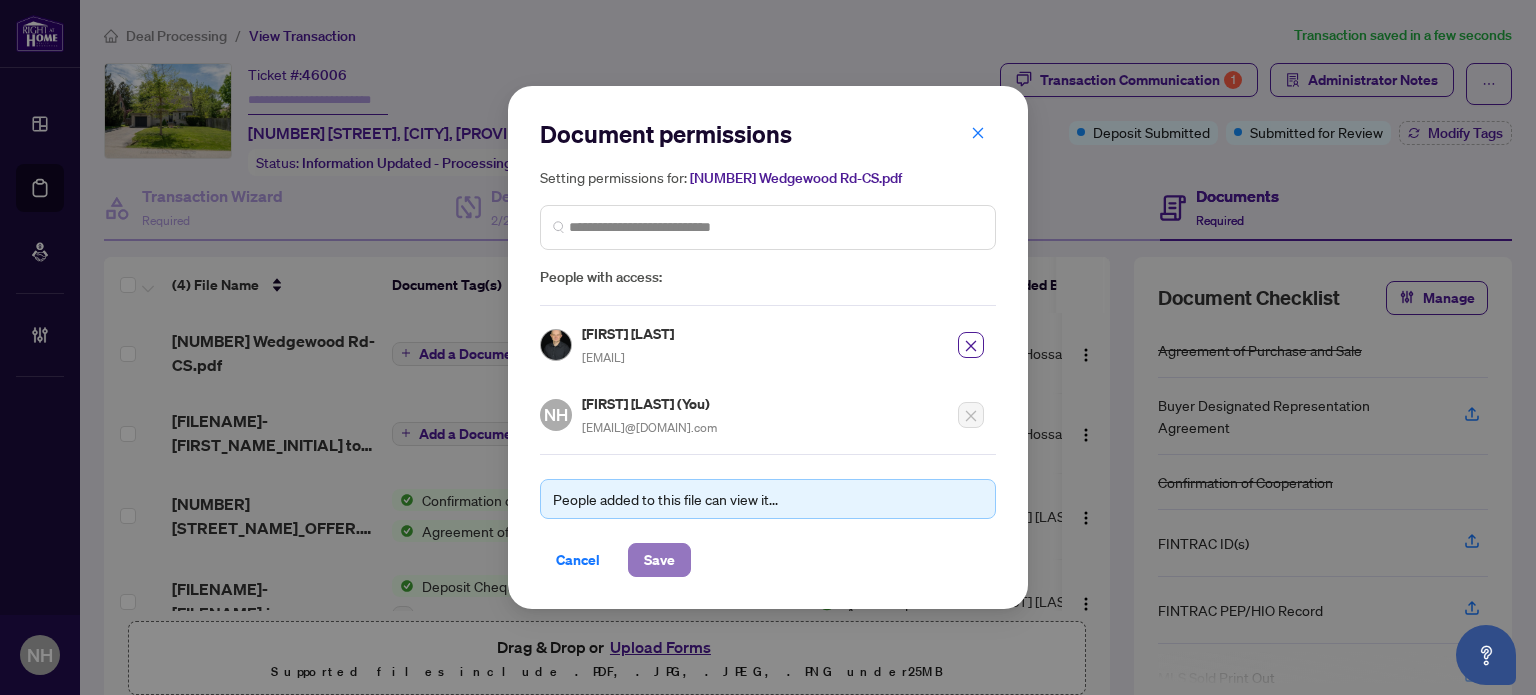 click on "Save" at bounding box center [659, 560] 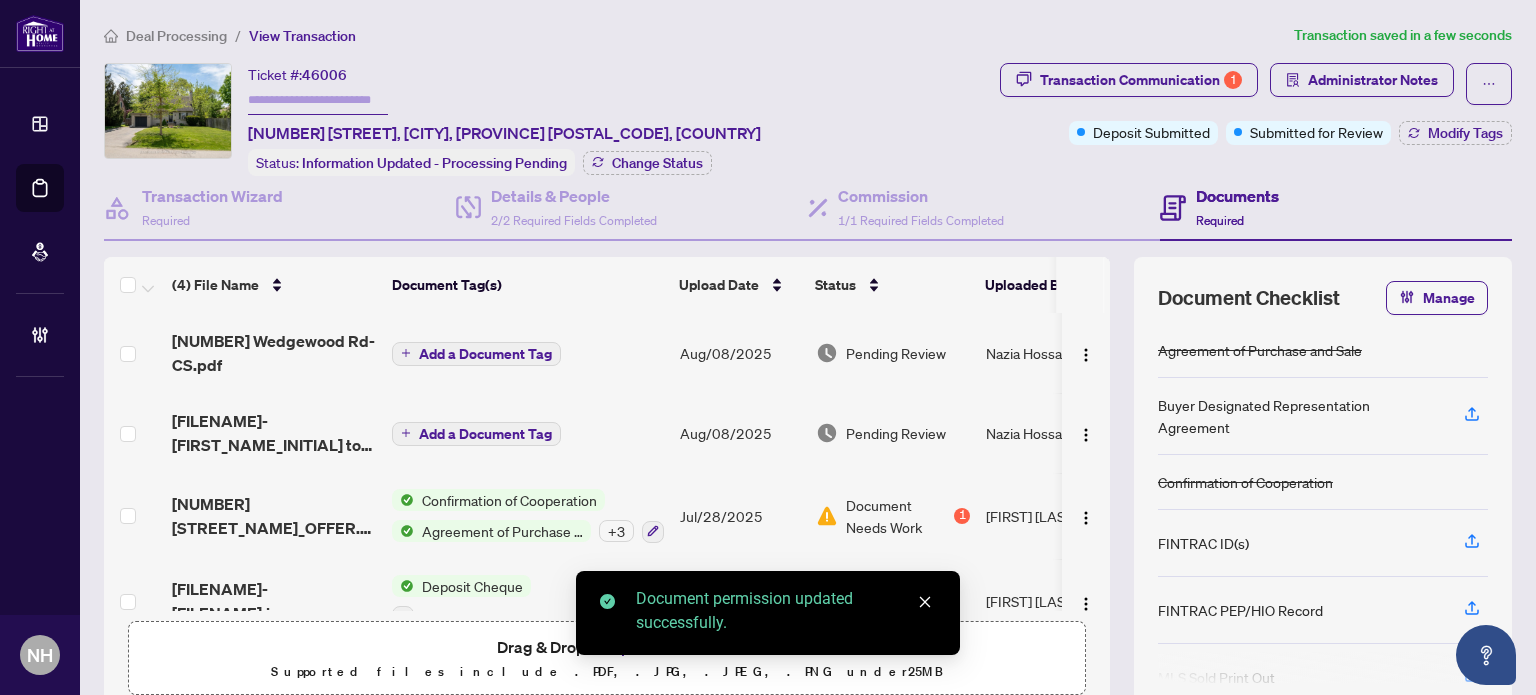 click at bounding box center [1086, 435] 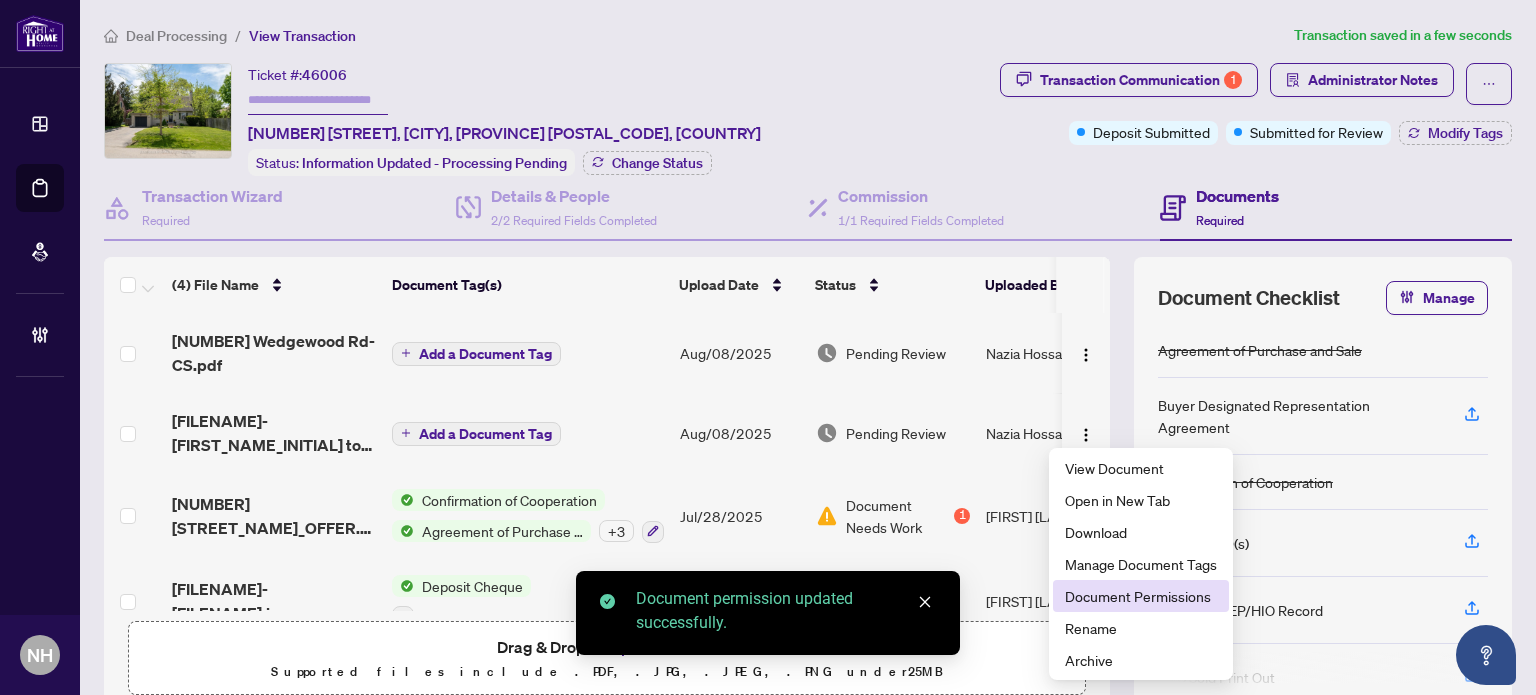 click on "Document Permissions" at bounding box center [1141, 596] 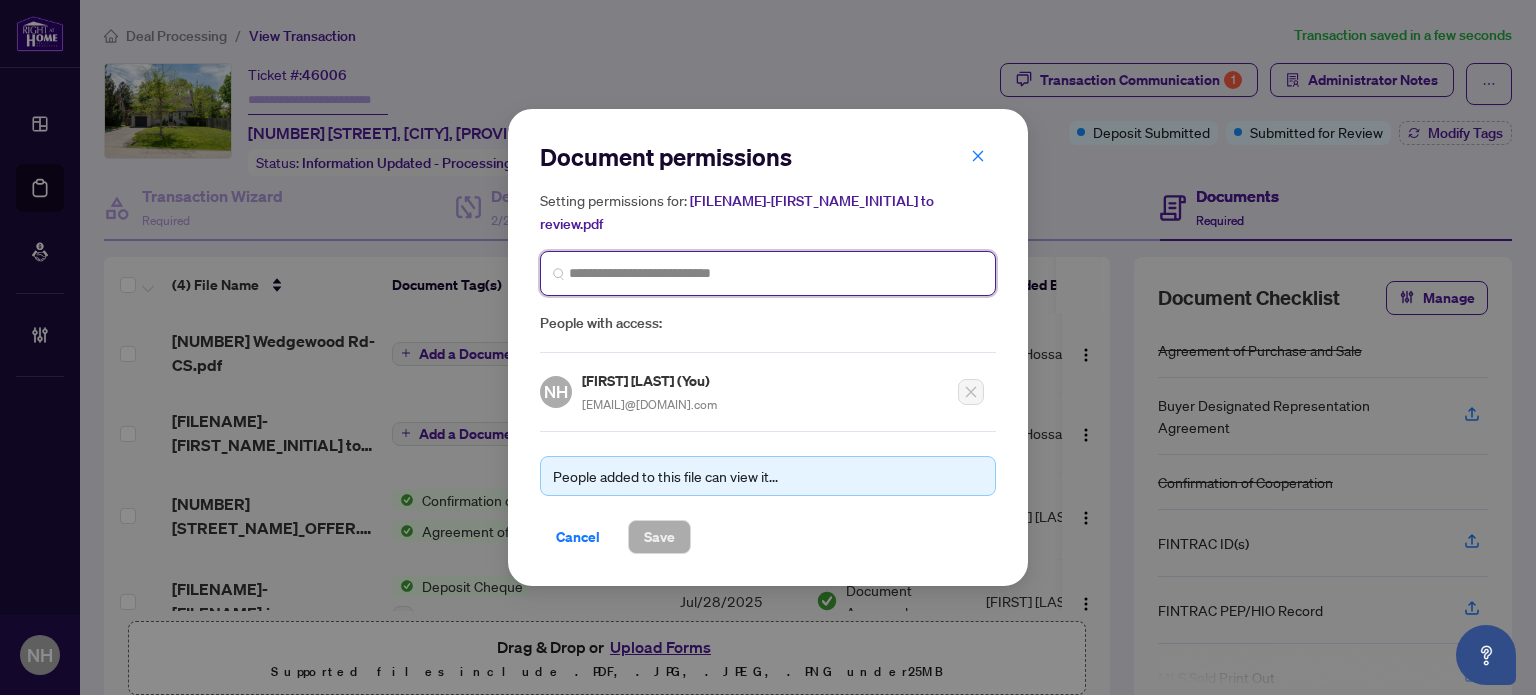 click at bounding box center (776, 273) 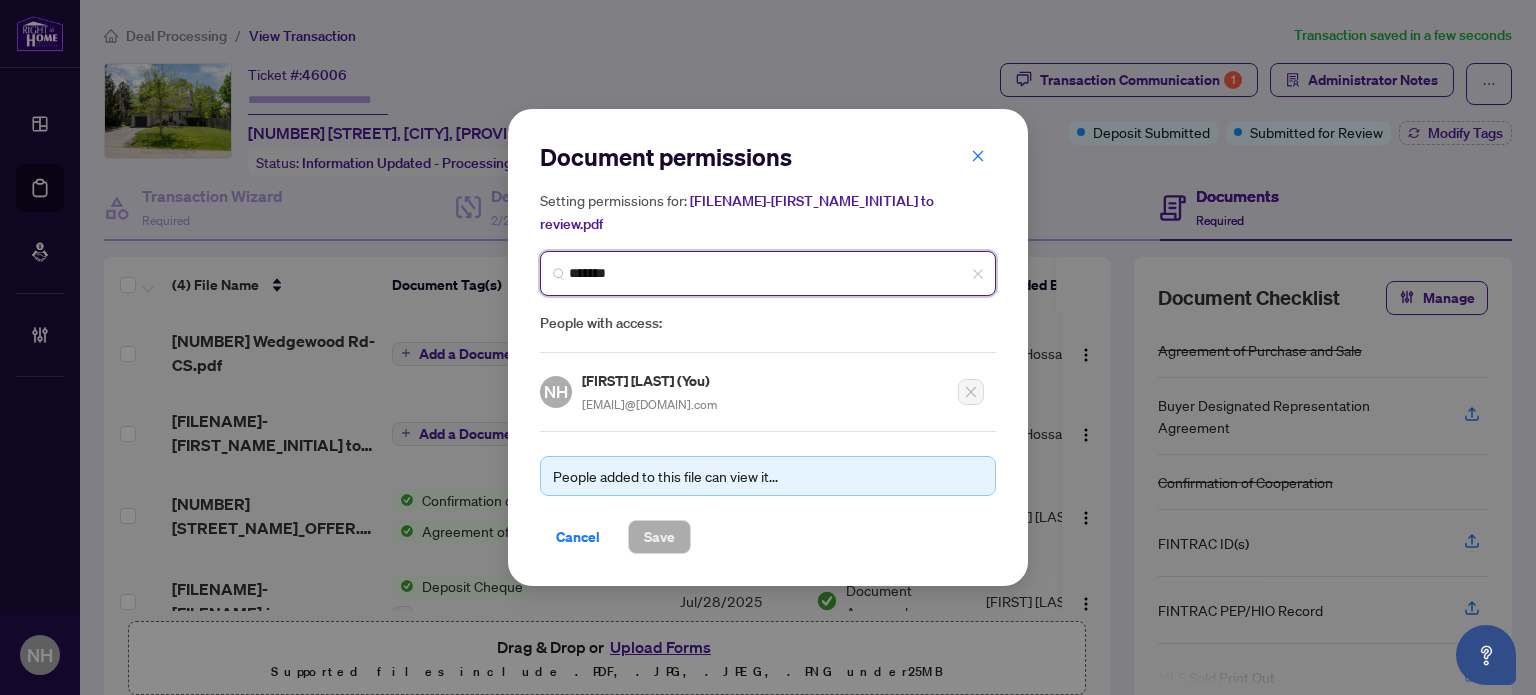 type on "********" 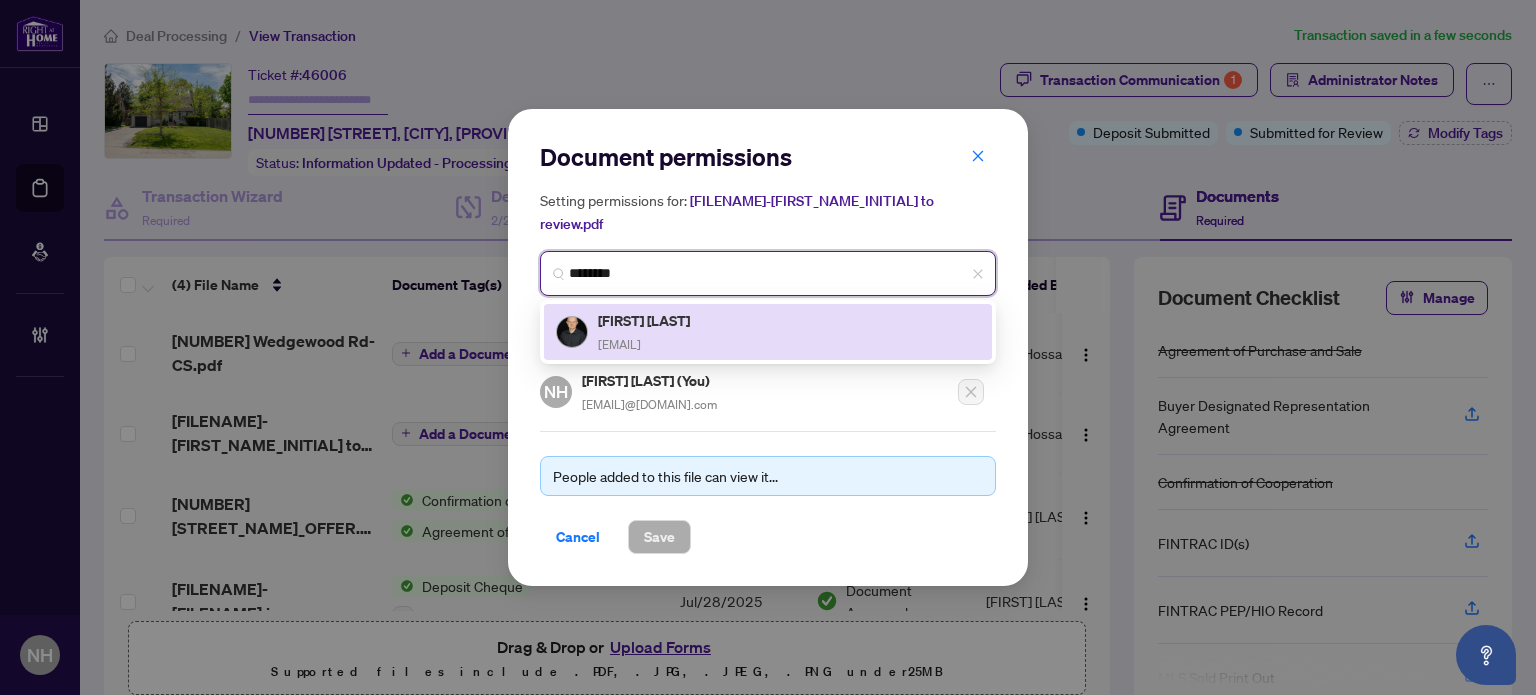 click on "Daniel Mroczkowski" at bounding box center [645, 320] 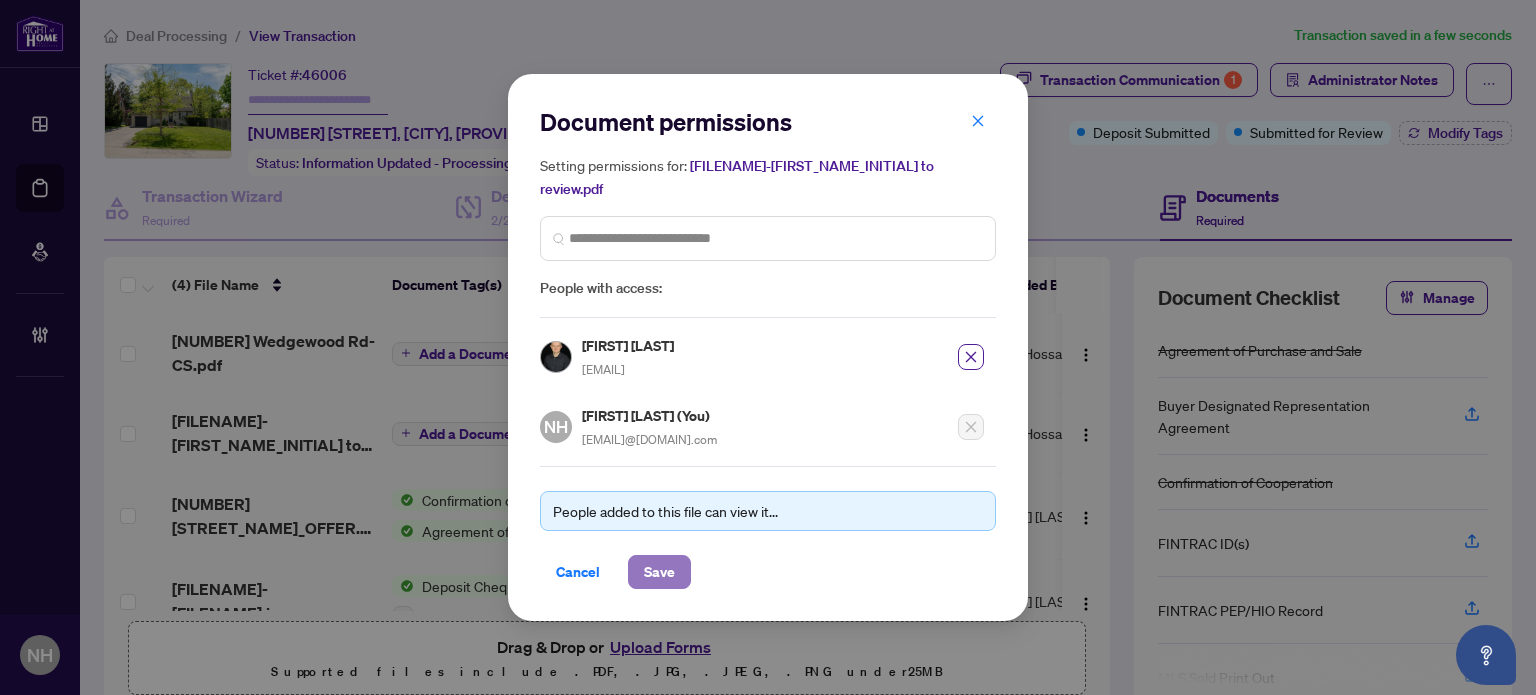 click on "Save" at bounding box center [659, 572] 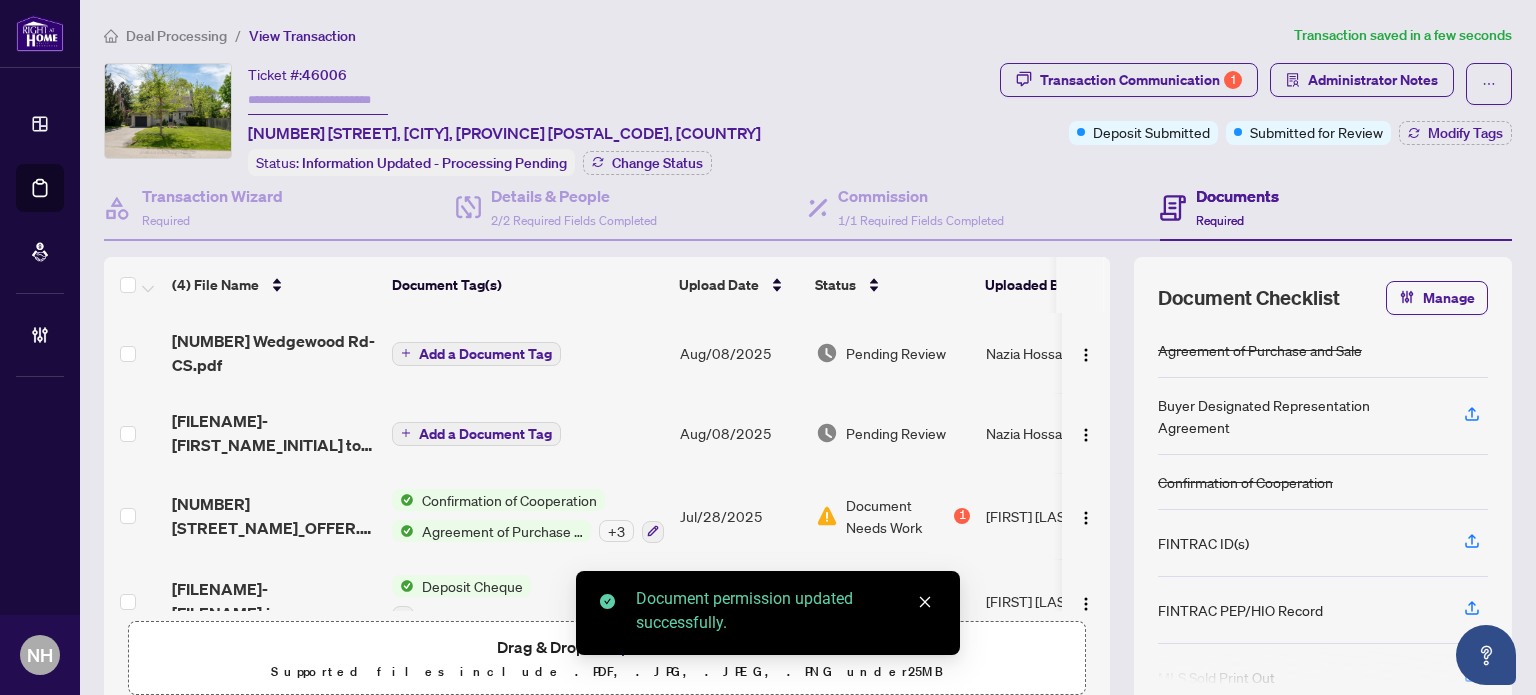 click on "Add a Document Tag" at bounding box center (528, 353) 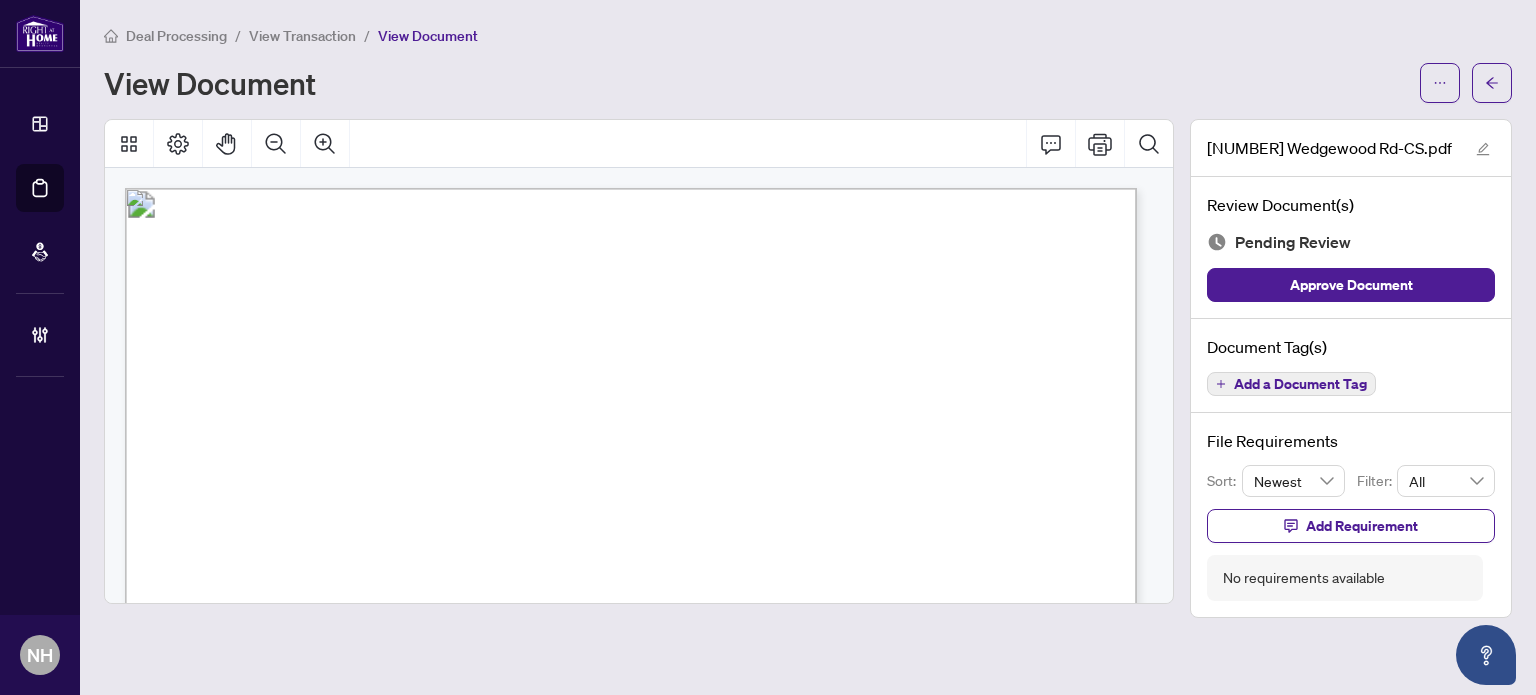click on "View Transaction" at bounding box center [302, 36] 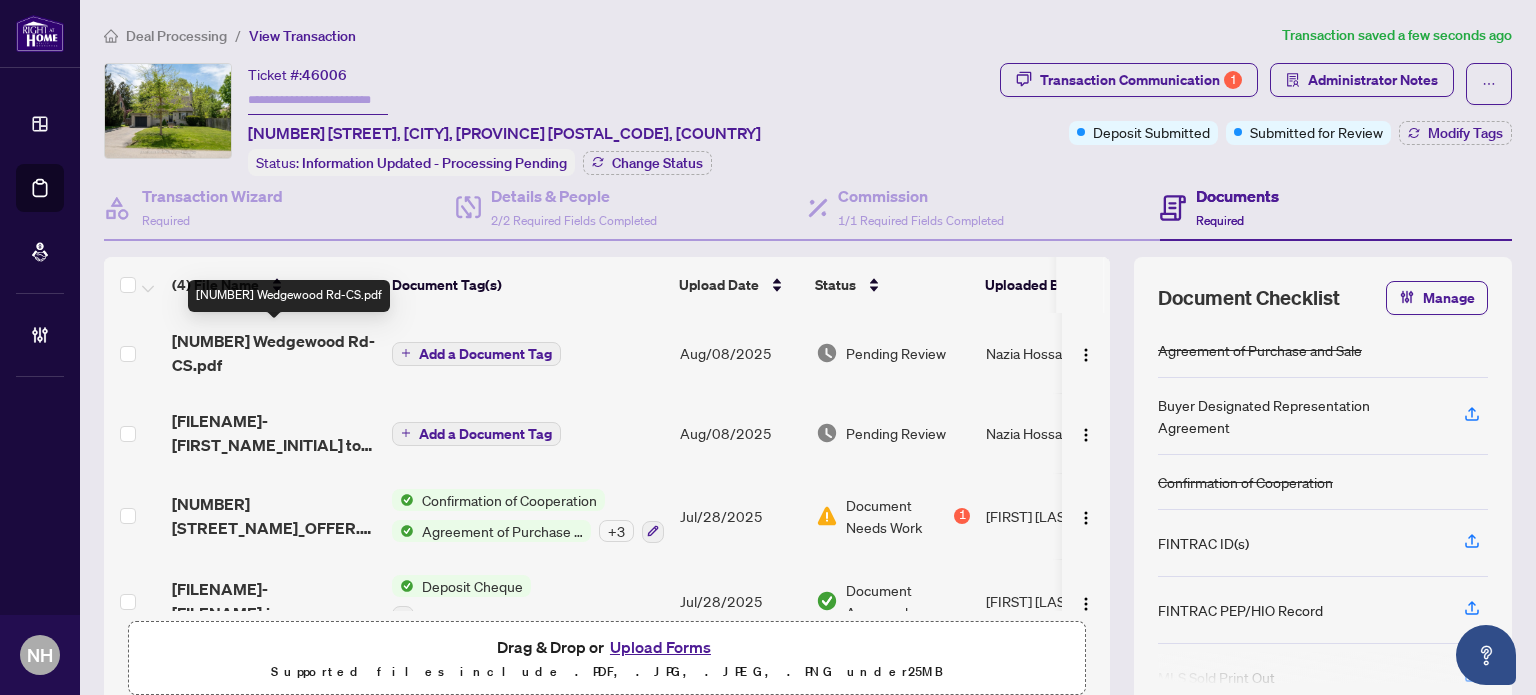 click on "2194 Wedgewood Rd-CS.pdf" at bounding box center [274, 353] 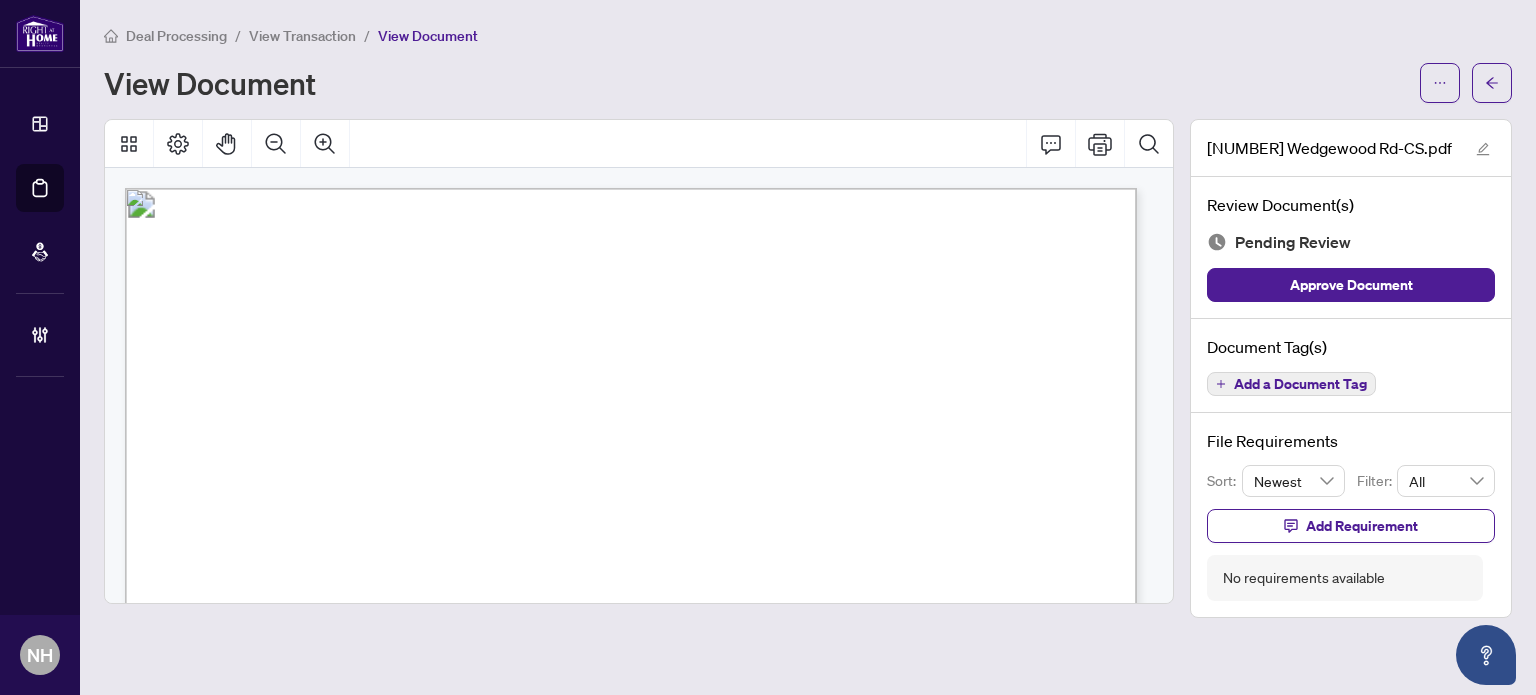 click on "View Transaction" at bounding box center (302, 36) 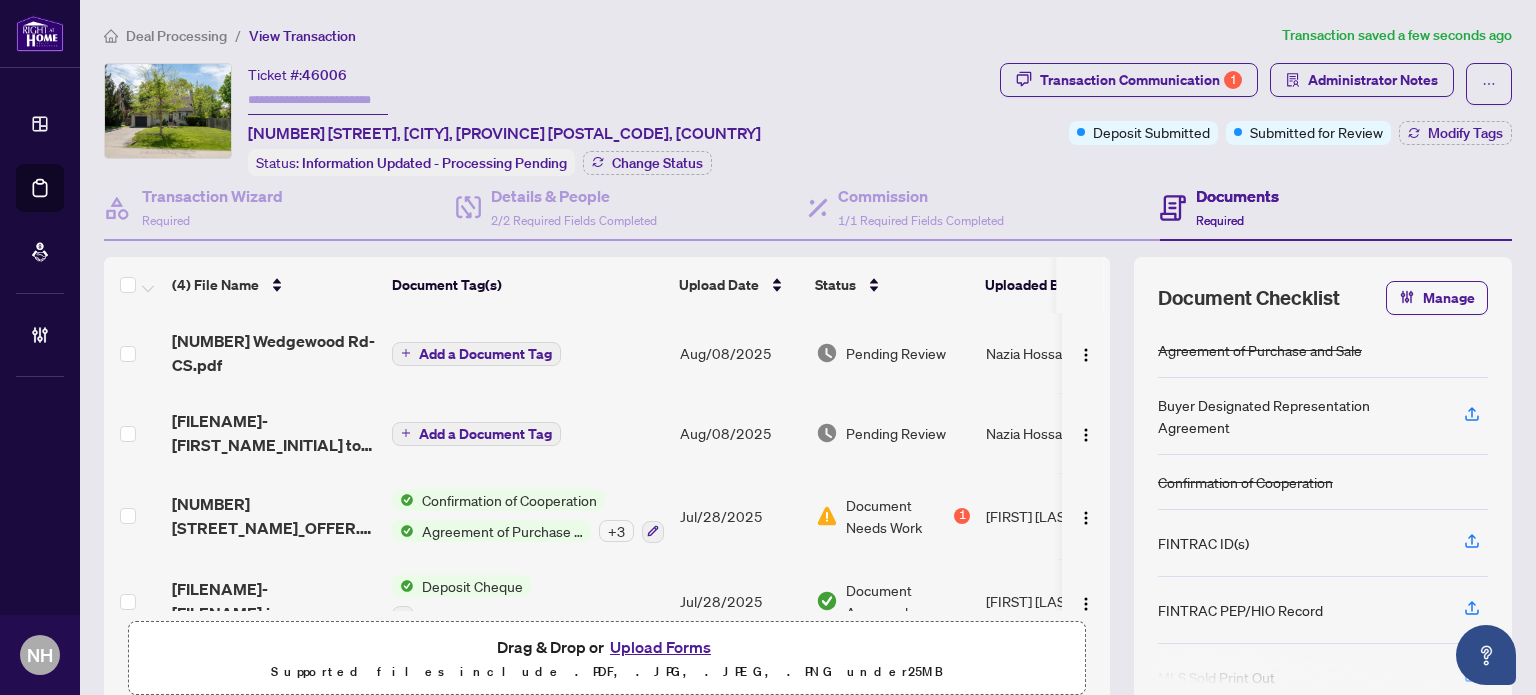 click on "Add a Document Tag" at bounding box center [485, 354] 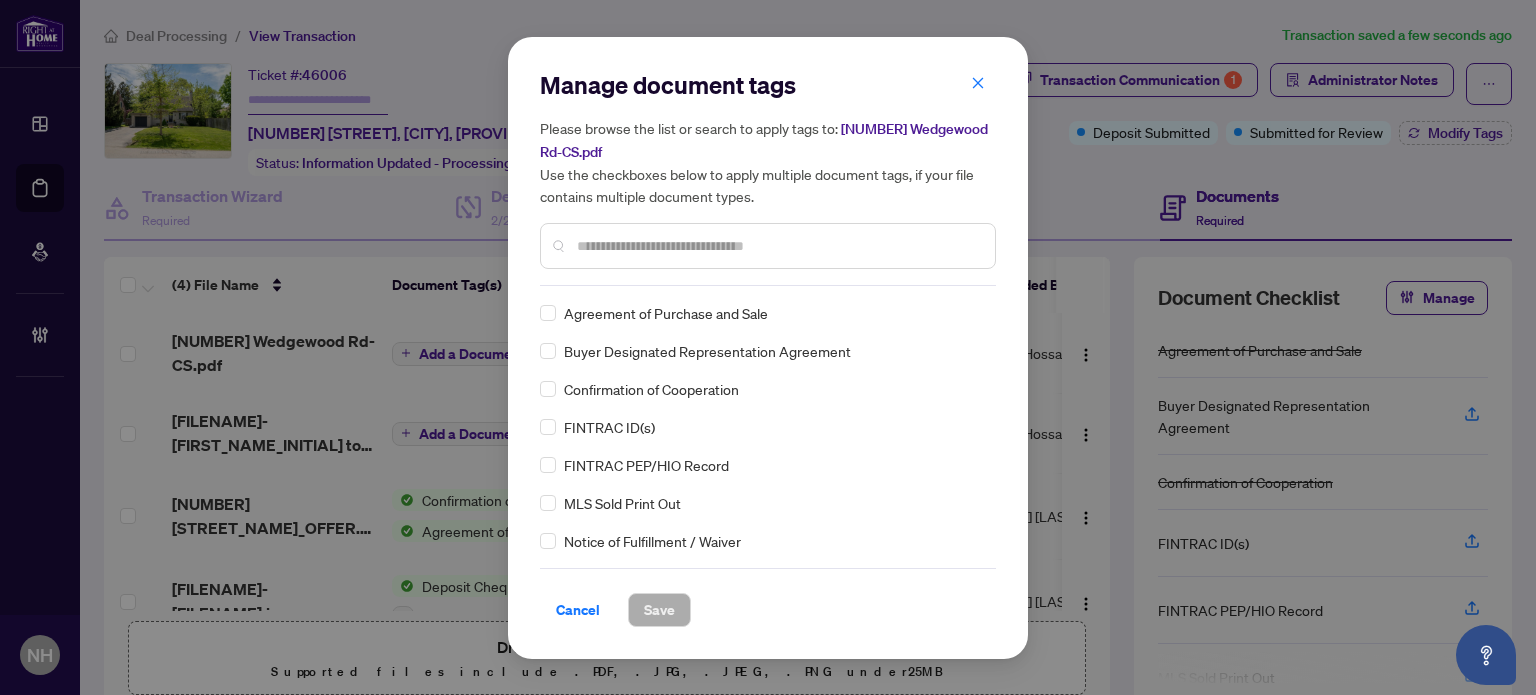 click at bounding box center (778, 246) 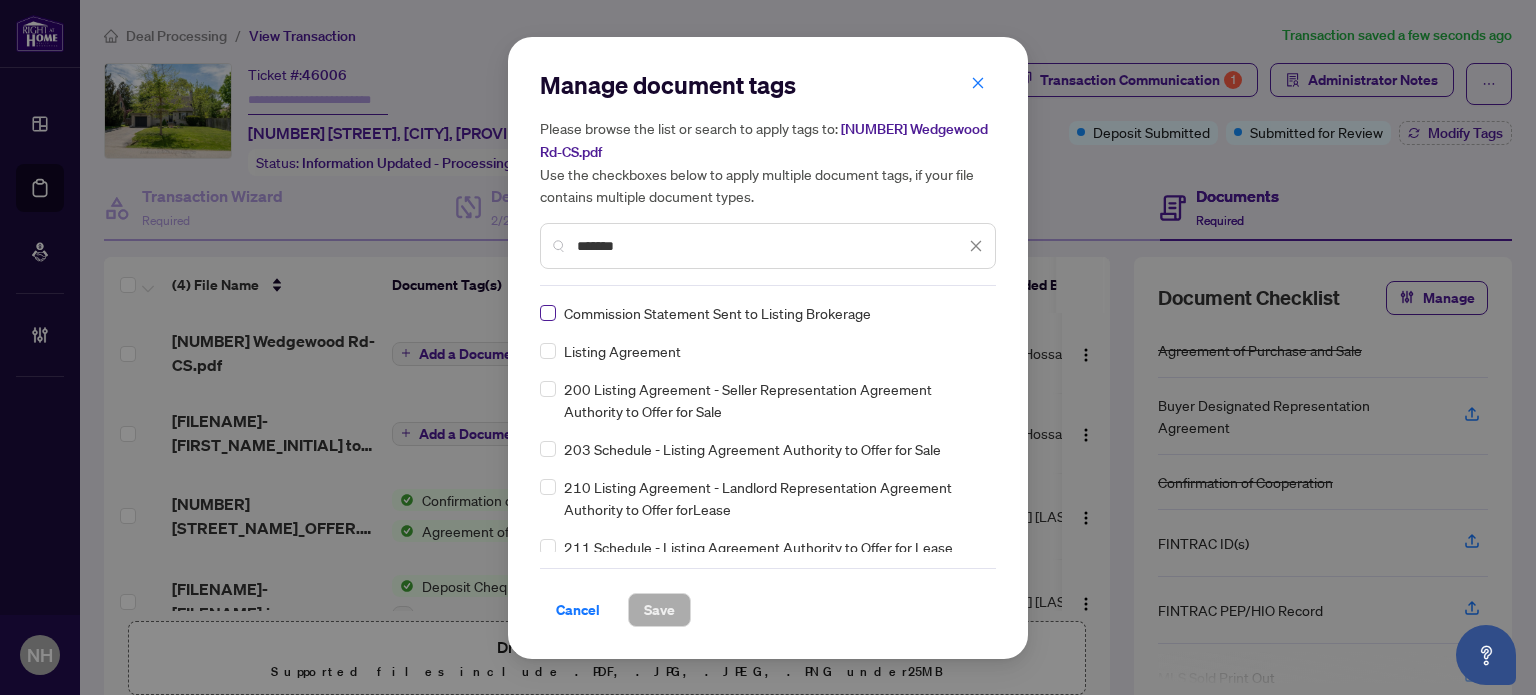 type on "*******" 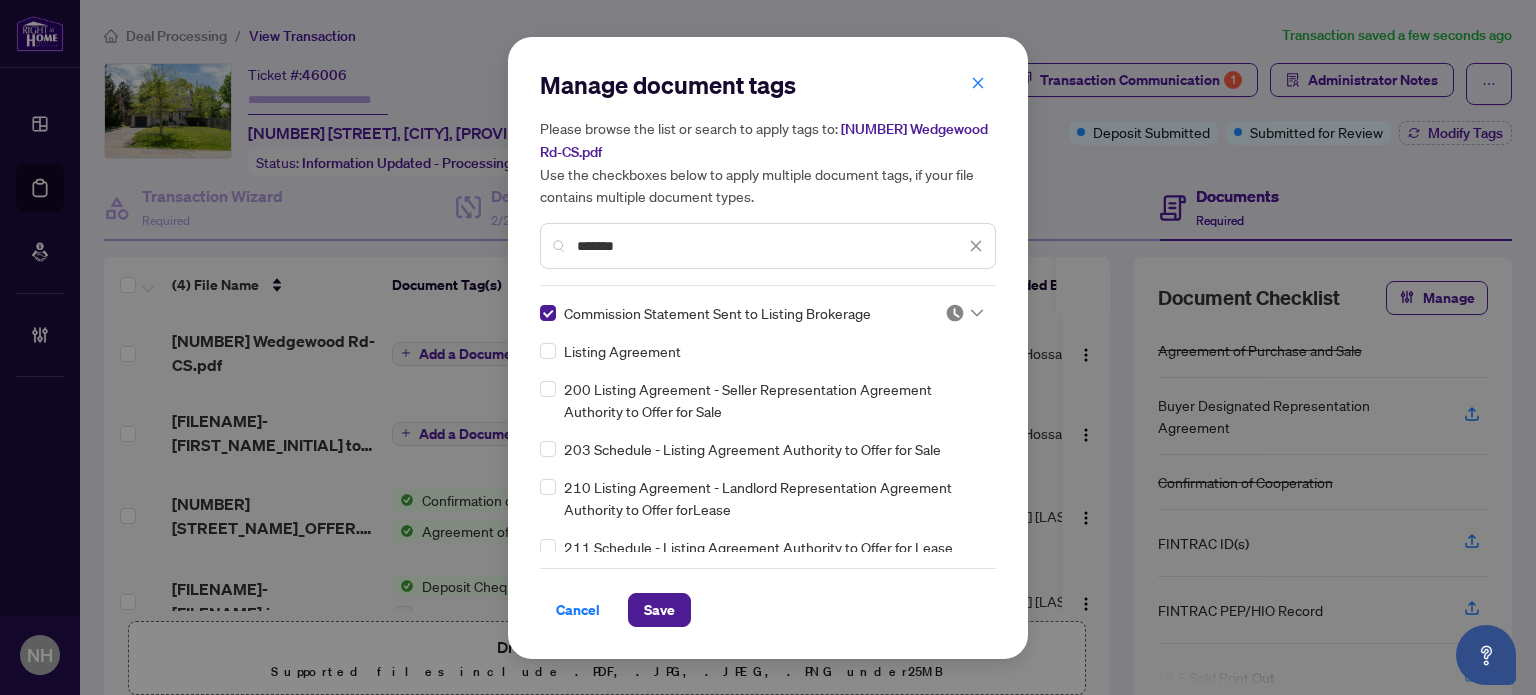 click at bounding box center [964, 313] 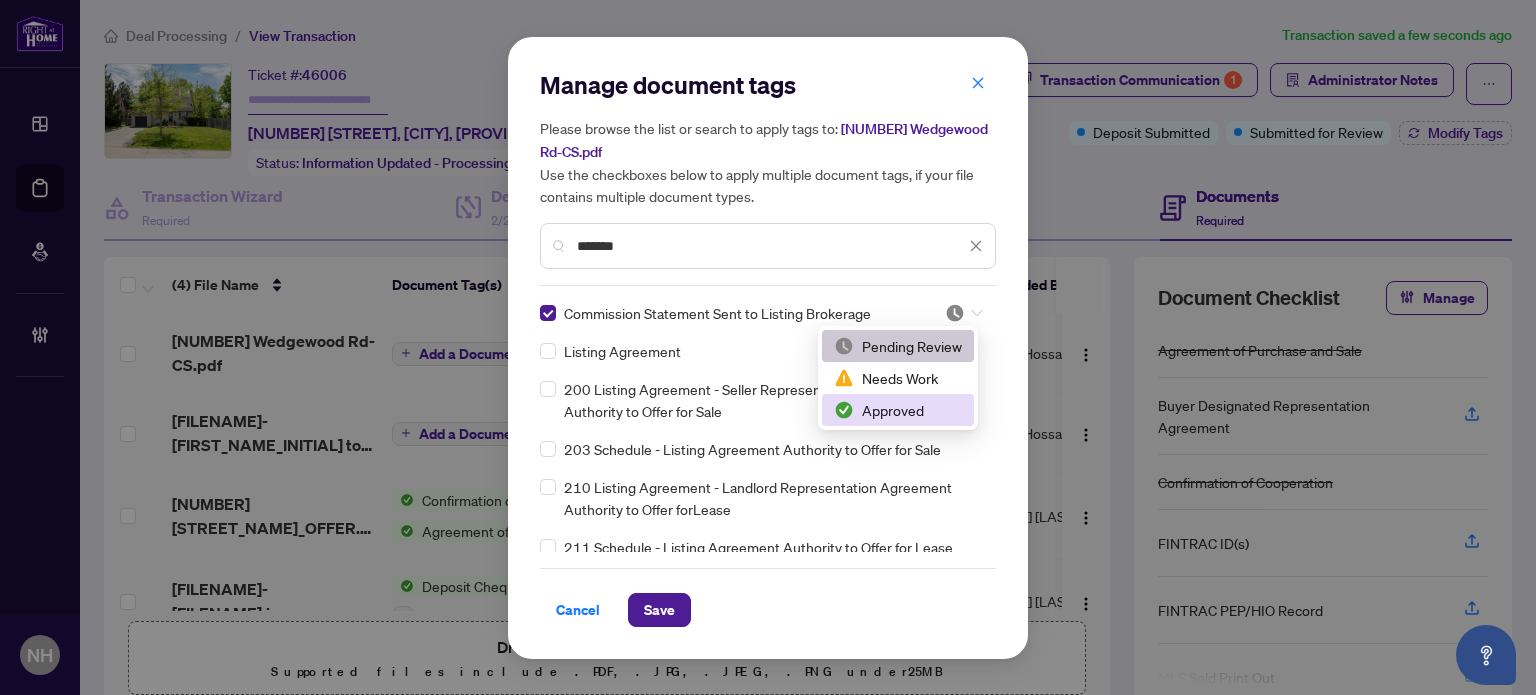 click on "Approved" at bounding box center (898, 410) 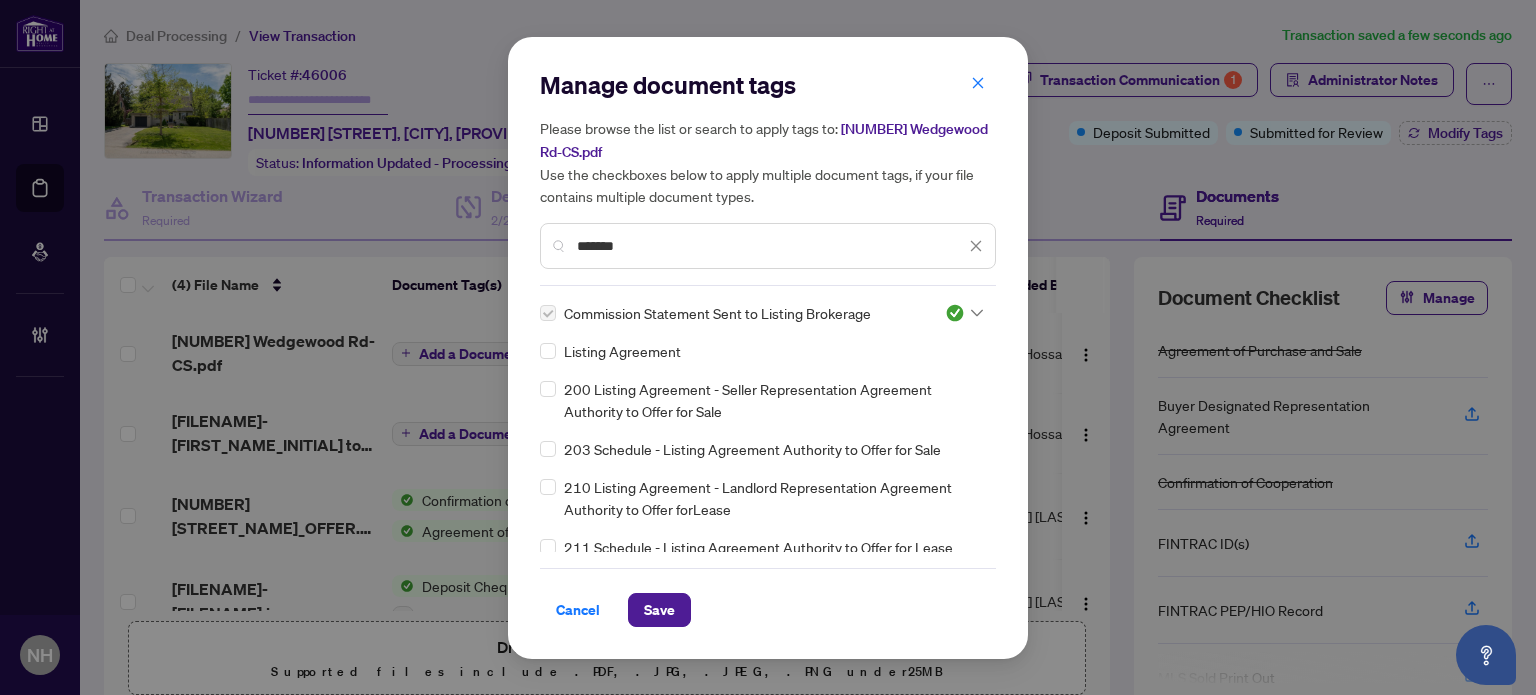 drag, startPoint x: 656, startPoint y: 611, endPoint x: 728, endPoint y: 585, distance: 76.55064 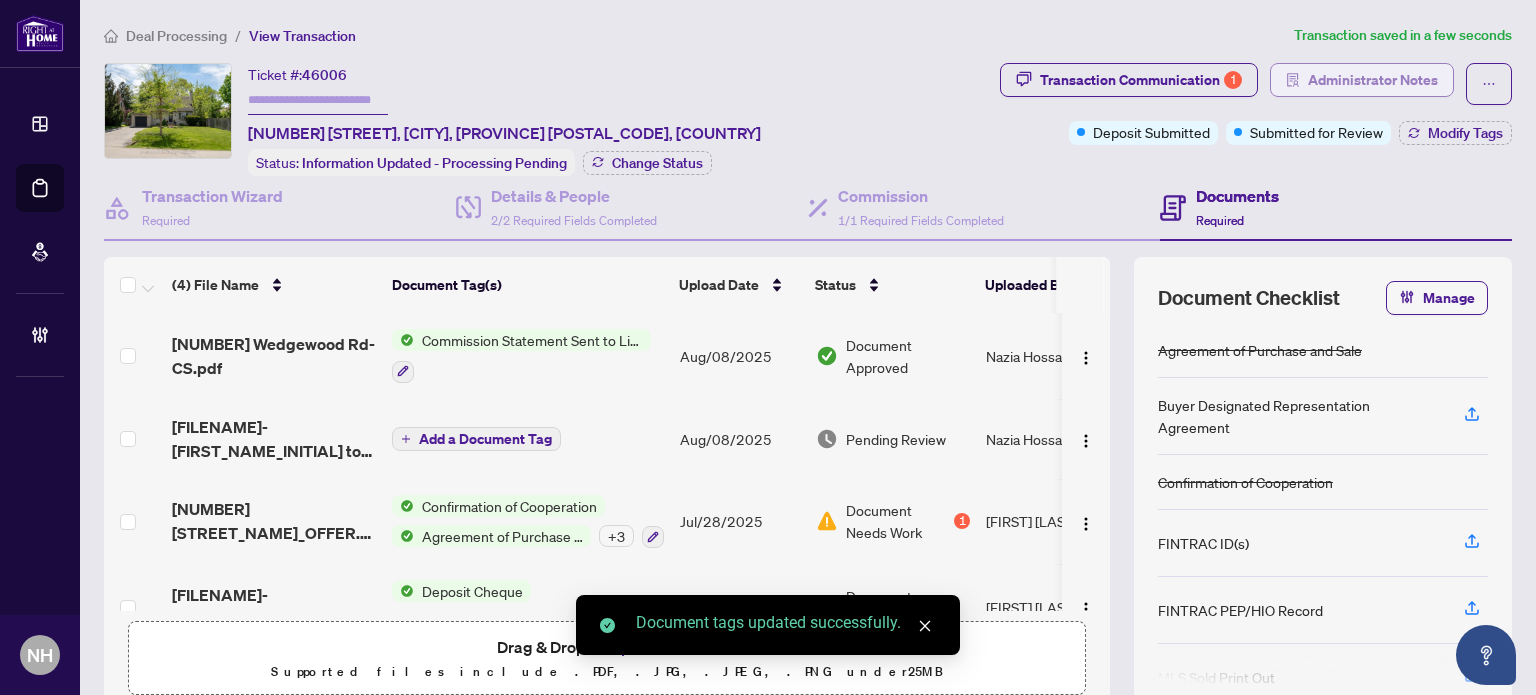 click on "Administrator Notes" at bounding box center [1373, 80] 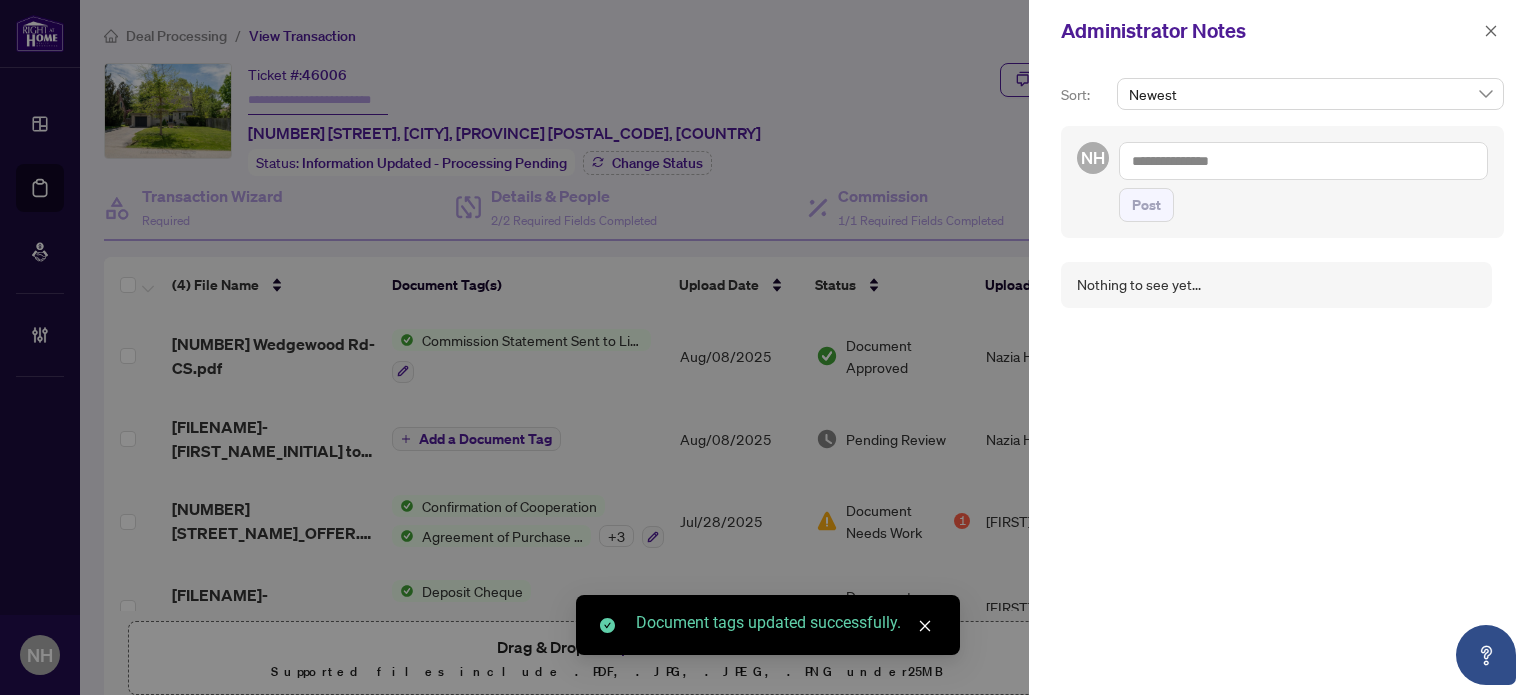 click at bounding box center [1303, 161] 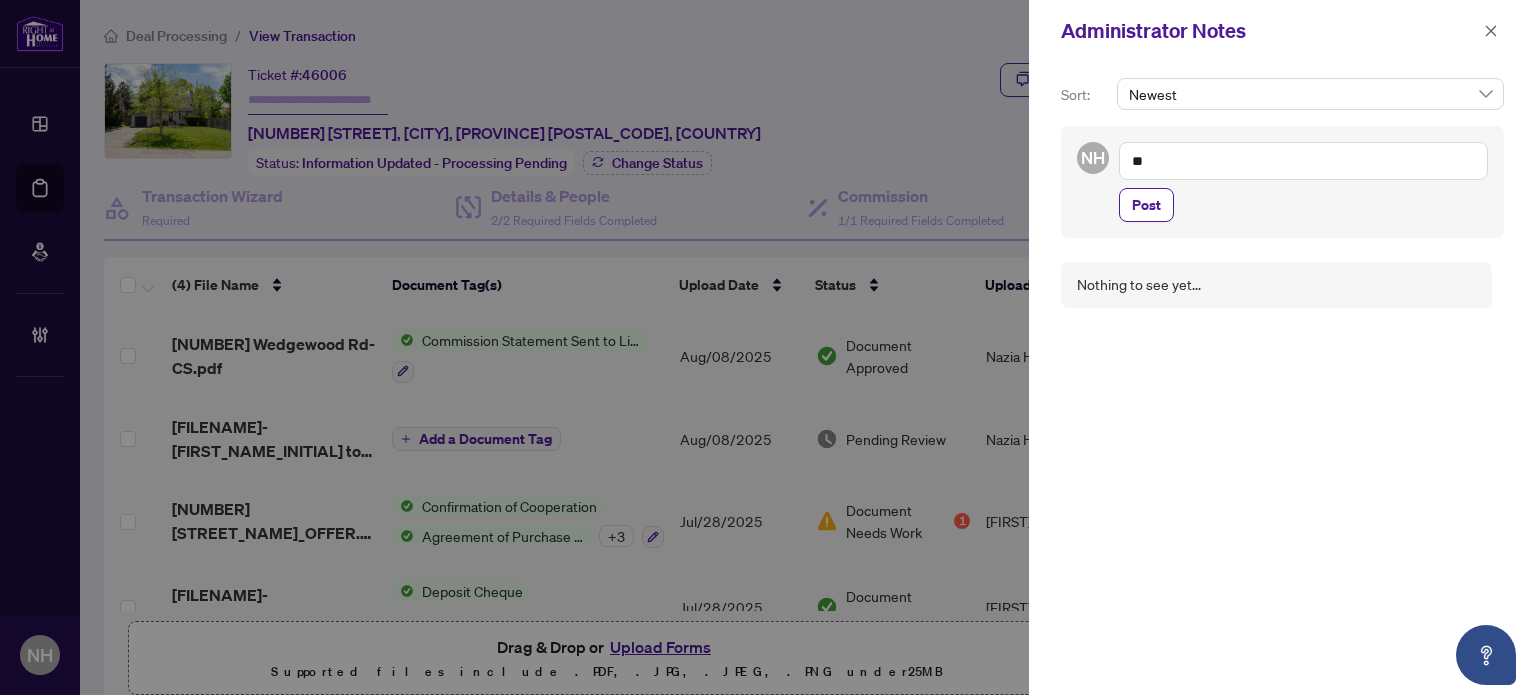 type on "*" 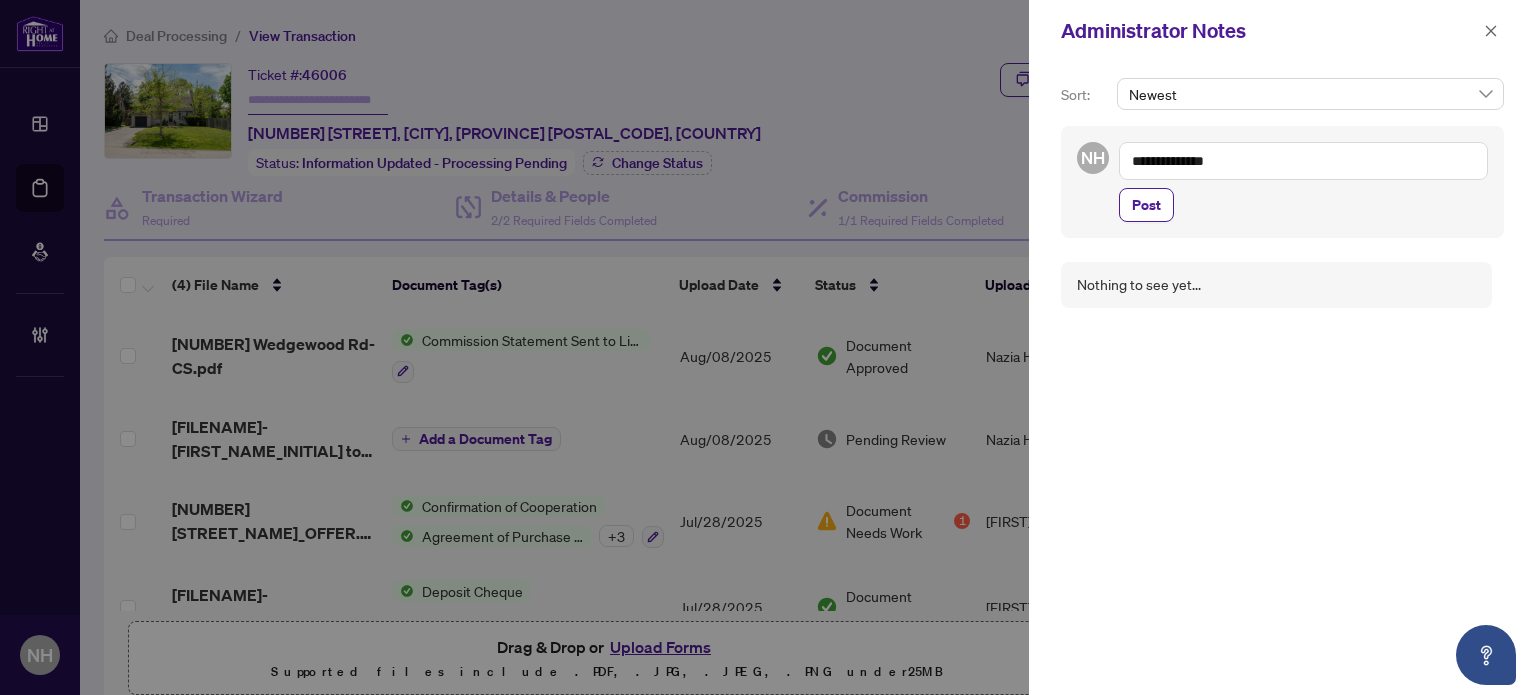 paste on "**********" 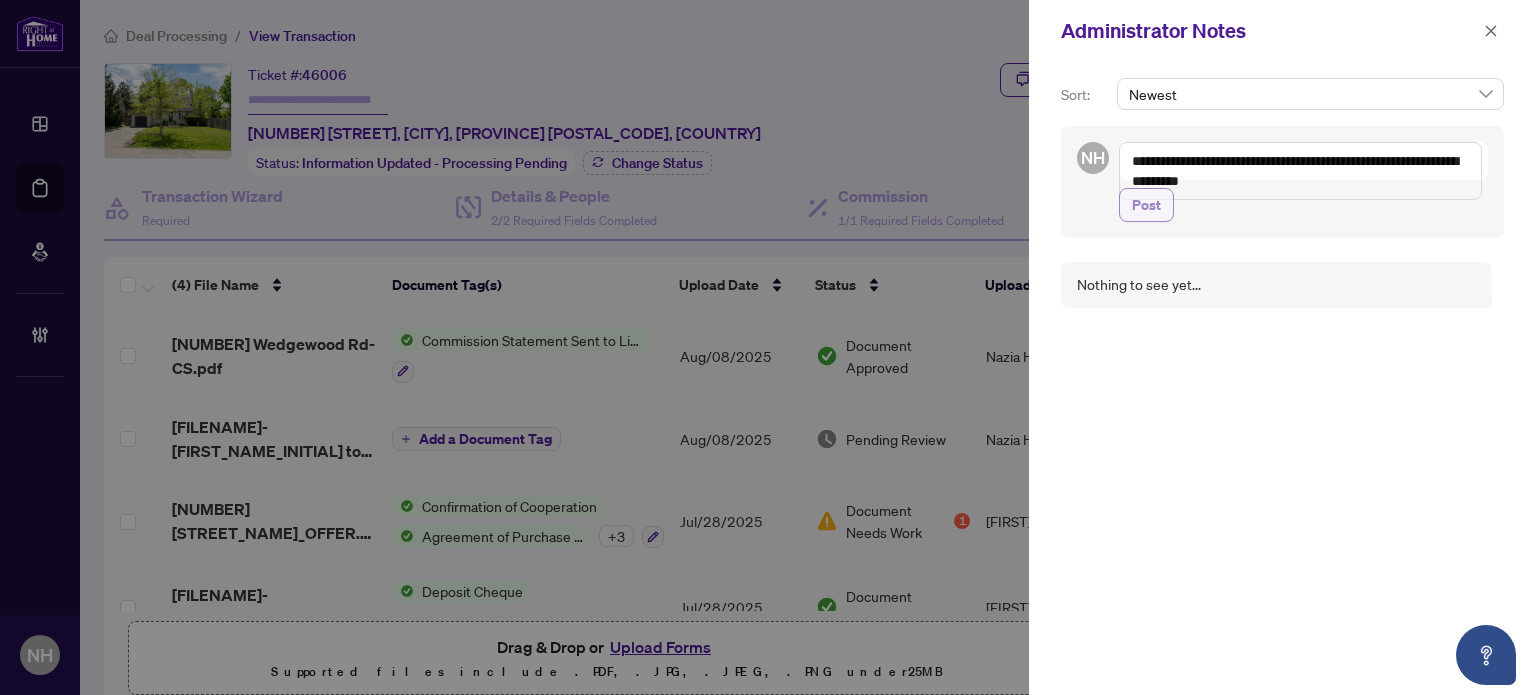type on "**********" 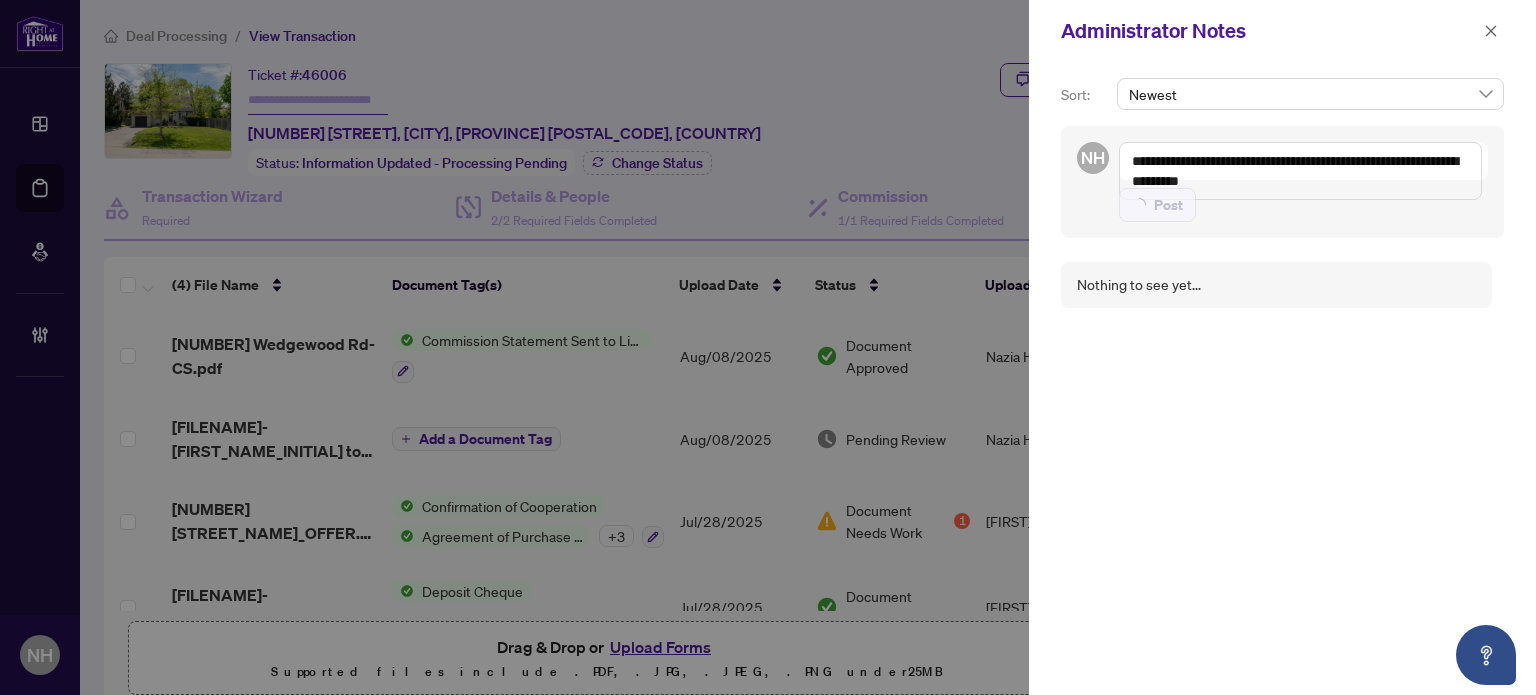 type 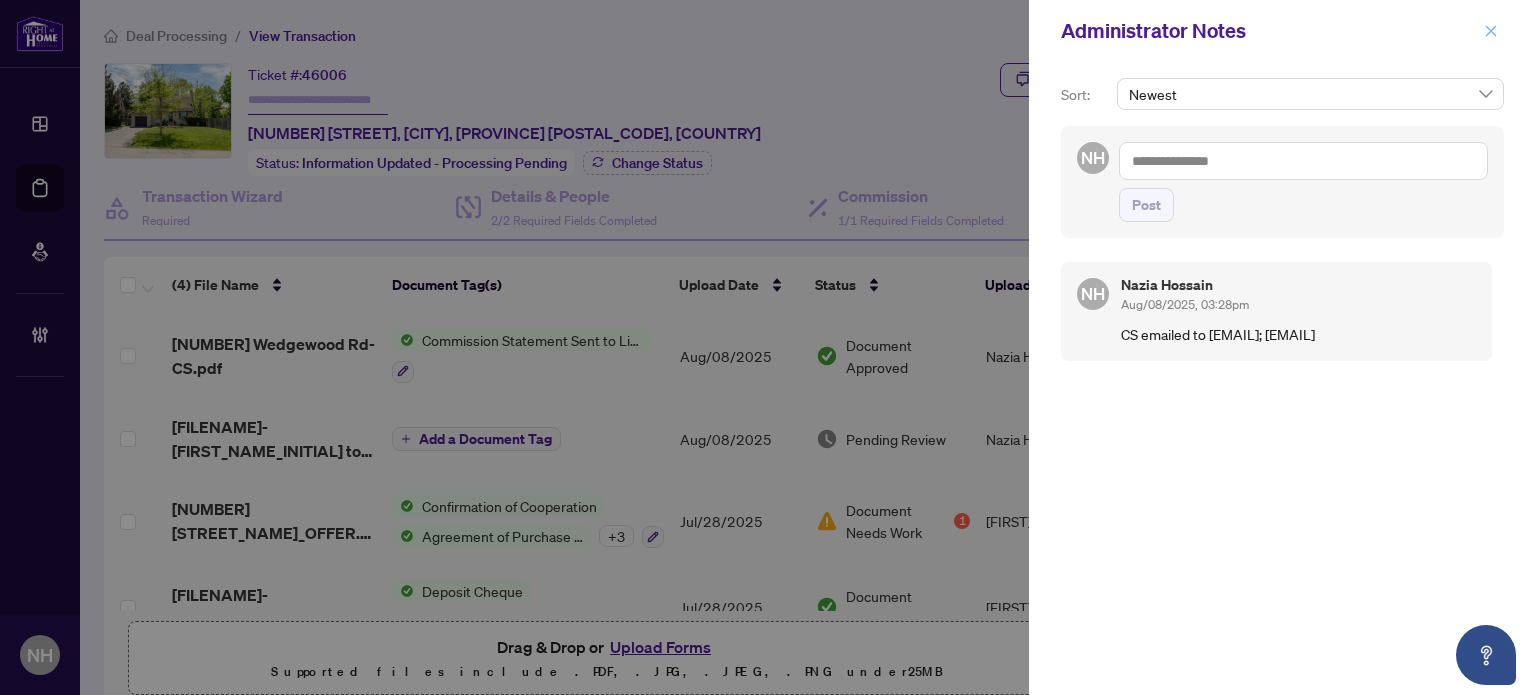 click 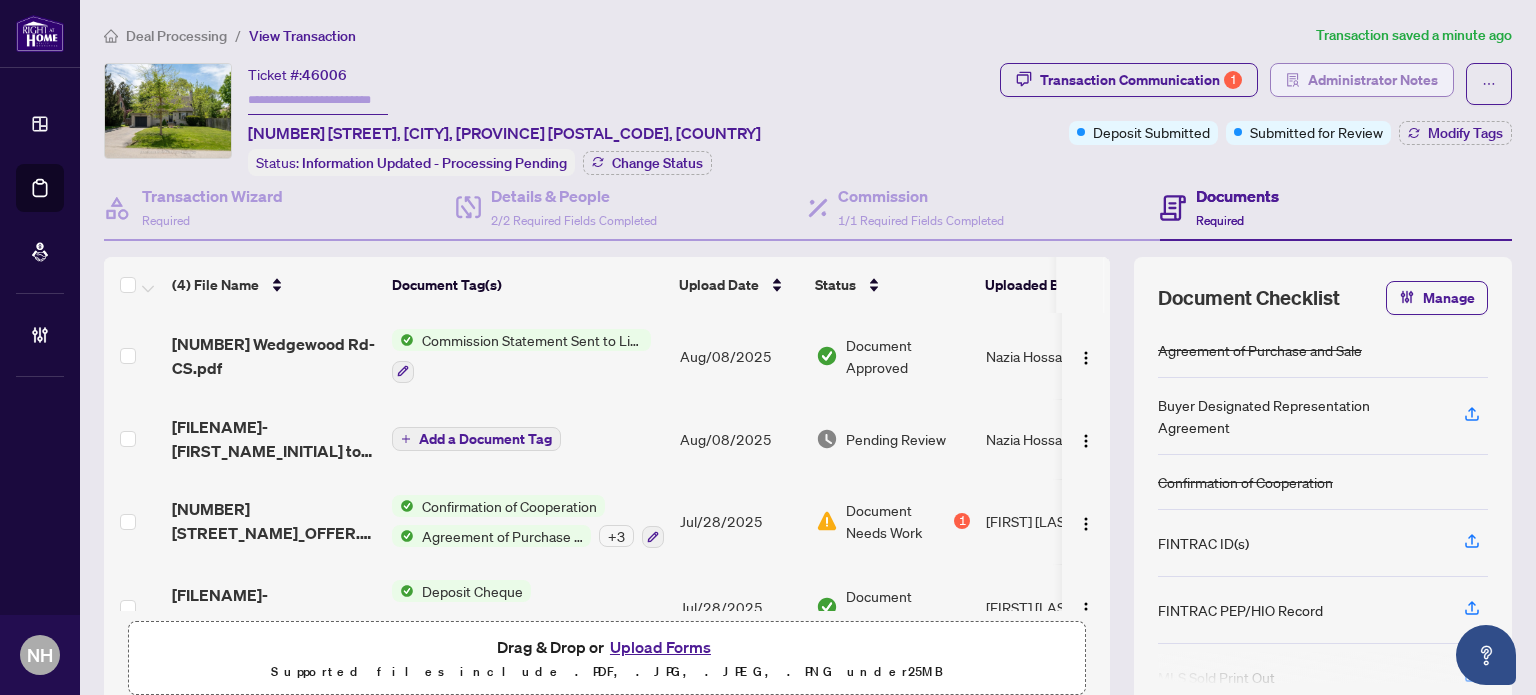click on "Administrator Notes" at bounding box center [1373, 80] 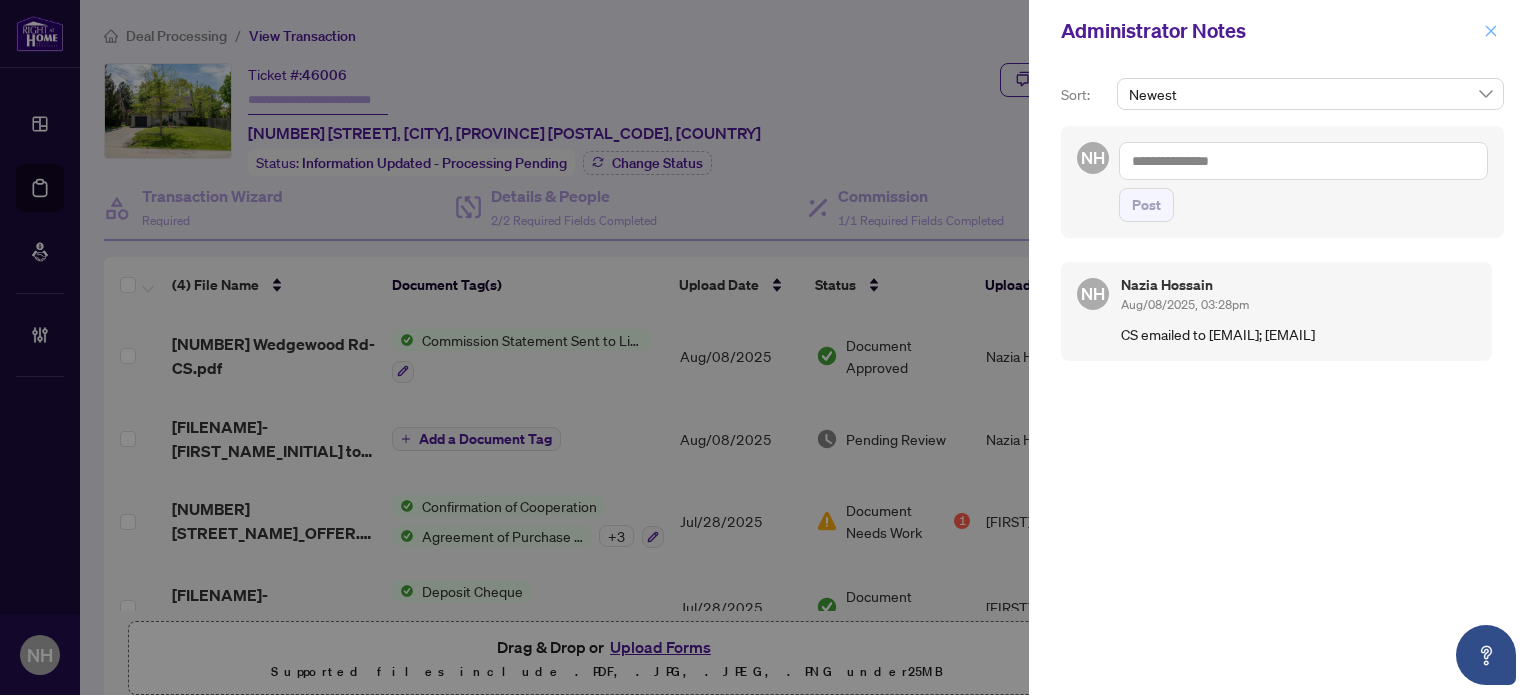 click at bounding box center (1491, 31) 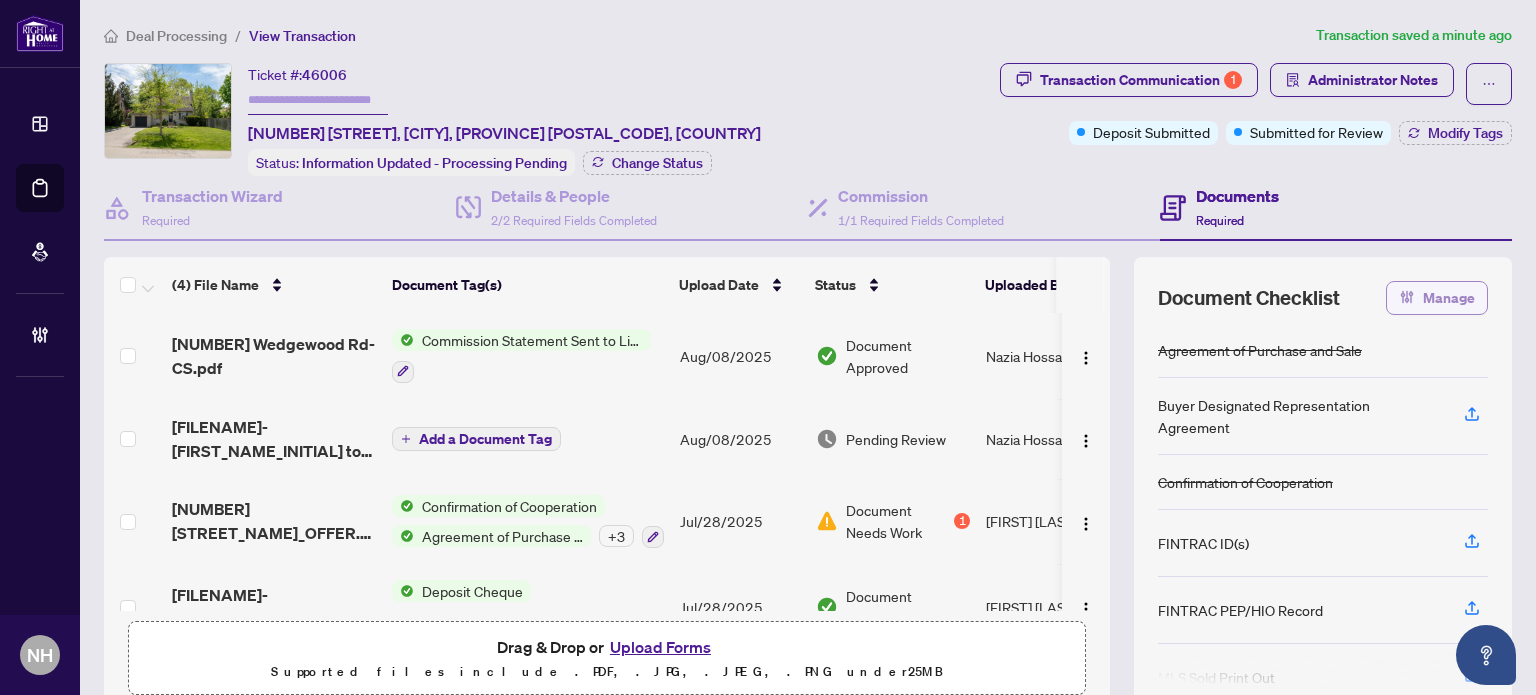 click on "Manage" at bounding box center [1437, 298] 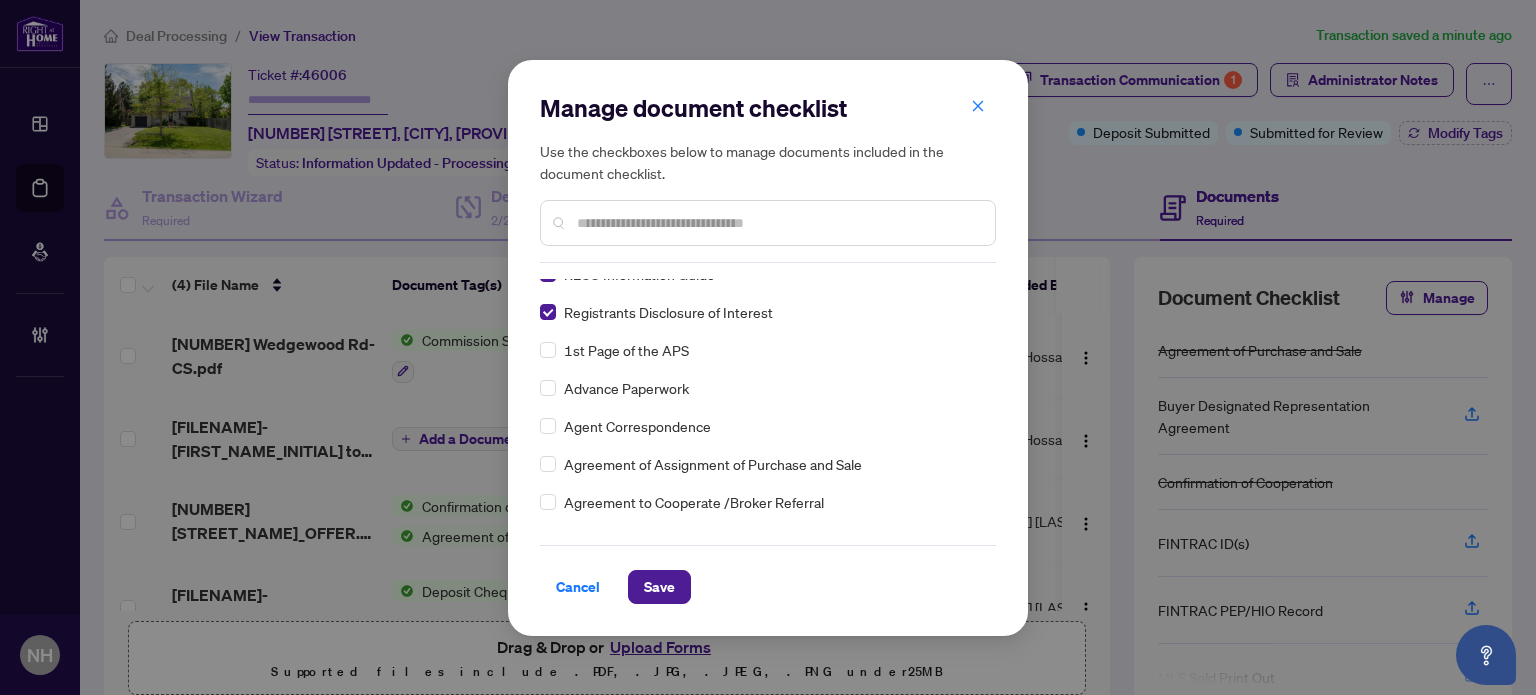 scroll, scrollTop: 300, scrollLeft: 0, axis: vertical 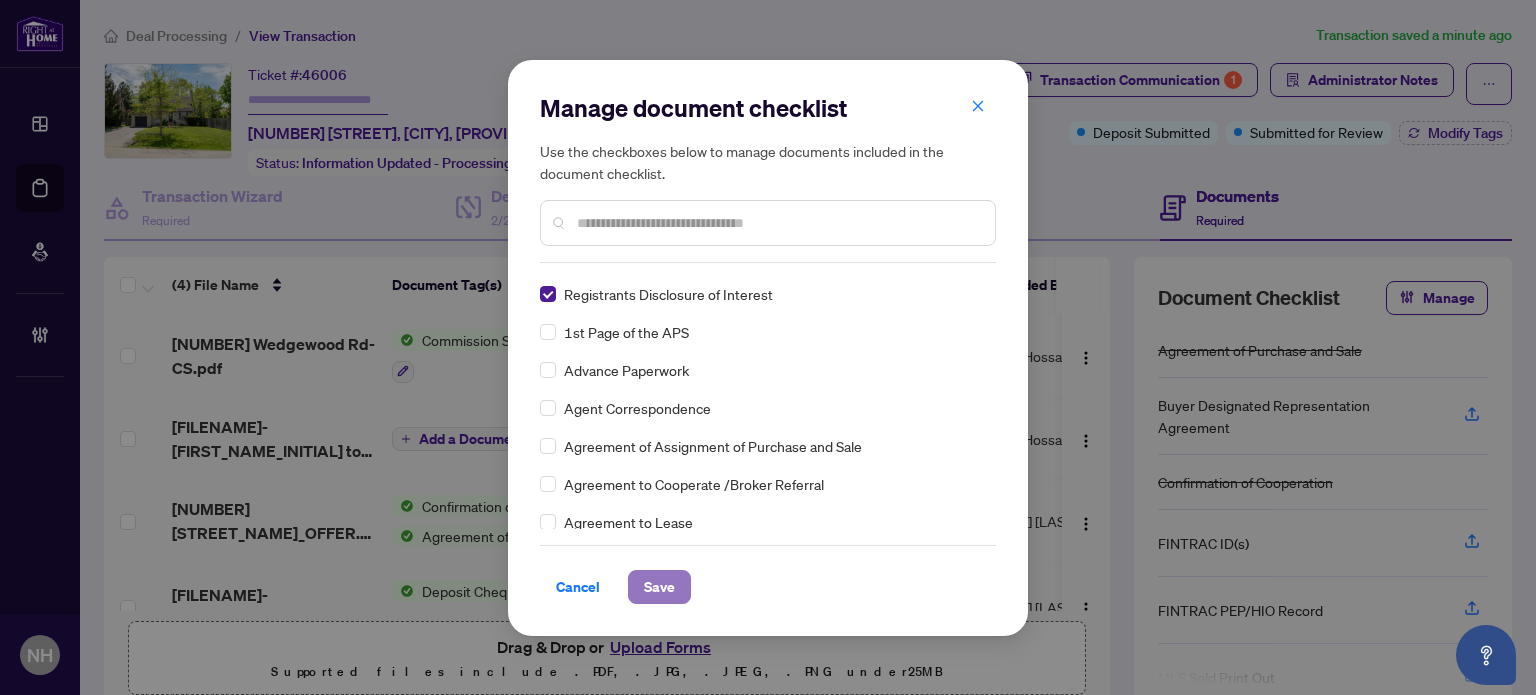 click on "Save" at bounding box center [659, 587] 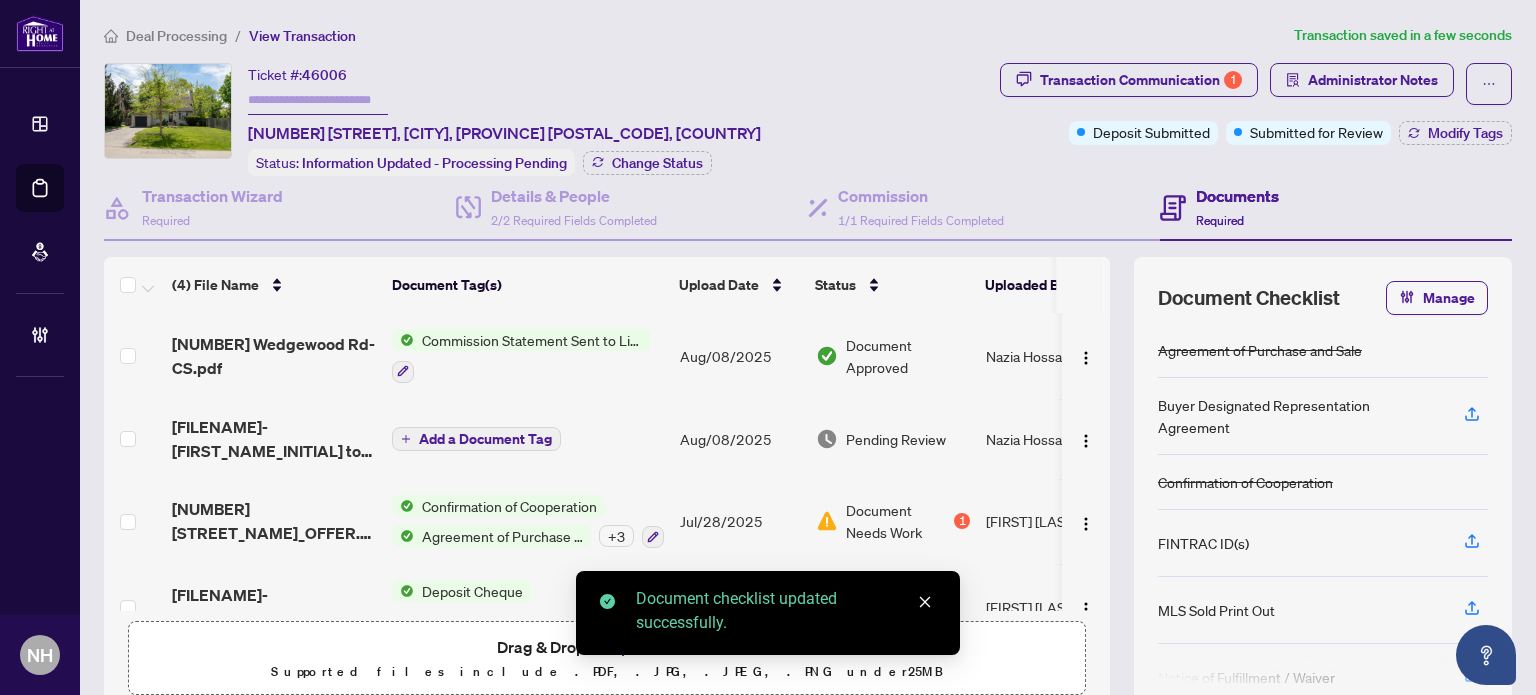 click on "Manage" at bounding box center [1449, 298] 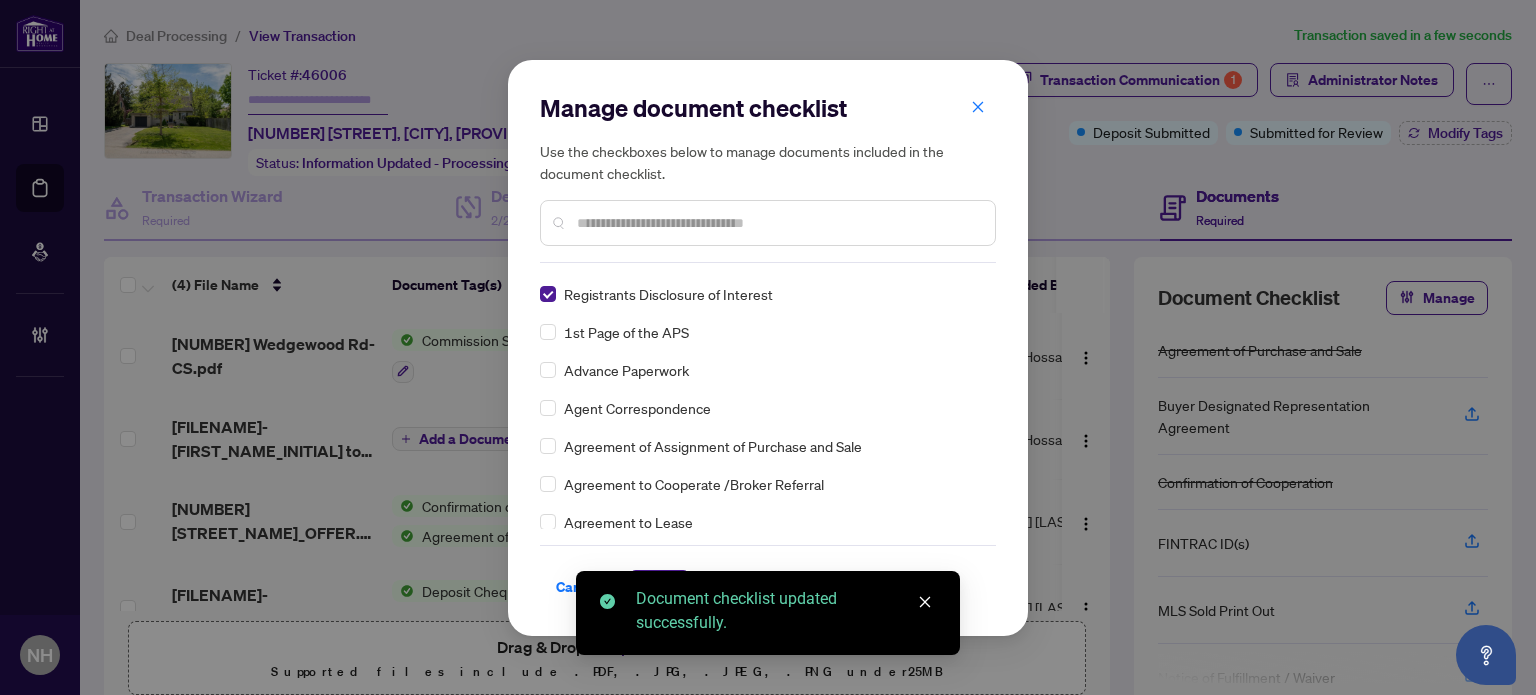 scroll, scrollTop: 0, scrollLeft: 0, axis: both 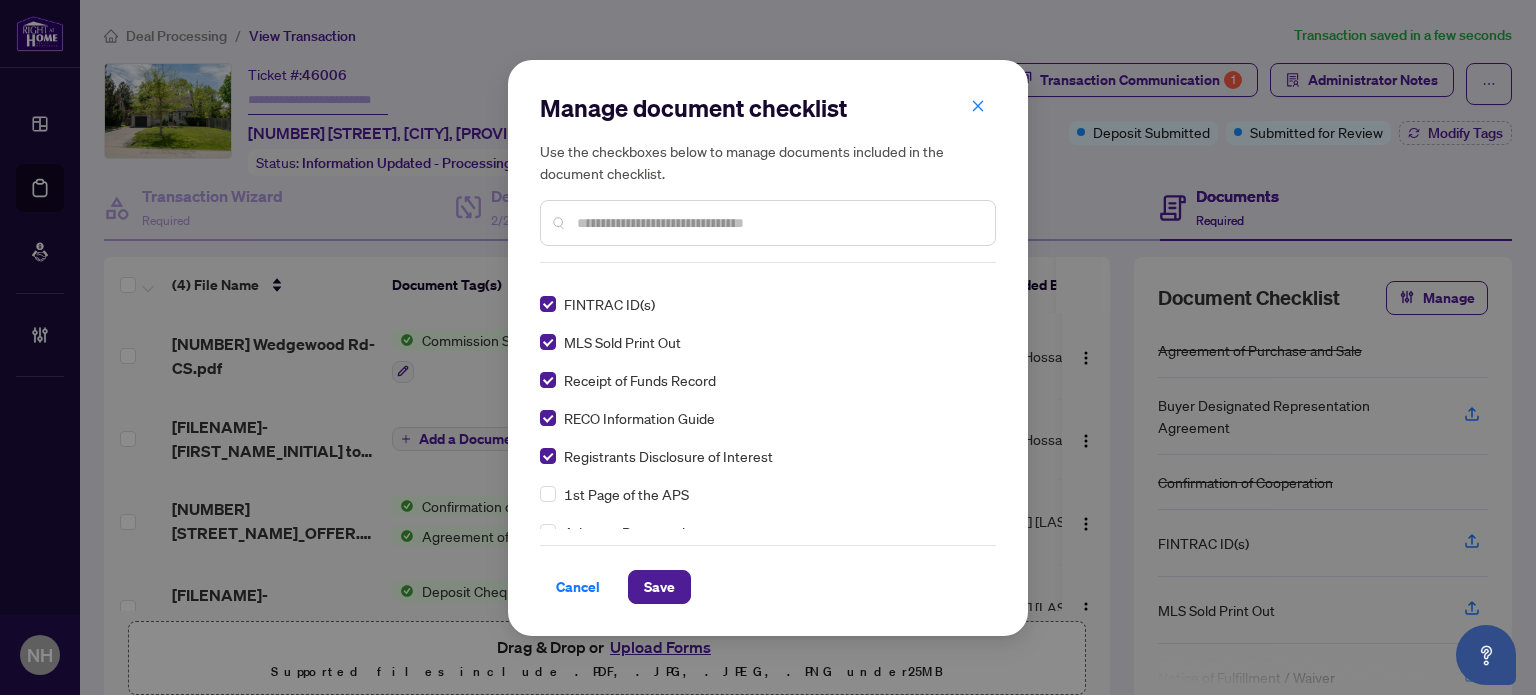 drag, startPoint x: 658, startPoint y: 576, endPoint x: 1210, endPoint y: 503, distance: 556.8061 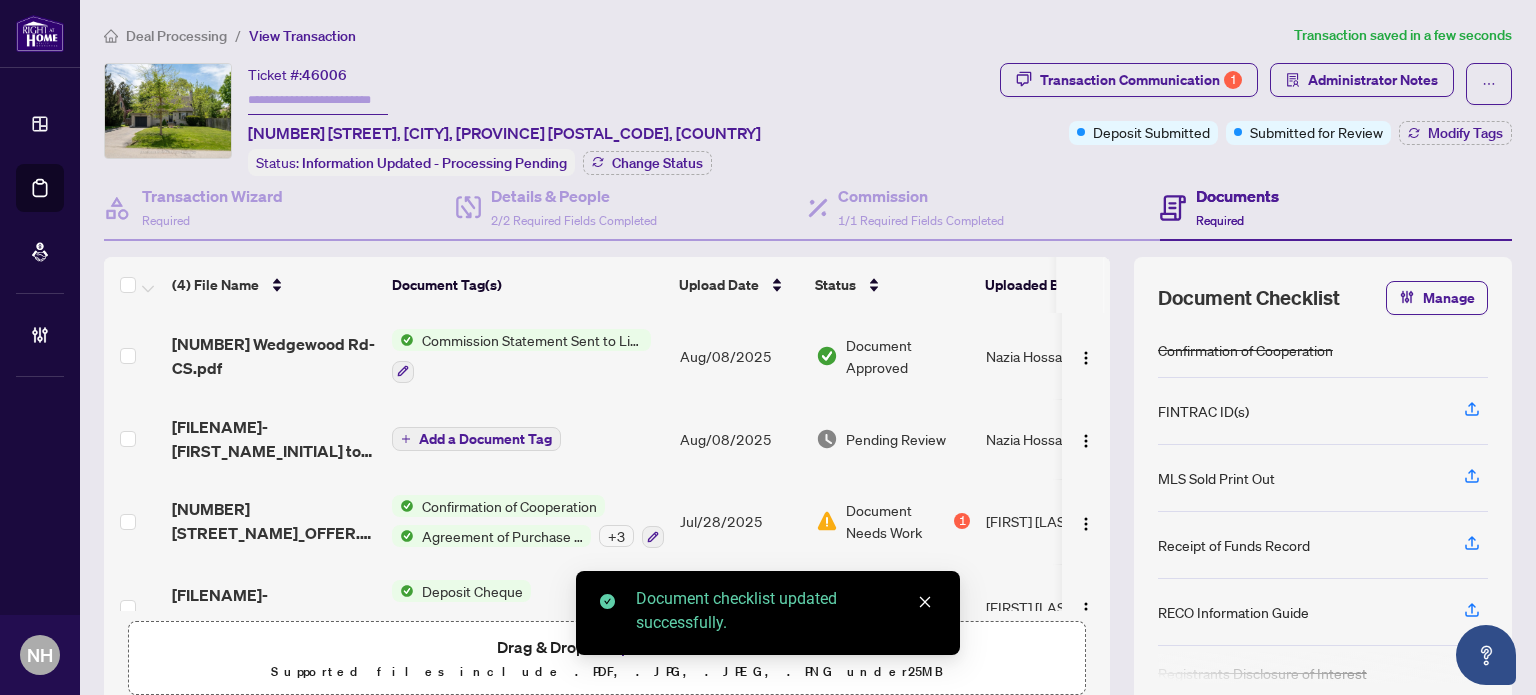 scroll, scrollTop: 153, scrollLeft: 0, axis: vertical 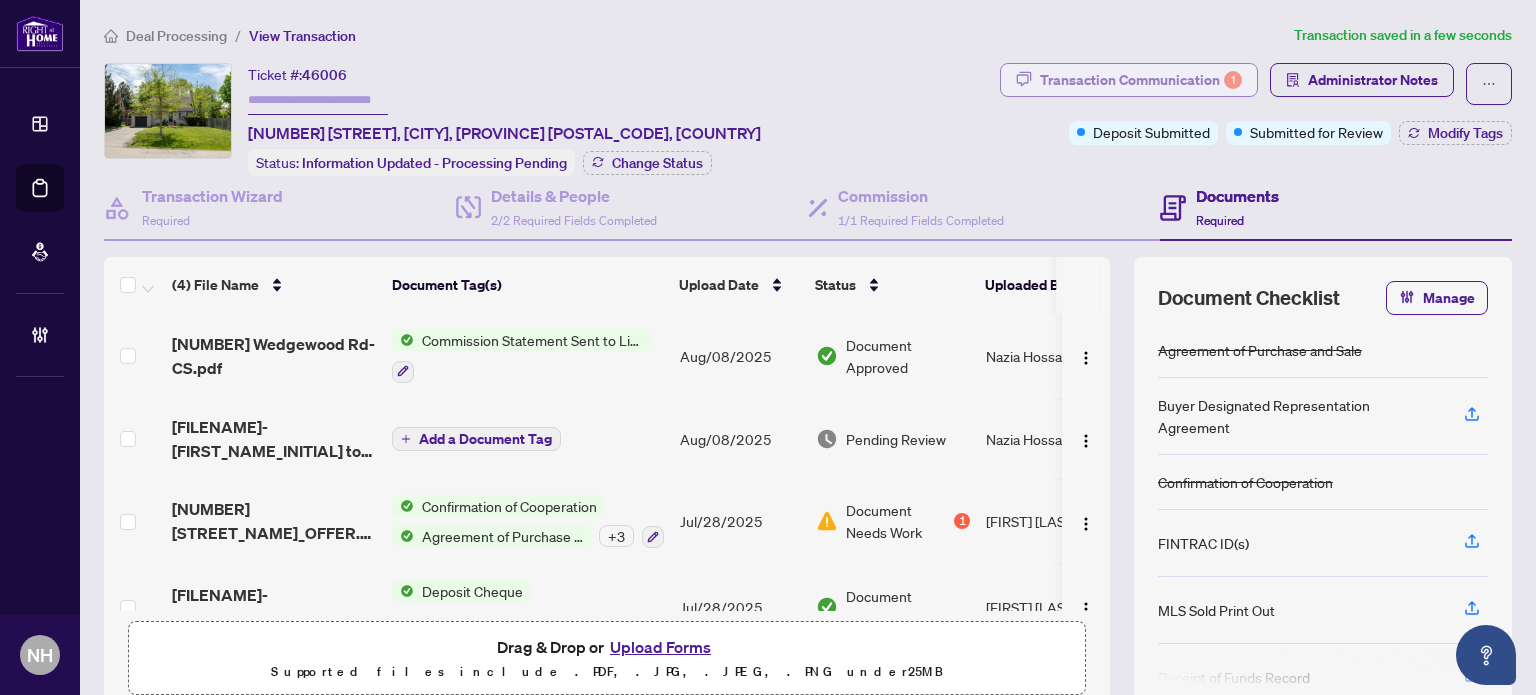 click on "Transaction Communication 1" at bounding box center (1141, 80) 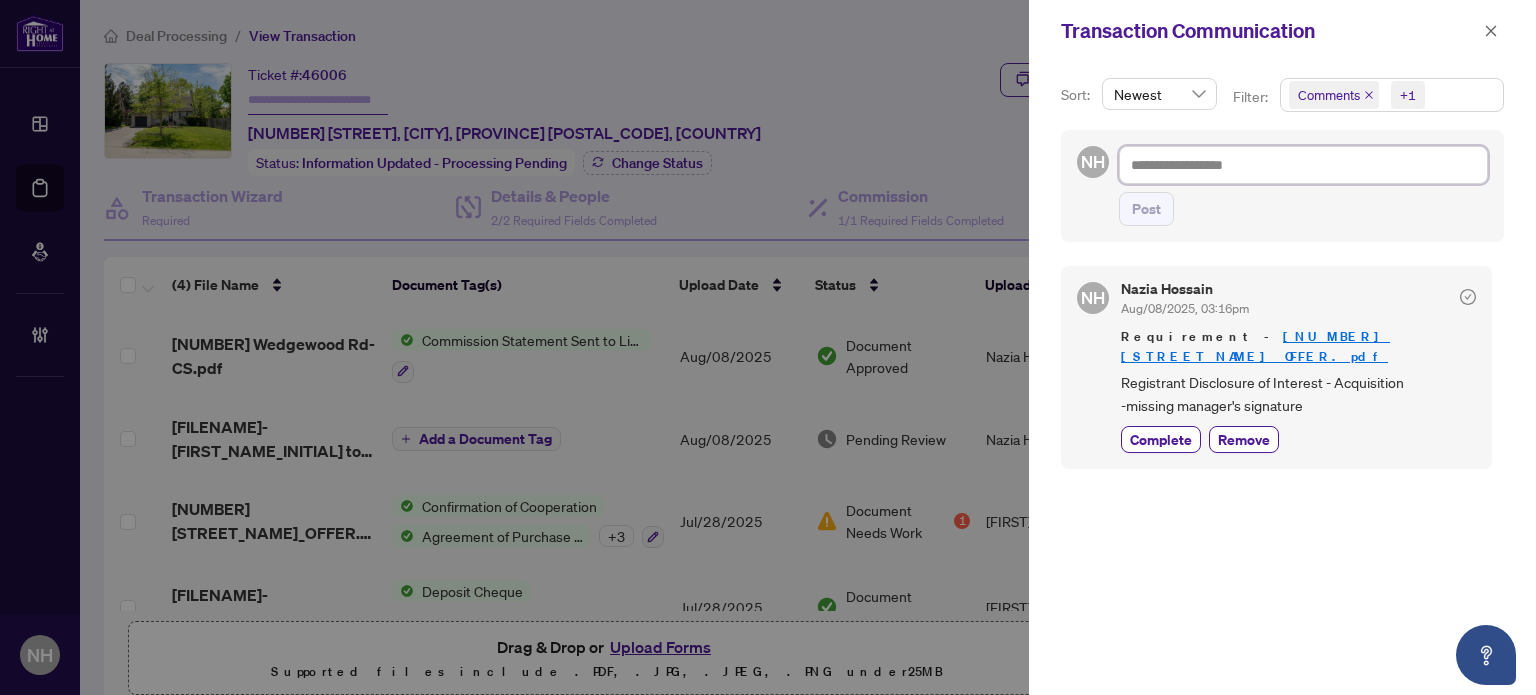 click at bounding box center (1303, 165) 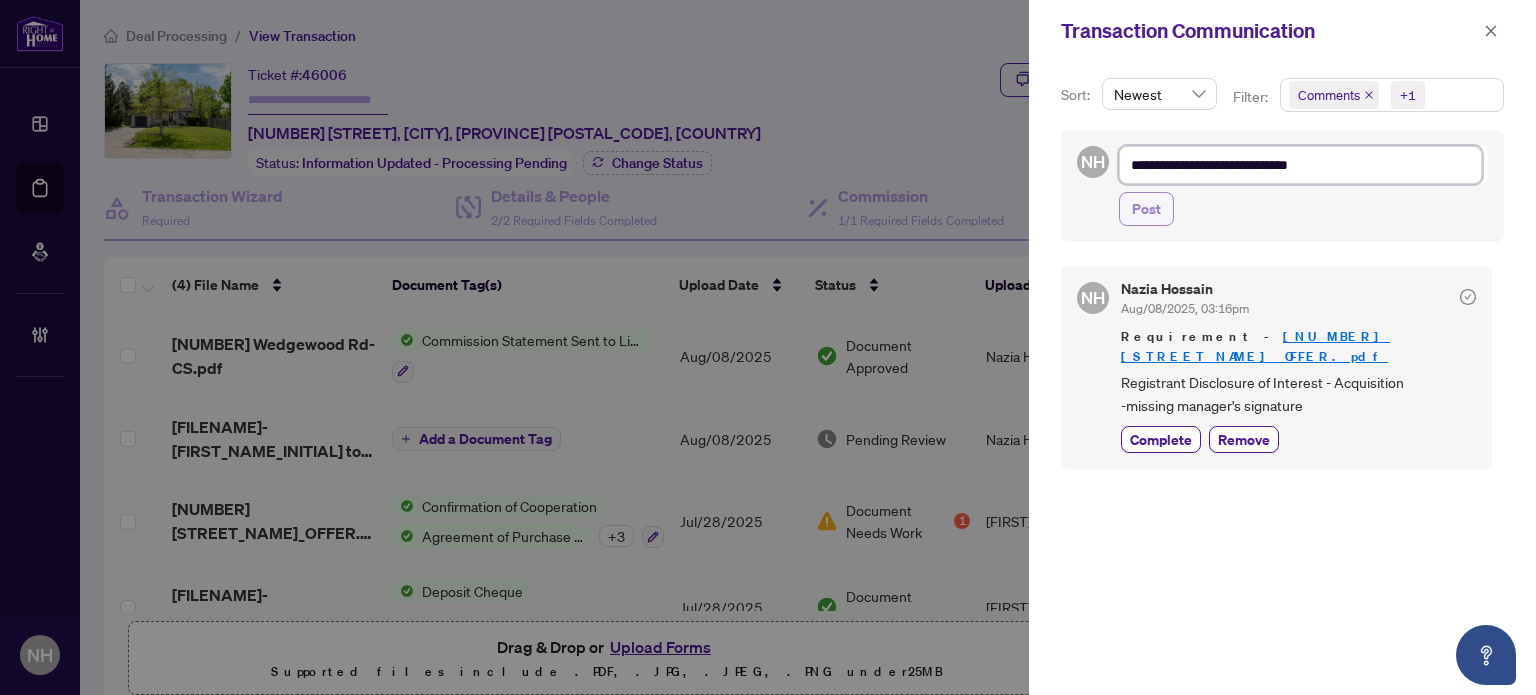 type on "**********" 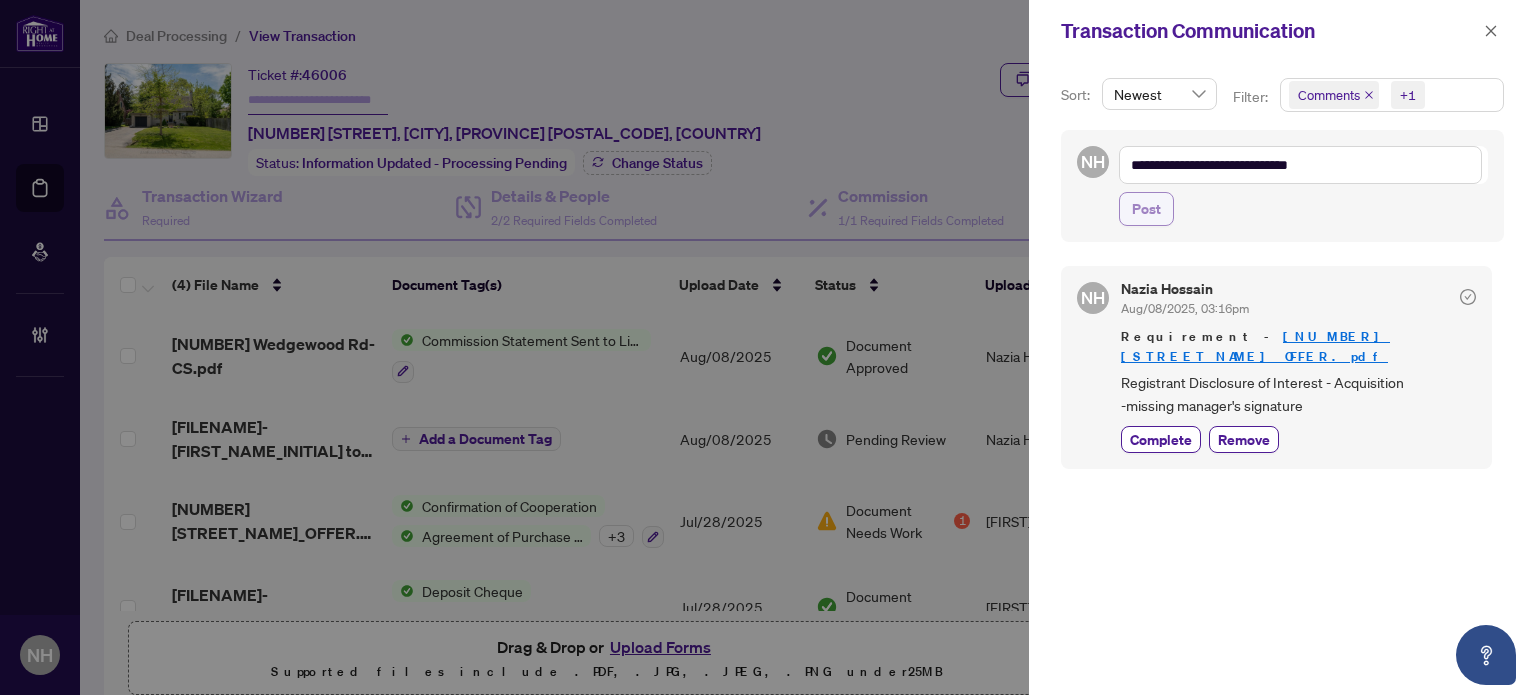 click on "Post" at bounding box center [1146, 209] 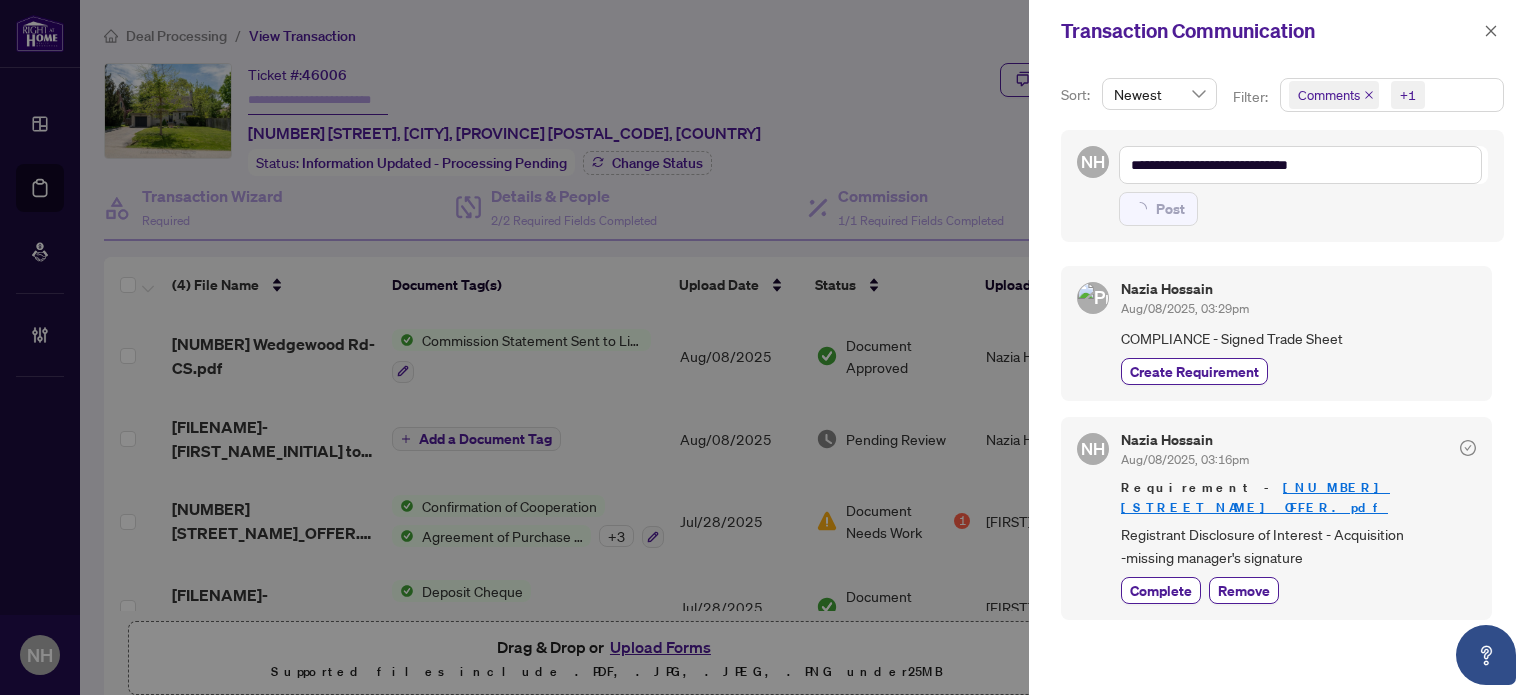 type on "**********" 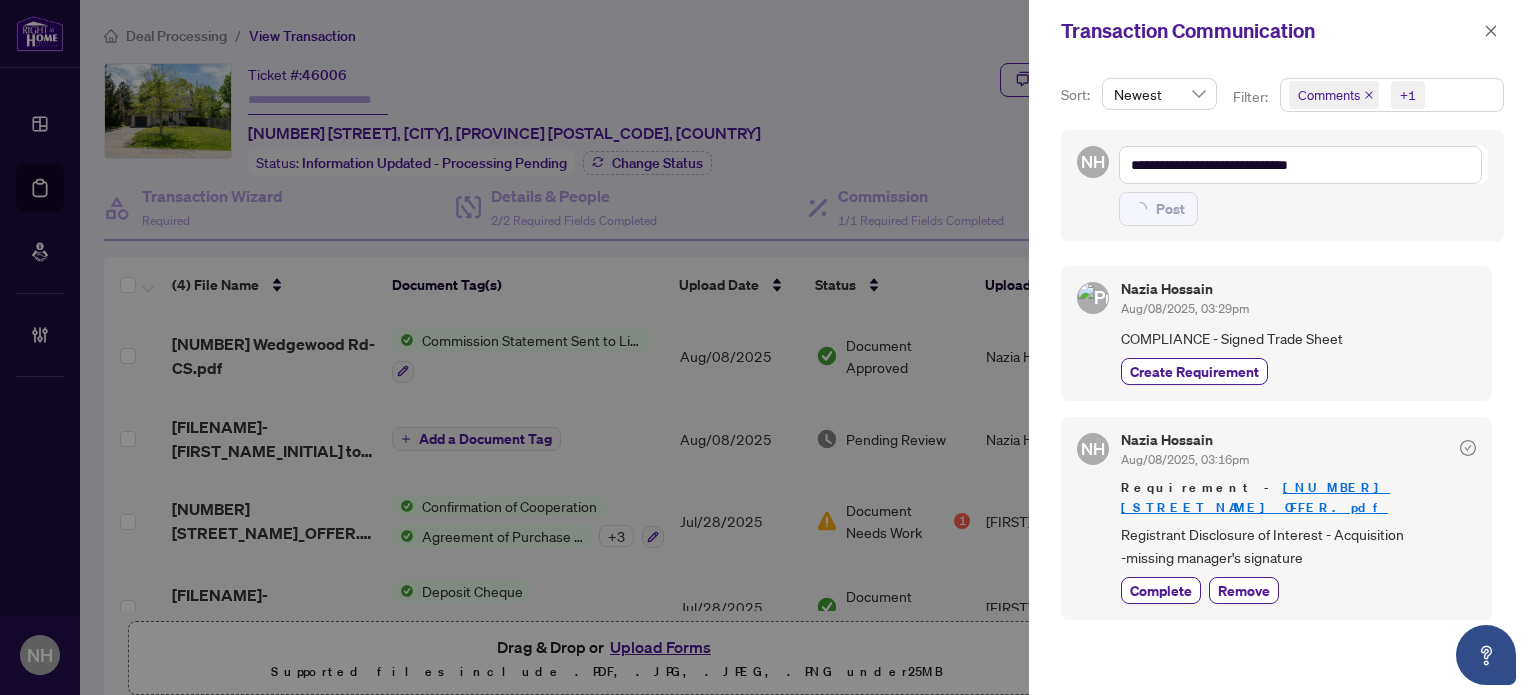 type 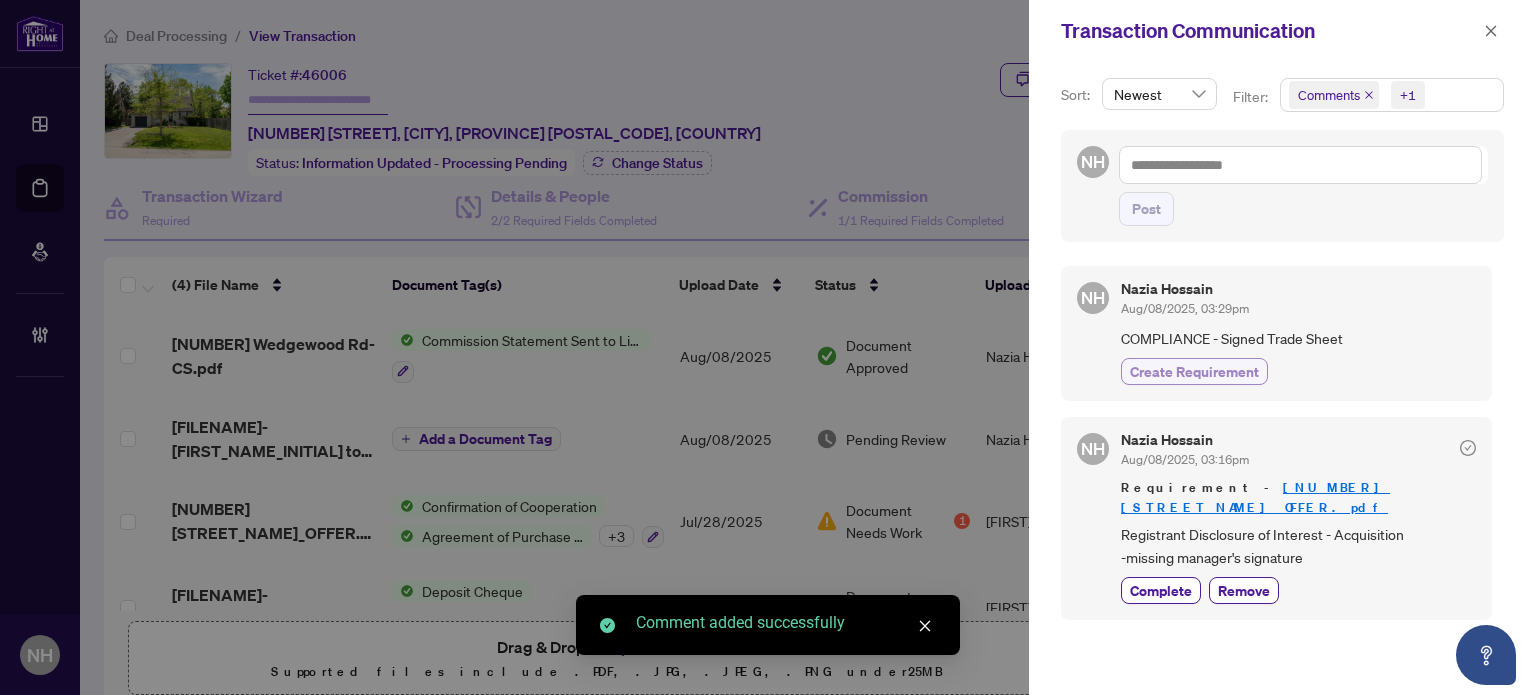 click on "Create Requirement" at bounding box center [1194, 371] 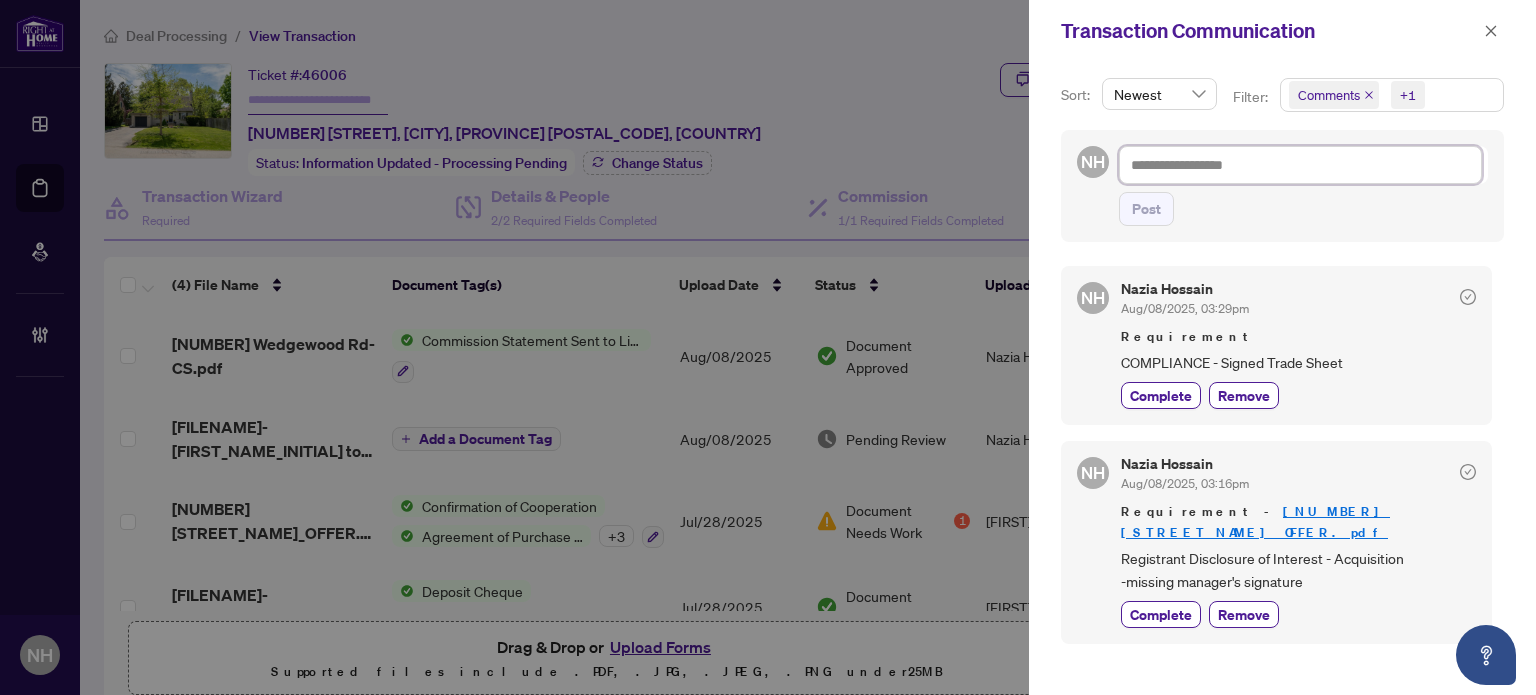 click at bounding box center (1300, 165) 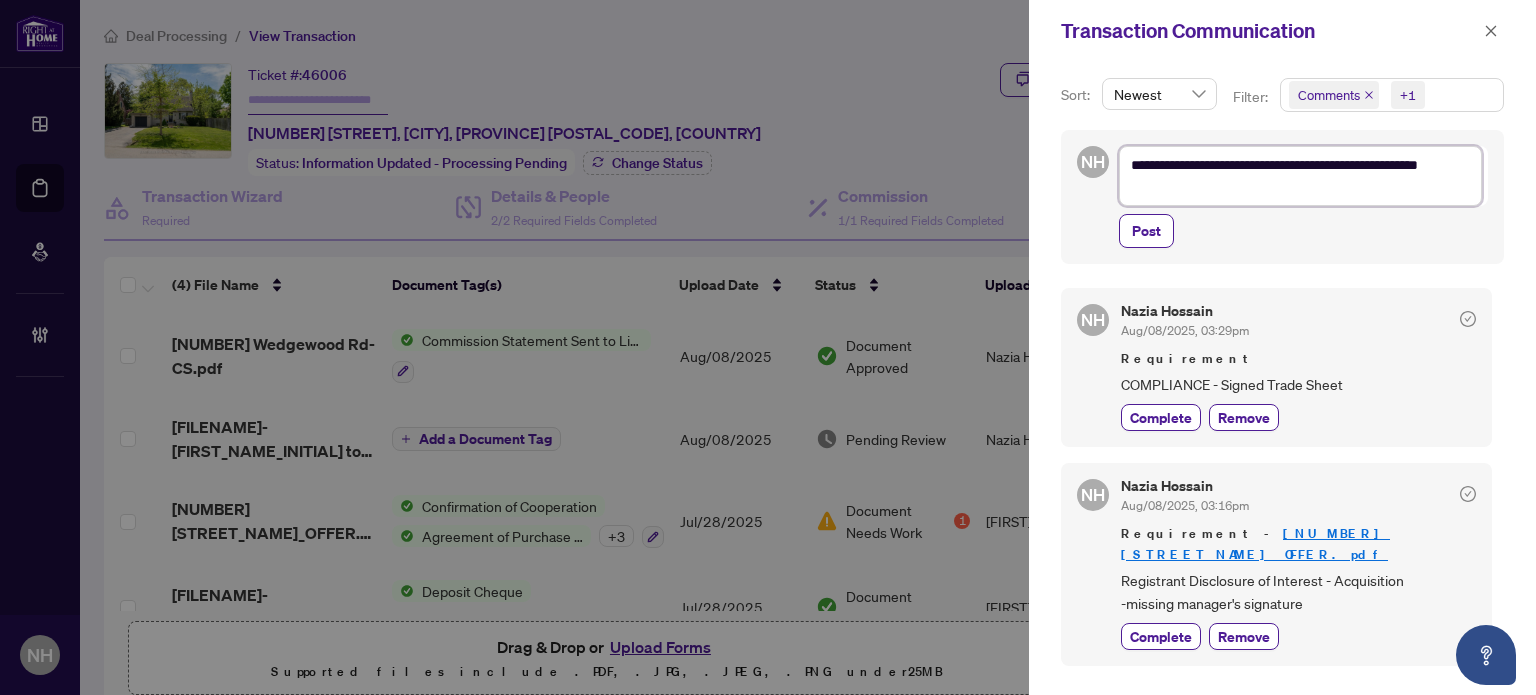 scroll, scrollTop: 0, scrollLeft: 0, axis: both 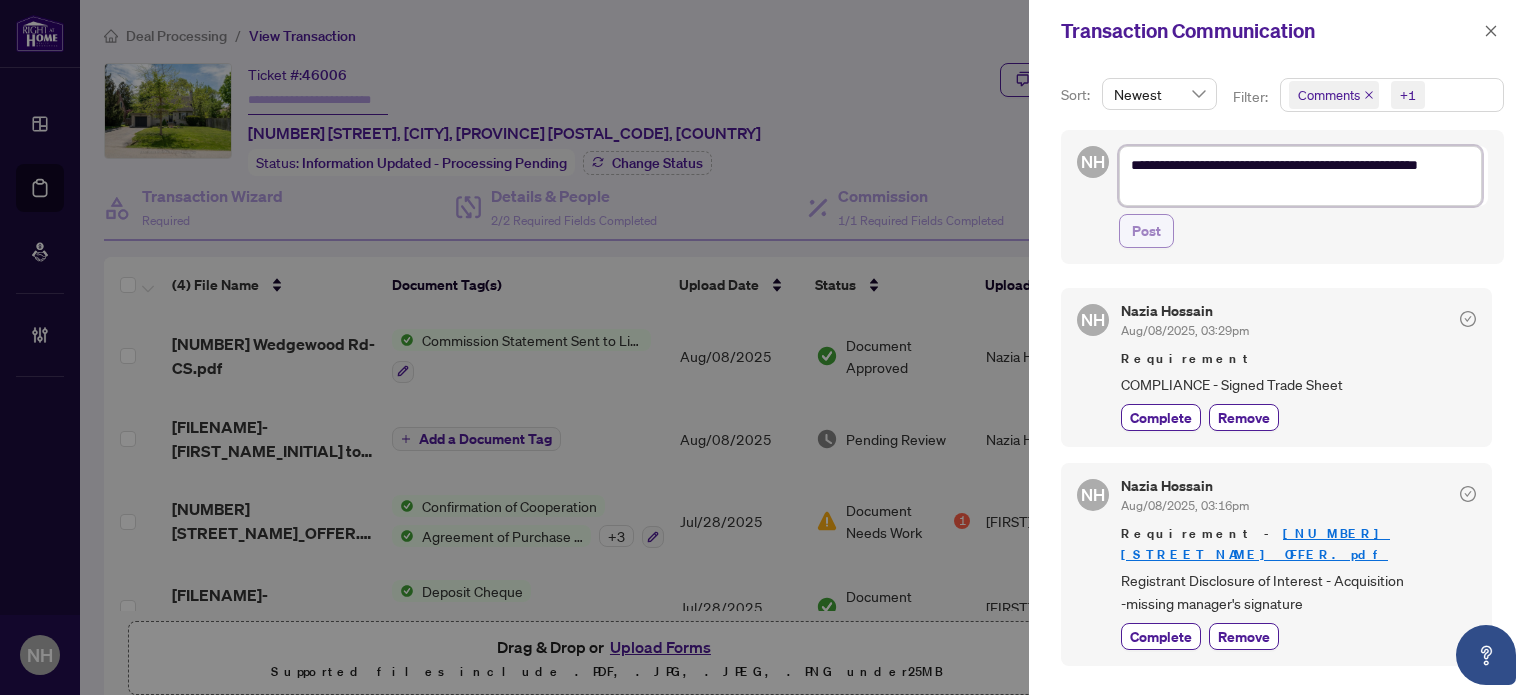 type on "**********" 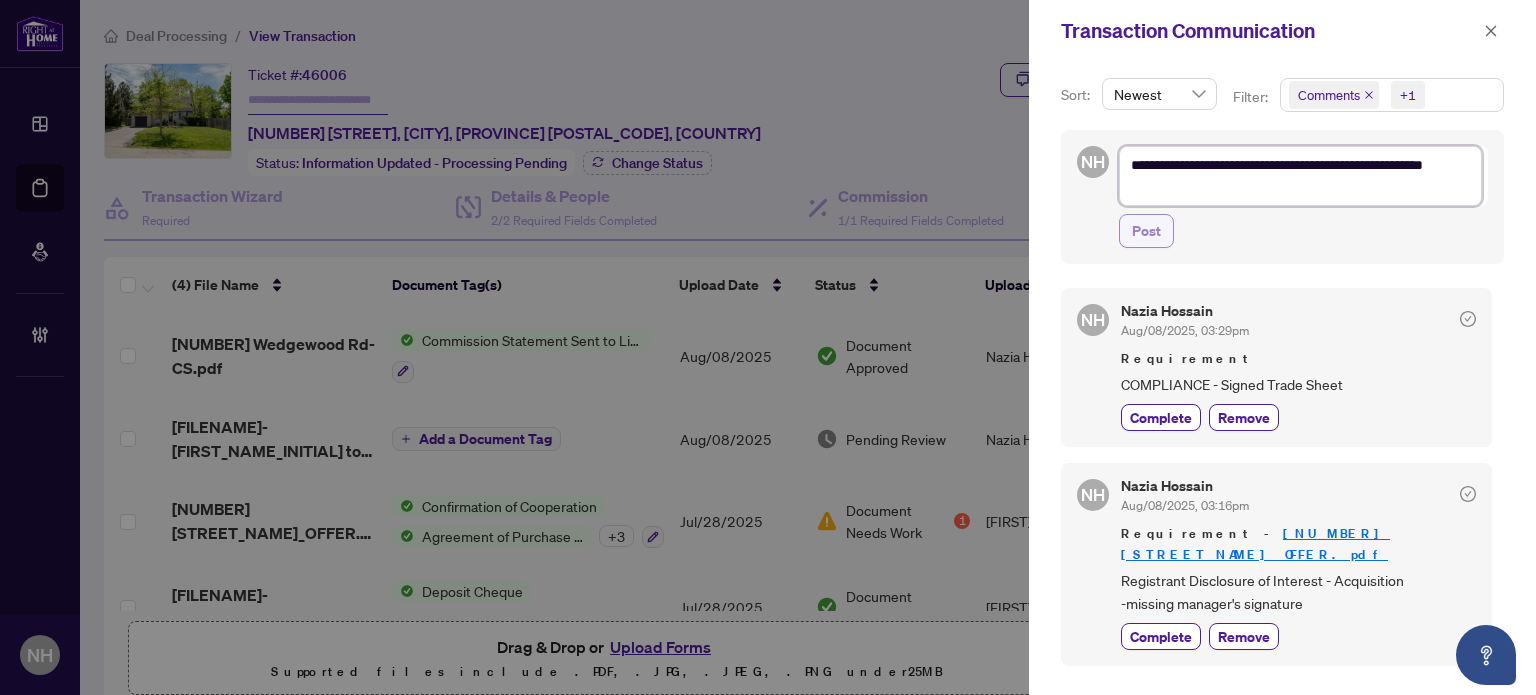 type on "**********" 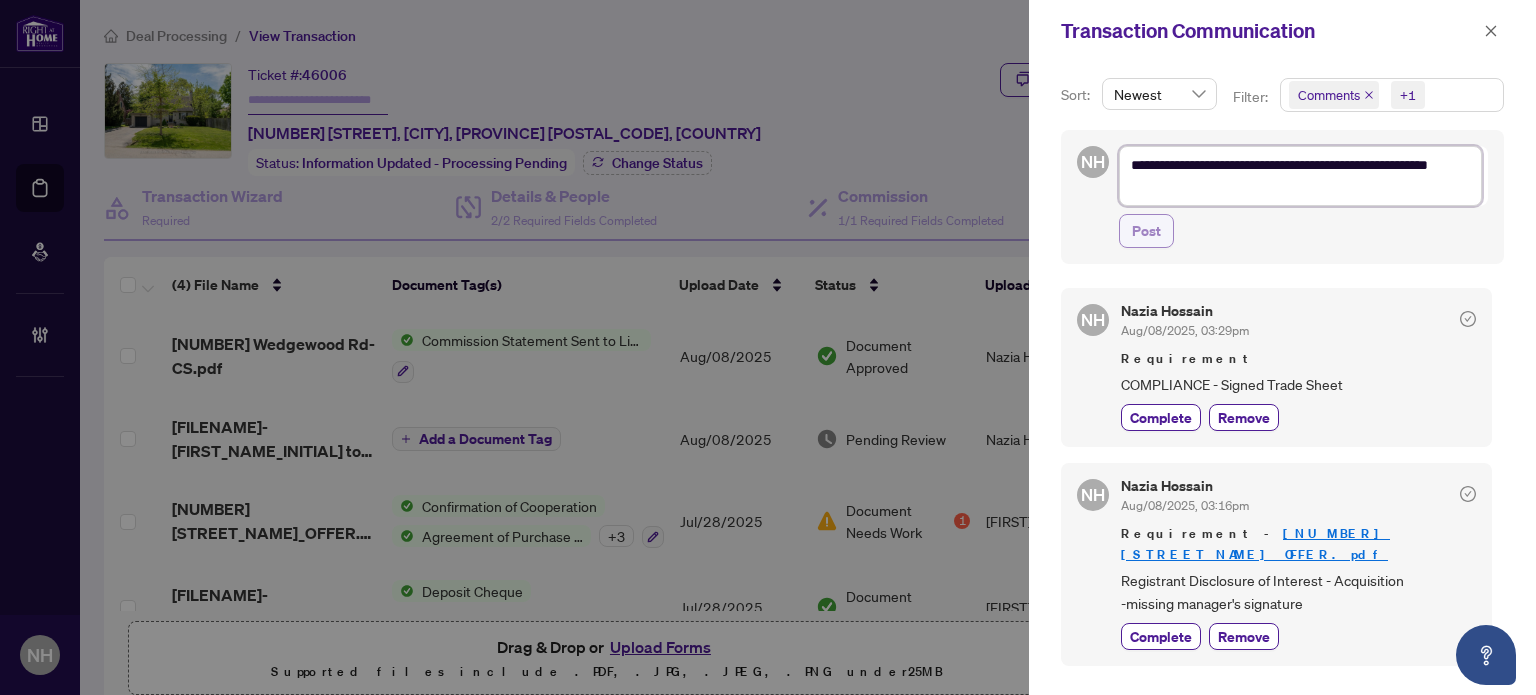 type on "**********" 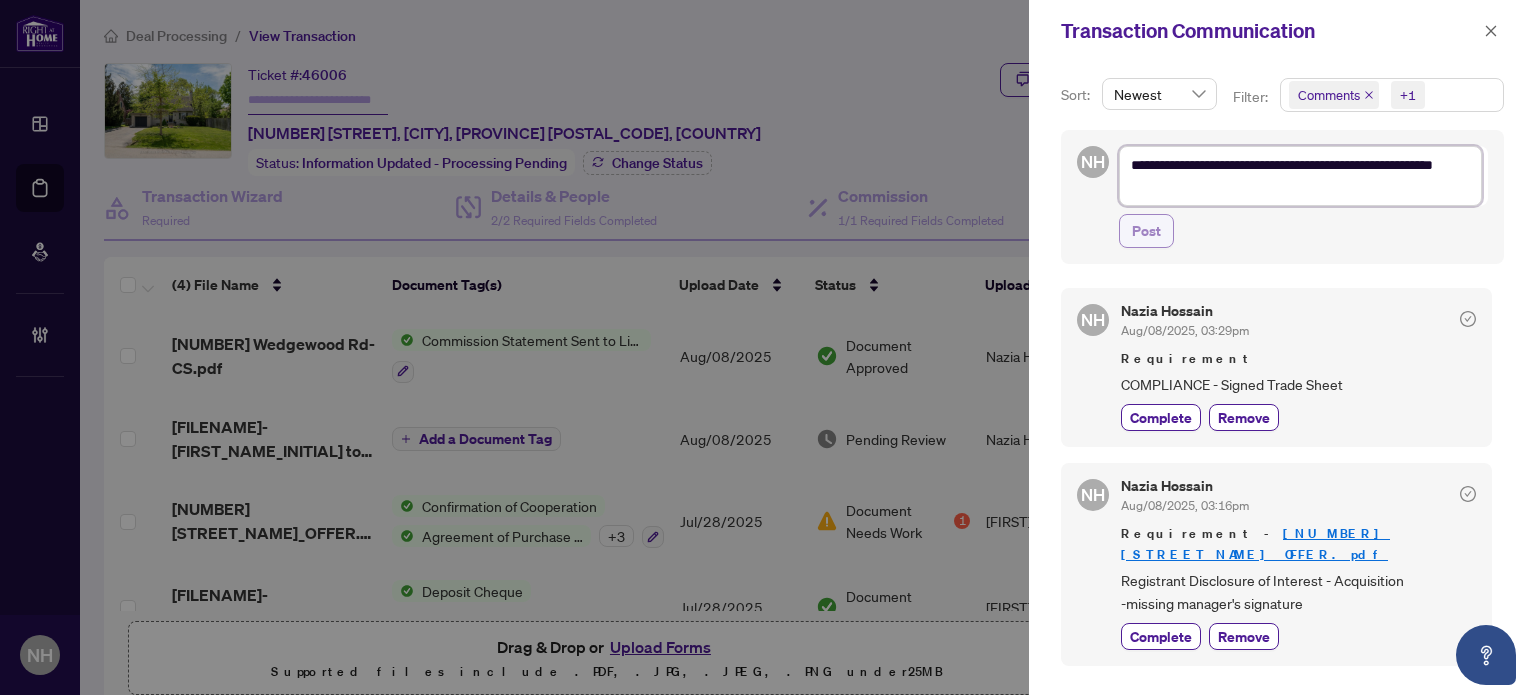 type on "**********" 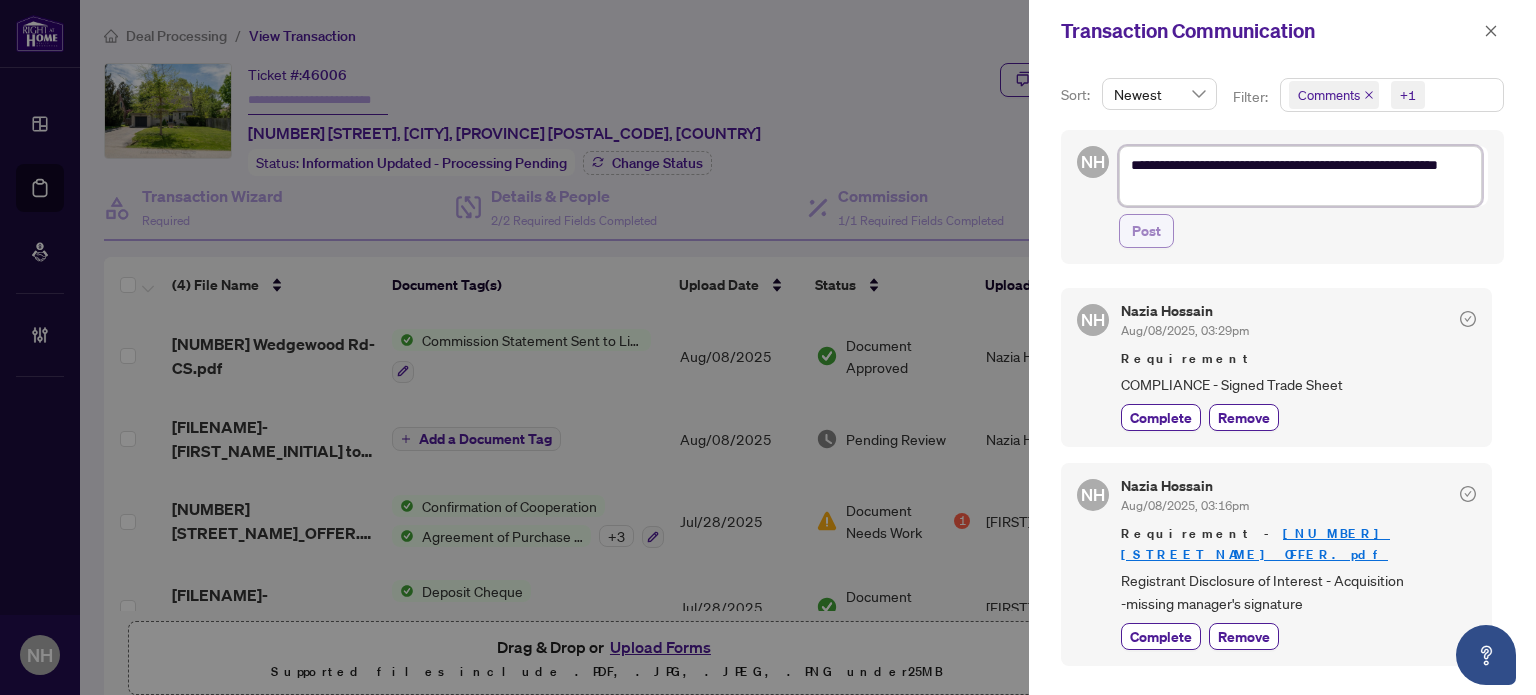 type on "**********" 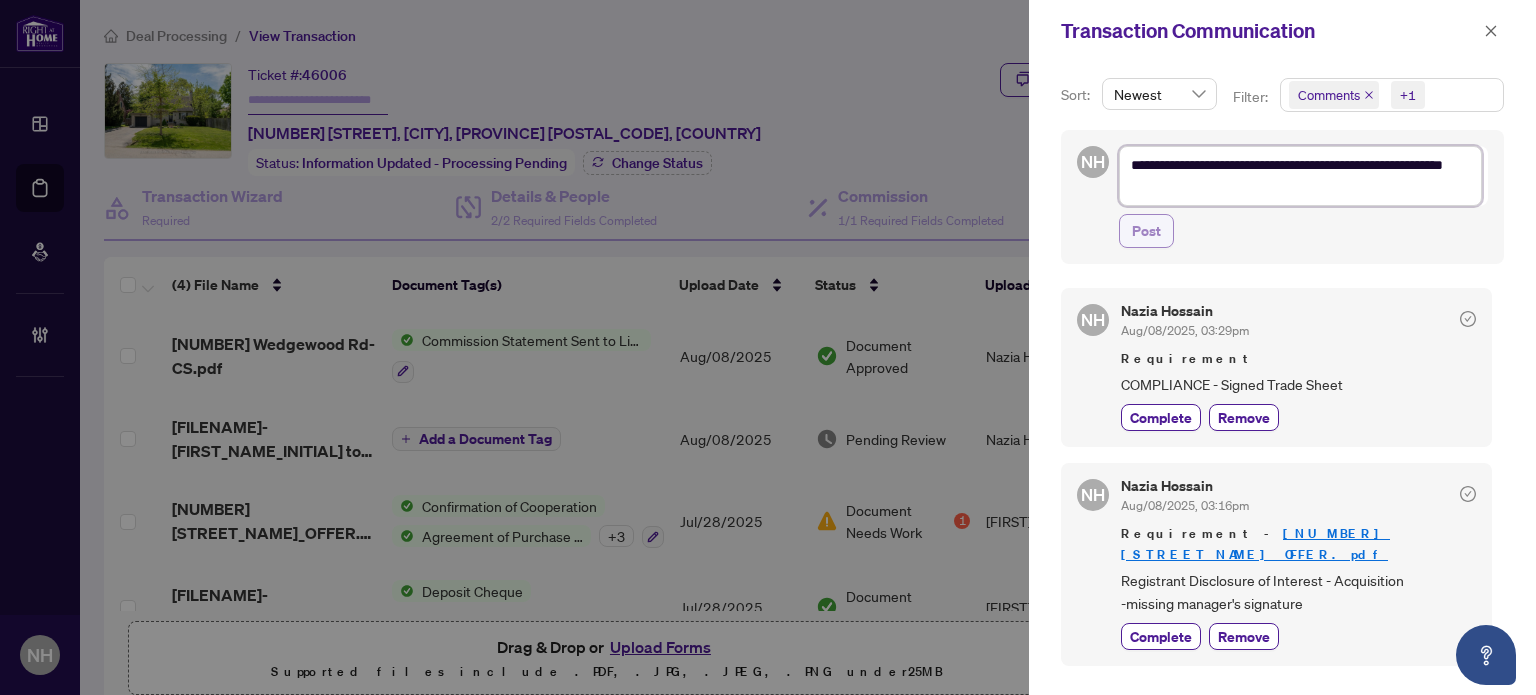 type on "**********" 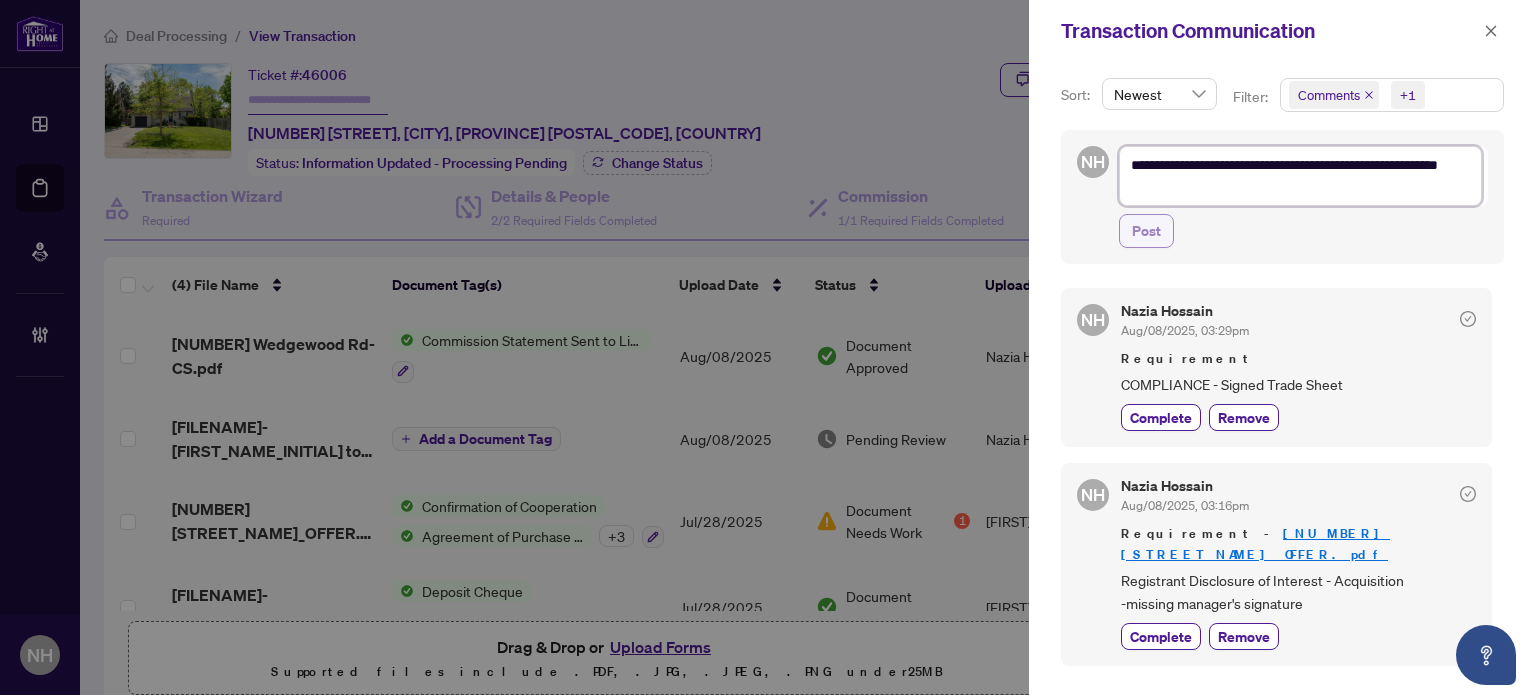 type on "**********" 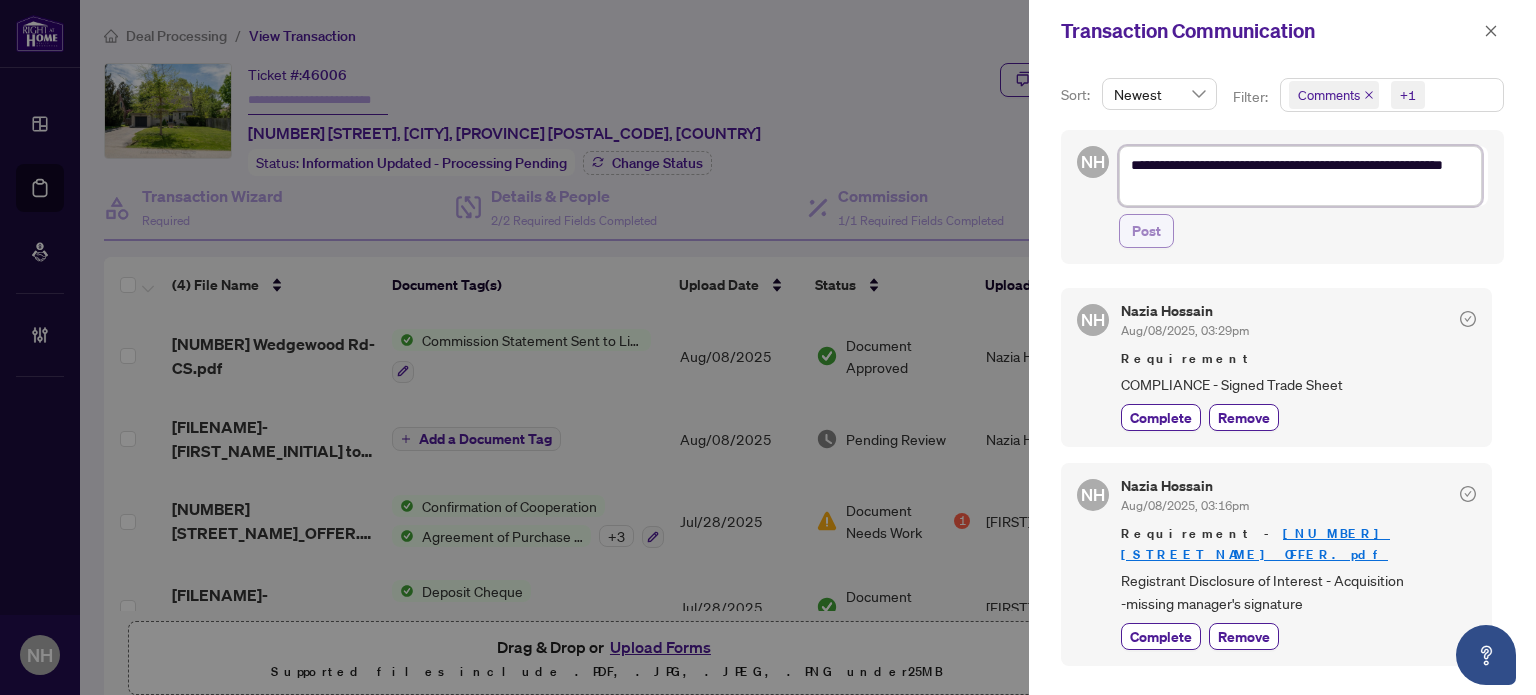 type on "**********" 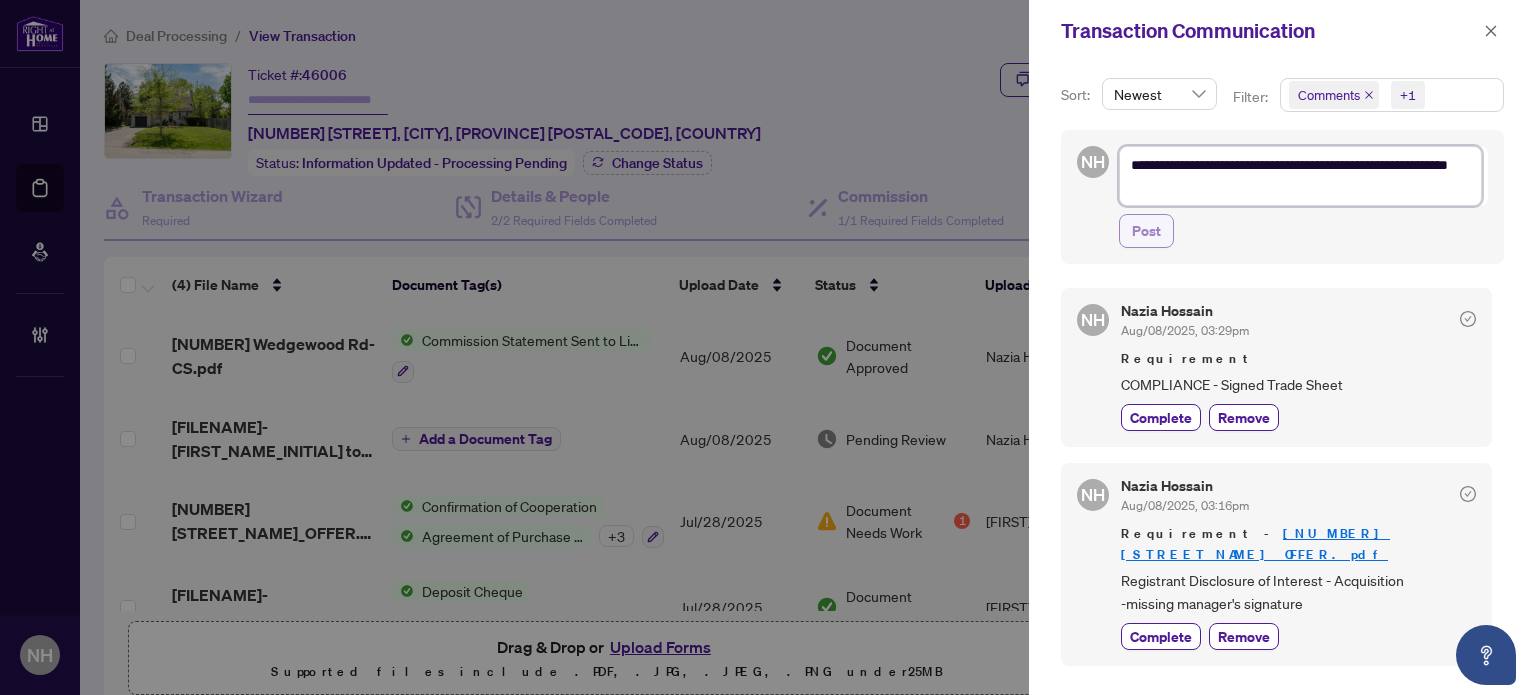 type on "**********" 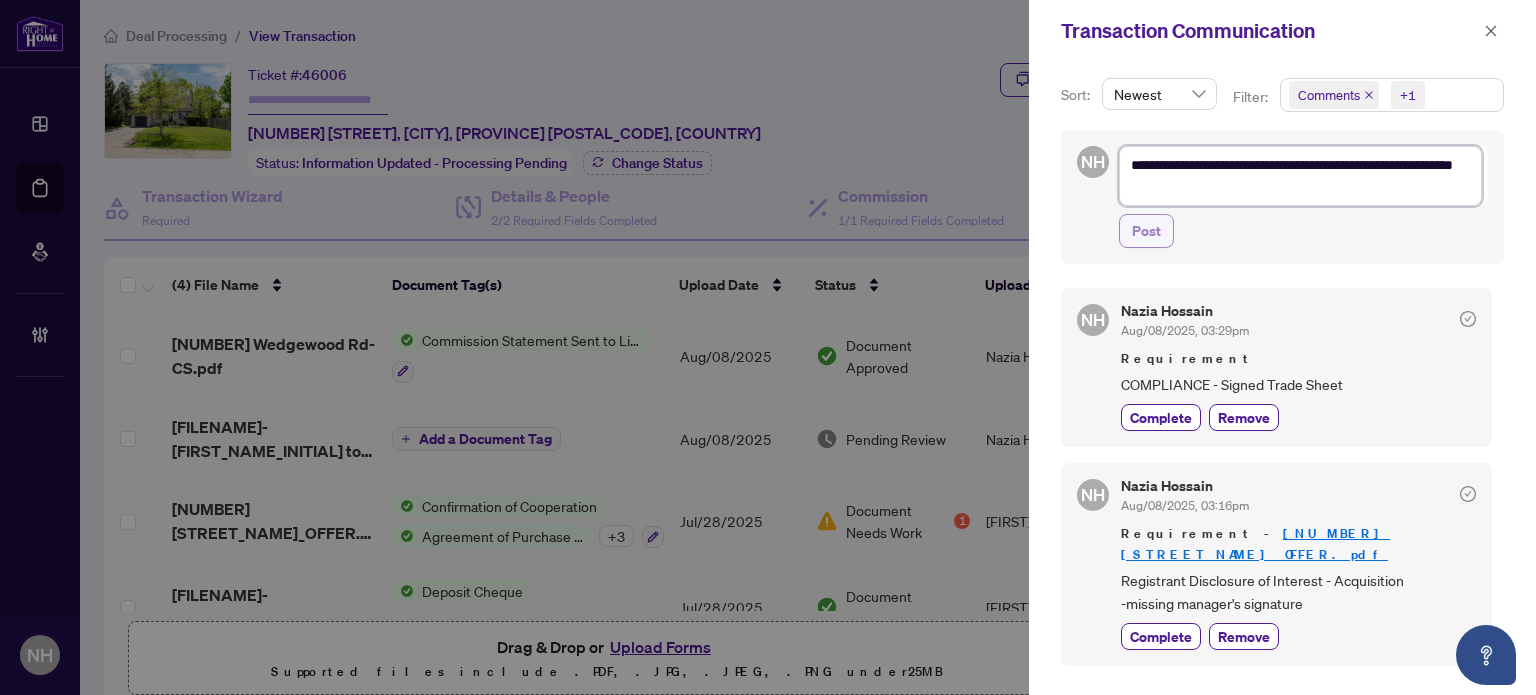 type on "**********" 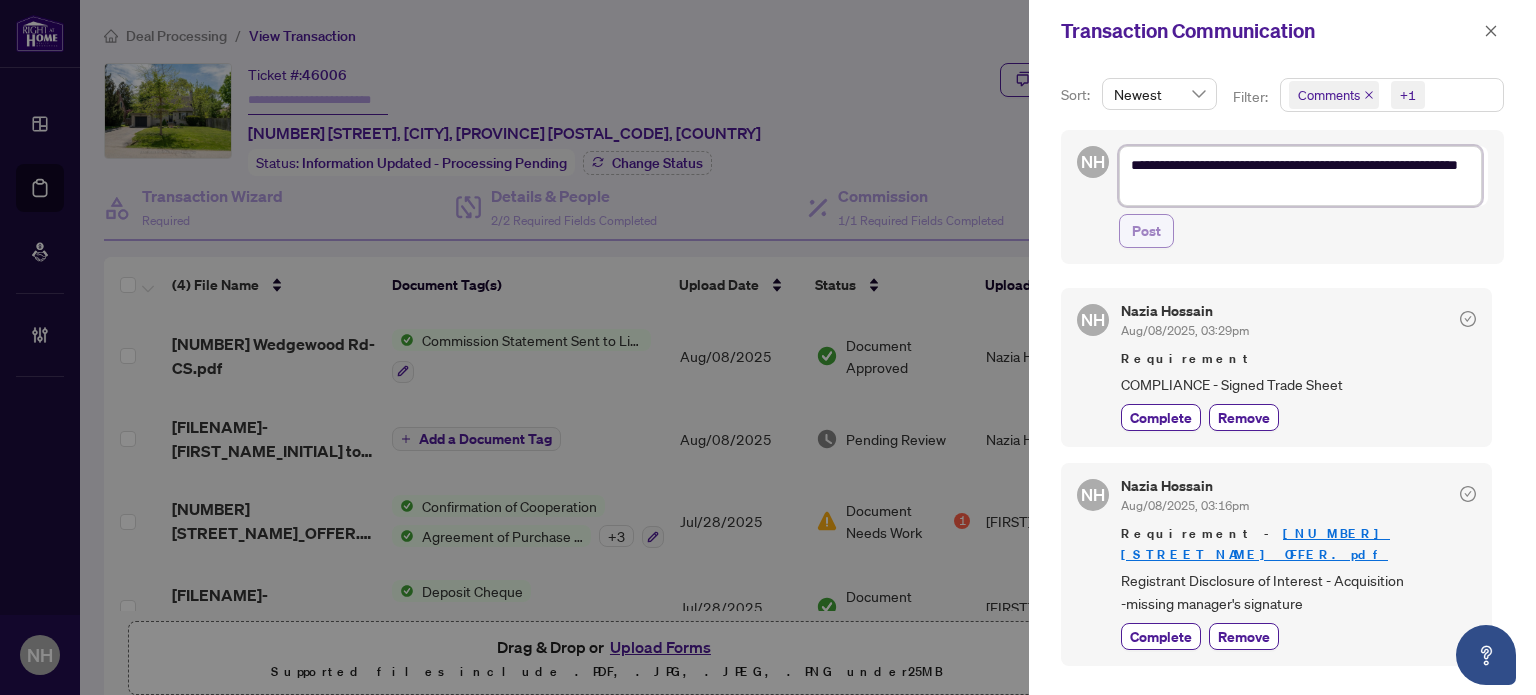 type on "**********" 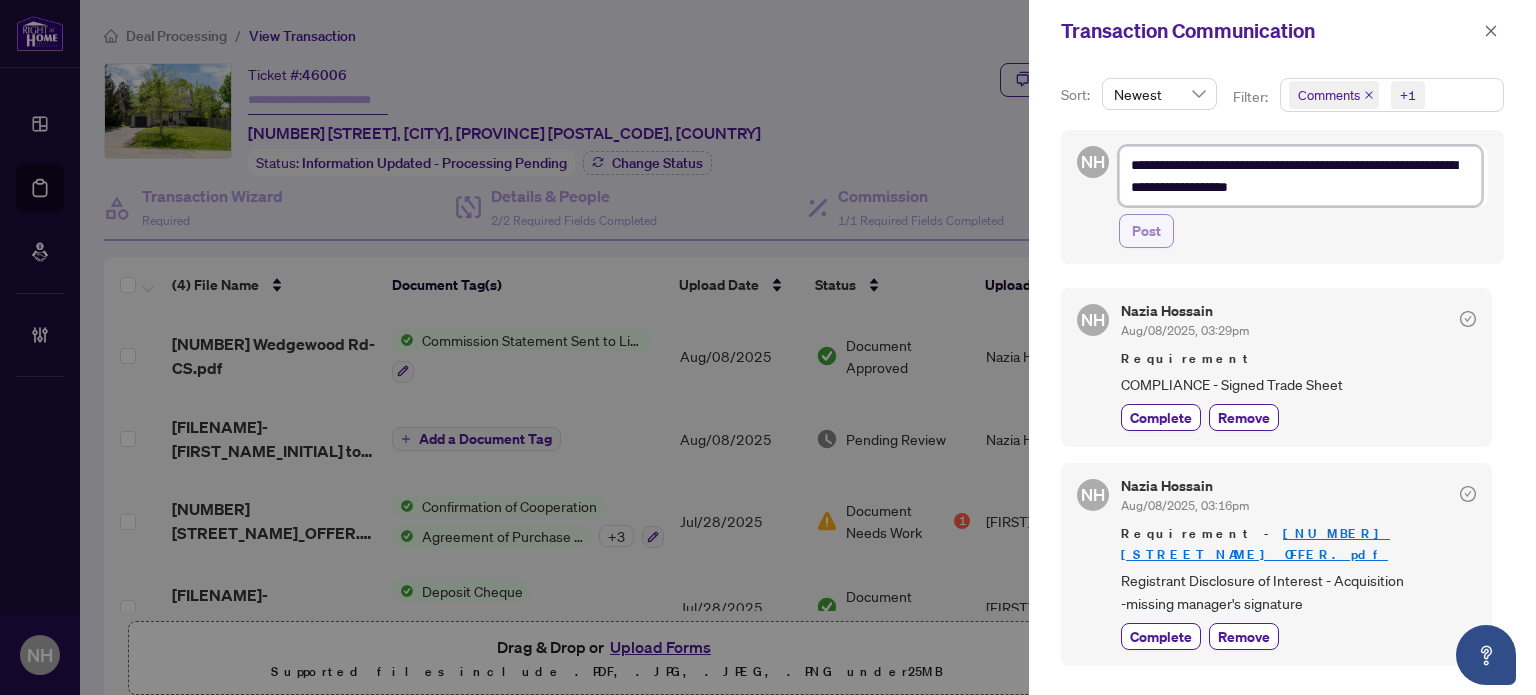 type on "**********" 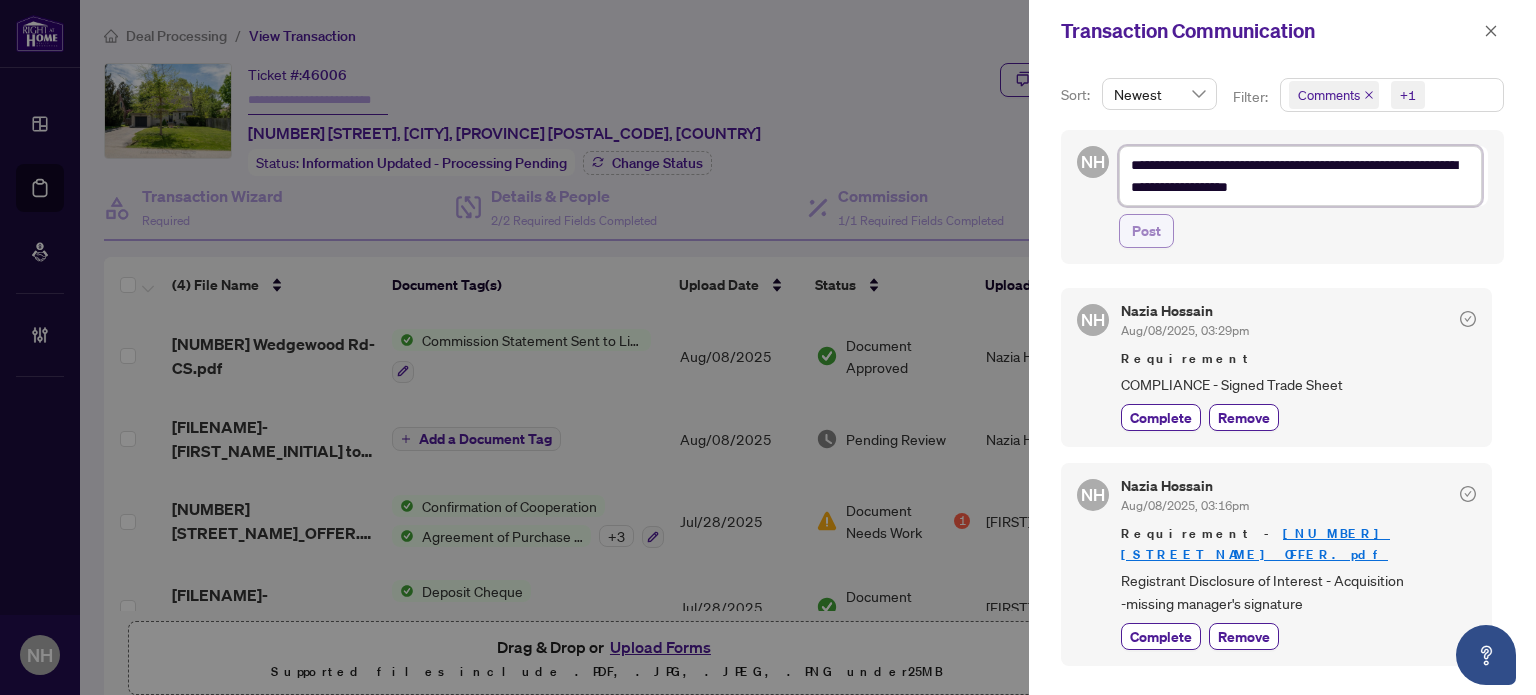 type on "**********" 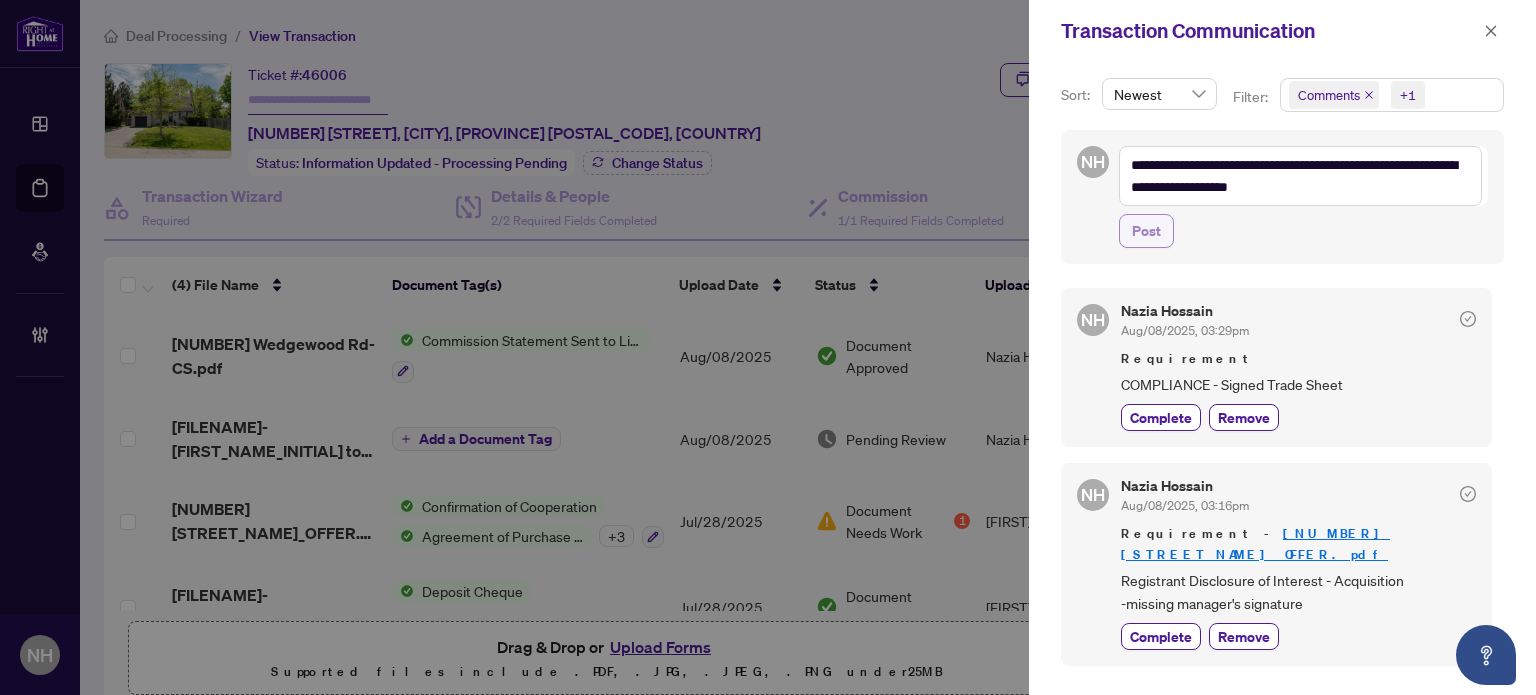 click on "Post" at bounding box center (1146, 231) 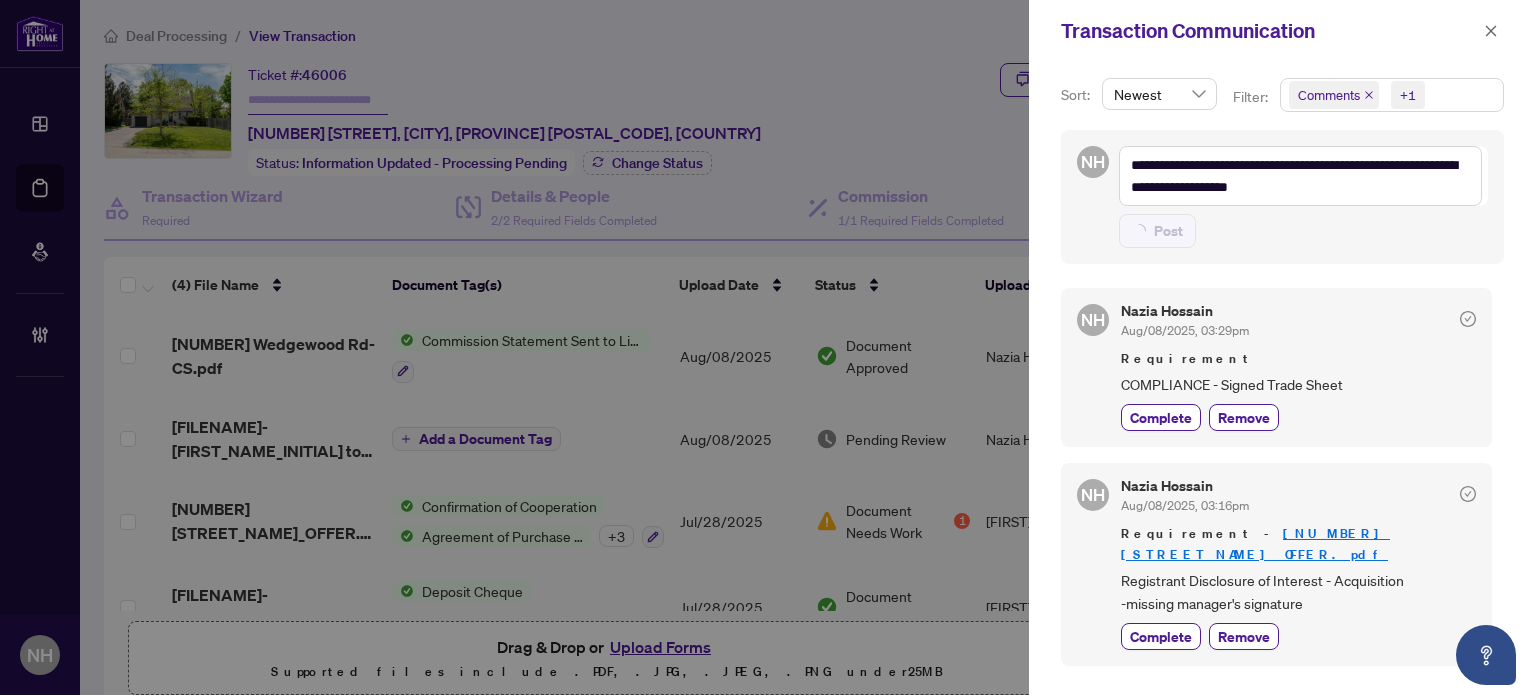 type on "**********" 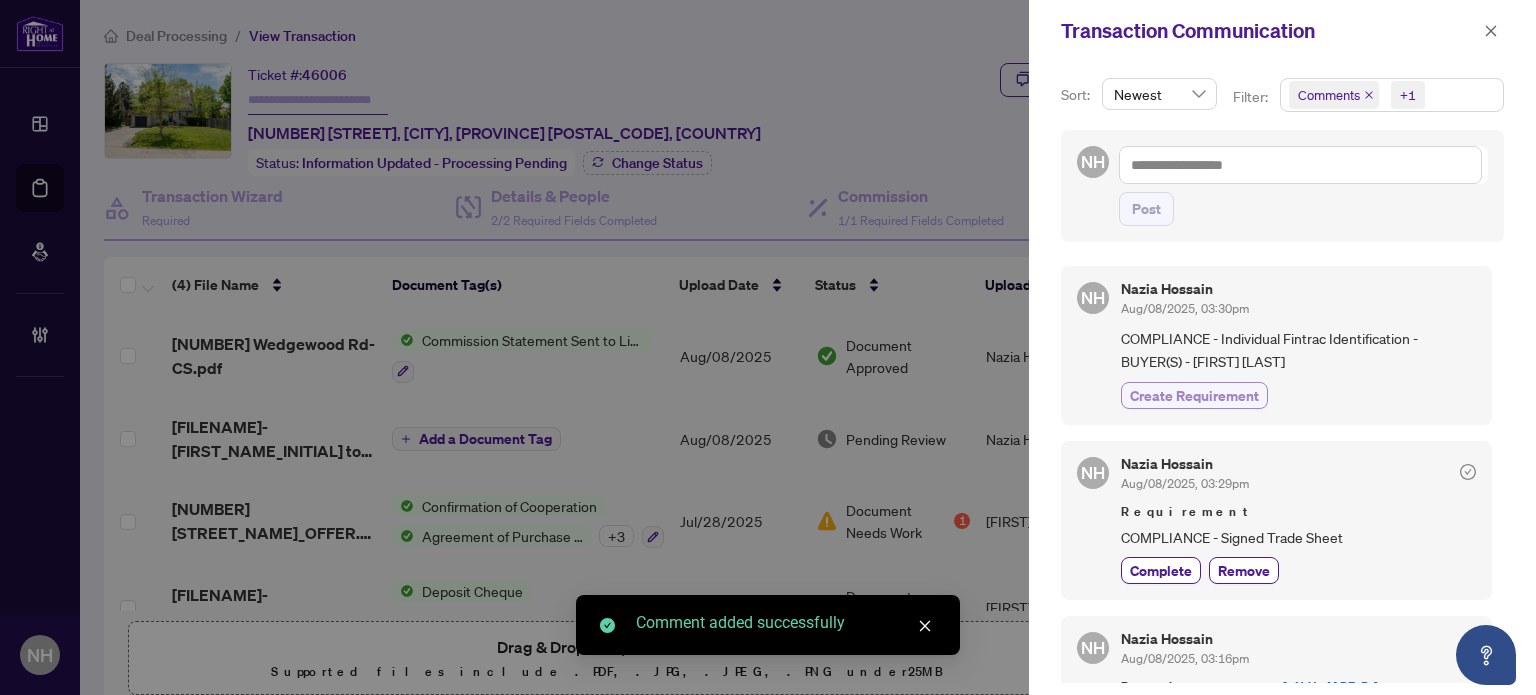 click on "Create Requirement" at bounding box center [1194, 395] 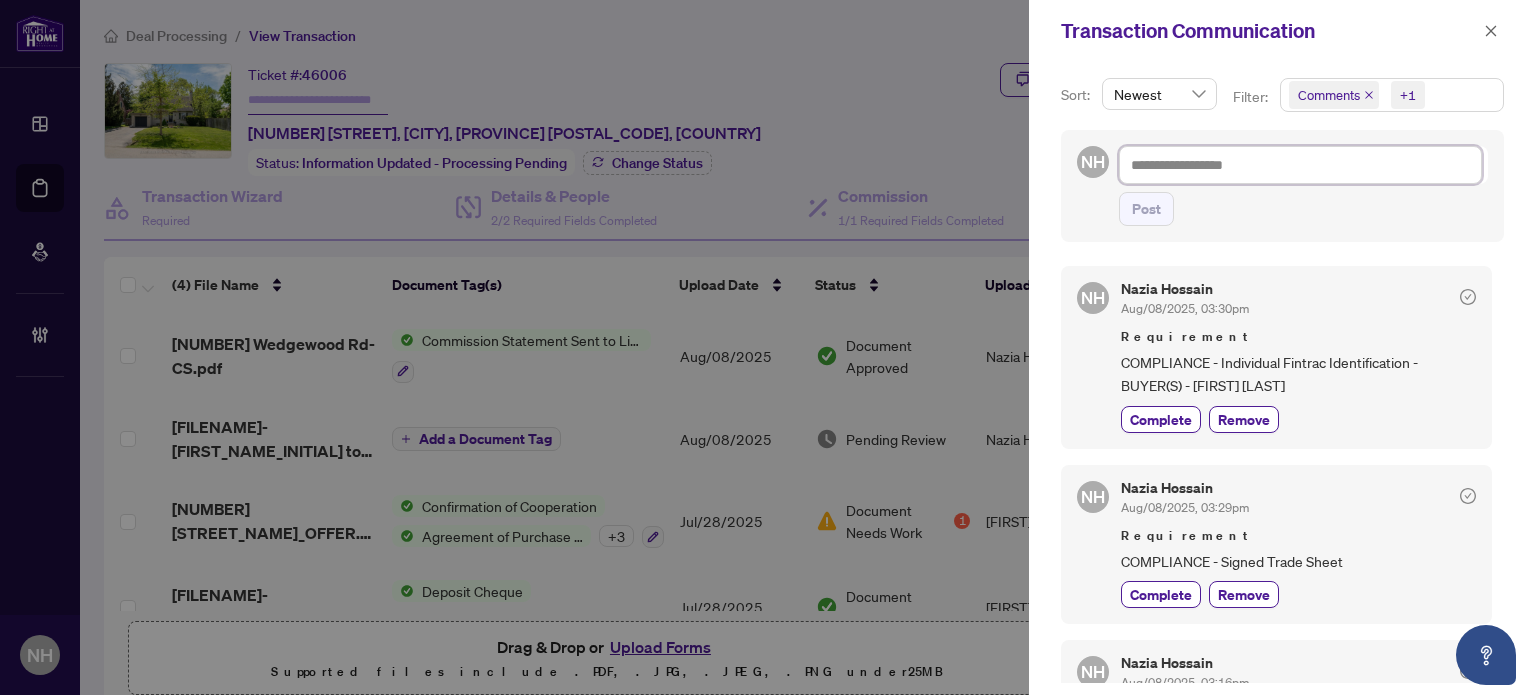 click at bounding box center (1300, 165) 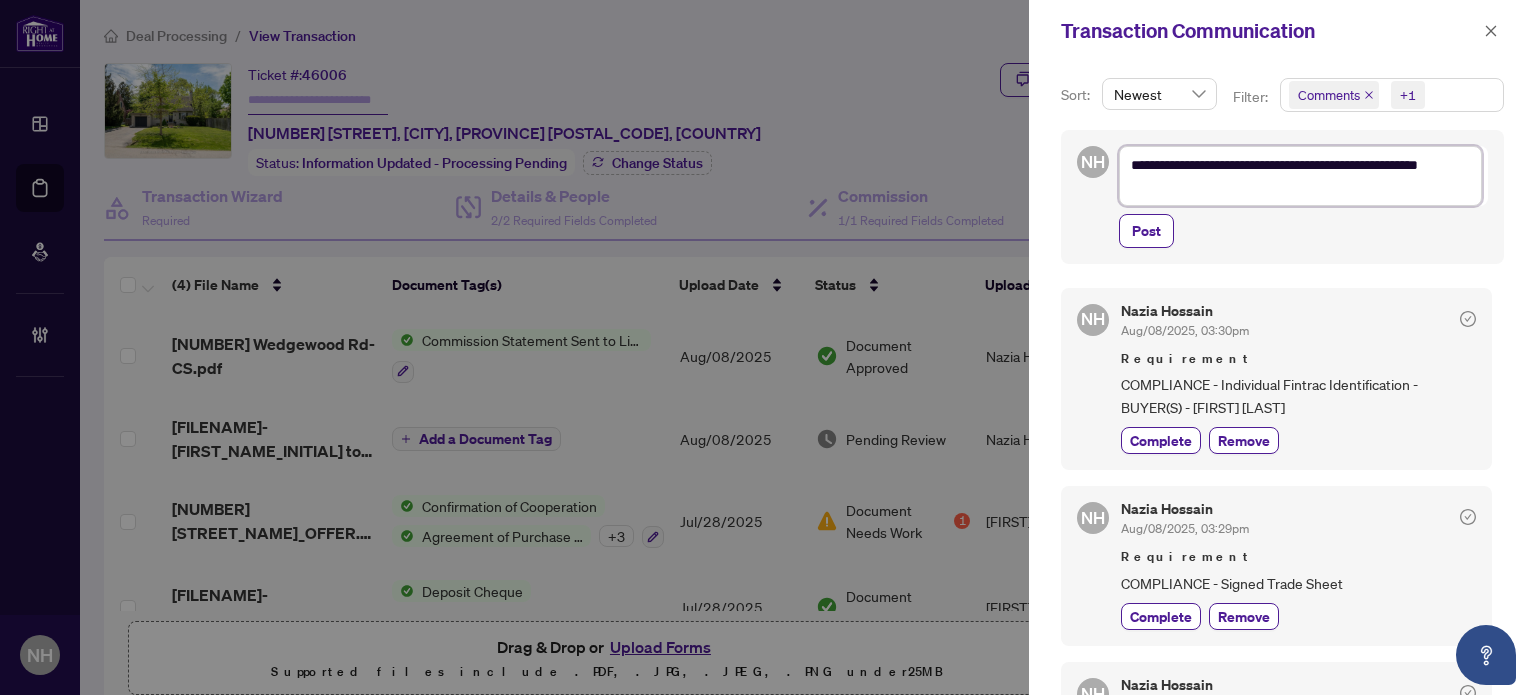 scroll, scrollTop: 0, scrollLeft: 0, axis: both 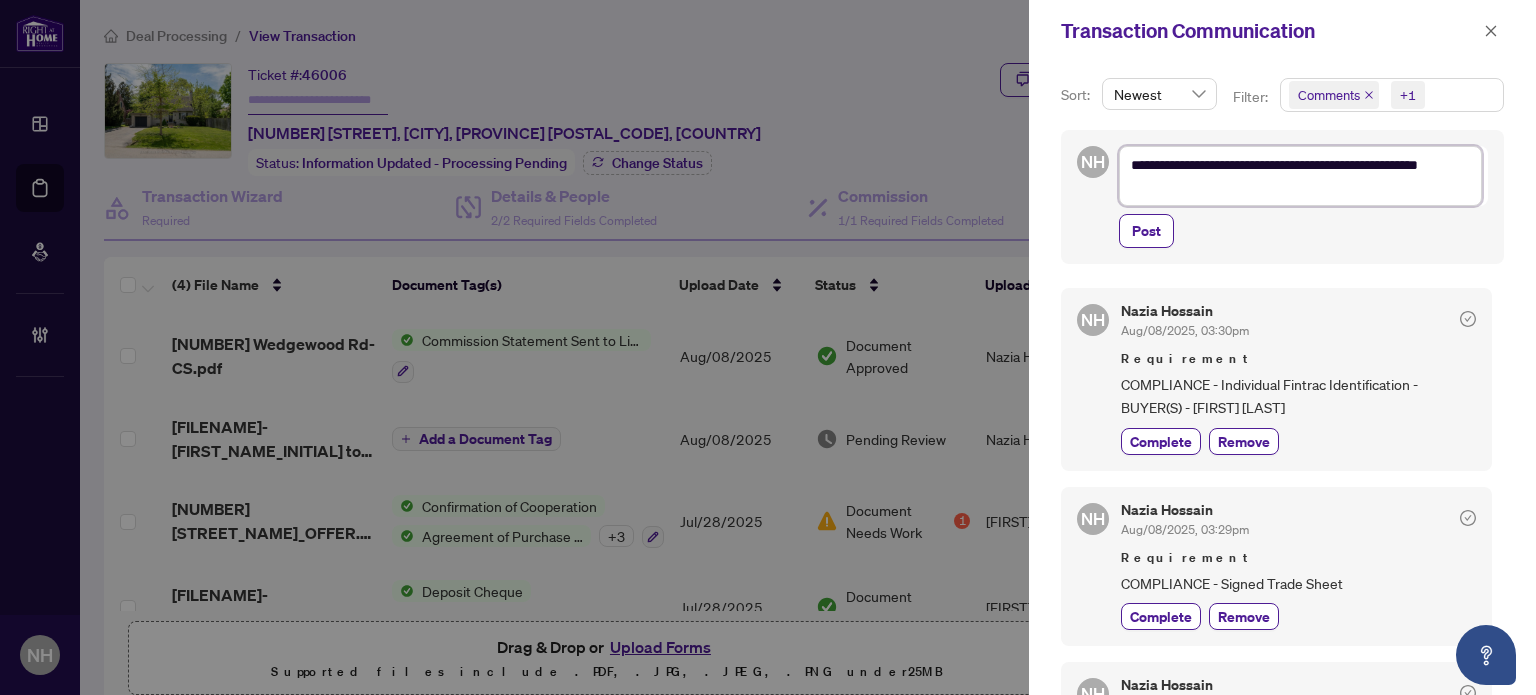 type on "**********" 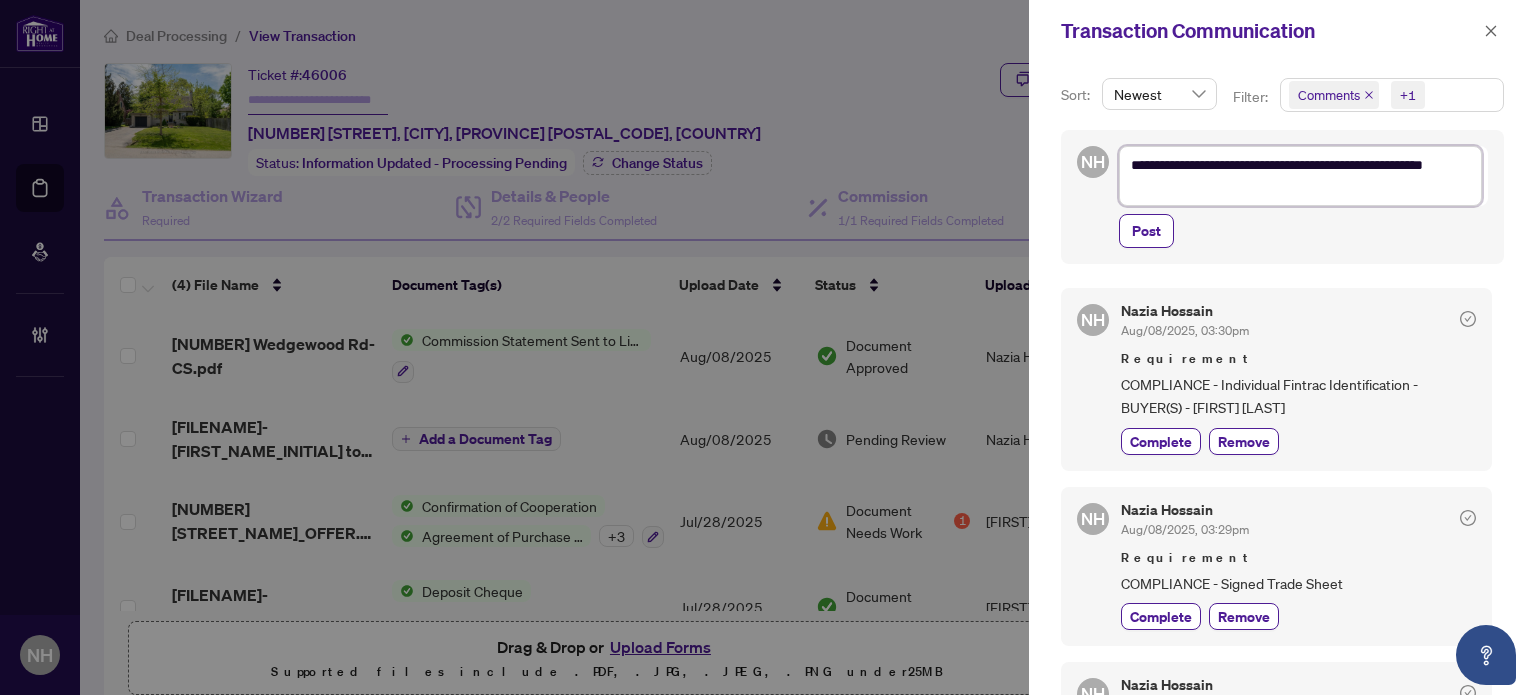type on "**********" 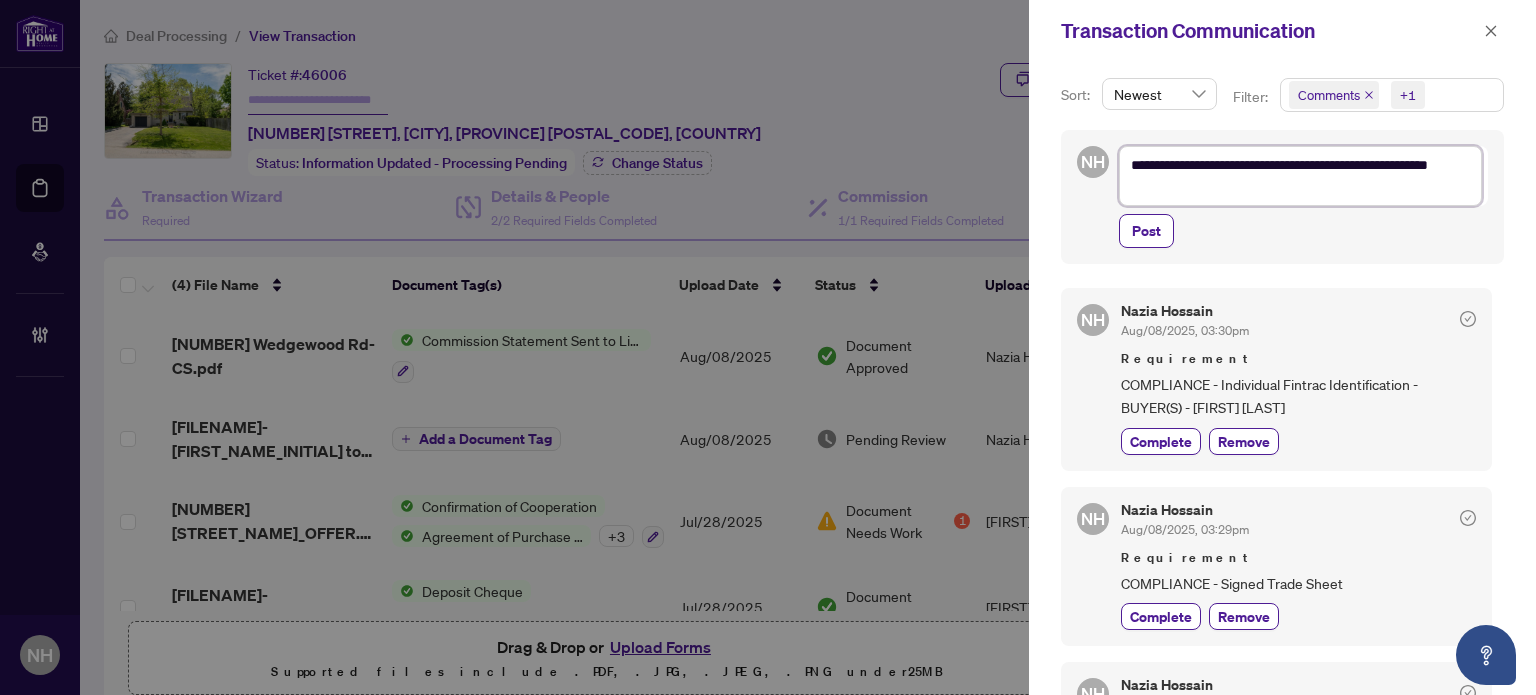type on "**********" 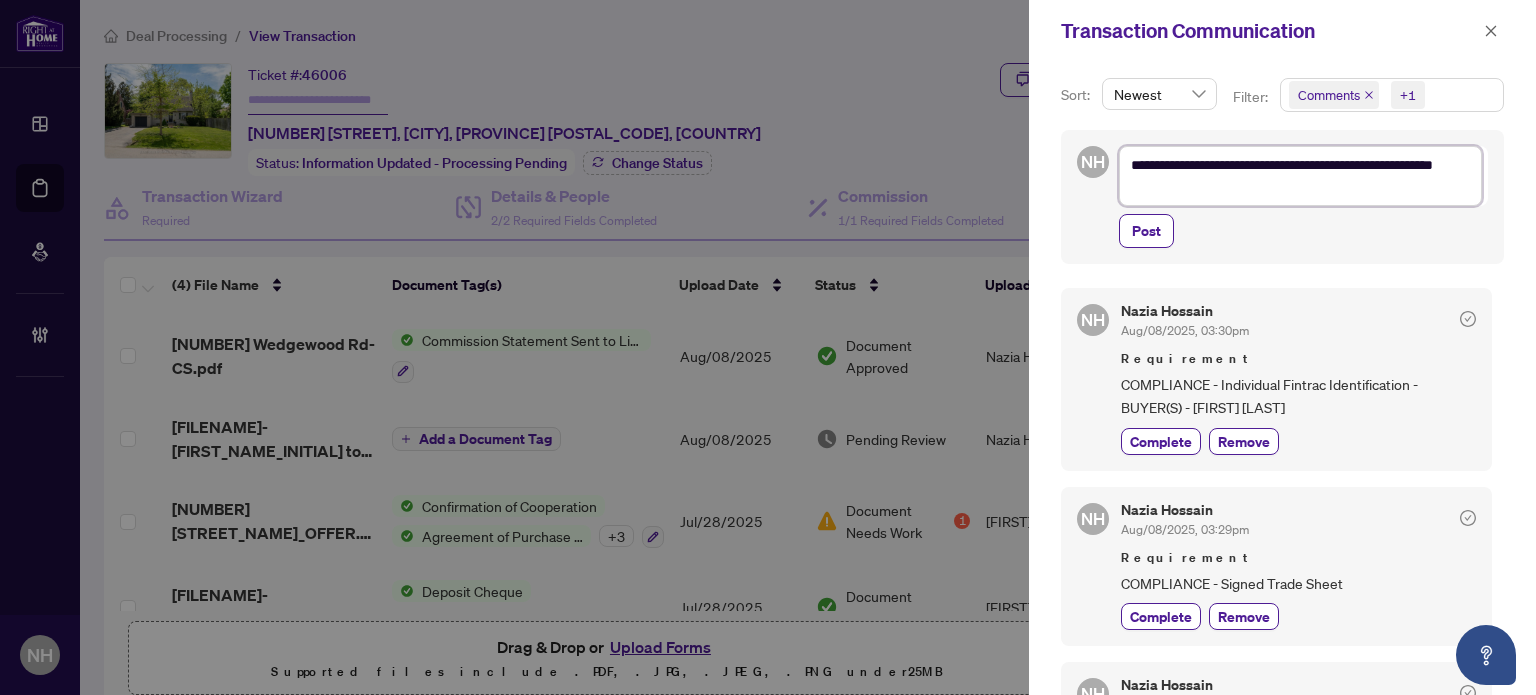 type on "**********" 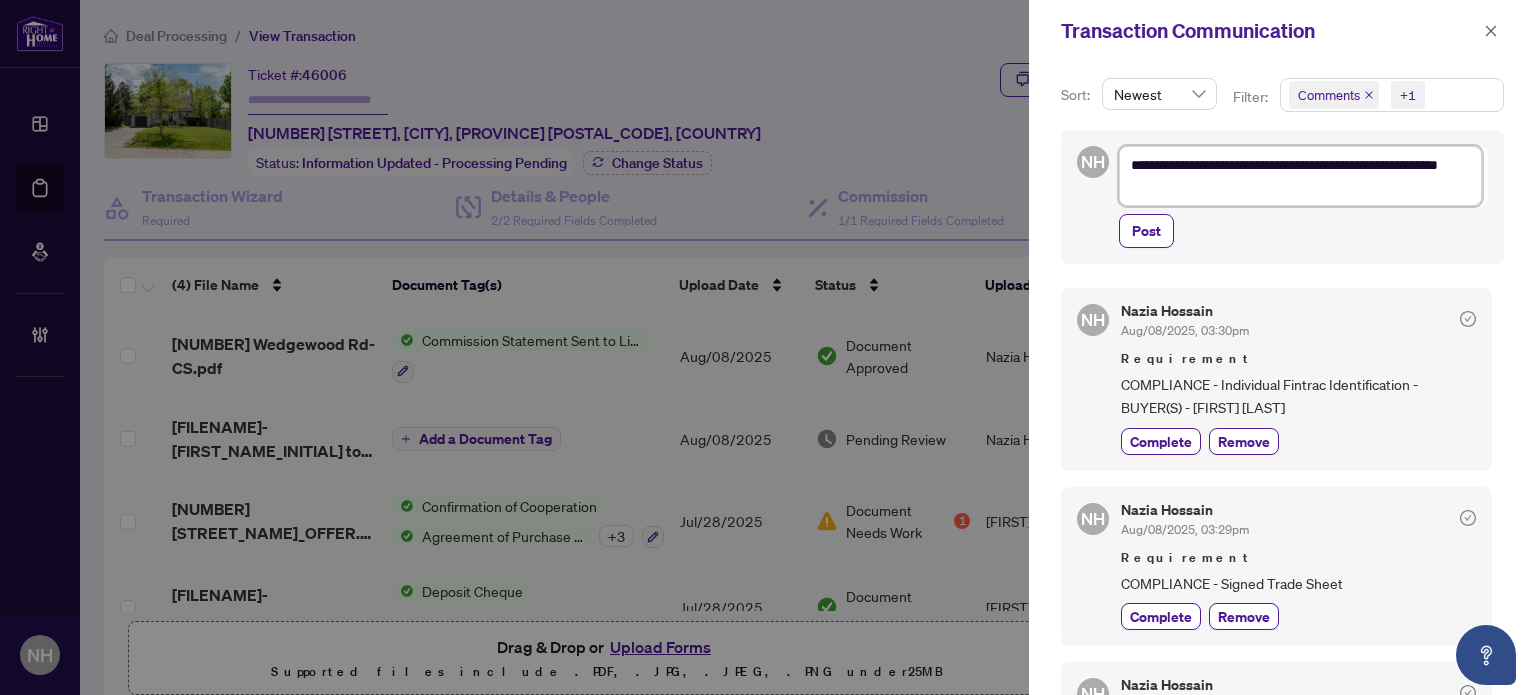 type on "**********" 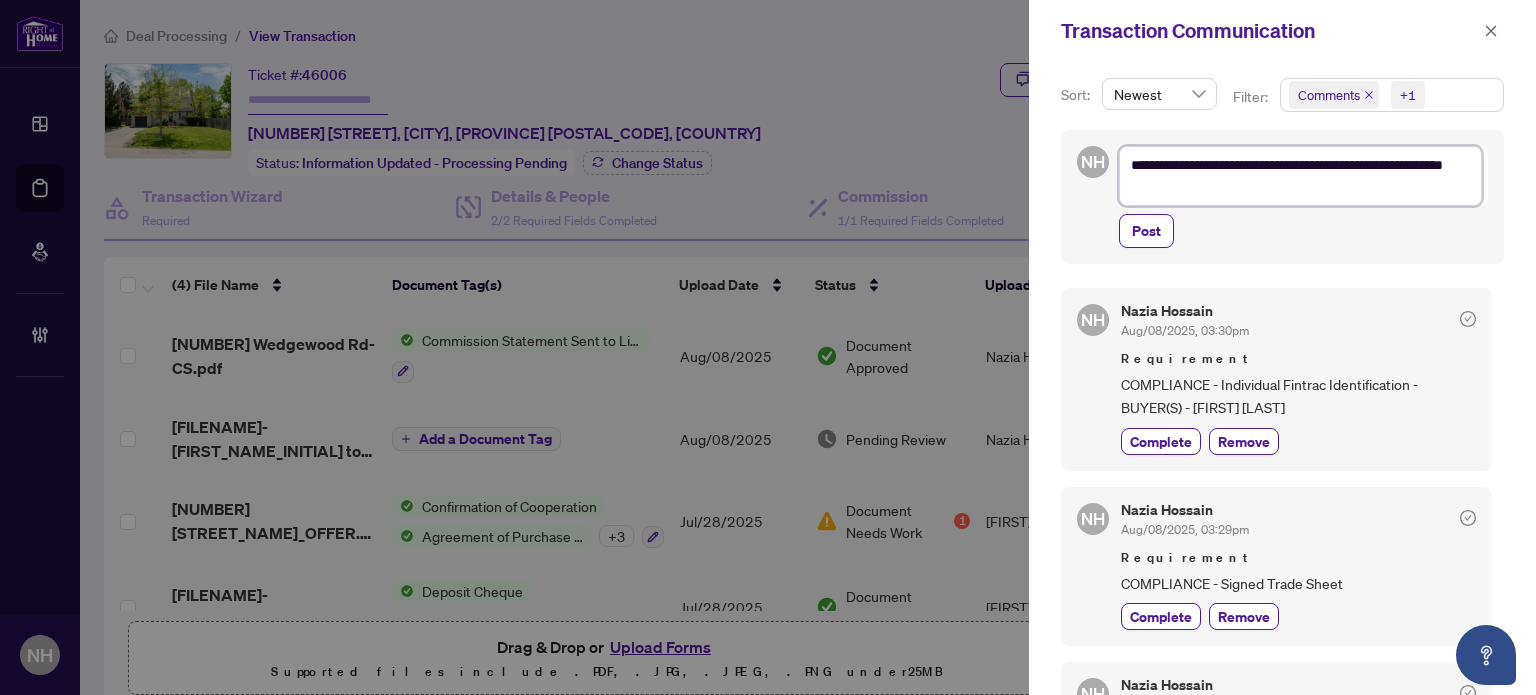 type on "**********" 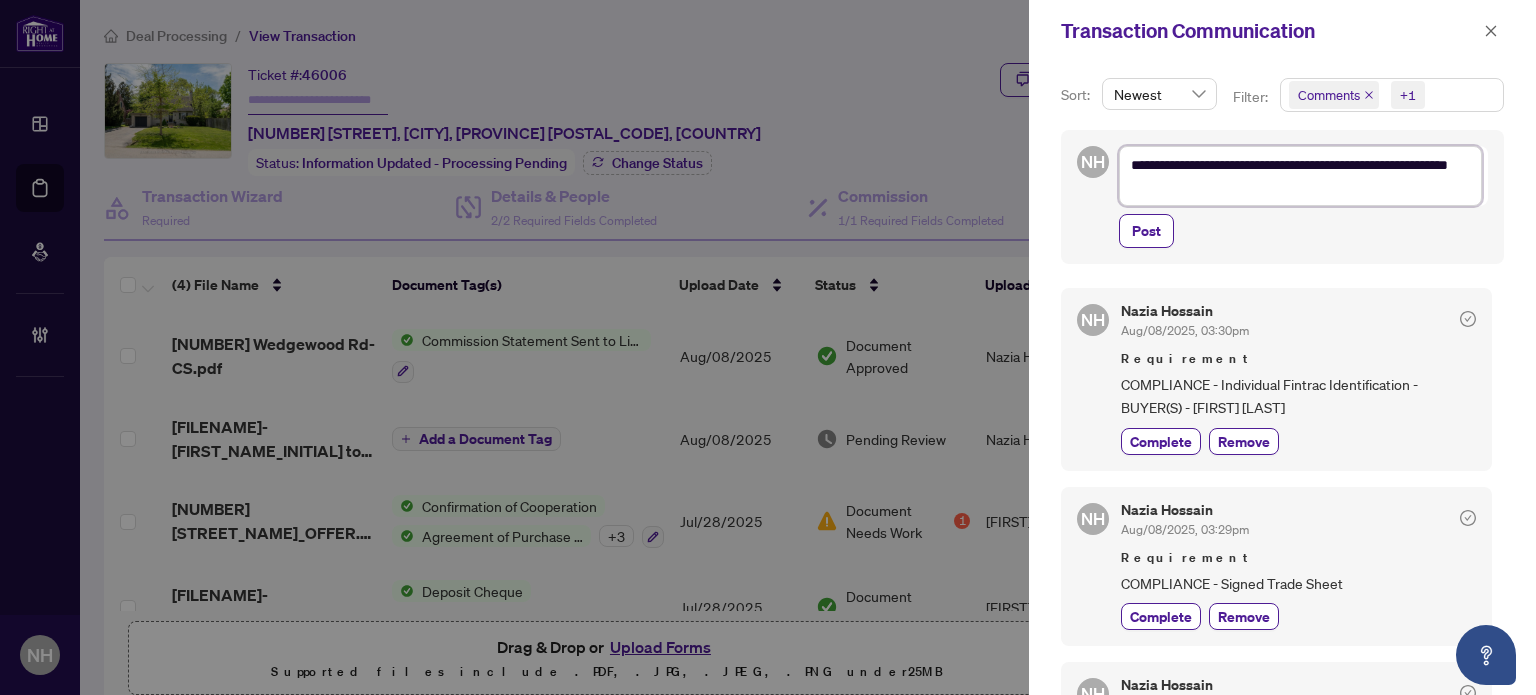 type on "**********" 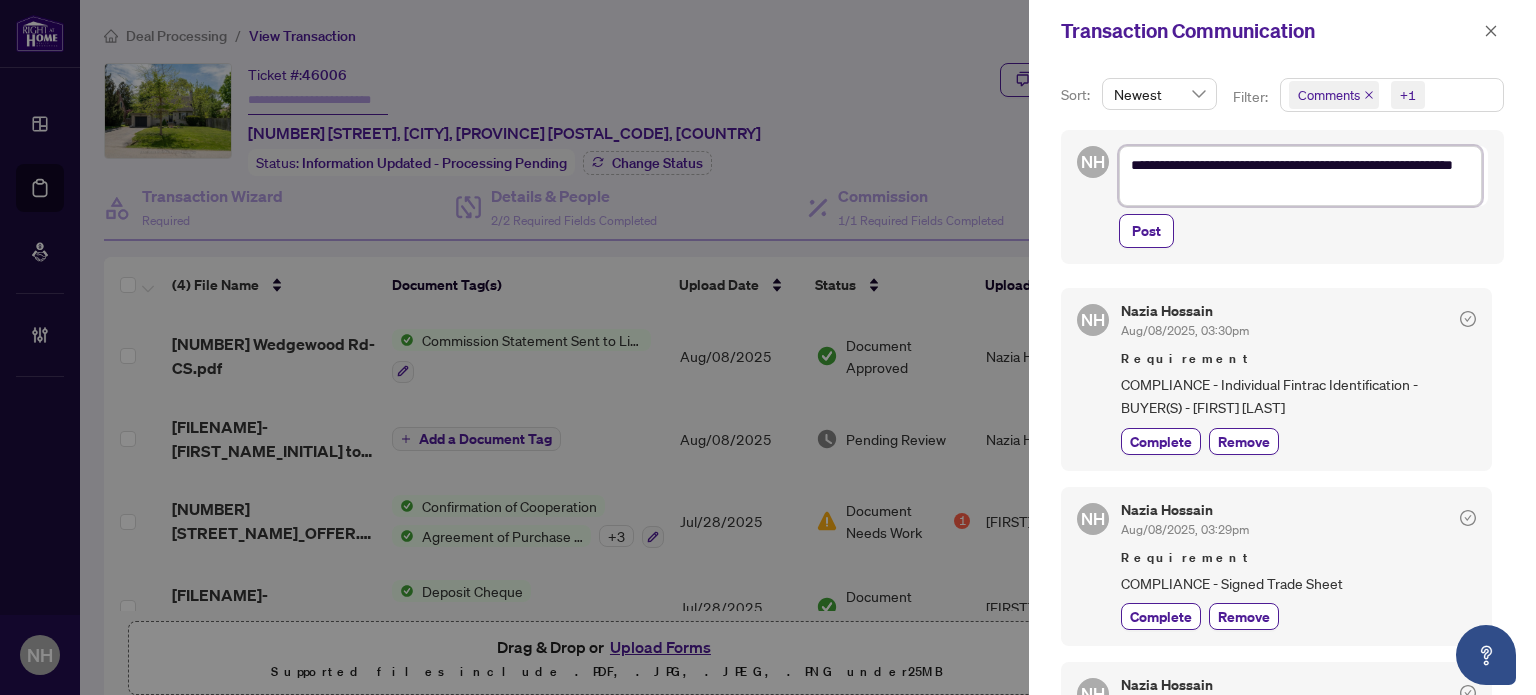 type on "**********" 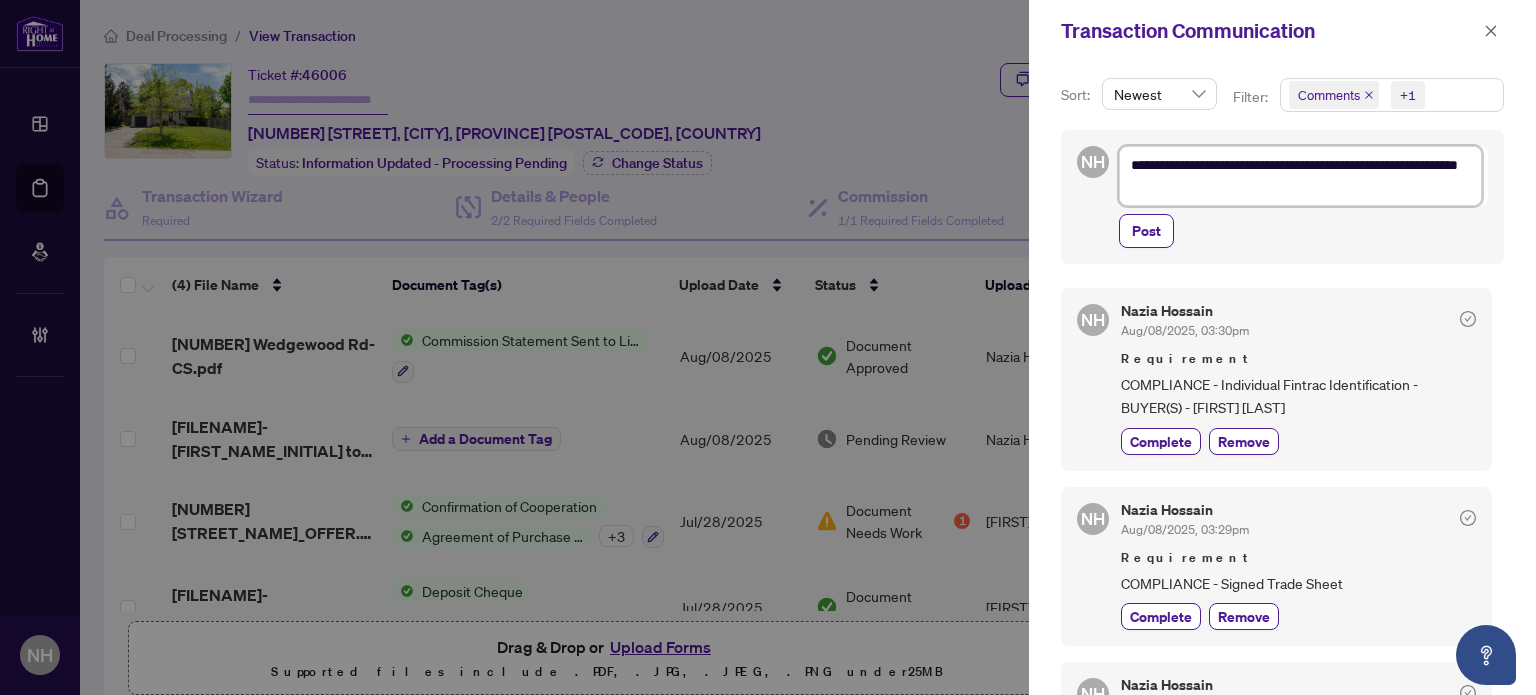 type on "**********" 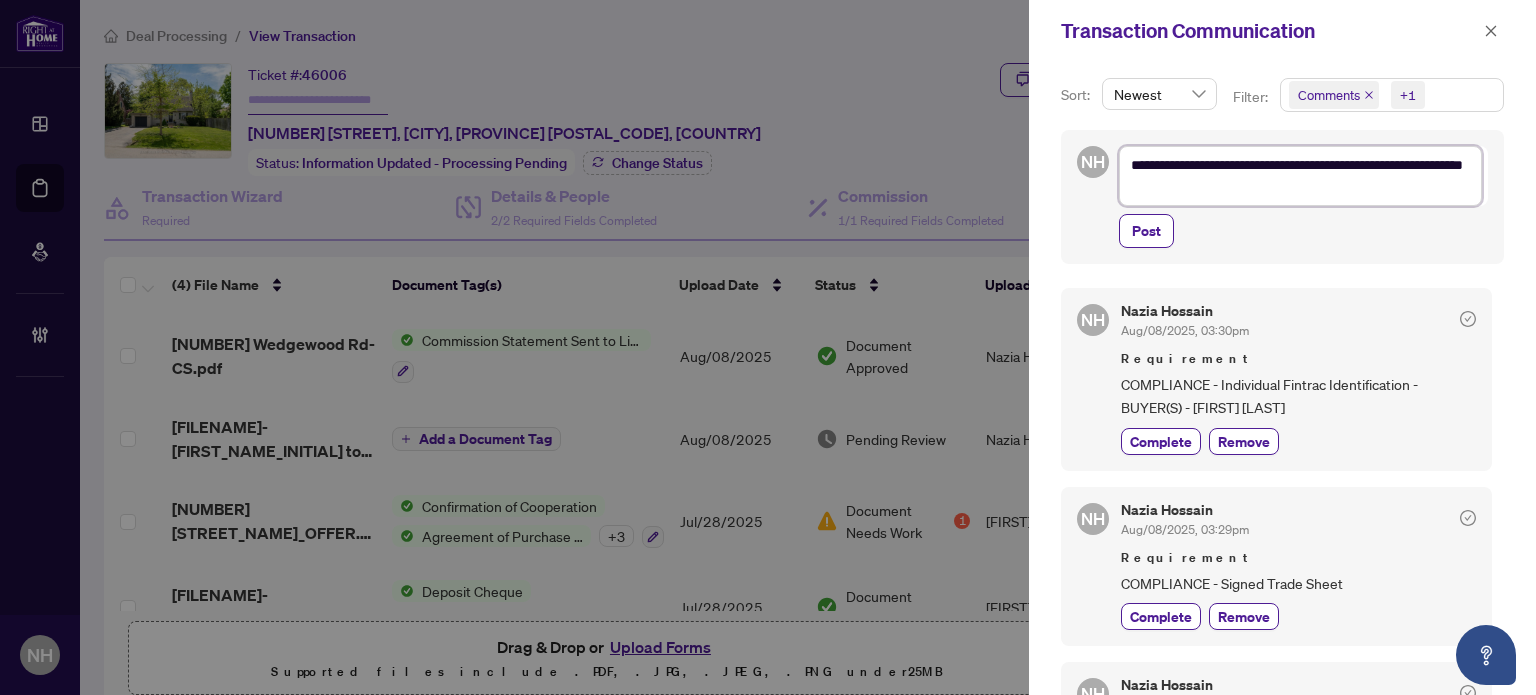 type on "**********" 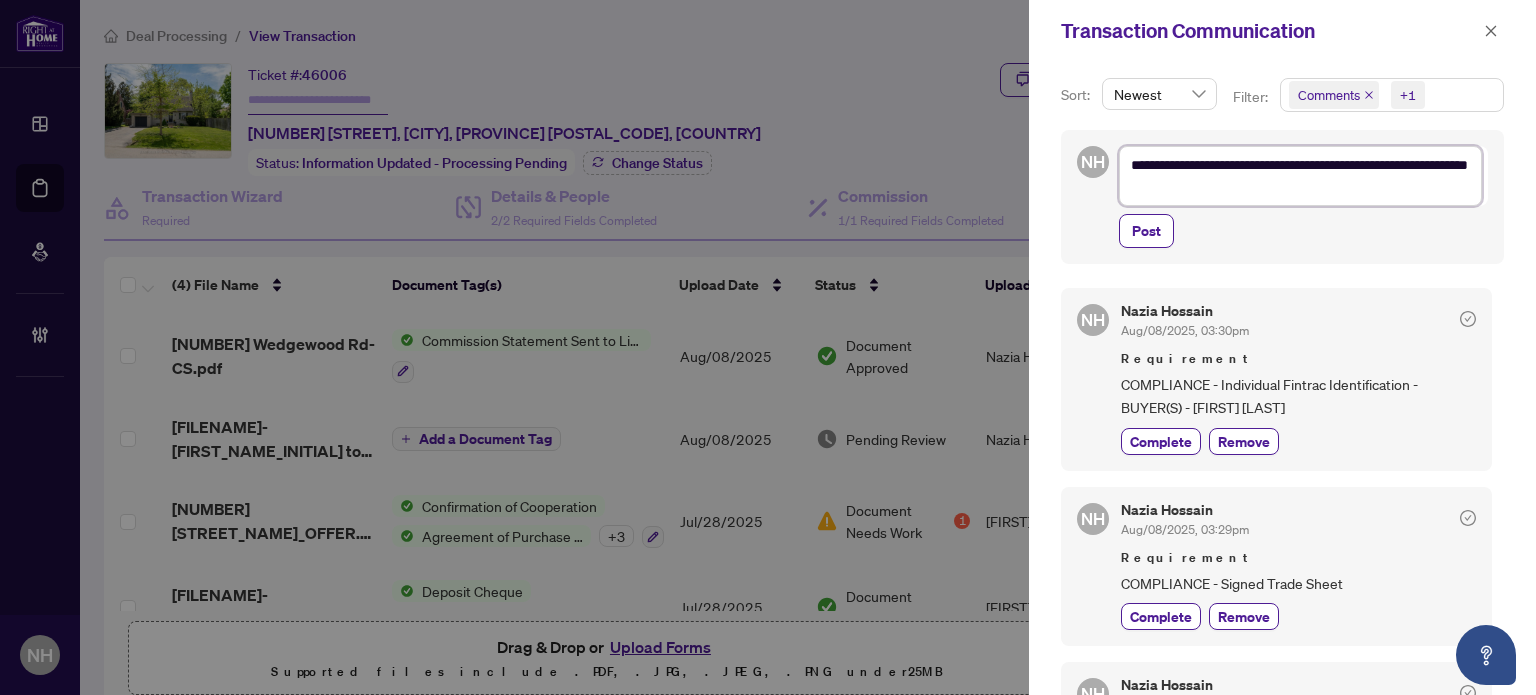 paste on "**********" 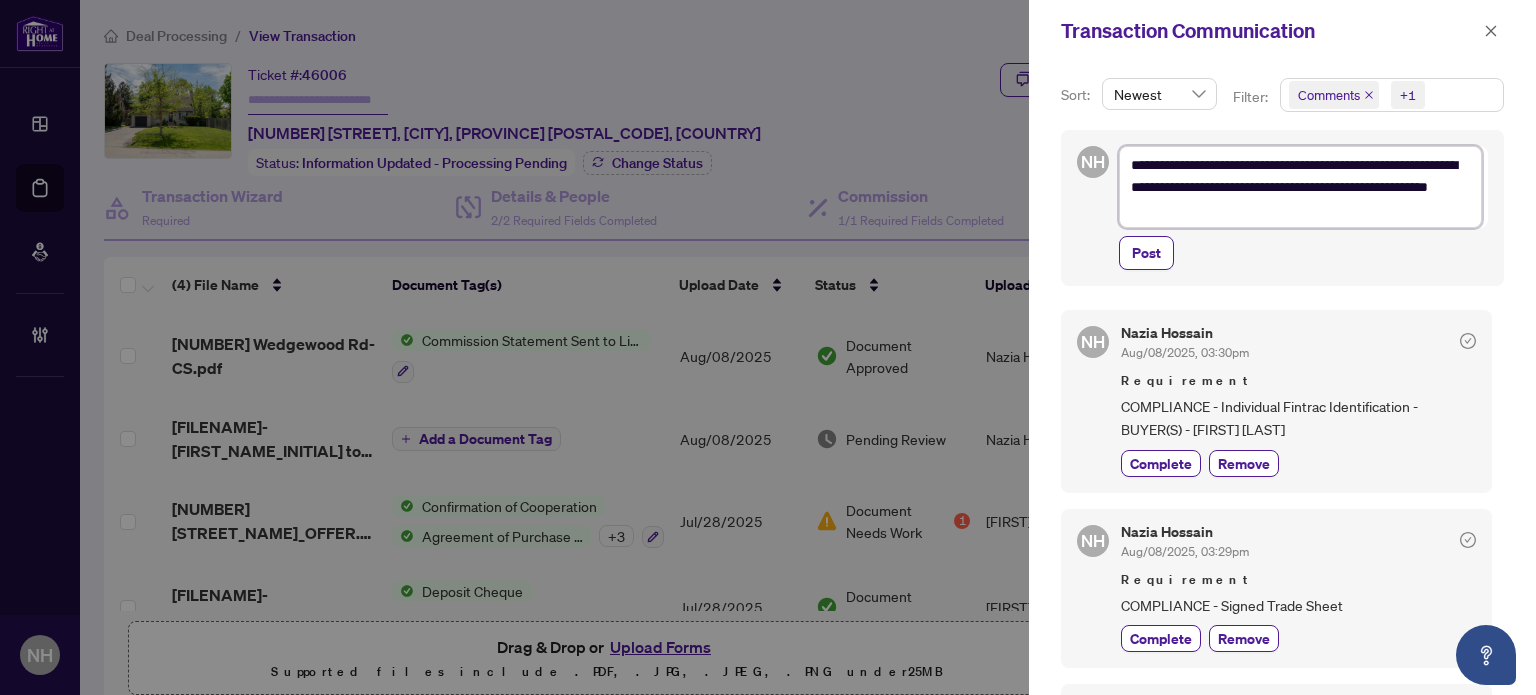 scroll, scrollTop: 0, scrollLeft: 0, axis: both 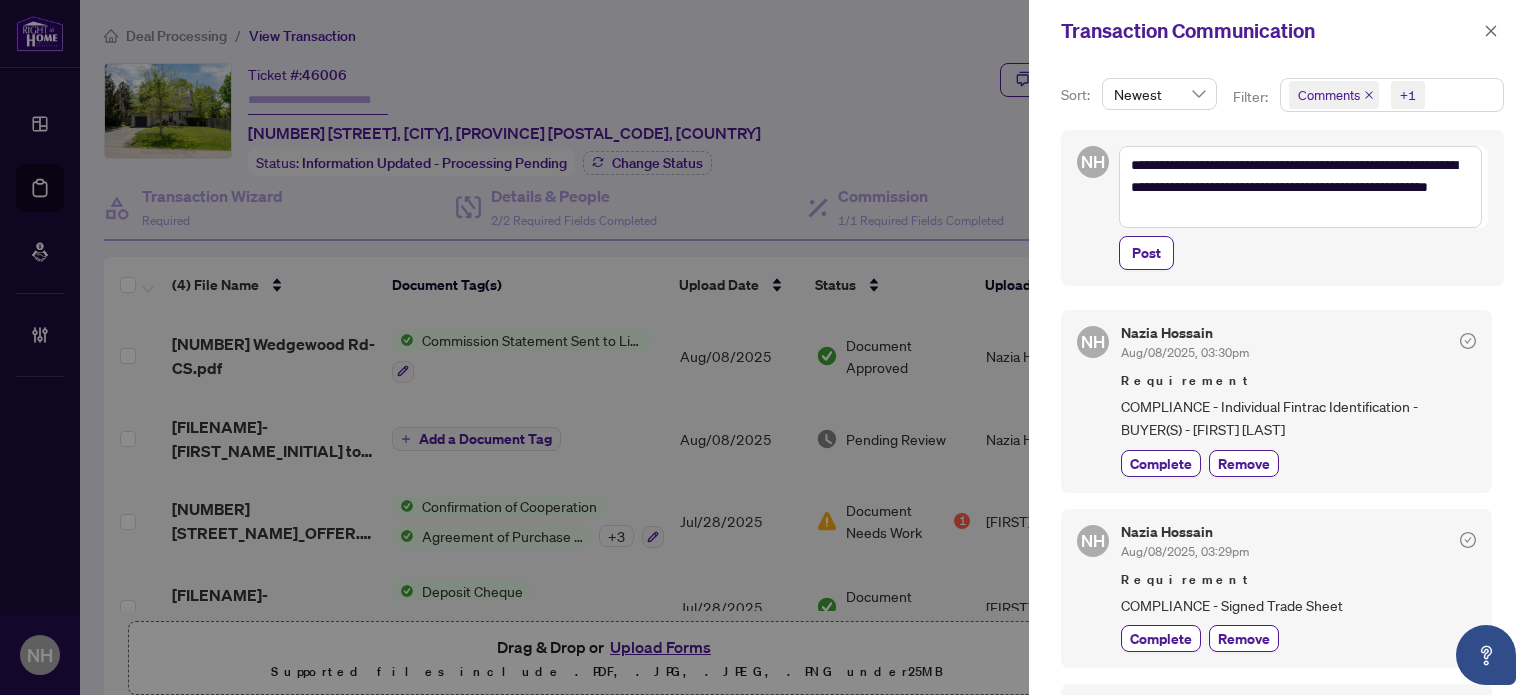 drag, startPoint x: 1228, startPoint y: 426, endPoint x: 1312, endPoint y: 418, distance: 84.38009 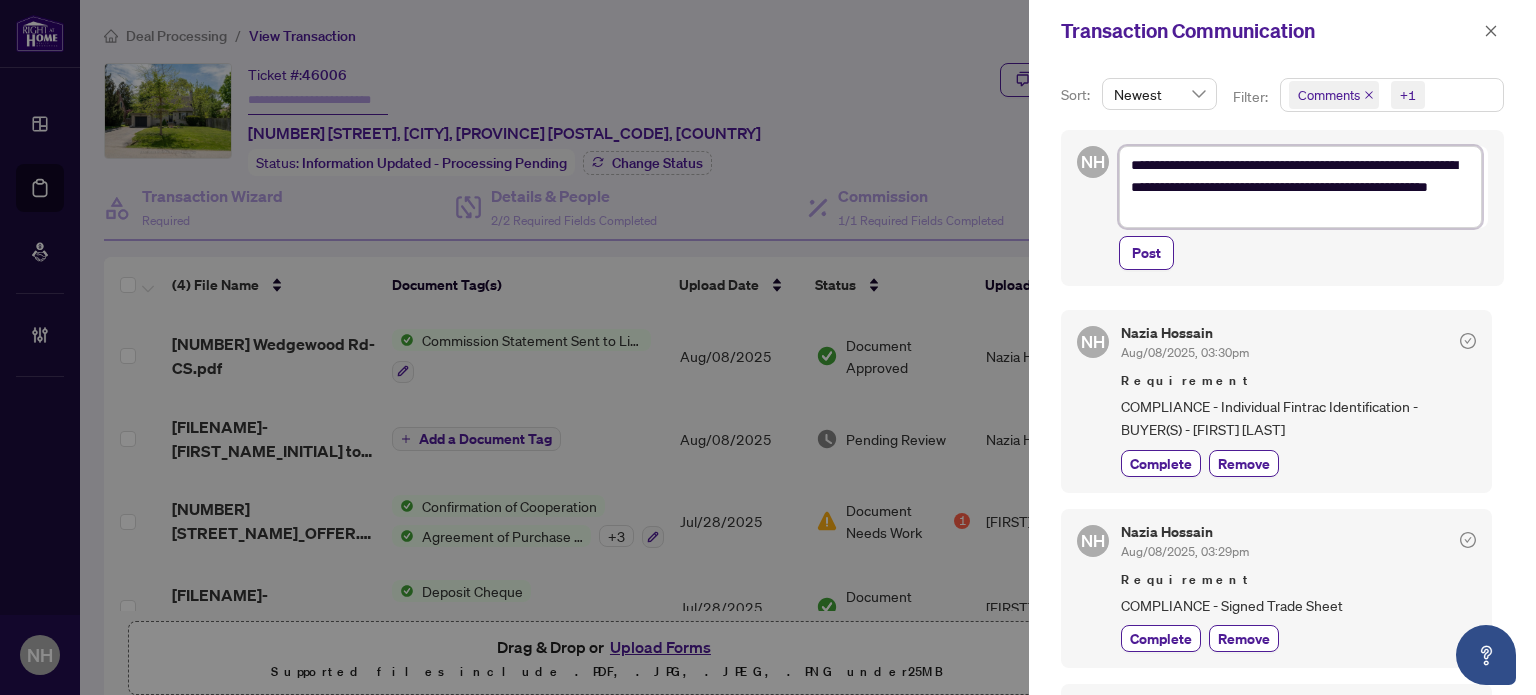 drag, startPoint x: 1246, startPoint y: 185, endPoint x: 1306, endPoint y: 211, distance: 65.39113 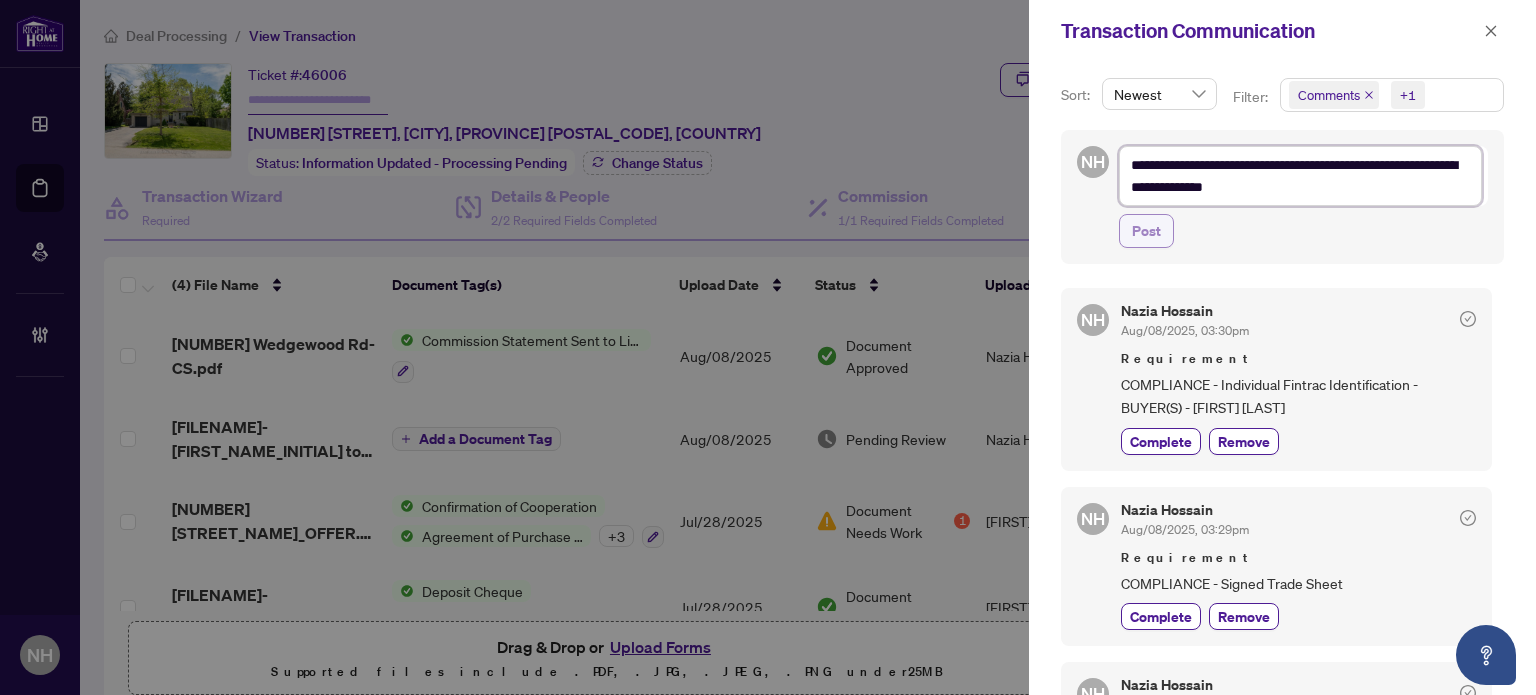 type on "**********" 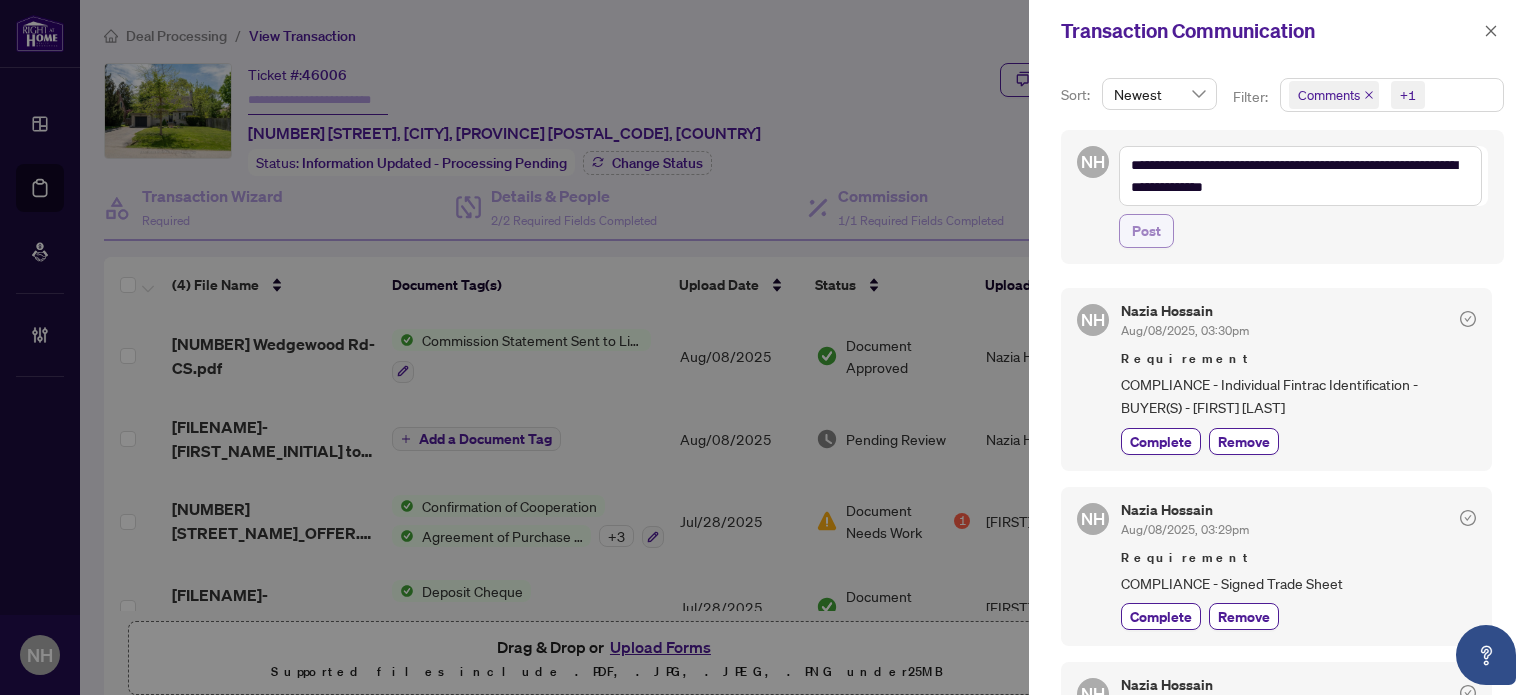 click on "Post" at bounding box center (1146, 231) 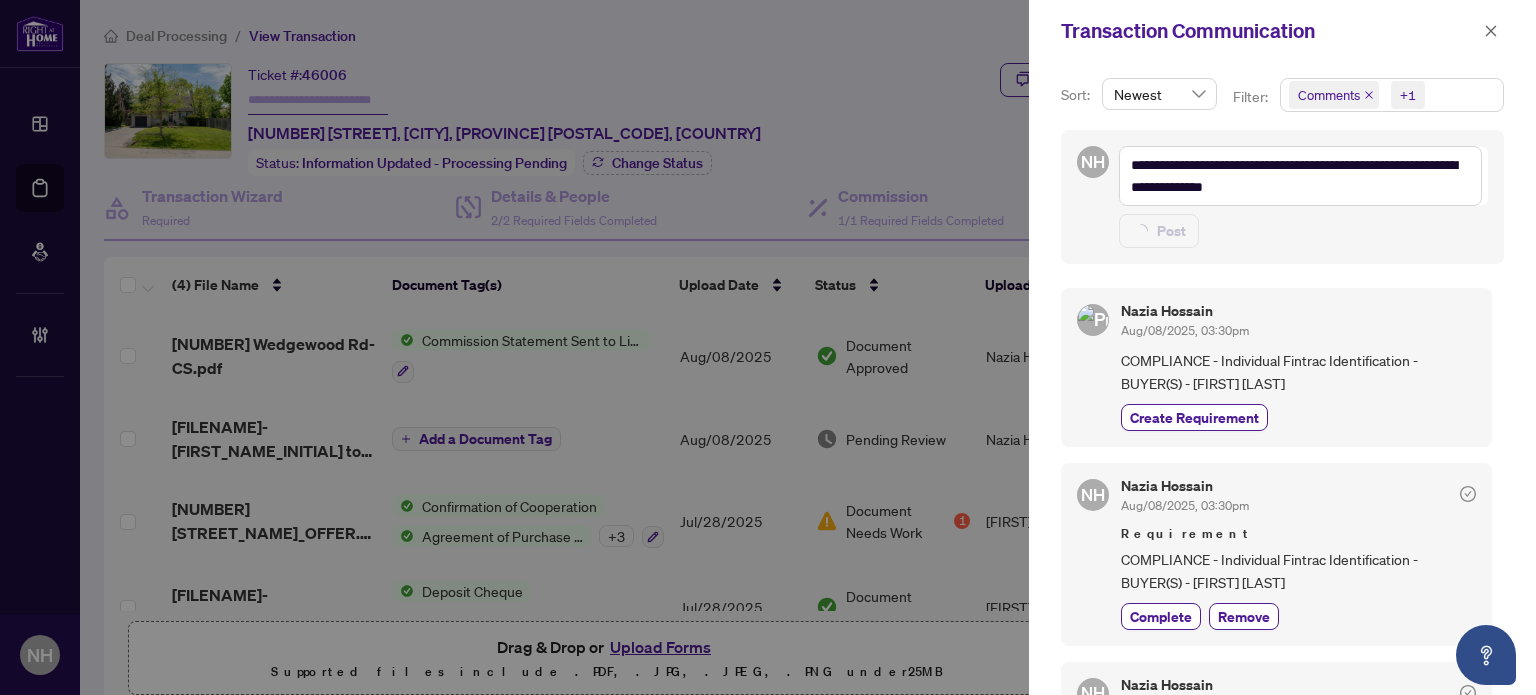 type on "**********" 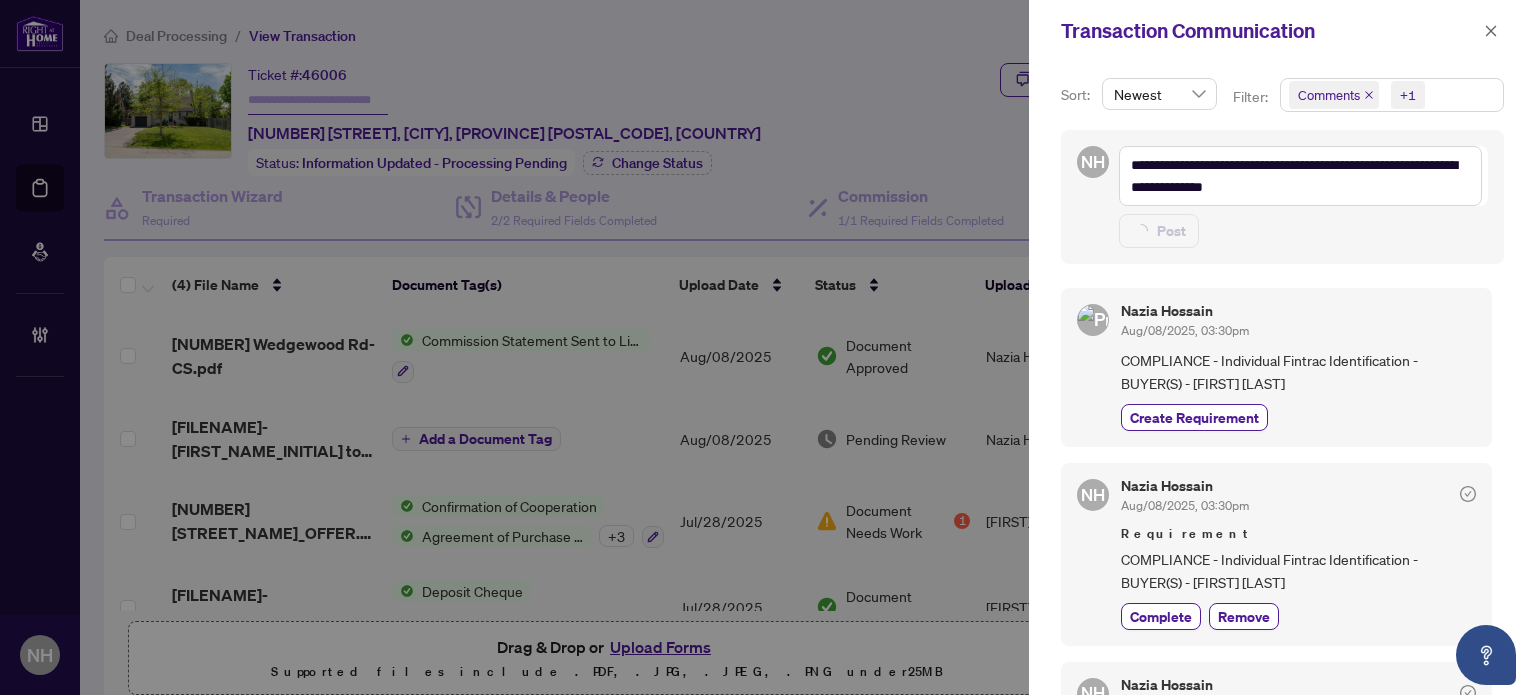 type 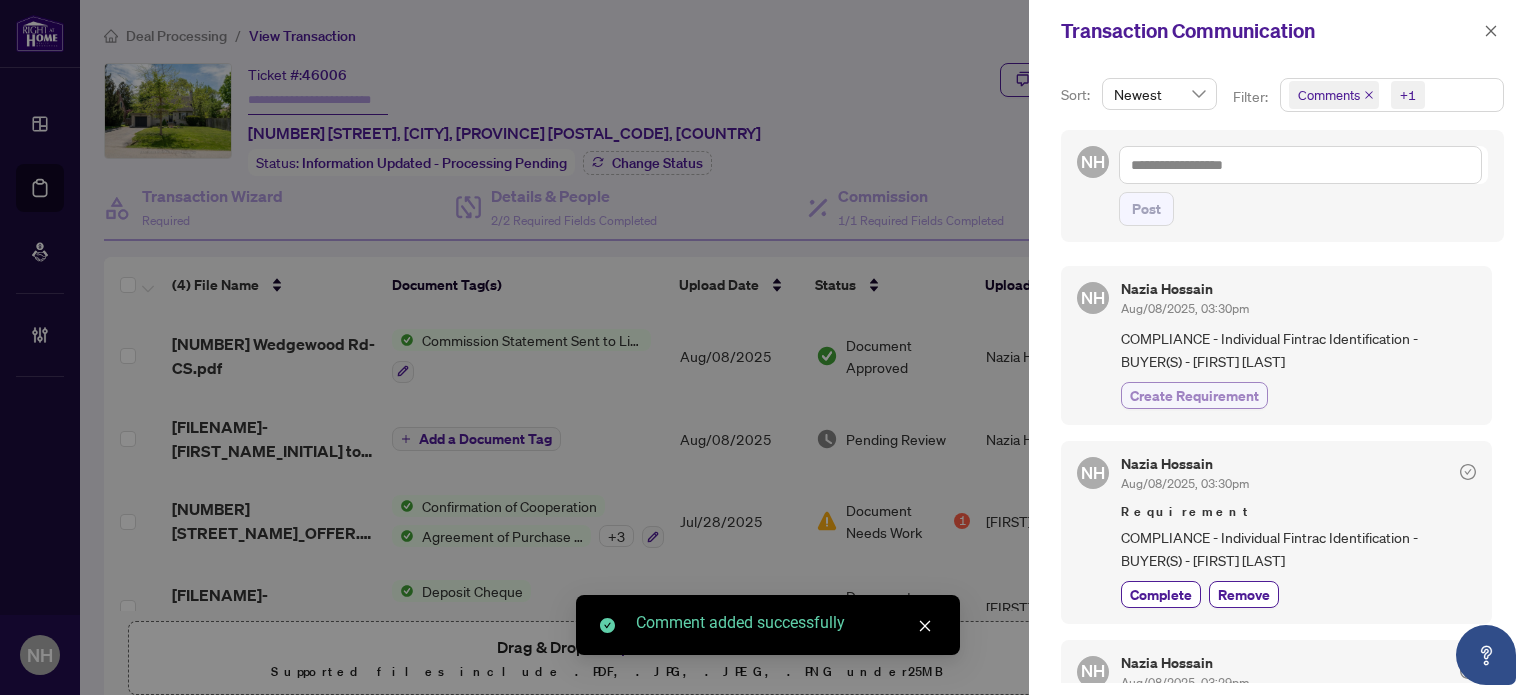 click on "Create Requirement" at bounding box center (1194, 395) 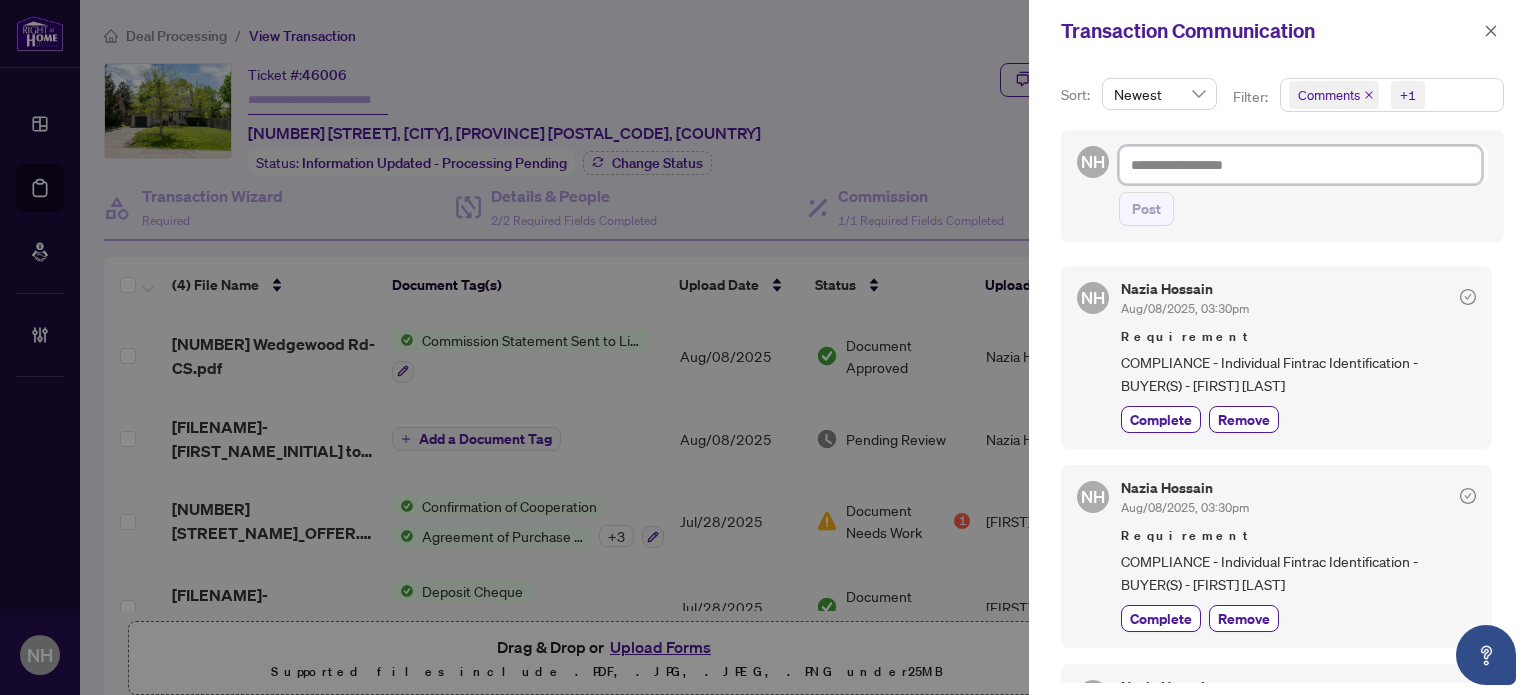 click at bounding box center [1300, 165] 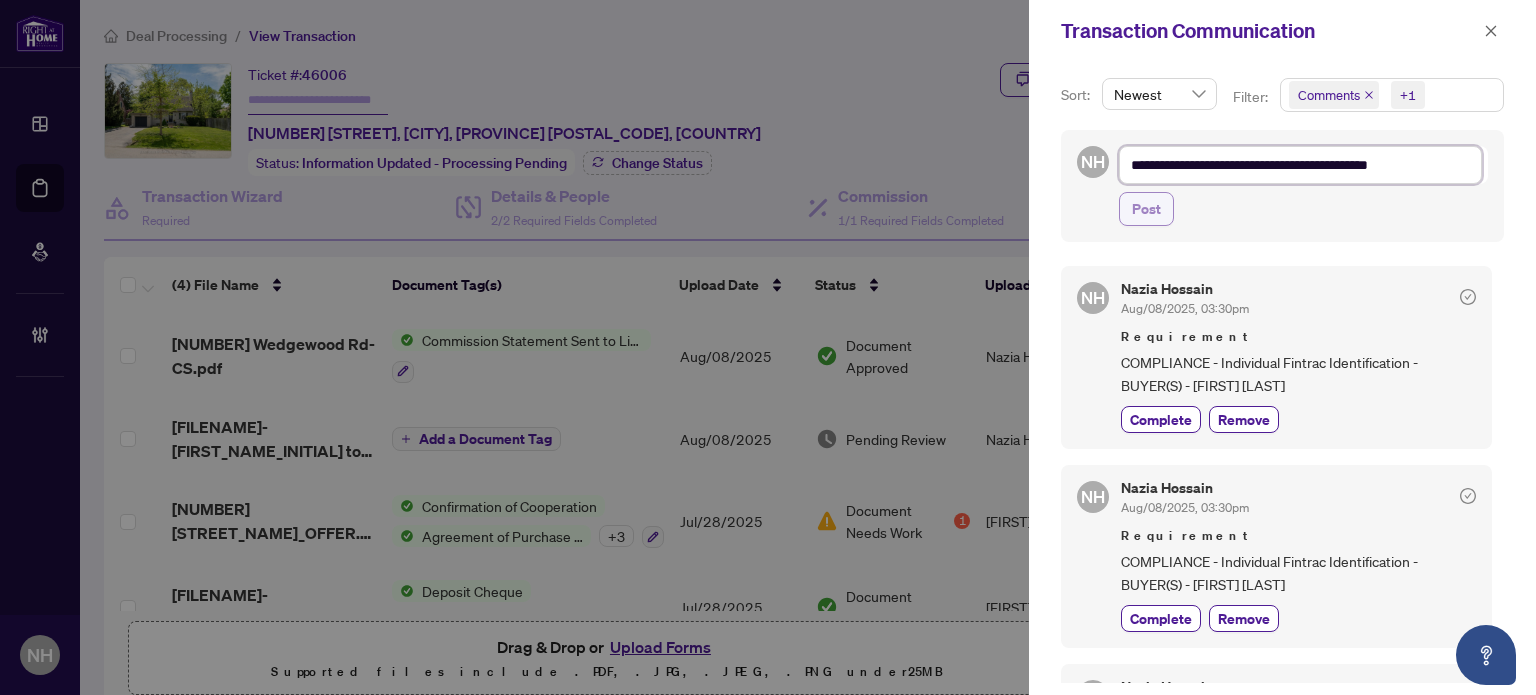 type on "**********" 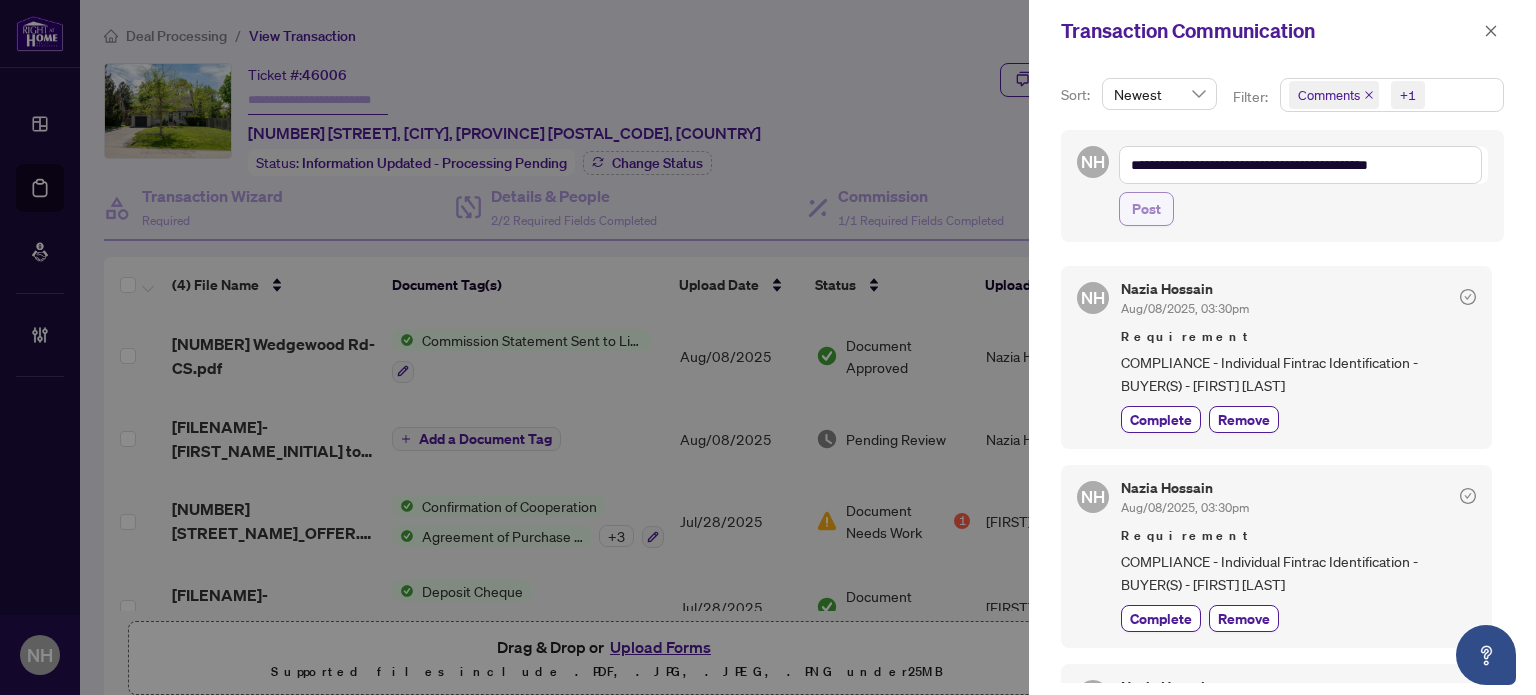 click on "Post" at bounding box center [1146, 209] 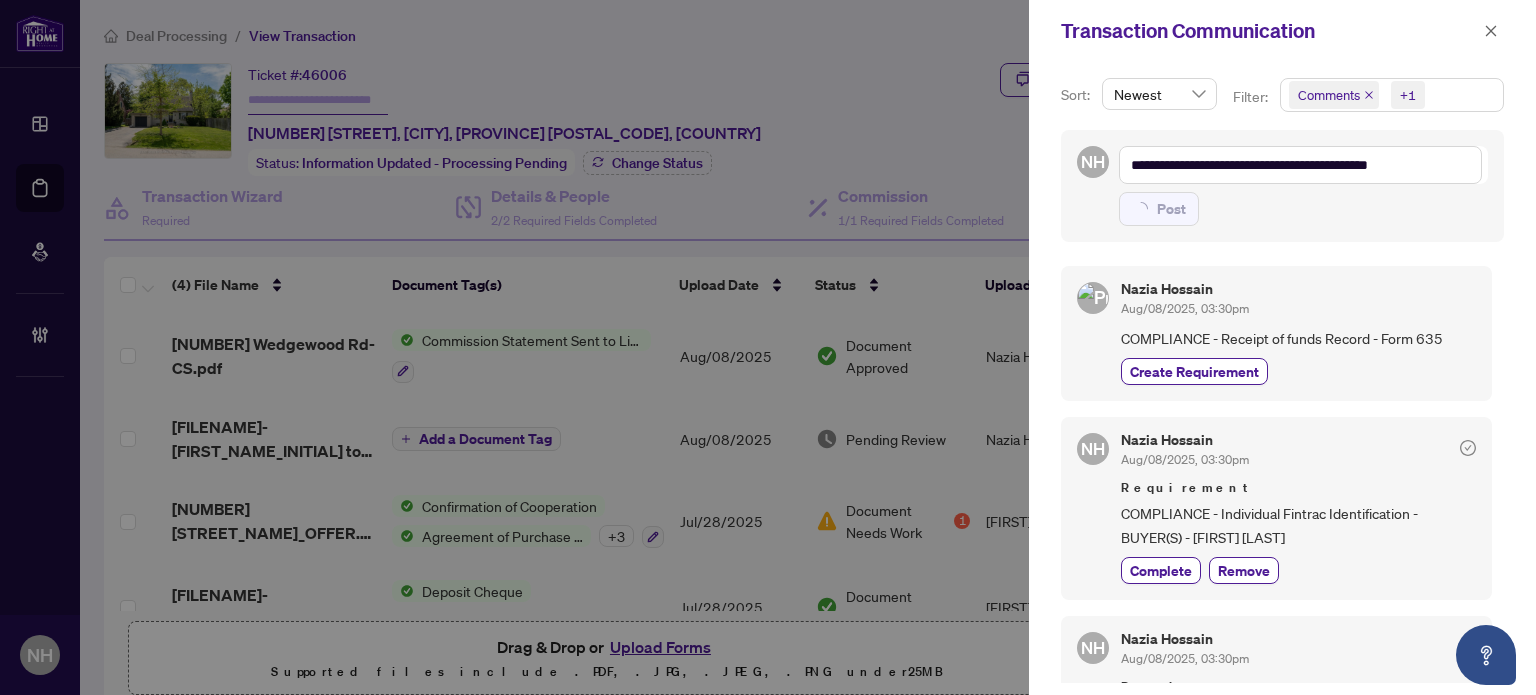 type on "**********" 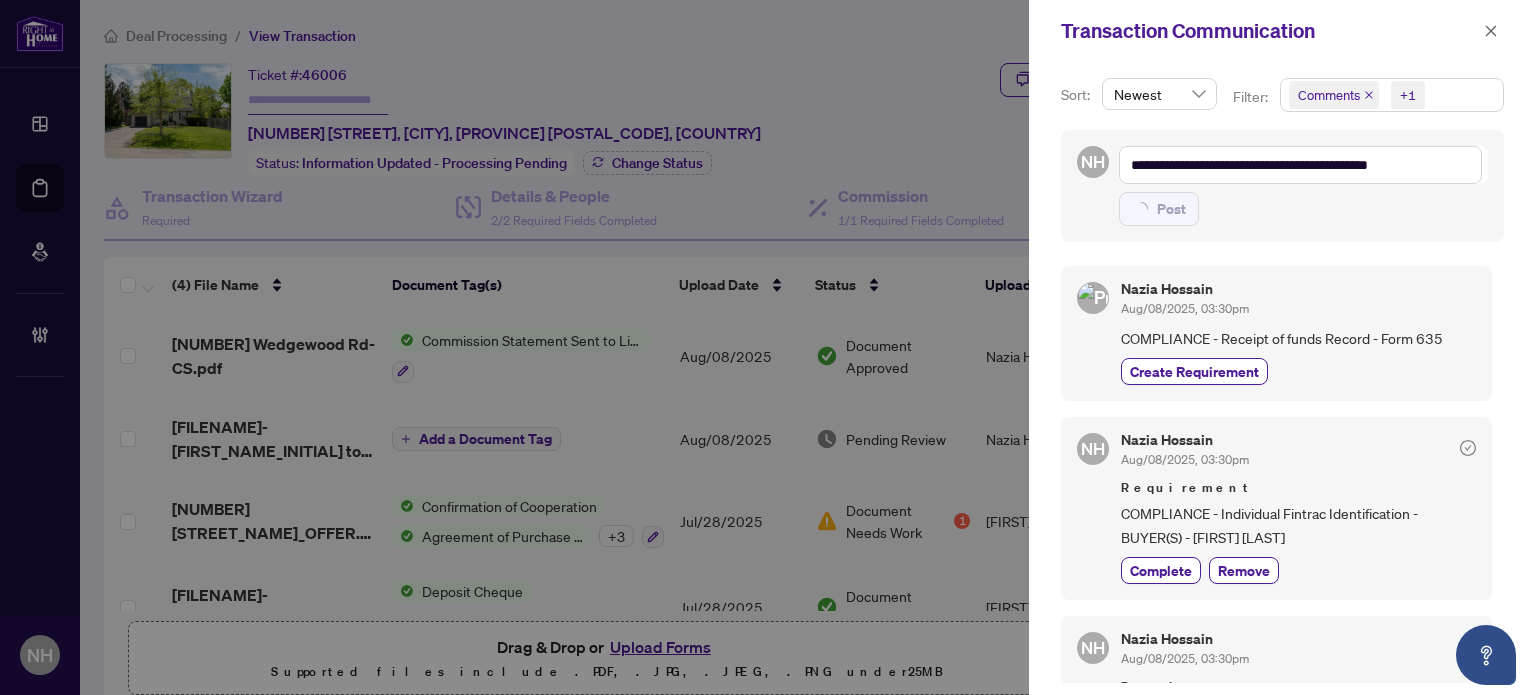 type 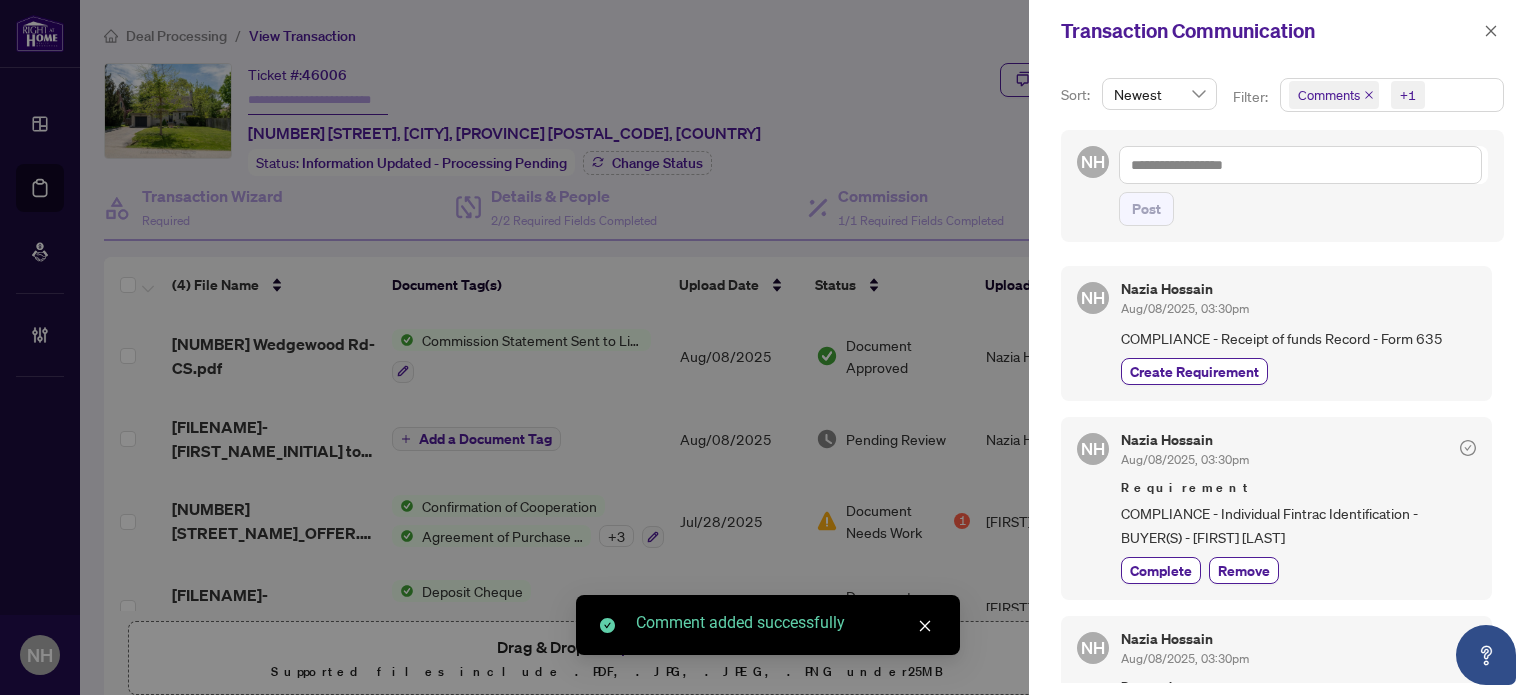 click on "Create Requirement" at bounding box center (1194, 371) 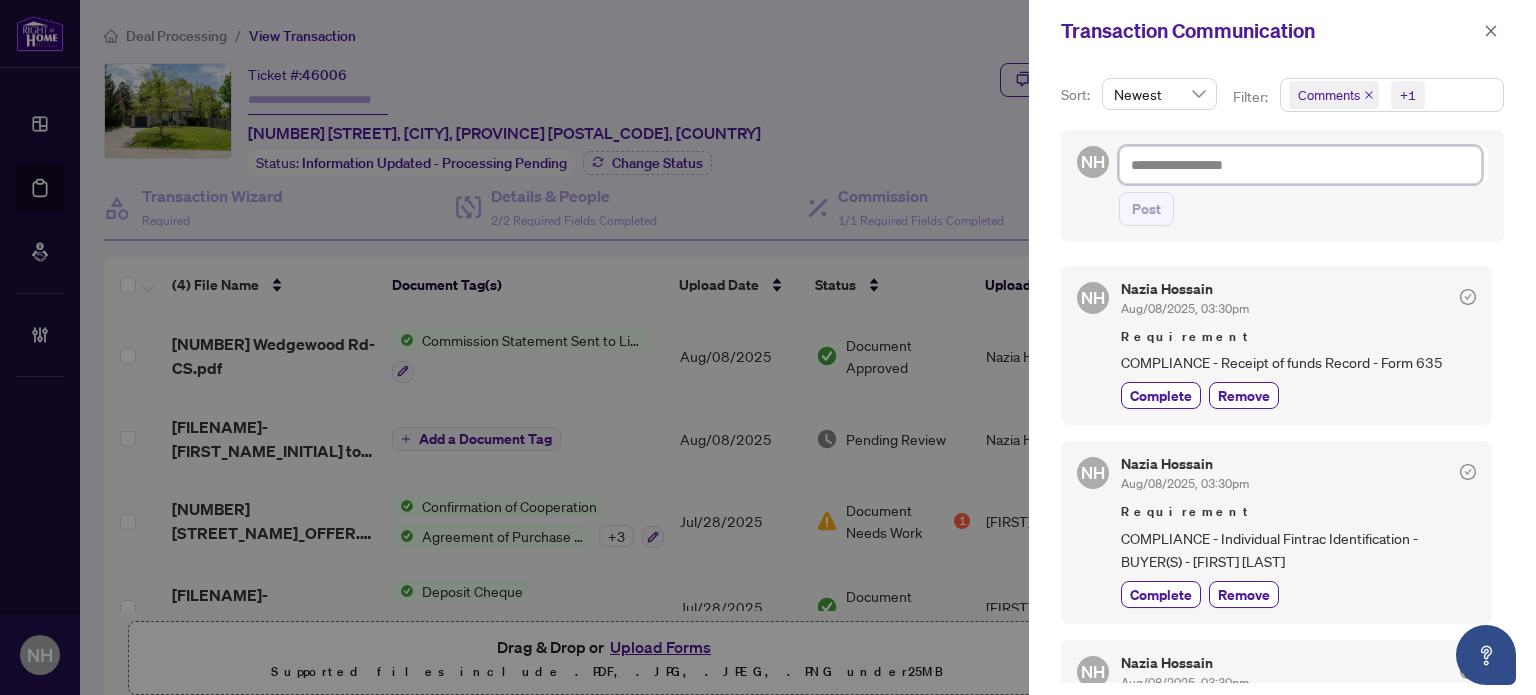 click at bounding box center (1300, 165) 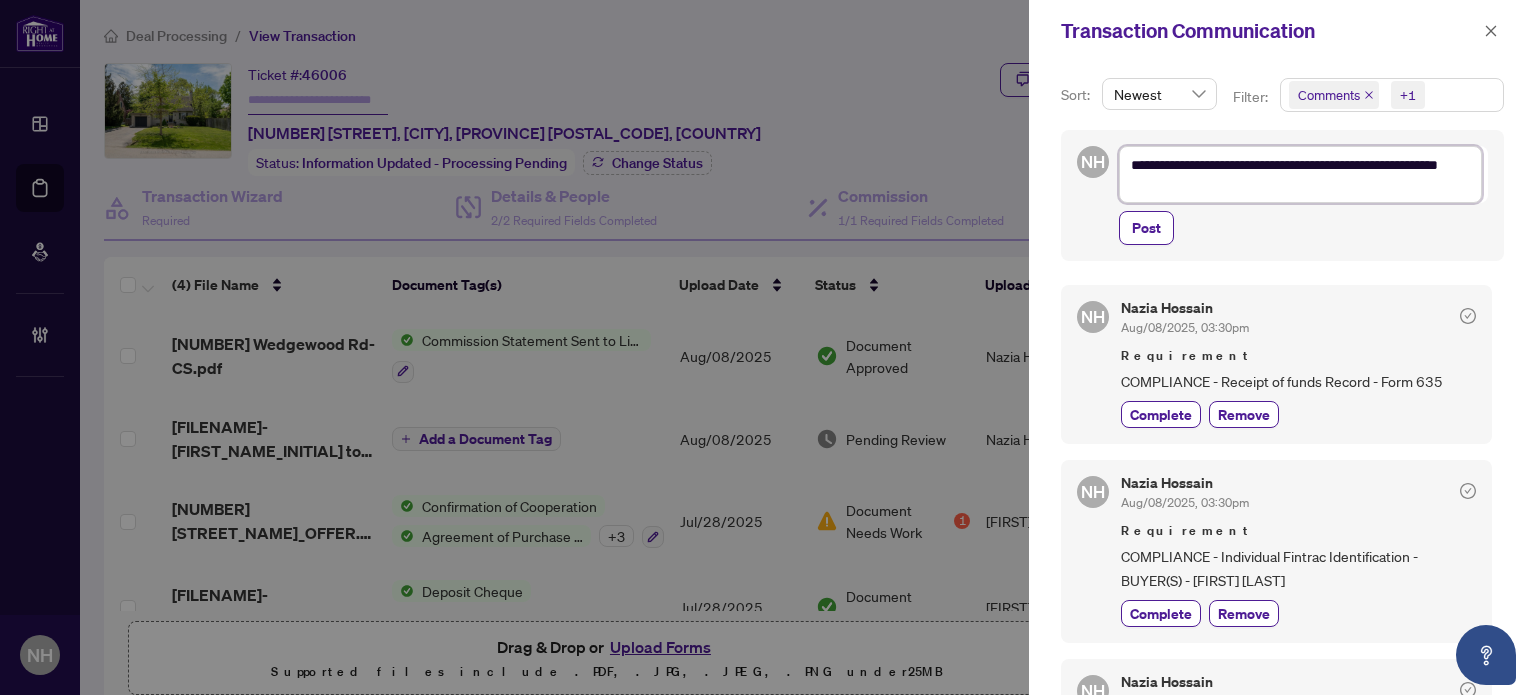 scroll, scrollTop: 0, scrollLeft: 0, axis: both 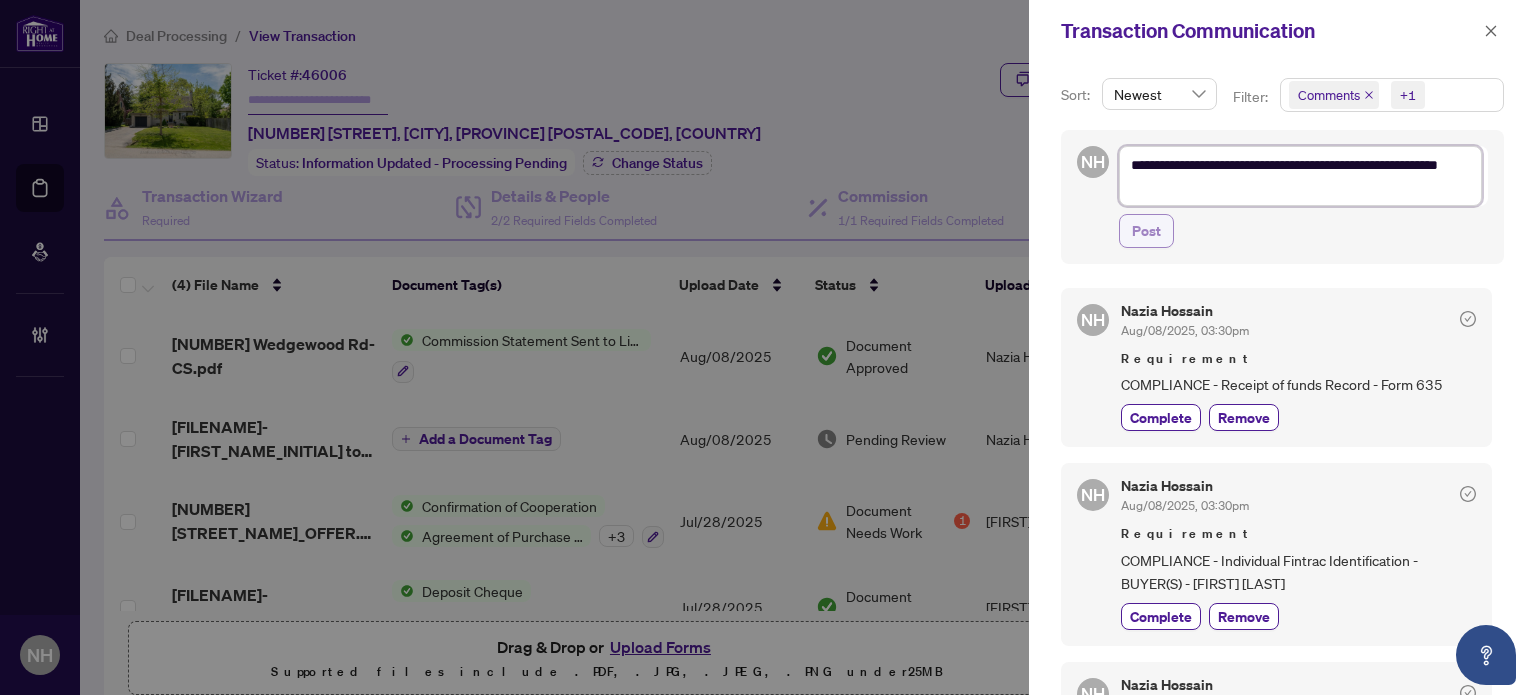 type on "**********" 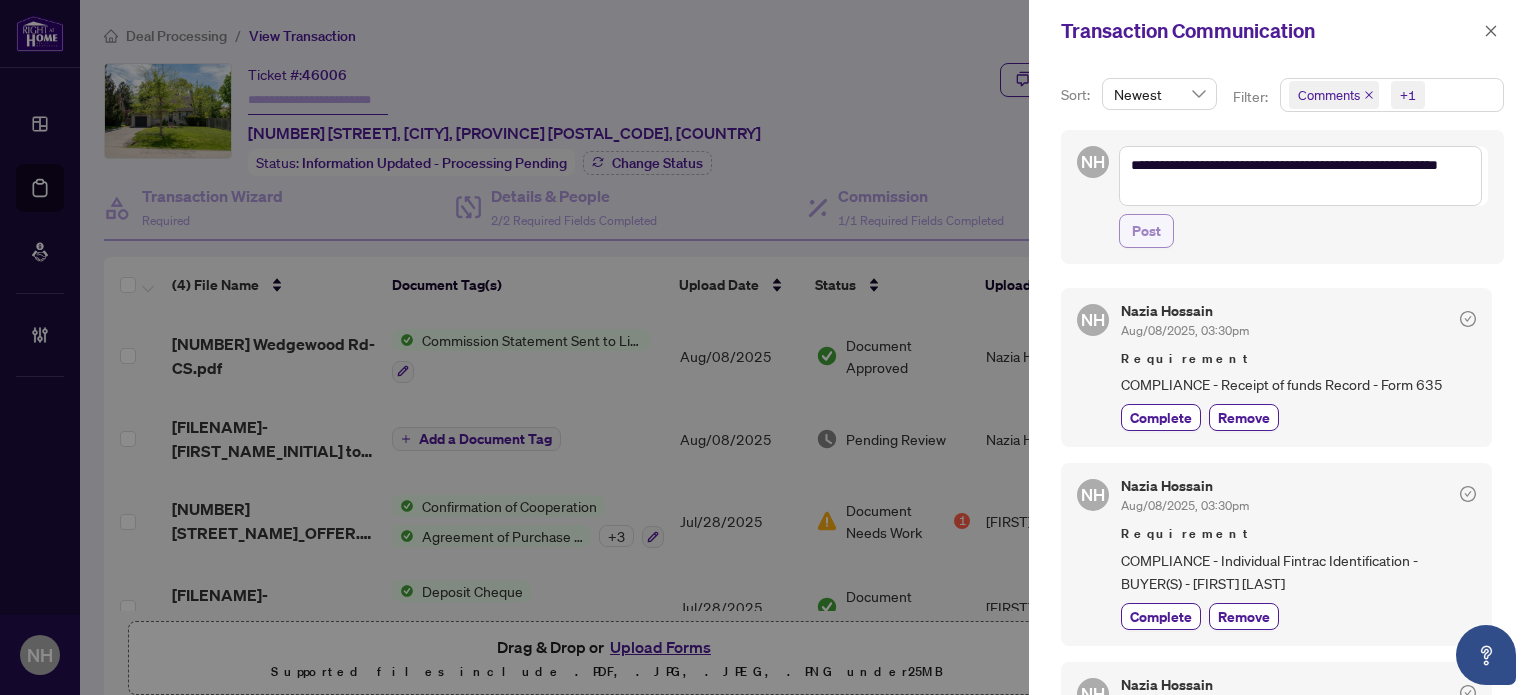click on "Post" at bounding box center [1146, 231] 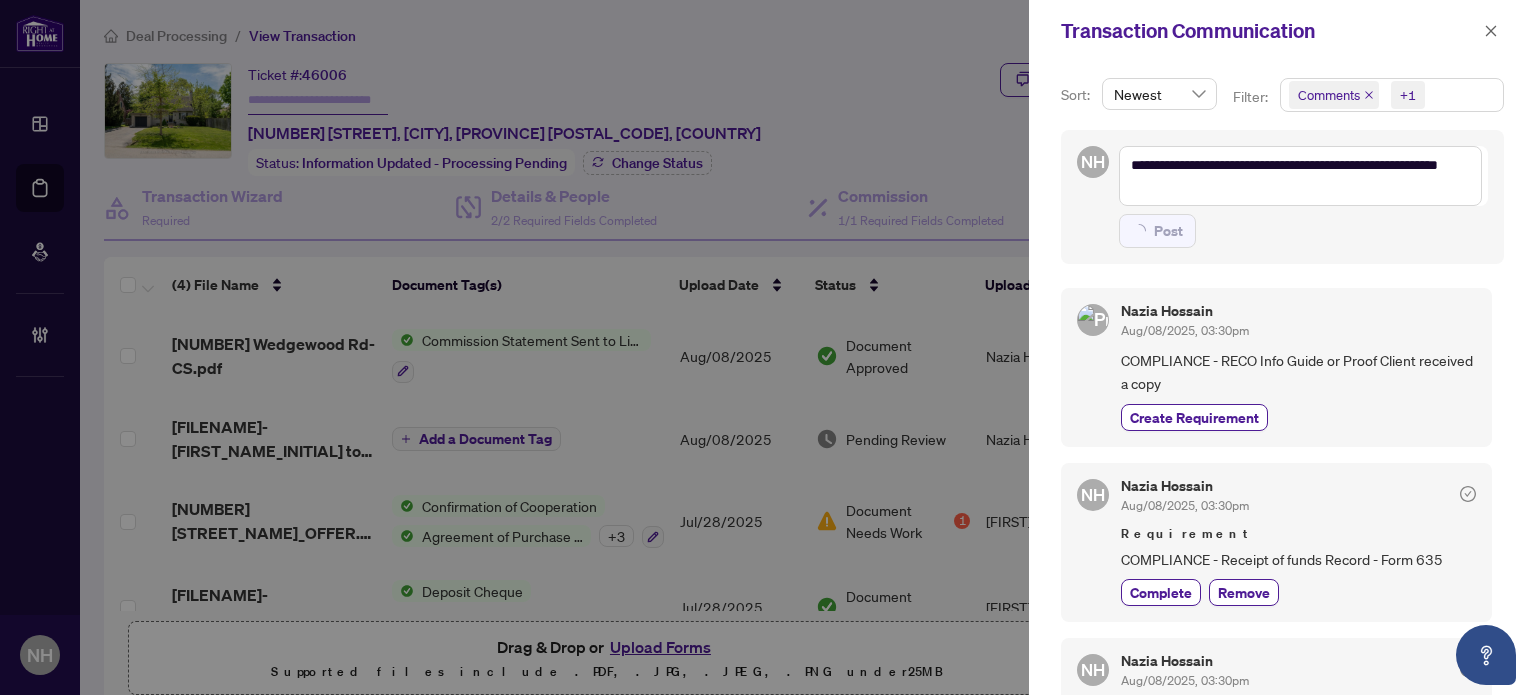 type on "**********" 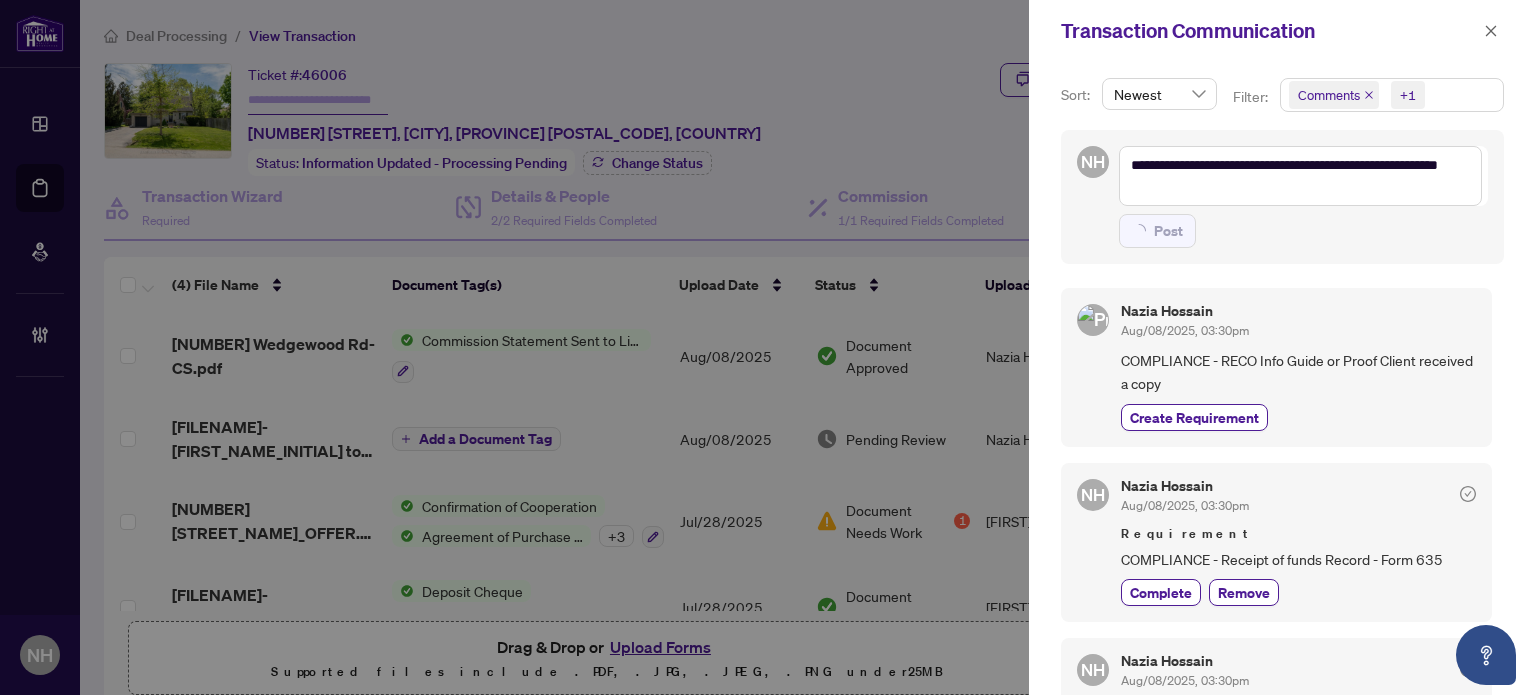 type 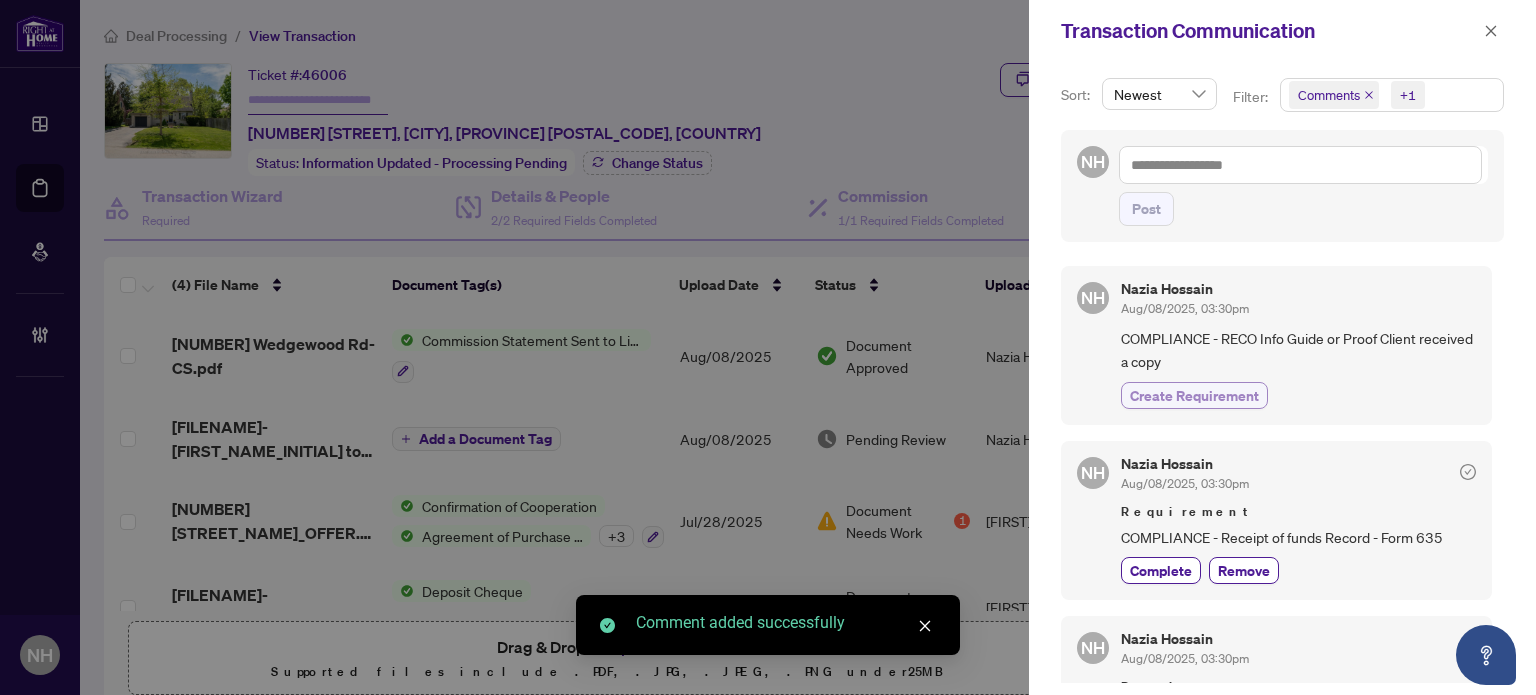 click on "Create Requirement" at bounding box center (1194, 395) 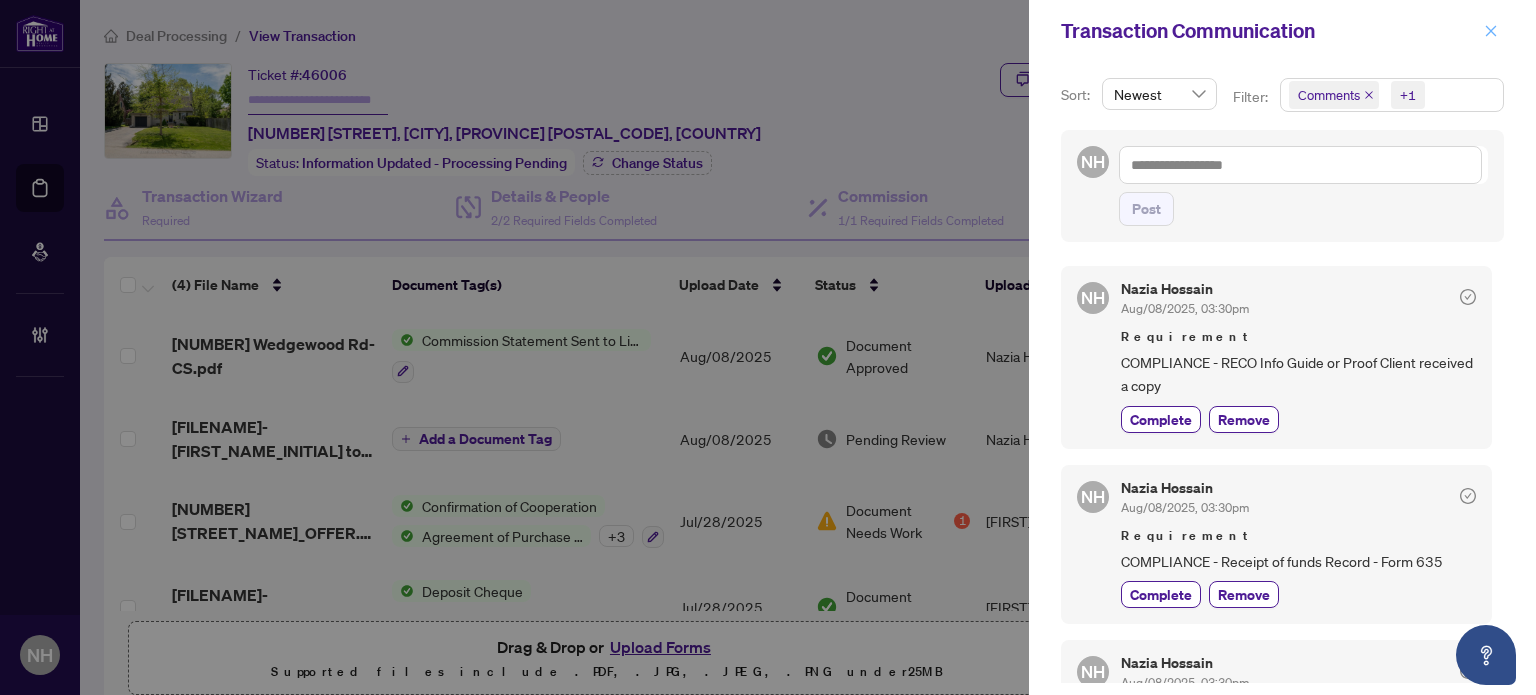 click at bounding box center [1491, 31] 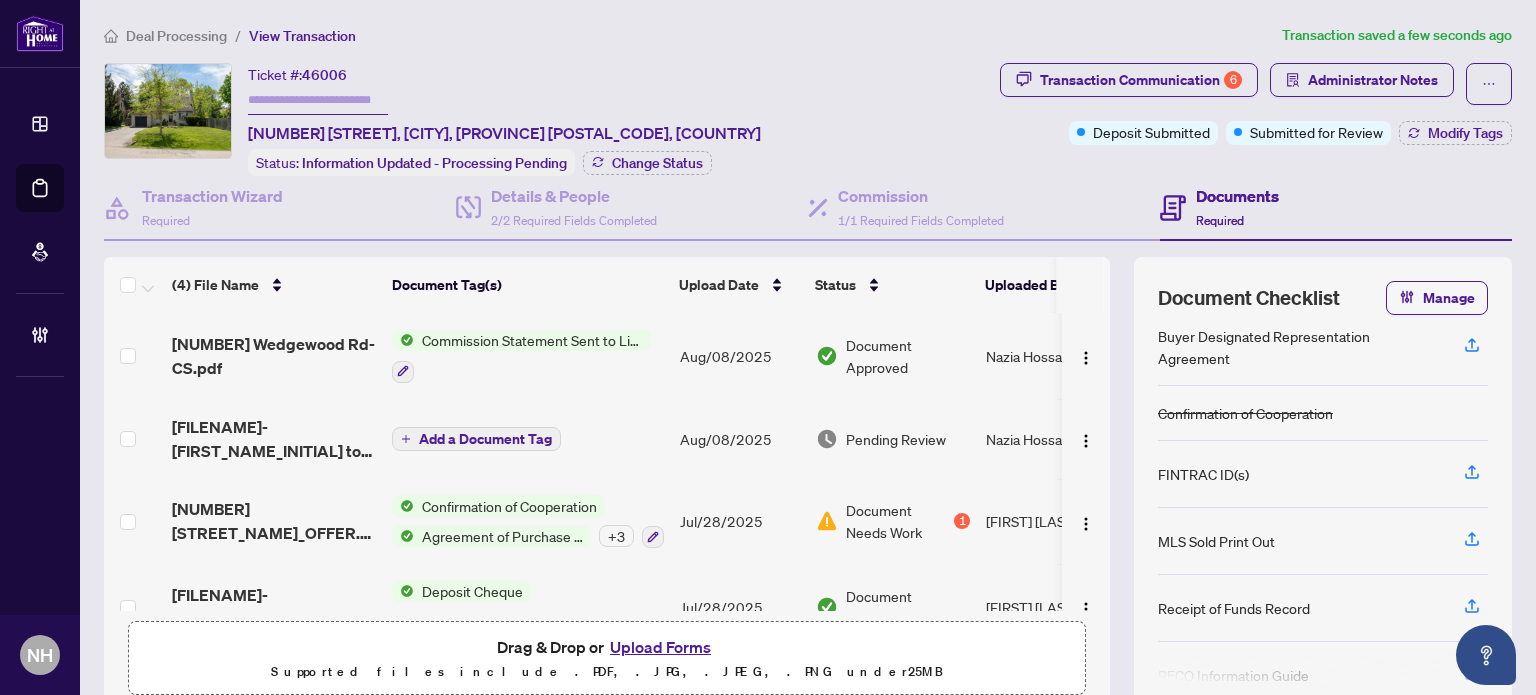 scroll, scrollTop: 0, scrollLeft: 0, axis: both 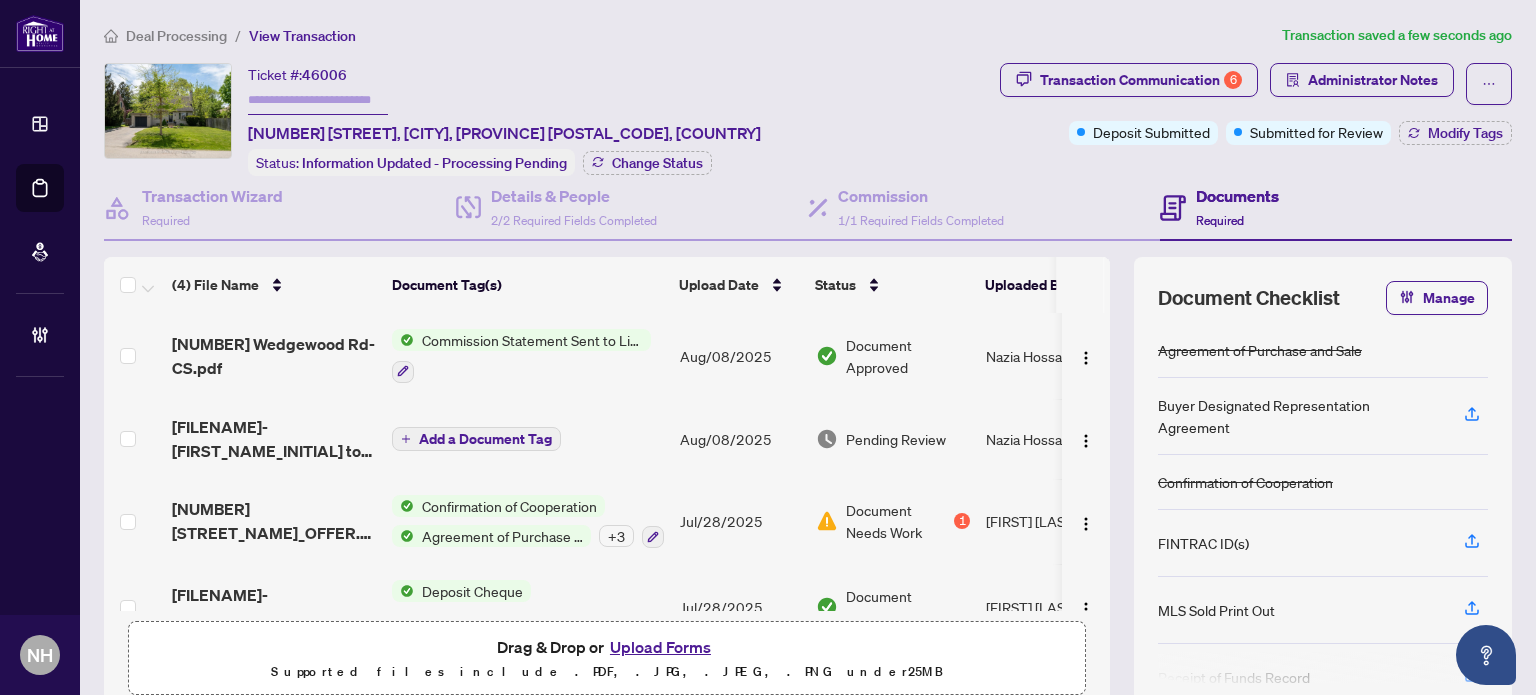 click at bounding box center [318, 100] 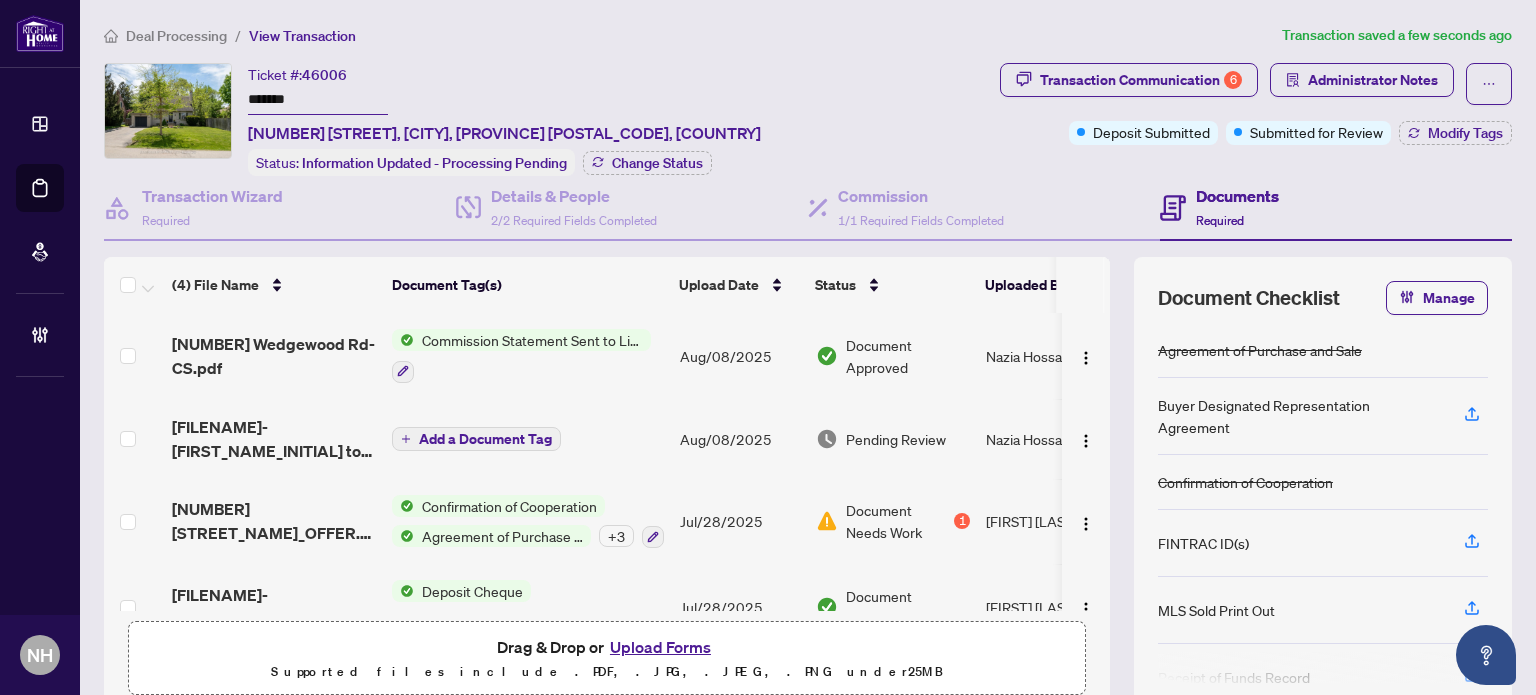 type on "*******" 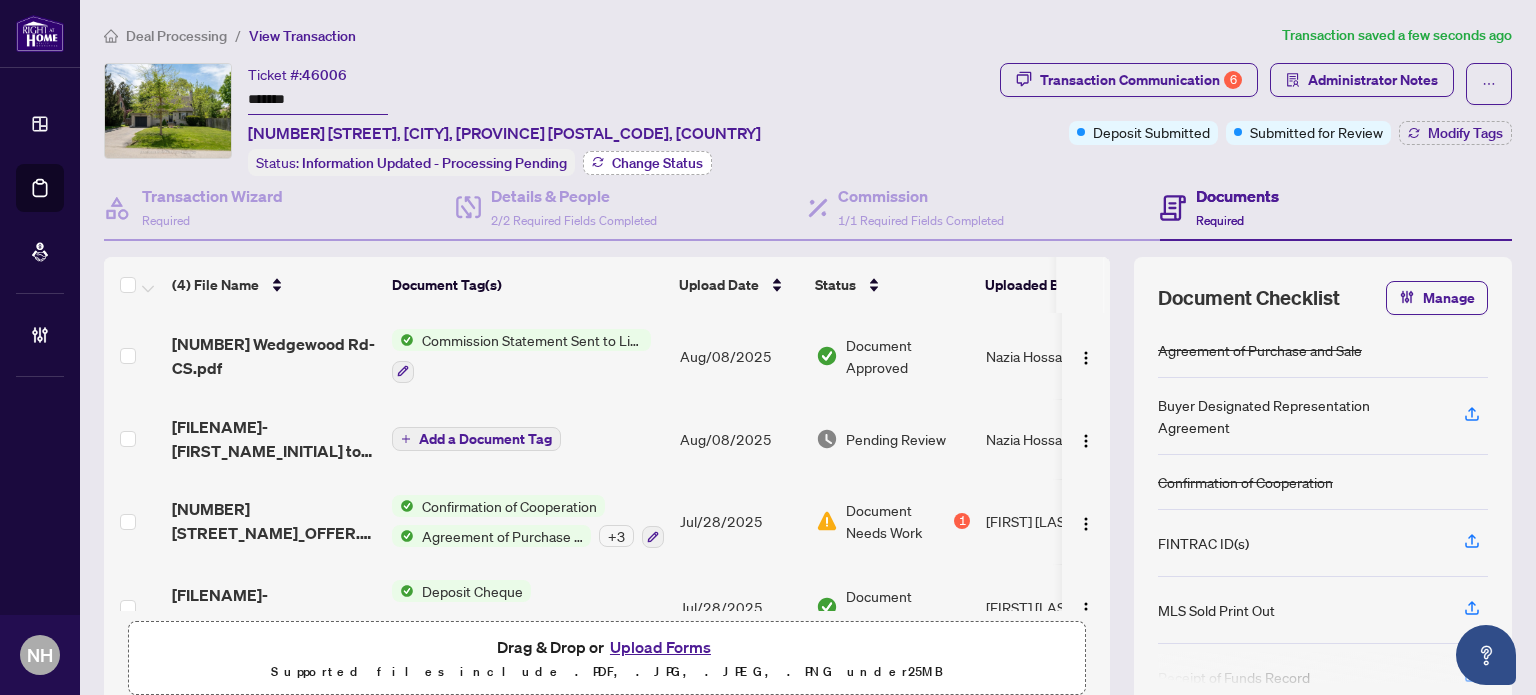 click on "Change Status" at bounding box center (657, 163) 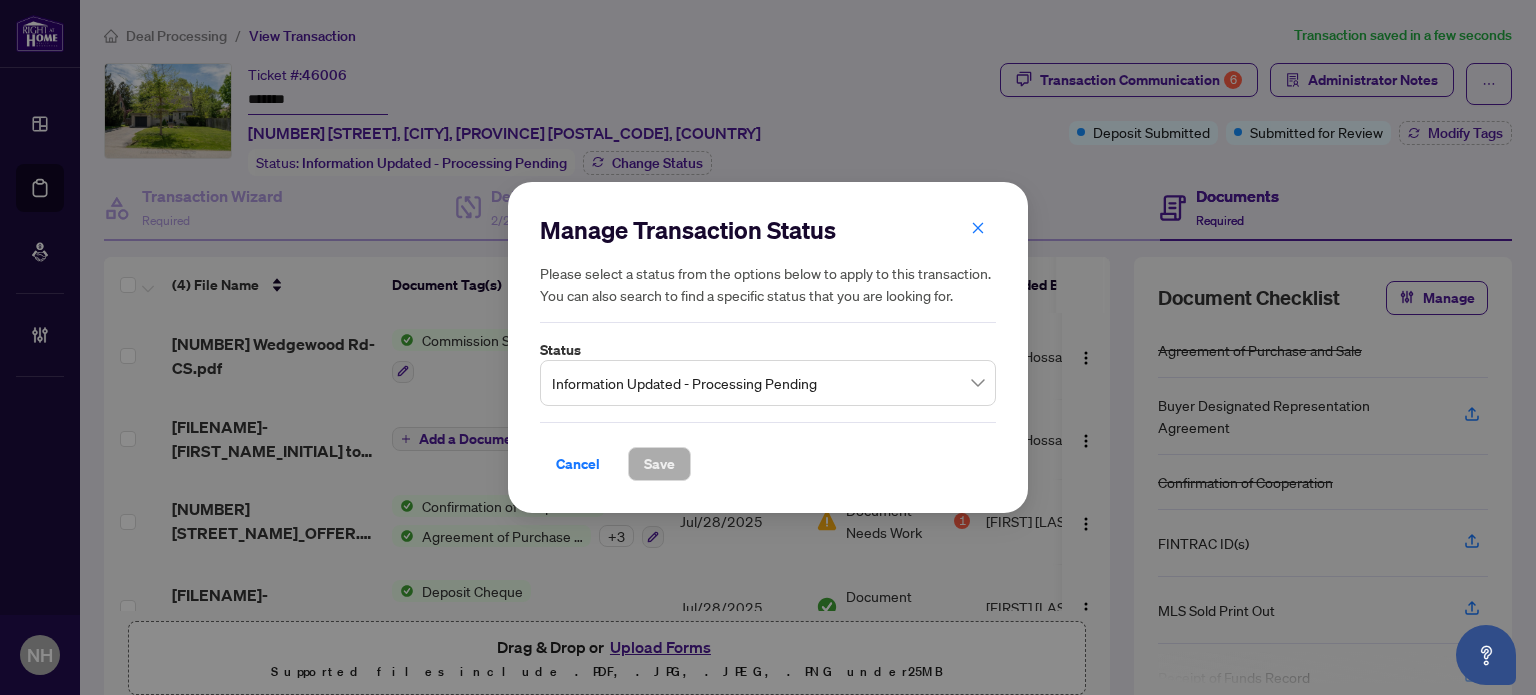 click on "Information Updated - Processing Pending" at bounding box center (768, 383) 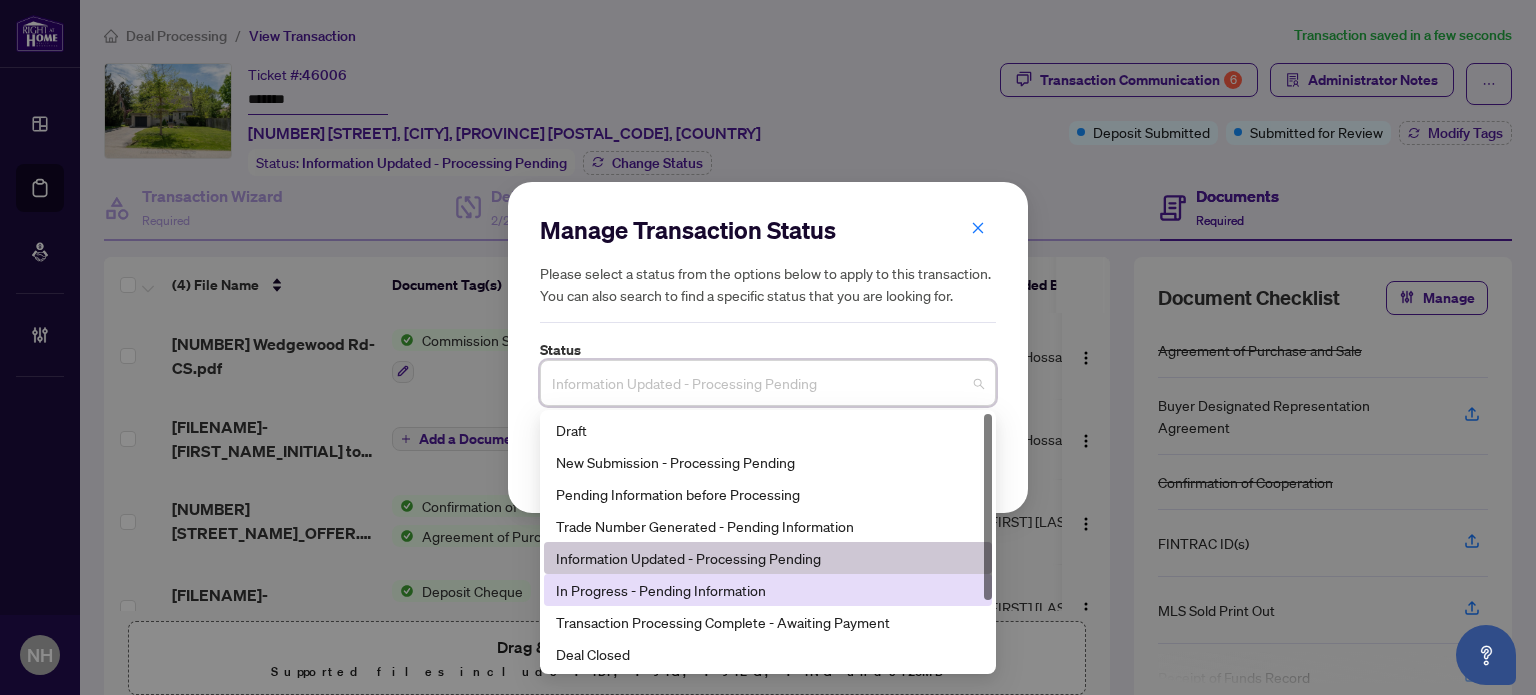 click on "In Progress - Pending Information" at bounding box center [768, 590] 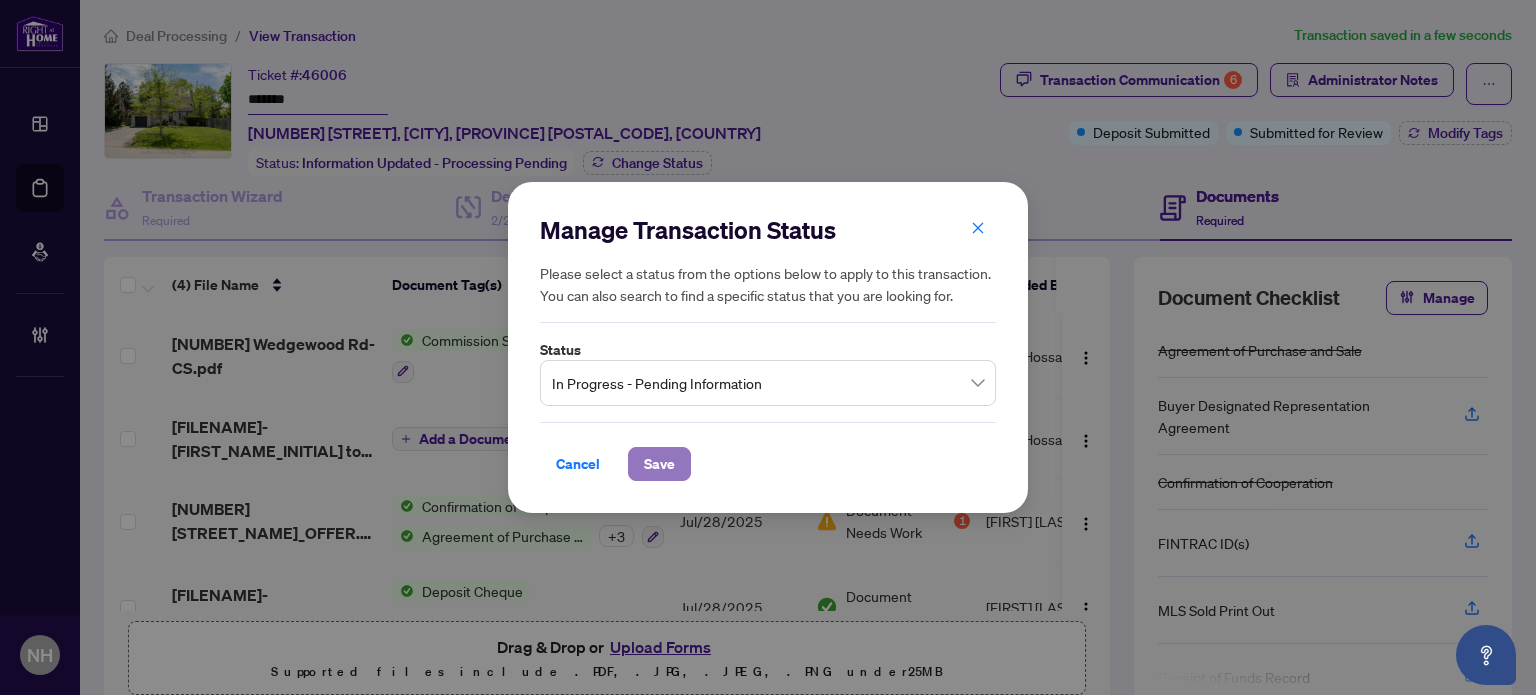click on "Save" at bounding box center [659, 464] 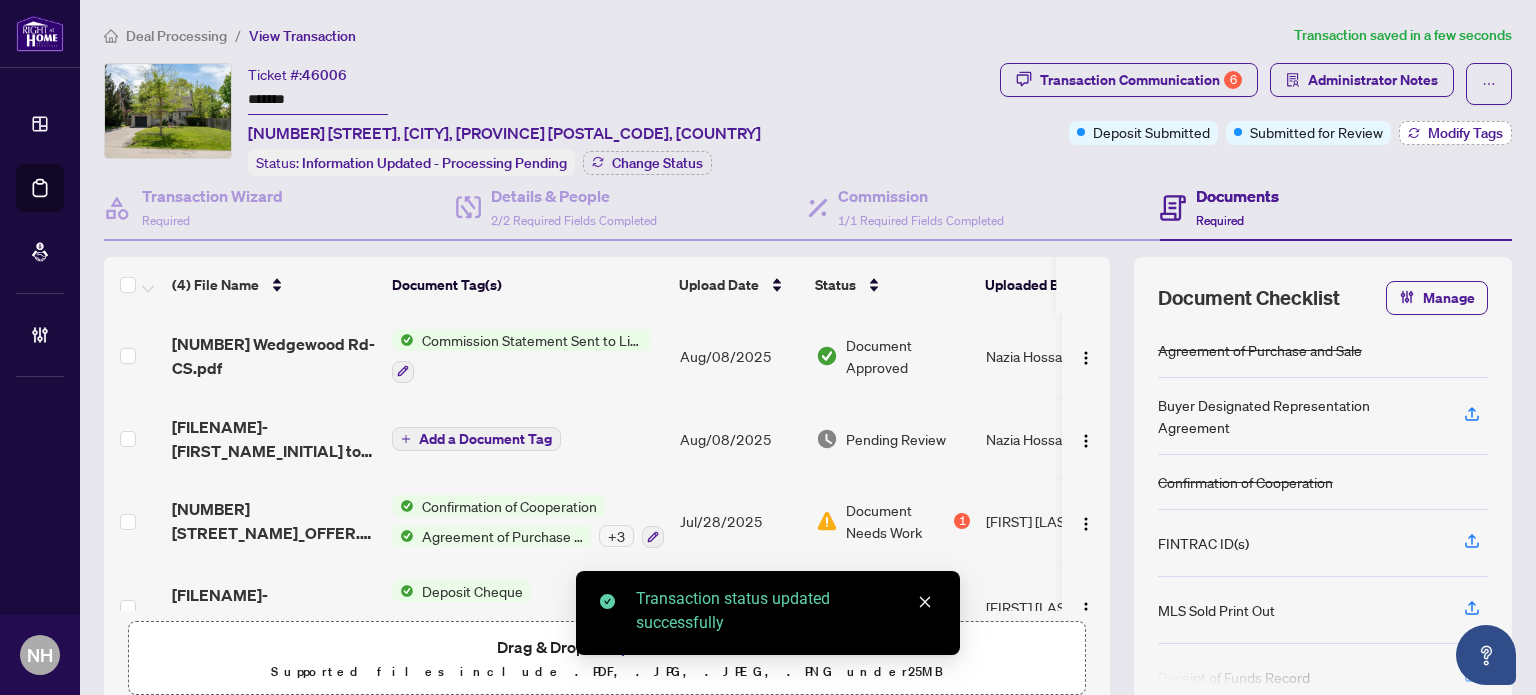 click on "Modify Tags" at bounding box center (1465, 133) 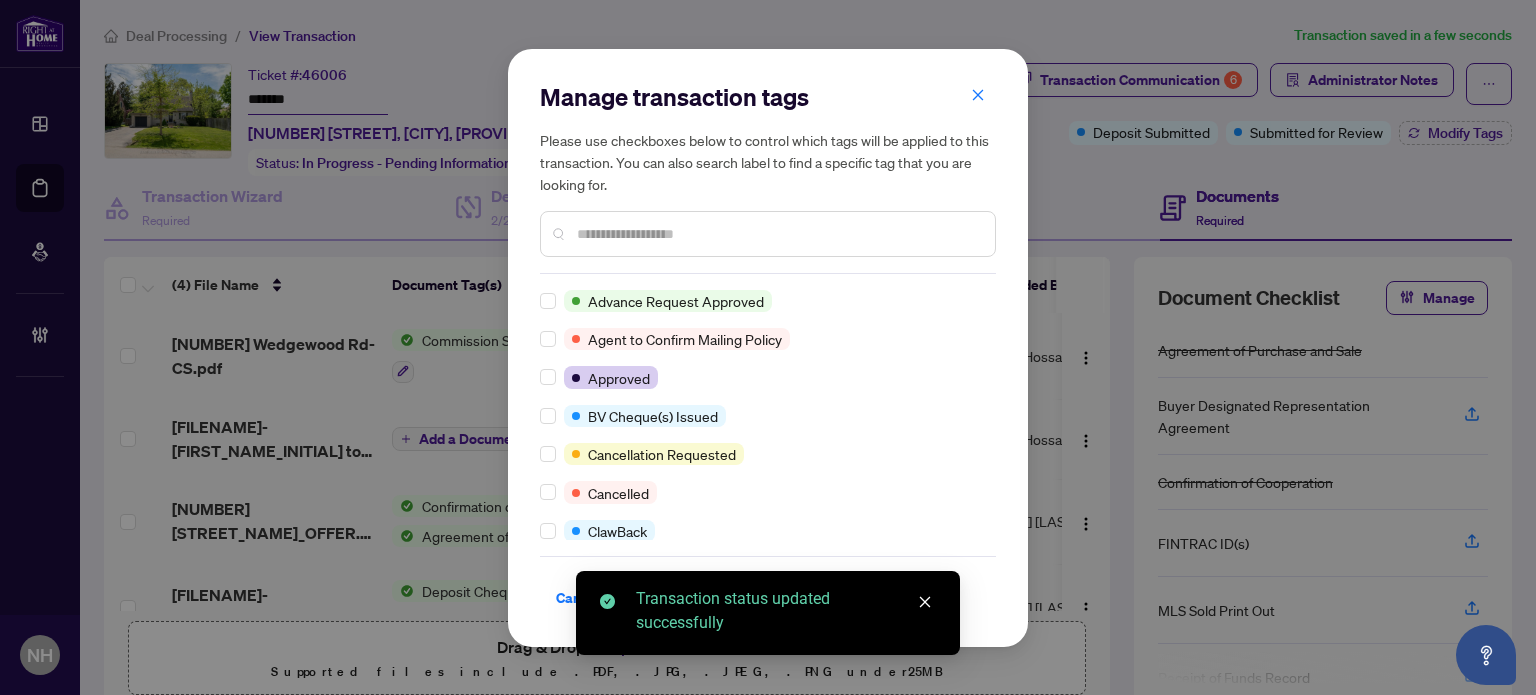 scroll, scrollTop: 0, scrollLeft: 0, axis: both 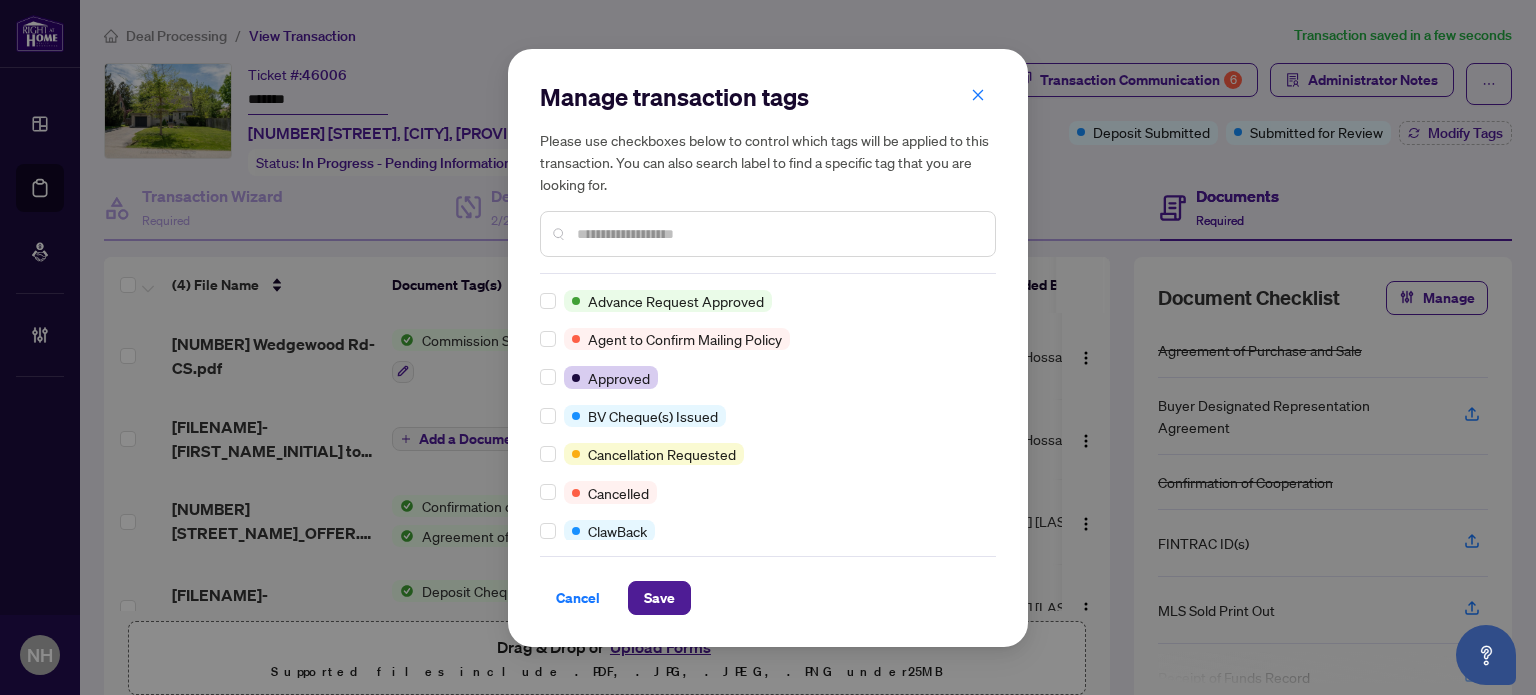 click at bounding box center (778, 234) 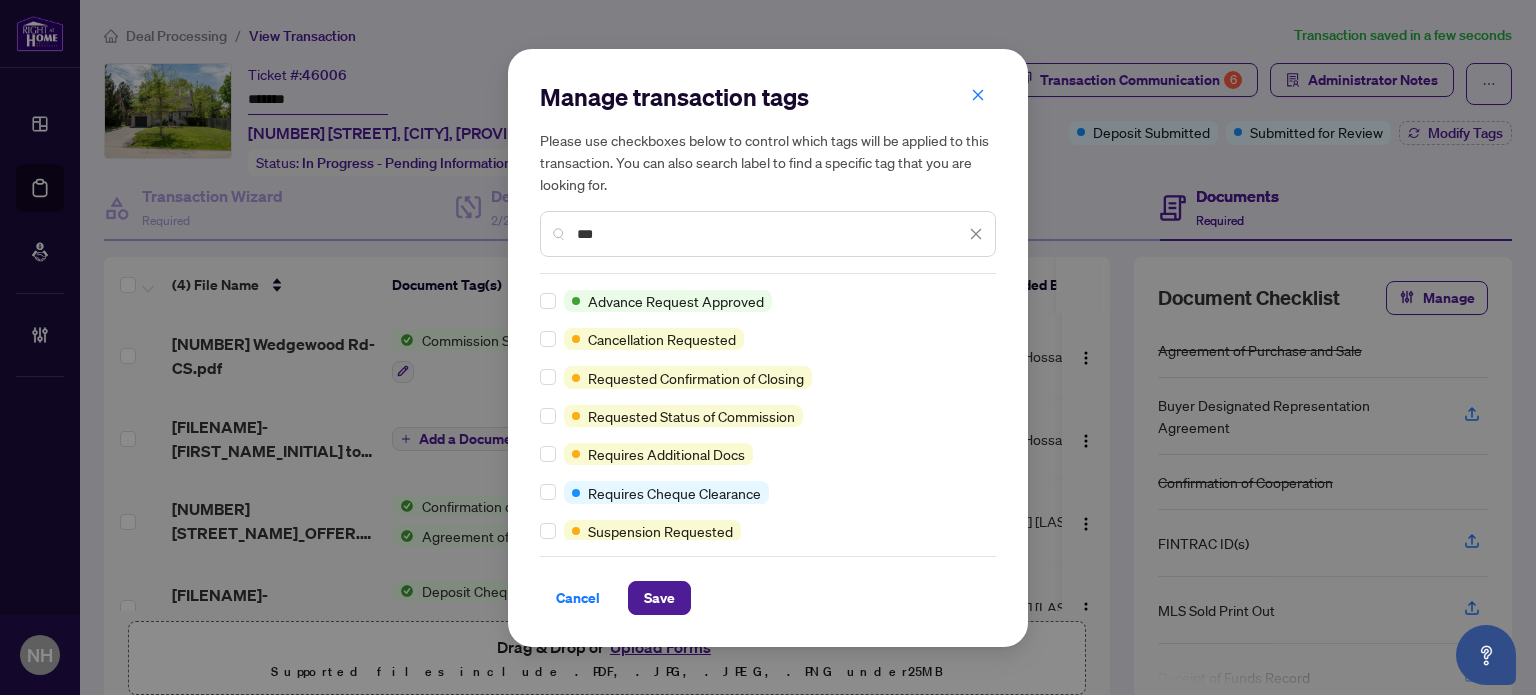 type 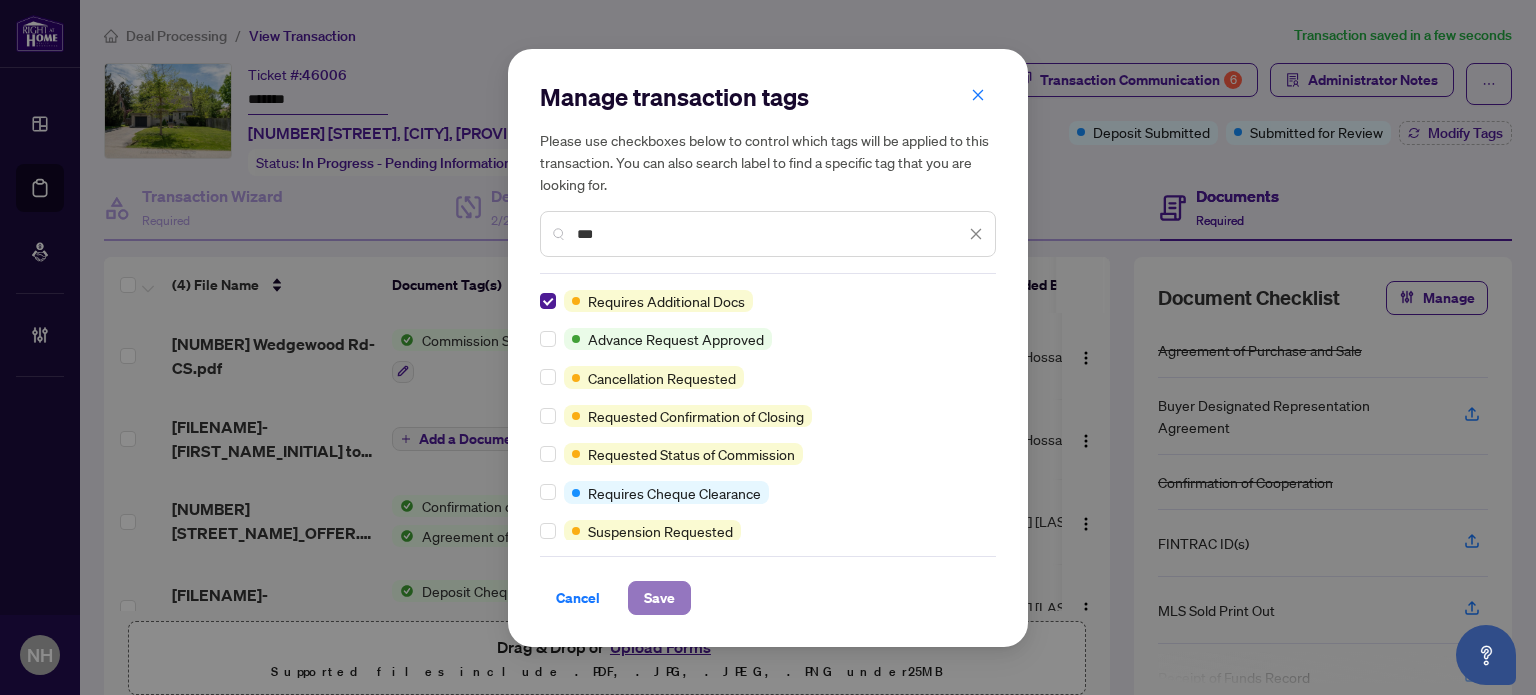 click on "Save" at bounding box center [659, 598] 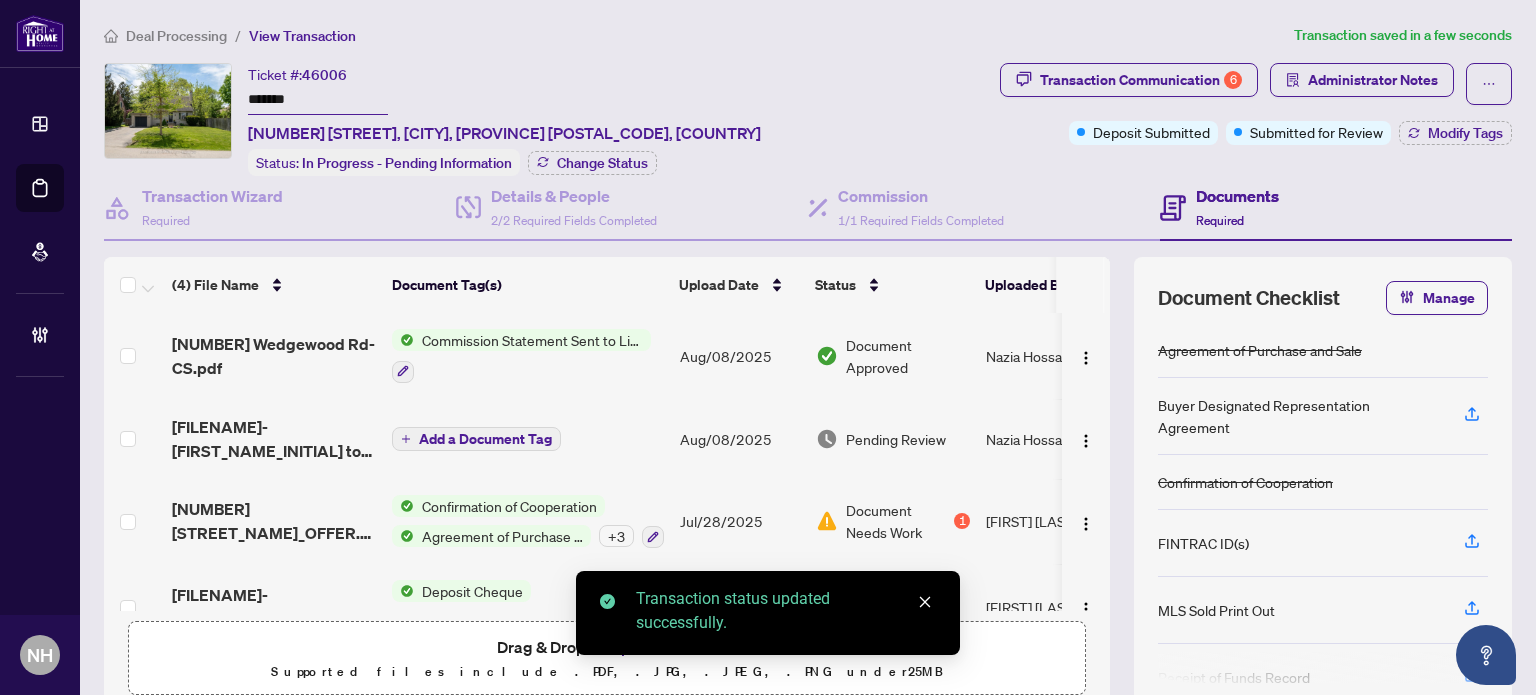 scroll, scrollTop: 40, scrollLeft: 0, axis: vertical 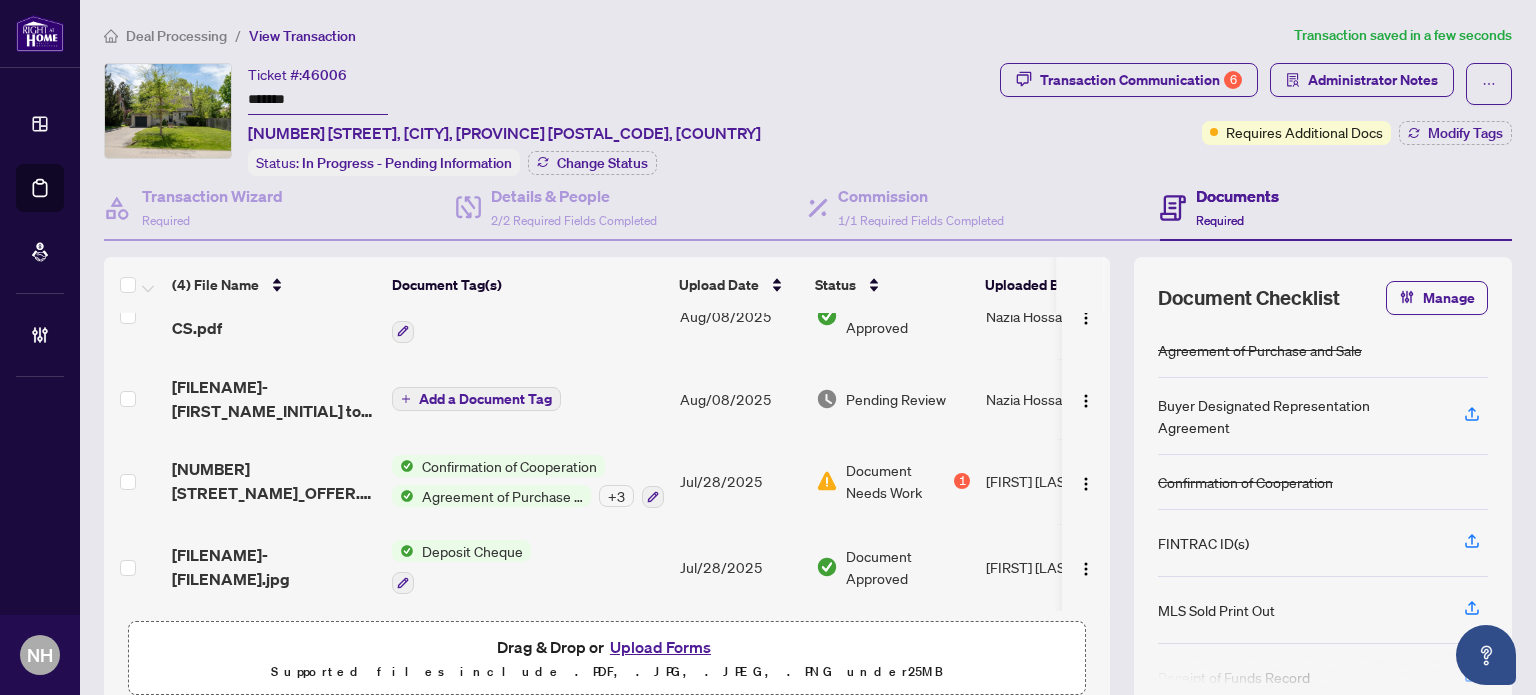 click on "Transaction Communication 6" at bounding box center (1129, 84) 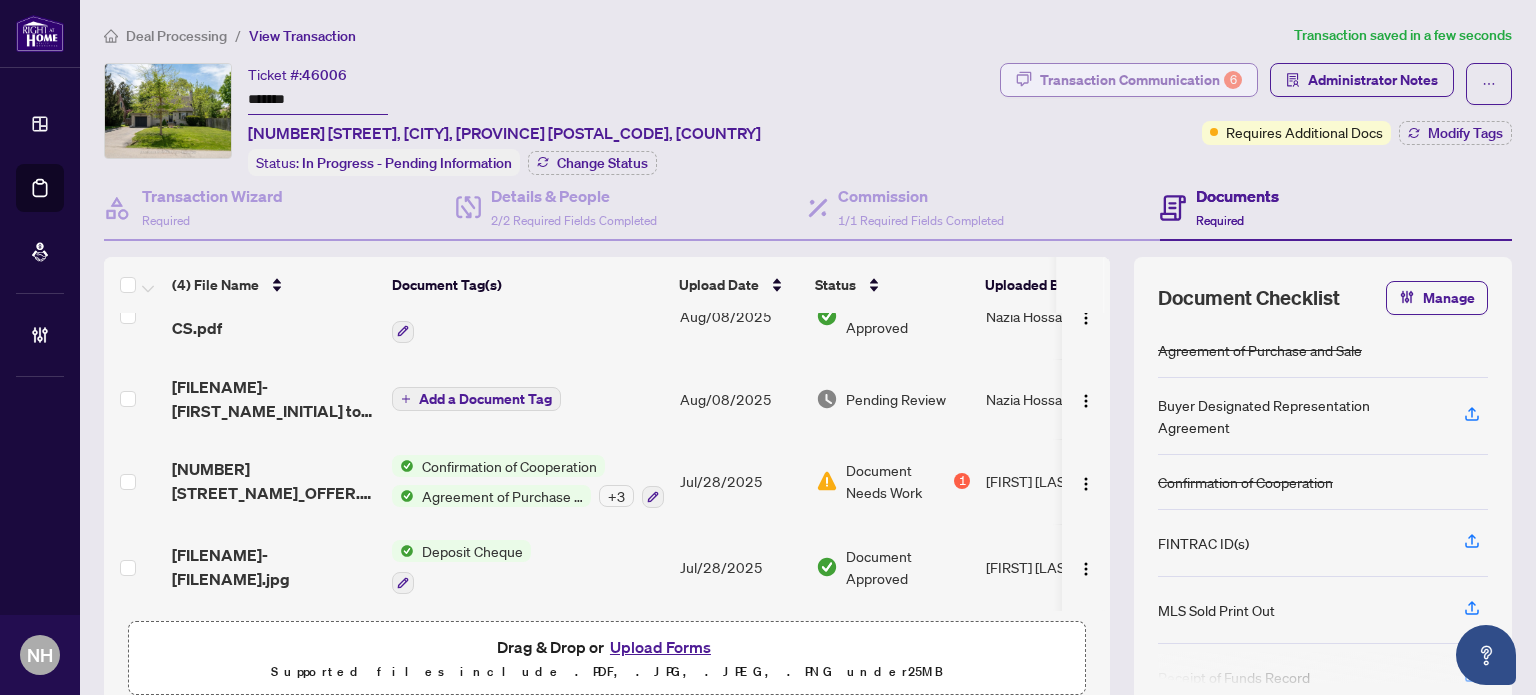click on "Transaction Communication 6" at bounding box center (1141, 80) 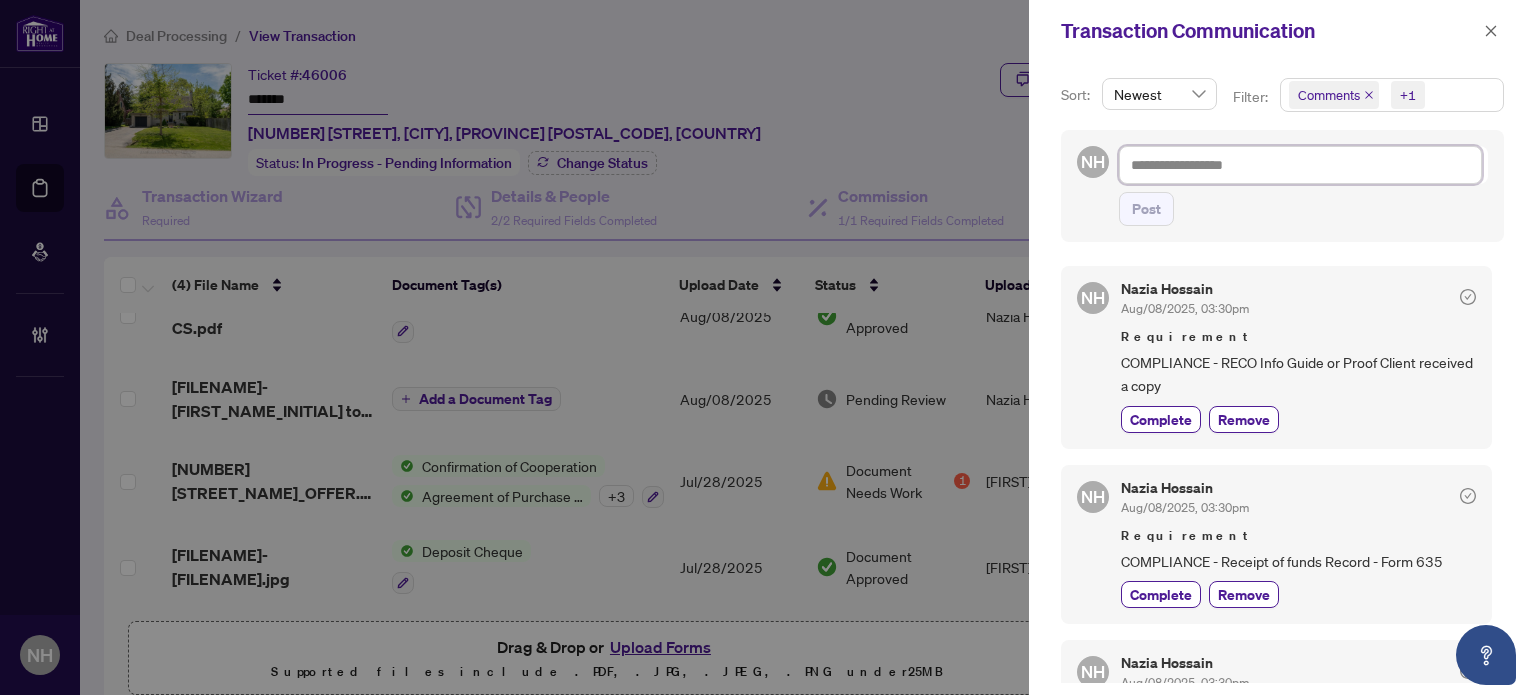 click at bounding box center [1300, 165] 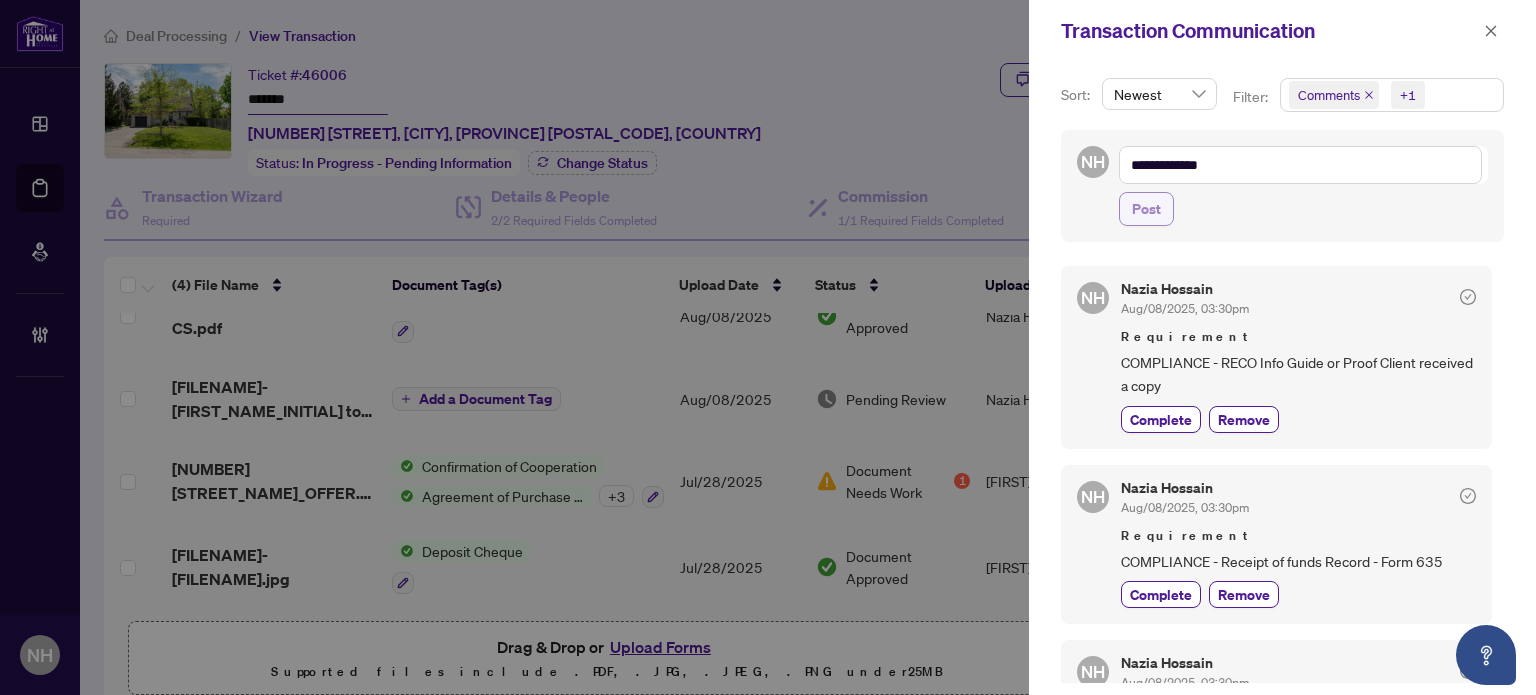 click on "Post" at bounding box center (1146, 209) 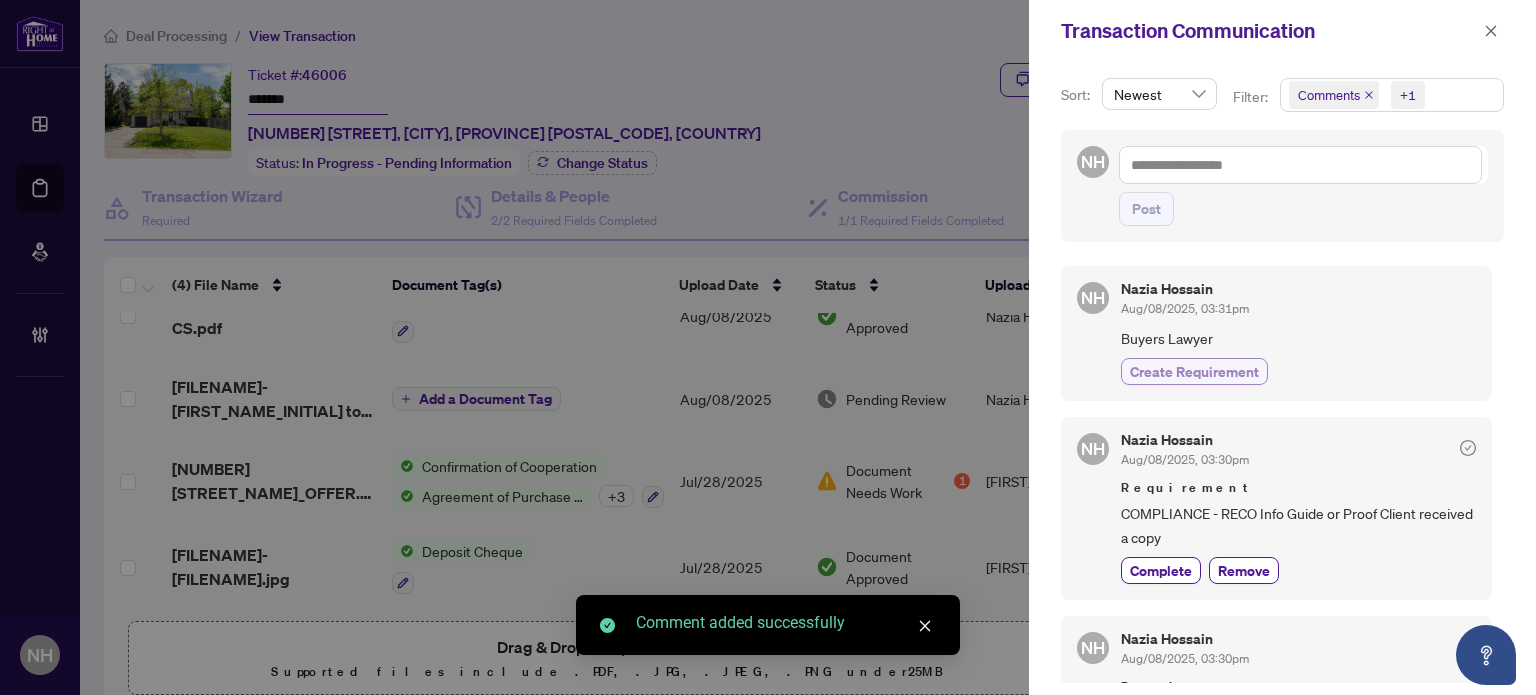 click on "Create Requirement" at bounding box center [1194, 371] 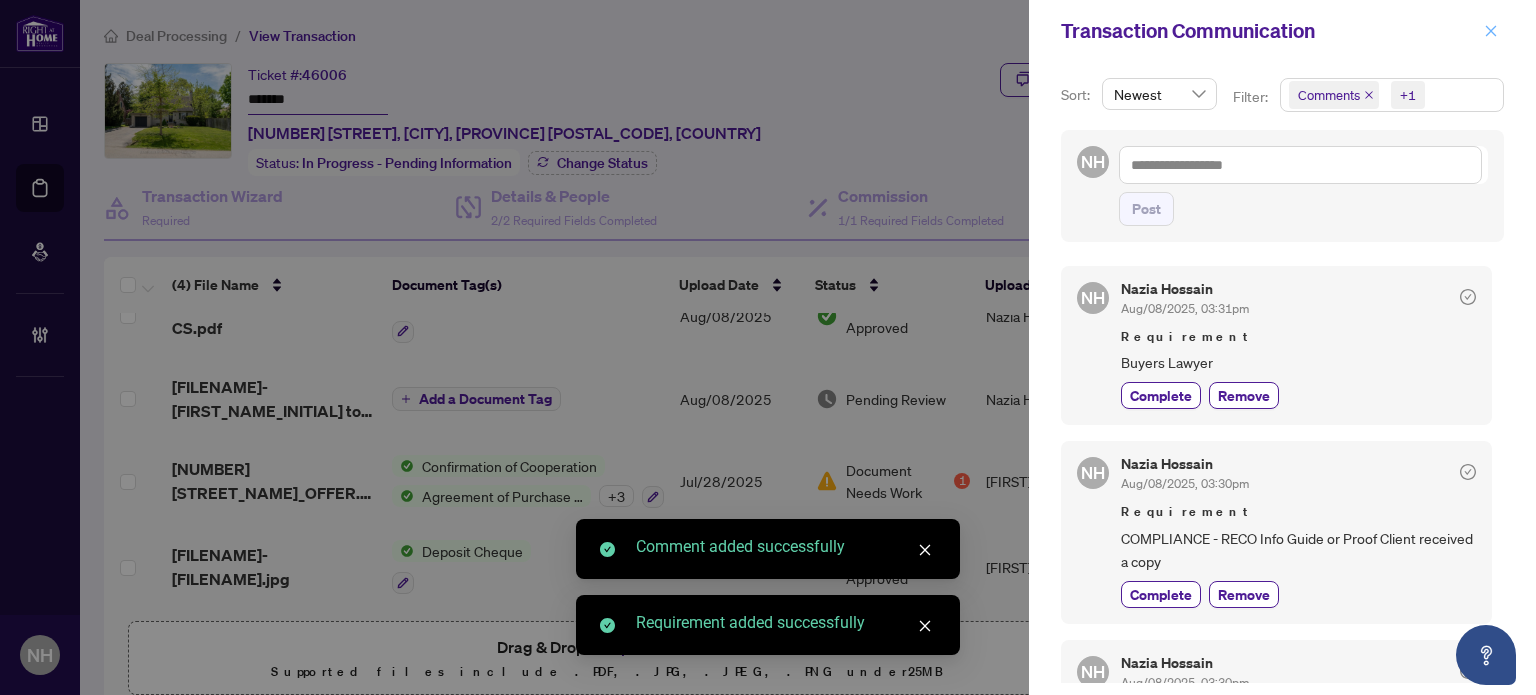 drag, startPoint x: 1491, startPoint y: 27, endPoint x: 1388, endPoint y: 3, distance: 105.75916 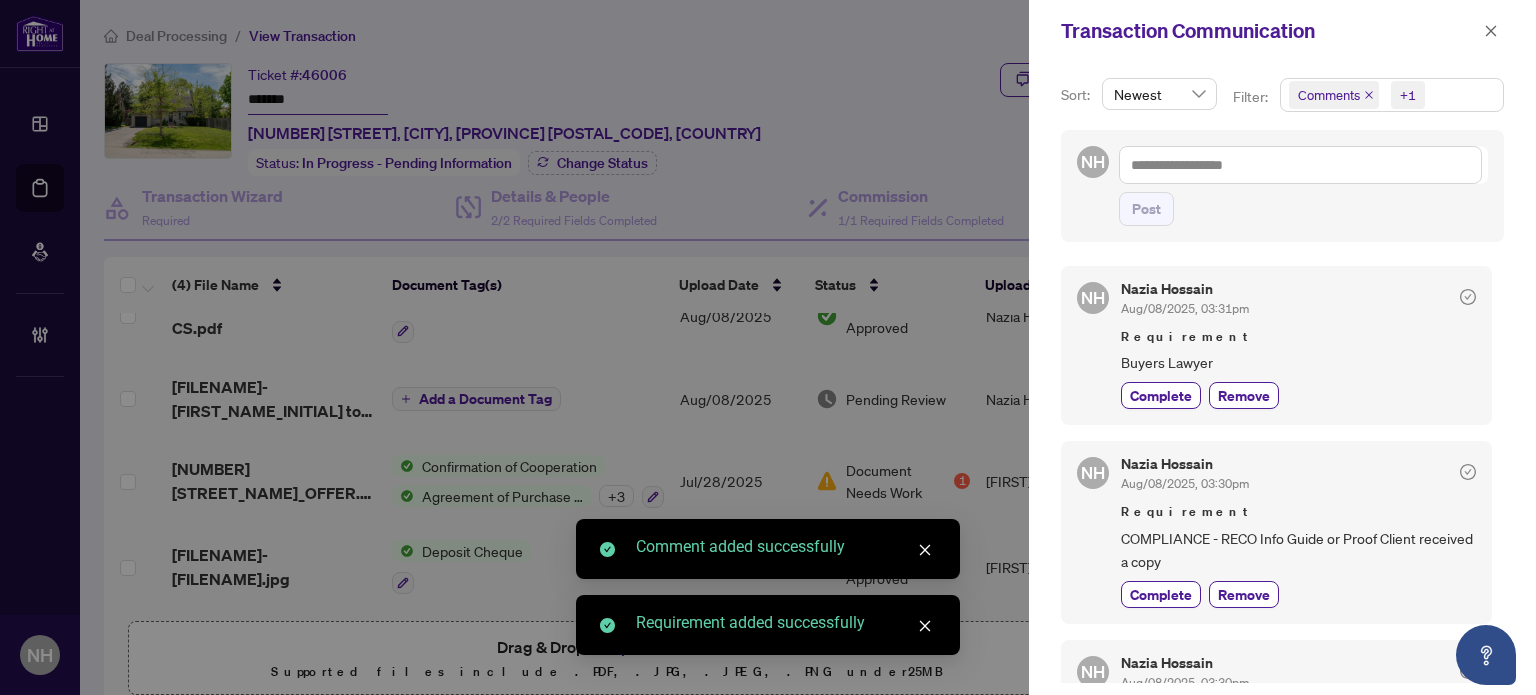 click 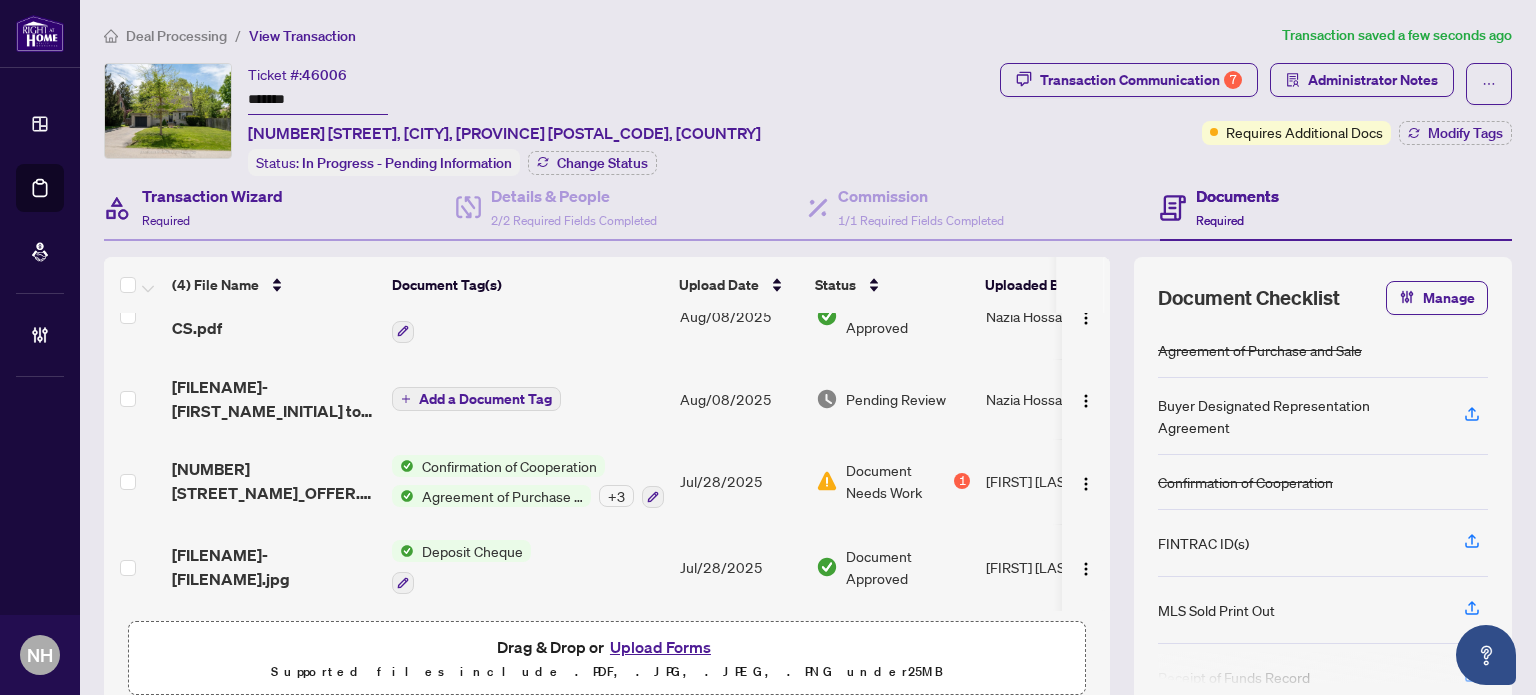 click on "Transaction Wizard Required" at bounding box center [280, 208] 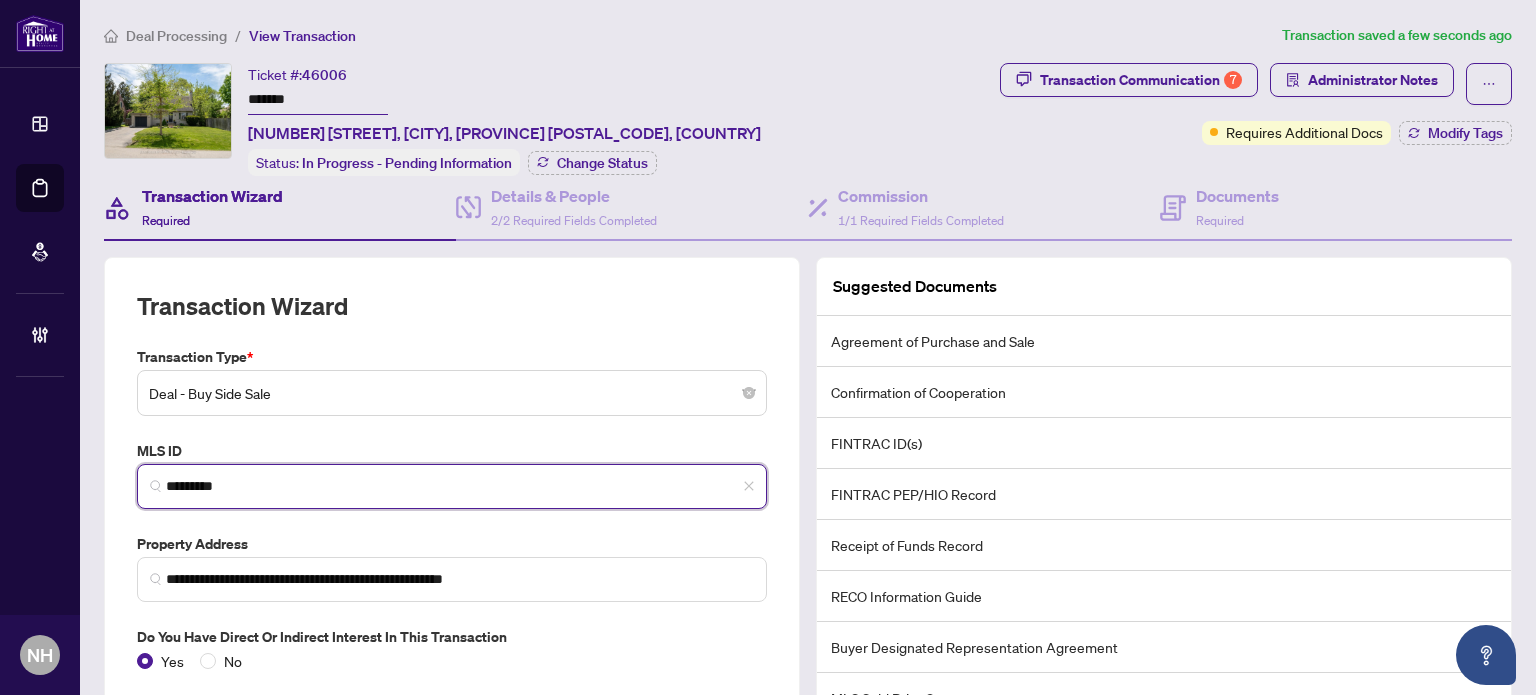drag, startPoint x: 146, startPoint y: 458, endPoint x: 88, endPoint y: 434, distance: 62.76942 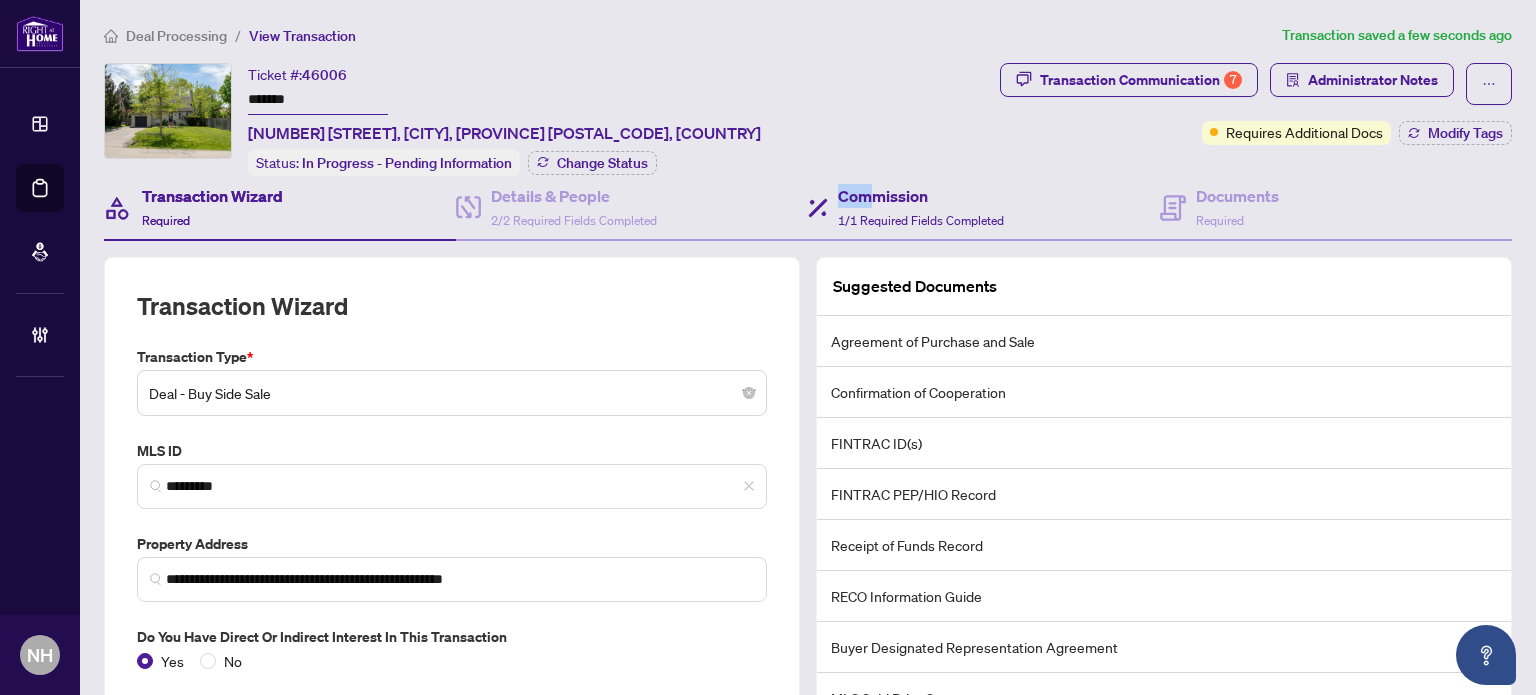 click on "Transaction Wizard Required Details & People 2/2 Required Fields Completed Commission 1/1 Required Fields Completed Documents Required" at bounding box center [808, 208] 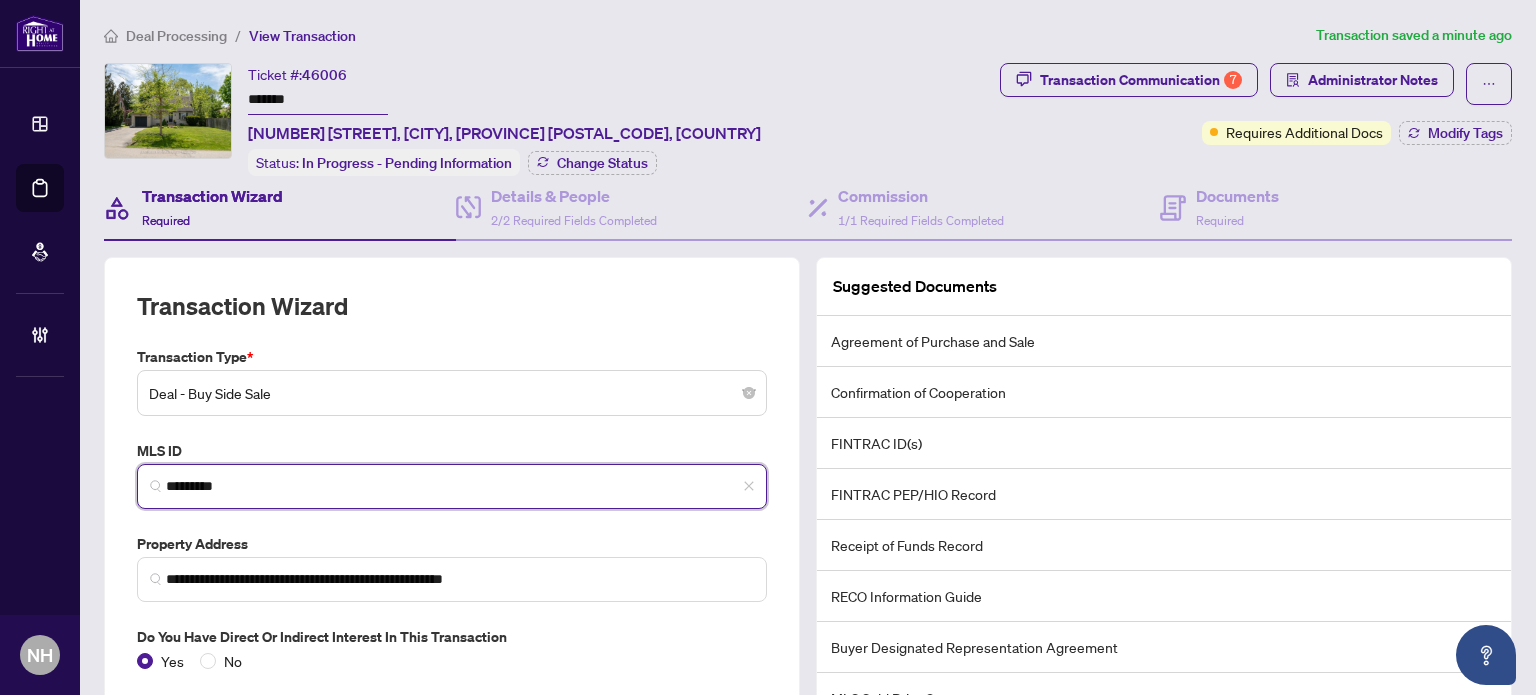 drag, startPoint x: 223, startPoint y: 480, endPoint x: 173, endPoint y: 467, distance: 51.662365 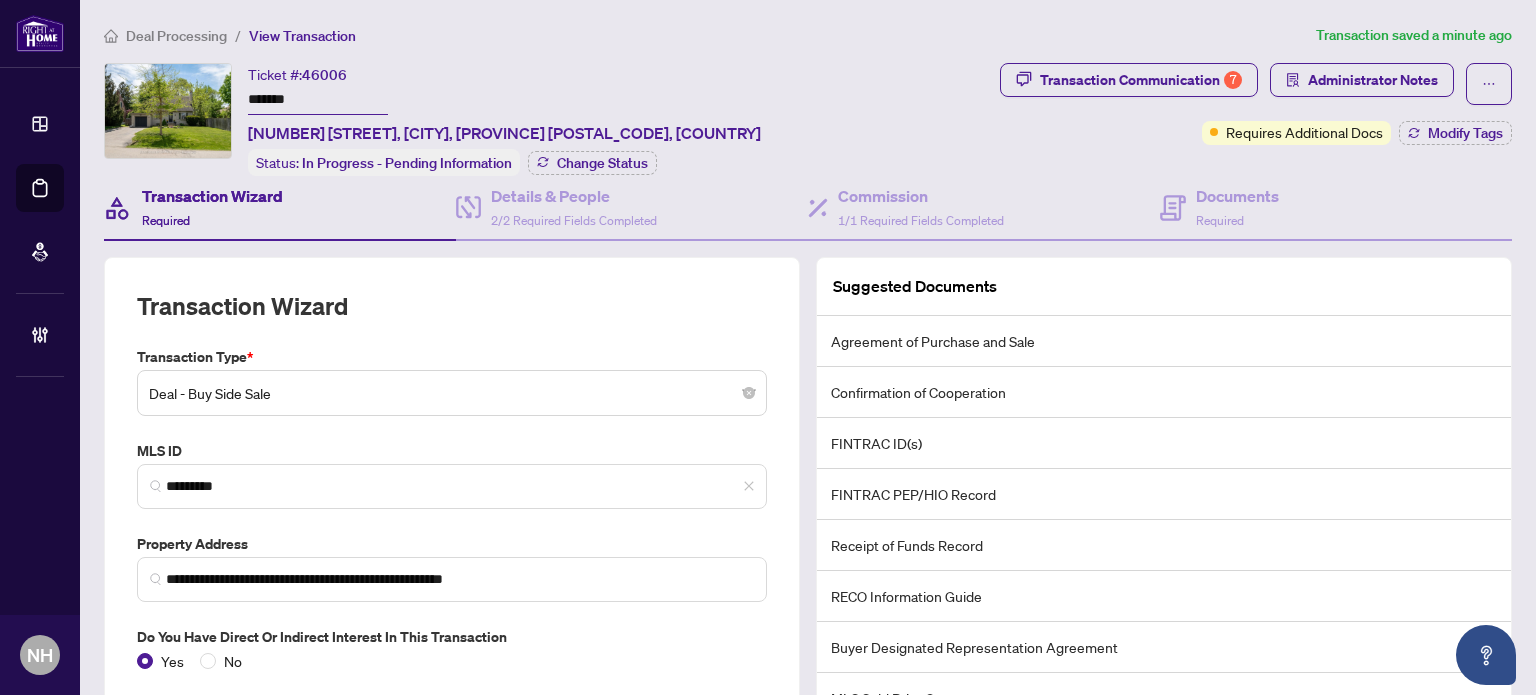 click on "**********" at bounding box center (452, 509) 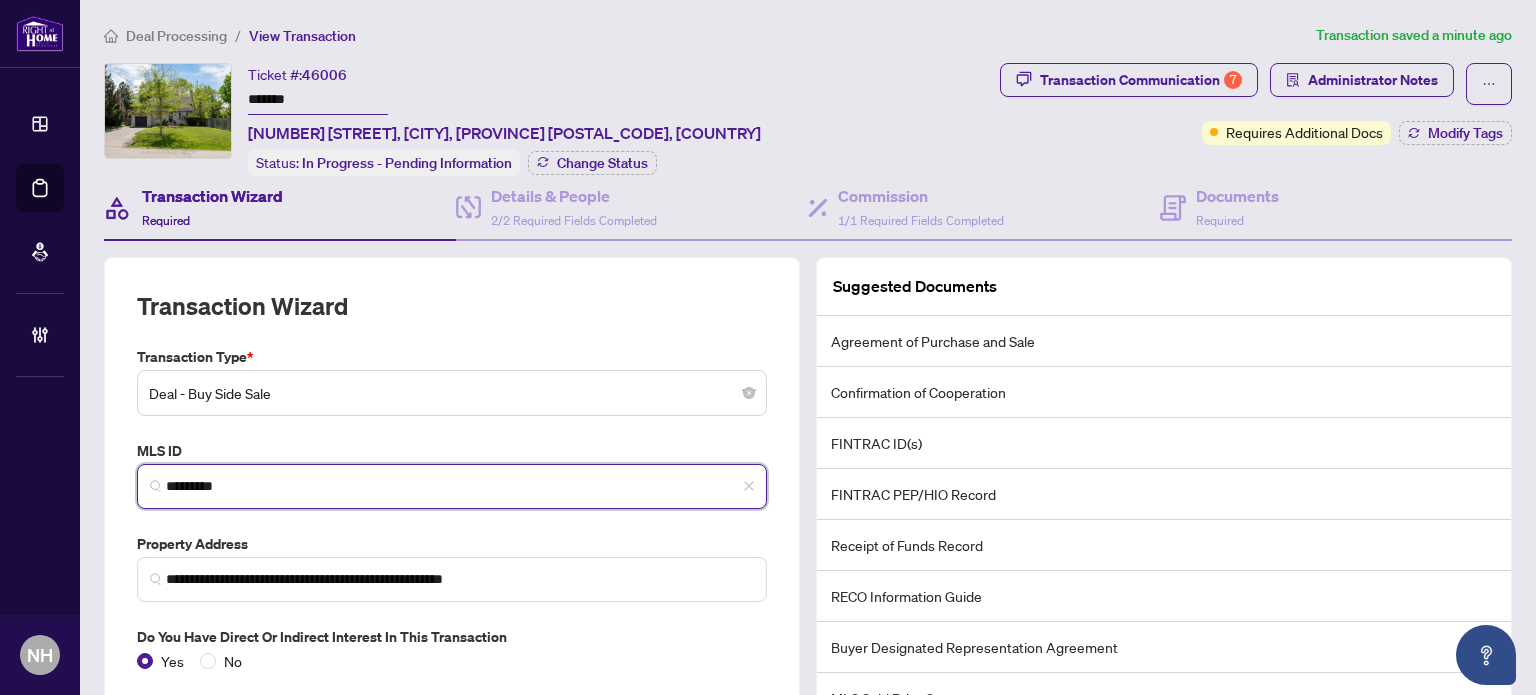drag, startPoint x: 260, startPoint y: 478, endPoint x: 116, endPoint y: 443, distance: 148.19244 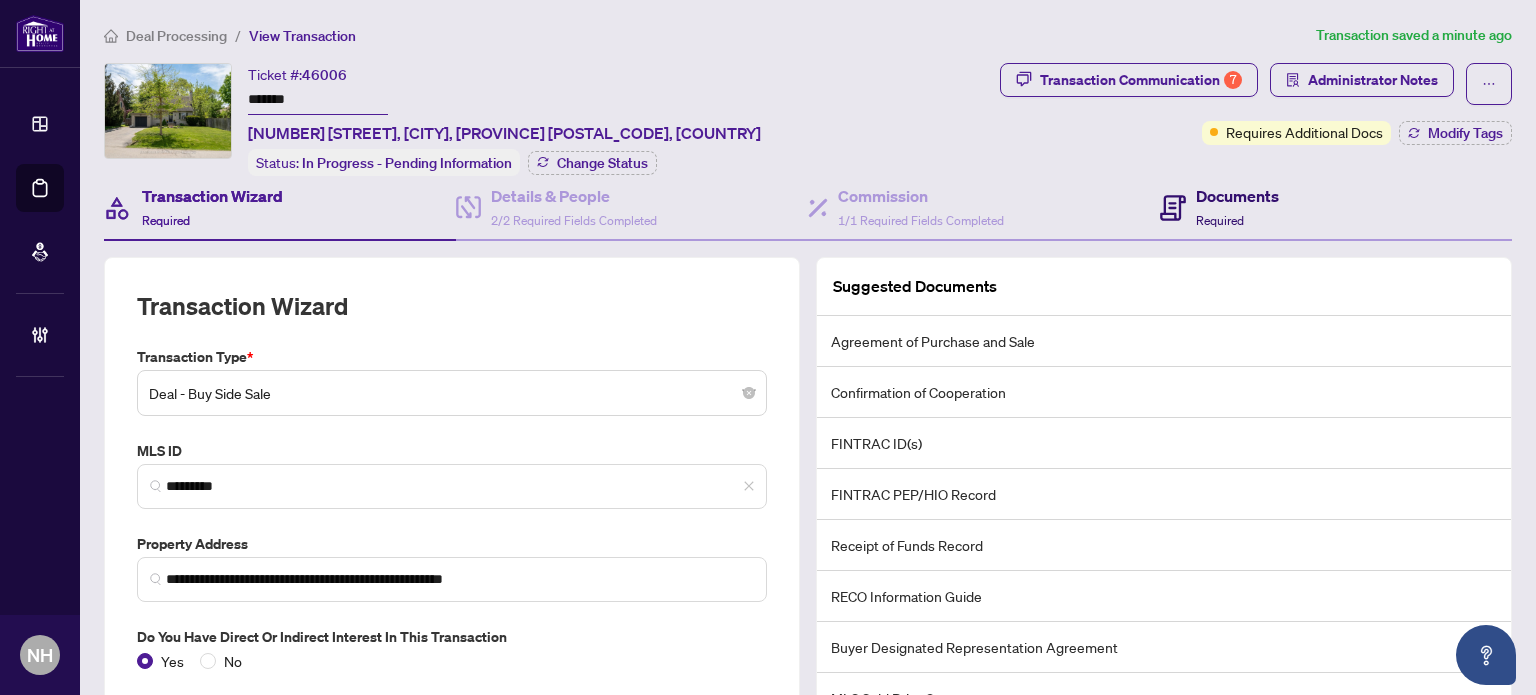 click 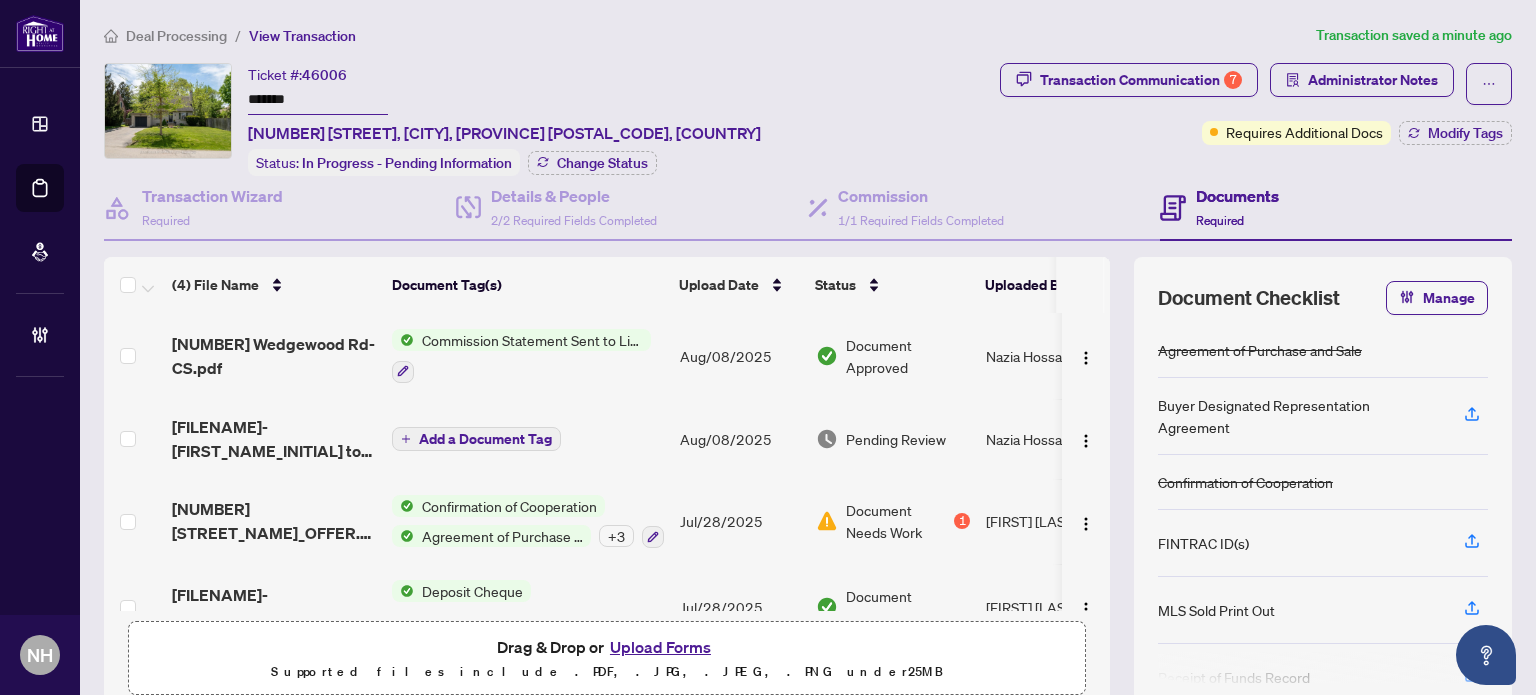 click on "Upload Forms" at bounding box center (660, 647) 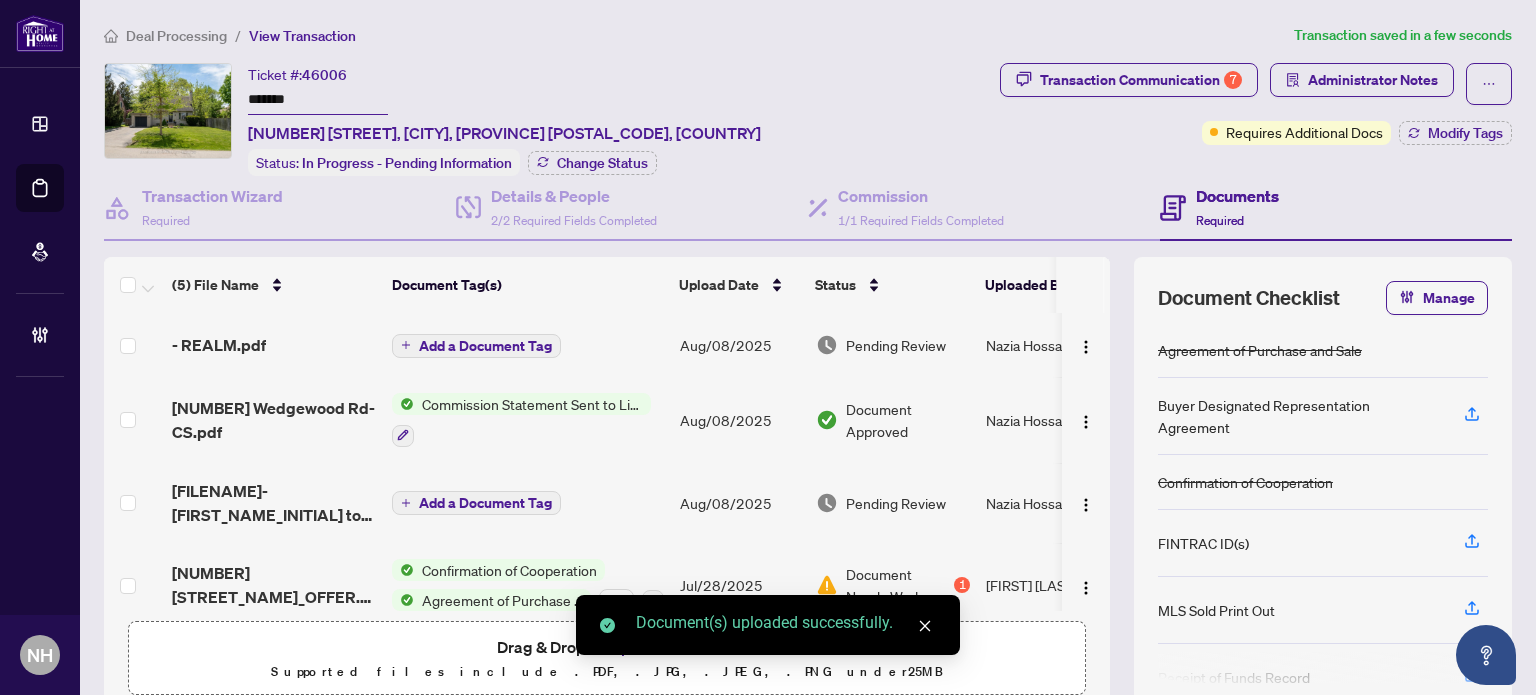 click on "Add a Document Tag" at bounding box center (528, 345) 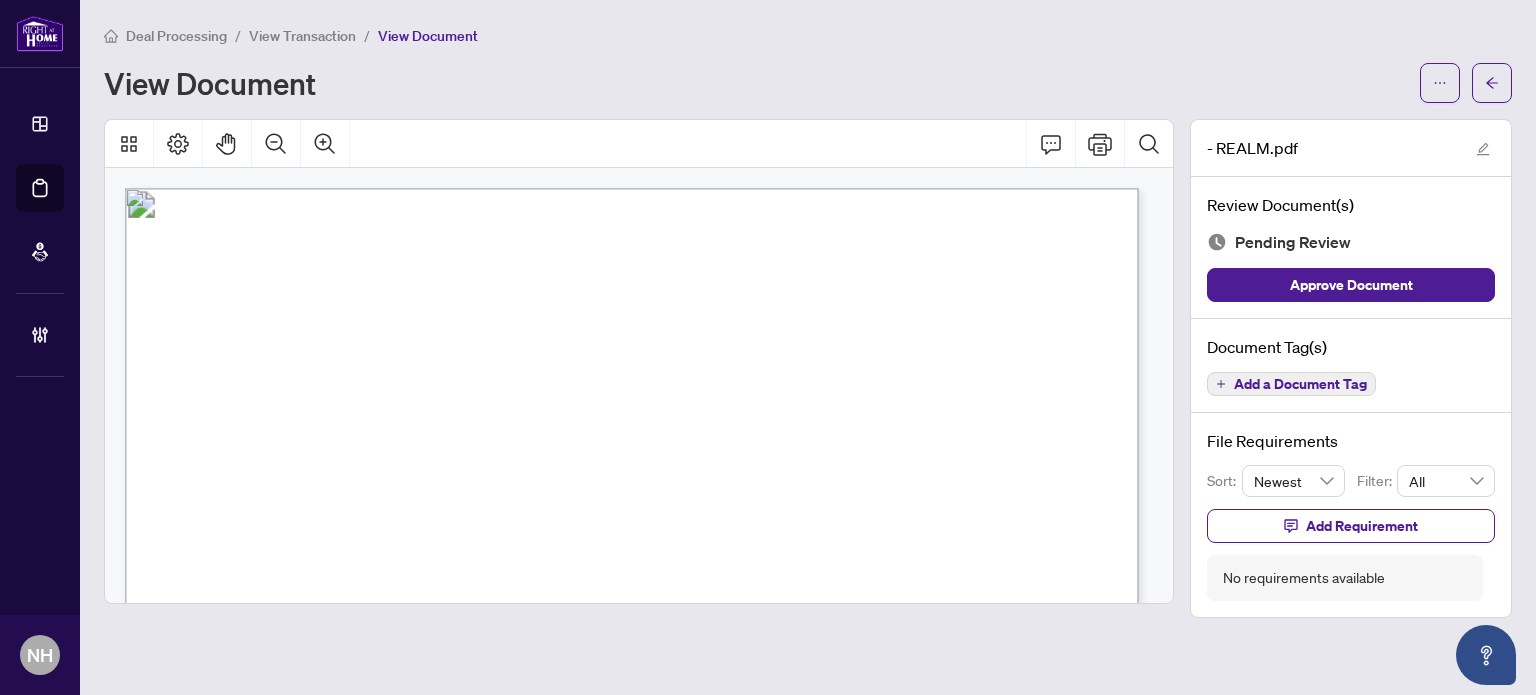 click on "Add a Document Tag" at bounding box center [1291, 384] 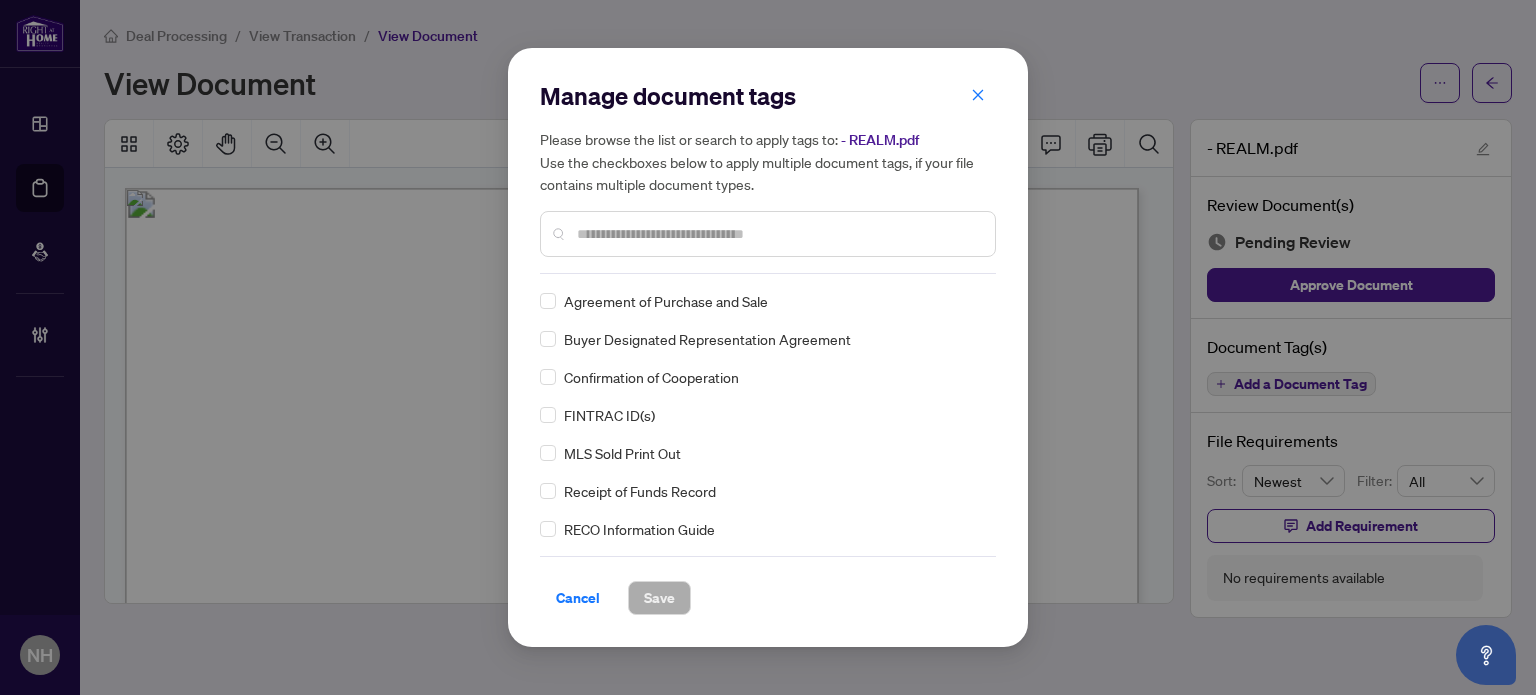 click on "Manage document tags Please browse the list or search to apply tags to:   - REALM.pdf   Use the checkboxes below to apply multiple document tags, if your file contains multiple document types." at bounding box center (768, 177) 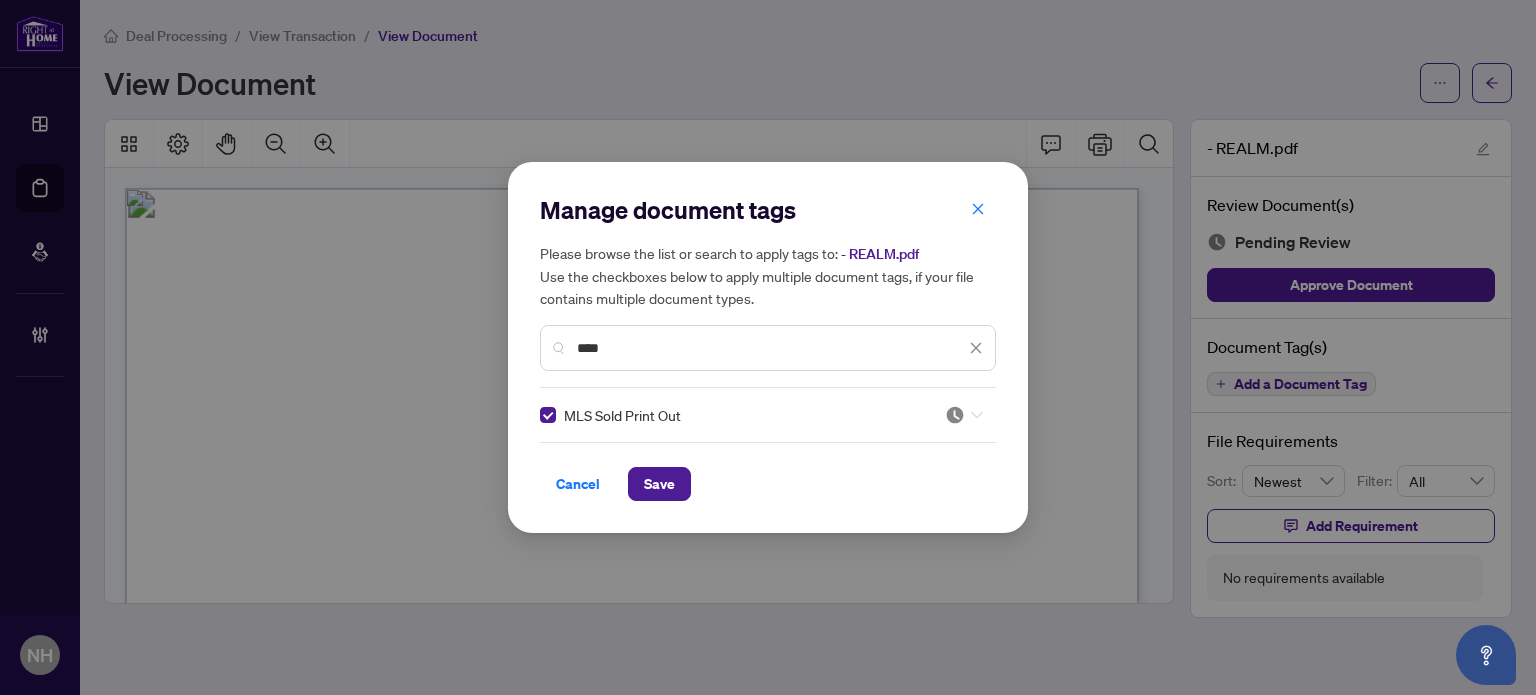 click at bounding box center (964, 415) 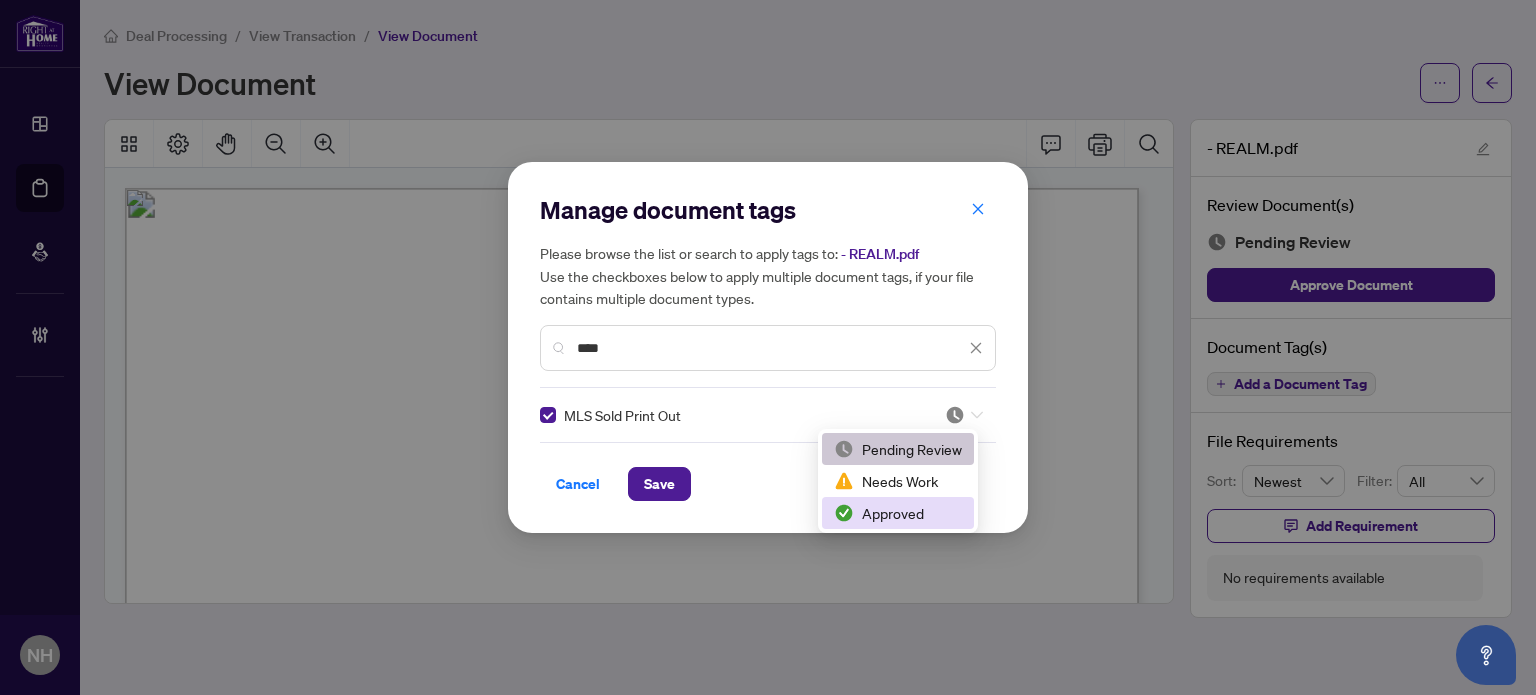 click on "Approved" at bounding box center [898, 513] 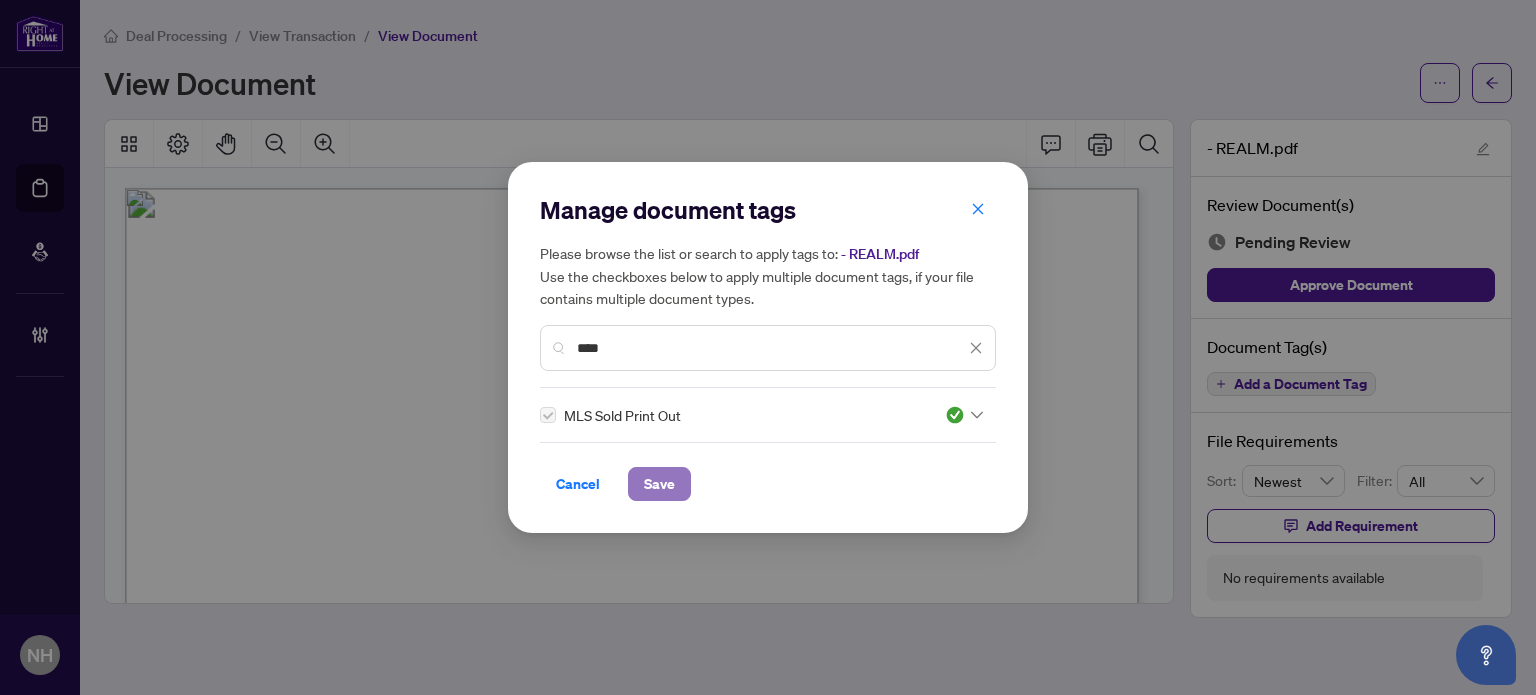 click on "Save" at bounding box center (659, 484) 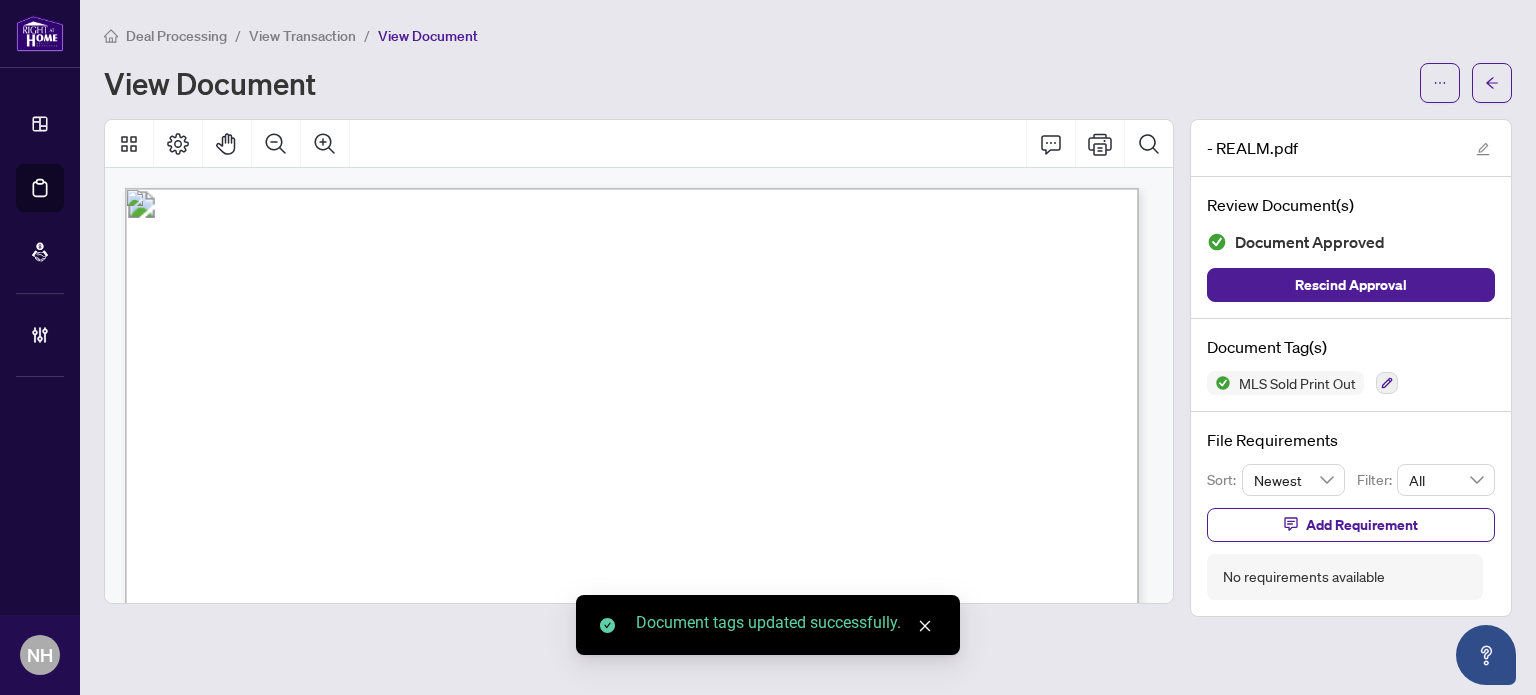 click on "View Transaction" at bounding box center [302, 36] 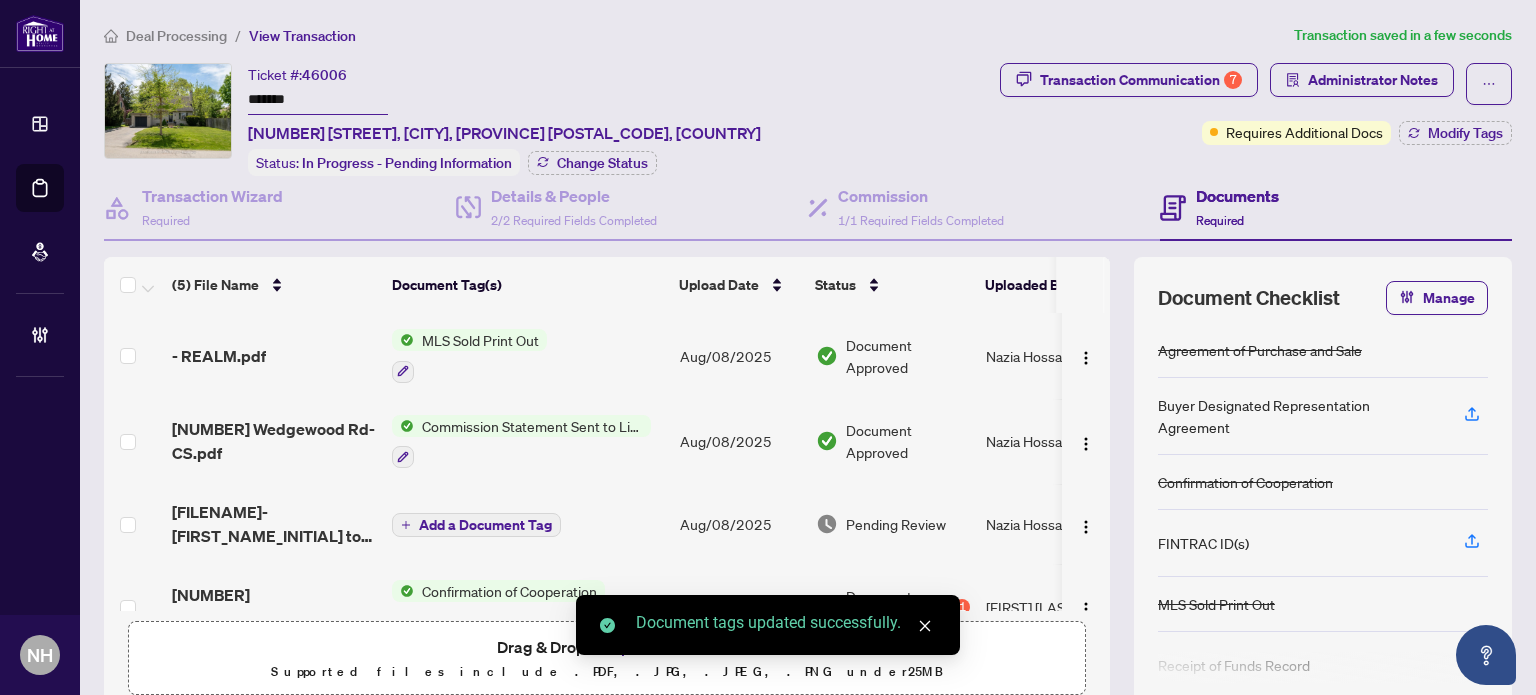 scroll, scrollTop: 141, scrollLeft: 0, axis: vertical 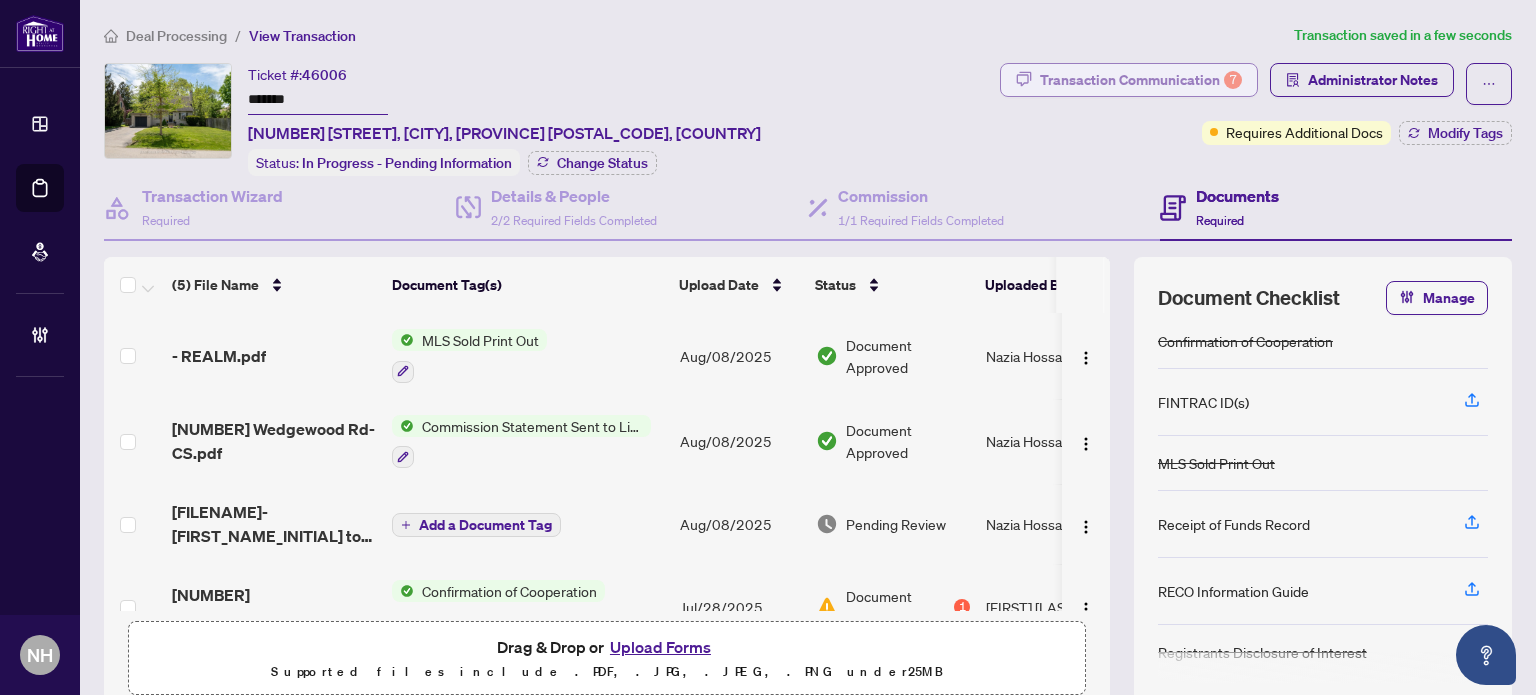 click on "Transaction Communication 7" at bounding box center [1141, 80] 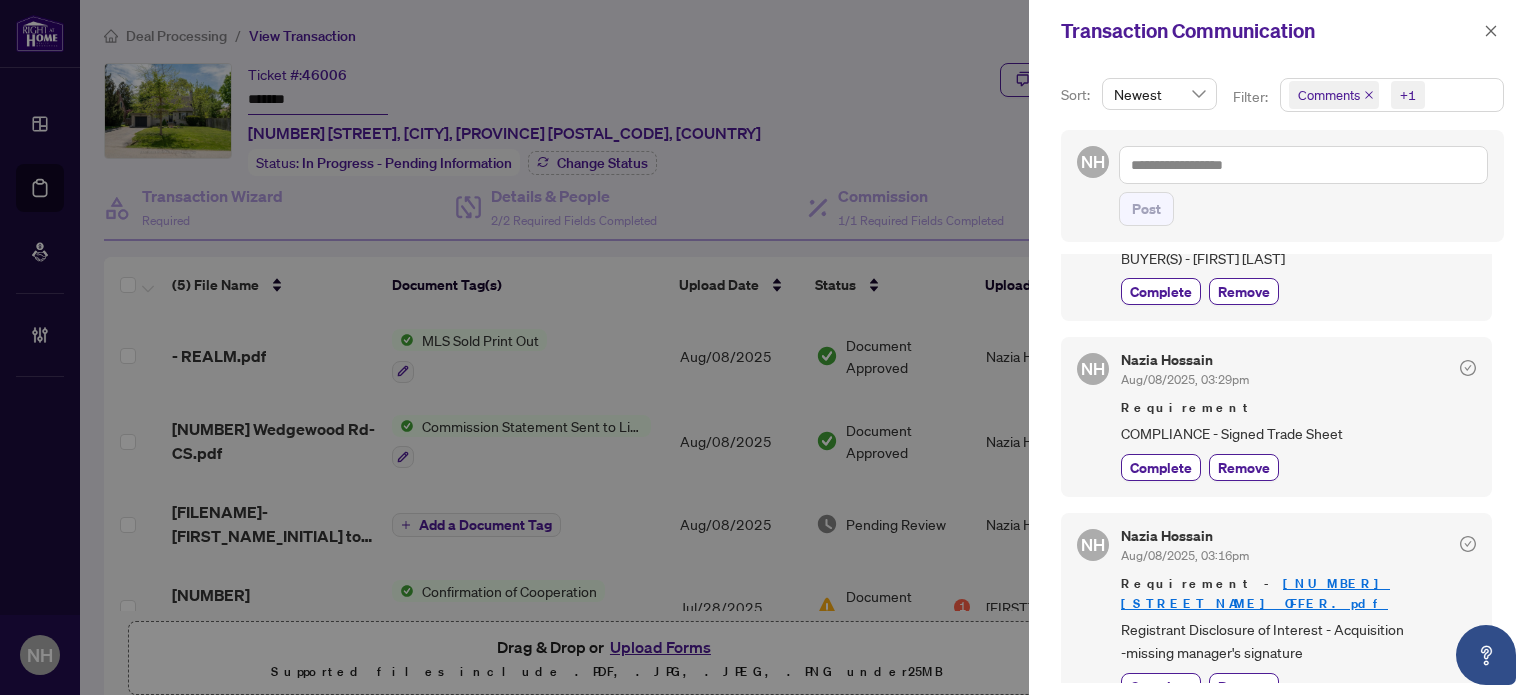 scroll, scrollTop: 877, scrollLeft: 0, axis: vertical 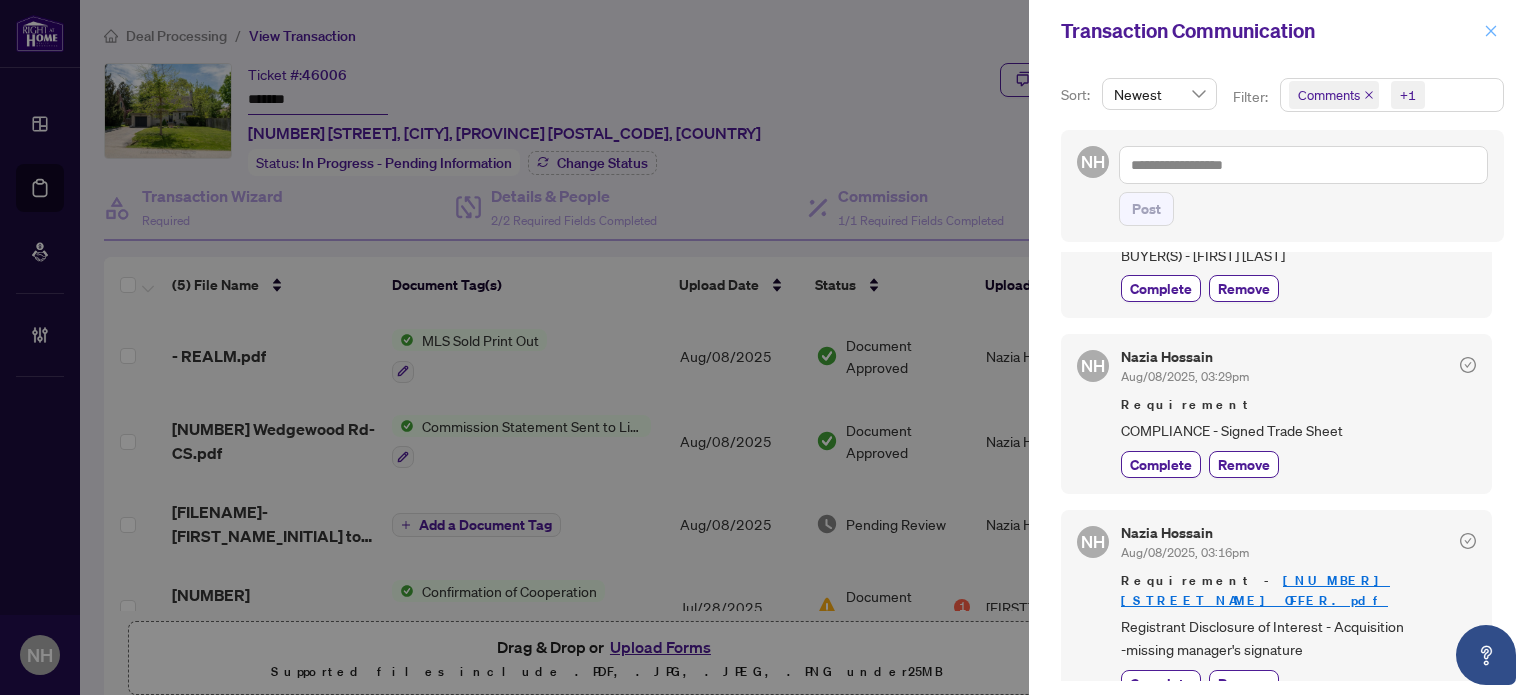 click 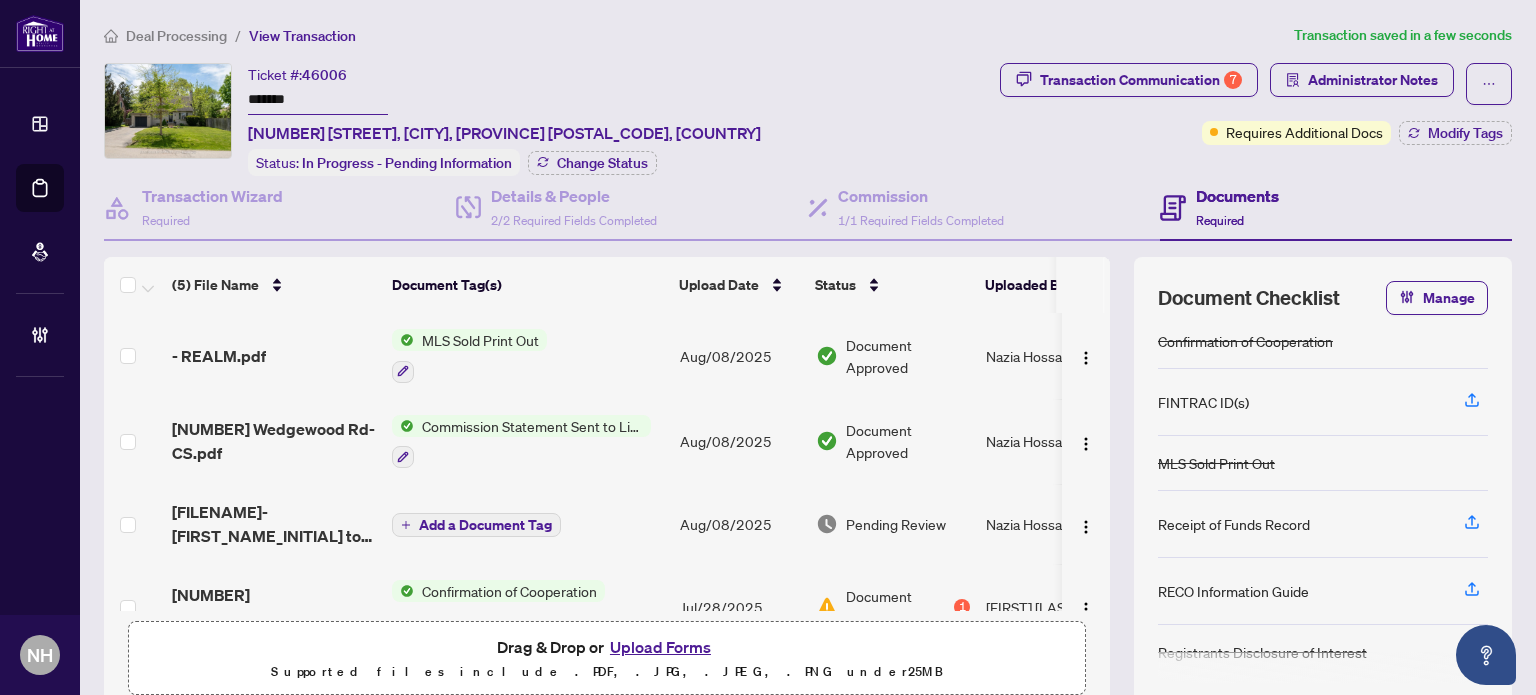 click on "Deal Processing / View Transaction Transaction saved   in a few seconds Ticket #:  46006 ******* 2194 Wedgewood Rd, Mississauga, Ontario L4Y 1V8, Canada Status:   In Progress - Pending Information Change Status Transaction Communication 7 Administrator Notes Requires Additional Docs Modify Tags Transaction Wizard Required Details & People 2/2 Required Fields Completed Commission 1/1 Required Fields Completed Documents Required (5) File Name Document Tag(s) Upload Date Status Uploaded By               - REALM.pdf MLS Sold Print Out Aug/08/2025 Document Approved Nazia Hossain 2194 Wedgewood Rd-CS.pdf Commission Statement Sent to Listing Brokerage Aug/08/2025 Document Approved Nazia Hossain 2194 Wedgewood Rd-Trade sheet-Daniel to review.pdf Add a Document Tag Aug/08/2025 Pending Review Nazia Hossain 2194Wedgewood-_OFFER.pdf Confirmation of Cooperation Agreement of Purchase and Sale + 3 Jul/28/2025 Document Needs Work 1 Daniel Mroczkowski 1753722850818-2194WedgwoodDeposit.jpg Deposit Cheque Jul/28/2025" at bounding box center (808, 347) 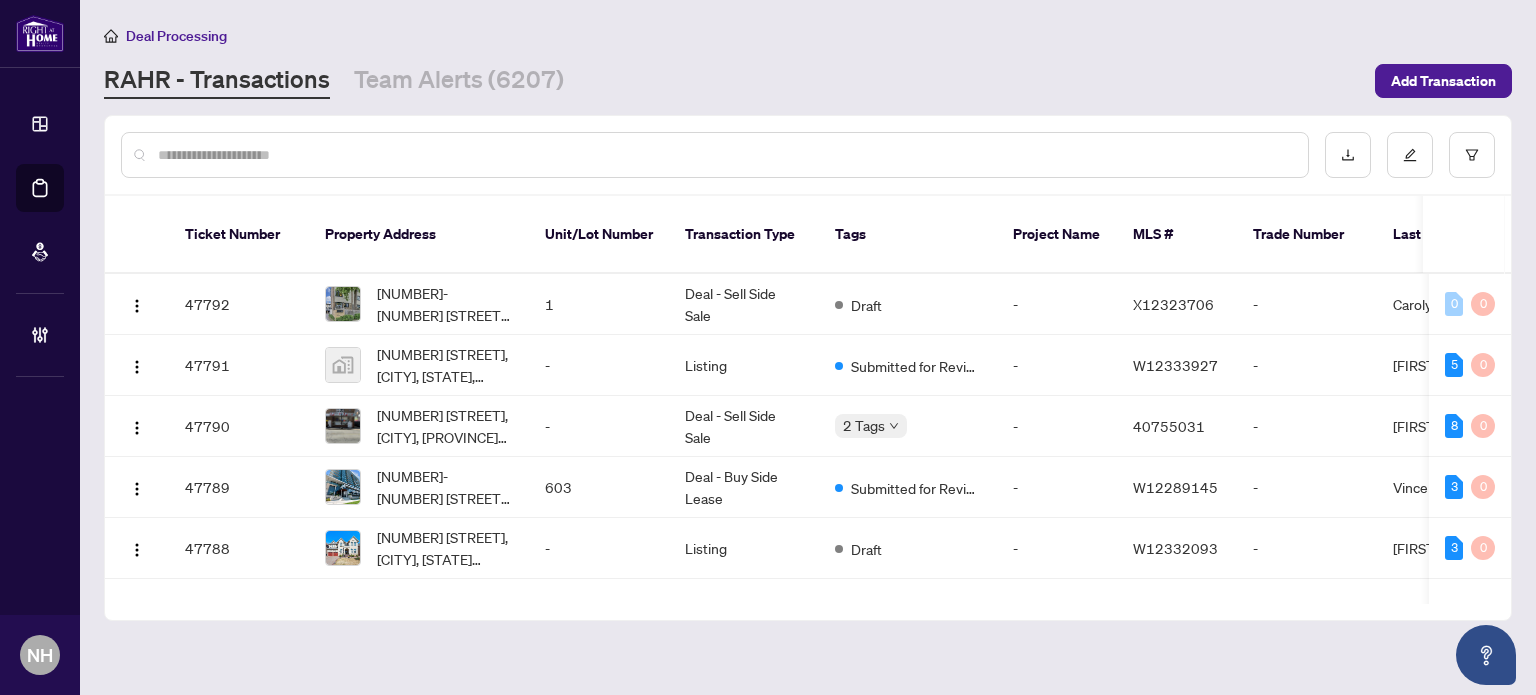 click at bounding box center [725, 155] 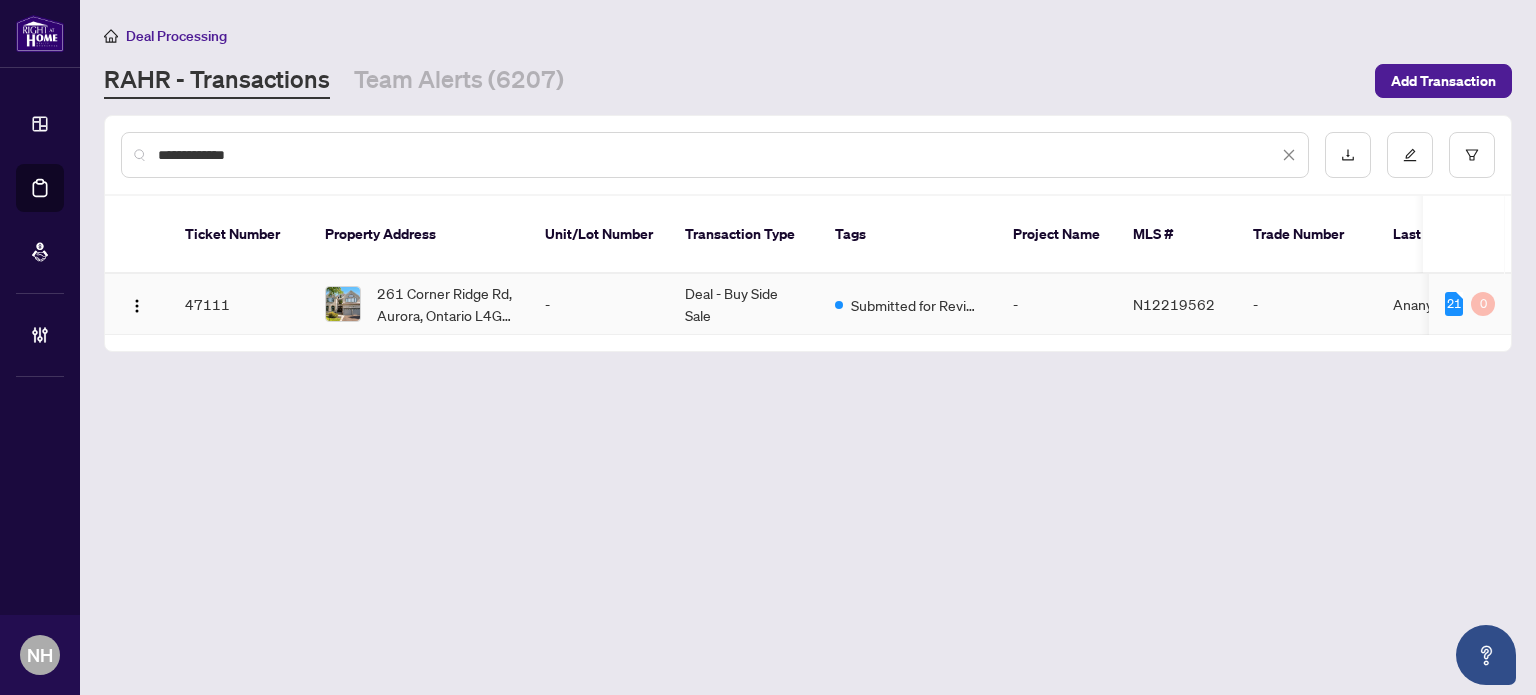 click on "261 Corner Ridge Rd, Aurora, Ontario L4G 6L6, Canada" at bounding box center (445, 304) 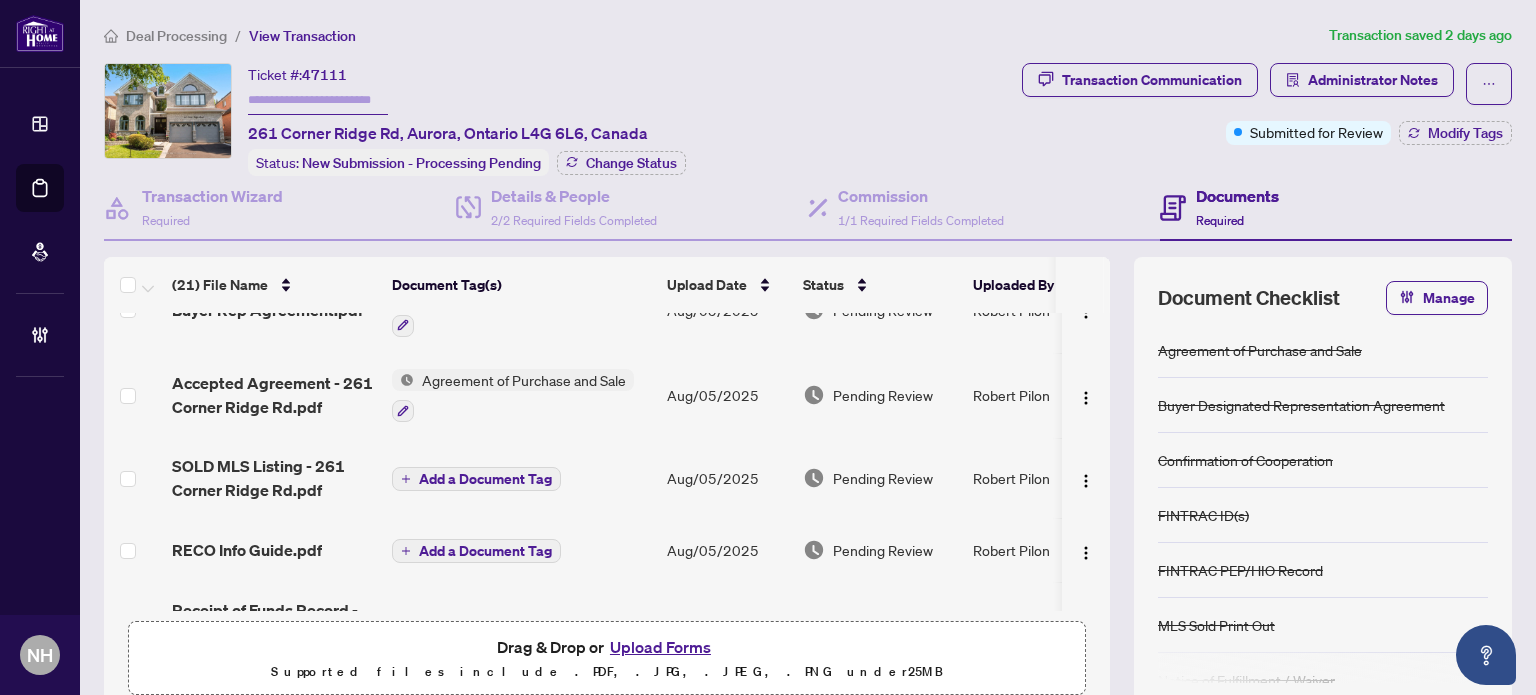 scroll, scrollTop: 700, scrollLeft: 0, axis: vertical 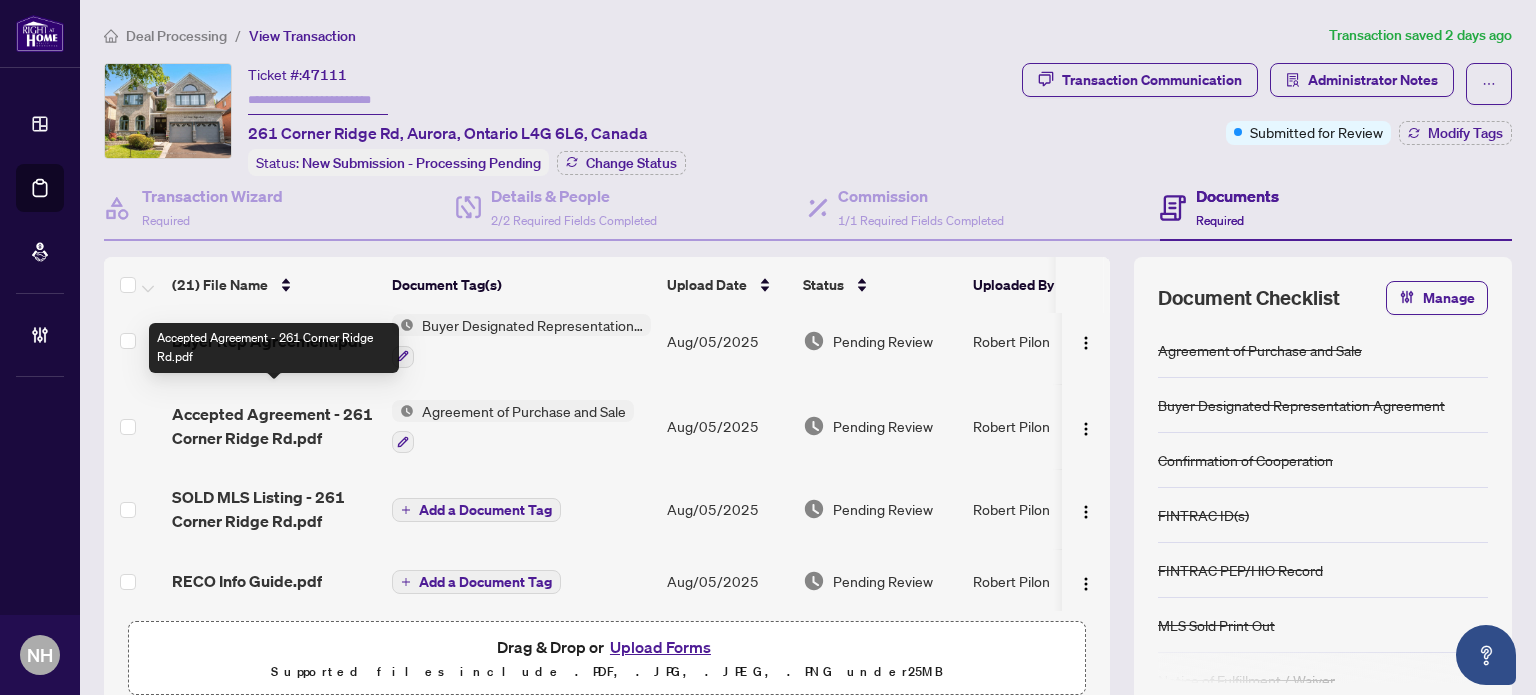 click on "Accepted Agreement - 261 Corner Ridge Rd.pdf" at bounding box center [274, 426] 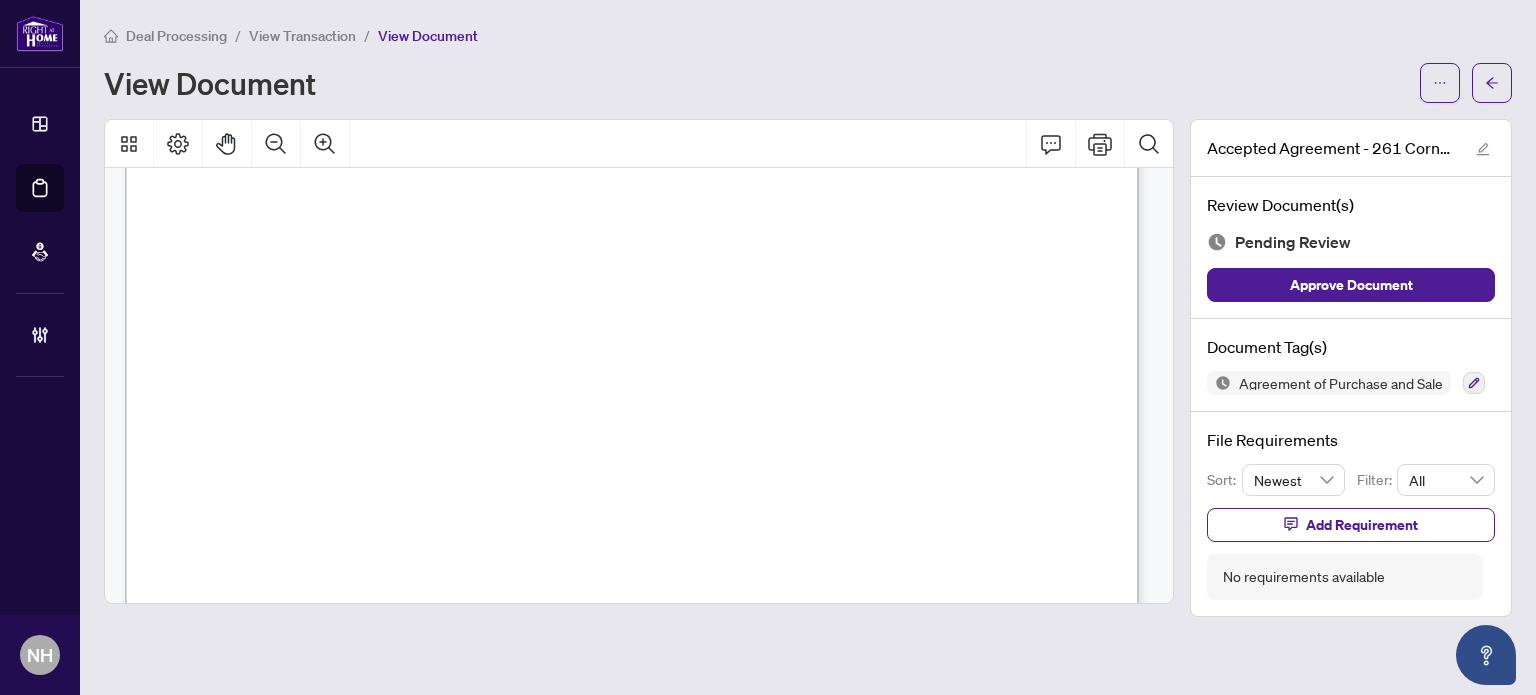 scroll, scrollTop: 0, scrollLeft: 0, axis: both 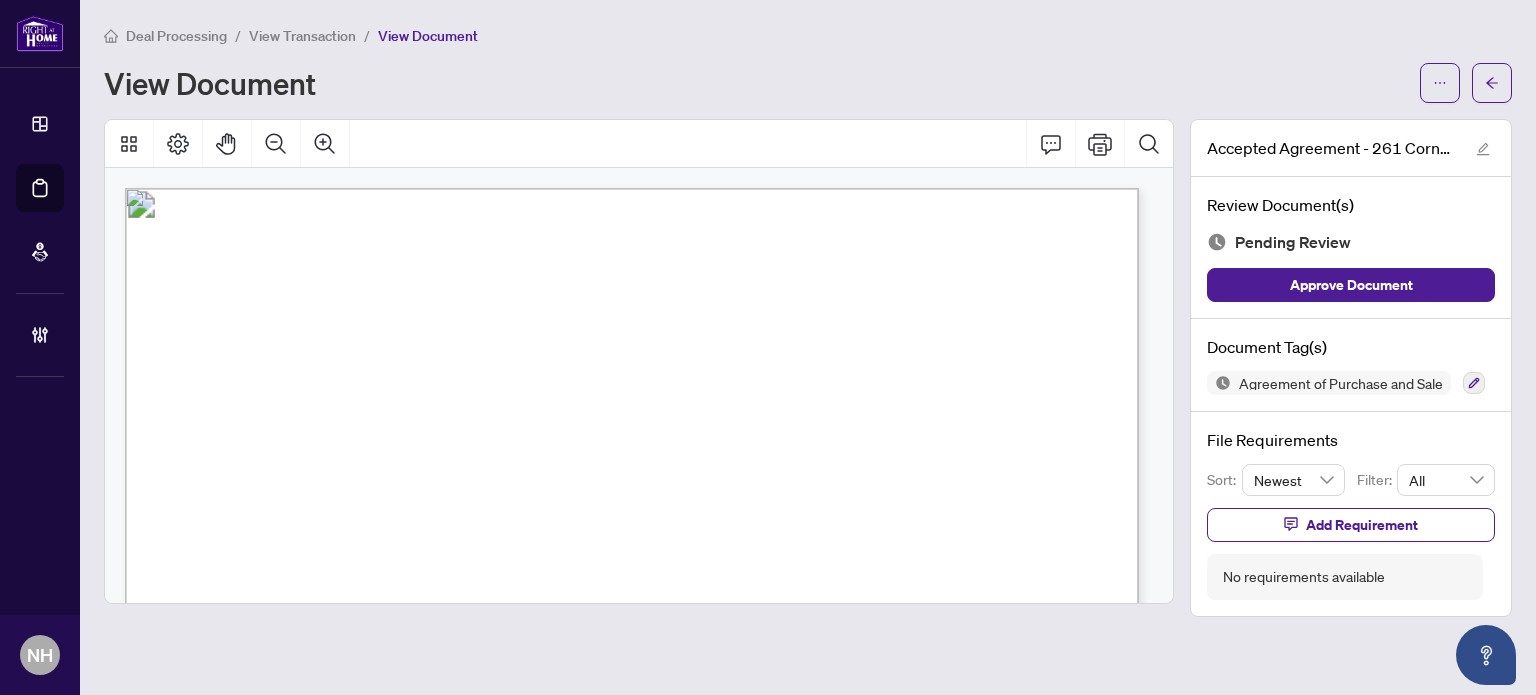 click on "View Transaction" at bounding box center (302, 36) 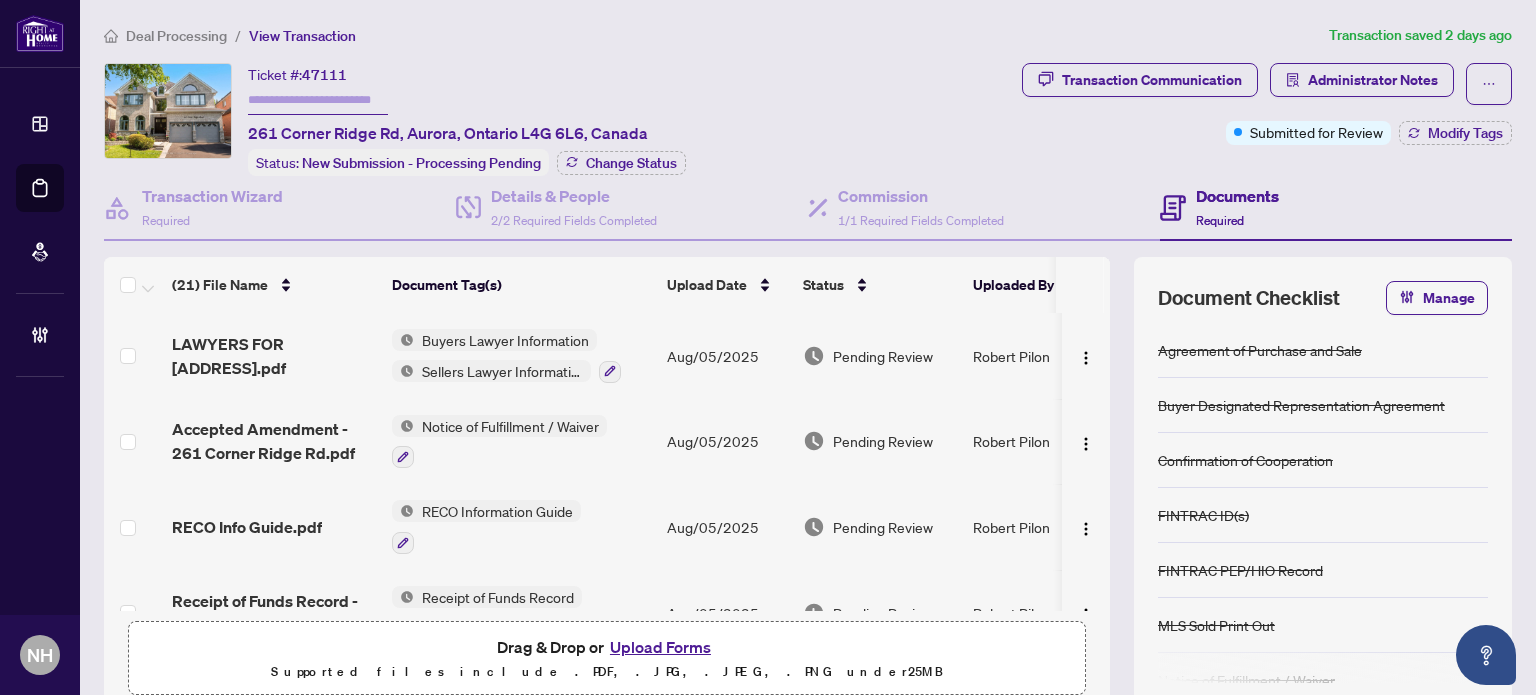 click on "Deal Processing" at bounding box center (176, 36) 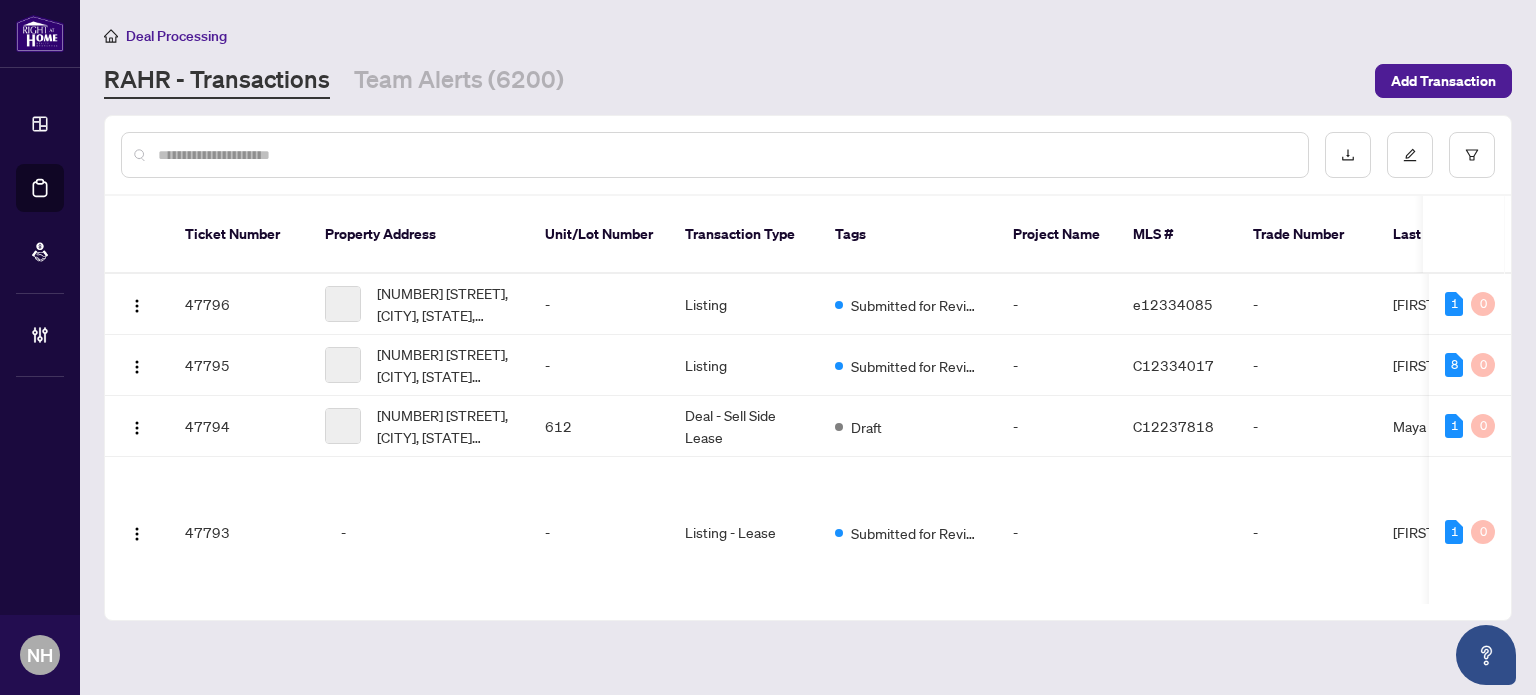 click at bounding box center (725, 155) 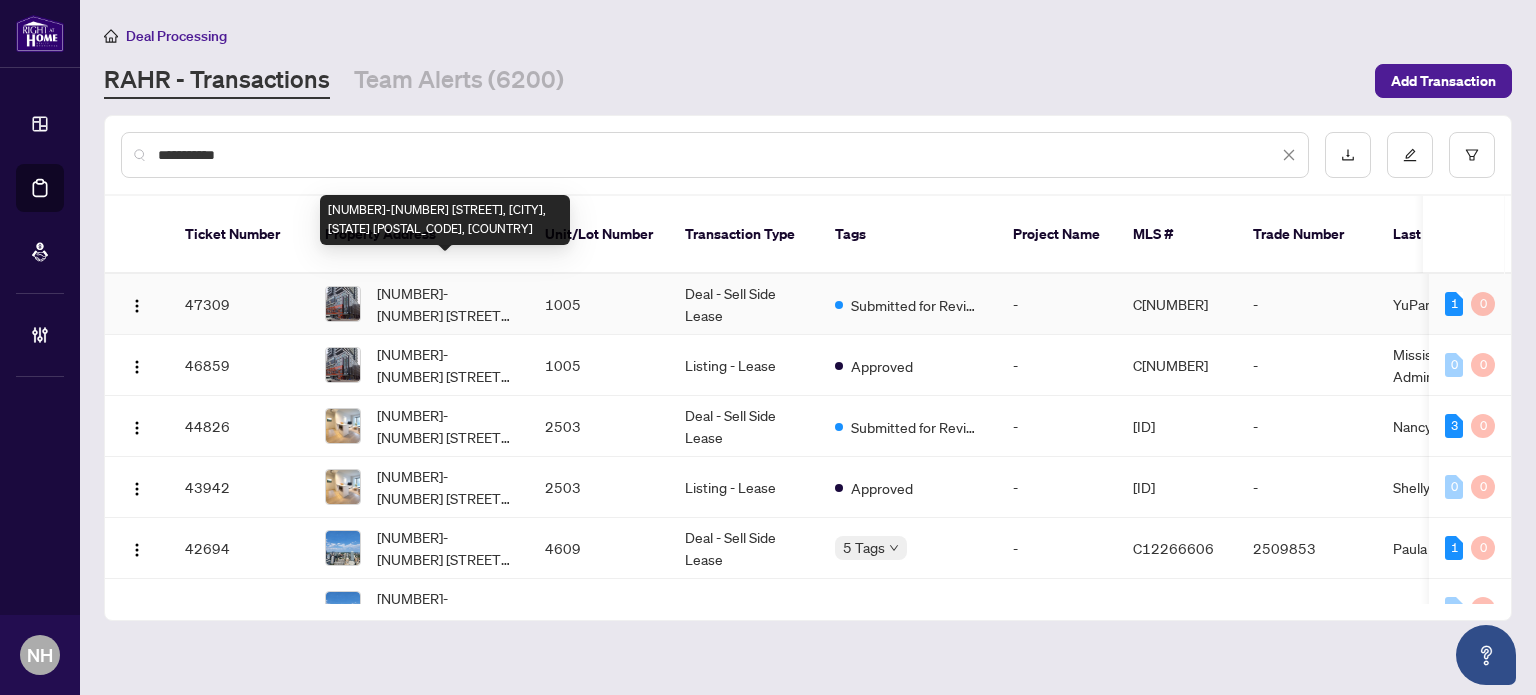 click on "1005-7 Grenville St, Toronto, Ontario M4Y 1A1, Canada" at bounding box center [445, 304] 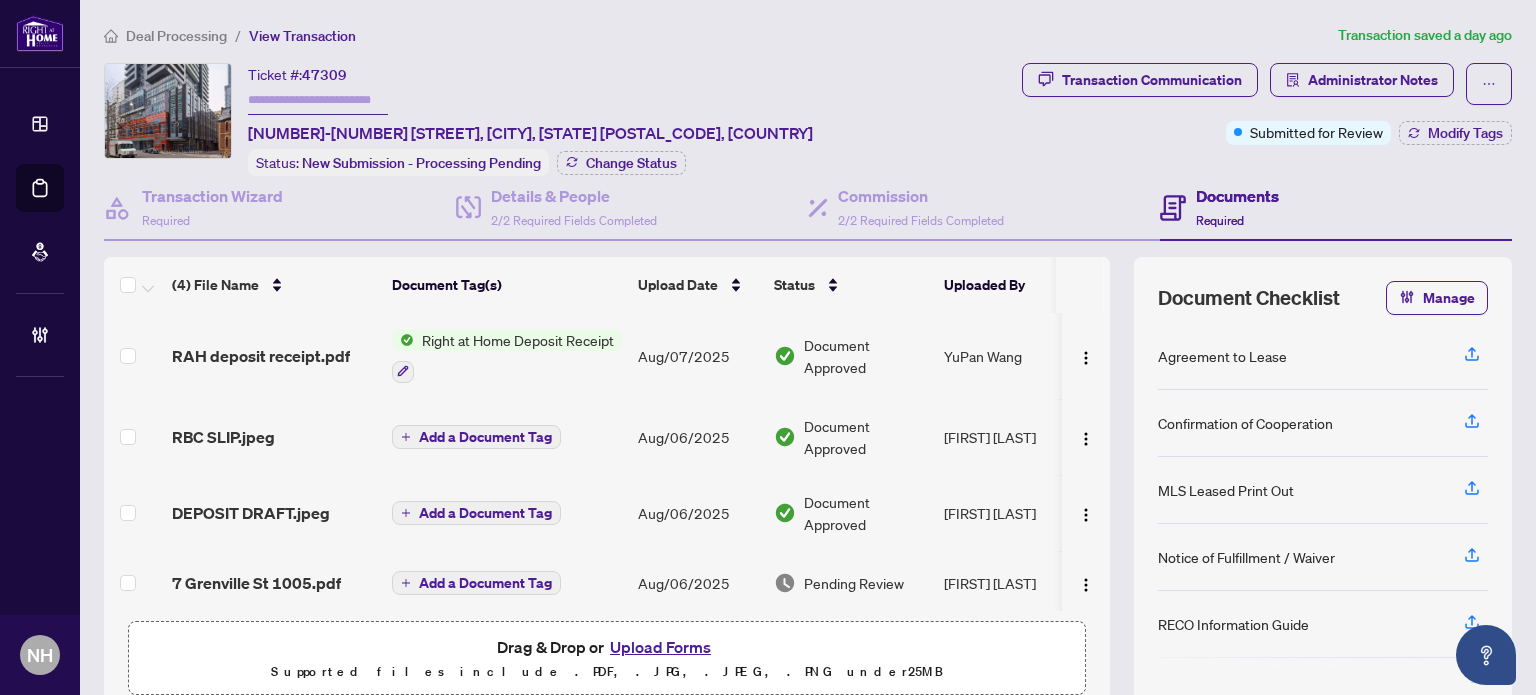 click on "RAH deposit receipt.pdf" at bounding box center [261, 356] 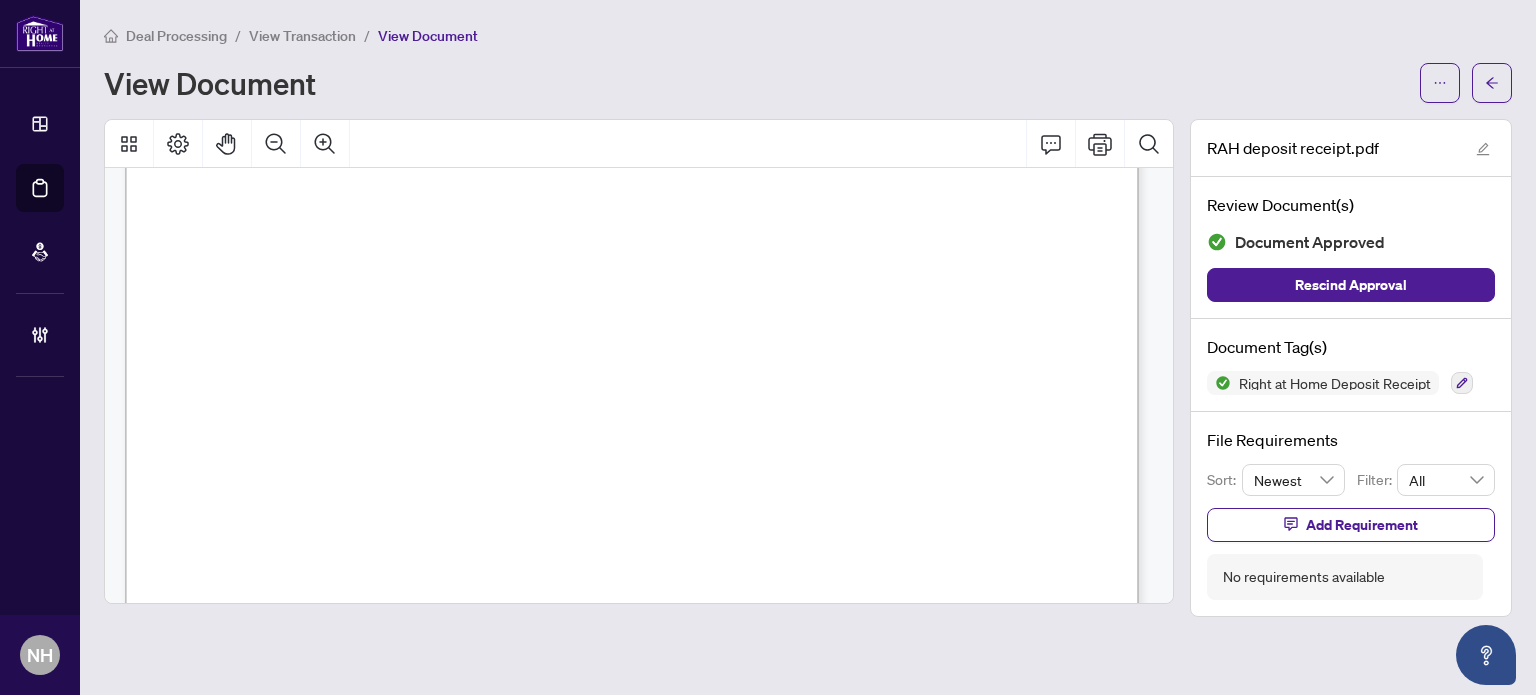 scroll, scrollTop: 500, scrollLeft: 0, axis: vertical 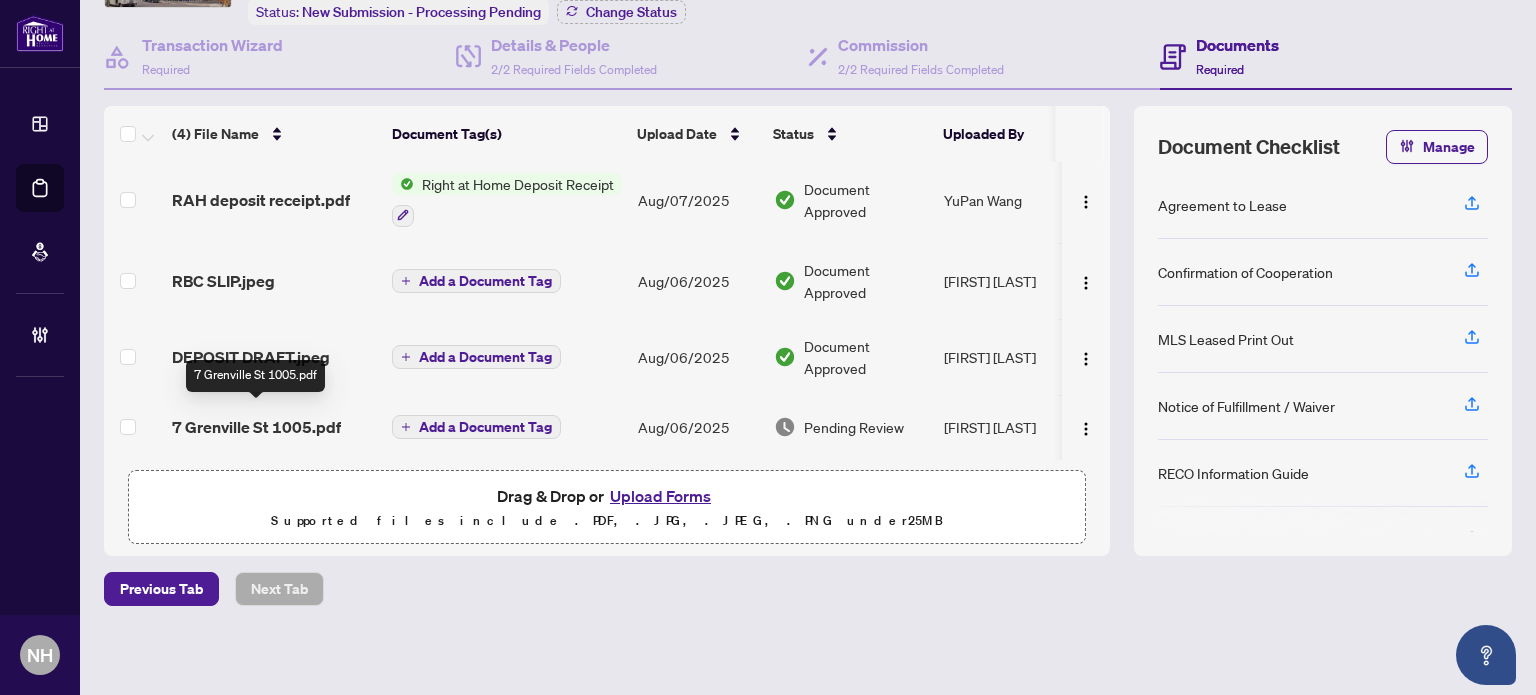 click on "7 Grenville St 1005.pdf" at bounding box center [256, 427] 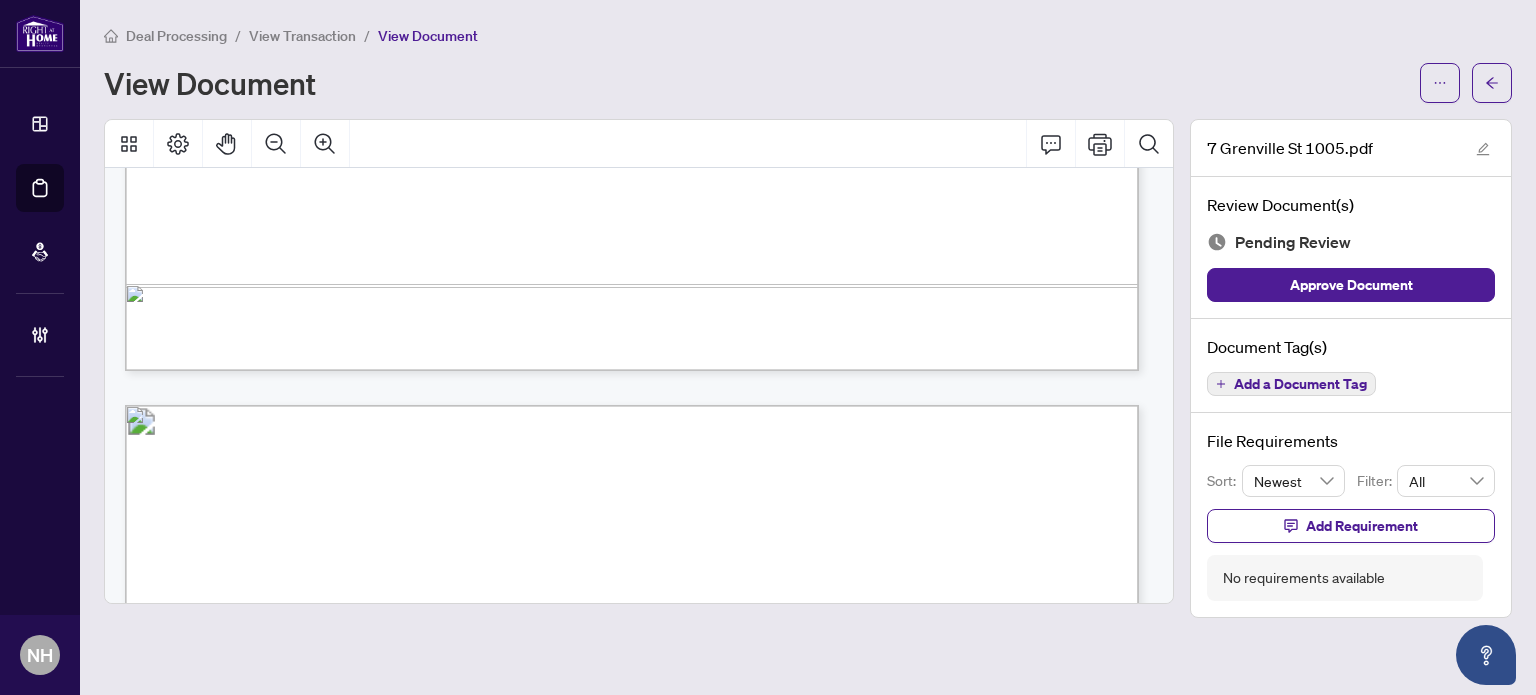 scroll, scrollTop: 18700, scrollLeft: 0, axis: vertical 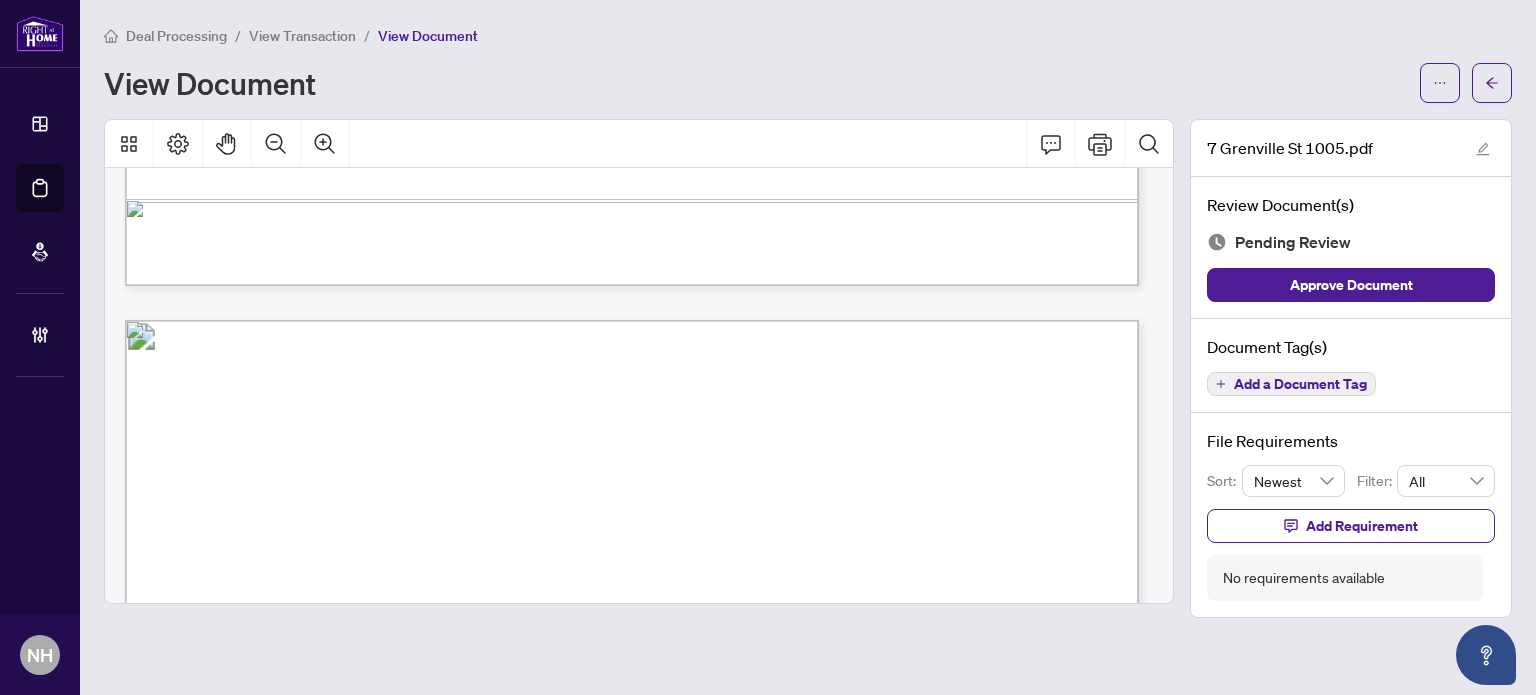 click on "Add a Document Tag" at bounding box center [1300, 384] 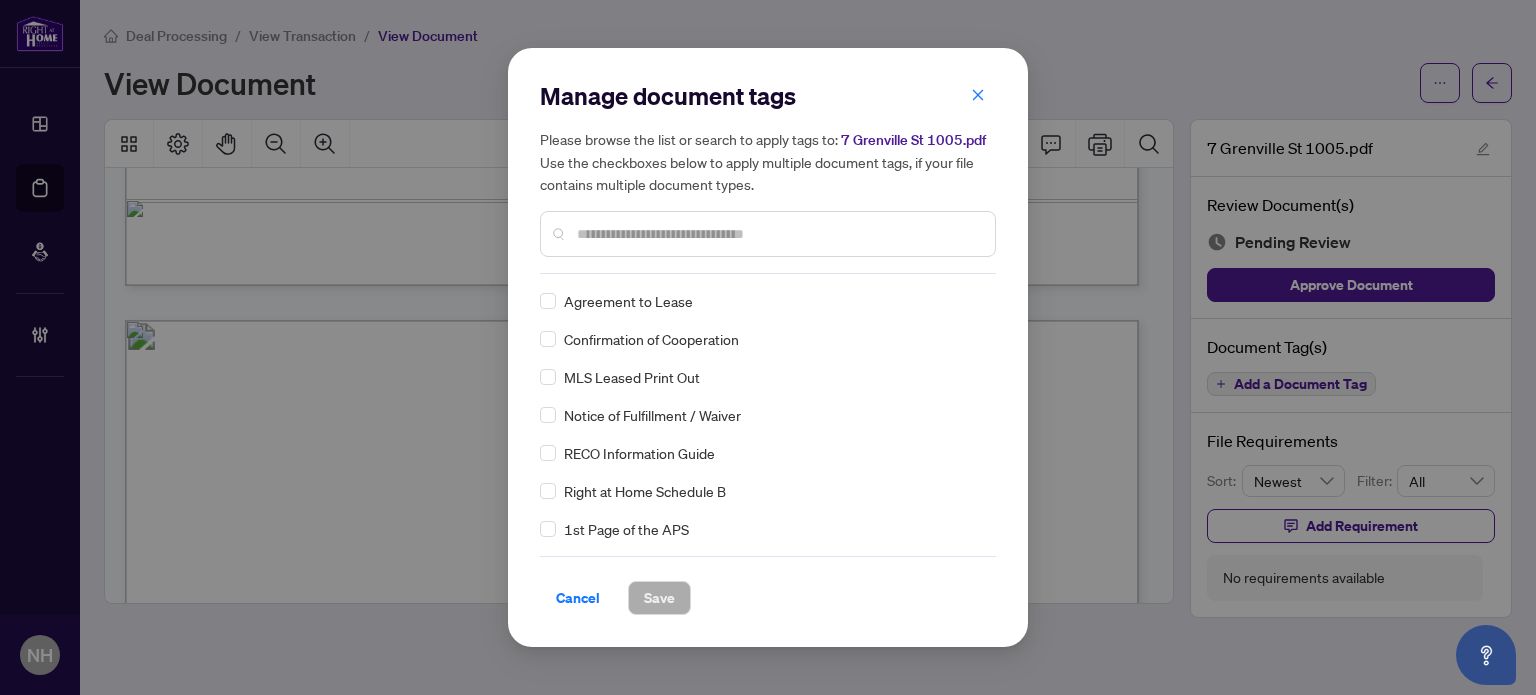 click at bounding box center (778, 234) 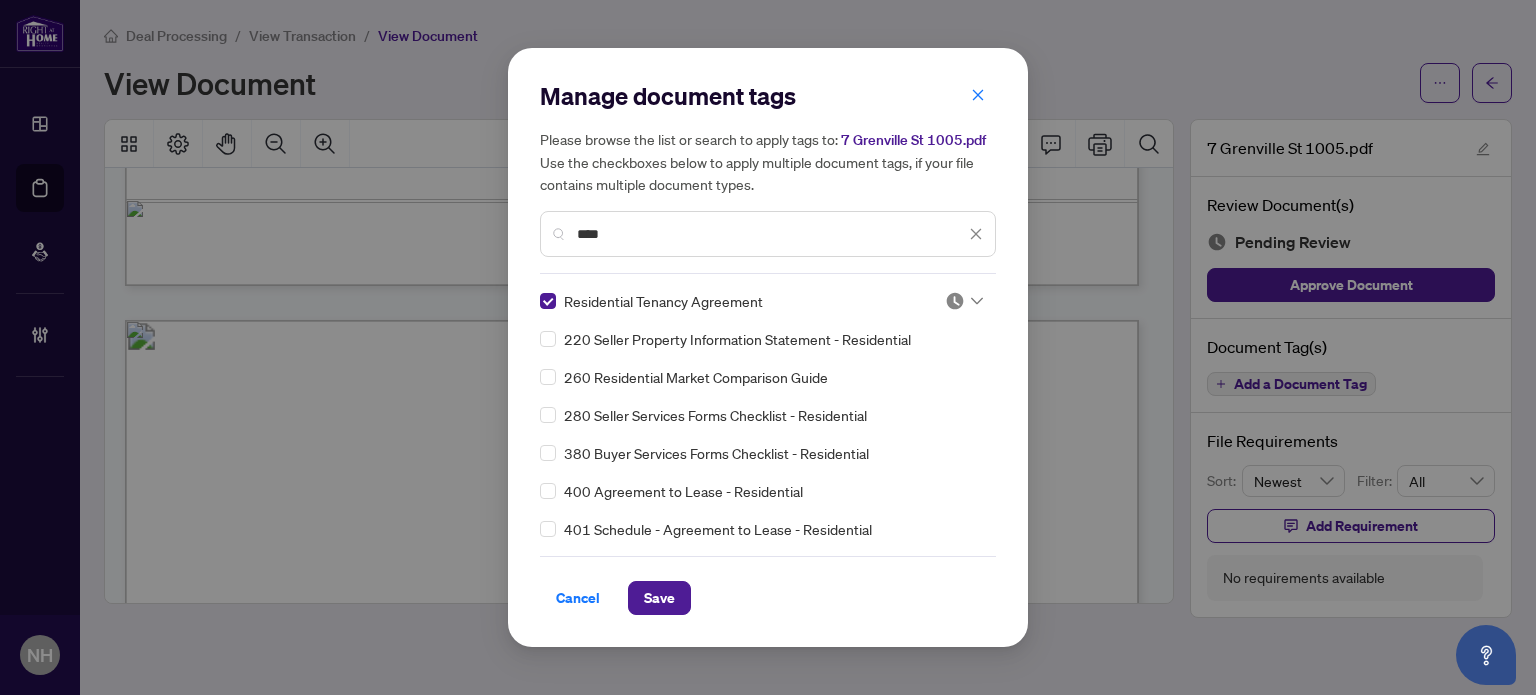 click at bounding box center (955, 301) 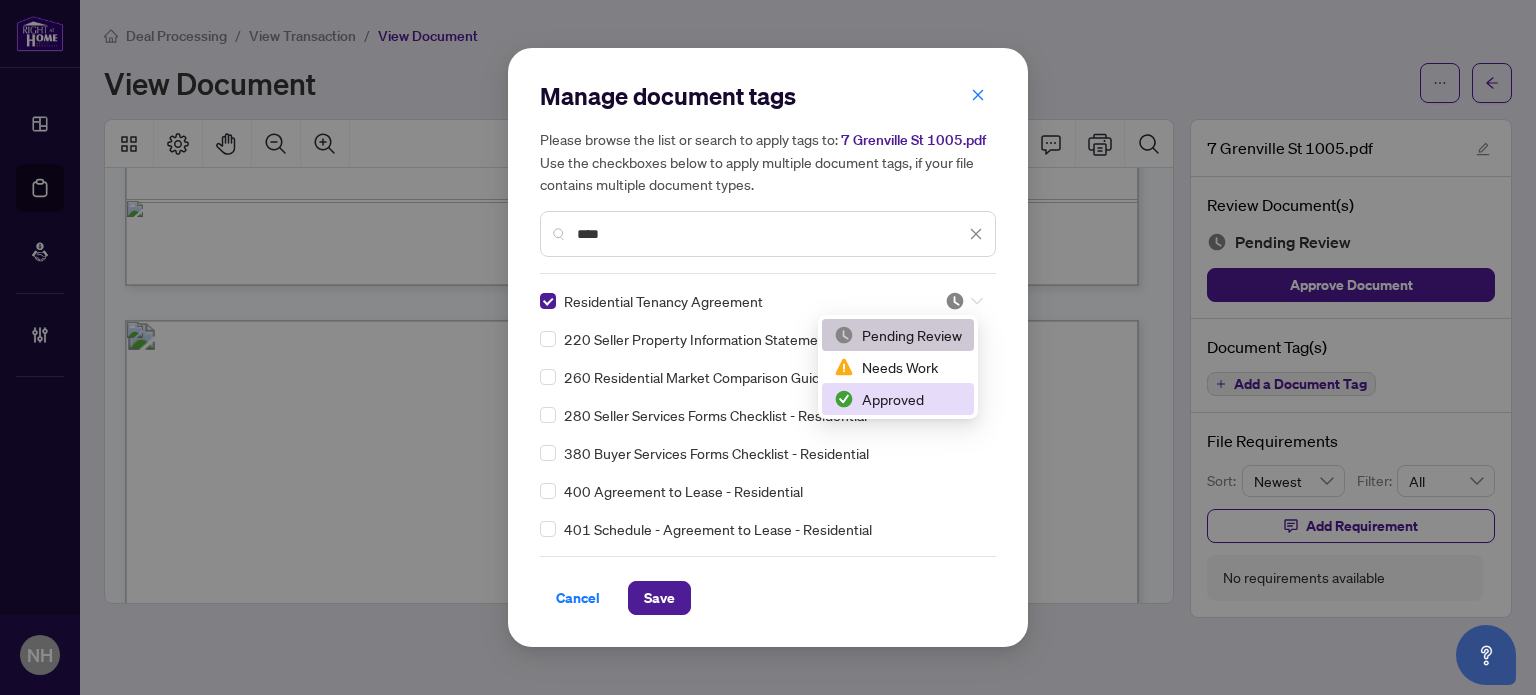 click on "Approved" at bounding box center (898, 399) 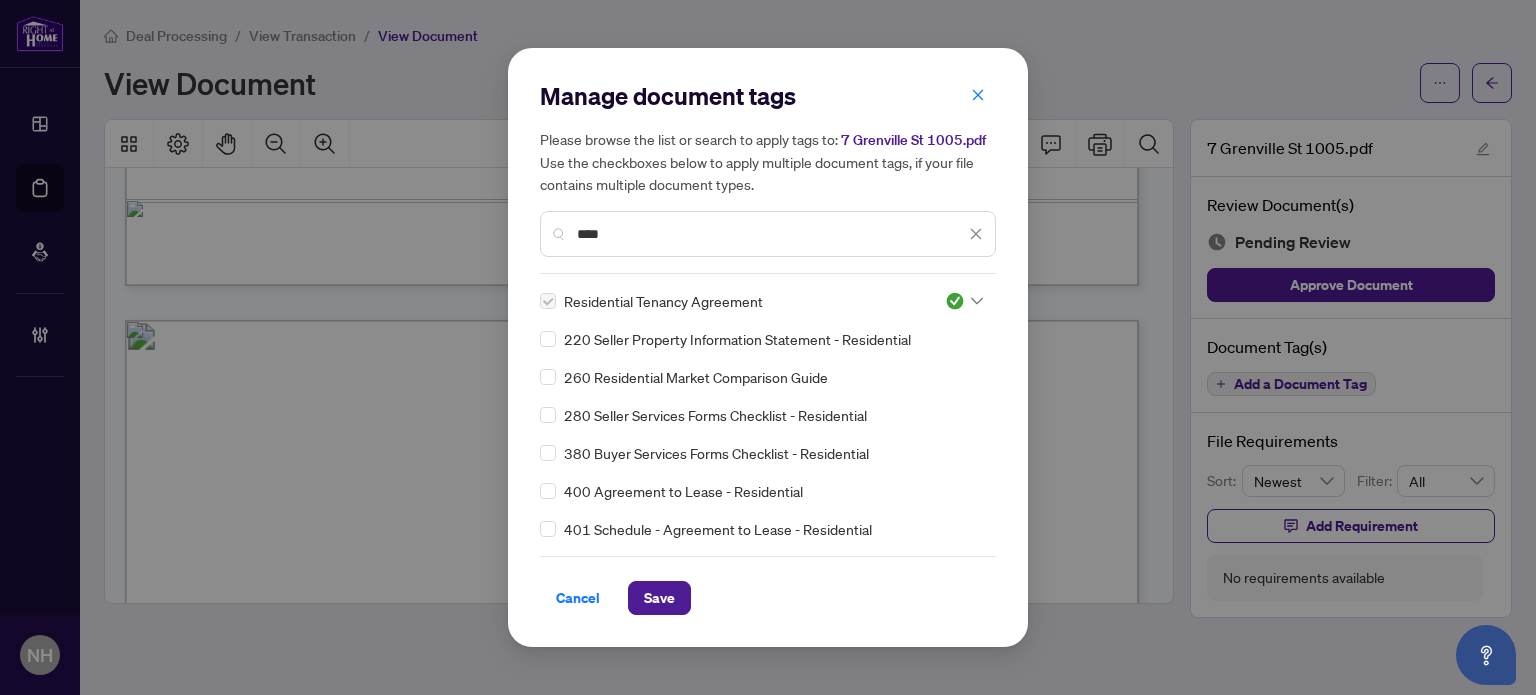 drag, startPoint x: 679, startPoint y: 588, endPoint x: 755, endPoint y: 573, distance: 77.46612 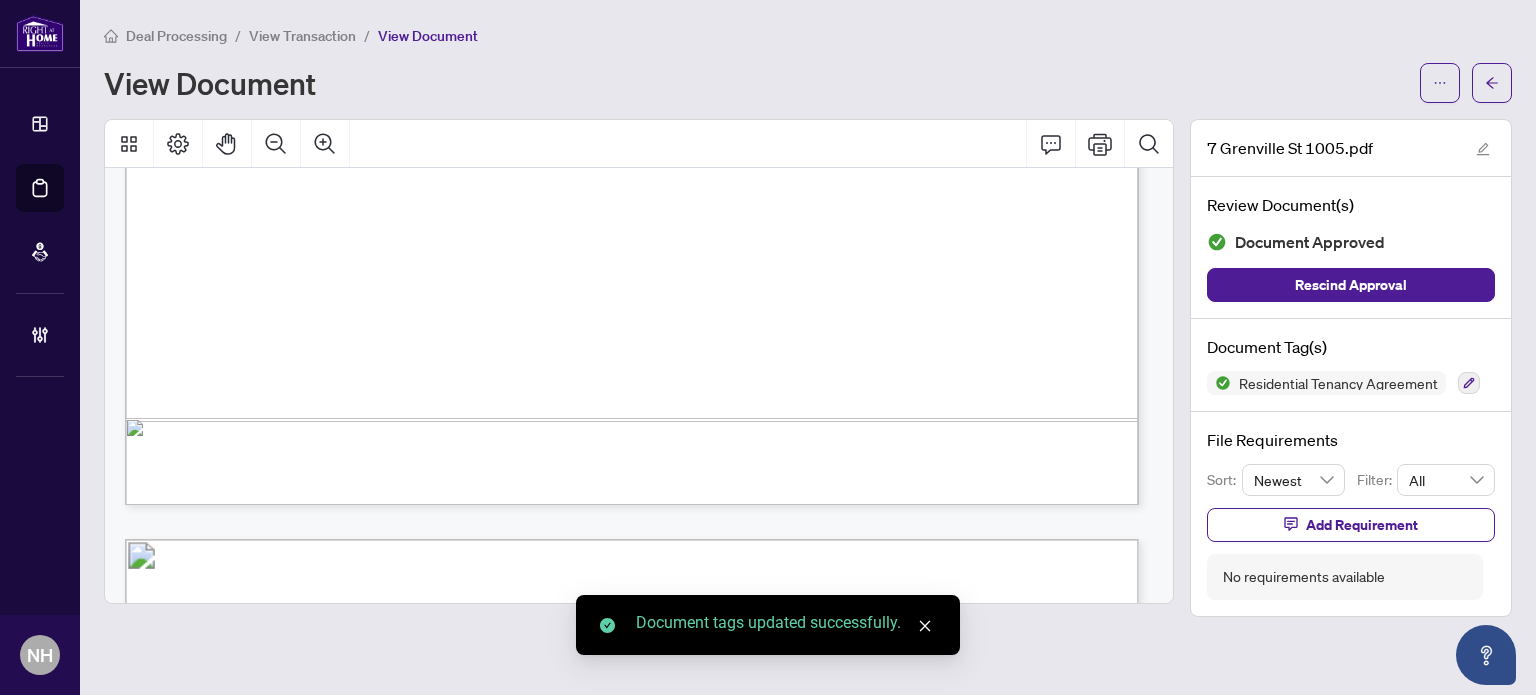 scroll, scrollTop: 20000, scrollLeft: 0, axis: vertical 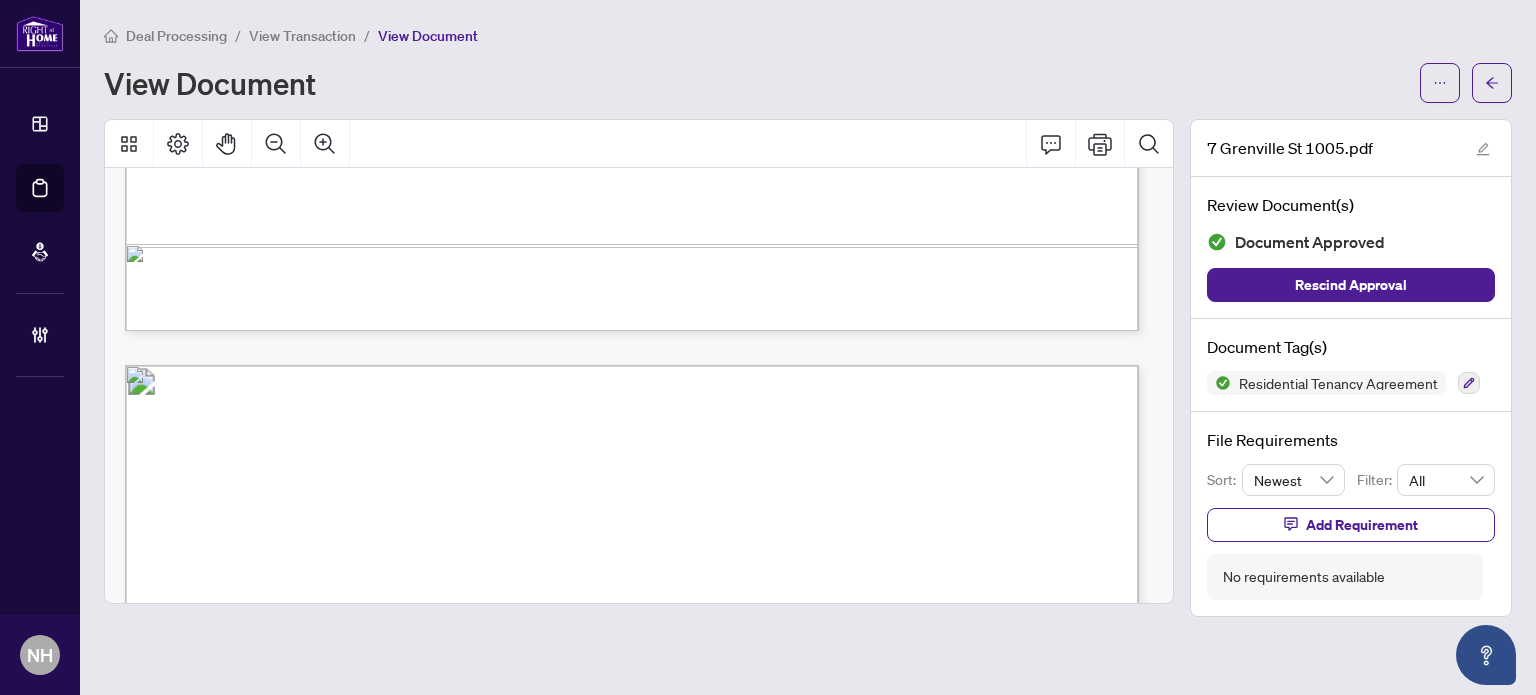 click at bounding box center [1469, 383] 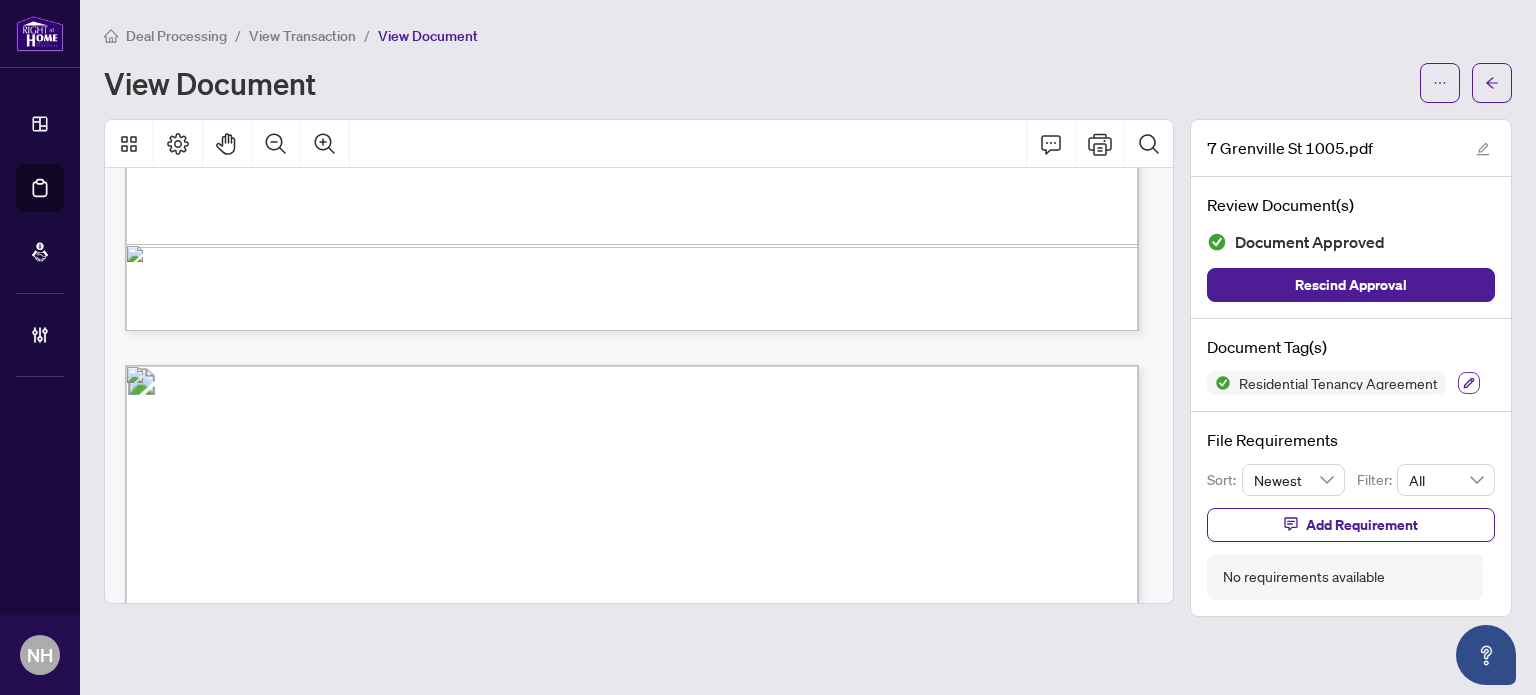 click 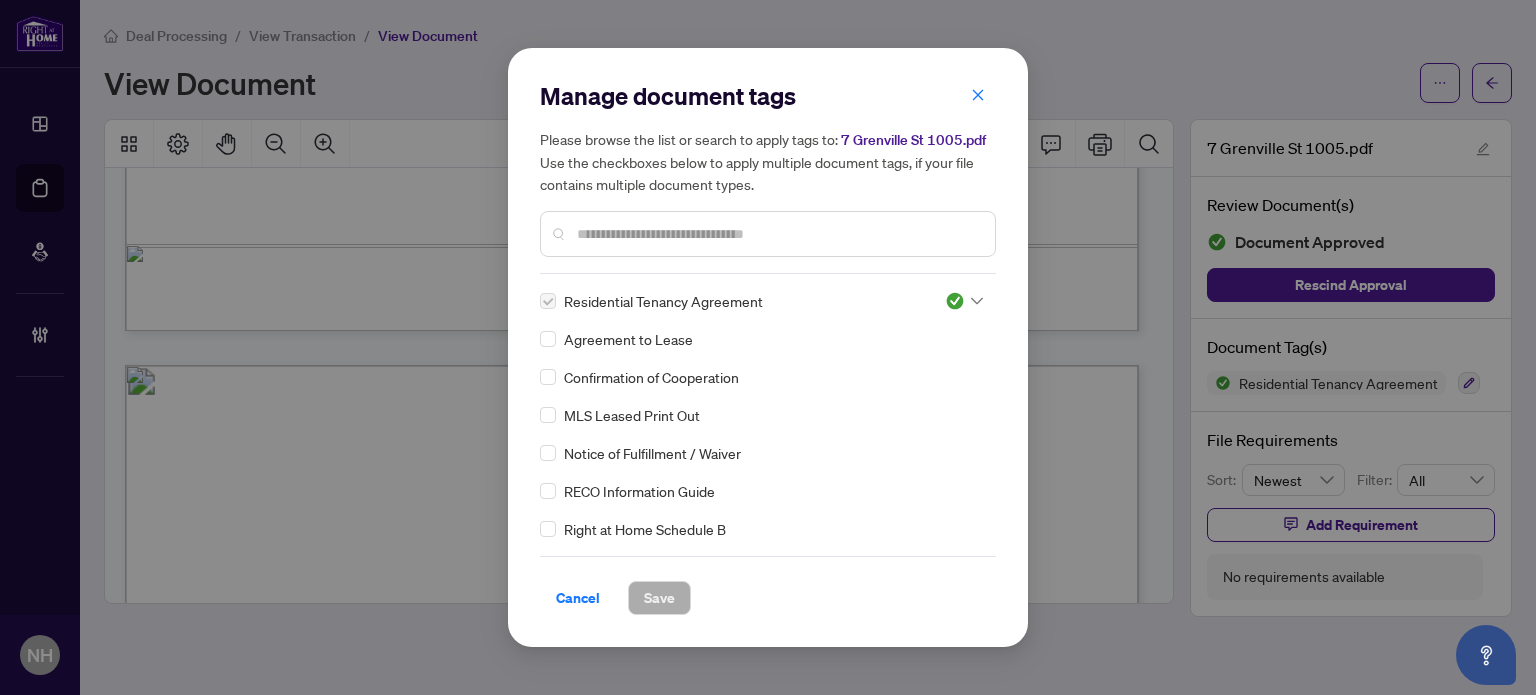 click at bounding box center (768, 234) 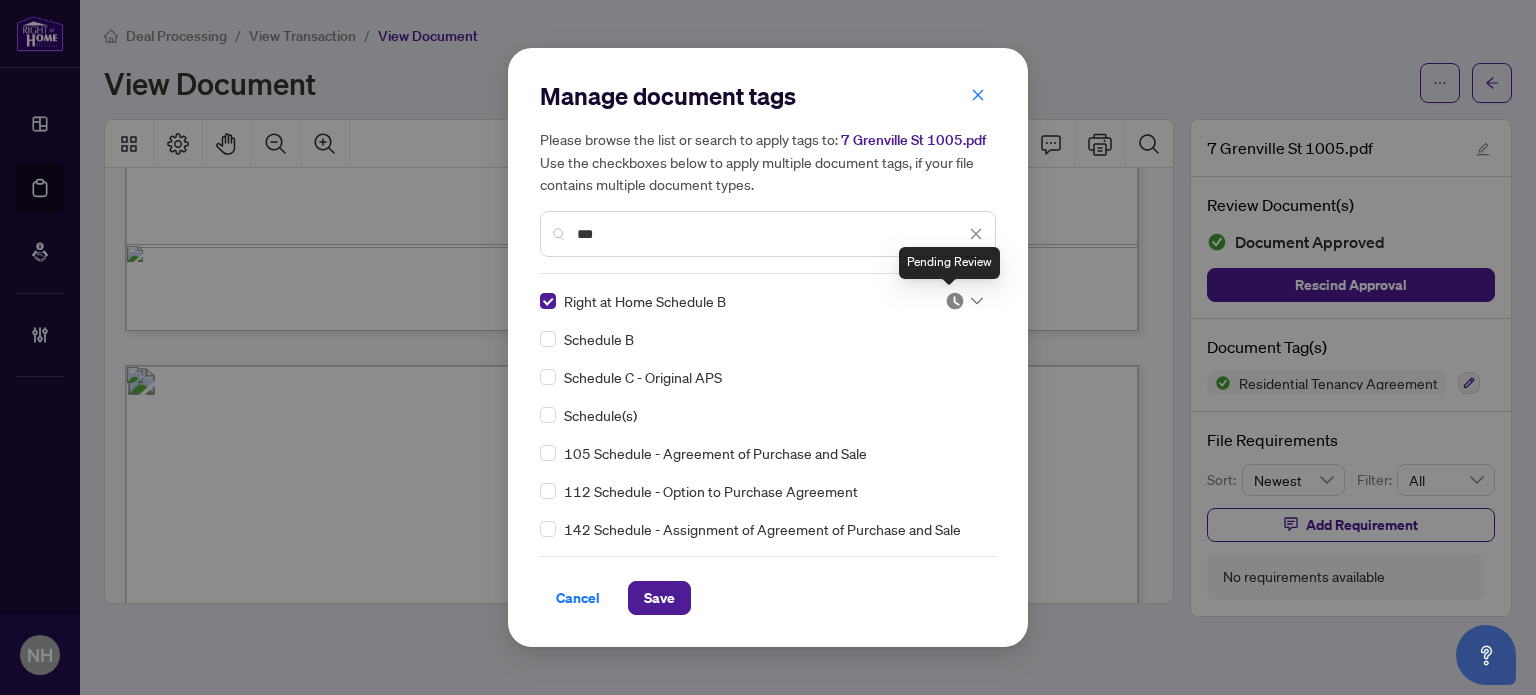 click at bounding box center (955, 301) 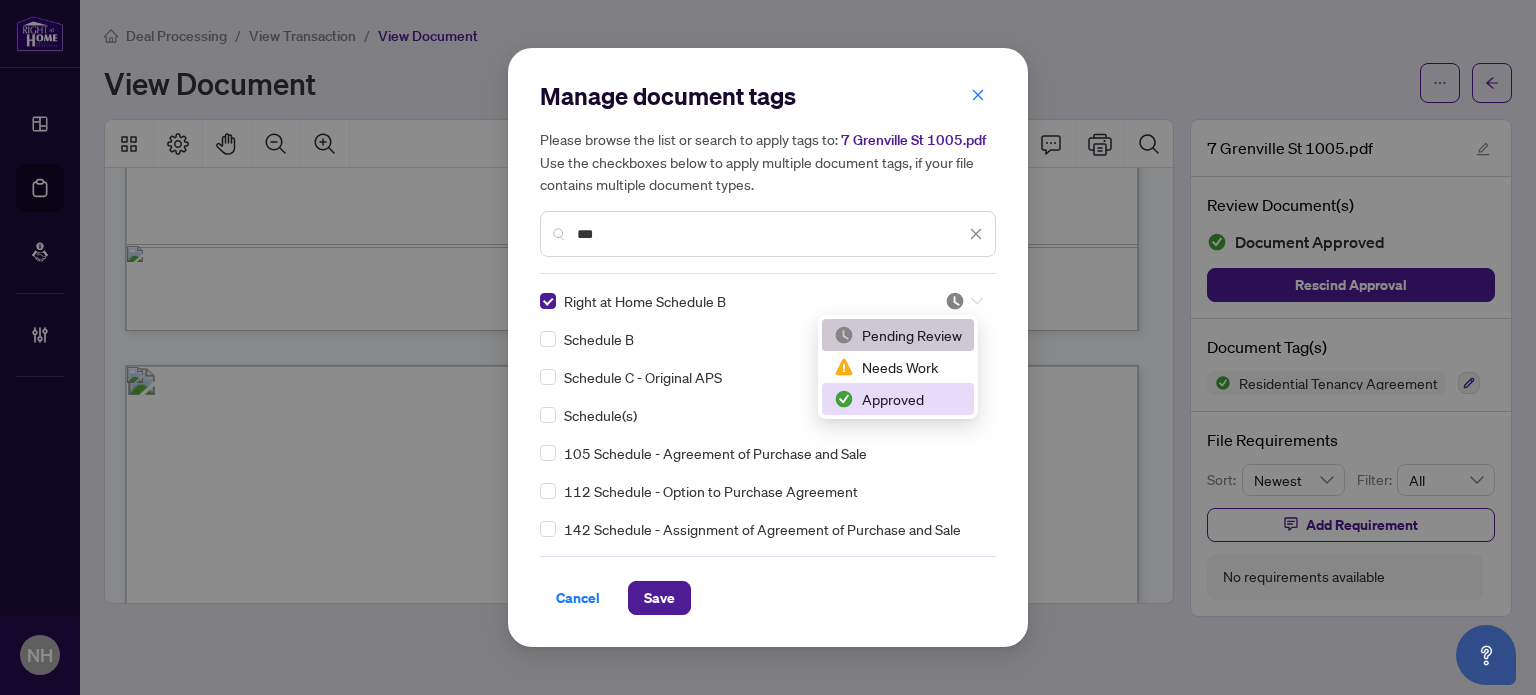 click on "Approved" at bounding box center [898, 399] 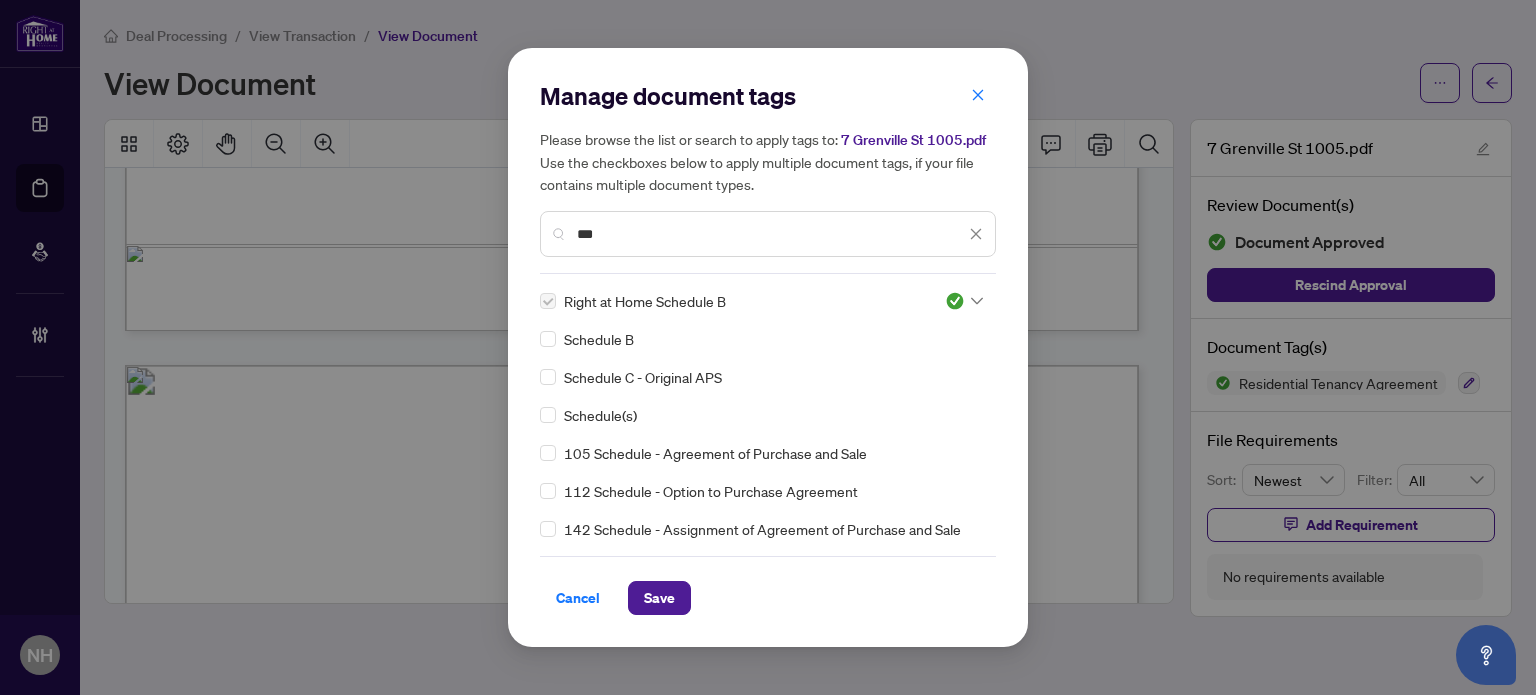 drag, startPoint x: 668, startPoint y: 585, endPoint x: 828, endPoint y: 543, distance: 165.42067 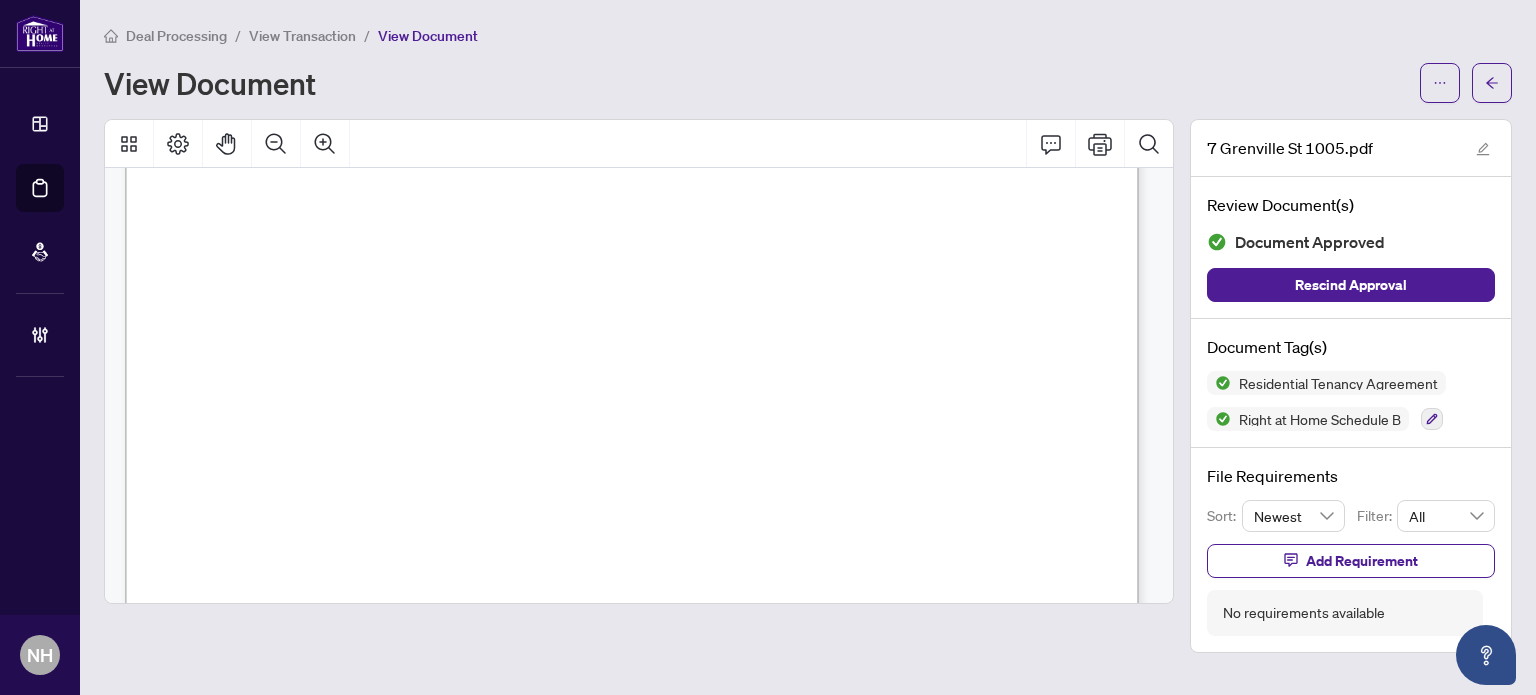 scroll, scrollTop: 21900, scrollLeft: 0, axis: vertical 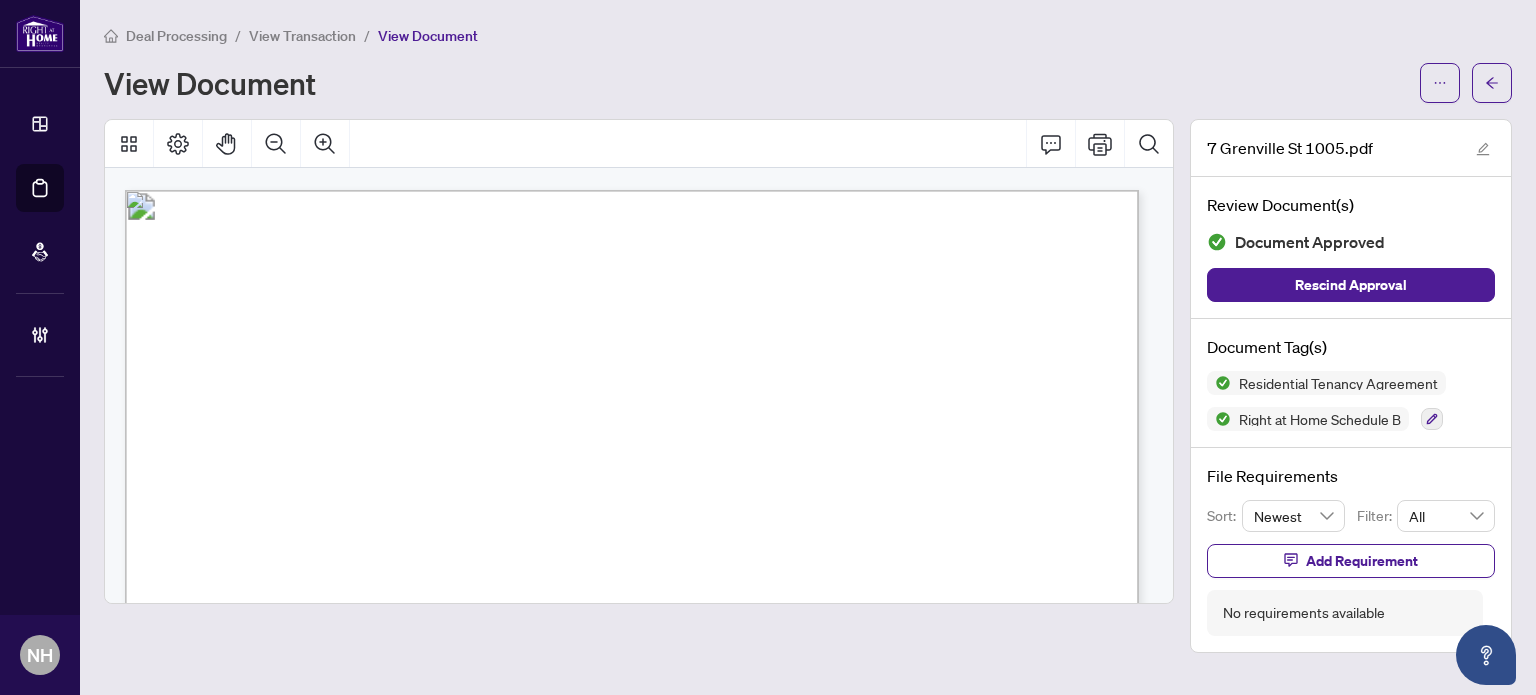 drag, startPoint x: 1433, startPoint y: 418, endPoint x: 1420, endPoint y: 419, distance: 13.038404 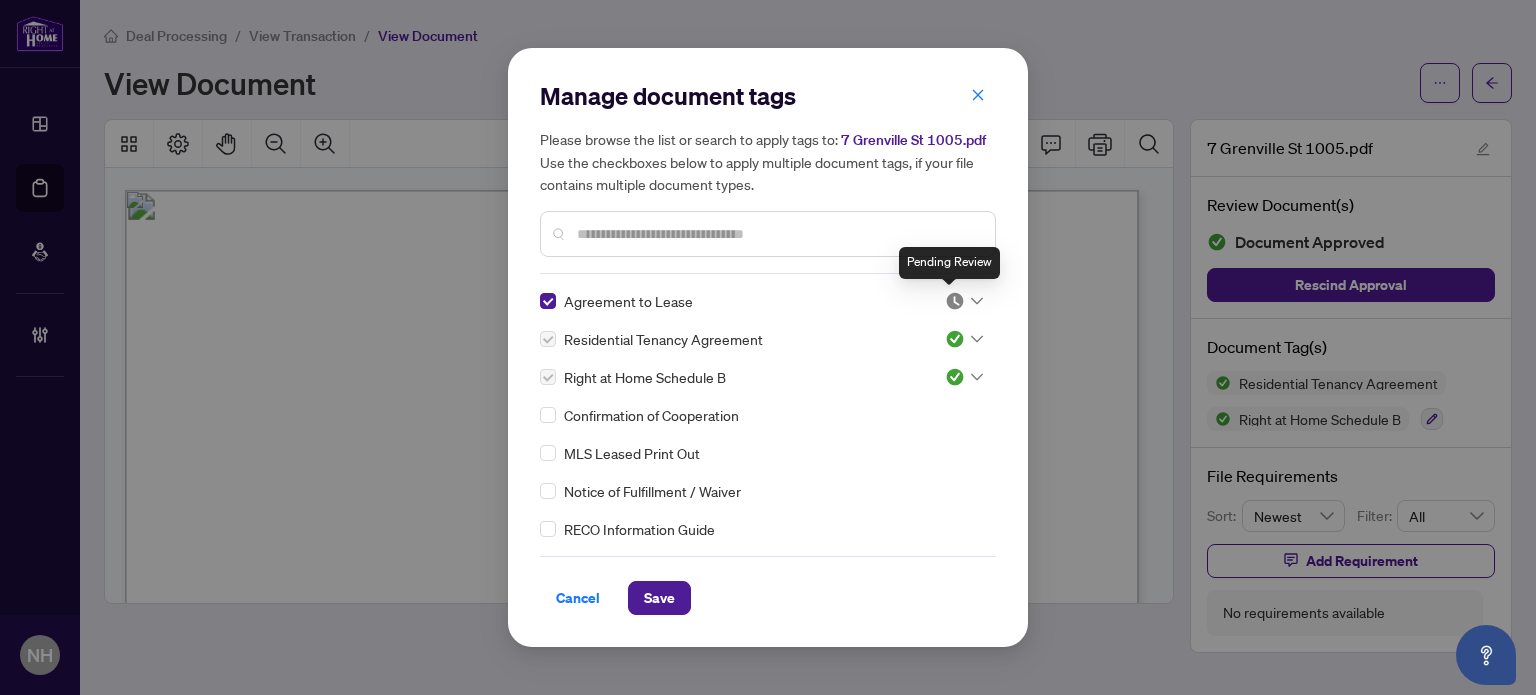click at bounding box center [955, 301] 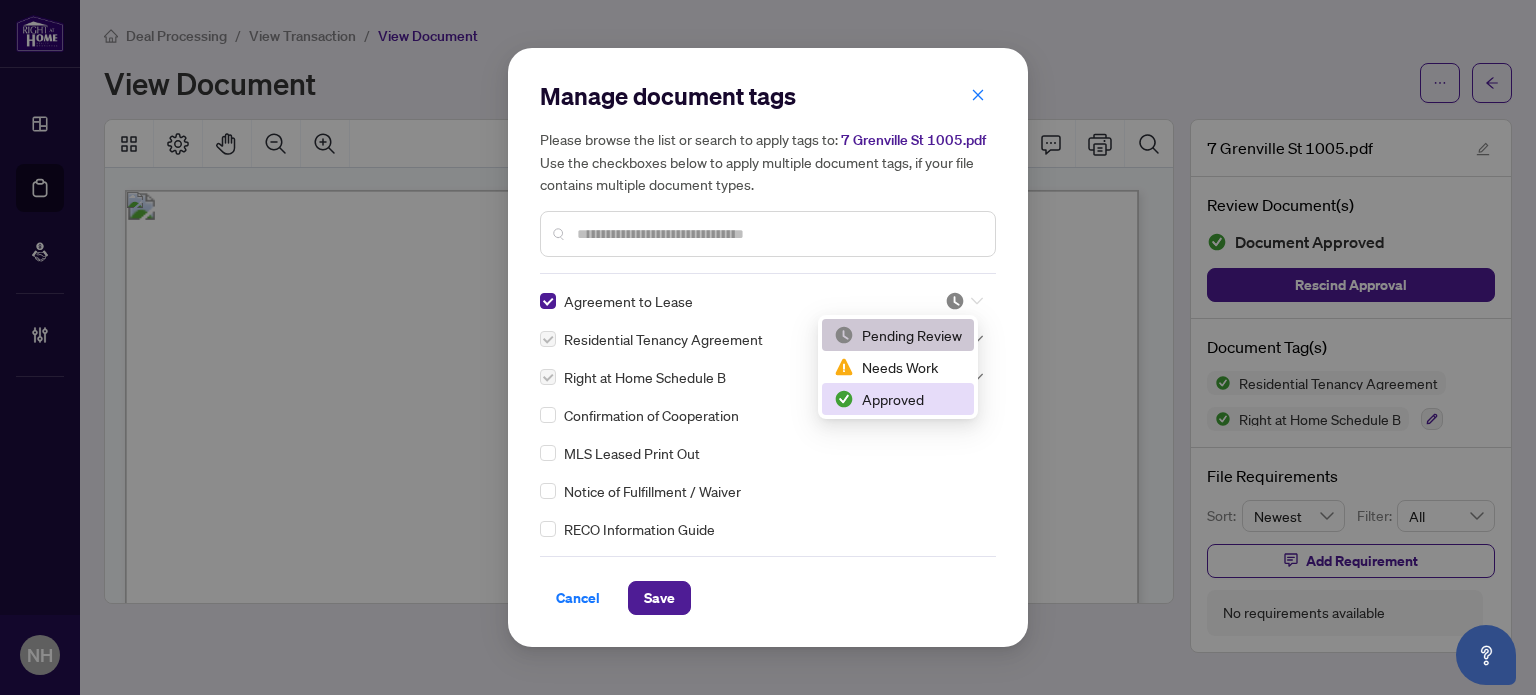 click on "Approved" at bounding box center (898, 399) 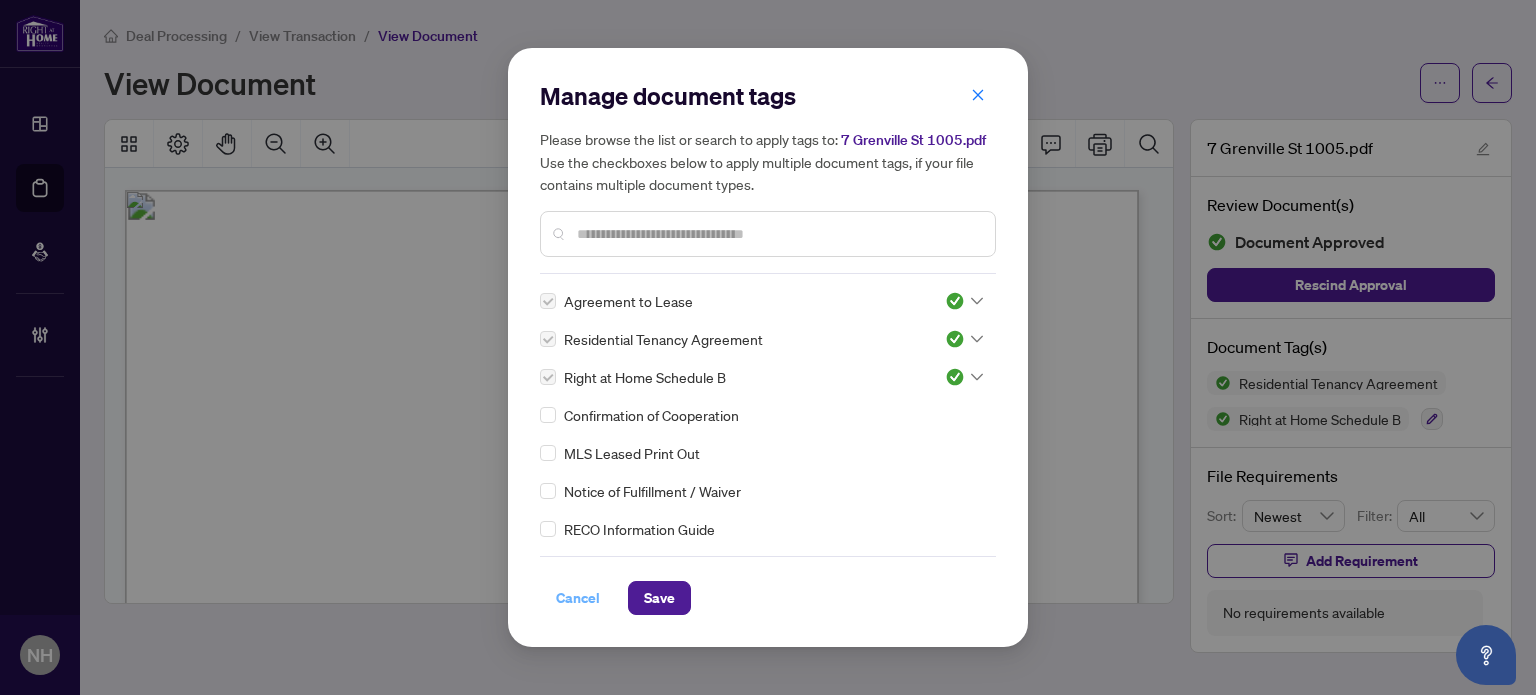 click on "Cancel" at bounding box center (578, 598) 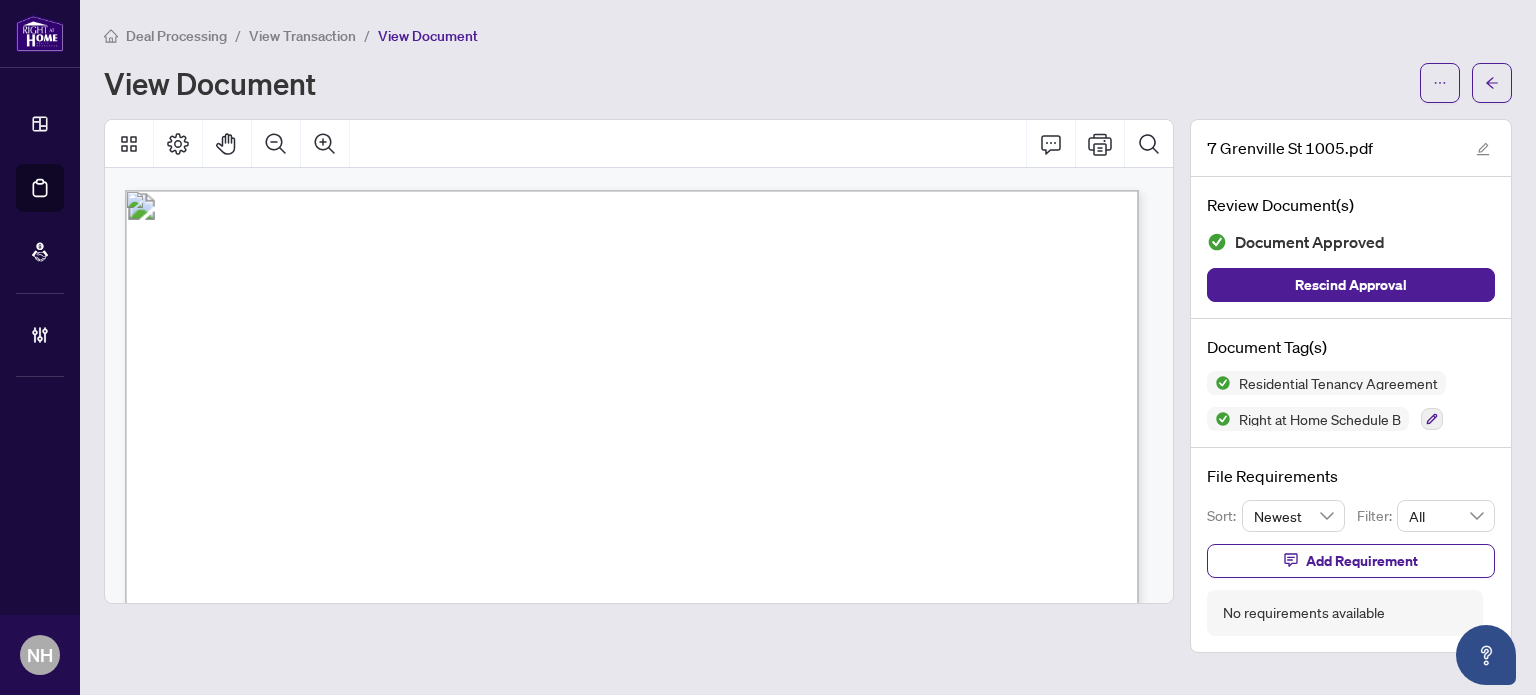 click on "Manage document tags Please browse the list or search to apply tags to:   7 Grenville St 1005.pdf   Use the checkboxes below to apply multiple document tags, if your file contains multiple document types.   Agreement to Lease Residential Tenancy Agreement Right at Home Schedule B Confirmation of Cooperation MLS Leased Print Out Notice of Fulfillment / Waiver RECO Information Guide 1st Page of the APS Advance Paperwork Agent Correspondence Agreement of Assignment of Purchase and Sale Agreement of Purchase and Sale Agreement to Cooperate /Broker Referral Articles of Incorporation Back to Vendor Letter Belongs to Another Transaction Builder's Consent Buyer Designated Representation Agreement Buyer Designated Representation Agreement Buyers Lawyer Information Certificate of Estate Trustee(s) Client Refused to Sign Closing Date Change Co-op Brokerage Commission Statement Co-op EFT Co-operating Indemnity Agreement Commission Adjustment Commission Agreement Commission Calculation Commission Statement Sent Duplicate" at bounding box center [768, 347] 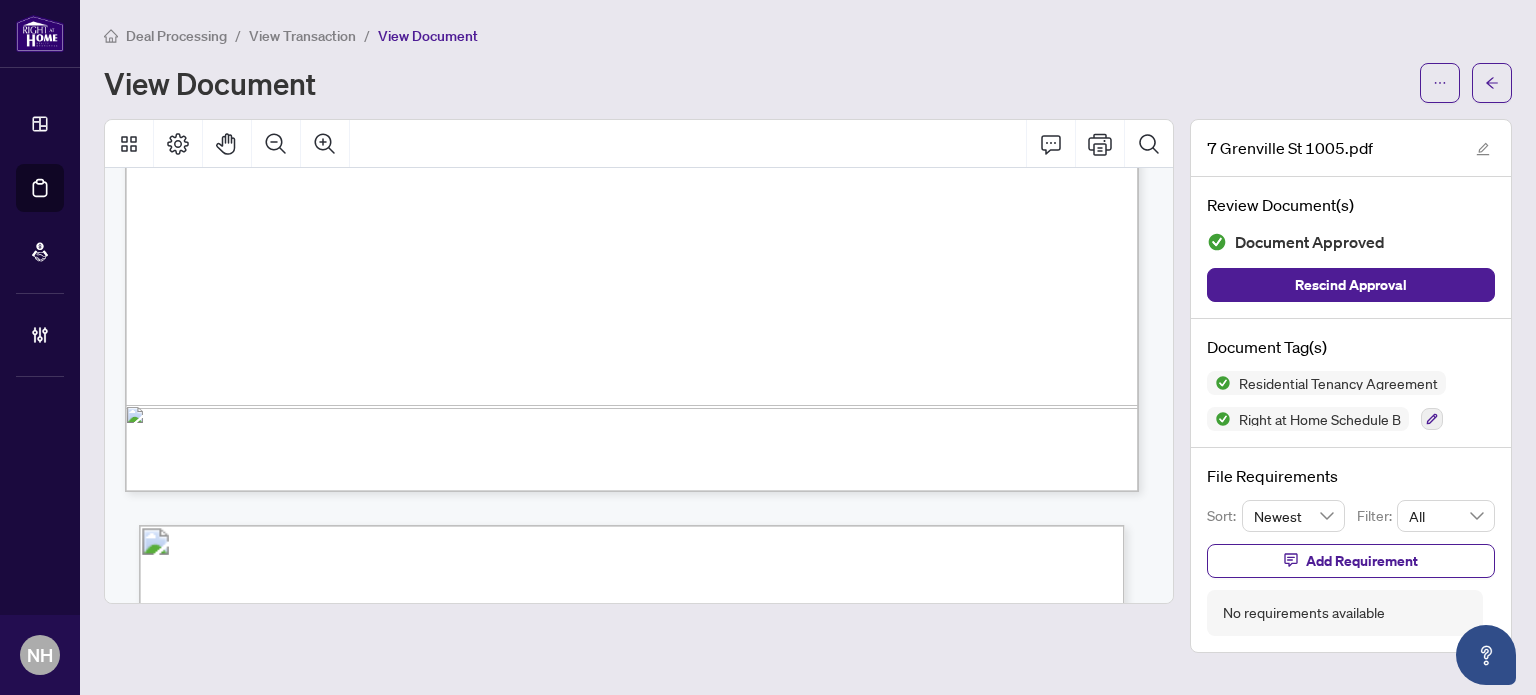 scroll, scrollTop: 29300, scrollLeft: 0, axis: vertical 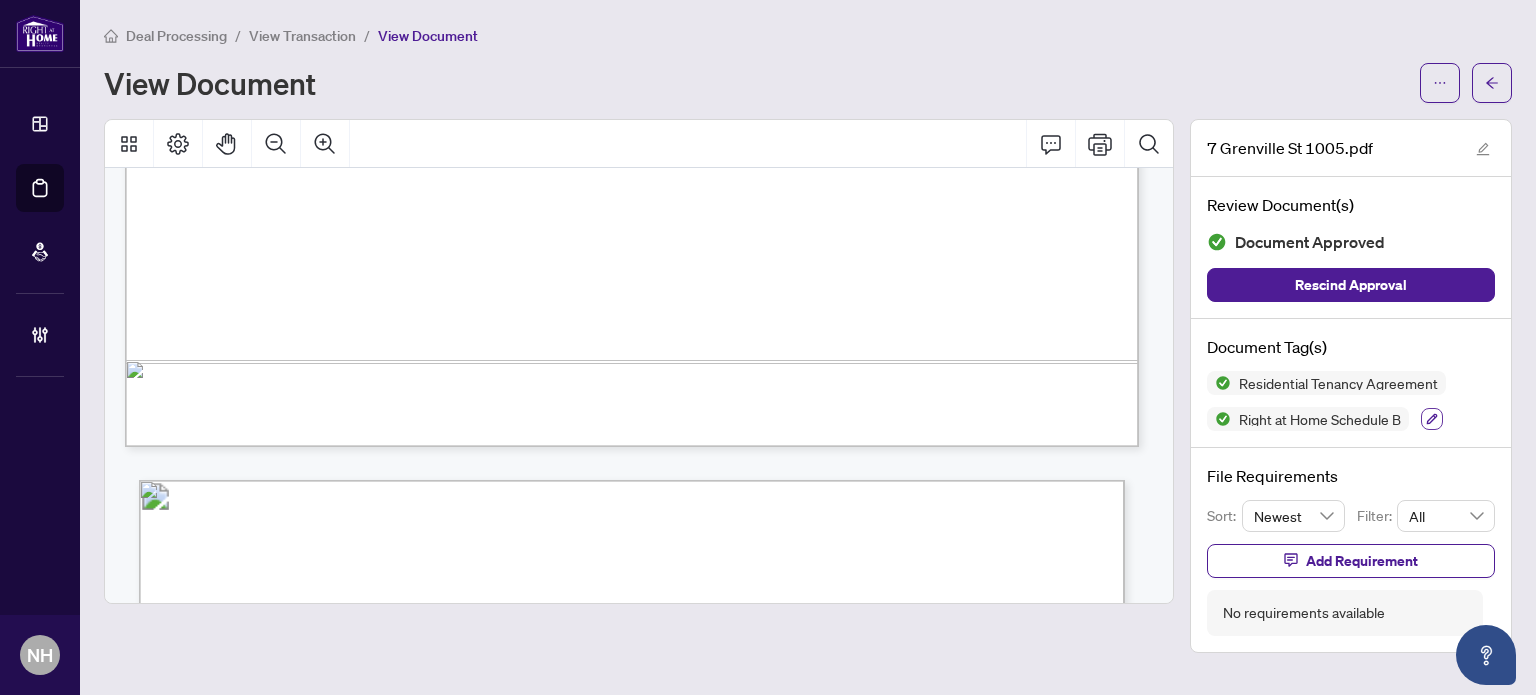 click at bounding box center [1432, 419] 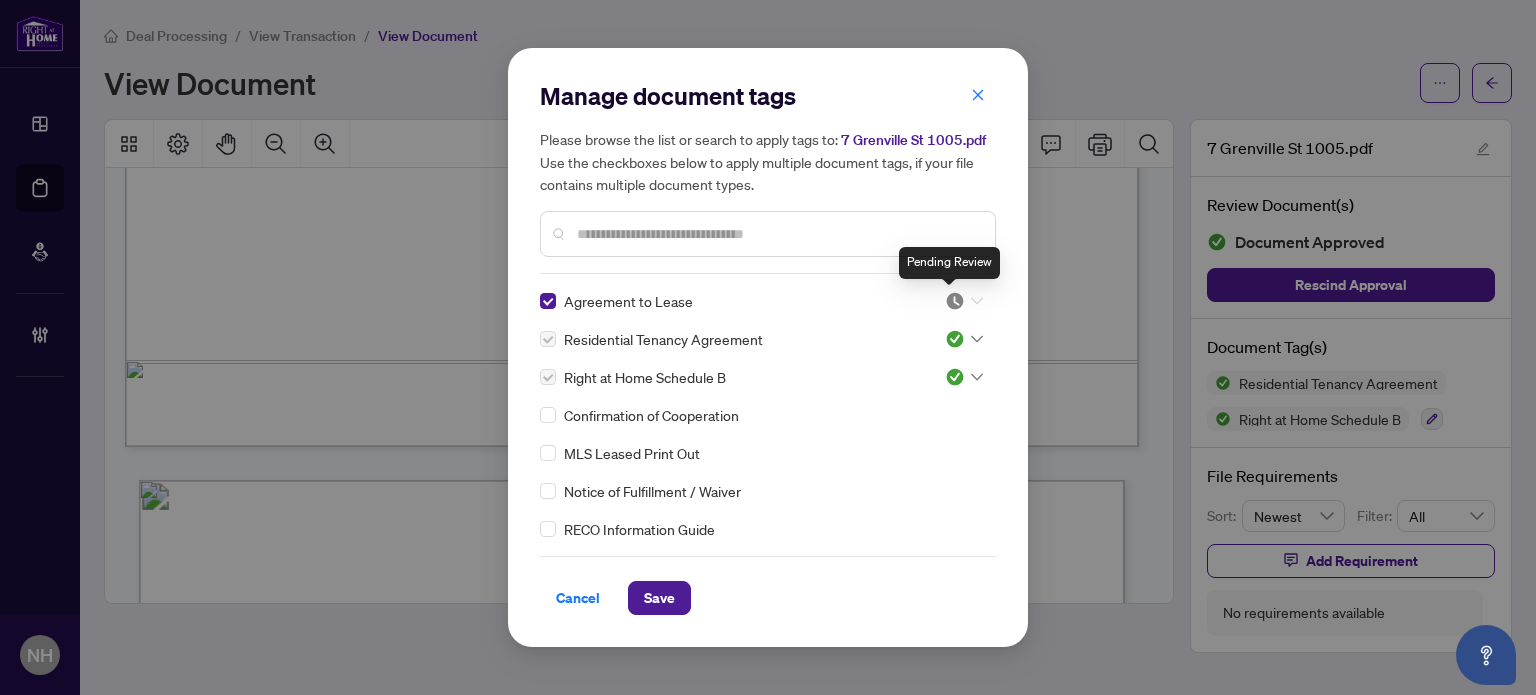 click at bounding box center (964, 301) 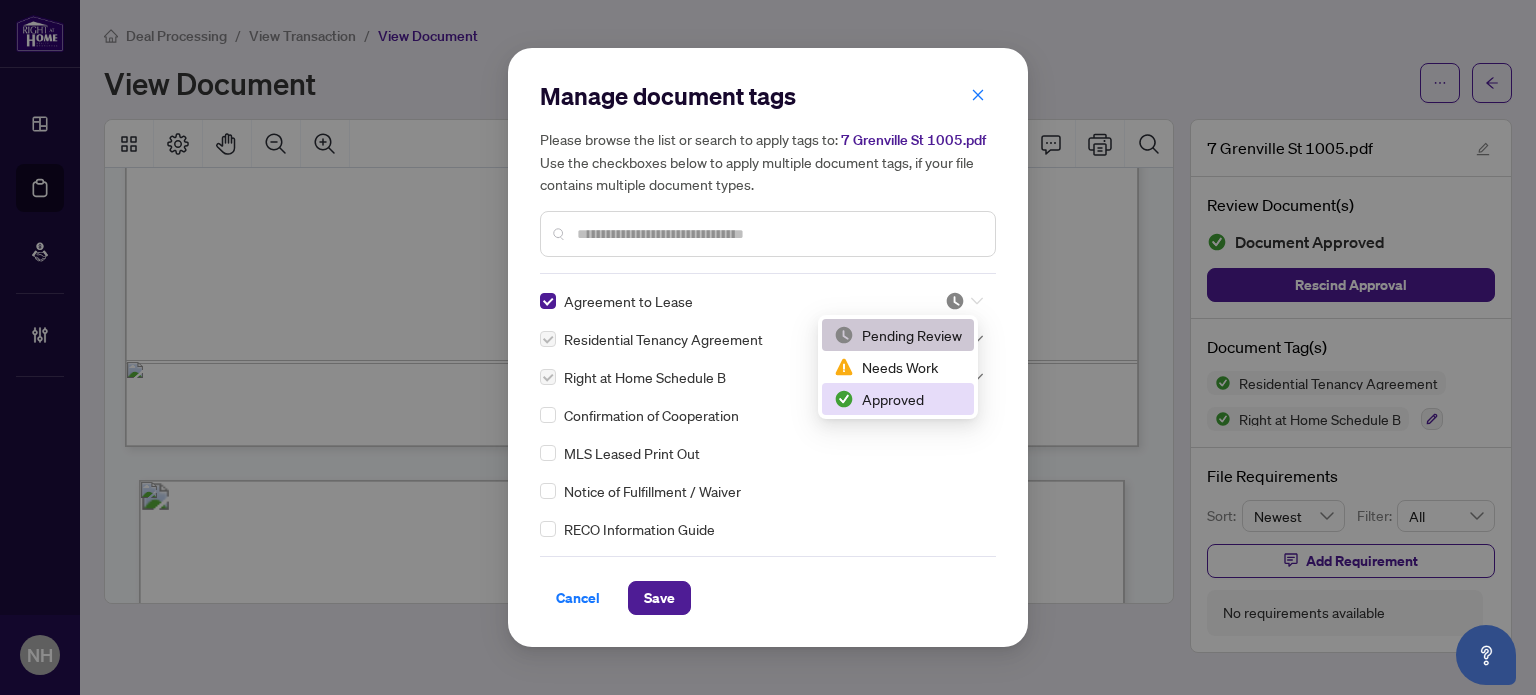 click on "Approved" at bounding box center (898, 399) 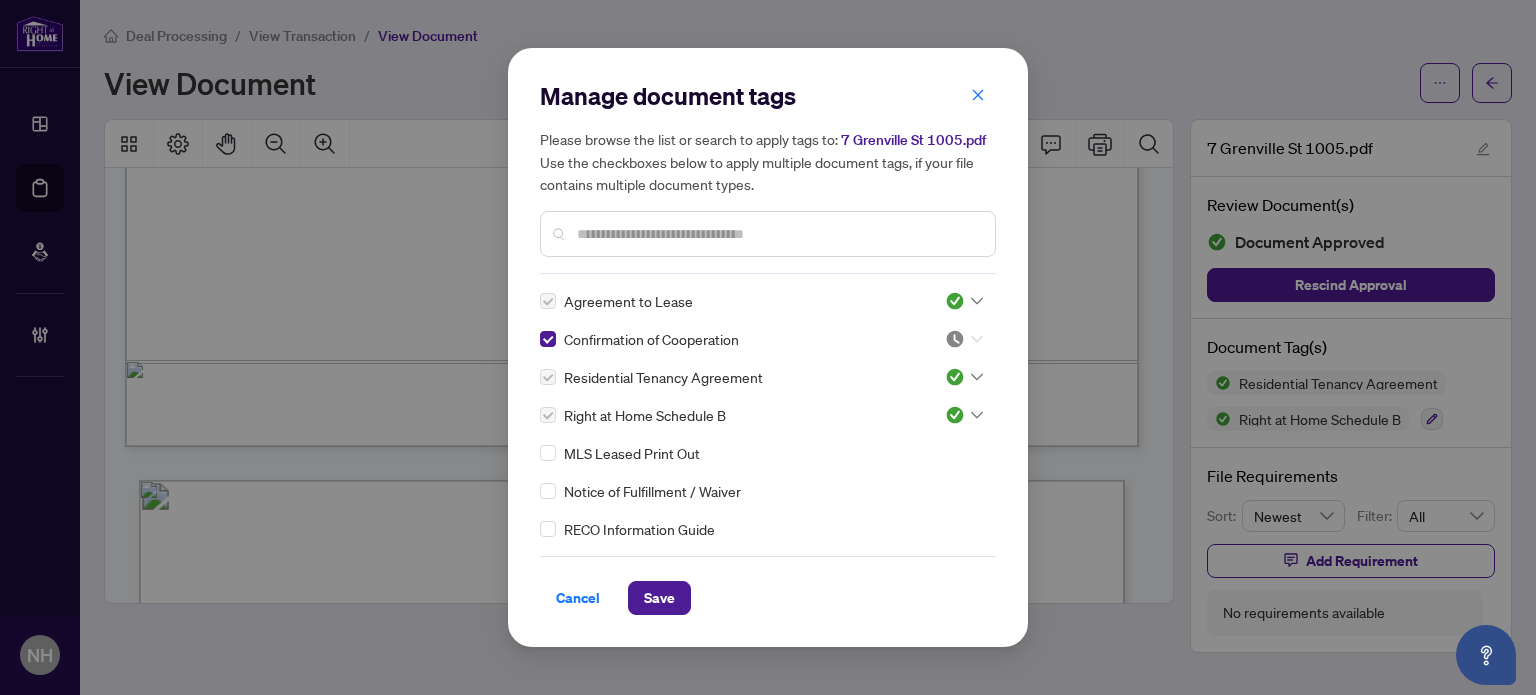 click at bounding box center (964, 339) 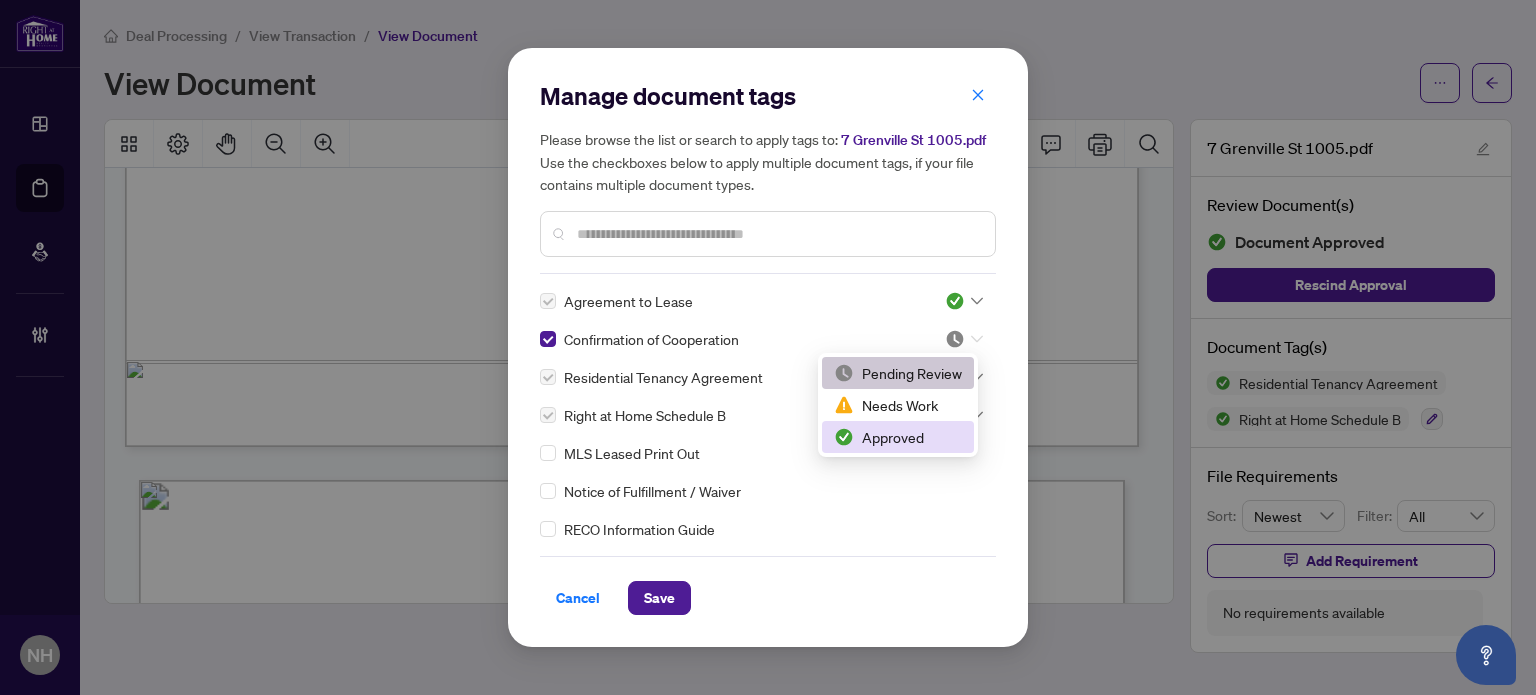 click on "Approved" at bounding box center [898, 437] 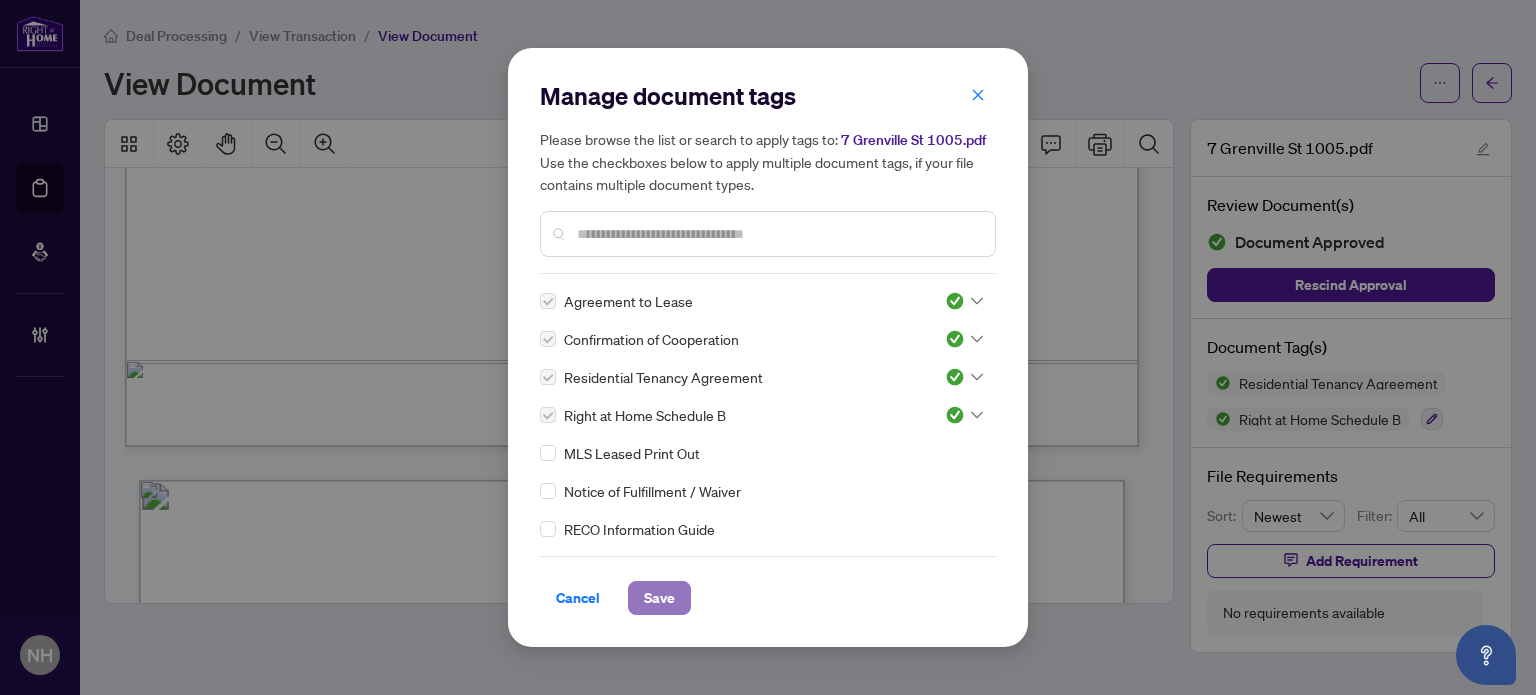 click on "Save" at bounding box center [659, 598] 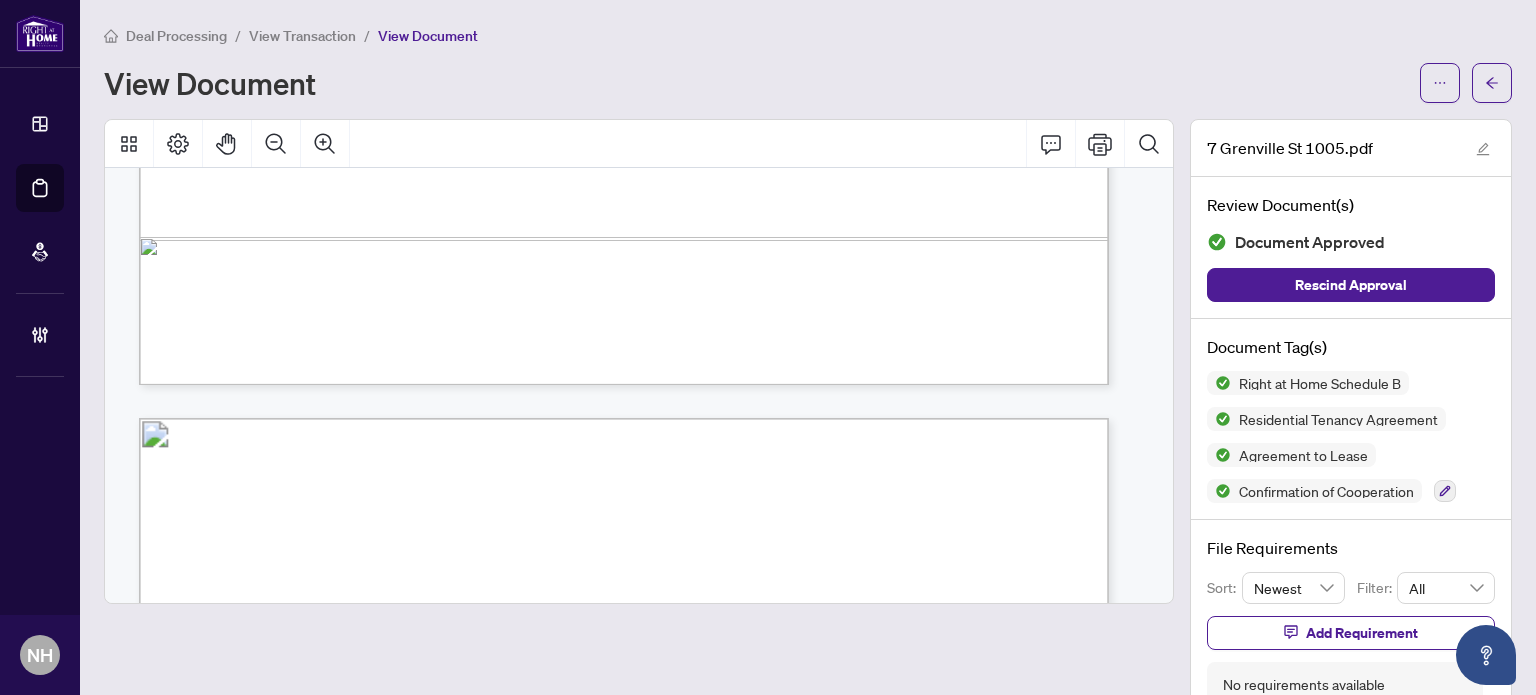 scroll, scrollTop: 35932, scrollLeft: 0, axis: vertical 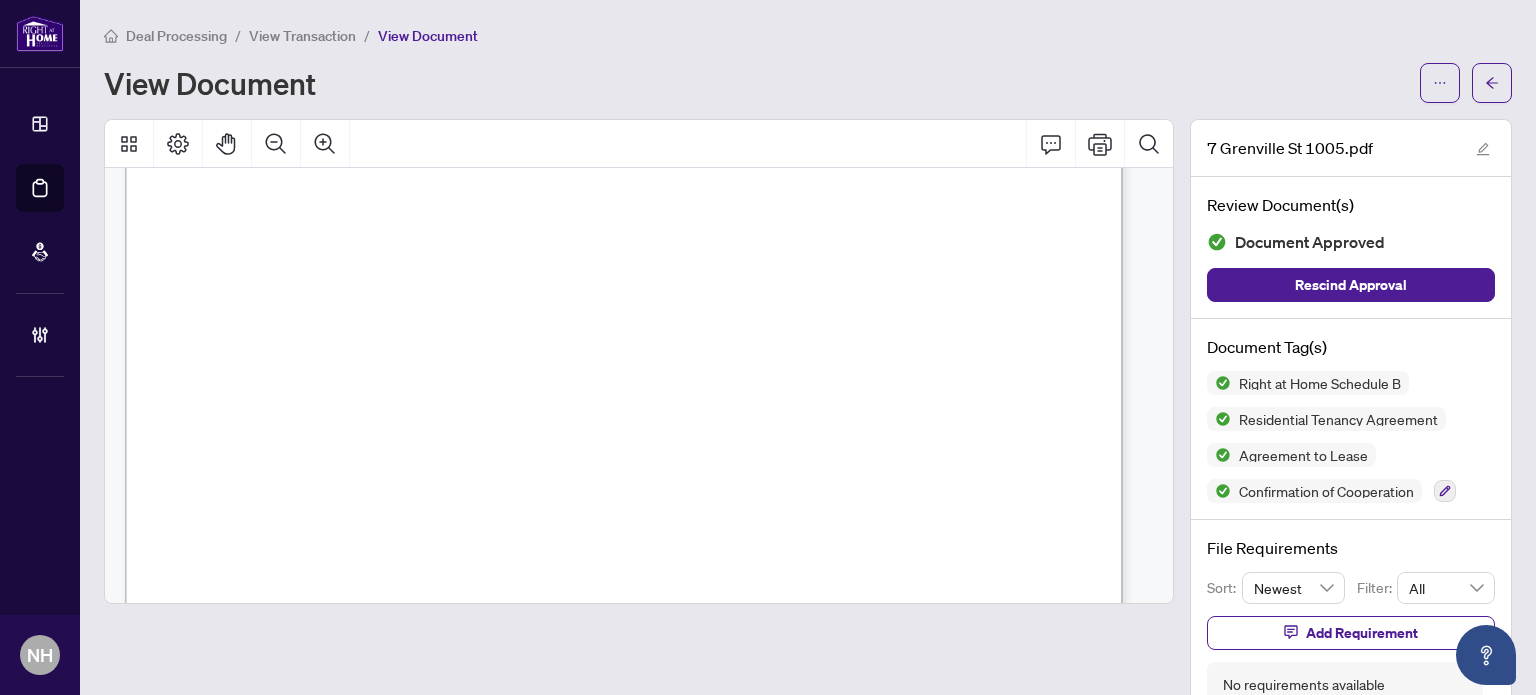 click on "View Transaction" at bounding box center [302, 36] 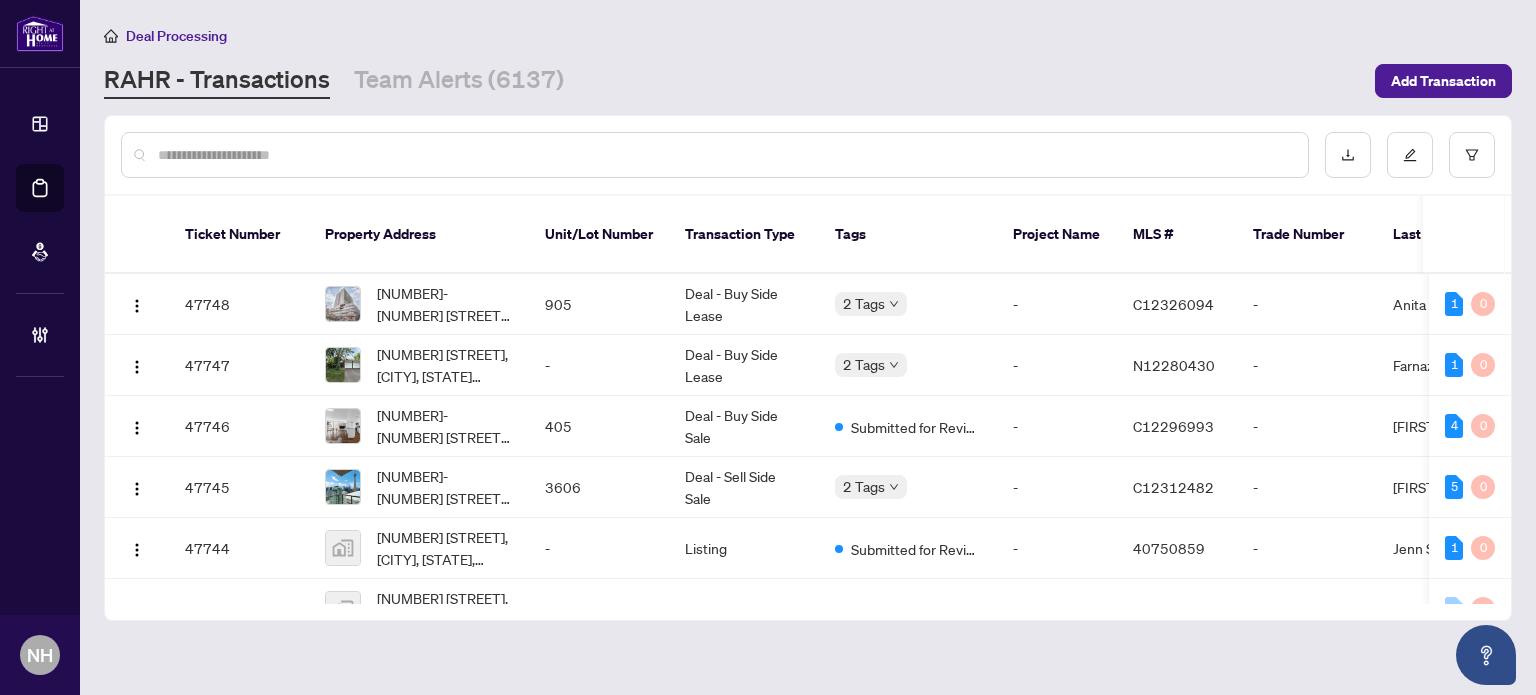 scroll, scrollTop: 0, scrollLeft: 0, axis: both 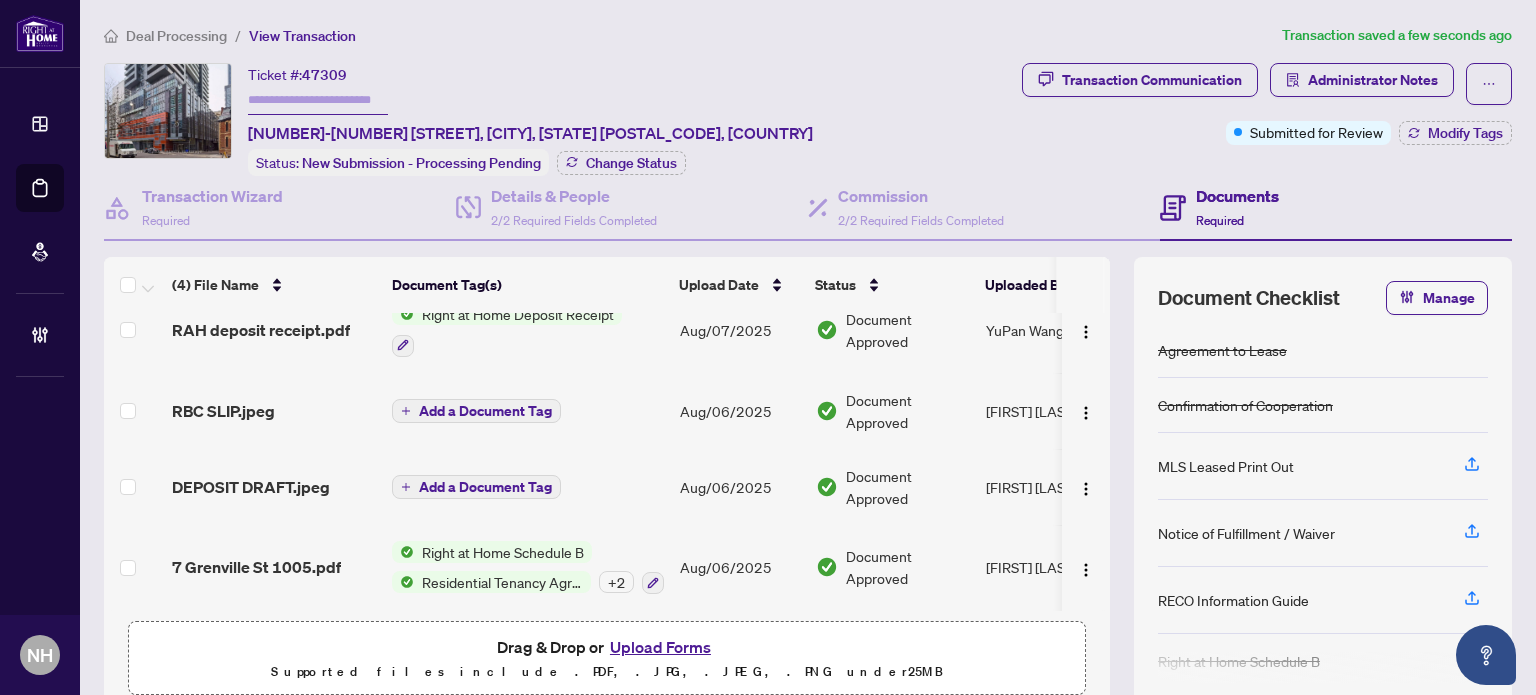 click on "7 Grenville St 1005.pdf" at bounding box center [256, 567] 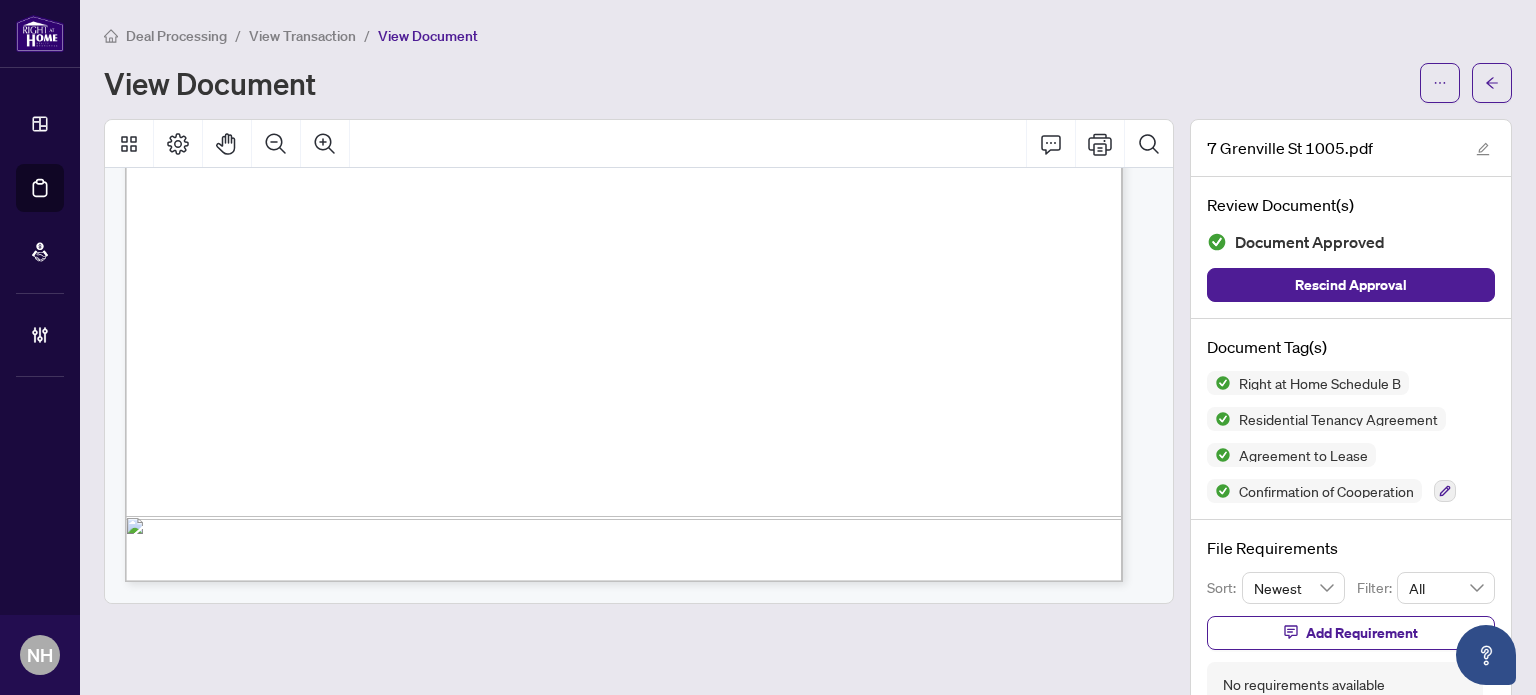 scroll, scrollTop: 27300, scrollLeft: 0, axis: vertical 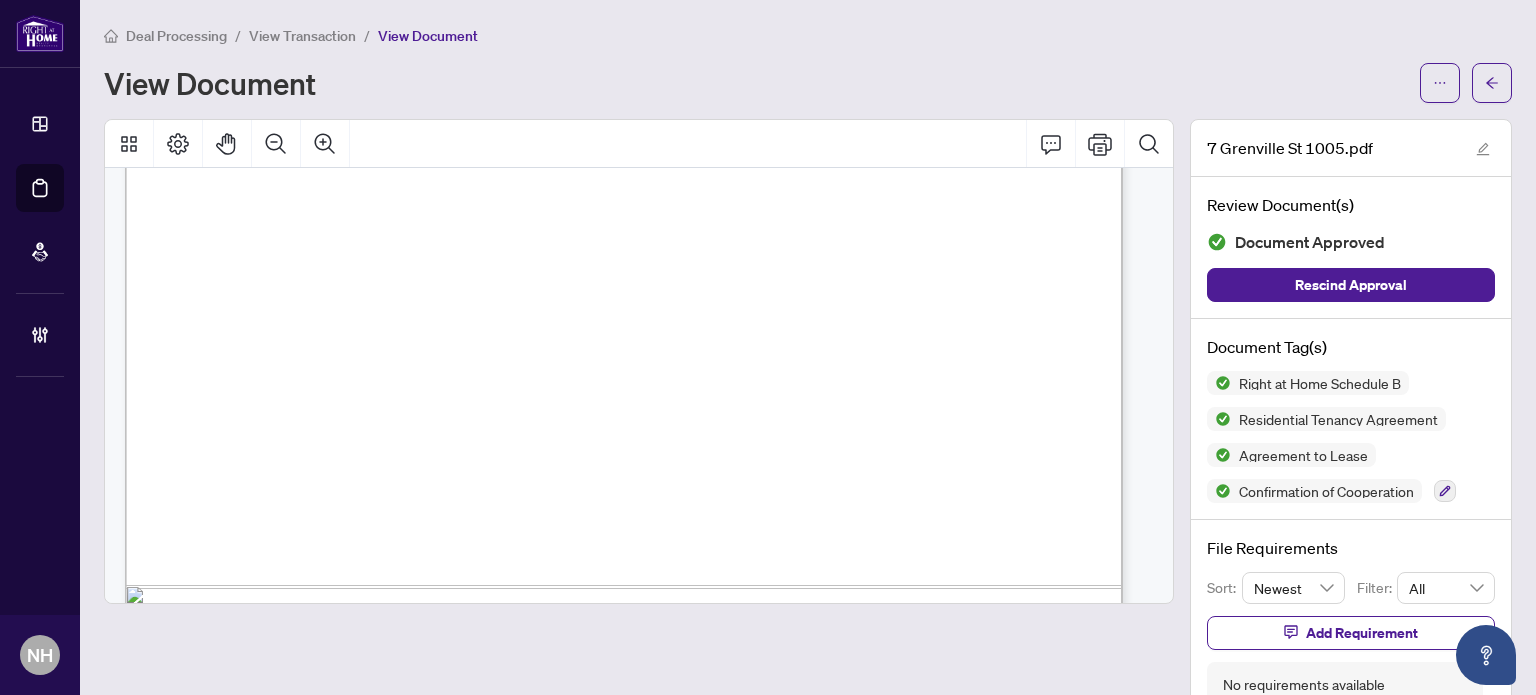 click on "View Transaction" at bounding box center (302, 36) 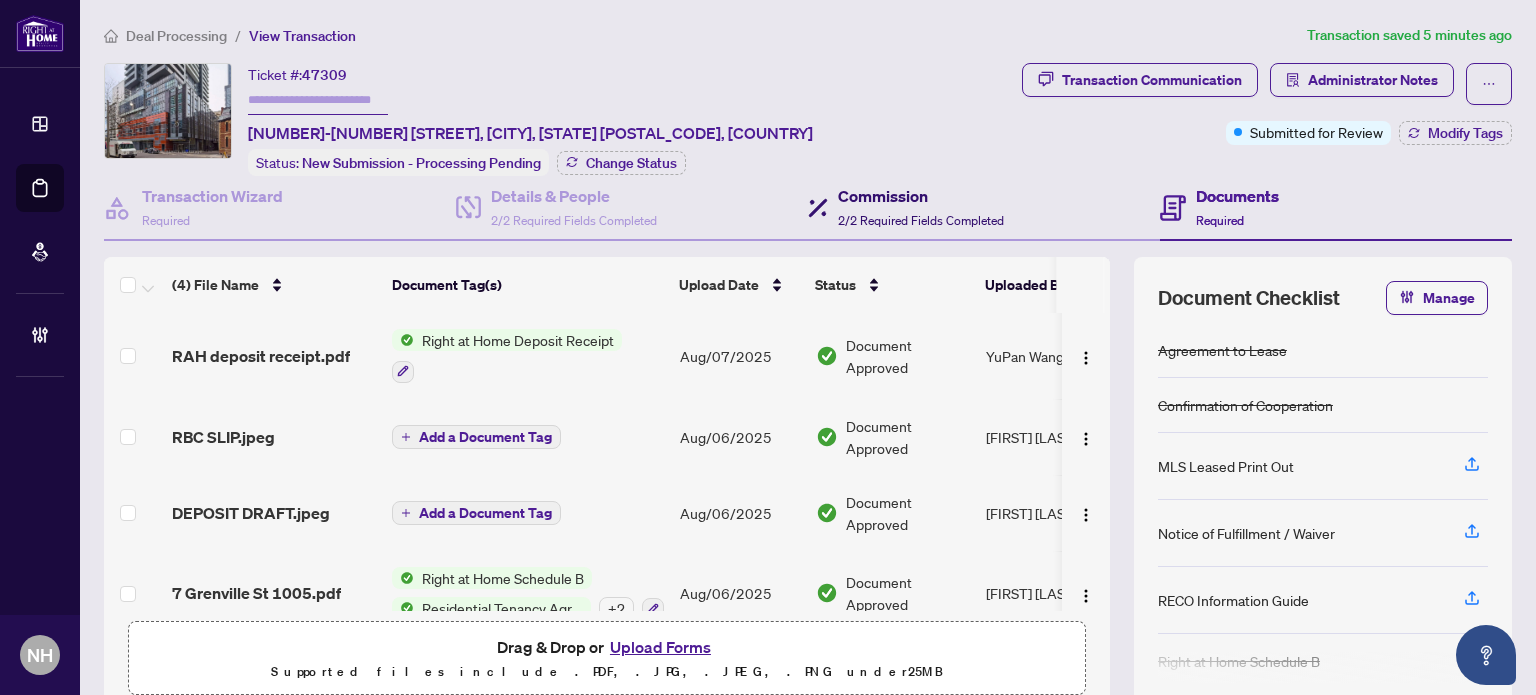 click on "2/2 Required Fields Completed" at bounding box center (921, 220) 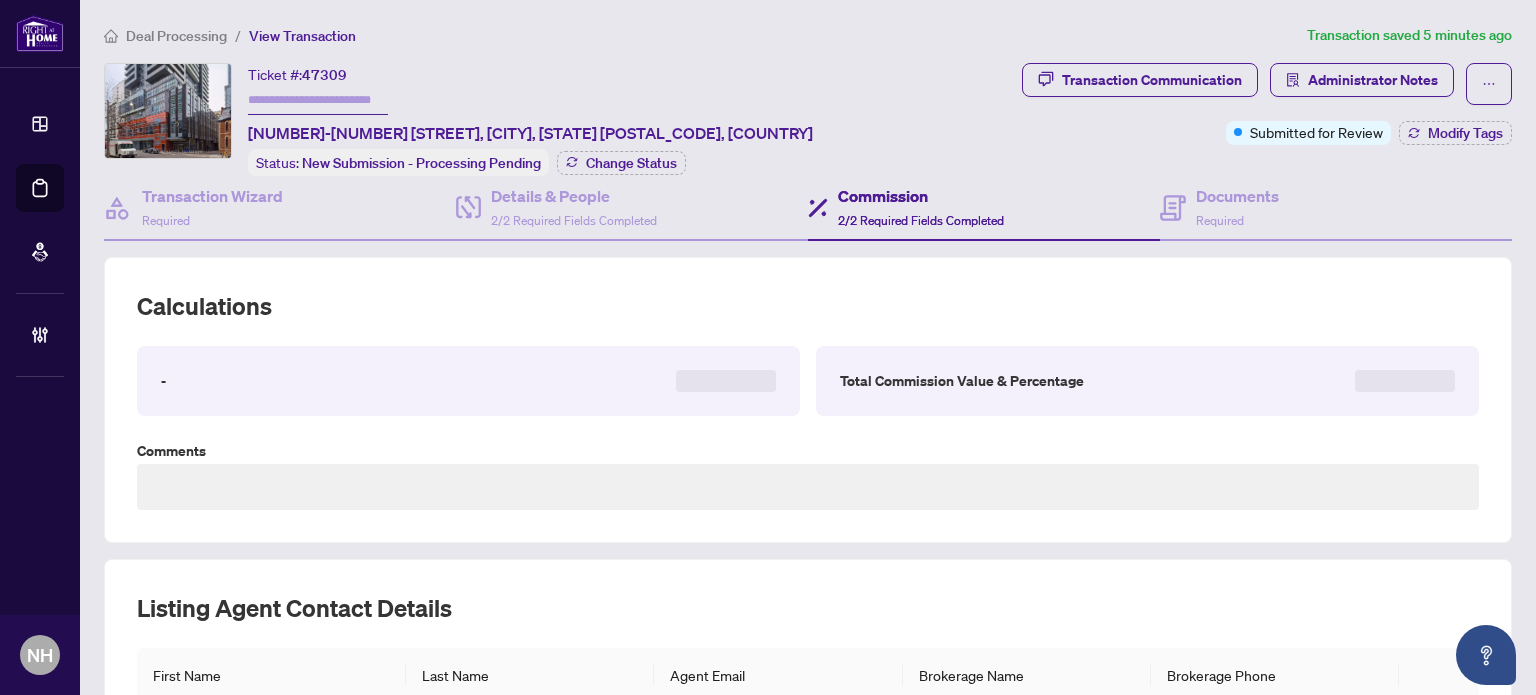 type on "**********" 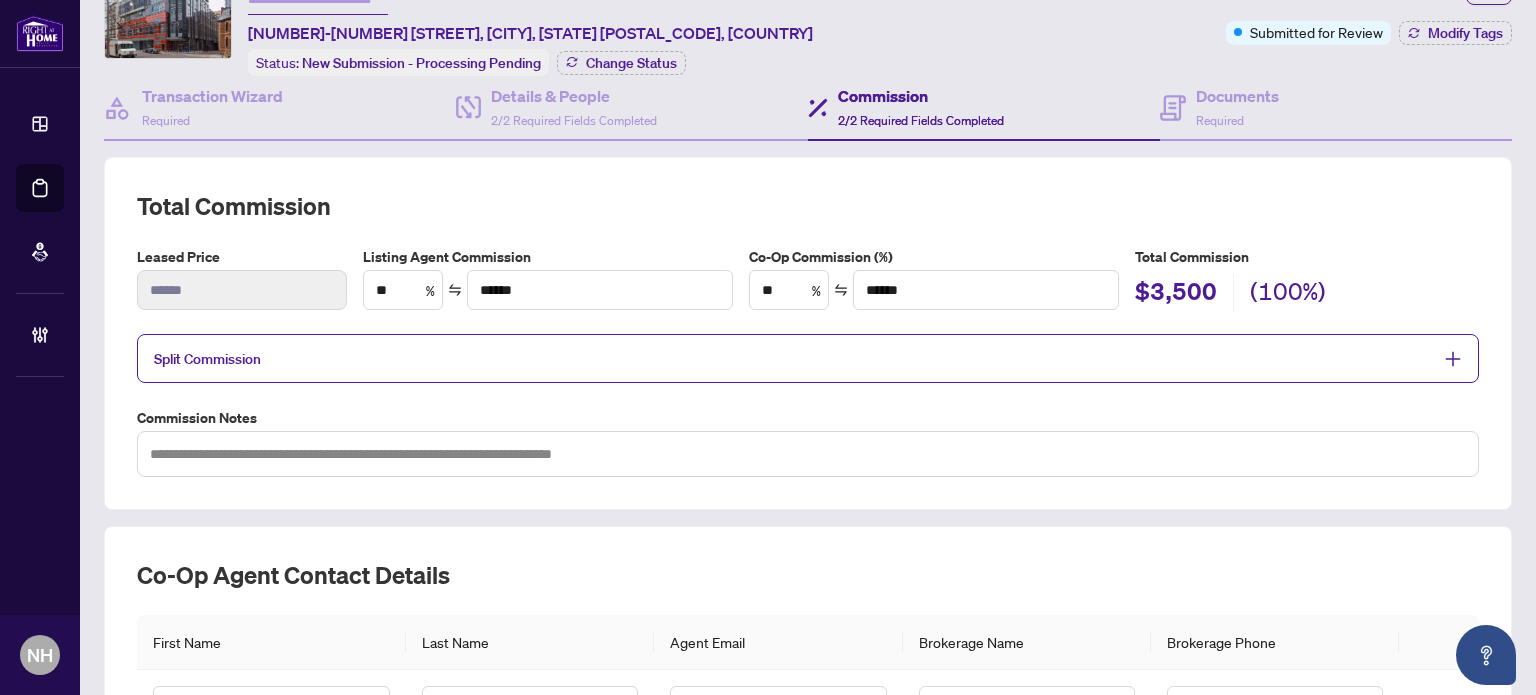 scroll, scrollTop: 380, scrollLeft: 0, axis: vertical 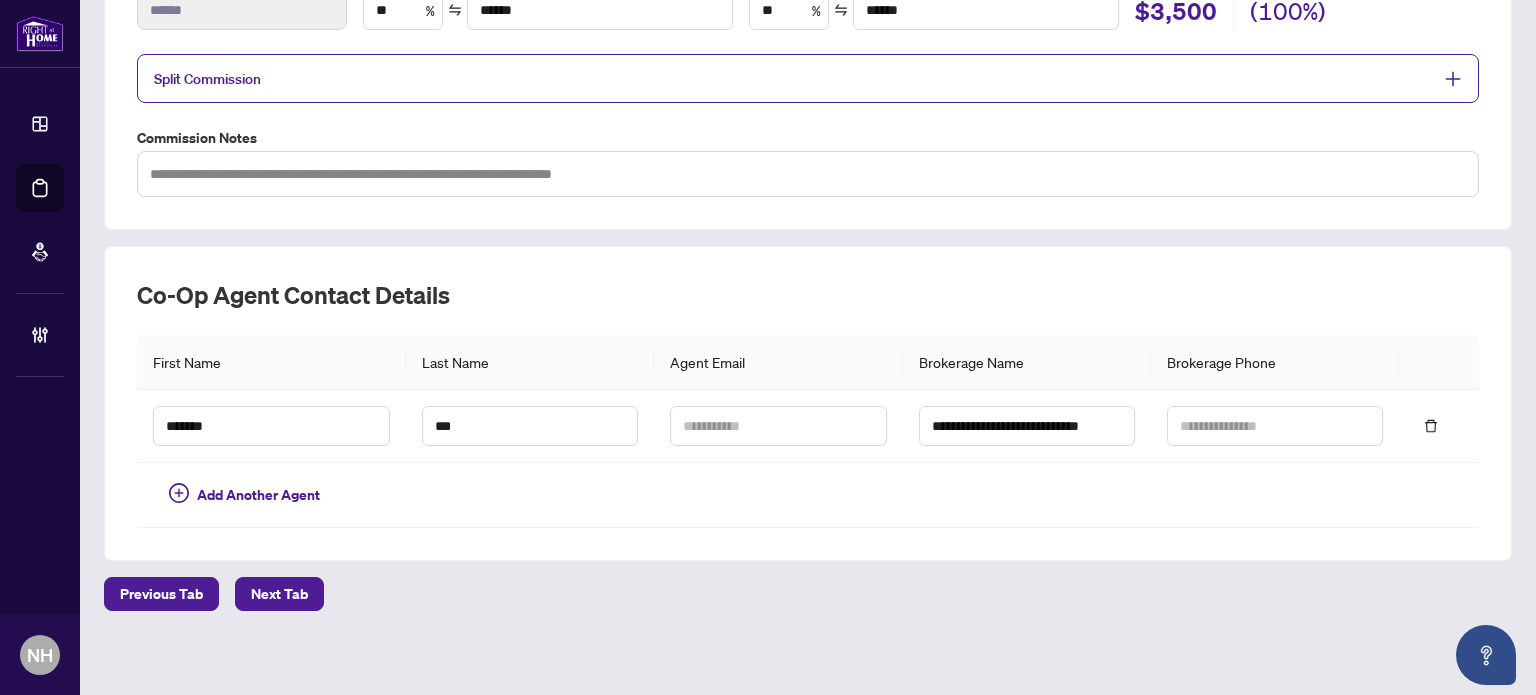 click on "Split Commission" at bounding box center [793, 78] 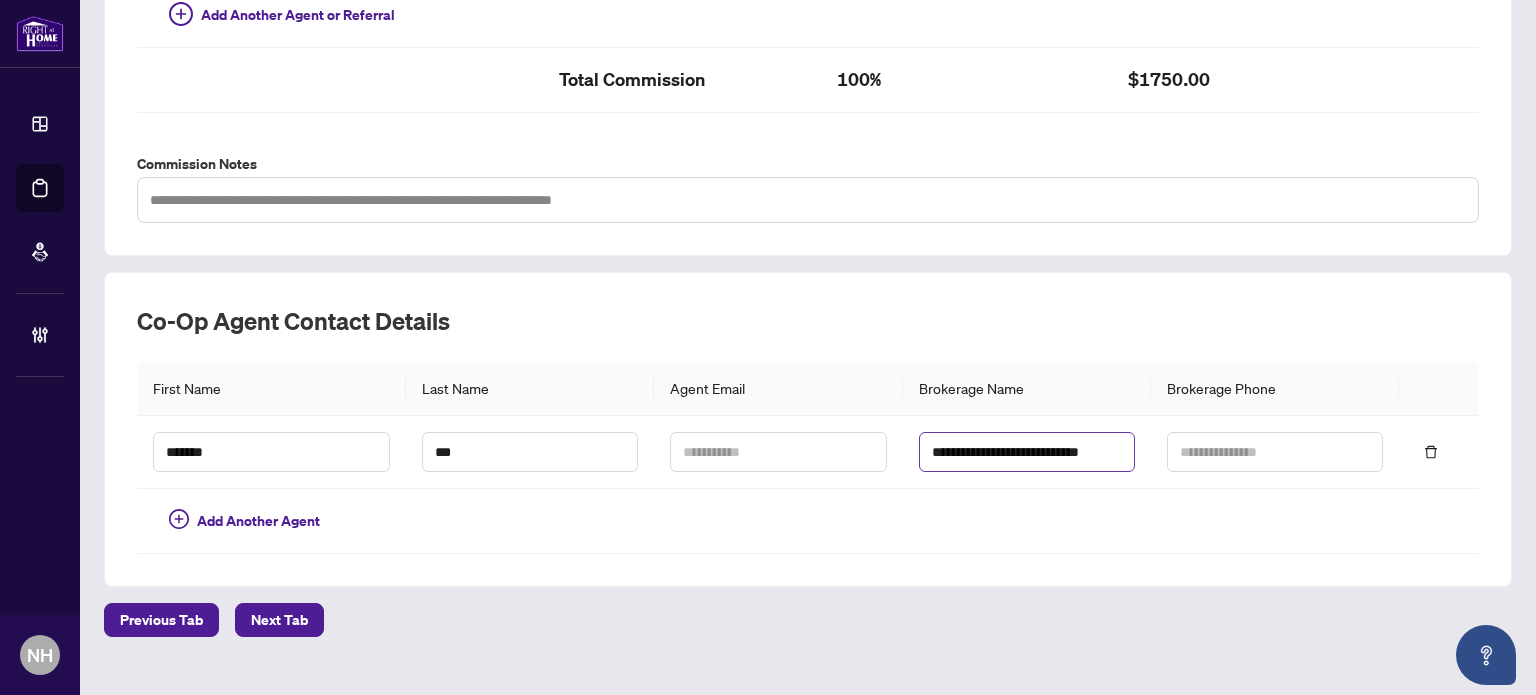 scroll, scrollTop: 669, scrollLeft: 0, axis: vertical 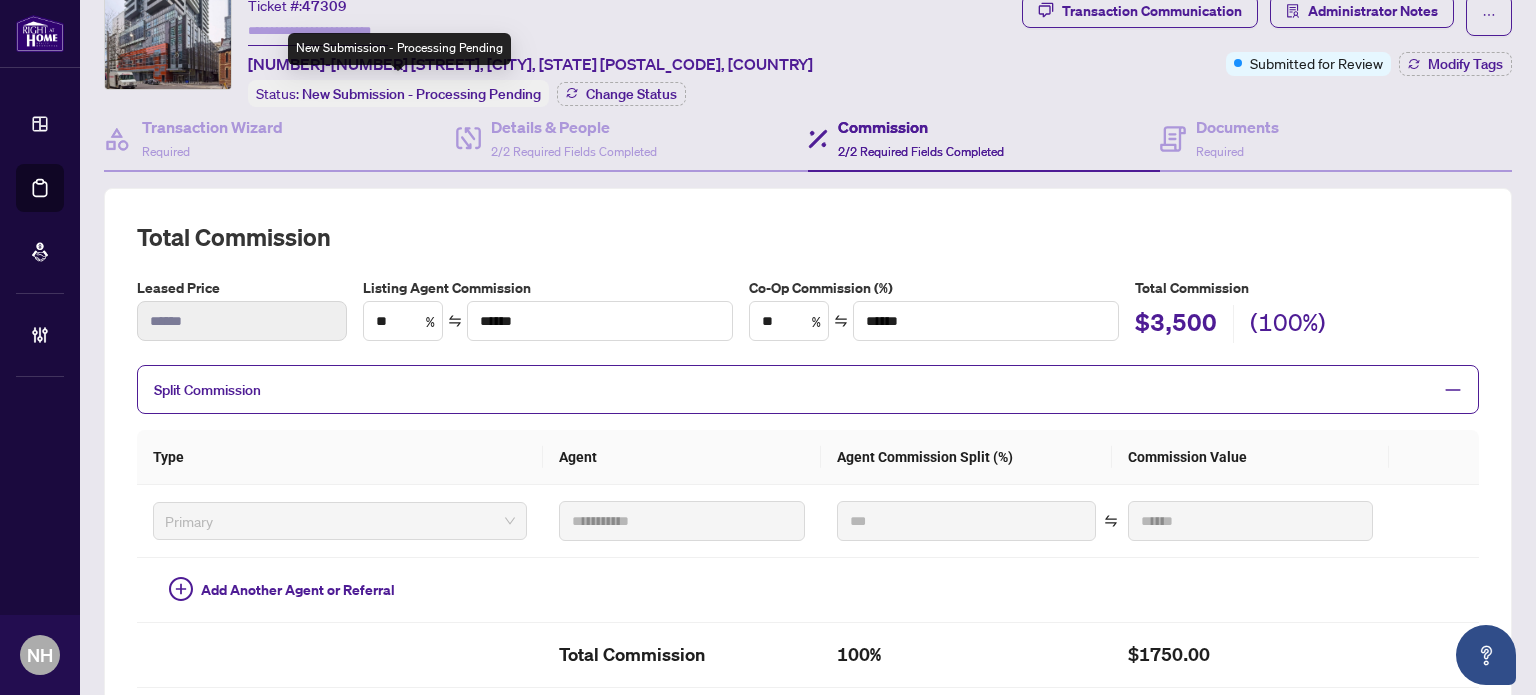click on "New Submission - Processing Pending" at bounding box center [399, 49] 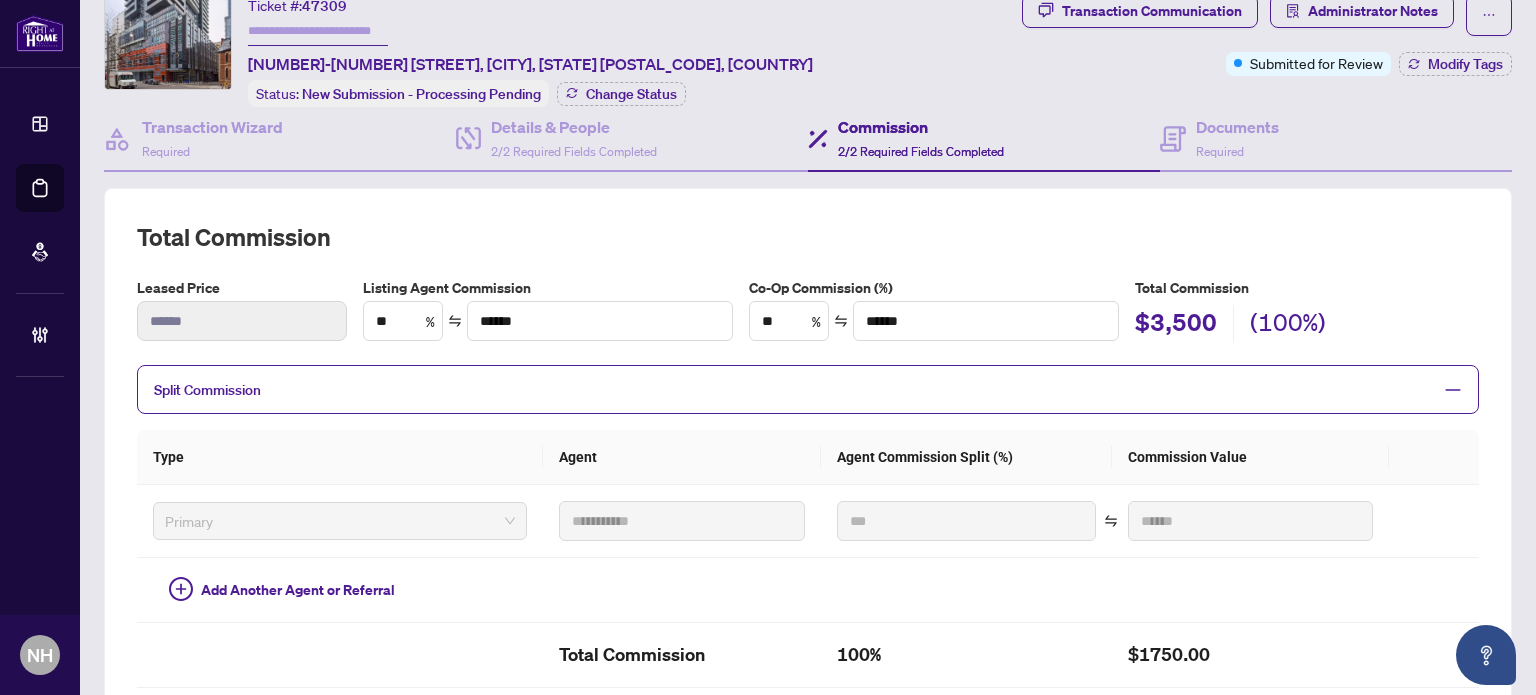 paste on "*******" 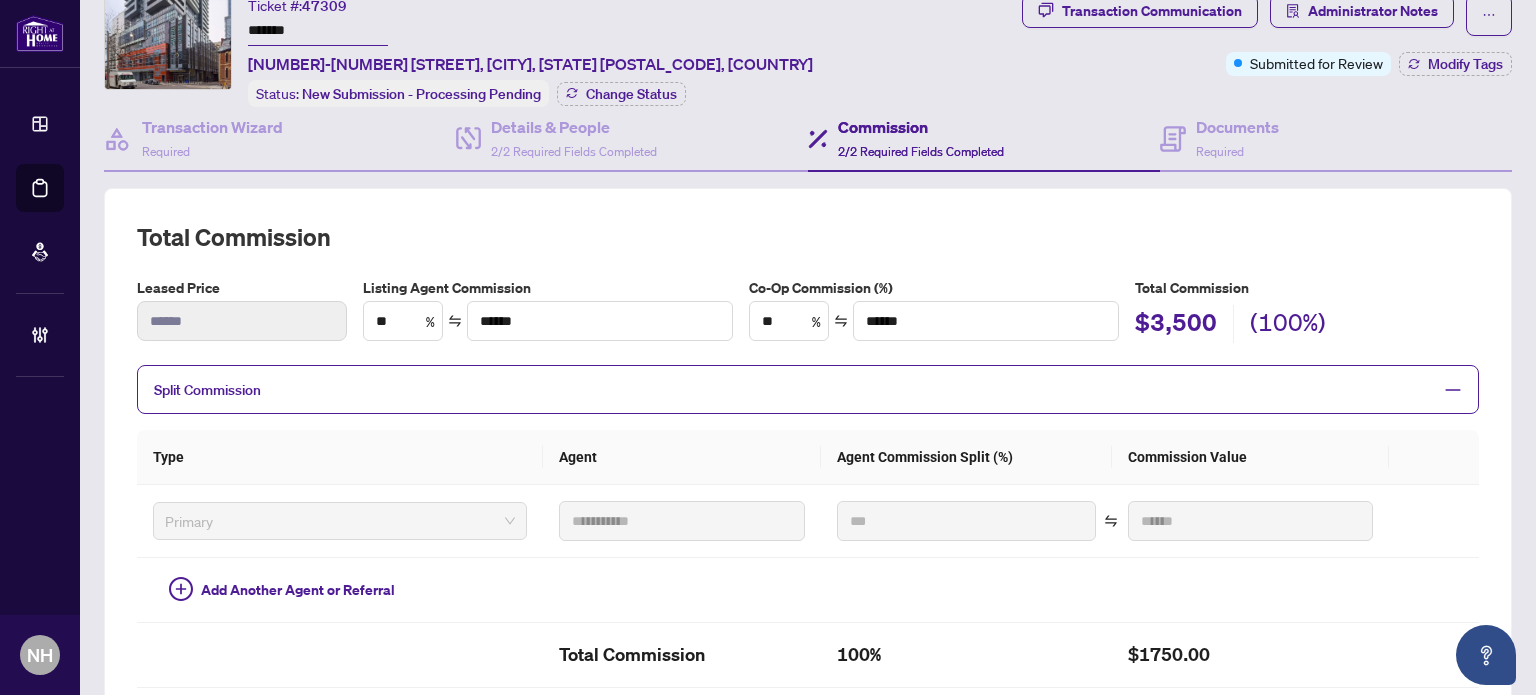 type on "*******" 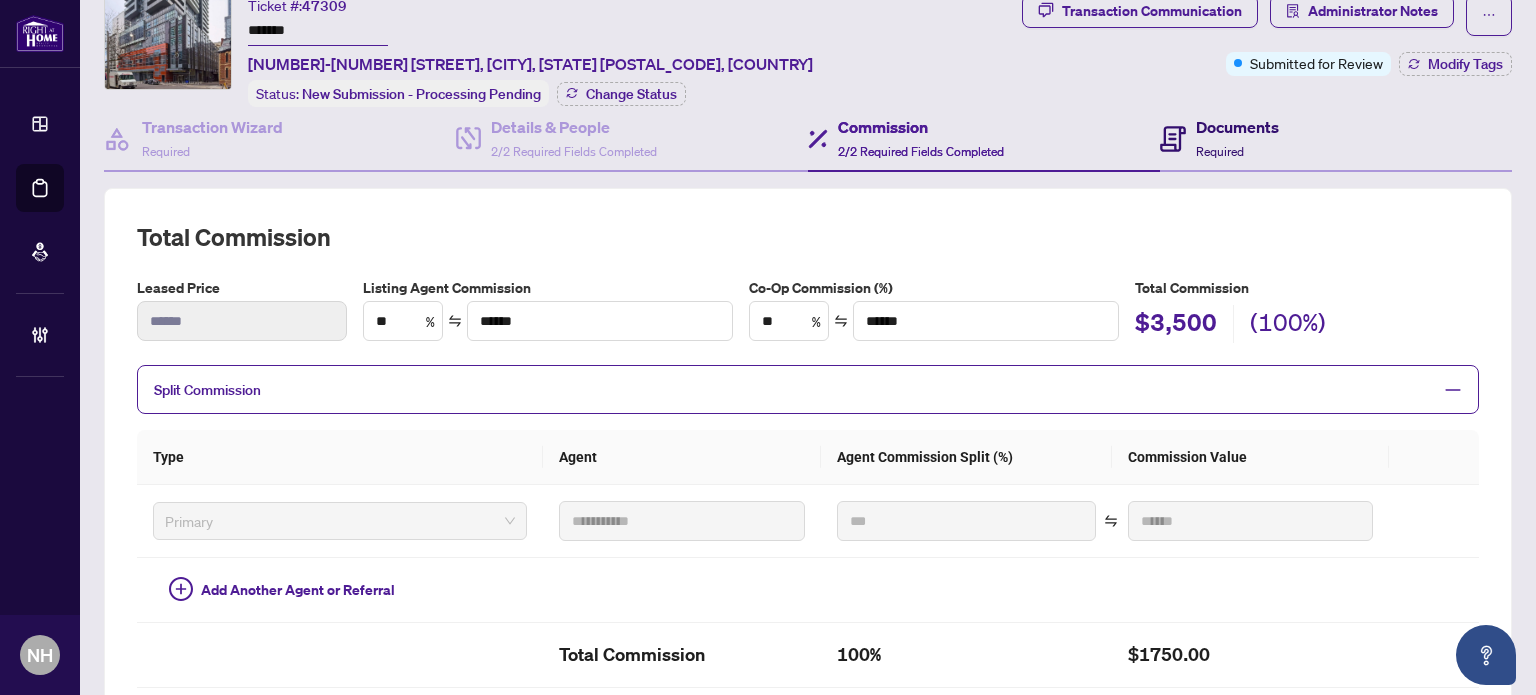 click on "Documents" at bounding box center (1237, 127) 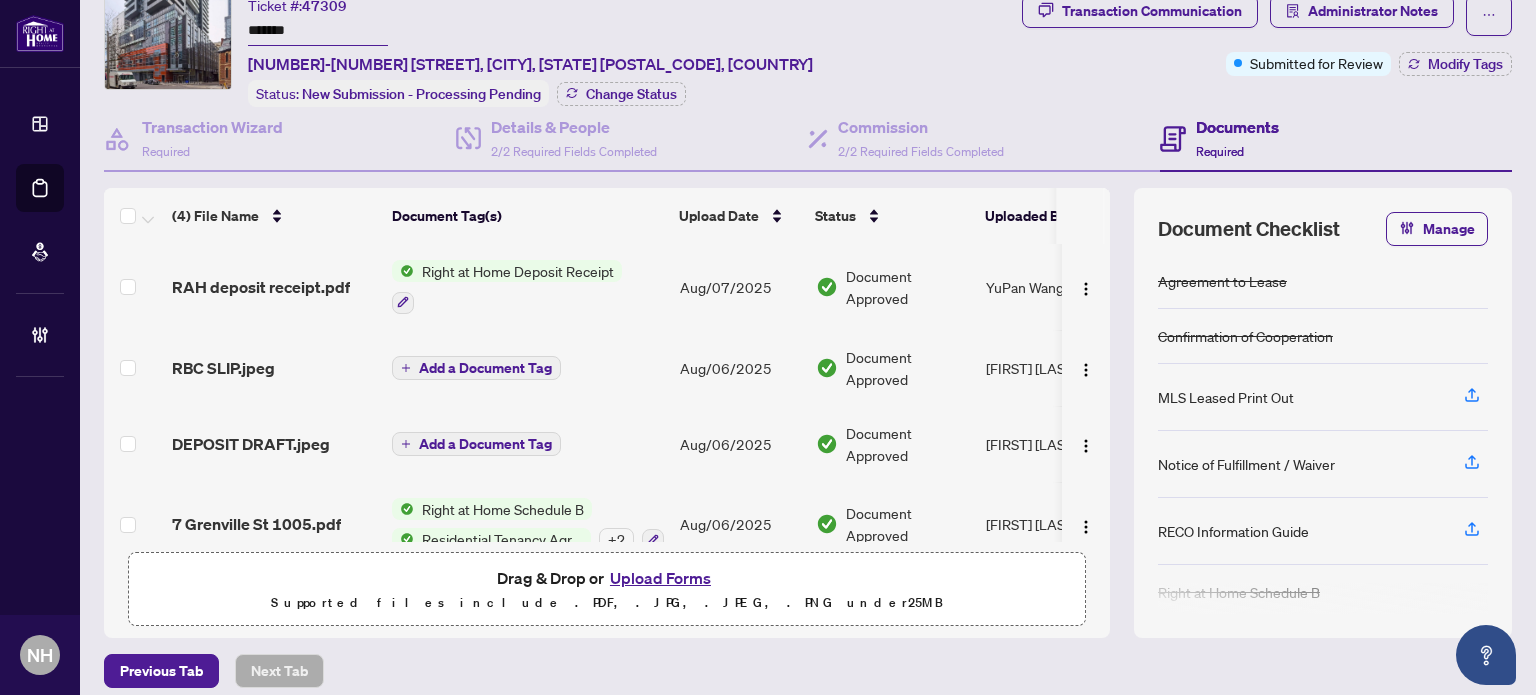 click on "Upload Forms" at bounding box center (660, 578) 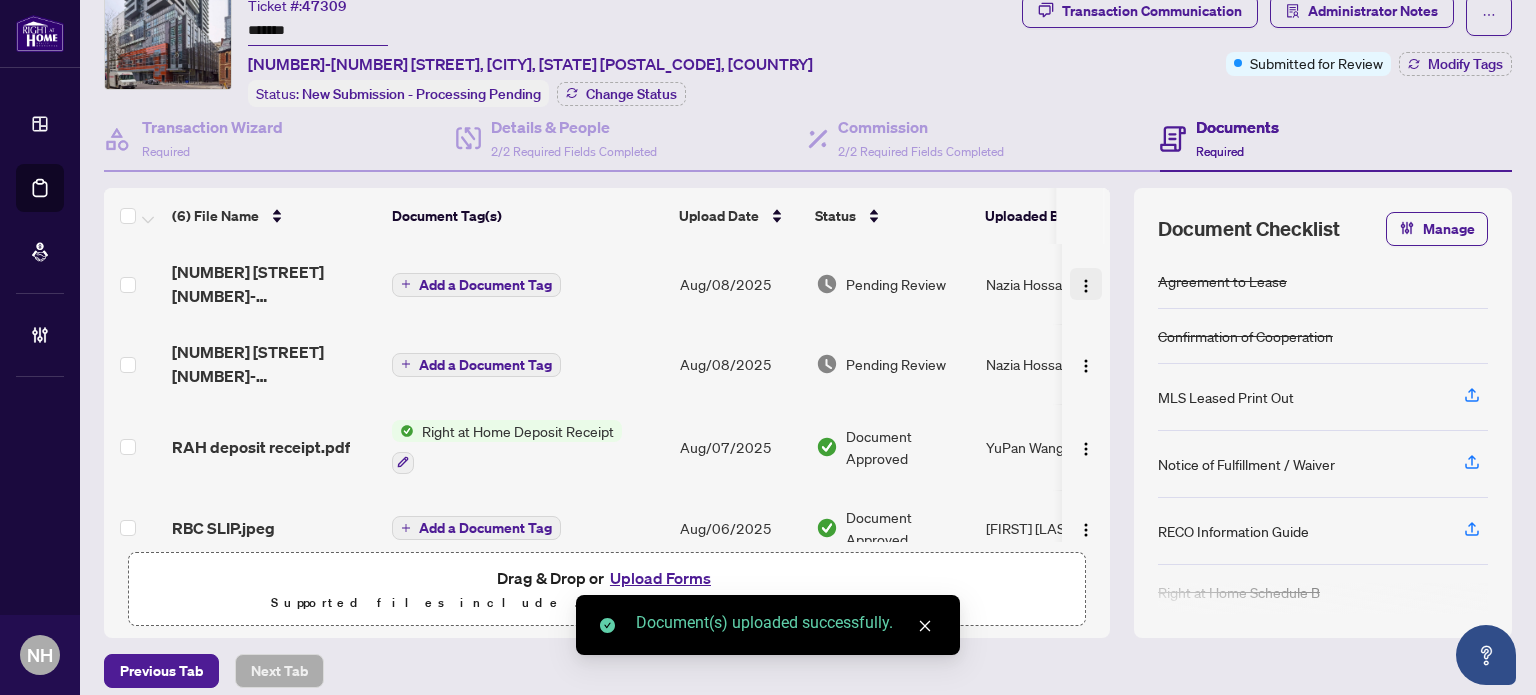 click at bounding box center [1086, 286] 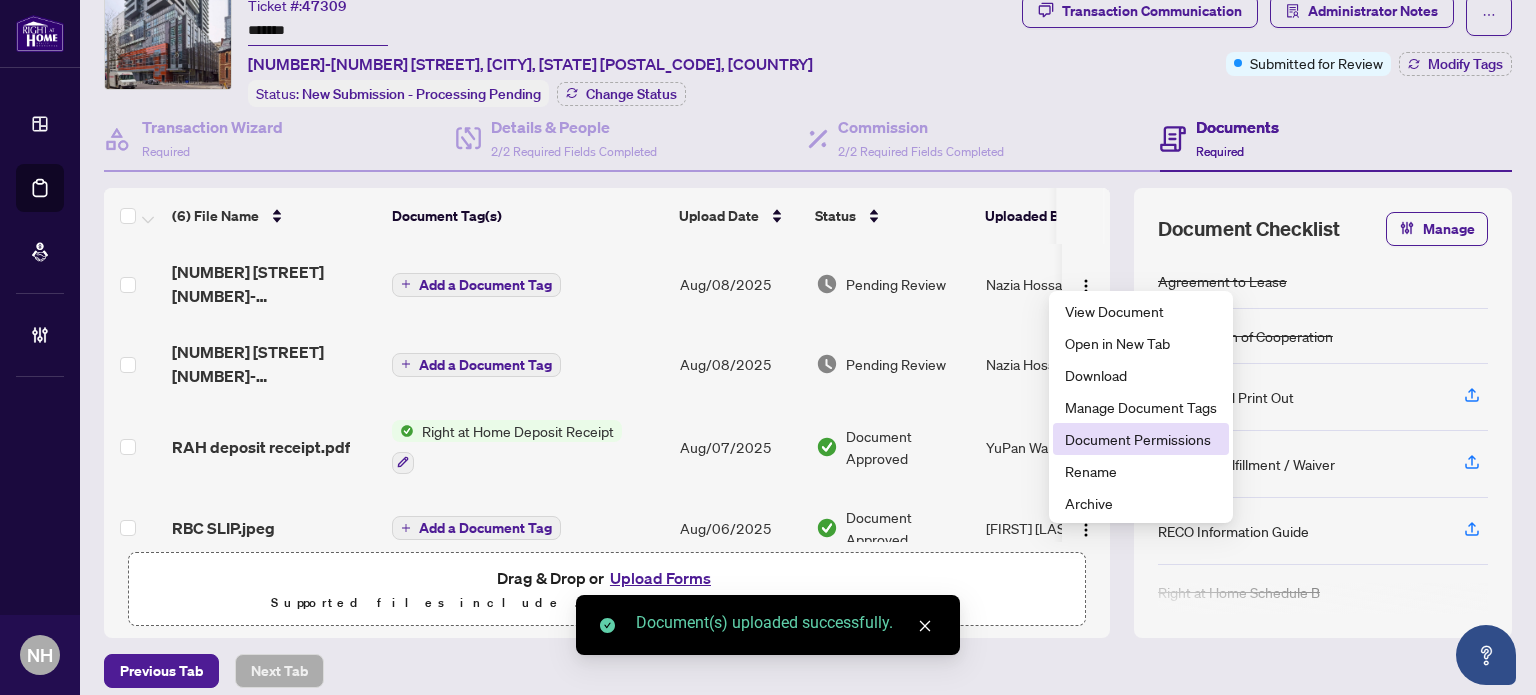 click on "Document Permissions" at bounding box center [1141, 439] 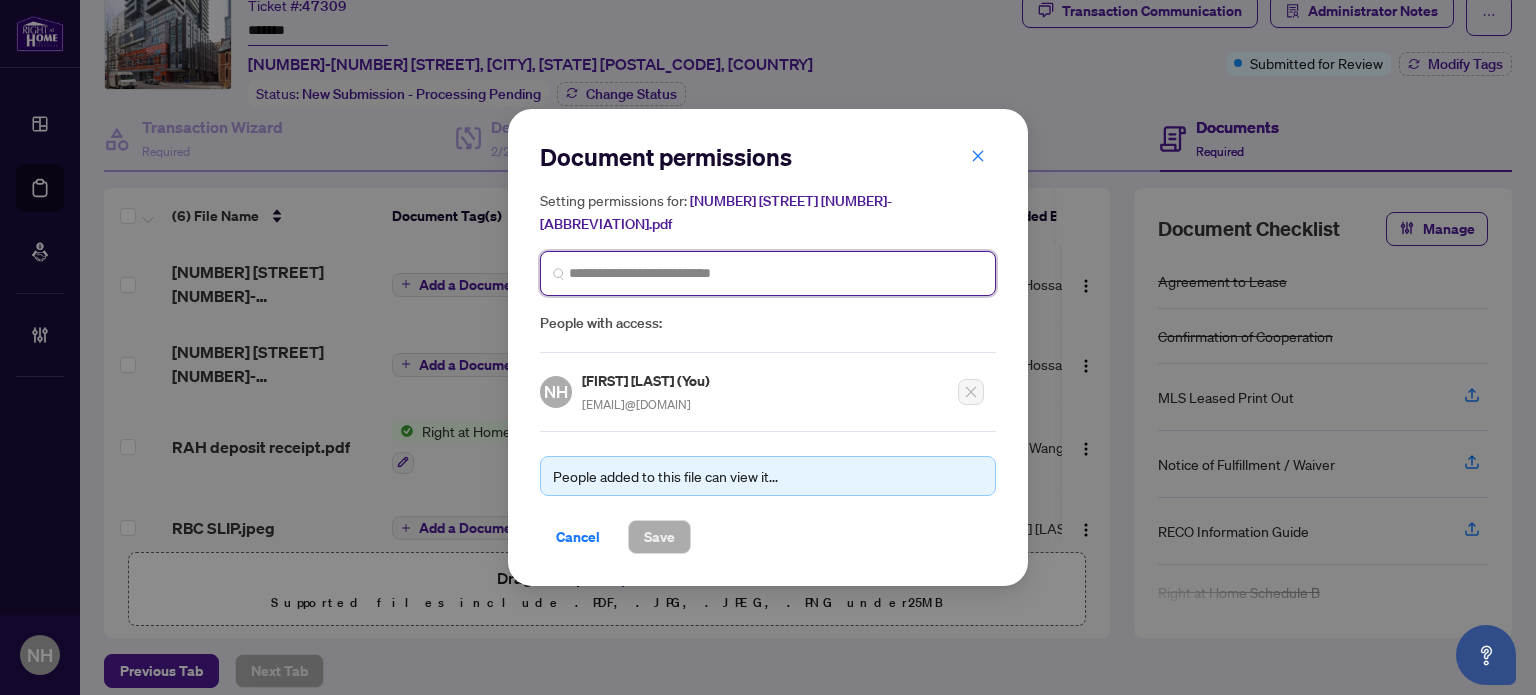 click at bounding box center (776, 273) 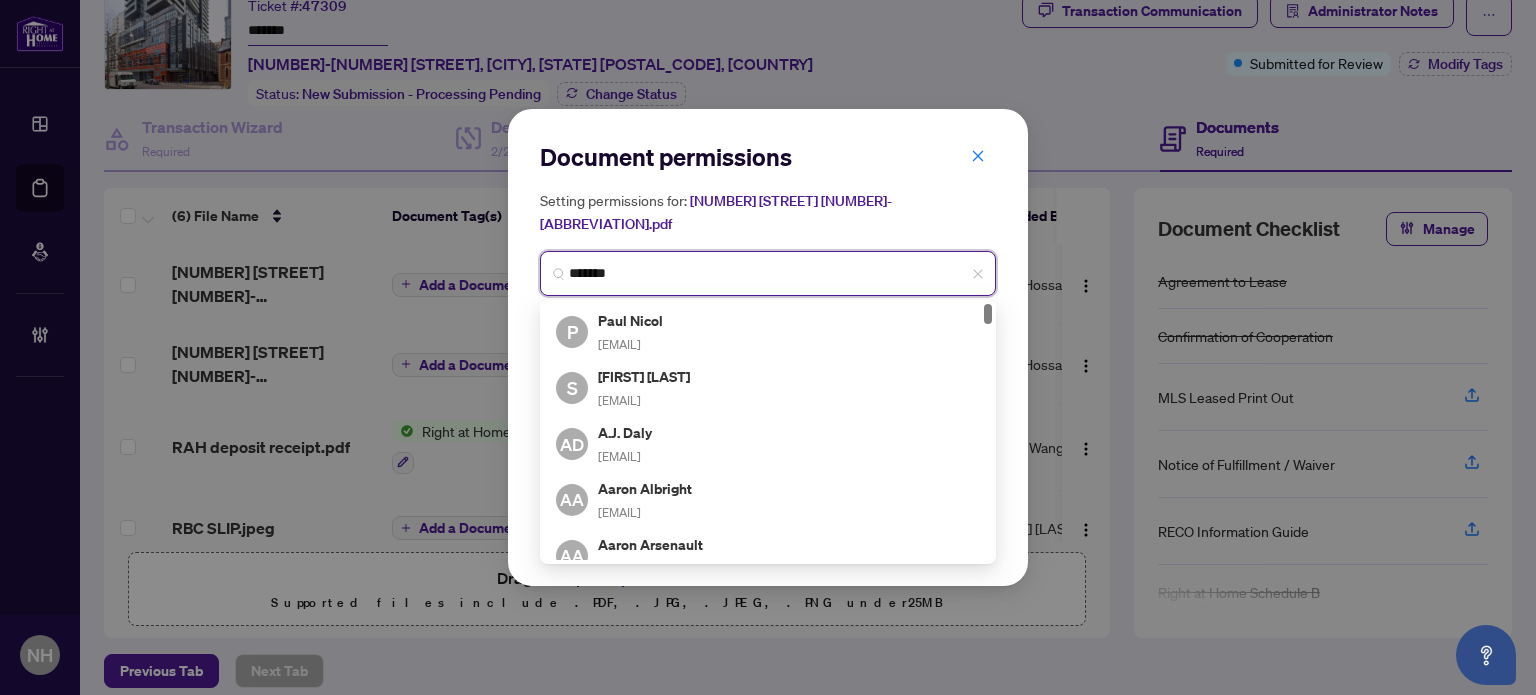 type on "********" 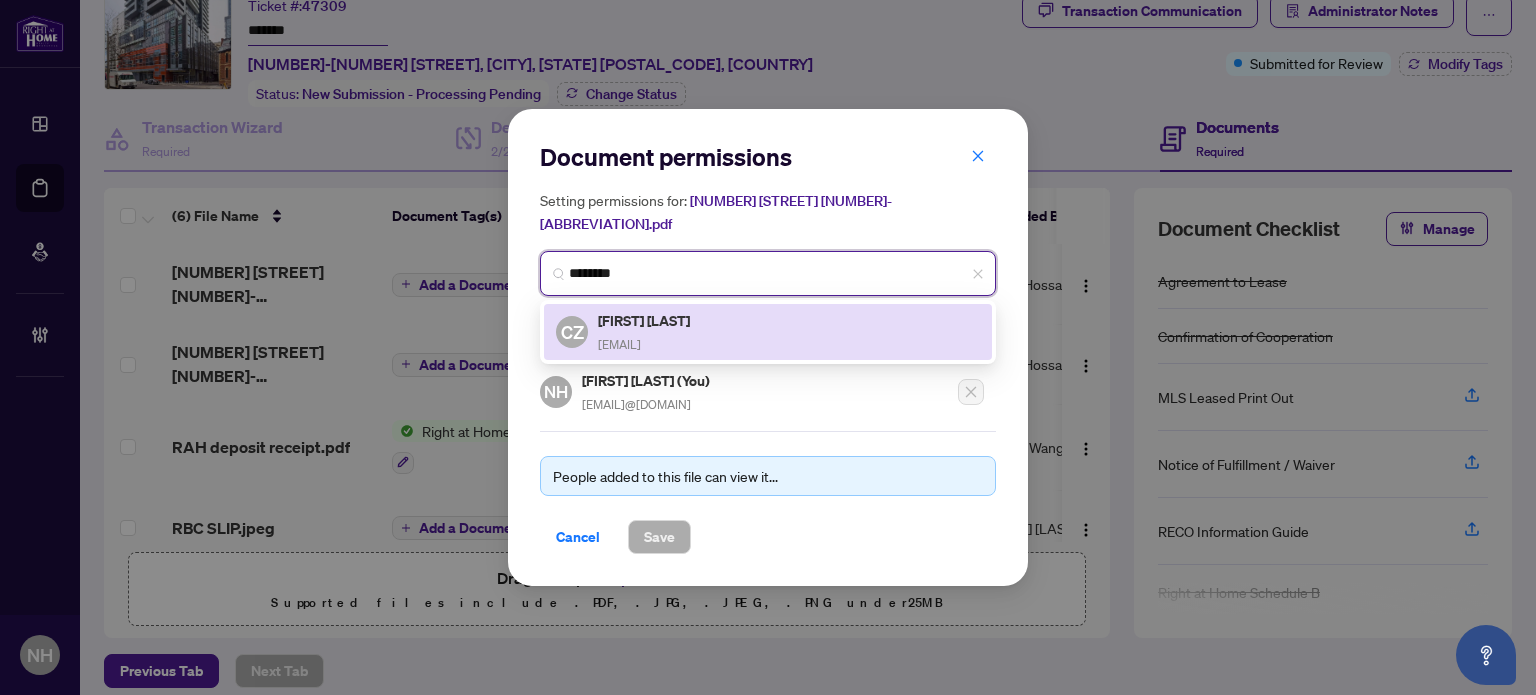 click on "Cindy Zhang" at bounding box center [645, 320] 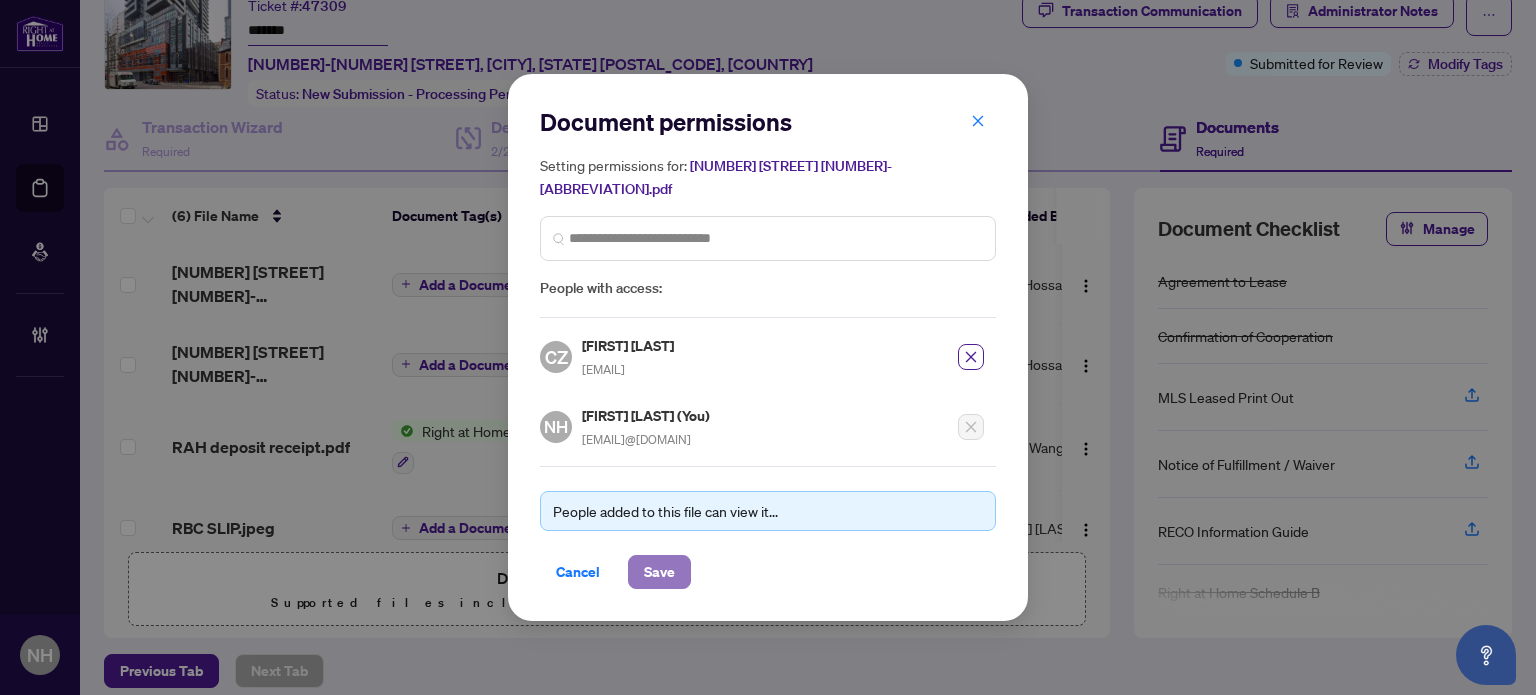 click on "Save" at bounding box center (659, 572) 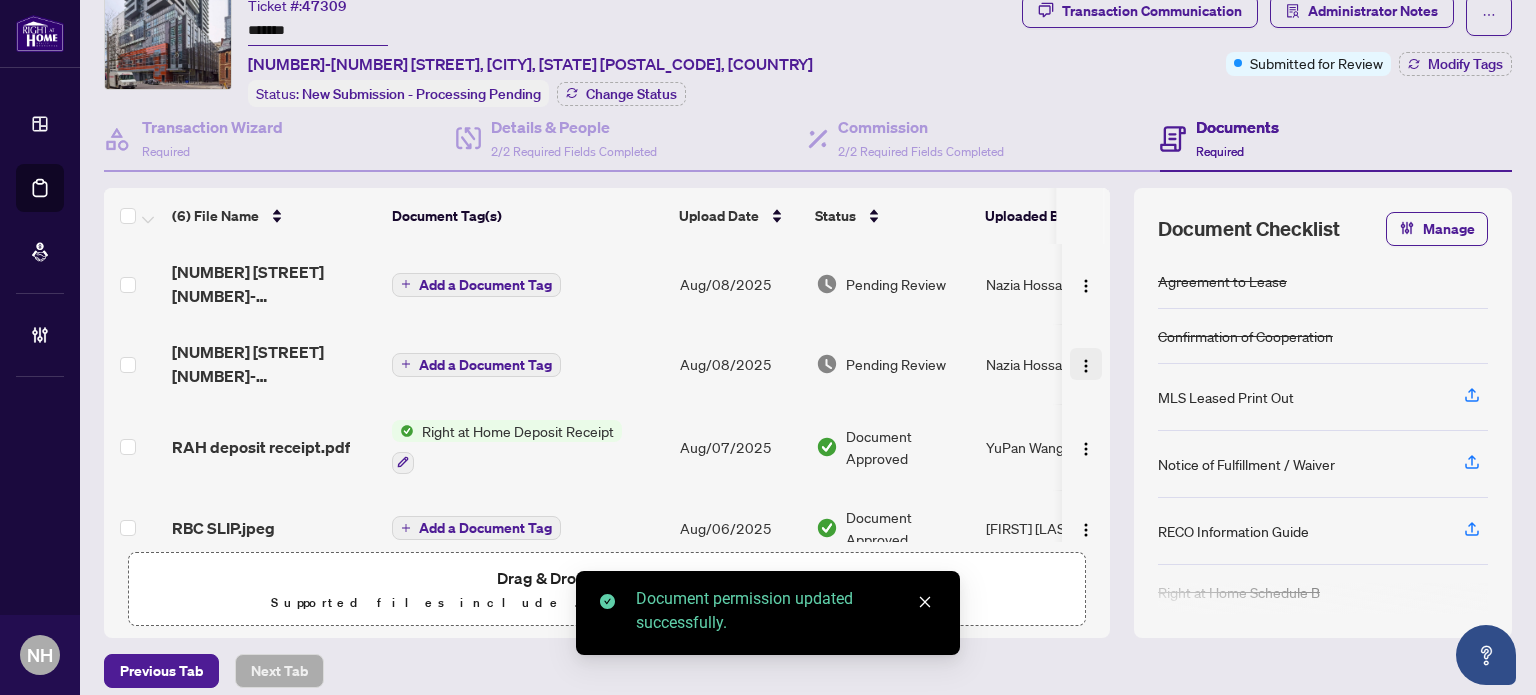 click at bounding box center [1086, 366] 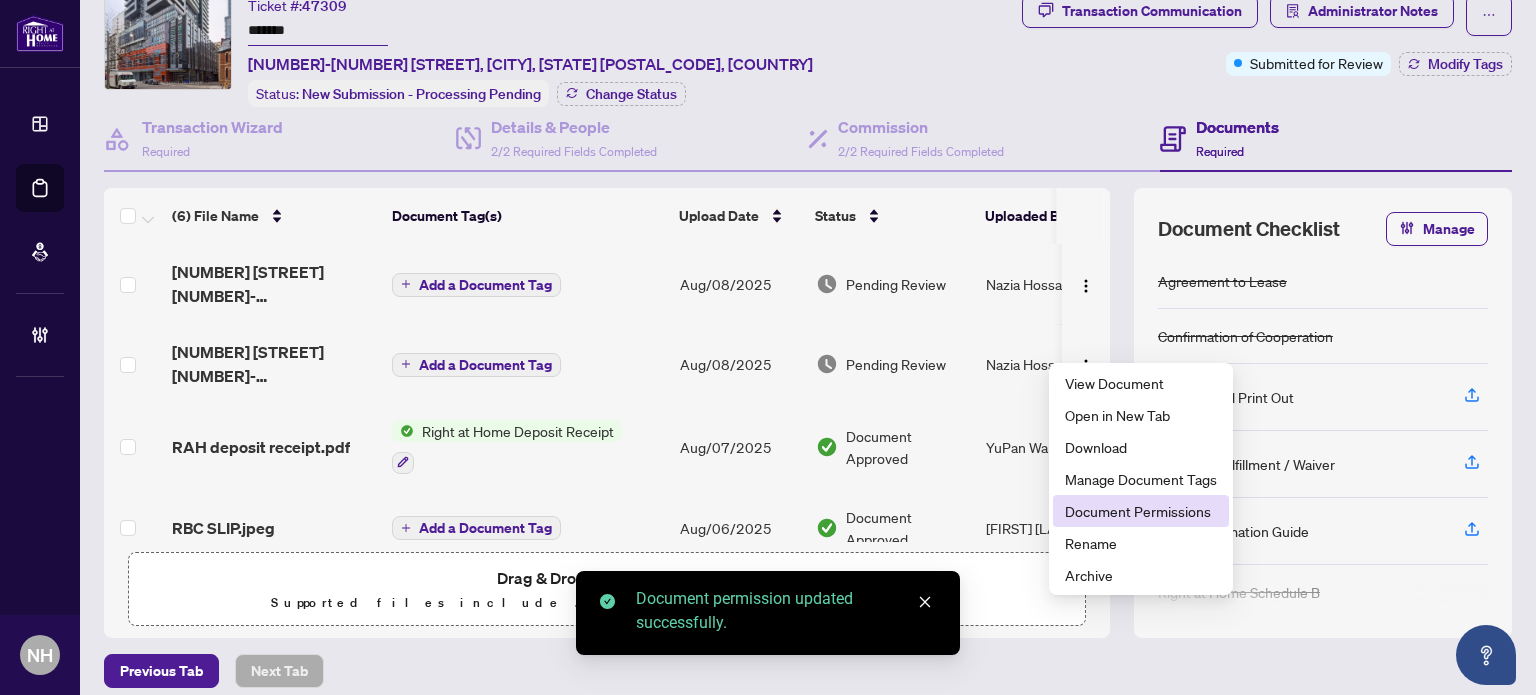 click on "Document Permissions" at bounding box center [1141, 511] 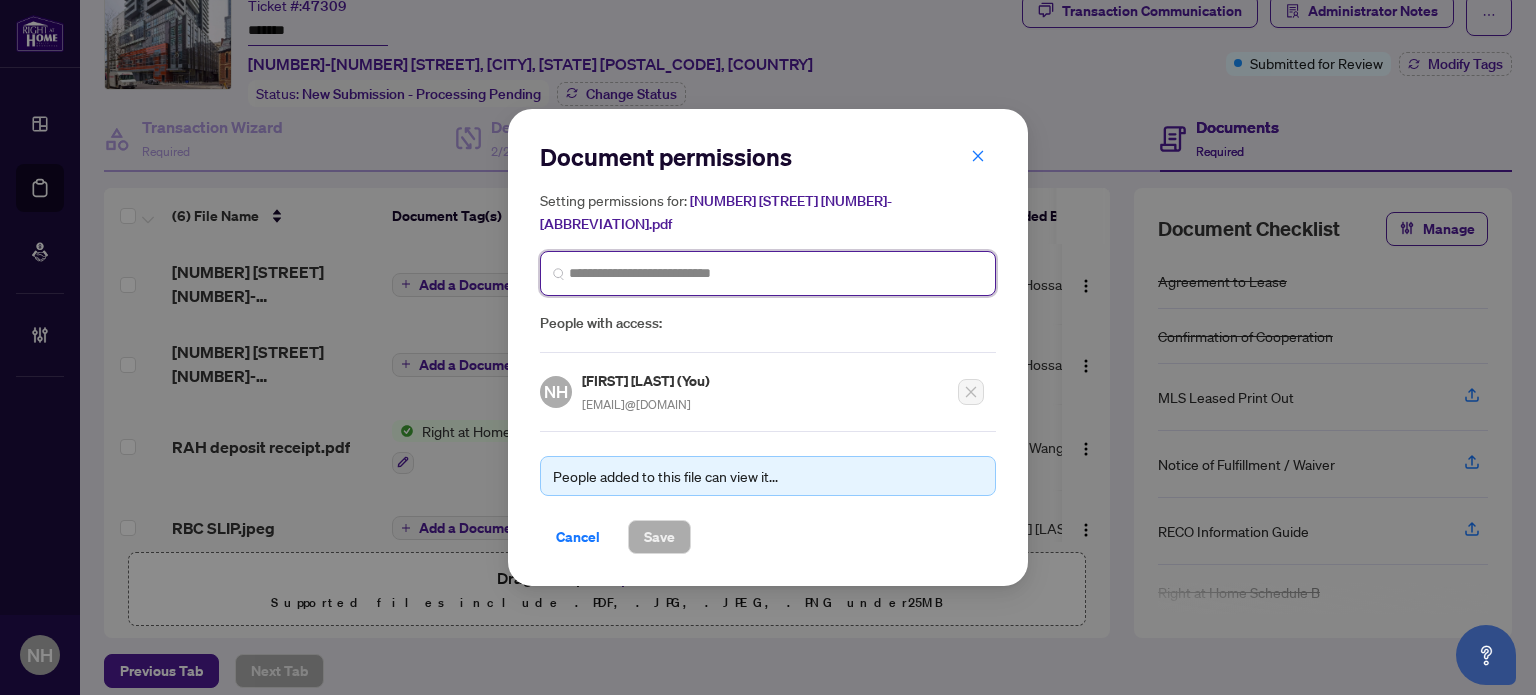 click at bounding box center [0, 0] 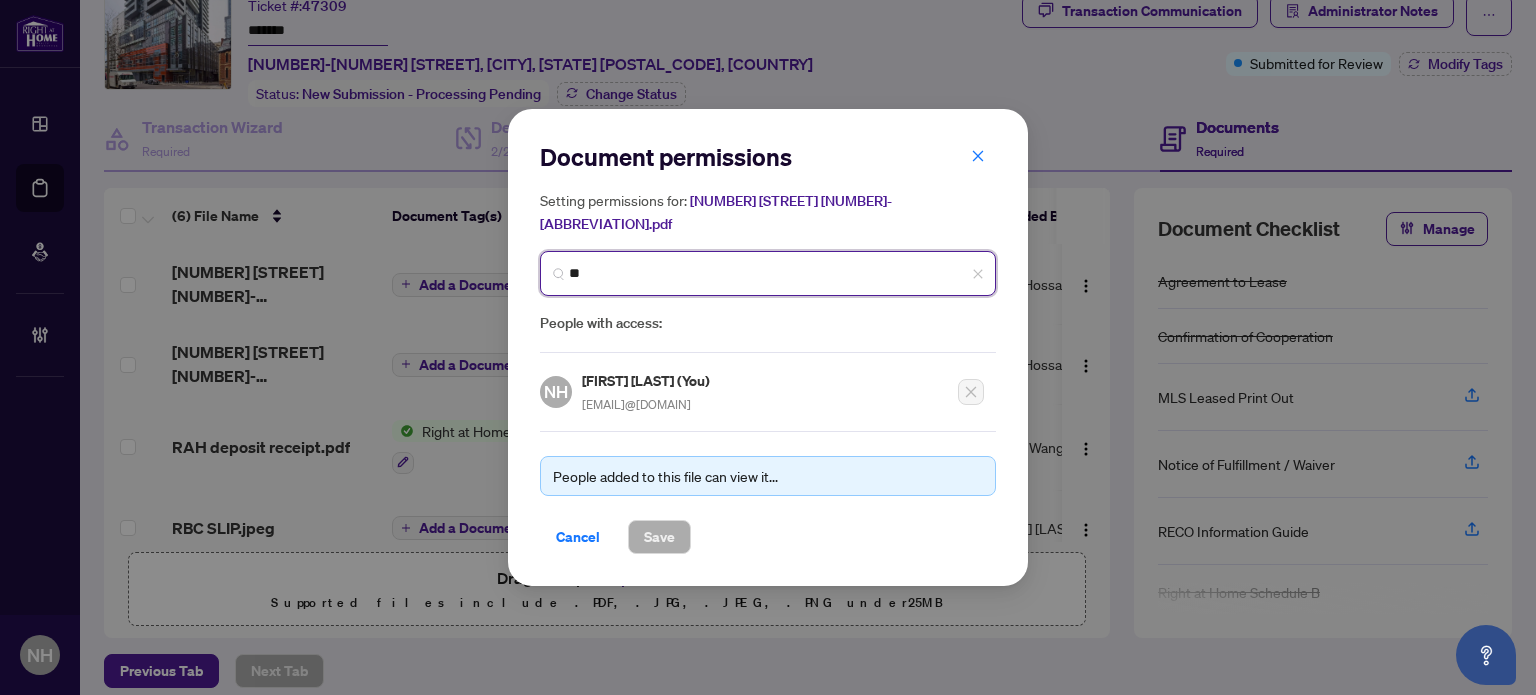type on "*" 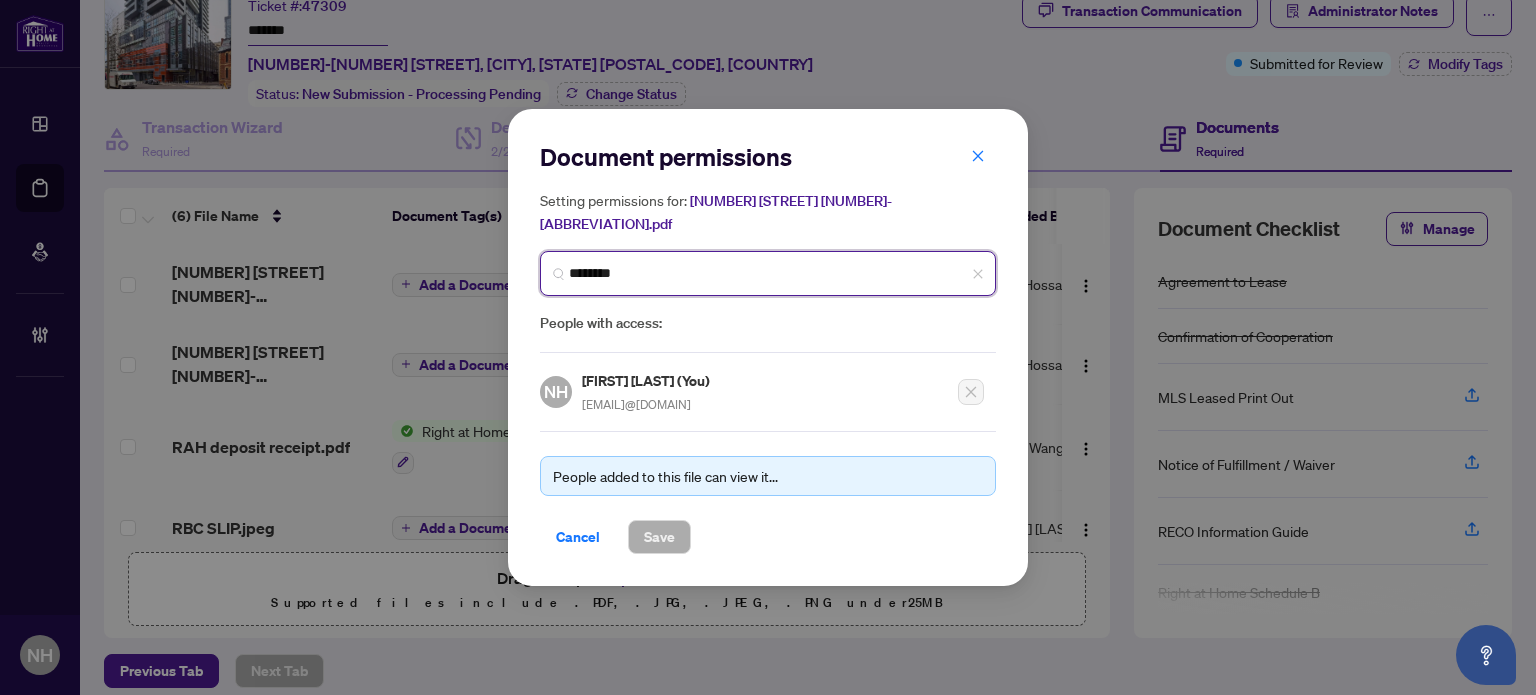 type on "*********" 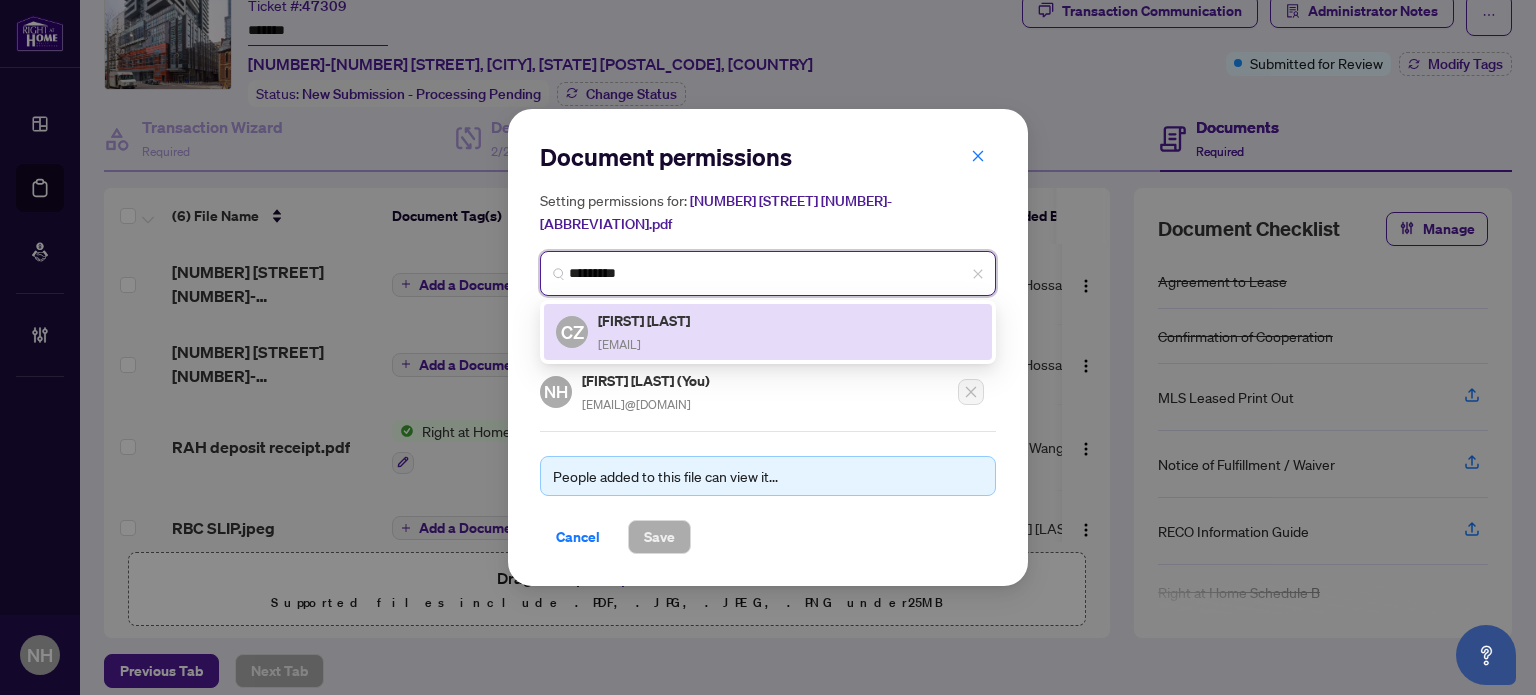click on "Cindy Zhang" at bounding box center (645, 320) 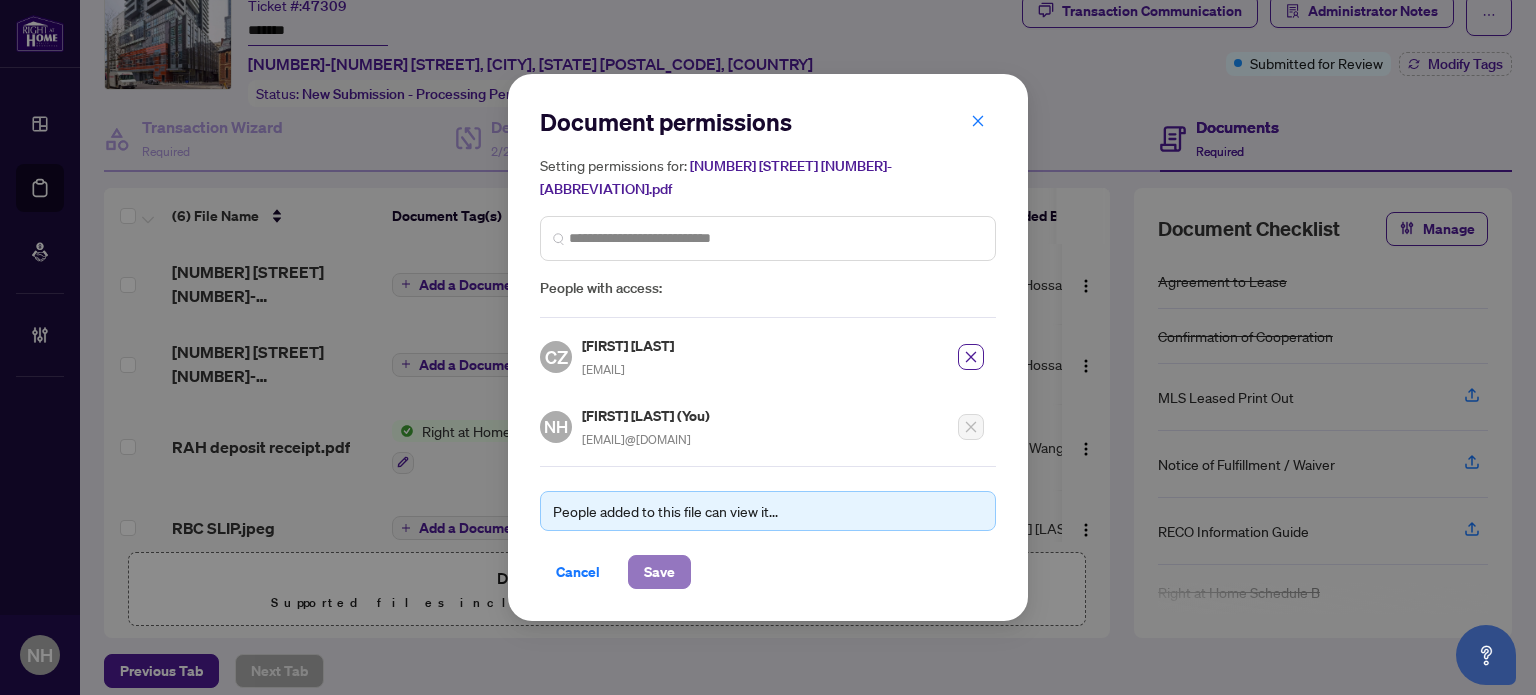 click on "Save" at bounding box center (659, 572) 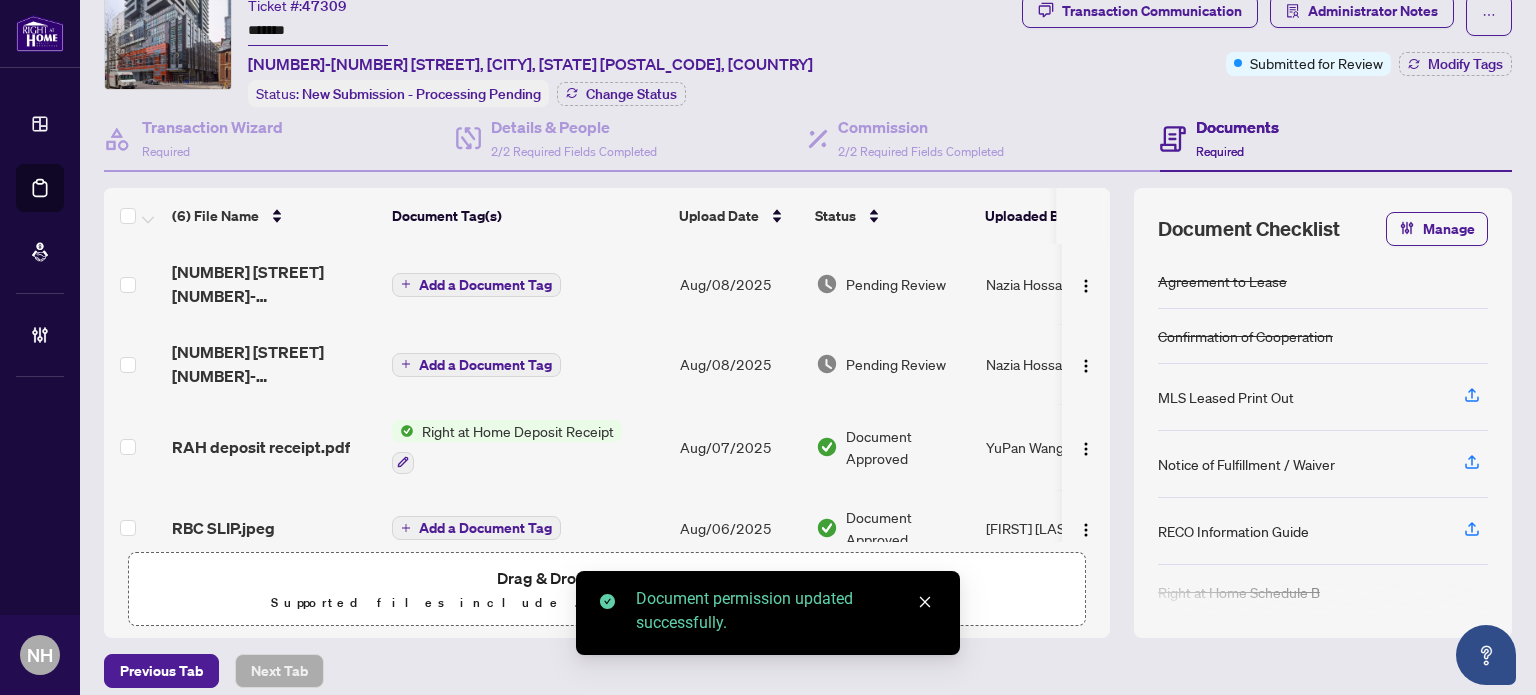 click on "Add a Document Tag" at bounding box center (485, 285) 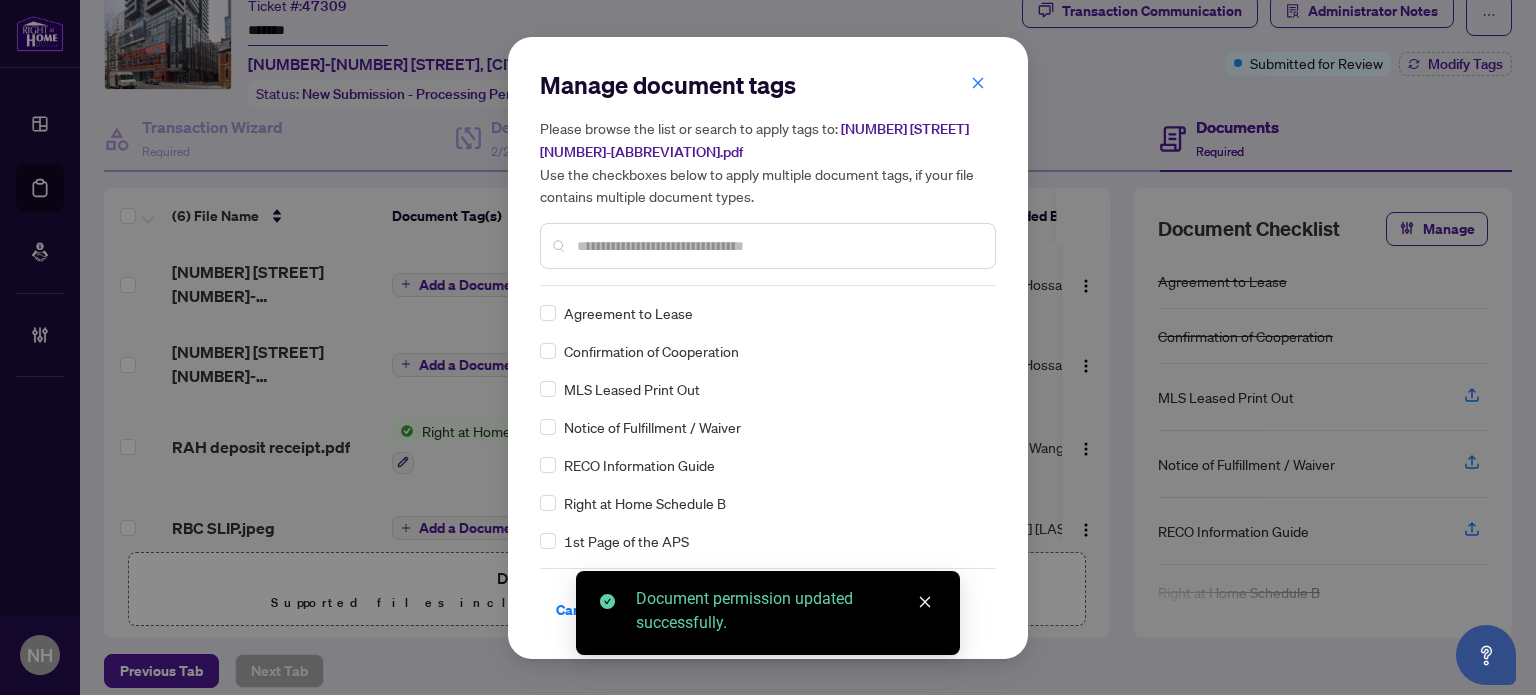 click at bounding box center [778, 246] 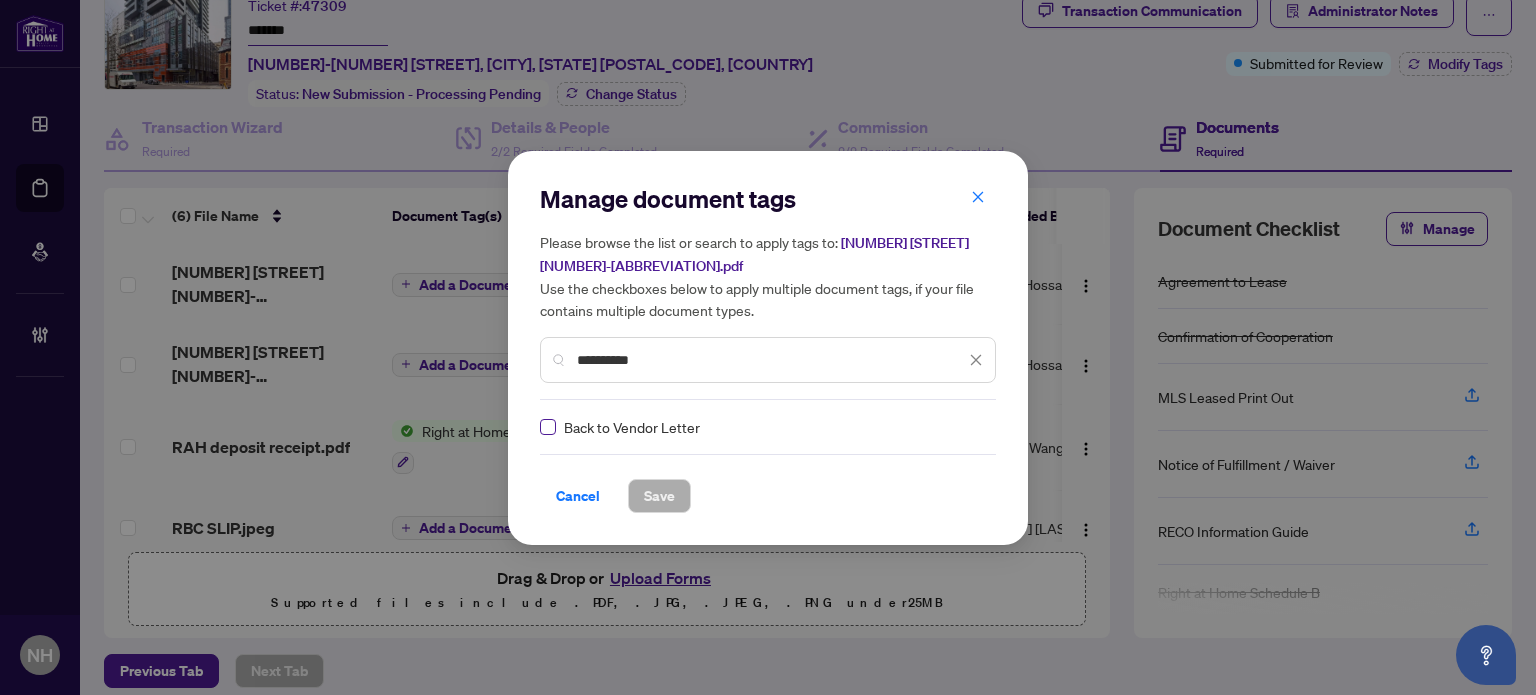 type on "**********" 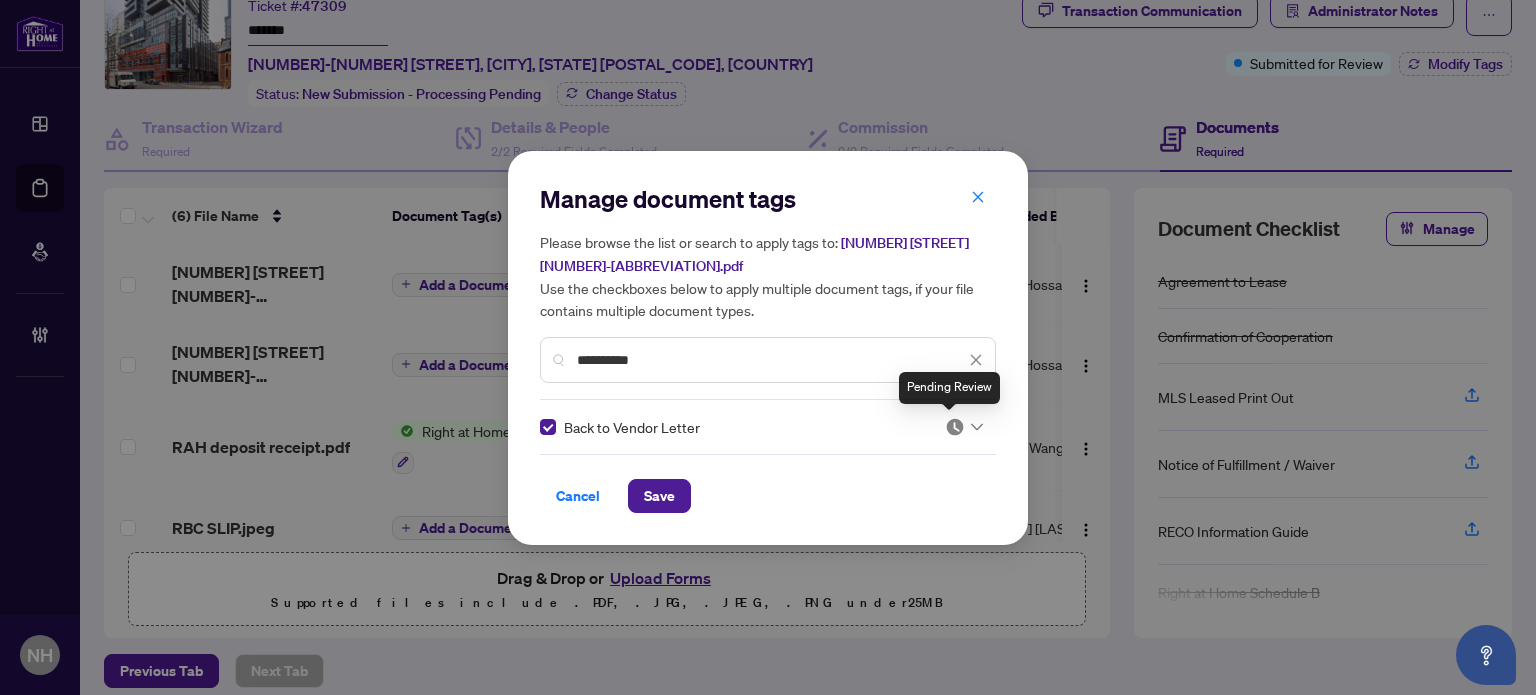click at bounding box center (955, 427) 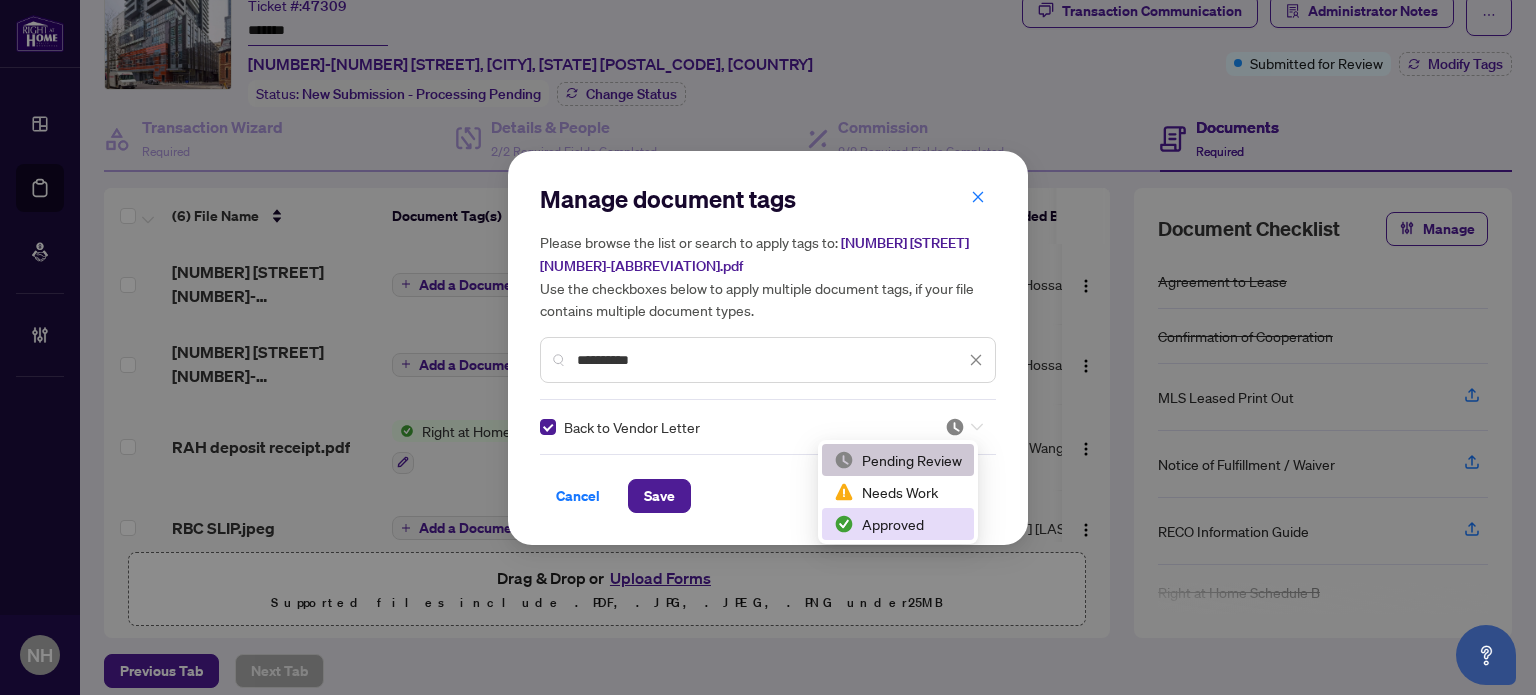 click on "Approved" at bounding box center (898, 524) 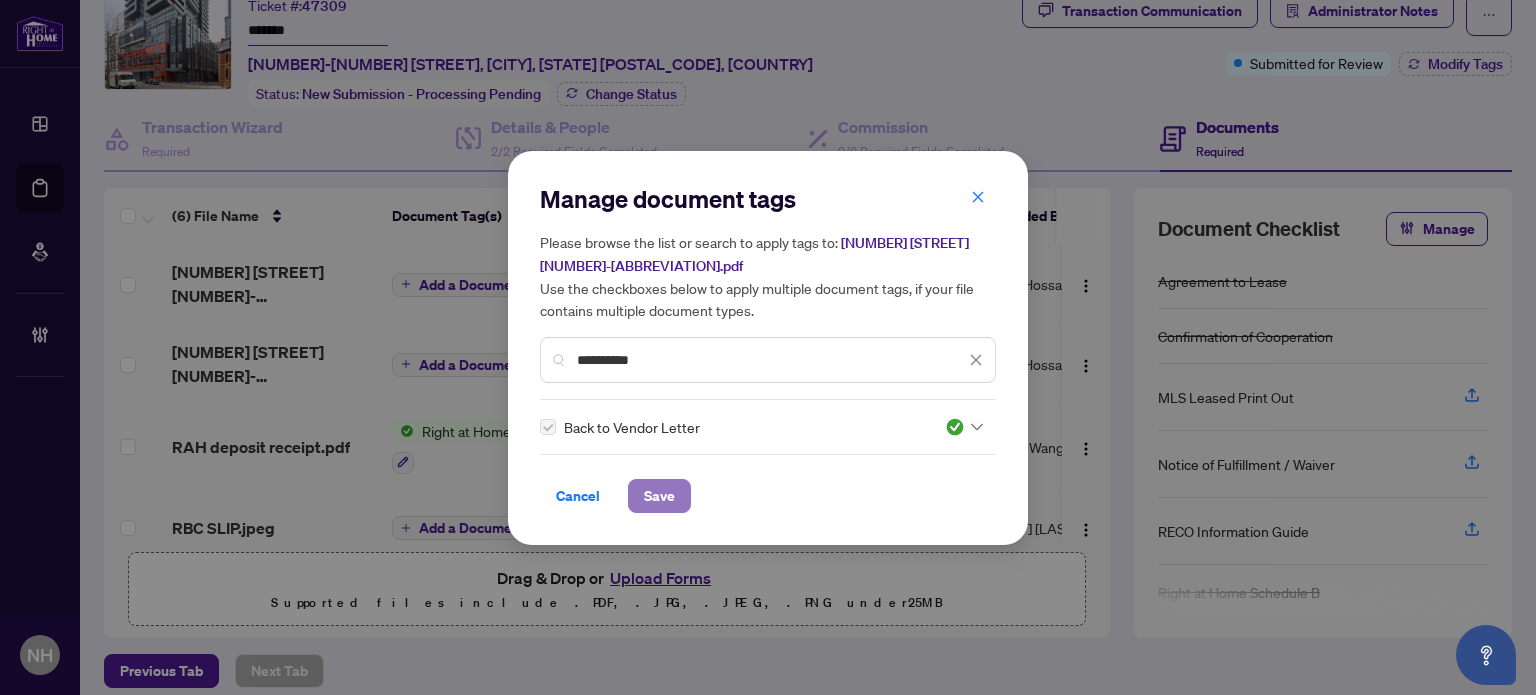 click on "Save" at bounding box center [659, 496] 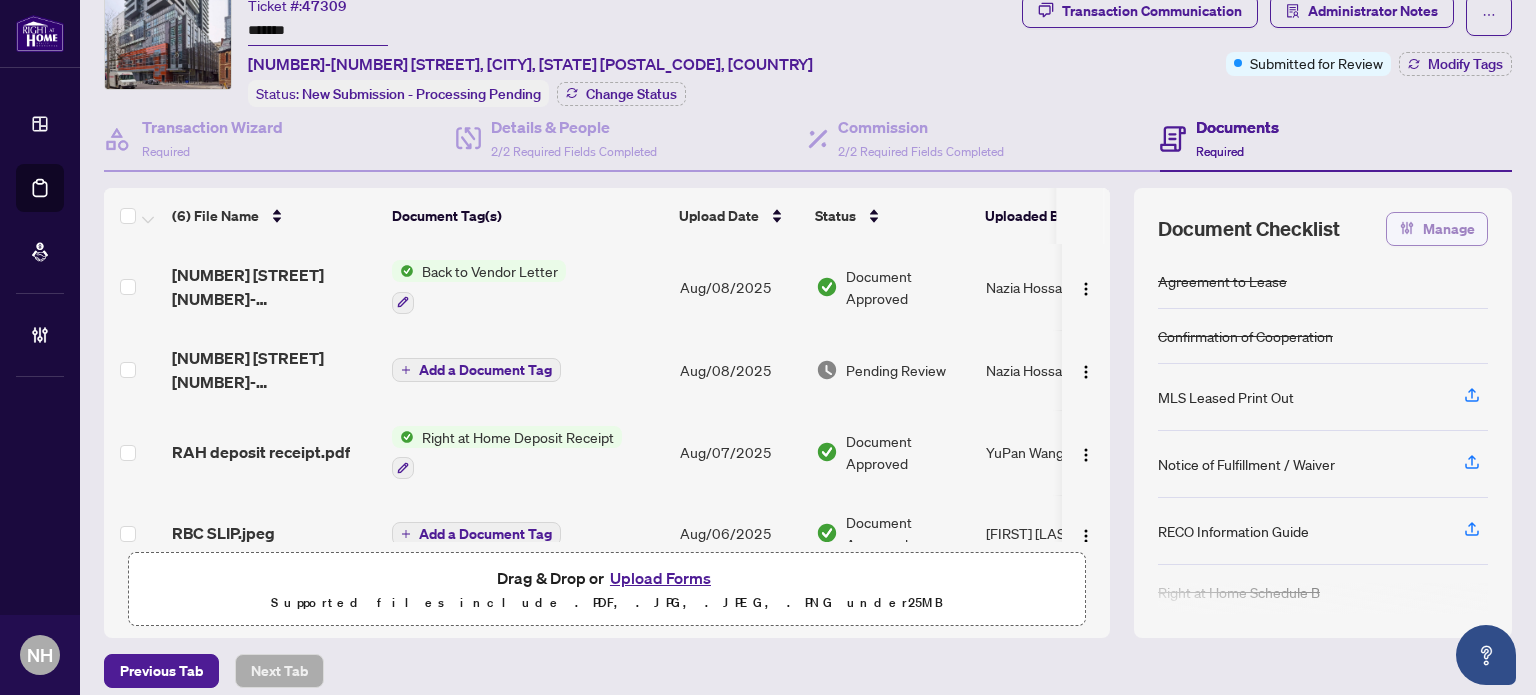 click on "Manage" at bounding box center [1449, 229] 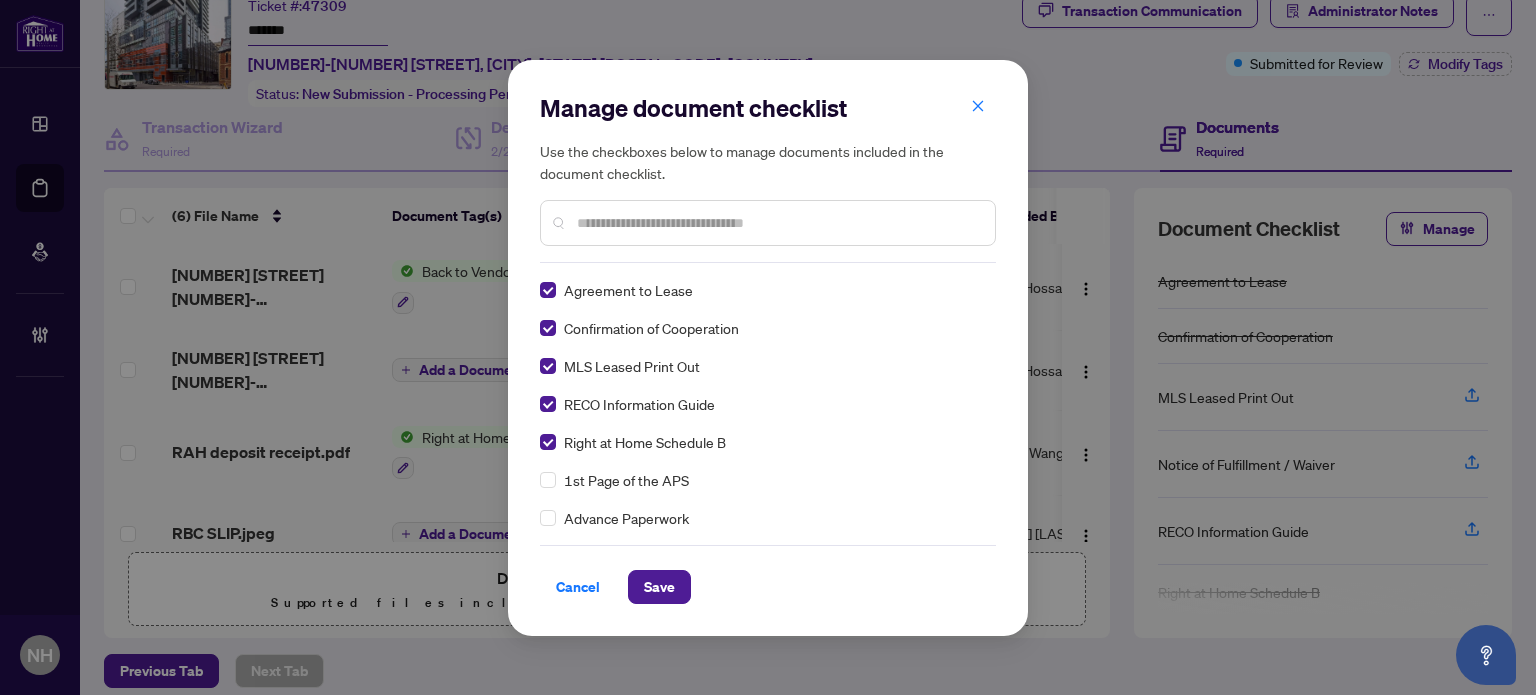 scroll, scrollTop: 0, scrollLeft: 0, axis: both 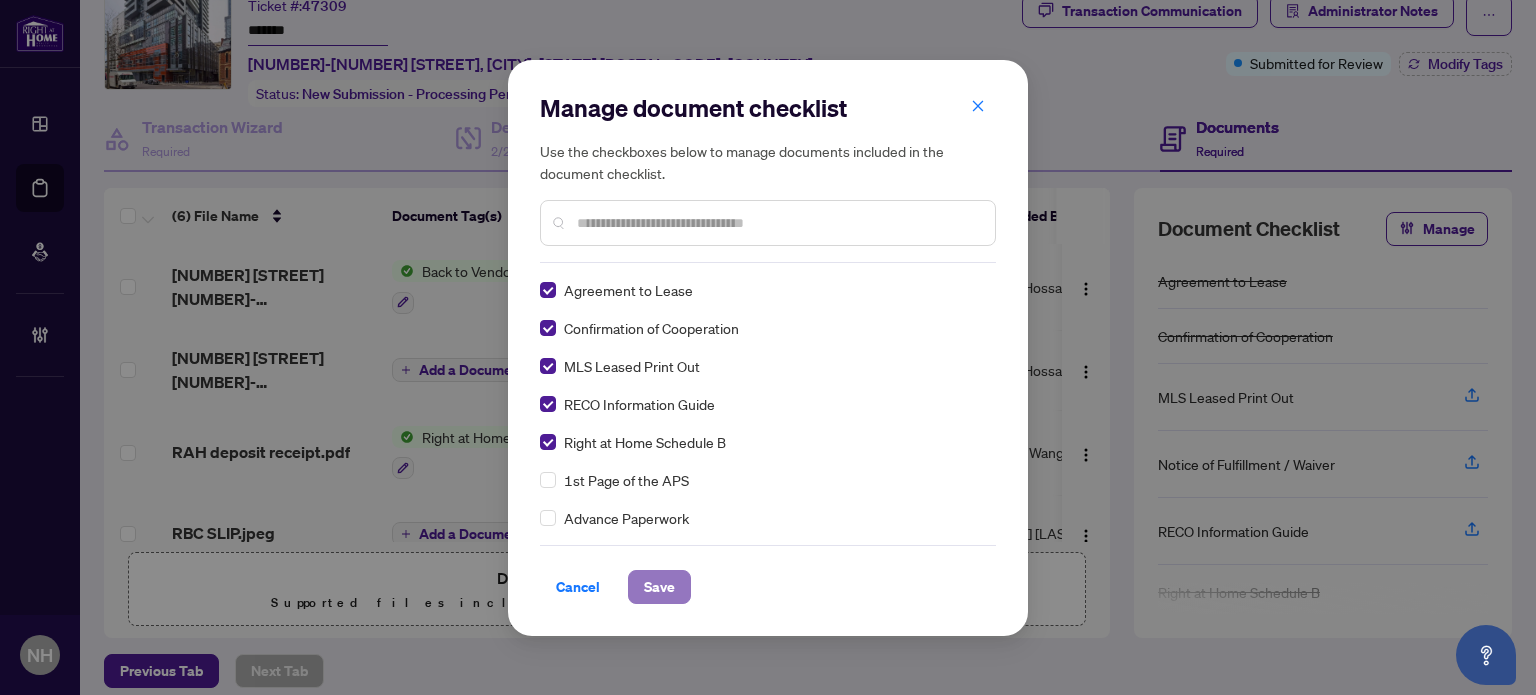 click on "Save" at bounding box center [659, 587] 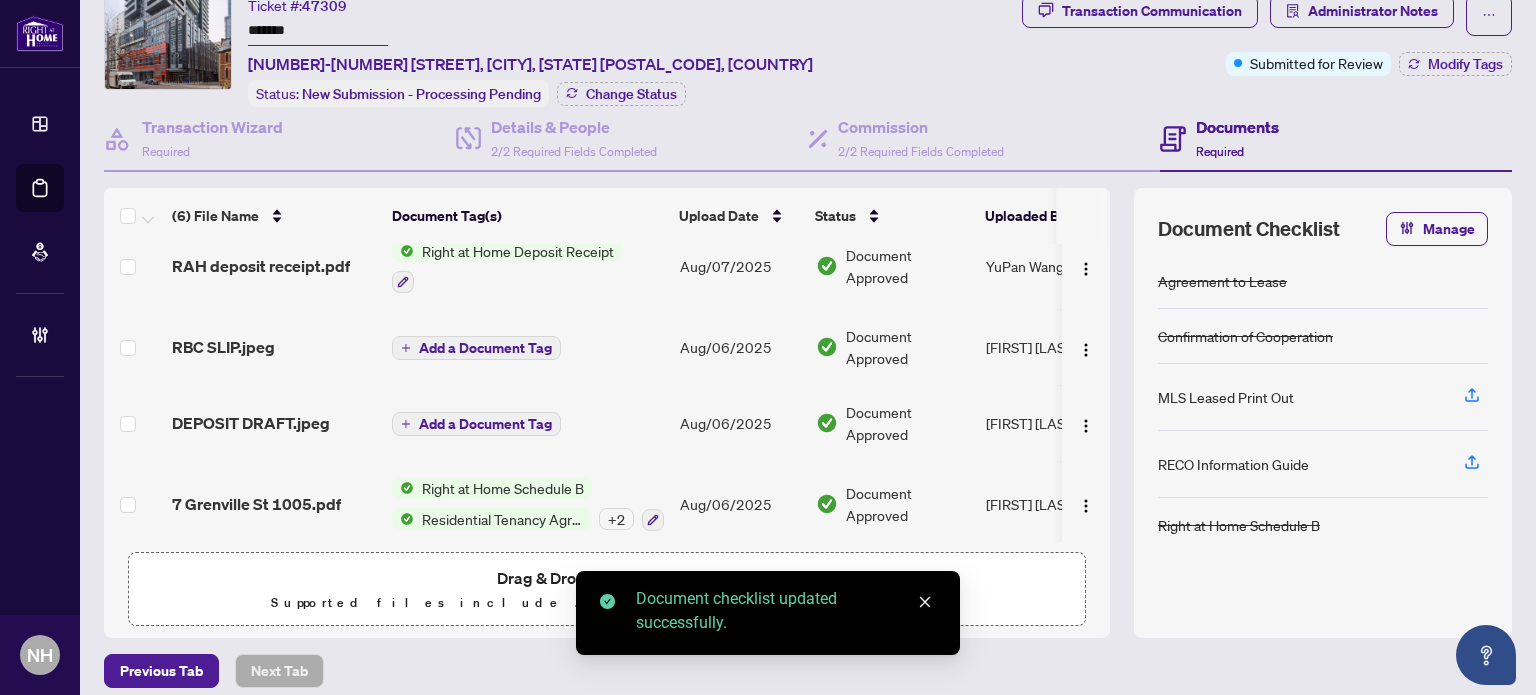 scroll, scrollTop: 192, scrollLeft: 0, axis: vertical 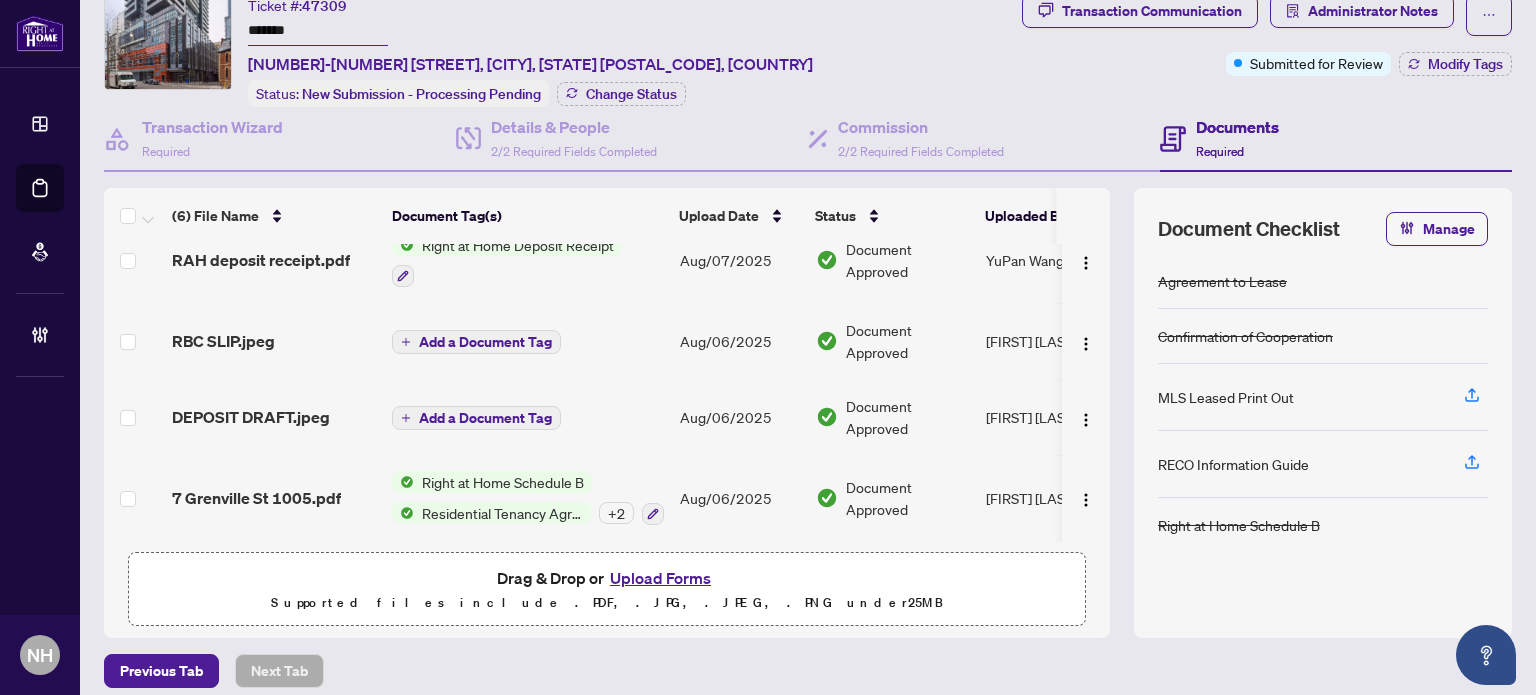 click on "7 Grenville St 1005.pdf" at bounding box center [256, 498] 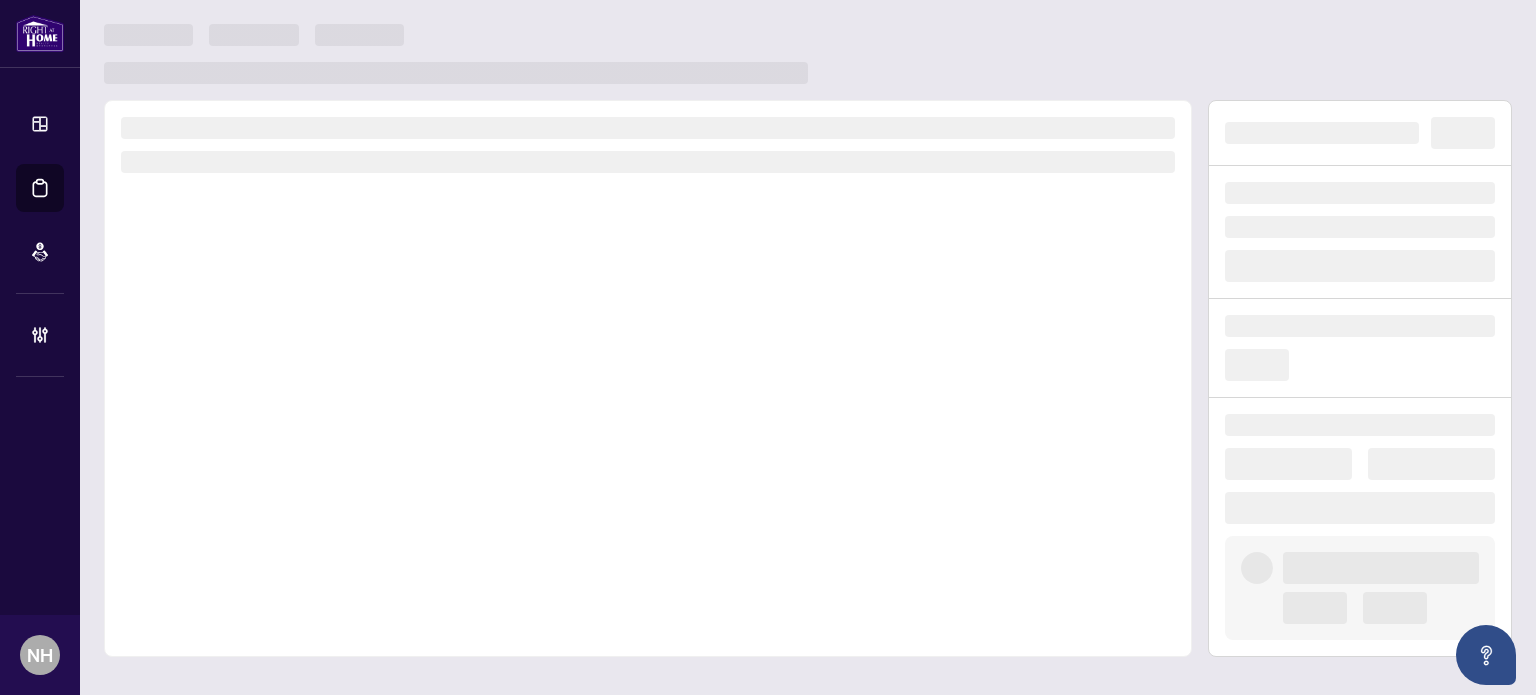 scroll, scrollTop: 0, scrollLeft: 0, axis: both 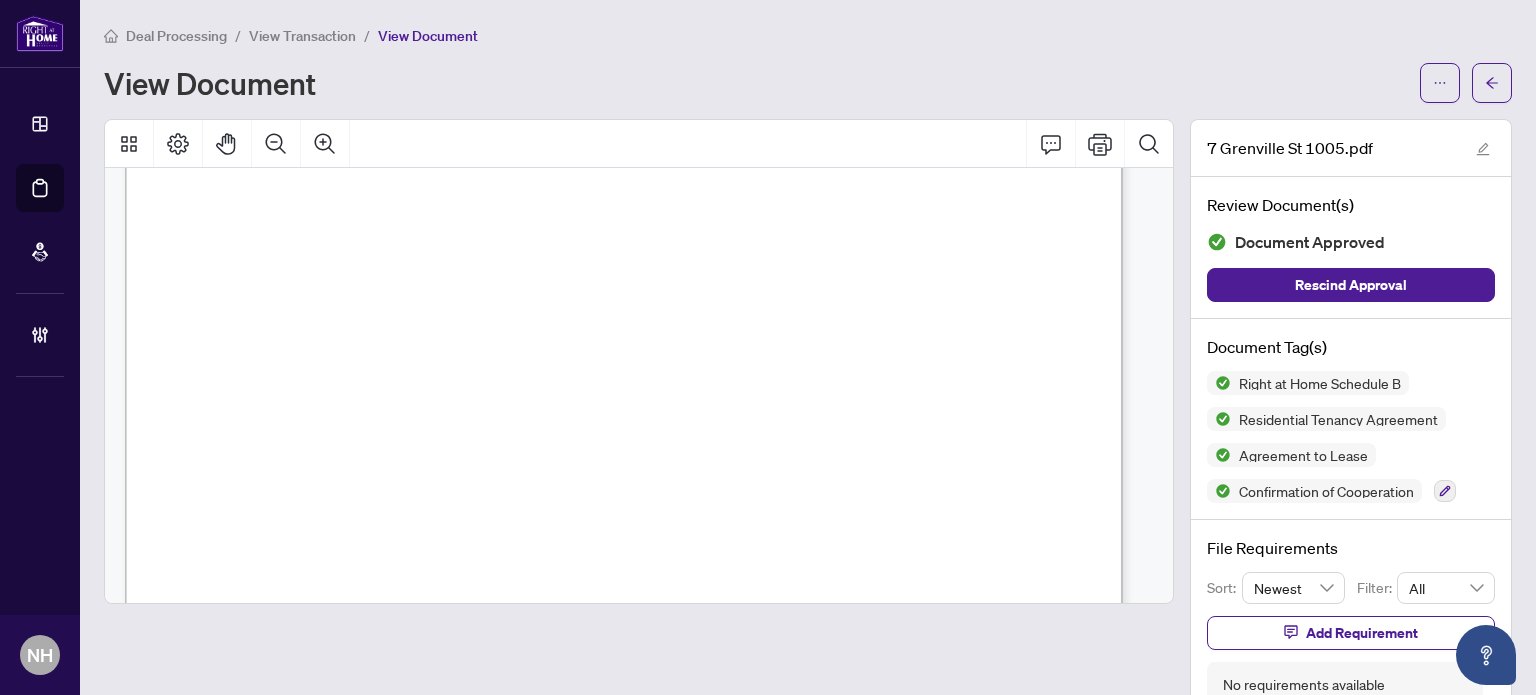 click on "View Transaction" at bounding box center (302, 36) 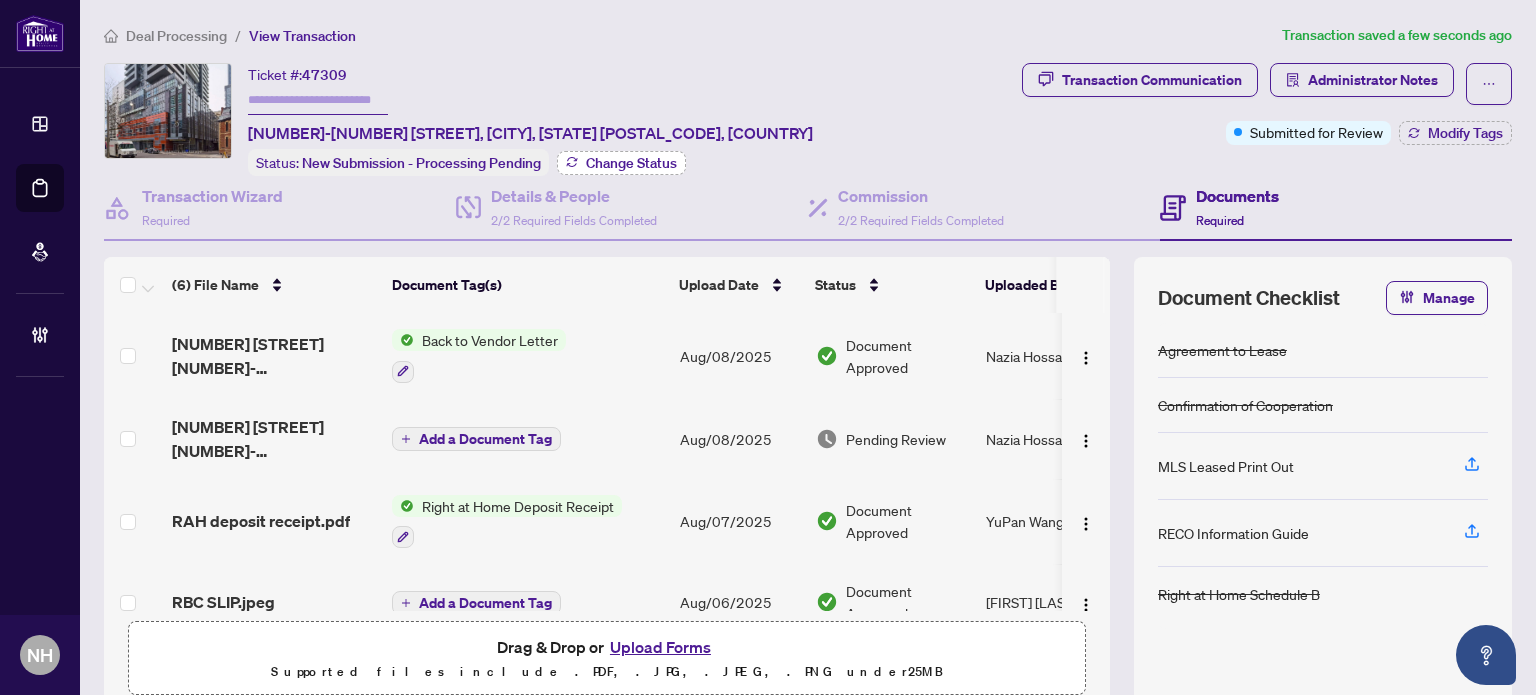 click on "Change Status" at bounding box center (631, 163) 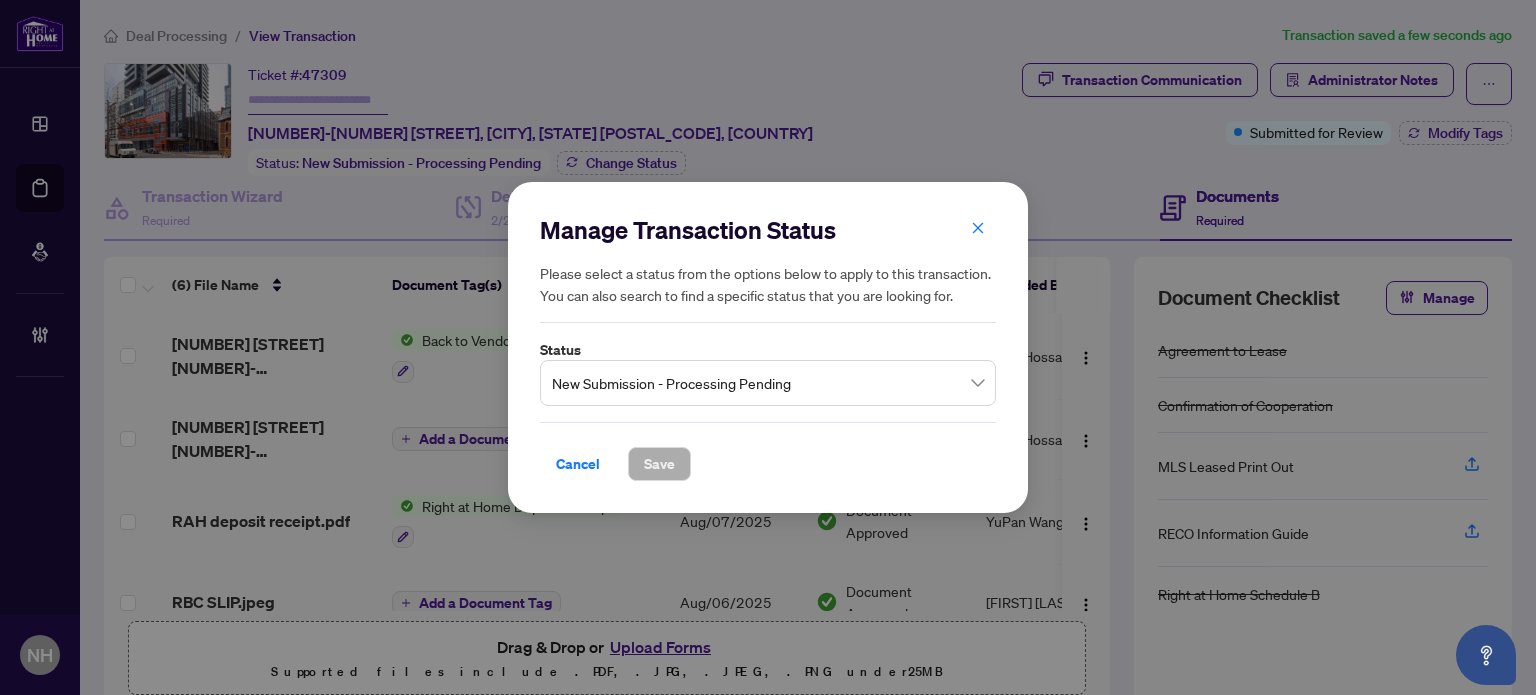 click on "New Submission - Processing Pending" at bounding box center (768, 383) 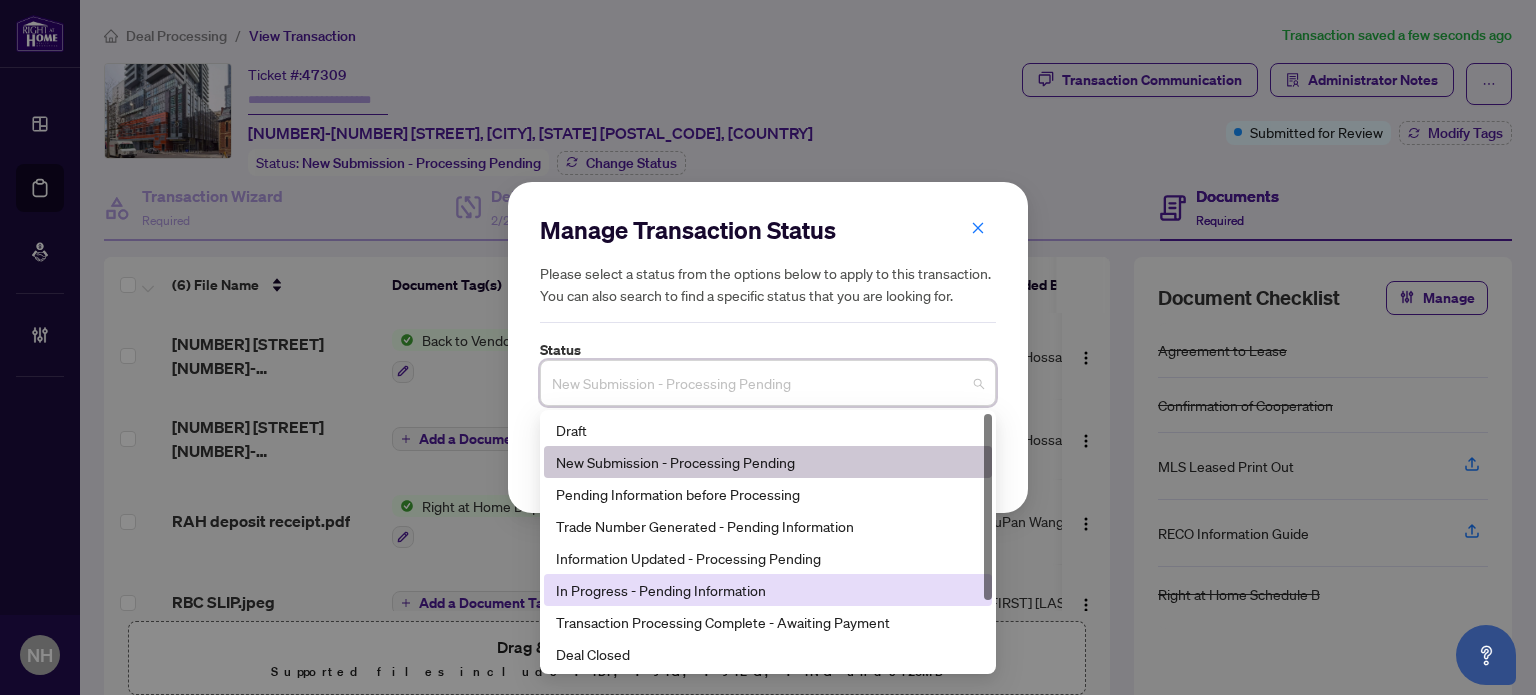 click on "In Progress - Pending Information" at bounding box center [768, 590] 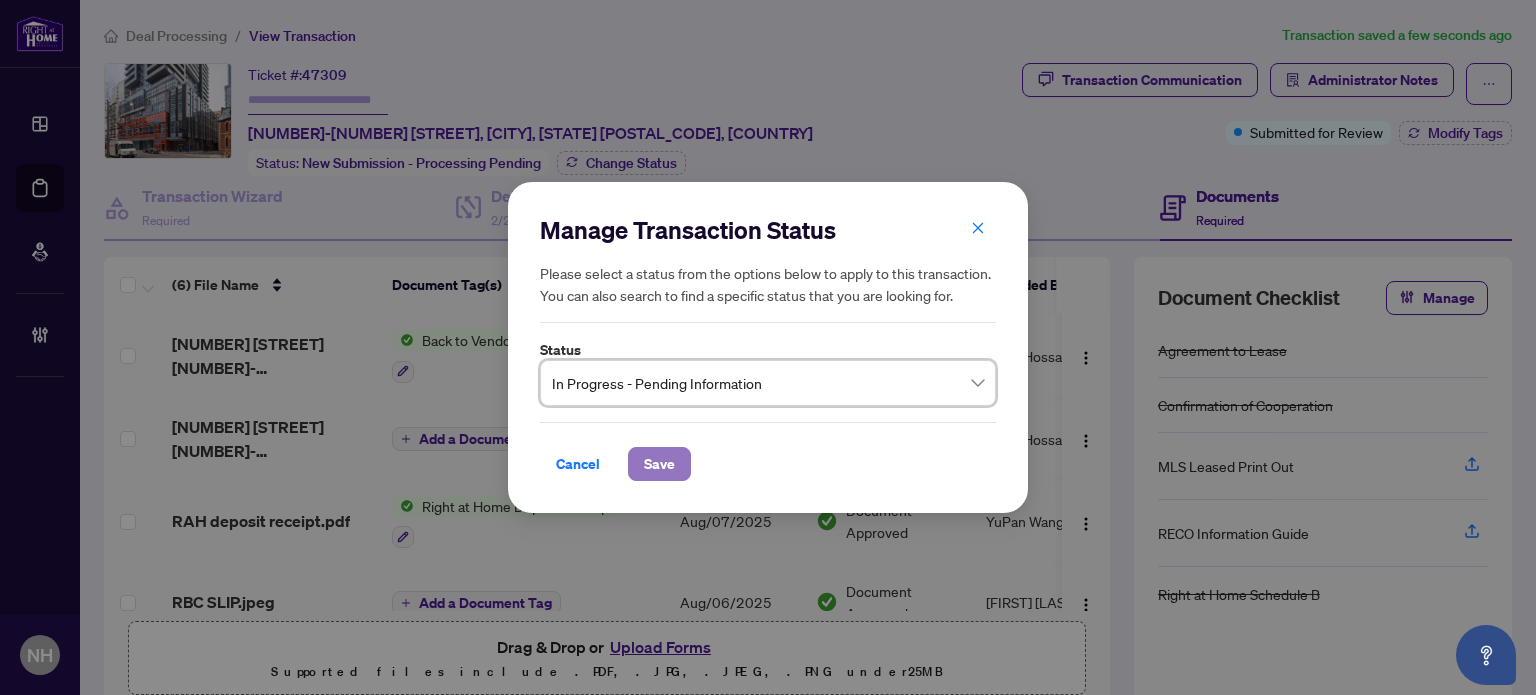 click on "Save" at bounding box center [659, 464] 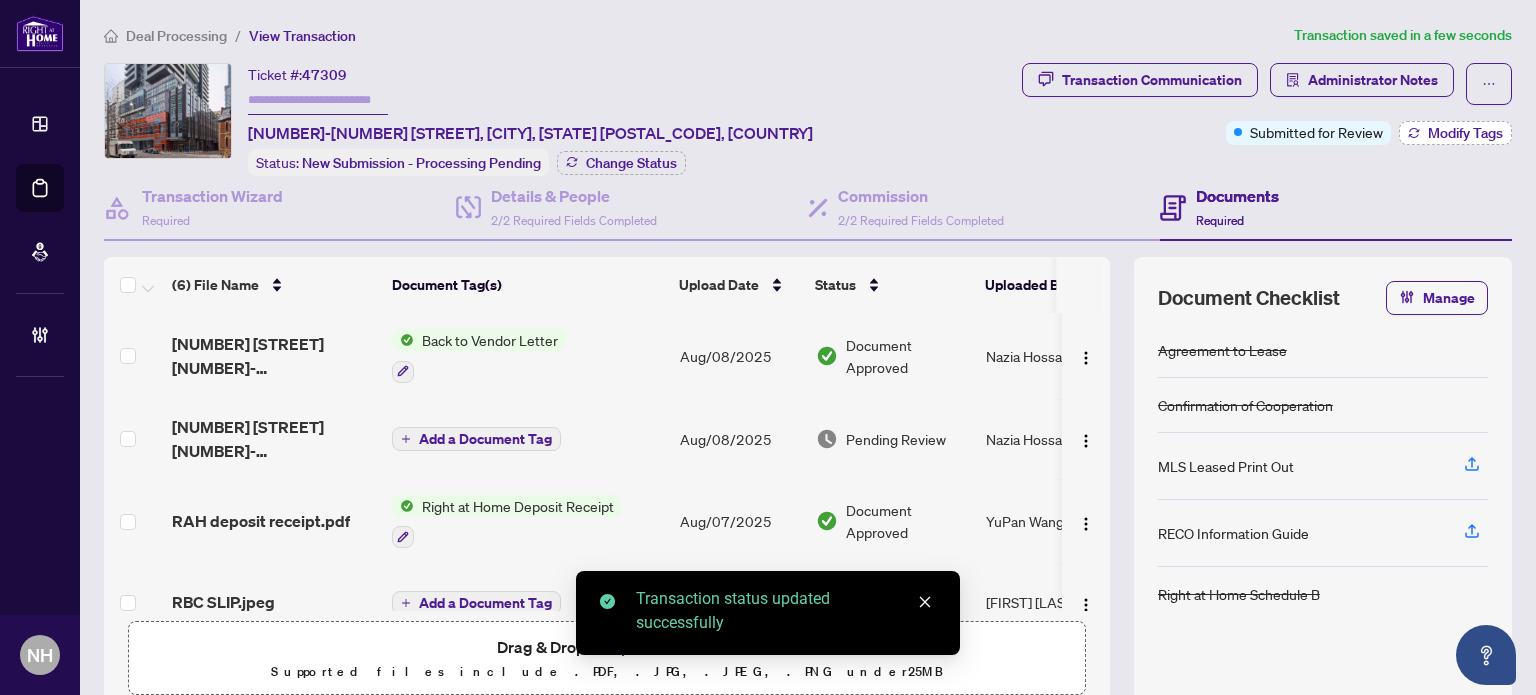 type on "*******" 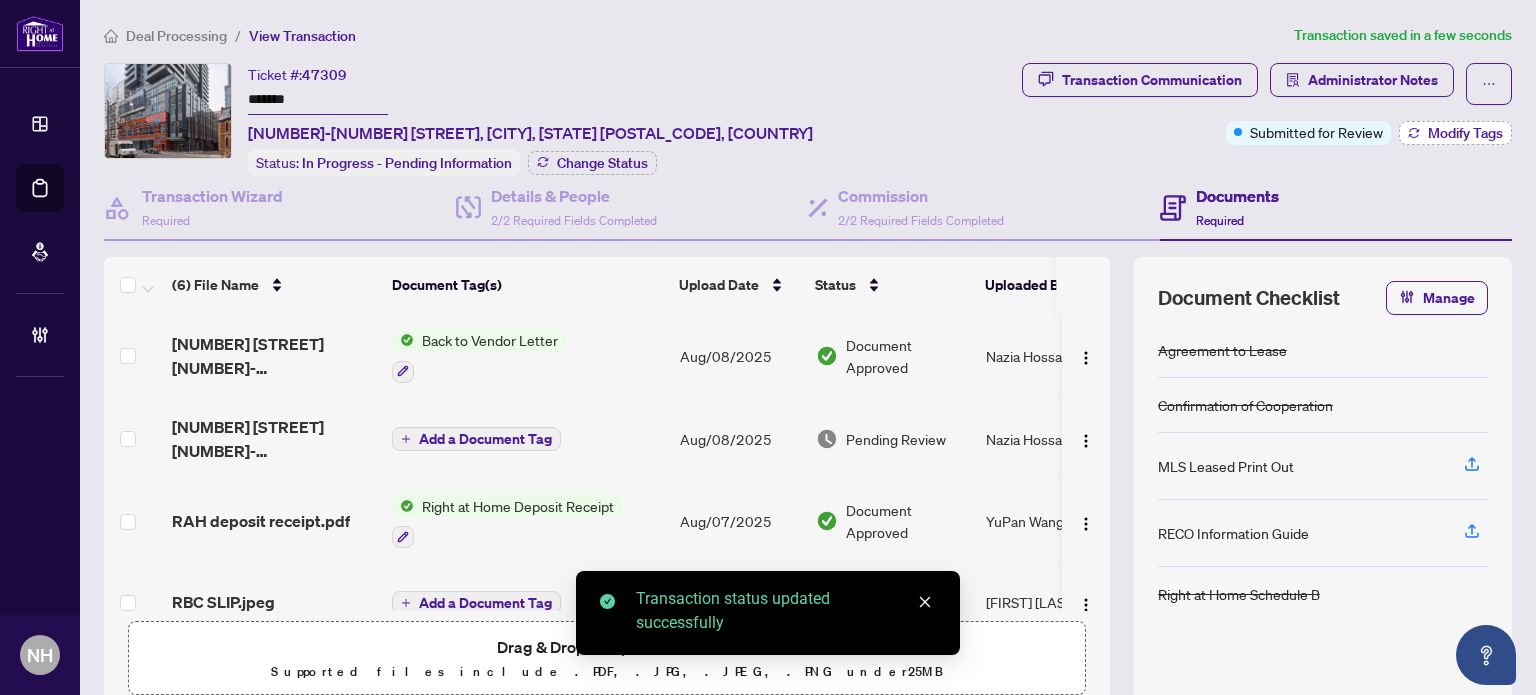 click on "Modify Tags" at bounding box center [1465, 133] 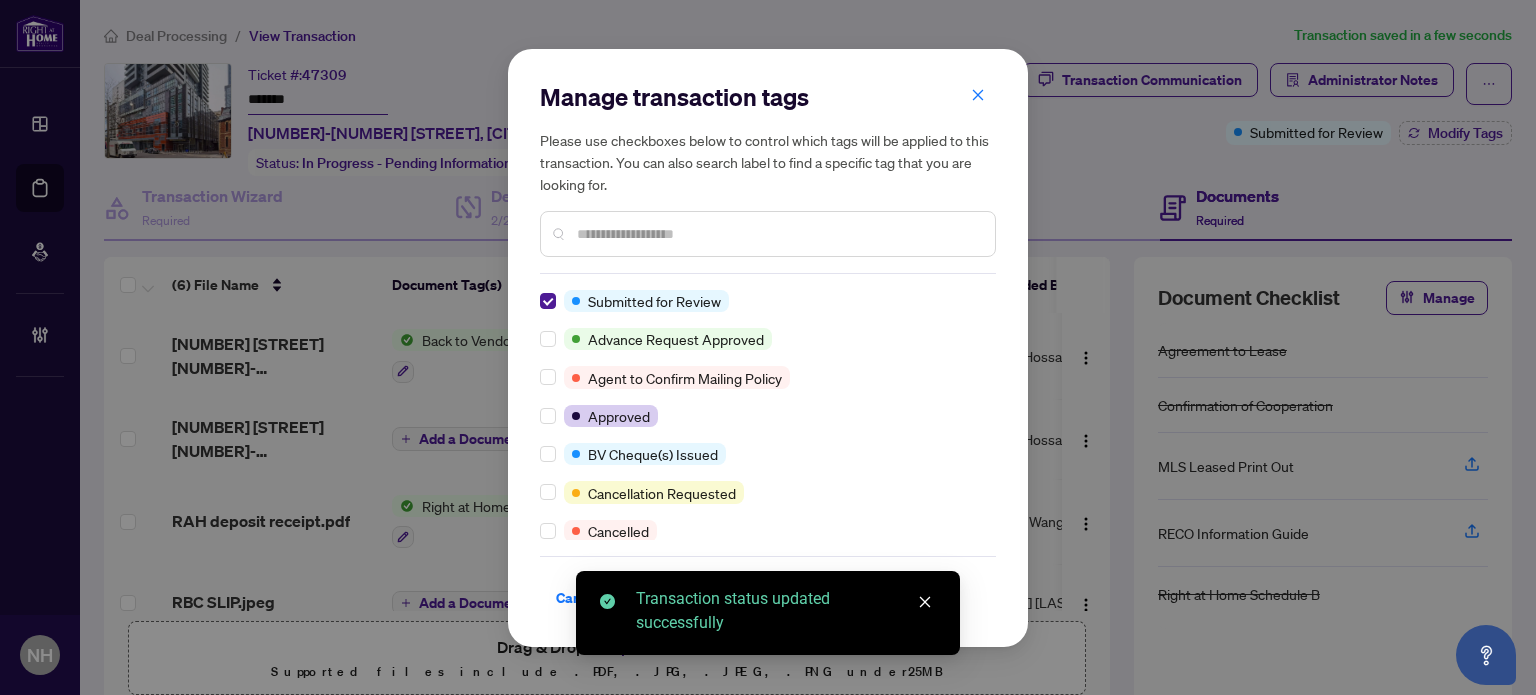 scroll, scrollTop: 0, scrollLeft: 0, axis: both 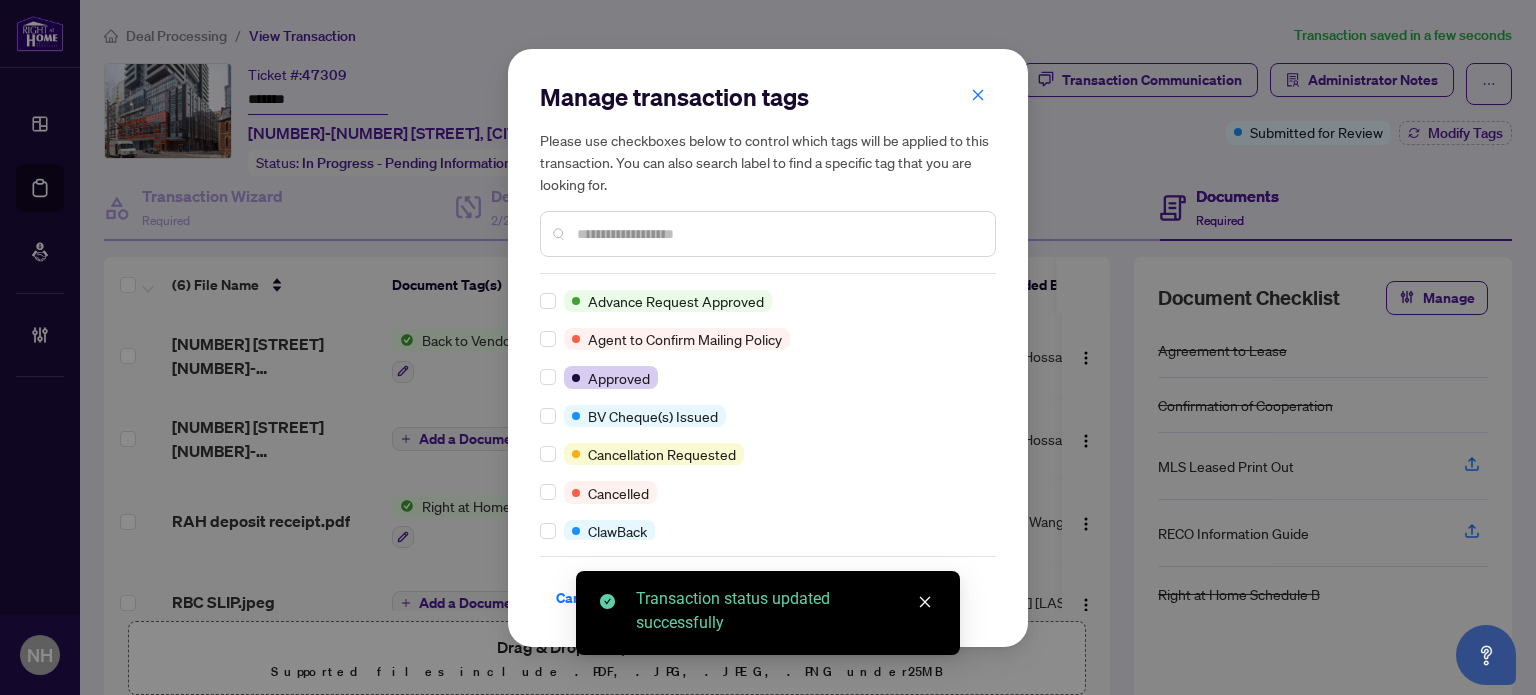 click at bounding box center [778, 234] 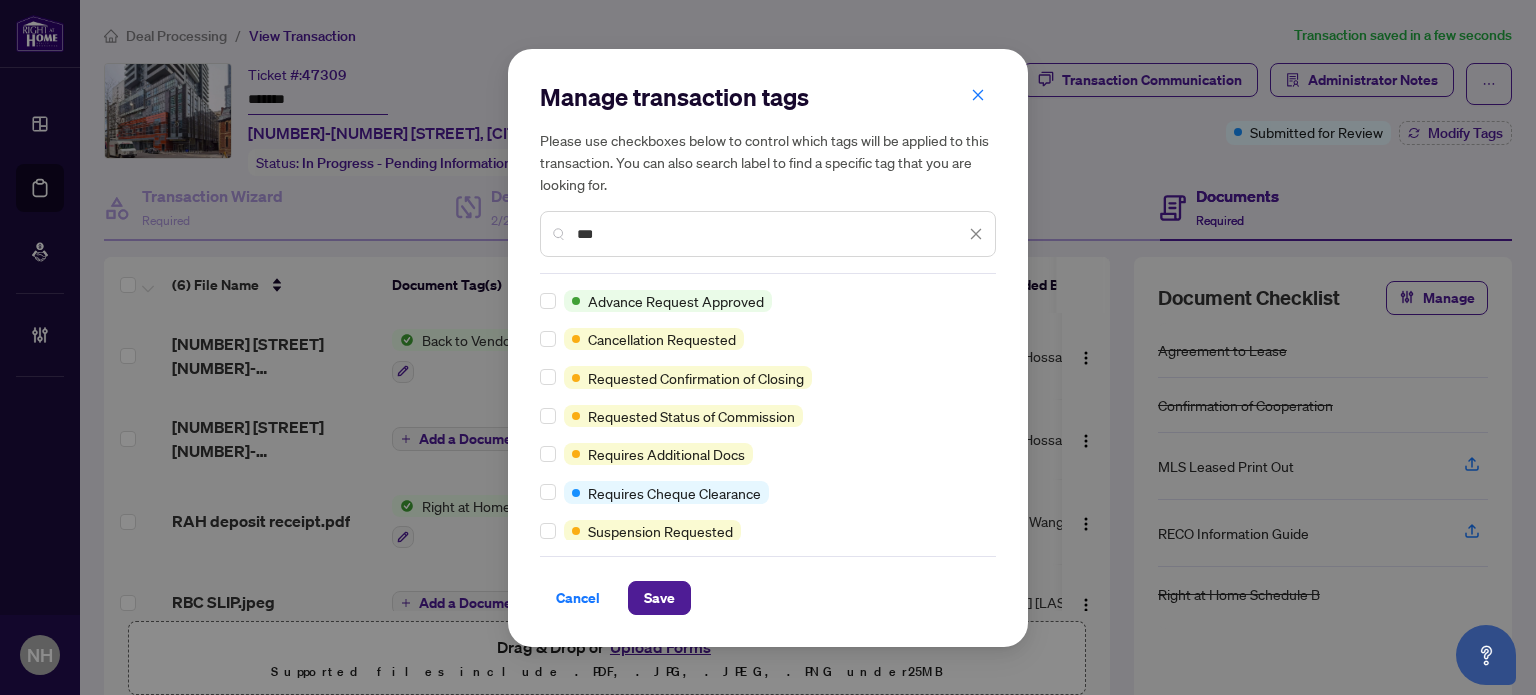type on "***" 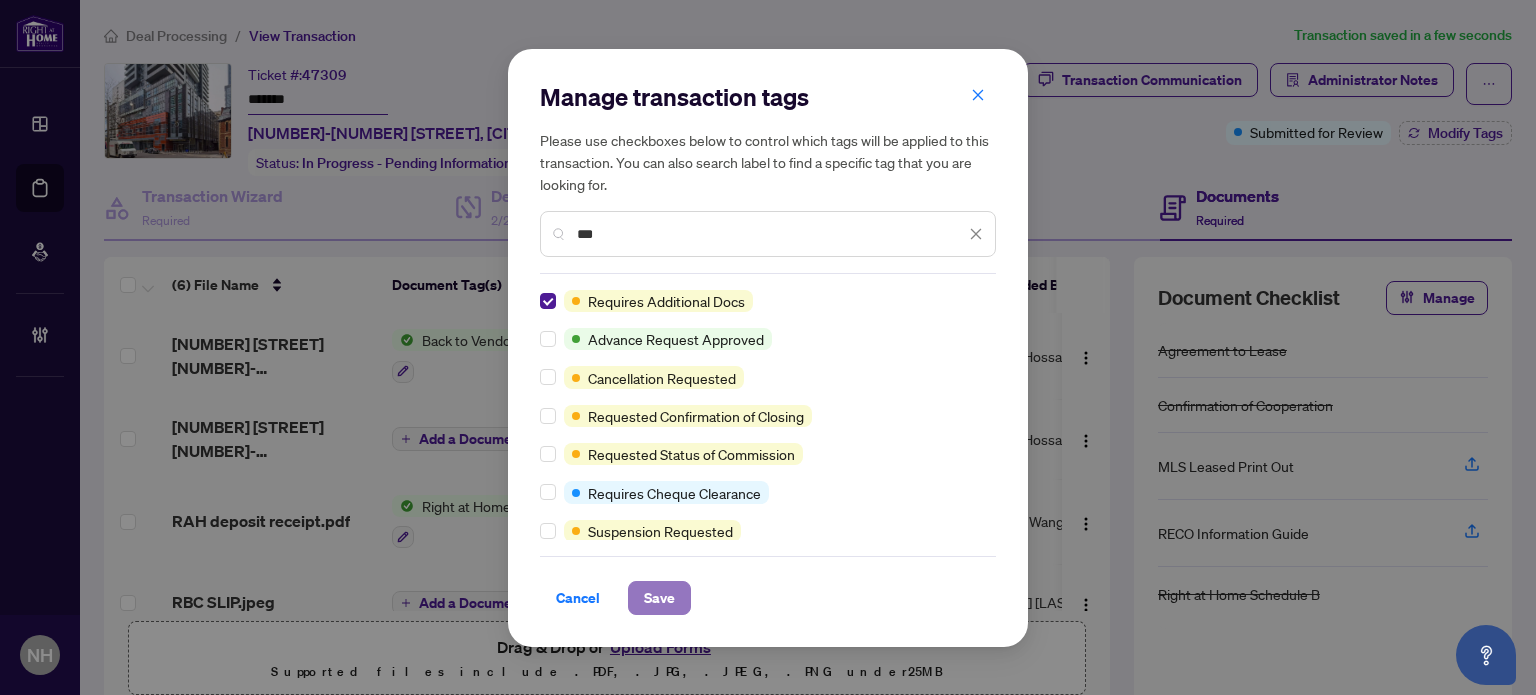 click on "Save" at bounding box center (659, 598) 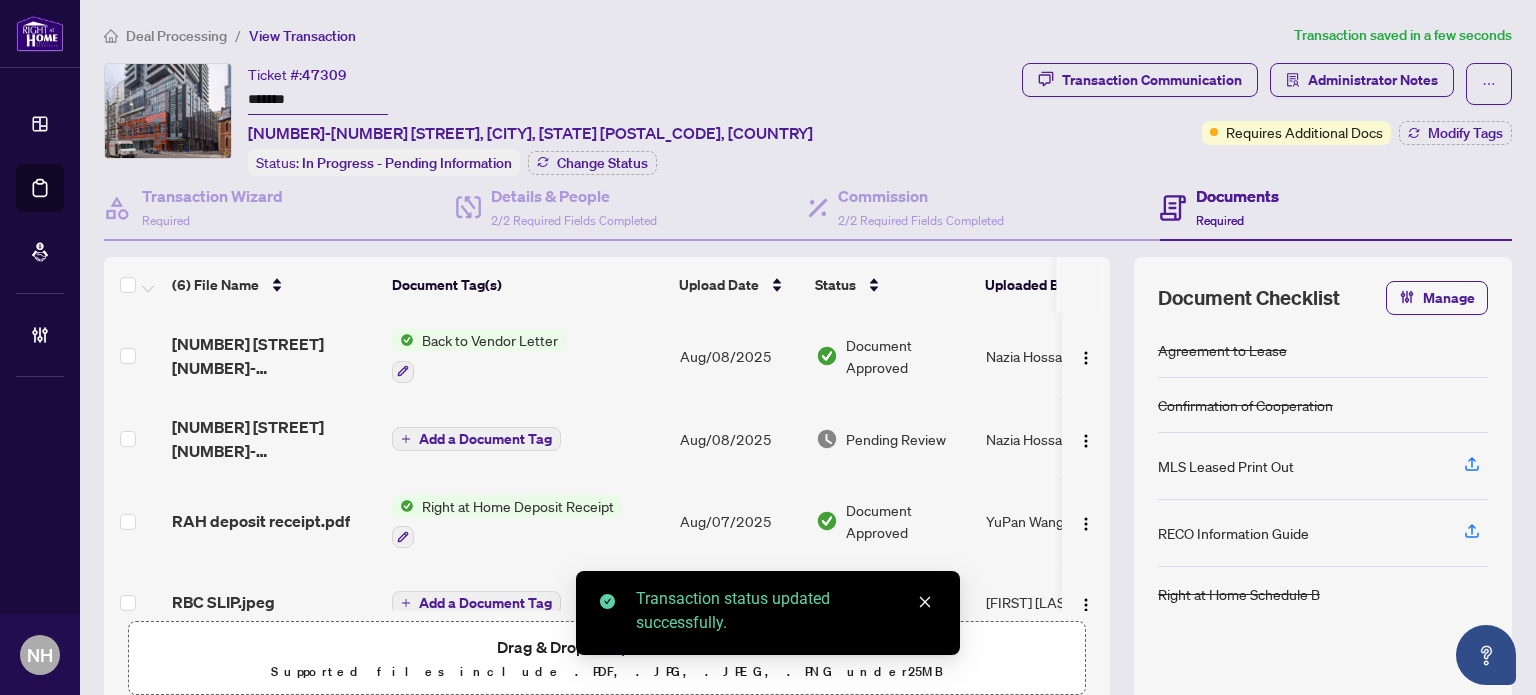 drag, startPoint x: 329, startPoint y: 103, endPoint x: 153, endPoint y: 62, distance: 180.71248 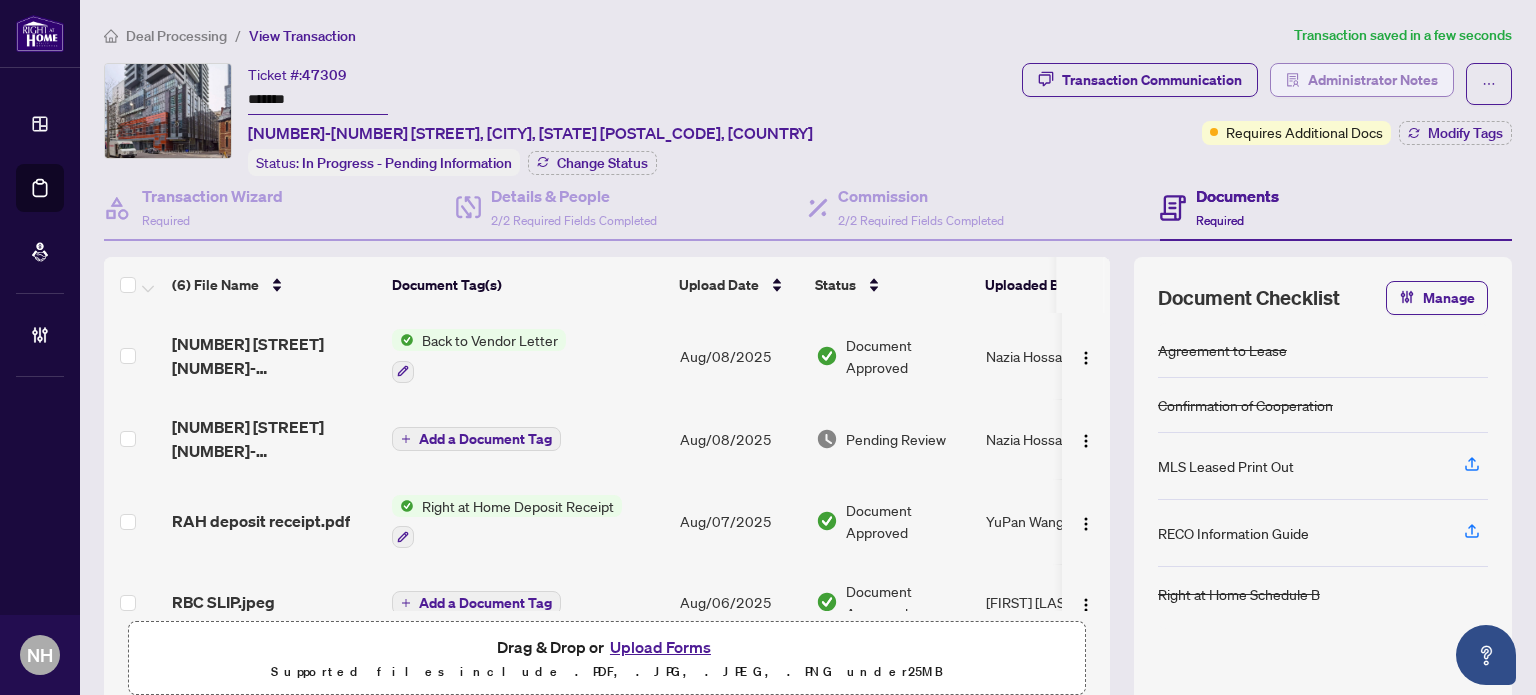 click on "Administrator Notes" at bounding box center [1373, 80] 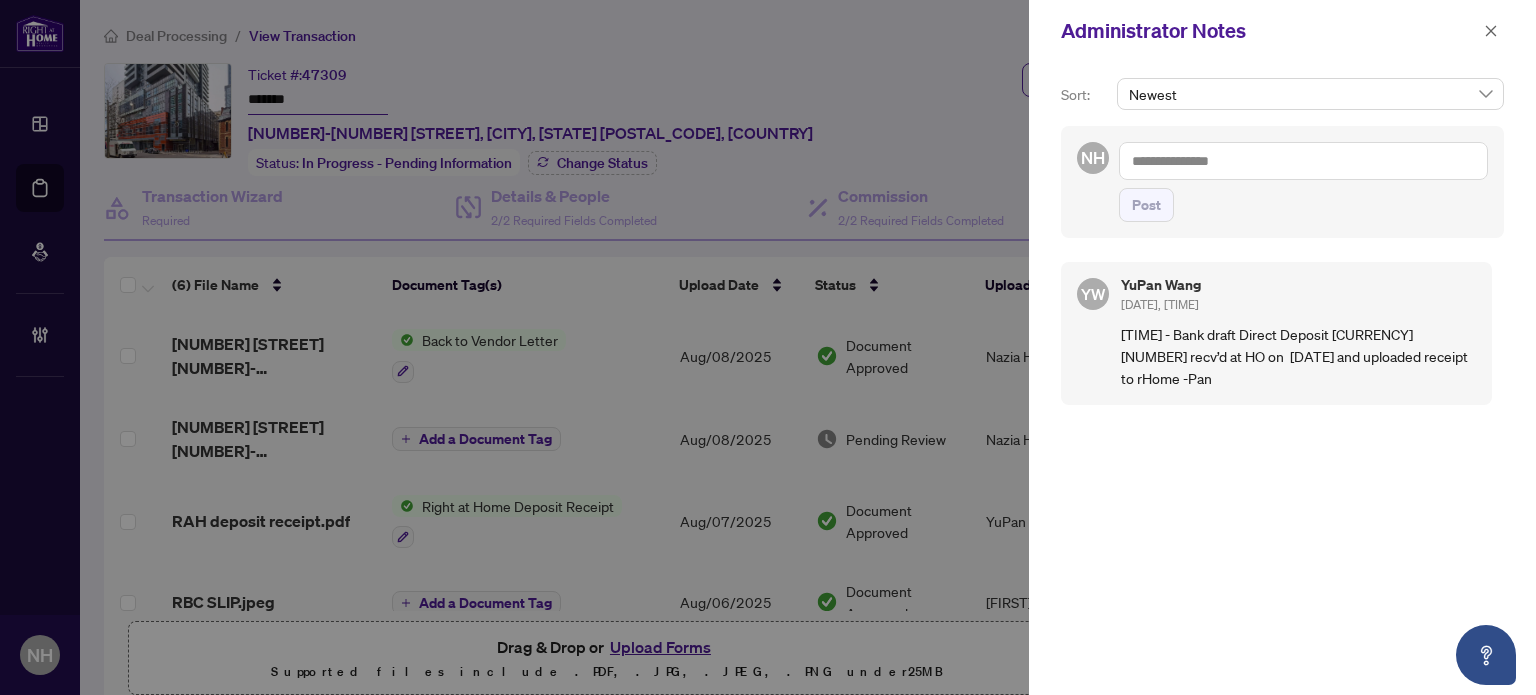click at bounding box center (1303, 161) 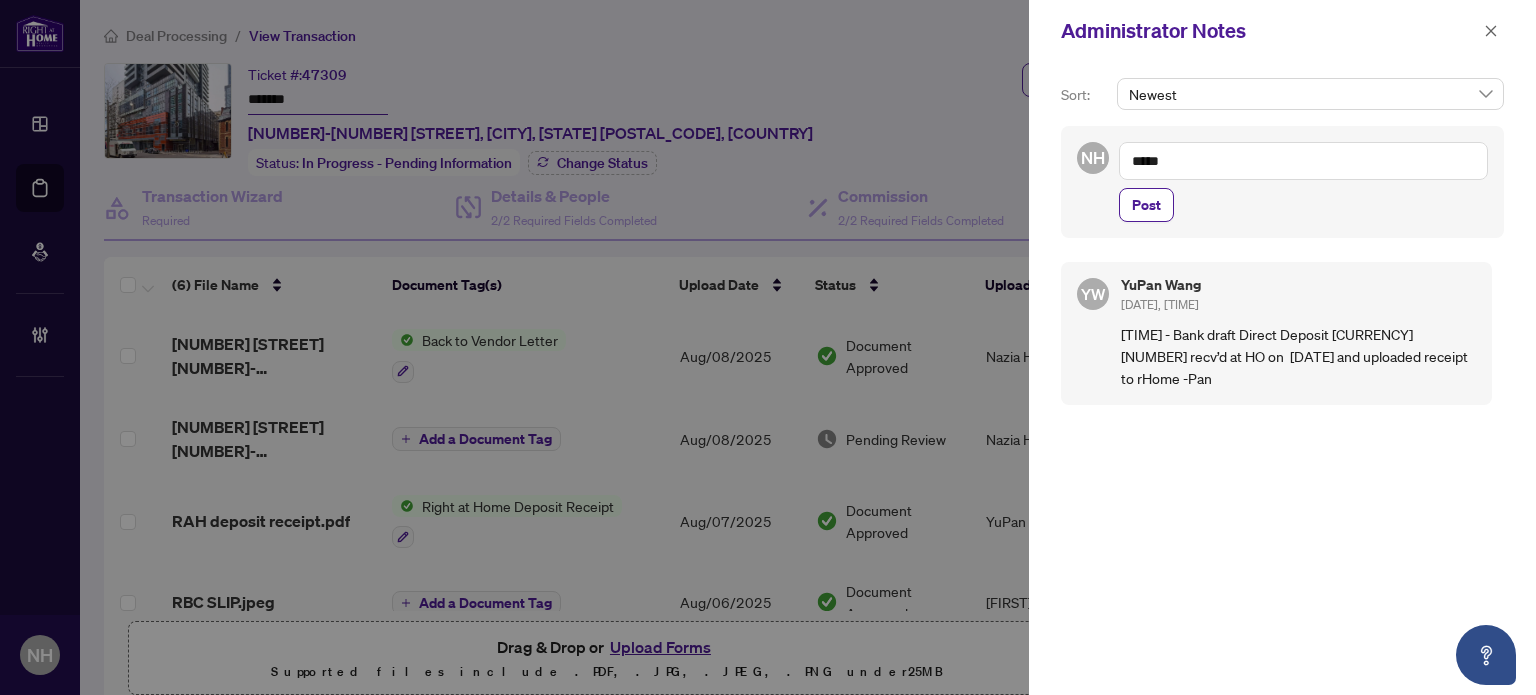 click on "*****" at bounding box center [1303, 161] 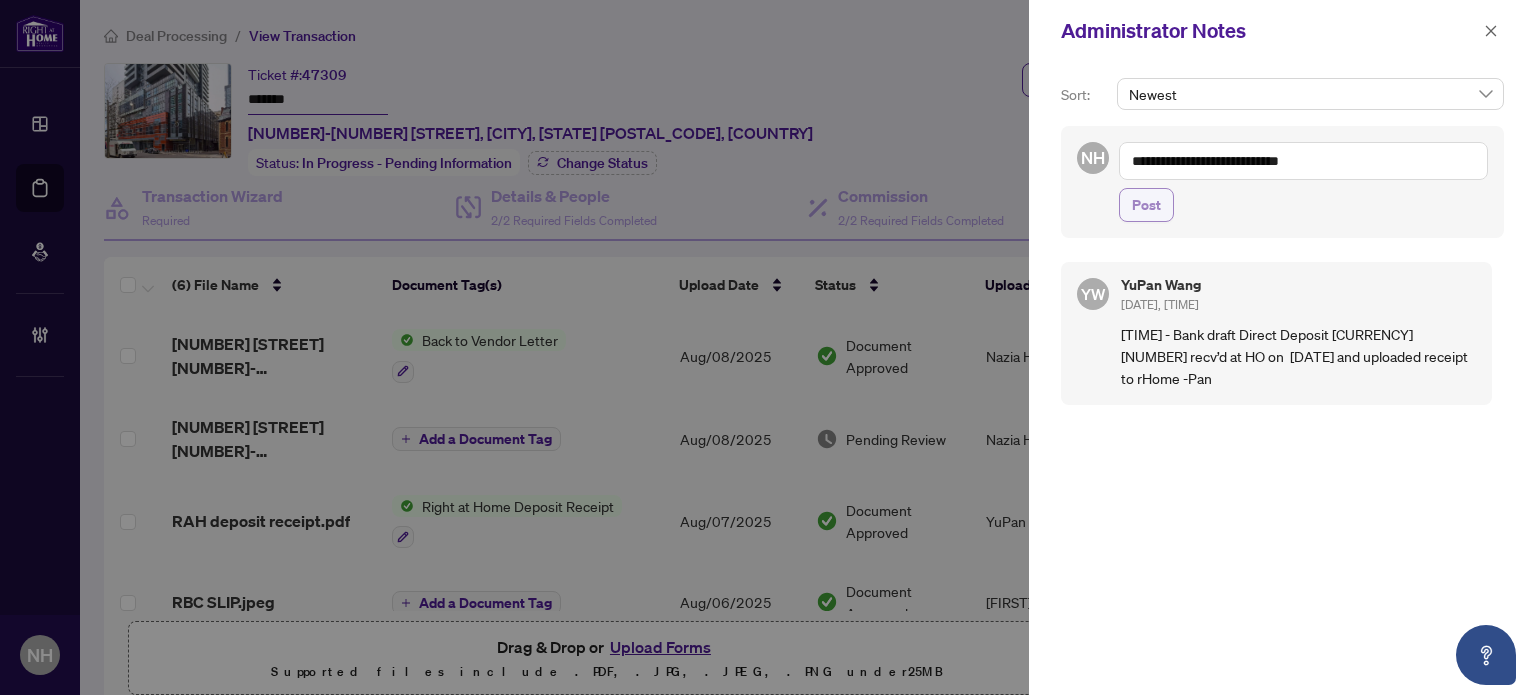 type on "**********" 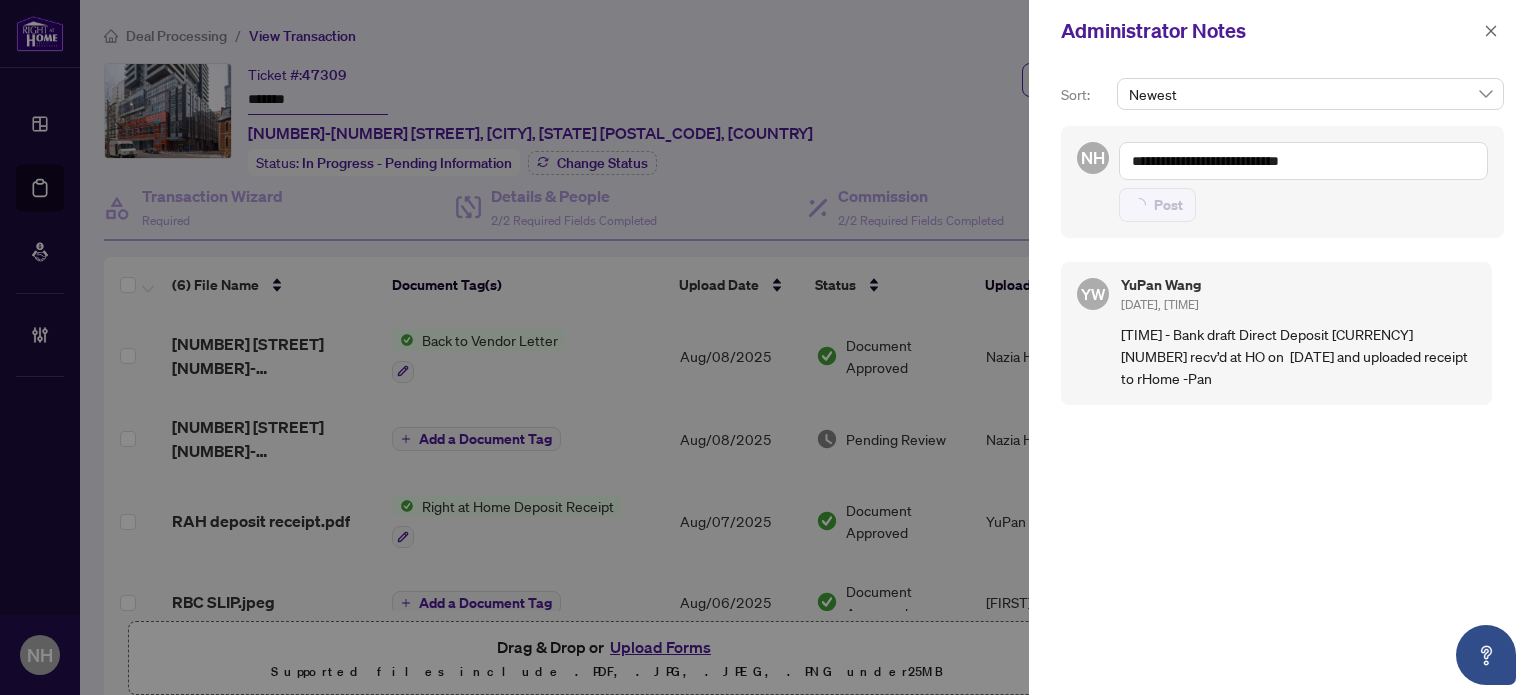 type 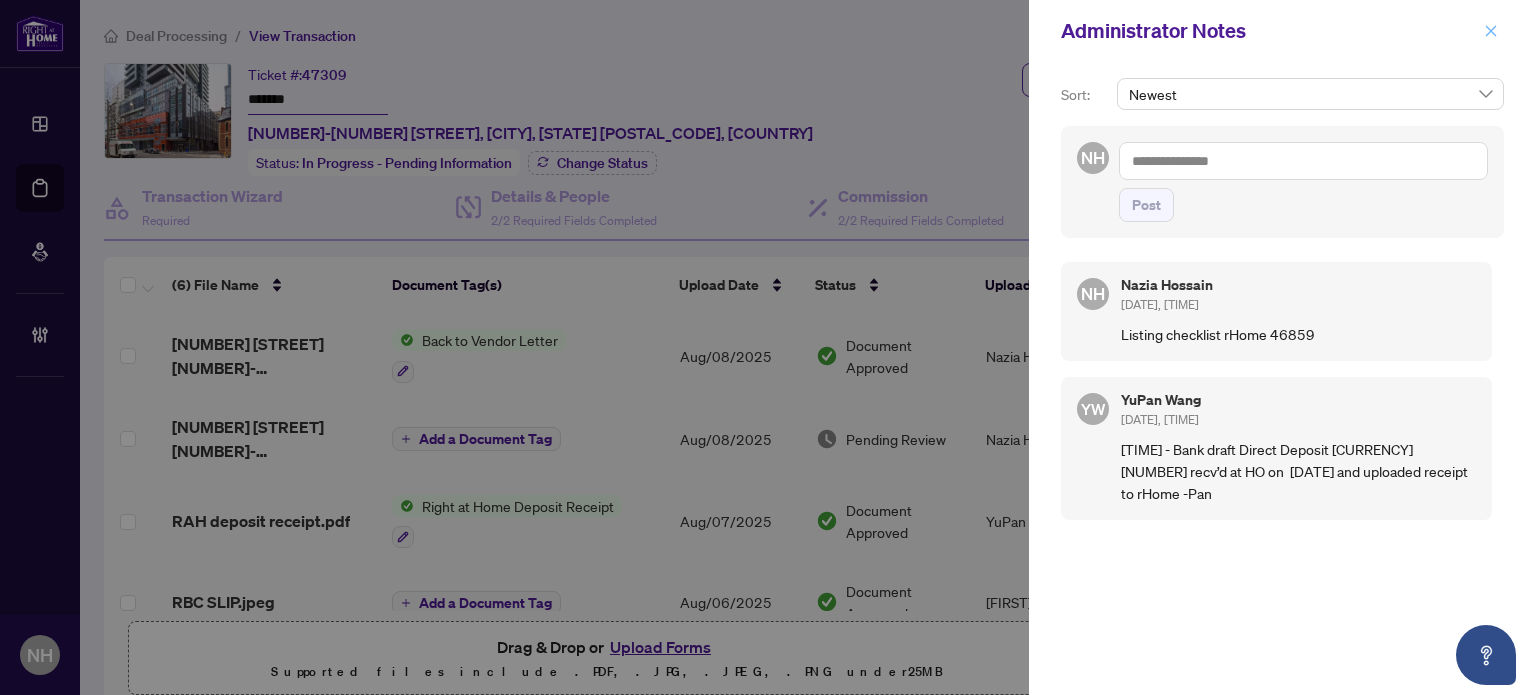 click 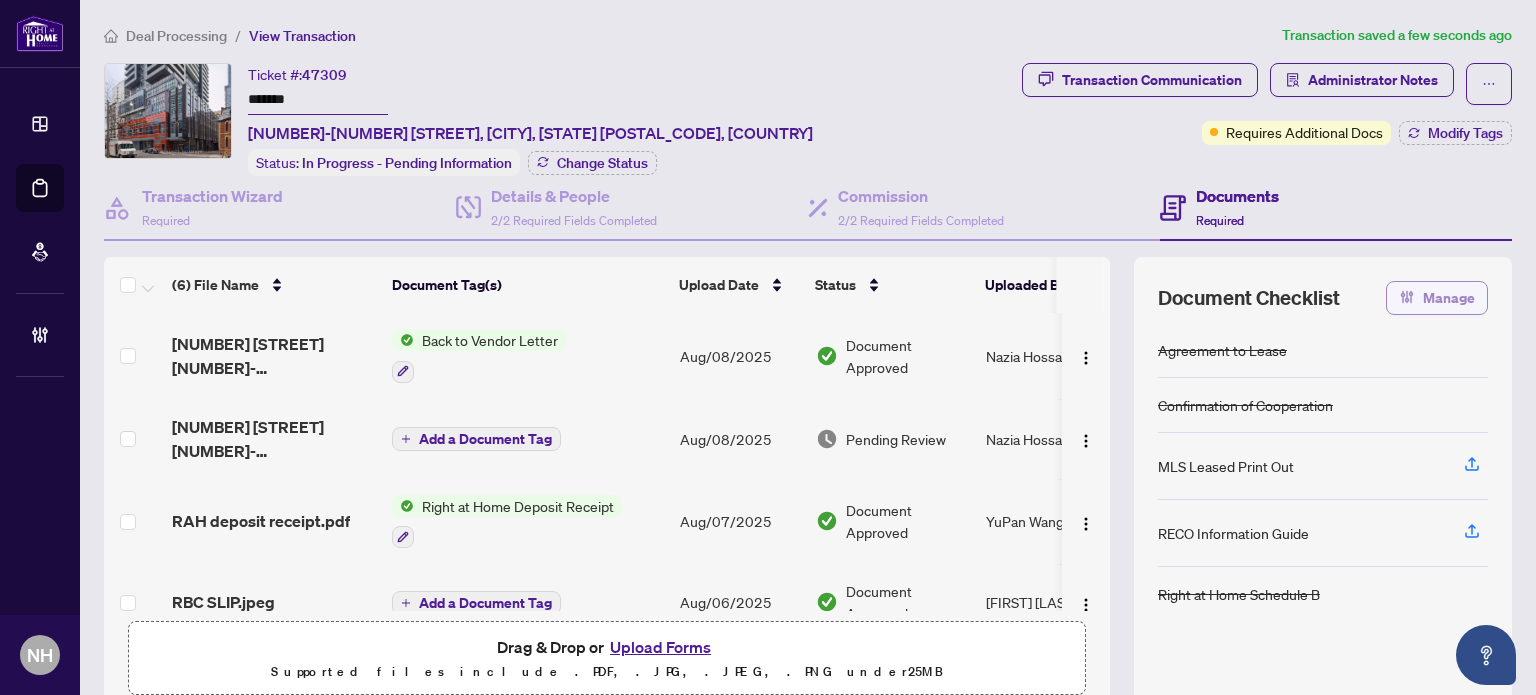 click on "Manage" at bounding box center [1449, 298] 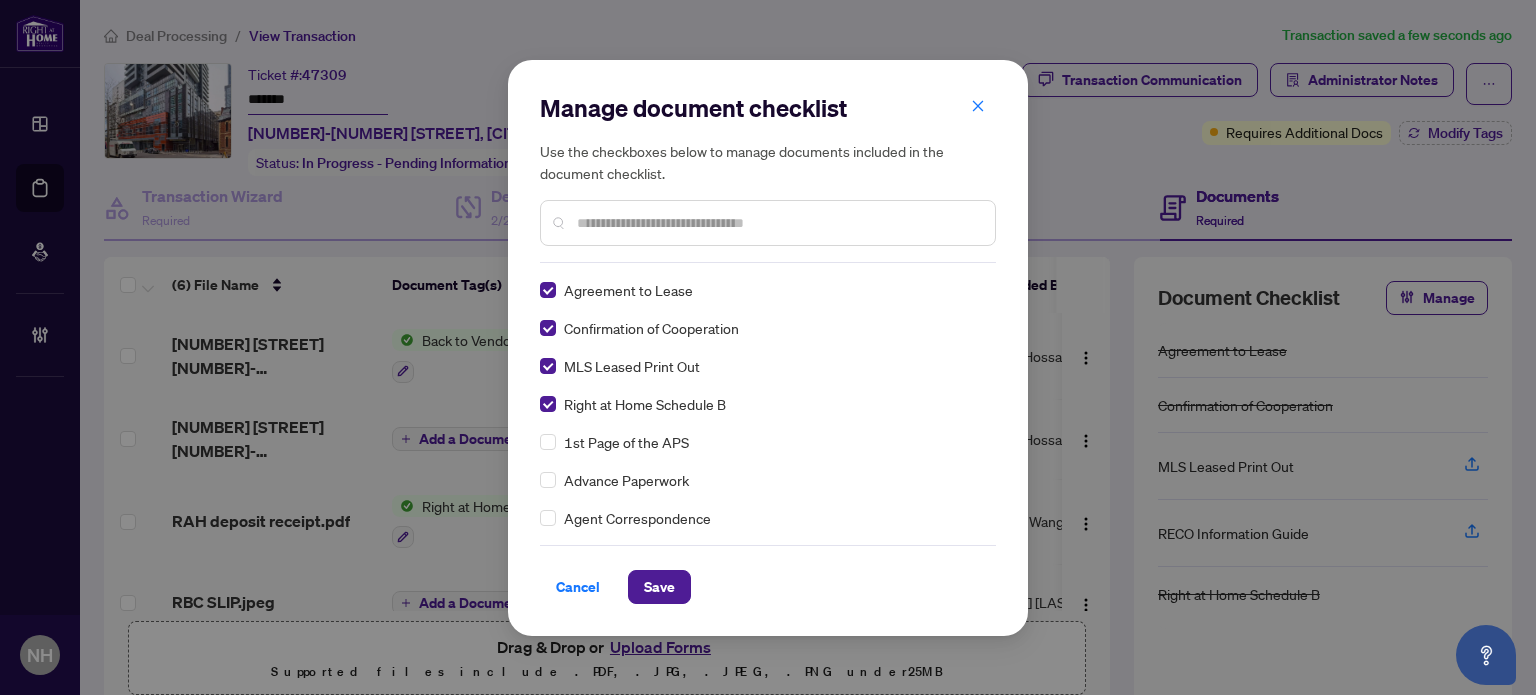 scroll, scrollTop: 0, scrollLeft: 0, axis: both 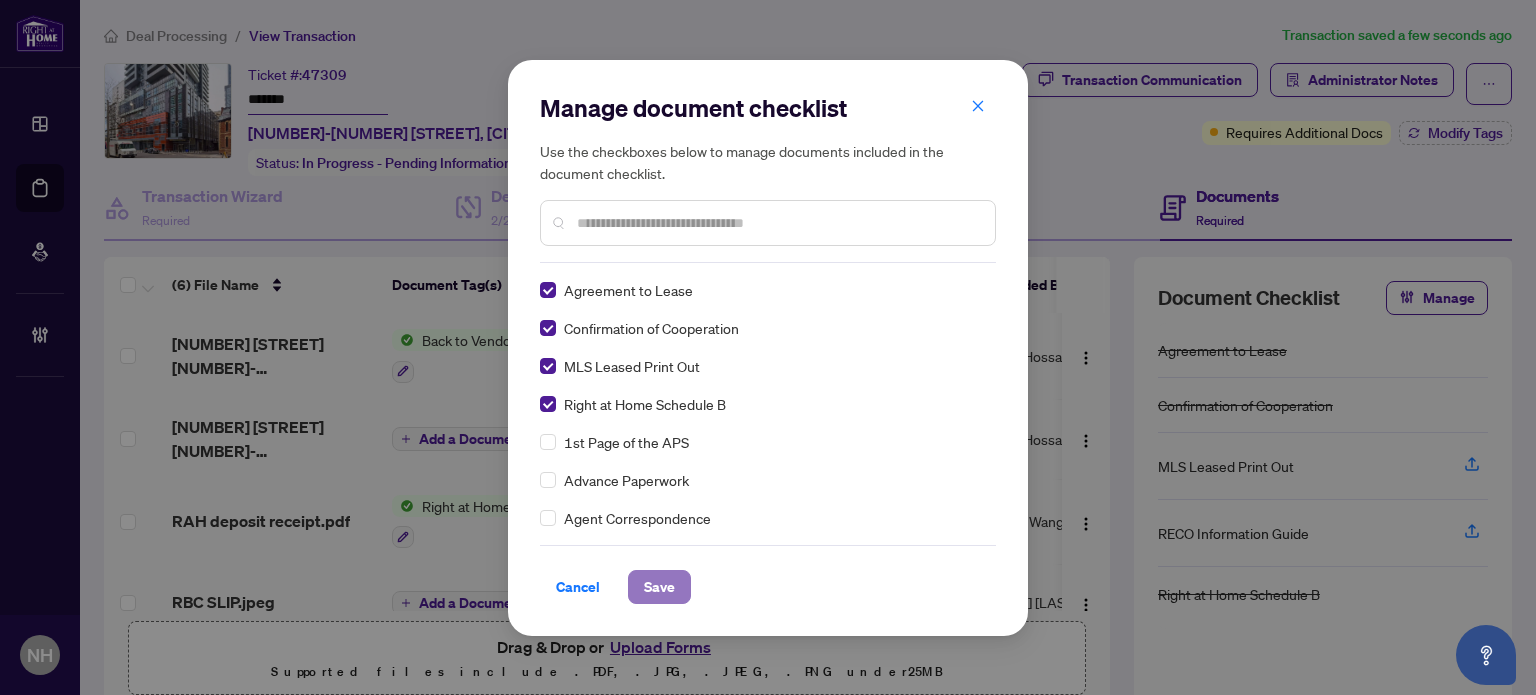 click on "Save" at bounding box center (659, 587) 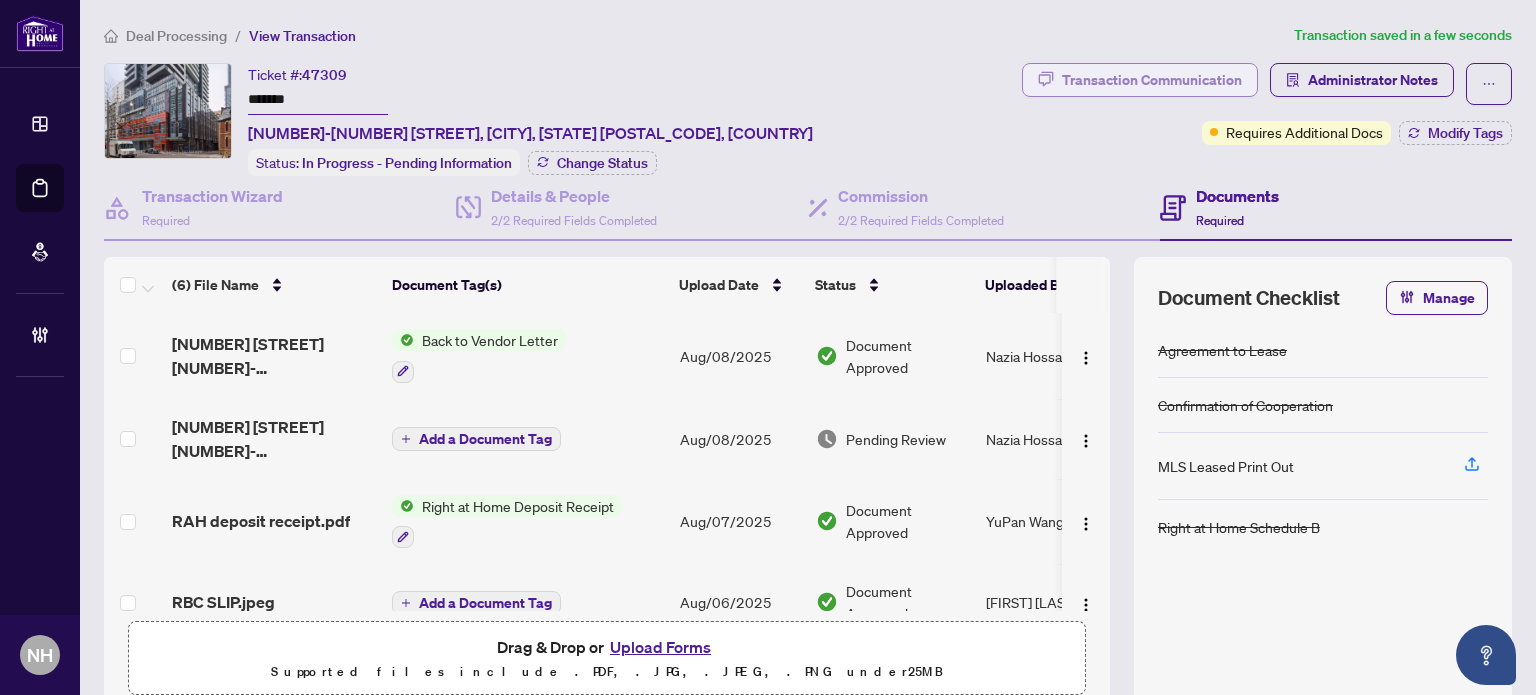 click on "Transaction Communication" at bounding box center [1152, 80] 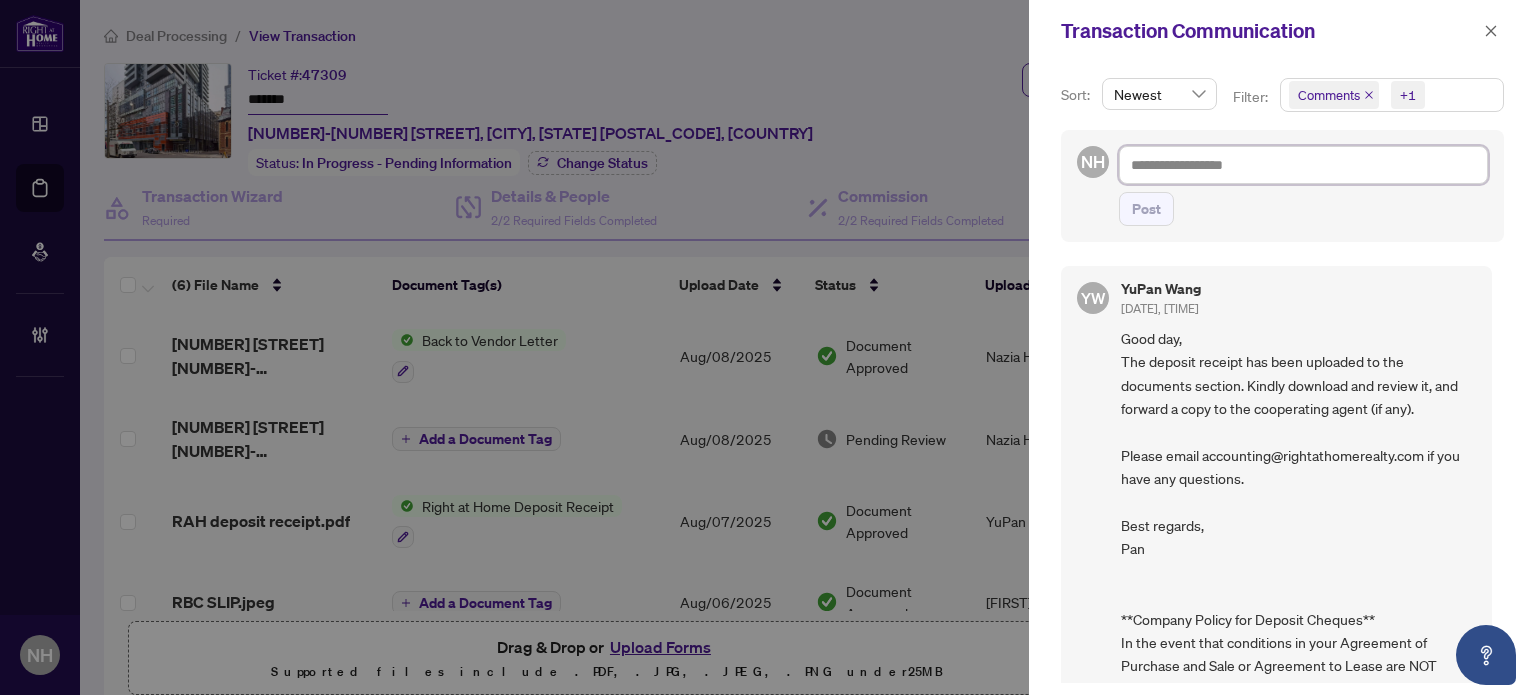 click at bounding box center (1303, 165) 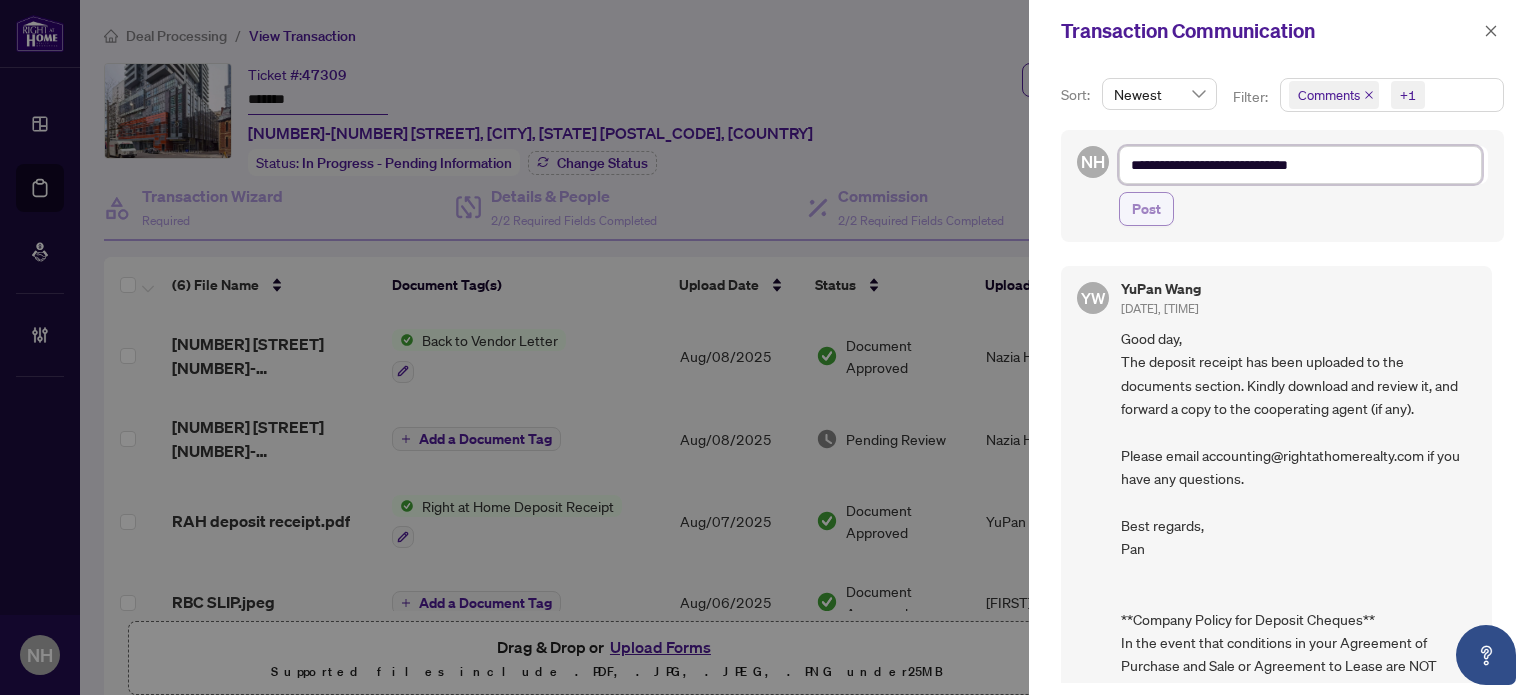 type on "**********" 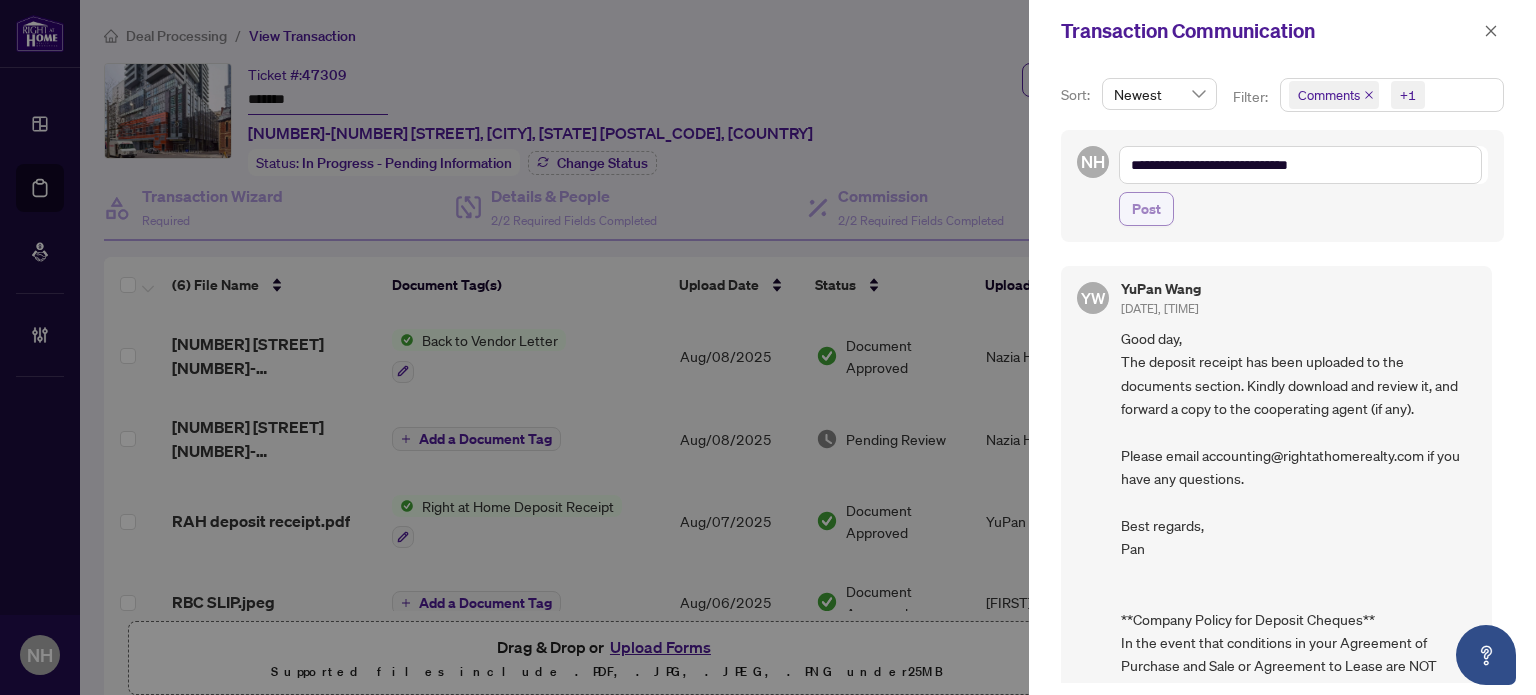 click on "Post" at bounding box center [1146, 209] 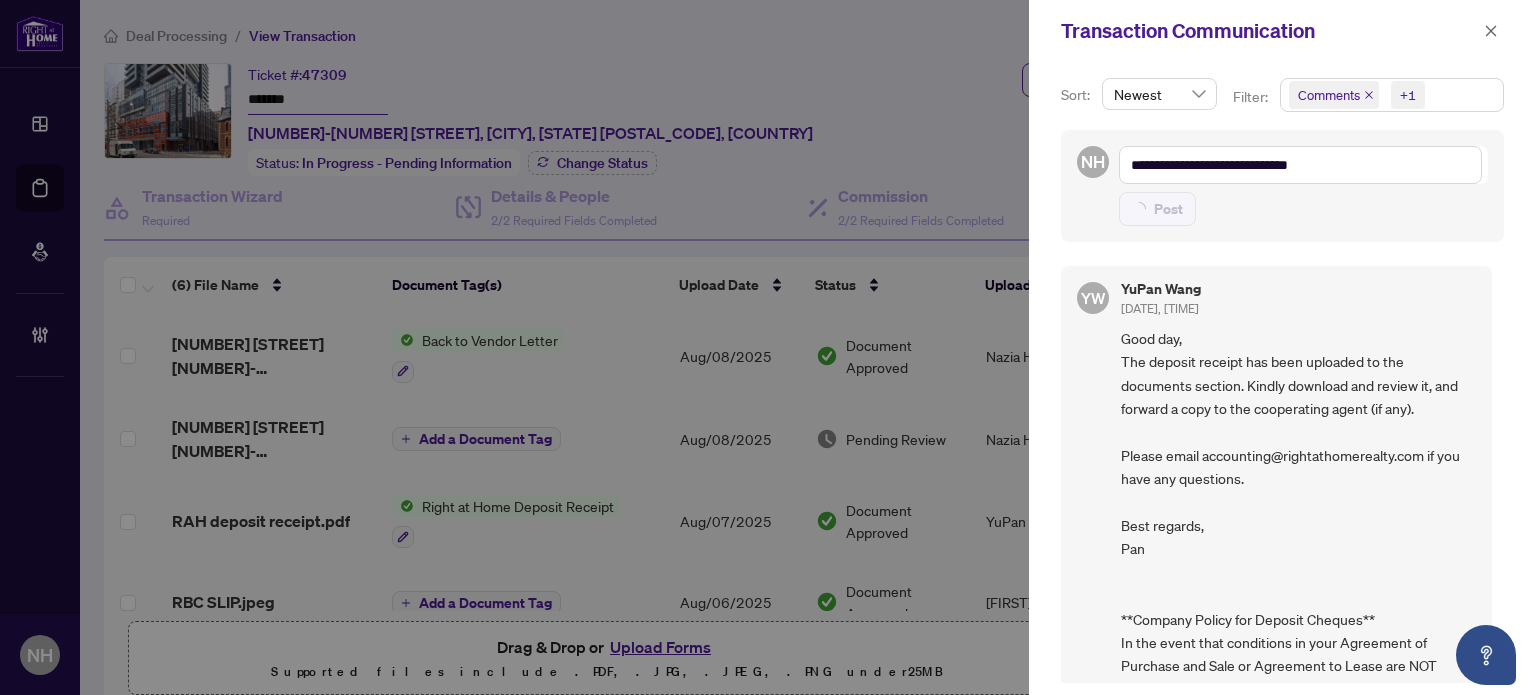 type on "**********" 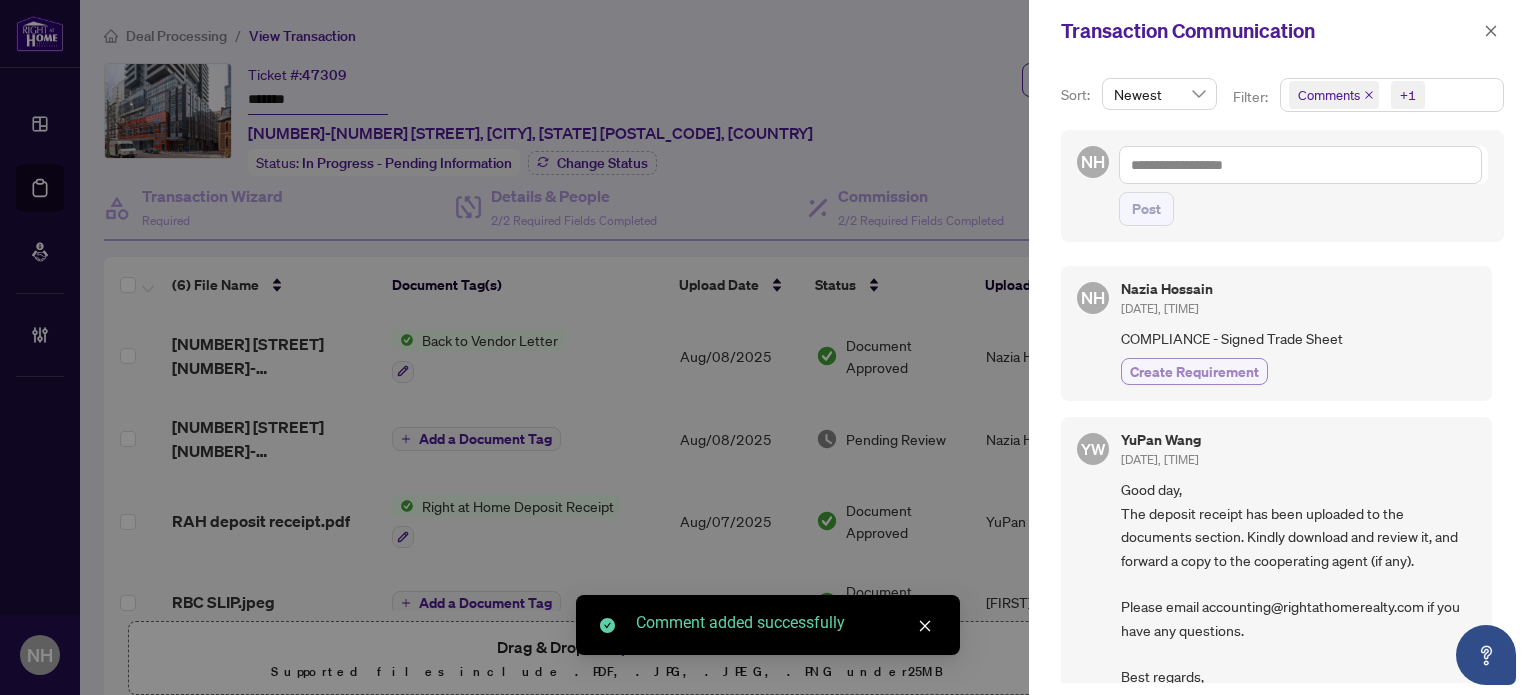 click on "Create Requirement" at bounding box center (1194, 371) 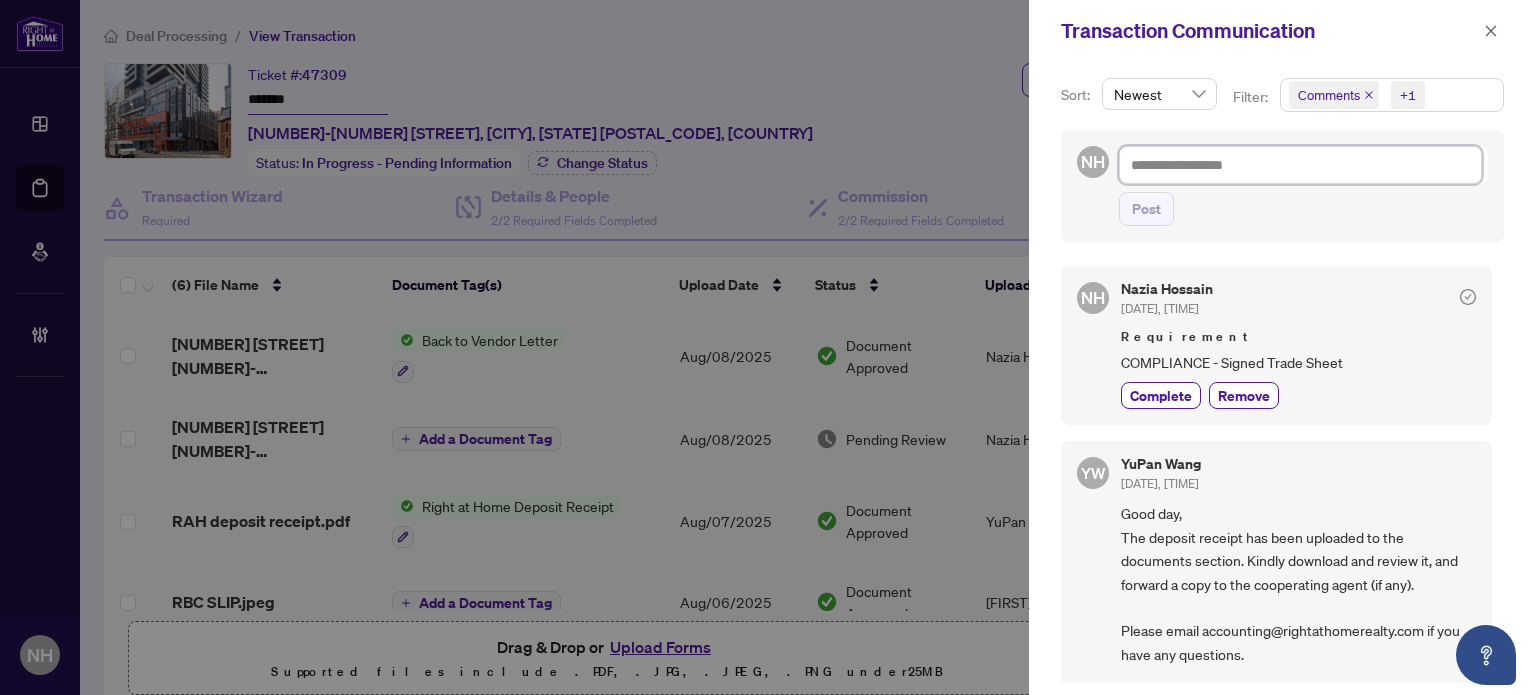 click at bounding box center (1300, 165) 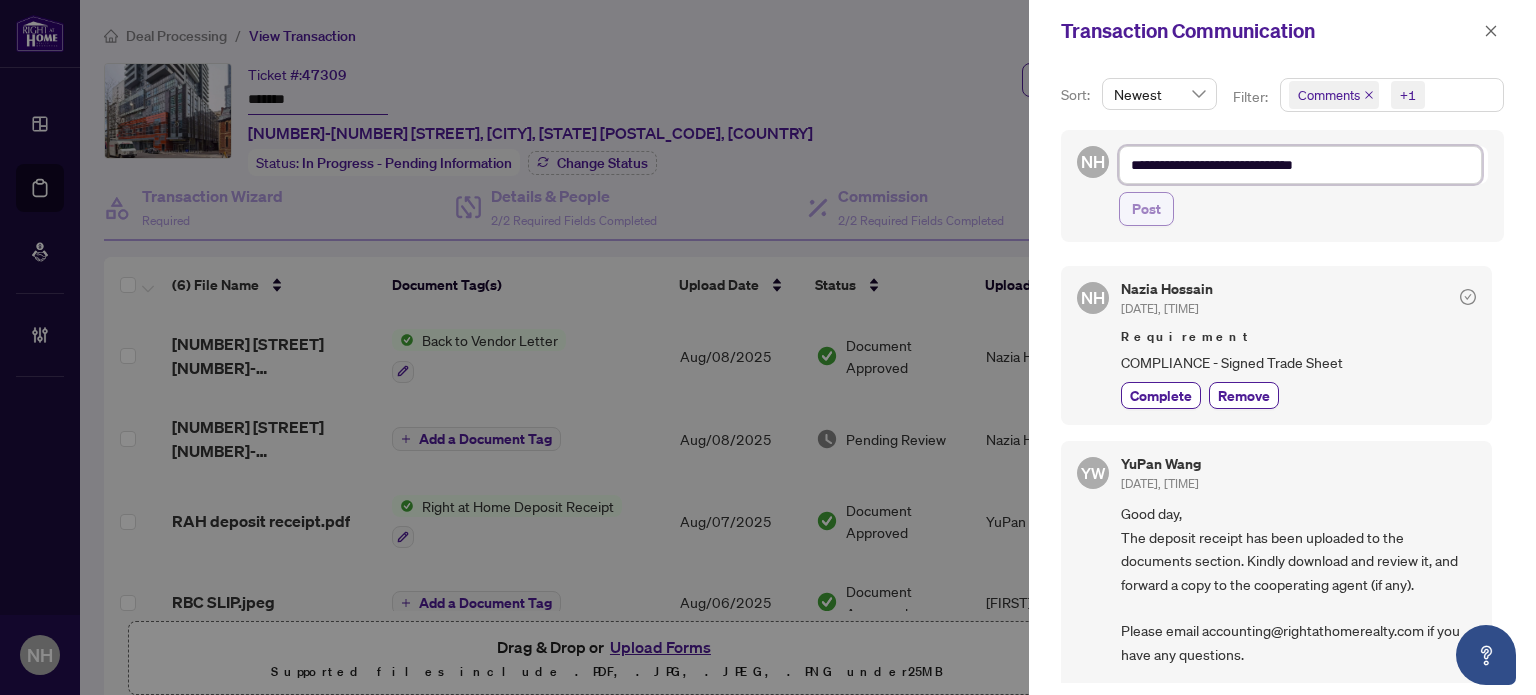 type on "**********" 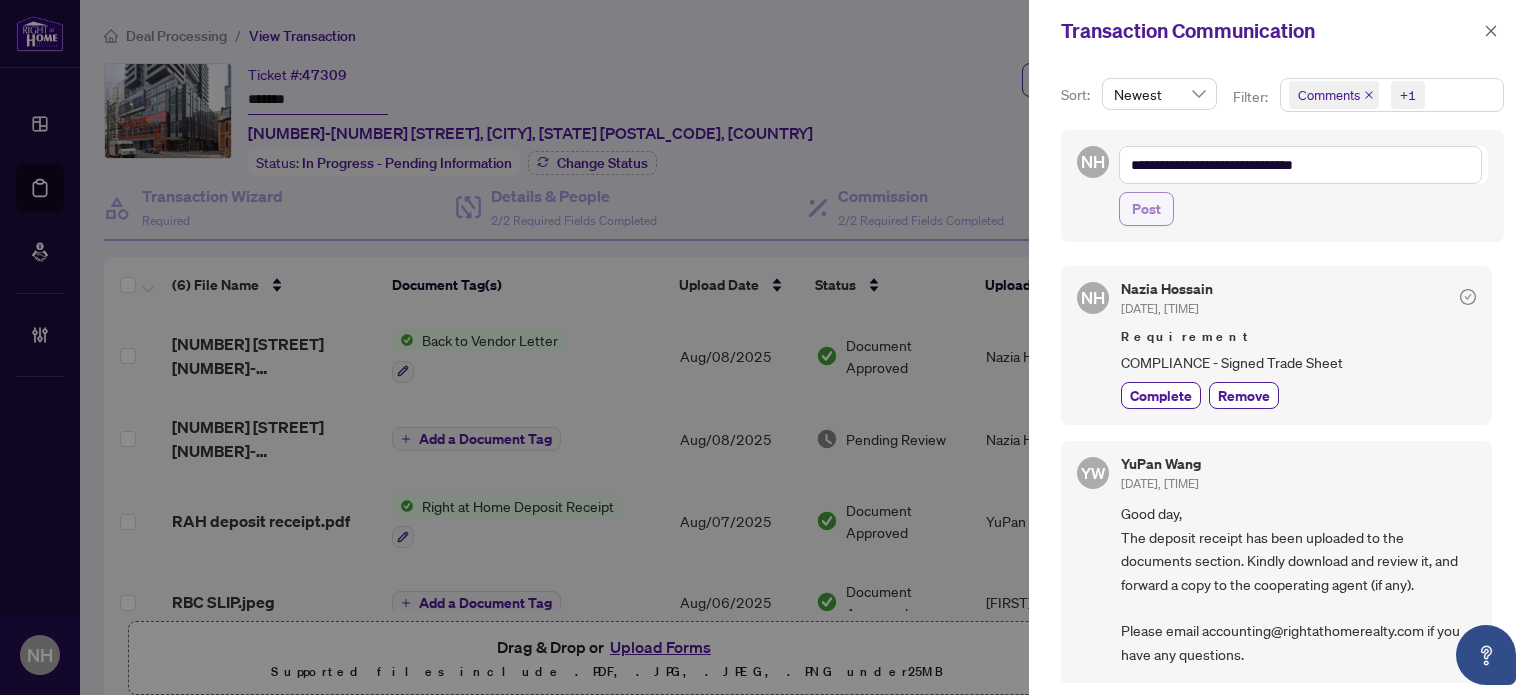 click on "Post" at bounding box center [1146, 209] 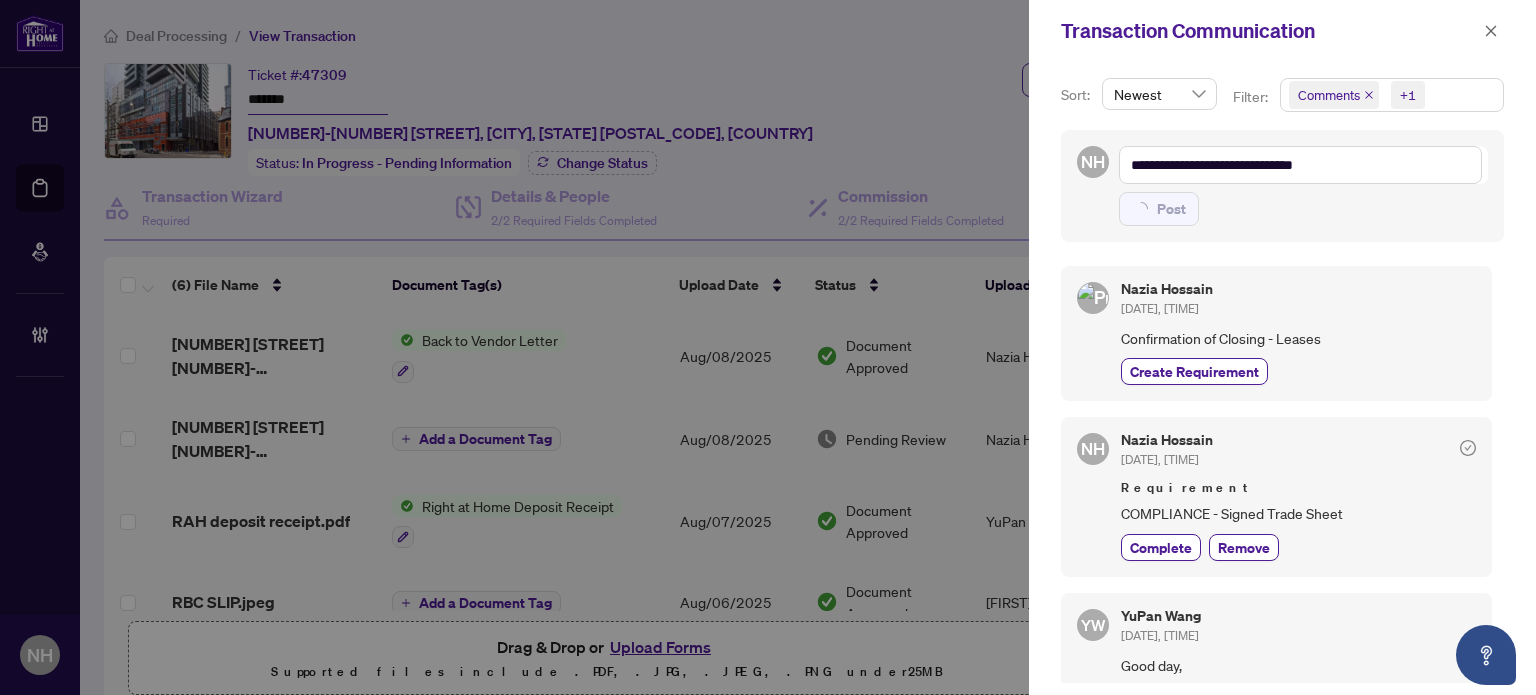 type on "**********" 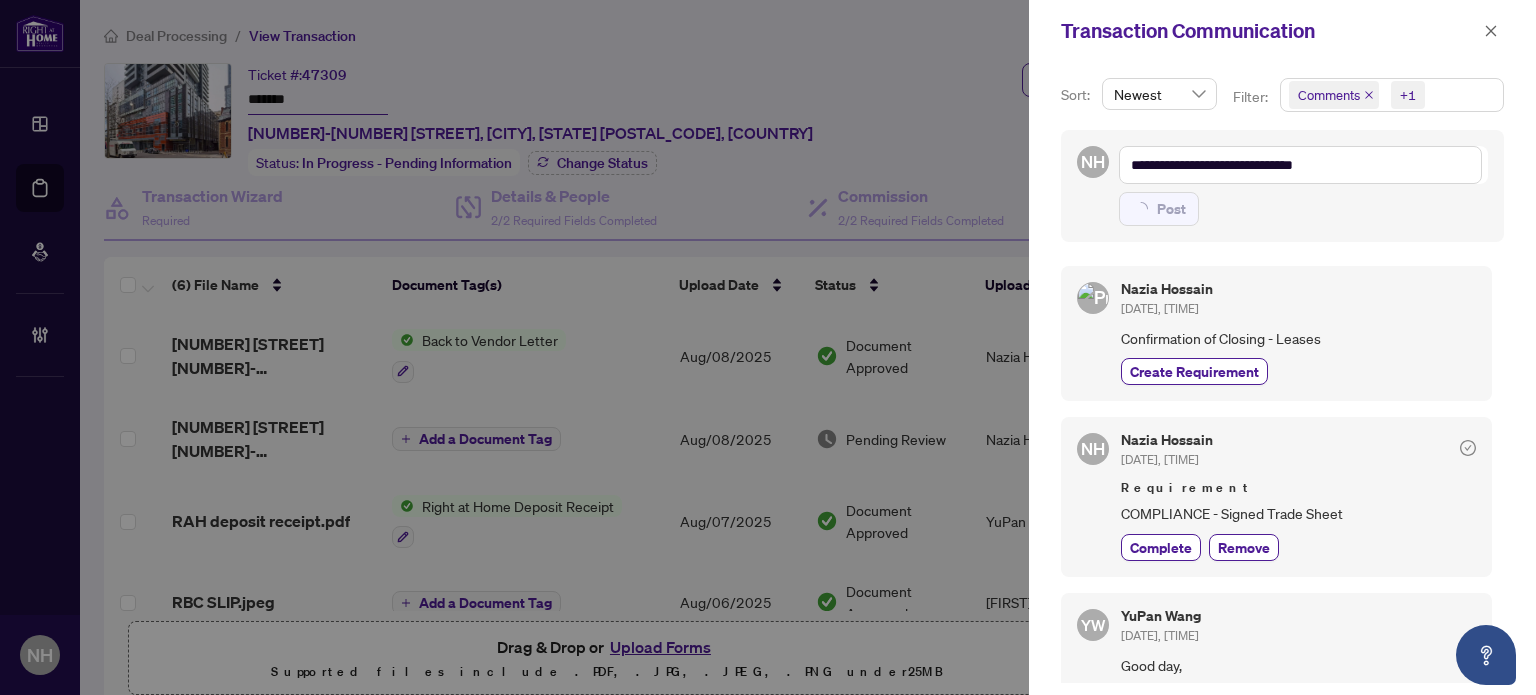 type 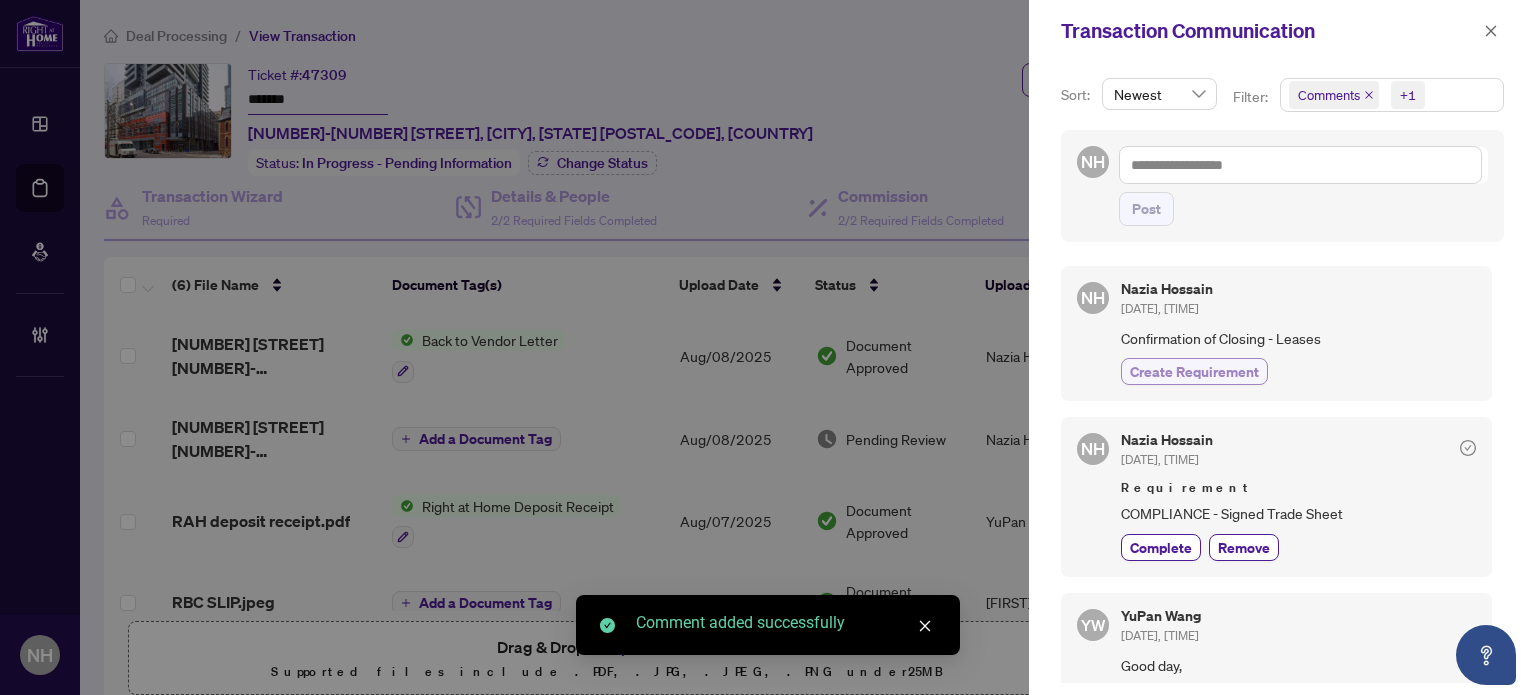 click on "Create Requirement" at bounding box center [1194, 371] 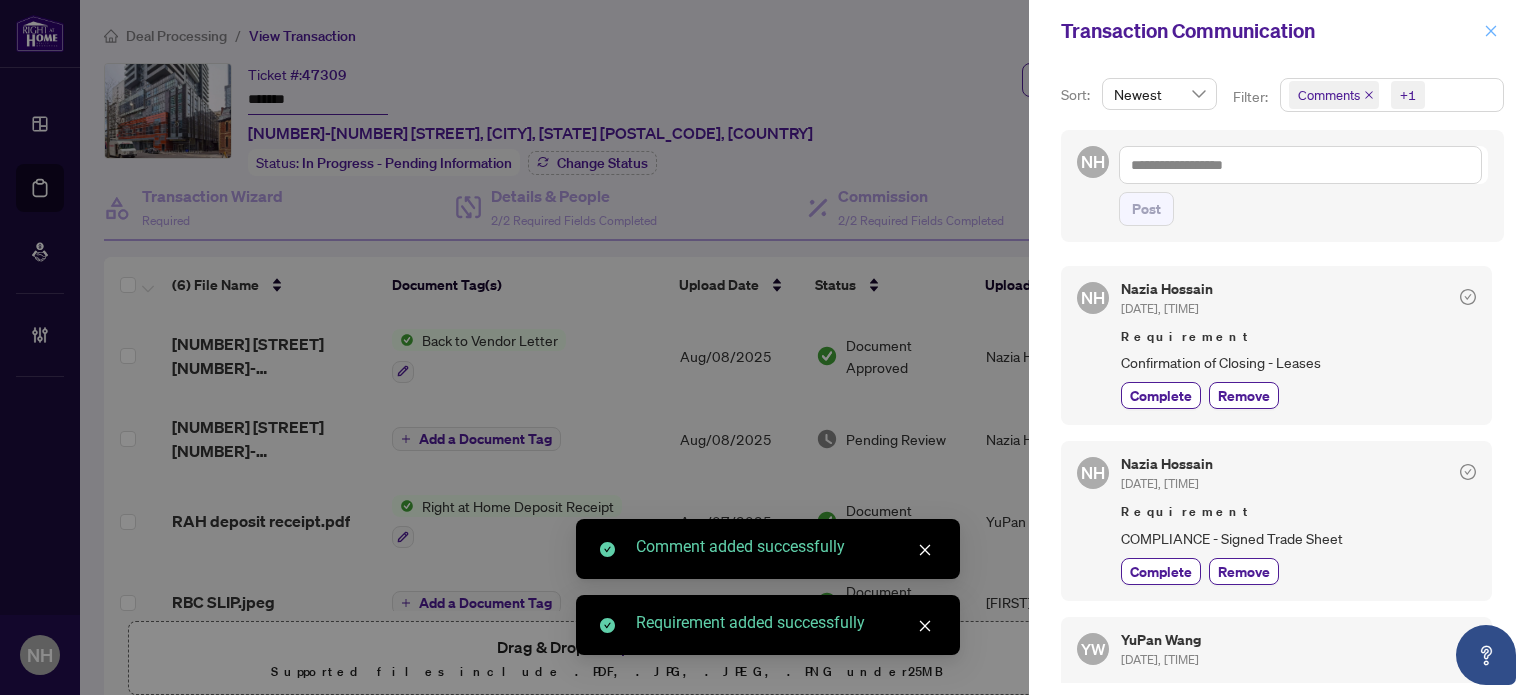 click 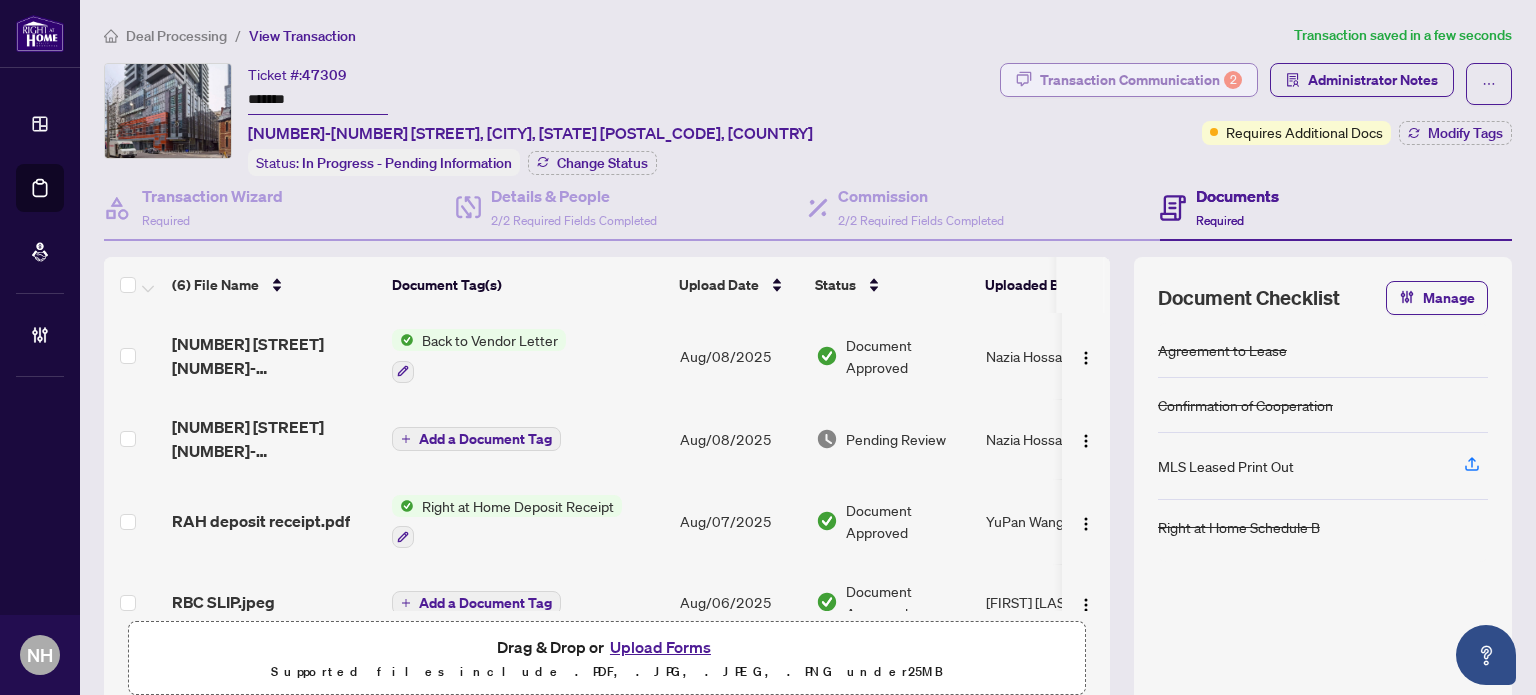 click on "Transaction Communication 2" at bounding box center (1141, 80) 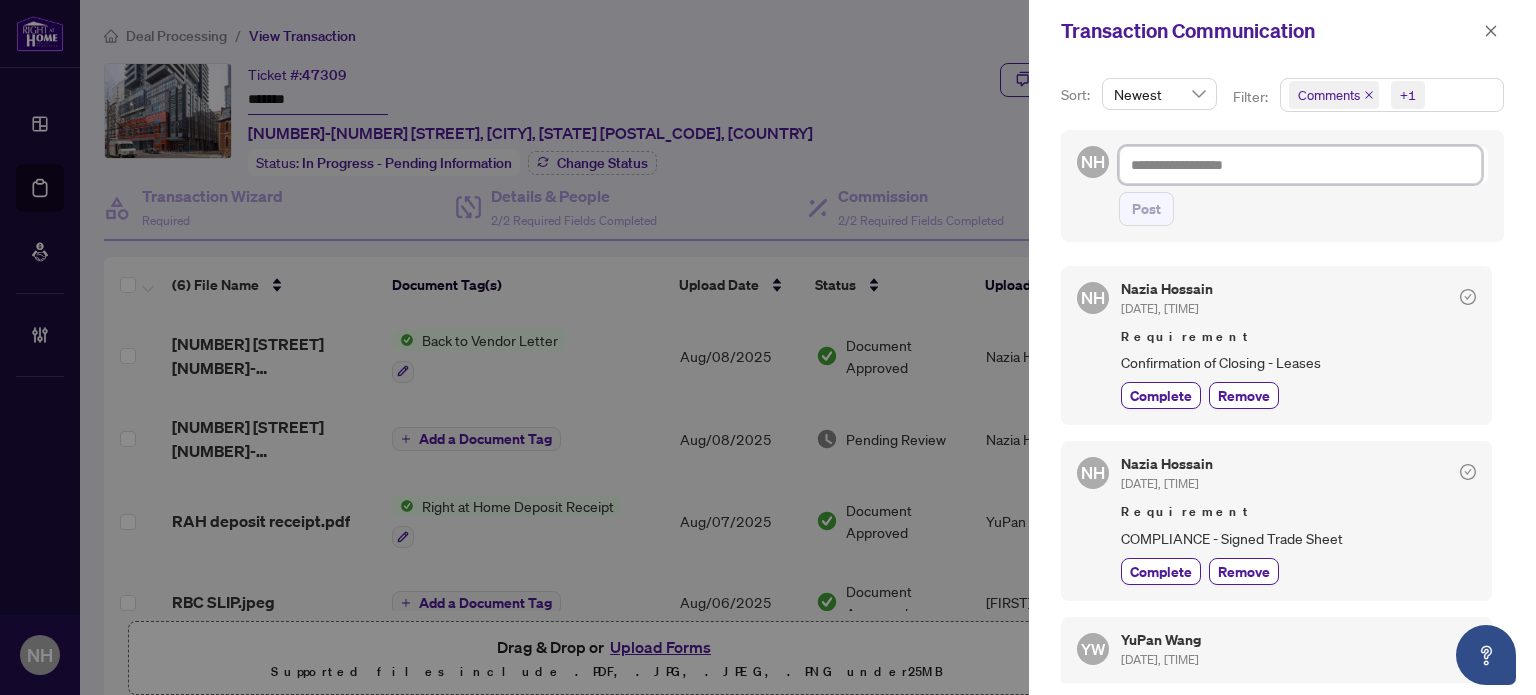 click at bounding box center (1300, 165) 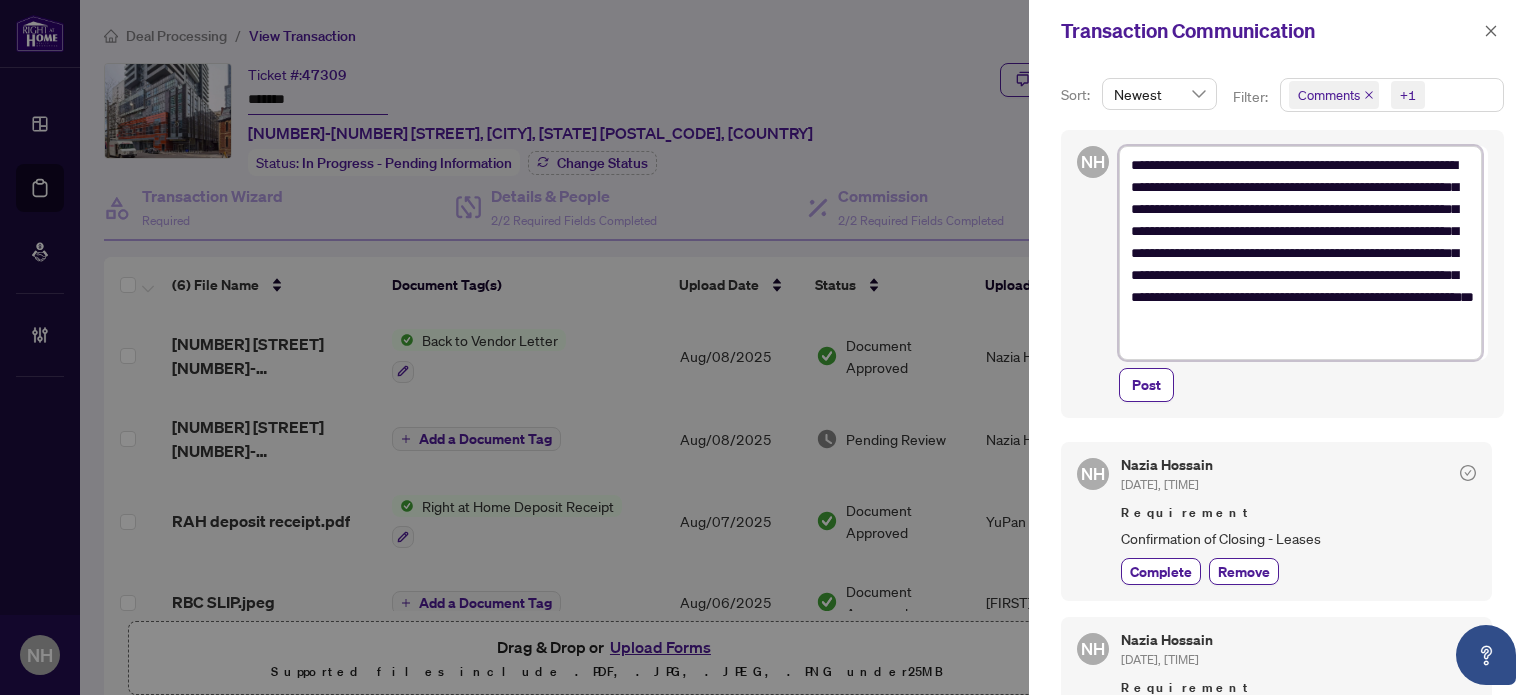 scroll, scrollTop: 0, scrollLeft: 0, axis: both 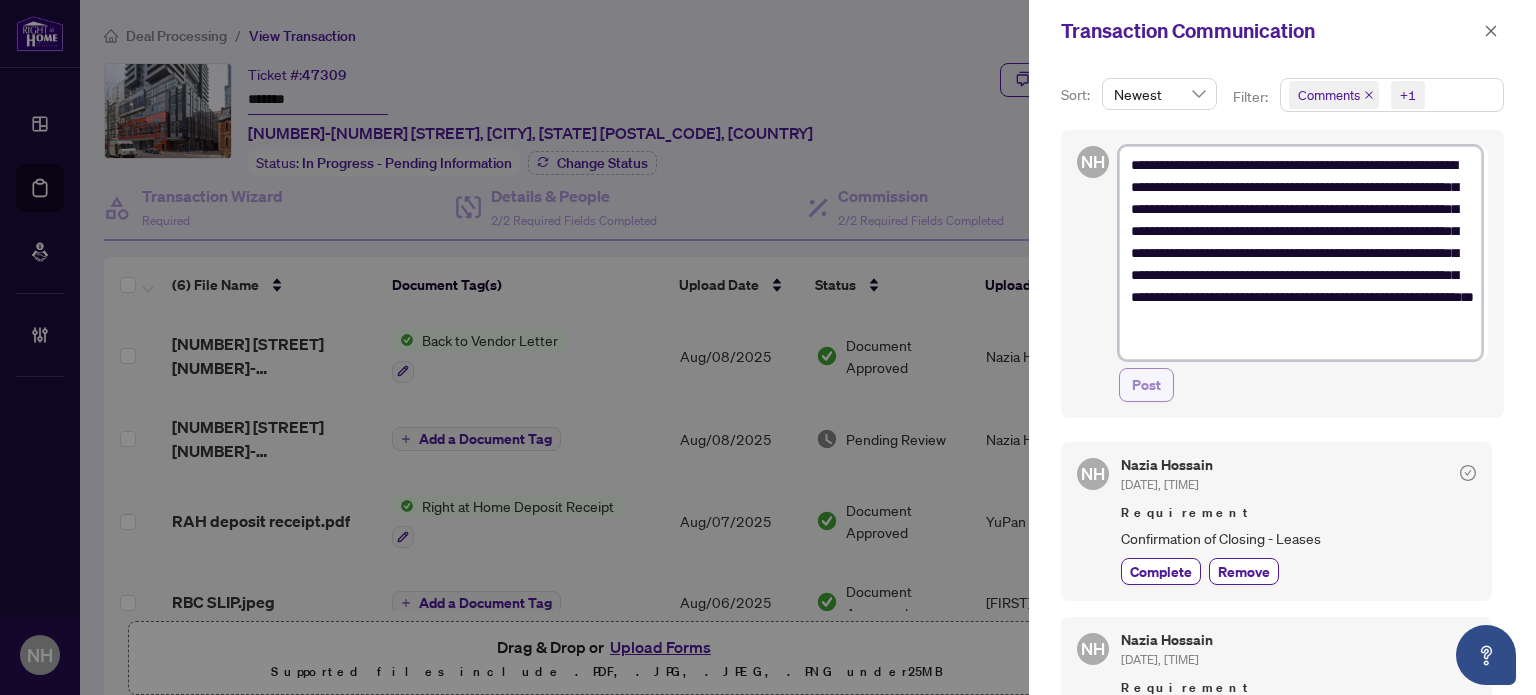 type on "**********" 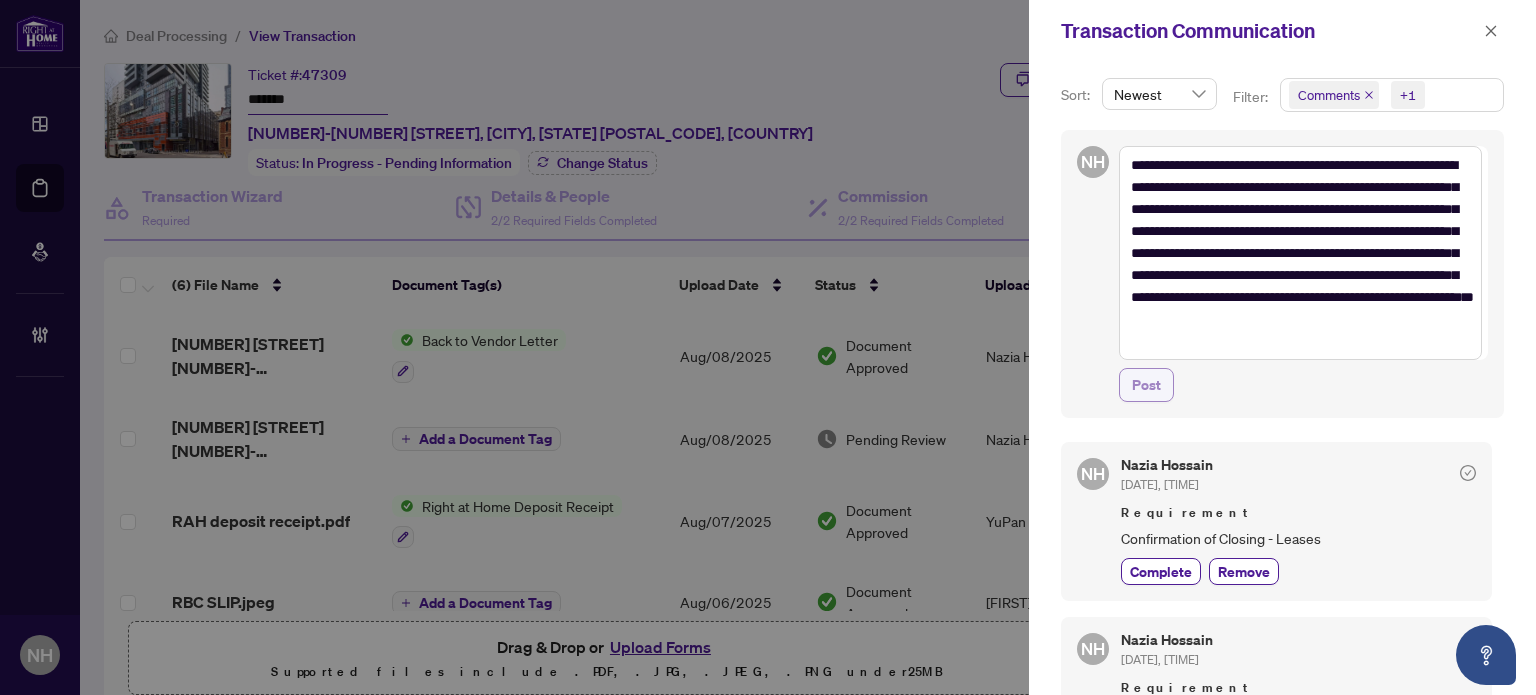 click on "Post" at bounding box center (1146, 385) 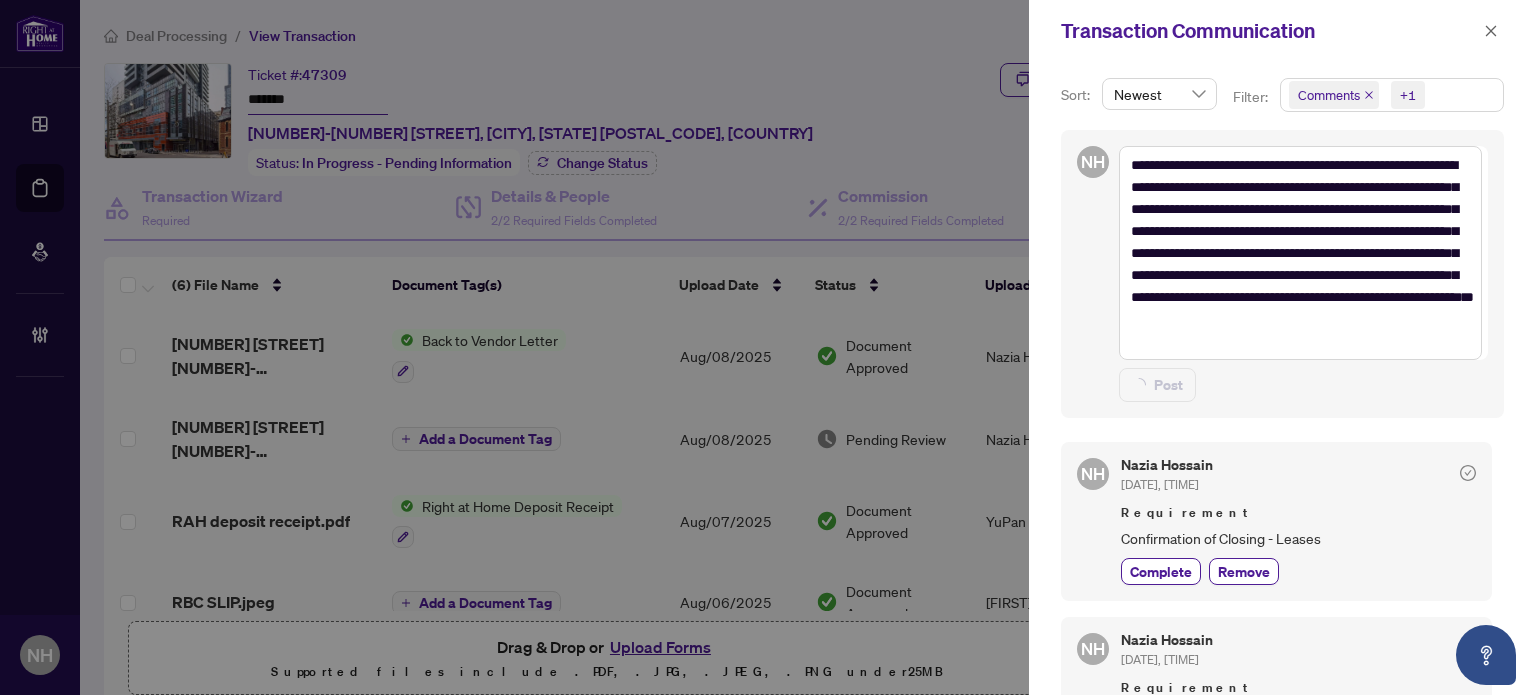type on "**********" 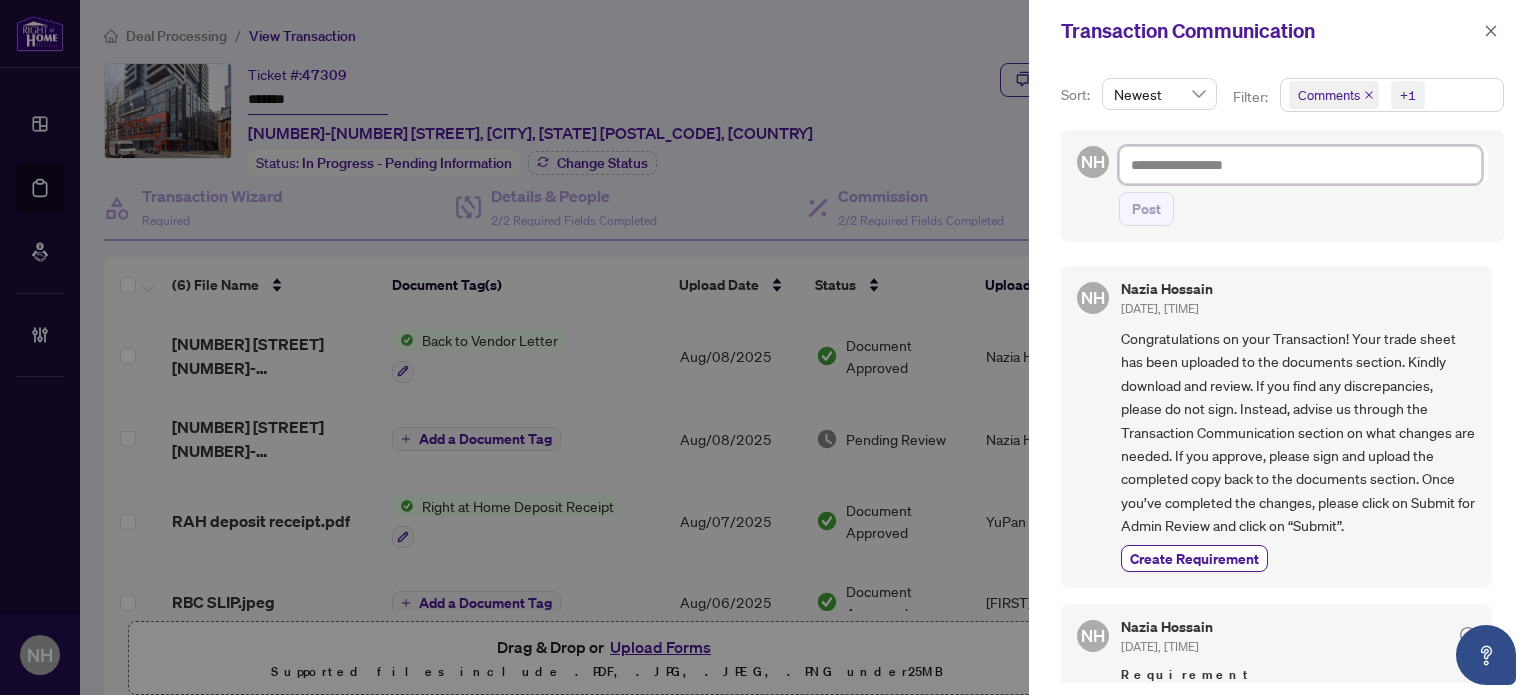 click at bounding box center [1300, 165] 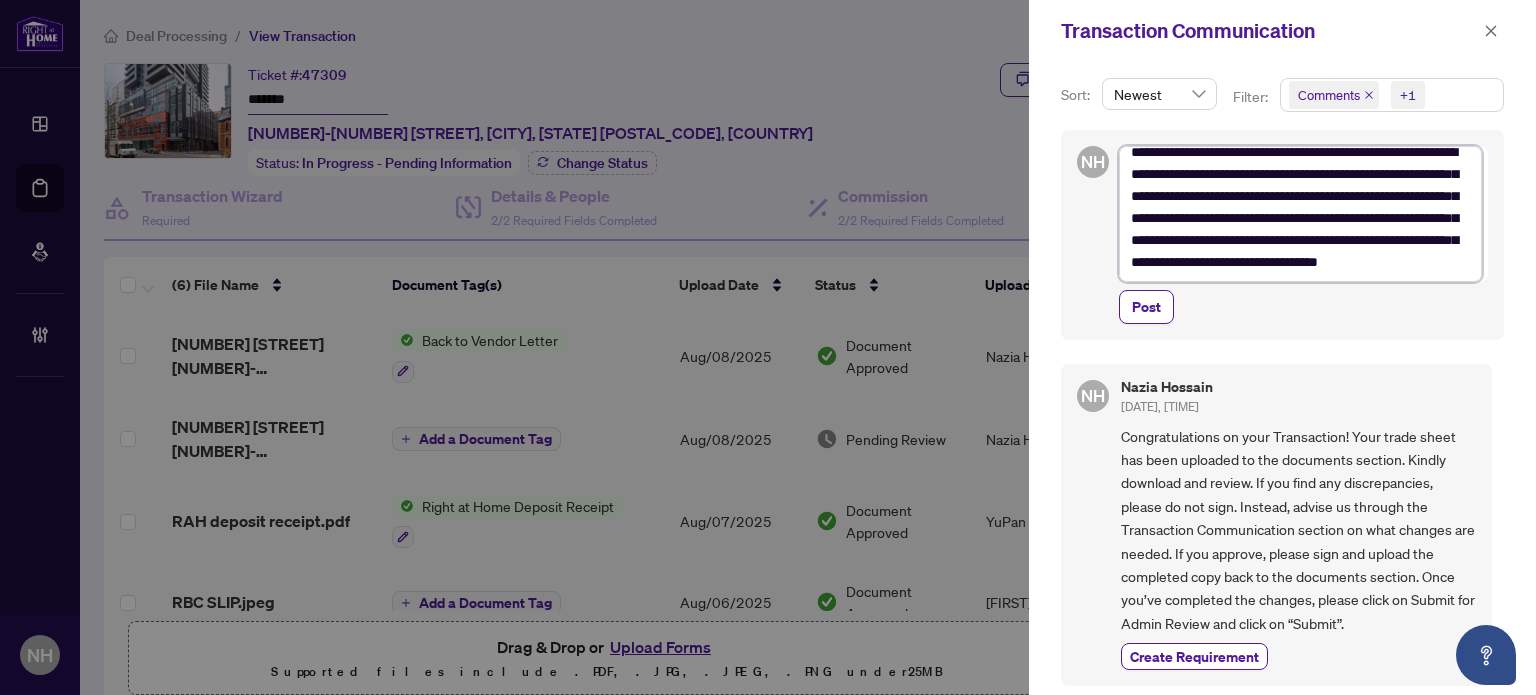 scroll, scrollTop: 0, scrollLeft: 0, axis: both 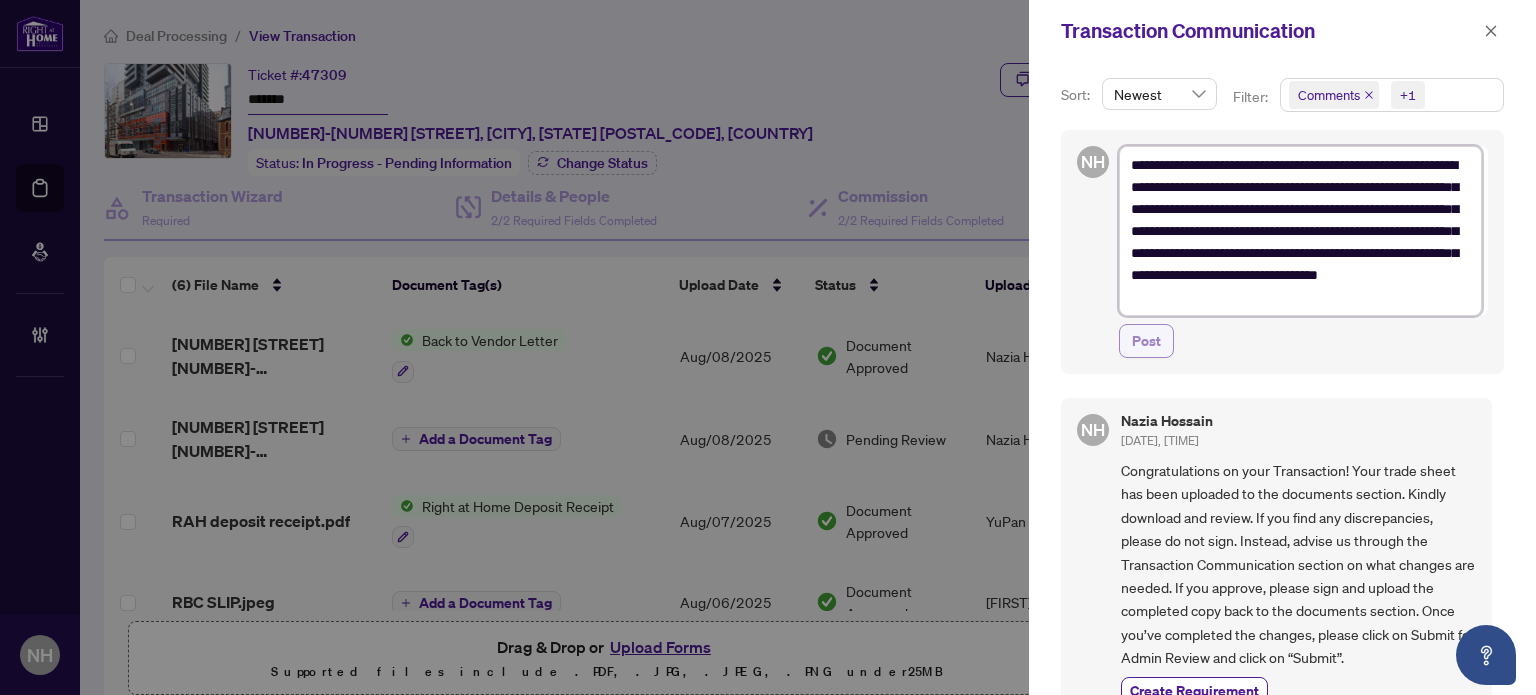 type on "**********" 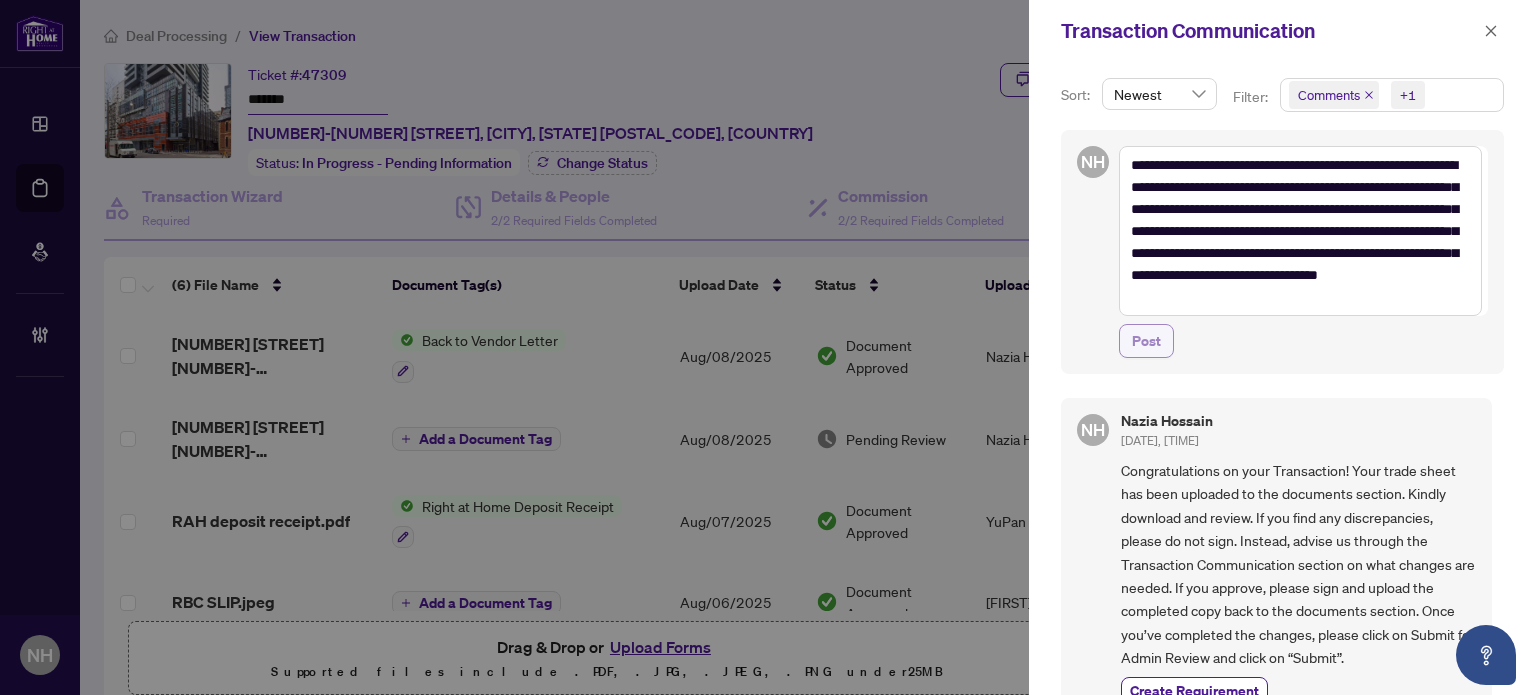 click on "Post" at bounding box center [1146, 341] 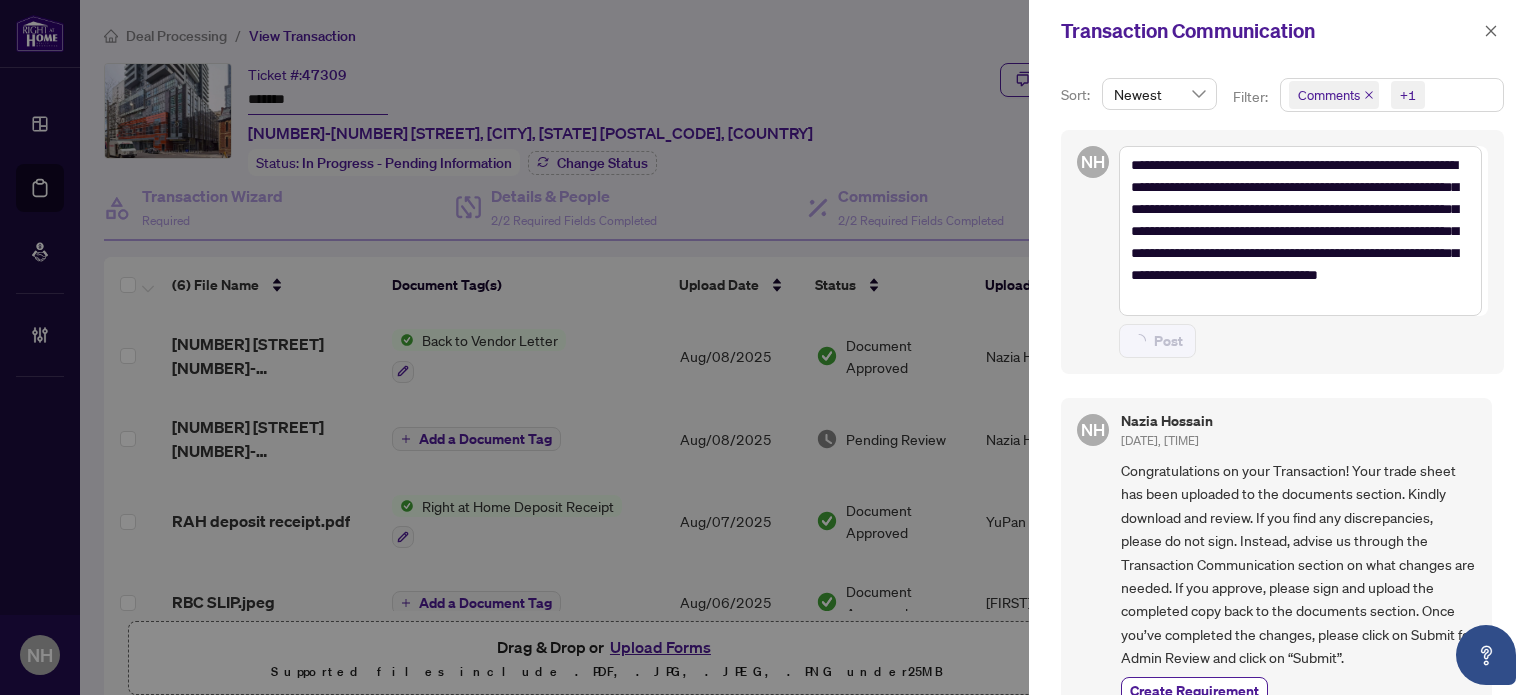 type on "**********" 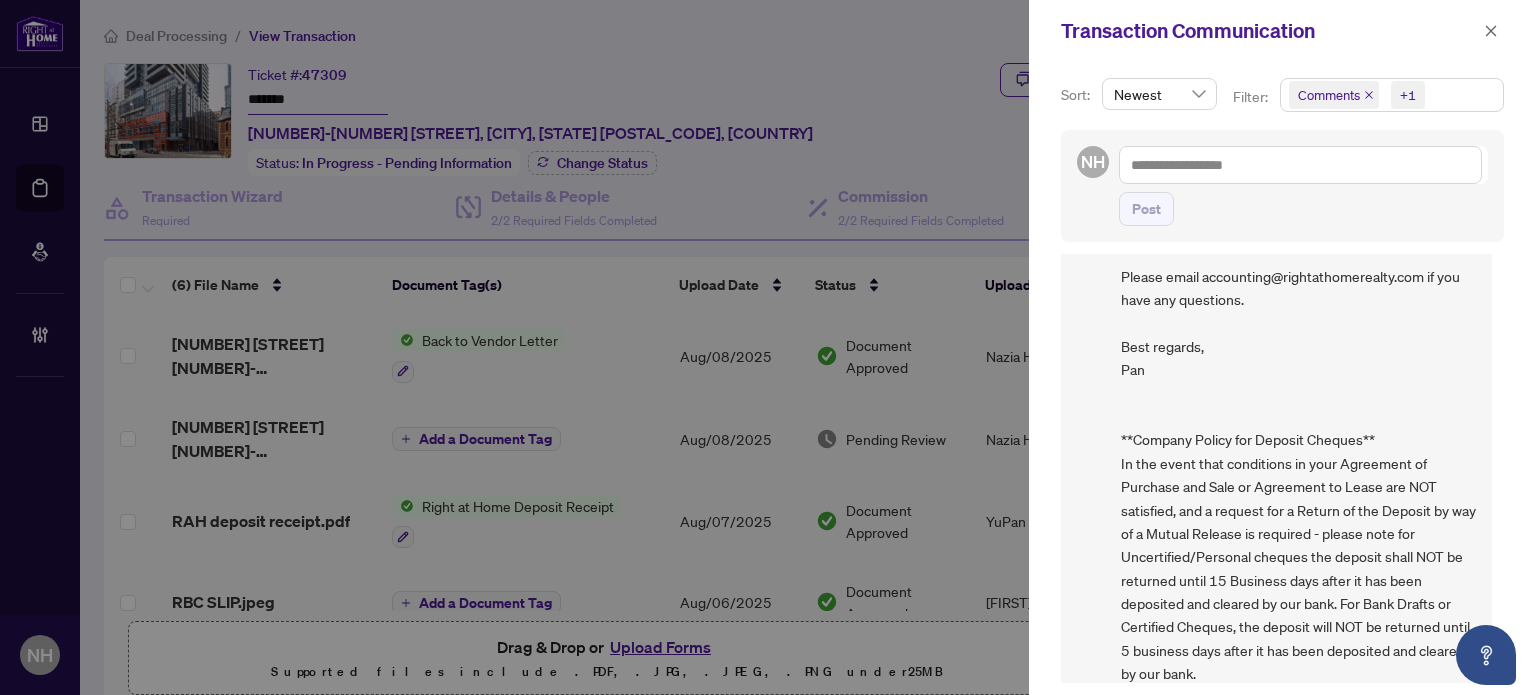 scroll, scrollTop: 1205, scrollLeft: 0, axis: vertical 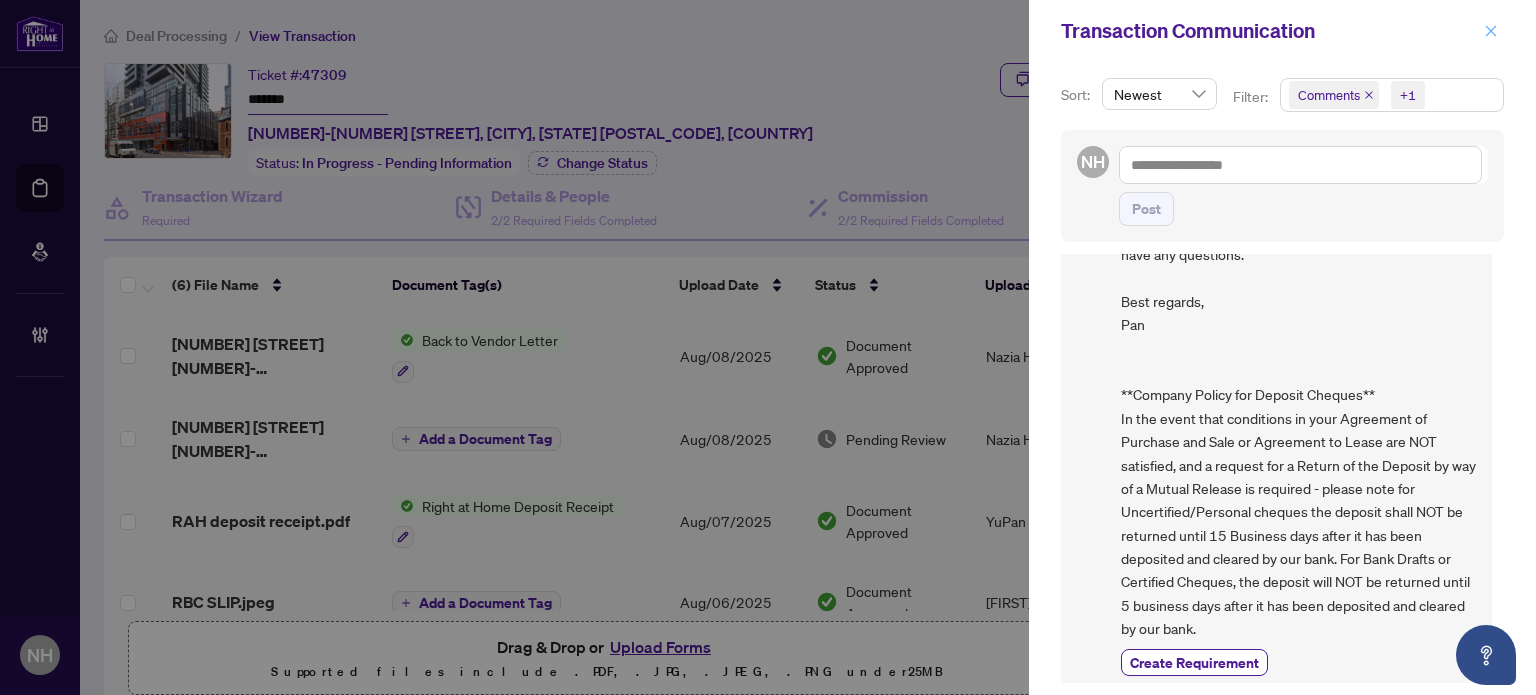 click 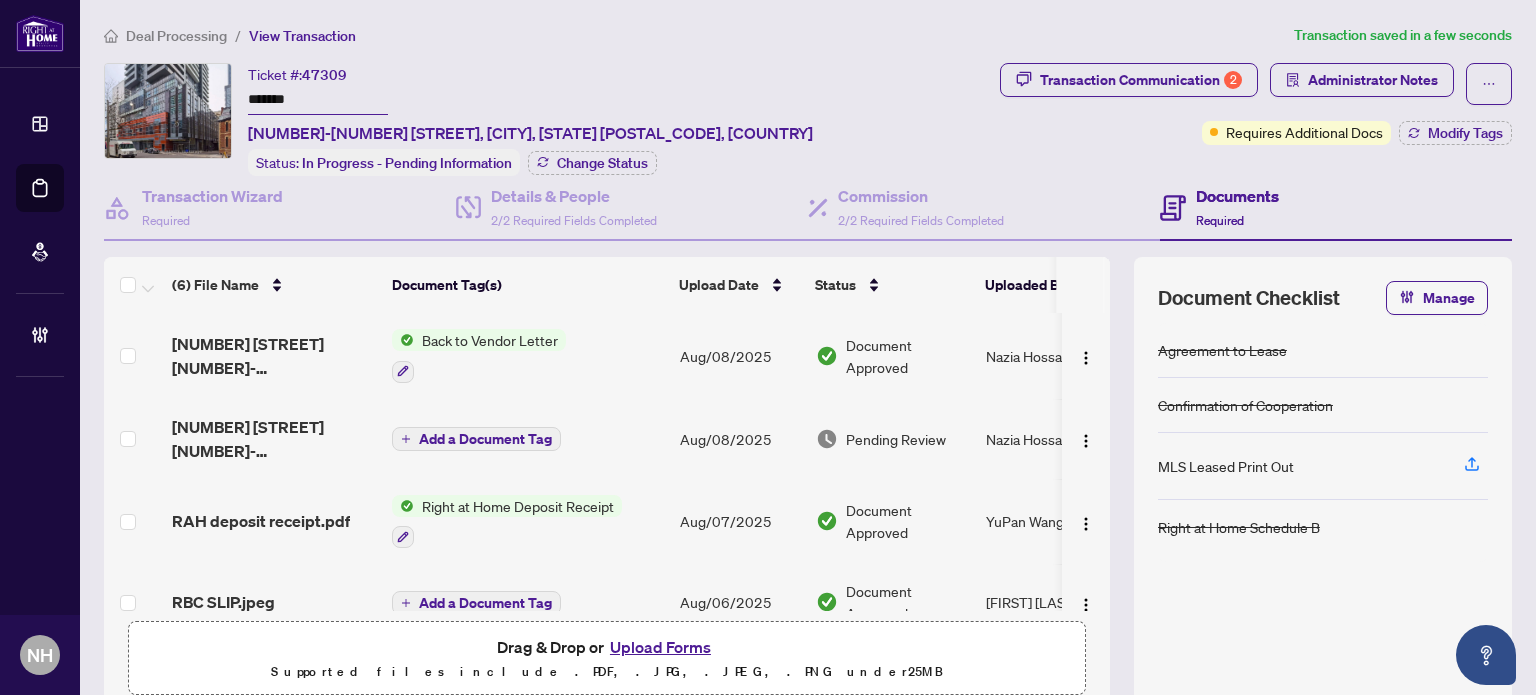 drag, startPoint x: 332, startPoint y: 88, endPoint x: 207, endPoint y: 47, distance: 131.55228 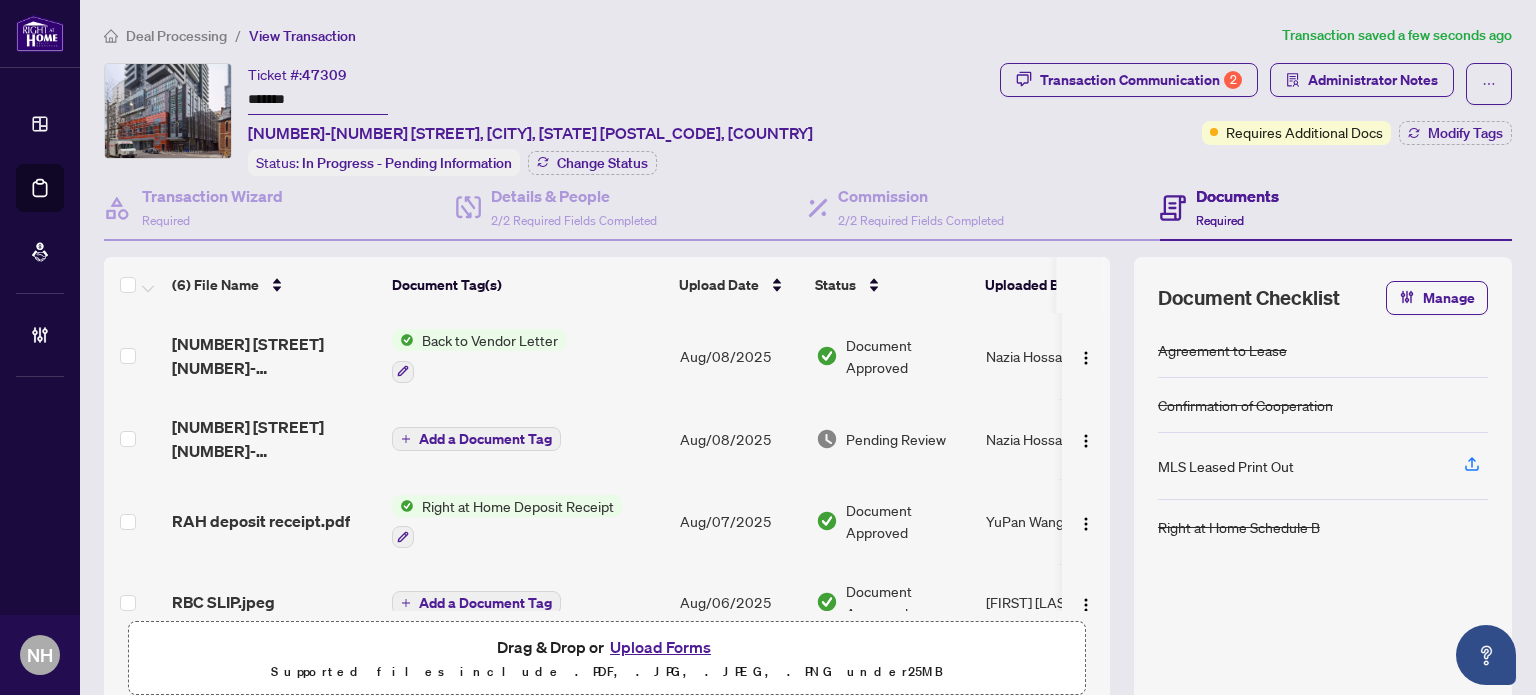drag, startPoint x: 300, startPoint y: 196, endPoint x: 323, endPoint y: 246, distance: 55.03635 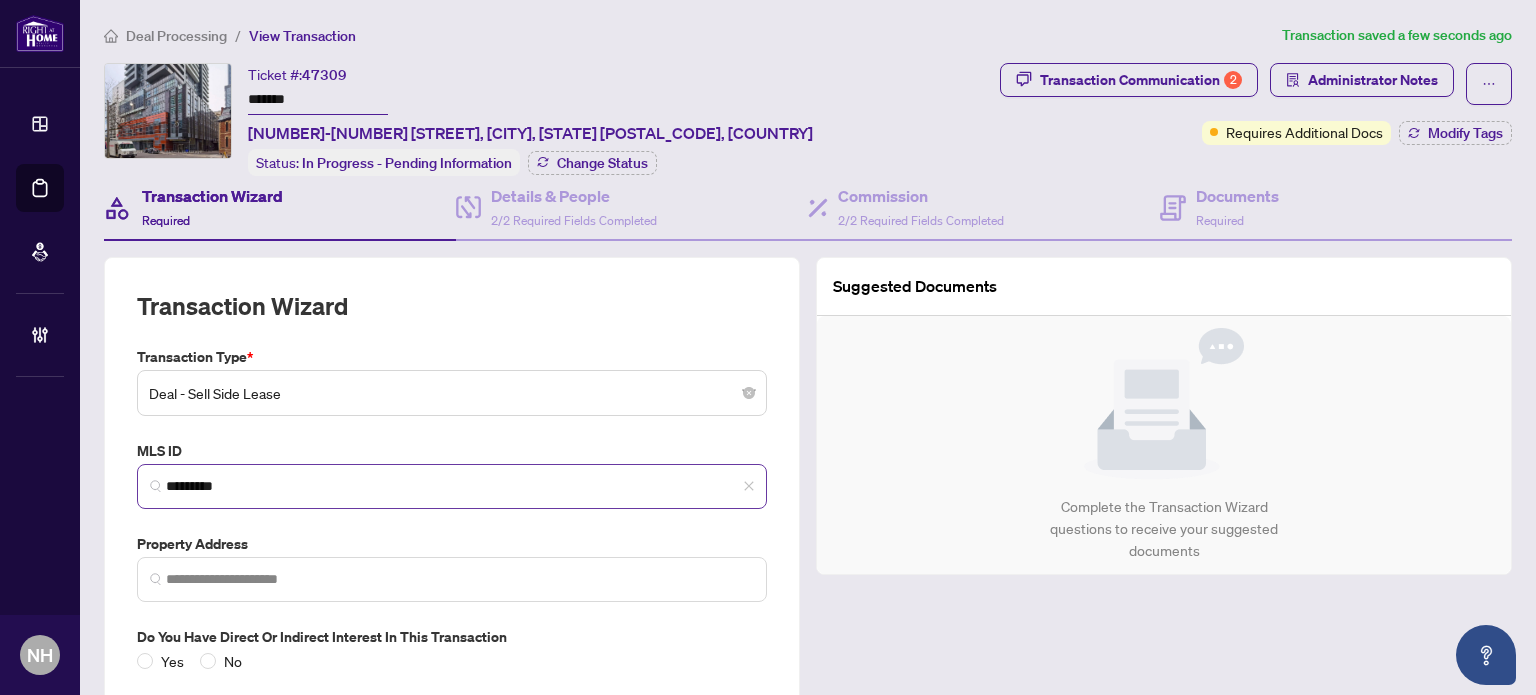 type on "**********" 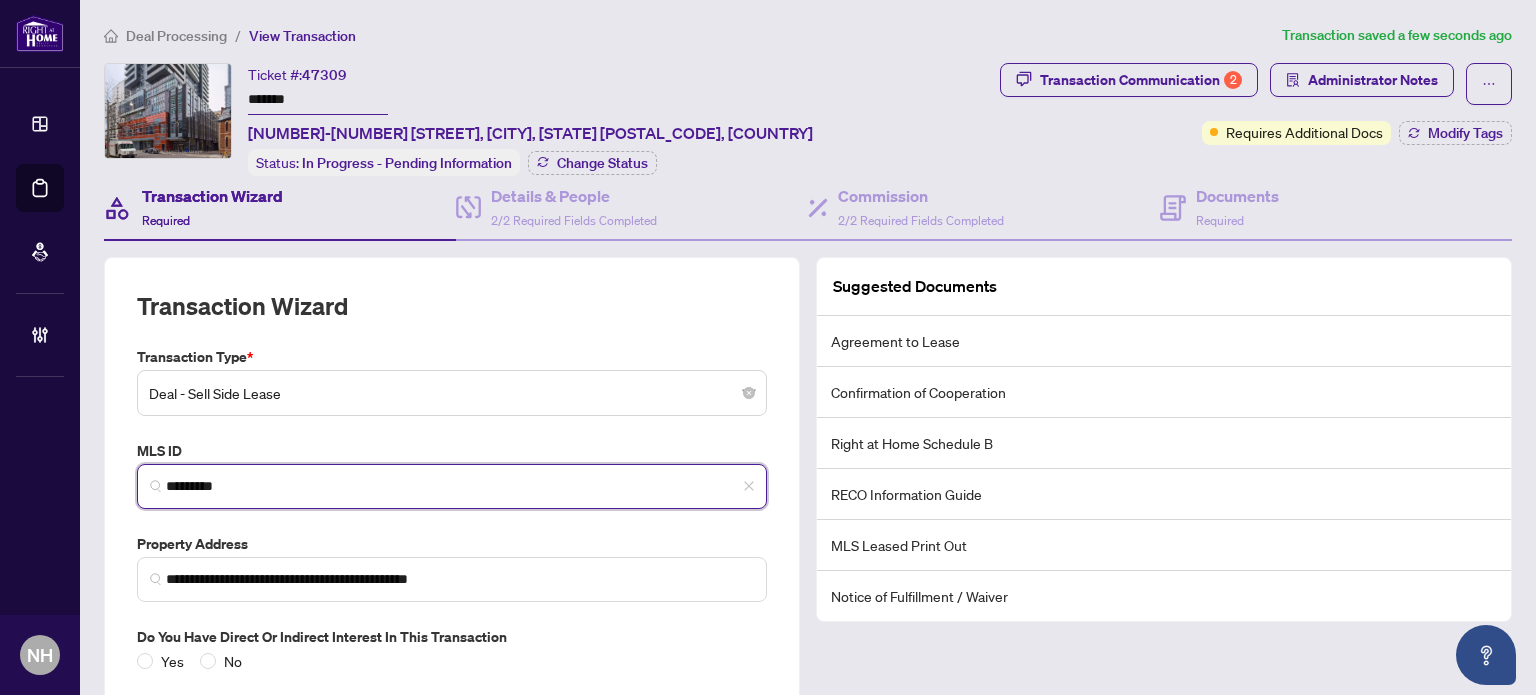 click on "**********" at bounding box center [768, 347] 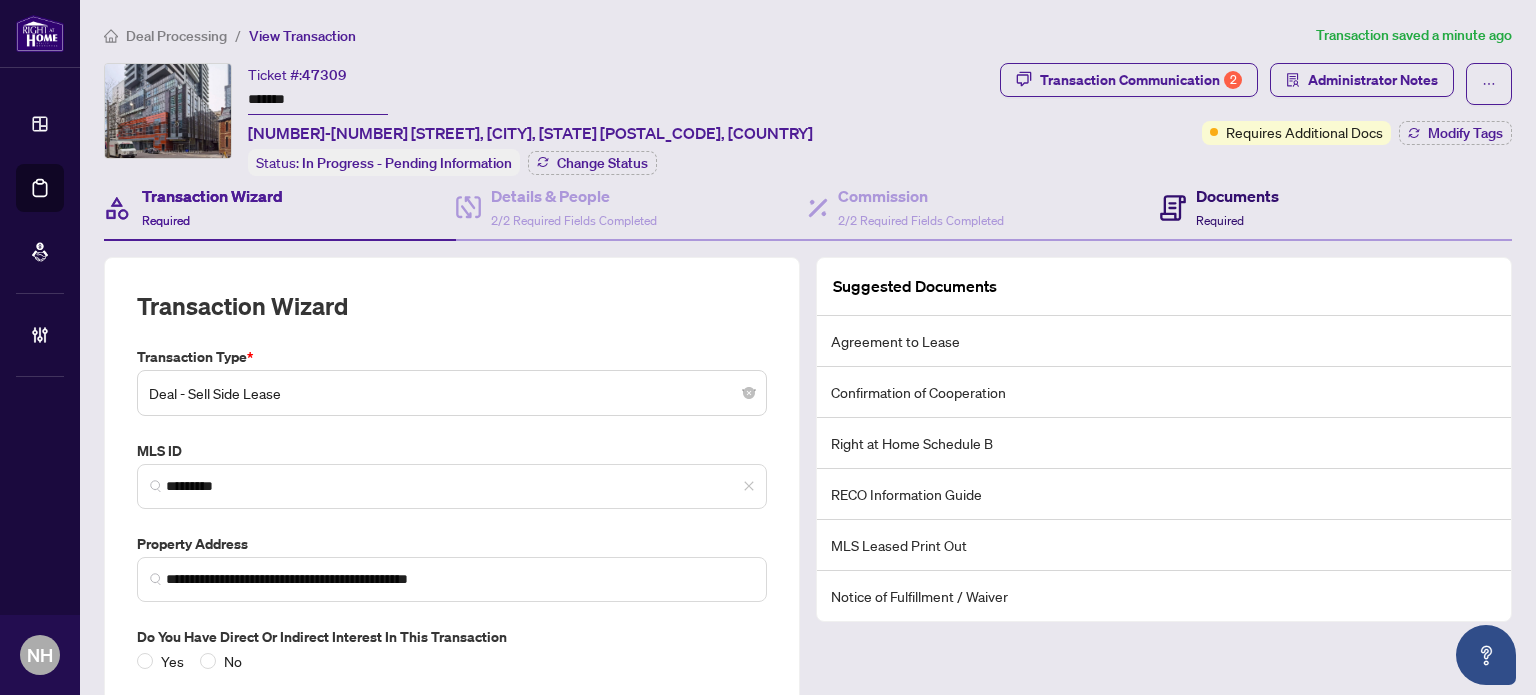 click on "Documents" at bounding box center [1237, 196] 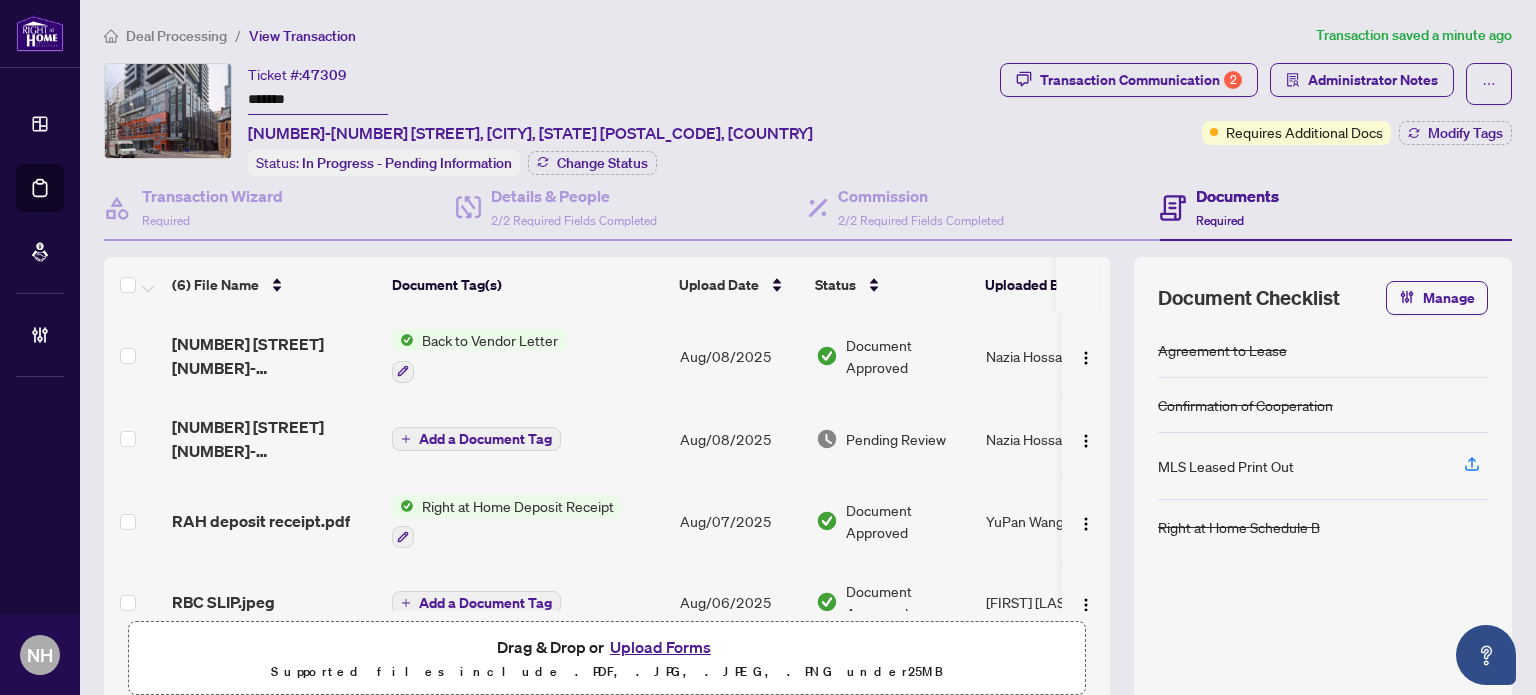 click on "Upload Forms" at bounding box center [660, 647] 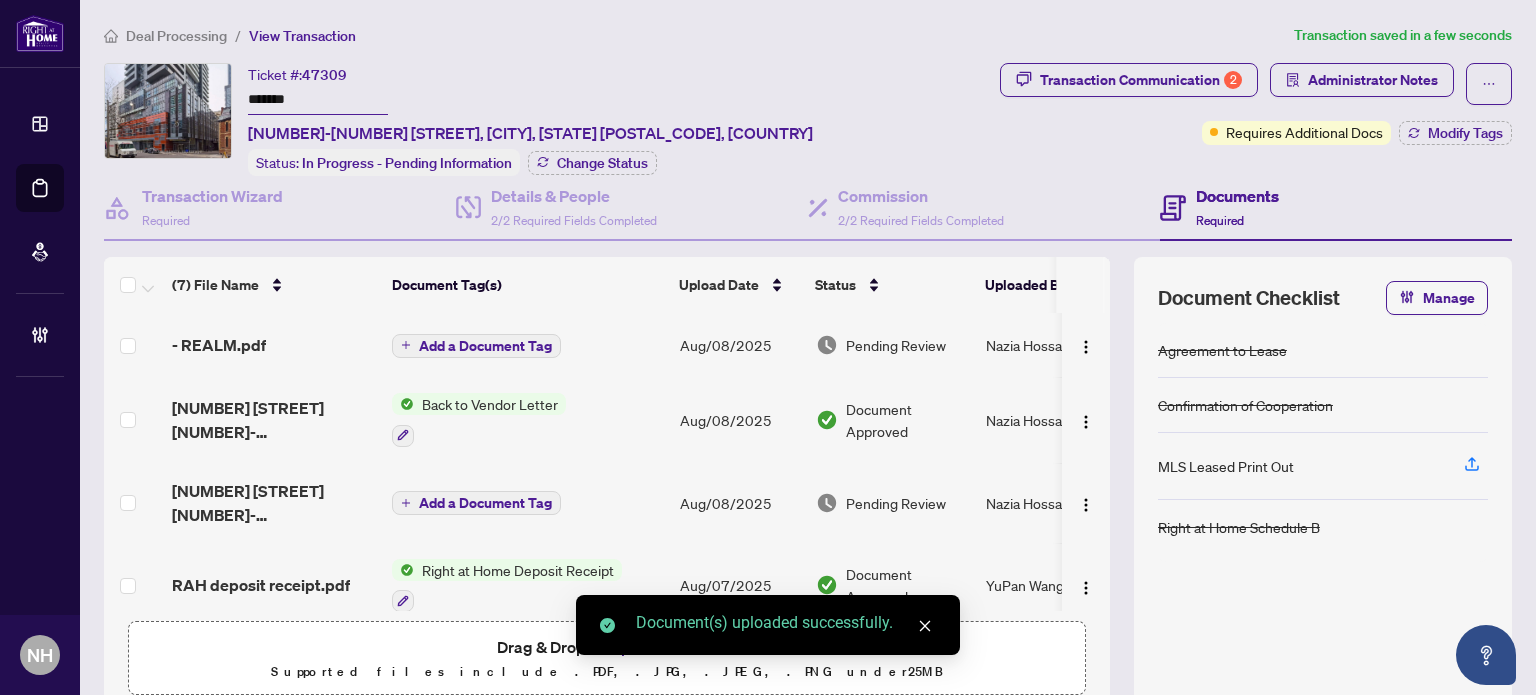 click on "Add a Document Tag" at bounding box center (485, 346) 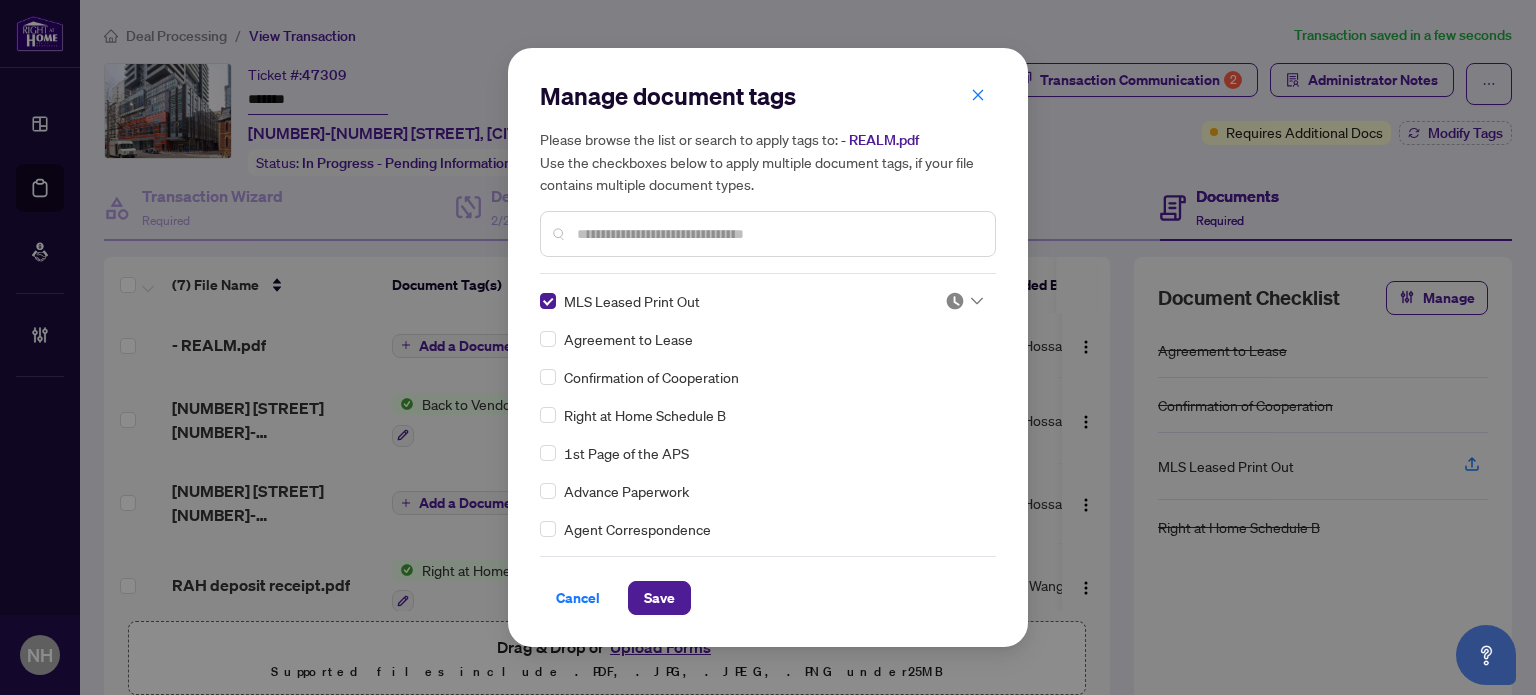 click at bounding box center (958, 301) 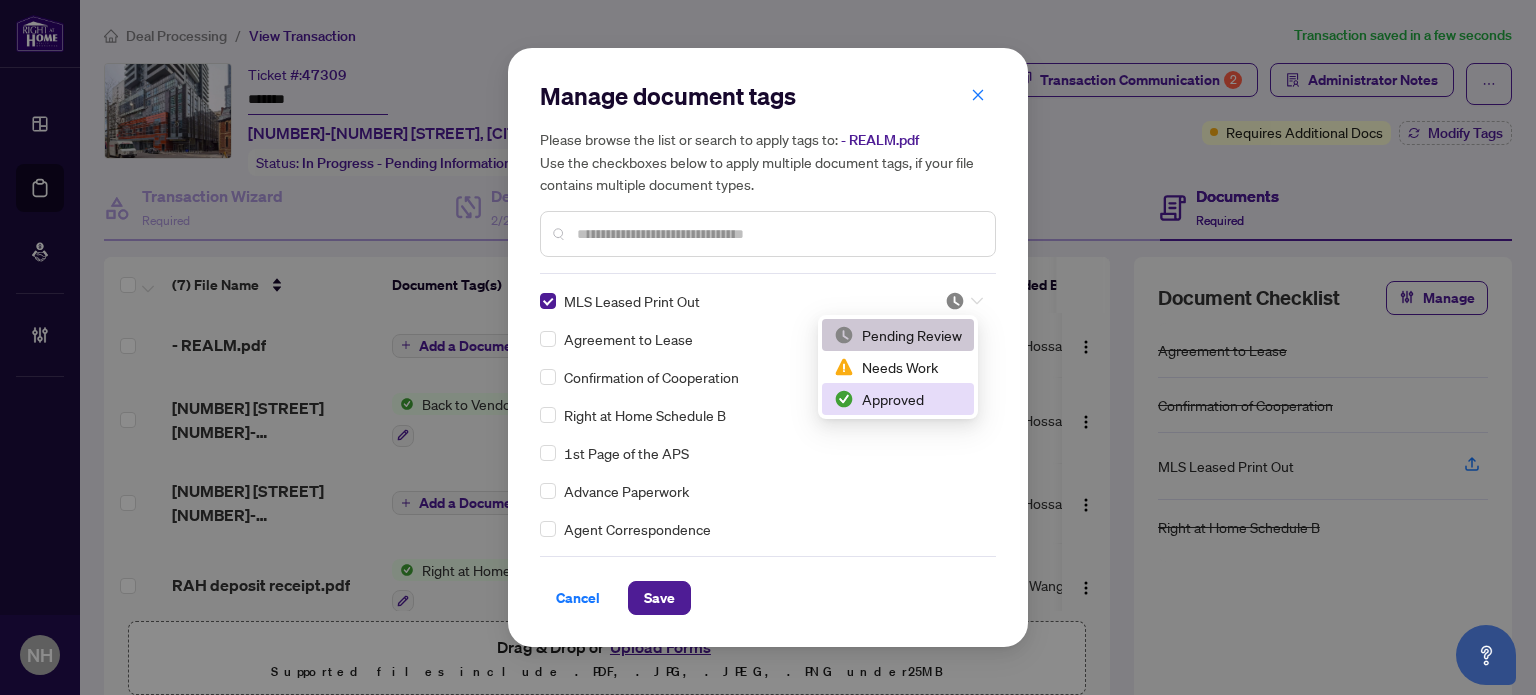 click on "Approved" at bounding box center (898, 399) 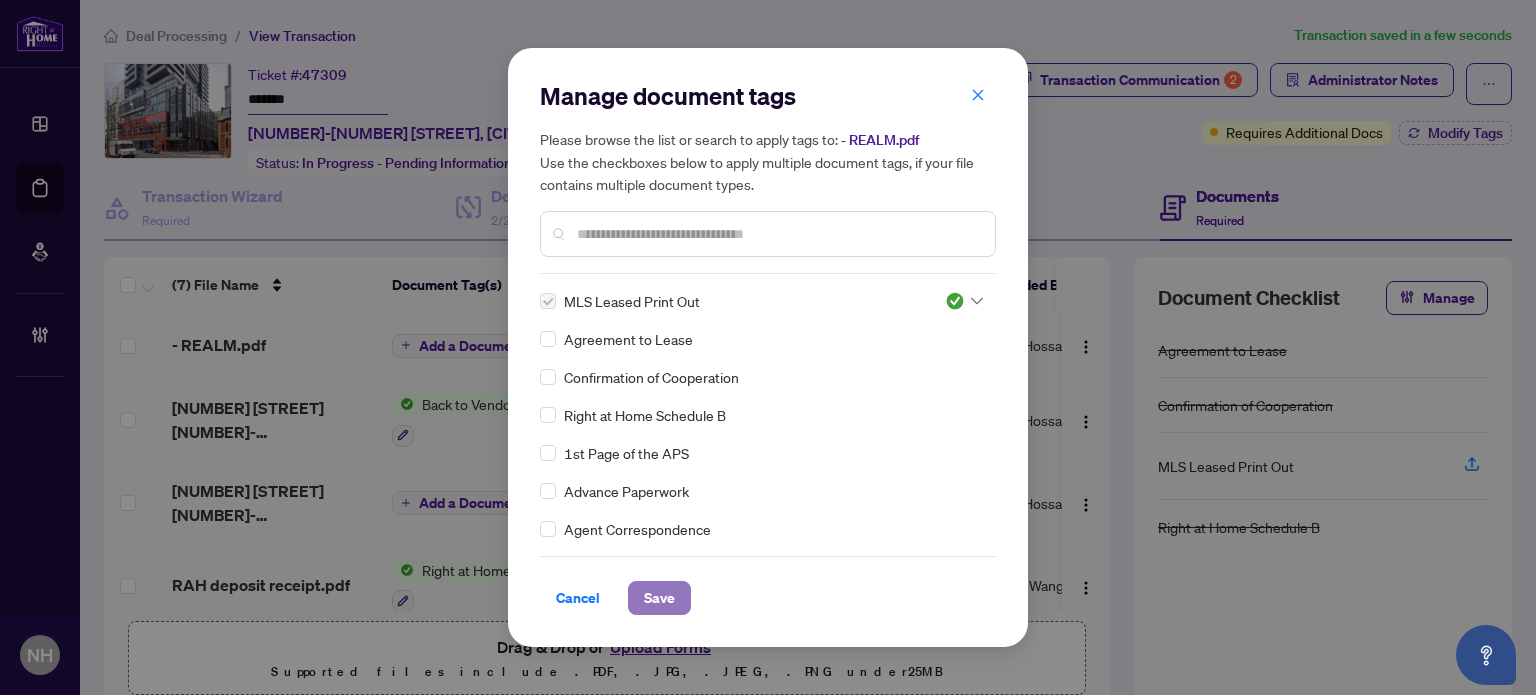 drag, startPoint x: 655, startPoint y: 592, endPoint x: 671, endPoint y: 590, distance: 16.124516 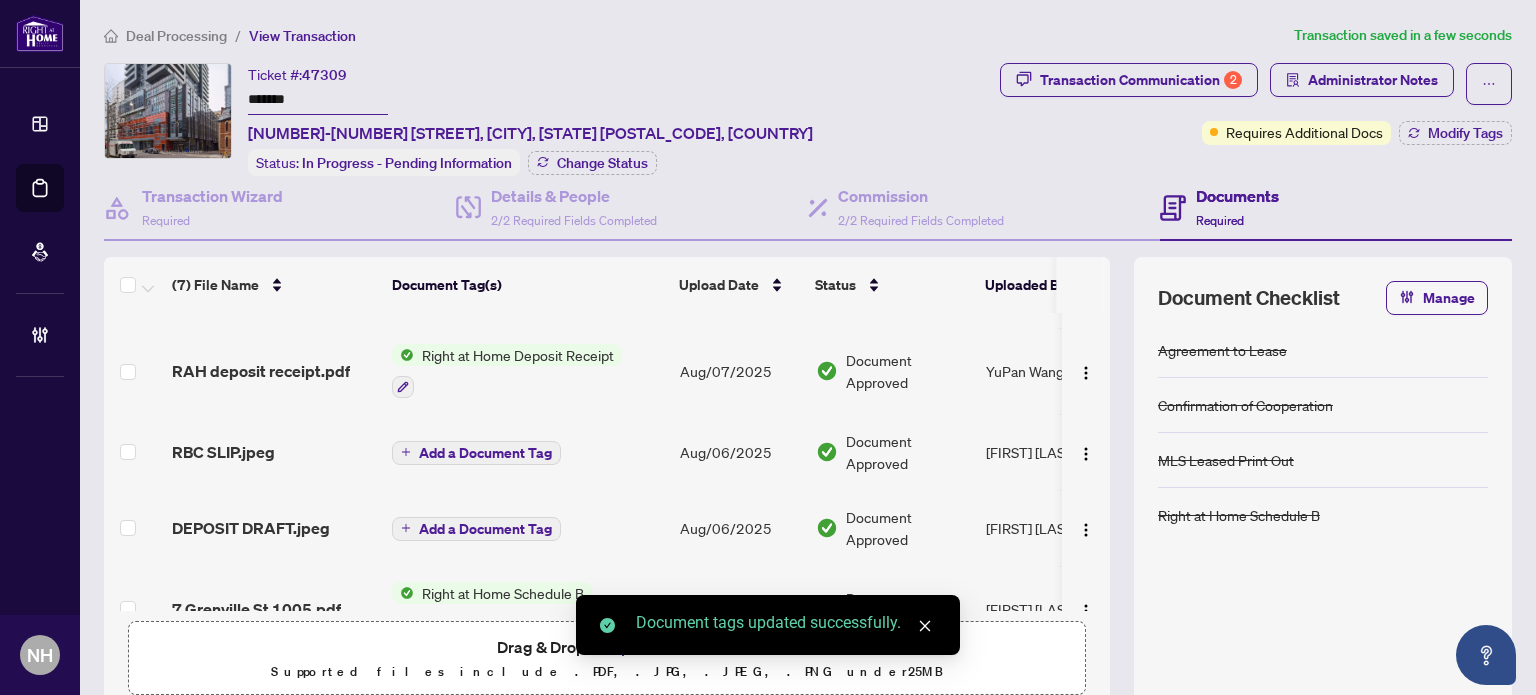 scroll, scrollTop: 277, scrollLeft: 0, axis: vertical 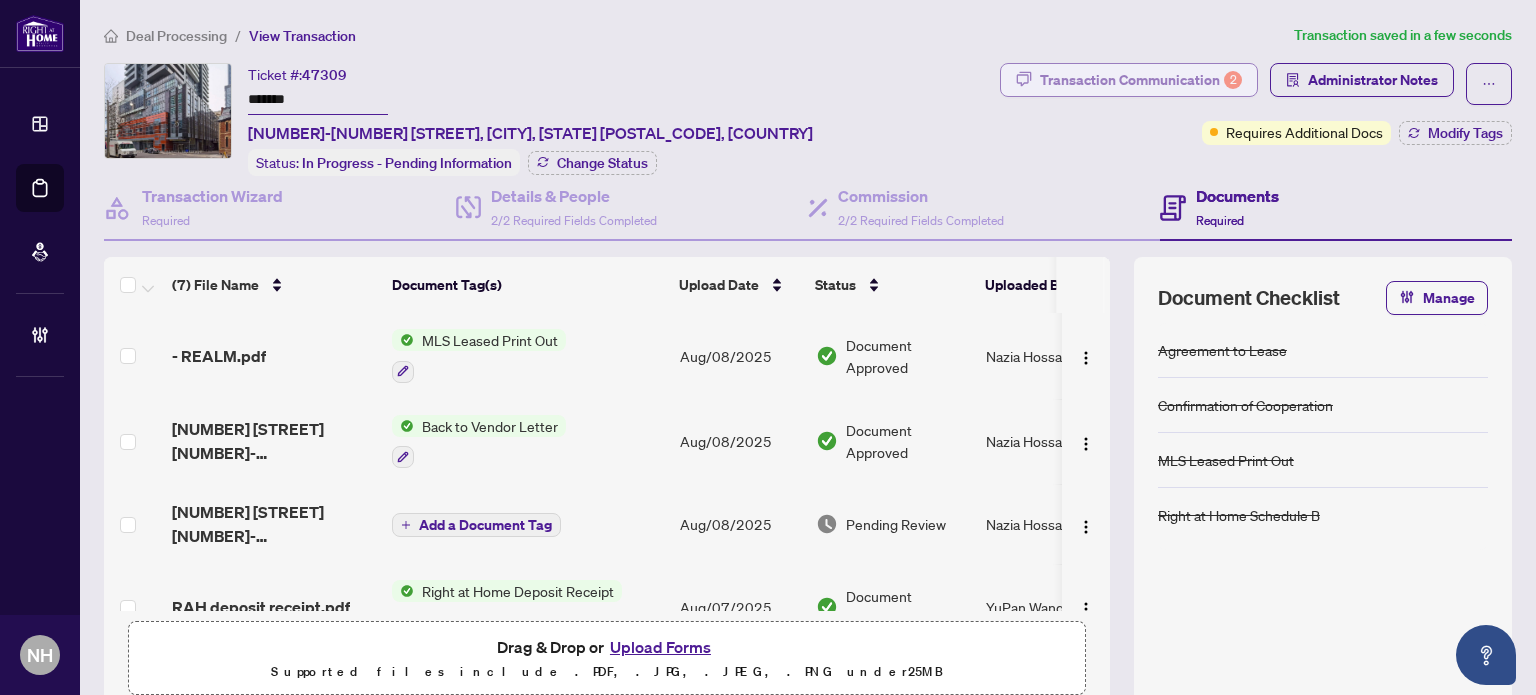 click on "Transaction Communication 2" at bounding box center (1141, 80) 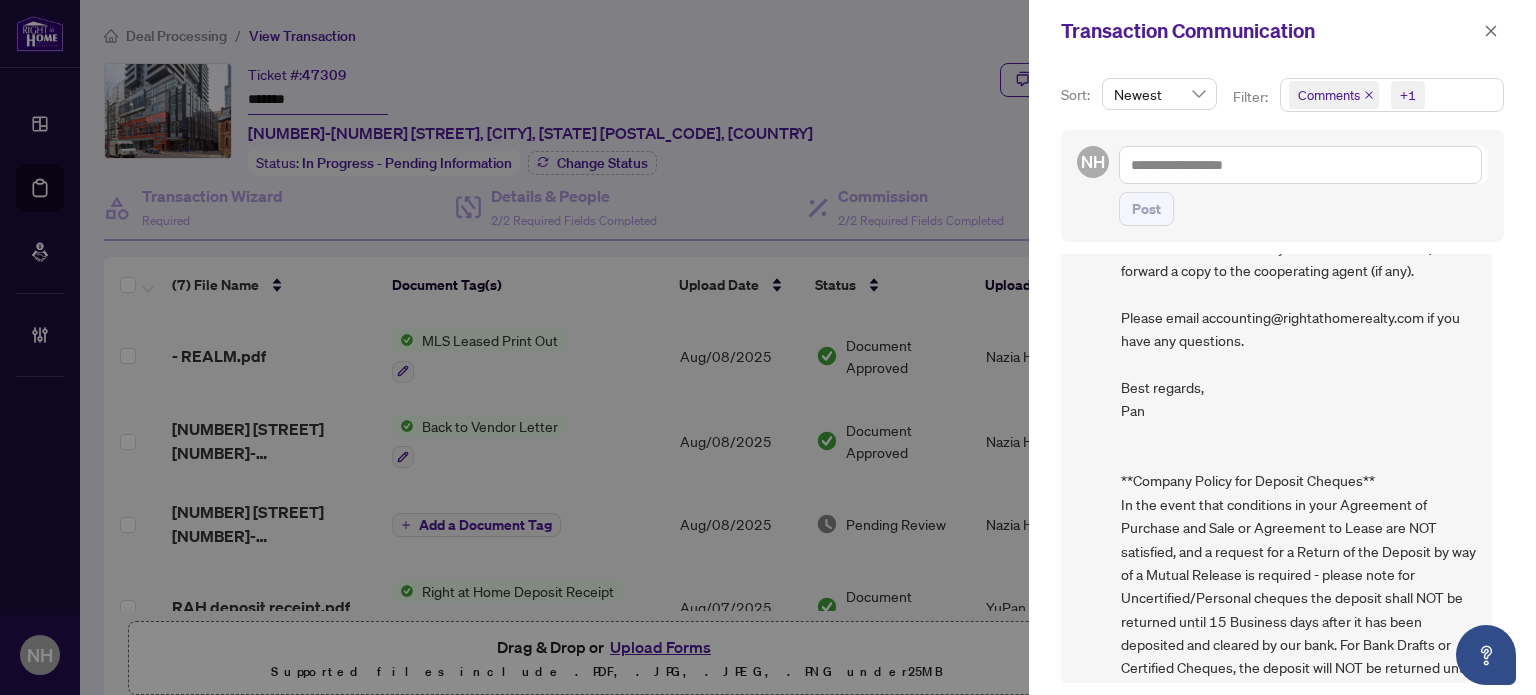 scroll, scrollTop: 1200, scrollLeft: 0, axis: vertical 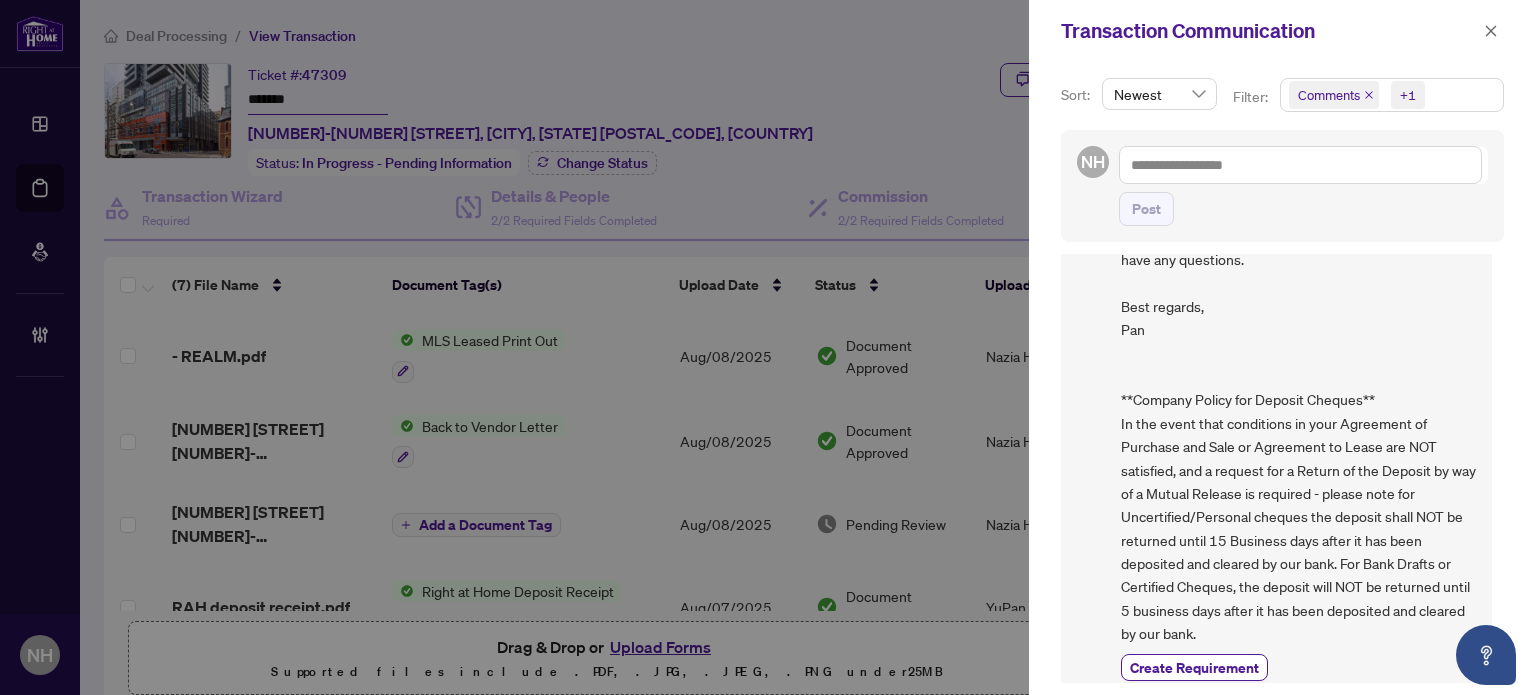 drag, startPoint x: 1480, startPoint y: 41, endPoint x: 1467, endPoint y: 40, distance: 13.038404 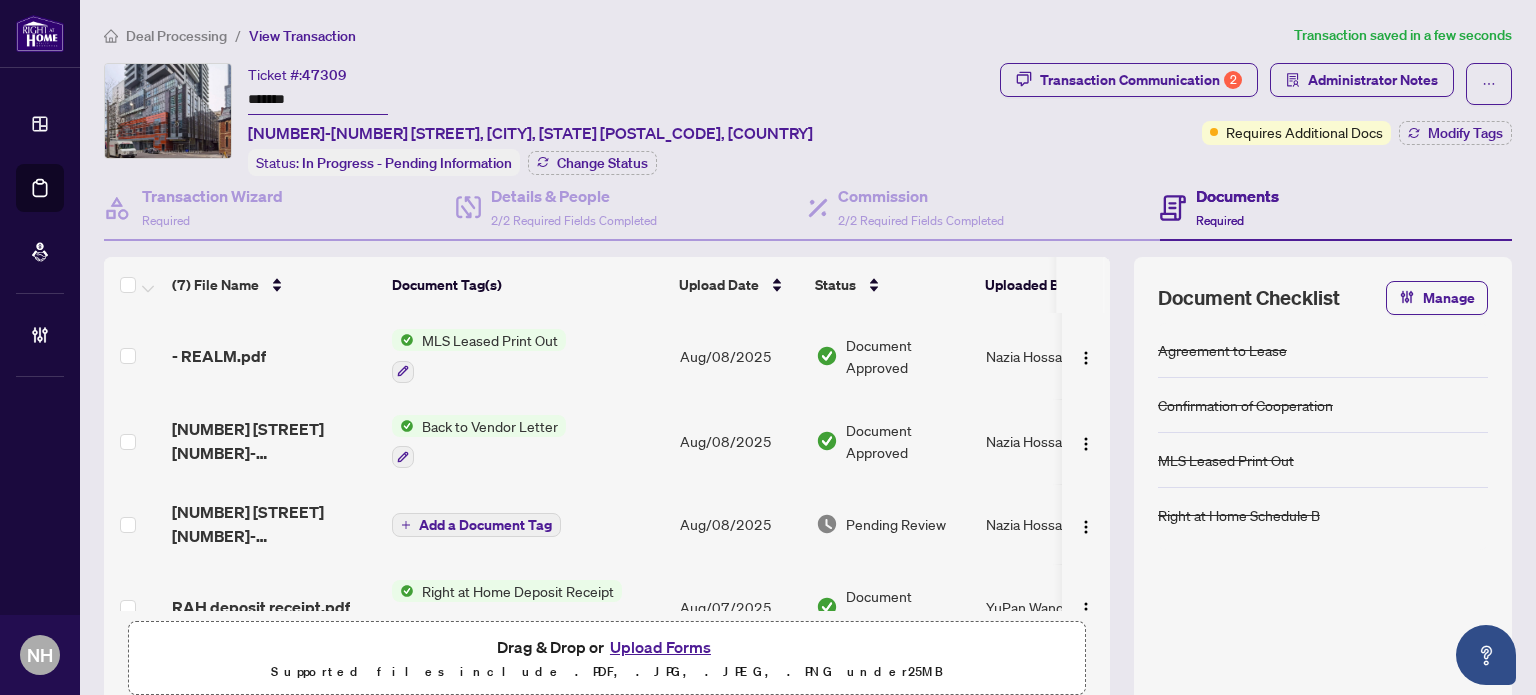 click on "Deal Processing" at bounding box center (176, 36) 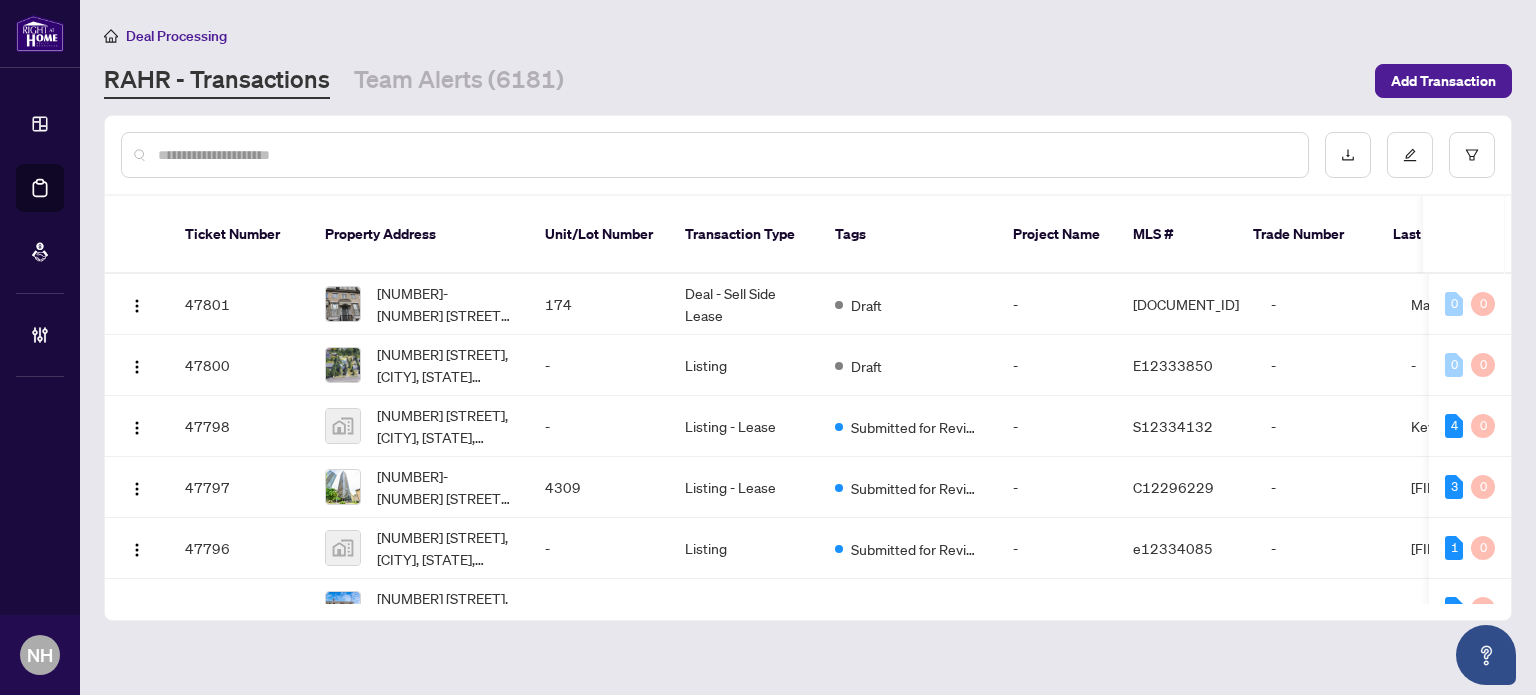 click at bounding box center (725, 155) 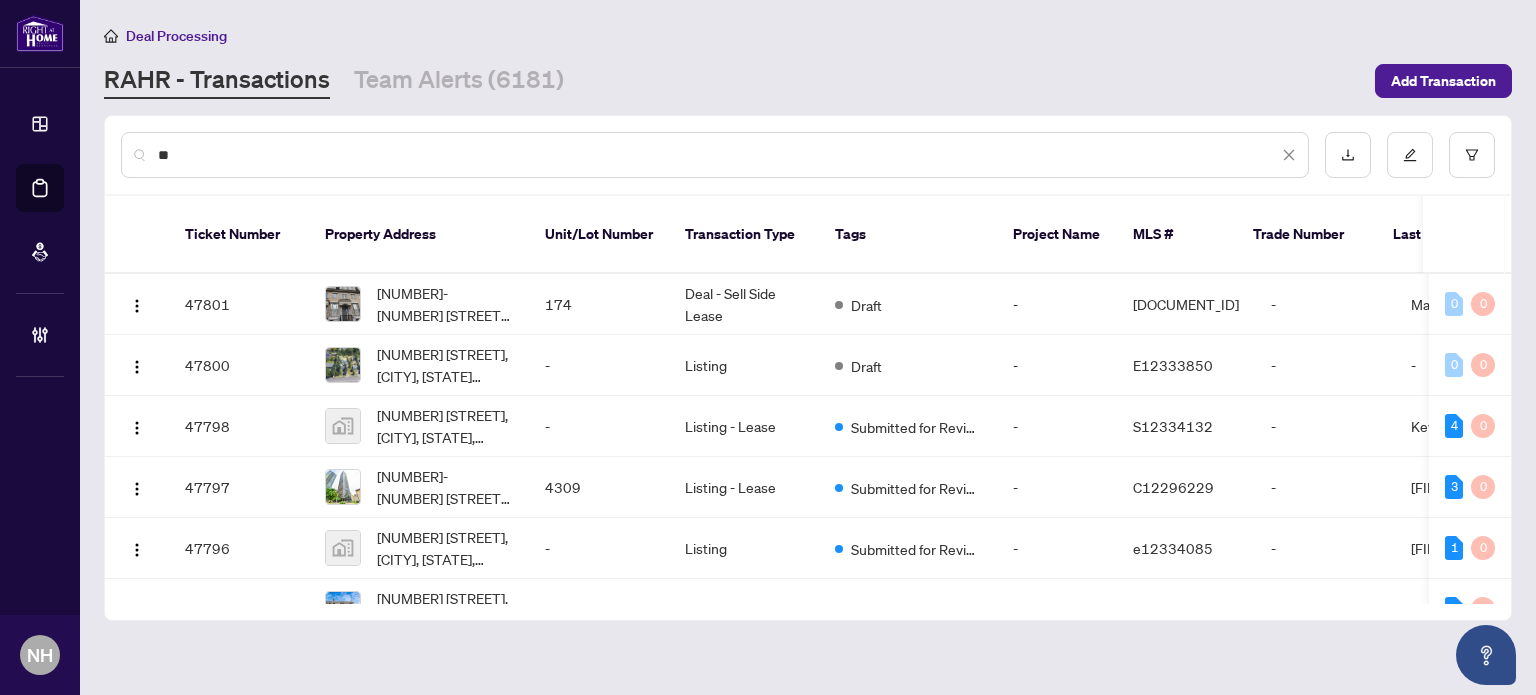 click on "**" at bounding box center [718, 155] 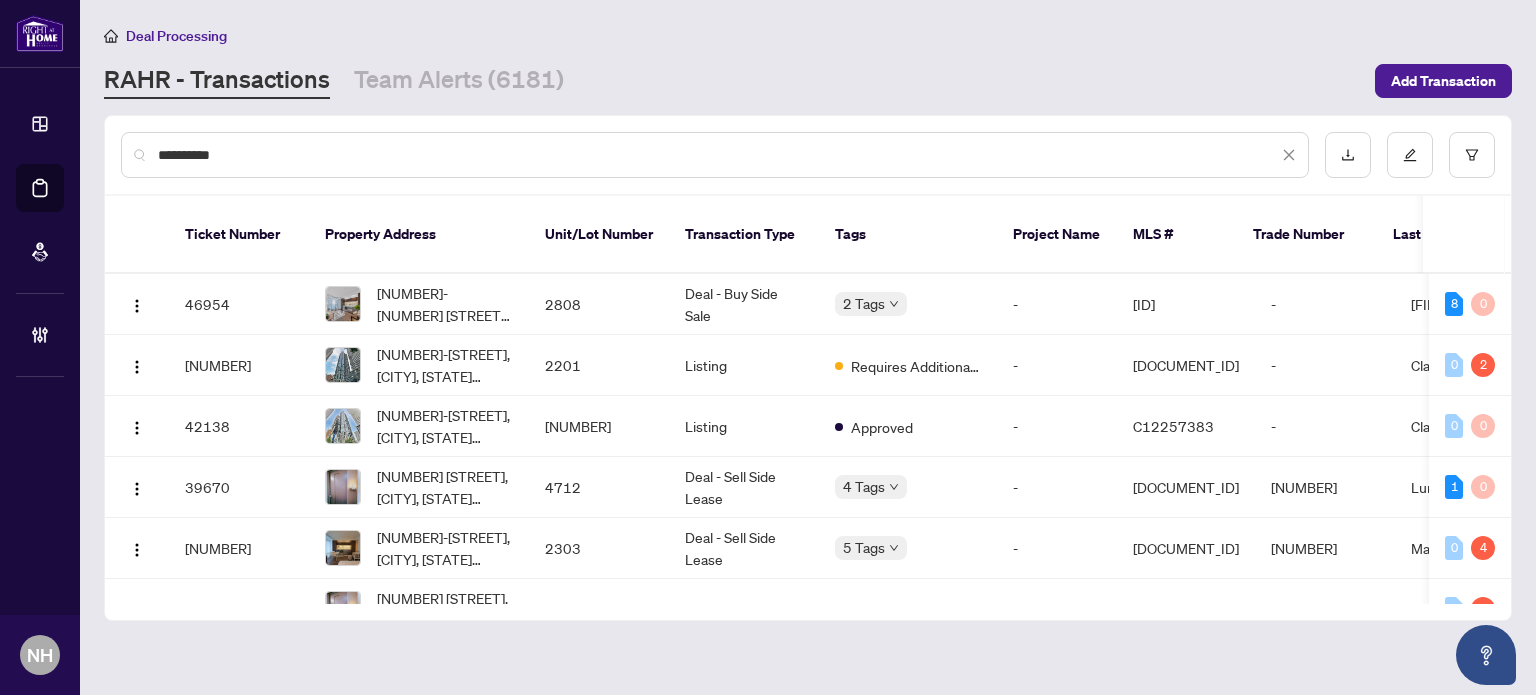type on "**********" 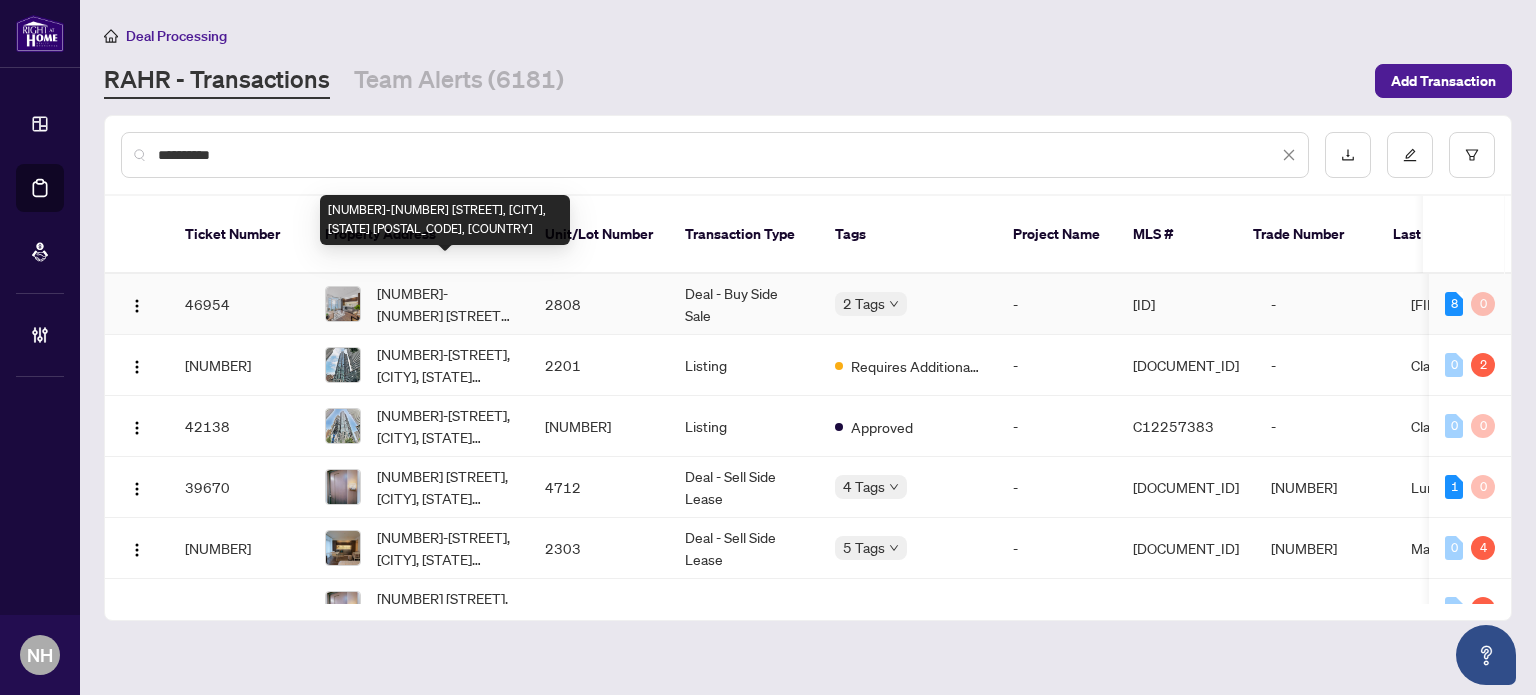click on "2808-45 Charles St, Toronto, Ontario M4Y 0B8, Canada" at bounding box center [445, 304] 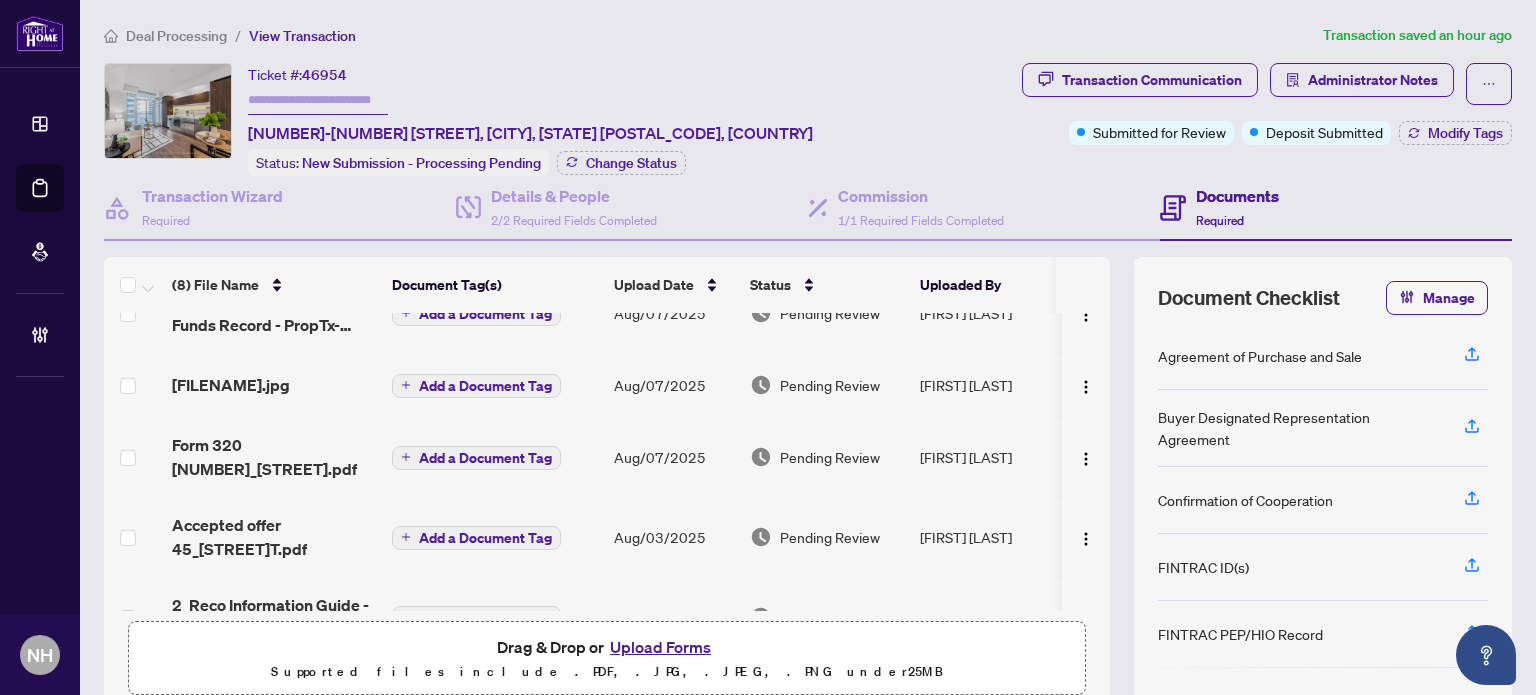 scroll, scrollTop: 348, scrollLeft: 0, axis: vertical 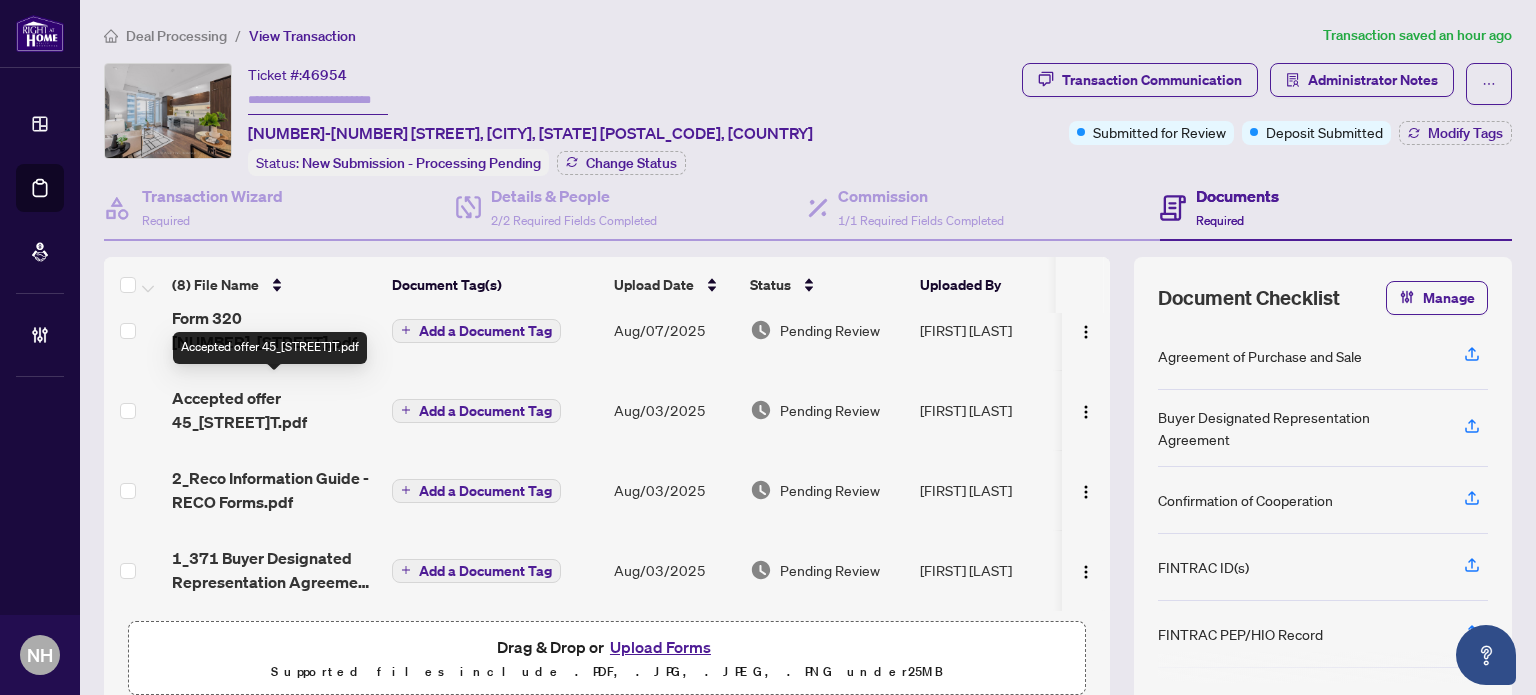 click on "Accepted offer 45_Charles_StT.pdf" at bounding box center [274, 410] 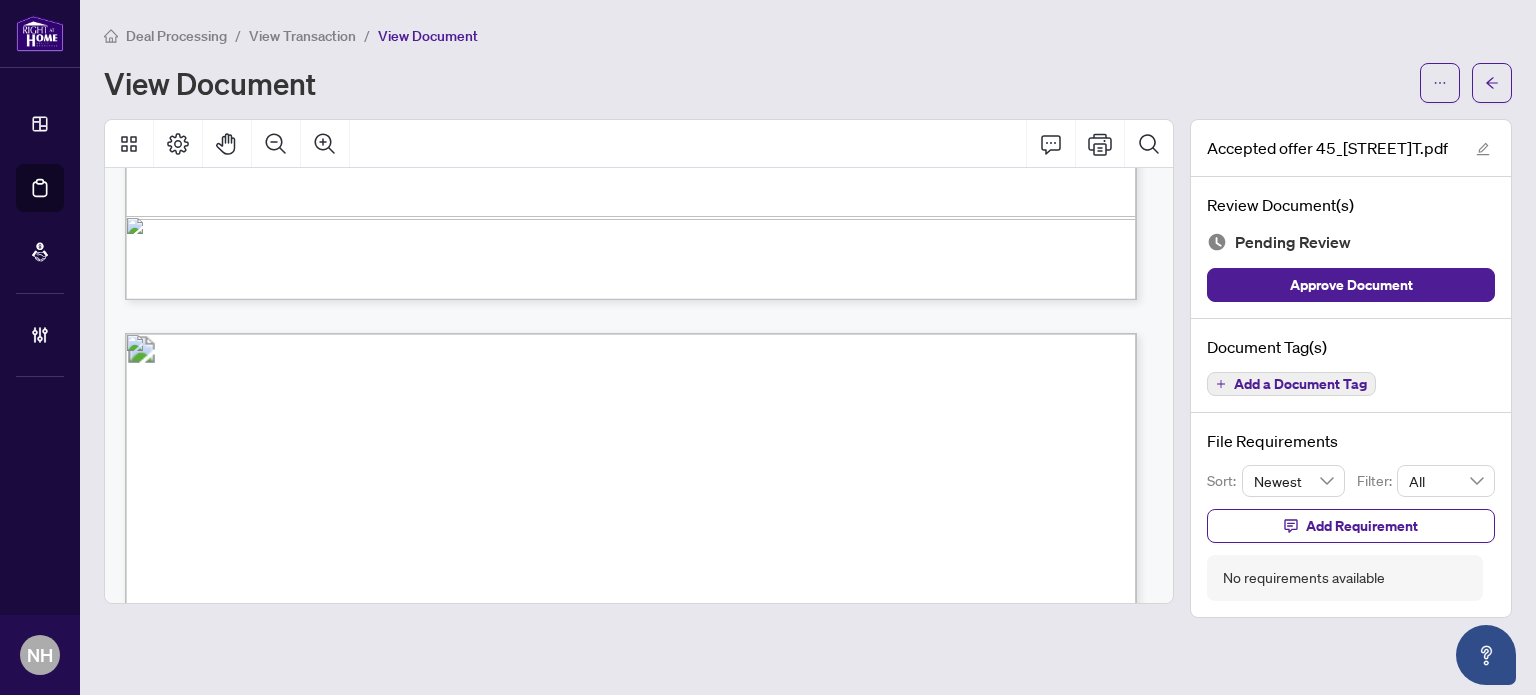 scroll, scrollTop: 9300, scrollLeft: 0, axis: vertical 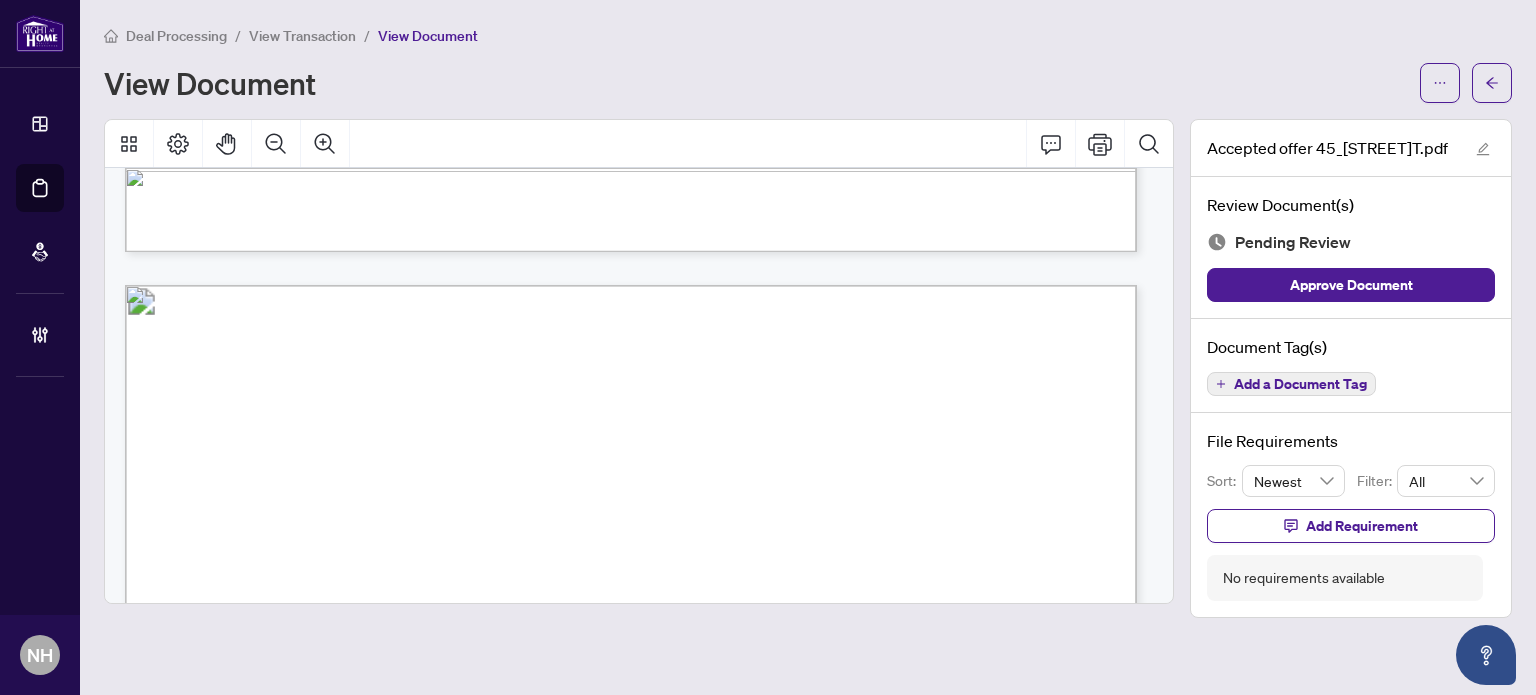click on "Add a Document Tag" at bounding box center (1300, 384) 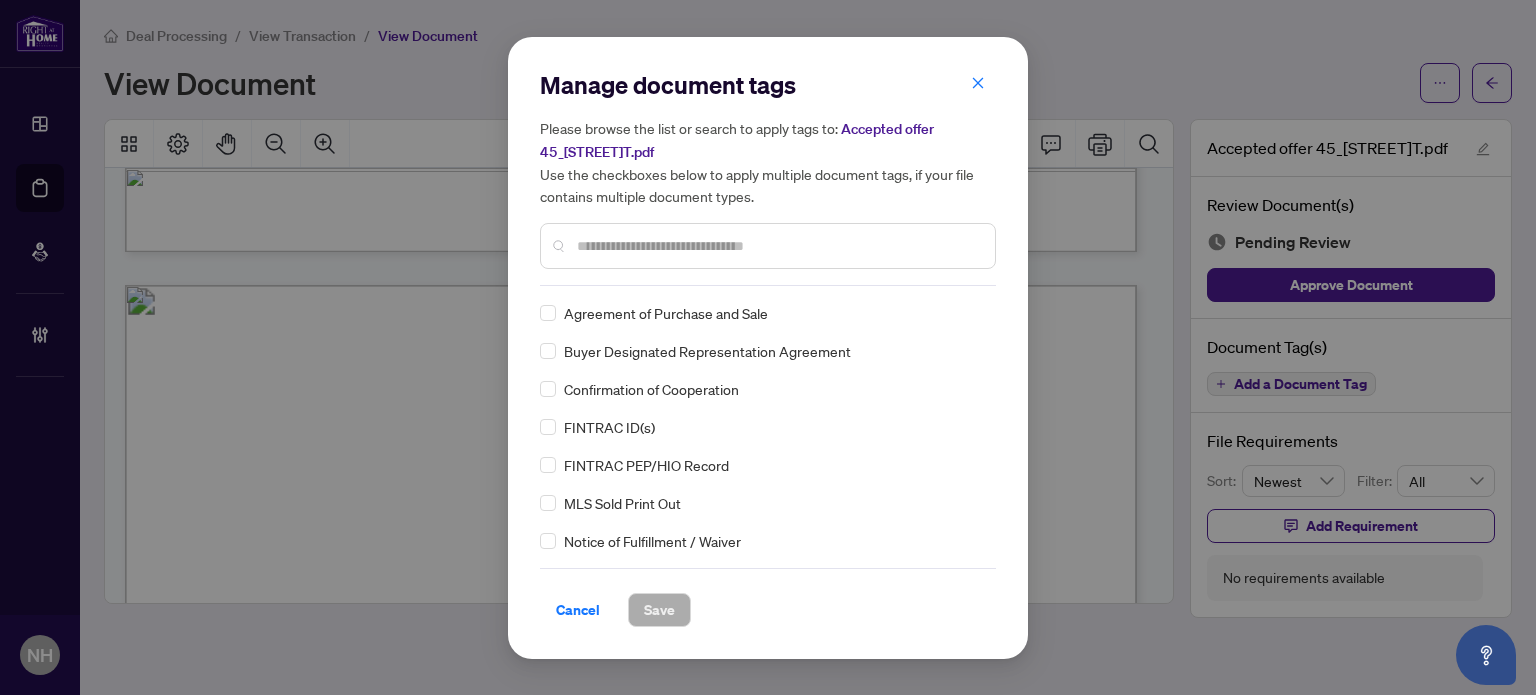click on "Manage document tags Please browse the list or search to apply tags to:   Accepted offer 45_Charles_StT.pdf   Use the checkboxes below to apply multiple document tags, if your file contains multiple document types.   Agreement of Purchase and Sale Buyer Designated Representation Agreement Confirmation of Cooperation FINTRAC ID(s) FINTRAC PEP/HIO Record MLS Sold Print Out Notice of Fulfillment / Waiver Receipt of Funds Record RECO Information Guide 1st Page of the APS Advance Paperwork Agent Correspondence Agreement of Assignment of Purchase and Sale Agreement to Cooperate /Broker Referral Agreement to Lease Articles of Incorporation Back to Vendor Letter Belongs to Another Transaction Builder's Consent Buyer Designated Representation Agreement Buyers Lawyer Information Certificate of Estate Trustee(s) Client Refused to Sign Closing Date Change Co-op Brokerage Commission Statement Co-op EFT Co-operating Indemnity Agreement Commission Adjustment Commission Agreement Commission Calculation Copy of Deposit Type" at bounding box center (768, 348) 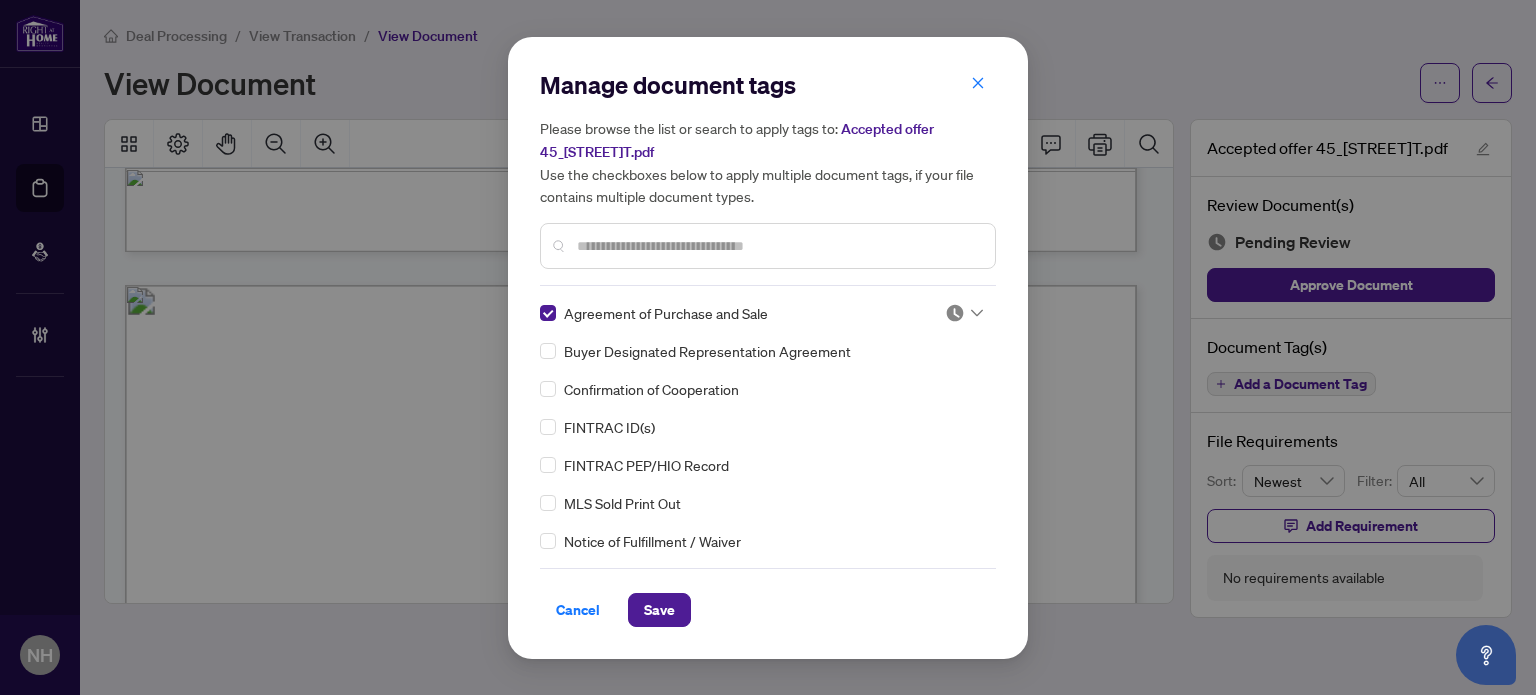 click at bounding box center (964, 313) 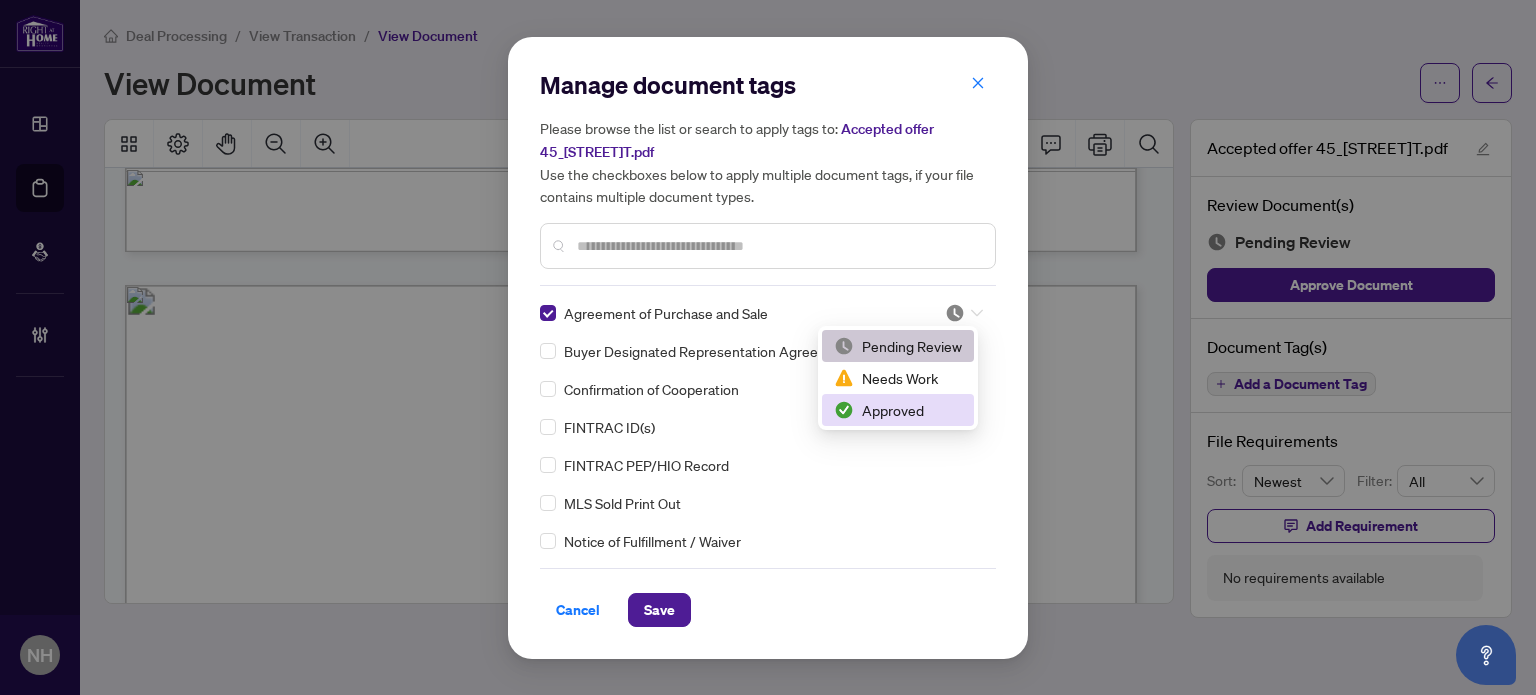 drag, startPoint x: 907, startPoint y: 403, endPoint x: 823, endPoint y: 378, distance: 87.64131 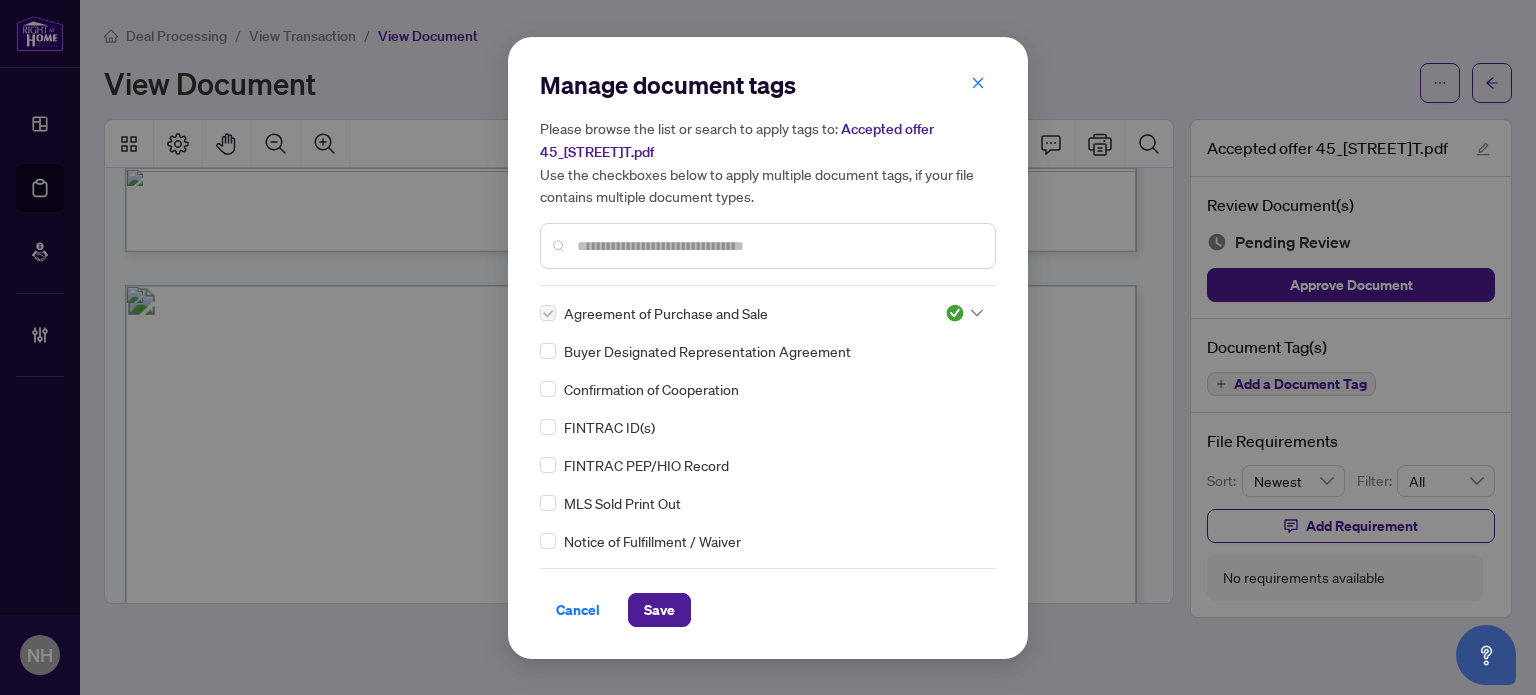 click at bounding box center (768, 246) 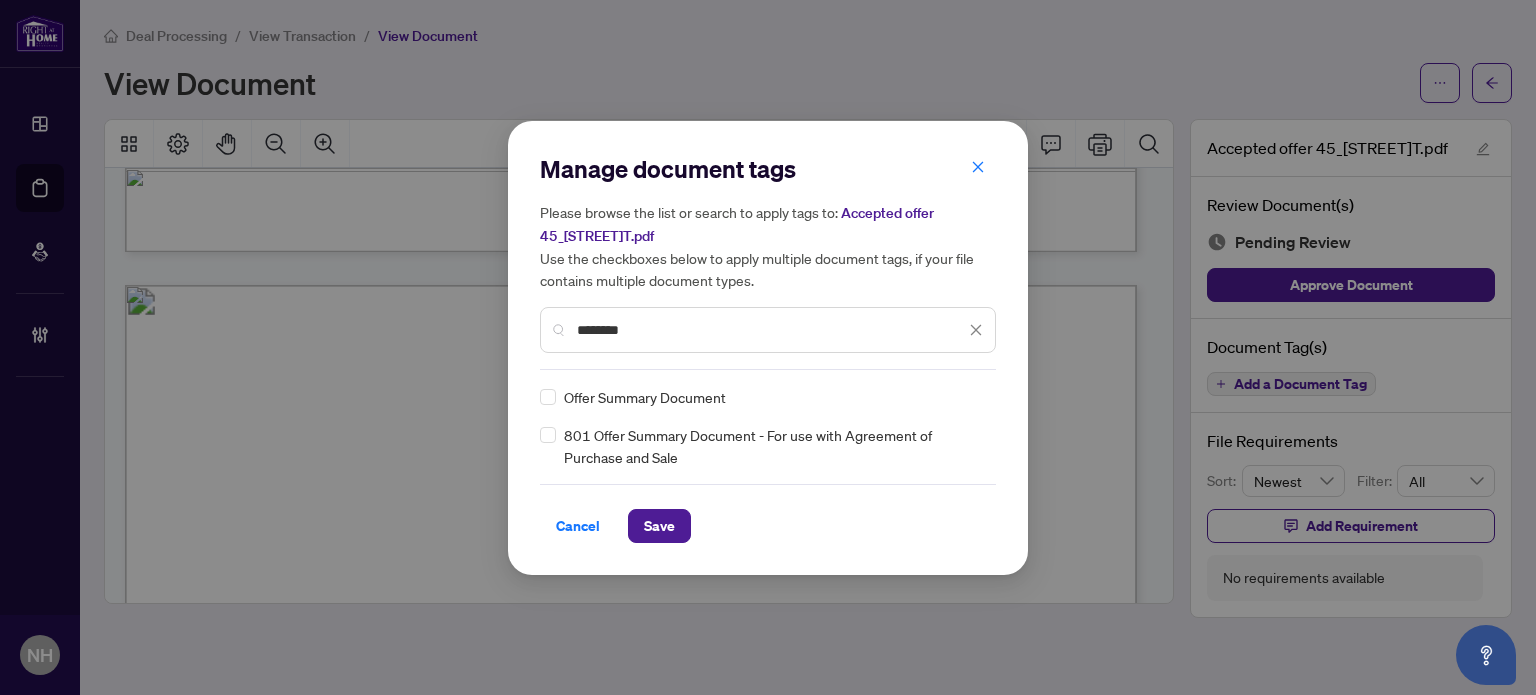 type on "********" 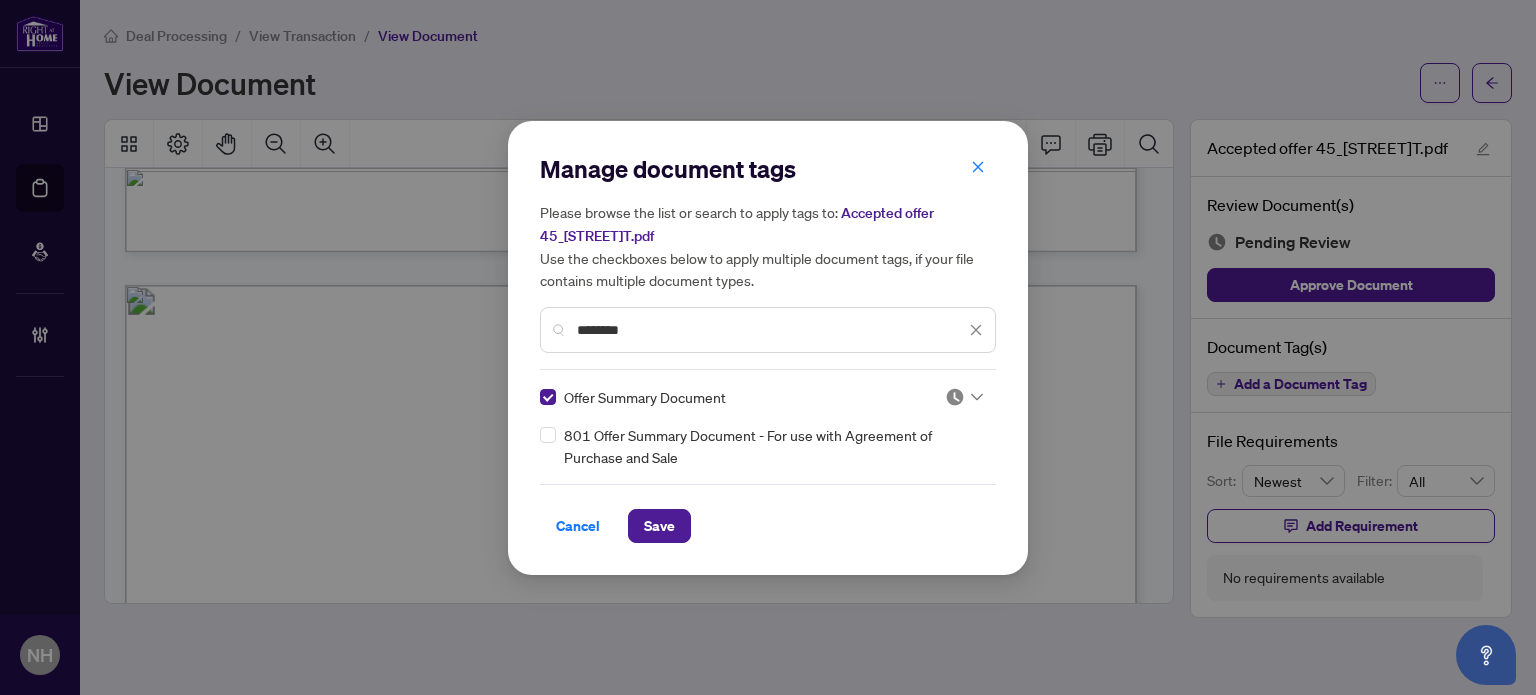 click at bounding box center [958, 397] 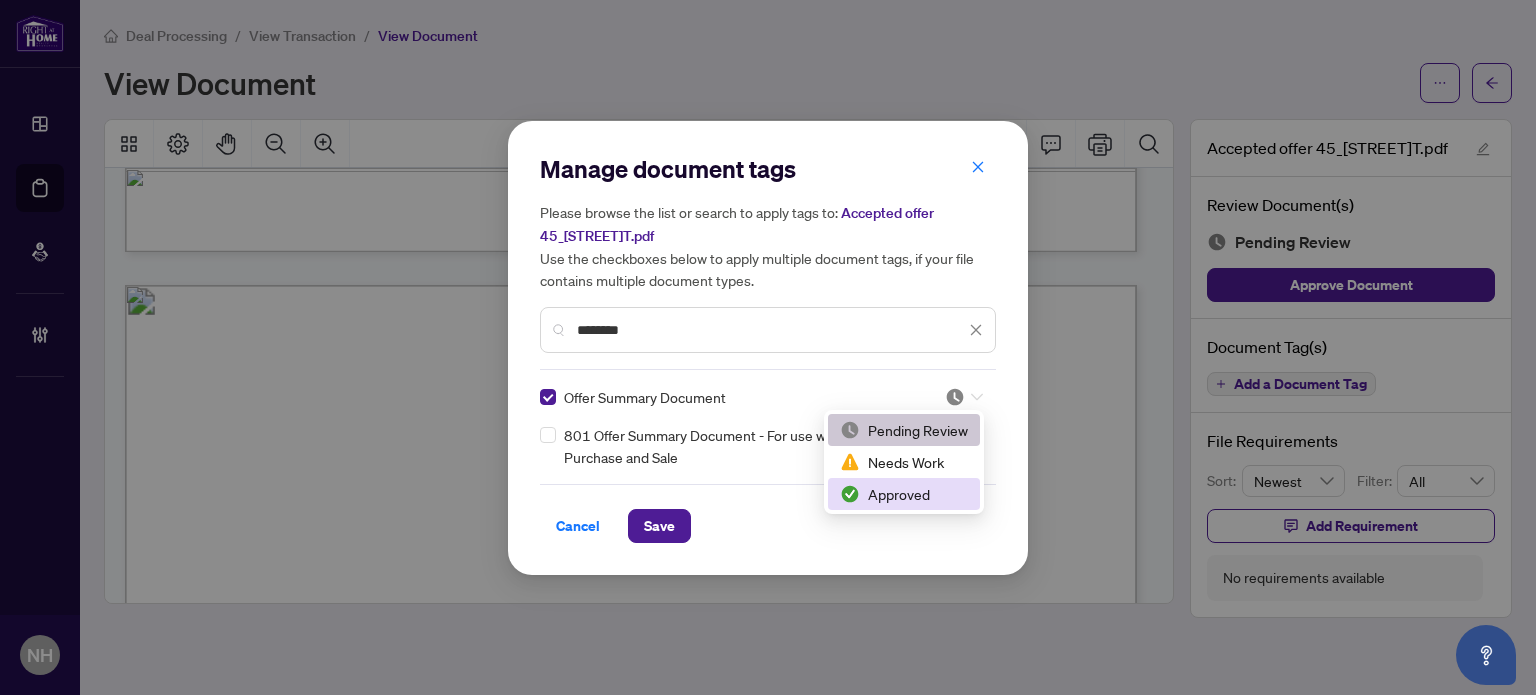 click on "Approved" at bounding box center [904, 494] 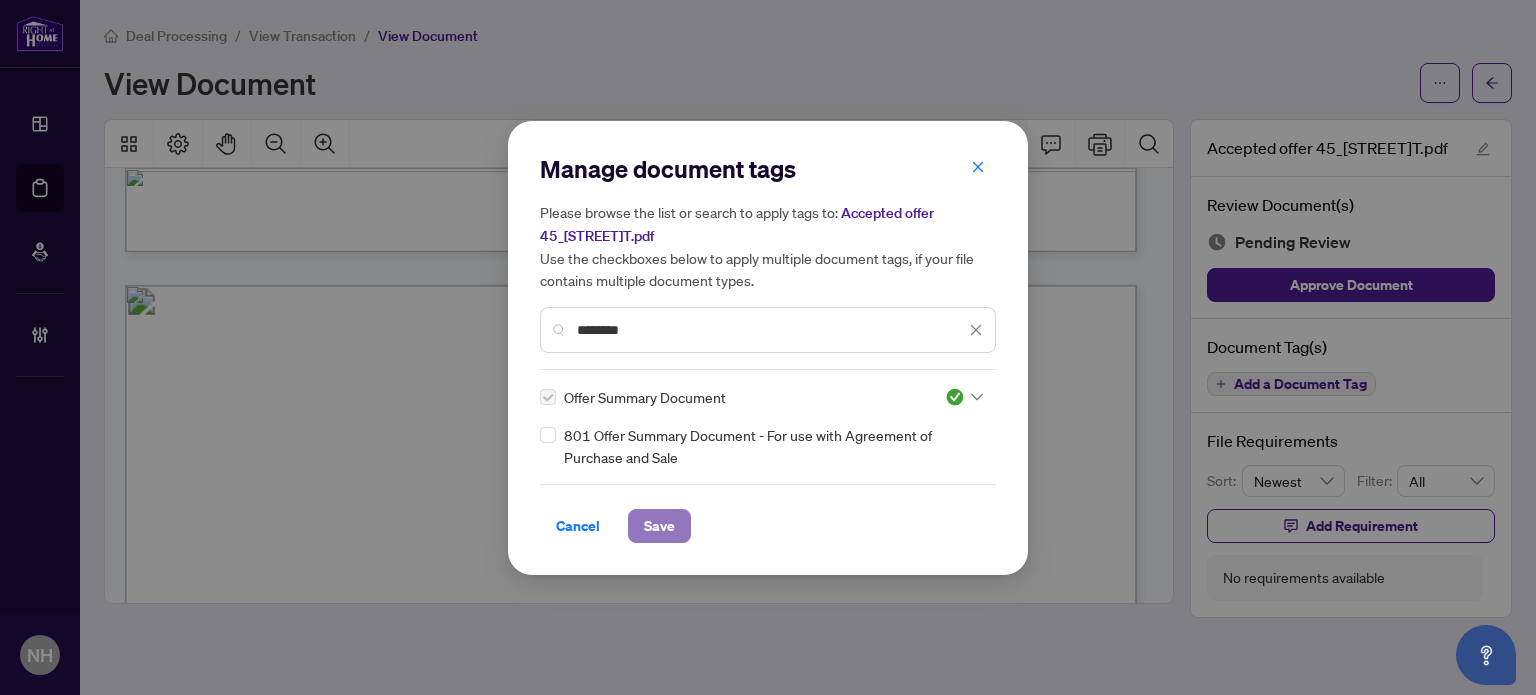 click on "Save" at bounding box center [659, 526] 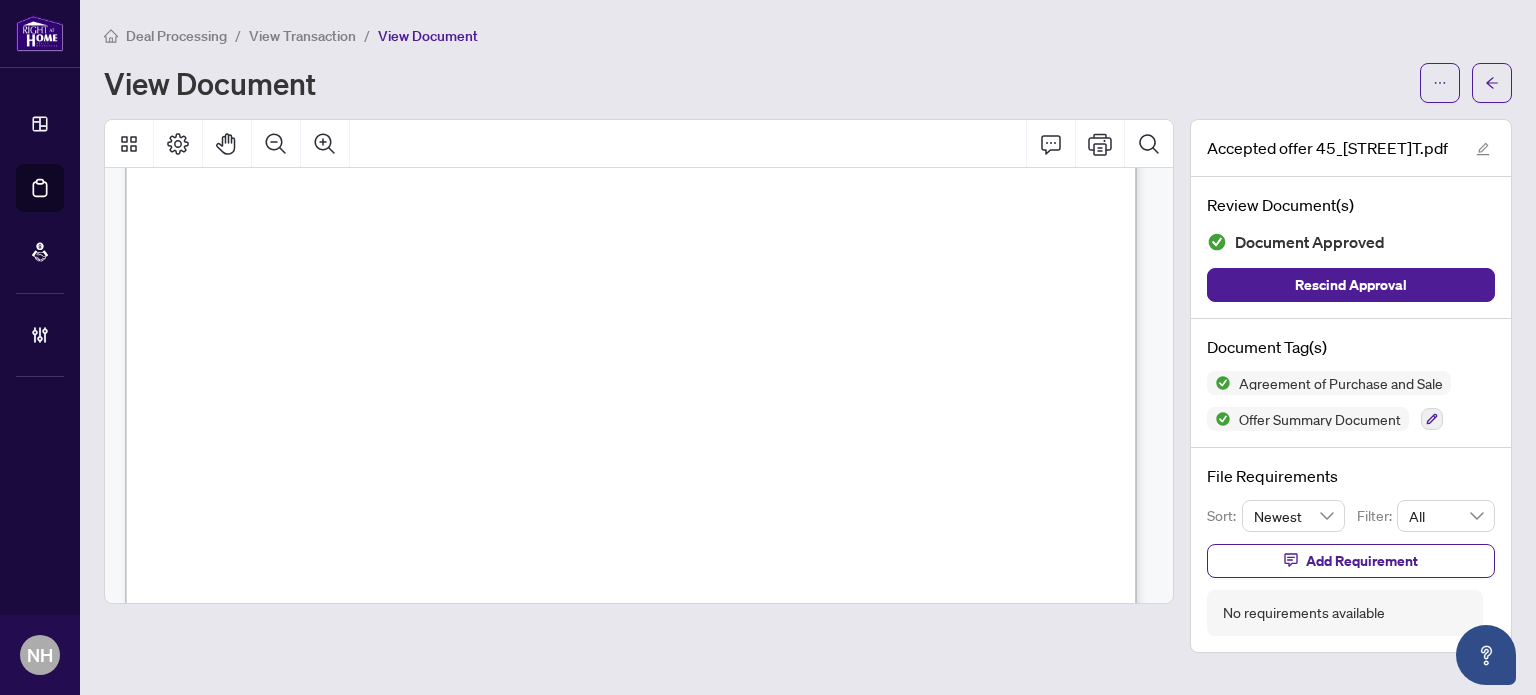 scroll, scrollTop: 12995, scrollLeft: 0, axis: vertical 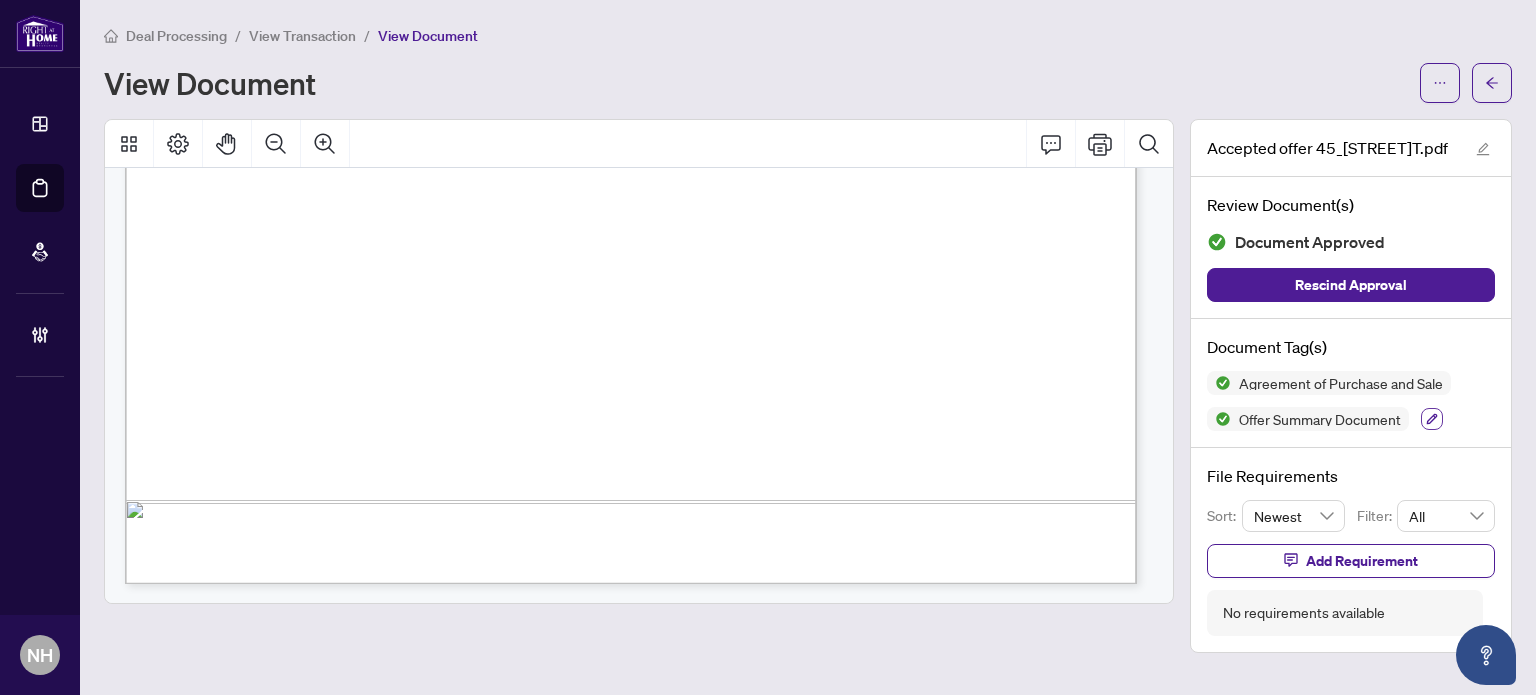 click at bounding box center (1432, 419) 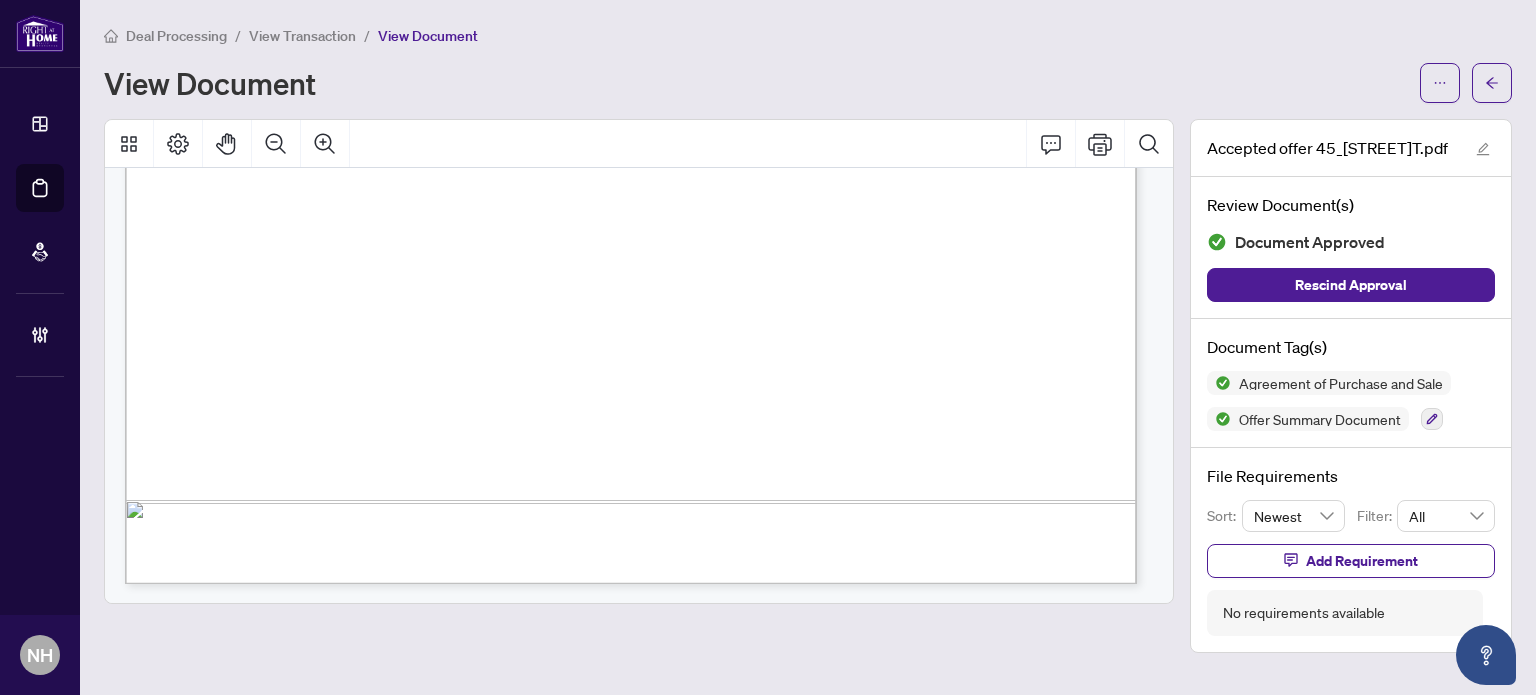 type 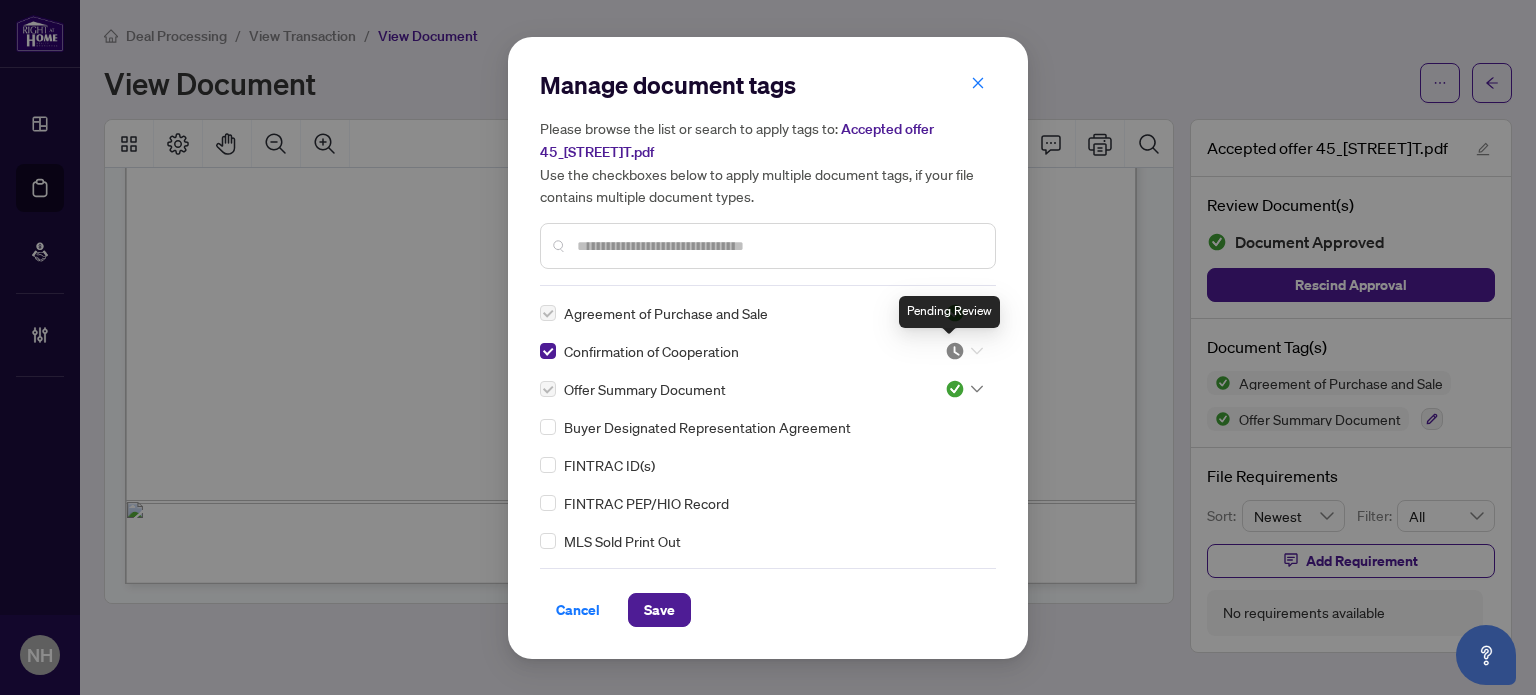 click at bounding box center (955, 351) 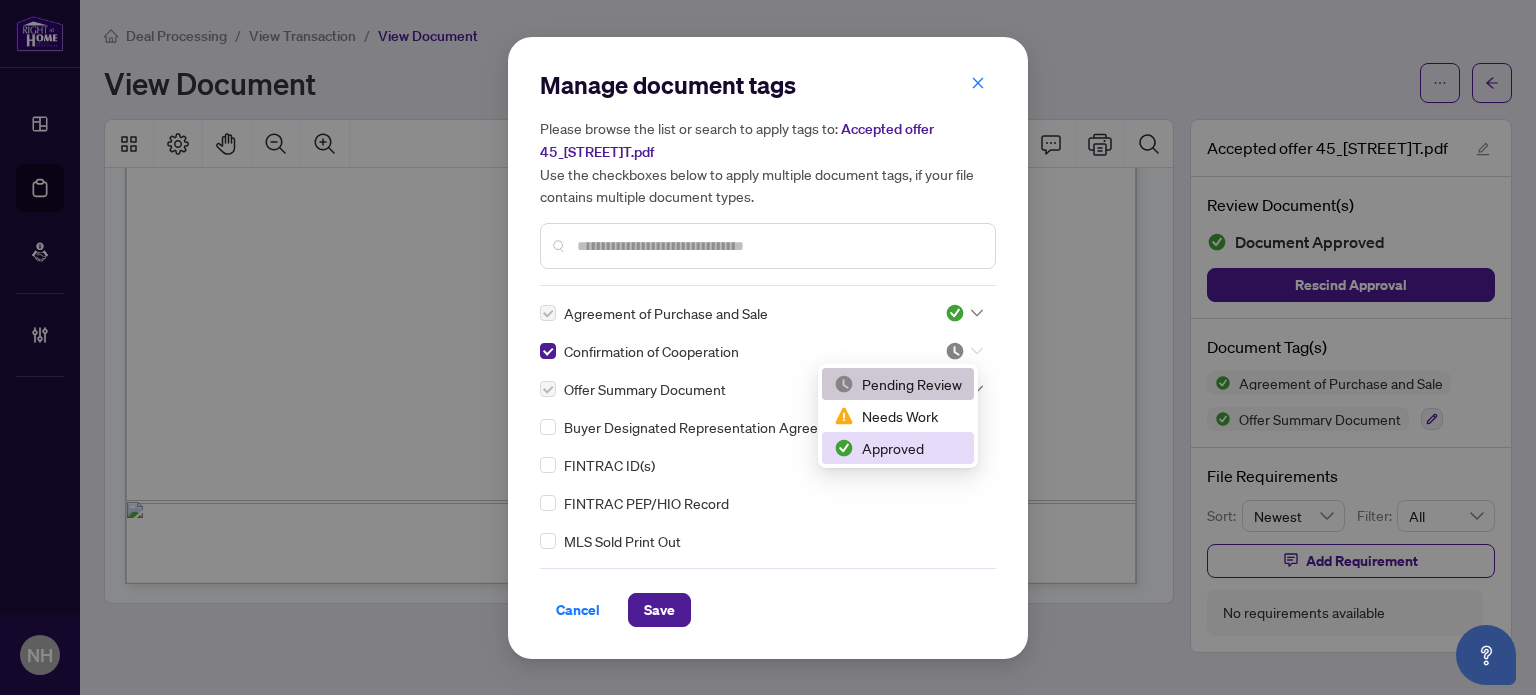 drag, startPoint x: 899, startPoint y: 444, endPoint x: 797, endPoint y: 512, distance: 122.588745 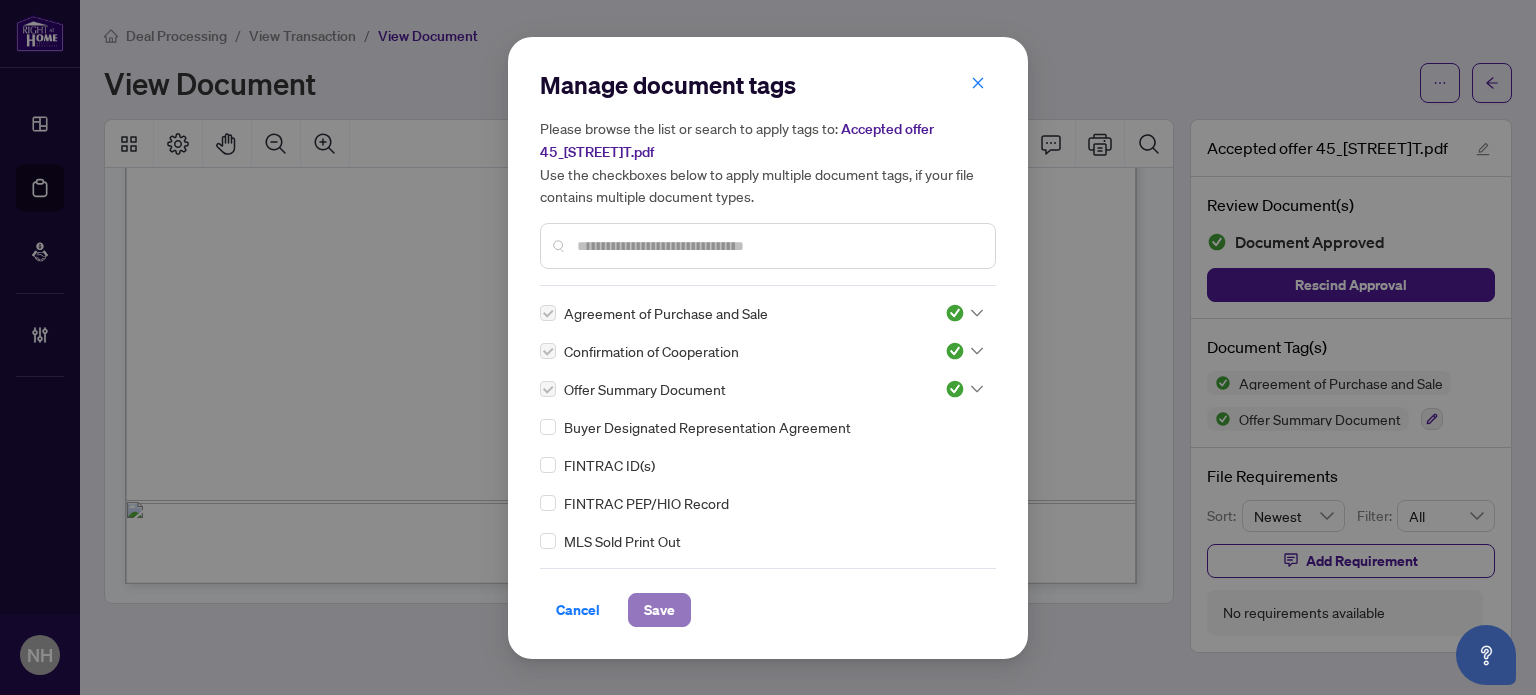 click on "Save" at bounding box center (659, 610) 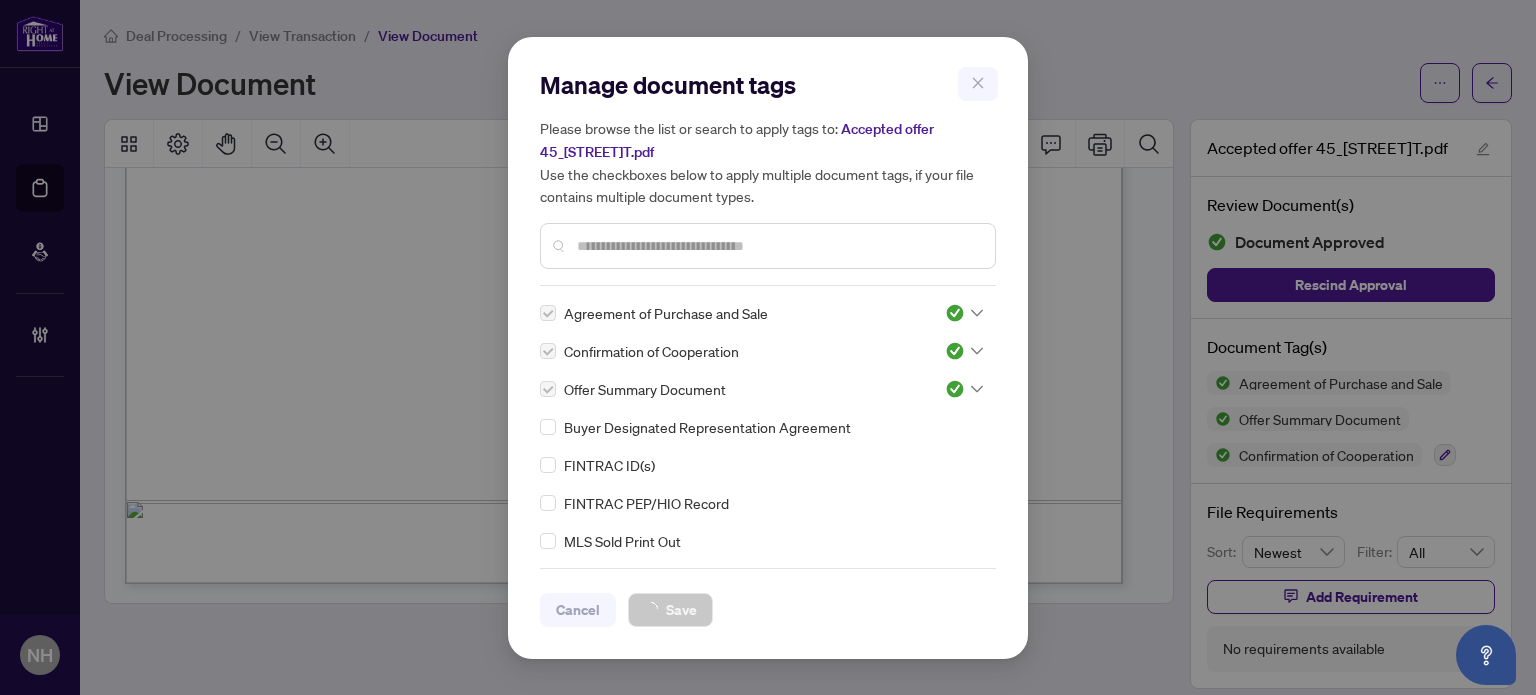 scroll, scrollTop: 12807, scrollLeft: 0, axis: vertical 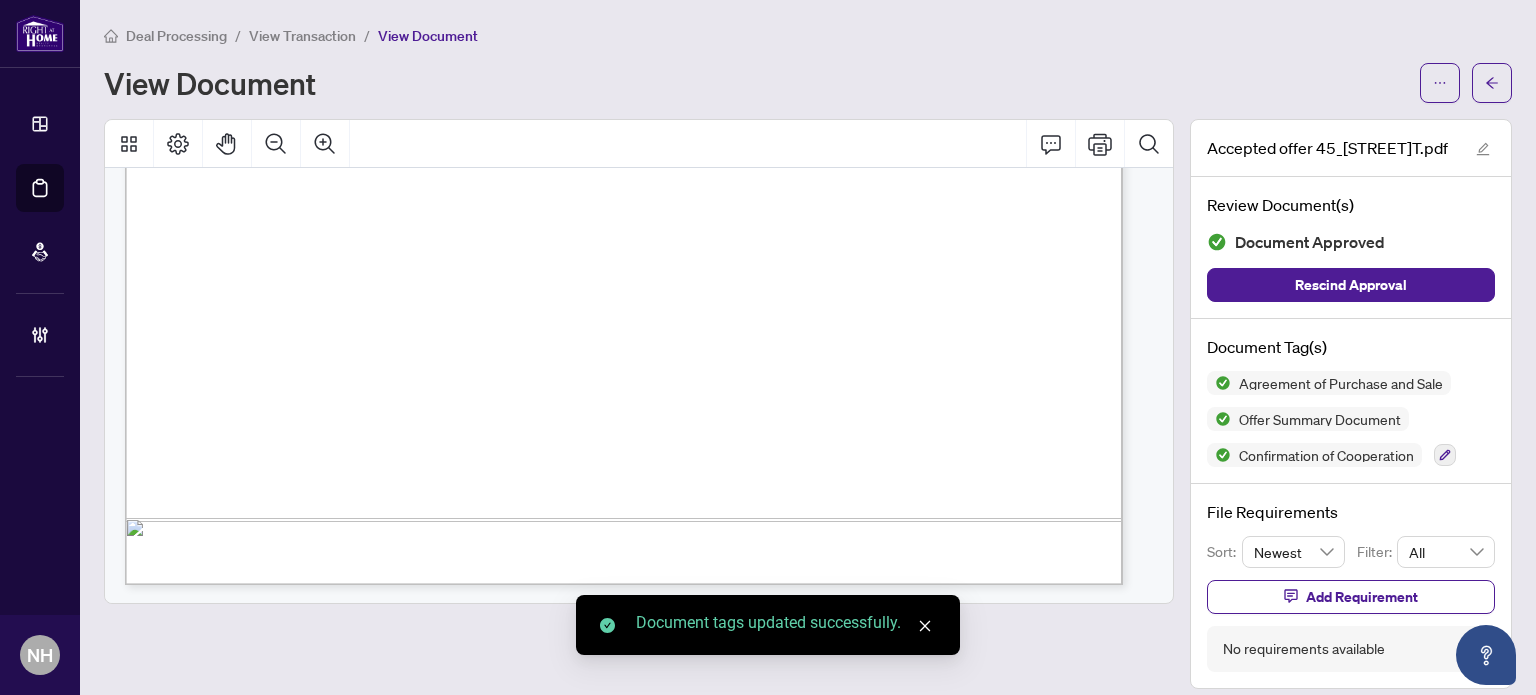 click on "View Transaction" at bounding box center (302, 36) 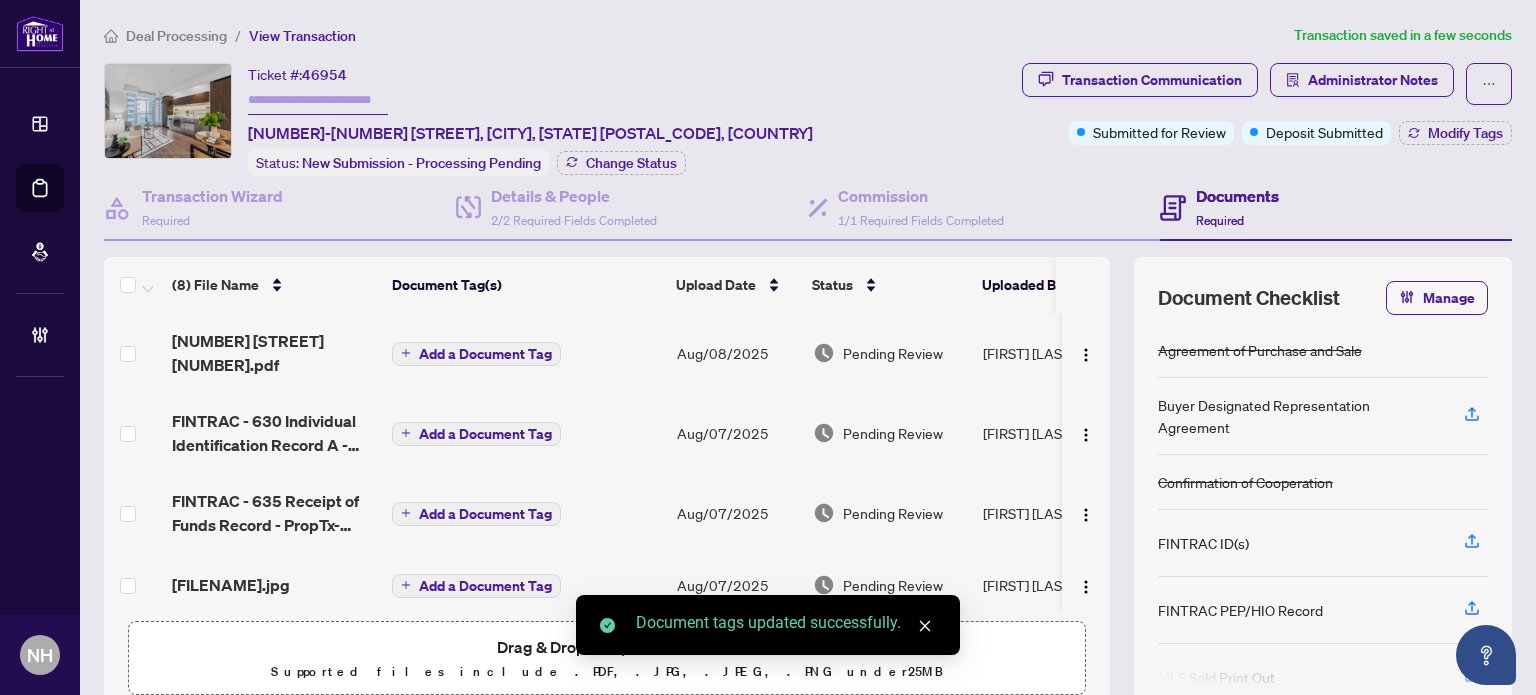 click on "45 Charles Street E 2808.pdf" at bounding box center (274, 353) 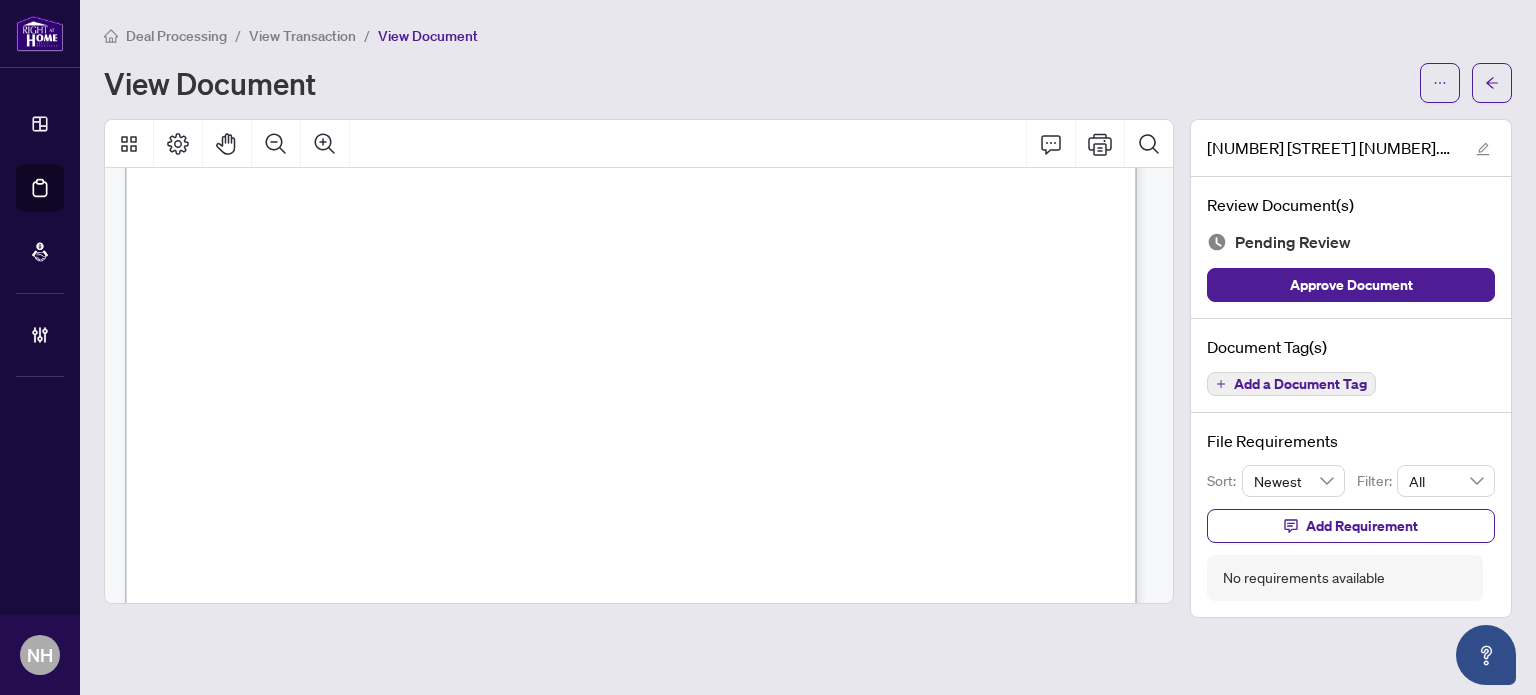 scroll, scrollTop: 200, scrollLeft: 0, axis: vertical 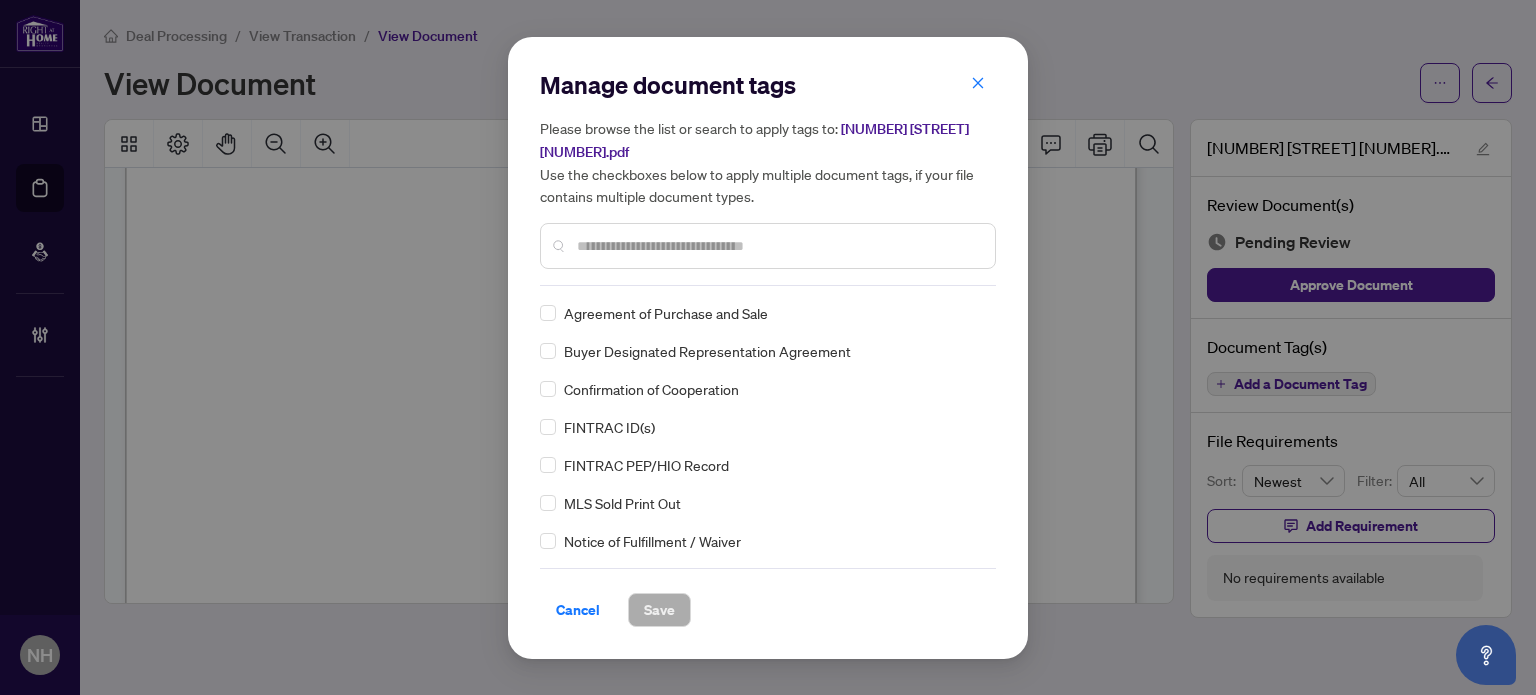 click at bounding box center (778, 246) 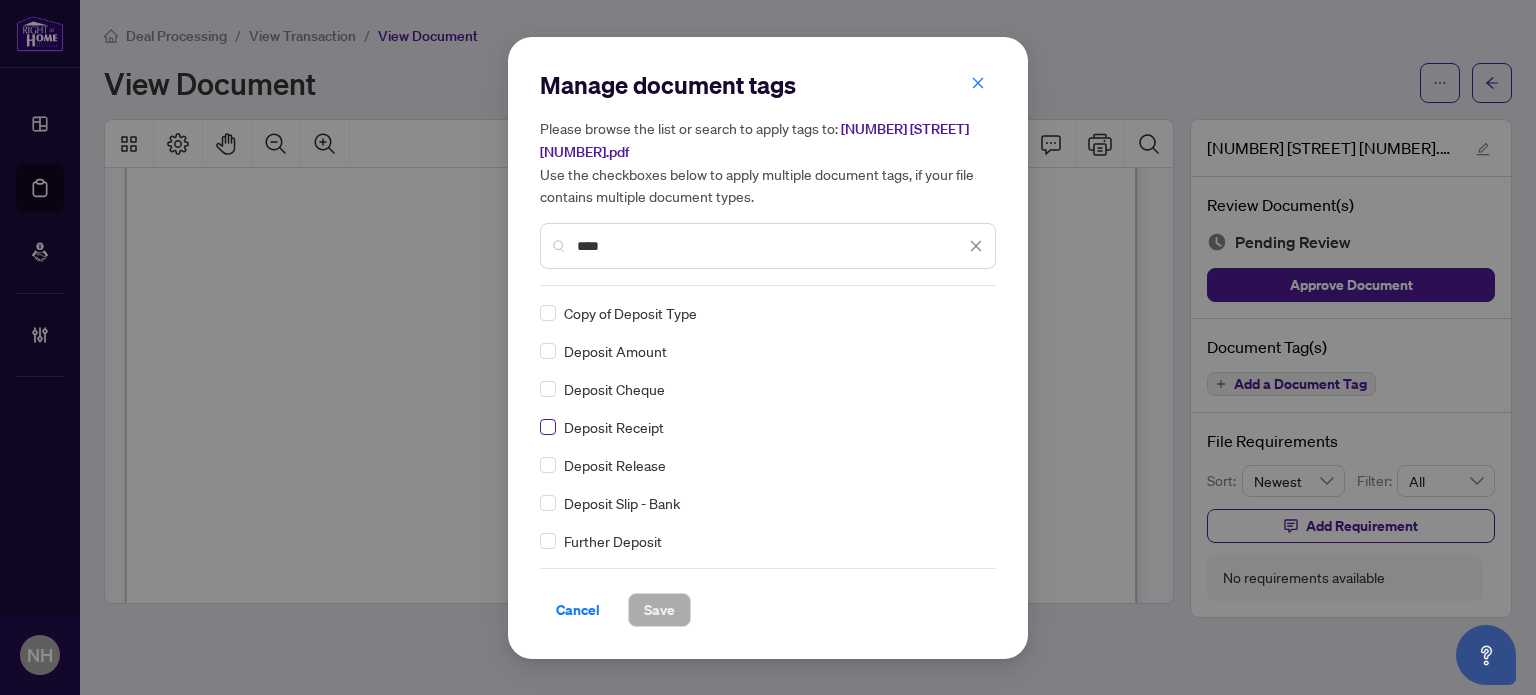 type on "****" 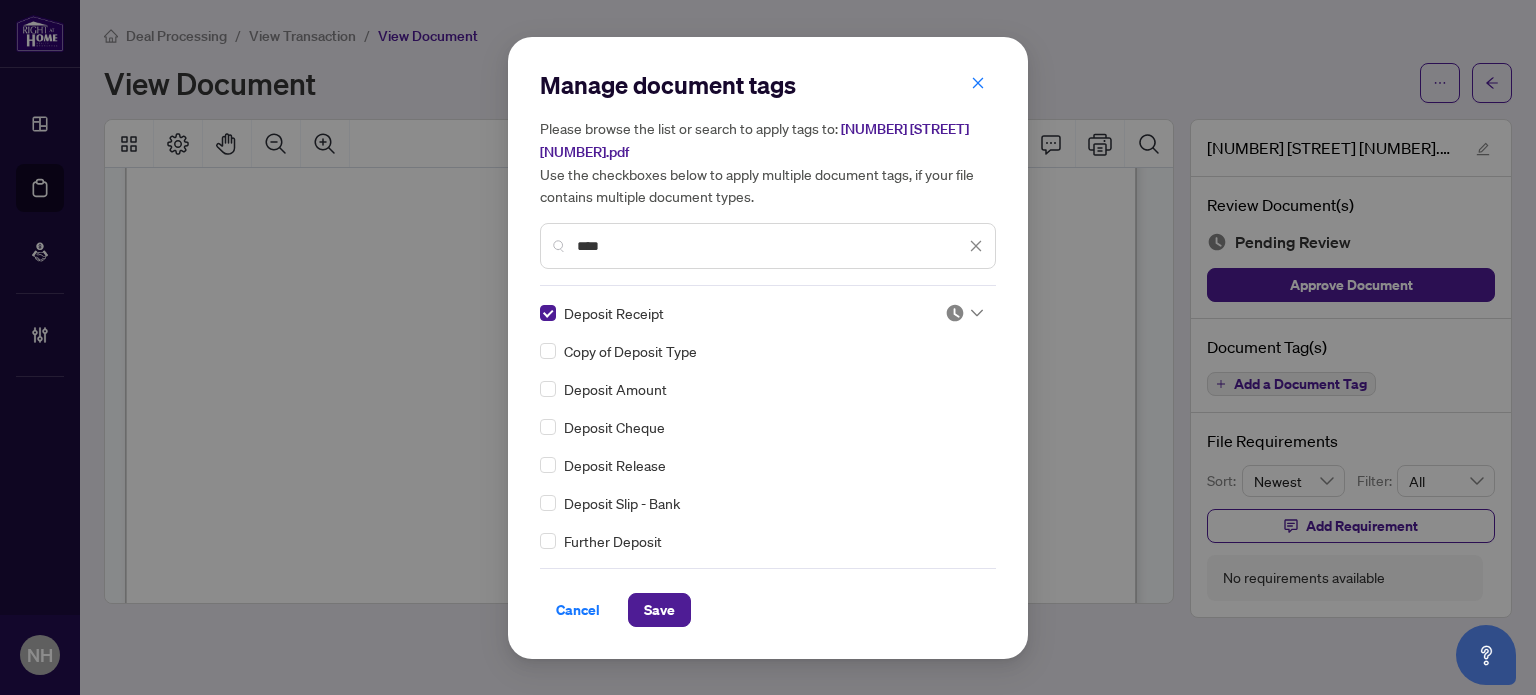 click at bounding box center [955, 313] 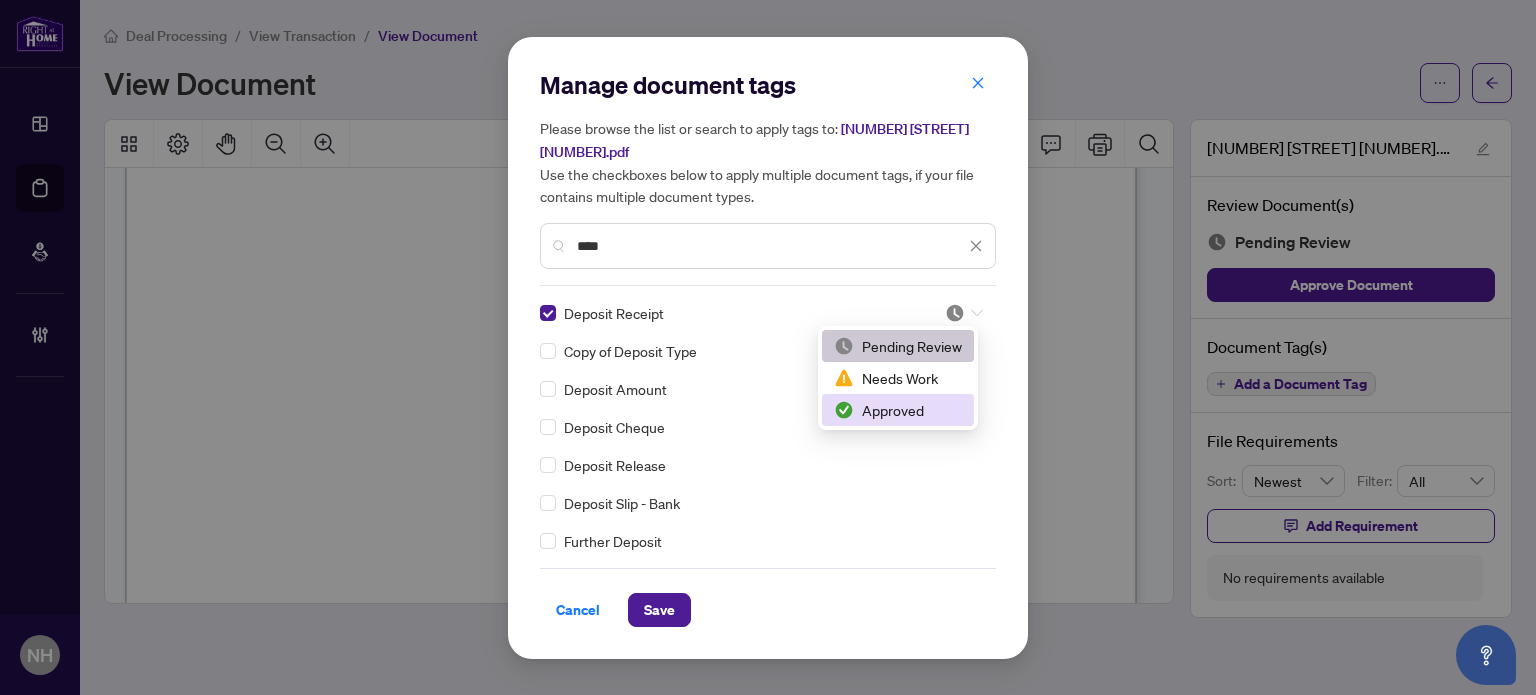 click on "Approved" at bounding box center (898, 410) 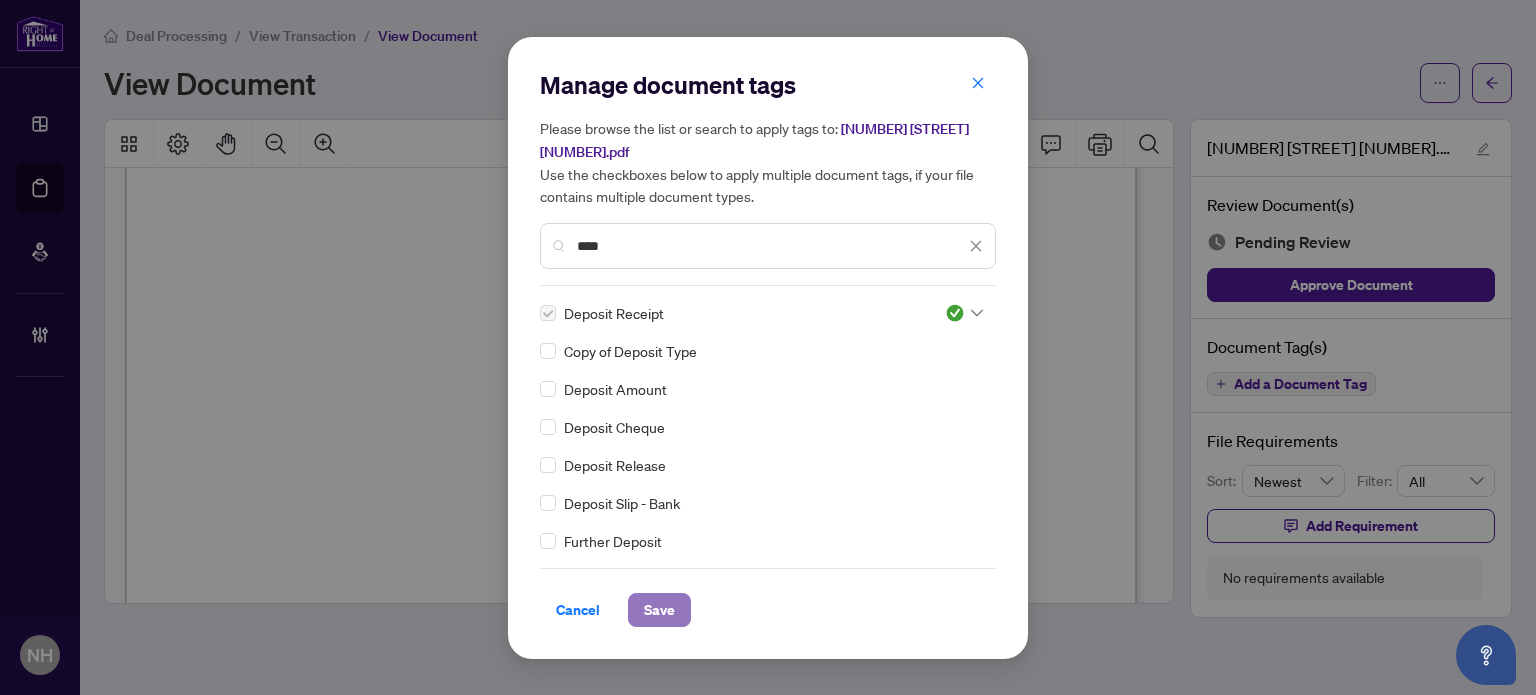 click on "Save" at bounding box center (659, 610) 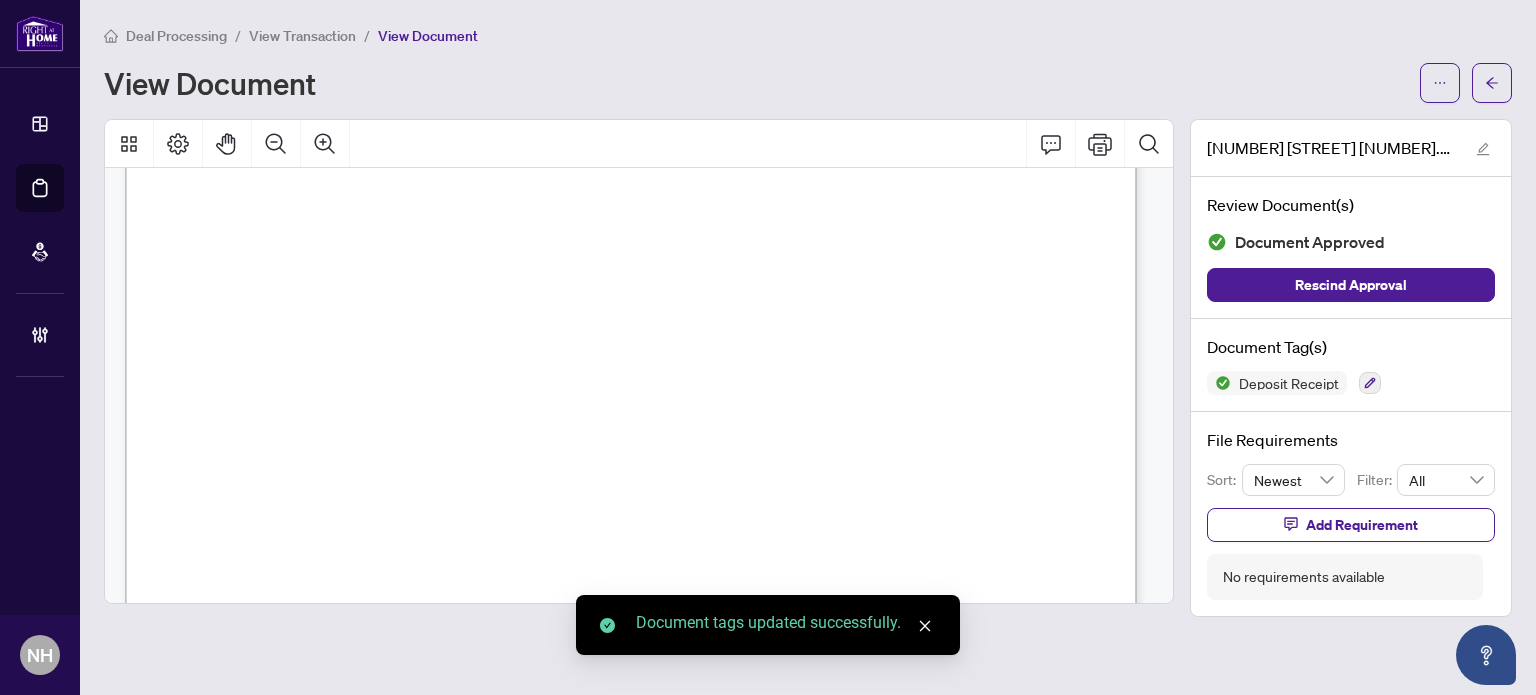 click on "View Transaction" at bounding box center (302, 36) 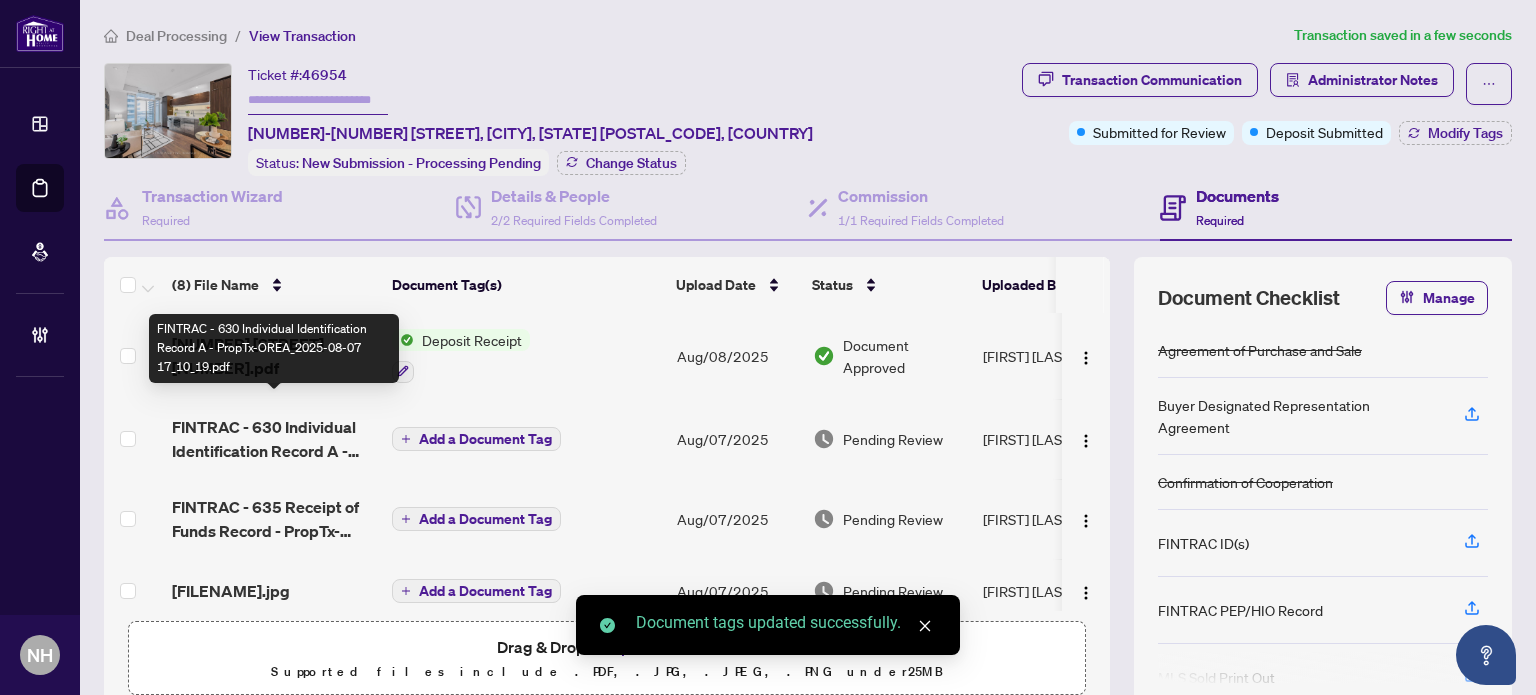 scroll, scrollTop: 100, scrollLeft: 0, axis: vertical 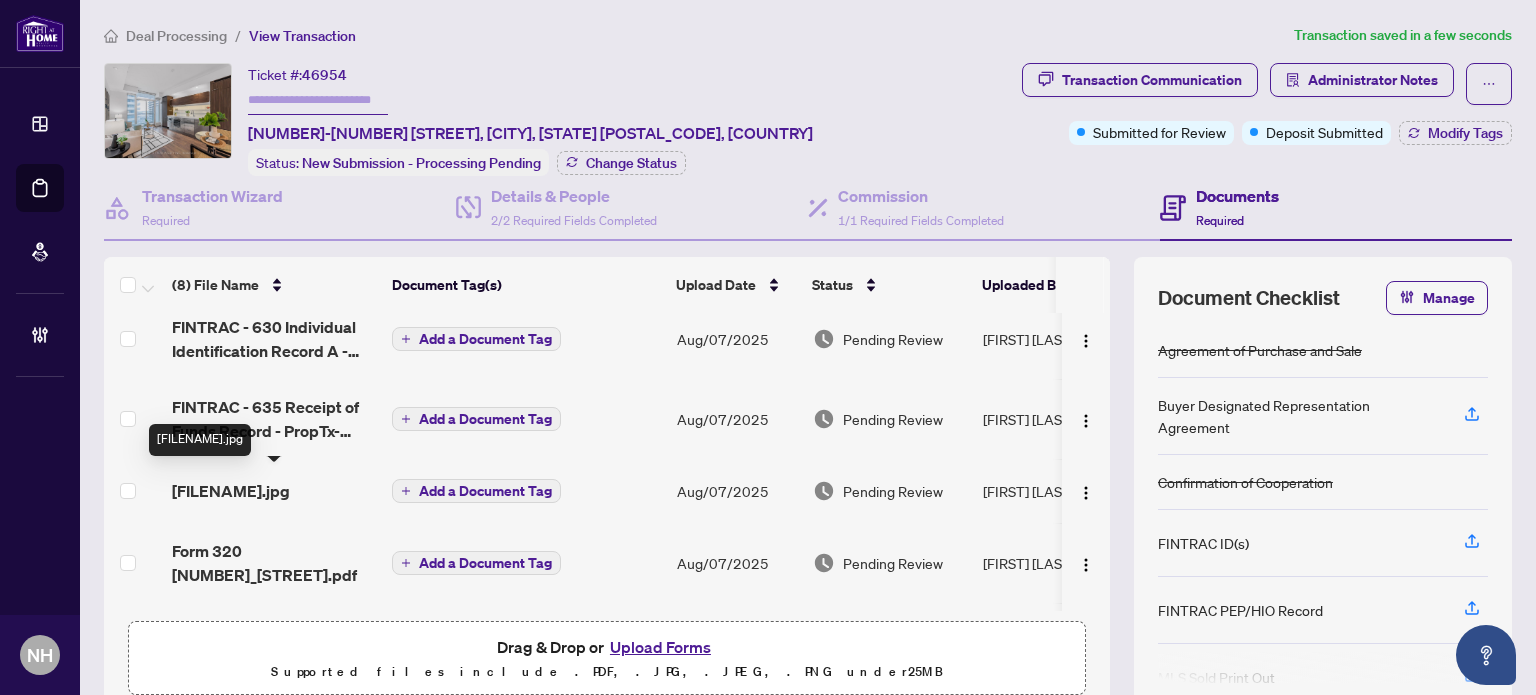 click on "1754600153363-KakaoTalk_20250805_134326394.jpg" at bounding box center (231, 491) 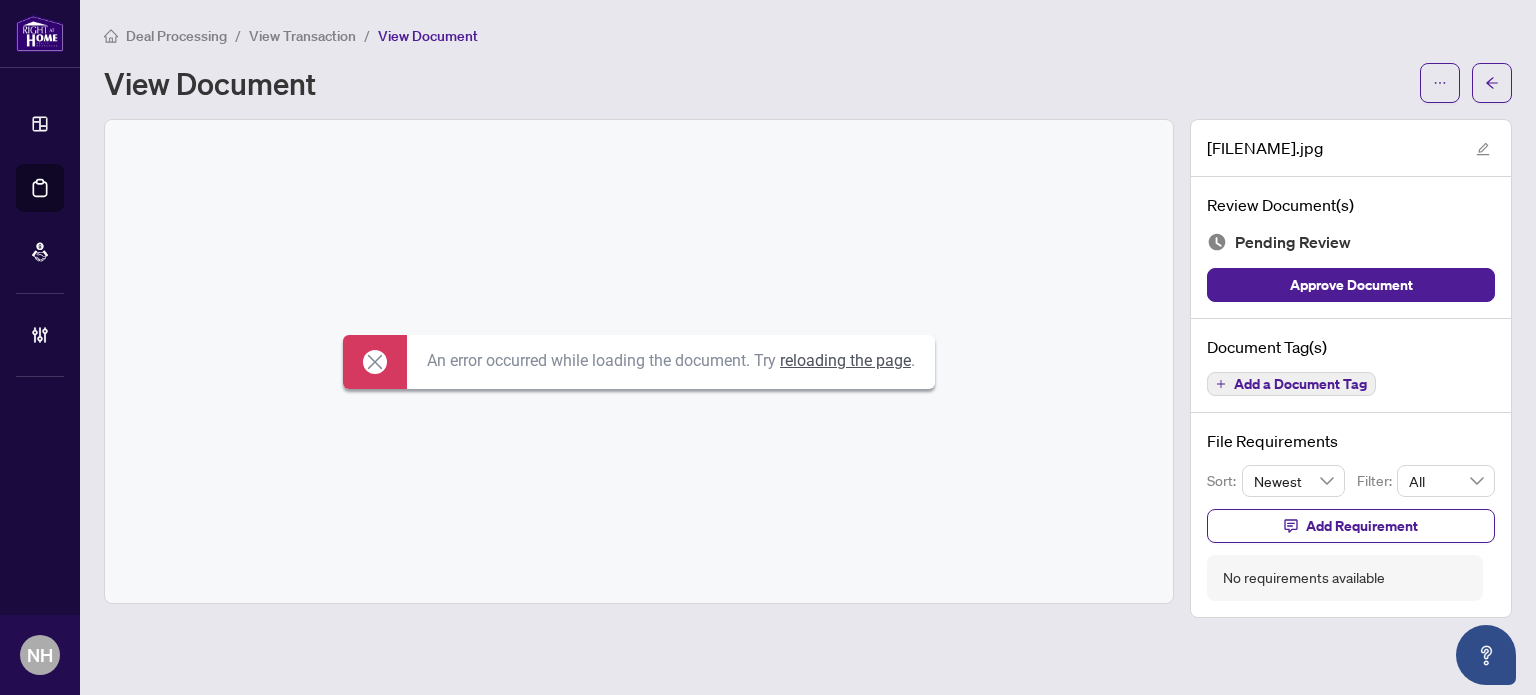 click on "Add a Document Tag" at bounding box center (1291, 384) 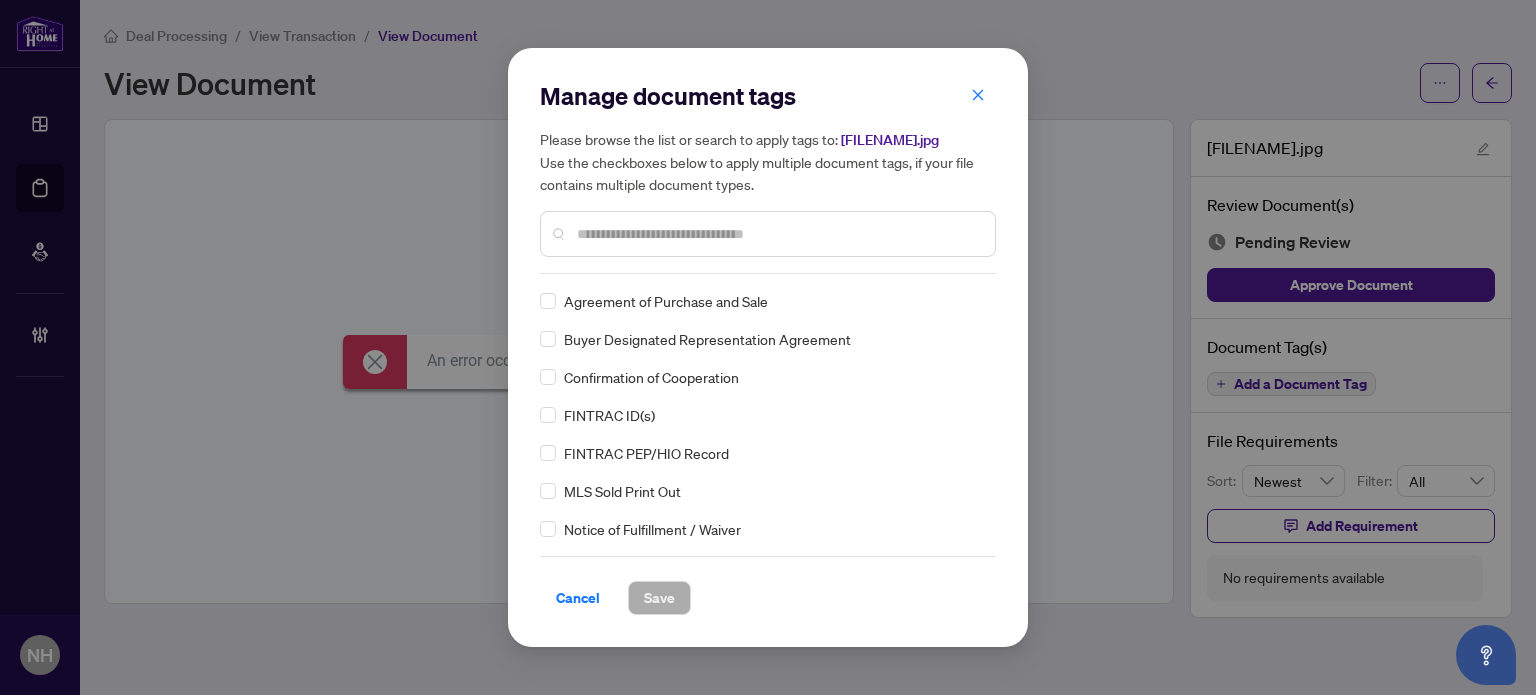 click at bounding box center (778, 234) 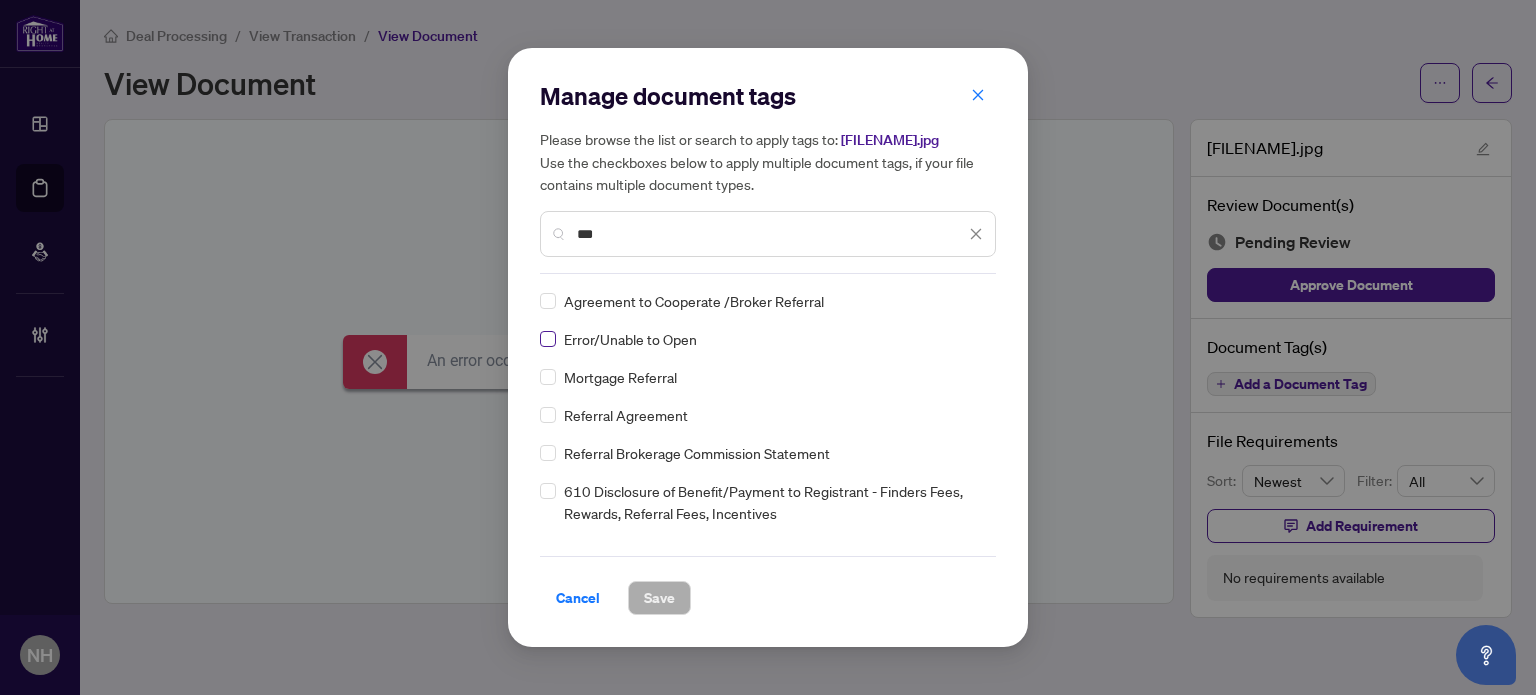 type on "***" 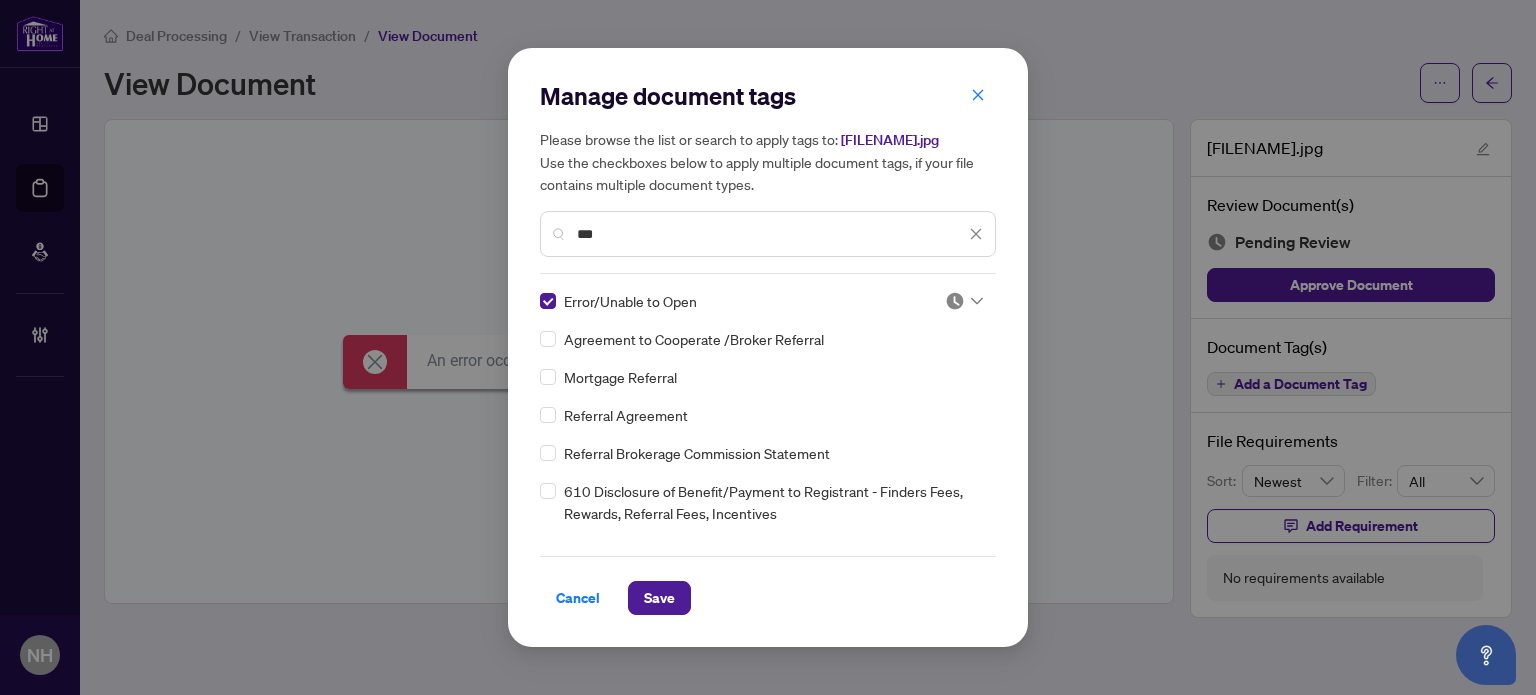click at bounding box center [955, 301] 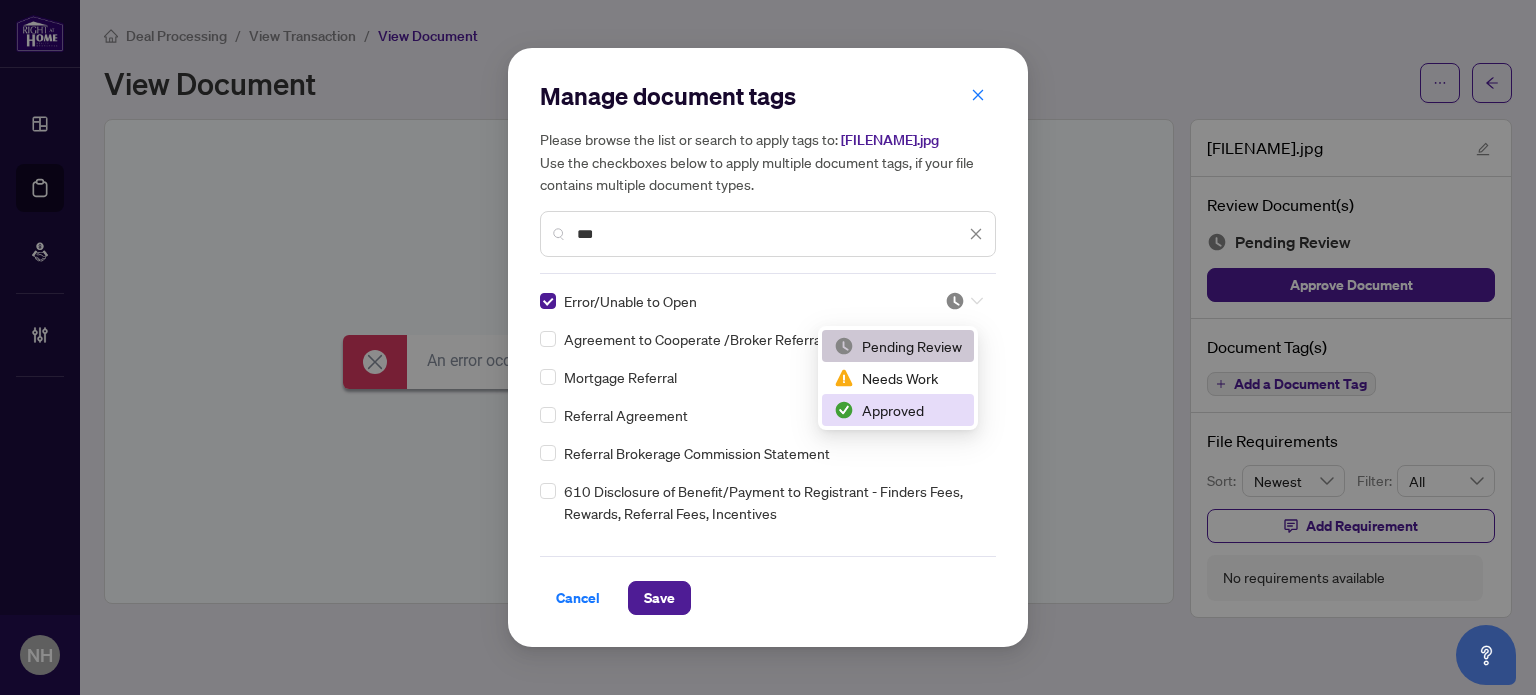 drag, startPoint x: 876, startPoint y: 407, endPoint x: 854, endPoint y: 427, distance: 29.732138 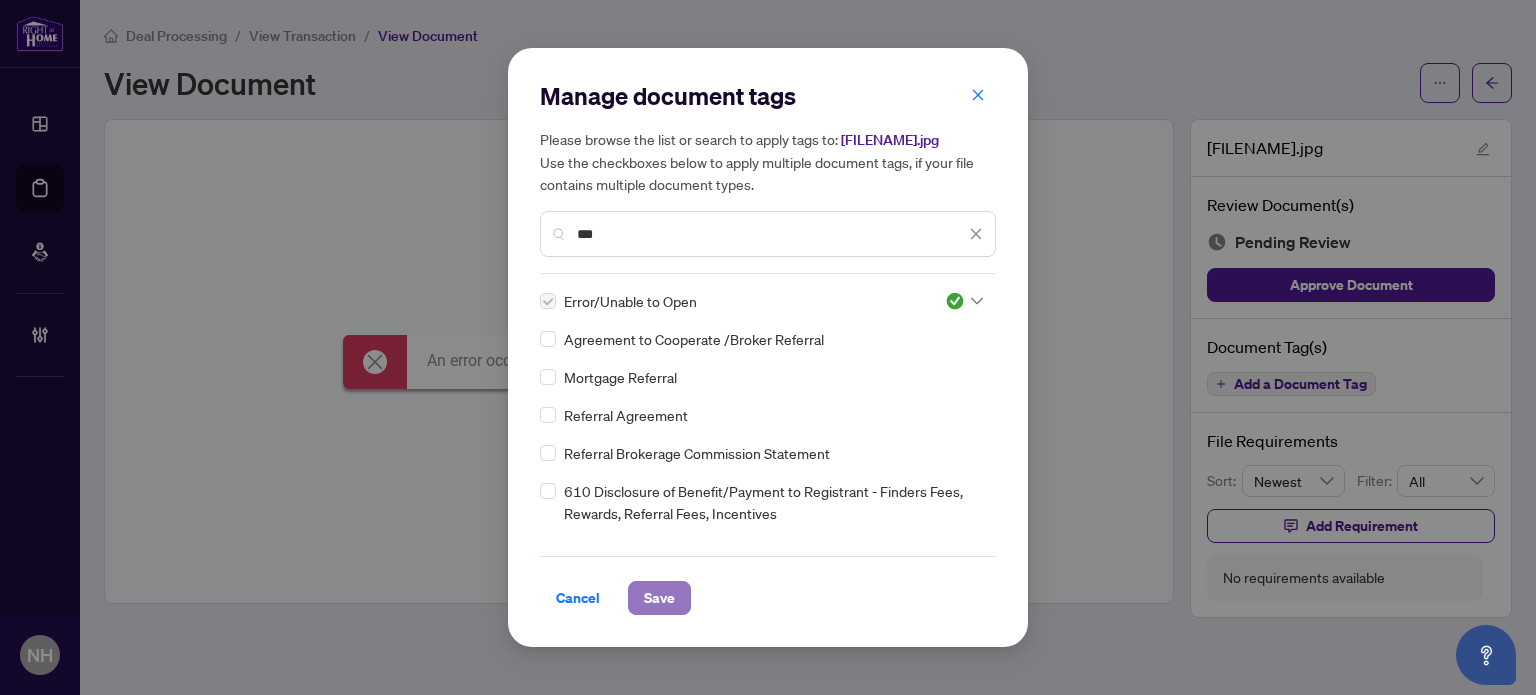 click on "Save" at bounding box center (659, 598) 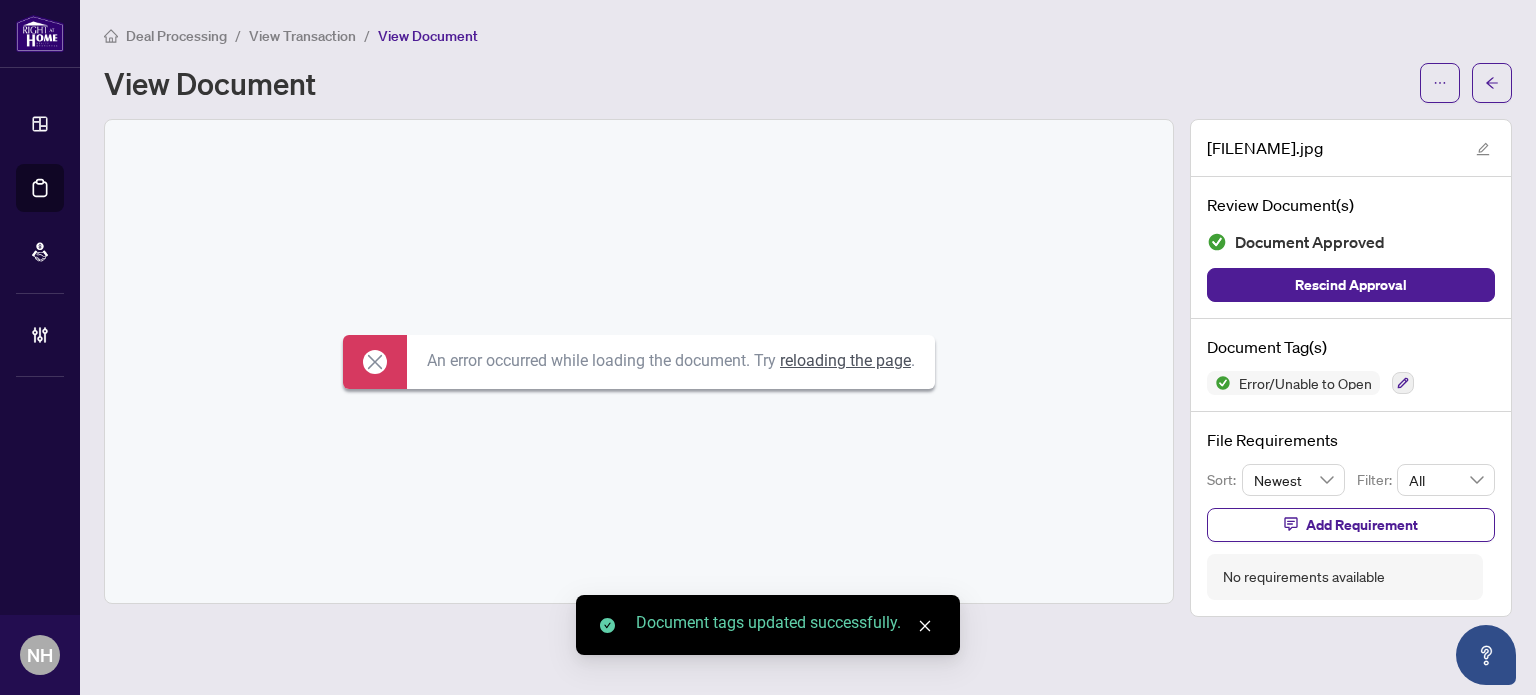 click on "View Transaction" at bounding box center [302, 36] 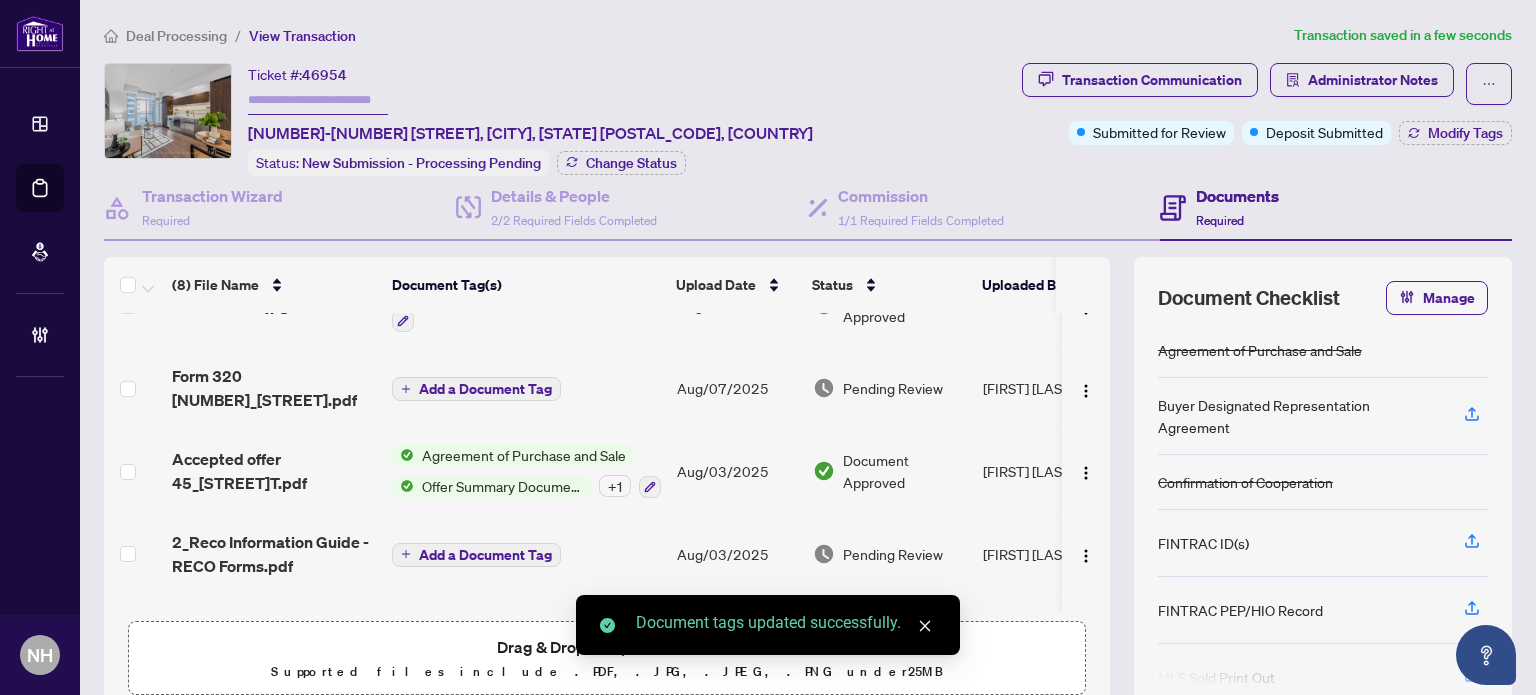 scroll, scrollTop: 300, scrollLeft: 0, axis: vertical 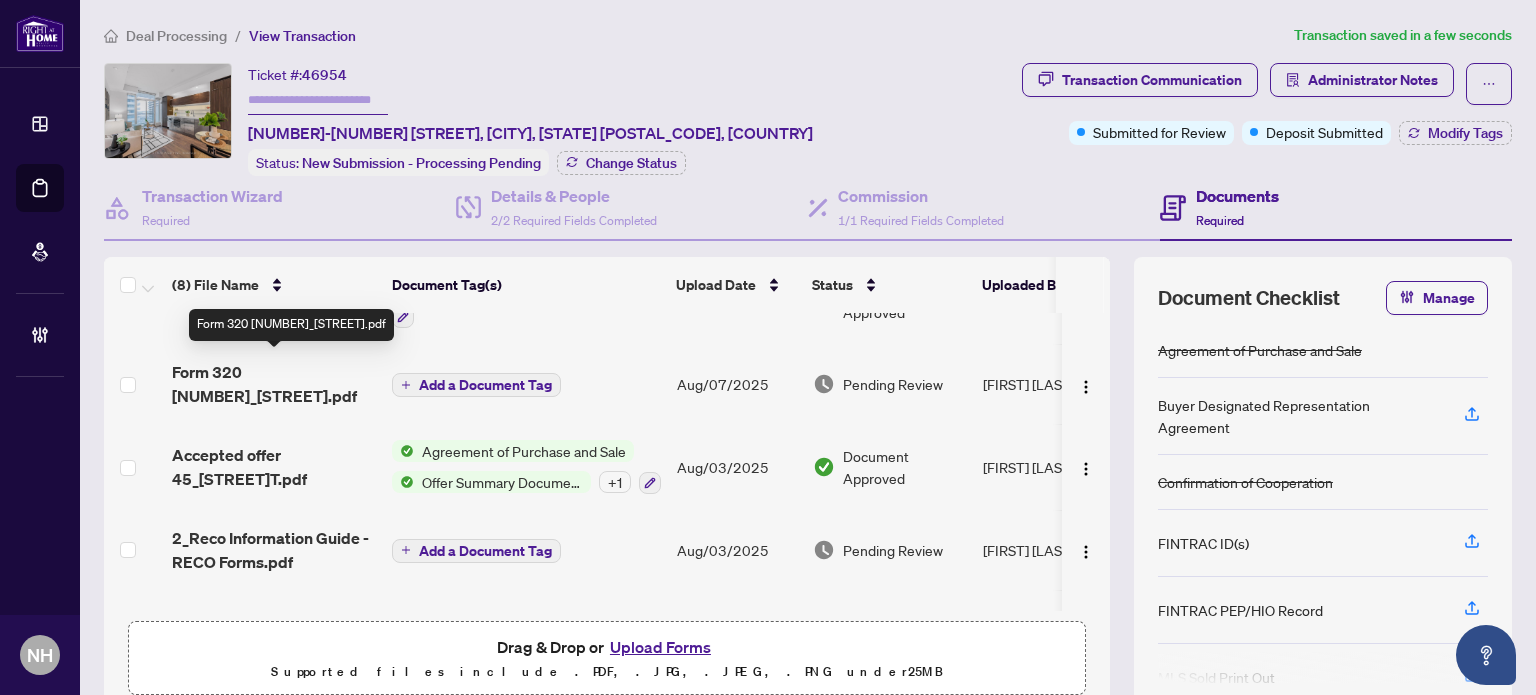 click on "Form 320 45_Charles_St.pdf" at bounding box center (274, 384) 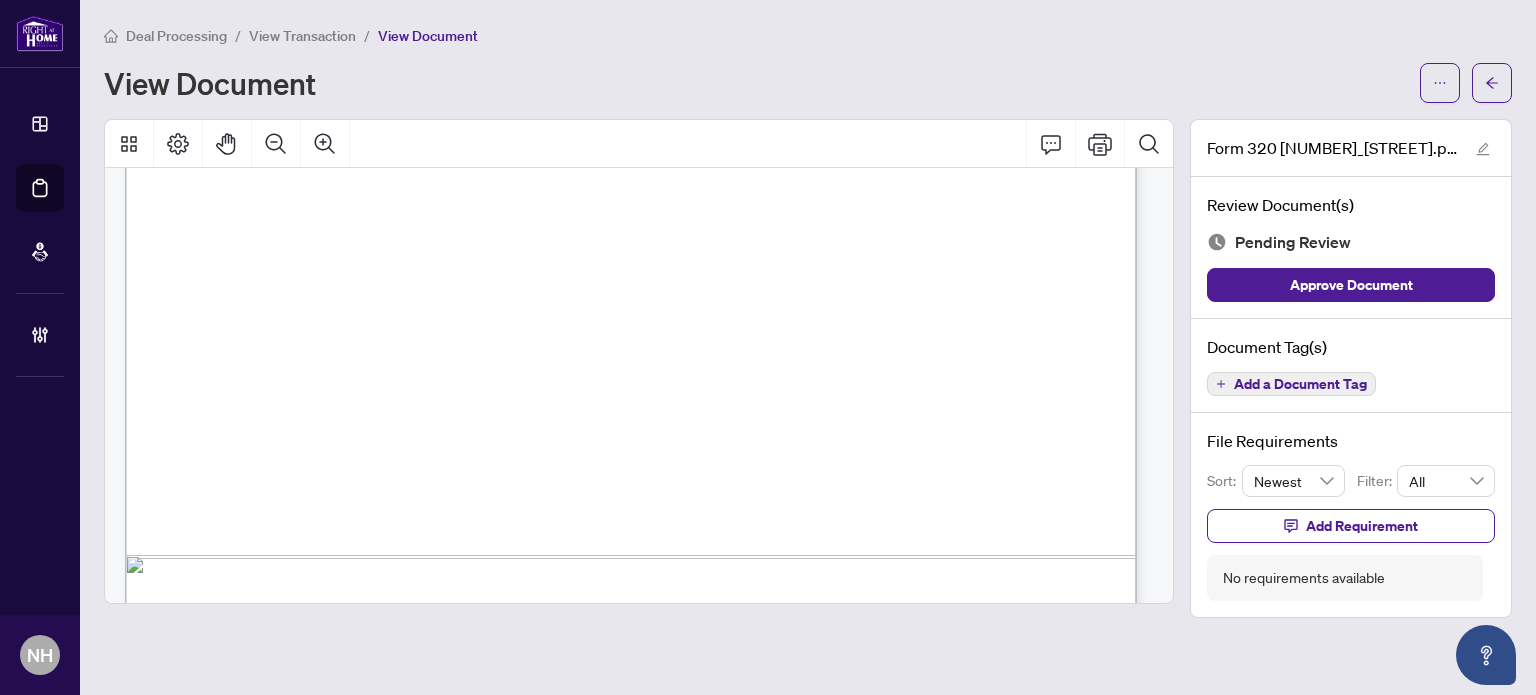 scroll, scrollTop: 2256, scrollLeft: 0, axis: vertical 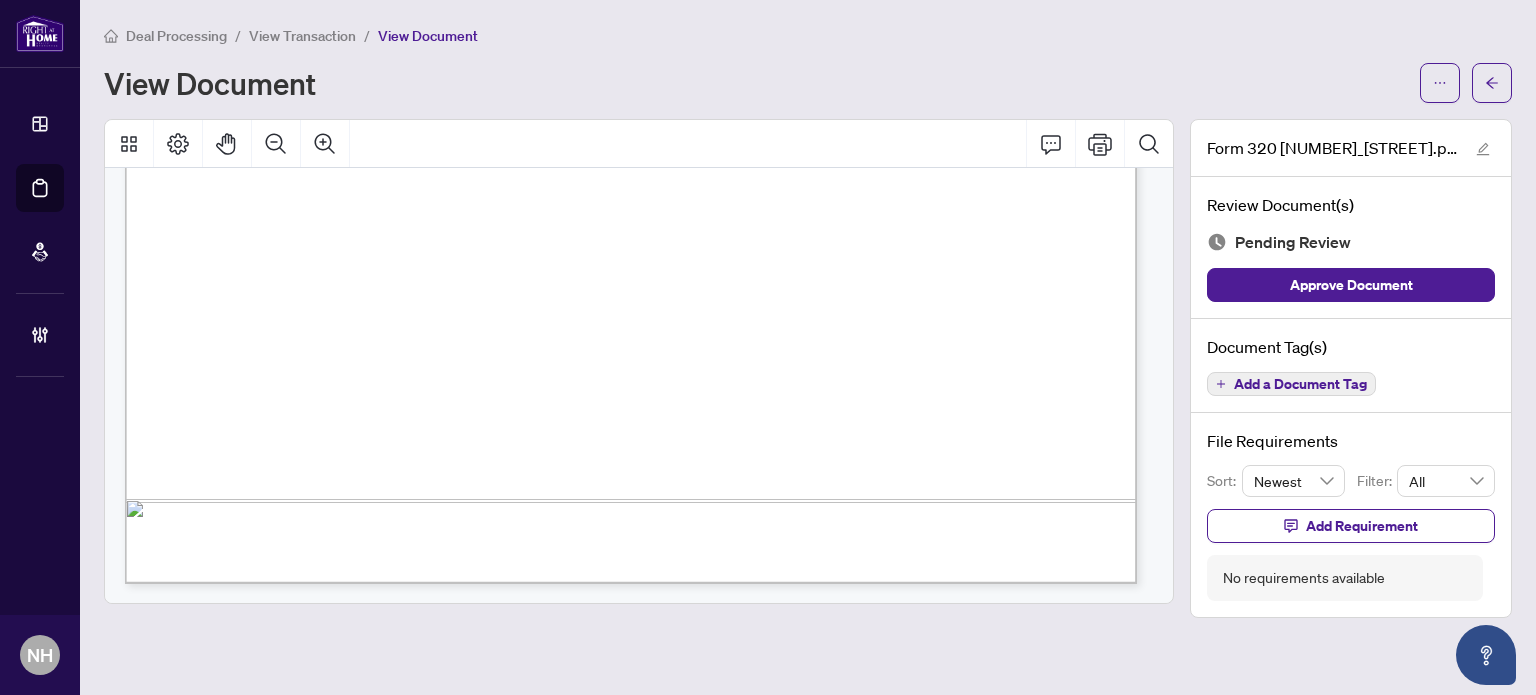 click on "Add a Document Tag" at bounding box center [1300, 384] 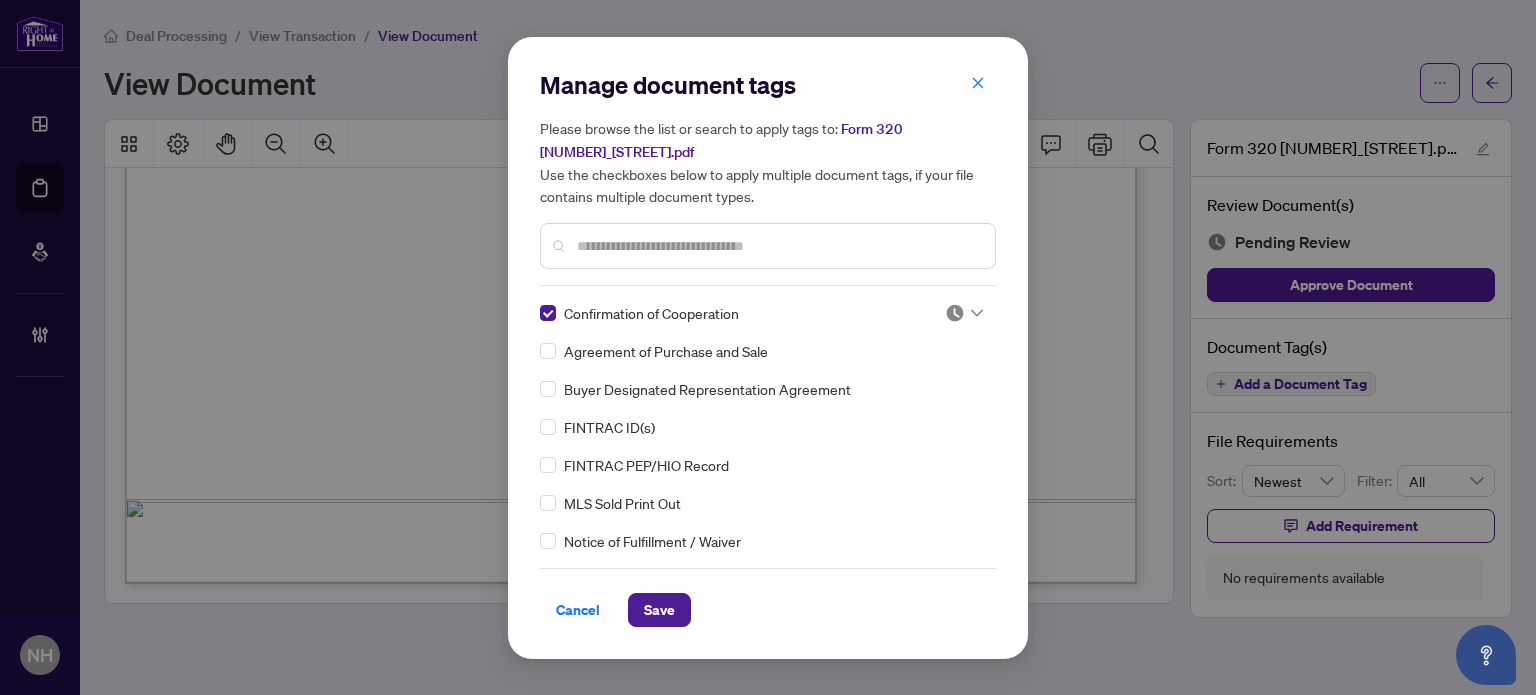 click at bounding box center [955, 313] 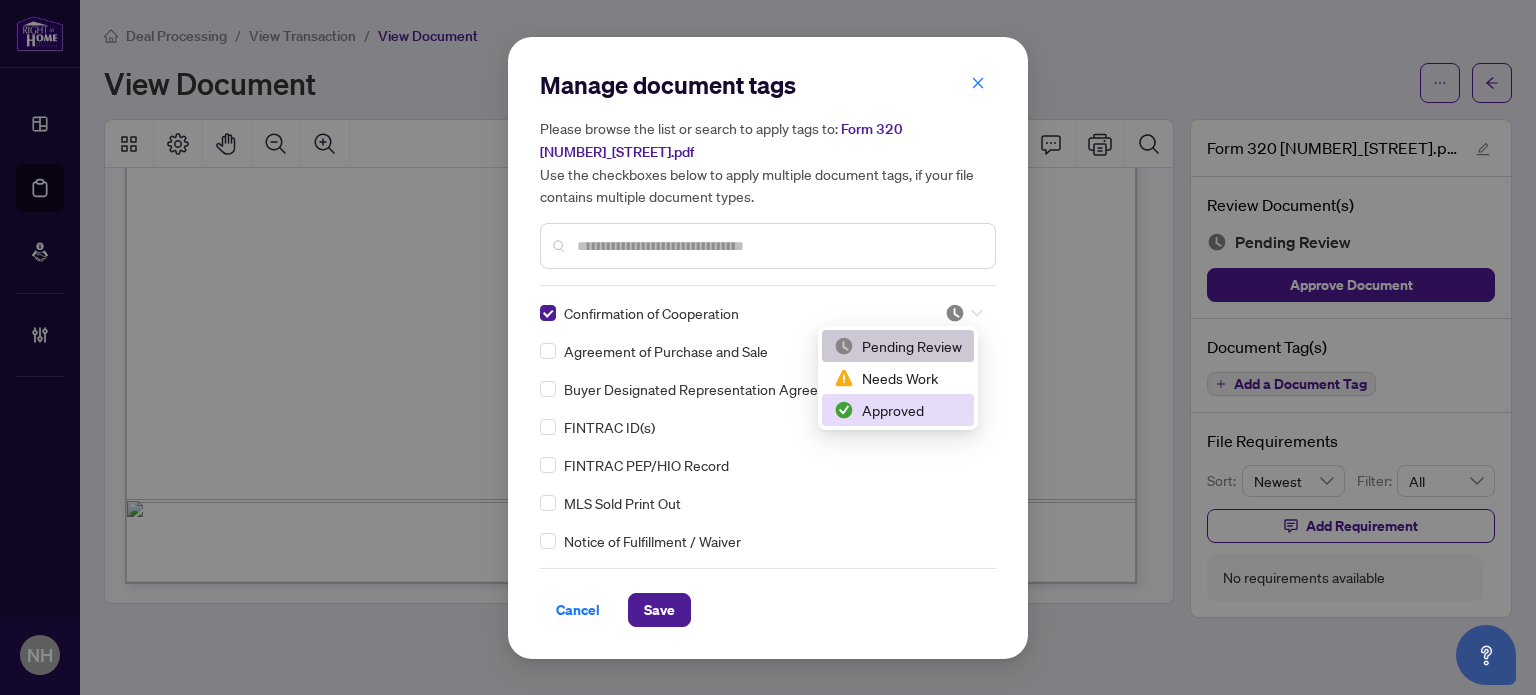 click on "Approved" at bounding box center (898, 410) 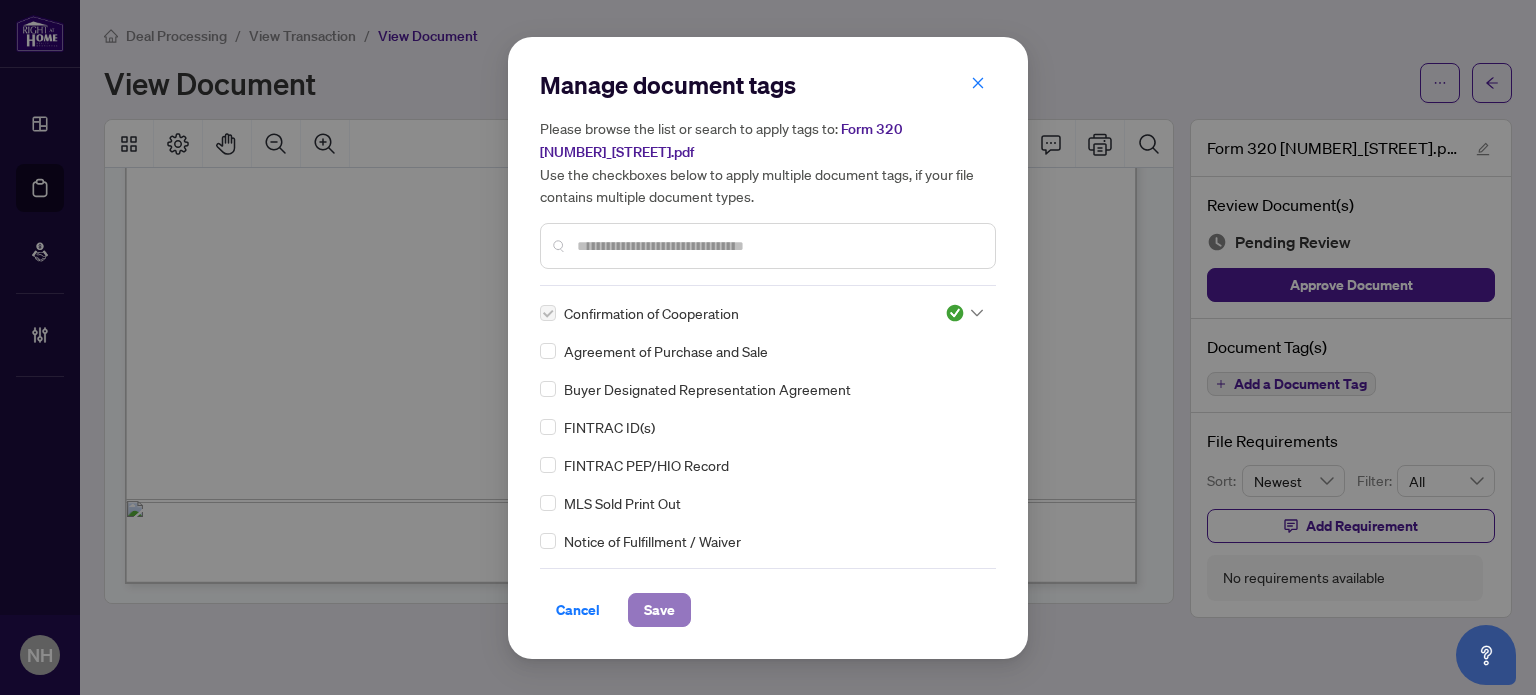 click on "Save" at bounding box center (659, 610) 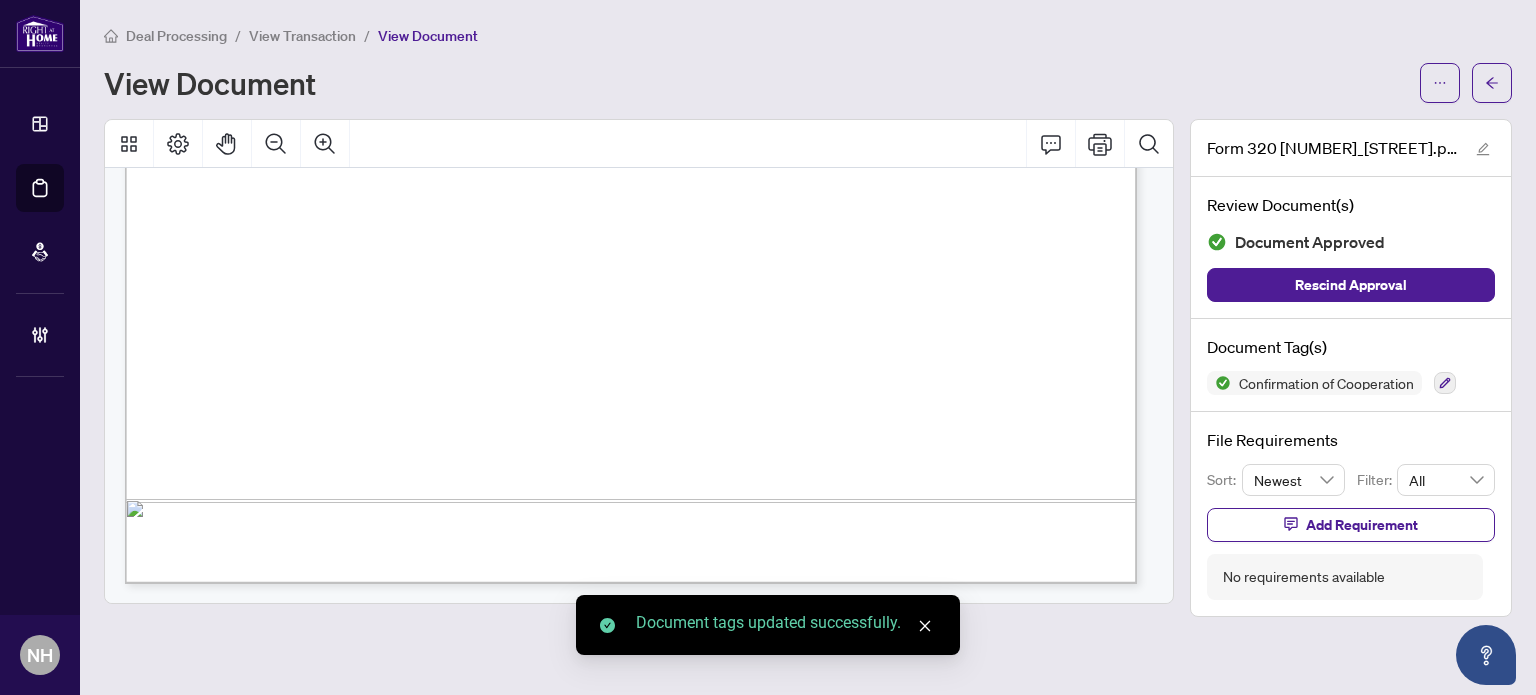 click on "View Transaction" at bounding box center (302, 36) 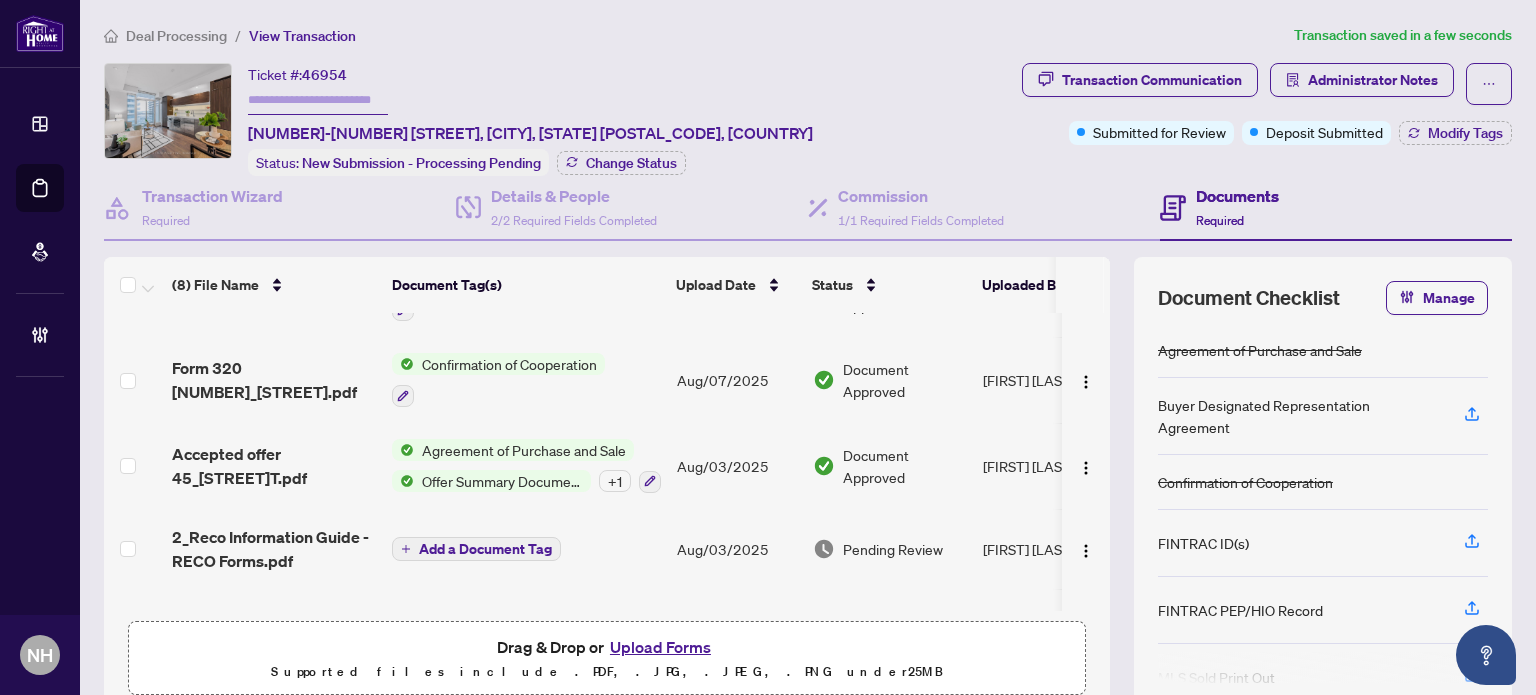 scroll, scrollTop: 365, scrollLeft: 0, axis: vertical 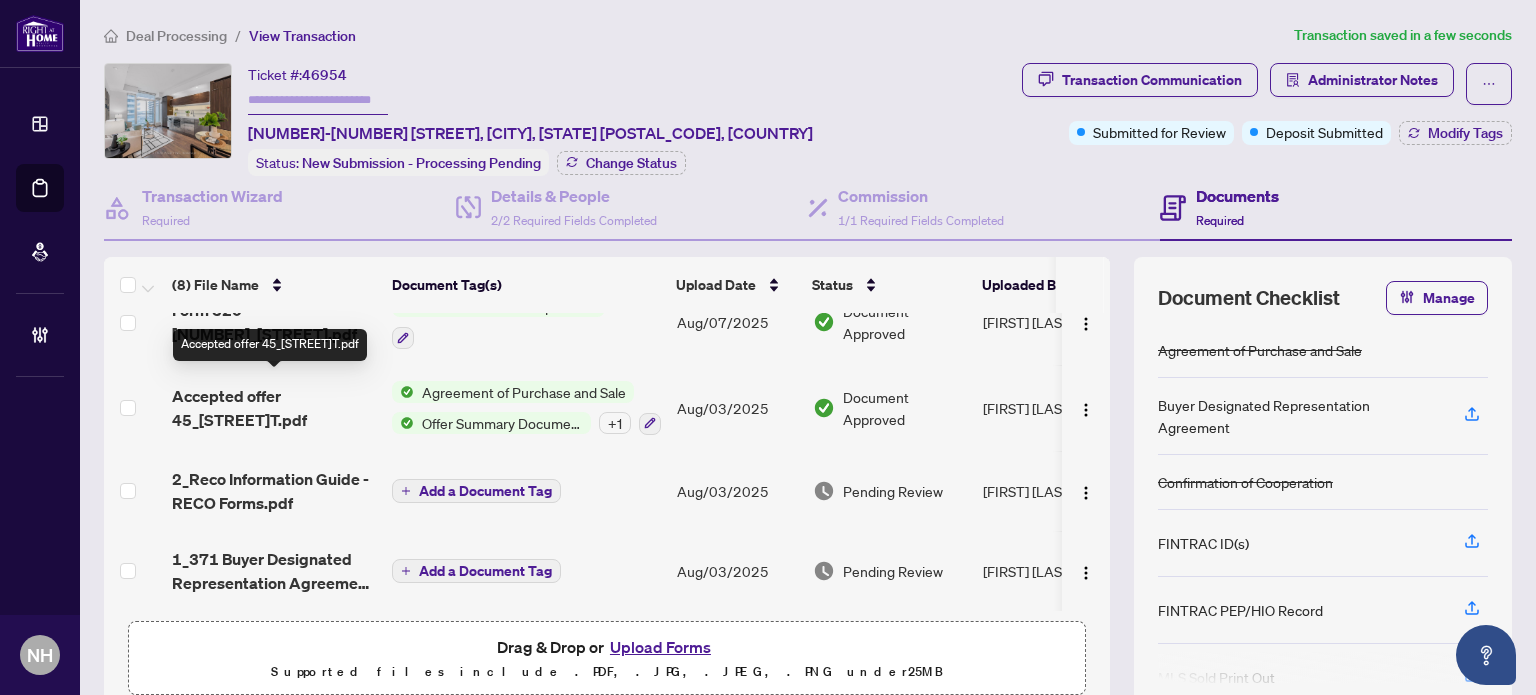click on "Accepted offer 45_Charles_StT.pdf" at bounding box center [274, 408] 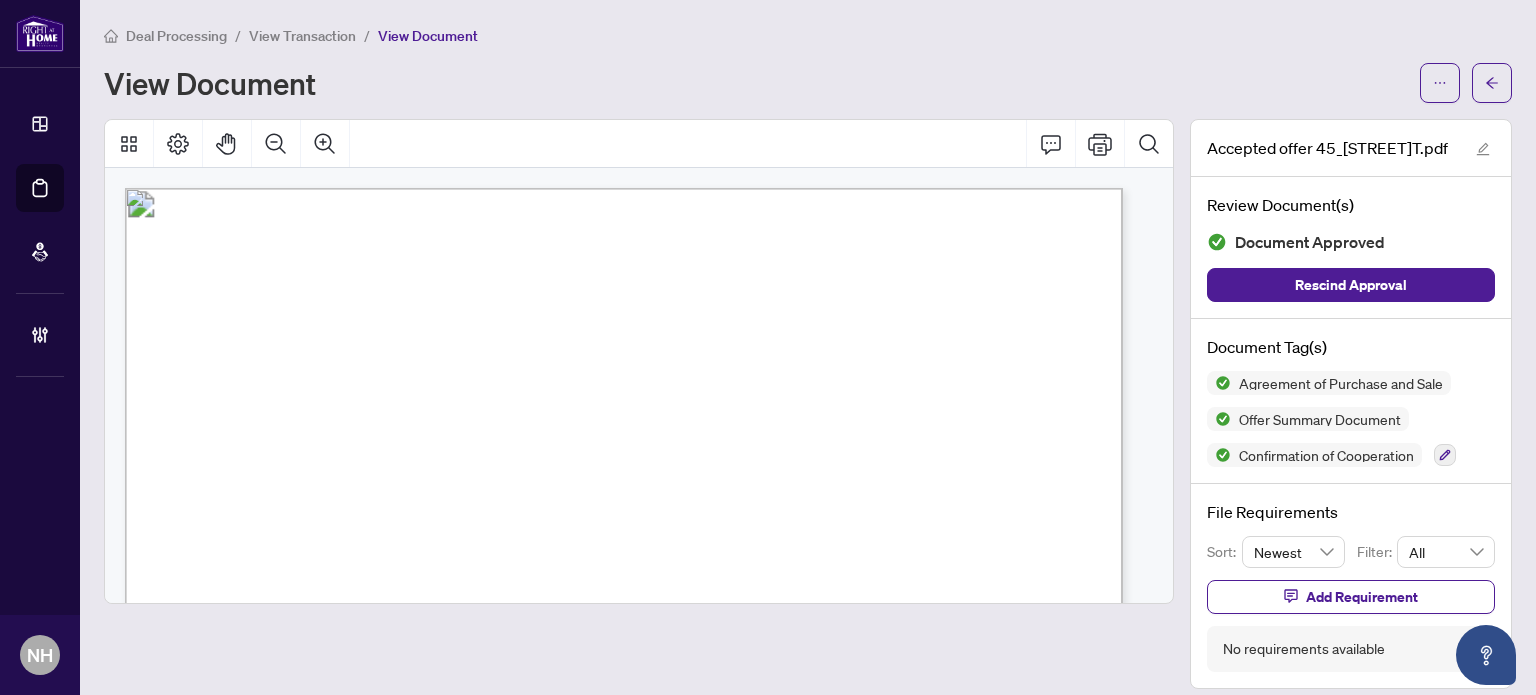 click on "View Transaction" at bounding box center (302, 36) 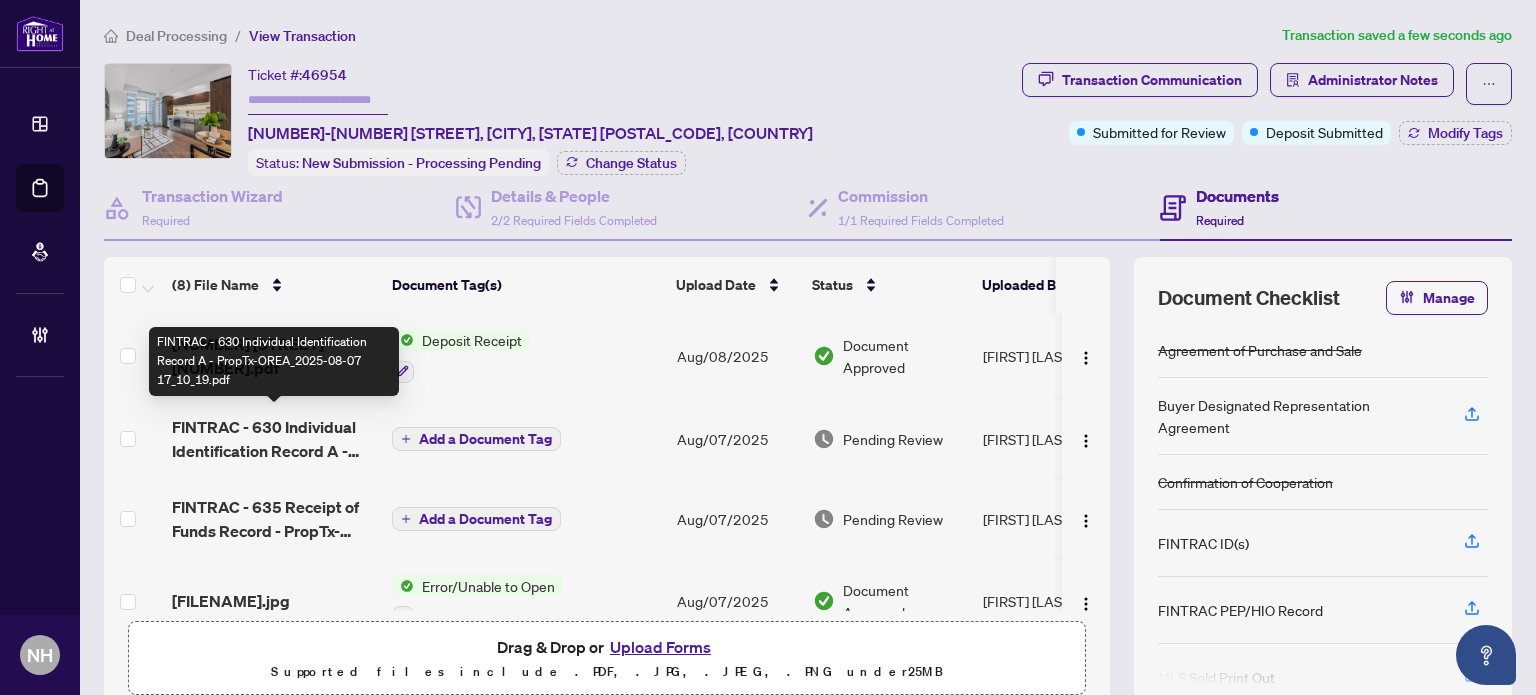 click on "FINTRAC - 630 Individual Identification Record A - PropTx-OREA_2025-08-07 17_10_19.pdf" at bounding box center (274, 439) 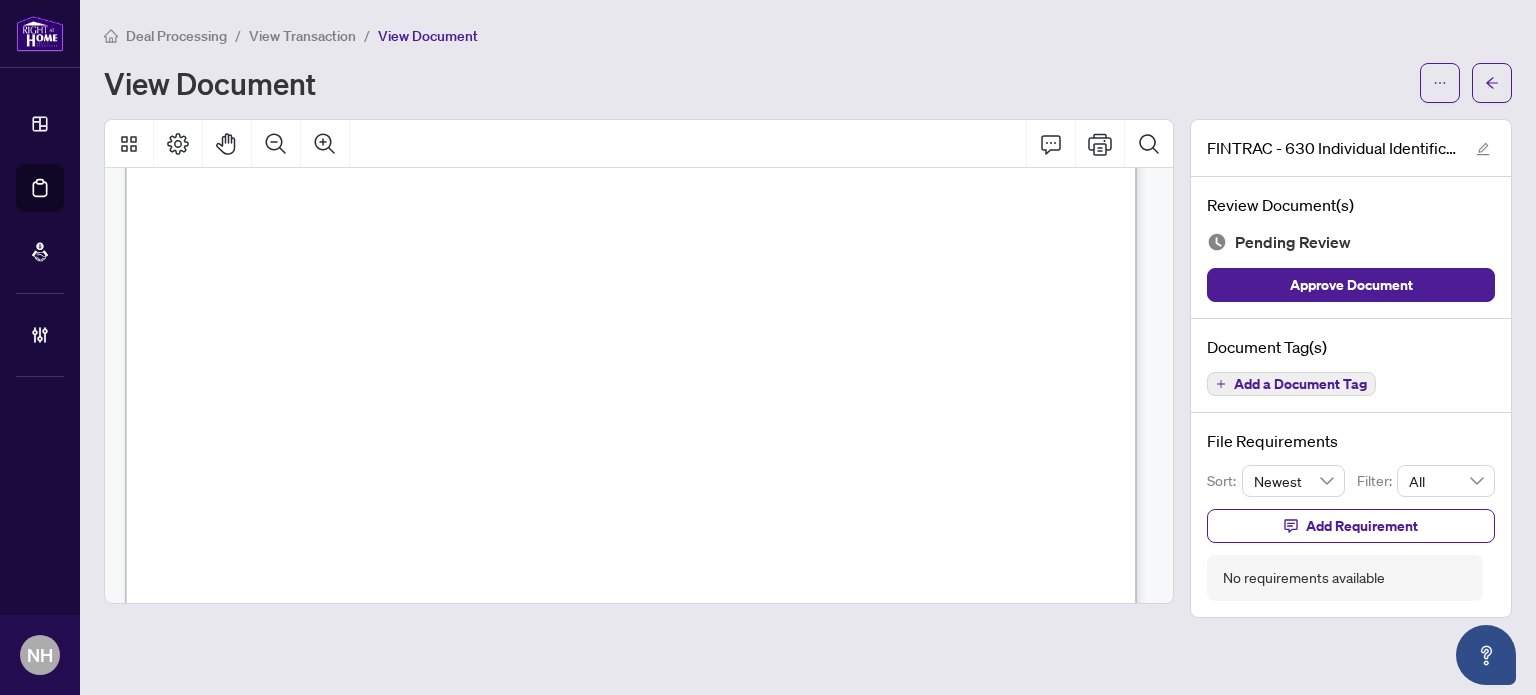 scroll, scrollTop: 4900, scrollLeft: 0, axis: vertical 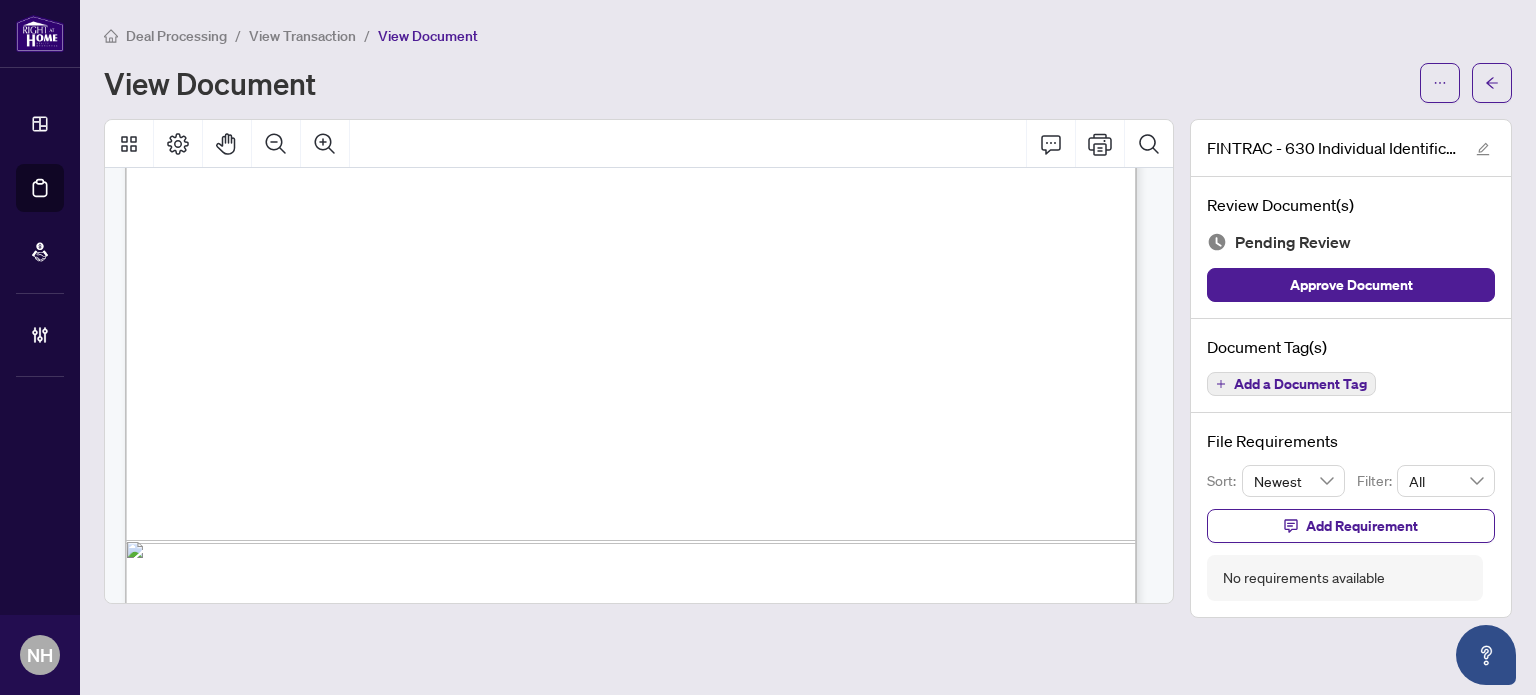 click on "Add a Document Tag" at bounding box center (1300, 384) 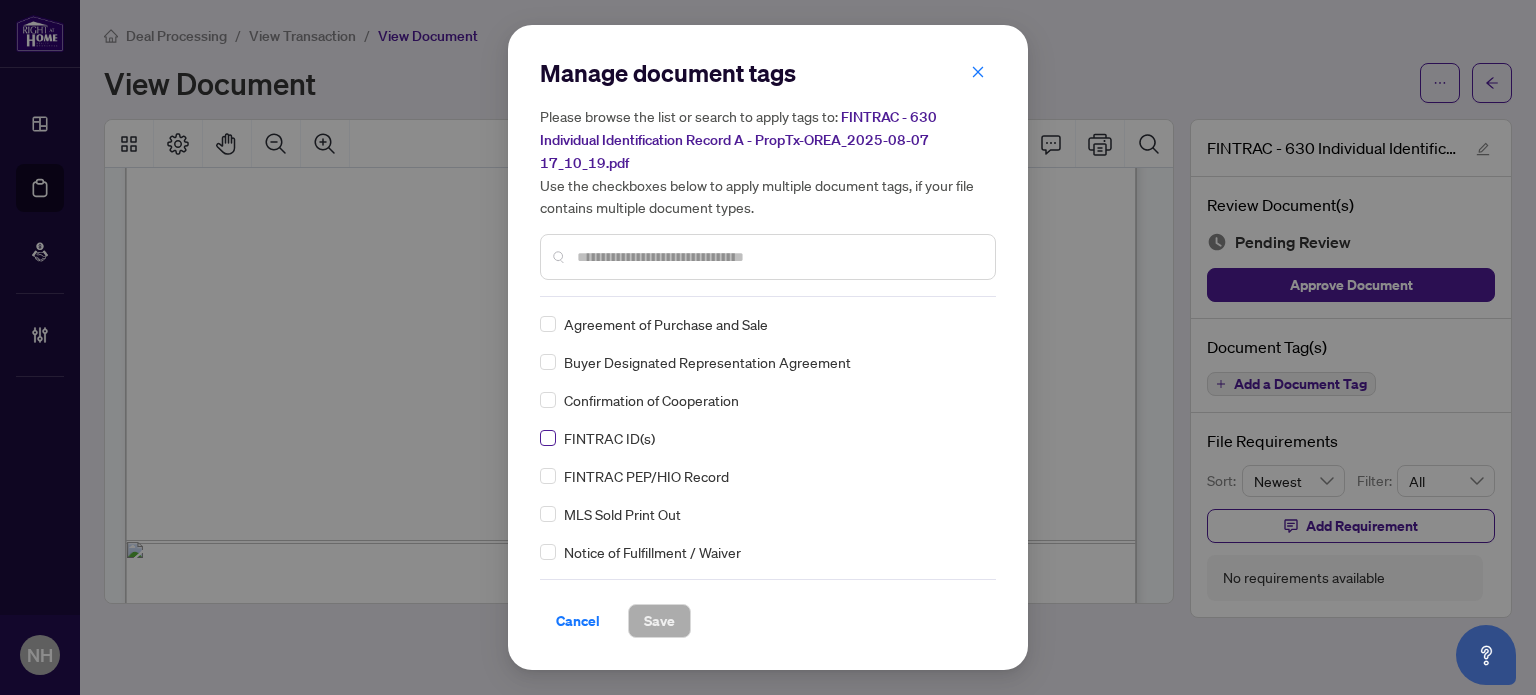 click at bounding box center (548, 438) 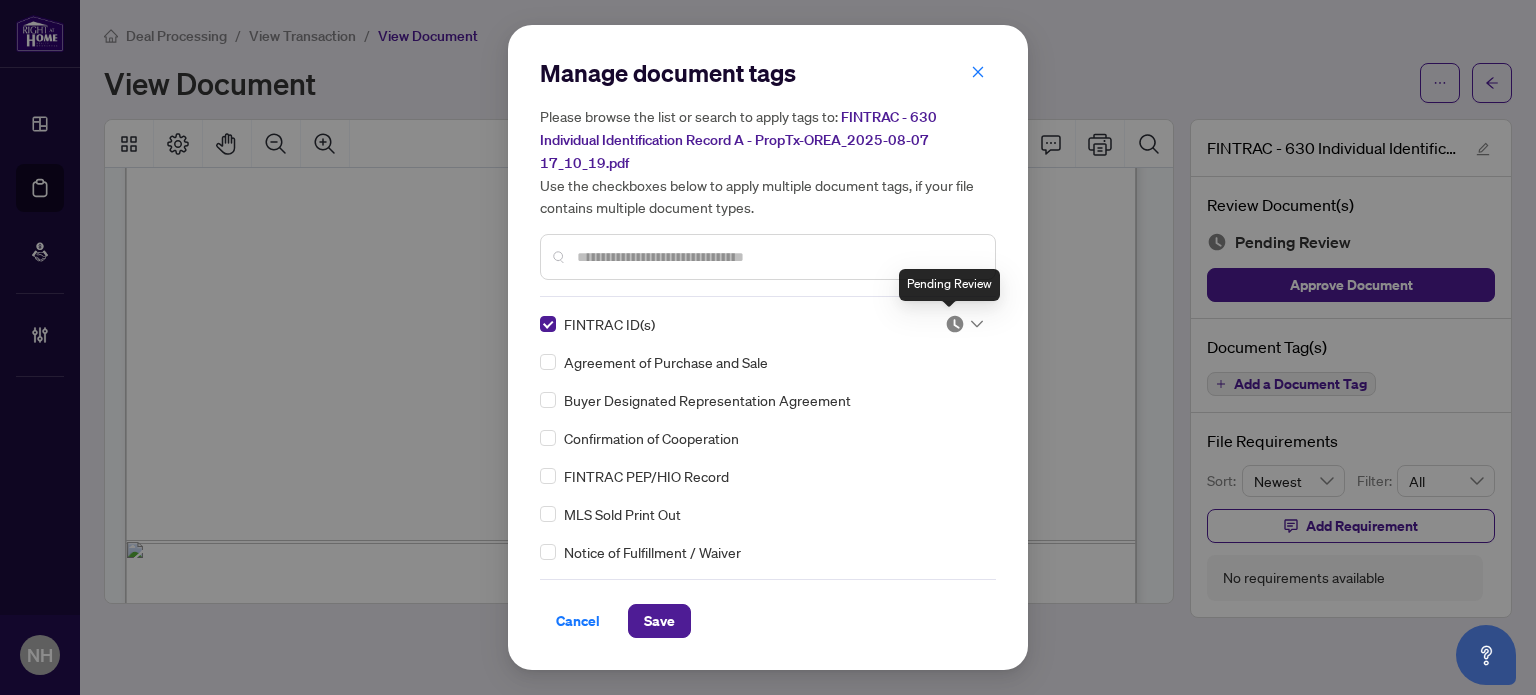 click at bounding box center [955, 324] 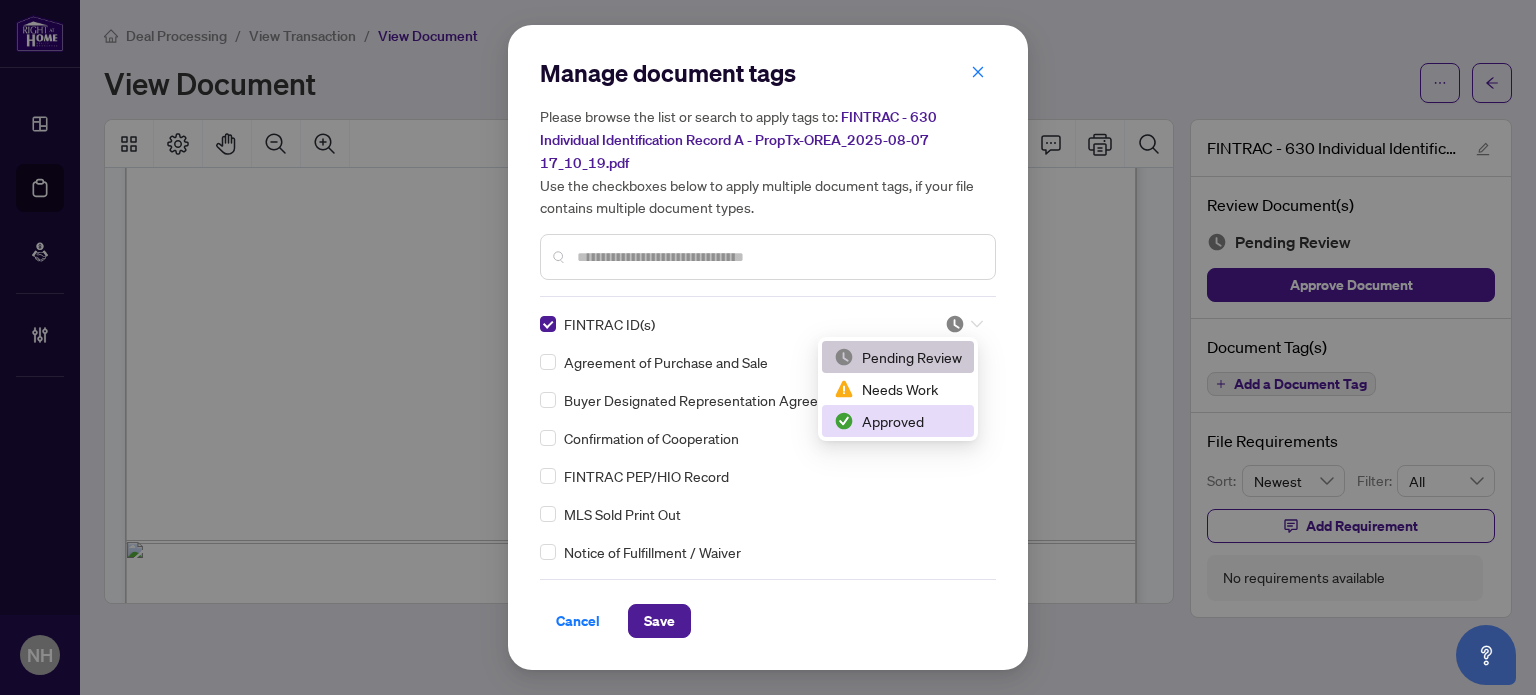 click on "Approved" at bounding box center [898, 421] 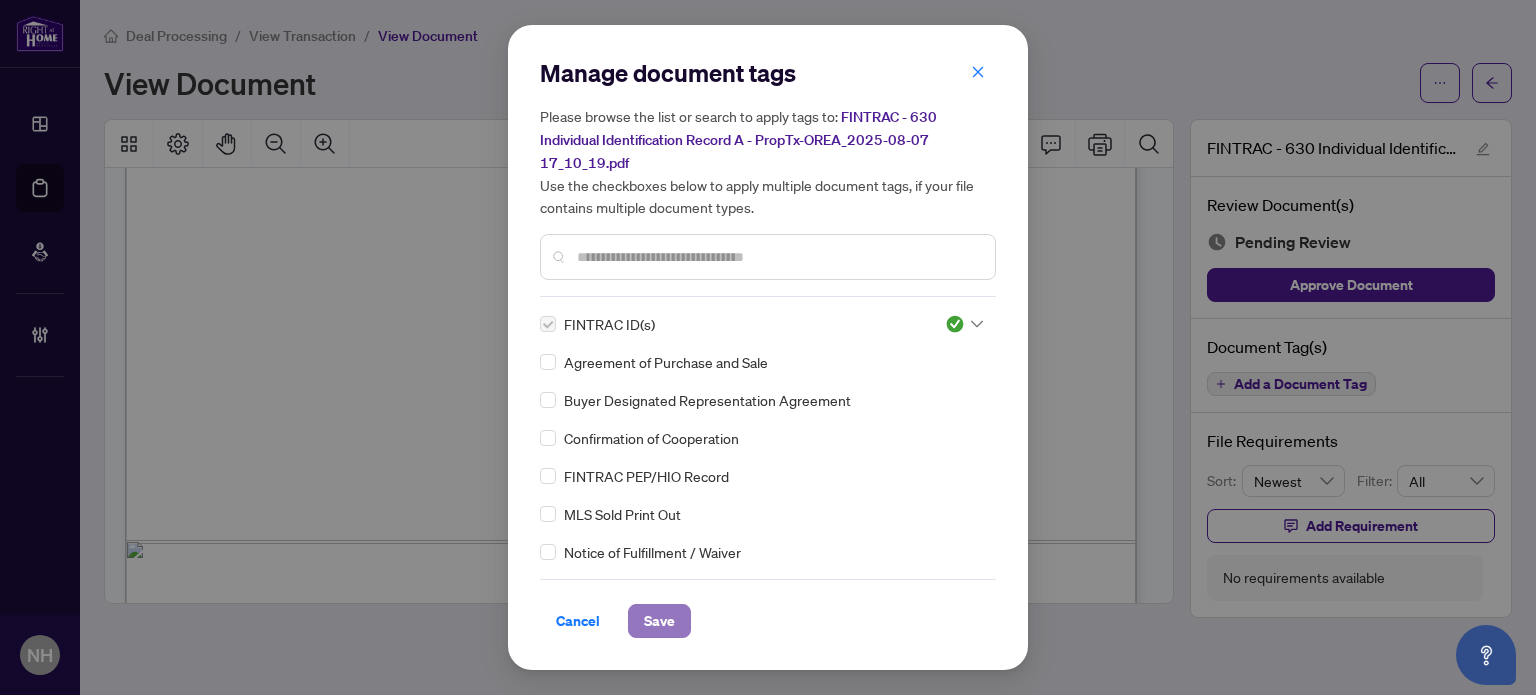 click on "Save" at bounding box center [659, 621] 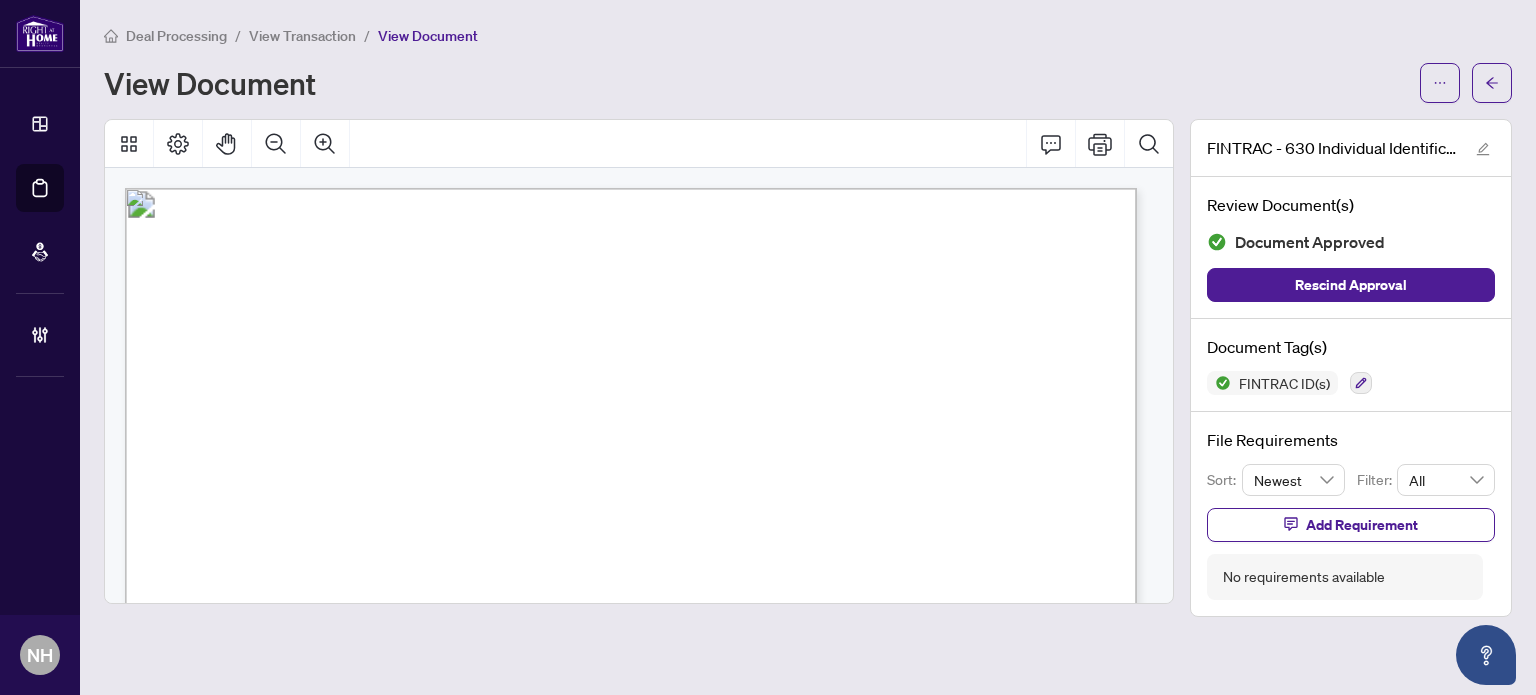 scroll, scrollTop: 200, scrollLeft: 0, axis: vertical 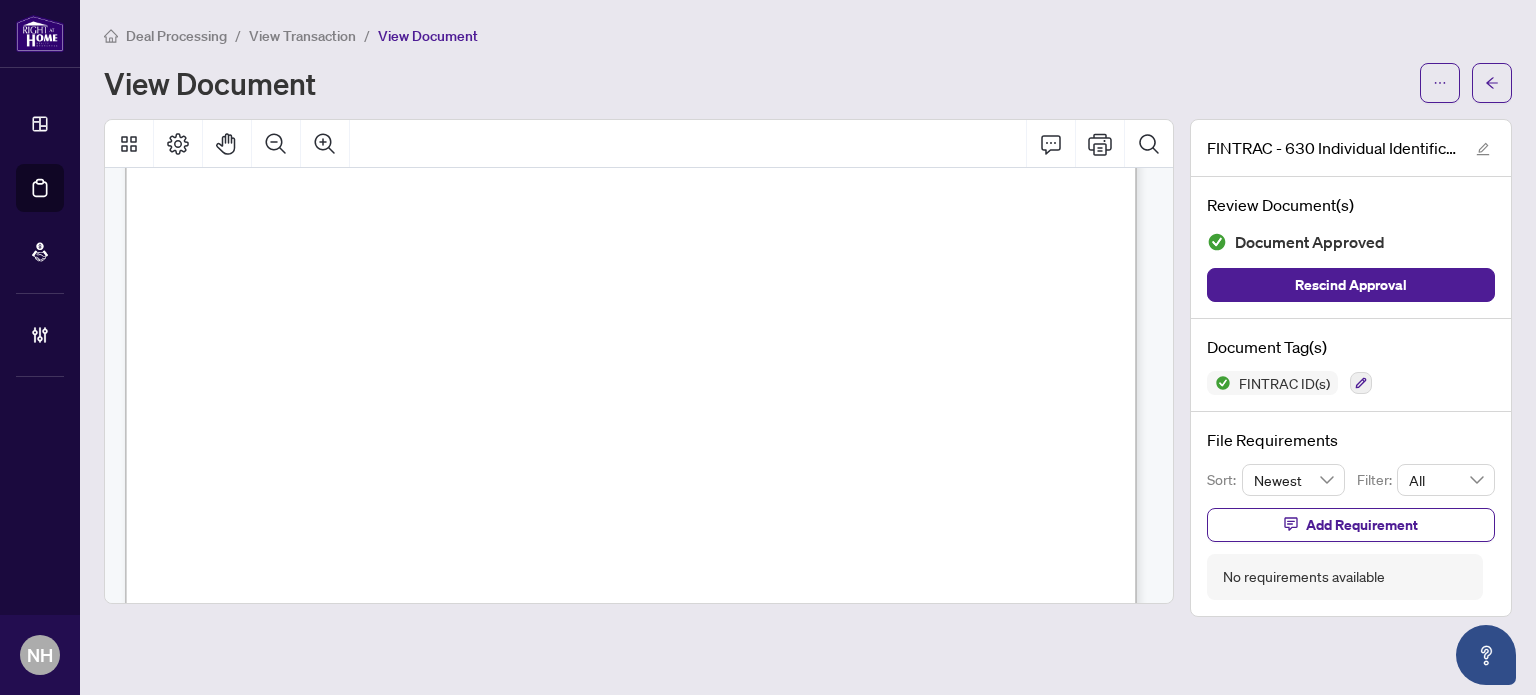 click on "View Transaction" at bounding box center [302, 36] 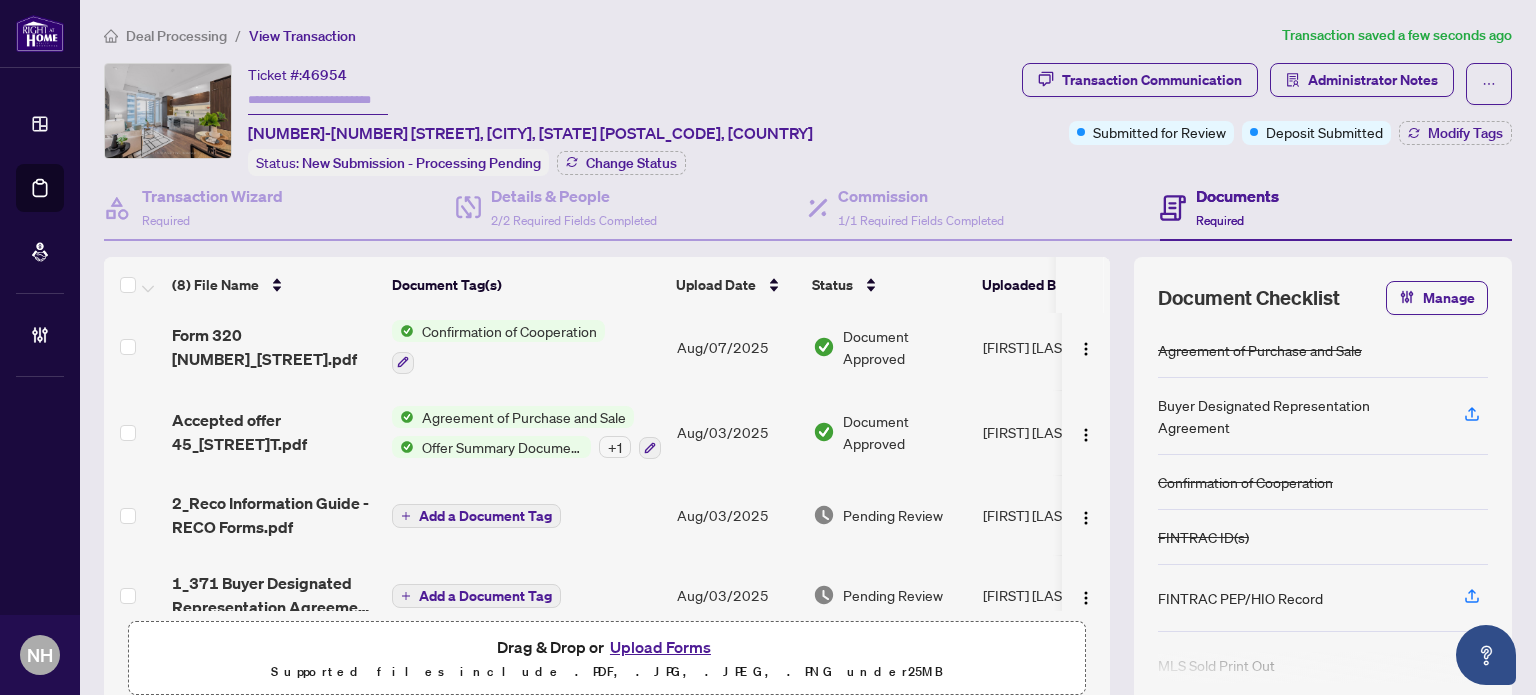 scroll, scrollTop: 369, scrollLeft: 0, axis: vertical 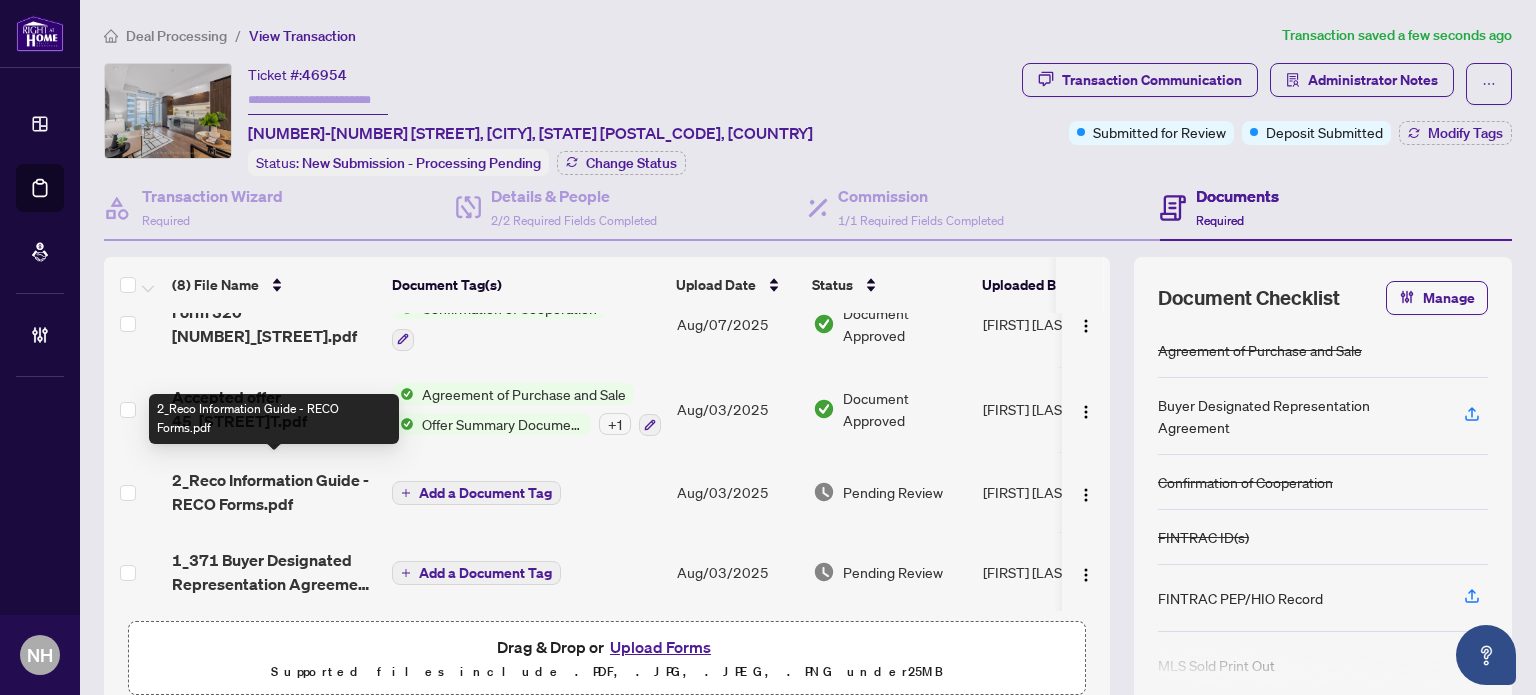 click on "2_Reco Information Guide - RECO Forms.pdf" at bounding box center [274, 492] 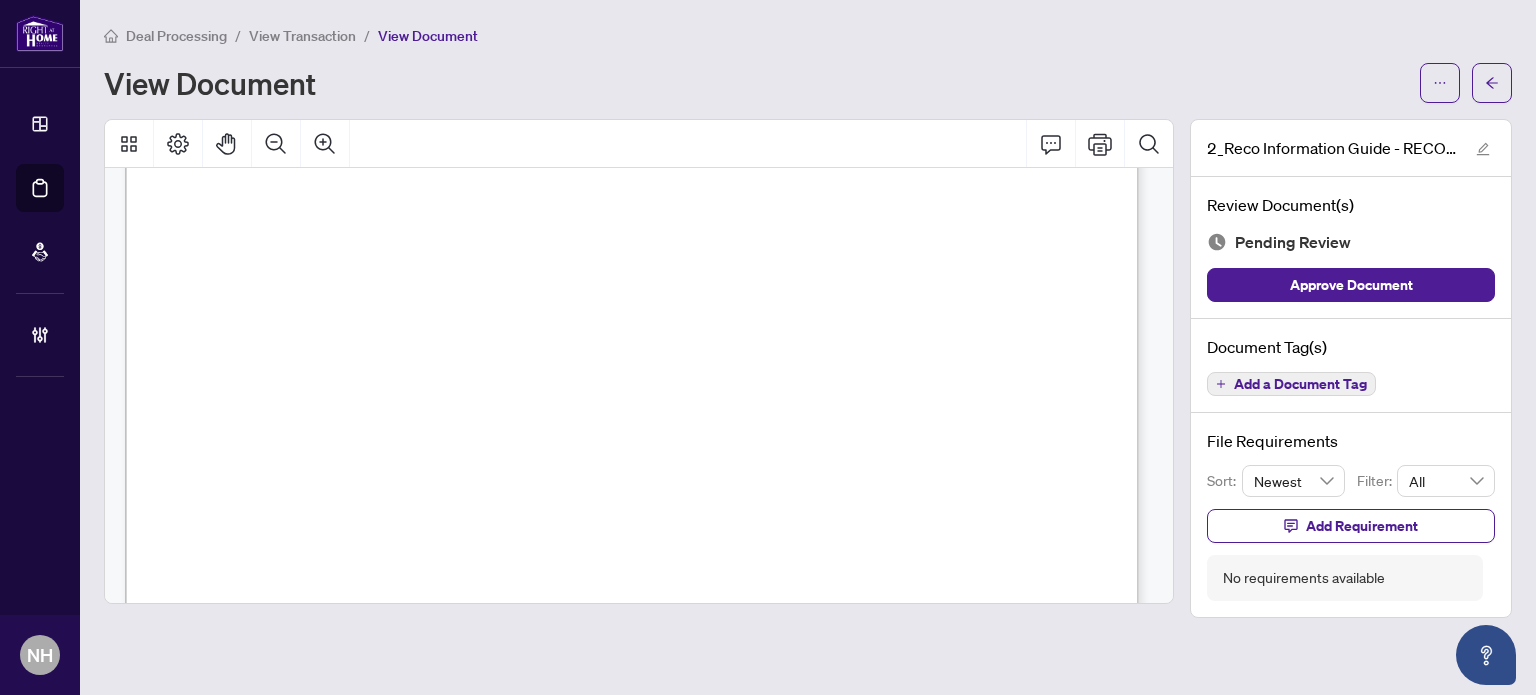 scroll, scrollTop: 1100, scrollLeft: 0, axis: vertical 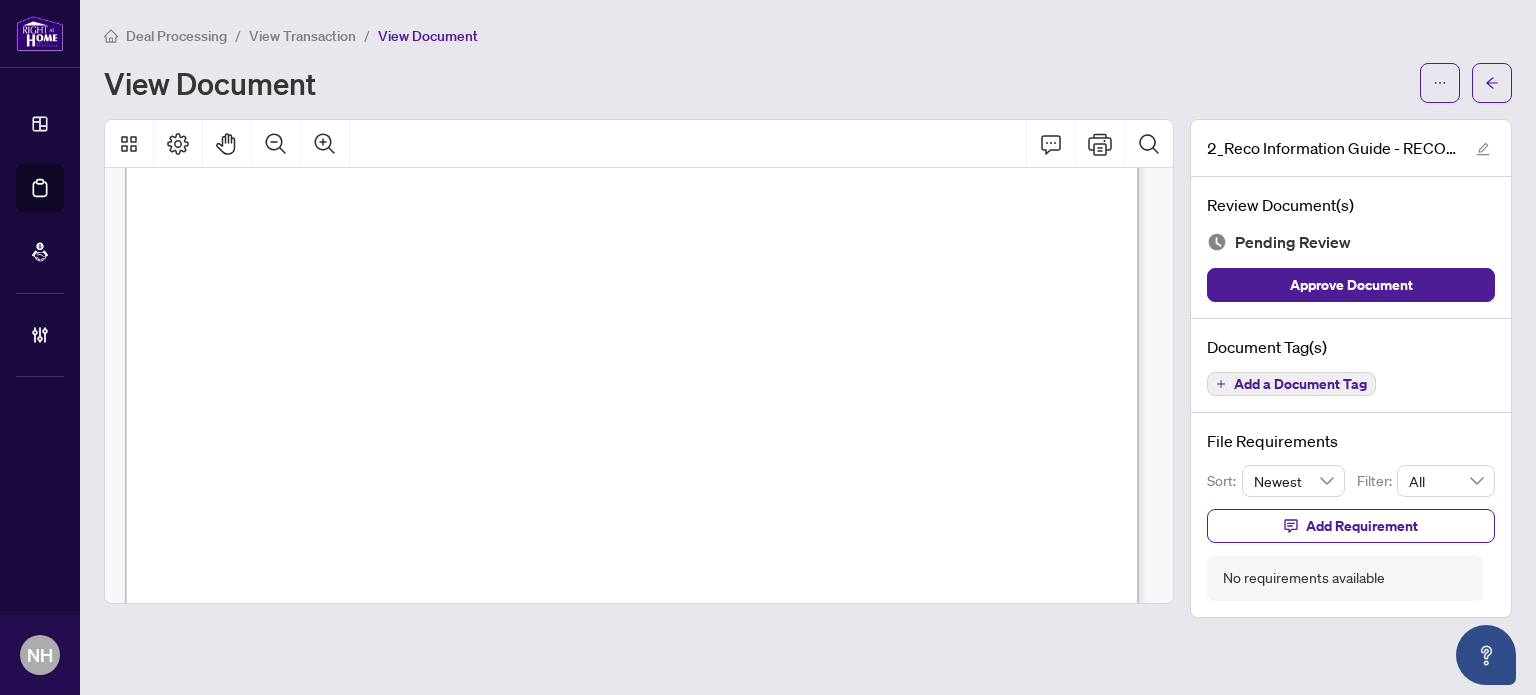 click on "Add a Document Tag" at bounding box center (1300, 384) 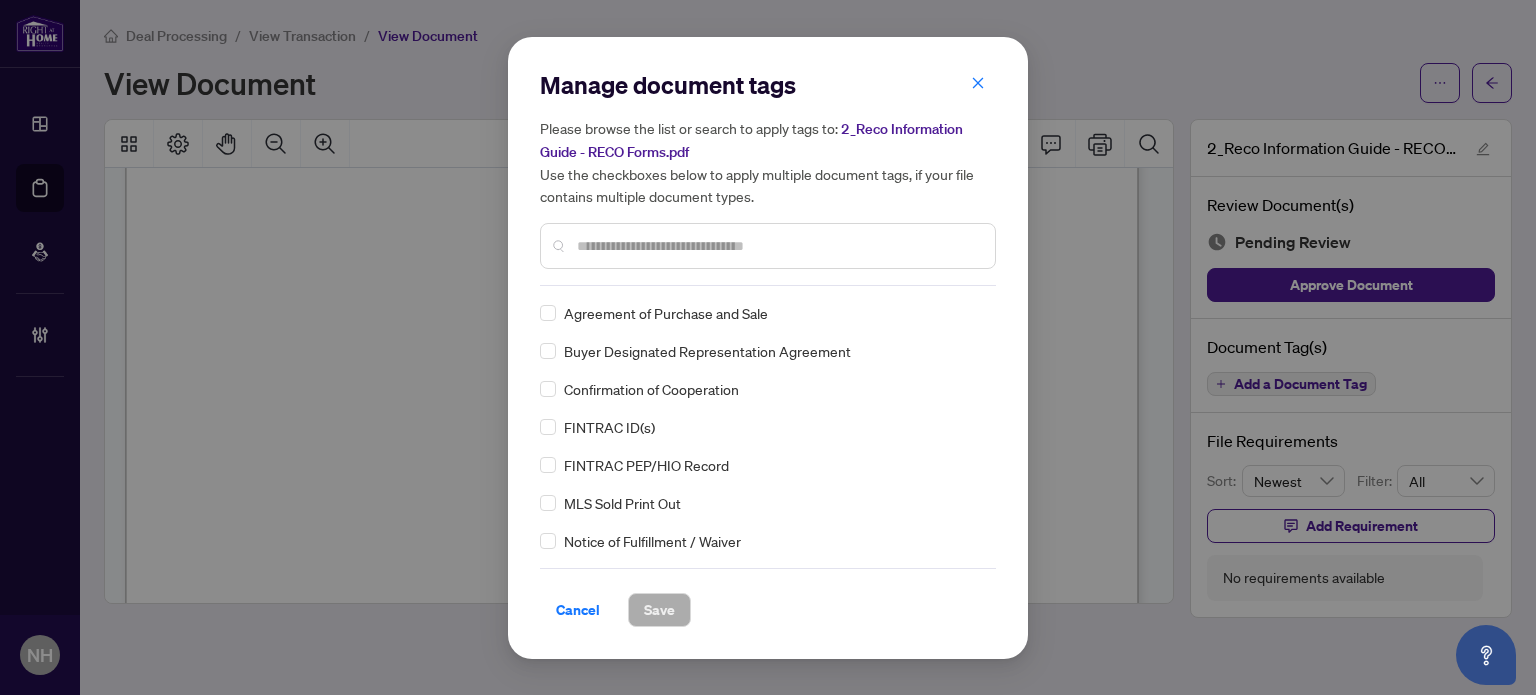 click at bounding box center [778, 246] 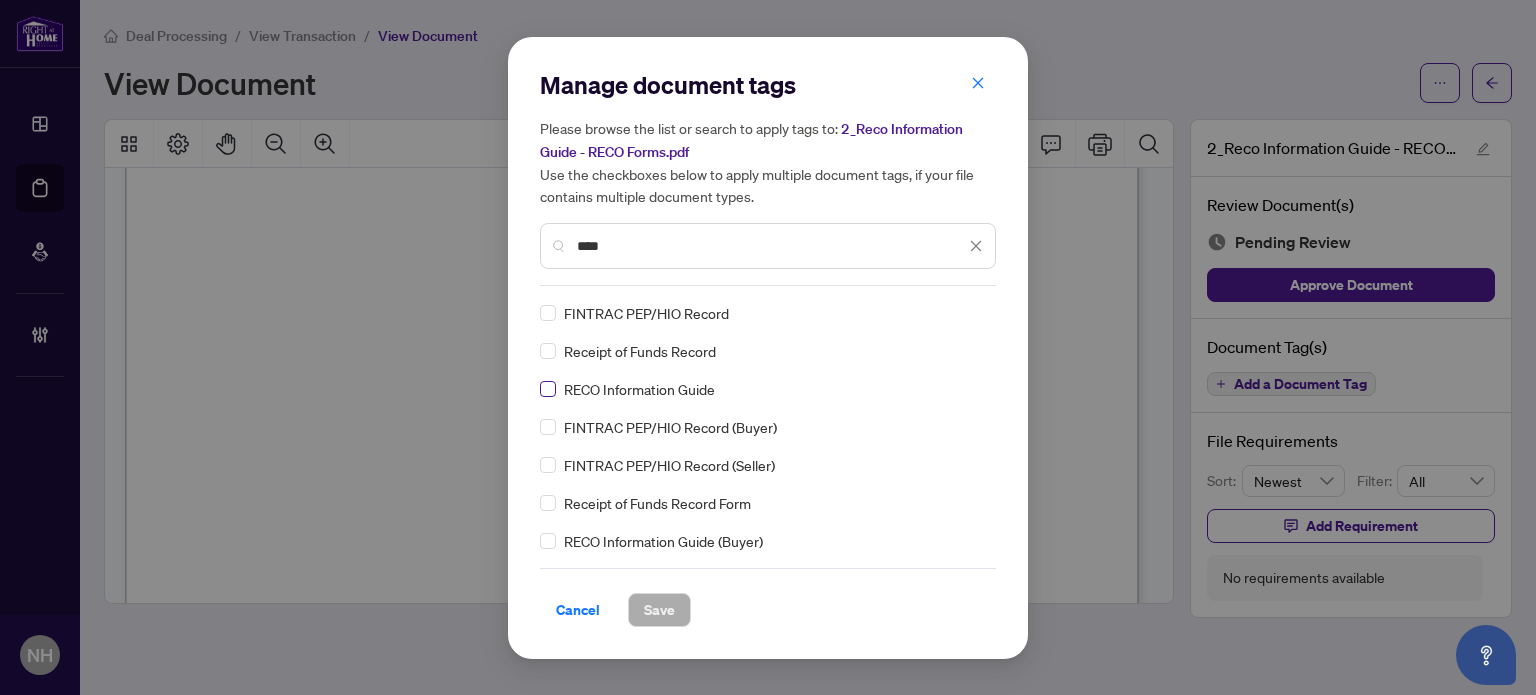 type on "****" 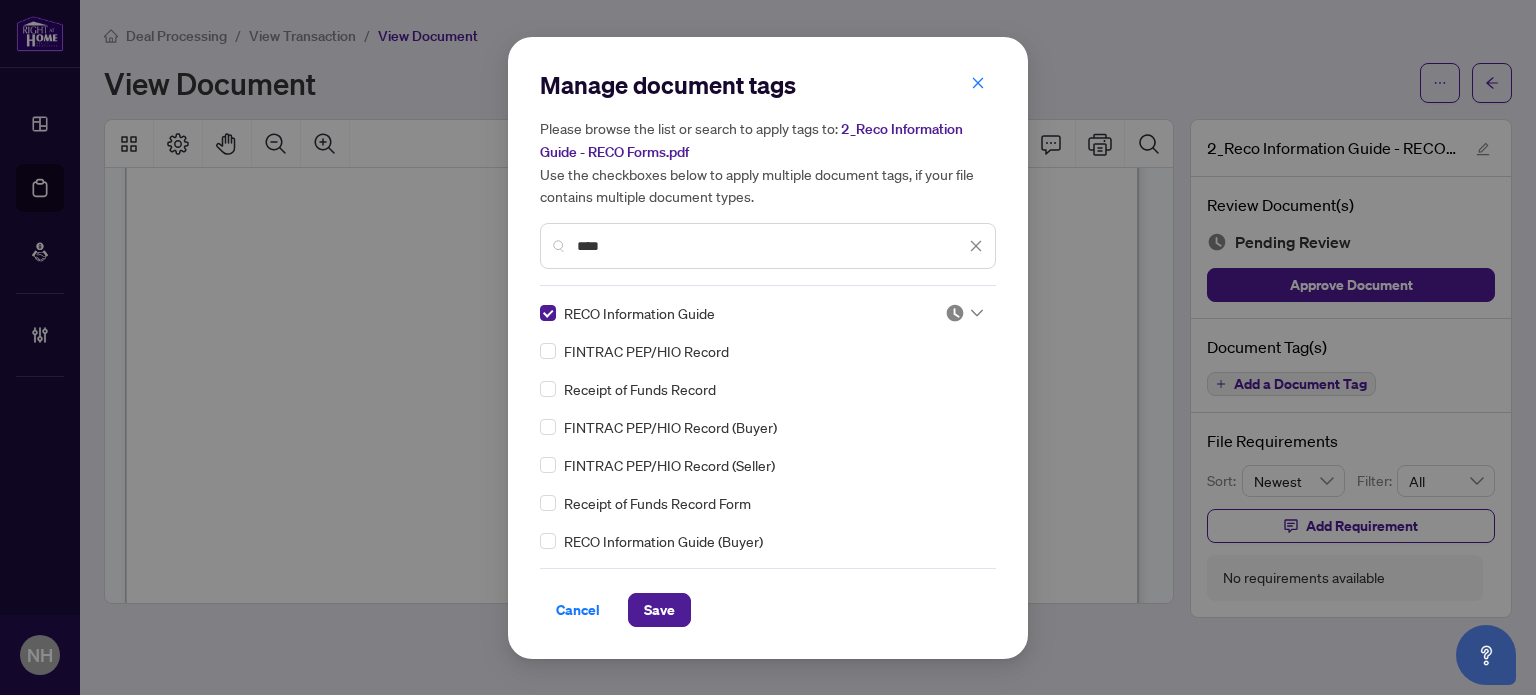 click at bounding box center (955, 313) 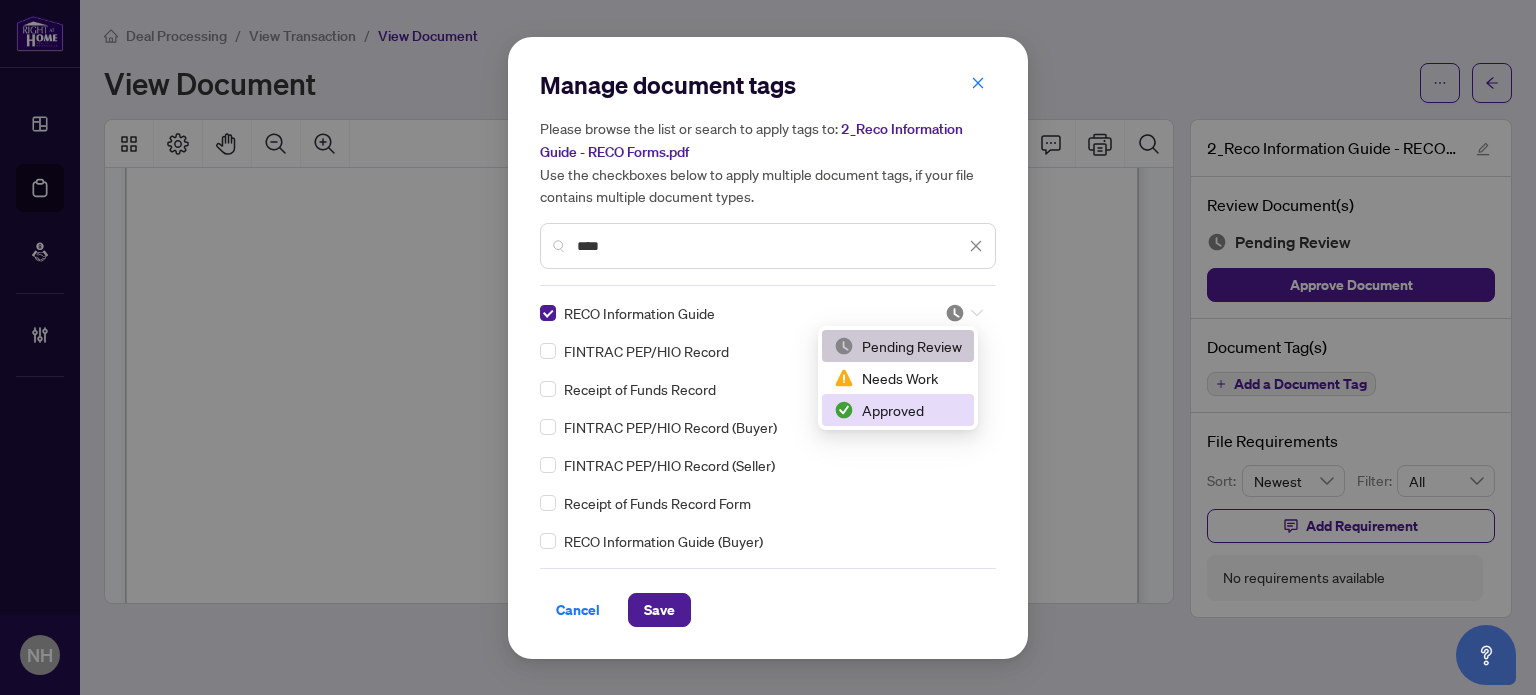 click on "Approved" at bounding box center (898, 410) 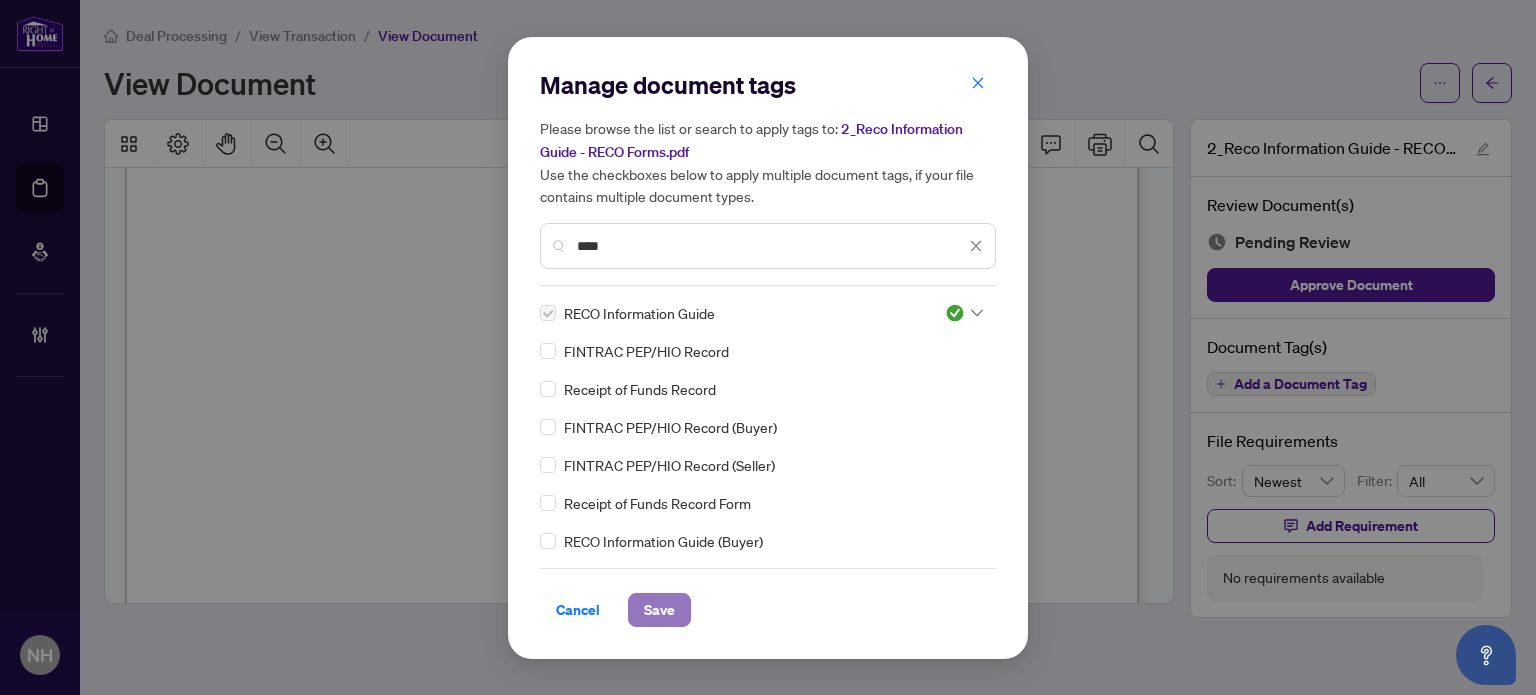 click on "Save" at bounding box center (659, 610) 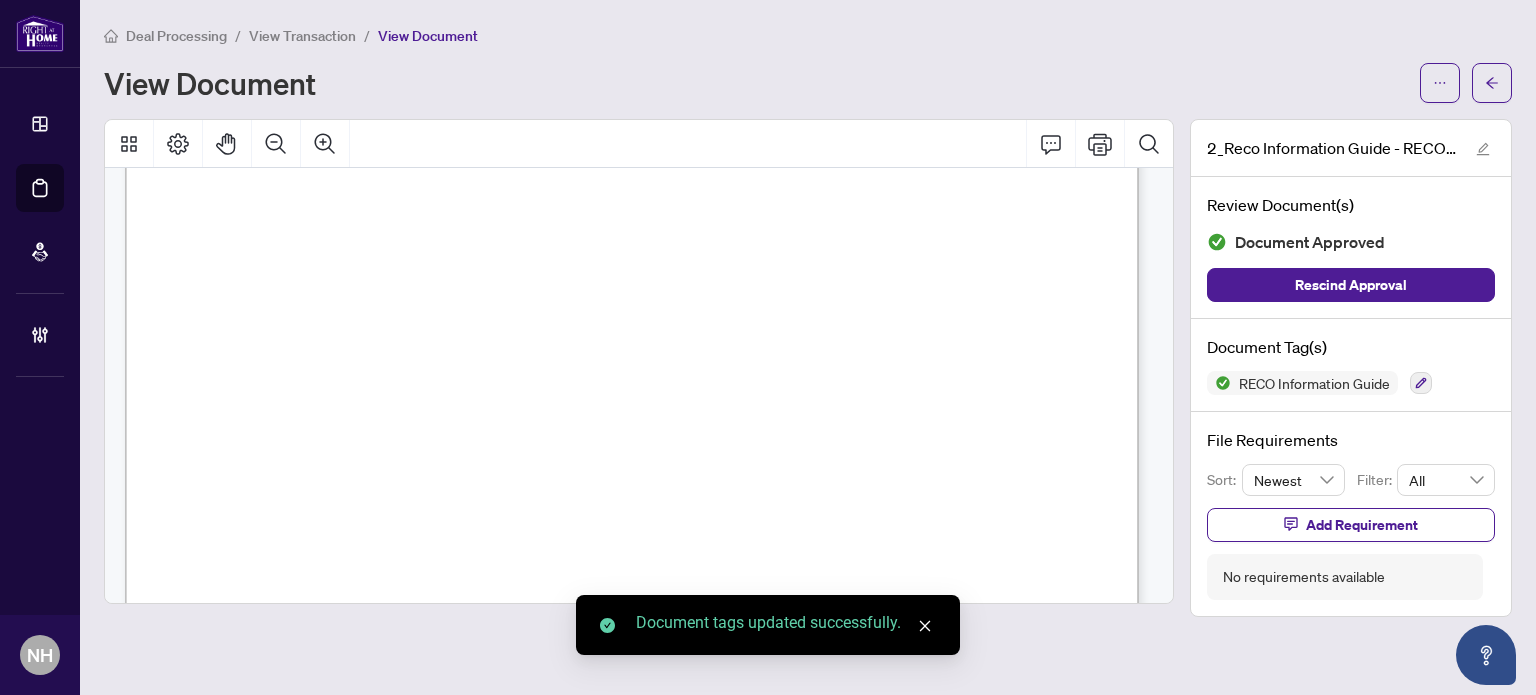 click on "View Transaction" at bounding box center (302, 36) 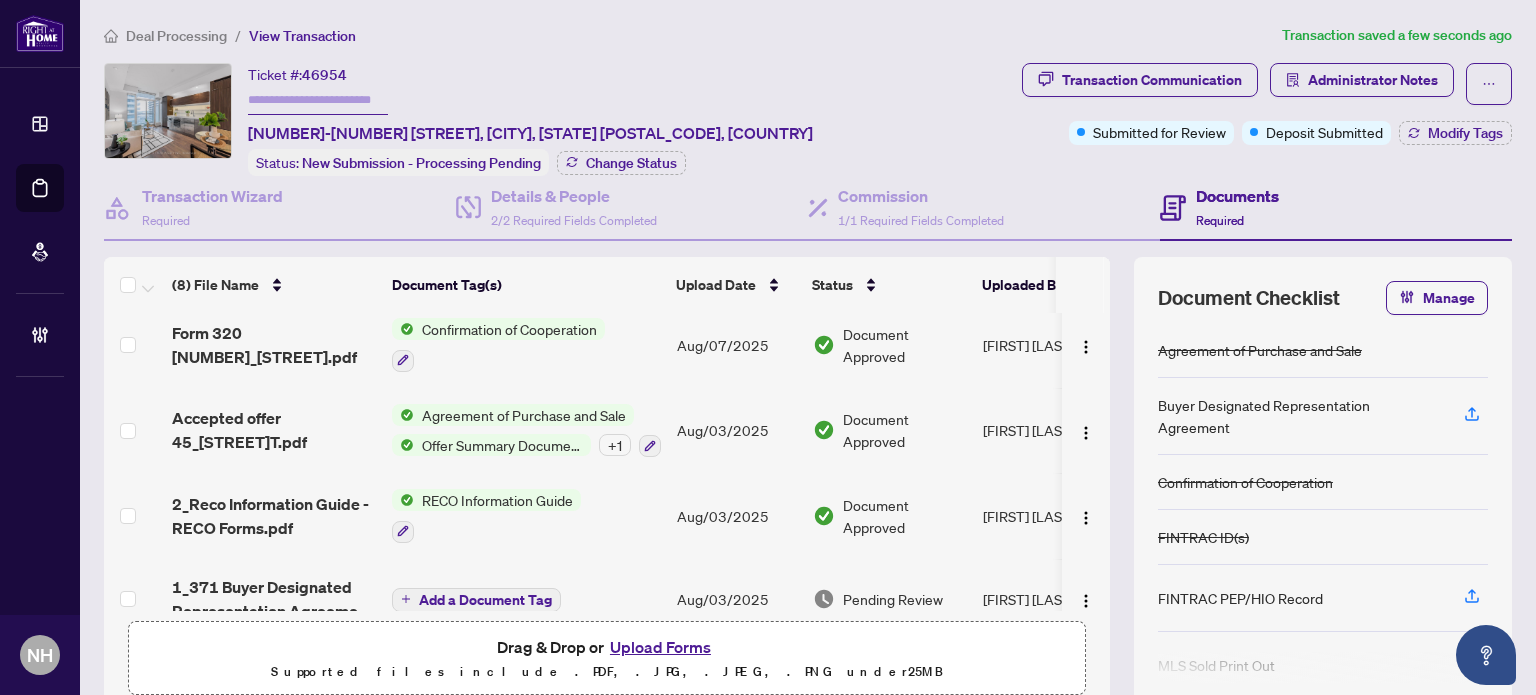 scroll, scrollTop: 373, scrollLeft: 0, axis: vertical 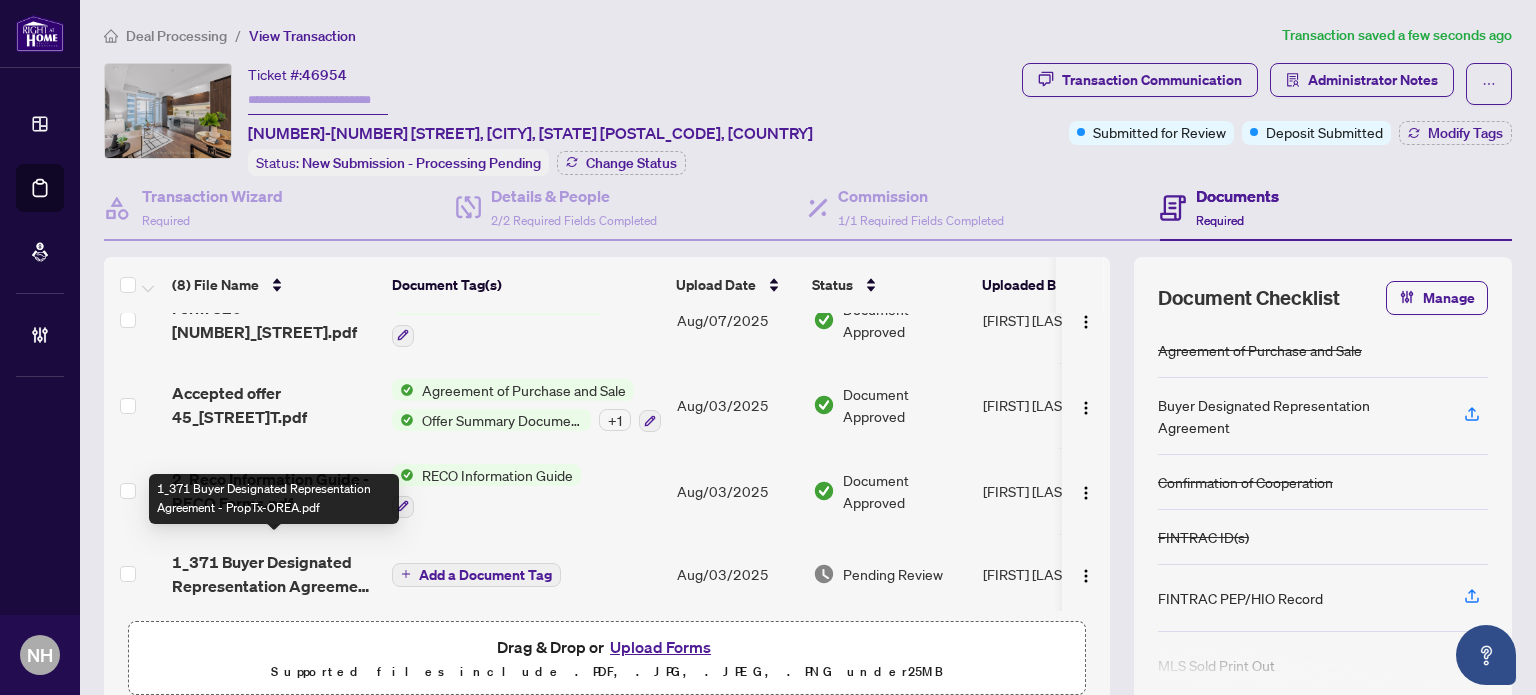 click on "1_371 Buyer Designated Representation Agreement - PropTx-OREA.pdf" at bounding box center [274, 574] 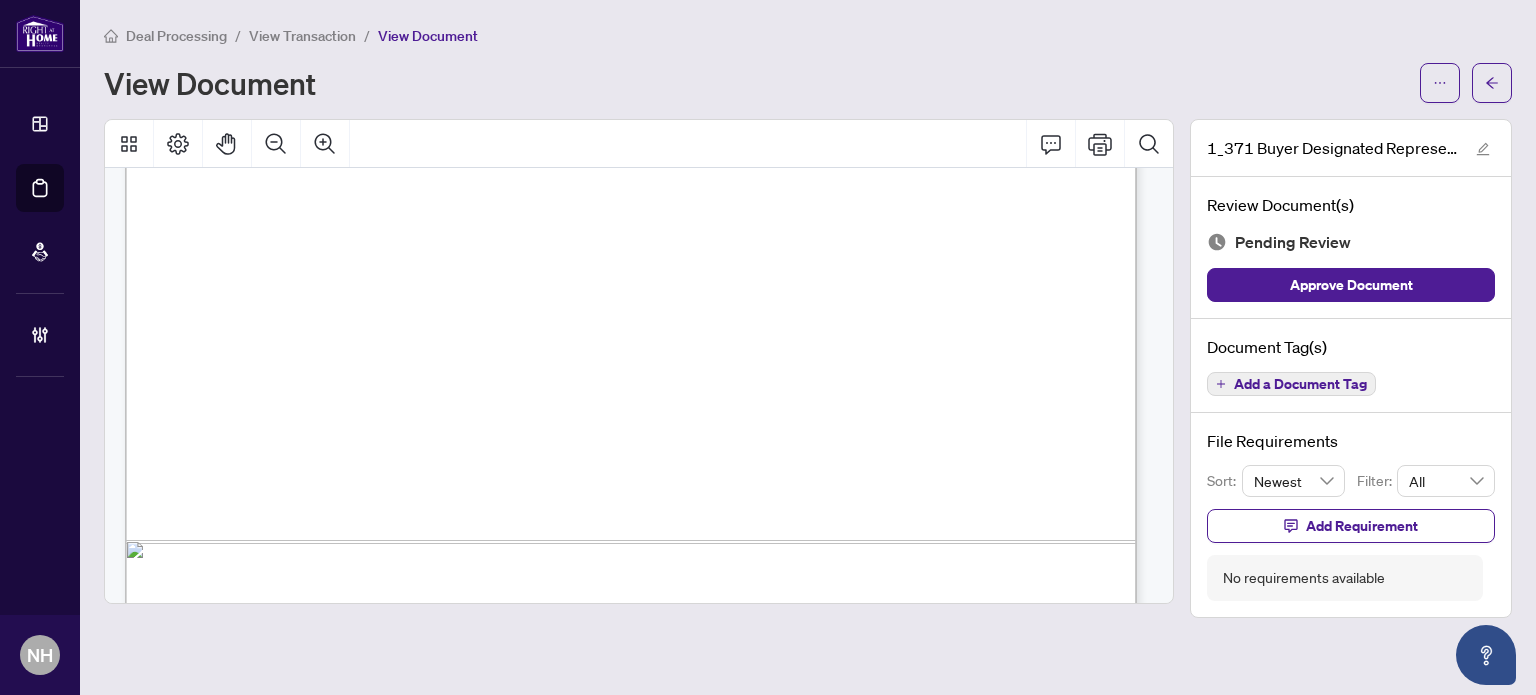 scroll, scrollTop: 6283, scrollLeft: 0, axis: vertical 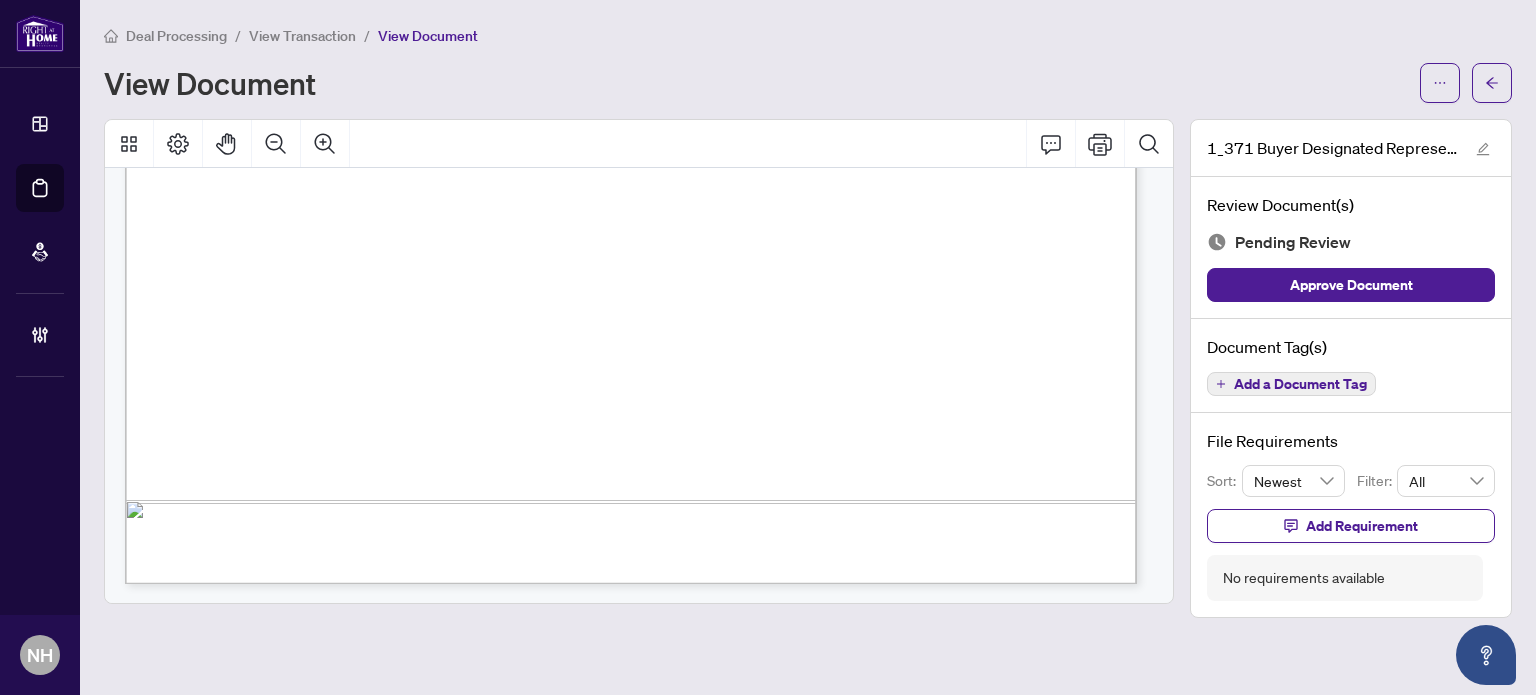 click on "Add a Document Tag" at bounding box center [1300, 384] 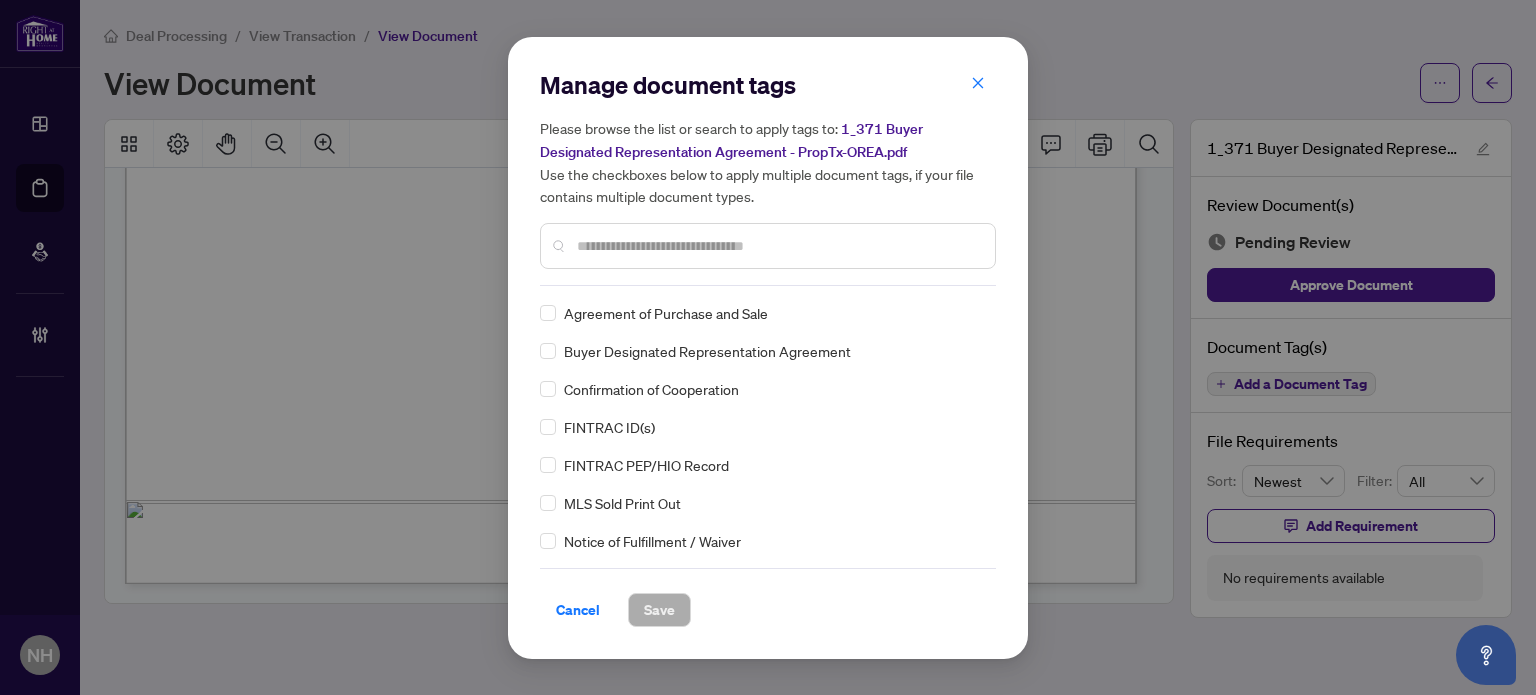 click on "Buyer Designated Representation Agreement" at bounding box center [762, 351] 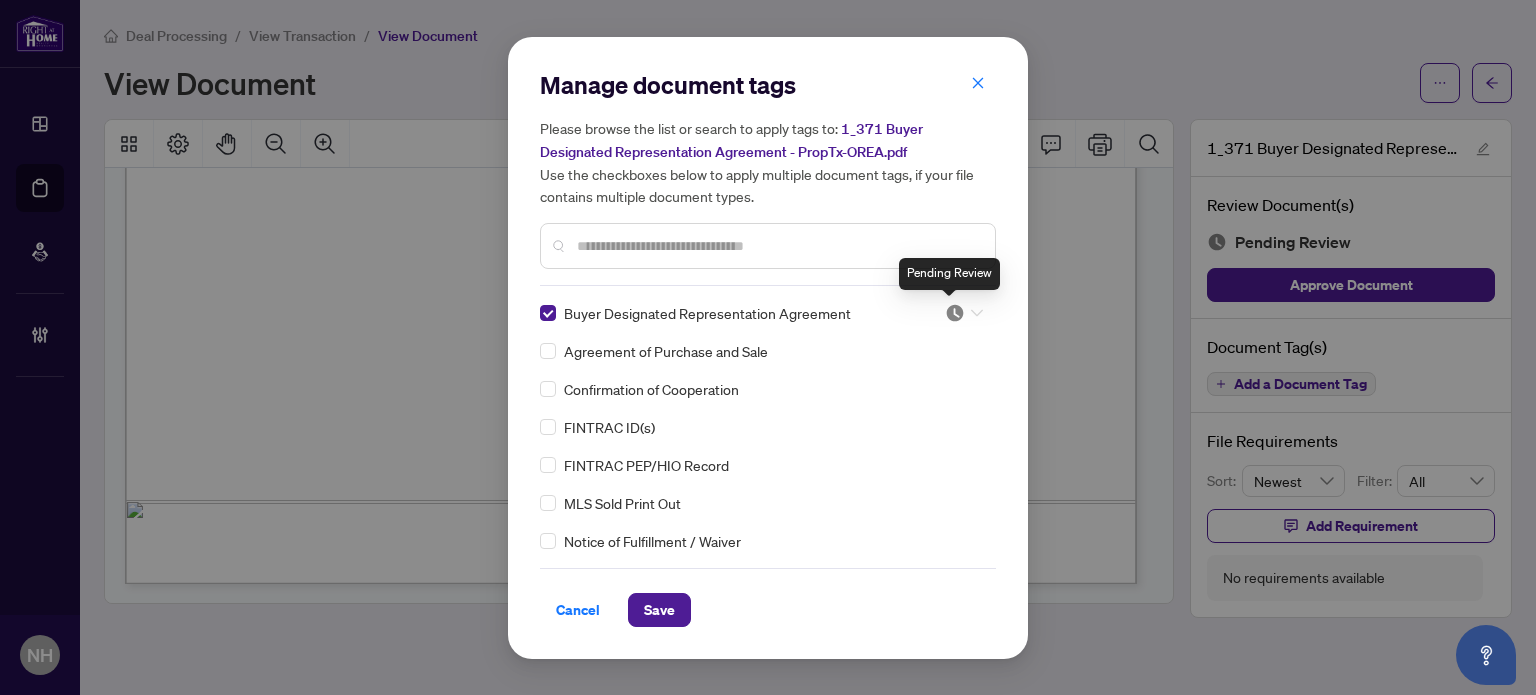 click at bounding box center (955, 313) 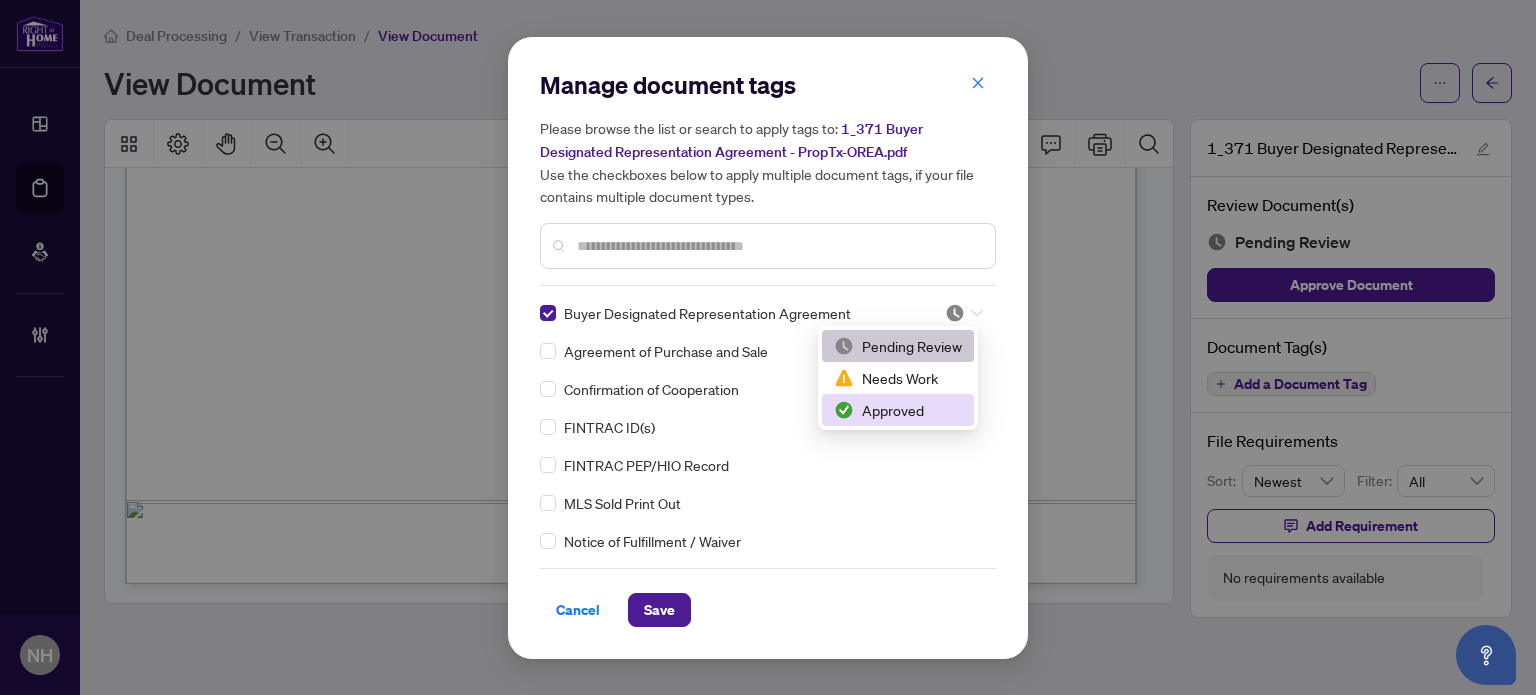 click on "Approved" at bounding box center (898, 410) 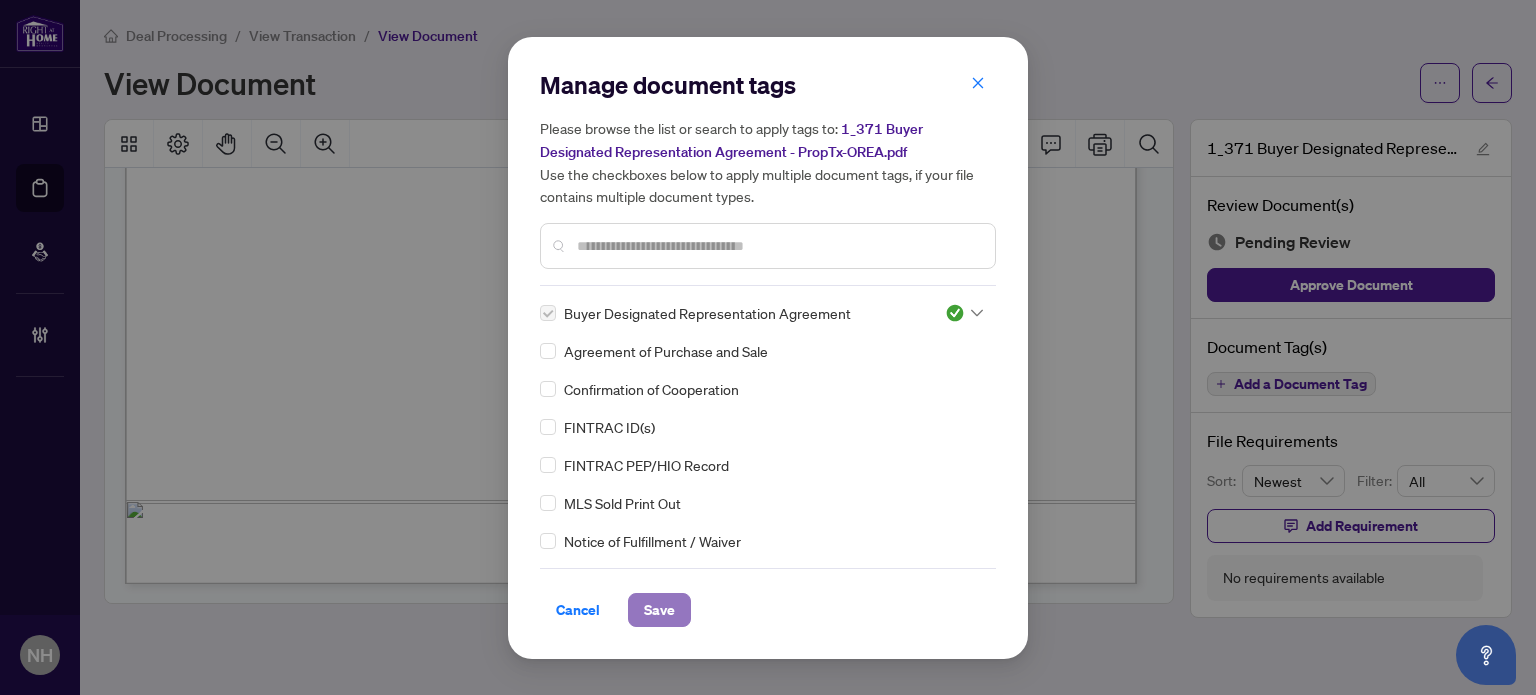 click on "Save" at bounding box center (659, 610) 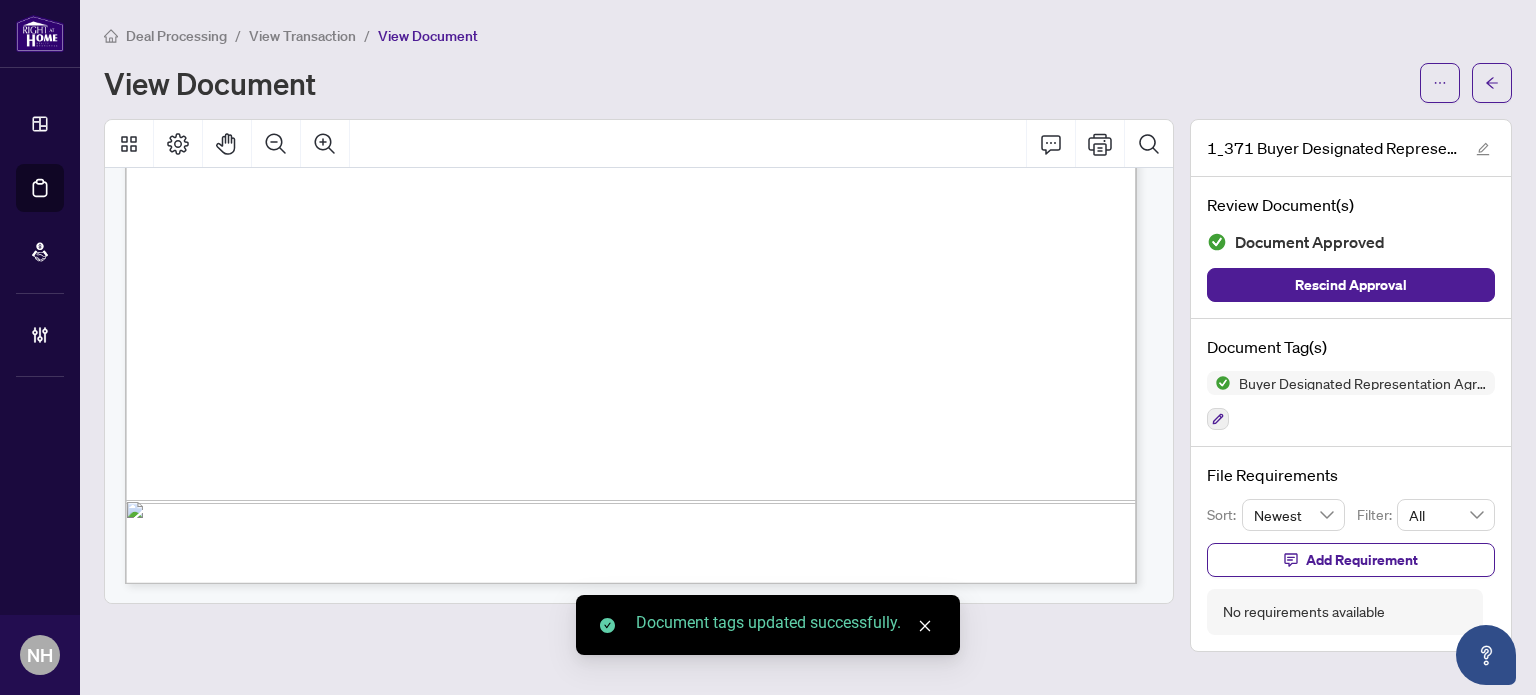 click on "View Transaction" at bounding box center [302, 36] 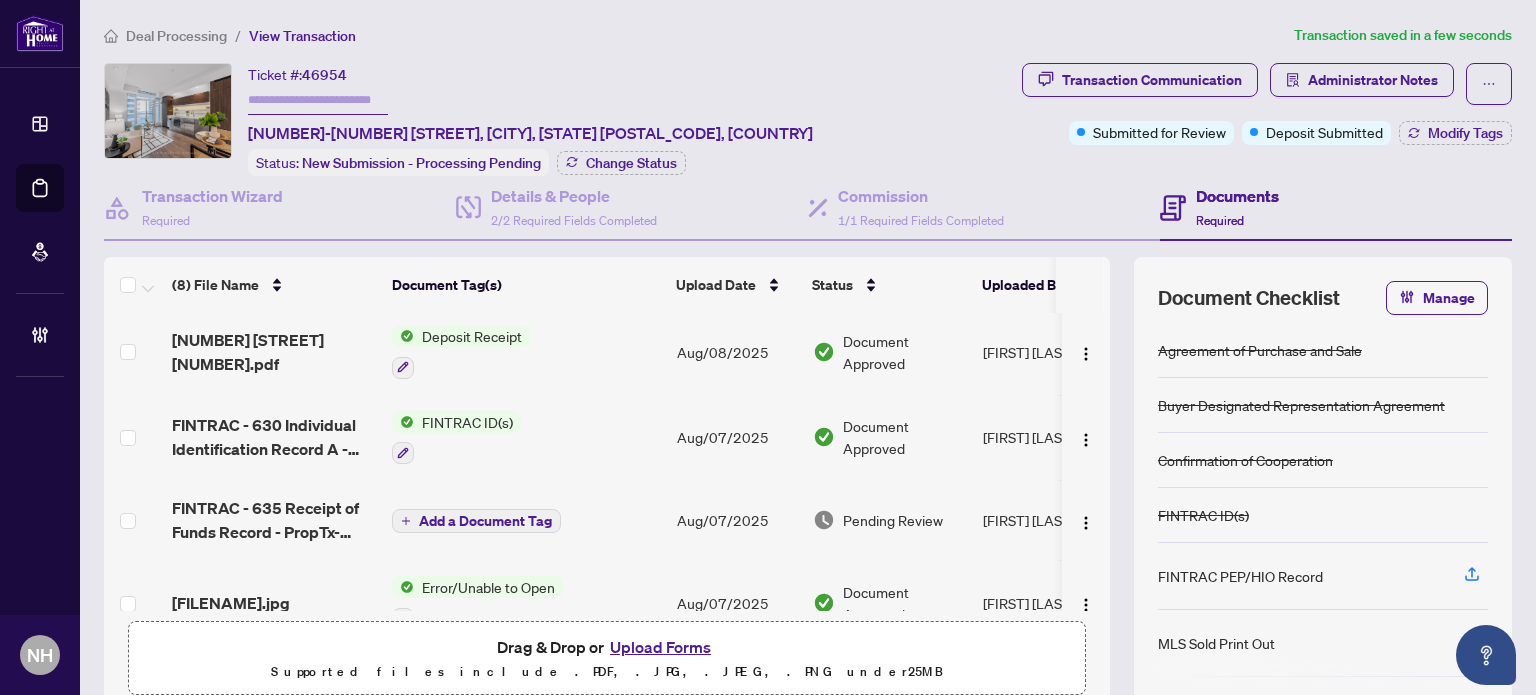 scroll, scrollTop: 0, scrollLeft: 0, axis: both 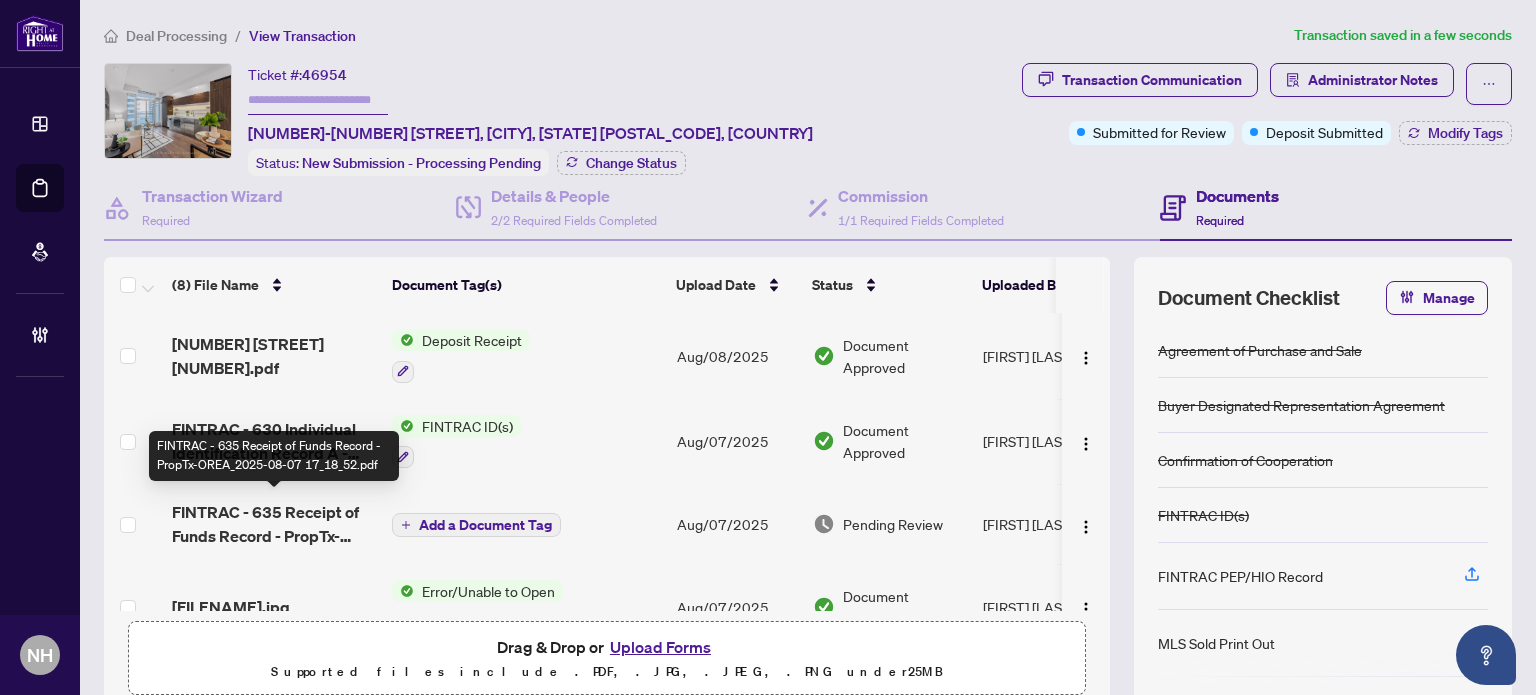 click on "FINTRAC - 635 Receipt of Funds Record - PropTx-OREA_2025-08-07 17_18_52.pdf" at bounding box center (274, 524) 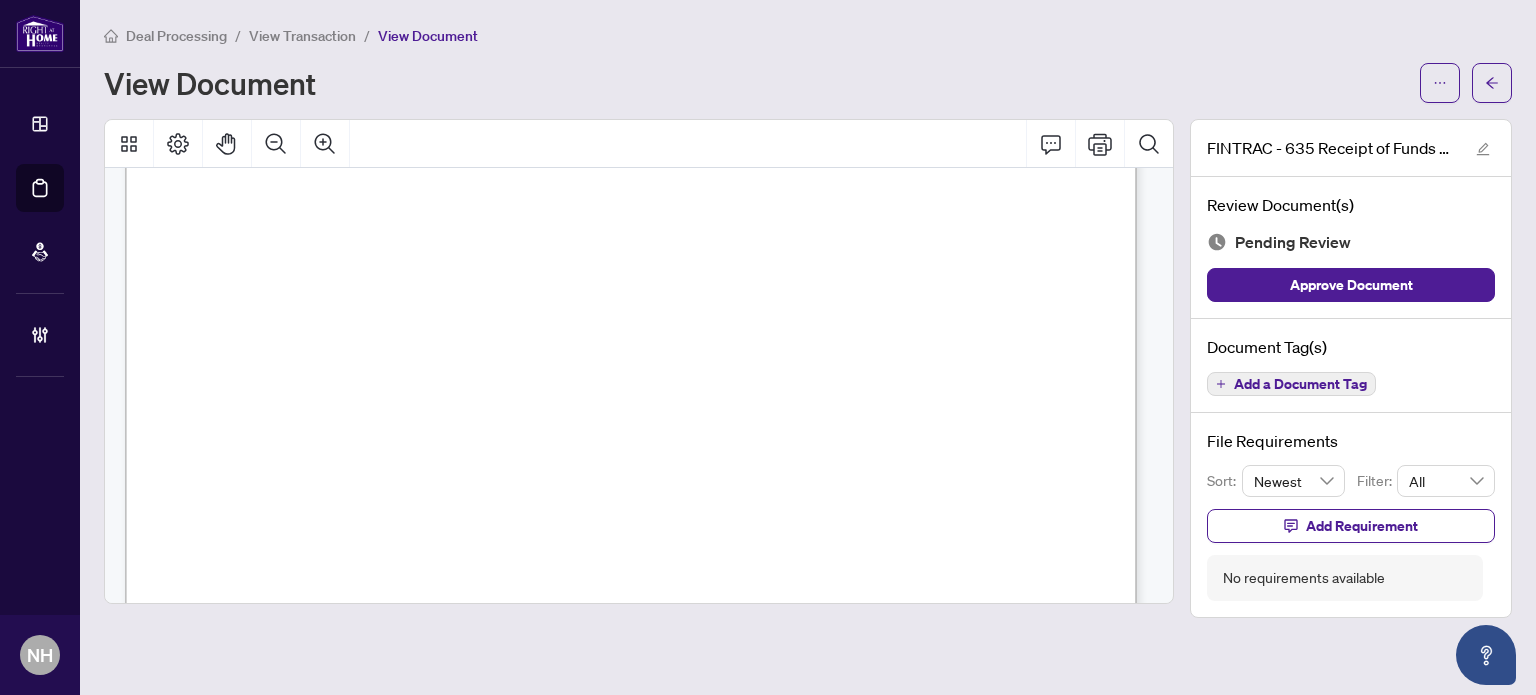 scroll, scrollTop: 1500, scrollLeft: 0, axis: vertical 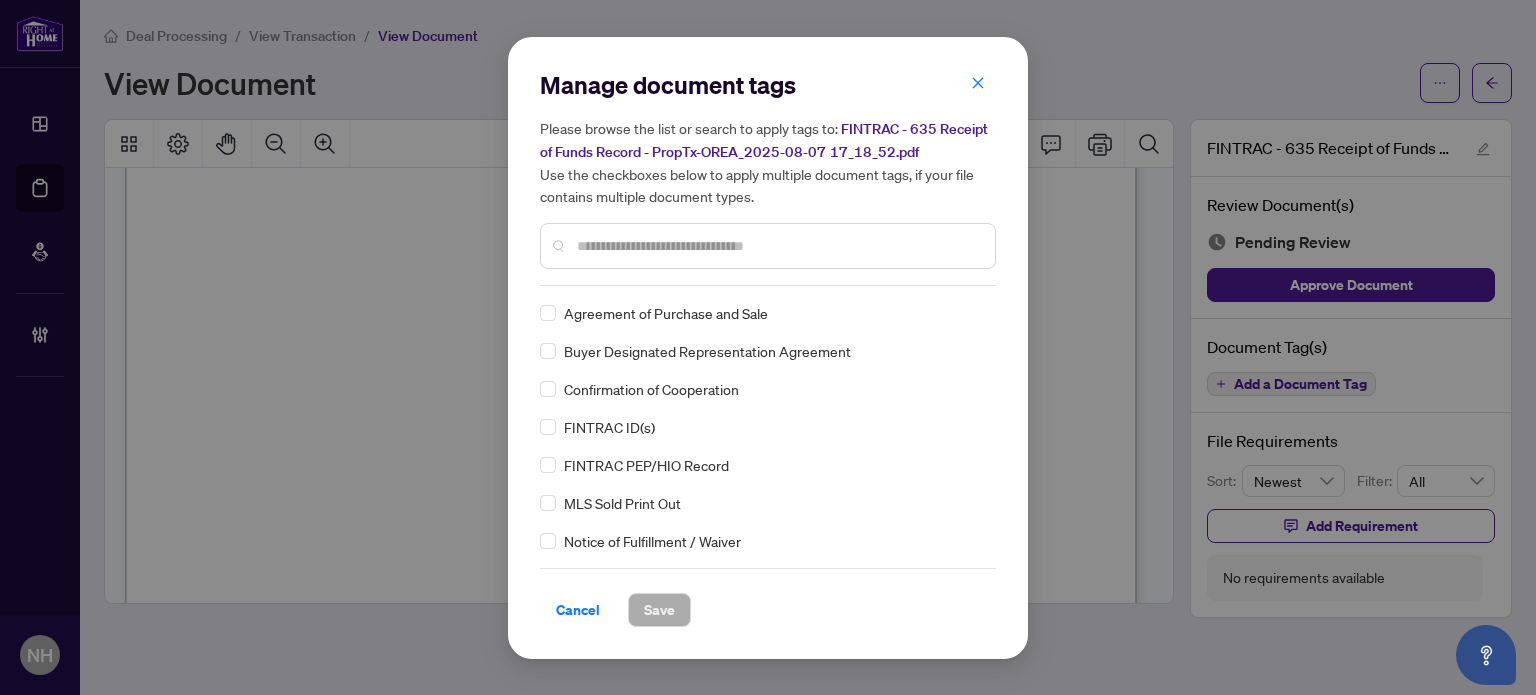 drag, startPoint x: 612, startPoint y: 244, endPoint x: 626, endPoint y: 219, distance: 28.653097 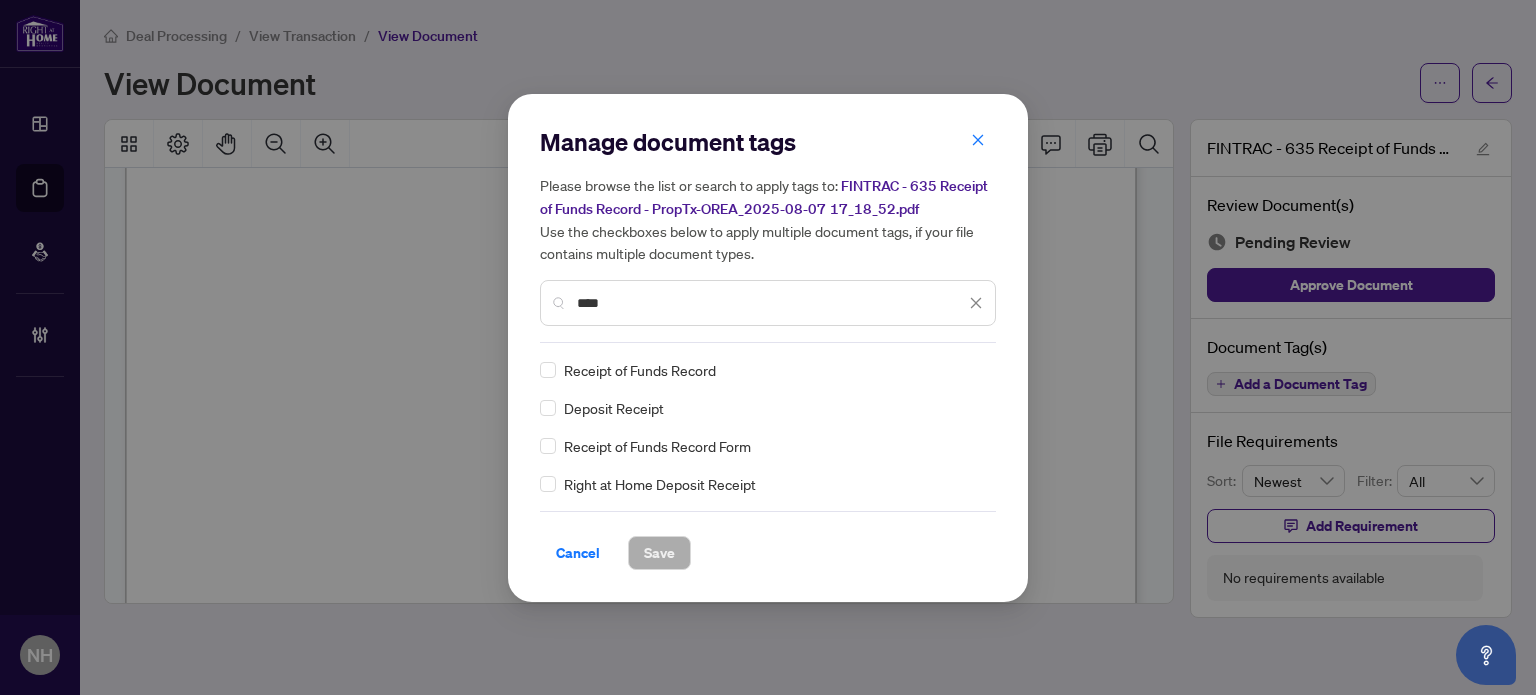 type on "****" 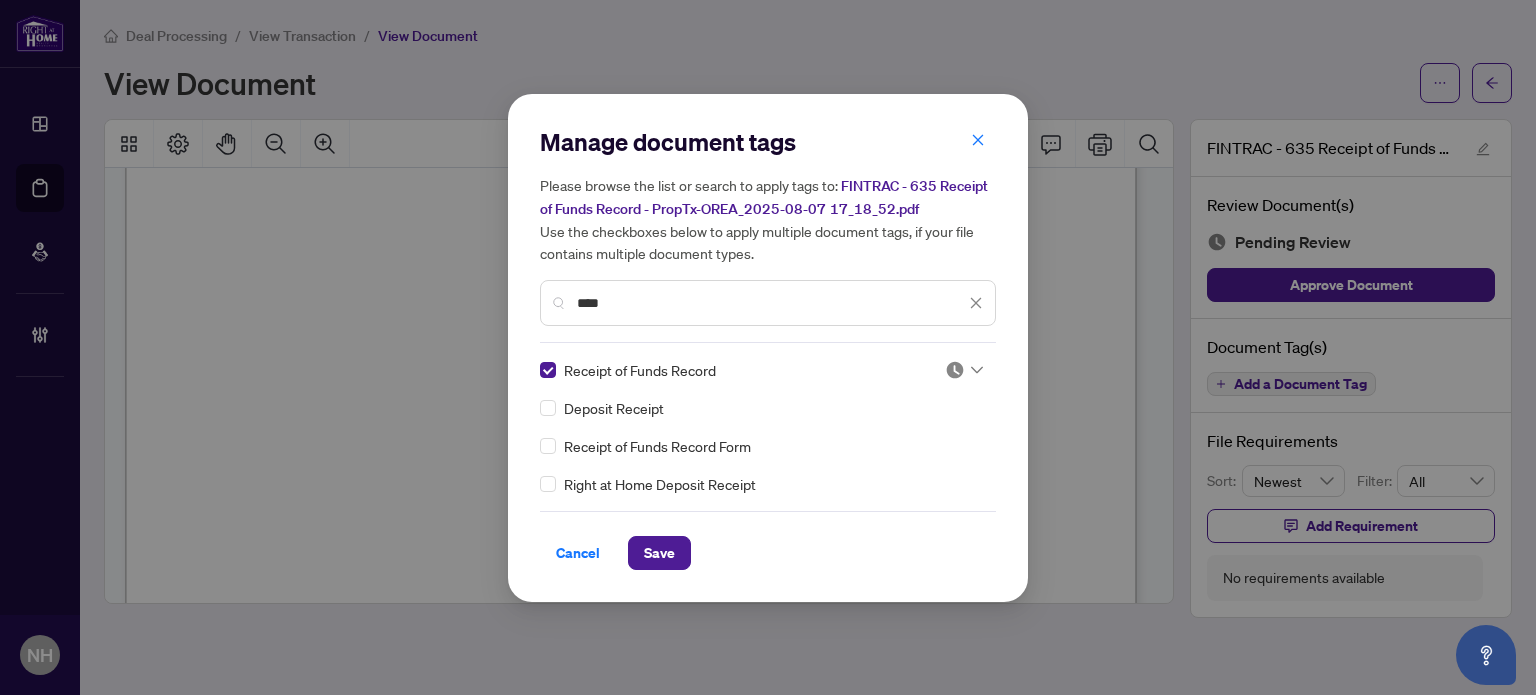 click at bounding box center (964, 370) 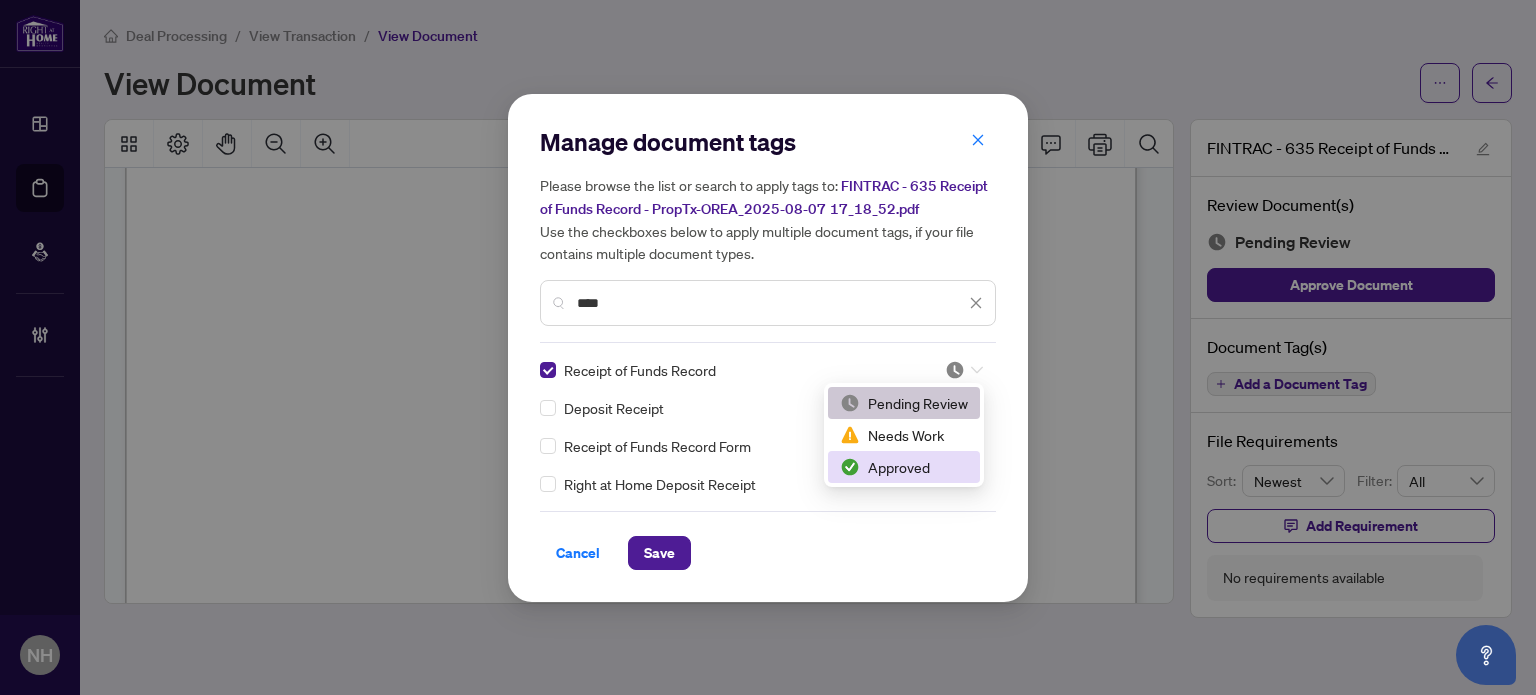 drag, startPoint x: 903, startPoint y: 460, endPoint x: 818, endPoint y: 513, distance: 100.16985 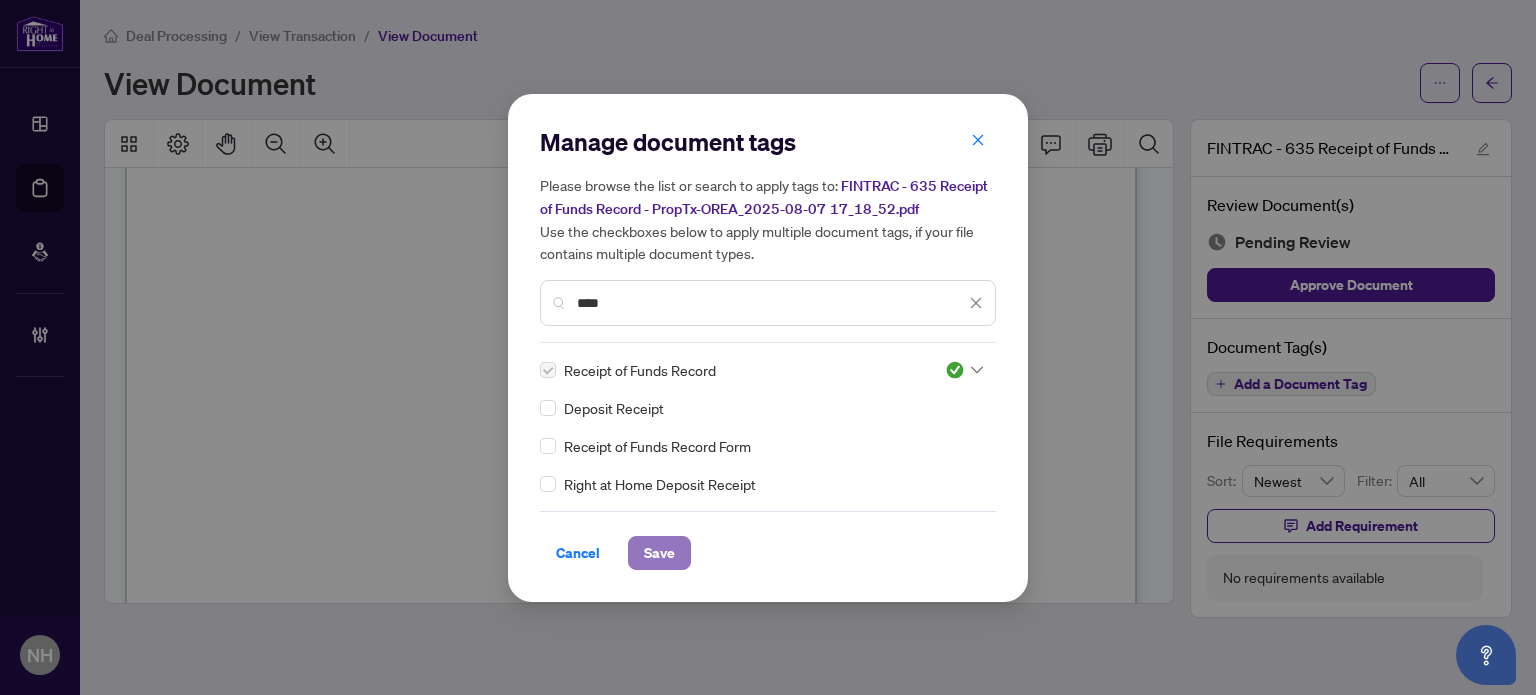 click on "Save" at bounding box center [659, 553] 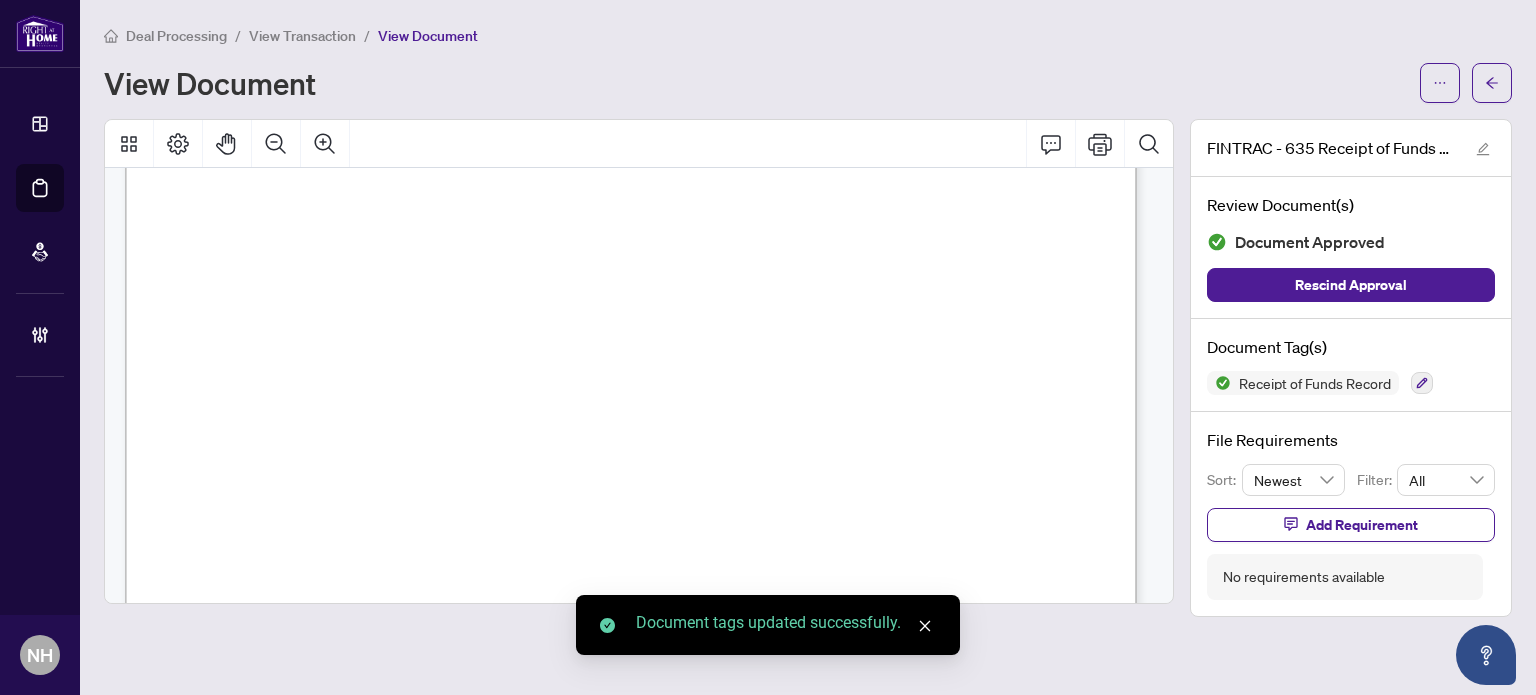 click on "View Transaction" at bounding box center [302, 36] 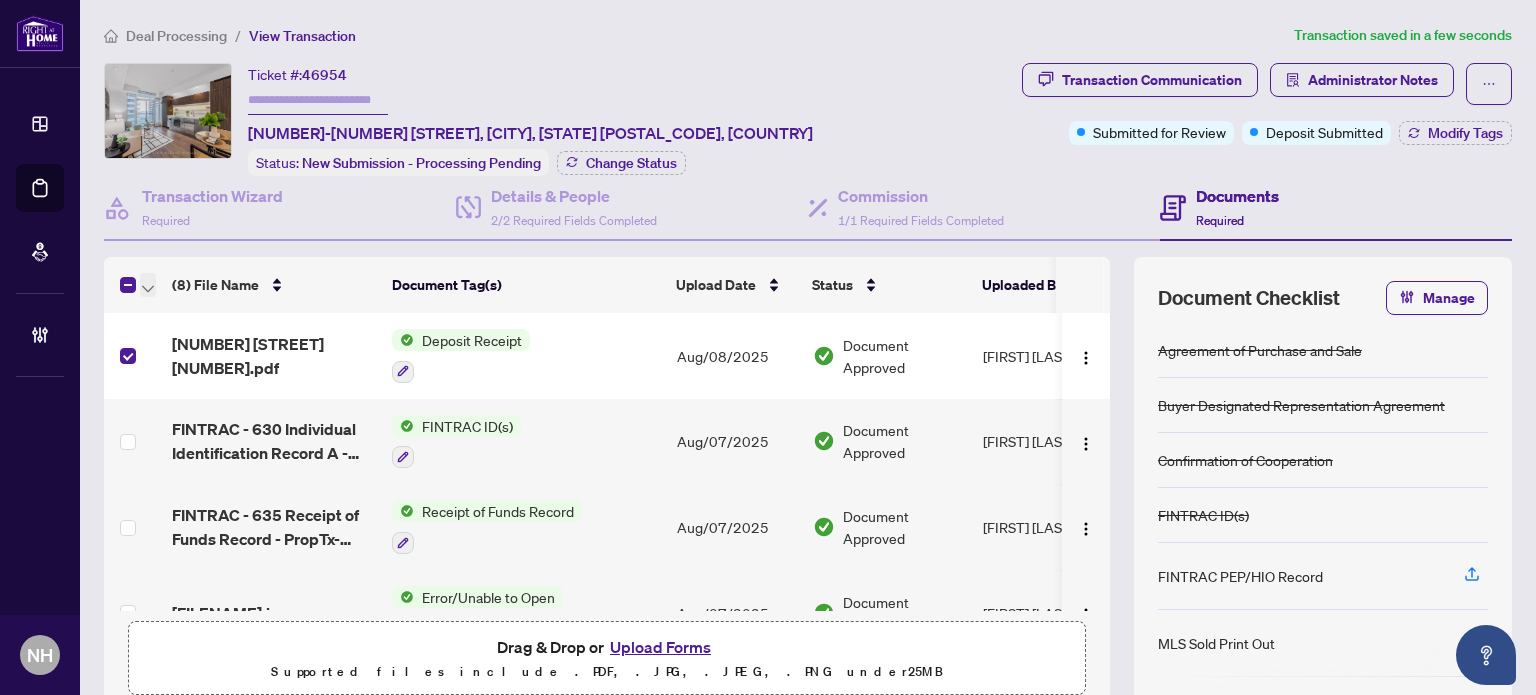 click at bounding box center [138, 285] 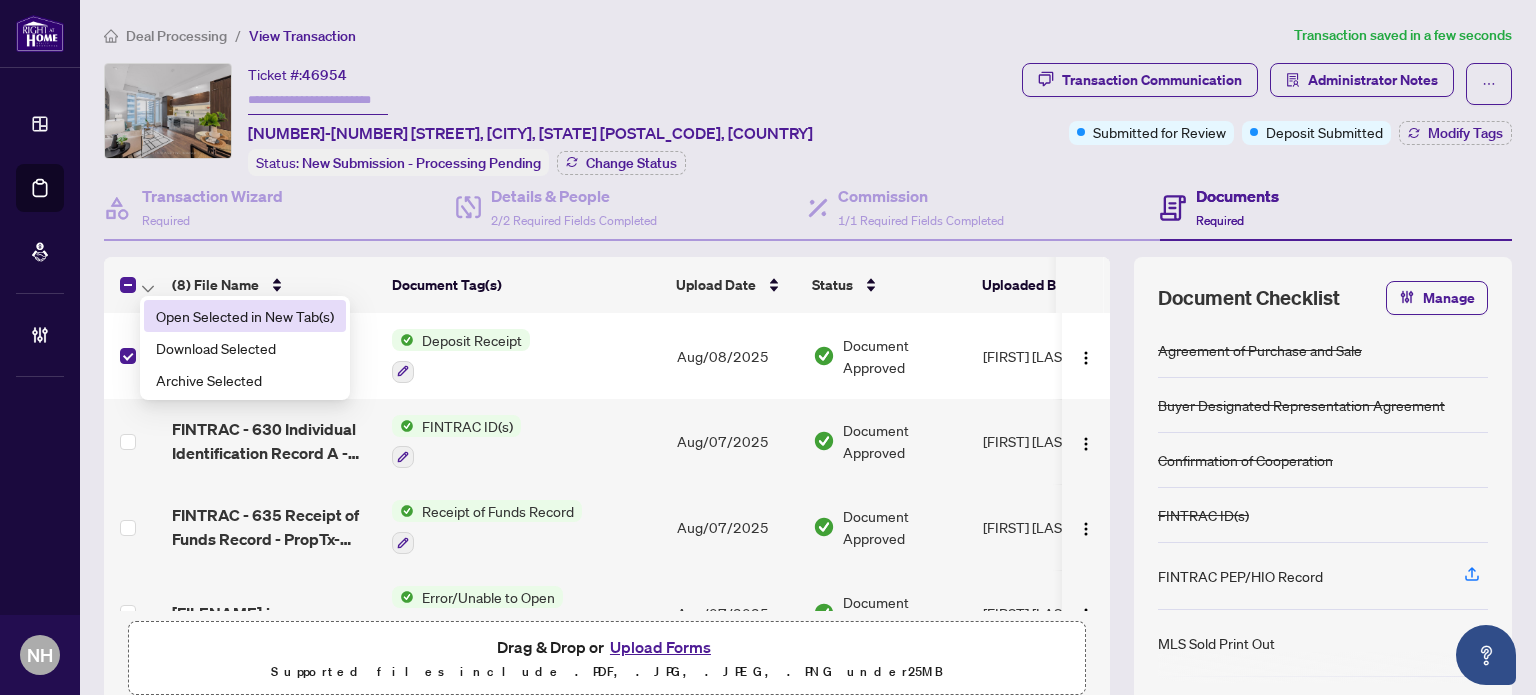click on "Open Selected in New Tab(s)" at bounding box center [245, 316] 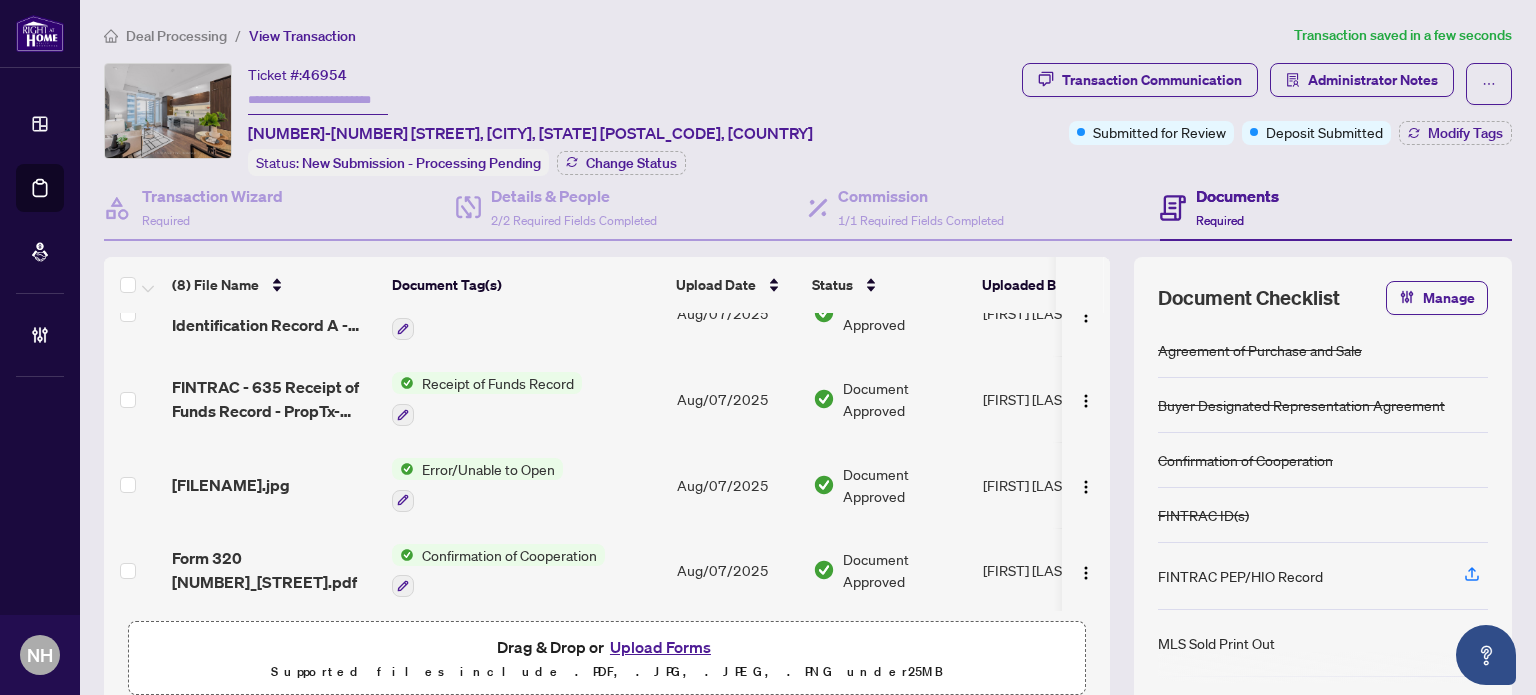 scroll, scrollTop: 100, scrollLeft: 0, axis: vertical 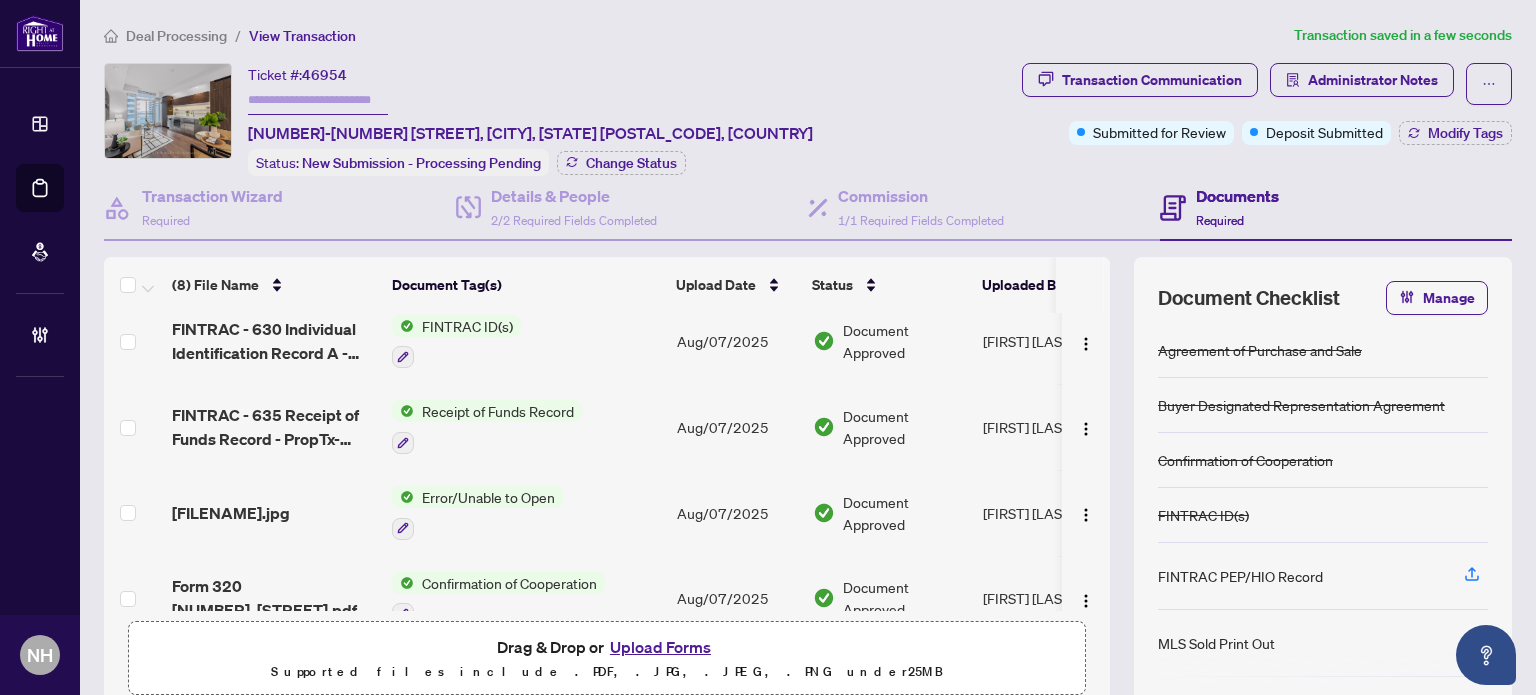 click on "FINTRAC - 630 Individual Identification Record A - PropTx-OREA_2025-08-07 17_10_19.pdf" at bounding box center [274, 342] 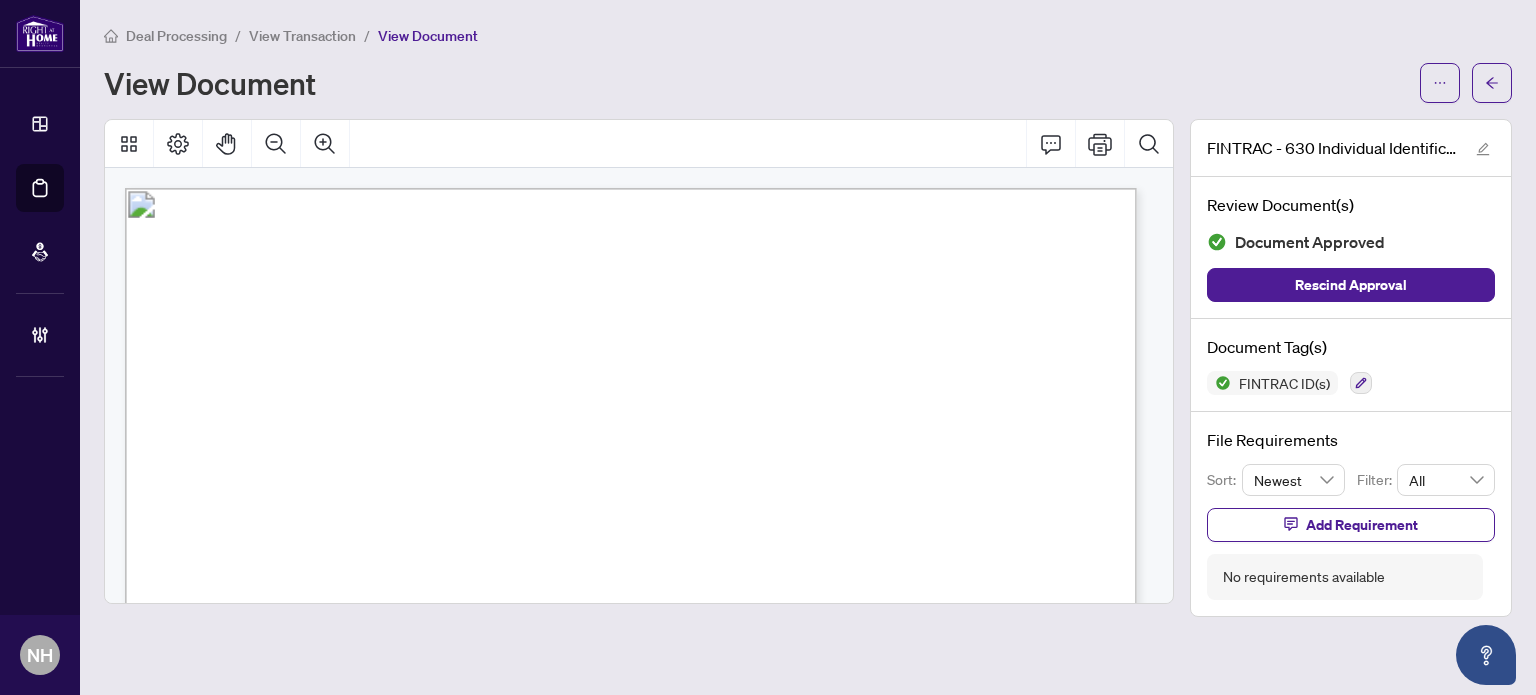click on "View Transaction" at bounding box center [302, 36] 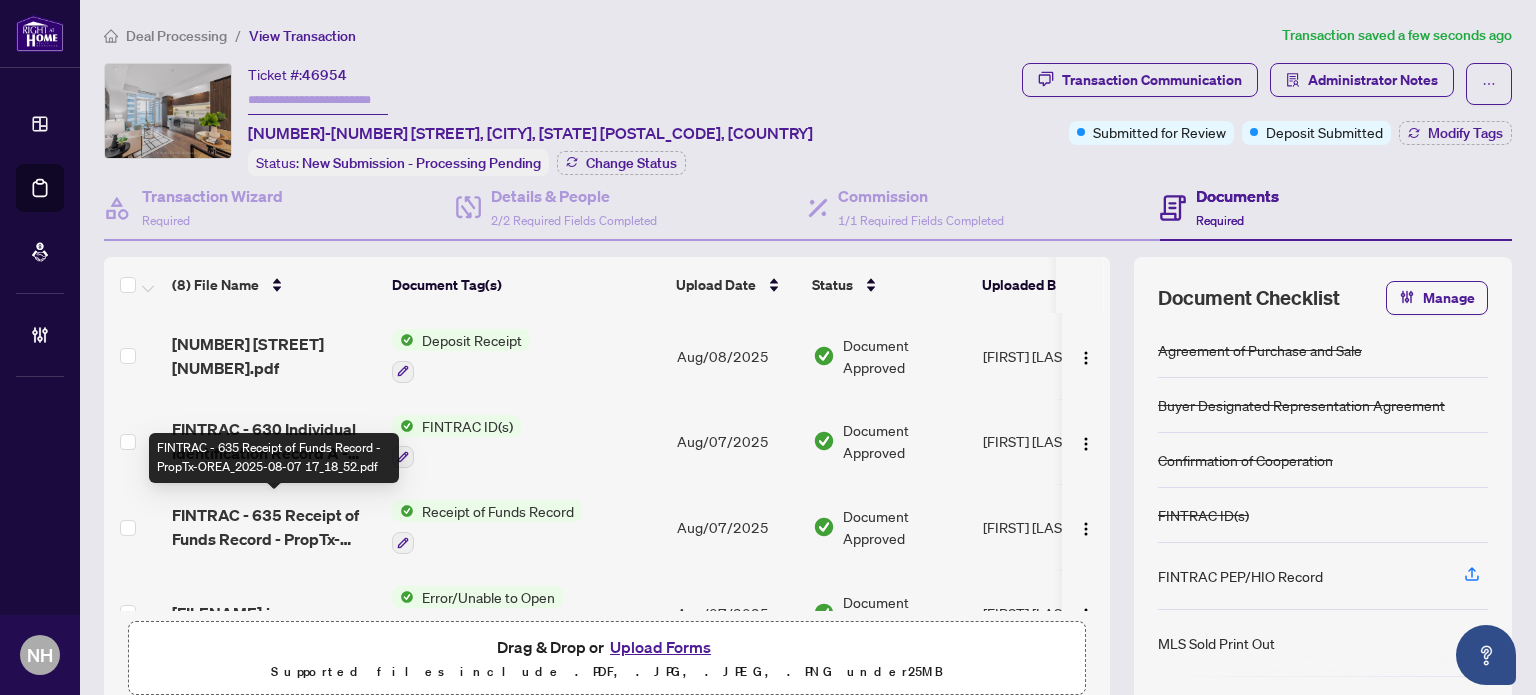 click on "FINTRAC - 635 Receipt of Funds Record - PropTx-OREA_2025-08-07 17_18_52.pdf" at bounding box center (274, 527) 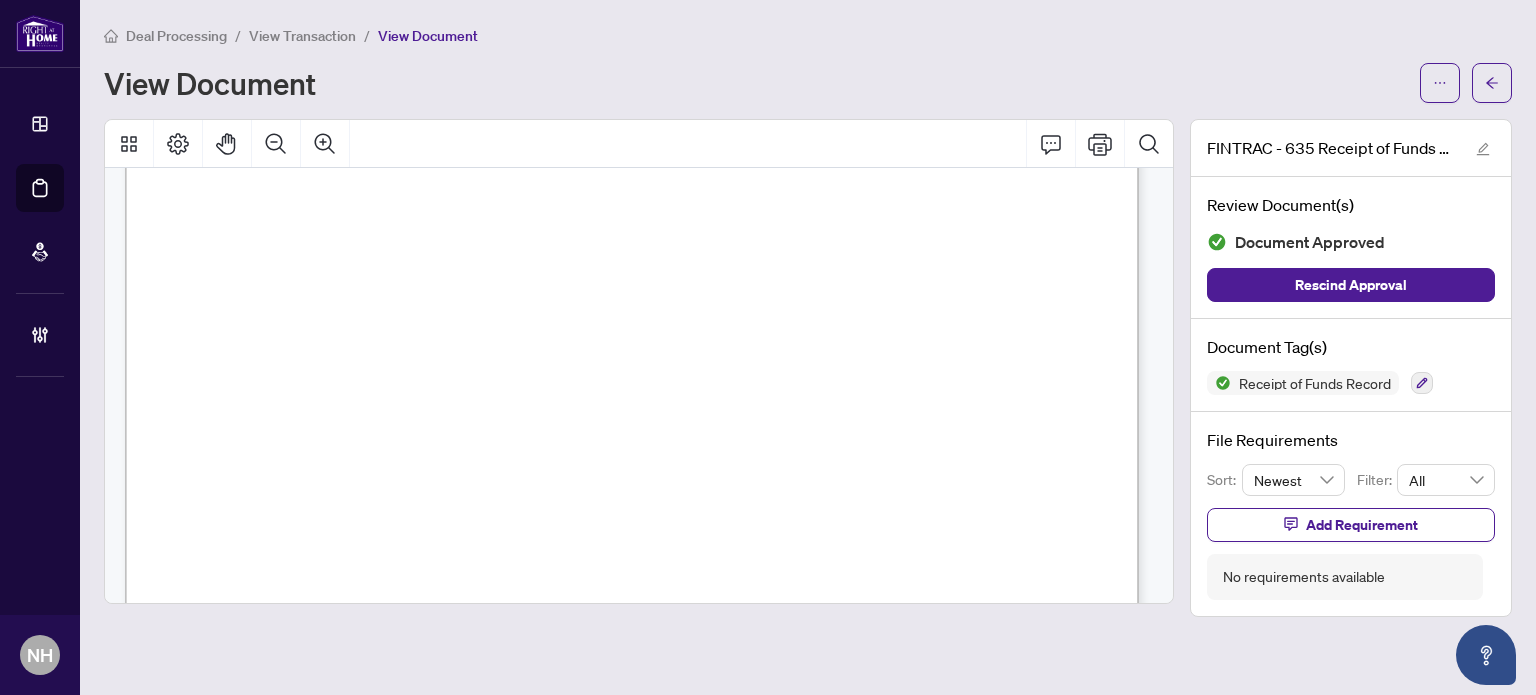 scroll, scrollTop: 300, scrollLeft: 0, axis: vertical 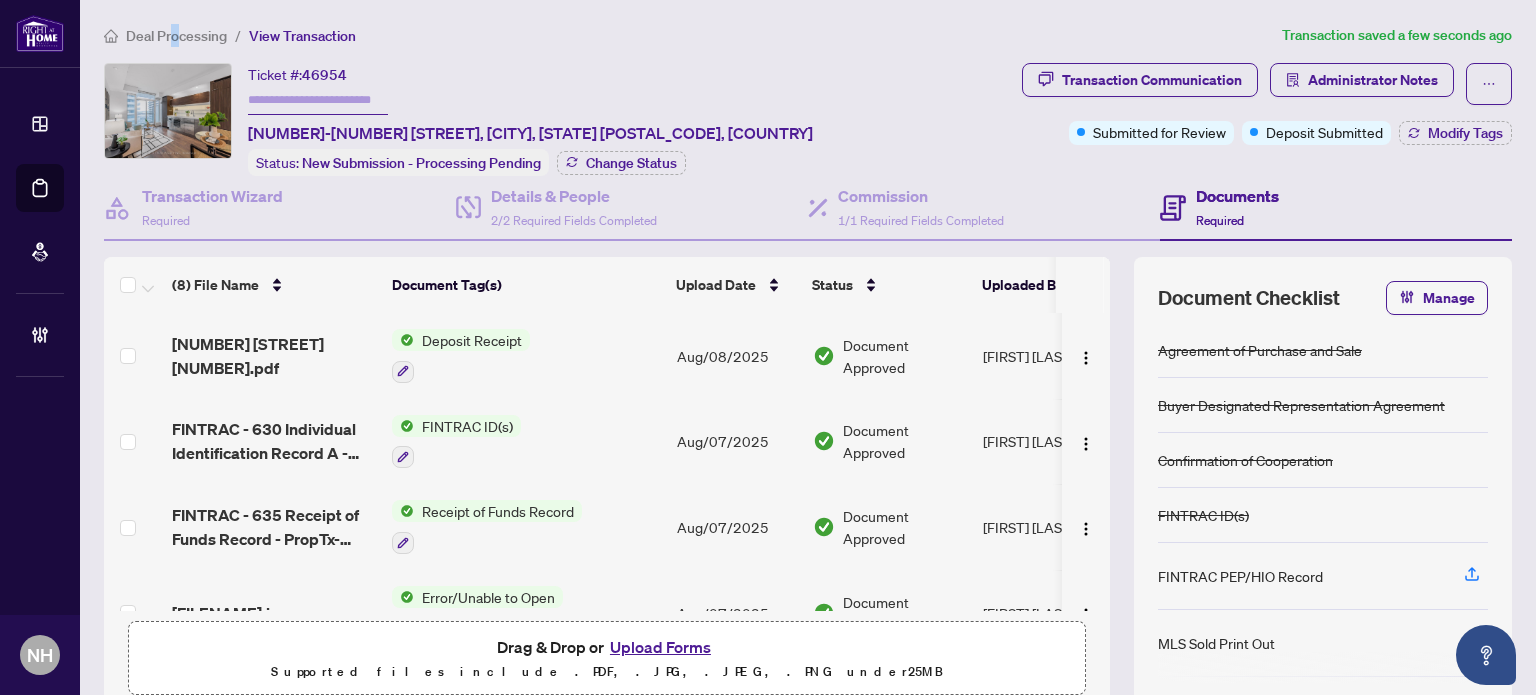 drag, startPoint x: 174, startPoint y: 27, endPoint x: 212, endPoint y: 2, distance: 45.486263 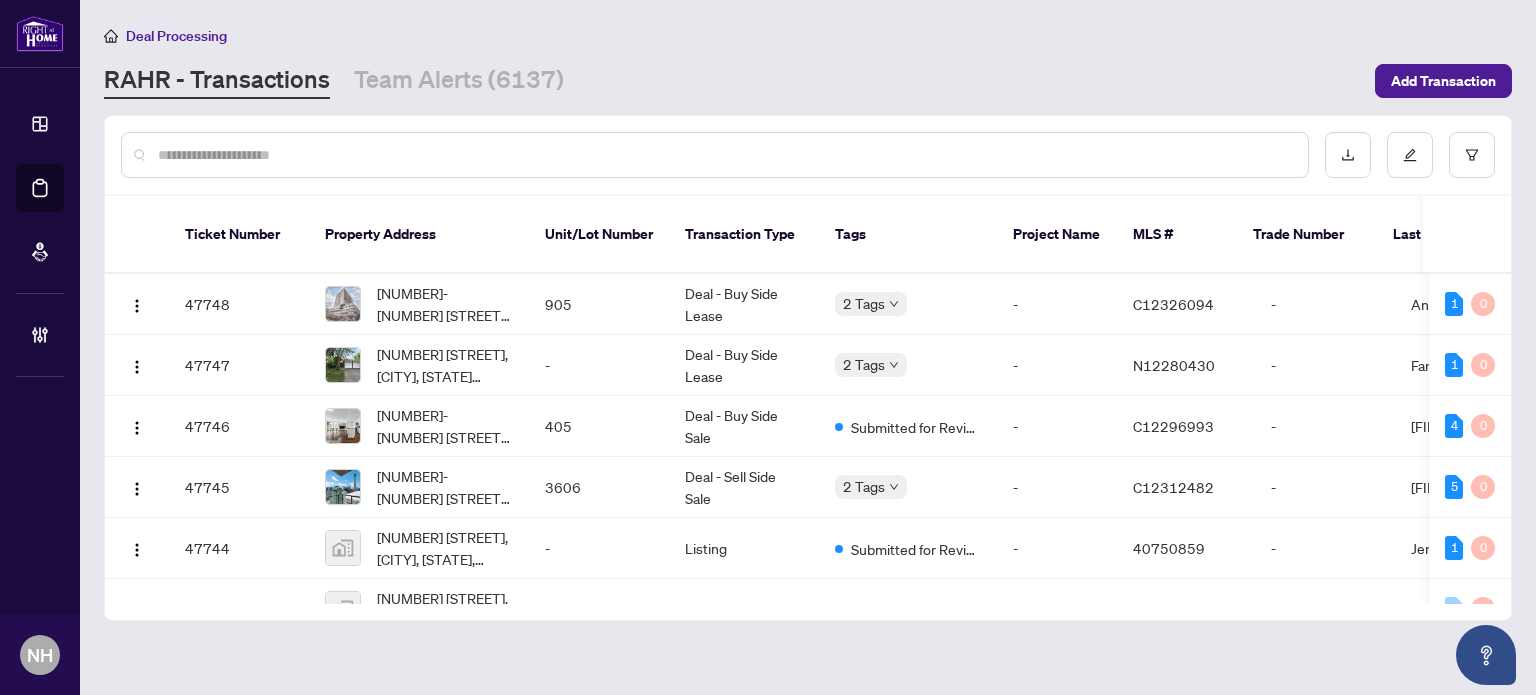 scroll, scrollTop: 0, scrollLeft: 0, axis: both 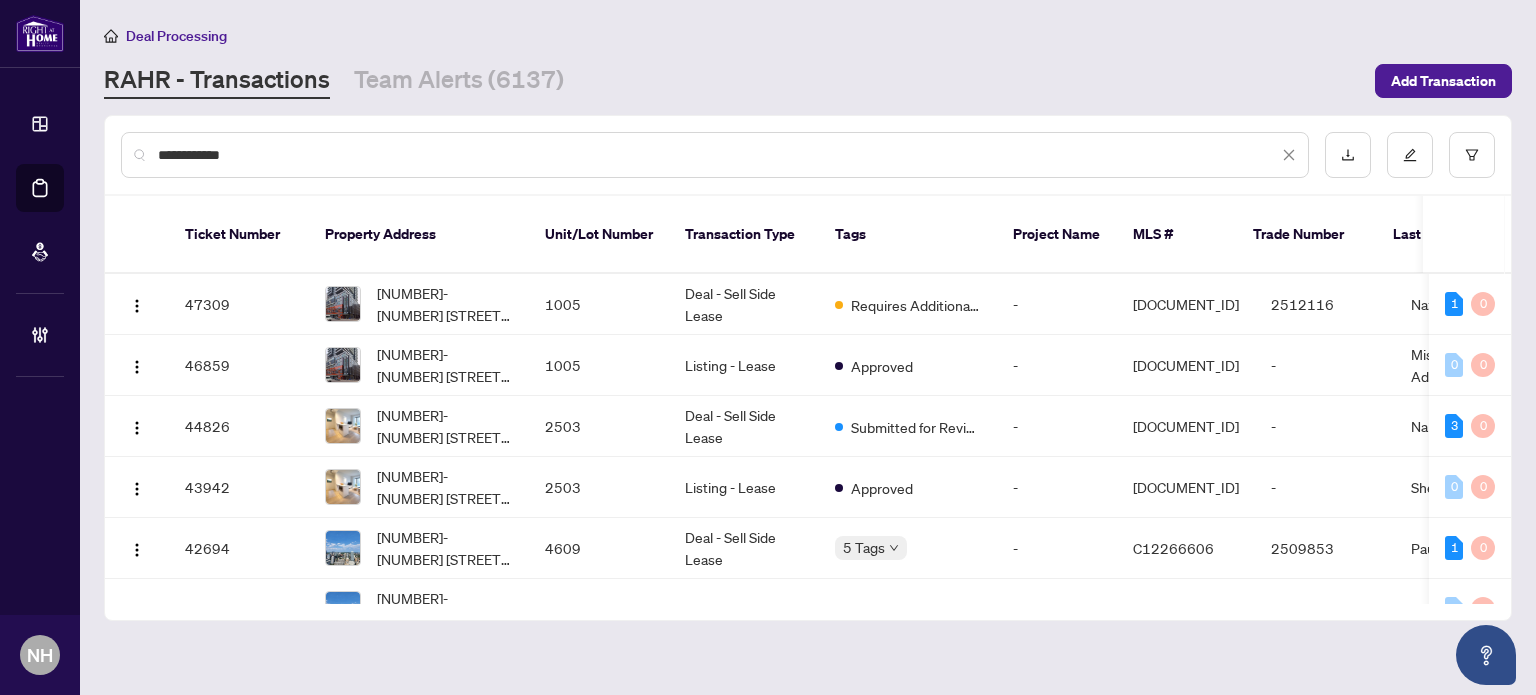 type on "**********" 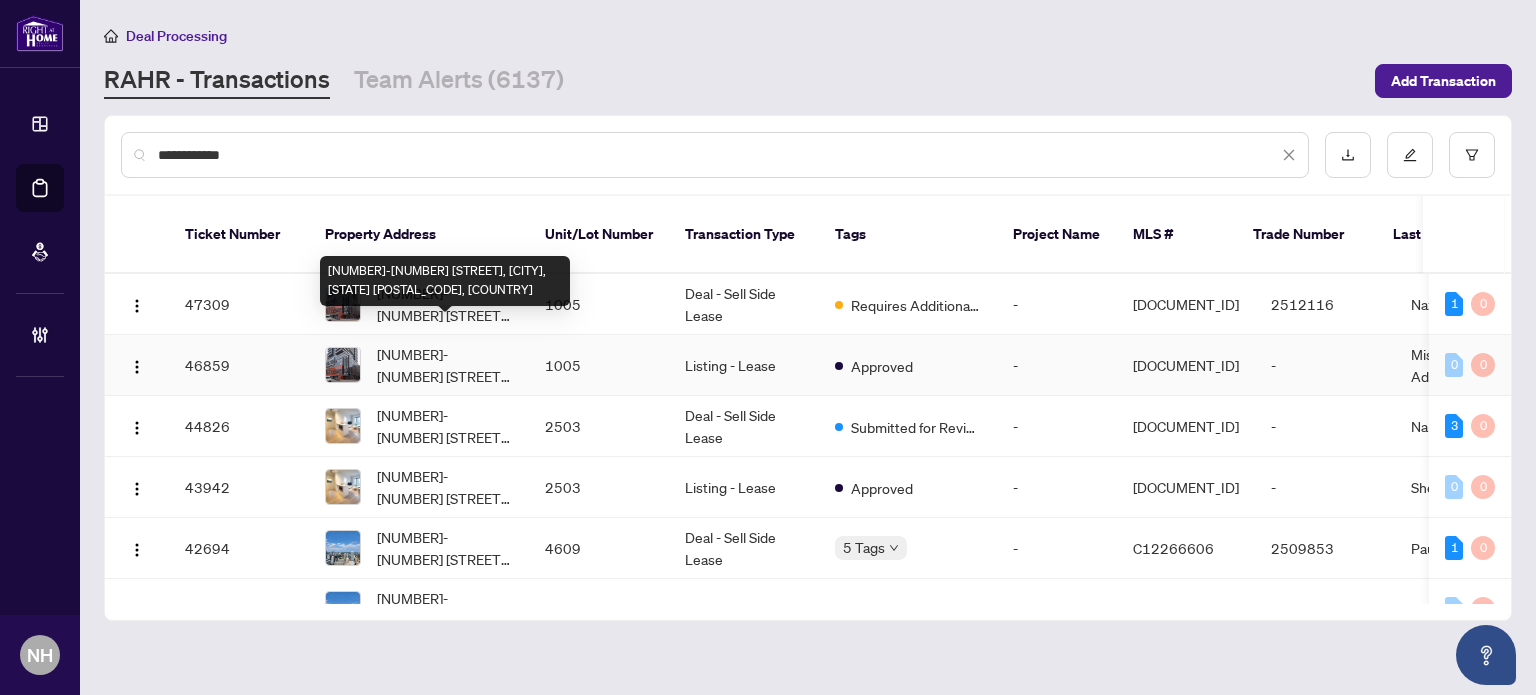 click on "[NUMBER]-[NUMBER] [STREET], [CITY], [STATE] [POSTAL_CODE], [COUNTRY]" at bounding box center (445, 365) 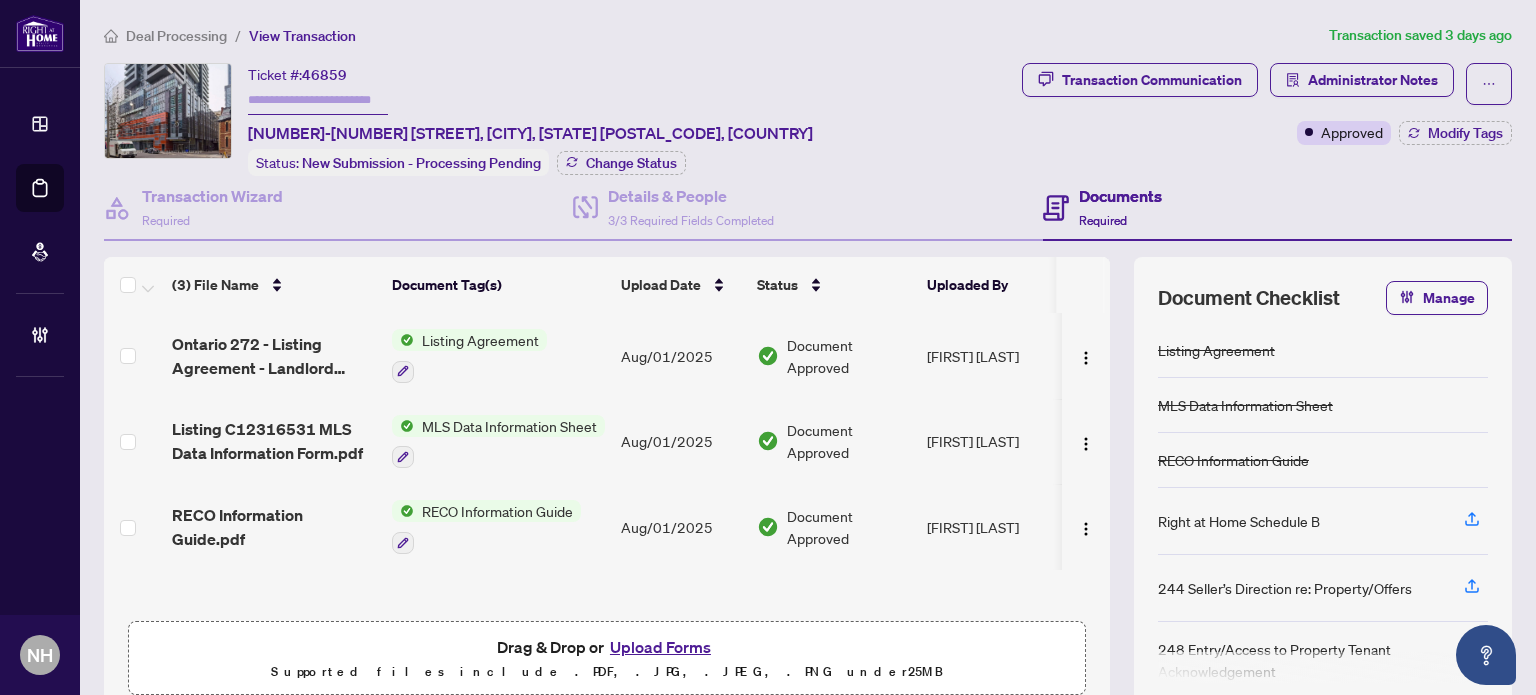click at bounding box center [318, 100] 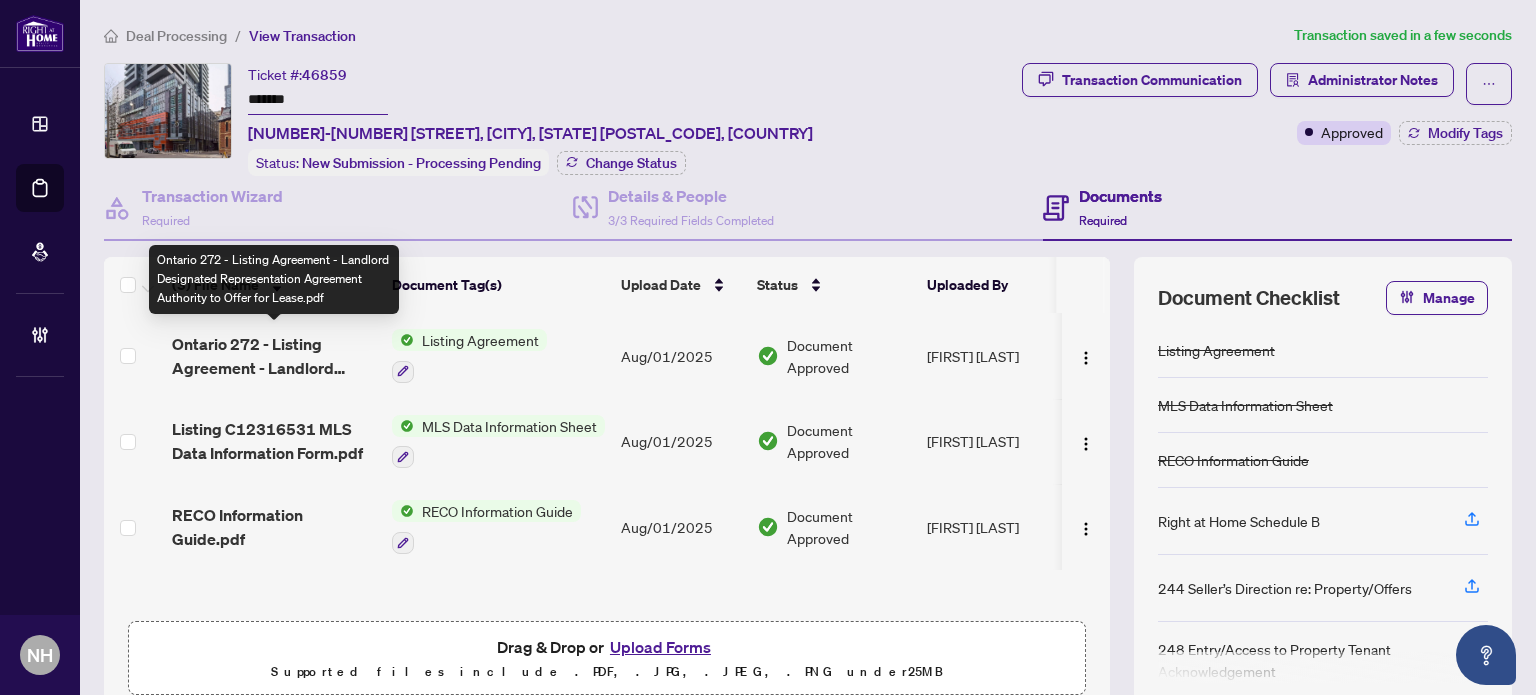 type on "*******" 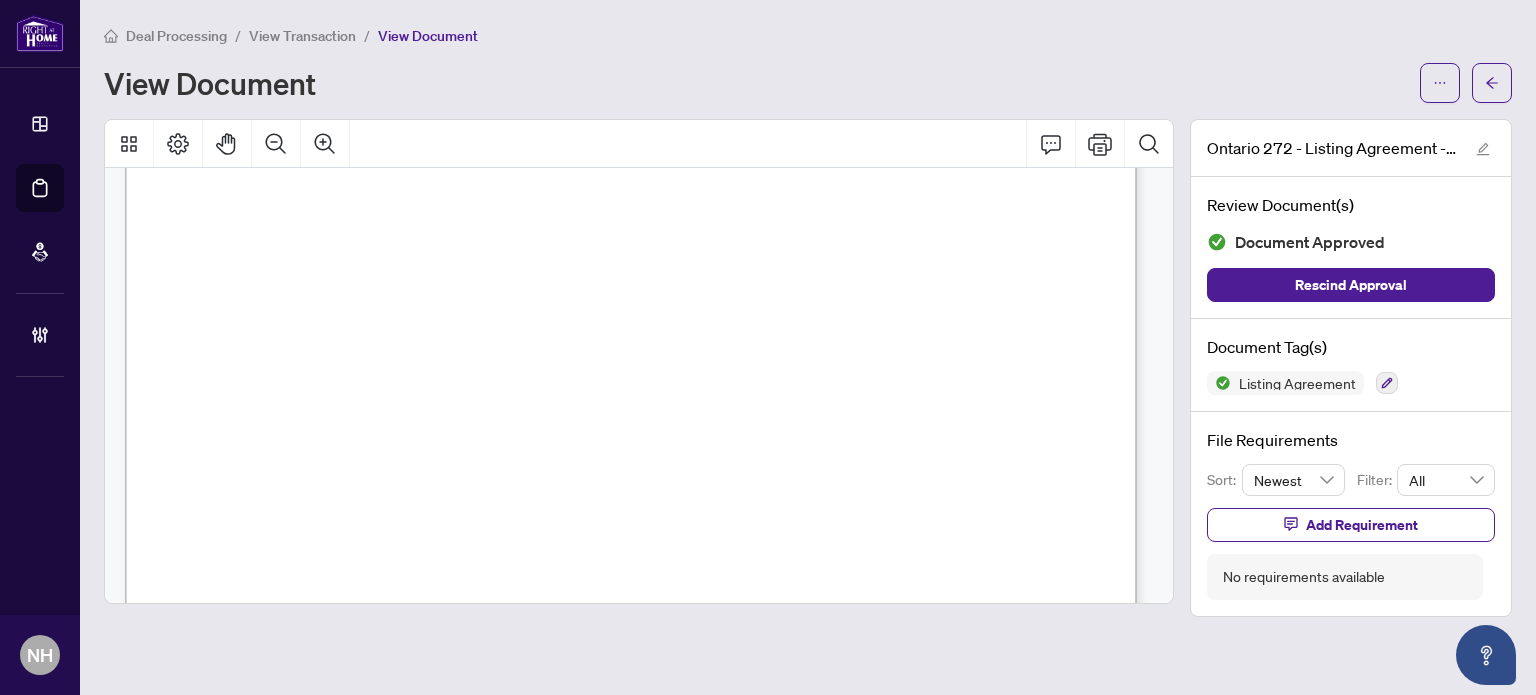 scroll, scrollTop: 800, scrollLeft: 0, axis: vertical 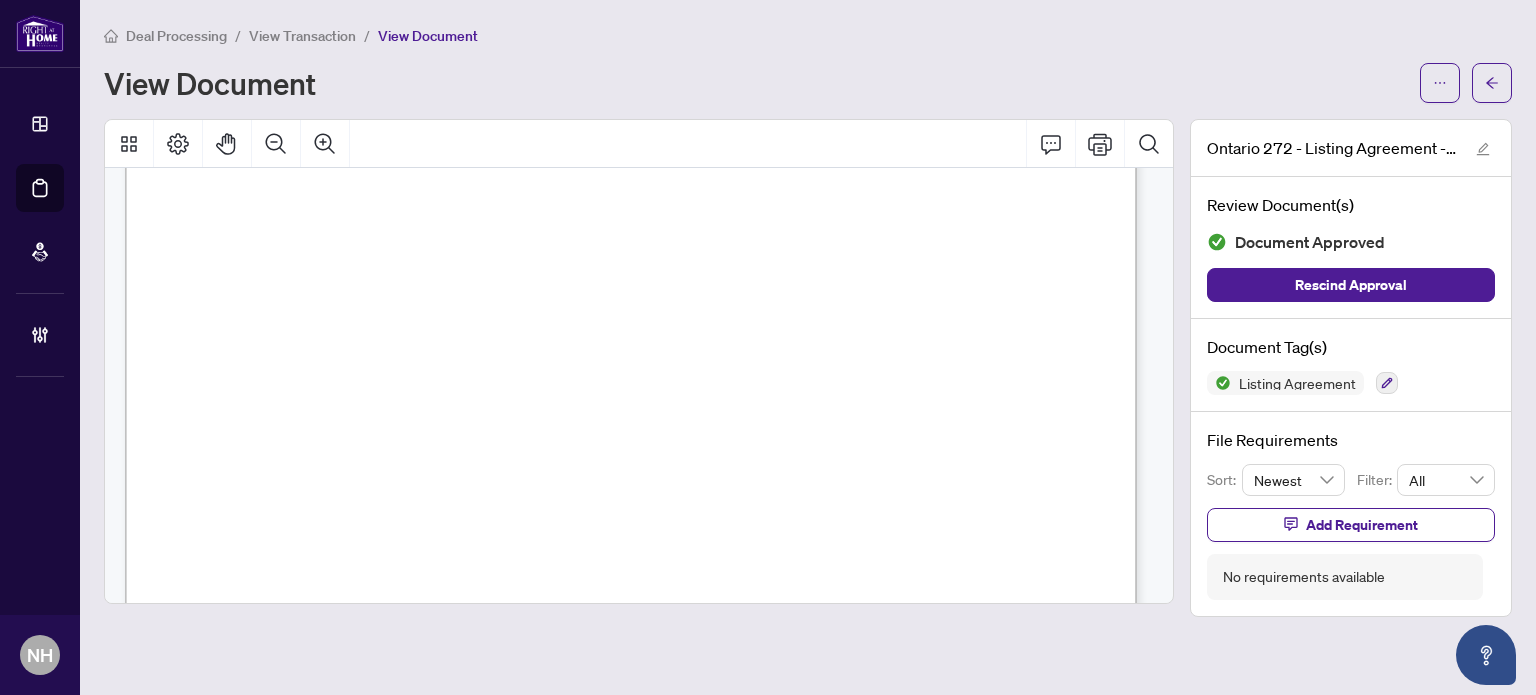 click on "View Transaction" at bounding box center (302, 36) 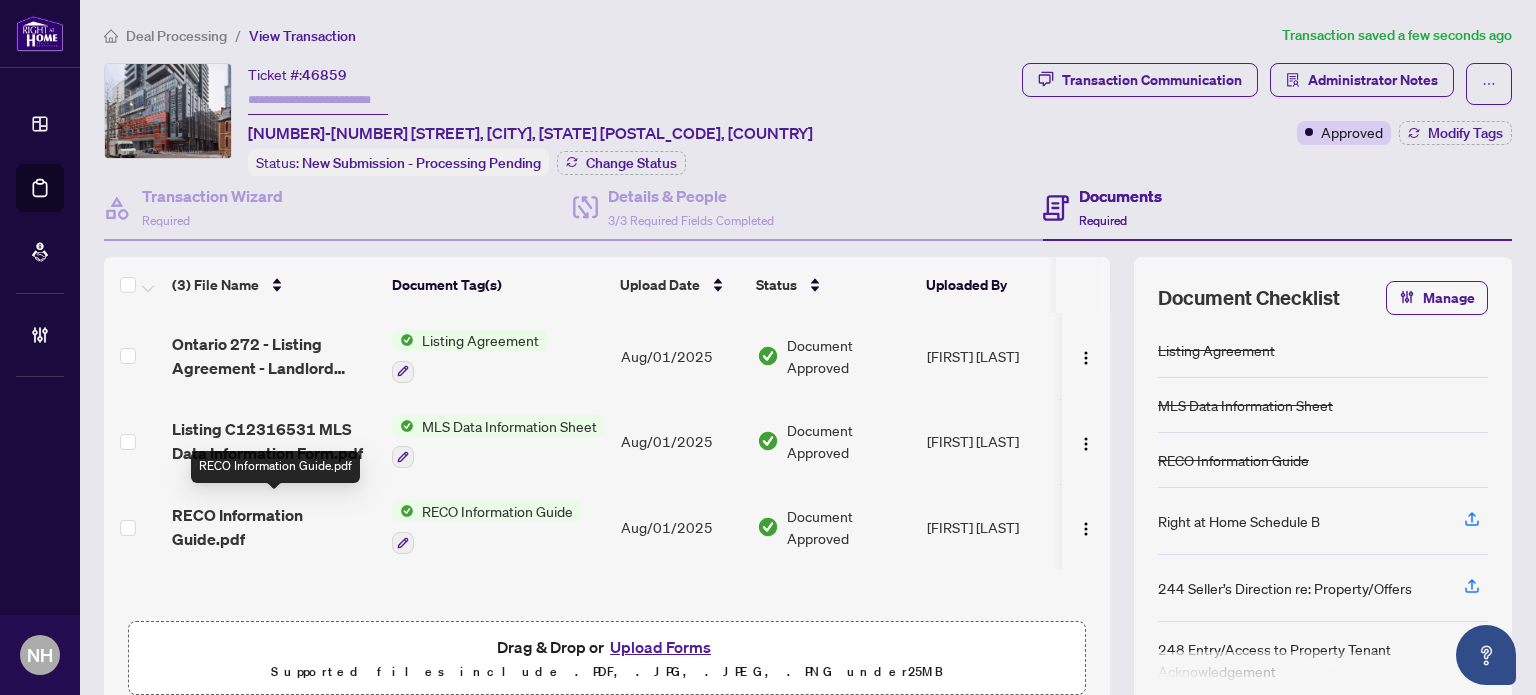 click on "RECO Information Guide.pdf" at bounding box center (274, 527) 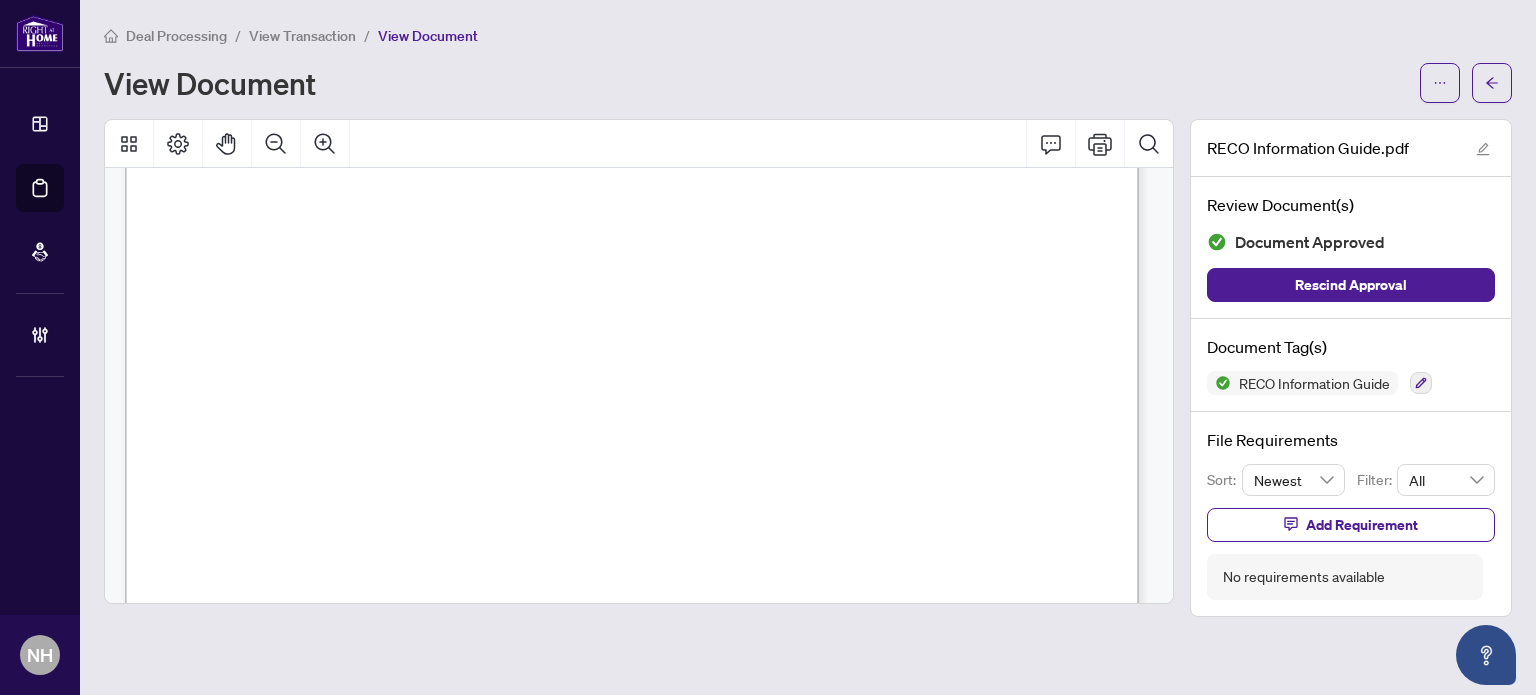 scroll, scrollTop: 16500, scrollLeft: 0, axis: vertical 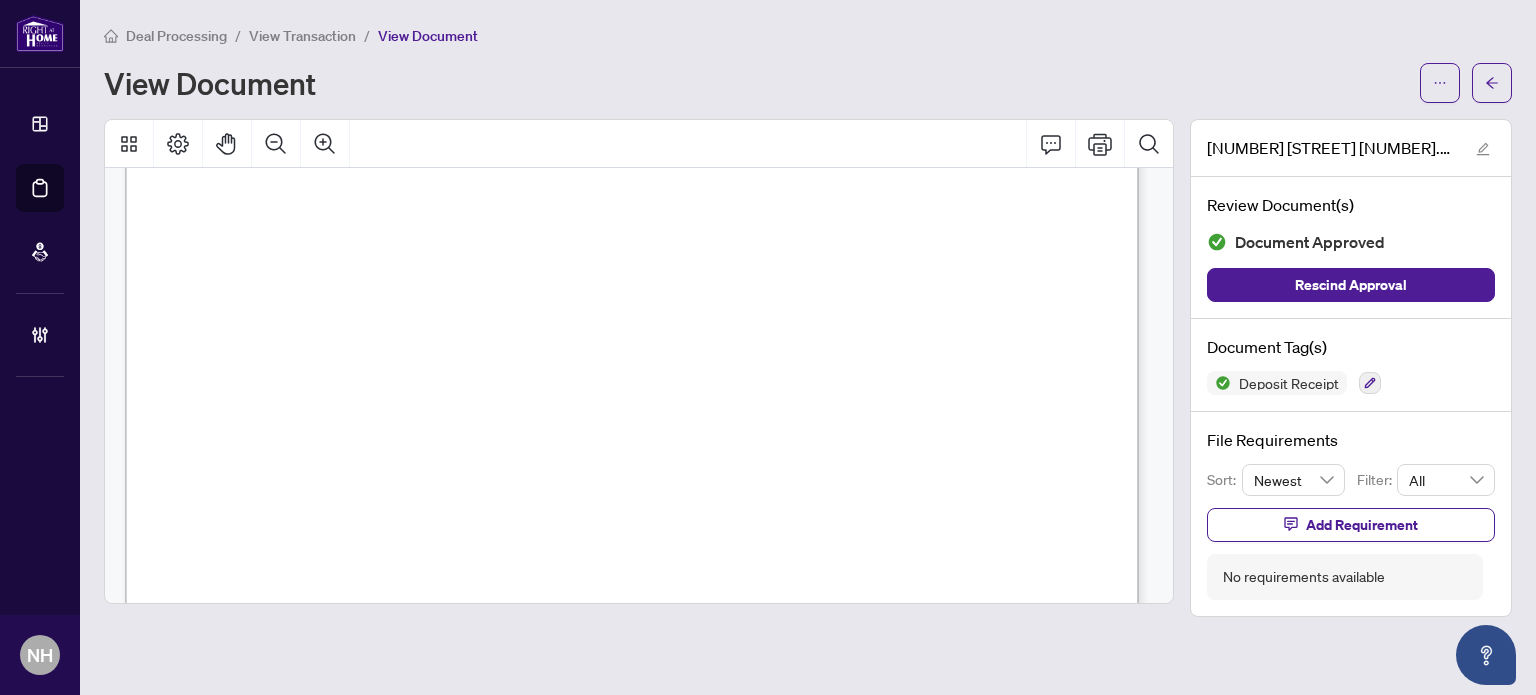 click on "View Transaction" at bounding box center (302, 36) 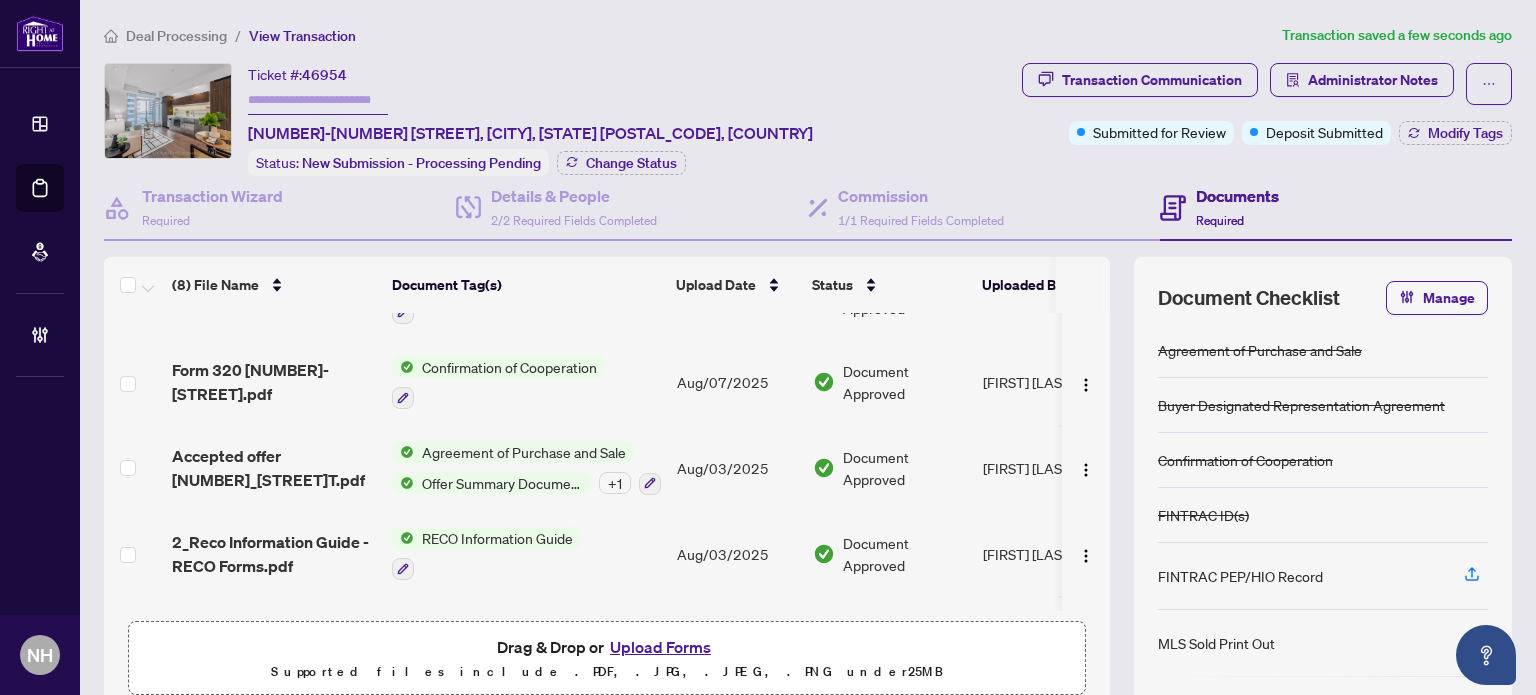 scroll, scrollTop: 282, scrollLeft: 0, axis: vertical 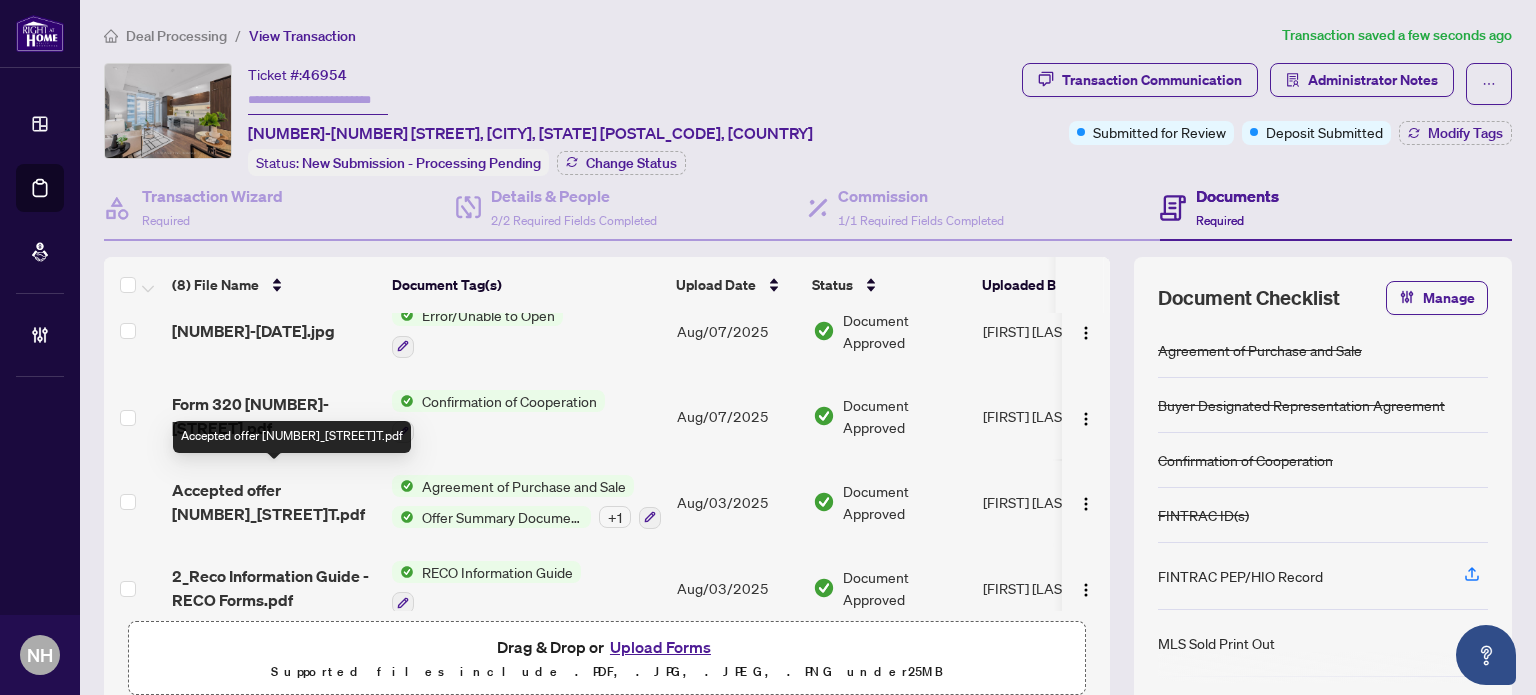 click on "Accepted offer 45_Charles_StT.pdf" at bounding box center (274, 502) 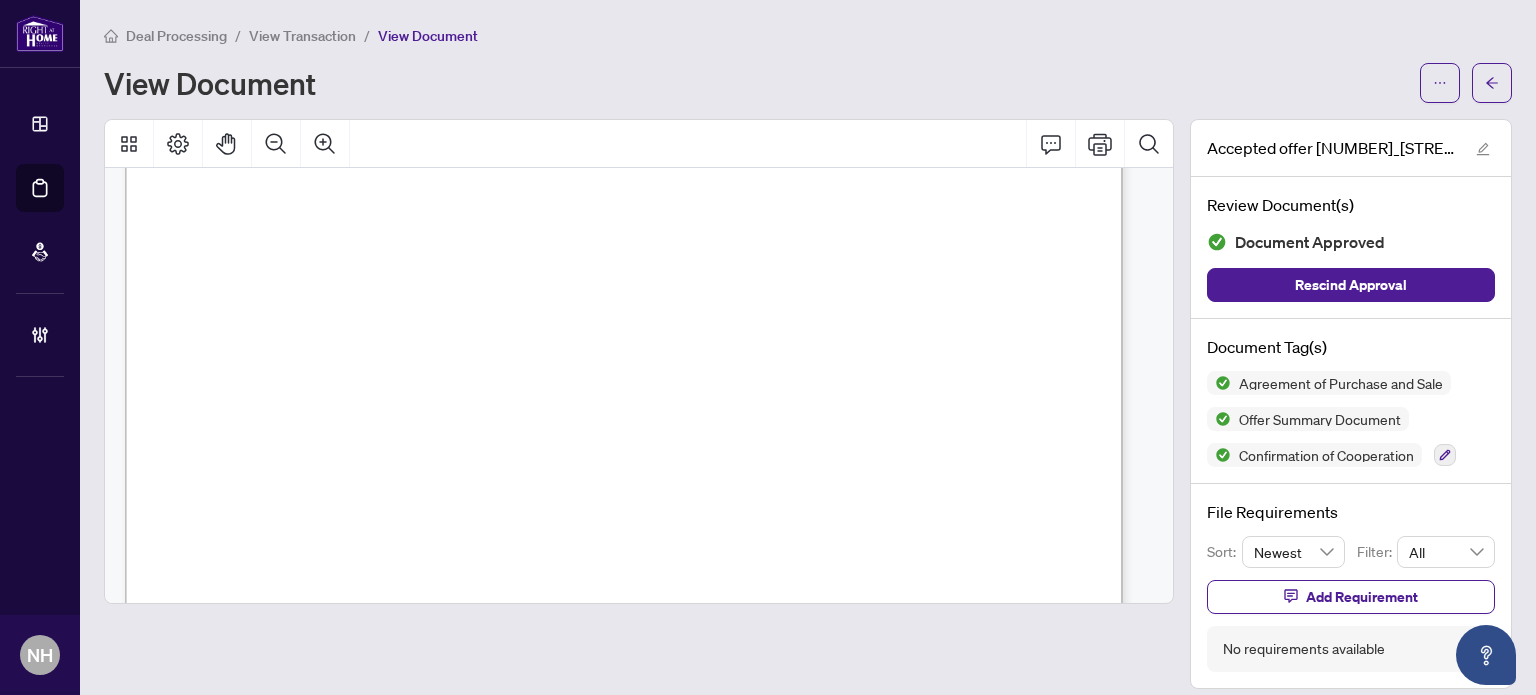 scroll, scrollTop: 400, scrollLeft: 0, axis: vertical 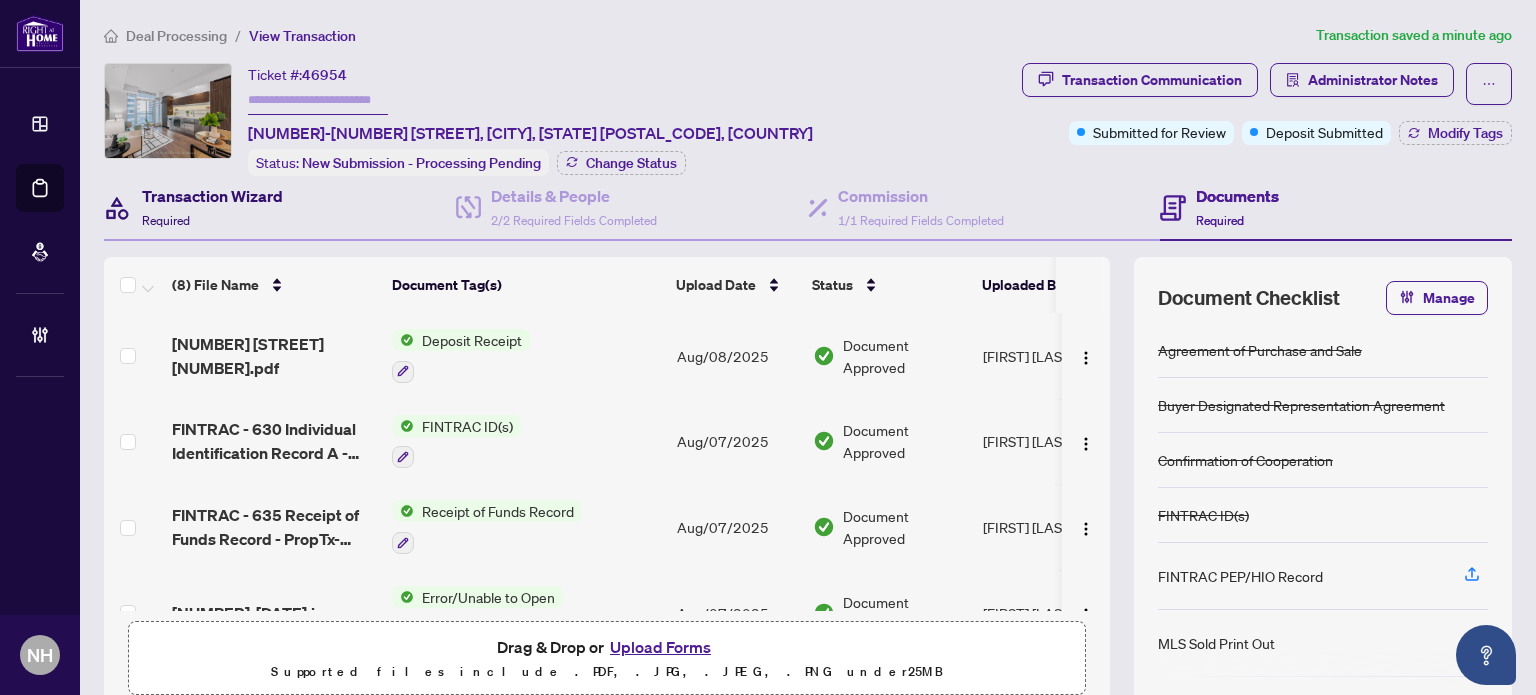 click on "Transaction Wizard" at bounding box center [212, 196] 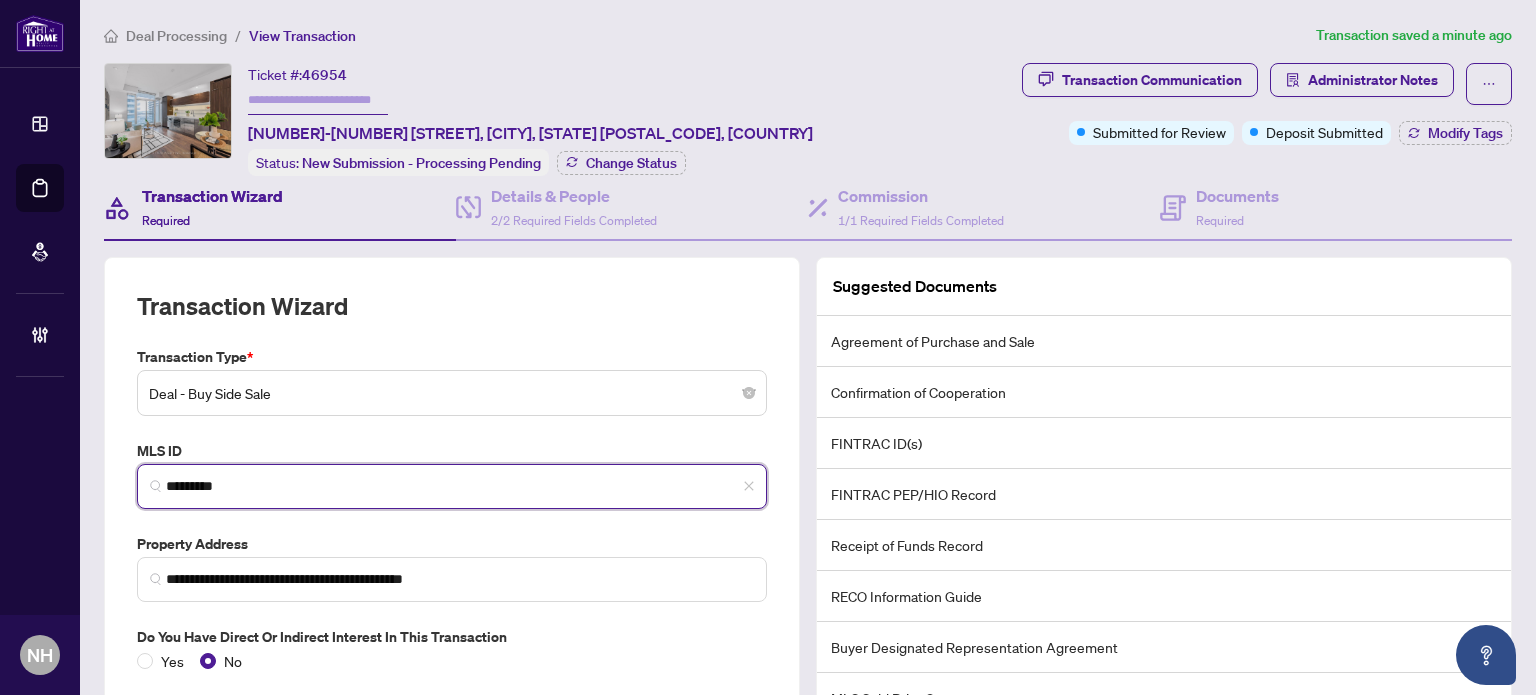 drag, startPoint x: 268, startPoint y: 481, endPoint x: 108, endPoint y: 426, distance: 169.18924 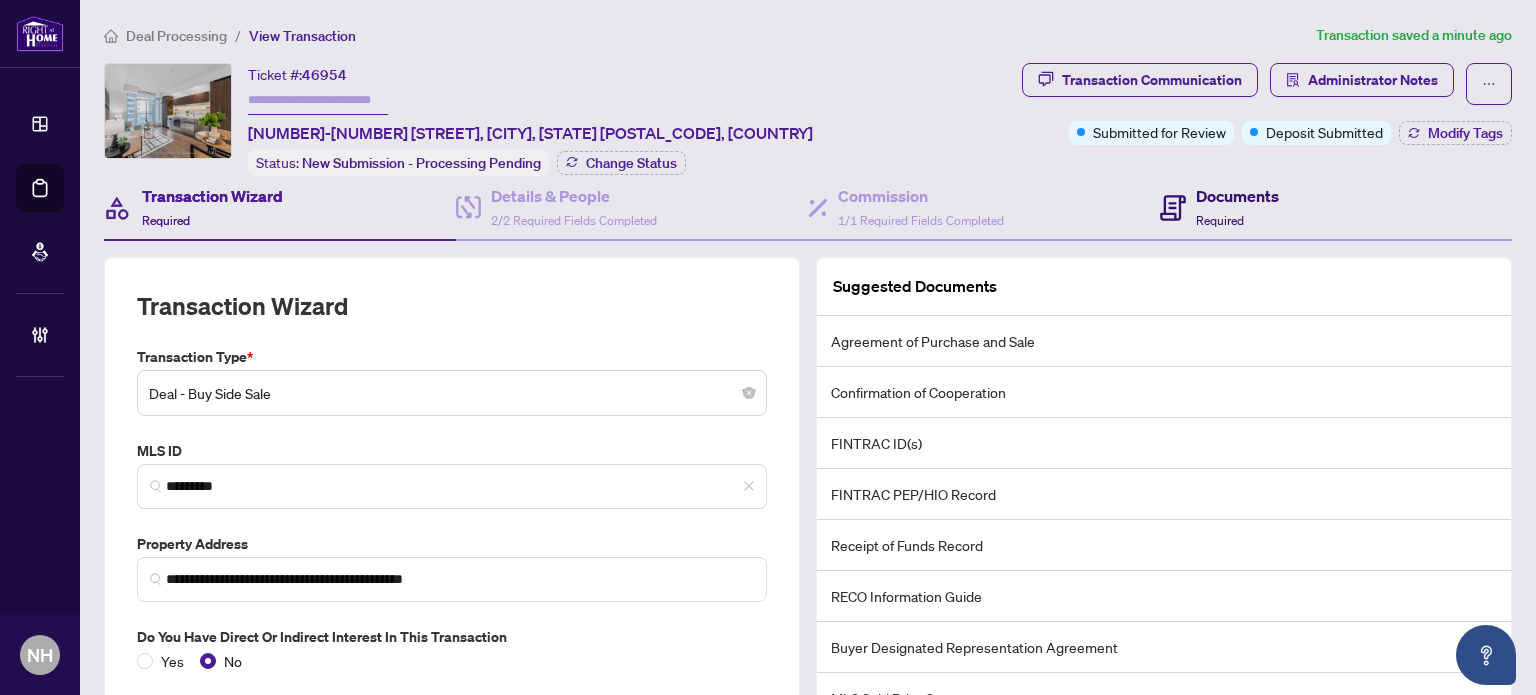 click on "Required" at bounding box center [1220, 220] 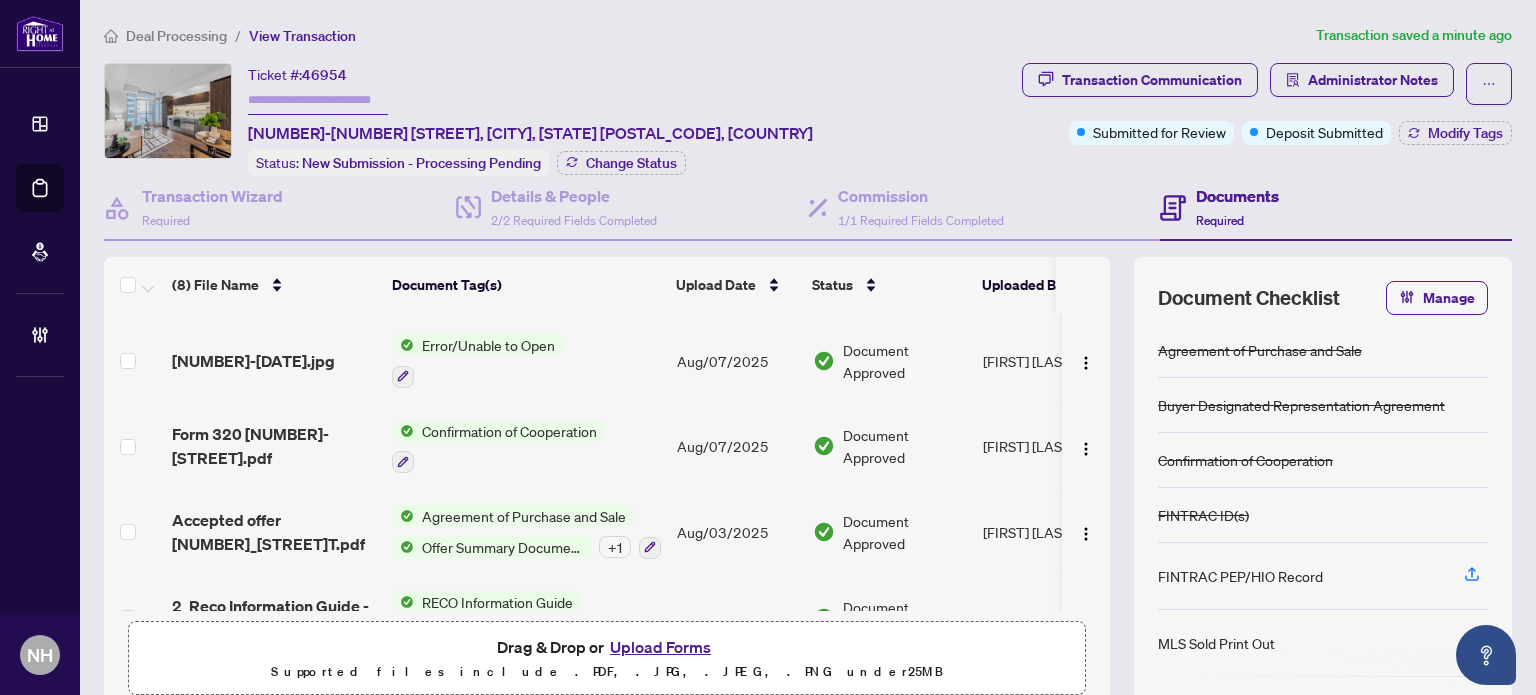 scroll, scrollTop: 300, scrollLeft: 0, axis: vertical 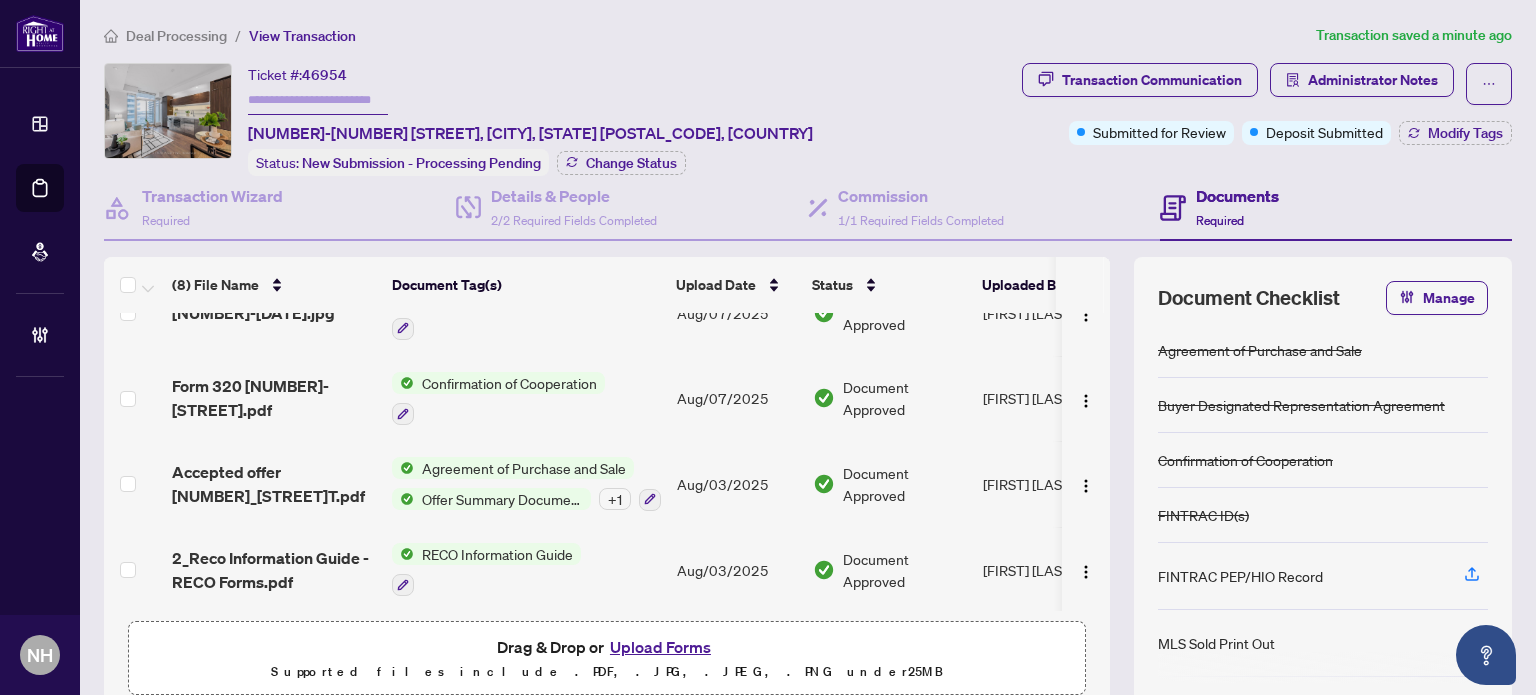 click on "Accepted offer 45_Charles_StT.pdf" at bounding box center (274, 484) 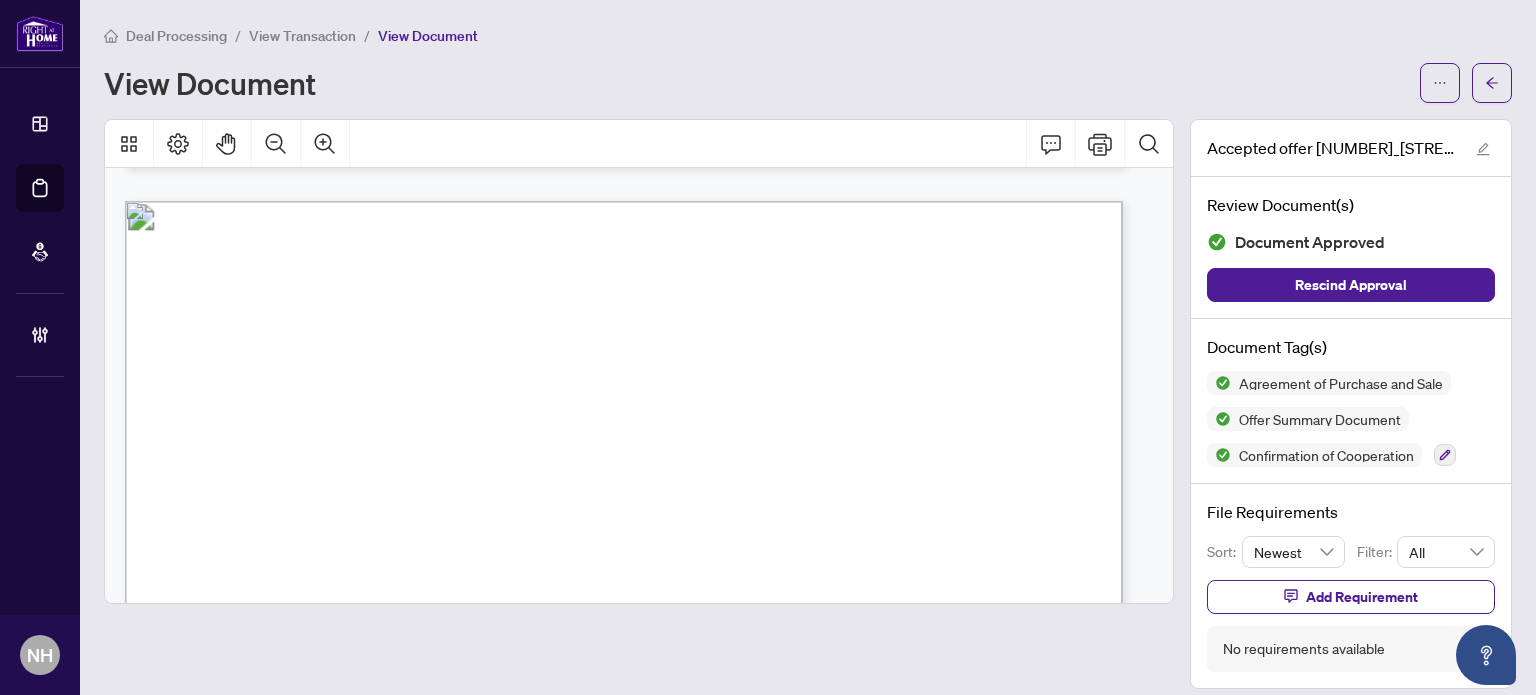scroll, scrollTop: 12000, scrollLeft: 0, axis: vertical 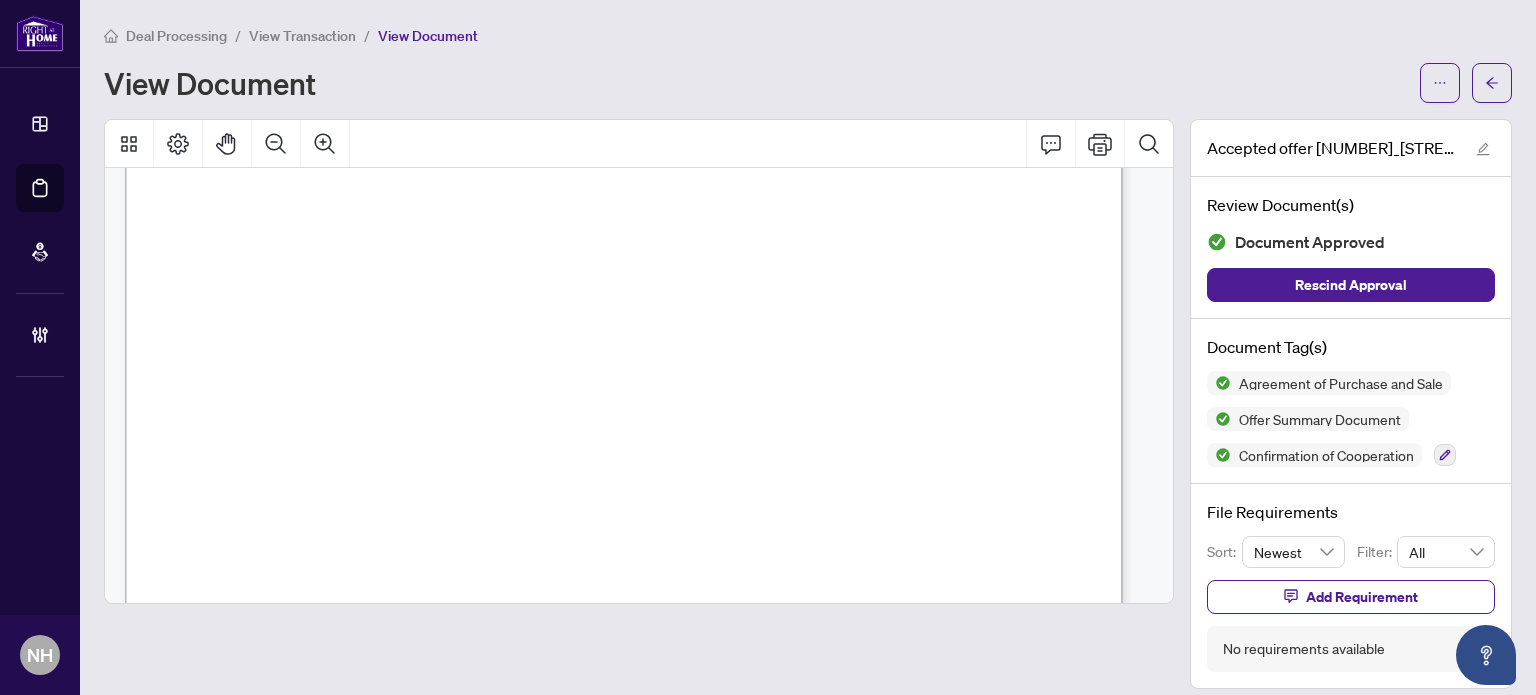 click on "View Transaction" at bounding box center [302, 36] 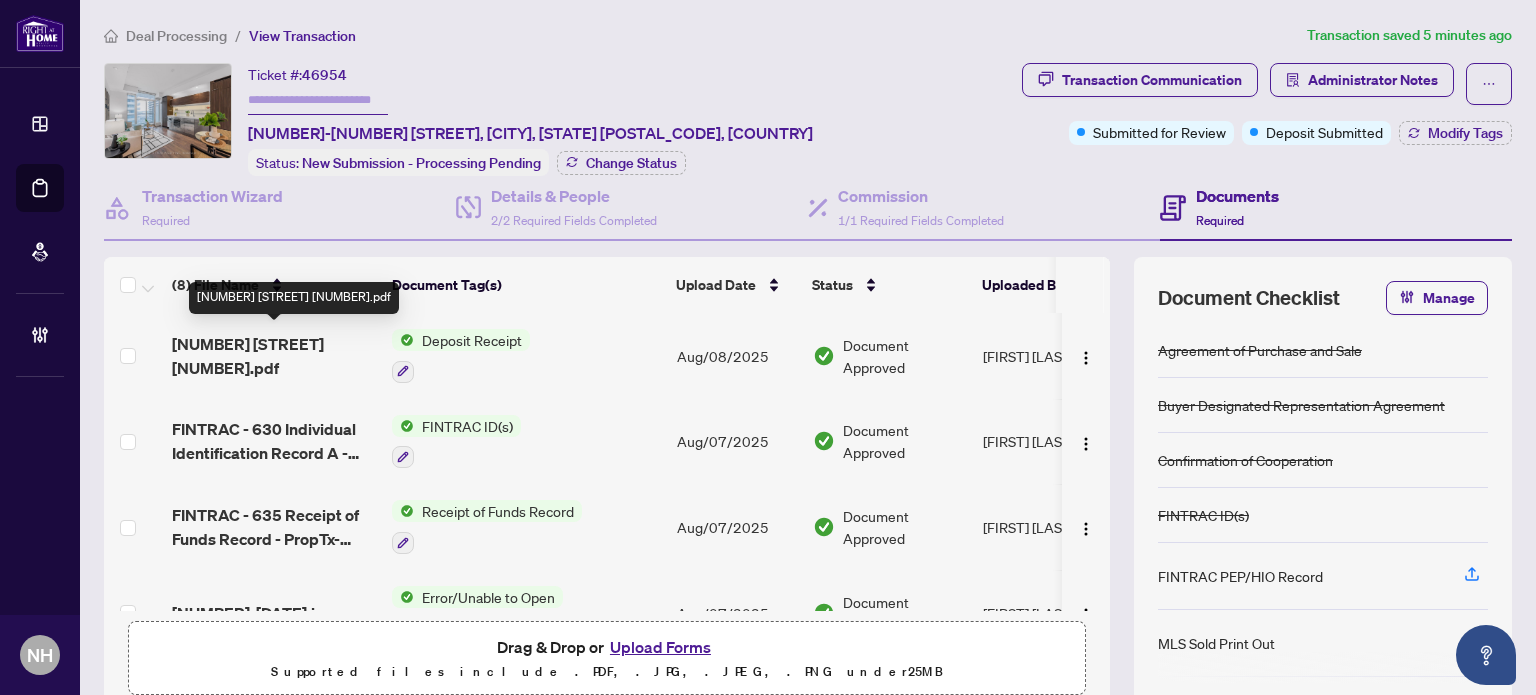 click on "45 Charles Street E 2808.pdf" at bounding box center [274, 356] 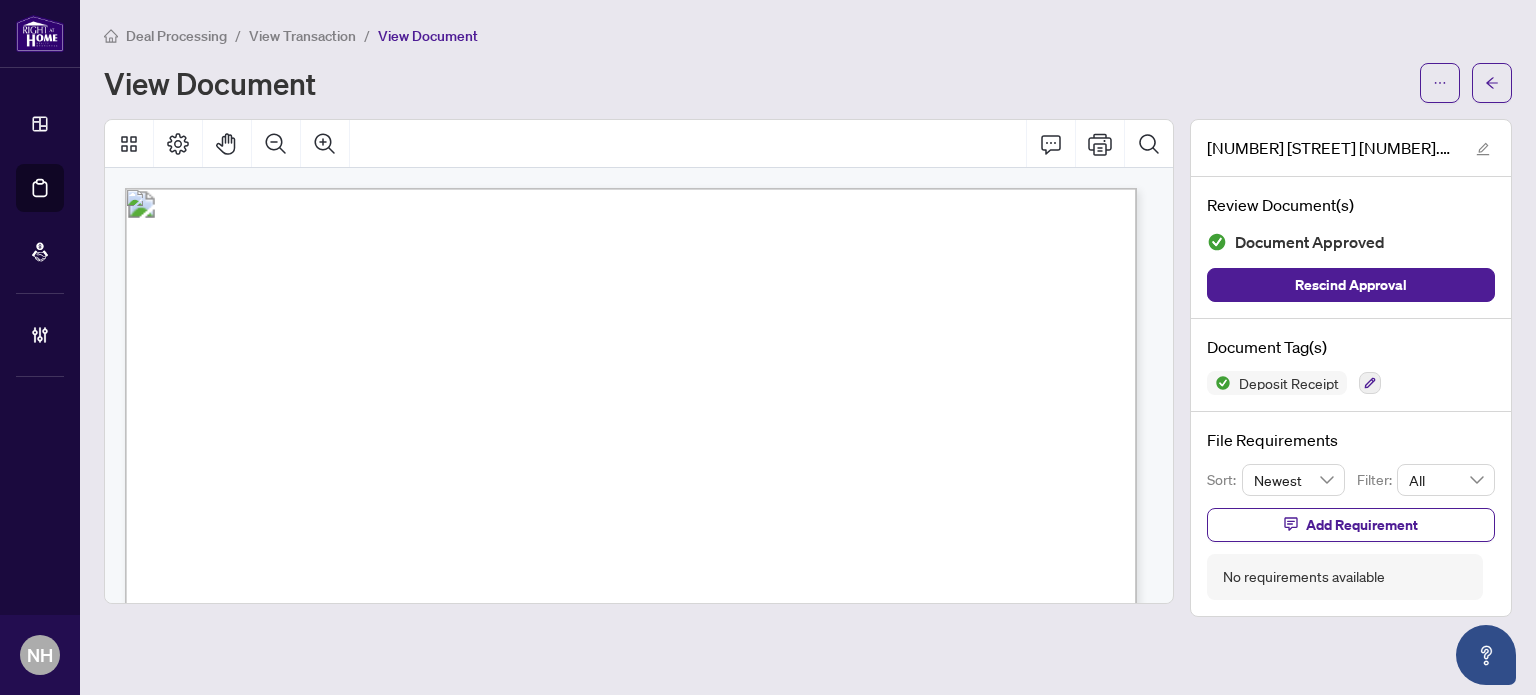 click on "View Transaction" at bounding box center [302, 36] 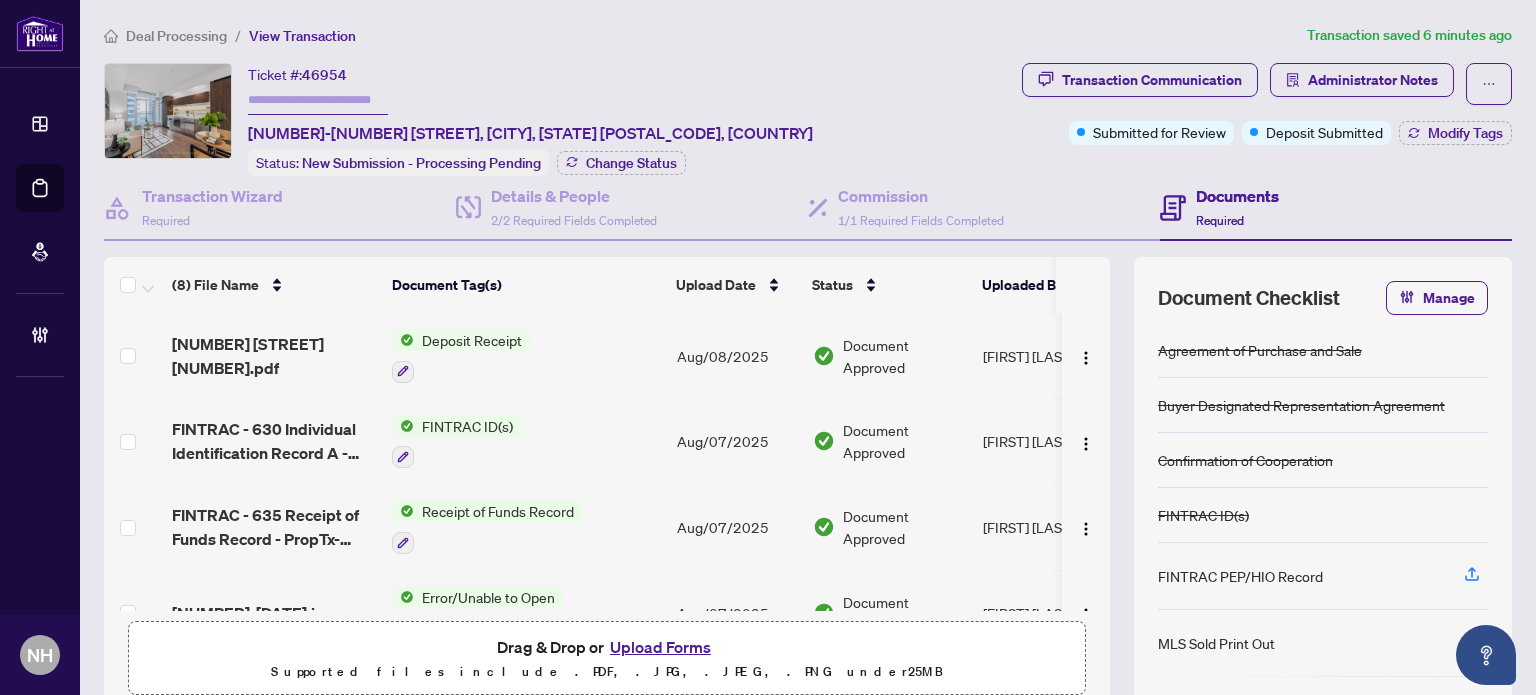 scroll, scrollTop: 200, scrollLeft: 0, axis: vertical 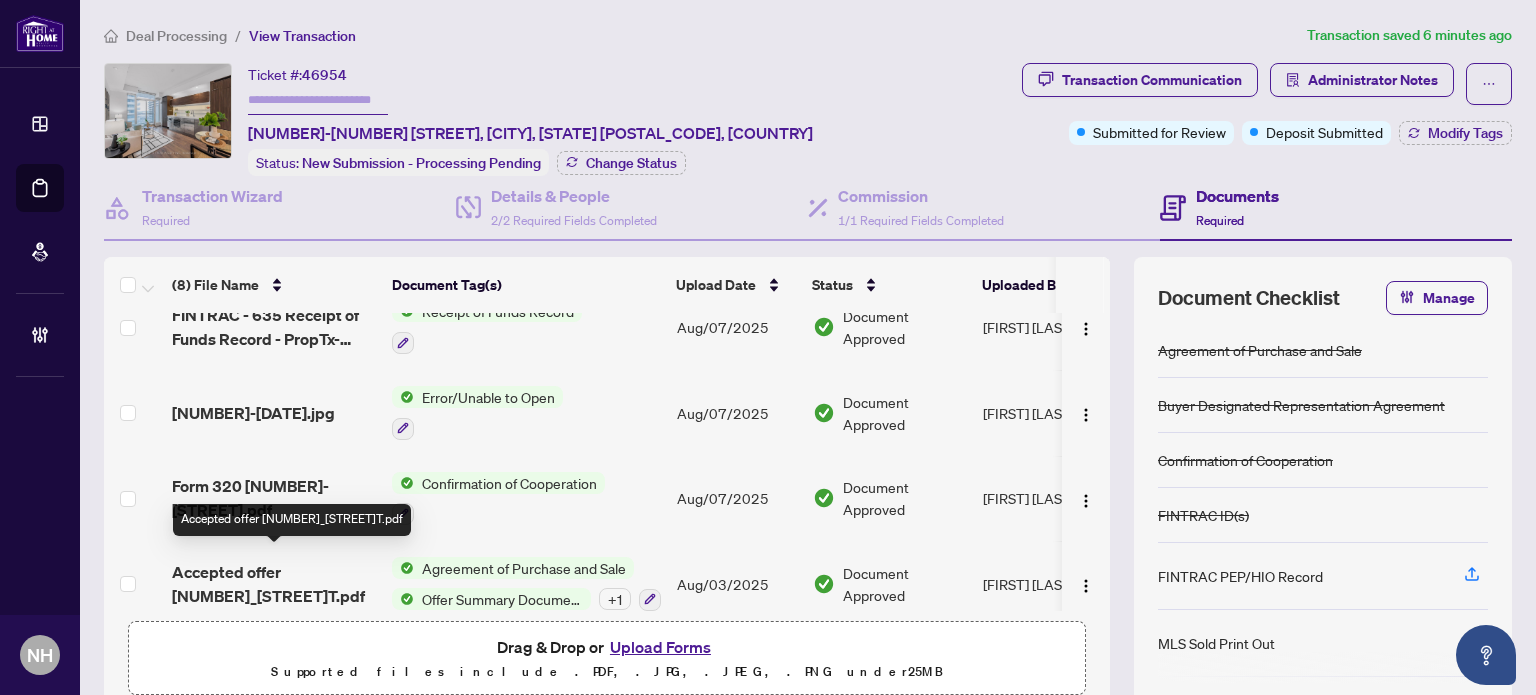 click on "Accepted offer 45_Charles_StT.pdf" at bounding box center [274, 584] 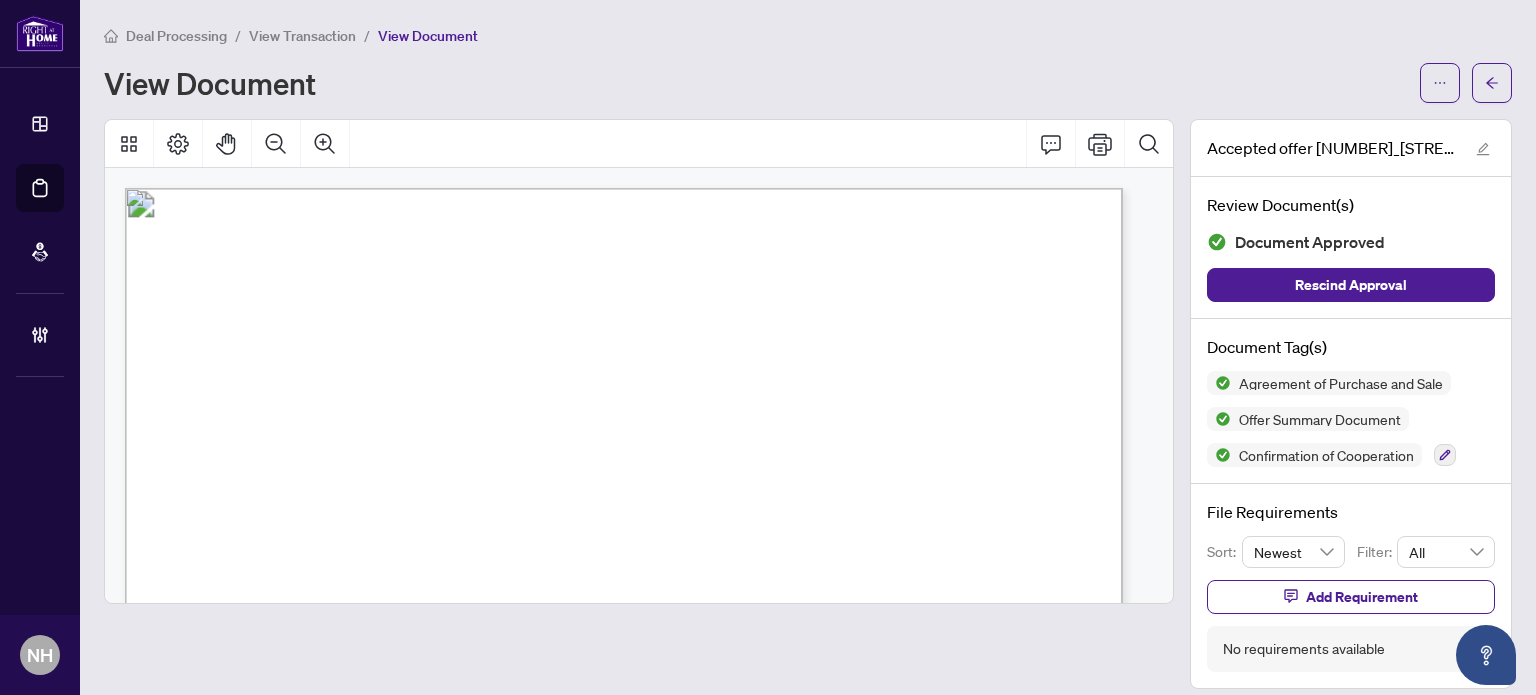 scroll, scrollTop: 300, scrollLeft: 0, axis: vertical 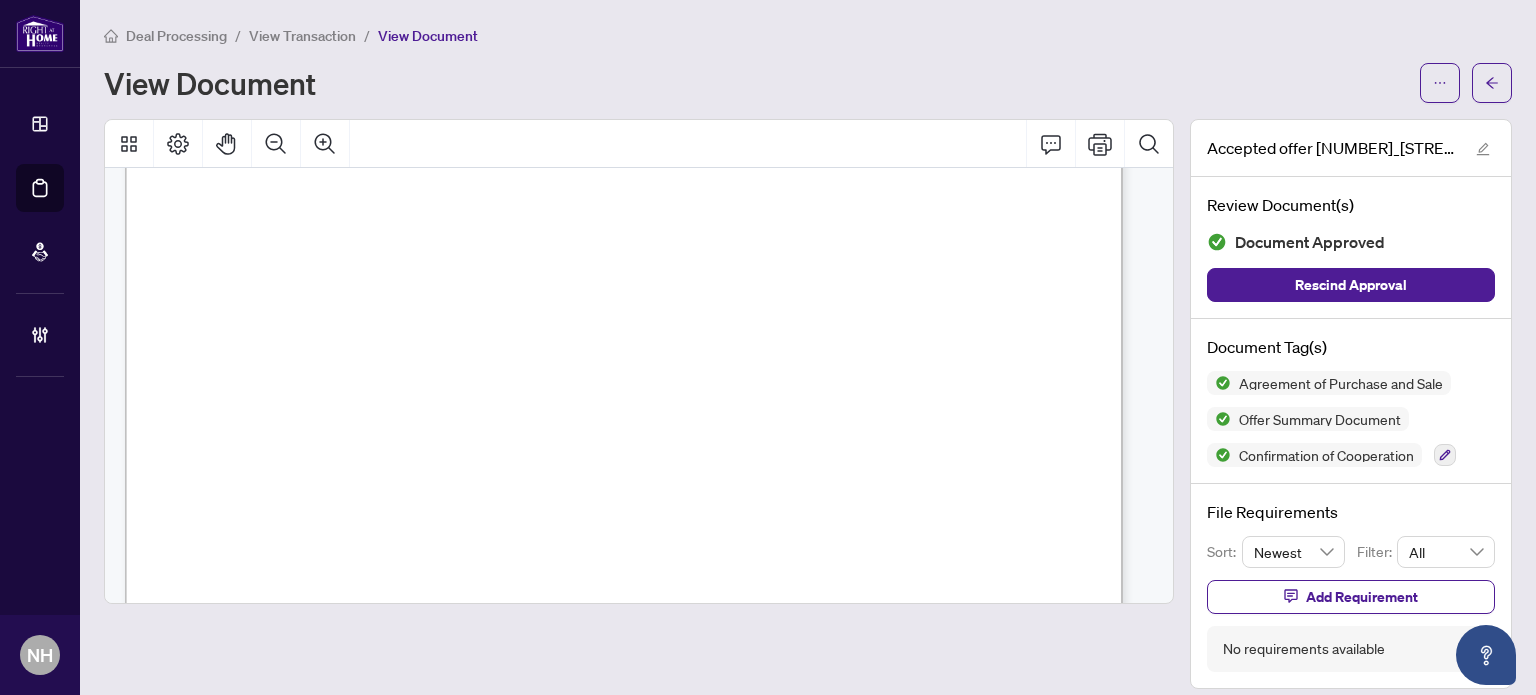 click on "View Transaction" at bounding box center (302, 36) 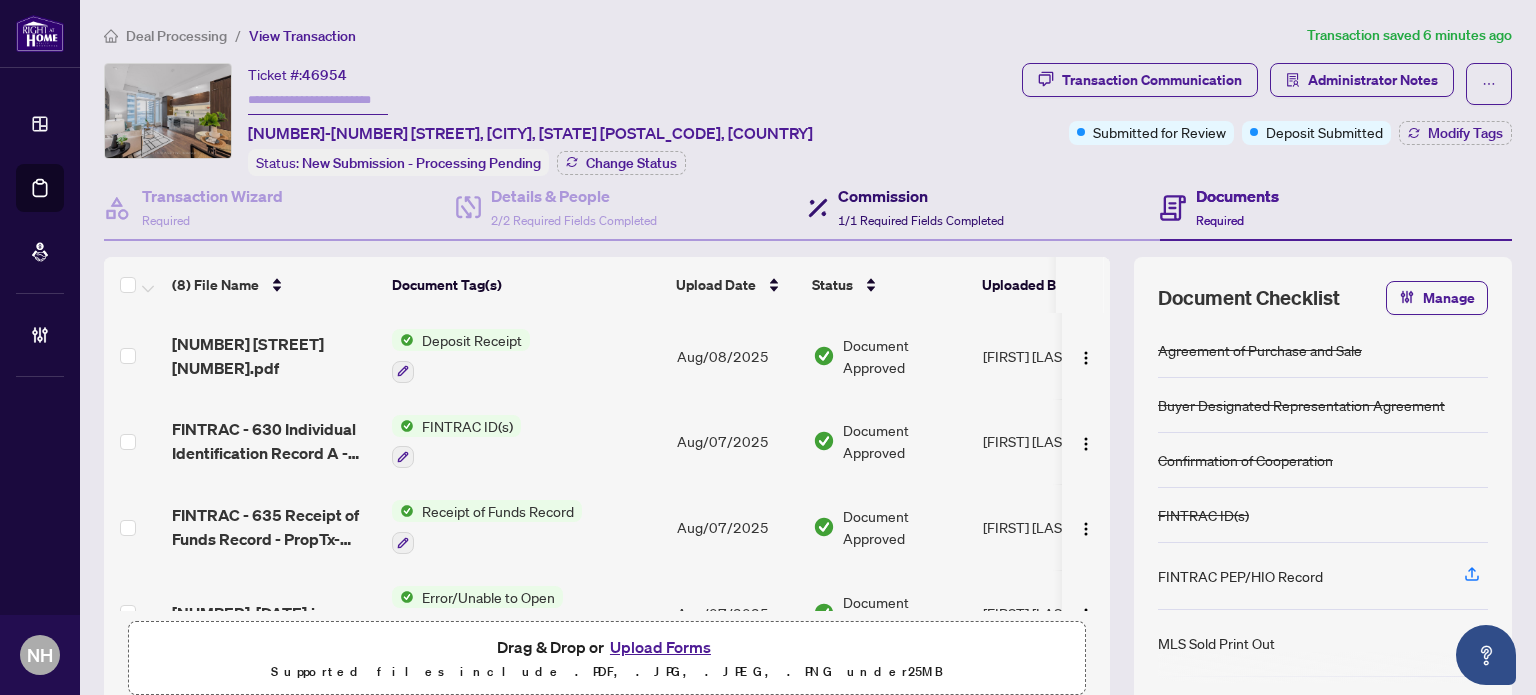 click on "1/1 Required Fields Completed" at bounding box center (921, 220) 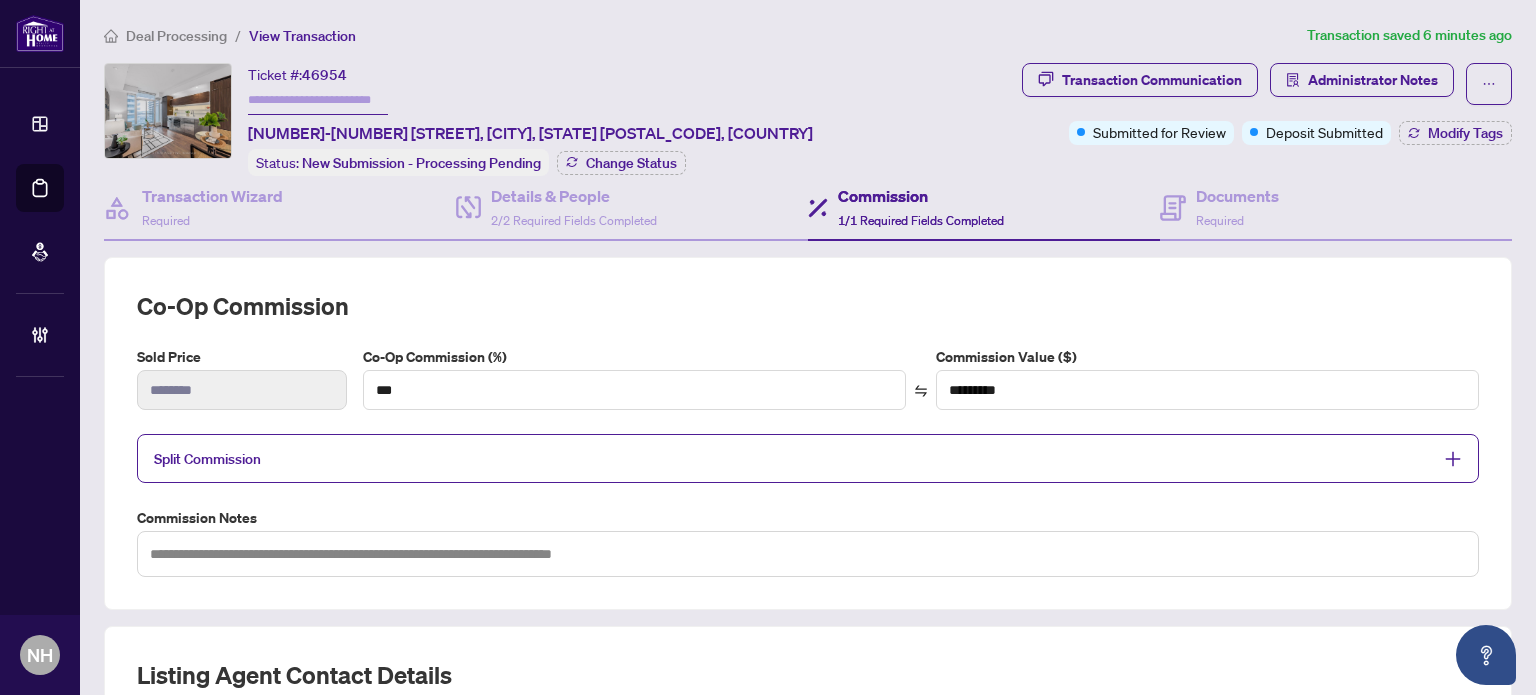 click on "Split Commission" at bounding box center [793, 458] 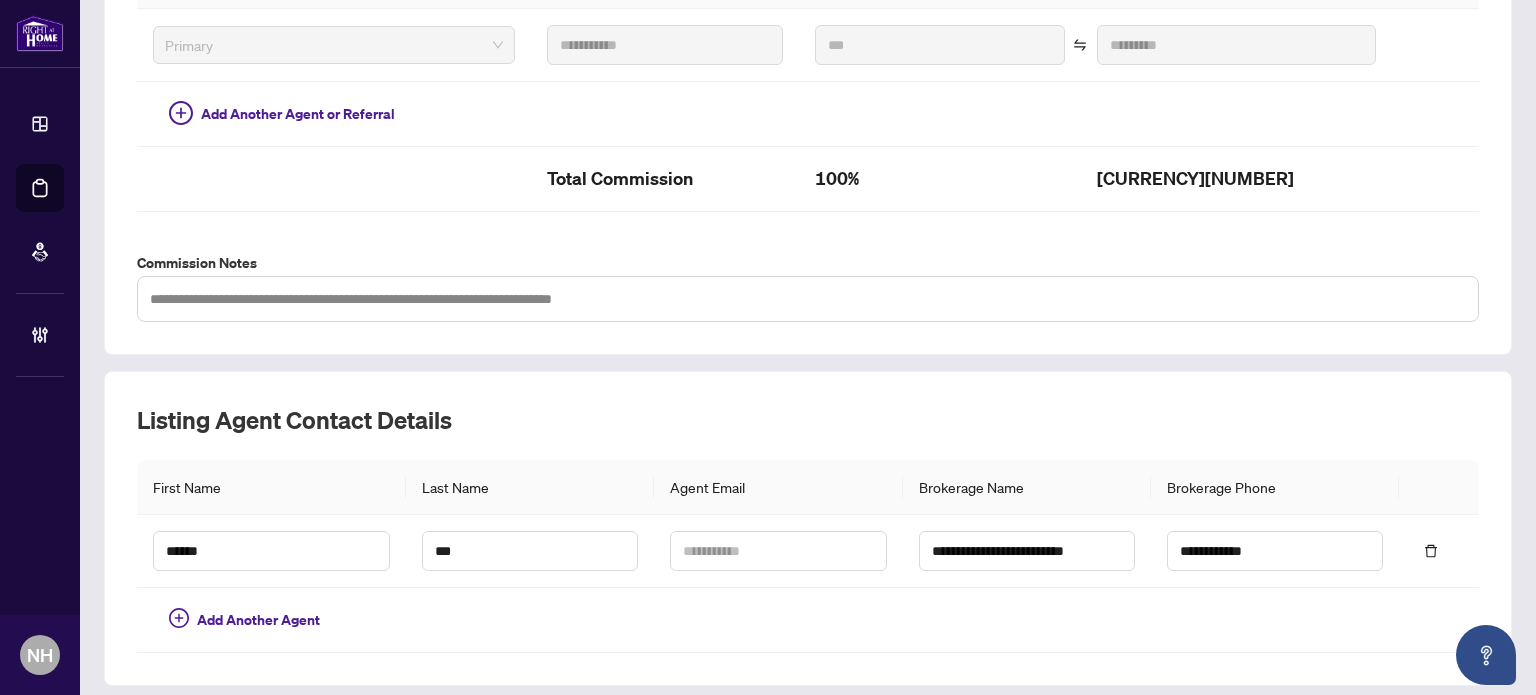 scroll, scrollTop: 669, scrollLeft: 0, axis: vertical 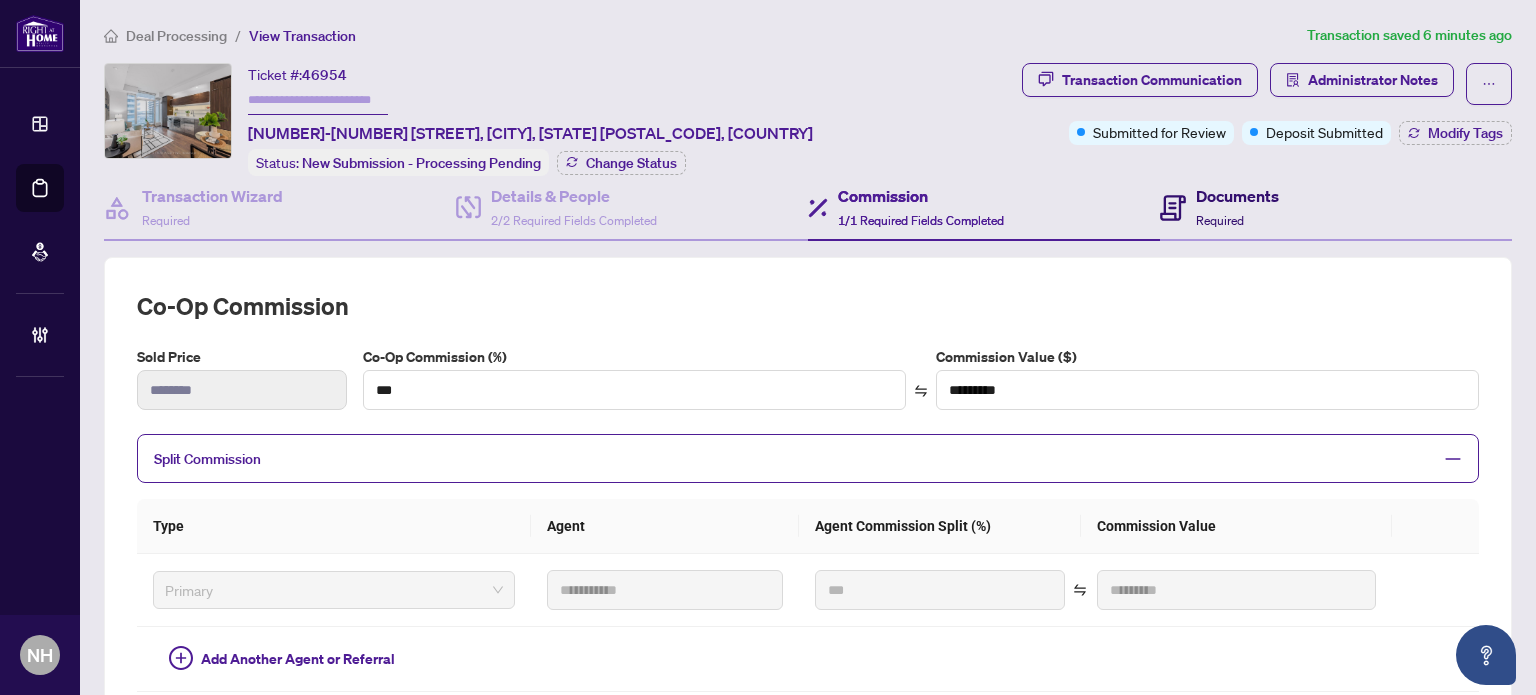 click on "Documents" at bounding box center [1237, 196] 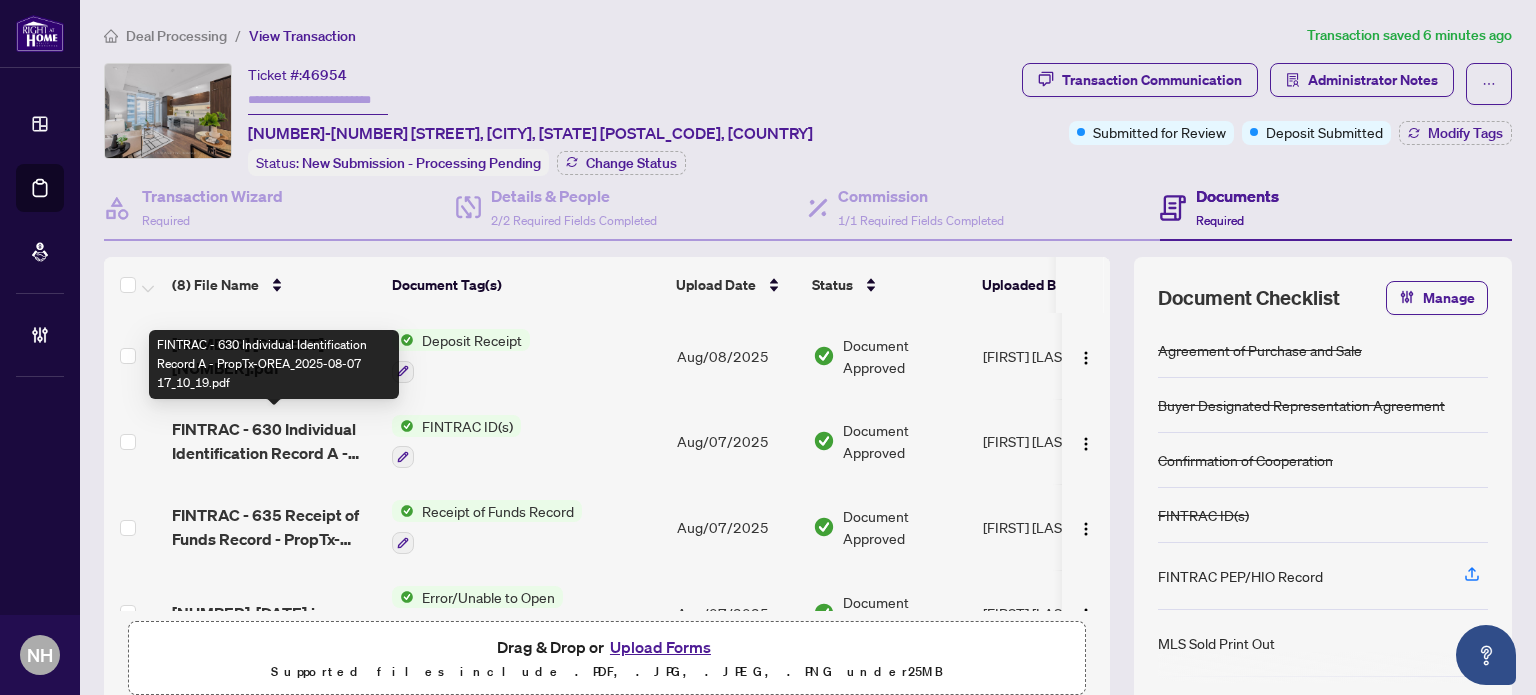 click on "FINTRAC - 630 Individual Identification Record A - PropTx-OREA_2025-08-07 17_10_19.pdf" at bounding box center [274, 441] 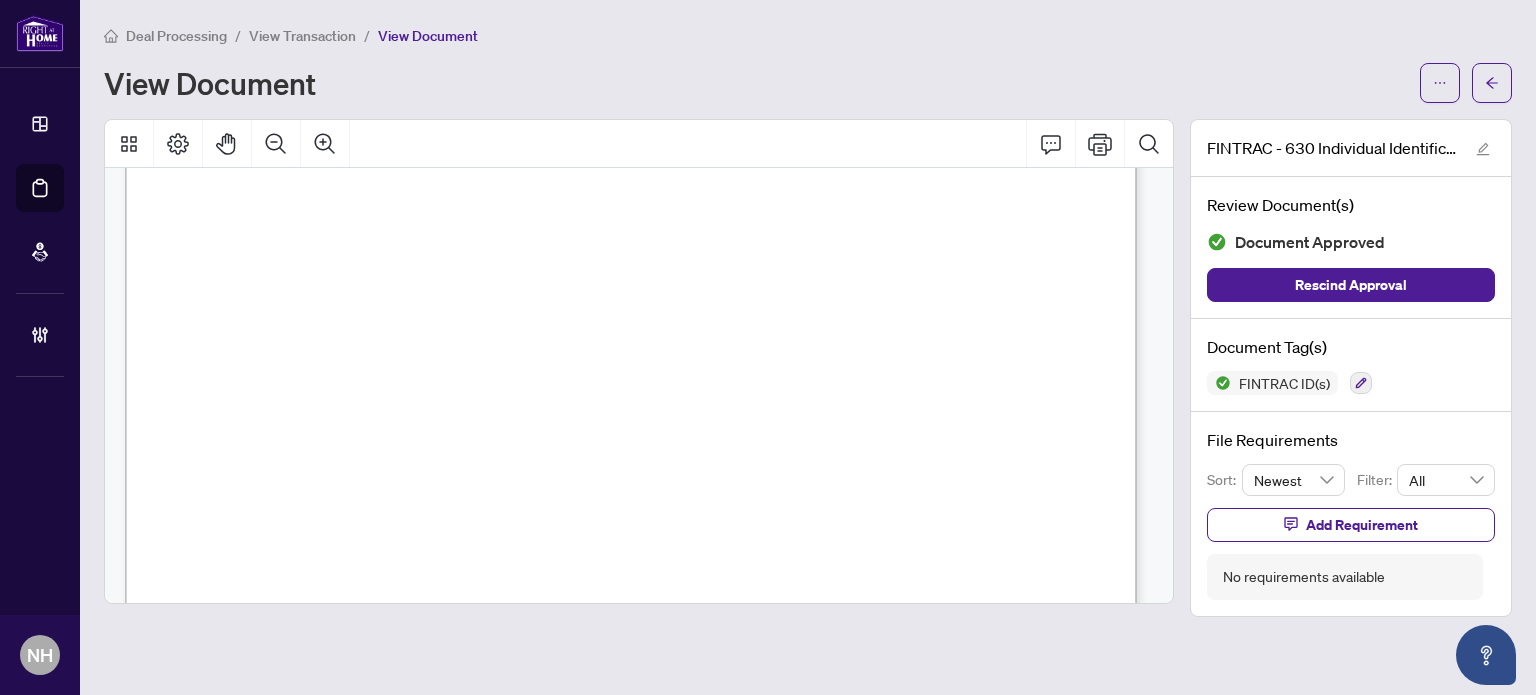 scroll, scrollTop: 500, scrollLeft: 0, axis: vertical 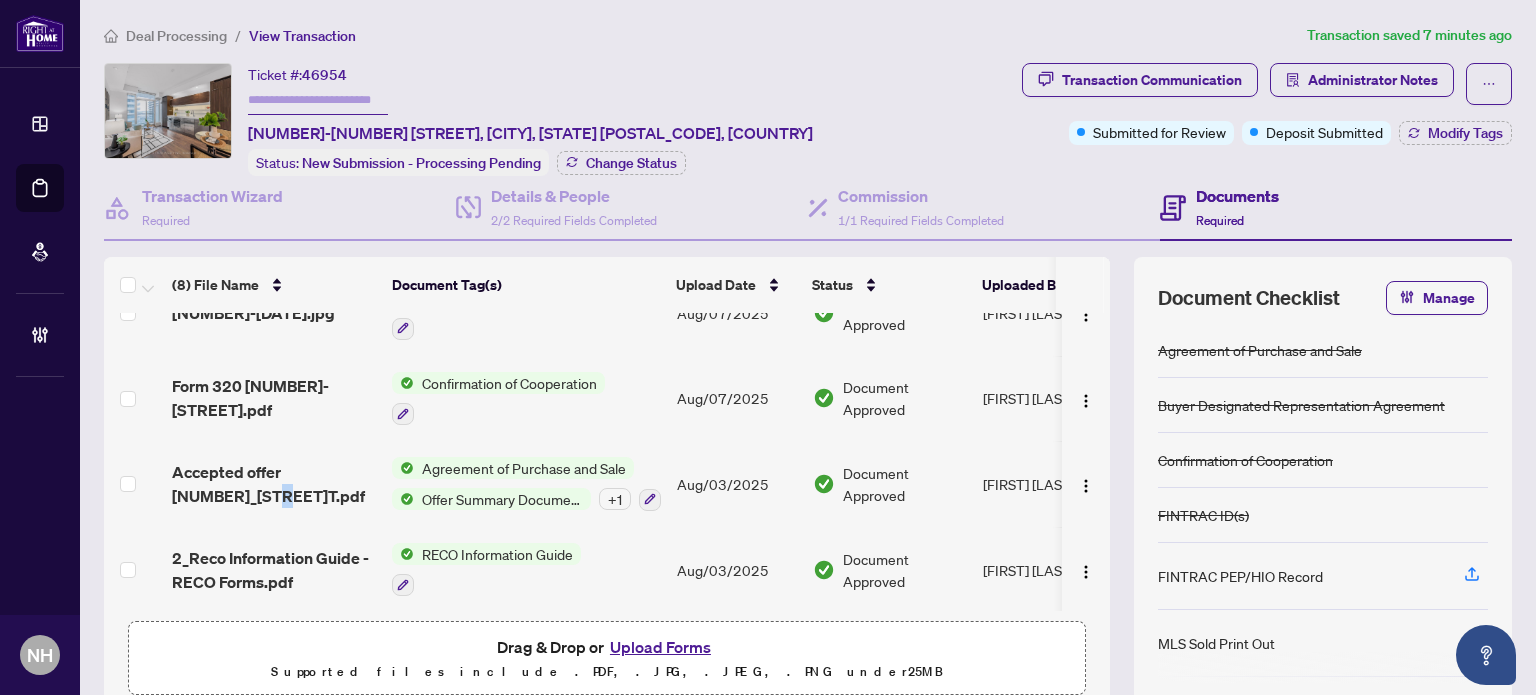click on "Accepted offer 45_Charles_StT.pdf" at bounding box center [274, 484] 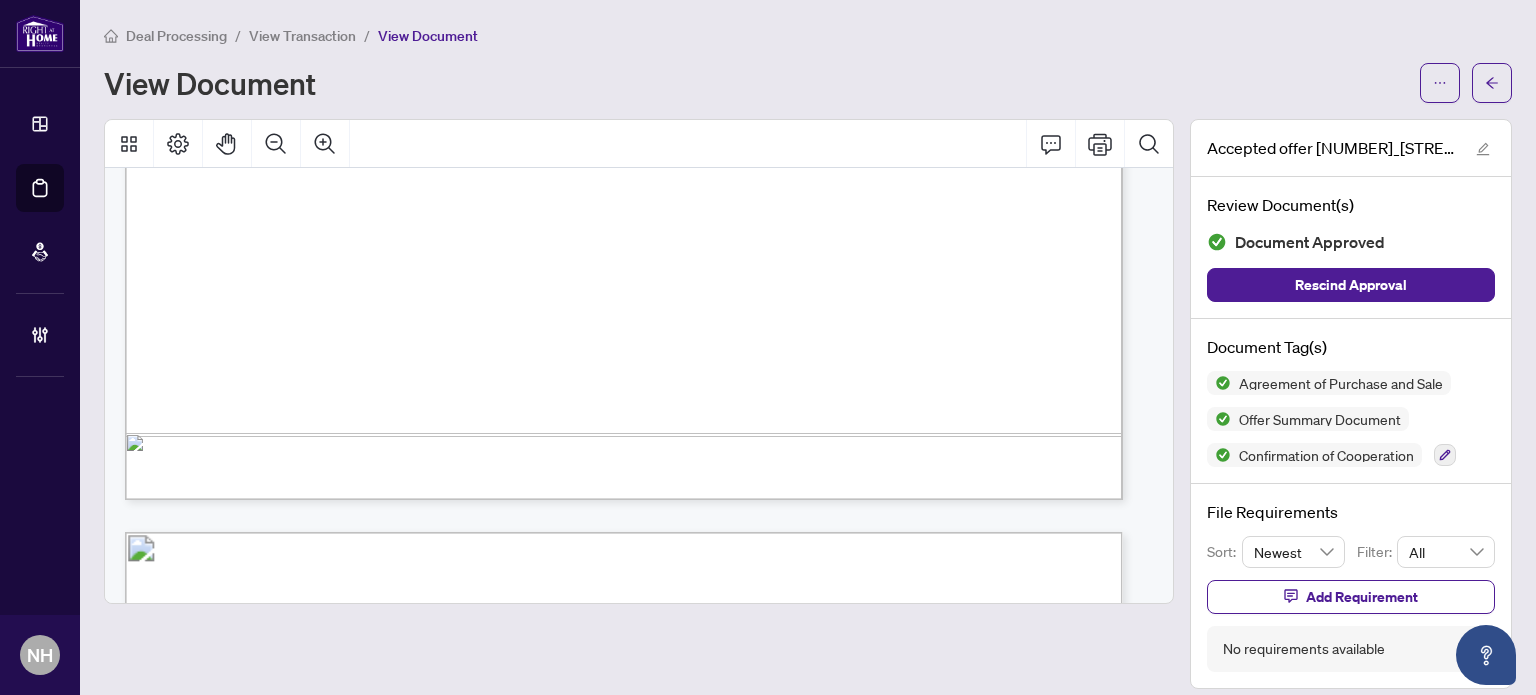 scroll, scrollTop: 9000, scrollLeft: 0, axis: vertical 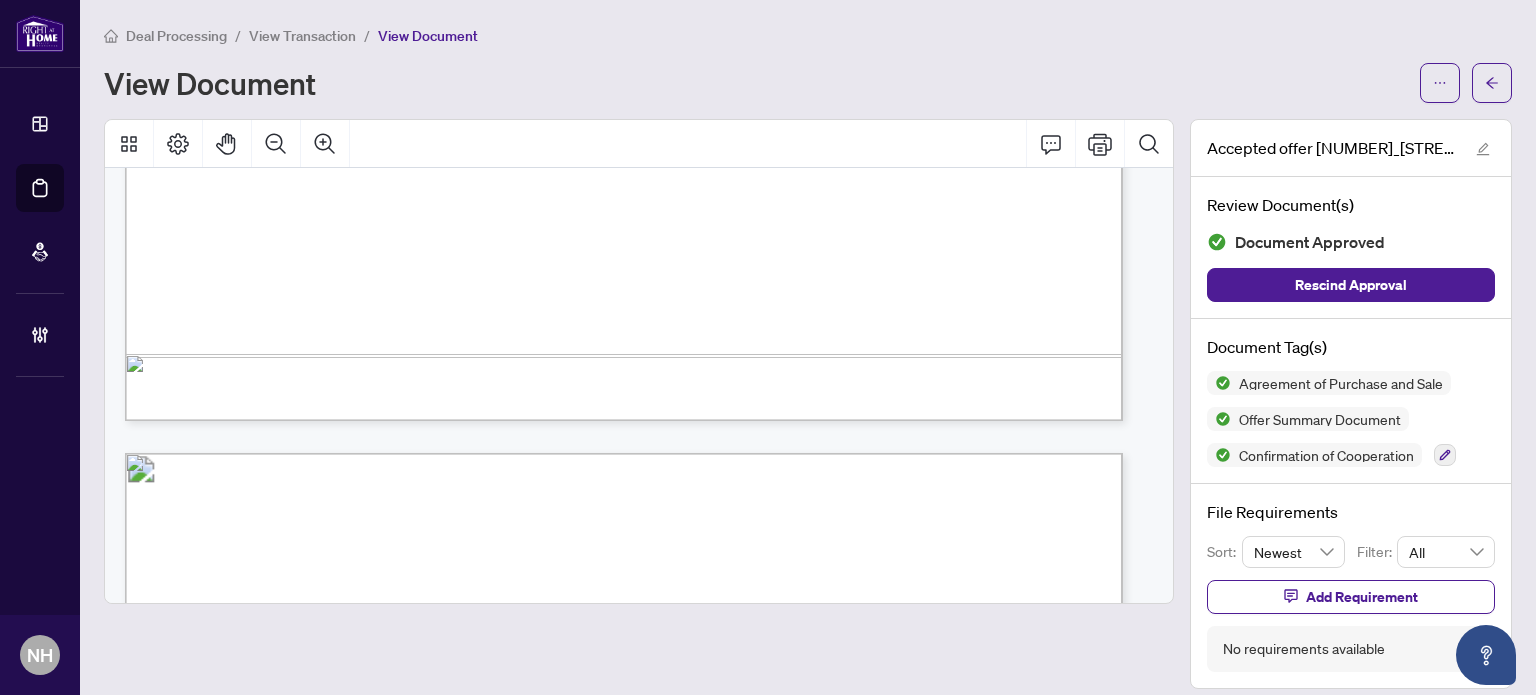 click on "View Transaction" at bounding box center [302, 36] 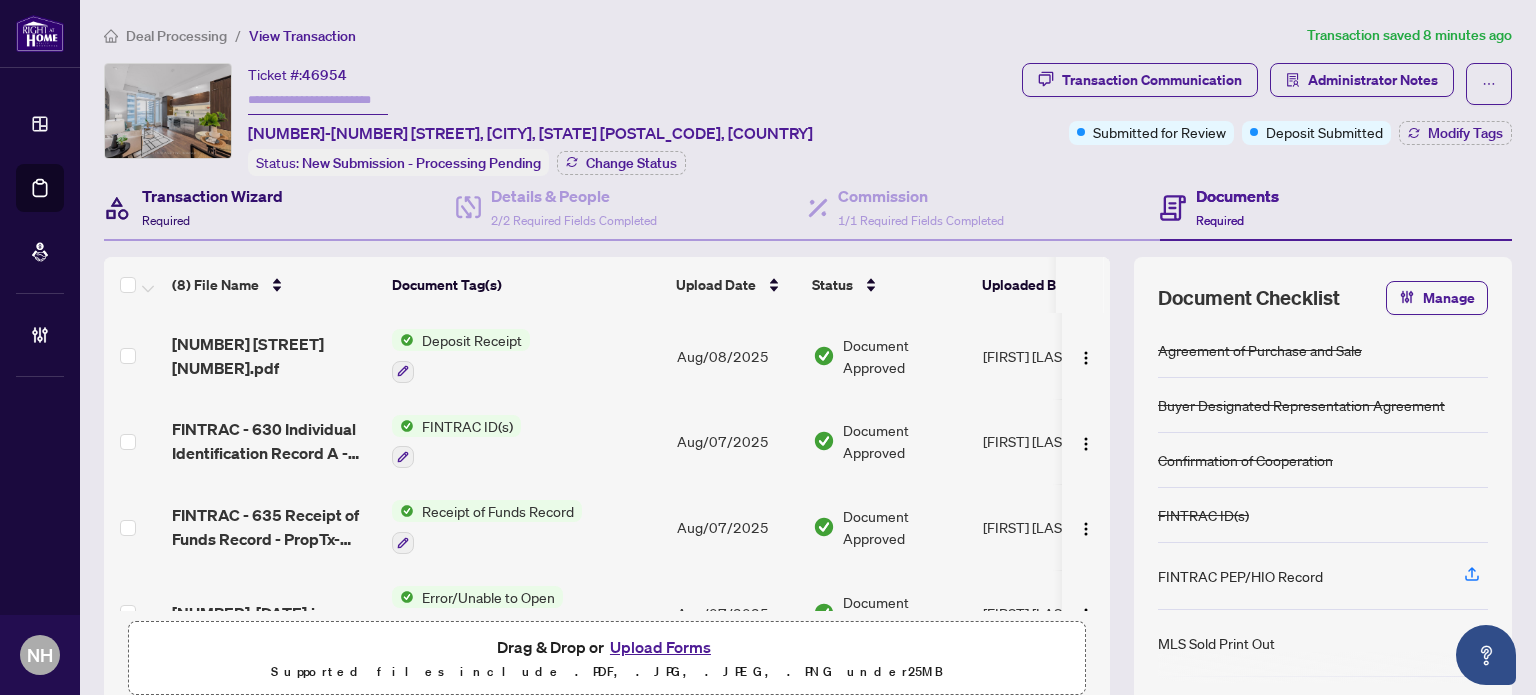 click on "Transaction Wizard" at bounding box center [212, 196] 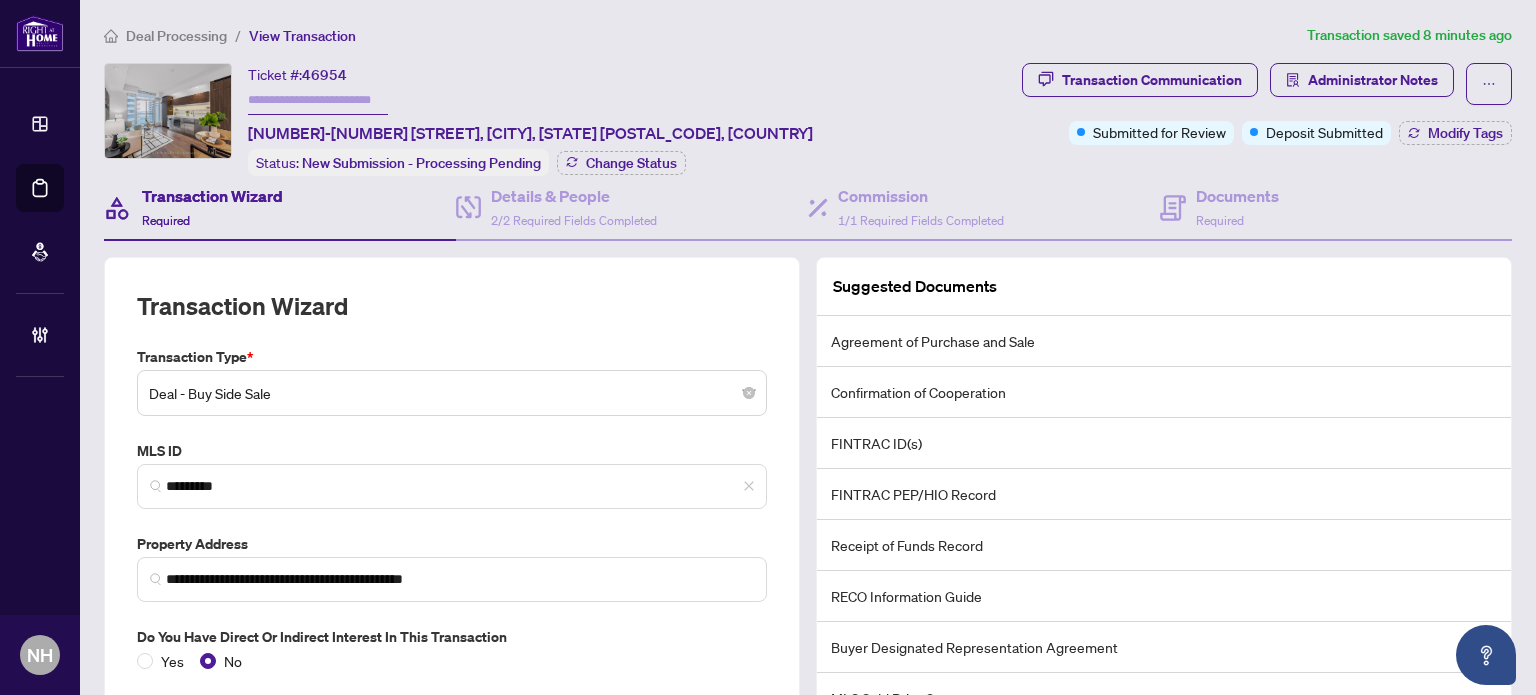 drag, startPoint x: 295, startPoint y: 493, endPoint x: 92, endPoint y: 445, distance: 208.5977 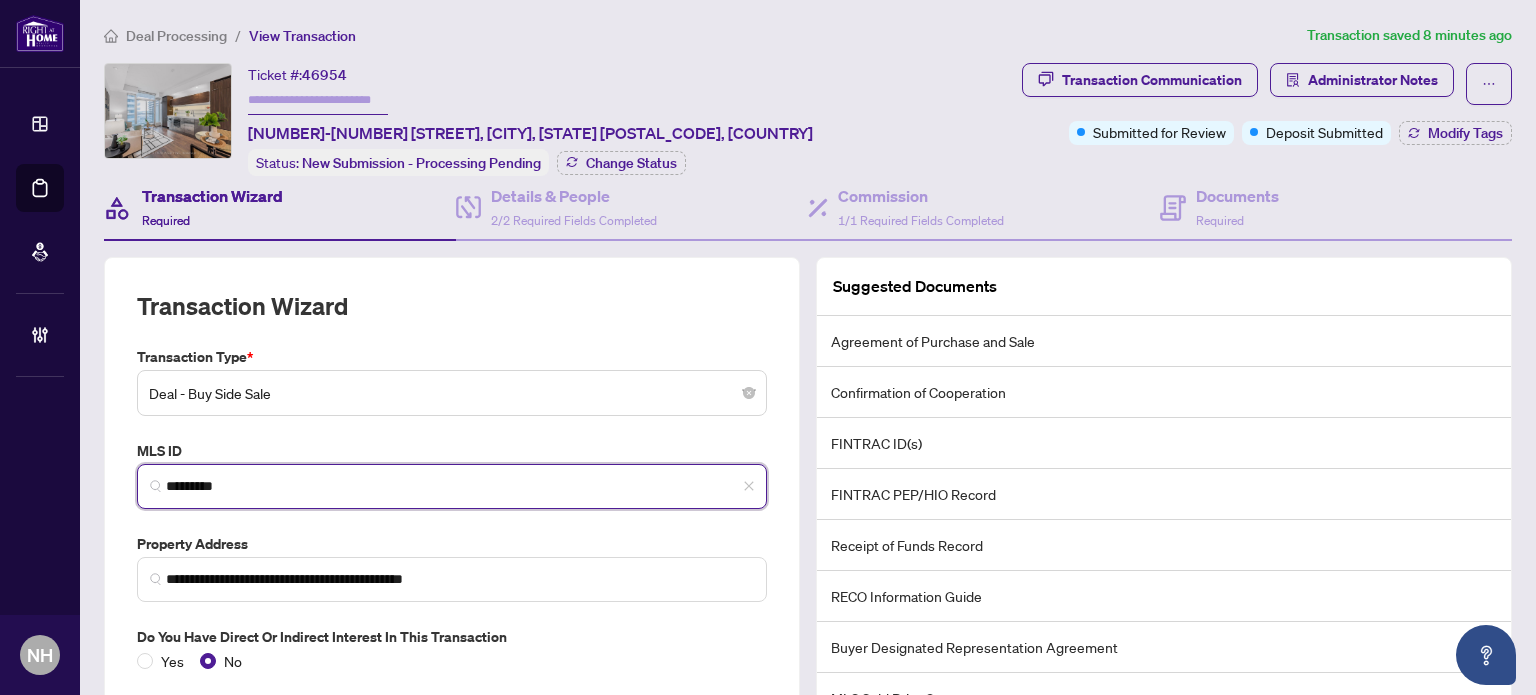 drag, startPoint x: 105, startPoint y: 447, endPoint x: 101, endPoint y: 437, distance: 10.770329 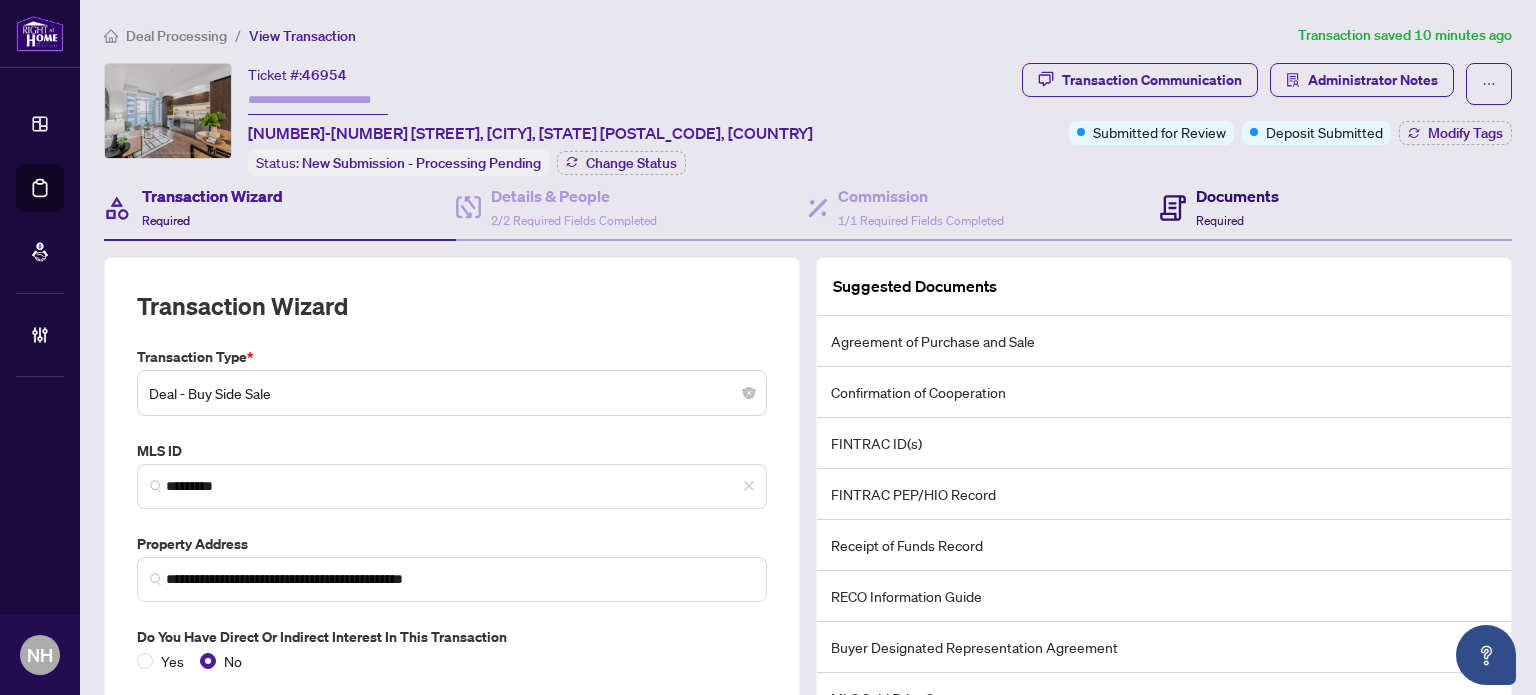 click on "Required" at bounding box center (1220, 220) 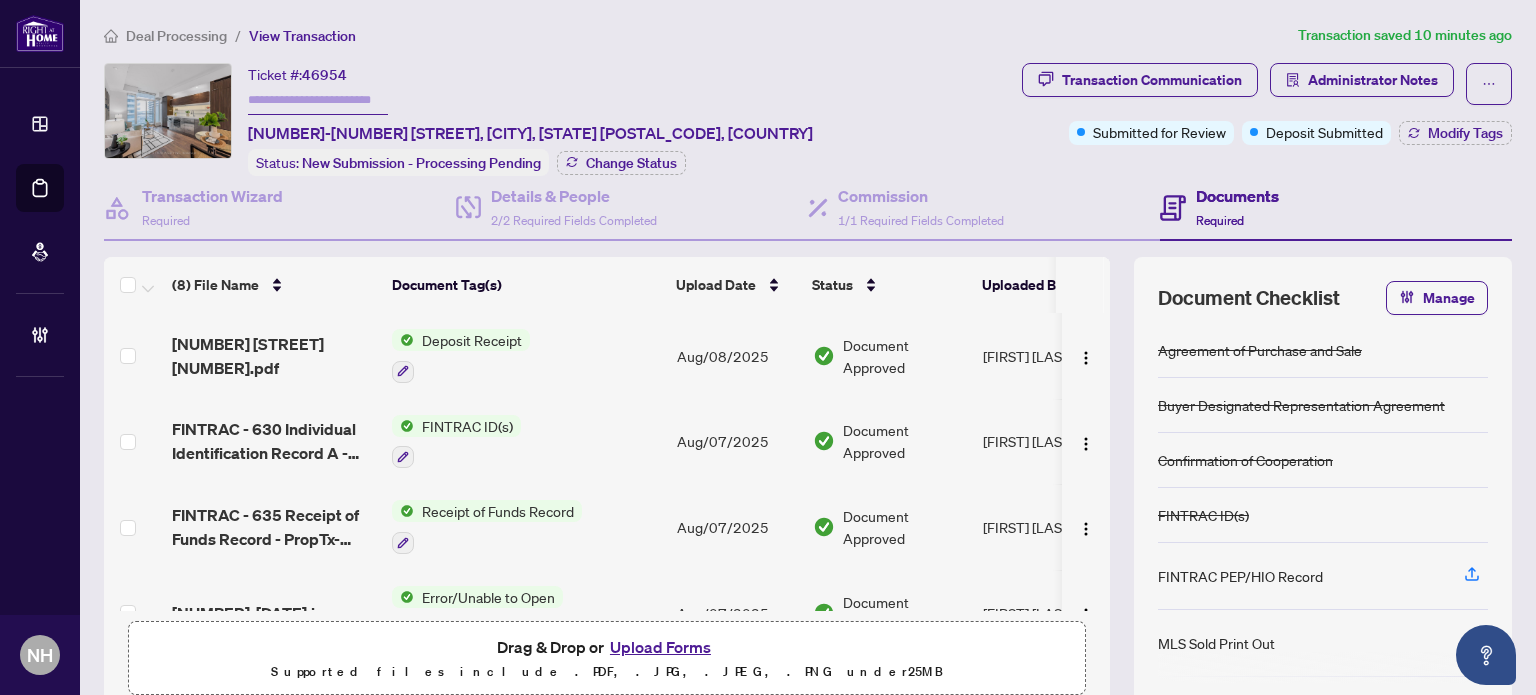 click on "Upload Forms" at bounding box center [660, 647] 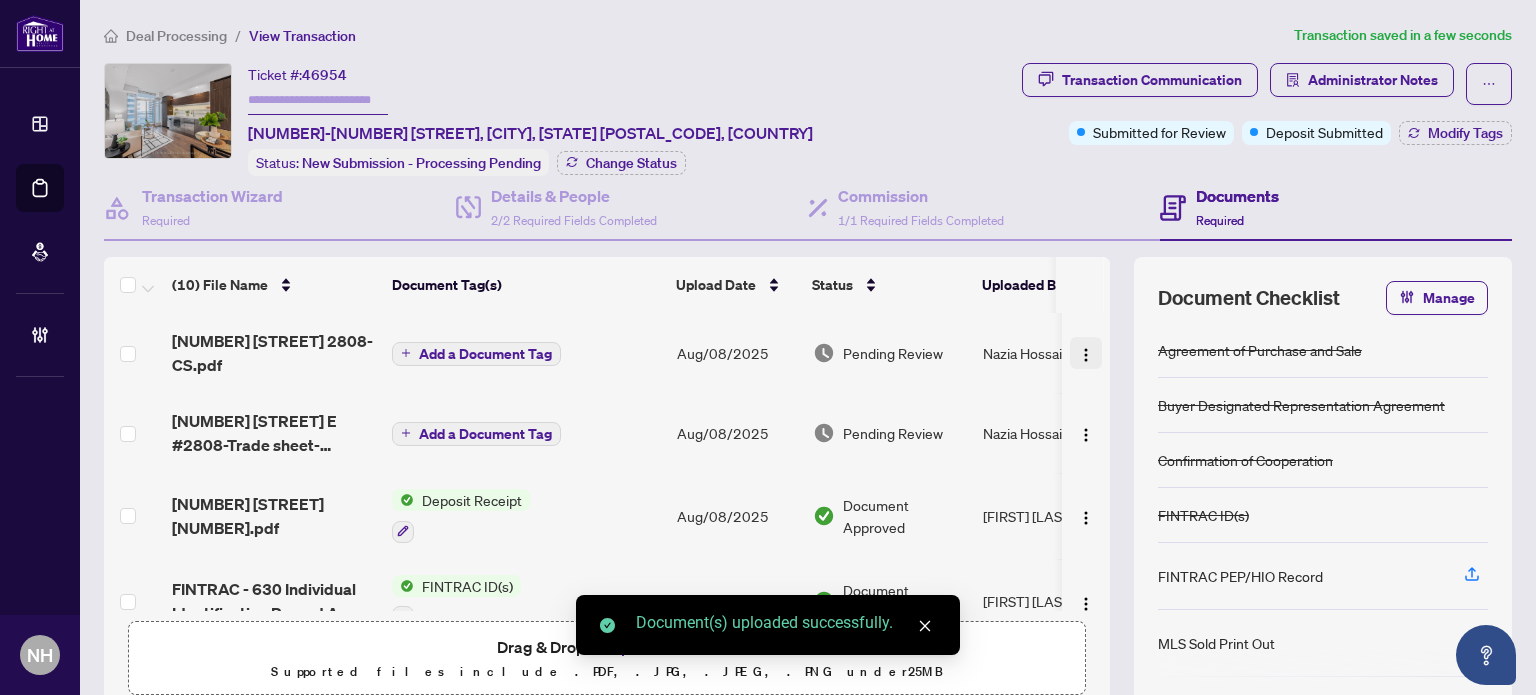 click at bounding box center (1086, 355) 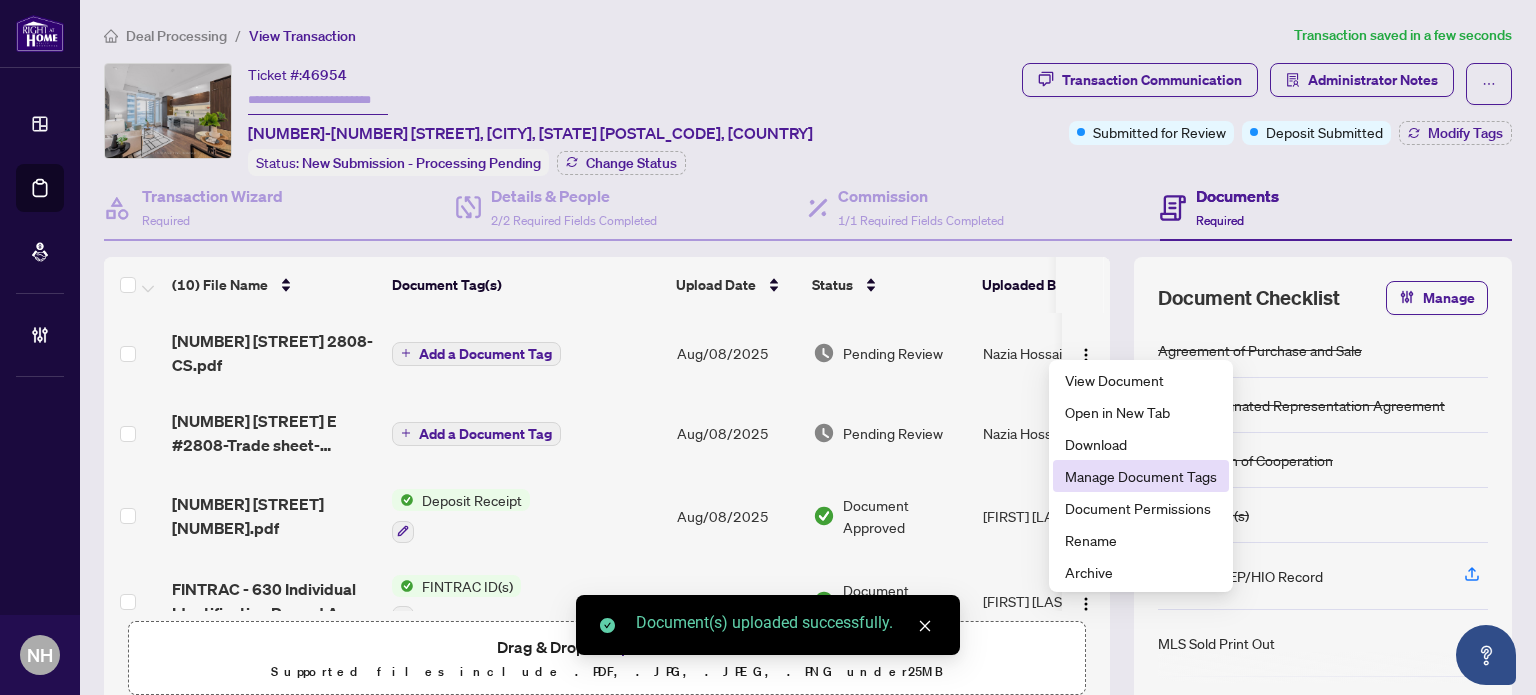 click on "Manage Document Tags" at bounding box center [1141, 476] 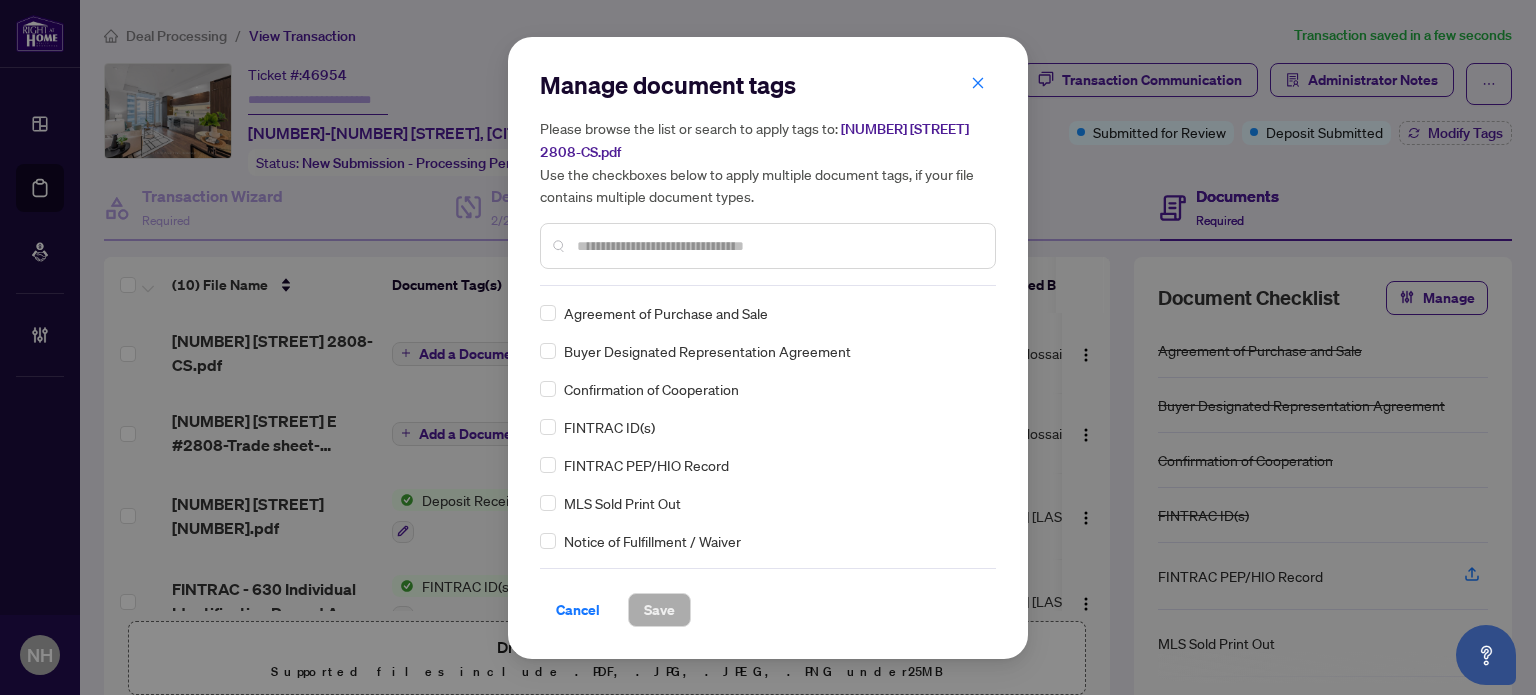 drag, startPoint x: 696, startPoint y: 247, endPoint x: 692, endPoint y: 231, distance: 16.492422 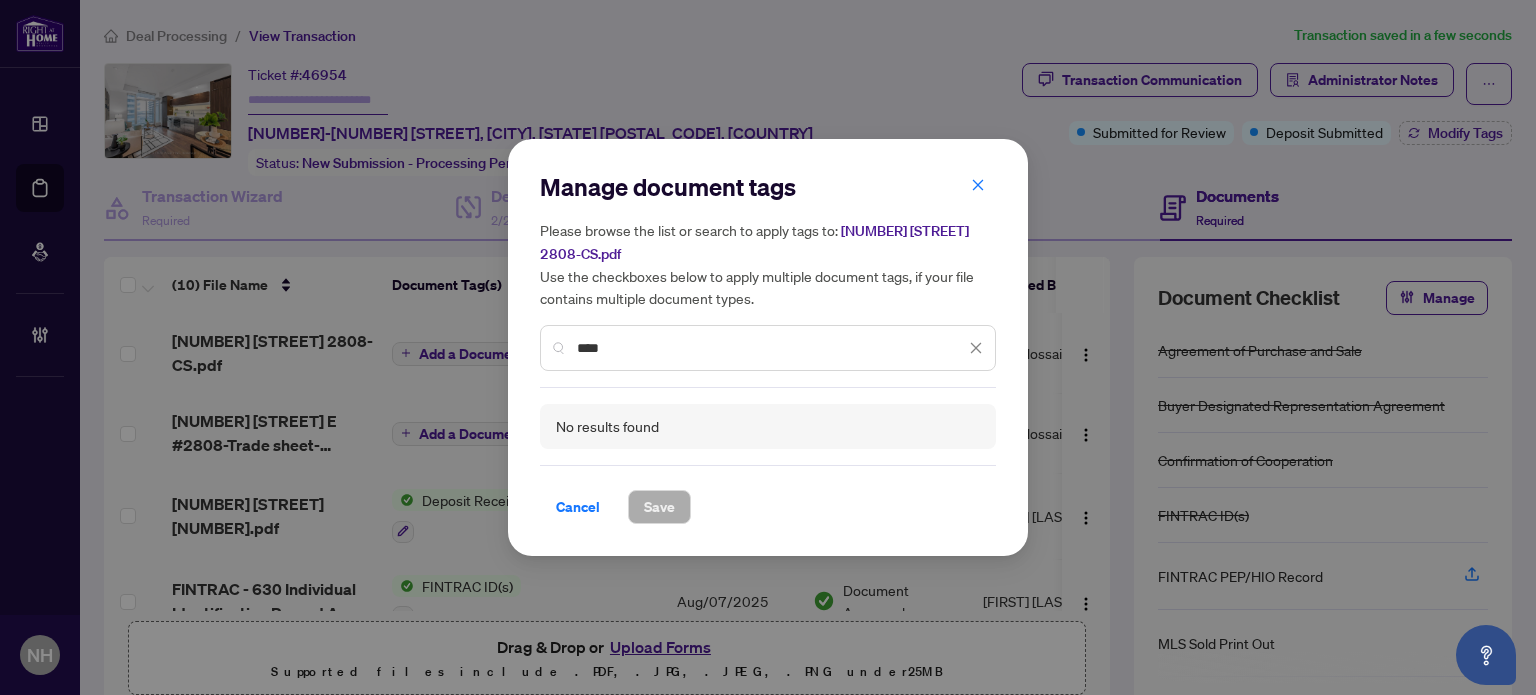 type on "****" 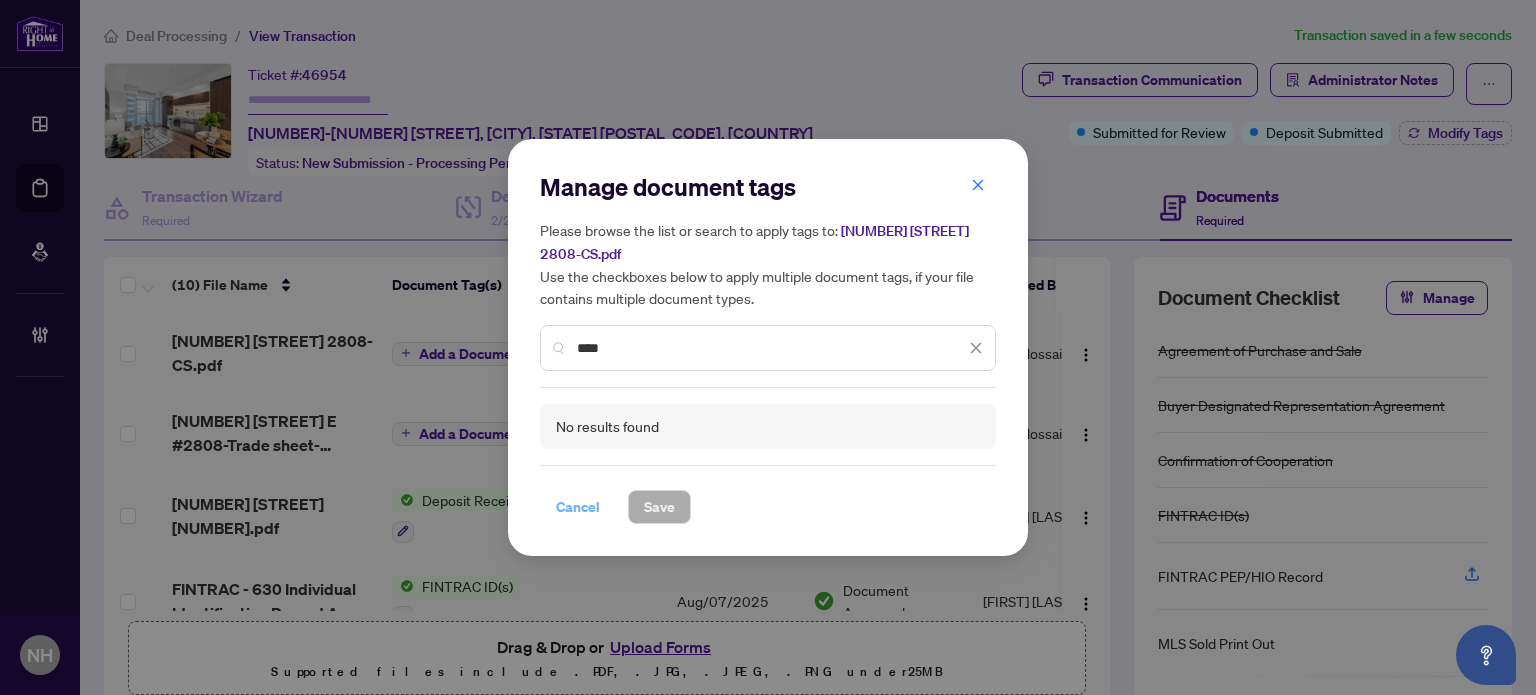 click on "Cancel" at bounding box center [578, 507] 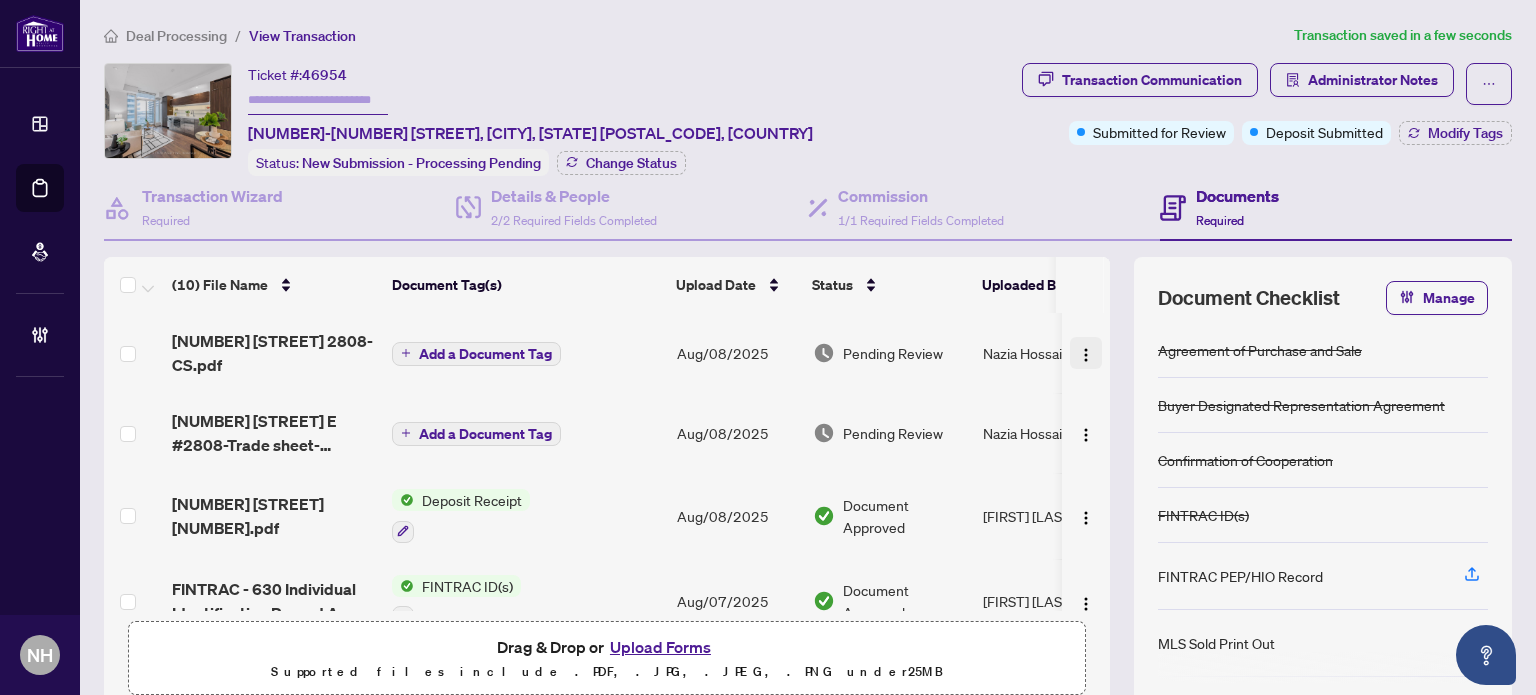click at bounding box center (1086, 353) 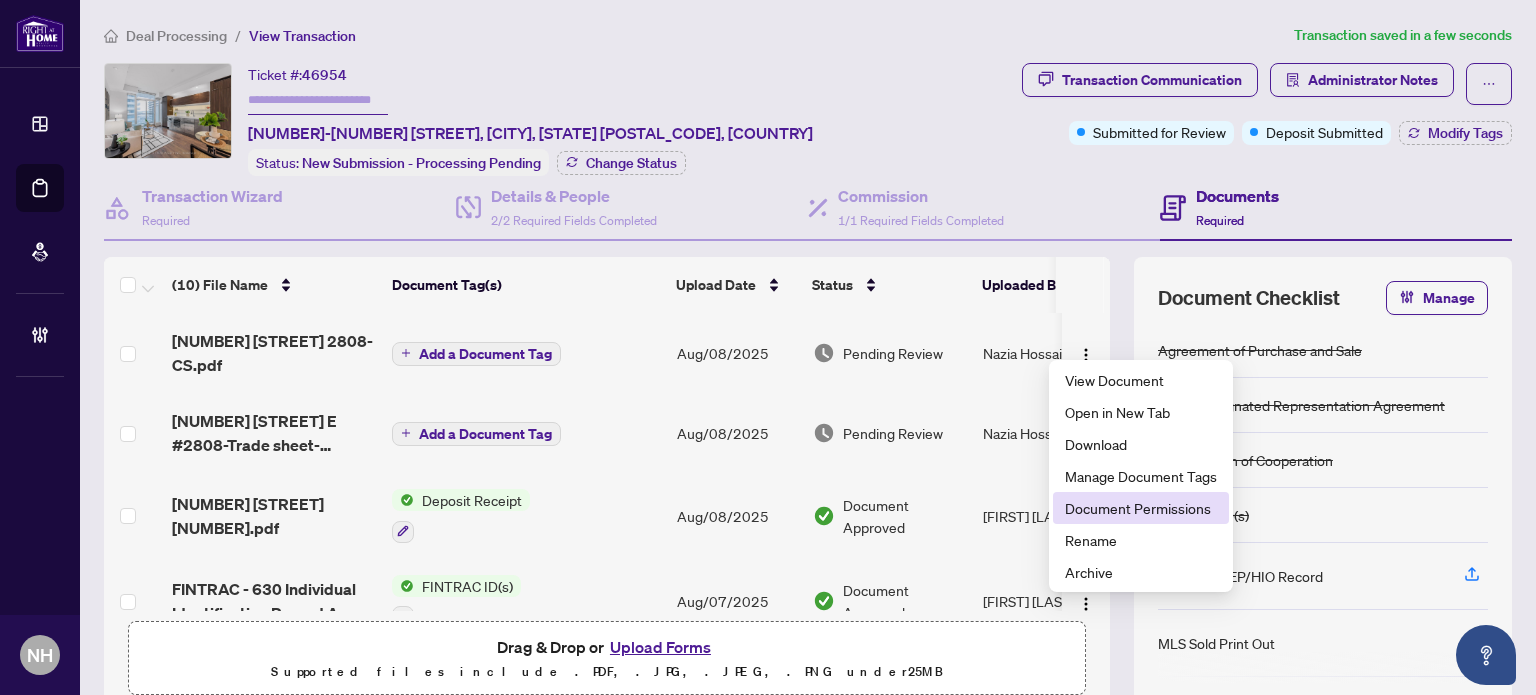 click on "Document Permissions" at bounding box center [1141, 508] 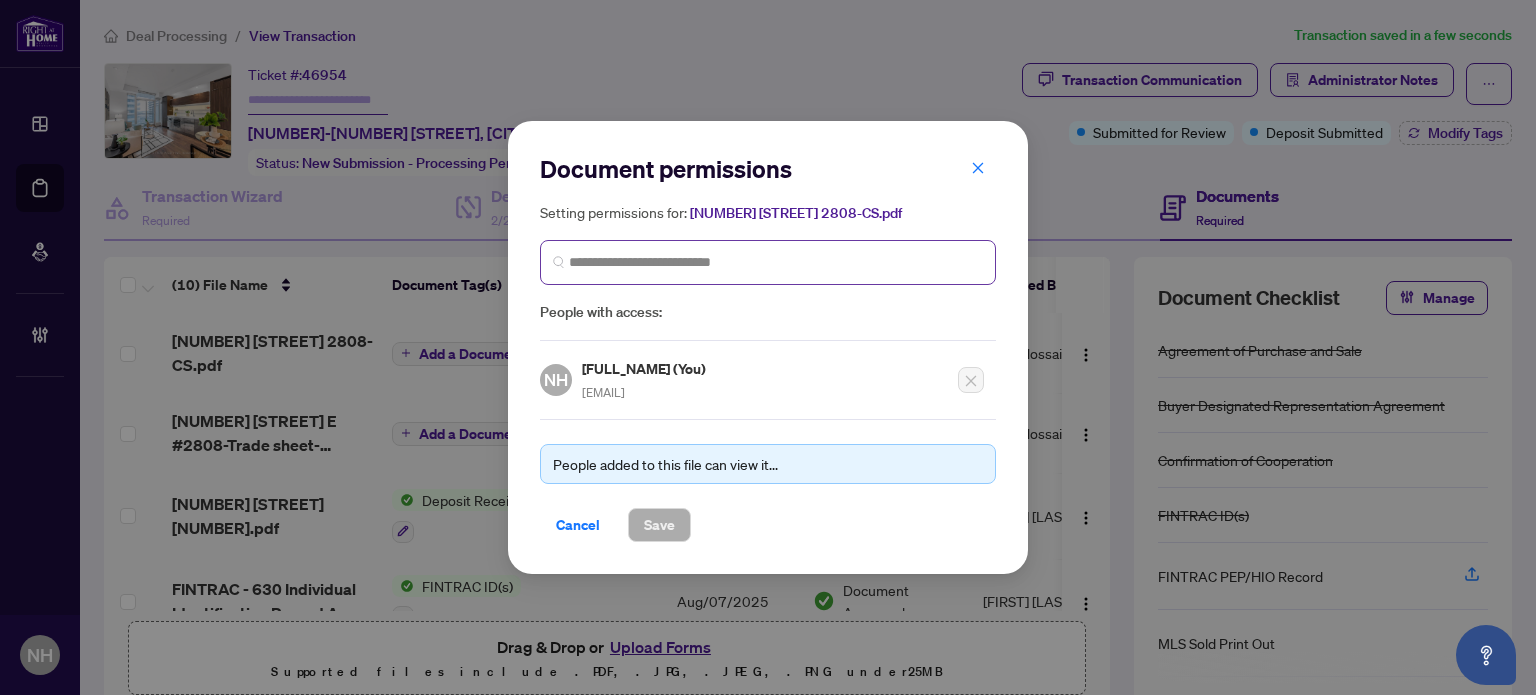 click at bounding box center [768, 262] 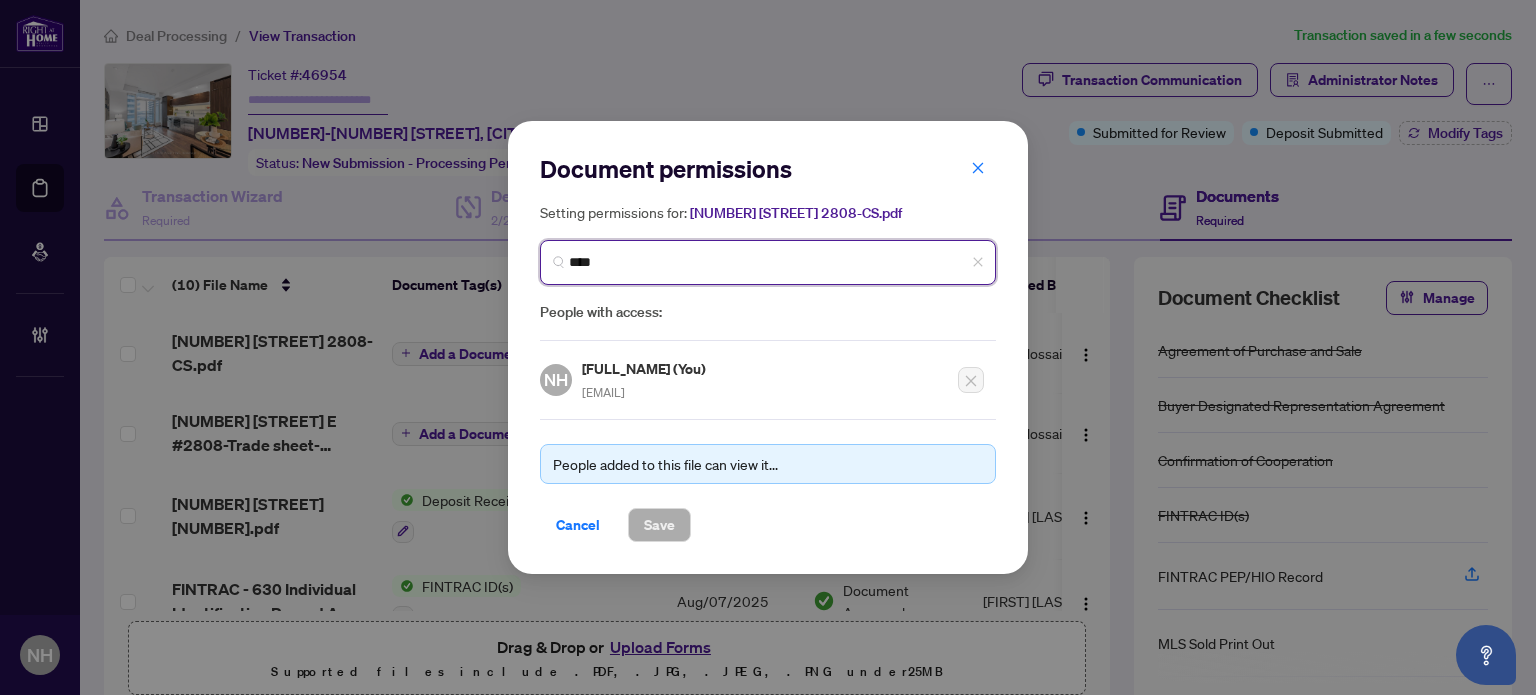 type on "*****" 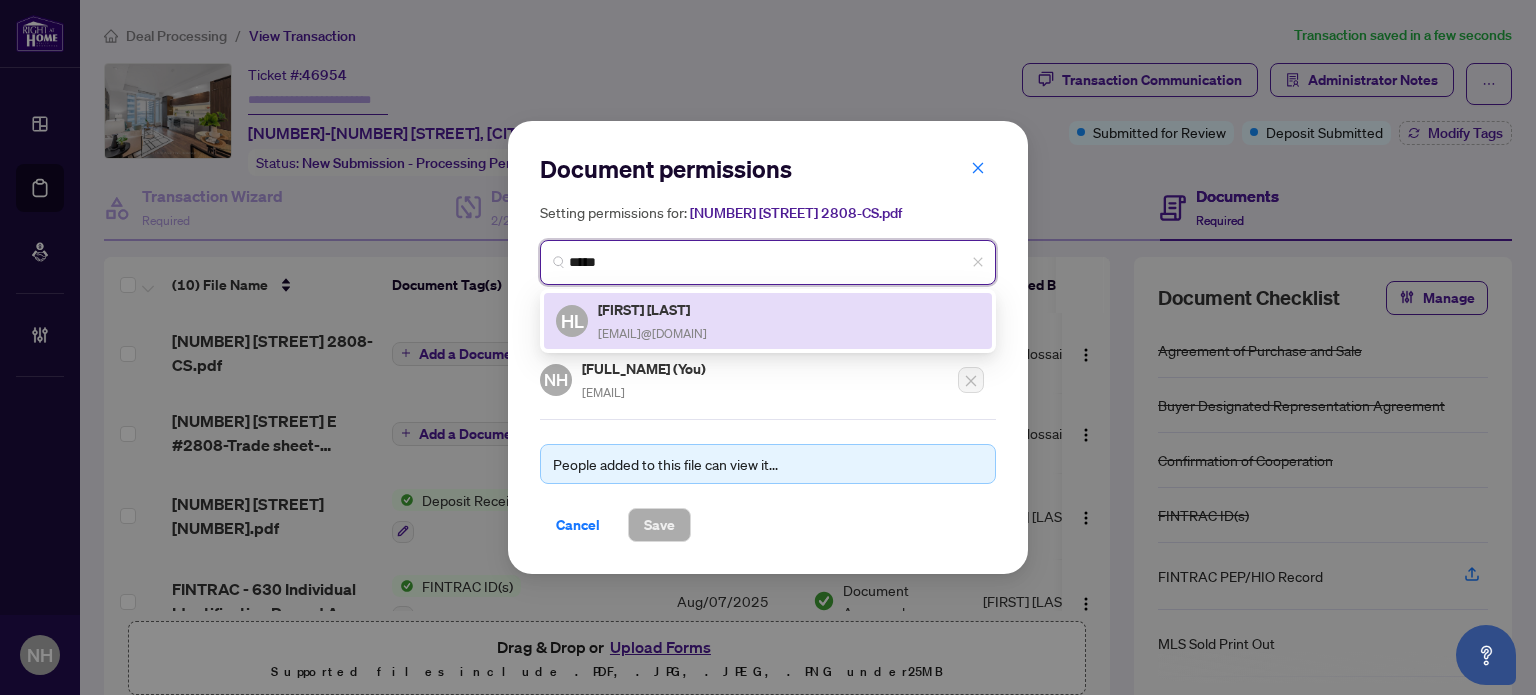 click on "lee.budongsan@gmail.com" at bounding box center (652, 333) 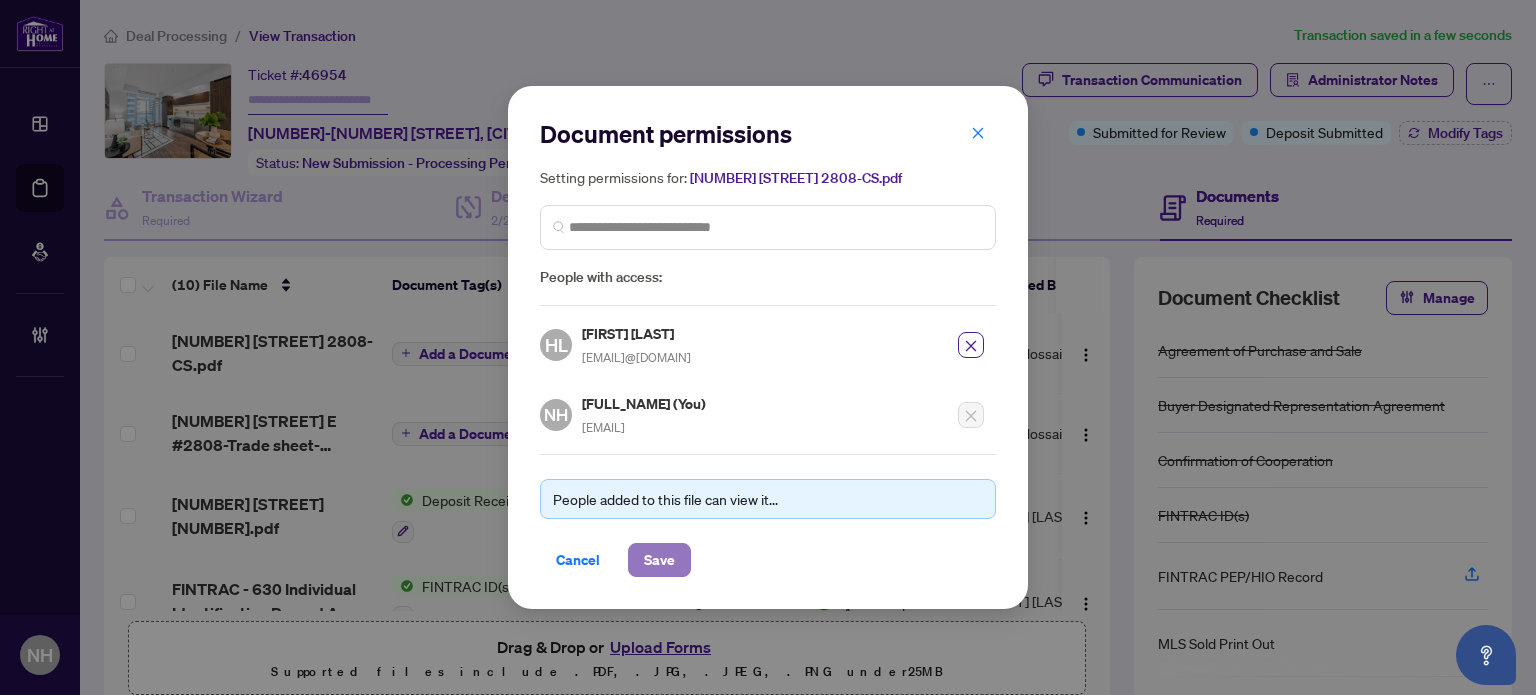 click on "Save" at bounding box center [659, 560] 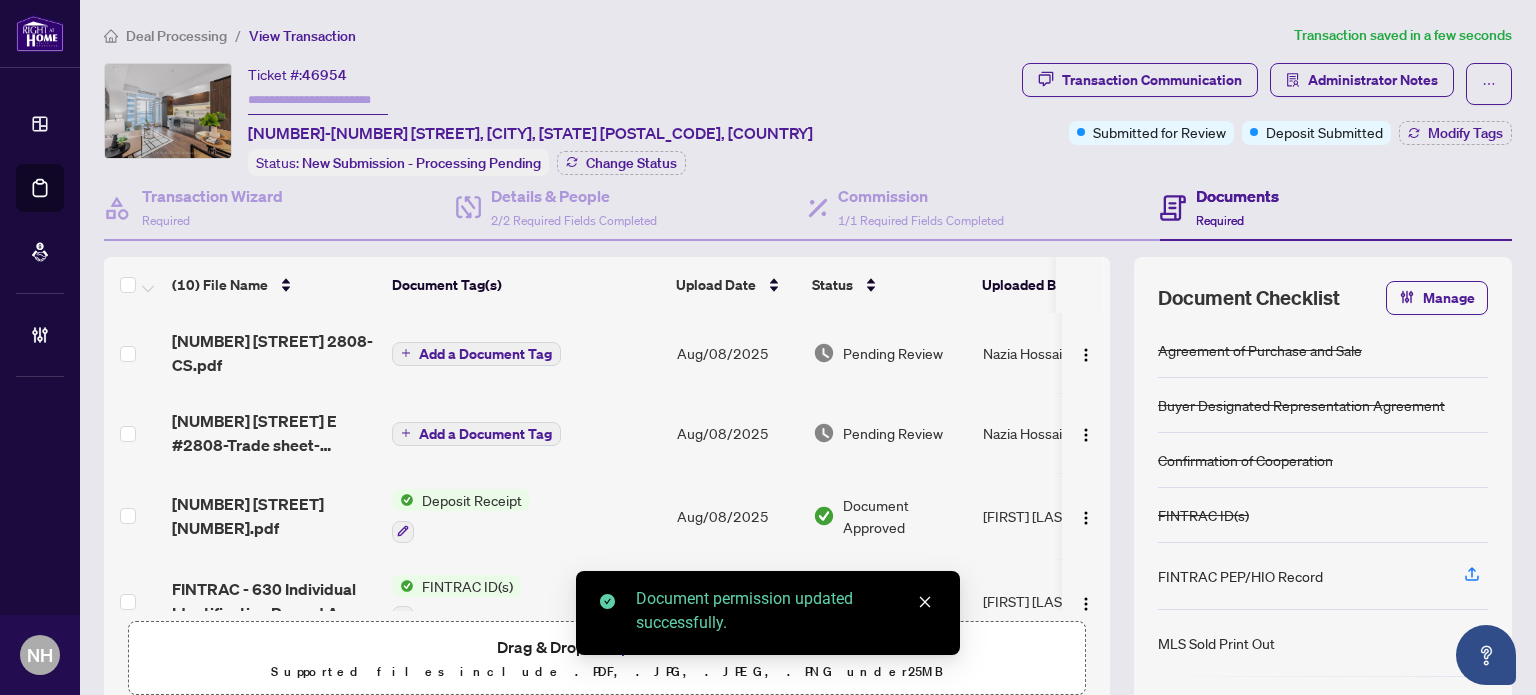 click at bounding box center [1086, 435] 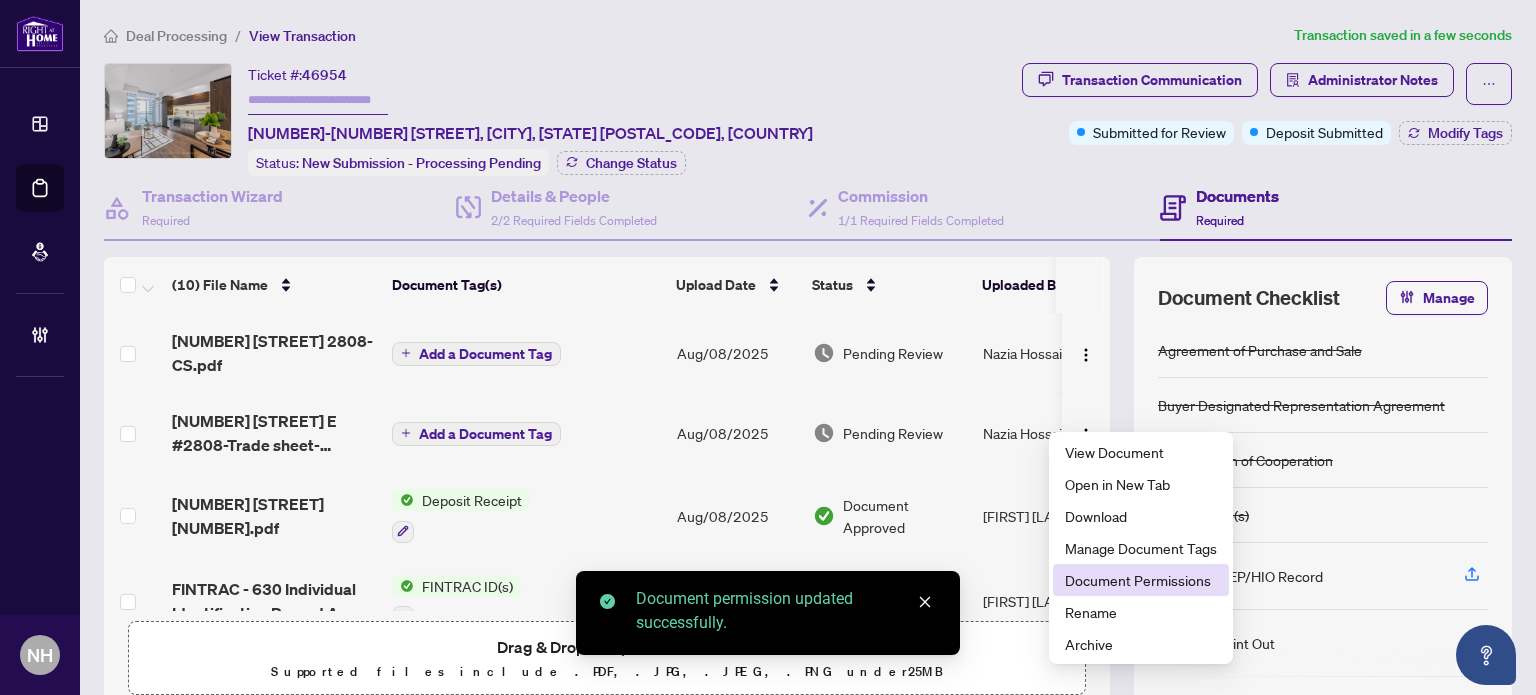 click on "Document Permissions" at bounding box center (1141, 580) 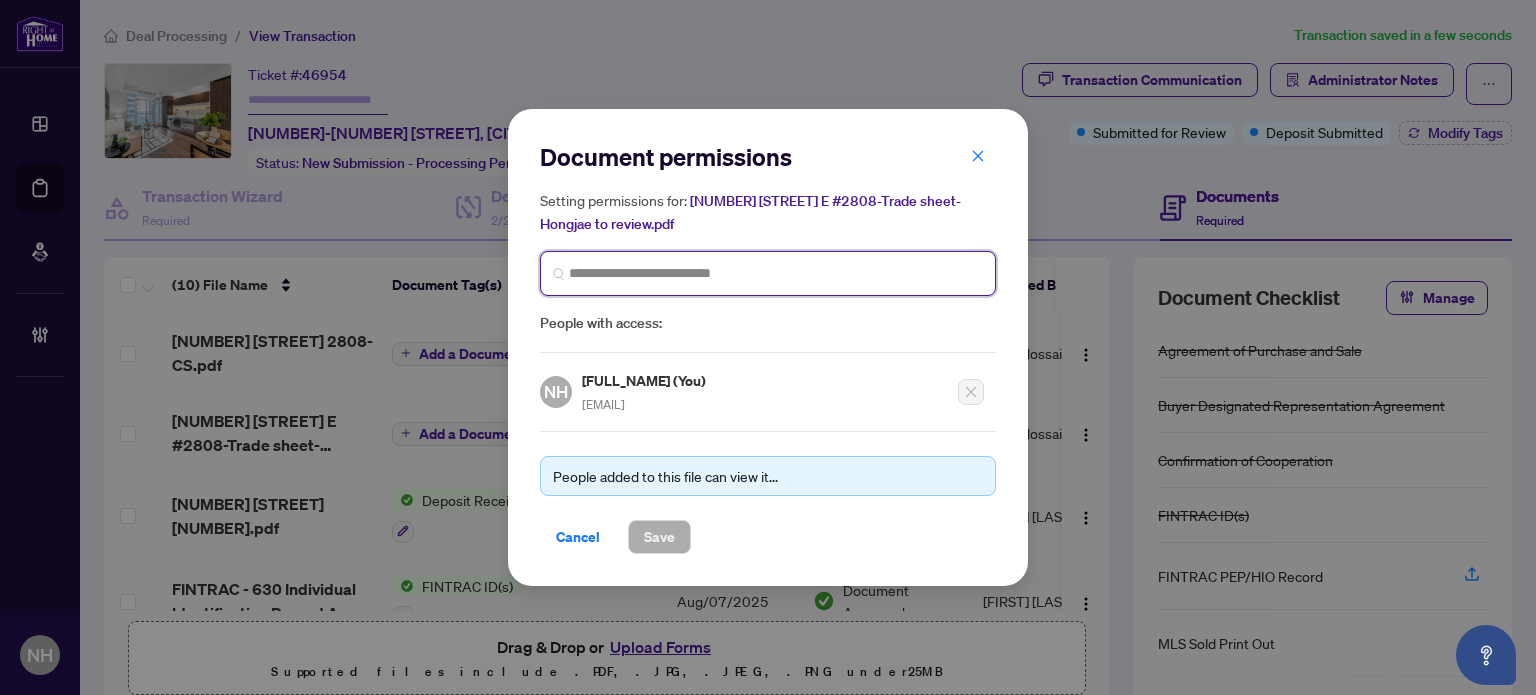 click at bounding box center [776, 273] 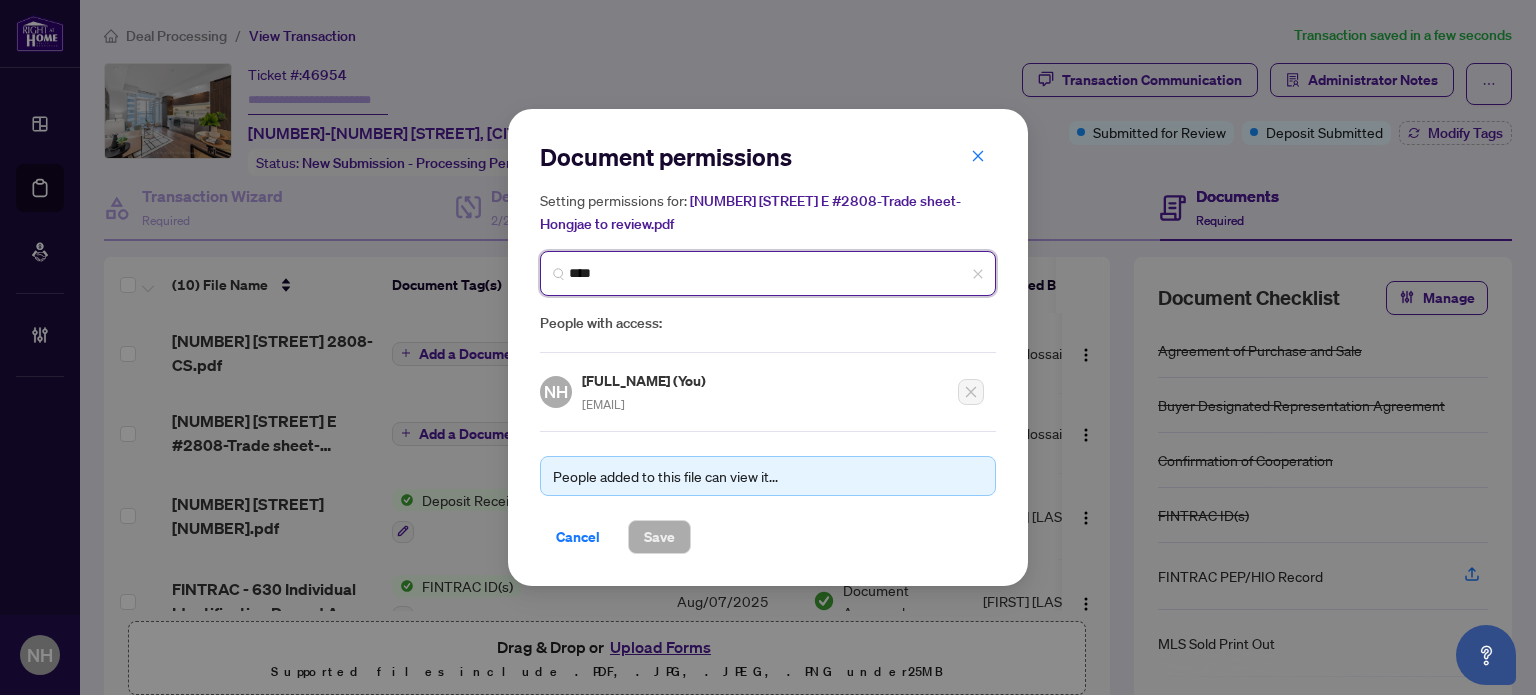 type on "*****" 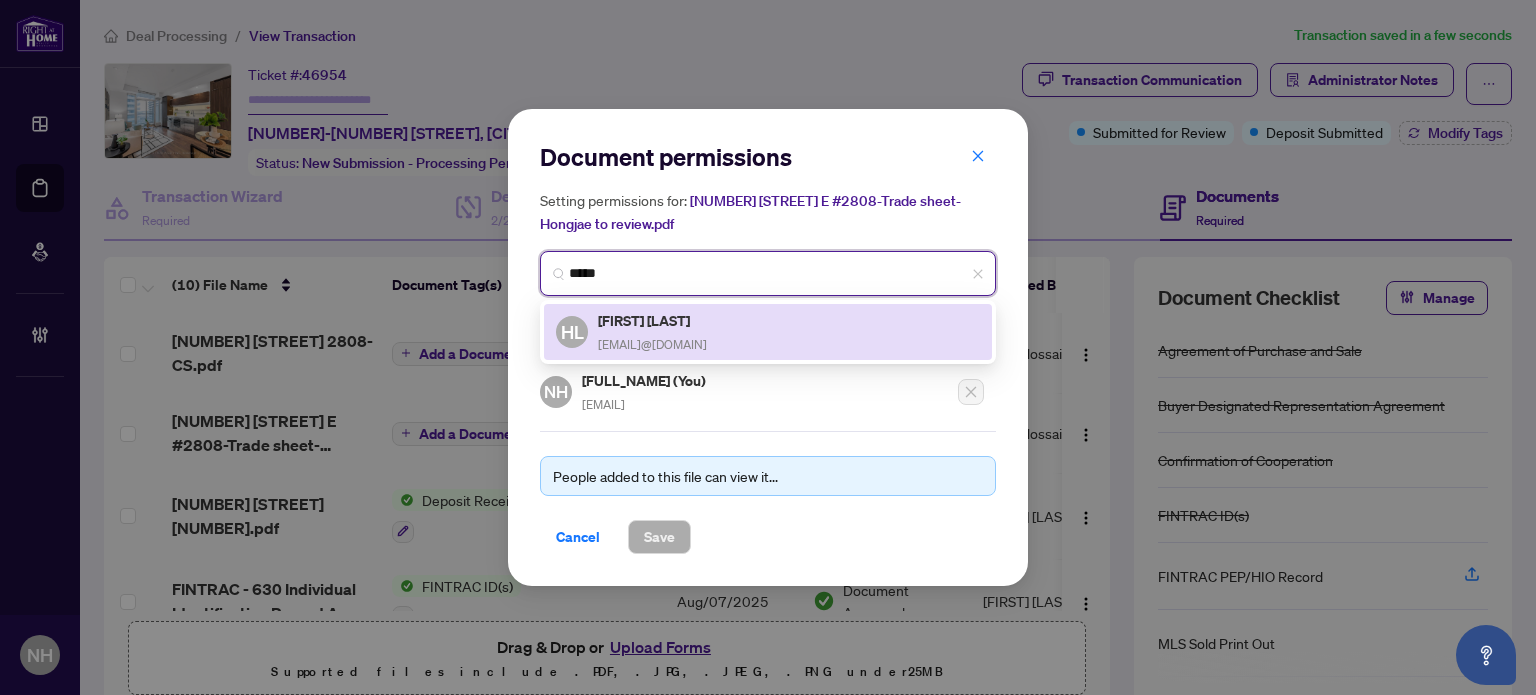 click on "Hongjae Lee" at bounding box center (652, 320) 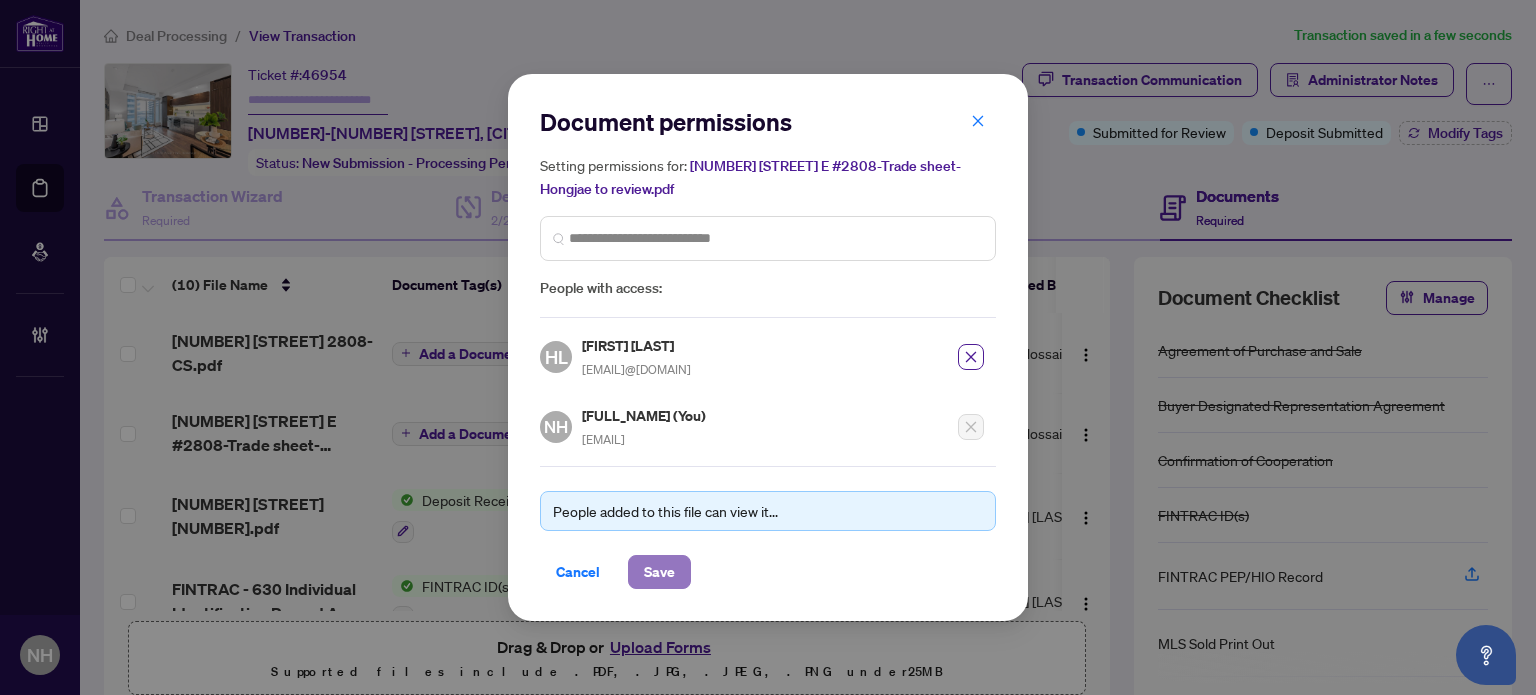 click on "Save" at bounding box center [659, 572] 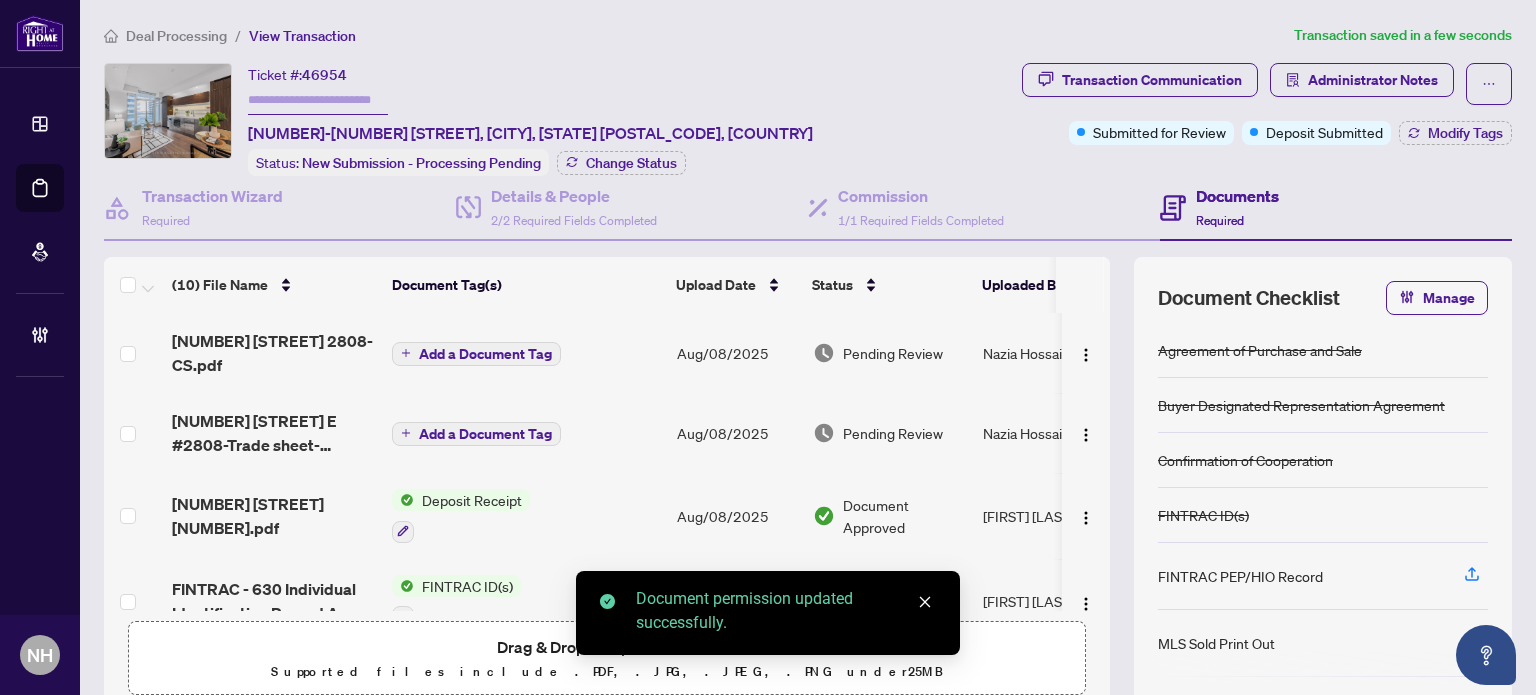 click on "Add a Document Tag" at bounding box center (485, 354) 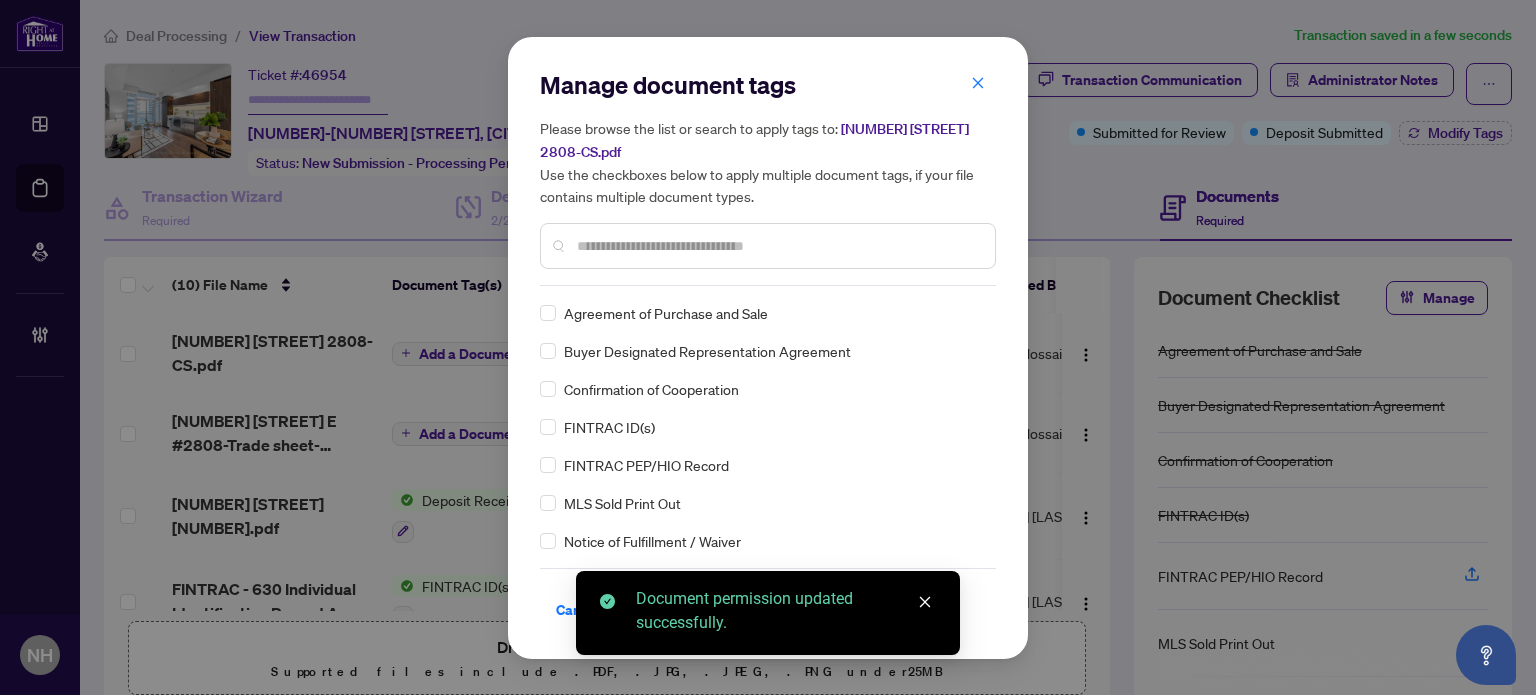 click at bounding box center (778, 246) 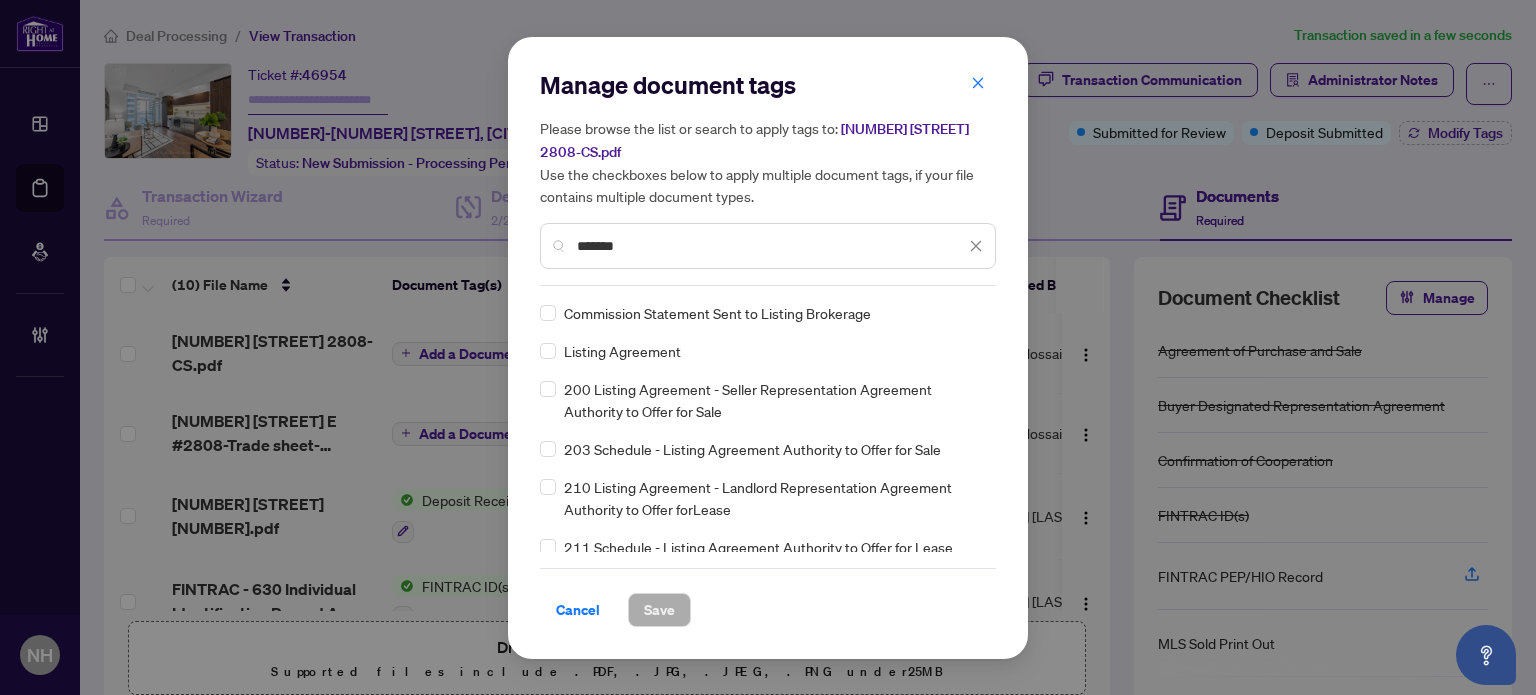 type on "*******" 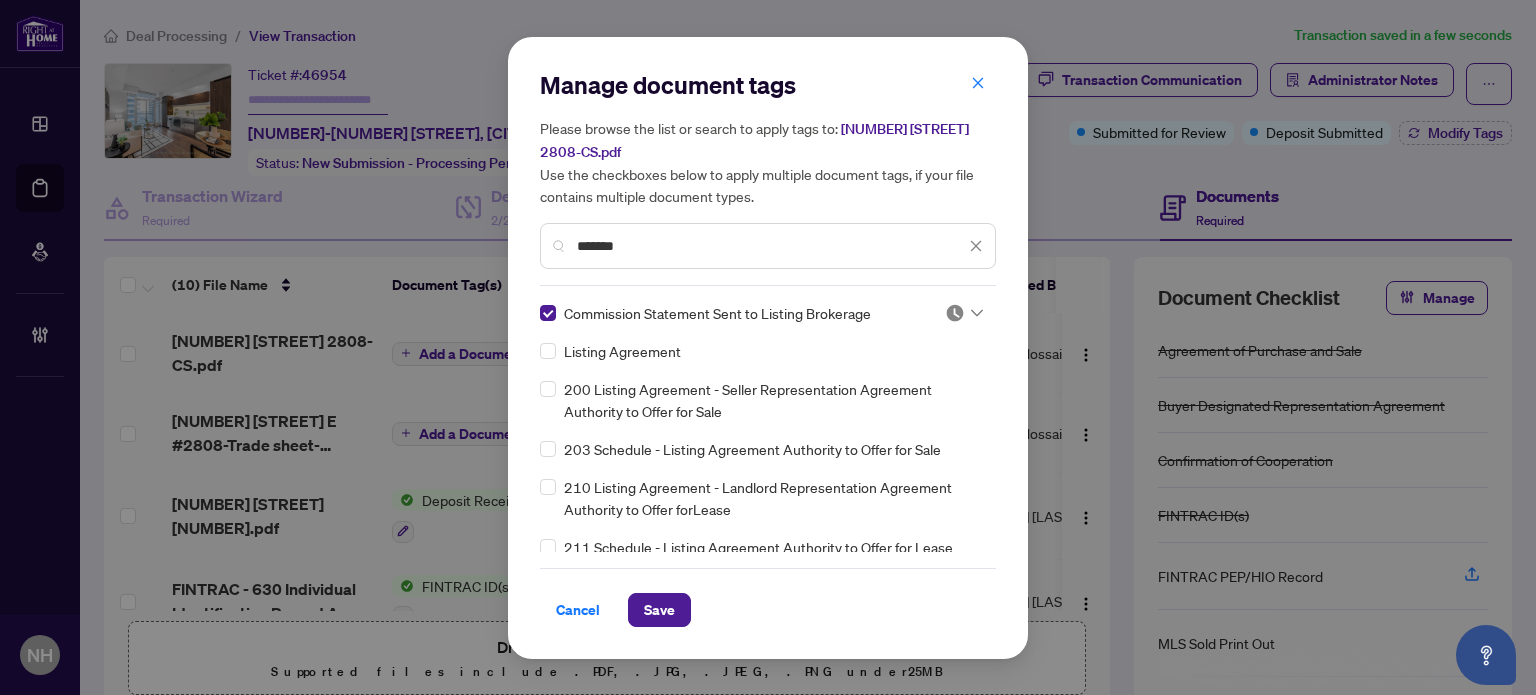 click on "Manage document tags Please browse the list or search to apply tags to:   45 Charles St 2808-CS.pdf   Use the checkboxes below to apply multiple document tags, if your file contains multiple document types.   ******* Commission Statement Sent to Listing Brokerage Listing Agreement 200 Listing Agreement - Seller Representation Agreement Authority to Offer for Sale 203 Schedule - Listing Agreement Authority to Offer for Sale 210 Listing Agreement - Landlord Representation Agreement Authority to Offer forLease 211 Schedule - Listing Agreement Authority to Offer for Lease 212 Amendment to Listing Agreement - Authority to Offer for Lease
Price Change/Extension/Amendments(s) 213 Suspension of Listing Agreement - Authority to Offer for Lease 214 Cancellation of Listing Agreement - Authority to Offer for Lease 215 Assignment of Listing Agreement - Authority to Offer for Lease 240 Amendment to Listing Agreement - Authority to Offer for Sale
Price Change/Extension/Amendment(s) Cancel Save" at bounding box center (768, 348) 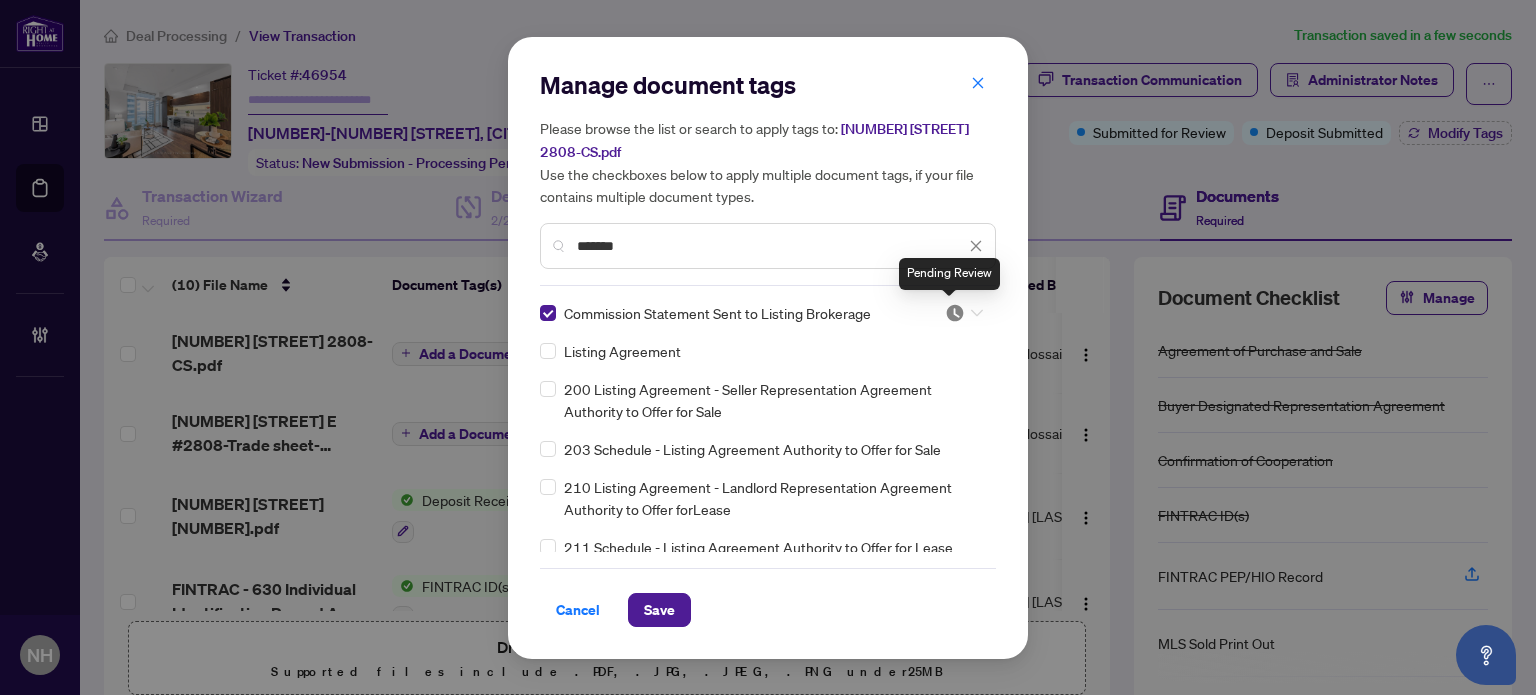 click at bounding box center [955, 313] 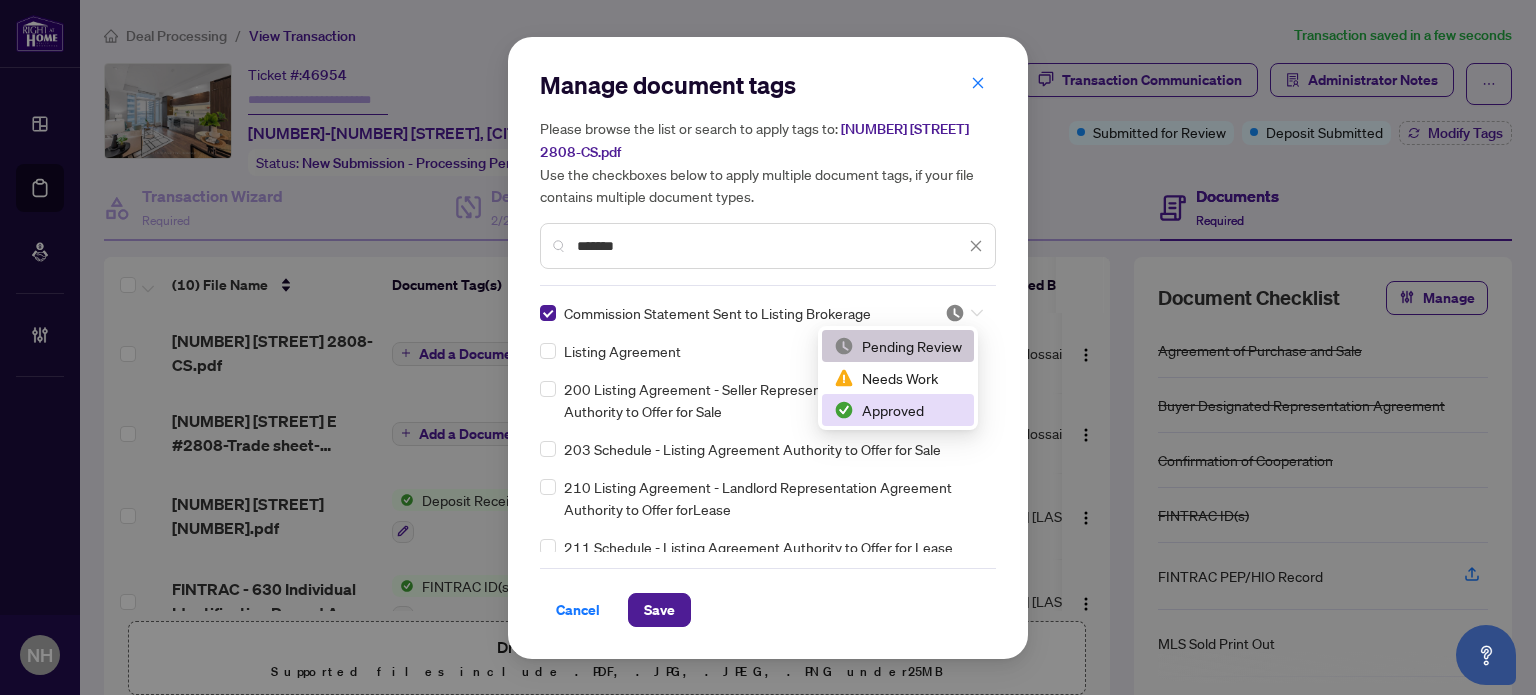 click on "Approved" at bounding box center (898, 410) 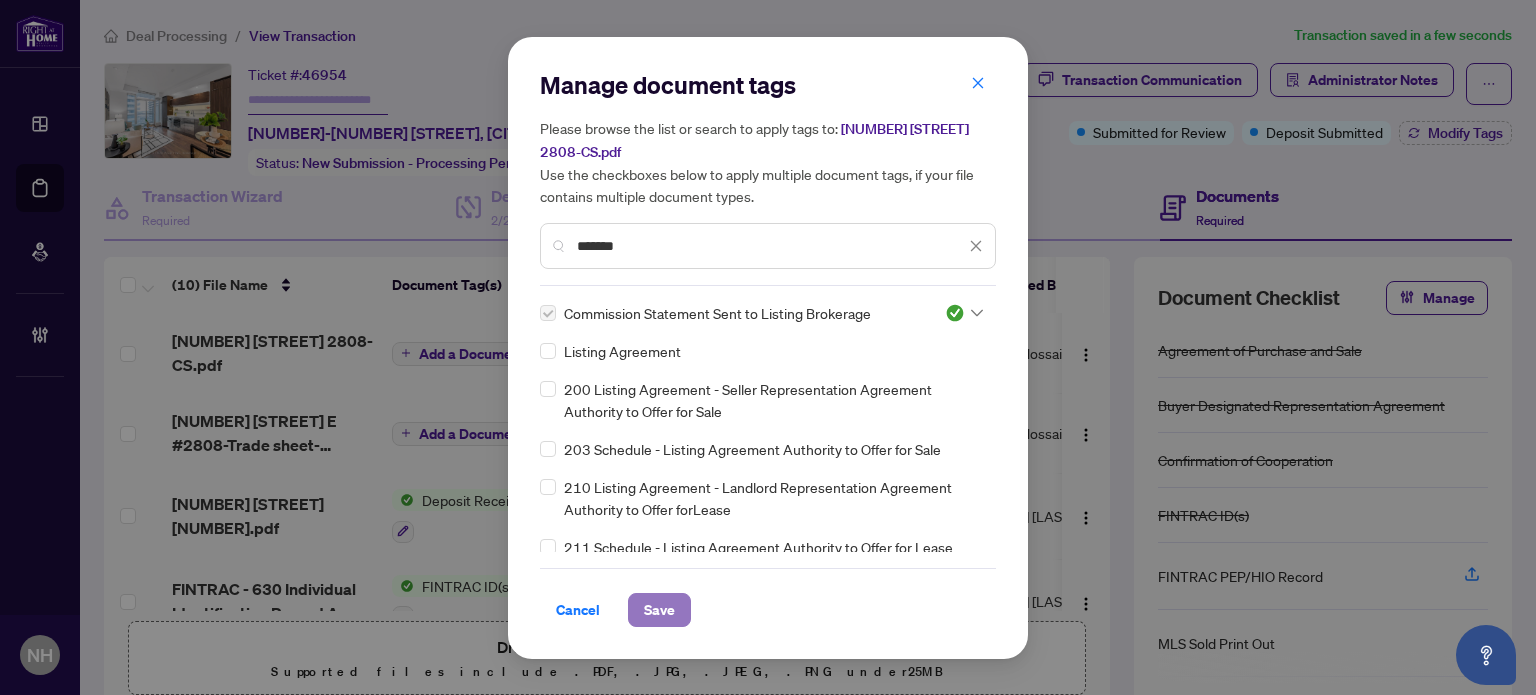click on "Save" at bounding box center (659, 610) 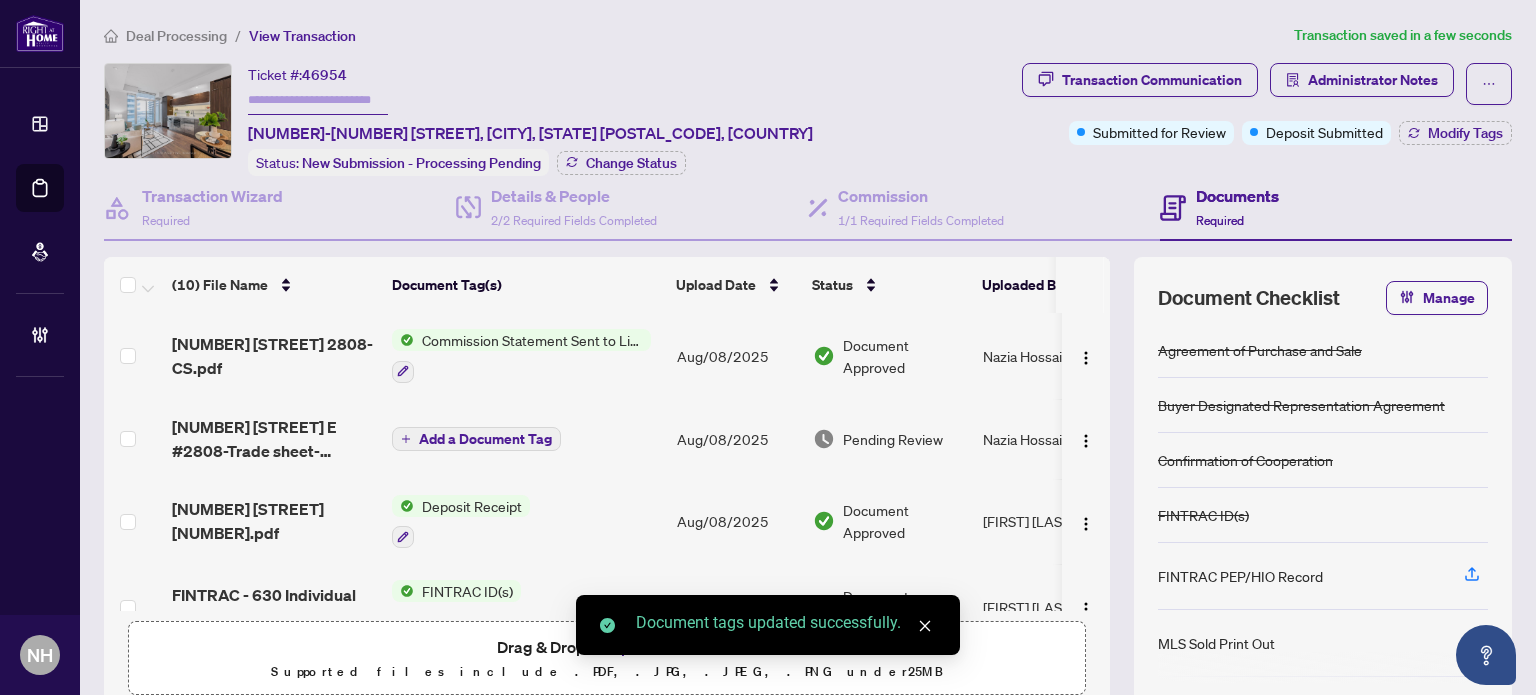click on "Administrator Notes" at bounding box center (1373, 80) 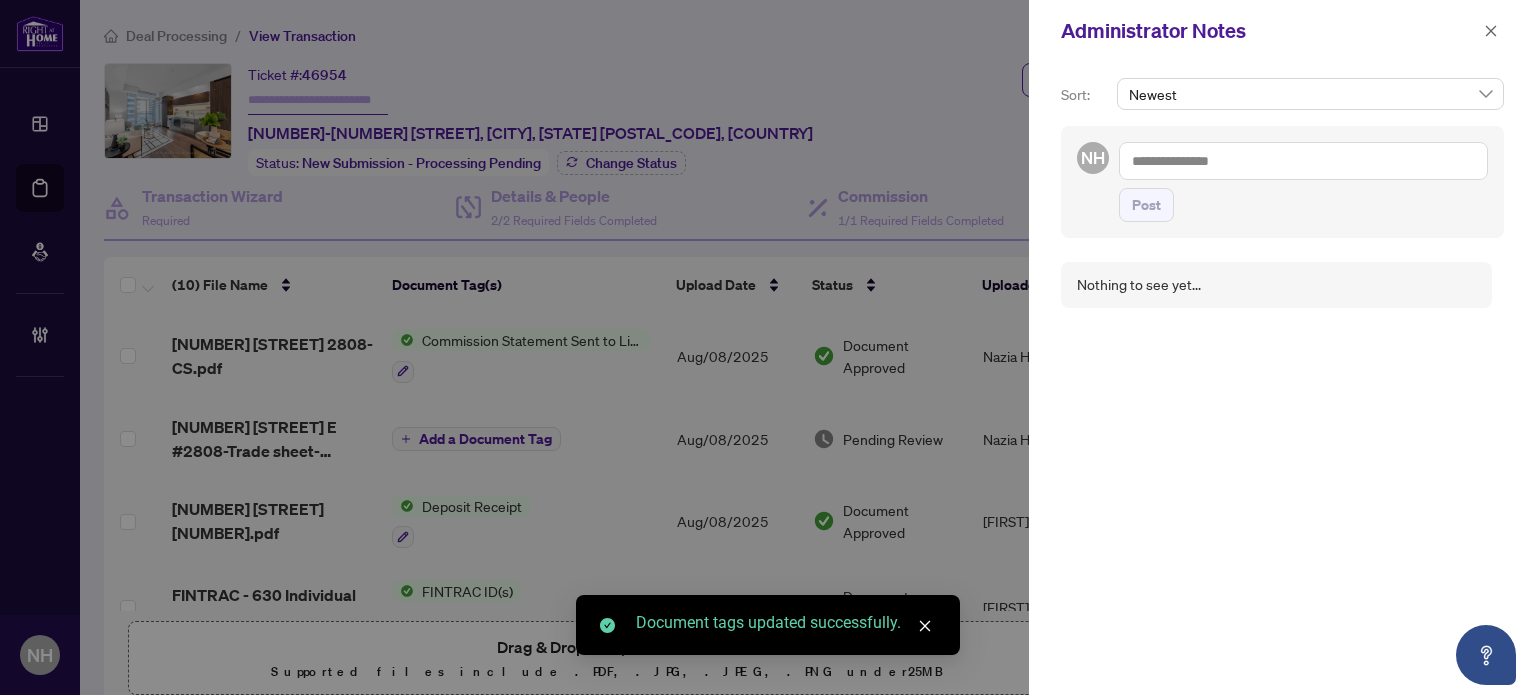 click at bounding box center [1303, 161] 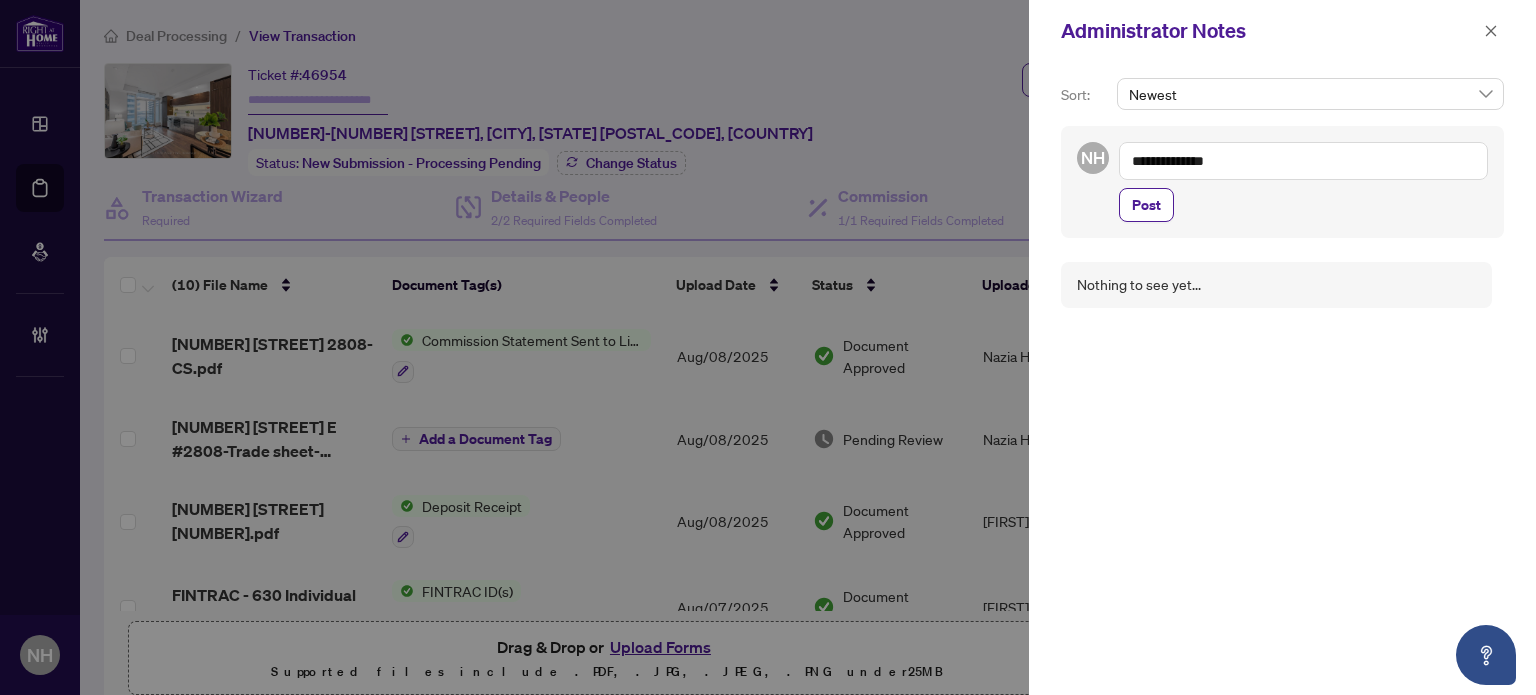 paste on "**********" 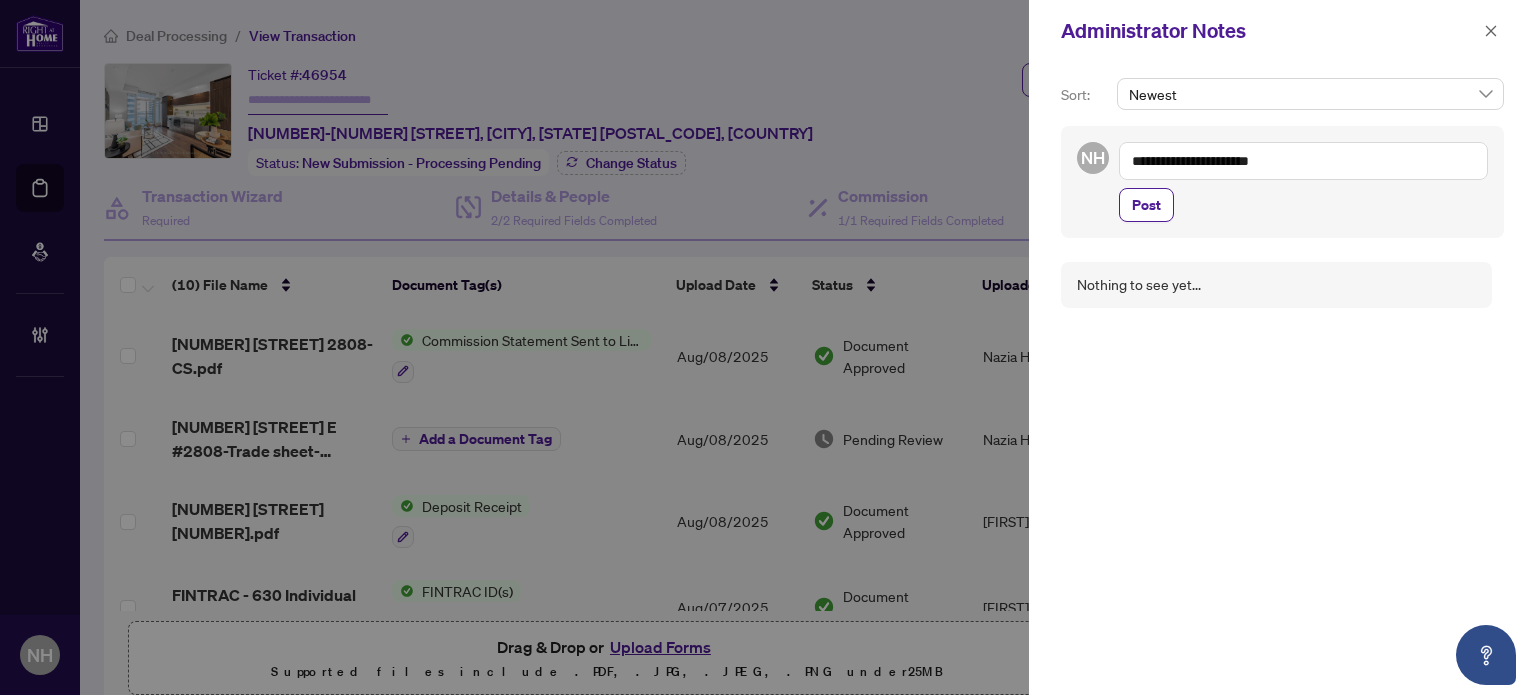 drag, startPoint x: 1321, startPoint y: 164, endPoint x: 1223, endPoint y: 163, distance: 98.005104 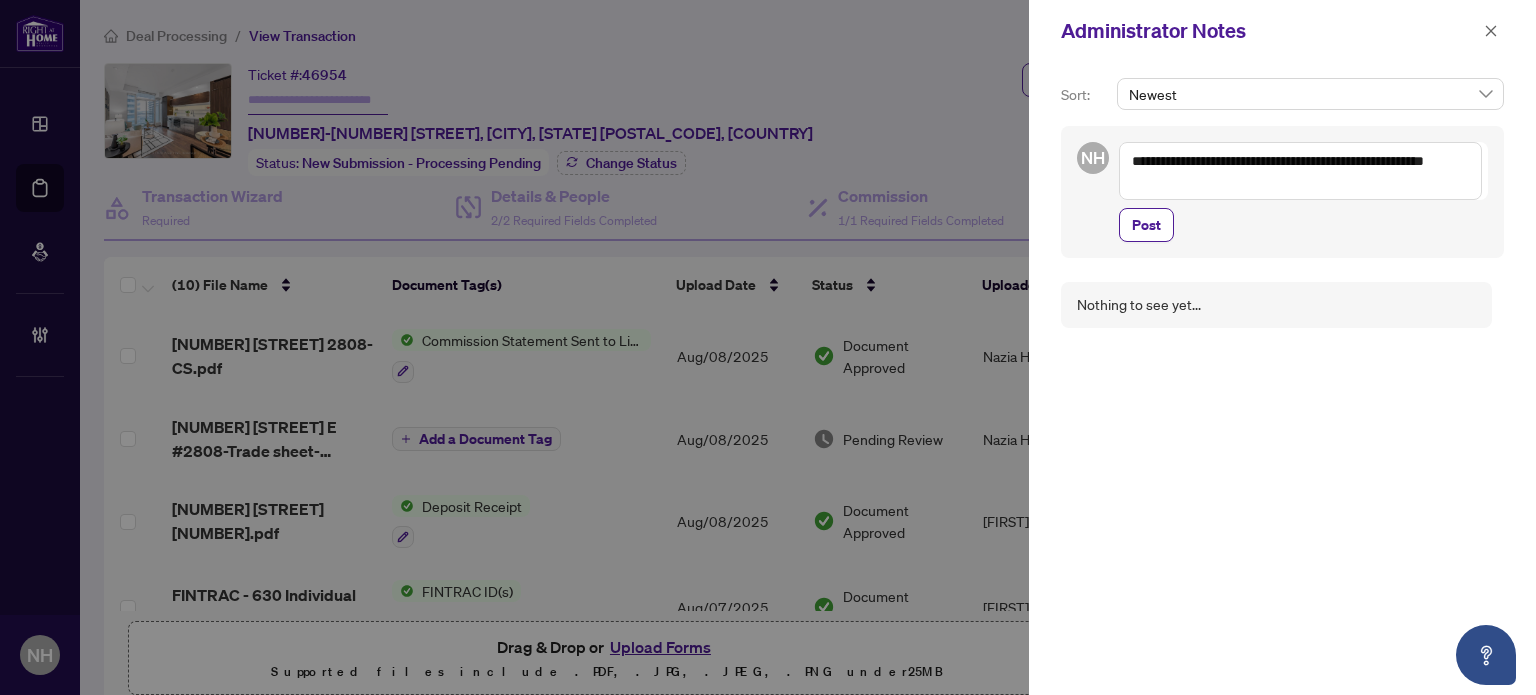 drag, startPoint x: 1238, startPoint y: 175, endPoint x: 1085, endPoint y: 191, distance: 153.83432 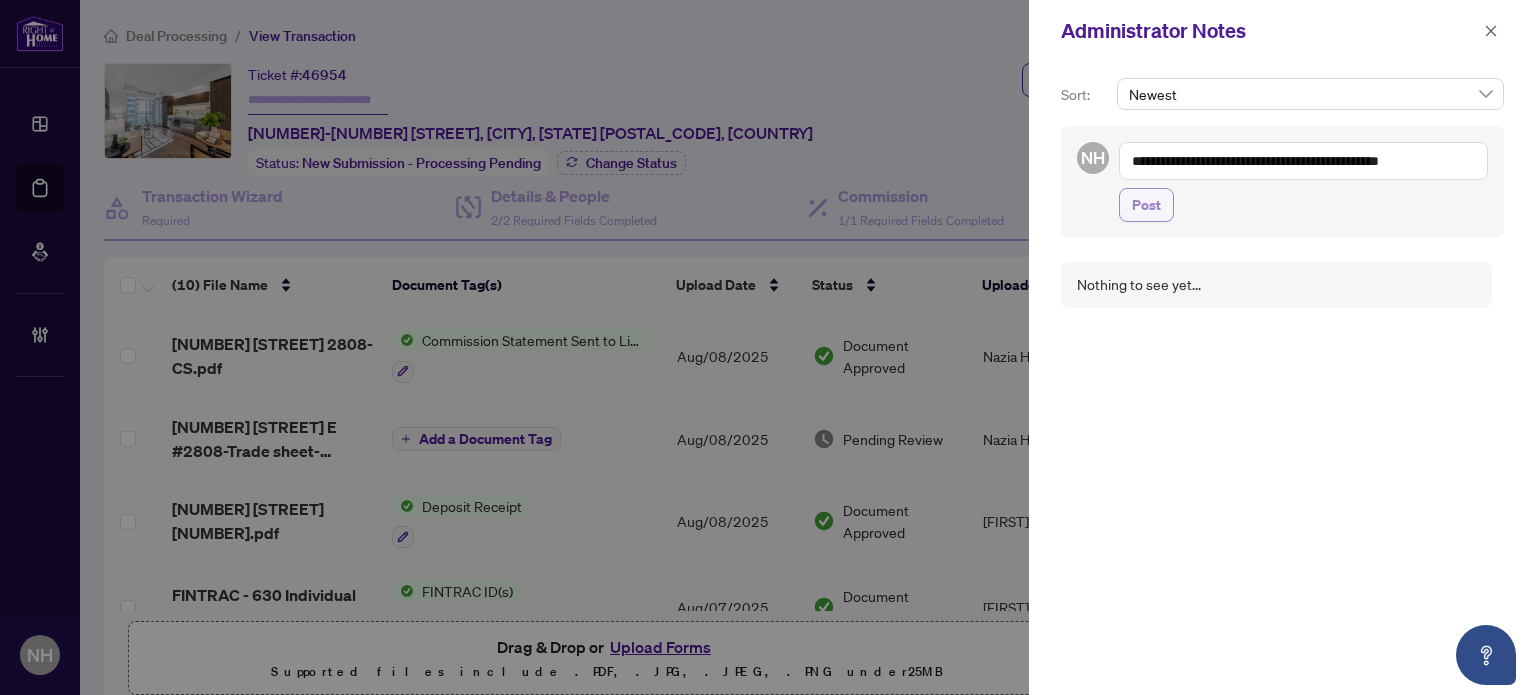 type on "**********" 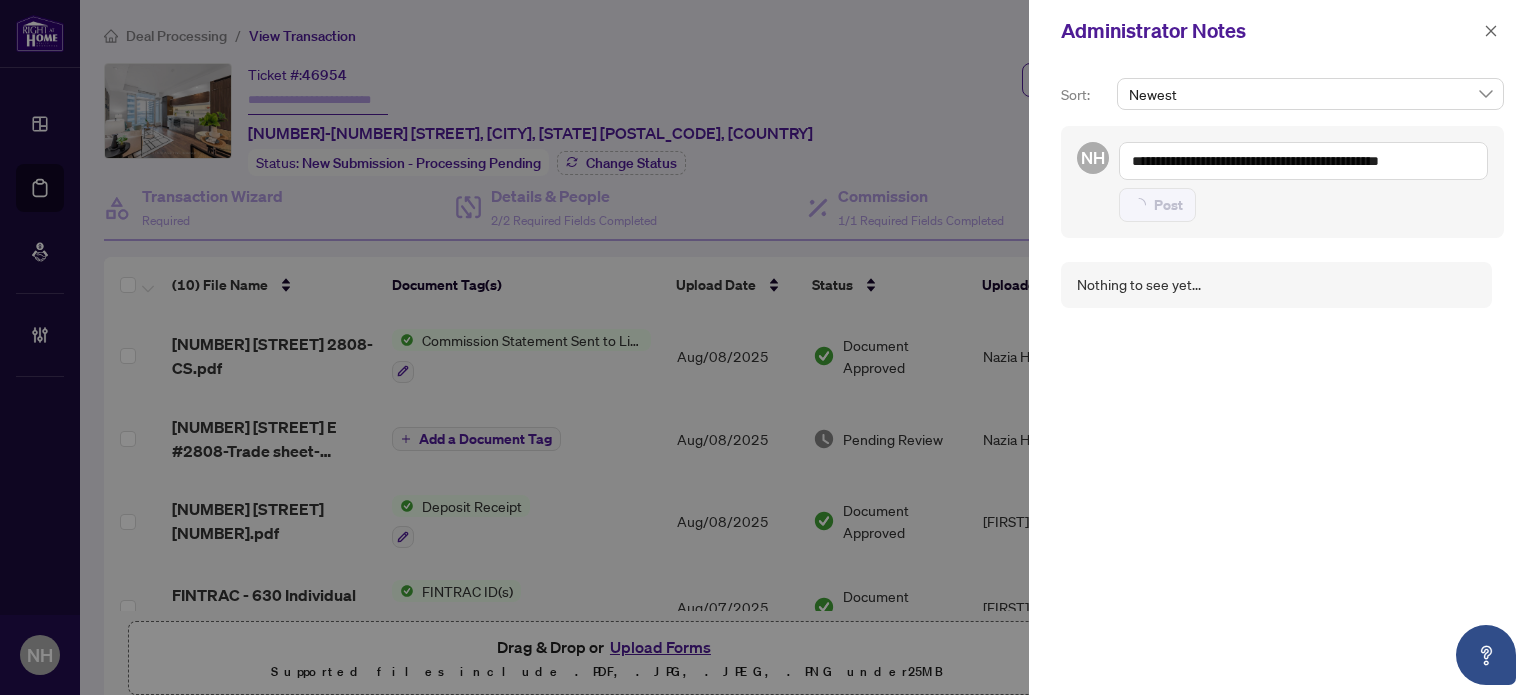 type 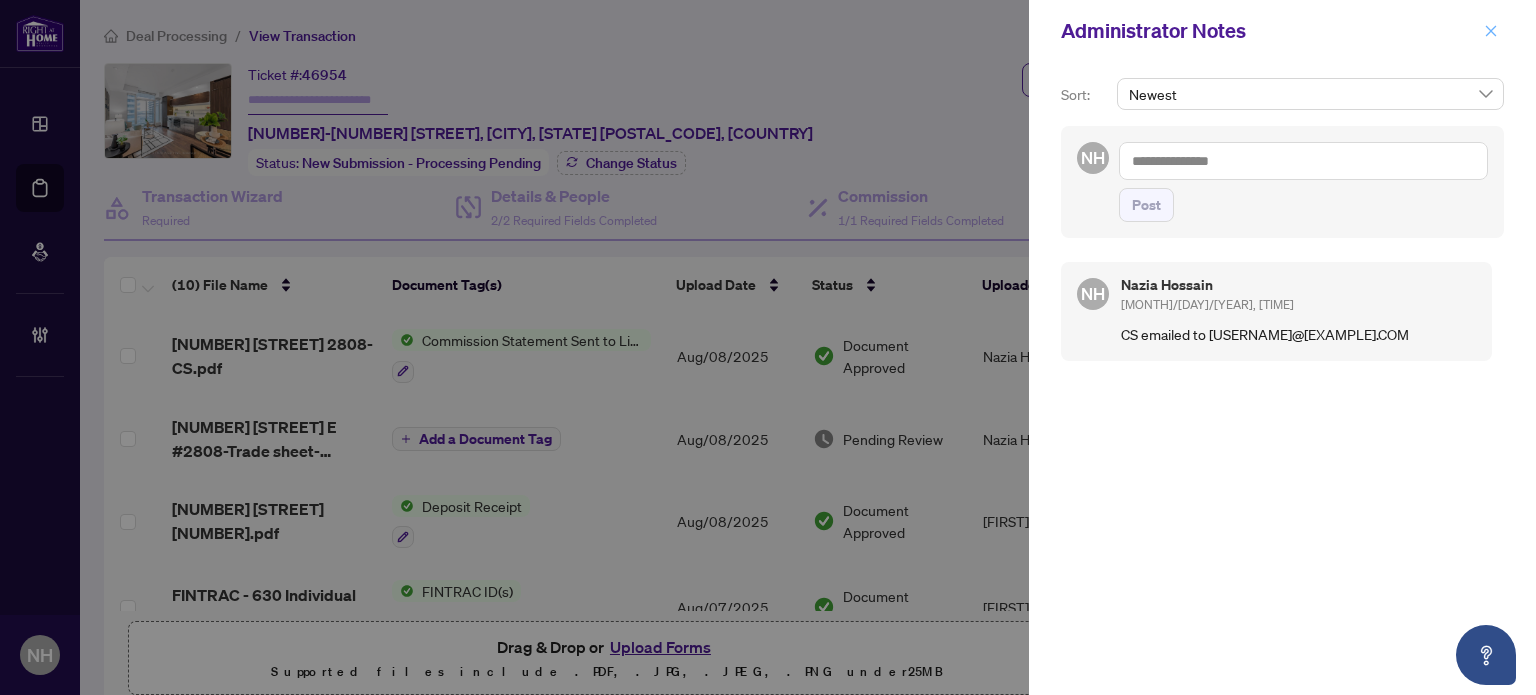 click at bounding box center (1491, 31) 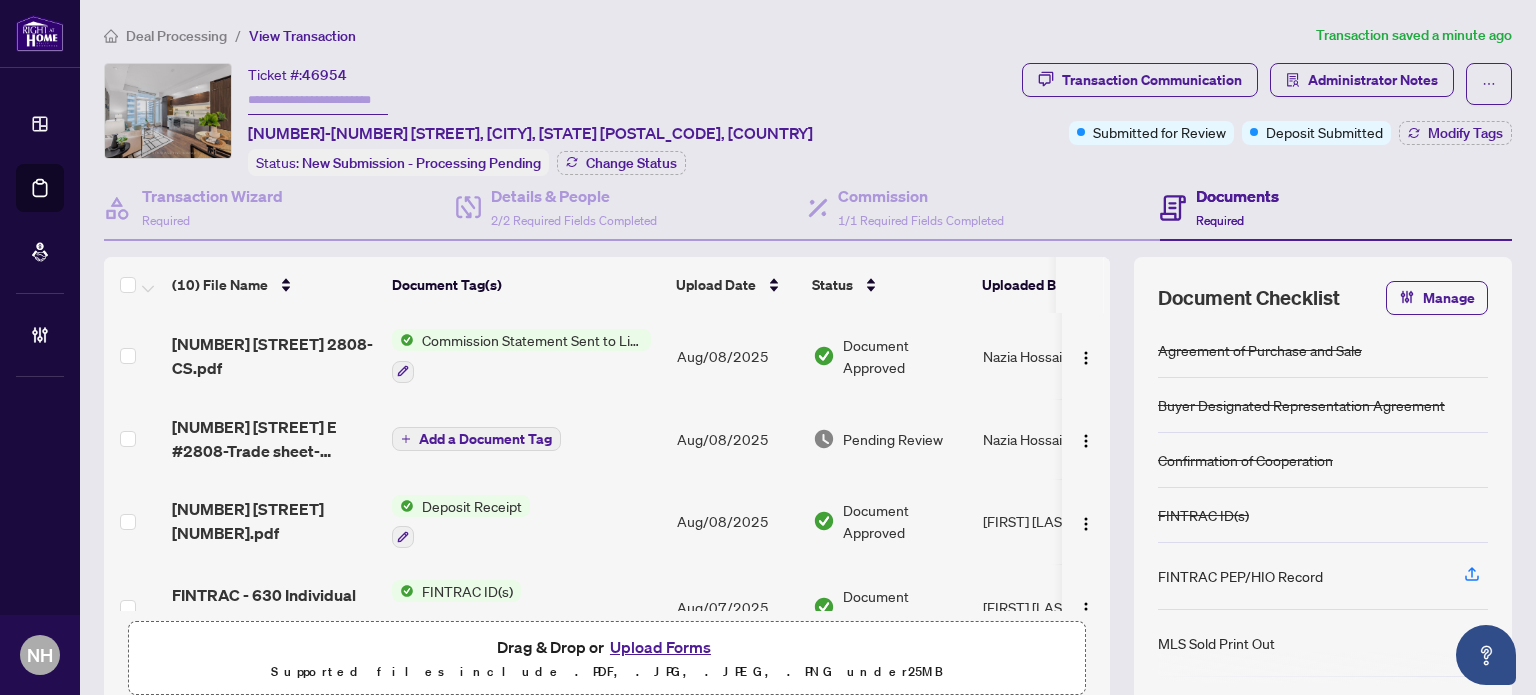 click at bounding box center [318, 100] 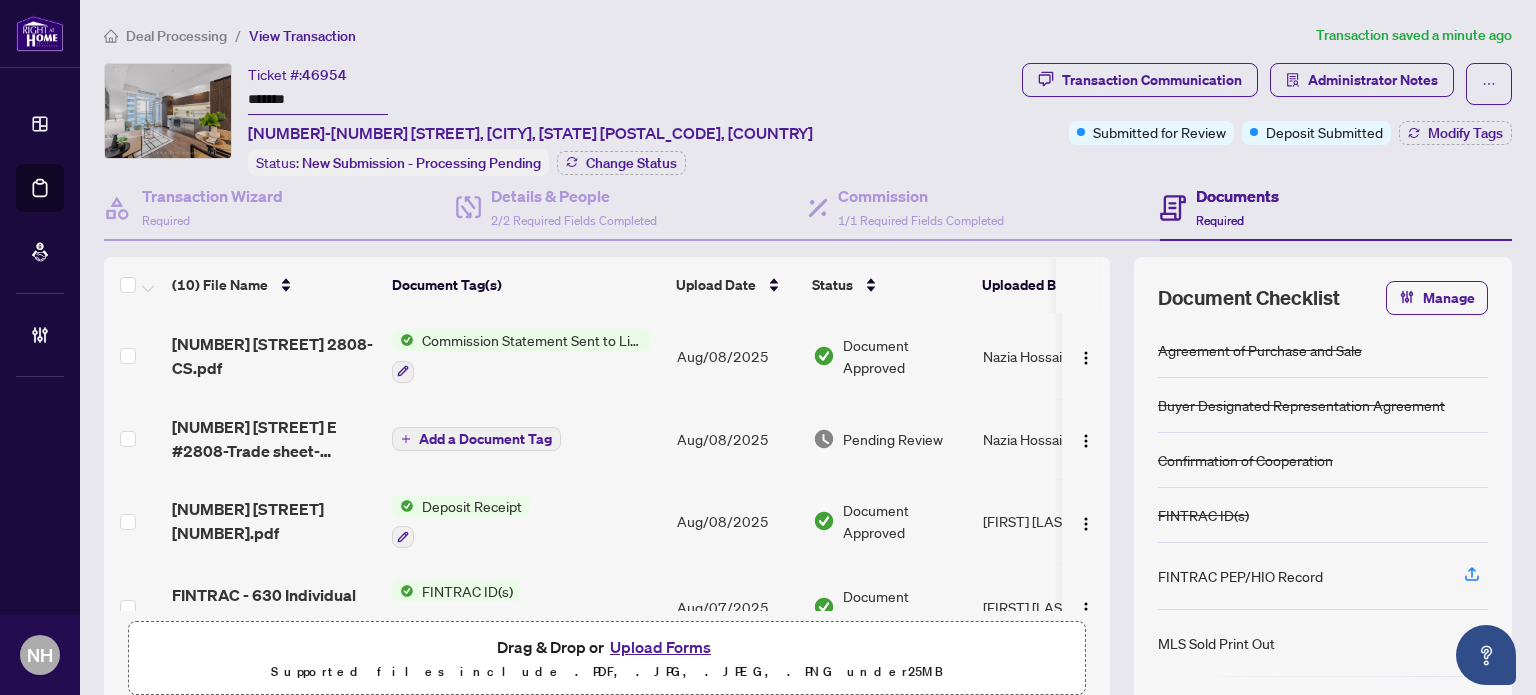 type on "*******" 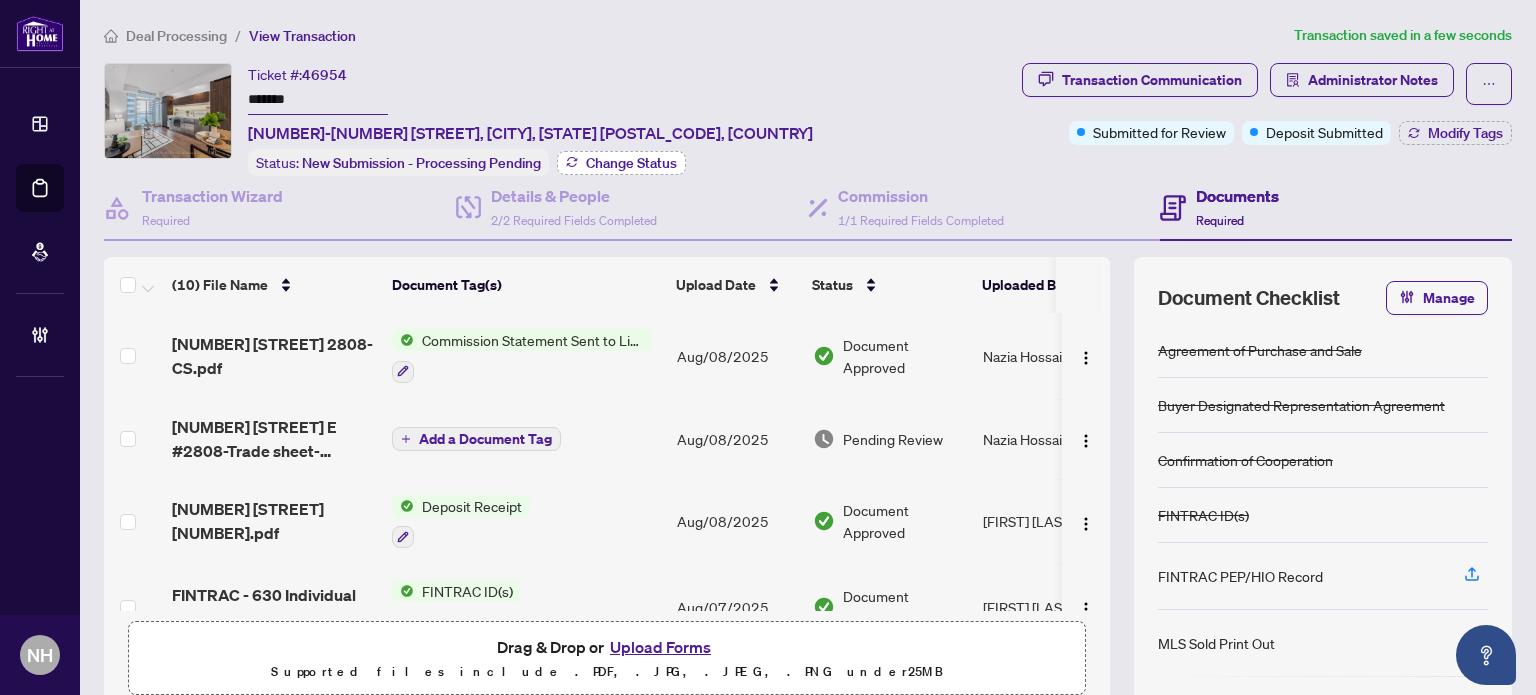 click on "Change Status" at bounding box center (631, 163) 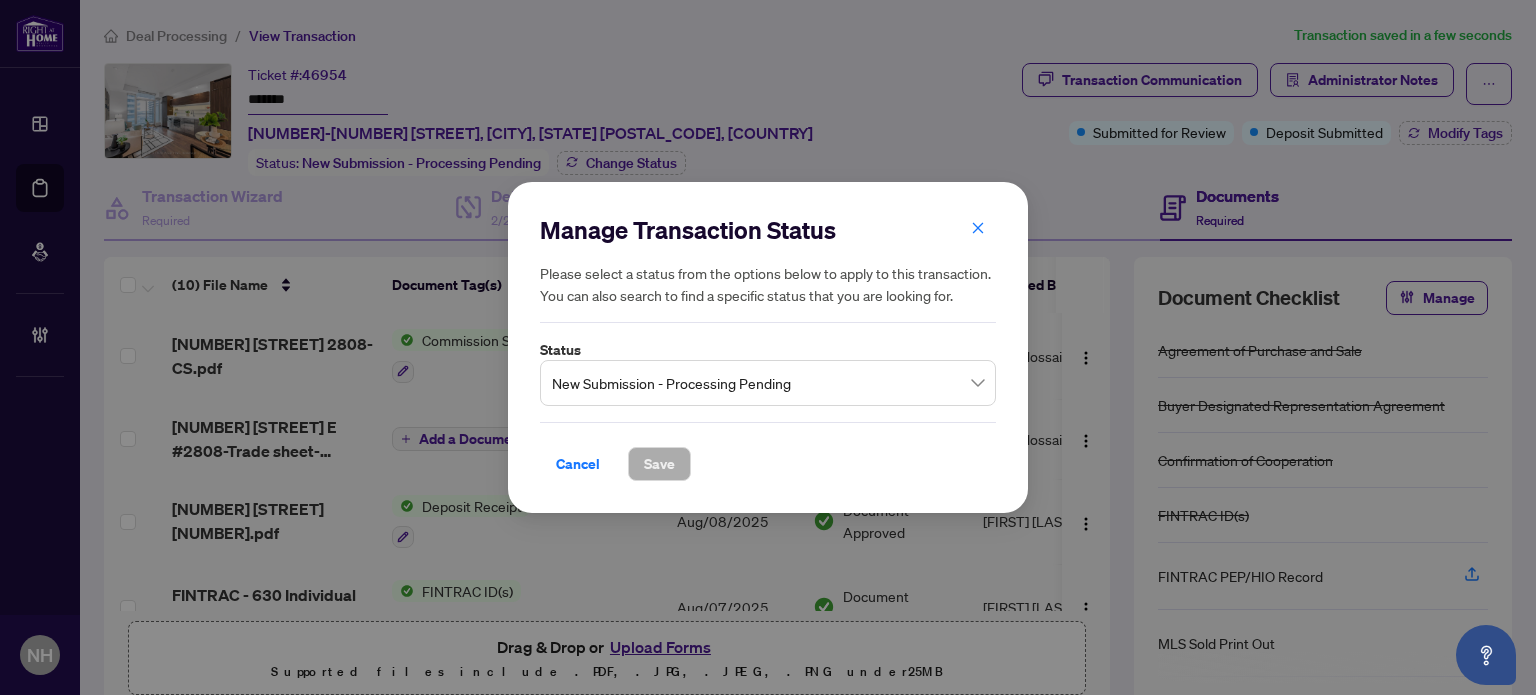 click on "New Submission - Processing Pending" at bounding box center [768, 383] 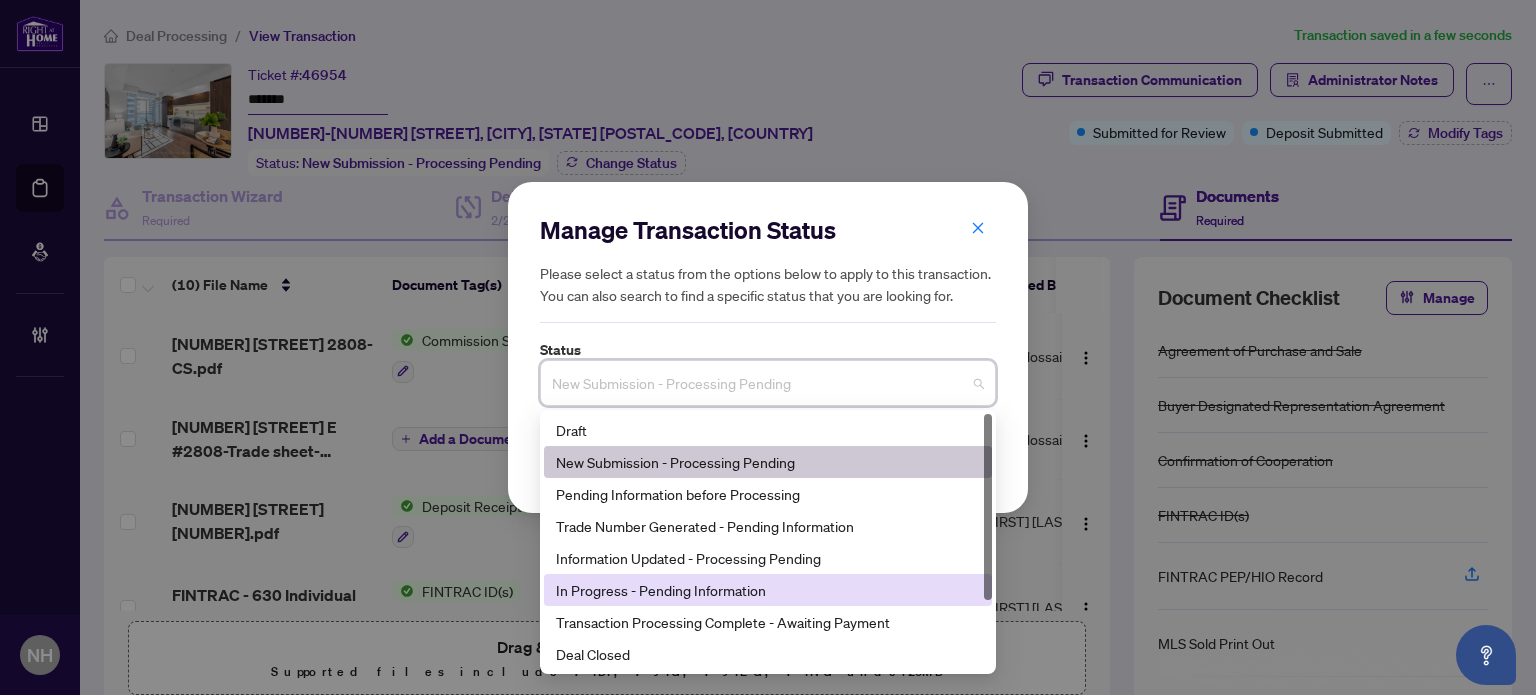 click on "In Progress - Pending Information" at bounding box center [768, 590] 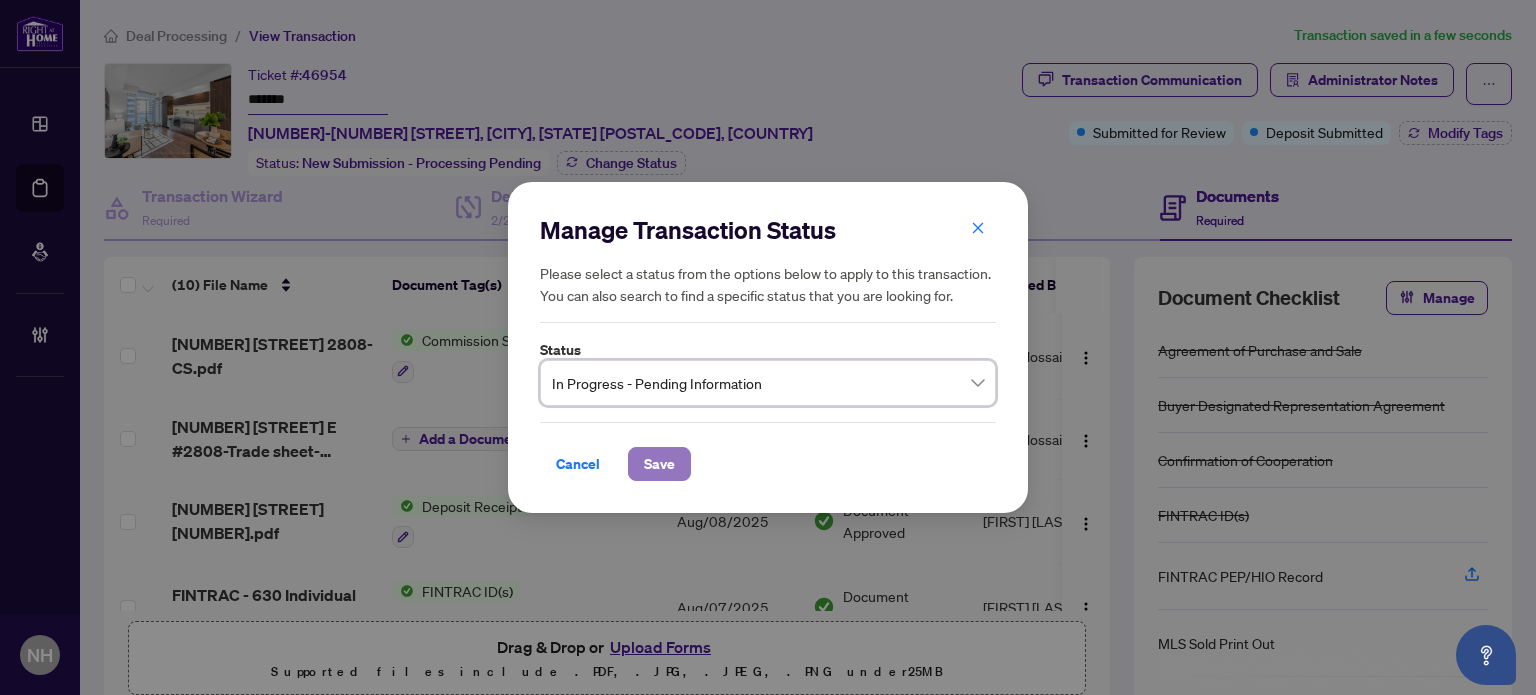 click on "Save" at bounding box center (659, 464) 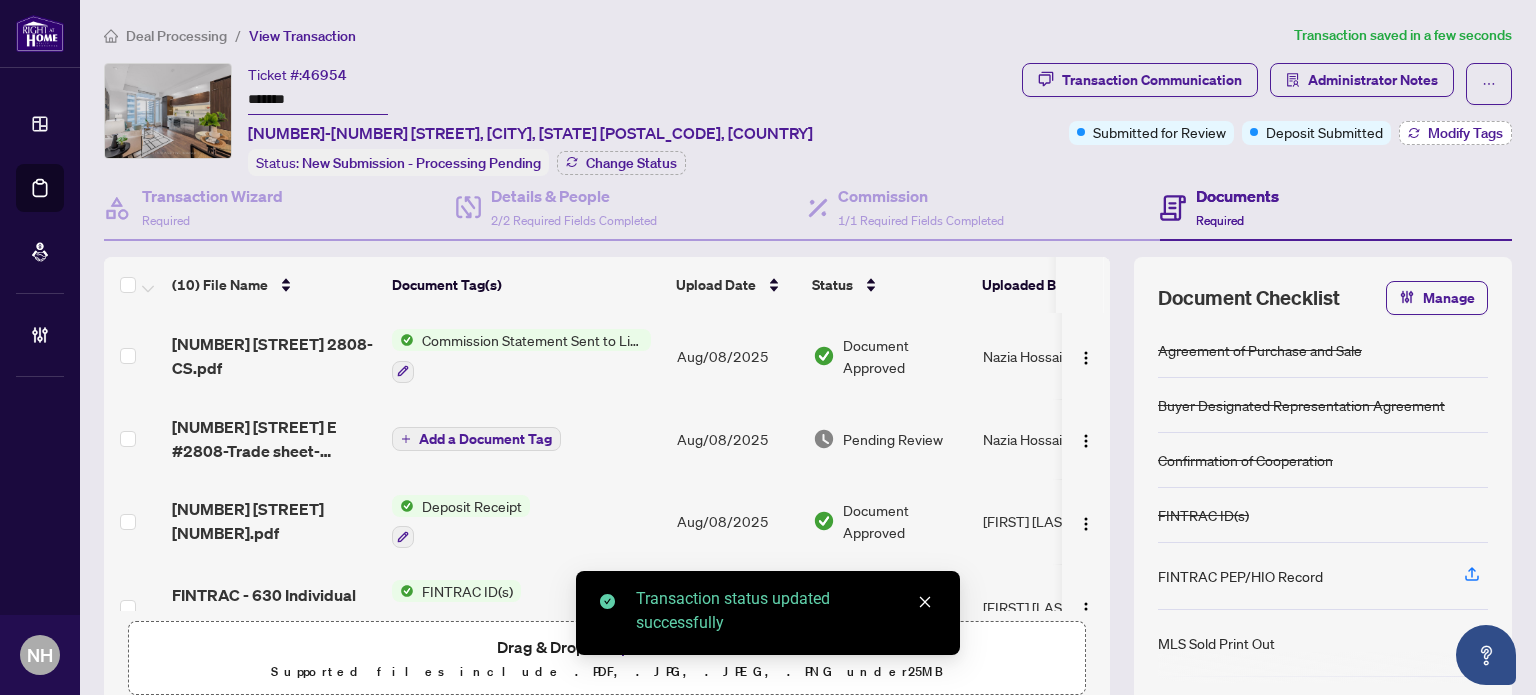 click on "Modify Tags" at bounding box center (1465, 133) 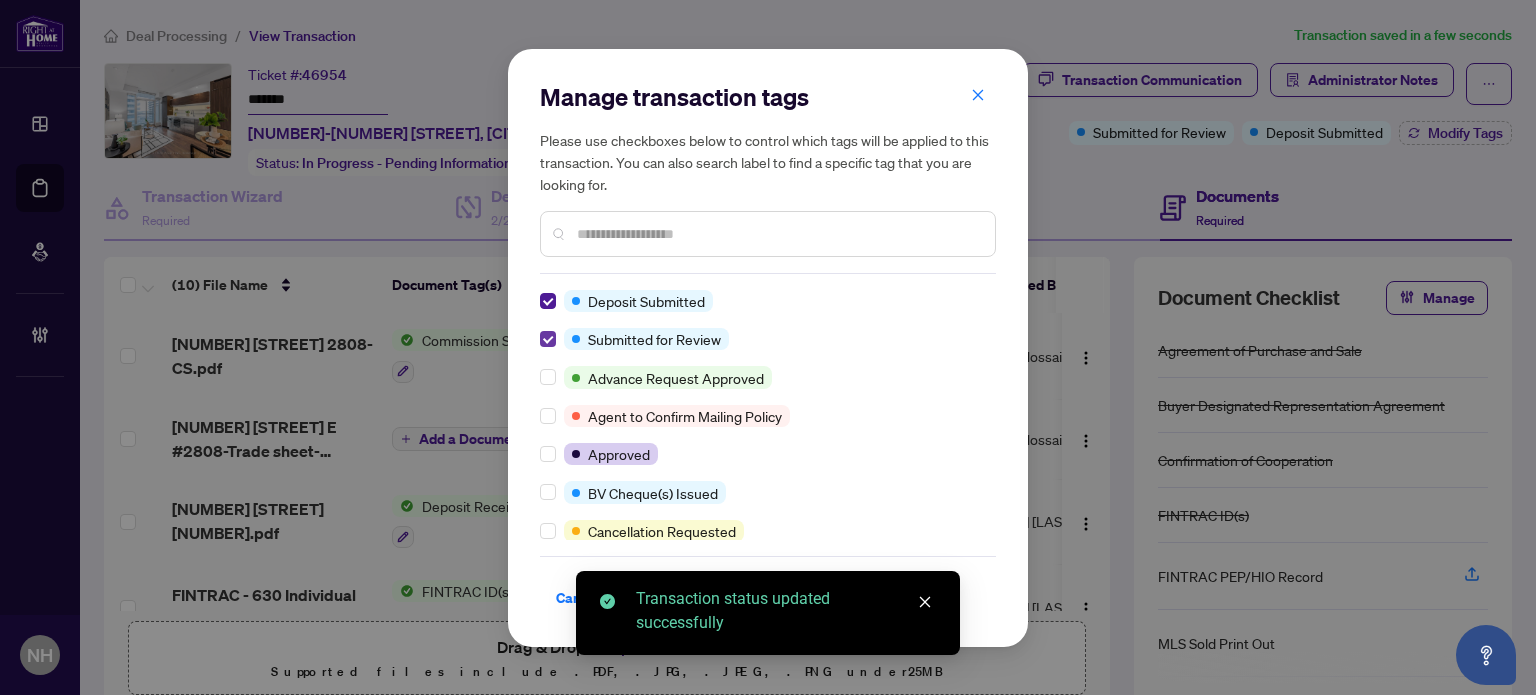click on "Deposit Submitted Submitted for Review Advance Request Approved Agent to Confirm Mailing Policy Approved BV Cheque(s) Issued Cancellation Requested Cancelled ClawBack Closed Concierge Transaction Draft Duplicate Transaction Final Trade Final Trade - Completed FINTRAC Non-compliant Manager Review Mutual Release Mutual Release Approved Mutual Release Completed Non-compliant Partial Payment Received Partially Paid Payment Received Pending Confirmation of Closing Pending Deposit Pending Further Deposit Pending Lawyer Info Pending Payment Pending to Invoice Pending Trade to be sent Problem Transaction Received Confirmation of Closing Received Mailing Policy Confirmation Requested Confirmation of Closing Requested Status of Commission Requires Additional Docs Requires Cheque Clearance RTD Cheque(s) Issued Suspended Suspension Requested Team Deal With Payroll" at bounding box center (768, 415) 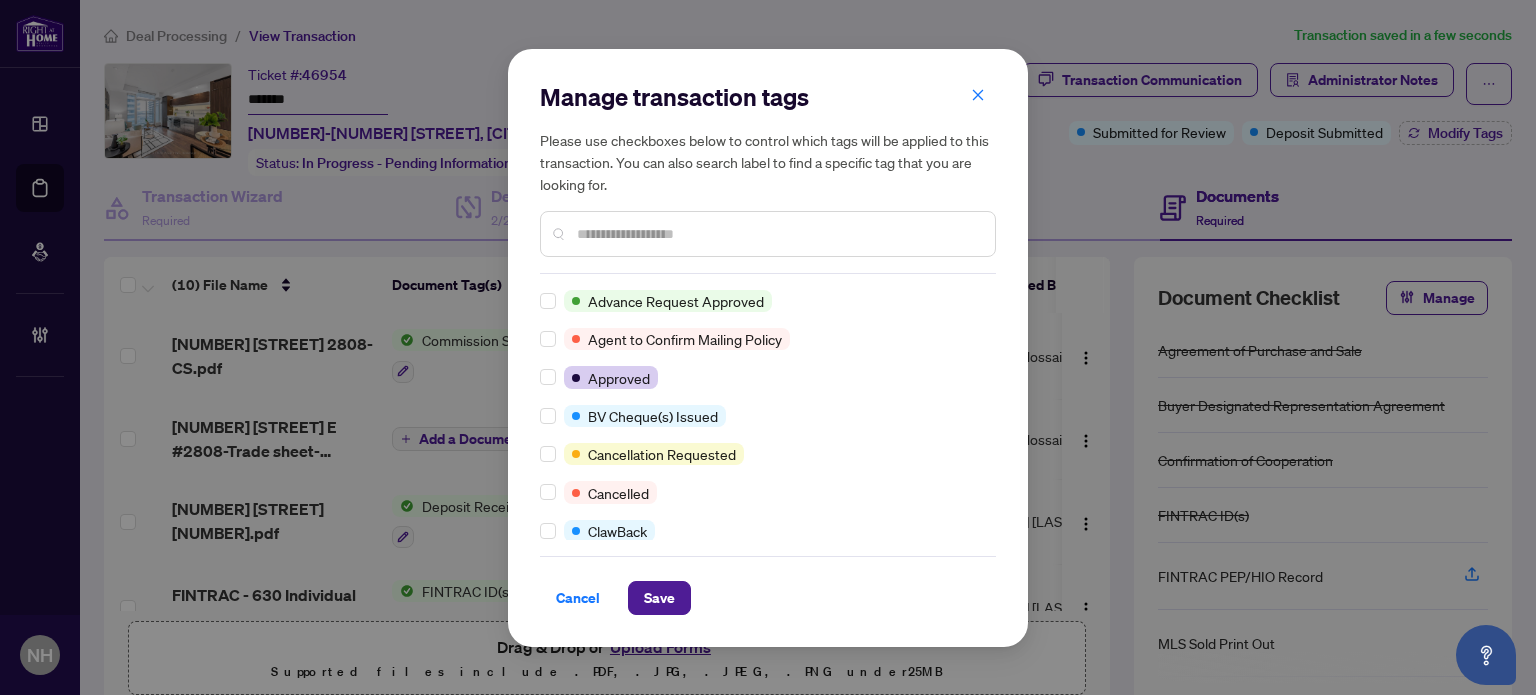 scroll, scrollTop: 0, scrollLeft: 0, axis: both 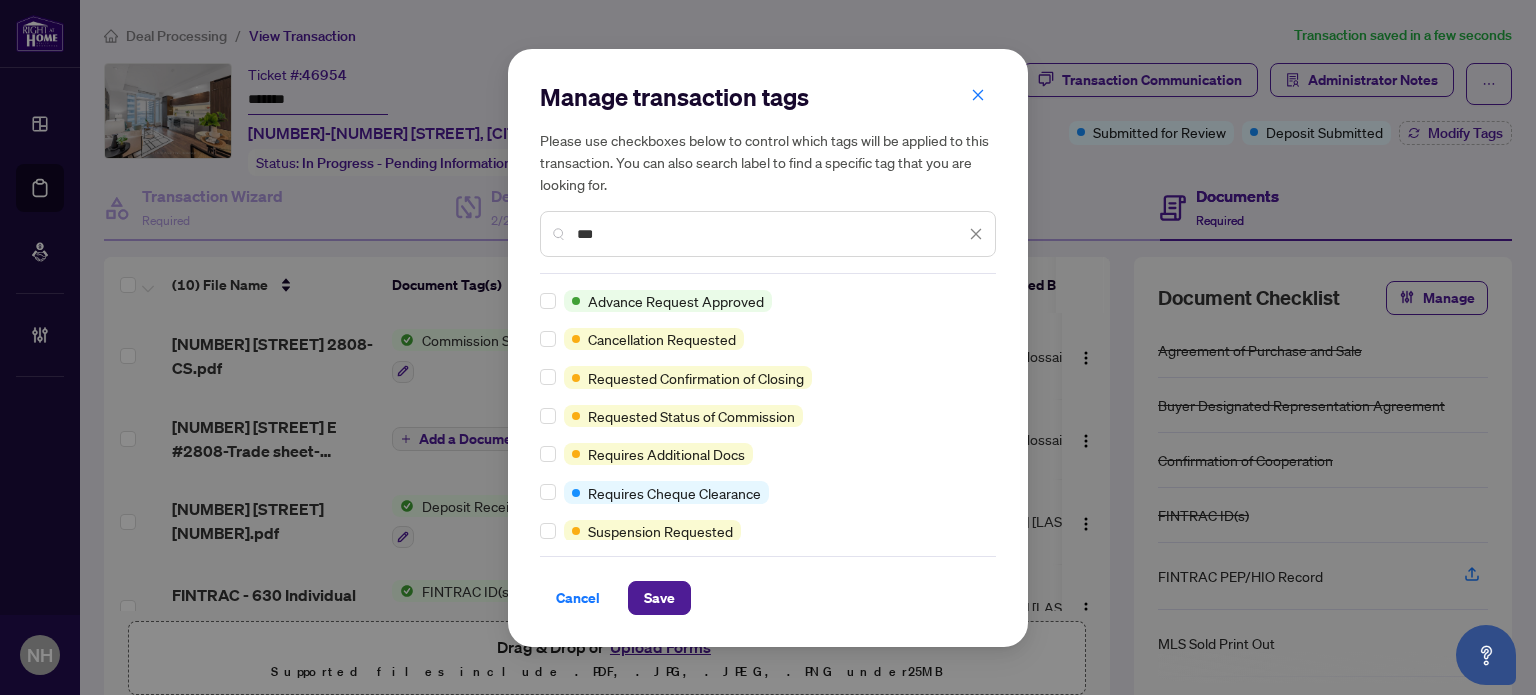 type on "***" 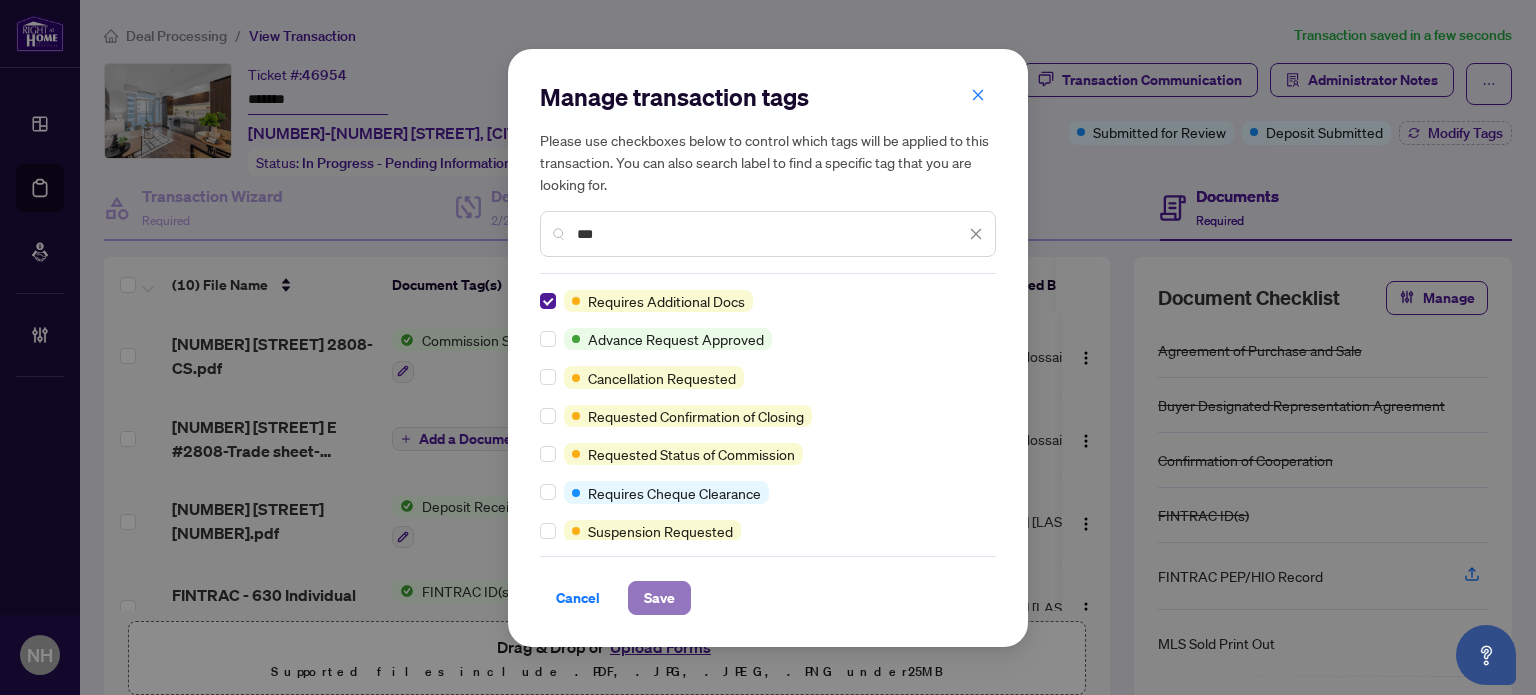 click on "Save" at bounding box center [659, 598] 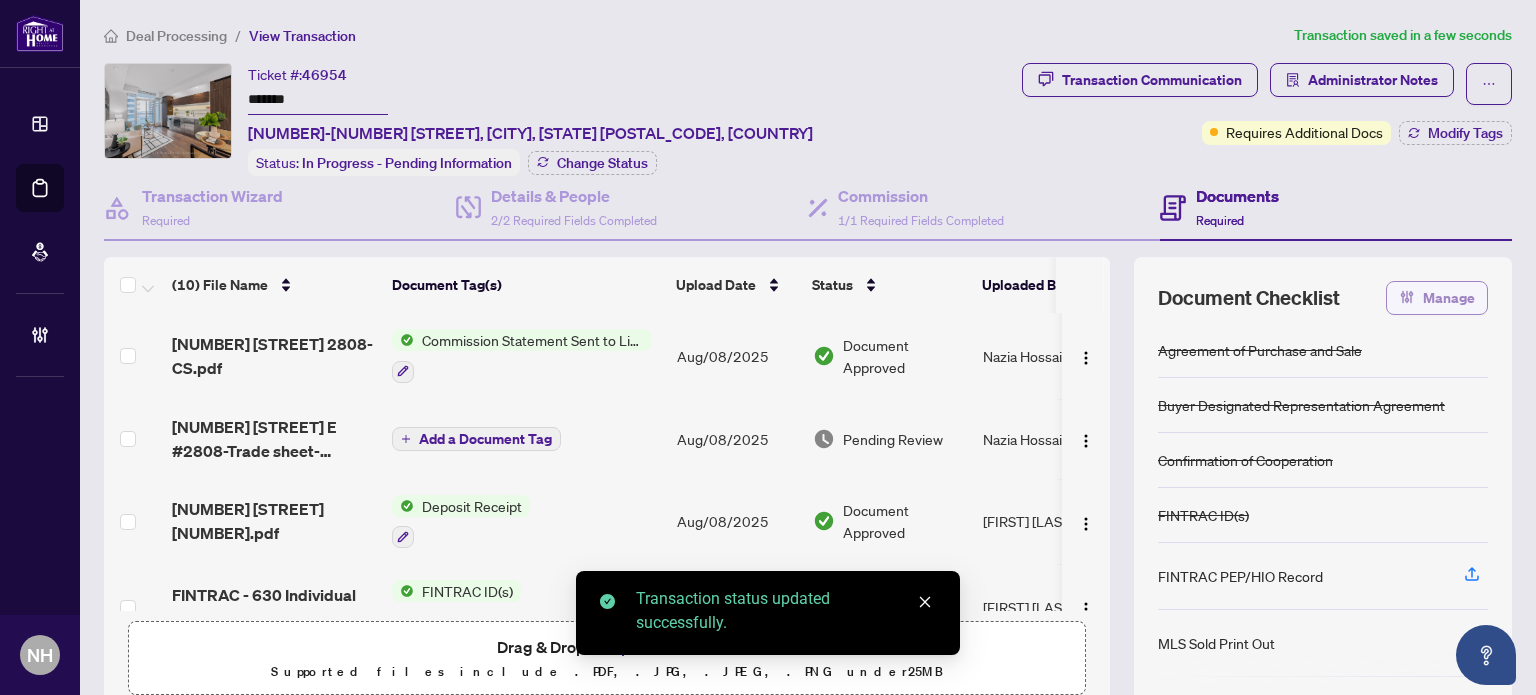 click on "Manage" at bounding box center (1449, 298) 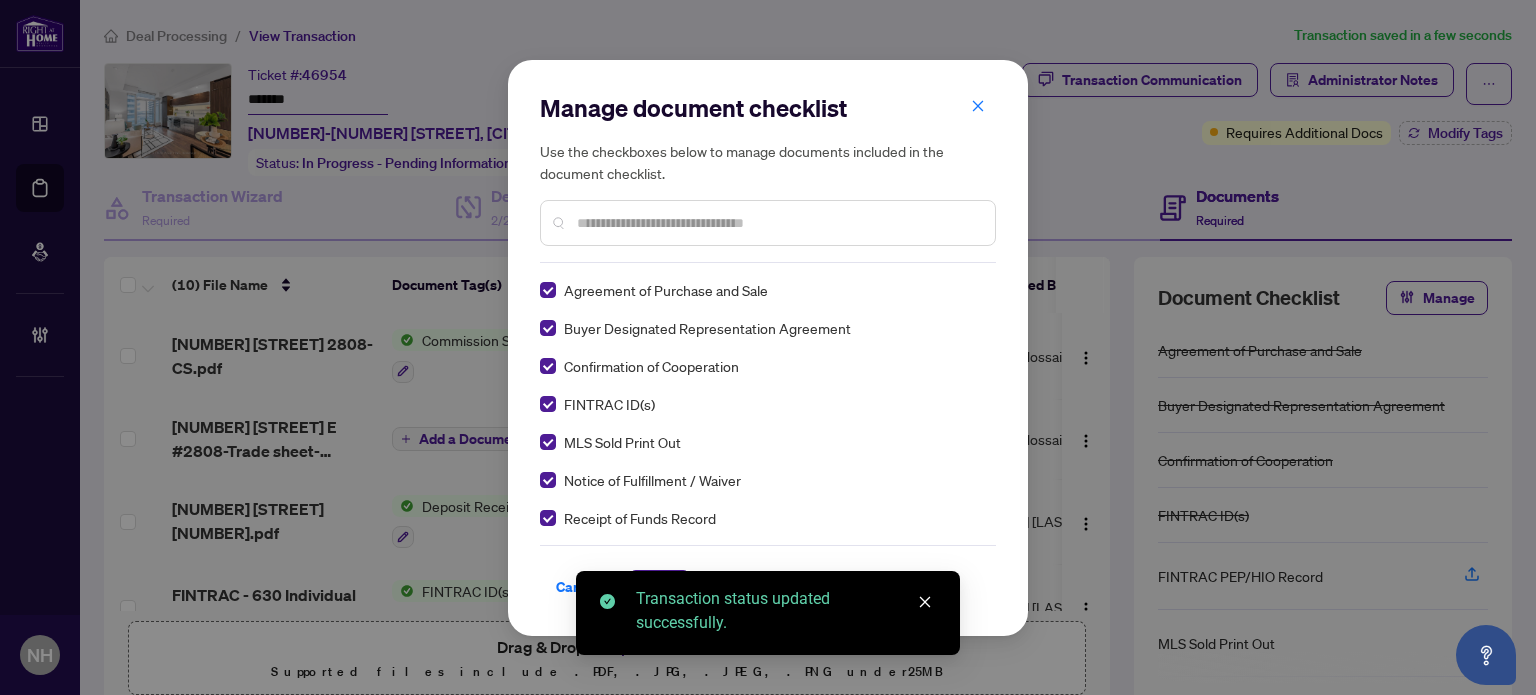 scroll, scrollTop: 0, scrollLeft: 0, axis: both 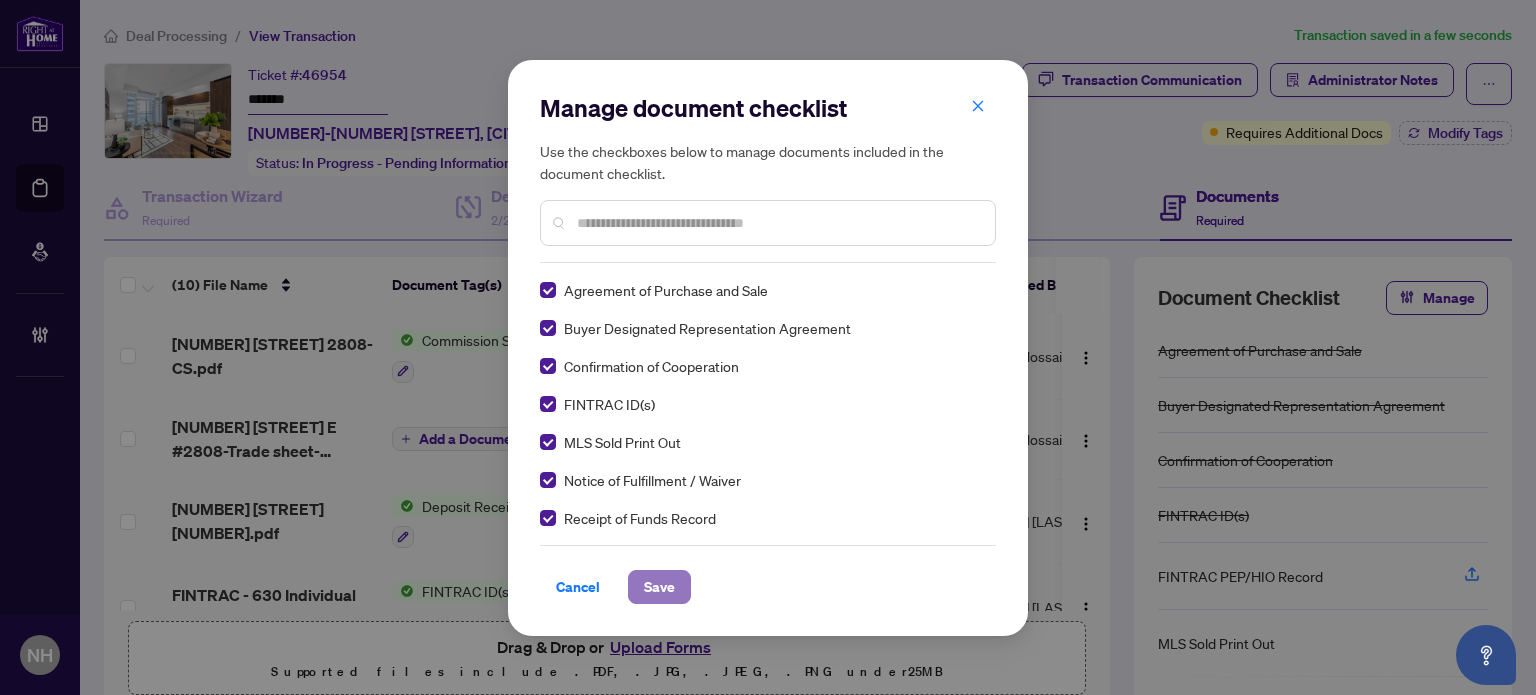 click on "Save" at bounding box center (659, 587) 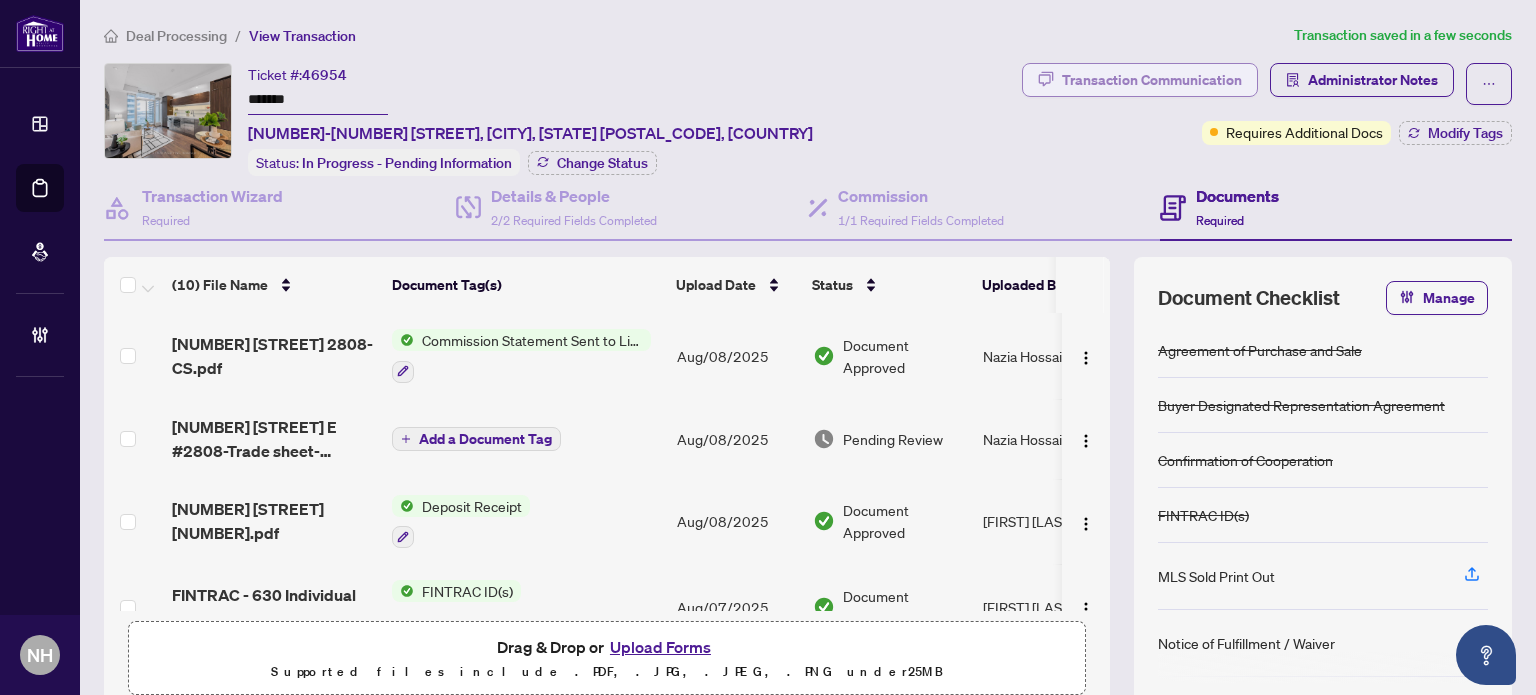 click on "Transaction Communication" at bounding box center (1152, 80) 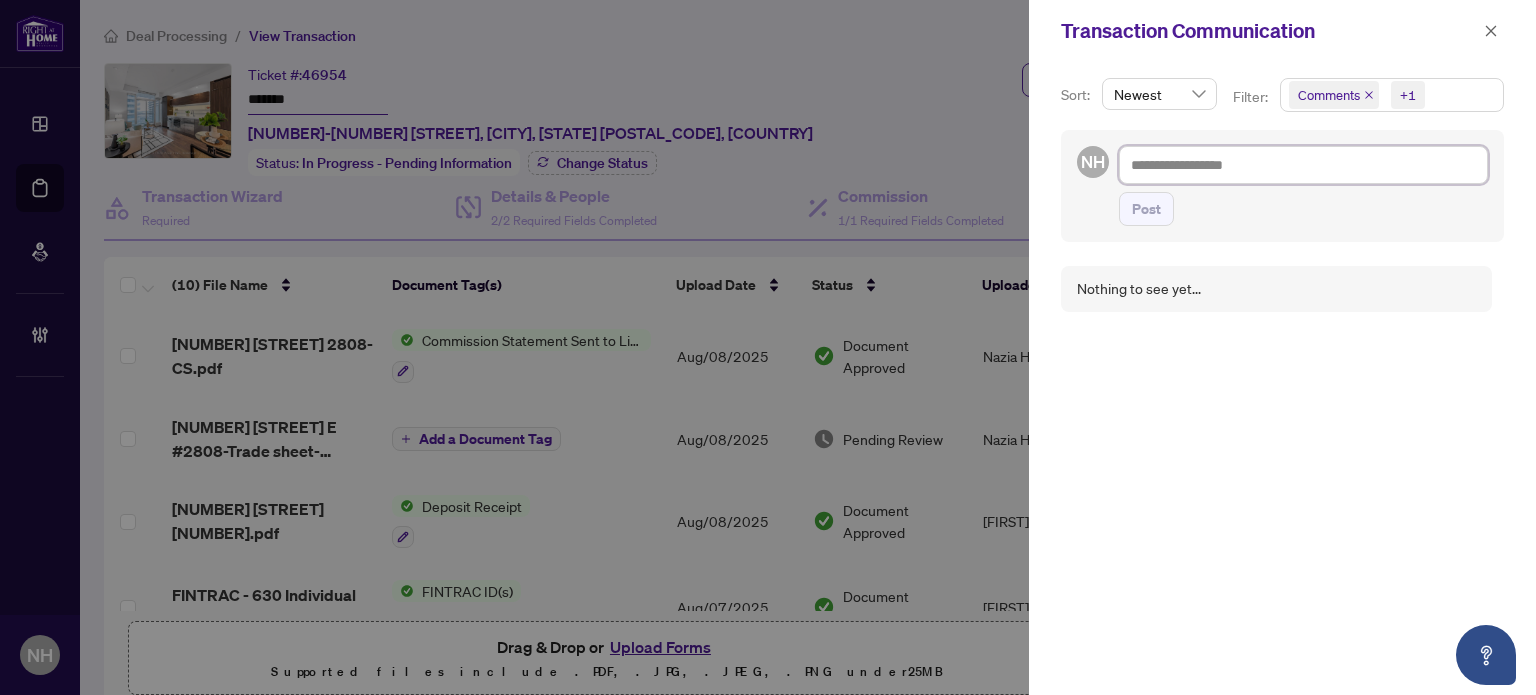 click at bounding box center [1303, 165] 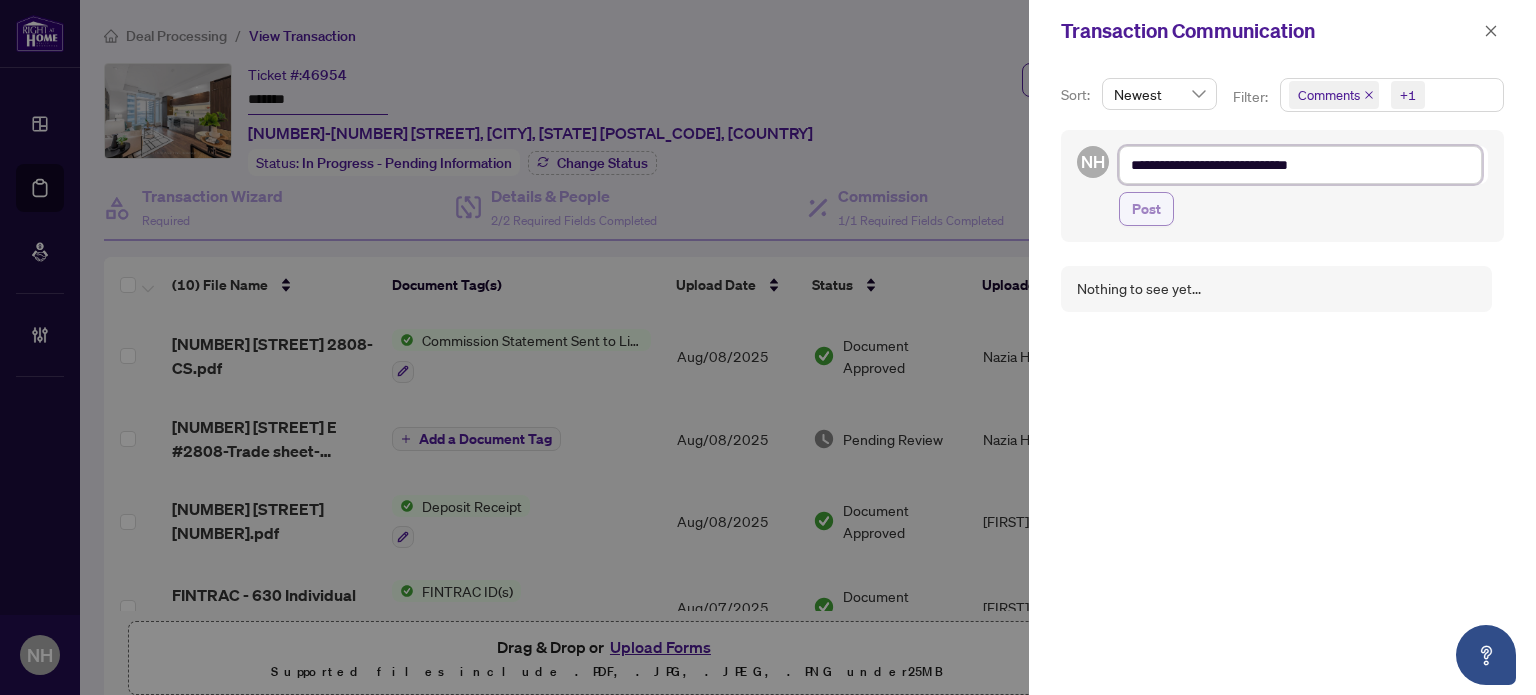 type on "**********" 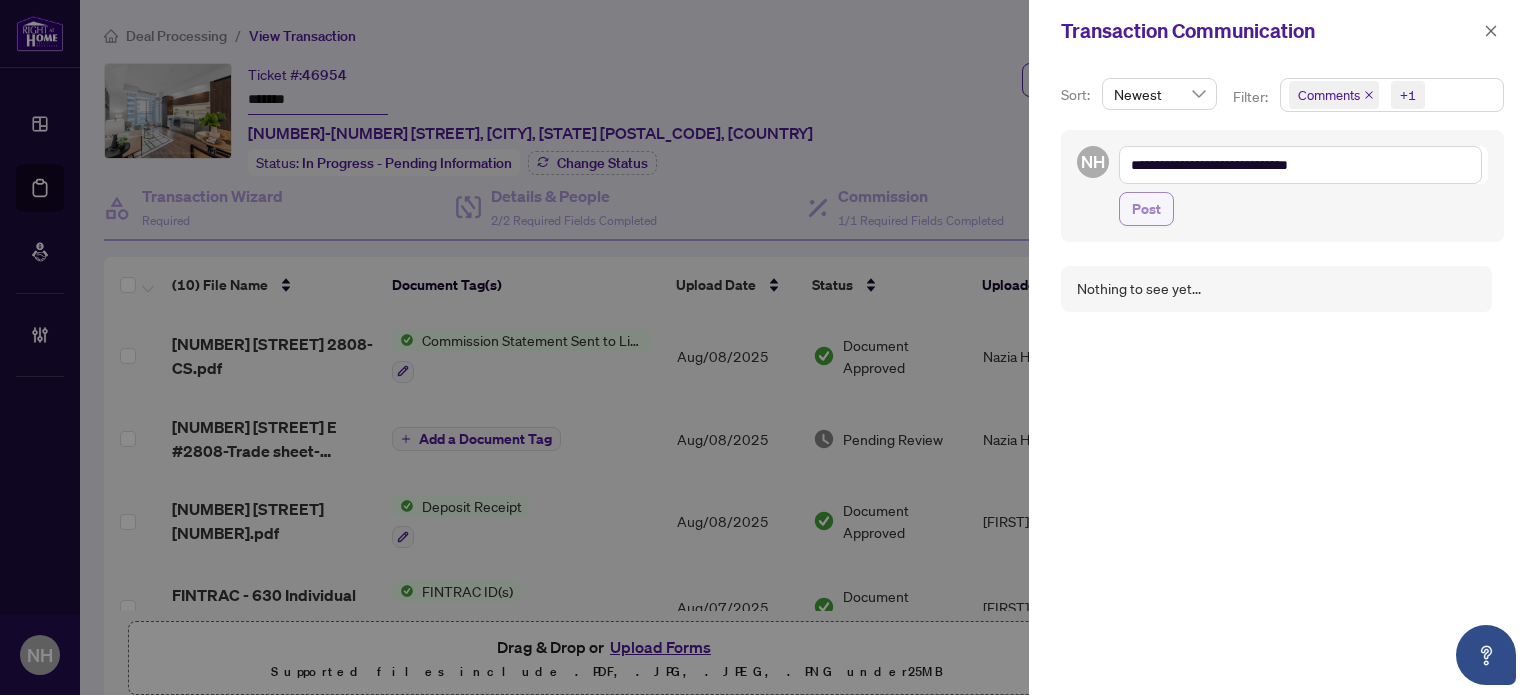 click on "Post" at bounding box center [1146, 209] 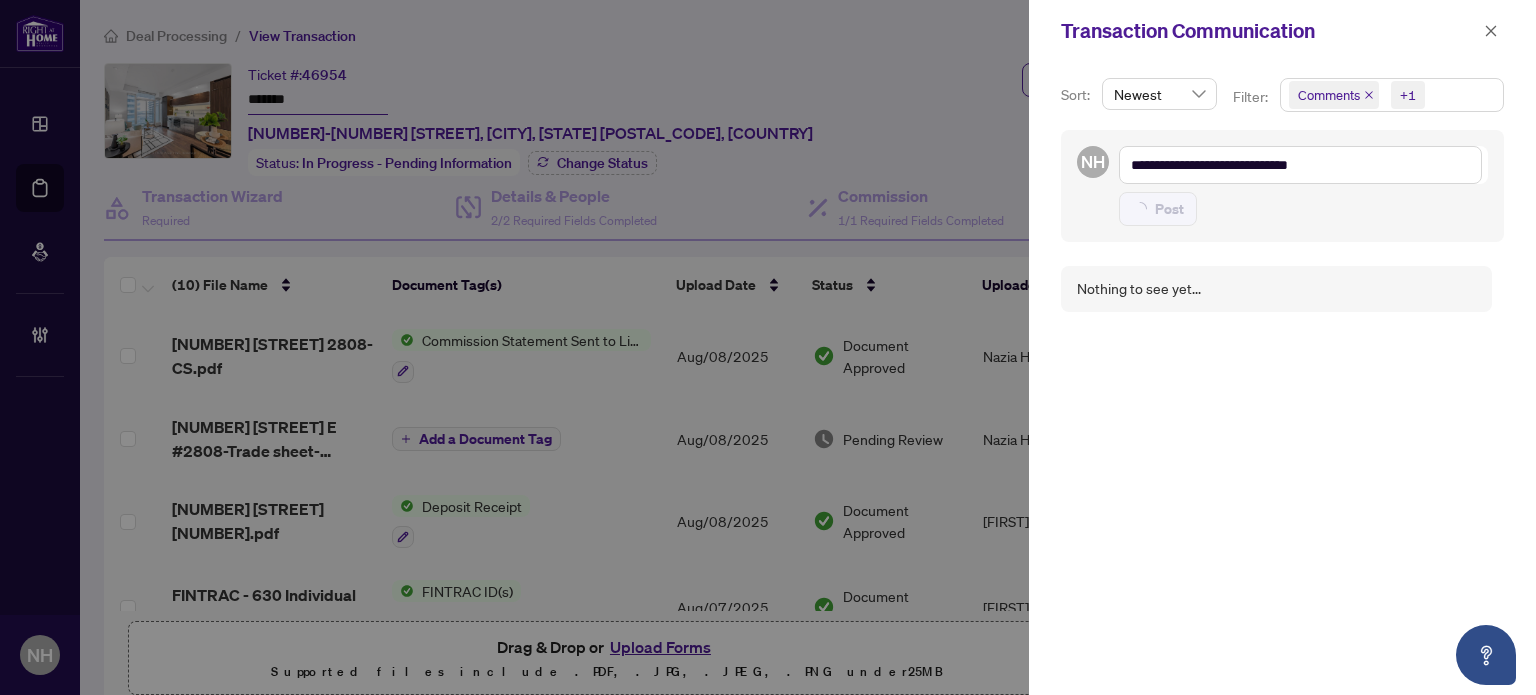 type on "**********" 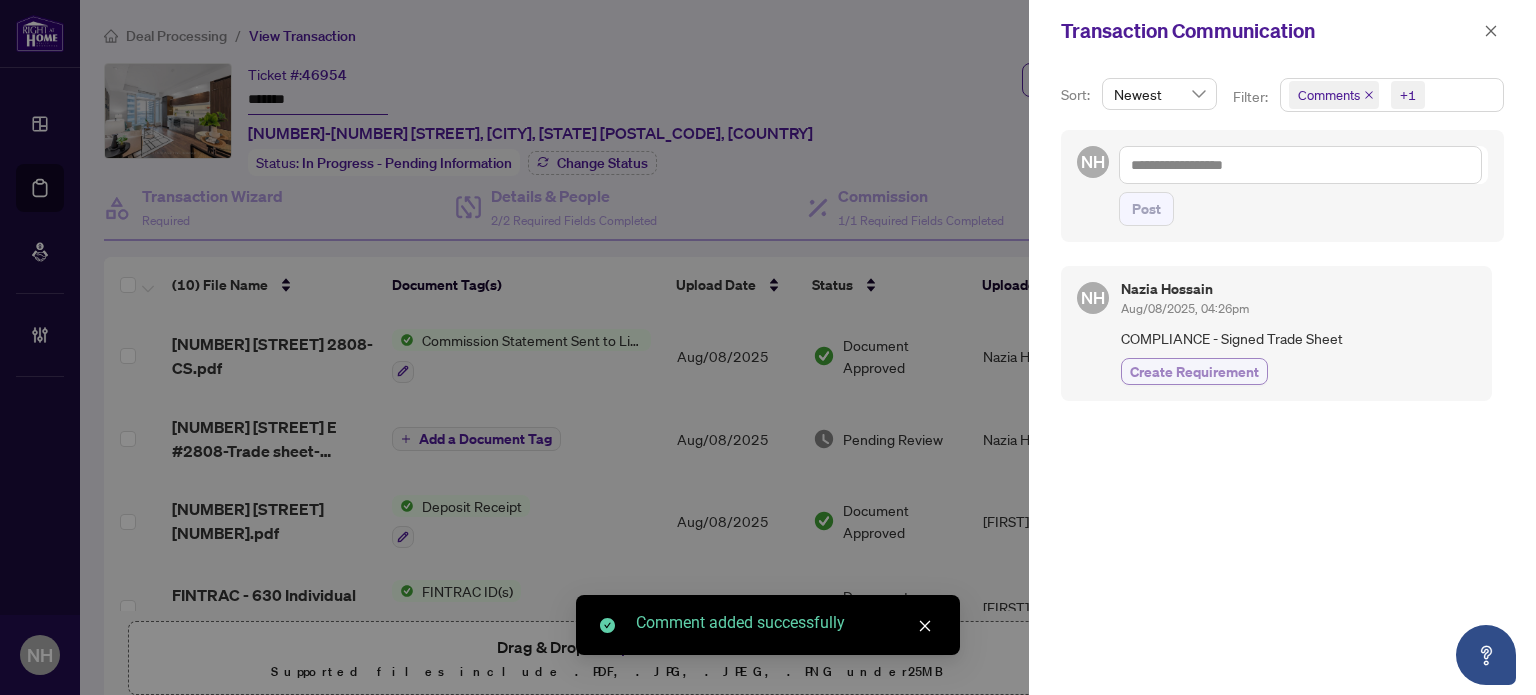 click on "Create Requirement" at bounding box center [1194, 371] 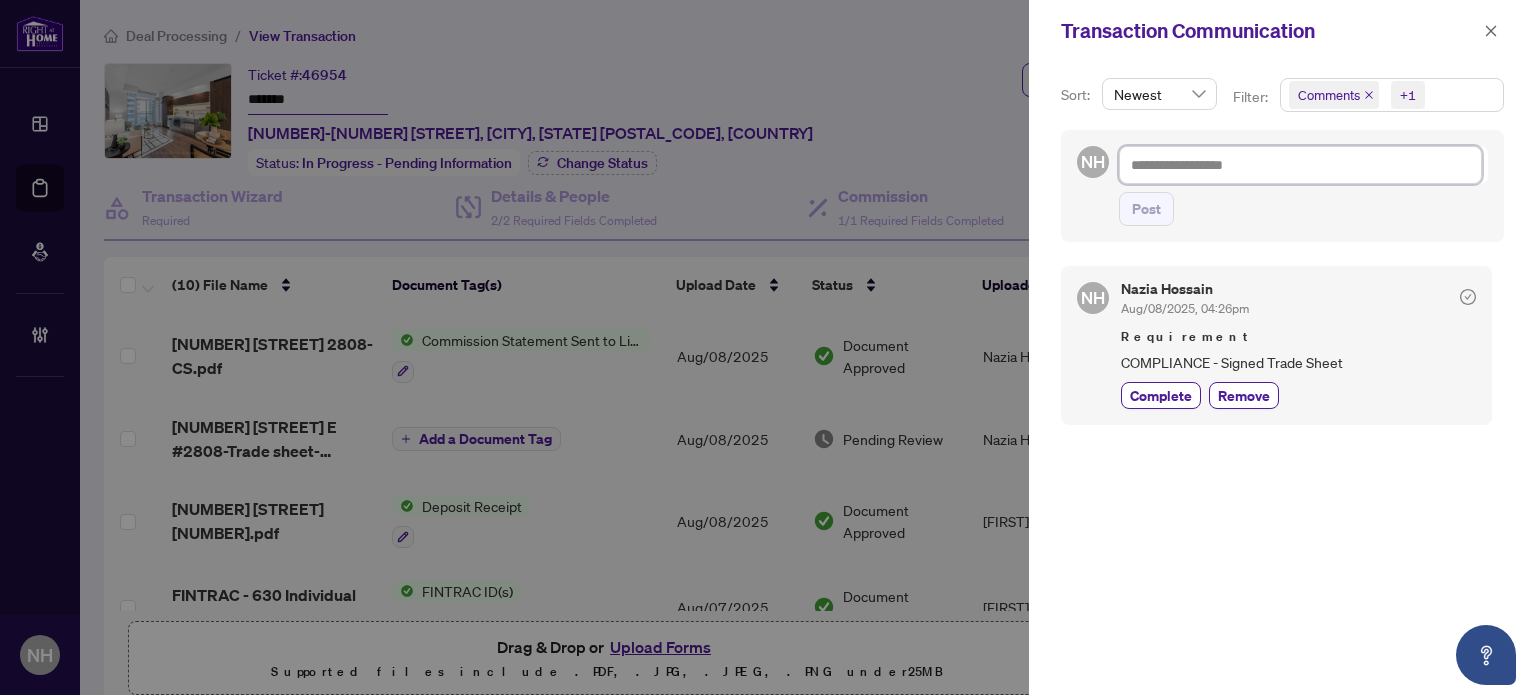 click at bounding box center (1300, 165) 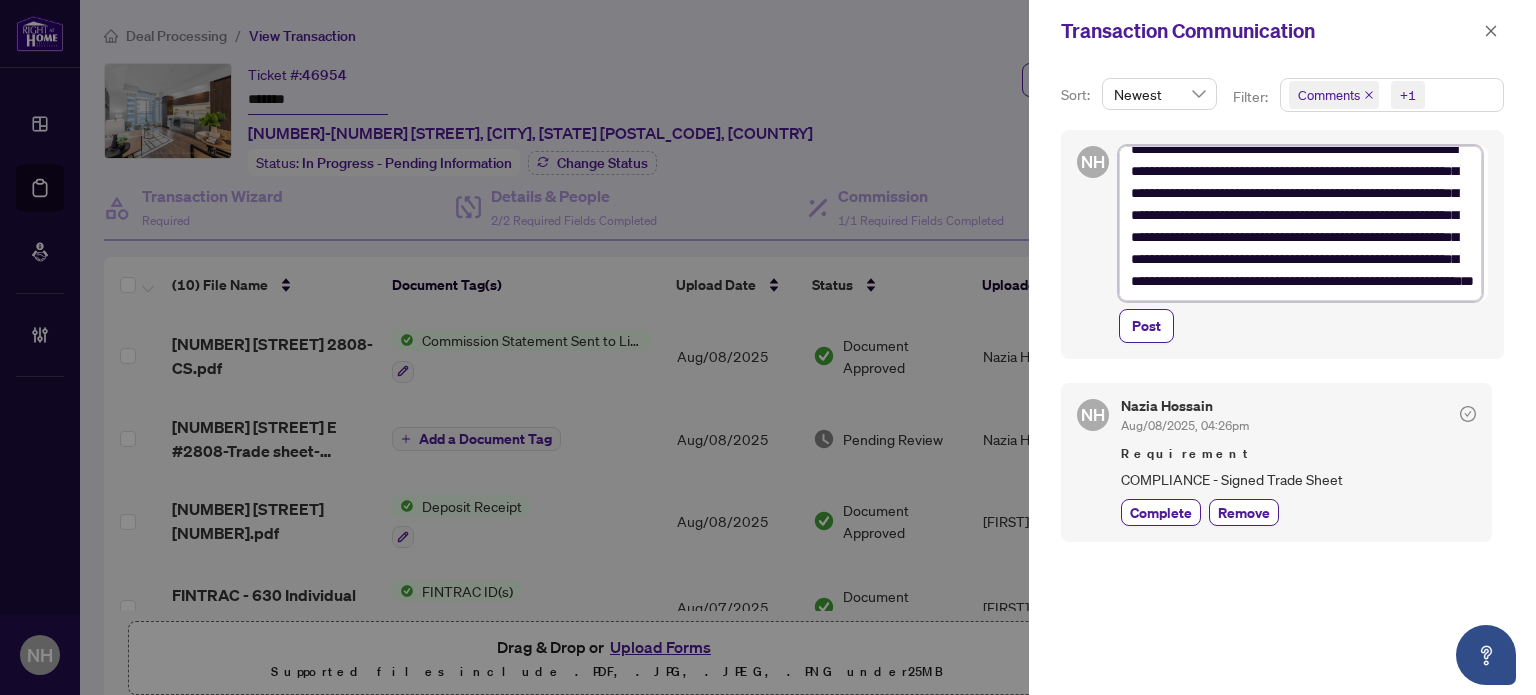 scroll, scrollTop: 0, scrollLeft: 0, axis: both 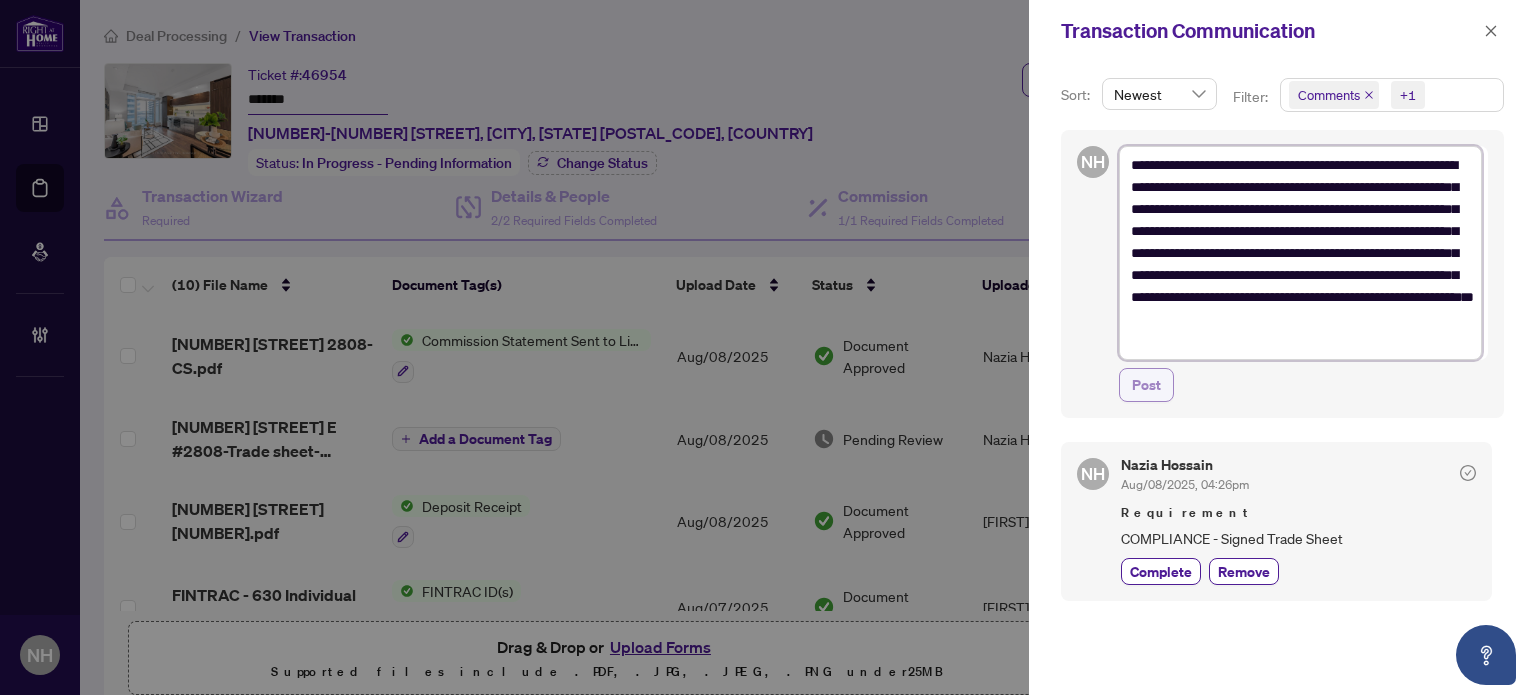 type on "**********" 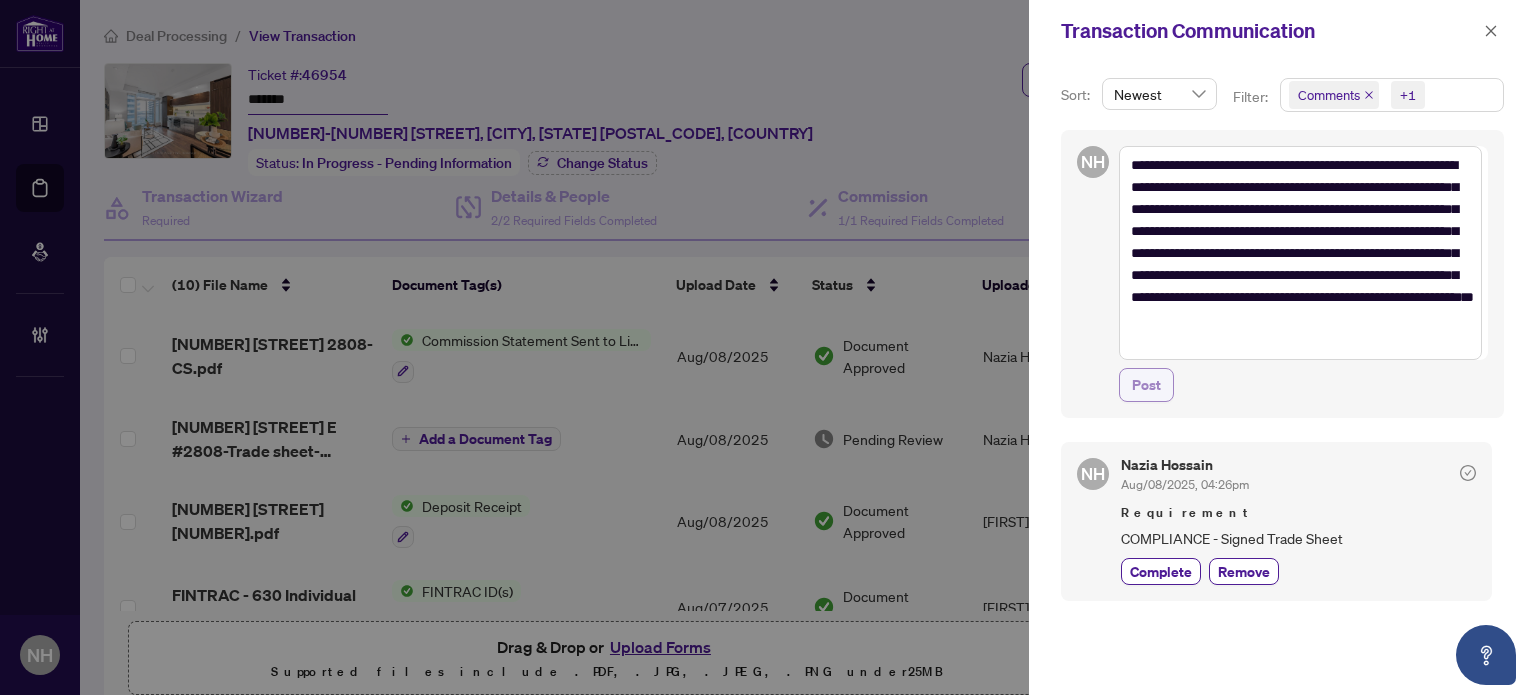 click on "Post" at bounding box center (1146, 385) 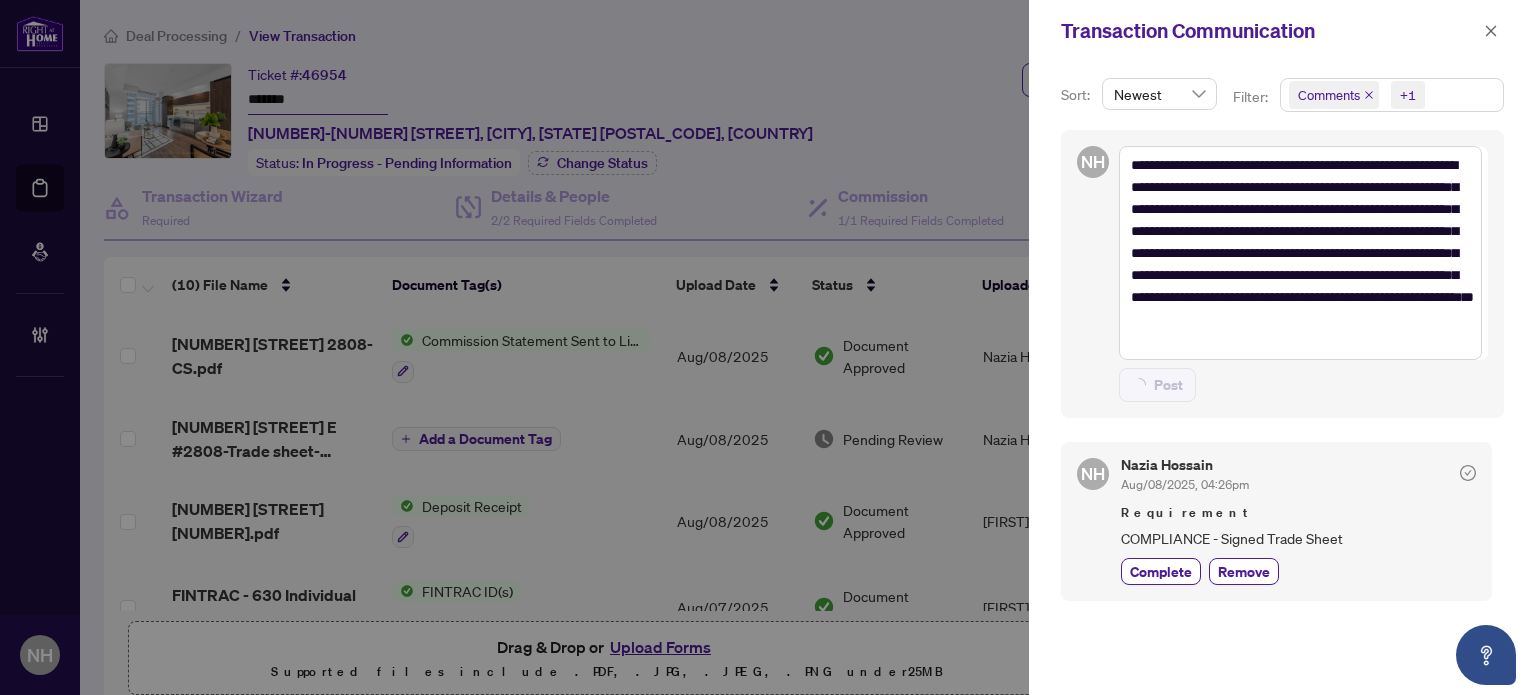 type on "**********" 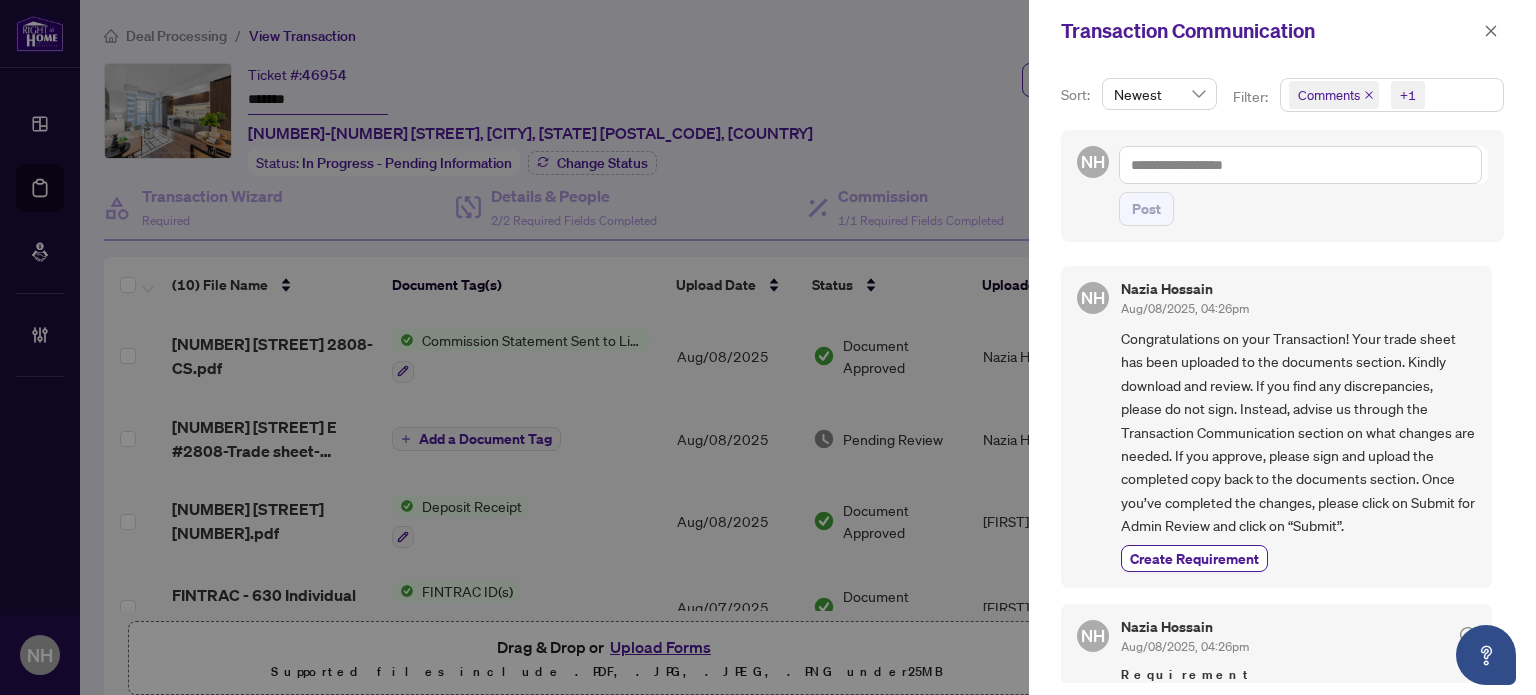 drag, startPoint x: 1477, startPoint y: 31, endPoint x: 1466, endPoint y: 34, distance: 11.401754 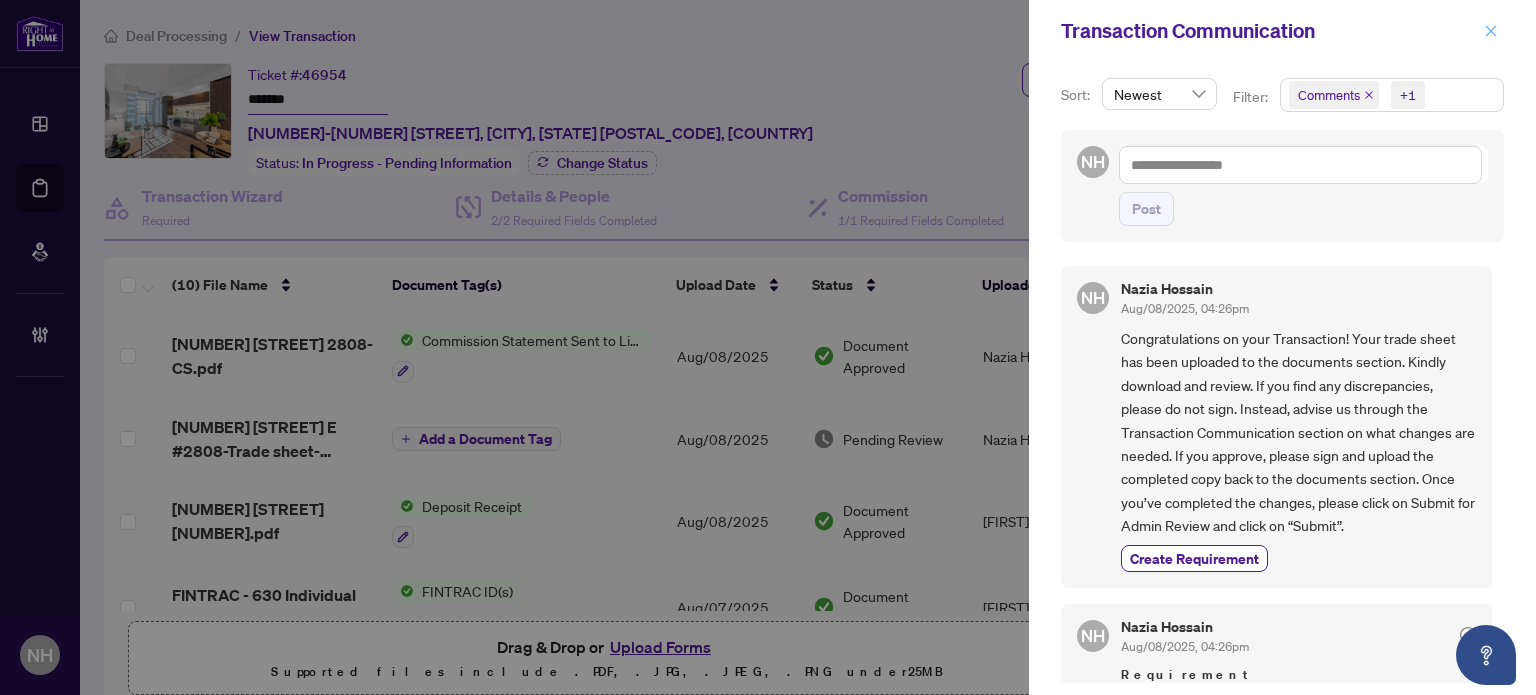 click 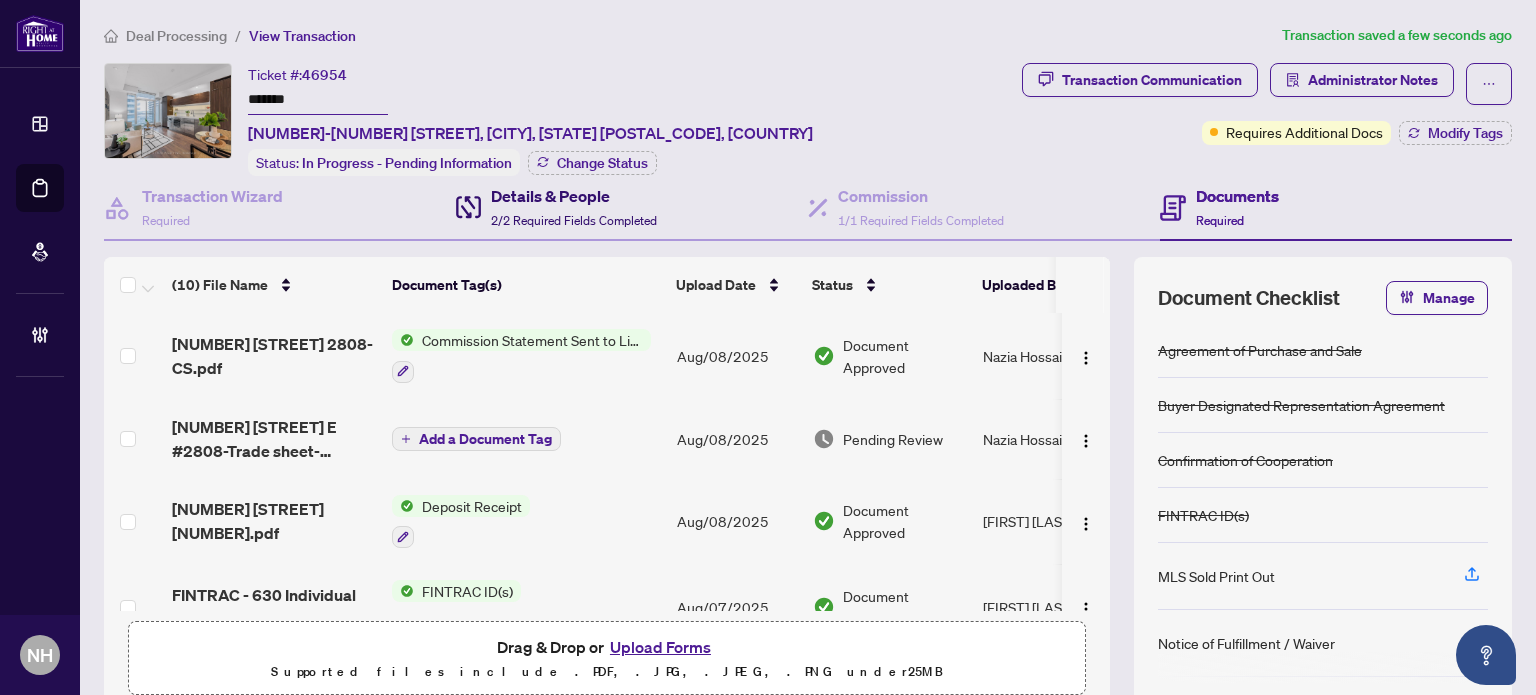 click on "Details & People" at bounding box center (574, 196) 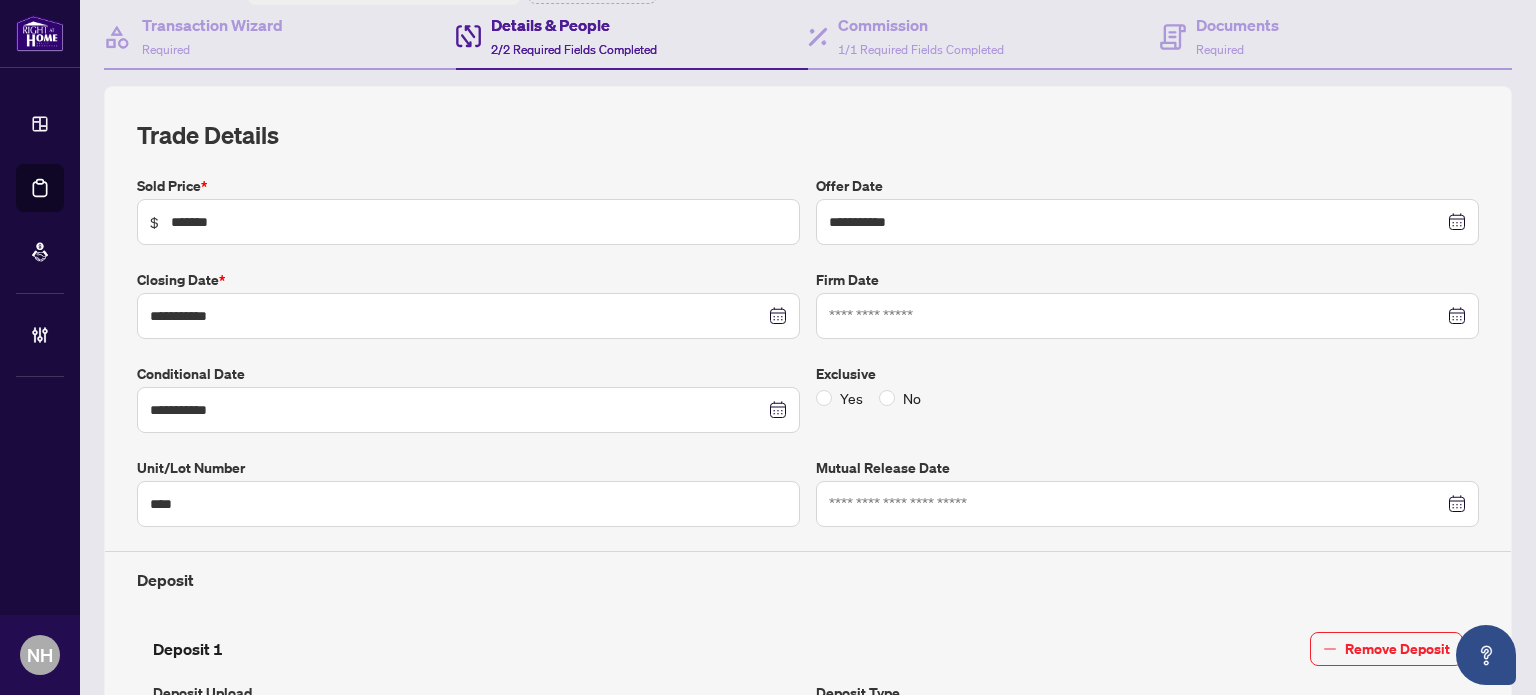 scroll, scrollTop: 0, scrollLeft: 0, axis: both 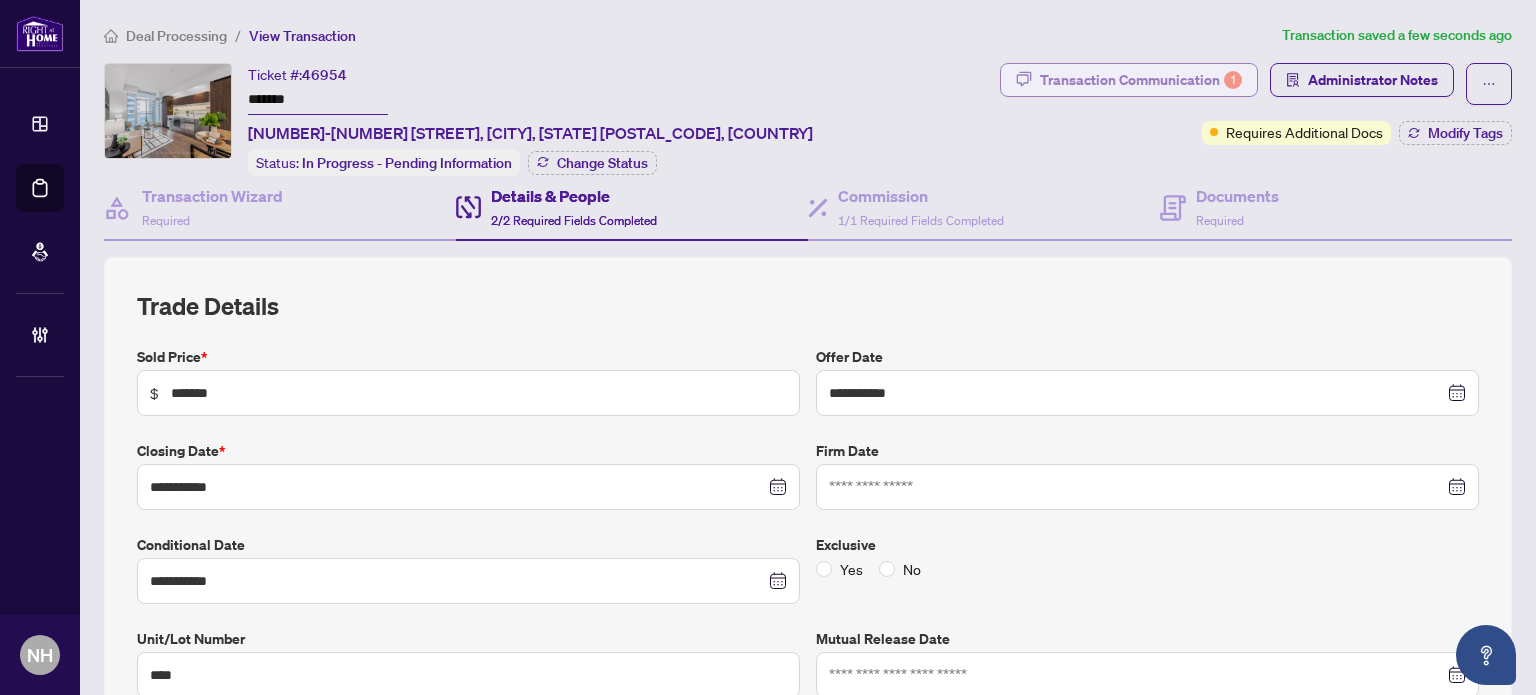 click on "Transaction Communication 1" at bounding box center [1141, 80] 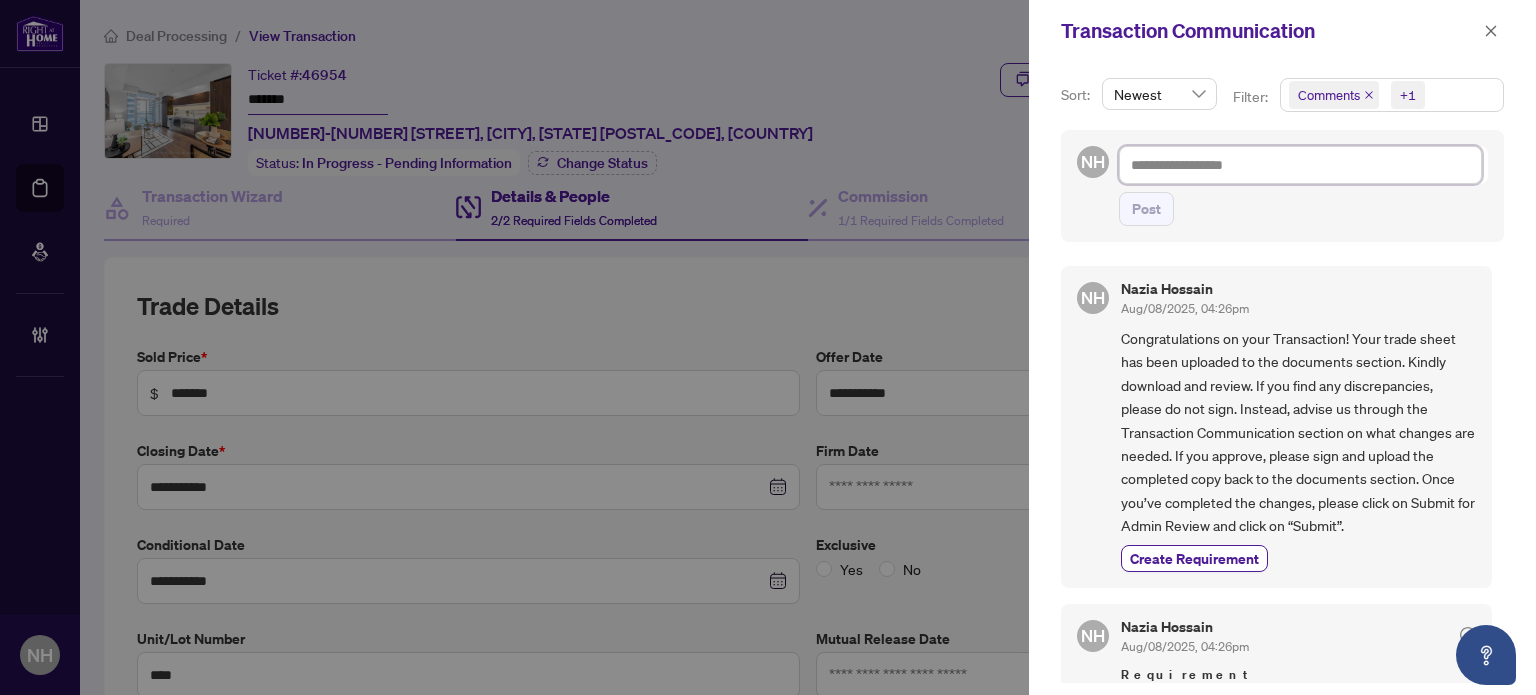 click at bounding box center (1300, 165) 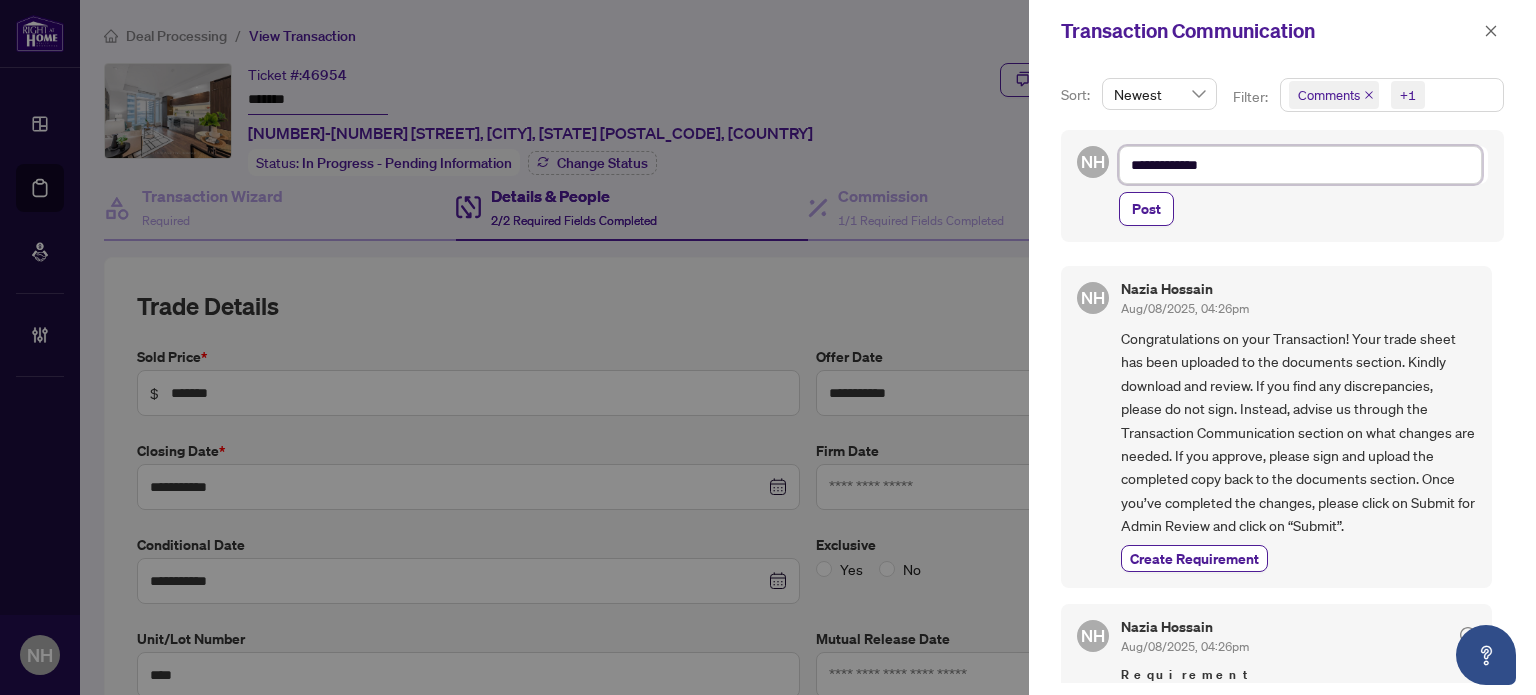 type on "**********" 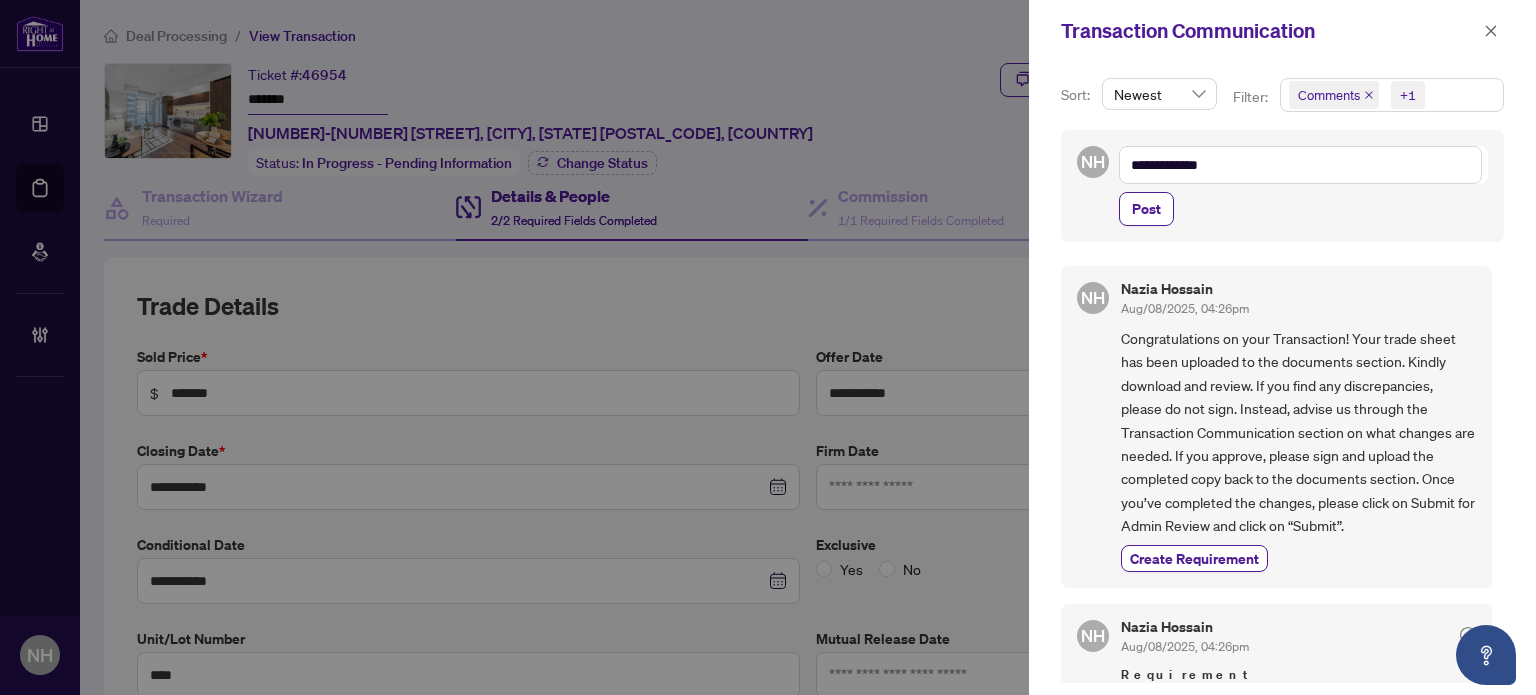 click on "**********" at bounding box center [1282, 186] 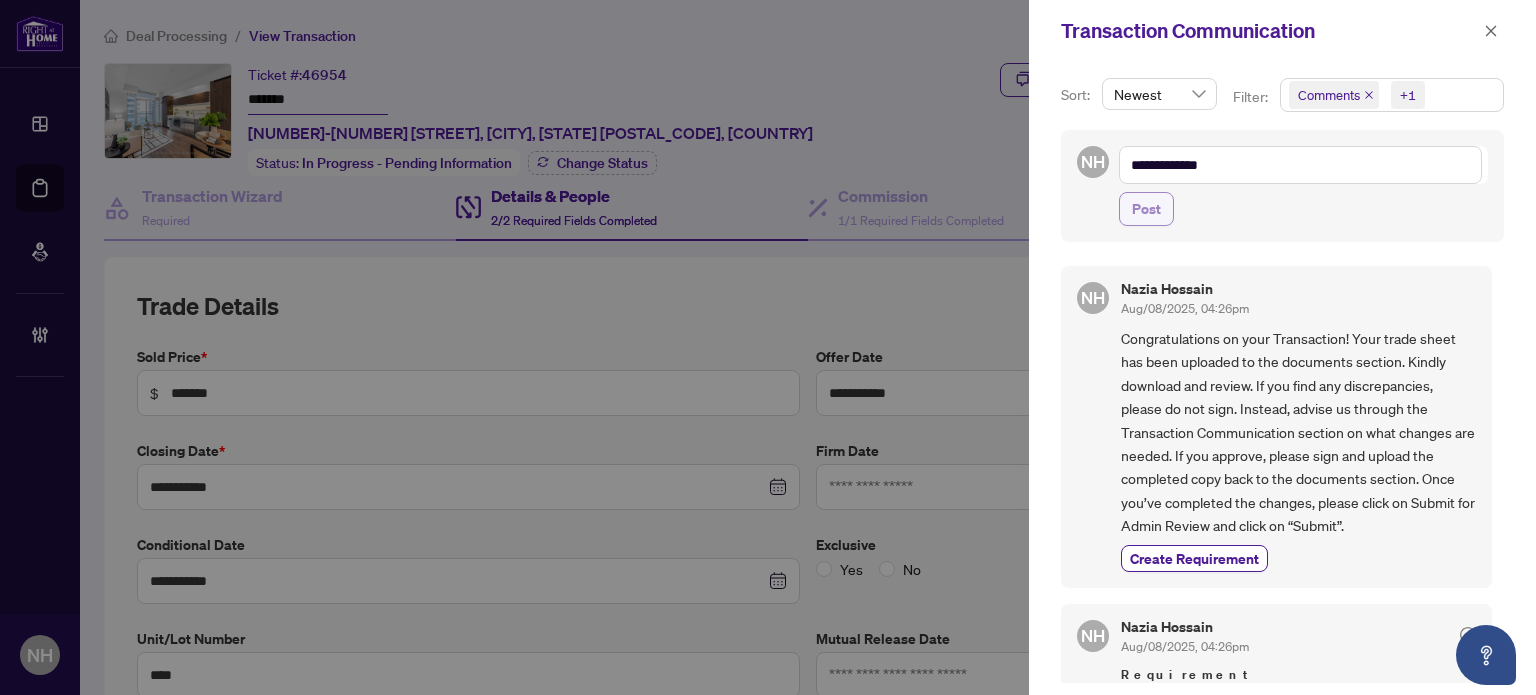 click on "Post" at bounding box center (1146, 209) 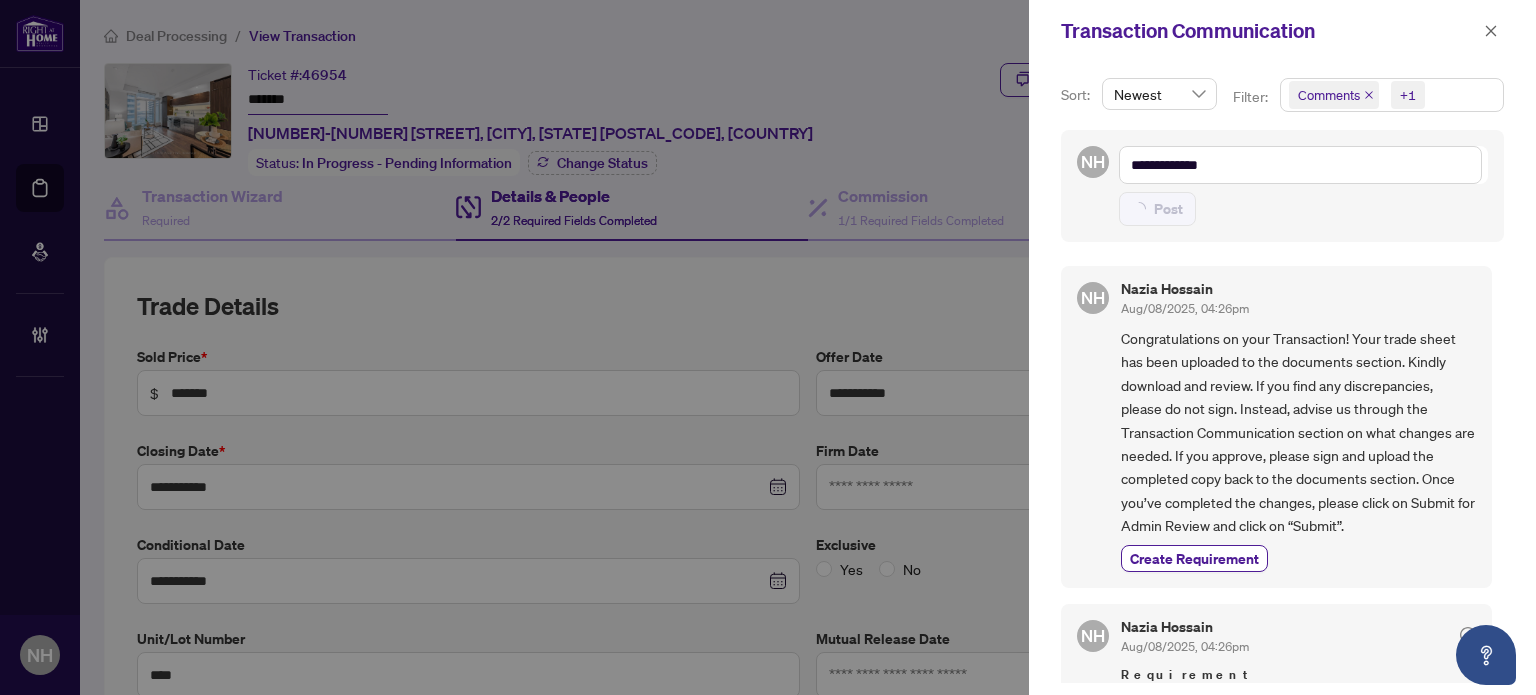 type on "**********" 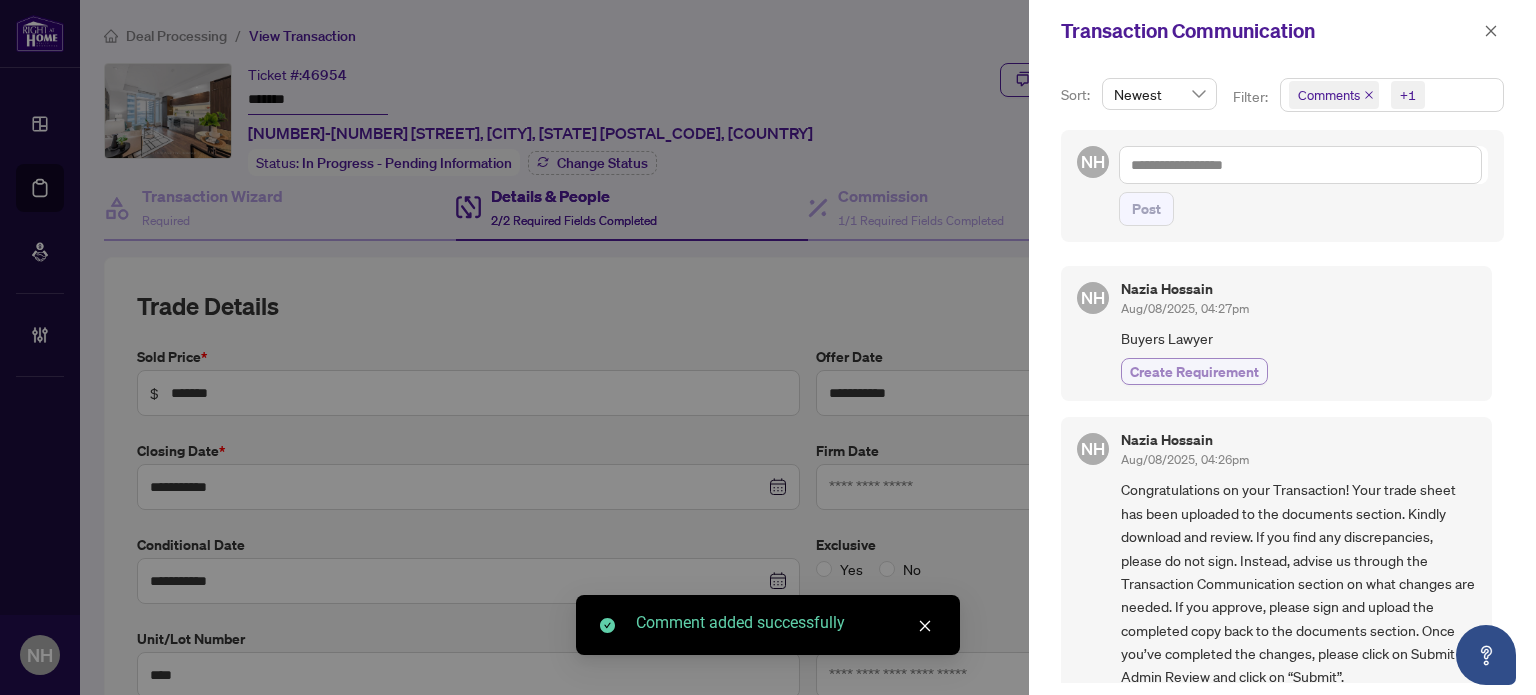 click on "Create Requirement" at bounding box center [1194, 371] 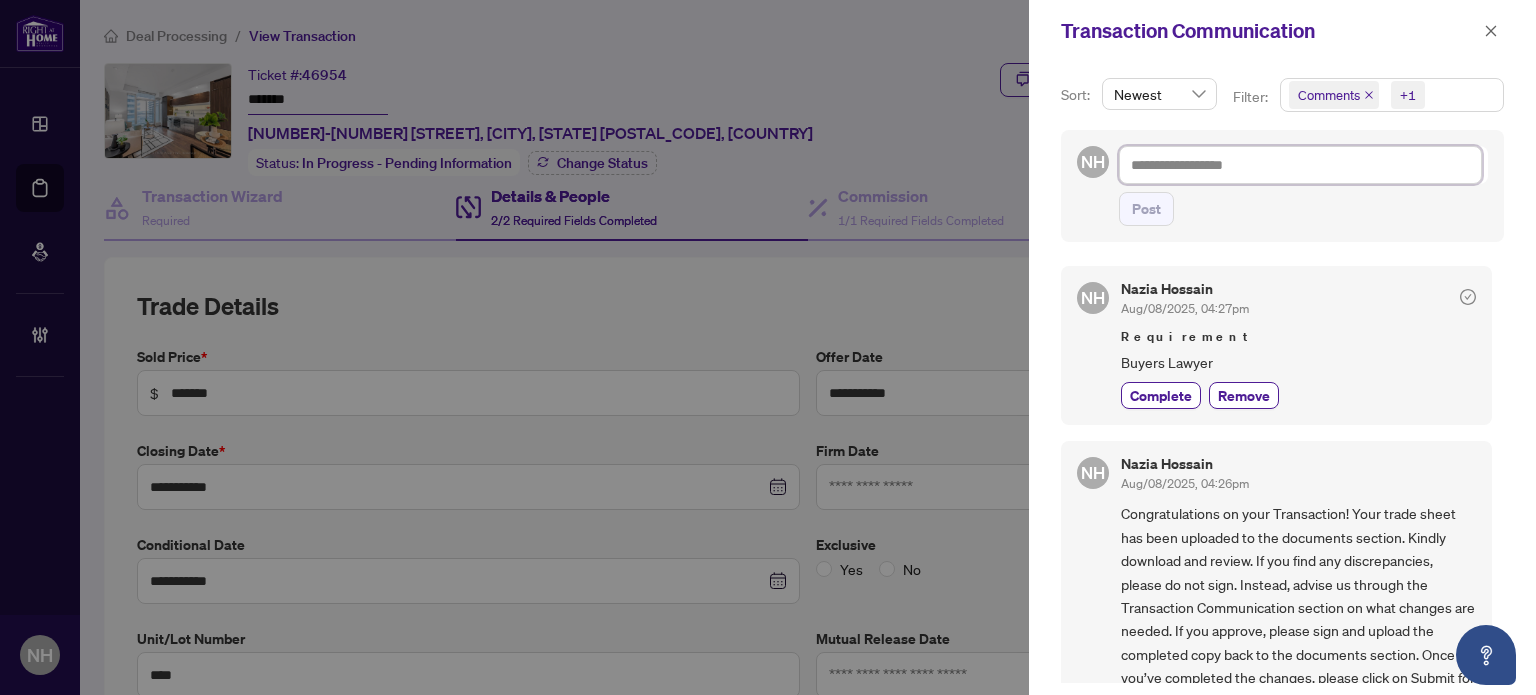 click at bounding box center [1300, 165] 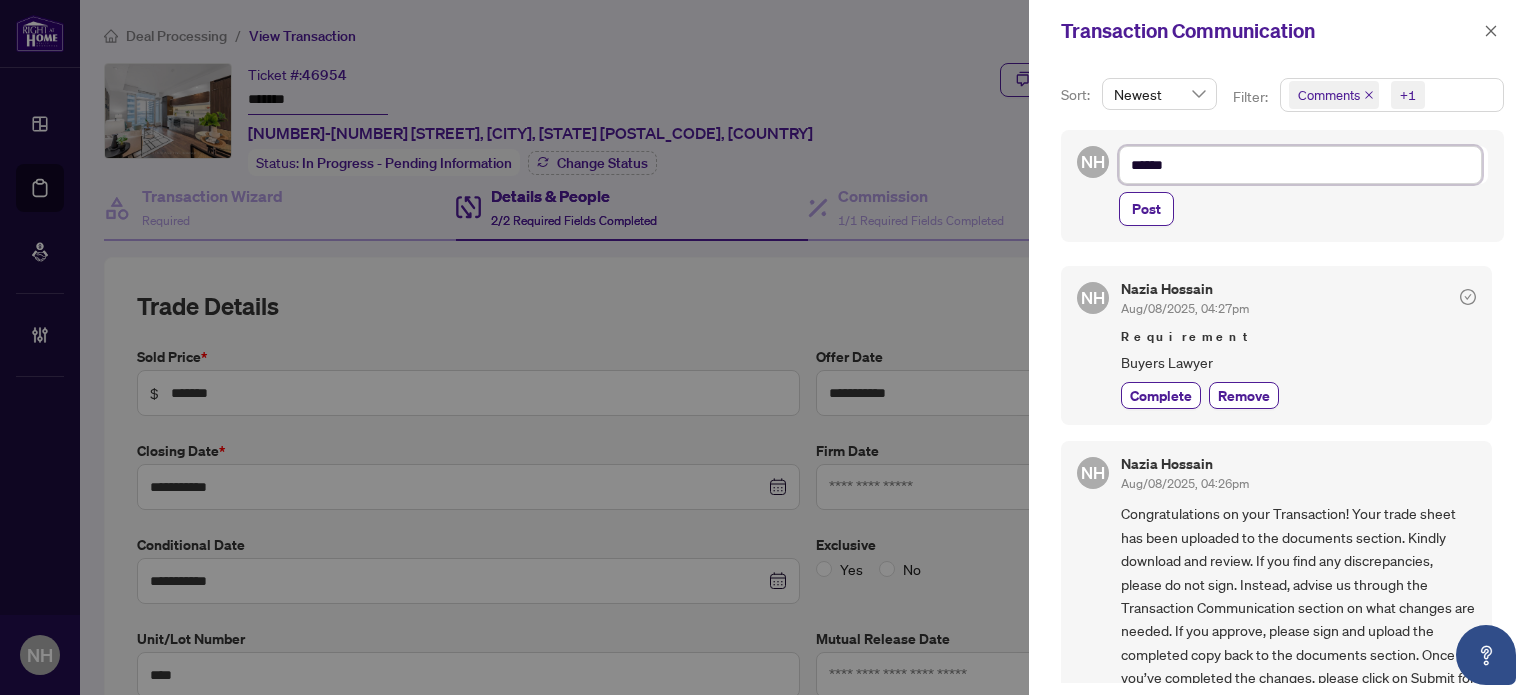 type on "******" 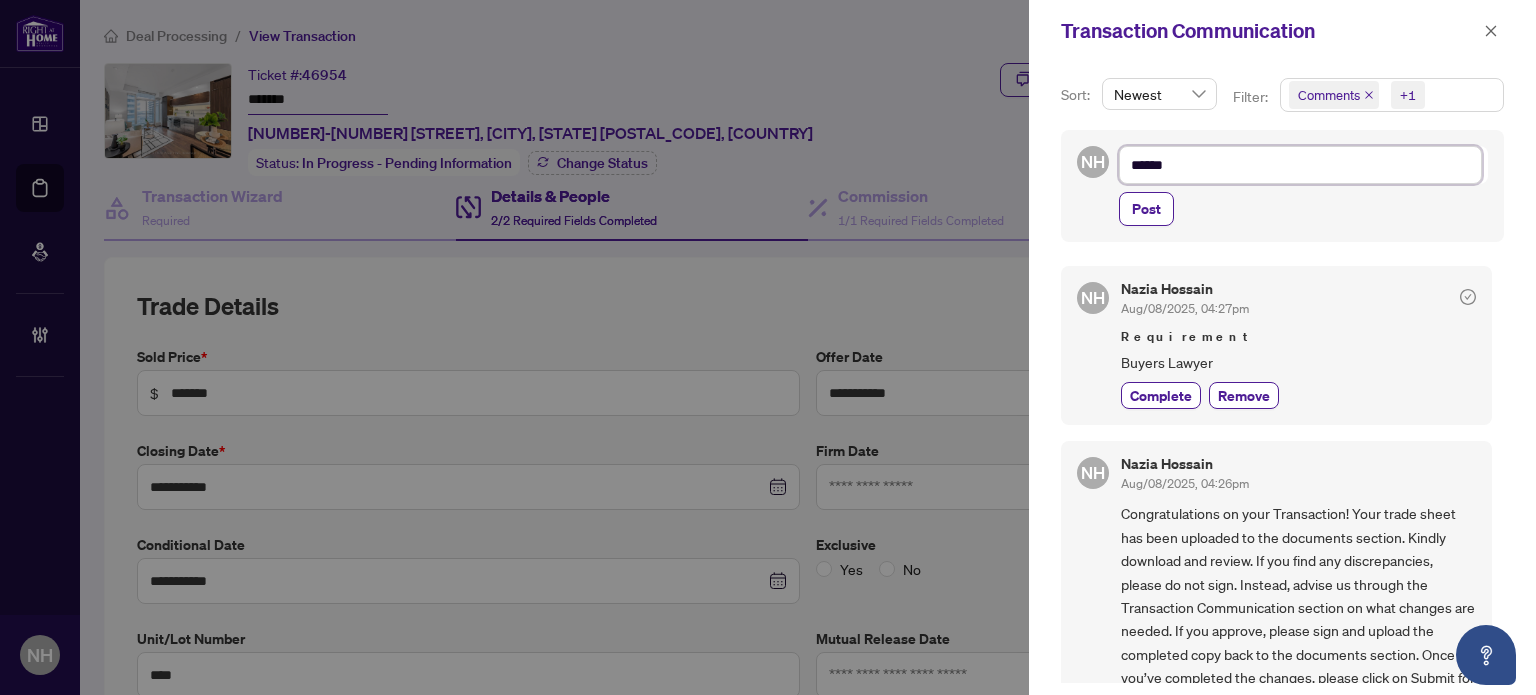 type on "*******" 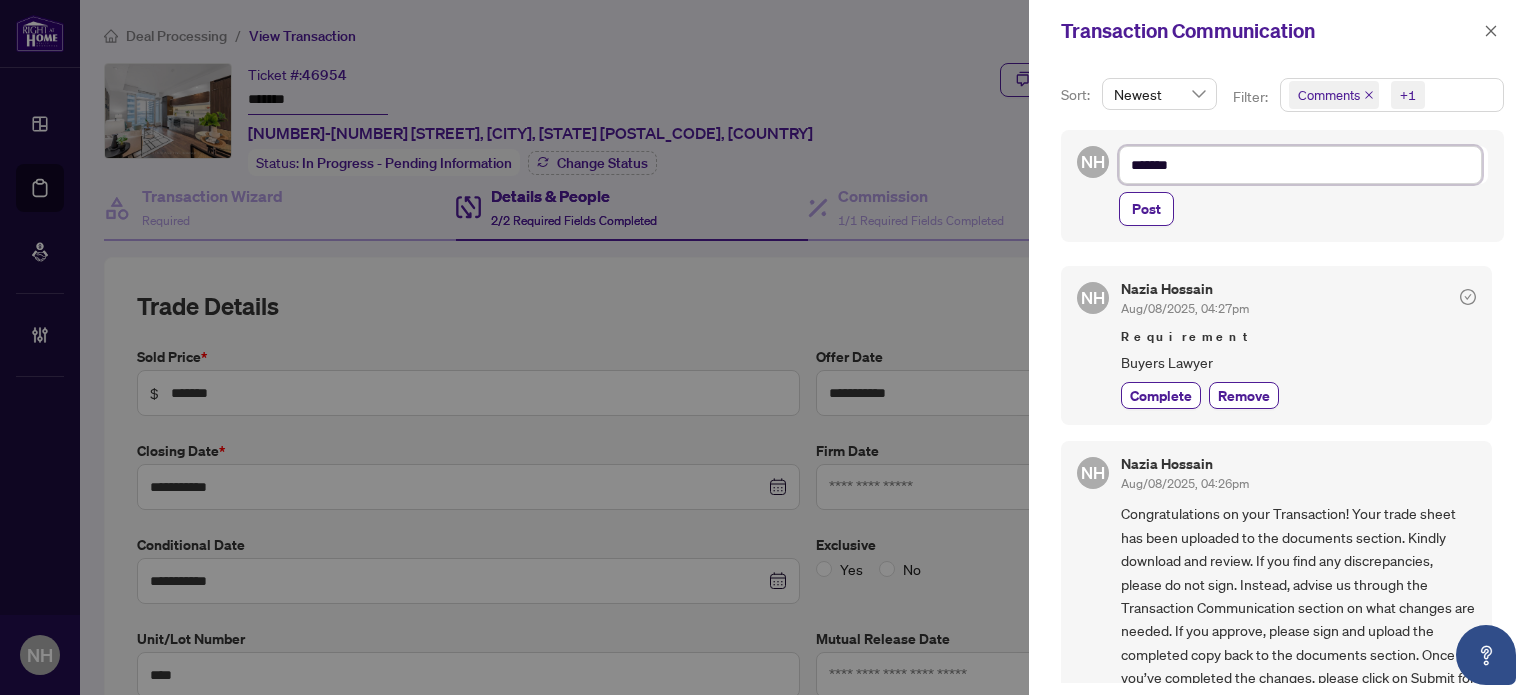 type on "********" 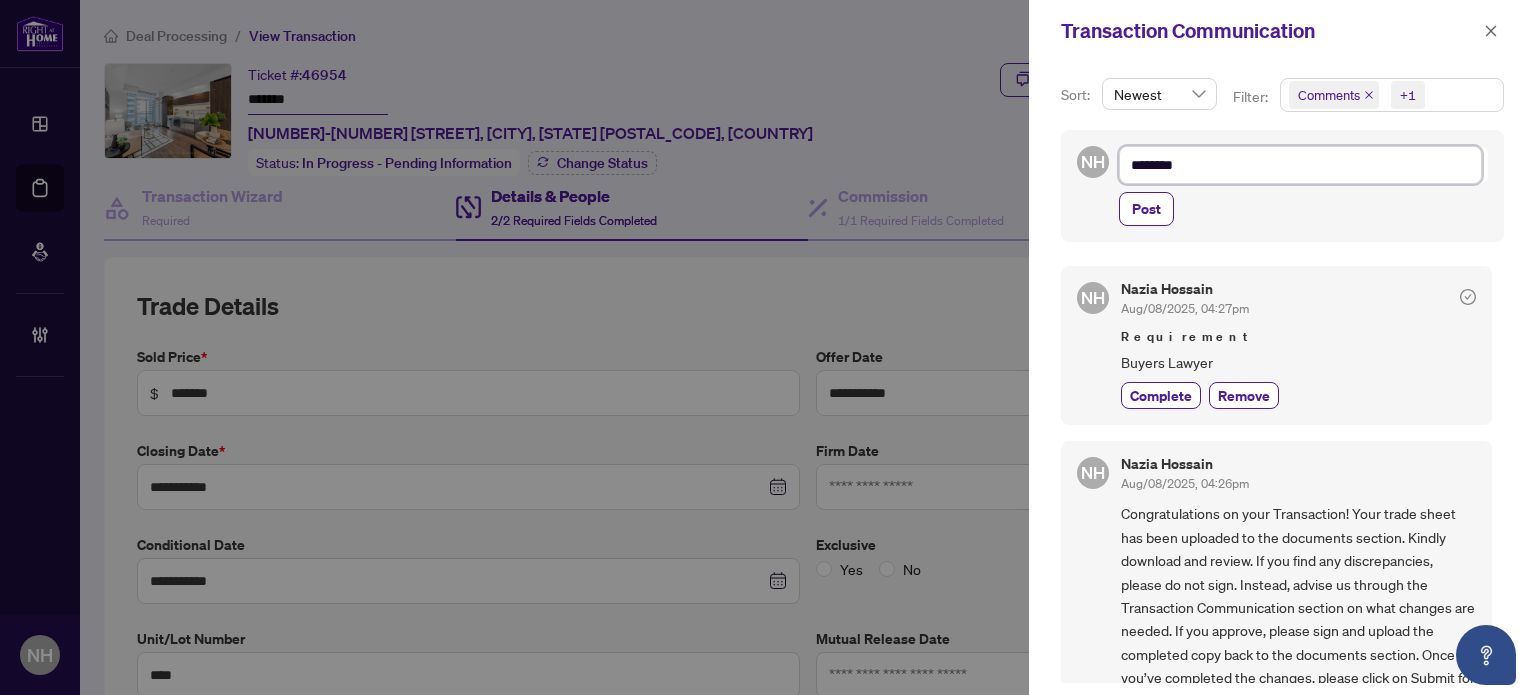 type on "*********" 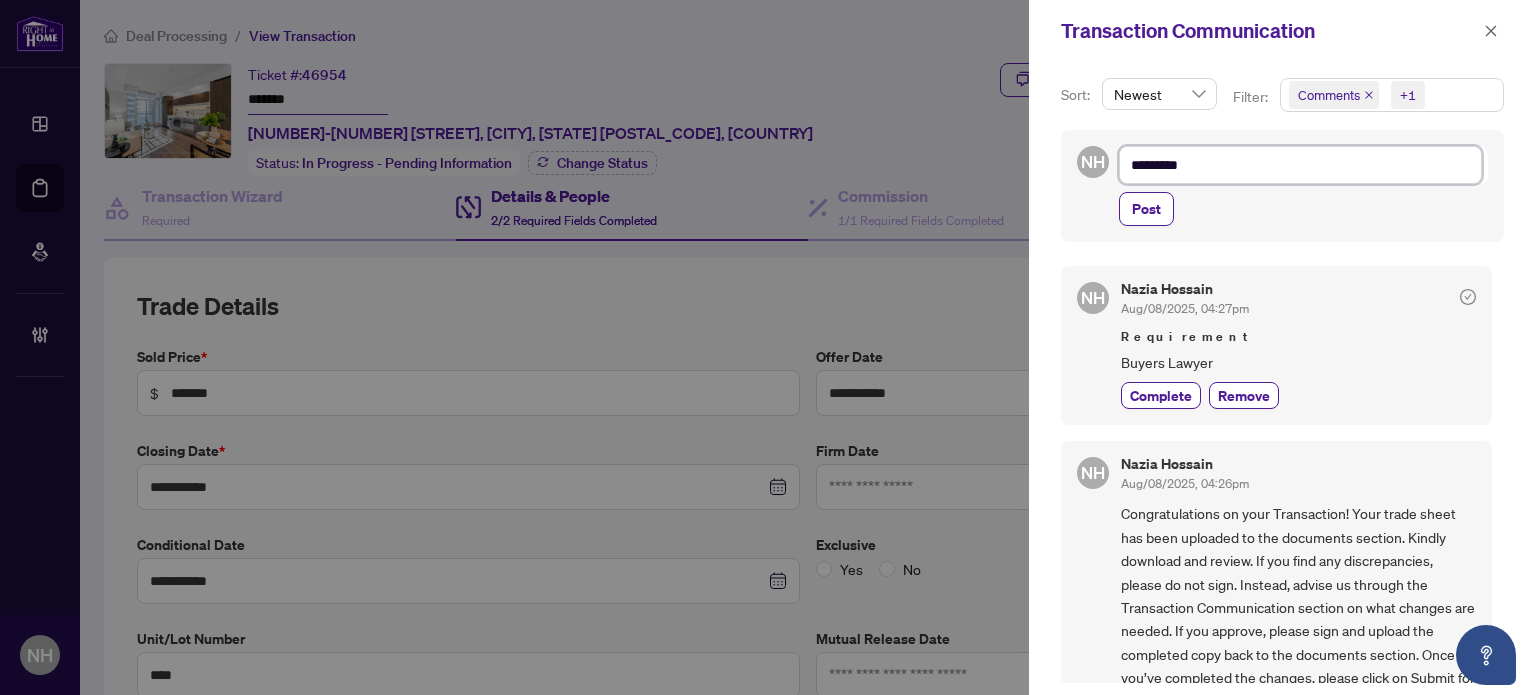 type on "**********" 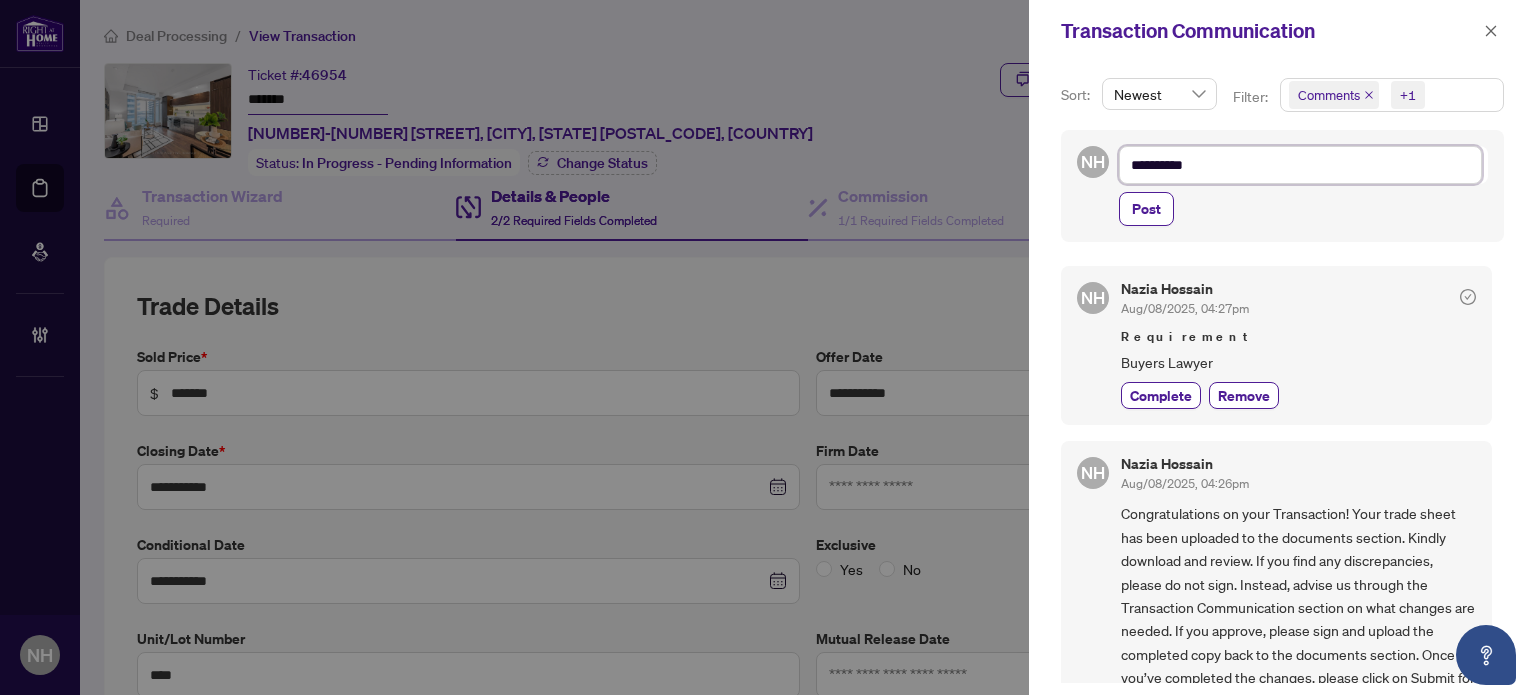 type on "**********" 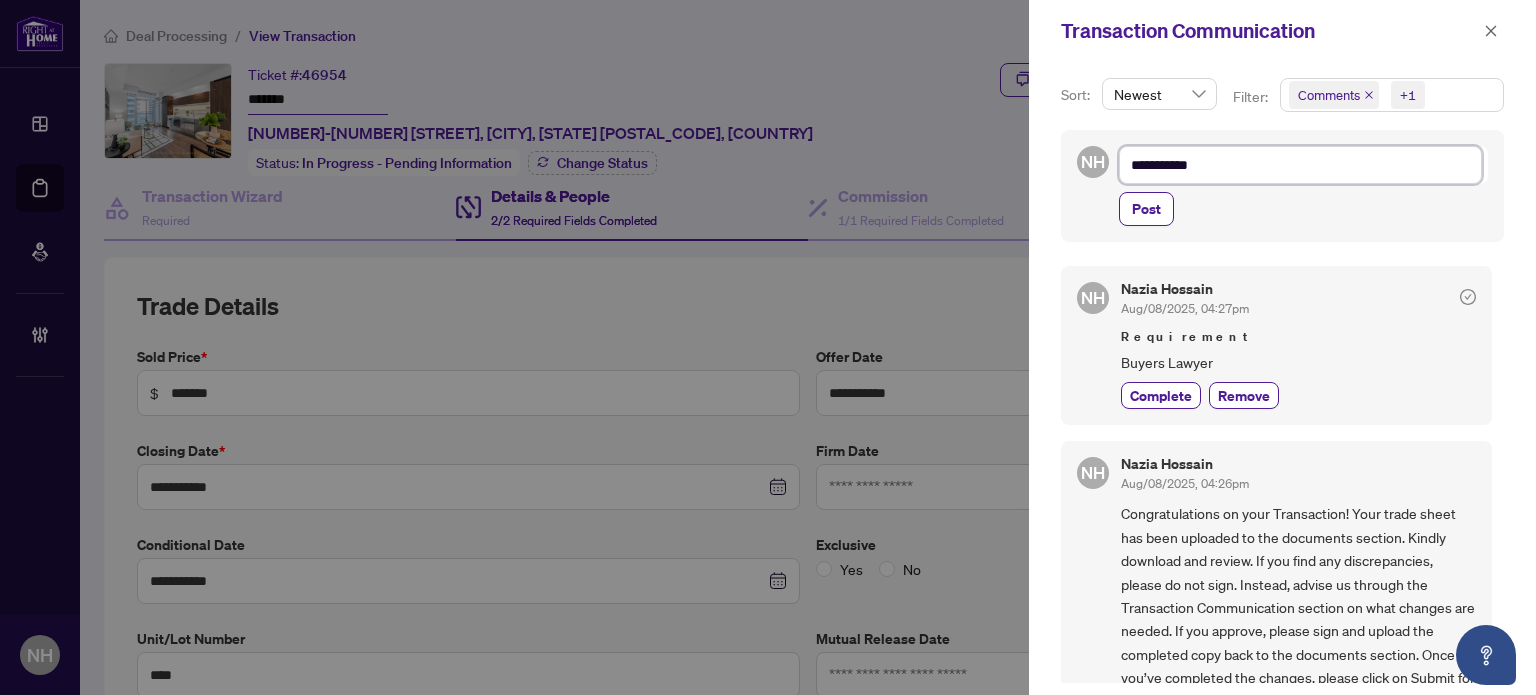 type on "**********" 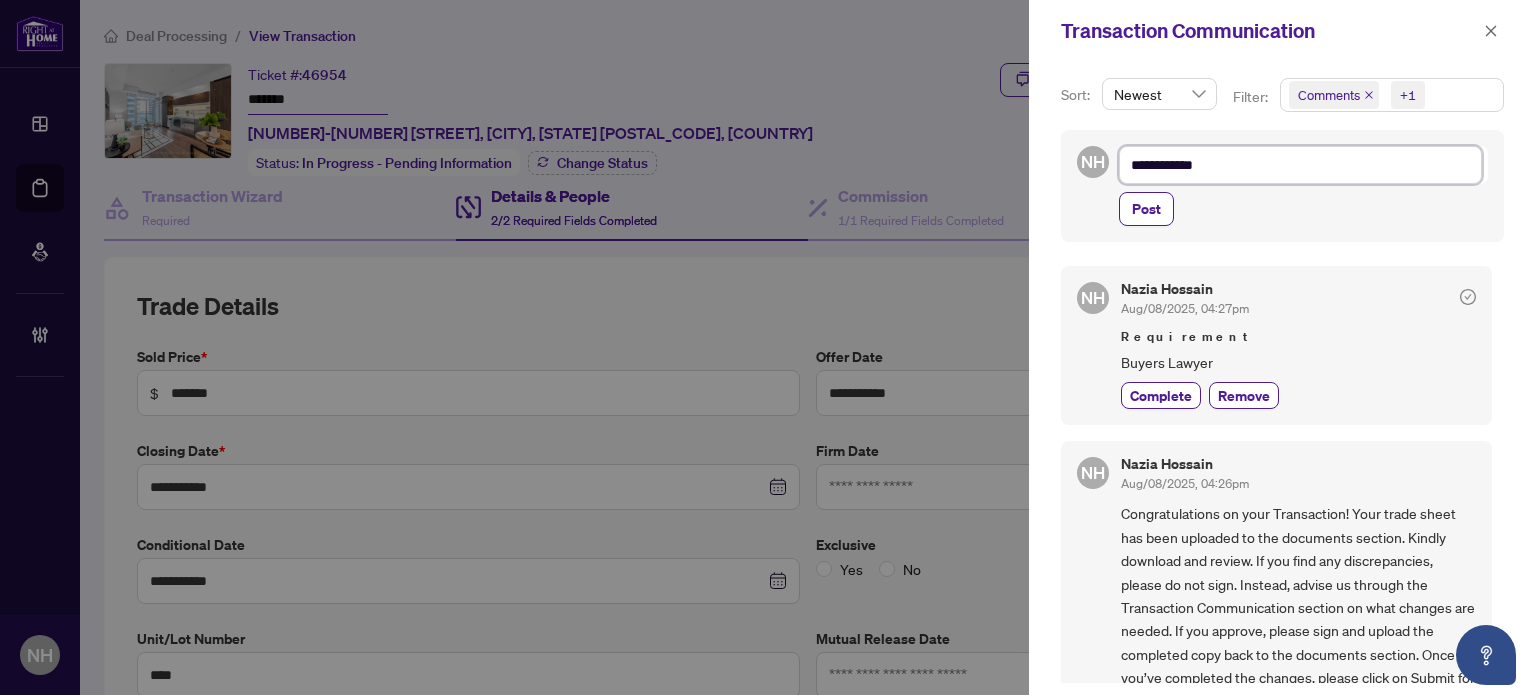 type on "**********" 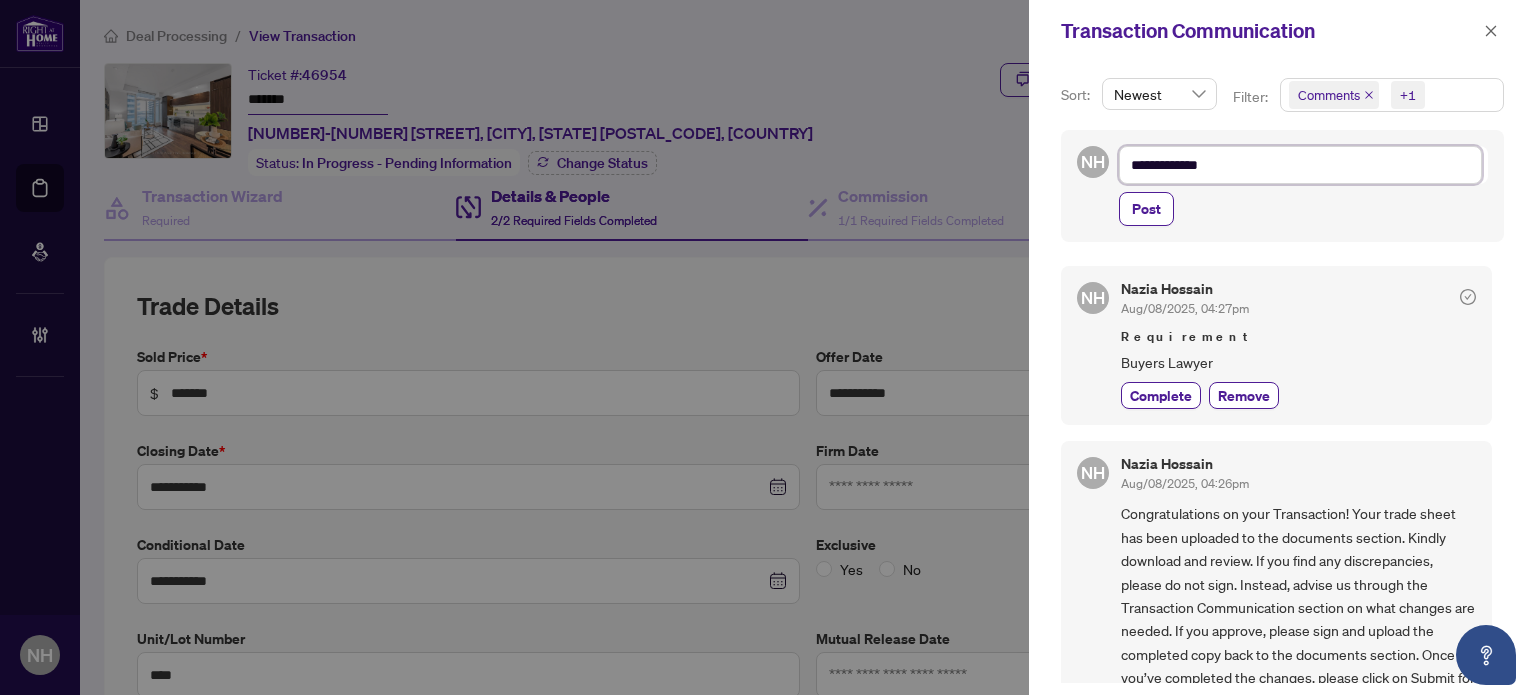 type on "**********" 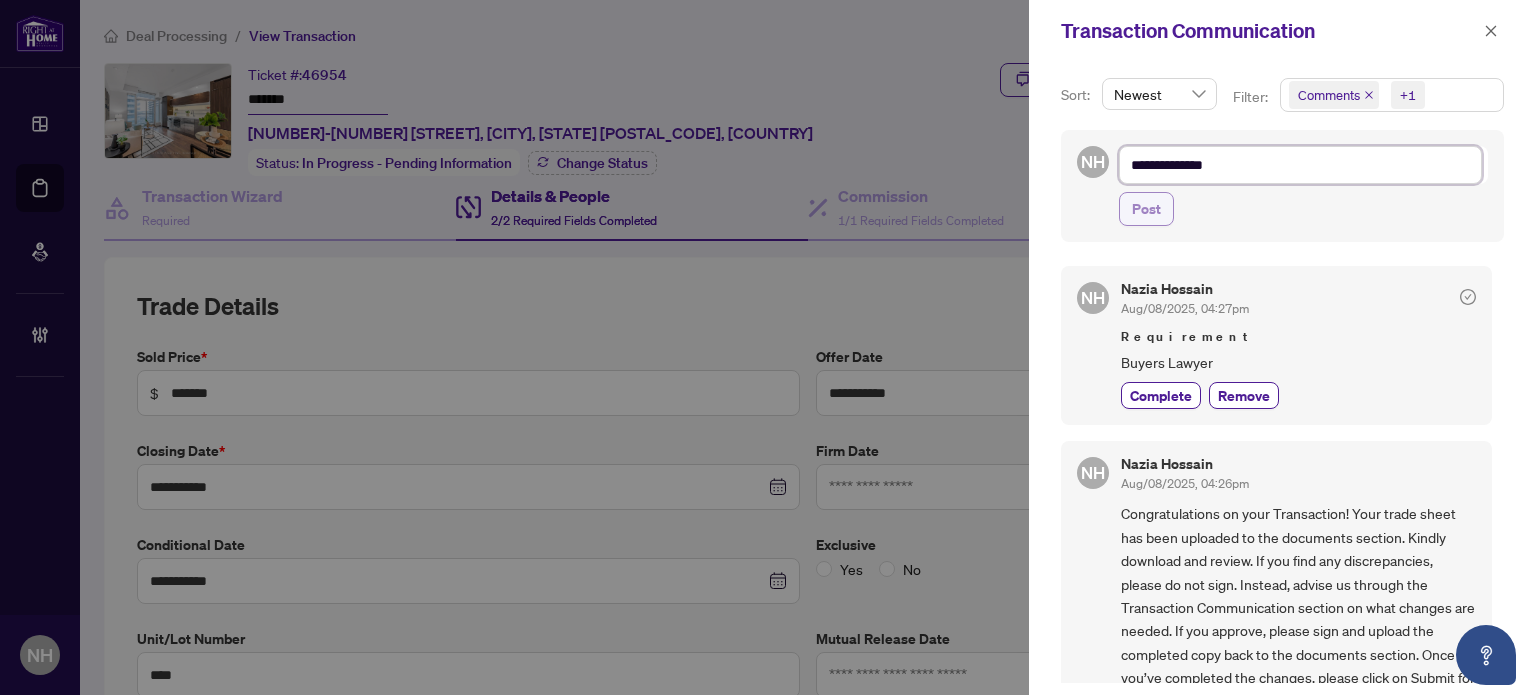 type on "**********" 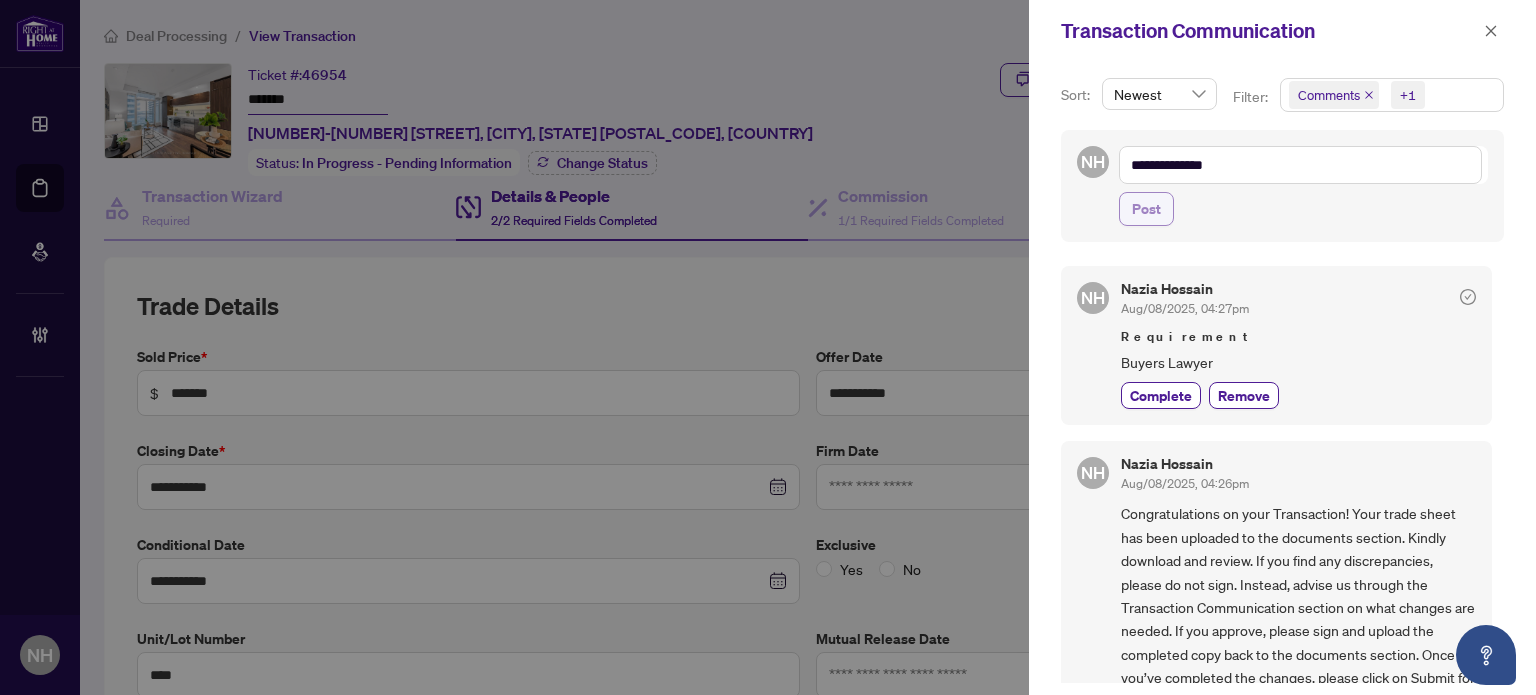 click on "Post" at bounding box center [1146, 209] 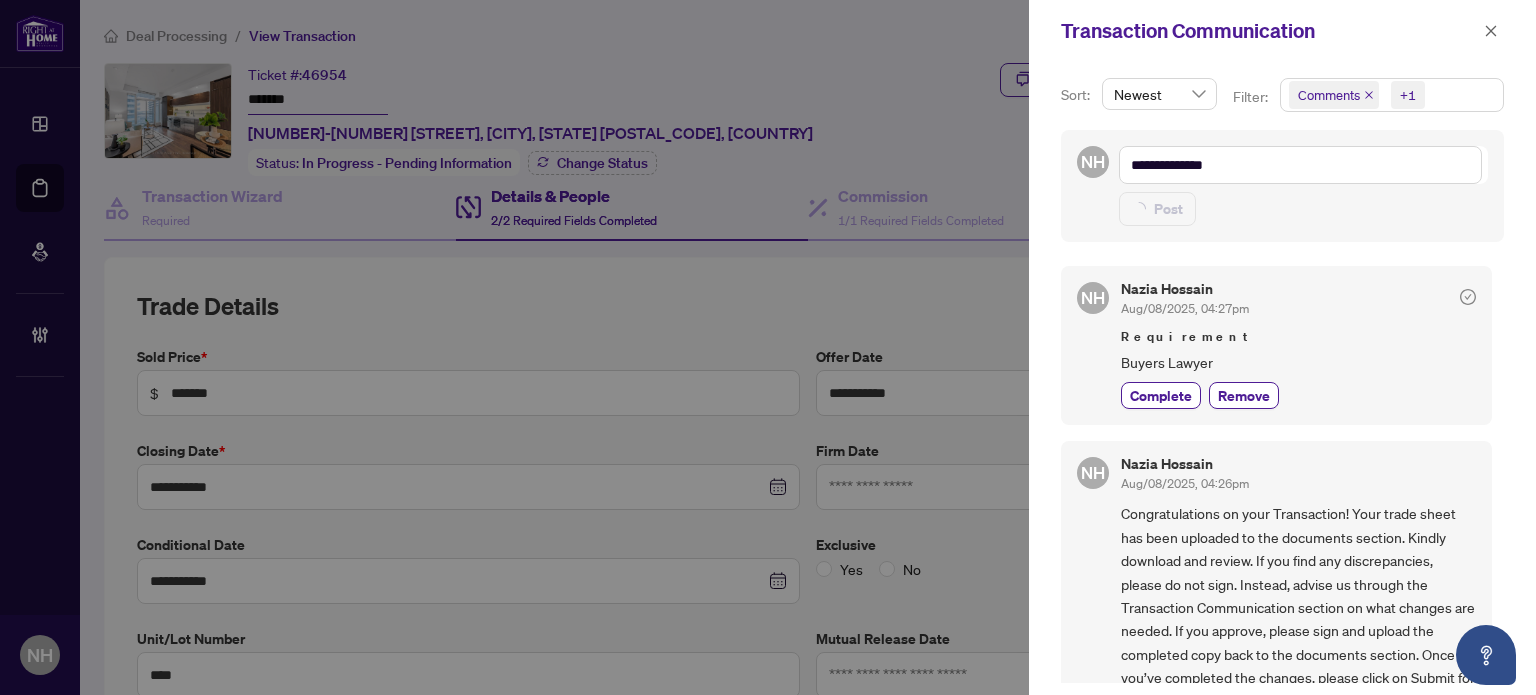 type on "**********" 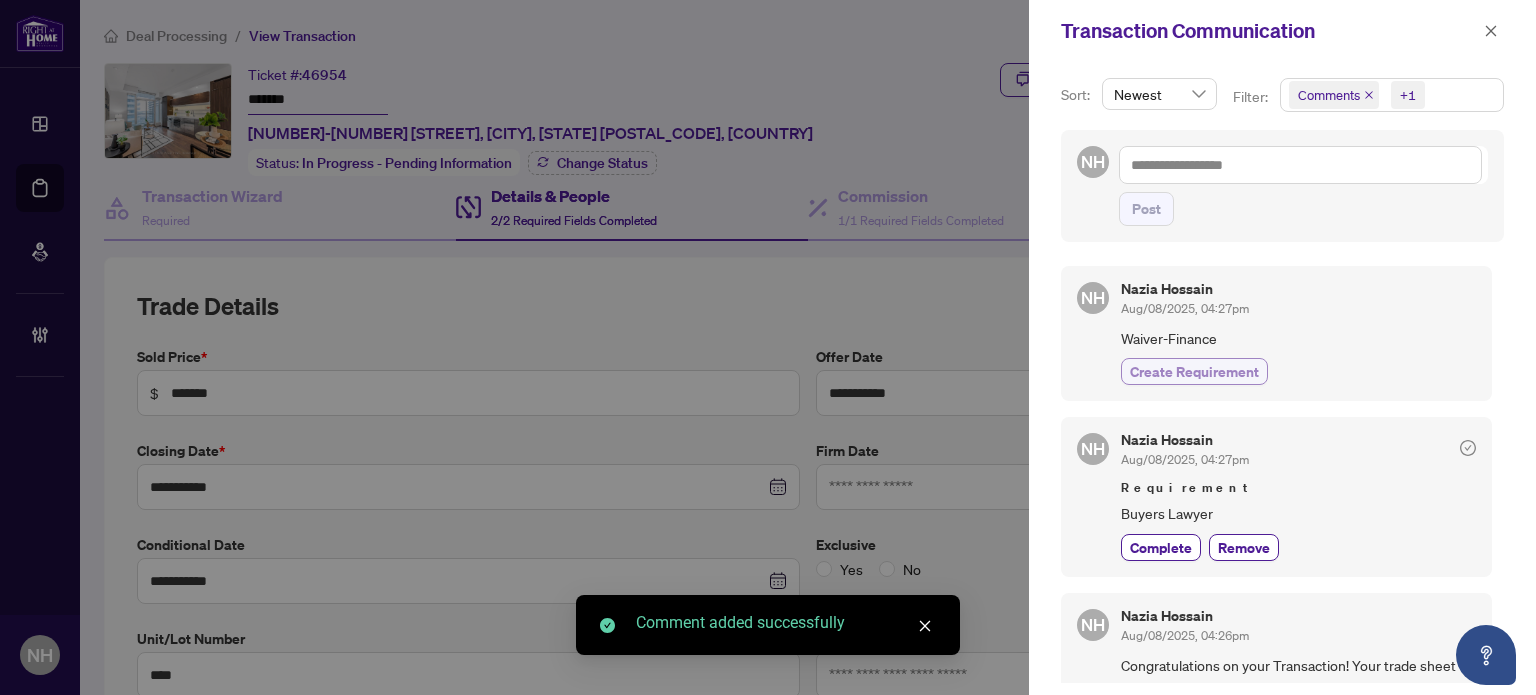 click on "Create Requirement" at bounding box center [1194, 371] 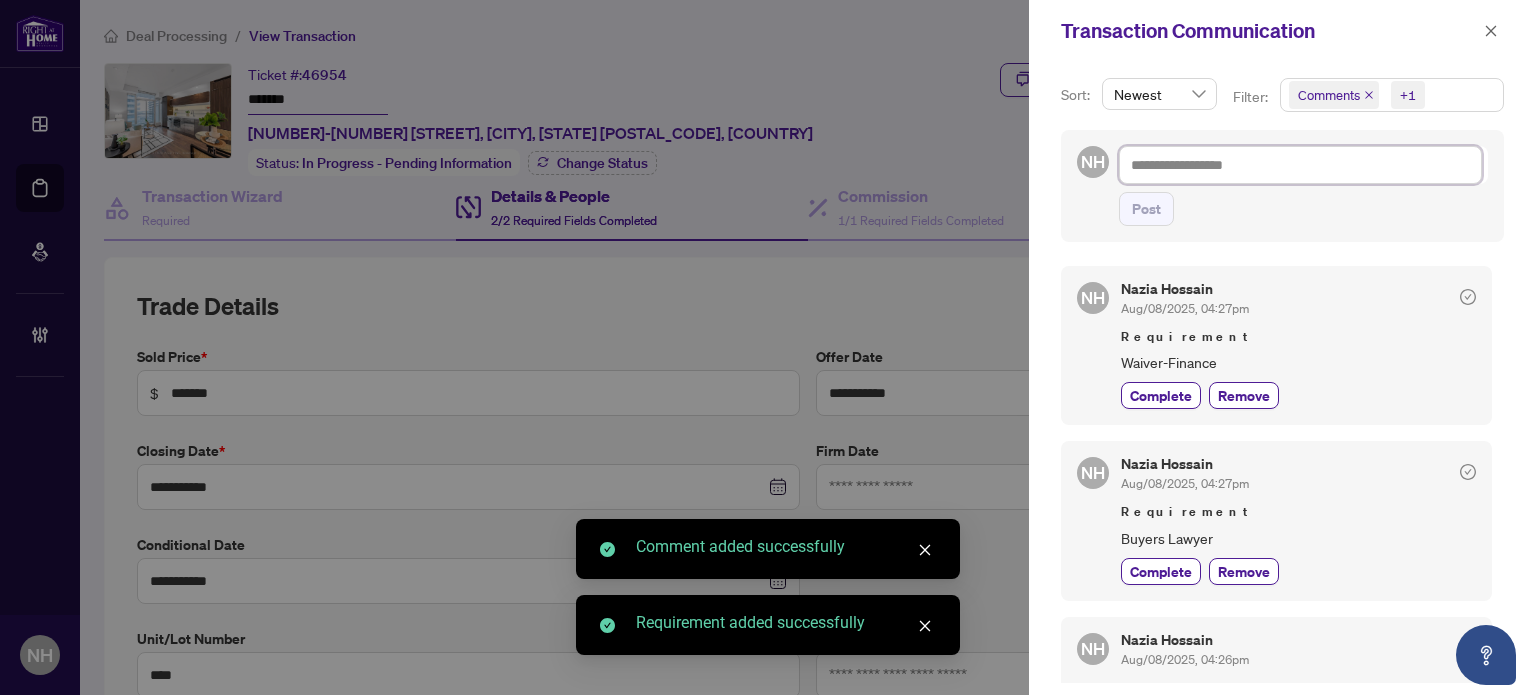 click at bounding box center (1300, 165) 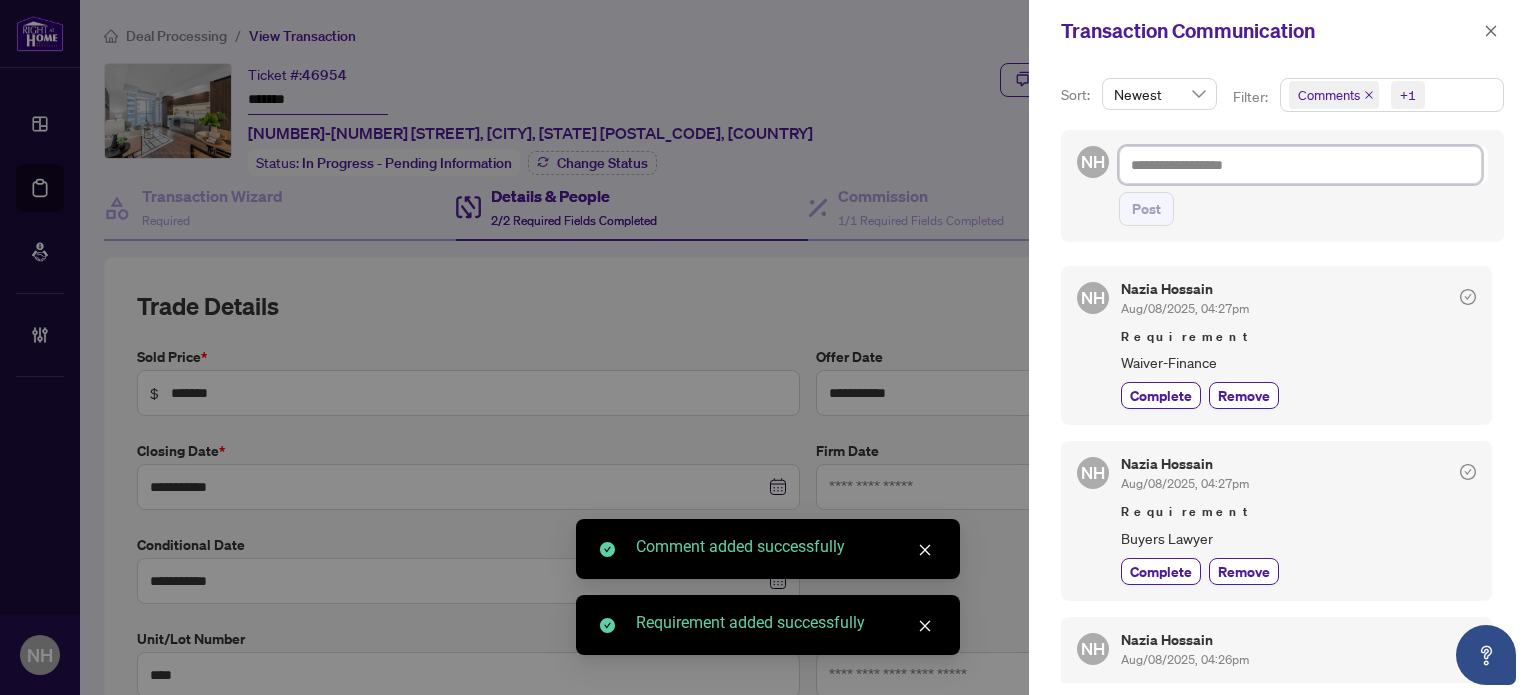 click at bounding box center [1300, 165] 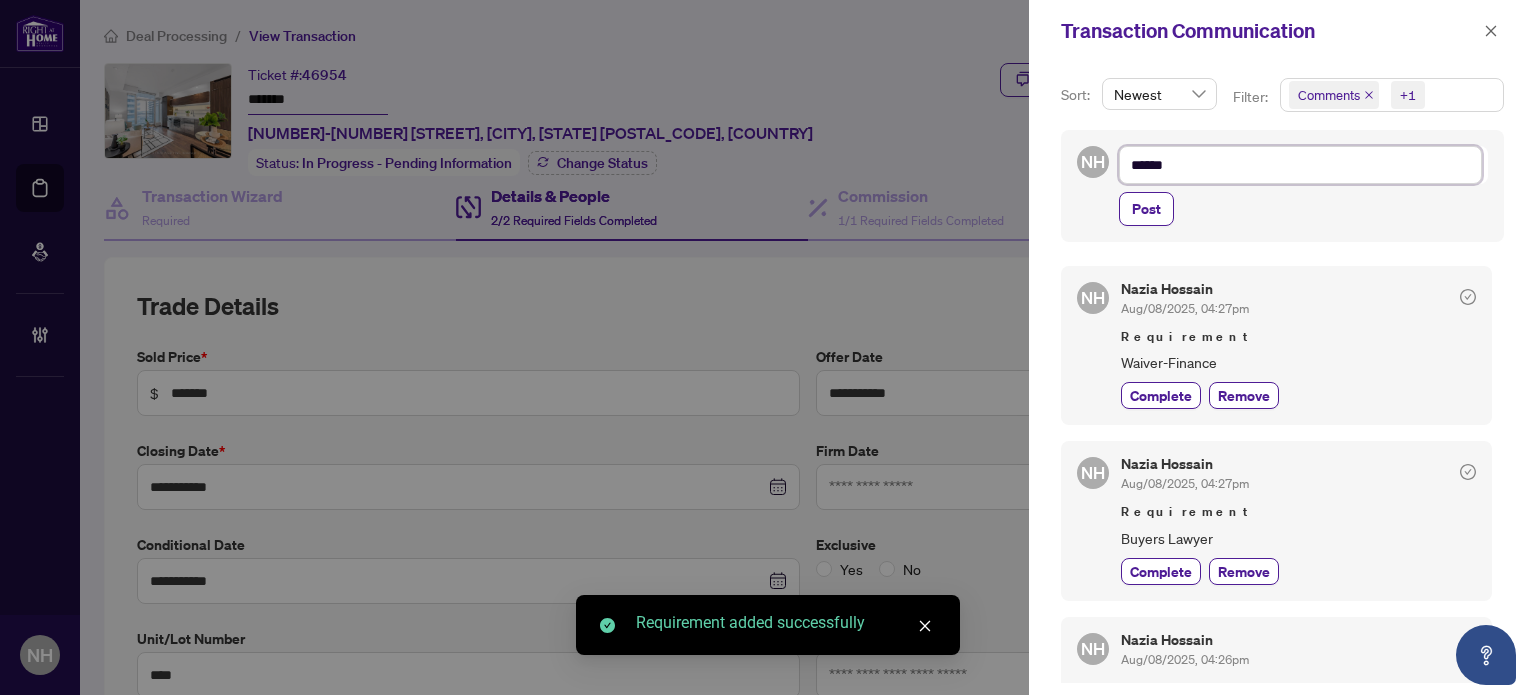 type on "*******" 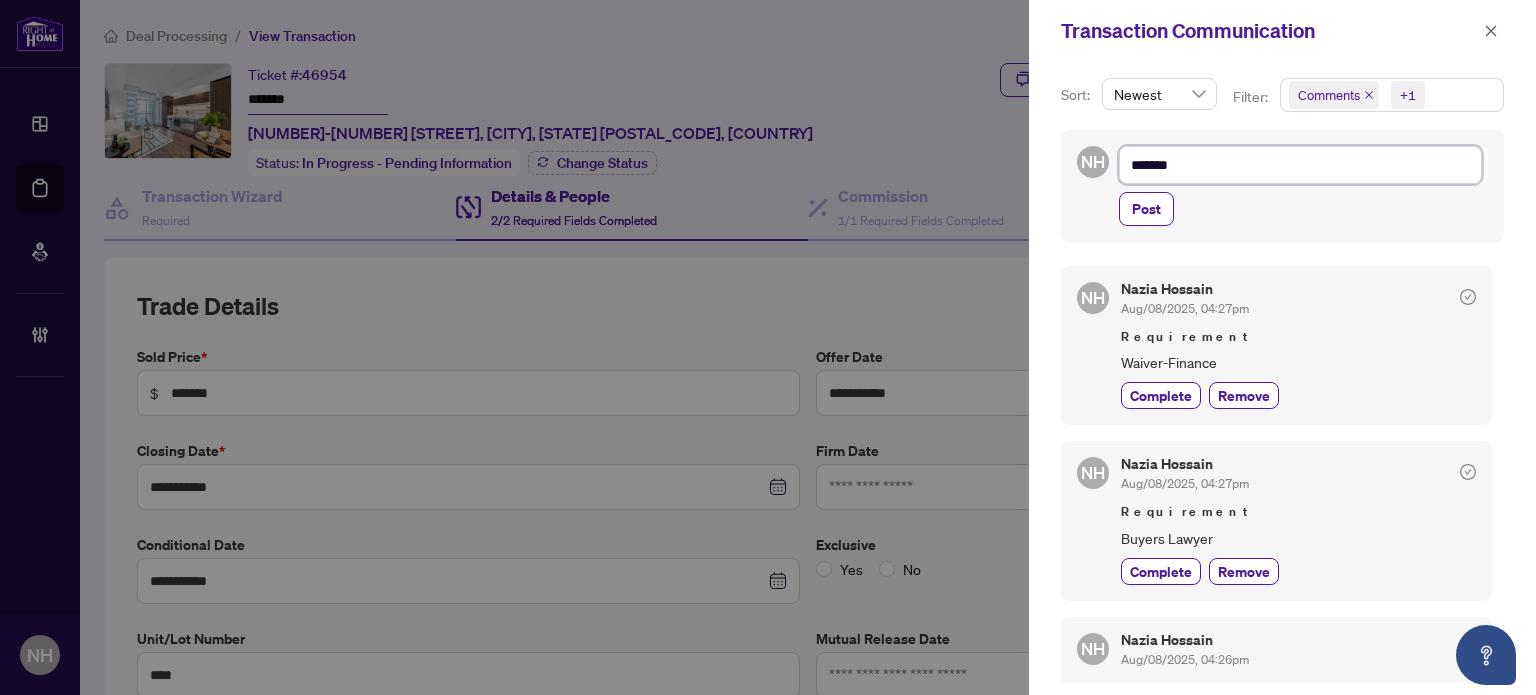 type on "********" 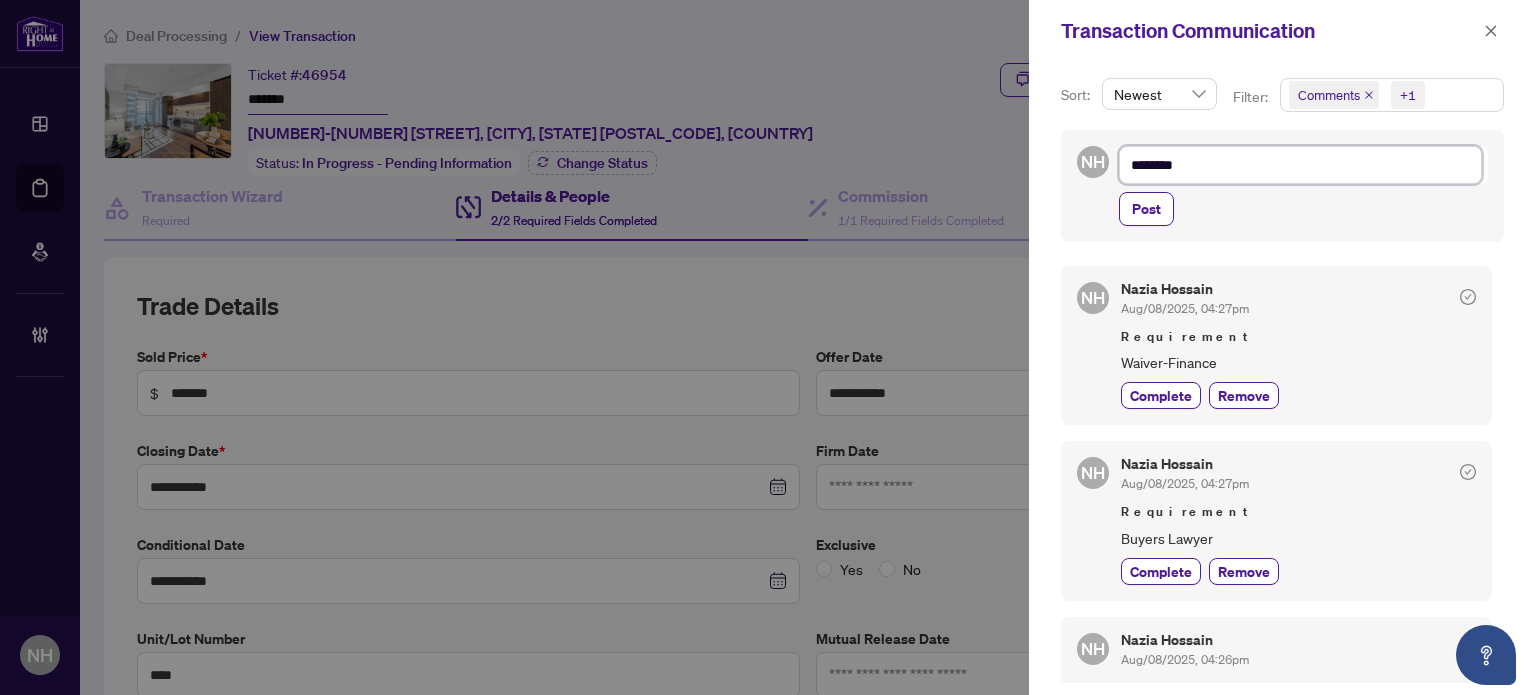 type on "*********" 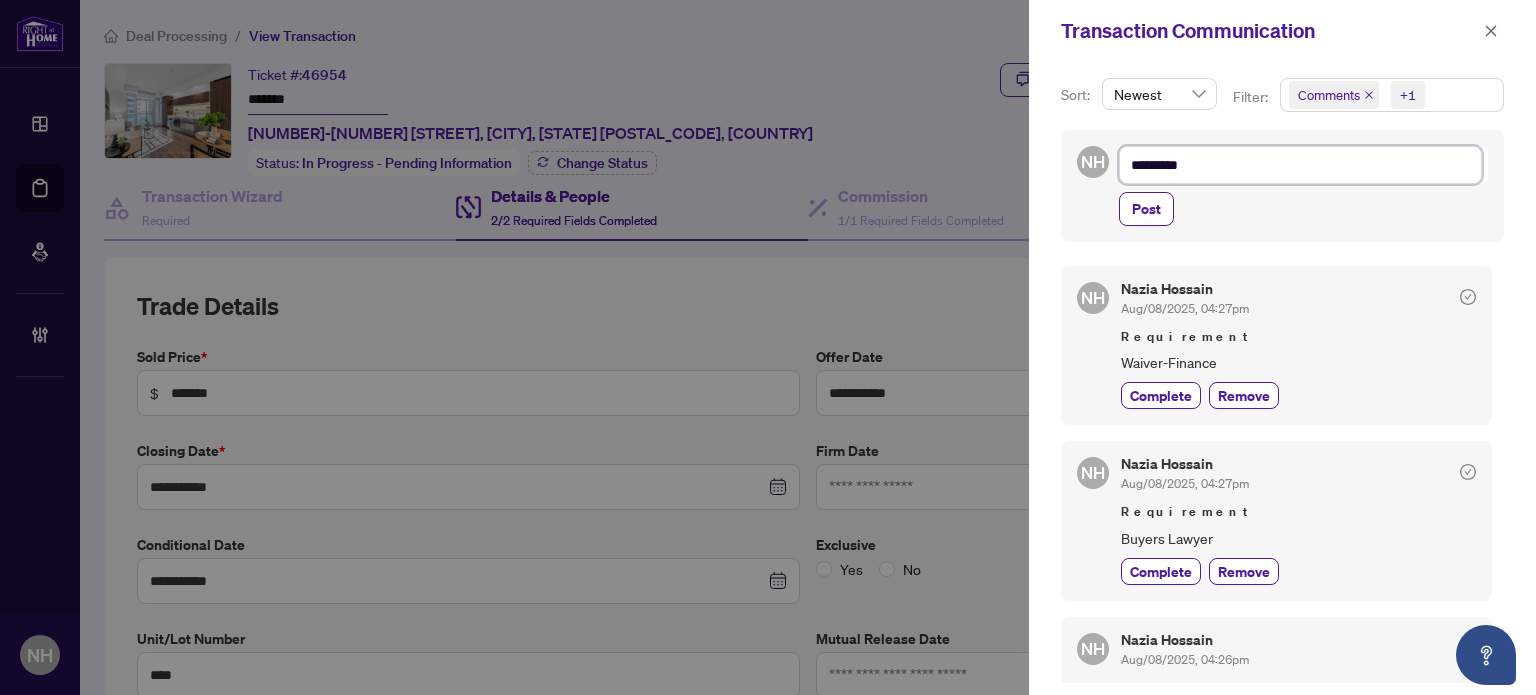 type on "**********" 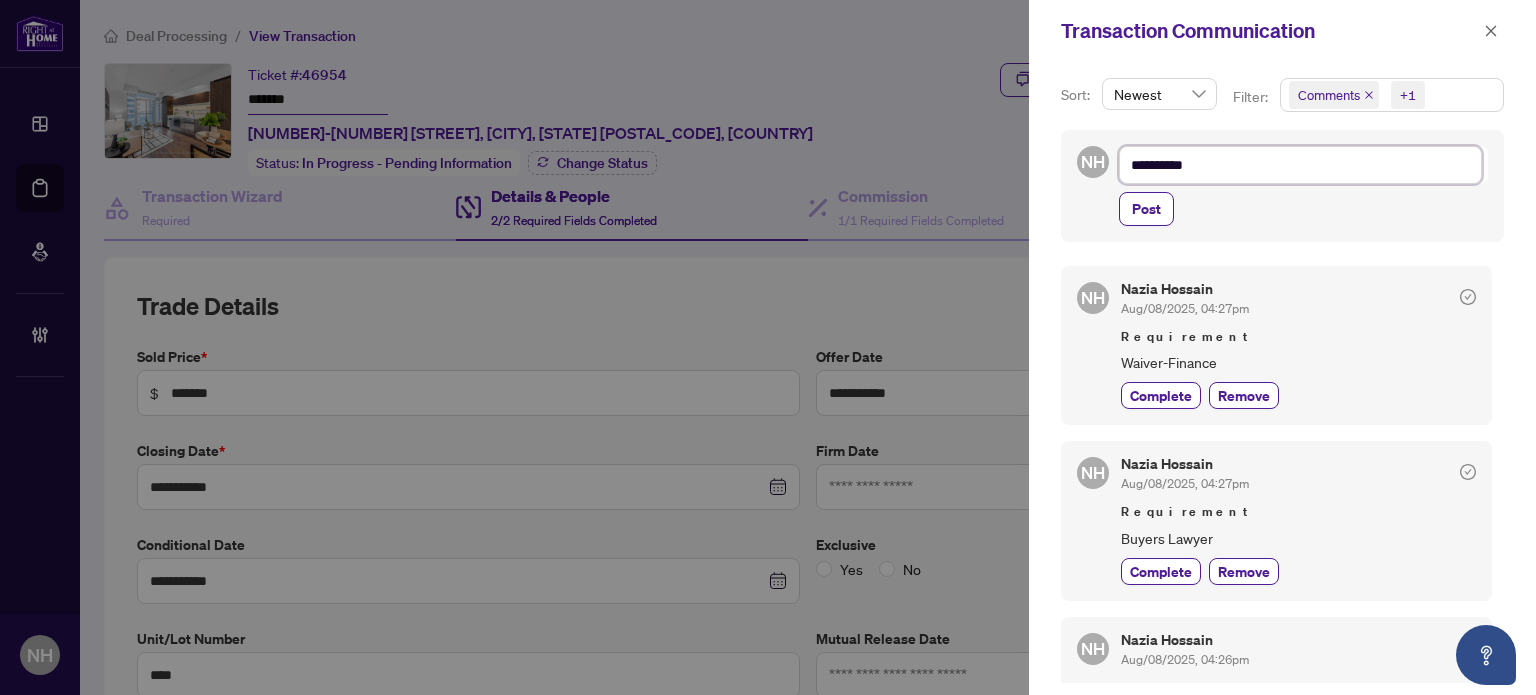 type on "**********" 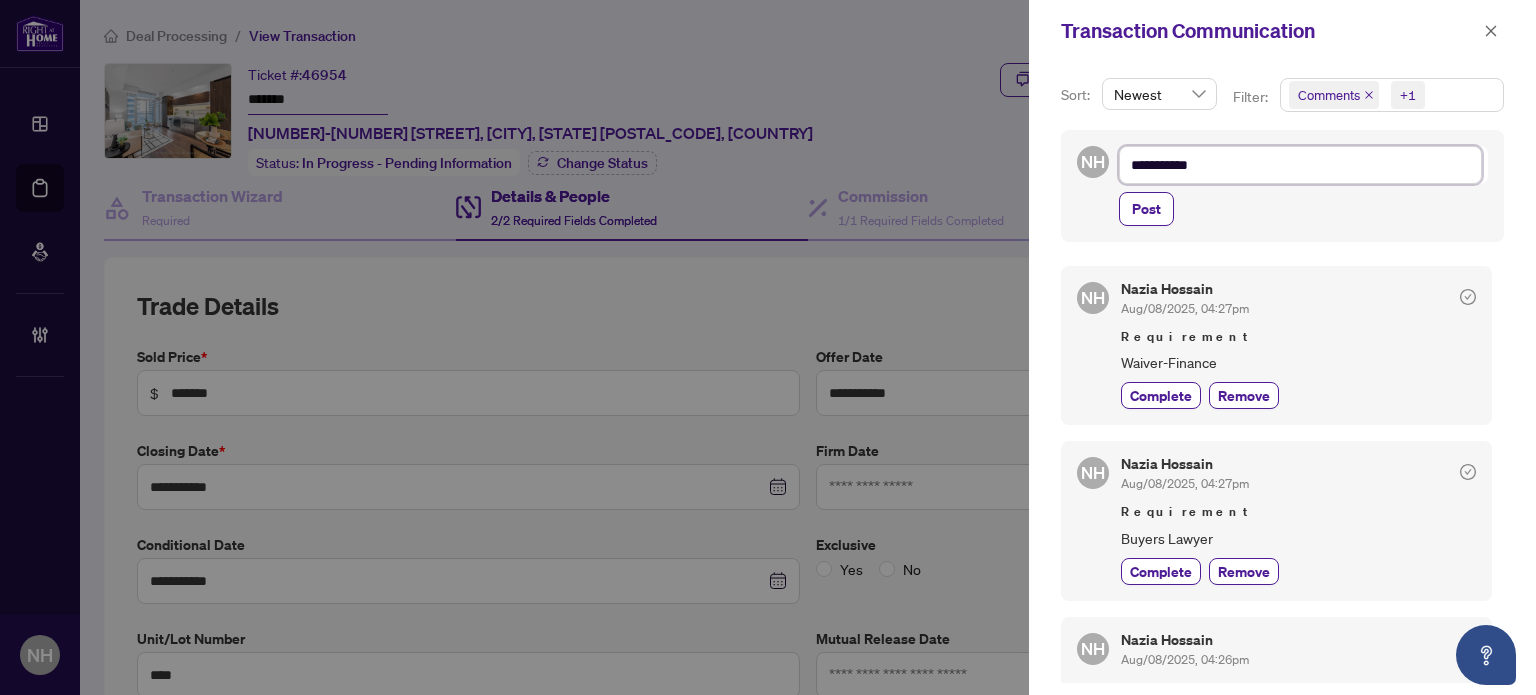 type on "**********" 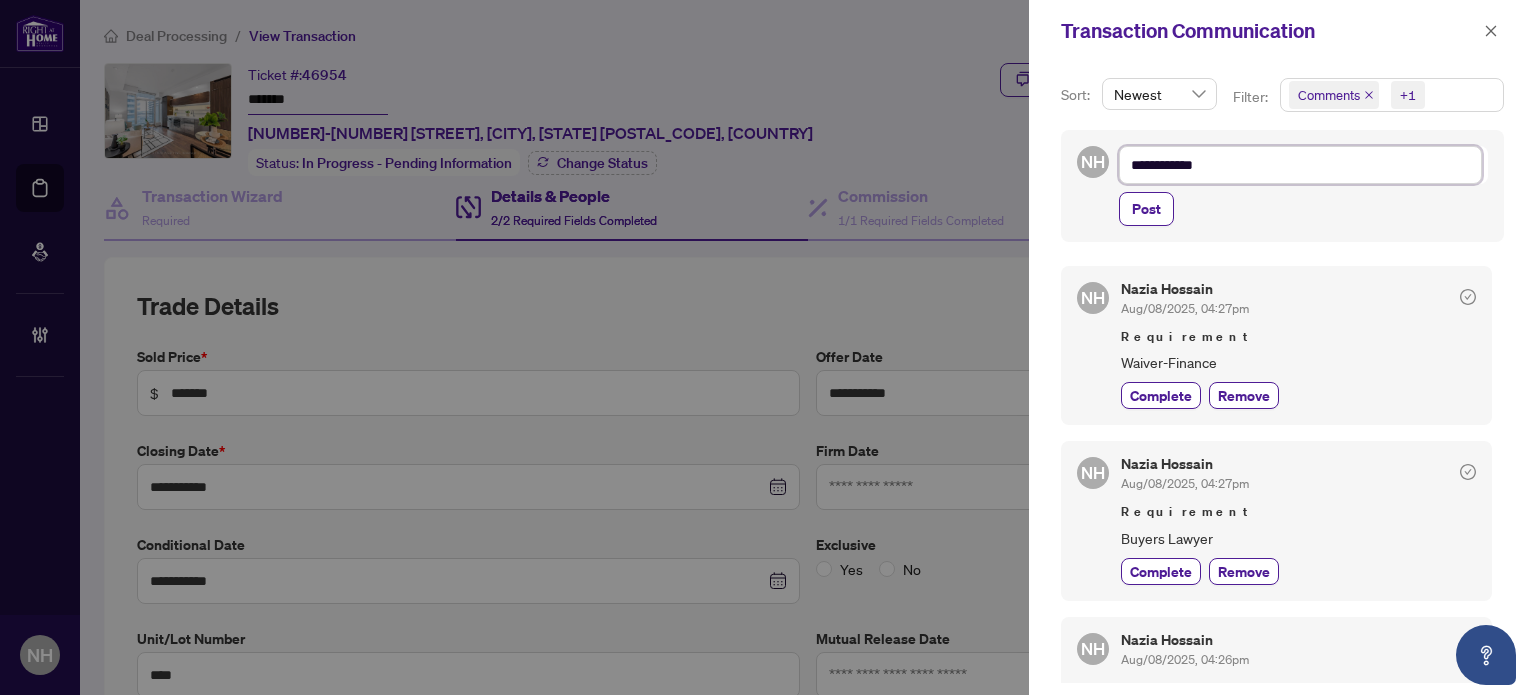 type on "**********" 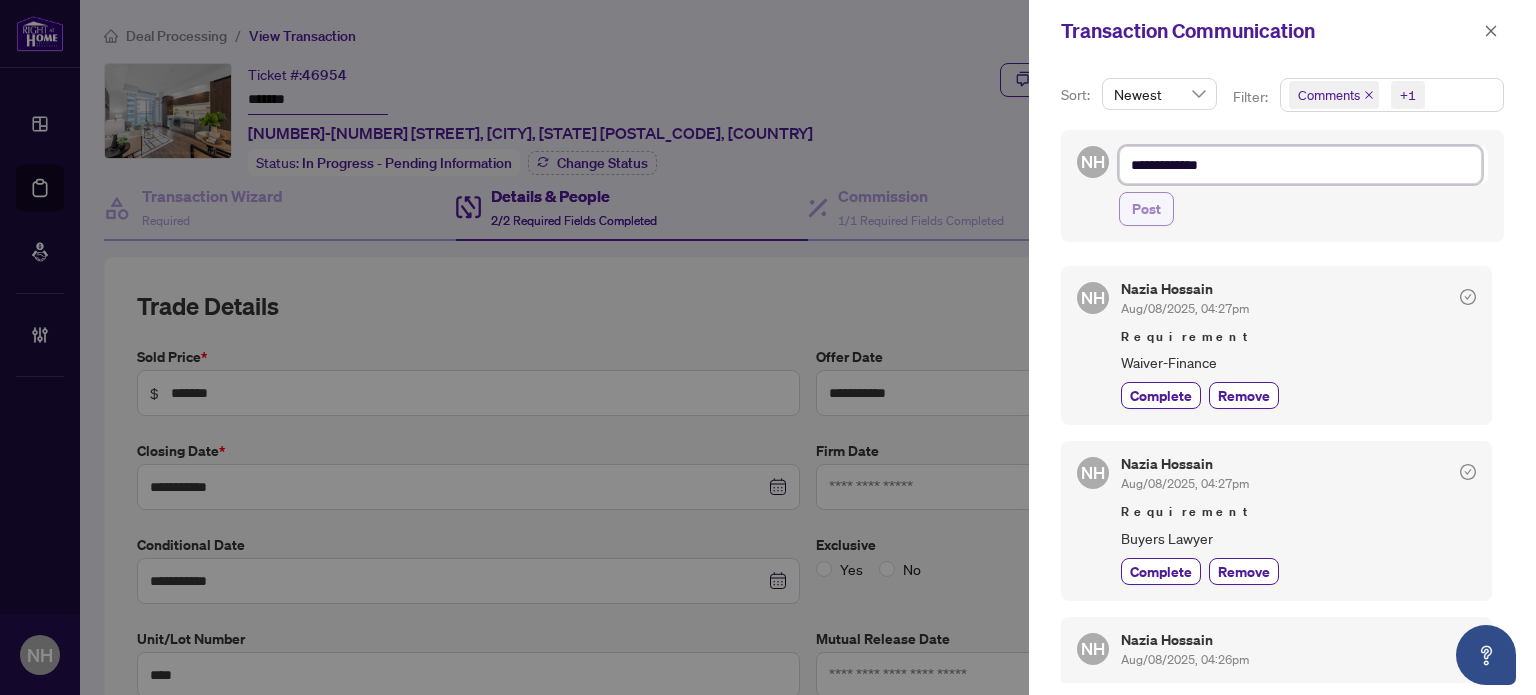 type on "**********" 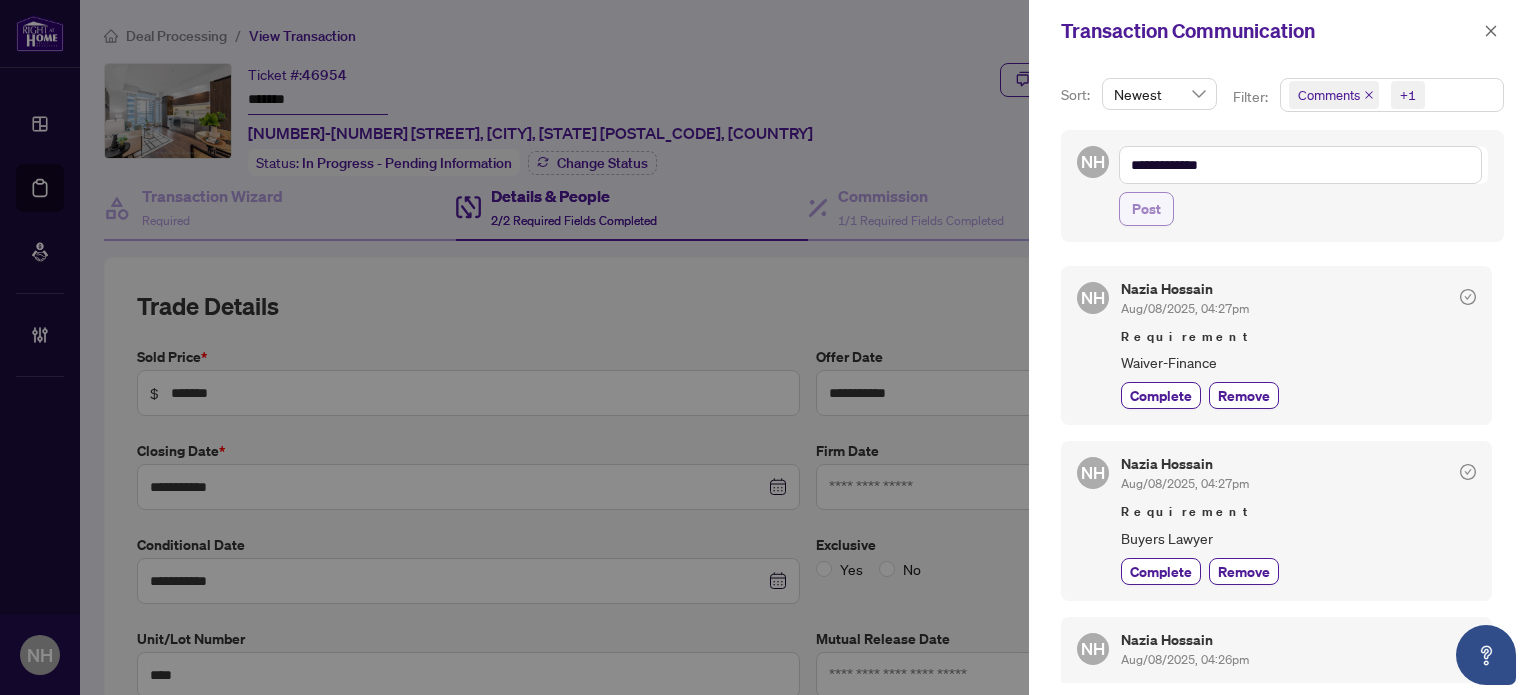 click on "Post" at bounding box center [1146, 209] 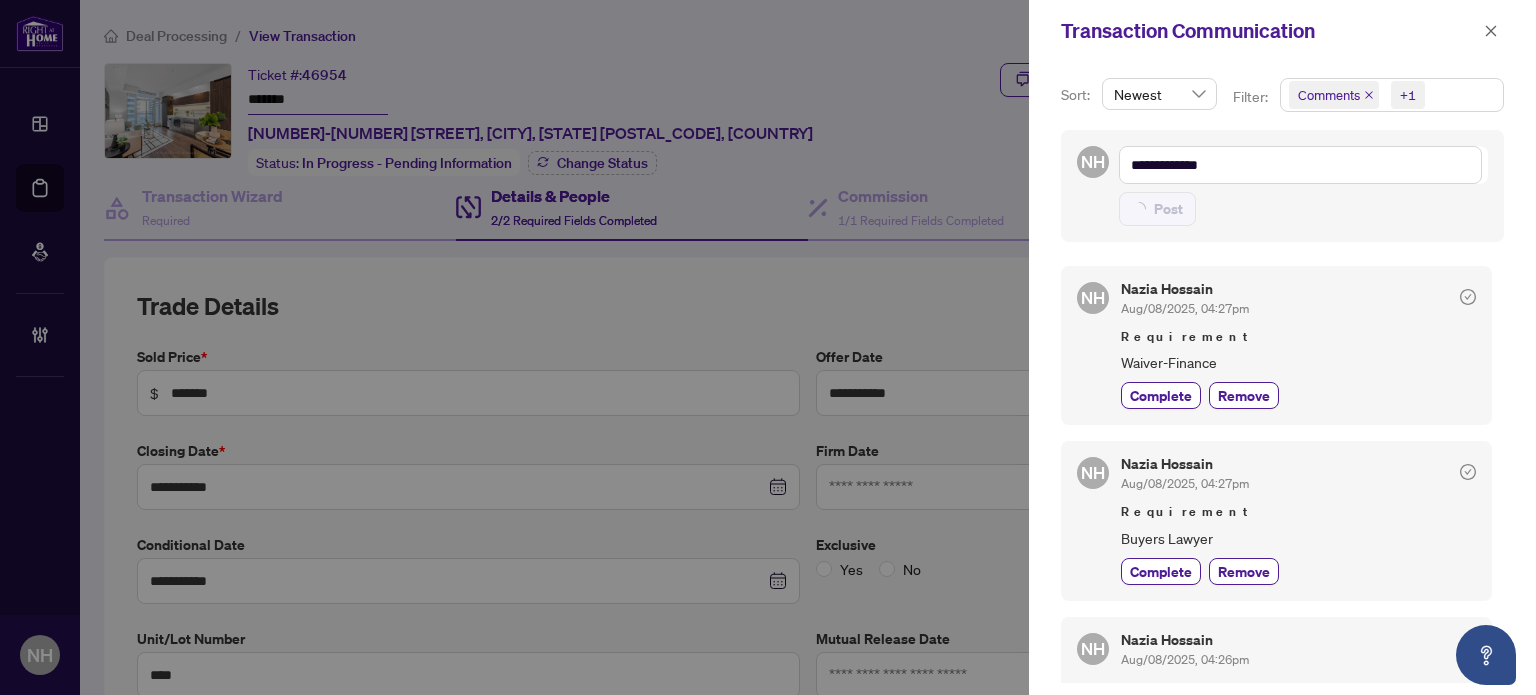 type on "**********" 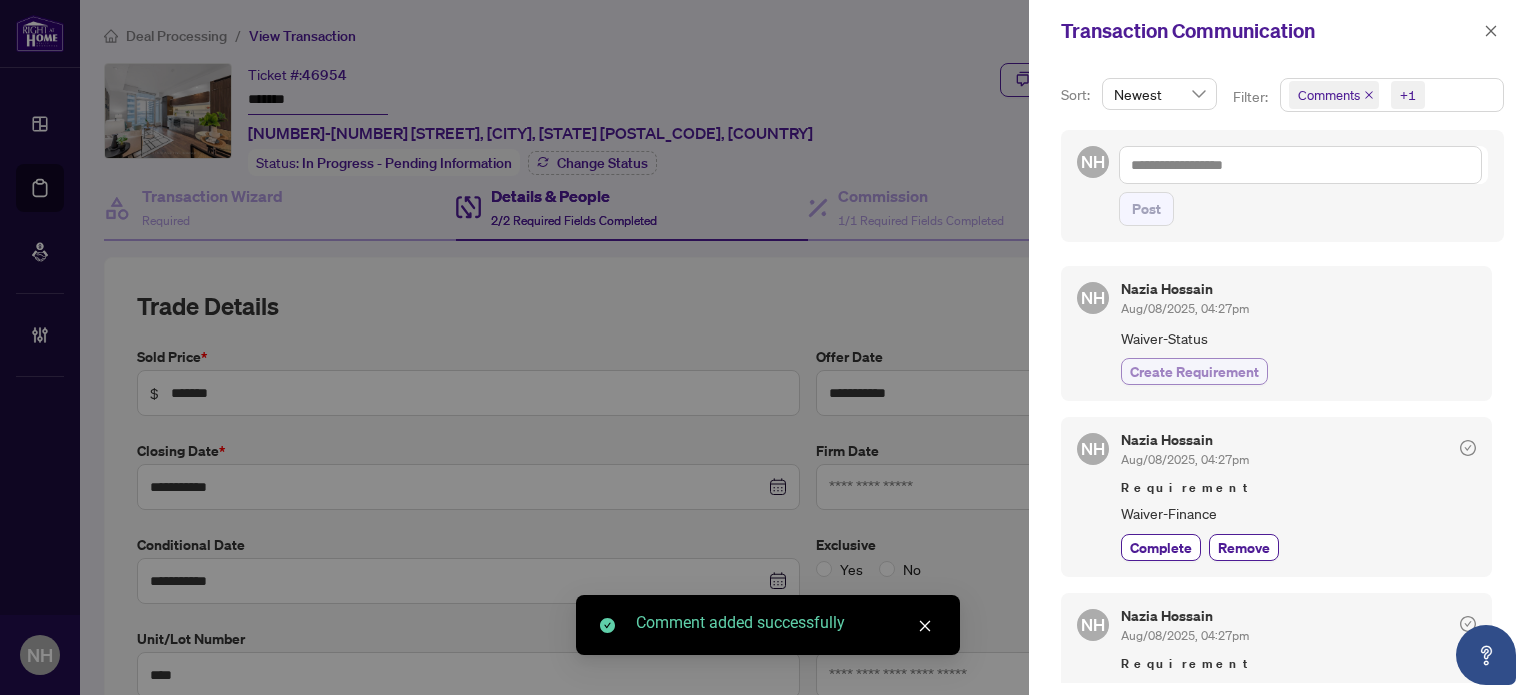 click on "Create Requirement" at bounding box center [1194, 371] 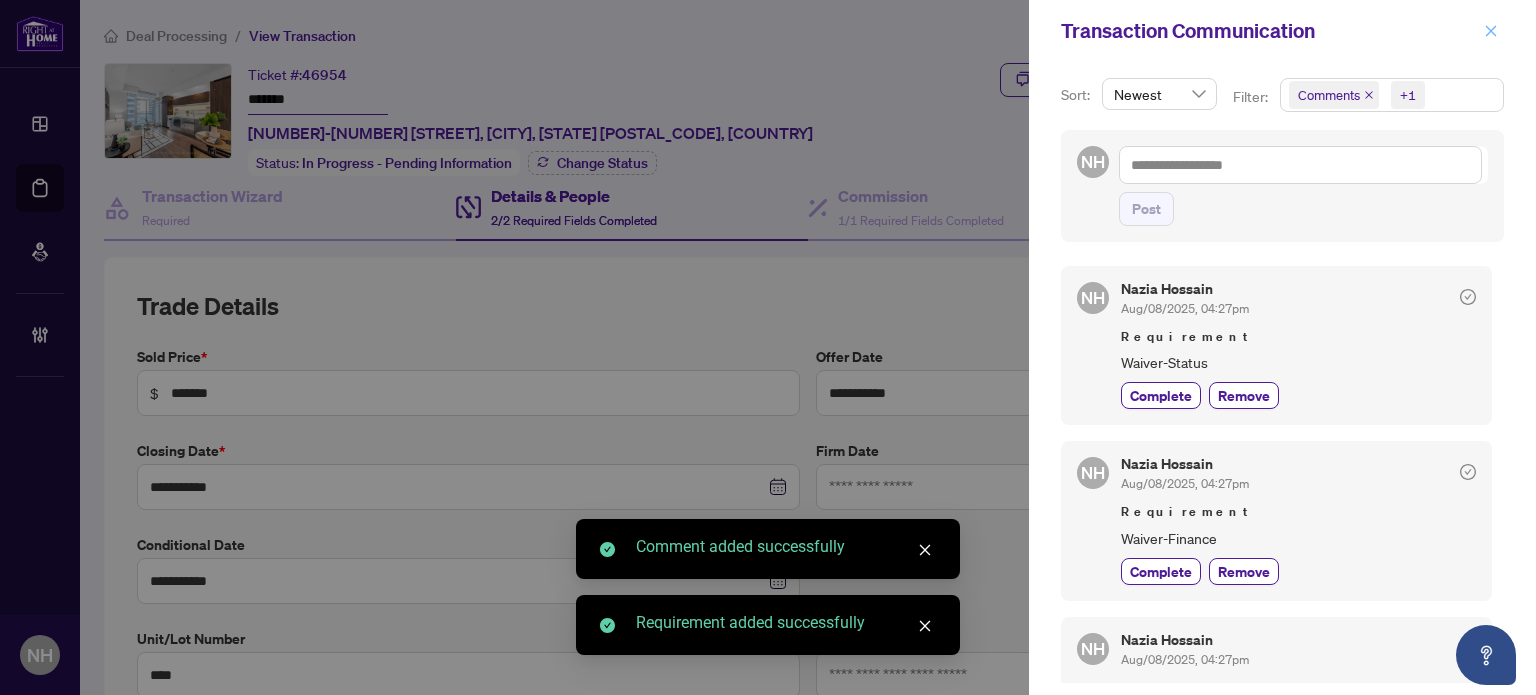 click 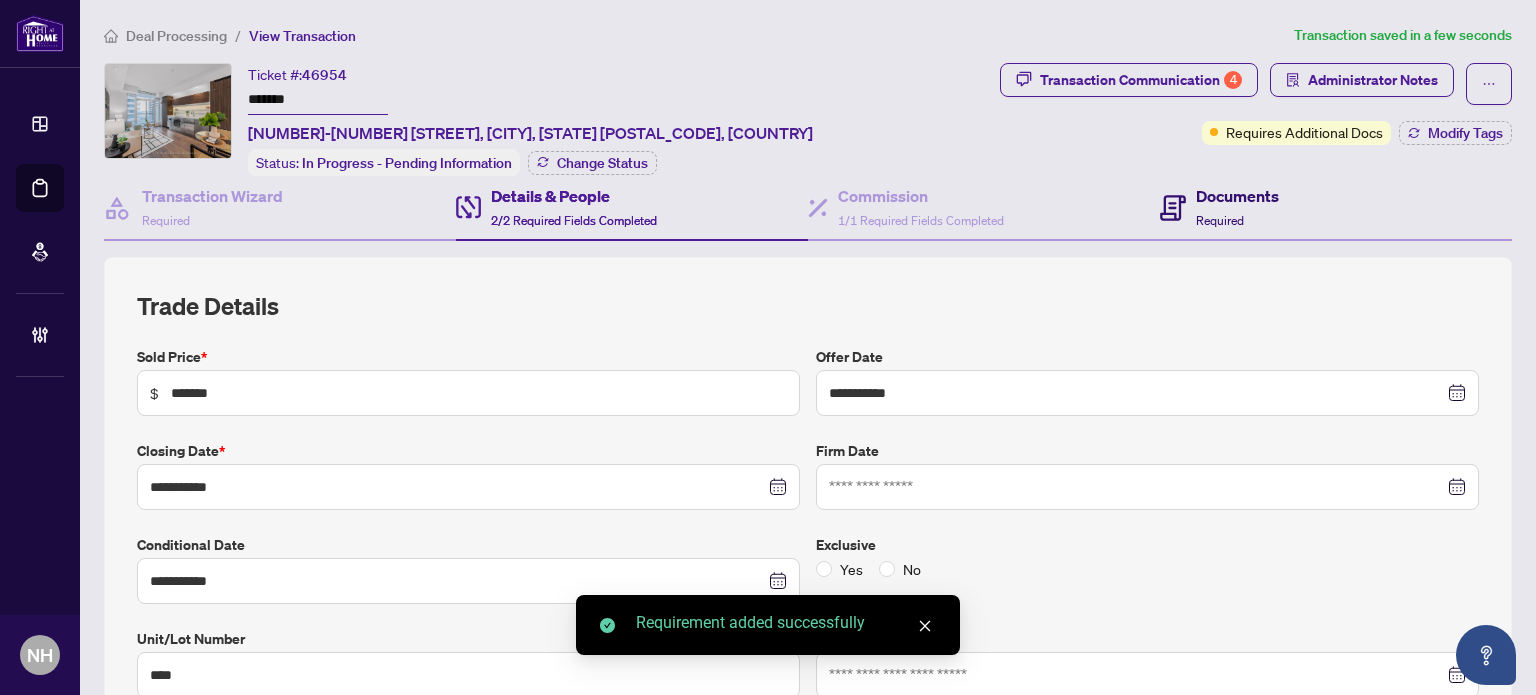 click on "Documents" at bounding box center (1237, 196) 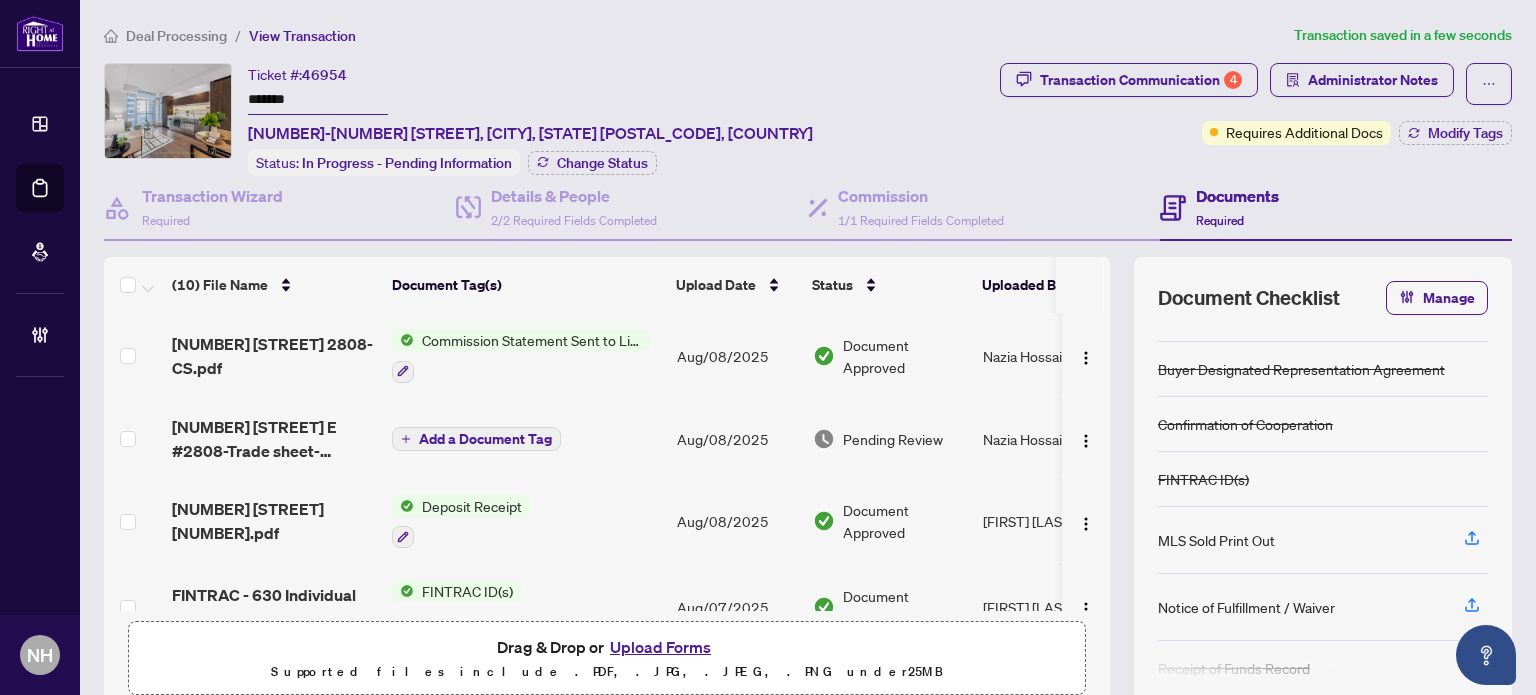 scroll, scrollTop: 8, scrollLeft: 0, axis: vertical 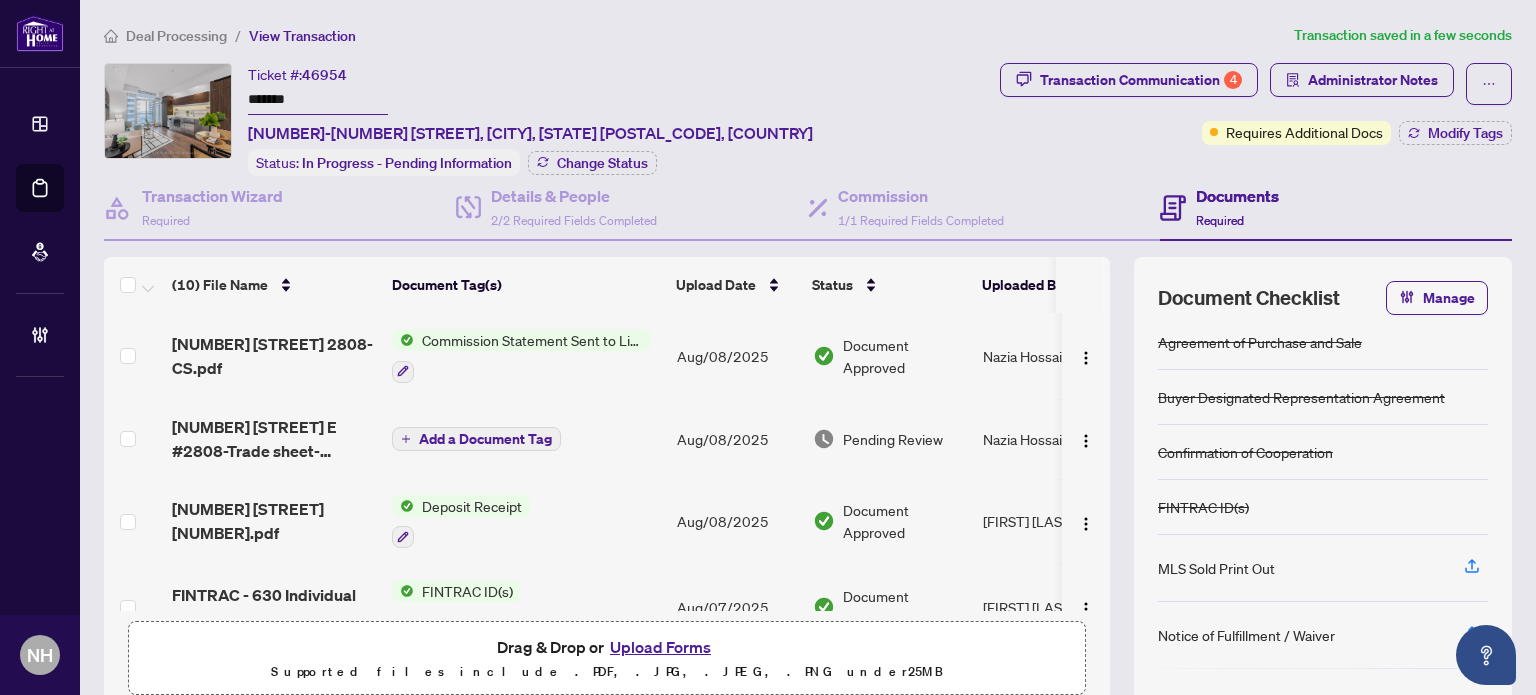 drag, startPoint x: 315, startPoint y: 110, endPoint x: 180, endPoint y: 75, distance: 139.46326 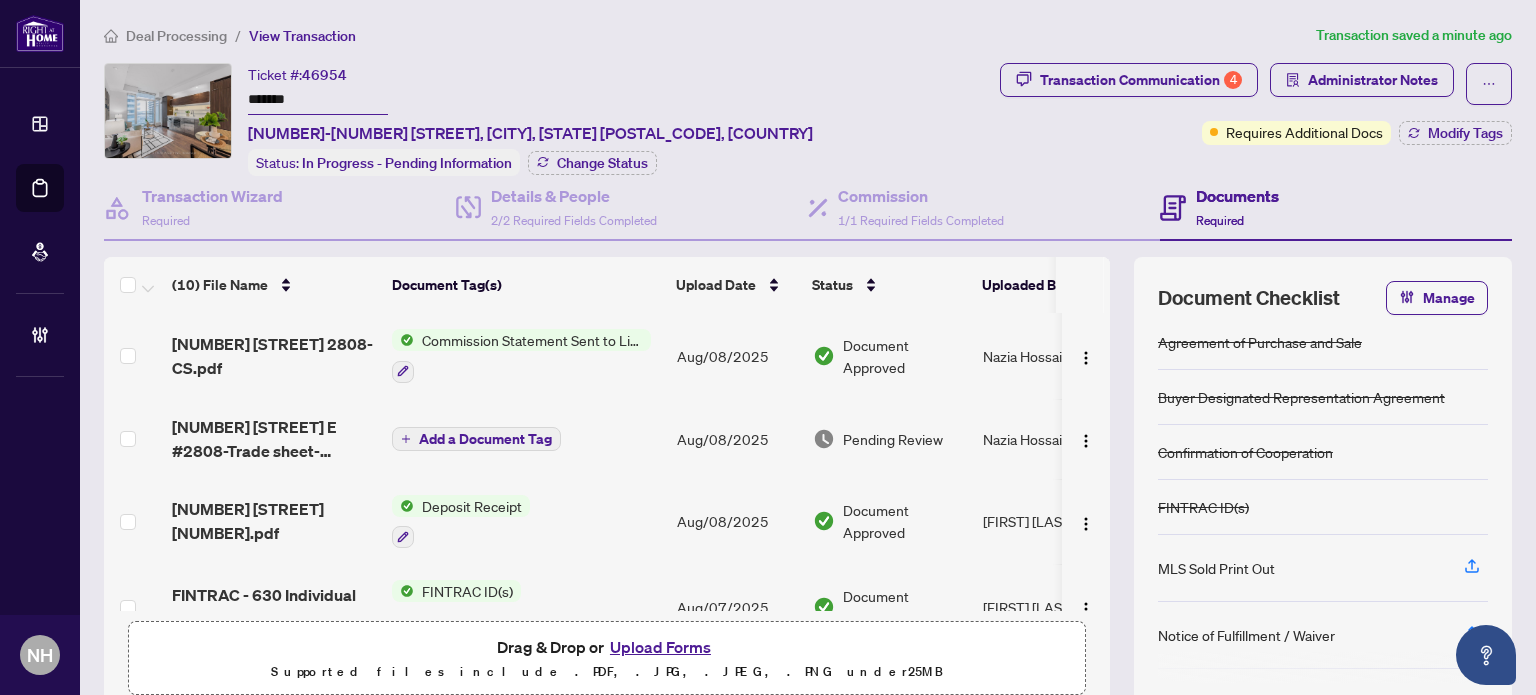 click on "Deal Processing" at bounding box center [176, 36] 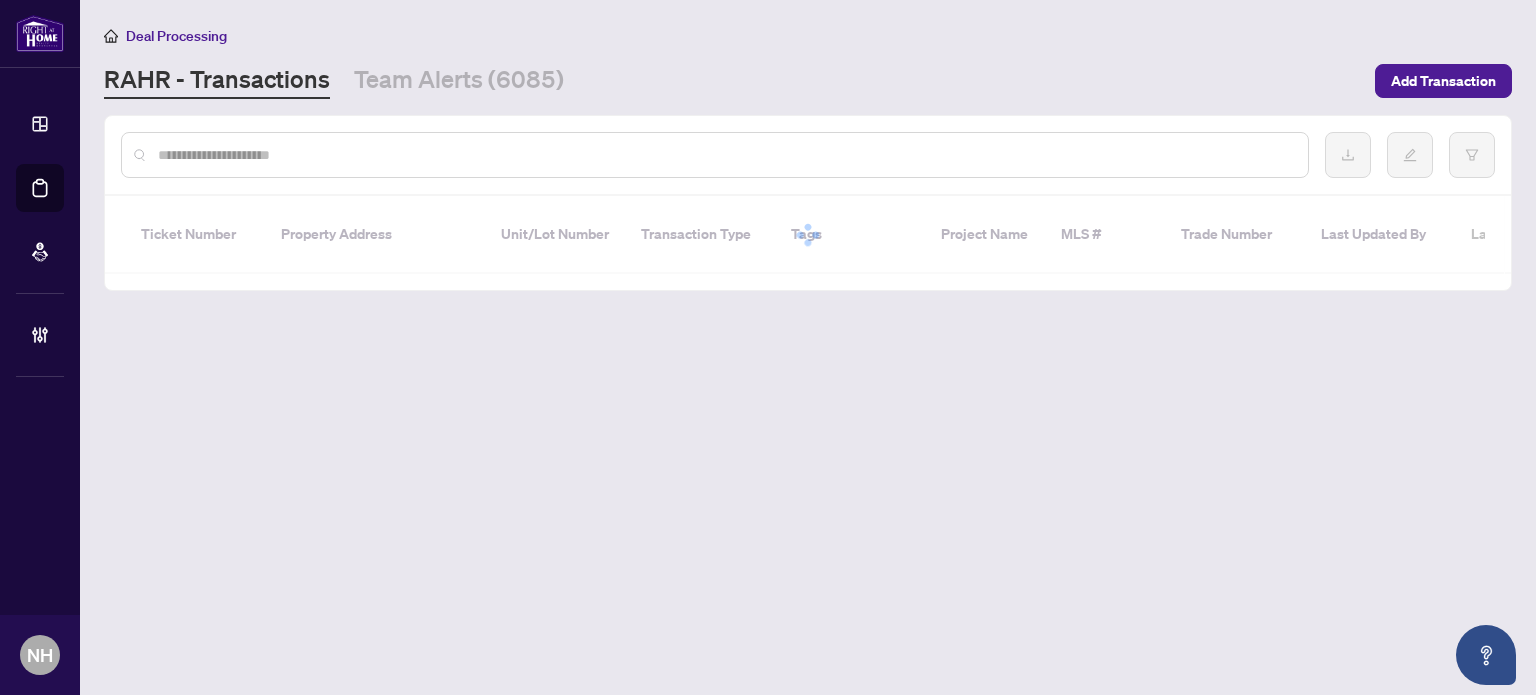 click at bounding box center [715, 155] 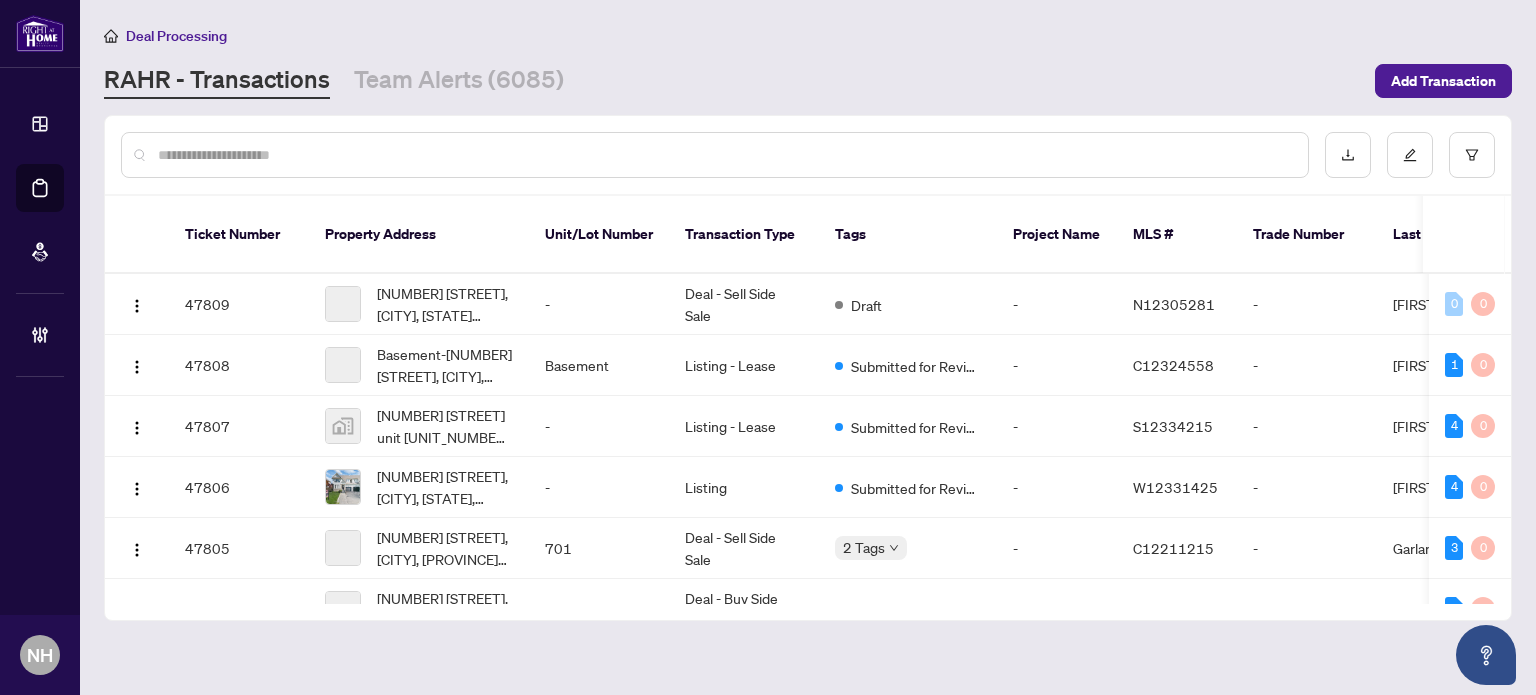 click at bounding box center (725, 155) 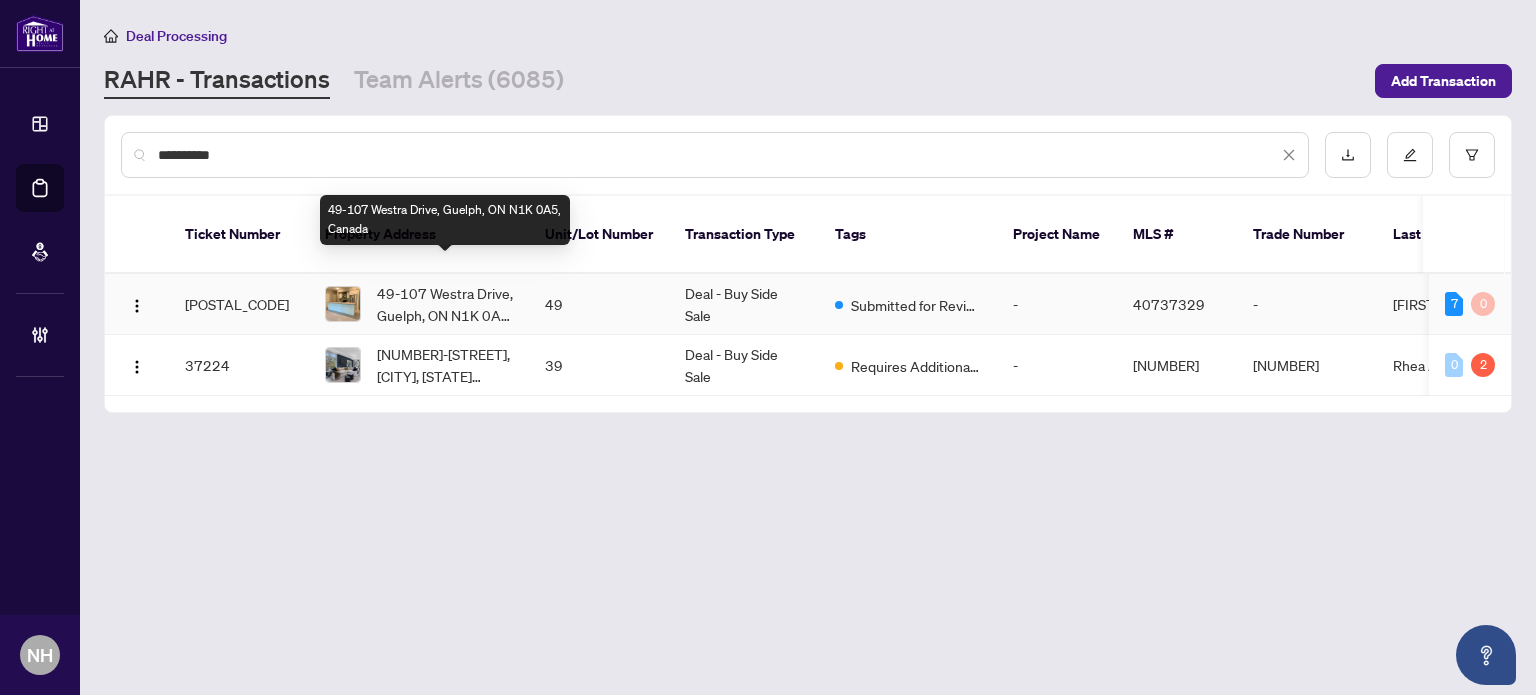 type on "**********" 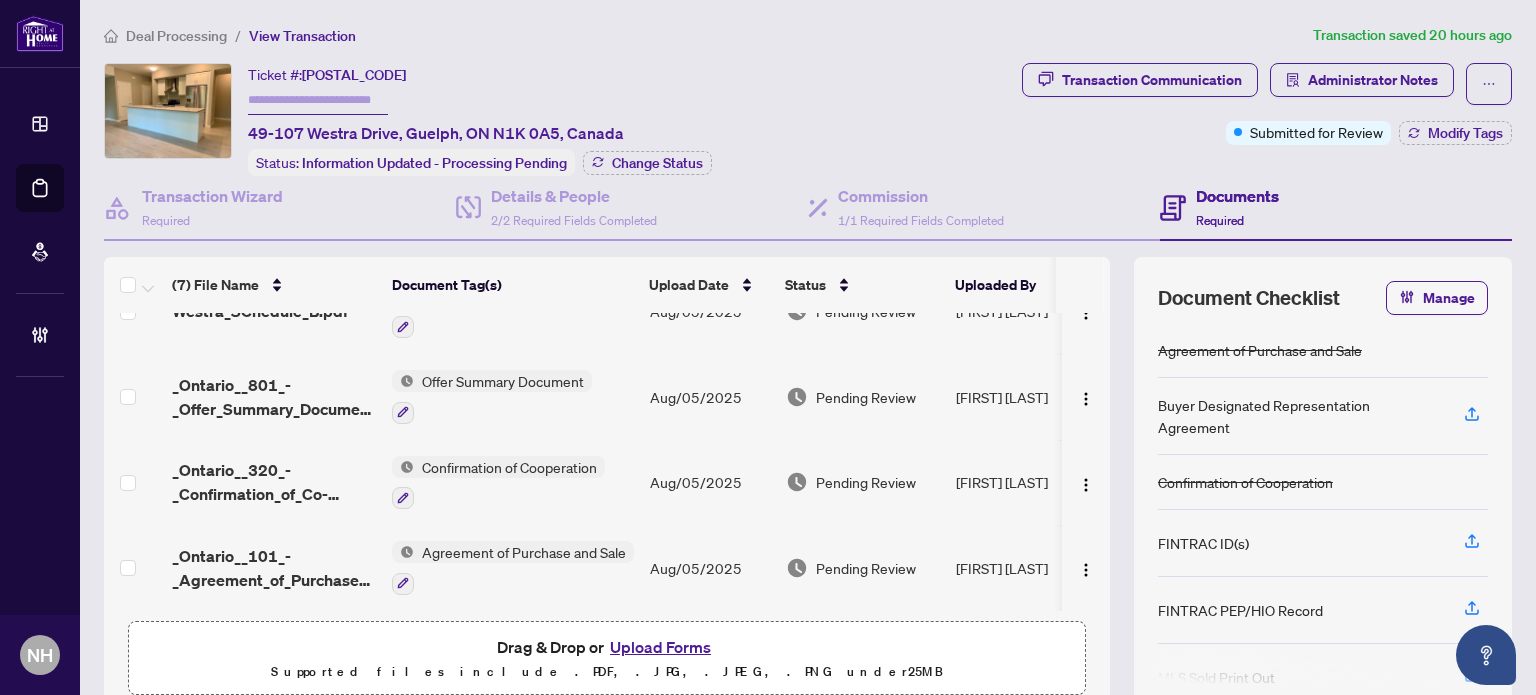 scroll, scrollTop: 293, scrollLeft: 0, axis: vertical 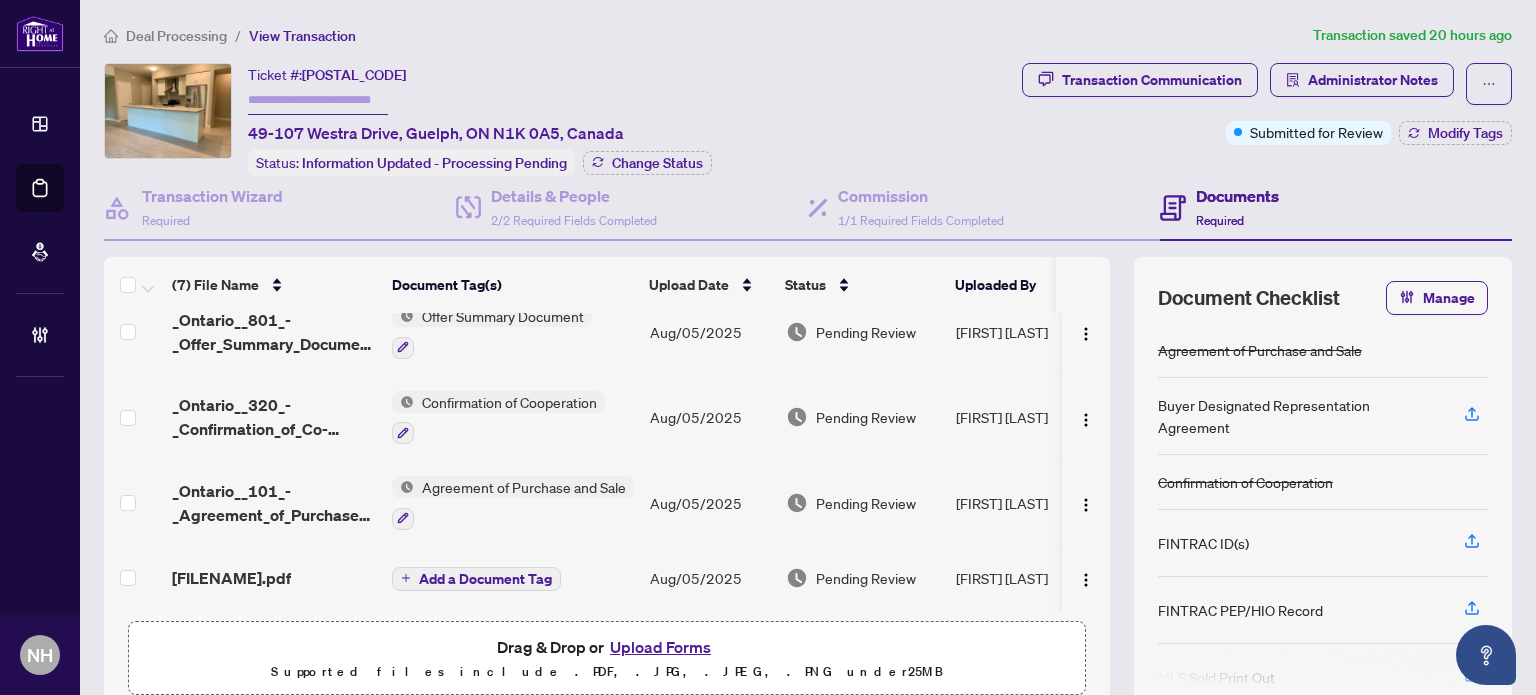 click on "_Ontario__101_-_Agreement_of_Purchase_and_Sale_-_Condominium_Resale__1_.pdf" at bounding box center (274, 503) 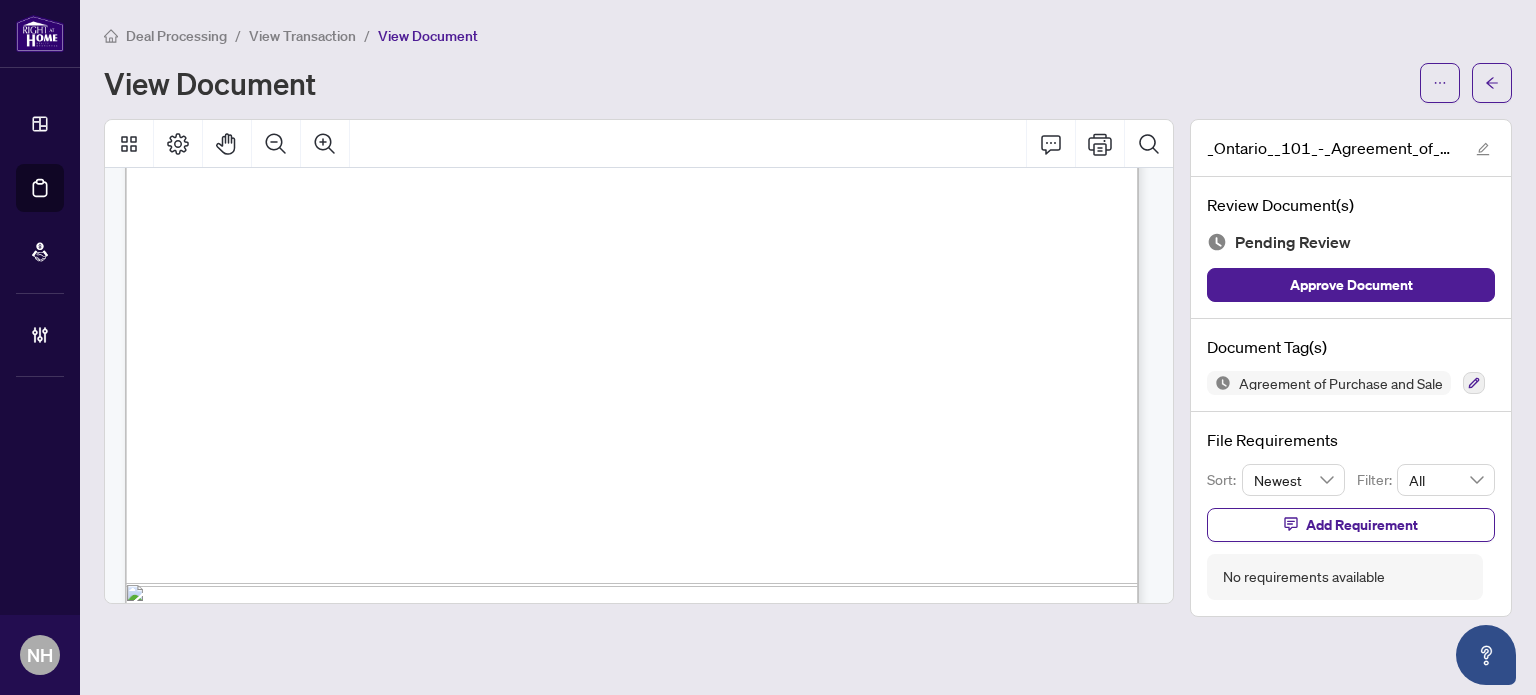 scroll, scrollTop: 8986, scrollLeft: 0, axis: vertical 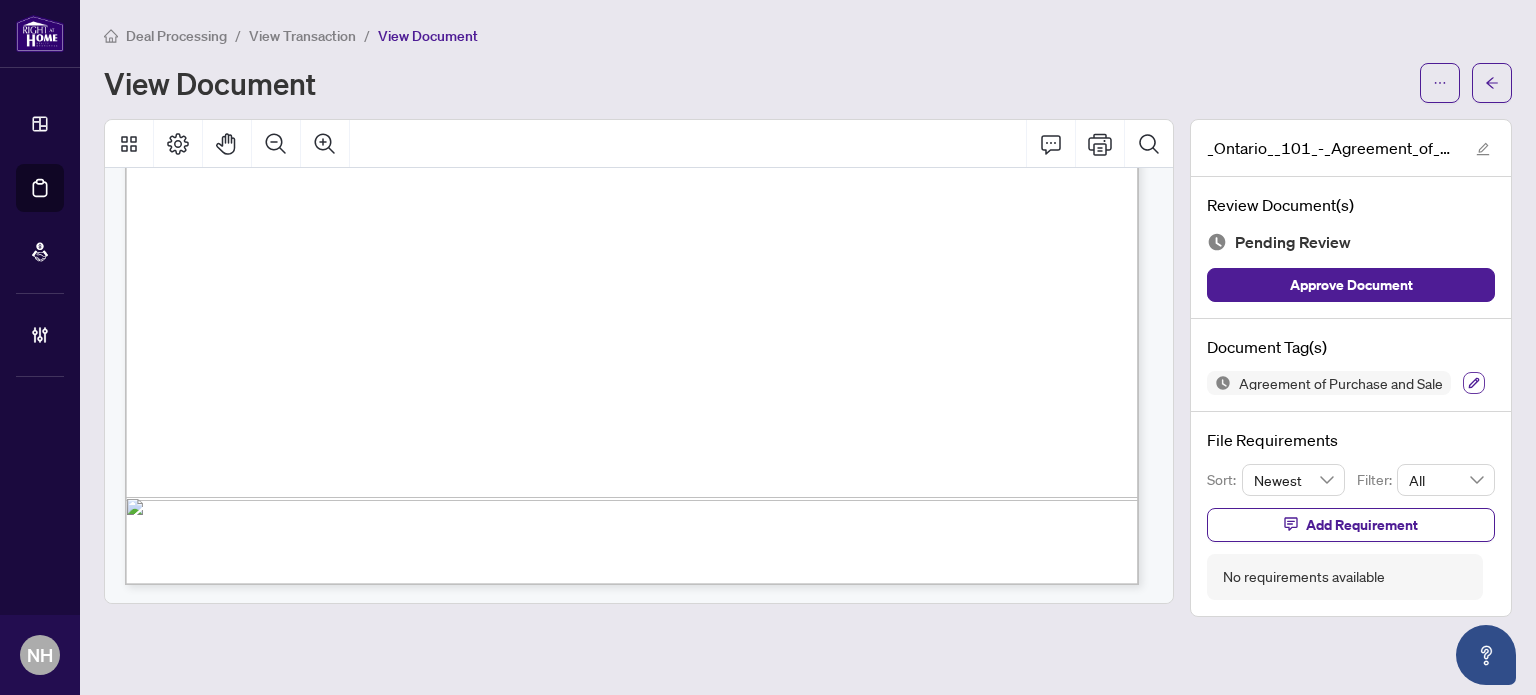 click at bounding box center [1474, 383] 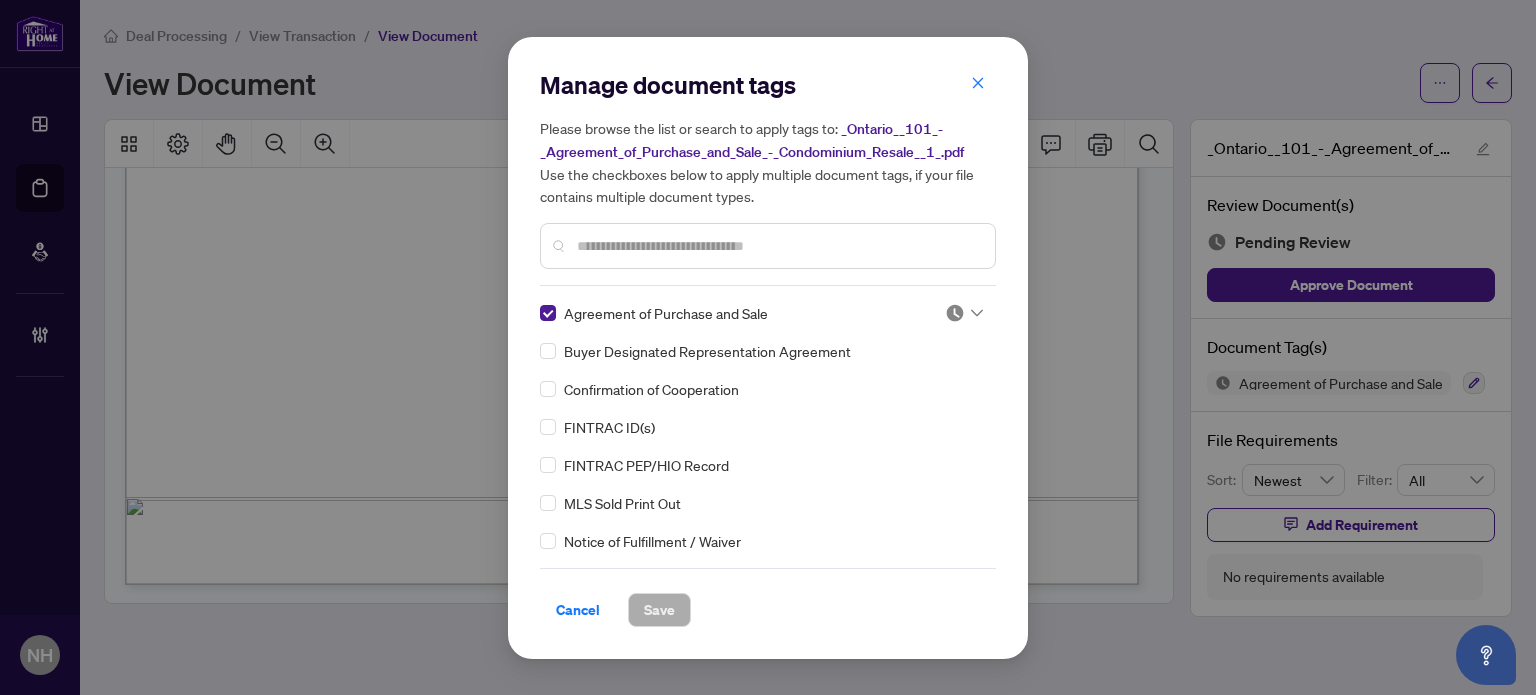 click at bounding box center [964, 313] 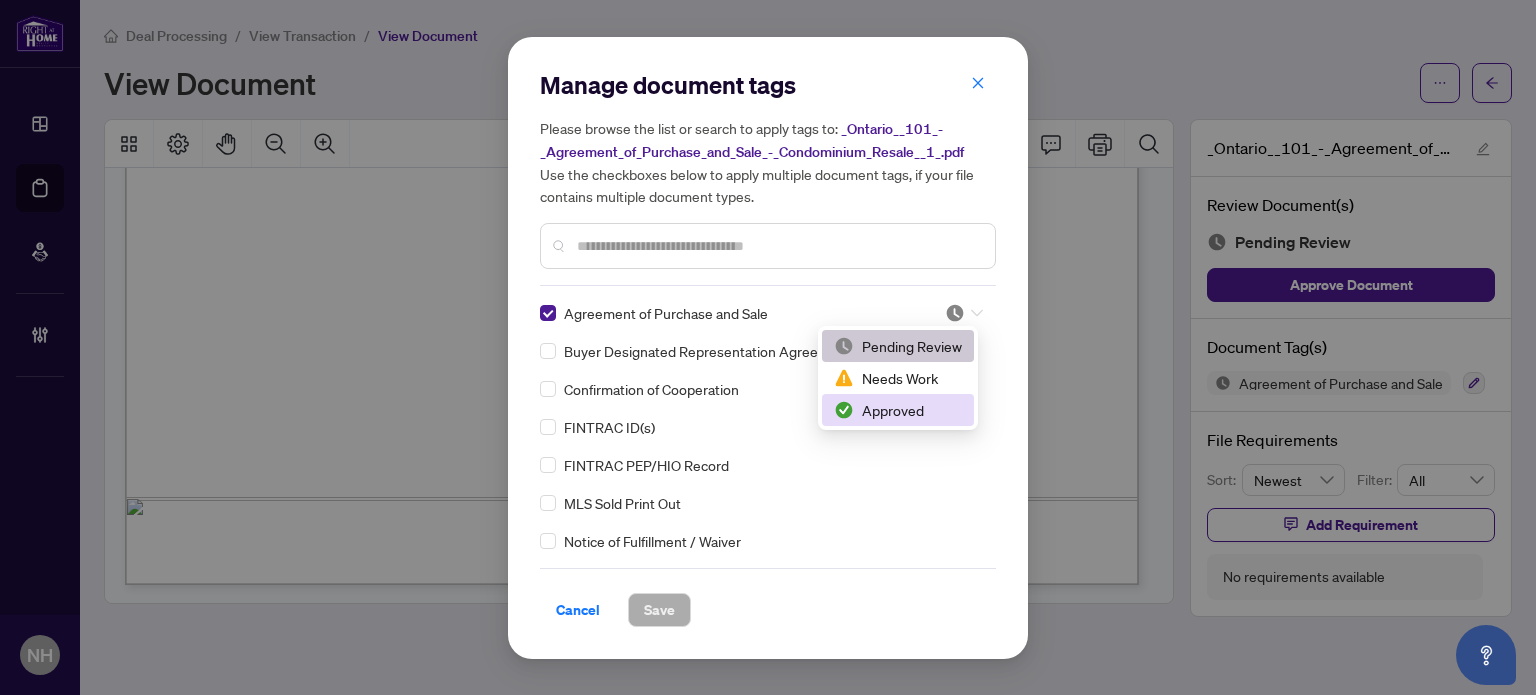 click on "Approved" at bounding box center (898, 410) 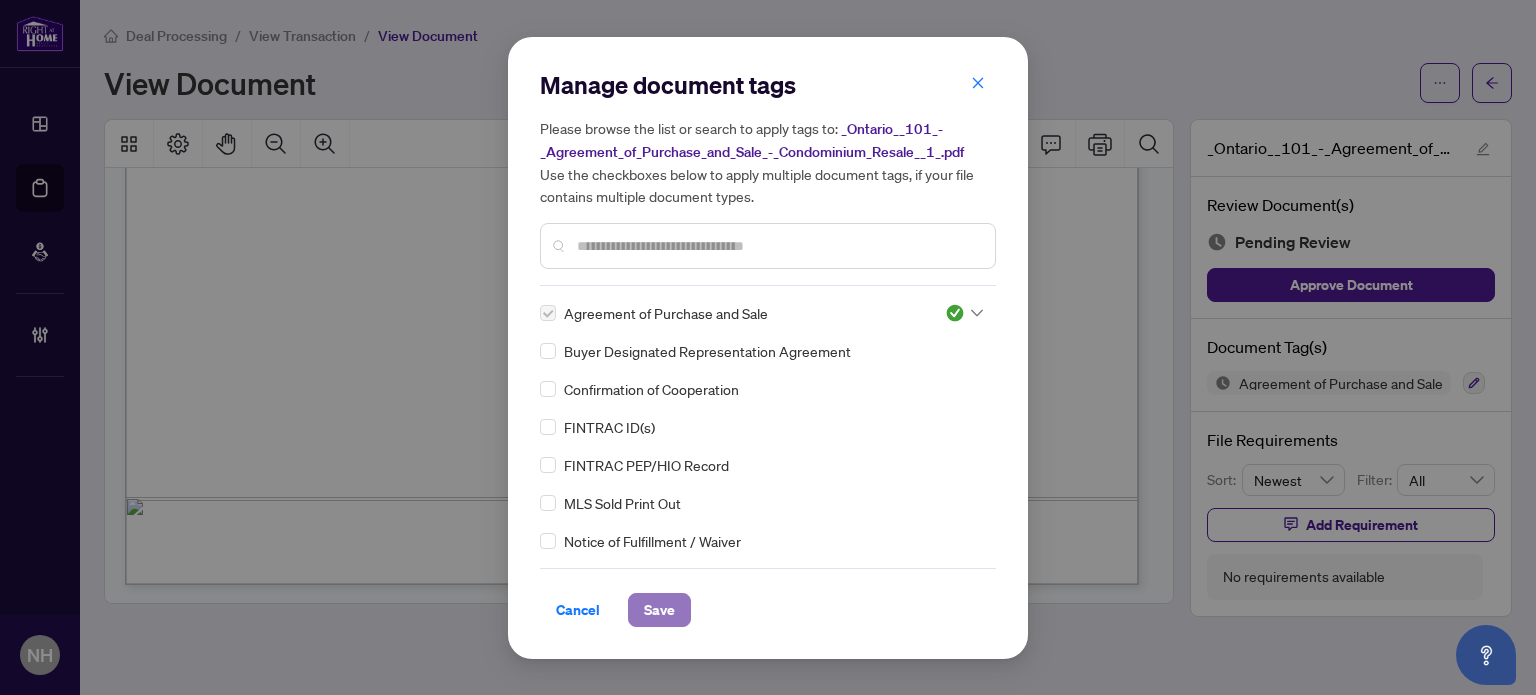 click on "Save" at bounding box center (659, 610) 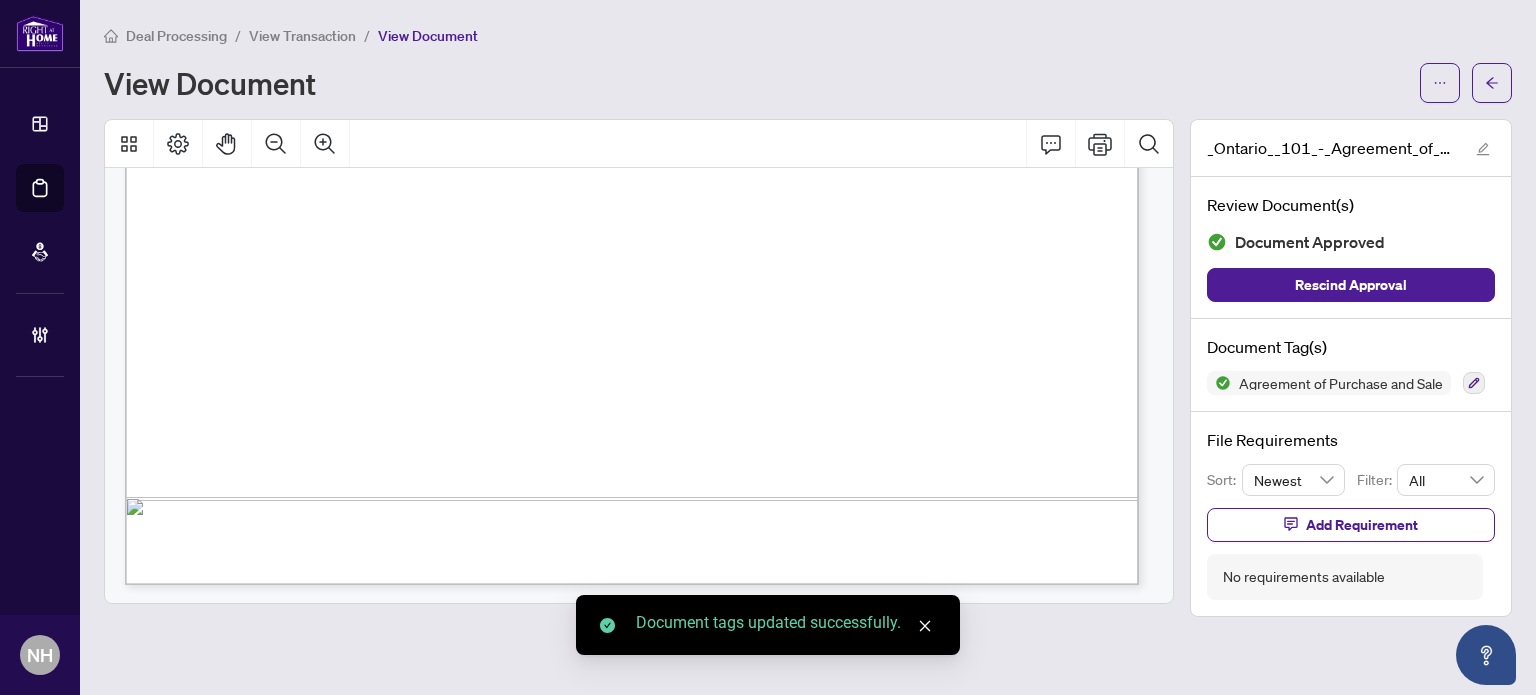 click on "View Transaction" at bounding box center (302, 36) 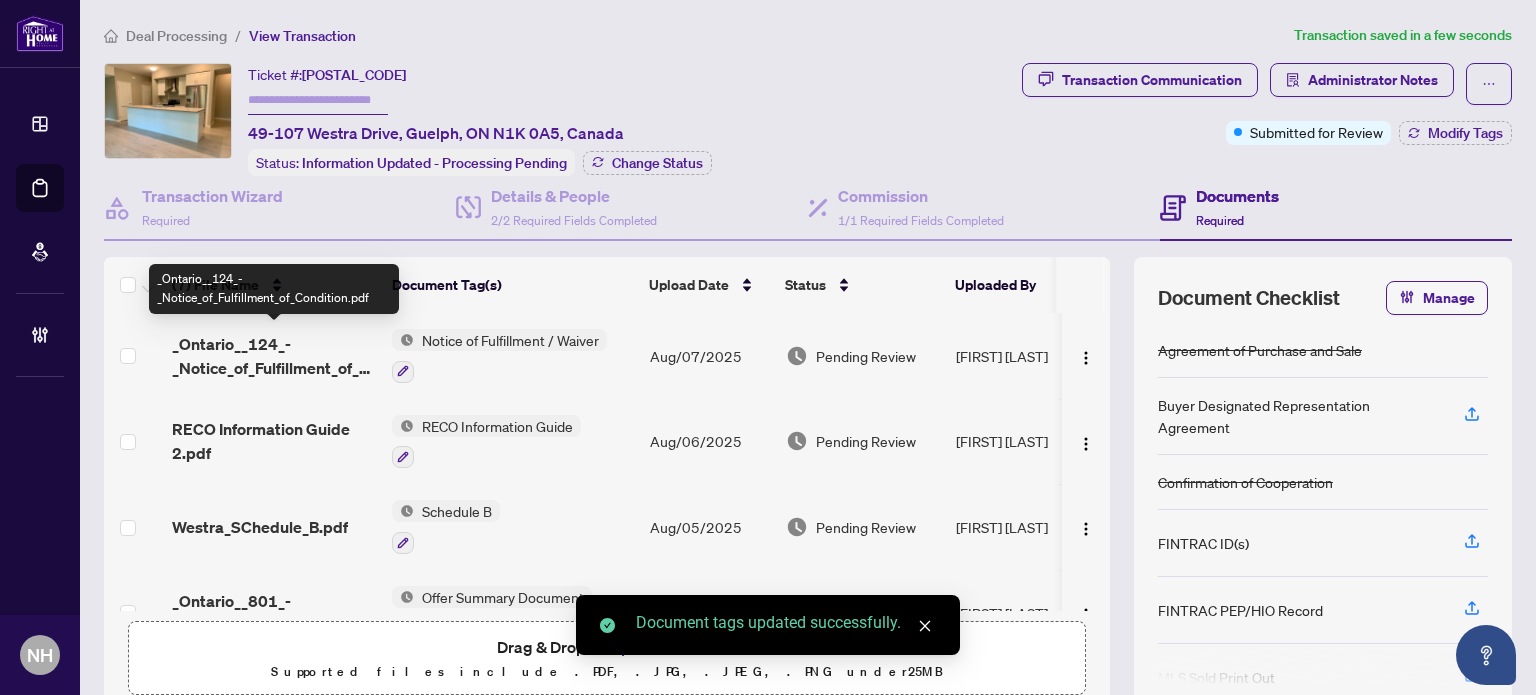 click on "_Ontario__124_-_Notice_of_Fulfillment_of_Condition.pdf" at bounding box center (274, 356) 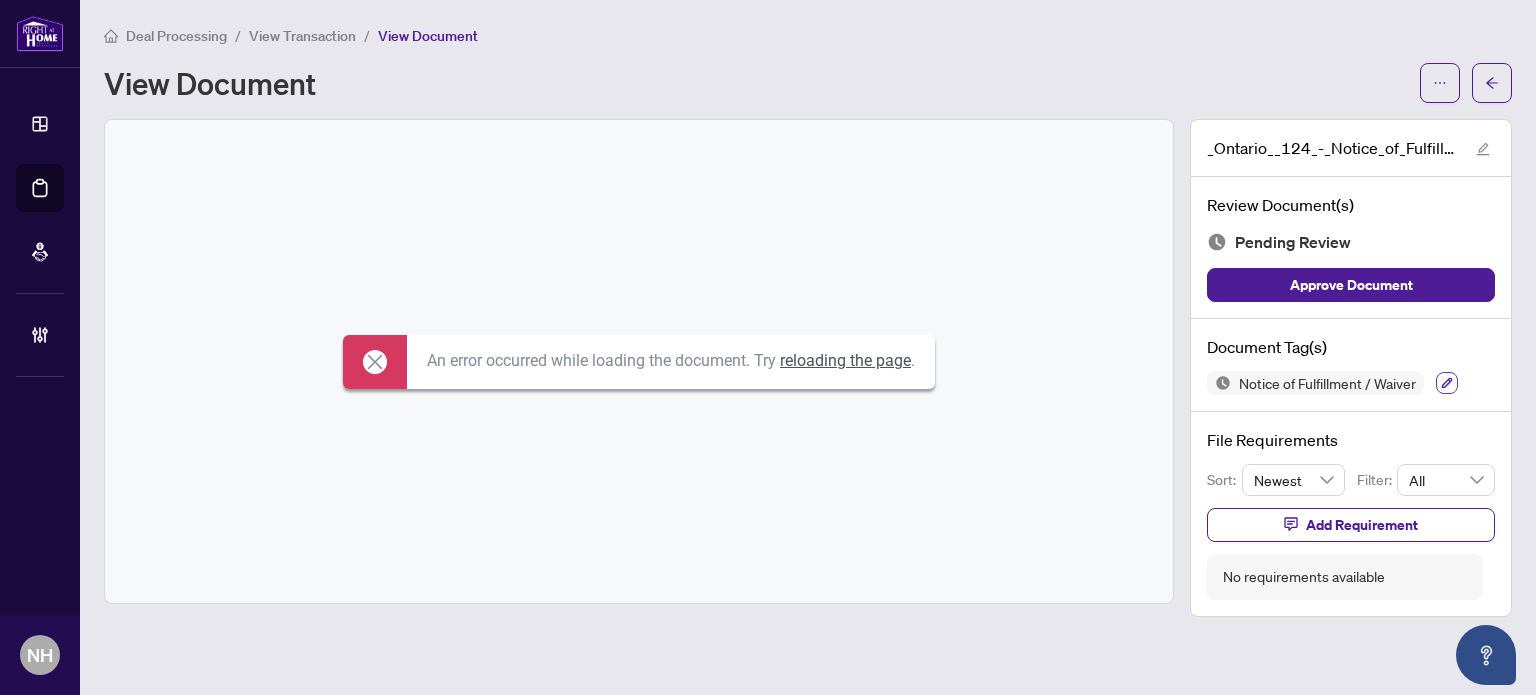 click 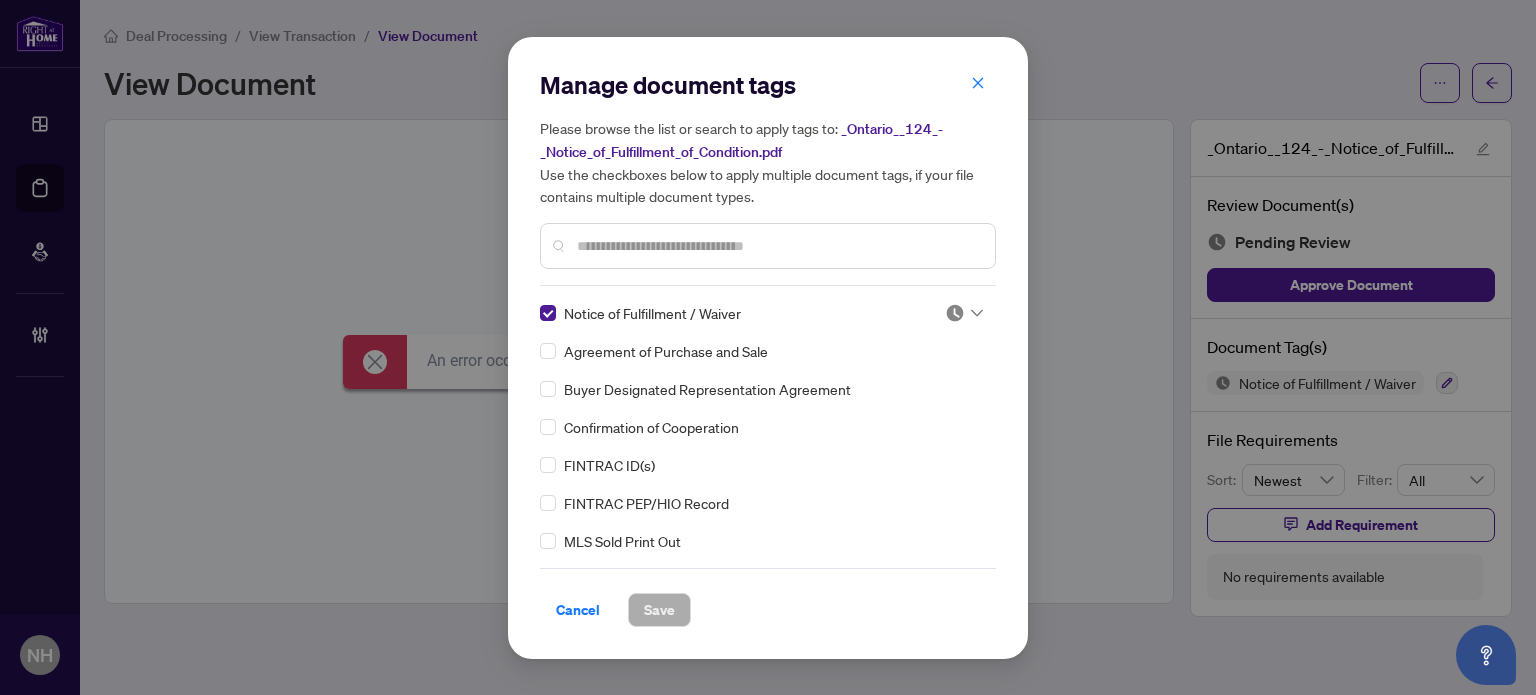 click on "Manage document tags Please browse the list or search to apply tags to:   _Ontario__124_-_Notice_of_Fulfillment_of_Condition.pdf   Use the checkboxes below to apply multiple document tags, if your file contains multiple document types.   Notice of Fulfillment / Waiver Agreement of Purchase and Sale Buyer Designated Representation Agreement Confirmation of Cooperation FINTRAC ID(s) FINTRAC PEP/HIO Record MLS Sold Print Out Receipt of Funds Record RECO Information Guide 1st Page of the APS Advance Paperwork Agent Correspondence Agreement of Assignment of Purchase and Sale Agreement to Cooperate /Broker Referral Agreement to Lease Articles of Incorporation Back to Vendor Letter Belongs to Another Transaction Builder's Consent Buyer Designated Representation Agreement Buyers Lawyer Information Certificate of Estate Trustee(s) Client Refused to Sign Closing Date Change Co-op Brokerage Commission Statement Co-op EFT Co-operating Indemnity Agreement Commission Adjustment Commission Agreement Commission Calculation" at bounding box center (768, 348) 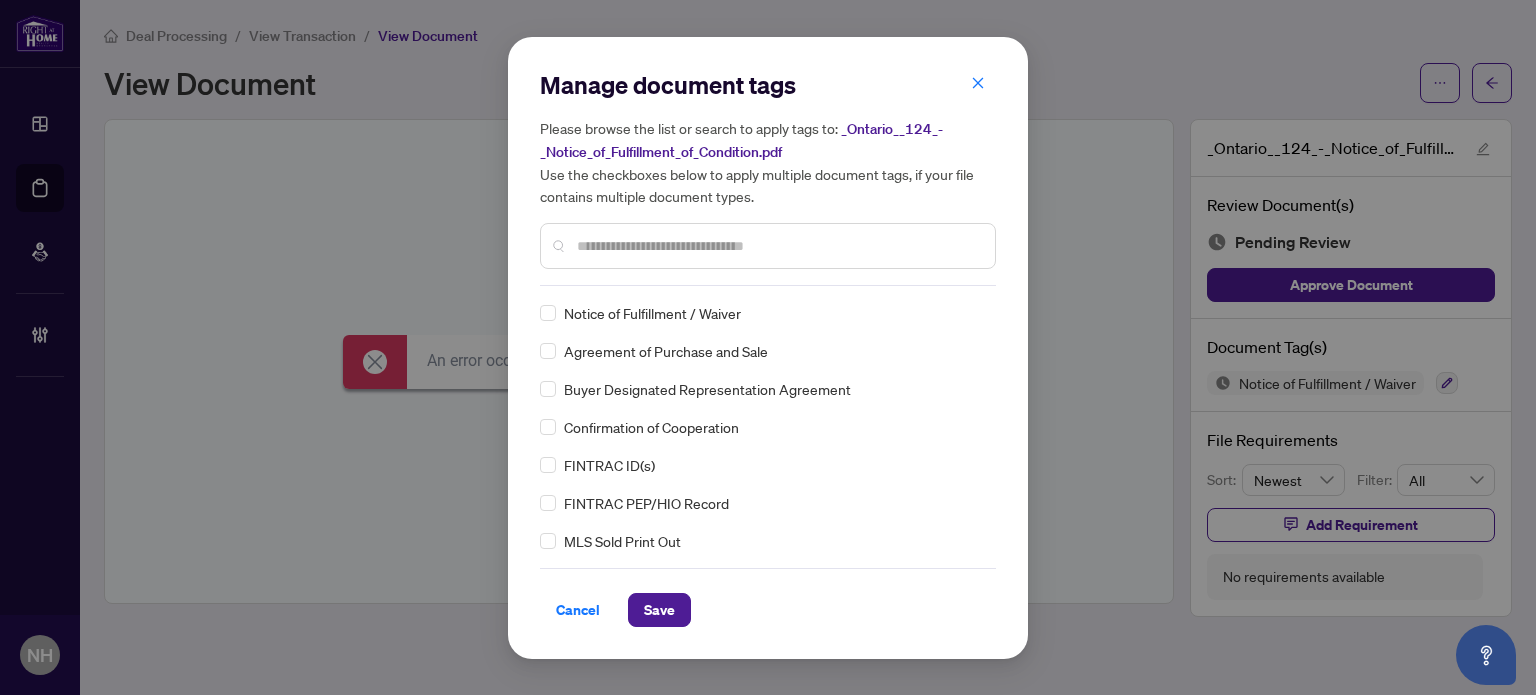 click at bounding box center [778, 246] 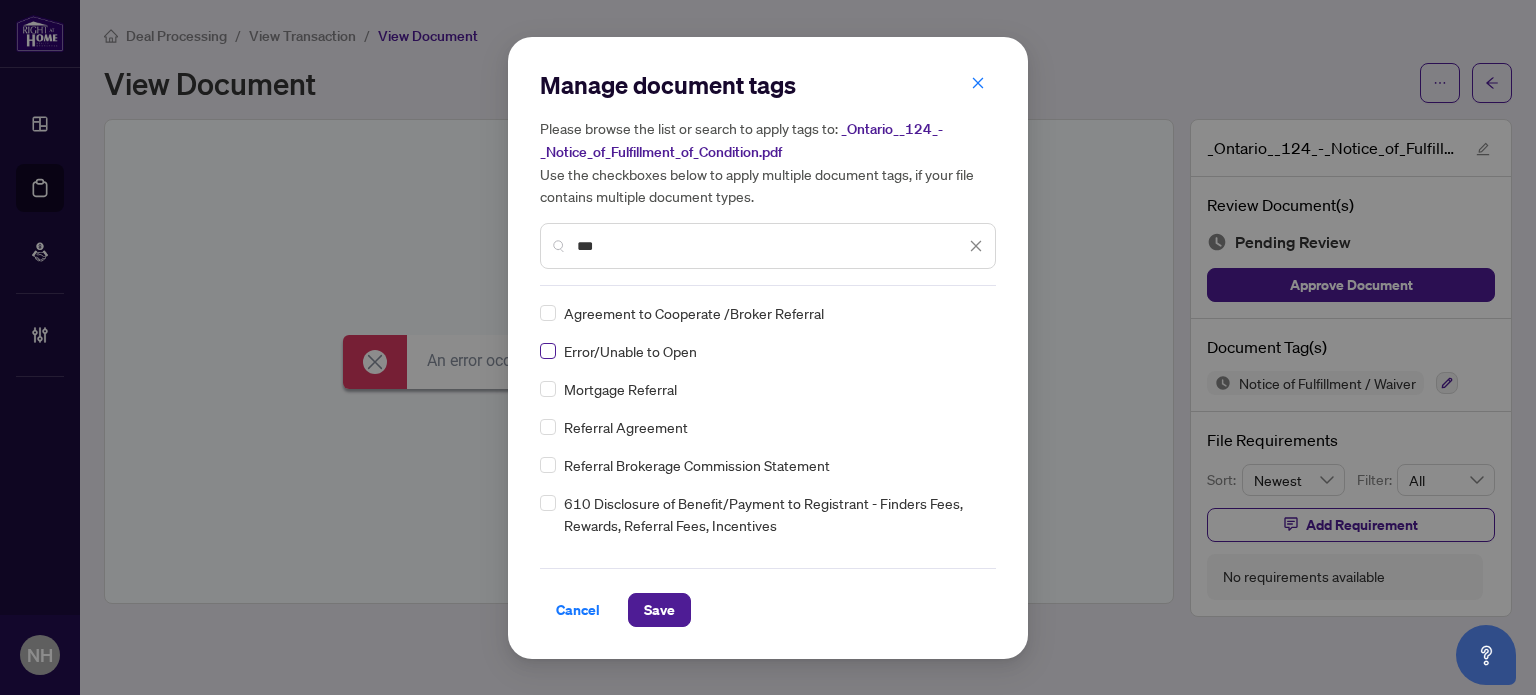 type on "***" 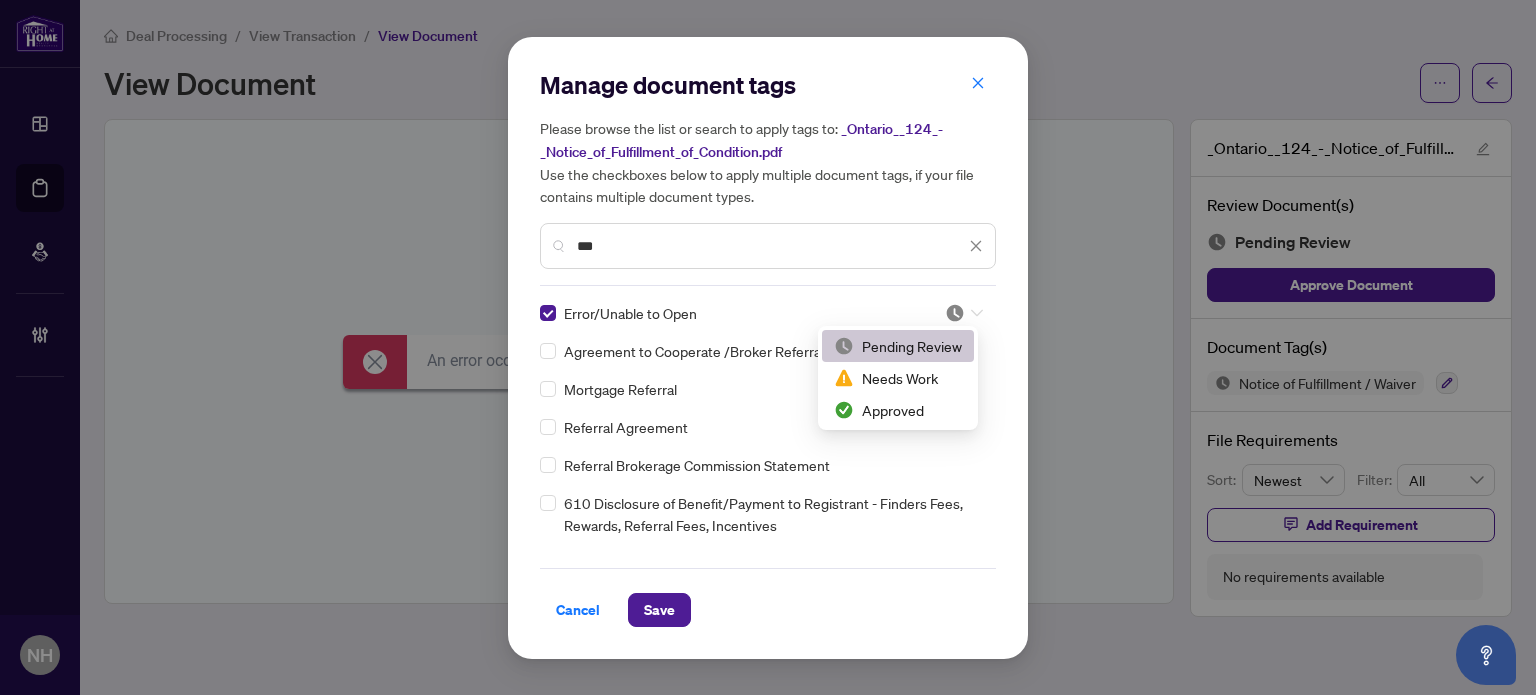 click at bounding box center (955, 313) 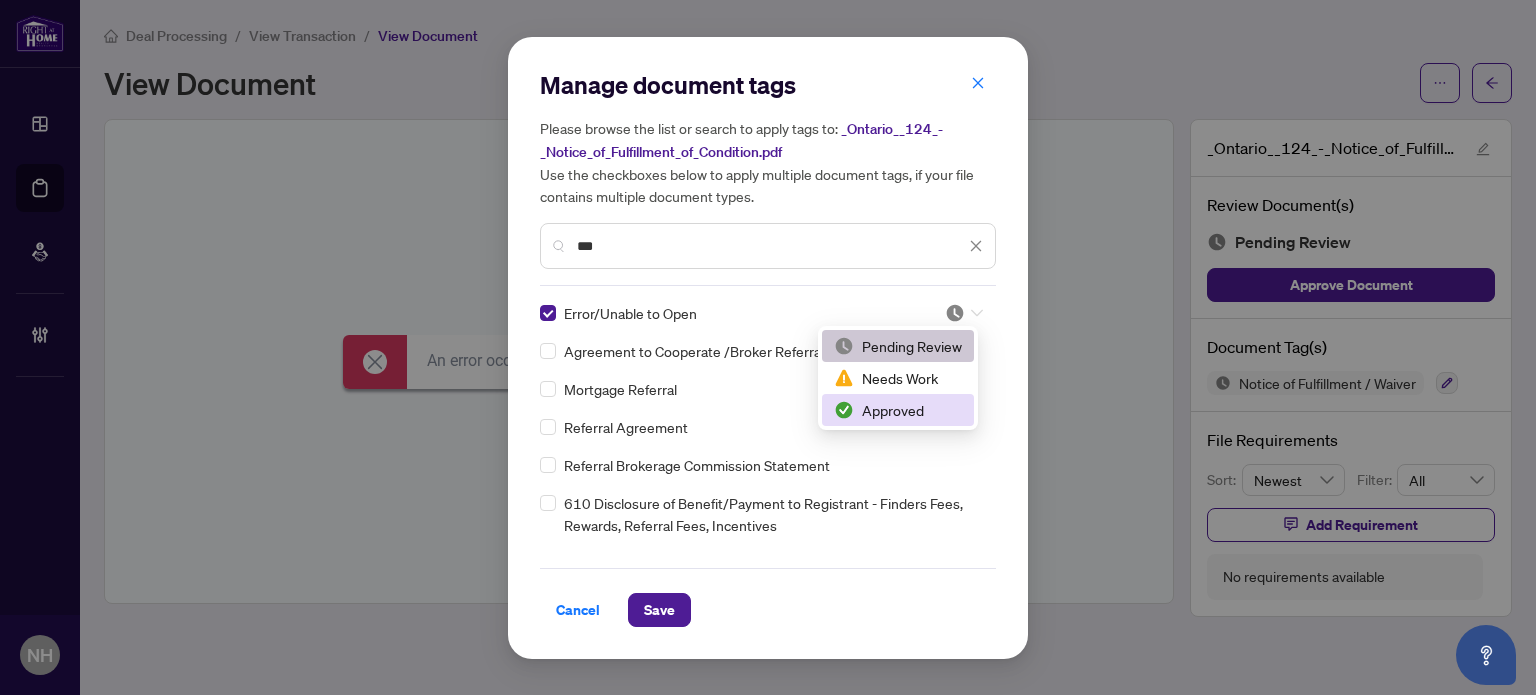click on "Approved" at bounding box center [898, 410] 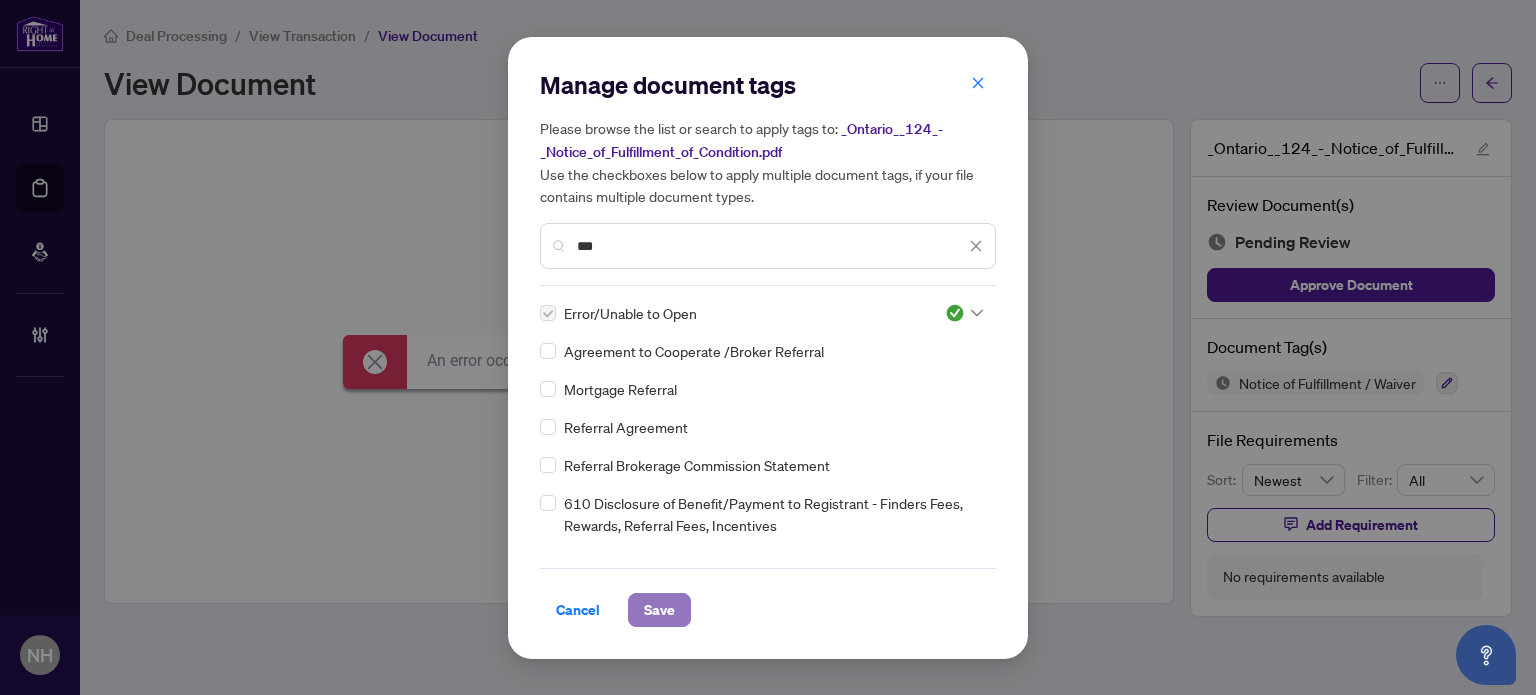 click on "Save" at bounding box center (659, 610) 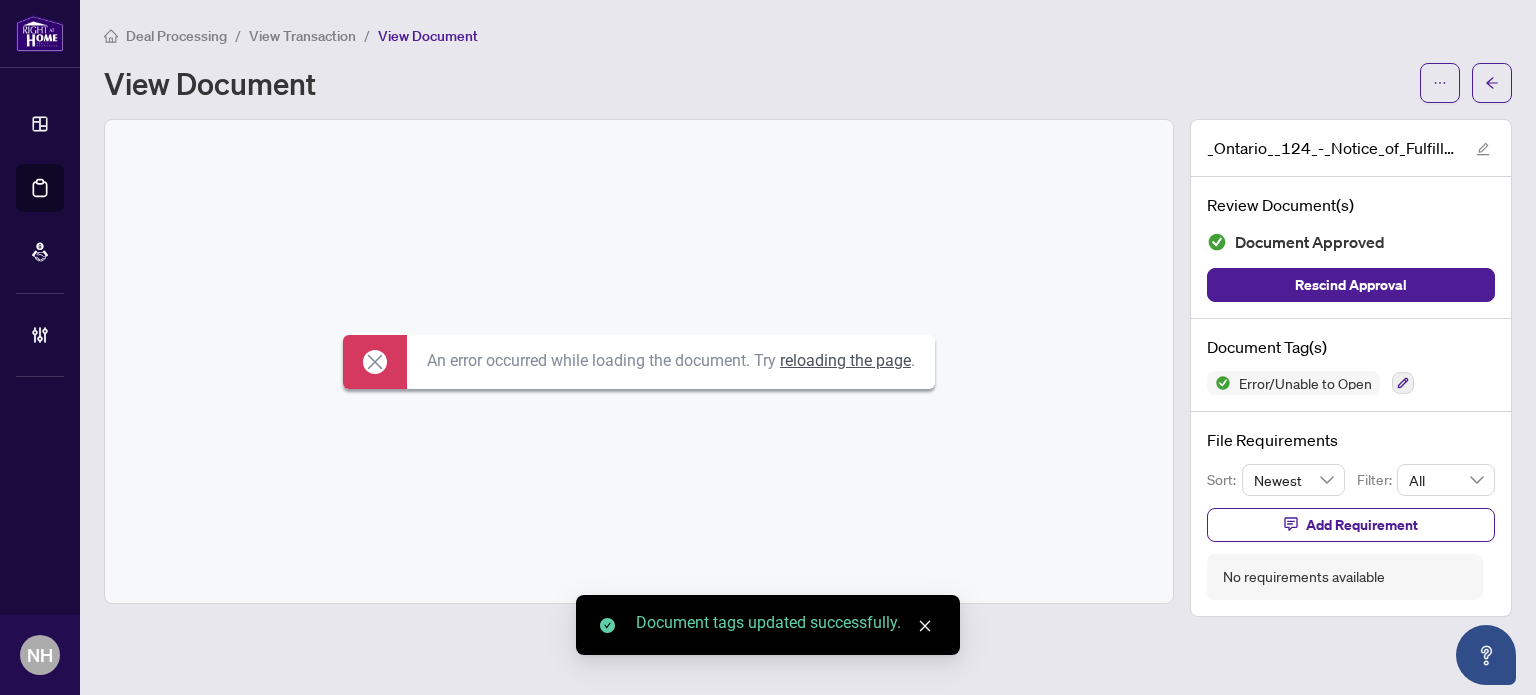 click on "View Transaction" at bounding box center [302, 36] 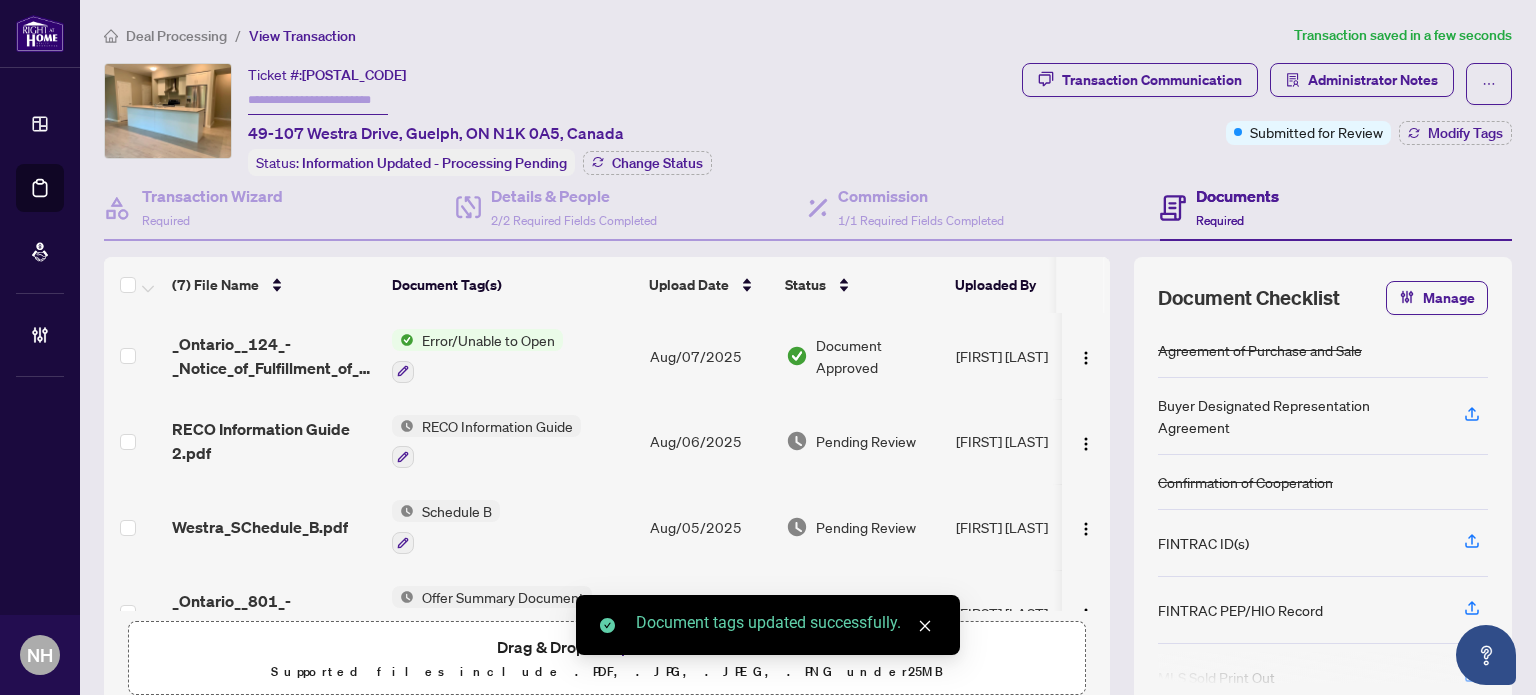 click on "Westra_SChedule_B.pdf" at bounding box center [260, 527] 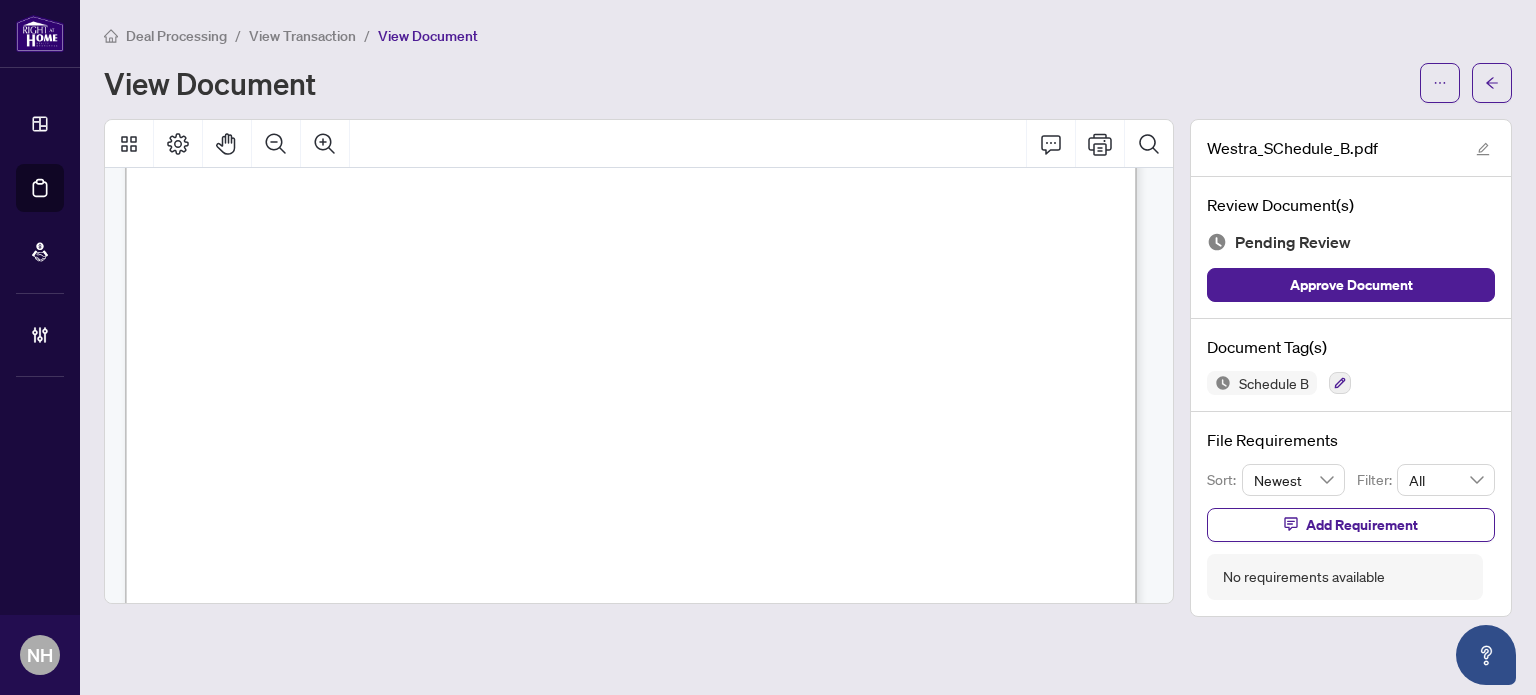 scroll, scrollTop: 913, scrollLeft: 0, axis: vertical 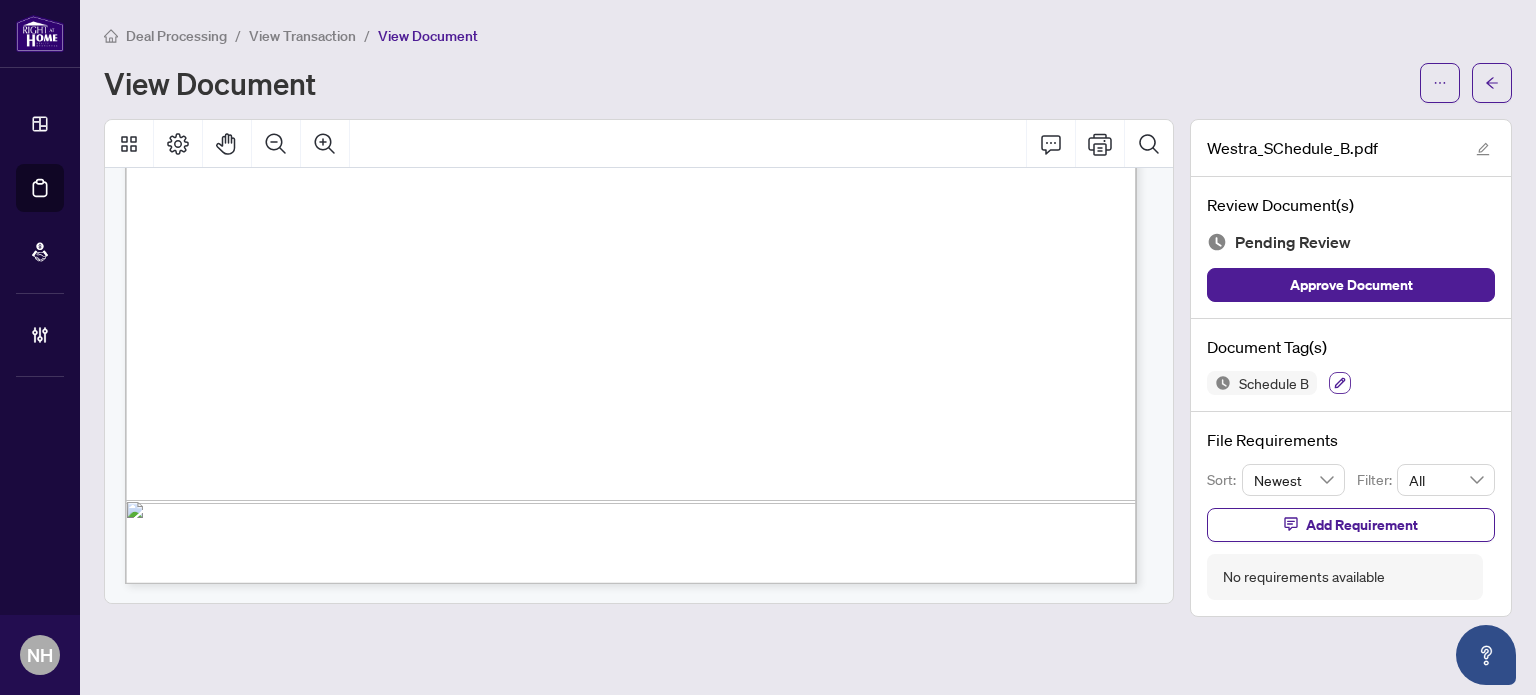 click 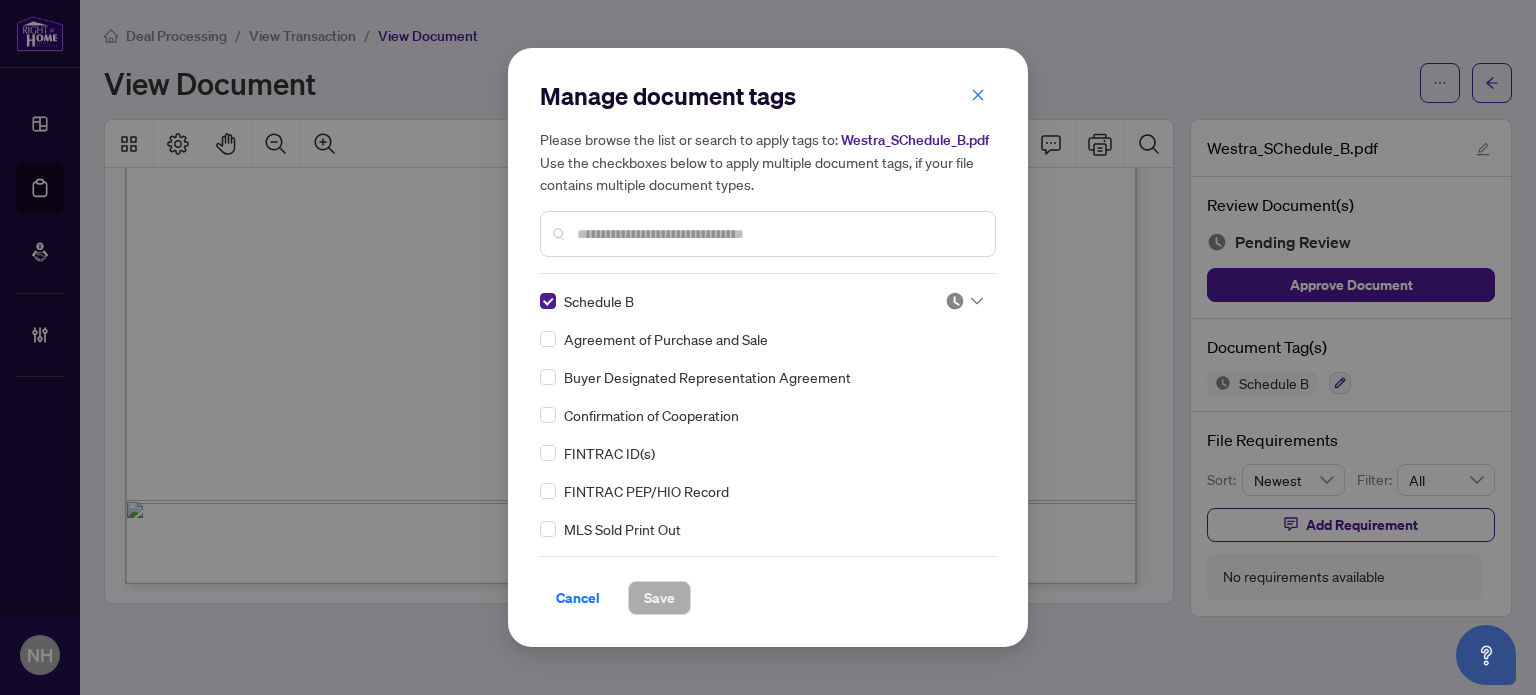 click at bounding box center (955, 301) 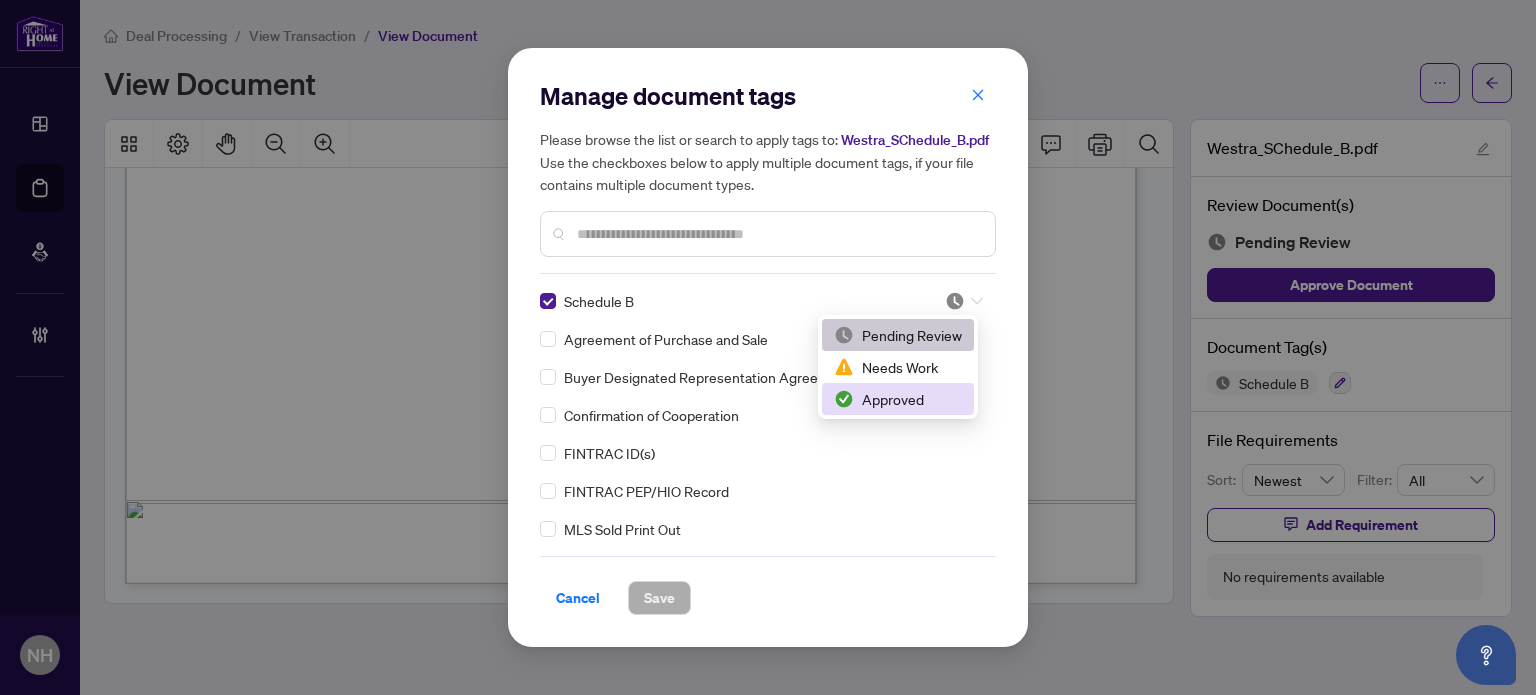 click on "Approved" at bounding box center [898, 399] 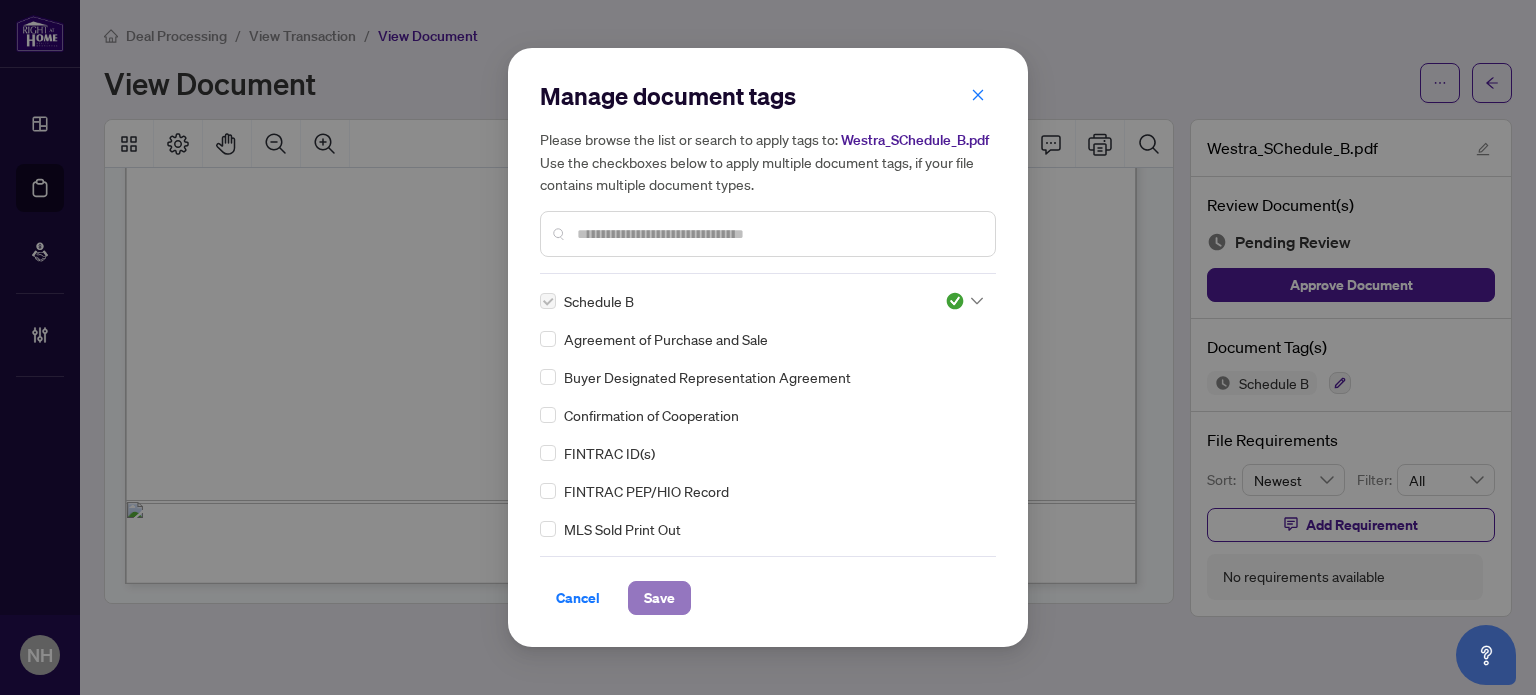 click on "Save" at bounding box center [659, 598] 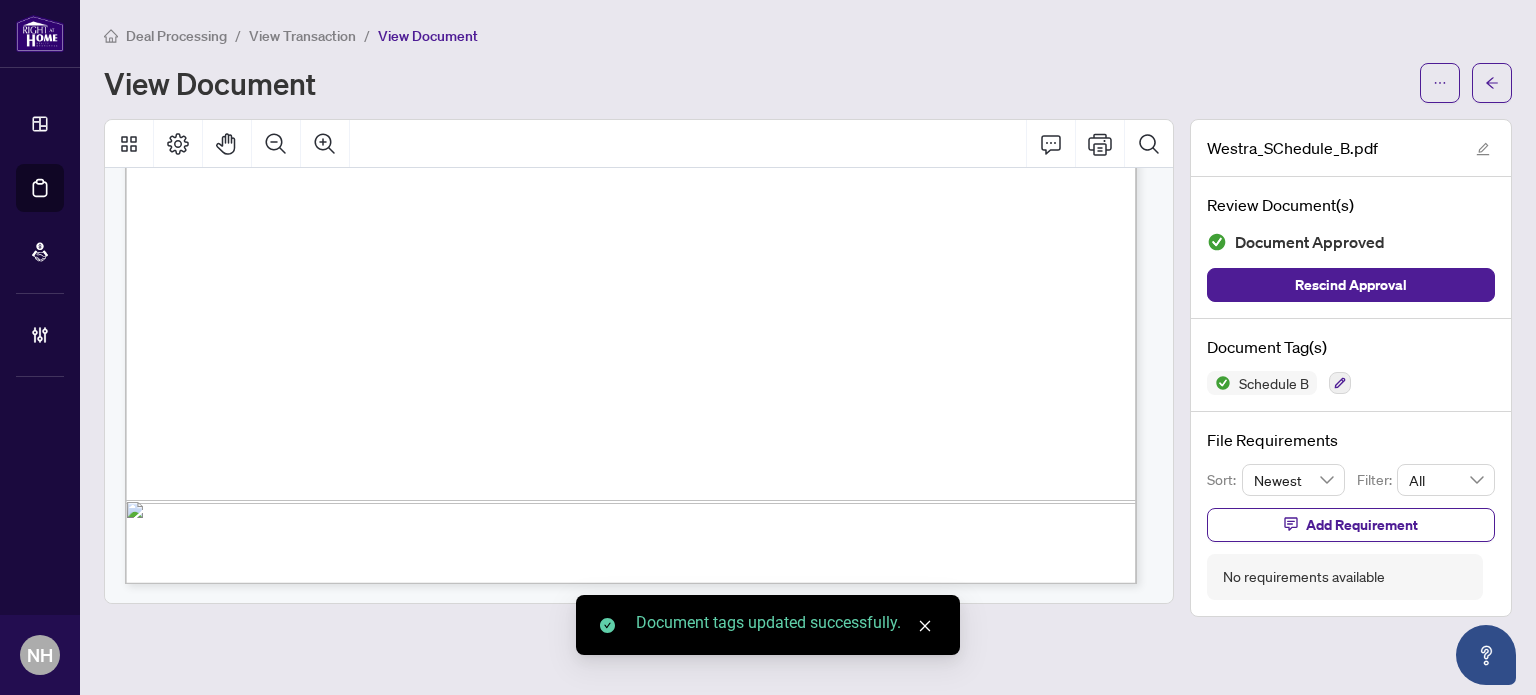 click on "View Transaction" at bounding box center [302, 36] 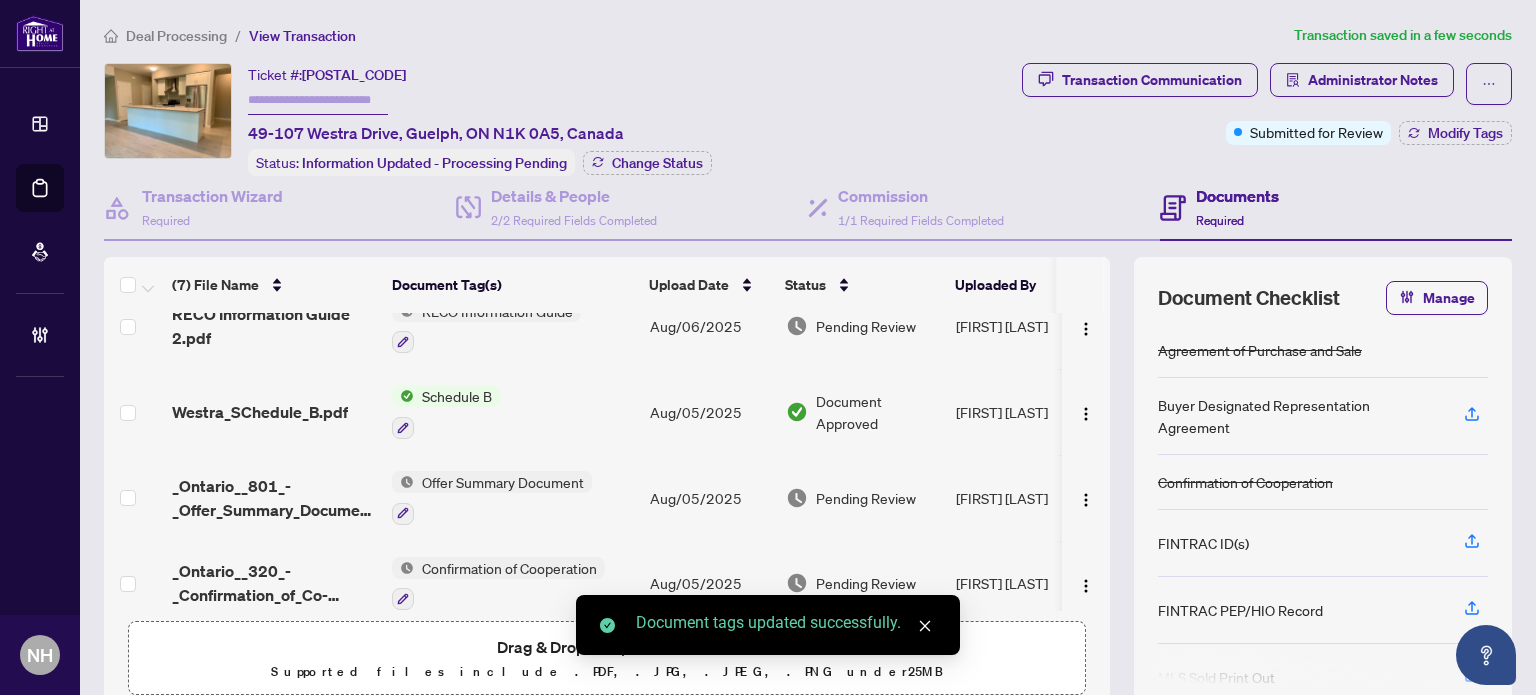scroll, scrollTop: 200, scrollLeft: 0, axis: vertical 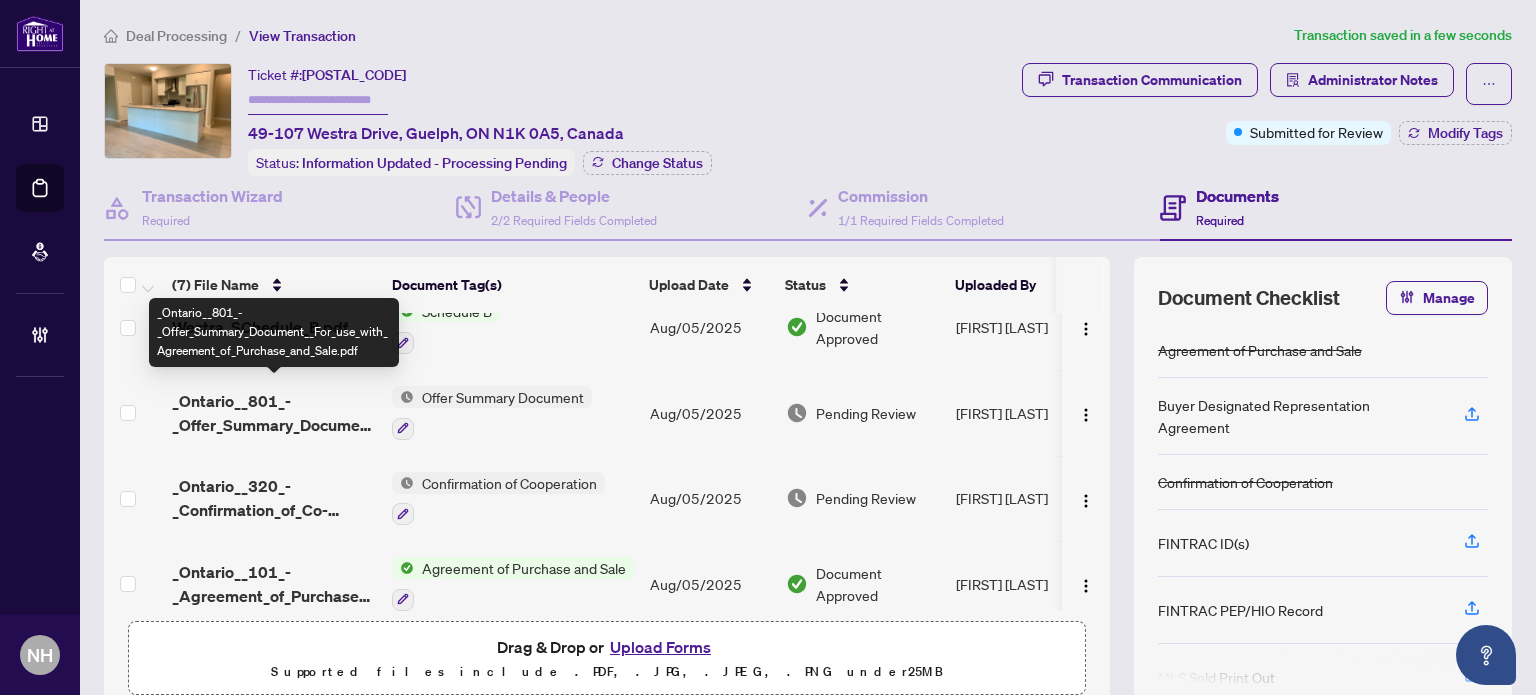 click on "_Ontario__801_-_Offer_Summary_Document__For_use_with_Agreement_of_Purchase_and_Sale.pdf" at bounding box center [274, 413] 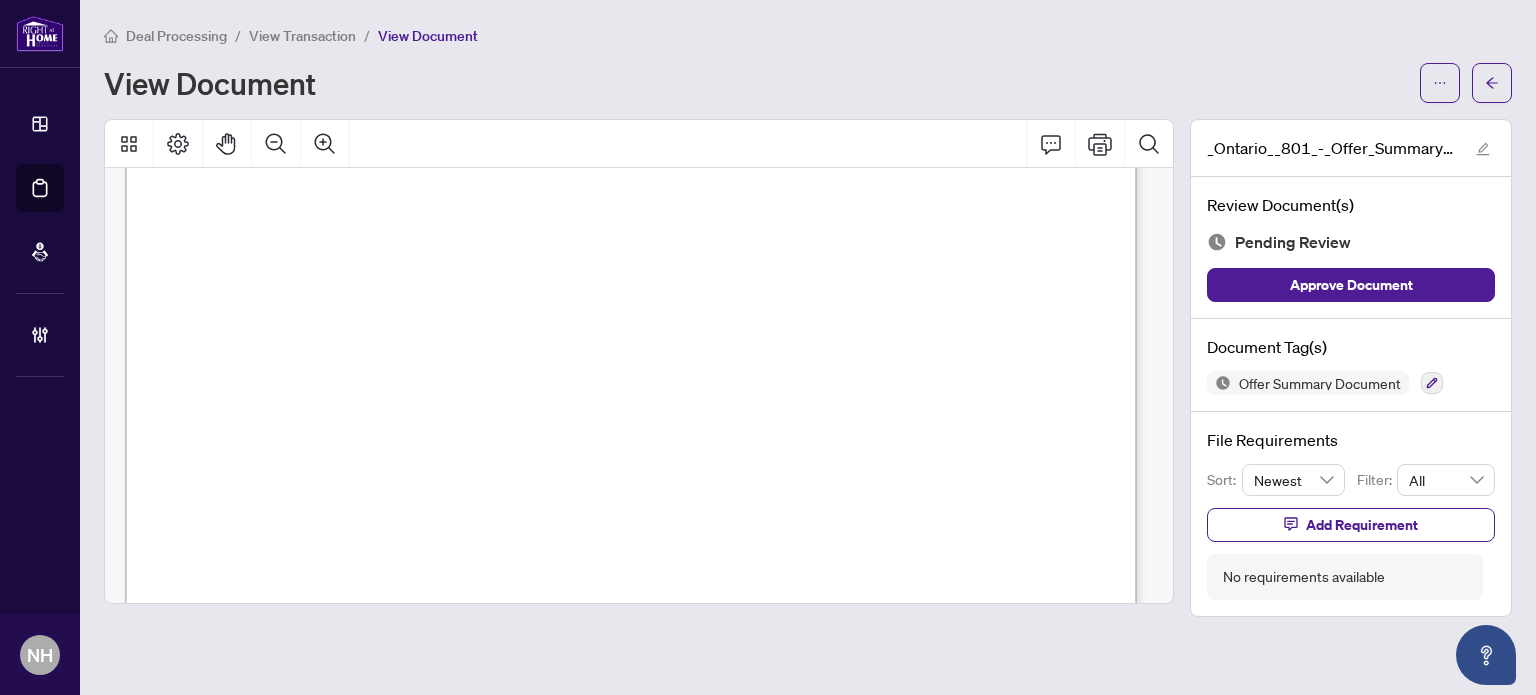 scroll, scrollTop: 913, scrollLeft: 0, axis: vertical 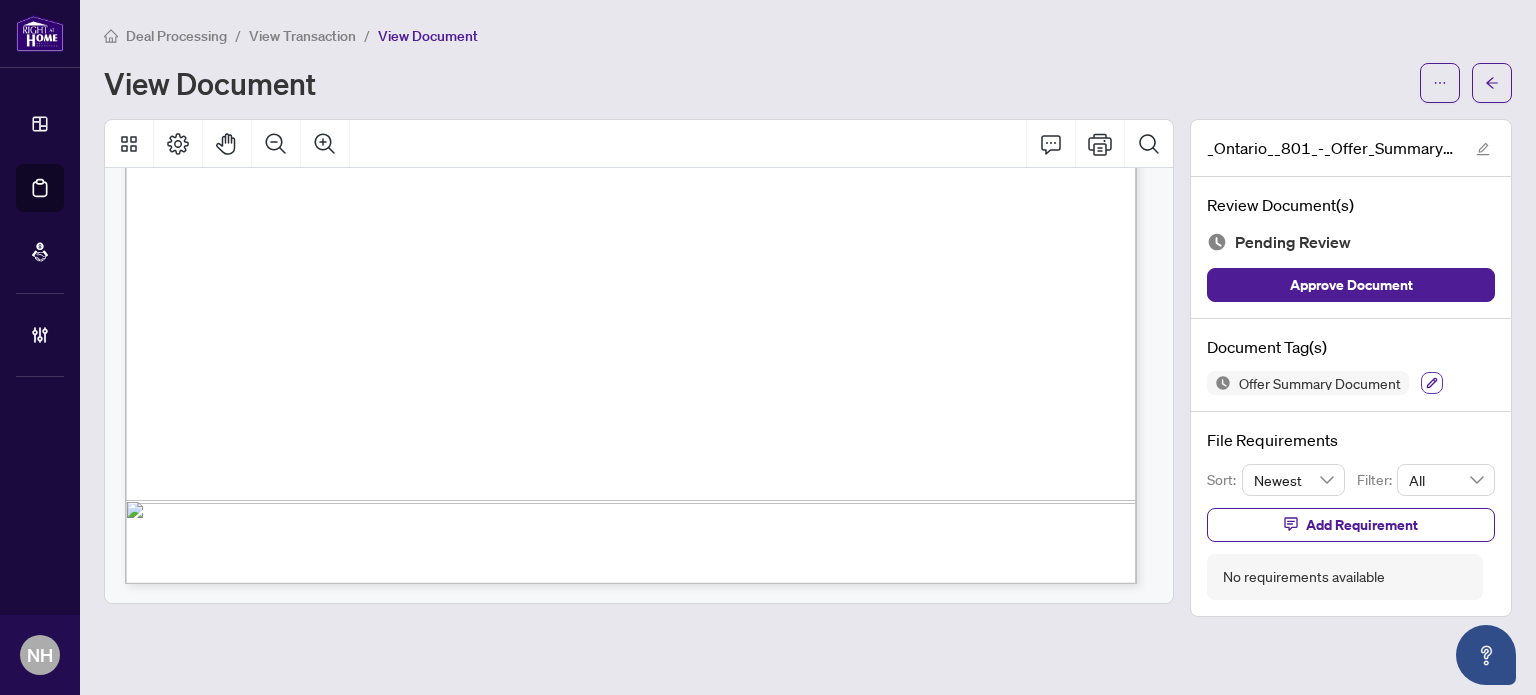 click 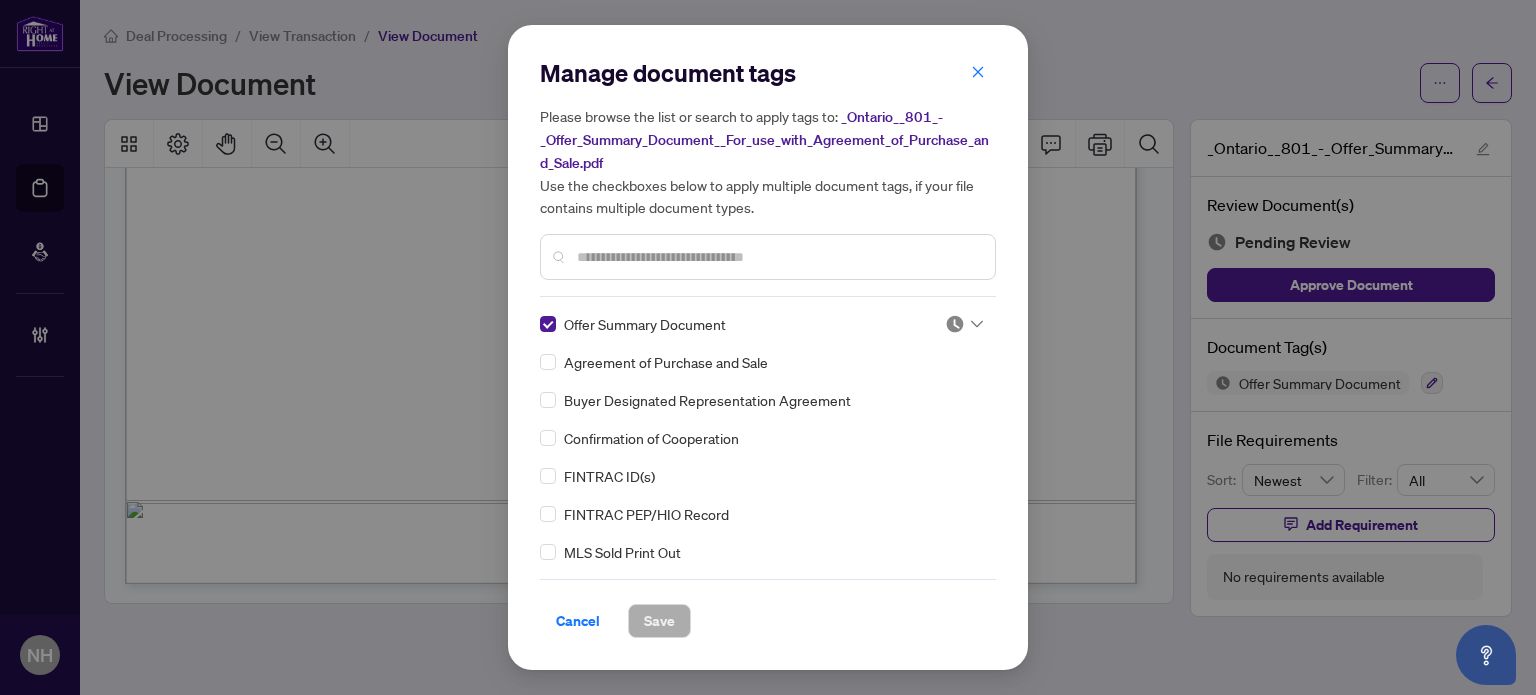 click 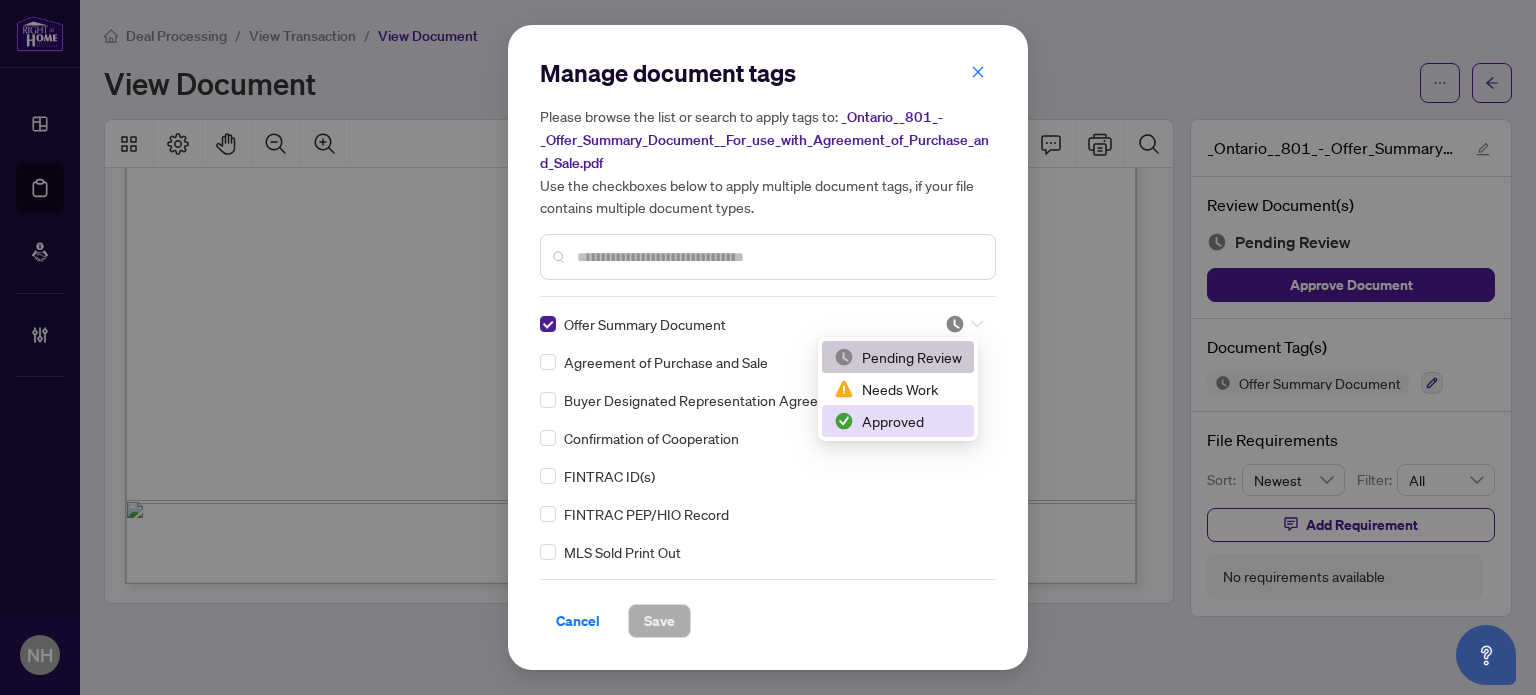 click on "Approved" at bounding box center (898, 421) 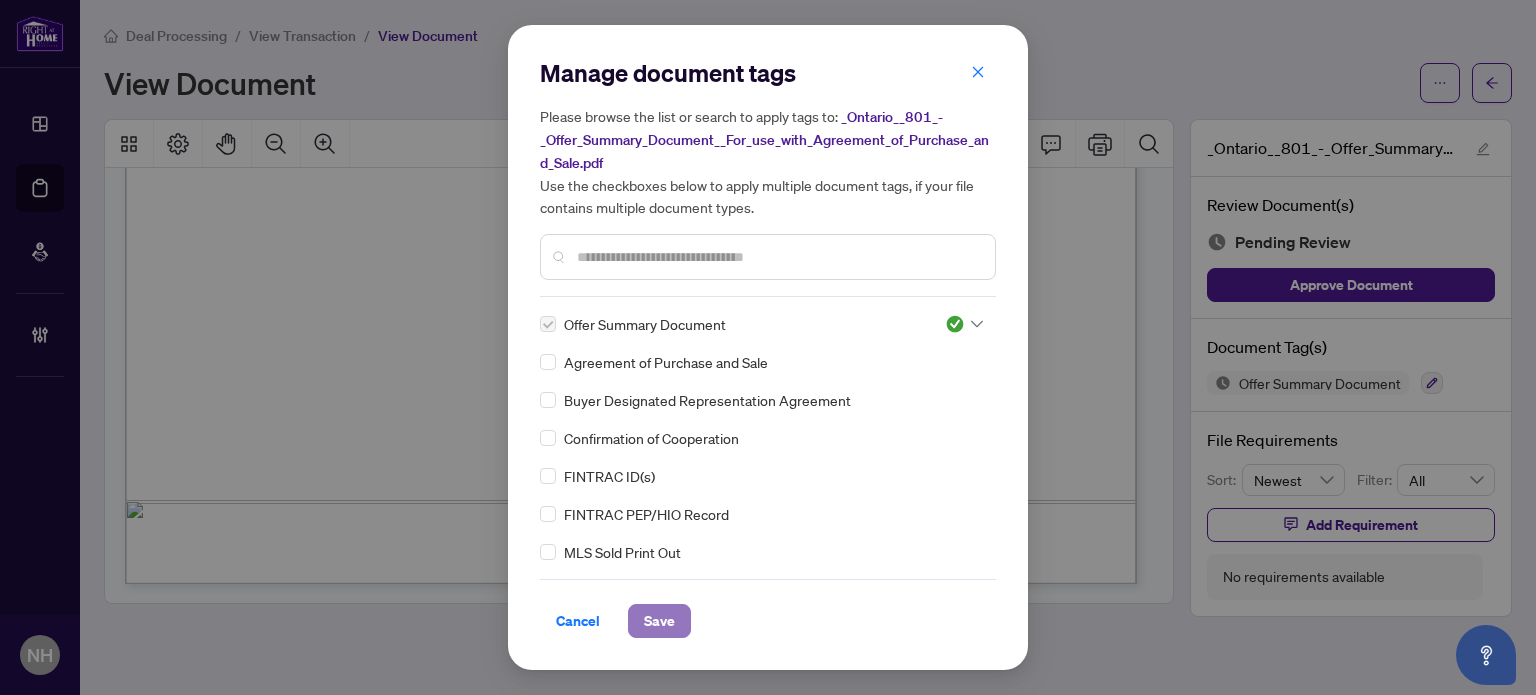 click on "Save" at bounding box center (659, 621) 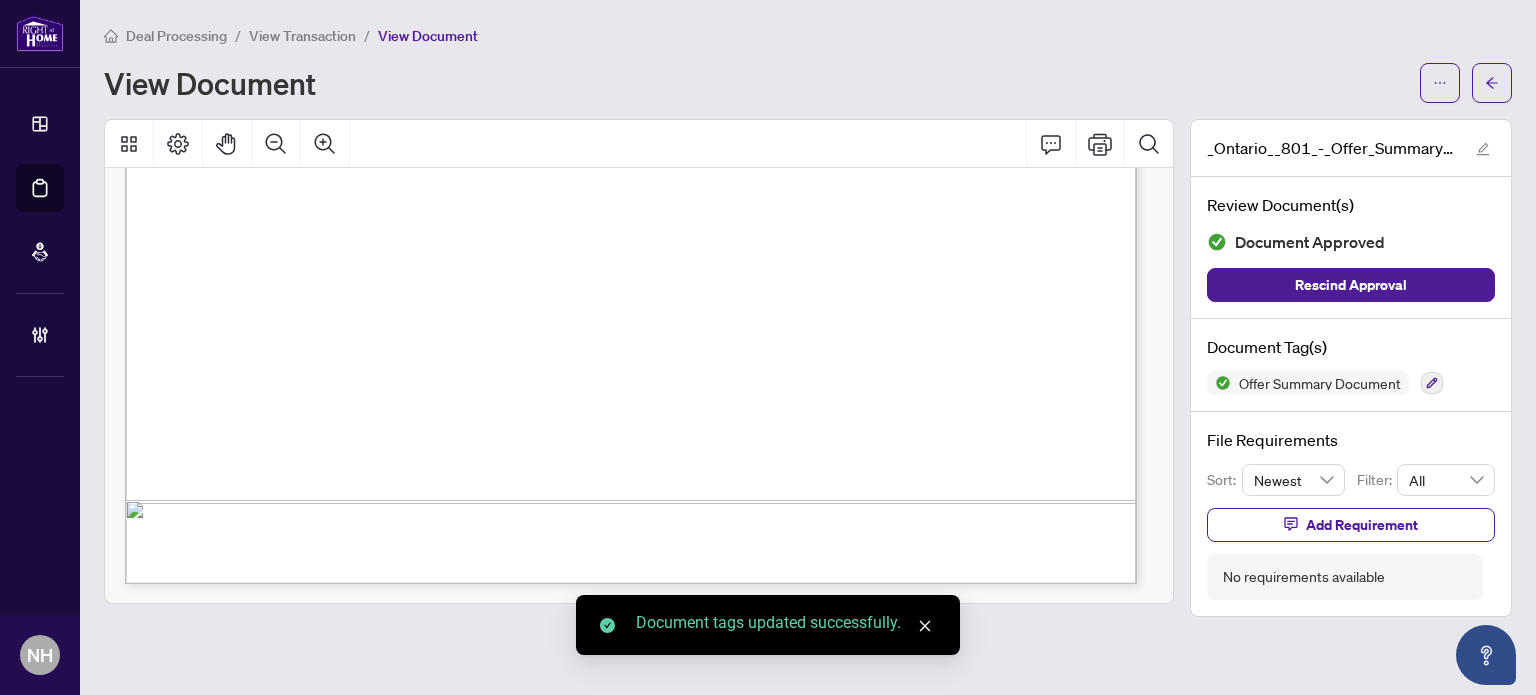 click on "View Transaction" at bounding box center (302, 36) 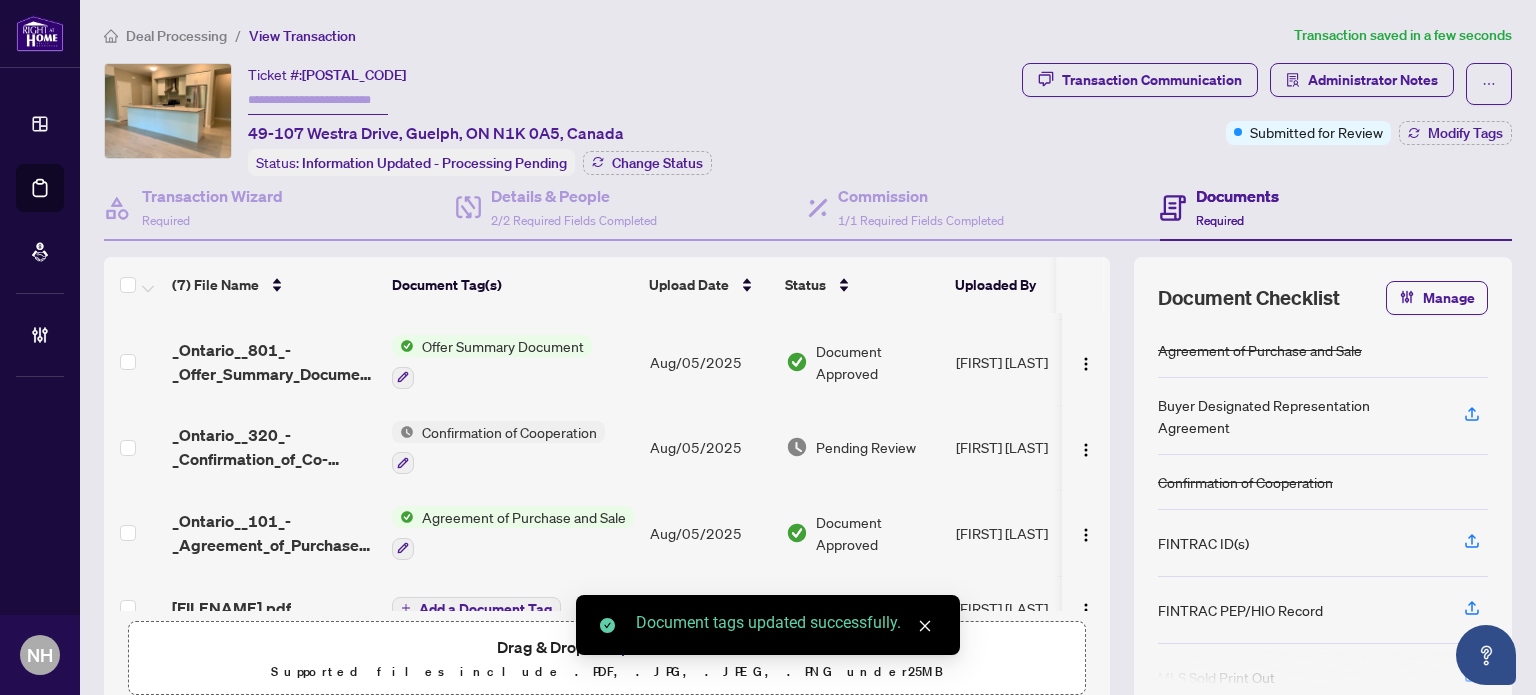 scroll, scrollTop: 293, scrollLeft: 0, axis: vertical 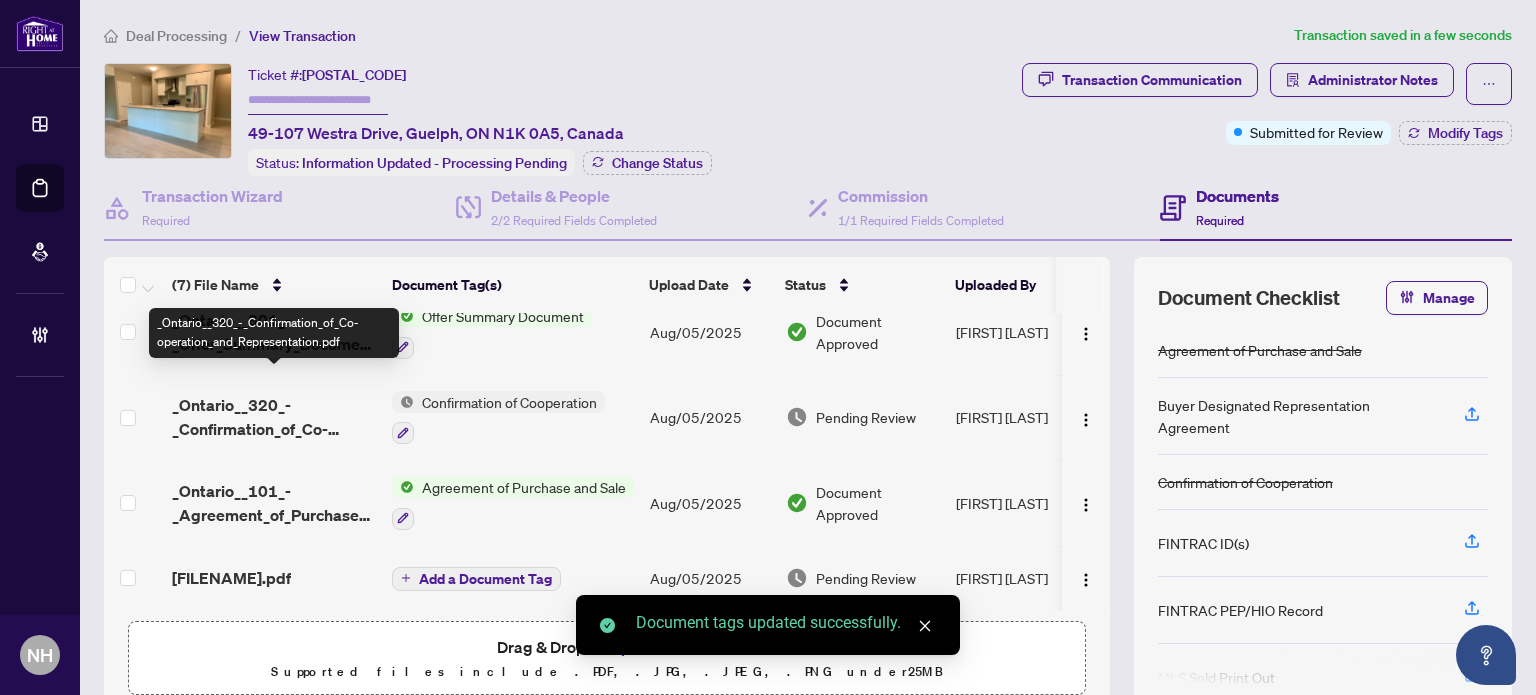click on "_Ontario__320_-_Confirmation_of_Co-operation_and_Representation.pdf" at bounding box center [274, 417] 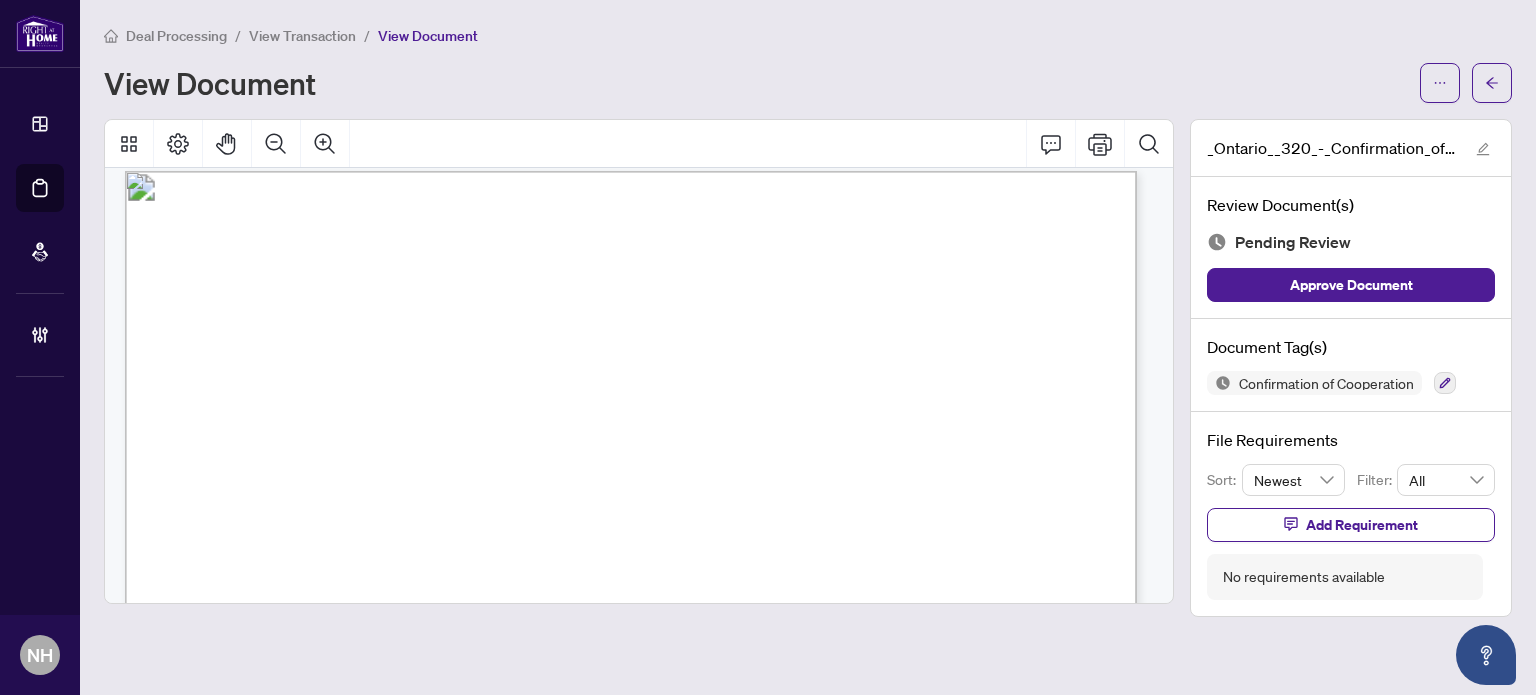 scroll, scrollTop: 0, scrollLeft: 0, axis: both 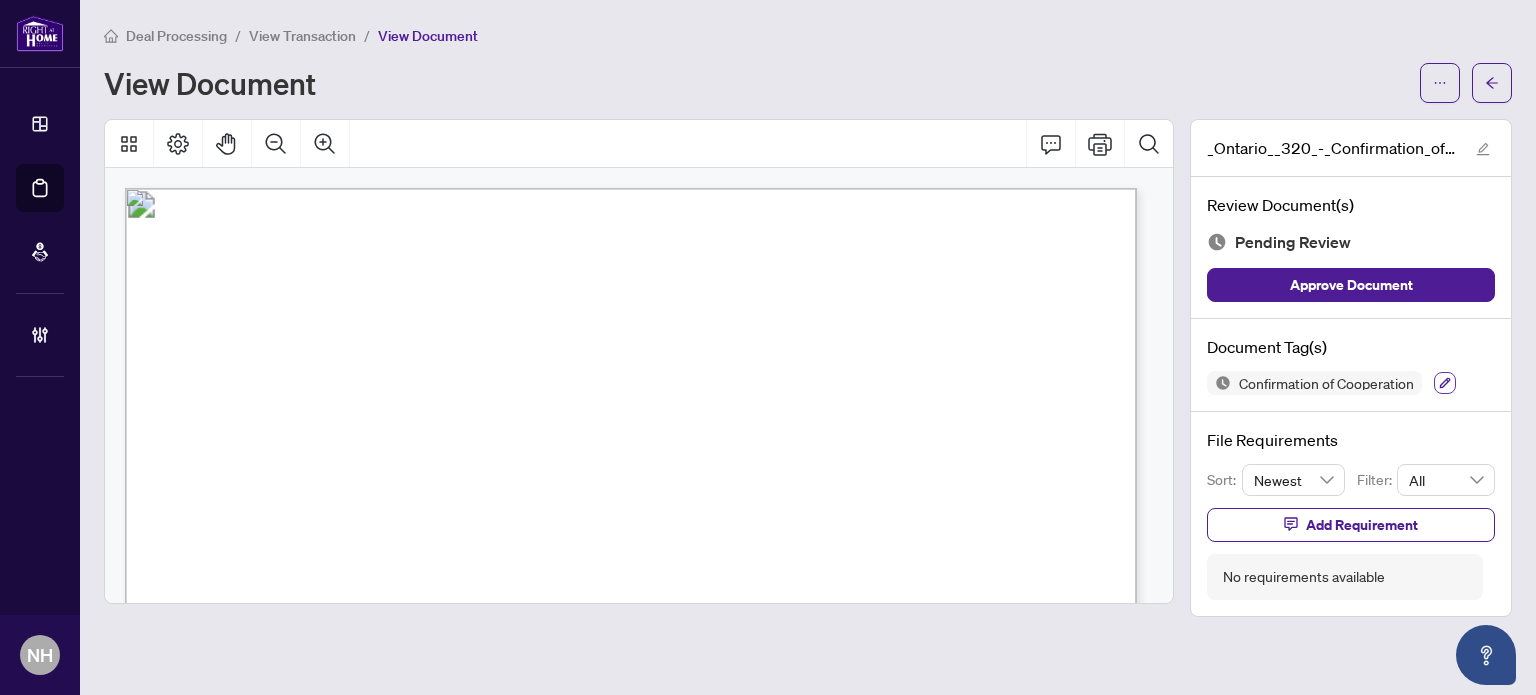 click 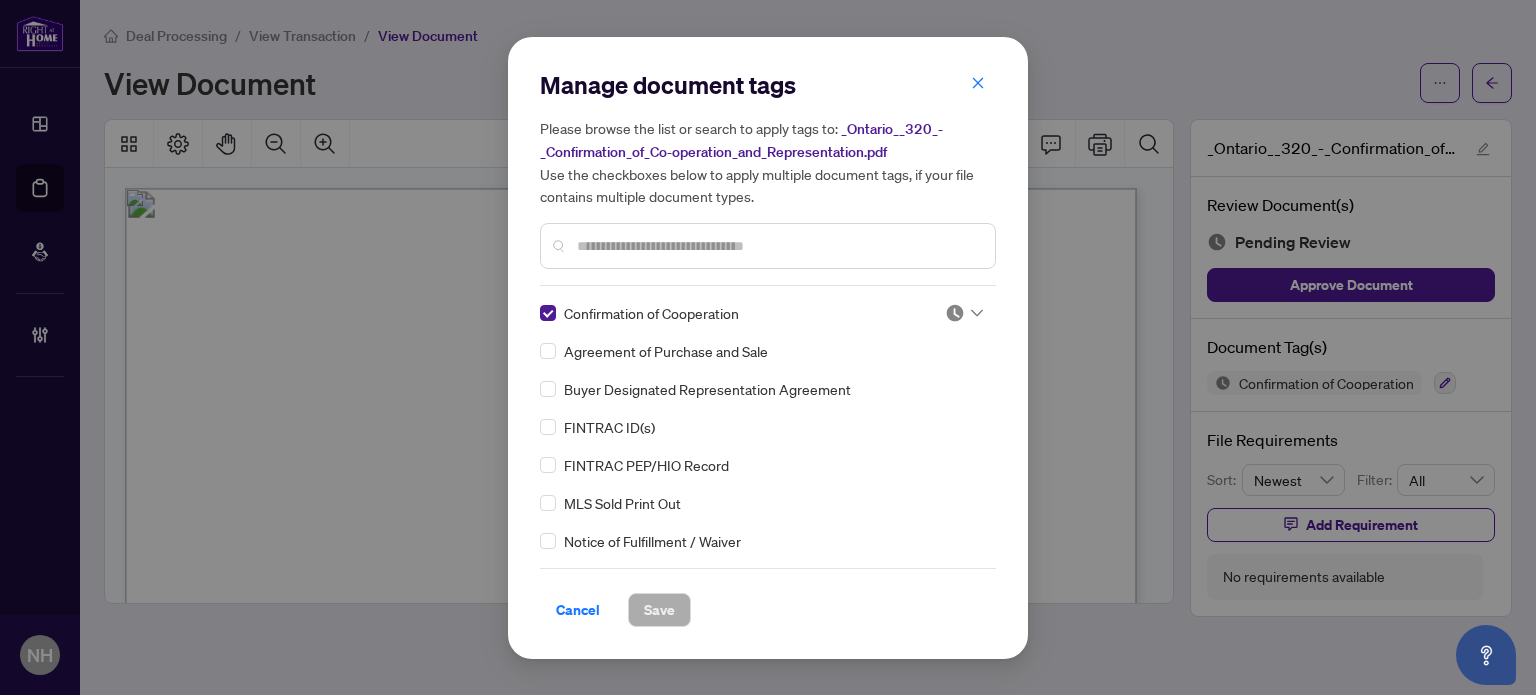 click at bounding box center [964, 313] 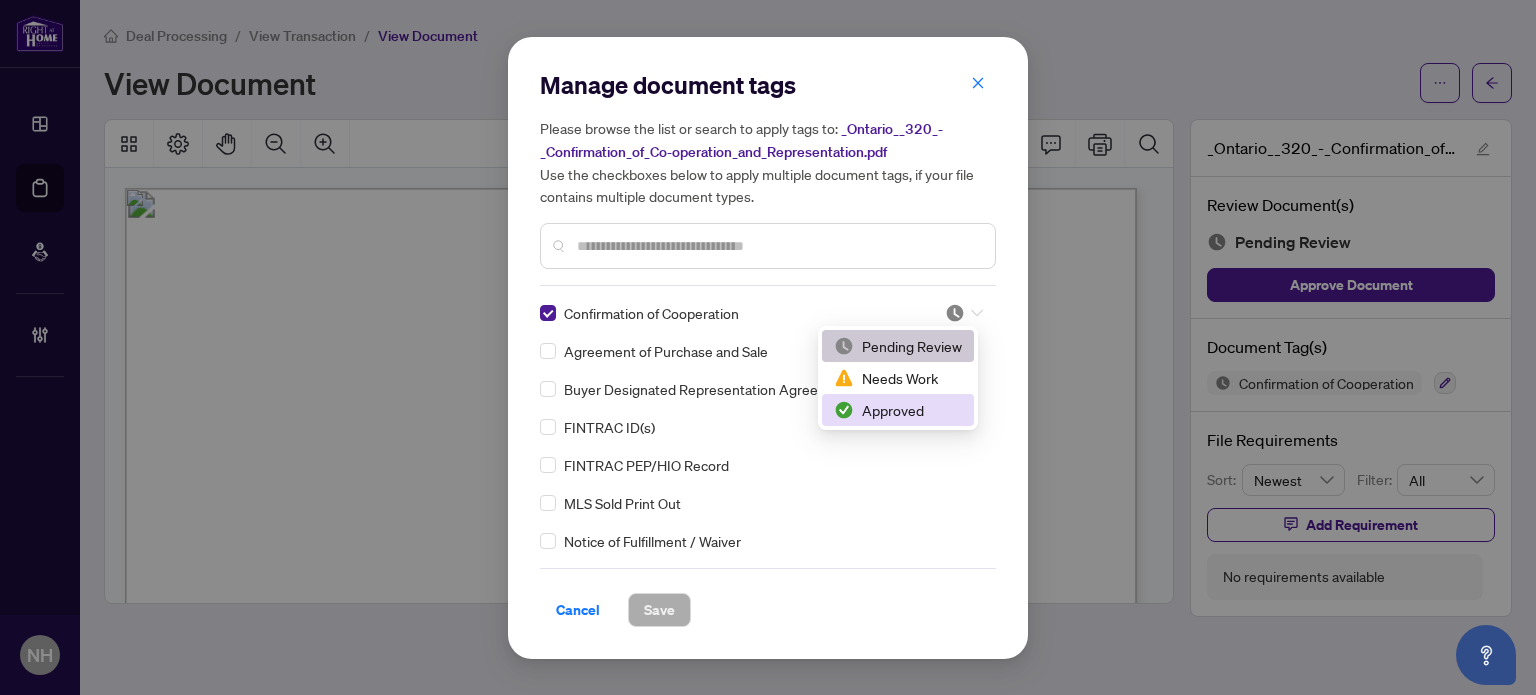 click on "Approved" at bounding box center (898, 410) 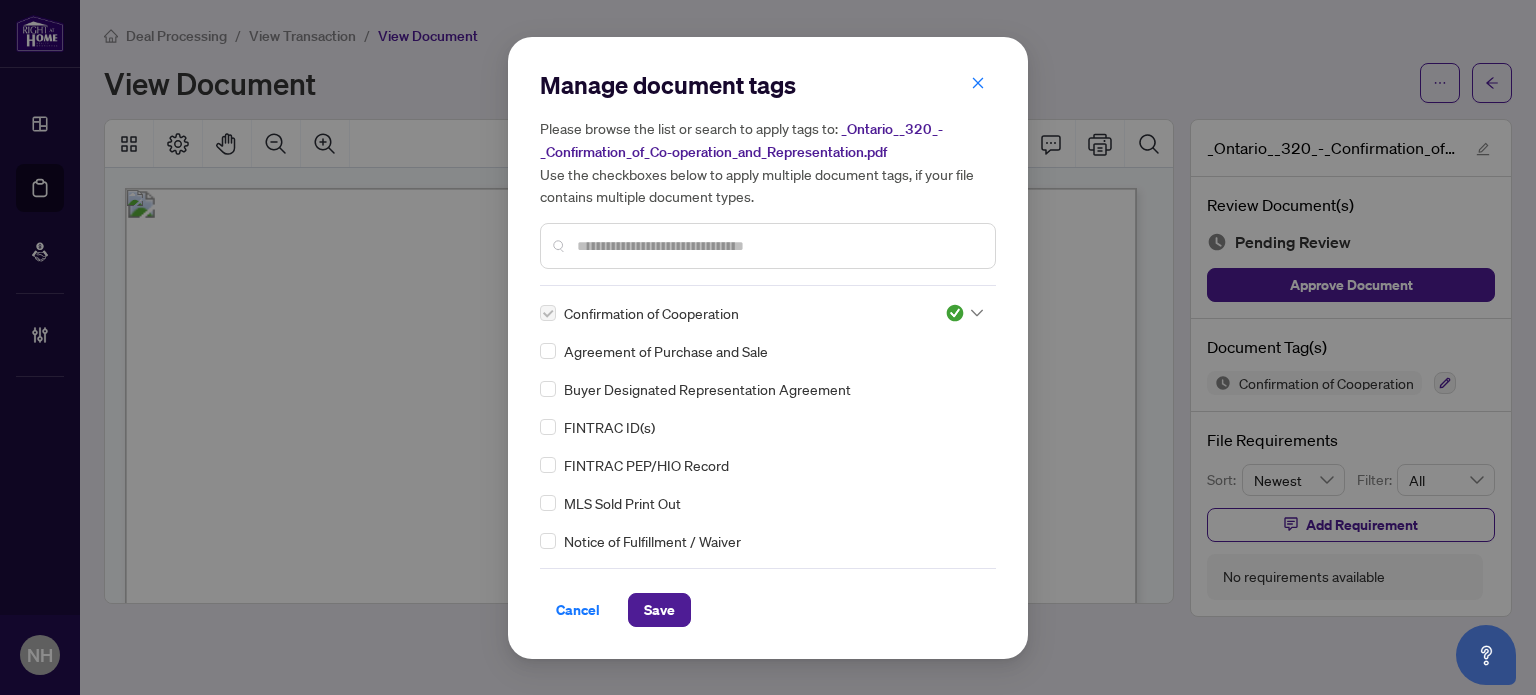 click on "Save" at bounding box center [659, 610] 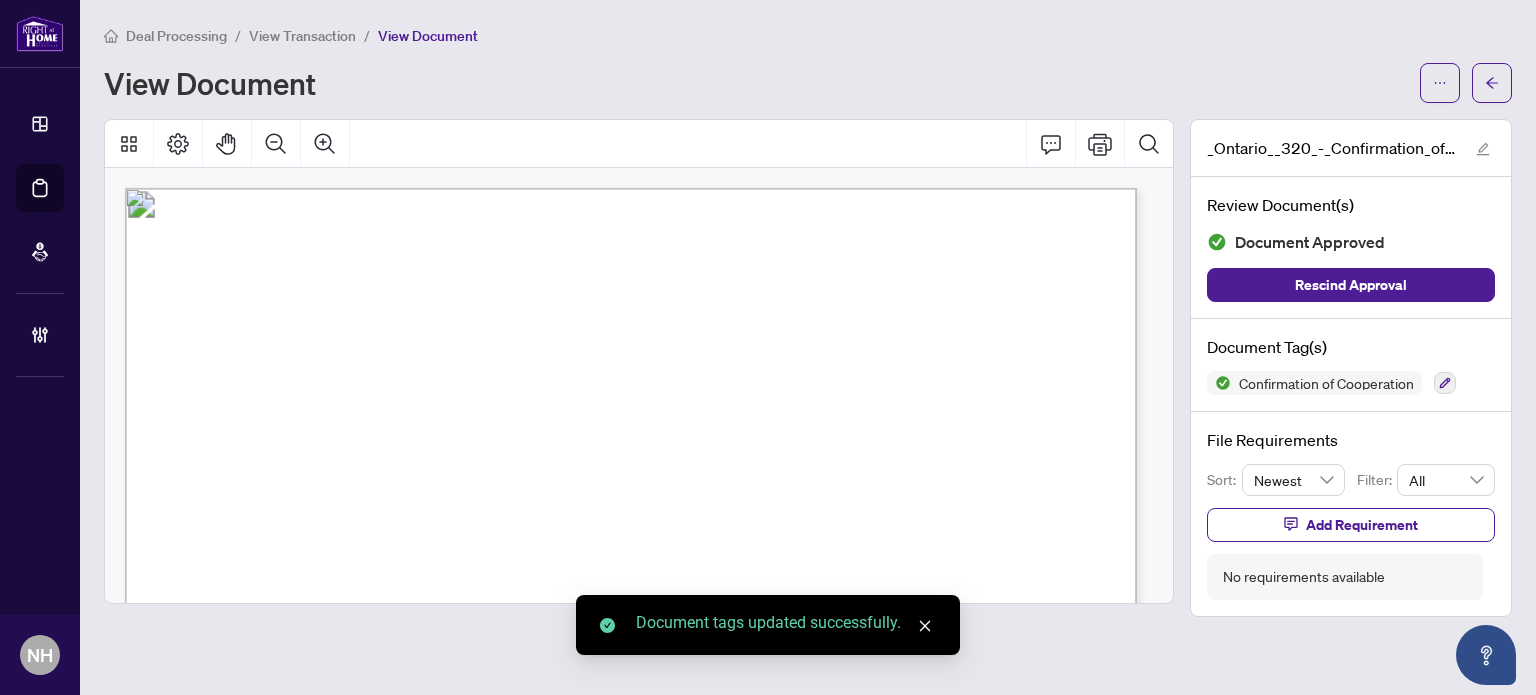 click on "View Transaction" at bounding box center [302, 36] 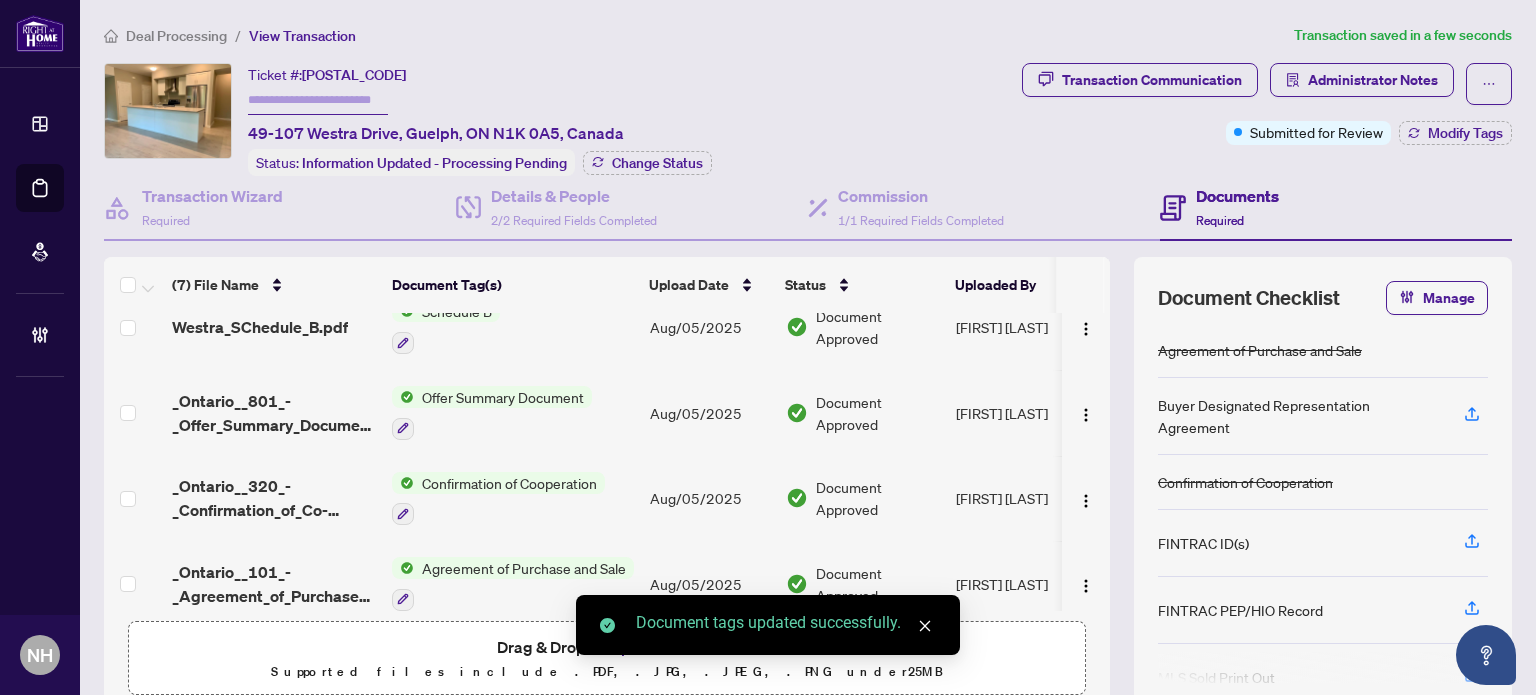 scroll, scrollTop: 0, scrollLeft: 0, axis: both 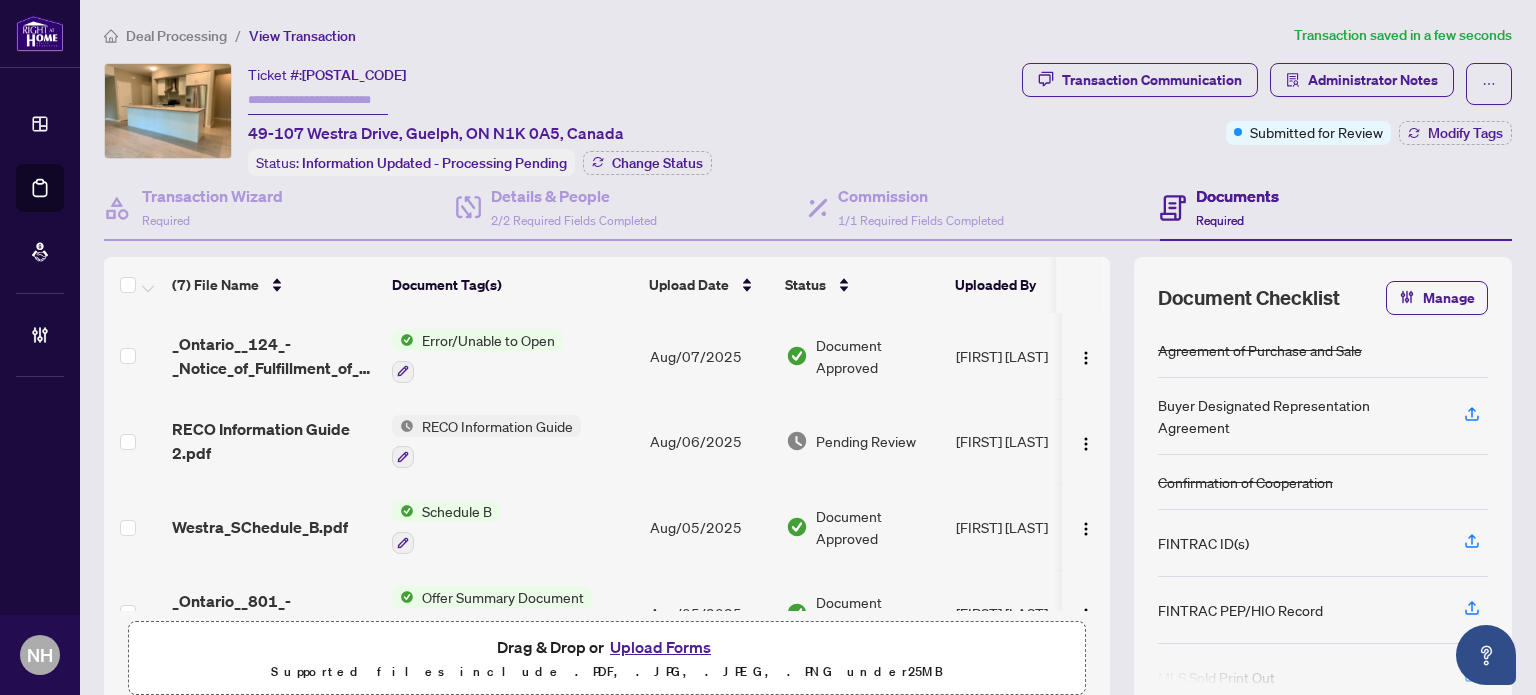 click on "RECO Information Guide 2.pdf" at bounding box center [274, 441] 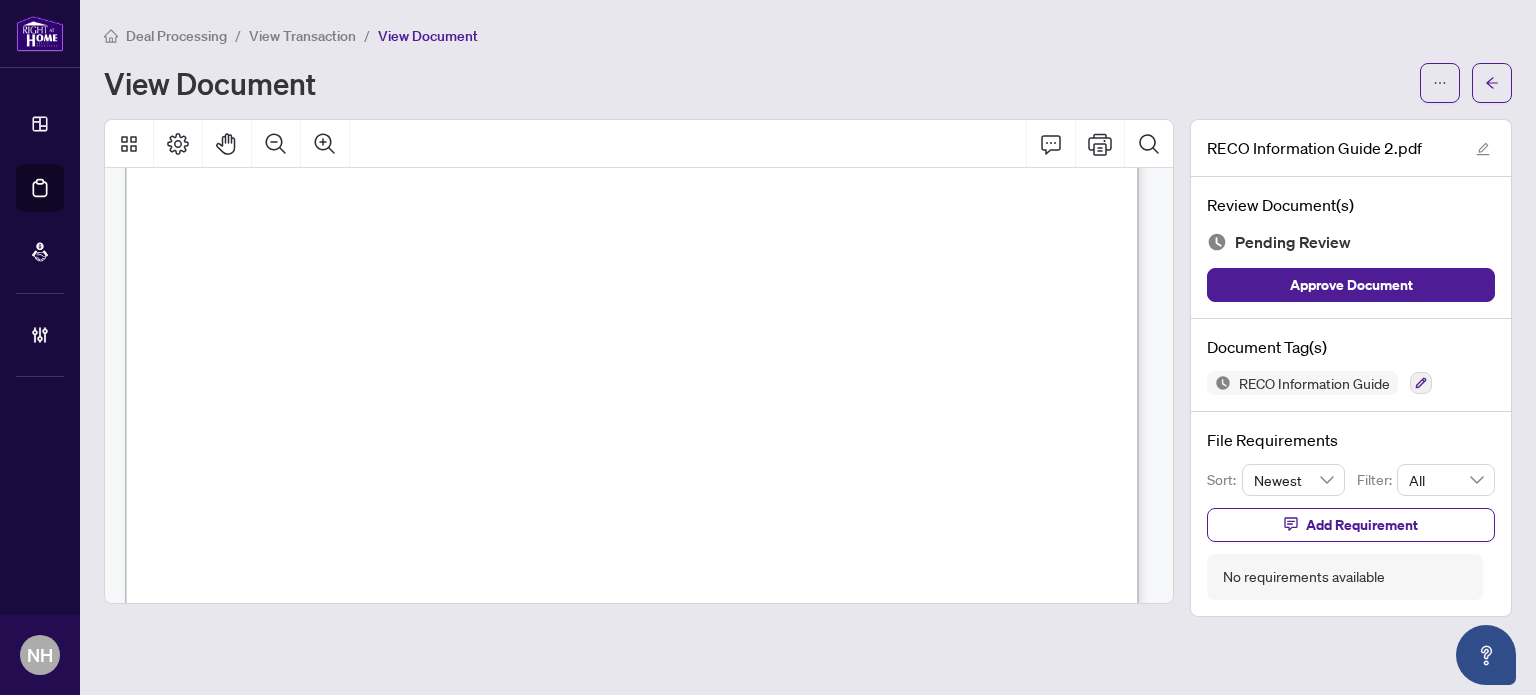 scroll, scrollTop: 17057, scrollLeft: 0, axis: vertical 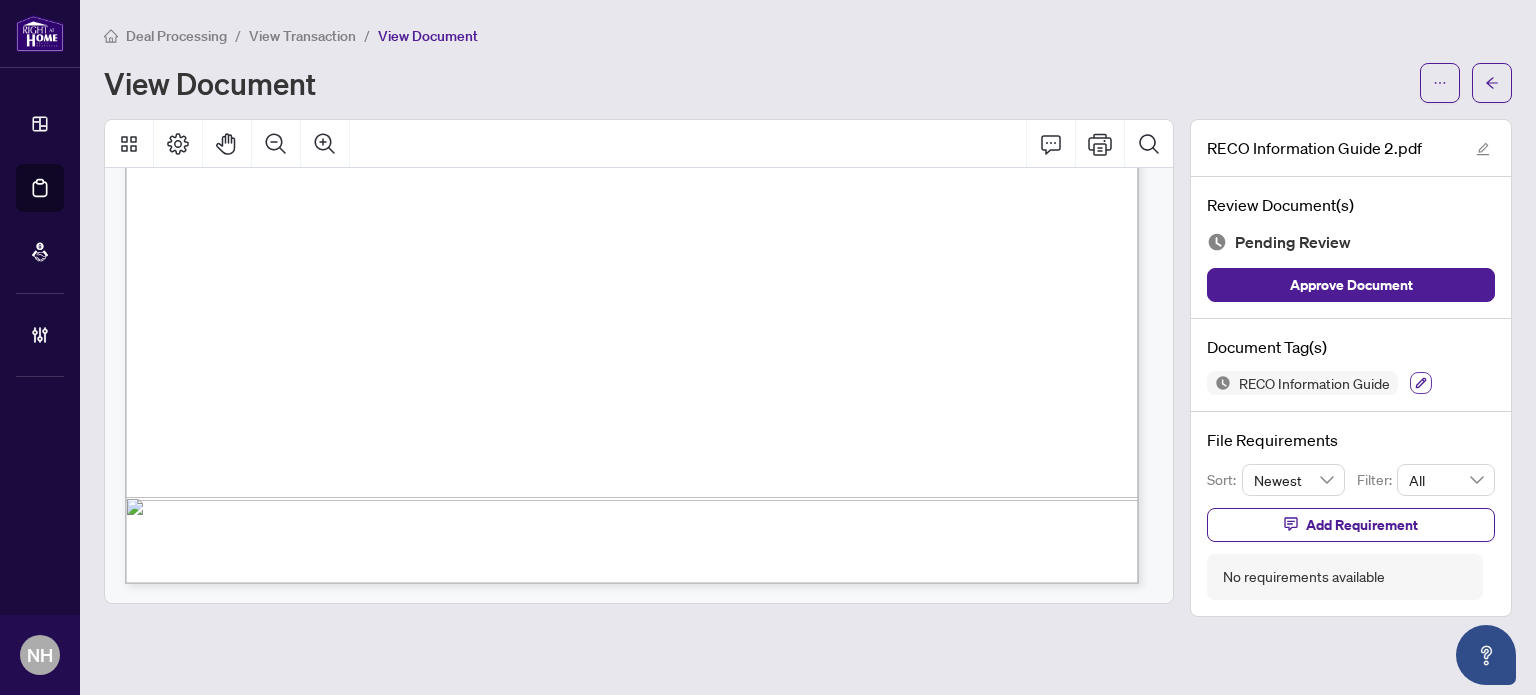 click 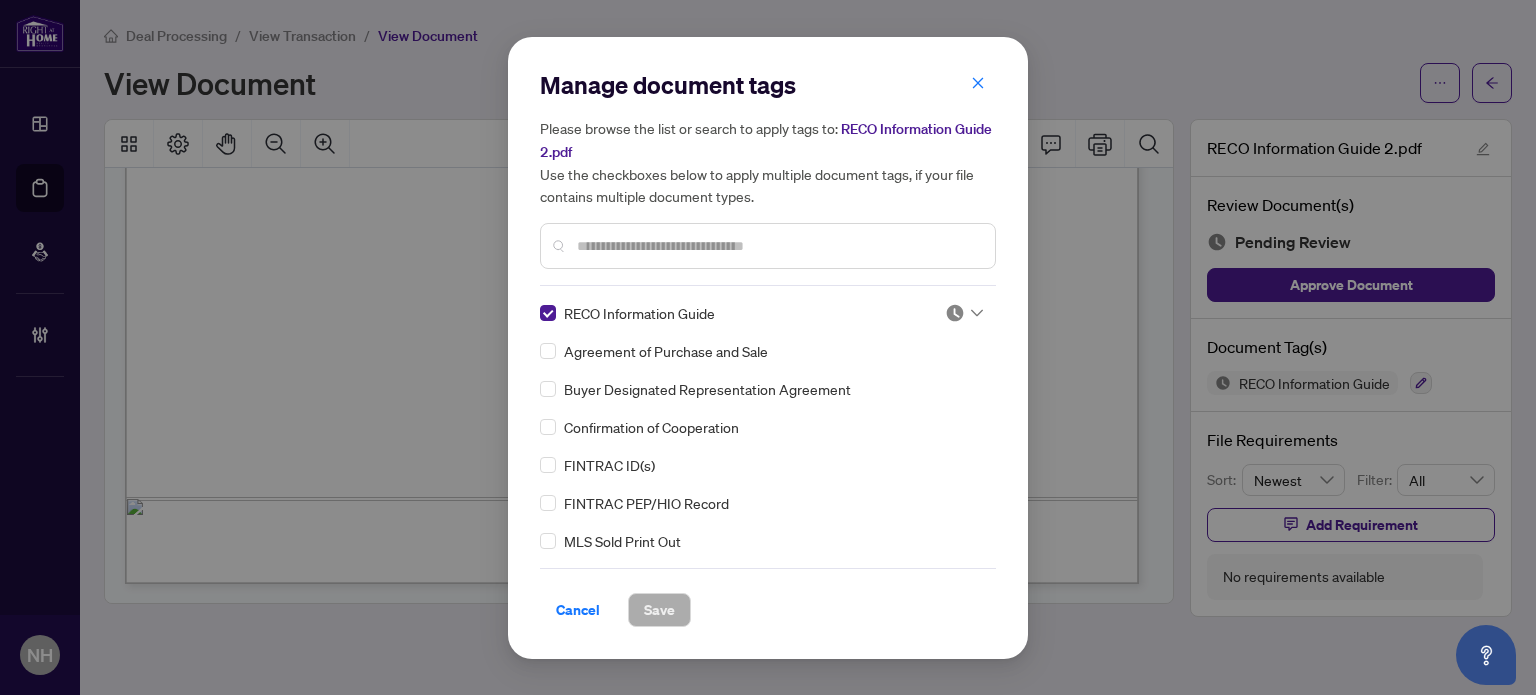 click at bounding box center [964, 313] 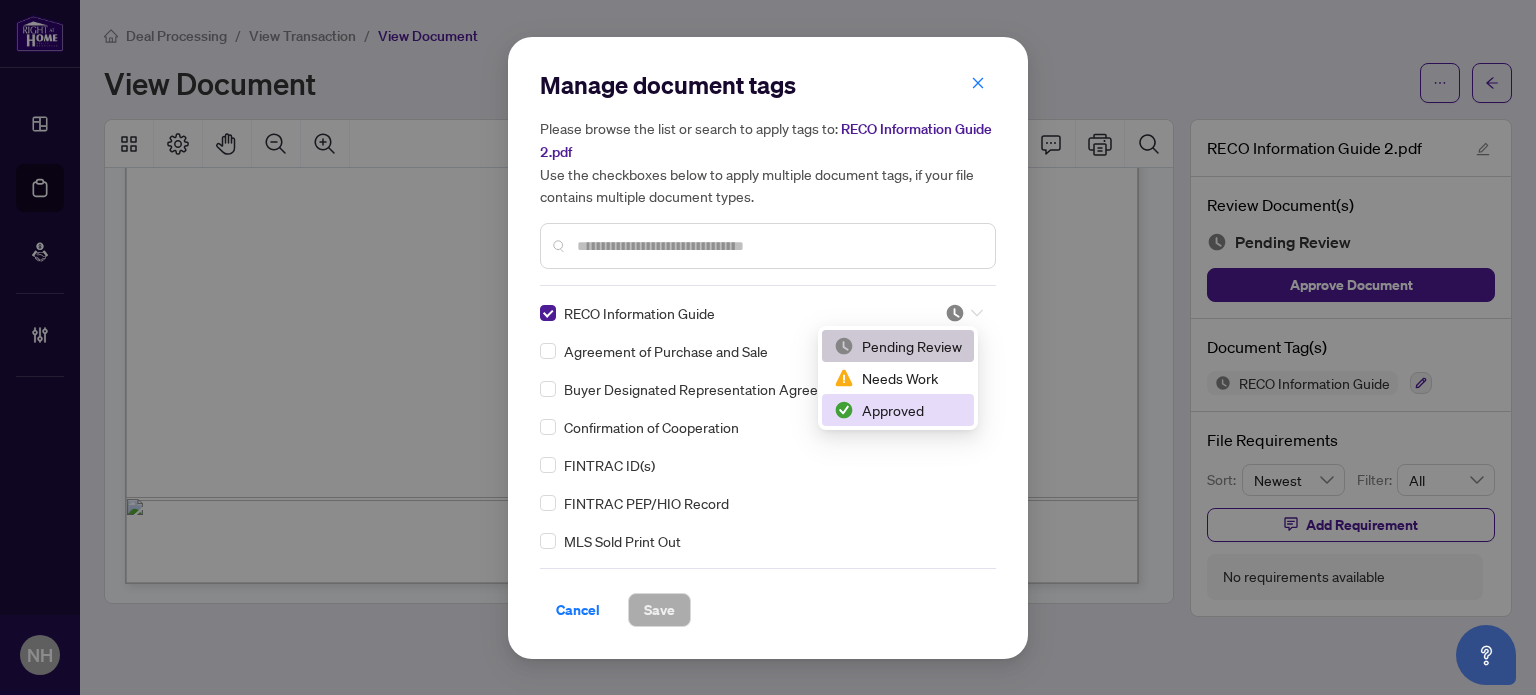 click on "Approved" at bounding box center (898, 410) 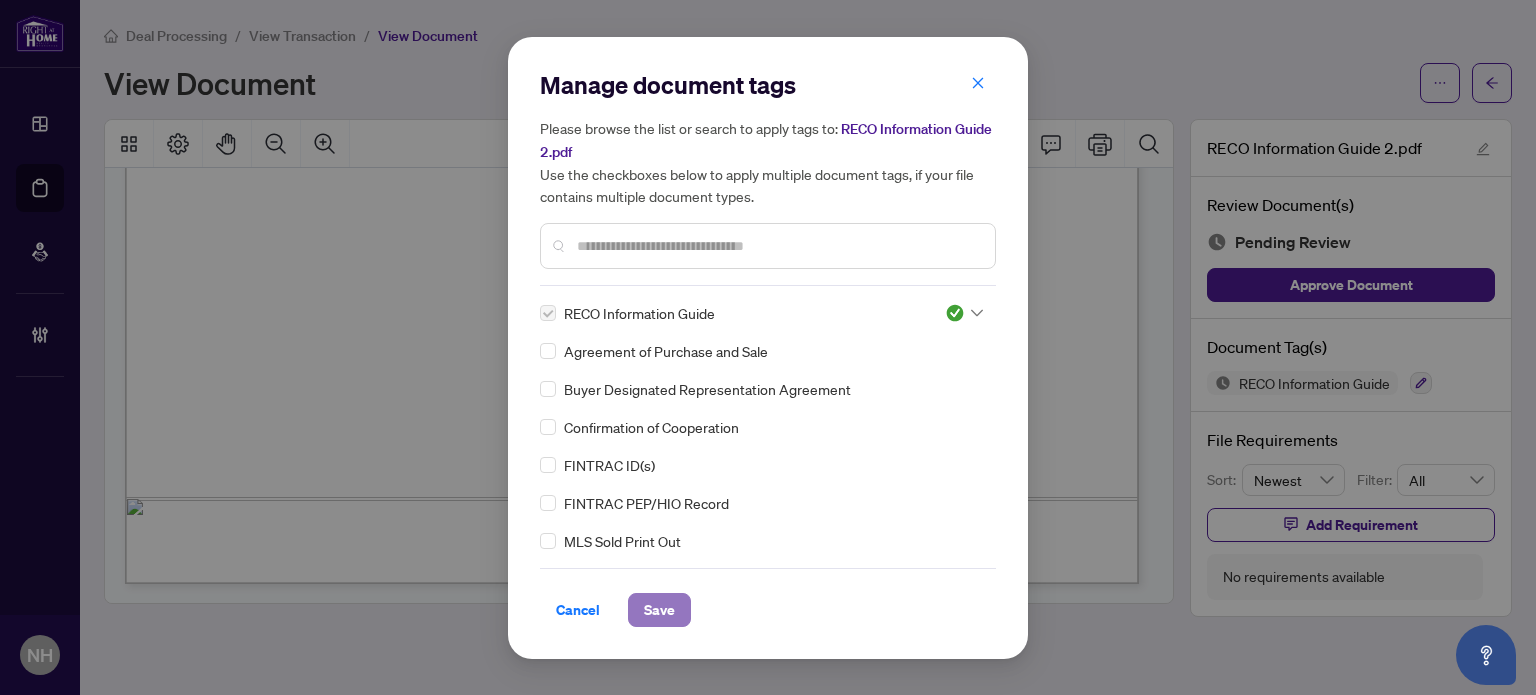 click on "Save" at bounding box center (659, 610) 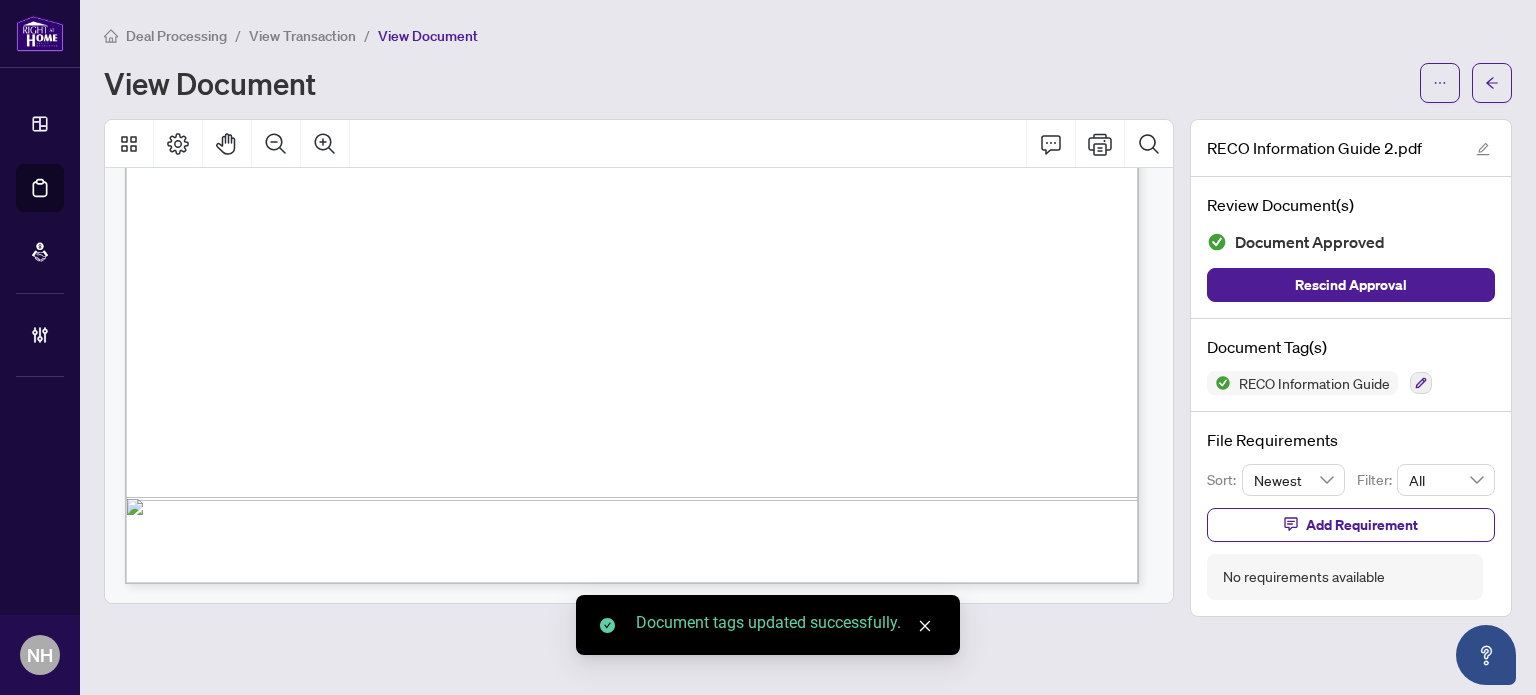click on "View Transaction" at bounding box center (302, 36) 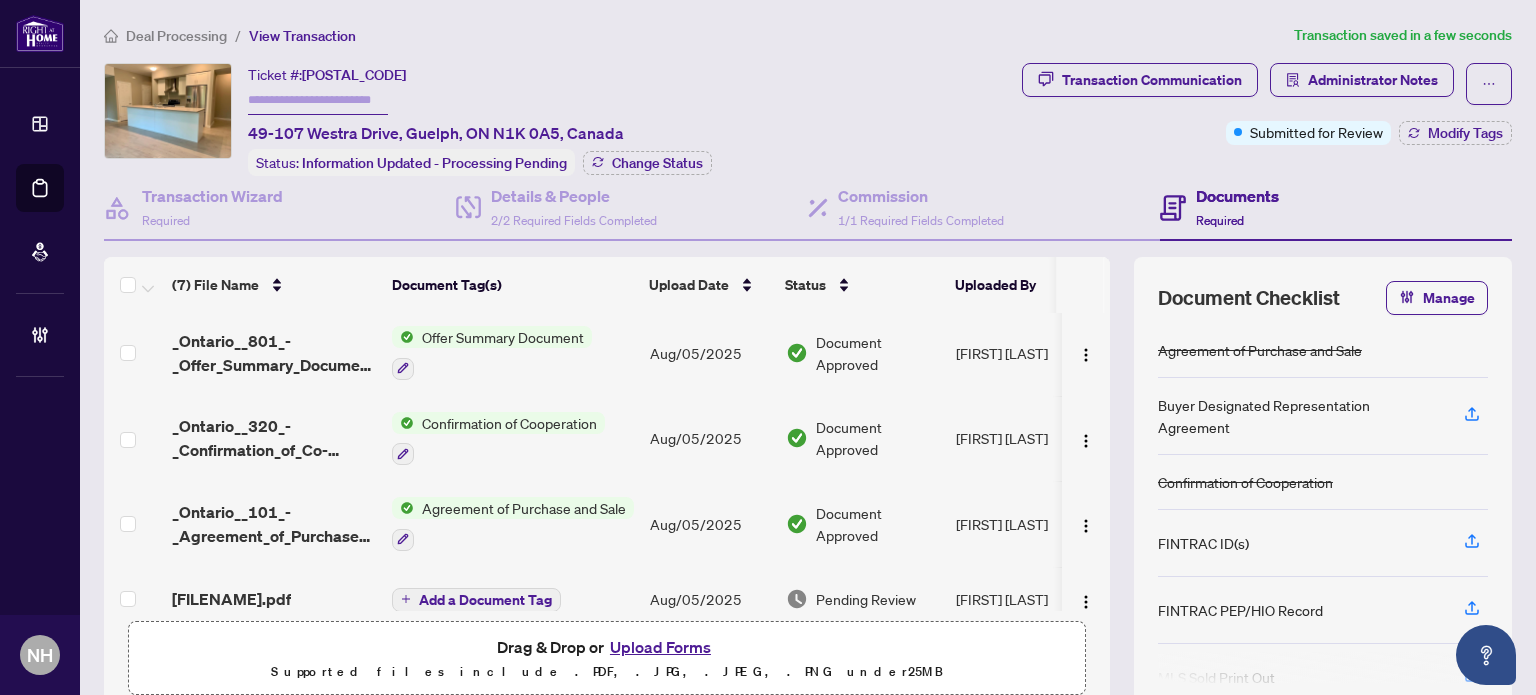 scroll, scrollTop: 293, scrollLeft: 0, axis: vertical 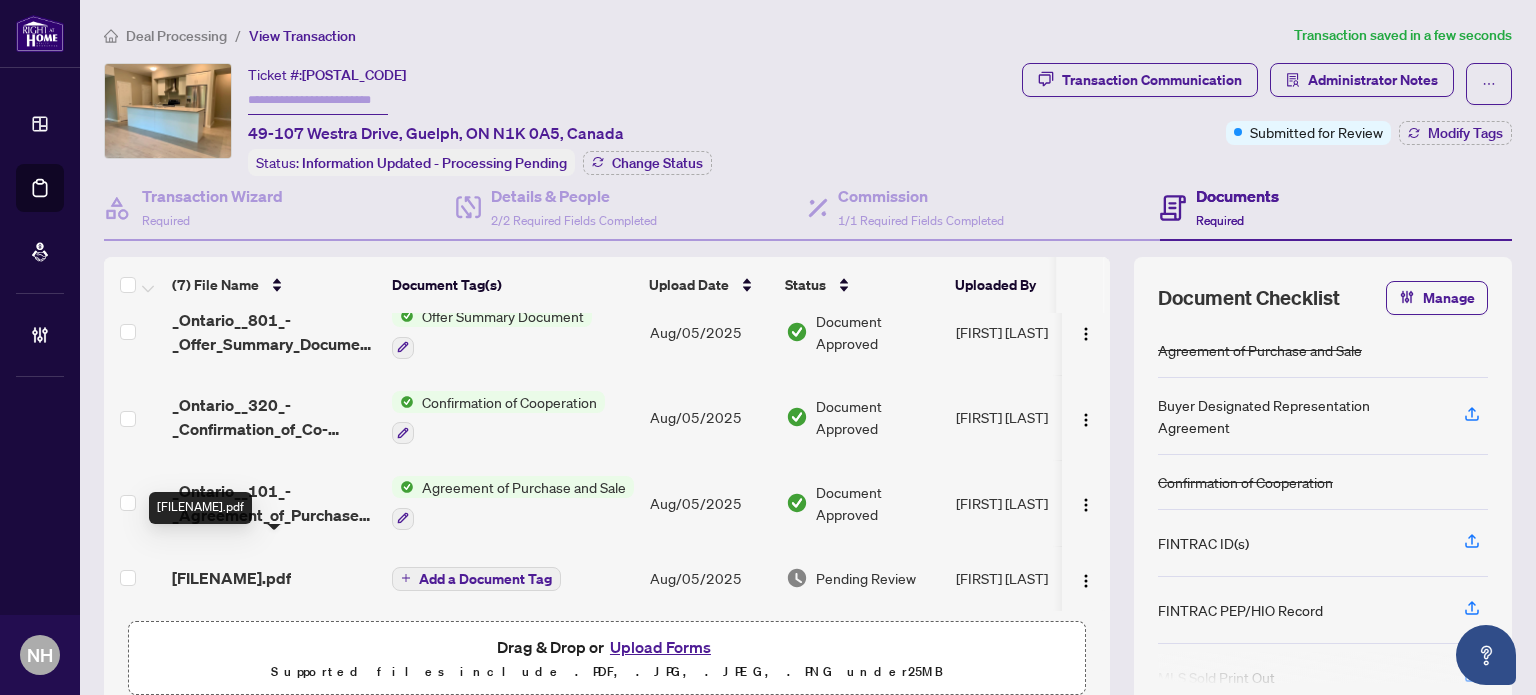 click on "1754416258618-202508011305386031.pdf" at bounding box center (231, 578) 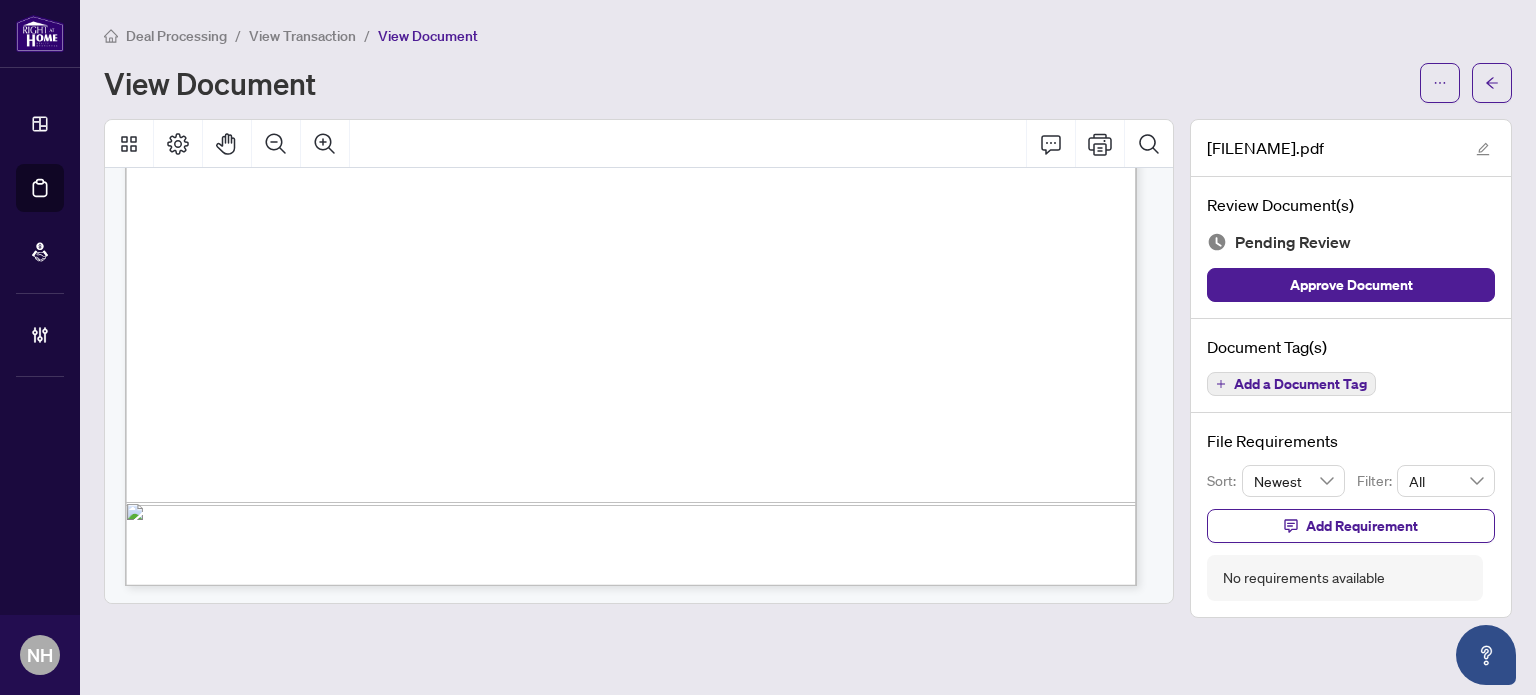 scroll, scrollTop: 913, scrollLeft: 0, axis: vertical 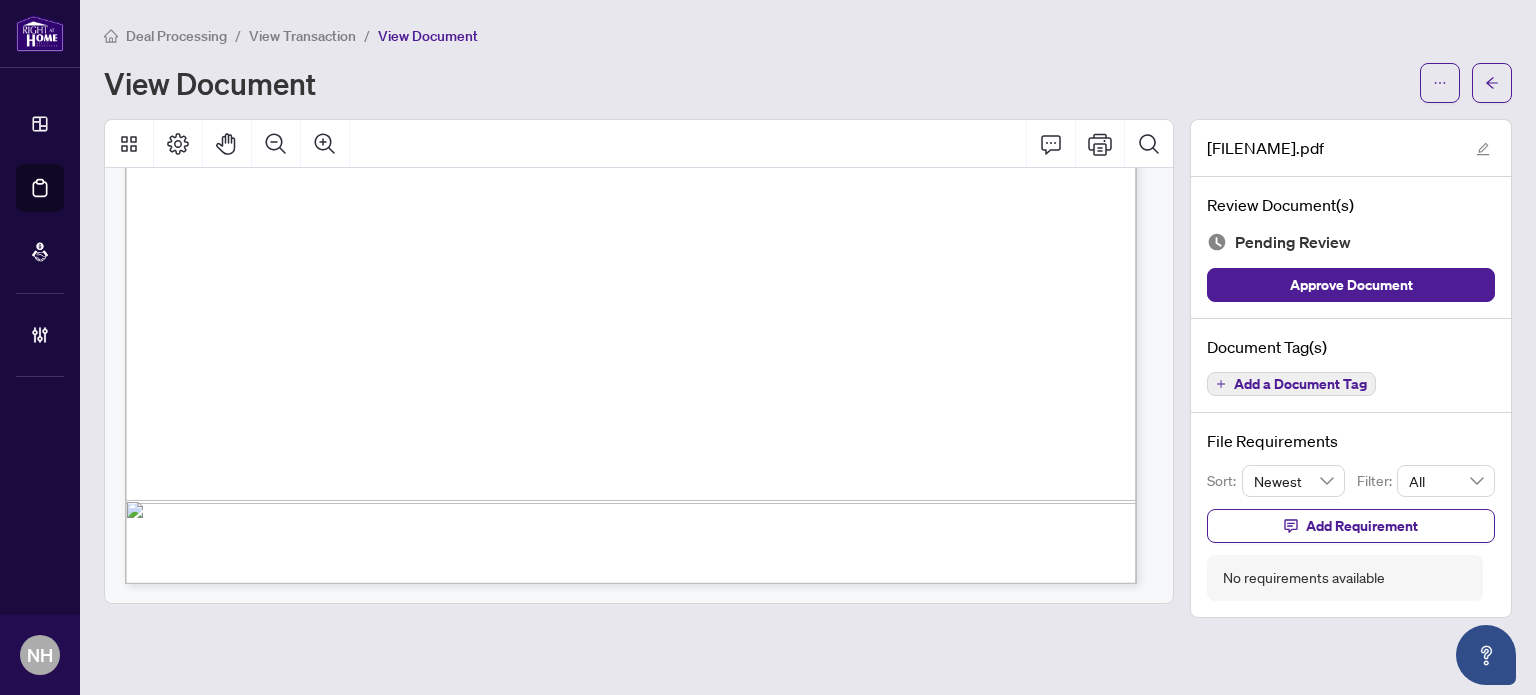 click on "Add a Document Tag" at bounding box center [1300, 384] 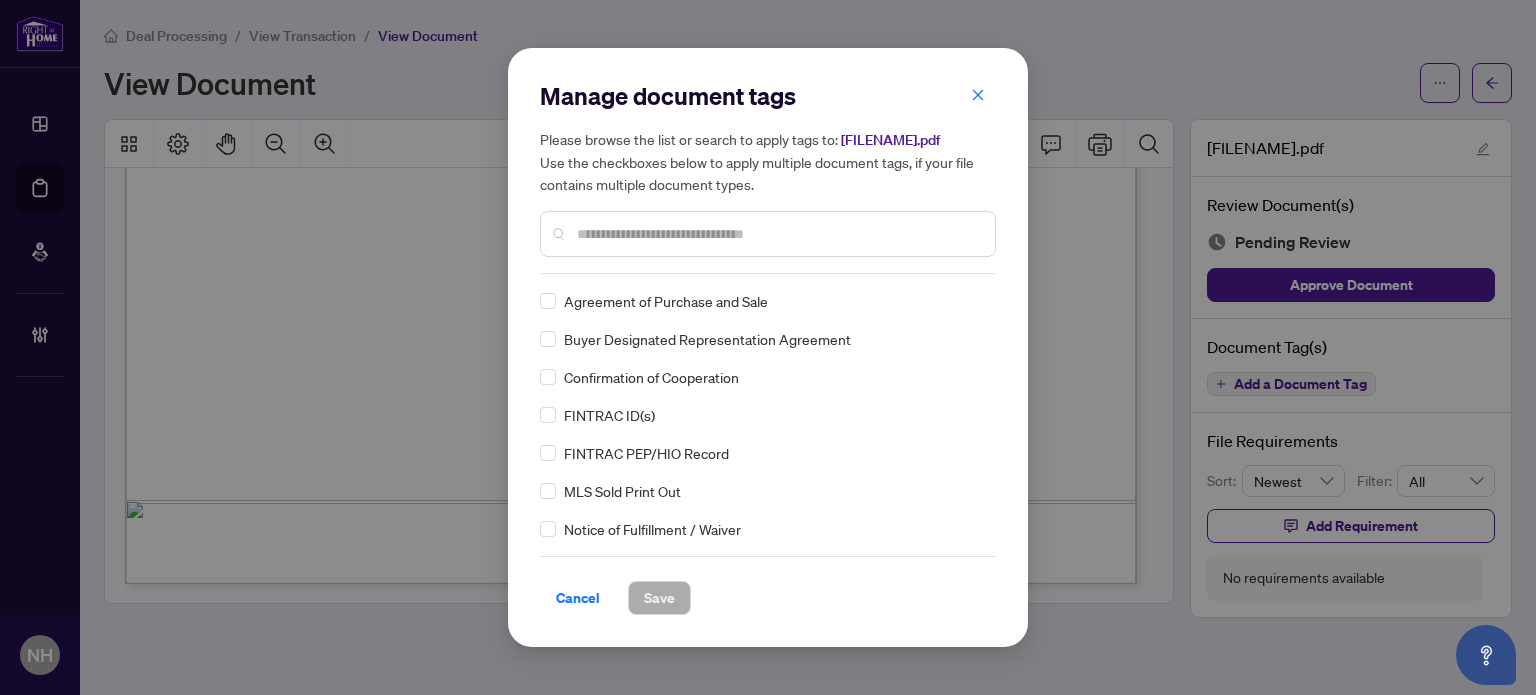 click at bounding box center (778, 234) 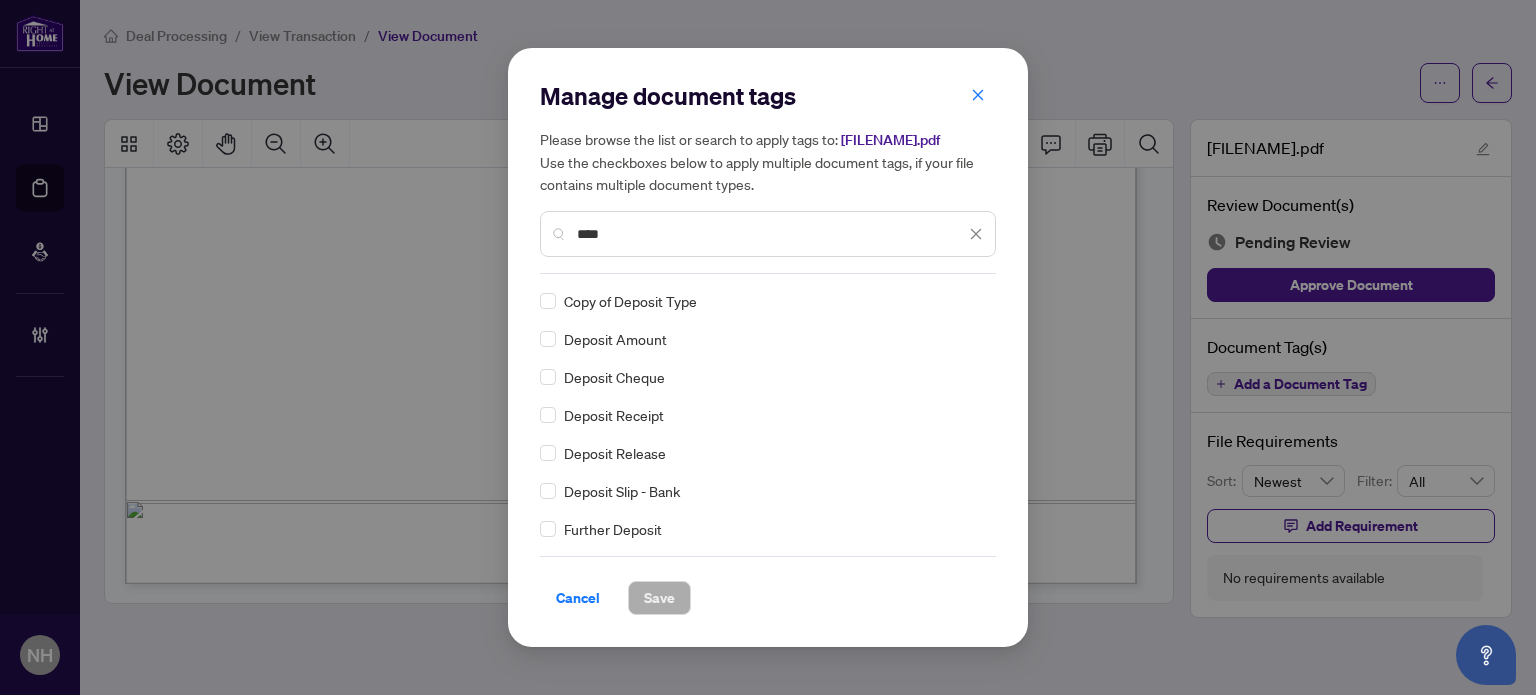 type on "****" 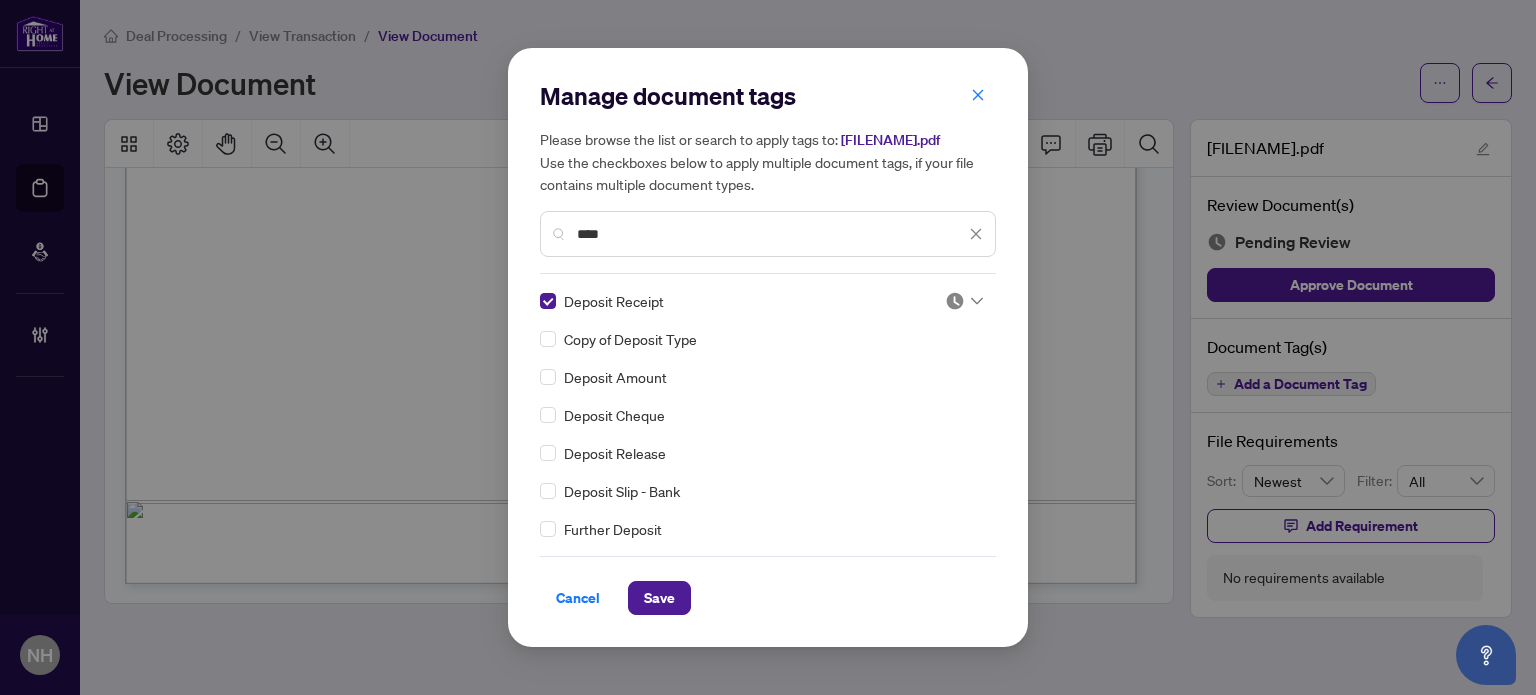 click at bounding box center (955, 301) 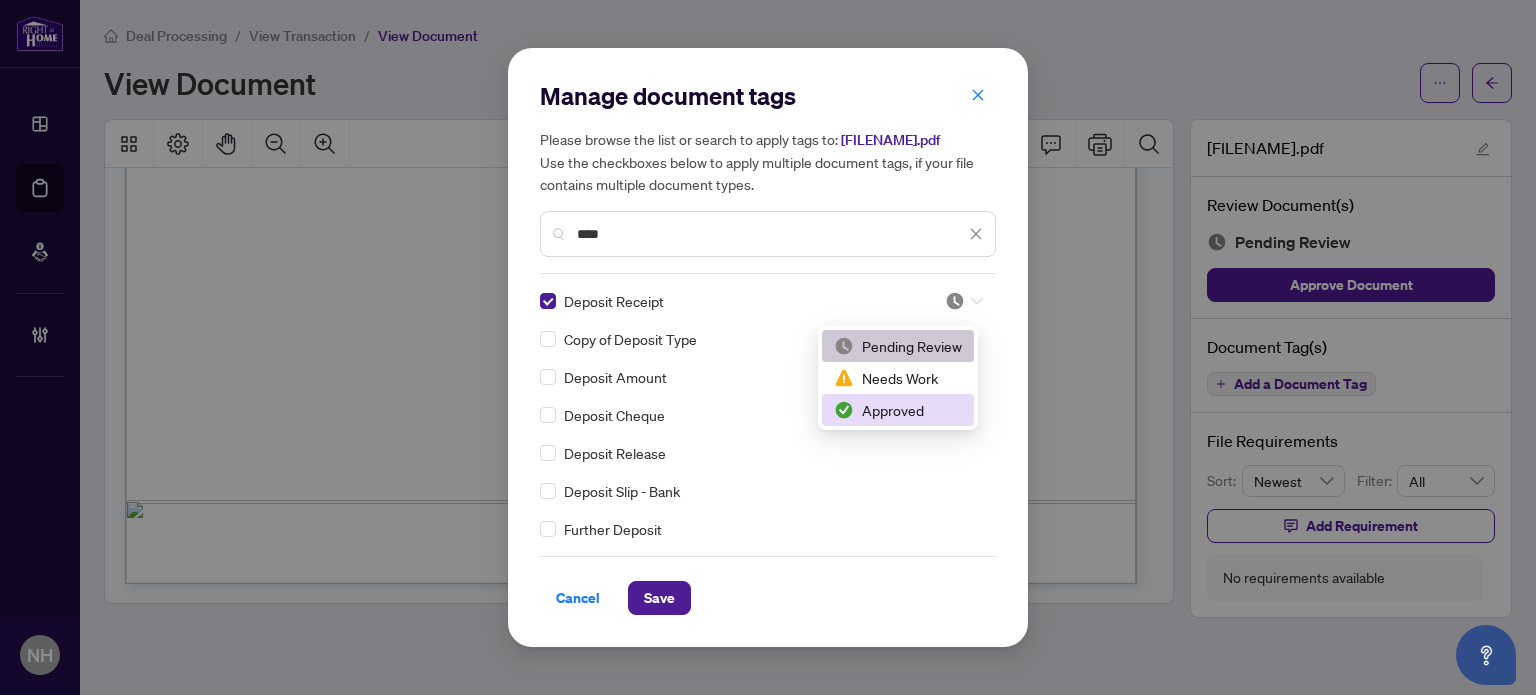 click on "Approved" at bounding box center (898, 410) 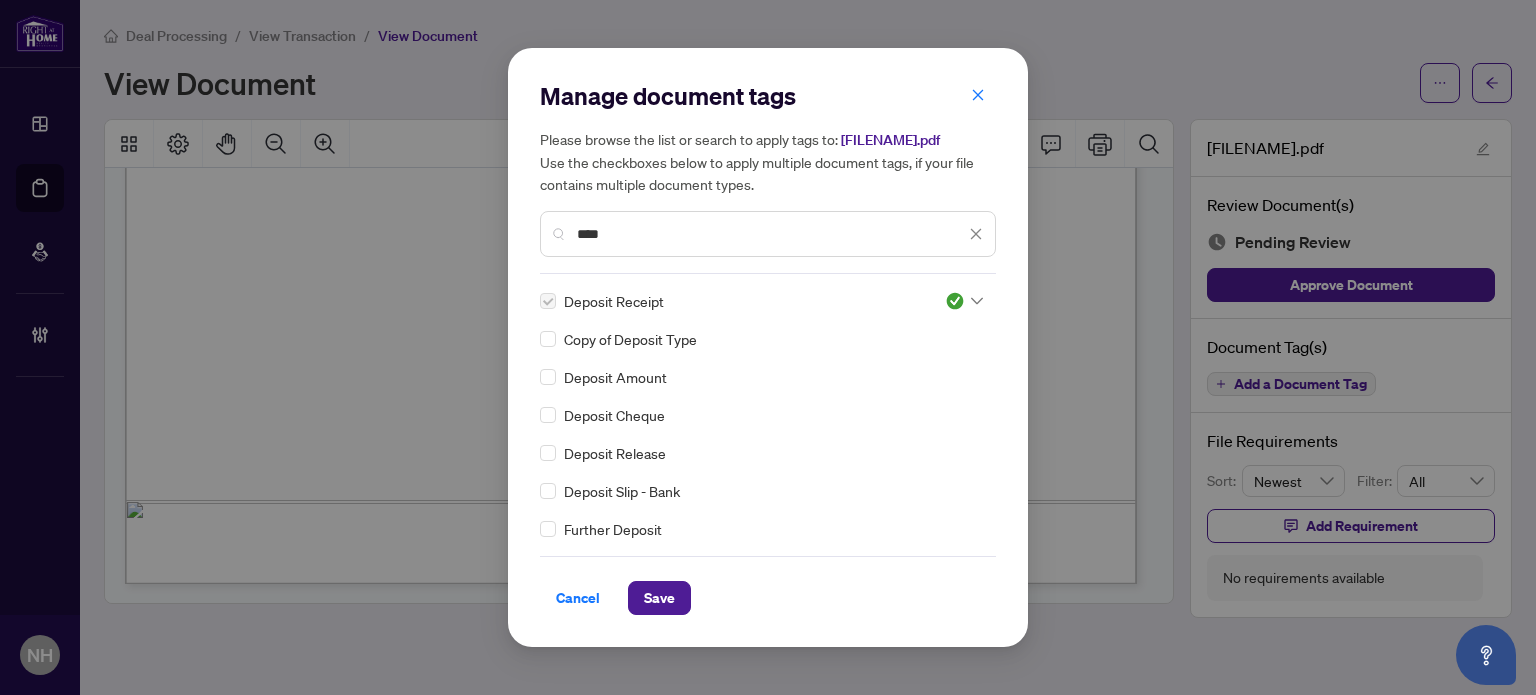 drag, startPoint x: 677, startPoint y: 604, endPoint x: 659, endPoint y: 567, distance: 41.14608 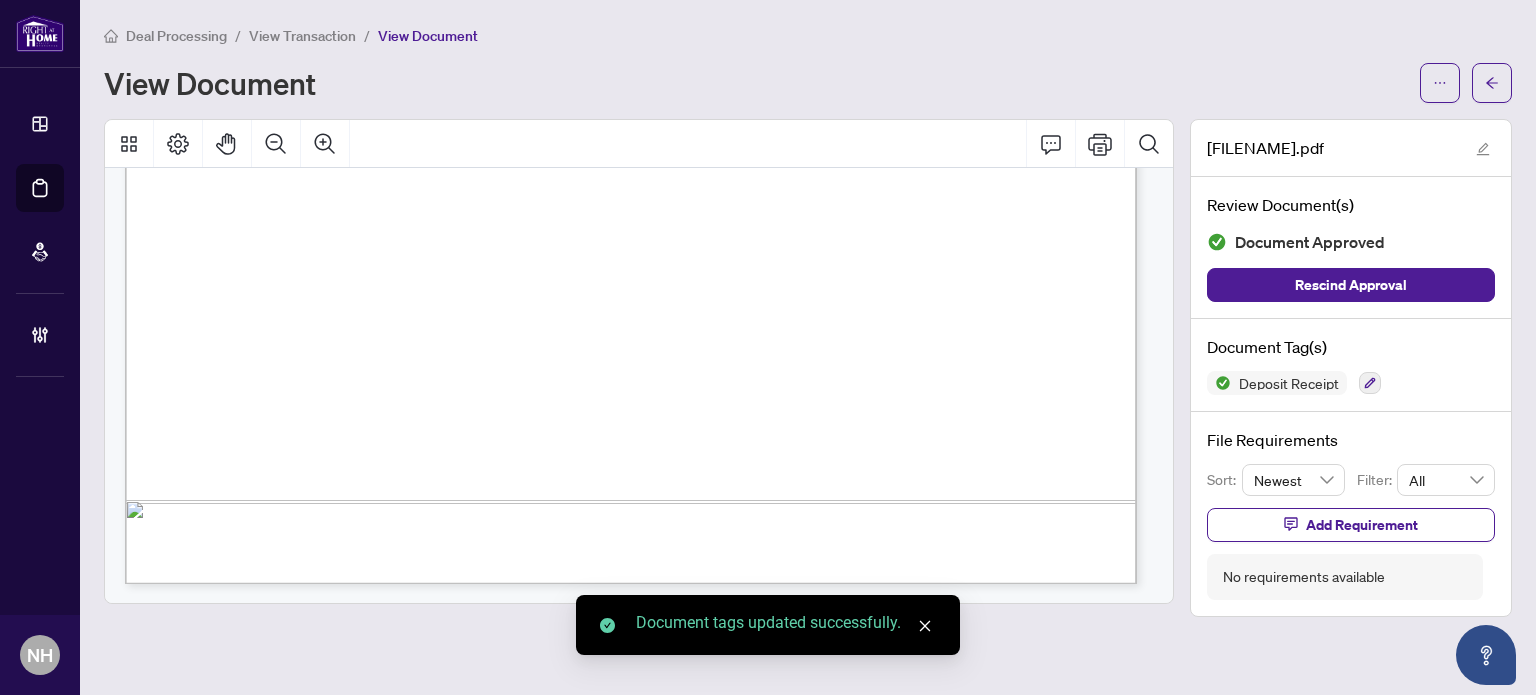 click on "View Transaction" at bounding box center (302, 36) 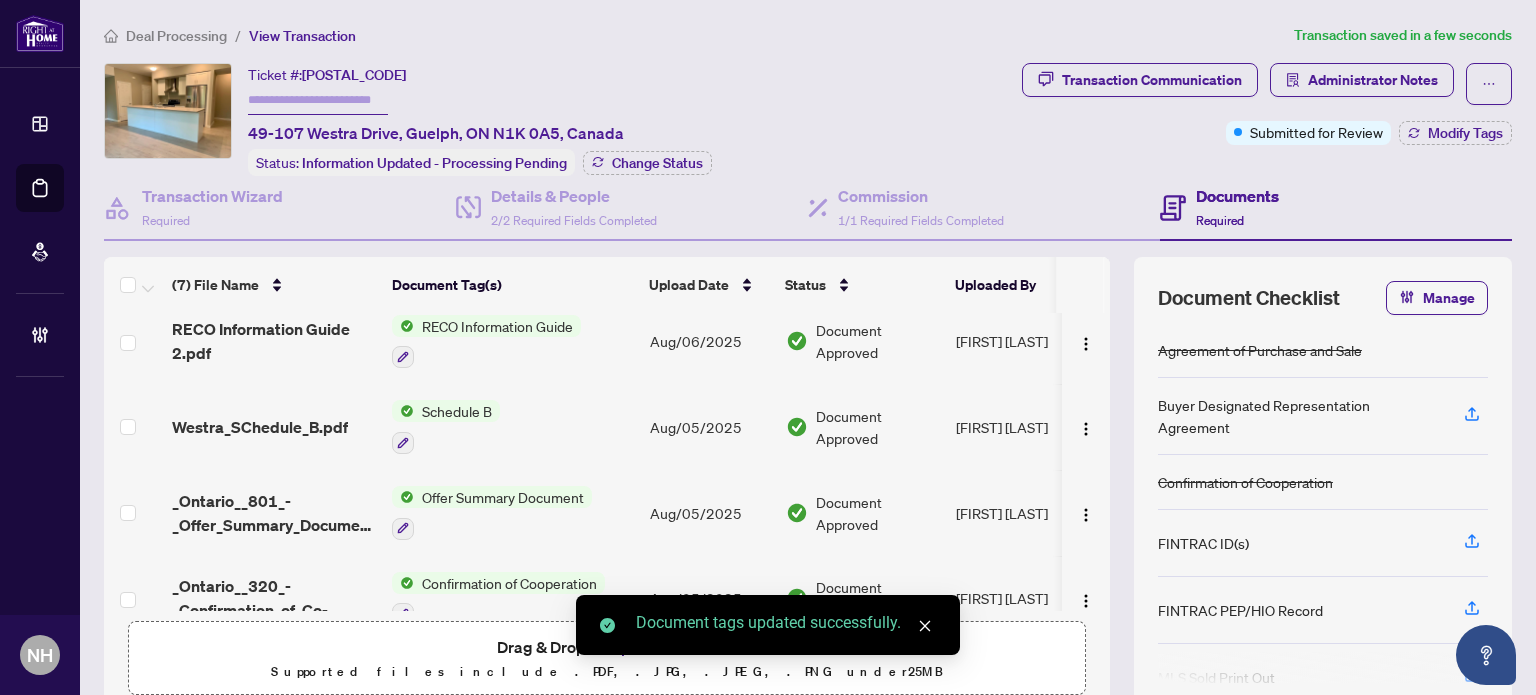 scroll, scrollTop: 297, scrollLeft: 0, axis: vertical 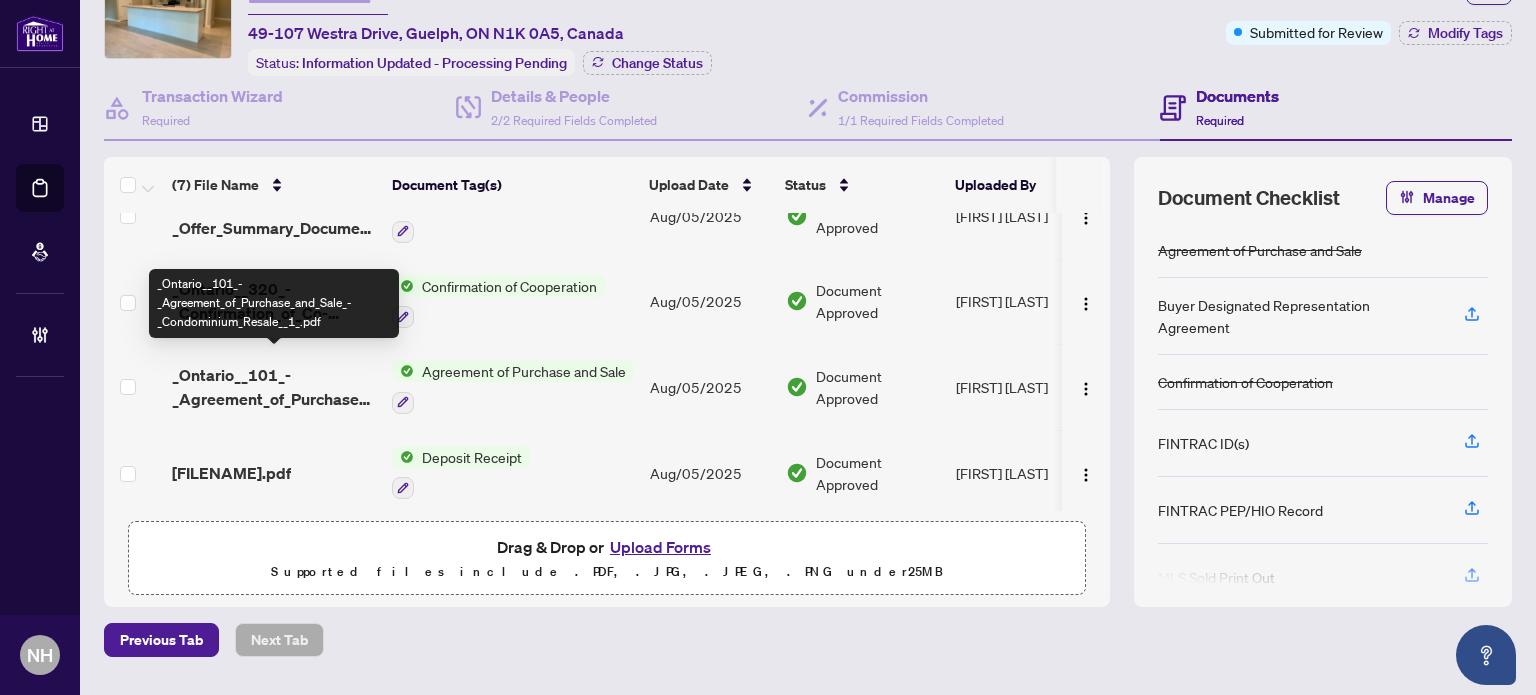 click on "_Ontario__101_-_Agreement_of_Purchase_and_Sale_-_Condominium_Resale__1_.pdf" at bounding box center (274, 387) 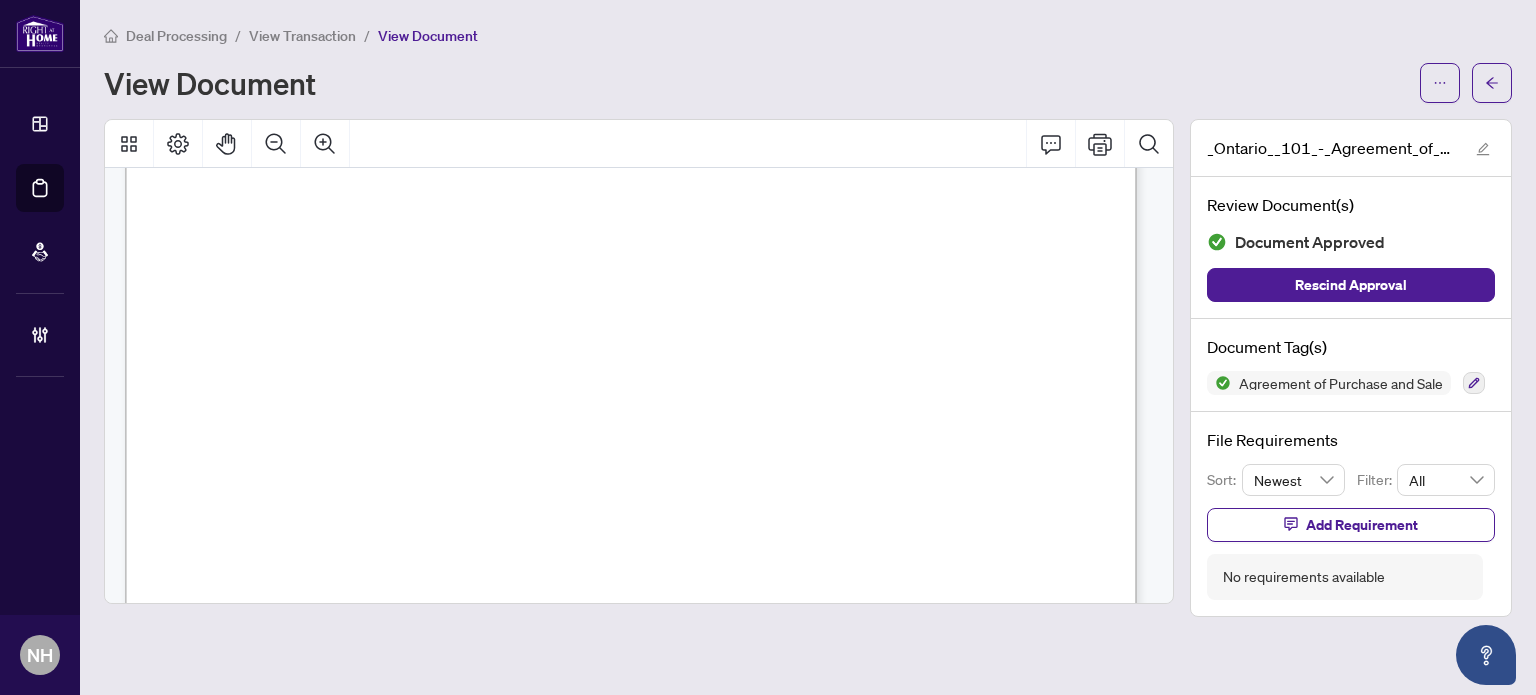 scroll, scrollTop: 300, scrollLeft: 0, axis: vertical 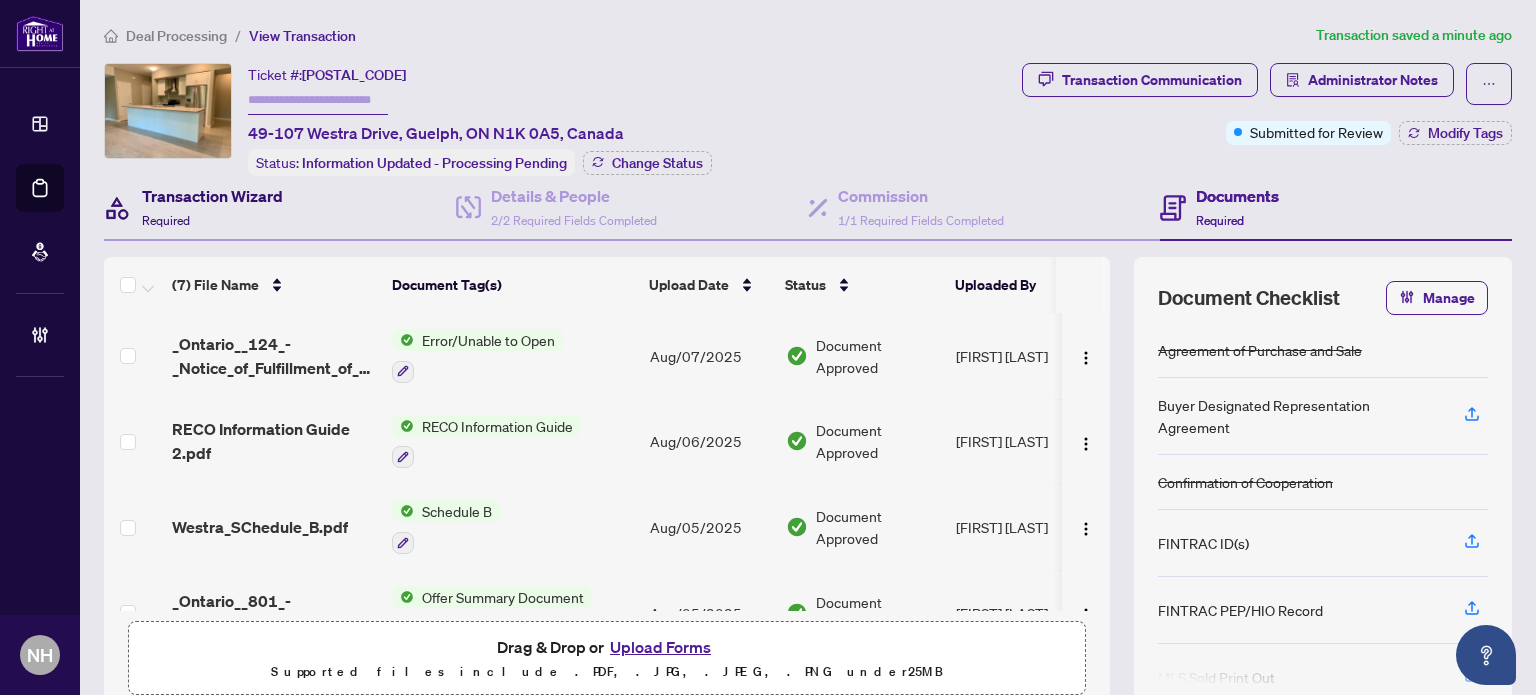 click on "Transaction Wizard" at bounding box center [212, 196] 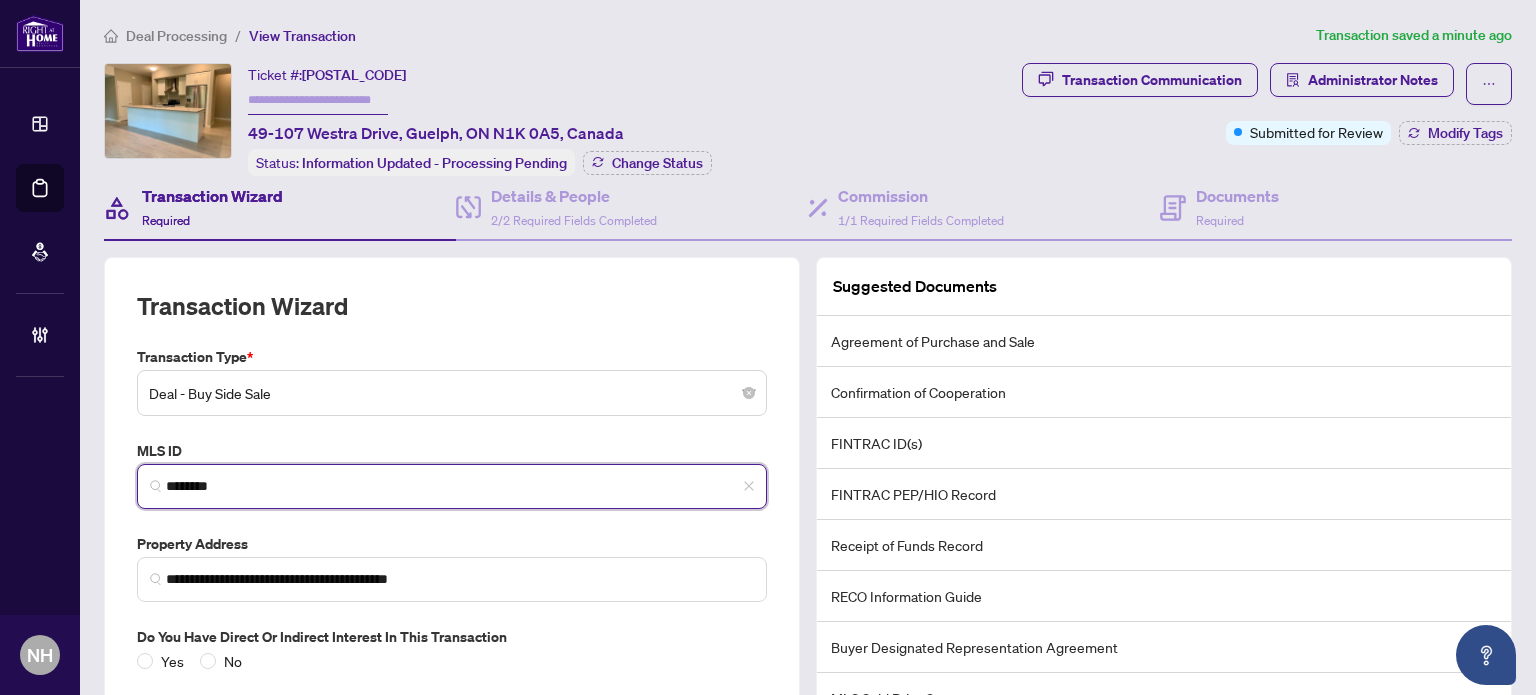 drag, startPoint x: 292, startPoint y: 480, endPoint x: 92, endPoint y: 419, distance: 209.09567 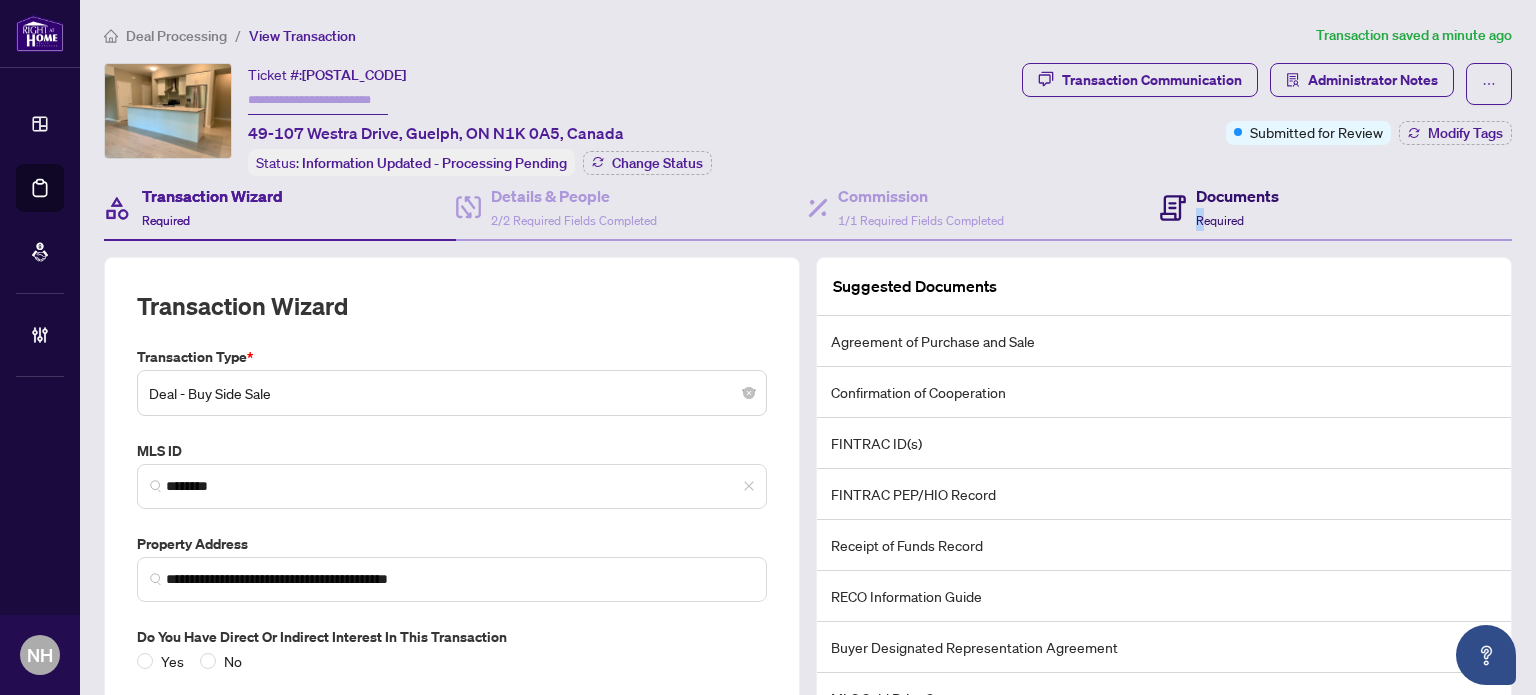 click on "Required" at bounding box center [1220, 220] 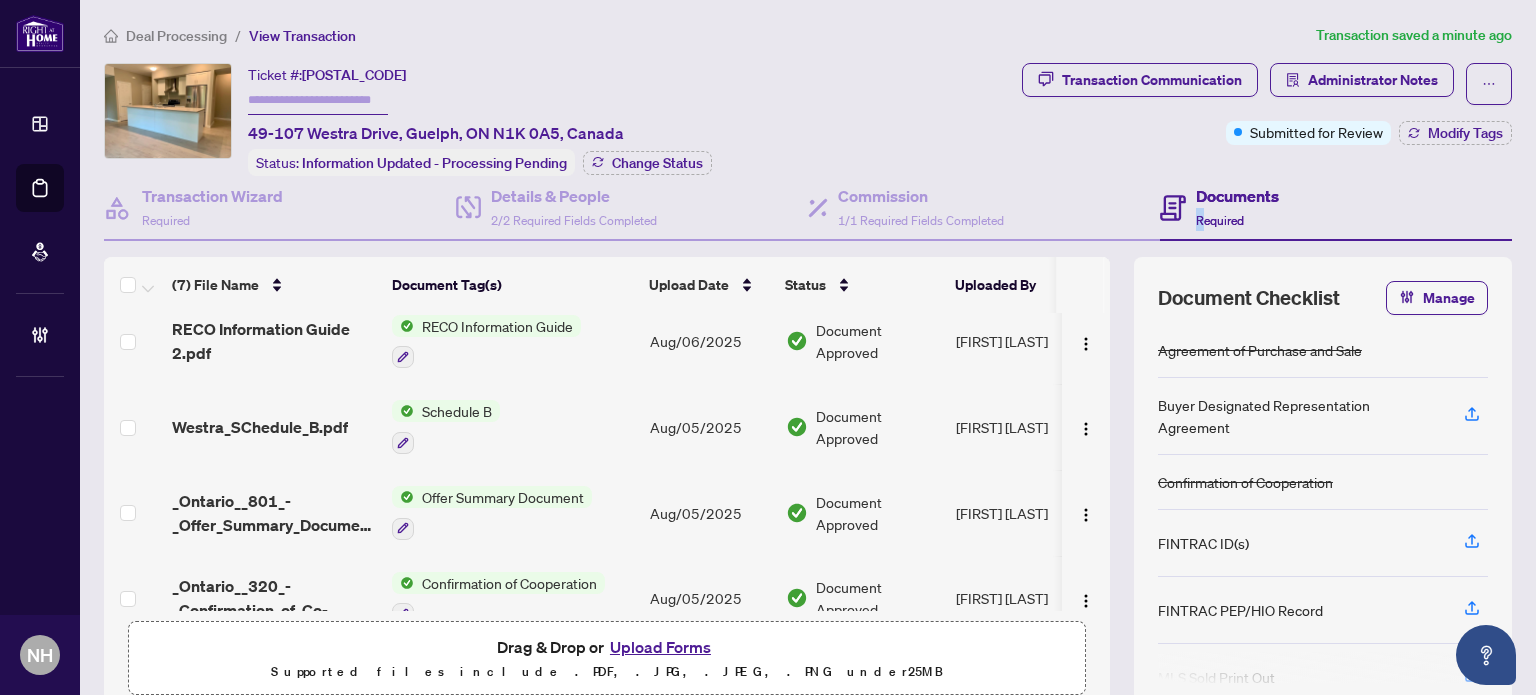 scroll, scrollTop: 297, scrollLeft: 0, axis: vertical 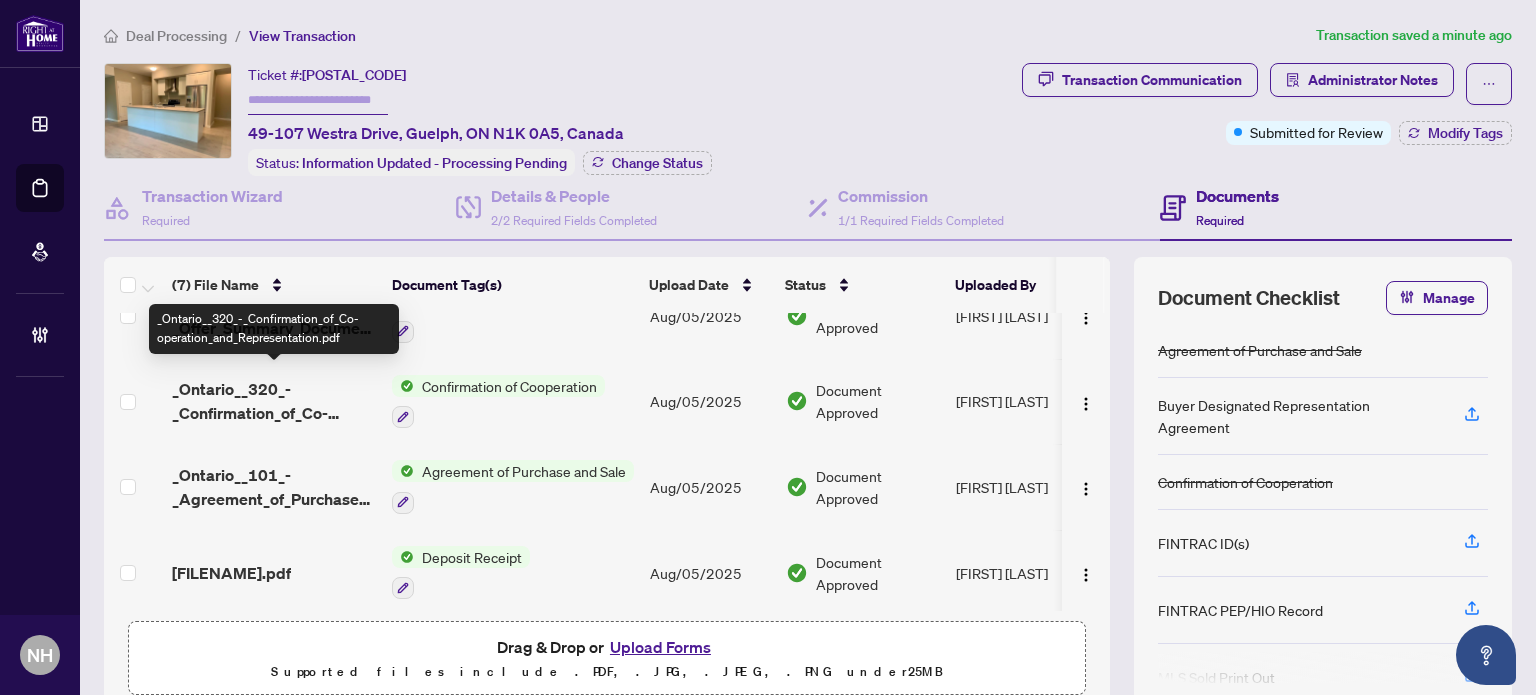 click on "_Ontario__320_-_Confirmation_of_Co-operation_and_Representation.pdf" at bounding box center (274, 401) 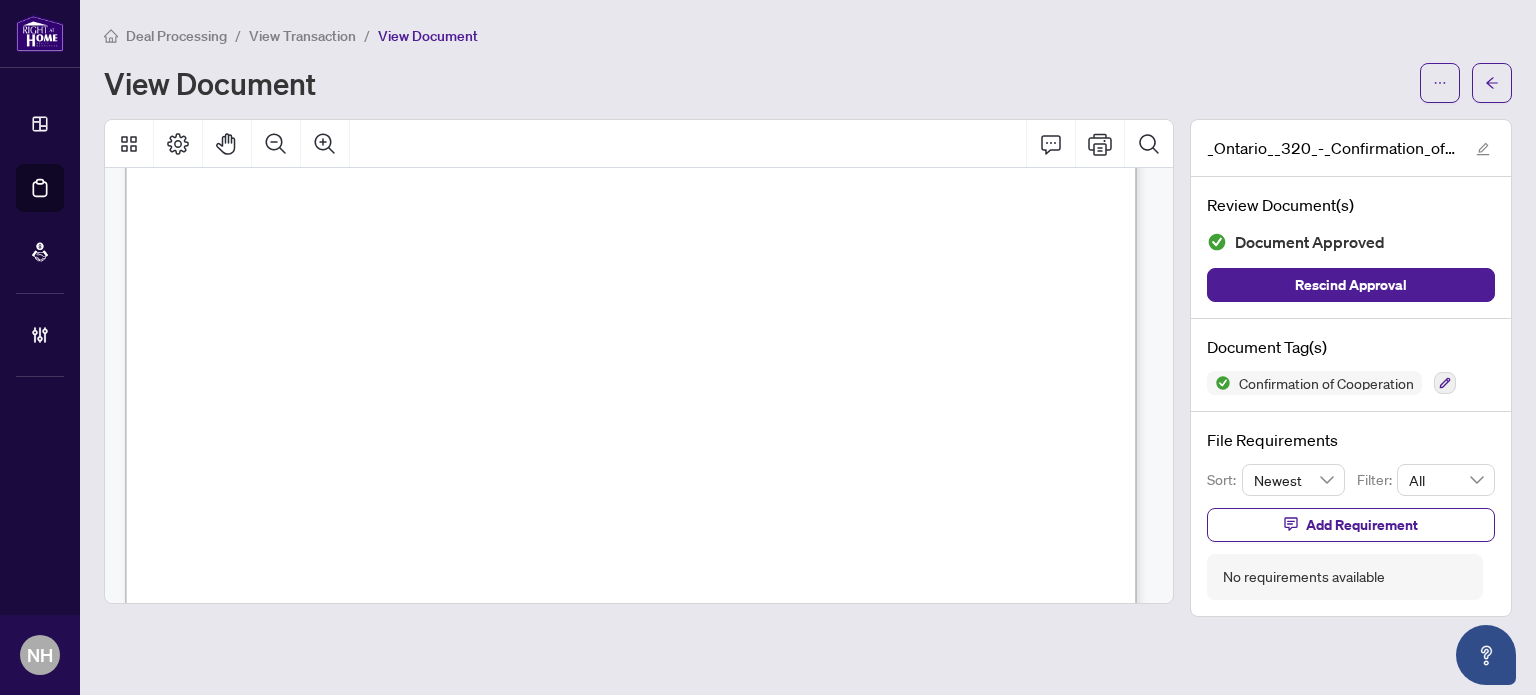scroll, scrollTop: 1600, scrollLeft: 0, axis: vertical 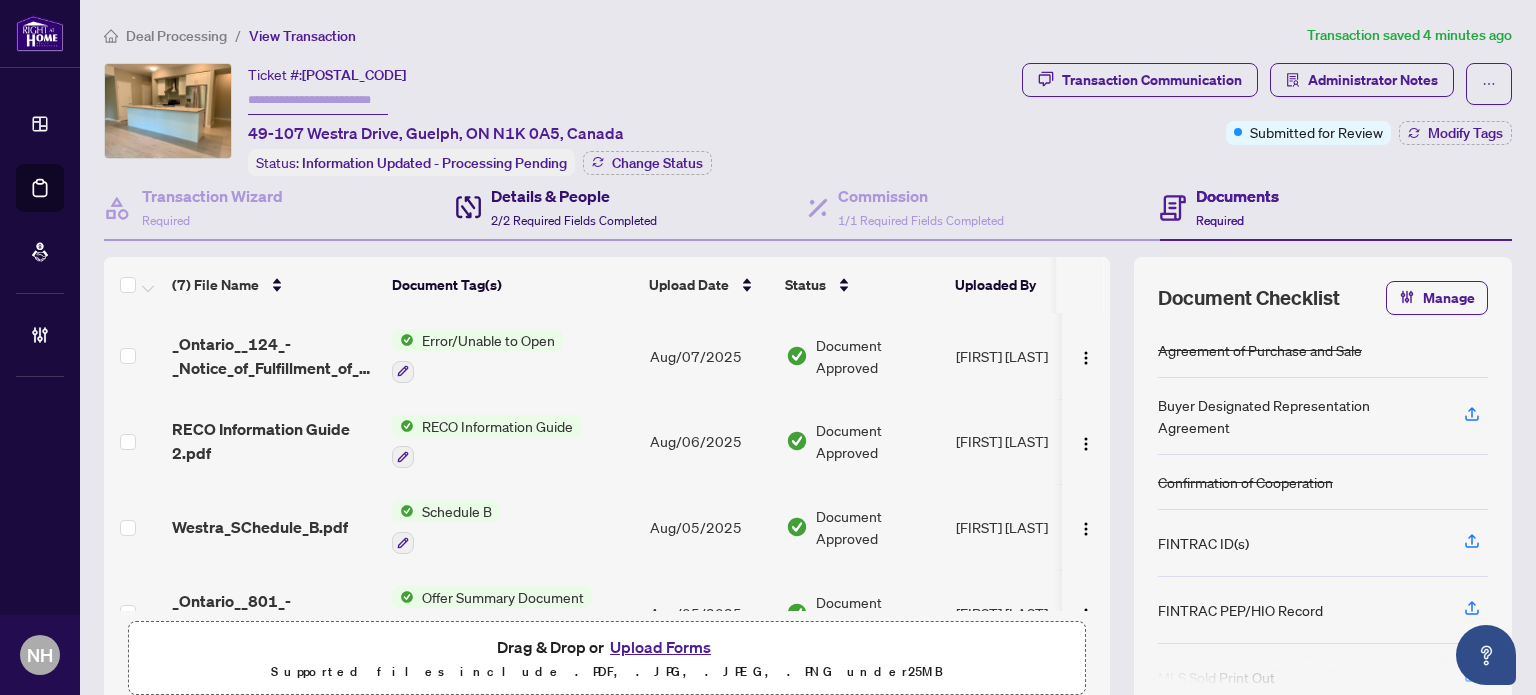 click on "2/2 Required Fields Completed" at bounding box center [574, 220] 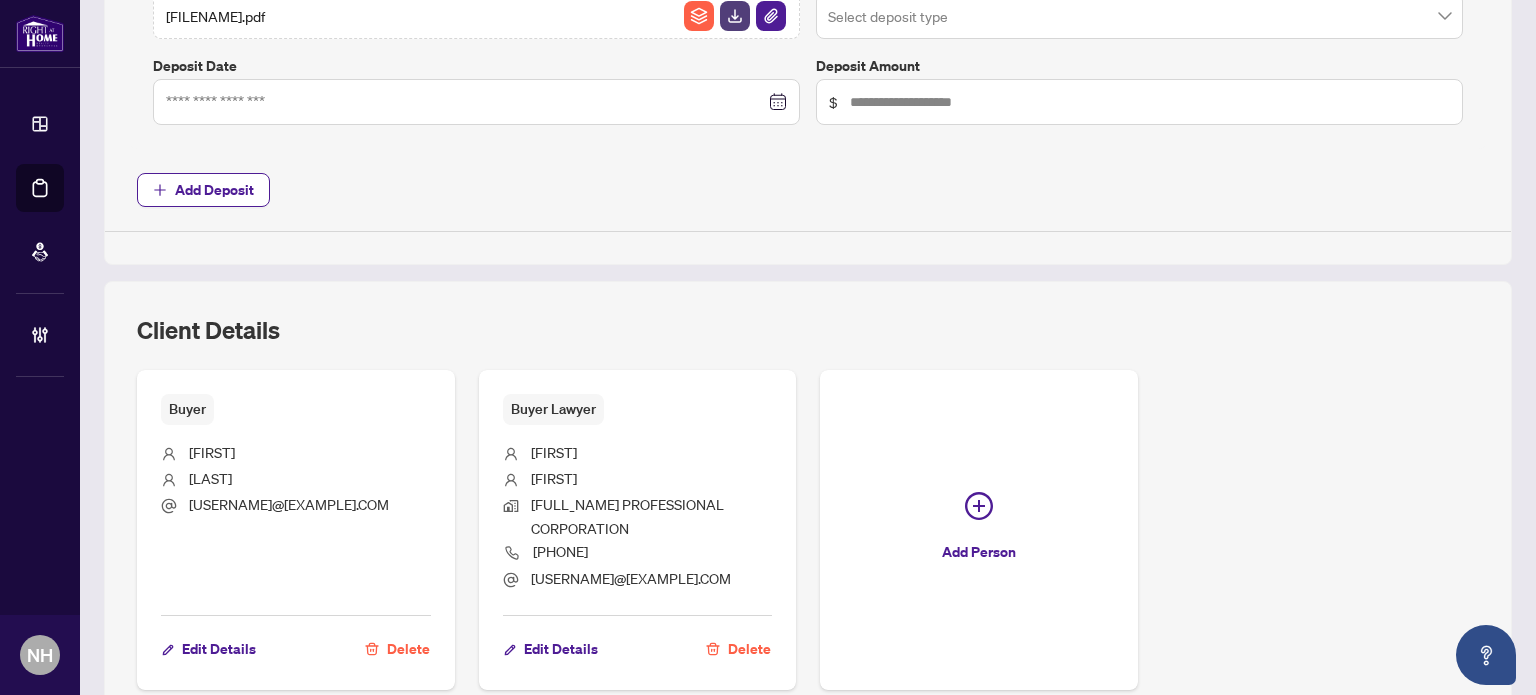 scroll, scrollTop: 1000, scrollLeft: 0, axis: vertical 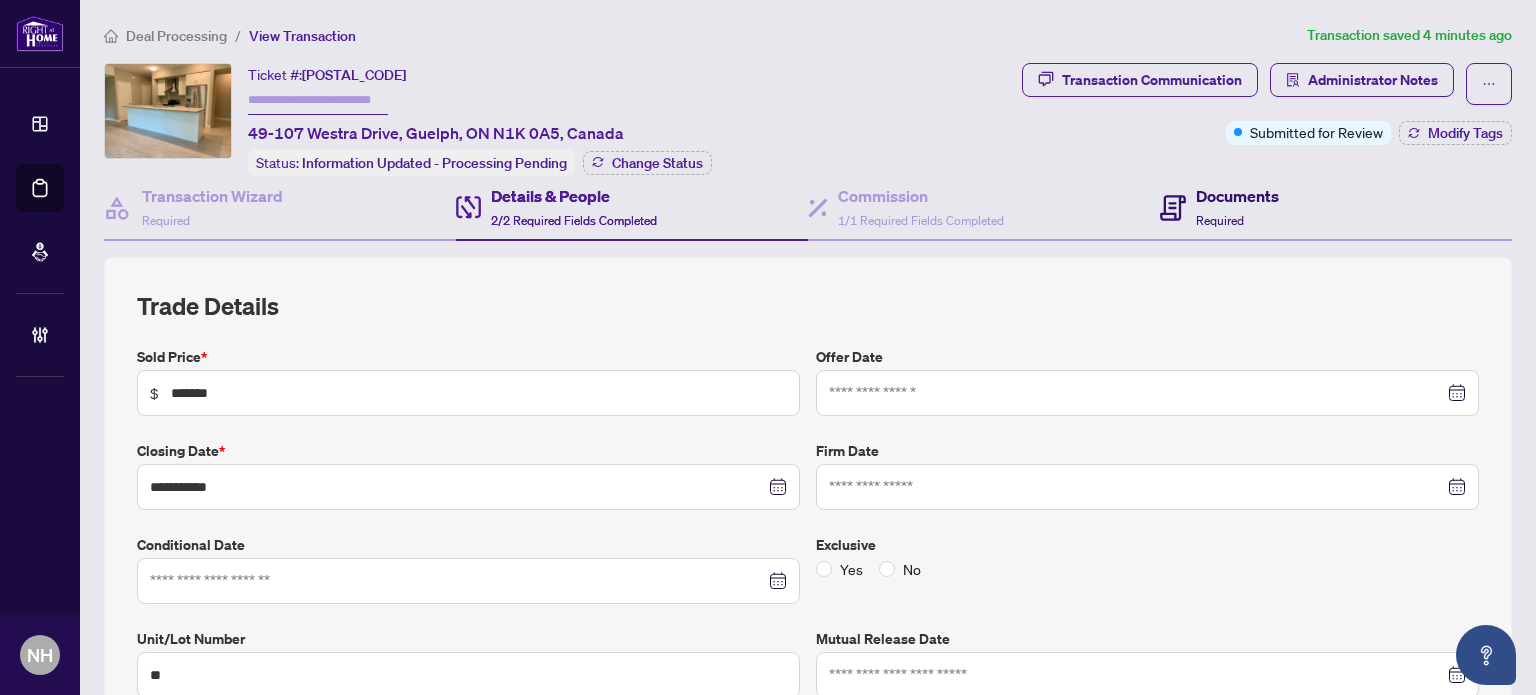 click on "Required" at bounding box center [1220, 220] 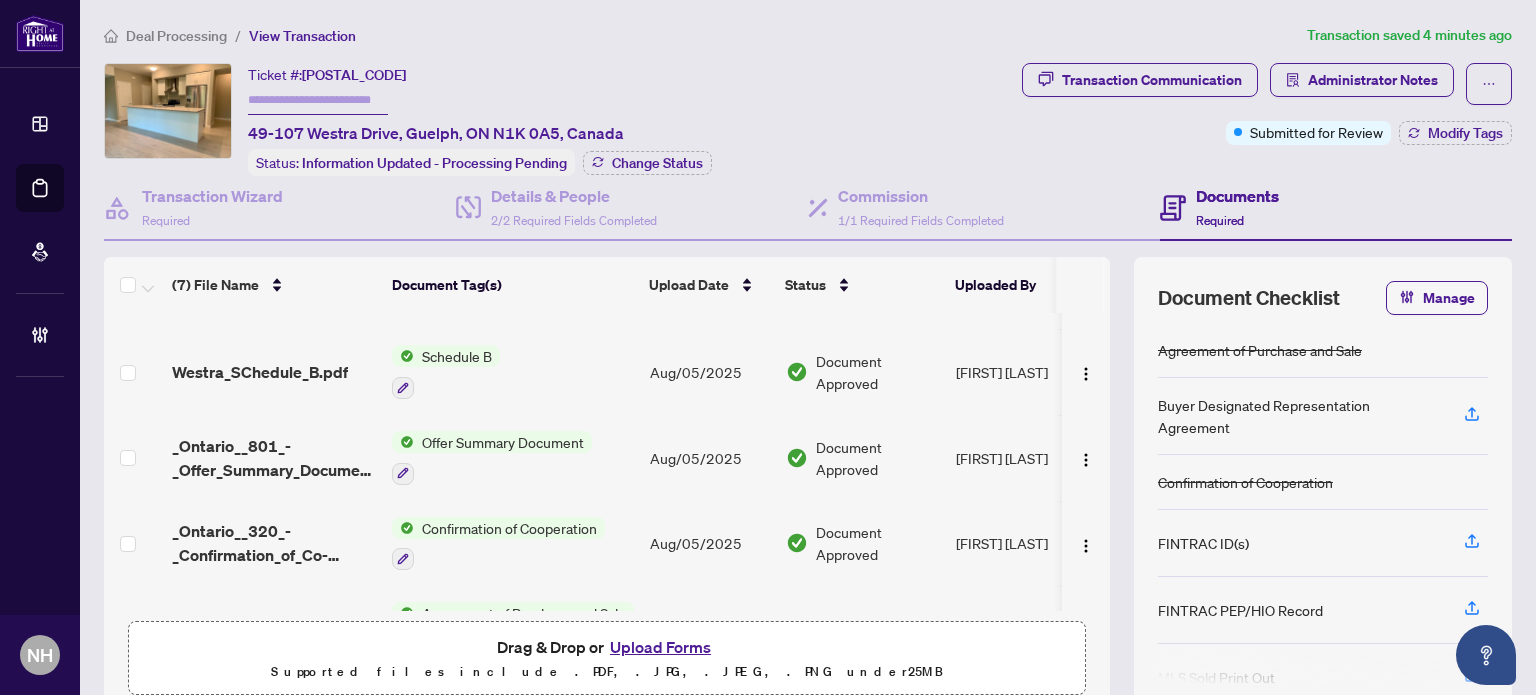 scroll, scrollTop: 297, scrollLeft: 0, axis: vertical 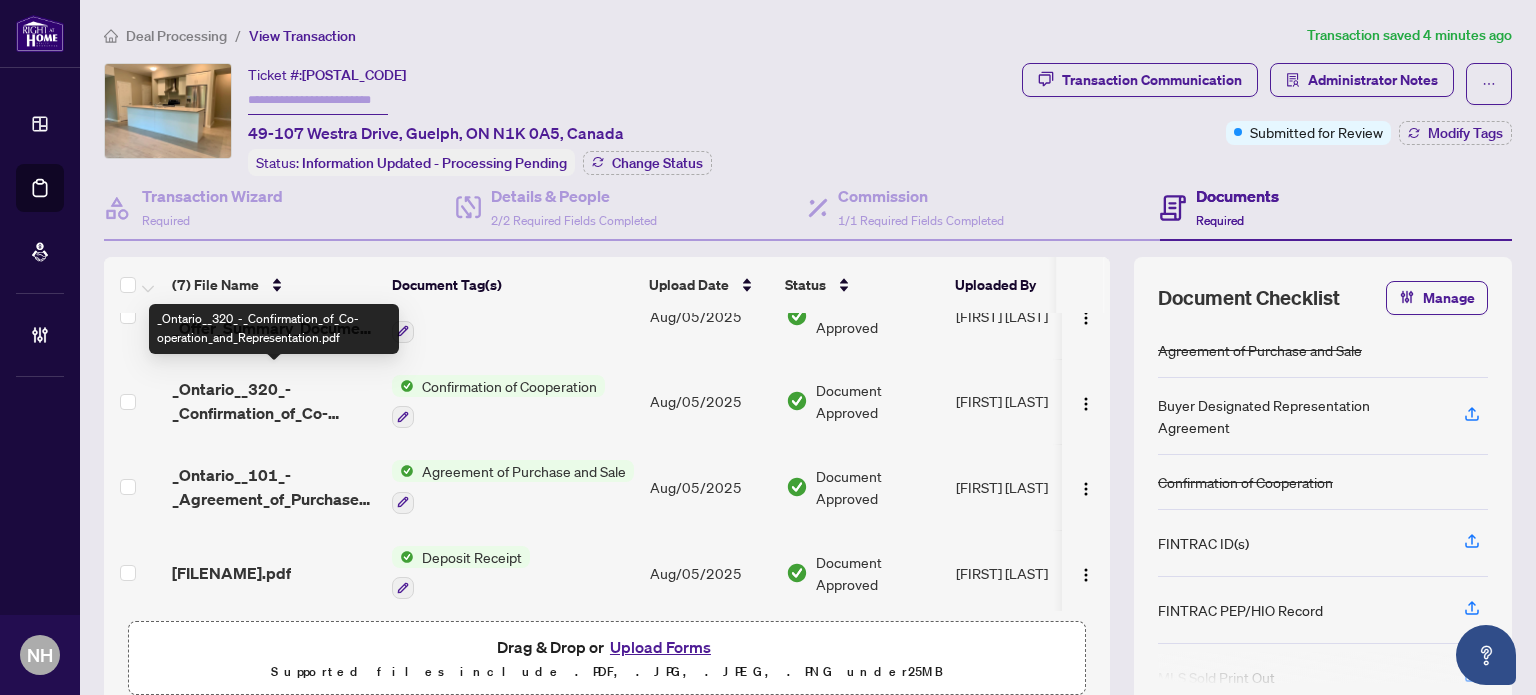 click on "_Ontario__320_-_Confirmation_of_Co-operation_and_Representation.pdf" at bounding box center (274, 401) 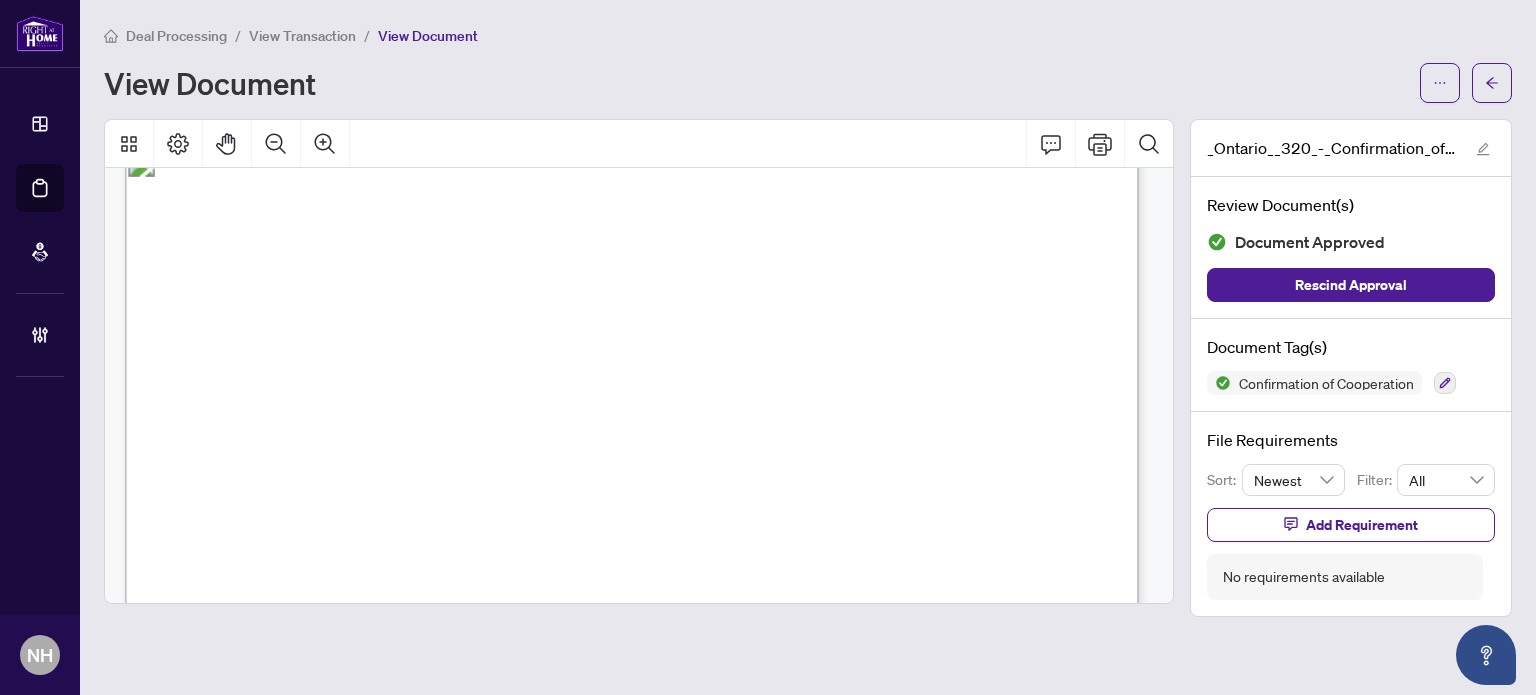 scroll, scrollTop: 1500, scrollLeft: 0, axis: vertical 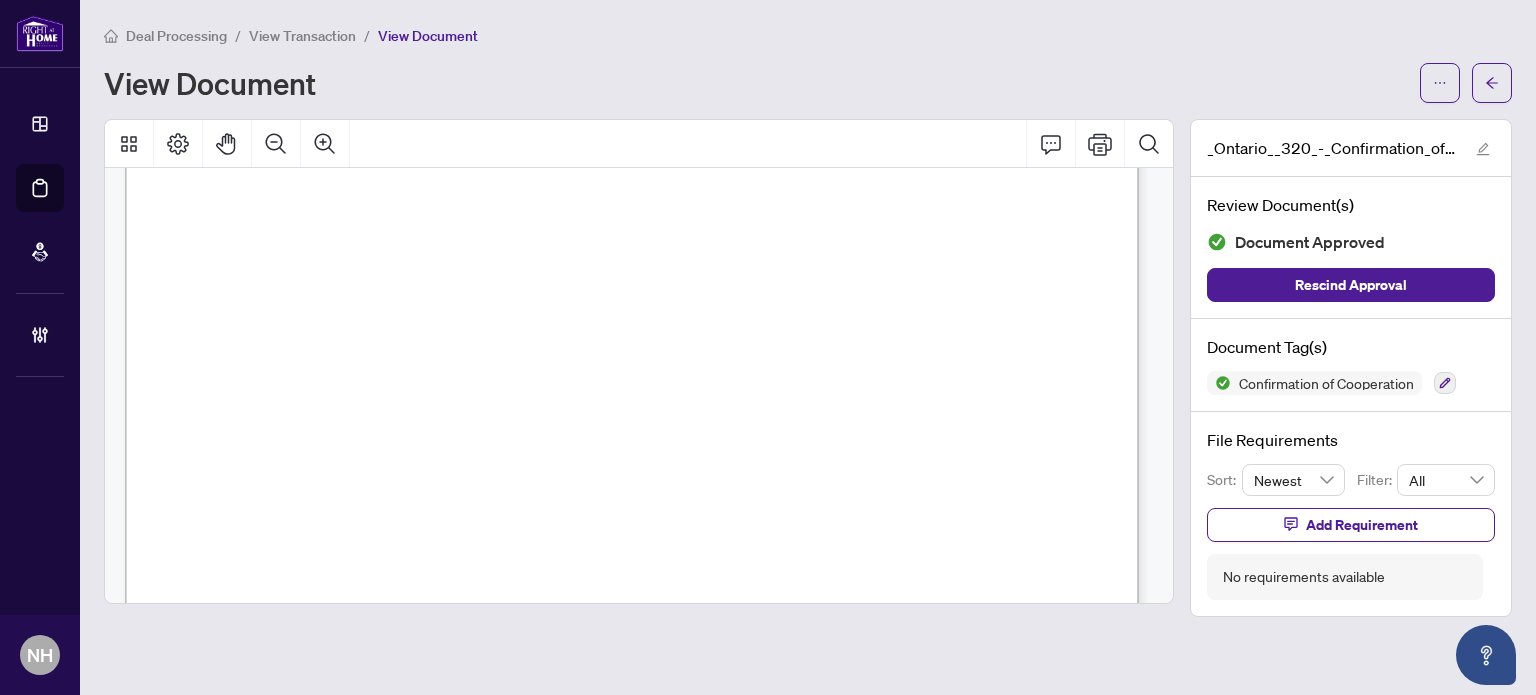 click on "View Transaction" at bounding box center (302, 36) 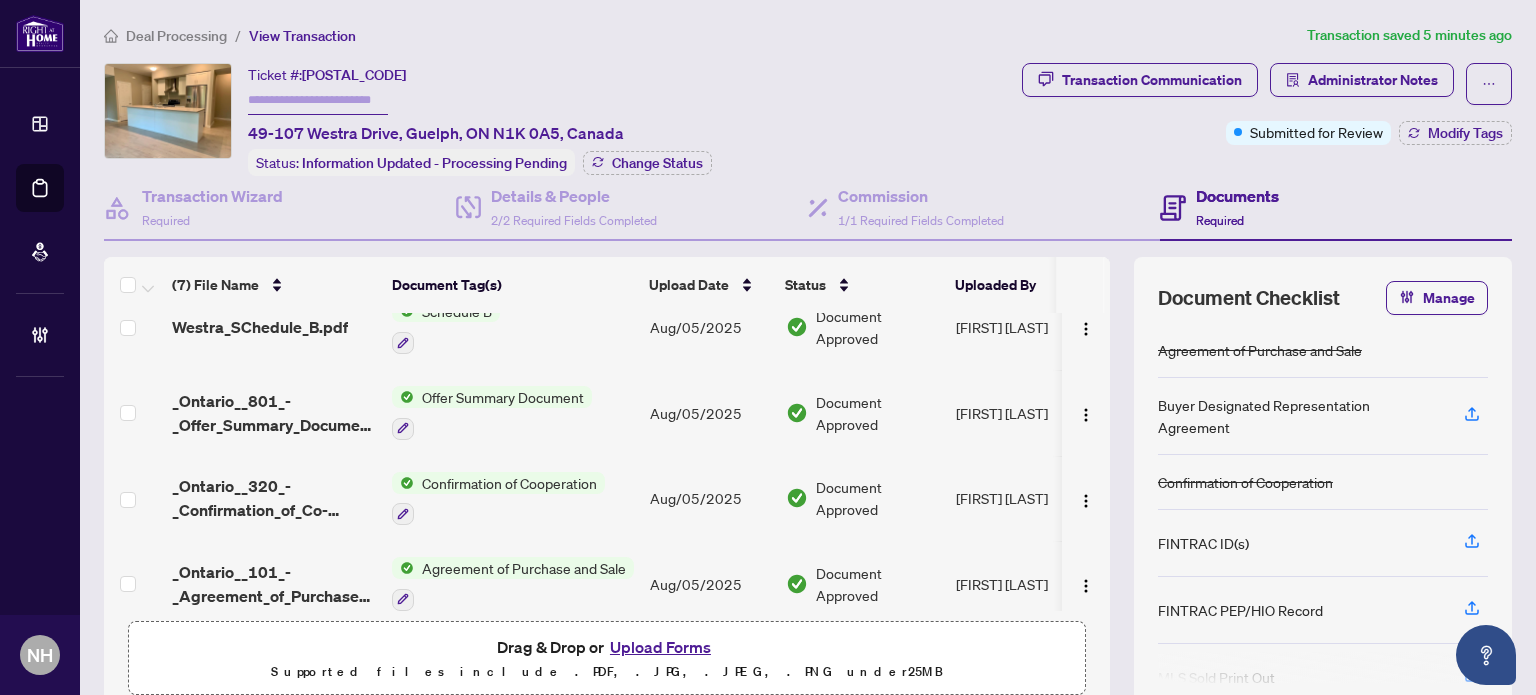 scroll, scrollTop: 297, scrollLeft: 0, axis: vertical 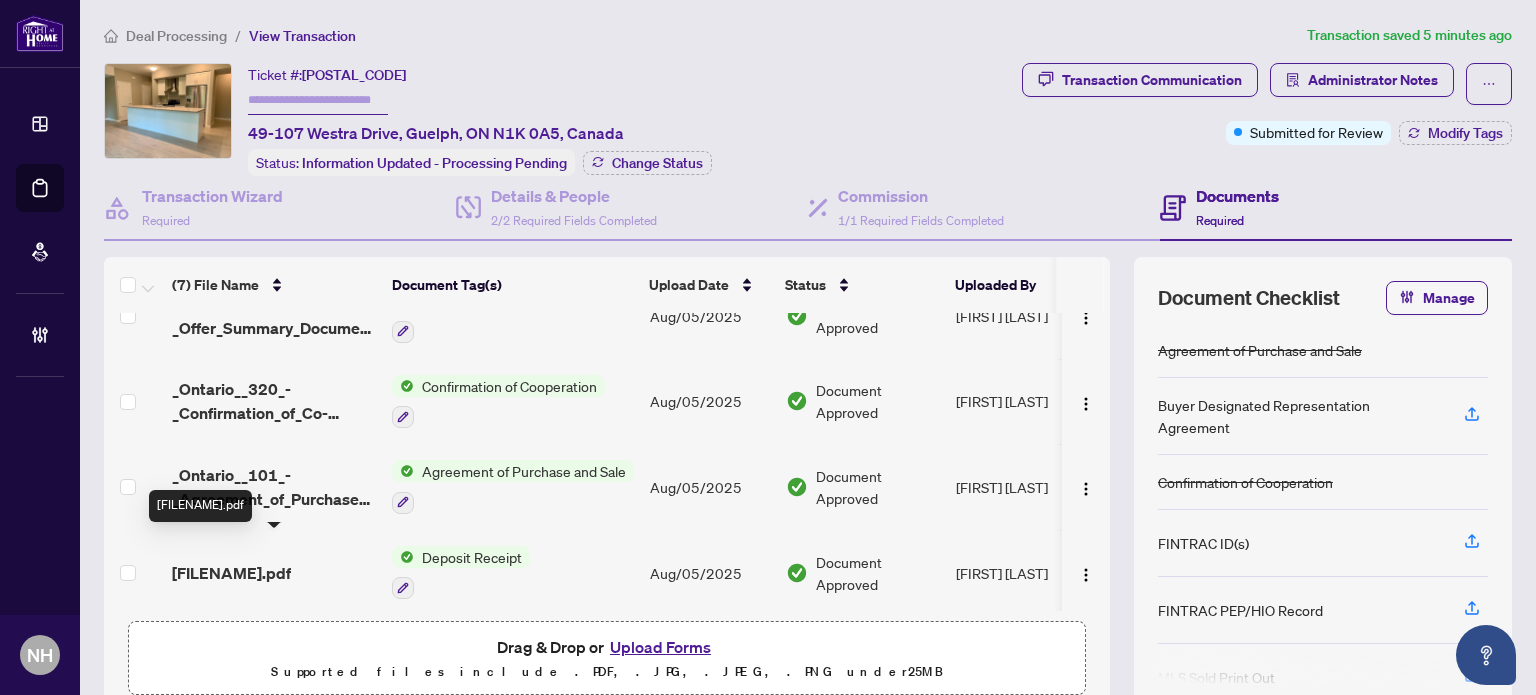 click on "1754416258618-202508011305386031.pdf" at bounding box center (231, 573) 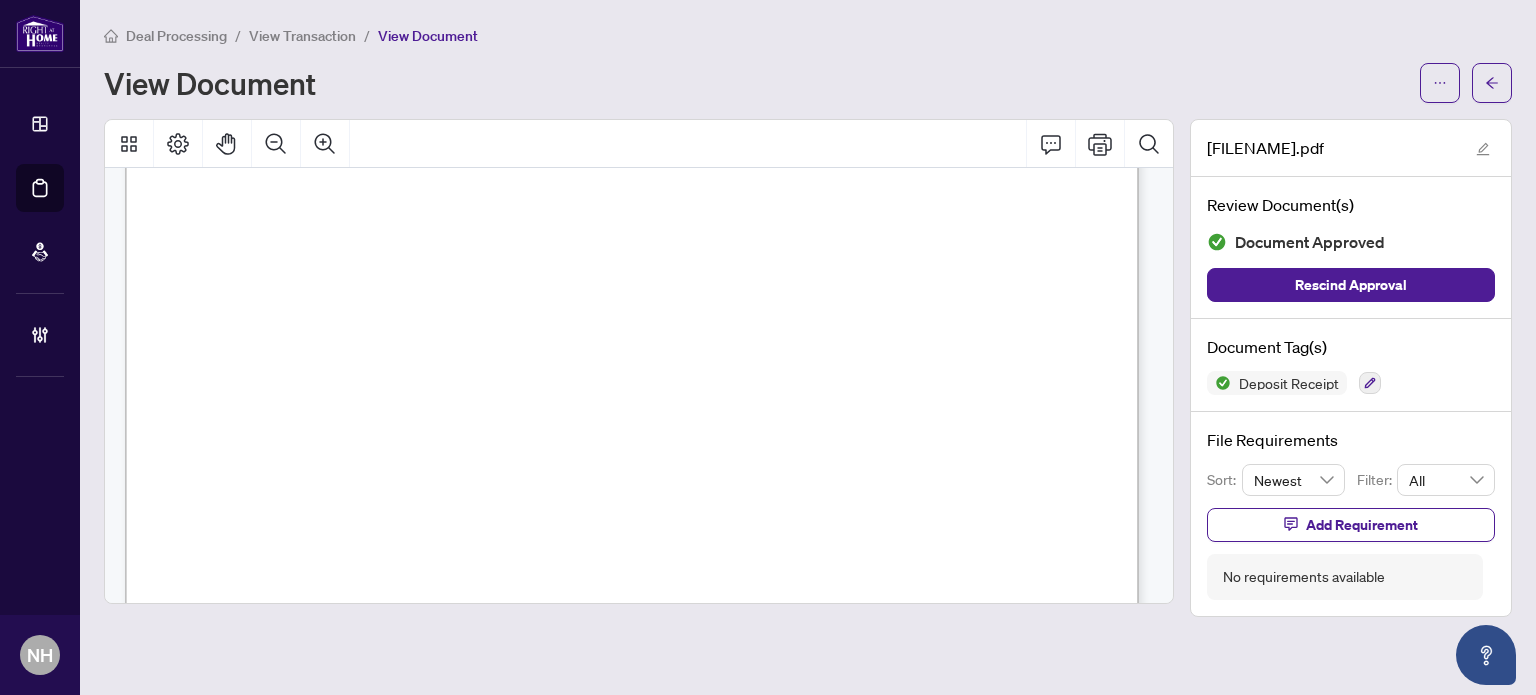 scroll, scrollTop: 200, scrollLeft: 0, axis: vertical 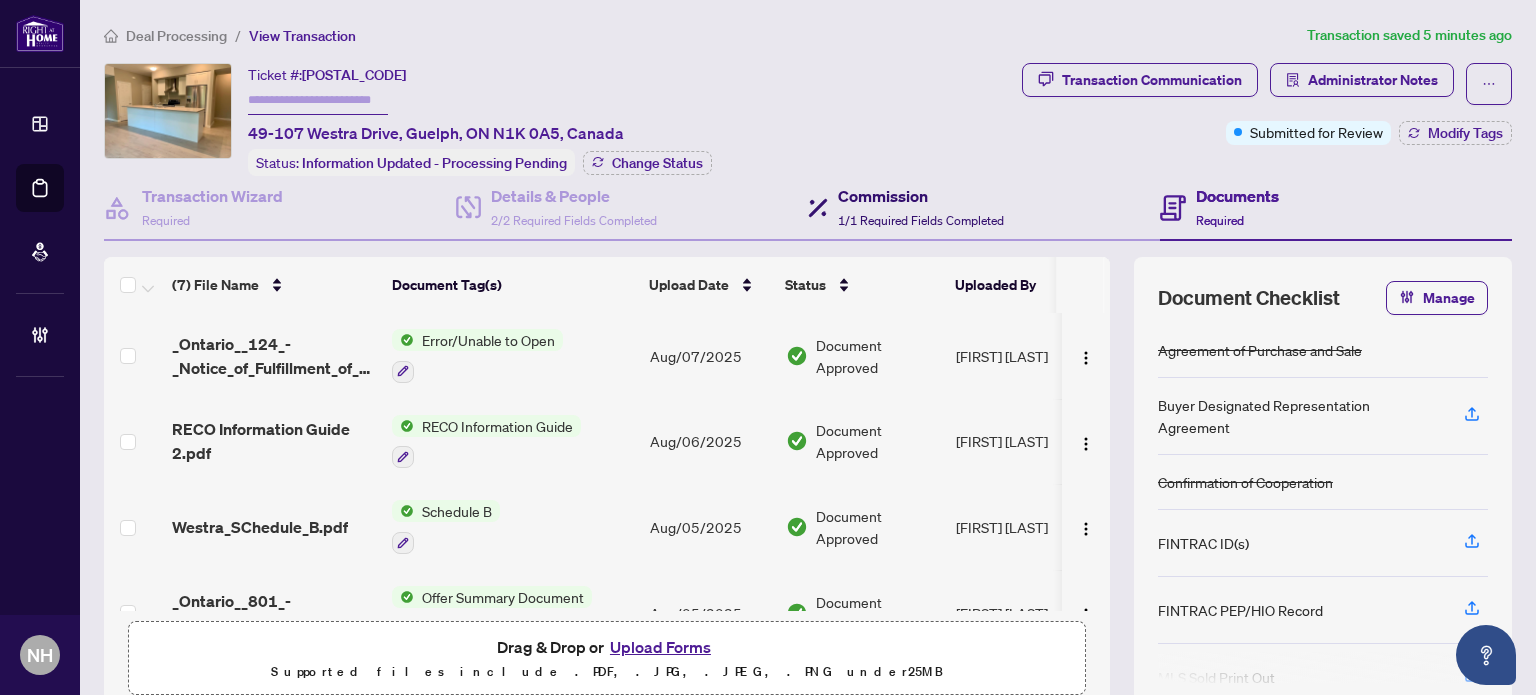 click on "Commission" at bounding box center (921, 196) 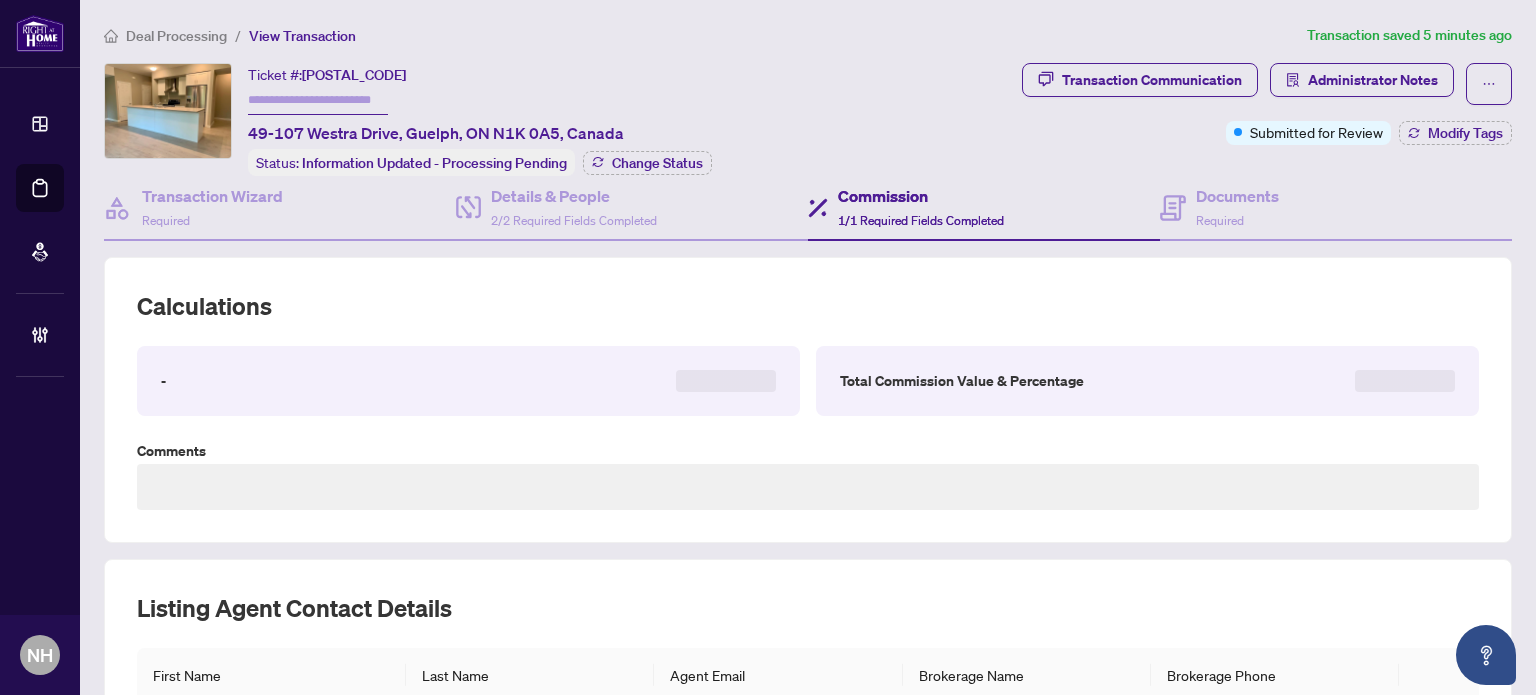 type on "**********" 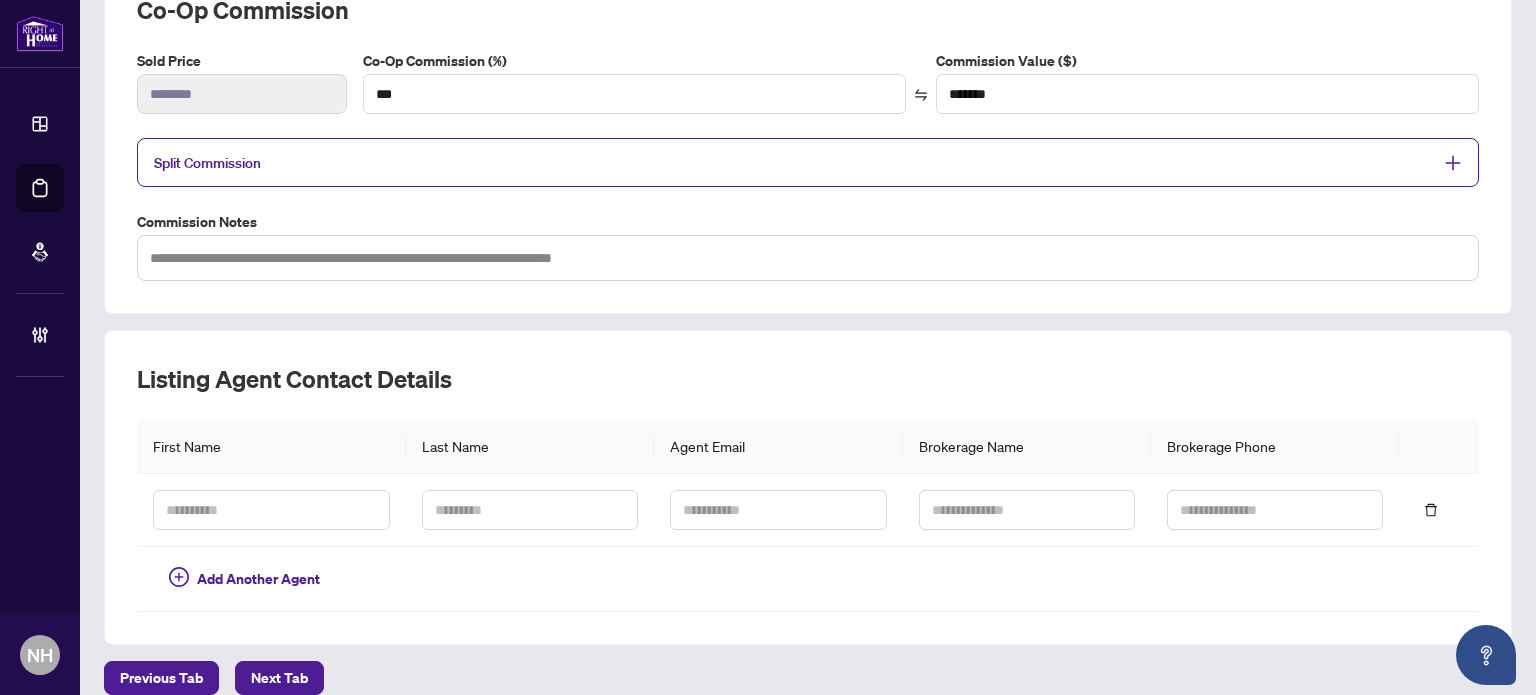 scroll, scrollTop: 300, scrollLeft: 0, axis: vertical 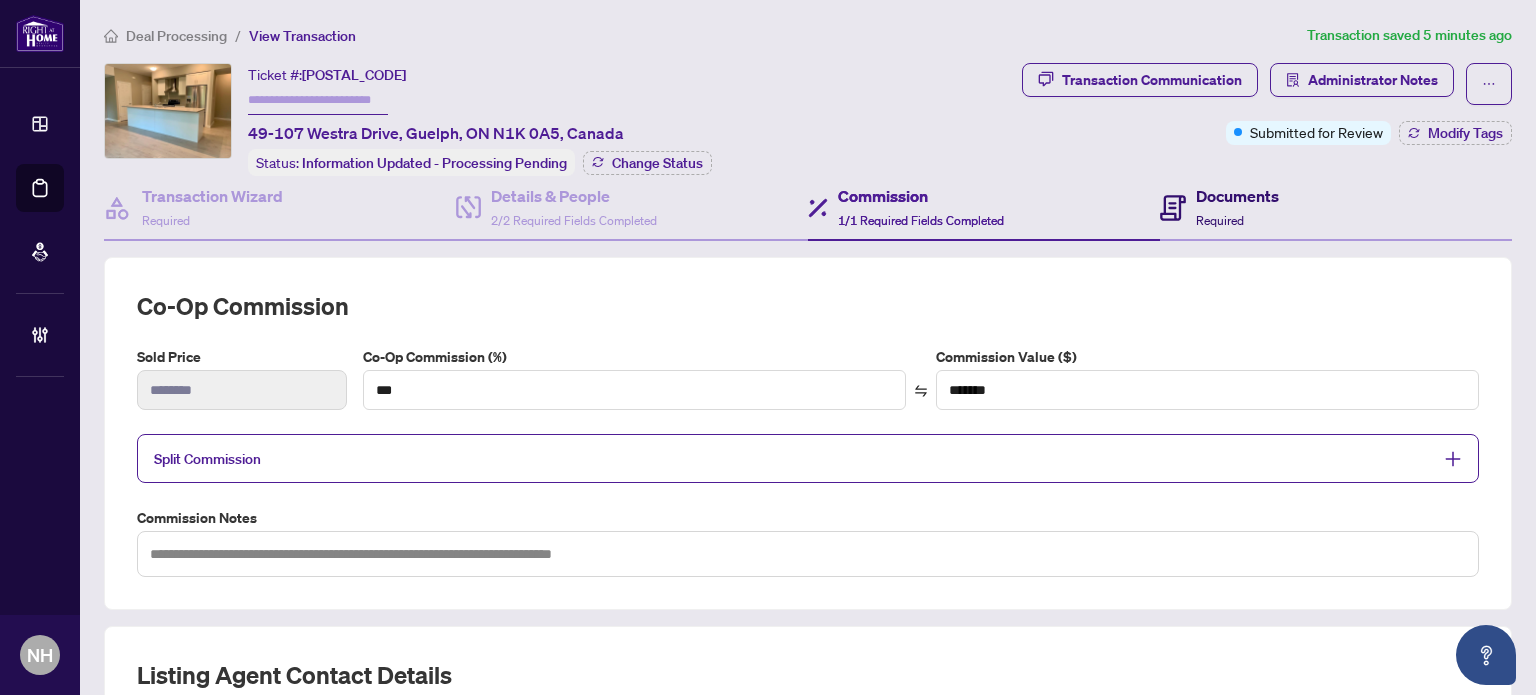click on "Documents" at bounding box center [1237, 196] 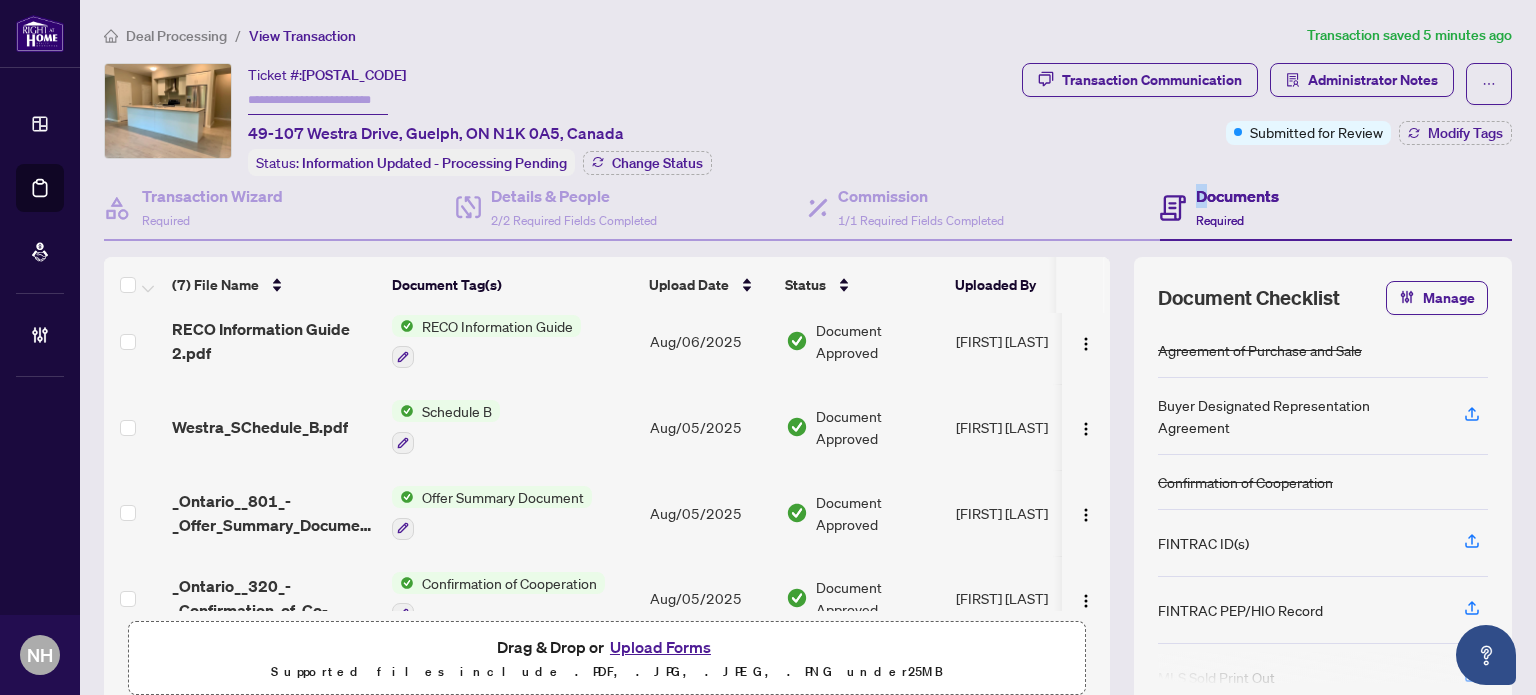 scroll, scrollTop: 297, scrollLeft: 0, axis: vertical 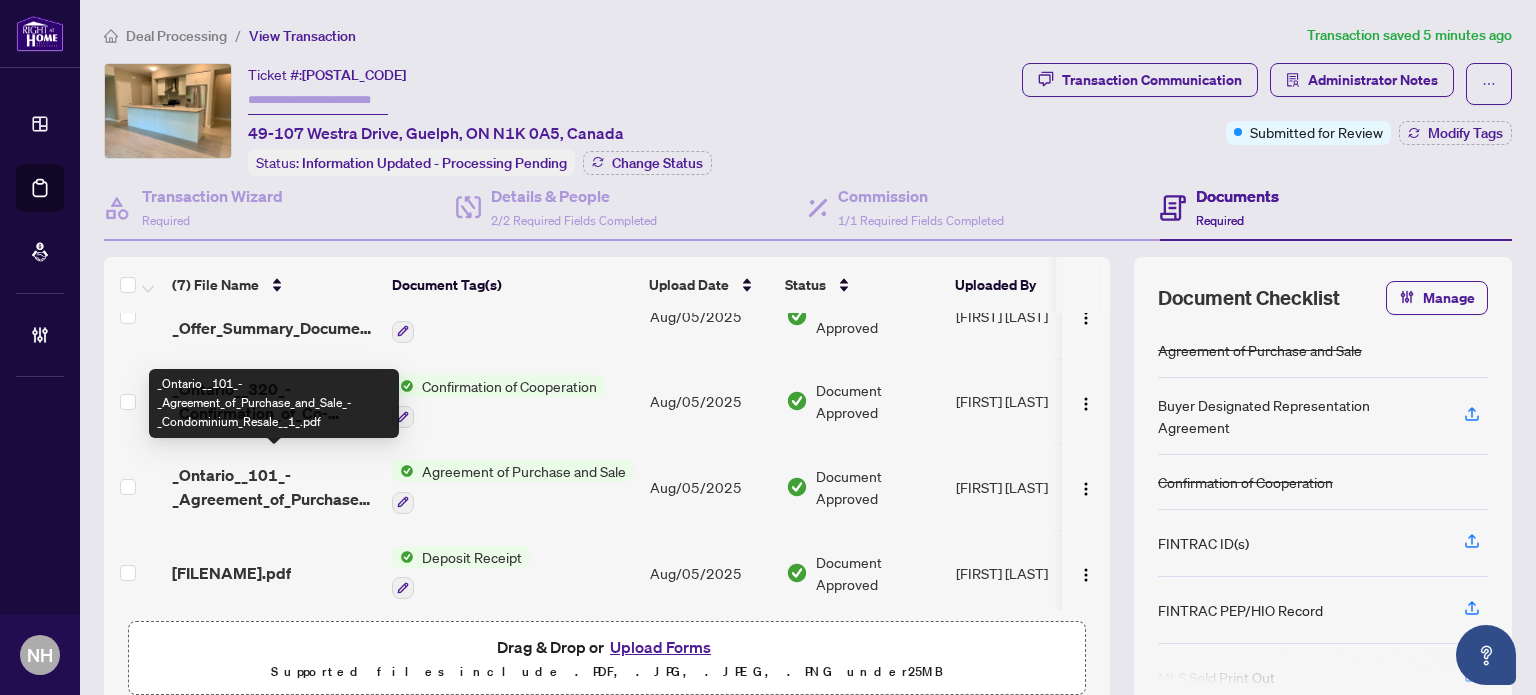 click on "_Ontario__101_-_Agreement_of_Purchase_and_Sale_-_Condominium_Resale__1_.pdf" at bounding box center [274, 487] 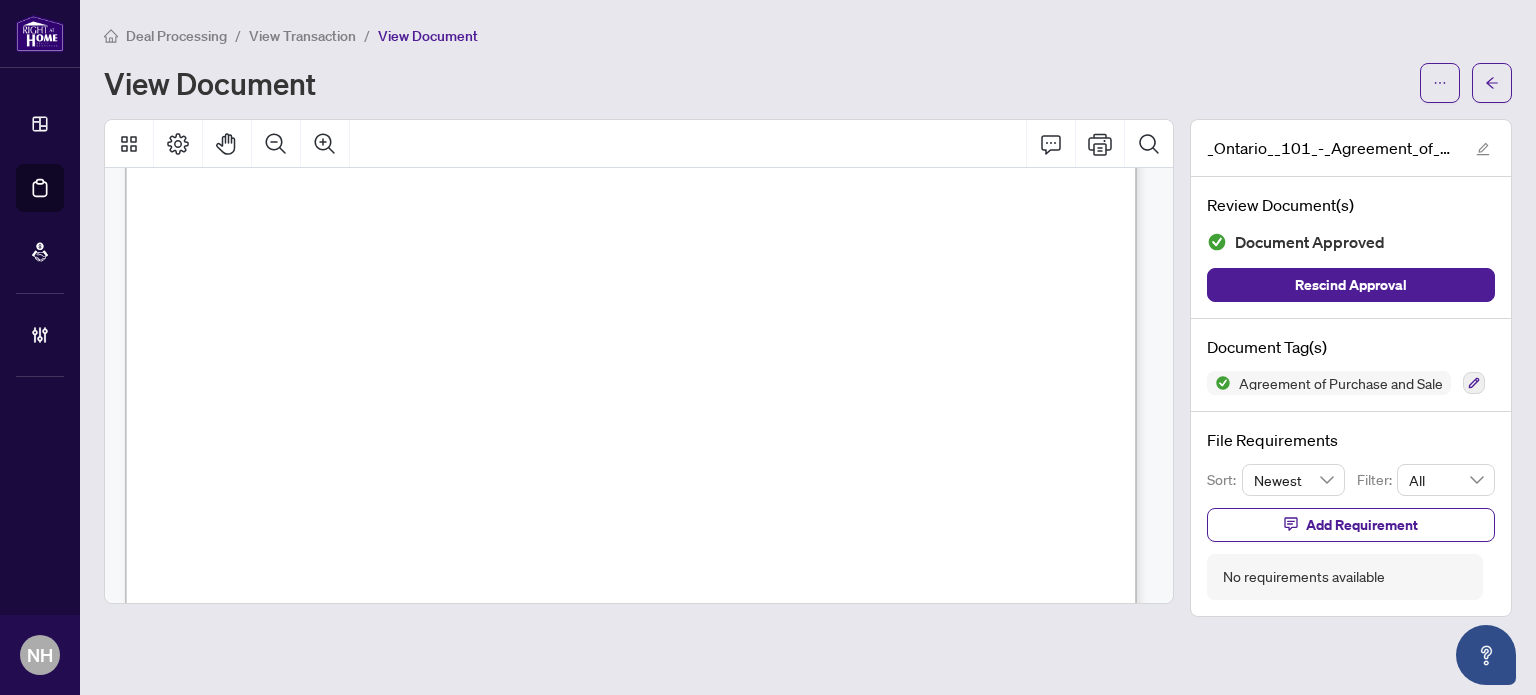 scroll, scrollTop: 7200, scrollLeft: 0, axis: vertical 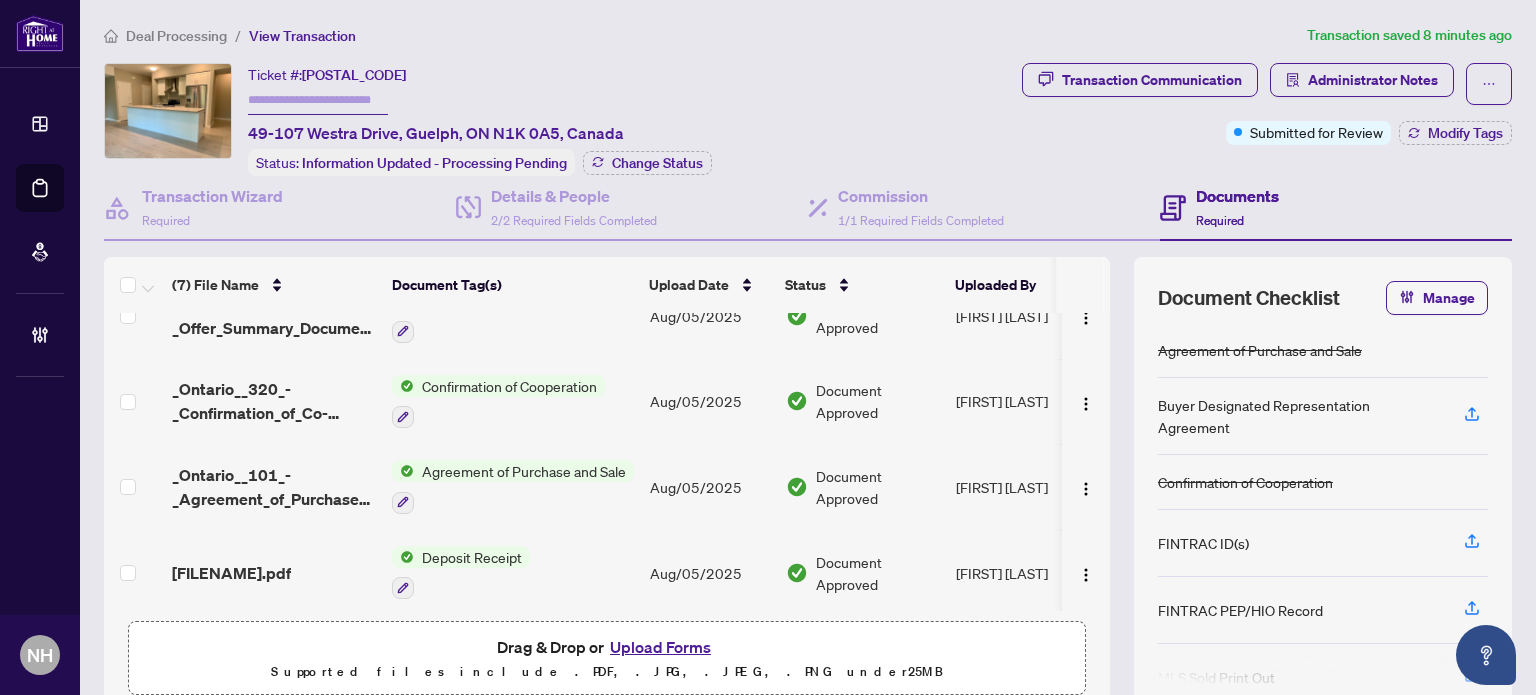 click on "Upload Forms" at bounding box center [660, 647] 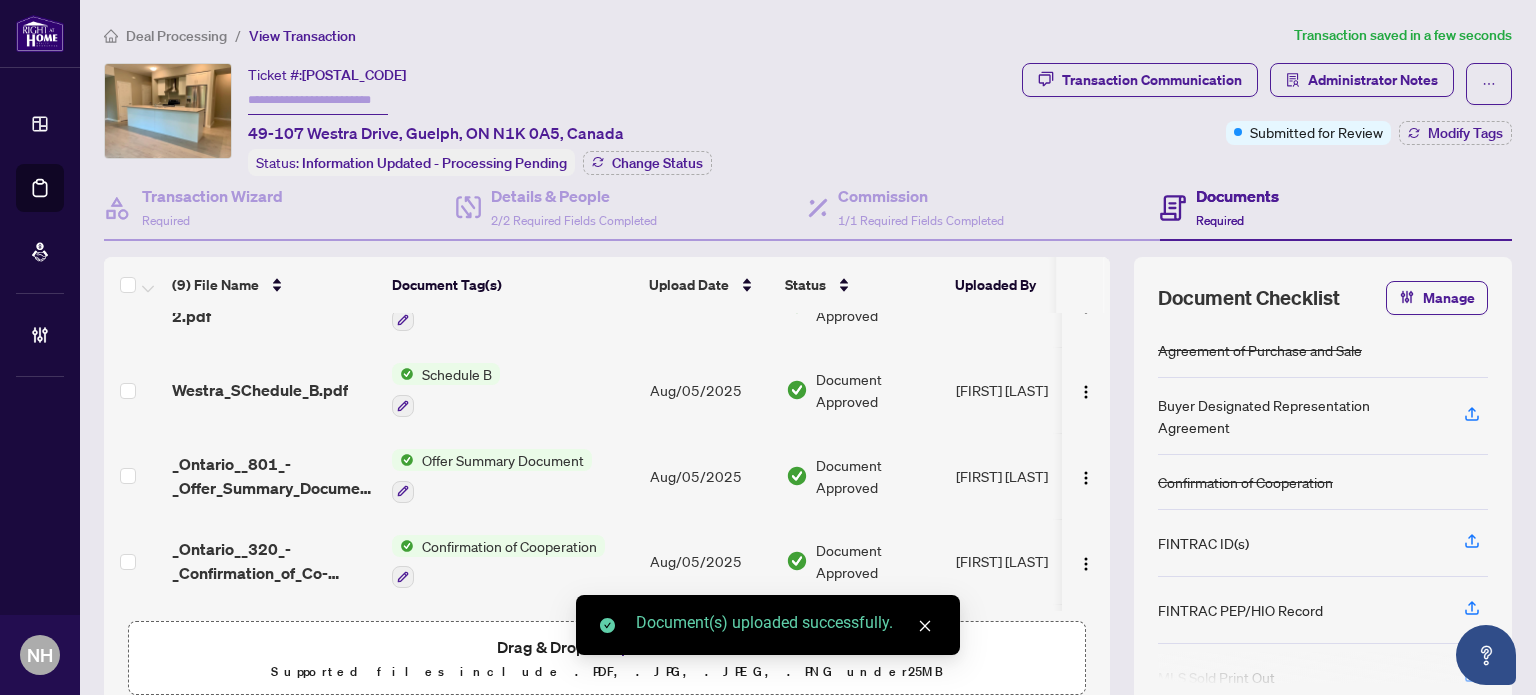 scroll, scrollTop: 0, scrollLeft: 0, axis: both 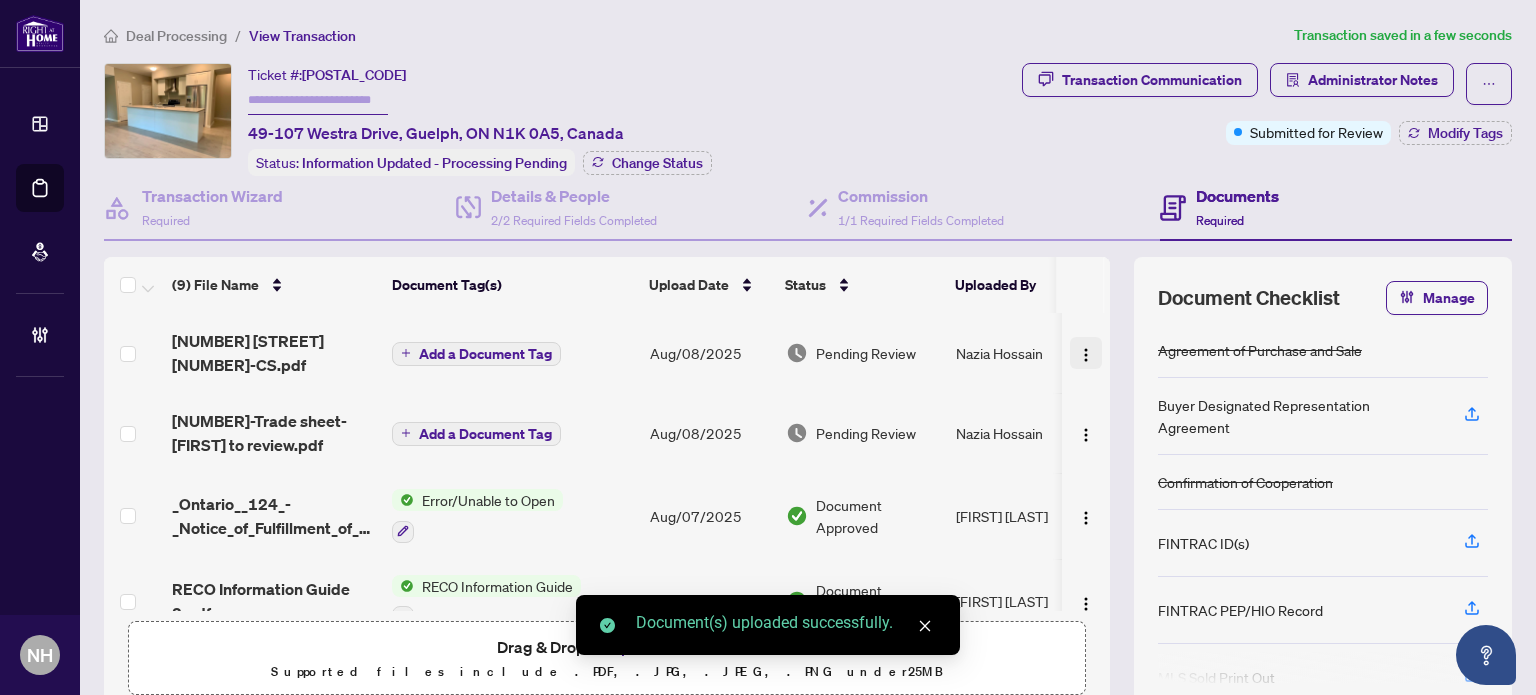click at bounding box center [1086, 355] 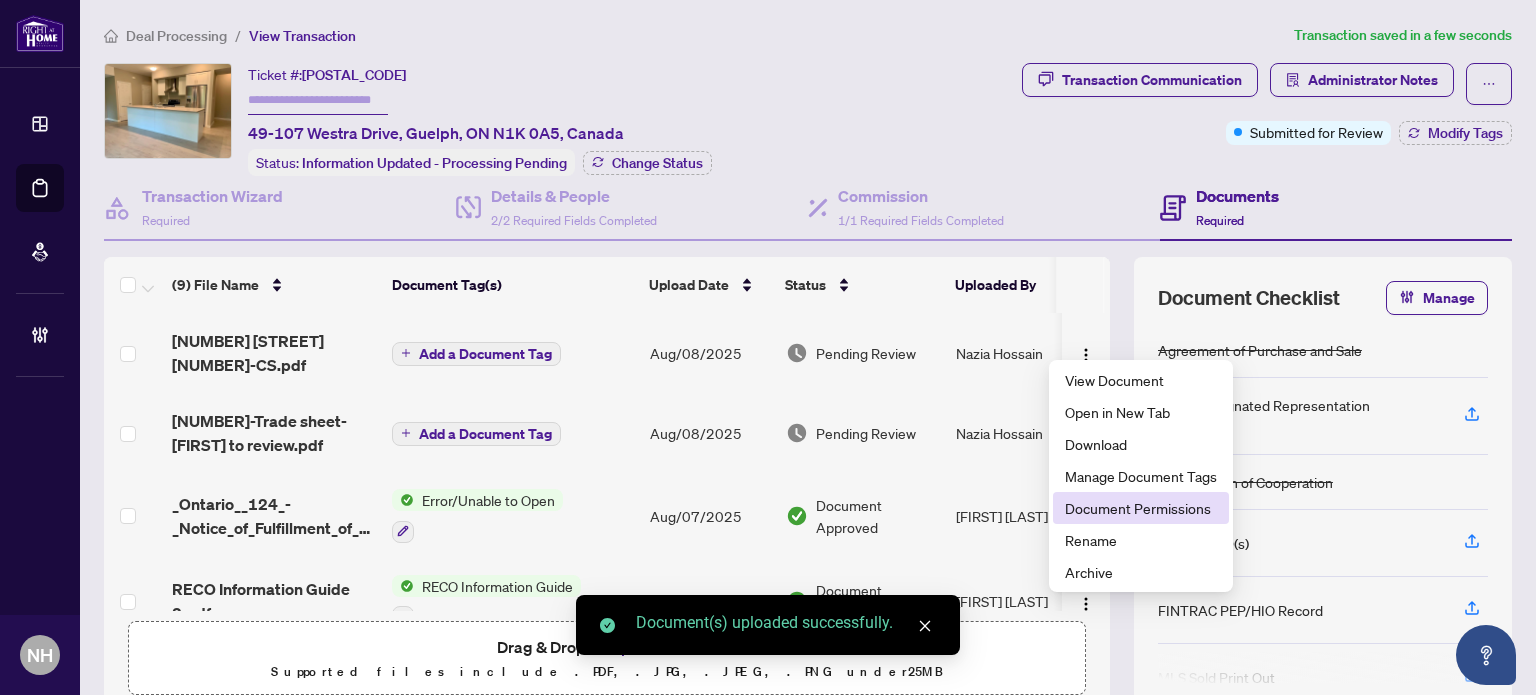 click on "Document Permissions" at bounding box center [1141, 508] 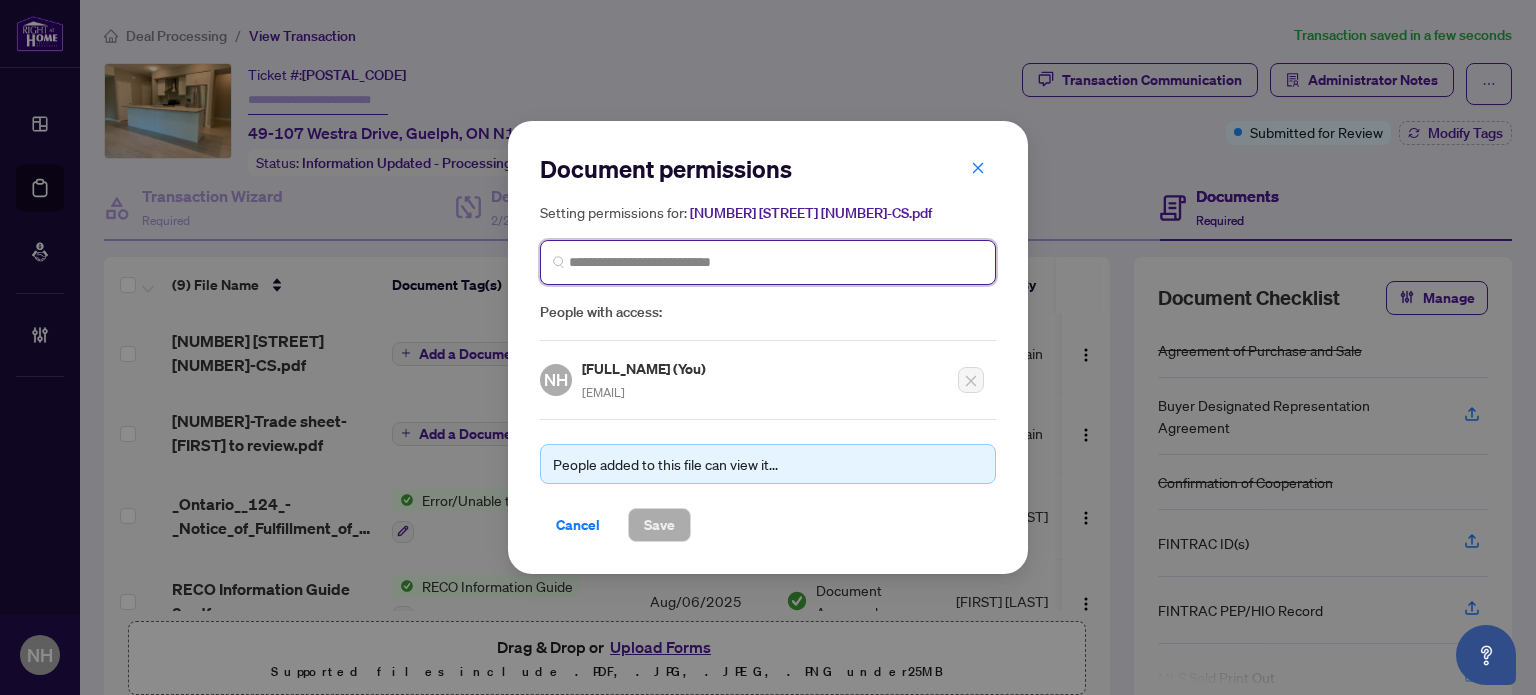 click at bounding box center [776, 262] 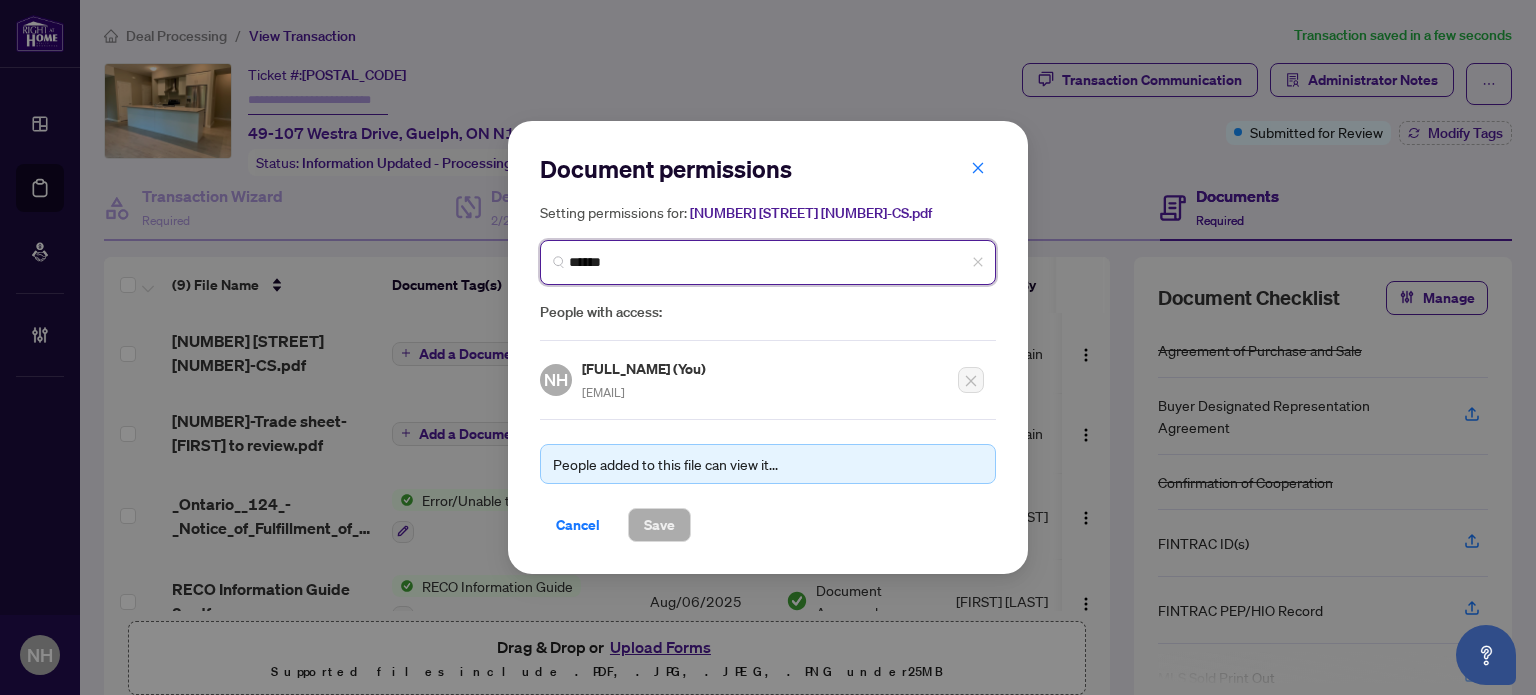 type on "*******" 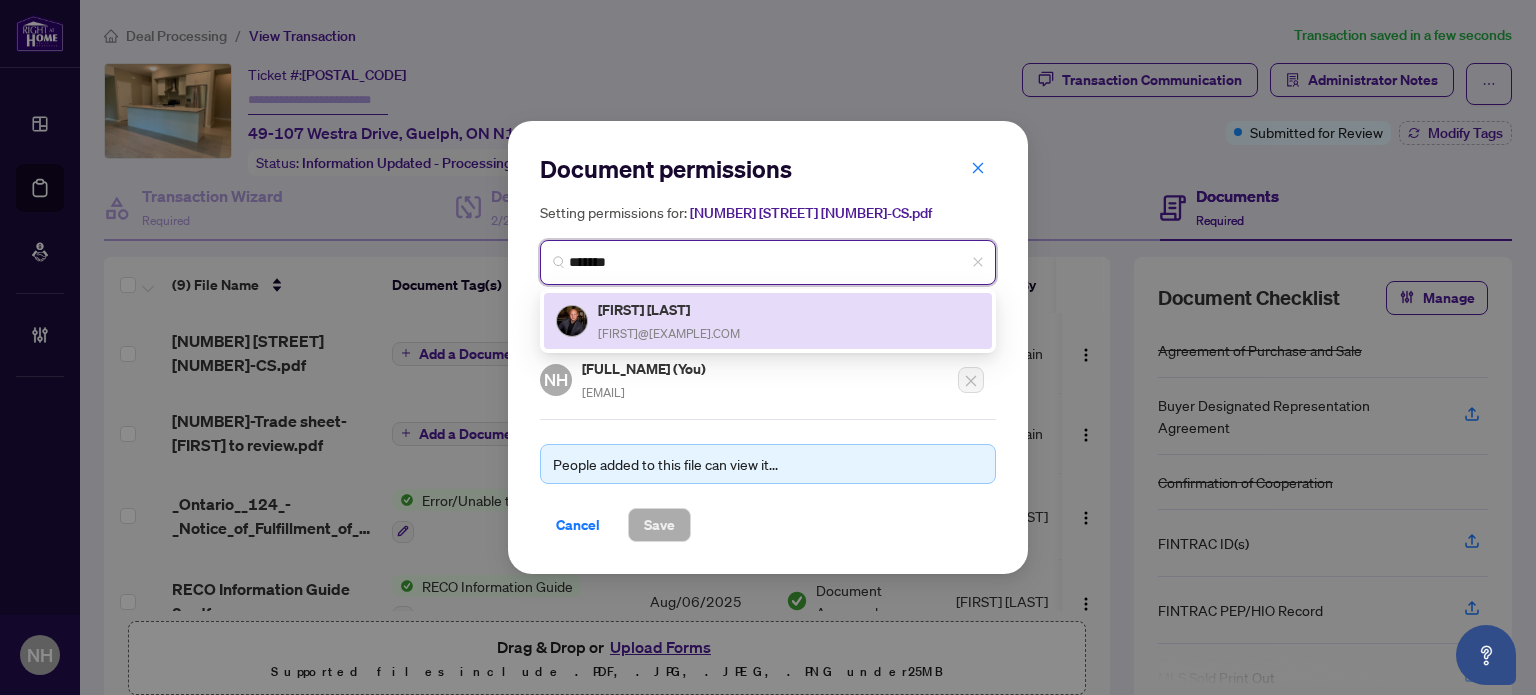 click on "Ryan Fogarty" at bounding box center [669, 309] 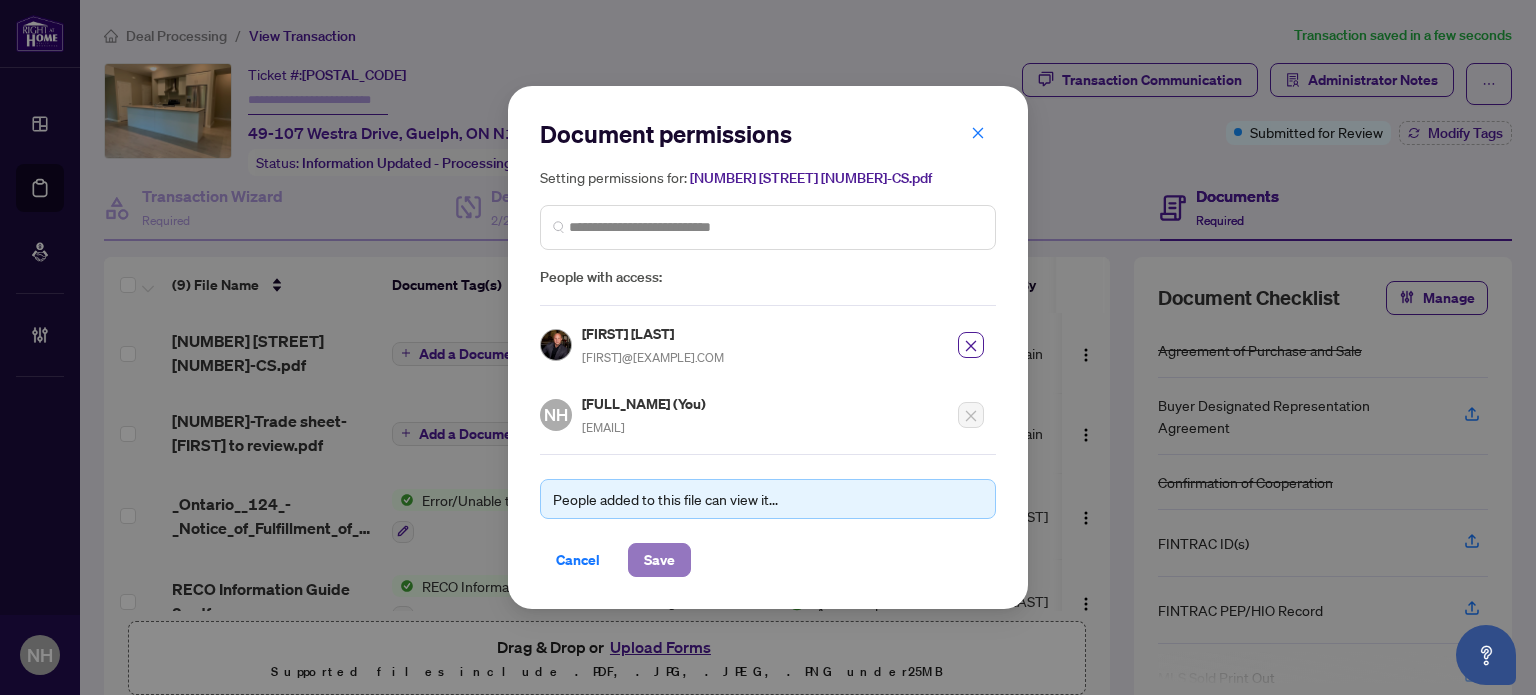 click on "Save" at bounding box center [659, 560] 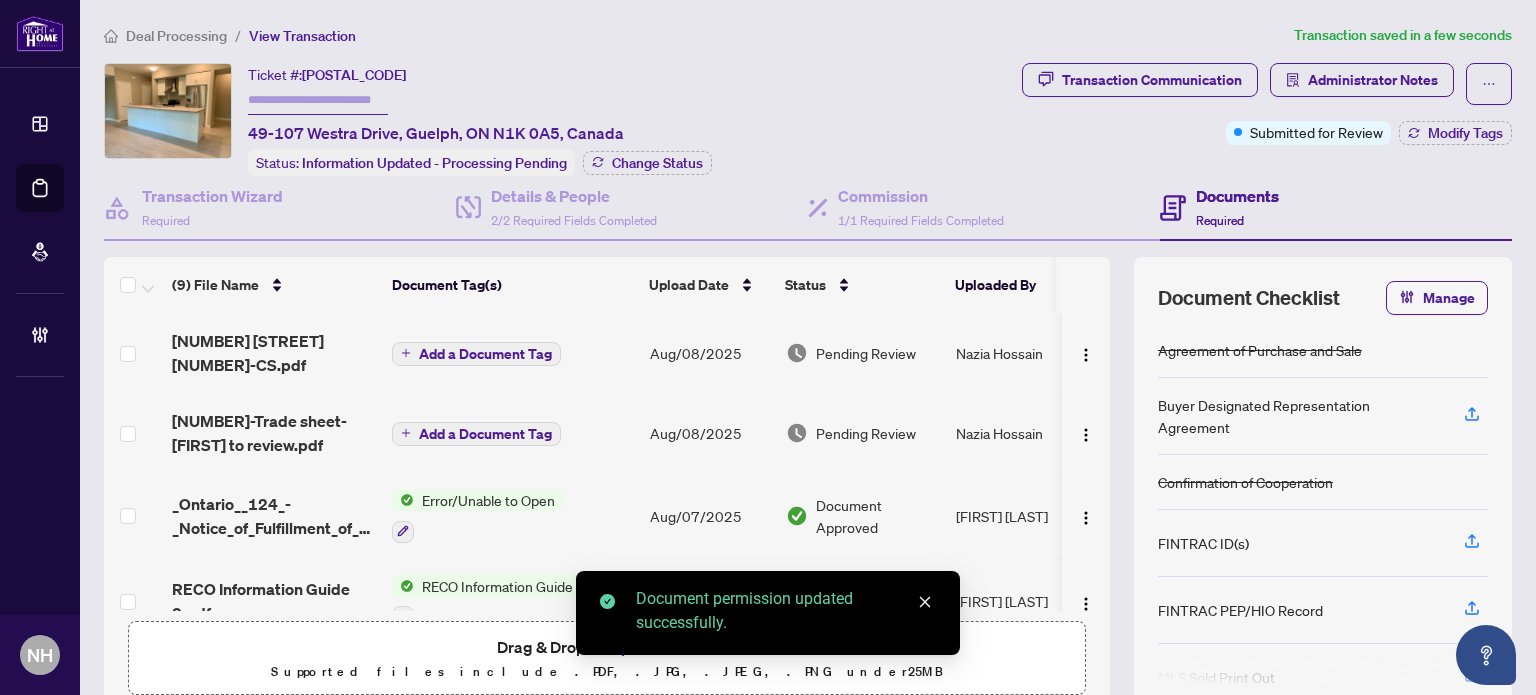 click at bounding box center [1086, 435] 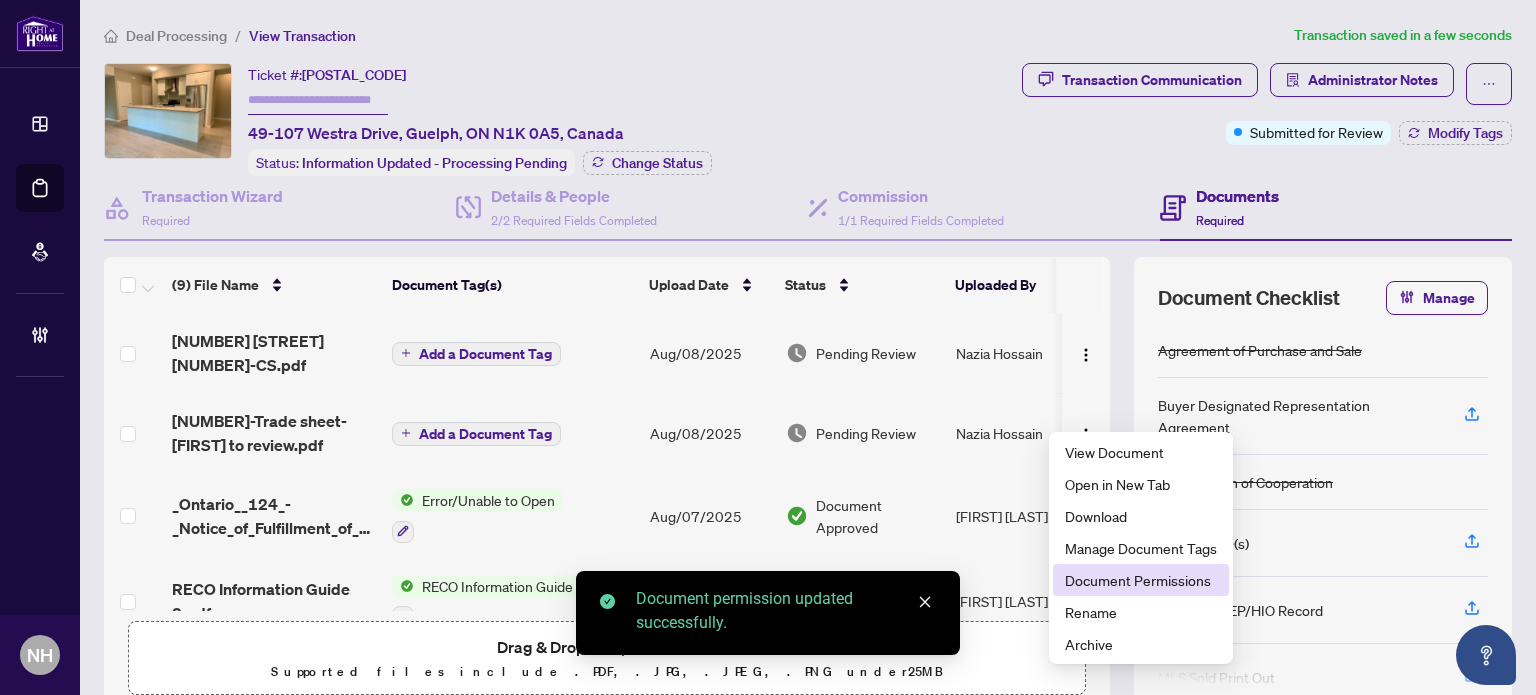 click on "Document Permissions" at bounding box center (1141, 580) 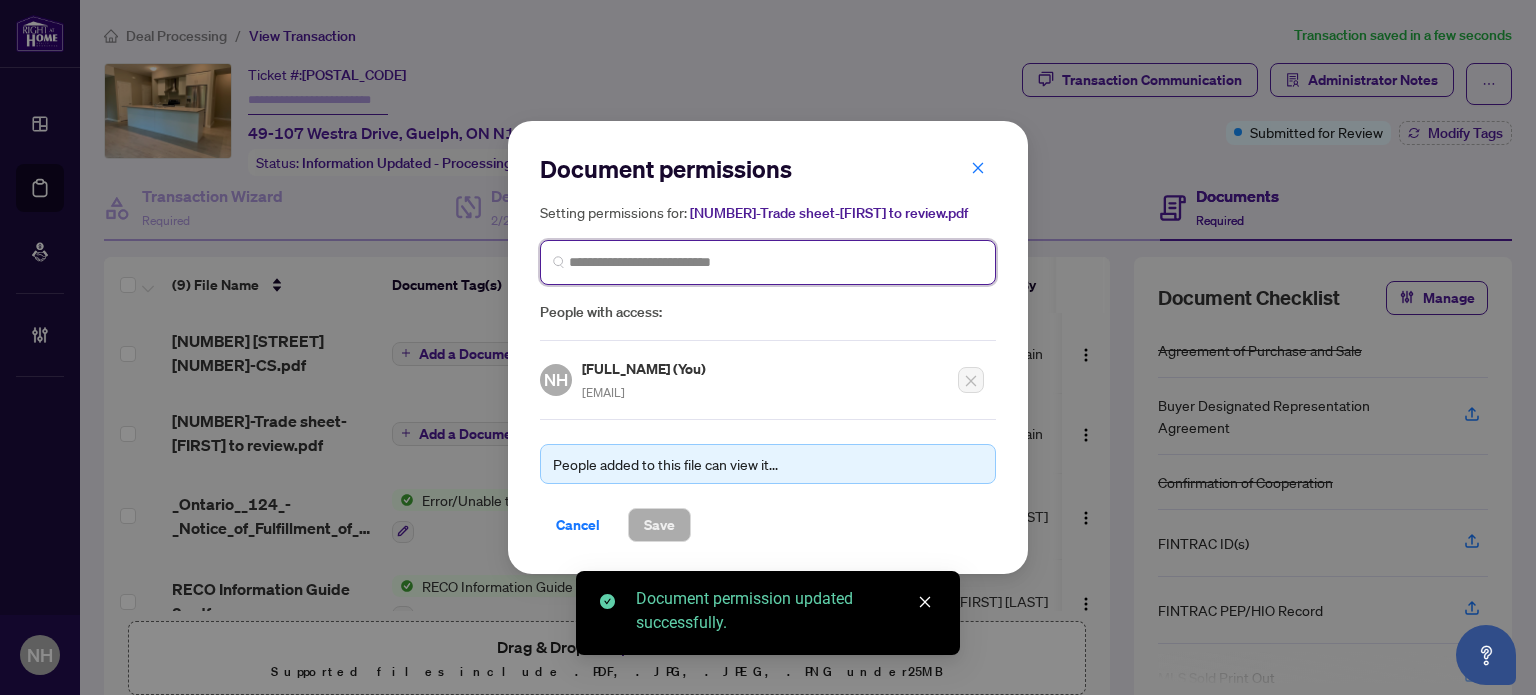 click at bounding box center [0, 0] 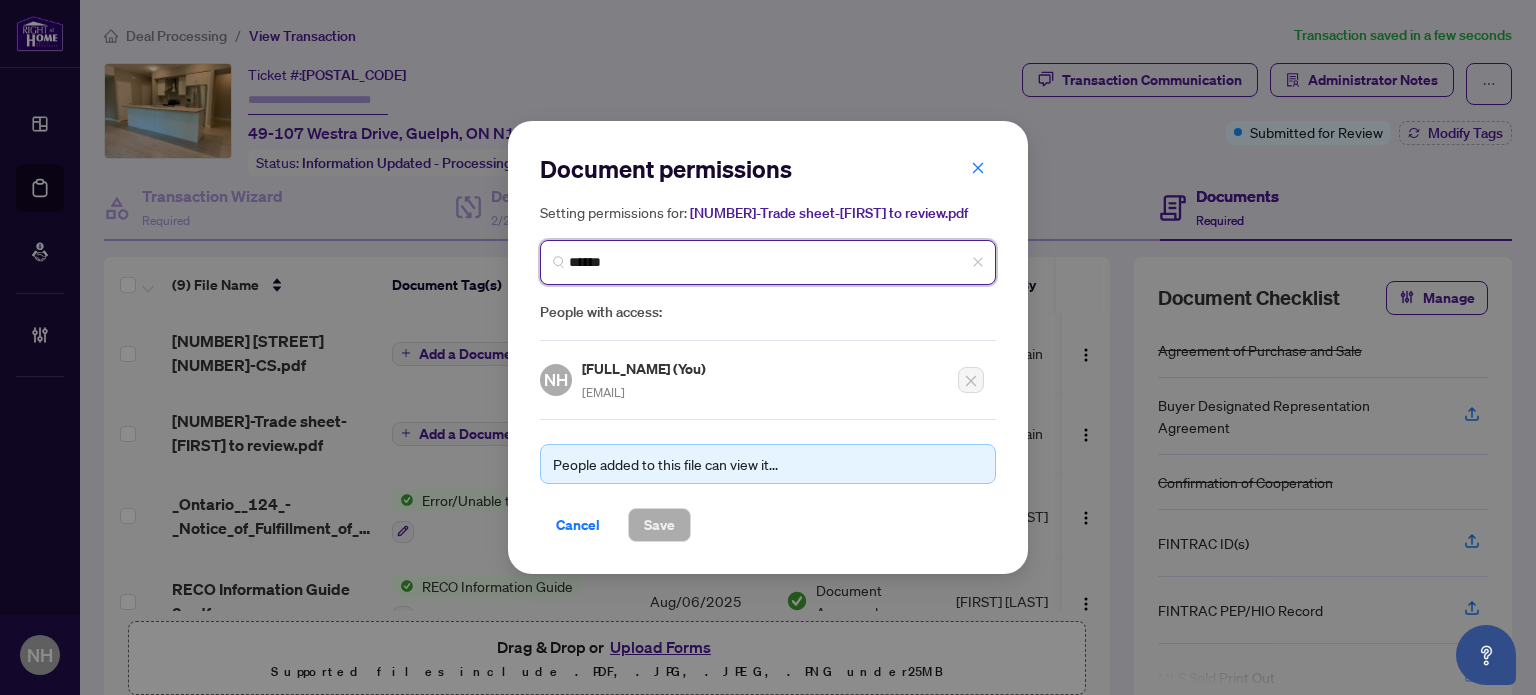 type on "*******" 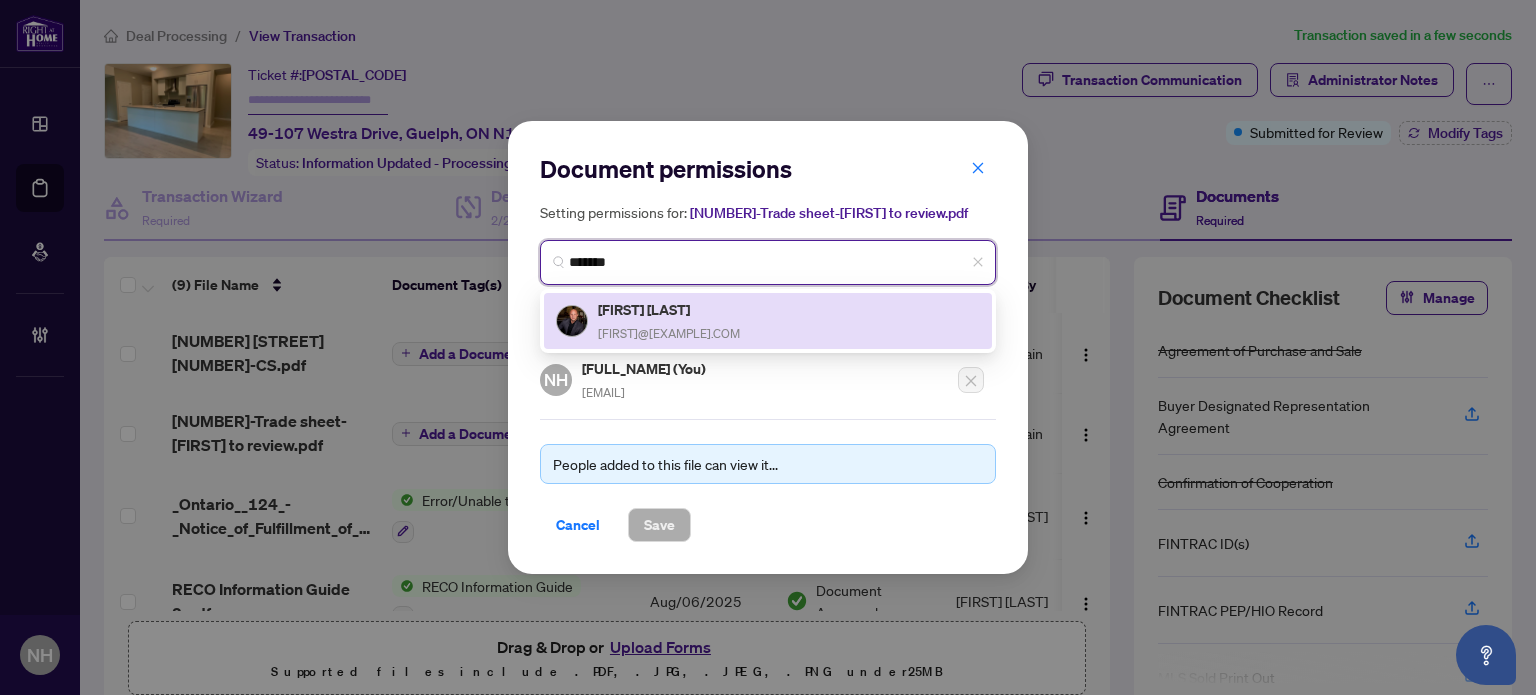 click on "Ryan@ryanfogarty.ca" at bounding box center (669, 333) 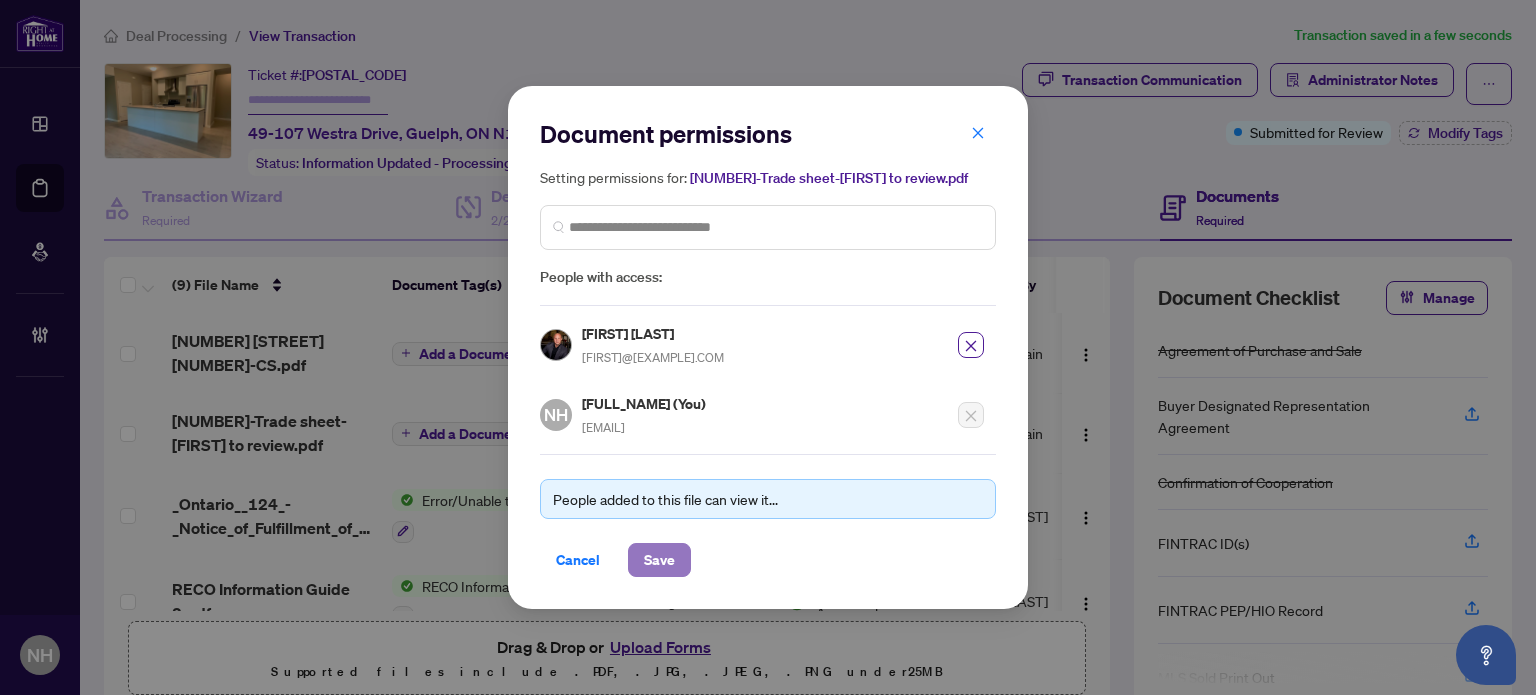 click on "Save" at bounding box center [659, 560] 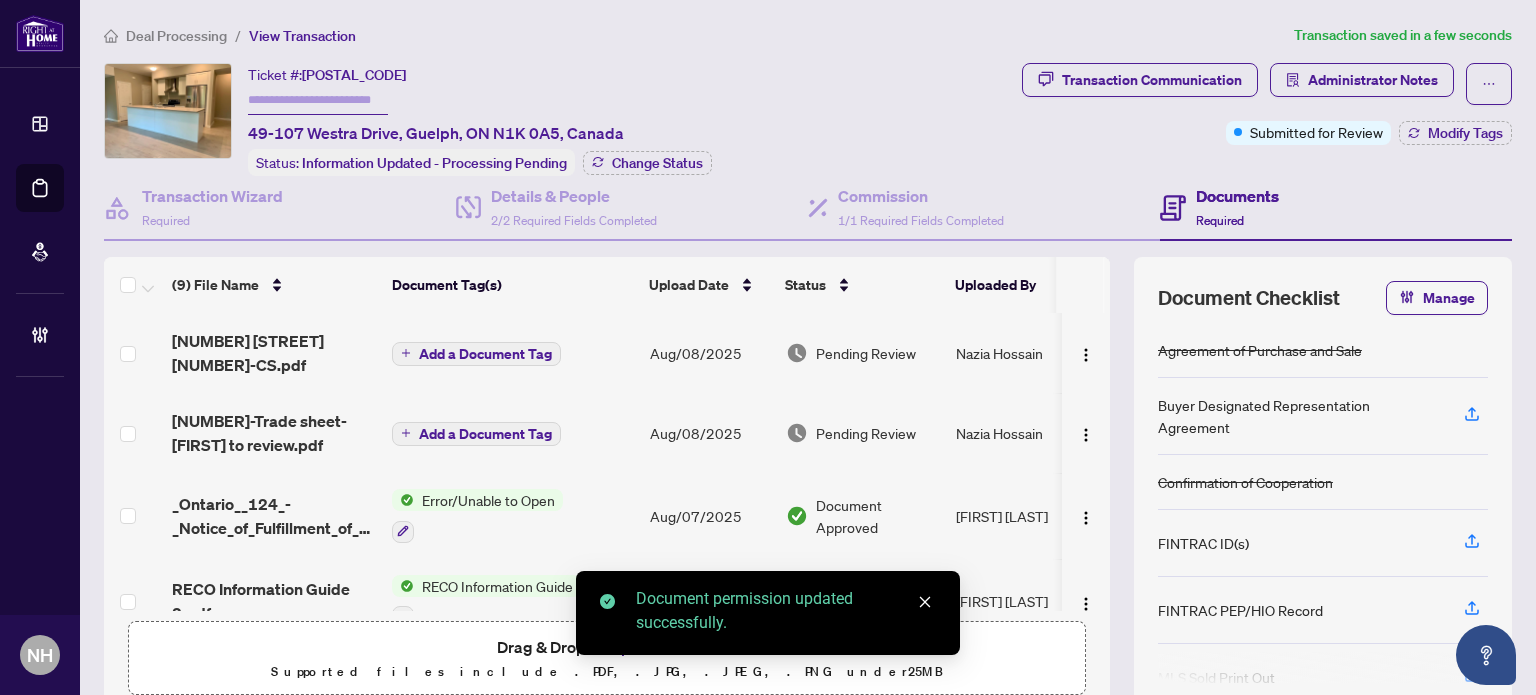 click on "Add a Document Tag" at bounding box center [485, 354] 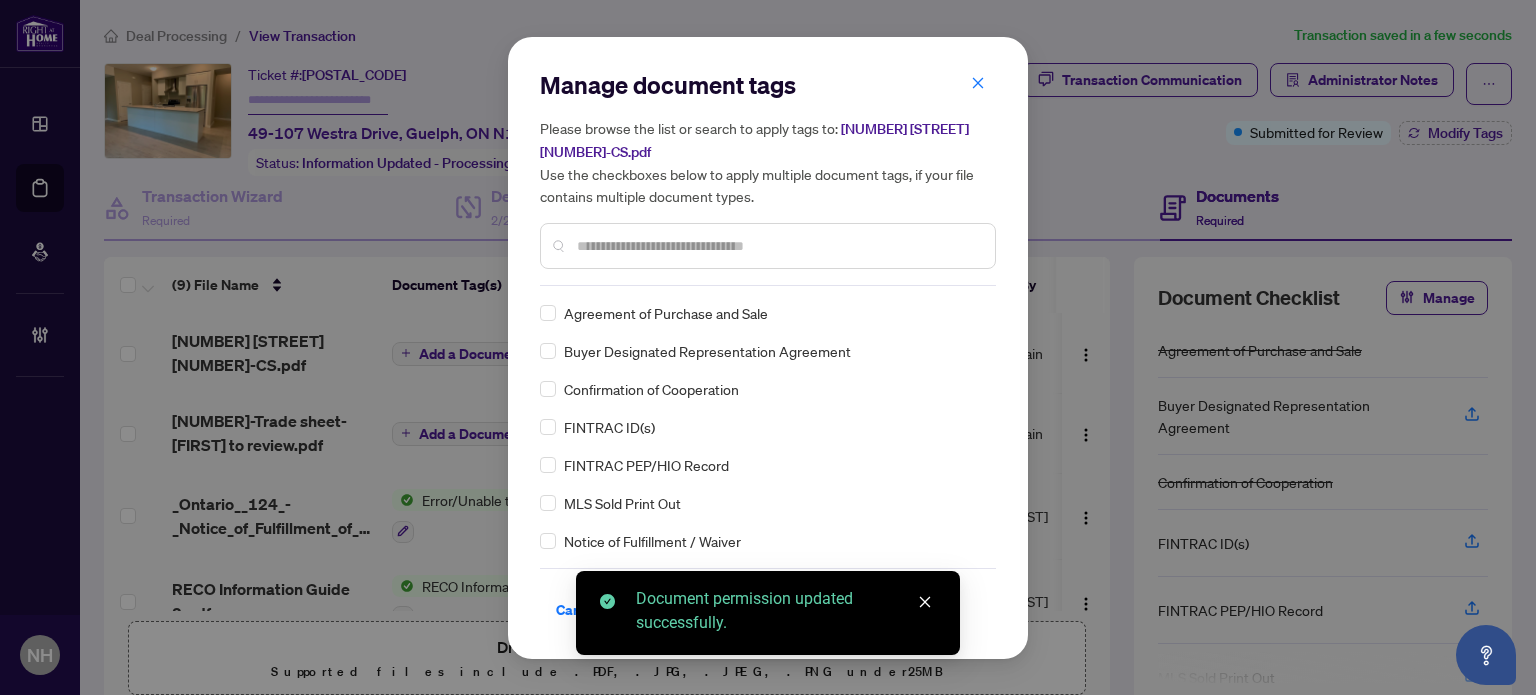 click at bounding box center (778, 246) 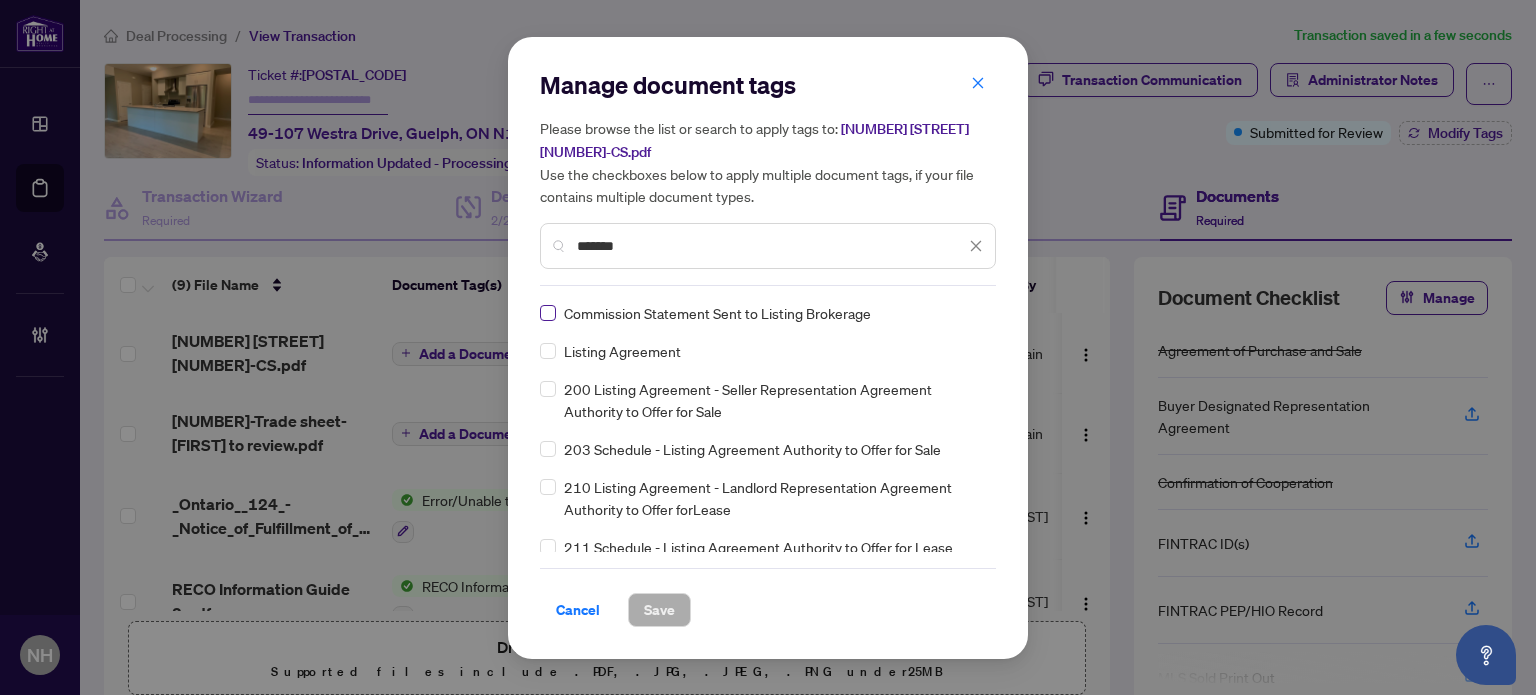 type on "*******" 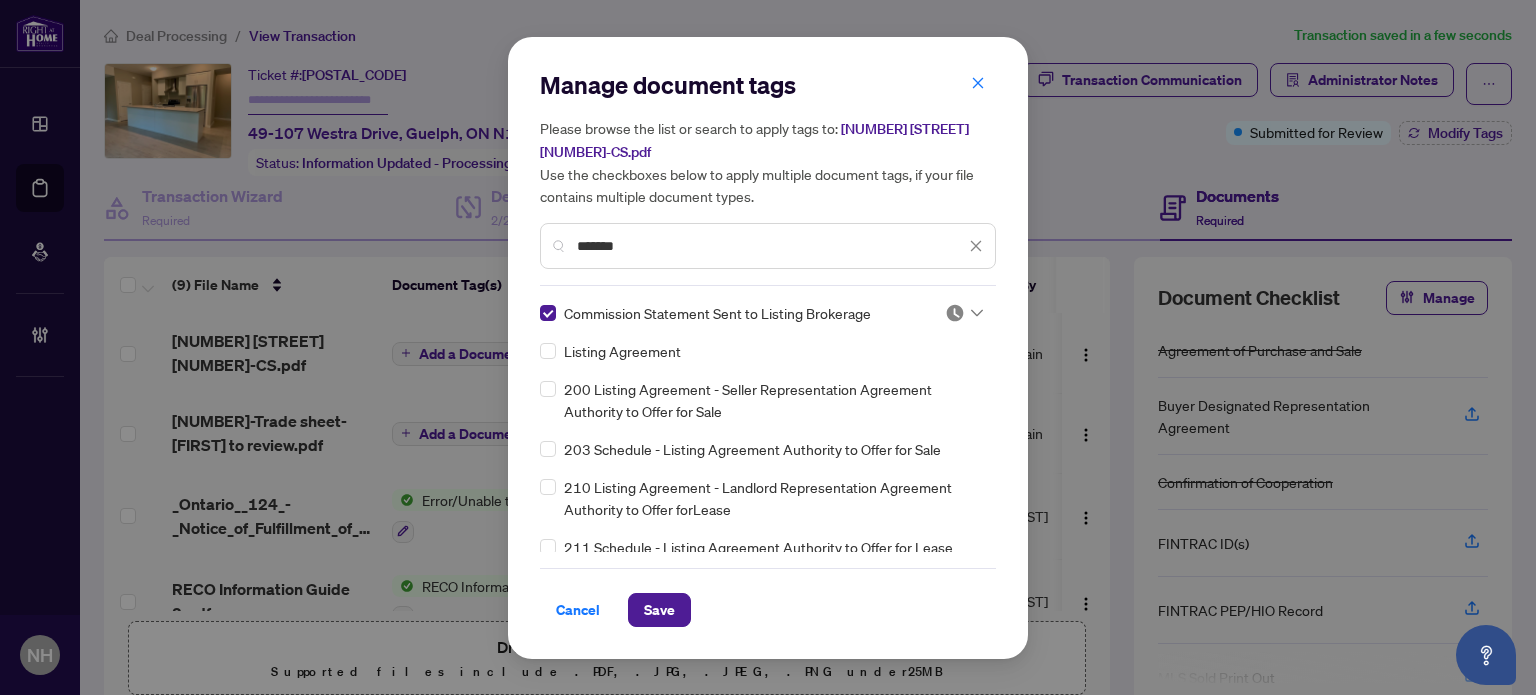 click at bounding box center (955, 313) 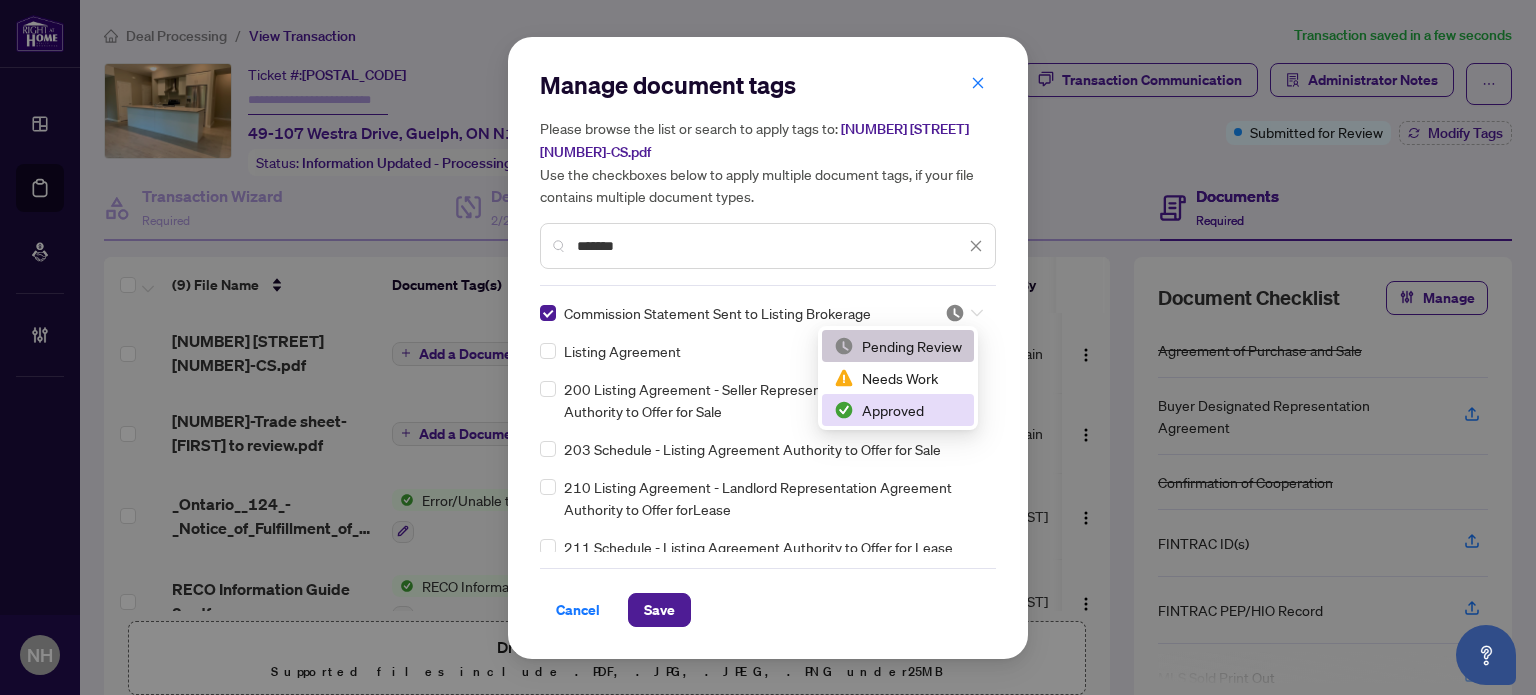 drag, startPoint x: 901, startPoint y: 404, endPoint x: 844, endPoint y: 455, distance: 76.48529 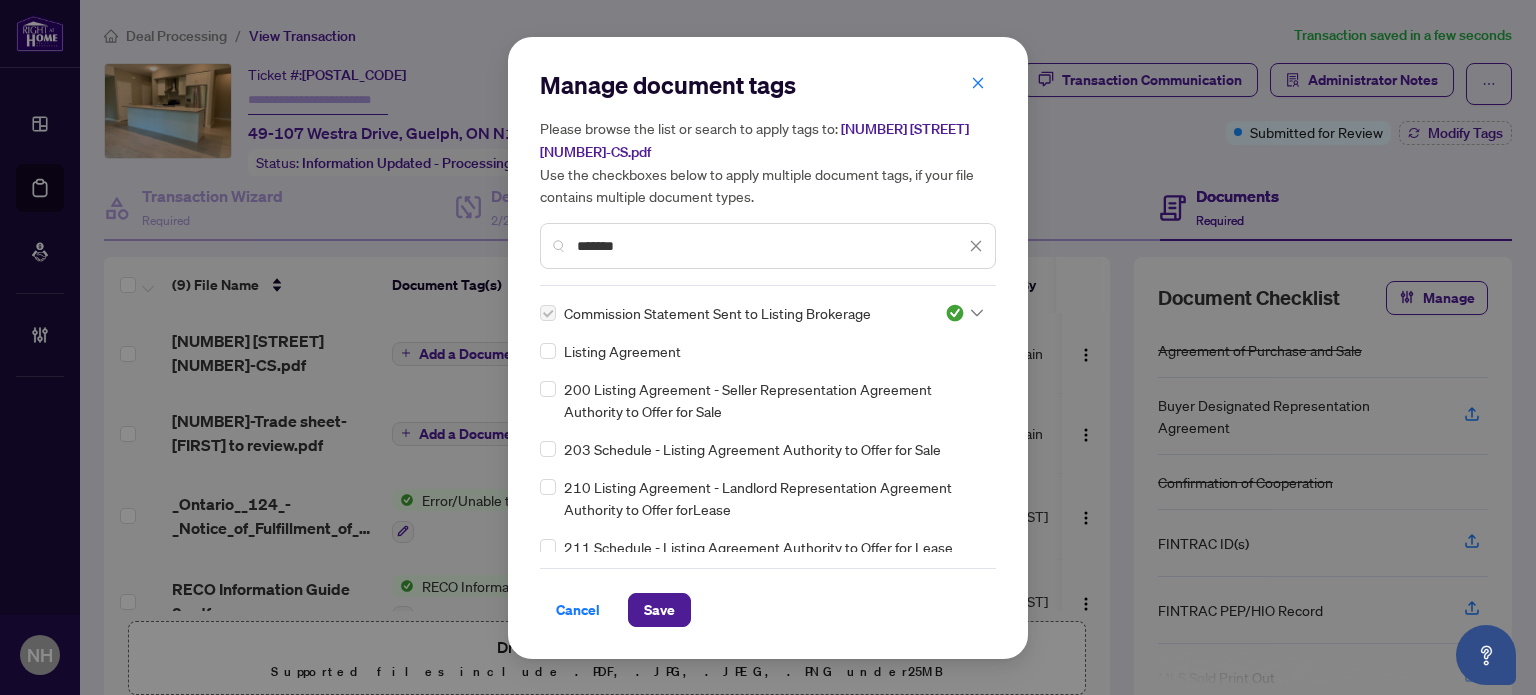 drag, startPoint x: 676, startPoint y: 597, endPoint x: 991, endPoint y: 387, distance: 378.5829 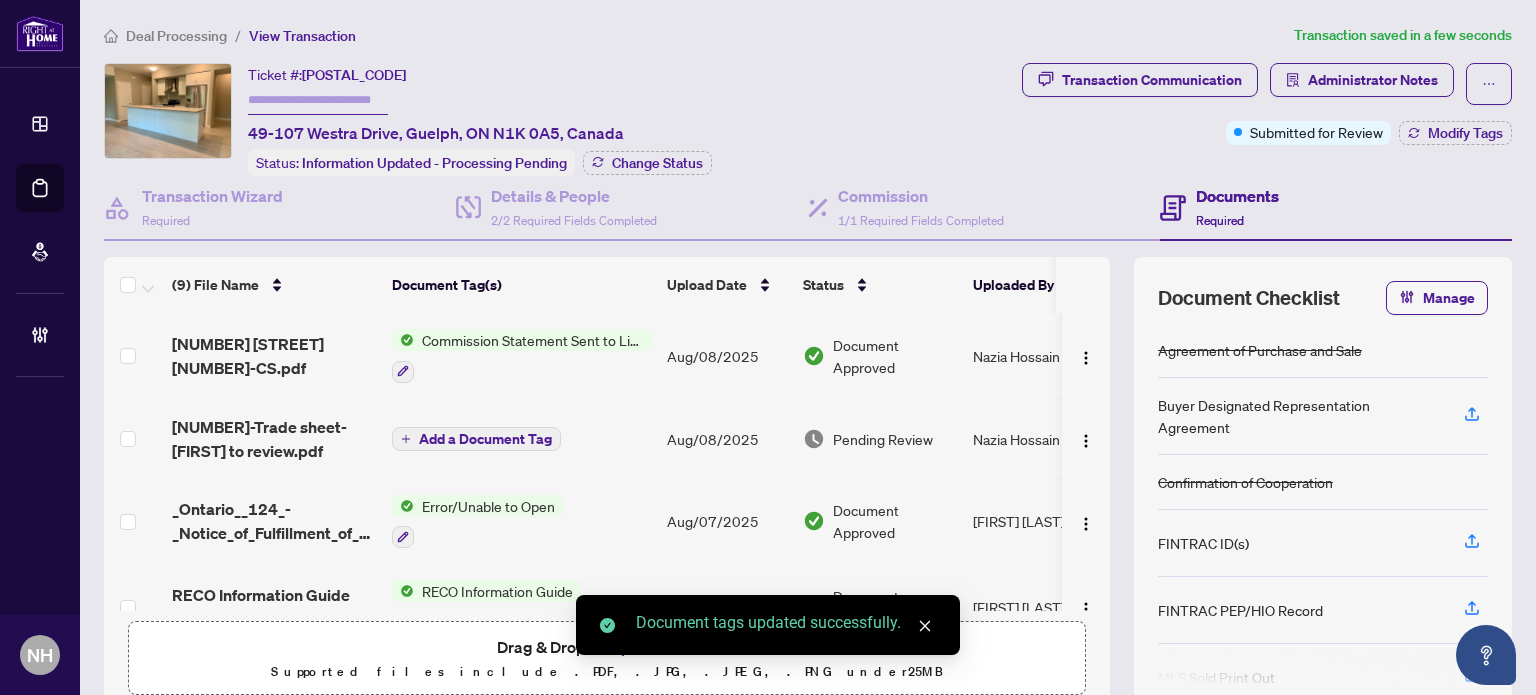 click on "Administrator Notes" at bounding box center (1373, 80) 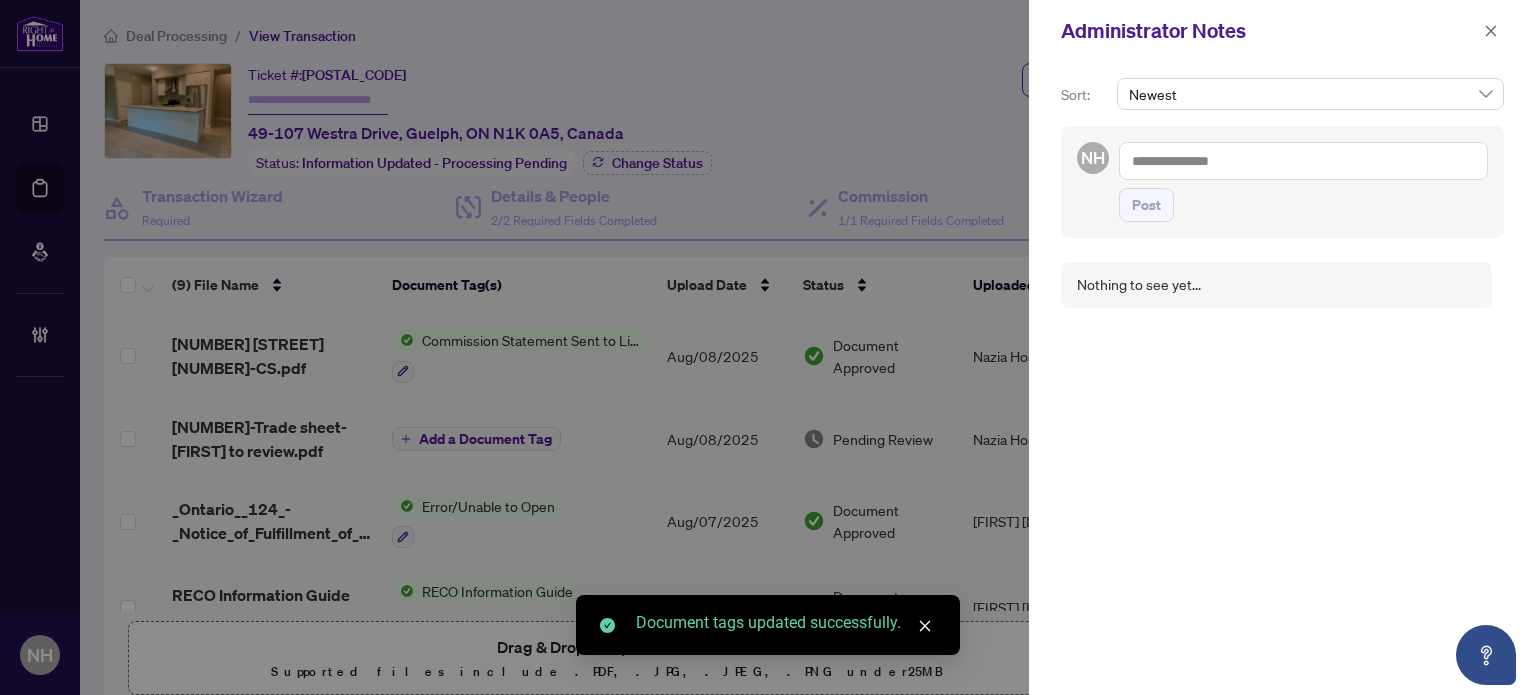 click at bounding box center (1303, 161) 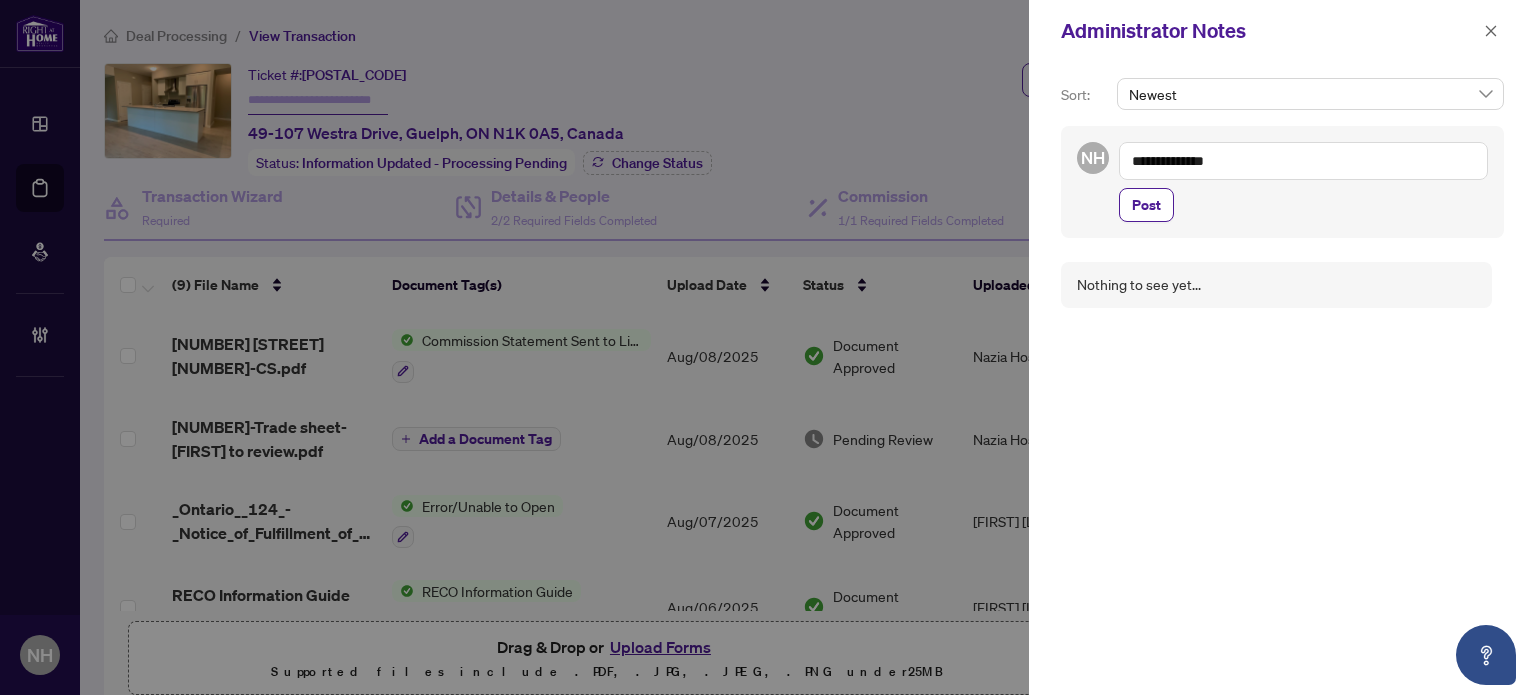 paste on "**********" 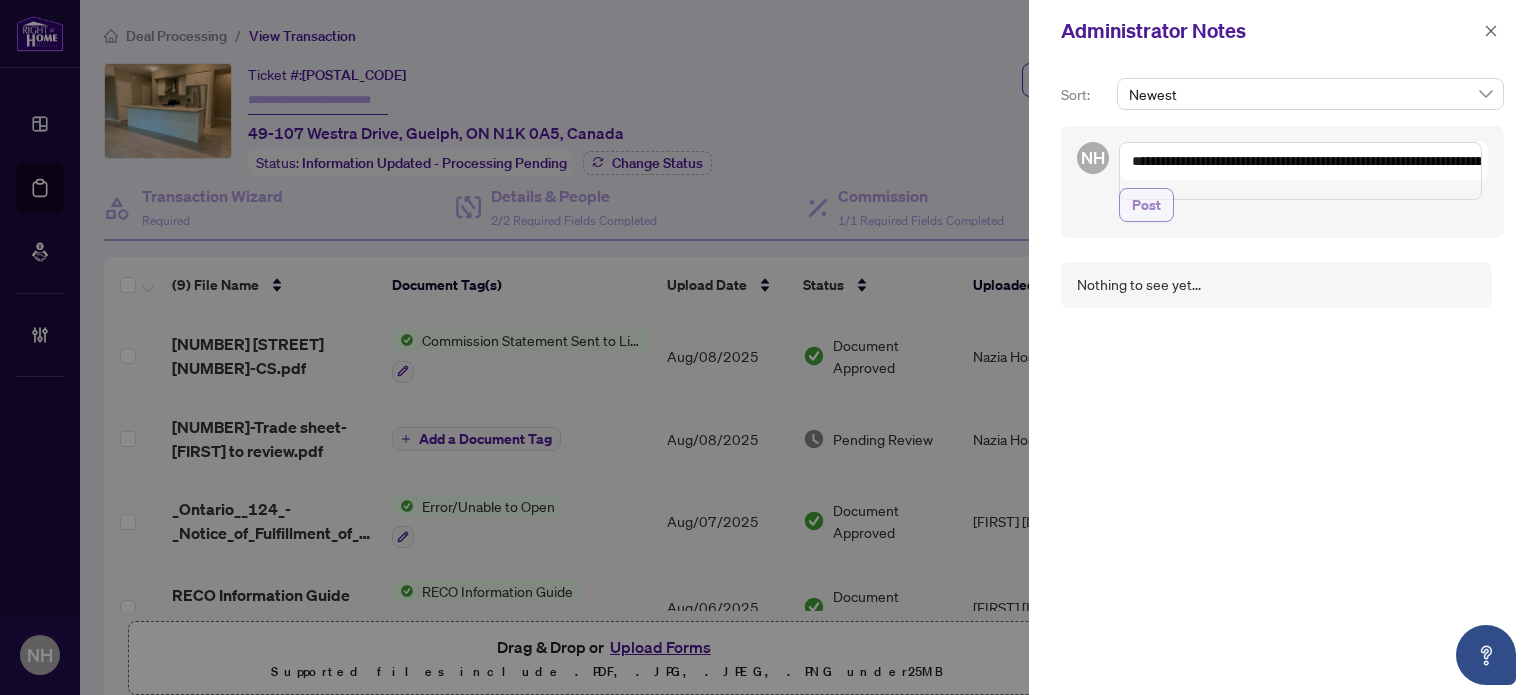 type on "**********" 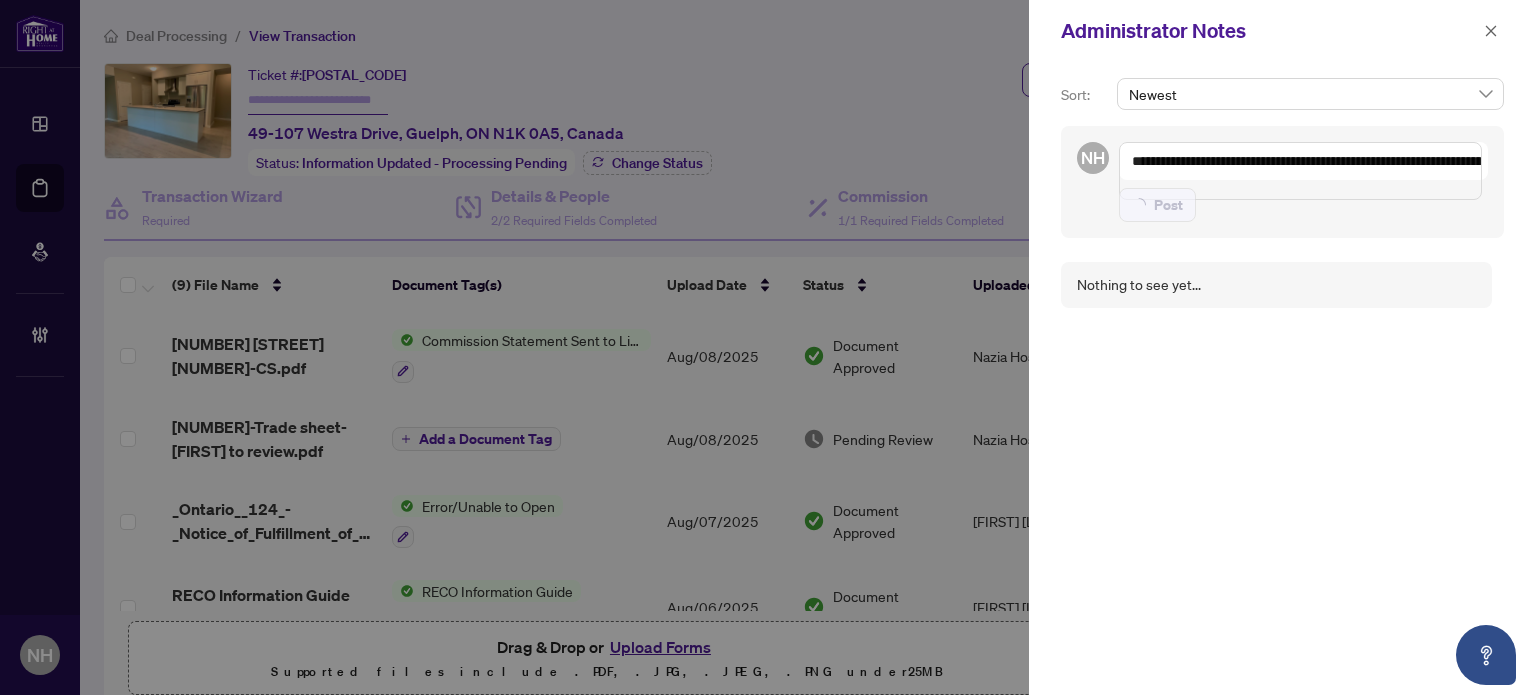 type 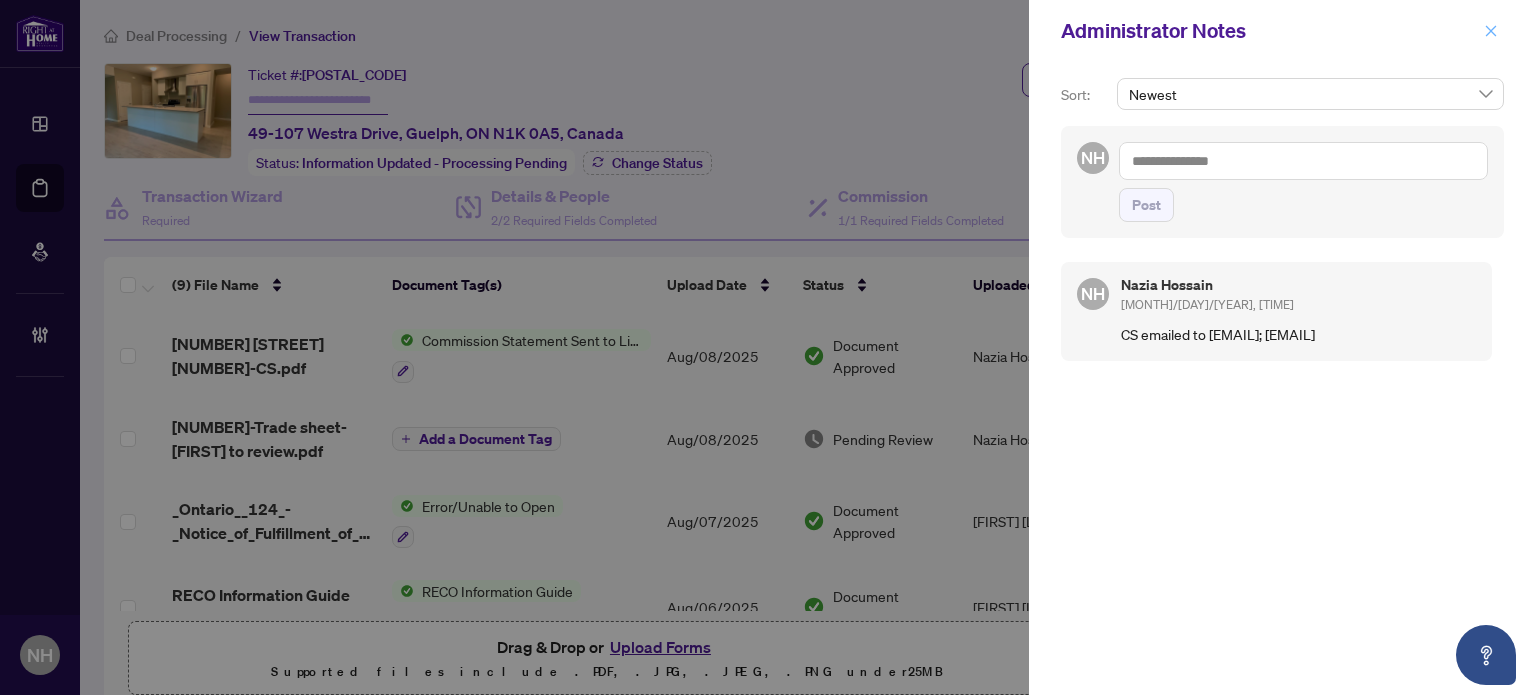 click at bounding box center [1491, 31] 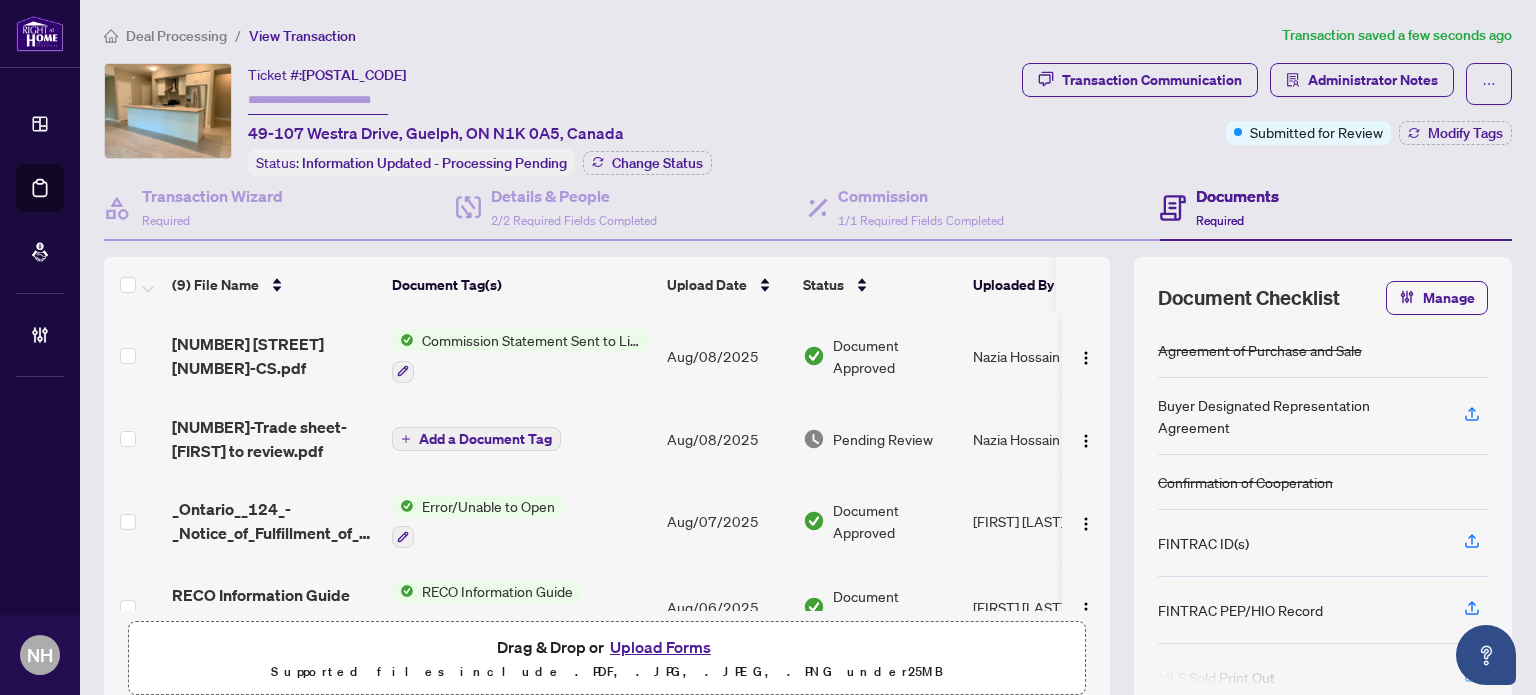 click at bounding box center [318, 100] 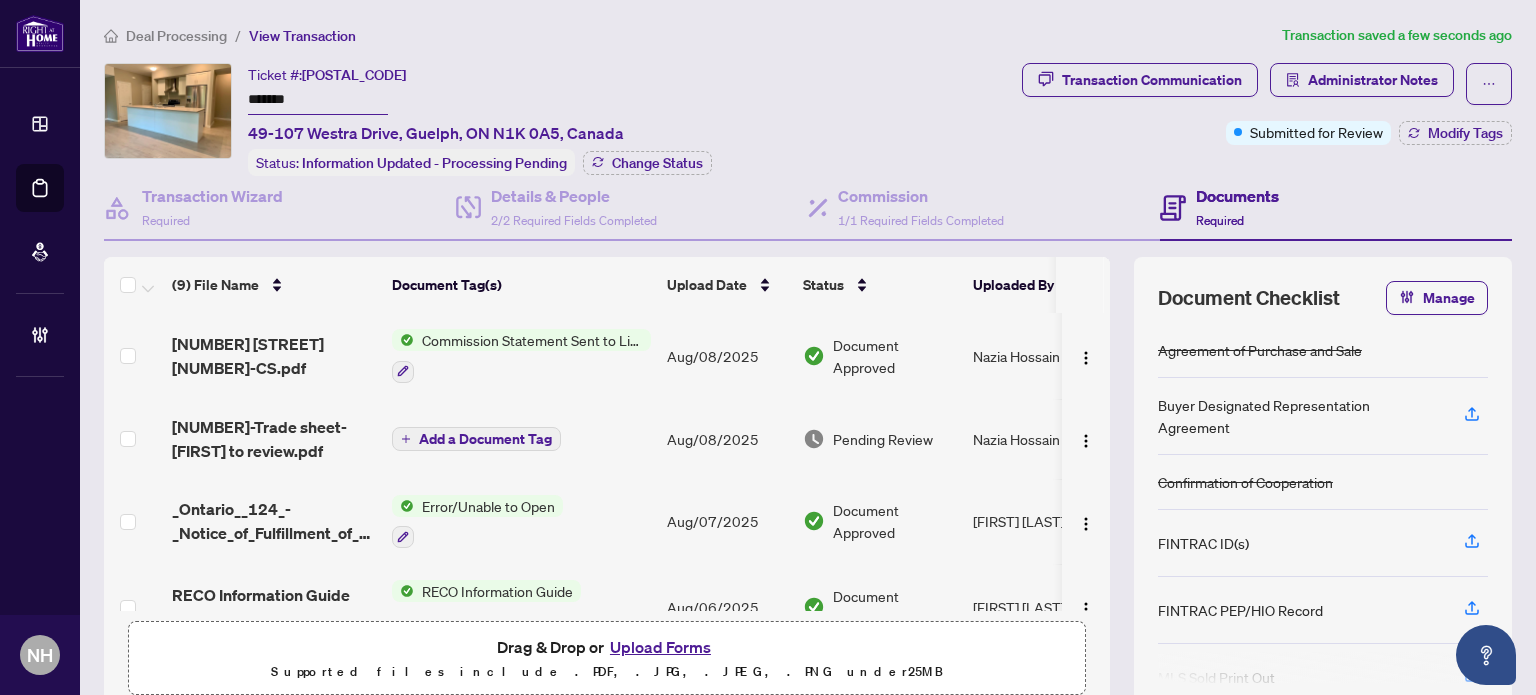 type on "*******" 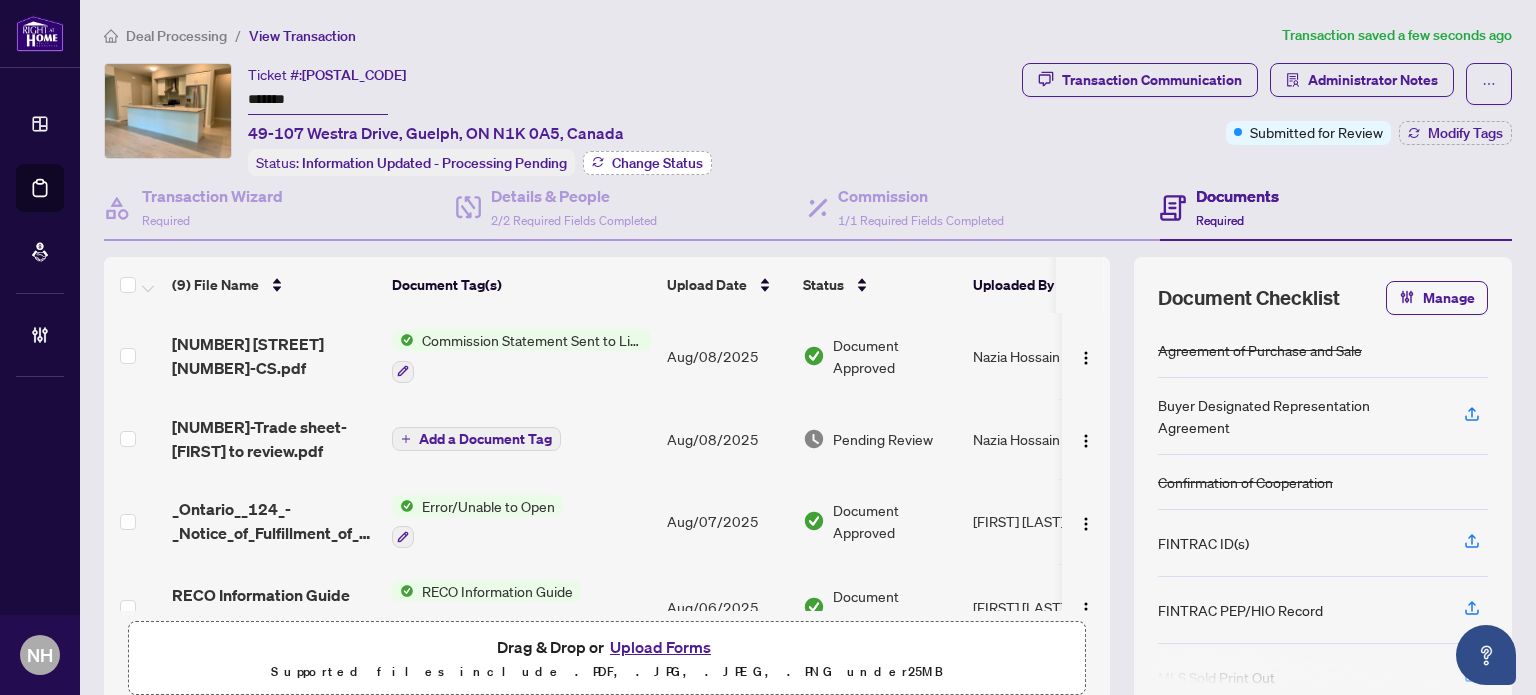 click on "Change Status" at bounding box center [657, 163] 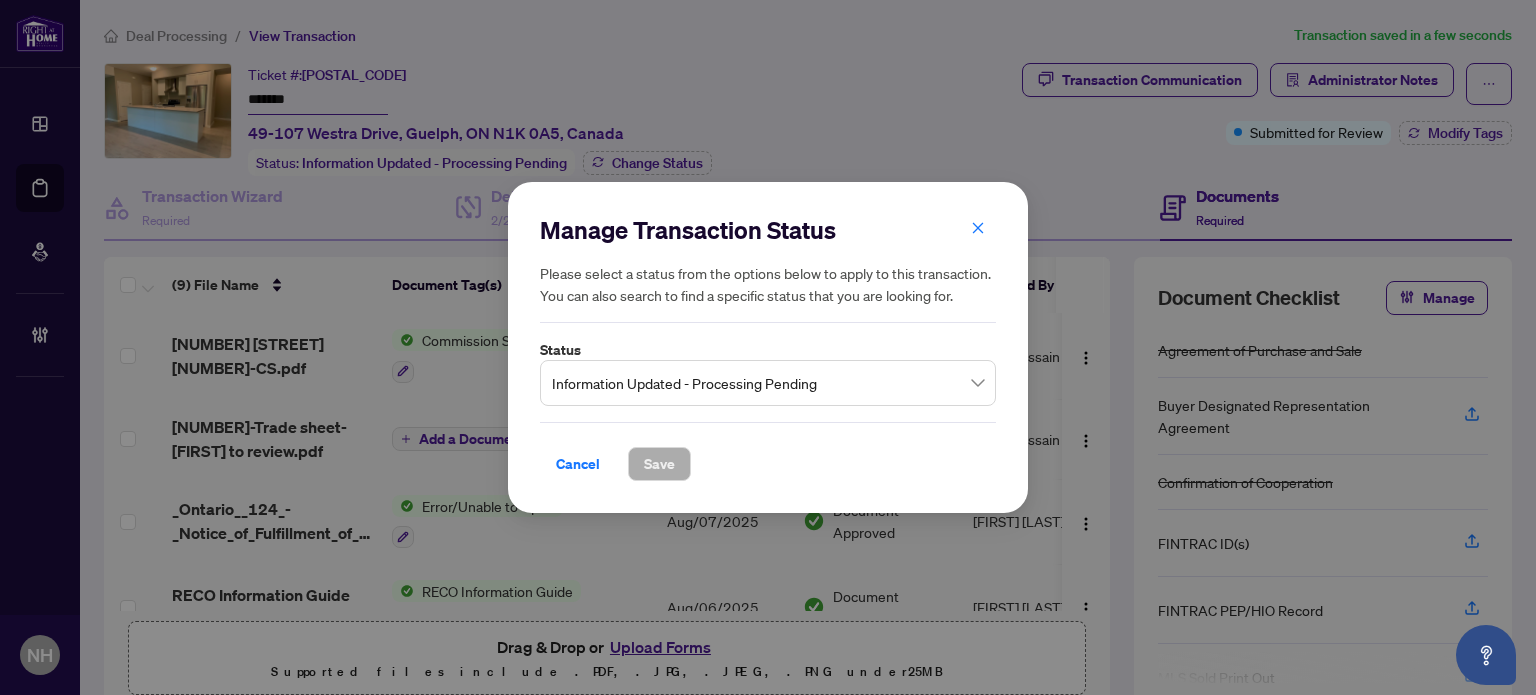 click on "Information Updated - Processing Pending" at bounding box center [768, 383] 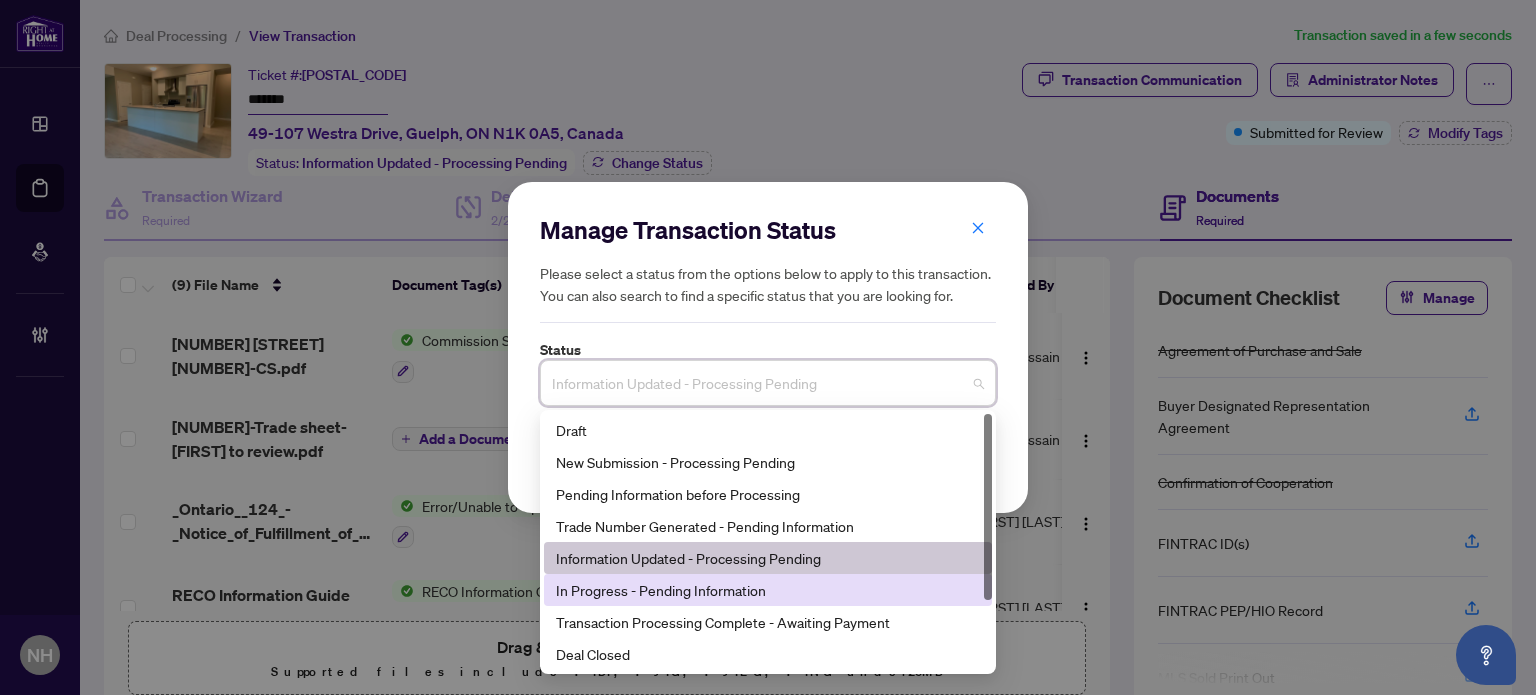 click on "In Progress - Pending Information" at bounding box center [768, 590] 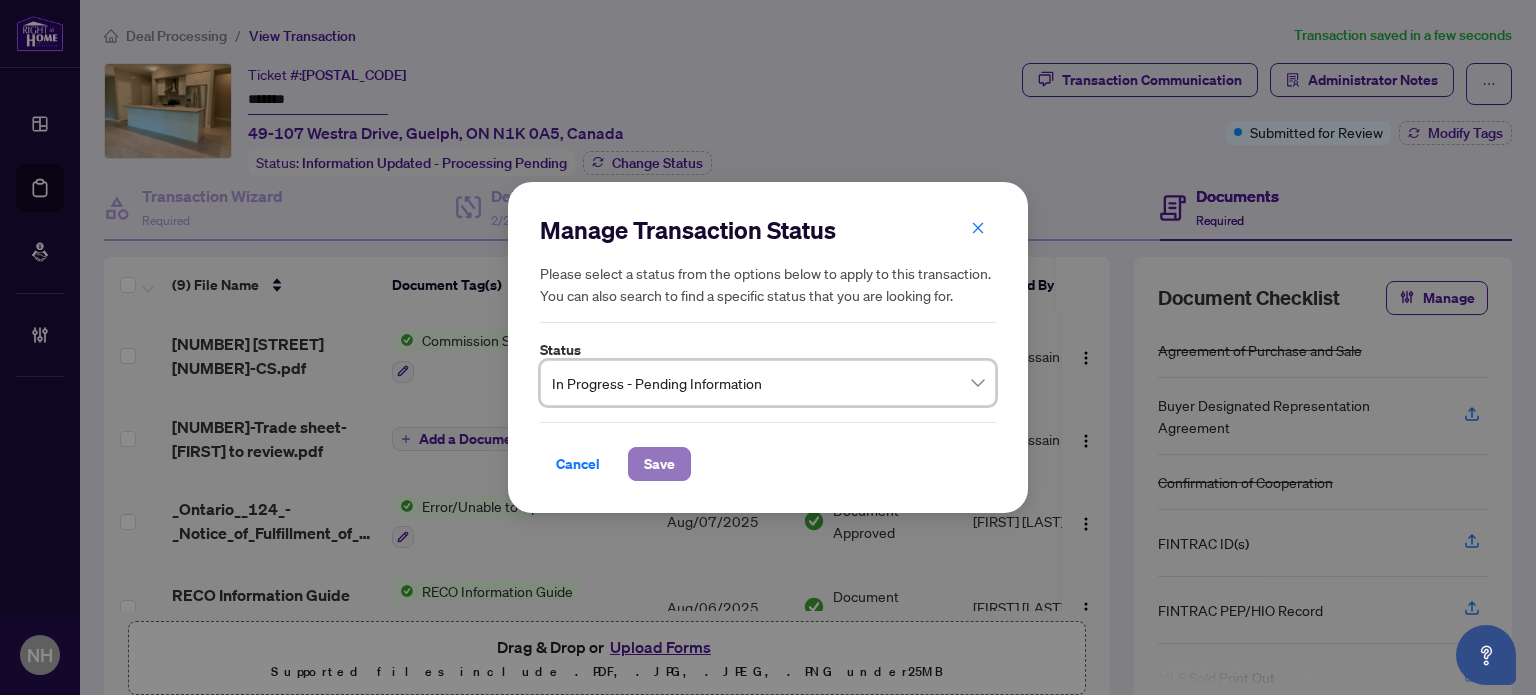 click on "Save" at bounding box center [659, 464] 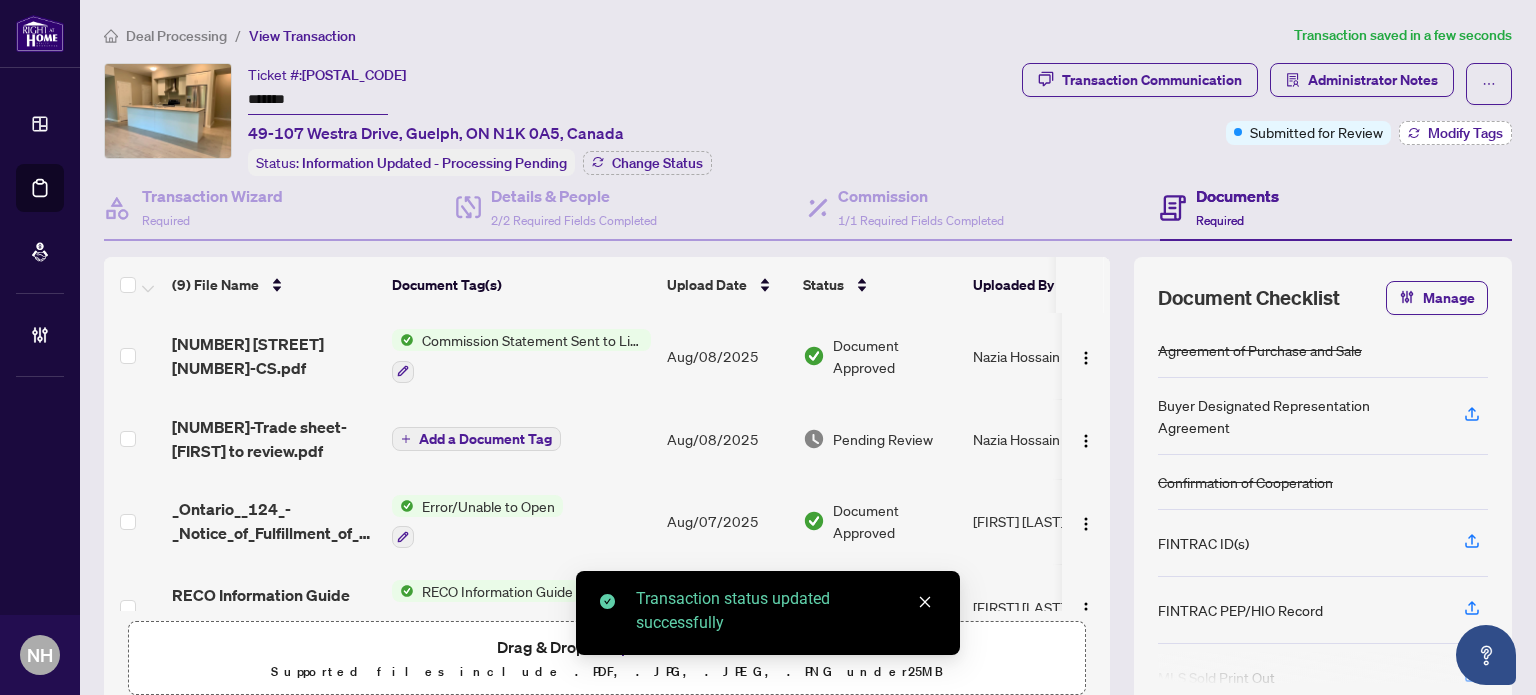 click on "Modify Tags" at bounding box center (1465, 133) 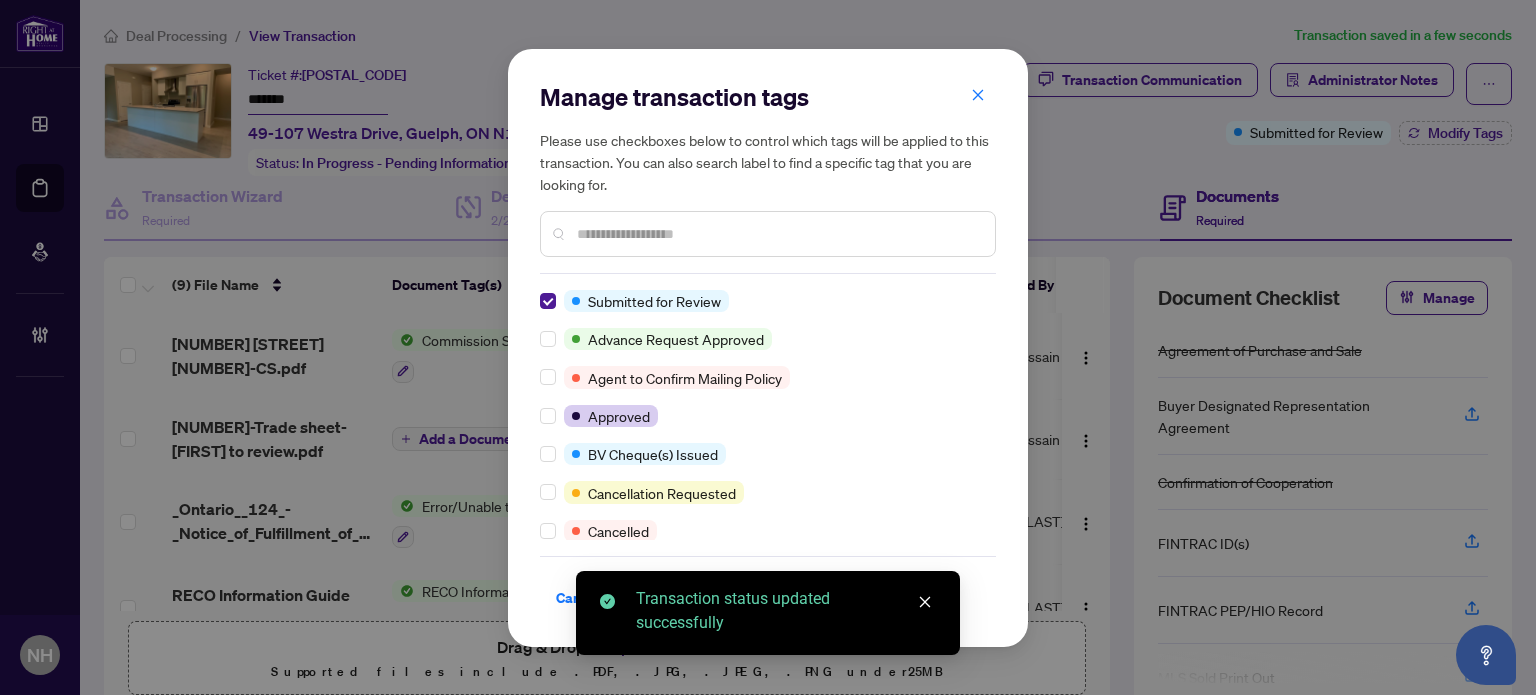 scroll, scrollTop: 0, scrollLeft: 0, axis: both 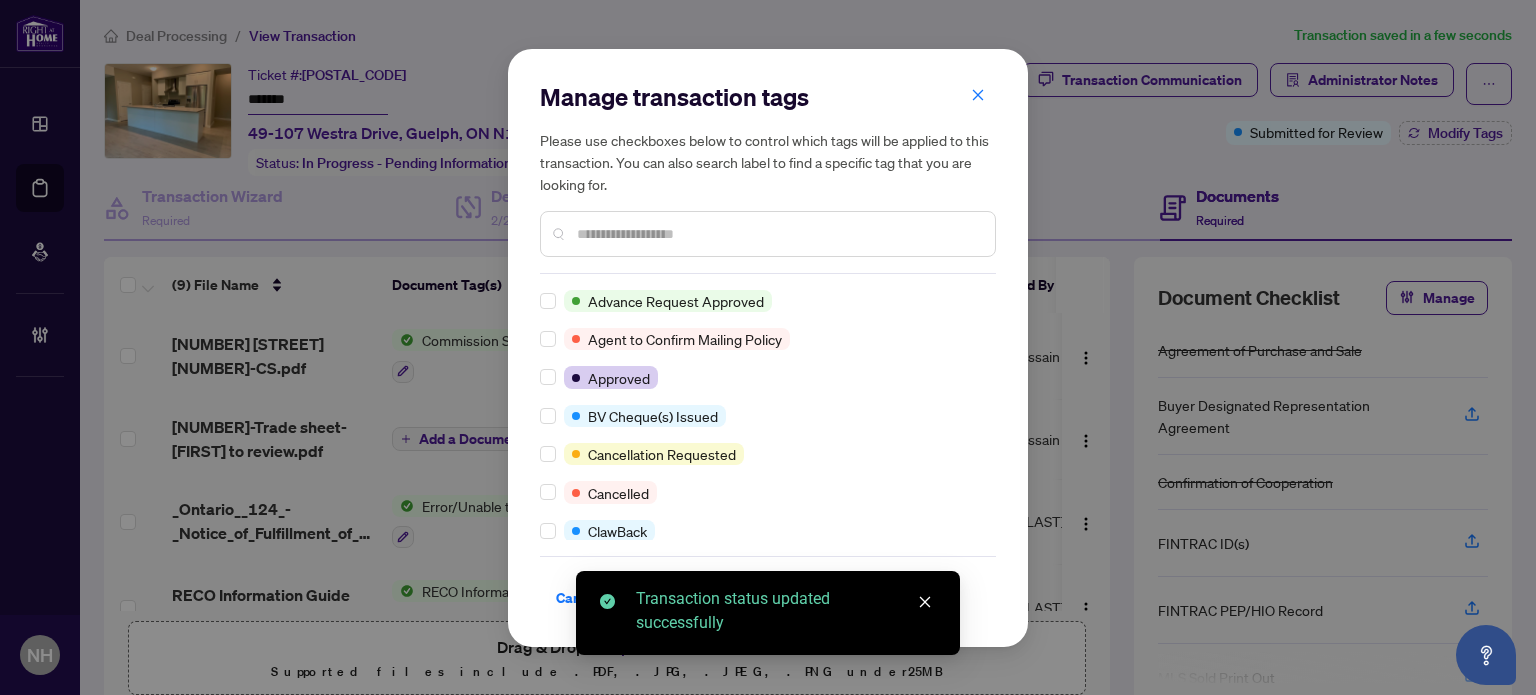 click at bounding box center (778, 234) 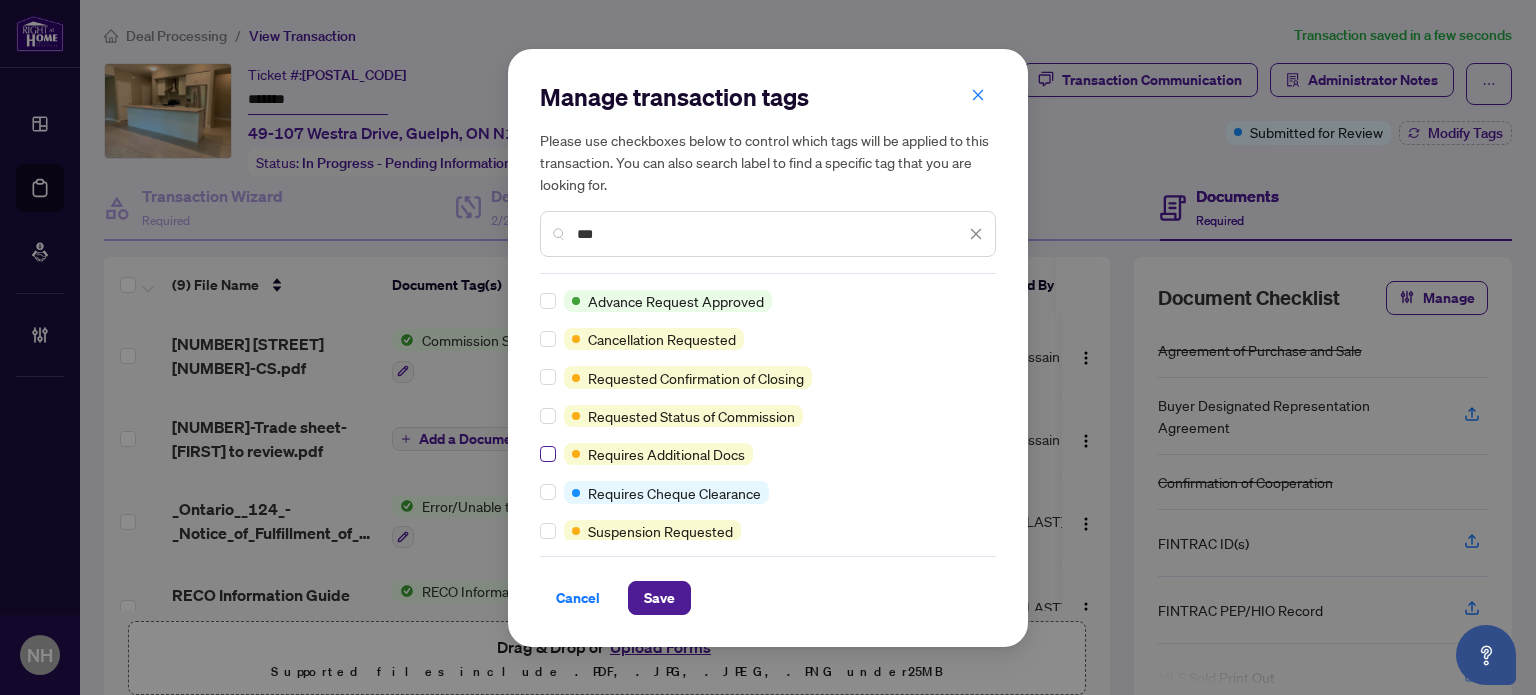 type on "***" 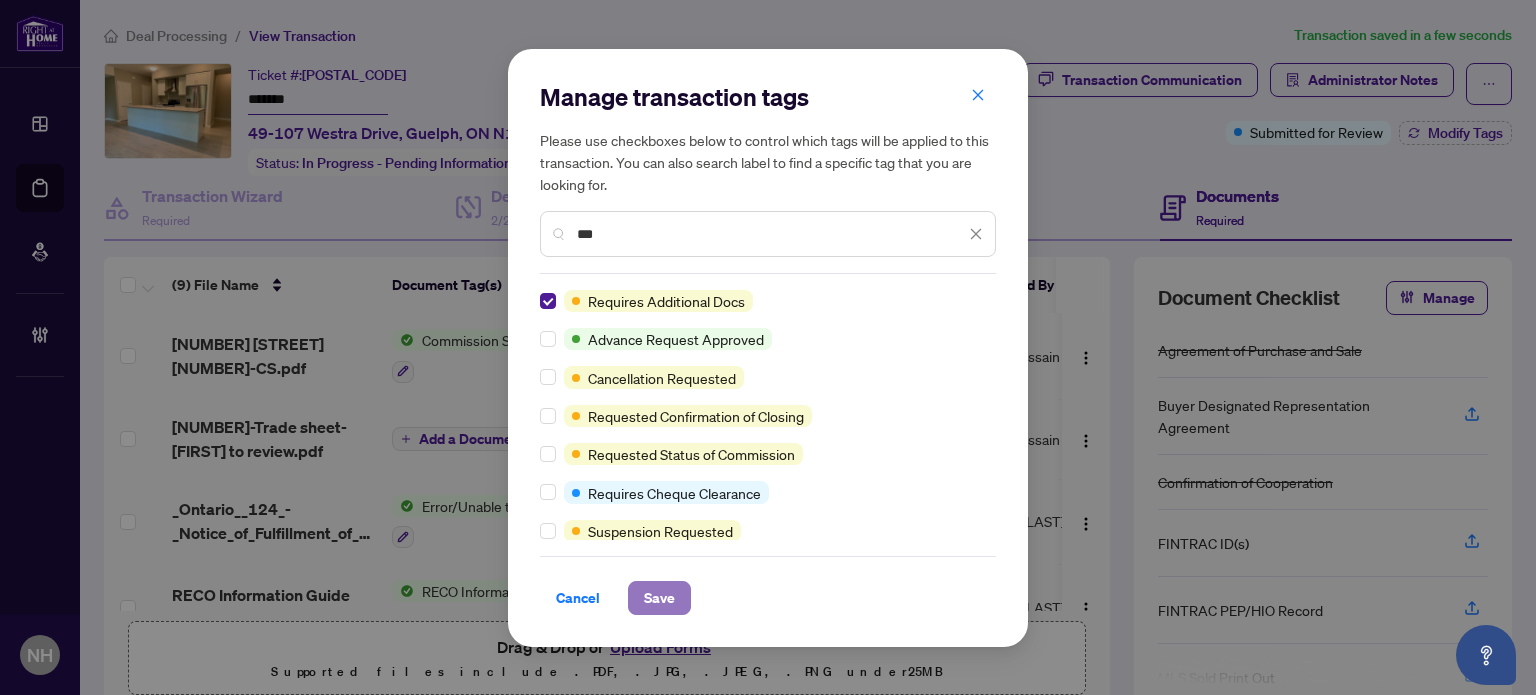 click on "Save" at bounding box center [659, 598] 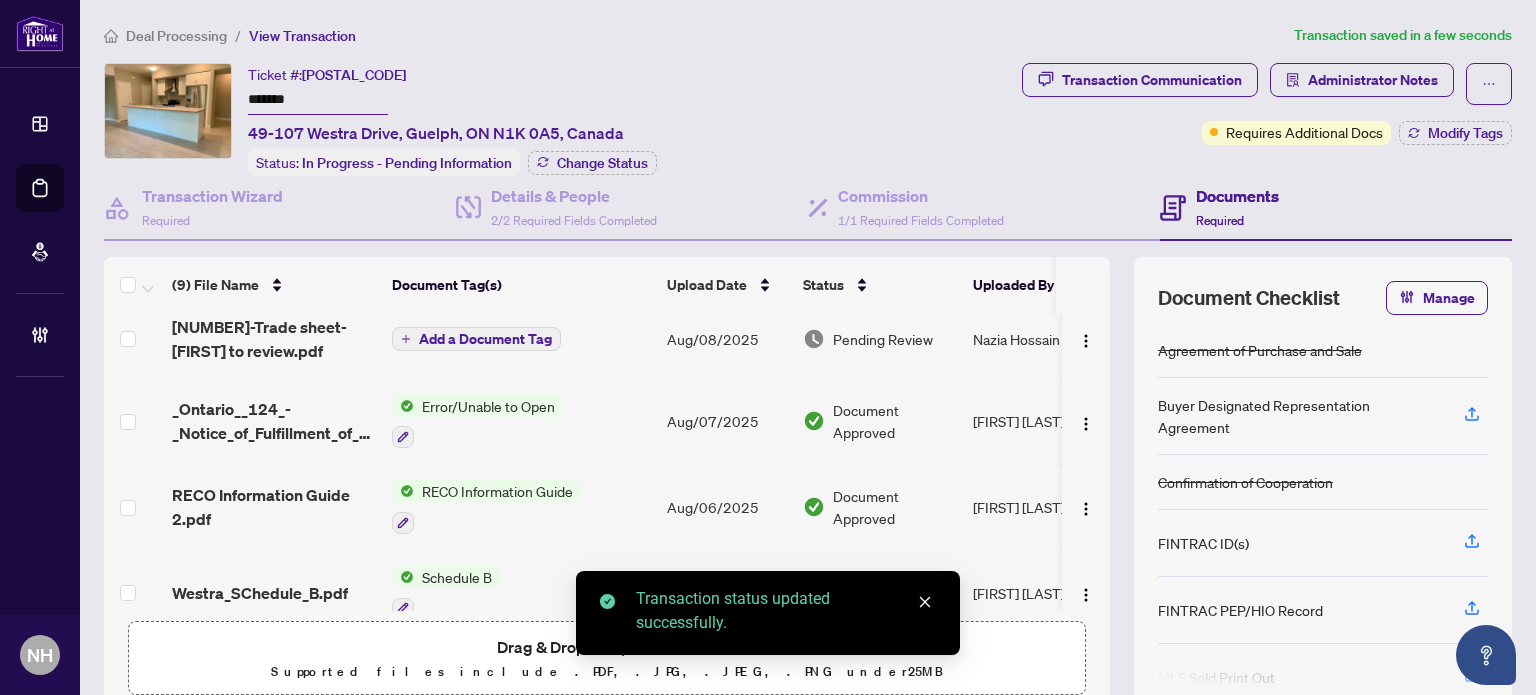 scroll, scrollTop: 200, scrollLeft: 0, axis: vertical 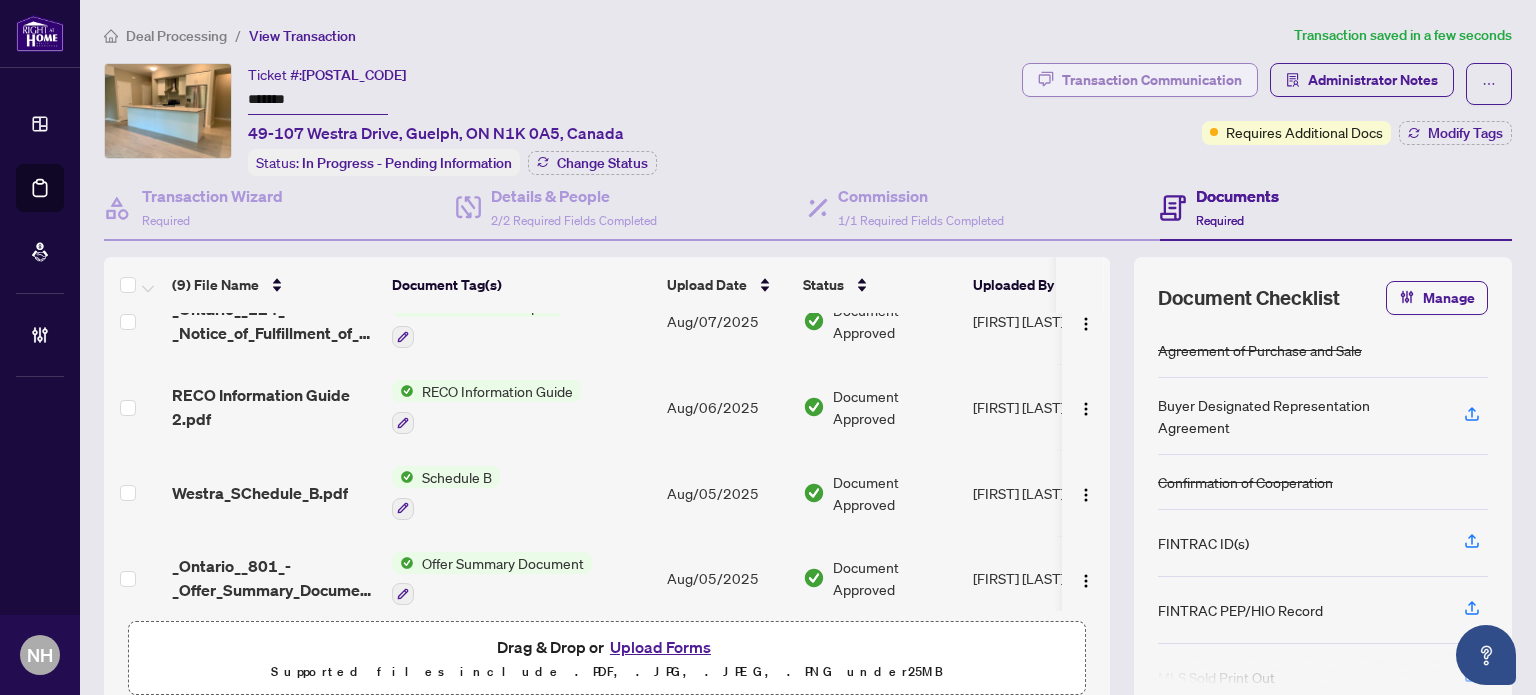 click on "Transaction Communication" at bounding box center [1152, 80] 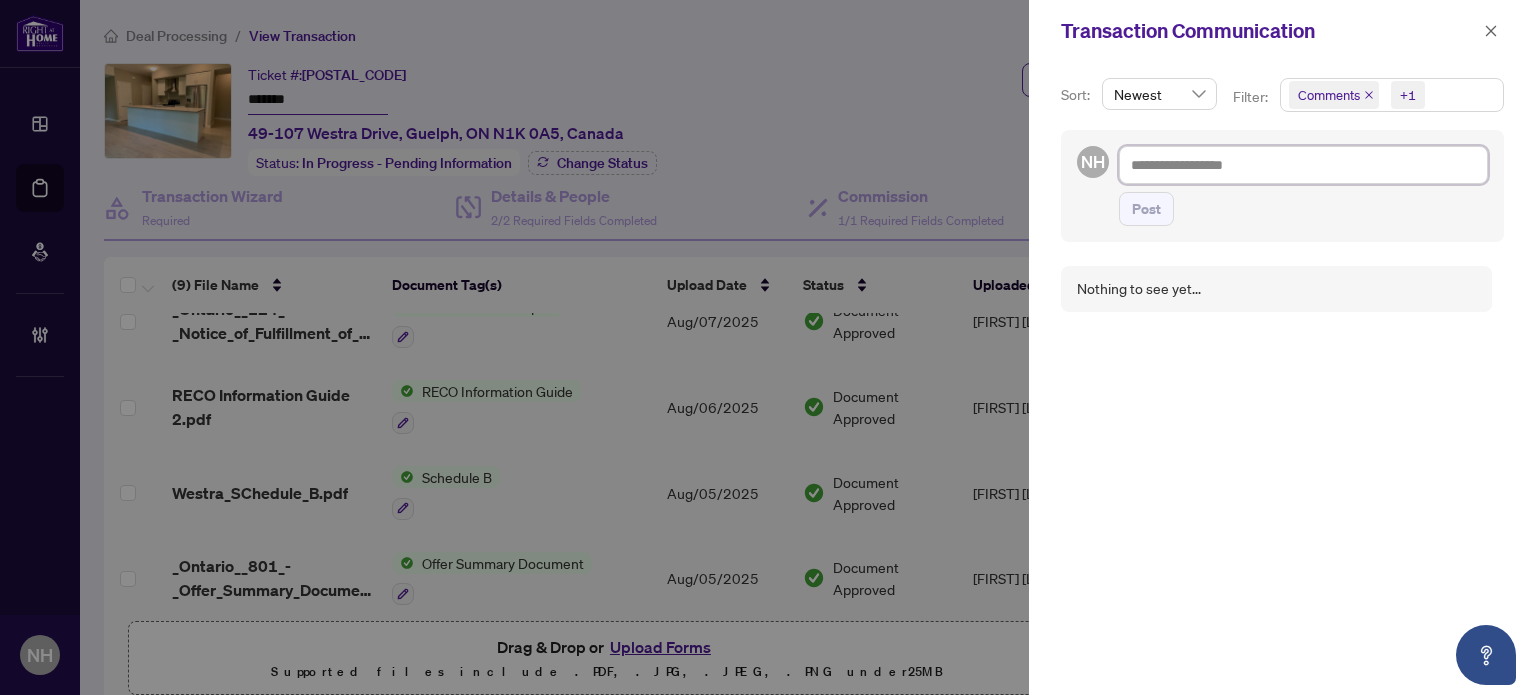 click at bounding box center [1303, 165] 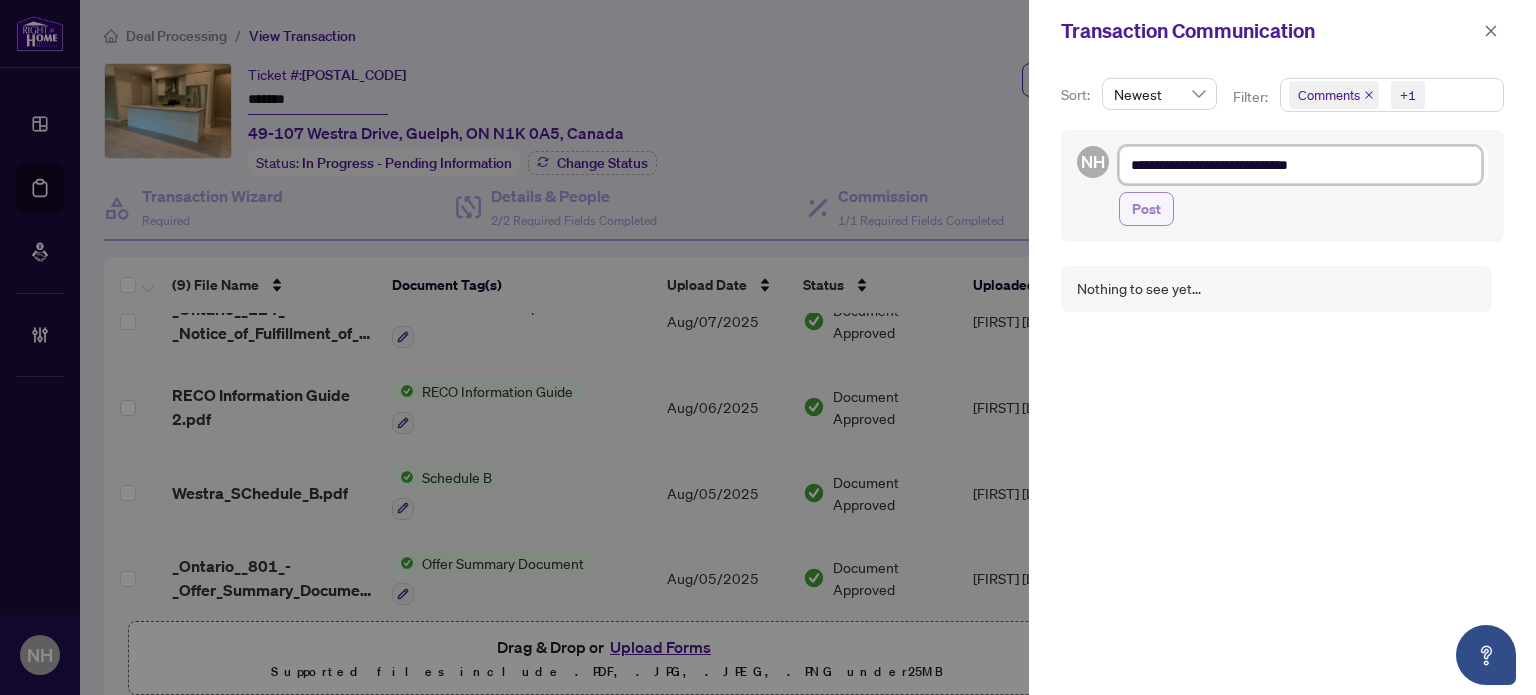 type on "**********" 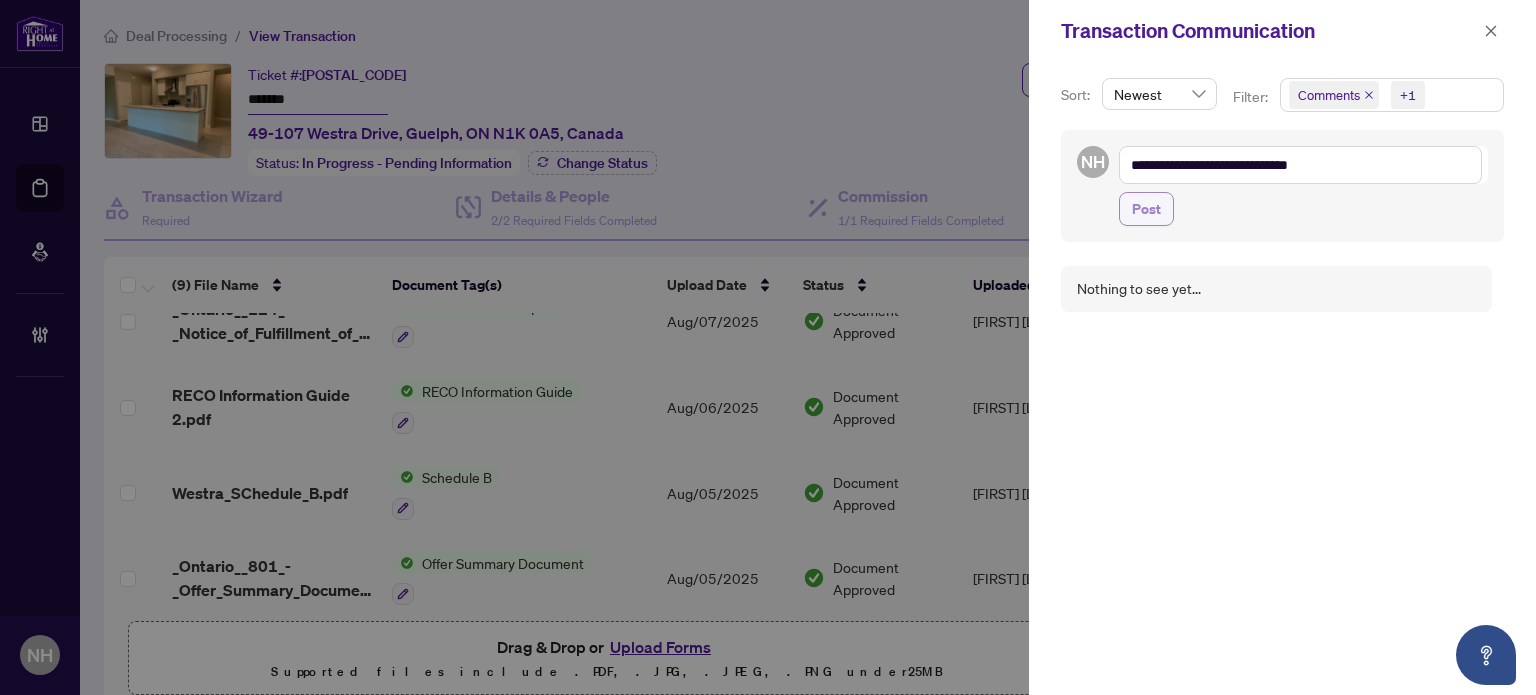 click on "Post" at bounding box center (1146, 209) 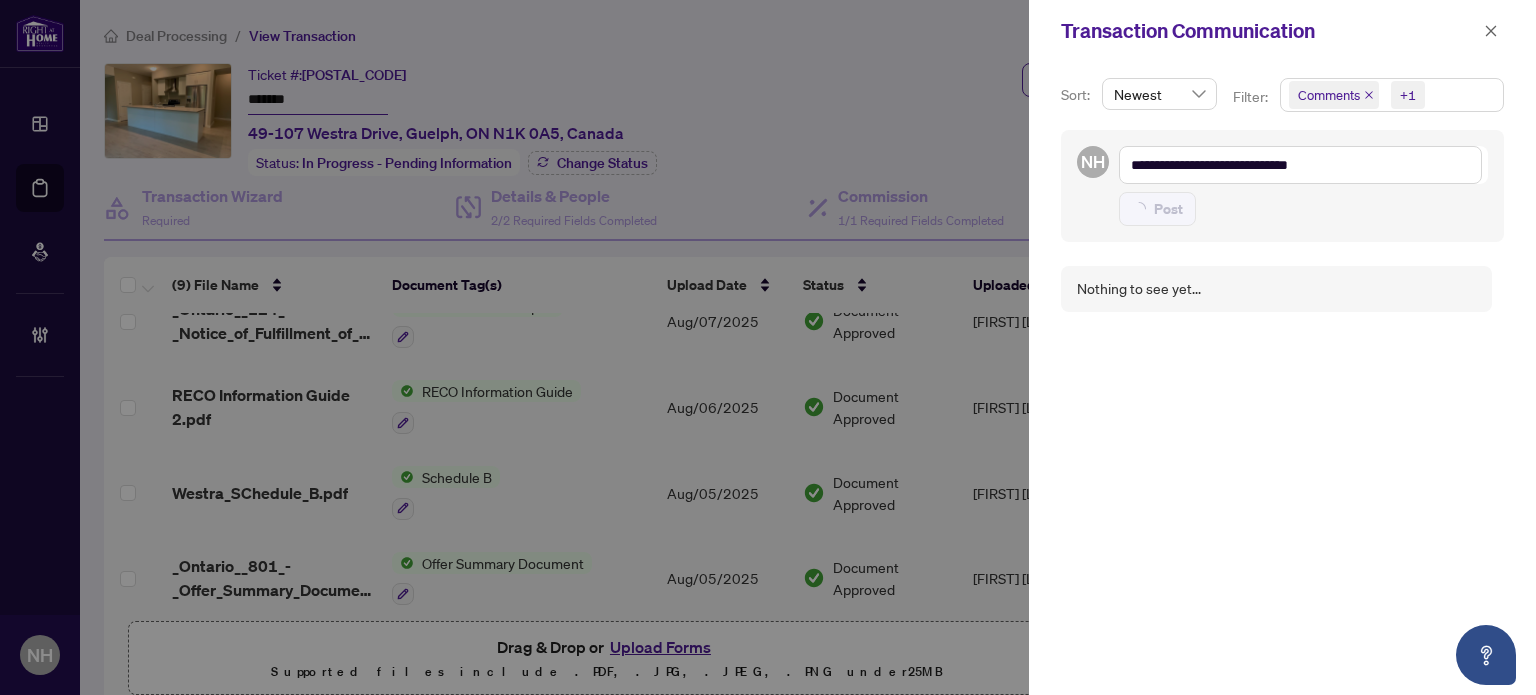 type on "**********" 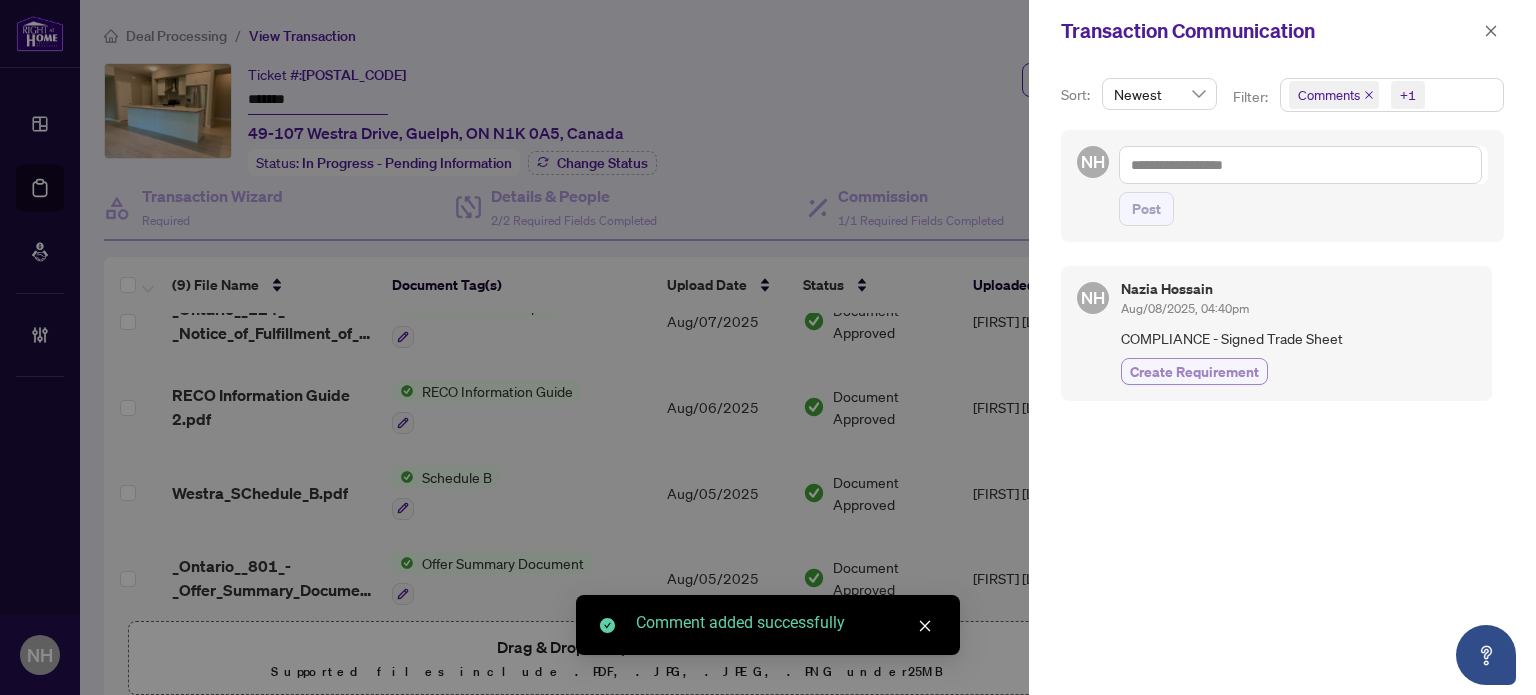 click on "Create Requirement" at bounding box center [1194, 371] 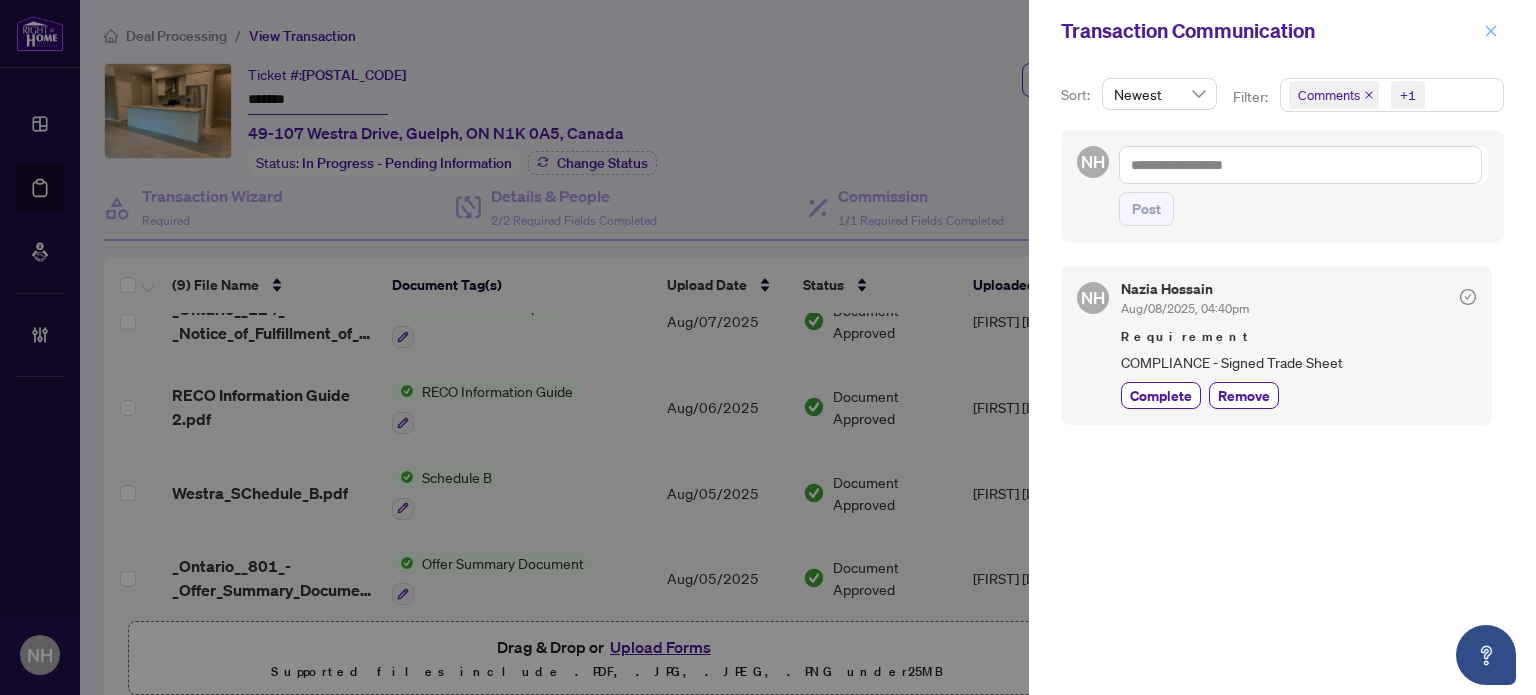 click 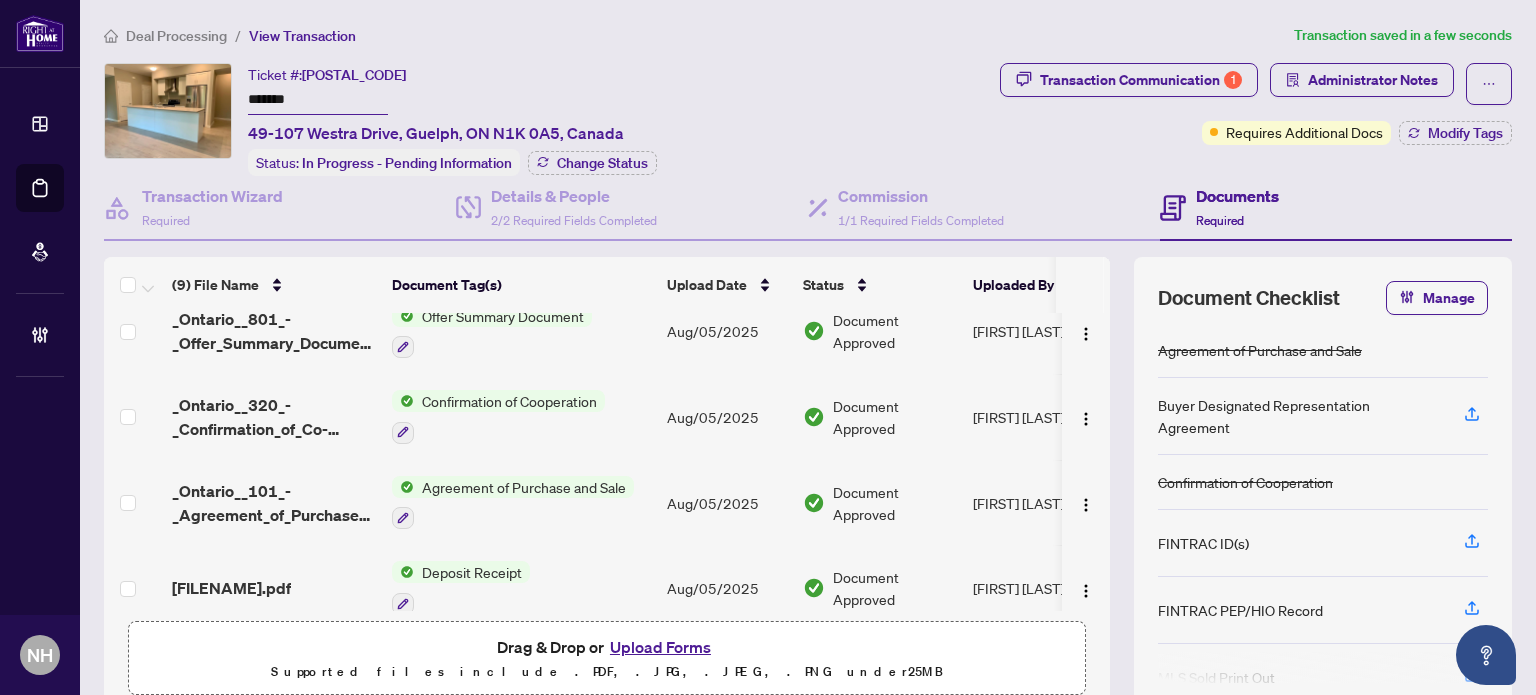 scroll, scrollTop: 462, scrollLeft: 0, axis: vertical 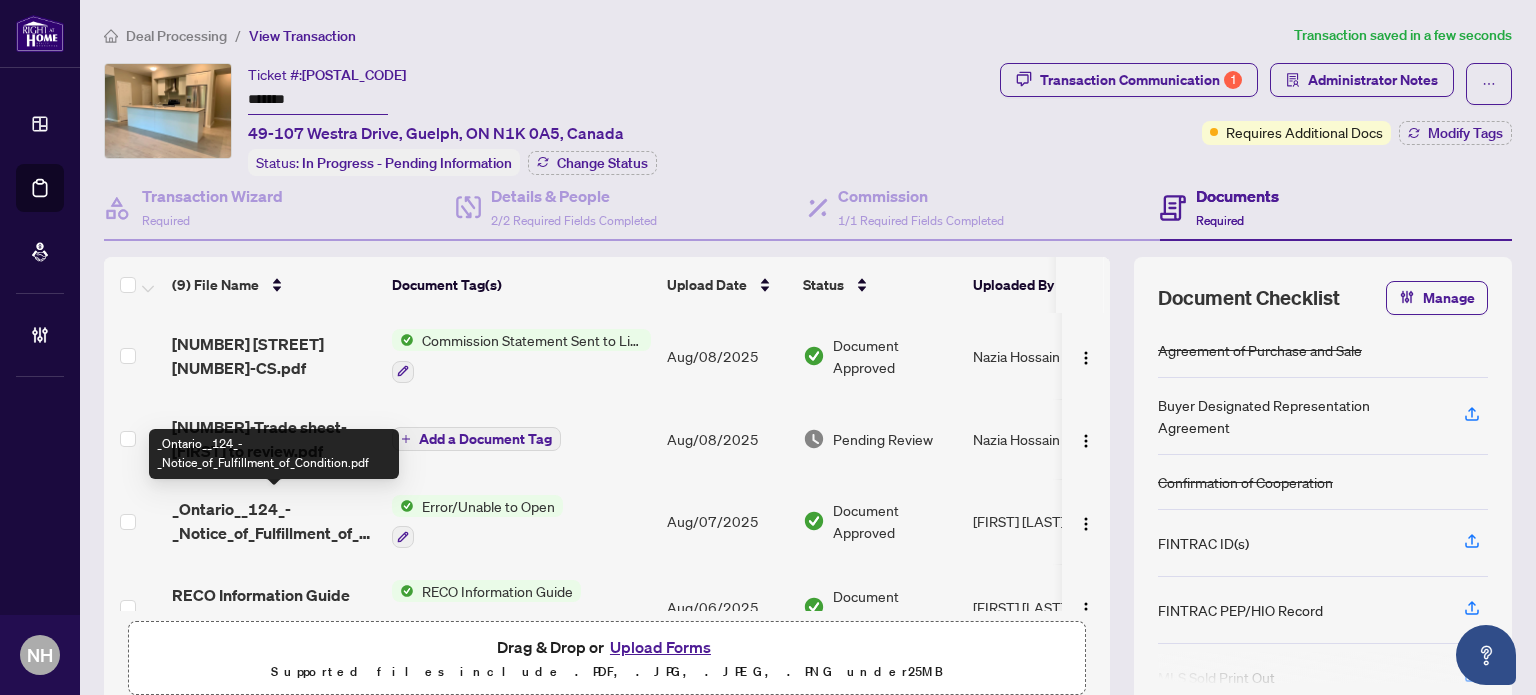 click on "_Ontario__124_-_Notice_of_Fulfillment_of_Condition.pdf" at bounding box center (274, 521) 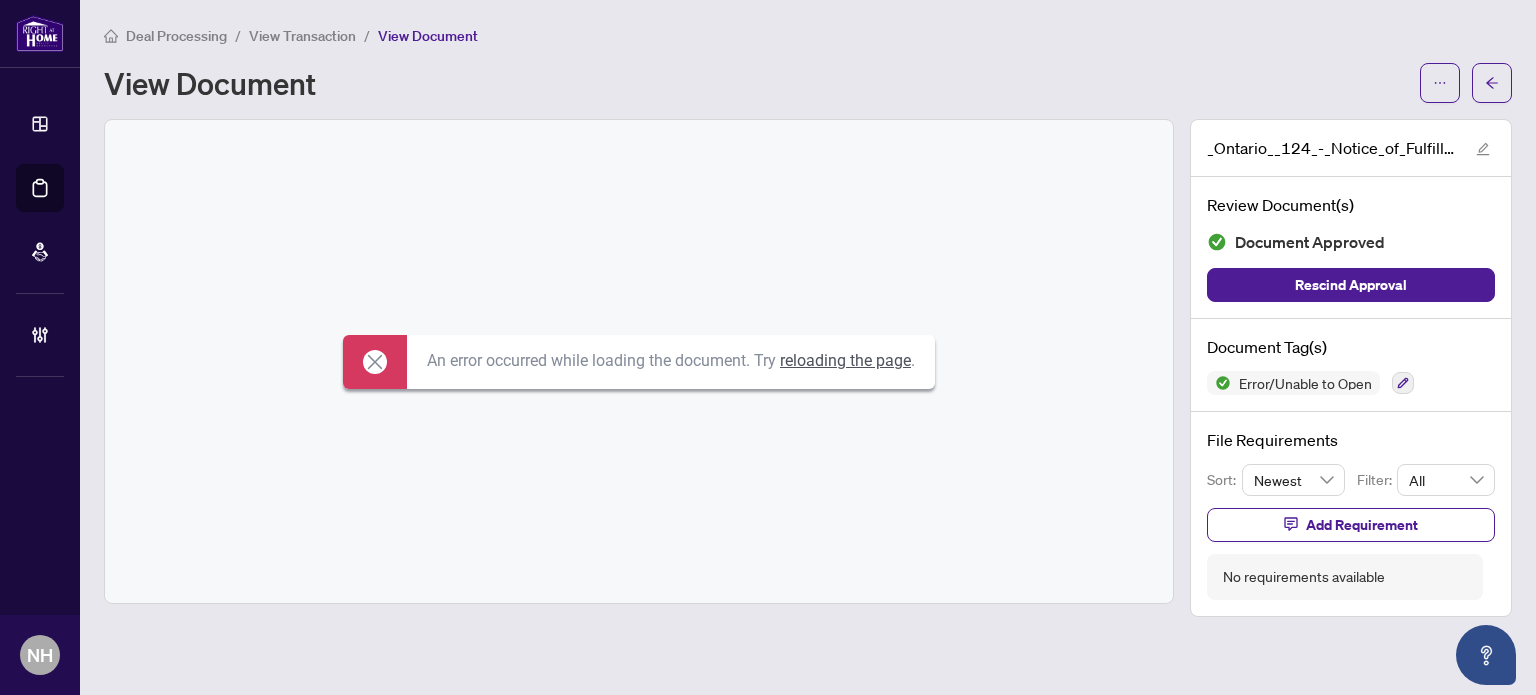click on "View Transaction" at bounding box center (302, 36) 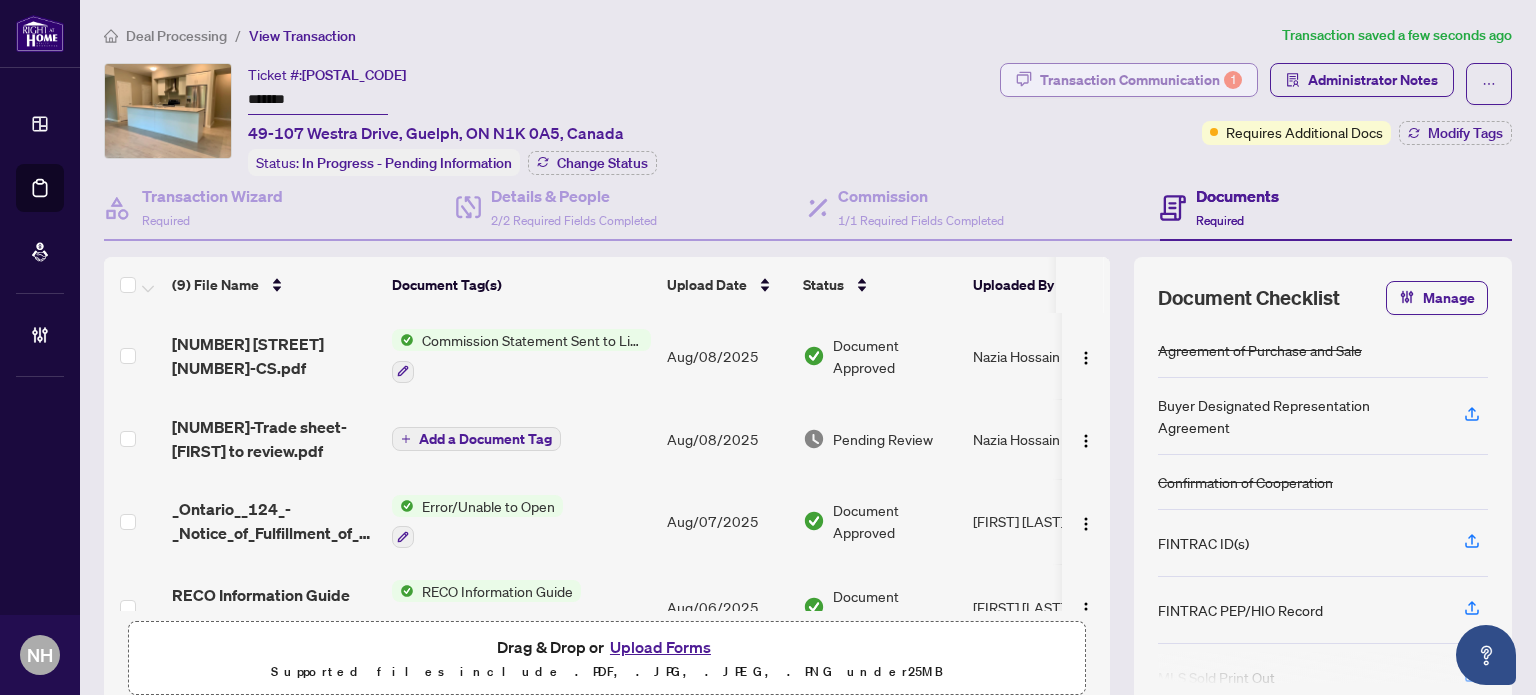 click on "Transaction Communication 1" at bounding box center [1141, 80] 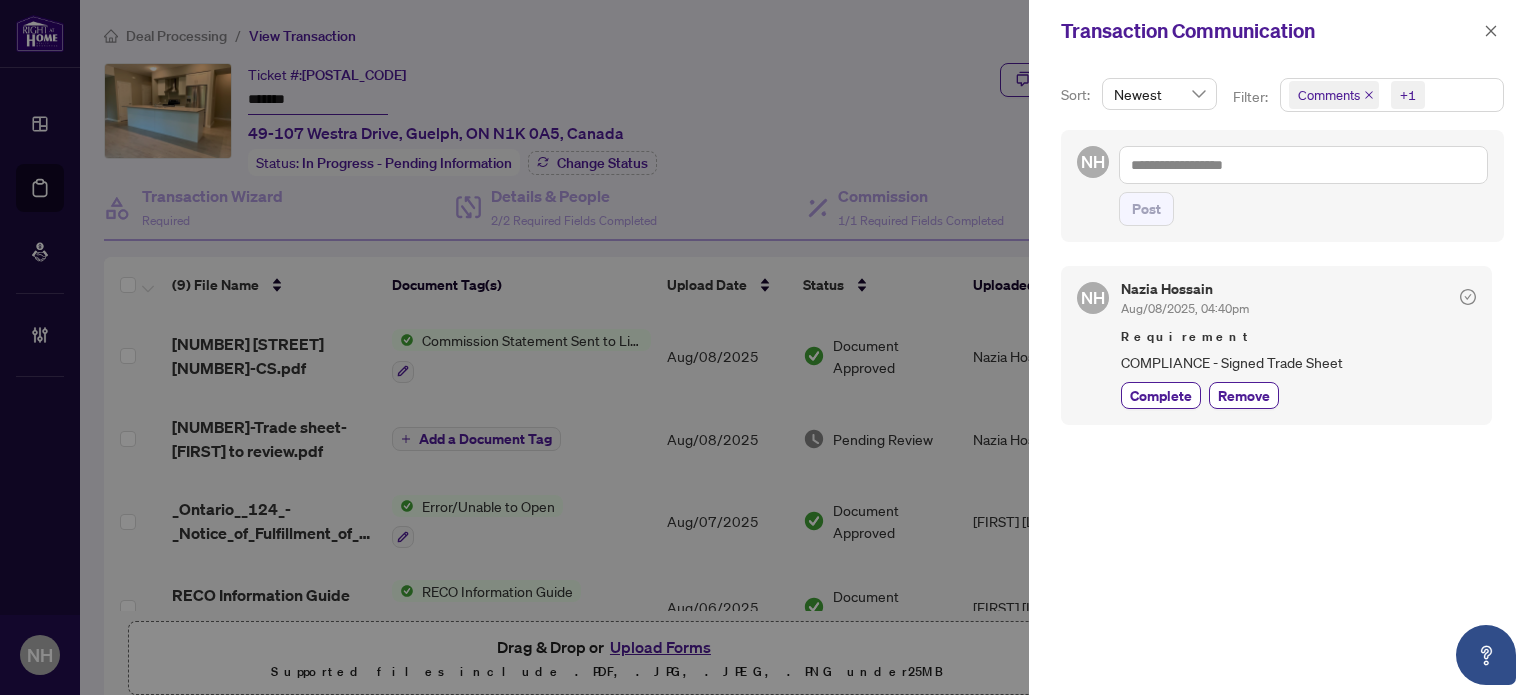 drag, startPoint x: 1211, startPoint y: 185, endPoint x: 1202, endPoint y: 166, distance: 21.023796 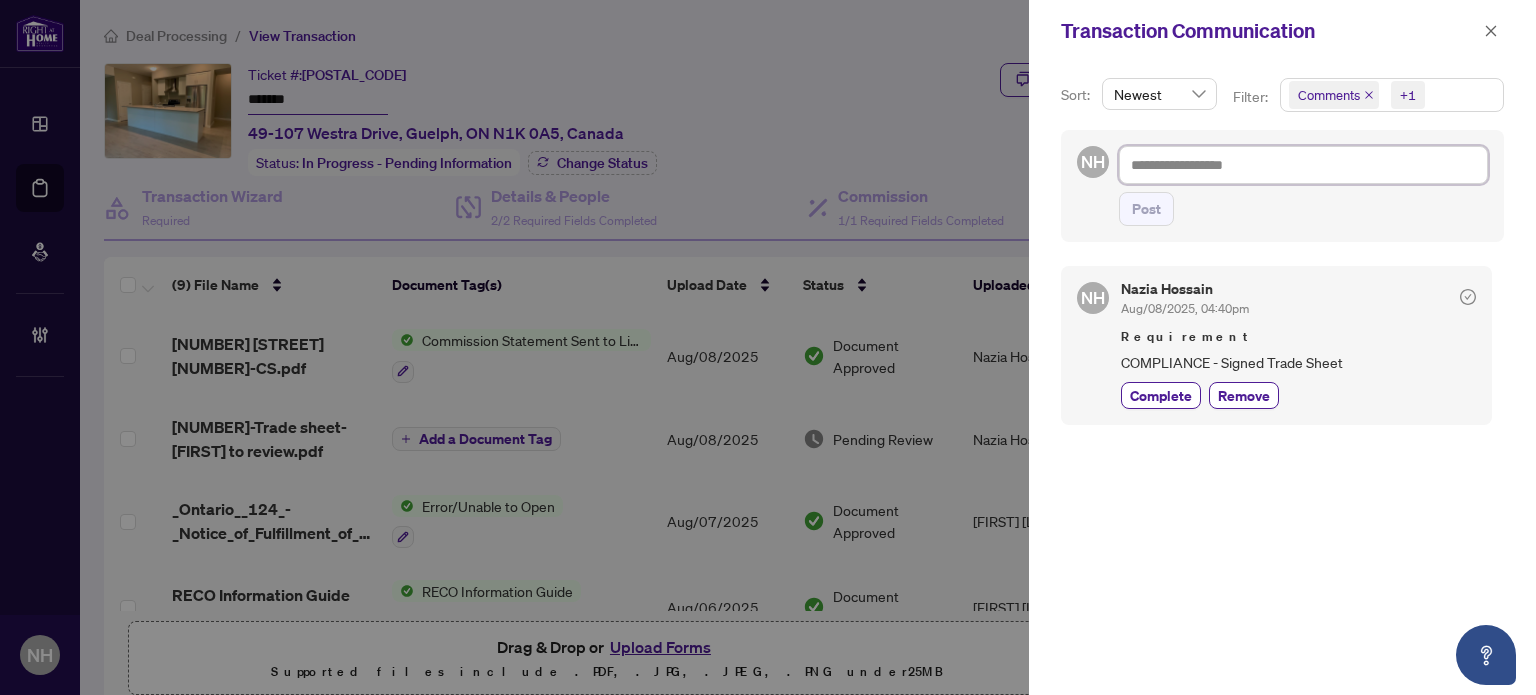 click at bounding box center [1303, 165] 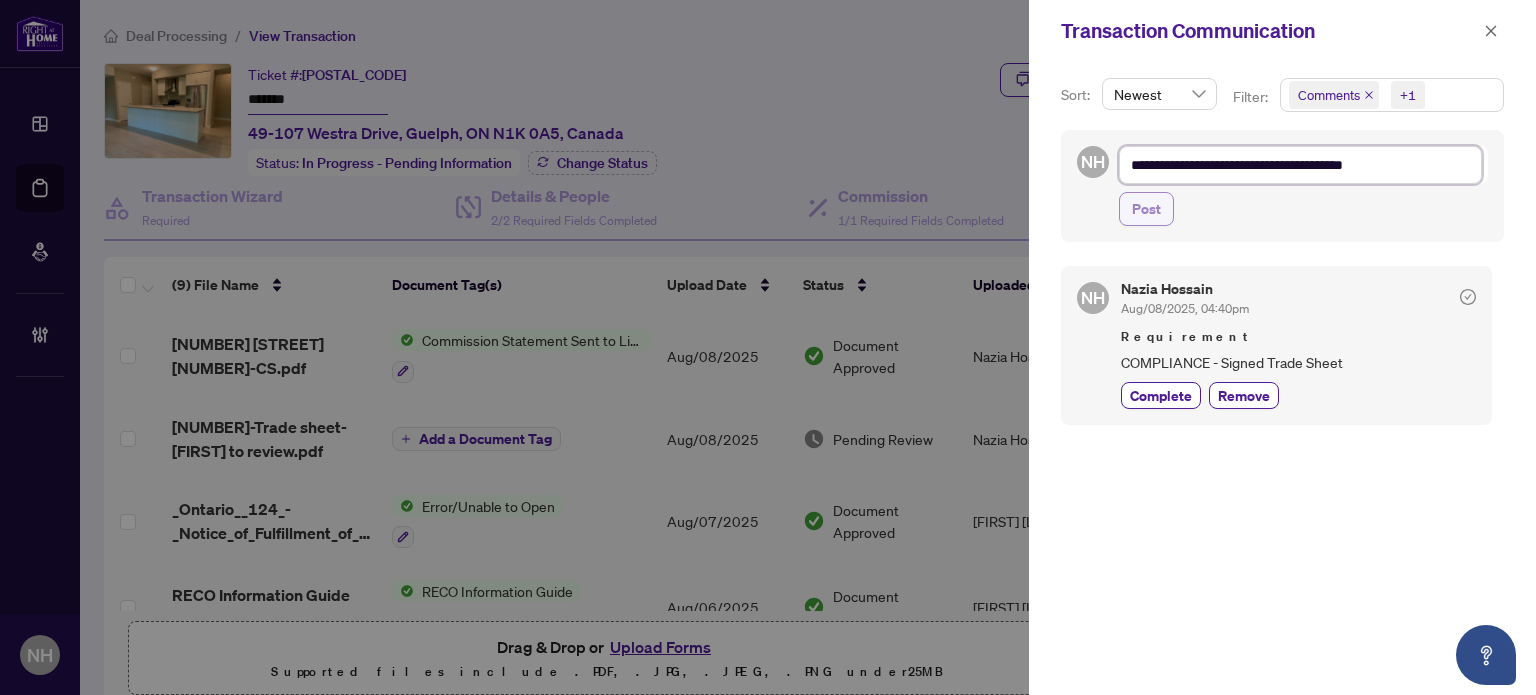 type on "**********" 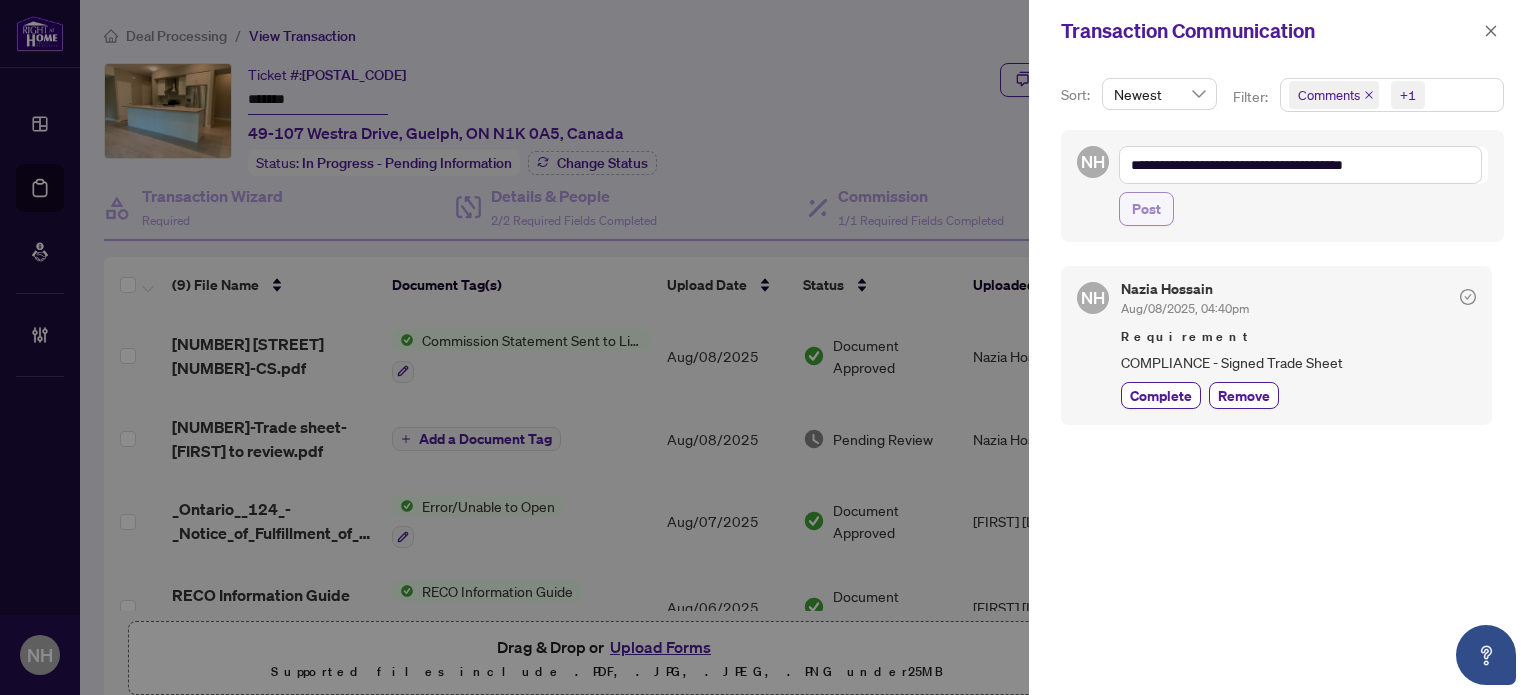 click on "Post" at bounding box center [1146, 209] 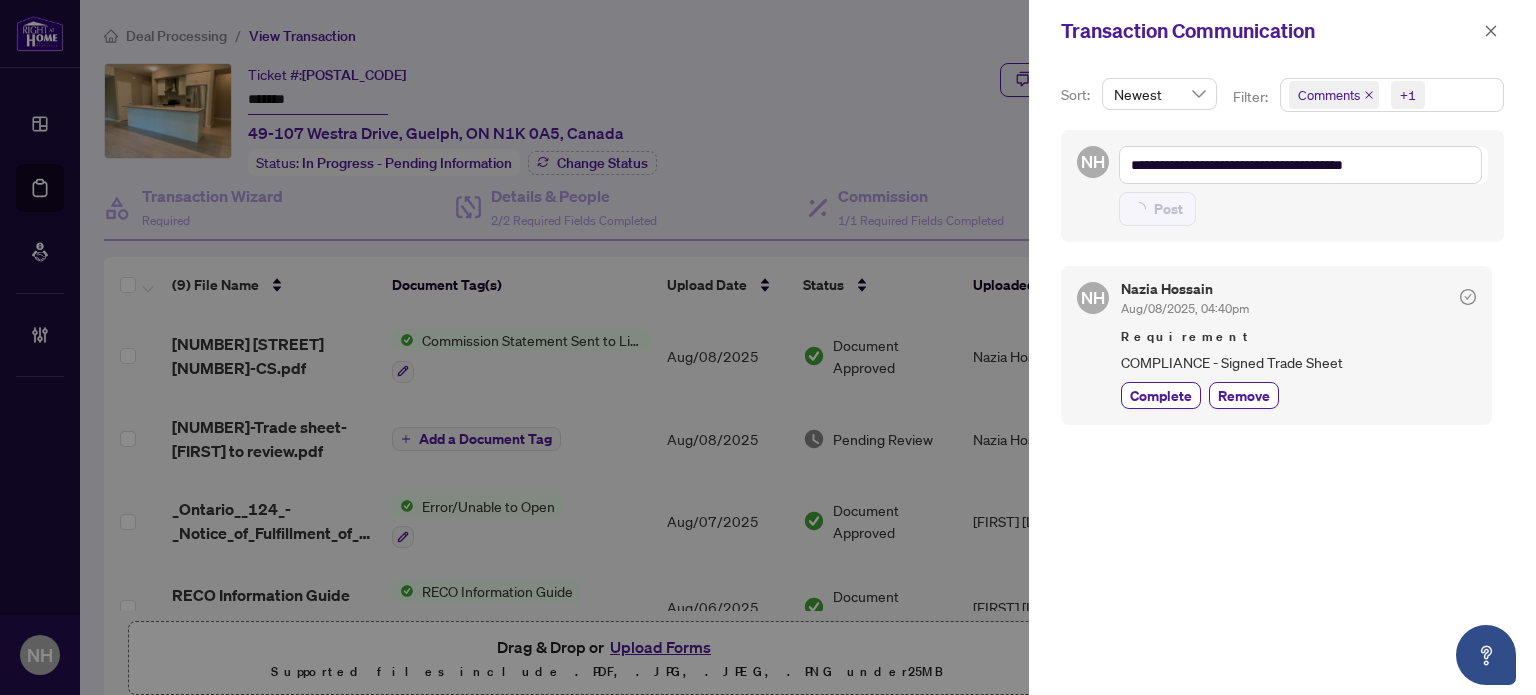 type on "**********" 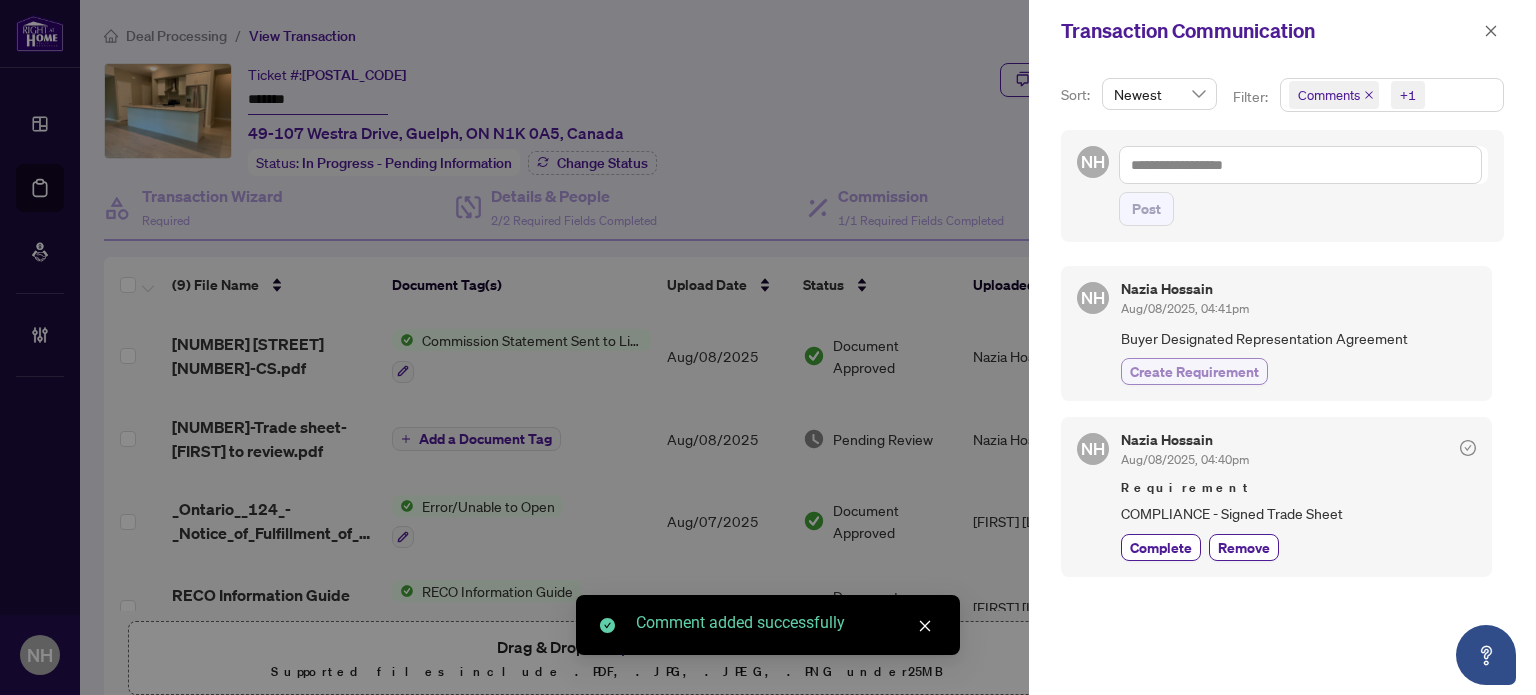 click on "Create Requirement" at bounding box center [1194, 371] 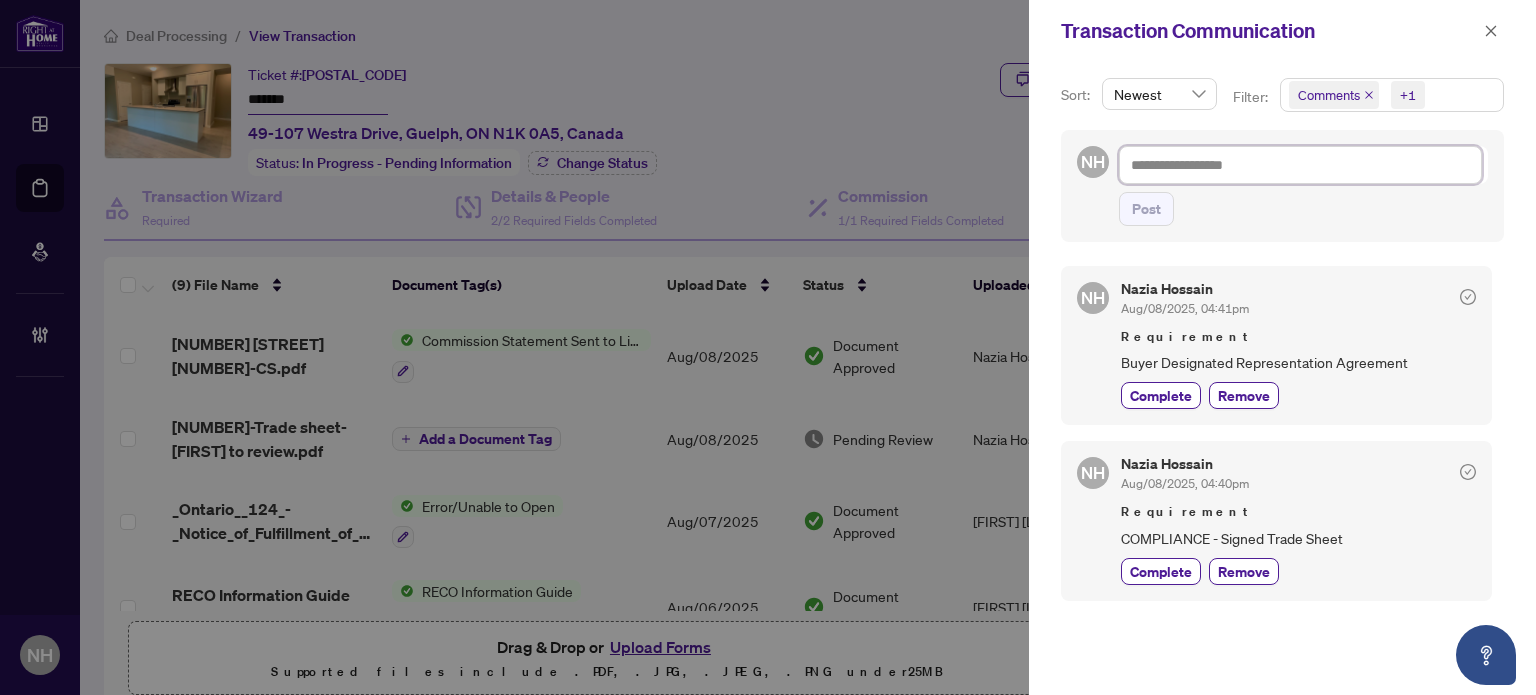 click at bounding box center (1300, 165) 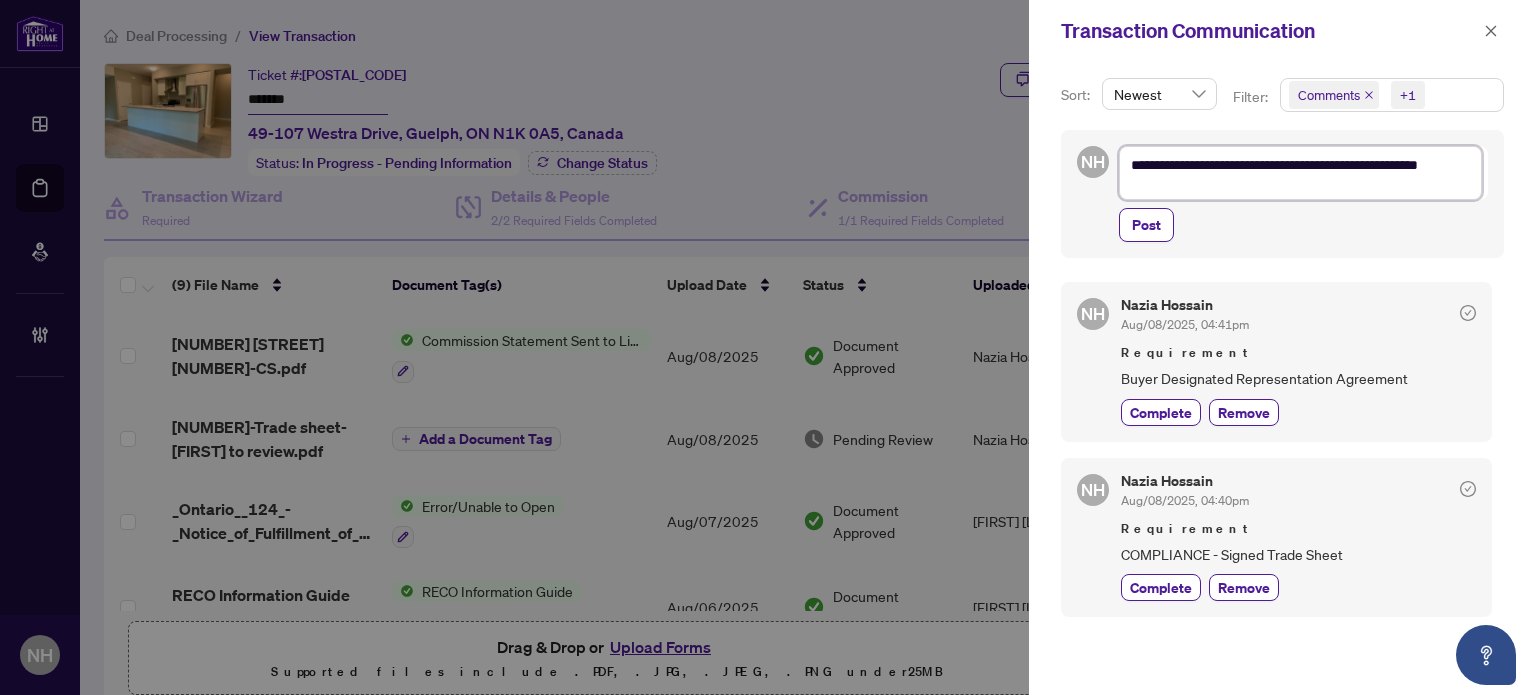 scroll, scrollTop: 0, scrollLeft: 0, axis: both 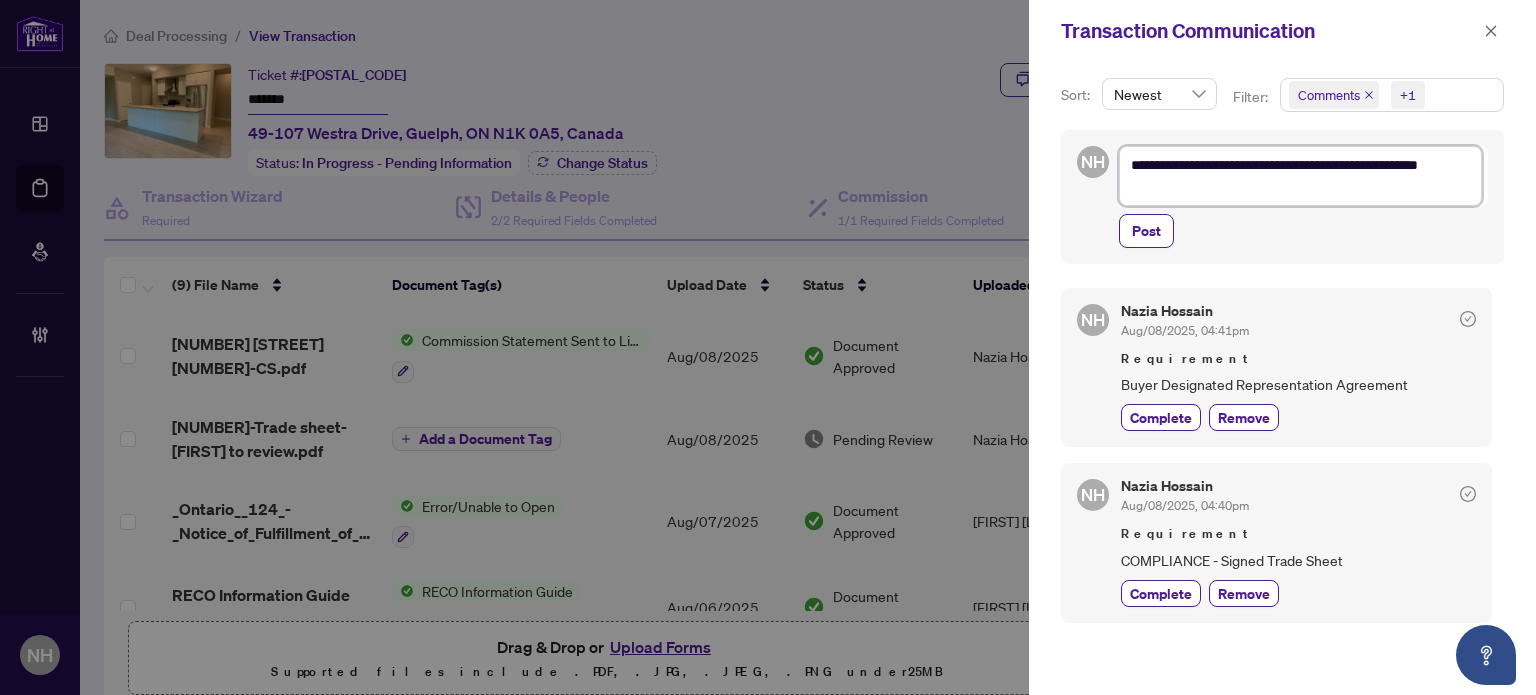 type on "**********" 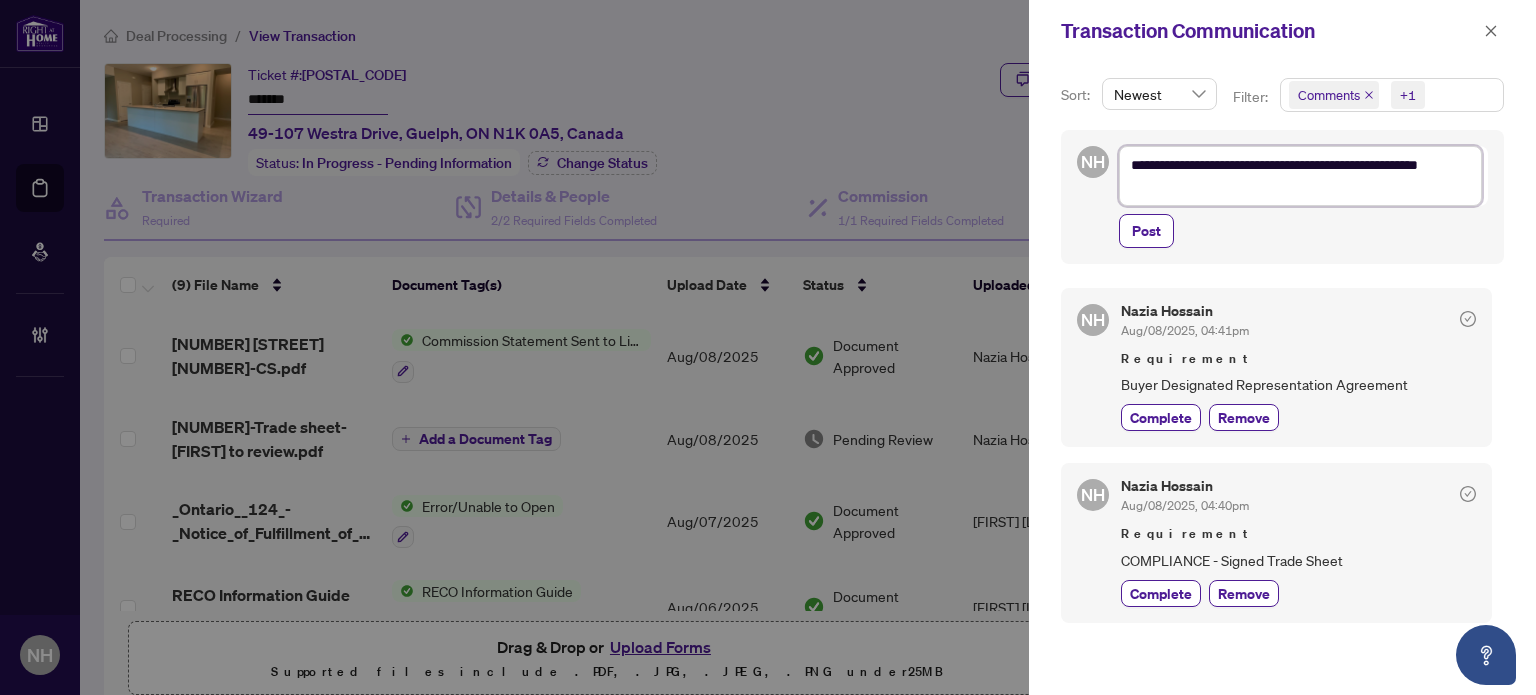 click on "**********" at bounding box center [1300, 176] 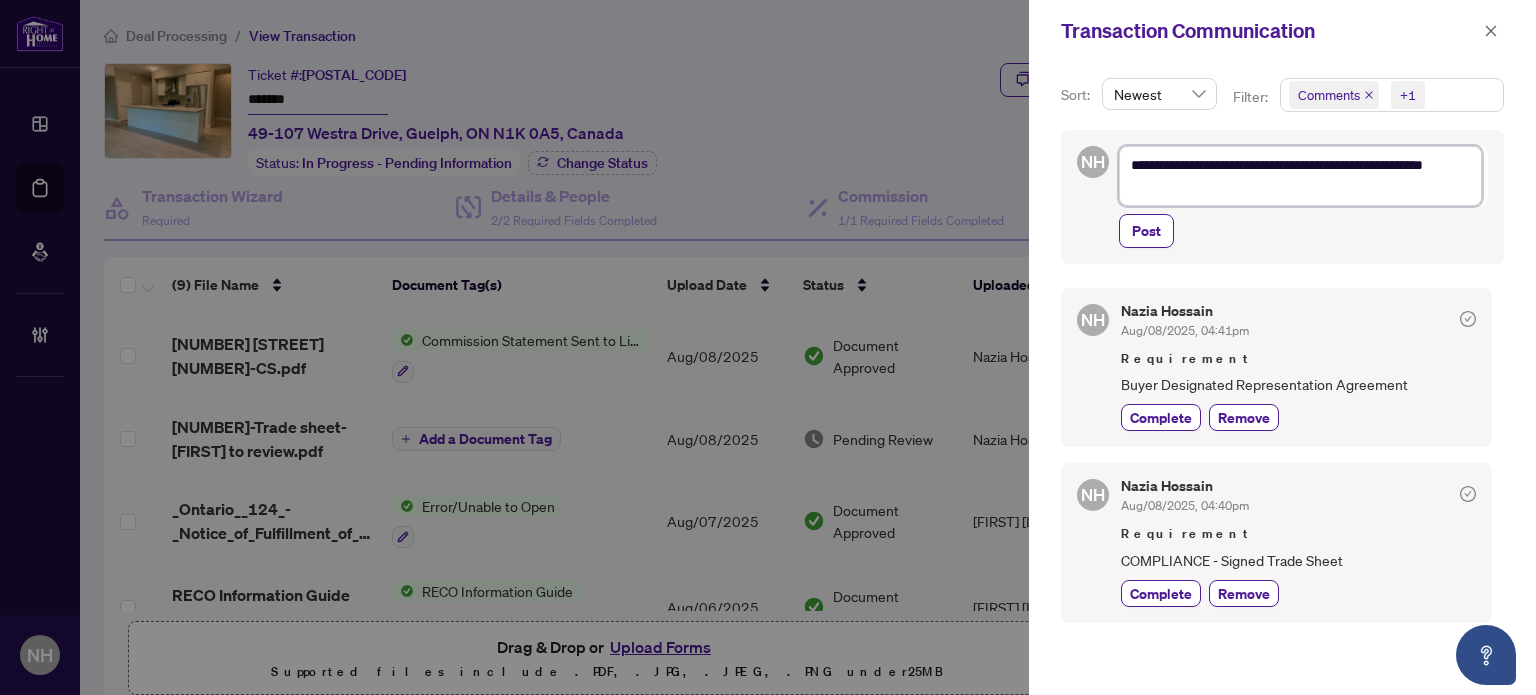 type on "**********" 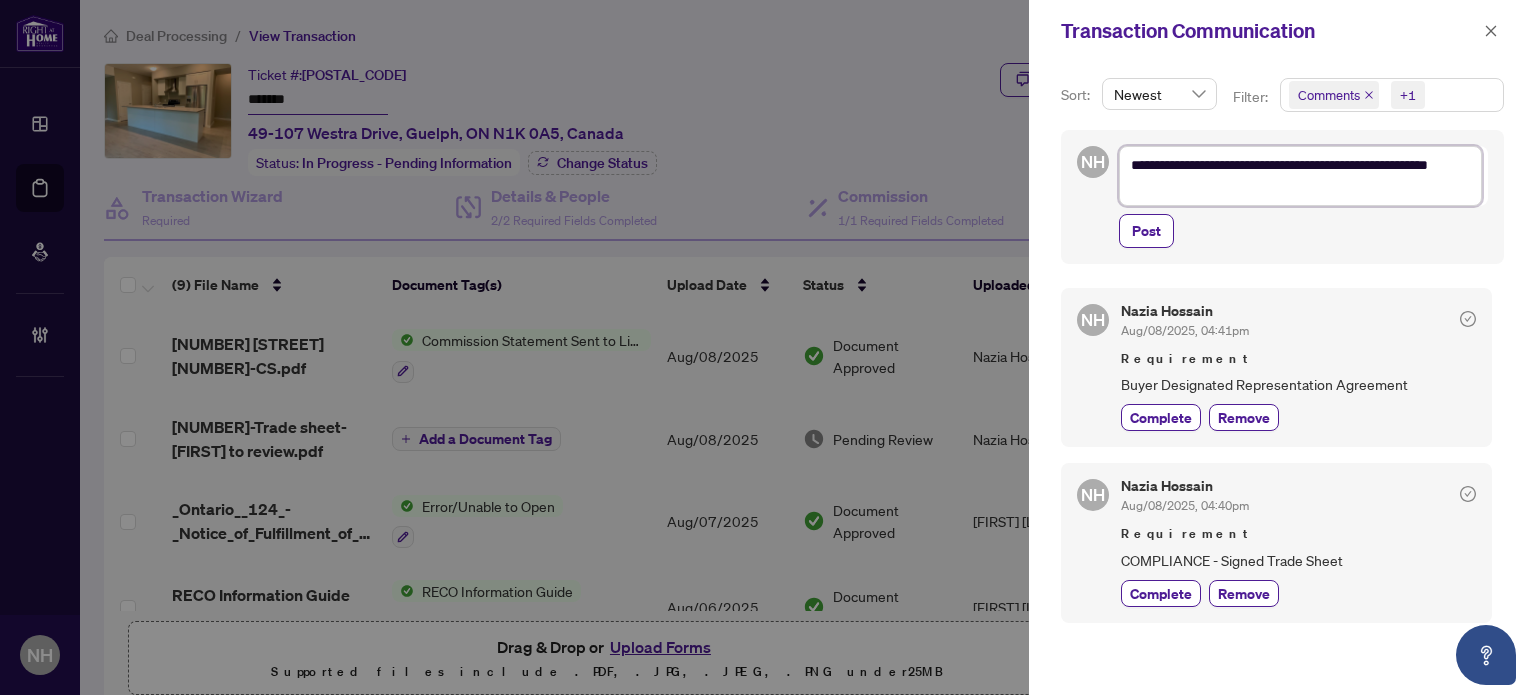 type on "**********" 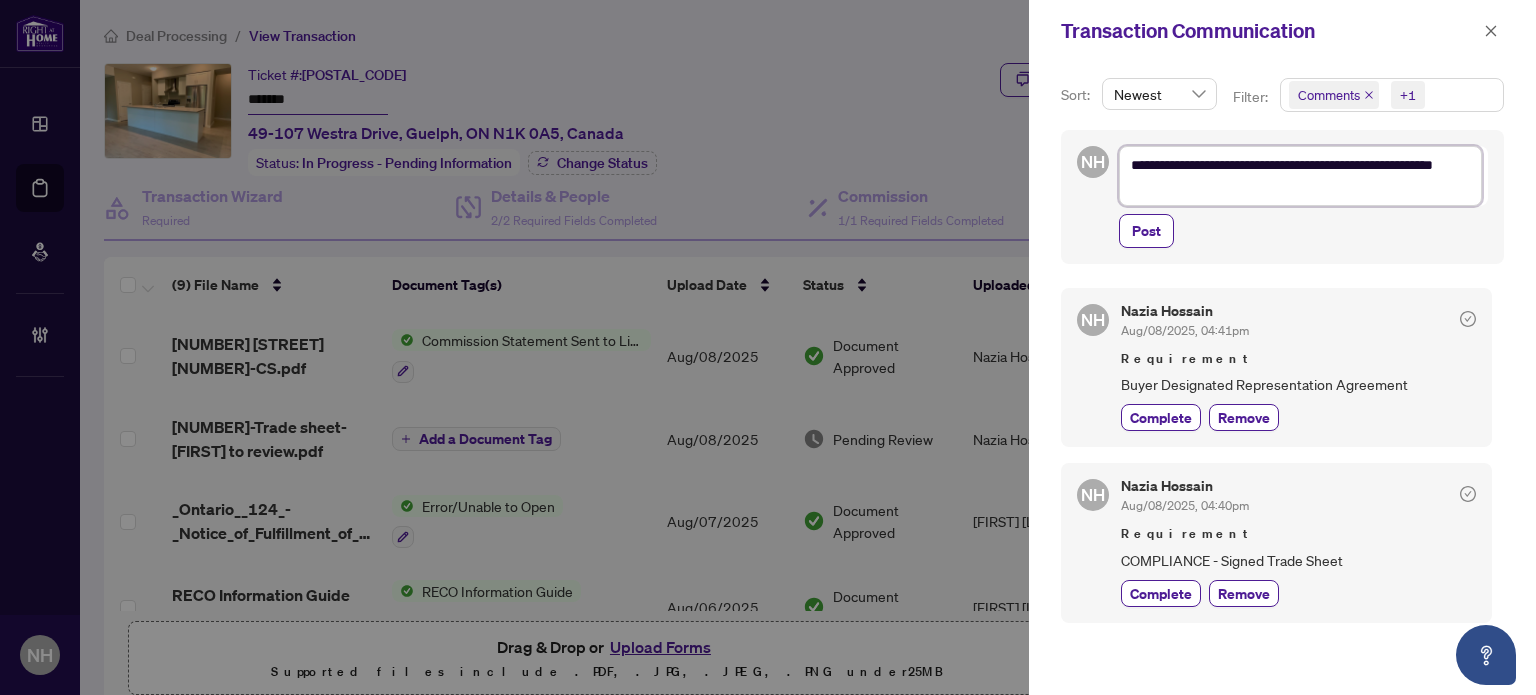 paste on "**********" 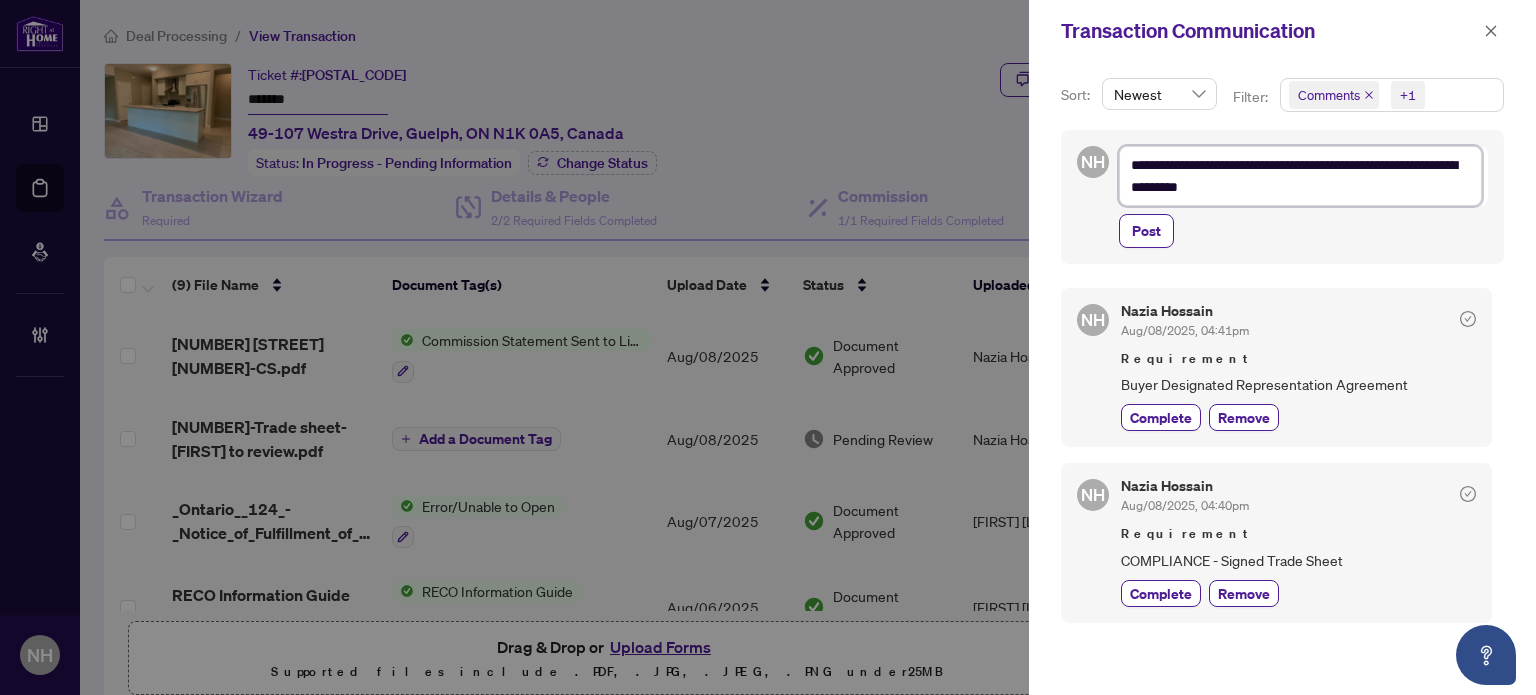 type on "**********" 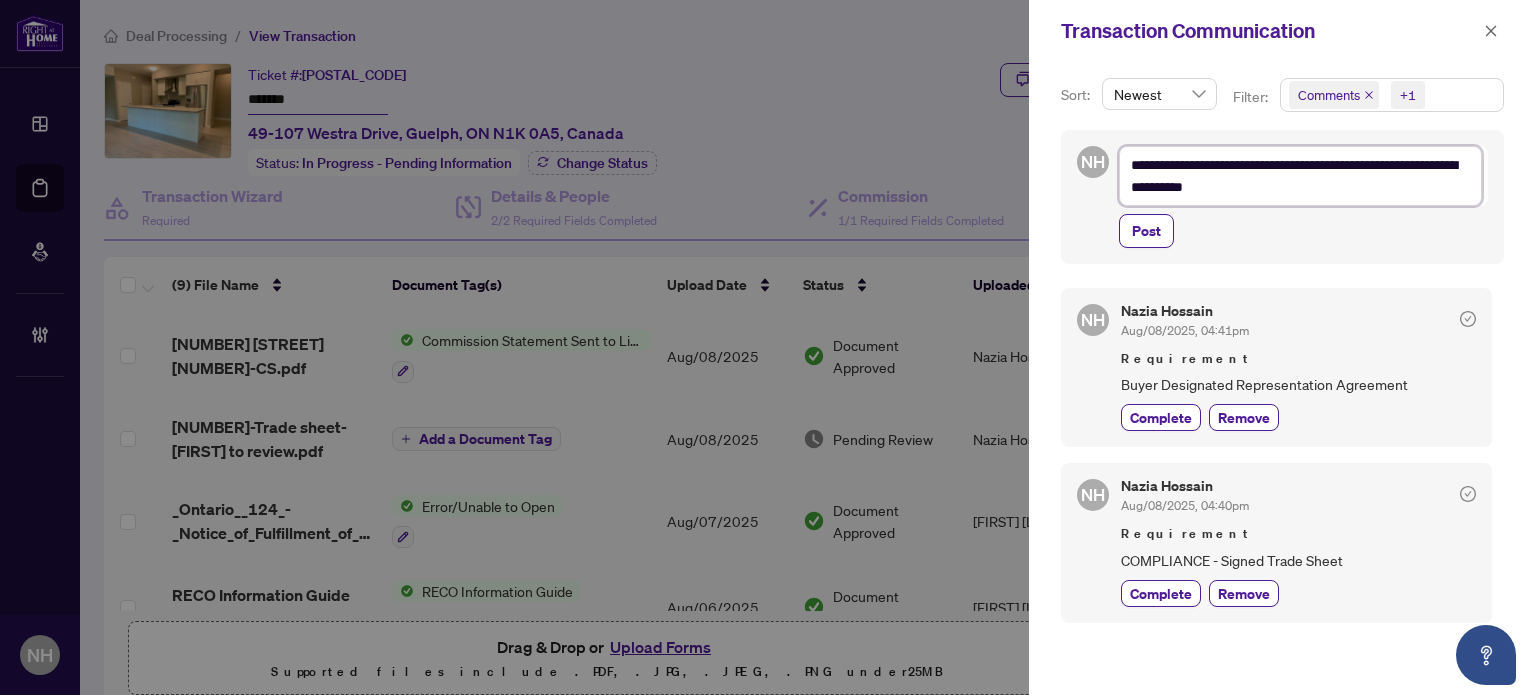 type on "**********" 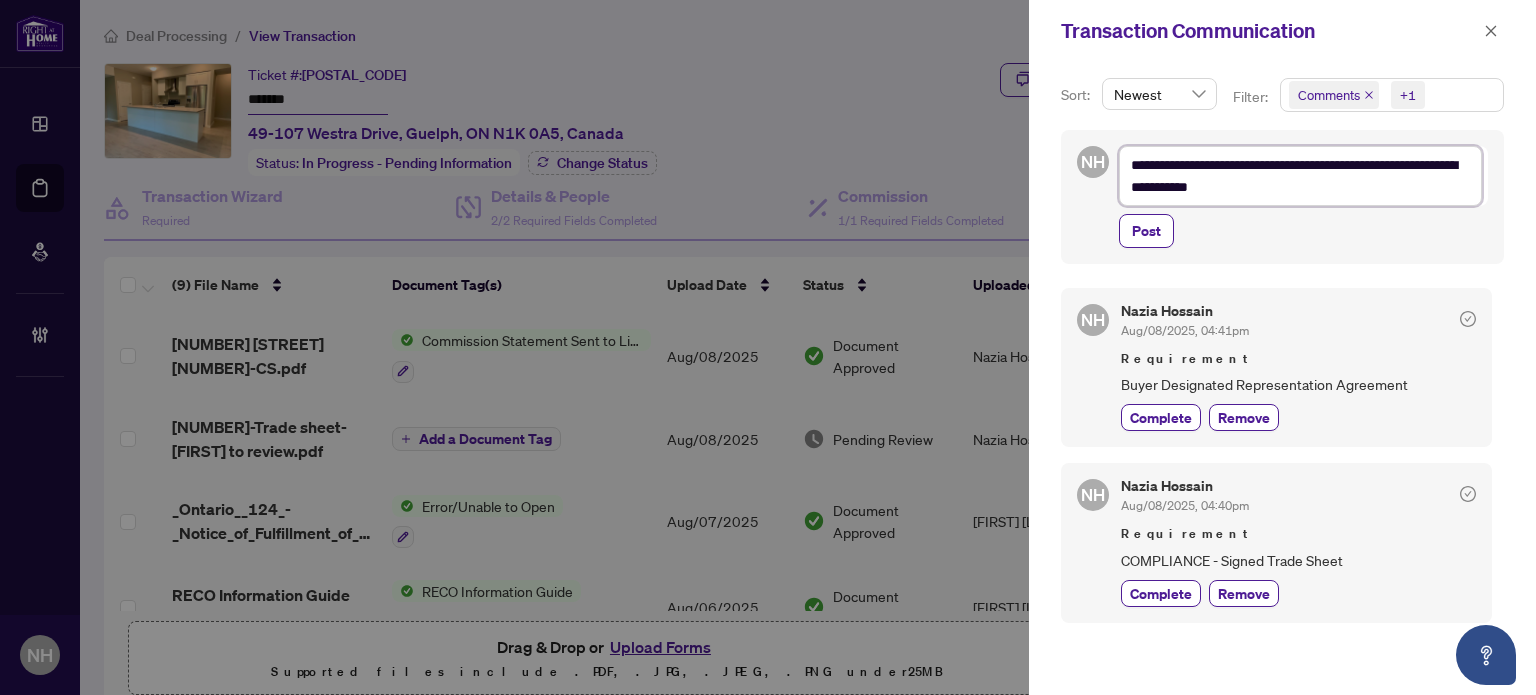 type on "**********" 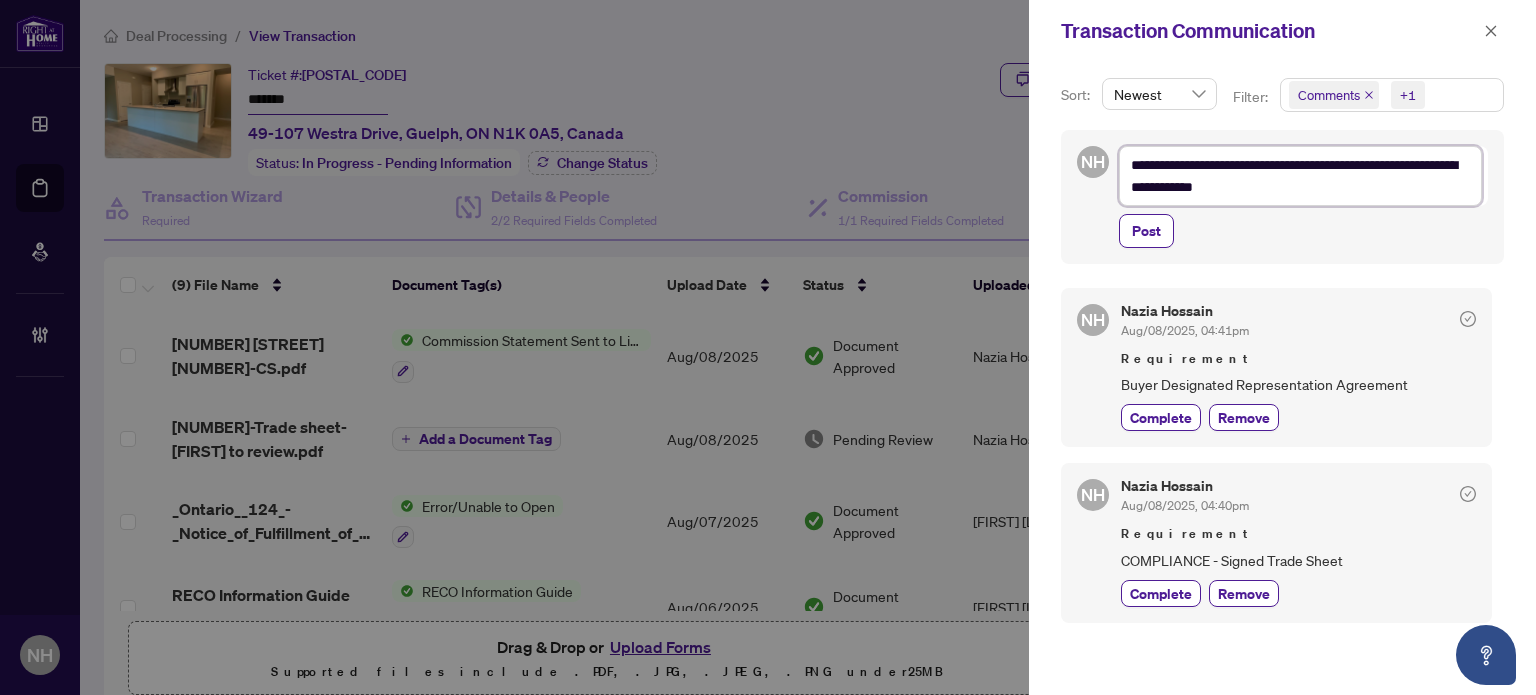 type on "**********" 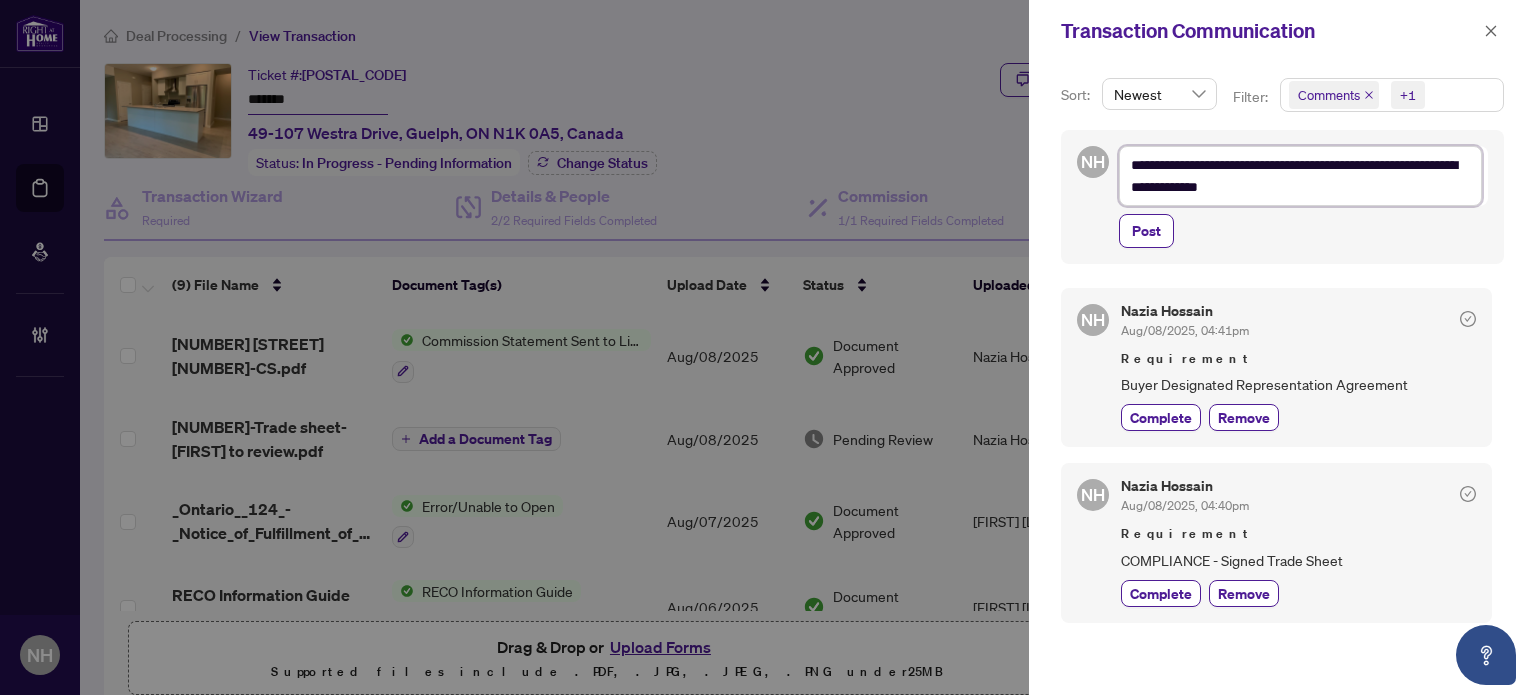 type on "**********" 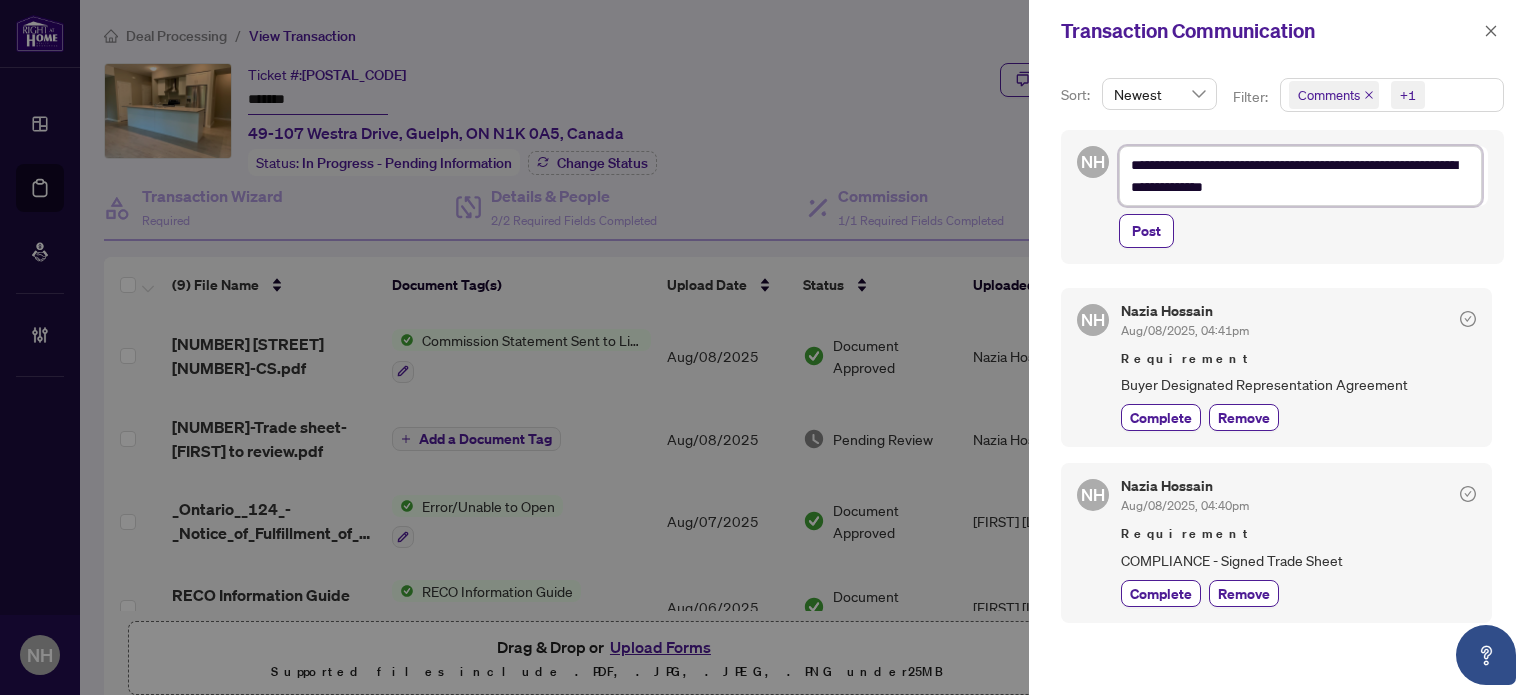 type on "**********" 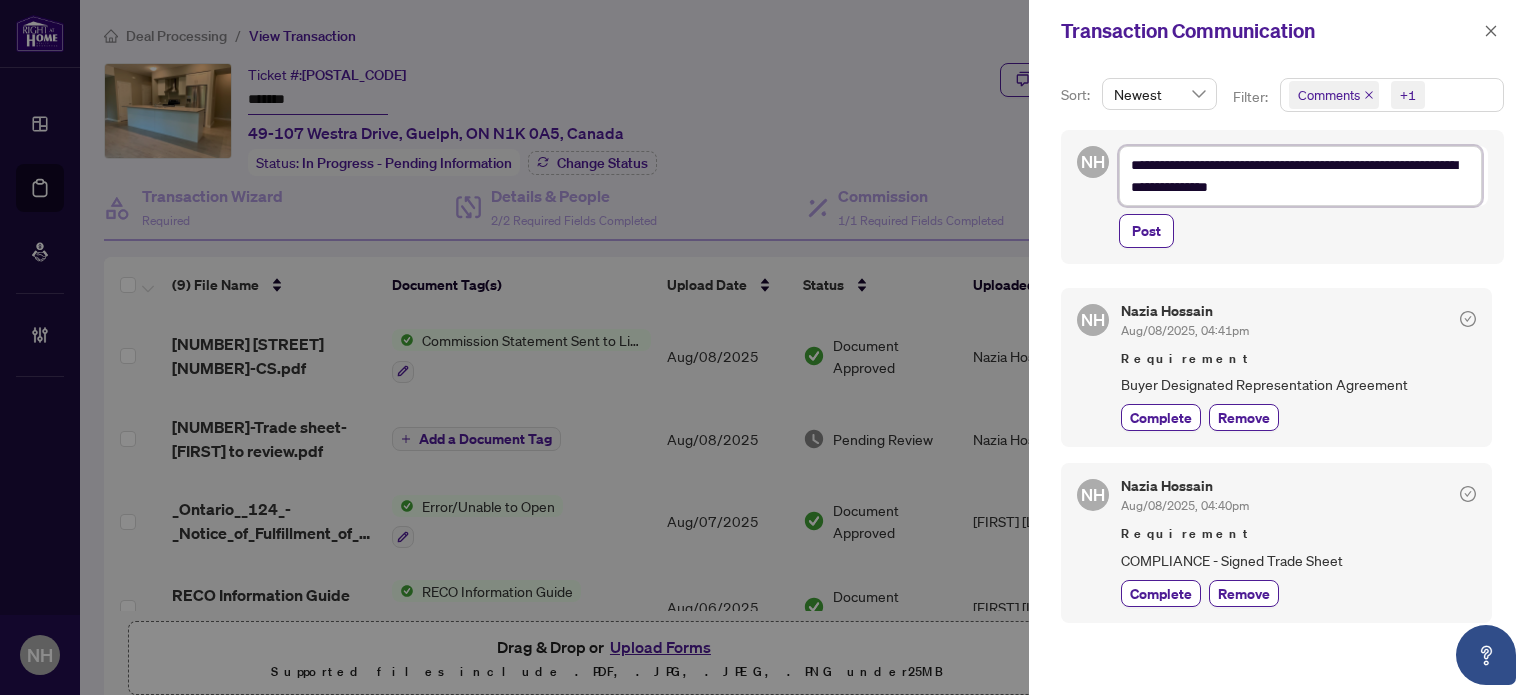 type on "**********" 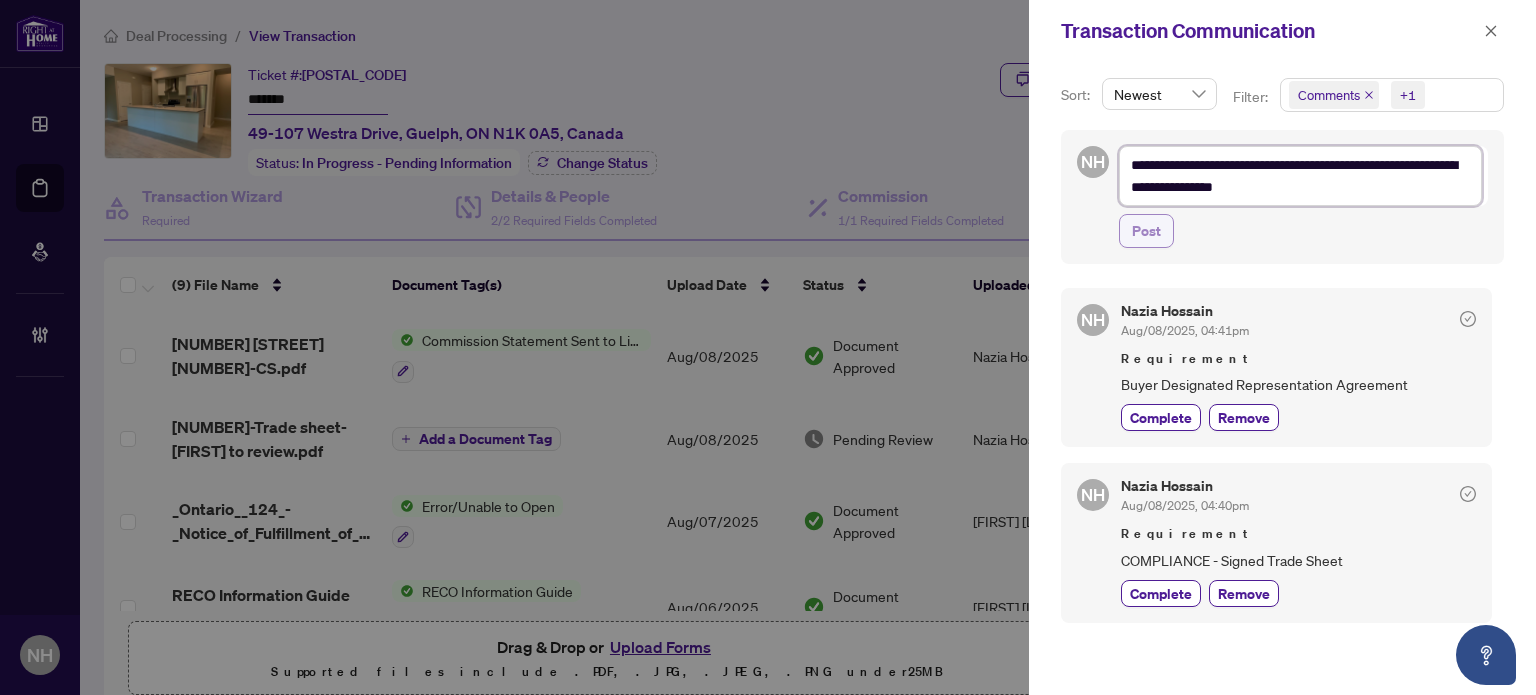 type on "**********" 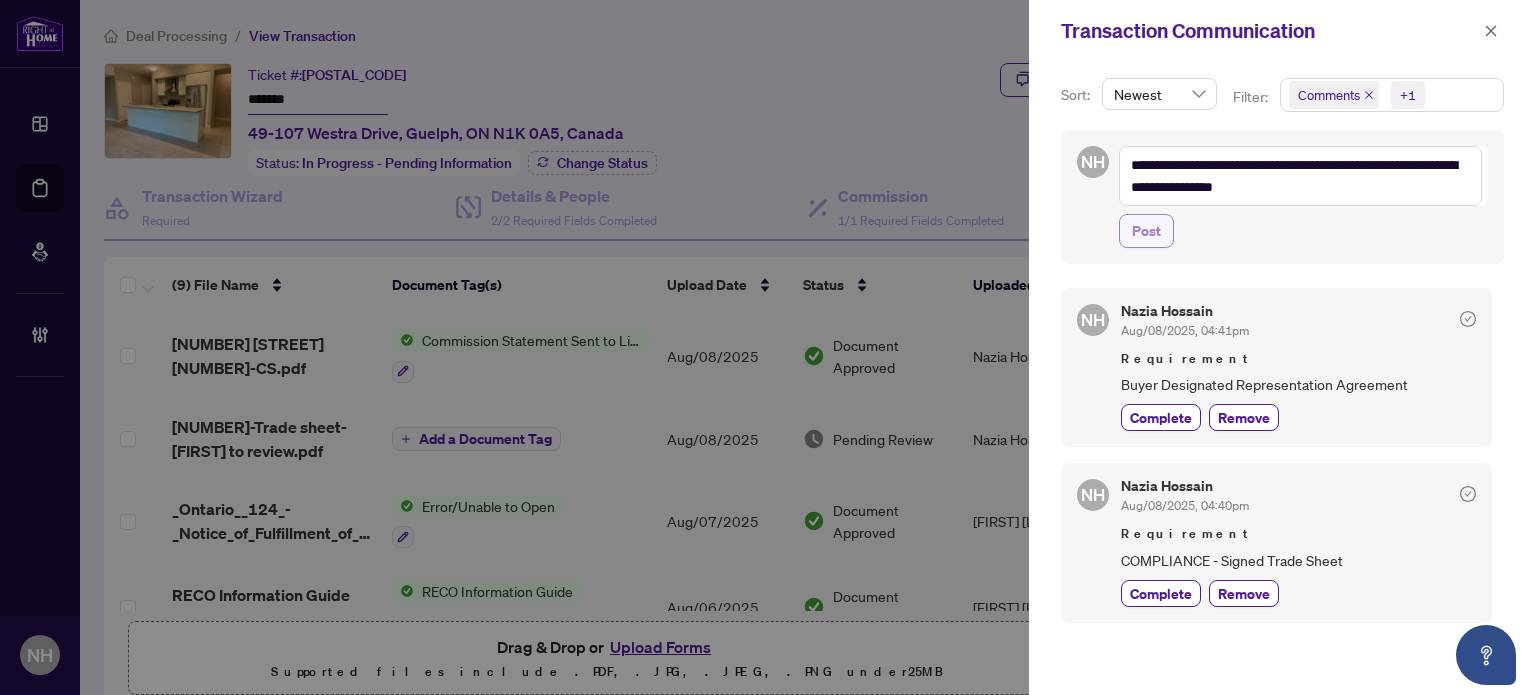 click on "Post" at bounding box center (1146, 231) 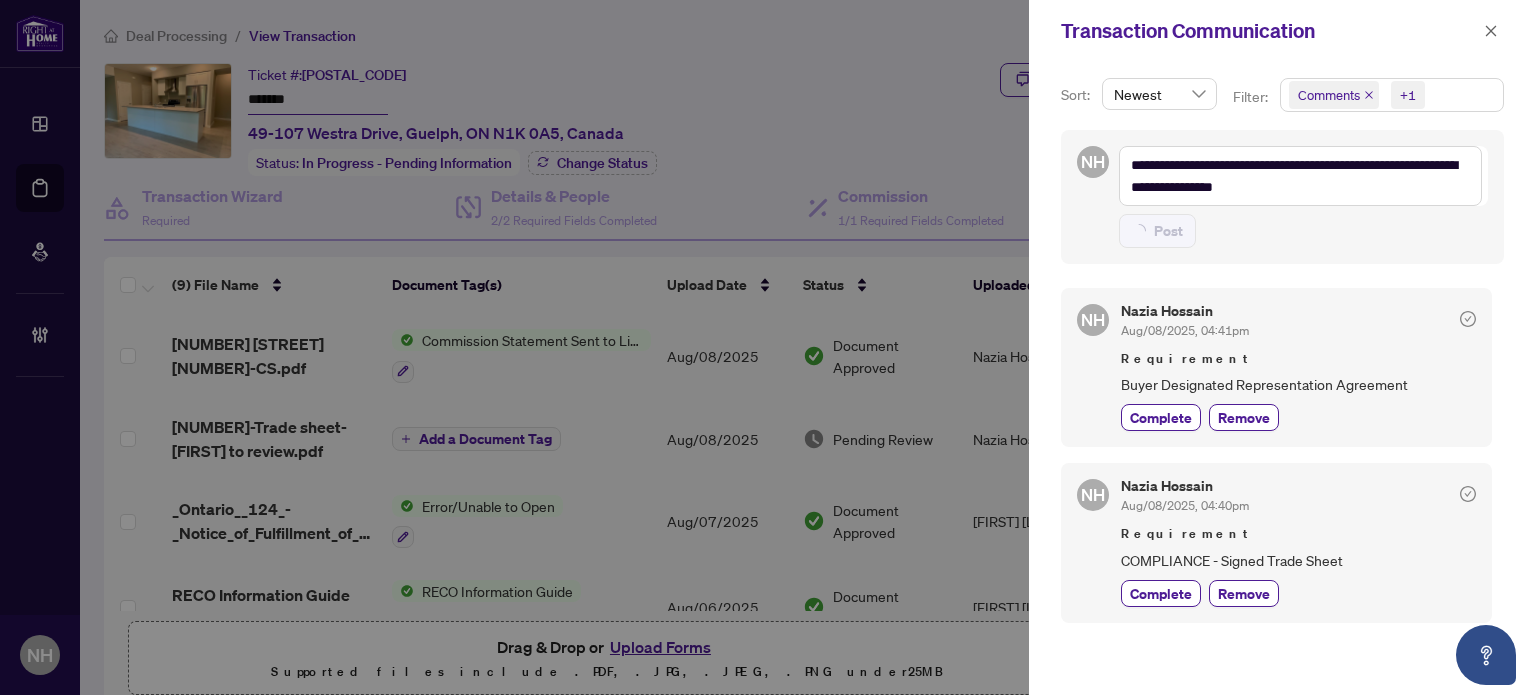 type on "**********" 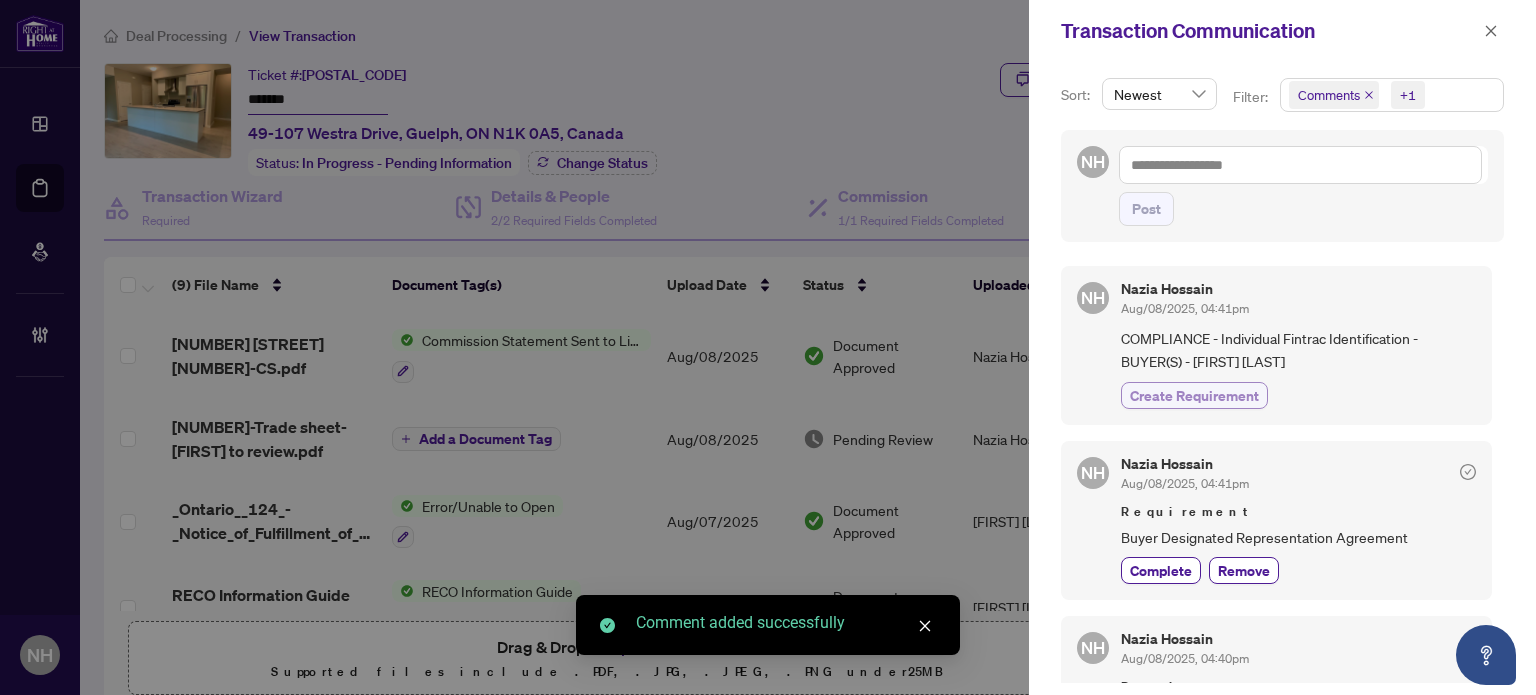 click on "Create Requirement" at bounding box center [1194, 395] 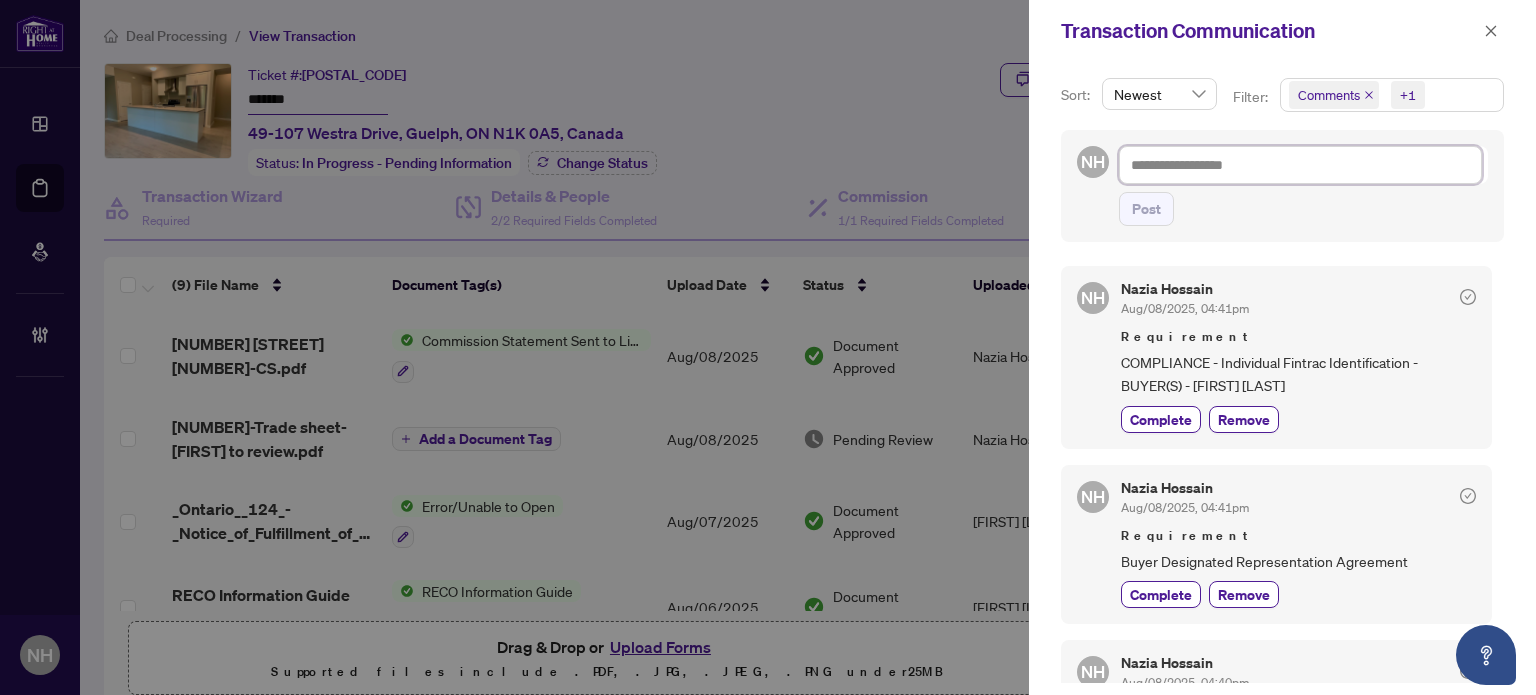 click at bounding box center [1300, 165] 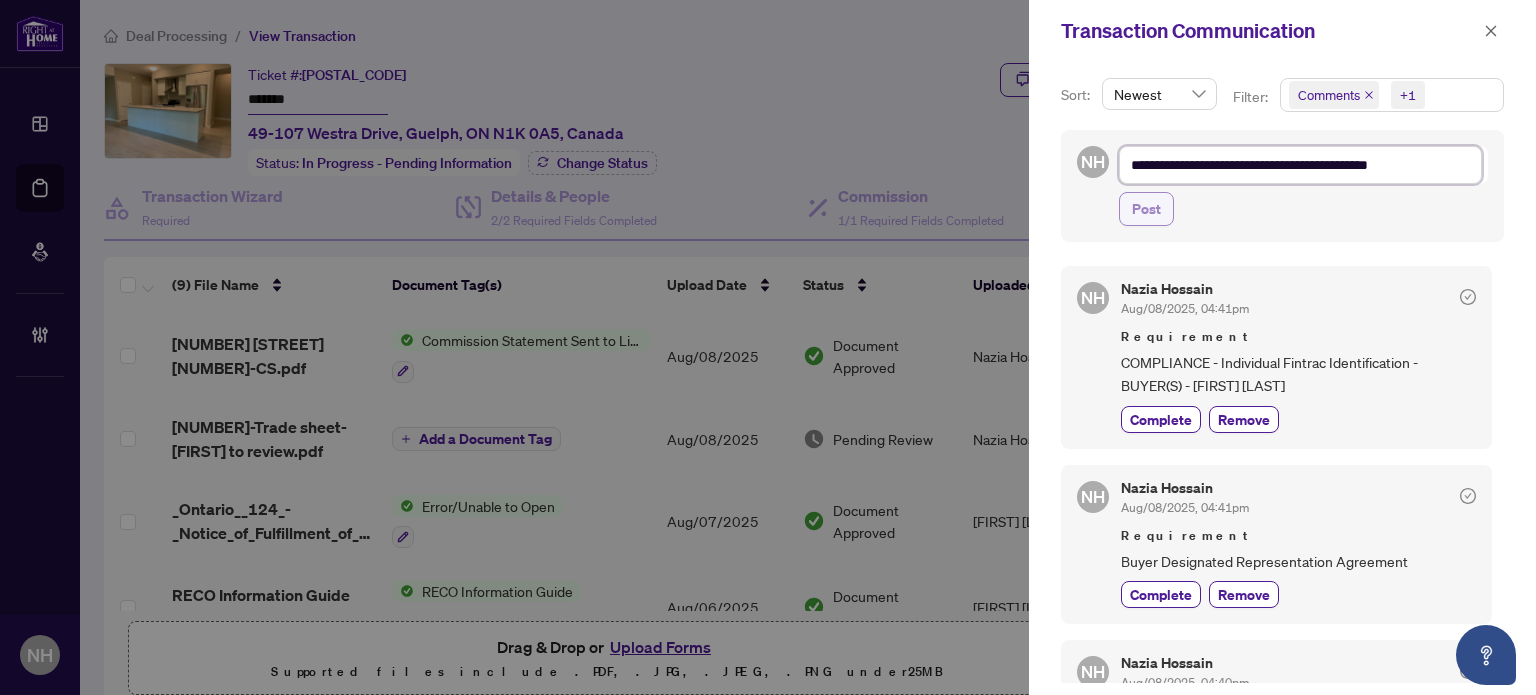 type on "**********" 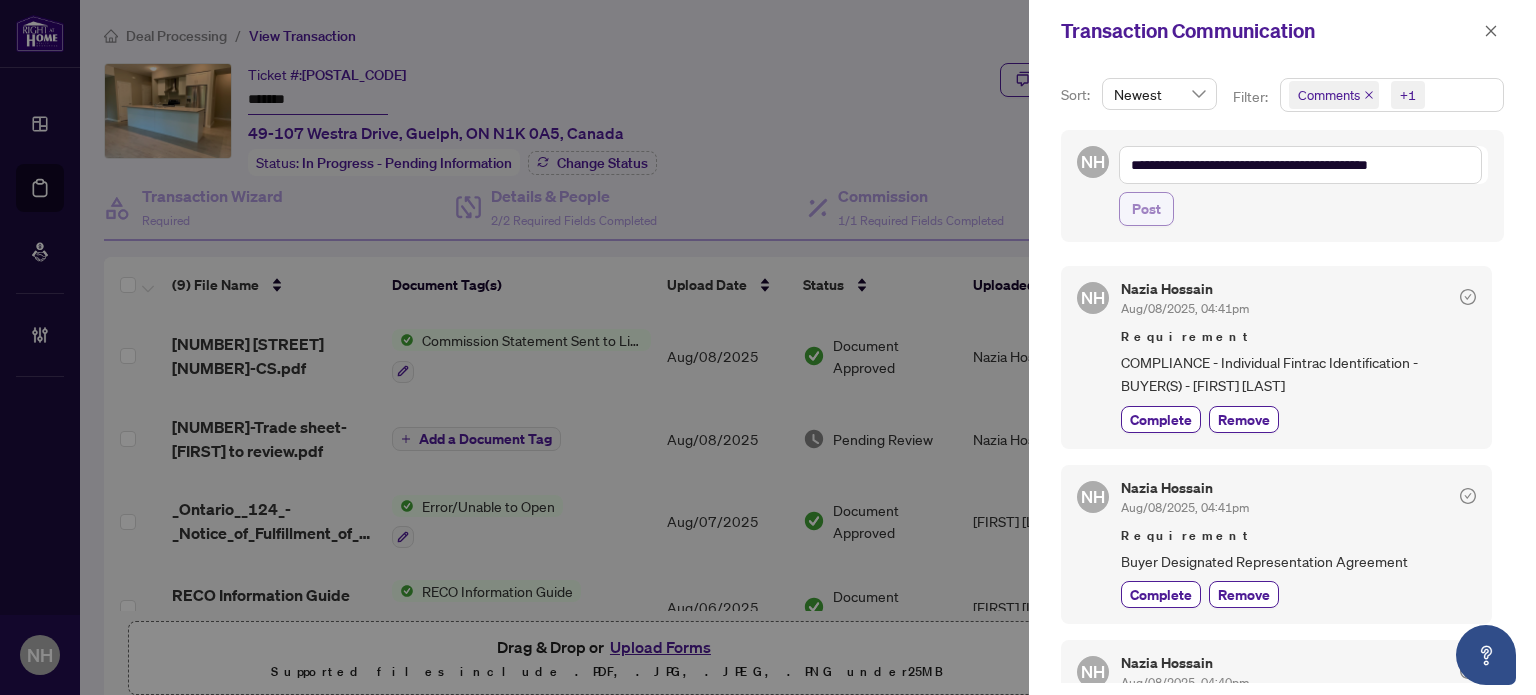 click on "Post" at bounding box center (1146, 209) 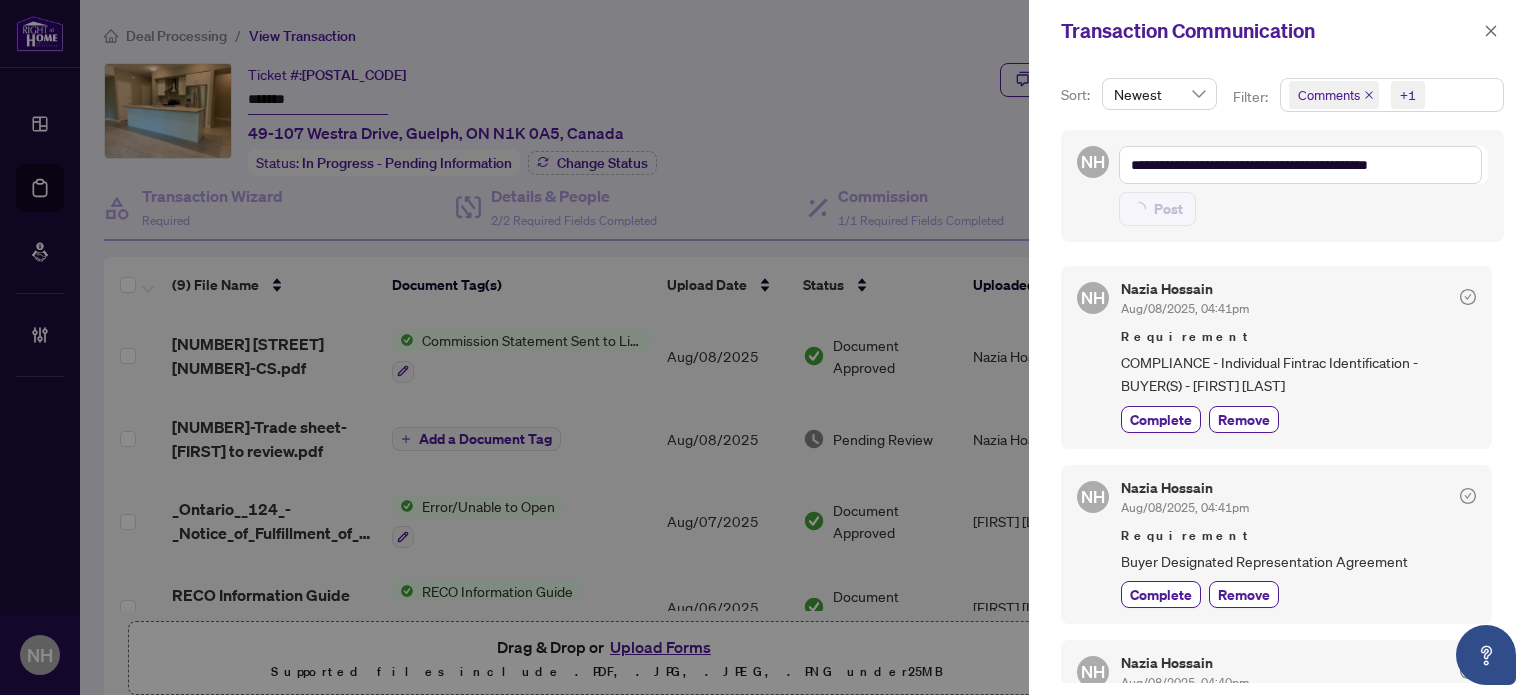 type on "**********" 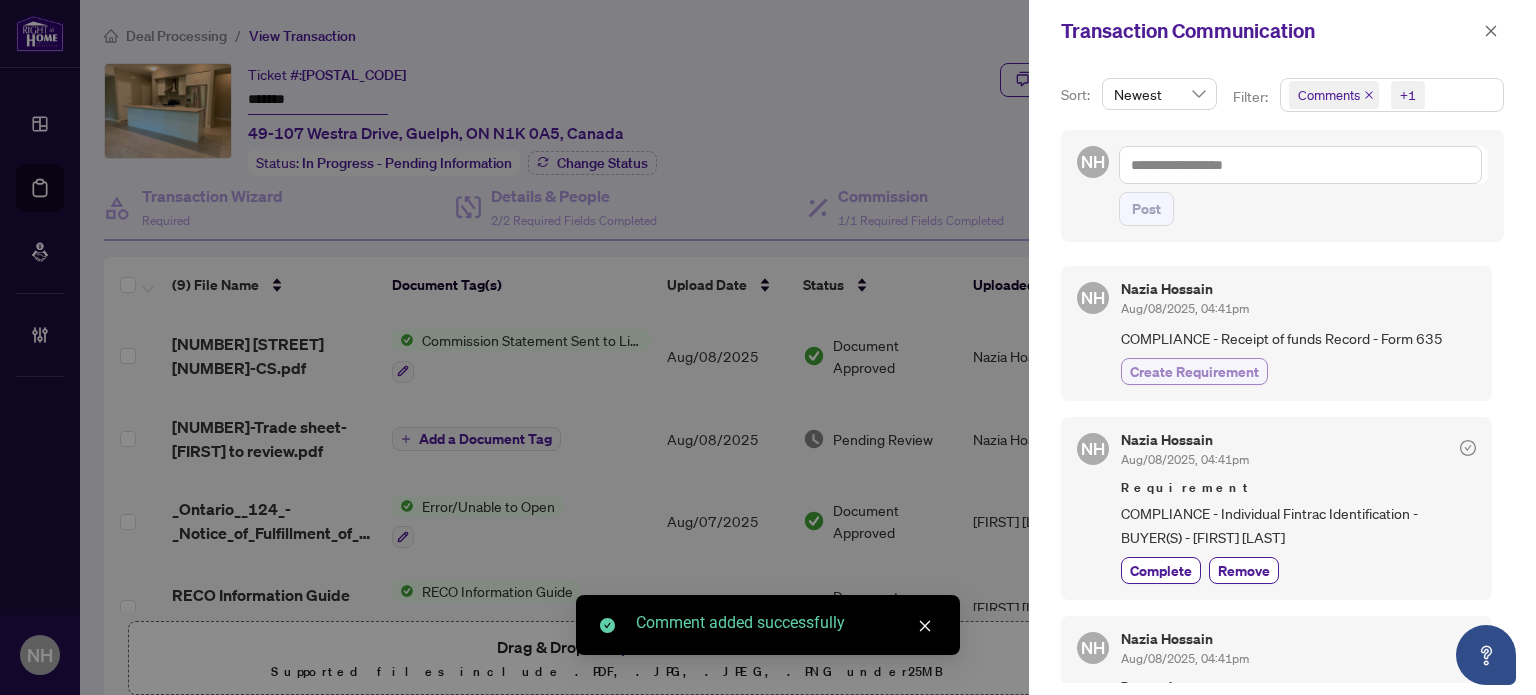 click on "Create Requirement" at bounding box center (1194, 371) 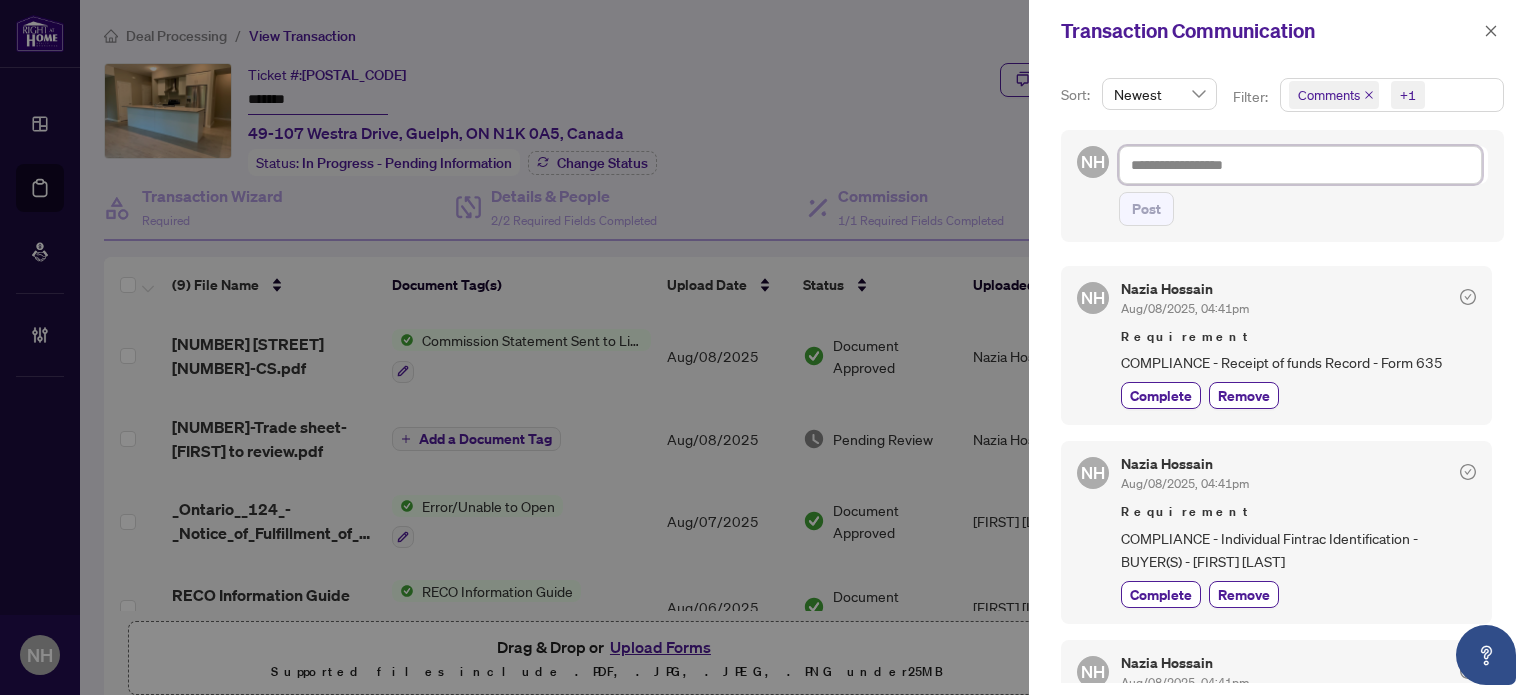 click at bounding box center [1300, 165] 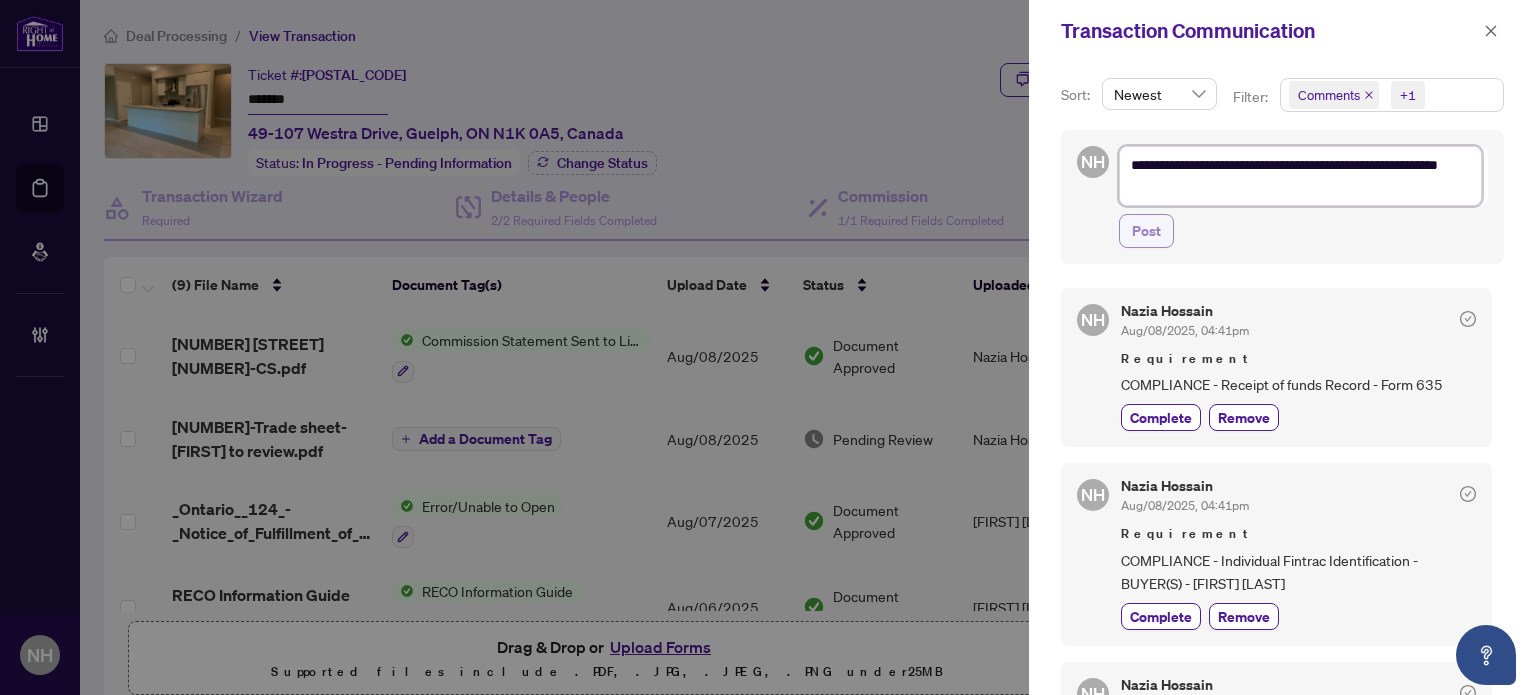 scroll, scrollTop: 0, scrollLeft: 0, axis: both 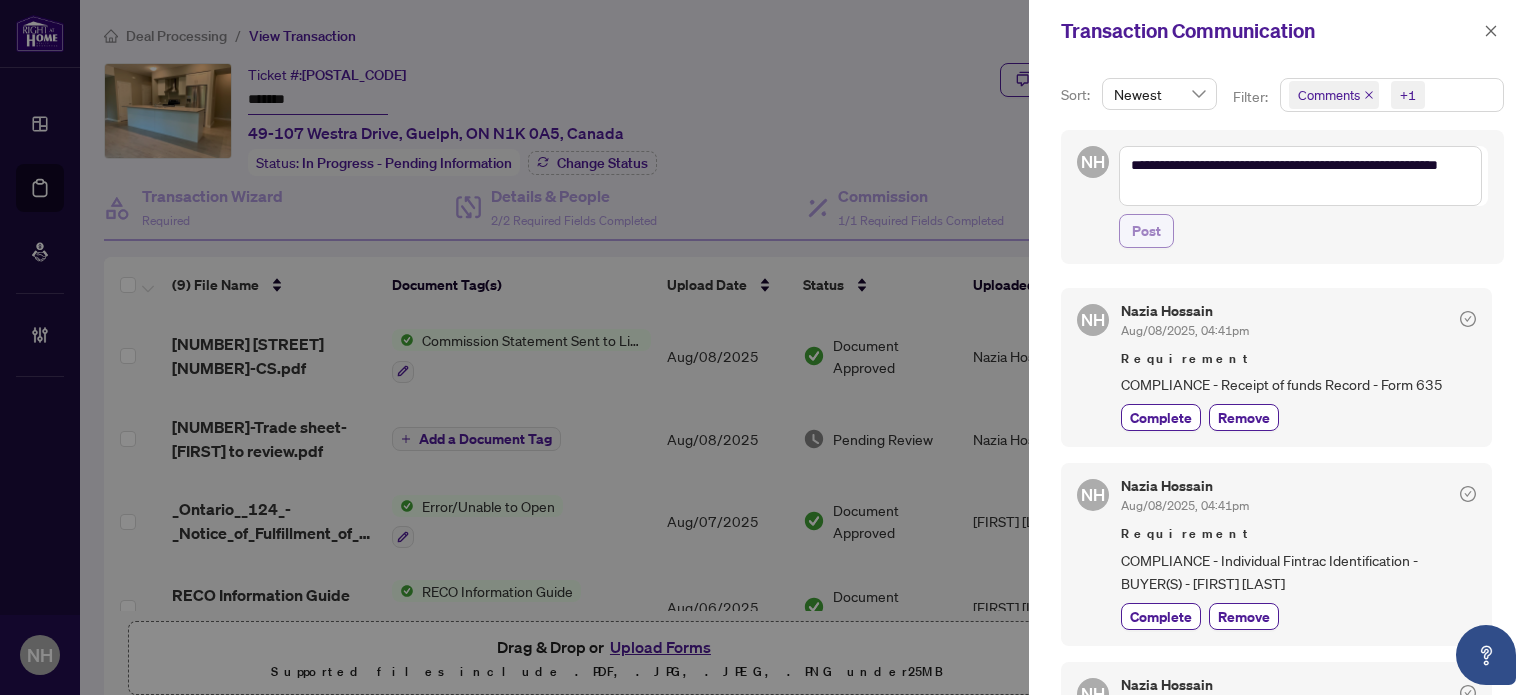 click on "Post" at bounding box center (1146, 231) 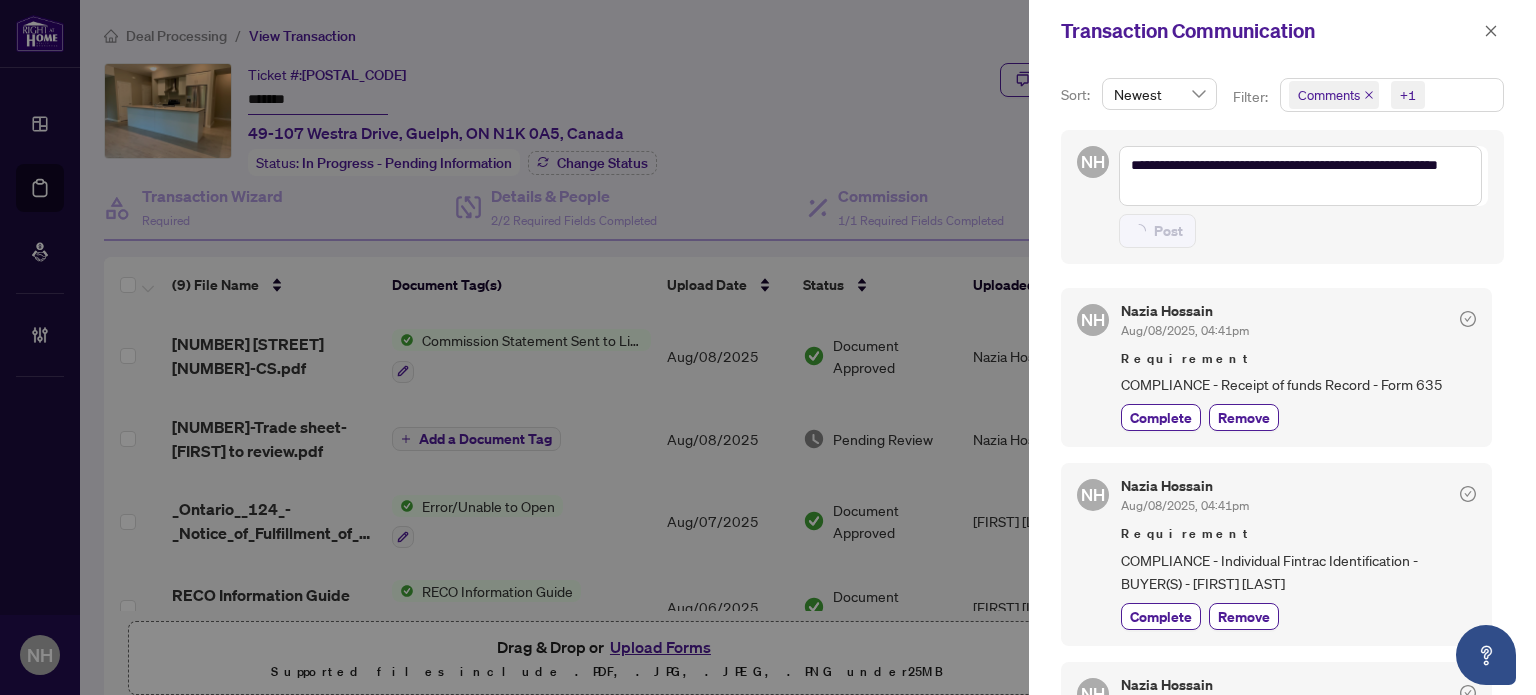 type on "**********" 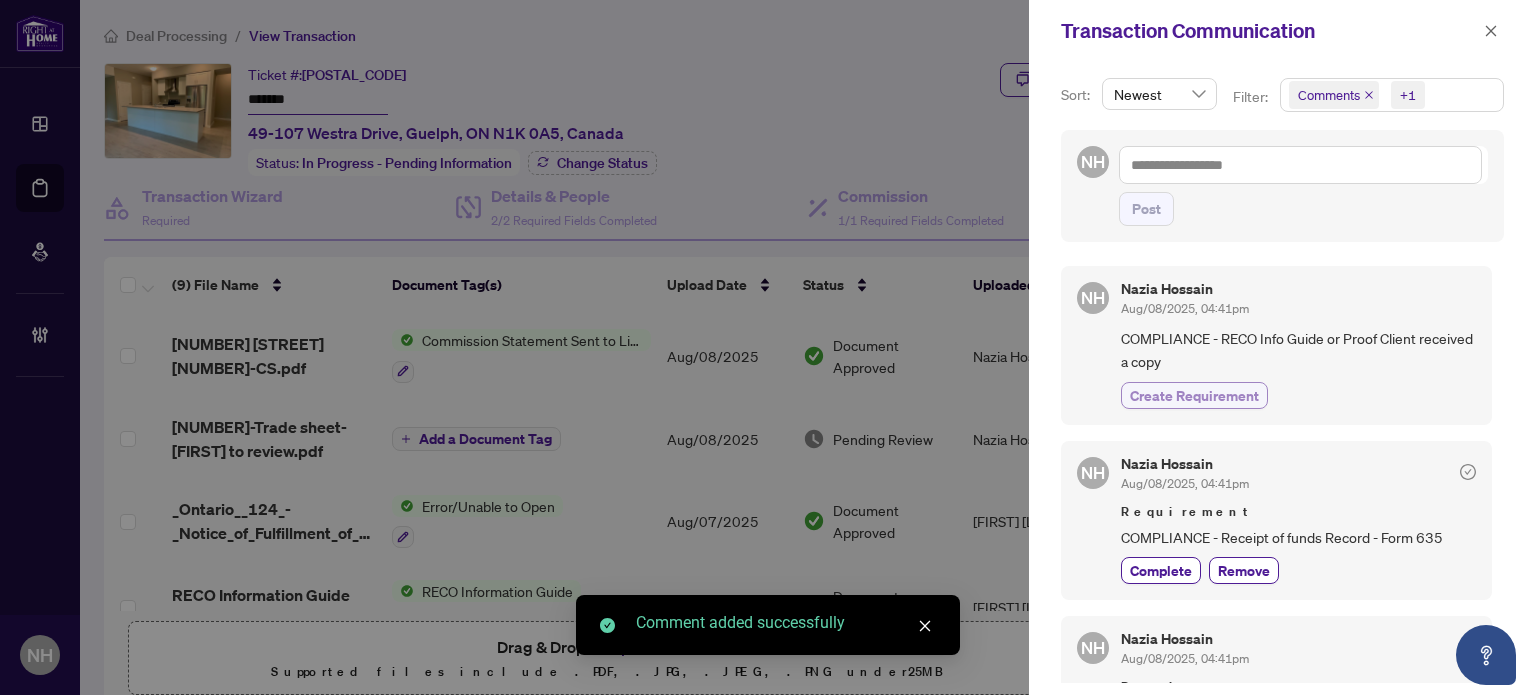 click on "Create Requirement" at bounding box center (1194, 395) 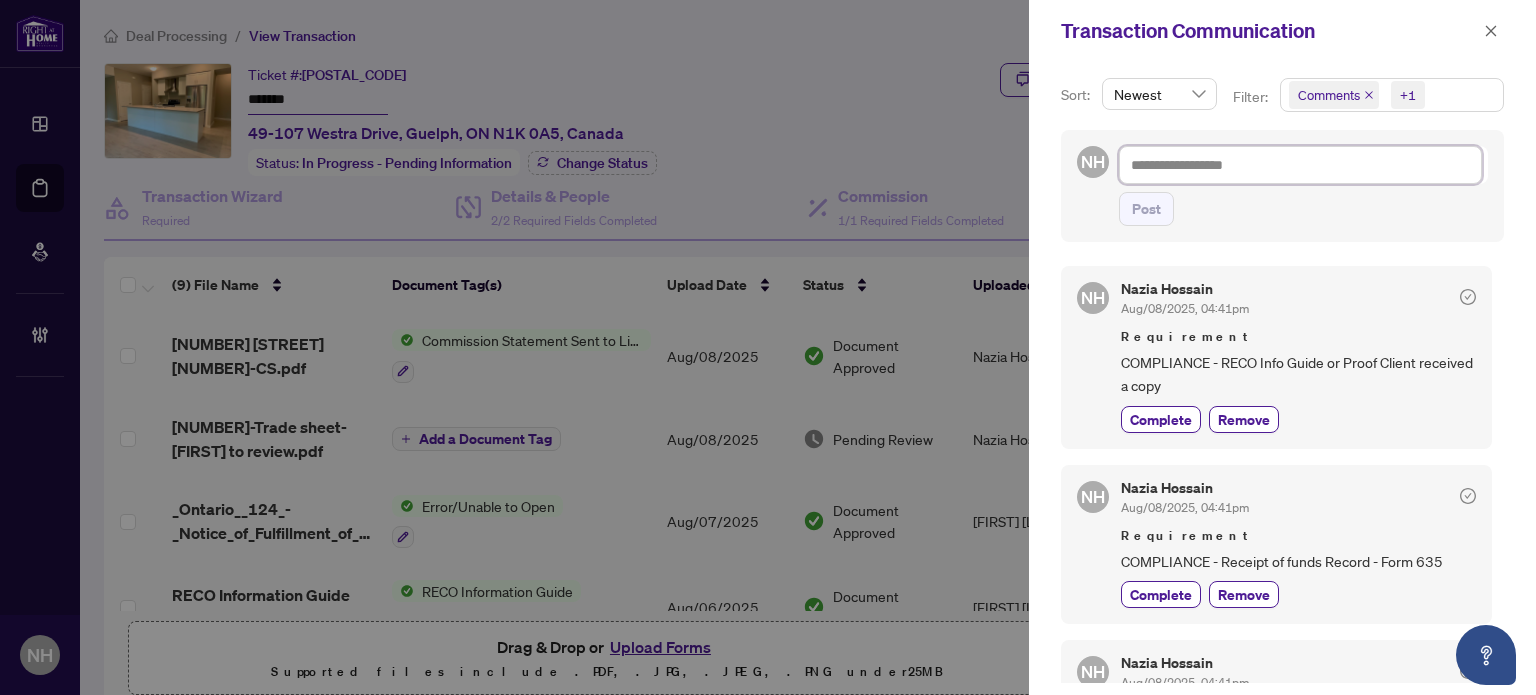 click at bounding box center (1300, 165) 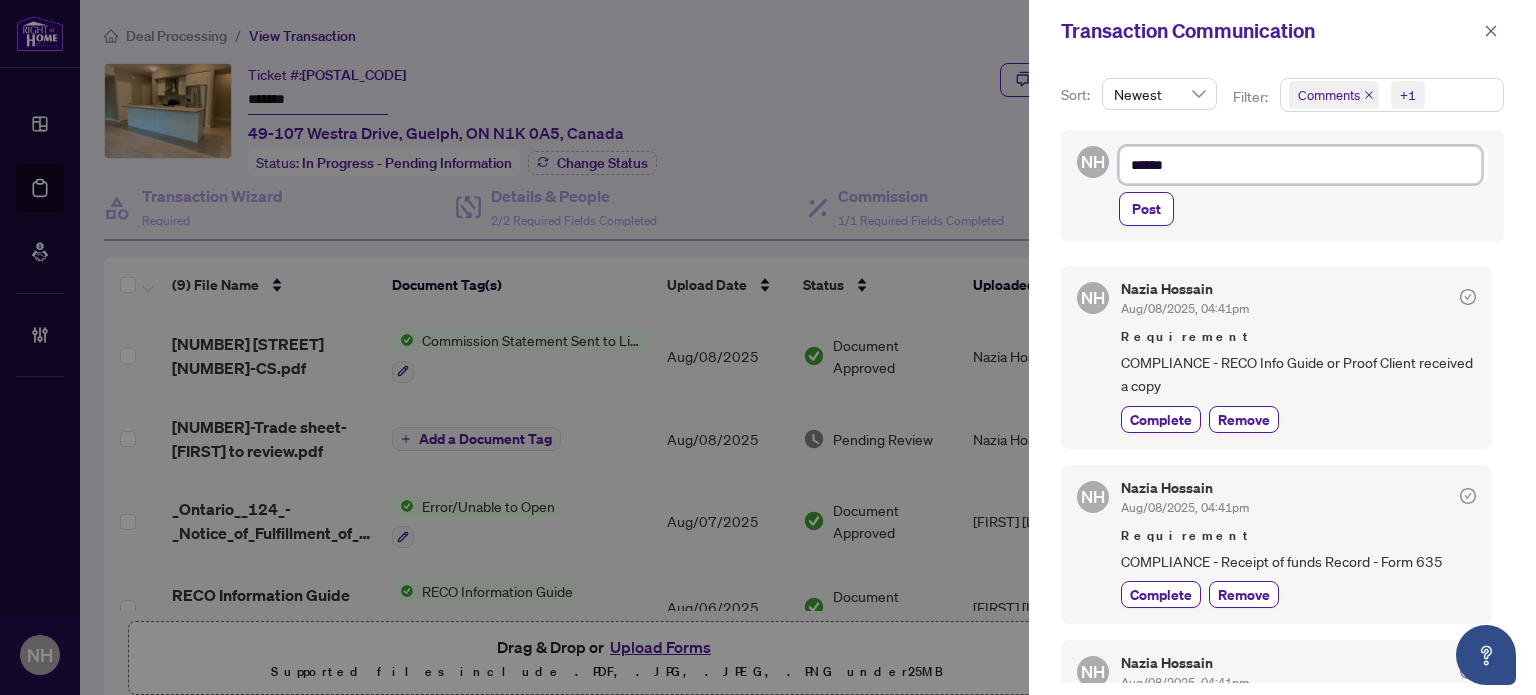 type on "*******" 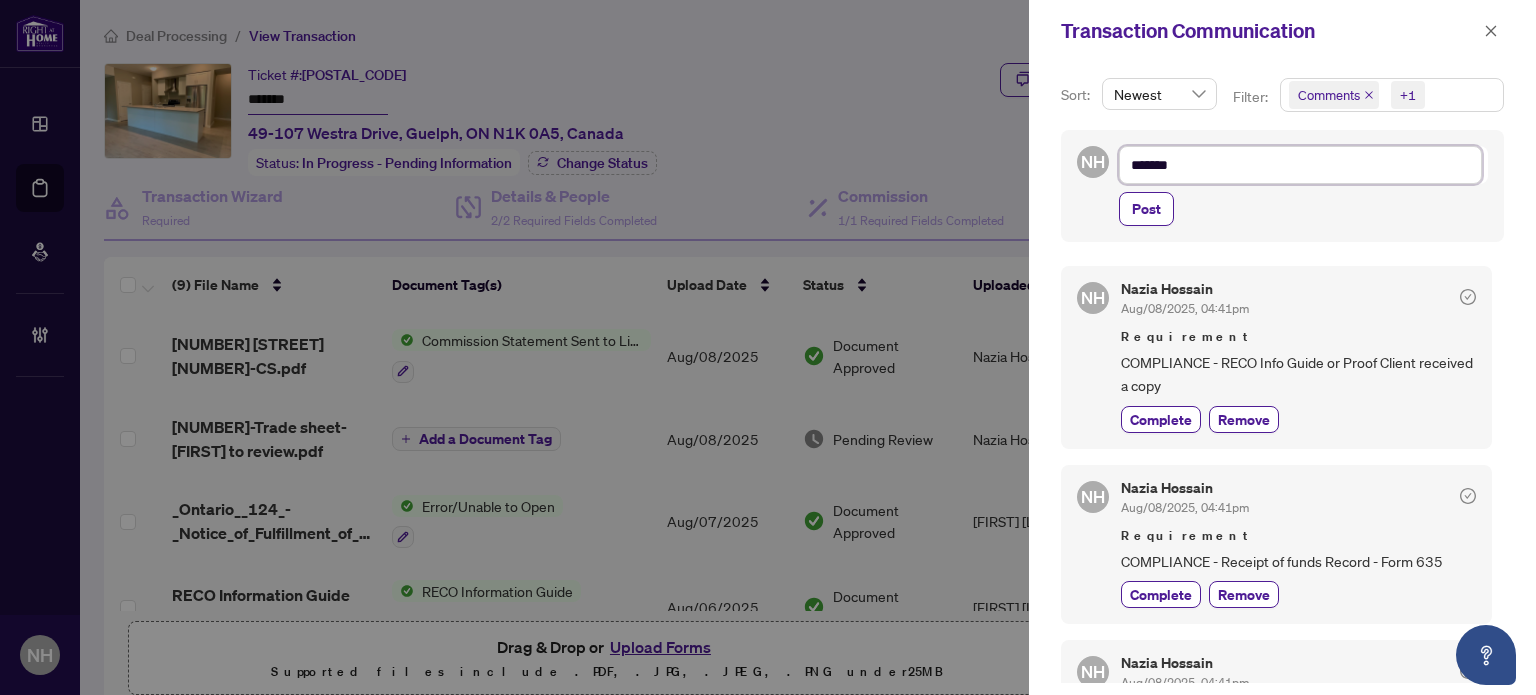 type on "********" 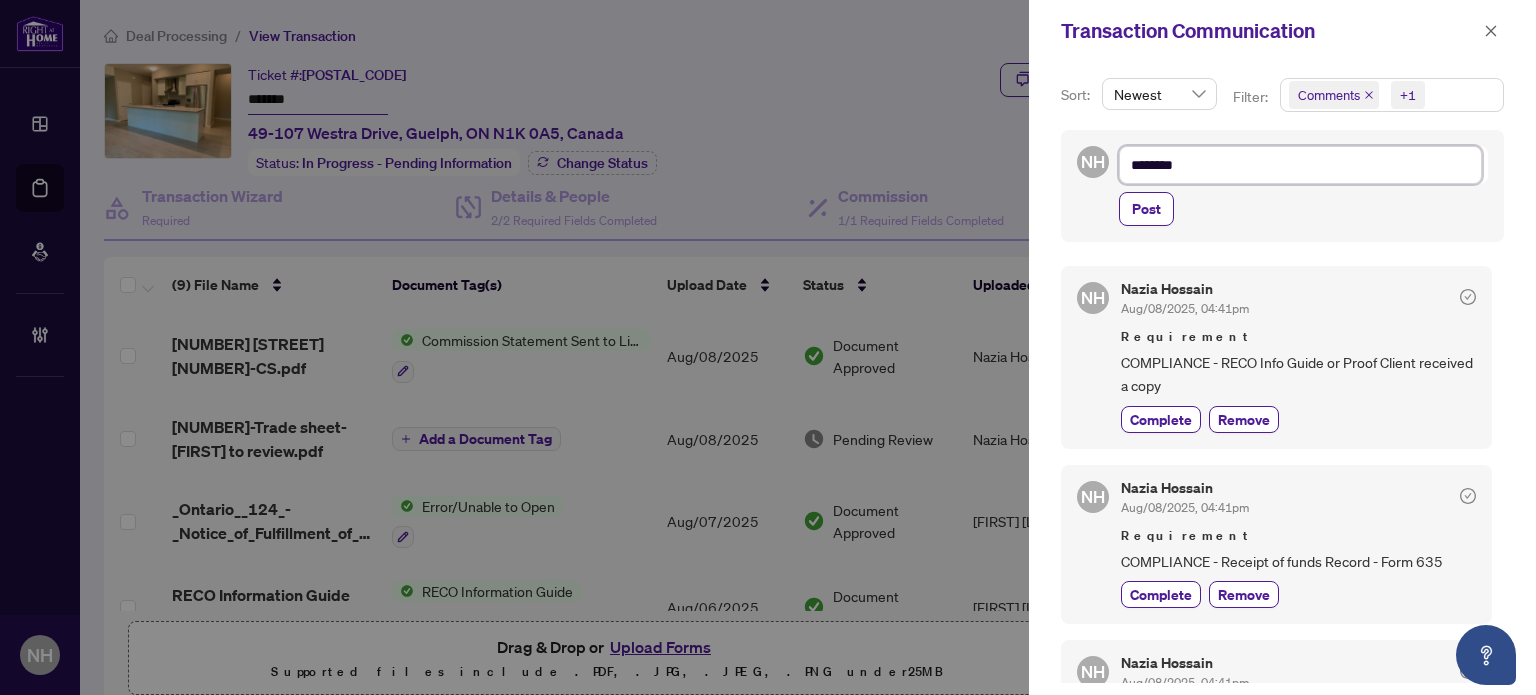 type on "*********" 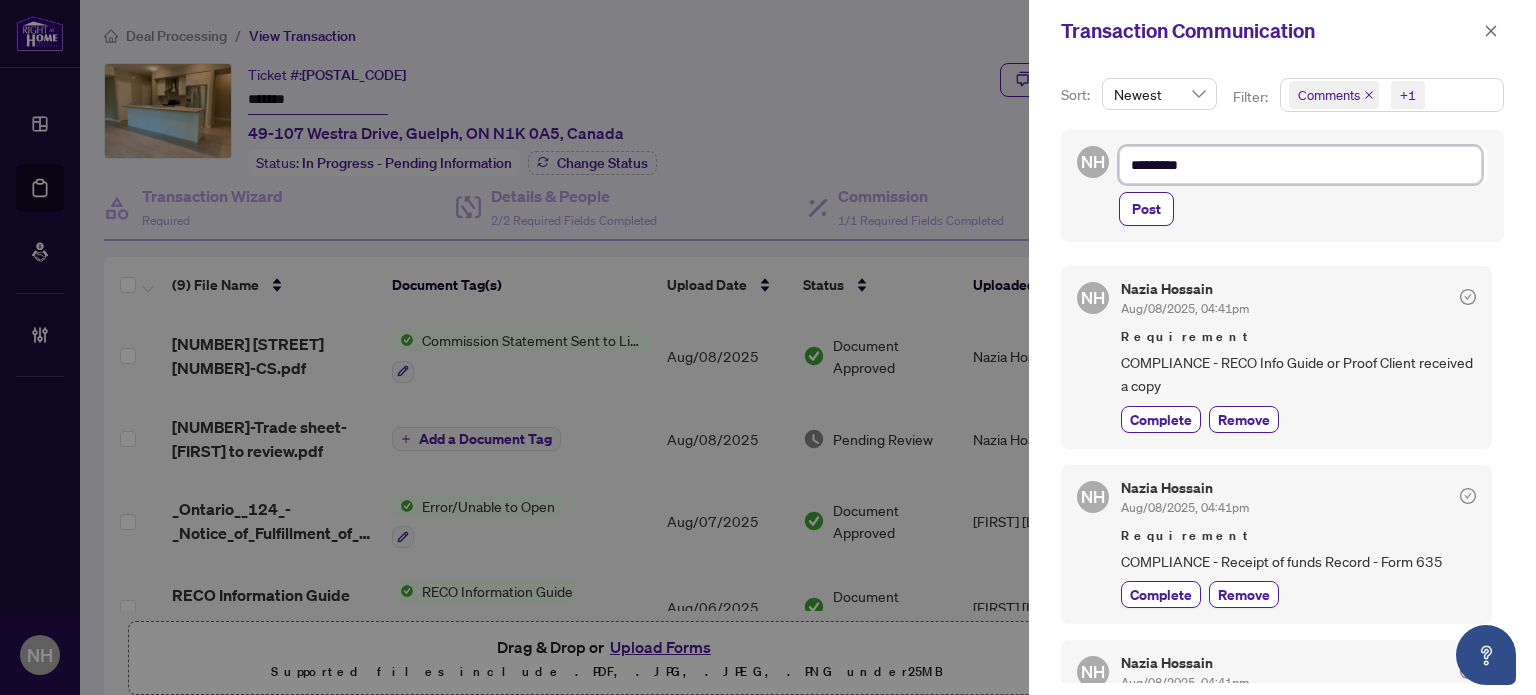 type on "********" 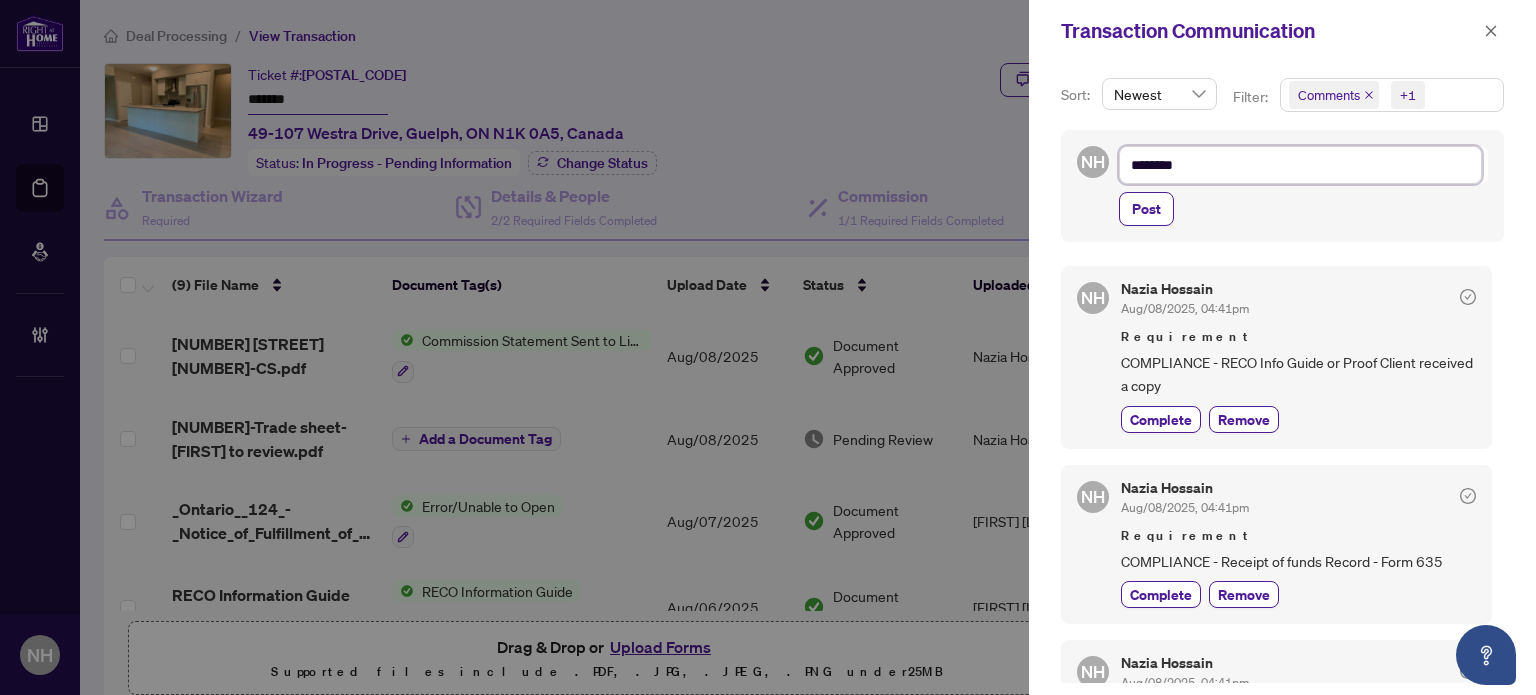 type on "*********" 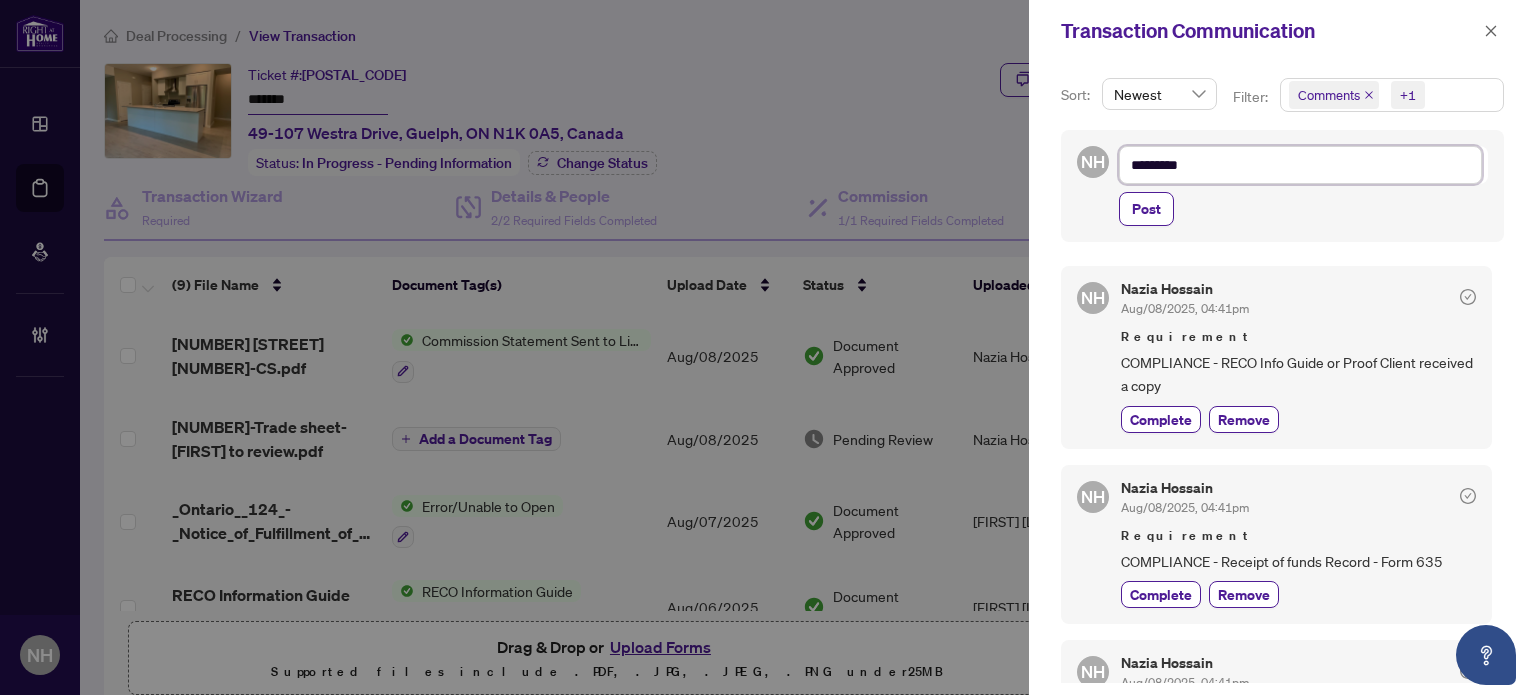 type on "**********" 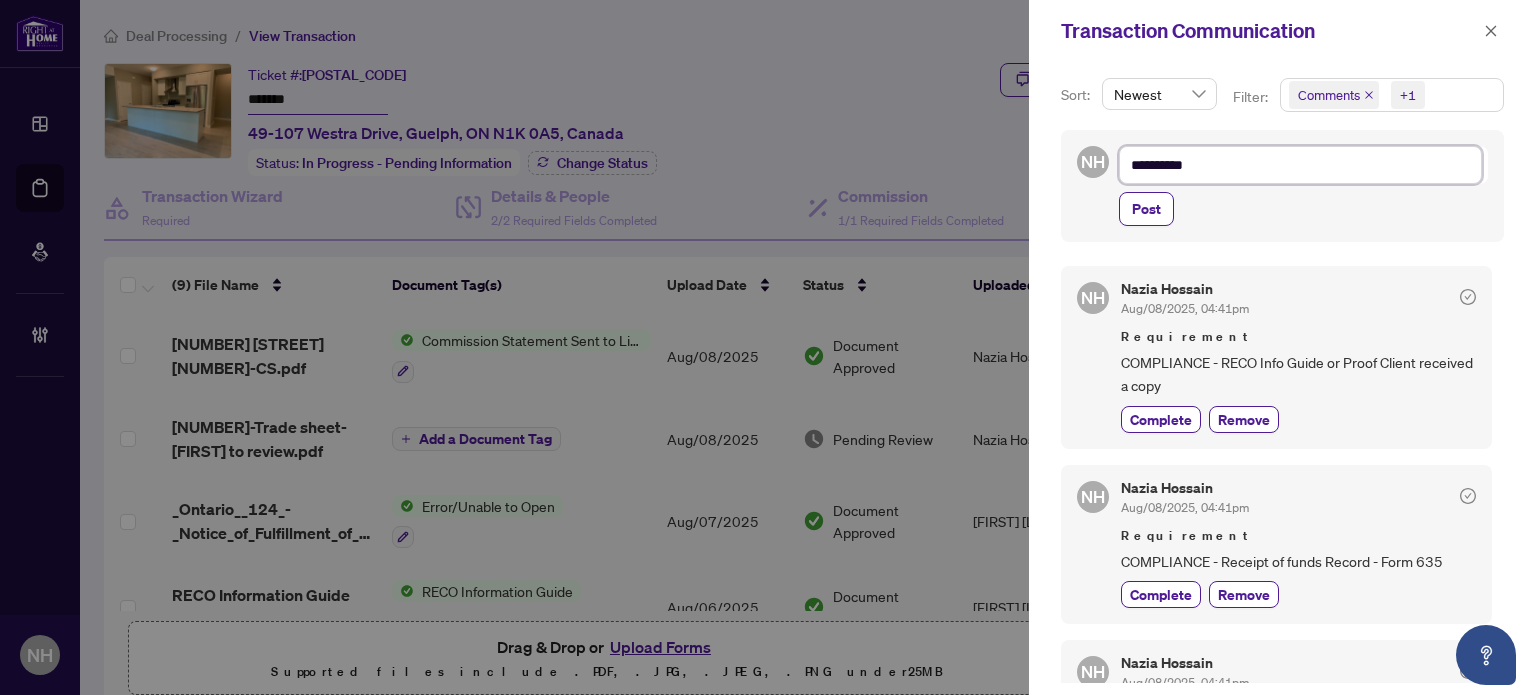 type on "**********" 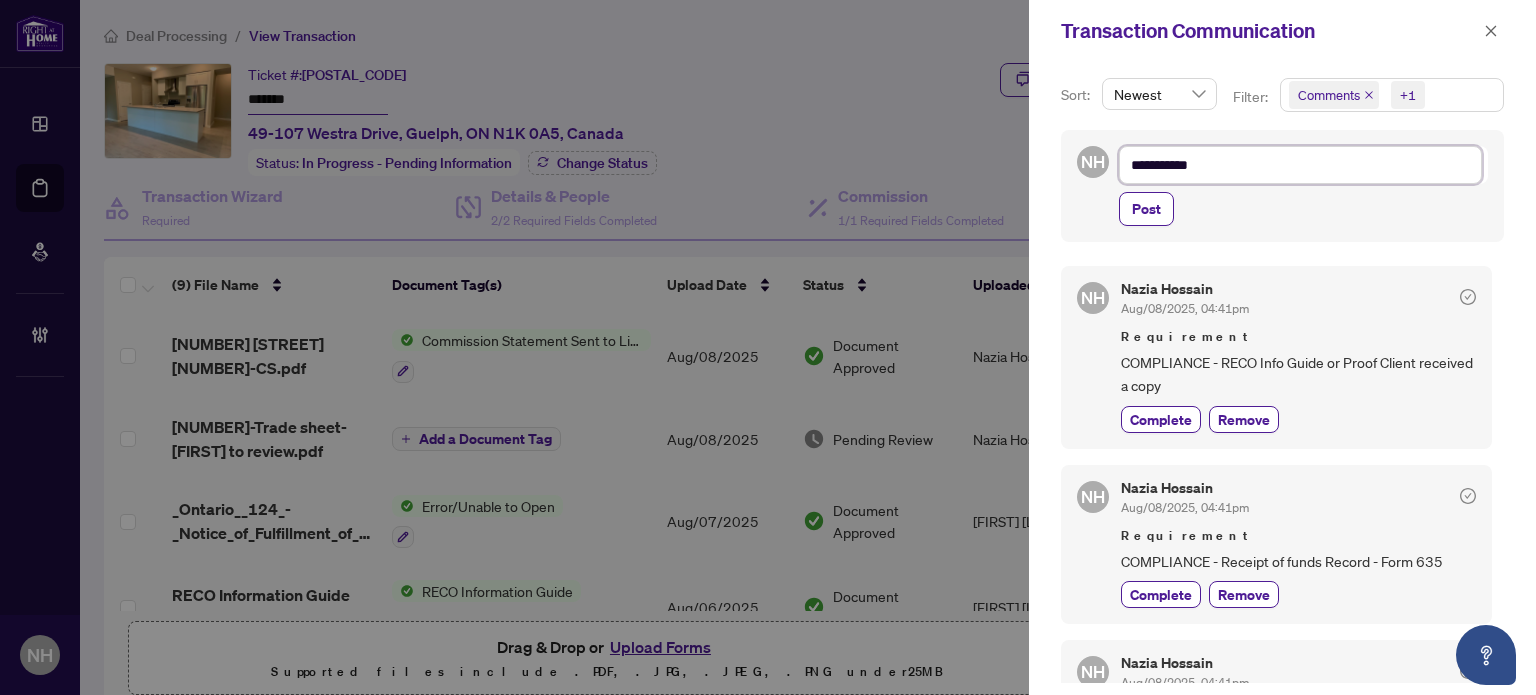 type on "**********" 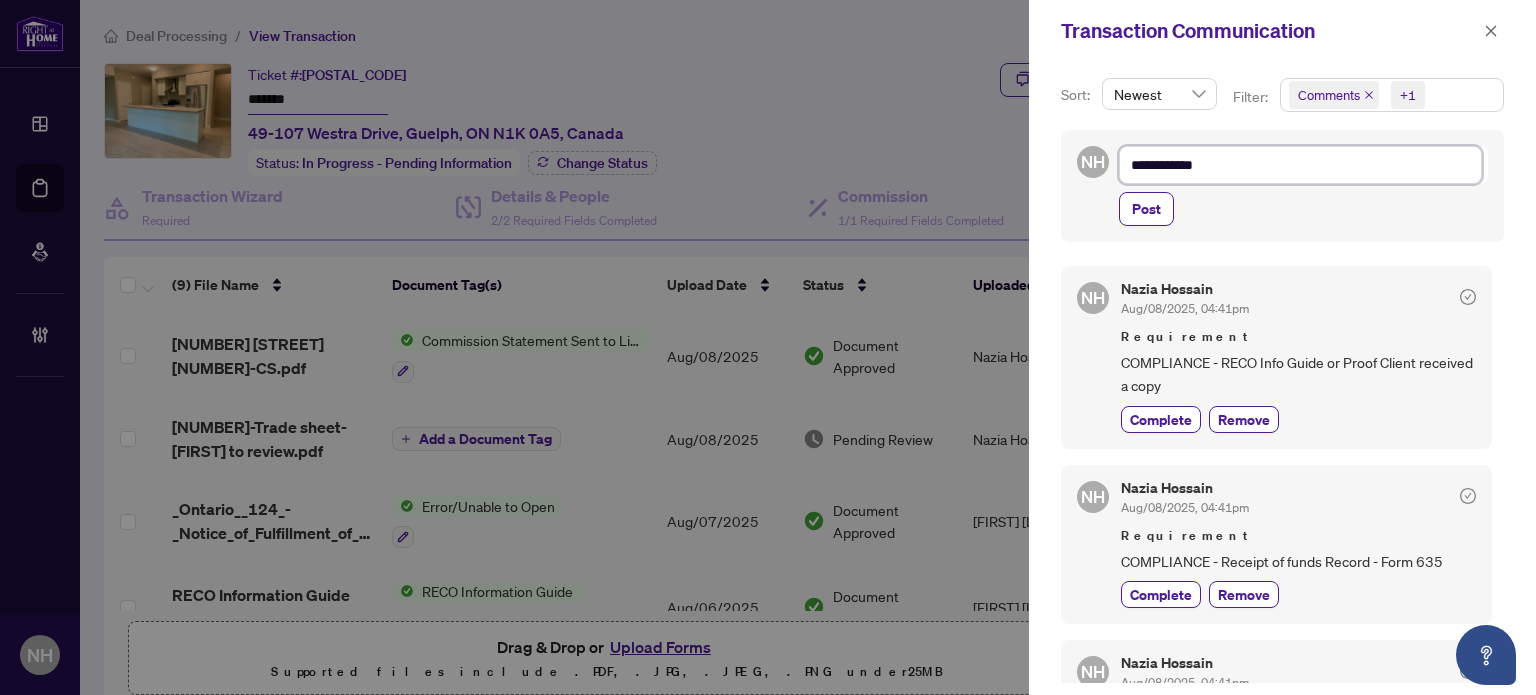 type on "**********" 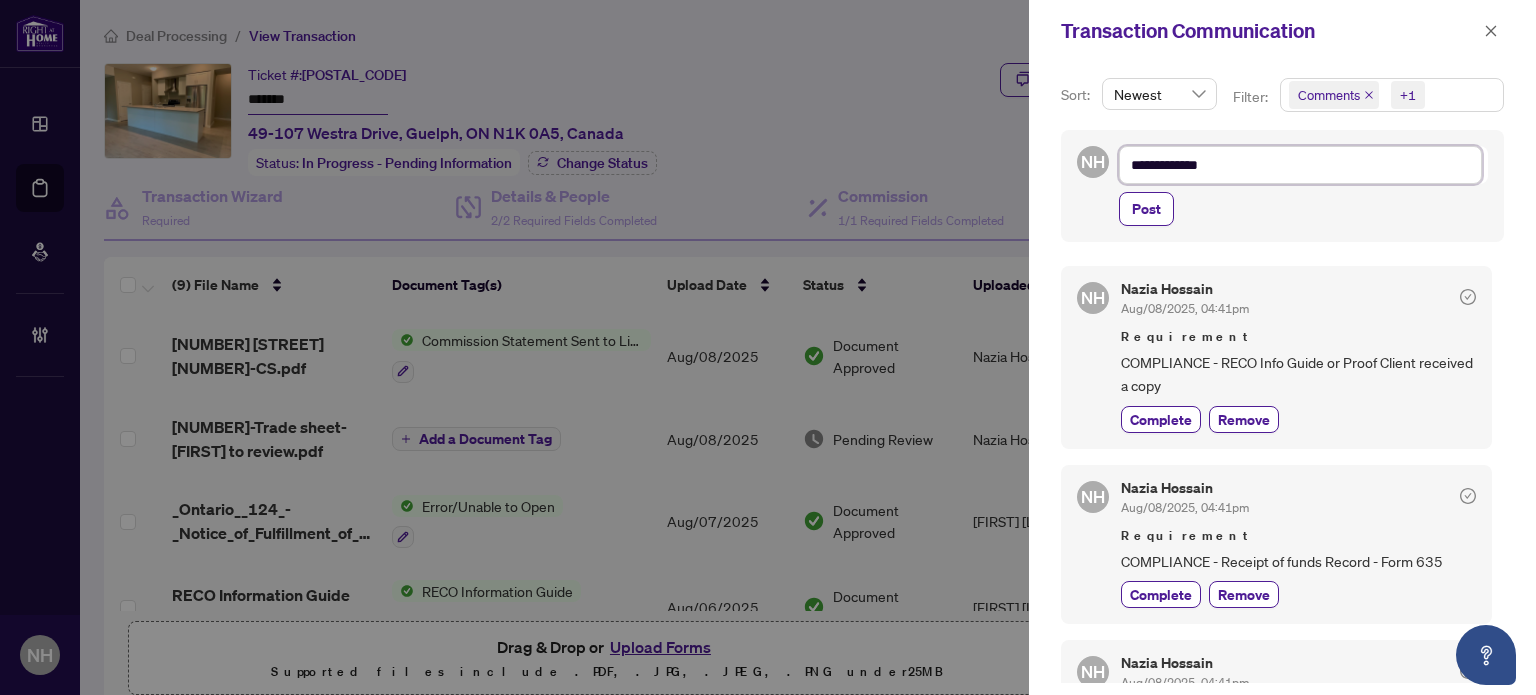 type on "**********" 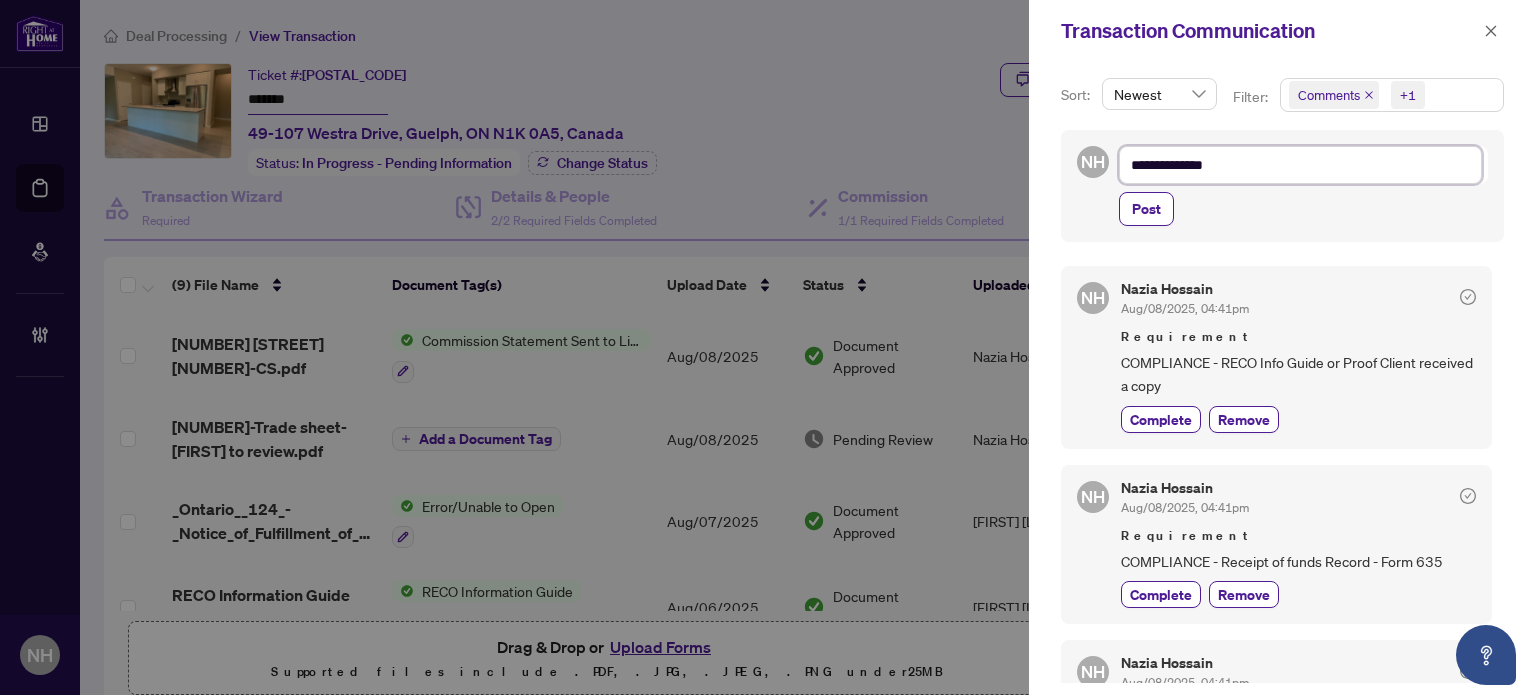 type on "**********" 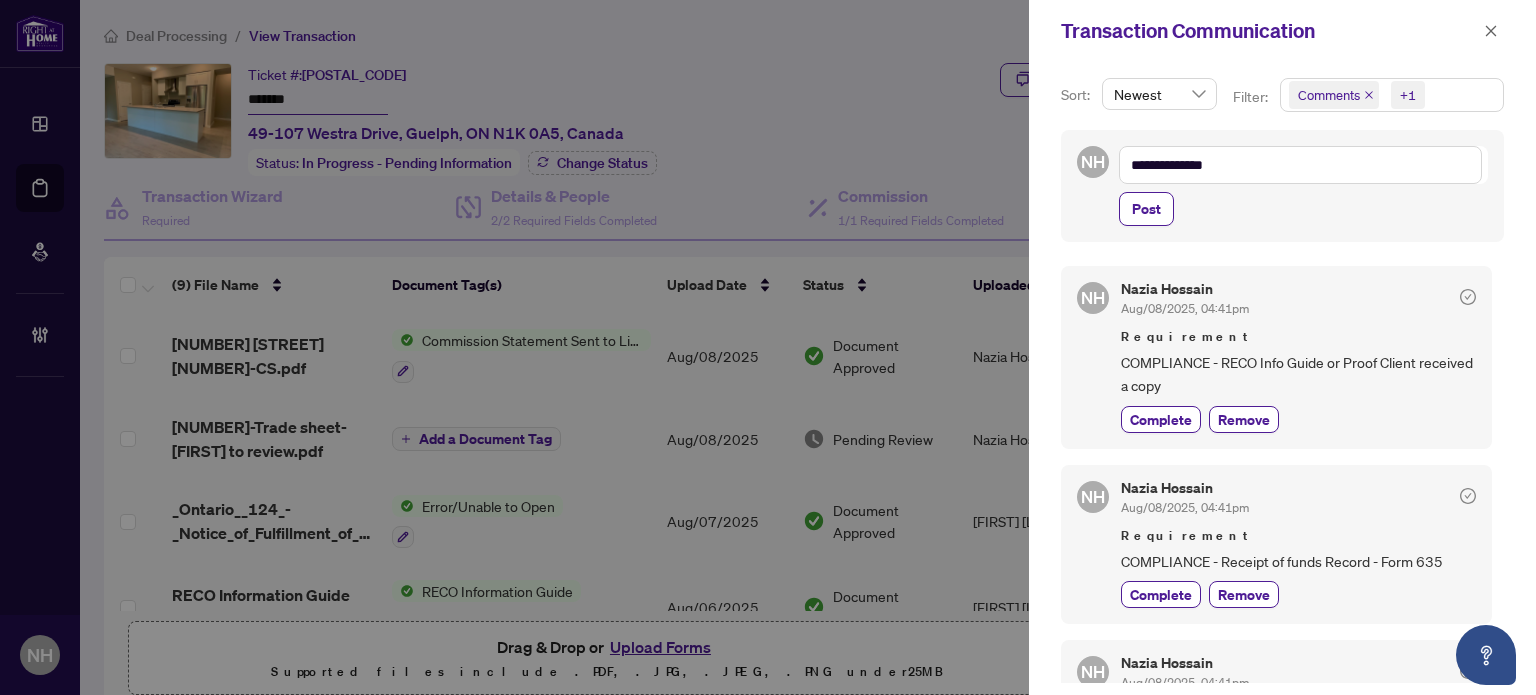 click on "**********" at bounding box center [1303, 186] 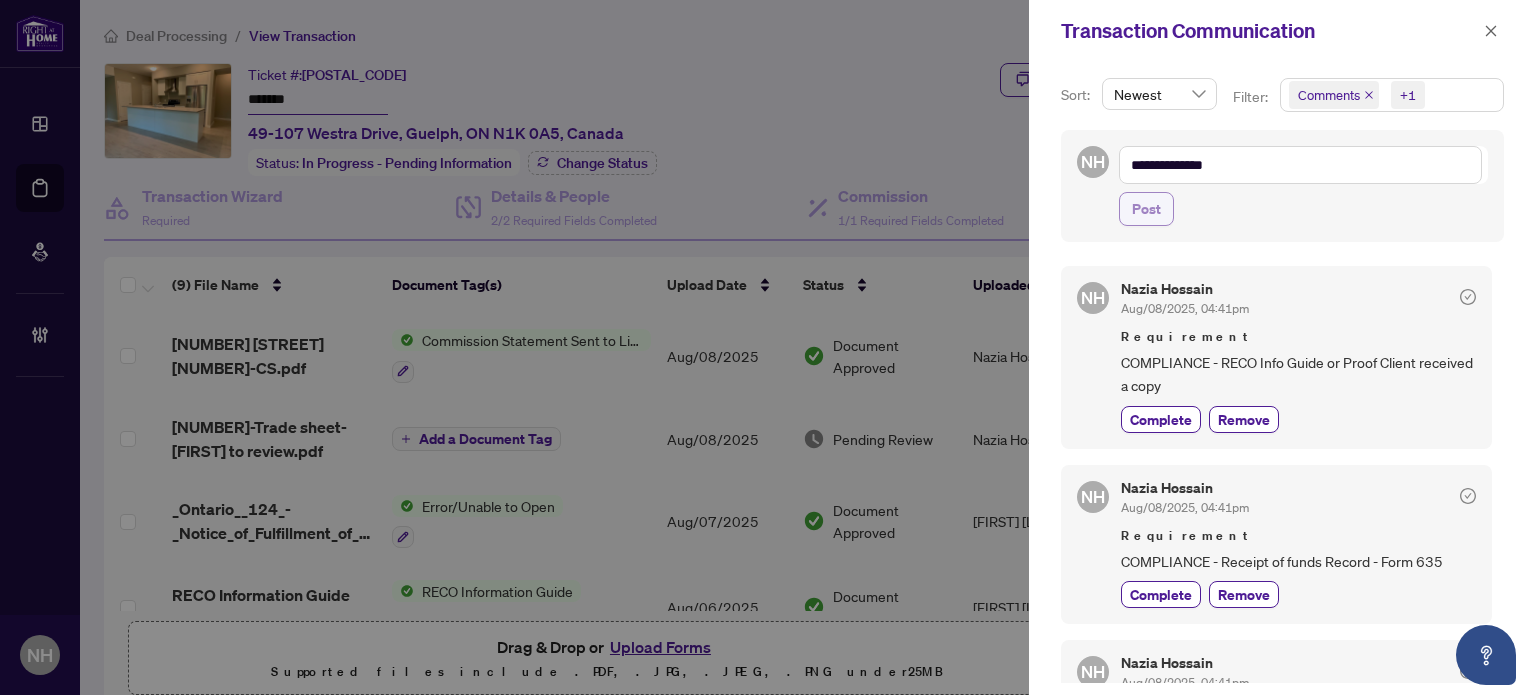 click on "Post" at bounding box center (1146, 209) 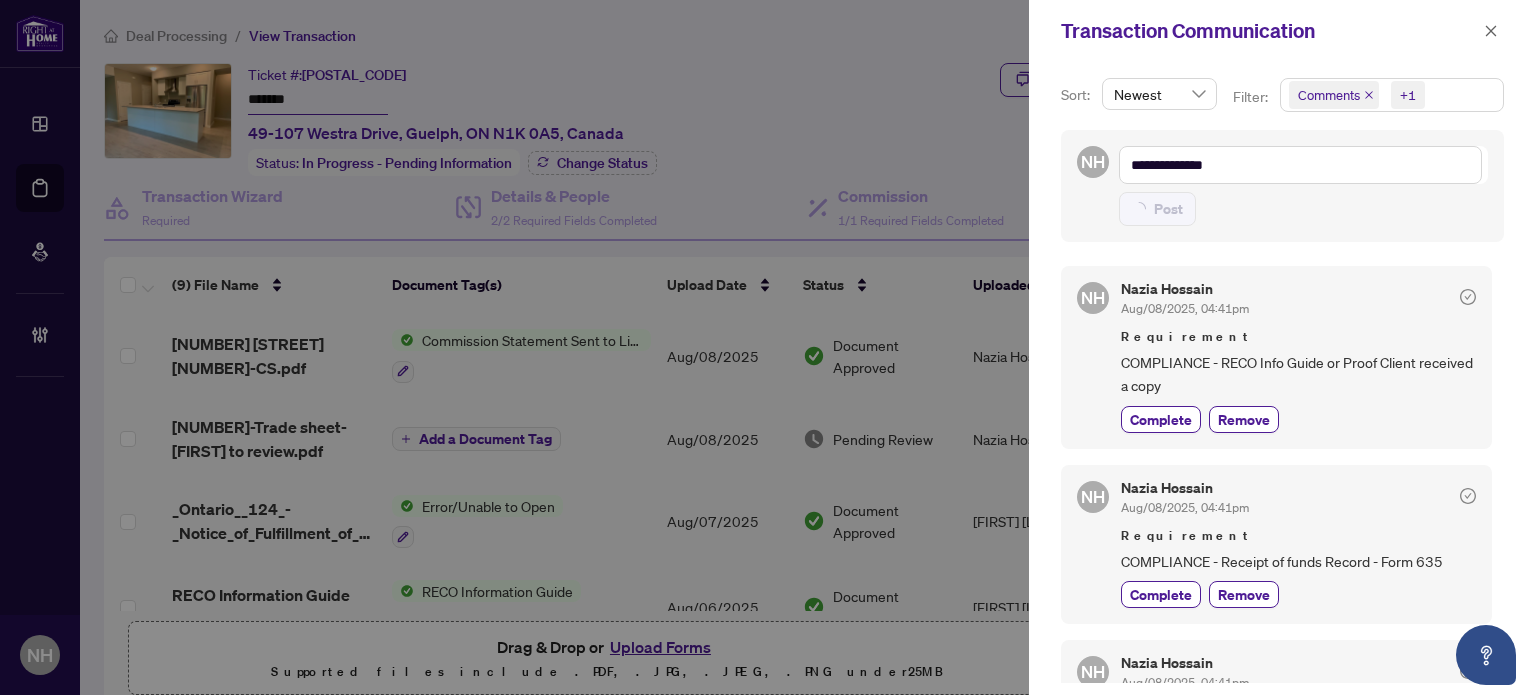 type on "**********" 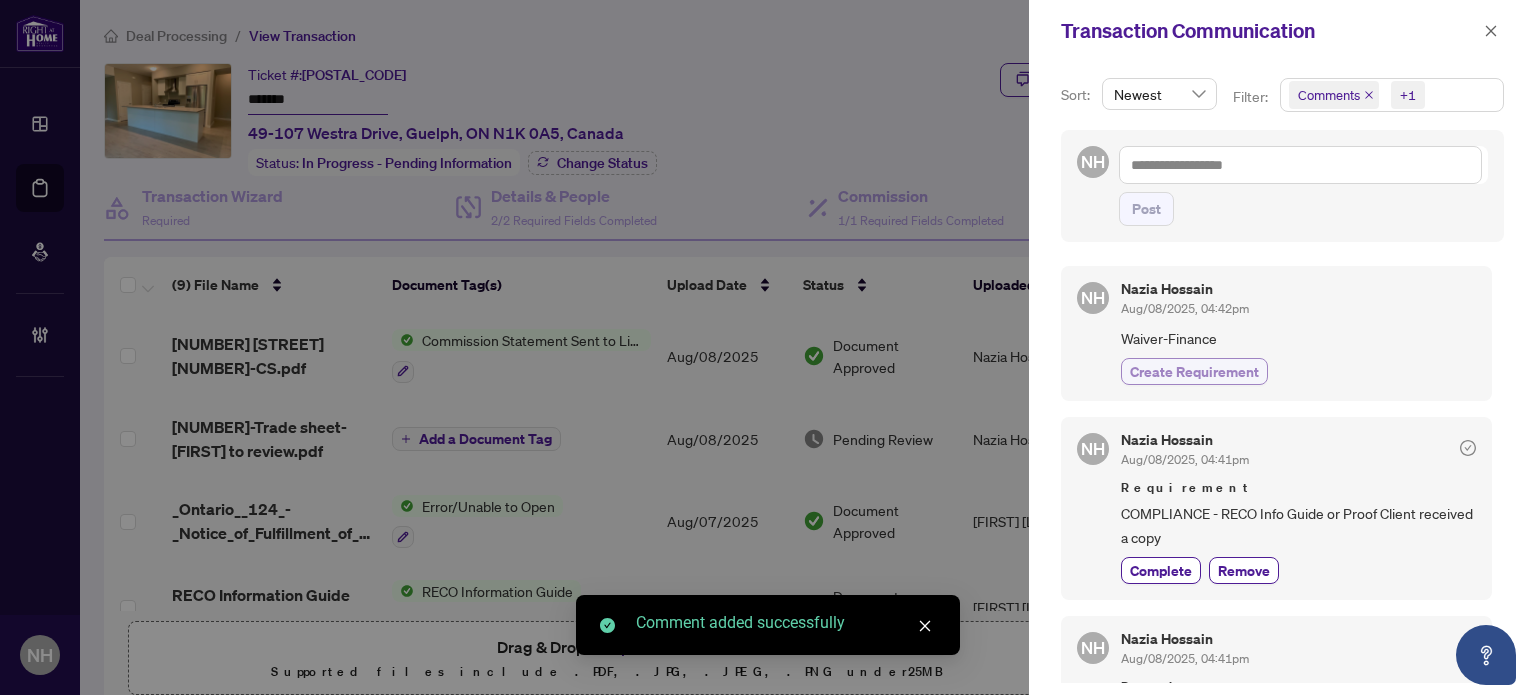 click on "Create Requirement" at bounding box center (1194, 371) 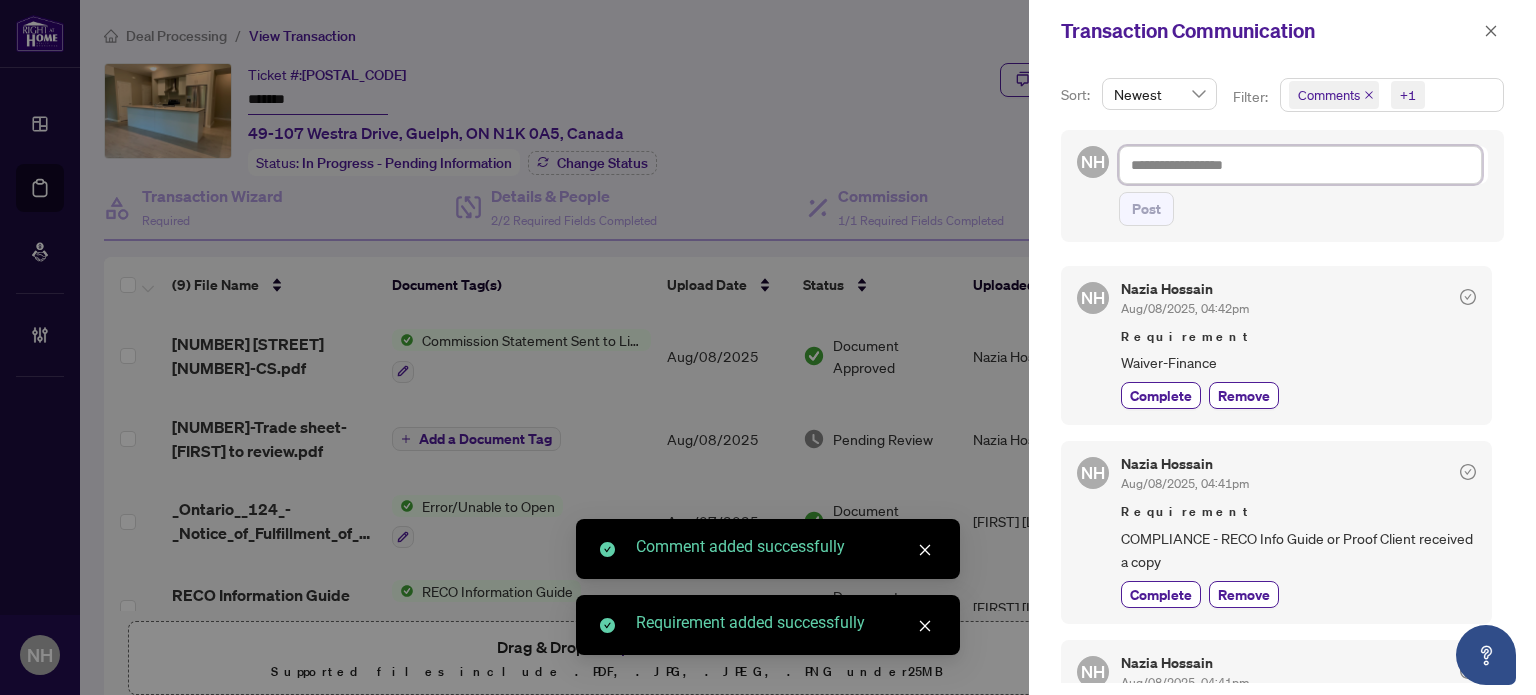 click at bounding box center (1300, 165) 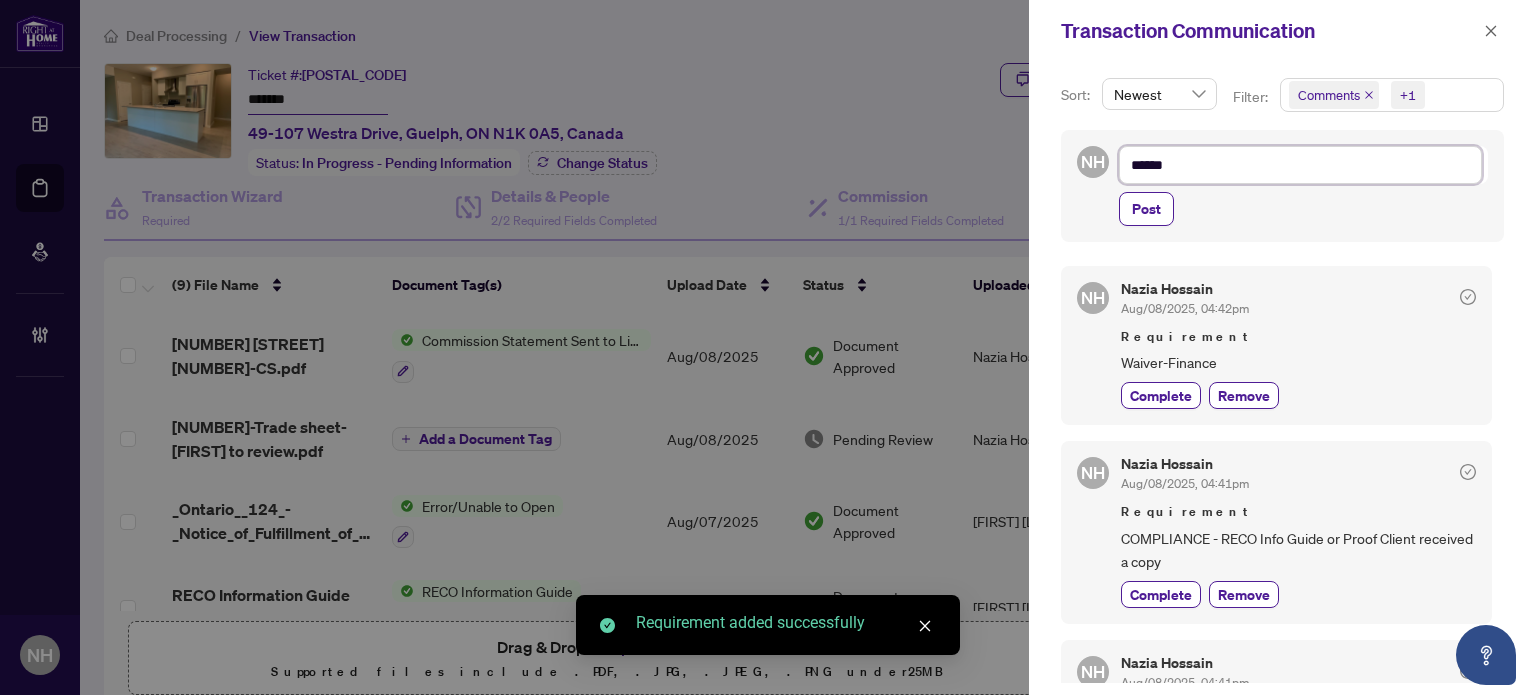 type on "*******" 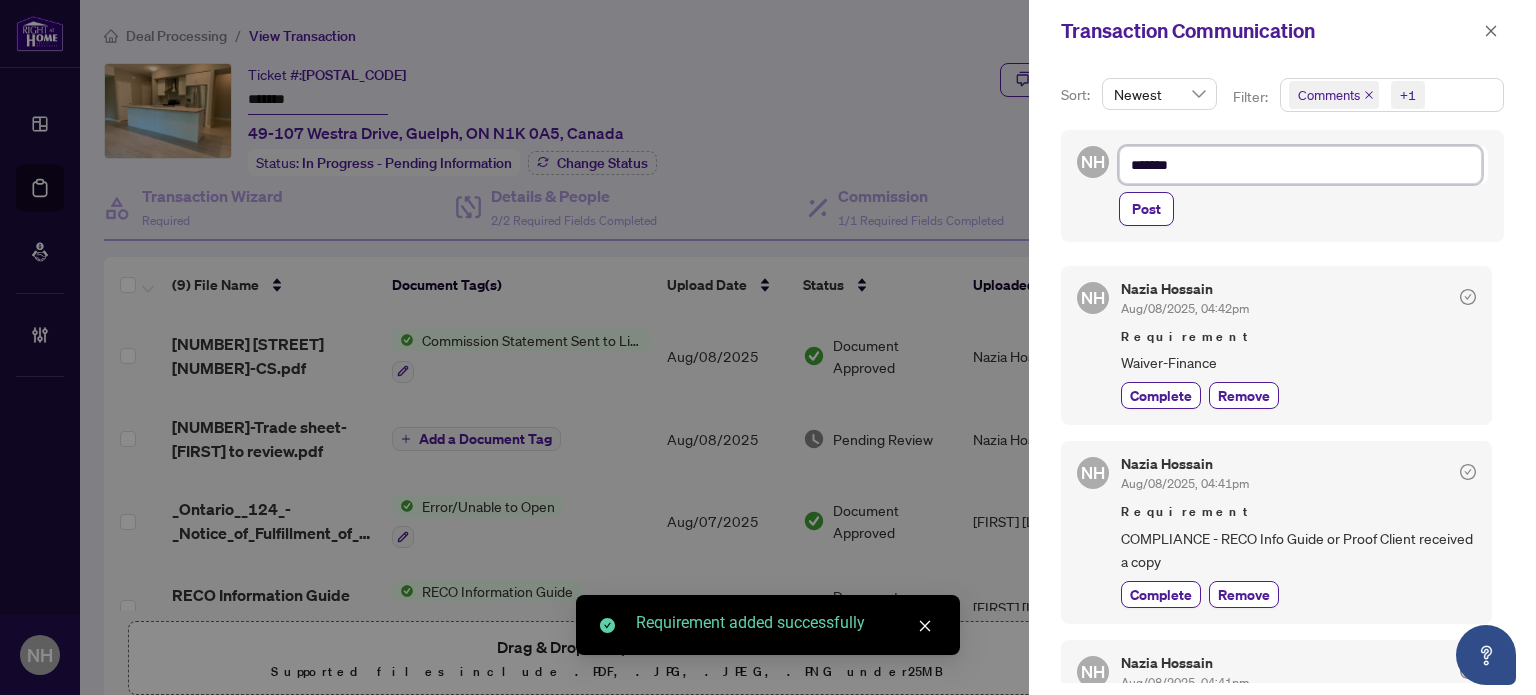 type on "********" 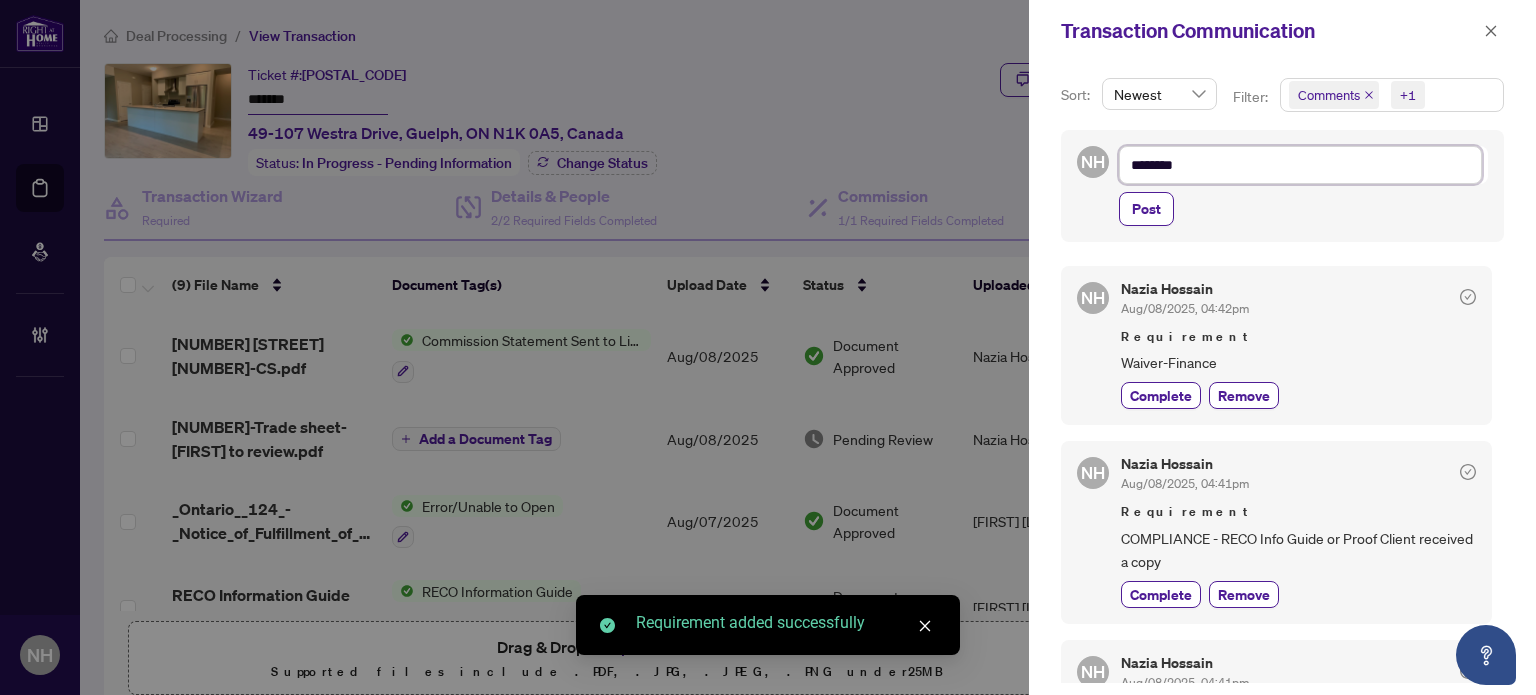 type on "*********" 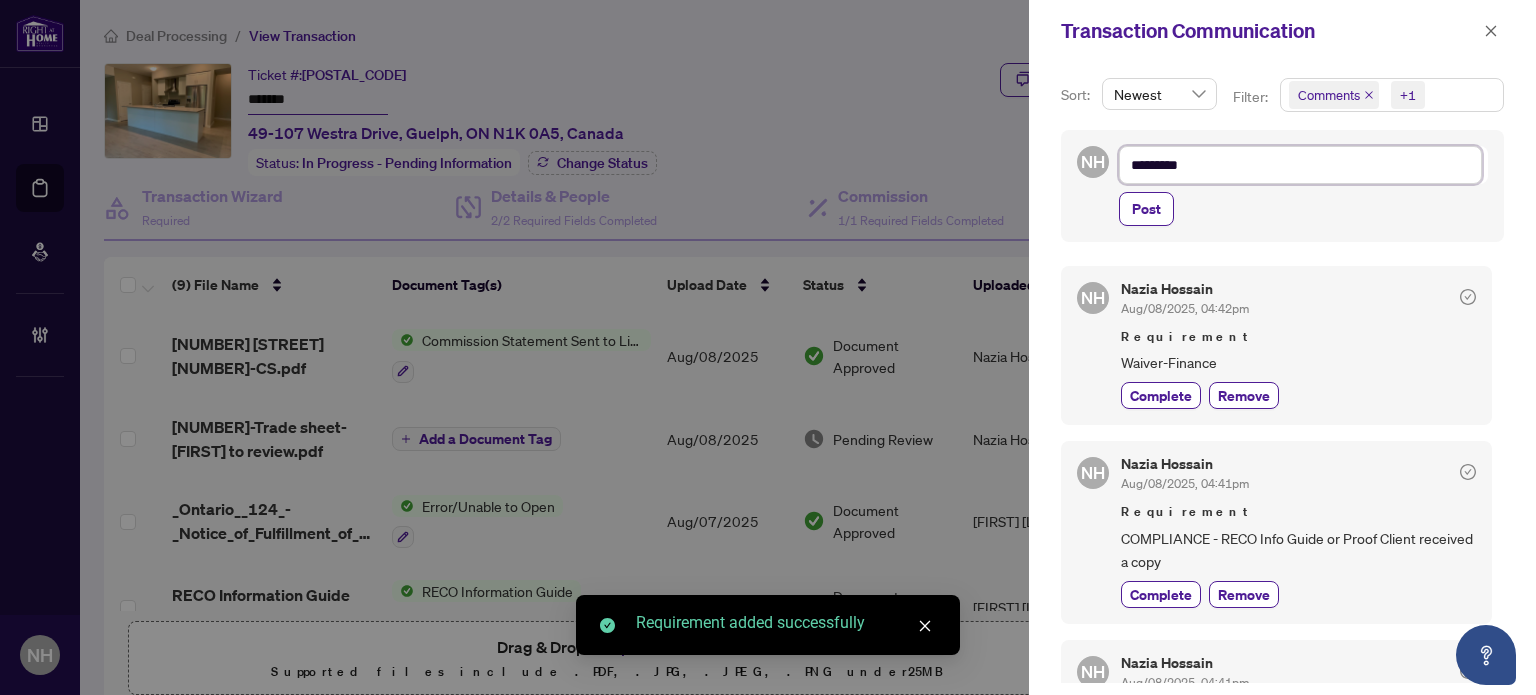 type on "**********" 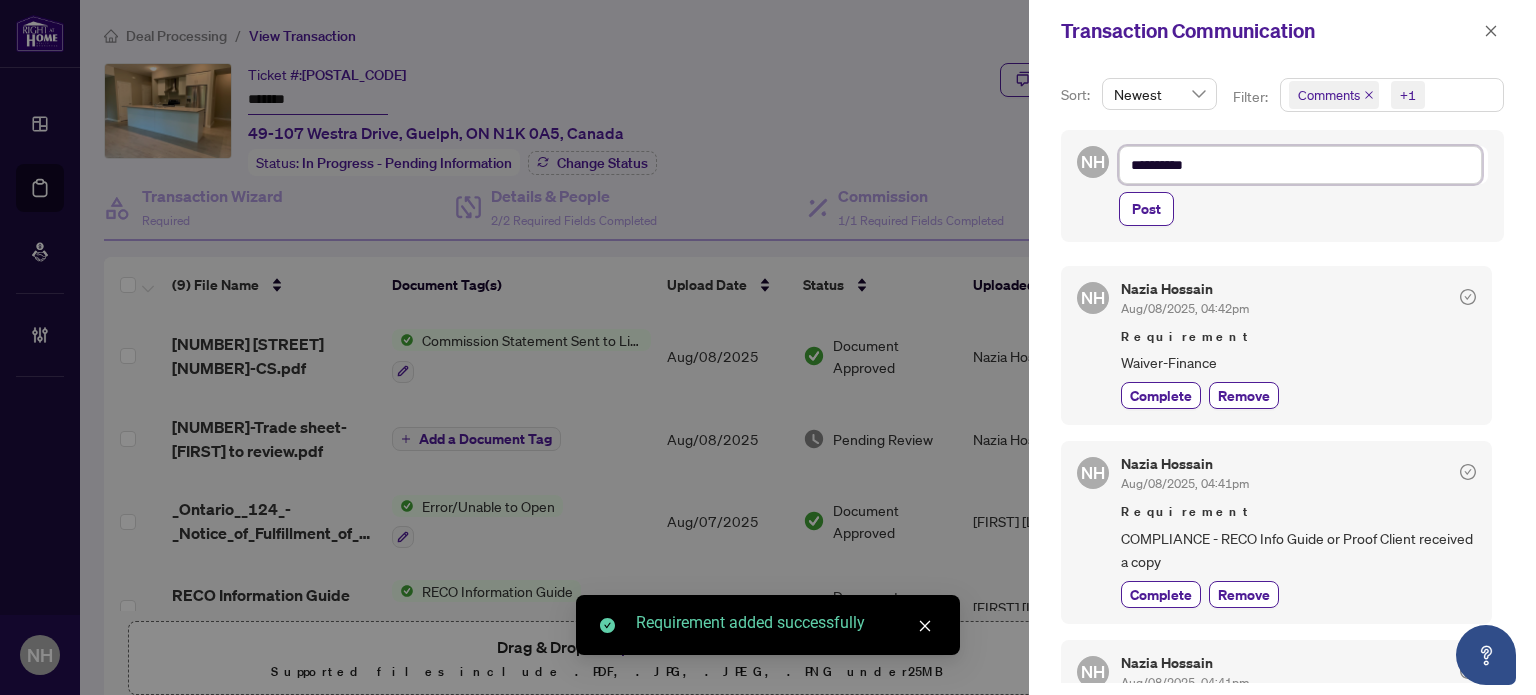 type on "**********" 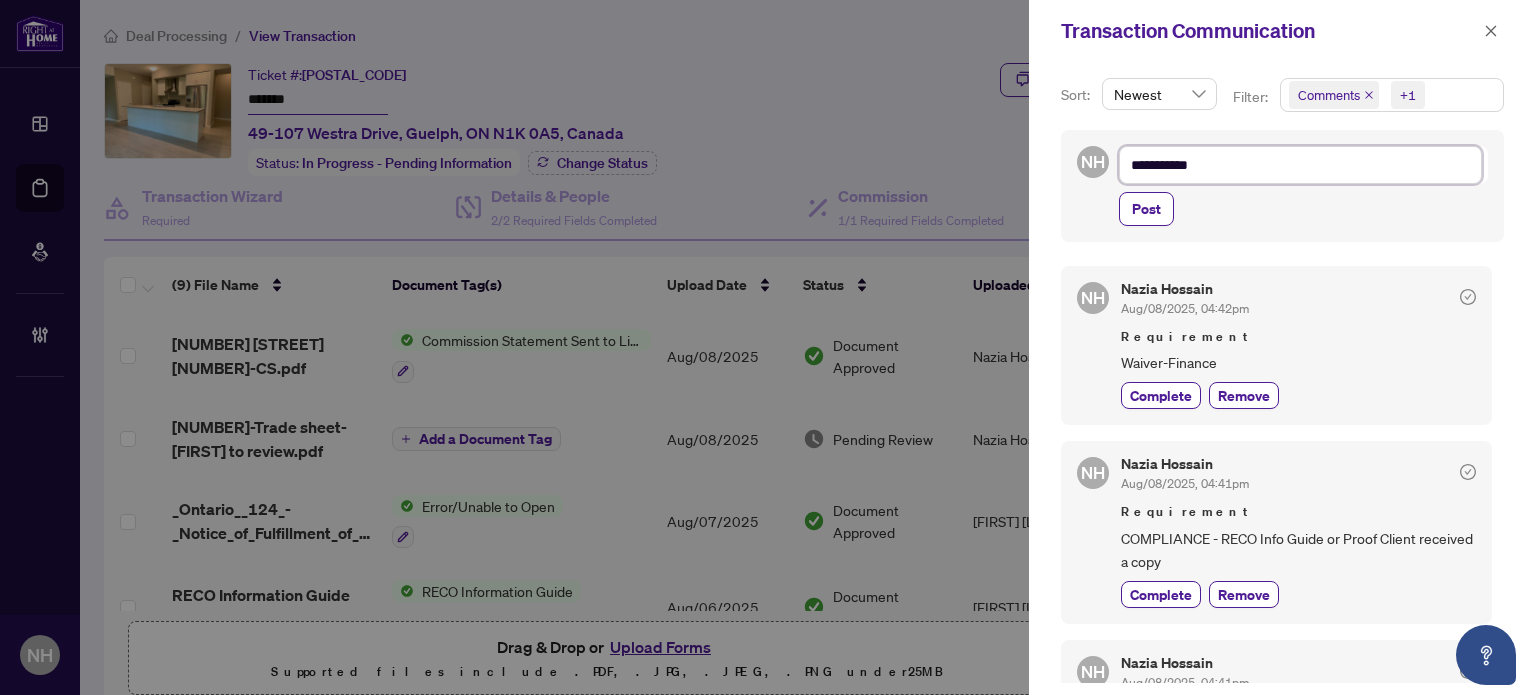 type on "**********" 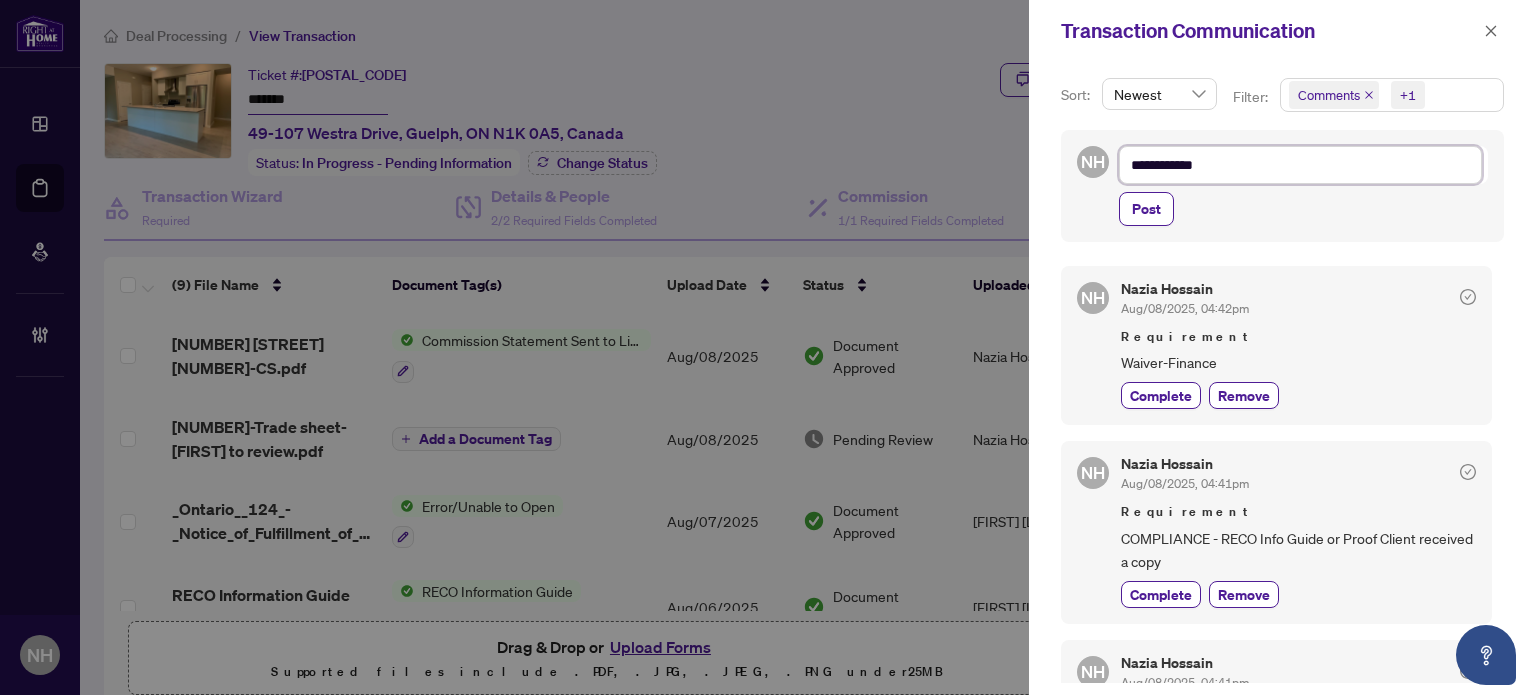 type on "**********" 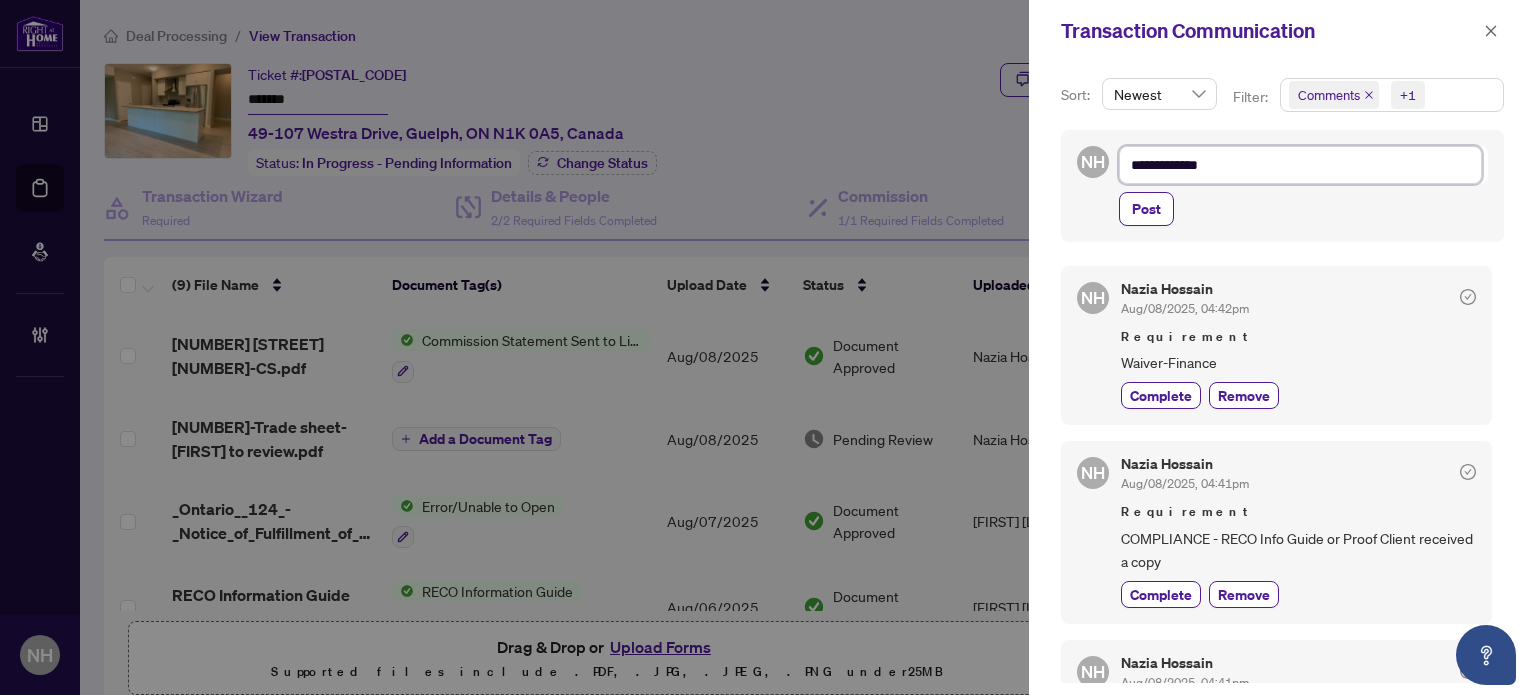 type on "**********" 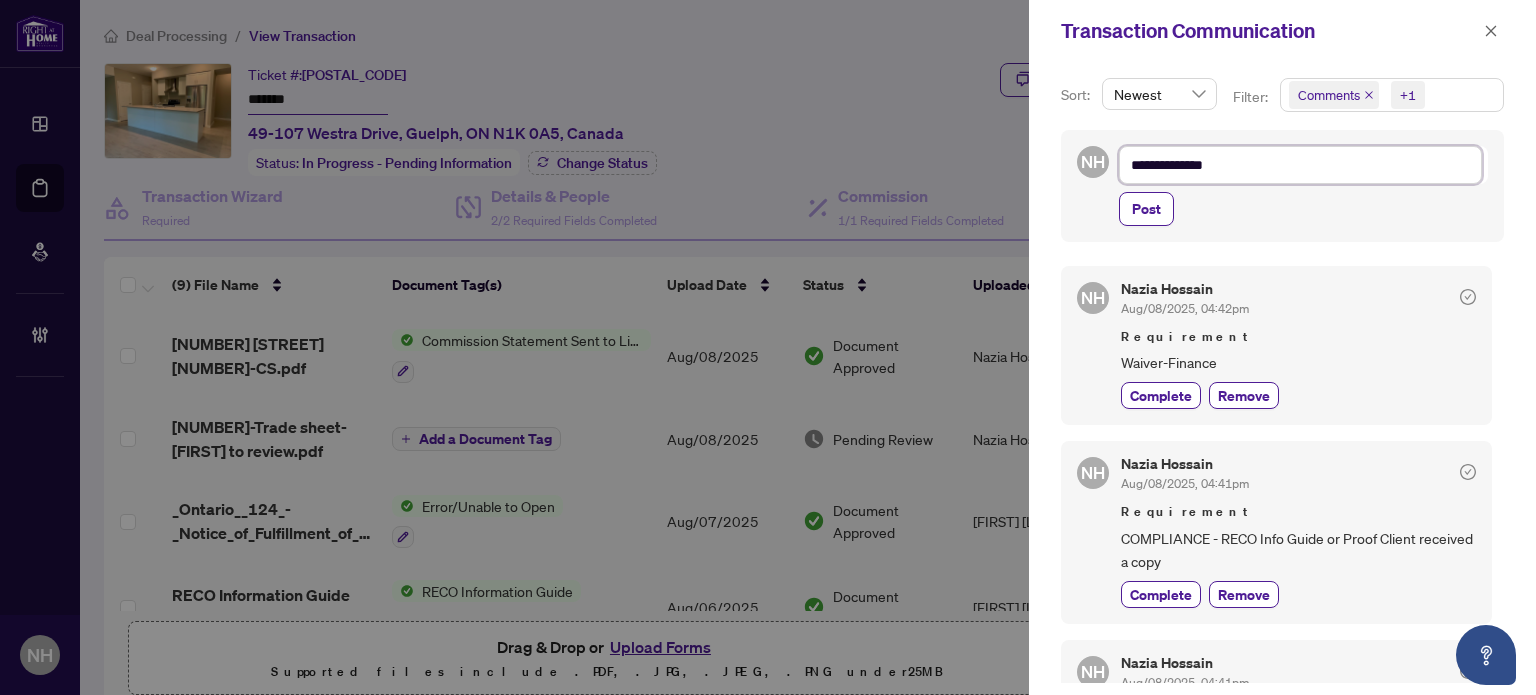 type on "**********" 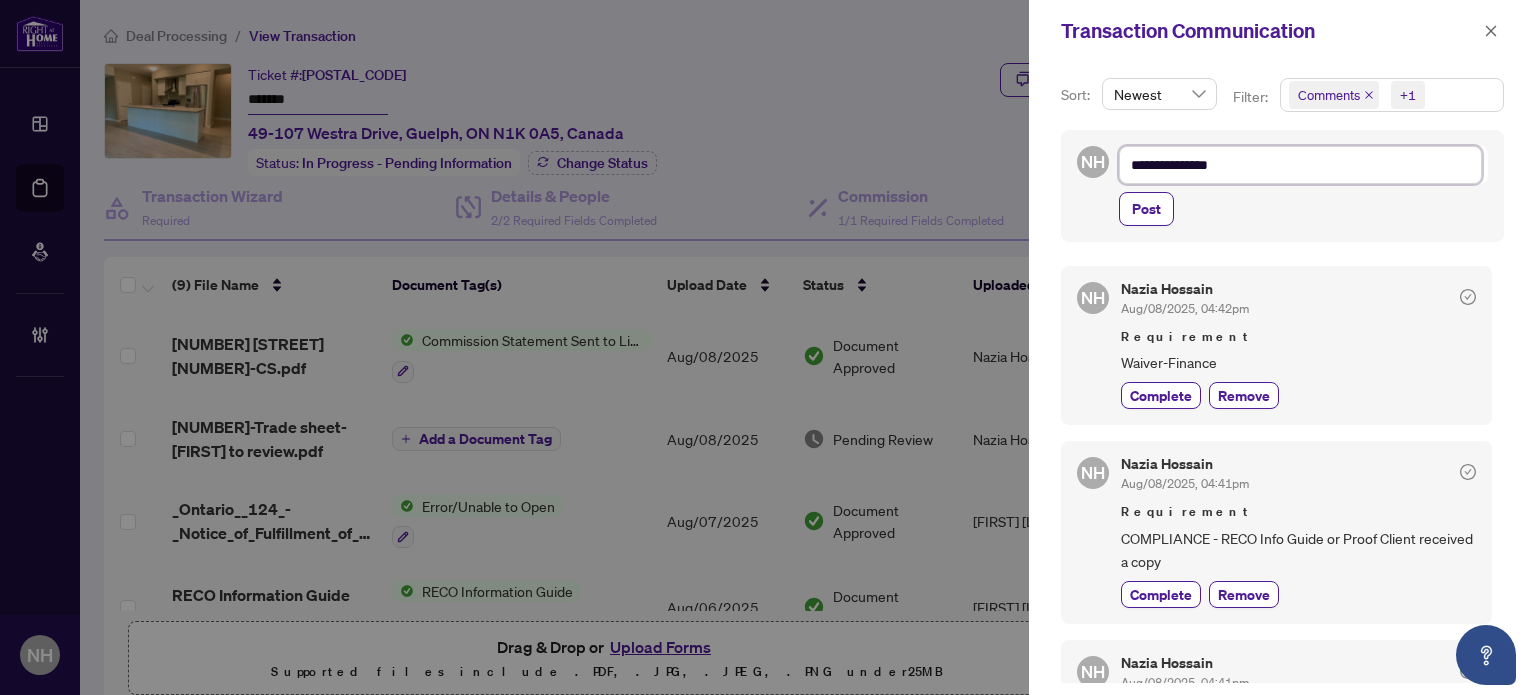 type on "**********" 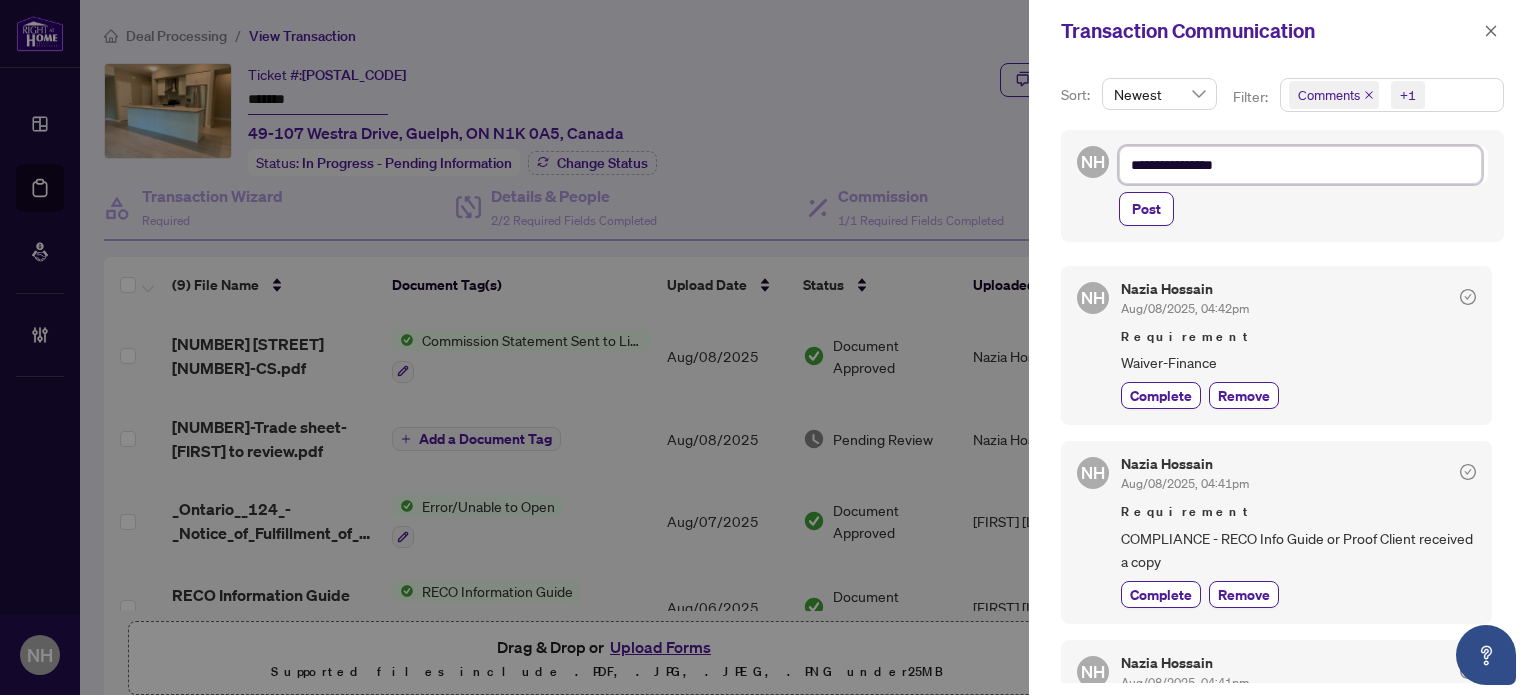 type on "**********" 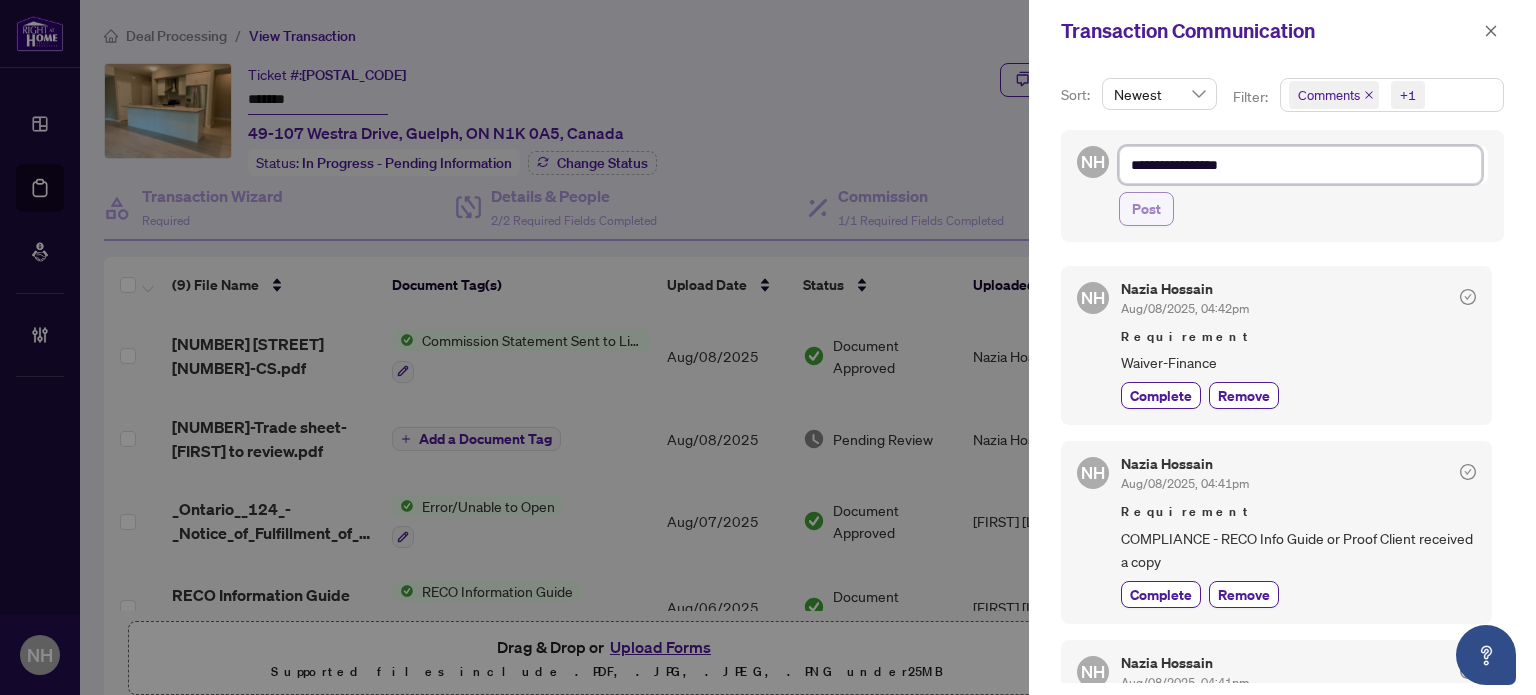 type on "**********" 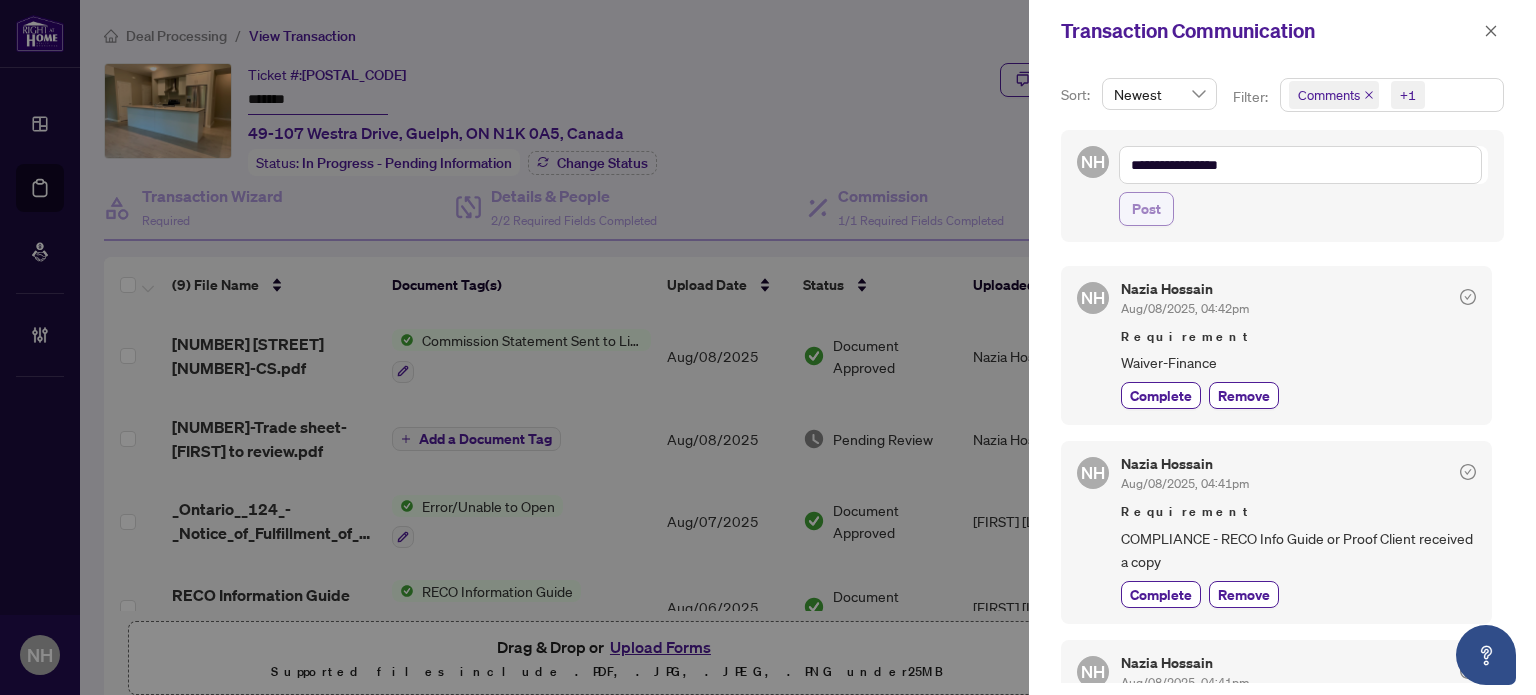 click on "Post" at bounding box center [1146, 209] 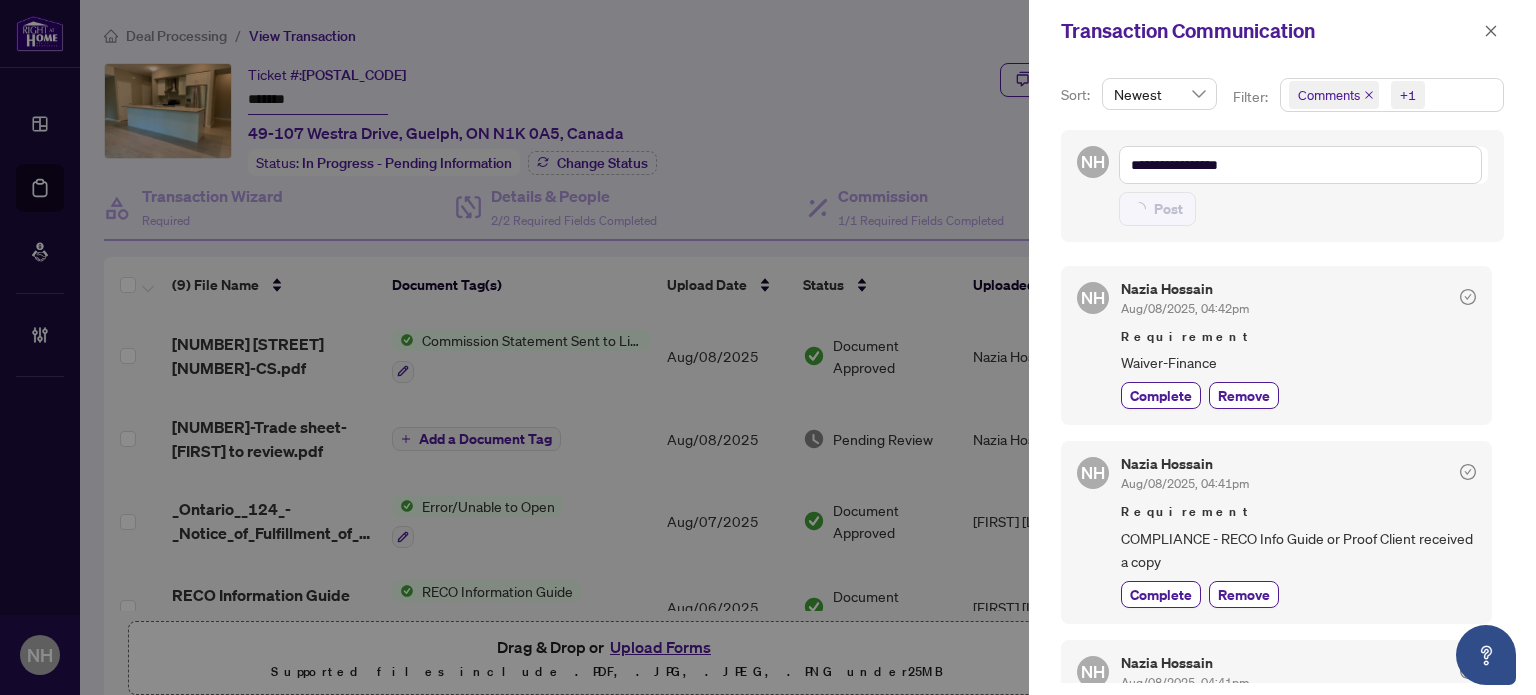 type on "**********" 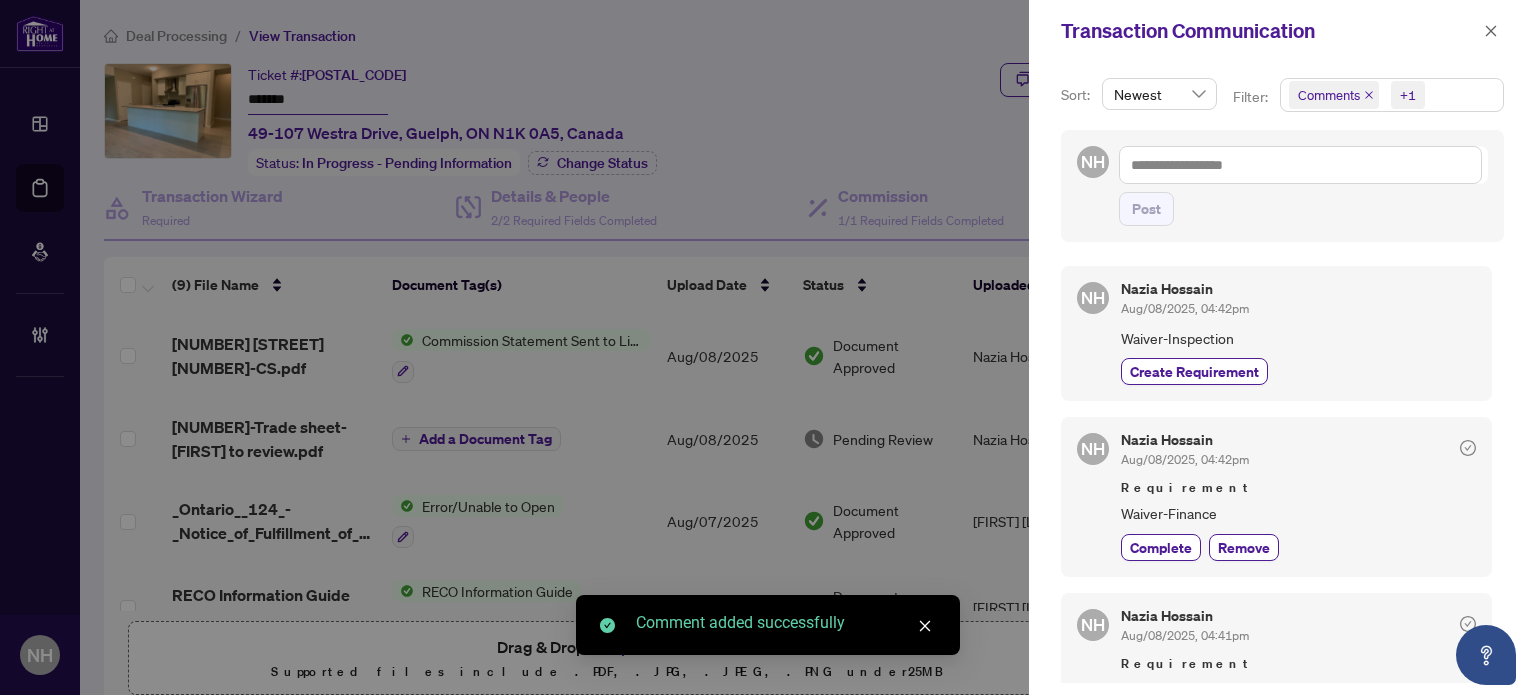 drag, startPoint x: 1187, startPoint y: 375, endPoint x: 1208, endPoint y: 296, distance: 81.7435 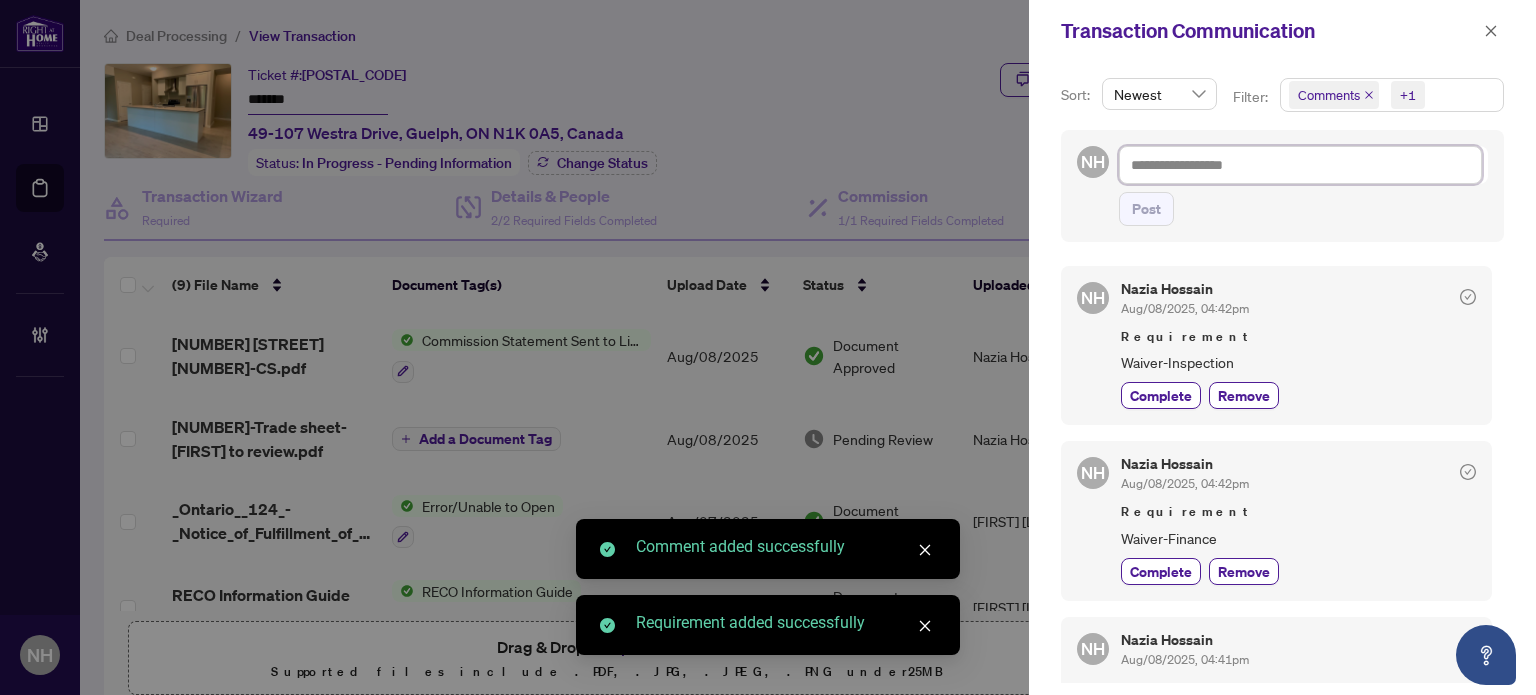 click at bounding box center [1300, 165] 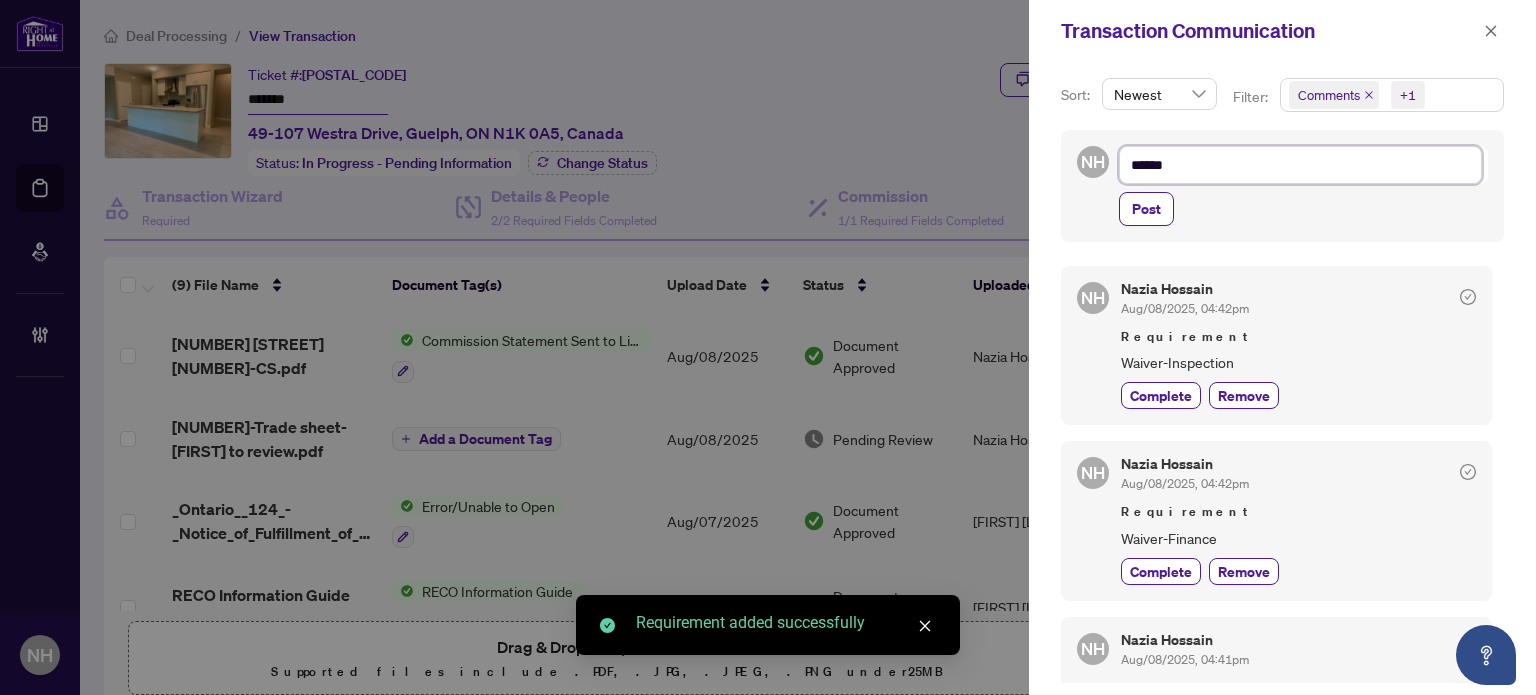 type on "*******" 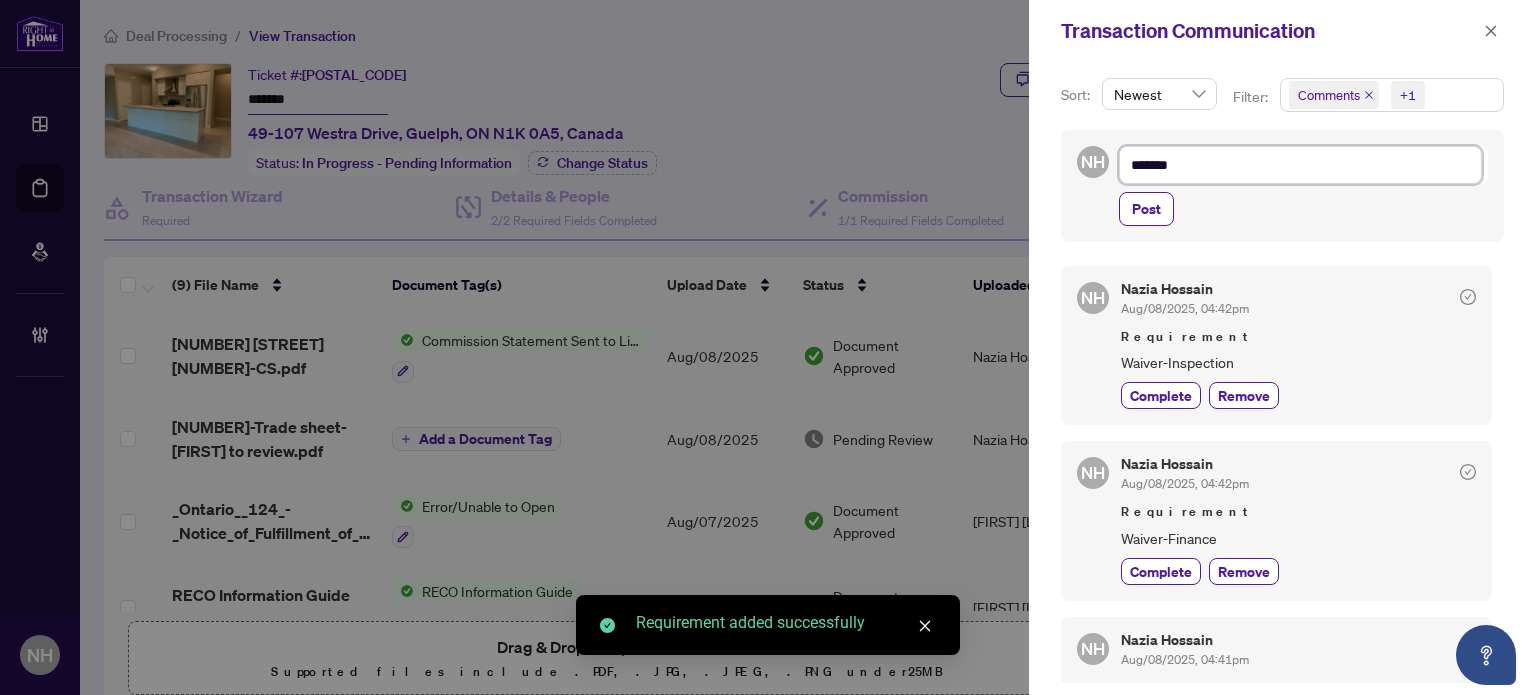 type on "********" 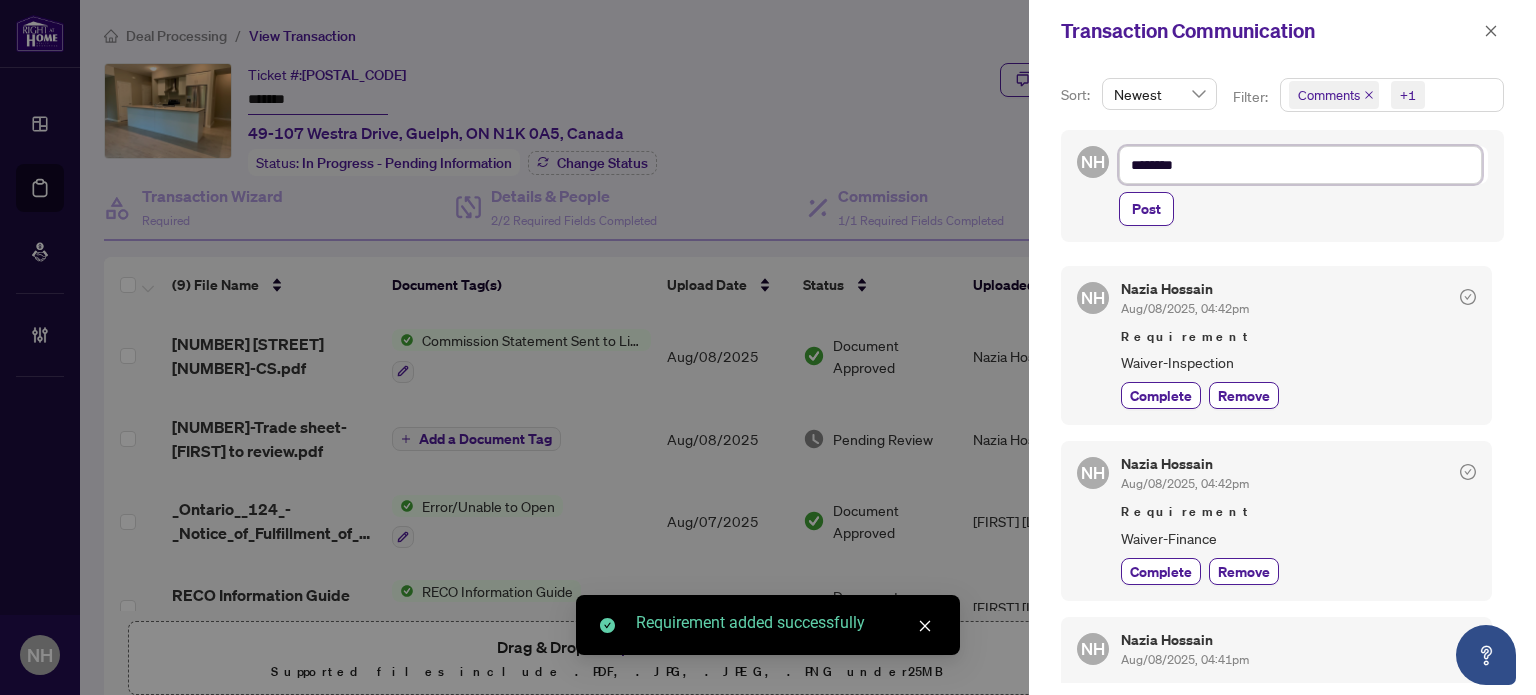 type on "*********" 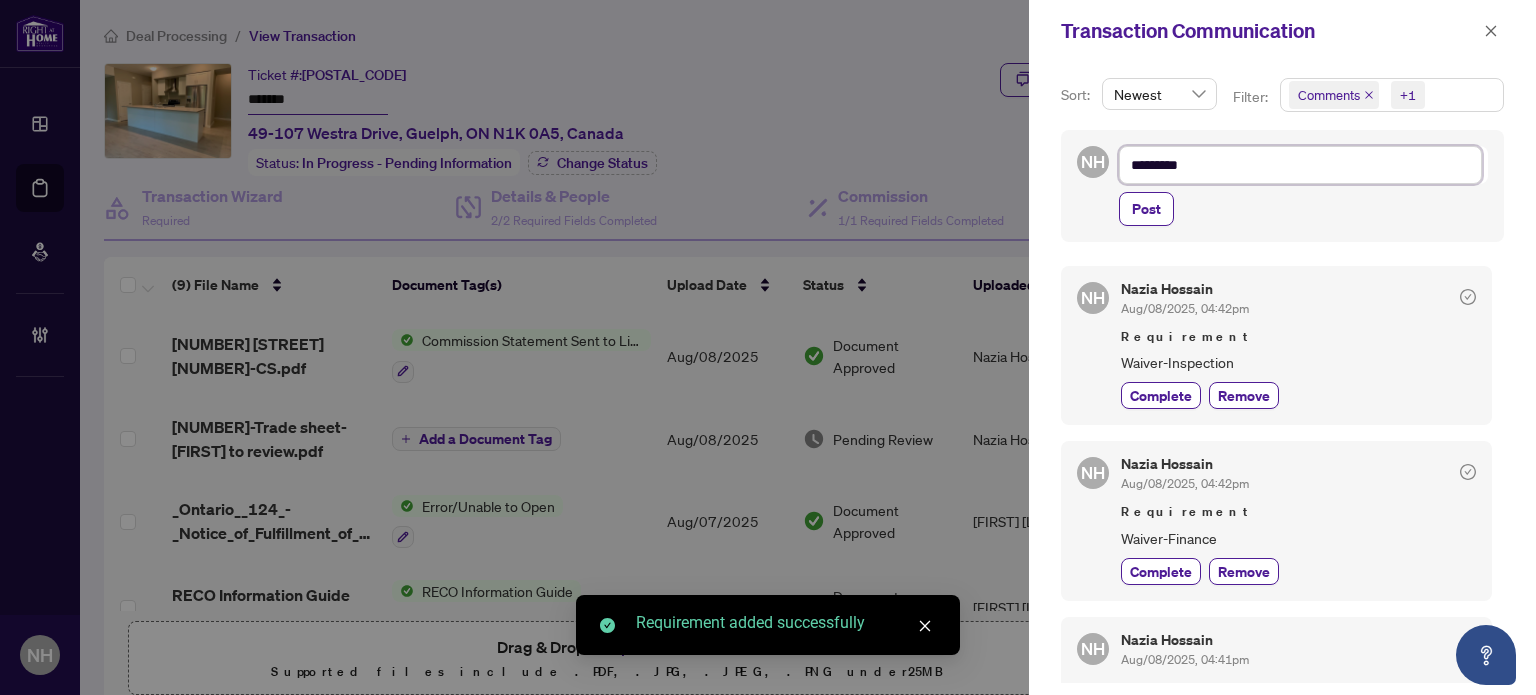 type on "**********" 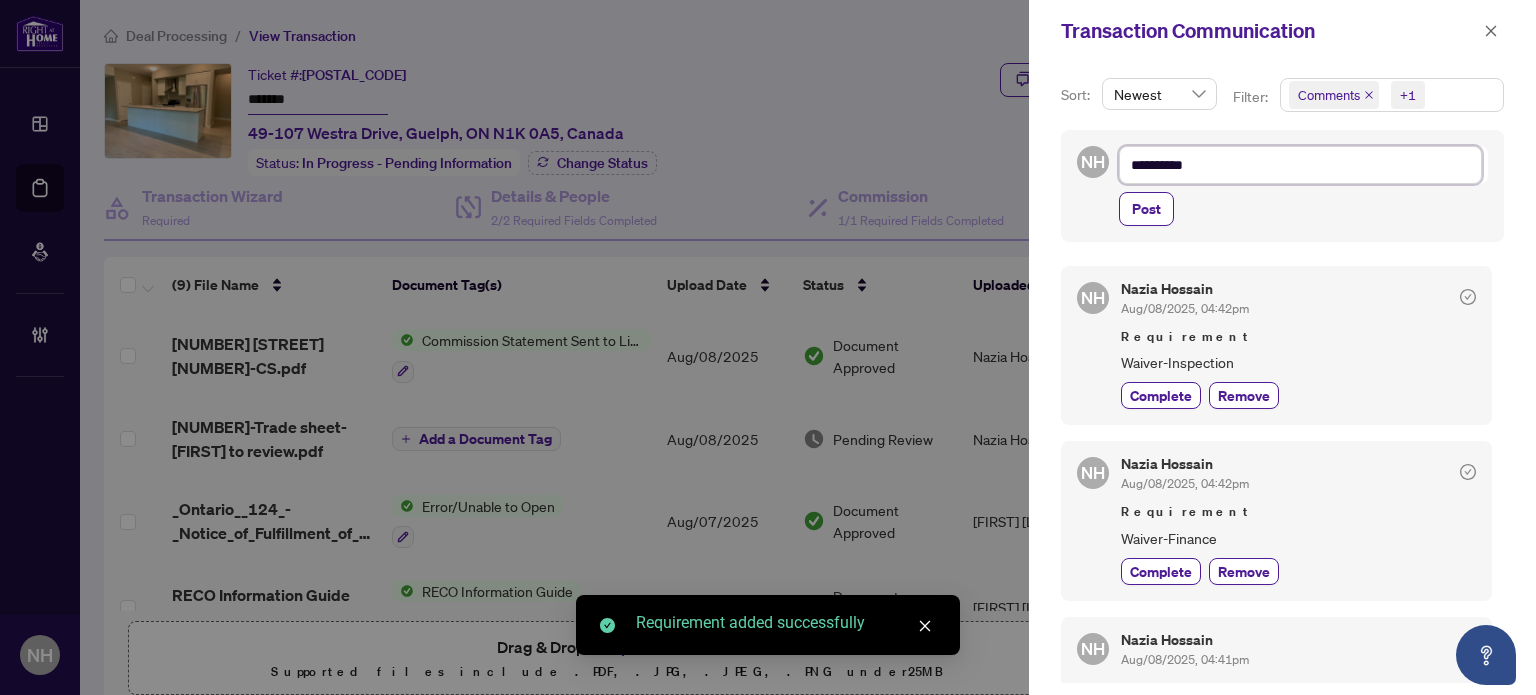 type on "*********" 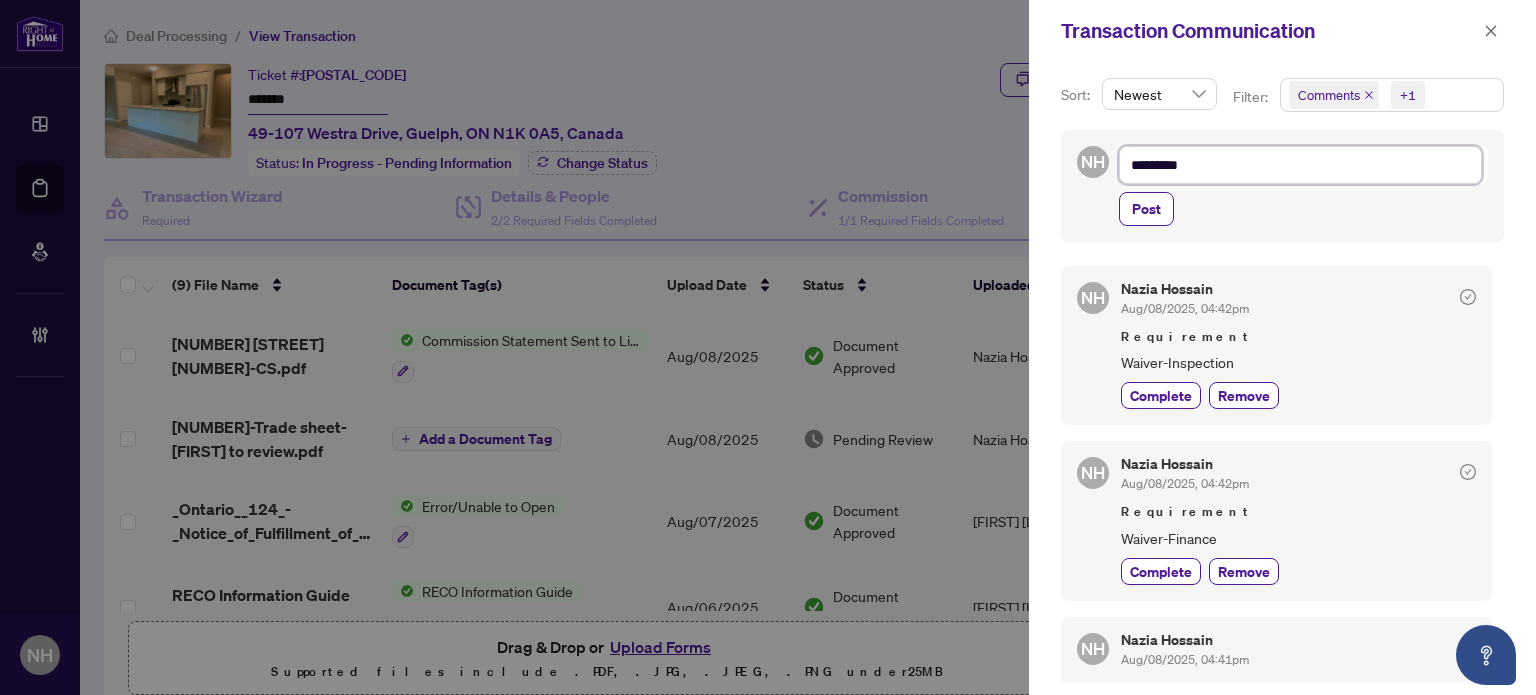 type on "**********" 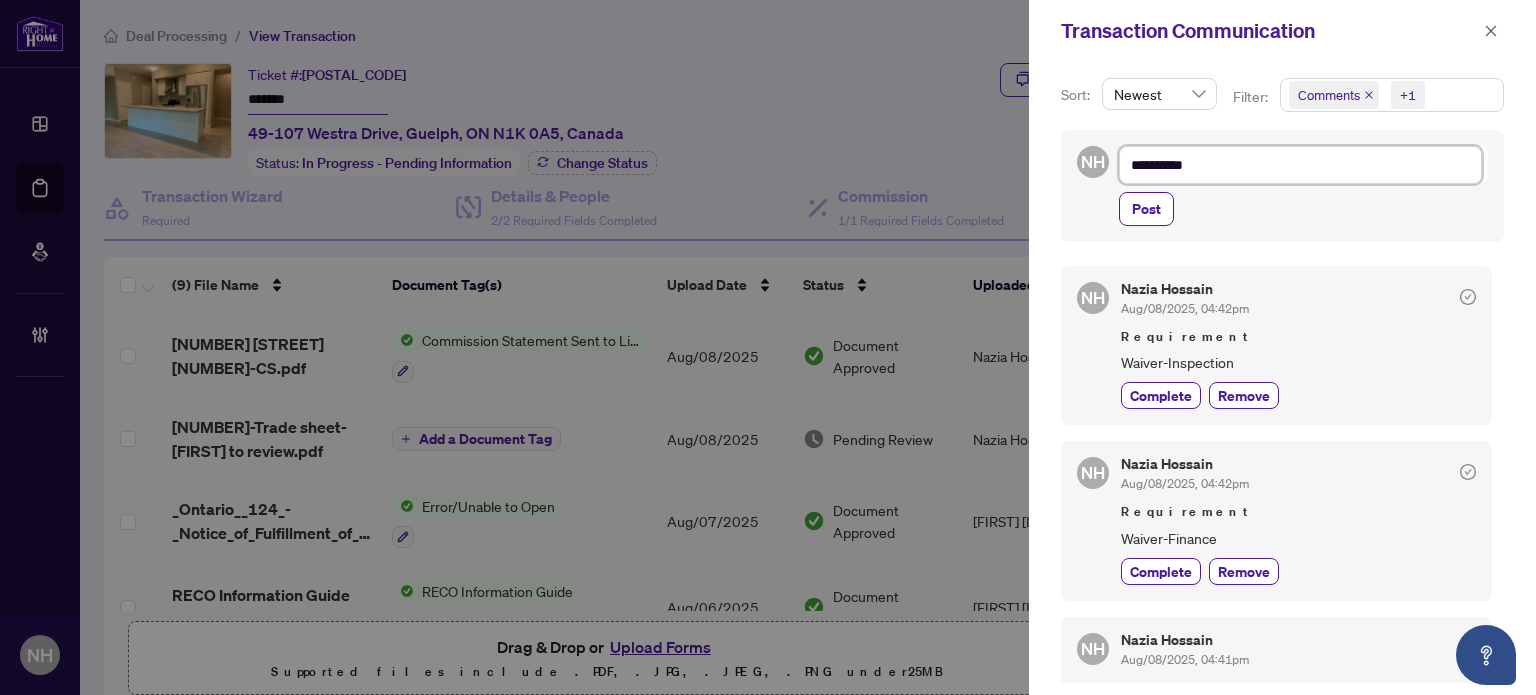 type on "**********" 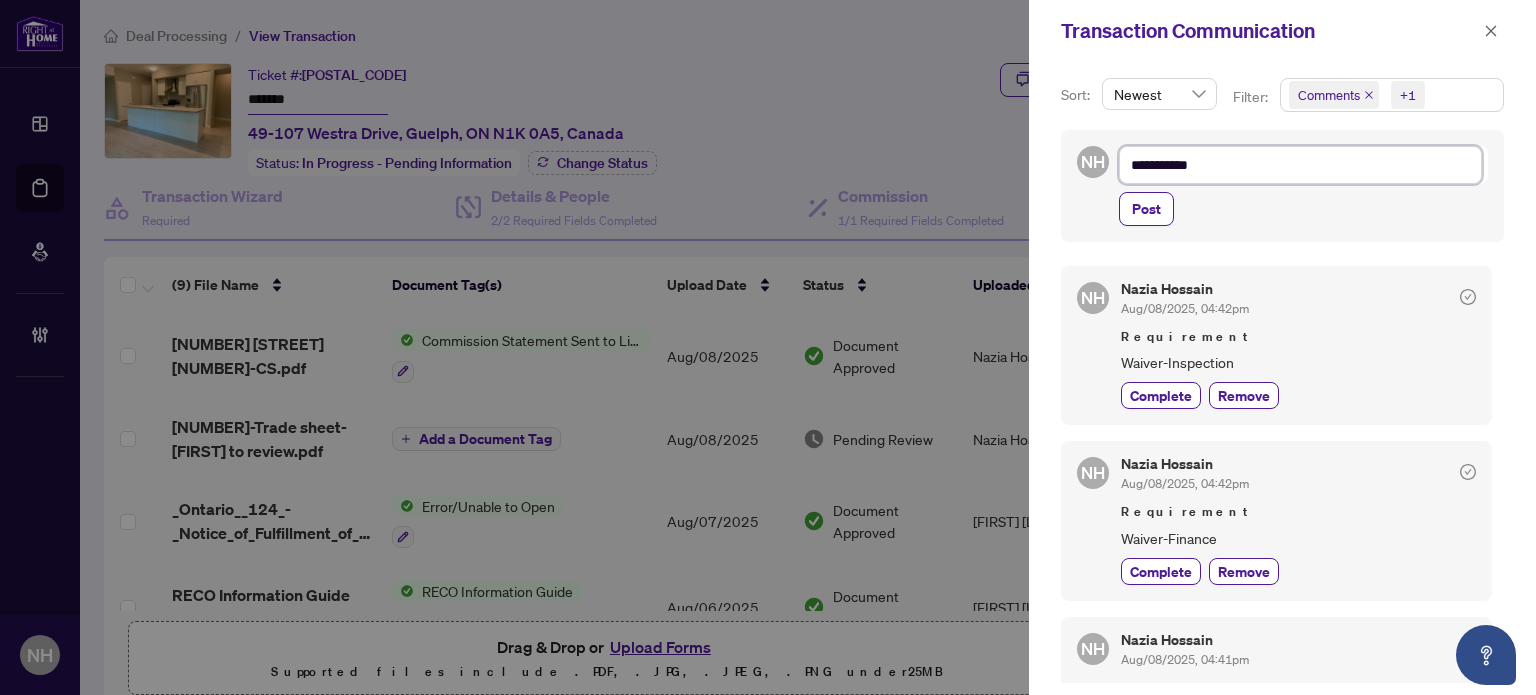type on "**********" 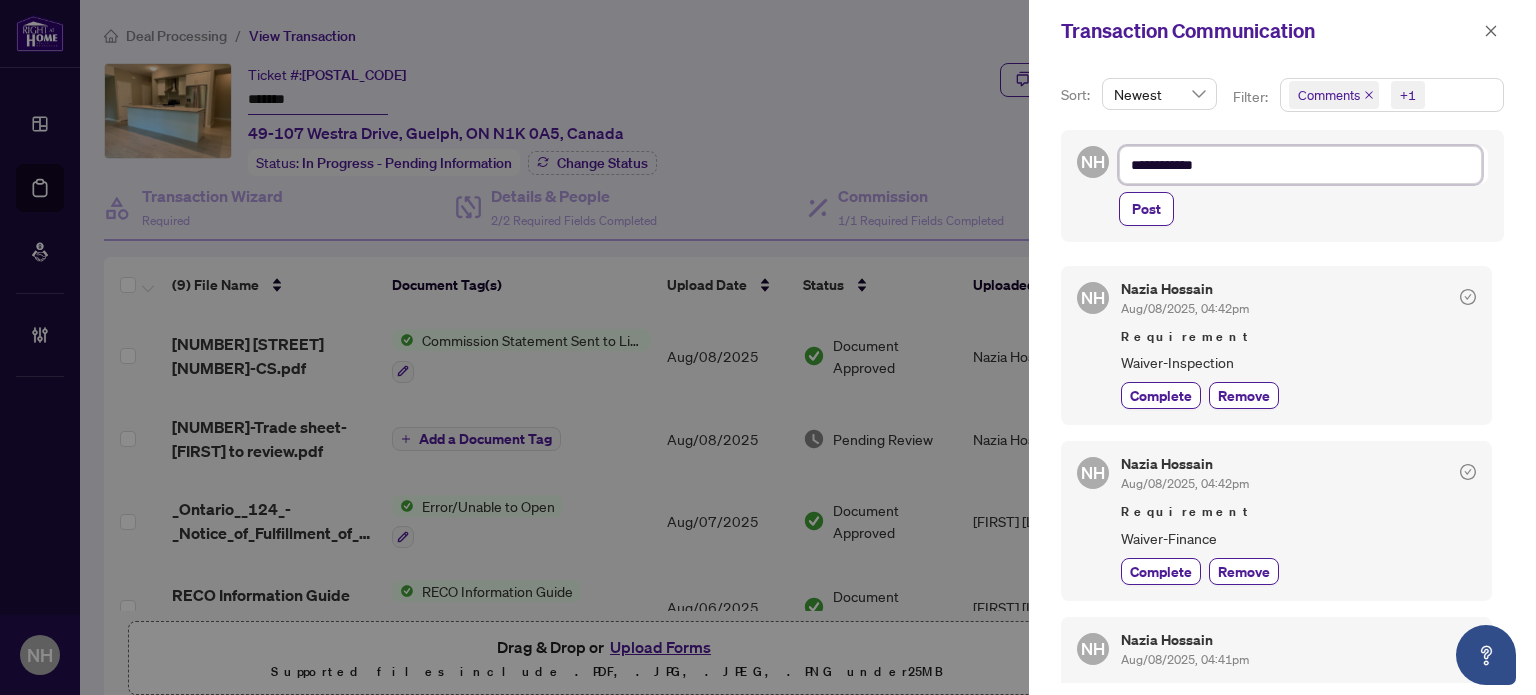 type on "**********" 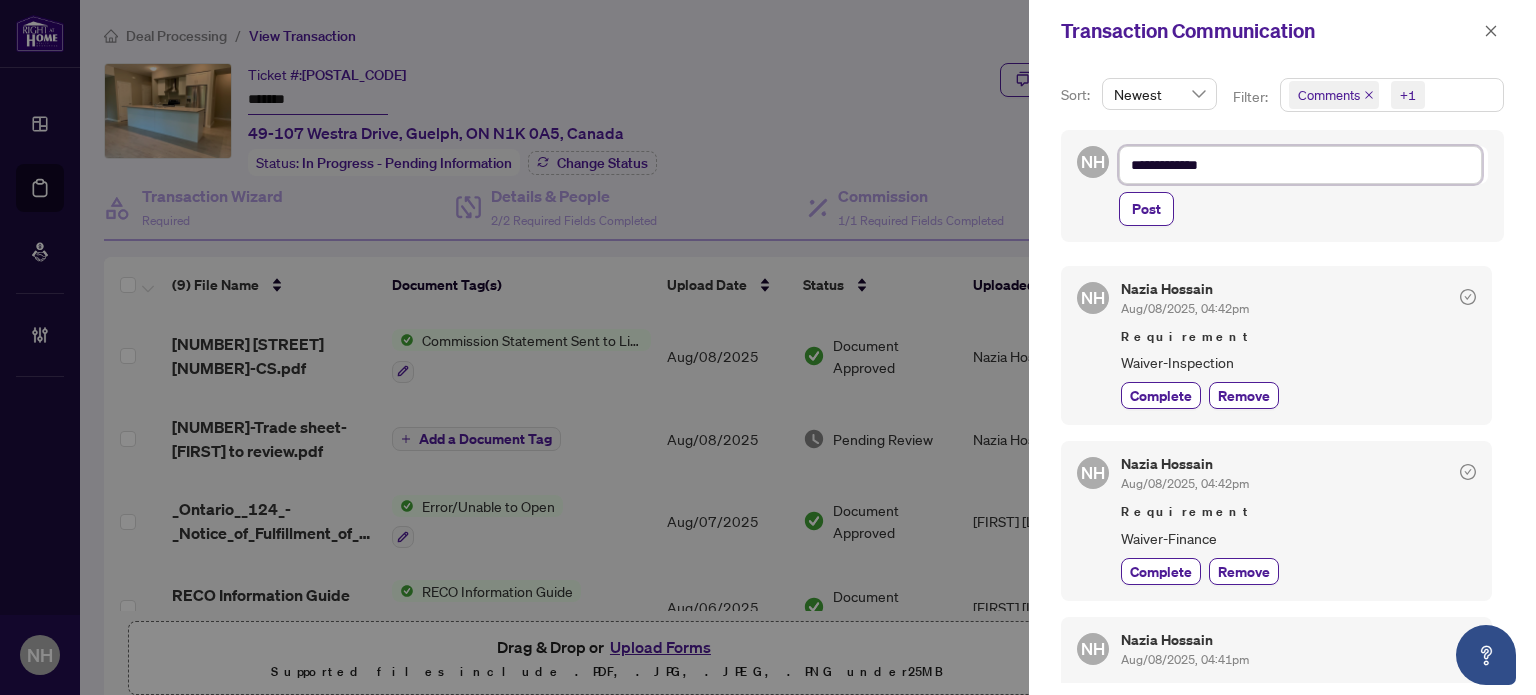 type on "**********" 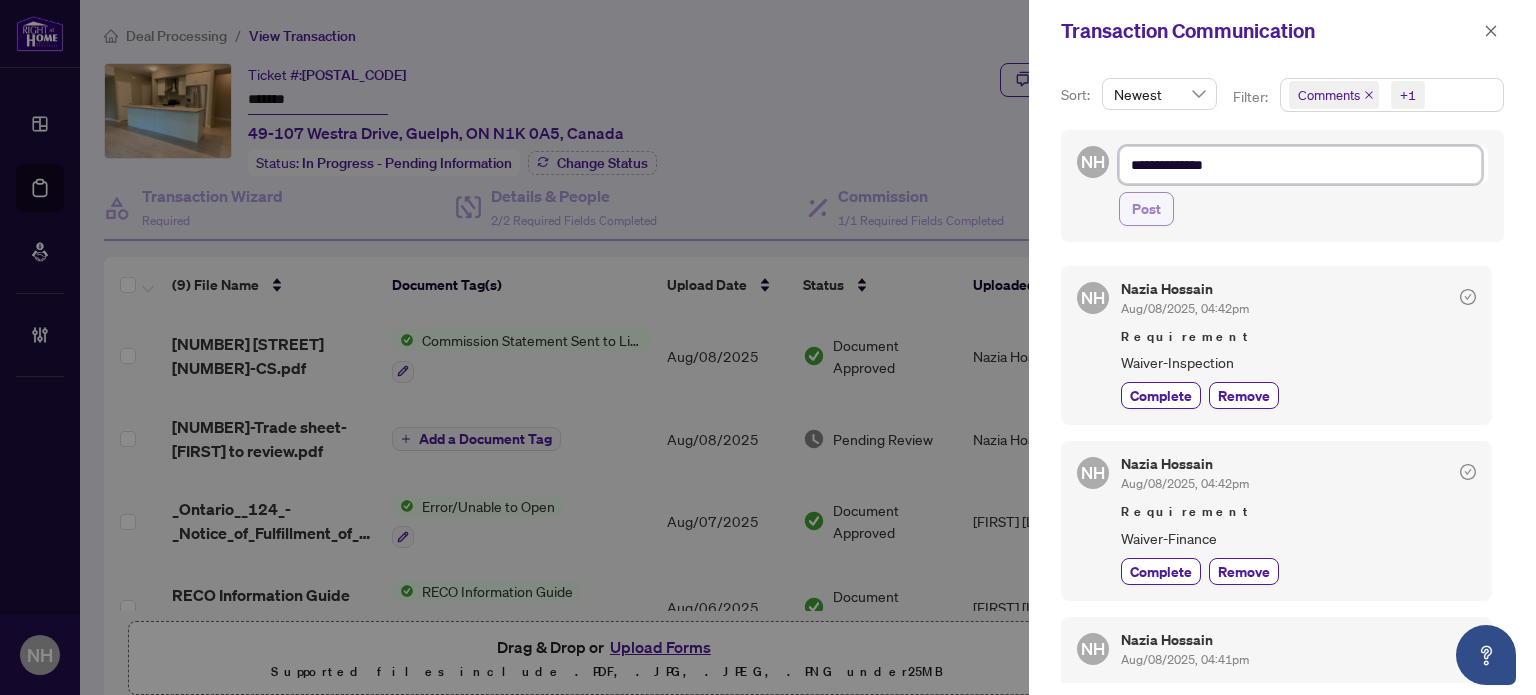 type on "**********" 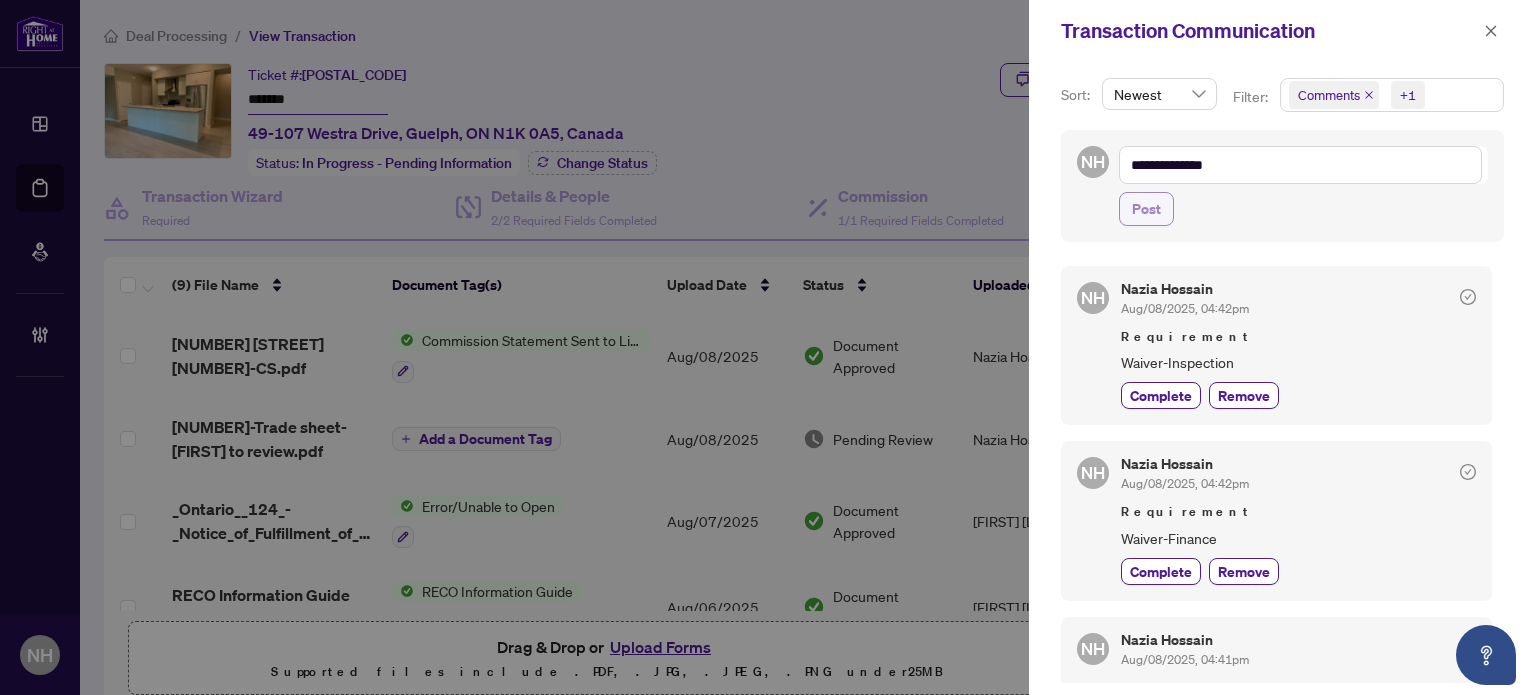 click on "Post" at bounding box center [1146, 209] 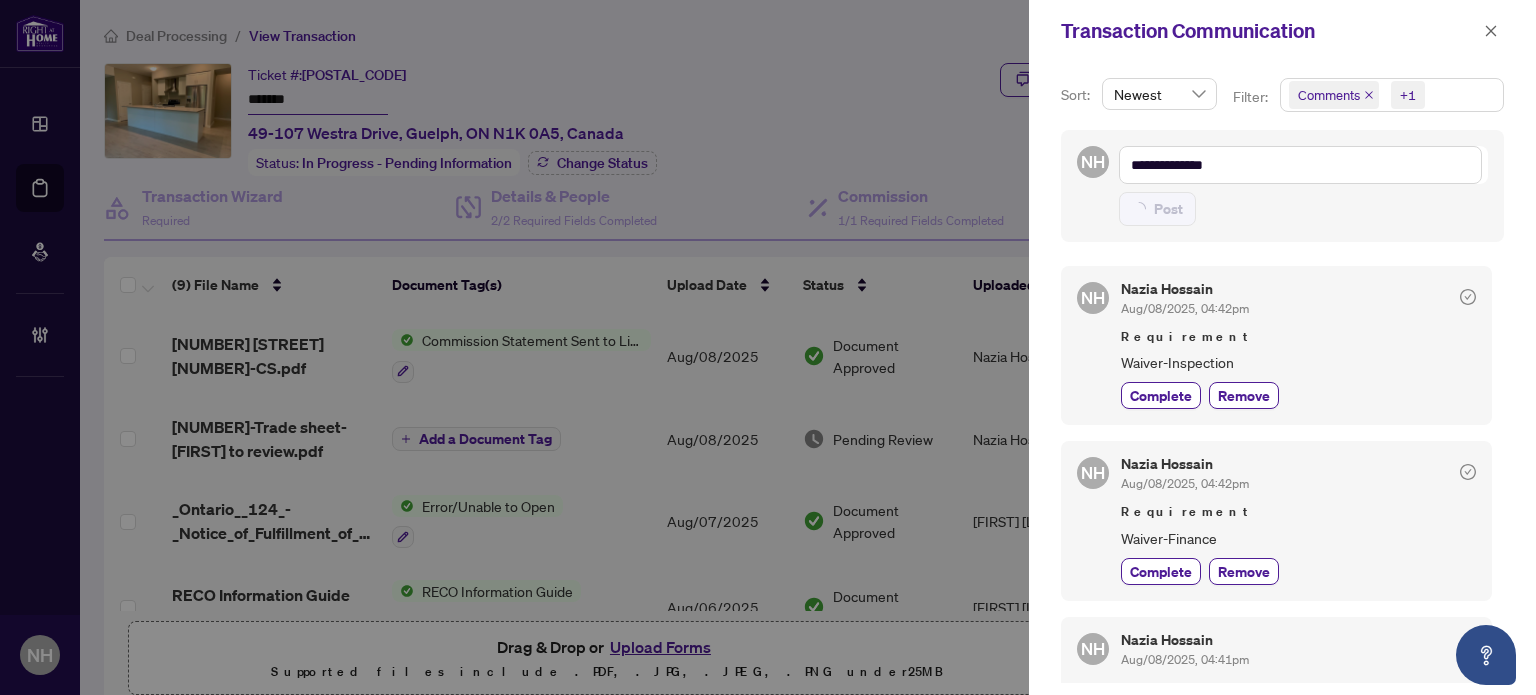 type on "**********" 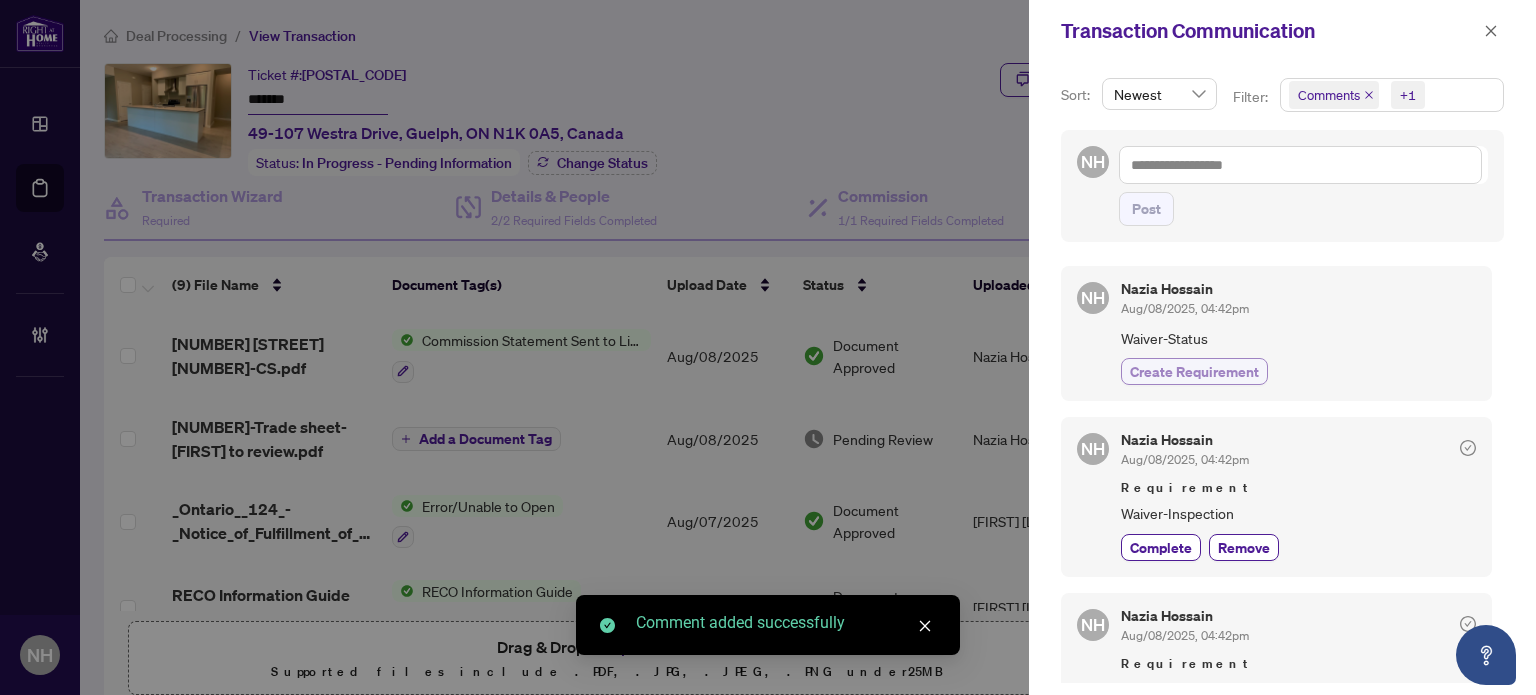 click on "Create Requirement" at bounding box center [1194, 371] 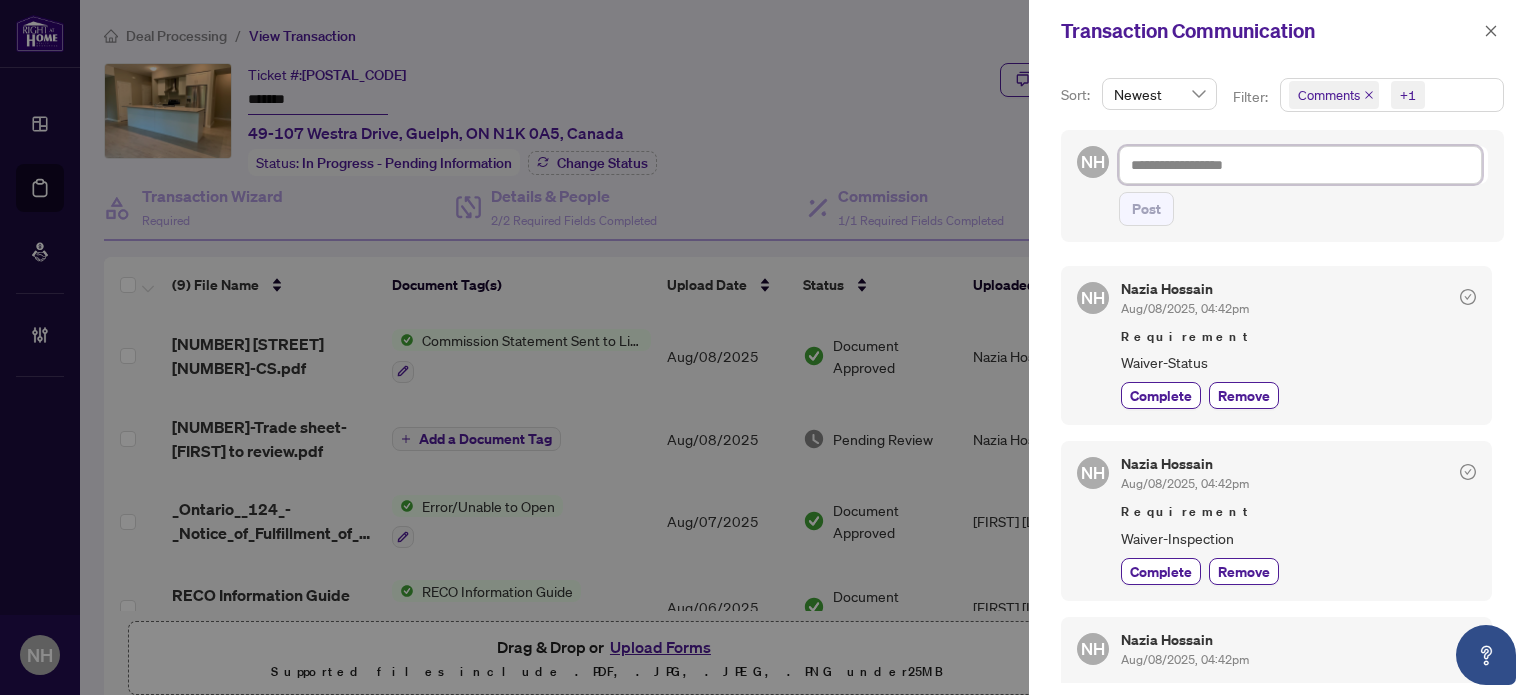 click at bounding box center [1300, 165] 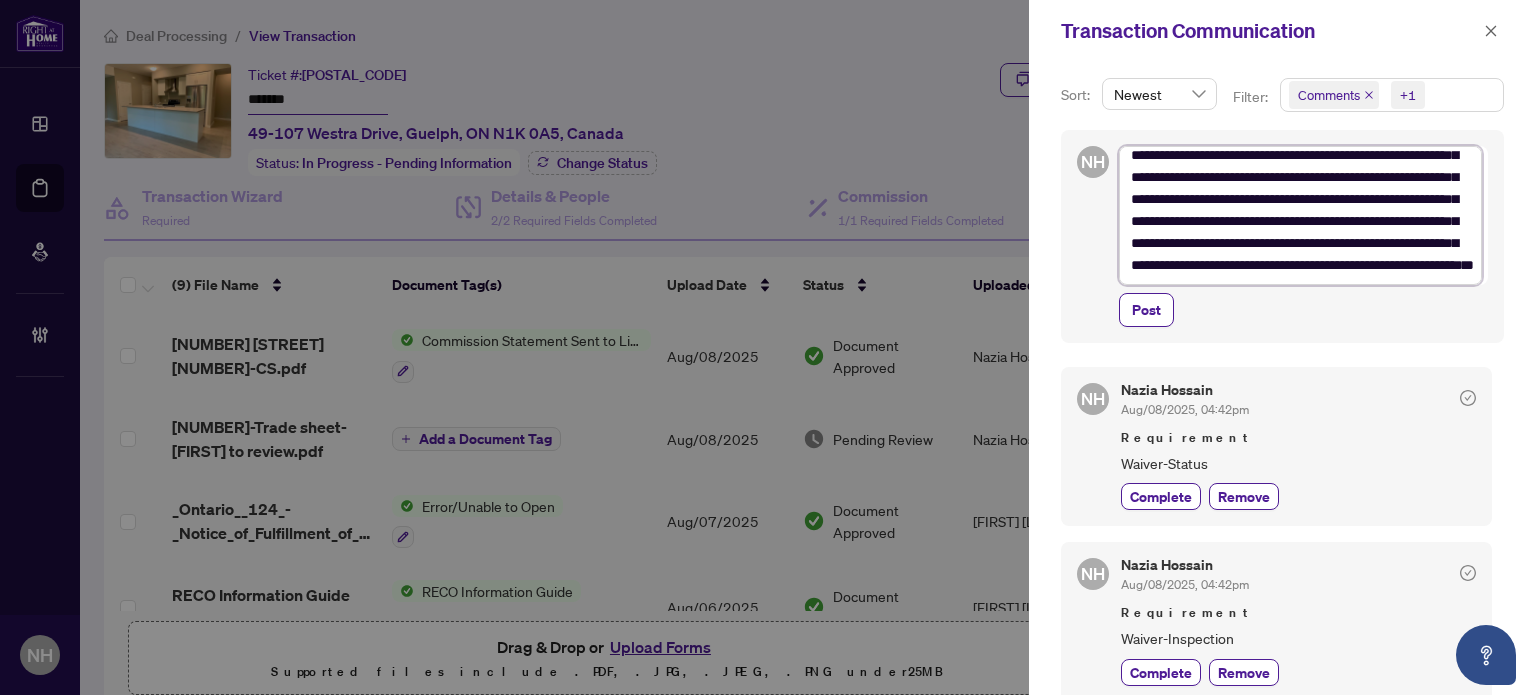 scroll, scrollTop: 0, scrollLeft: 0, axis: both 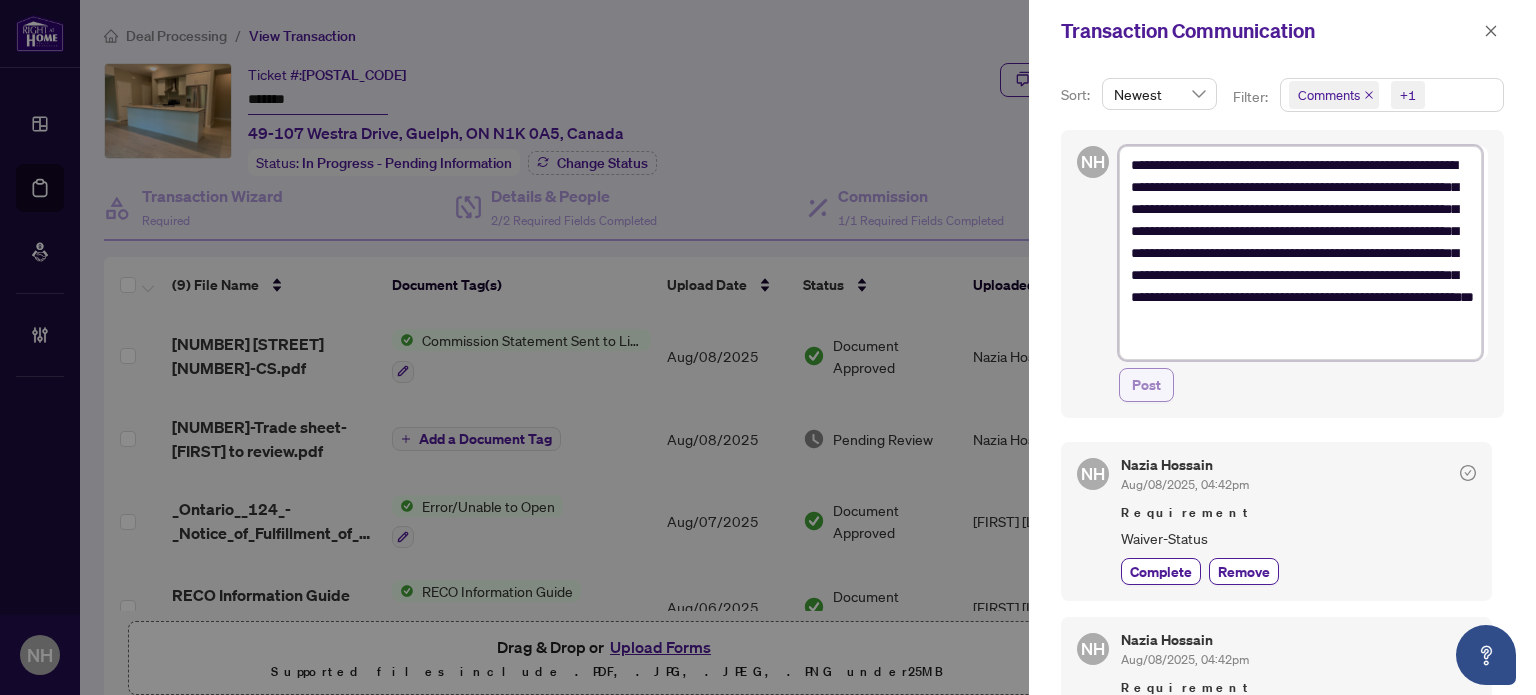 type on "**********" 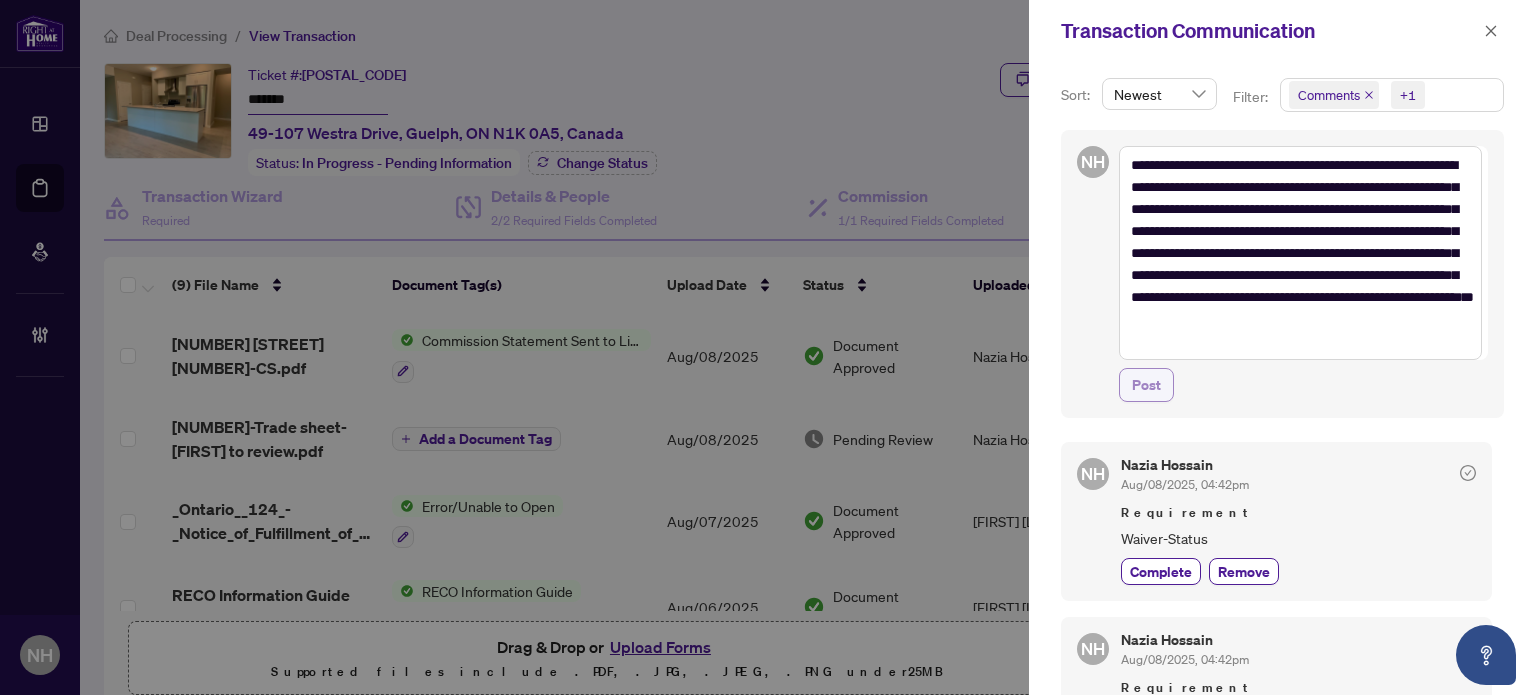 click on "Post" at bounding box center [1146, 385] 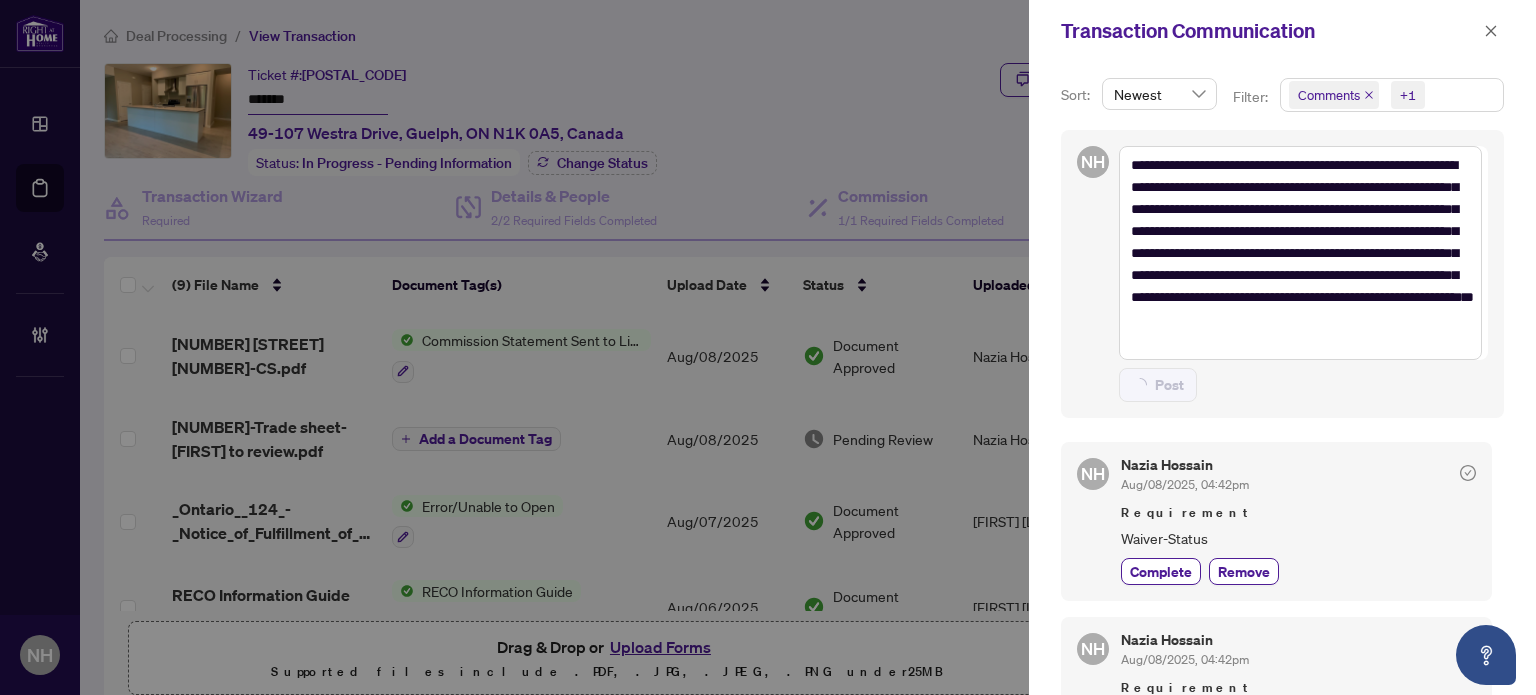 type on "**********" 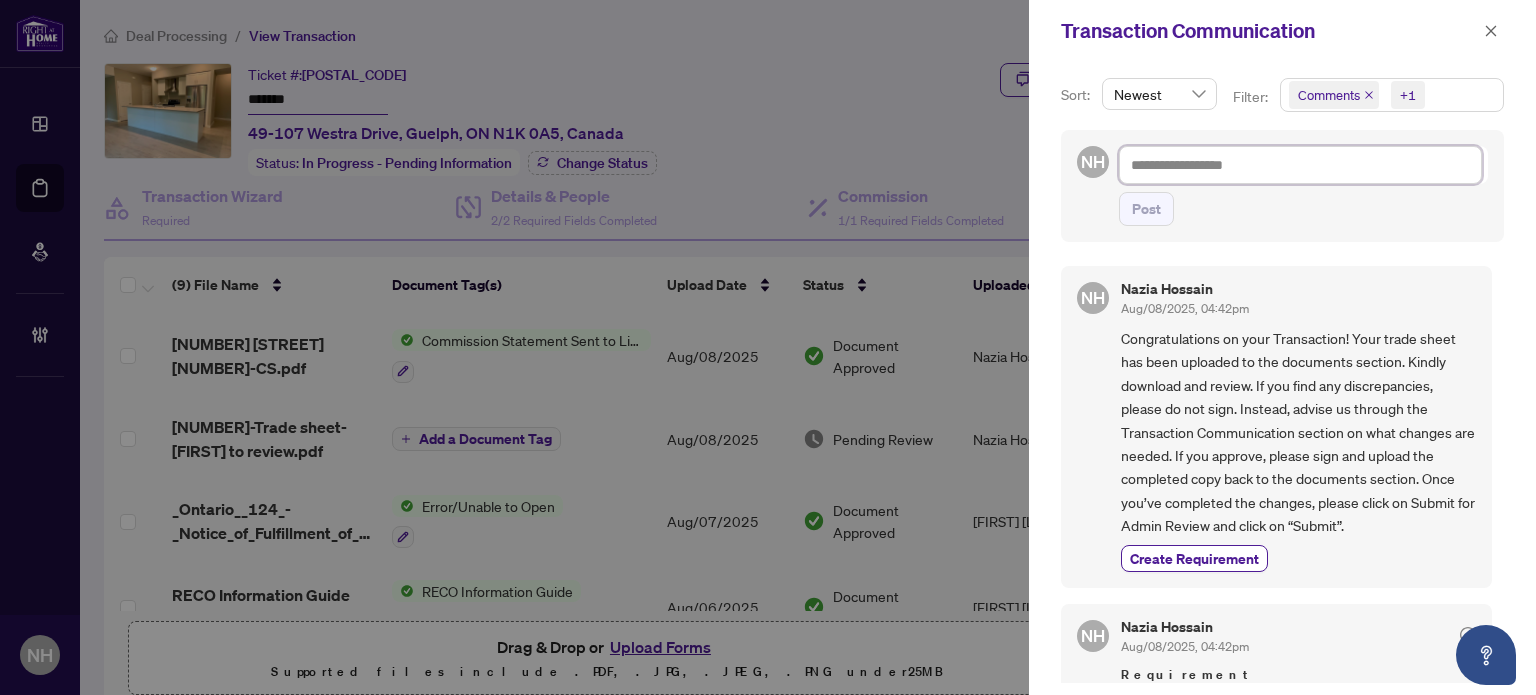 click at bounding box center [1300, 165] 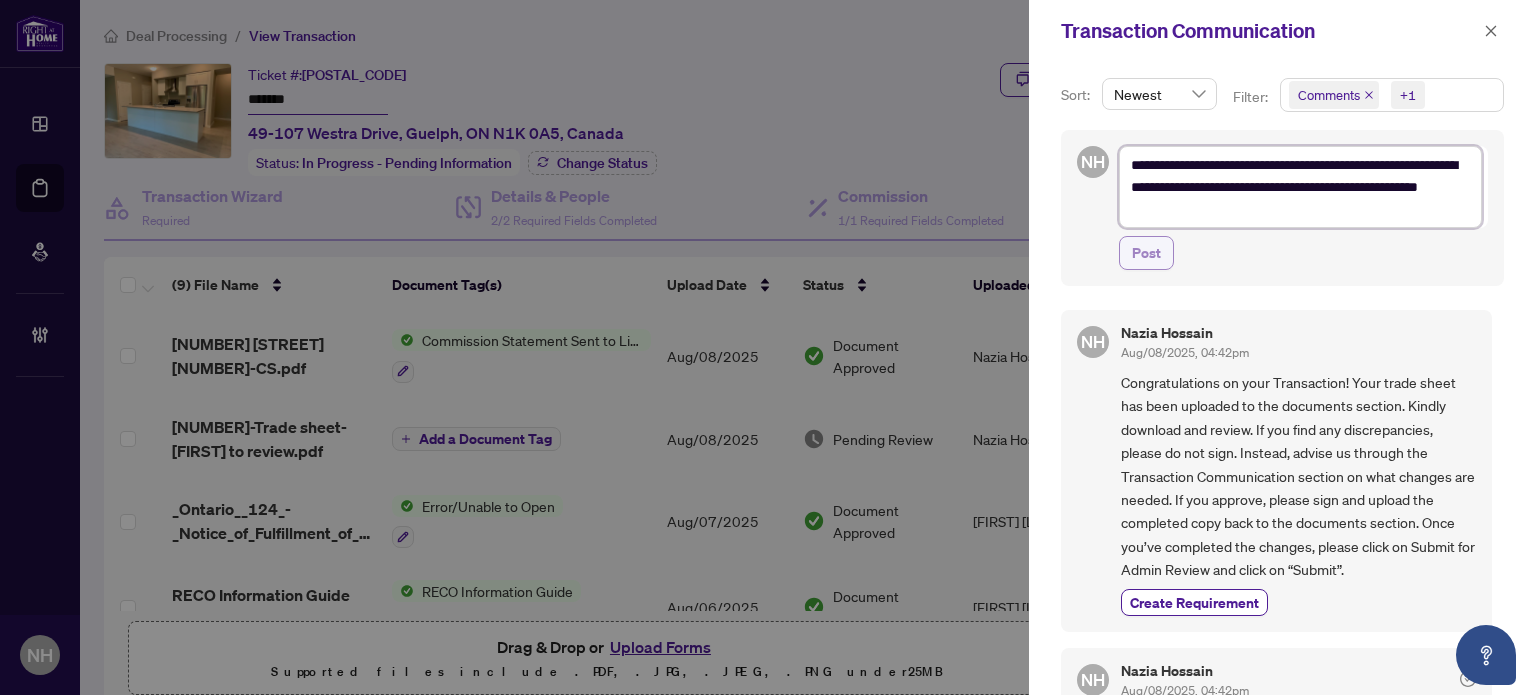 scroll, scrollTop: 0, scrollLeft: 0, axis: both 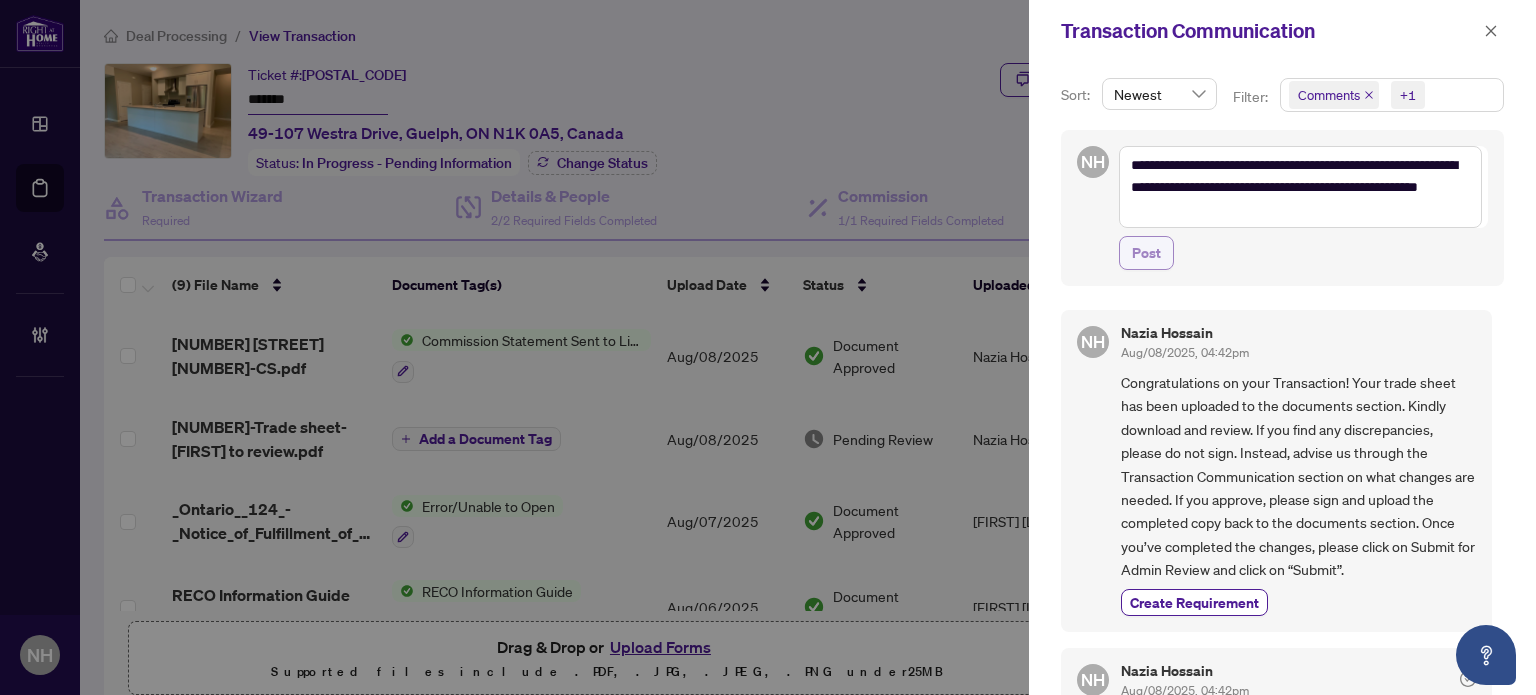 click on "Post" at bounding box center [1146, 253] 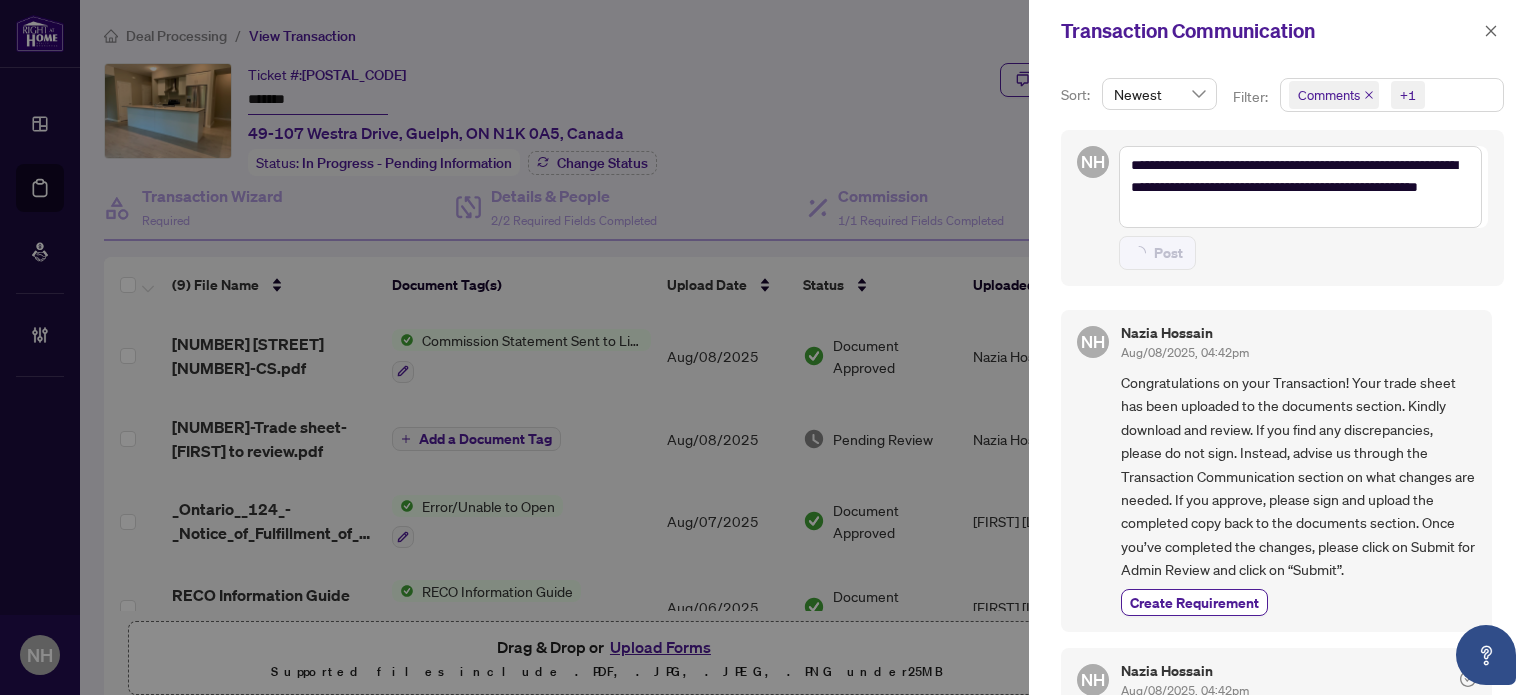 type on "**********" 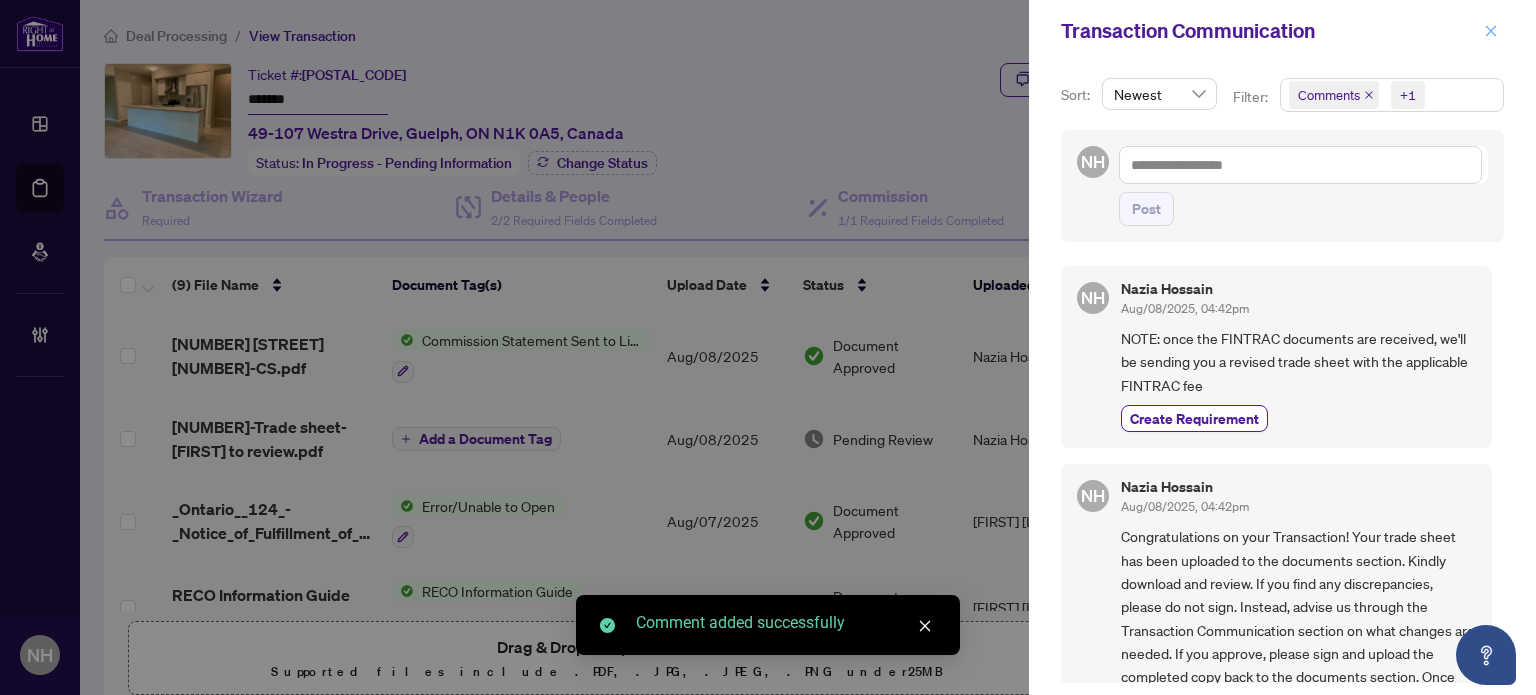 click 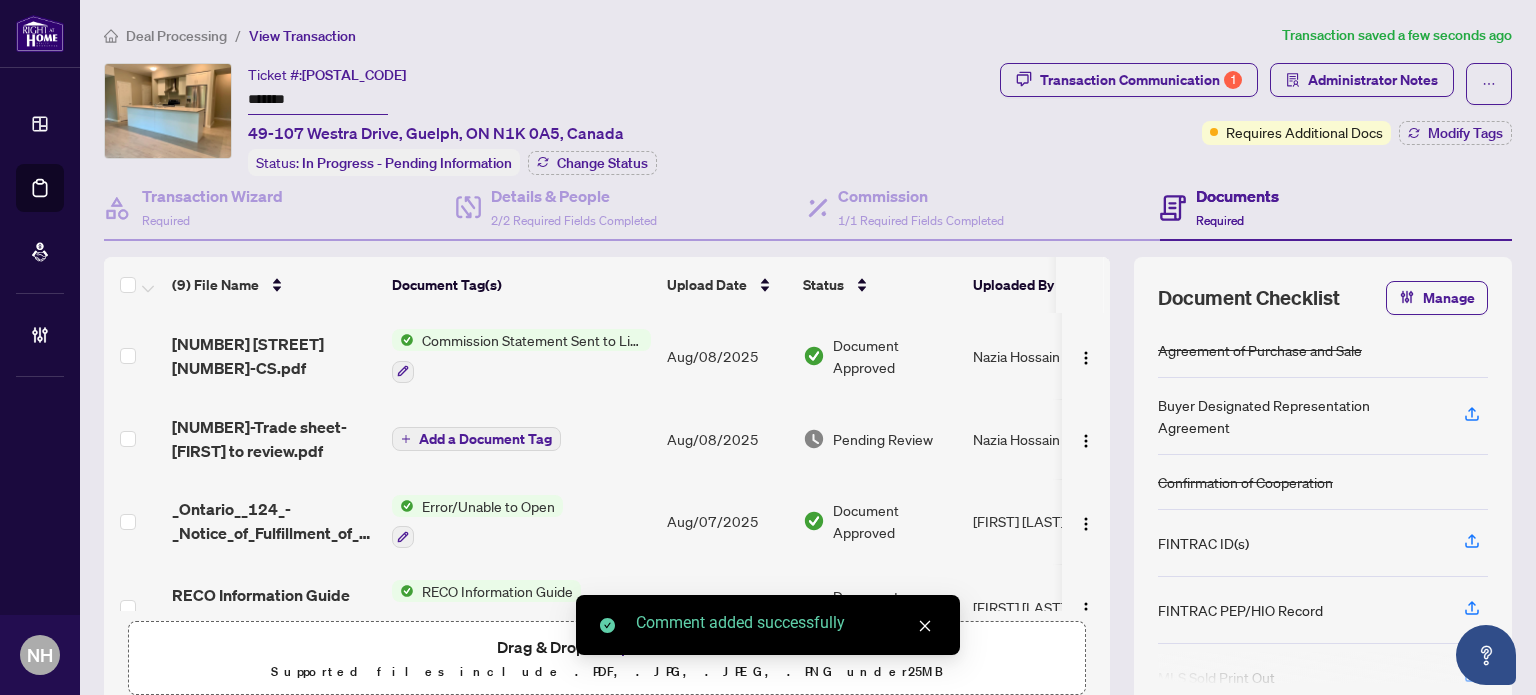 scroll, scrollTop: 72, scrollLeft: 0, axis: vertical 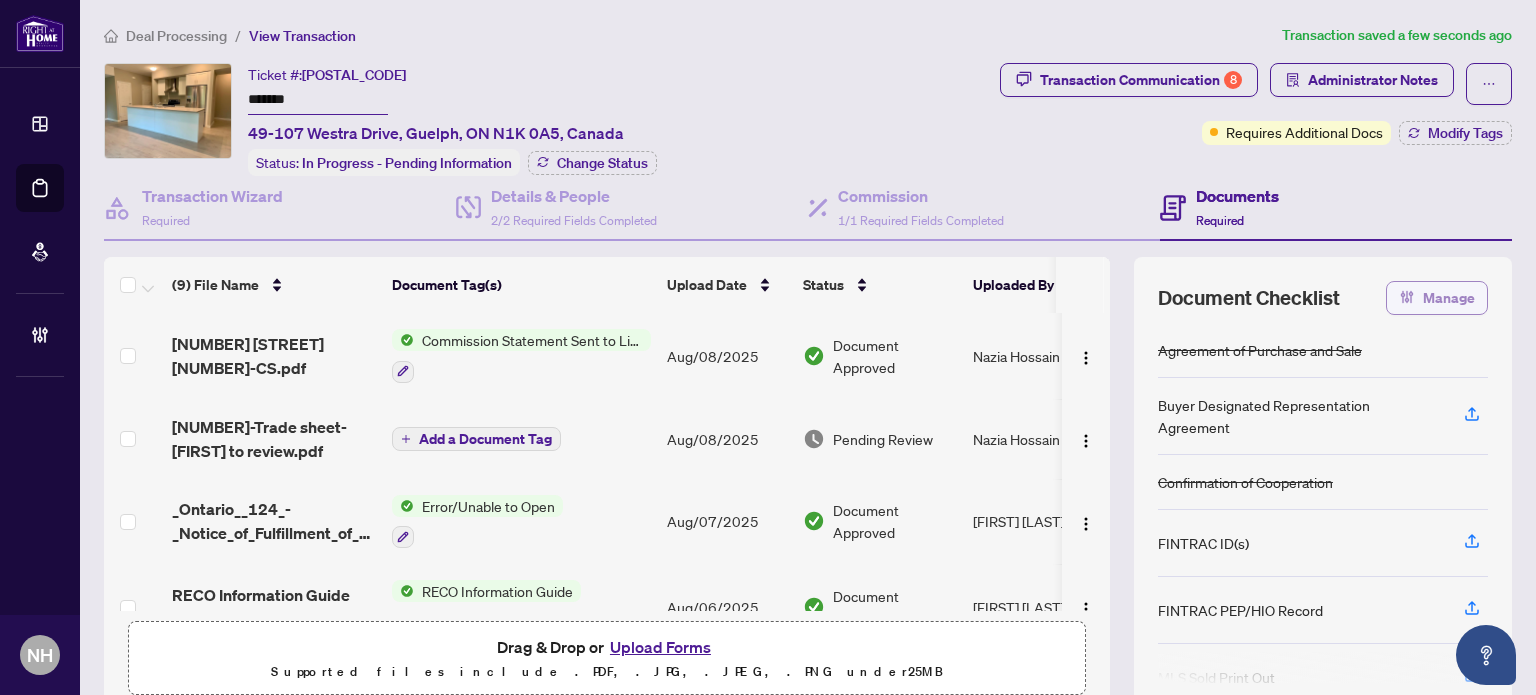 click on "Manage" at bounding box center (1449, 298) 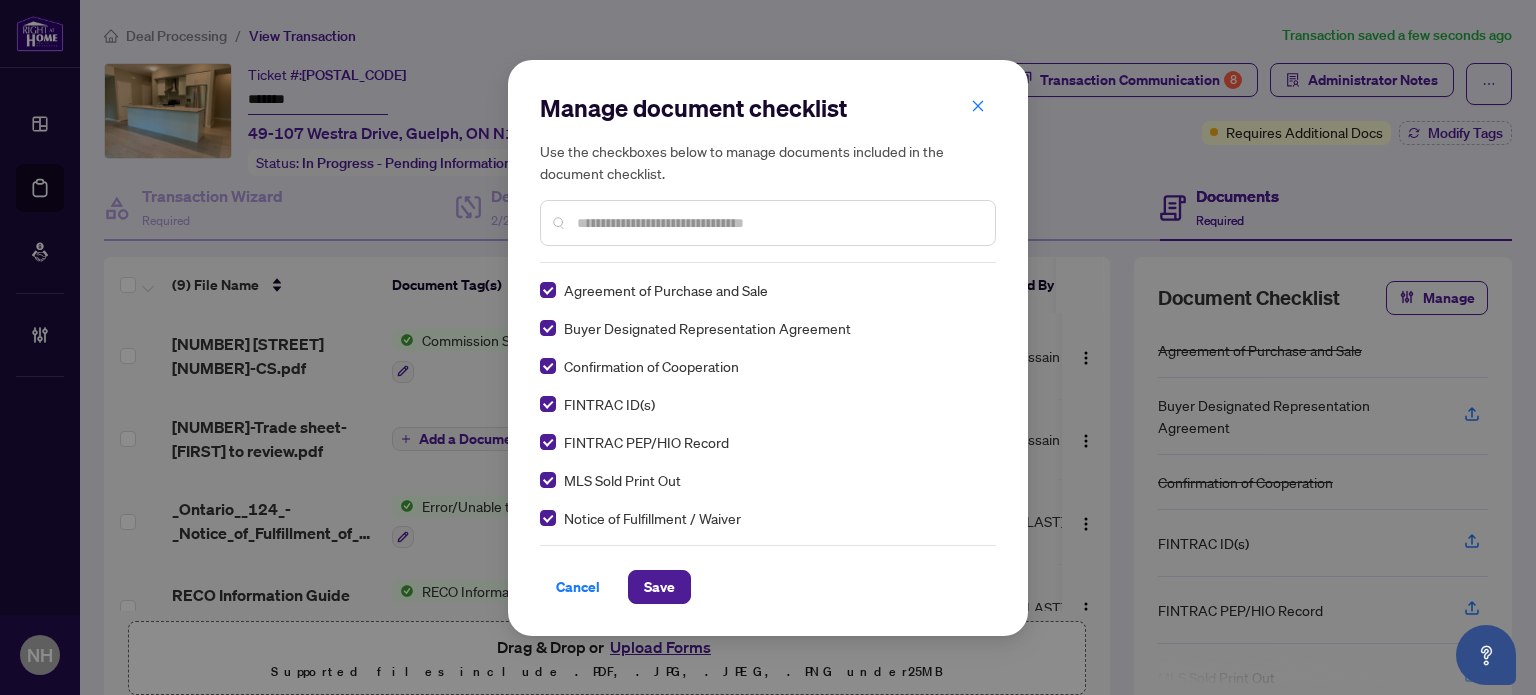 scroll, scrollTop: 0, scrollLeft: 0, axis: both 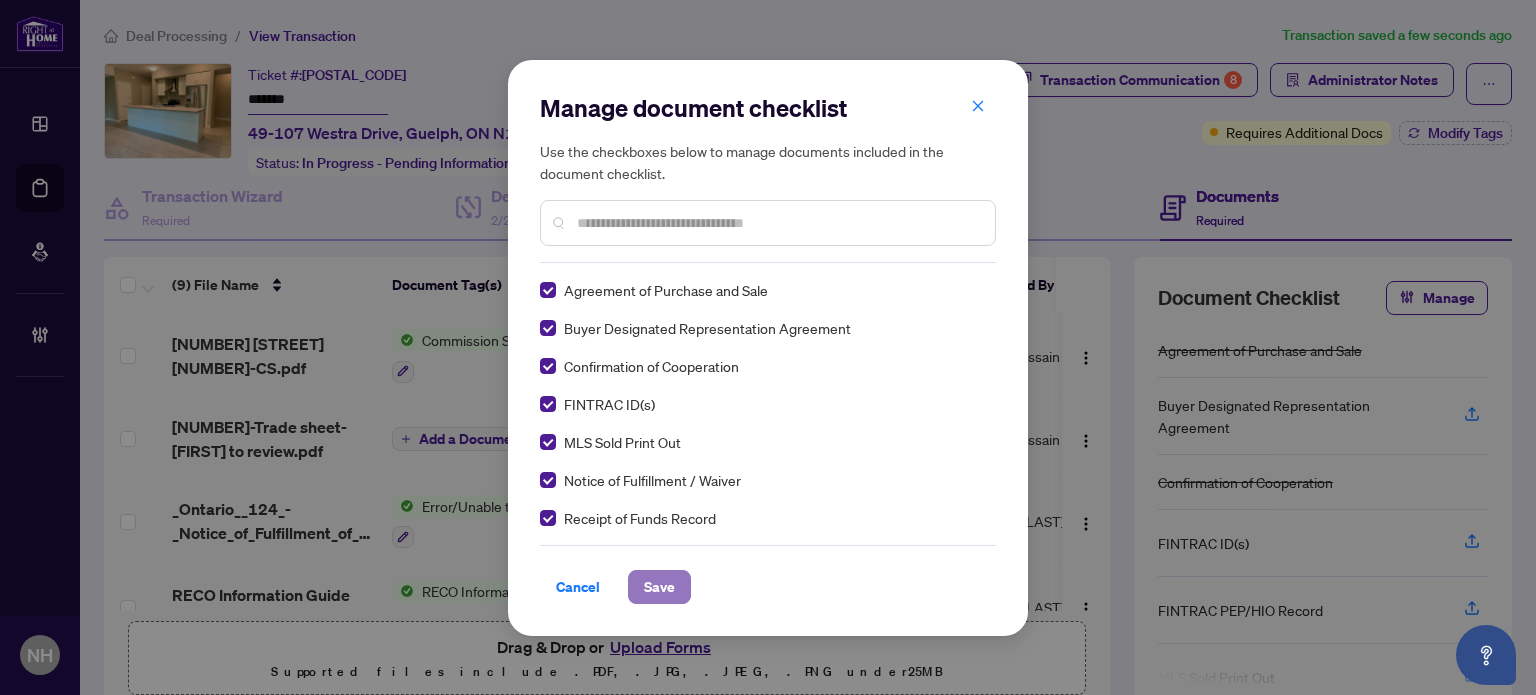 click on "Save" at bounding box center [659, 587] 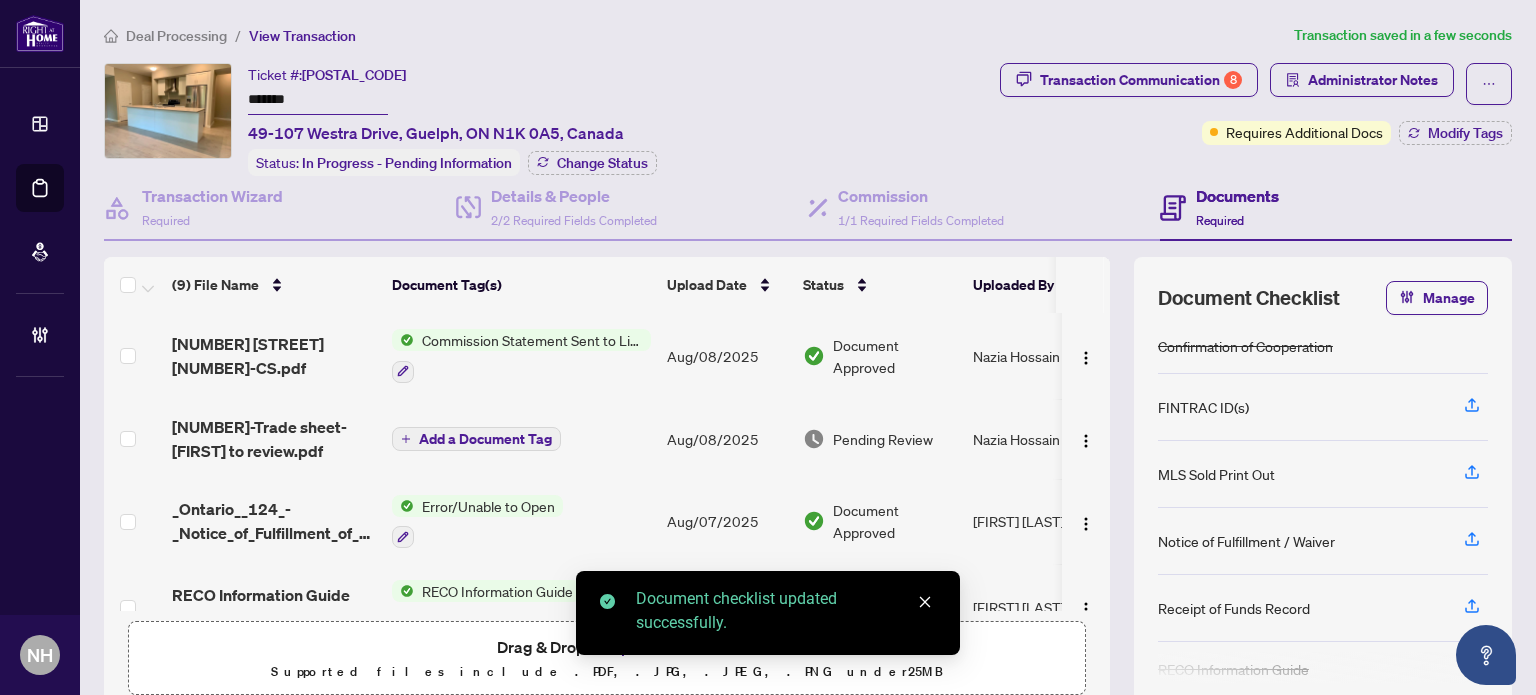 scroll, scrollTop: 153, scrollLeft: 0, axis: vertical 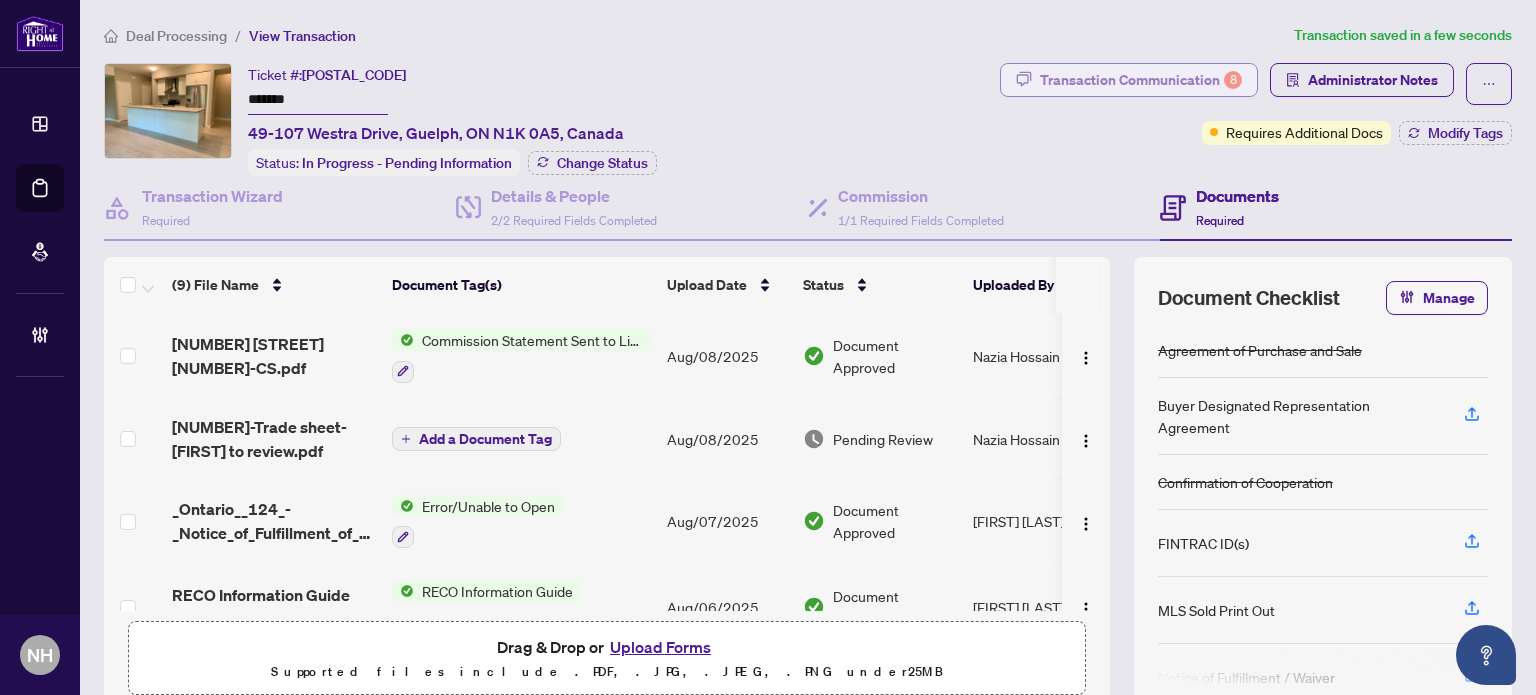 click on "Transaction Communication 8" at bounding box center (1141, 80) 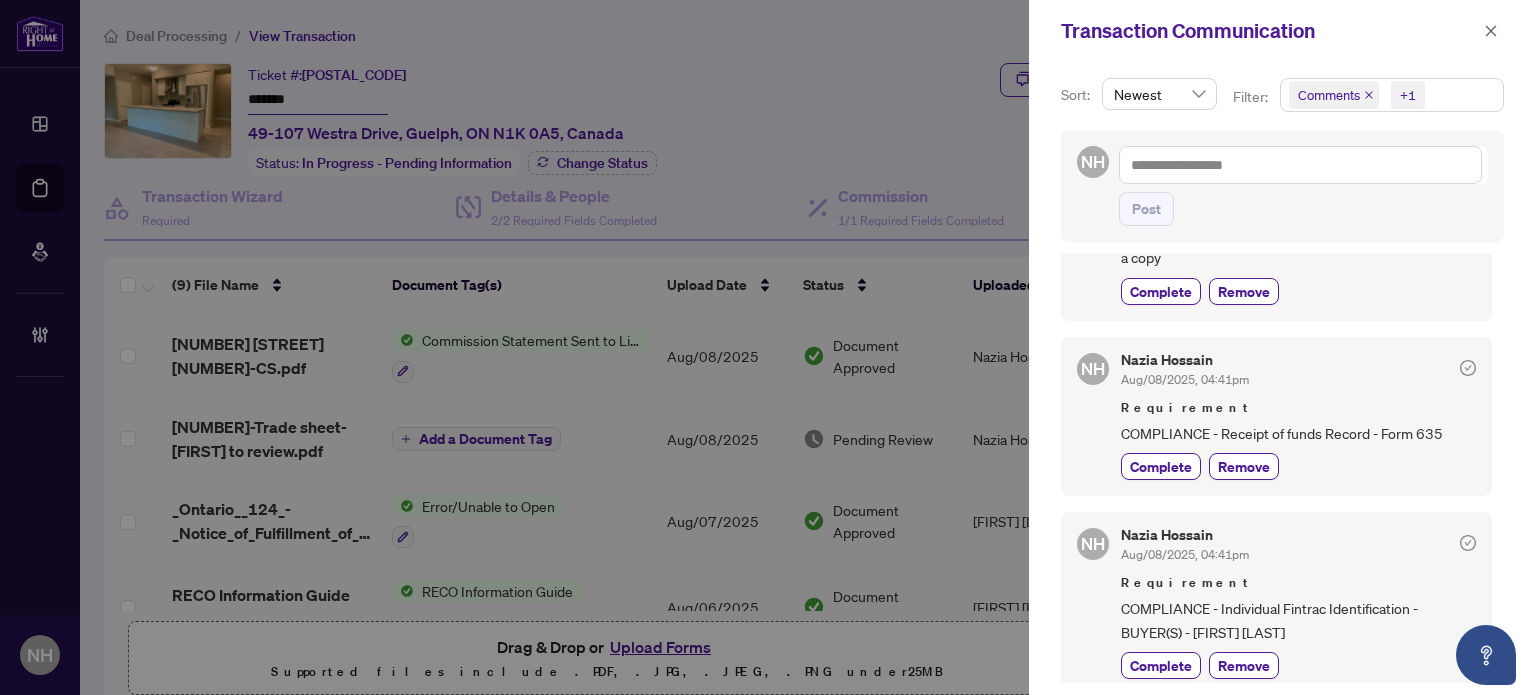 scroll, scrollTop: 1200, scrollLeft: 0, axis: vertical 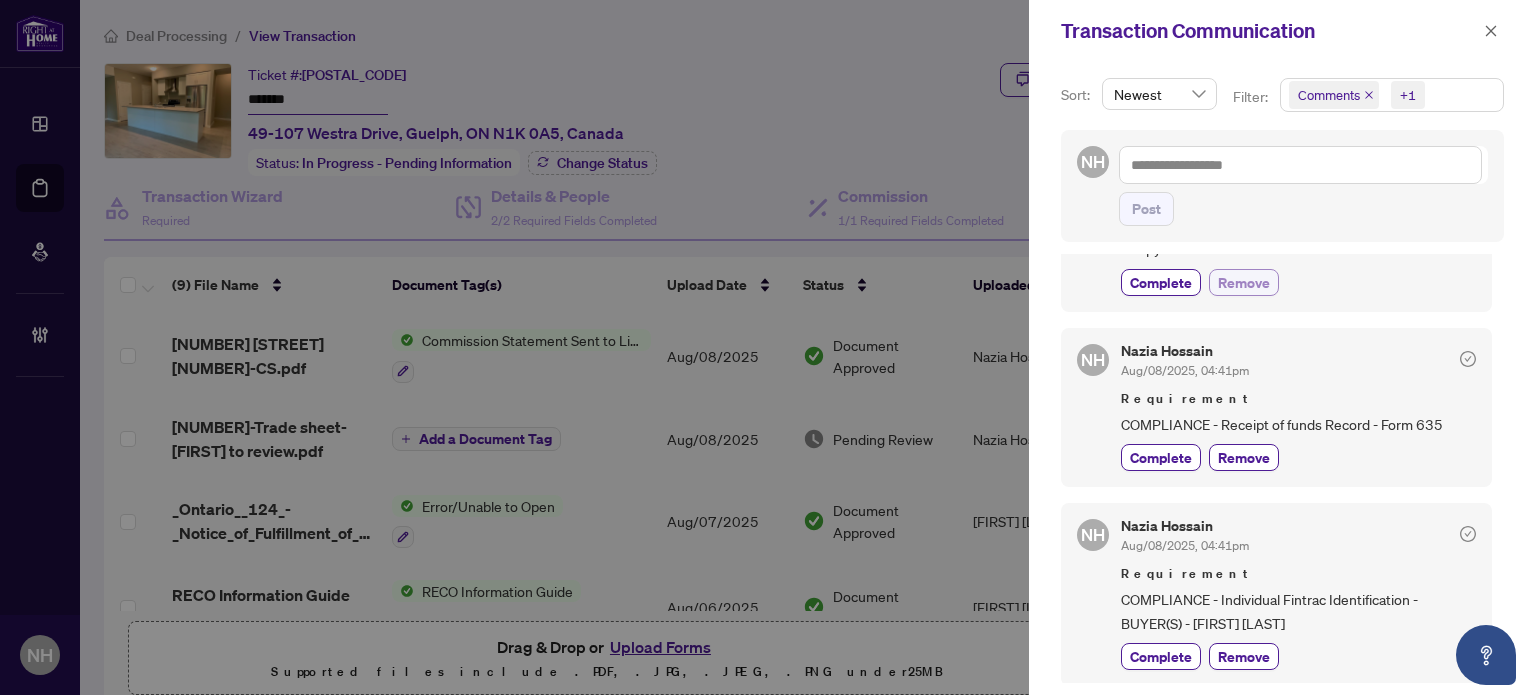 click on "Remove" at bounding box center (1244, 282) 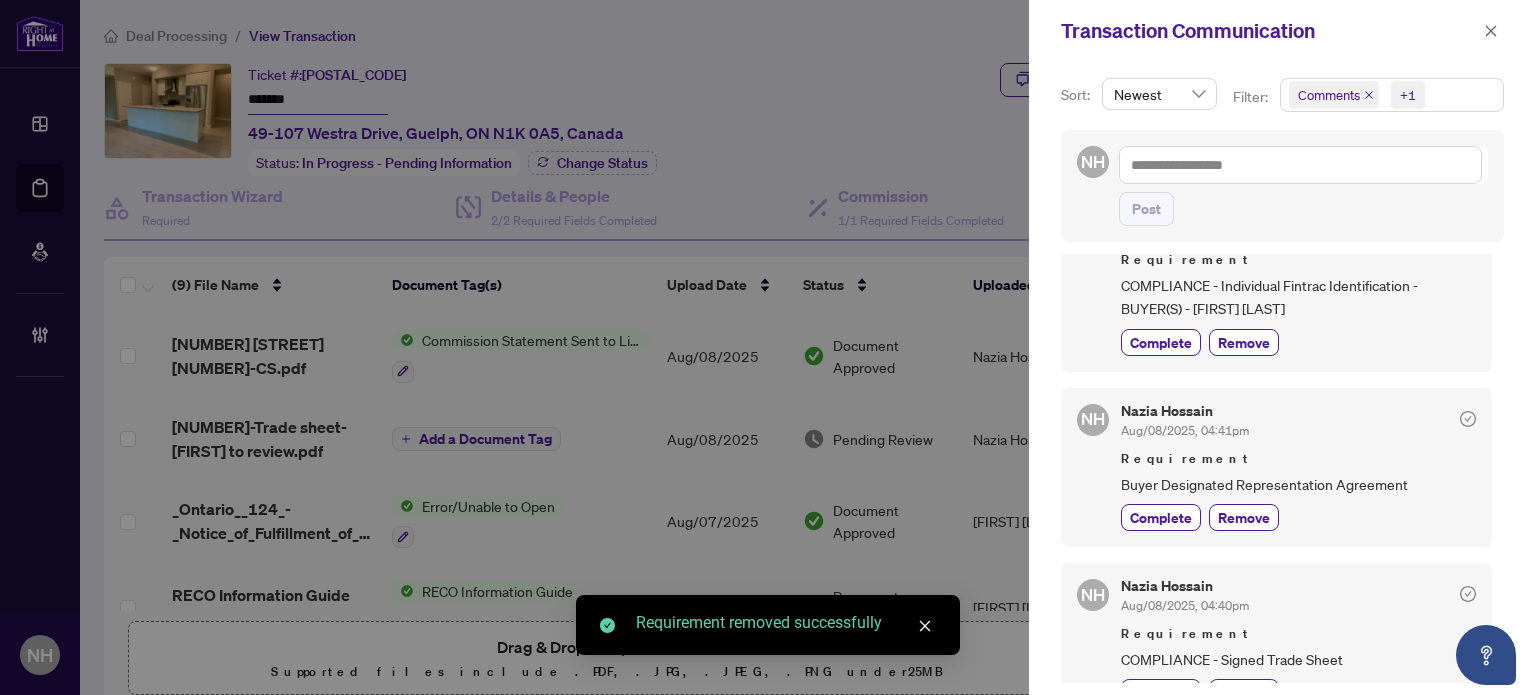 scroll, scrollTop: 1584, scrollLeft: 0, axis: vertical 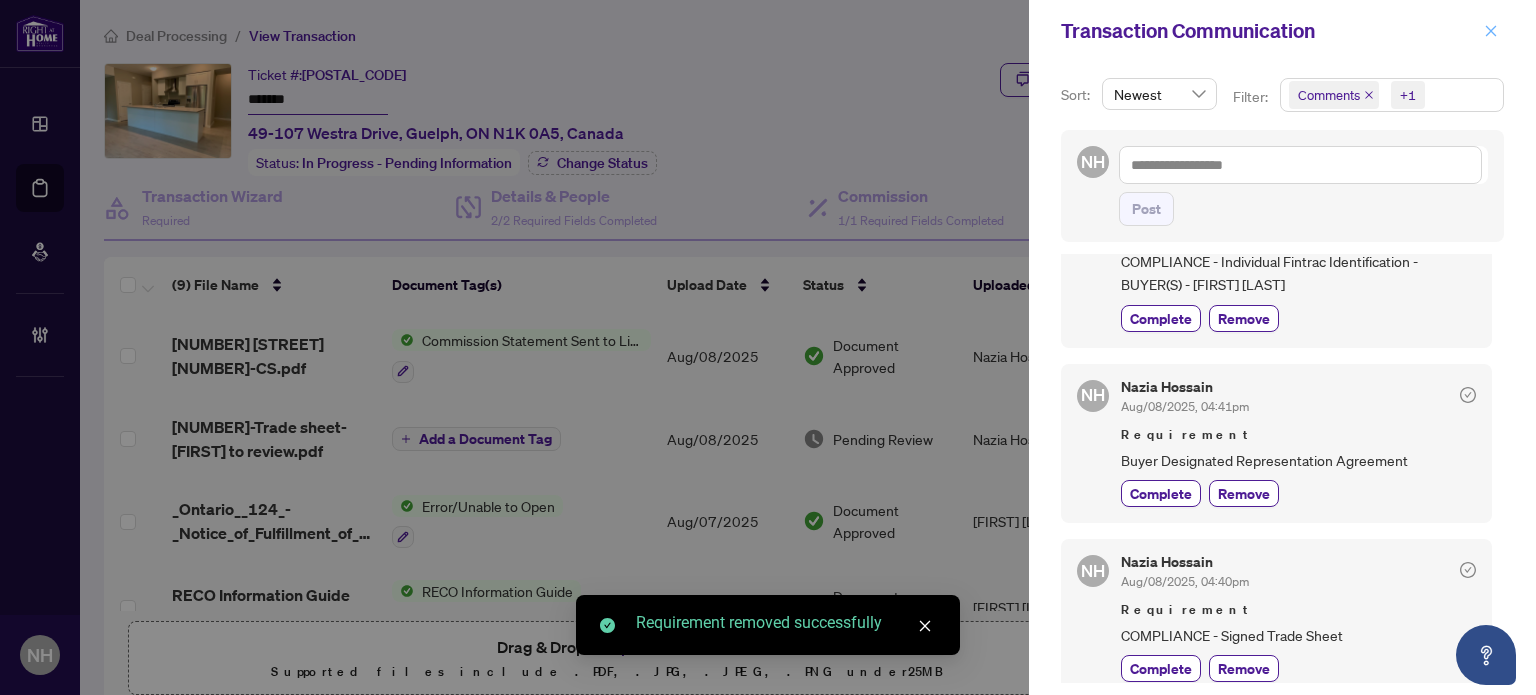click at bounding box center [1491, 31] 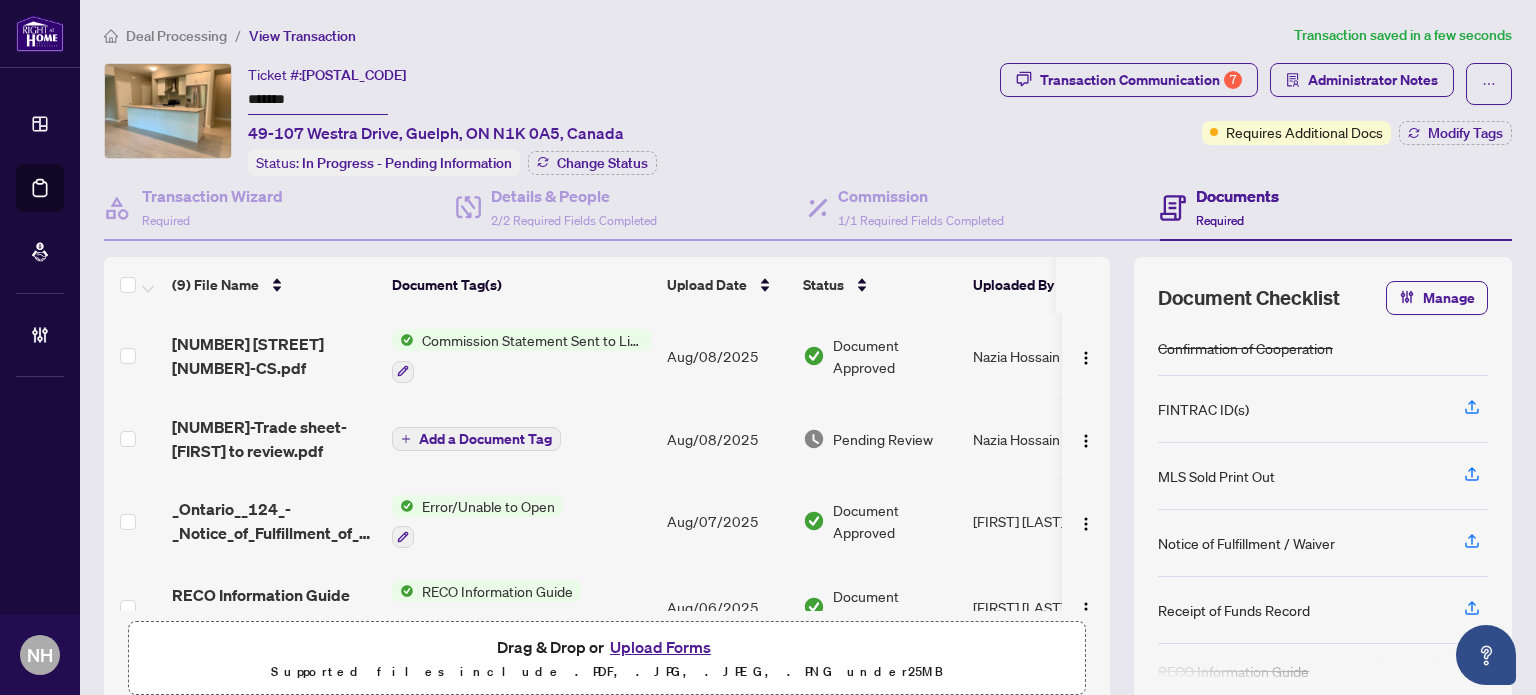 scroll, scrollTop: 153, scrollLeft: 0, axis: vertical 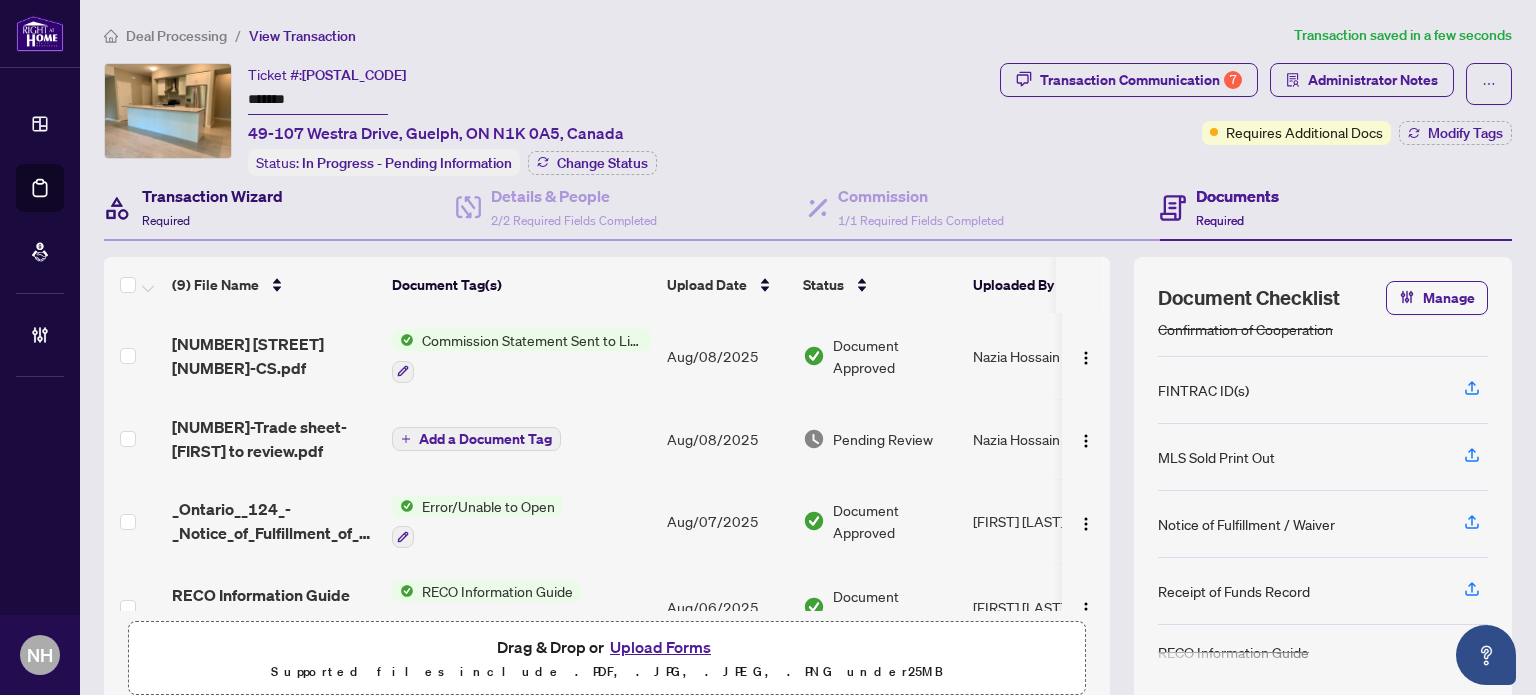click on "Transaction Wizard" at bounding box center [212, 196] 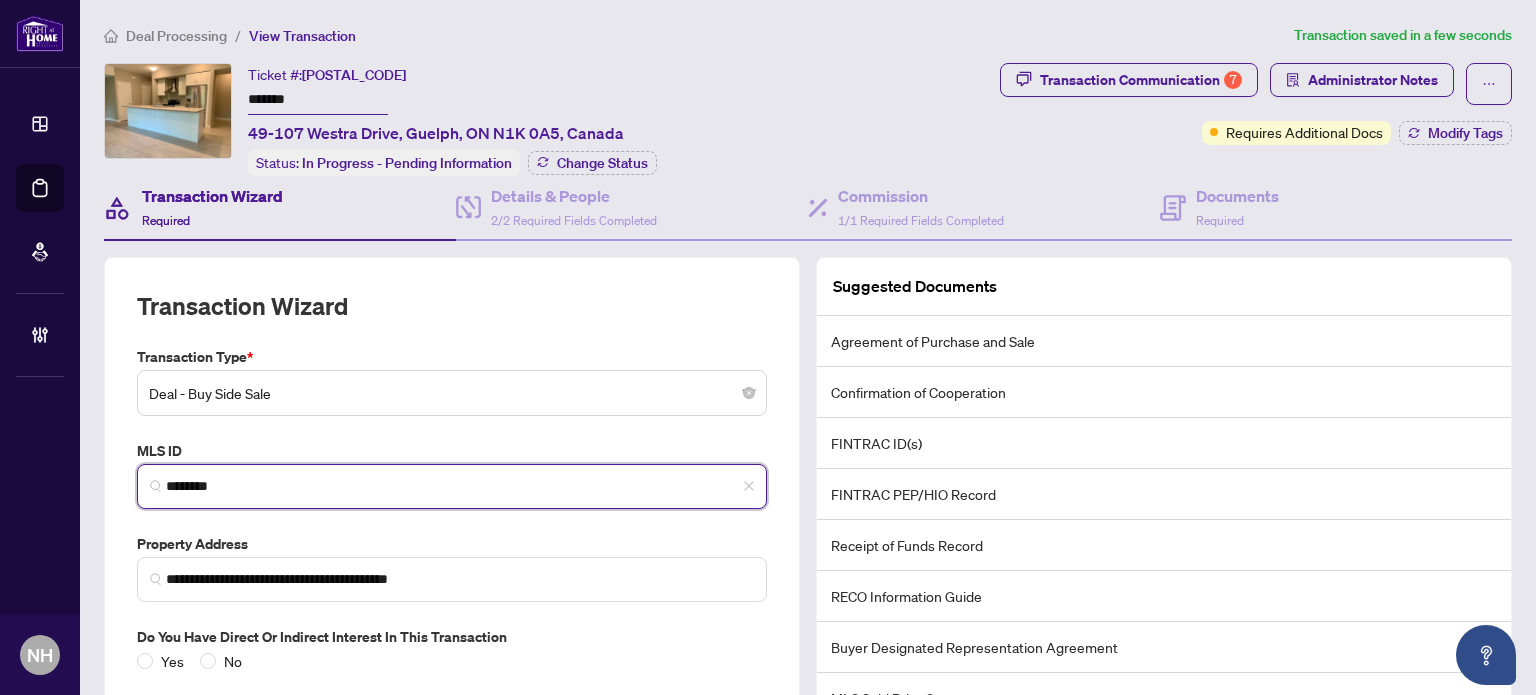 drag, startPoint x: 244, startPoint y: 478, endPoint x: 142, endPoint y: 458, distance: 103.94229 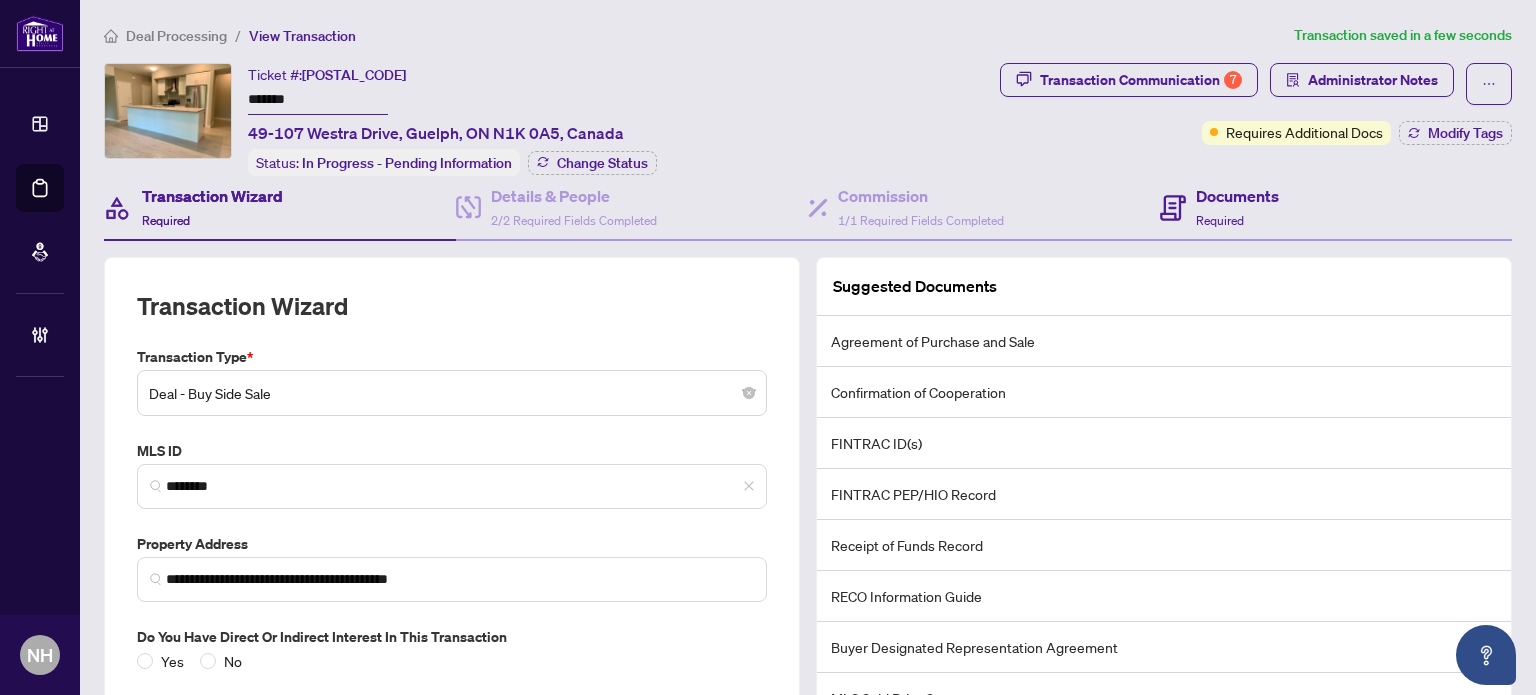 drag, startPoint x: 1133, startPoint y: 214, endPoint x: 1168, endPoint y: 215, distance: 35.014282 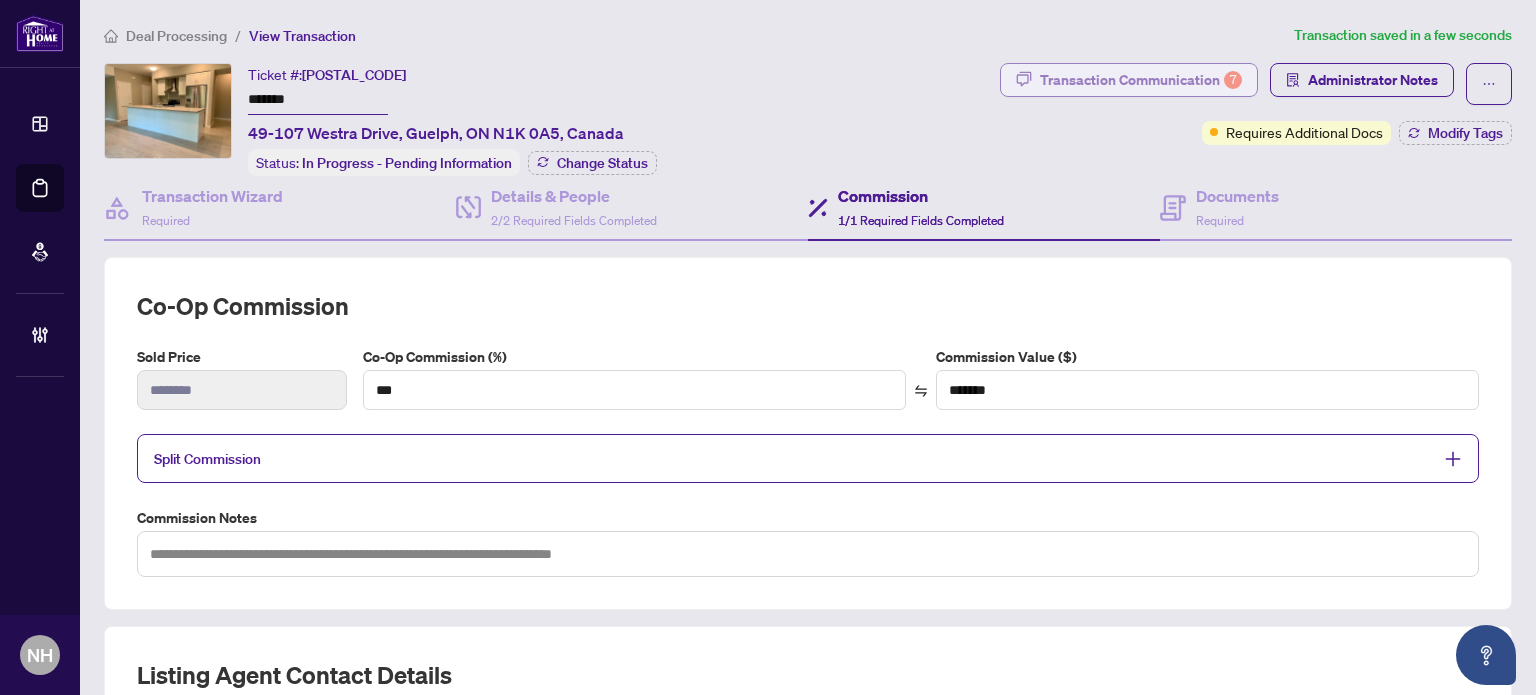 click on "Transaction Communication 7" at bounding box center [1141, 80] 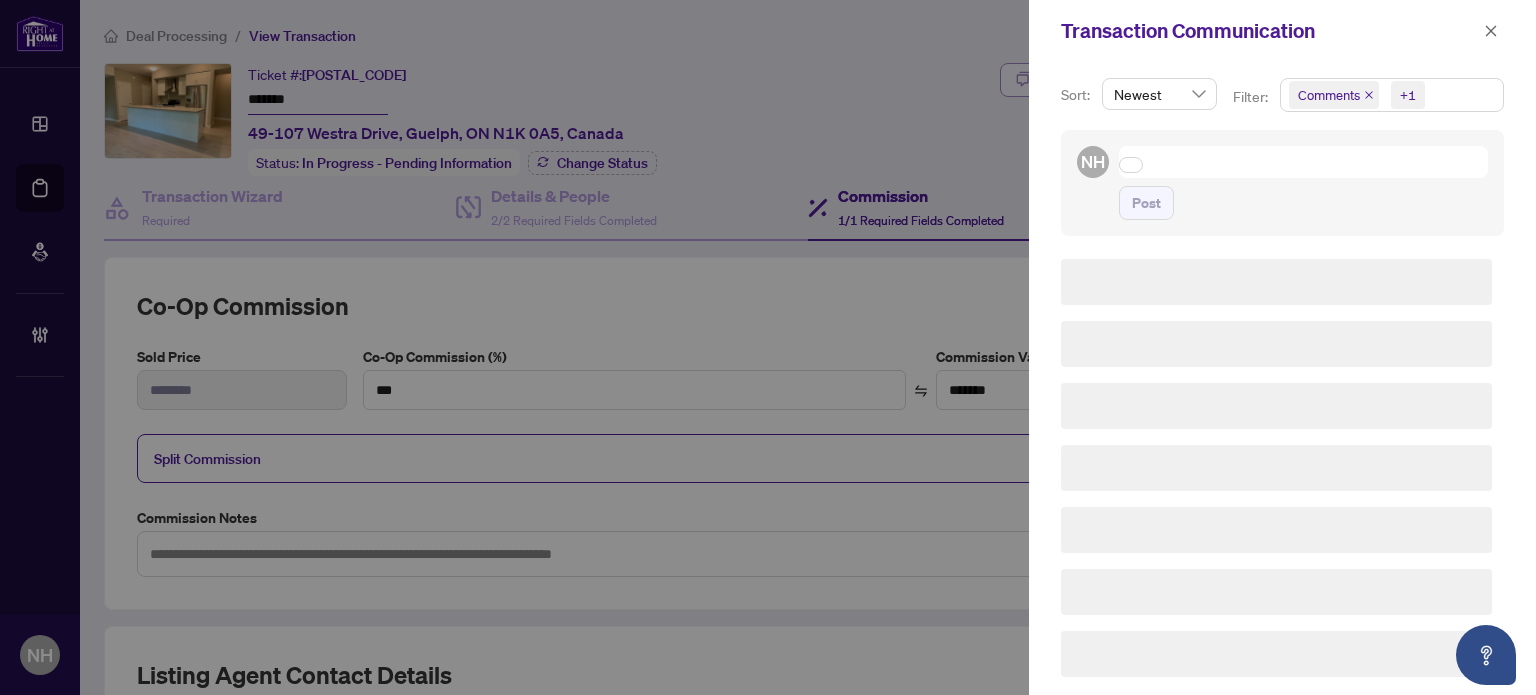 type on "**********" 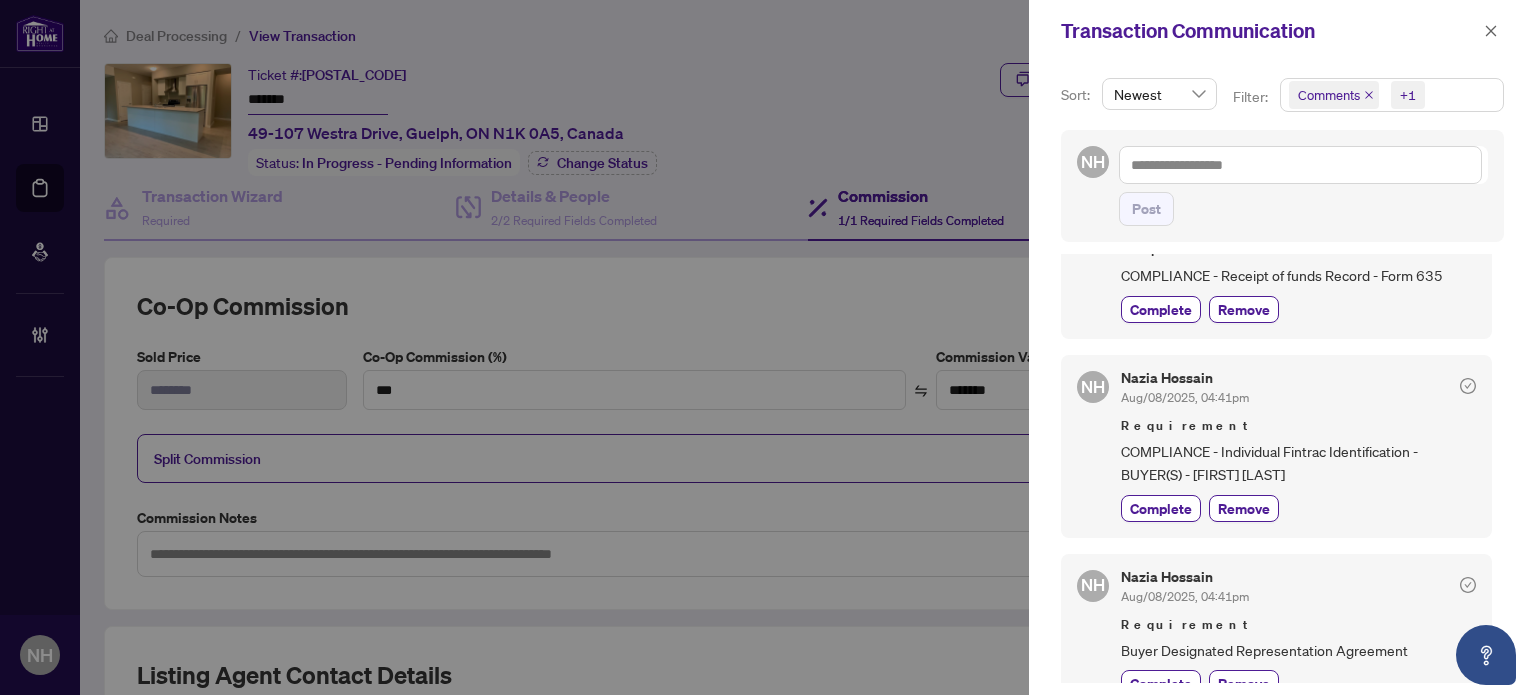 scroll, scrollTop: 1500, scrollLeft: 0, axis: vertical 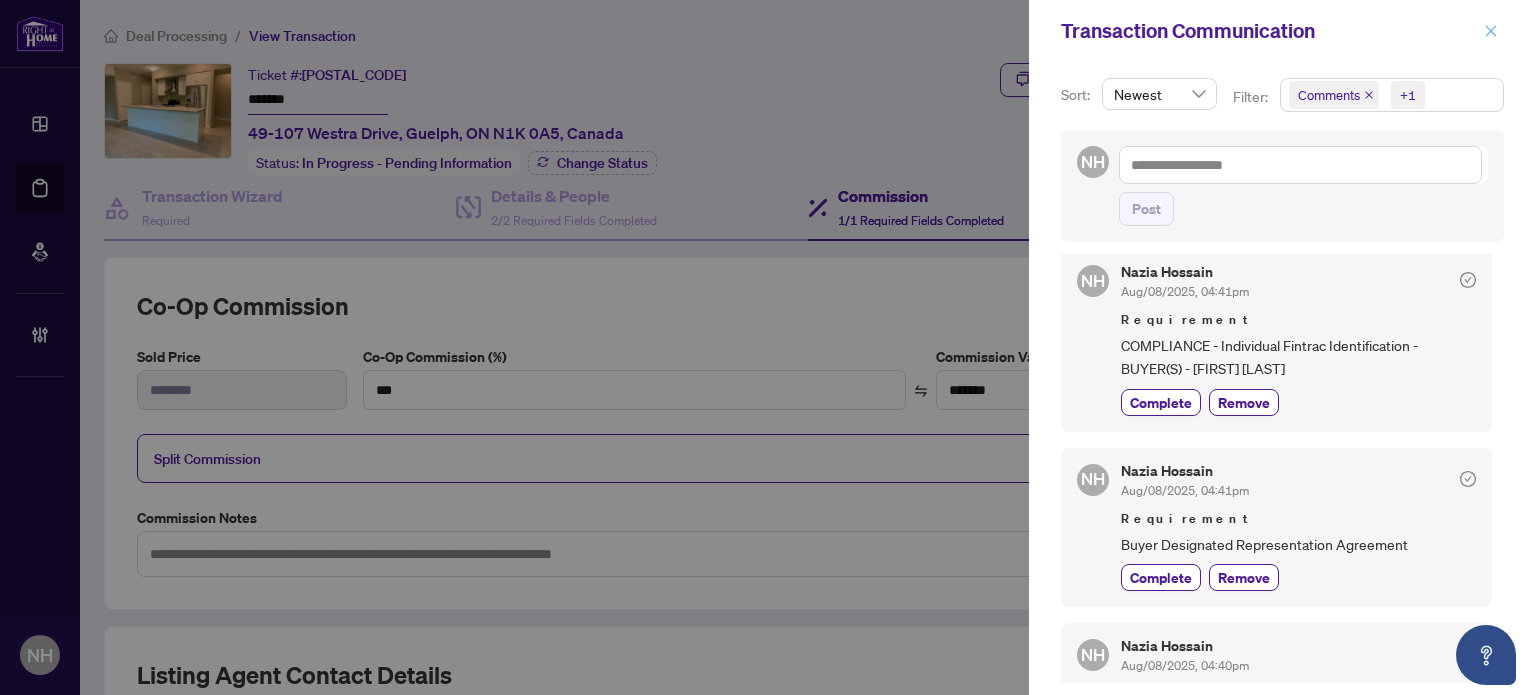 click 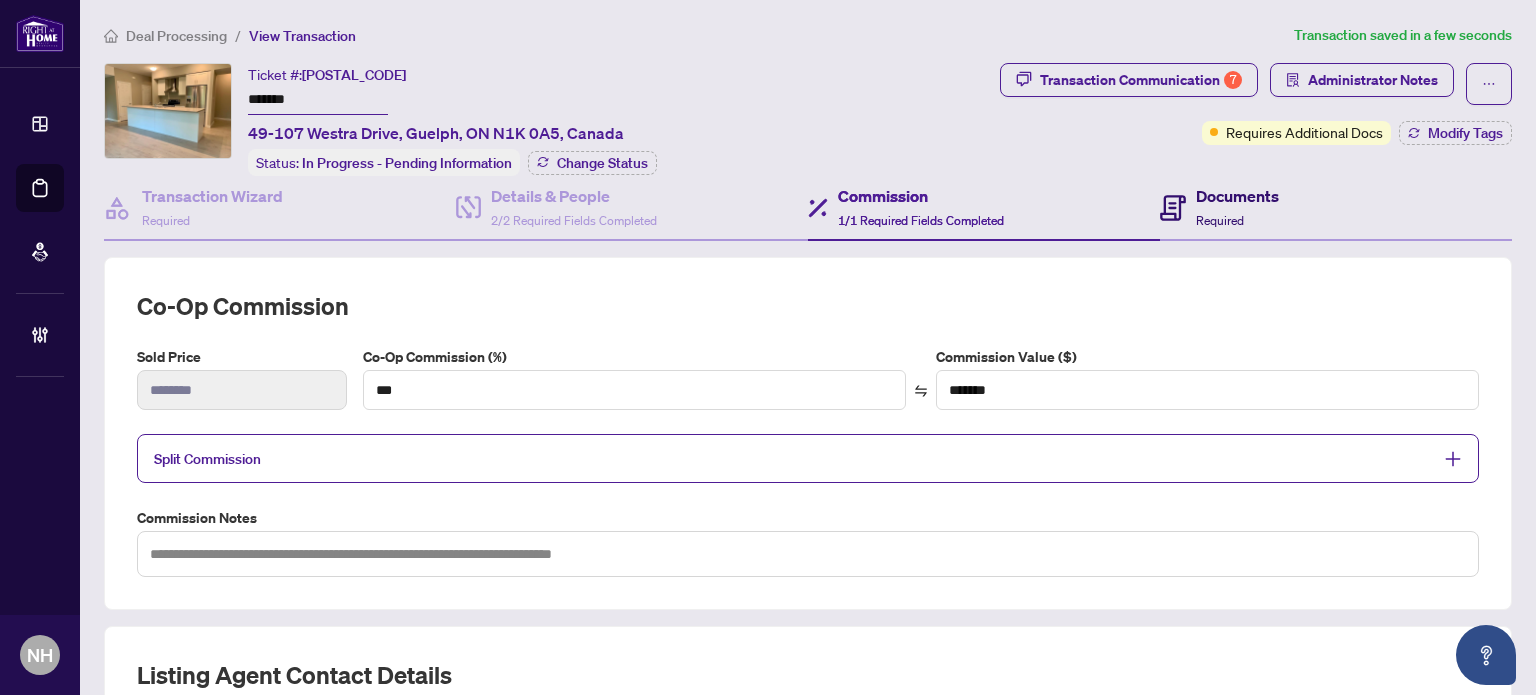 click on "Documents" at bounding box center (1237, 196) 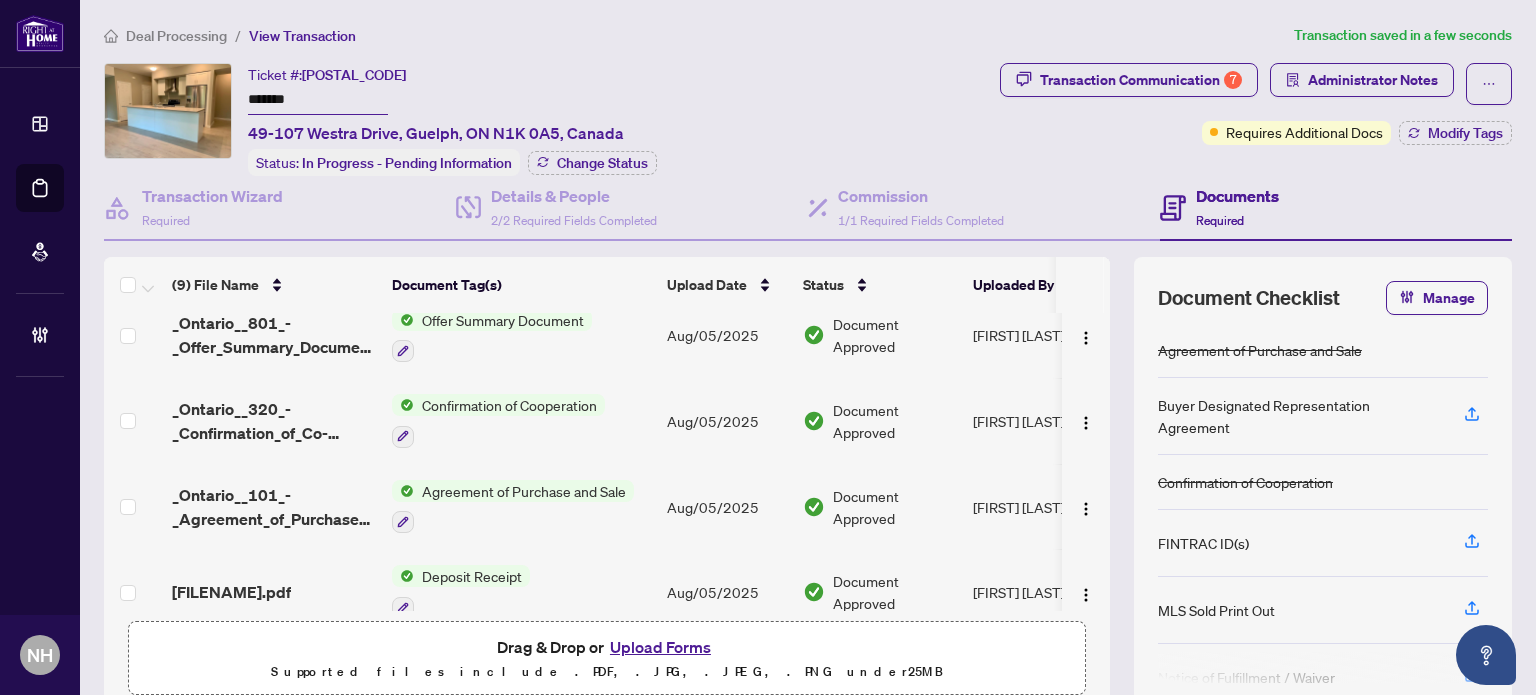 scroll, scrollTop: 462, scrollLeft: 0, axis: vertical 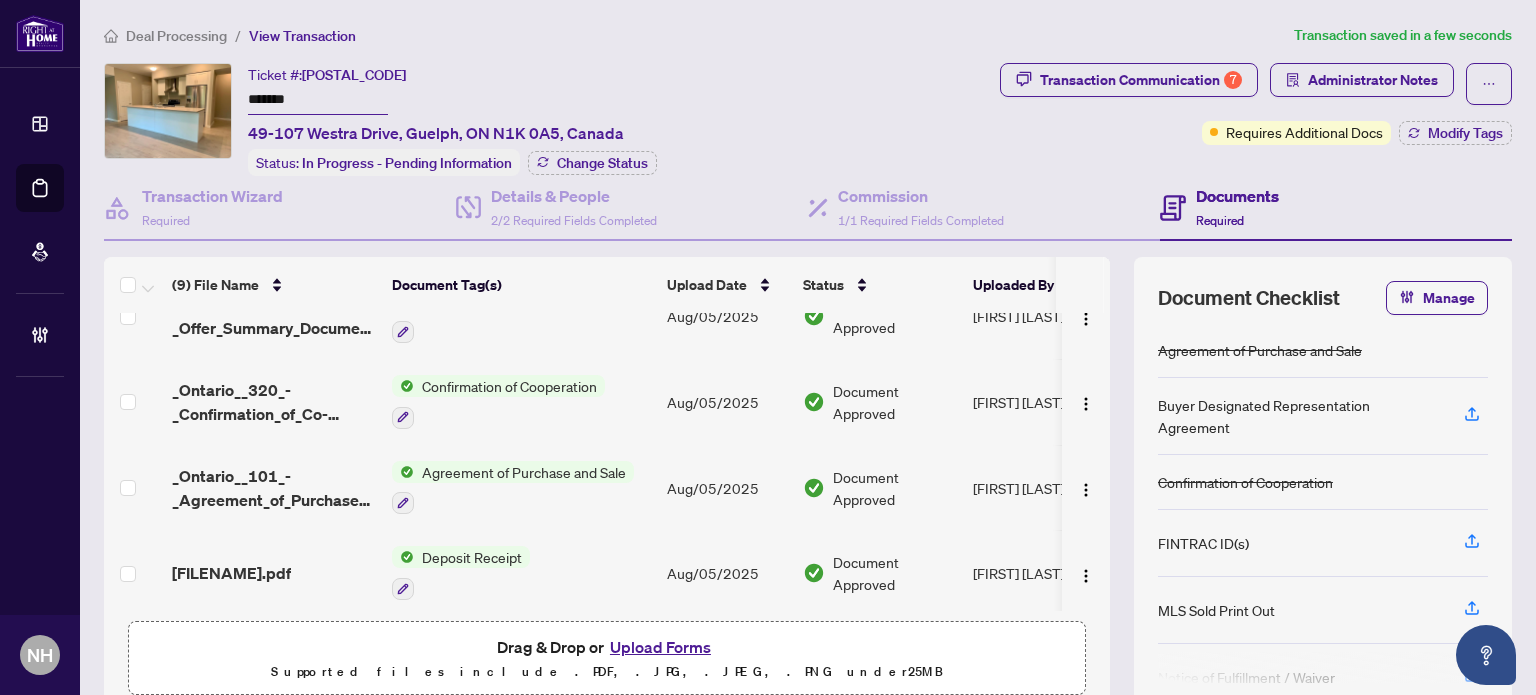 click on "Deal Processing / View Transaction Transaction saved   in a few seconds Ticket #:  47056 ******* 49-107 Westra Drive, Guelph, ON N1K 0A5, Canada Status:   In Progress - Pending Information Change Status Transaction Communication 7 Administrator Notes Requires Additional Docs Modify Tags Transaction Wizard Required Details & People 2/2 Required Fields Completed Commission 1/1 Required Fields Completed Documents Required (9) File Name Document Tag(s) Upload Date Status Uploaded By               107 Westra Dr 49-CS.pdf Commission Statement Sent to Listing Brokerage Aug/08/2025 Document Approved Nazia Hossain 107 Westra Dr 49-Trade sheet-Ryan to review.pdf Add a Document Tag Aug/08/2025 Pending Review Nazia Hossain _Ontario__124_-_Notice_of_Fulfillment_of_Condition.pdf Error/Unable to Open Aug/07/2025 Document Approved Ryan Fogarty RECO Information Guide 2.pdf RECO Information Guide Aug/06/2025 Document Approved Ryan Fogarty Westra_SChedule_B.pdf Schedule B Aug/05/2025 Document Approved Ryan Fogarty     25" at bounding box center [808, 425] 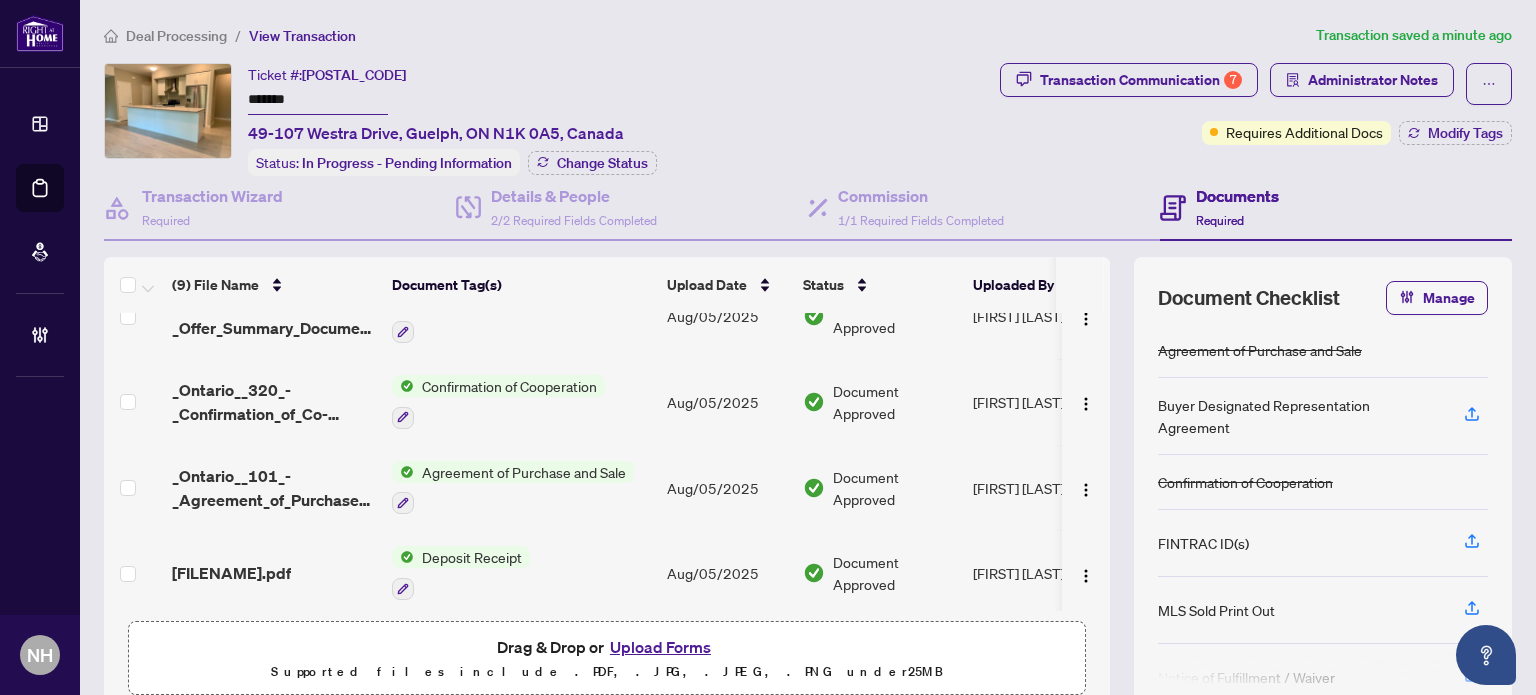 click on "Deal Processing" at bounding box center (176, 36) 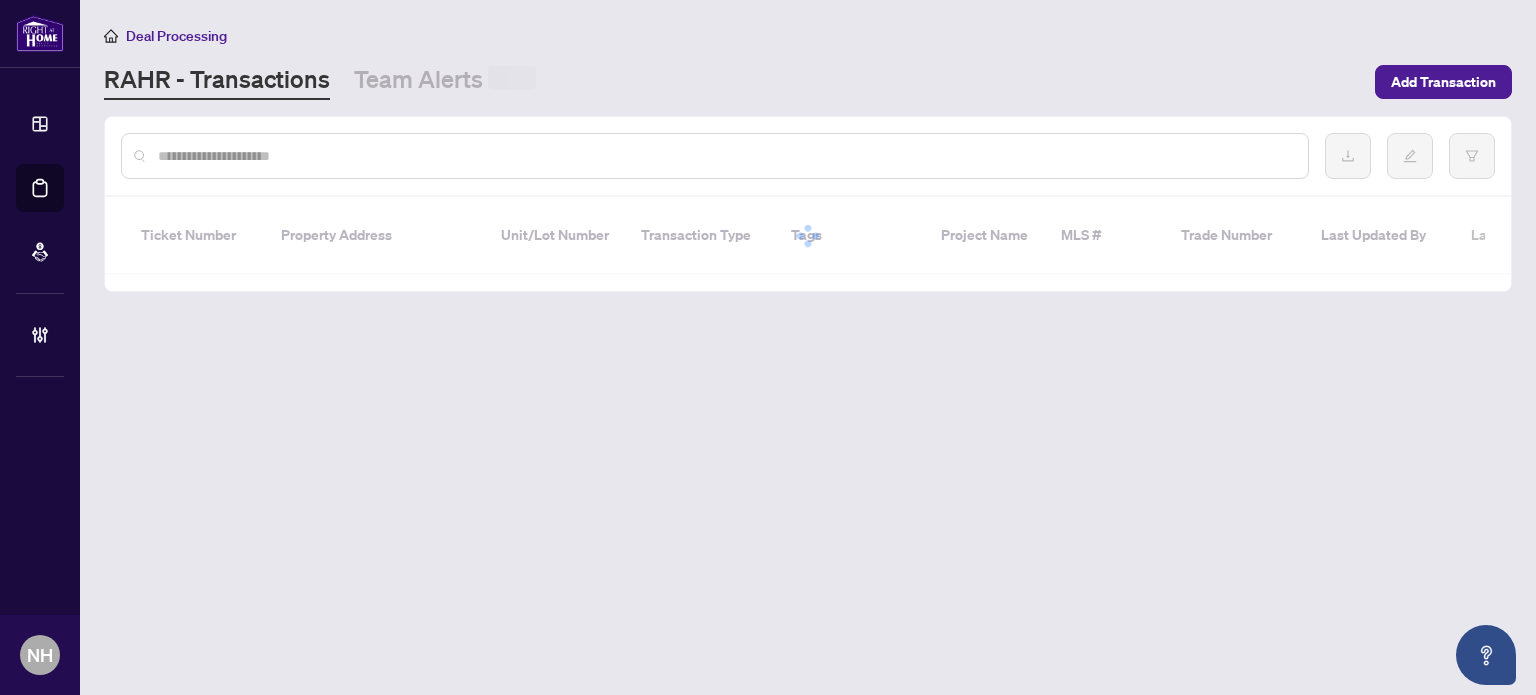 drag, startPoint x: 184, startPoint y: 39, endPoint x: 238, endPoint y: 147, distance: 120.74767 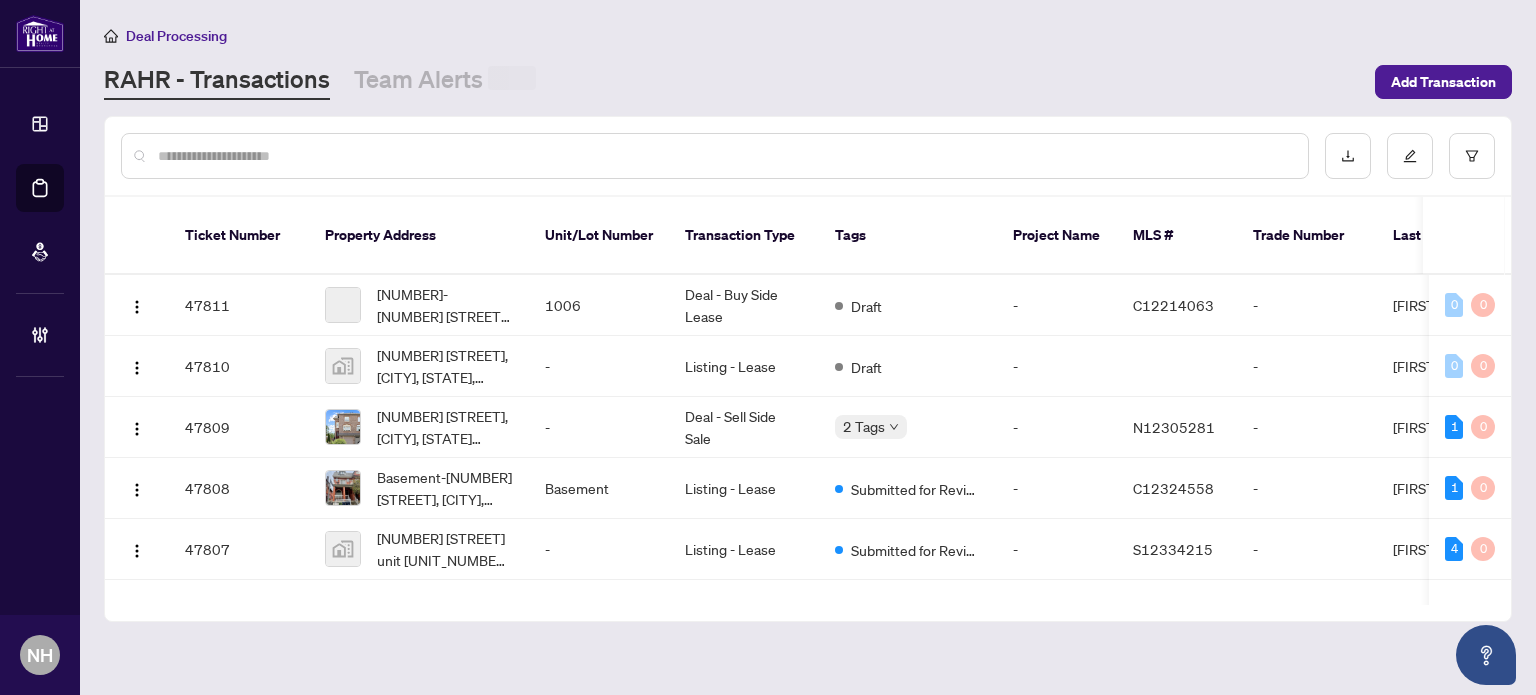 paste on "*******" 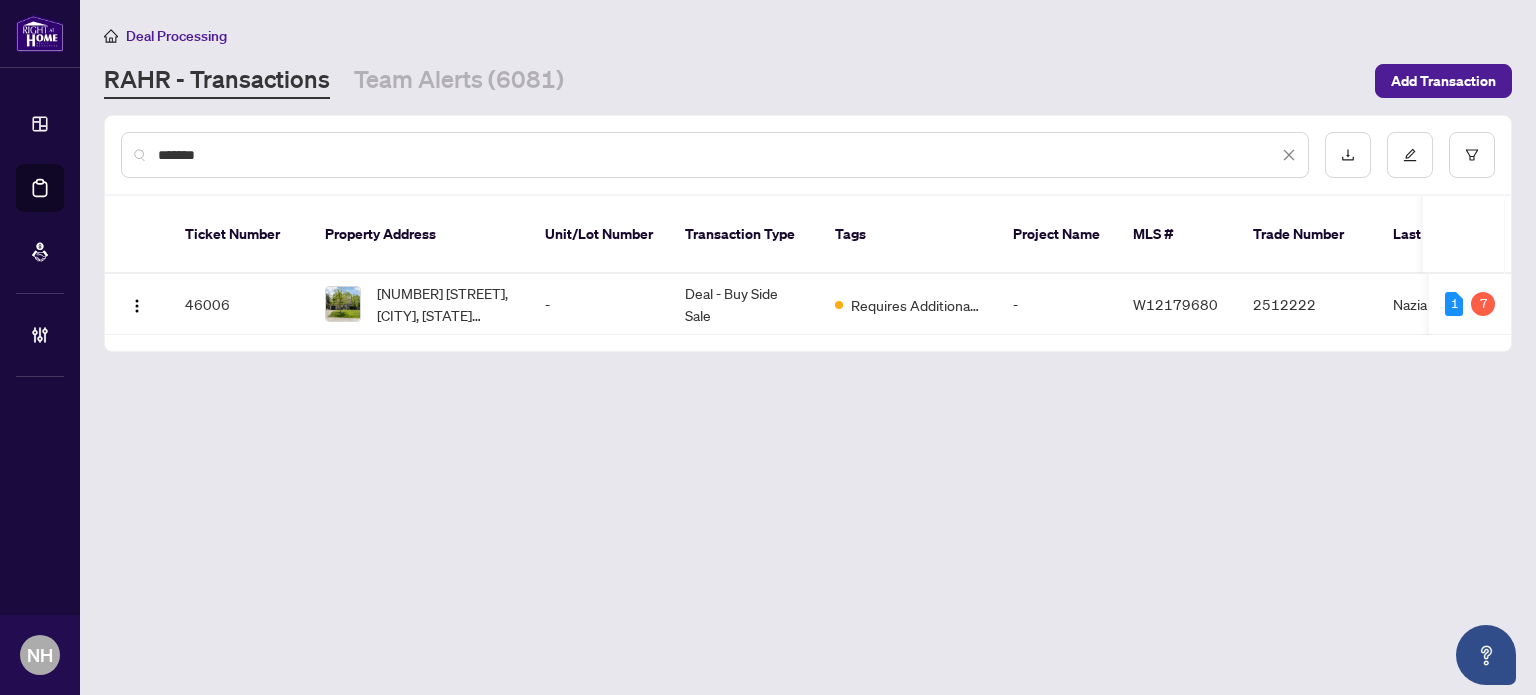 type on "*******" 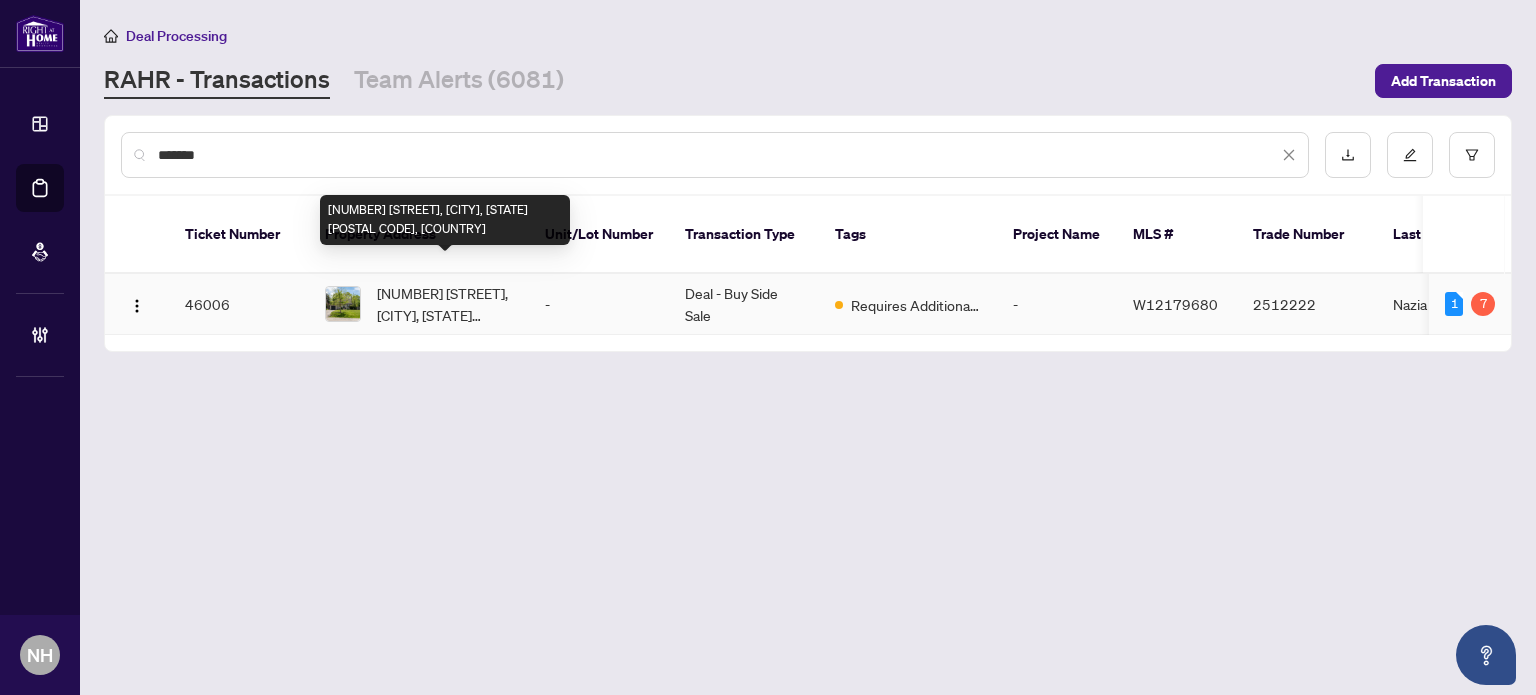 click on "2194 Wedgewood Rd, Mississauga, Ontario L4Y 1V8, Canada" at bounding box center (445, 304) 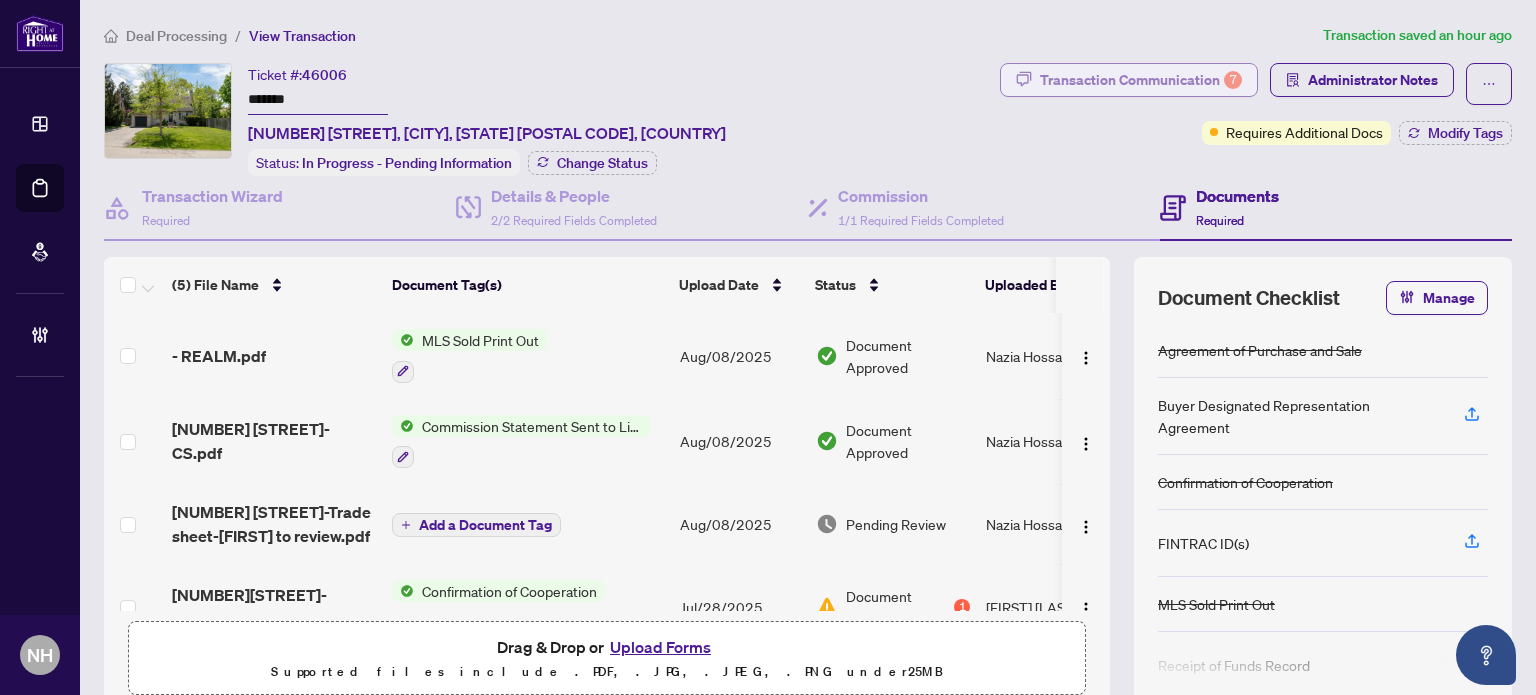 click on "Transaction Communication 7" at bounding box center [1141, 80] 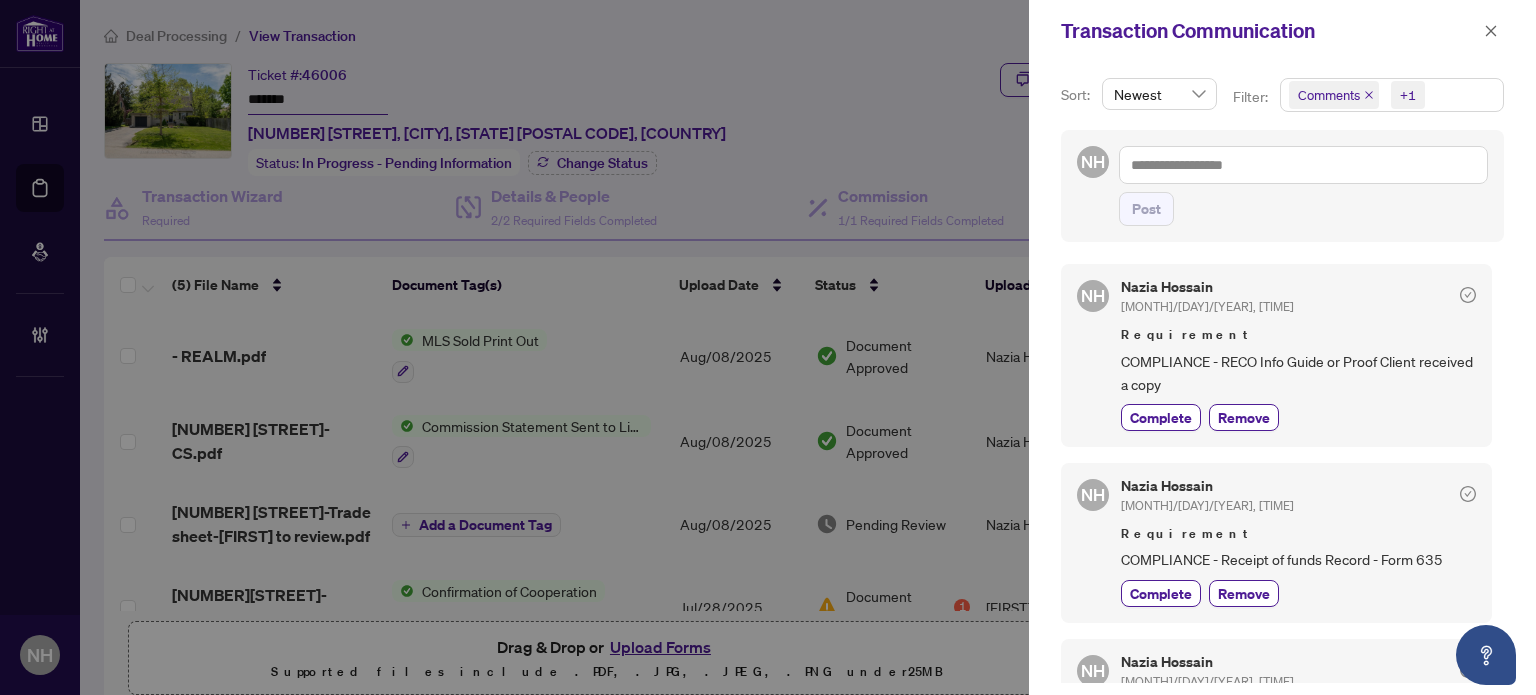 scroll, scrollTop: 0, scrollLeft: 0, axis: both 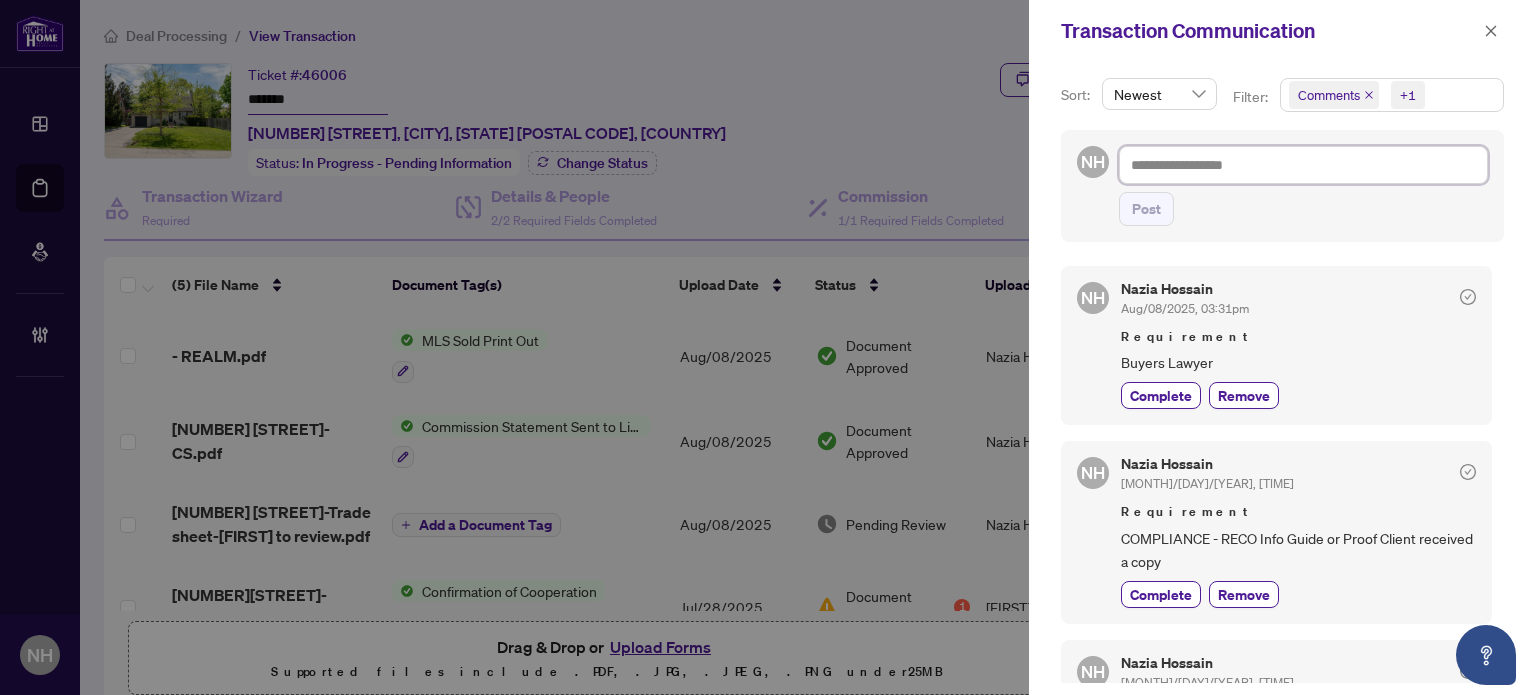 click at bounding box center [1303, 165] 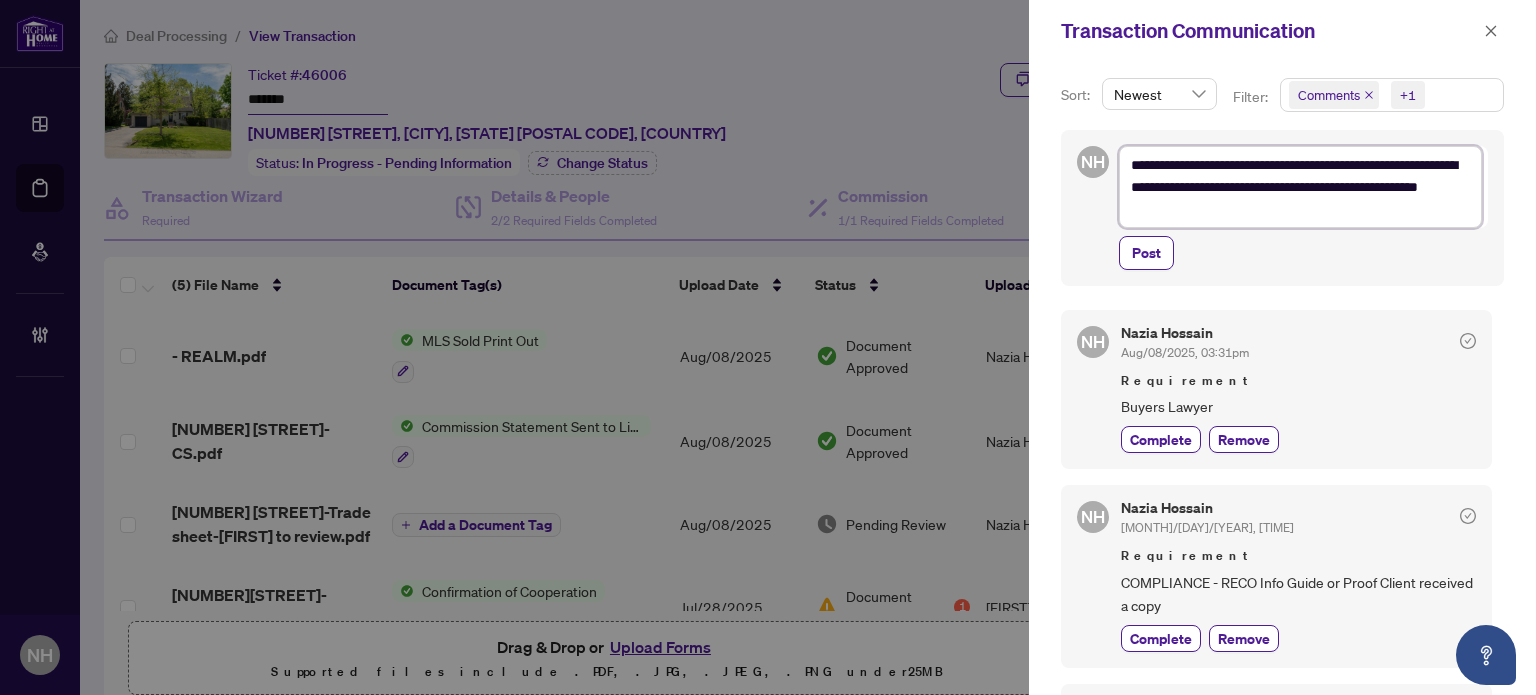 scroll, scrollTop: 0, scrollLeft: 0, axis: both 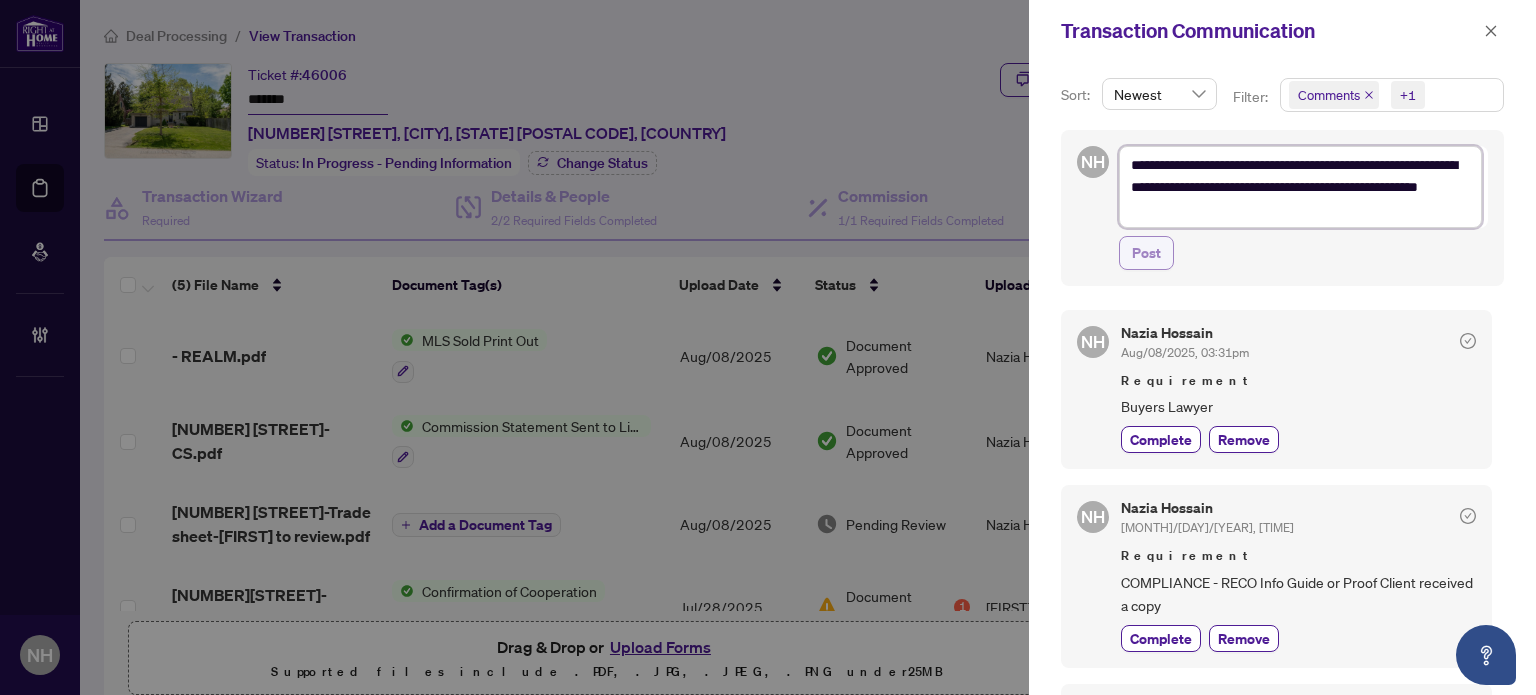 type on "**********" 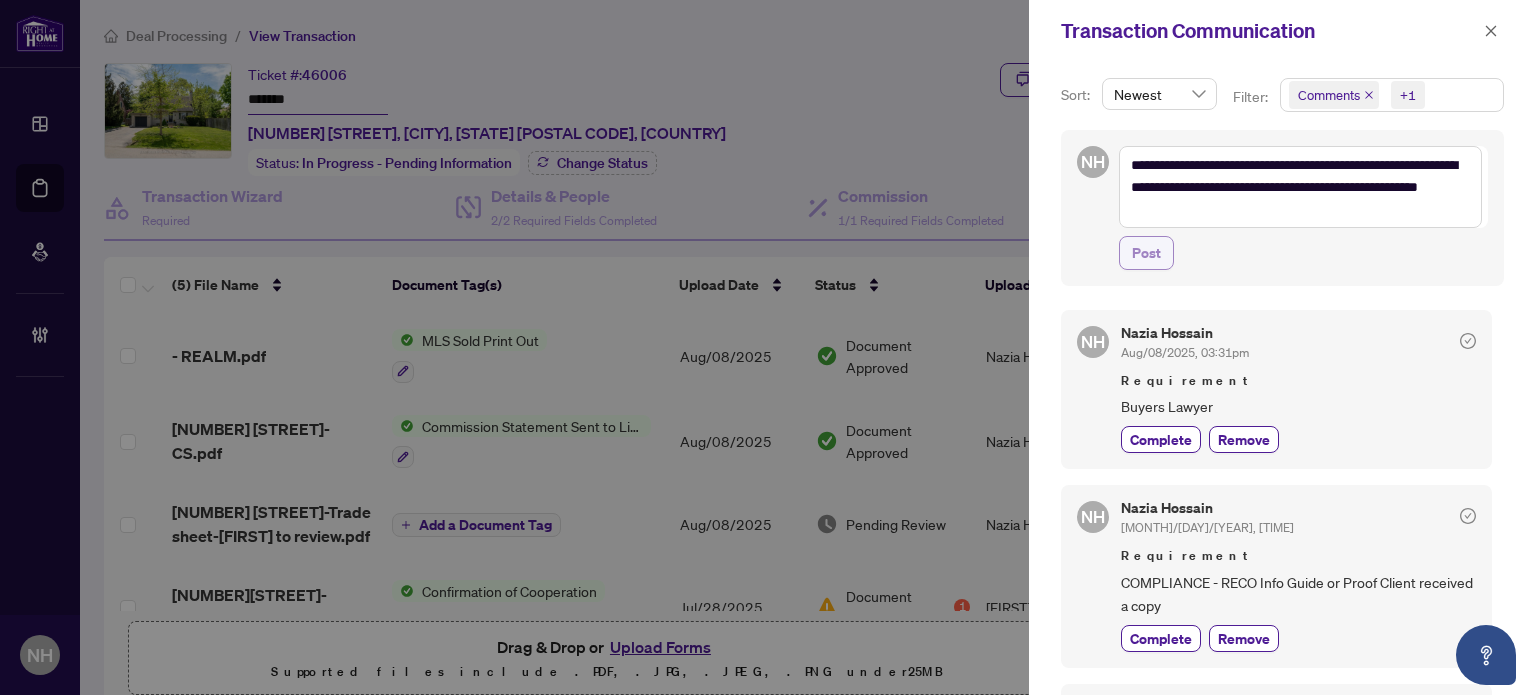click on "Post" at bounding box center [1146, 253] 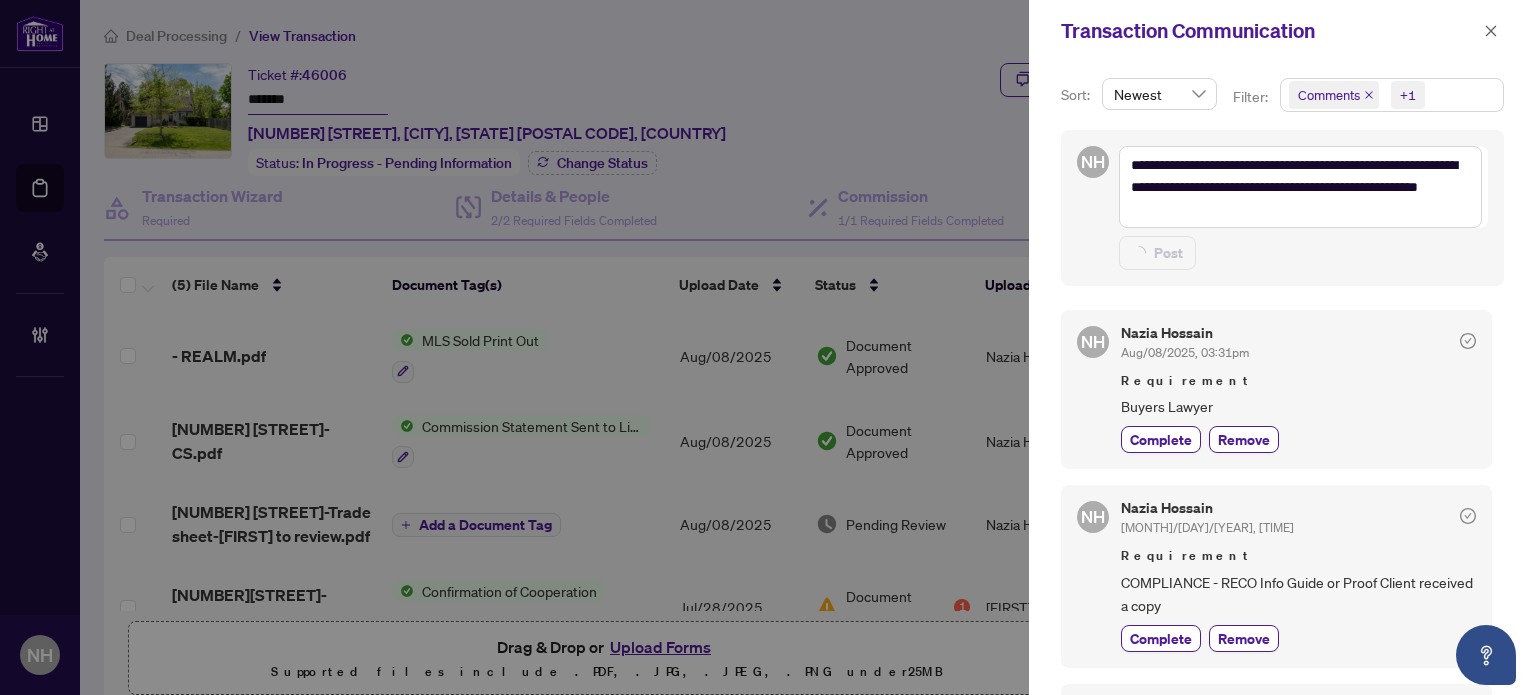 type on "**********" 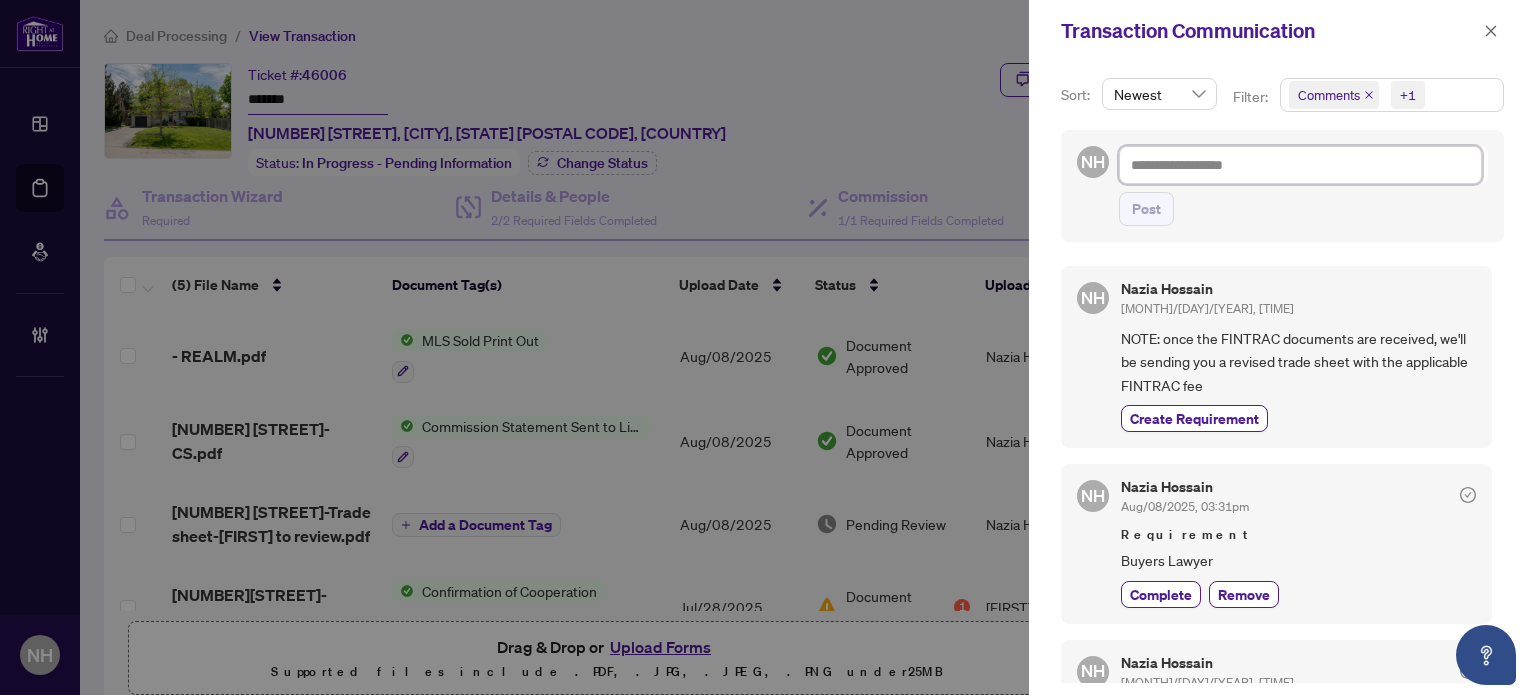 click at bounding box center (1300, 165) 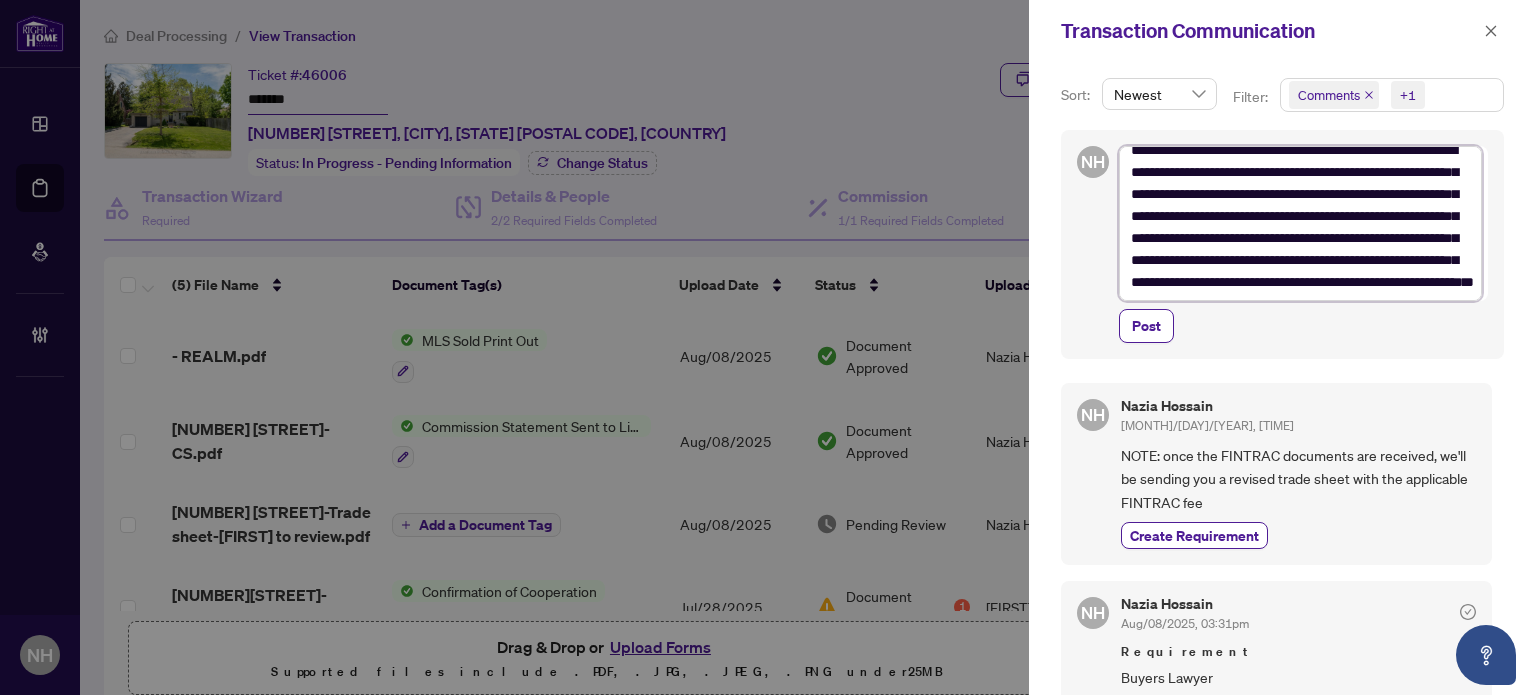 scroll, scrollTop: 0, scrollLeft: 0, axis: both 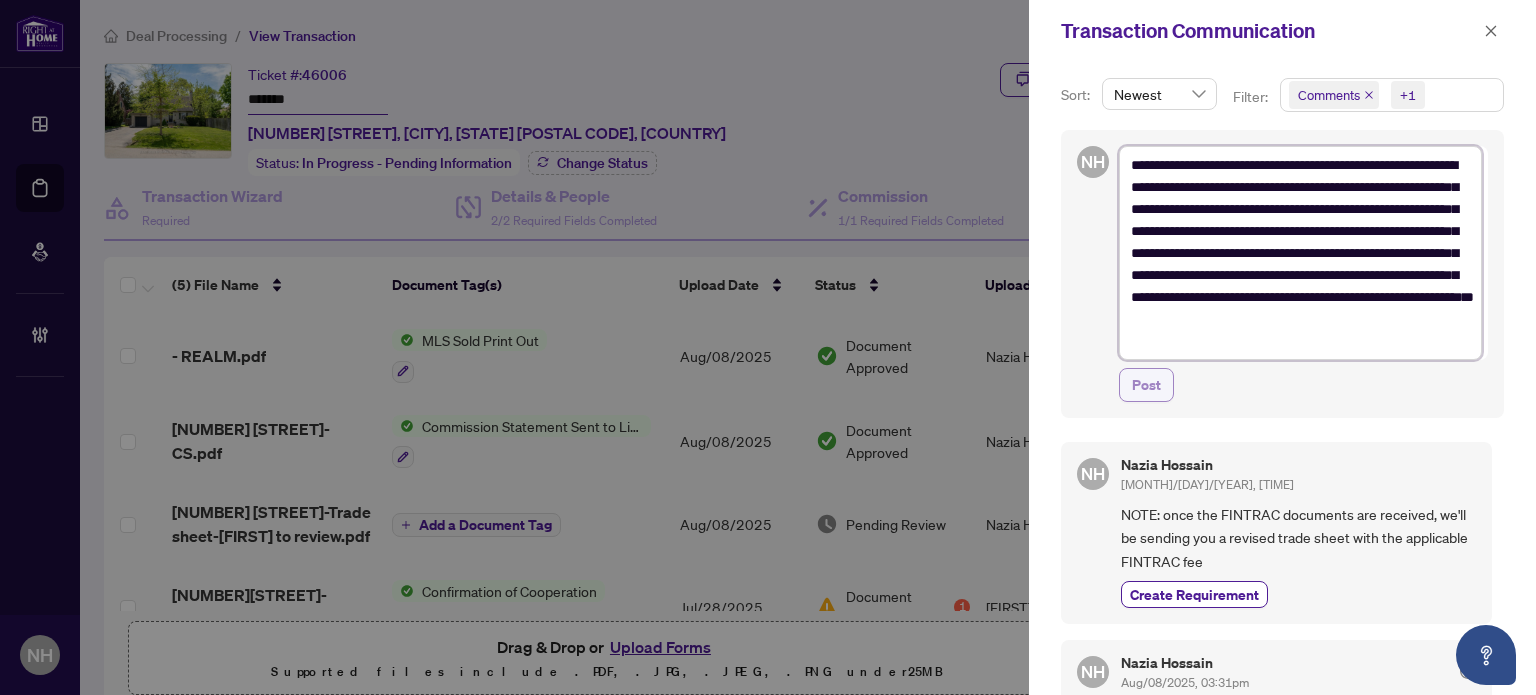 type on "**********" 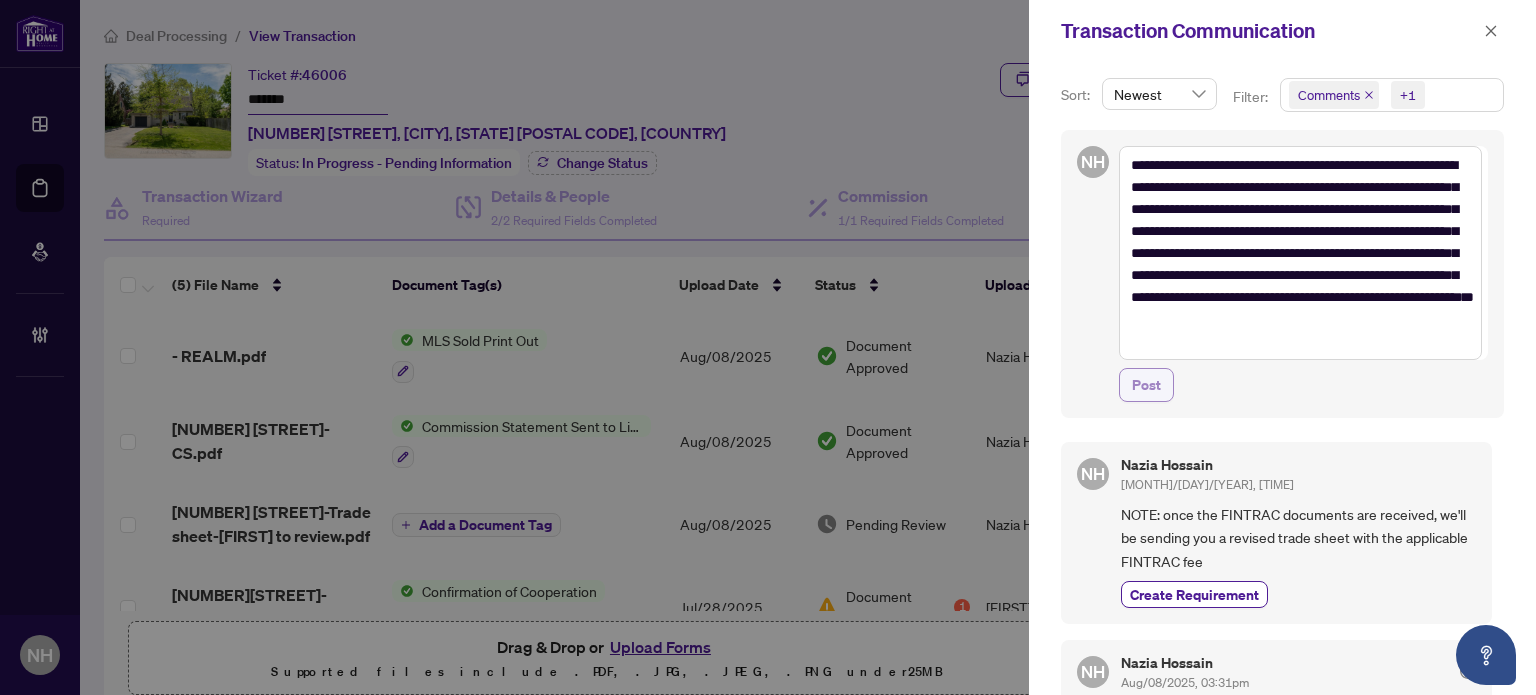 click on "Post" at bounding box center (1146, 385) 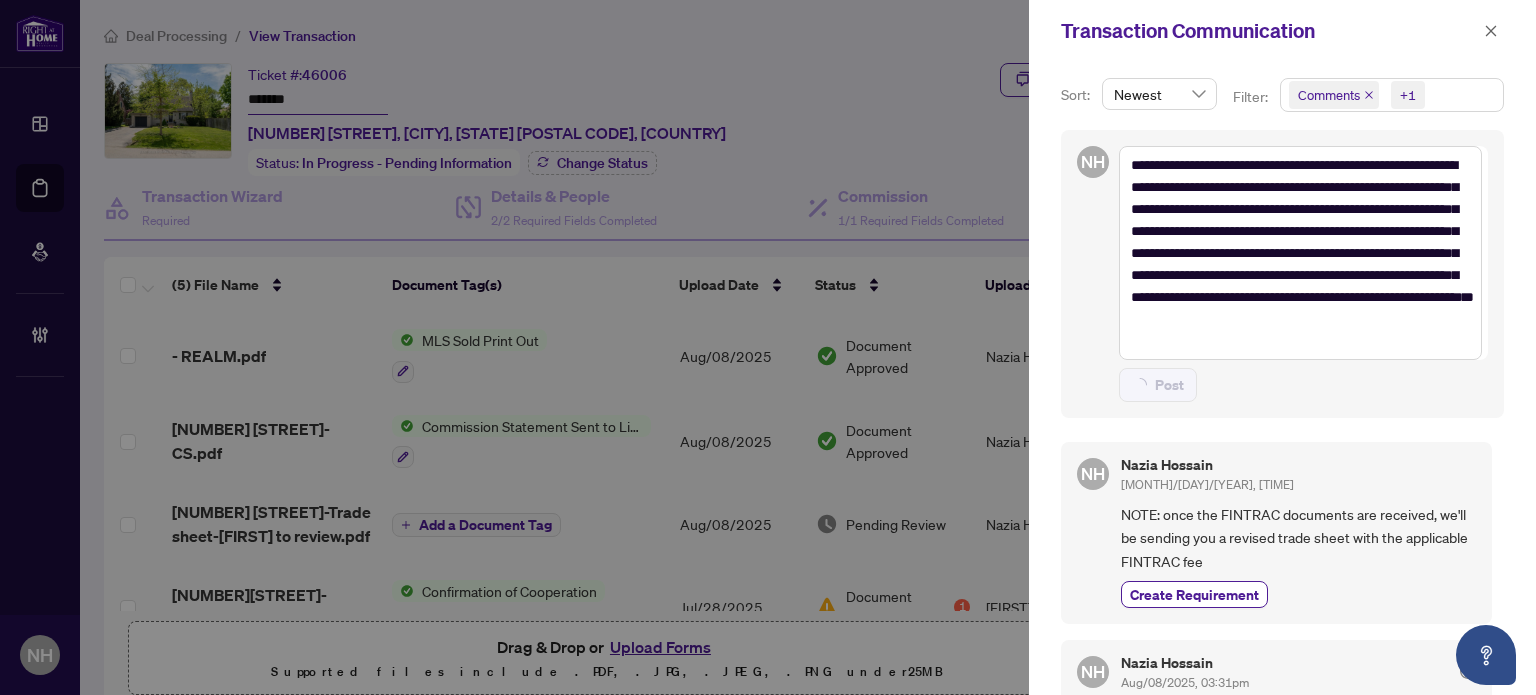 type on "**********" 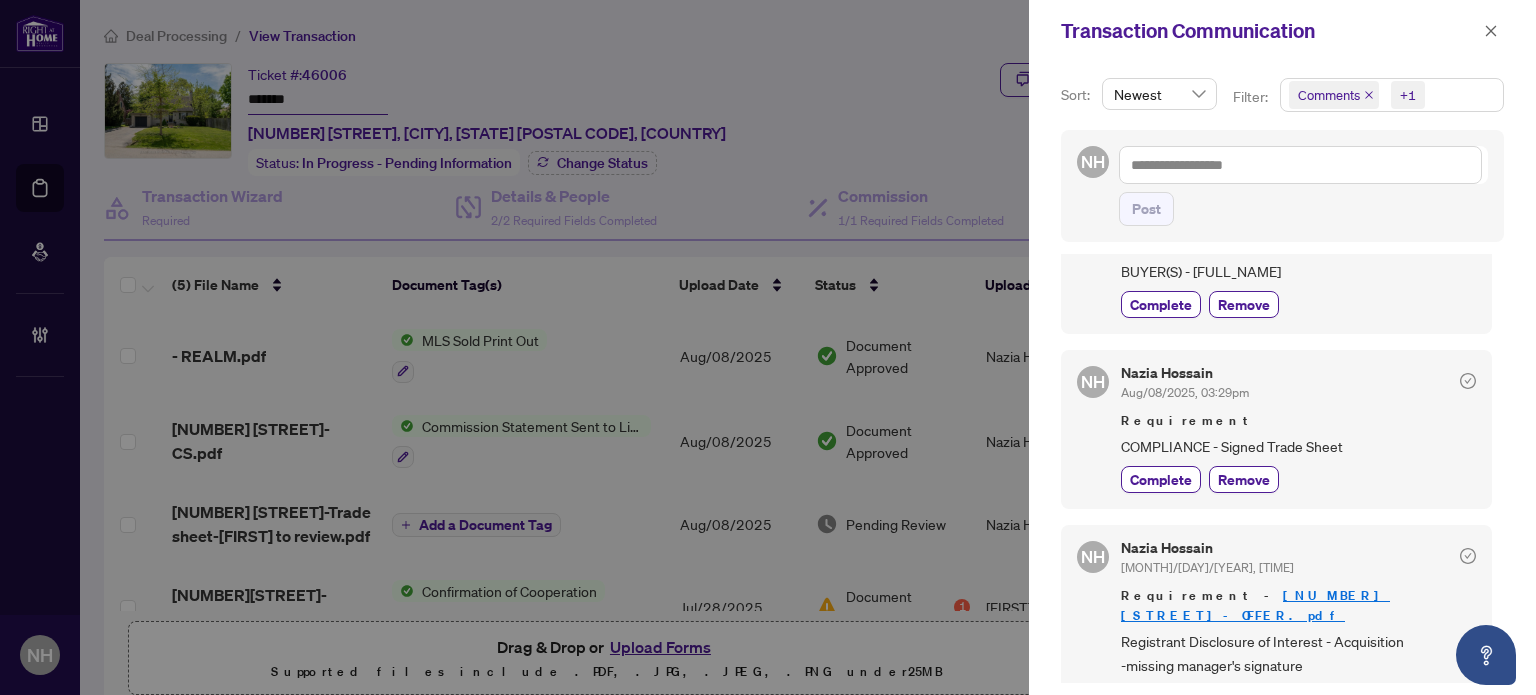 scroll, scrollTop: 1412, scrollLeft: 0, axis: vertical 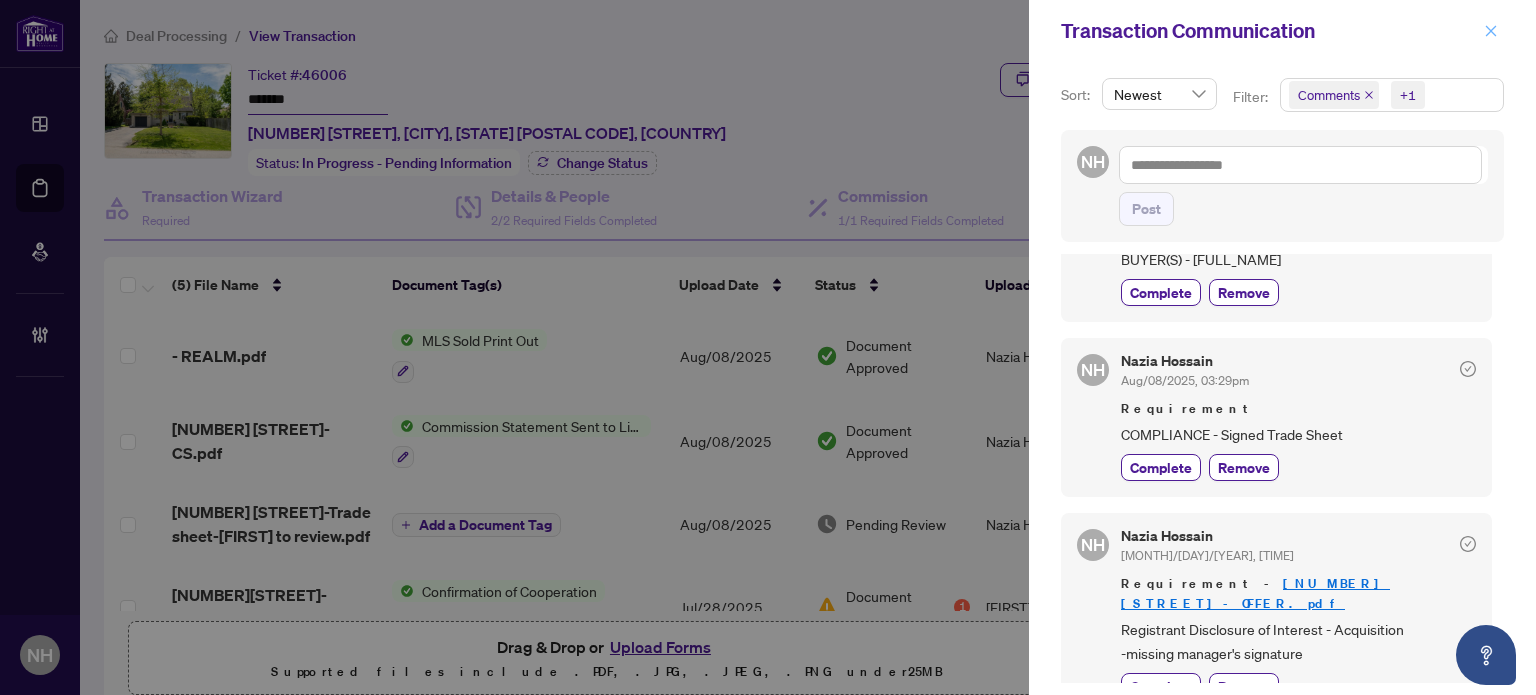 click at bounding box center [1491, 31] 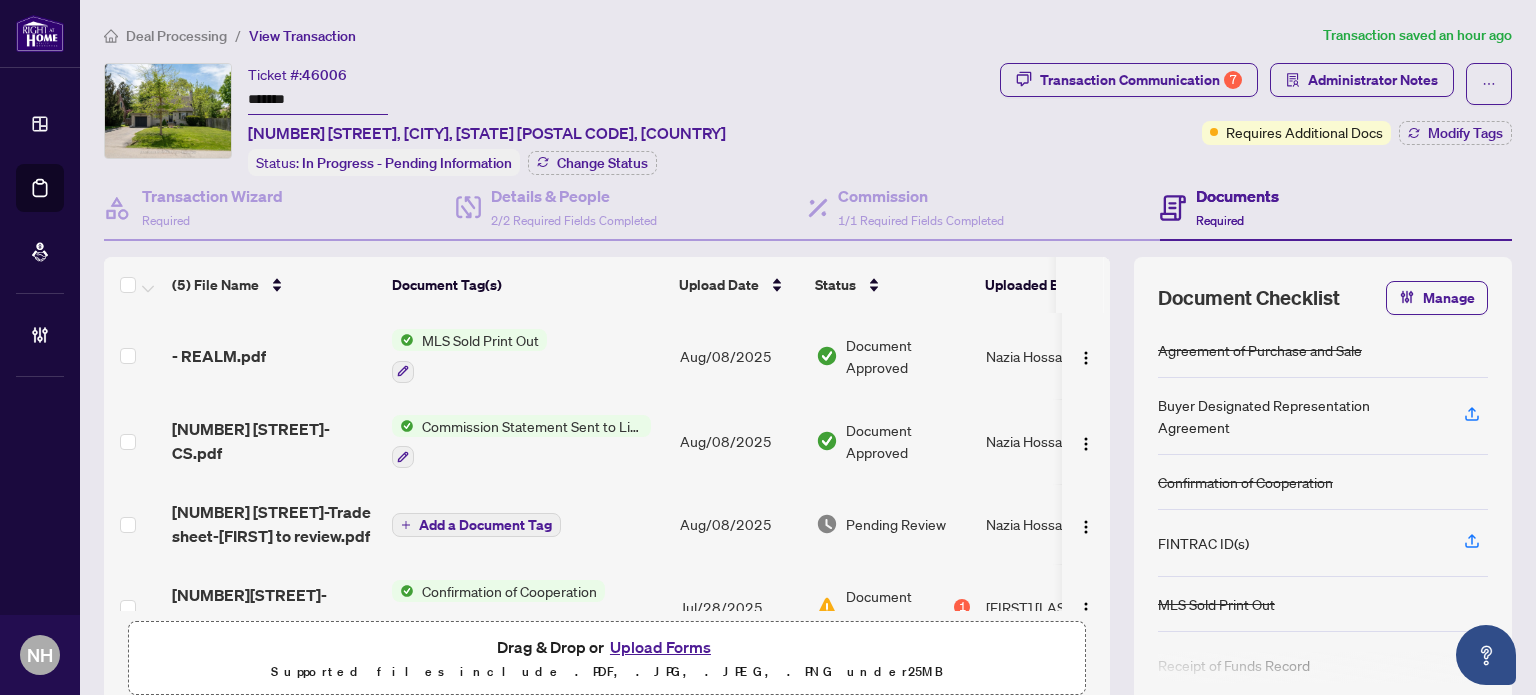 click on "Deal Processing" at bounding box center (176, 36) 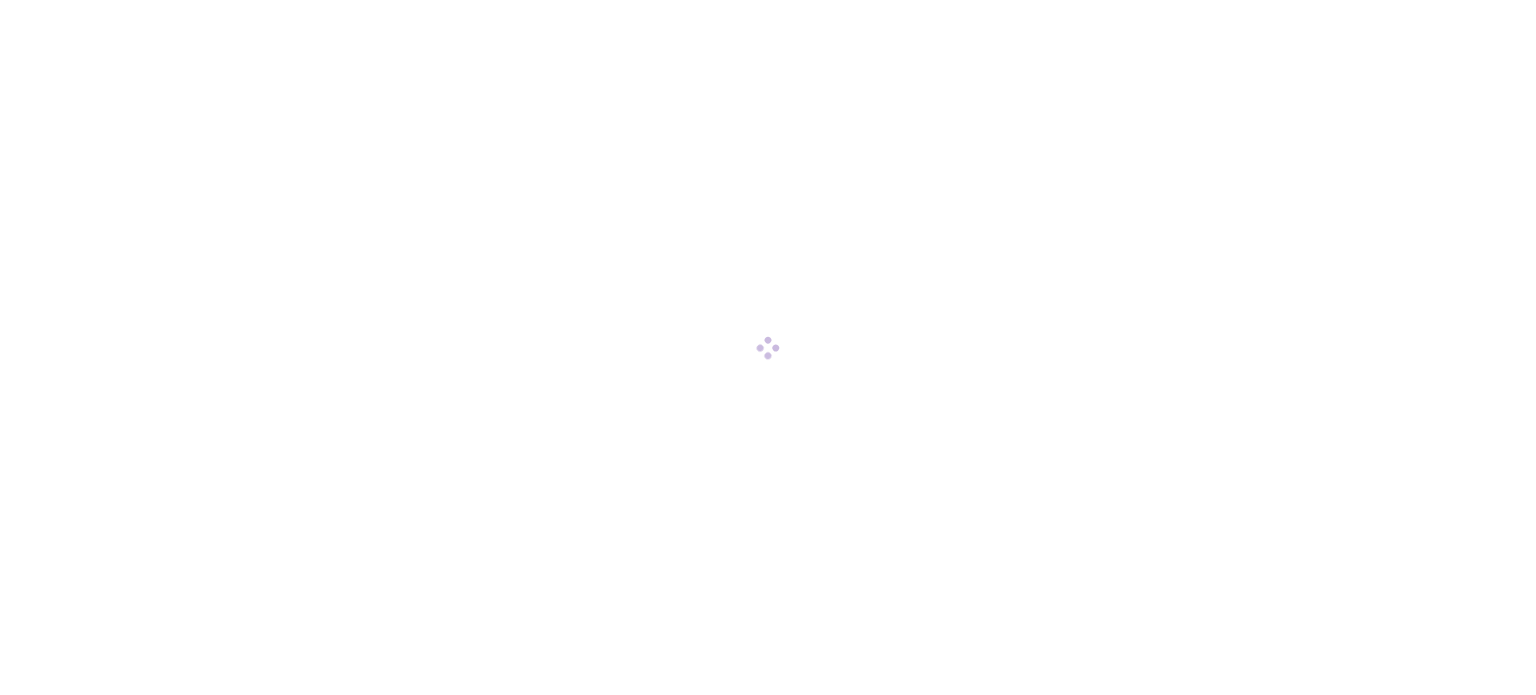scroll, scrollTop: 0, scrollLeft: 0, axis: both 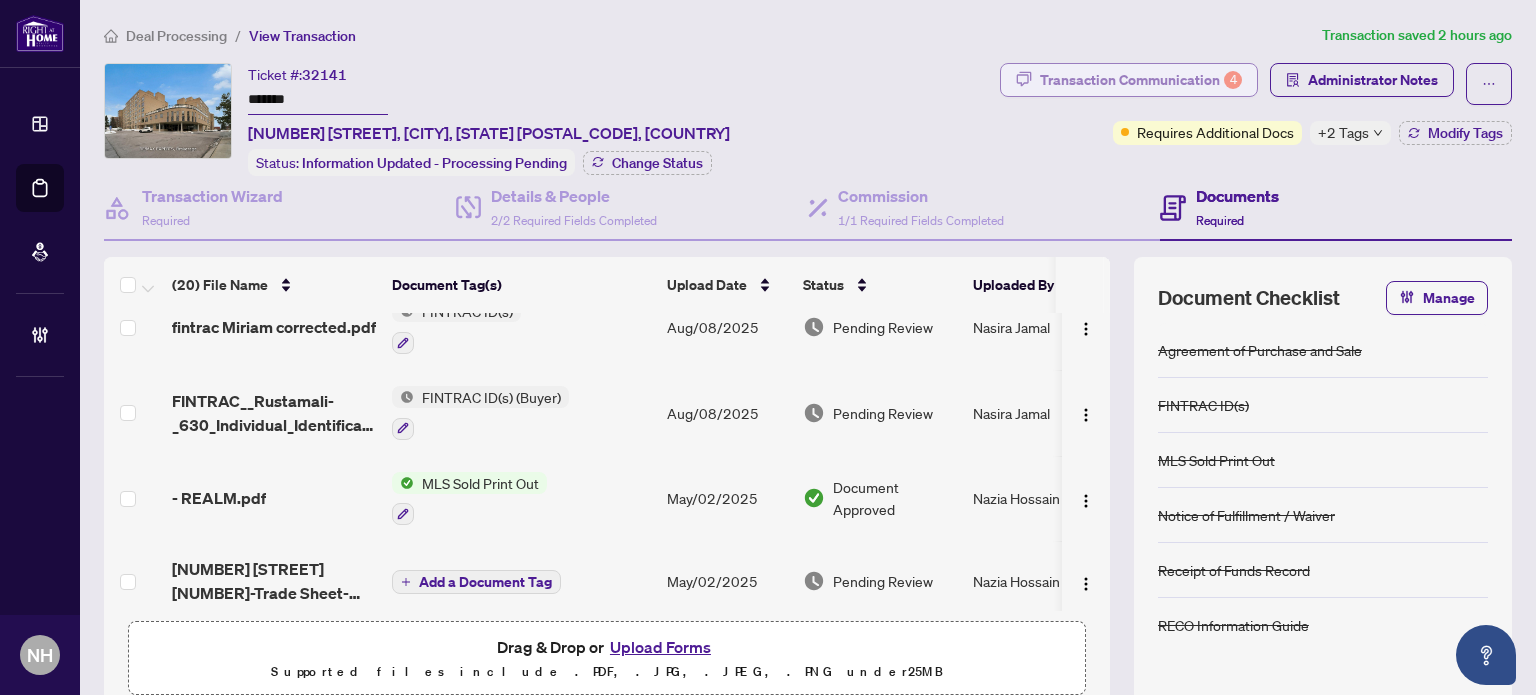 click on "Transaction Communication 4" at bounding box center (1141, 80) 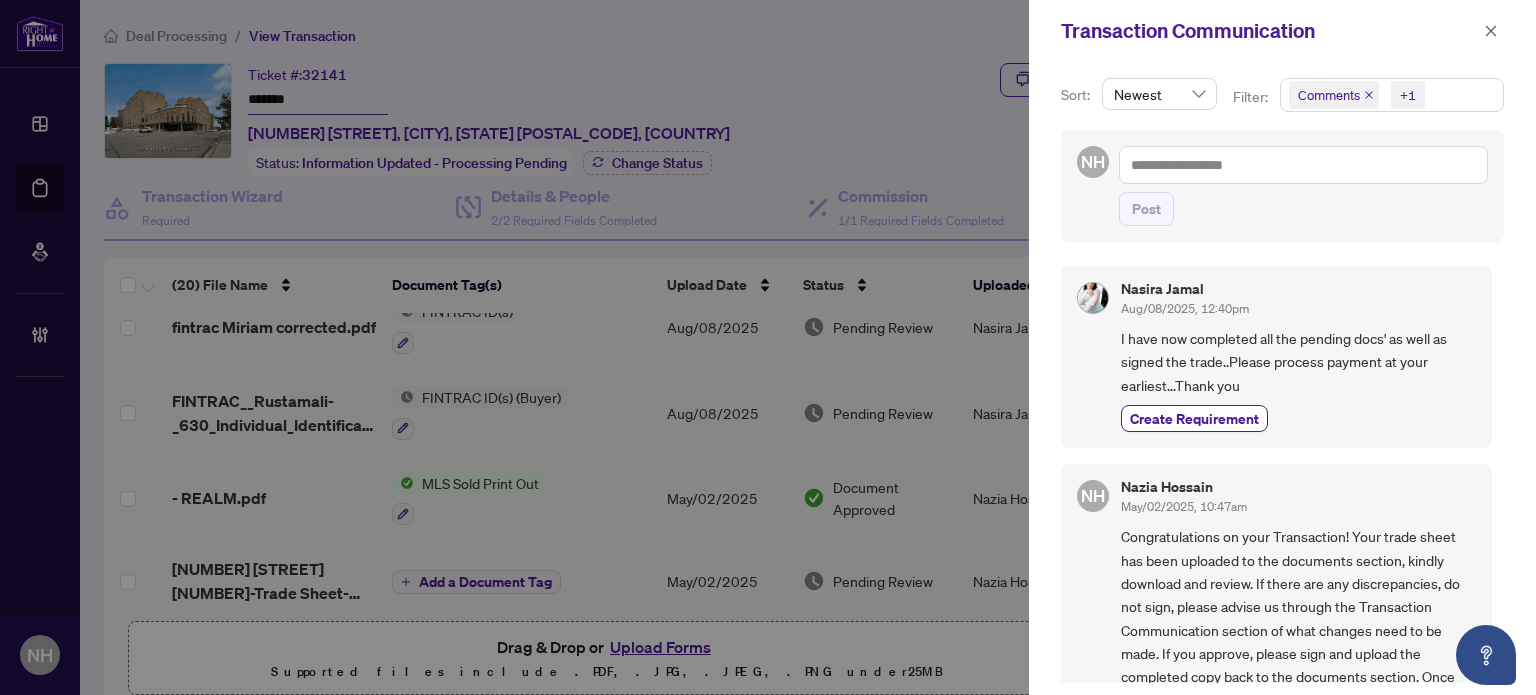 scroll, scrollTop: 2, scrollLeft: 0, axis: vertical 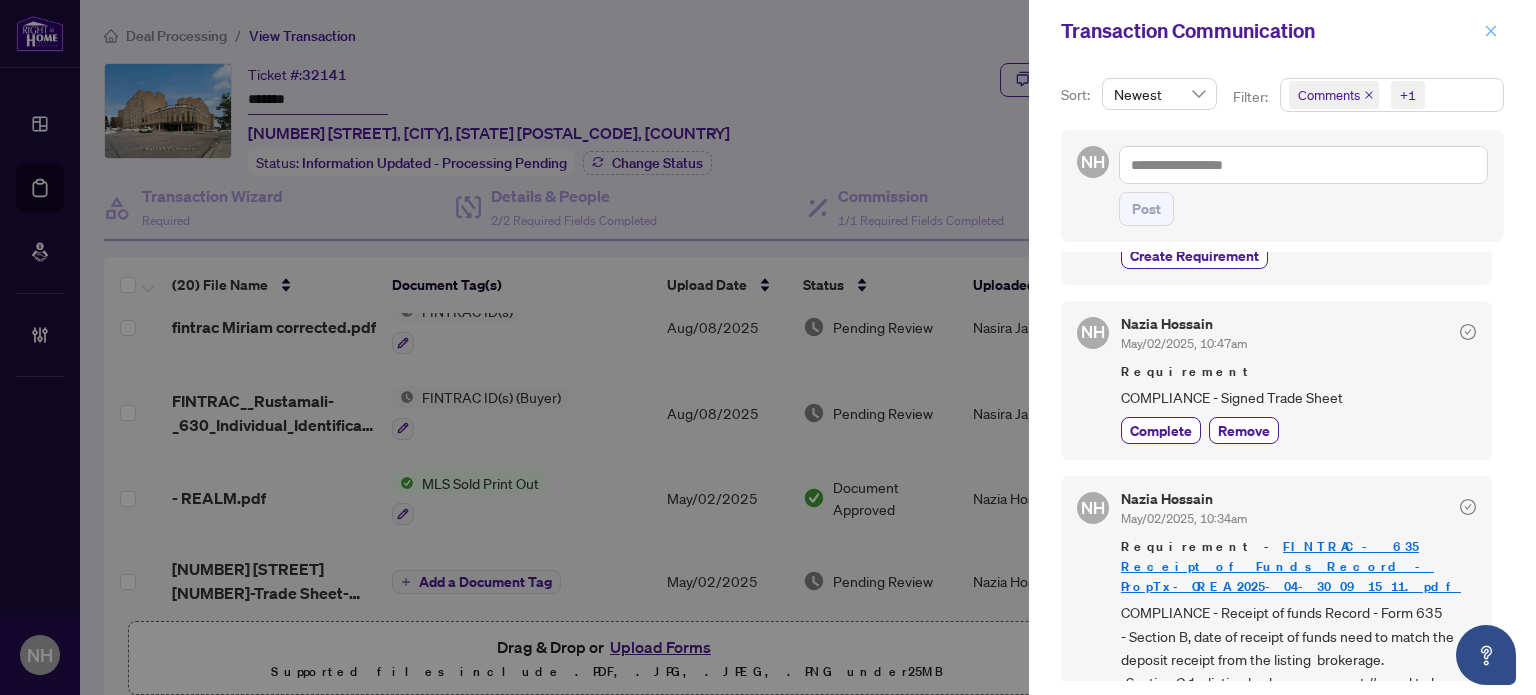 click 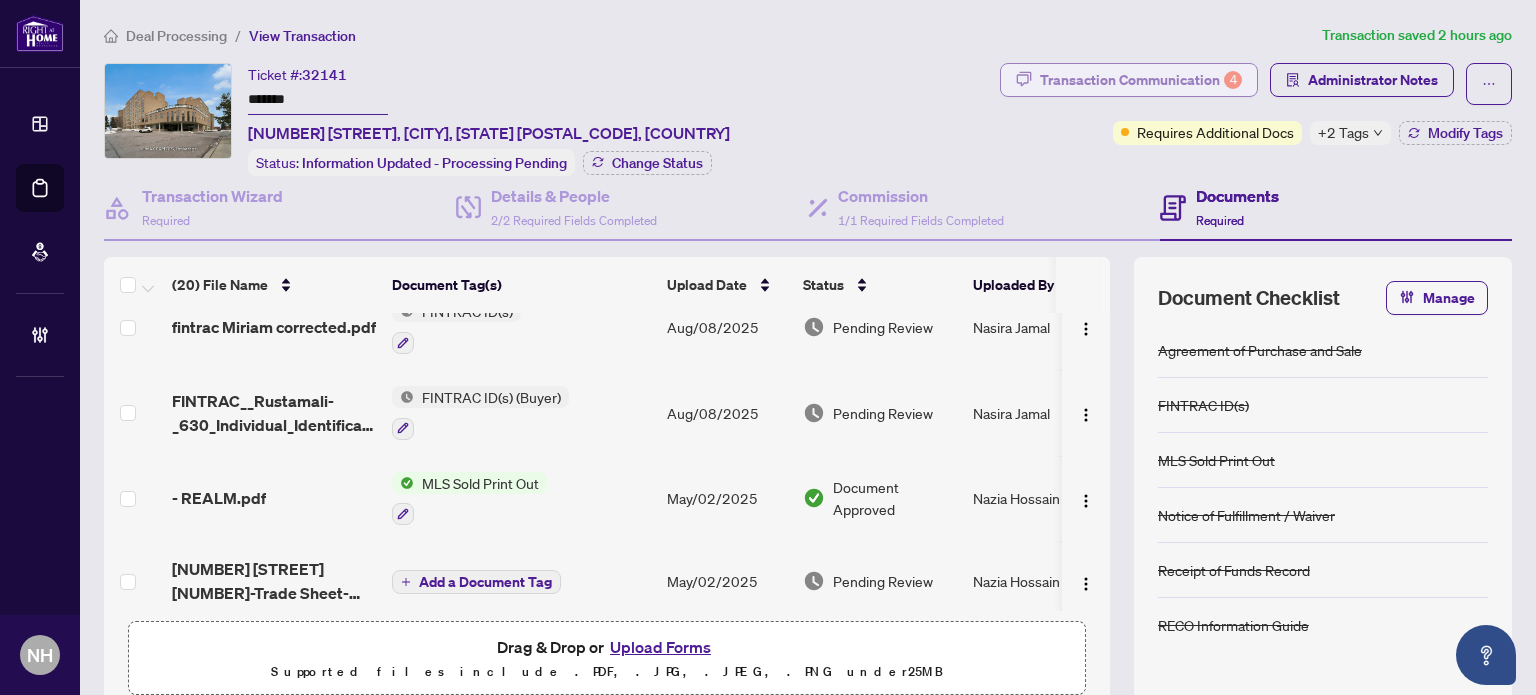 click on "Transaction Communication 4" at bounding box center [1141, 80] 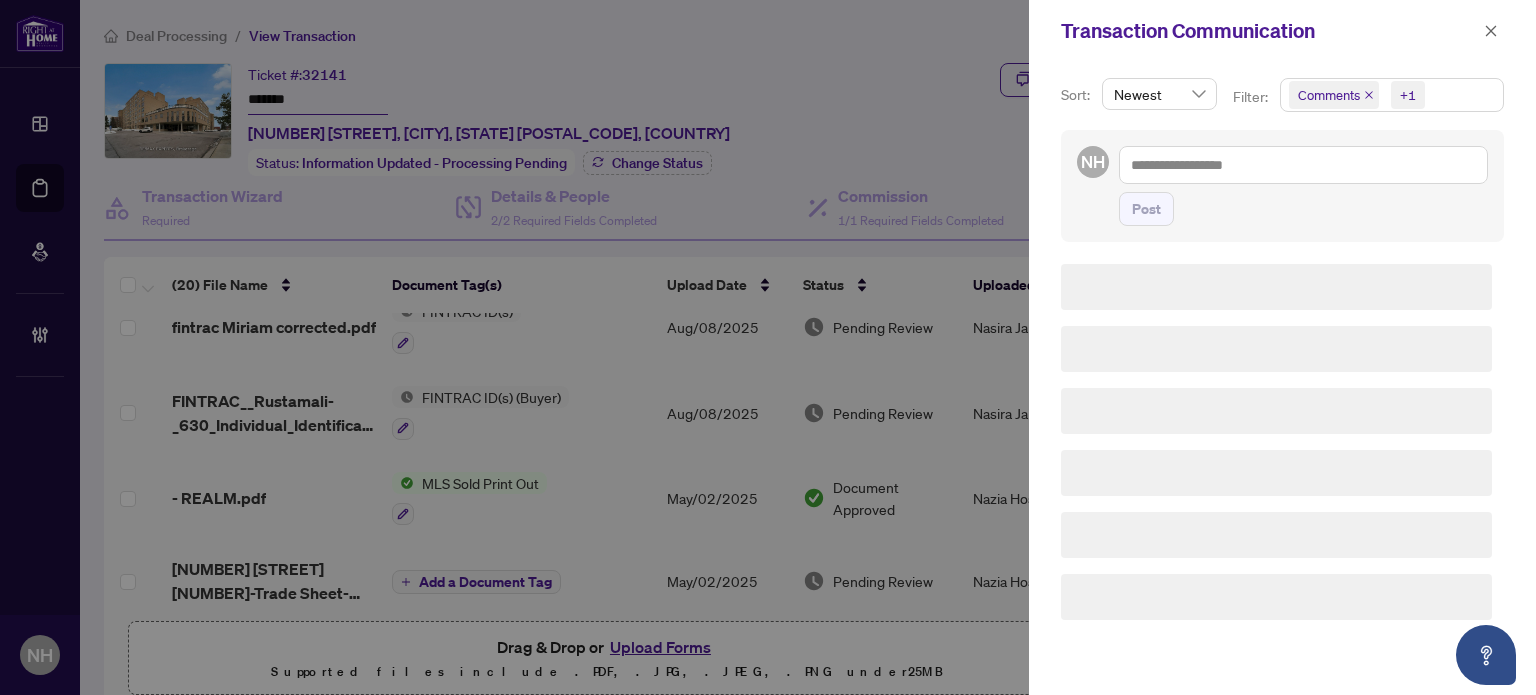 scroll, scrollTop: 0, scrollLeft: 0, axis: both 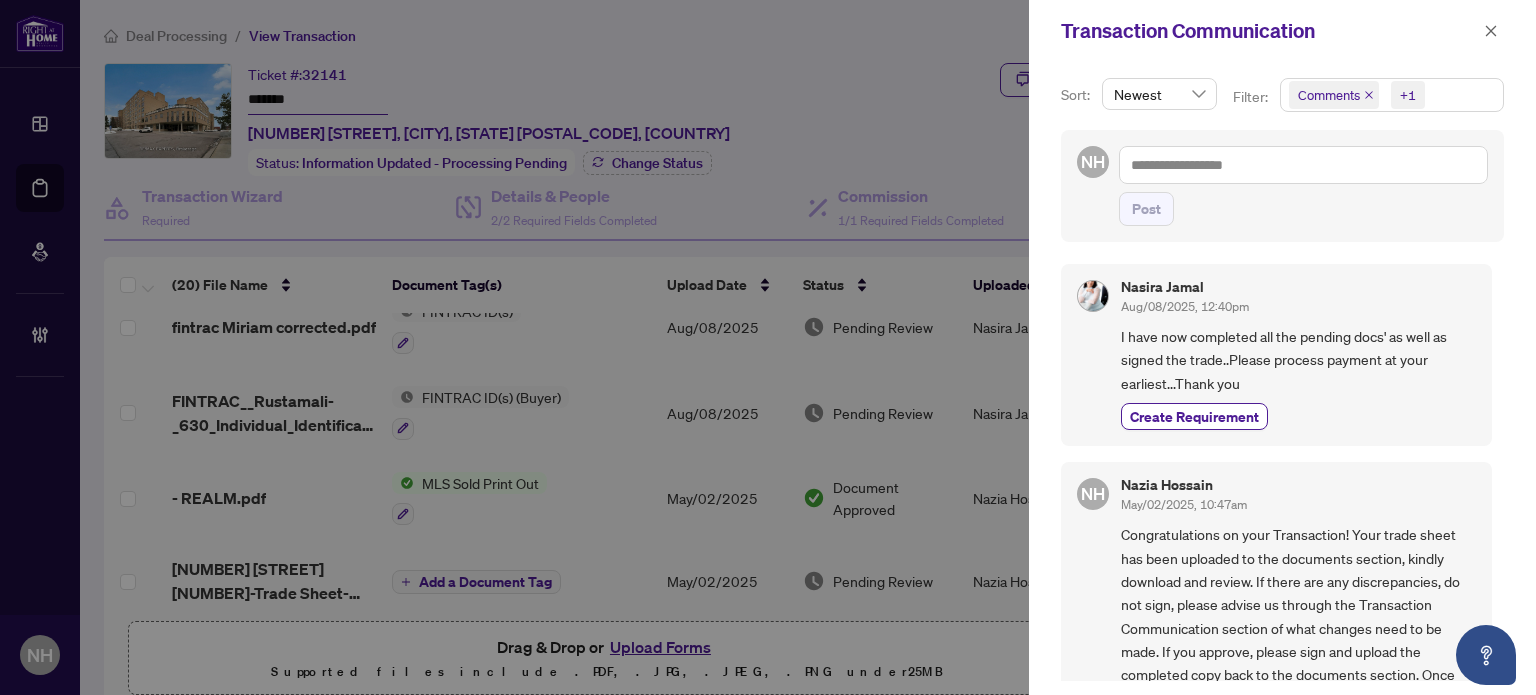 click on "Comments +1" at bounding box center [1392, 95] 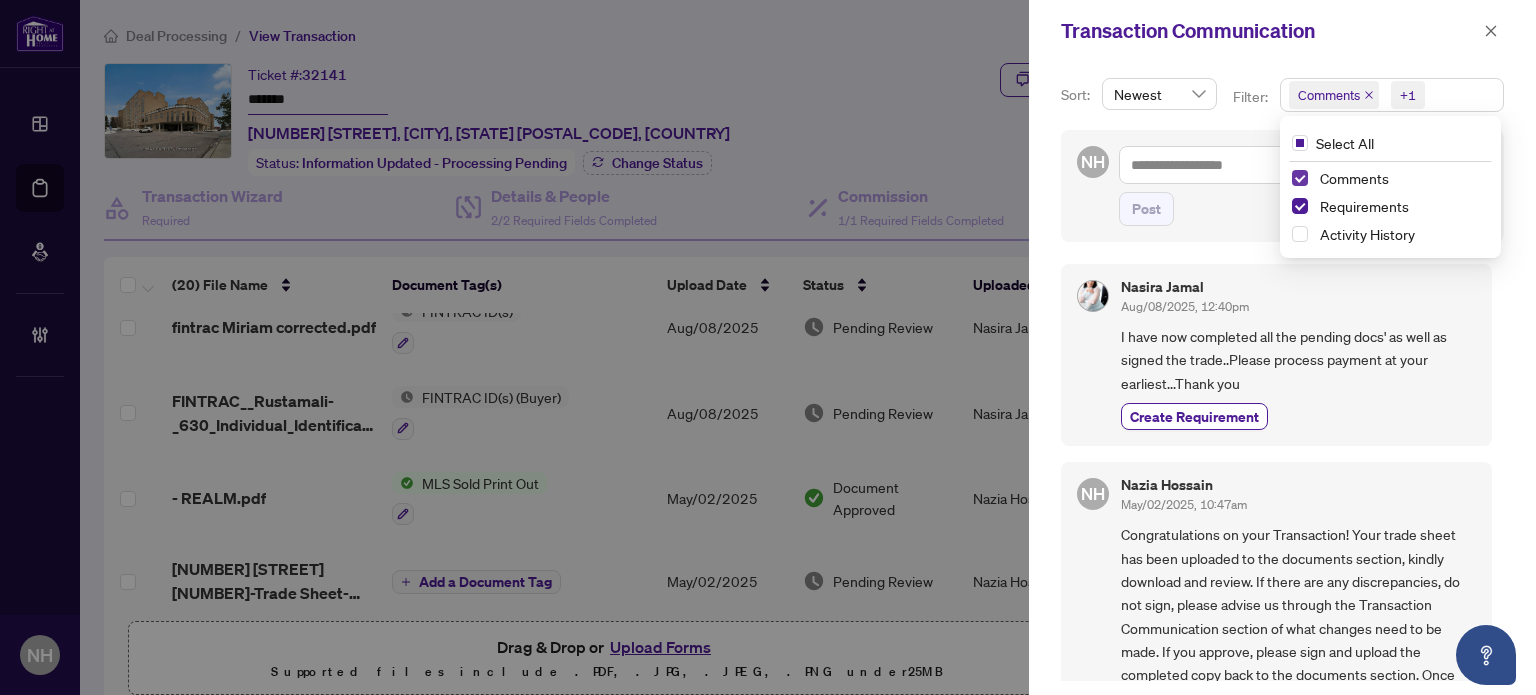 click at bounding box center [1300, 178] 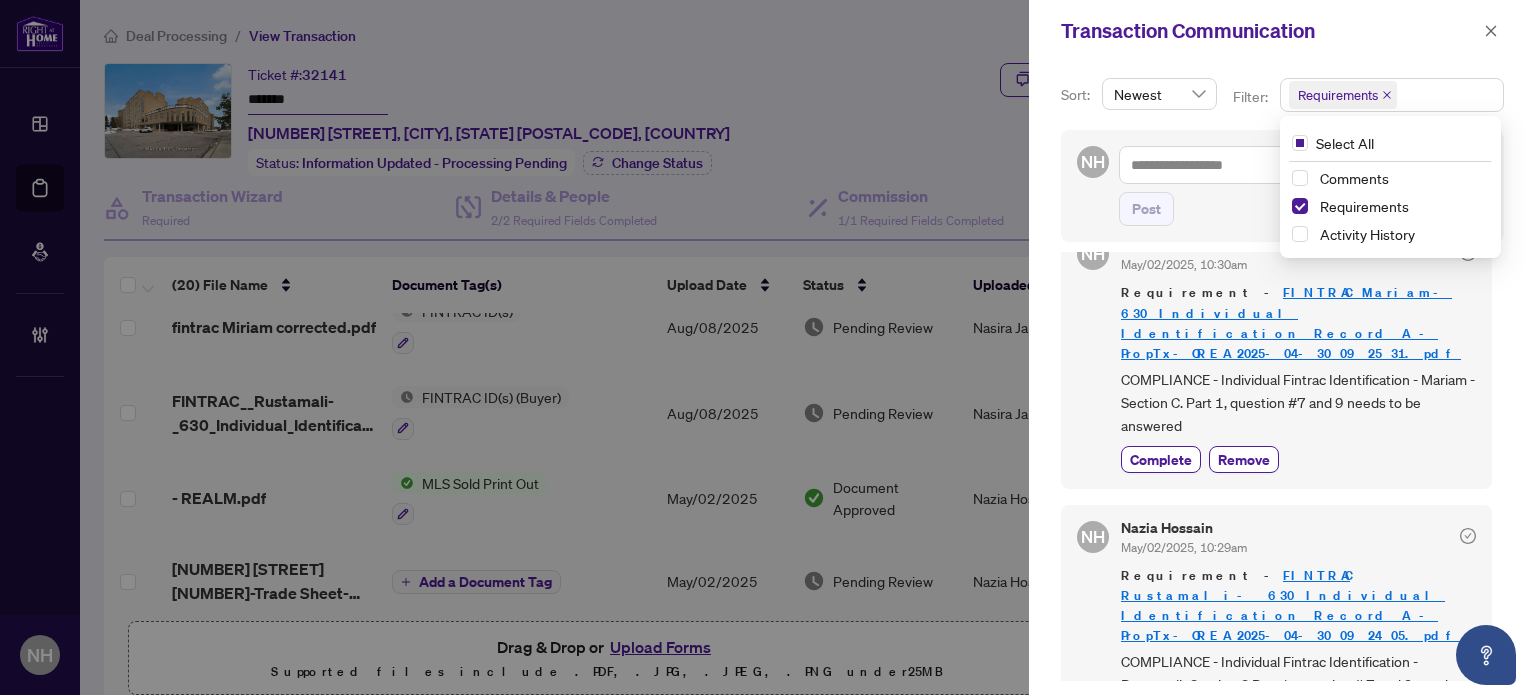 scroll, scrollTop: 716, scrollLeft: 0, axis: vertical 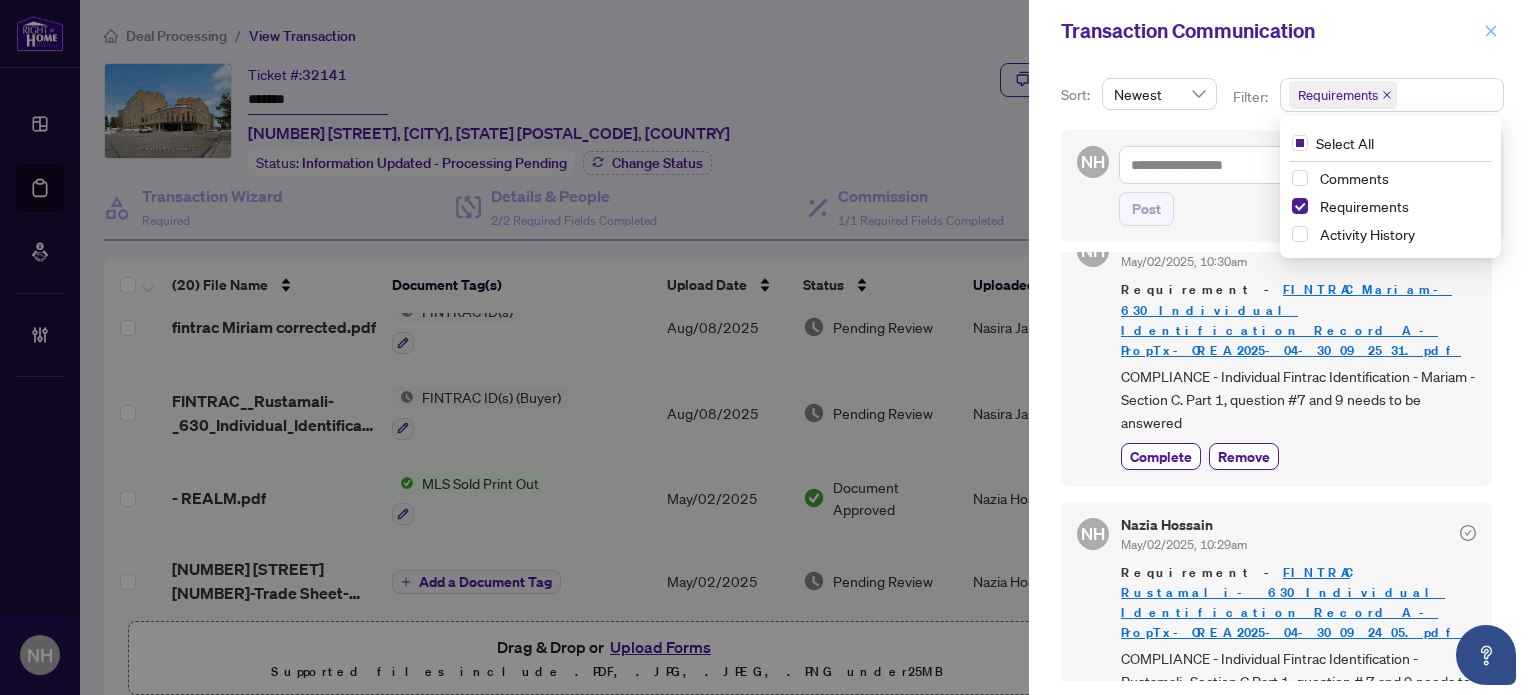 click 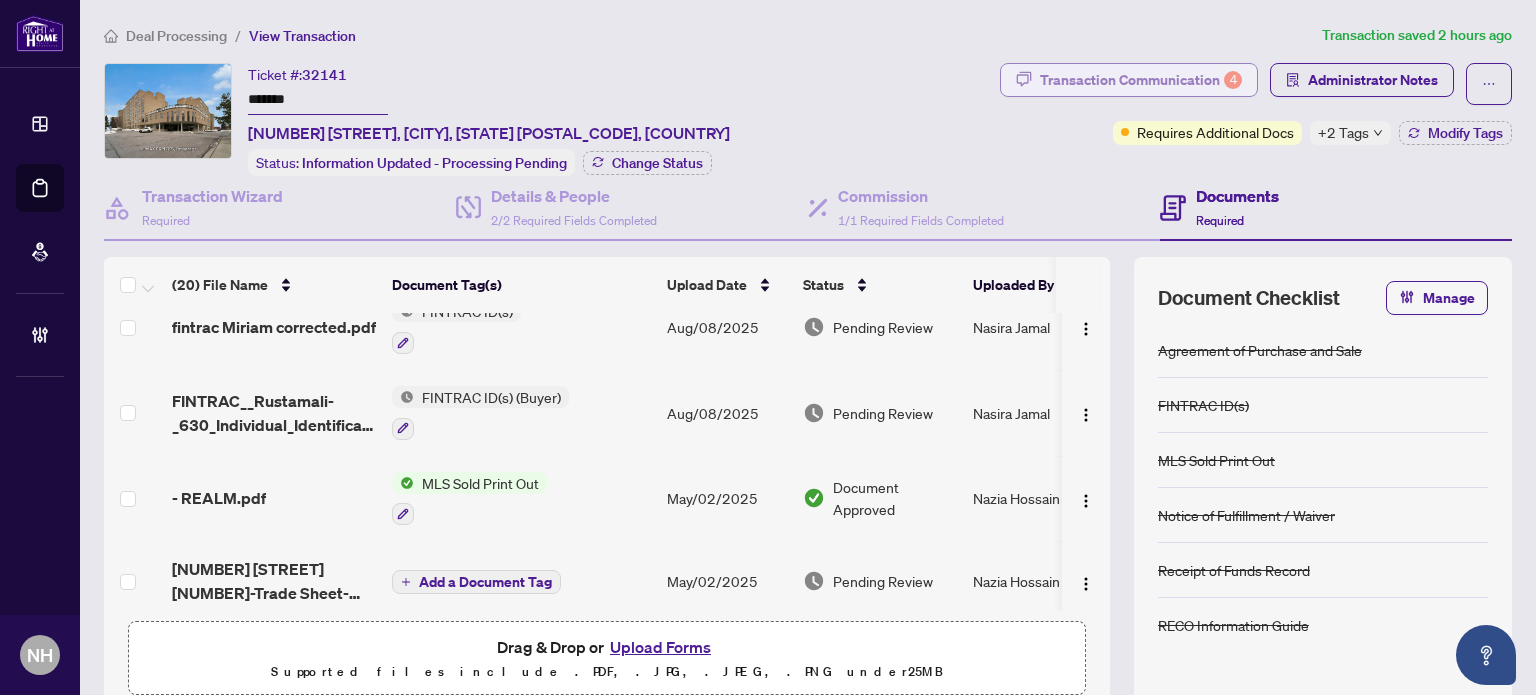 click on "Transaction Communication 4" at bounding box center [1141, 80] 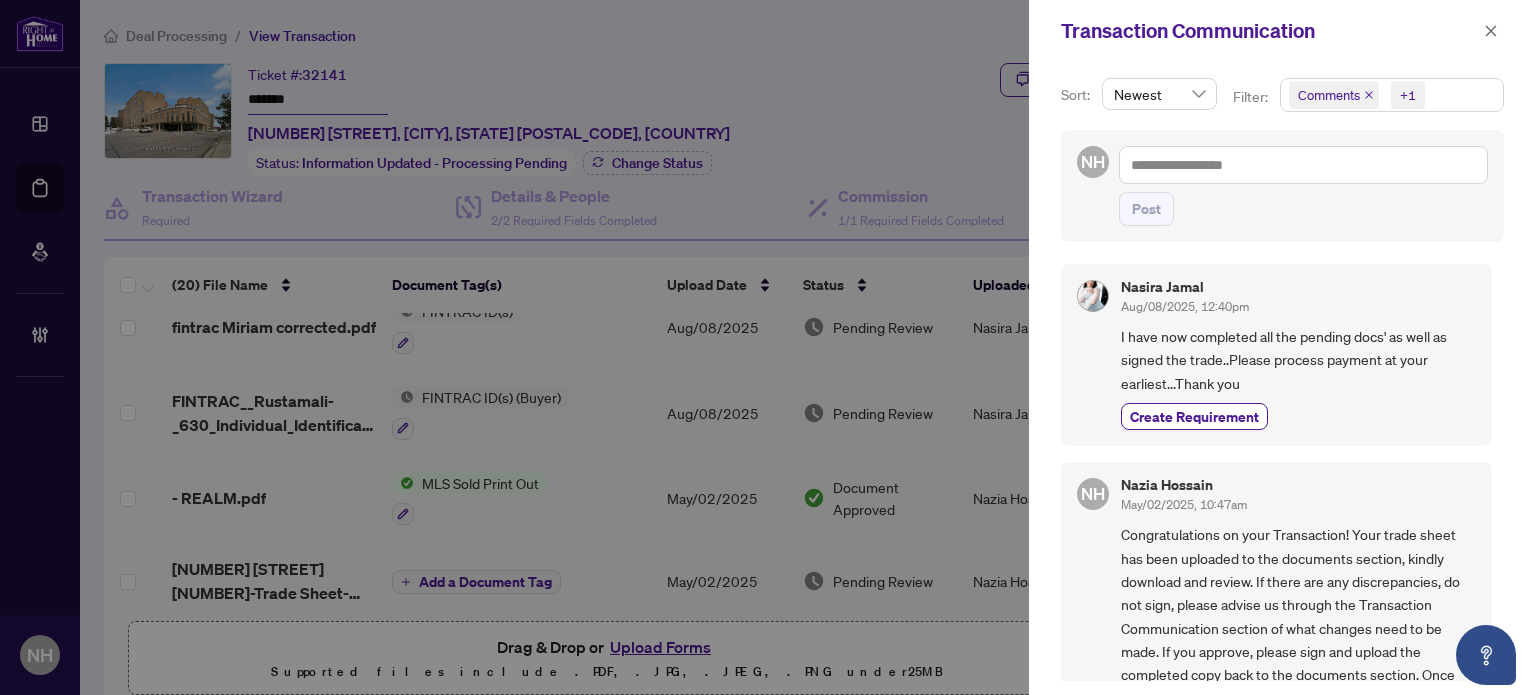 click on "Comments" at bounding box center [1334, 95] 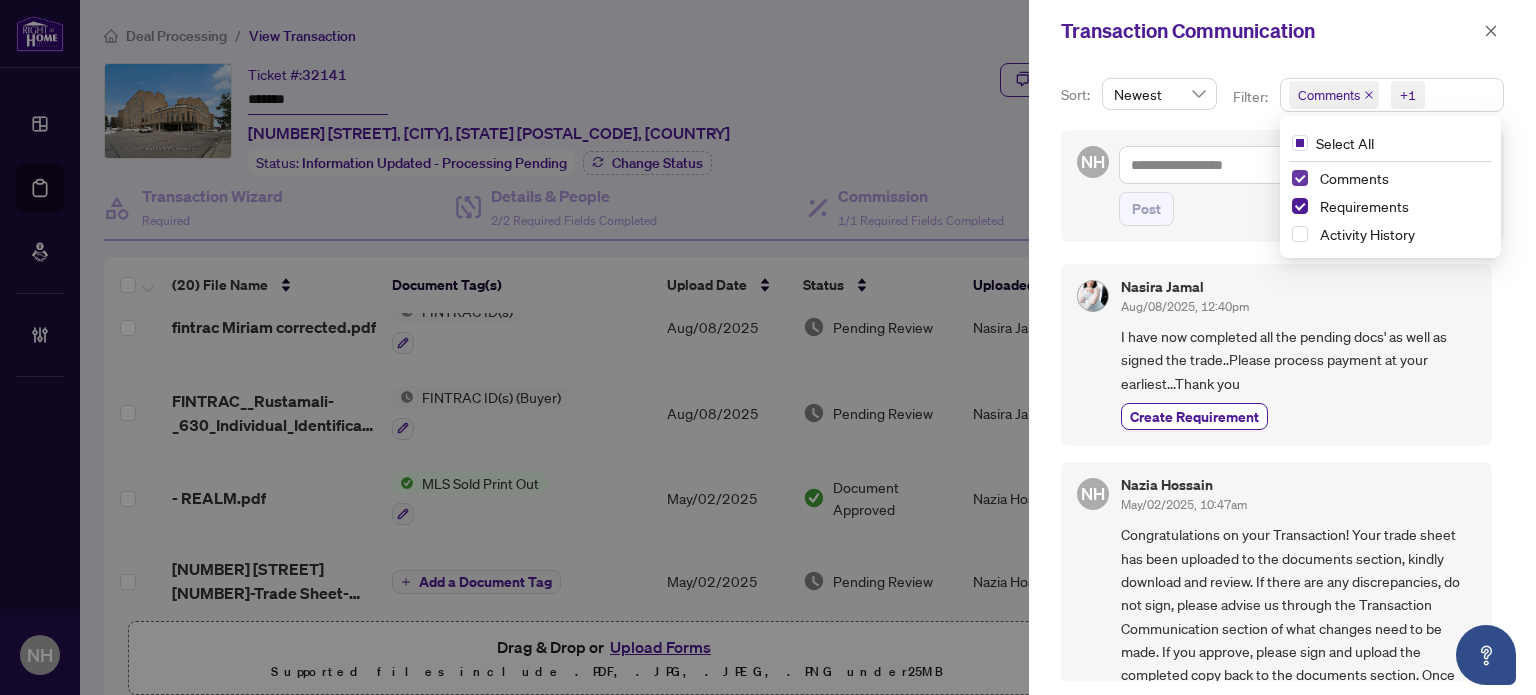 click at bounding box center (1300, 178) 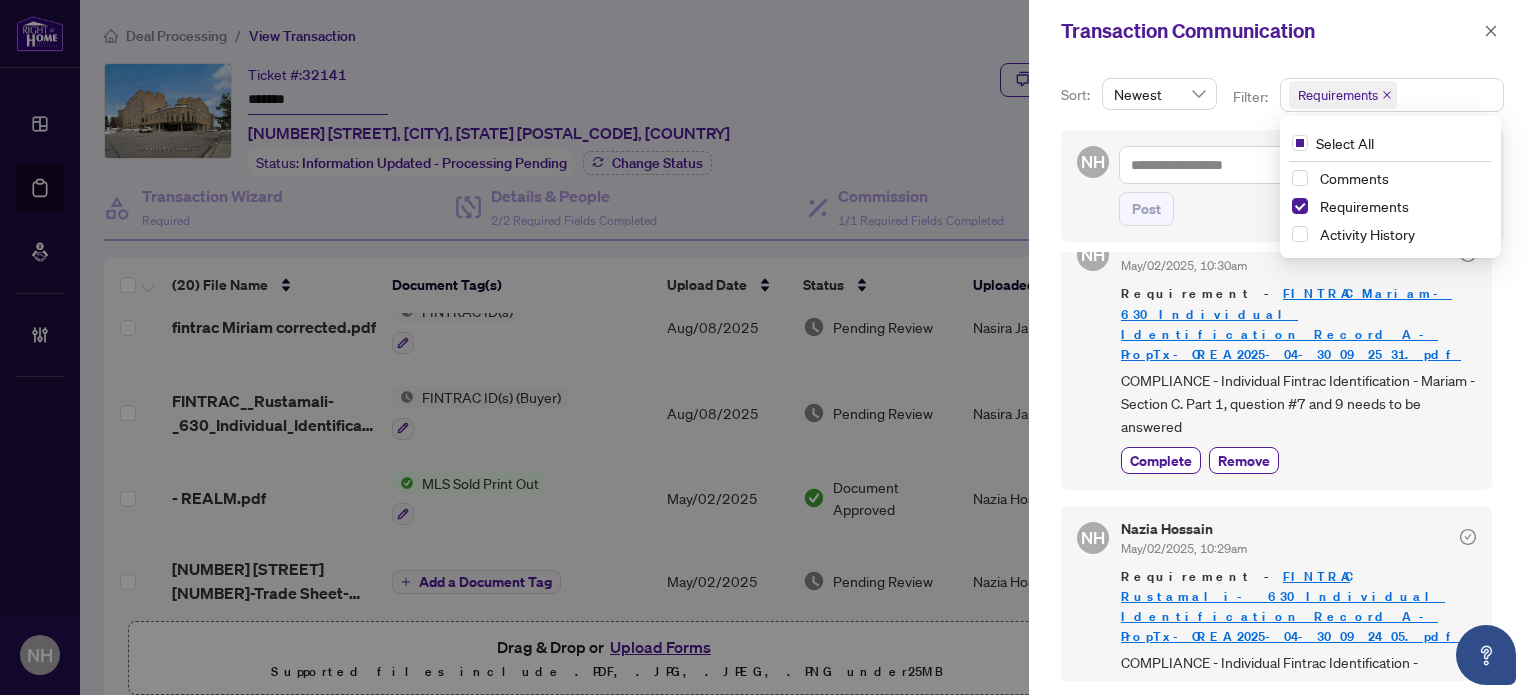 scroll, scrollTop: 716, scrollLeft: 0, axis: vertical 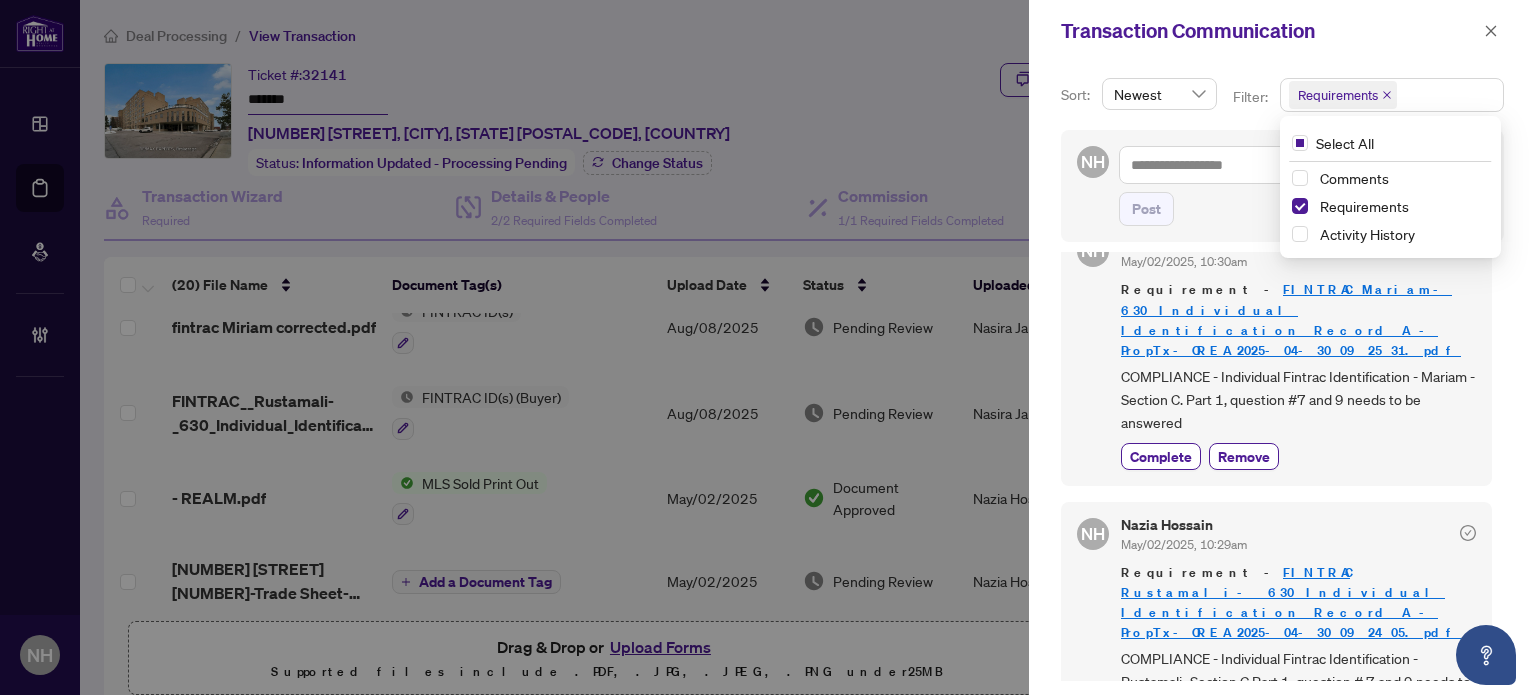 drag, startPoint x: 1486, startPoint y: 33, endPoint x: 1128, endPoint y: 139, distance: 373.3631 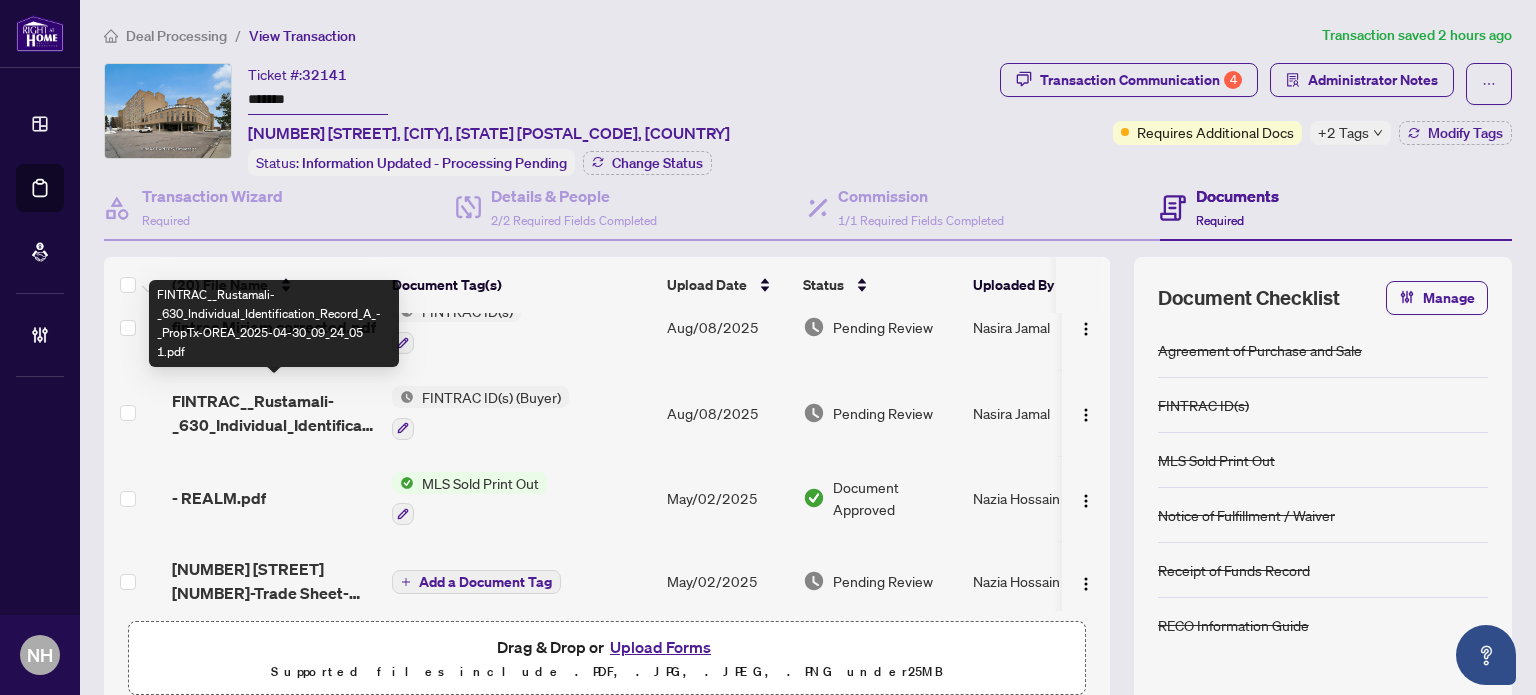 click on "FINTRAC__Rustamali-_630_Individual_Identification_Record_A_-_PropTx-OREA_2025-04-30_09_24_05 1.pdf" at bounding box center (274, 413) 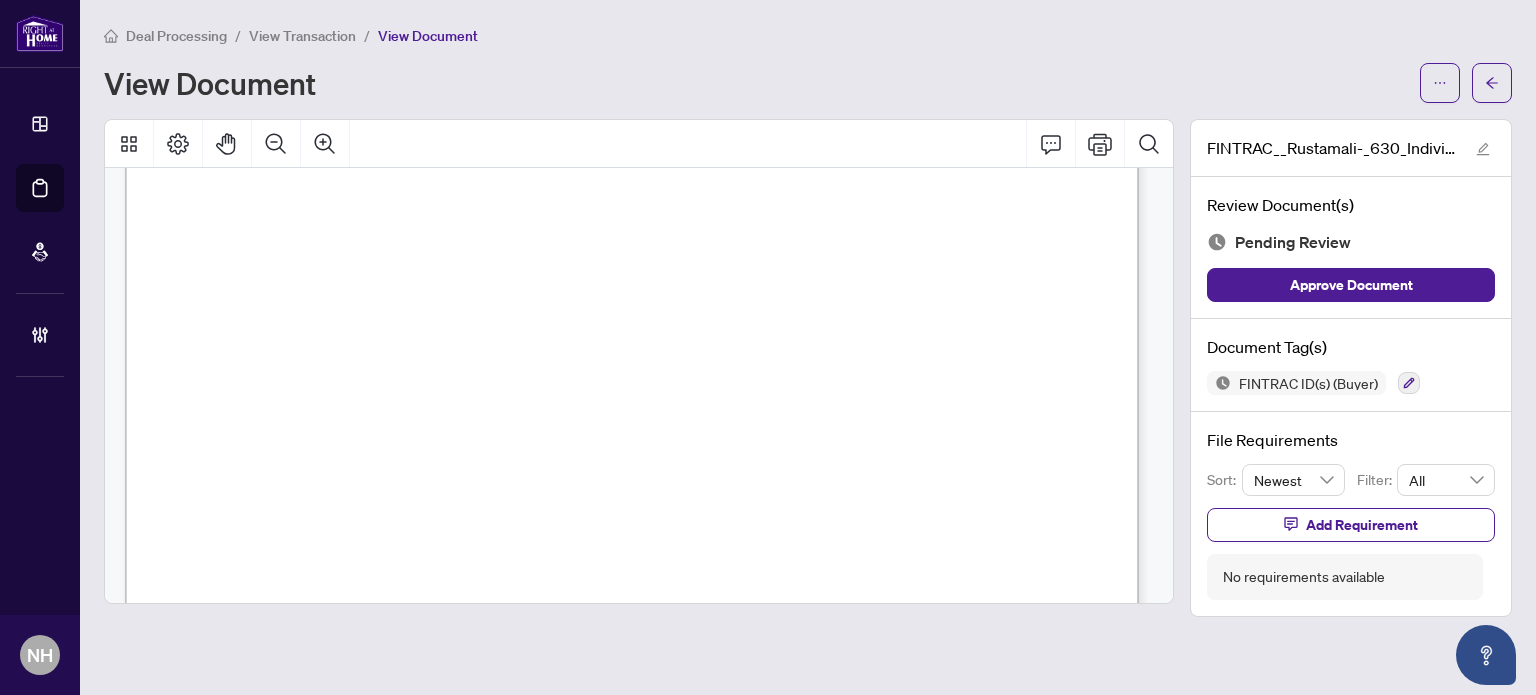 scroll, scrollTop: 400, scrollLeft: 0, axis: vertical 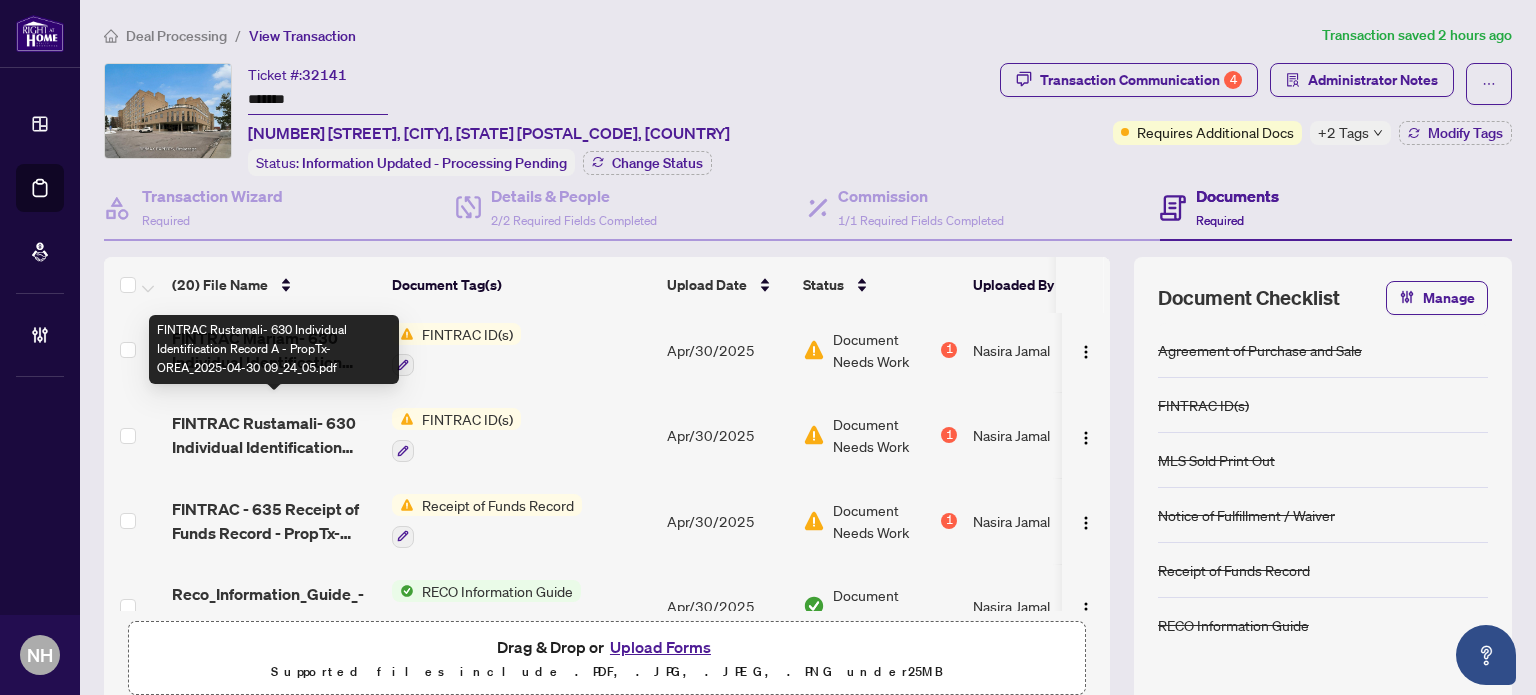 click on "FINTRAC  Rustamali- 630 Individual Identification Record A - PropTx-OREA_2025-04-30 09_24_05.pdf" at bounding box center (274, 435) 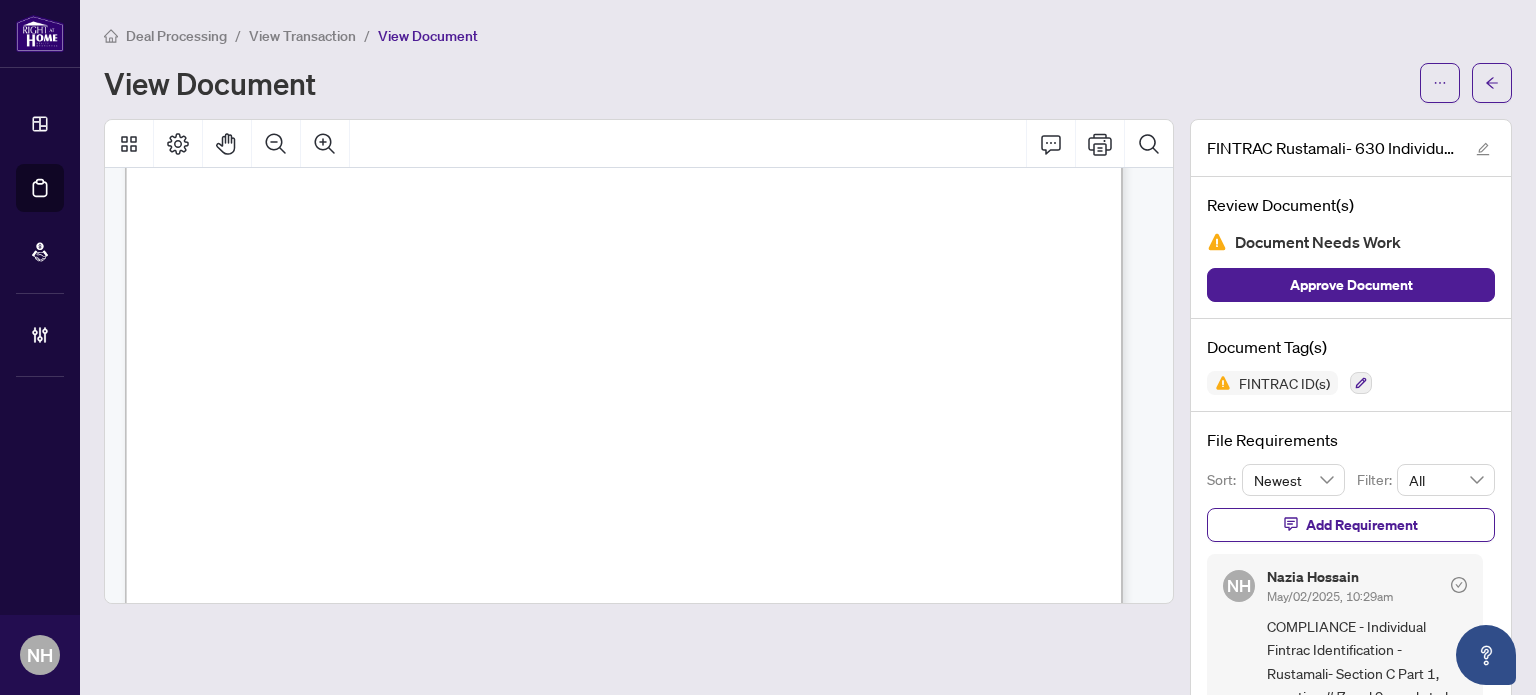 scroll, scrollTop: 4400, scrollLeft: 0, axis: vertical 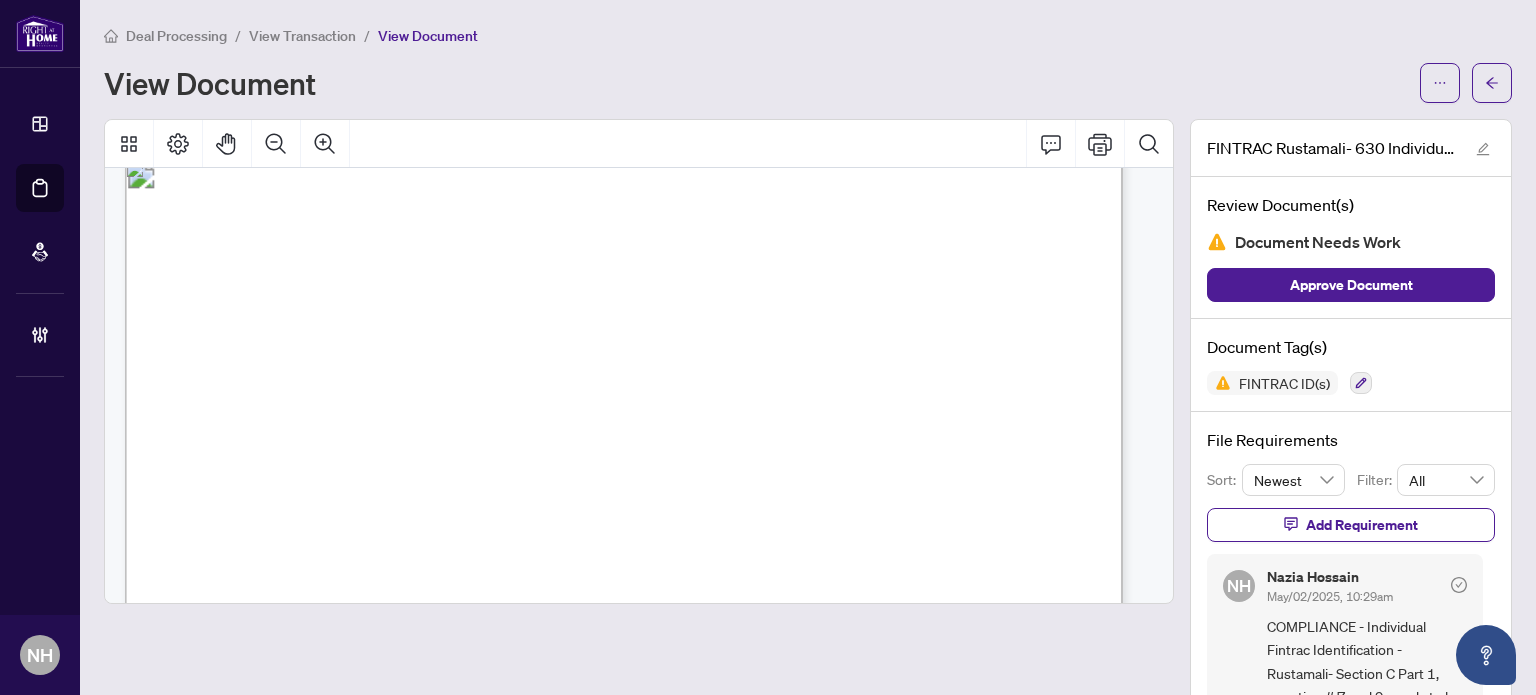 click on "View Transaction" at bounding box center (302, 36) 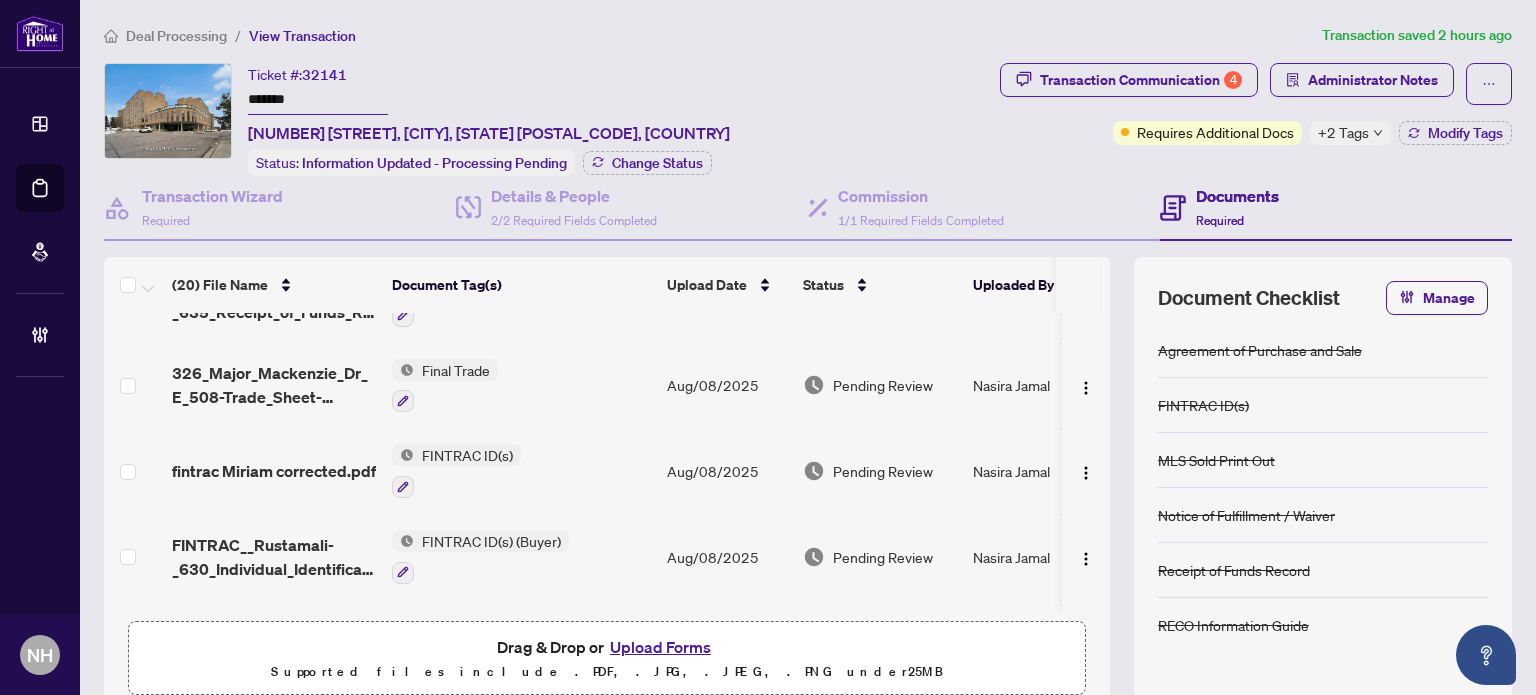 scroll, scrollTop: 100, scrollLeft: 0, axis: vertical 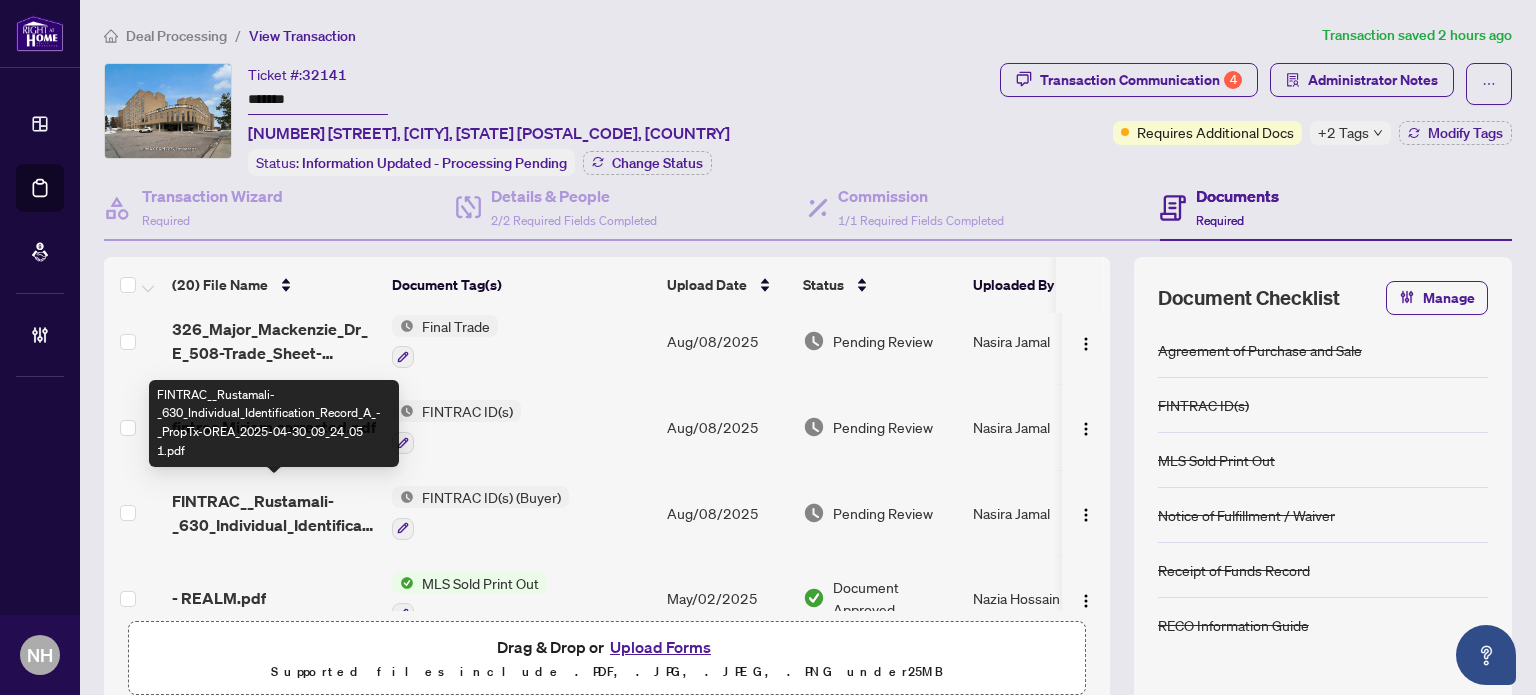 click on "FINTRAC__Rustamali-_630_Individual_Identification_Record_A_-_PropTx-OREA_2025-04-30_09_24_05 1.pdf" at bounding box center (274, 513) 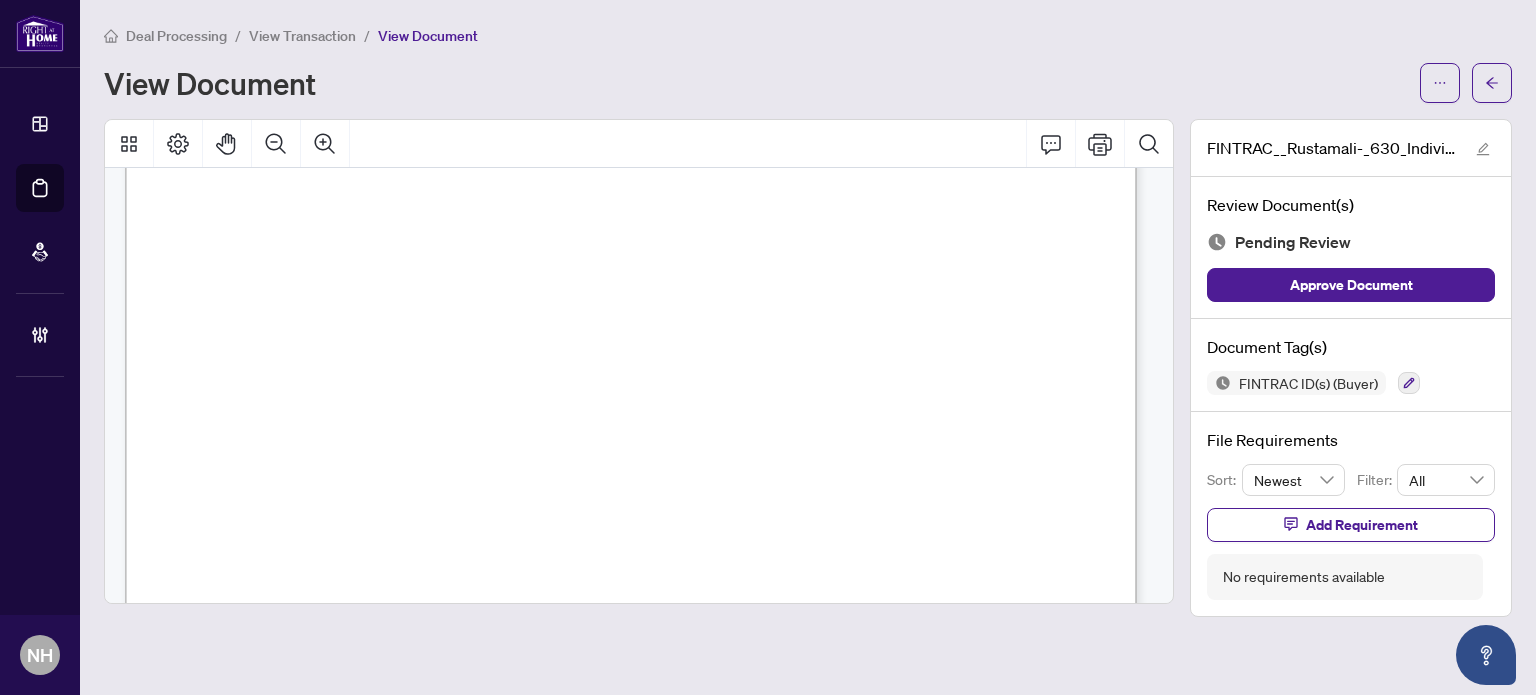 scroll, scrollTop: 400, scrollLeft: 0, axis: vertical 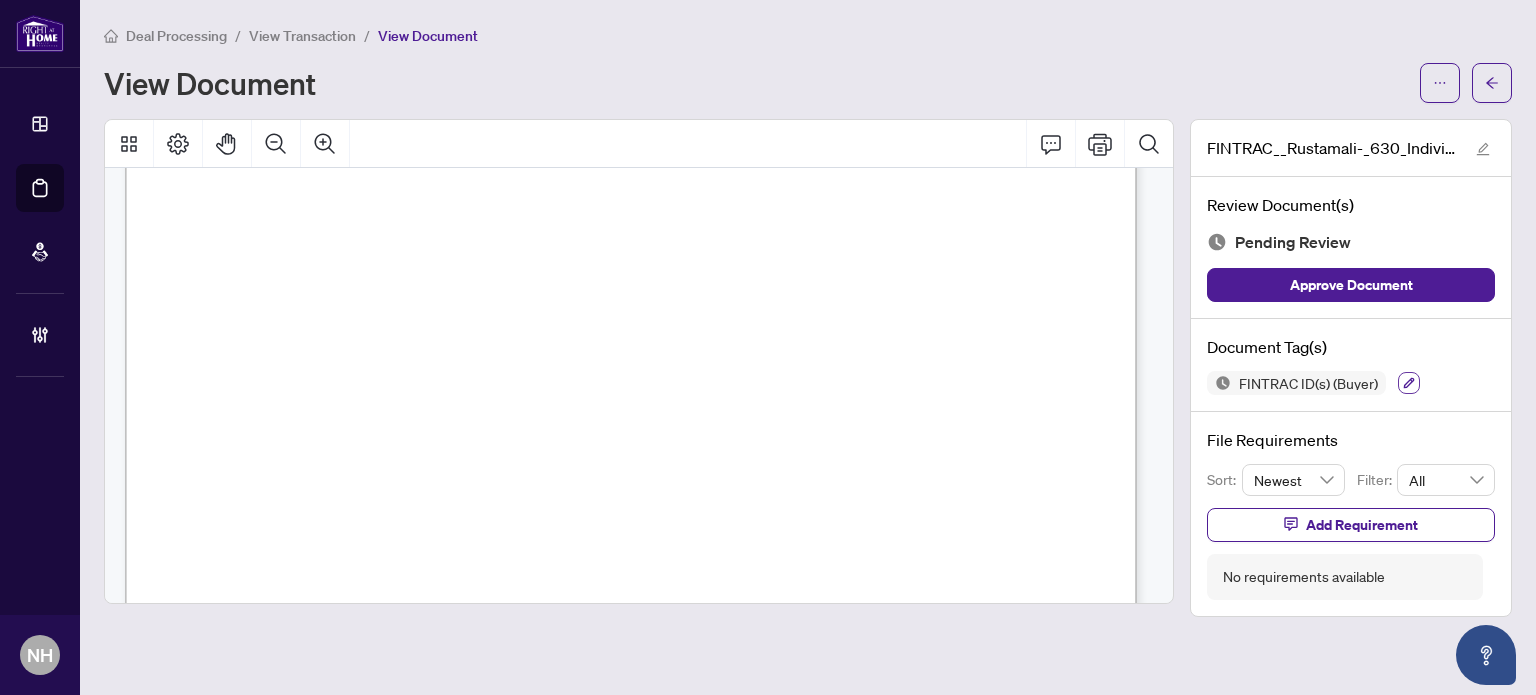 click at bounding box center [1409, 383] 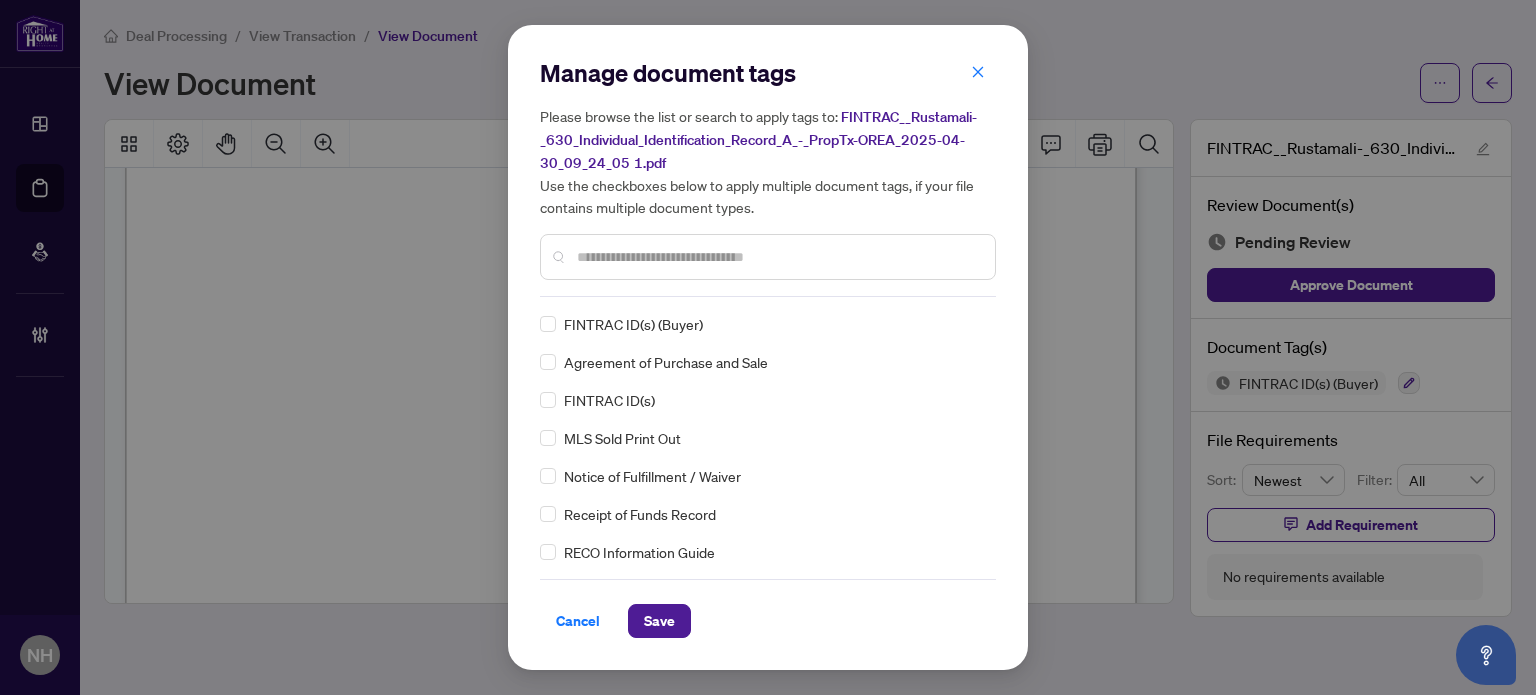 click at bounding box center (778, 257) 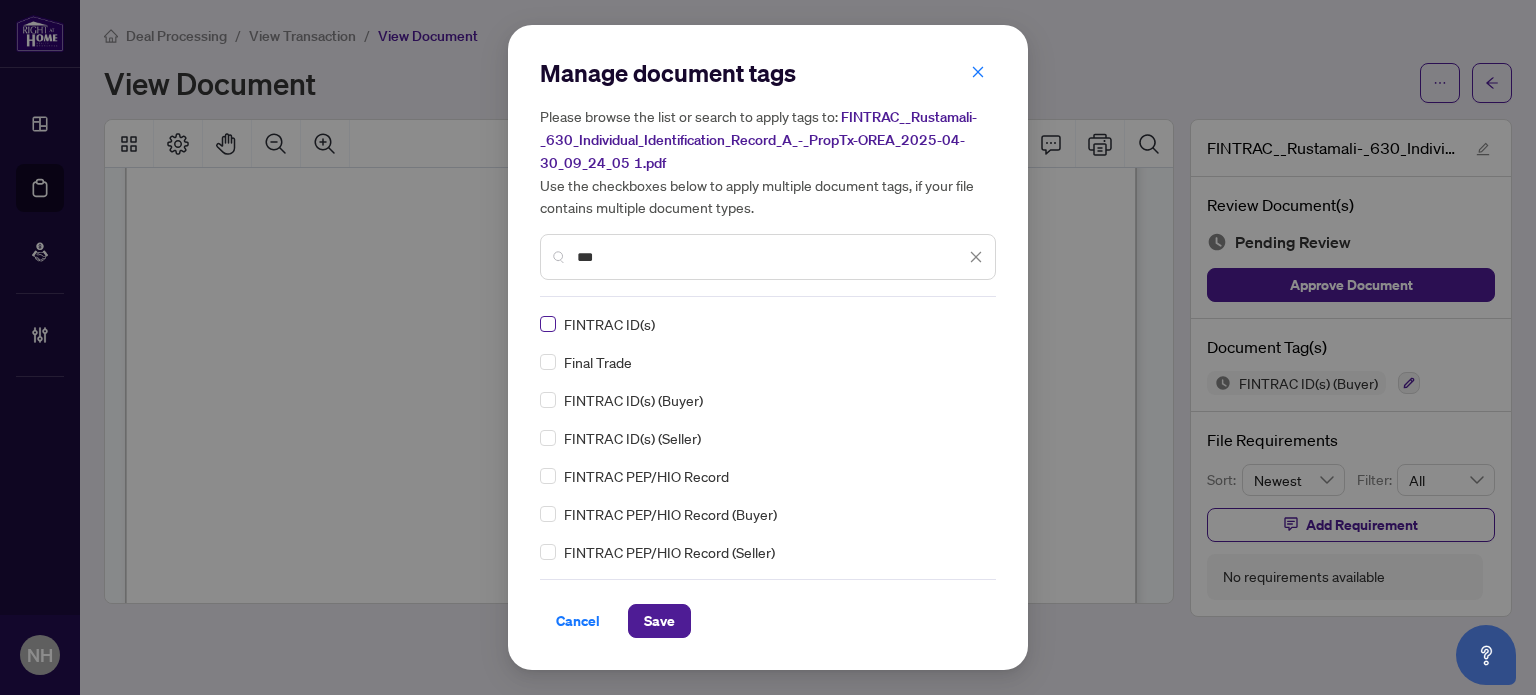 type on "***" 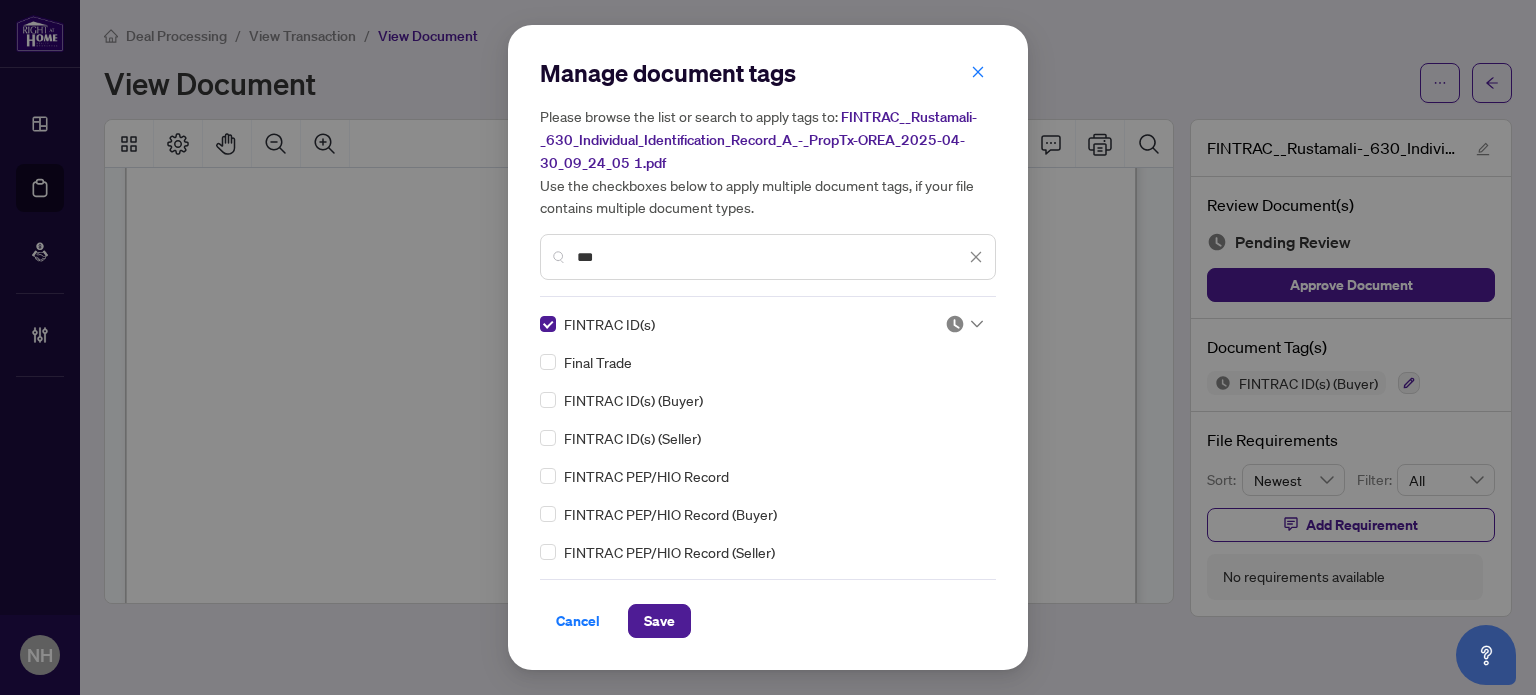 click 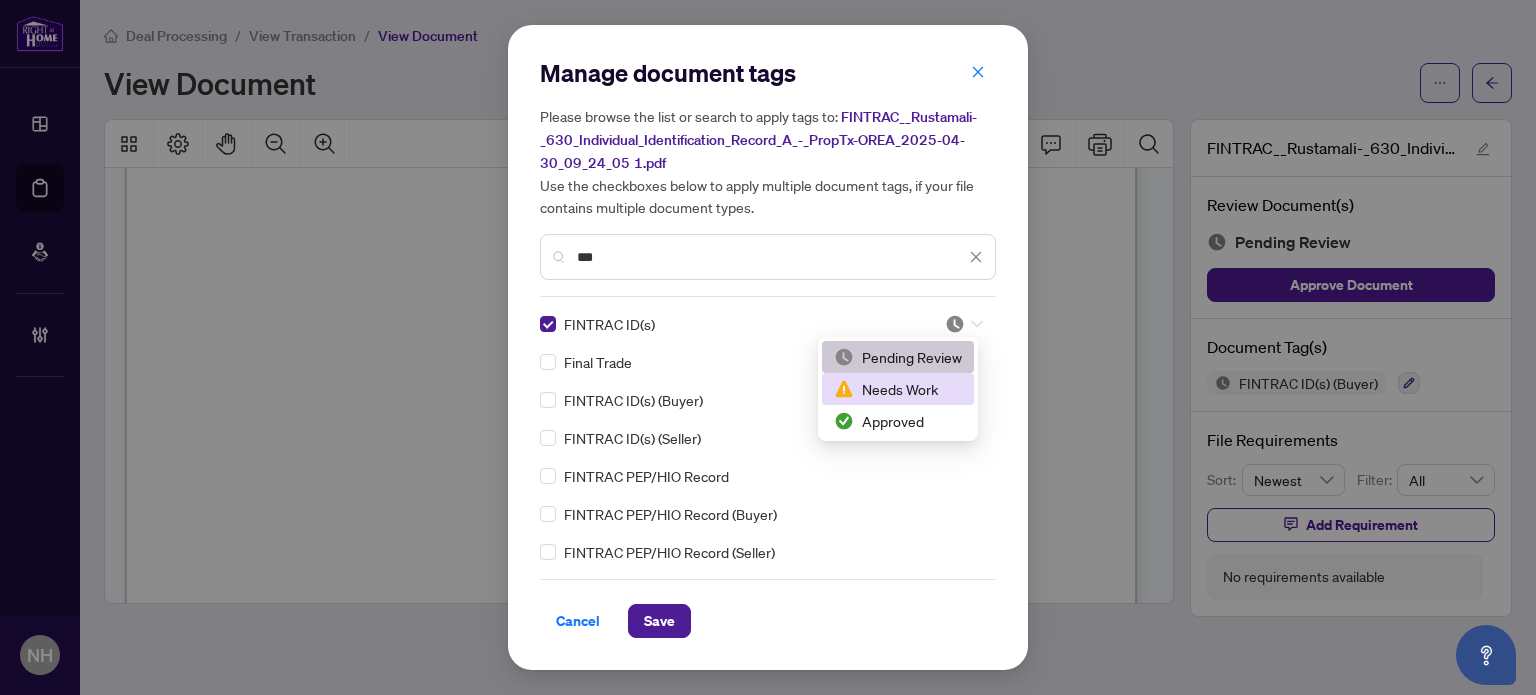 click on "Needs Work" at bounding box center [898, 389] 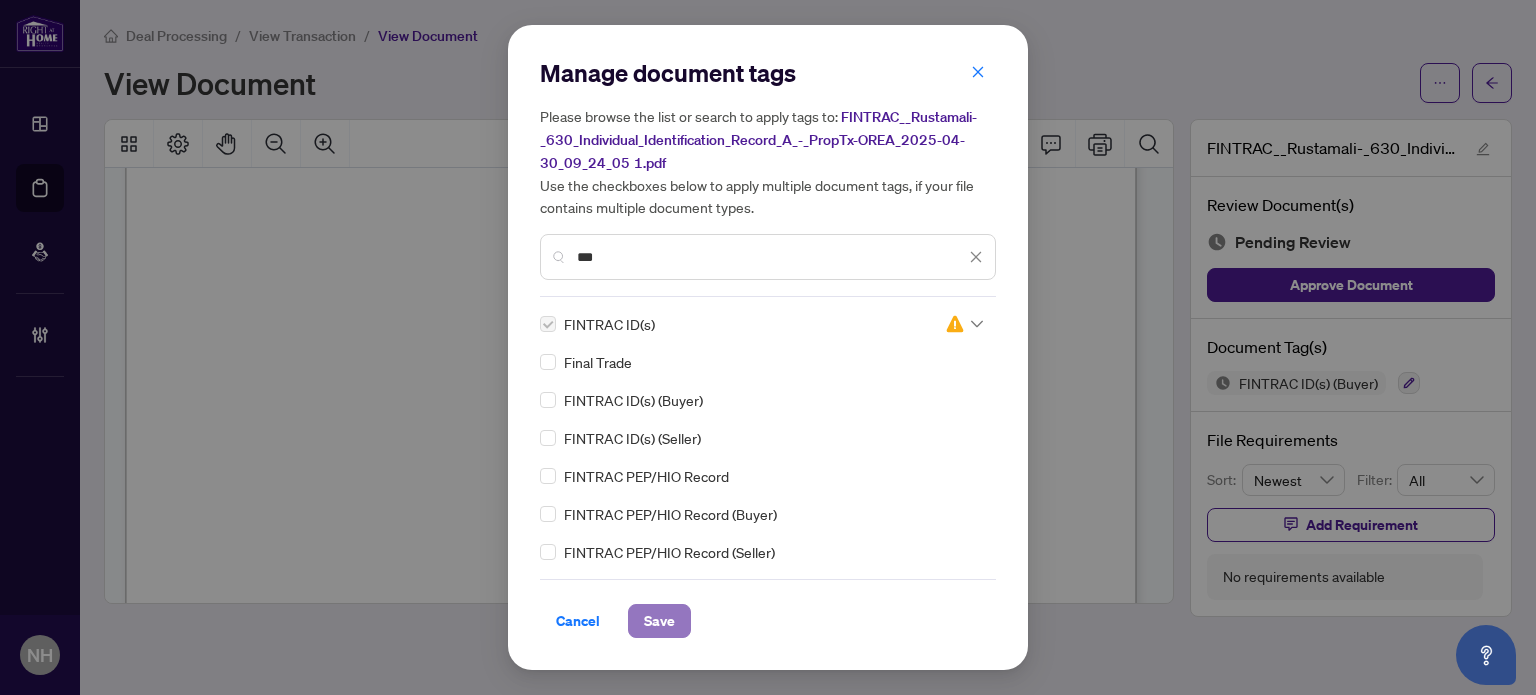 click on "Save" at bounding box center (659, 621) 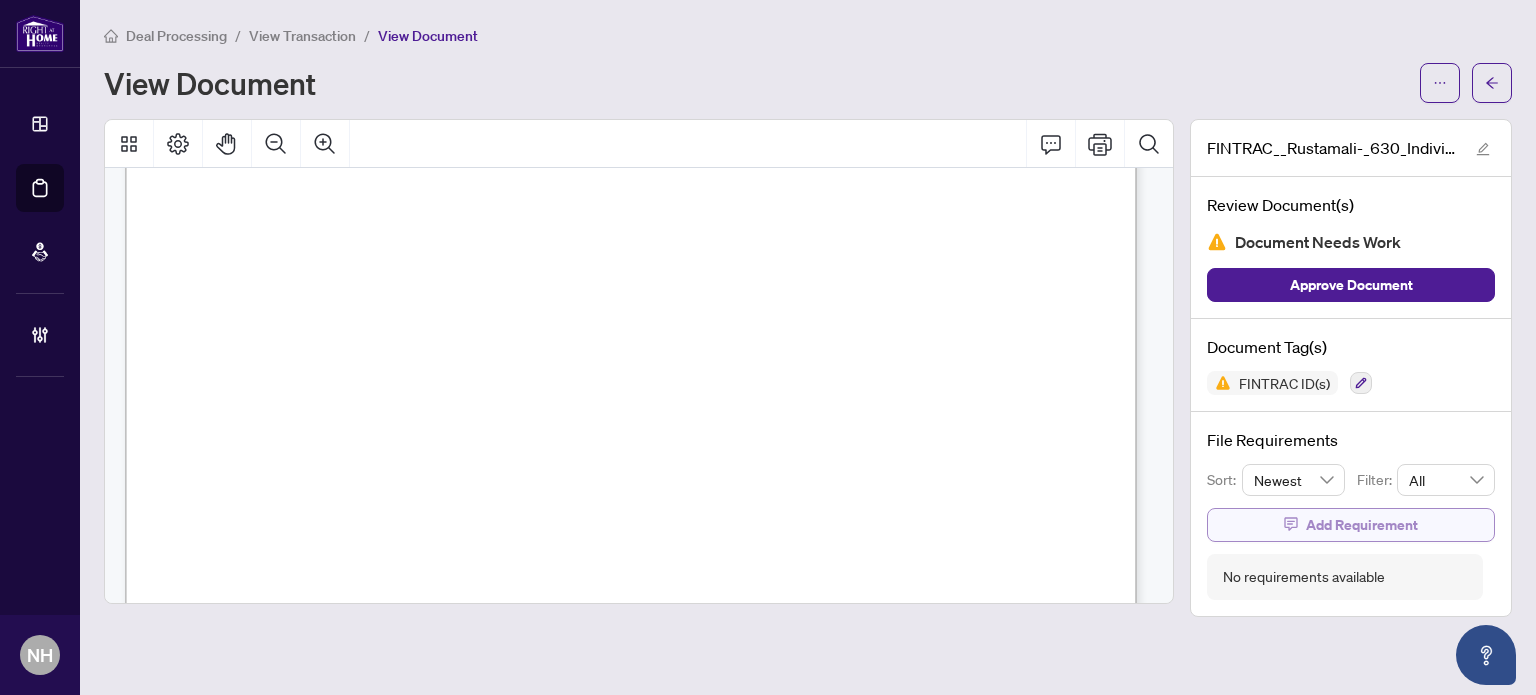 click on "Add Requirement" at bounding box center (1362, 525) 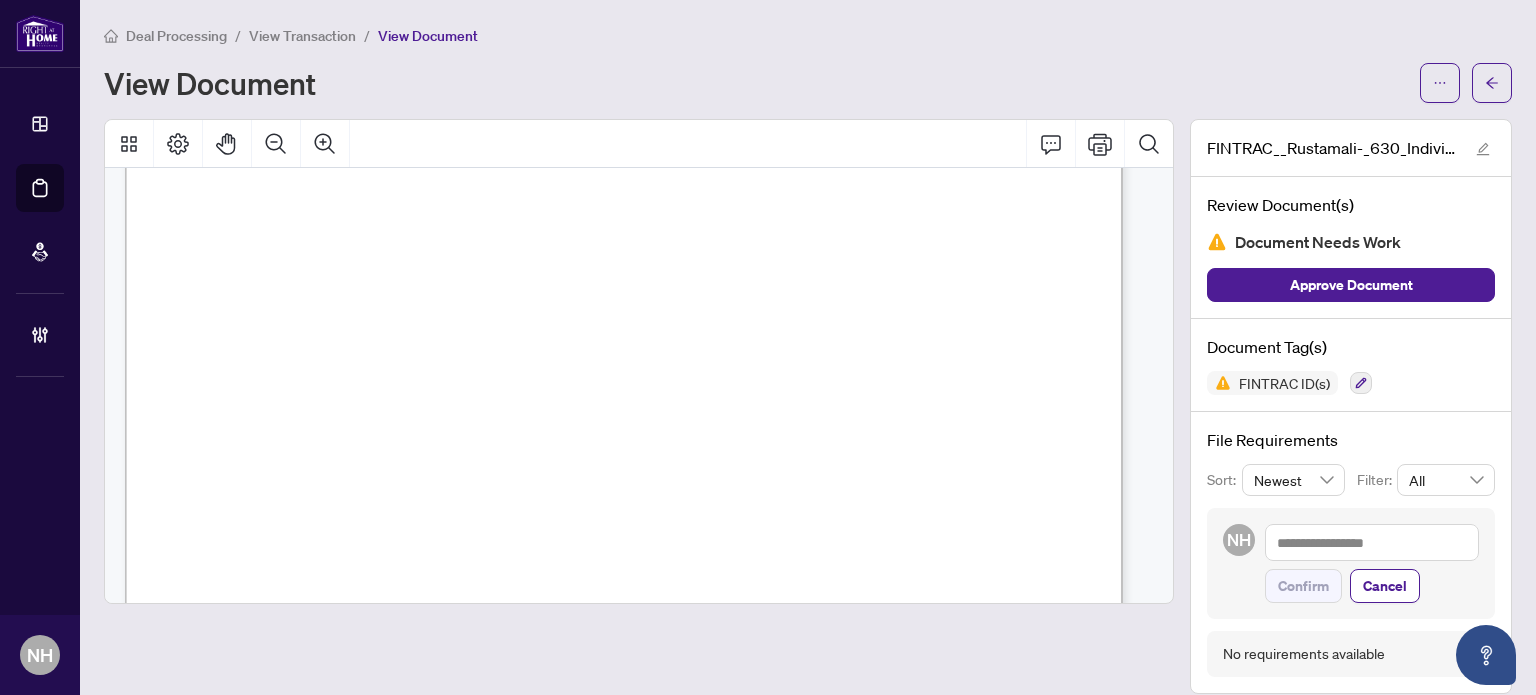 scroll, scrollTop: 394, scrollLeft: 0, axis: vertical 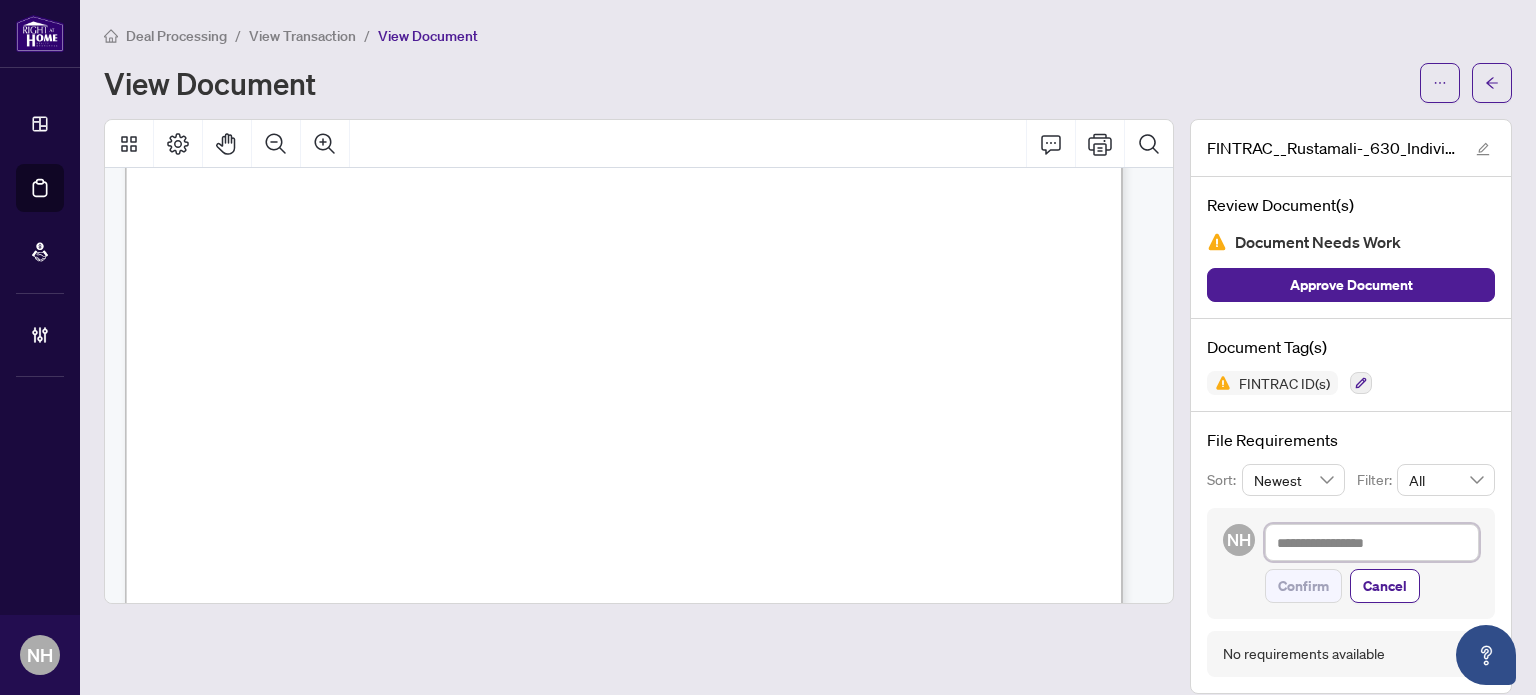 click at bounding box center (1372, 543) 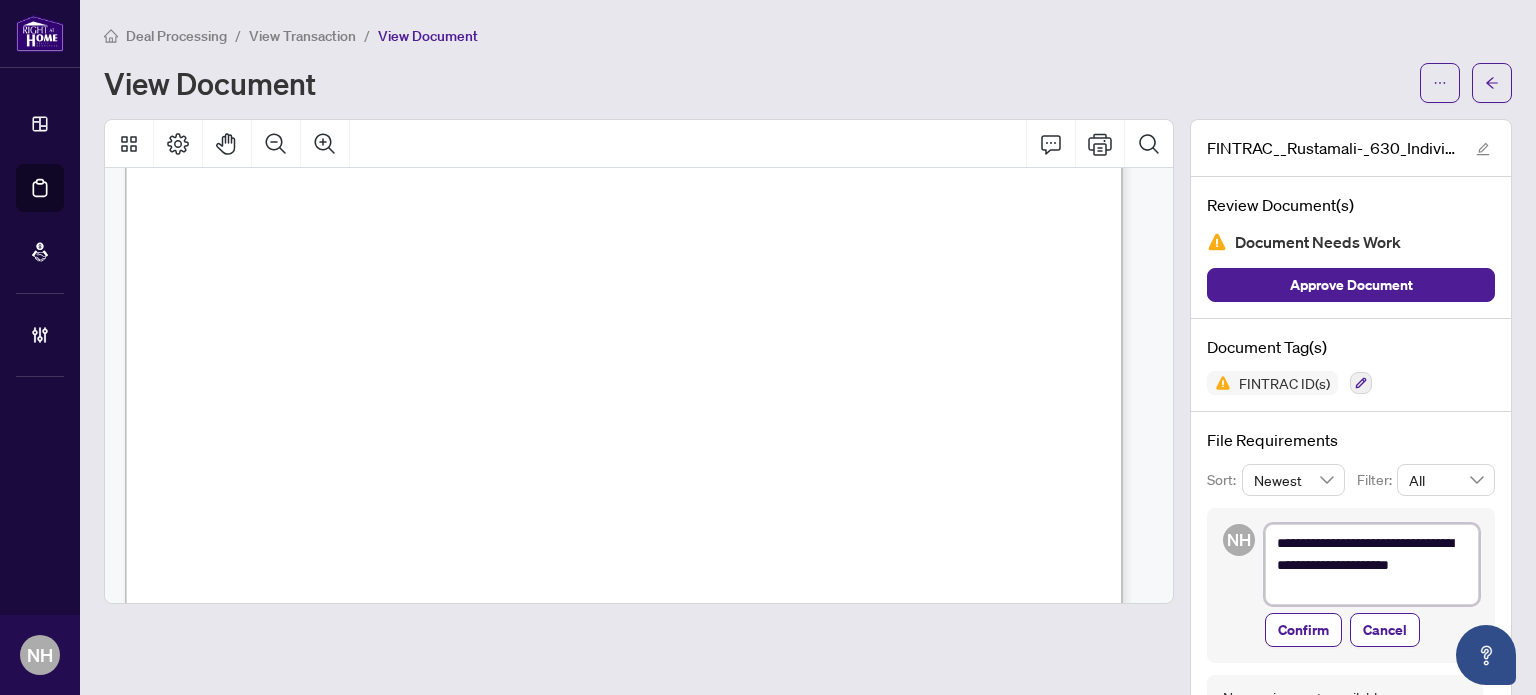 scroll, scrollTop: 0, scrollLeft: 0, axis: both 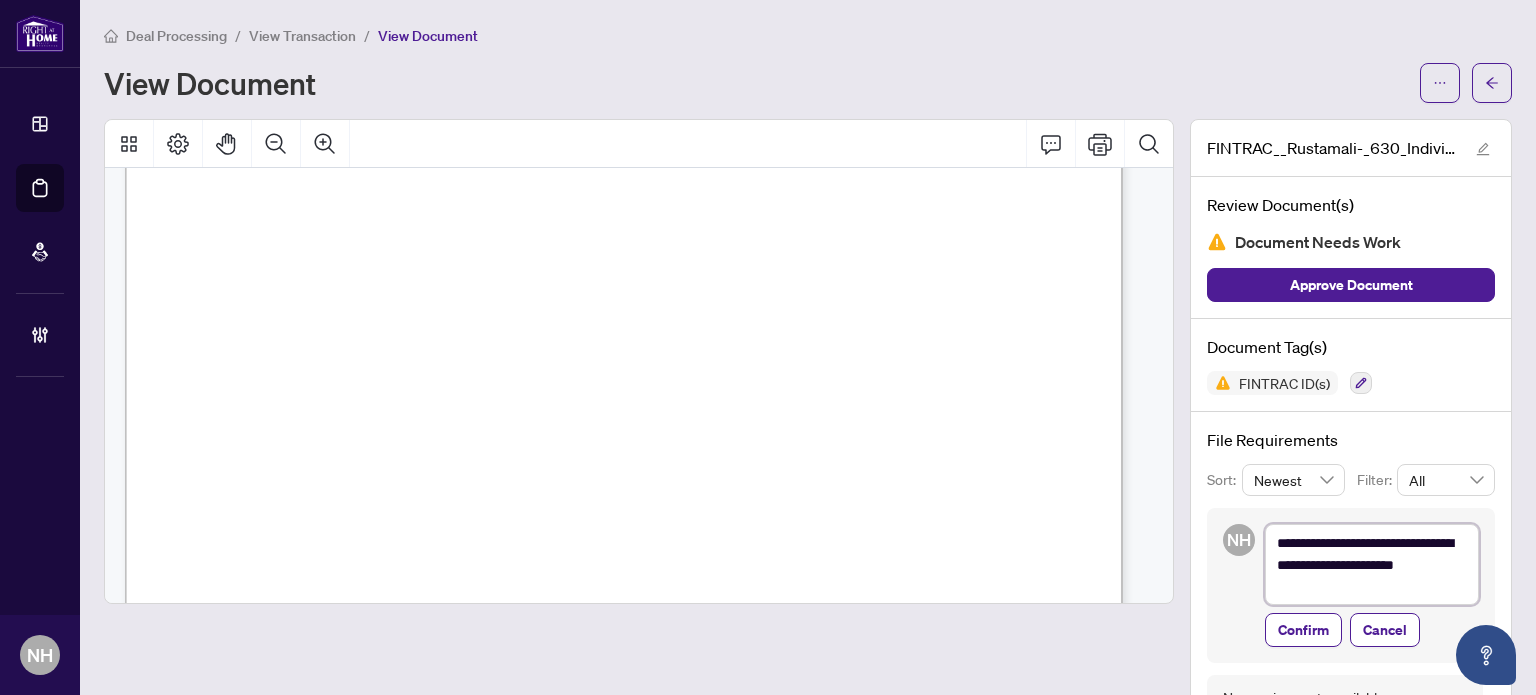 type on "**********" 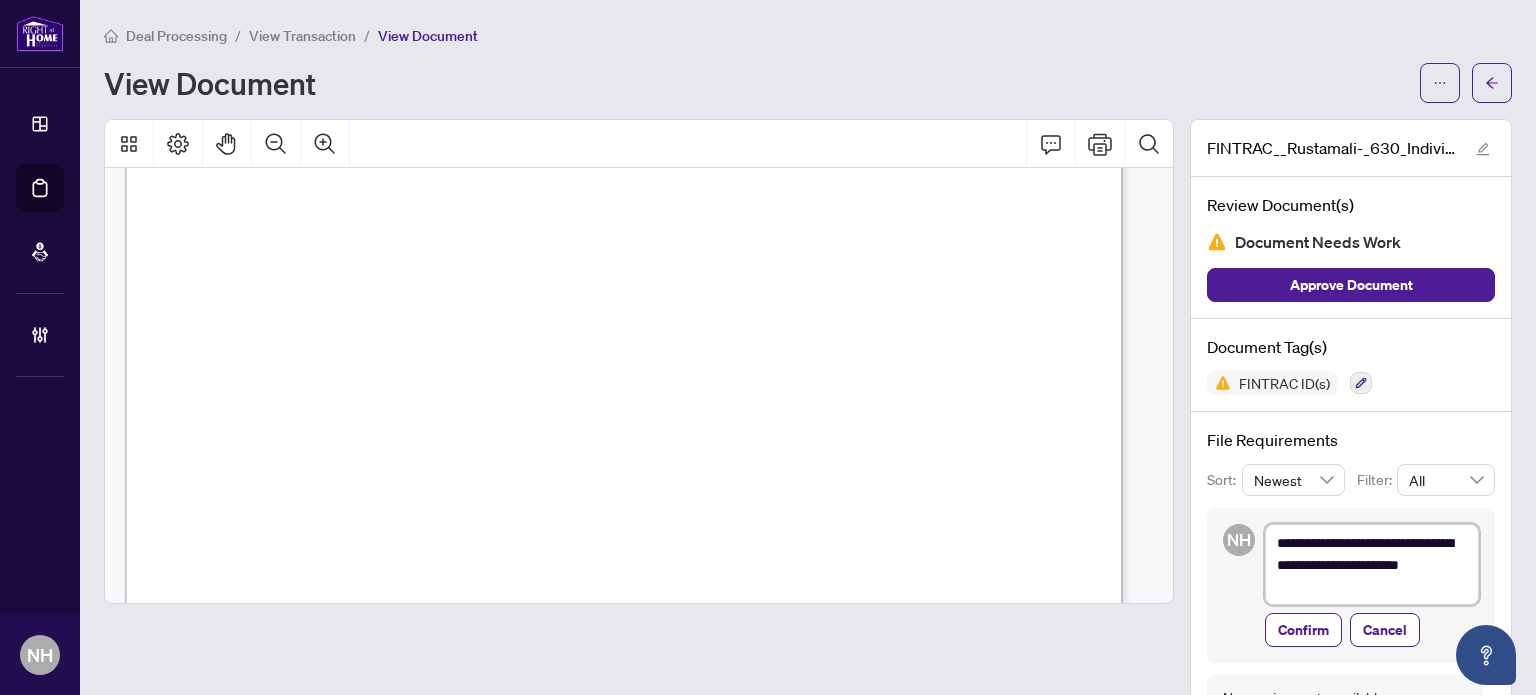 type on "**********" 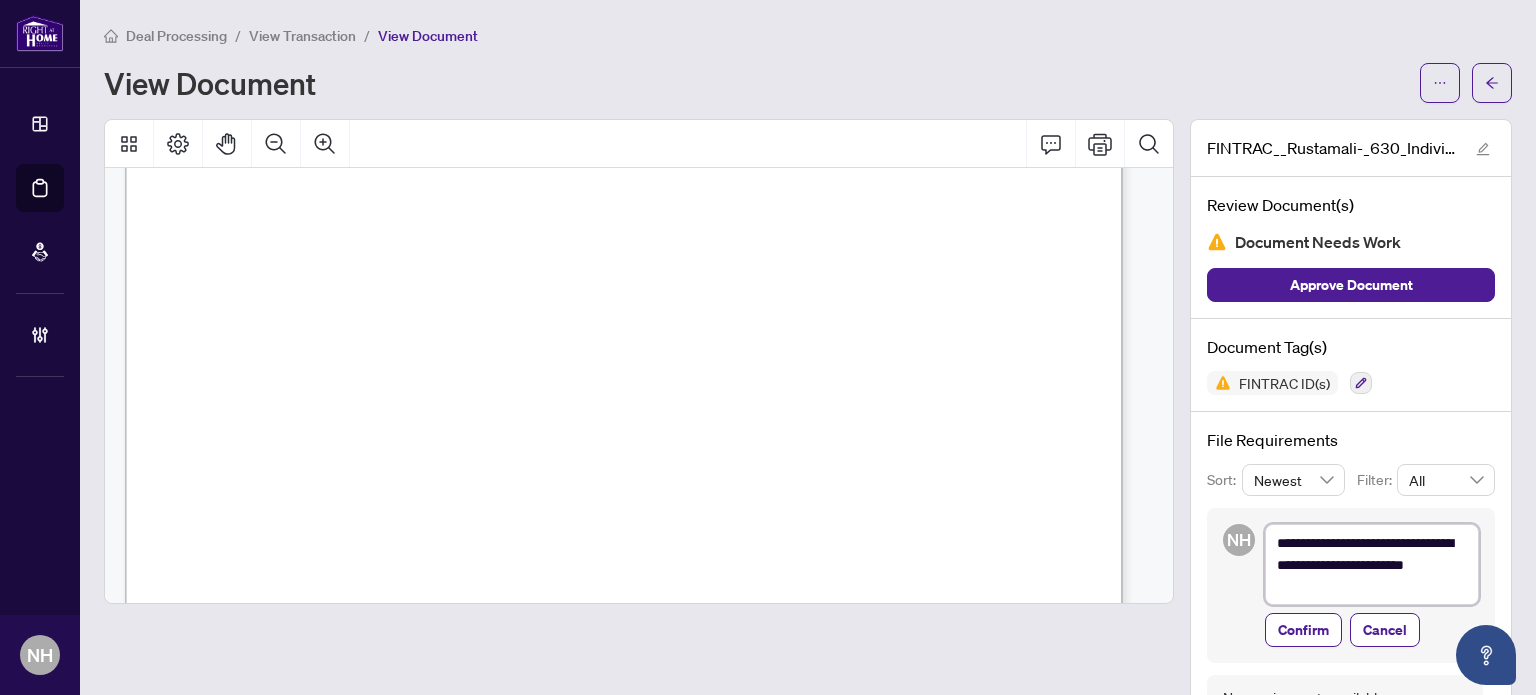 type on "**********" 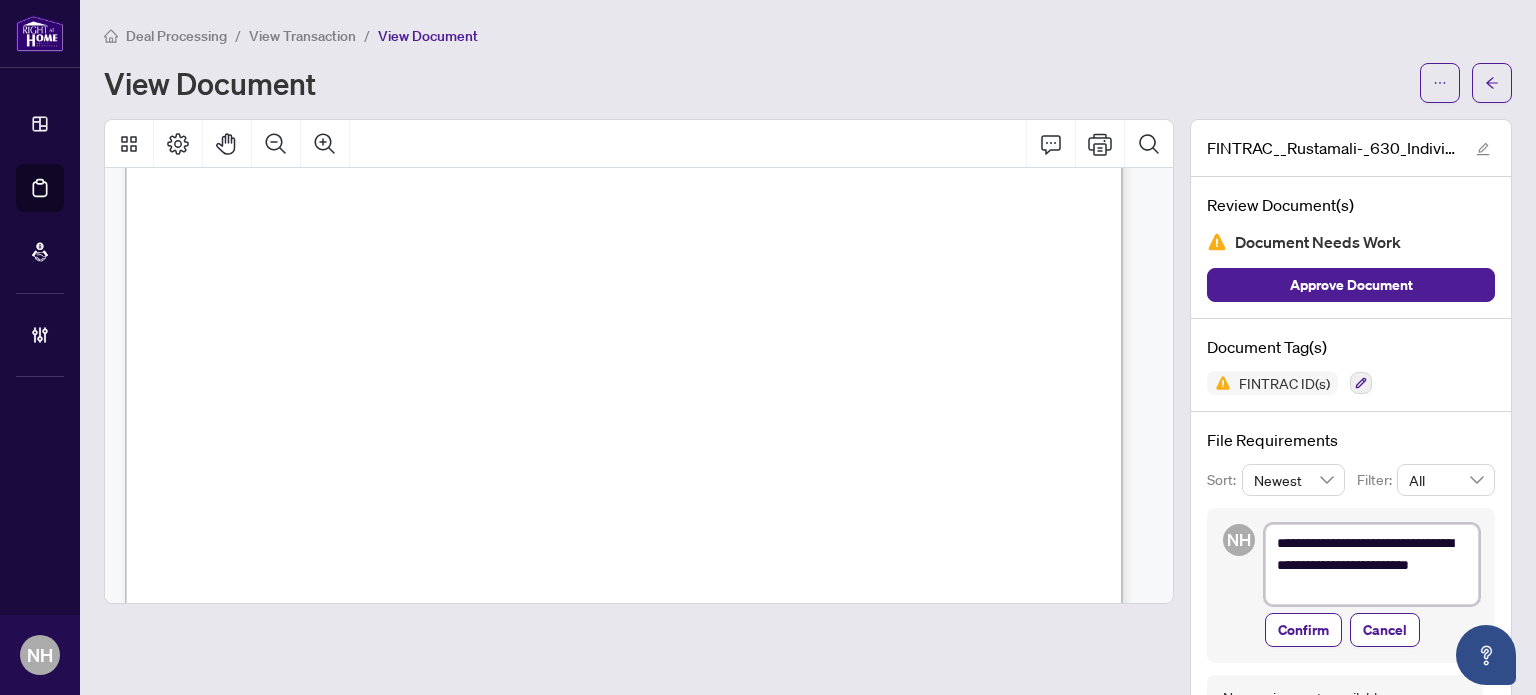 type on "**********" 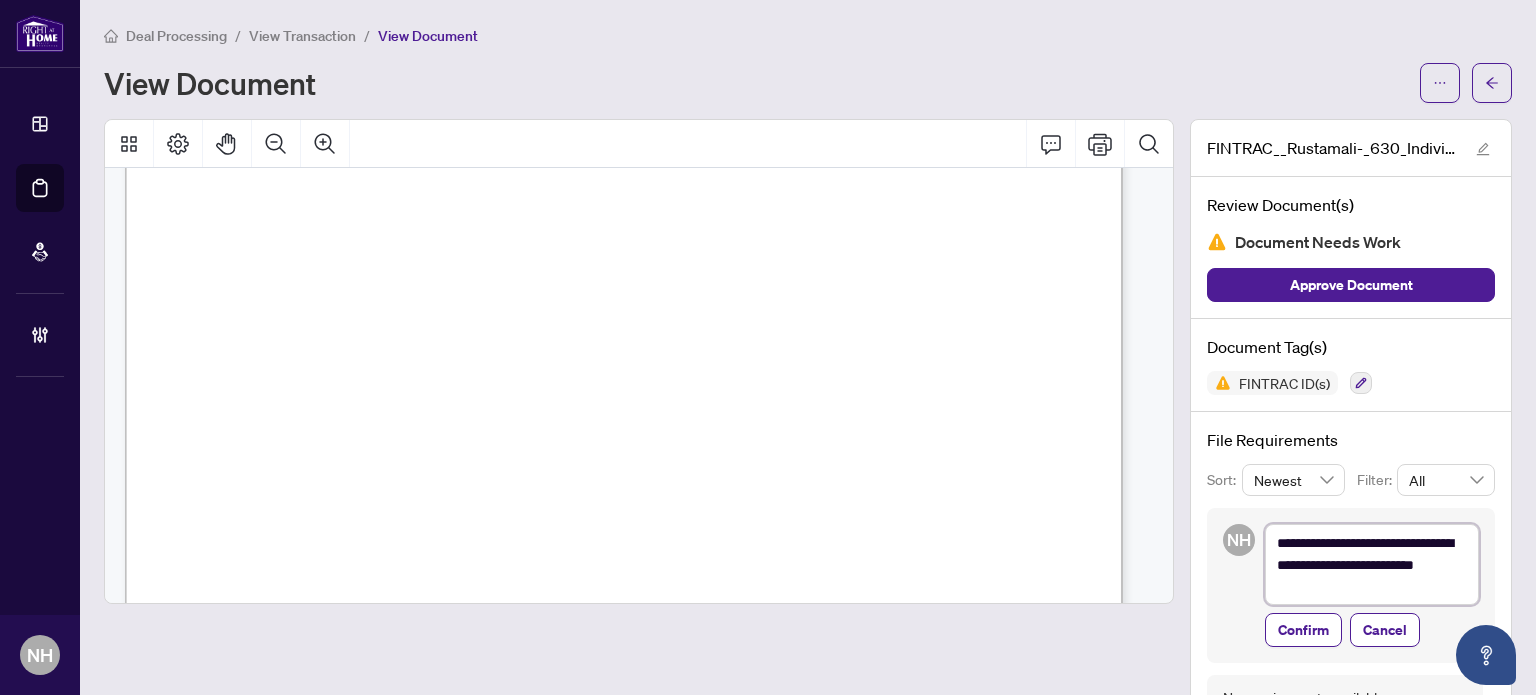 type on "**********" 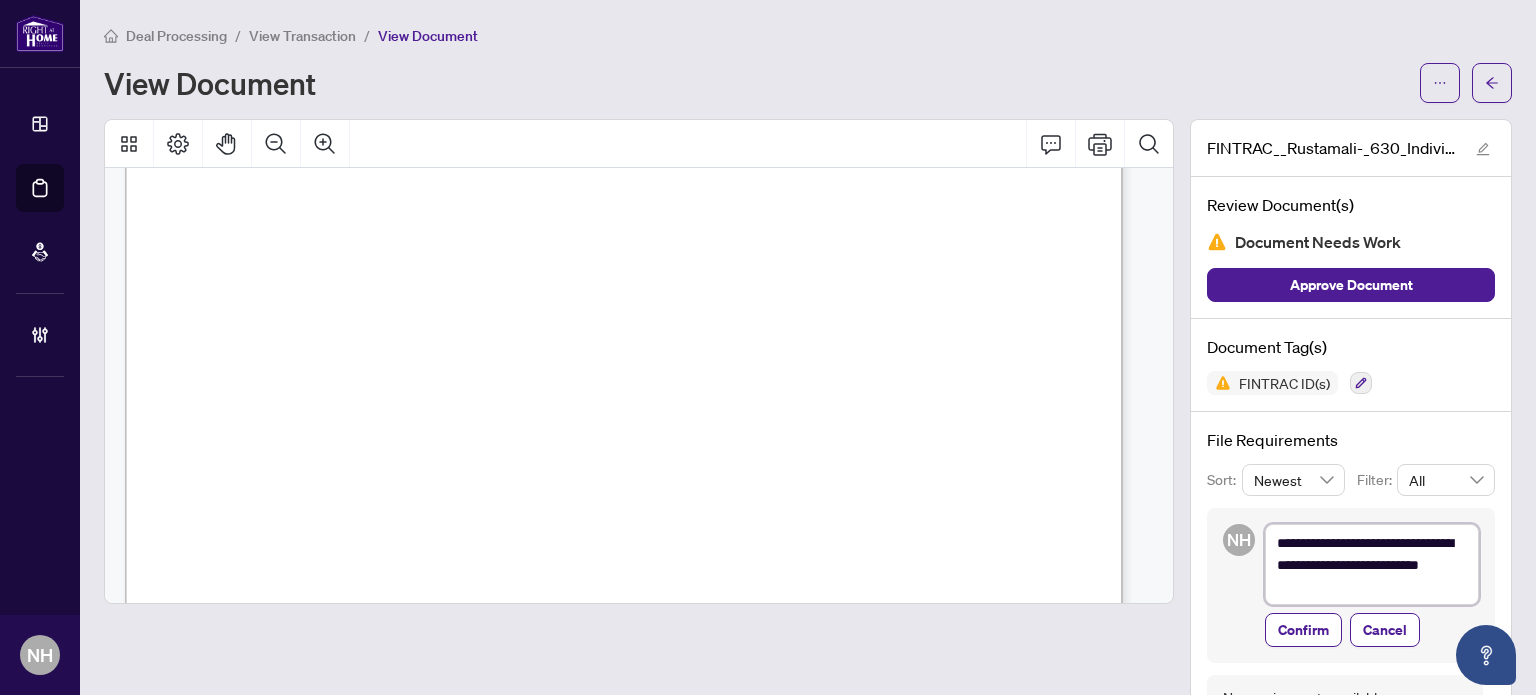 type on "**********" 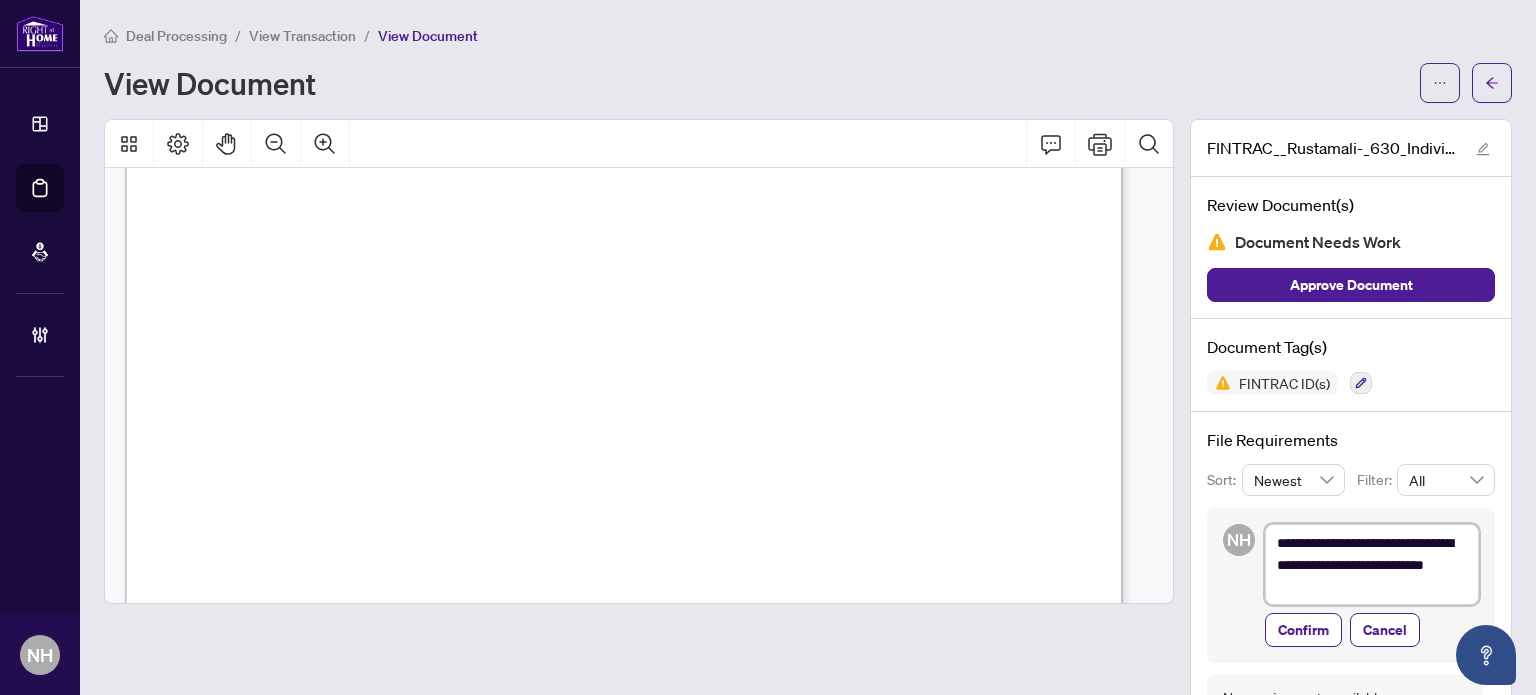 type on "**********" 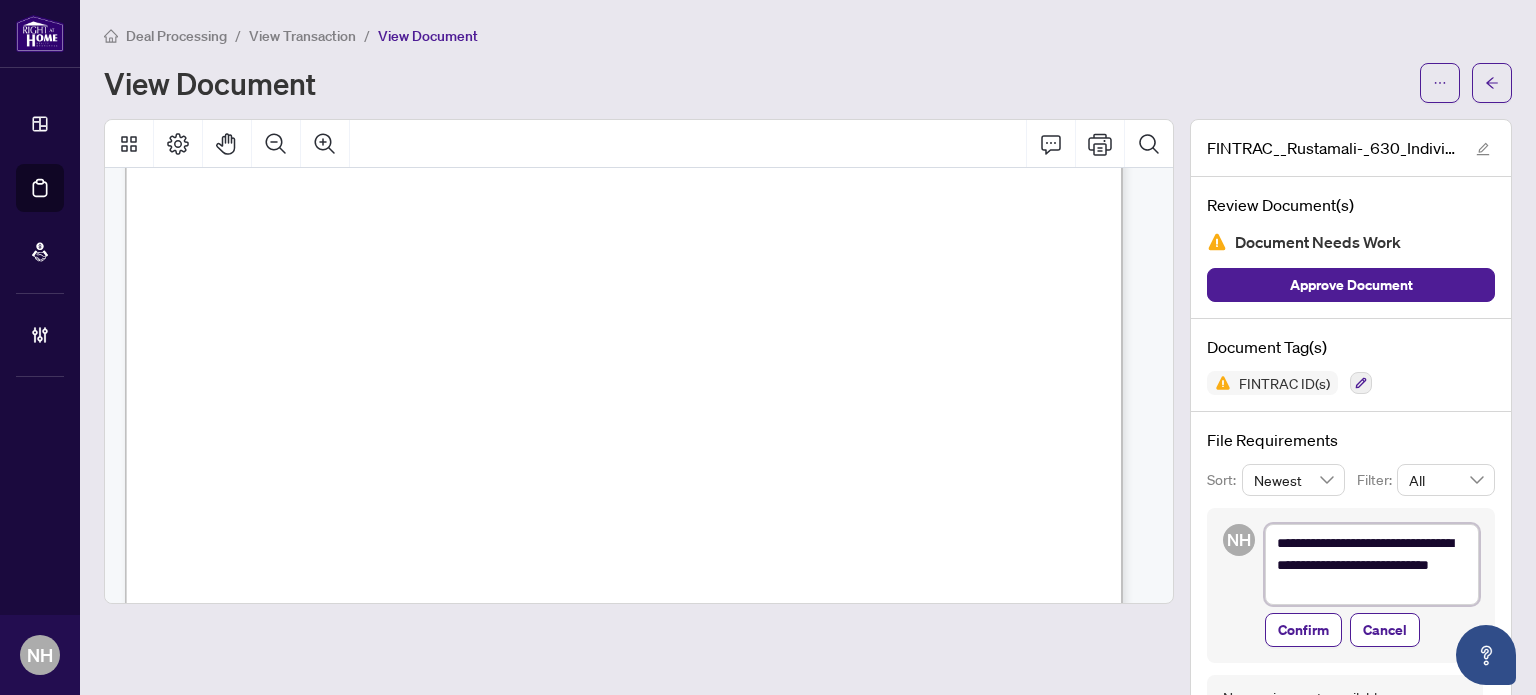 type on "**********" 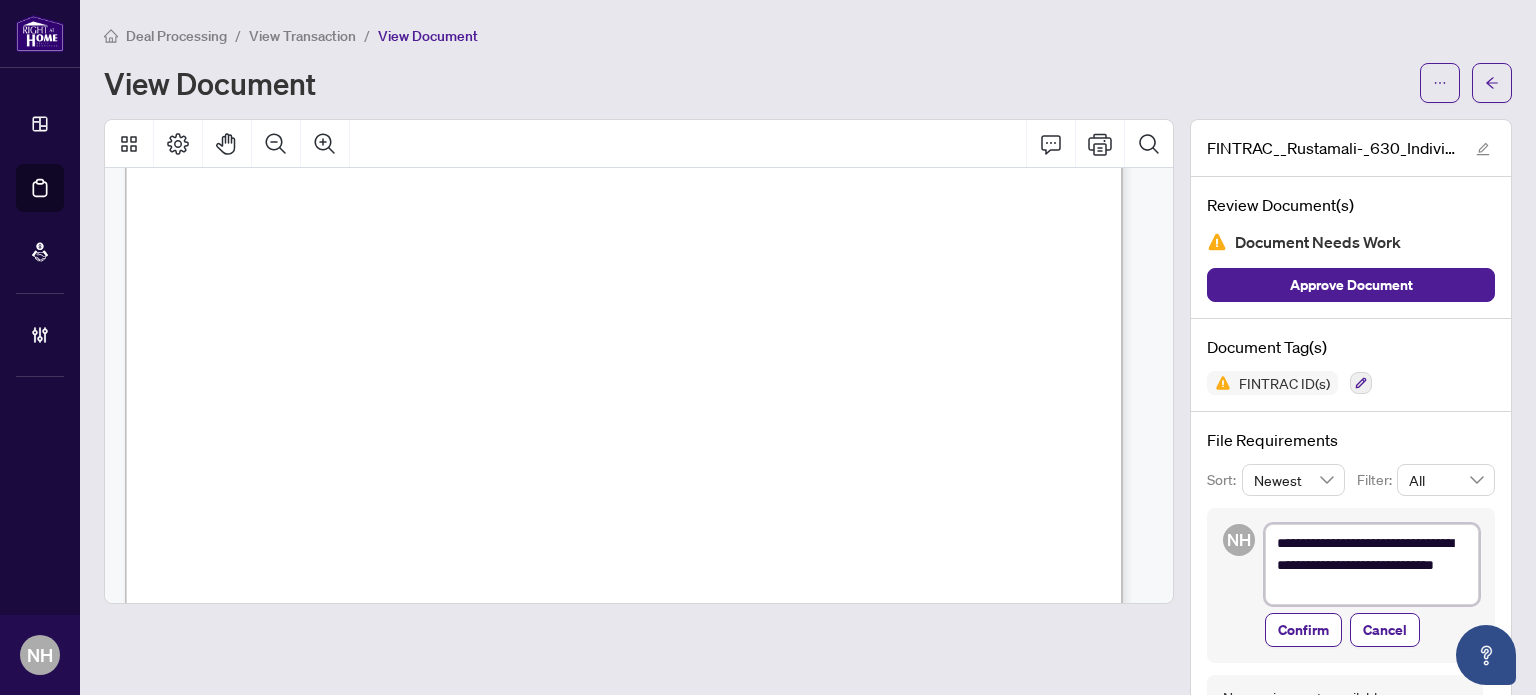 type on "**********" 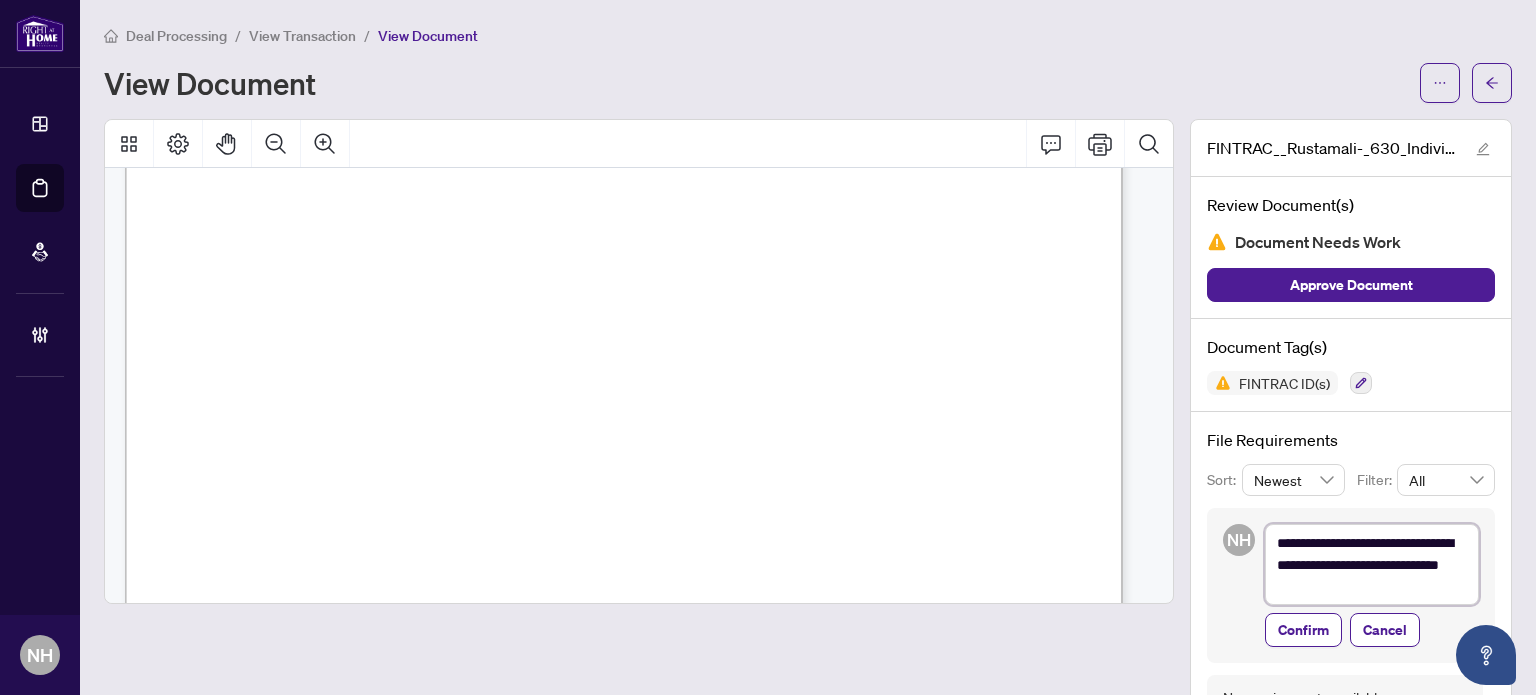 type on "**********" 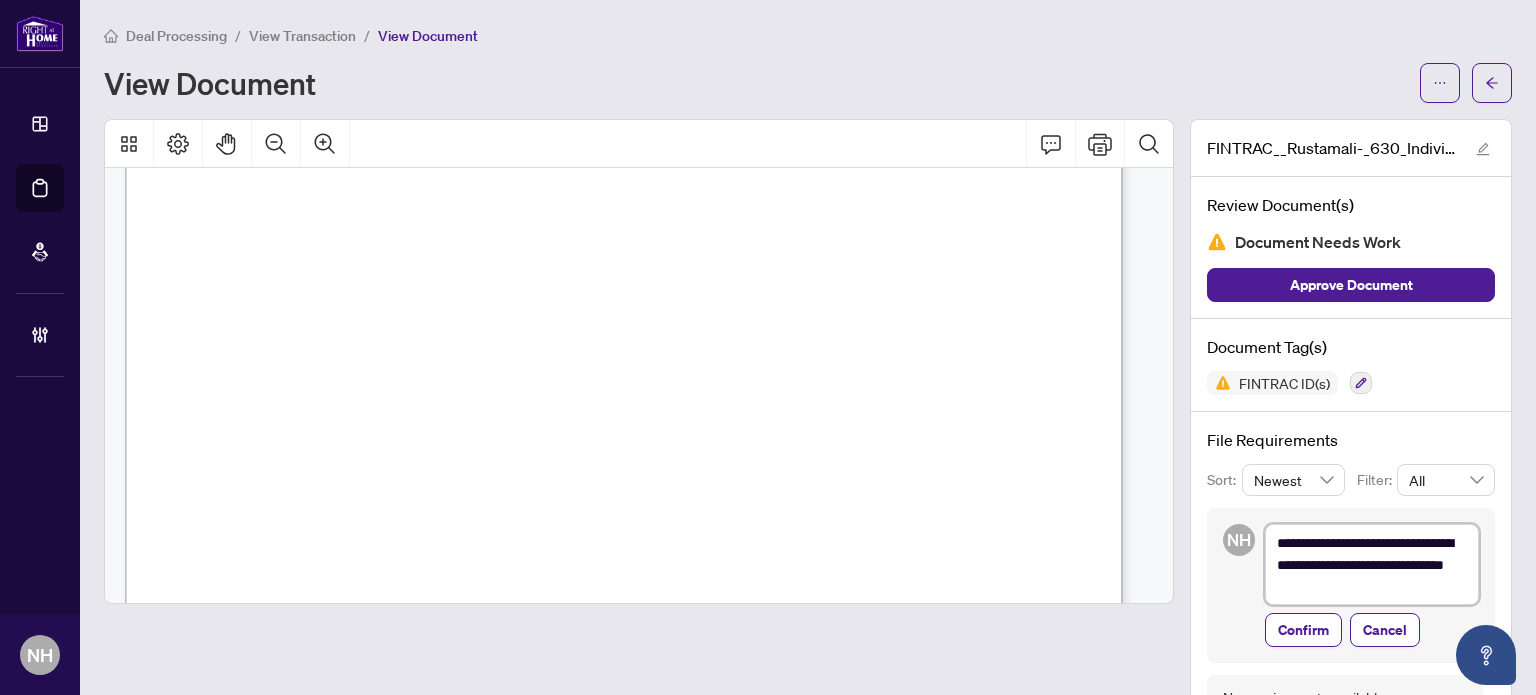 type on "**********" 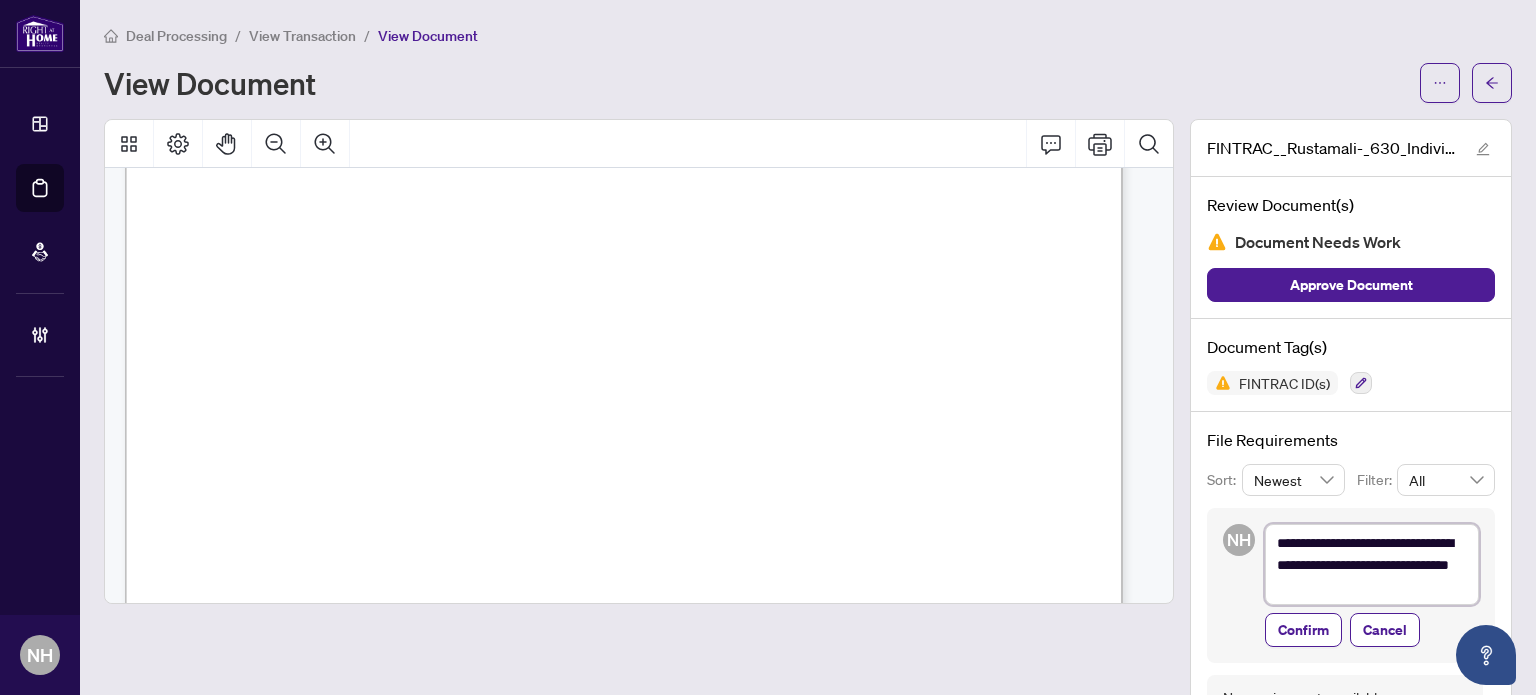 type on "**********" 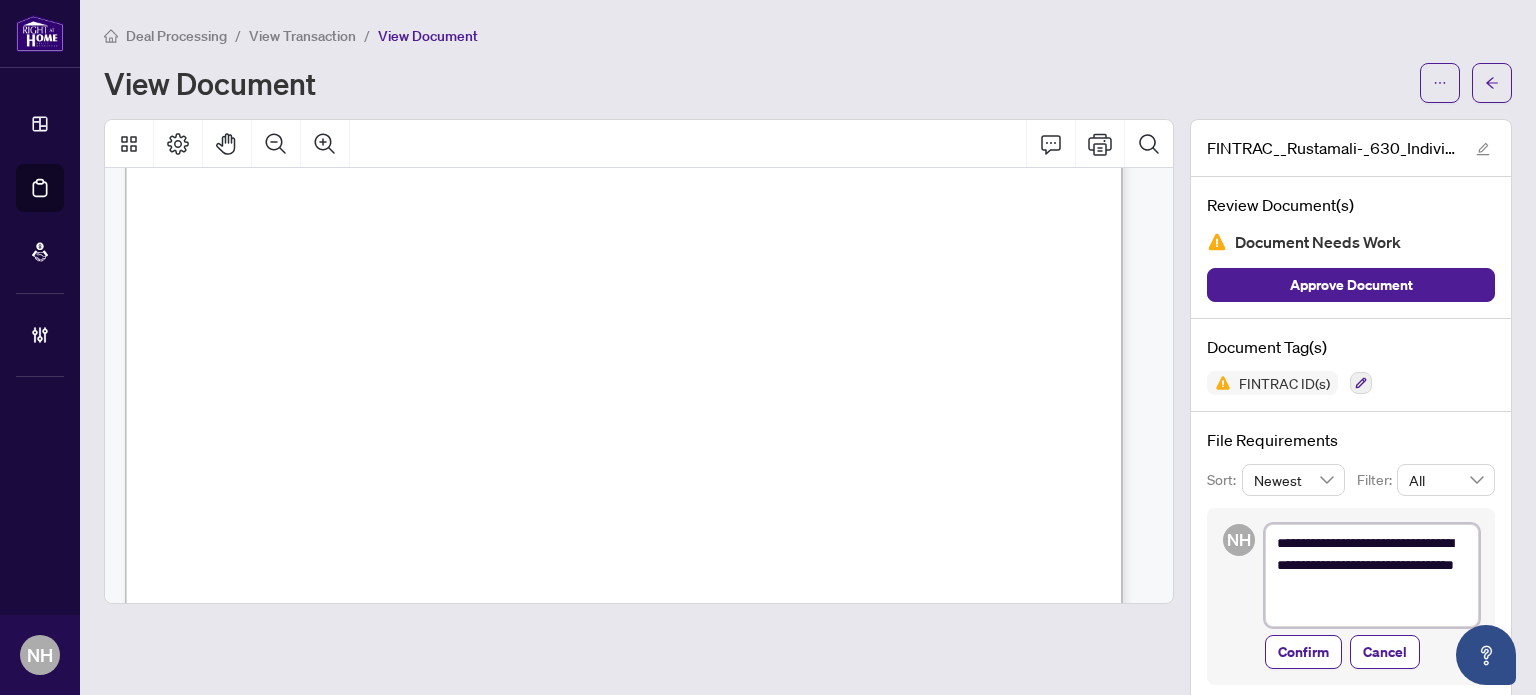 scroll, scrollTop: 0, scrollLeft: 0, axis: both 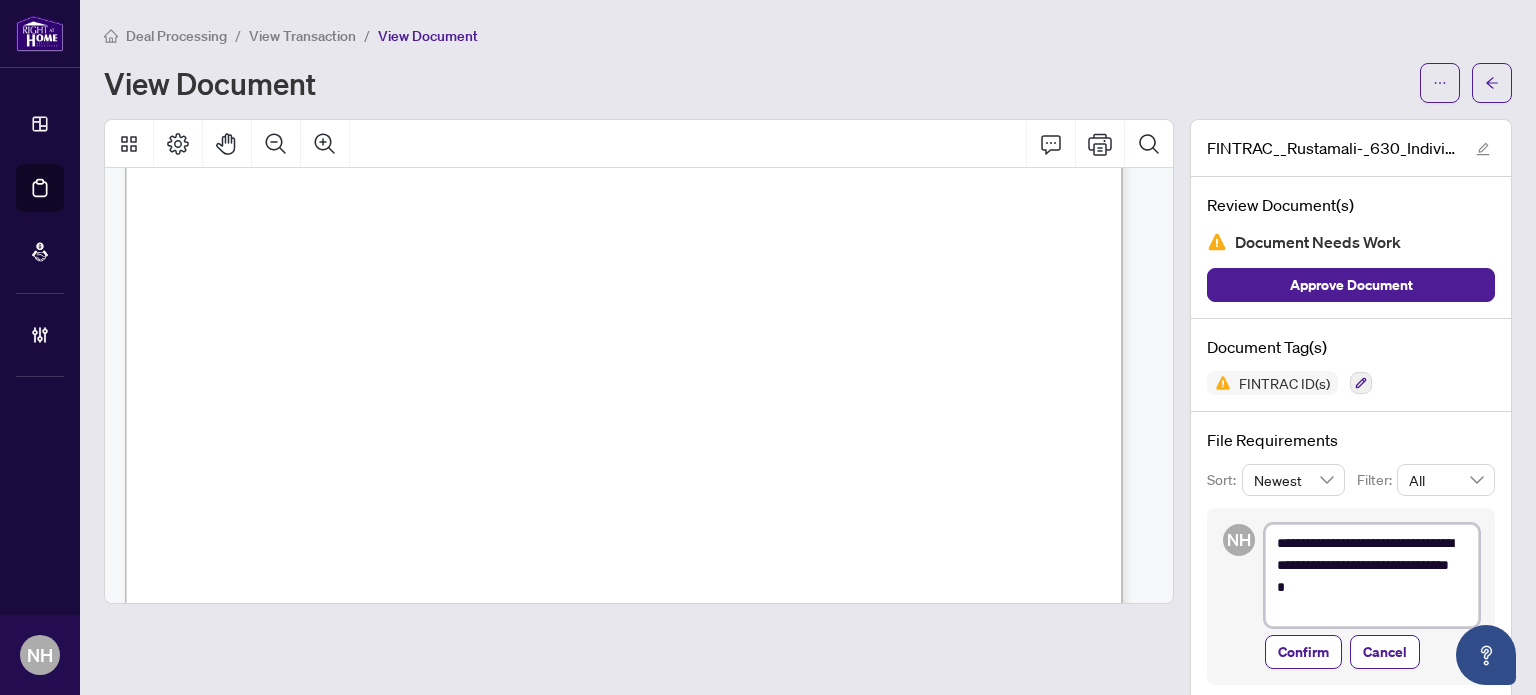 type on "**********" 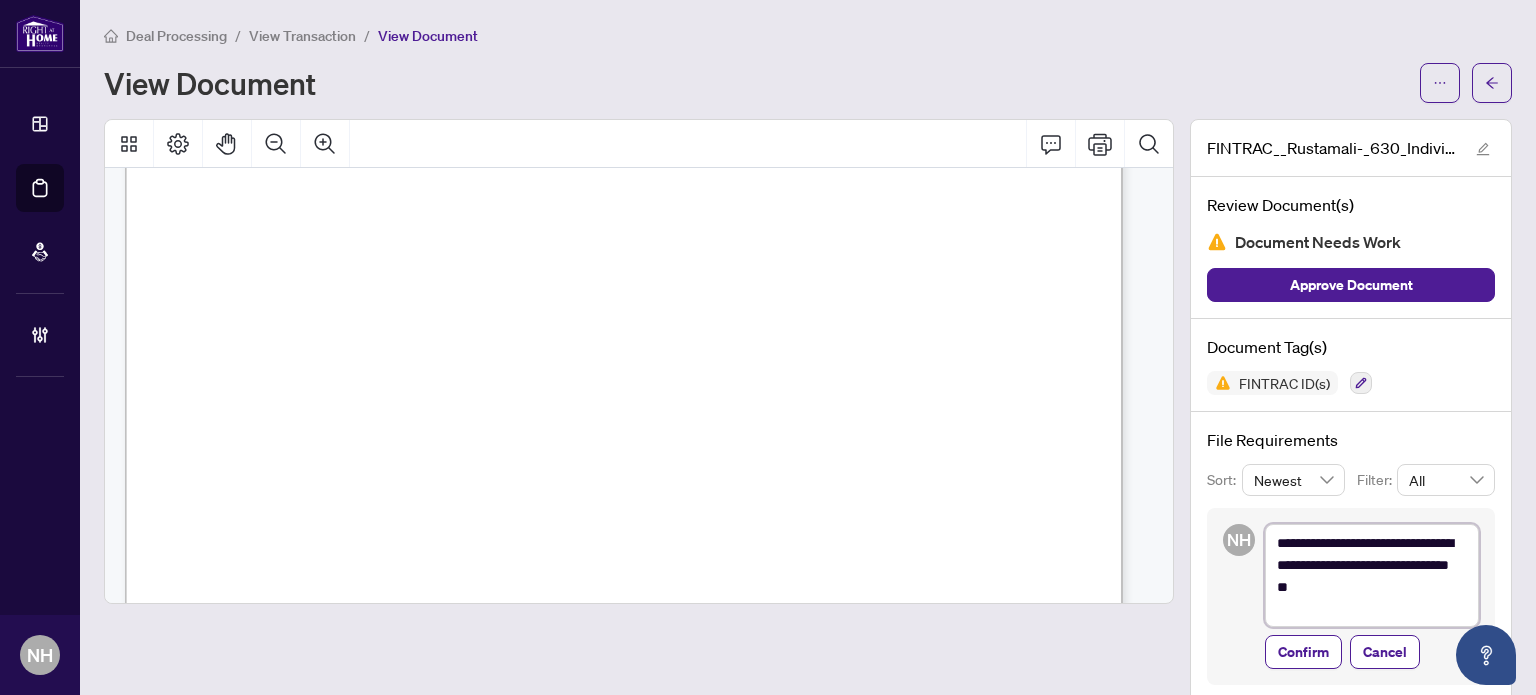 type on "**********" 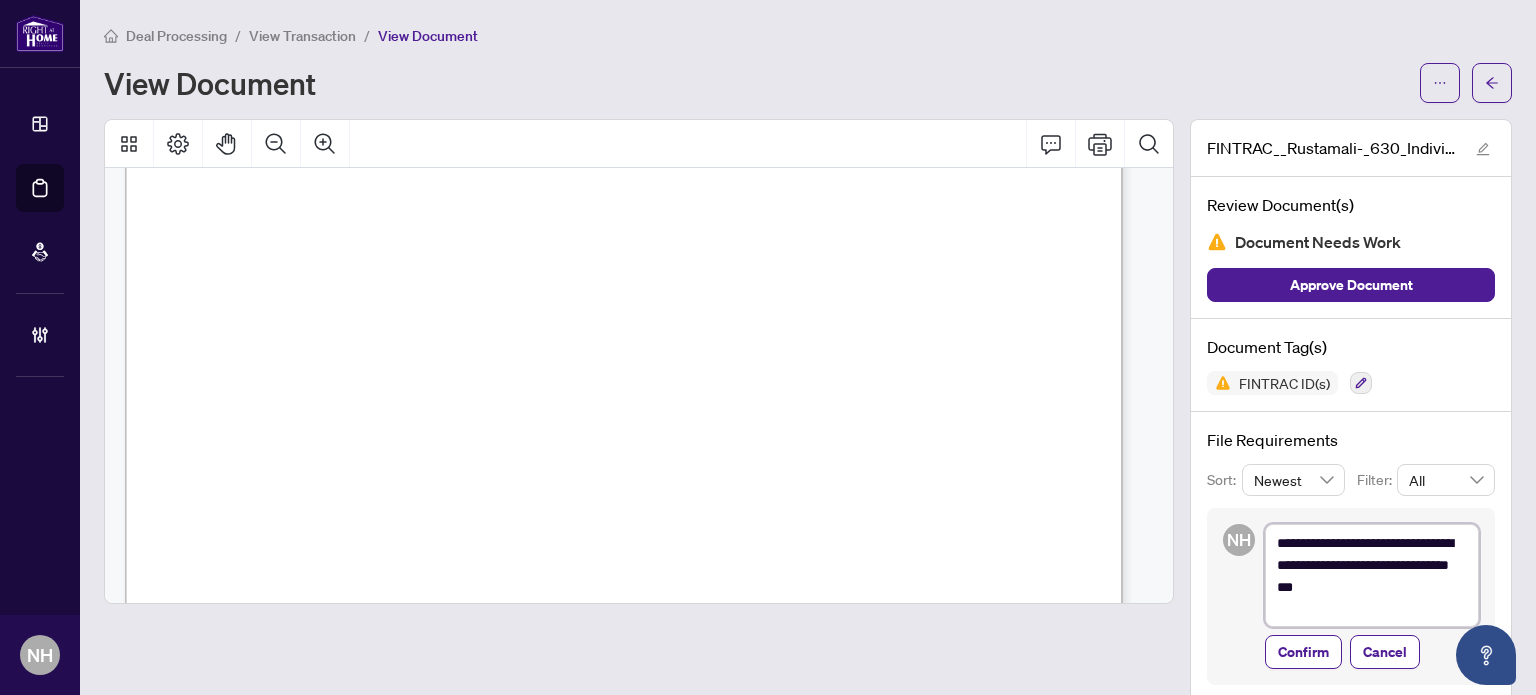 type on "**********" 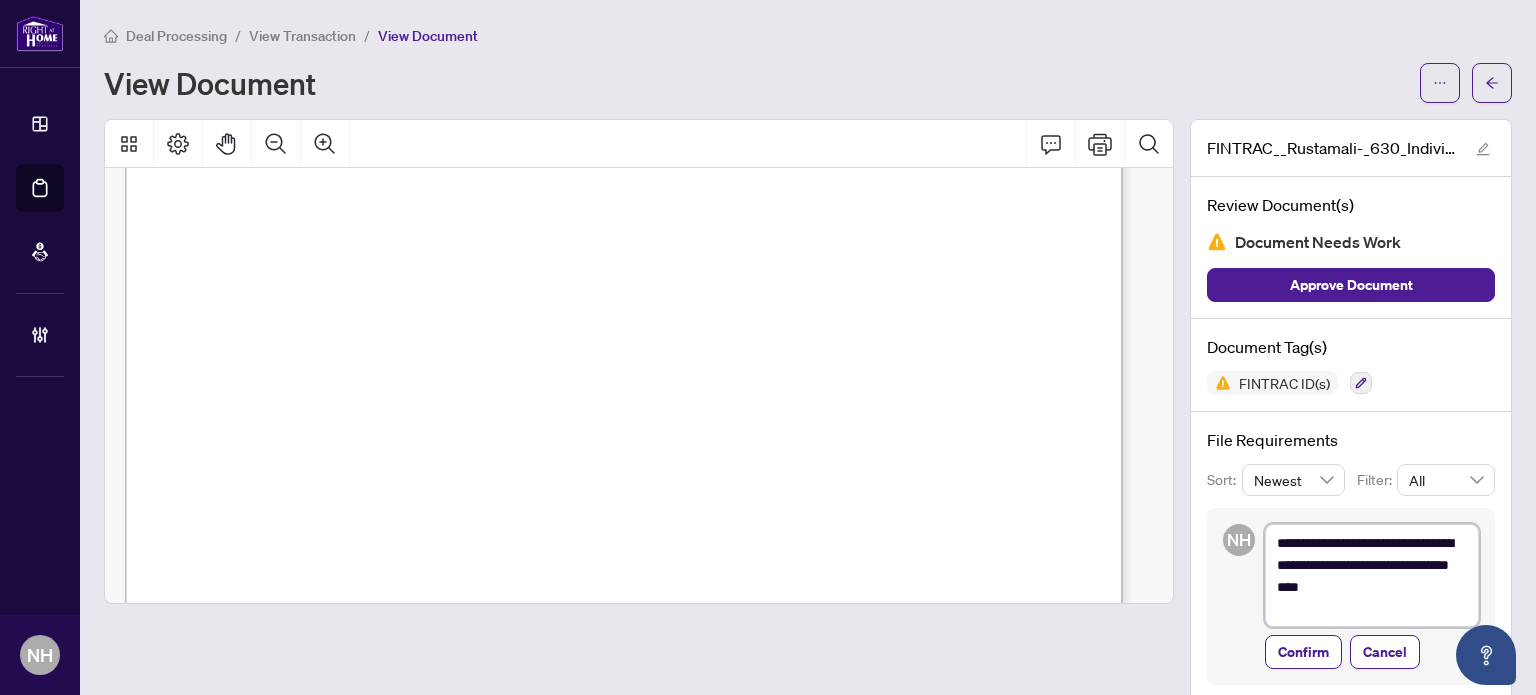 type on "**********" 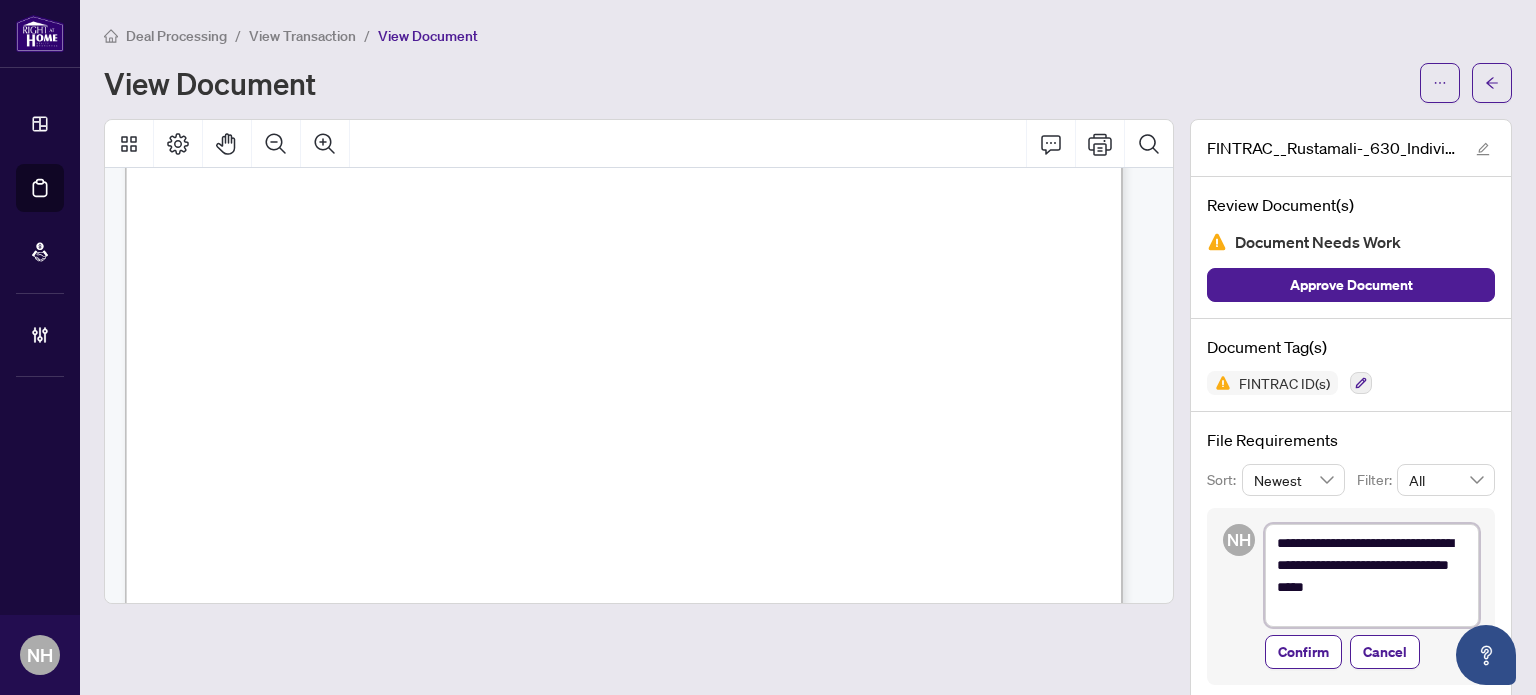 type on "**********" 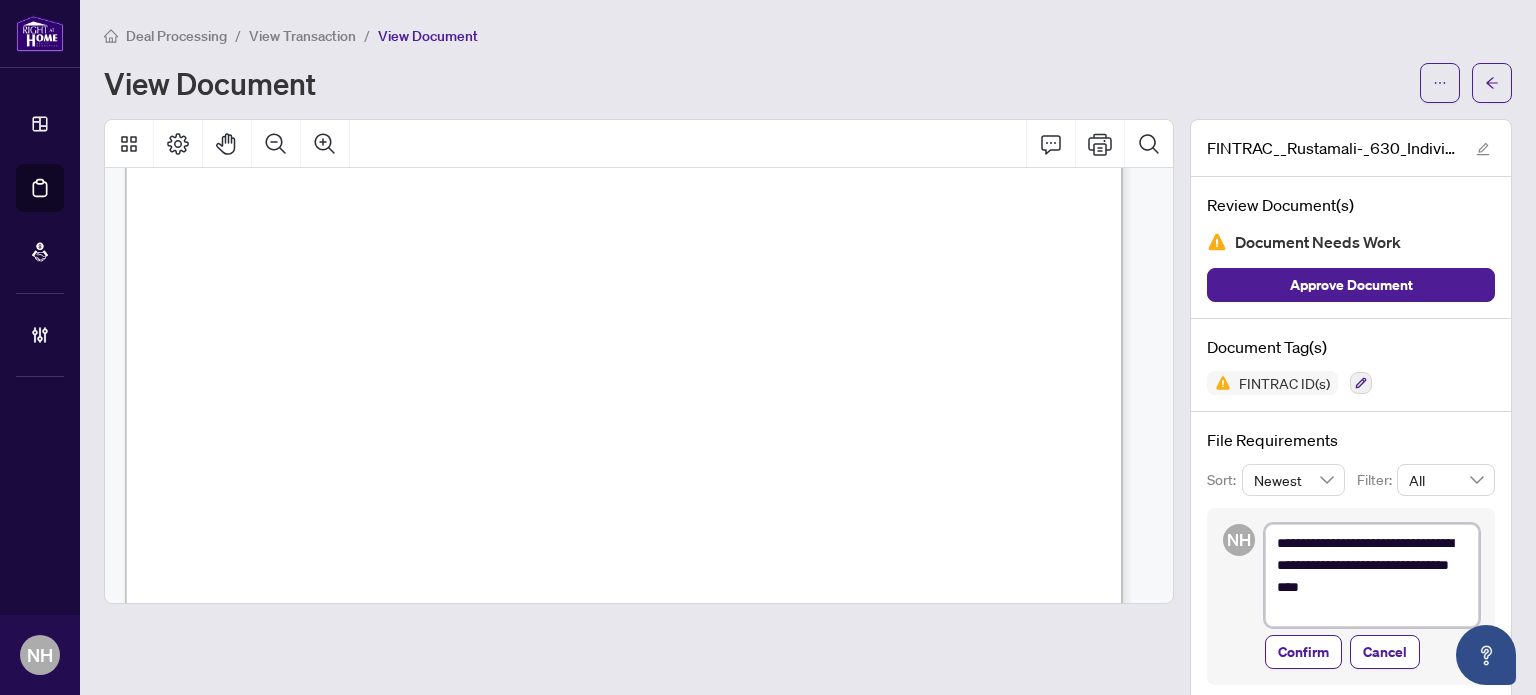 type on "**********" 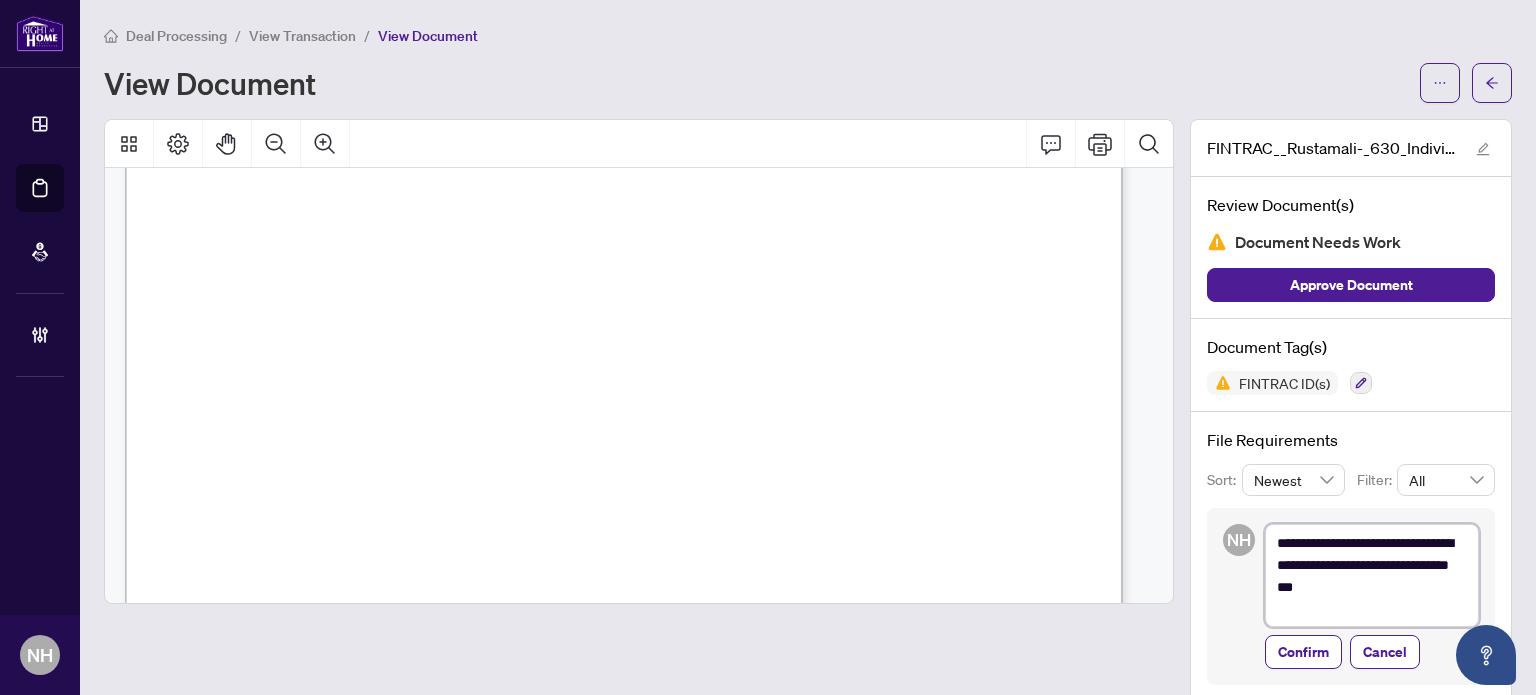 type on "**********" 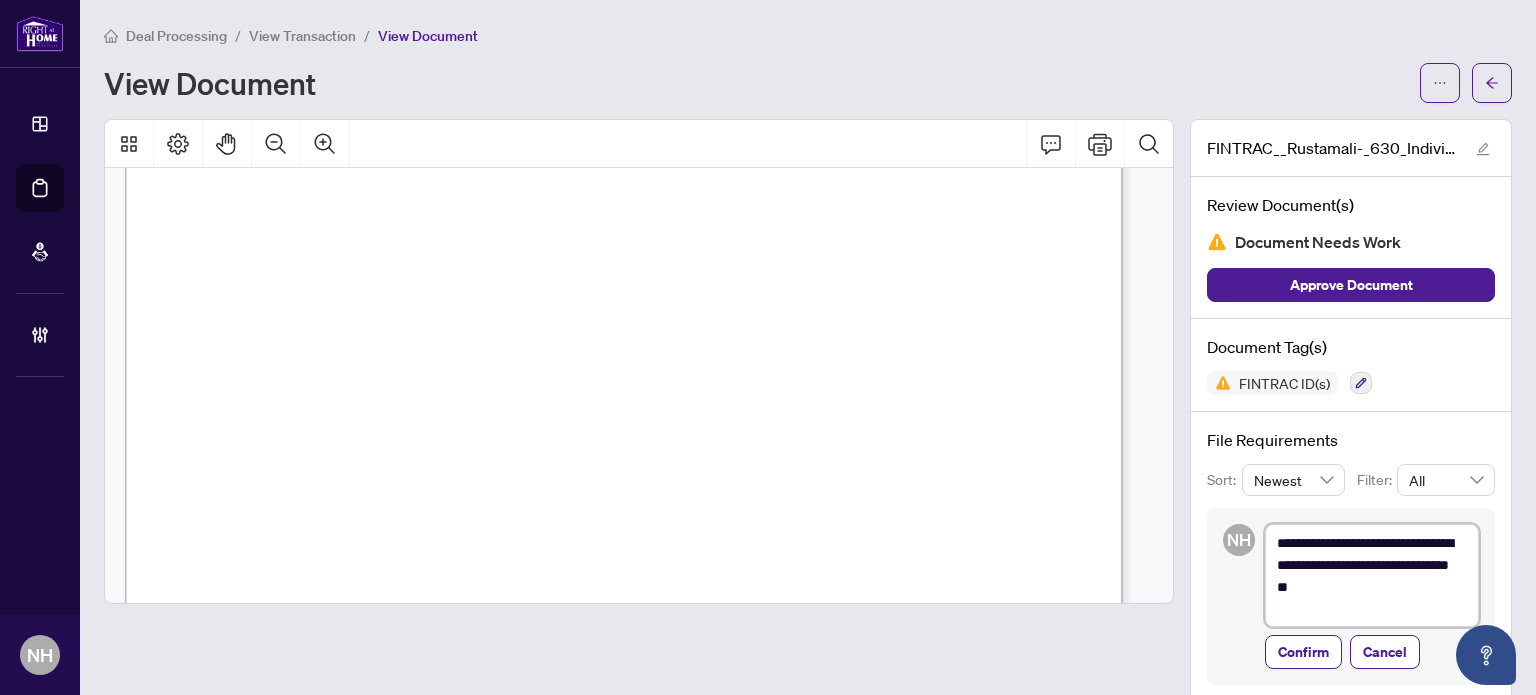 type on "**********" 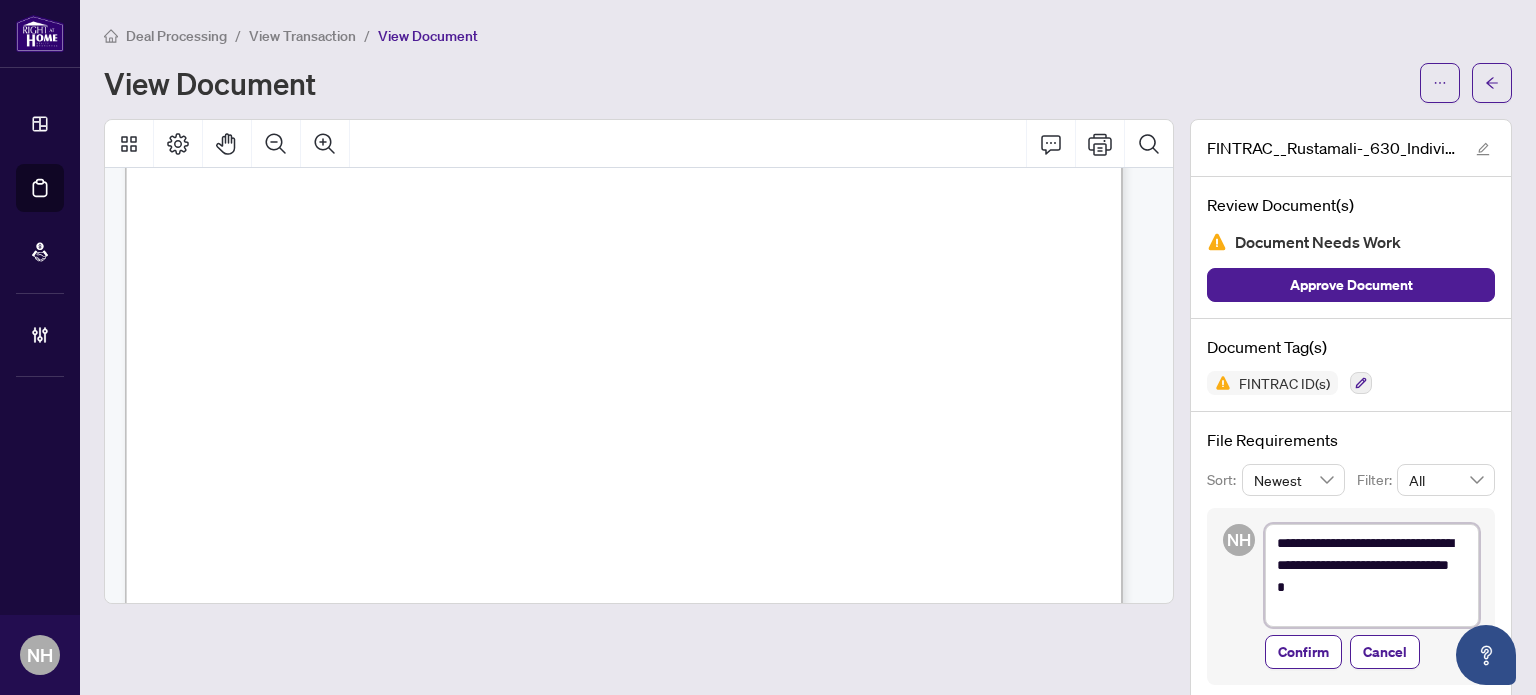 type on "**********" 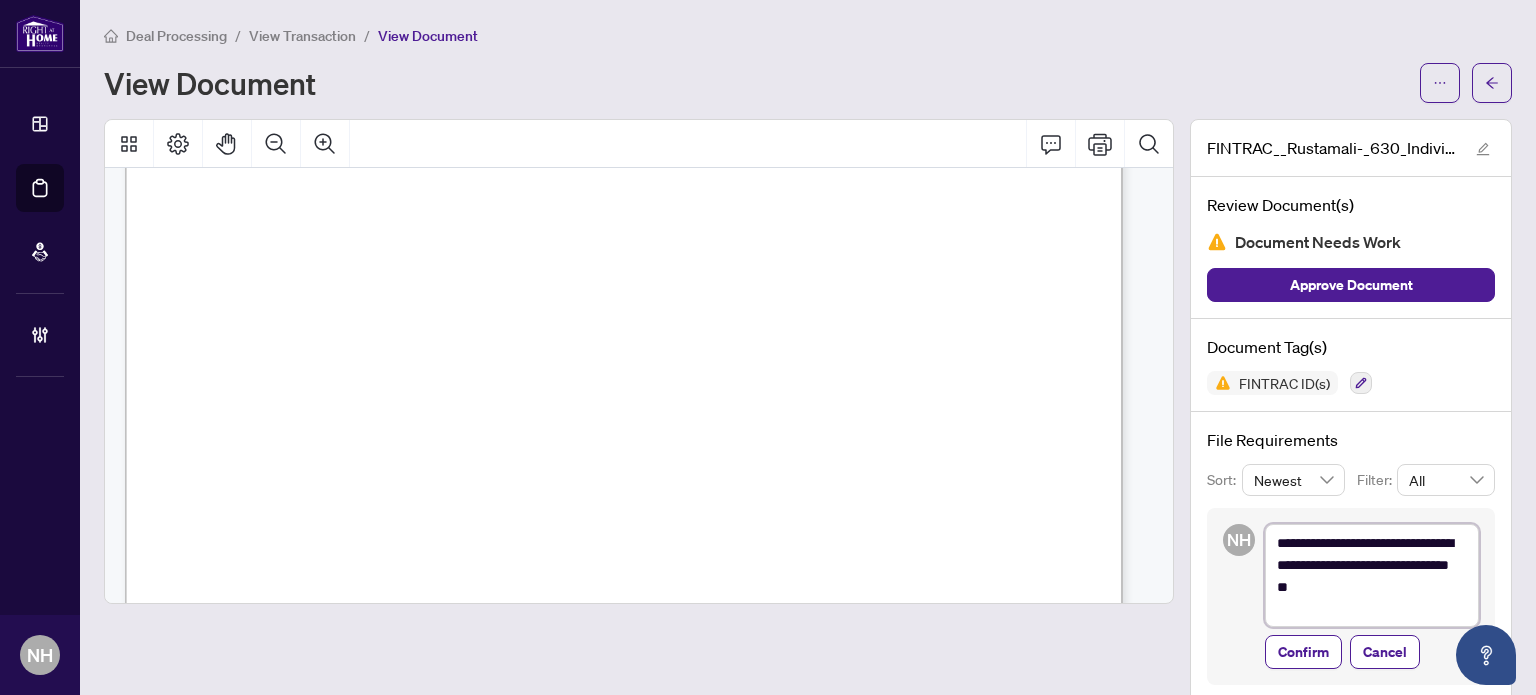 type on "**********" 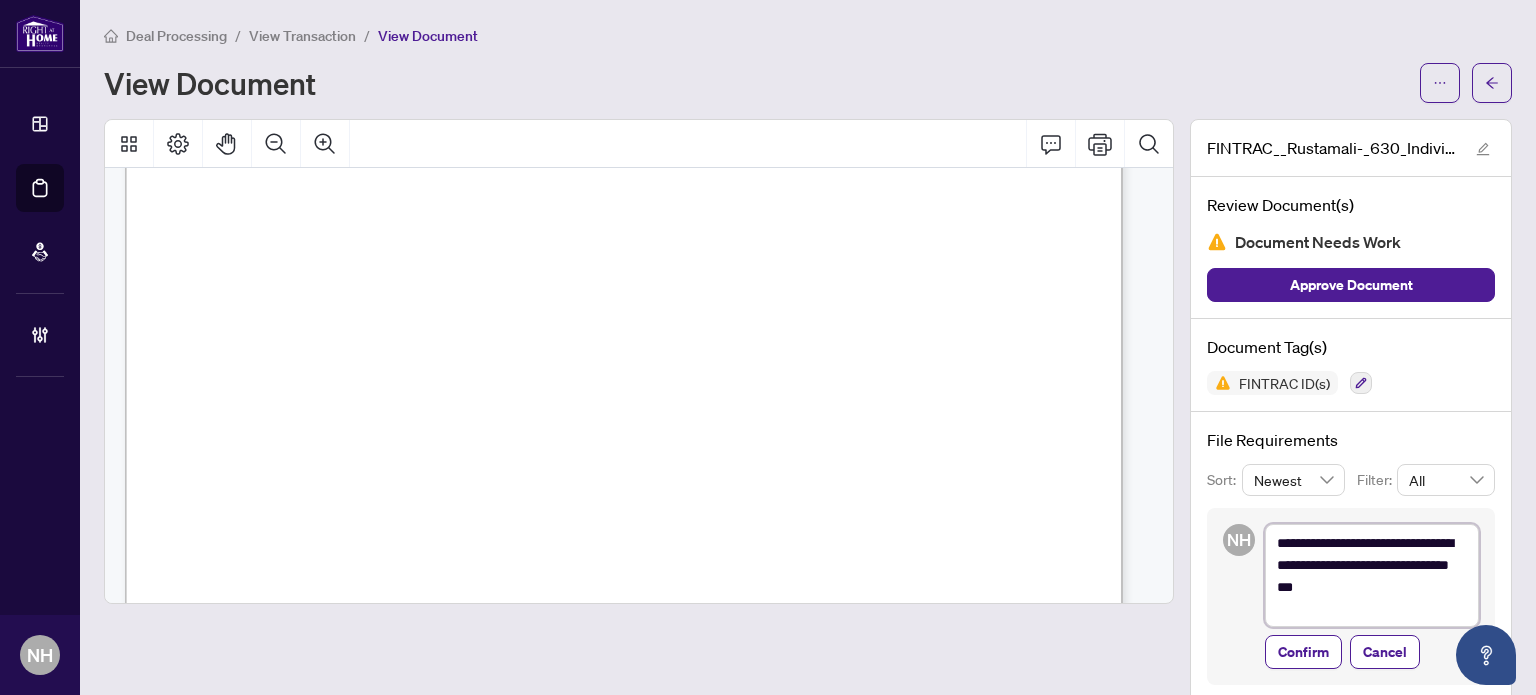 type on "**********" 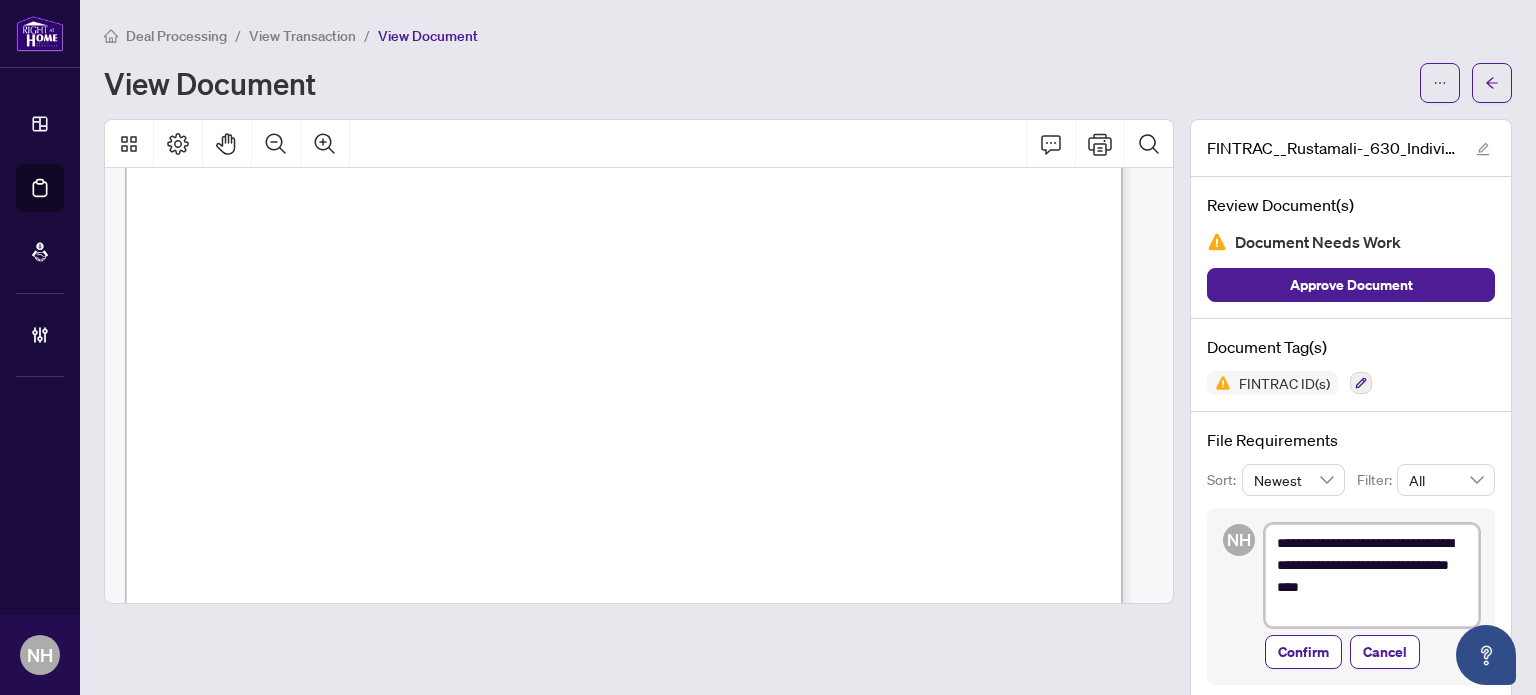 type on "**********" 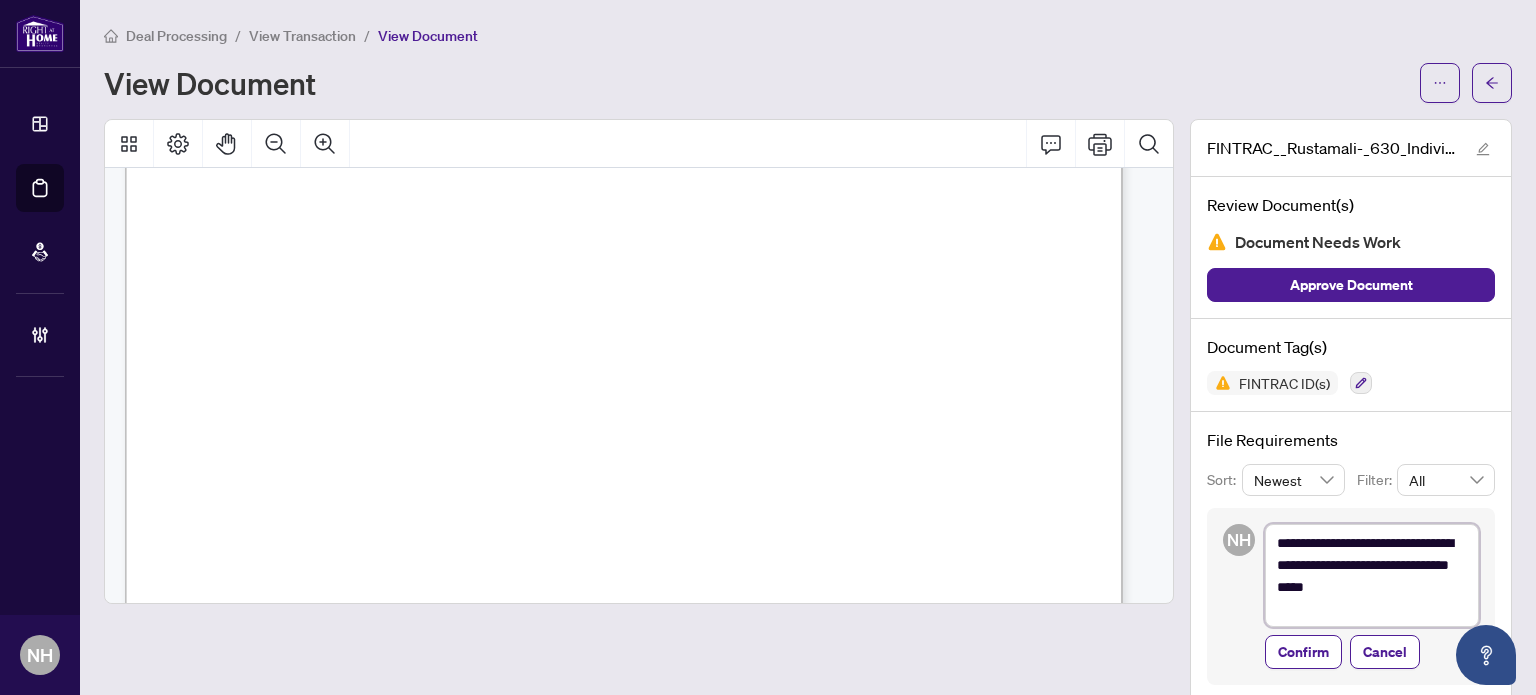 type on "**********" 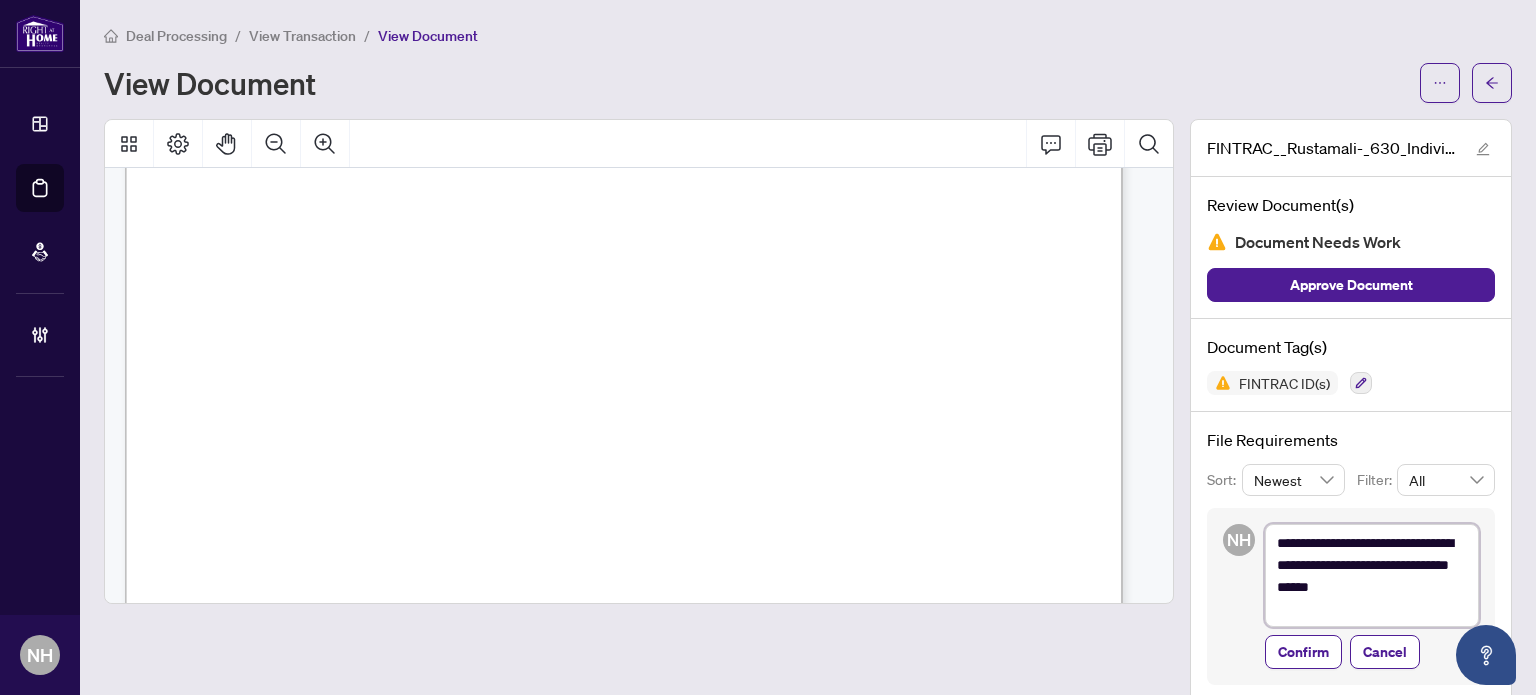 type on "**********" 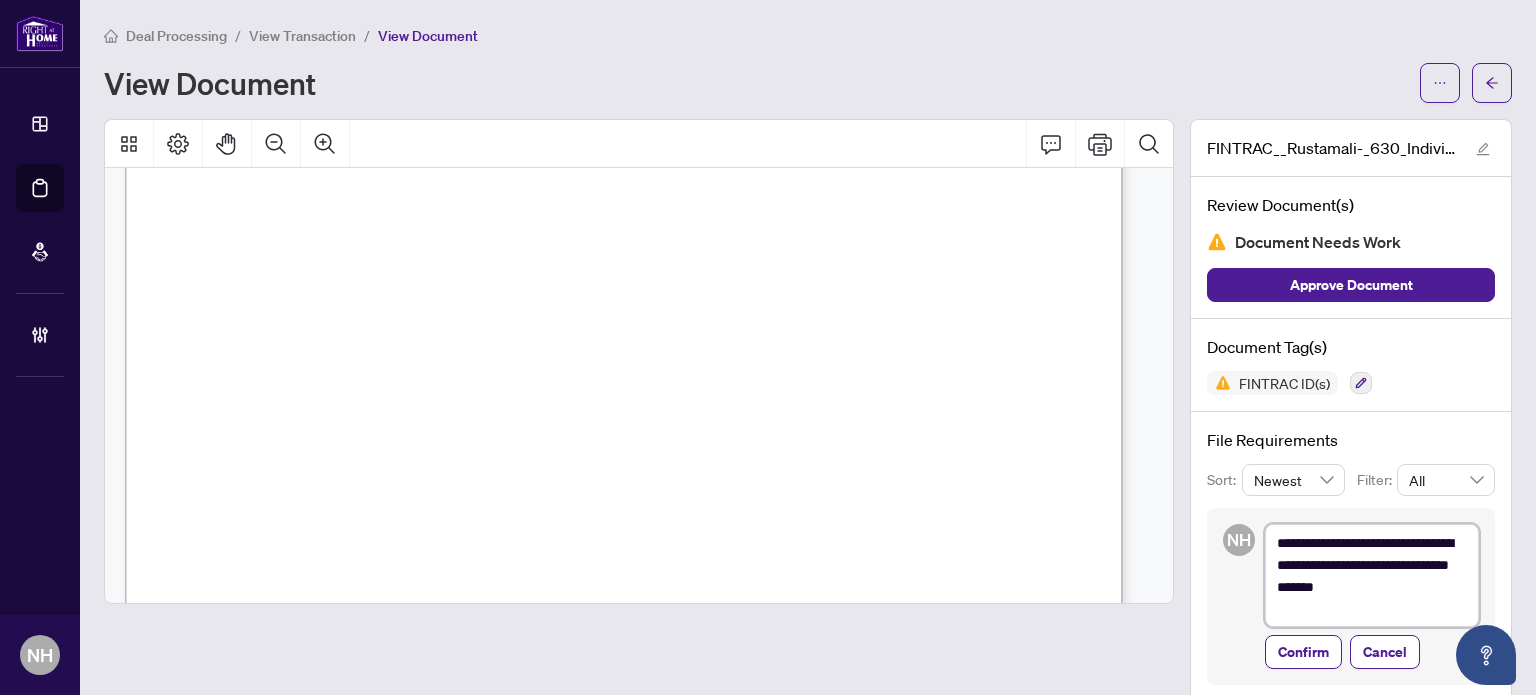 type on "**********" 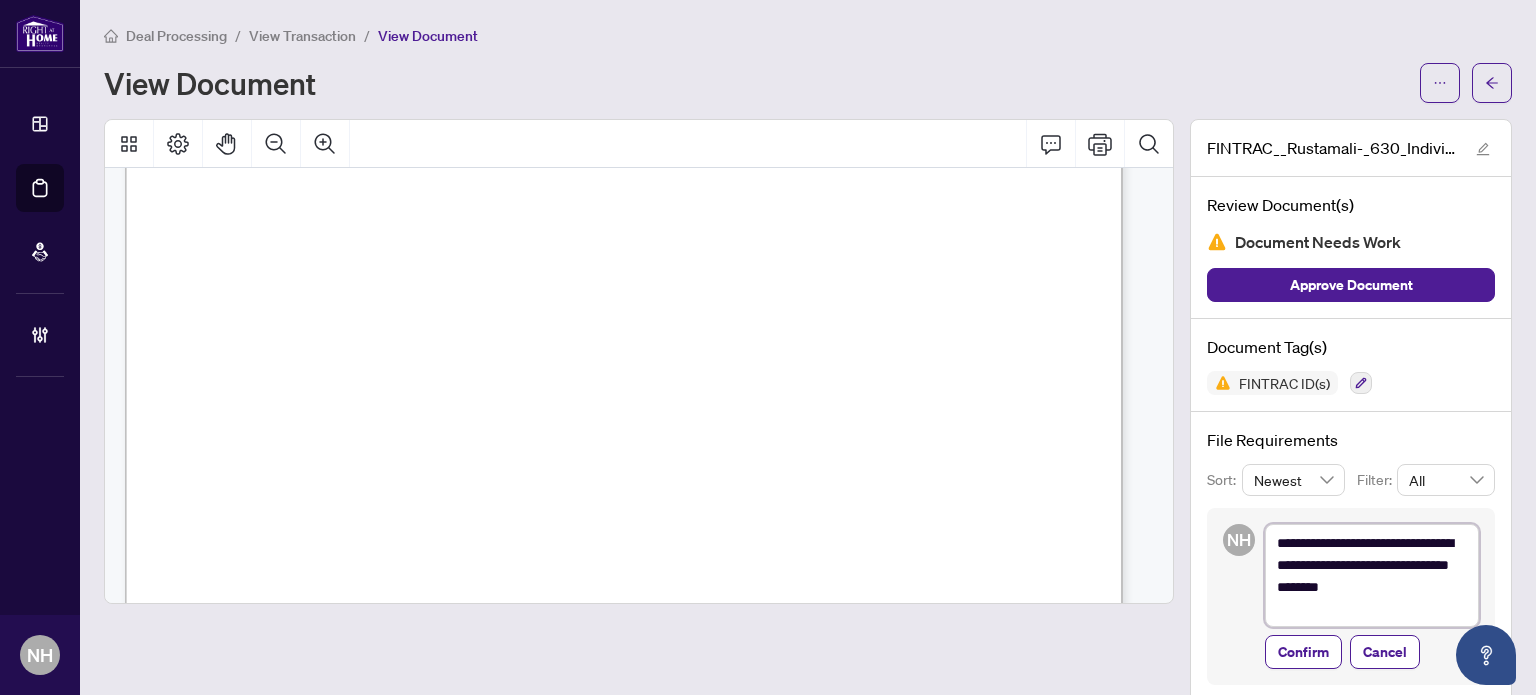 type on "**********" 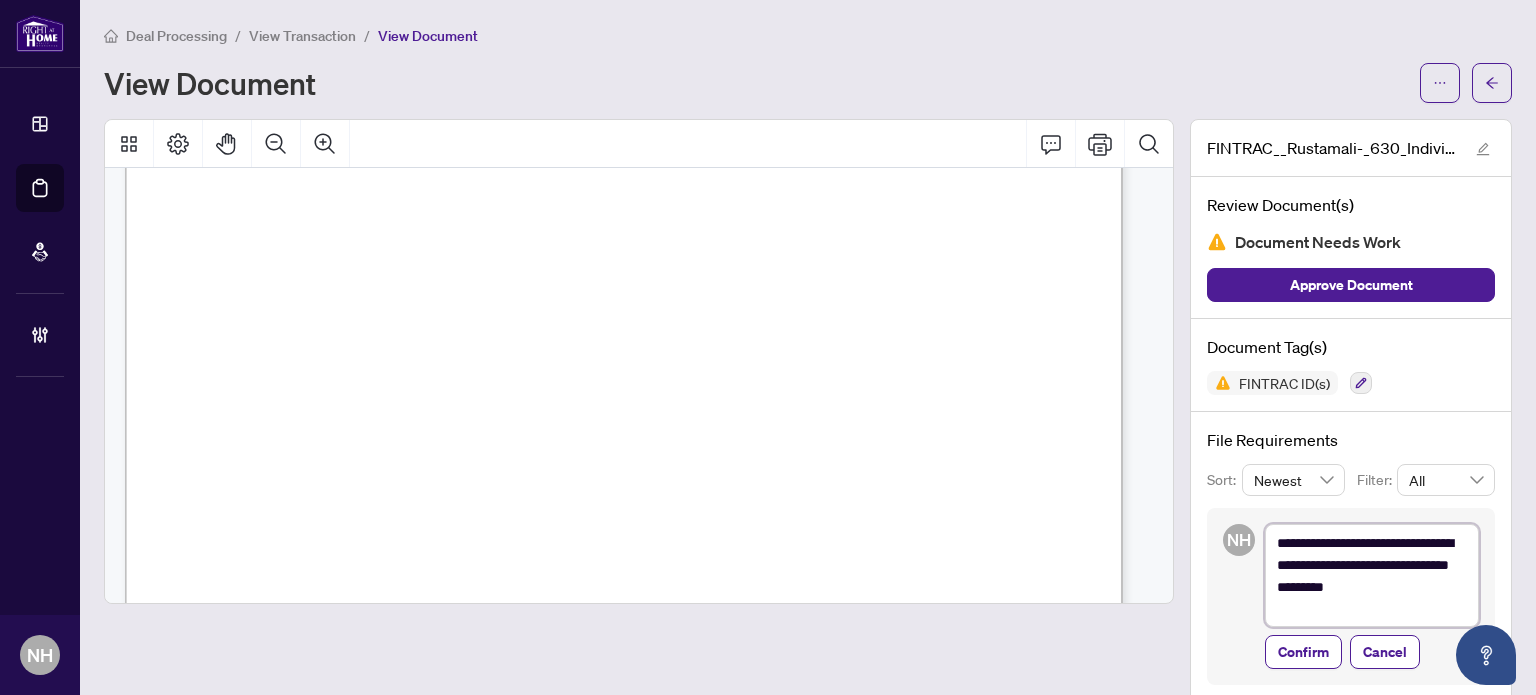 type on "**********" 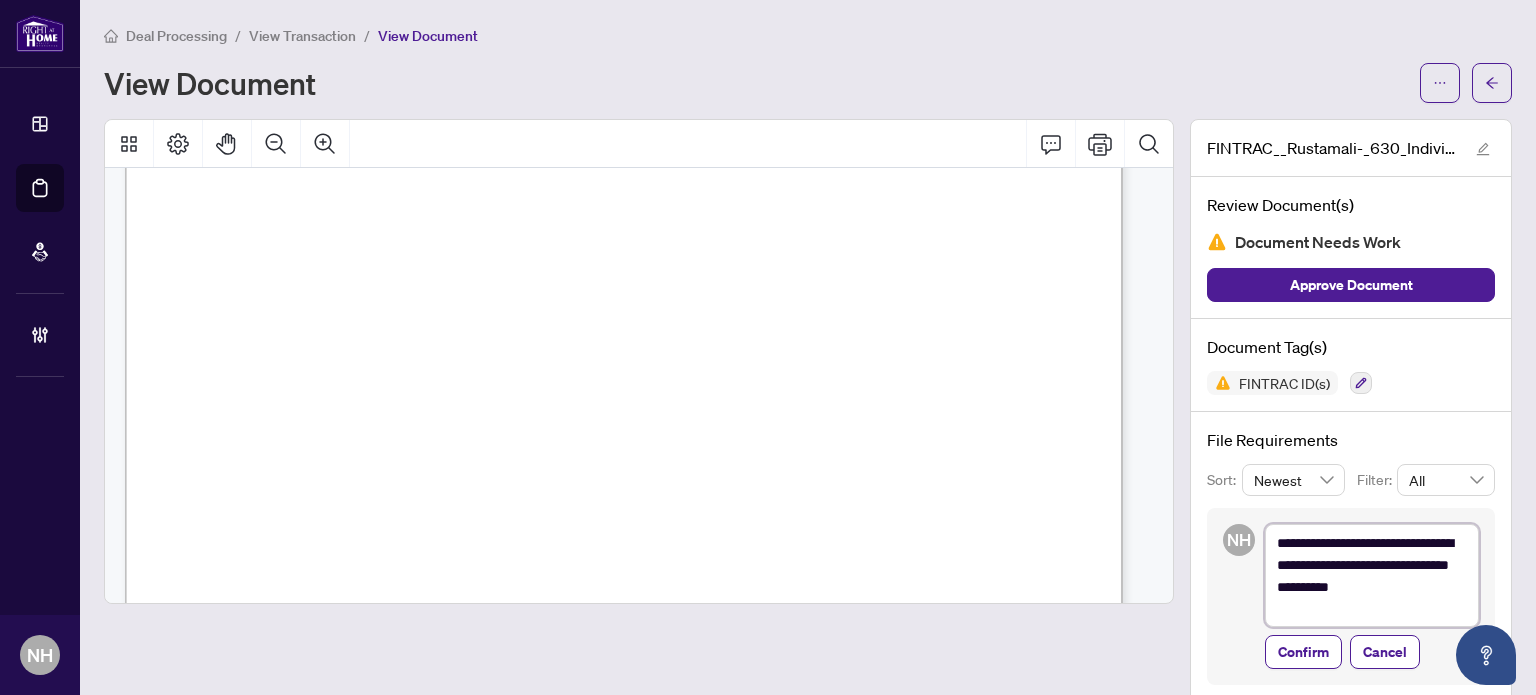 type on "**********" 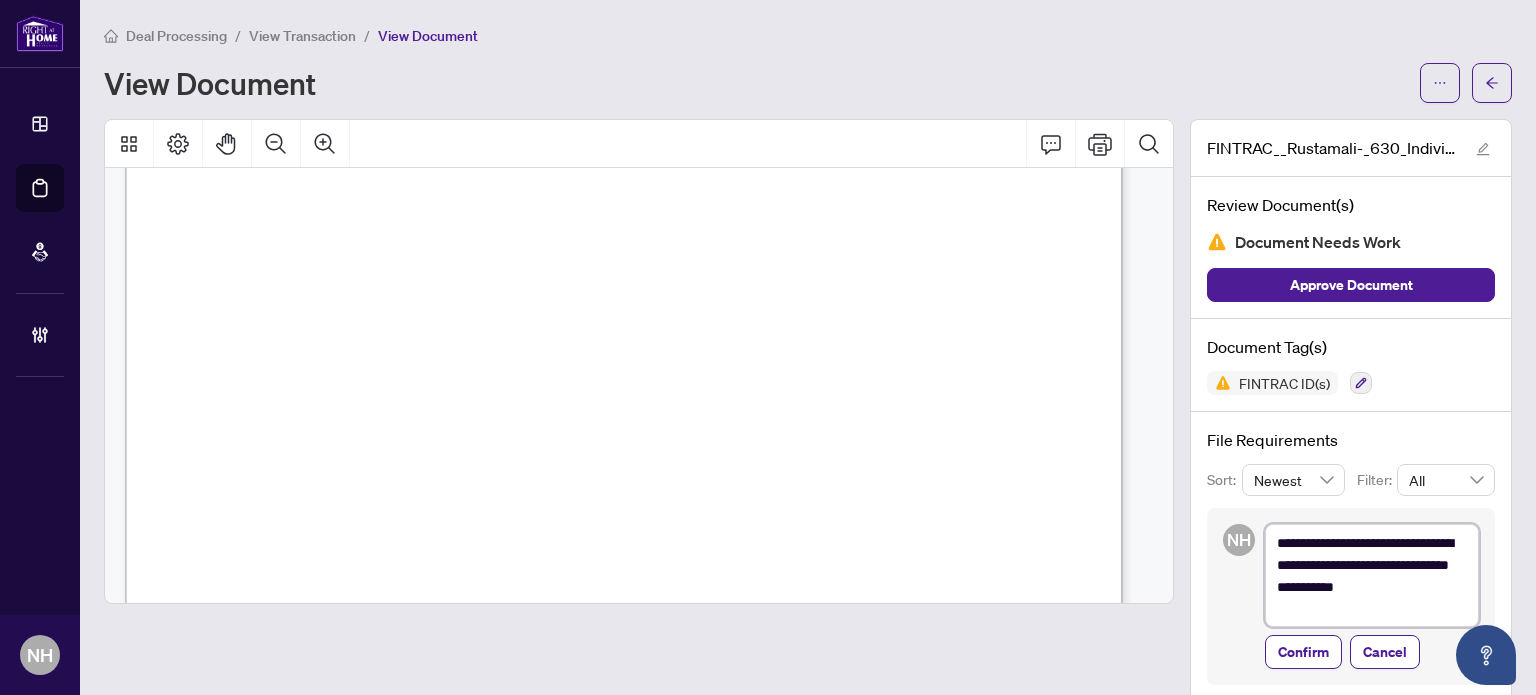 type on "**********" 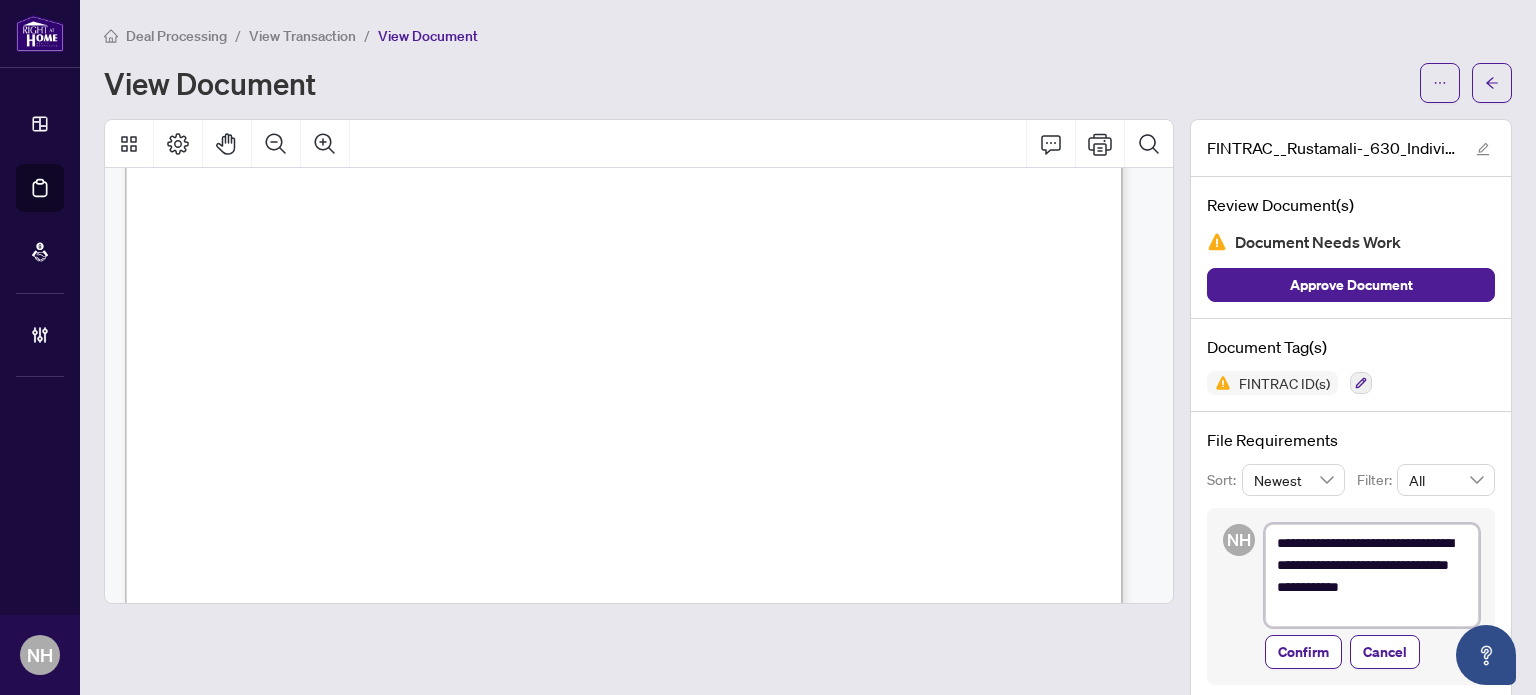 type on "**********" 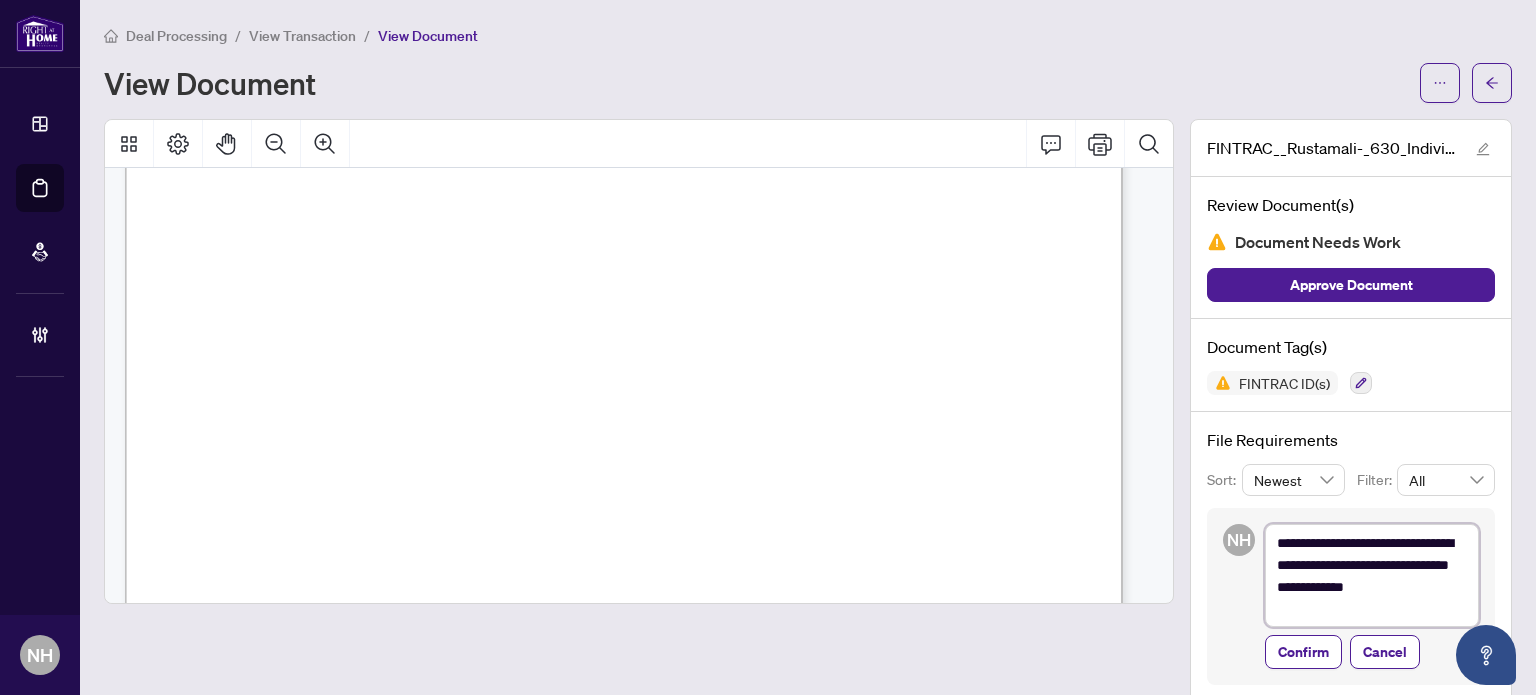 type on "**********" 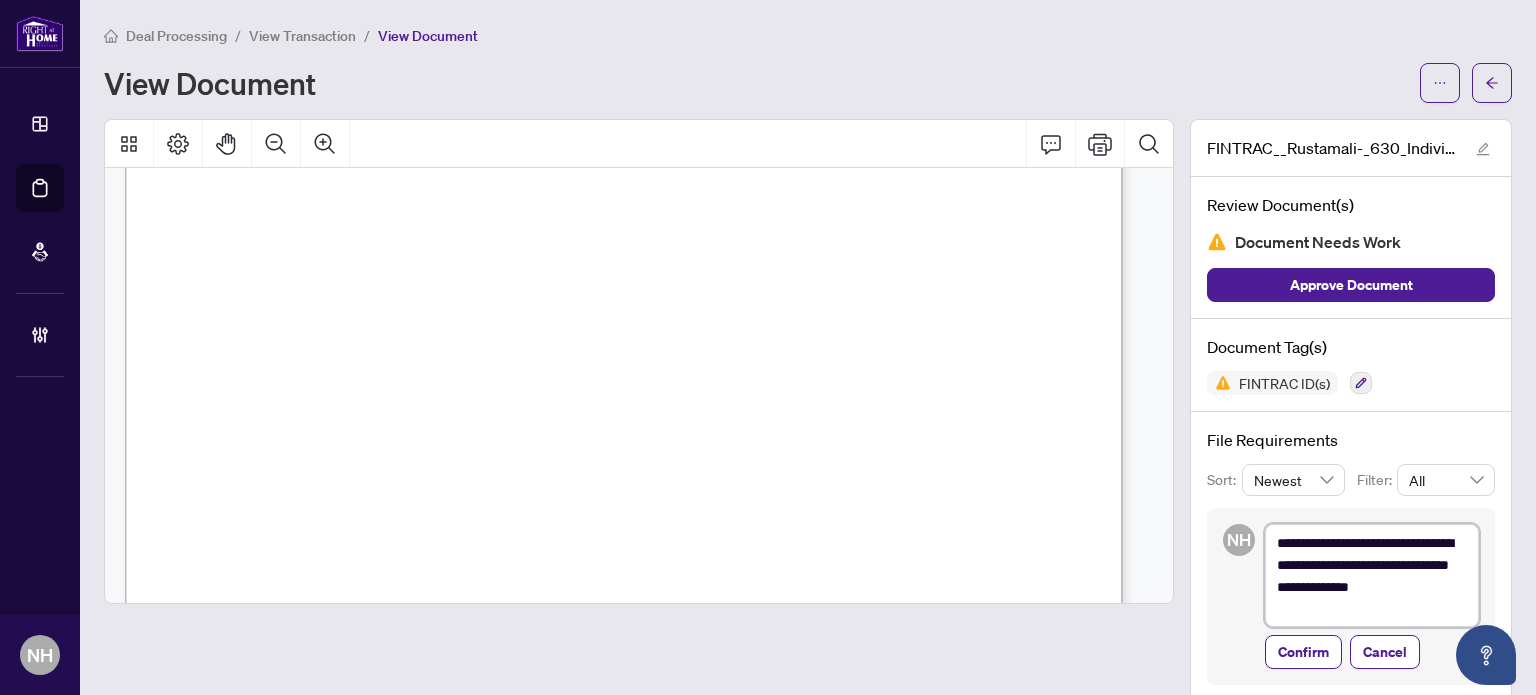 type on "**********" 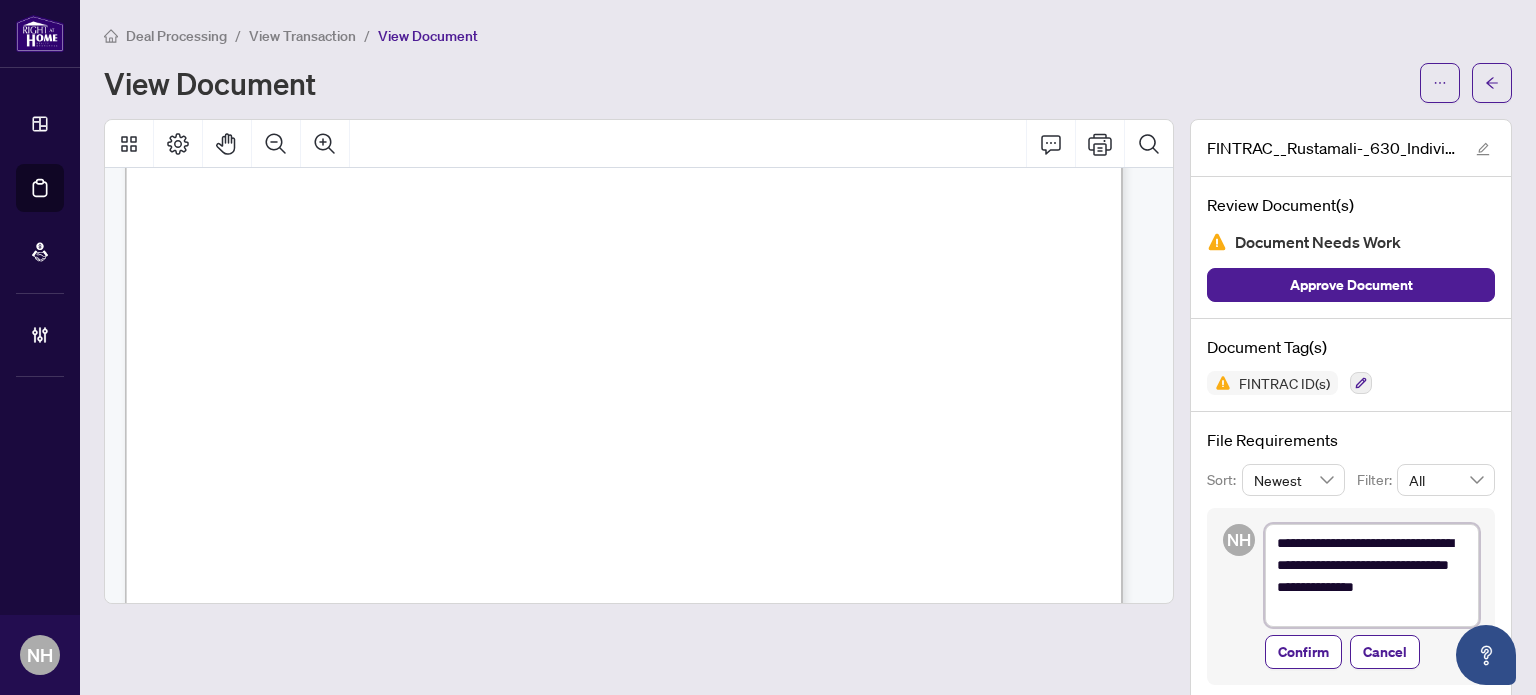 type on "**********" 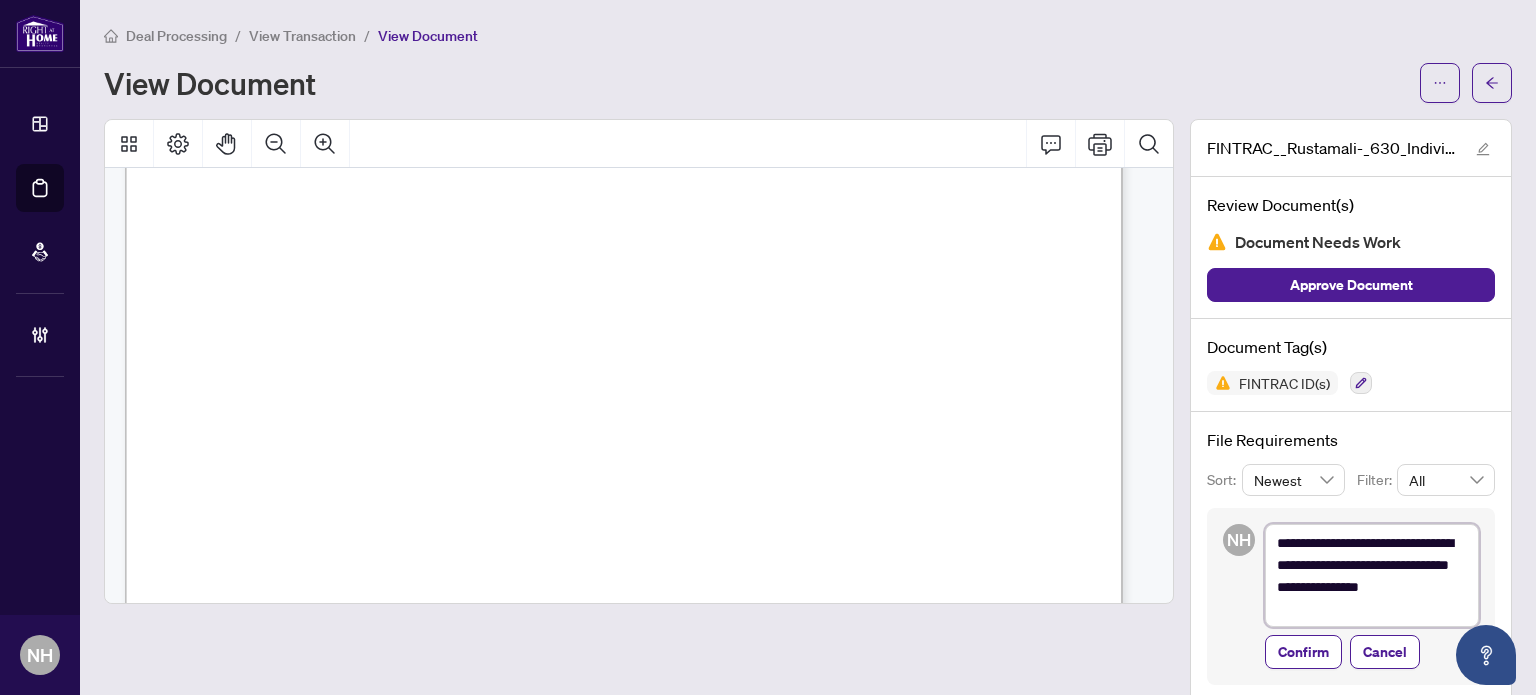 type on "**********" 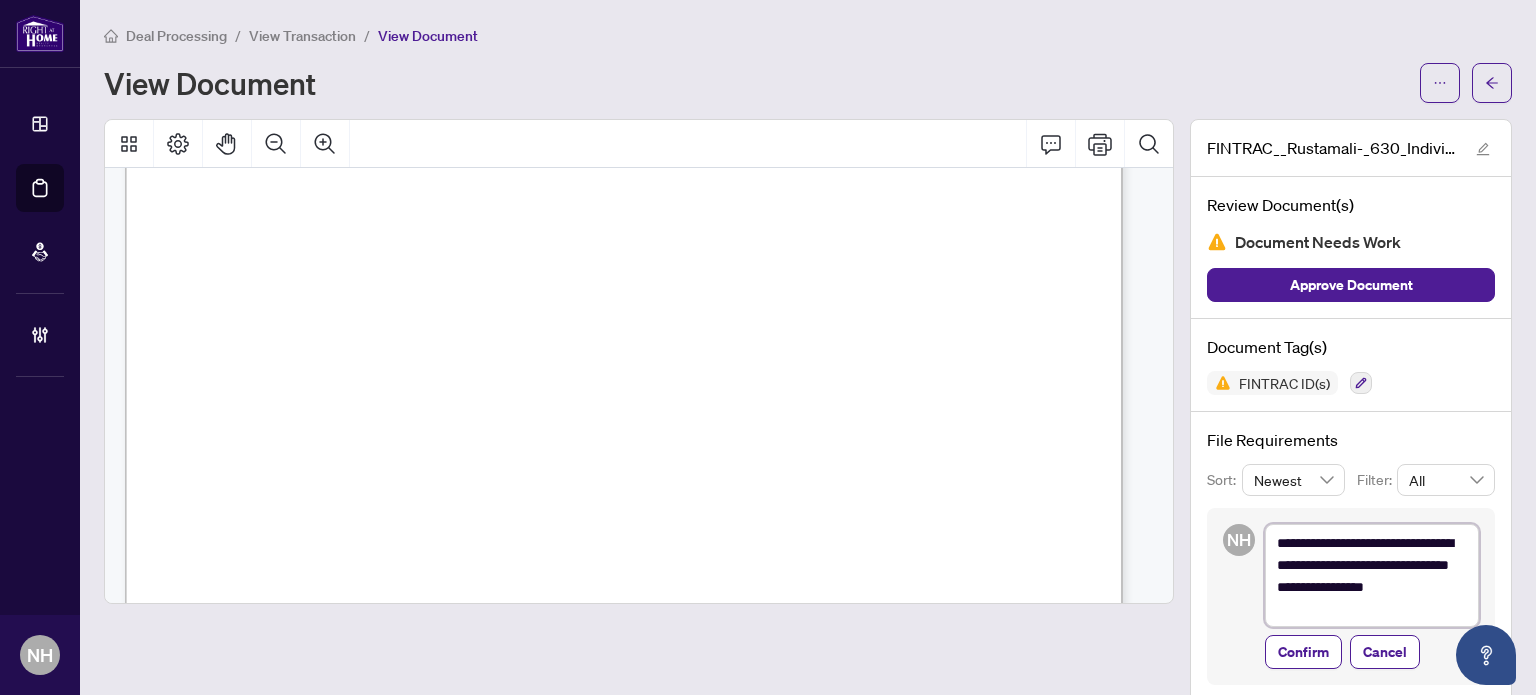 type on "**********" 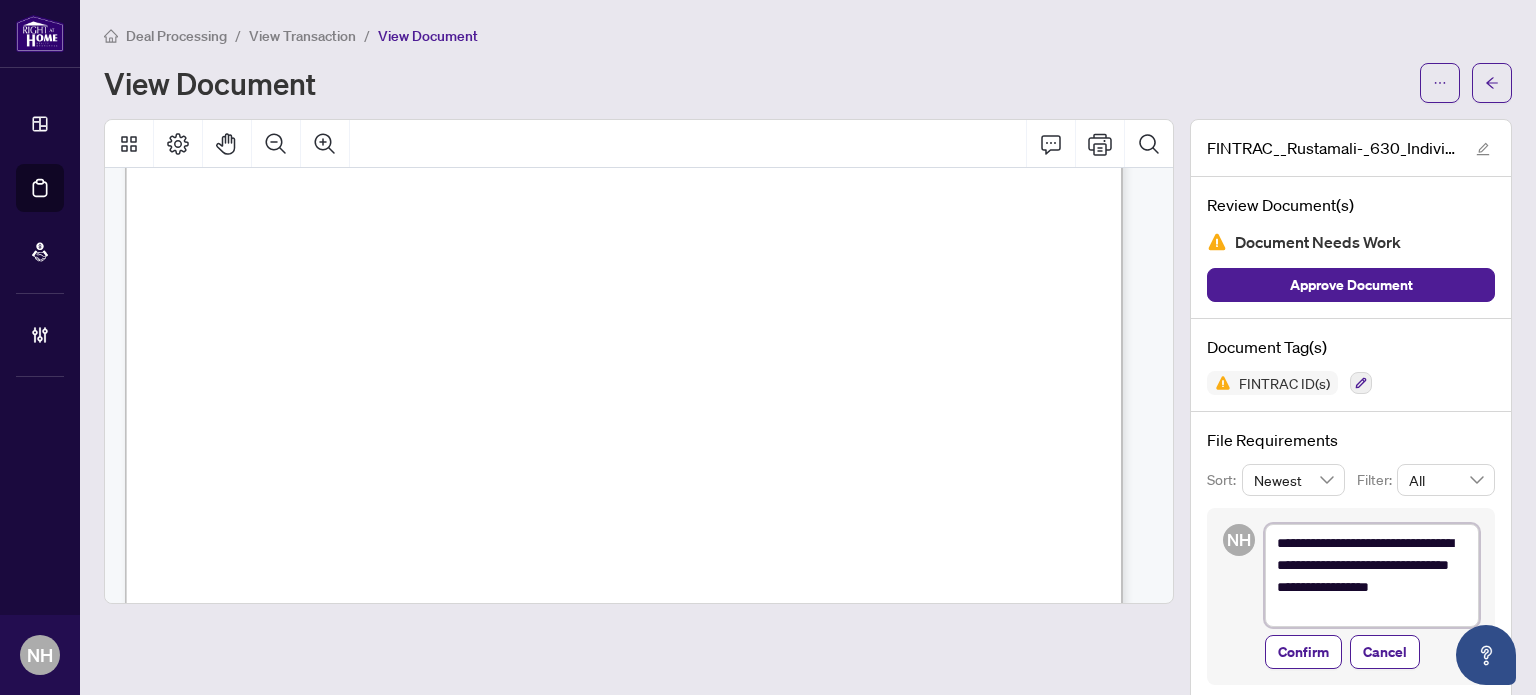 type on "**********" 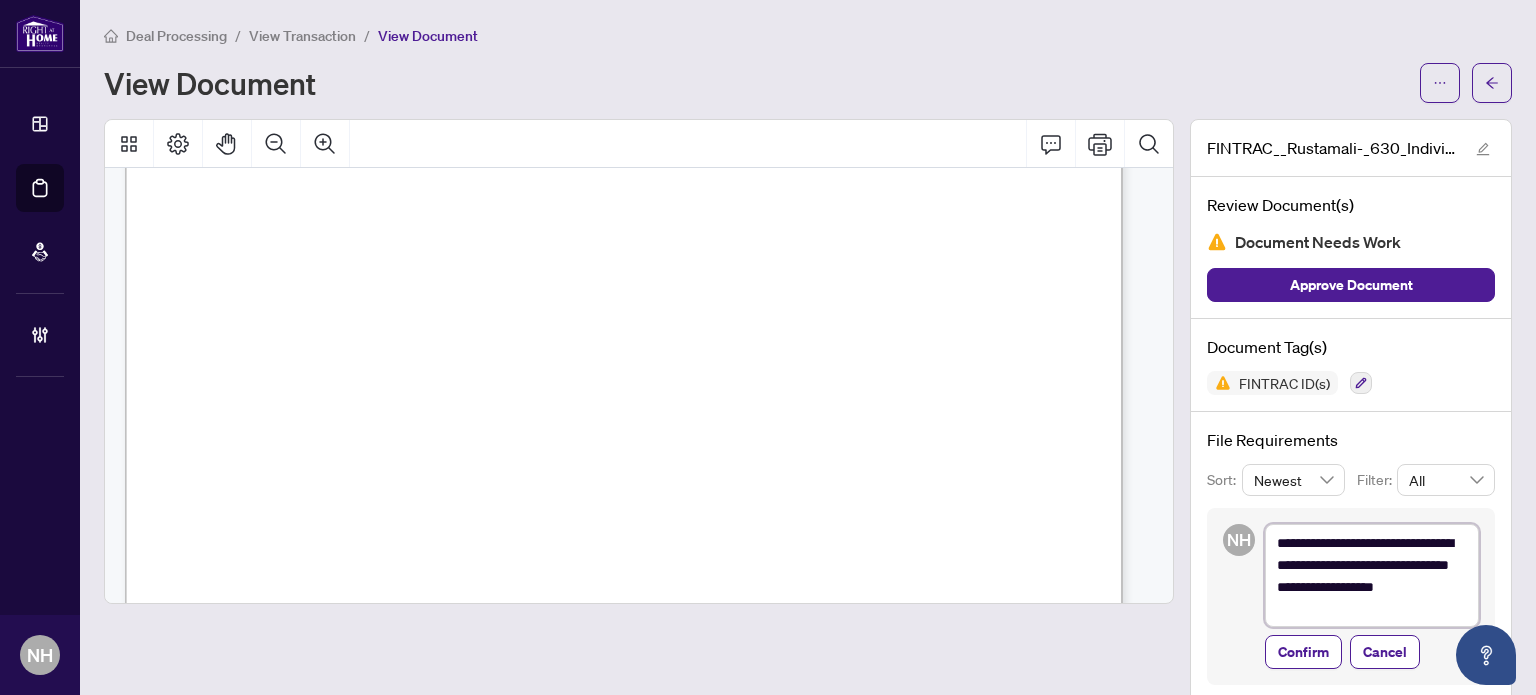 type on "**********" 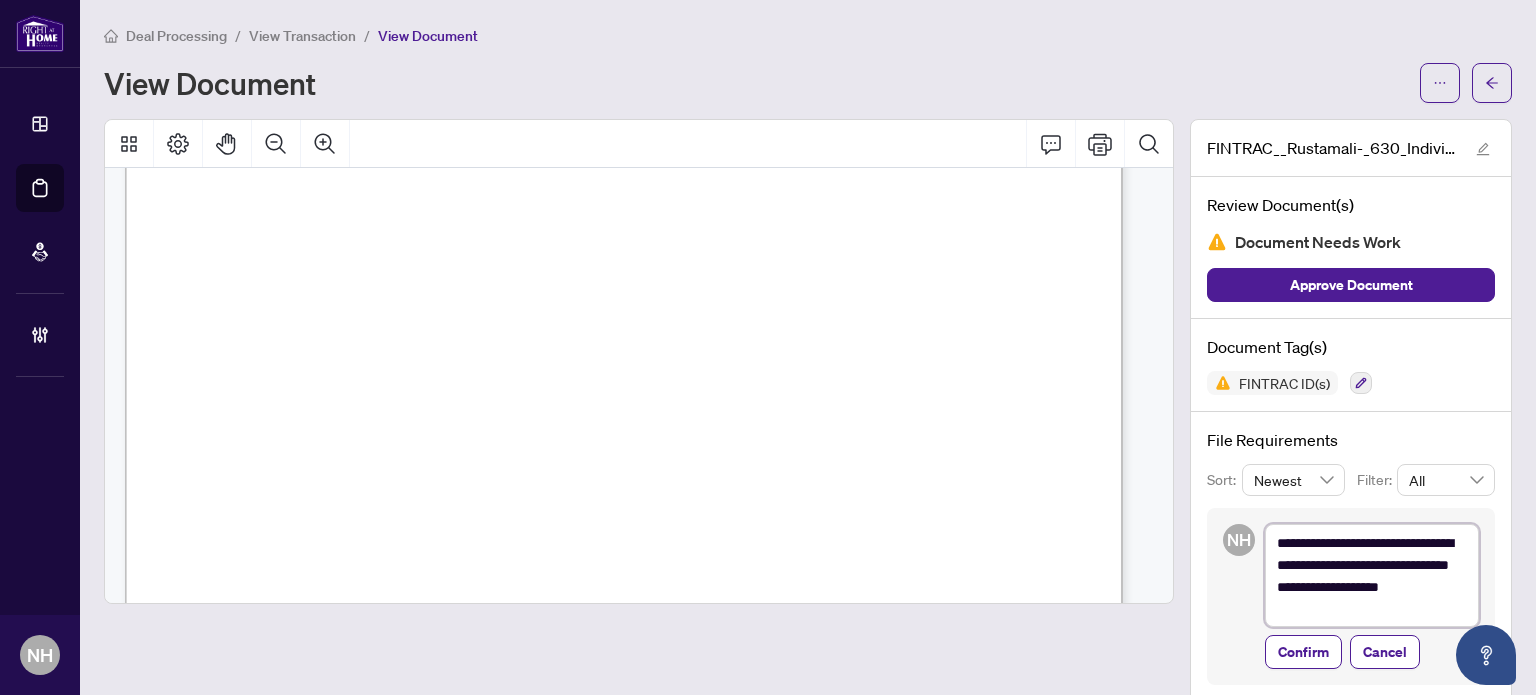 type on "**********" 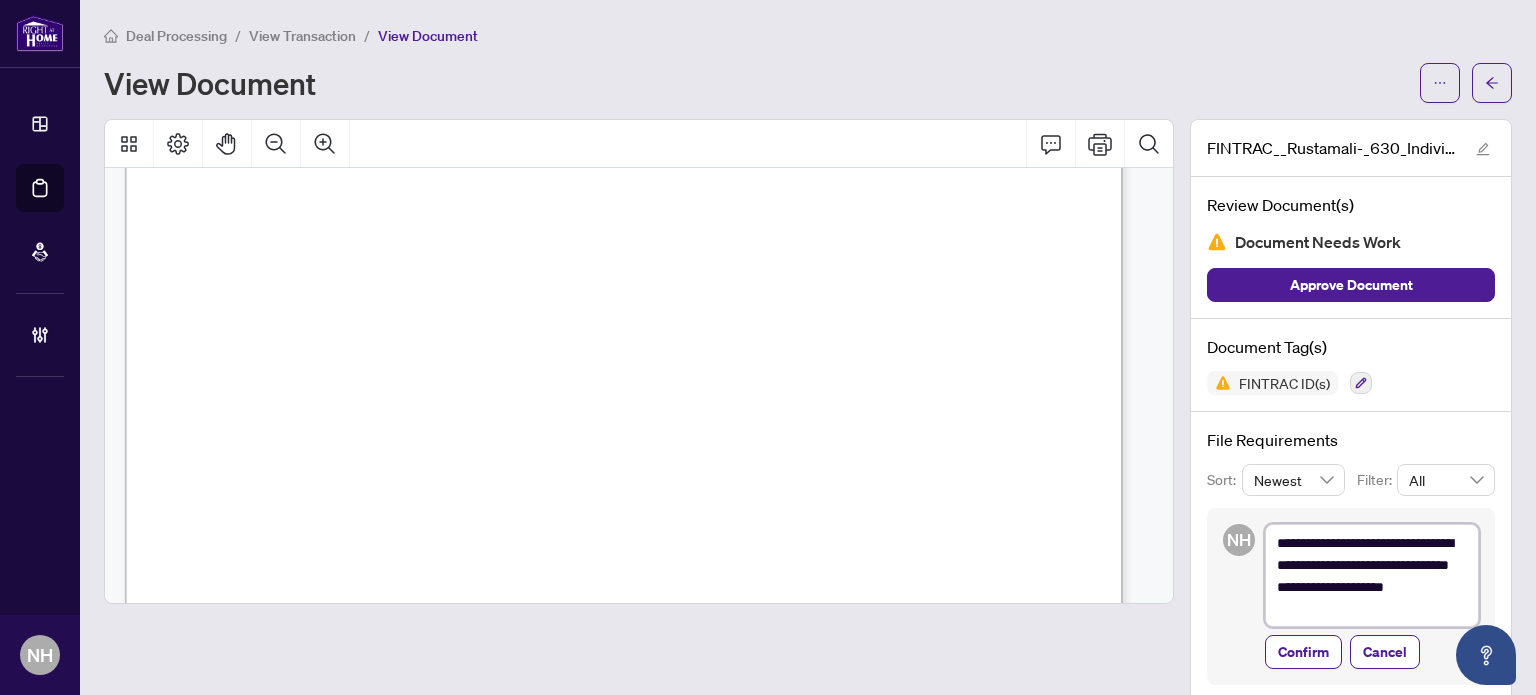 type on "**********" 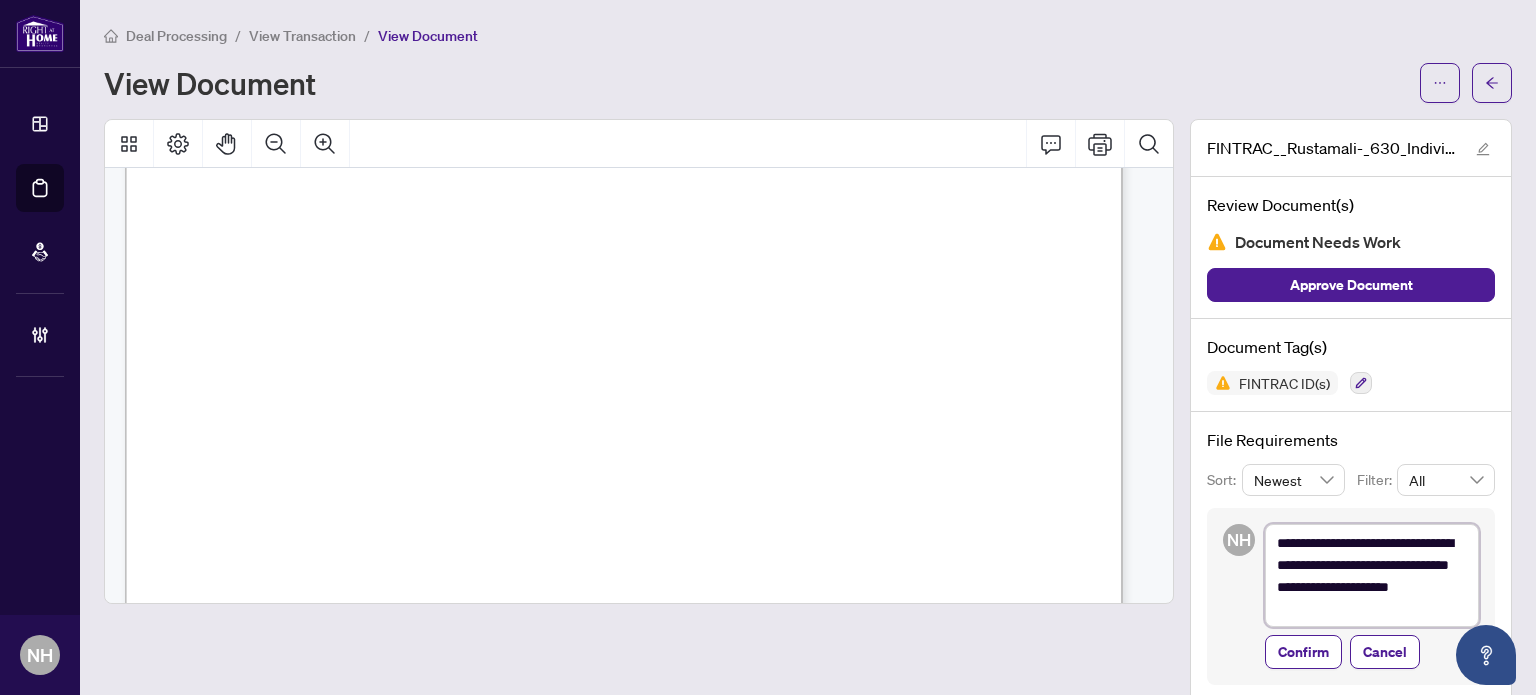 type on "**********" 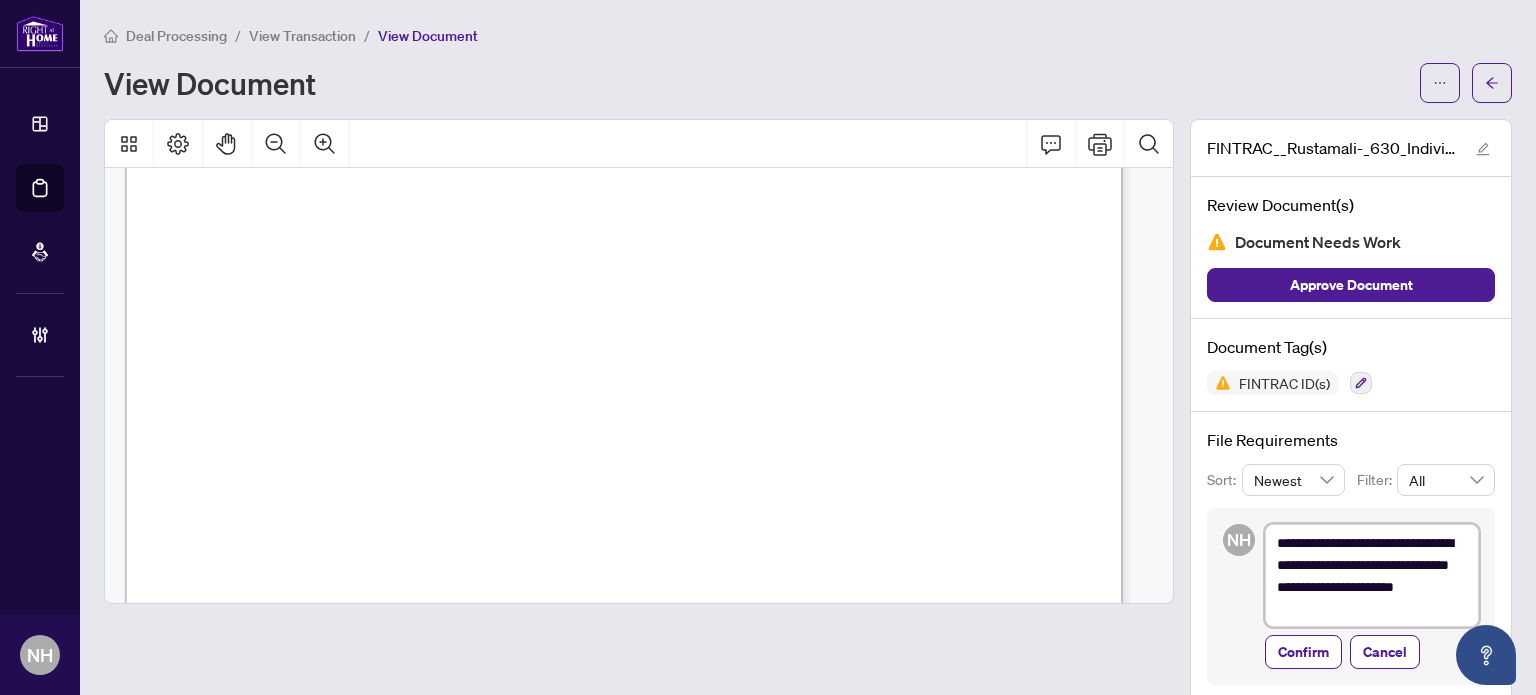 type on "**********" 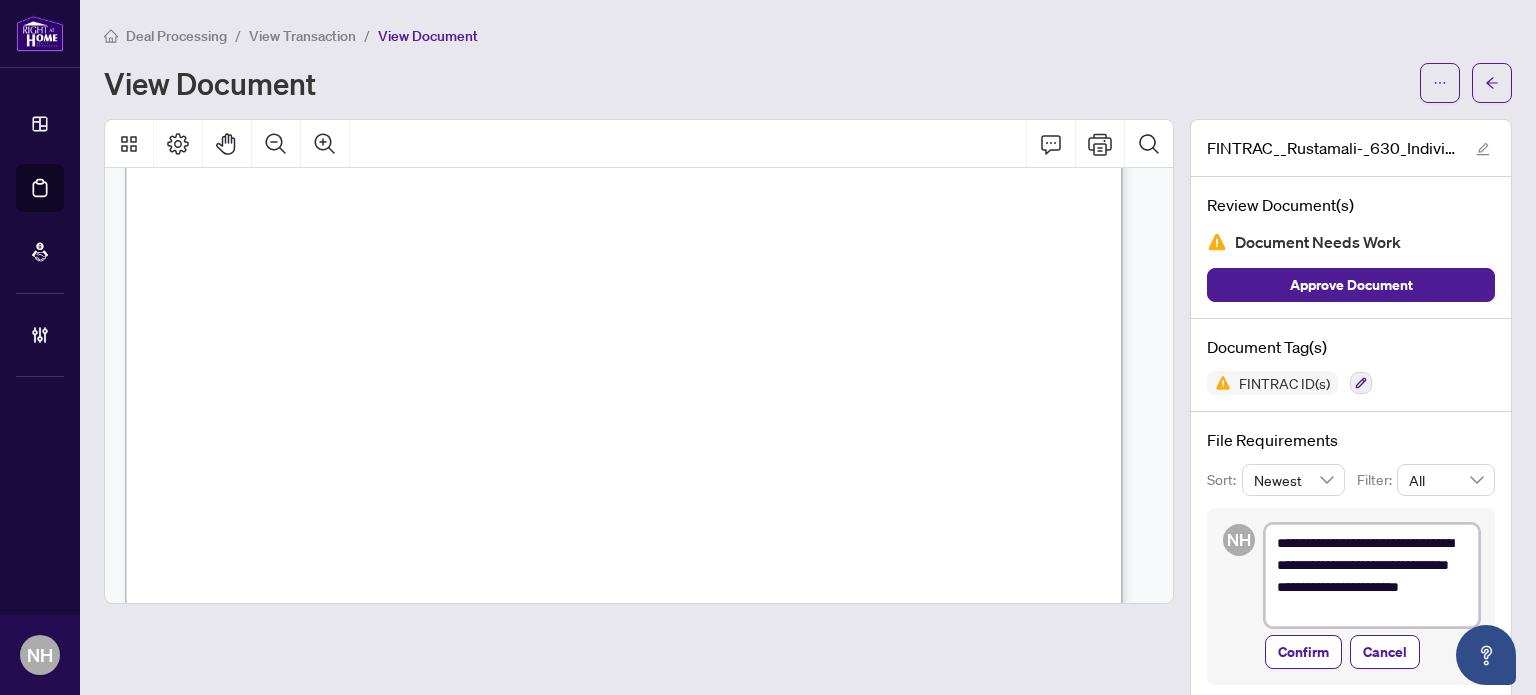 type on "**********" 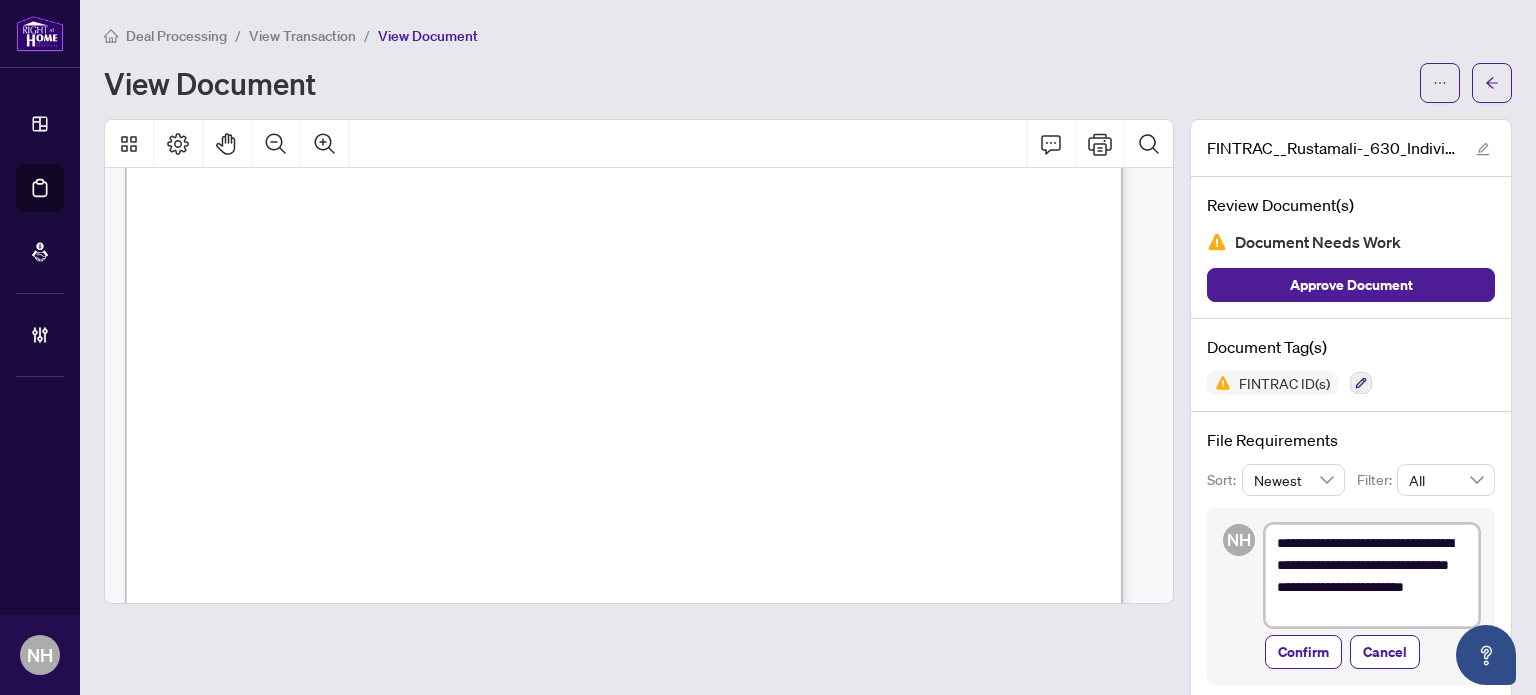 type on "**********" 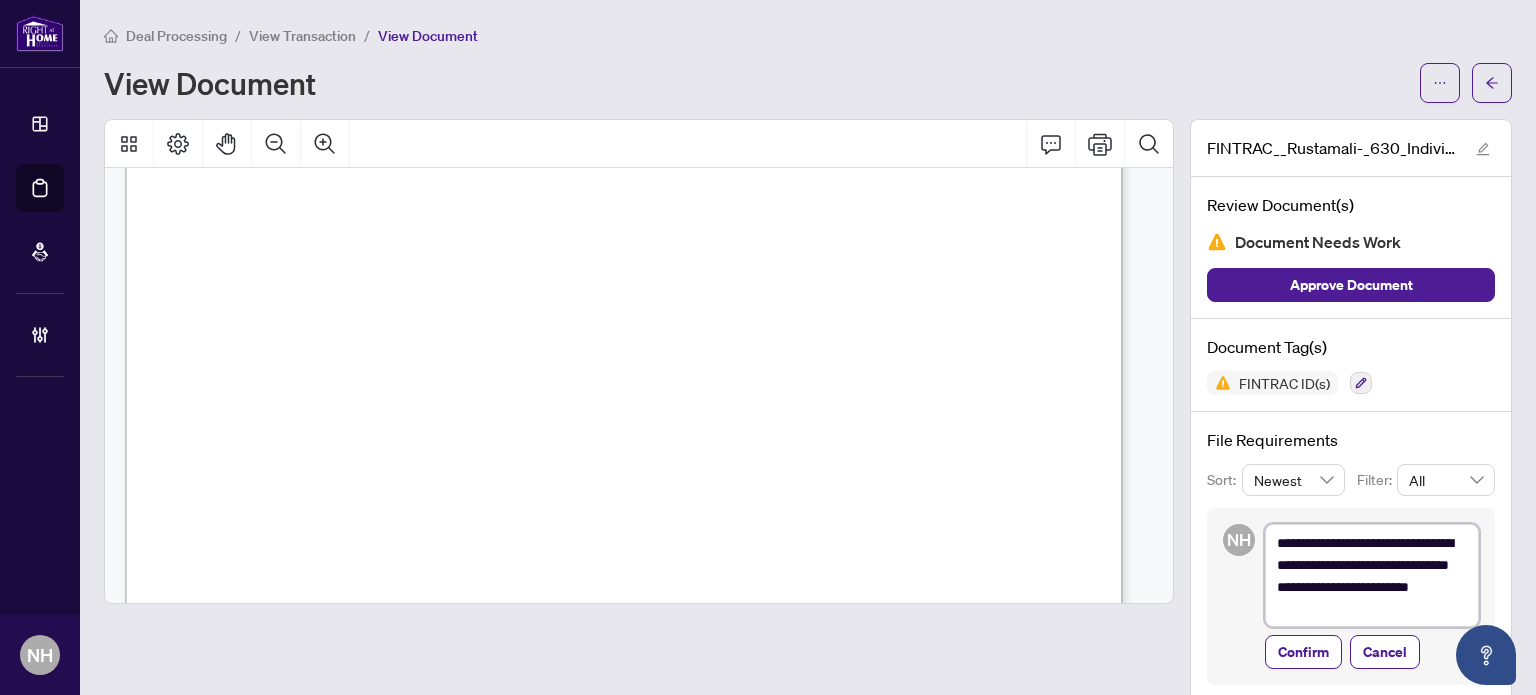 type on "**********" 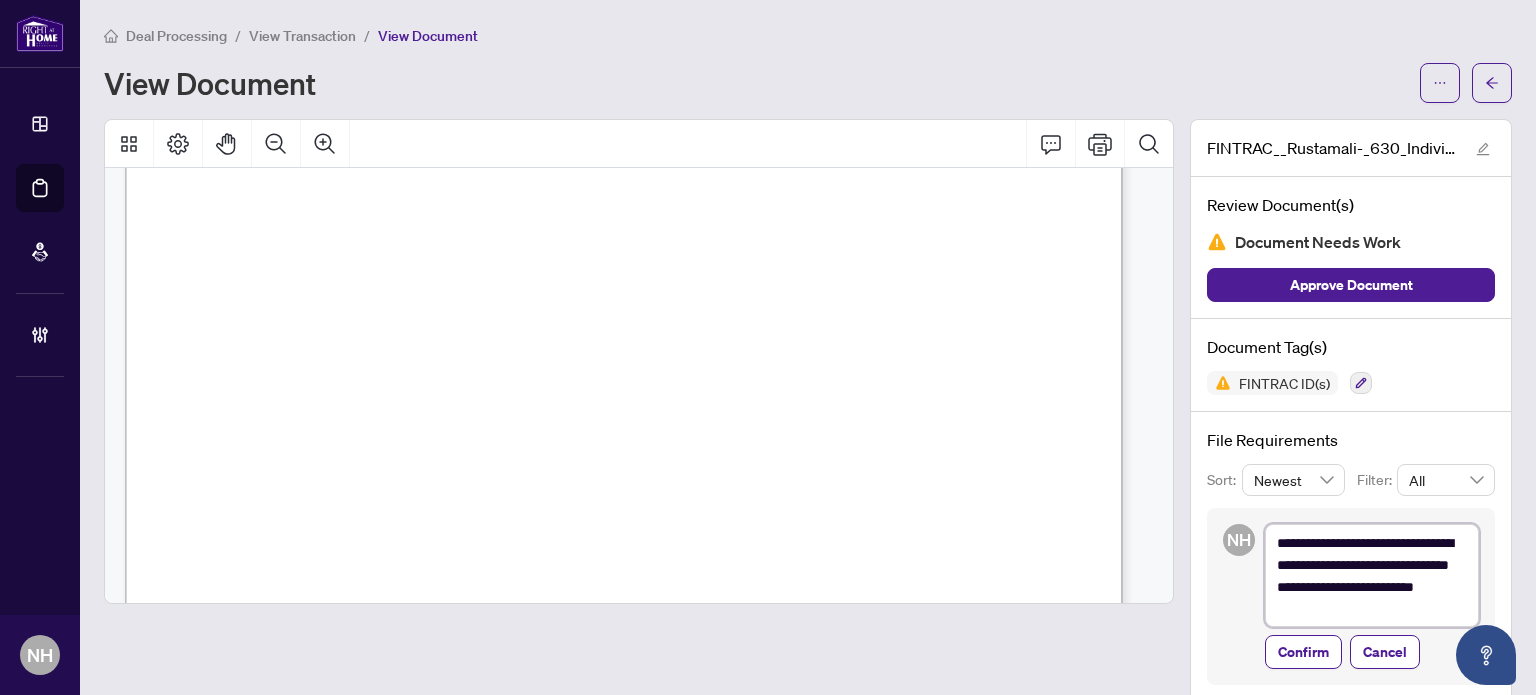 type on "**********" 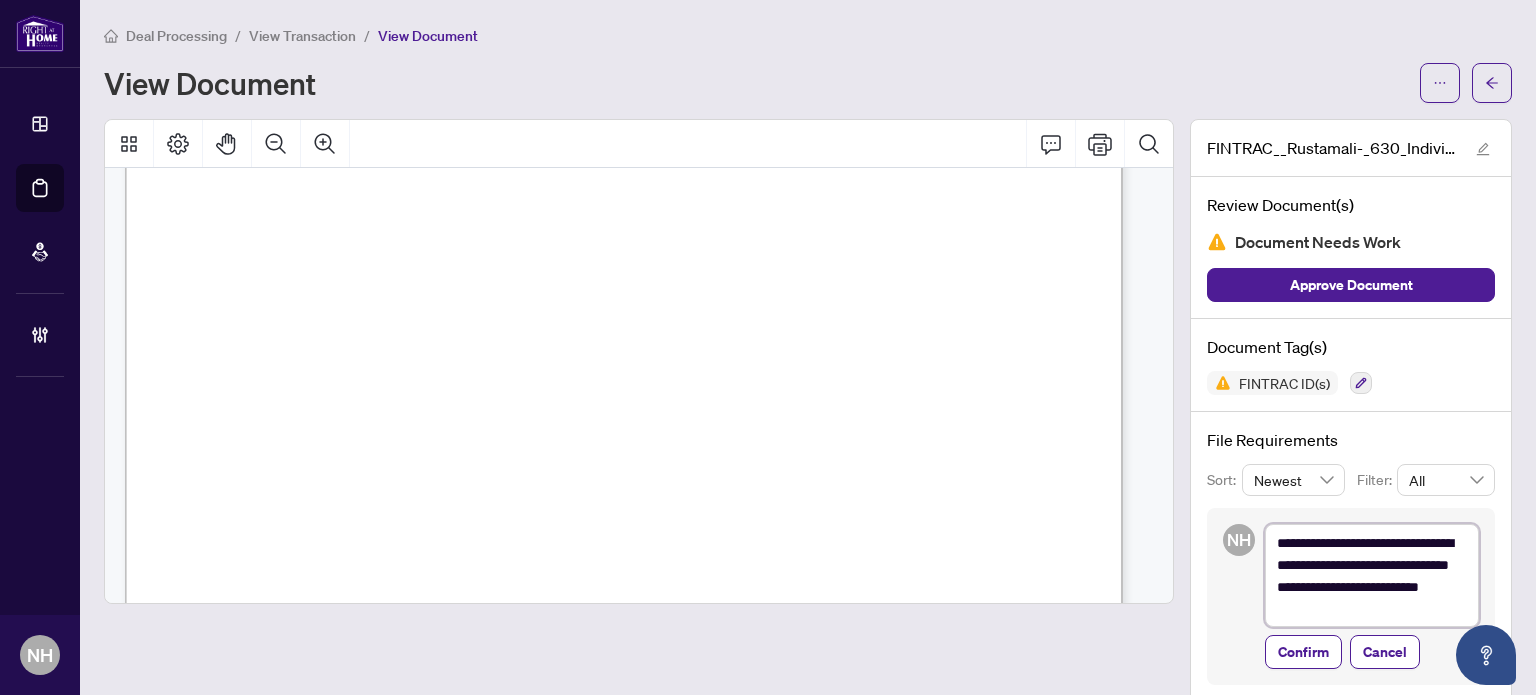 type on "**********" 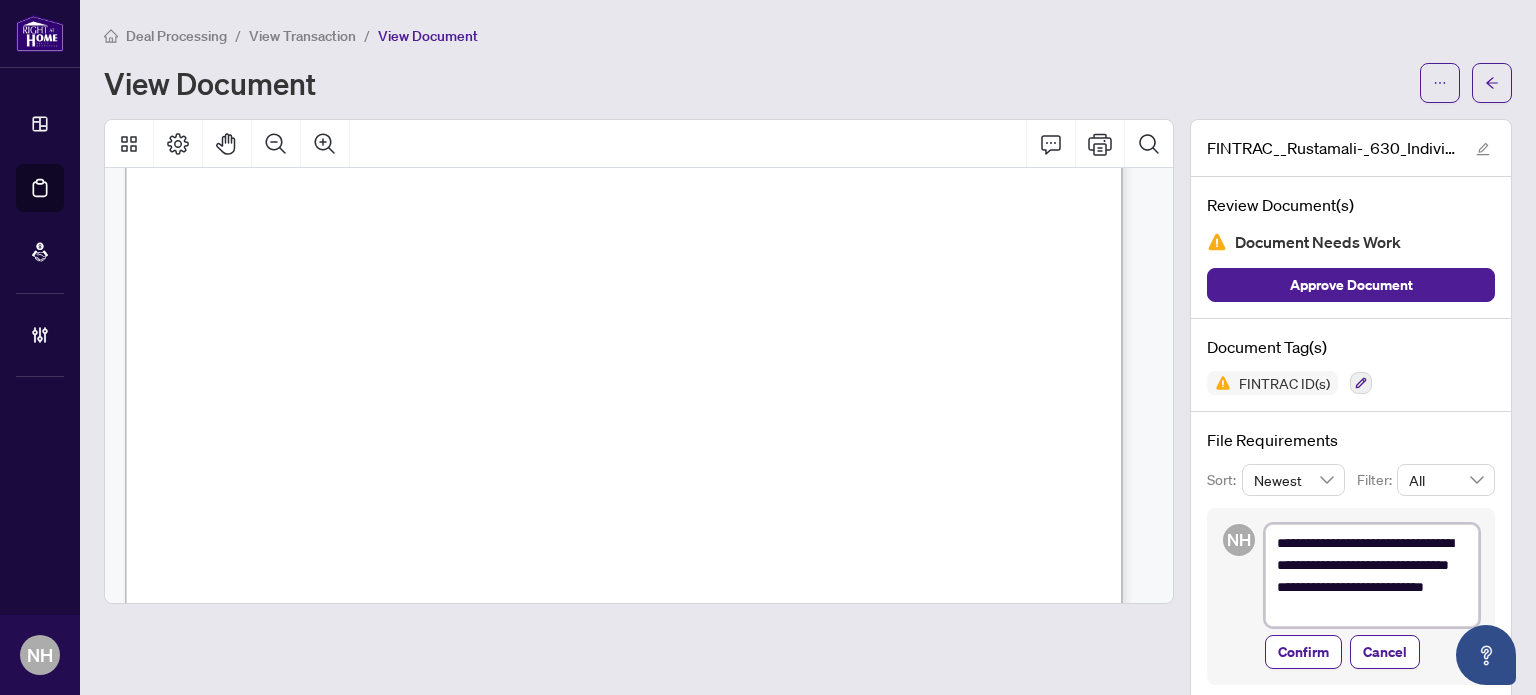 type on "**********" 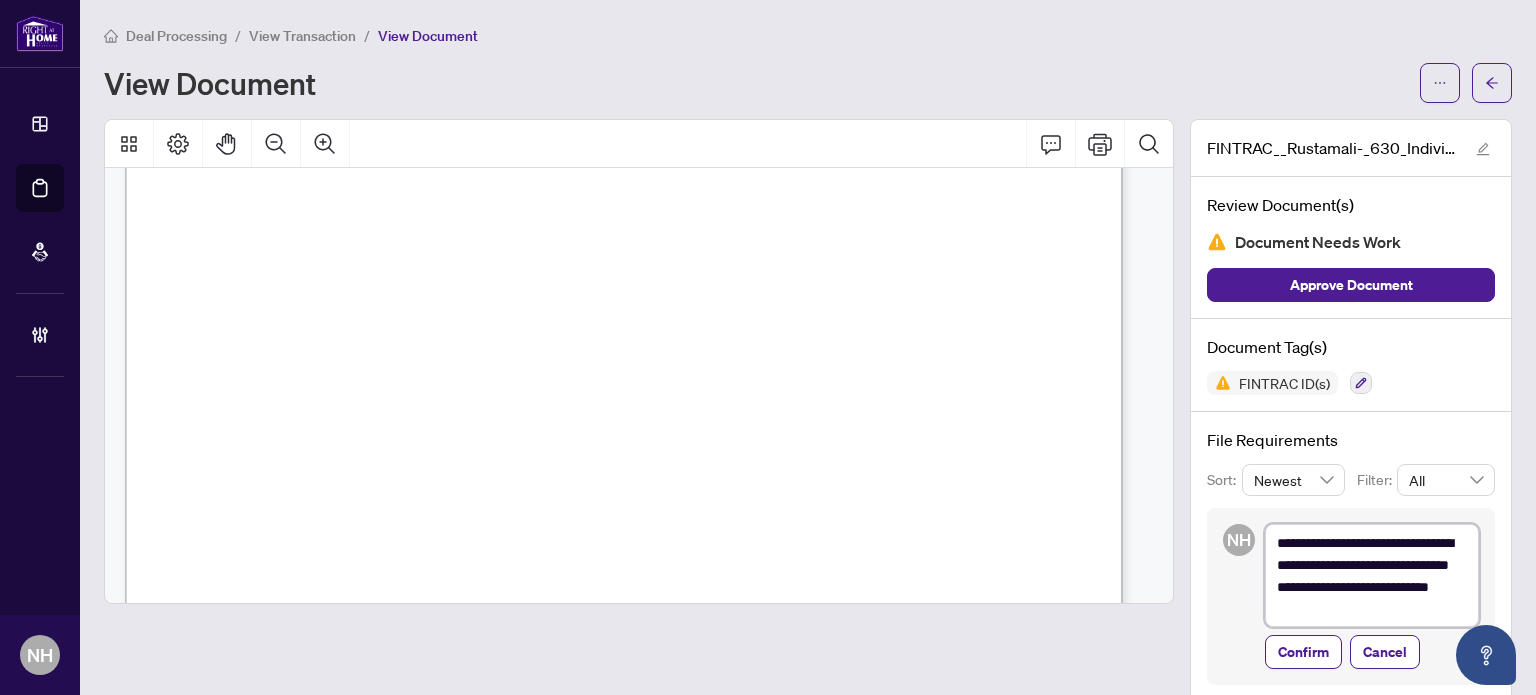 type on "**********" 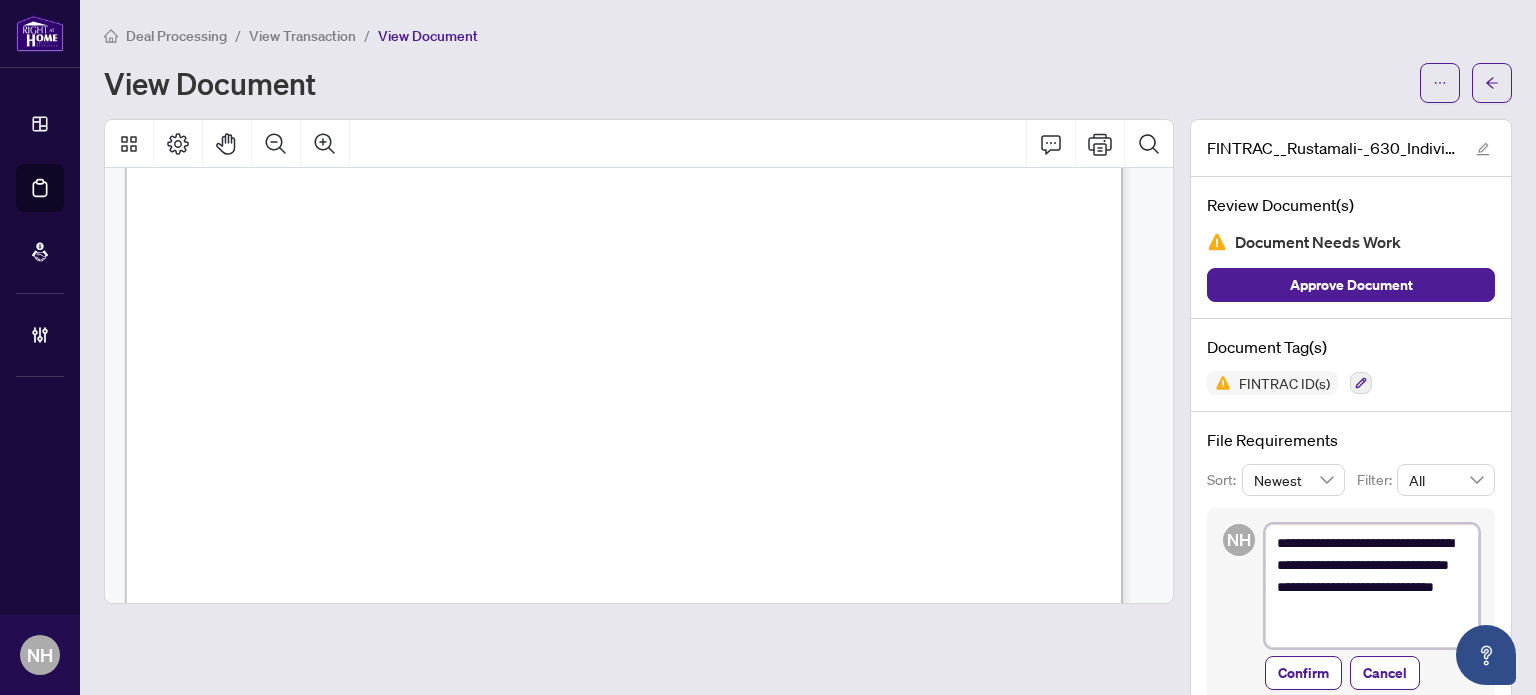 scroll, scrollTop: 0, scrollLeft: 0, axis: both 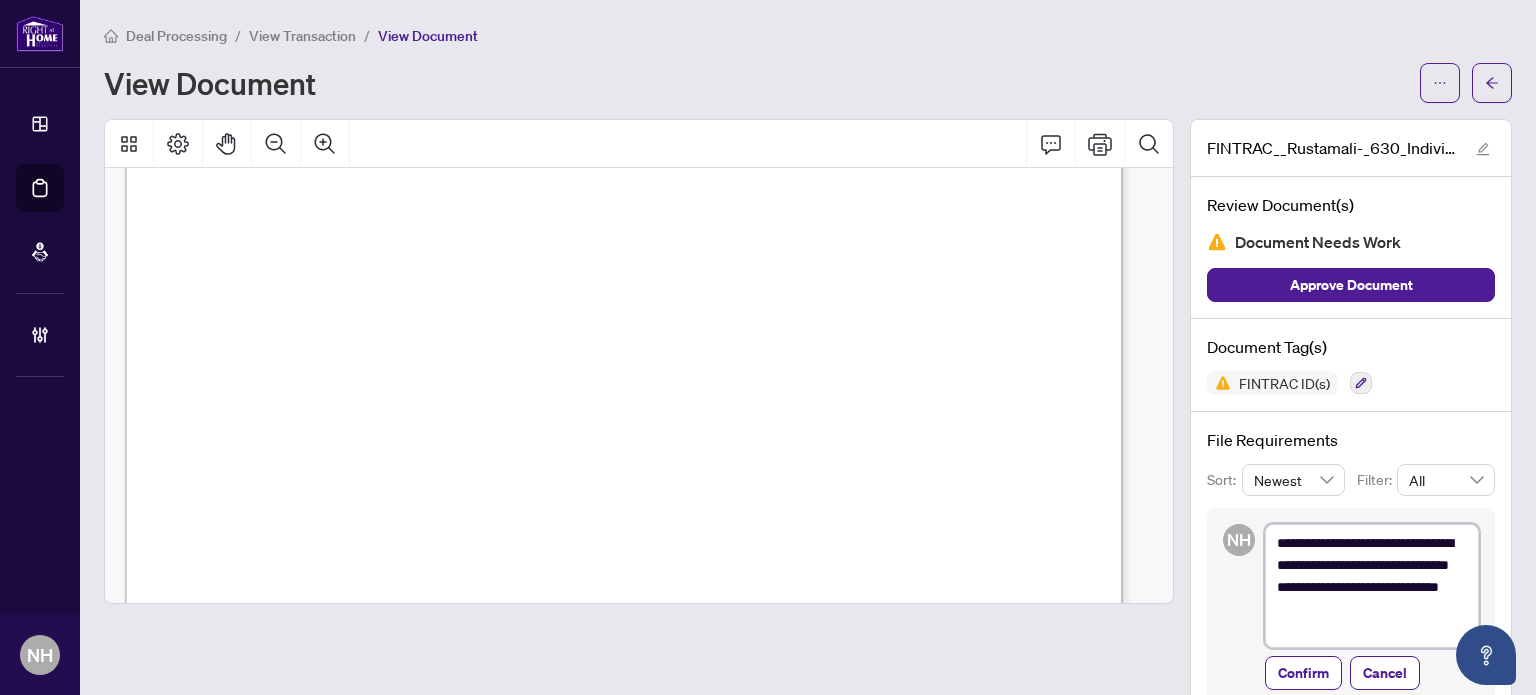 type on "**********" 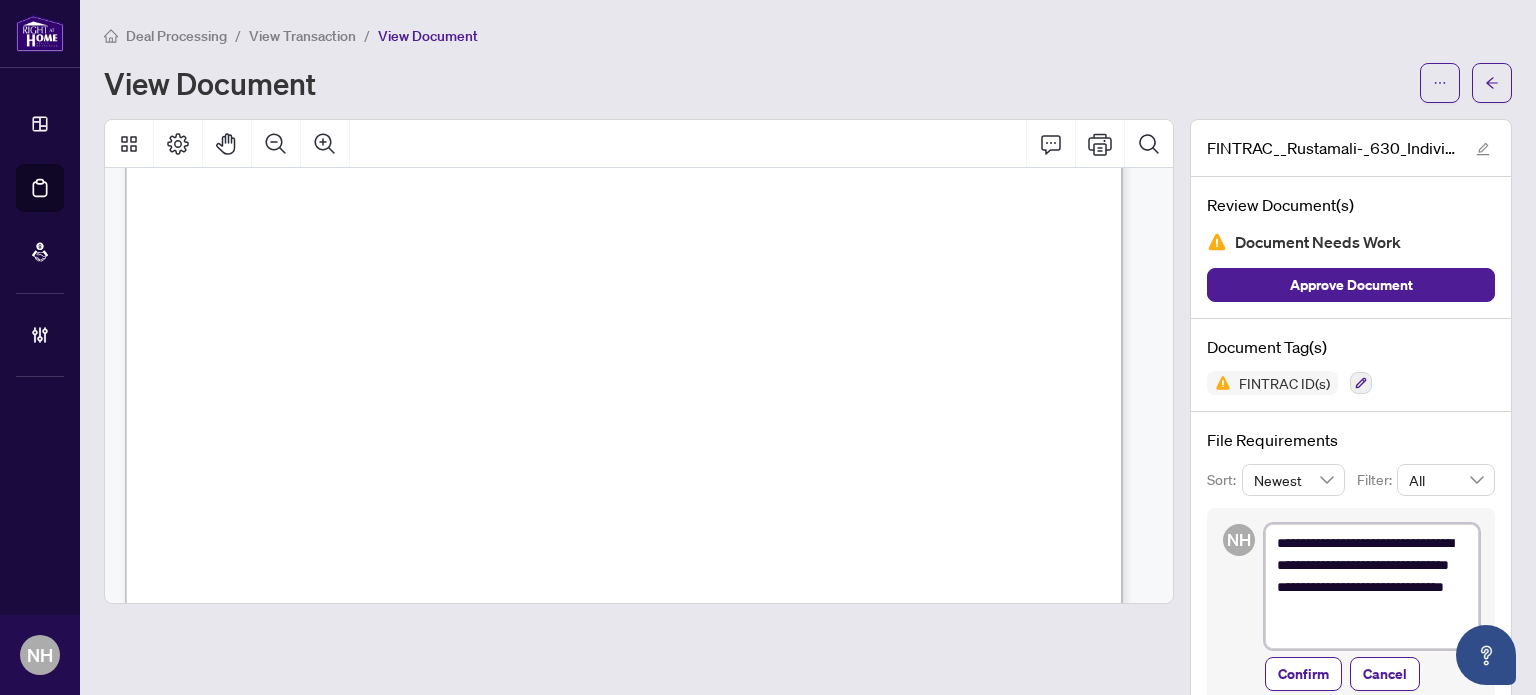 type on "**********" 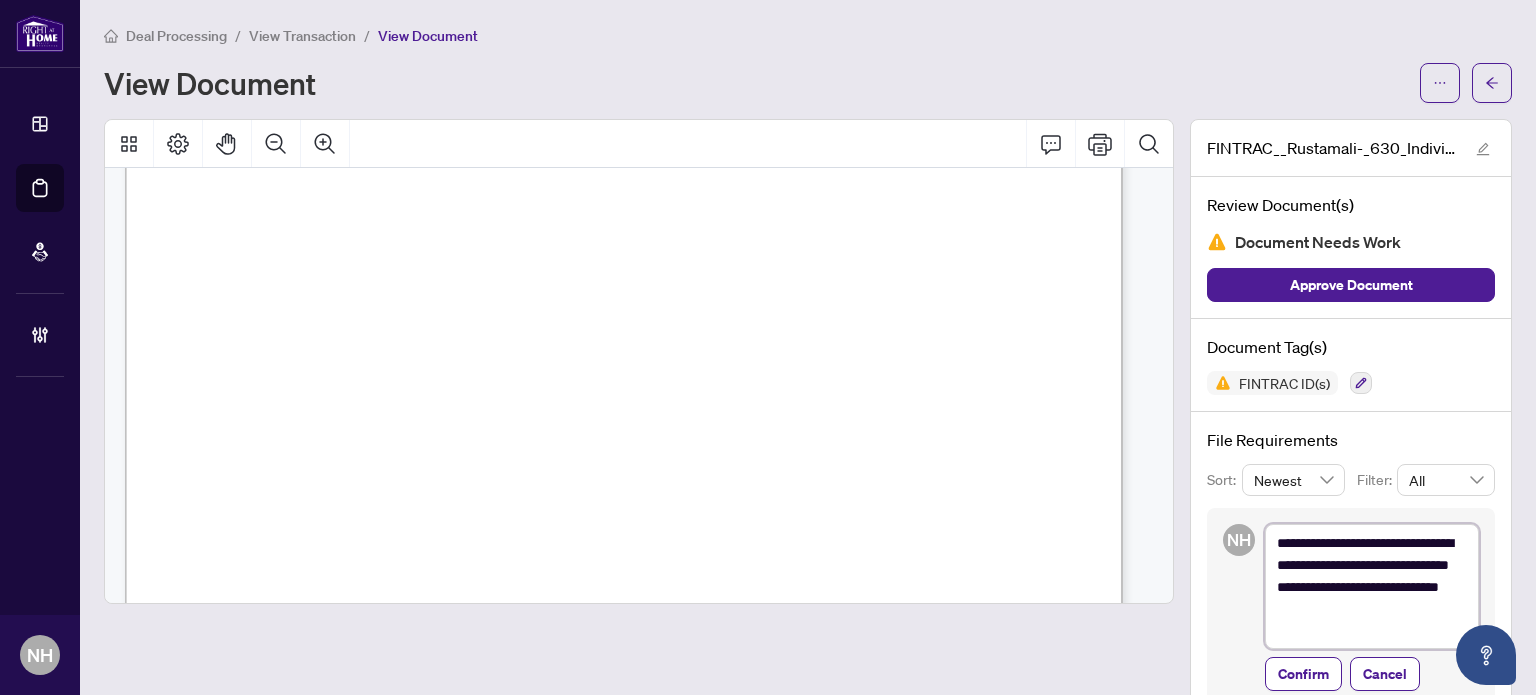 type on "**********" 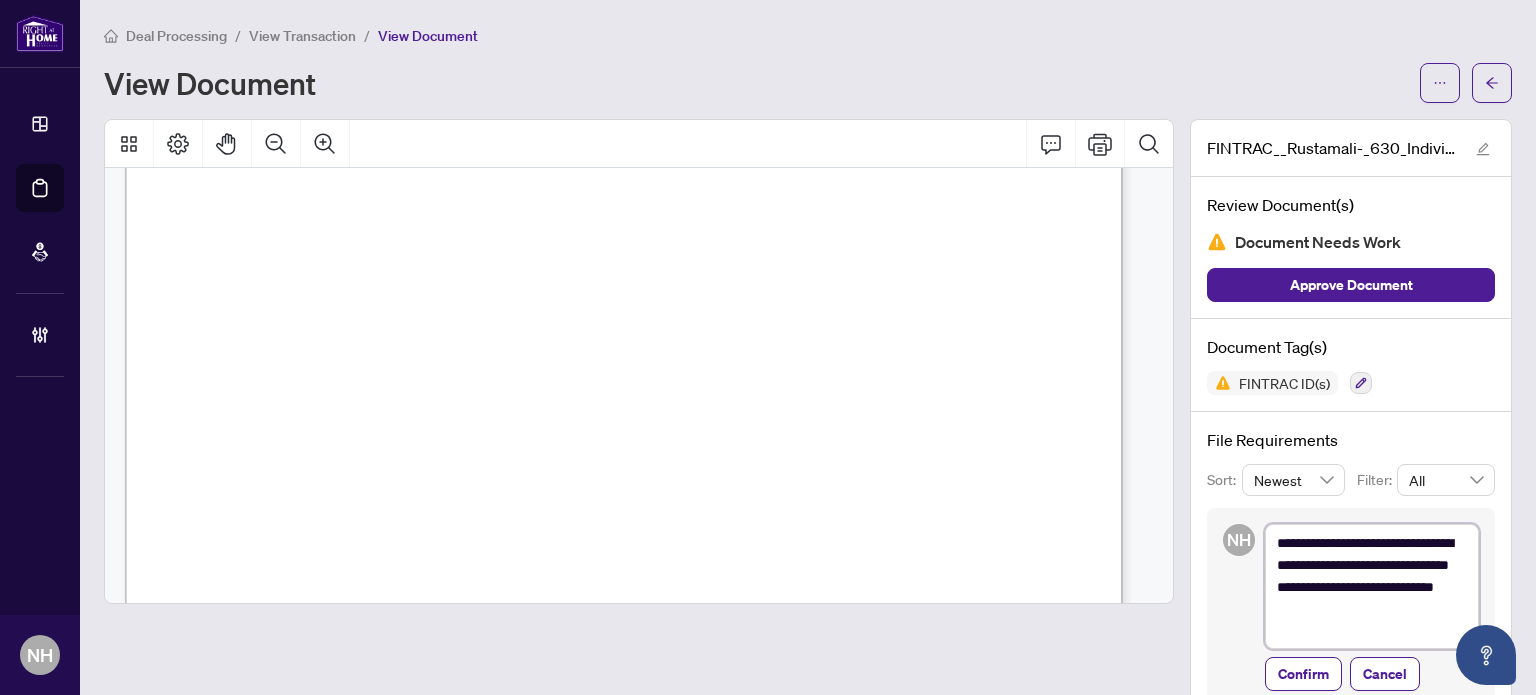 type on "**********" 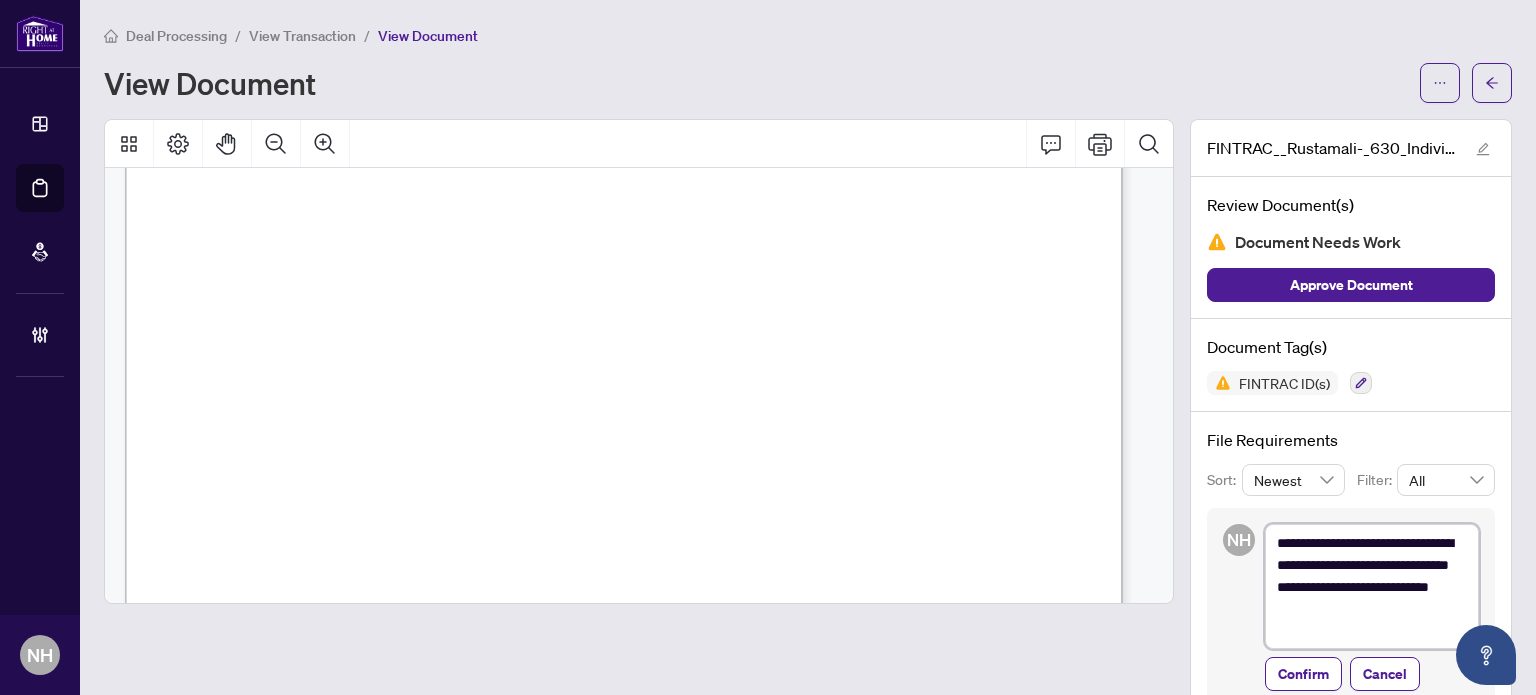 type on "**********" 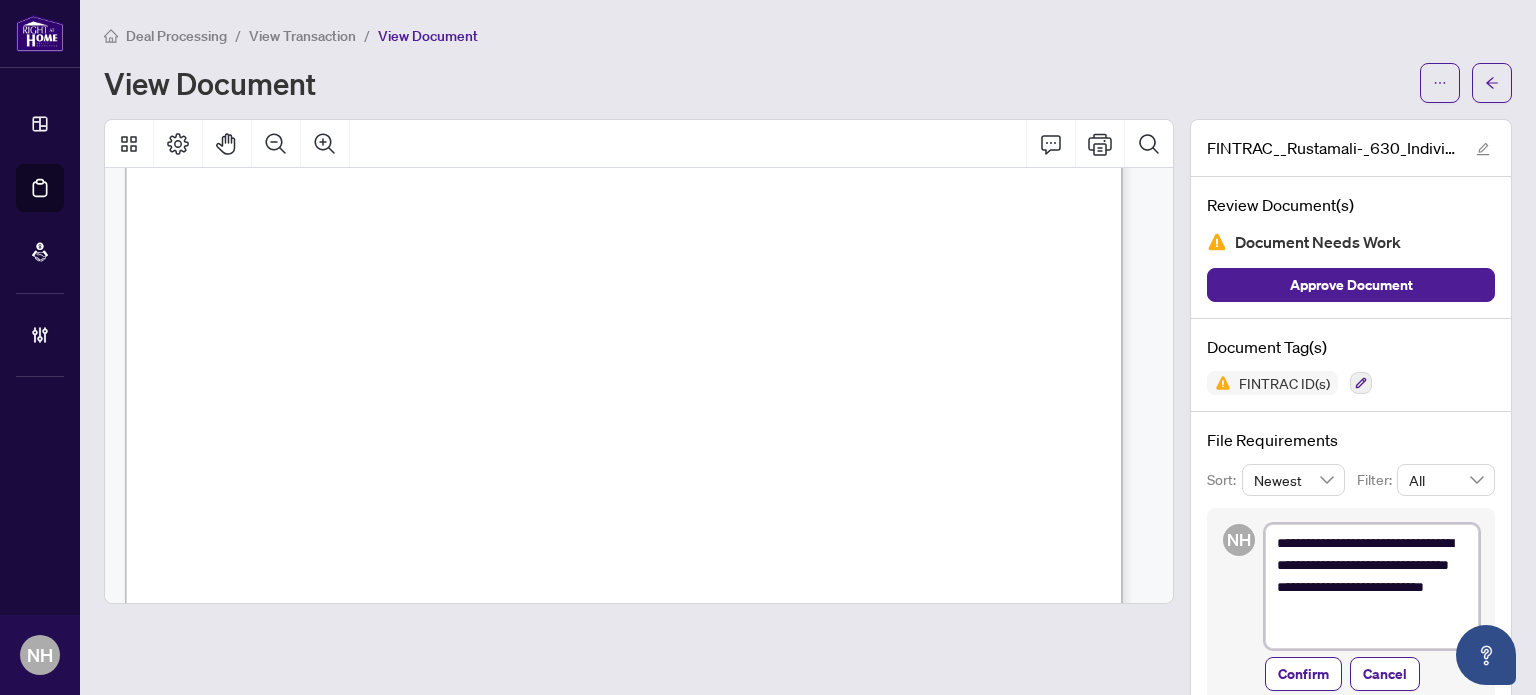 type on "**********" 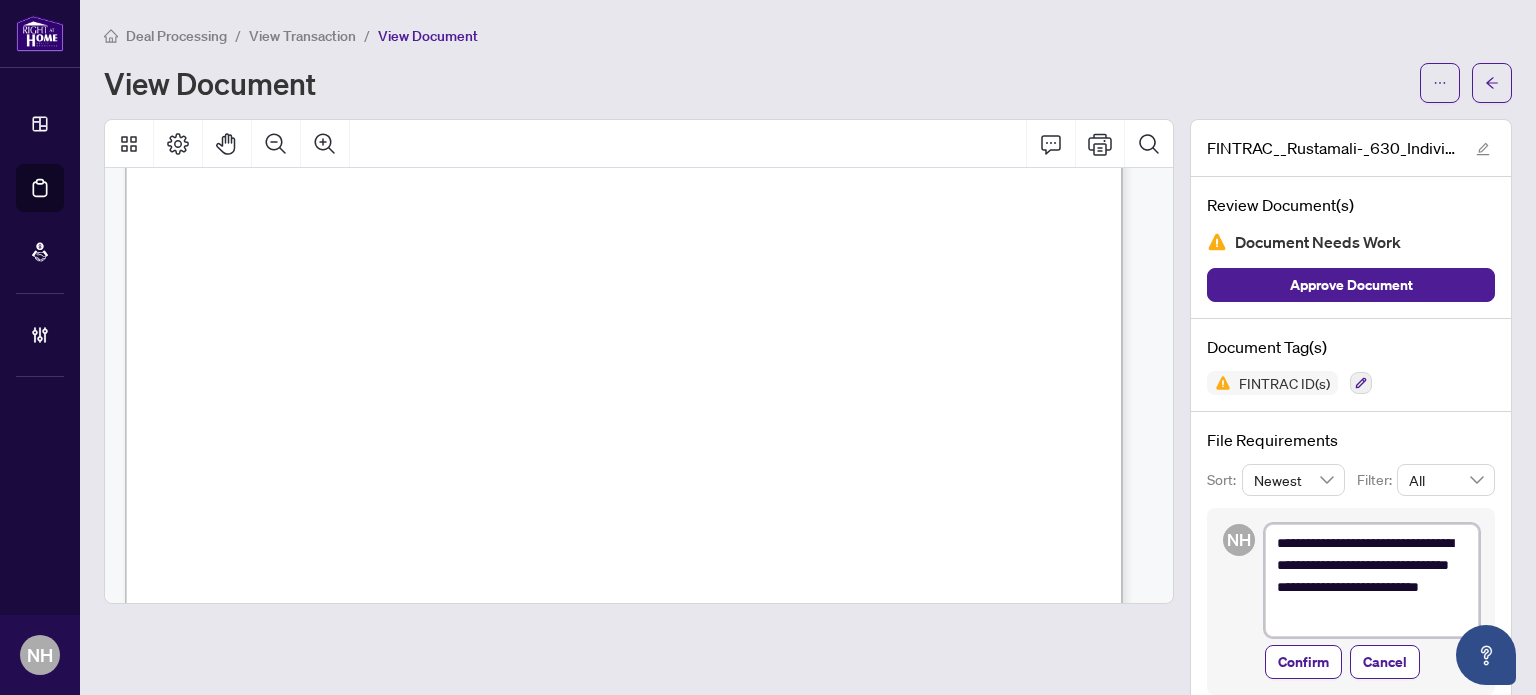 type on "**********" 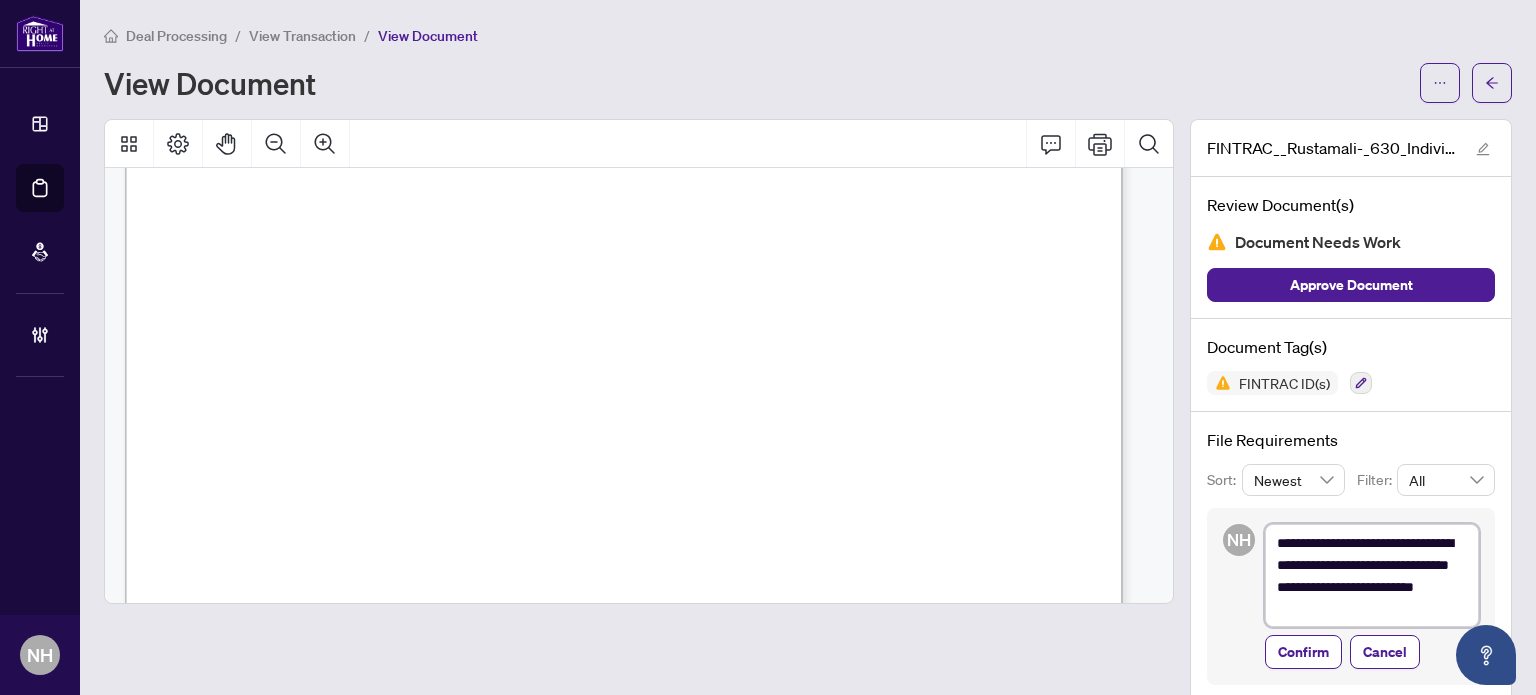 type on "**********" 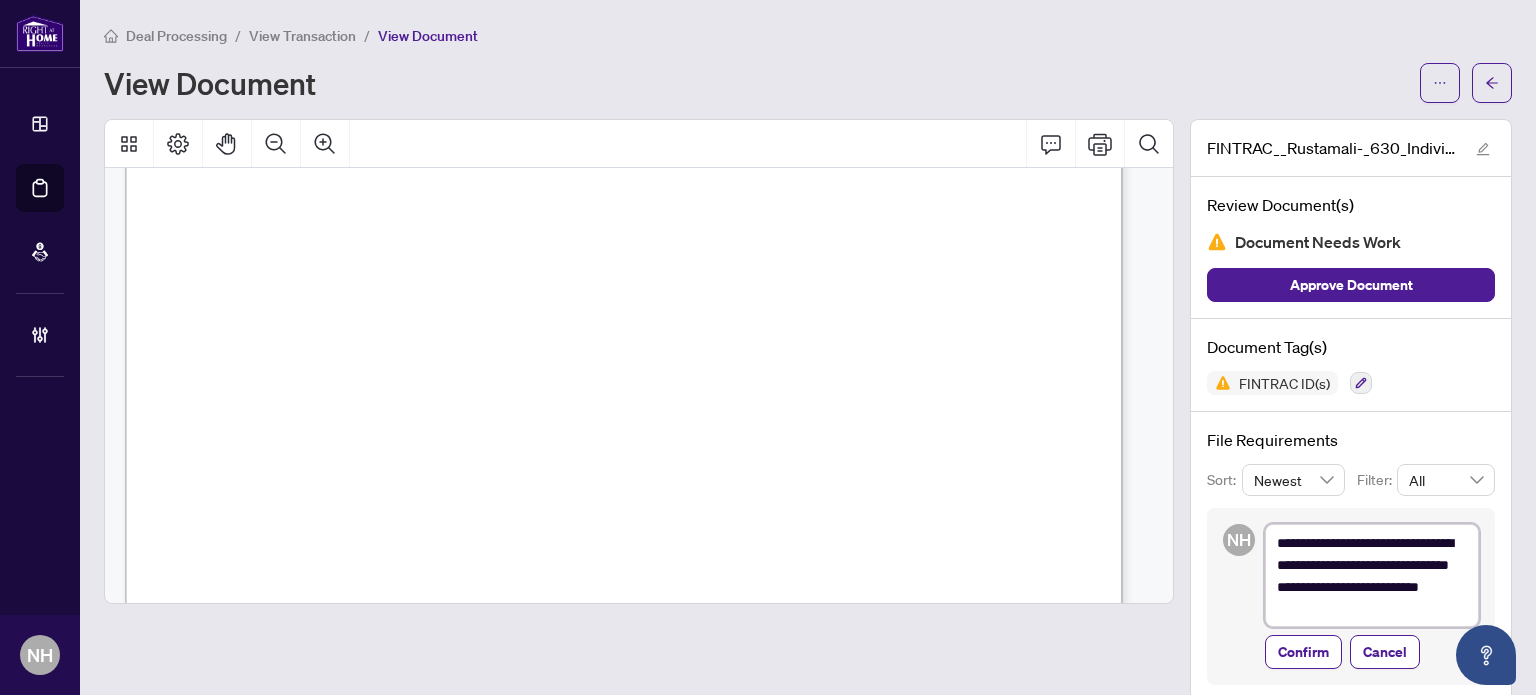type on "**********" 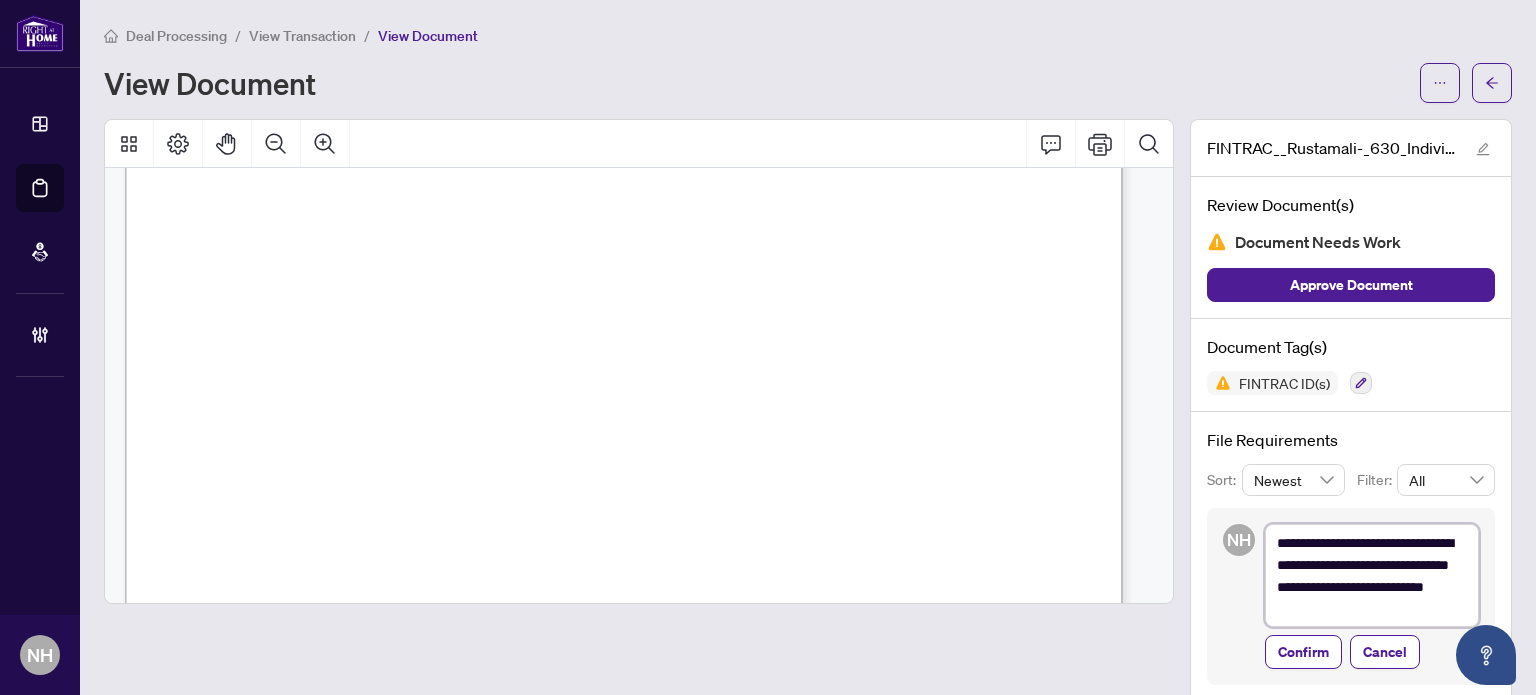 type on "**********" 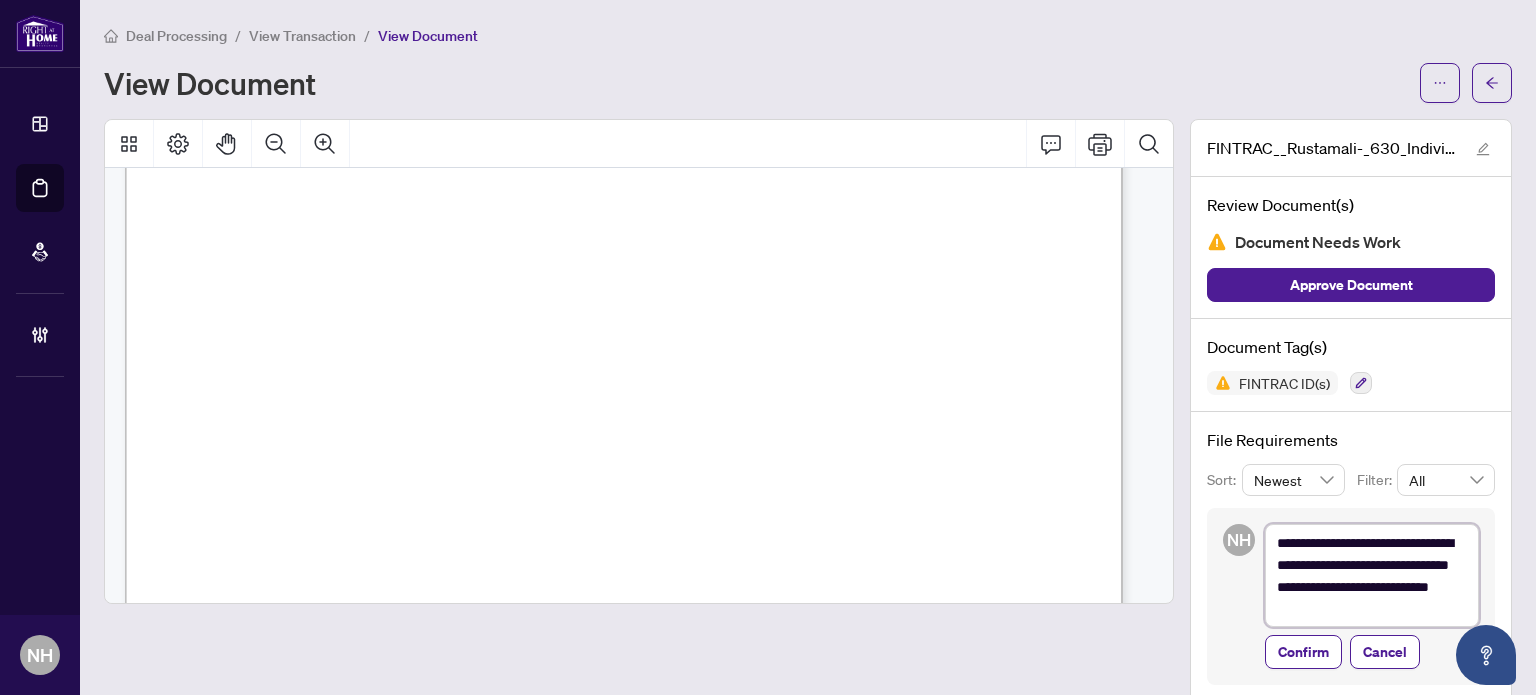 scroll, scrollTop: 0, scrollLeft: 0, axis: both 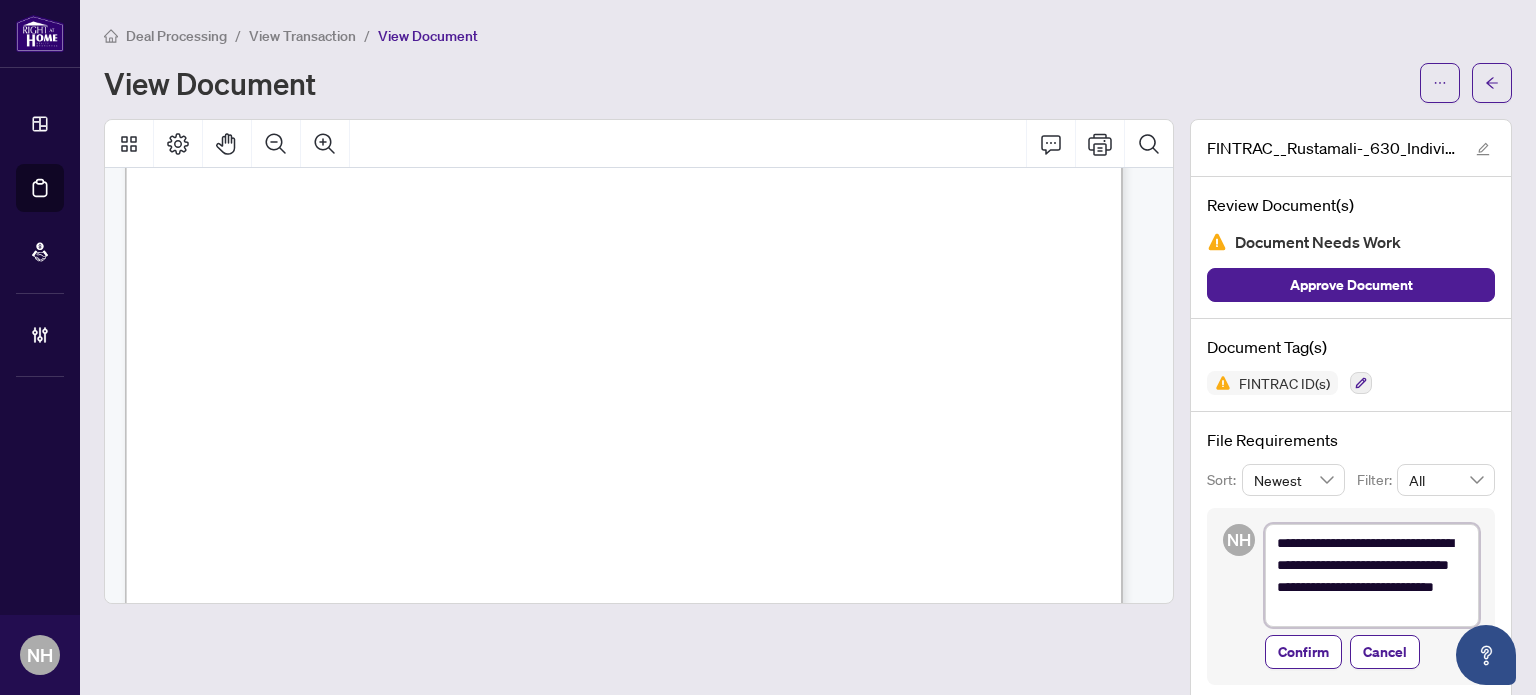 type on "**********" 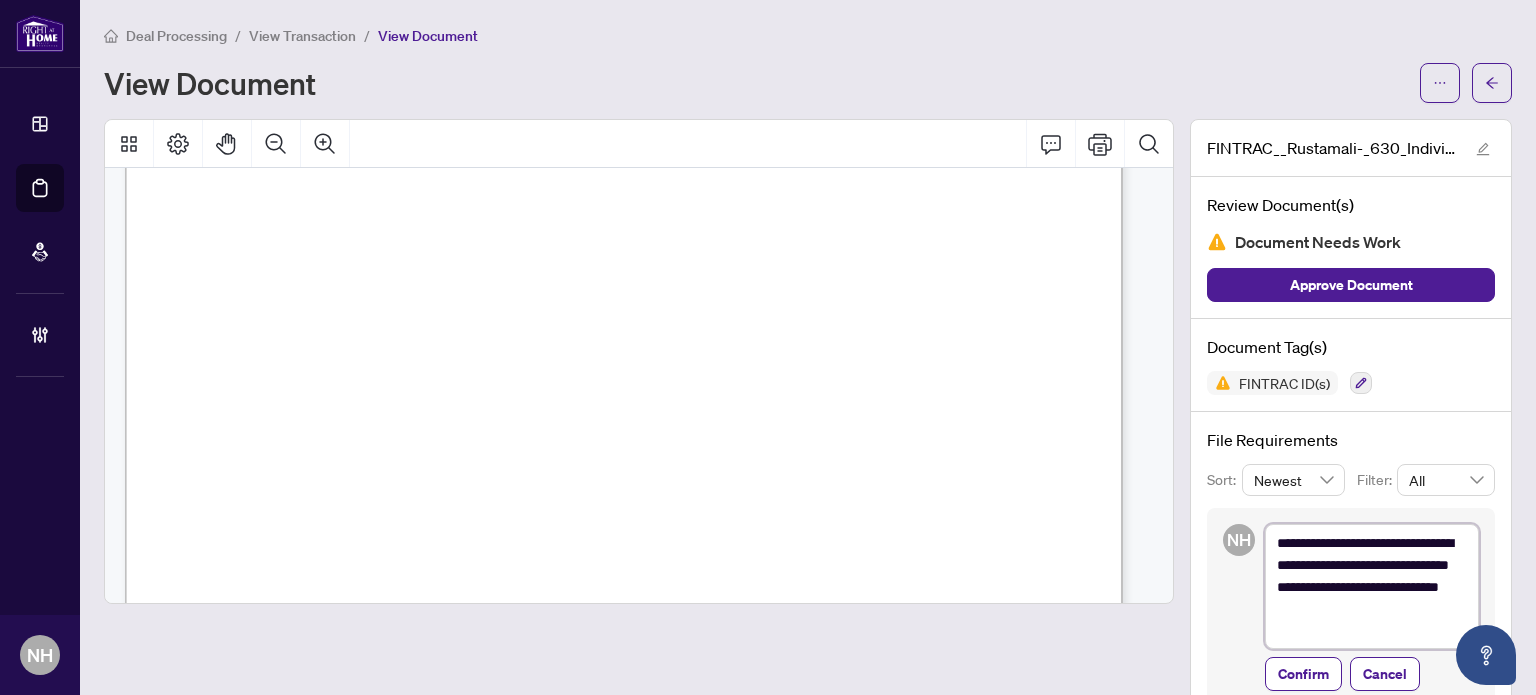 type on "**********" 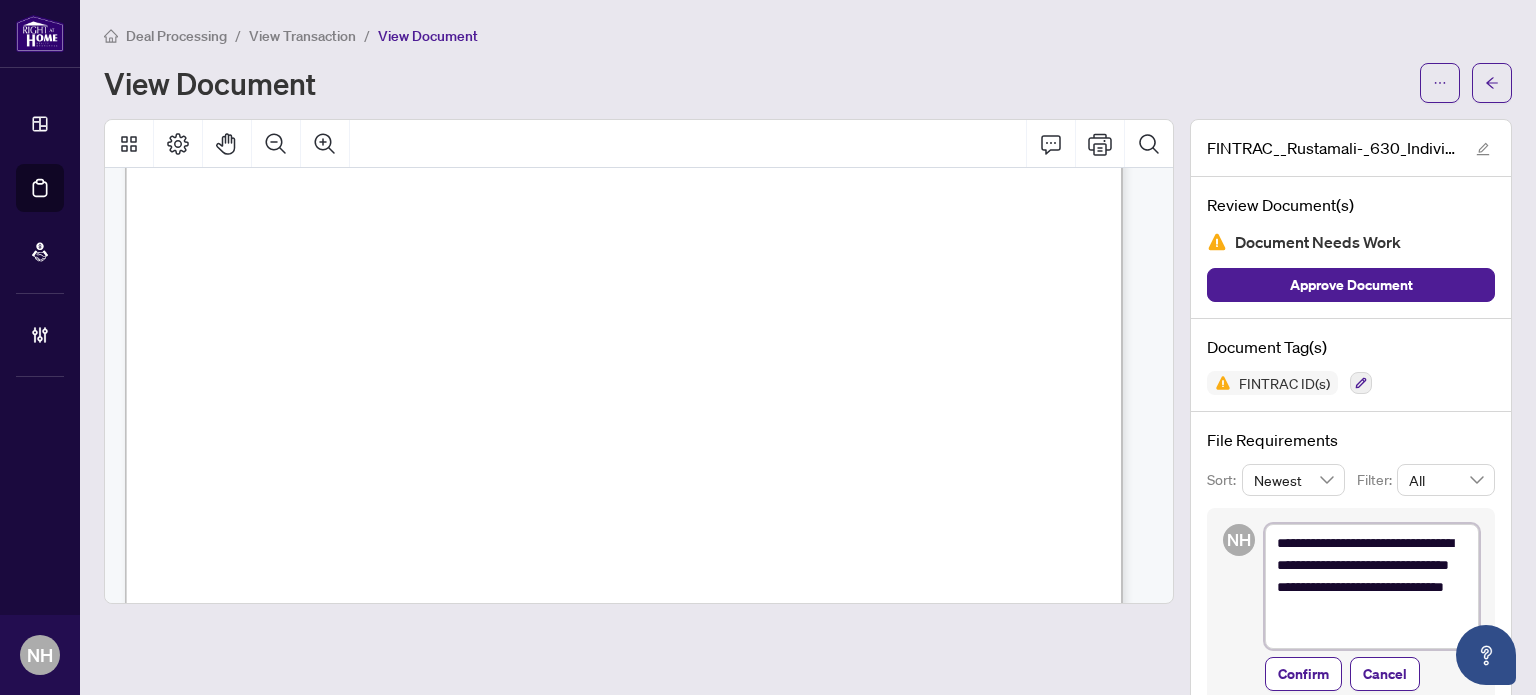 type on "**********" 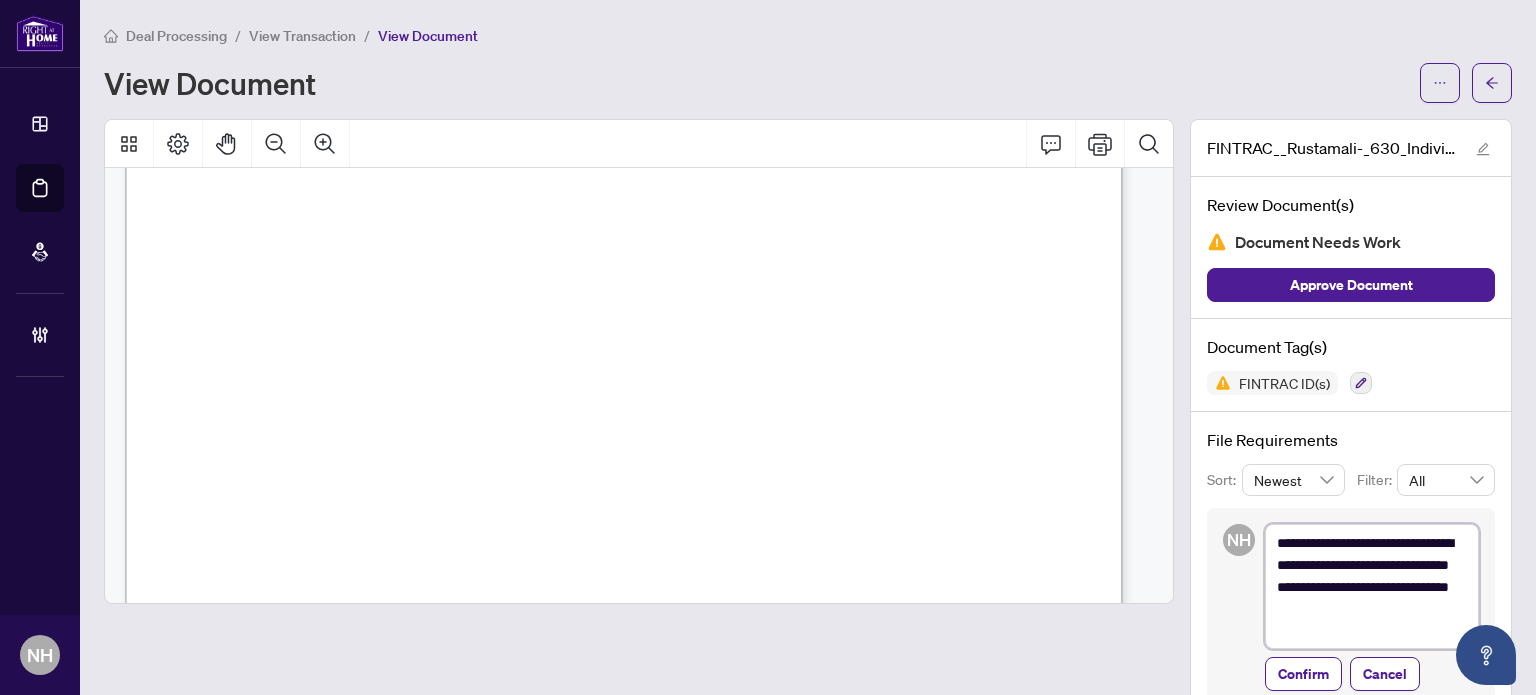 type on "**********" 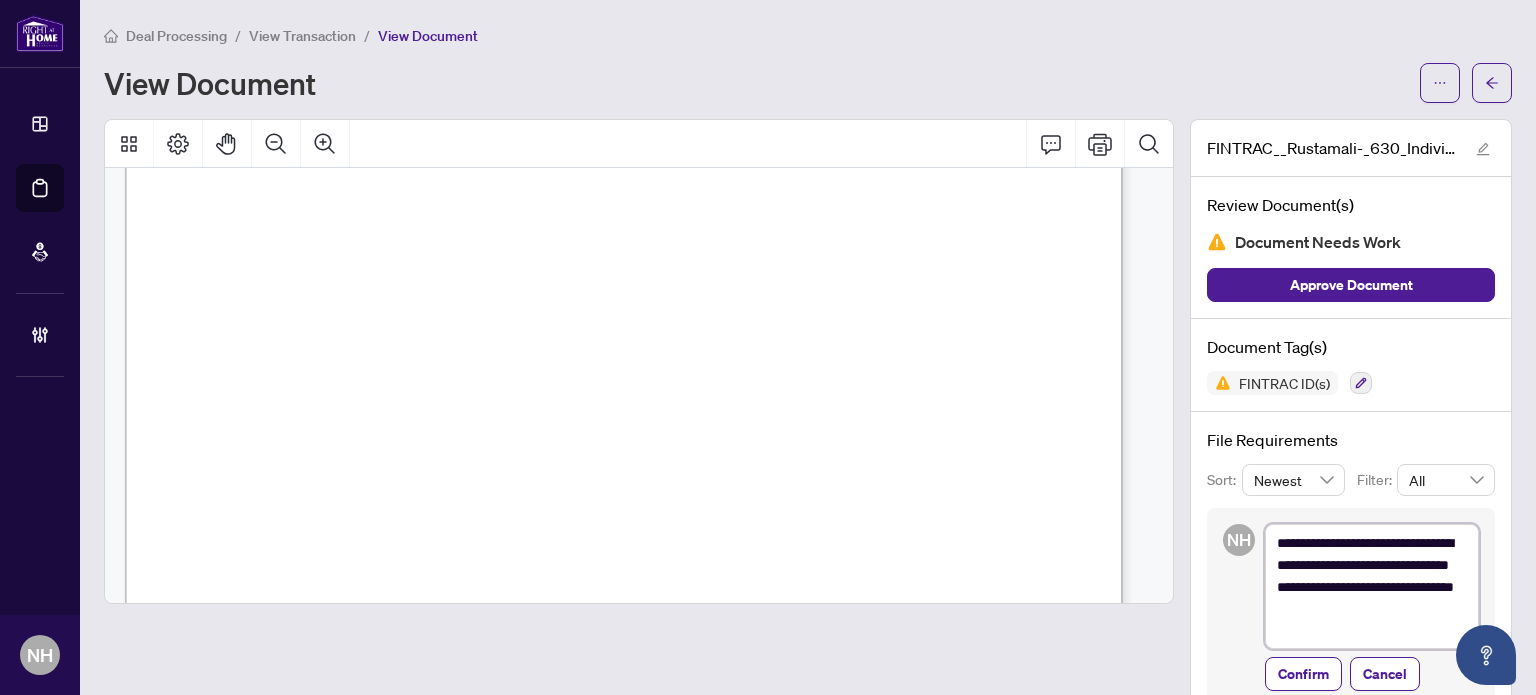 type on "**********" 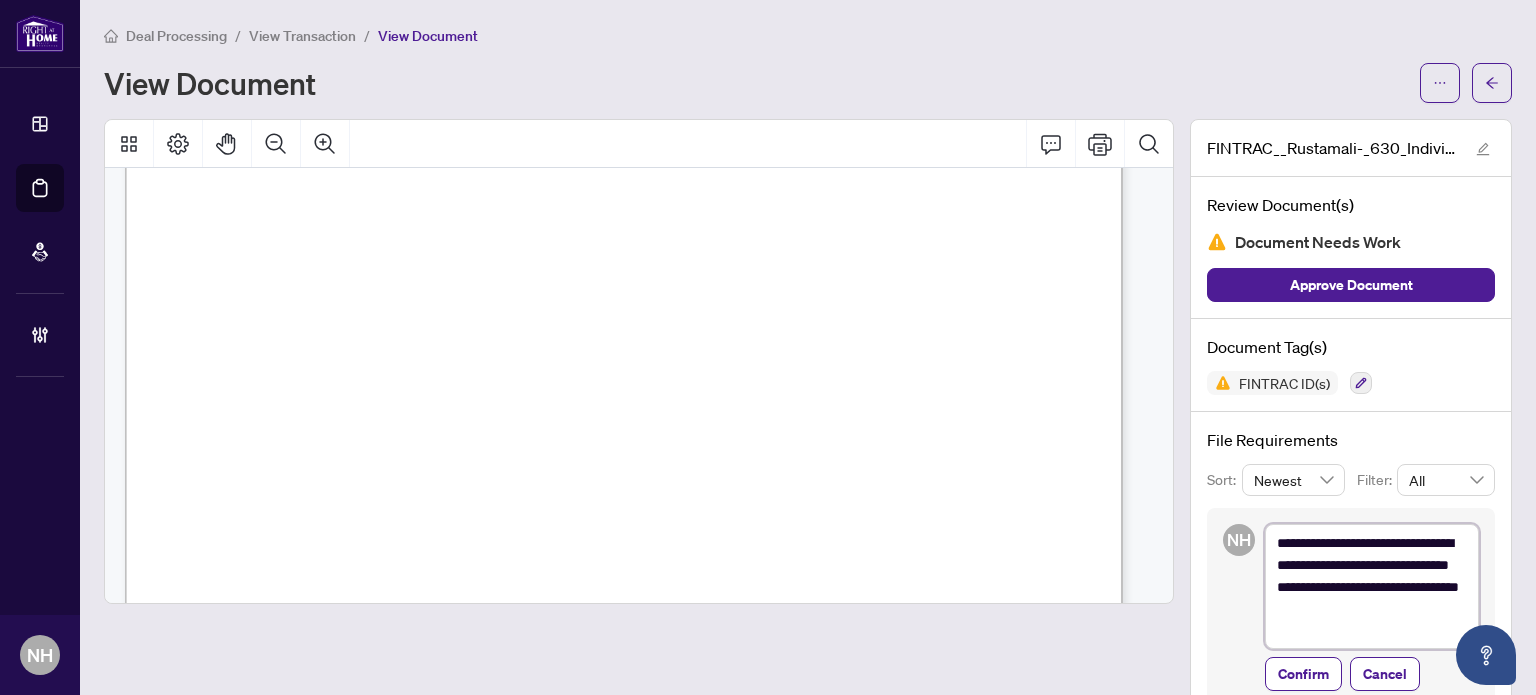 type on "**********" 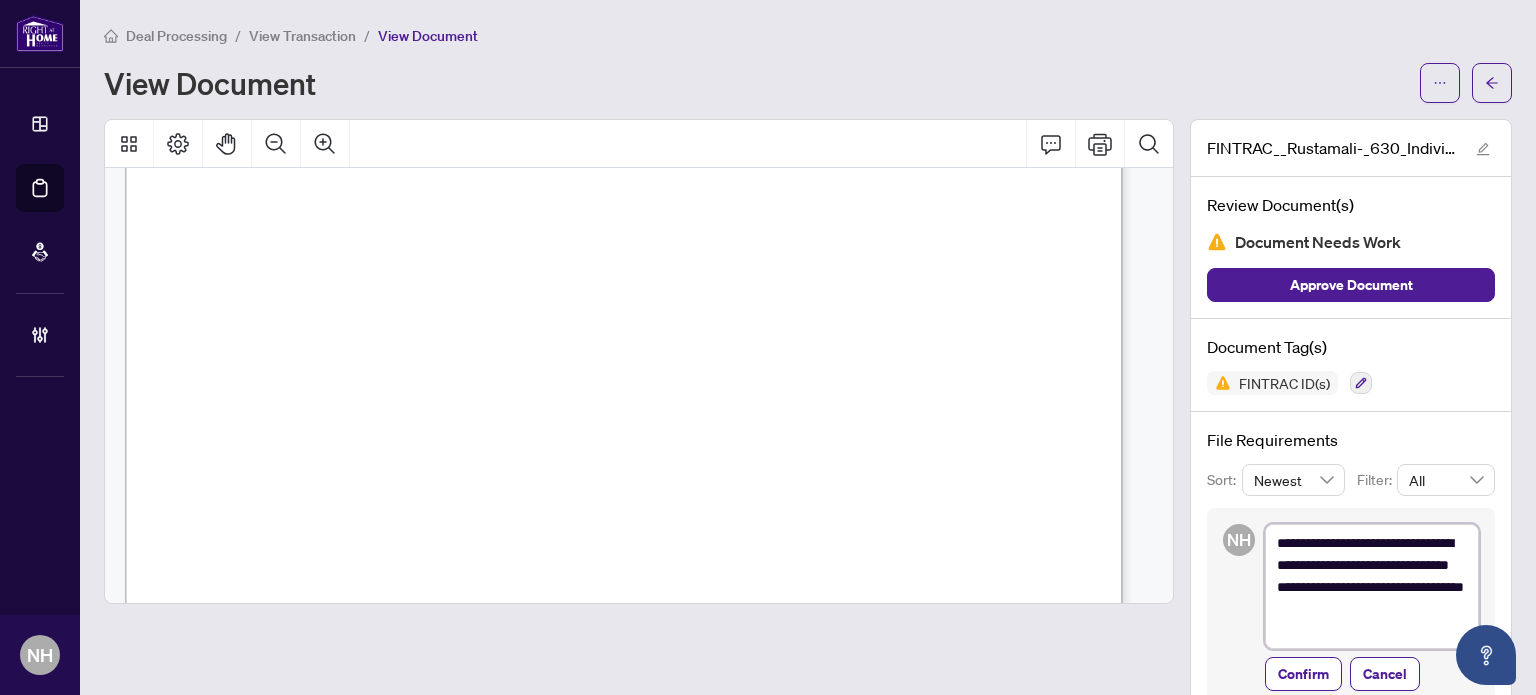 type on "**********" 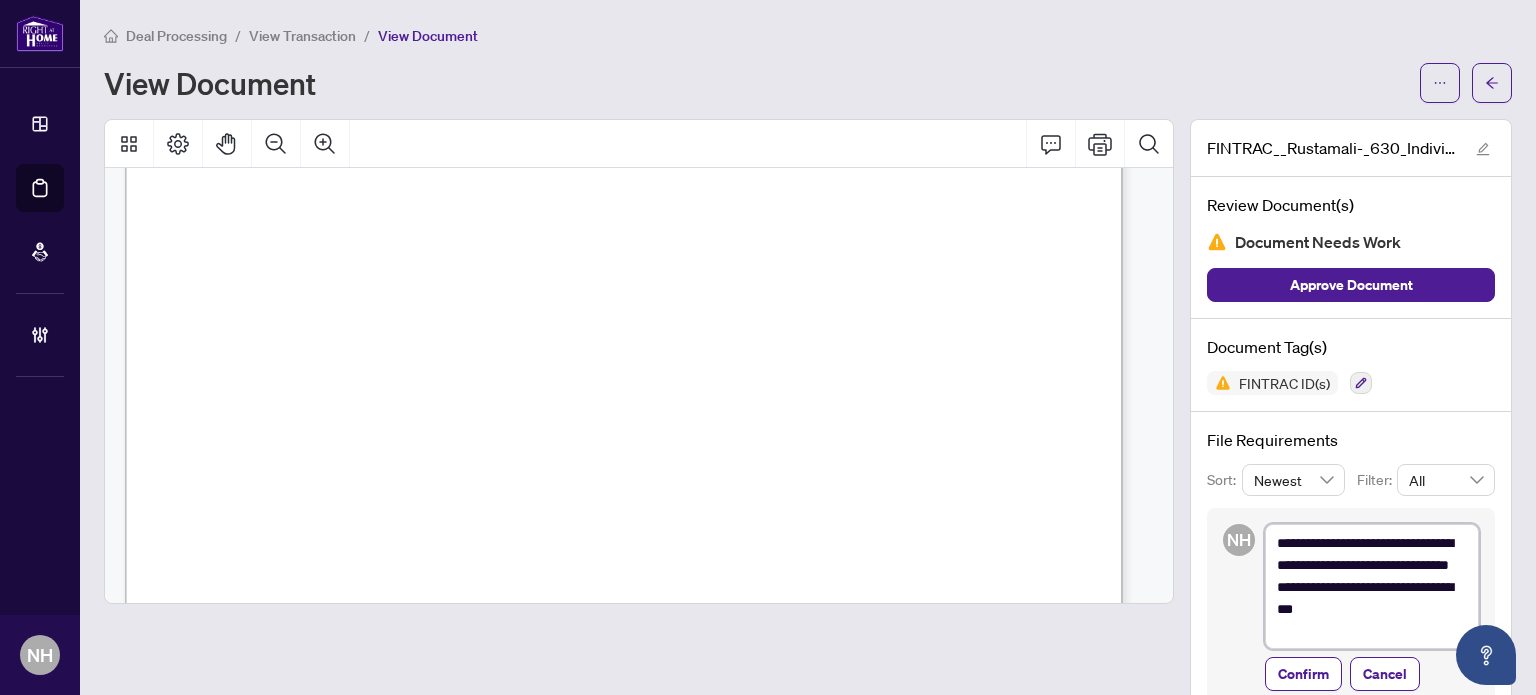 type on "**********" 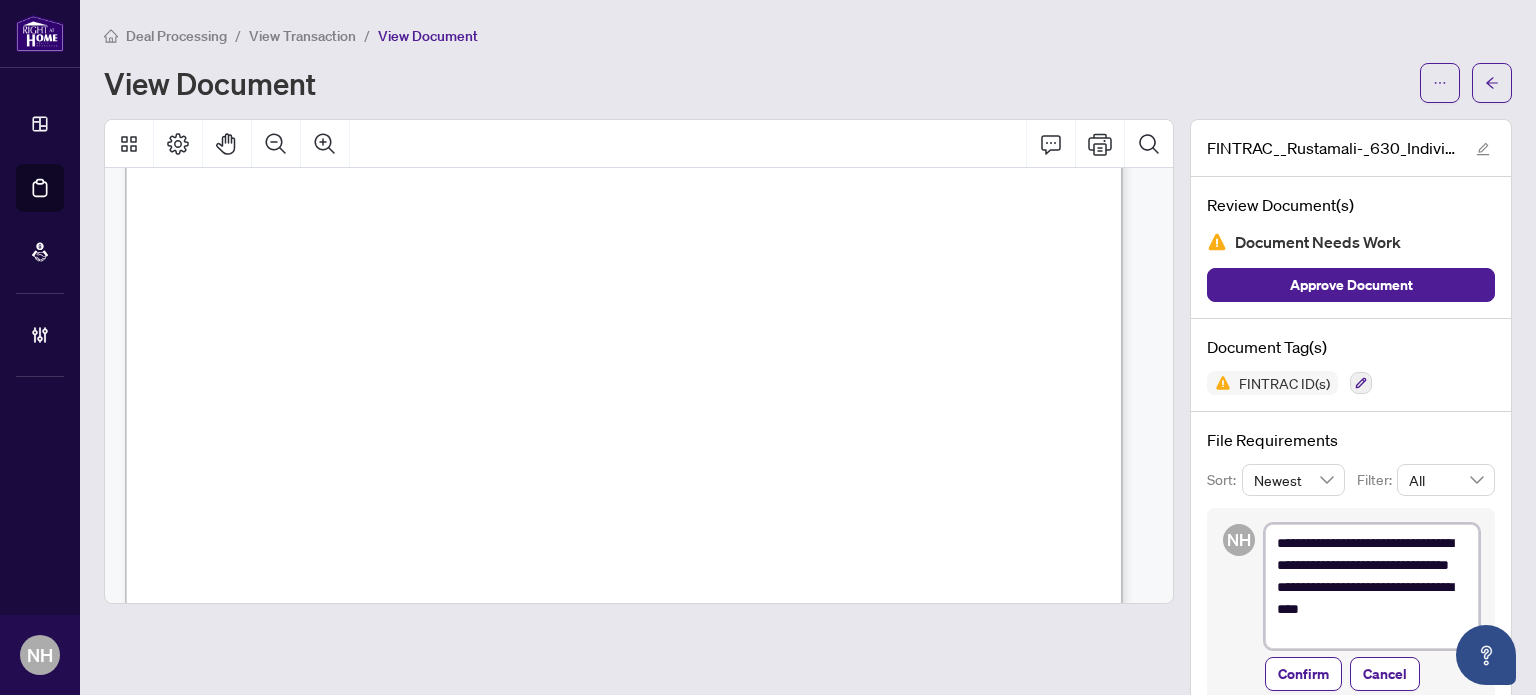 type on "**********" 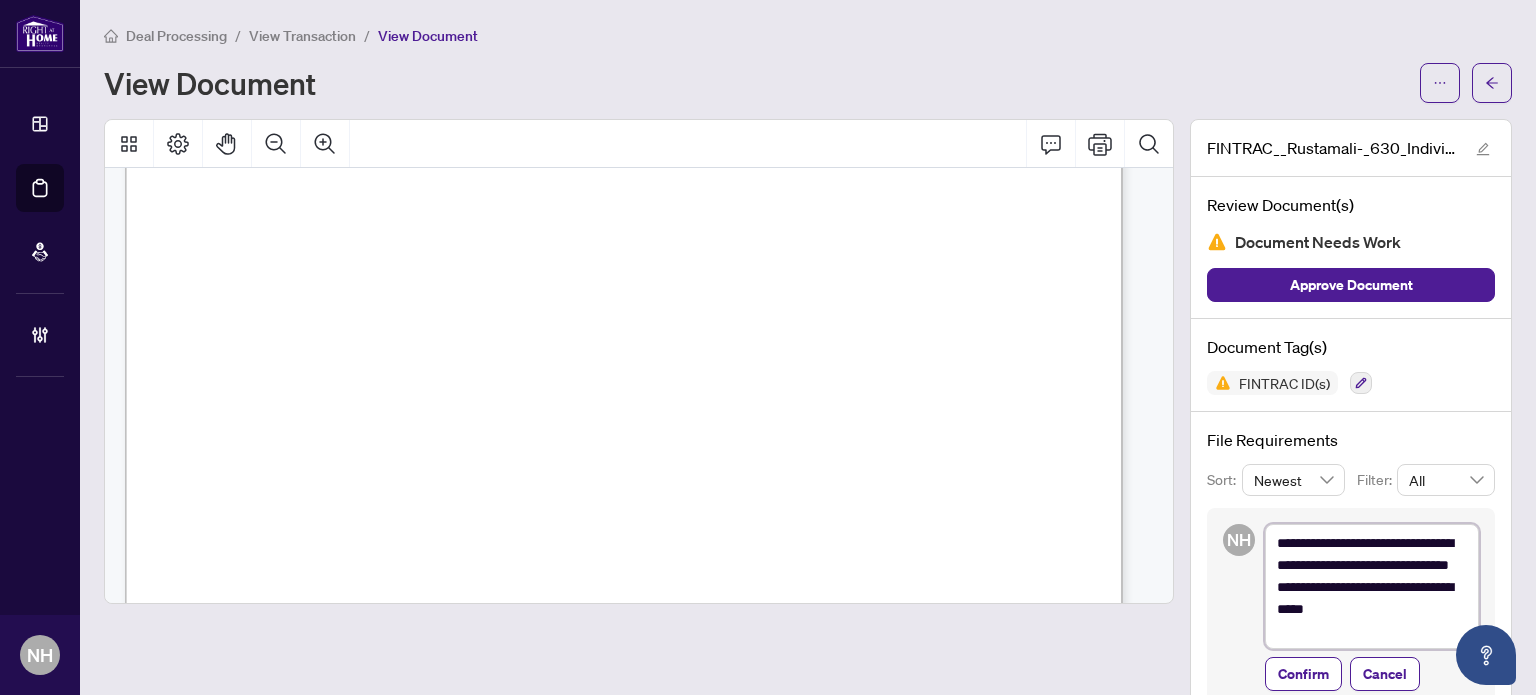 type on "**********" 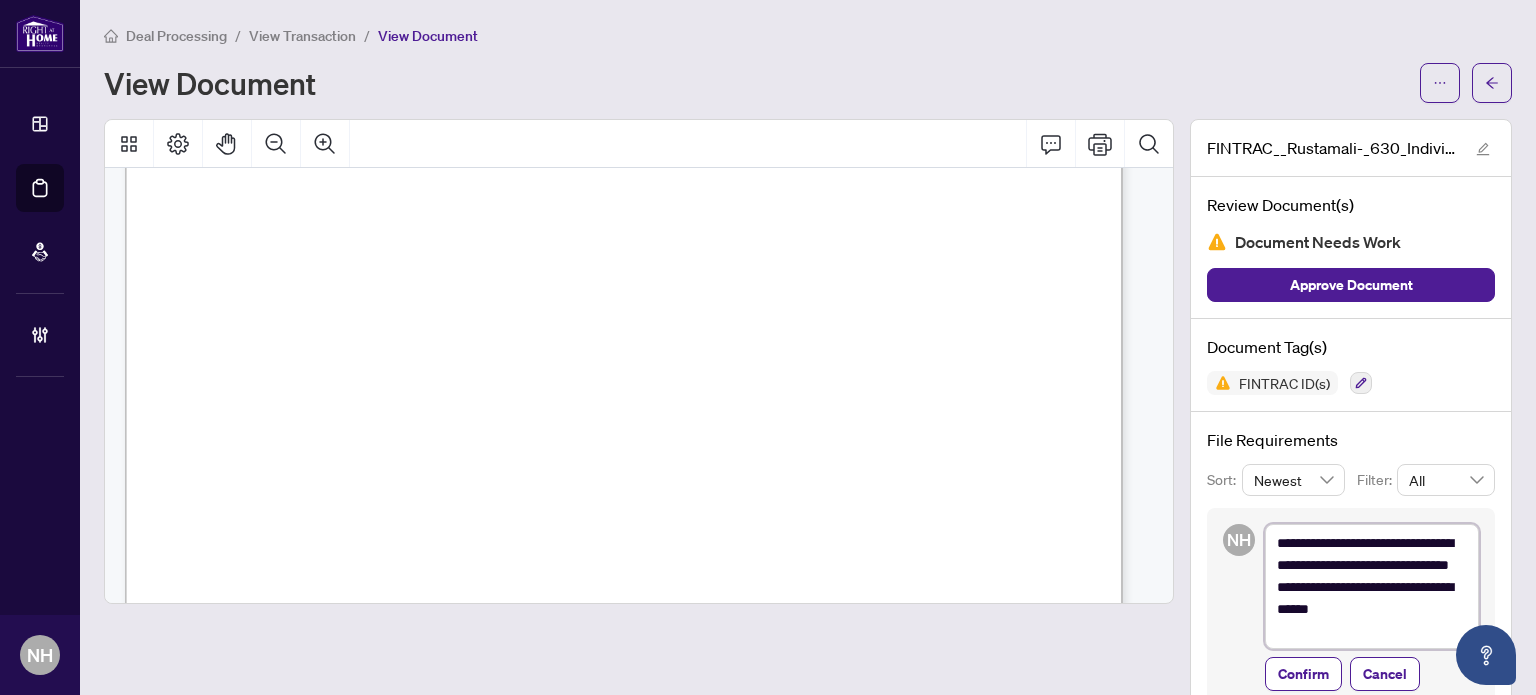 type on "**********" 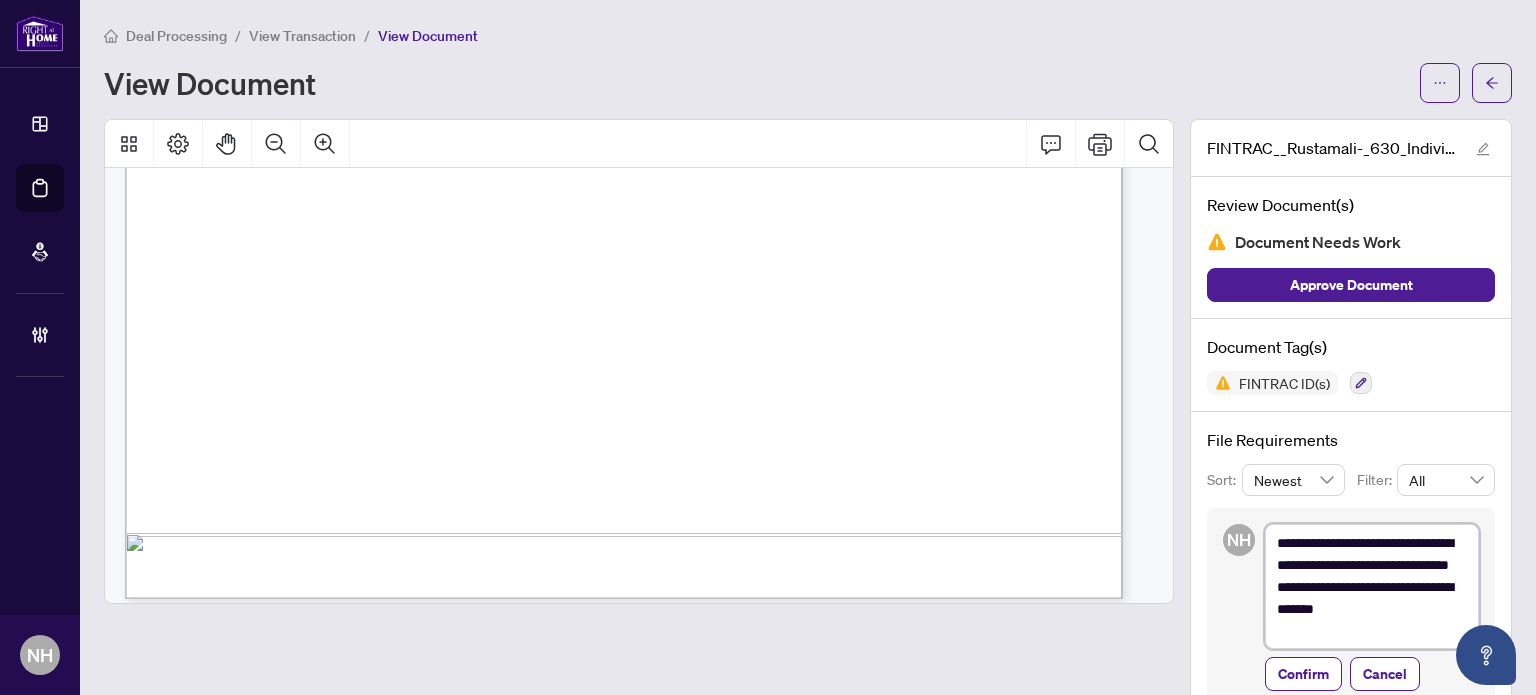scroll, scrollTop: 4865, scrollLeft: 0, axis: vertical 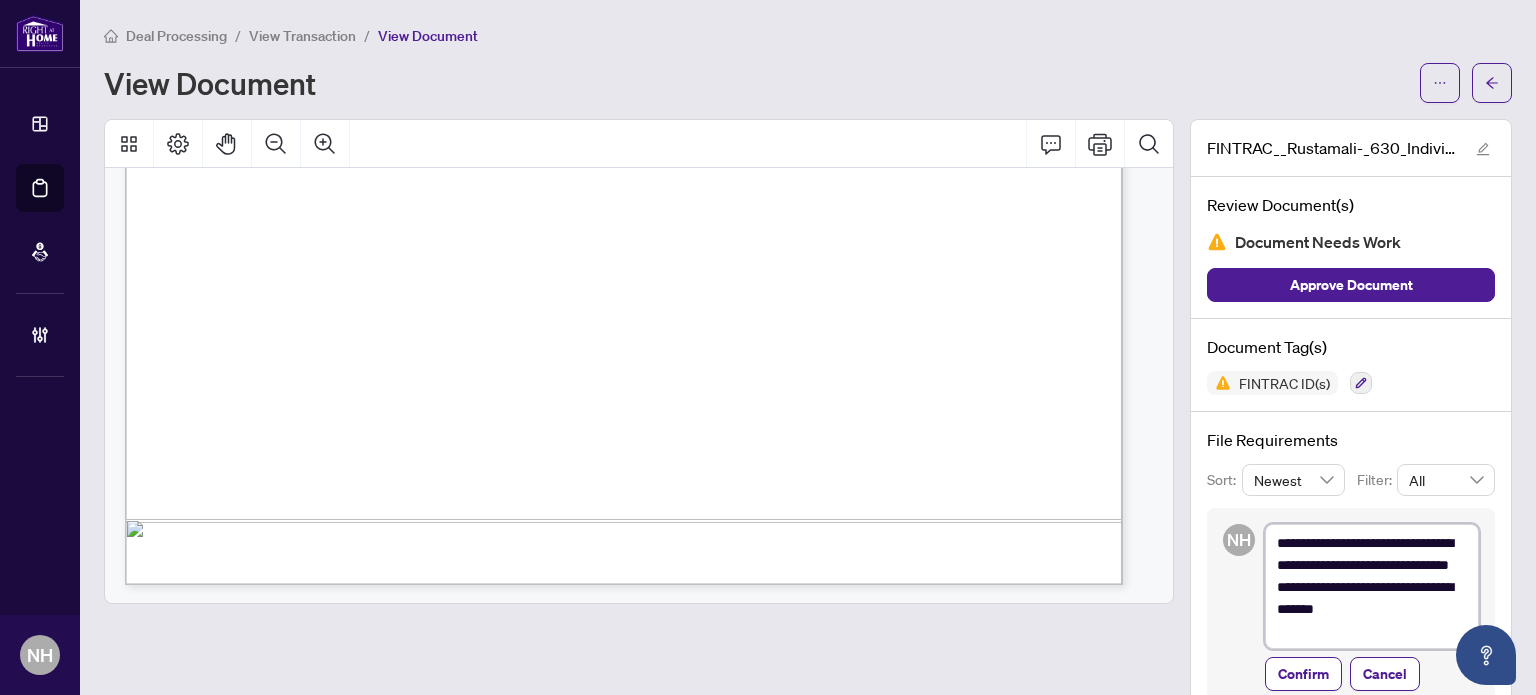 click on "**********" at bounding box center [1372, 587] 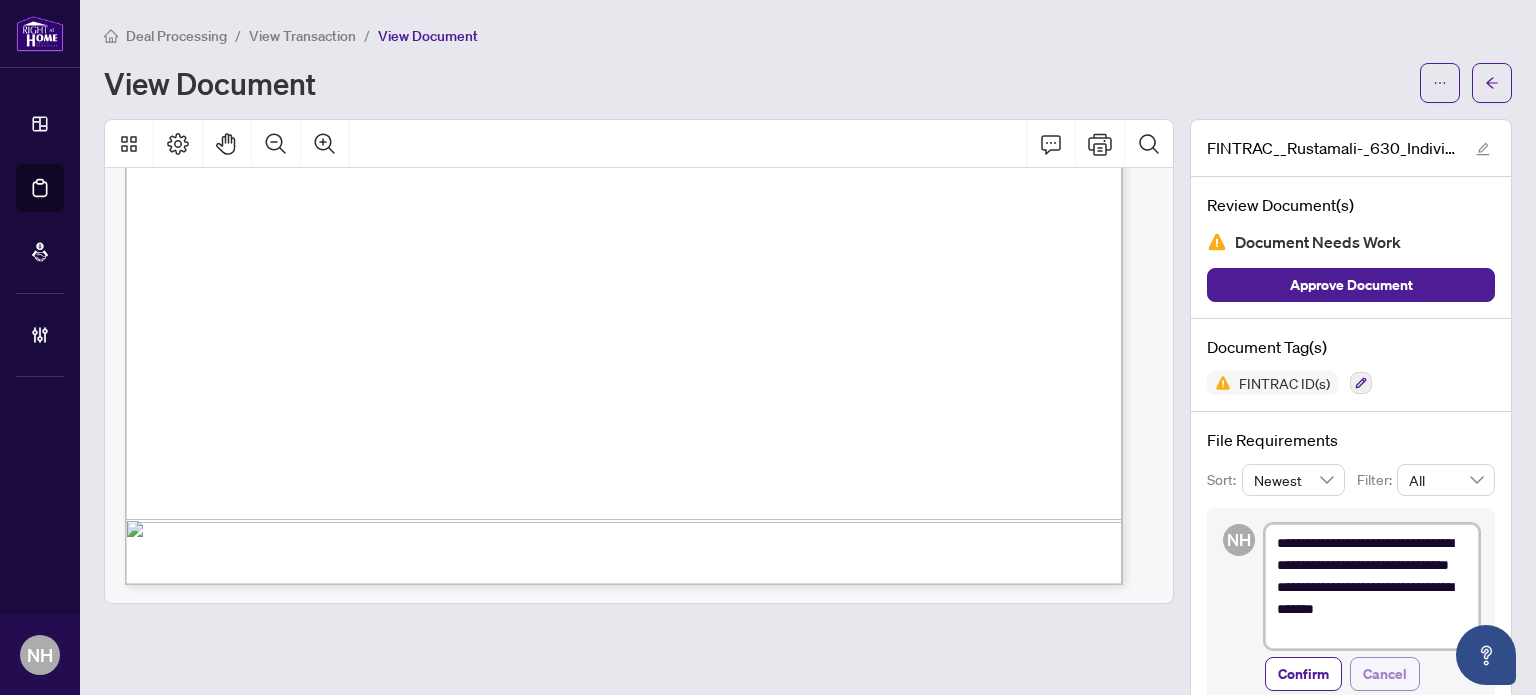 type on "**********" 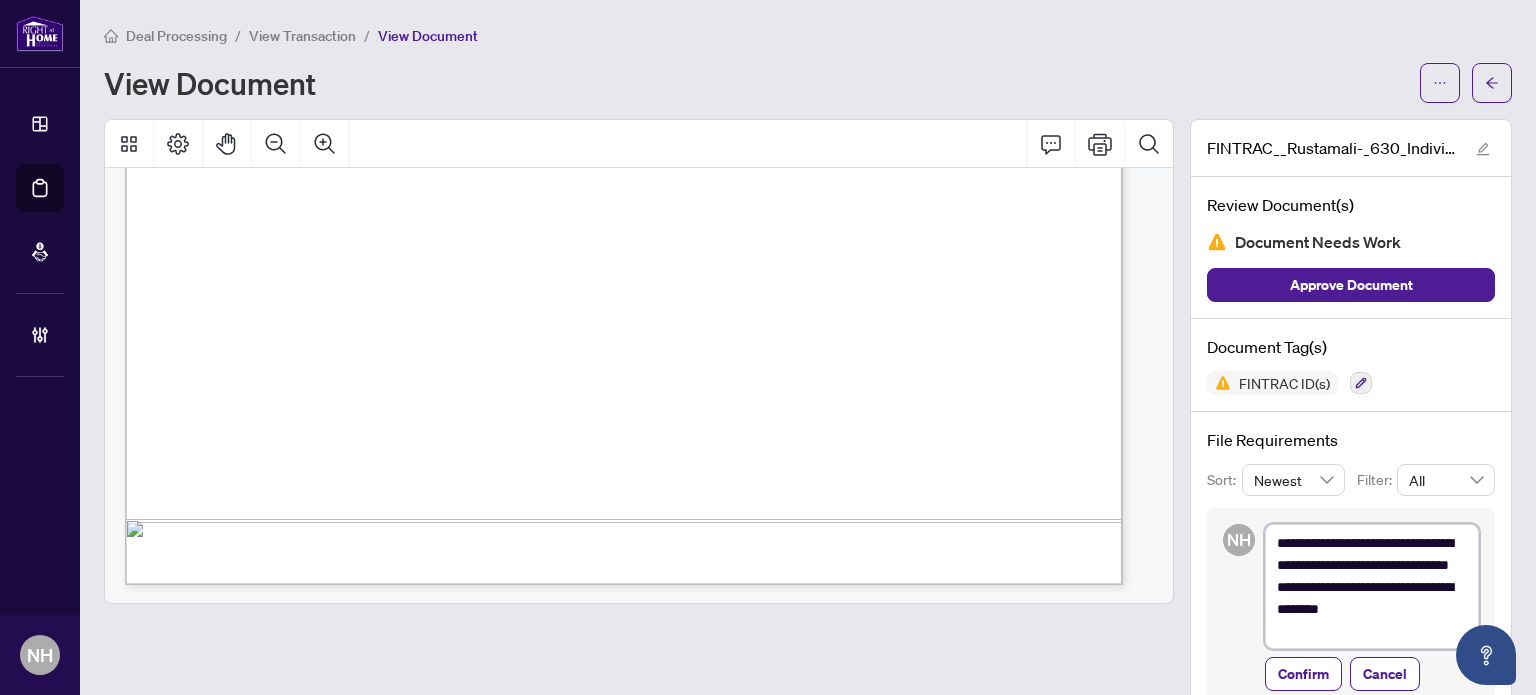 drag, startPoint x: 1389, startPoint y: 631, endPoint x: 1253, endPoint y: 523, distance: 173.66635 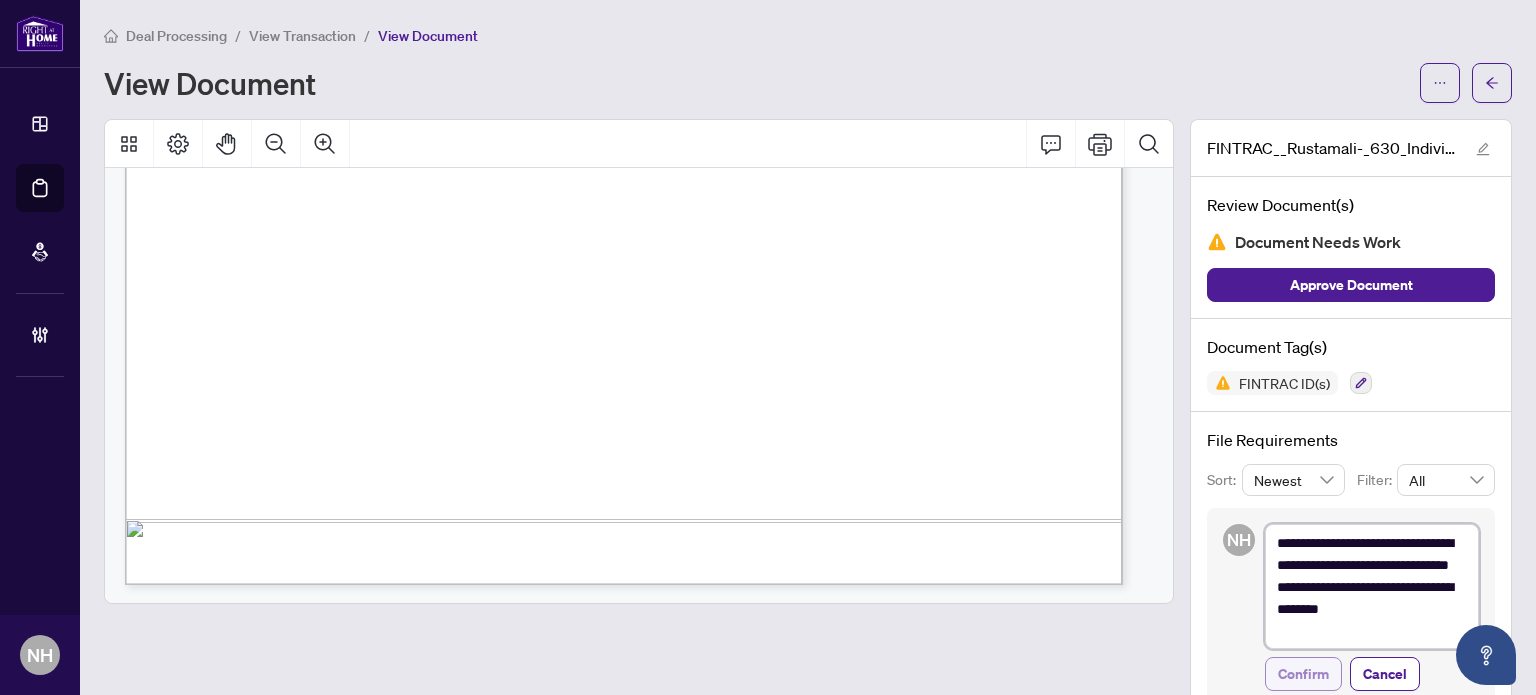 type on "**********" 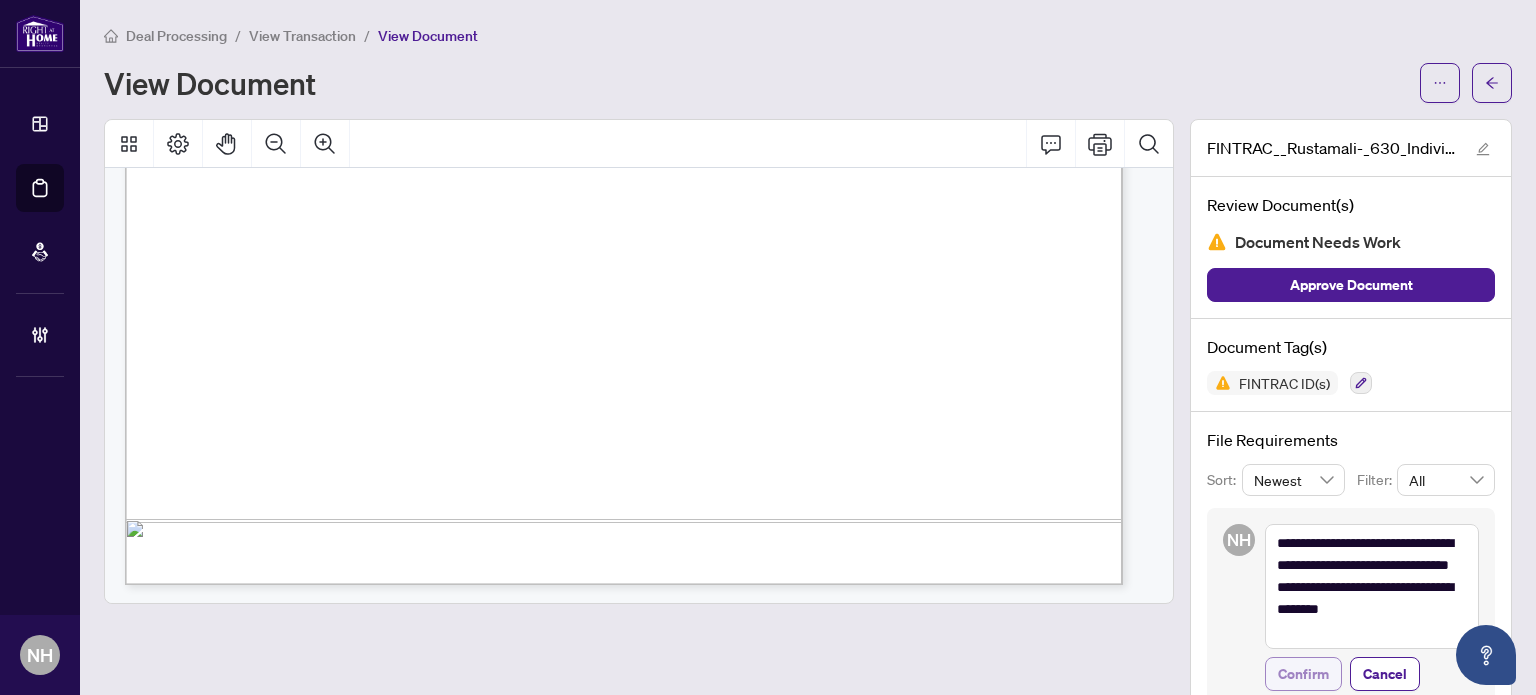 click on "Confirm" at bounding box center [1303, 674] 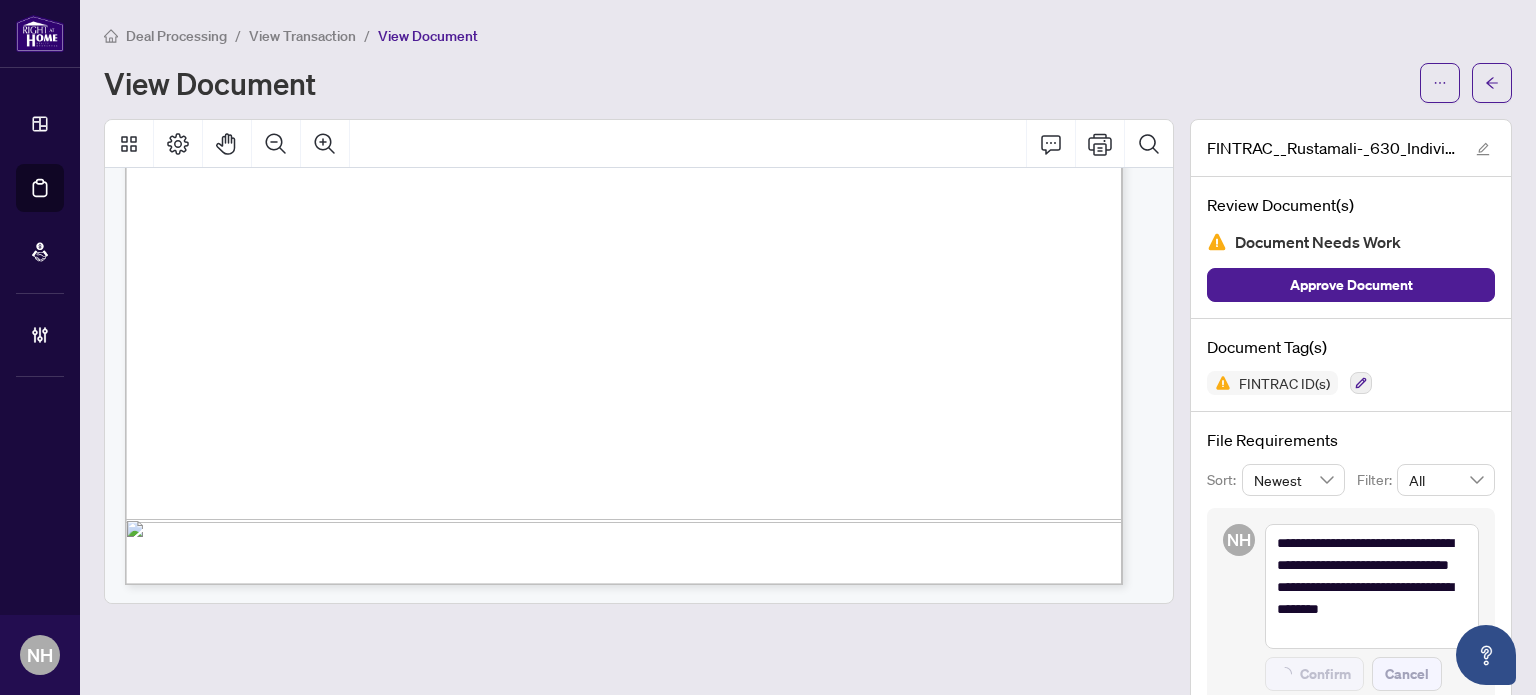 type on "**********" 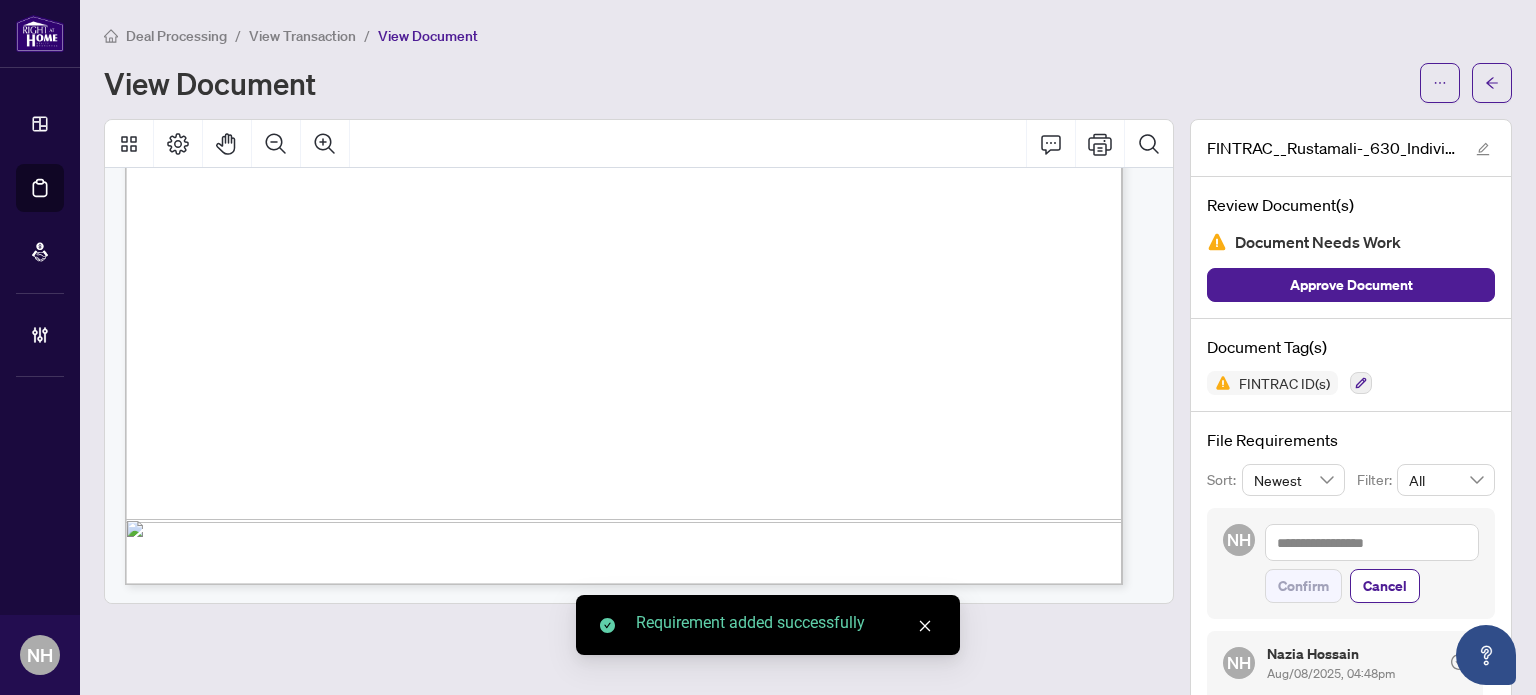 click on "View Transaction" at bounding box center (302, 36) 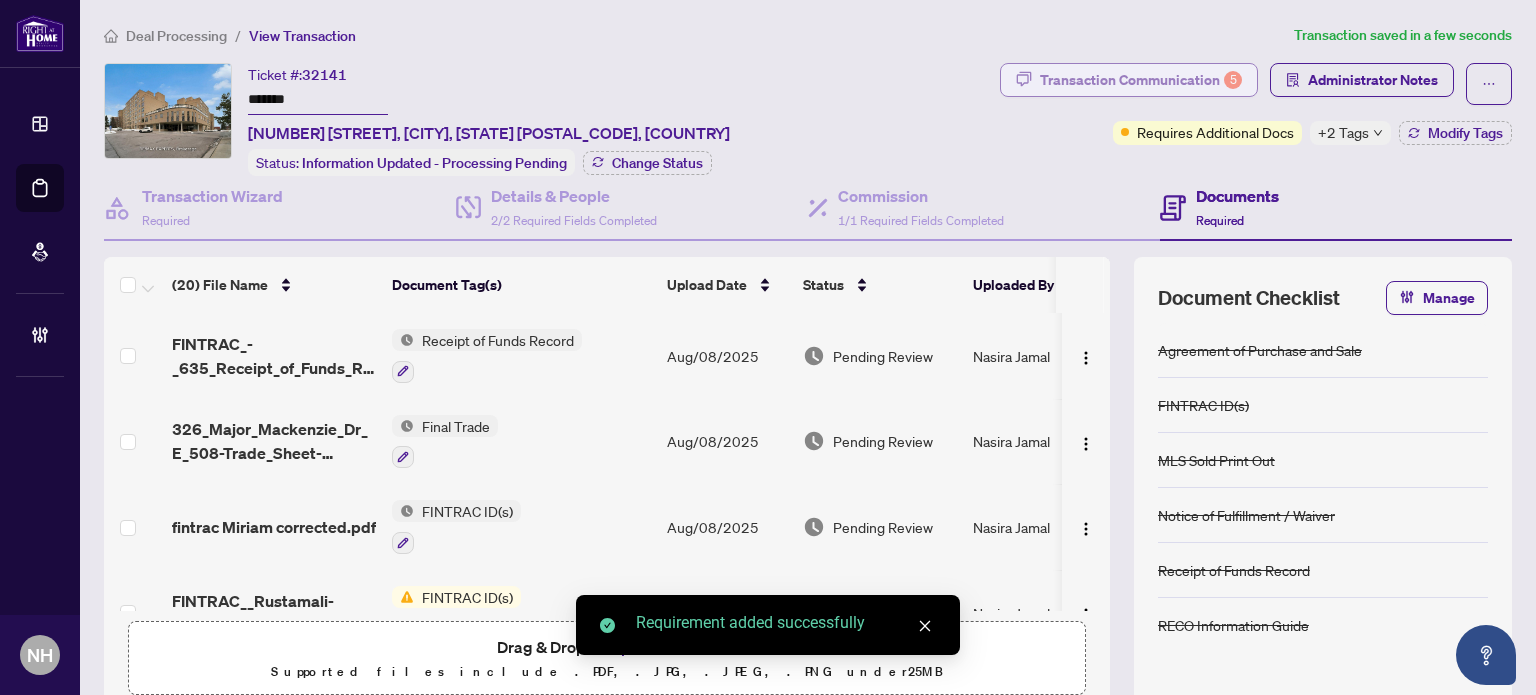 click on "Transaction Communication 5" at bounding box center (1141, 80) 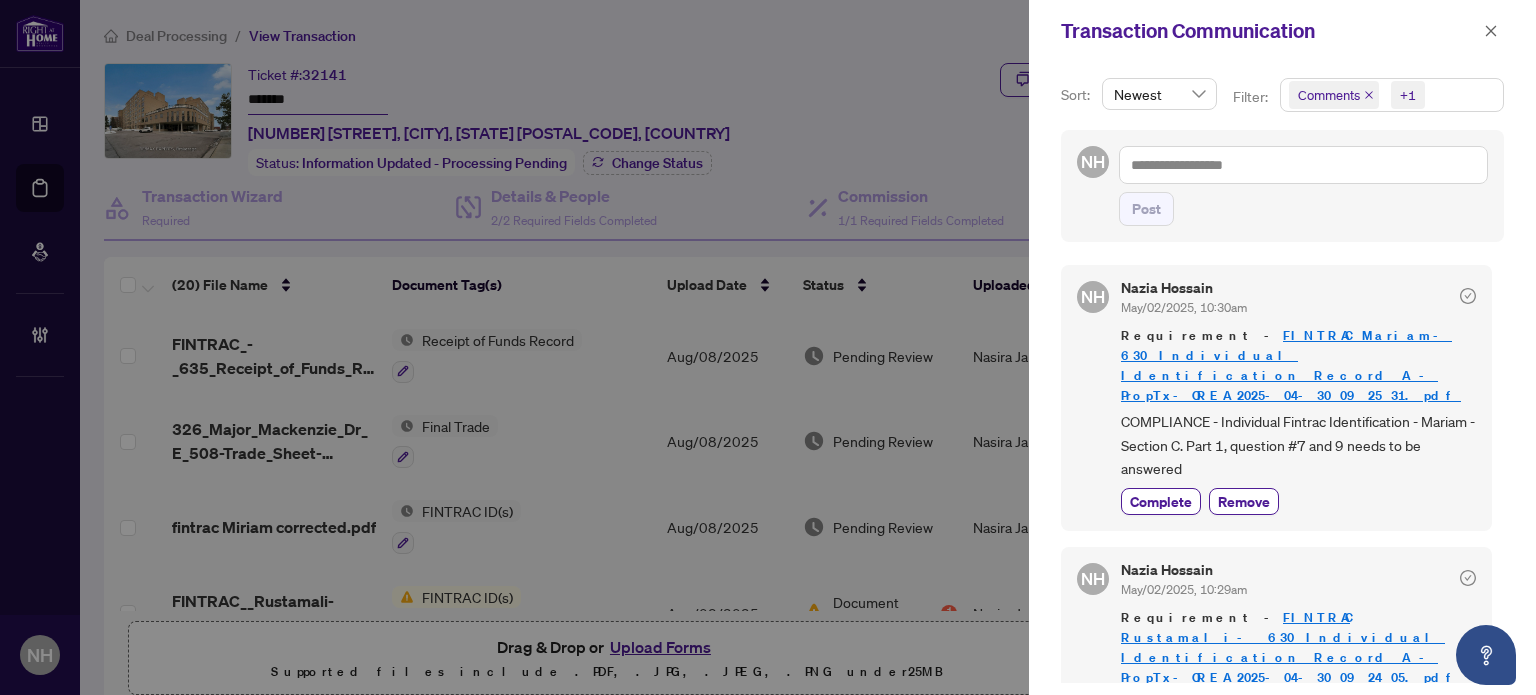 scroll, scrollTop: 1250, scrollLeft: 0, axis: vertical 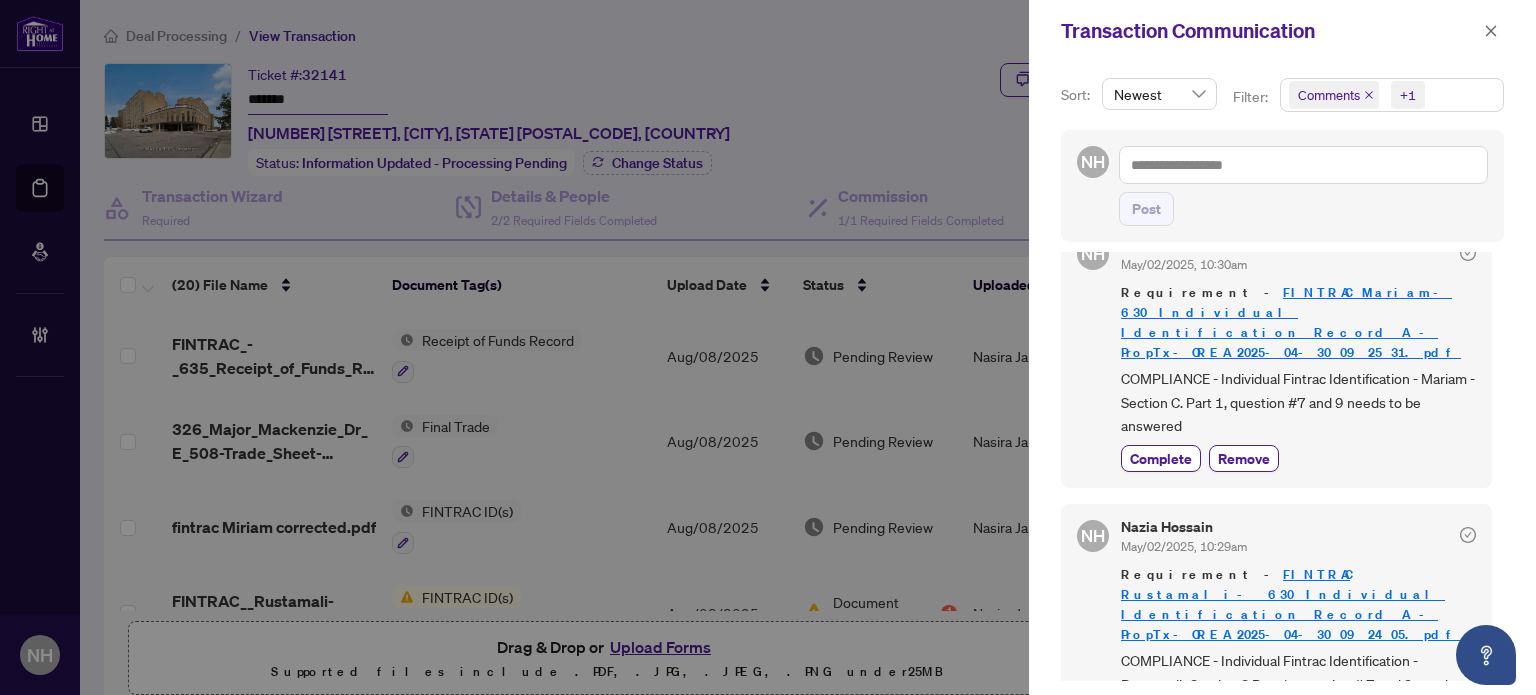 click on "Complete" at bounding box center (1161, 741) 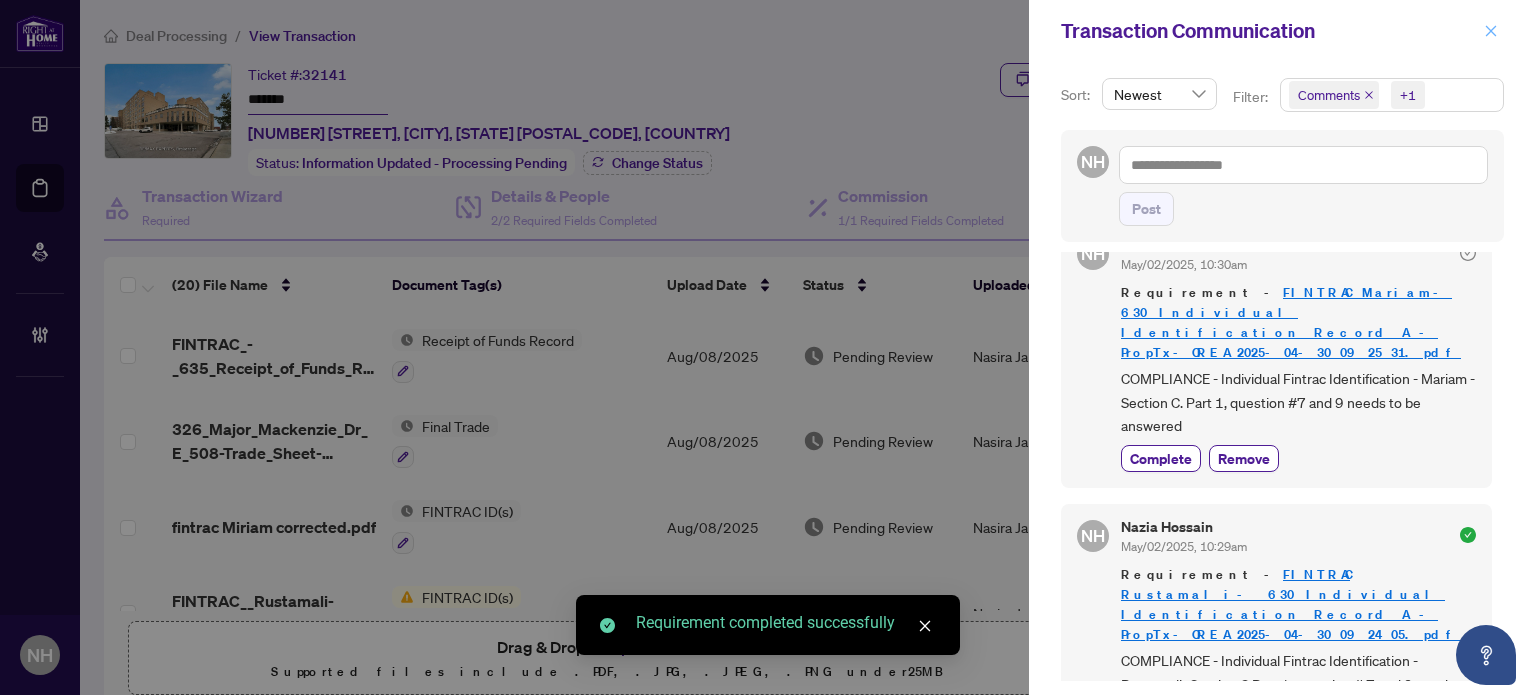 click 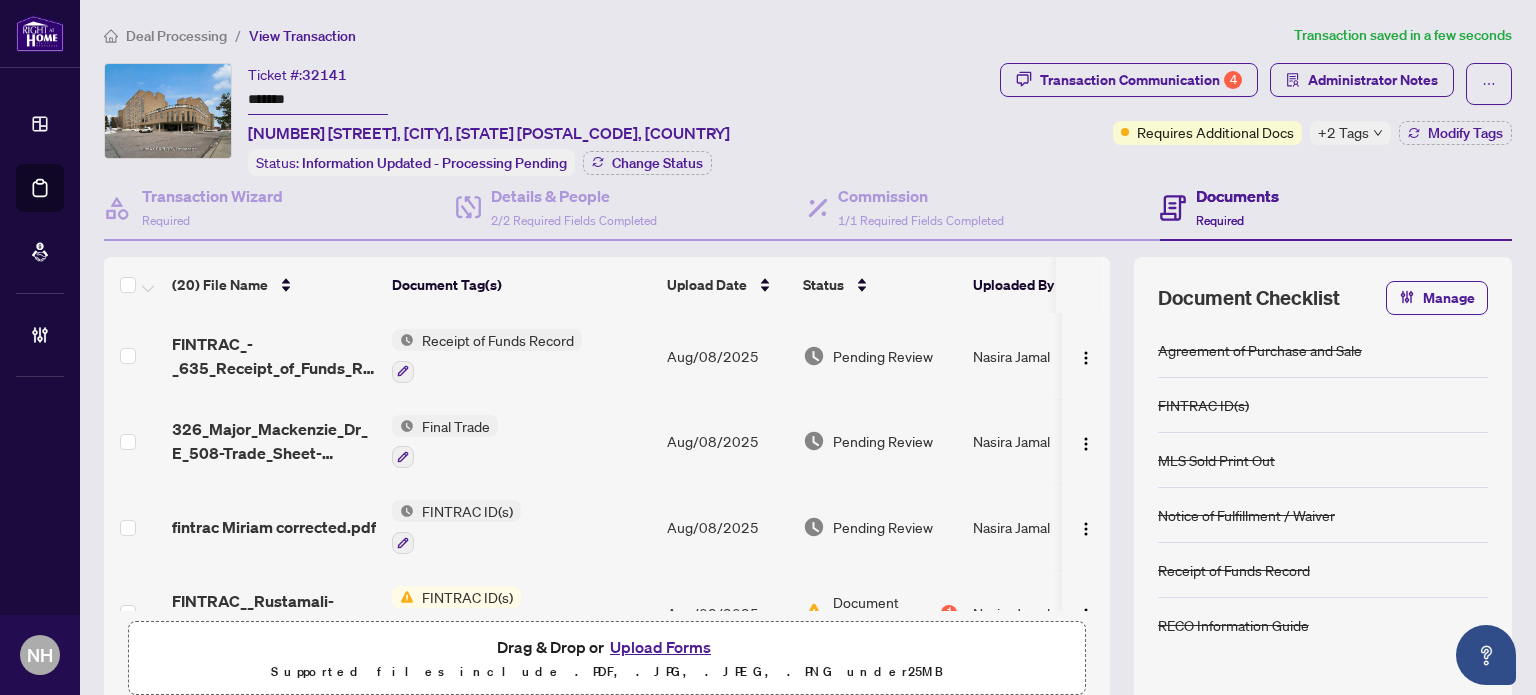 click on "fintrac Miriam corrected.pdf" at bounding box center (274, 527) 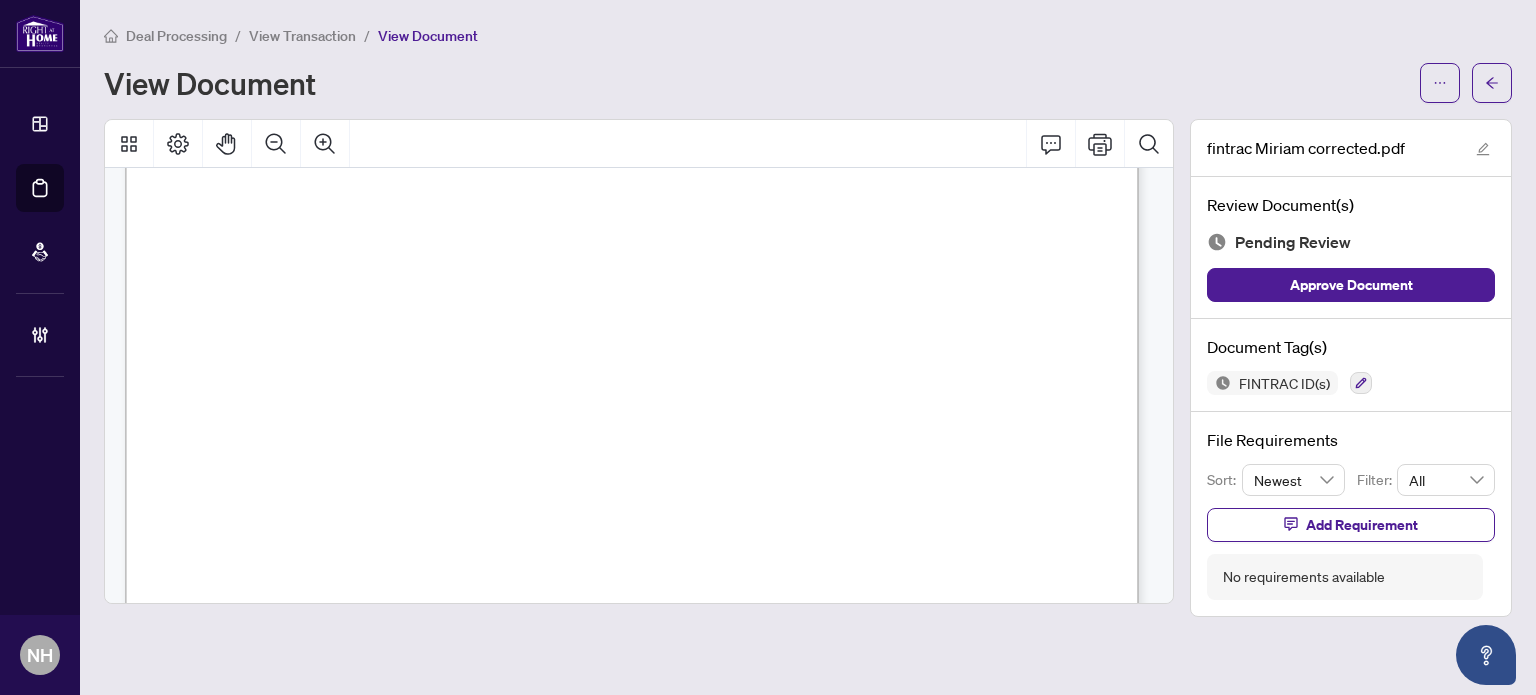 scroll, scrollTop: 300, scrollLeft: 0, axis: vertical 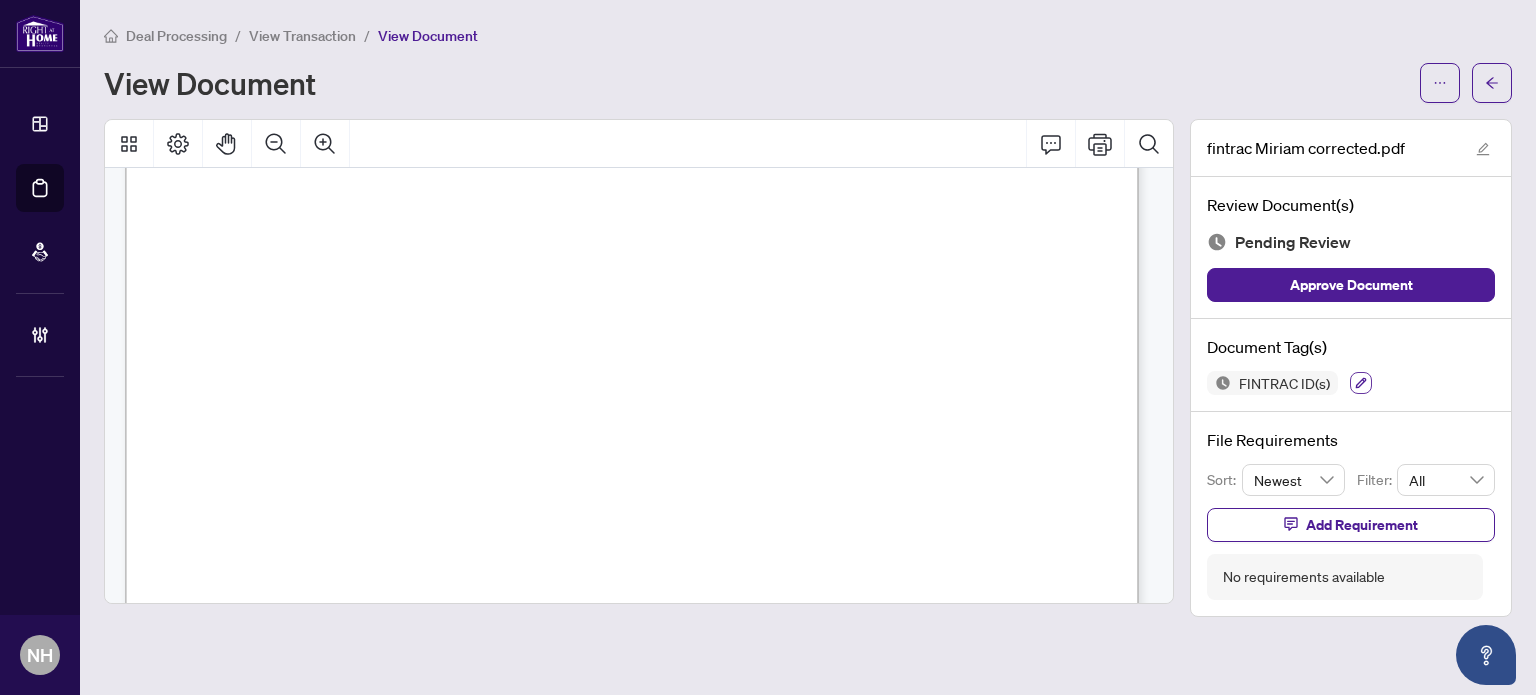 click 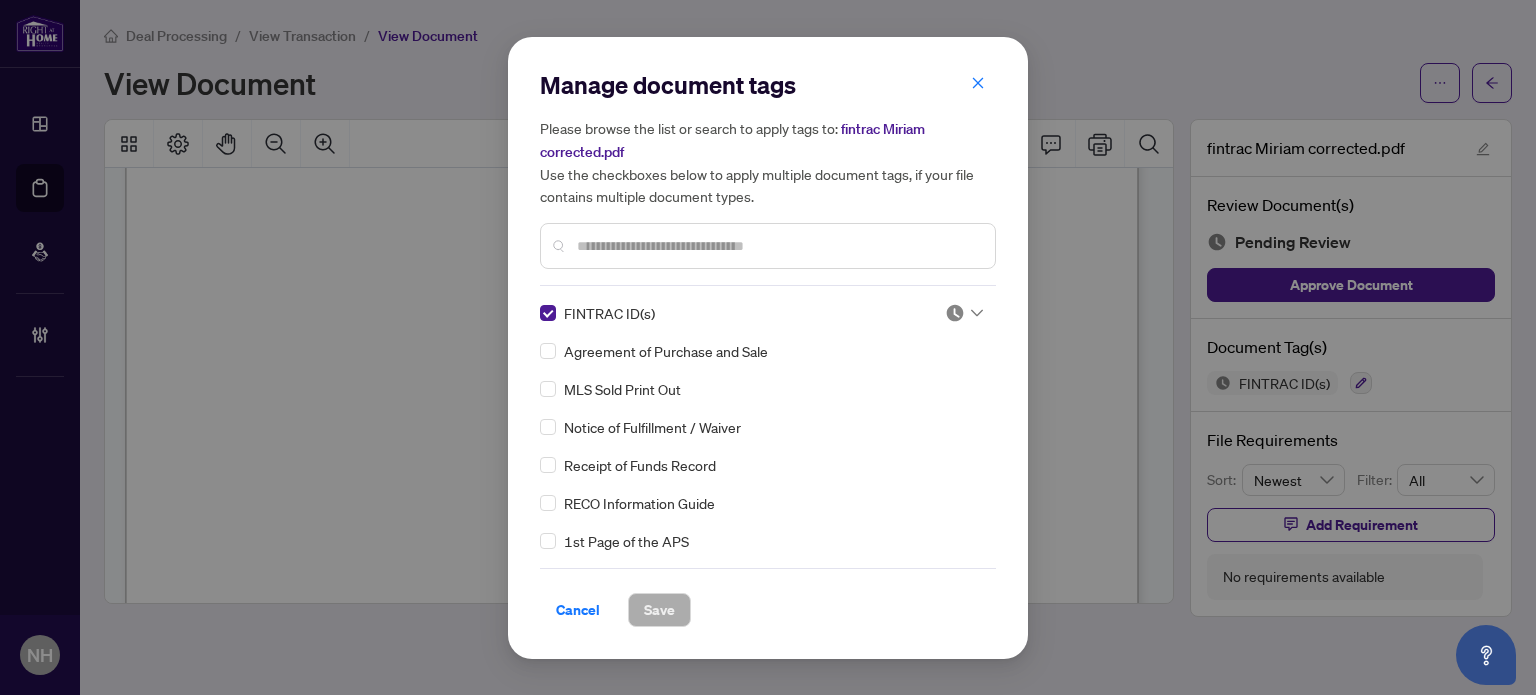 click at bounding box center (964, 313) 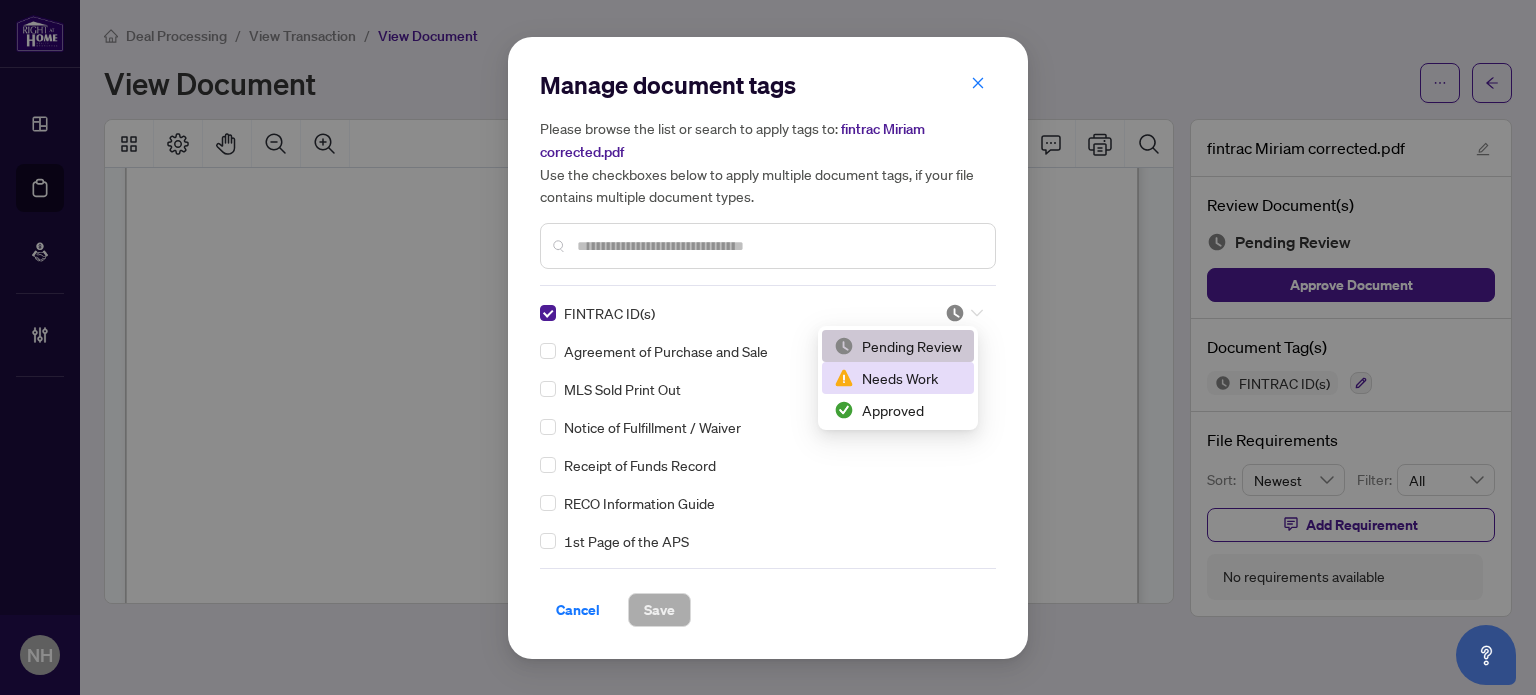 click on "Needs Work" at bounding box center (898, 378) 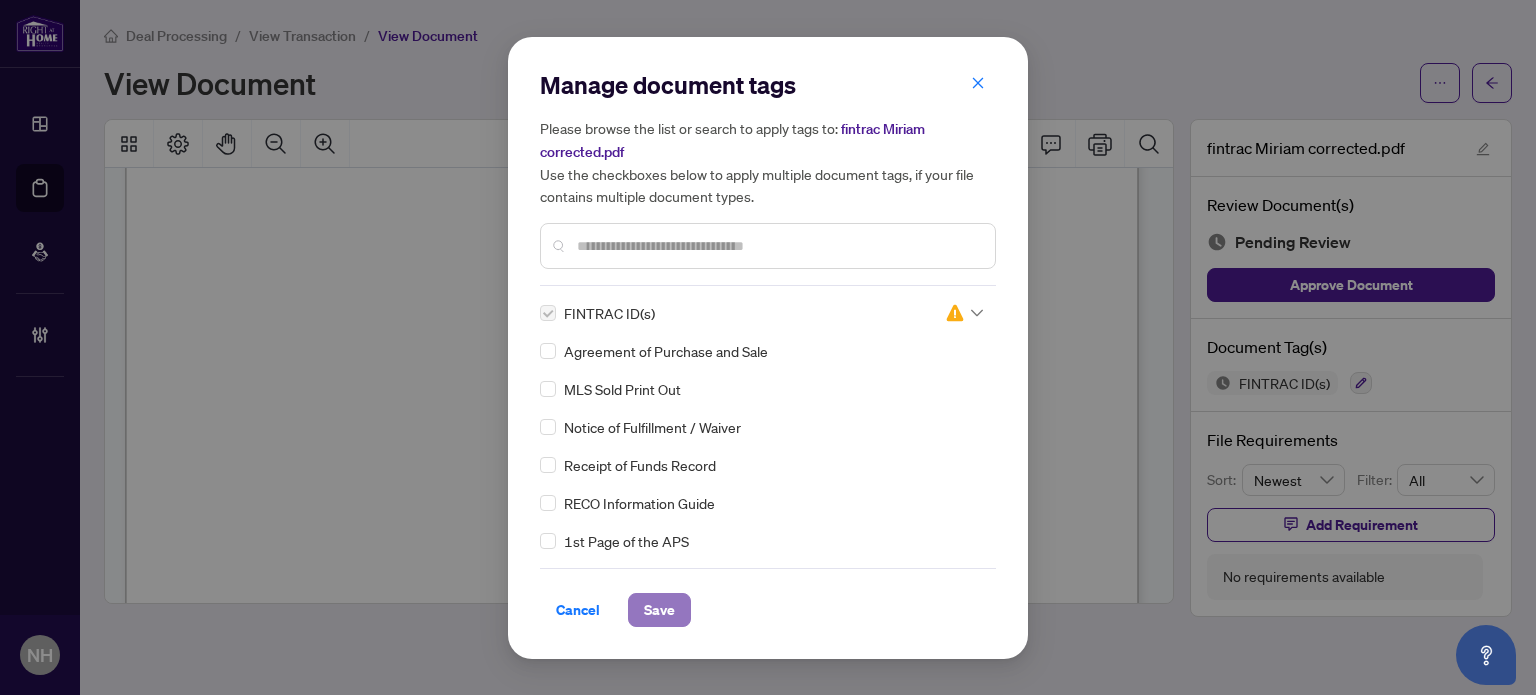 click on "Save" at bounding box center (659, 610) 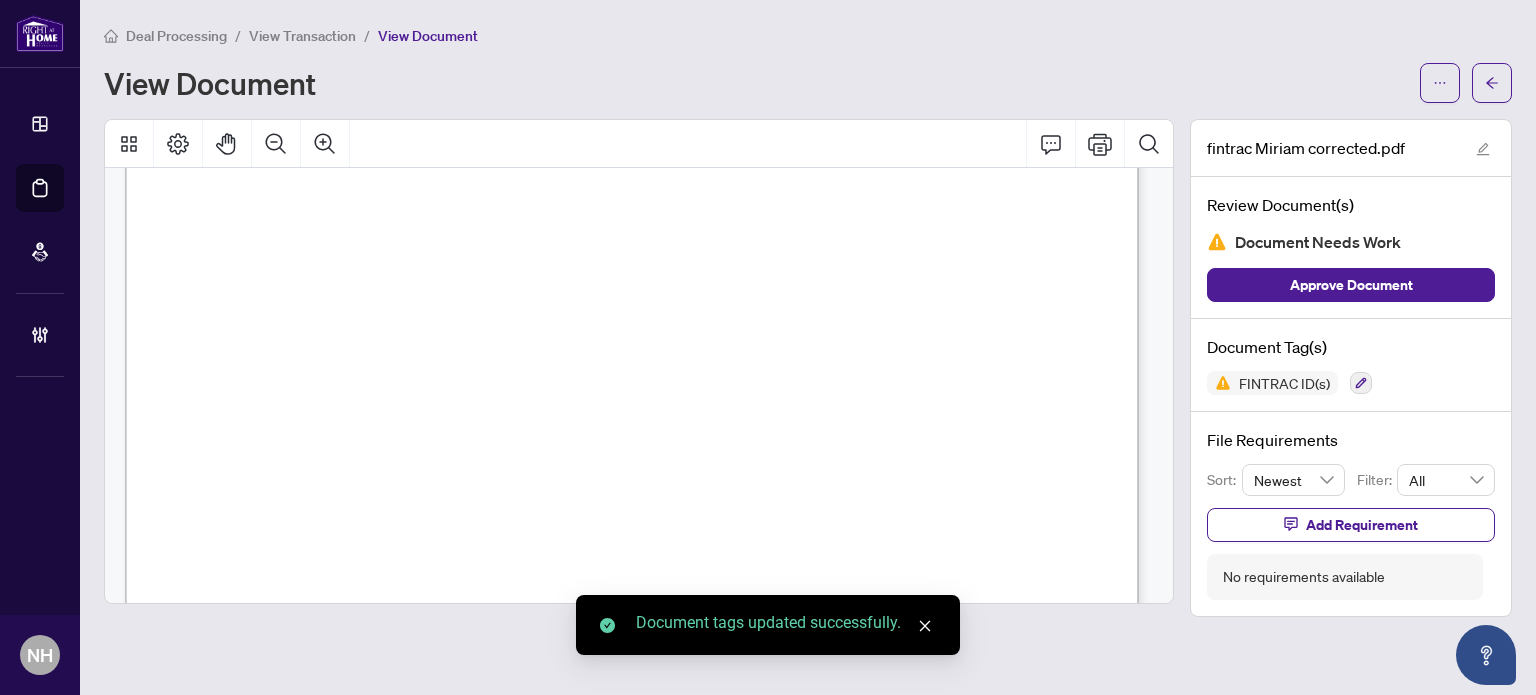 click on "Add Requirement" at bounding box center (1362, 525) 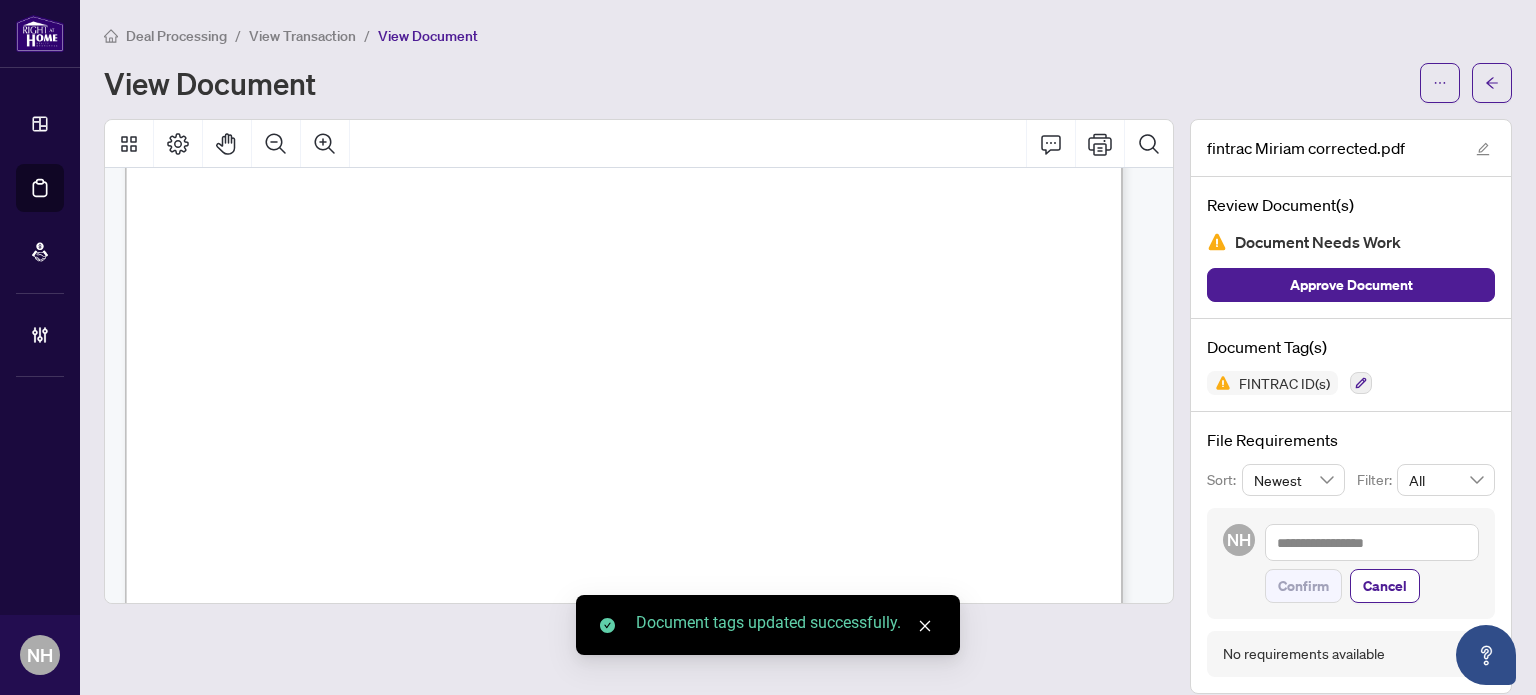 scroll, scrollTop: 295, scrollLeft: 0, axis: vertical 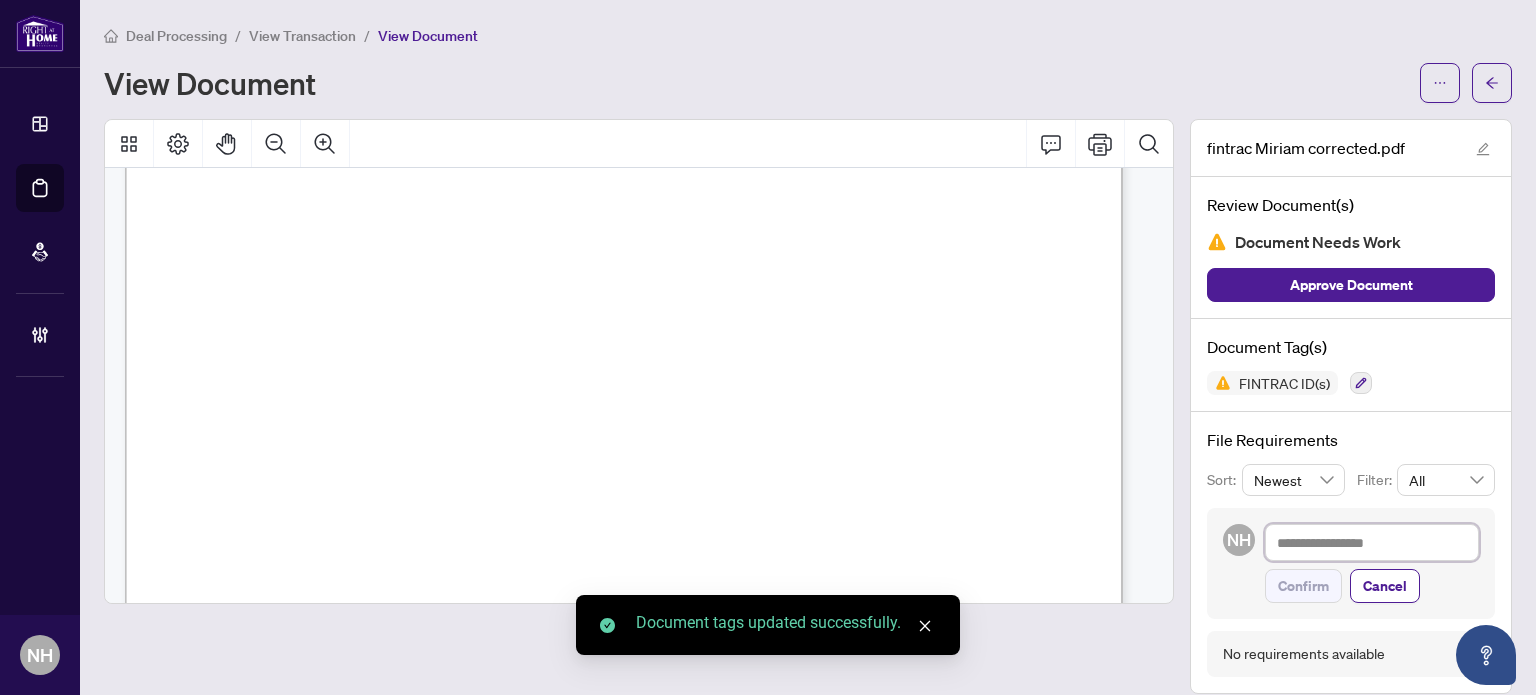 click at bounding box center [1372, 543] 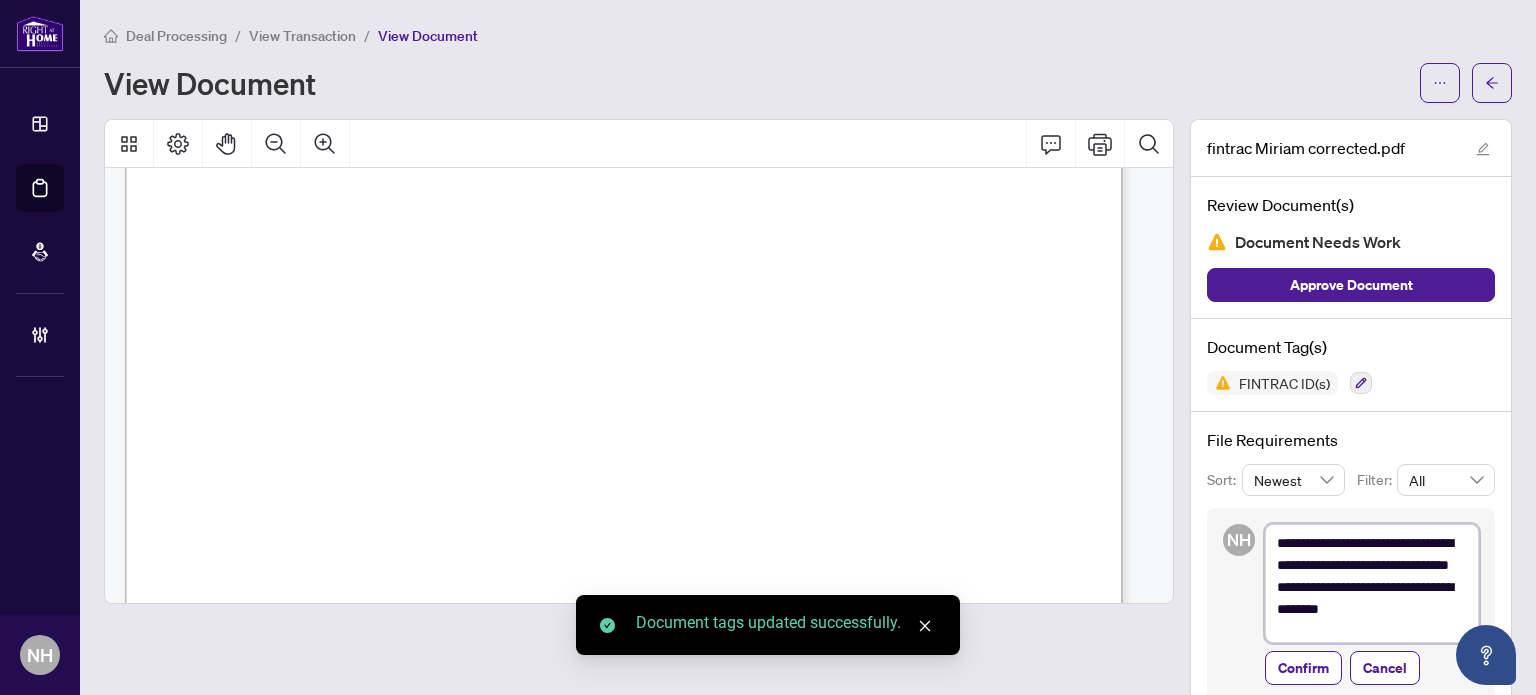 scroll, scrollTop: 0, scrollLeft: 0, axis: both 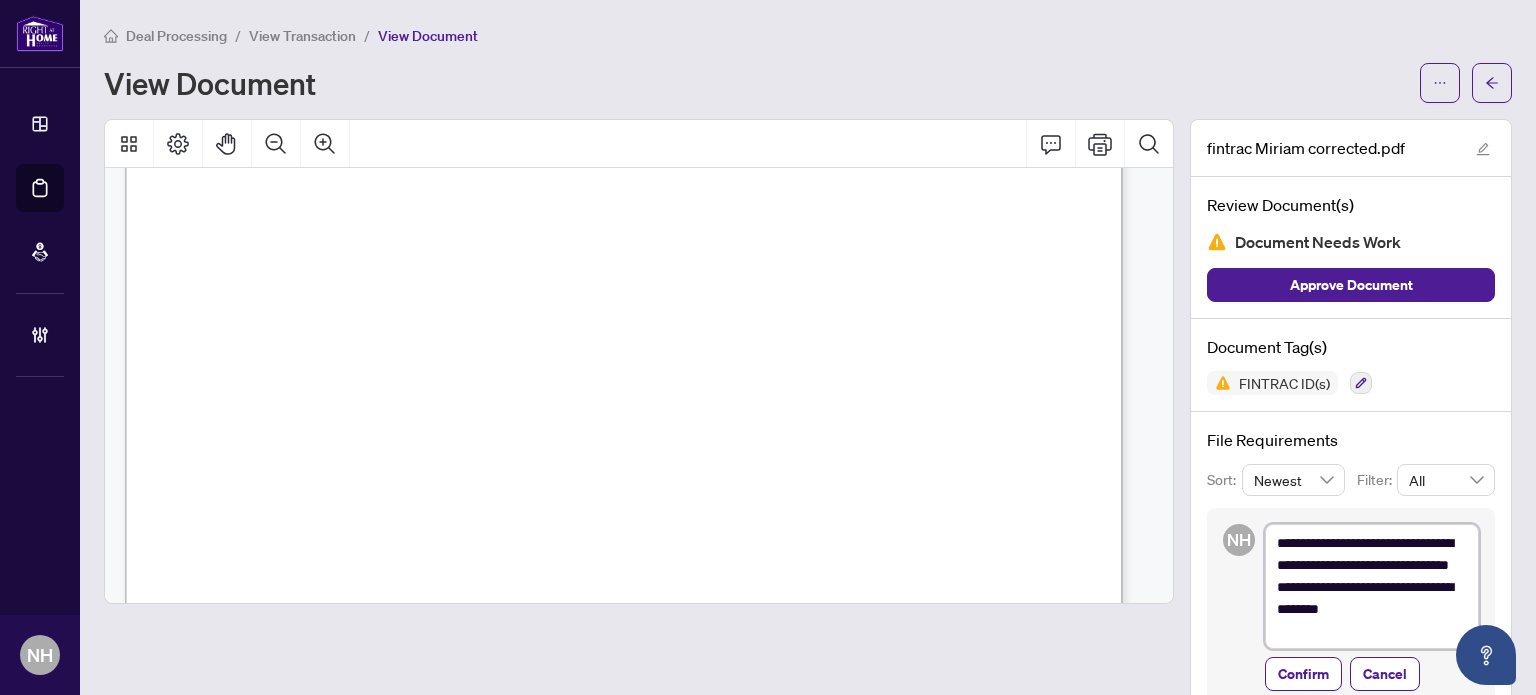 drag, startPoint x: 1417, startPoint y: 582, endPoint x: 1337, endPoint y: 575, distance: 80.305664 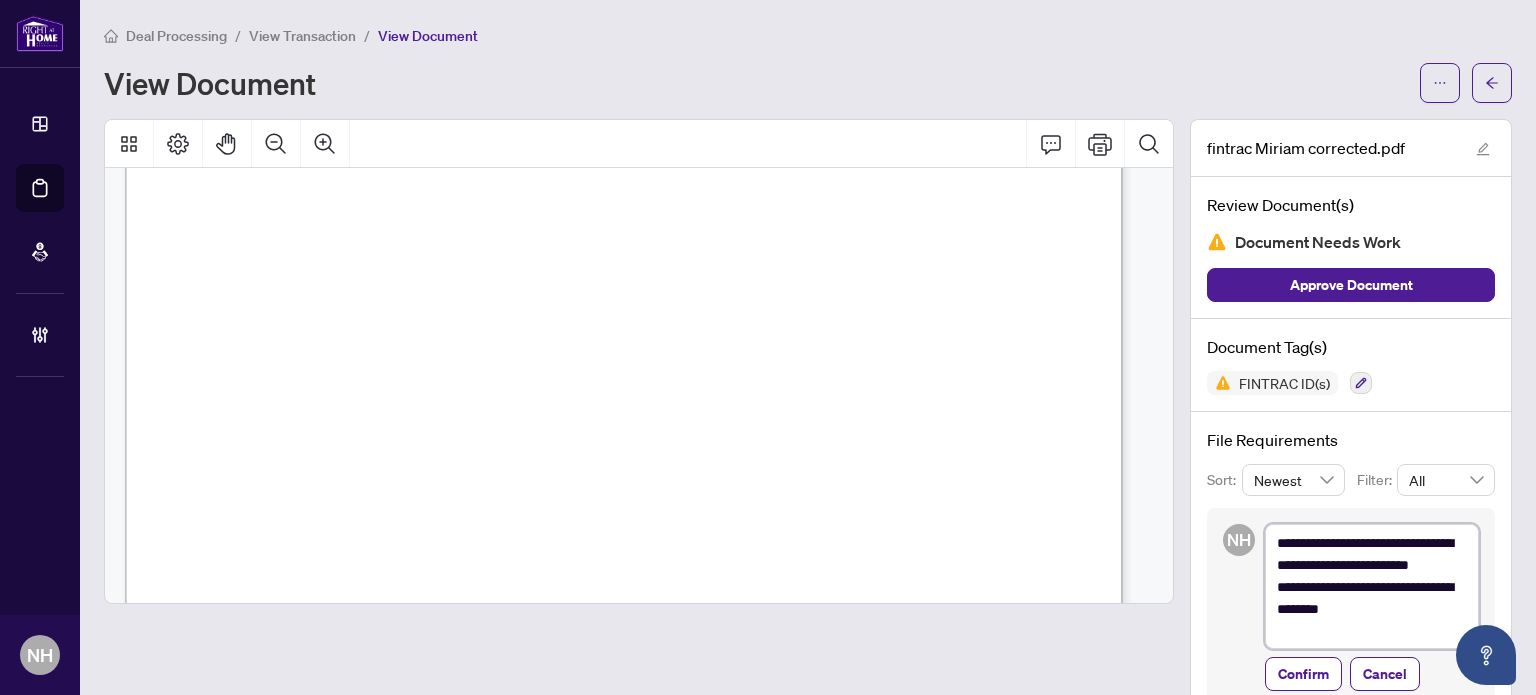 type on "**********" 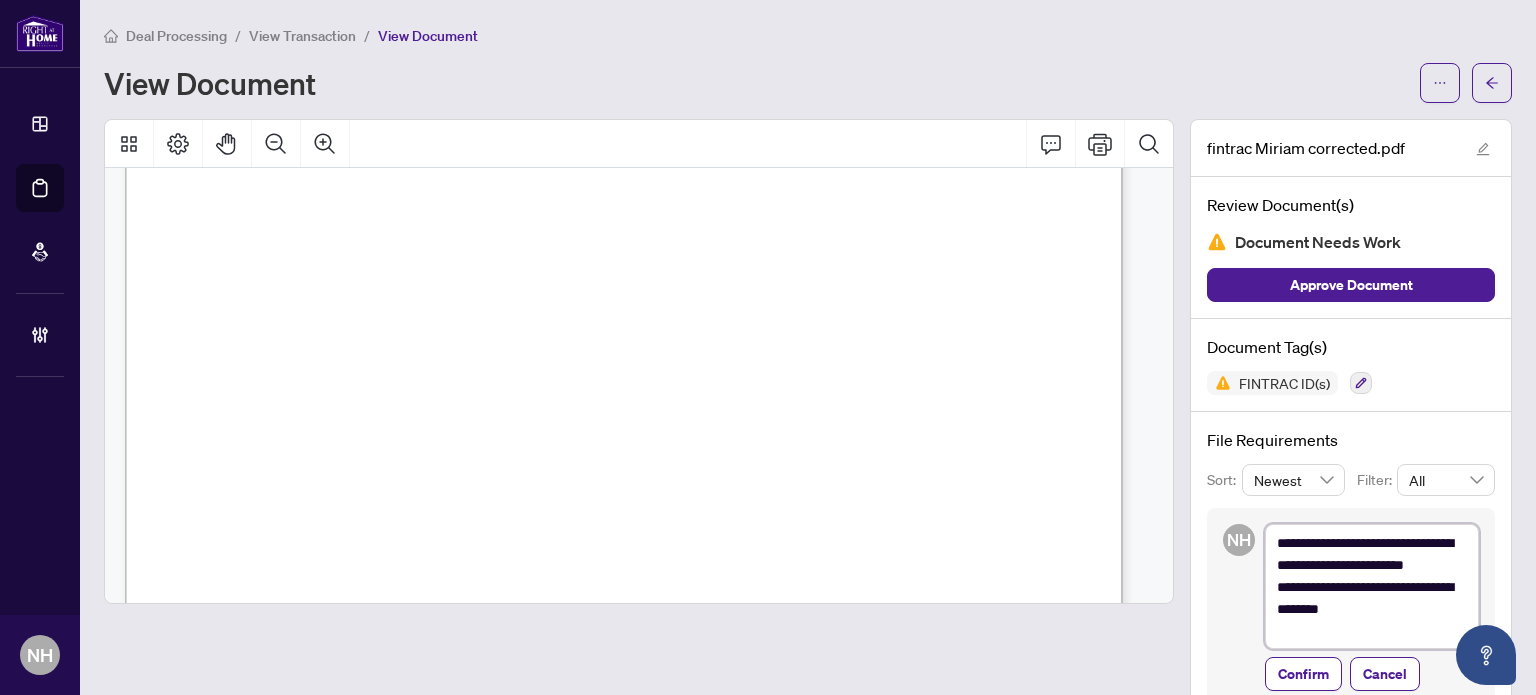 type on "**********" 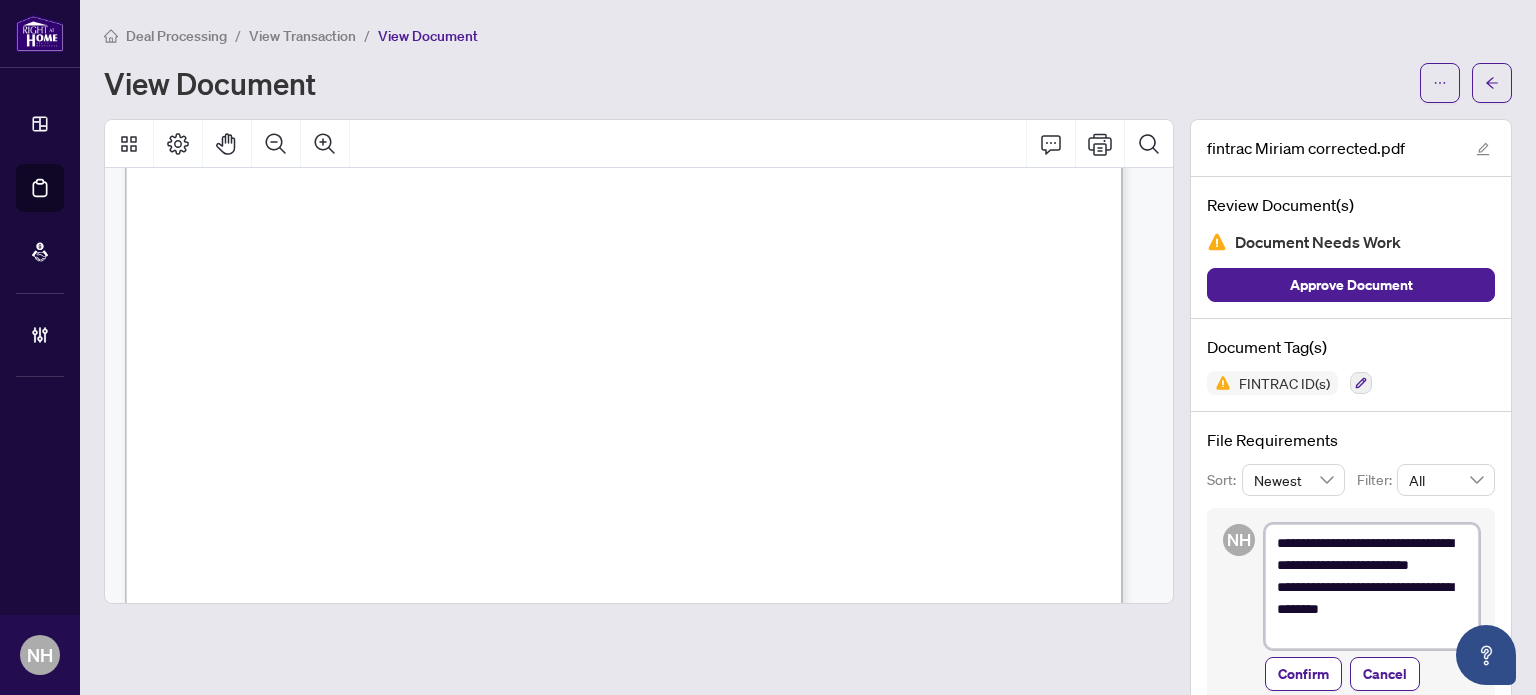 type on "**********" 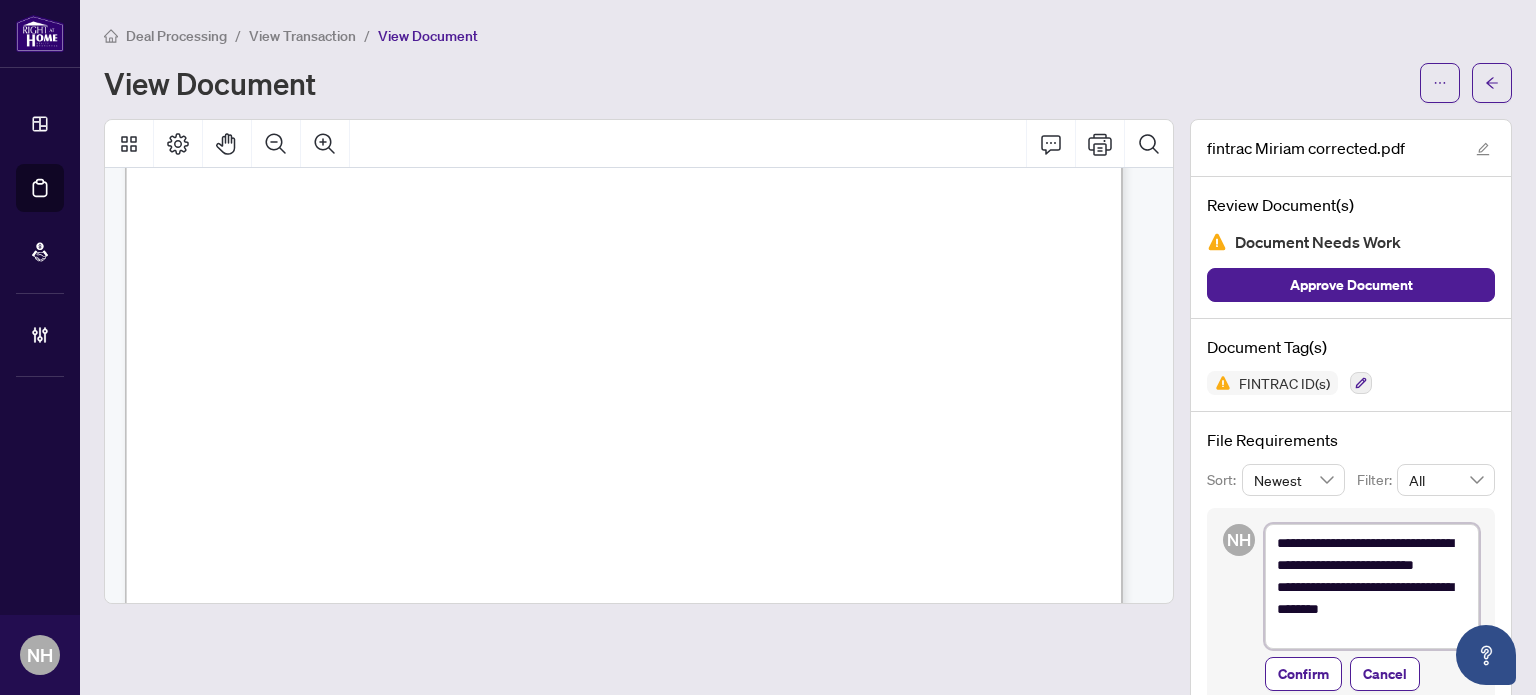 type on "**********" 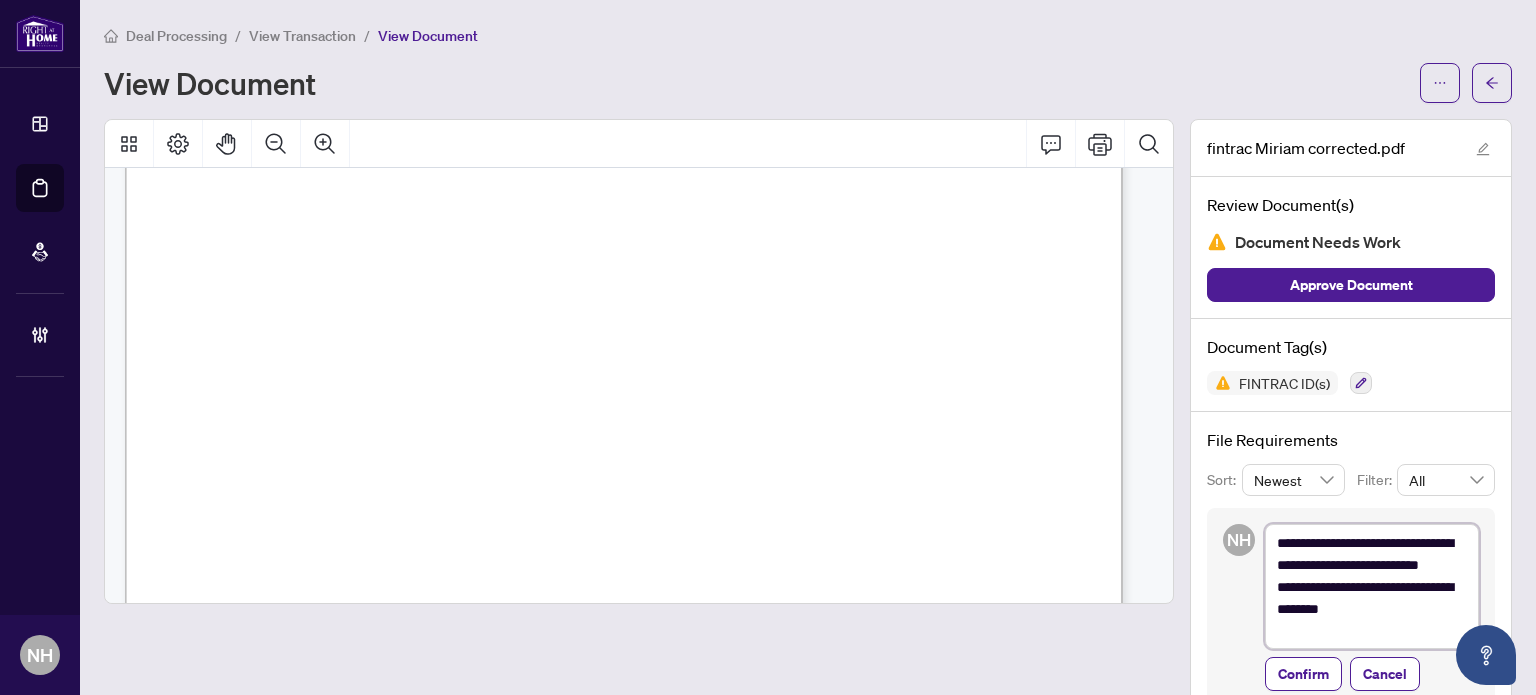type on "**********" 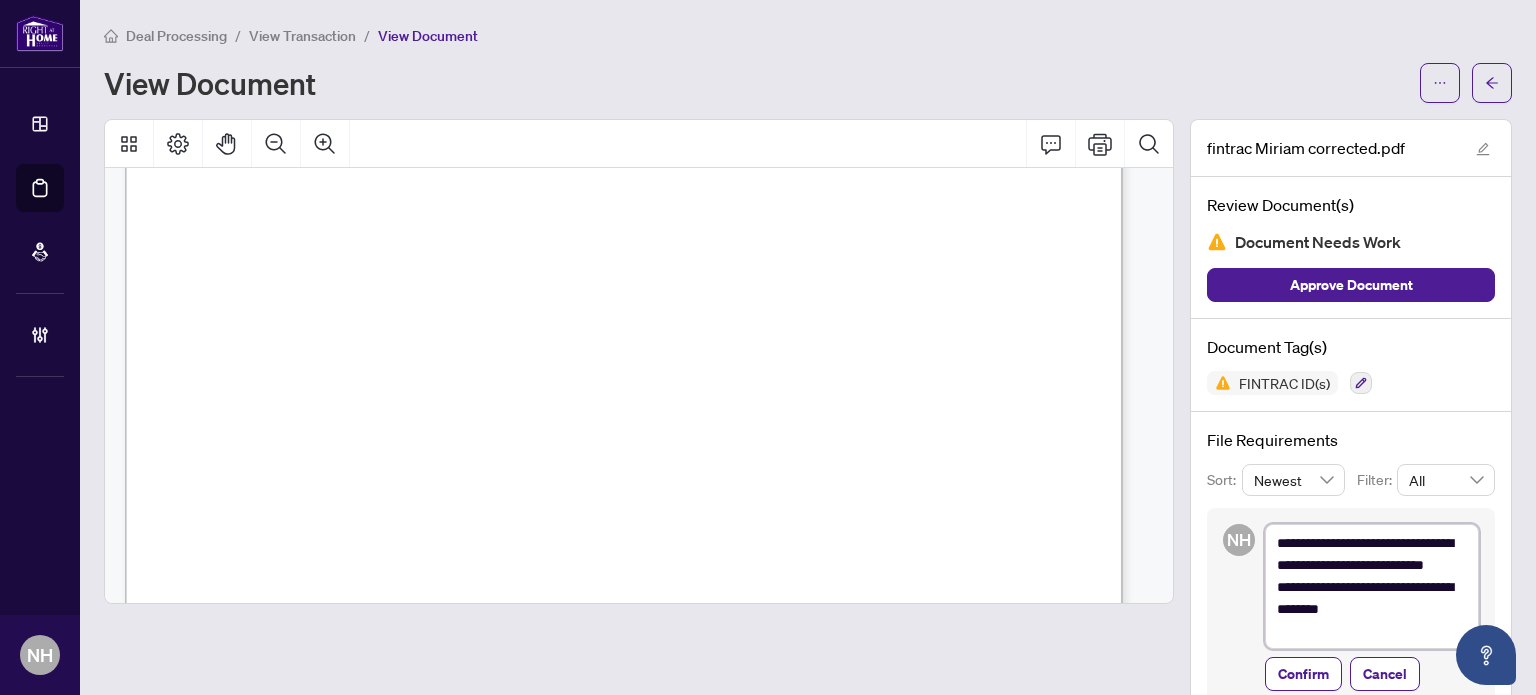 type on "**********" 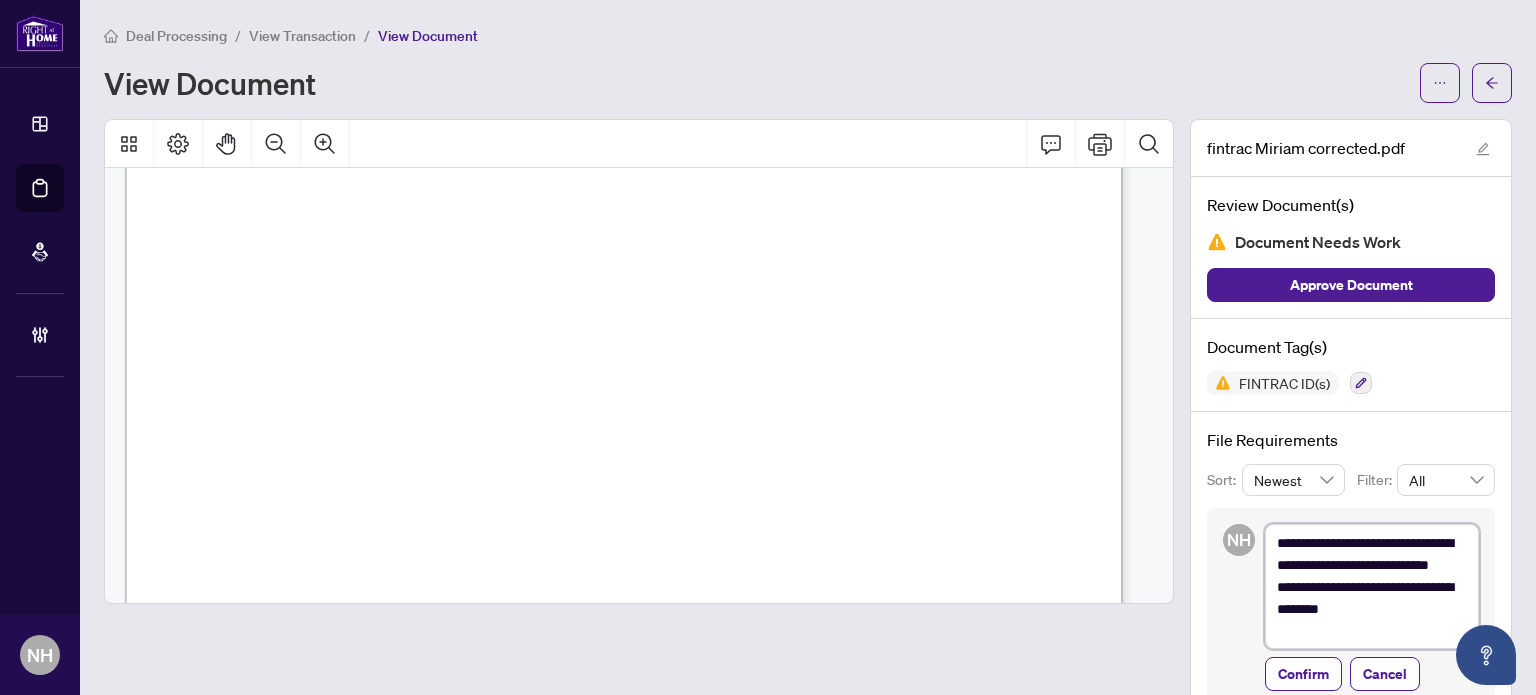 type on "**********" 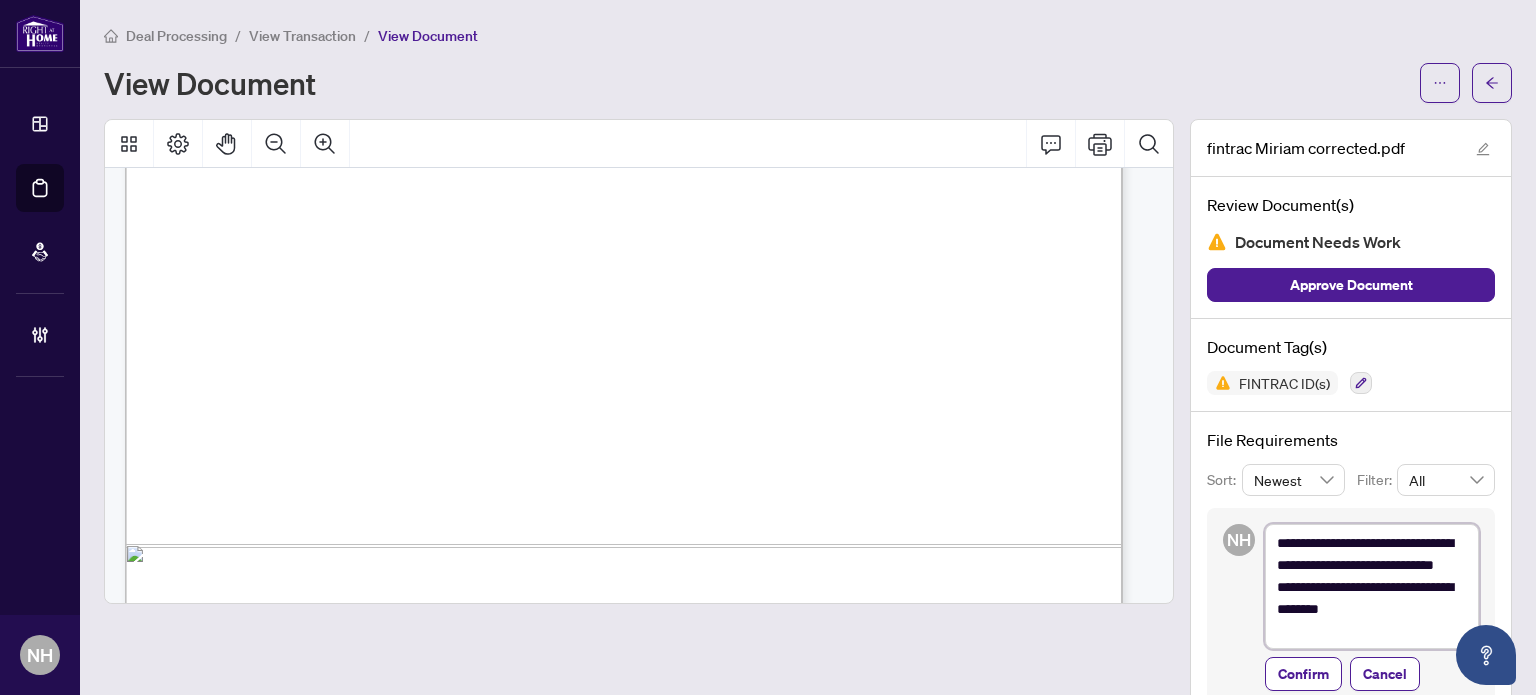 scroll, scrollTop: 4865, scrollLeft: 0, axis: vertical 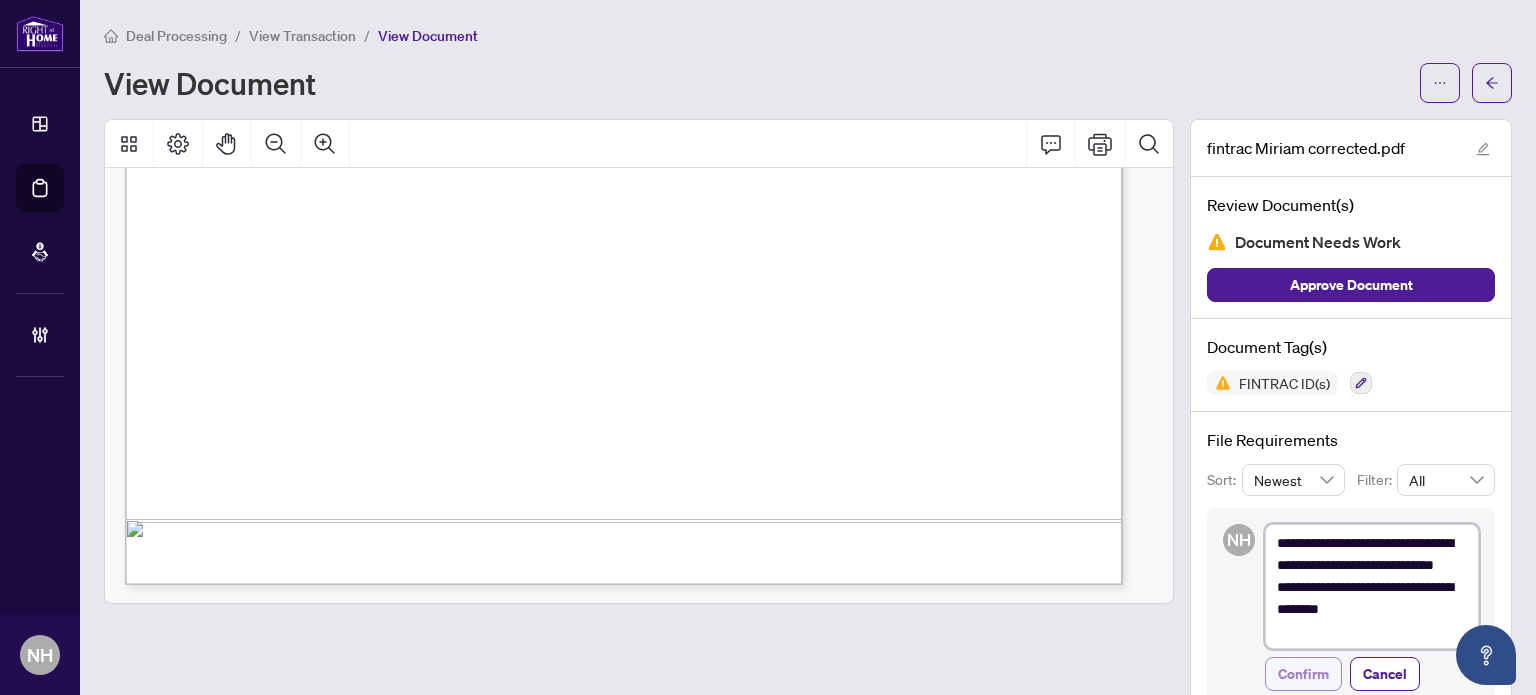 type on "**********" 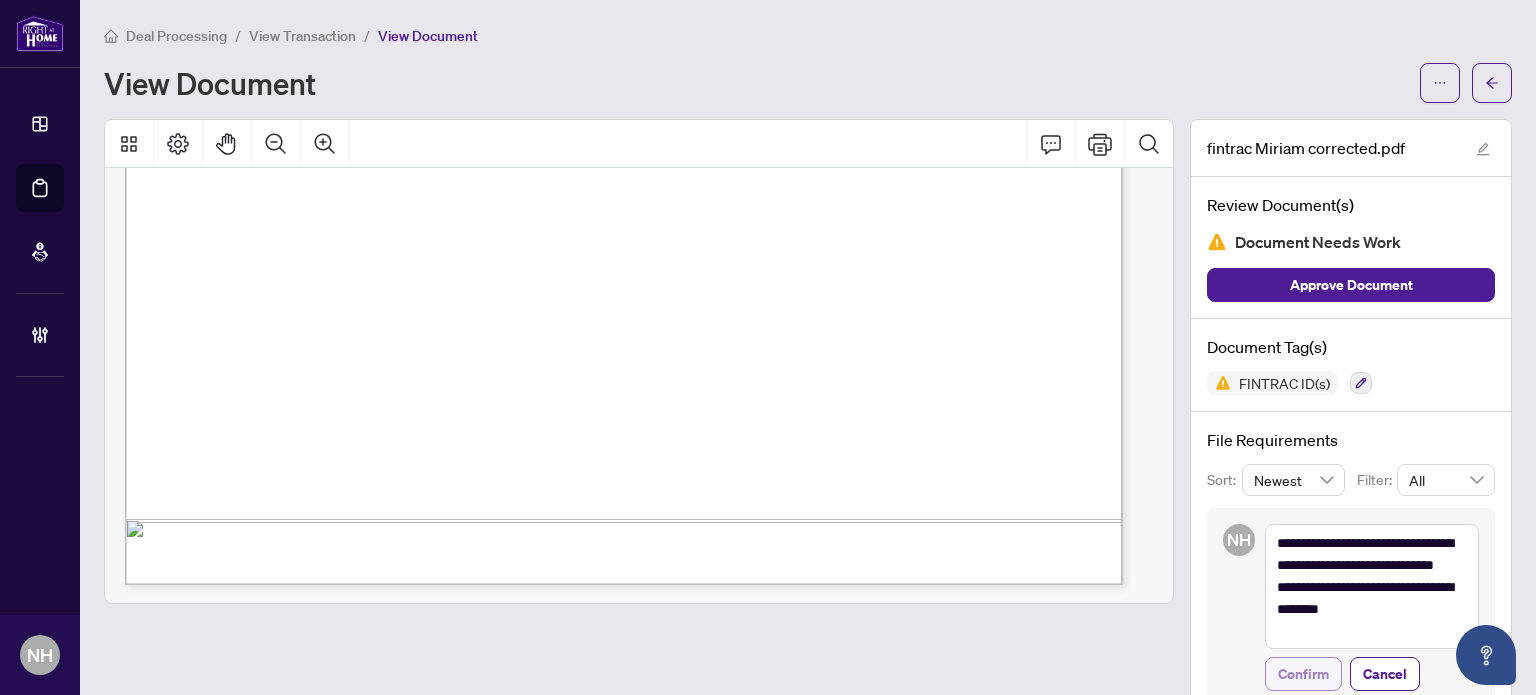 click on "Confirm" at bounding box center [1303, 674] 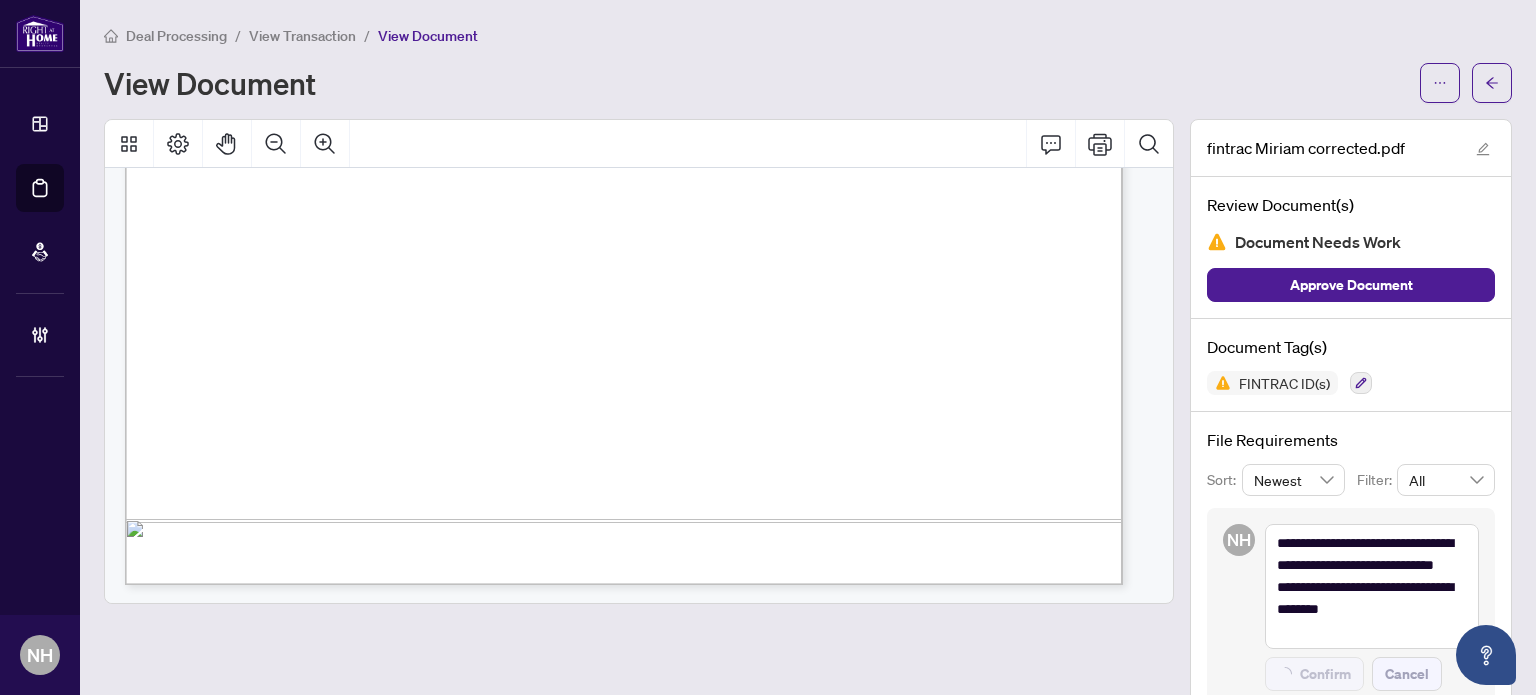 type on "**********" 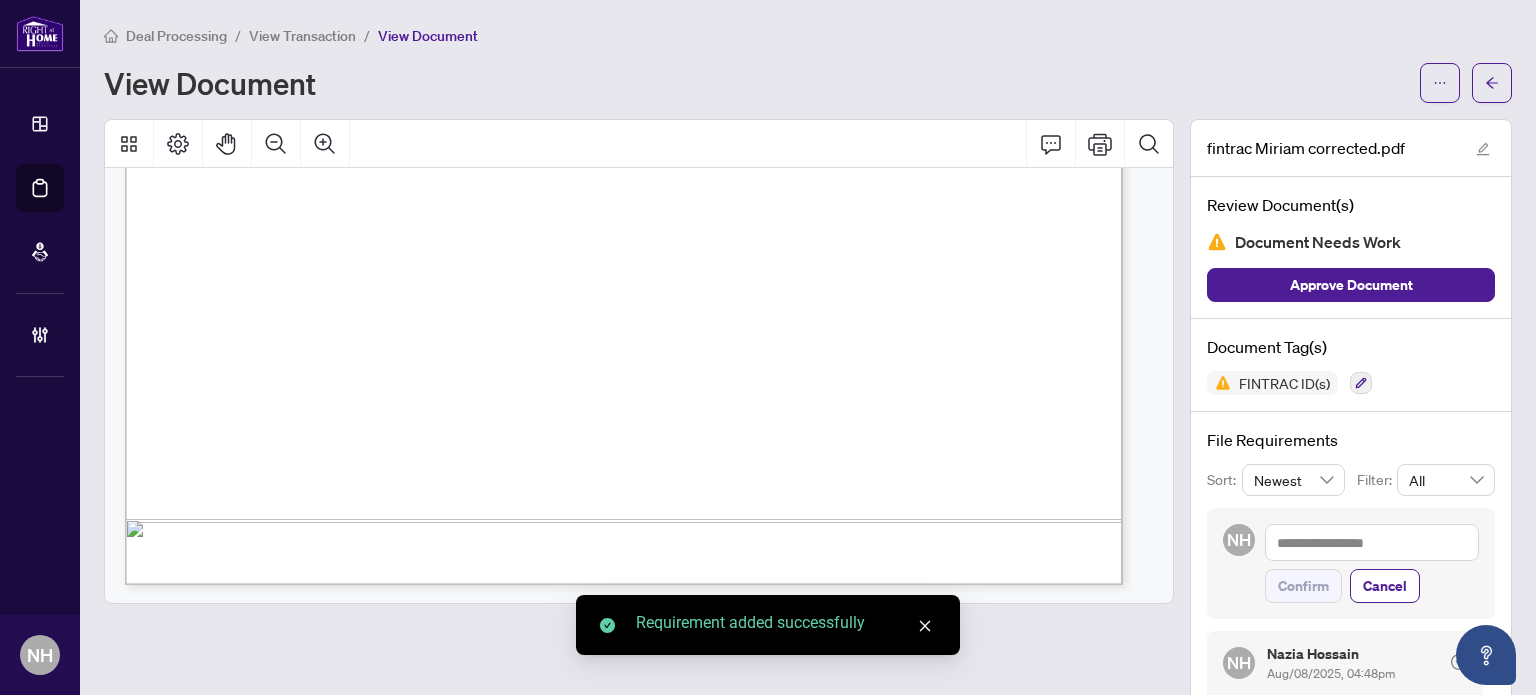 click on "View Transaction" at bounding box center (302, 36) 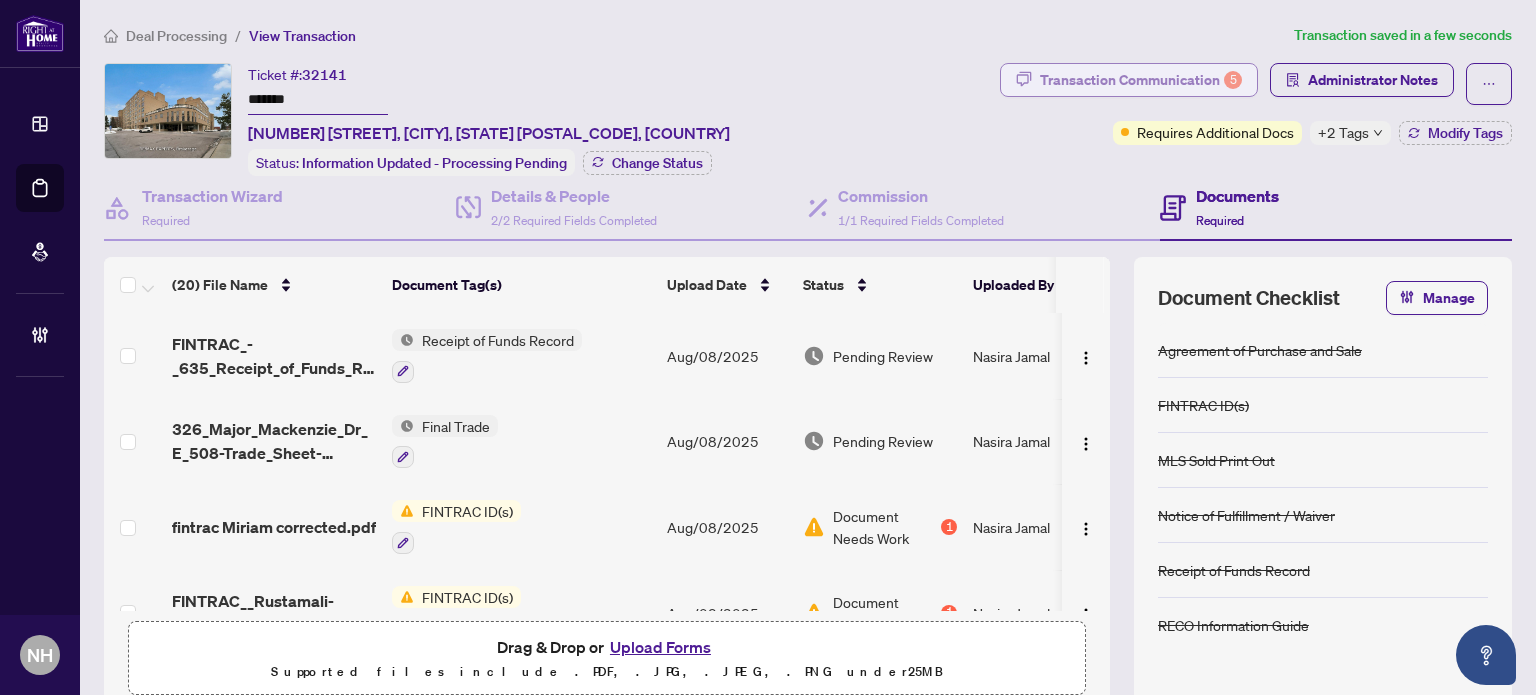 click on "Transaction Communication 5" at bounding box center (1141, 80) 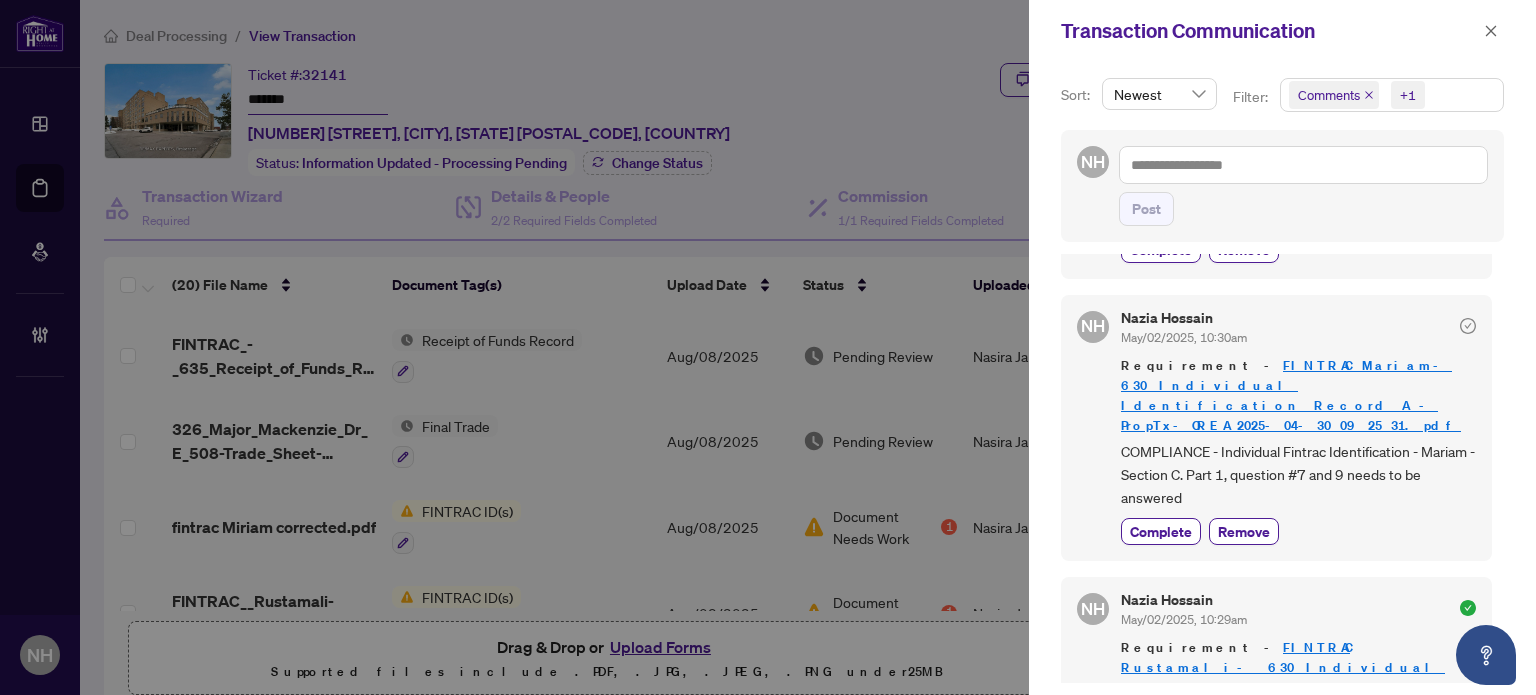 scroll, scrollTop: 1677, scrollLeft: 0, axis: vertical 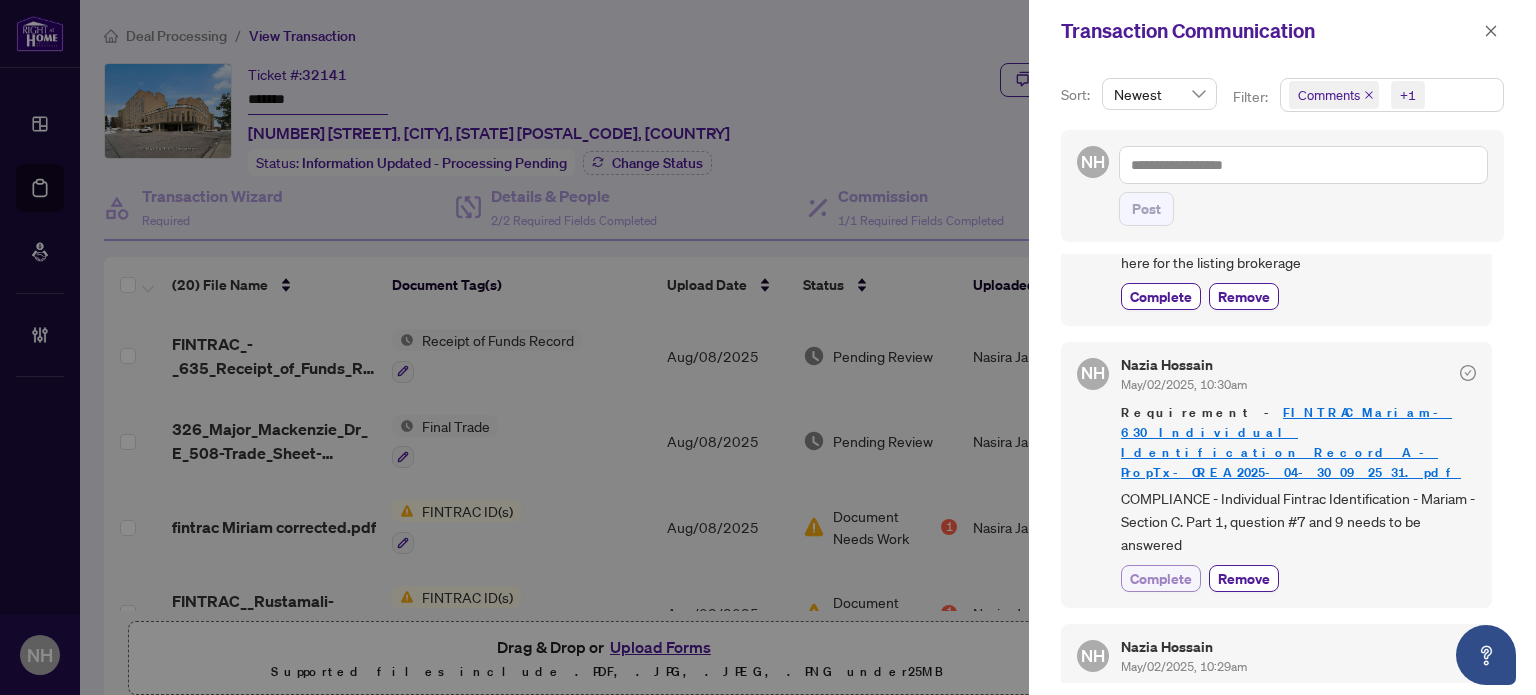 click on "Complete" at bounding box center (1161, 578) 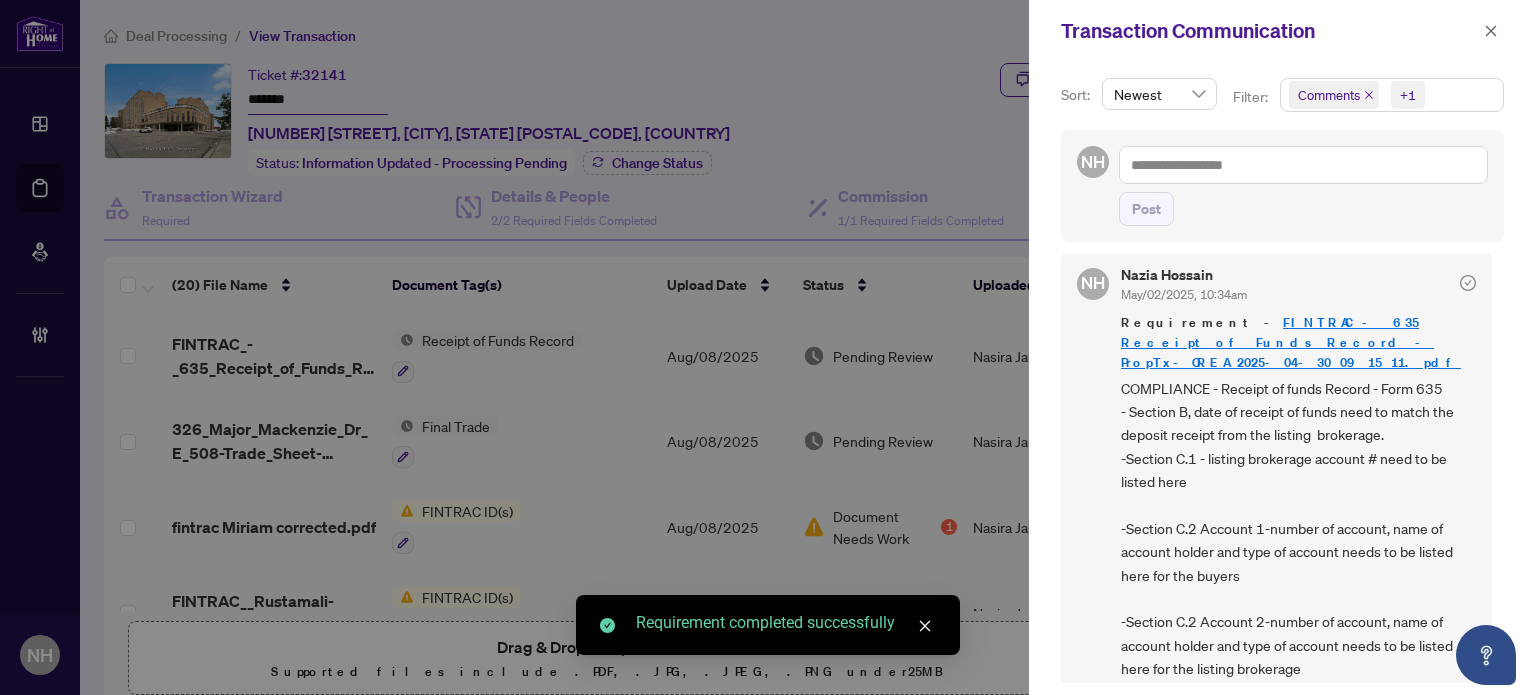 scroll, scrollTop: 1177, scrollLeft: 0, axis: vertical 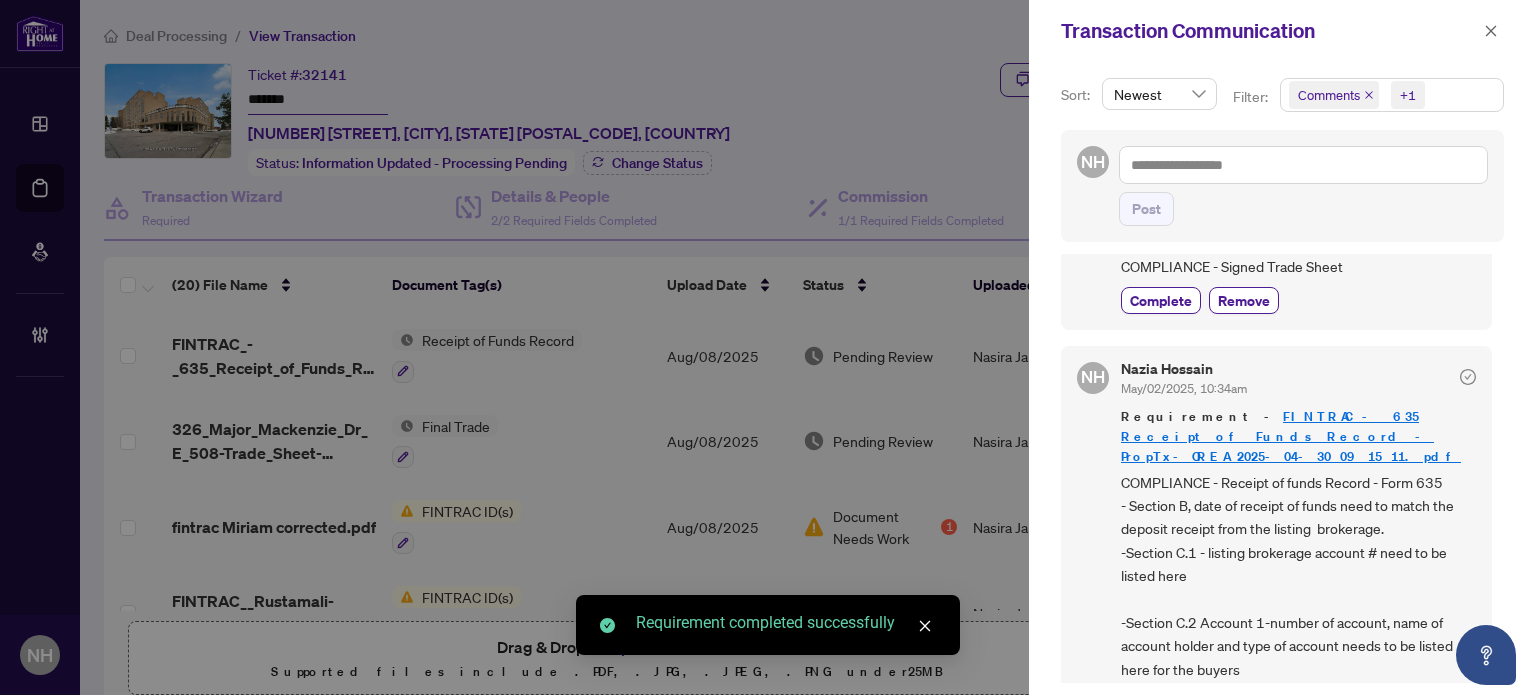 click at bounding box center (1491, 31) 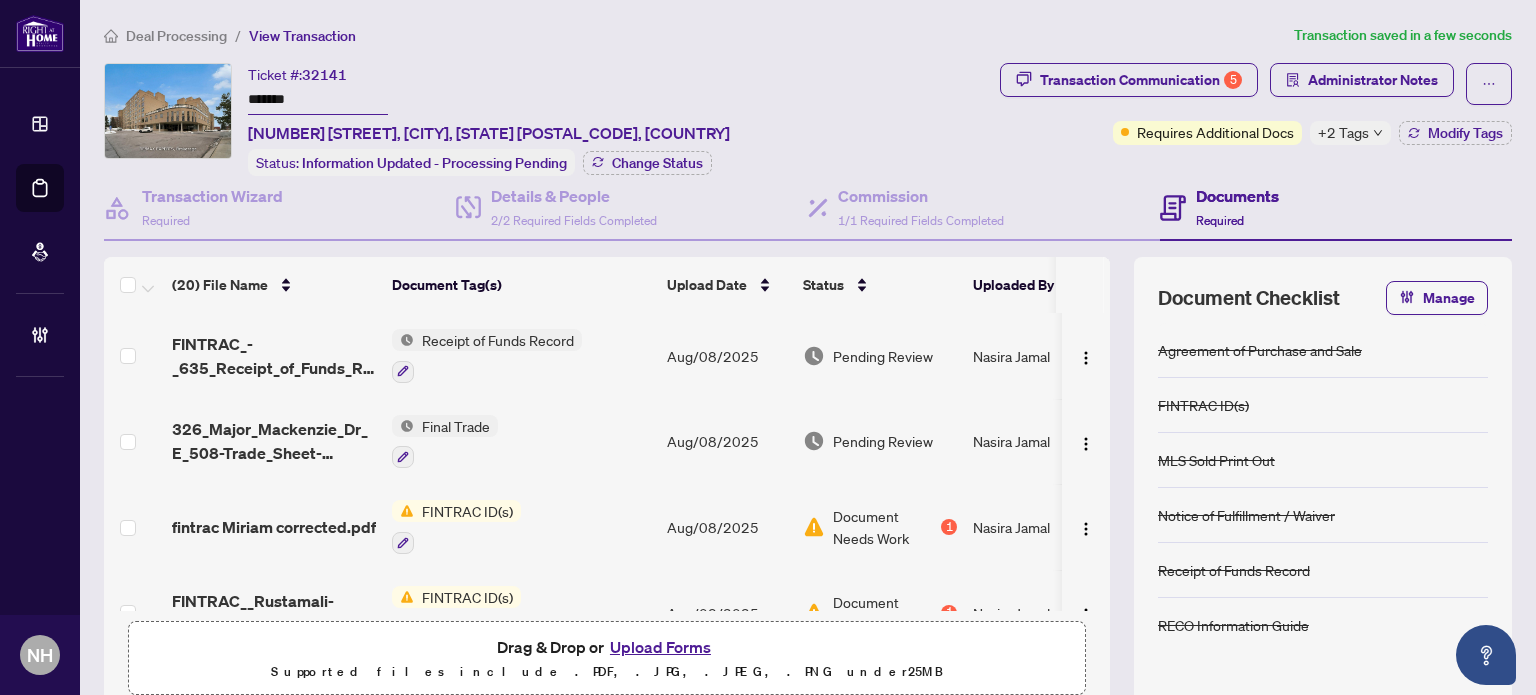 click on "326_Major_Mackenzie_Dr_E_508-Trade_Sheet-Nasira_to_signed.pdf" at bounding box center (274, 441) 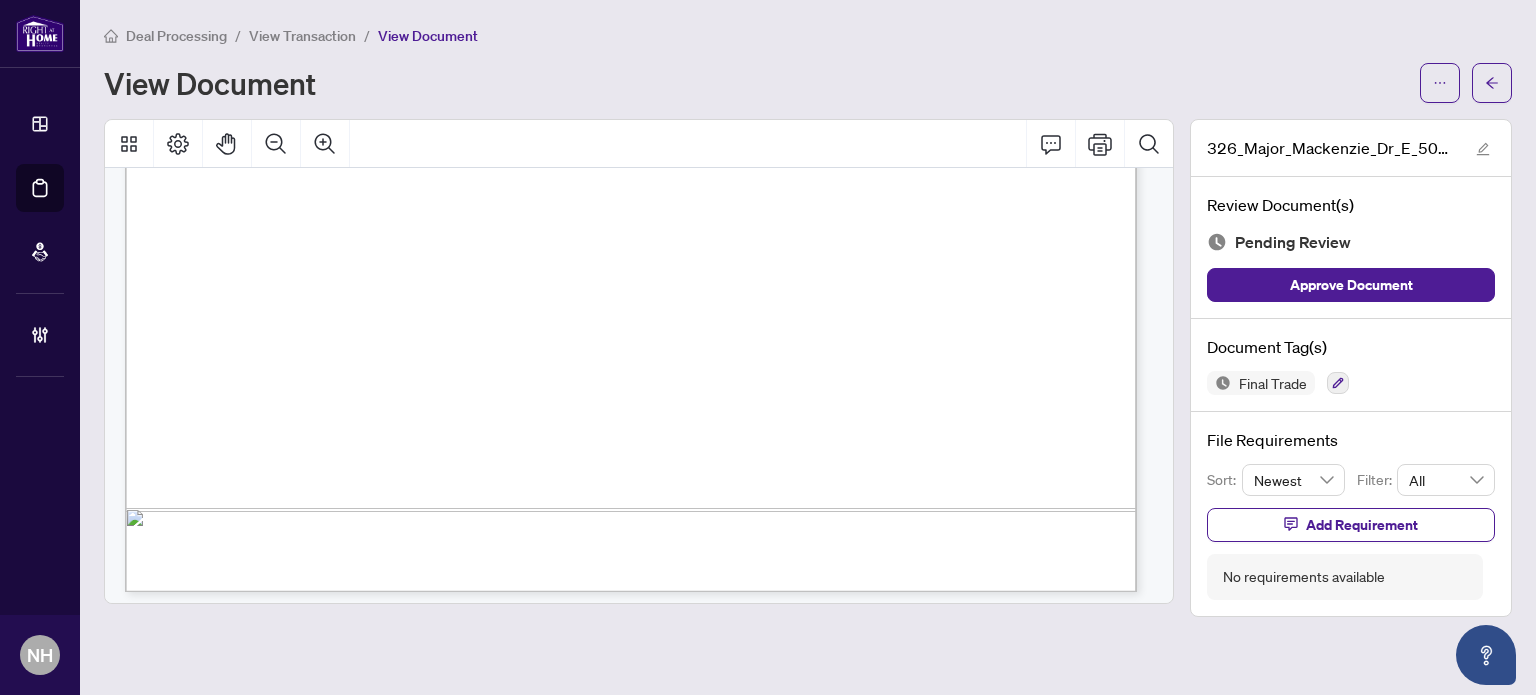 scroll, scrollTop: 913, scrollLeft: 0, axis: vertical 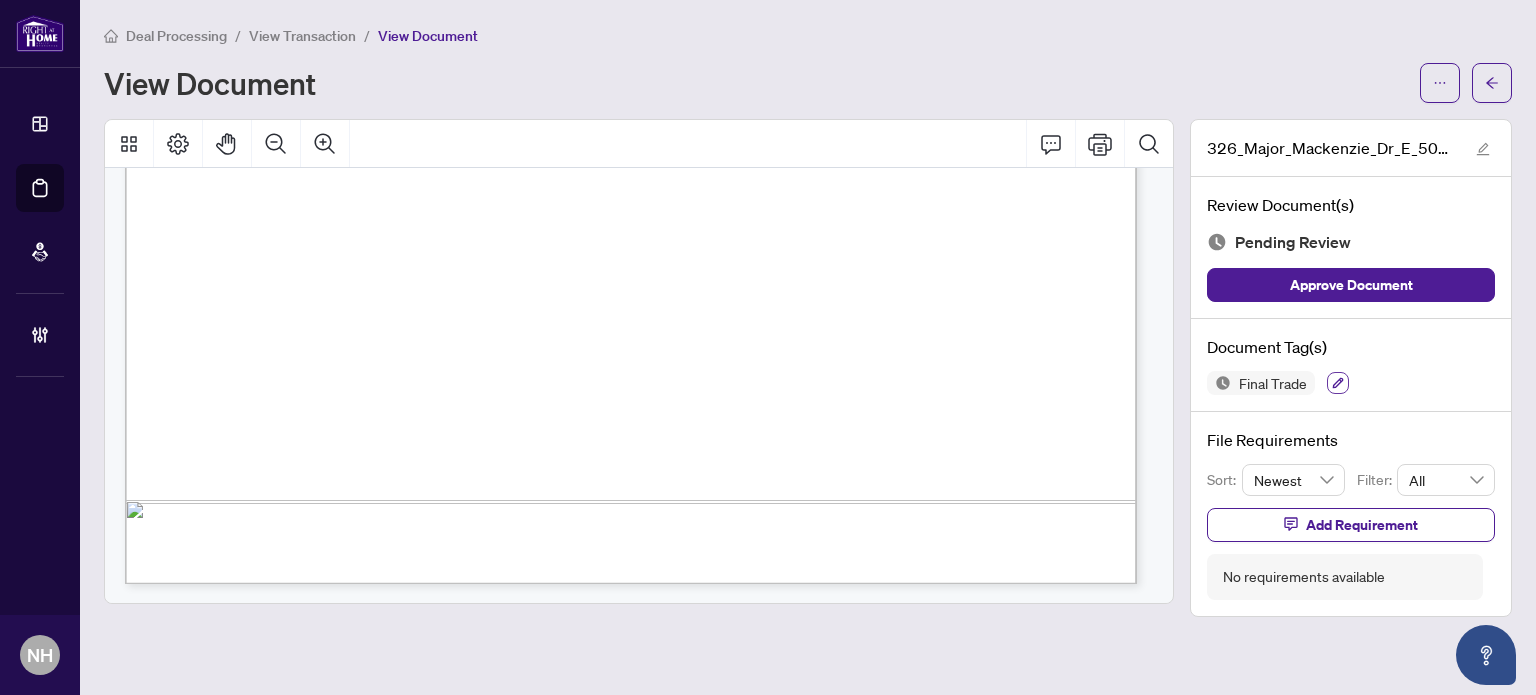 click 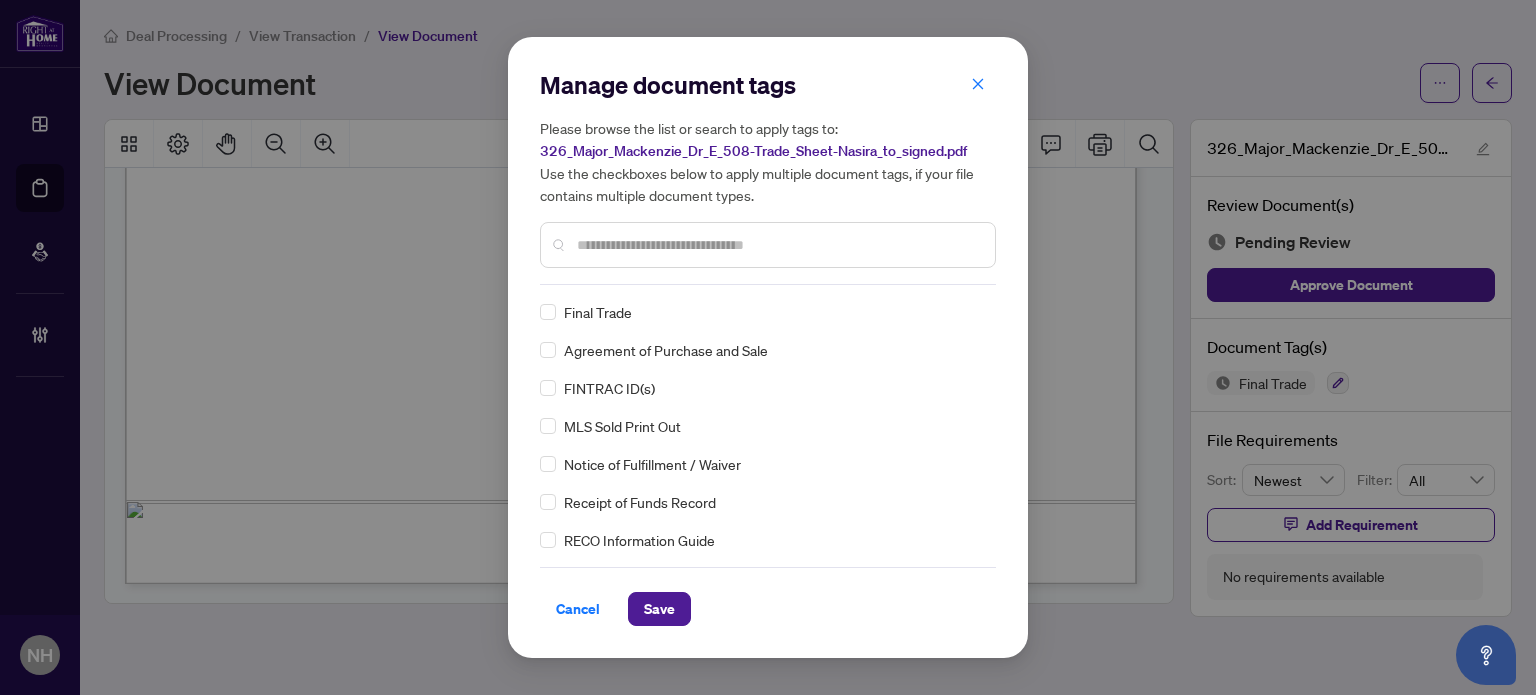 click at bounding box center (778, 245) 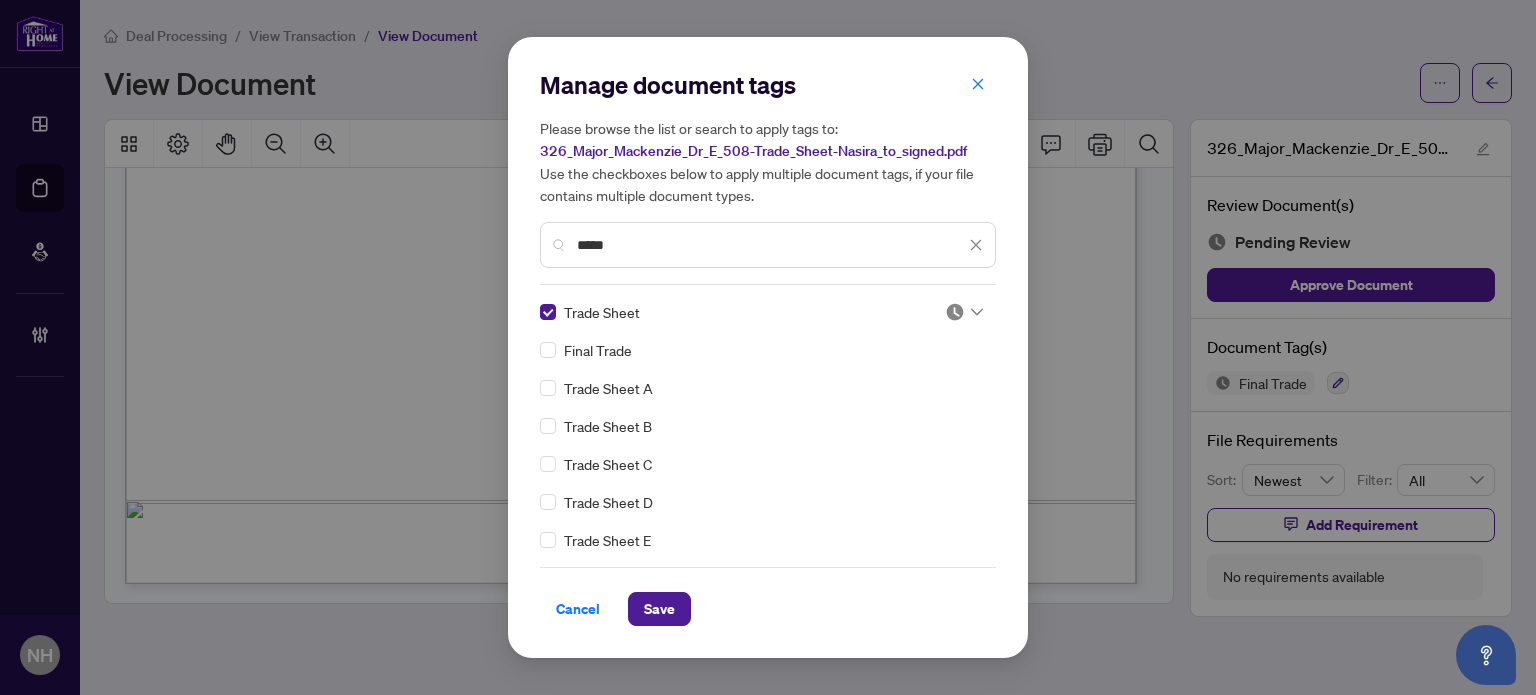 click 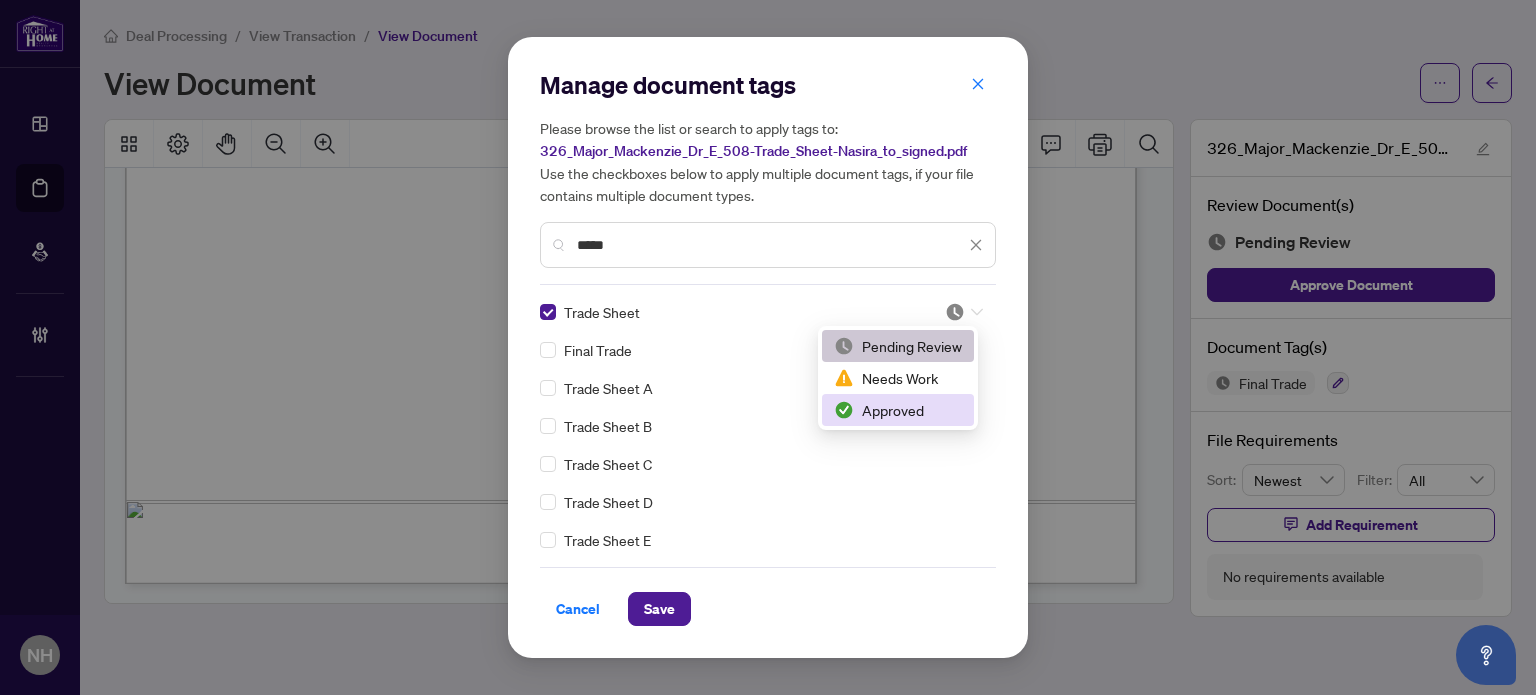 click on "Approved" at bounding box center (898, 410) 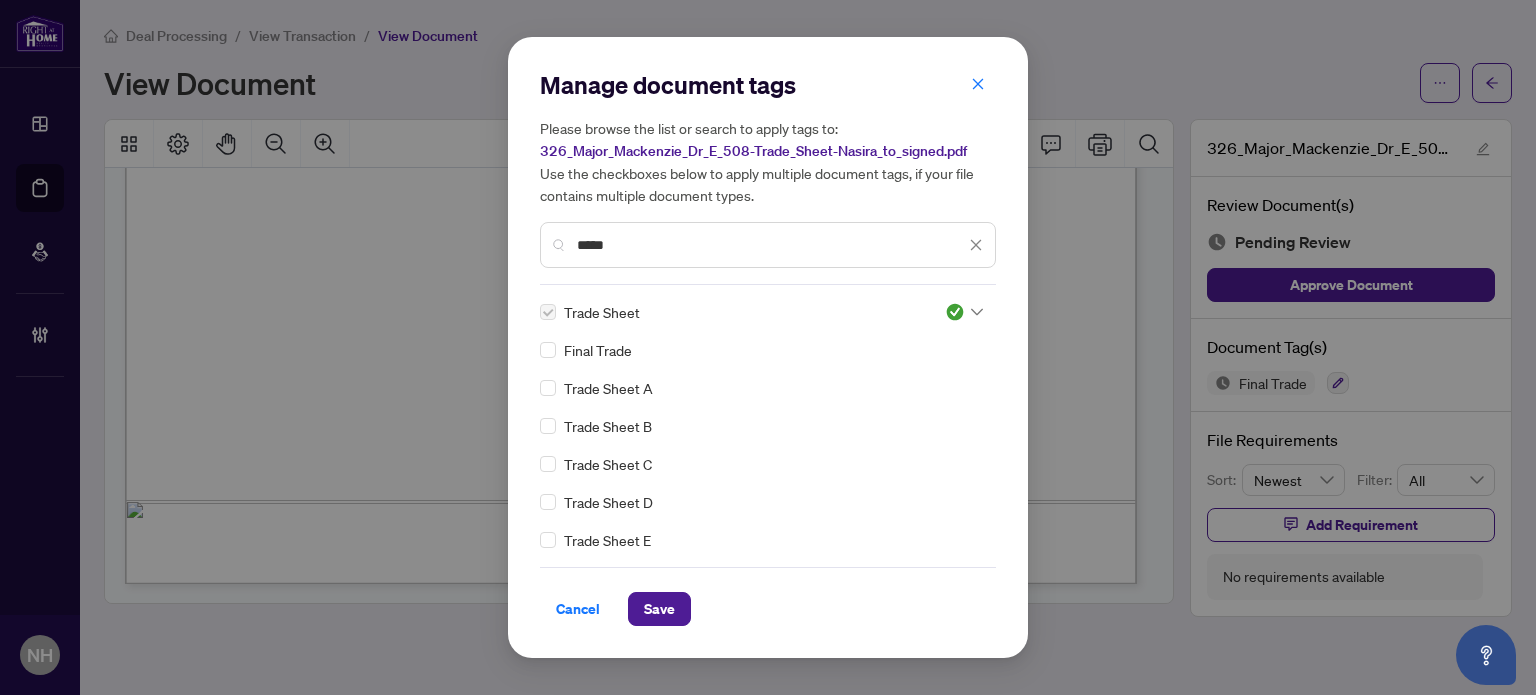click on "Manage document tags Please browse the list or search to apply tags to:   326_Major_Mackenzie_Dr_E_508-Trade_Sheet-Nasira_to_signed.pdf   Use the checkboxes below to apply multiple document tags, if your file contains multiple document types.   ***** Trade Sheet 3 Final Trade  Trade Sheet A Trade Sheet B Trade Sheet C Trade Sheet D Trade Sheet E 640 Trade Record Sheet Cancel Save Cancel OK" at bounding box center (768, 347) 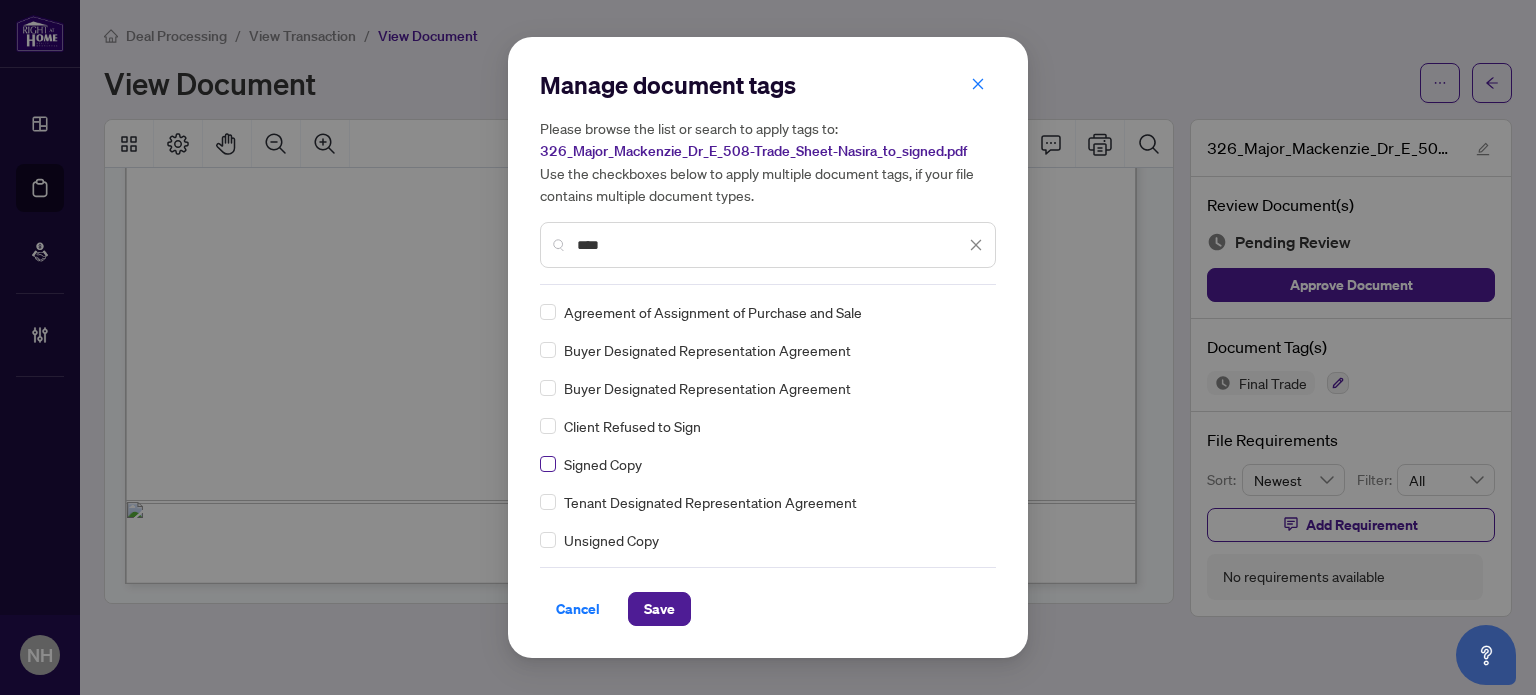 type on "****" 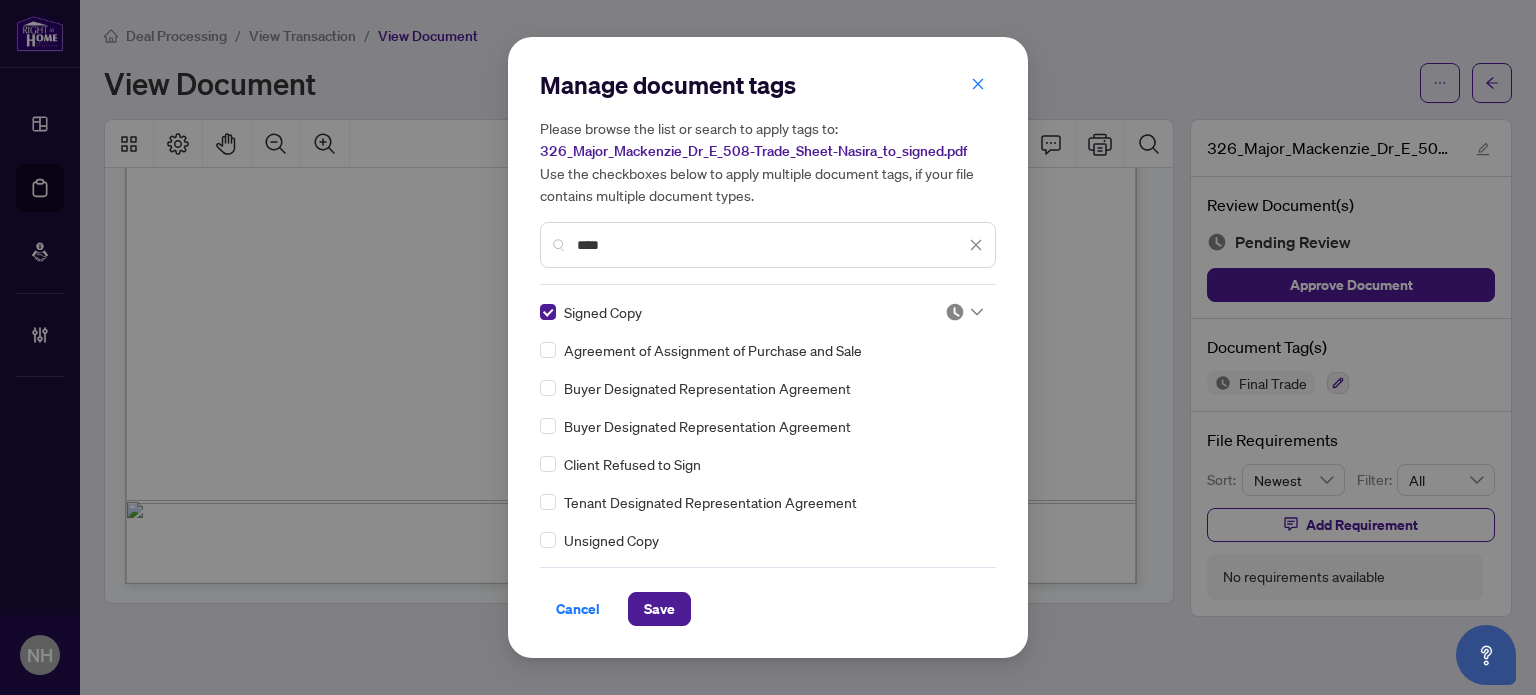 click at bounding box center [955, 312] 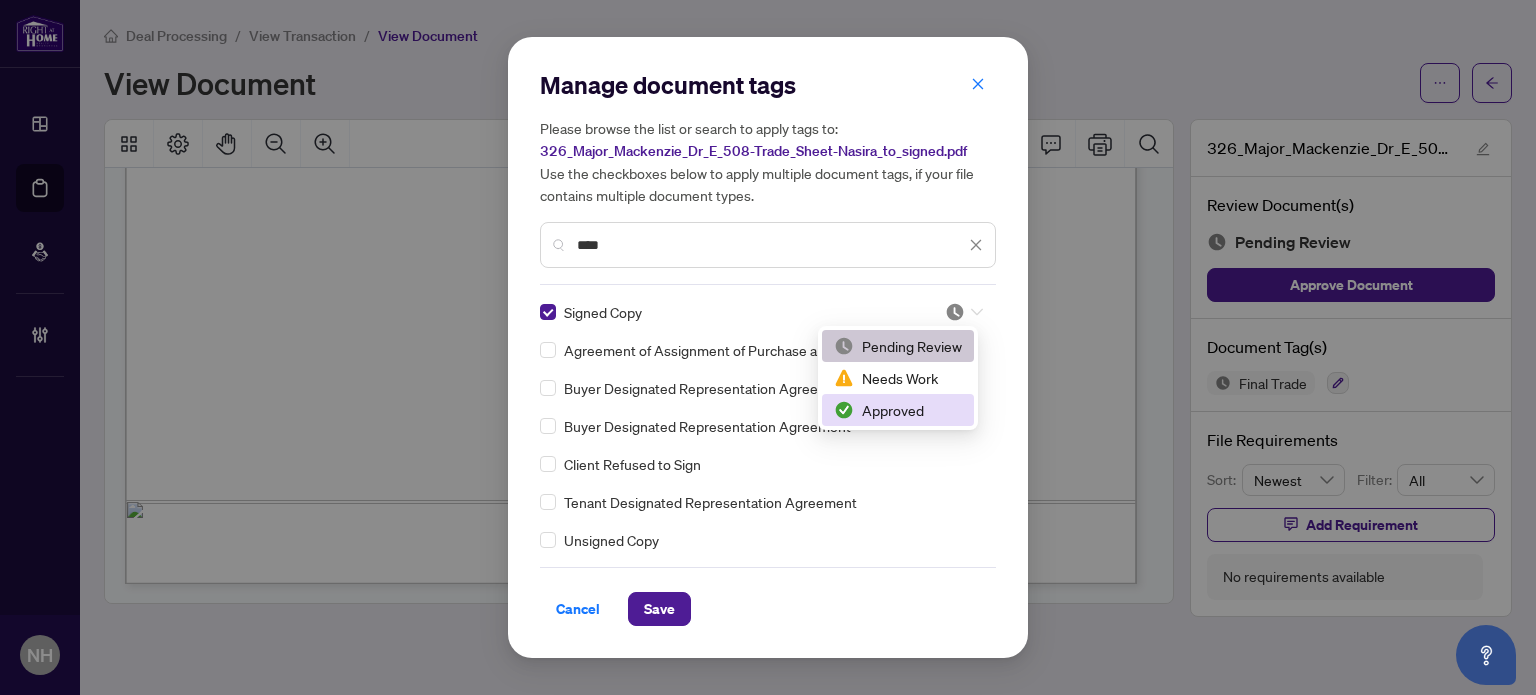 click on "Approved" at bounding box center [898, 410] 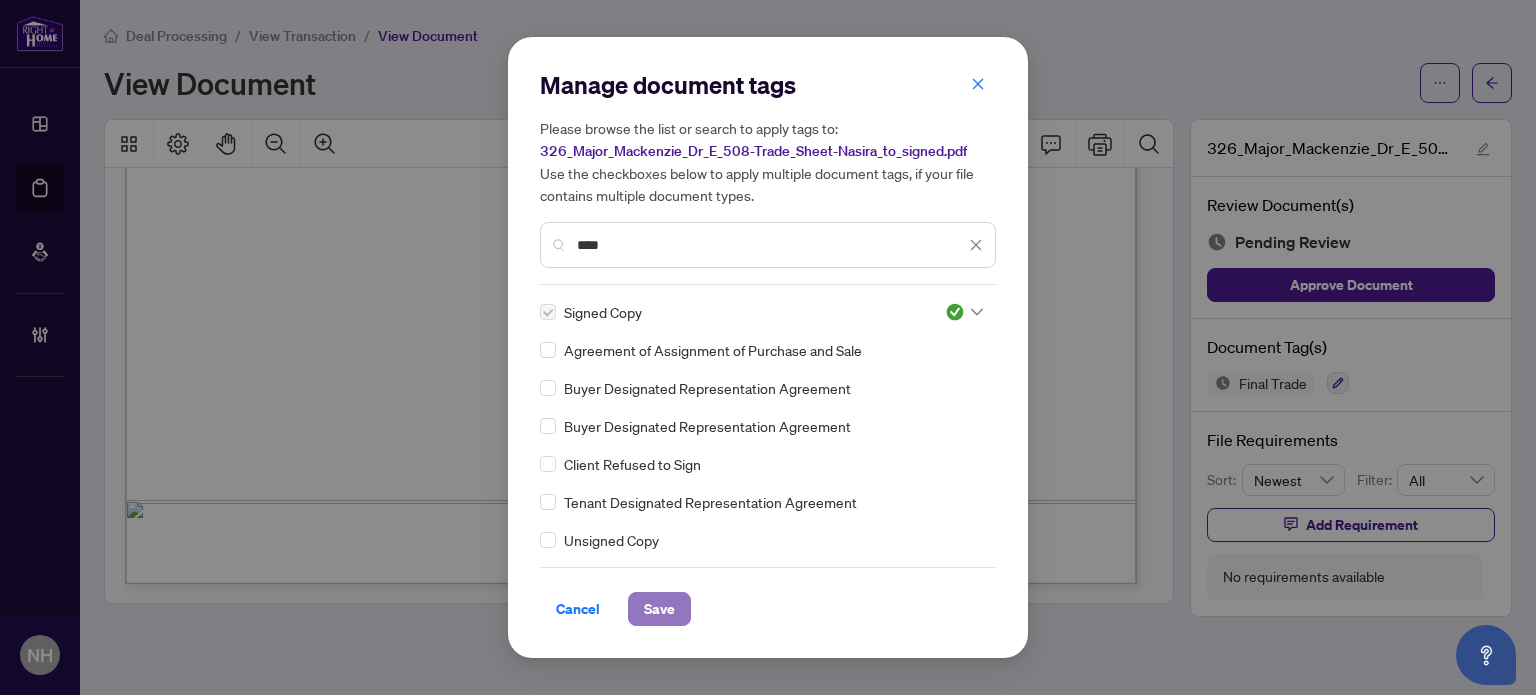 click on "Save" at bounding box center (659, 609) 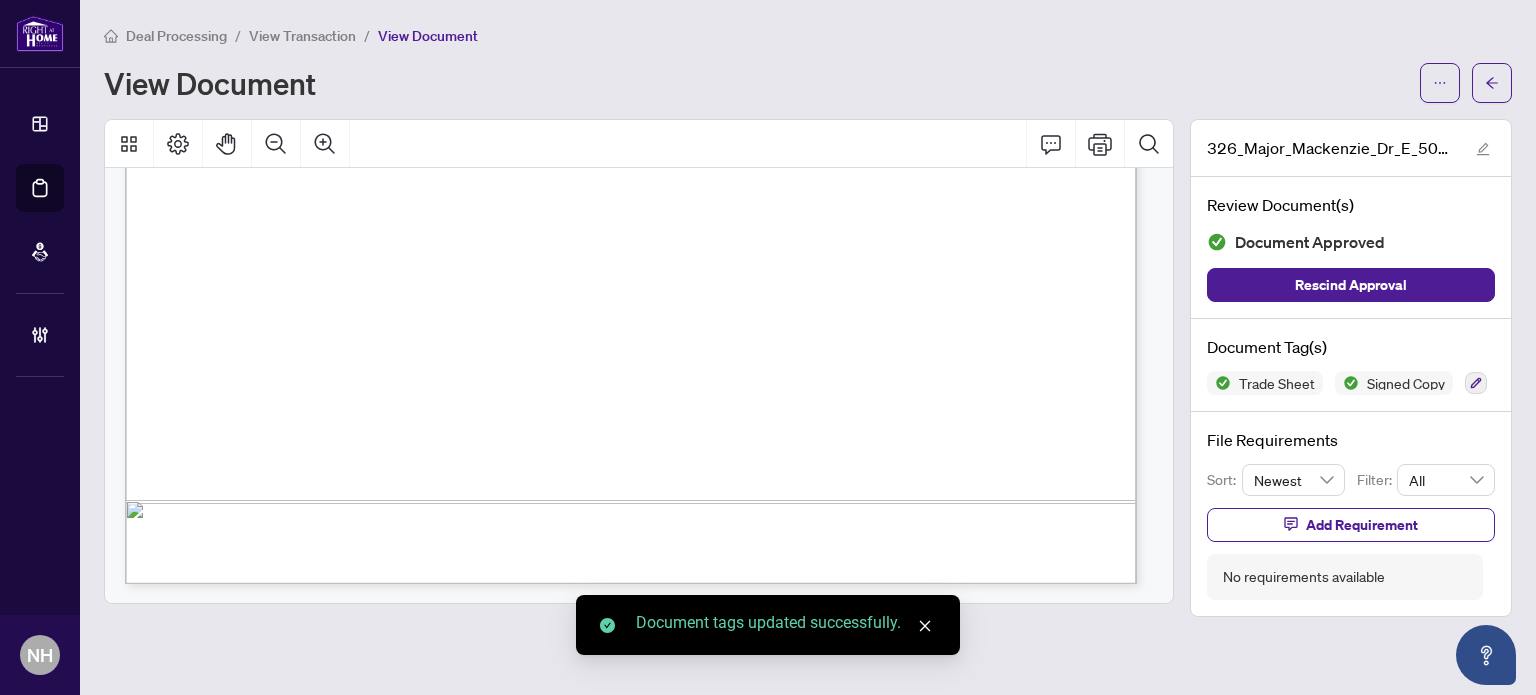 click on "View Transaction" at bounding box center (302, 36) 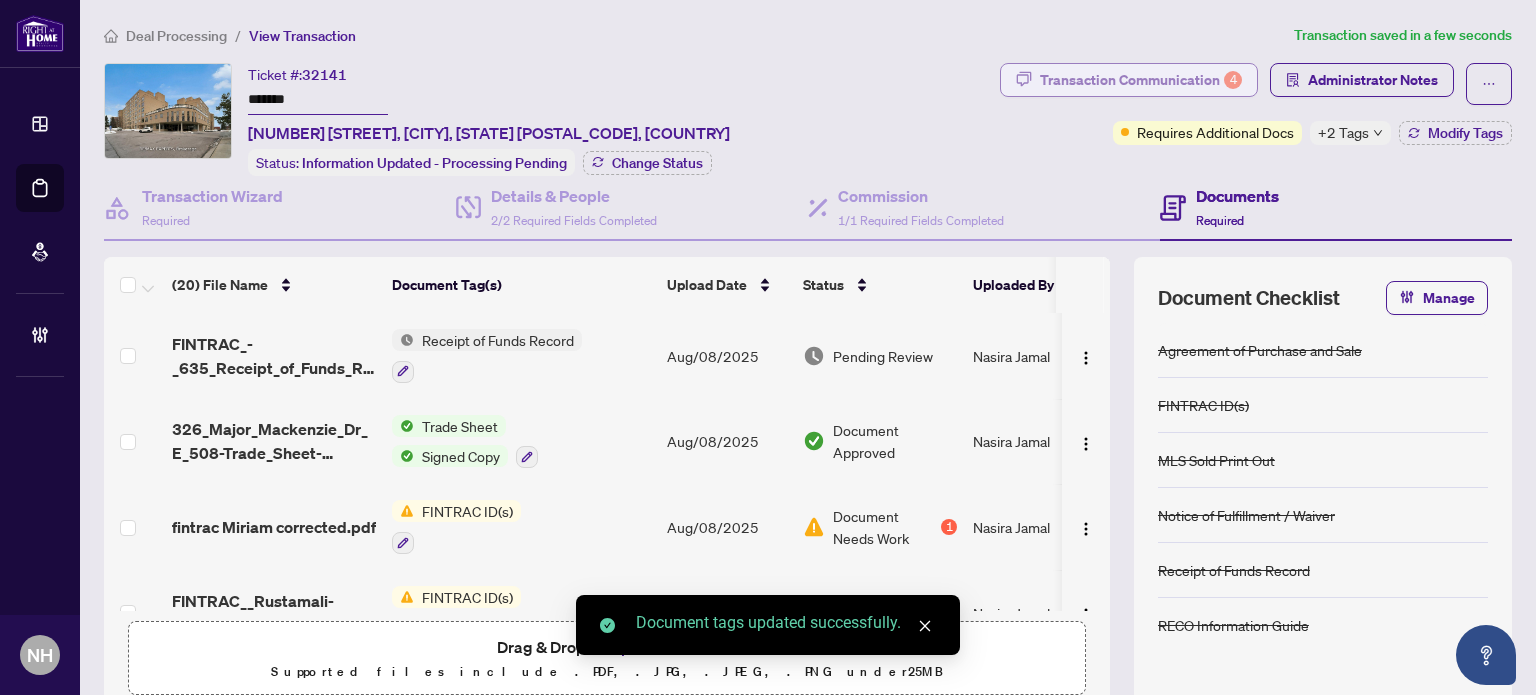 click on "Transaction Communication 4" at bounding box center [1141, 80] 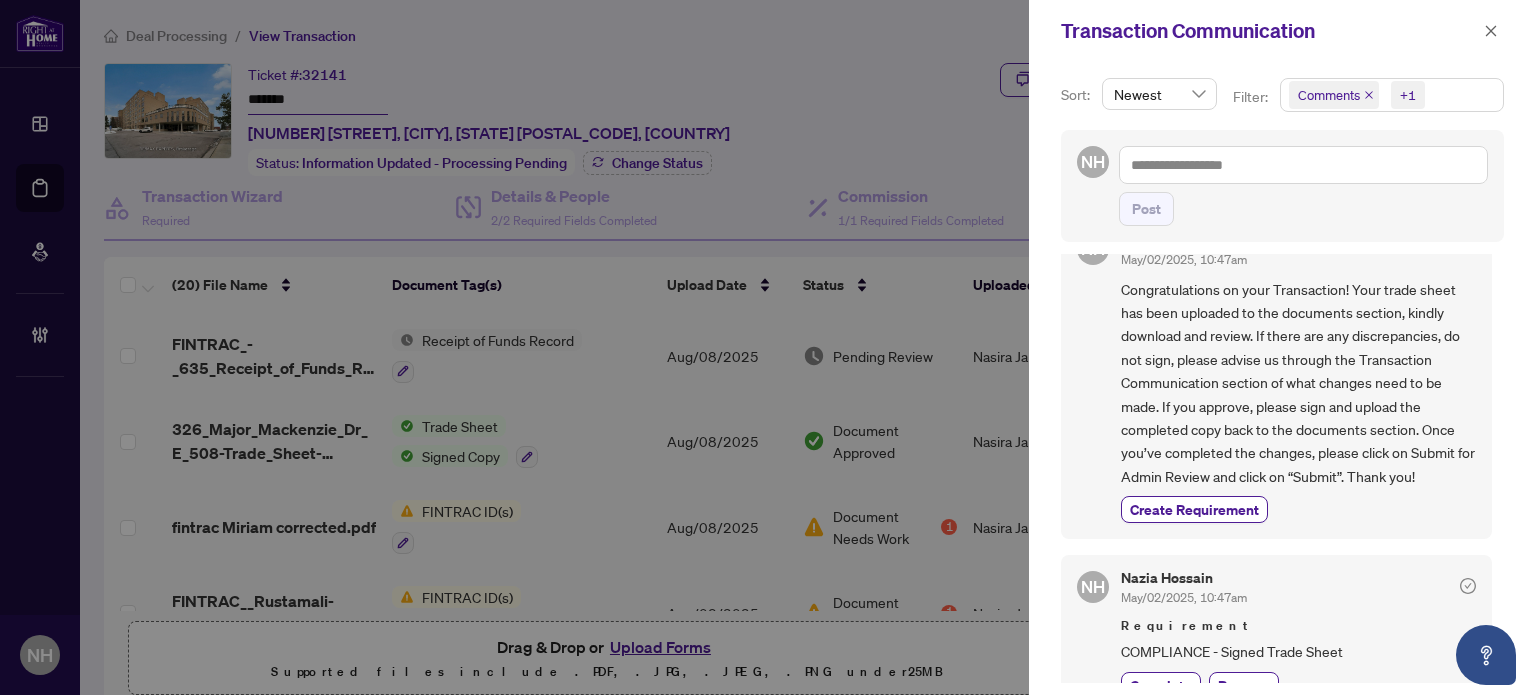 scroll, scrollTop: 800, scrollLeft: 0, axis: vertical 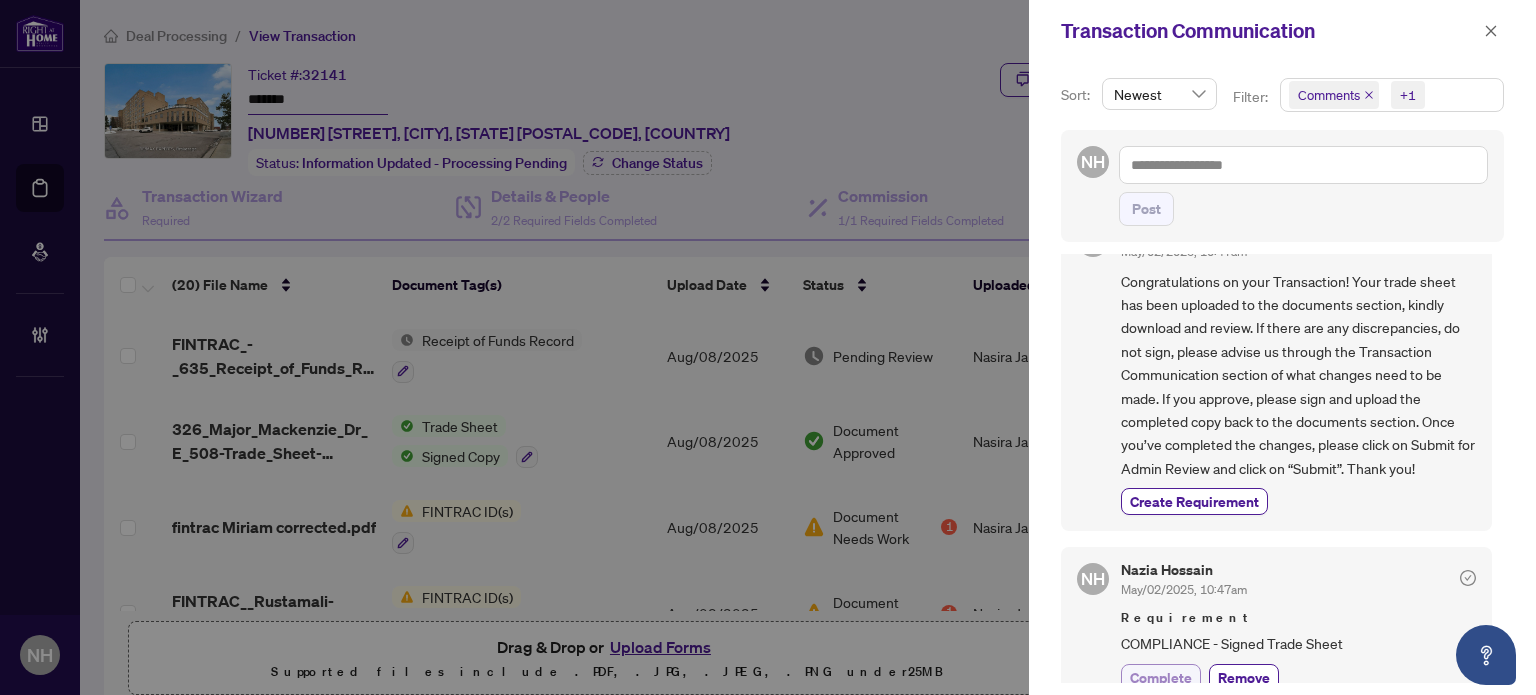 click on "Complete" at bounding box center [1161, 677] 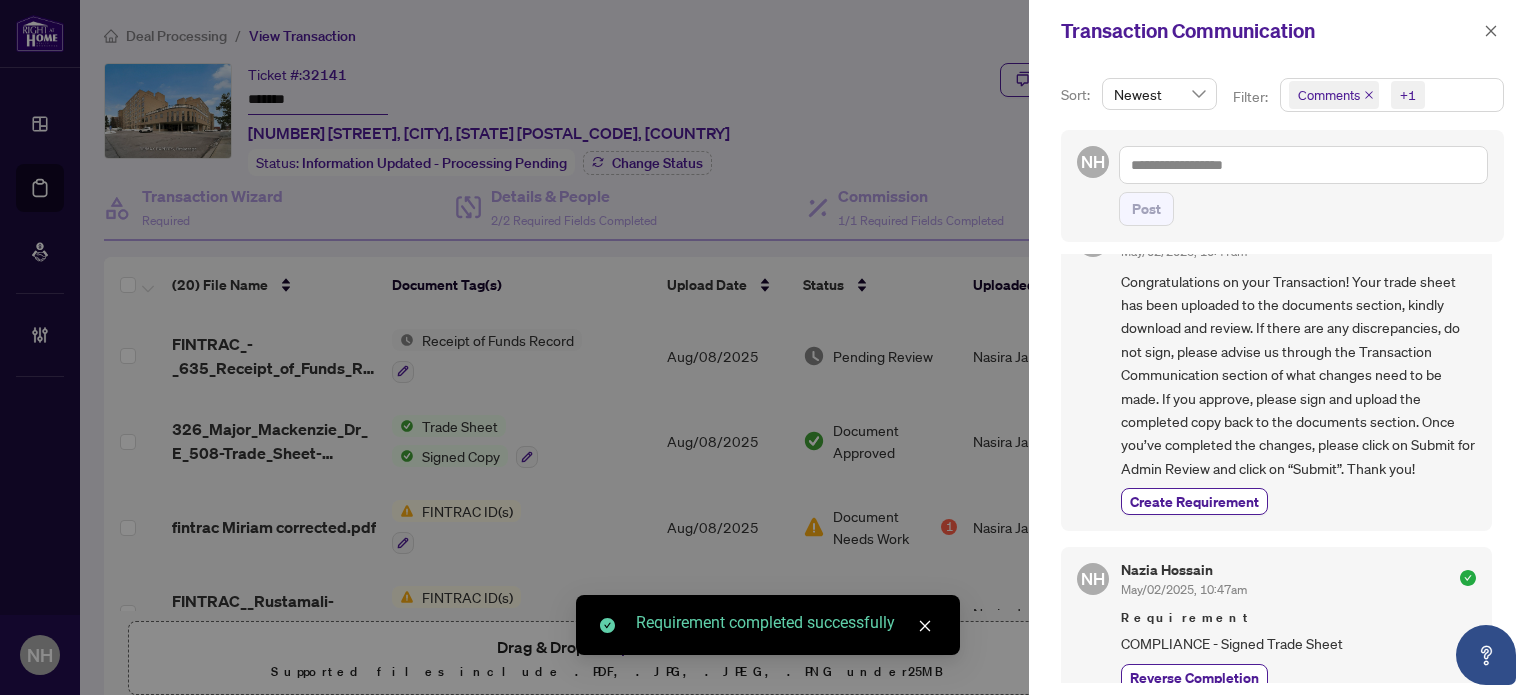 click on "Transaction Communication" at bounding box center (1269, 31) 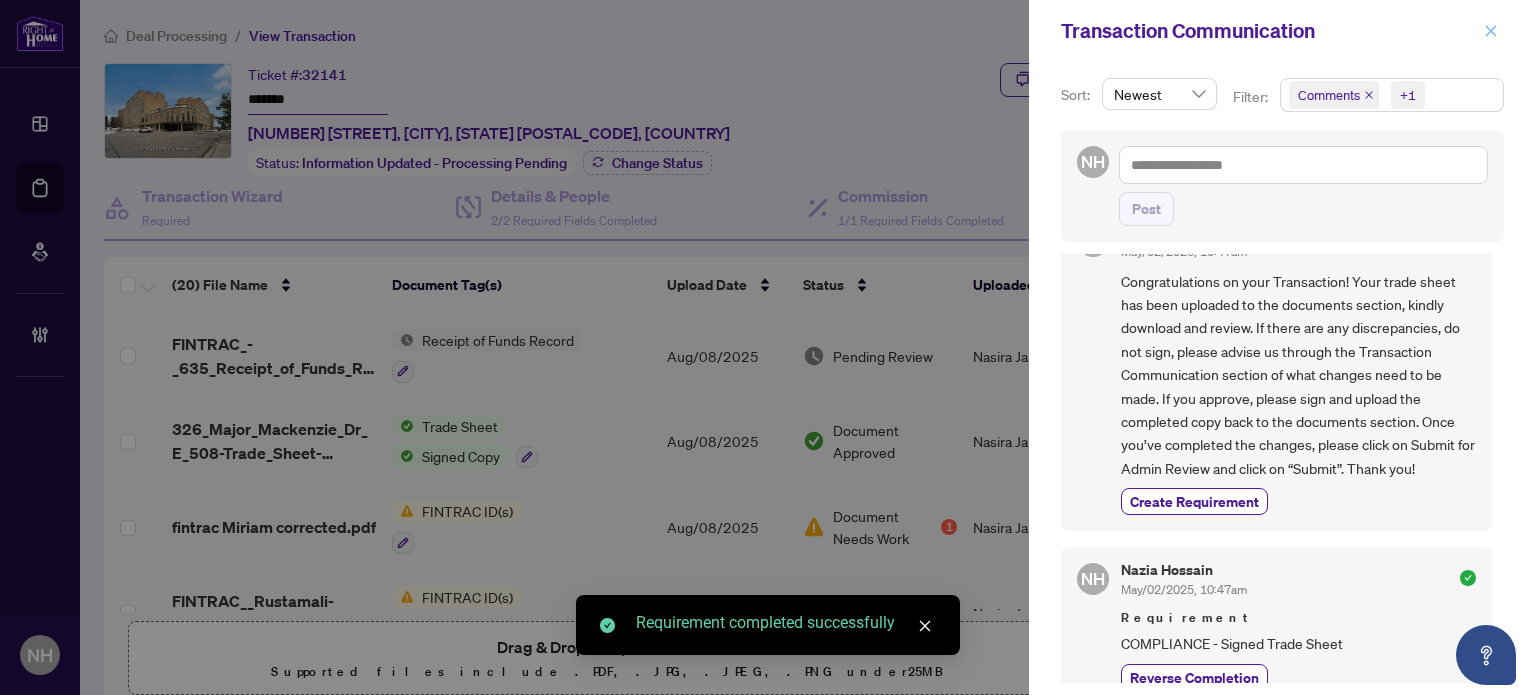 click 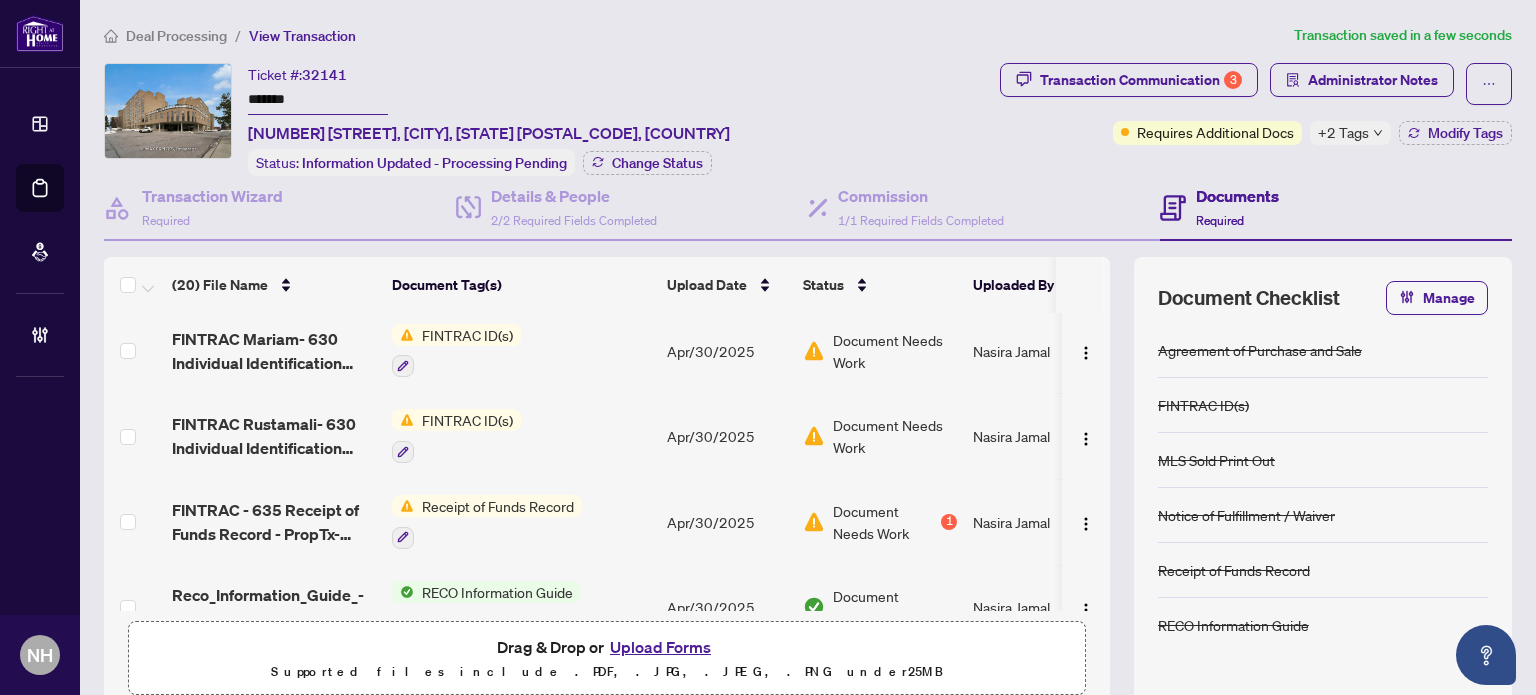 scroll, scrollTop: 600, scrollLeft: 0, axis: vertical 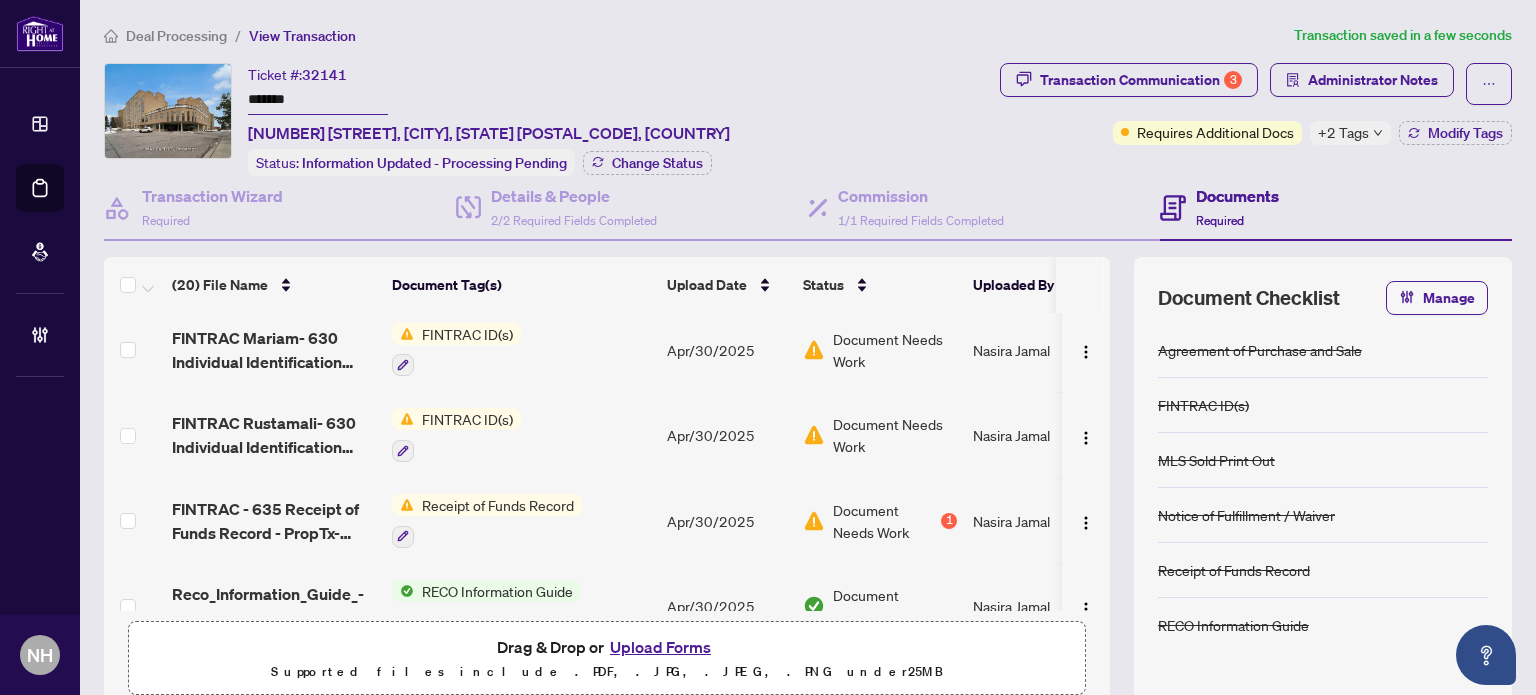 click on "FINTRAC ID(s)" at bounding box center (467, 419) 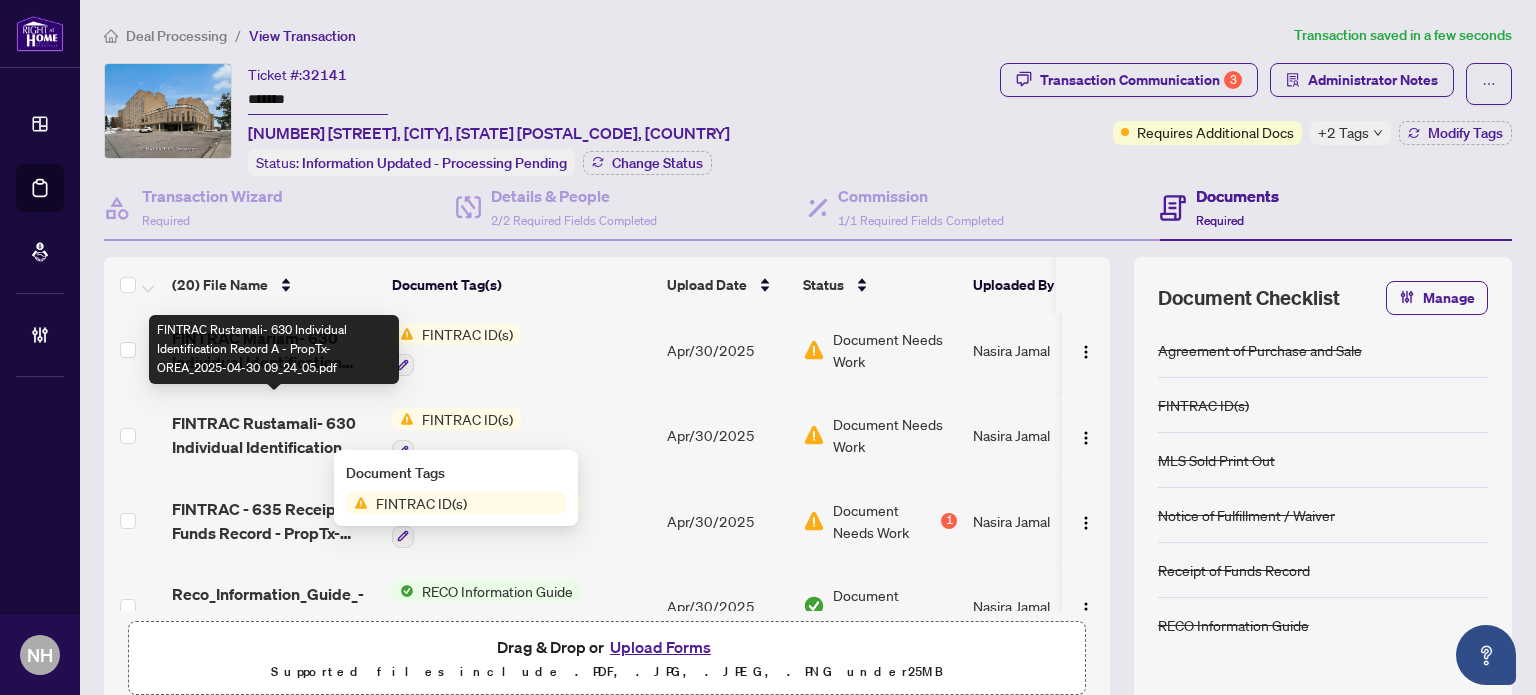 click on "FINTRAC  Rustamali- 630 Individual Identification Record A - PropTx-OREA_2025-04-30 09_24_05.pdf" at bounding box center (274, 435) 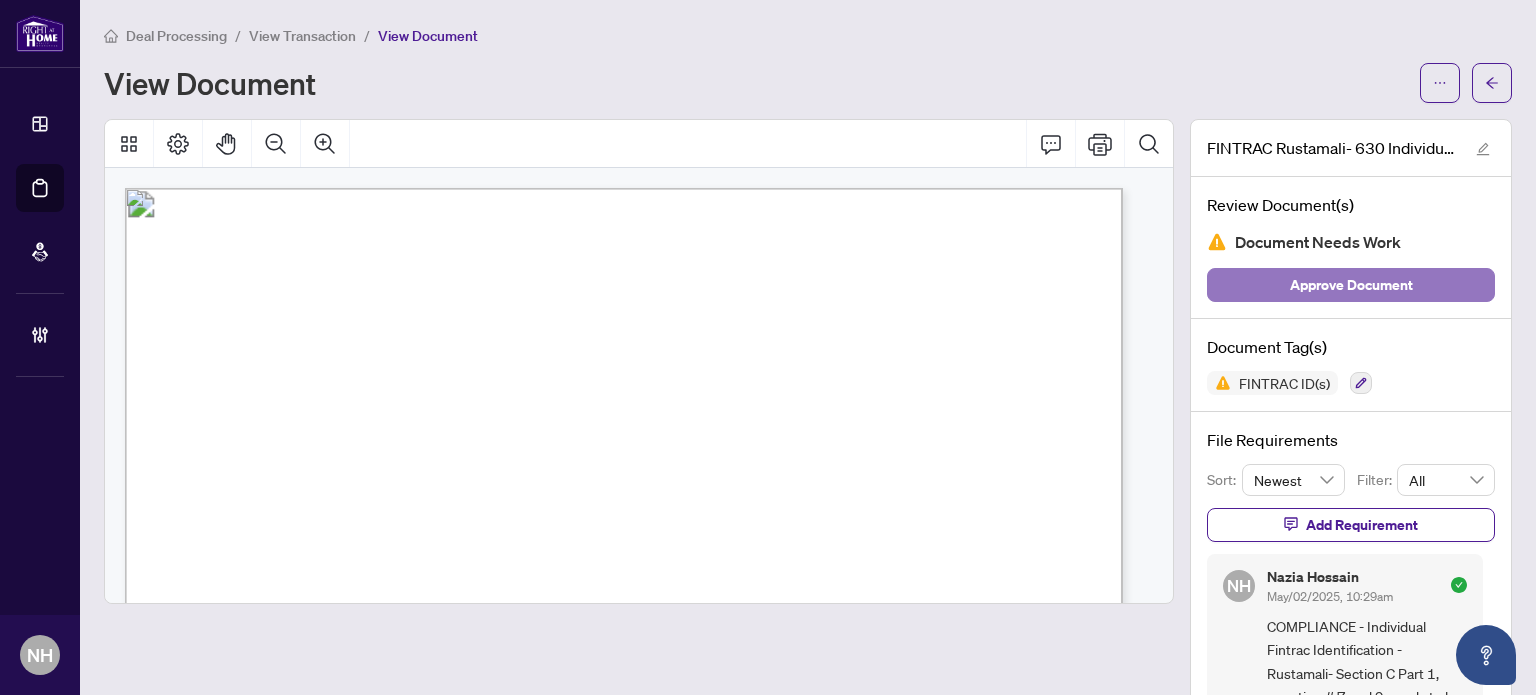 click on "Approve Document" at bounding box center [1351, 285] 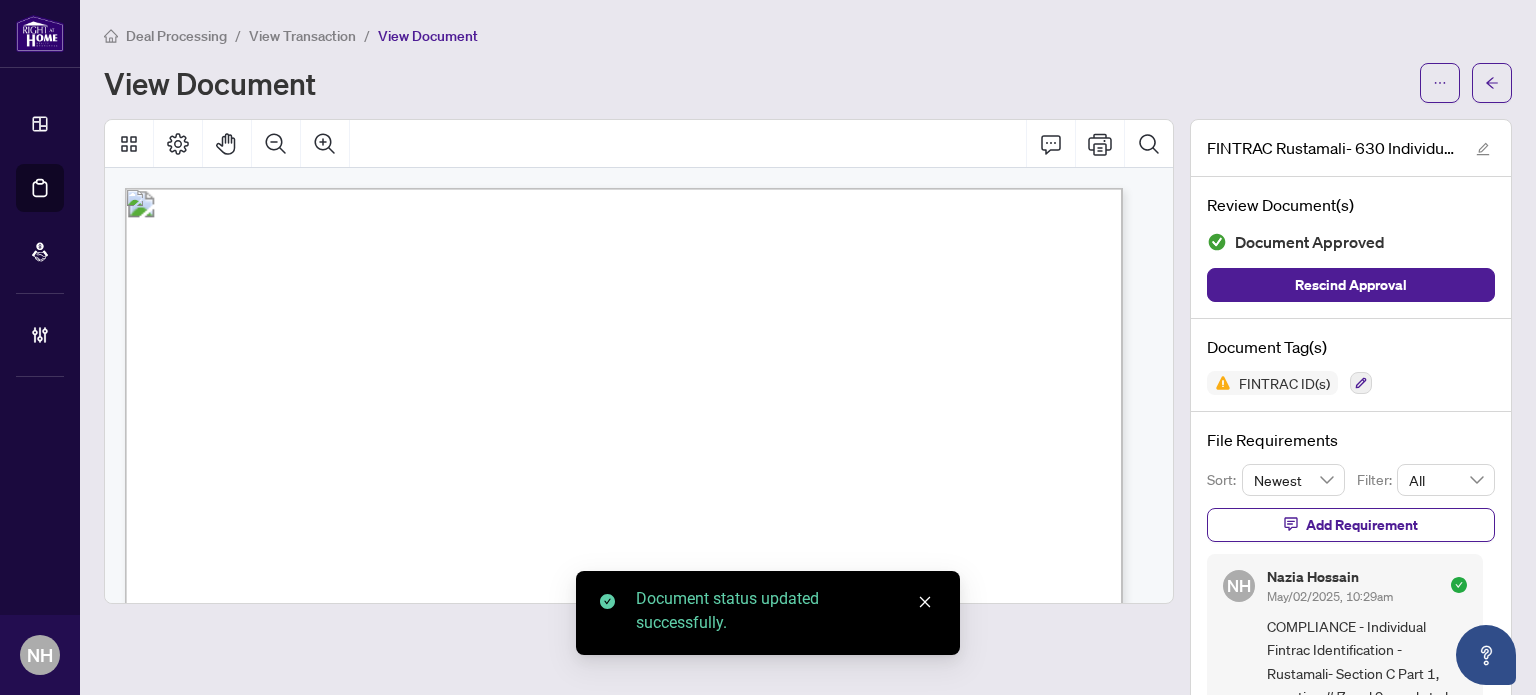 click on "View Transaction" at bounding box center [302, 36] 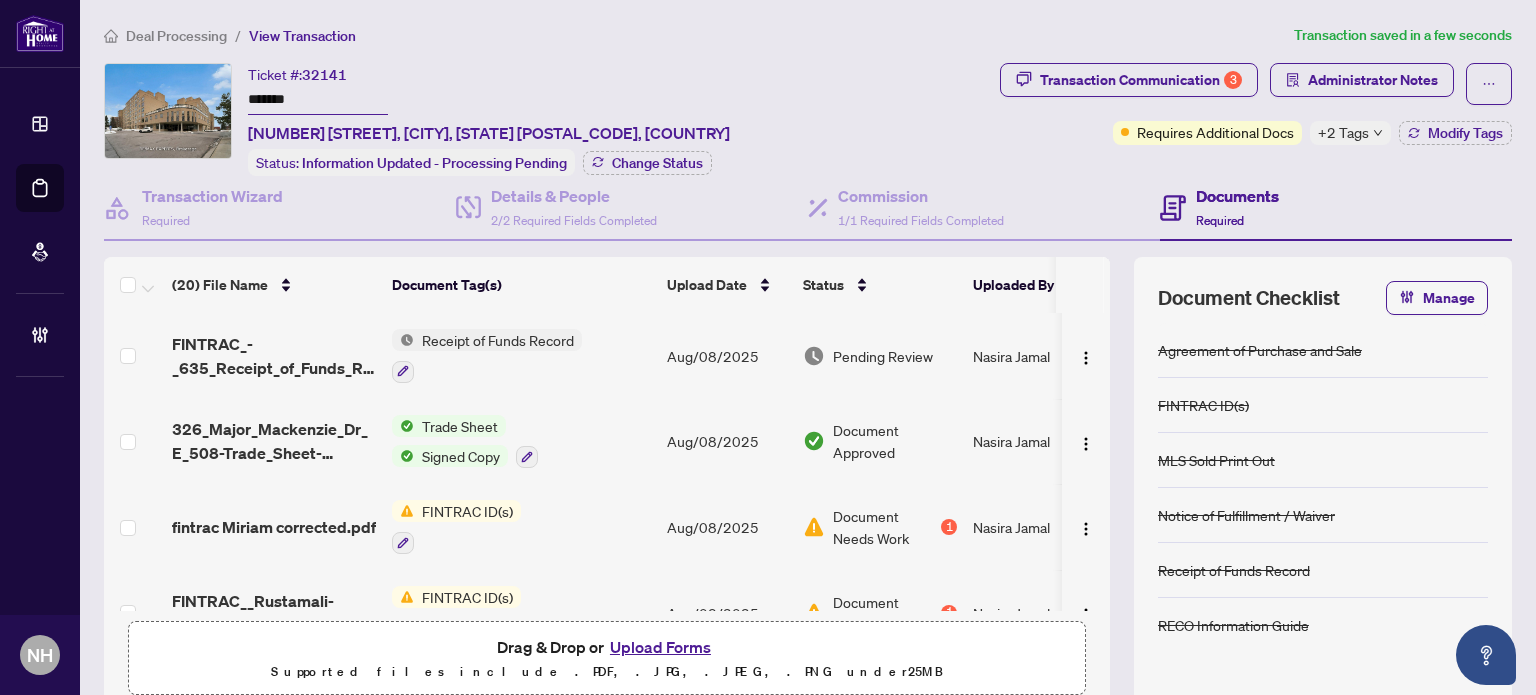 click on "FINTRAC ID(s)" at bounding box center [467, 511] 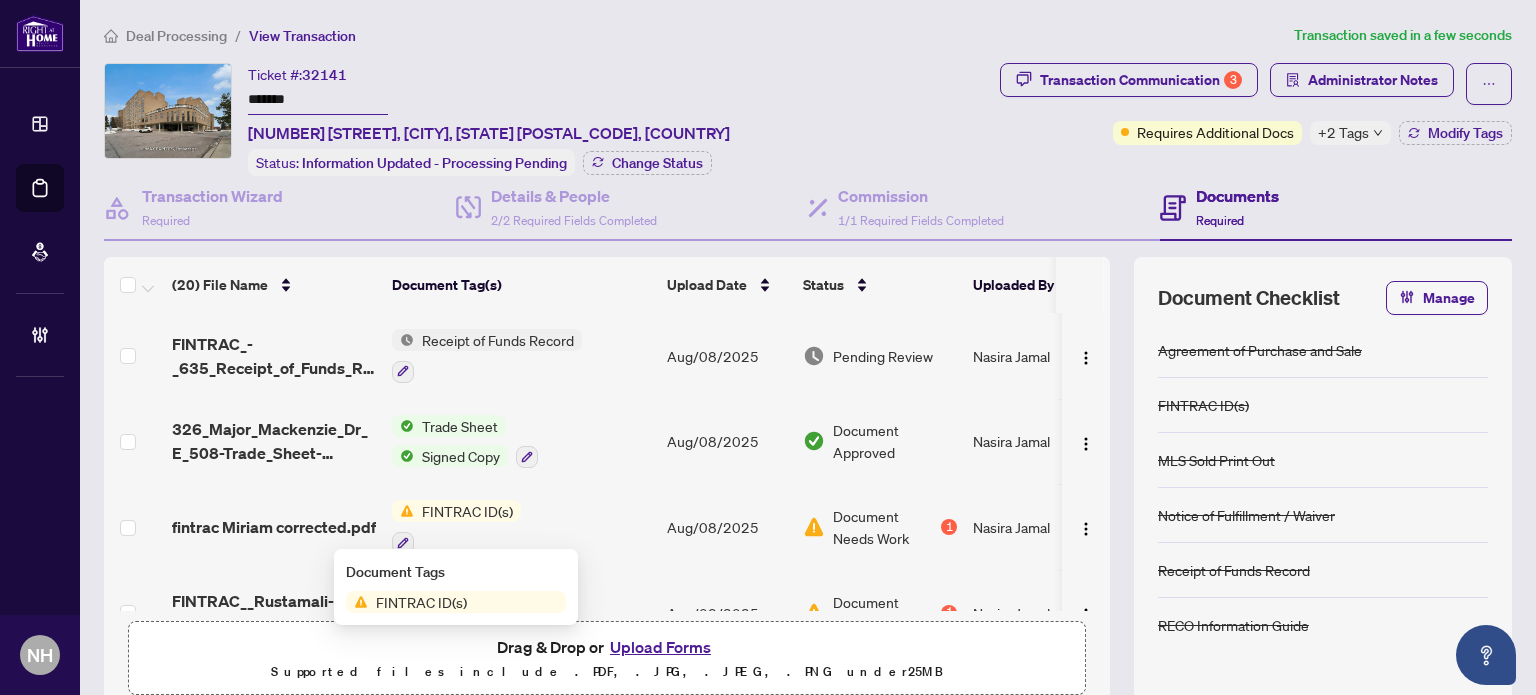 click on "fintrac Miriam corrected.pdf" at bounding box center (274, 527) 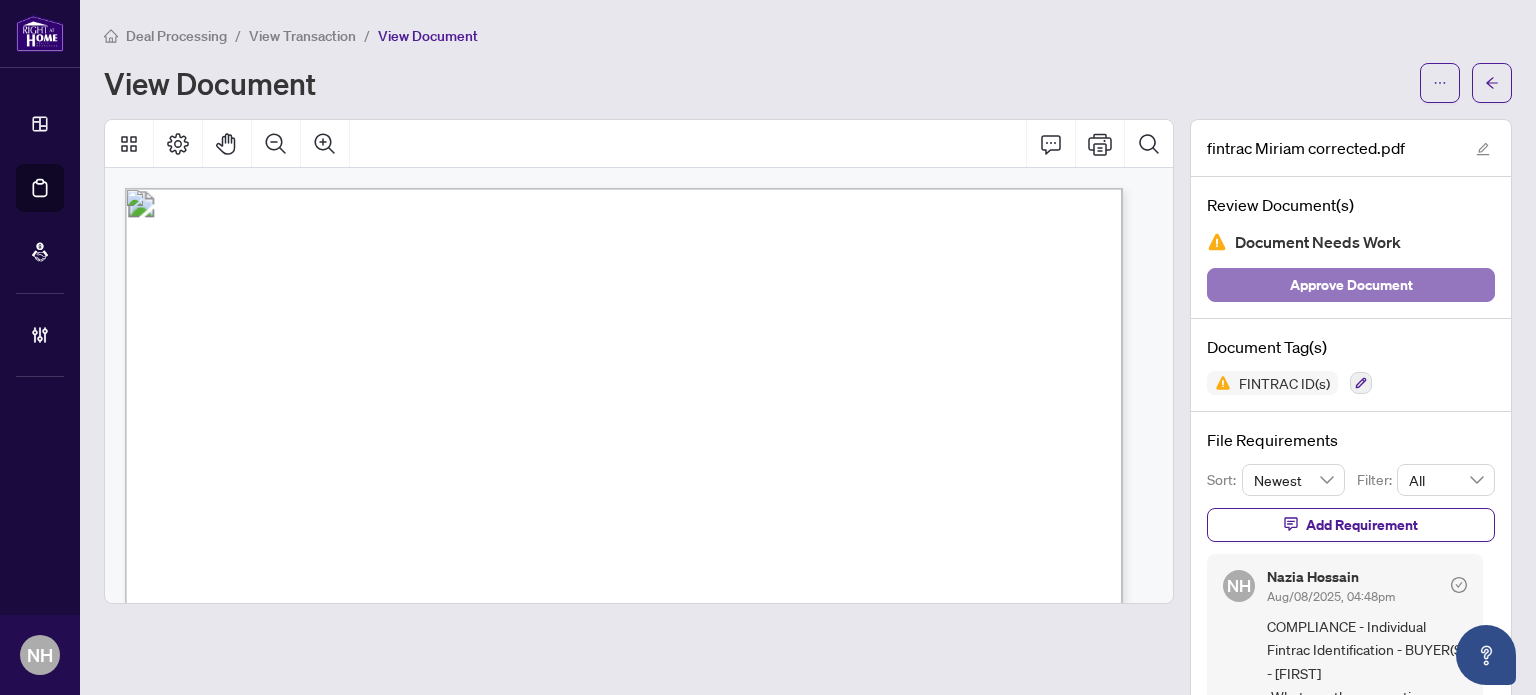 click on "Approve Document" at bounding box center (1351, 285) 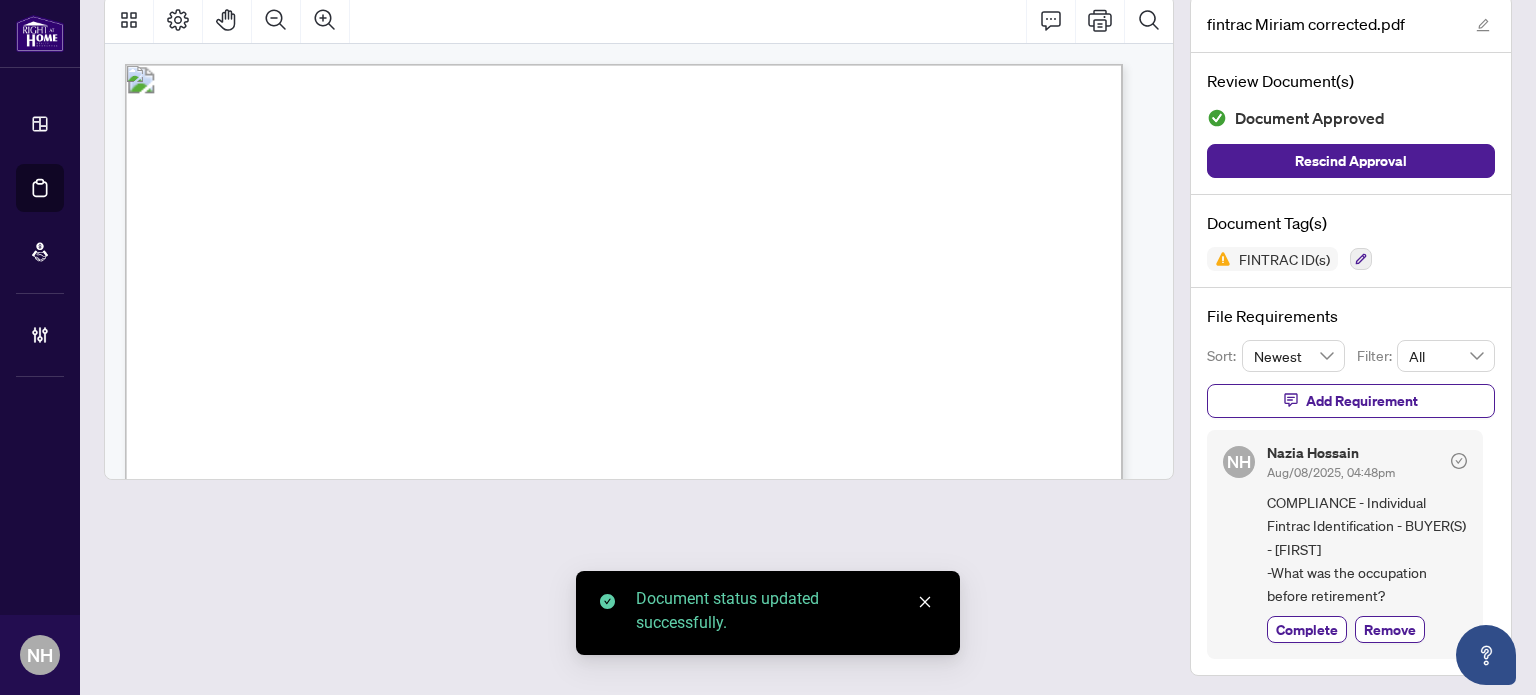 scroll, scrollTop: 0, scrollLeft: 0, axis: both 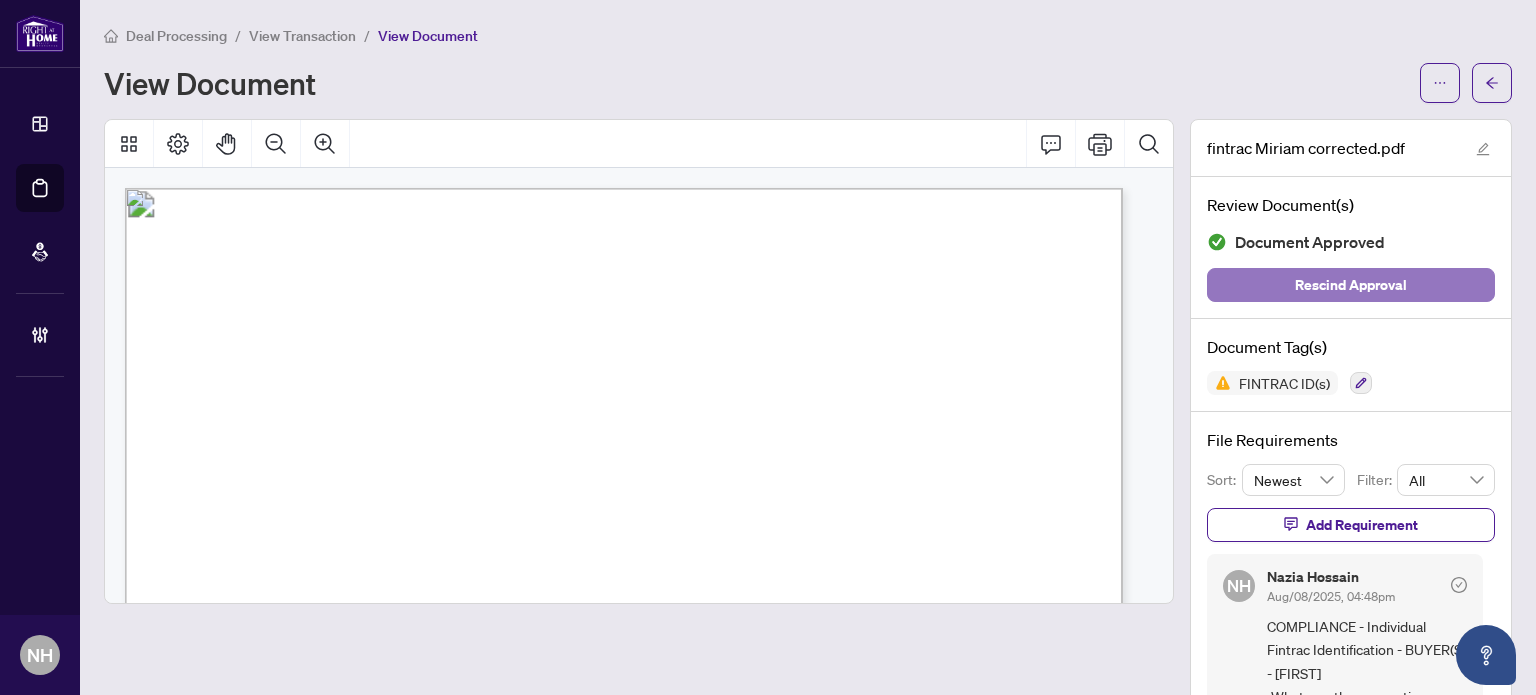 click on "Rescind Approval" at bounding box center [1351, 285] 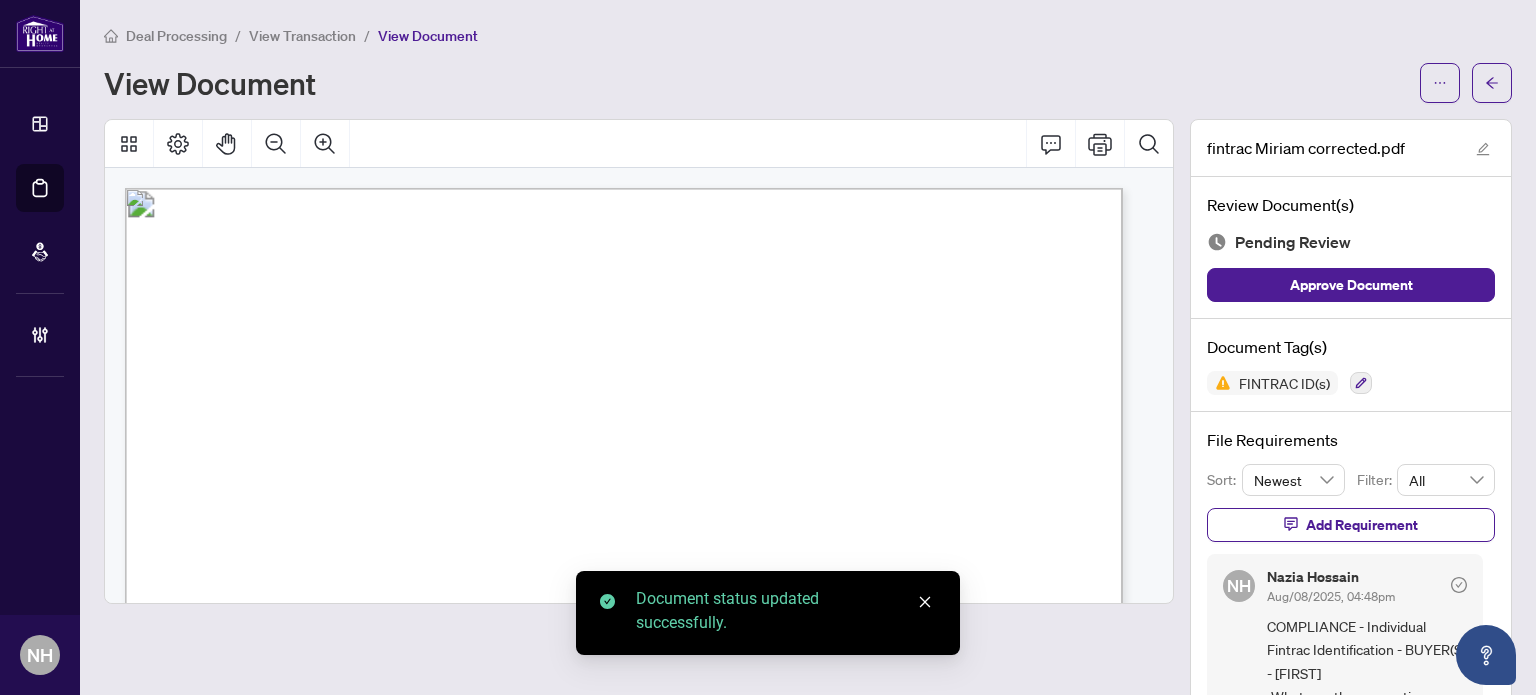 click on "View Transaction" at bounding box center (302, 36) 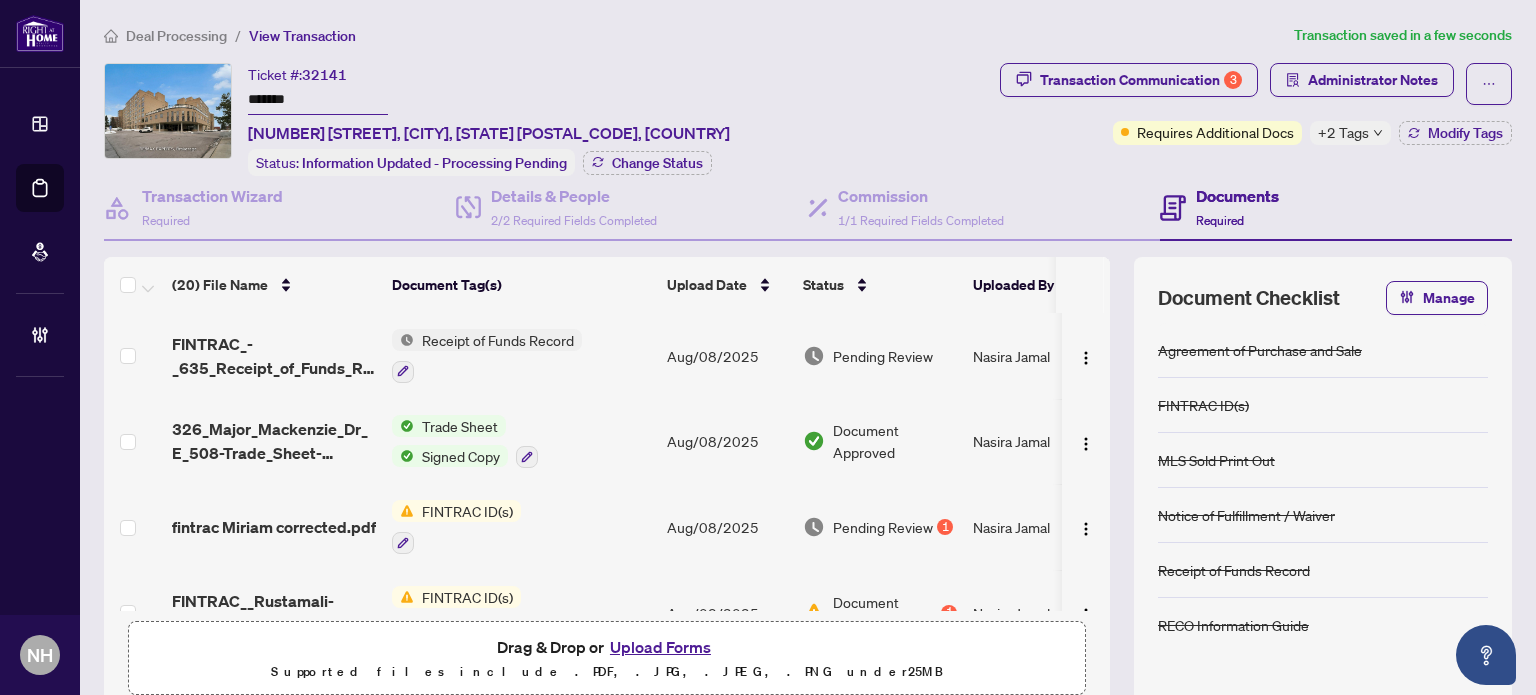 scroll, scrollTop: 100, scrollLeft: 0, axis: vertical 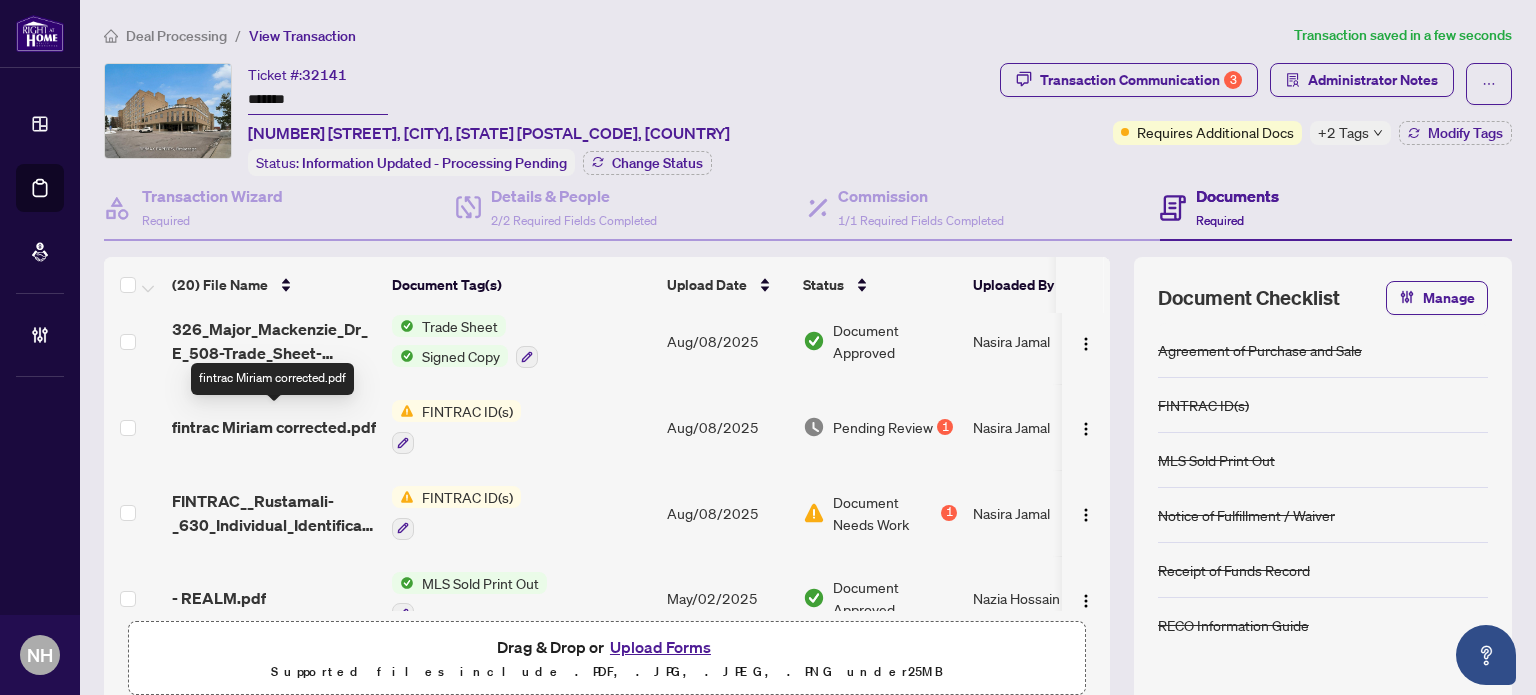 click on "fintrac Miriam corrected.pdf" at bounding box center [274, 427] 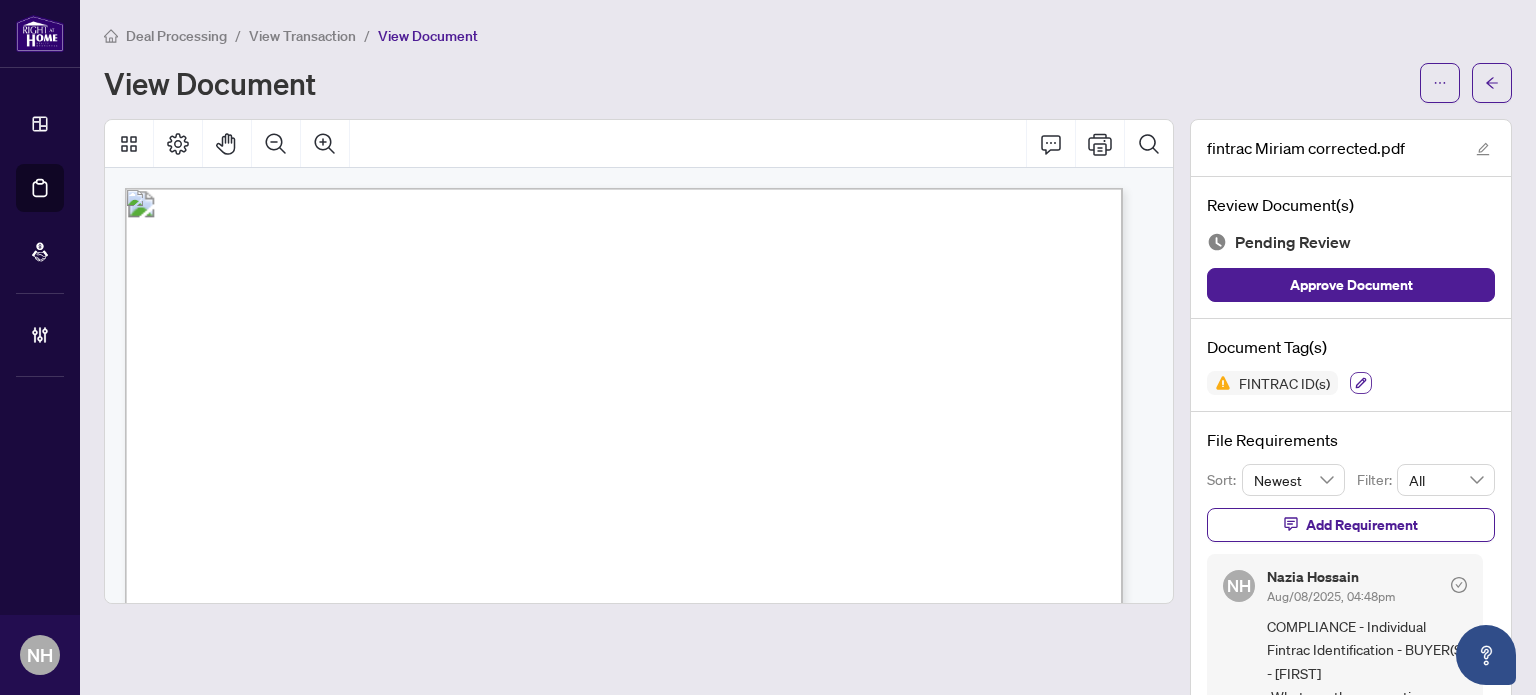 click at bounding box center (1361, 383) 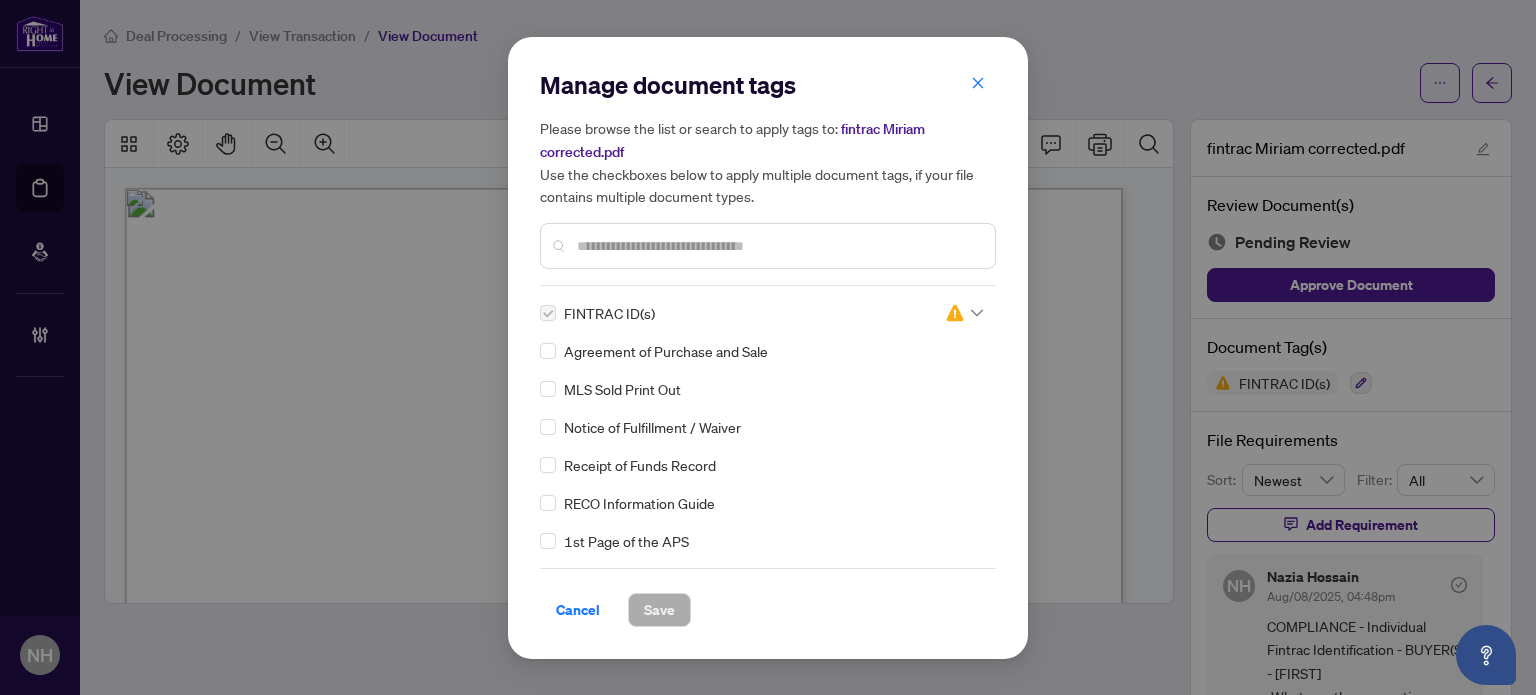 click at bounding box center [964, 313] 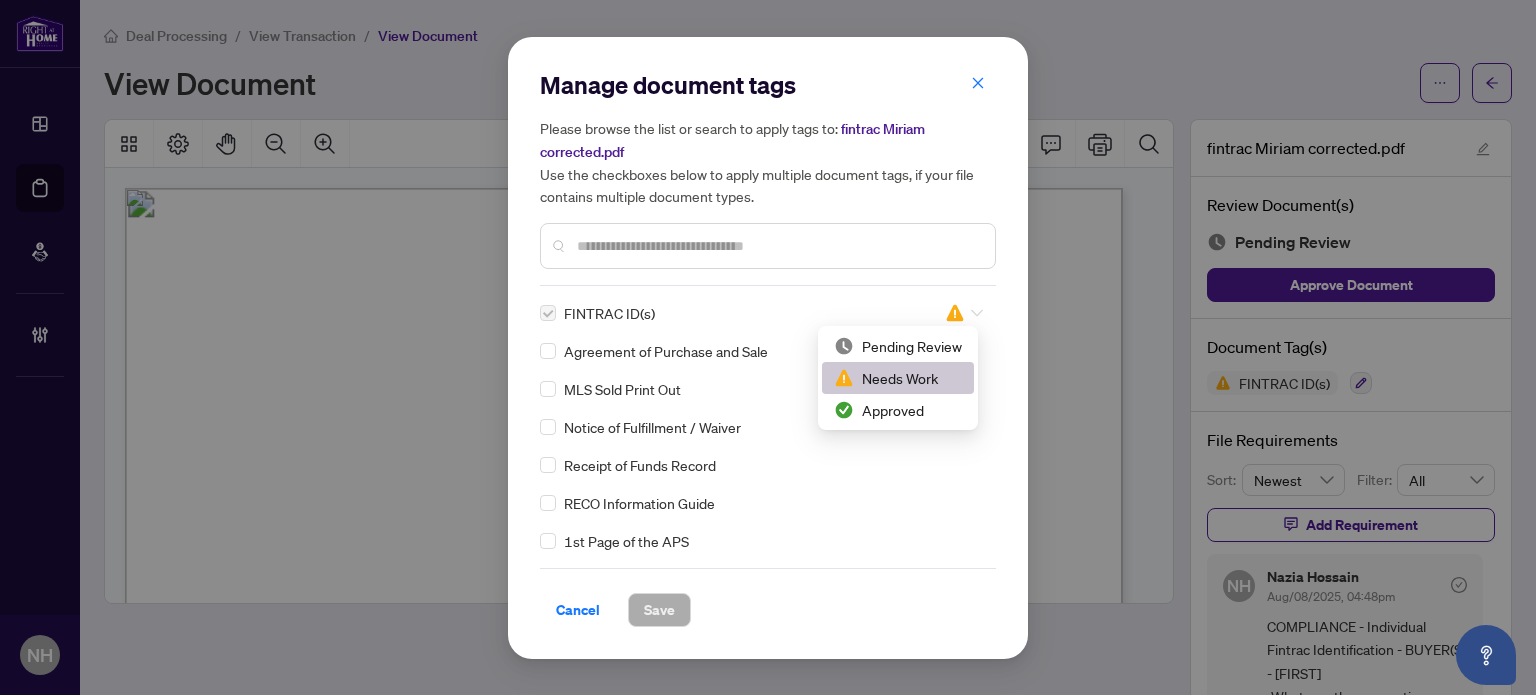 click on "Needs Work" at bounding box center (898, 378) 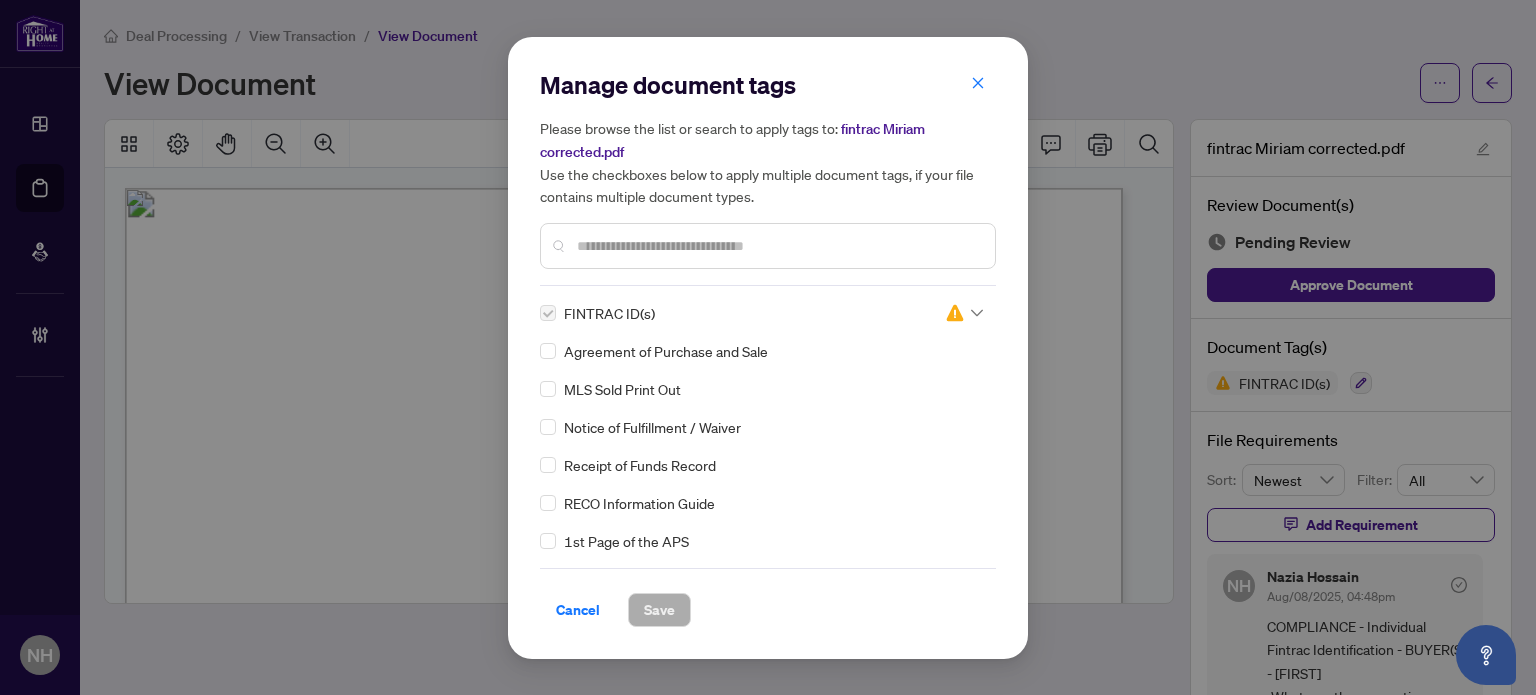 drag, startPoint x: 575, startPoint y: 605, endPoint x: 484, endPoint y: 314, distance: 304.8967 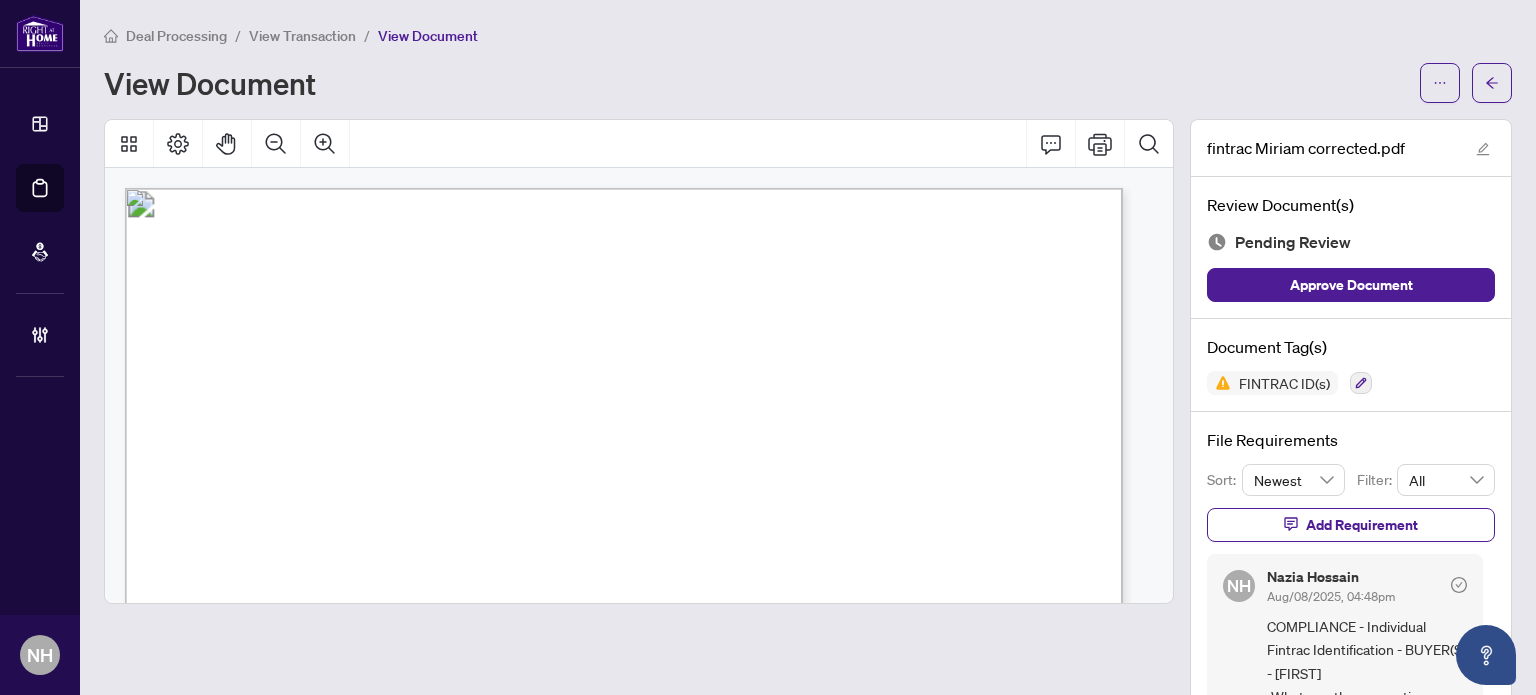click on "View Transaction" at bounding box center (302, 36) 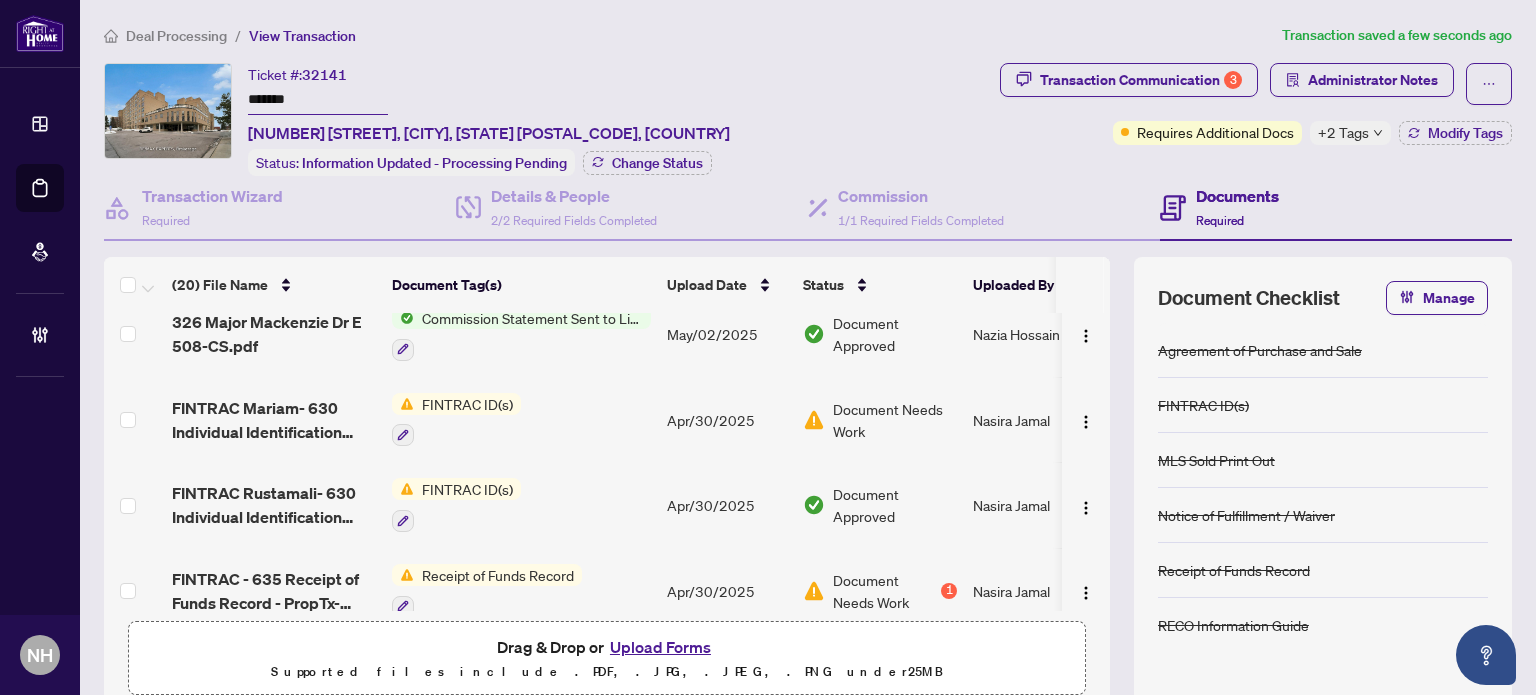 scroll, scrollTop: 500, scrollLeft: 0, axis: vertical 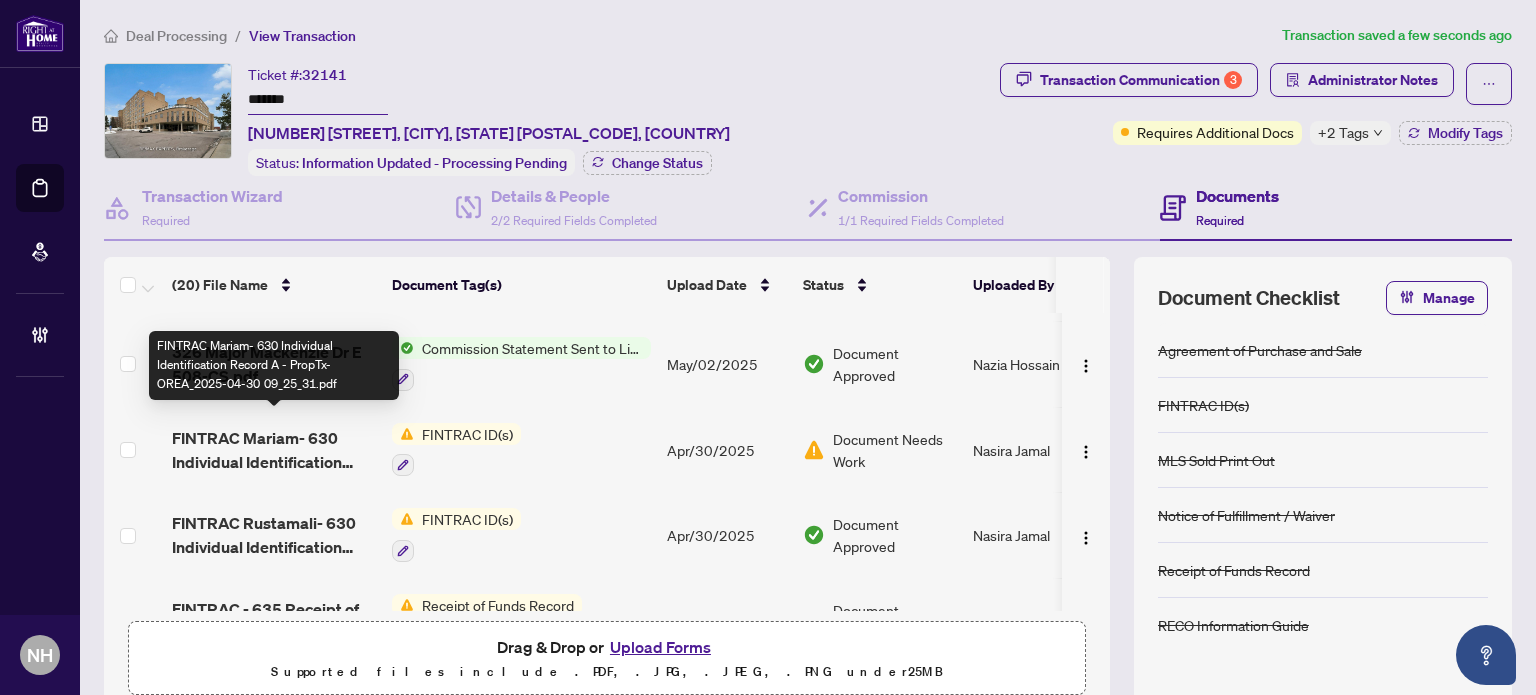 click on "FINTRAC Mariam- 630 Individual Identification Record A - PropTx-OREA_2025-04-30 09_25_31.pdf" at bounding box center [274, 450] 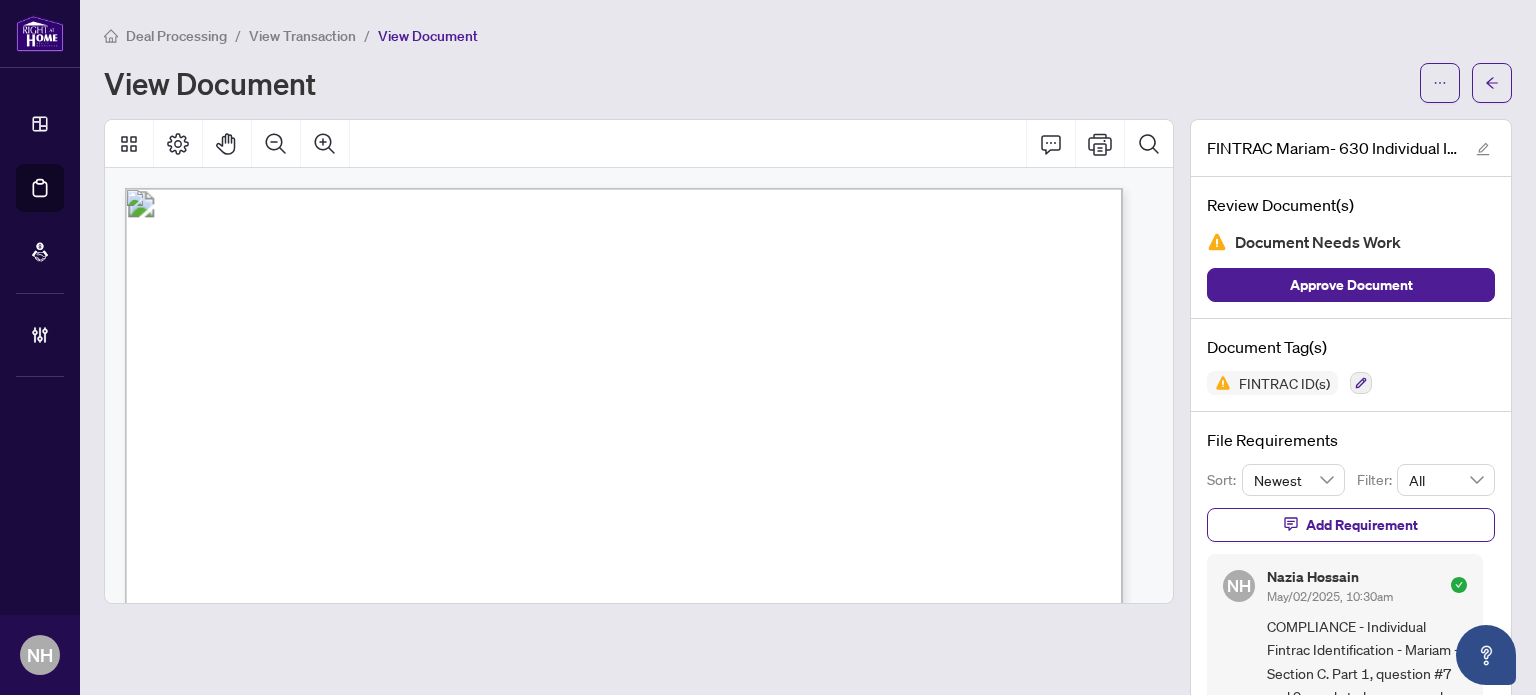 scroll, scrollTop: 300, scrollLeft: 0, axis: vertical 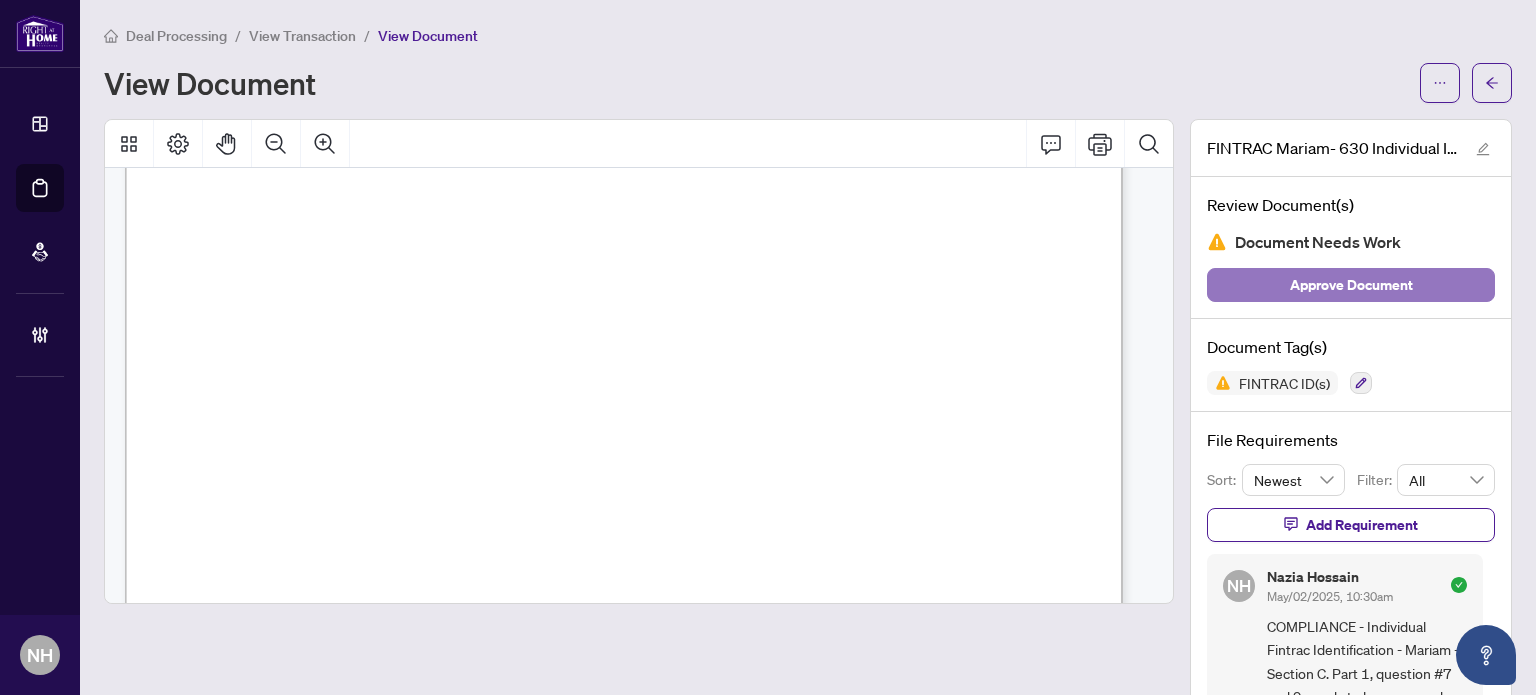 click on "Approve Document" at bounding box center (1351, 285) 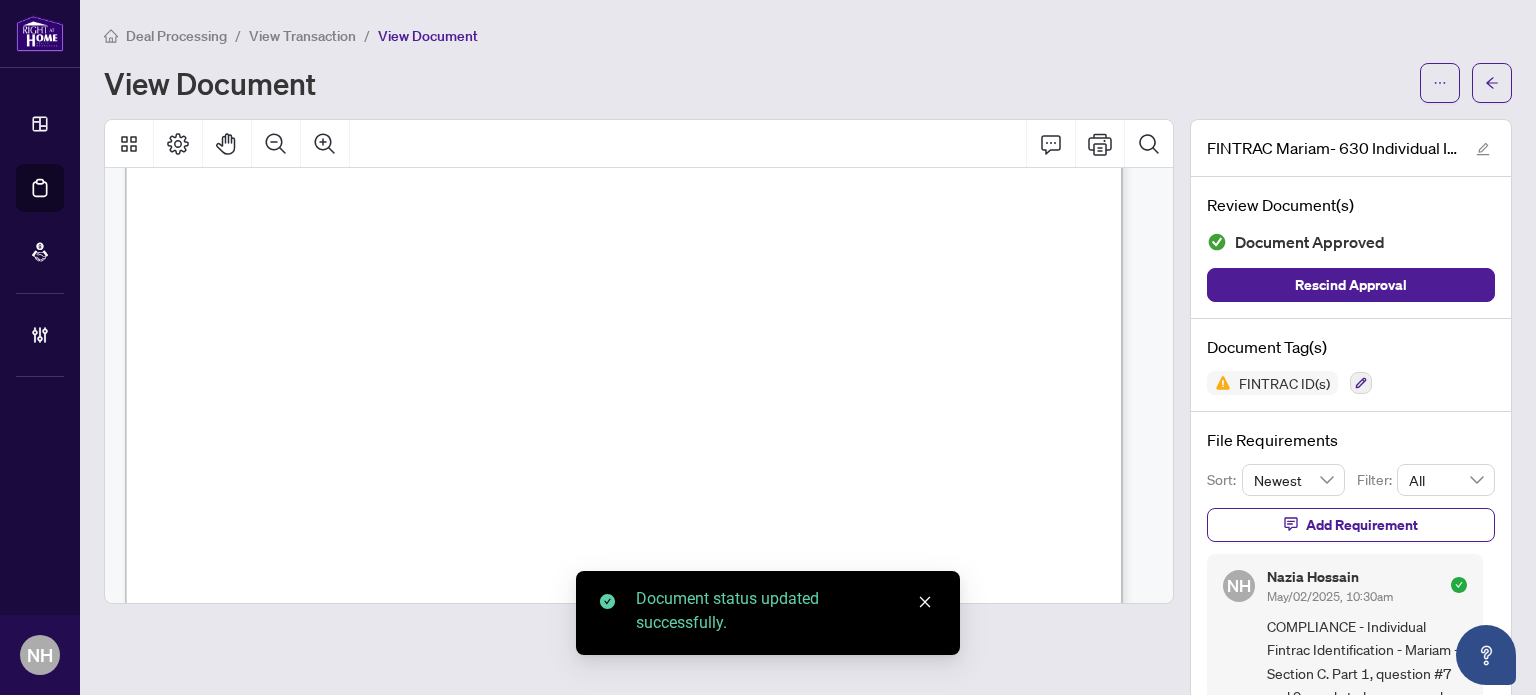 click on "View Transaction" at bounding box center [302, 36] 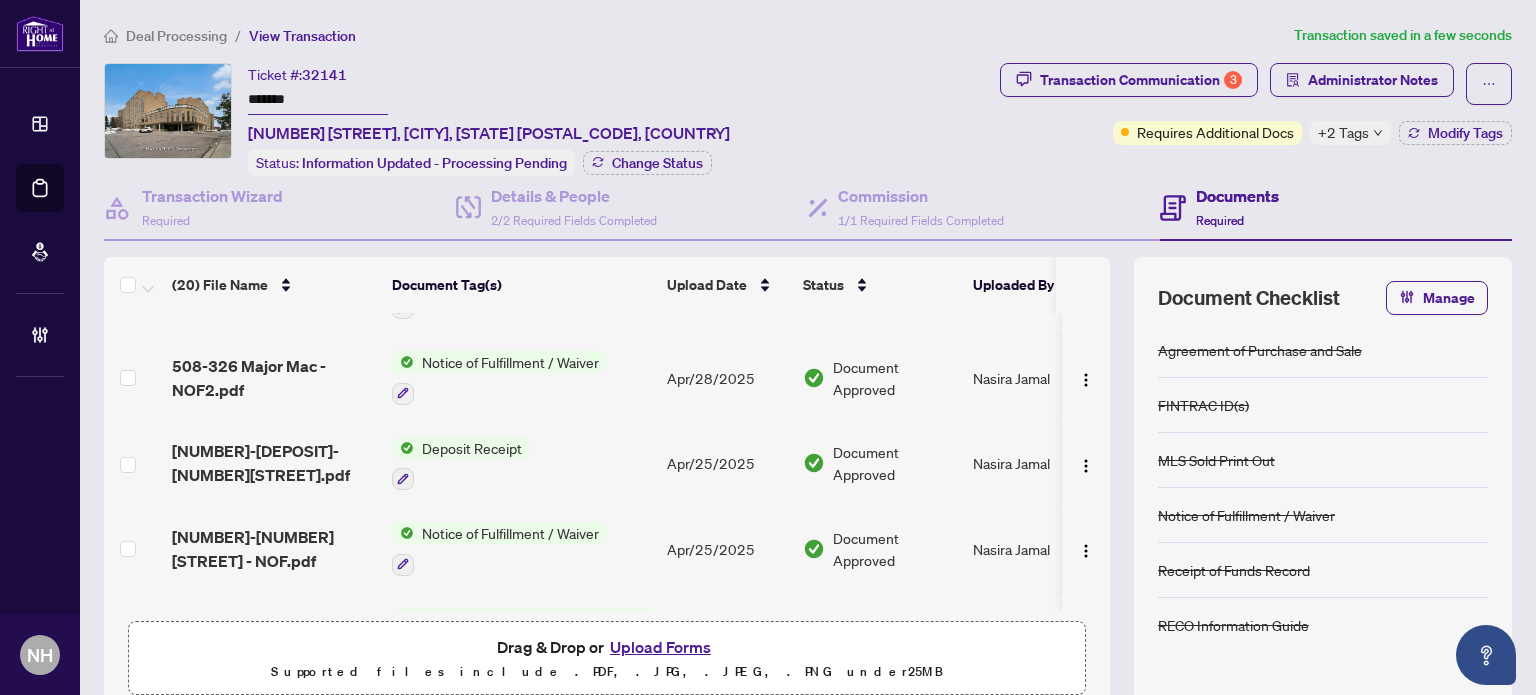 scroll, scrollTop: 1100, scrollLeft: 0, axis: vertical 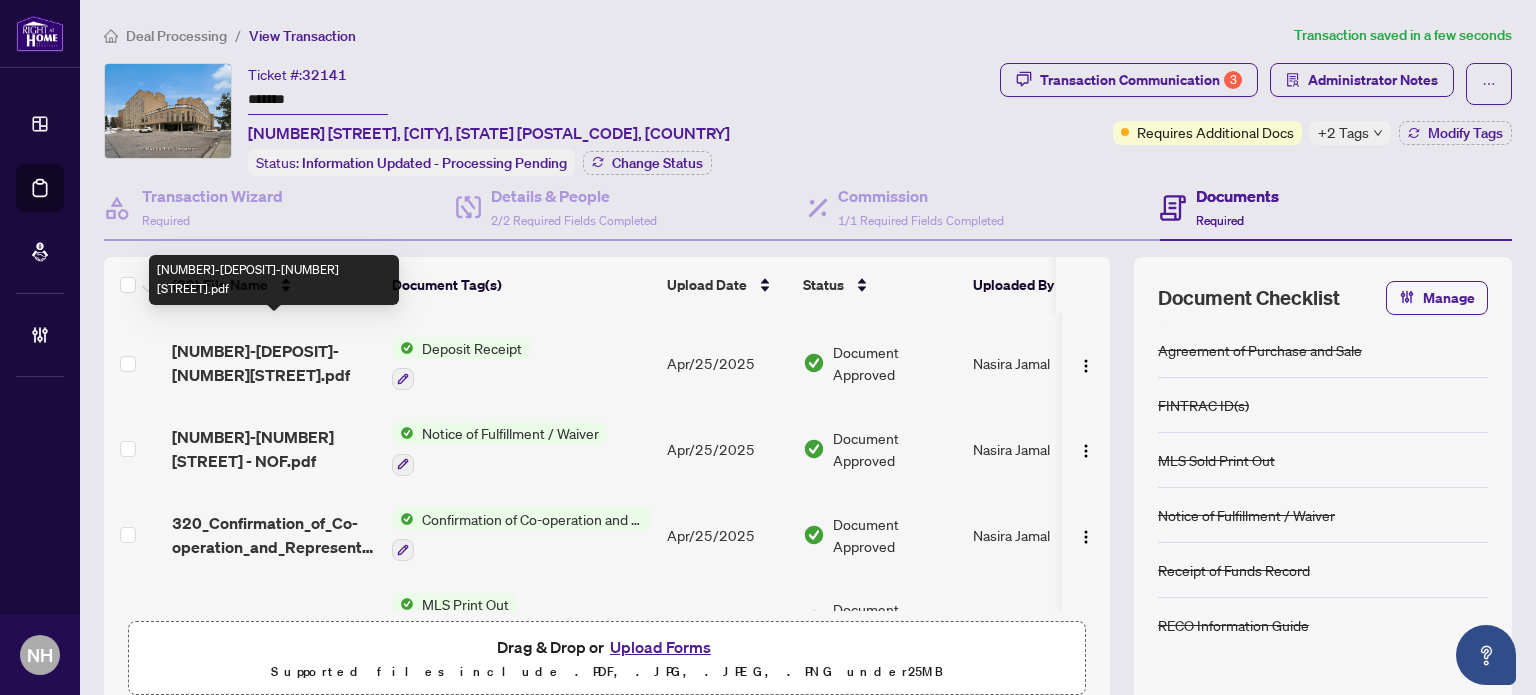 click on "1745600460239-DEPOSIT-326MajorMackenzieDrE508.pdf" at bounding box center (274, 363) 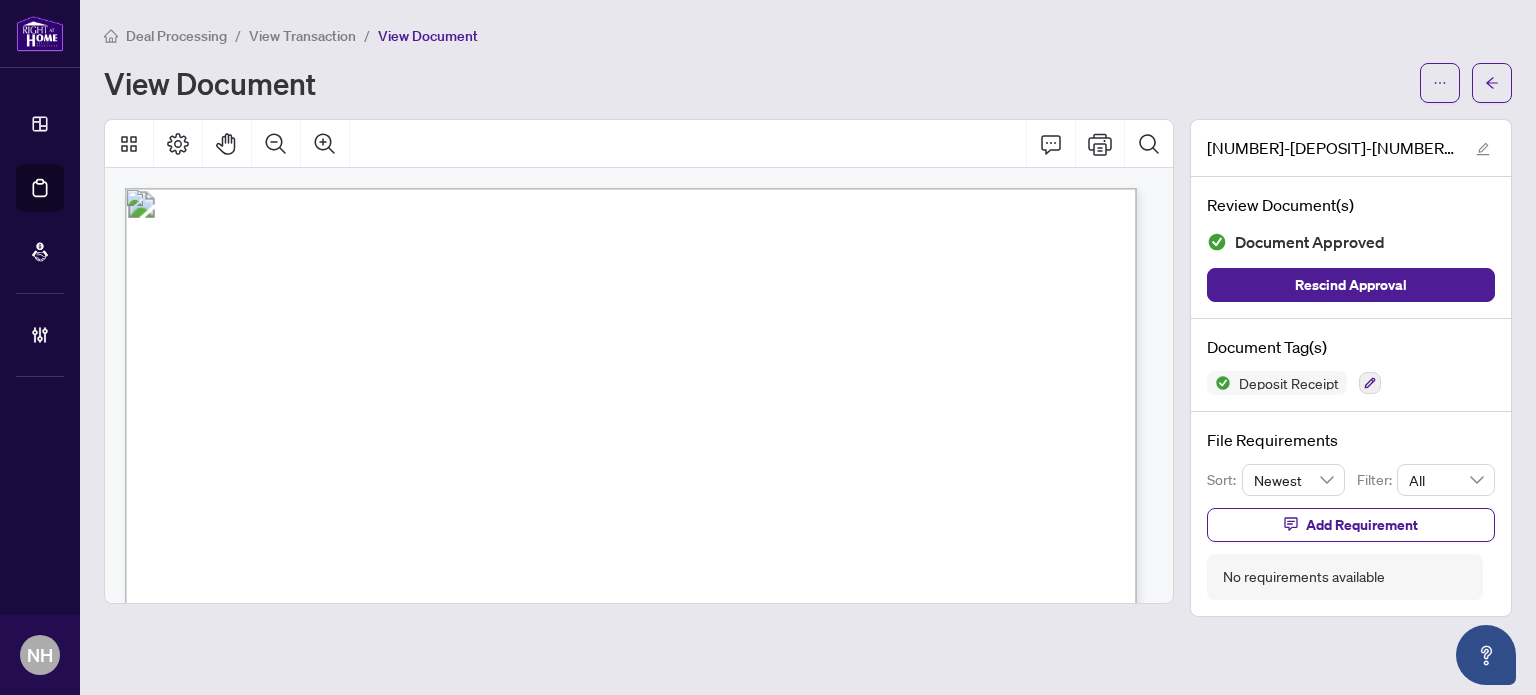 click on "View Transaction" at bounding box center (302, 36) 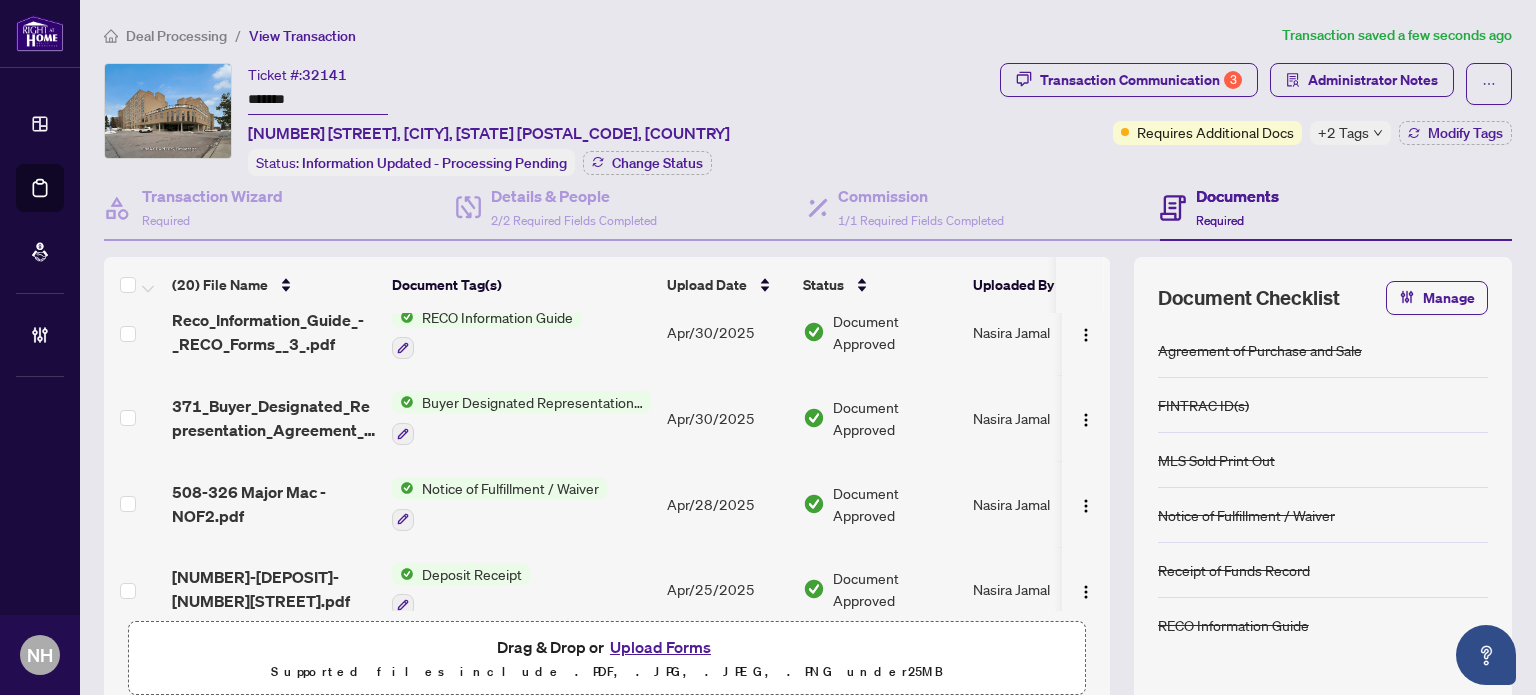 scroll, scrollTop: 900, scrollLeft: 0, axis: vertical 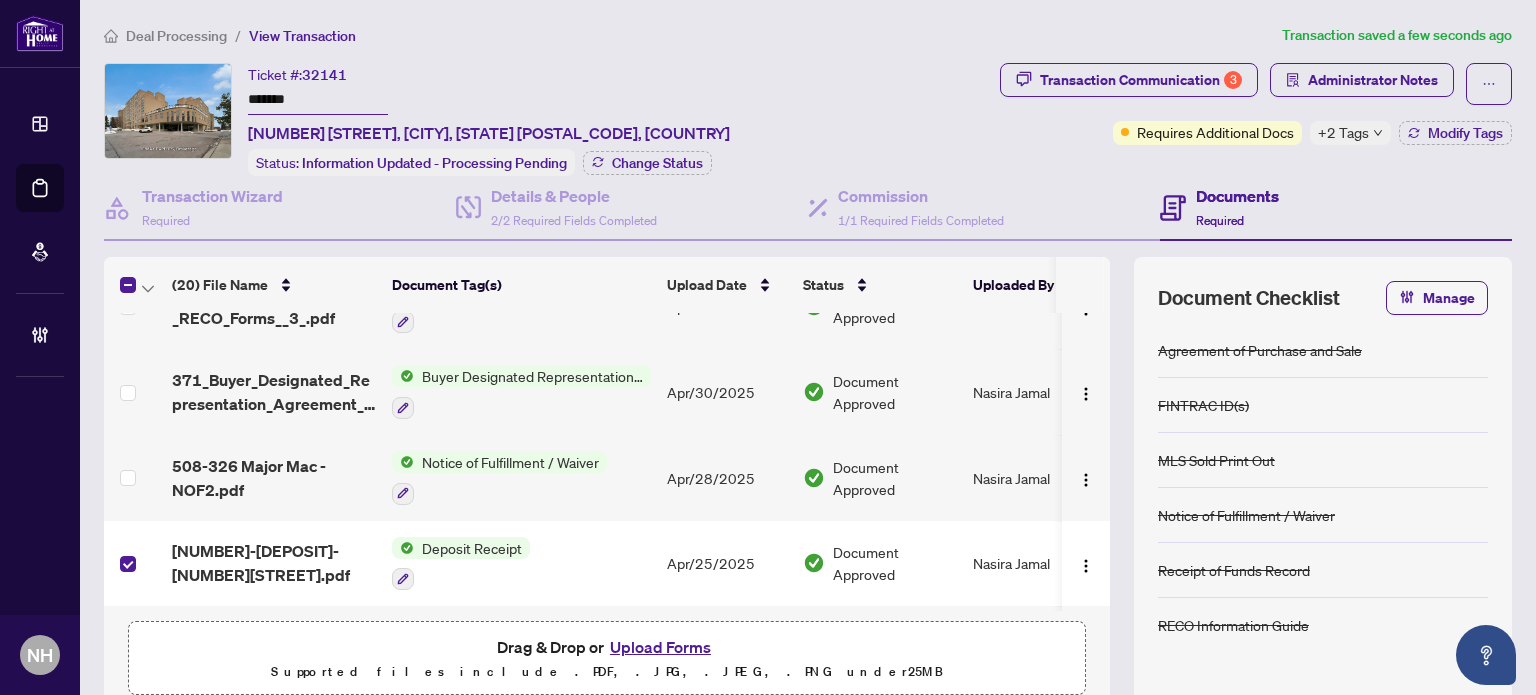 click at bounding box center (134, 285) 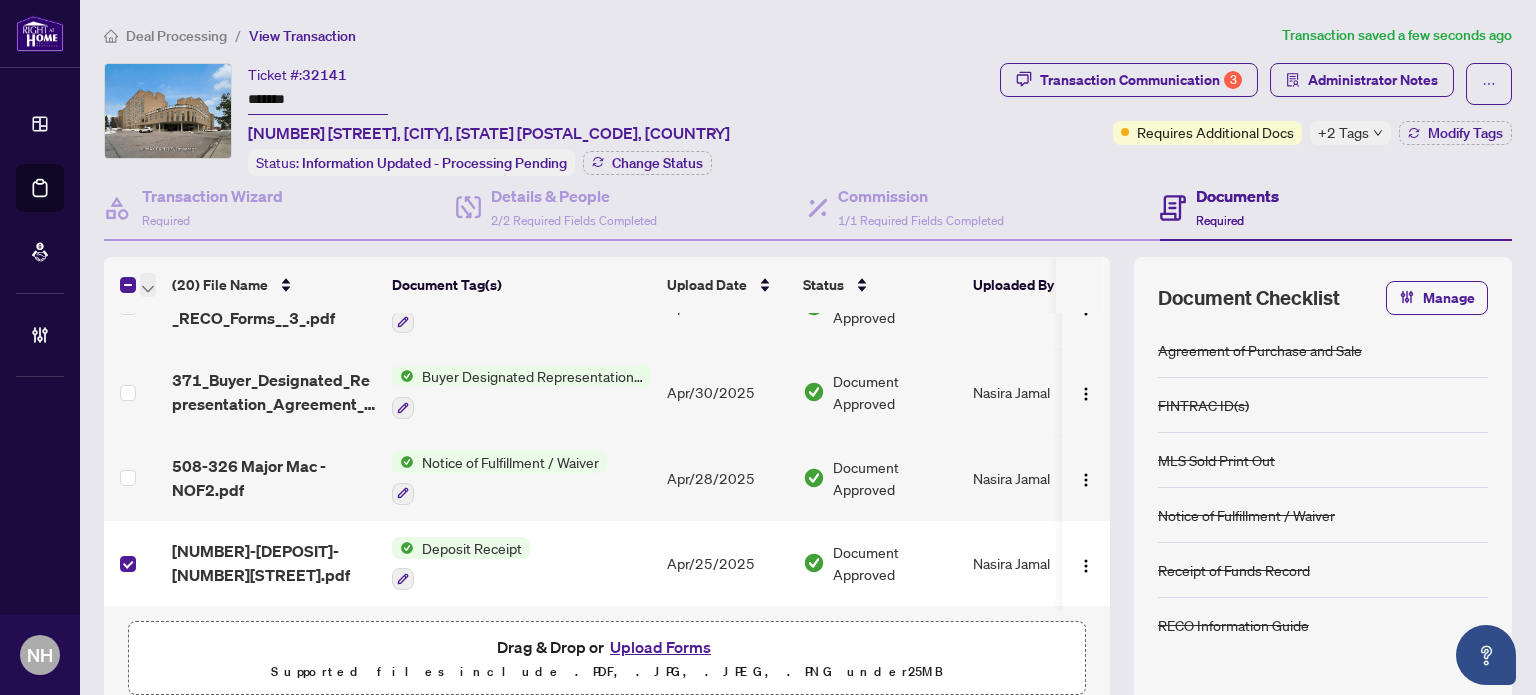 click 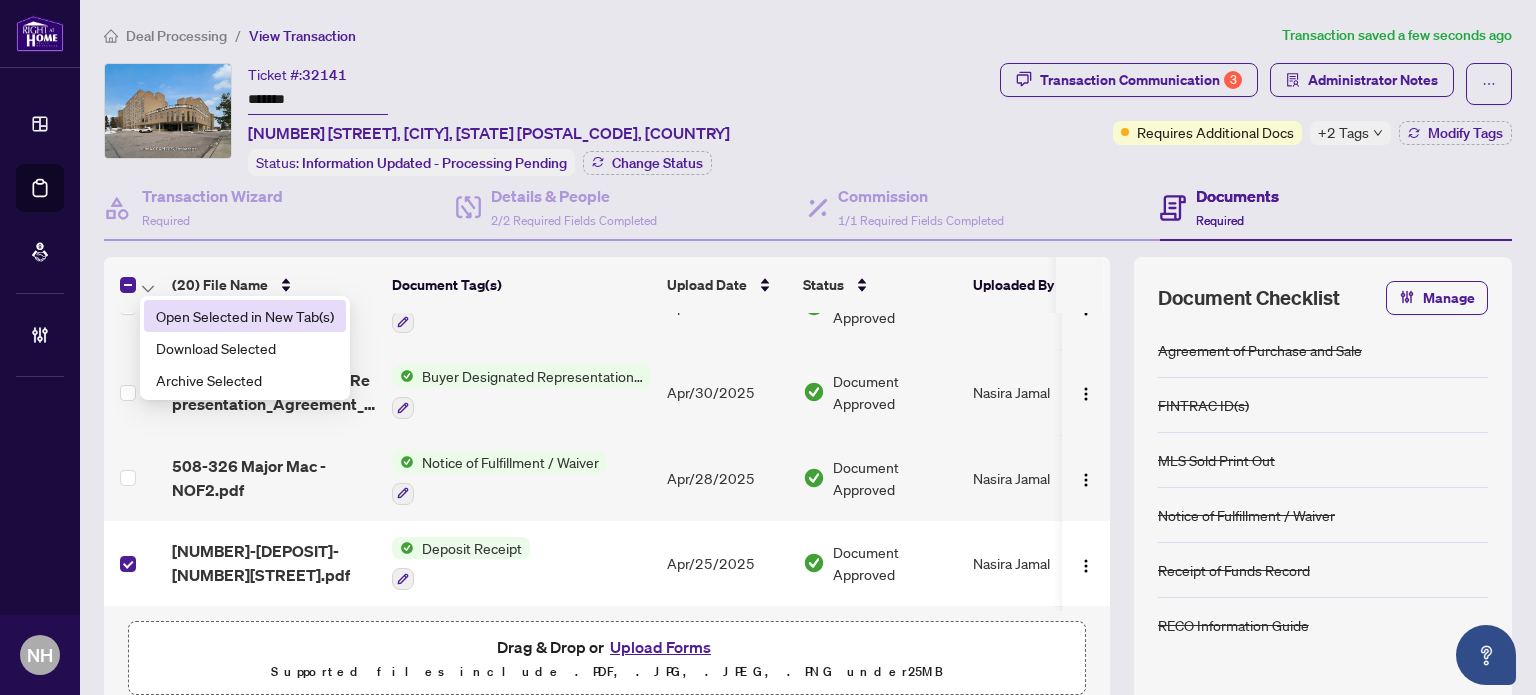 click on "Open Selected in New Tab(s)" at bounding box center [245, 316] 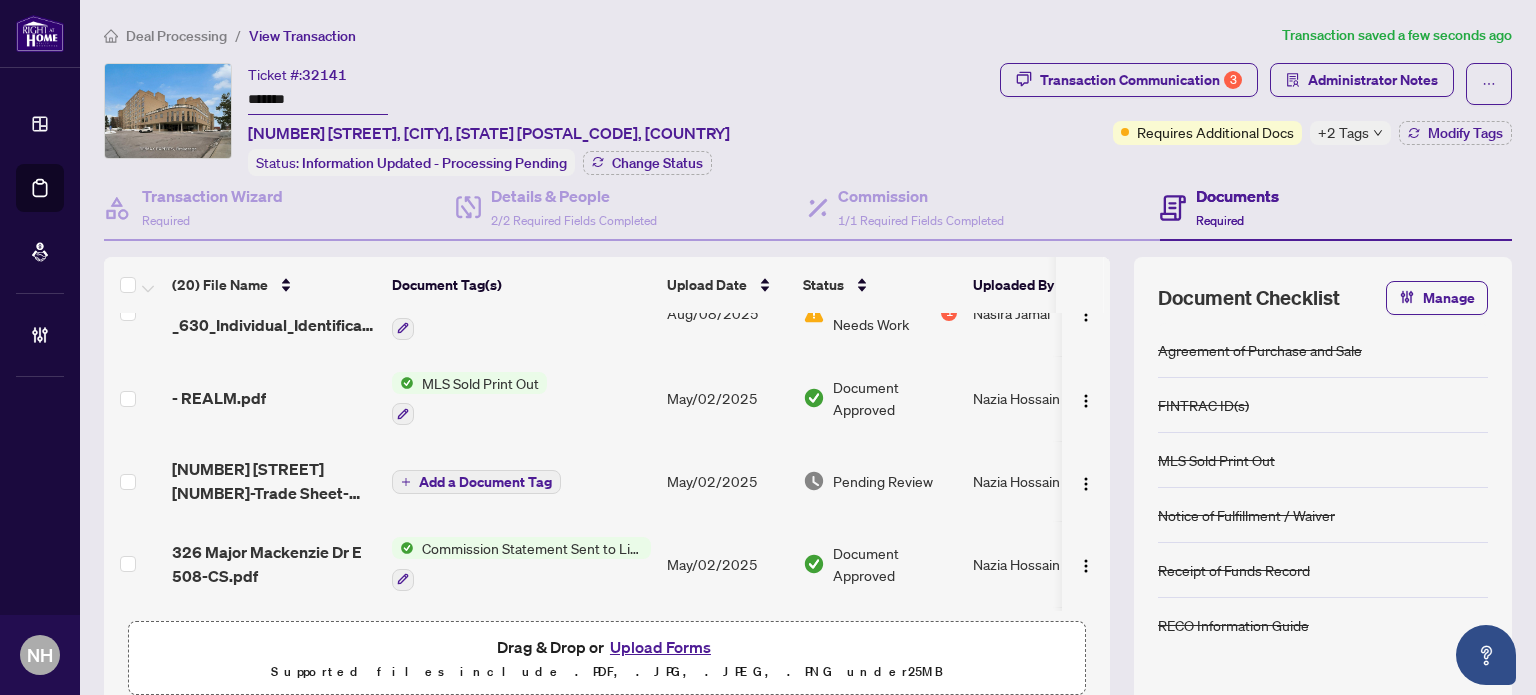 scroll, scrollTop: 0, scrollLeft: 0, axis: both 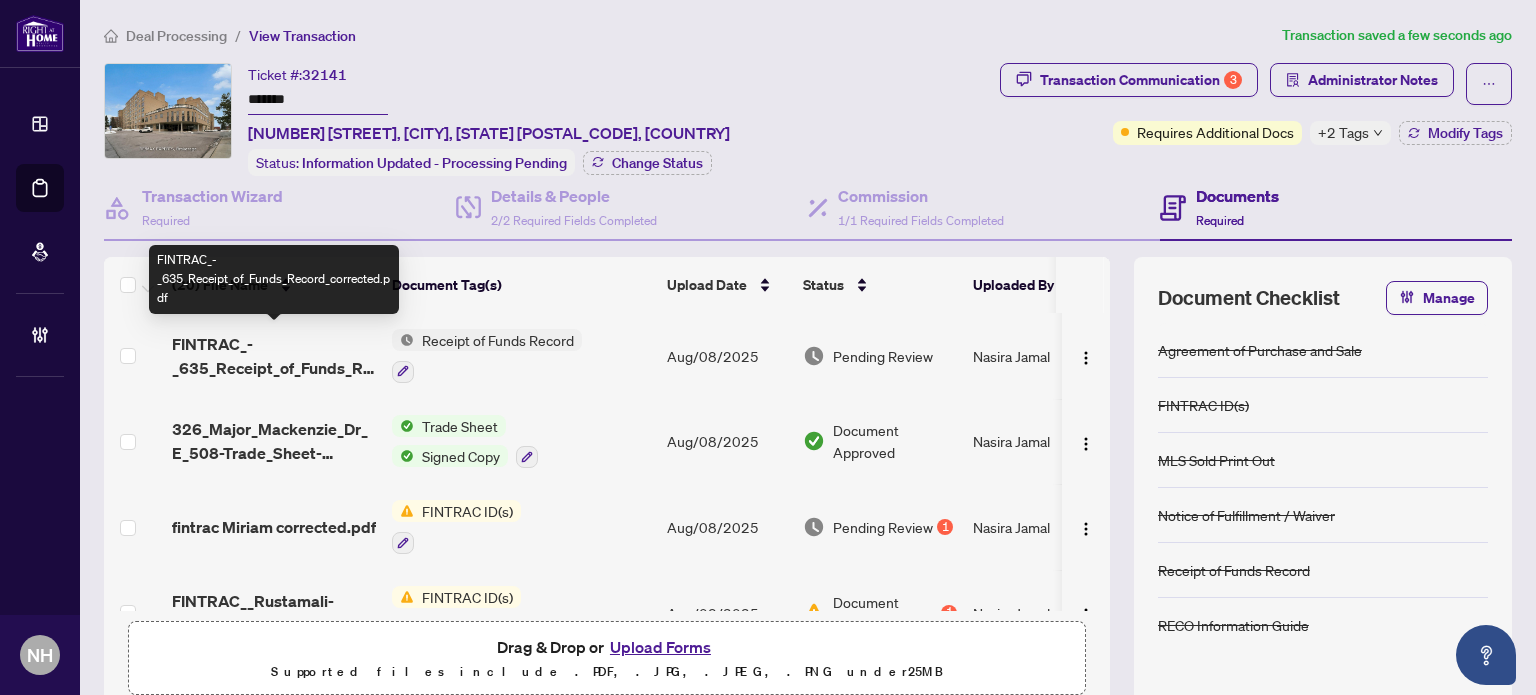 click on "FINTRAC_-_635_Receipt_of_Funds_Record_corrected.pdf" at bounding box center (274, 356) 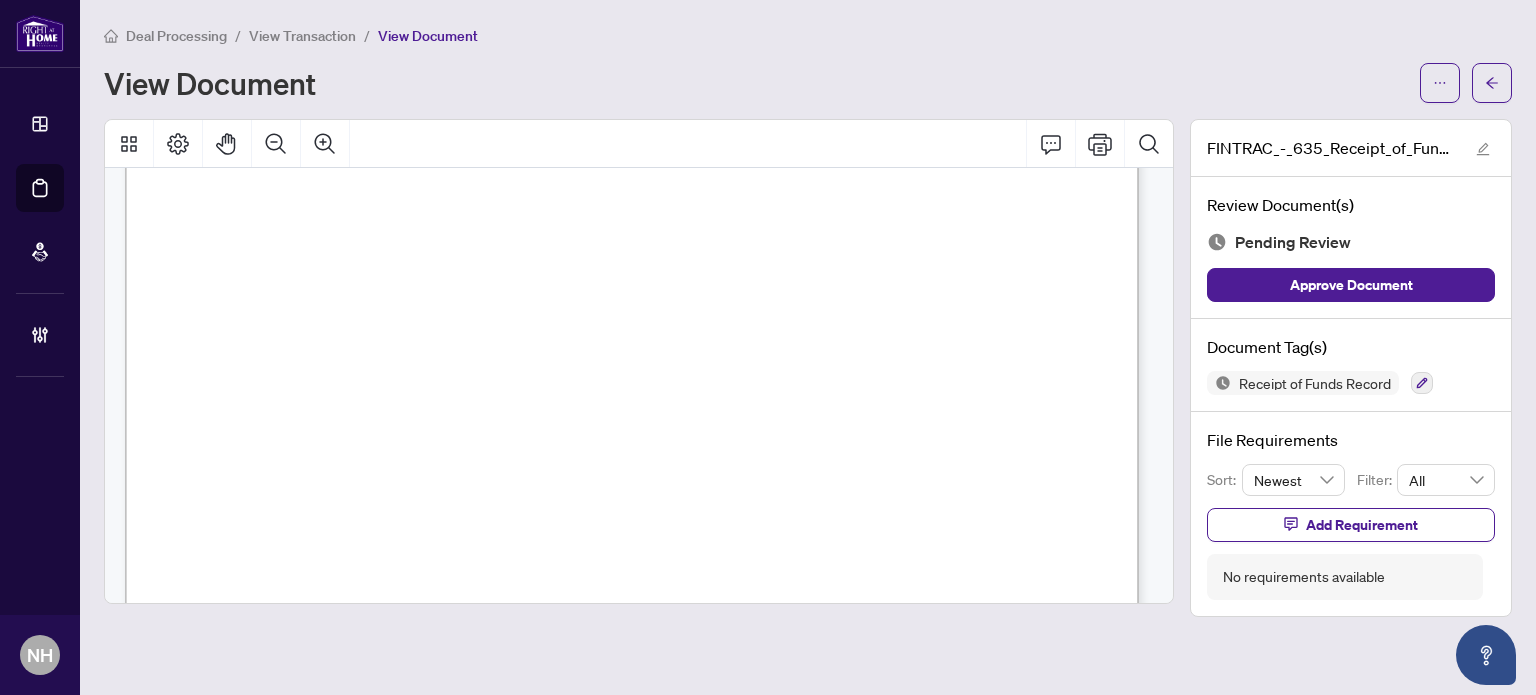 scroll, scrollTop: 1500, scrollLeft: 0, axis: vertical 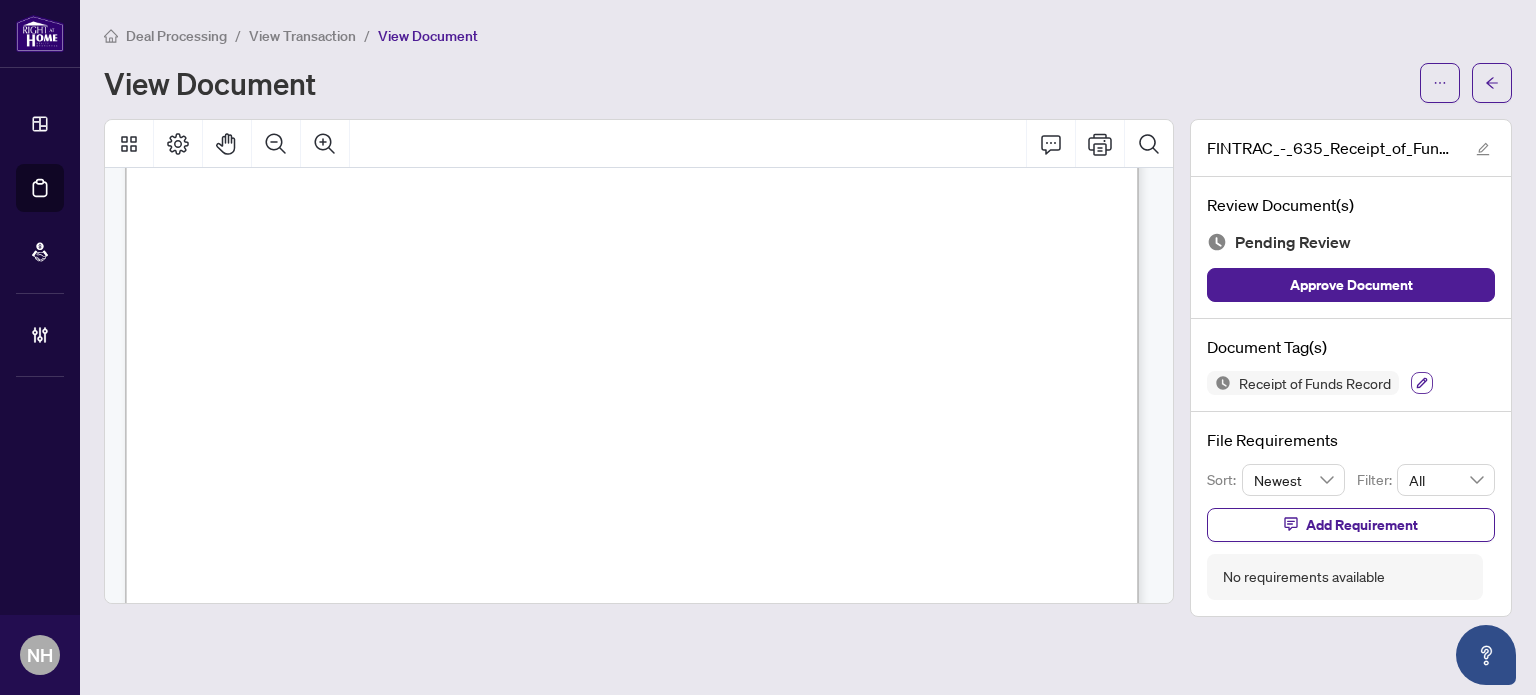 click at bounding box center [1422, 383] 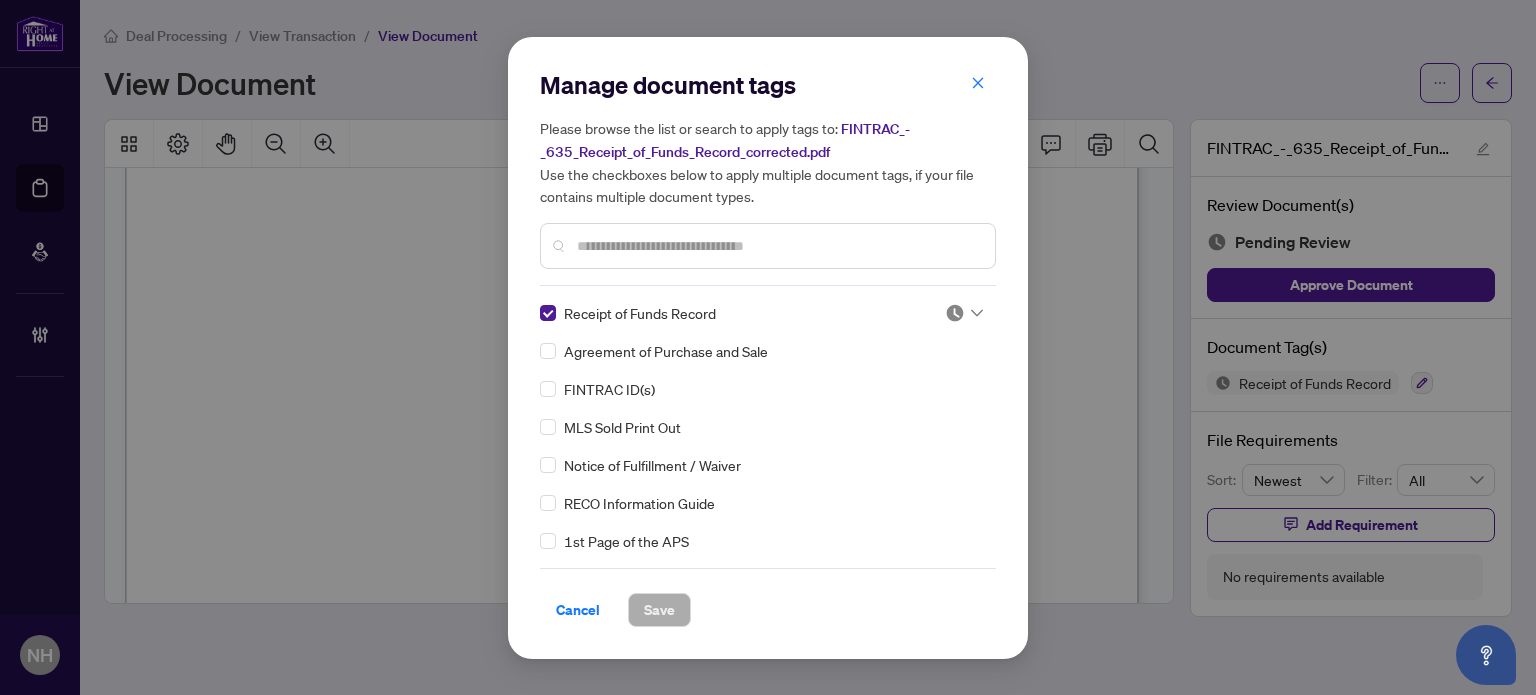 click at bounding box center (964, 313) 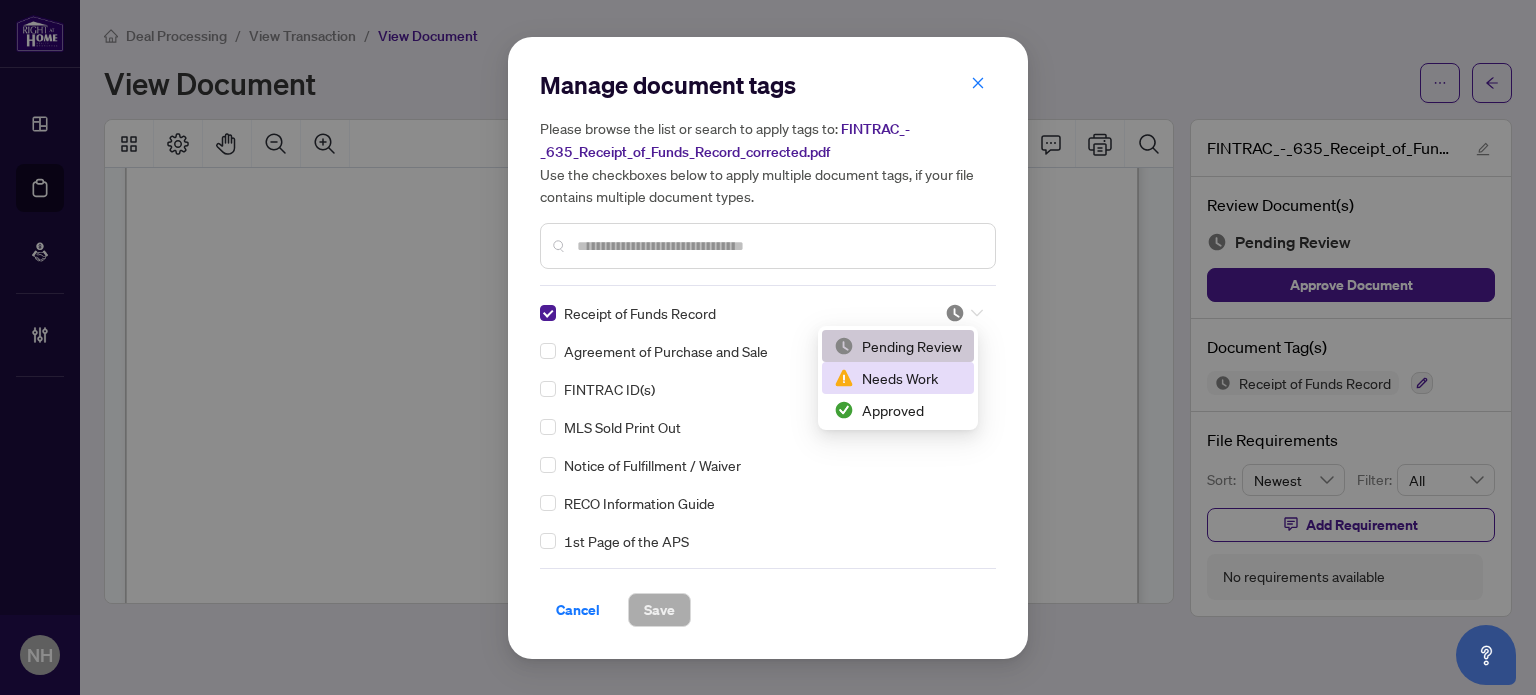 drag, startPoint x: 909, startPoint y: 369, endPoint x: 820, endPoint y: 453, distance: 122.380554 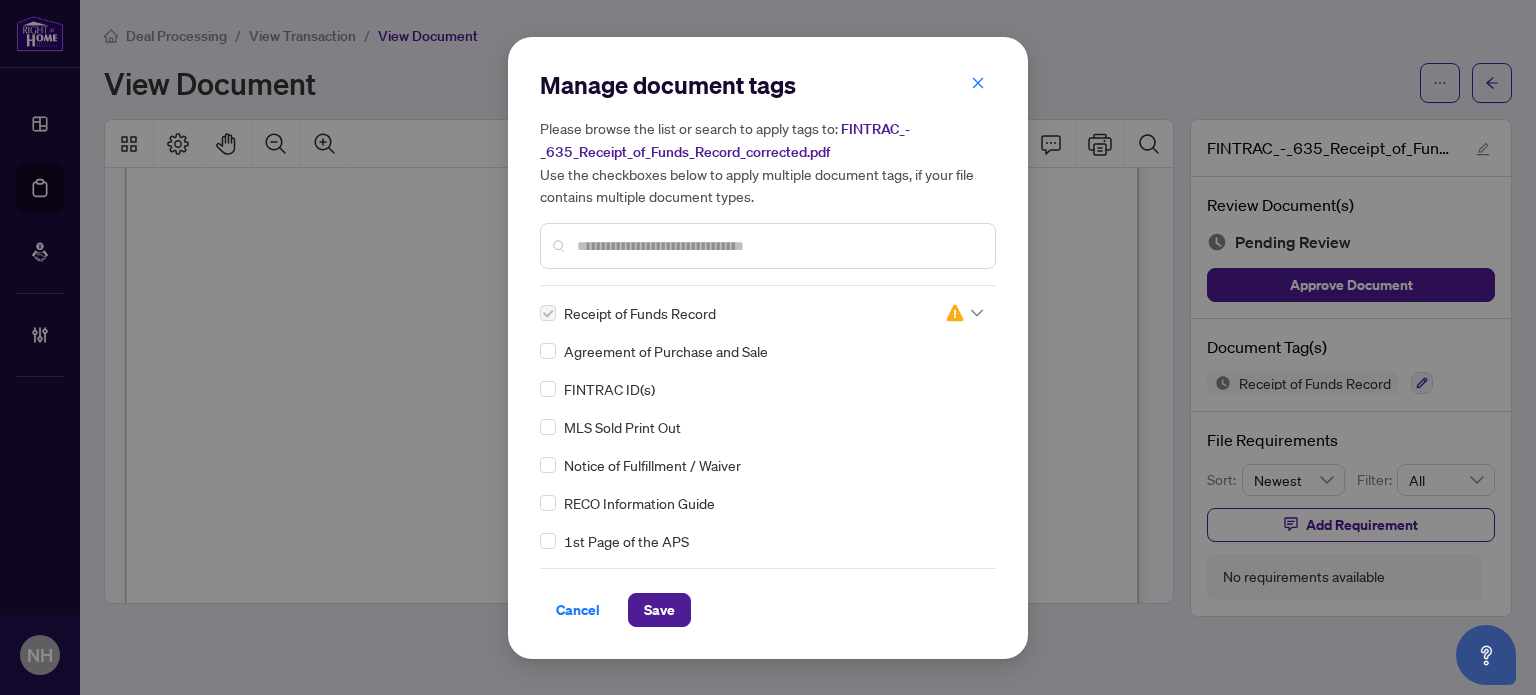click on "Save" at bounding box center (659, 610) 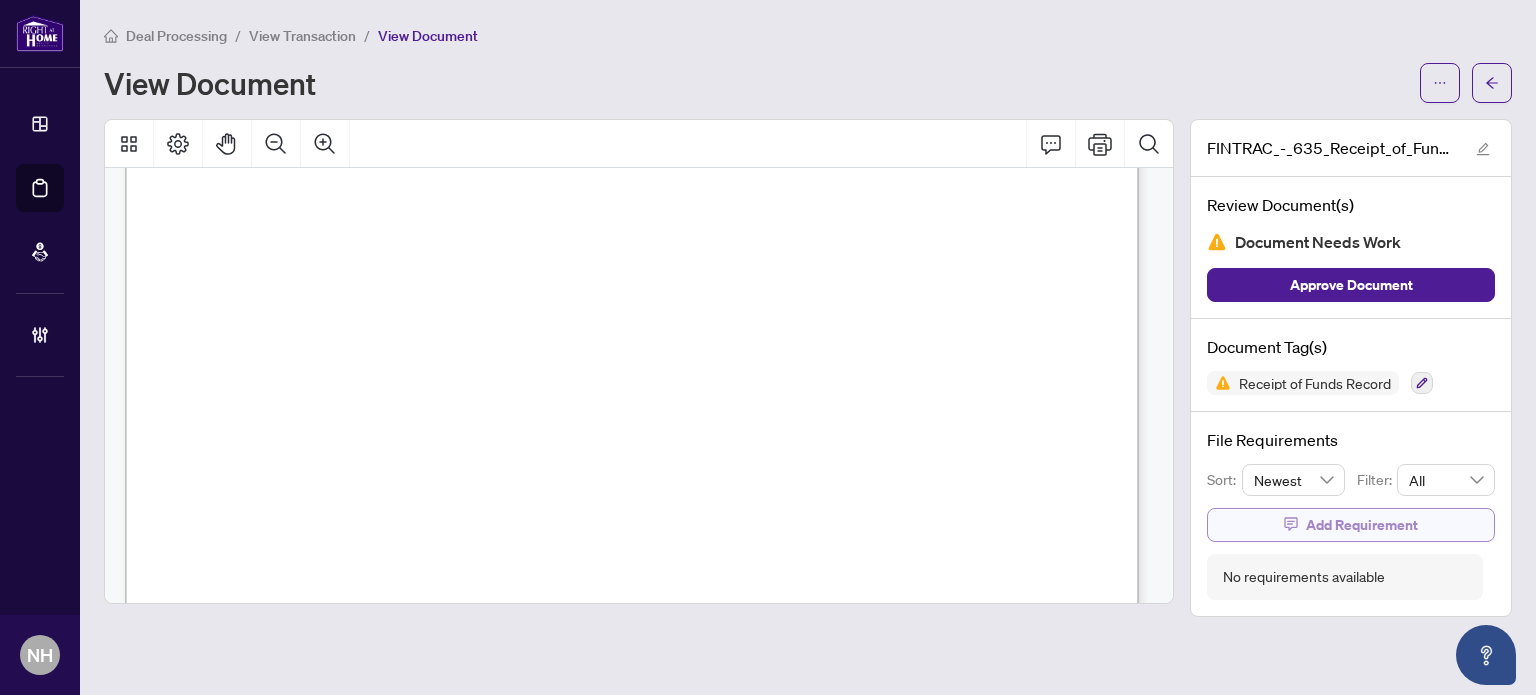 click on "Add Requirement" at bounding box center [1362, 525] 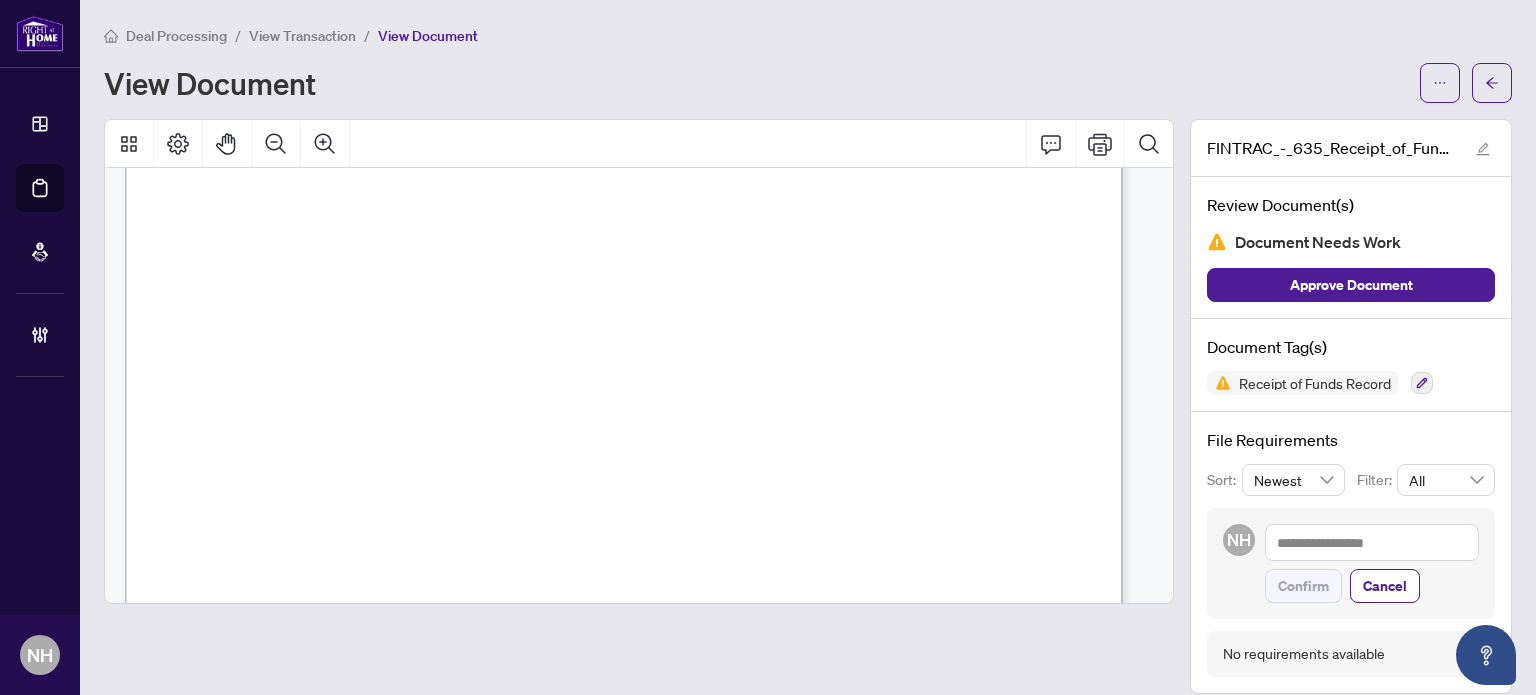 scroll, scrollTop: 1476, scrollLeft: 0, axis: vertical 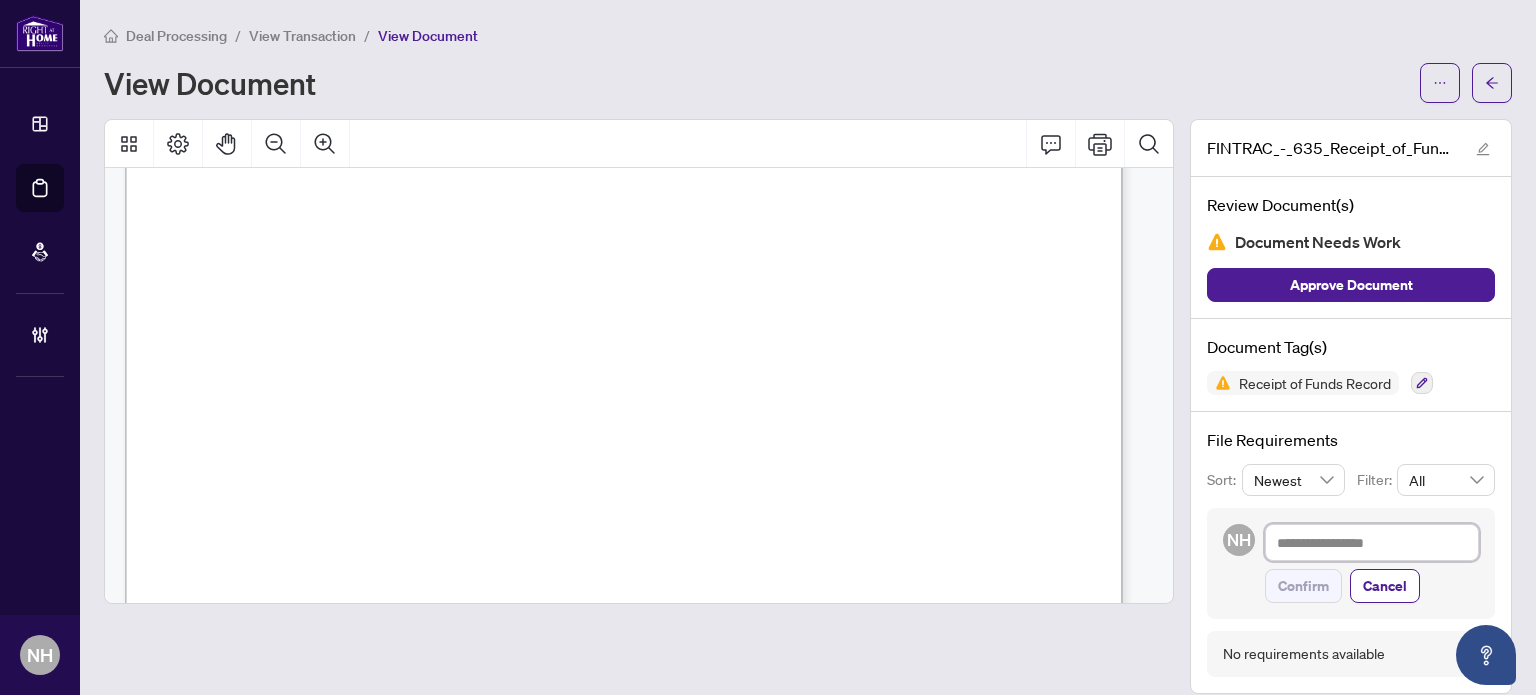 click at bounding box center [1372, 543] 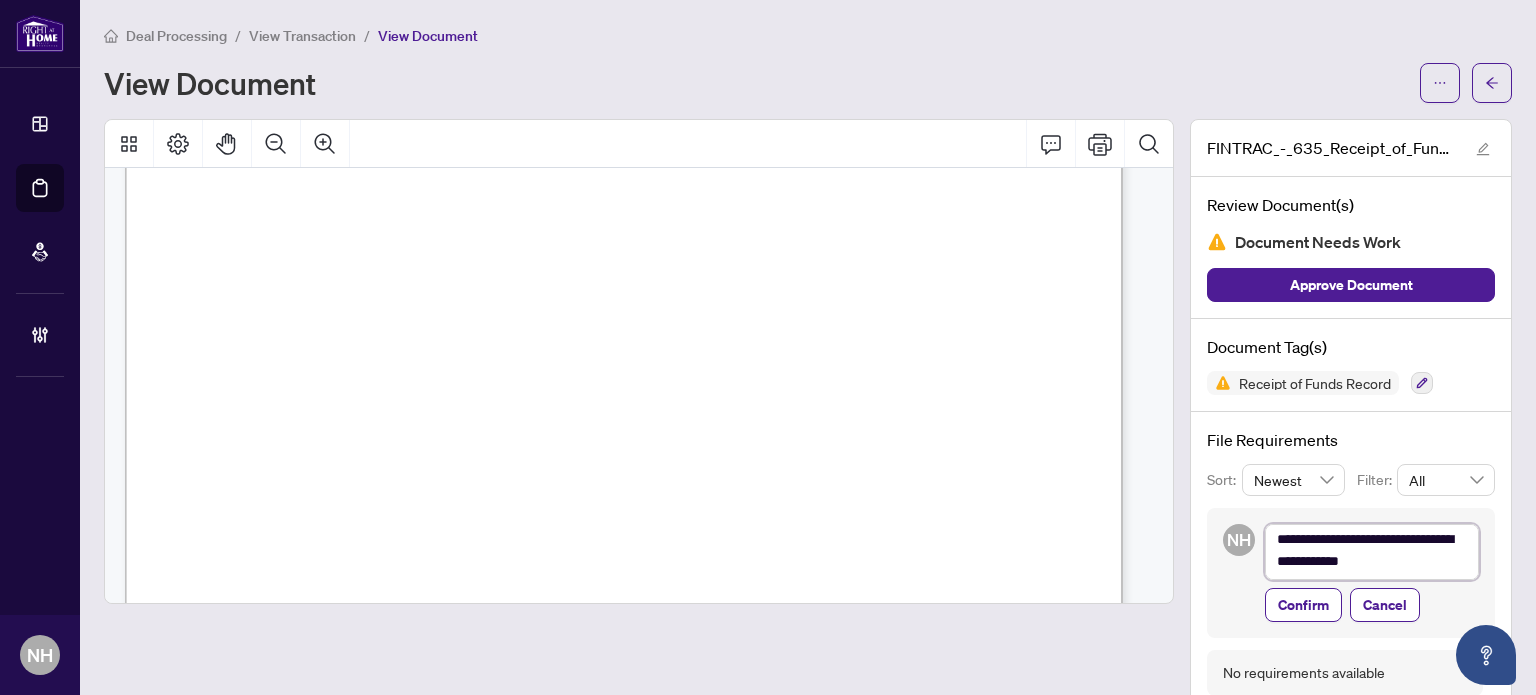 scroll, scrollTop: 1, scrollLeft: 0, axis: vertical 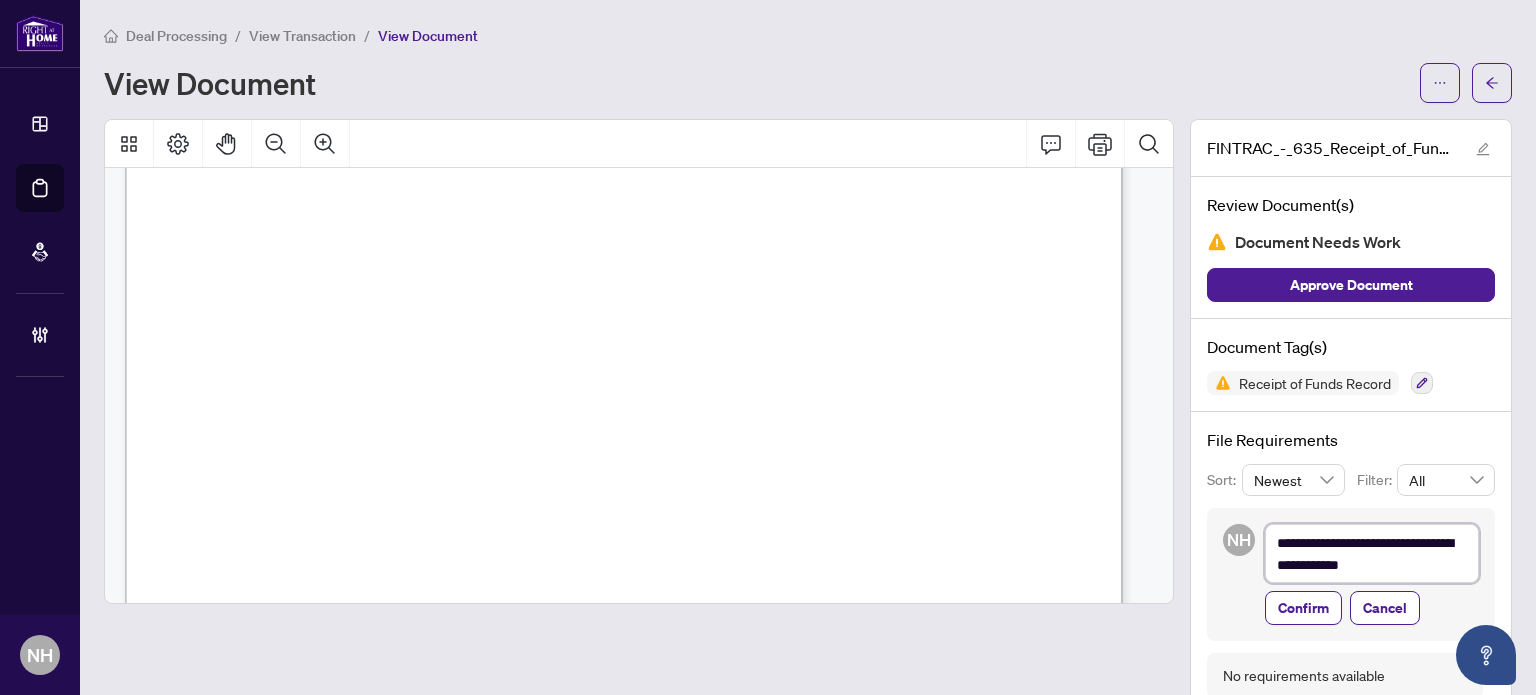 type on "**********" 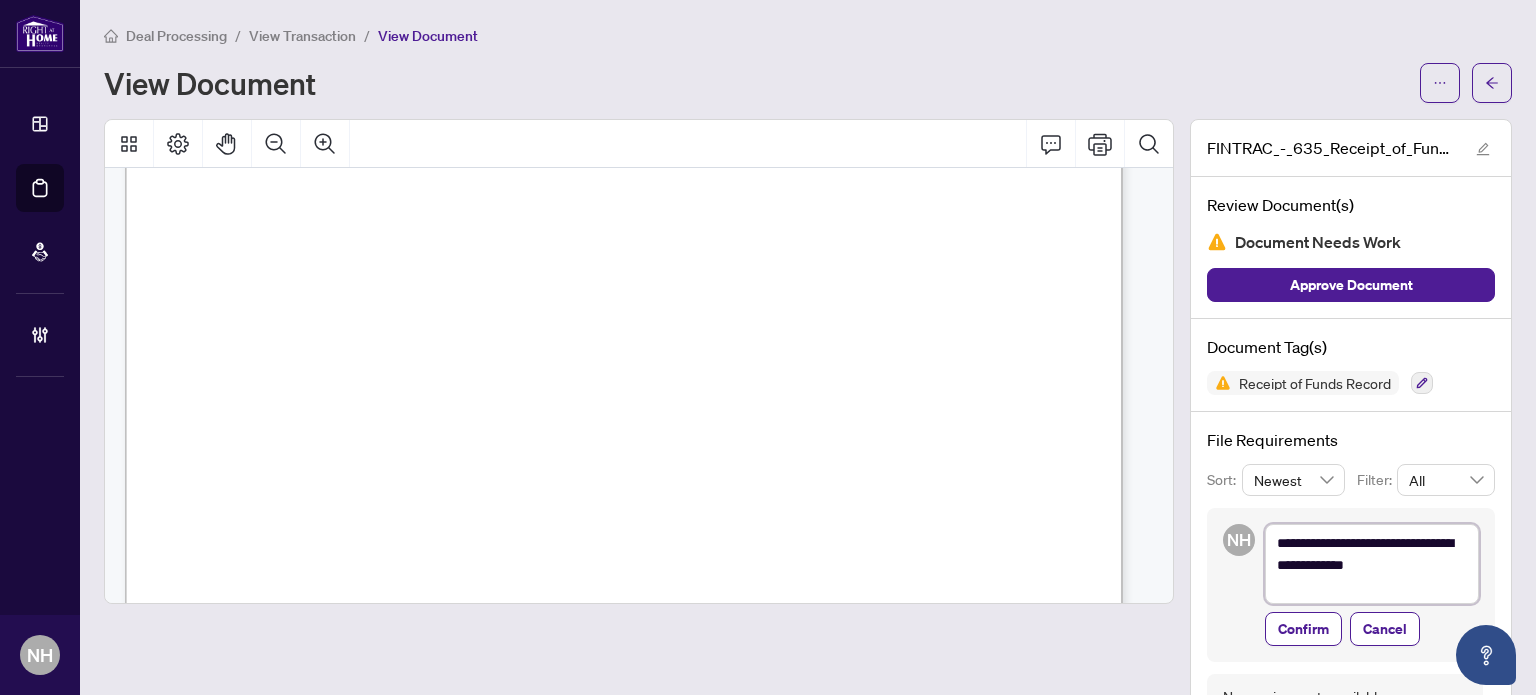 scroll, scrollTop: 0, scrollLeft: 0, axis: both 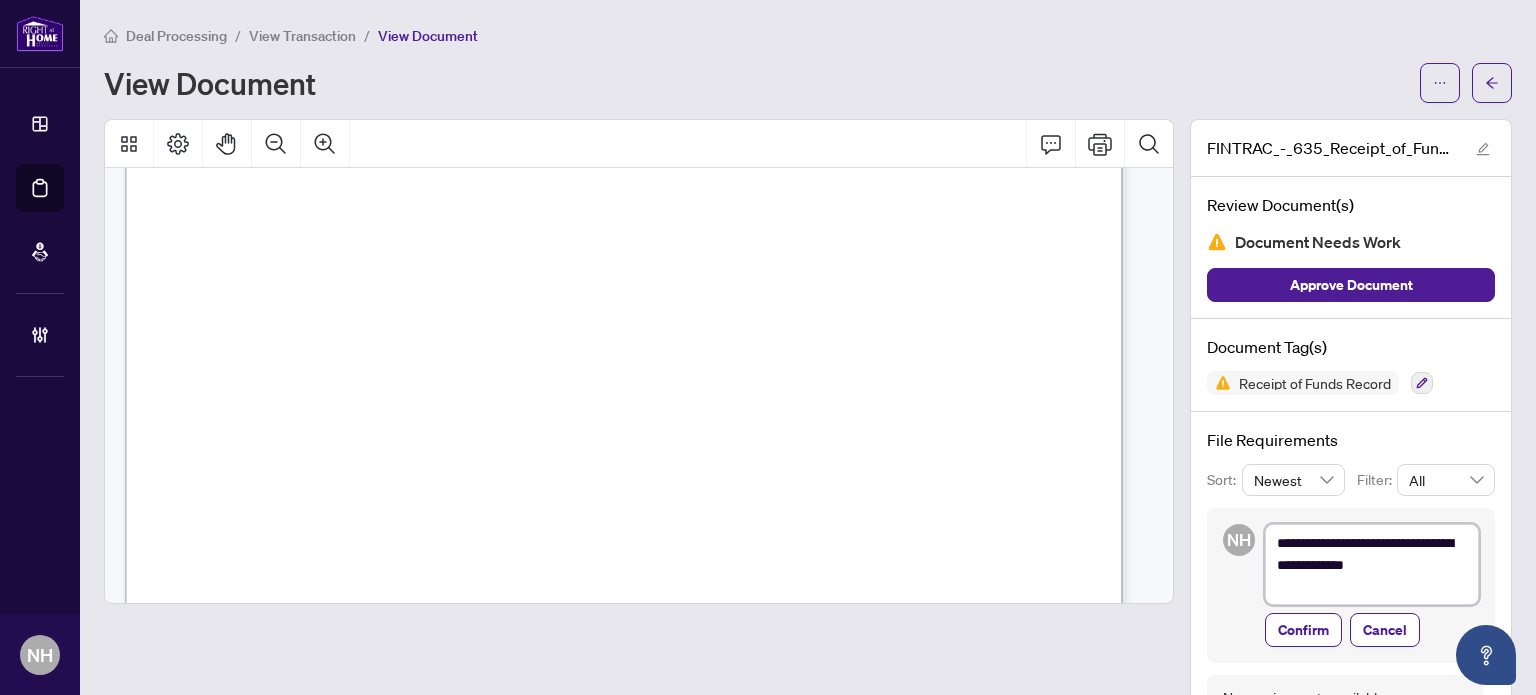 type on "**********" 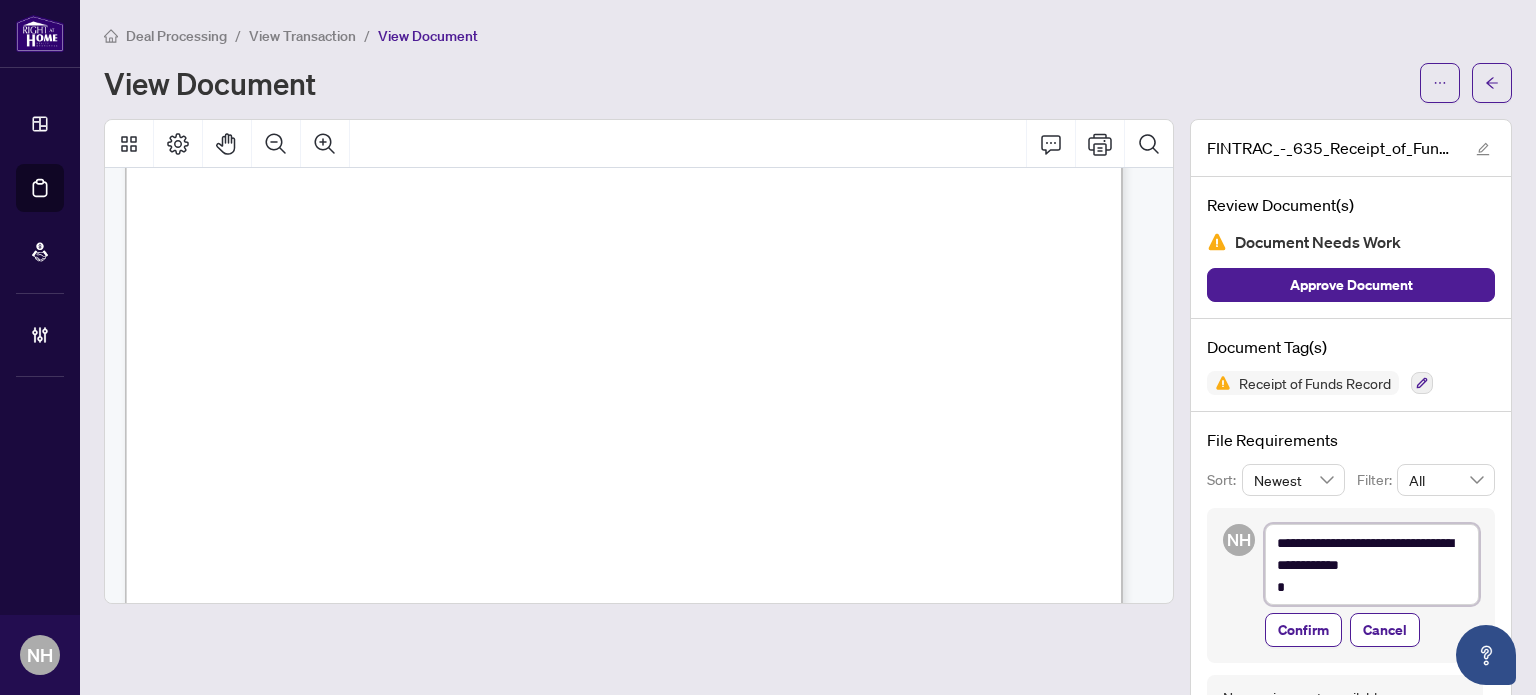 type on "**********" 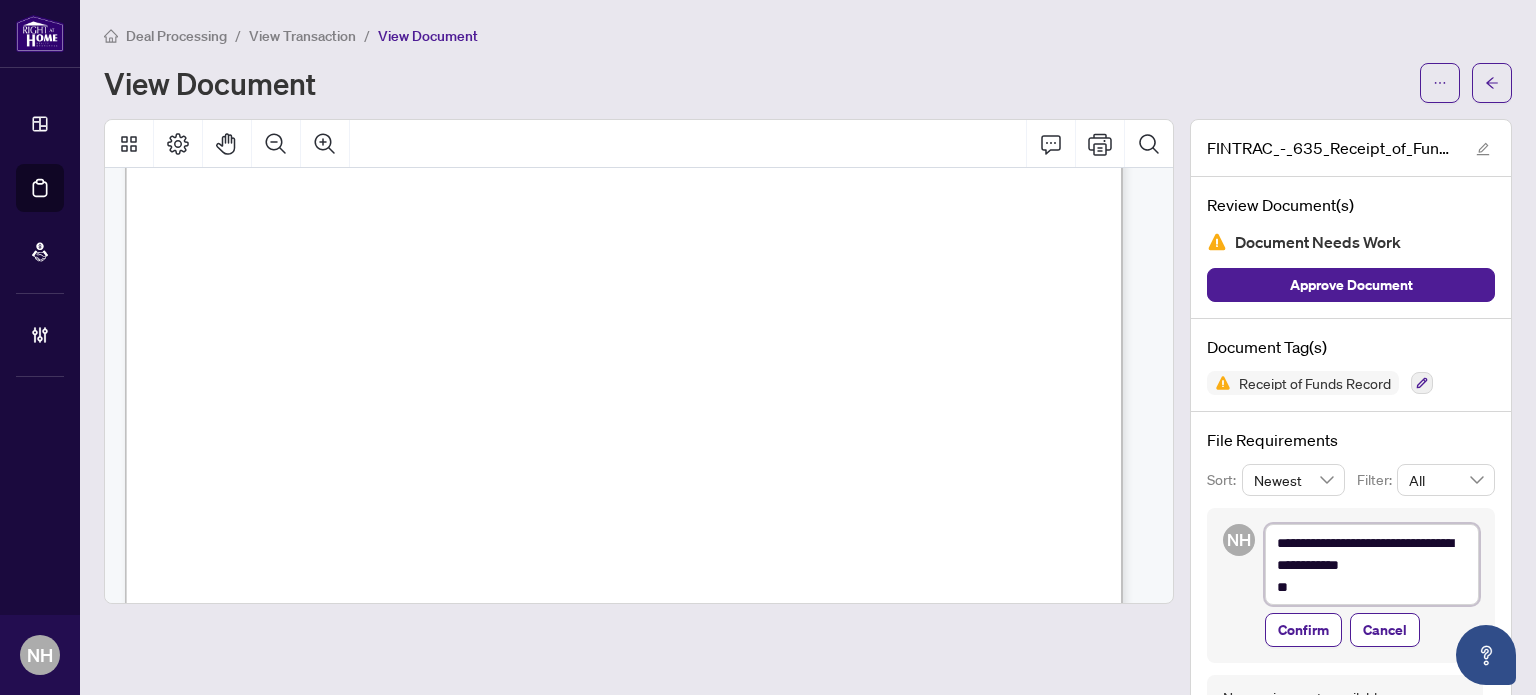 type on "**********" 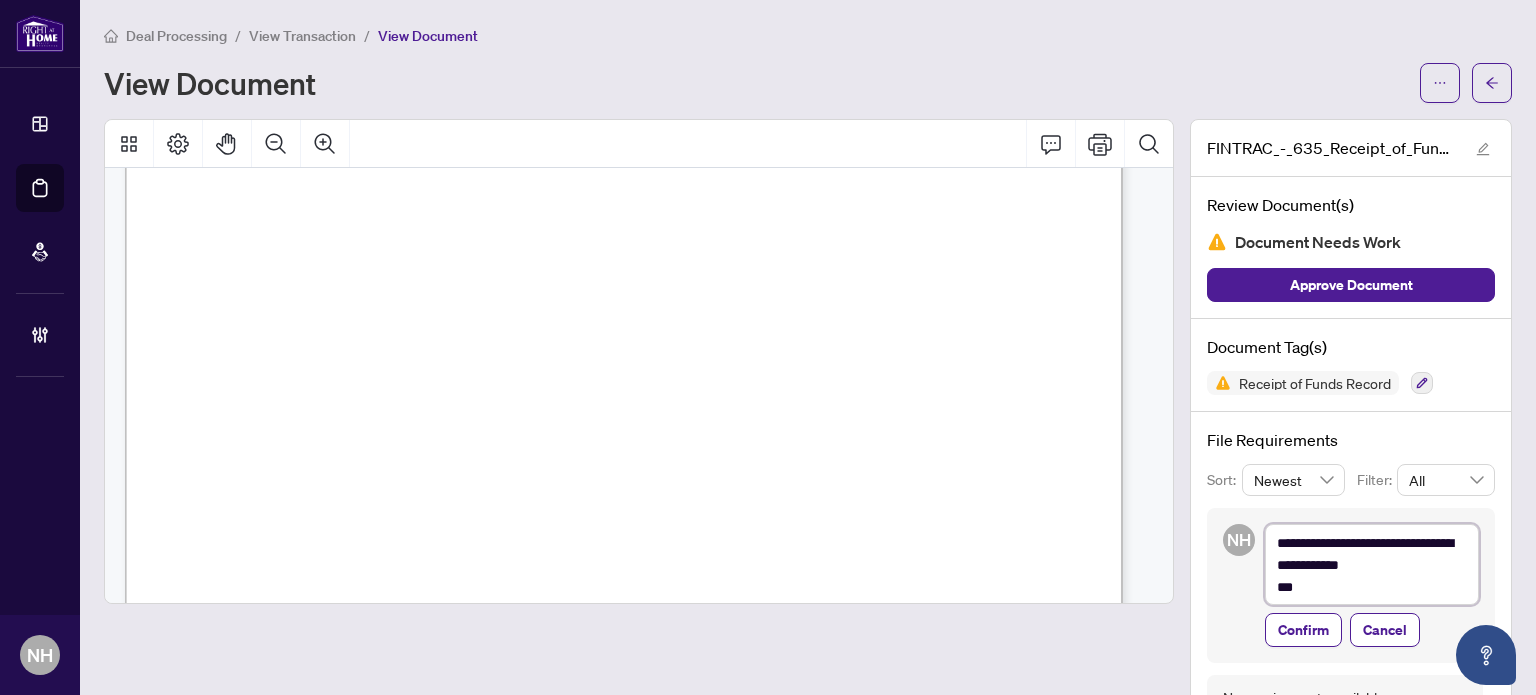 type on "**********" 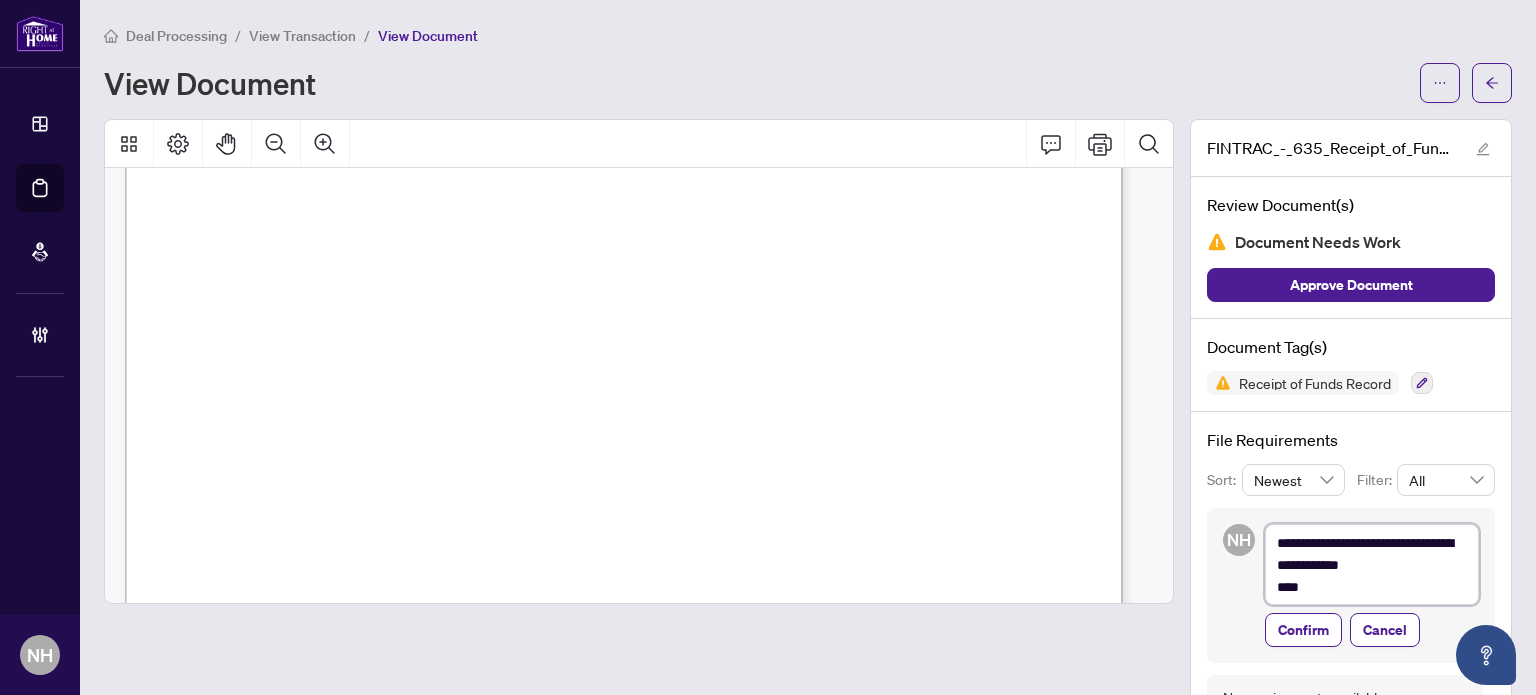type on "**********" 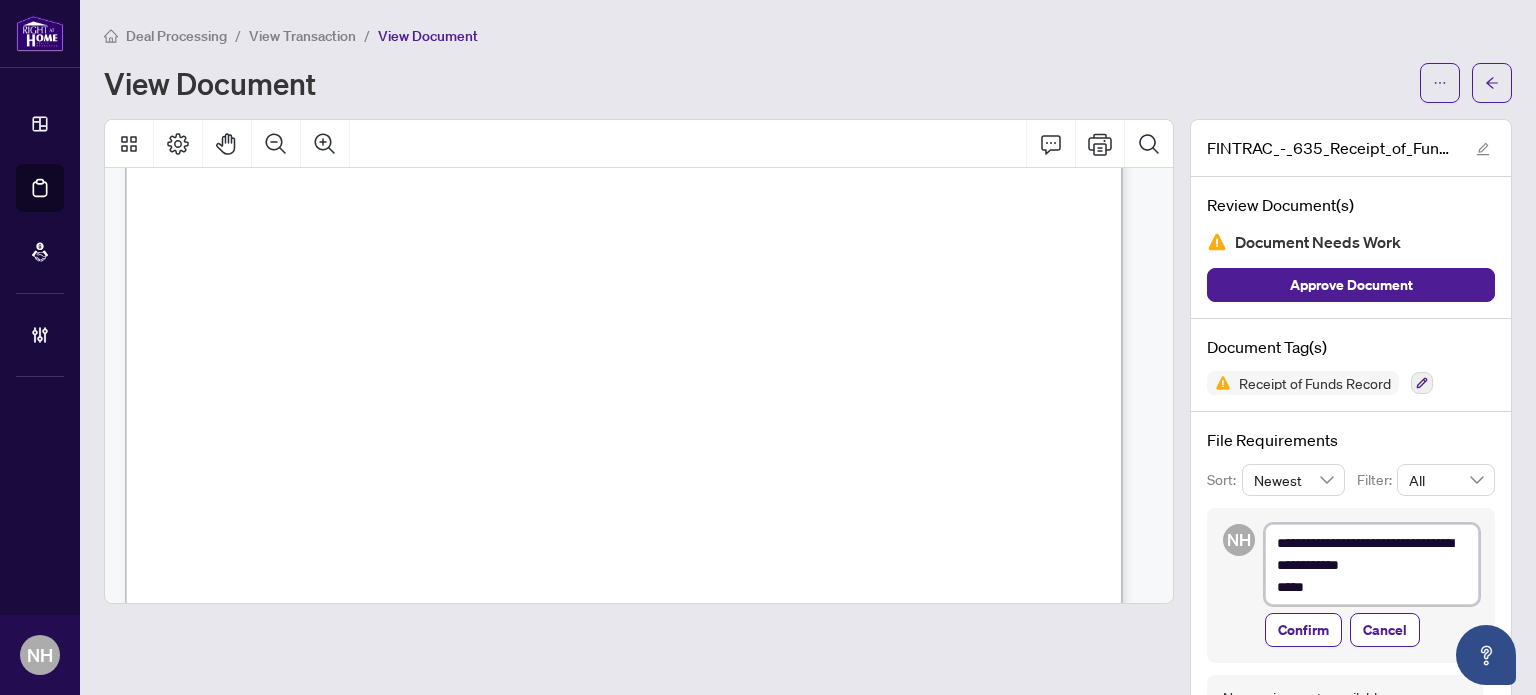 type on "**********" 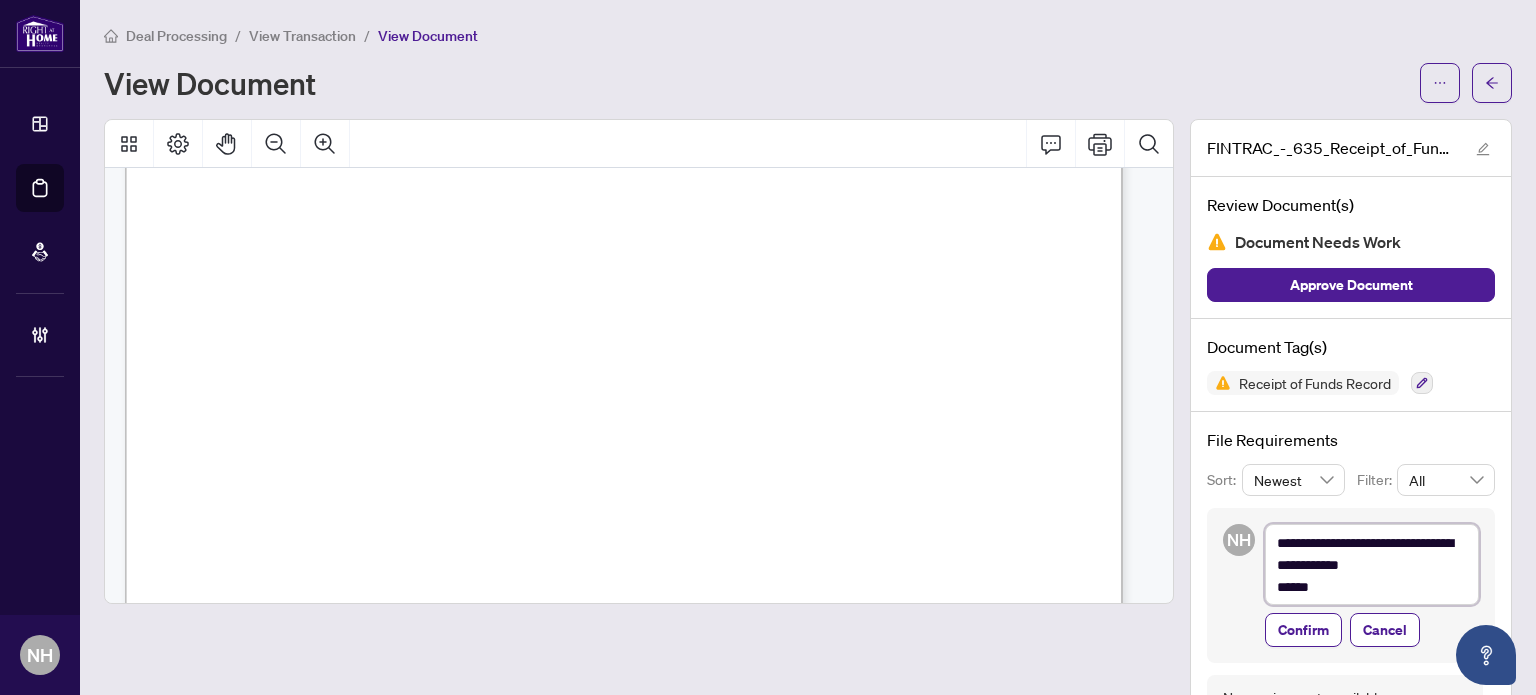 type on "**********" 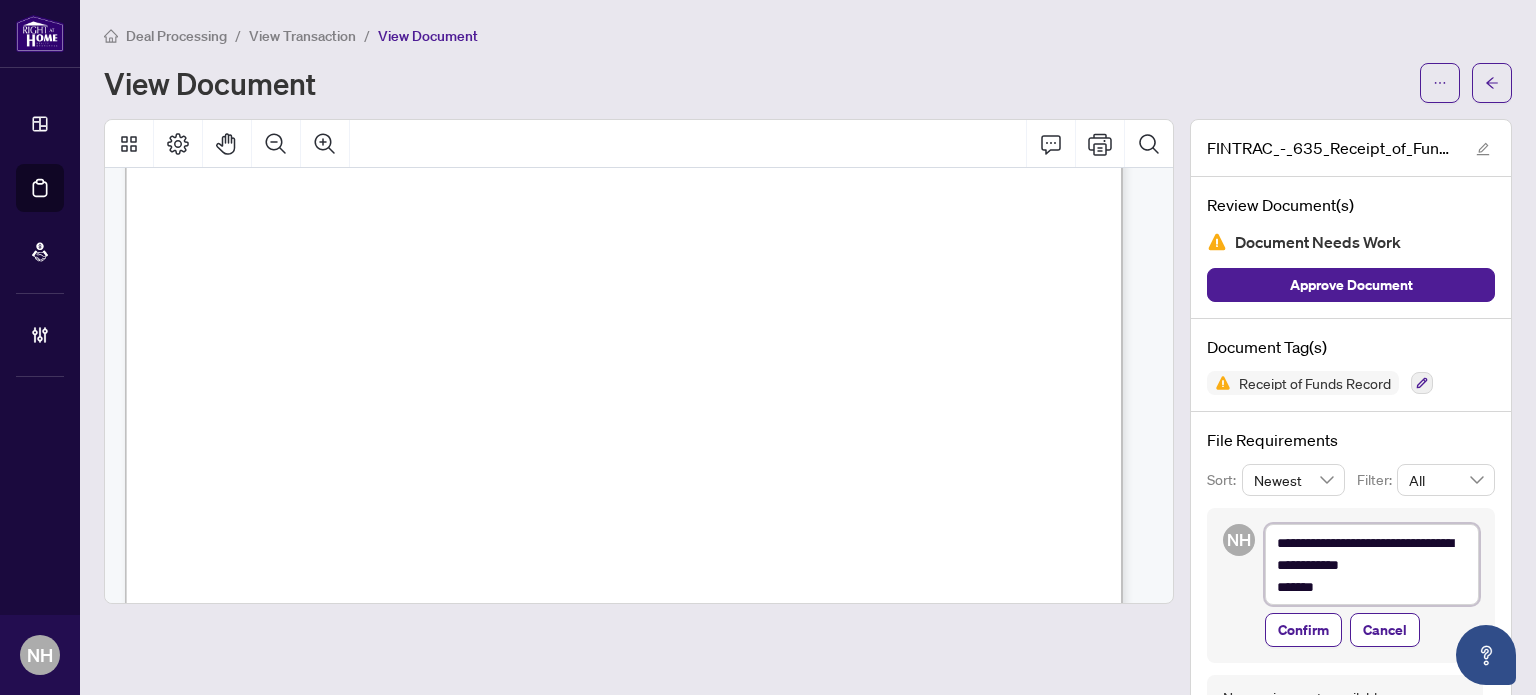 type on "**********" 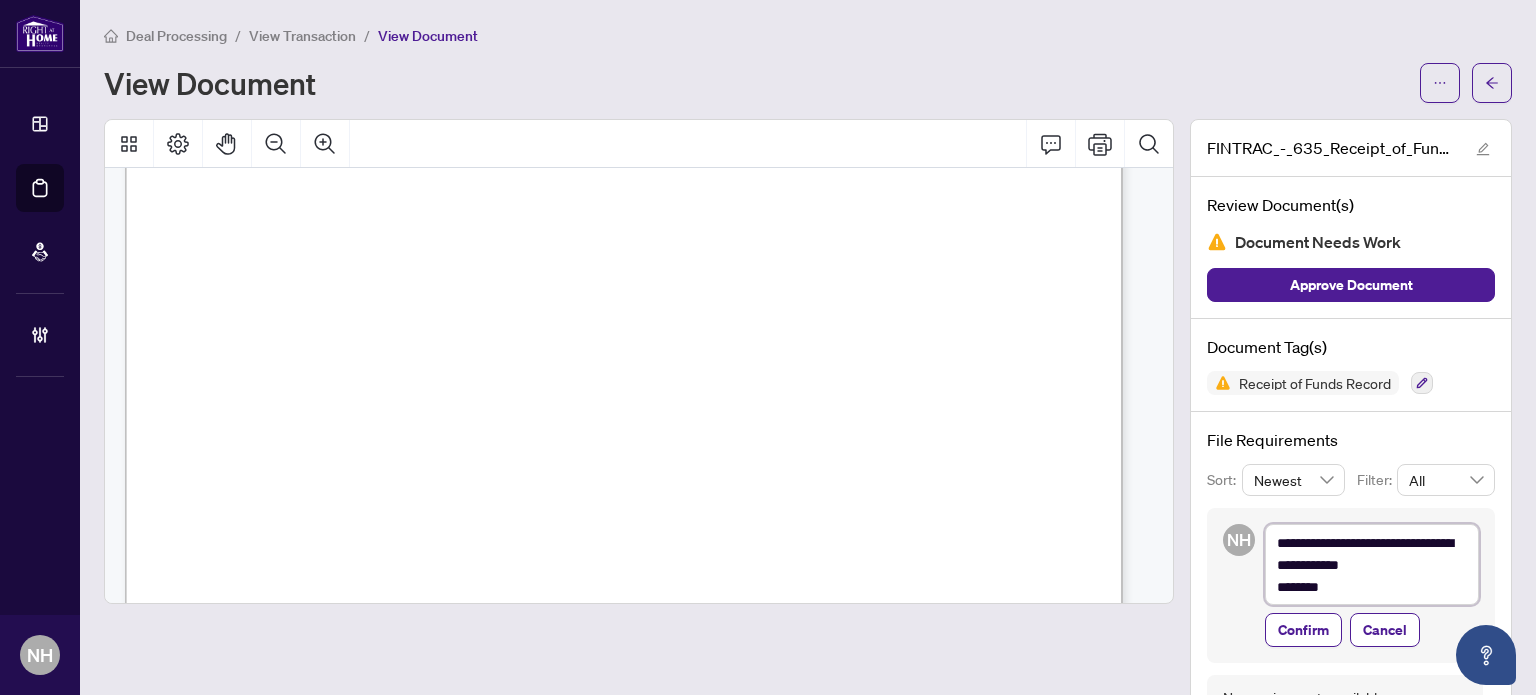 type on "**********" 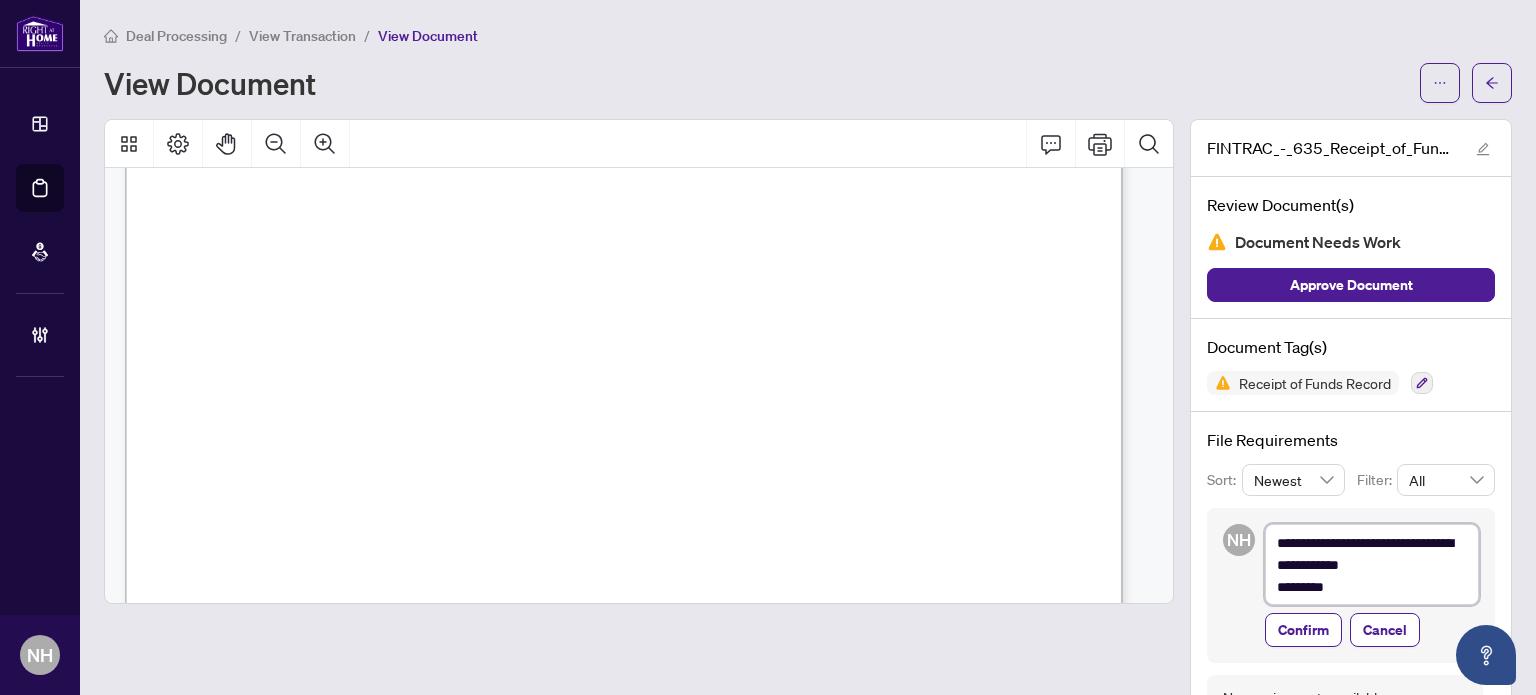 type on "**********" 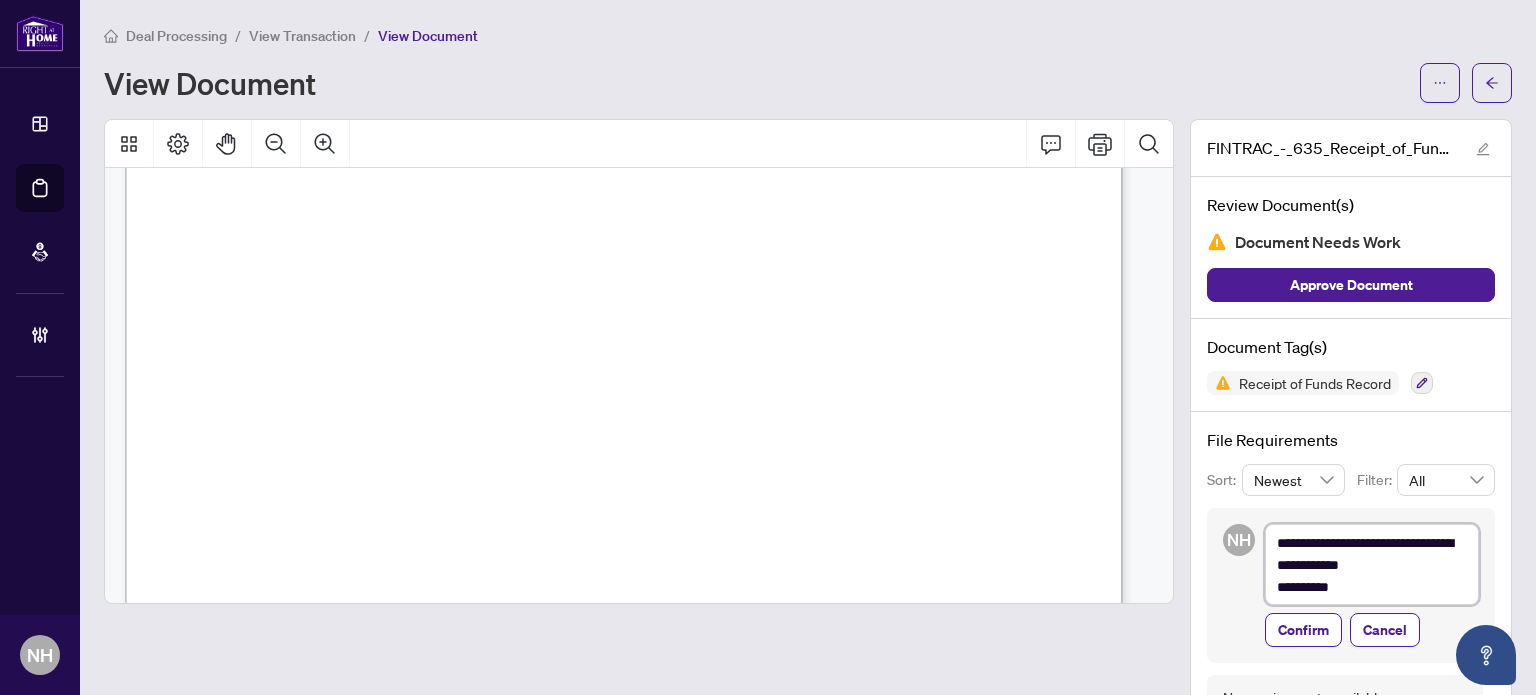 type on "**********" 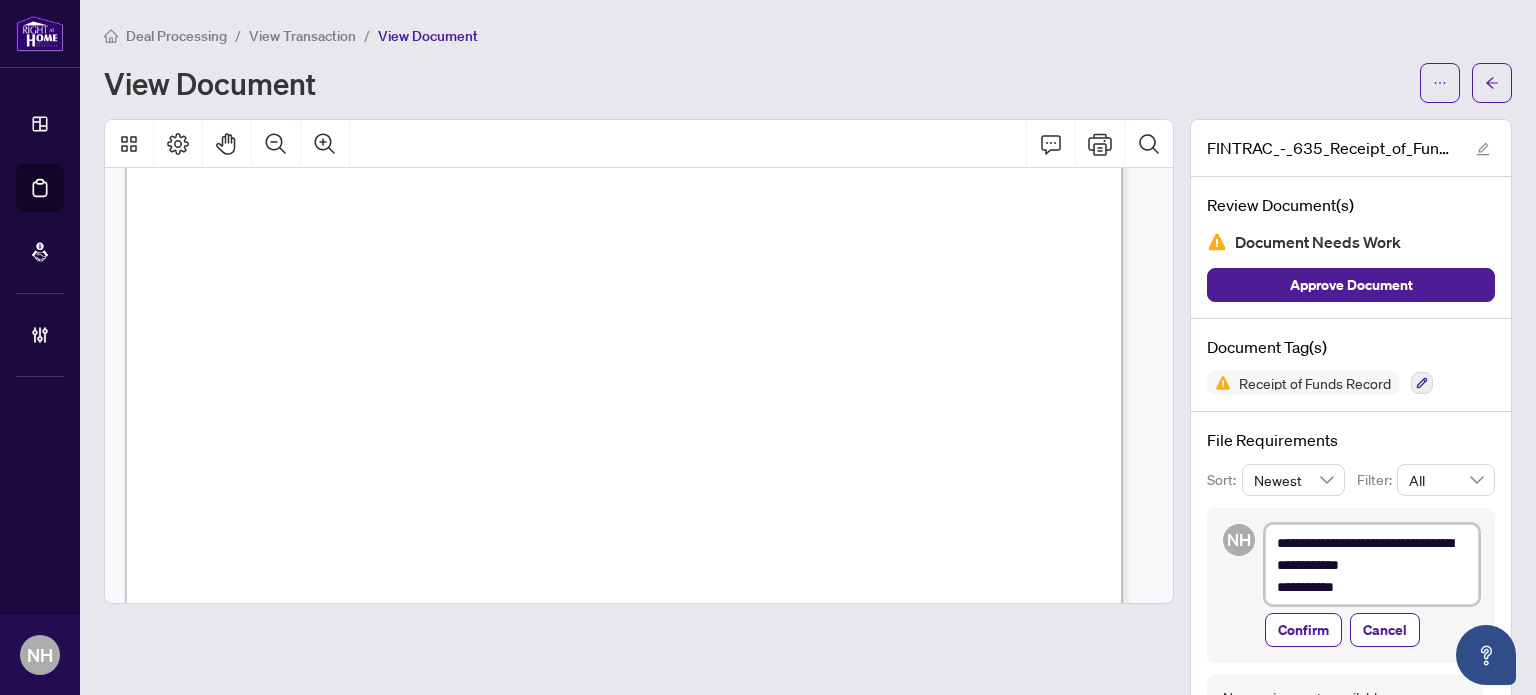 type on "**********" 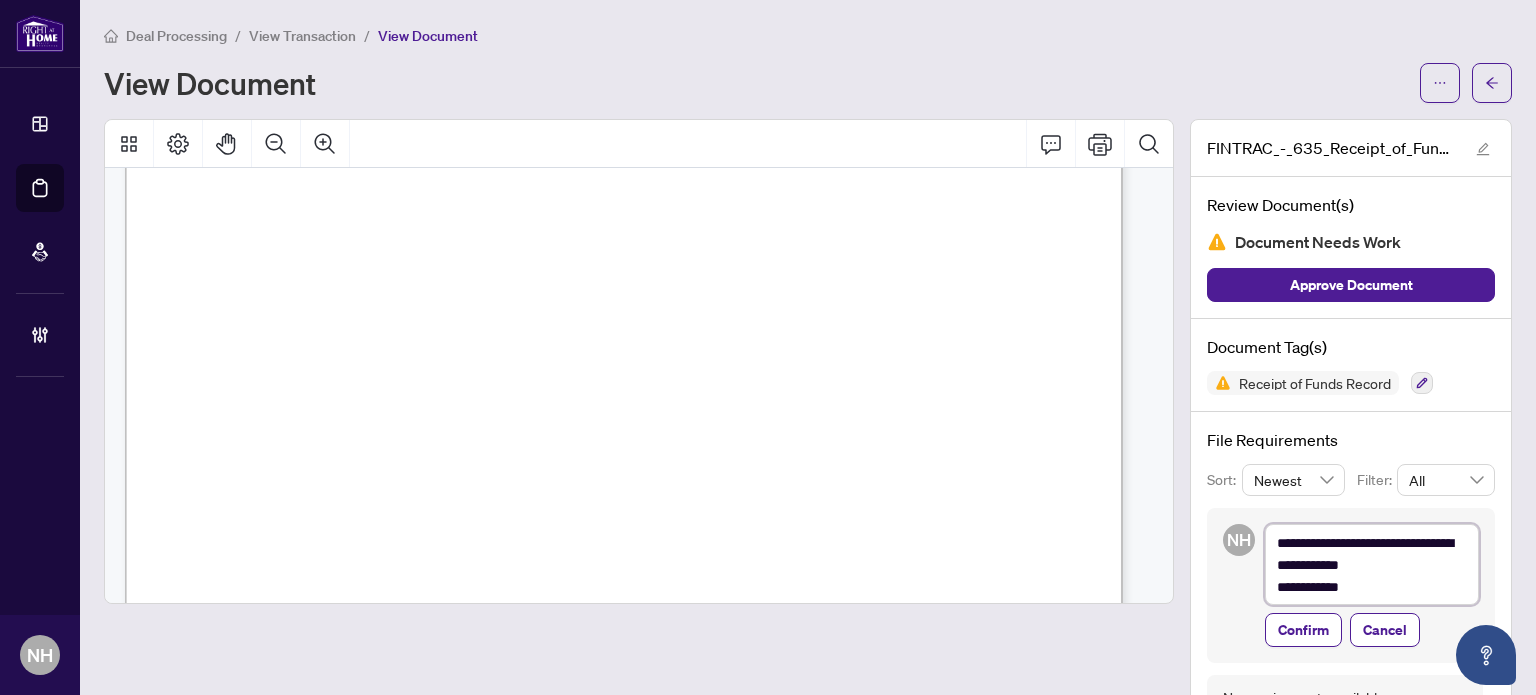 type on "**********" 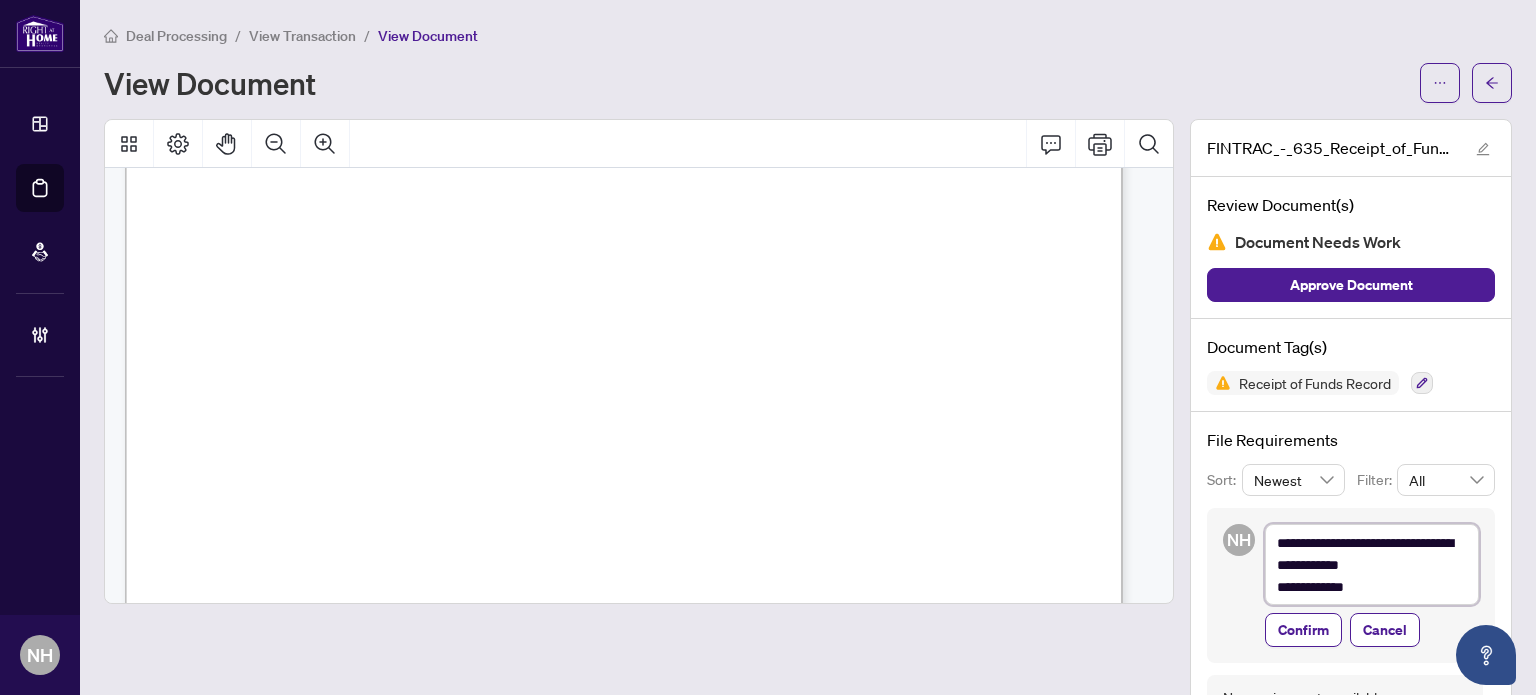 type on "**********" 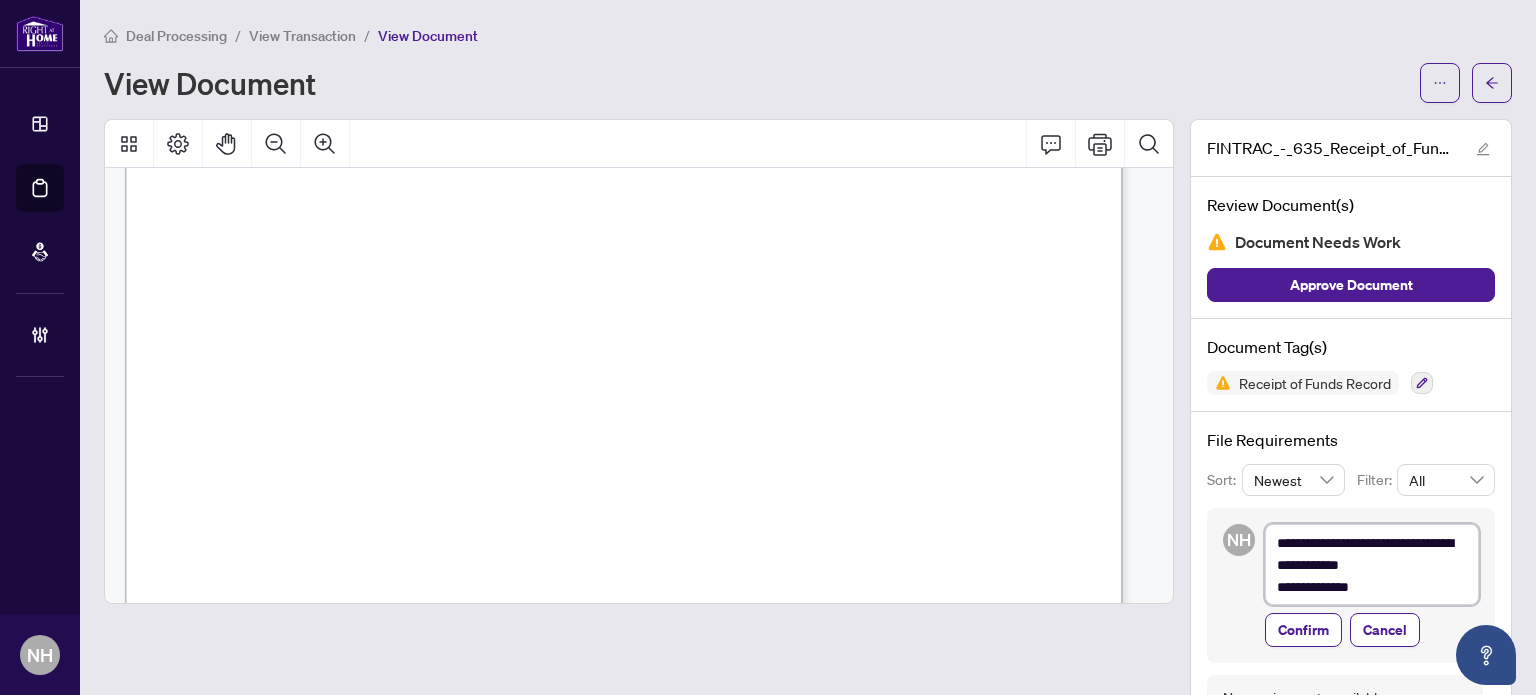 type on "**********" 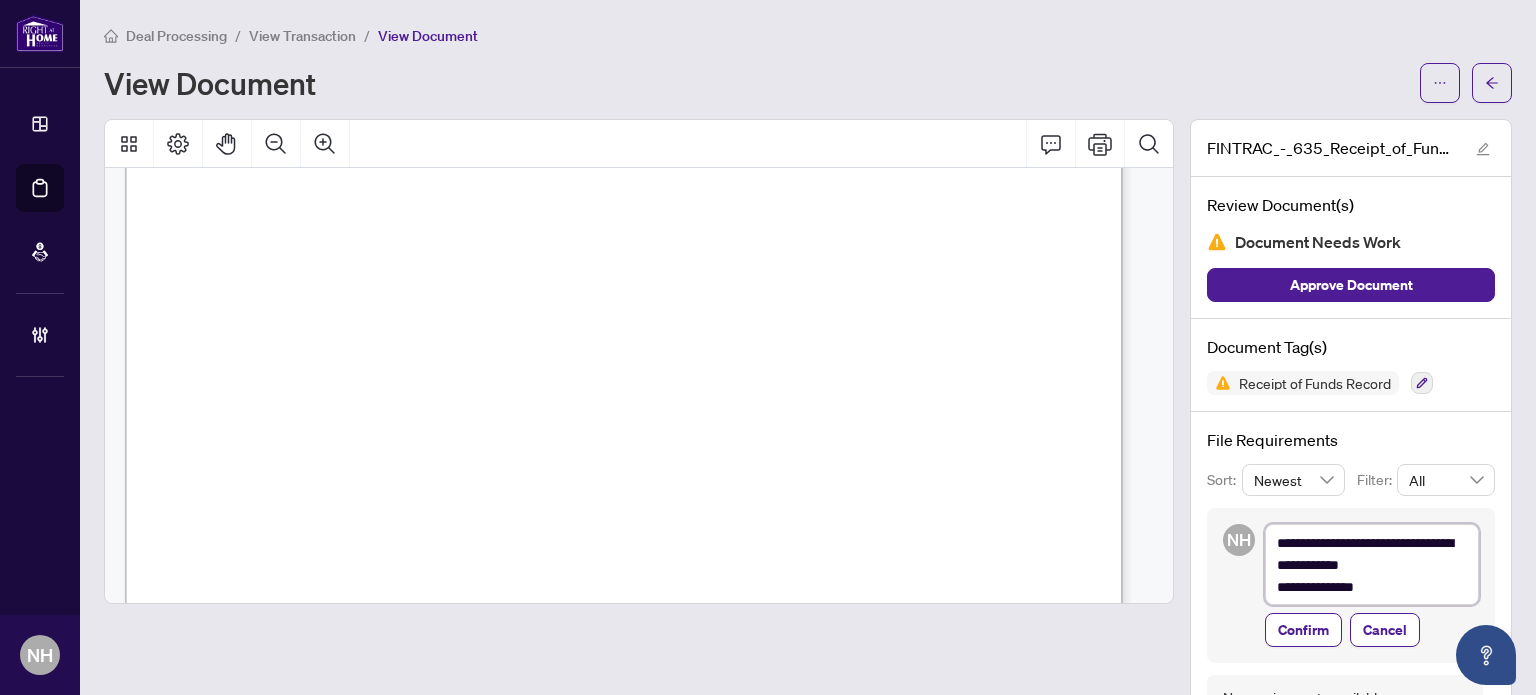 type on "**********" 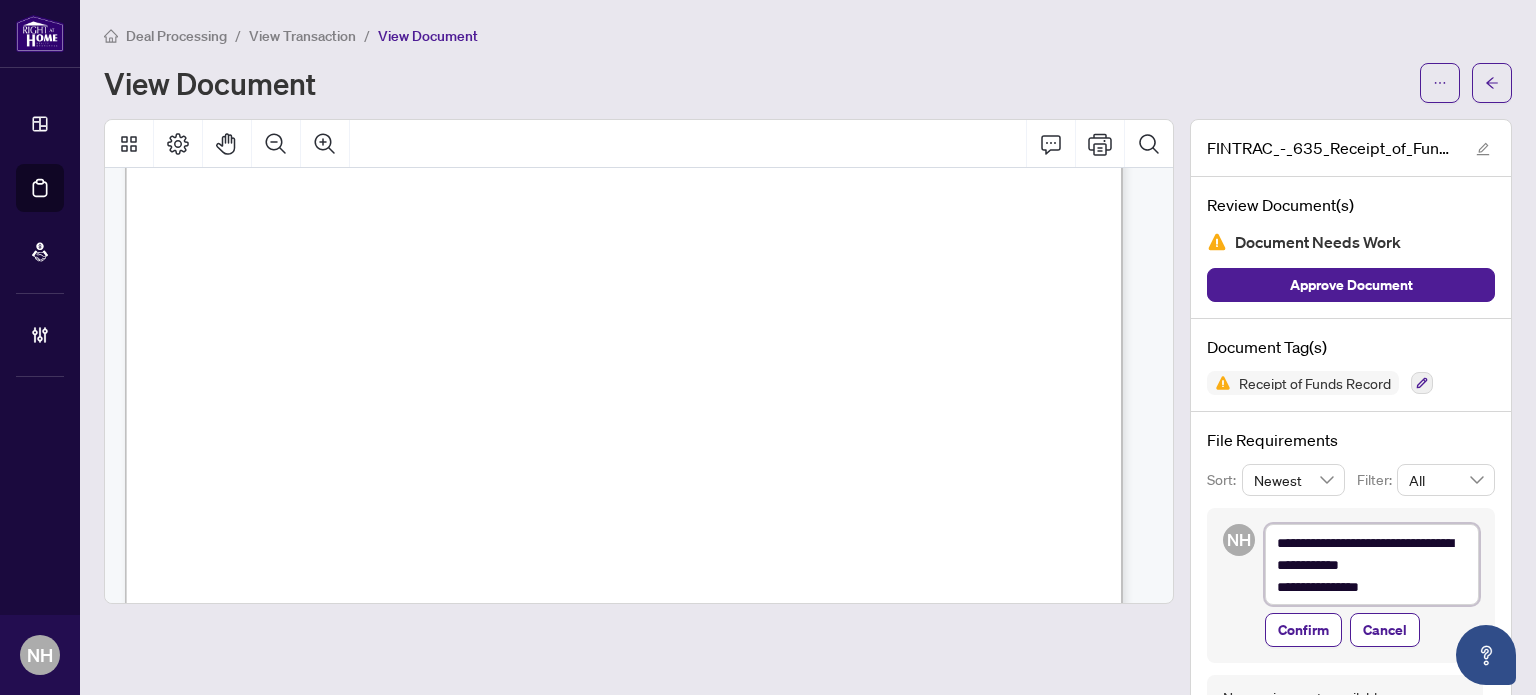 type on "**********" 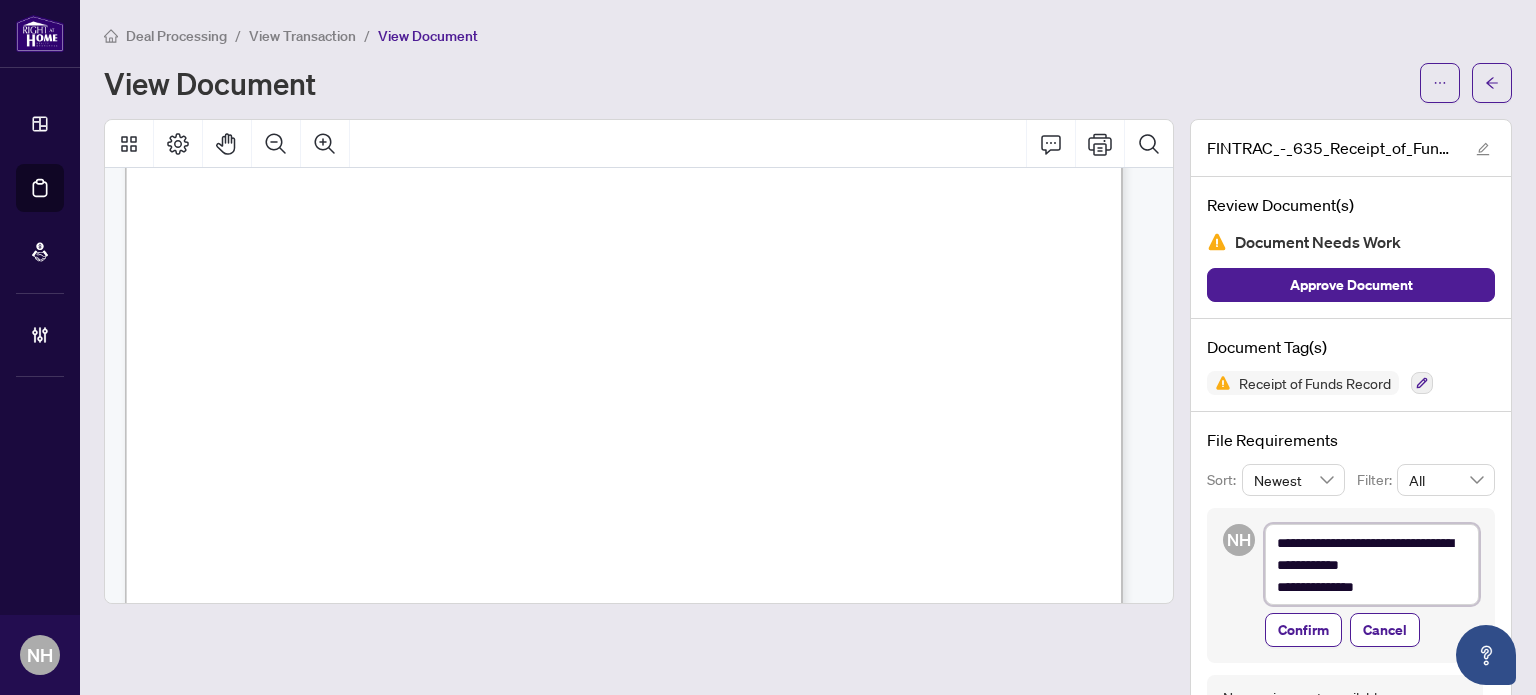 type on "**********" 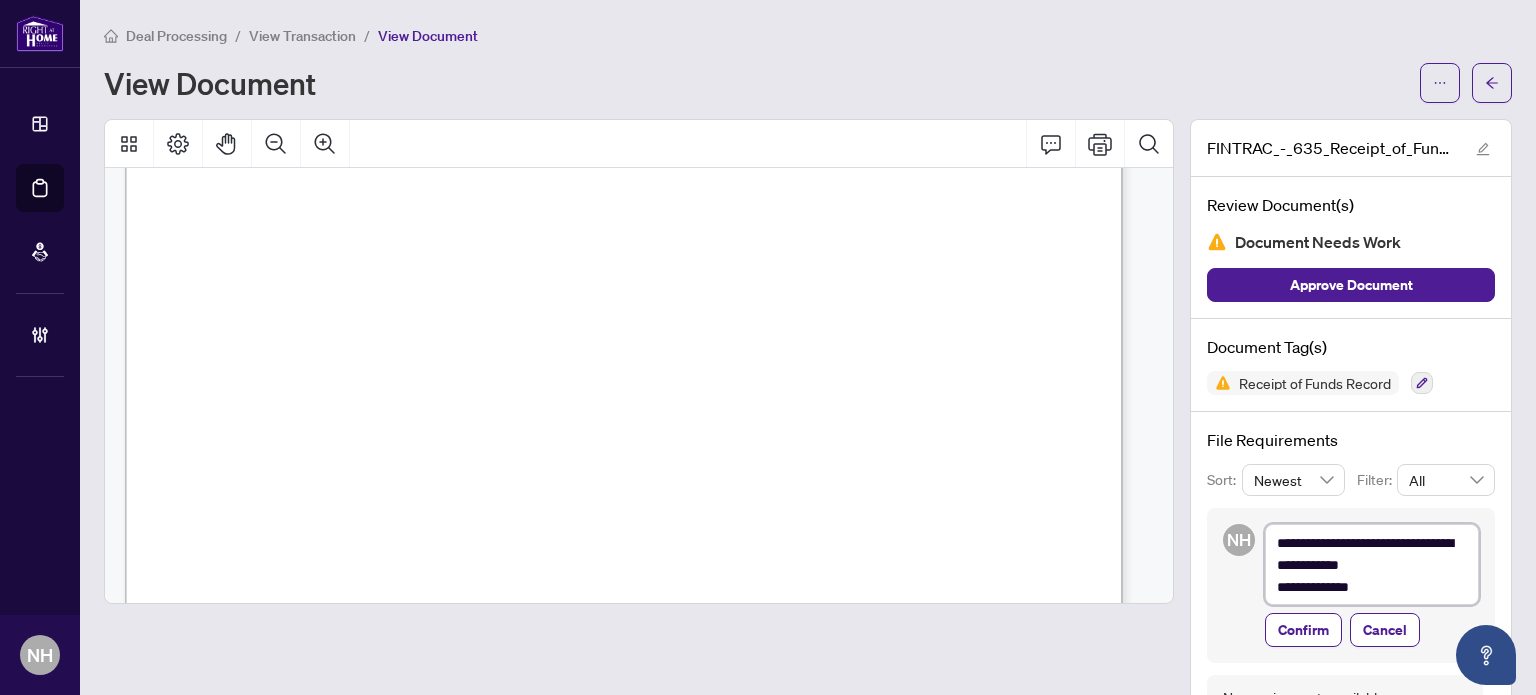 type on "**********" 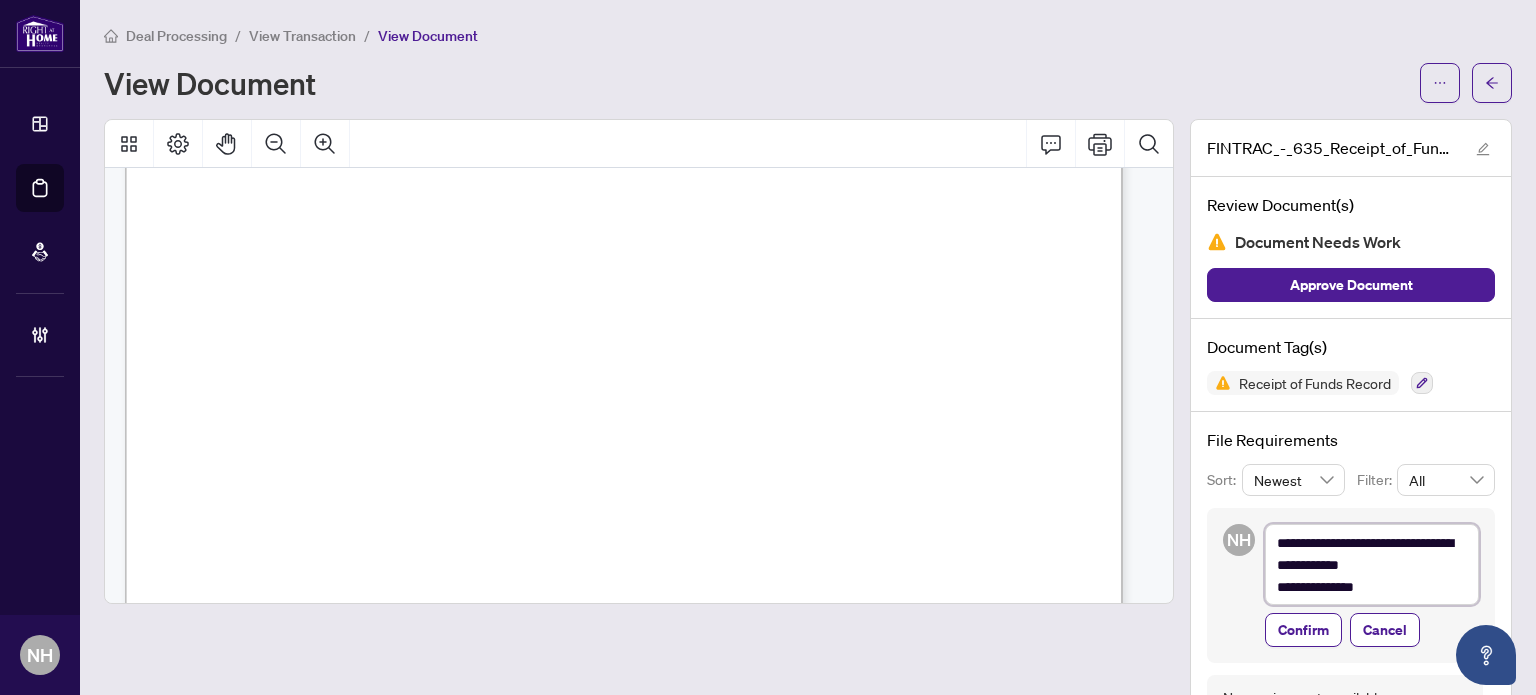 type on "**********" 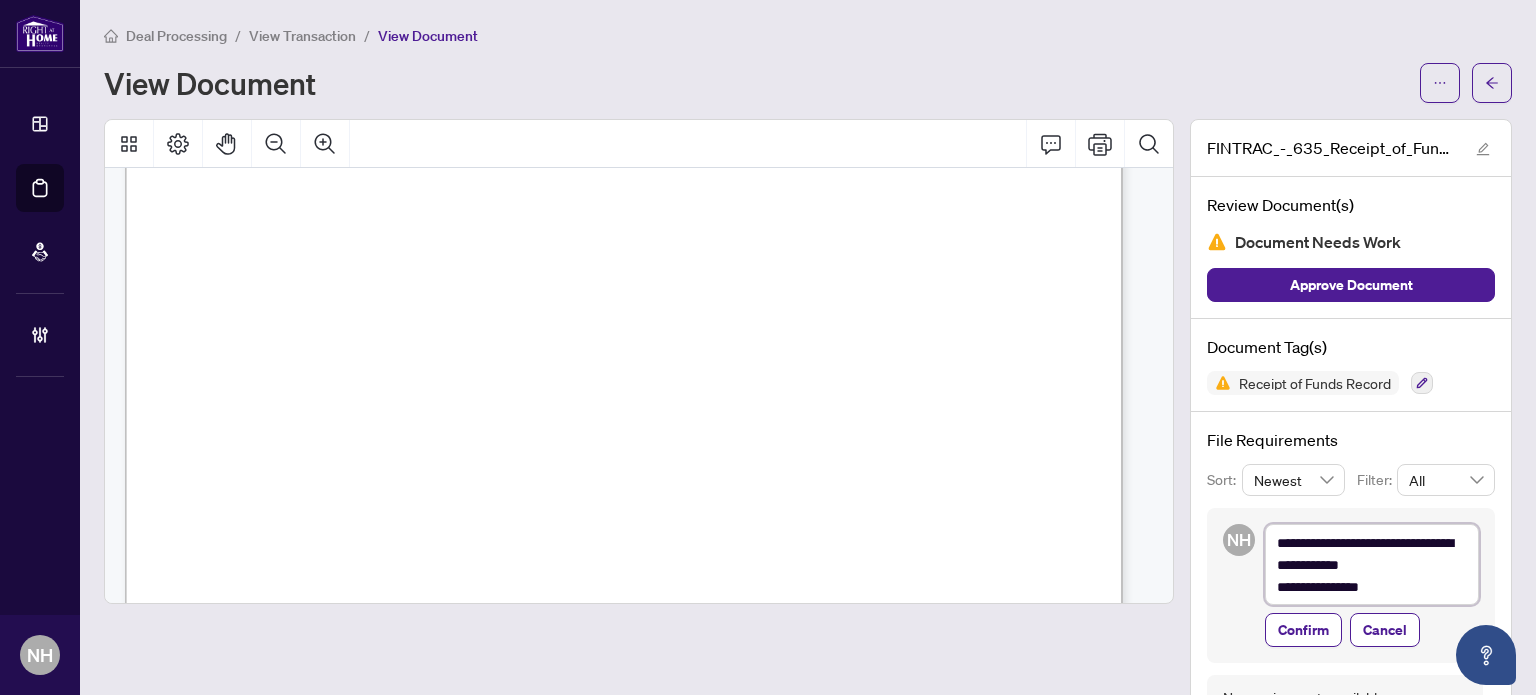 type on "**********" 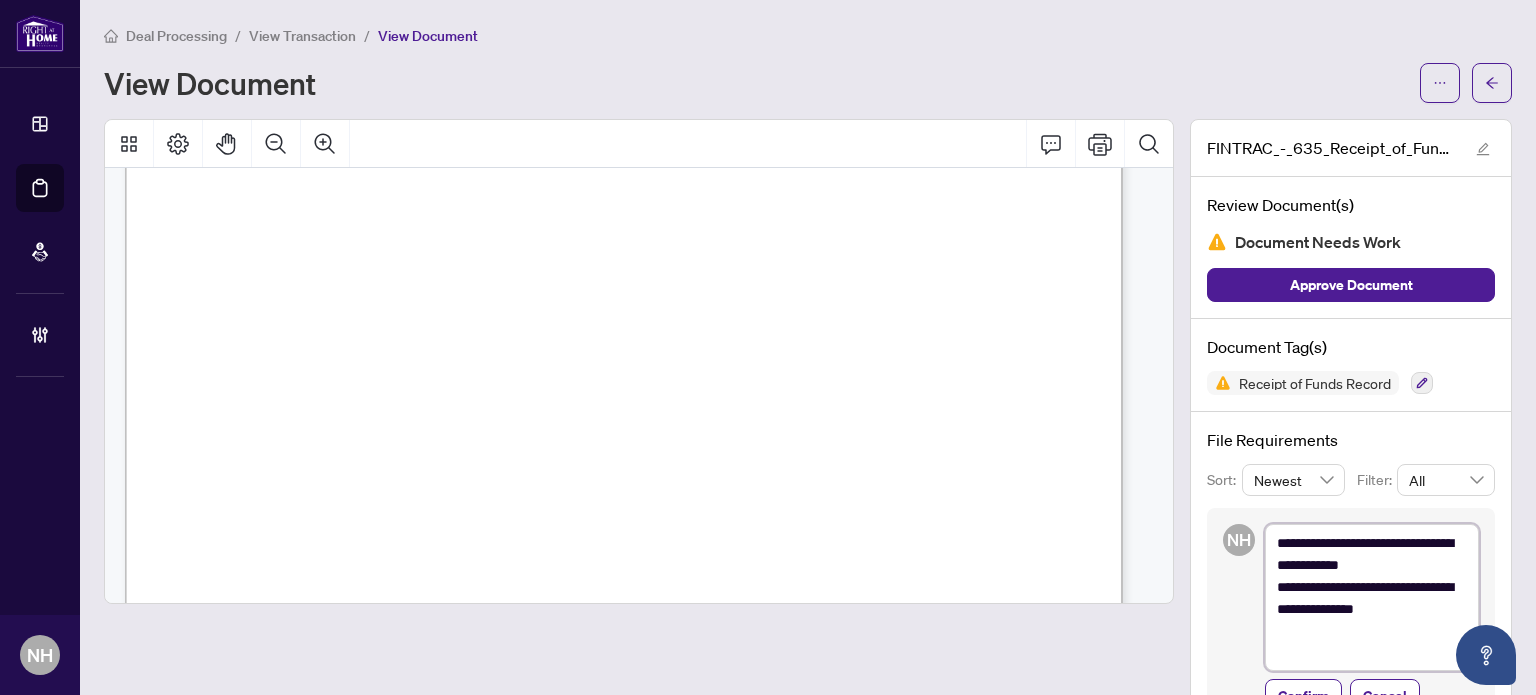 scroll, scrollTop: 0, scrollLeft: 0, axis: both 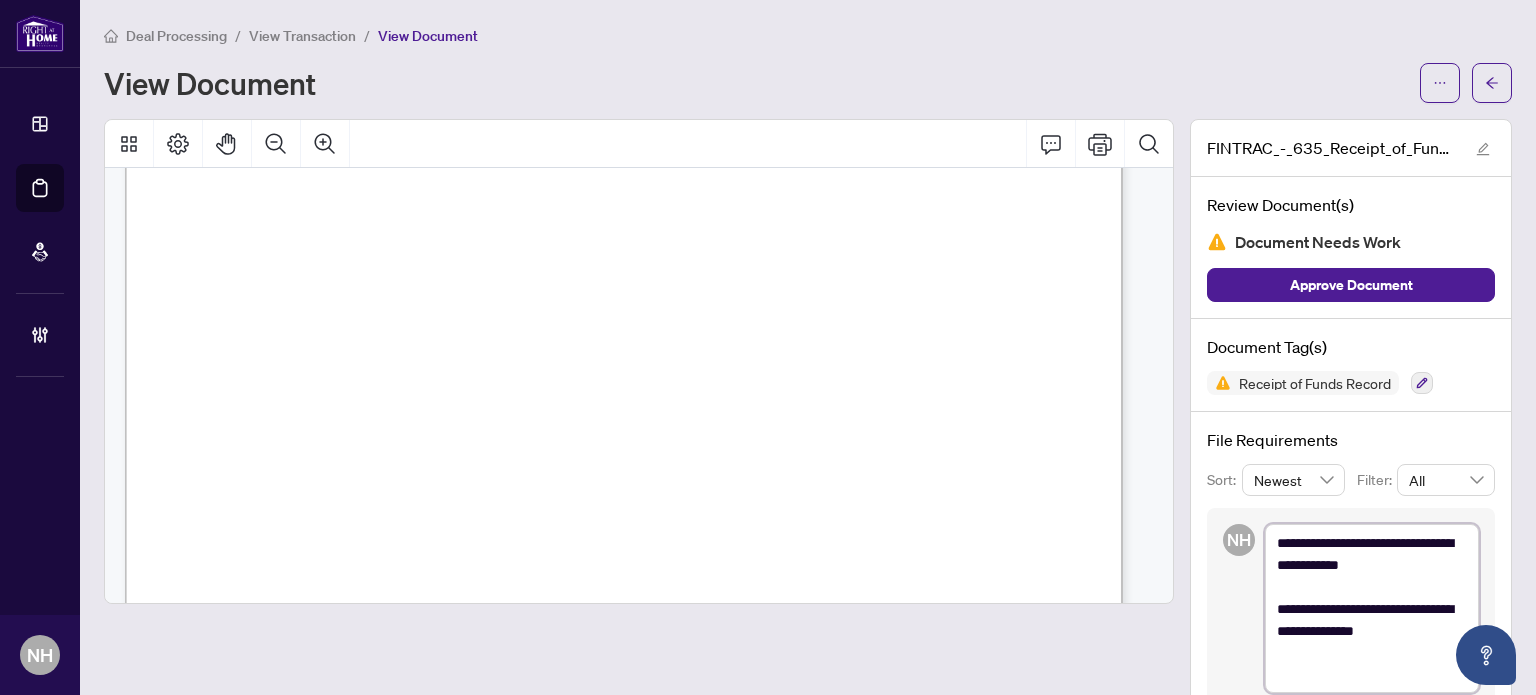 click on "**********" at bounding box center (1372, 609) 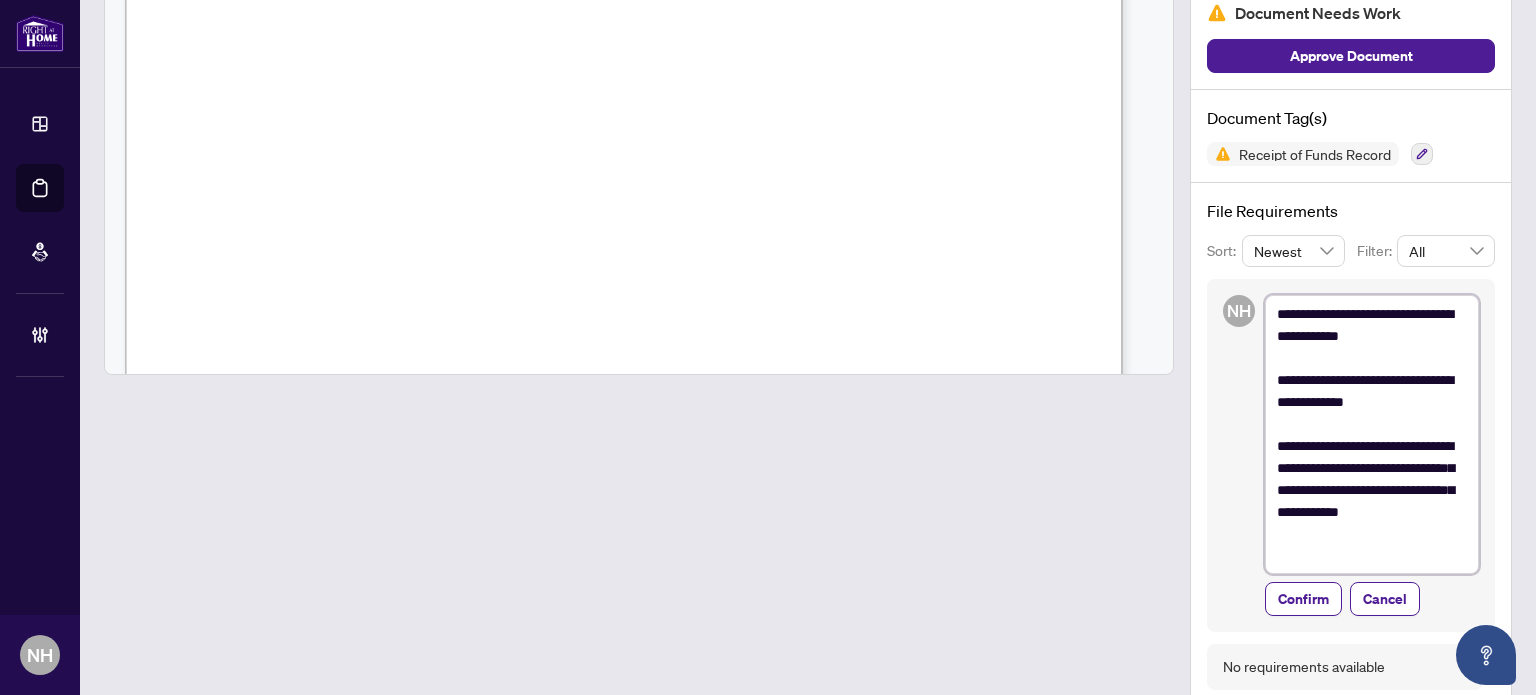 scroll, scrollTop: 261, scrollLeft: 0, axis: vertical 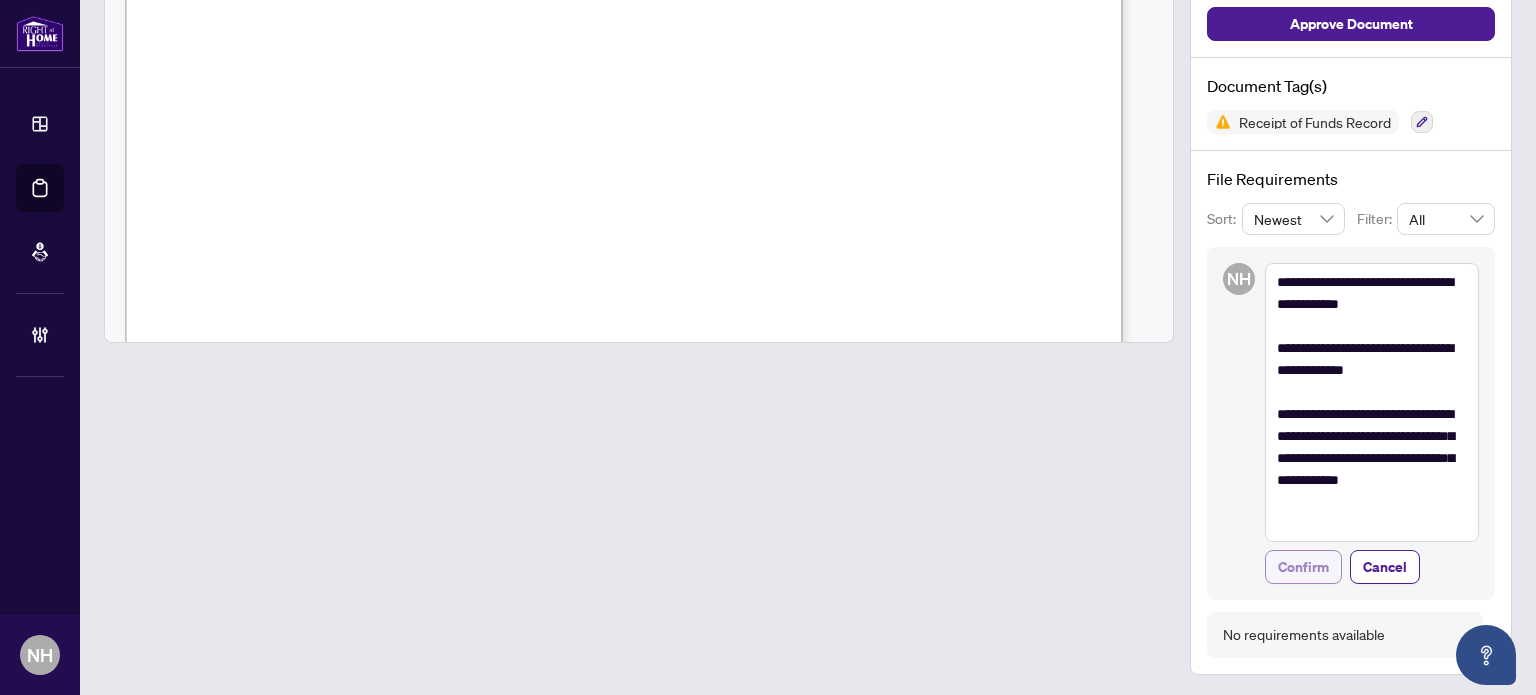 click on "Confirm" at bounding box center [1303, 567] 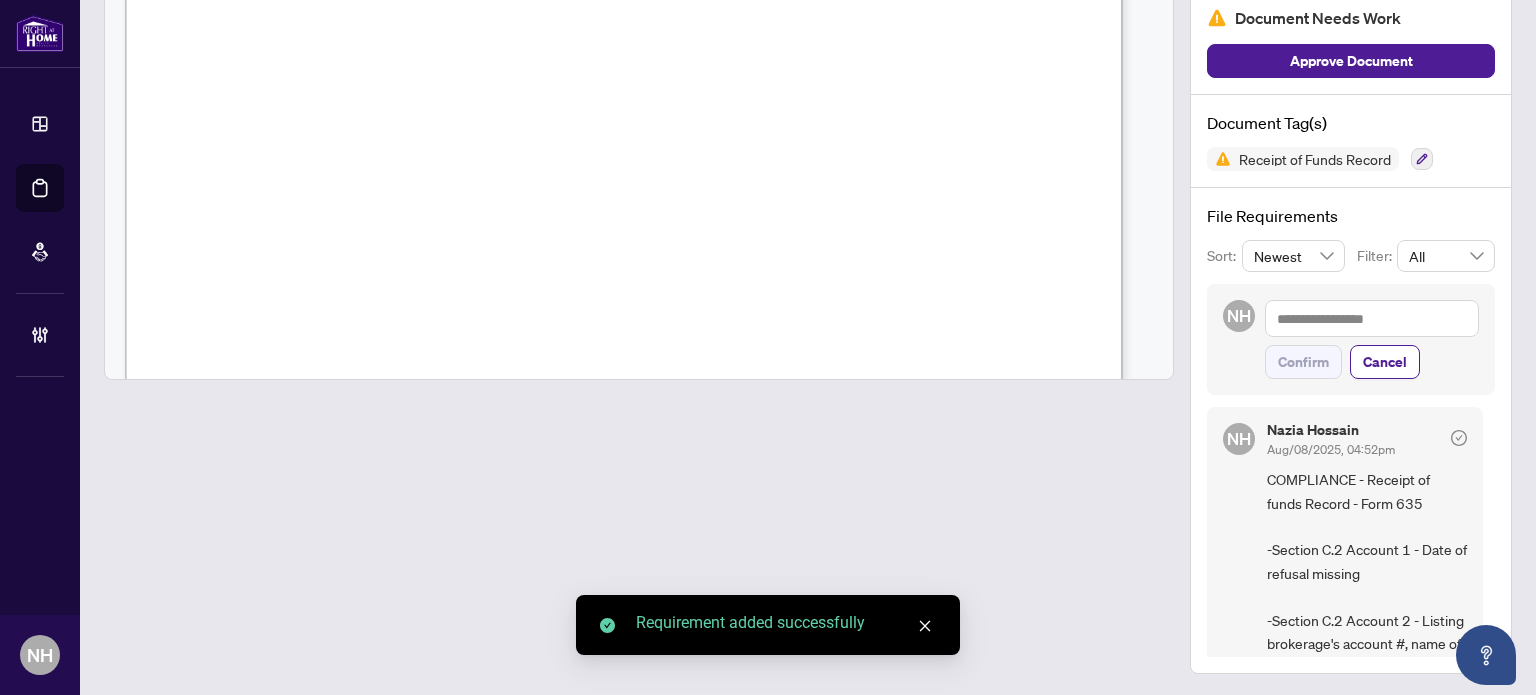 scroll, scrollTop: 0, scrollLeft: 0, axis: both 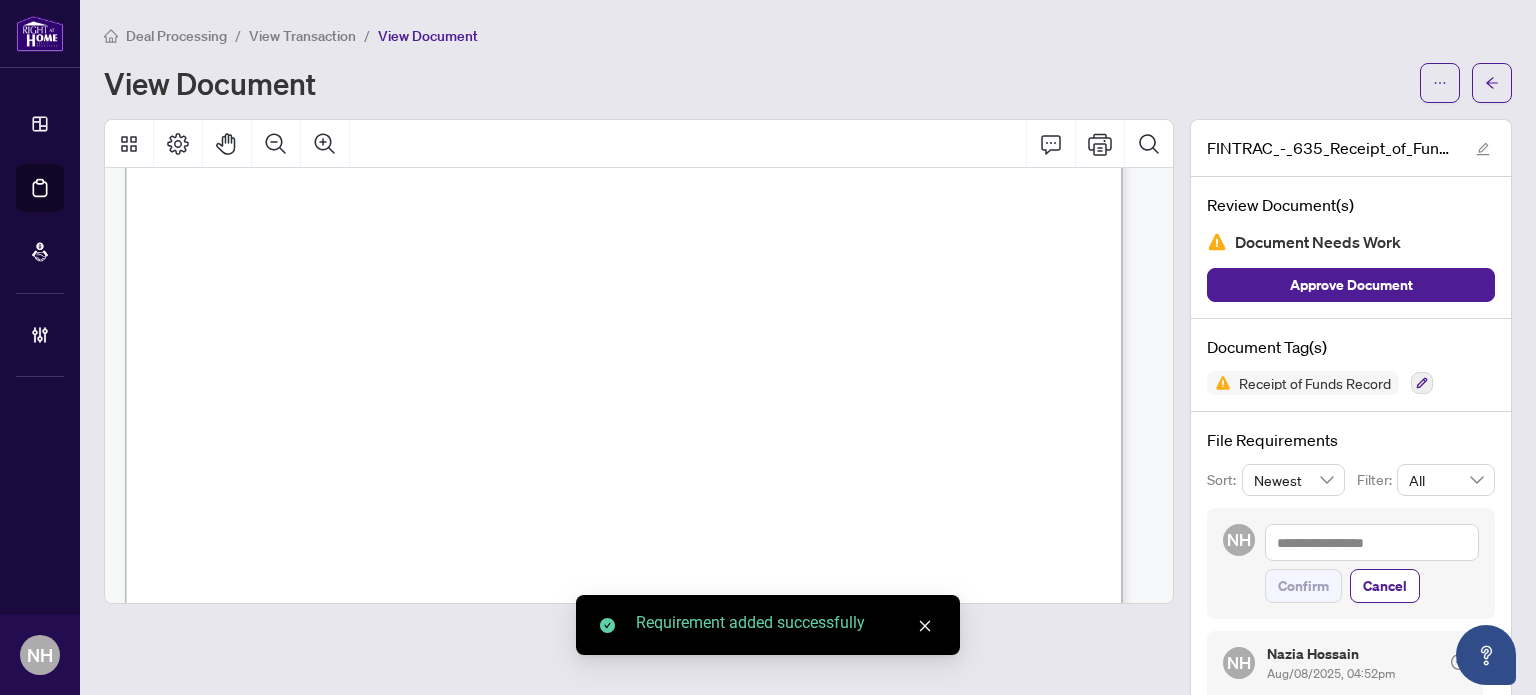 click on "View Transaction" at bounding box center [302, 36] 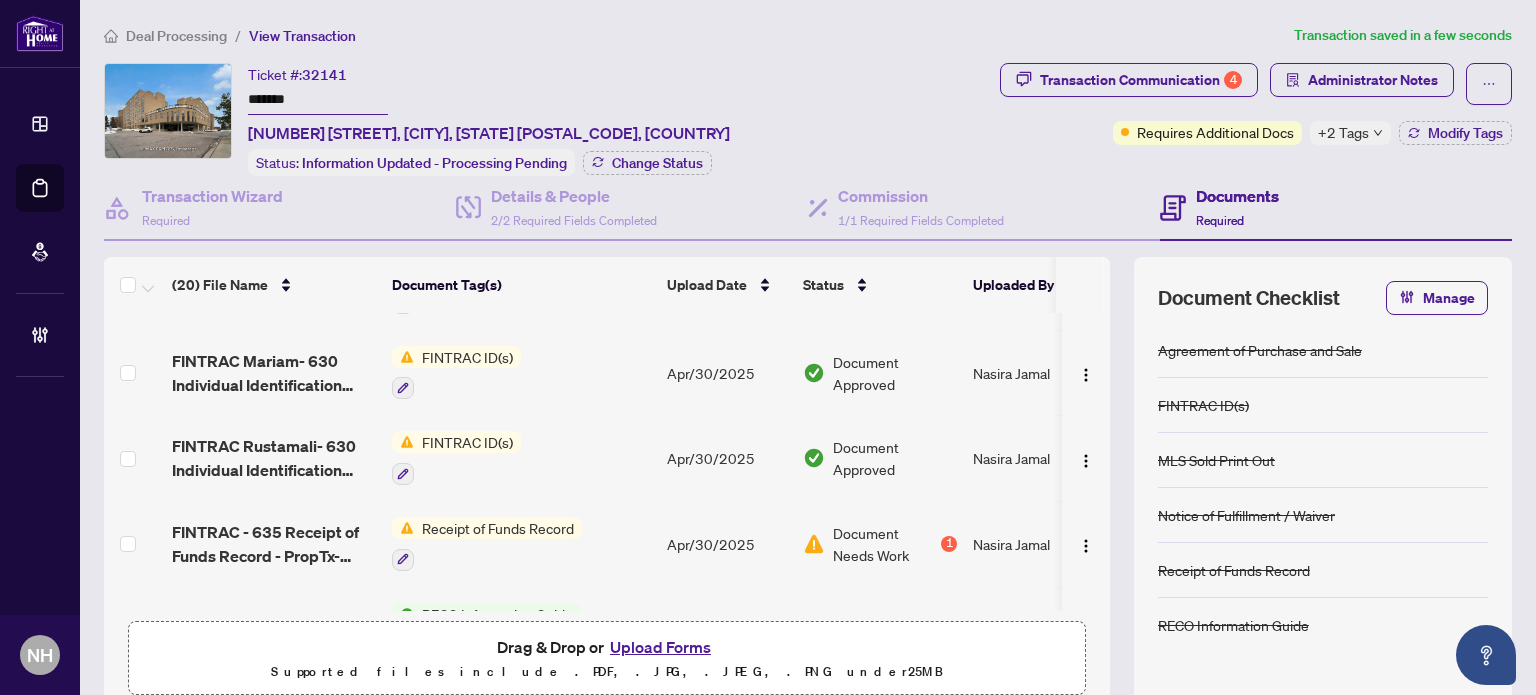 scroll, scrollTop: 600, scrollLeft: 0, axis: vertical 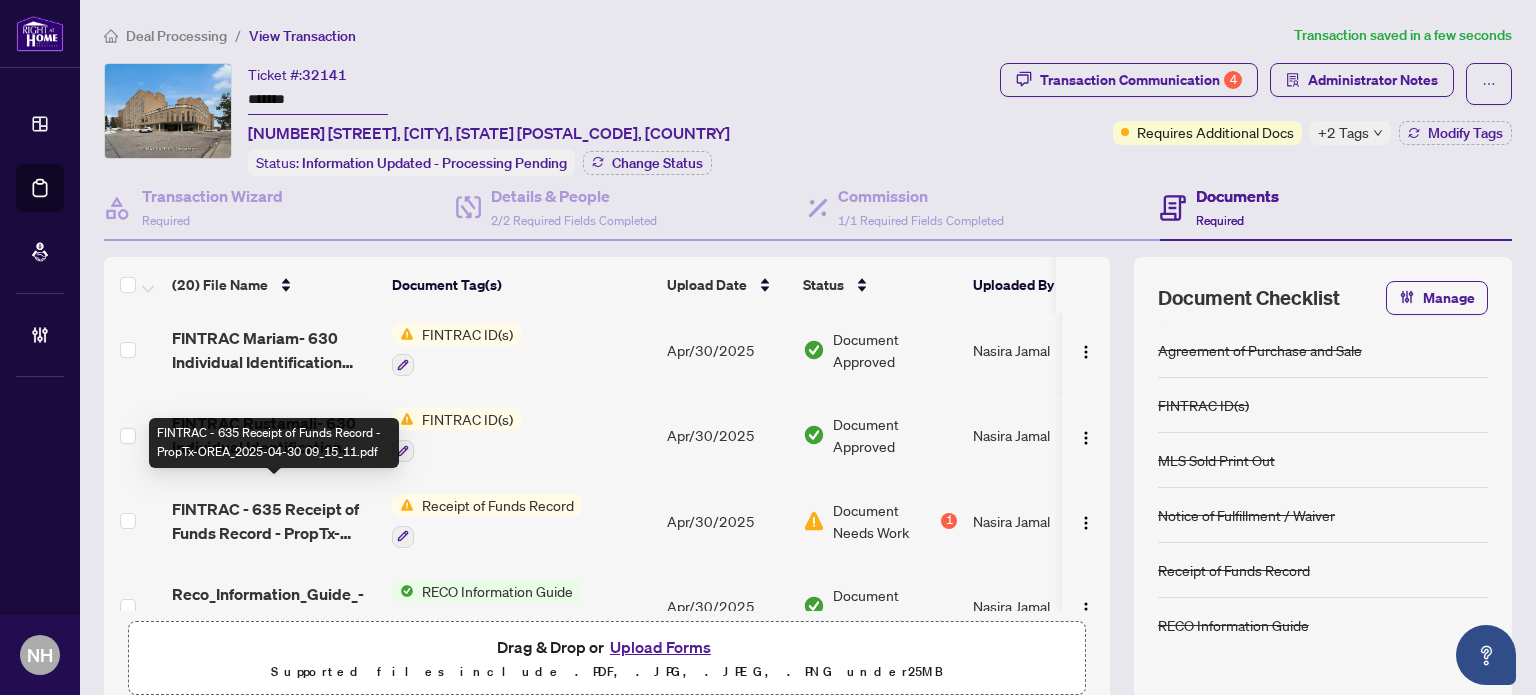 click on "FINTRAC - 635 Receipt of Funds Record - PropTx-OREA_2025-04-30 09_15_11.pdf" at bounding box center (274, 521) 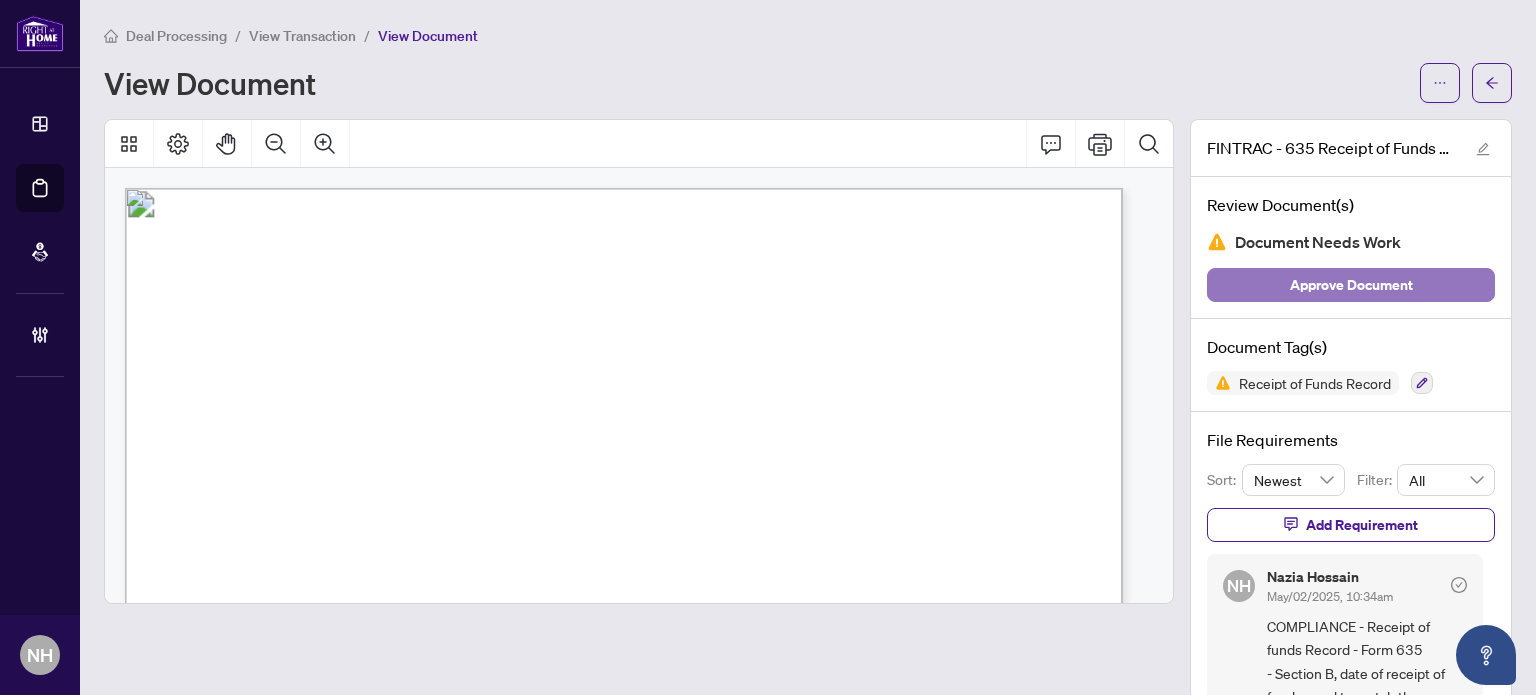 click on "Approve Document" at bounding box center [1351, 285] 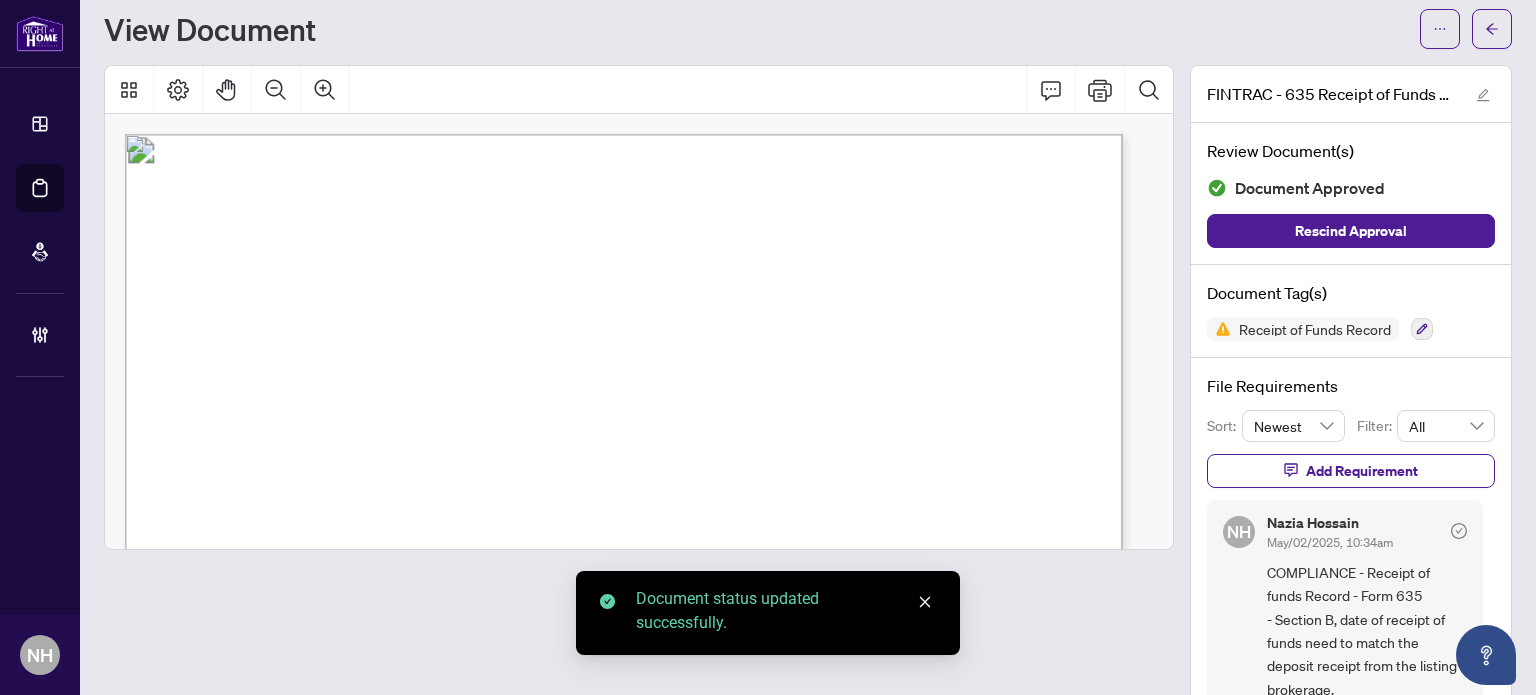 scroll, scrollTop: 100, scrollLeft: 0, axis: vertical 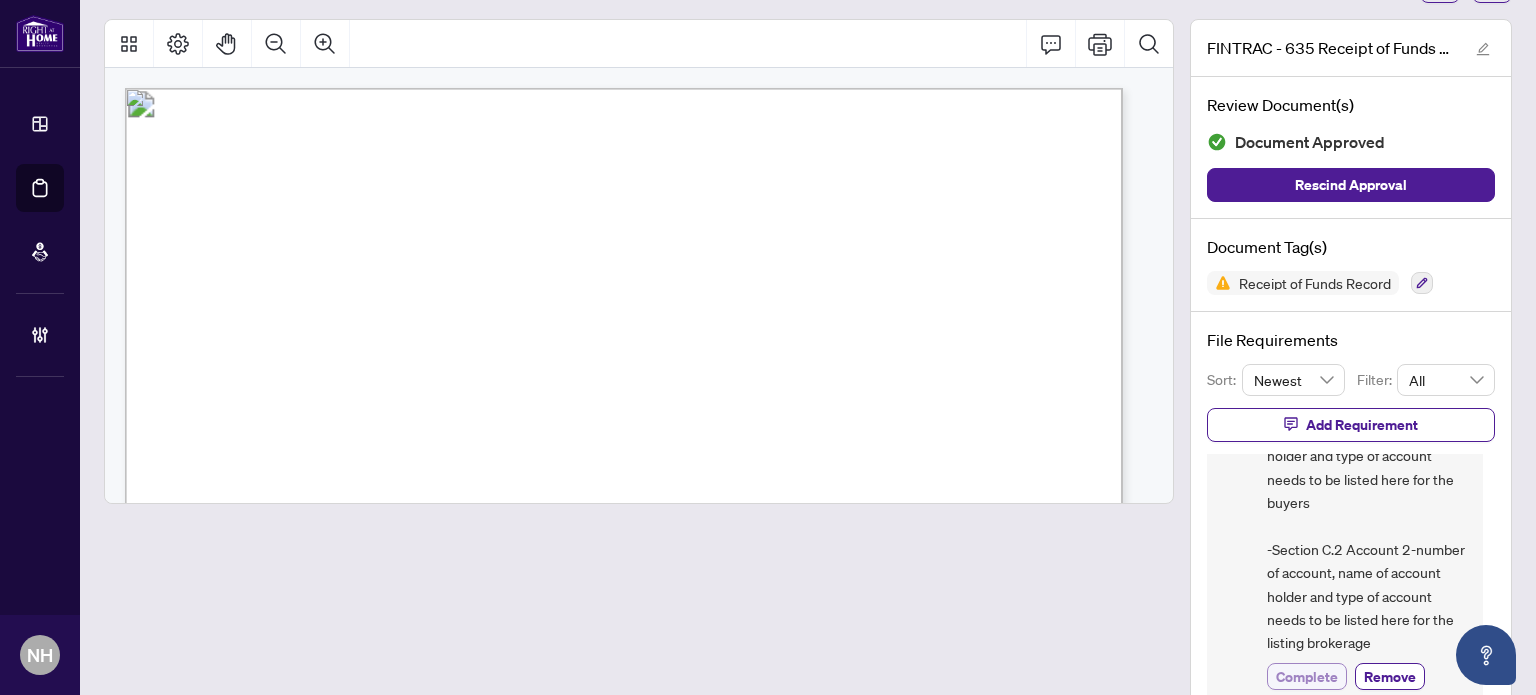 click on "Complete" at bounding box center (1307, 676) 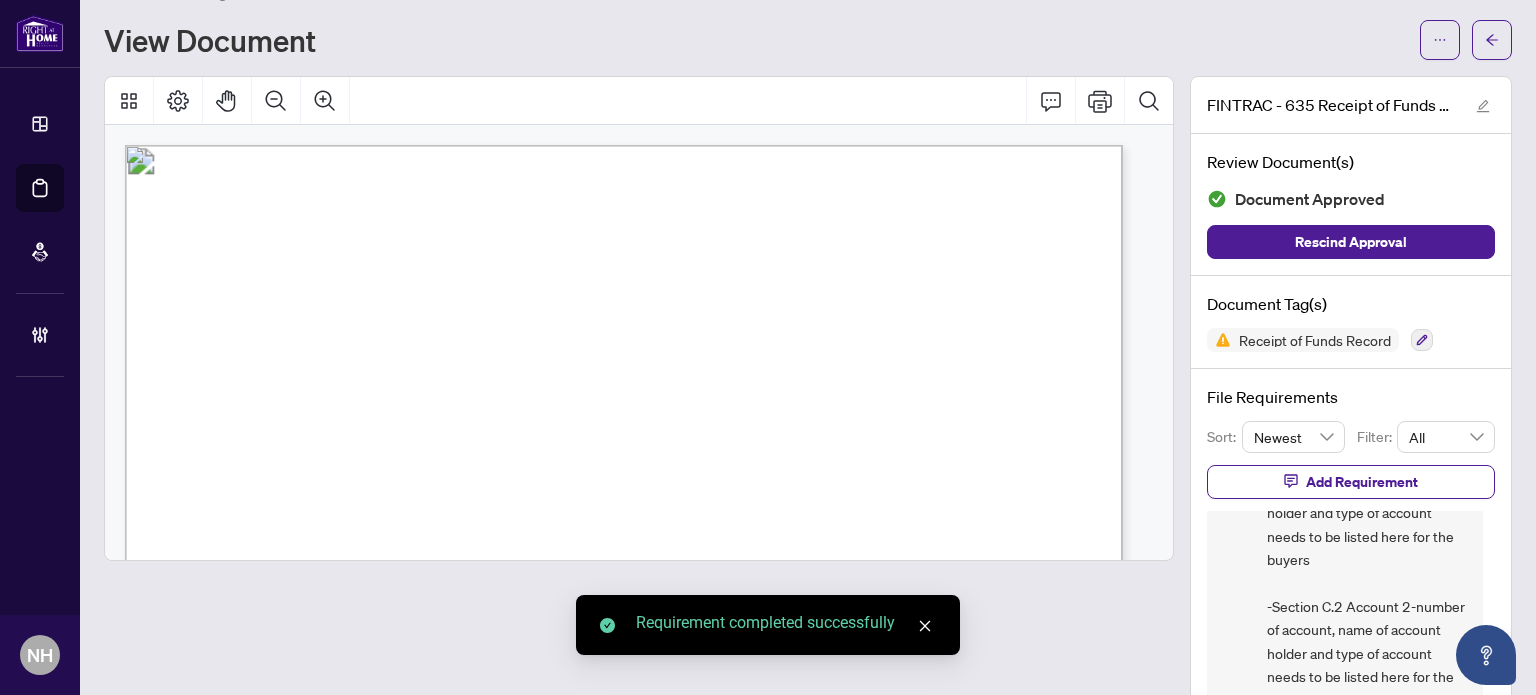 scroll, scrollTop: 0, scrollLeft: 0, axis: both 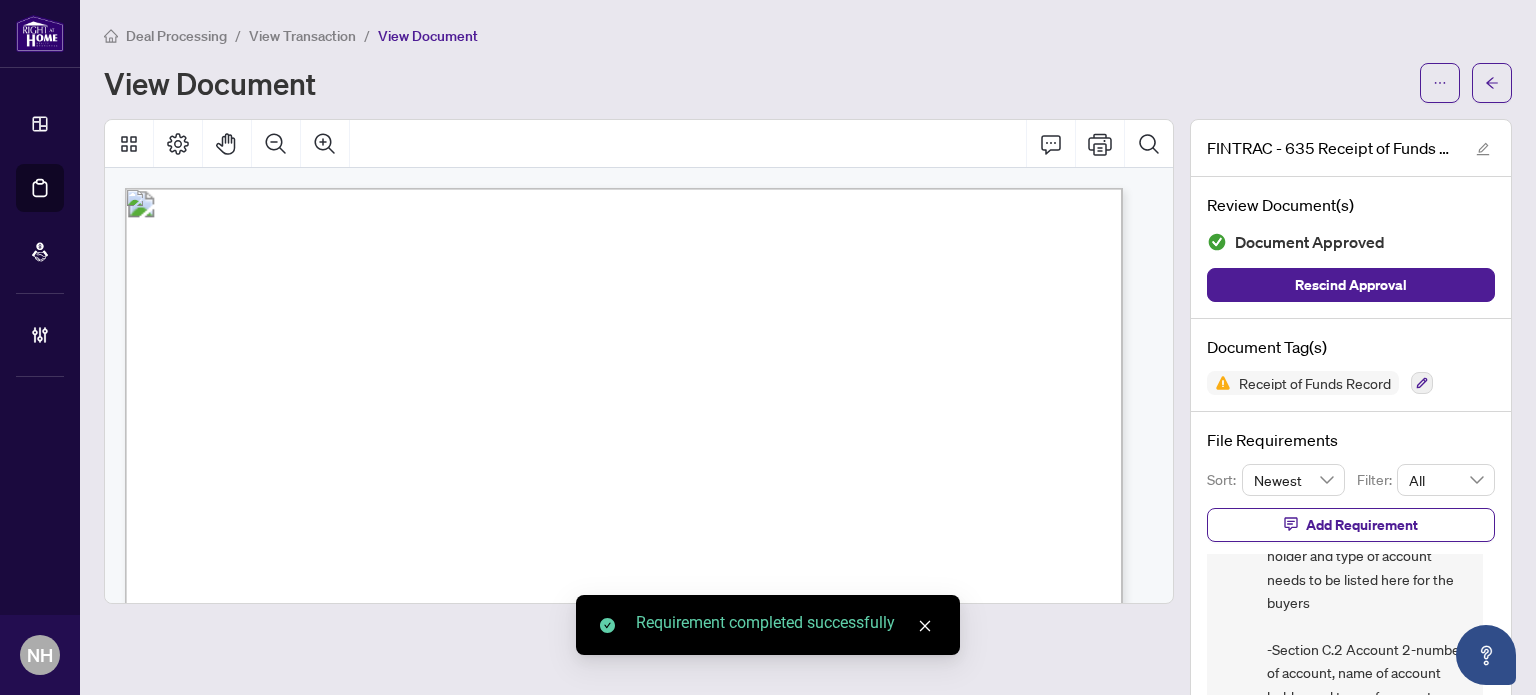 click on "View Transaction" at bounding box center [302, 36] 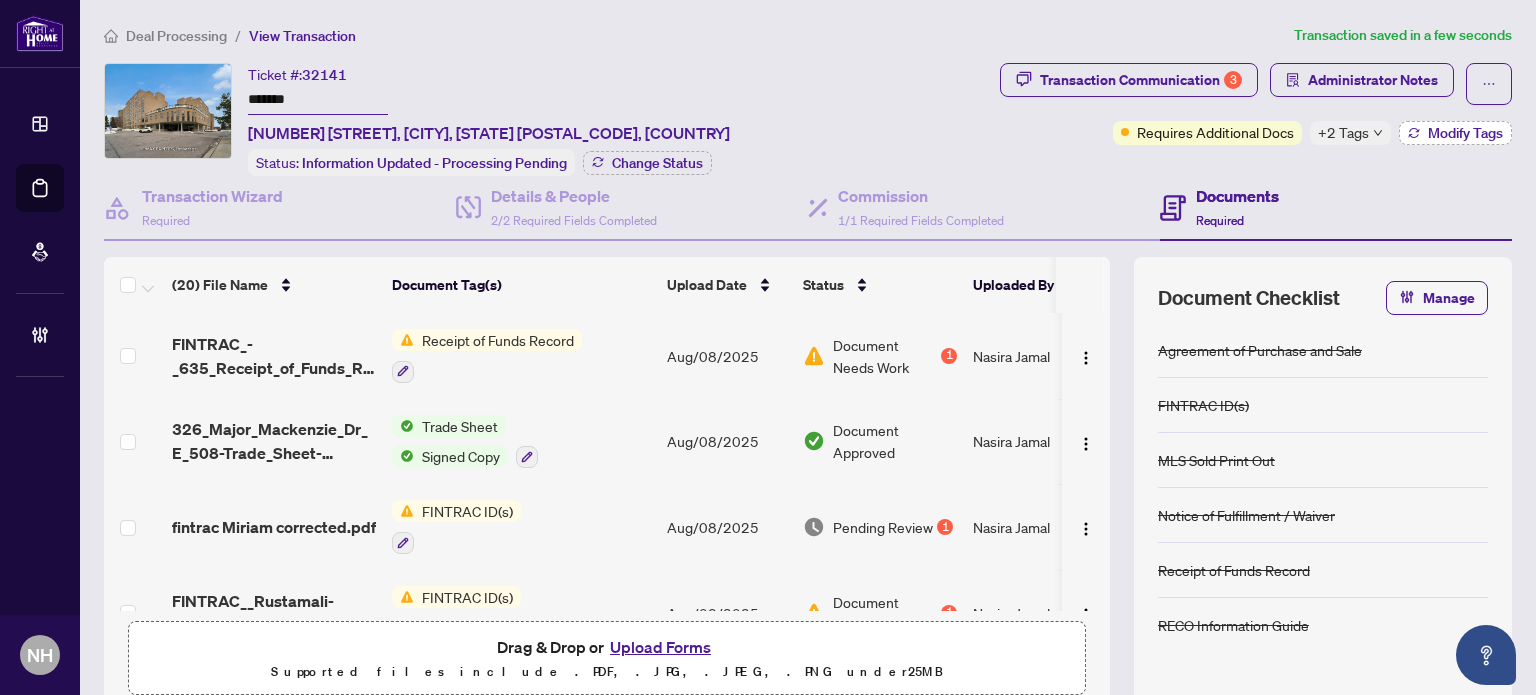 click on "Modify Tags" at bounding box center [1465, 133] 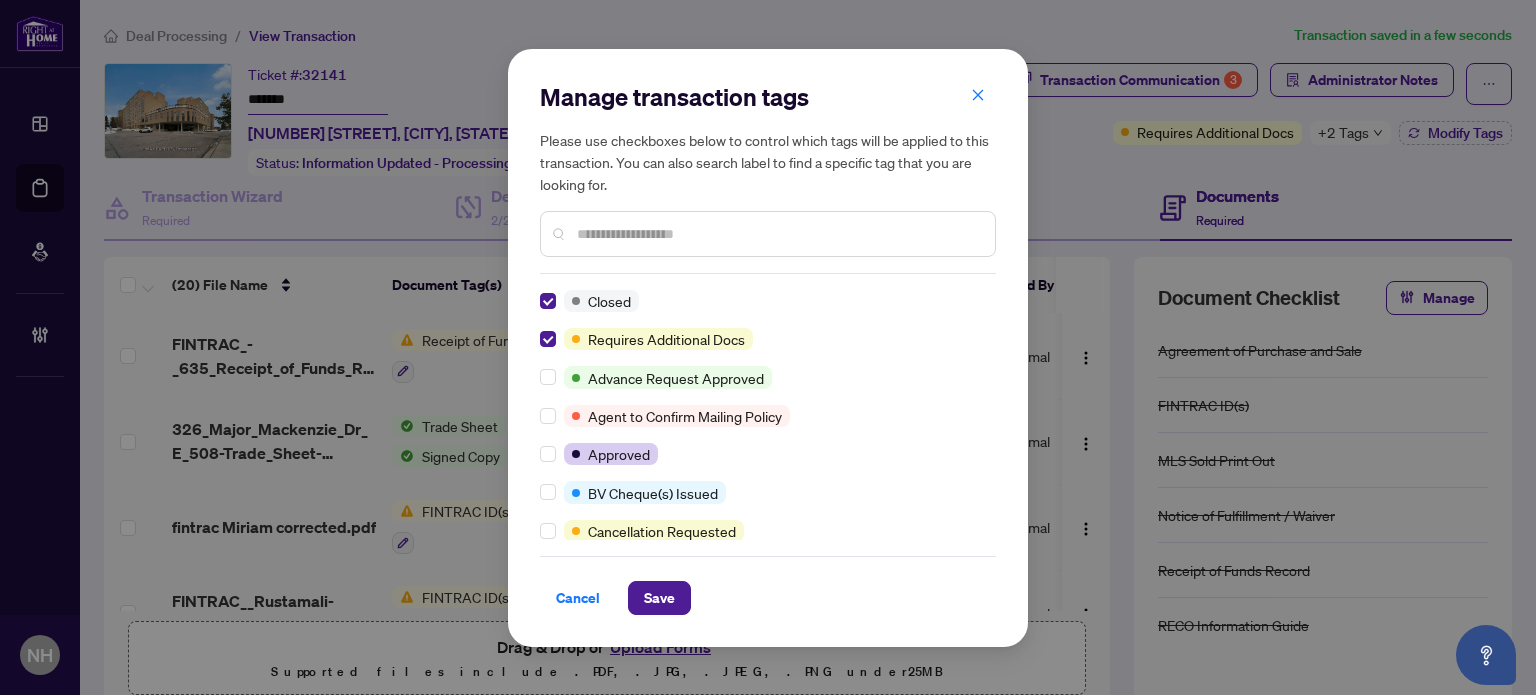 scroll, scrollTop: 0, scrollLeft: 0, axis: both 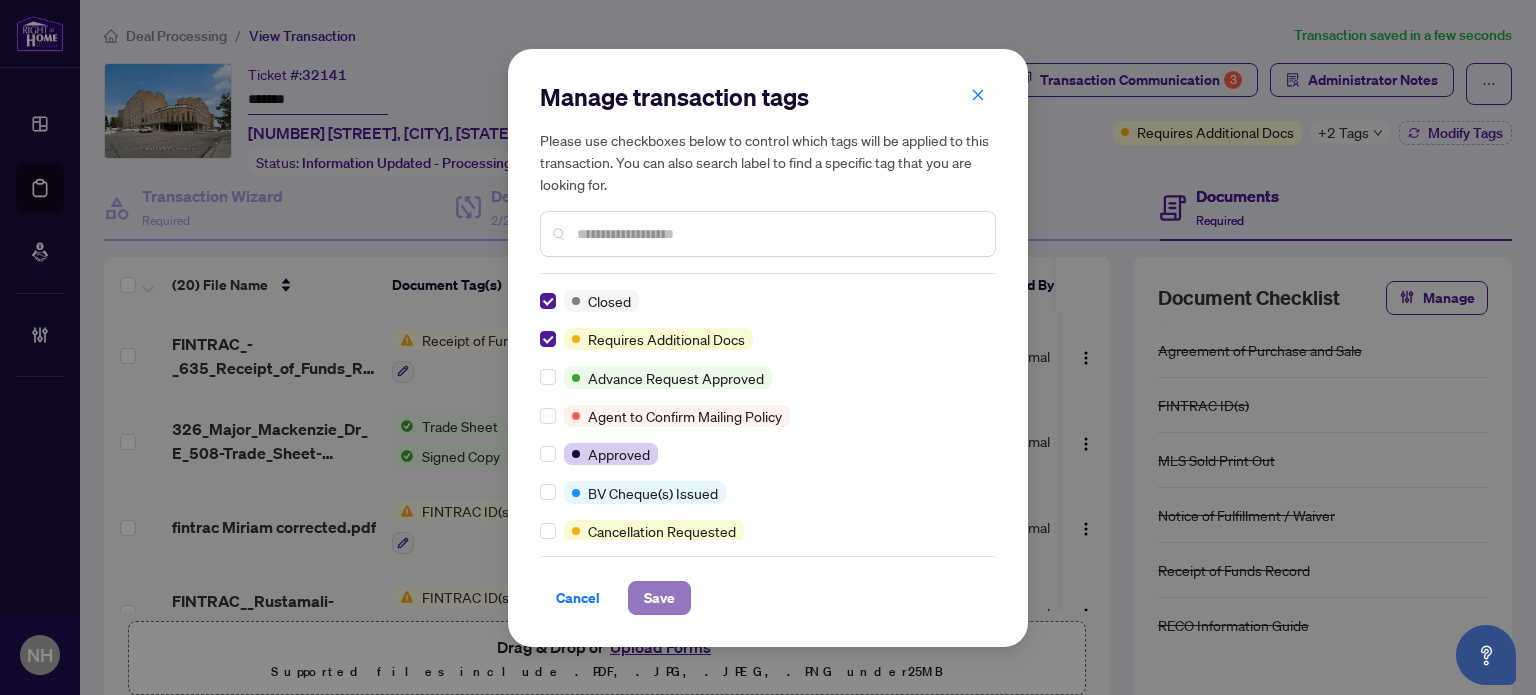 click on "Save" at bounding box center (659, 598) 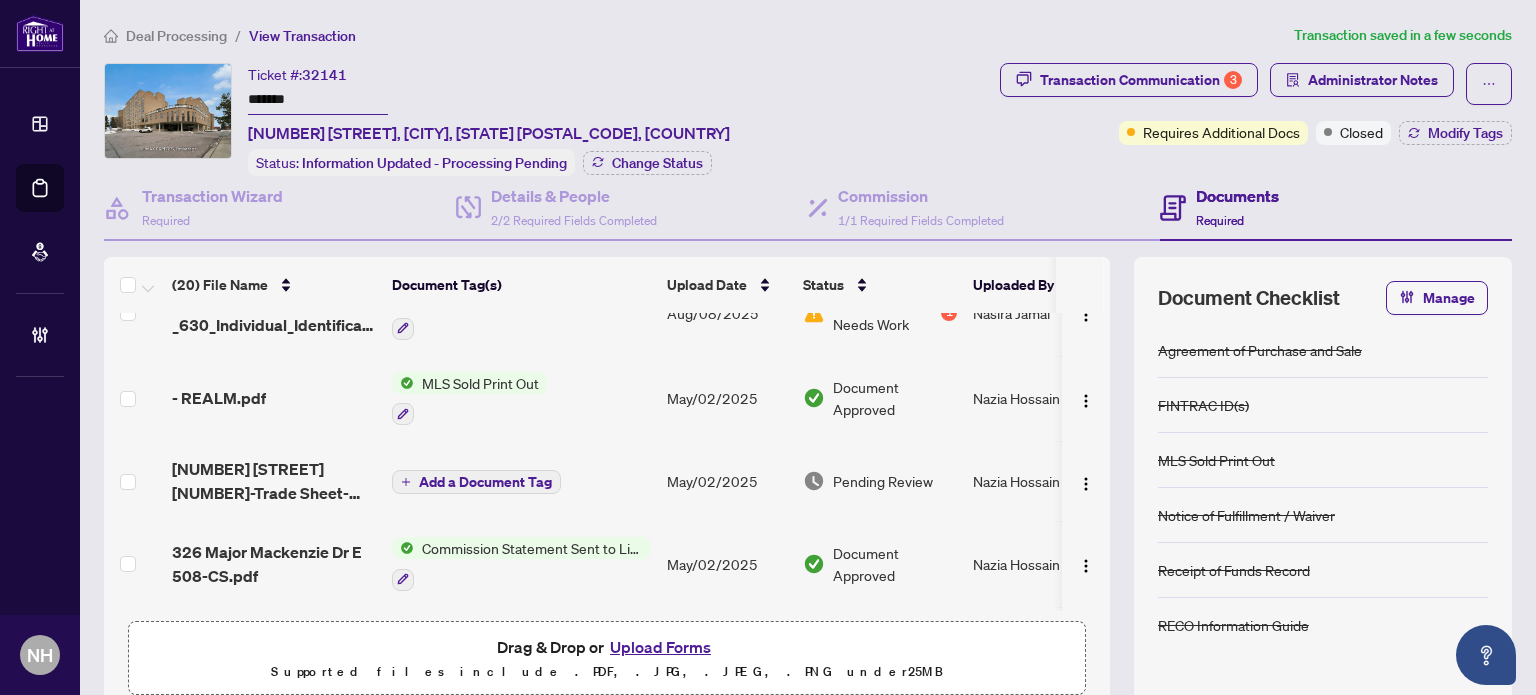 scroll, scrollTop: 0, scrollLeft: 0, axis: both 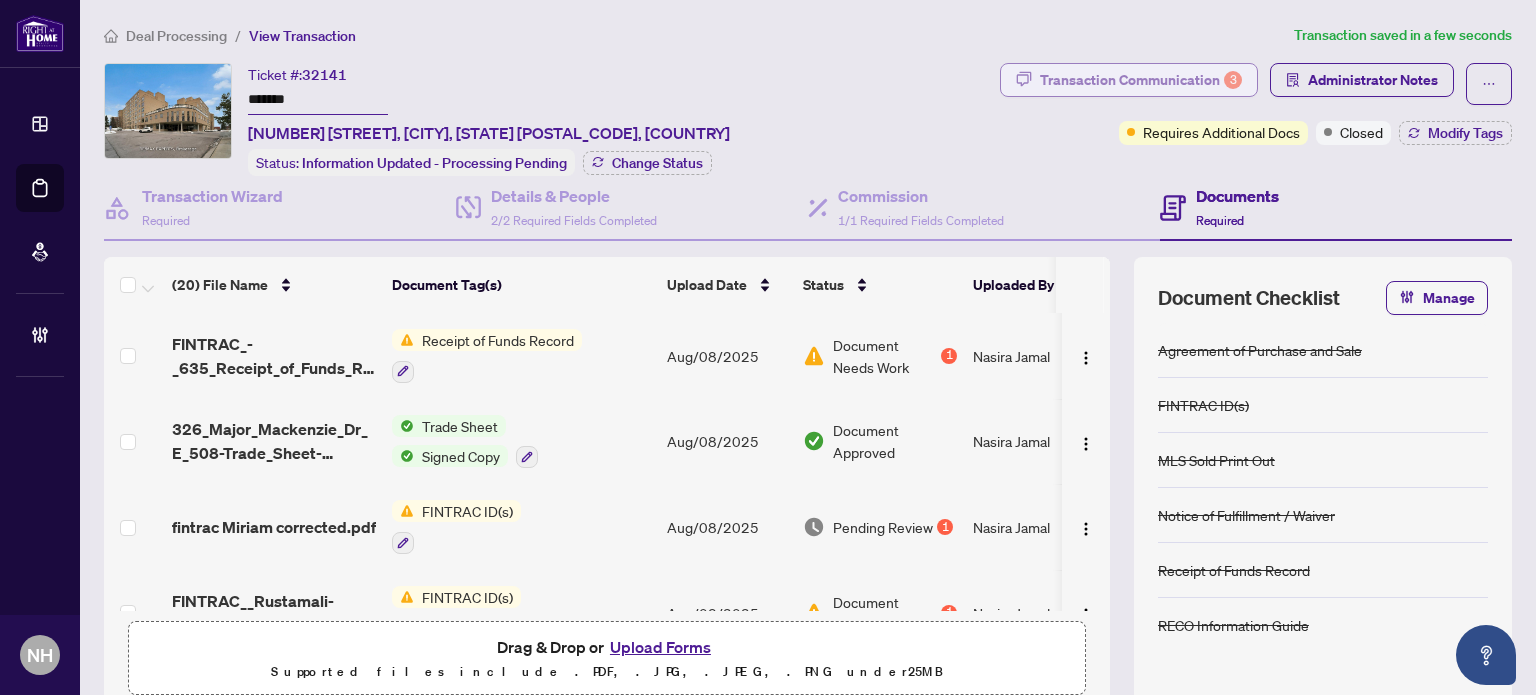 click on "Transaction Communication 3" at bounding box center (1141, 80) 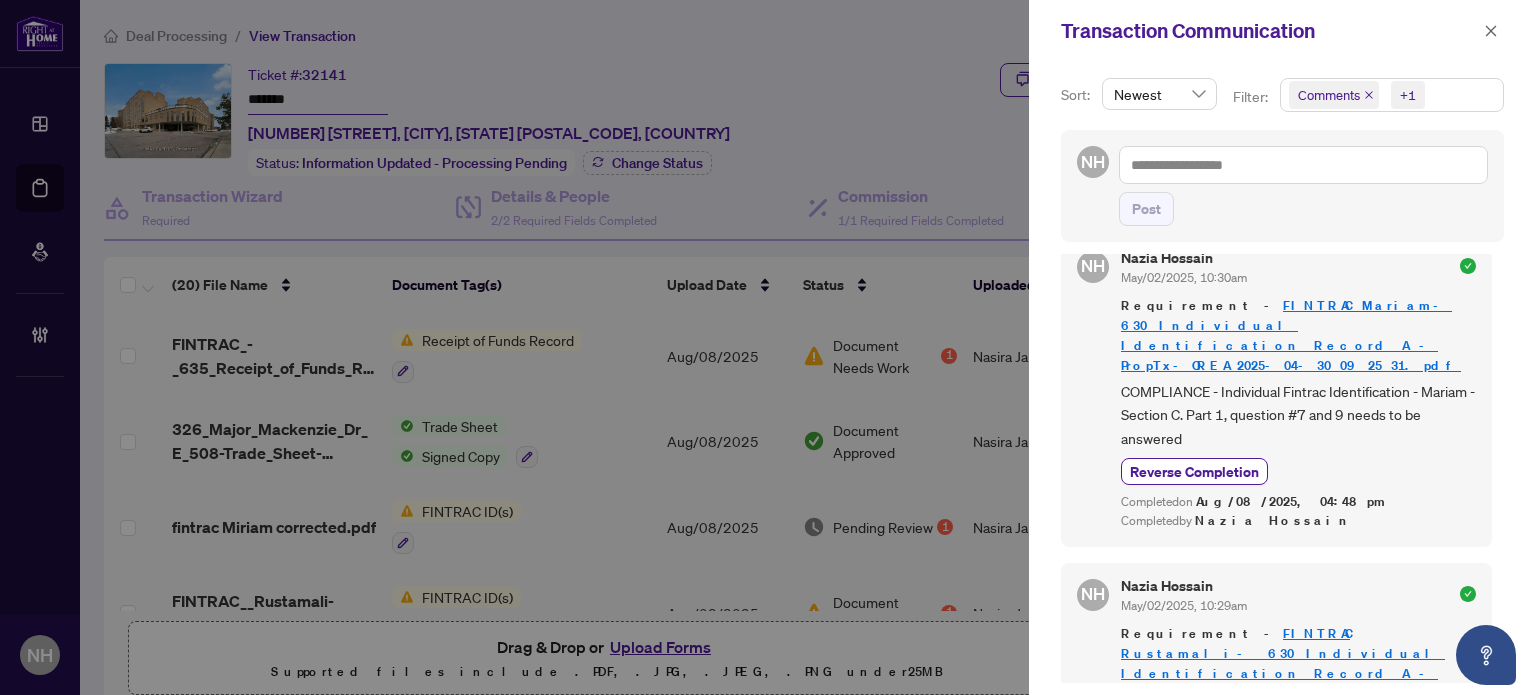 scroll, scrollTop: 2248, scrollLeft: 0, axis: vertical 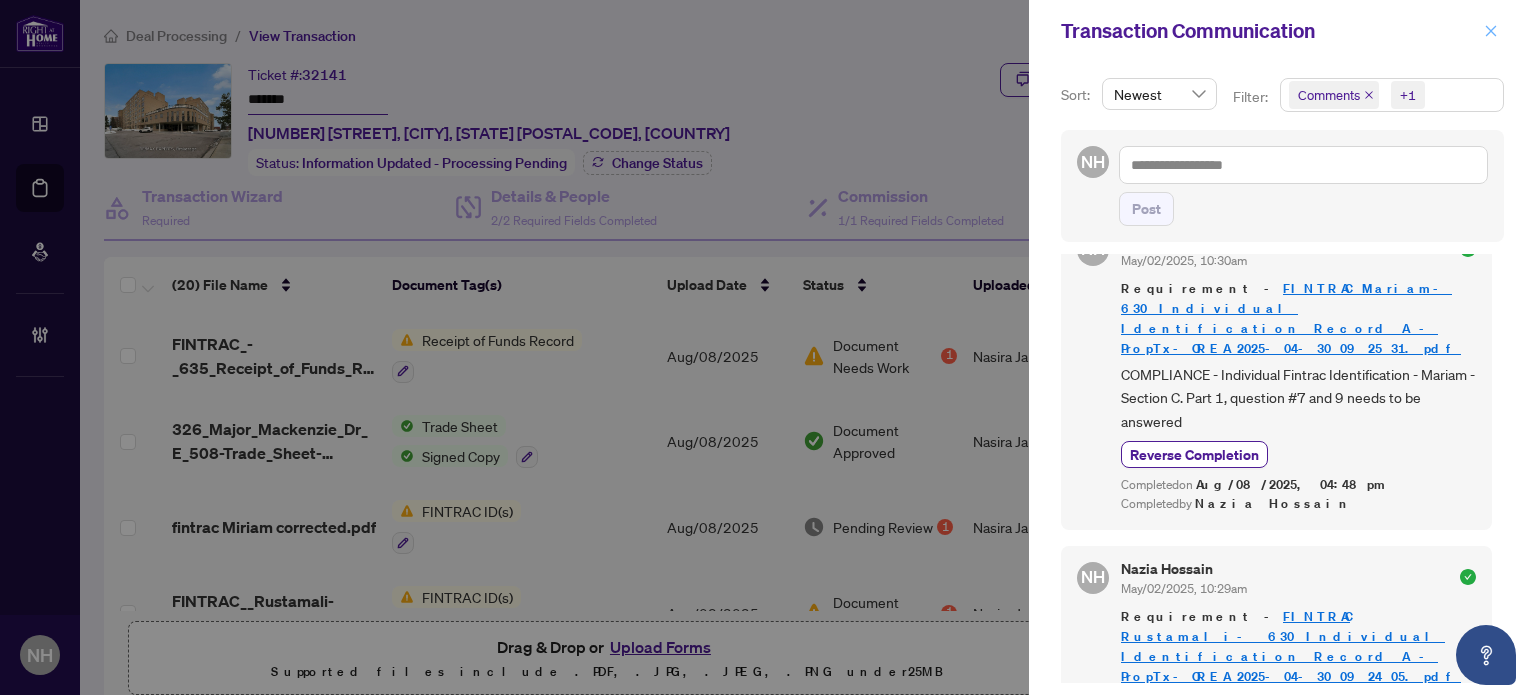 click at bounding box center (1491, 31) 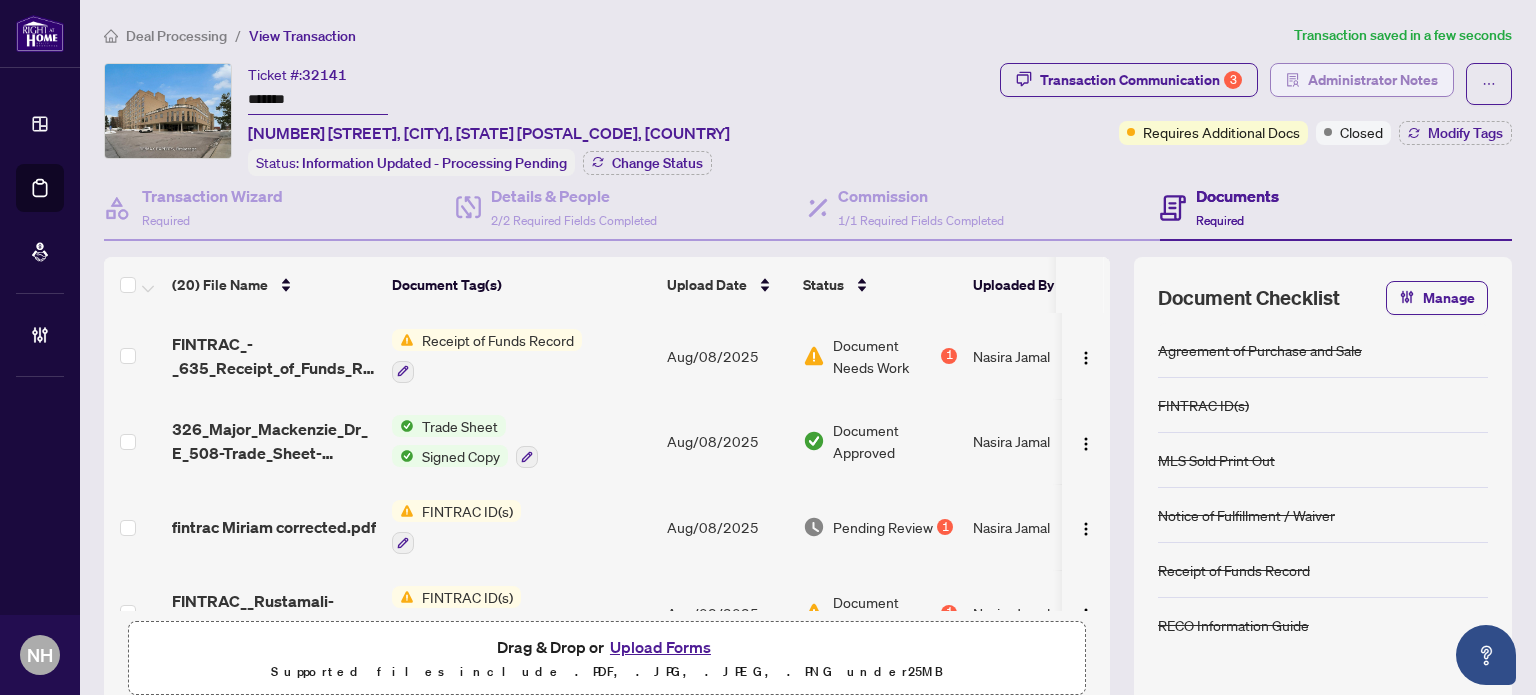 click on "Administrator Notes" at bounding box center (1373, 80) 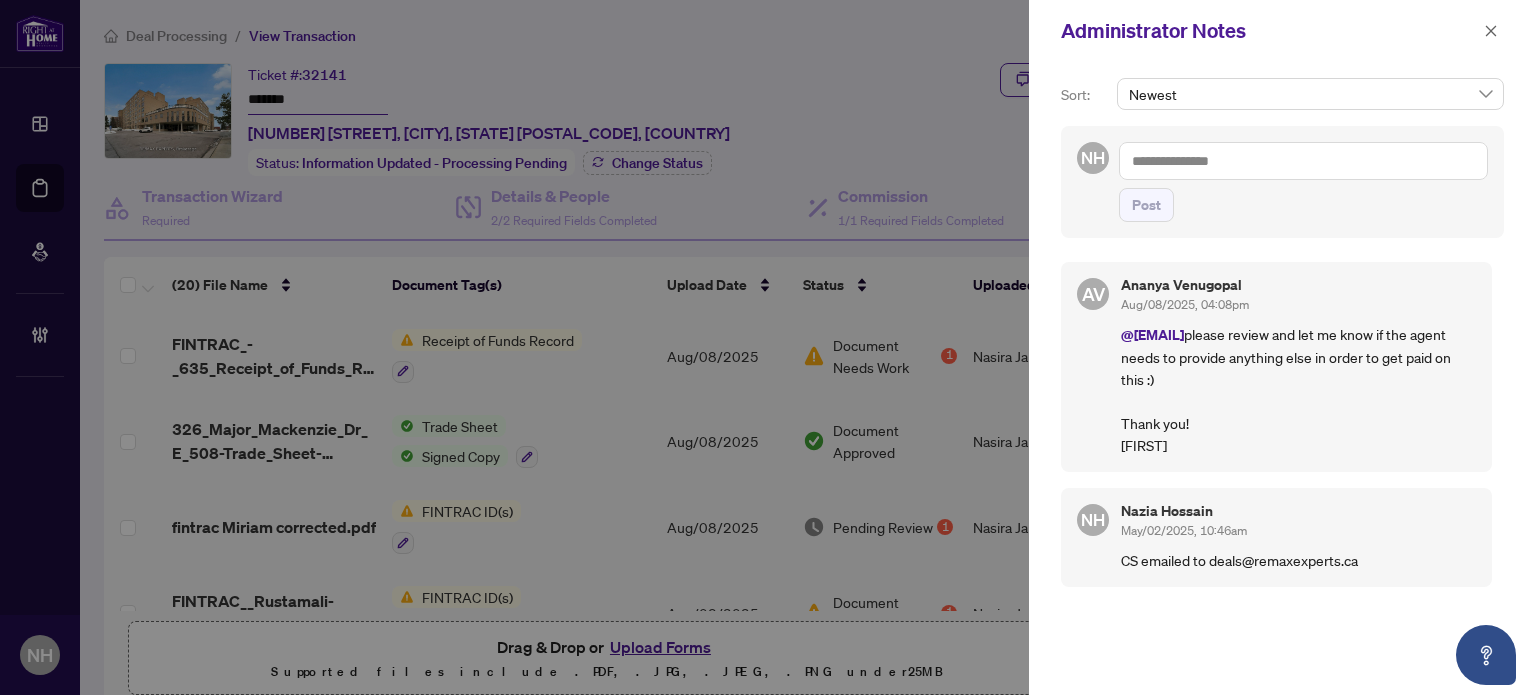 click at bounding box center (1303, 161) 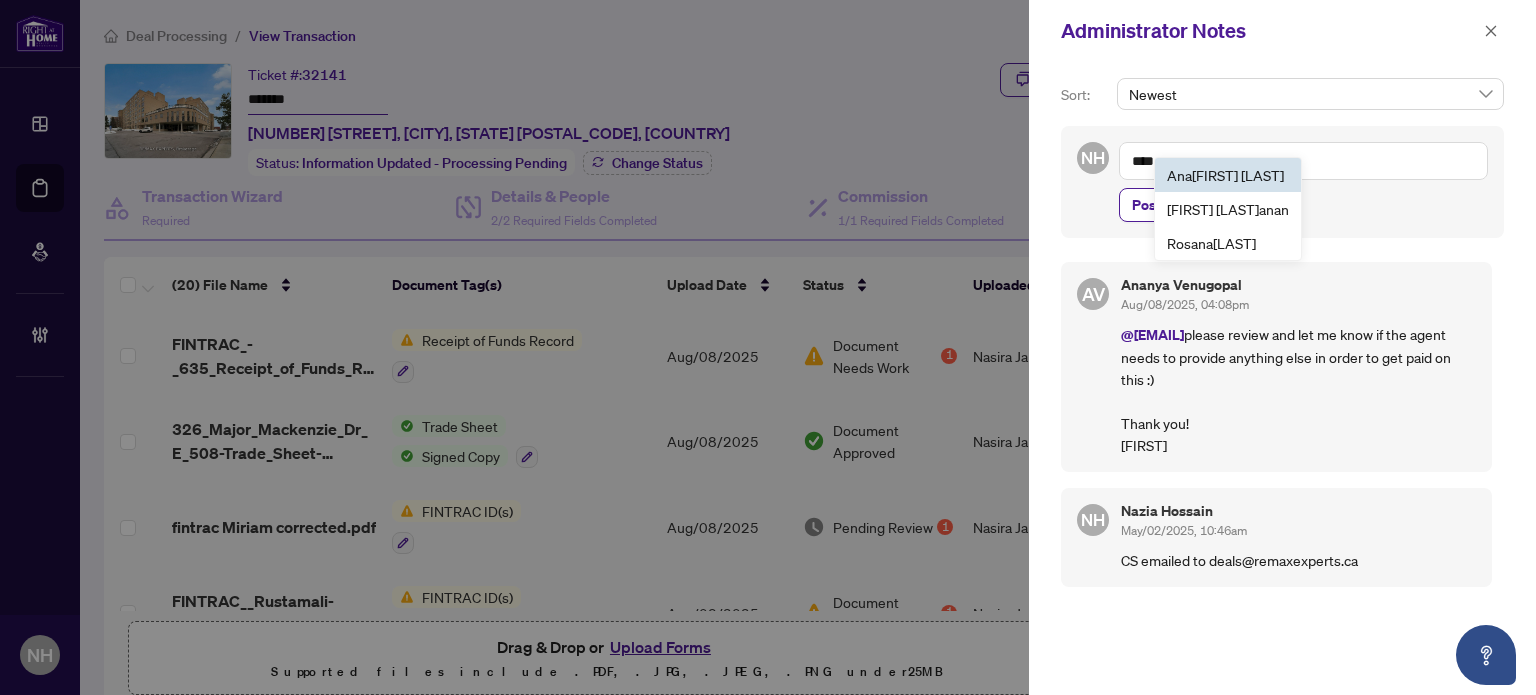 click on "Ana nya Venugopal" at bounding box center (1225, 175) 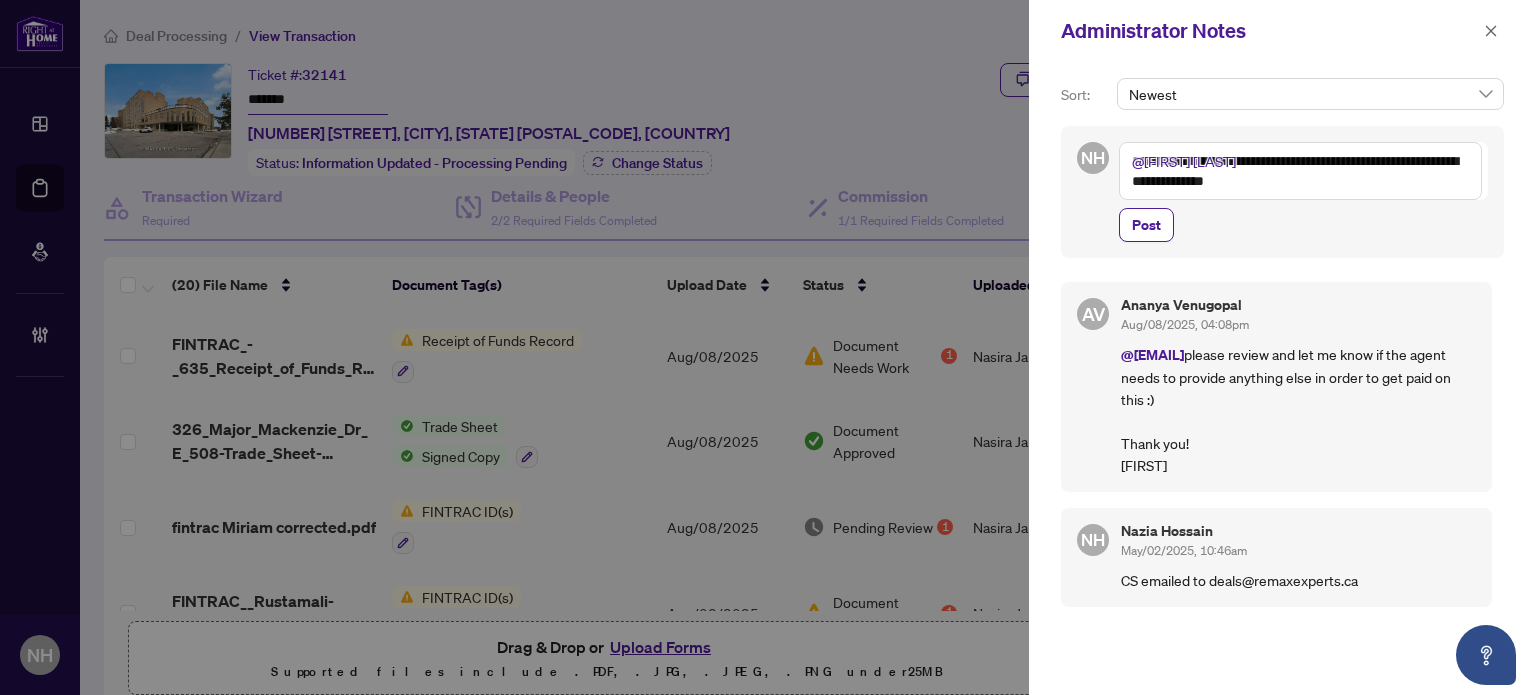 drag, startPoint x: 1458, startPoint y: 158, endPoint x: 1395, endPoint y: 157, distance: 63.007935 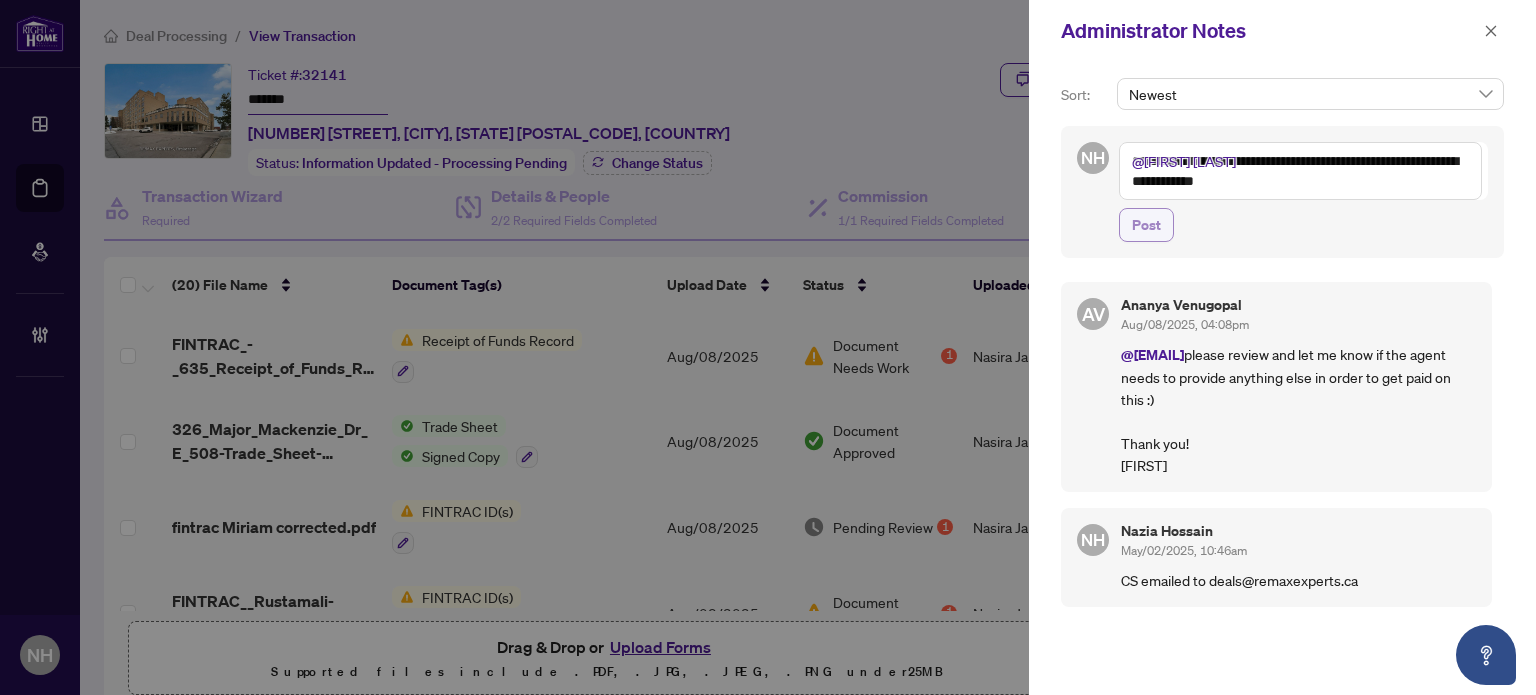 click on "Post" at bounding box center [1146, 225] 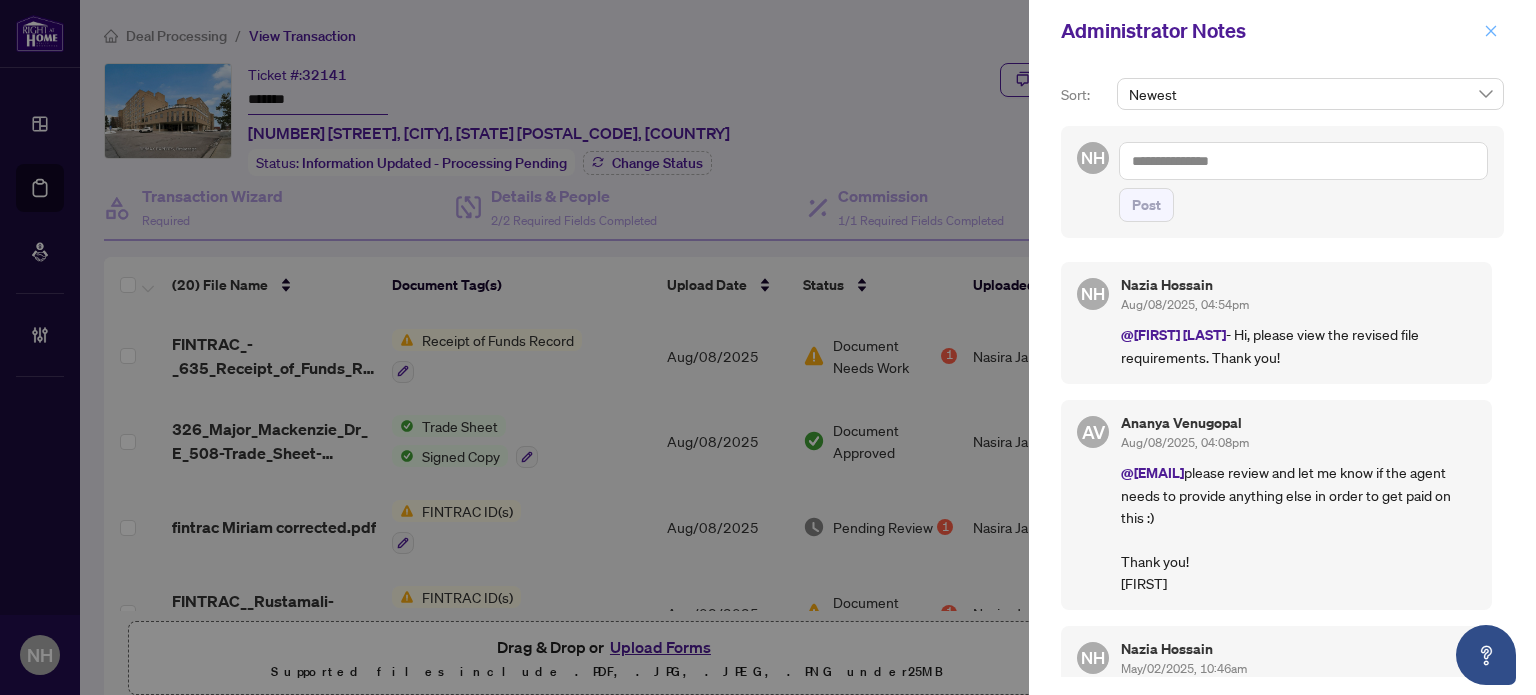 click 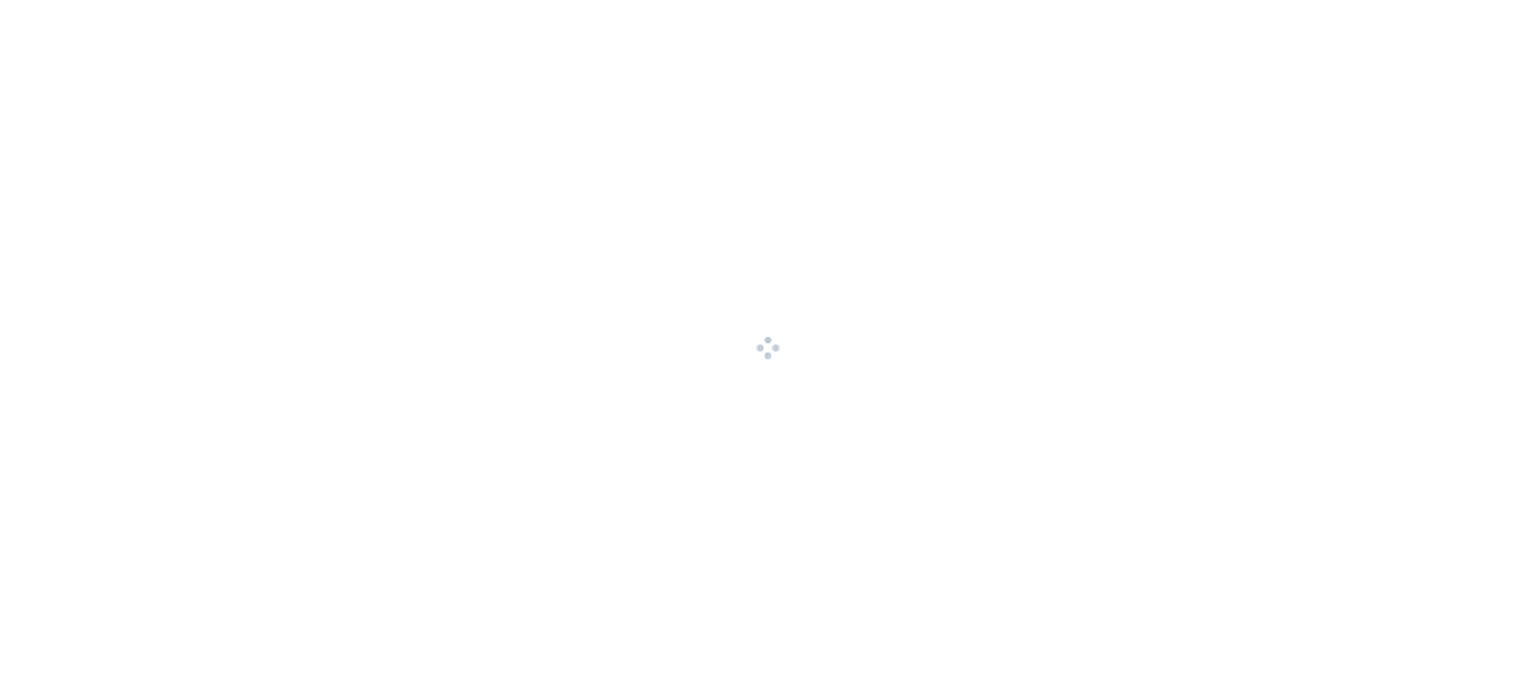 scroll, scrollTop: 0, scrollLeft: 0, axis: both 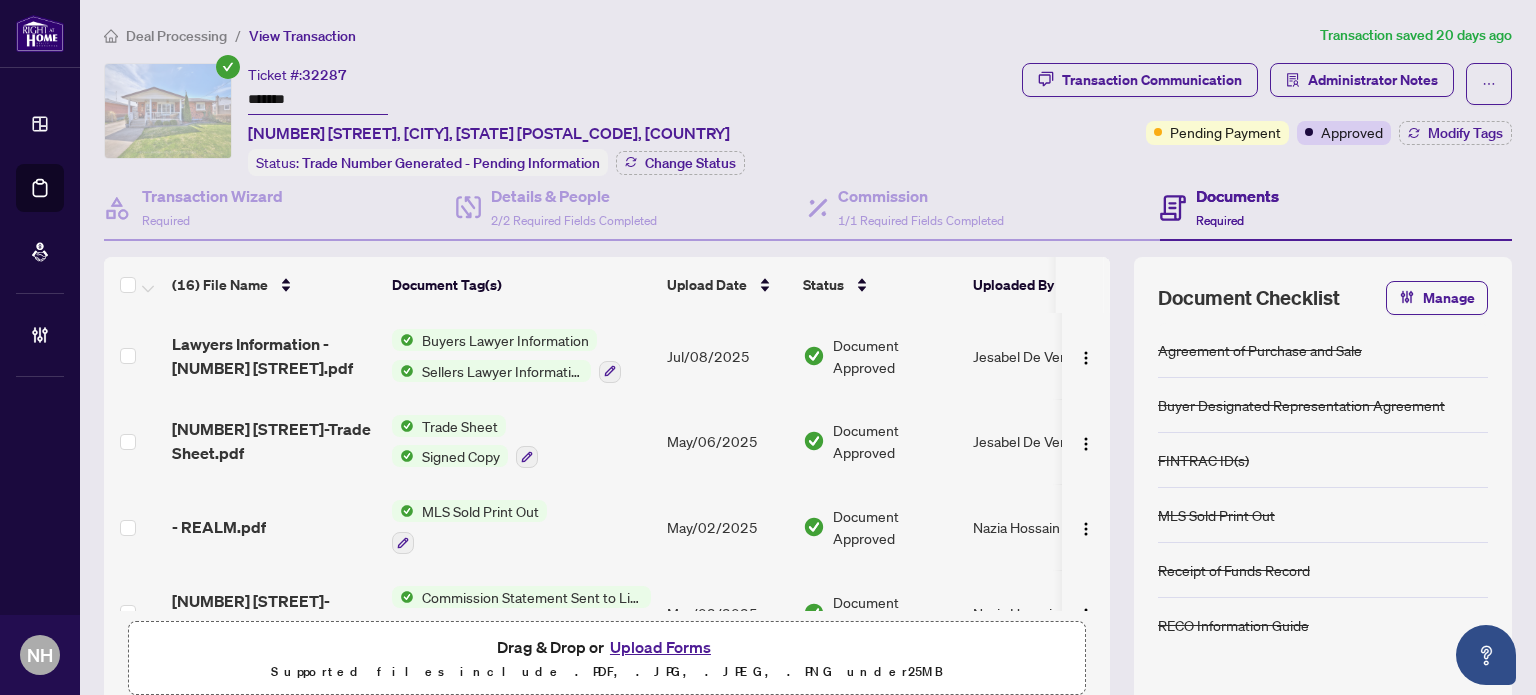 drag, startPoint x: 328, startPoint y: 97, endPoint x: 192, endPoint y: 75, distance: 137.76791 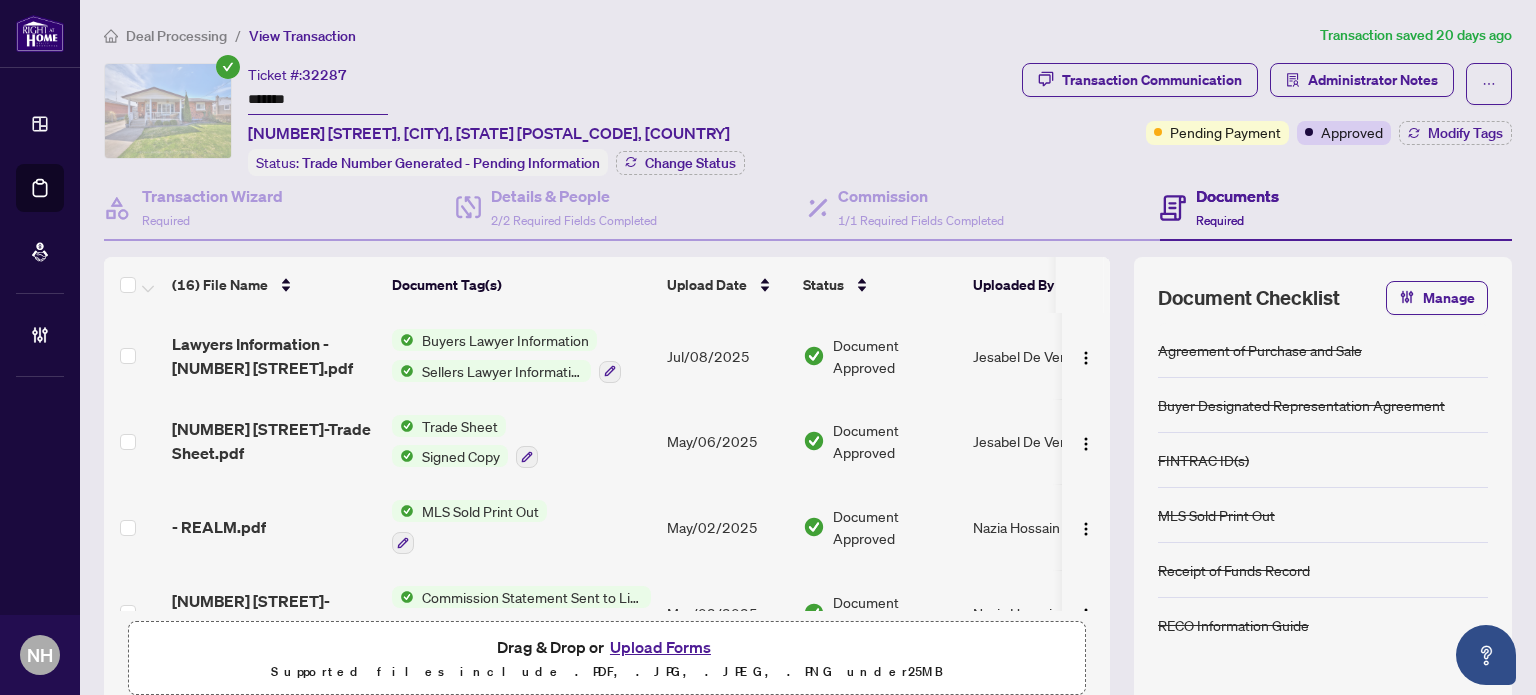 paste on "**********" 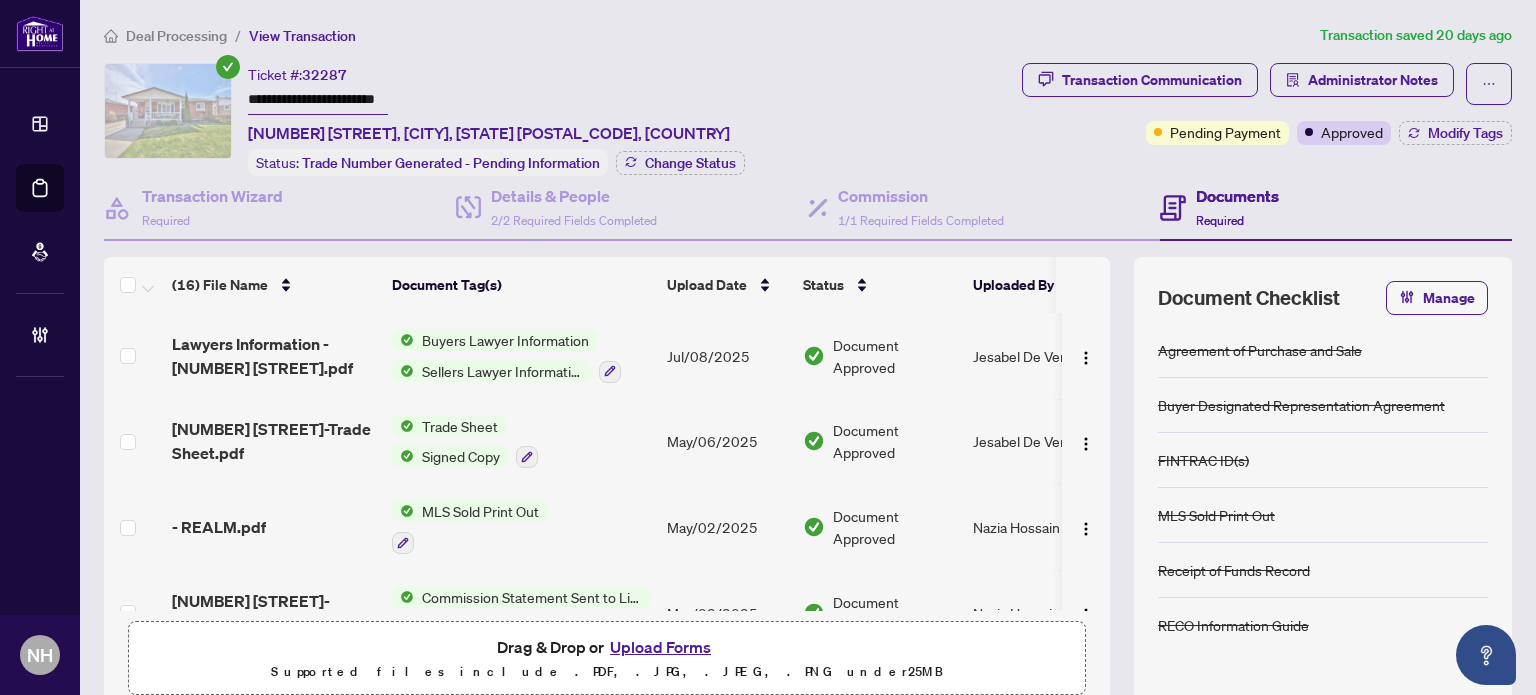 scroll, scrollTop: 0, scrollLeft: 16, axis: horizontal 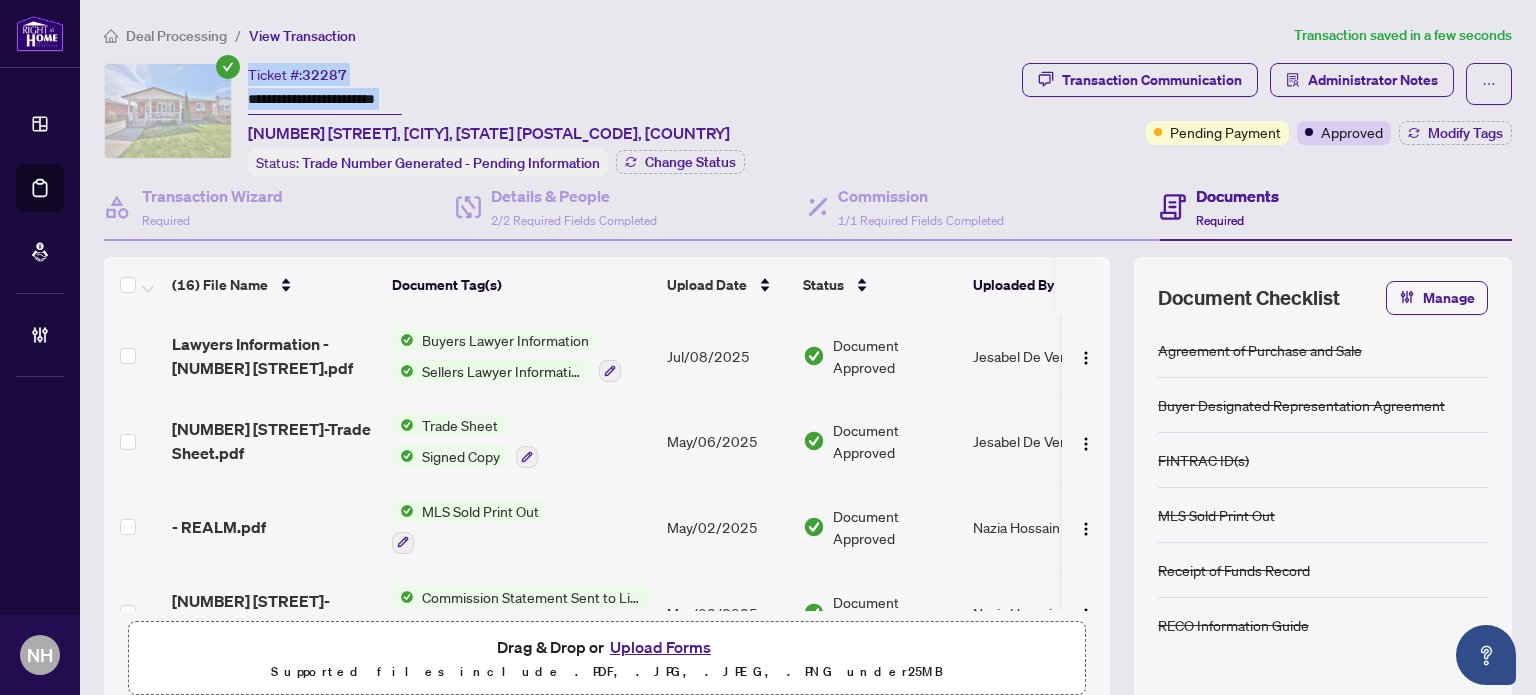 drag, startPoint x: 241, startPoint y: 96, endPoint x: 416, endPoint y: 99, distance: 175.02571 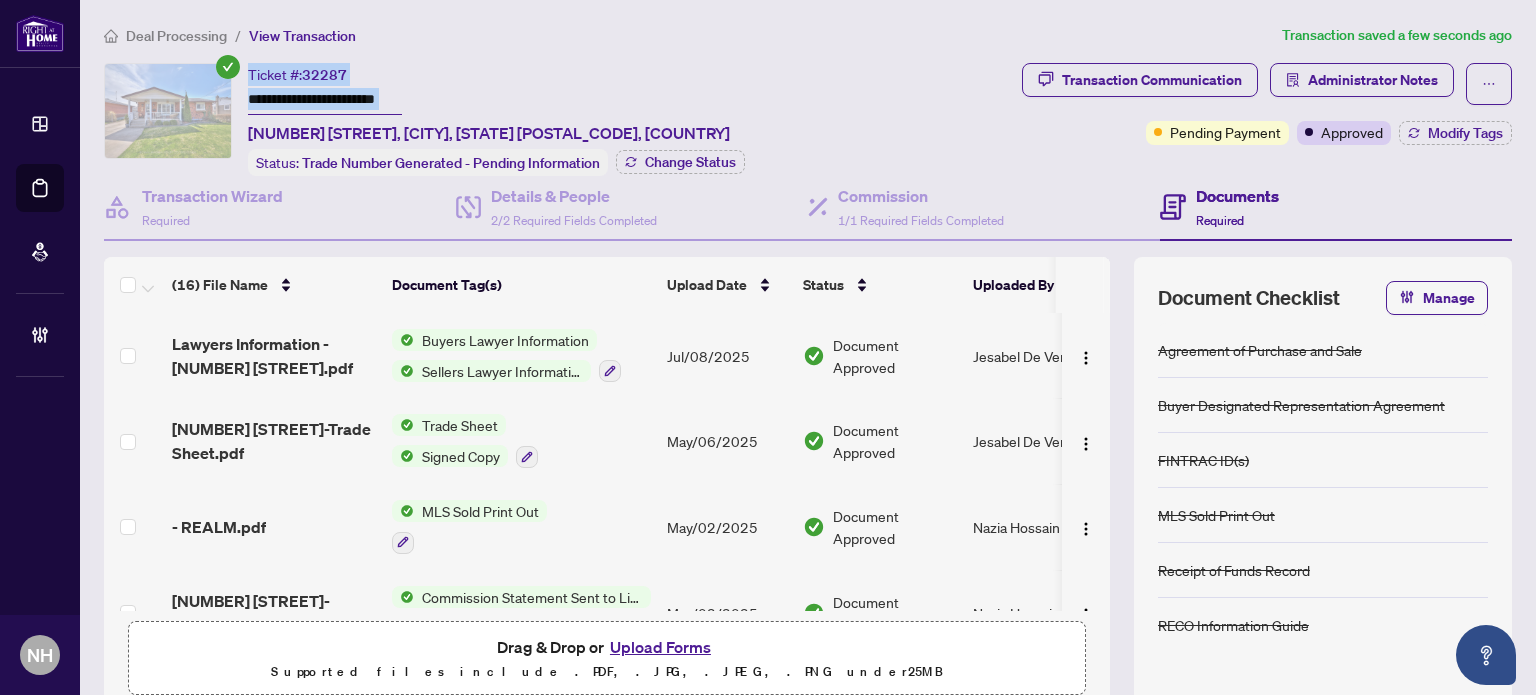 click on "**********" at bounding box center [325, 100] 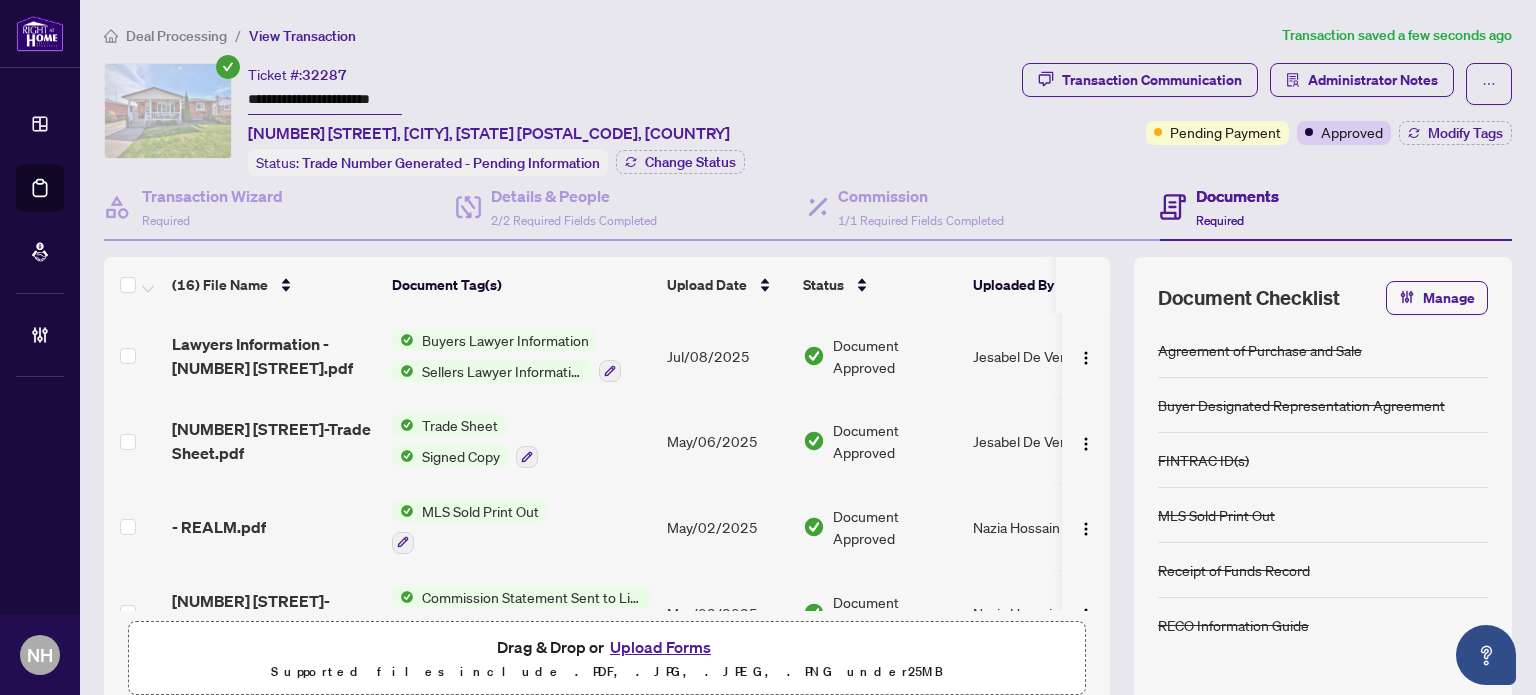 drag, startPoint x: 386, startPoint y: 96, endPoint x: 133, endPoint y: 45, distance: 258.08914 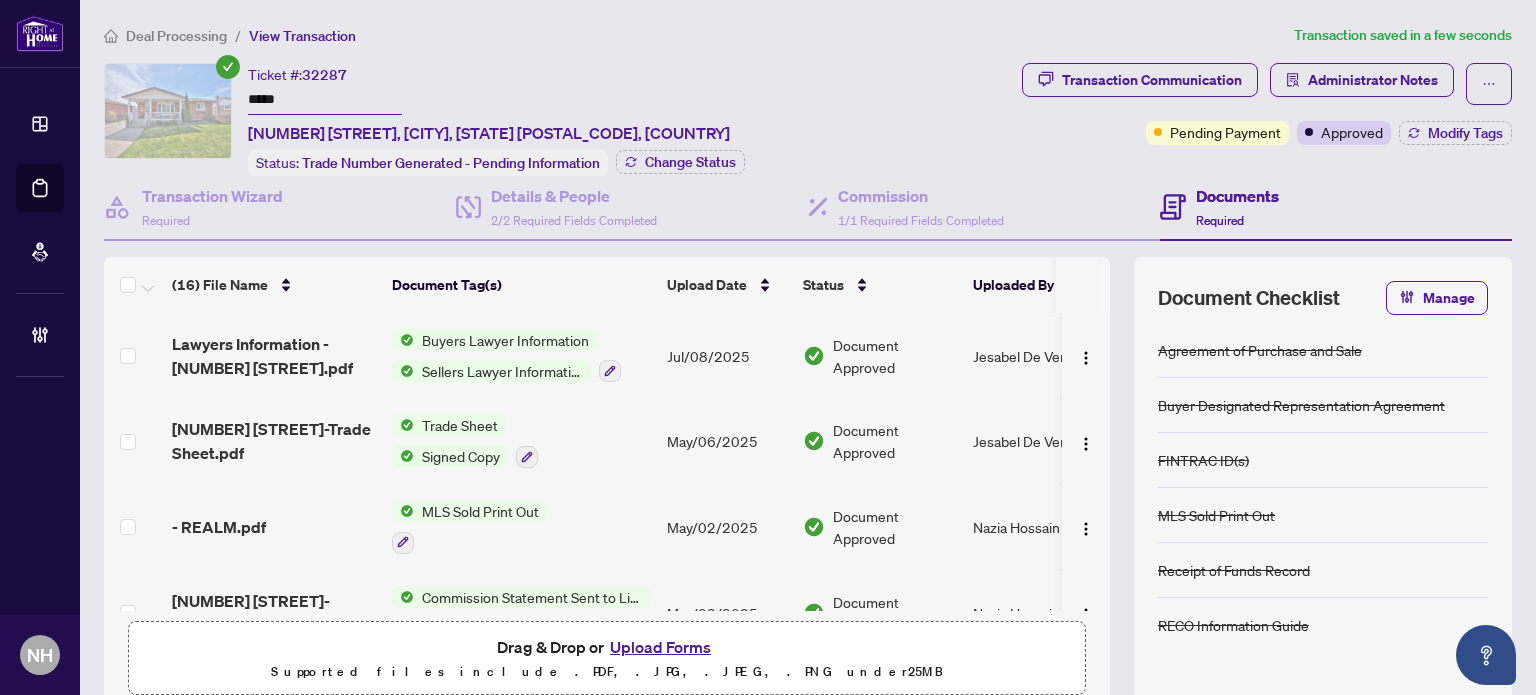 drag, startPoint x: 307, startPoint y: 89, endPoint x: 184, endPoint y: 82, distance: 123.19903 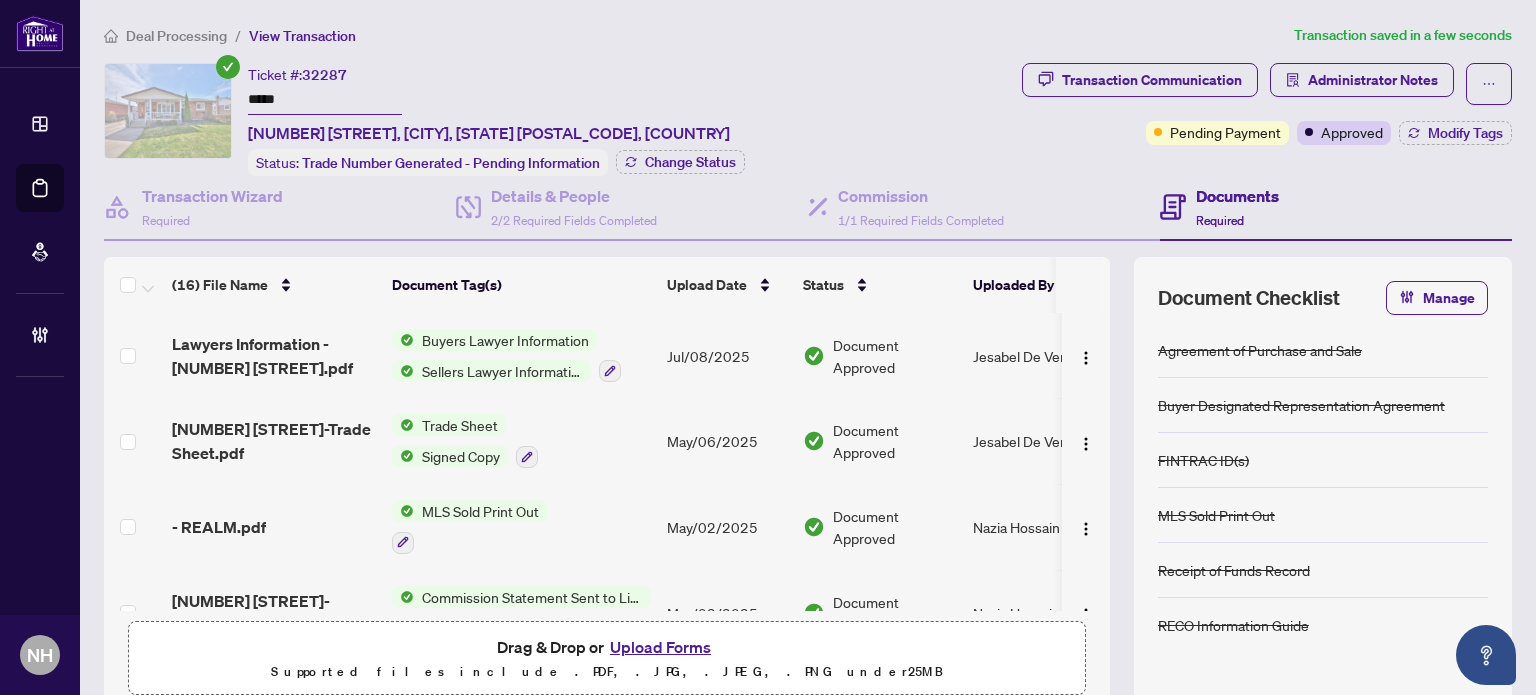 paste on "***" 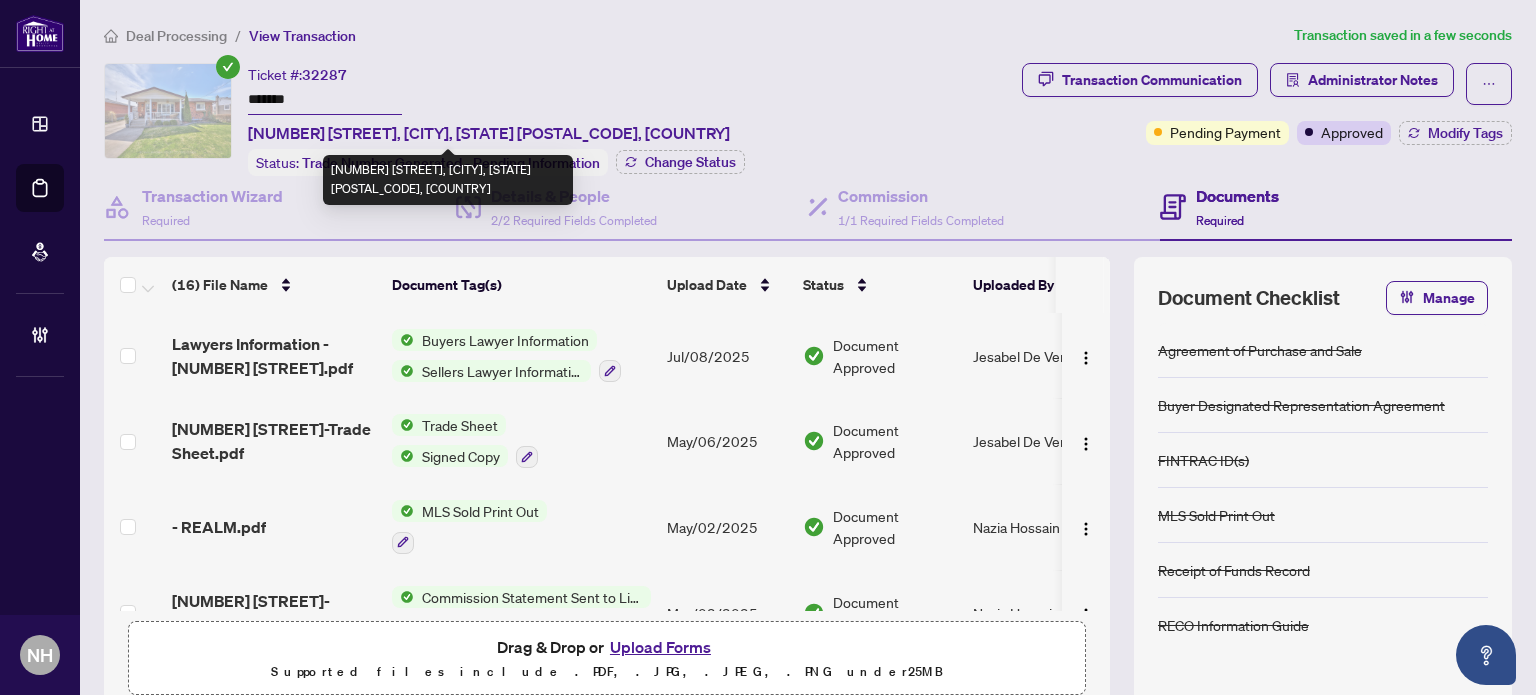 type on "*******" 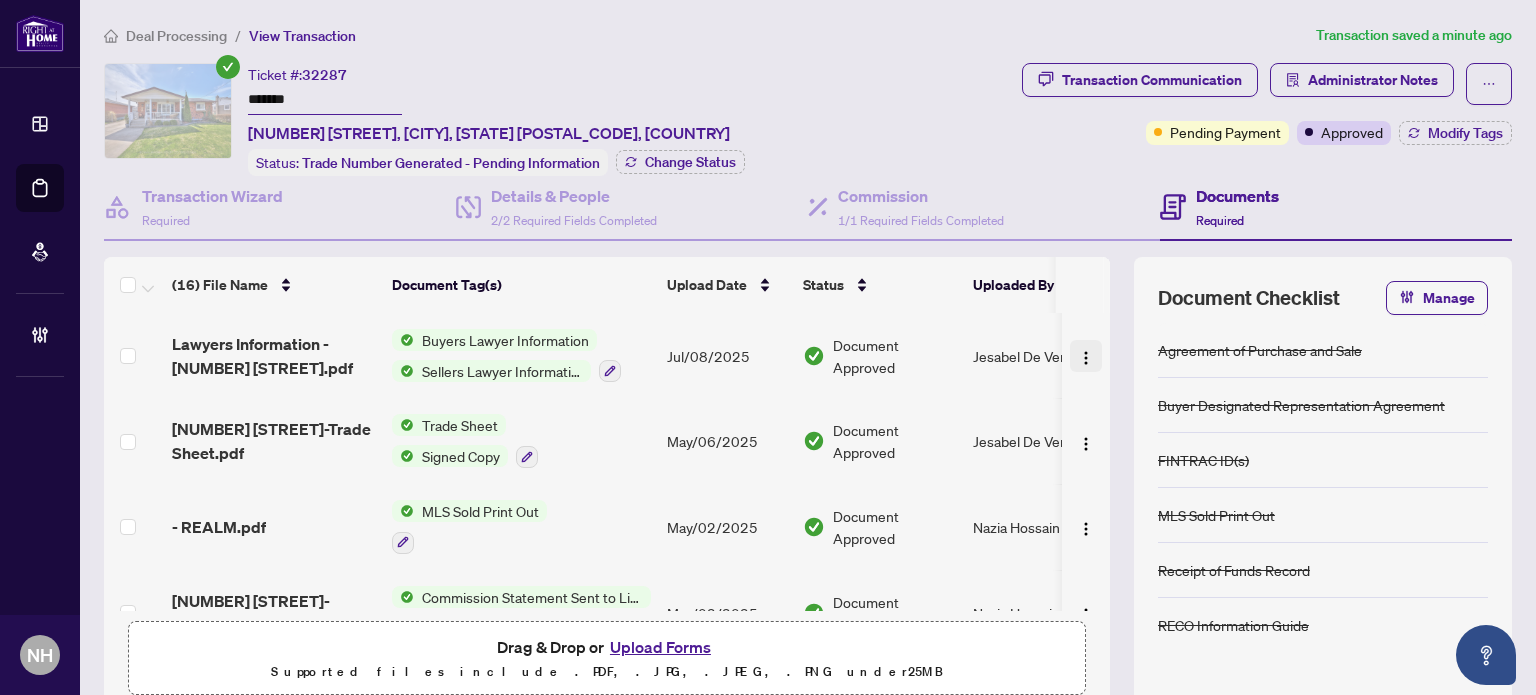 click at bounding box center (1086, 358) 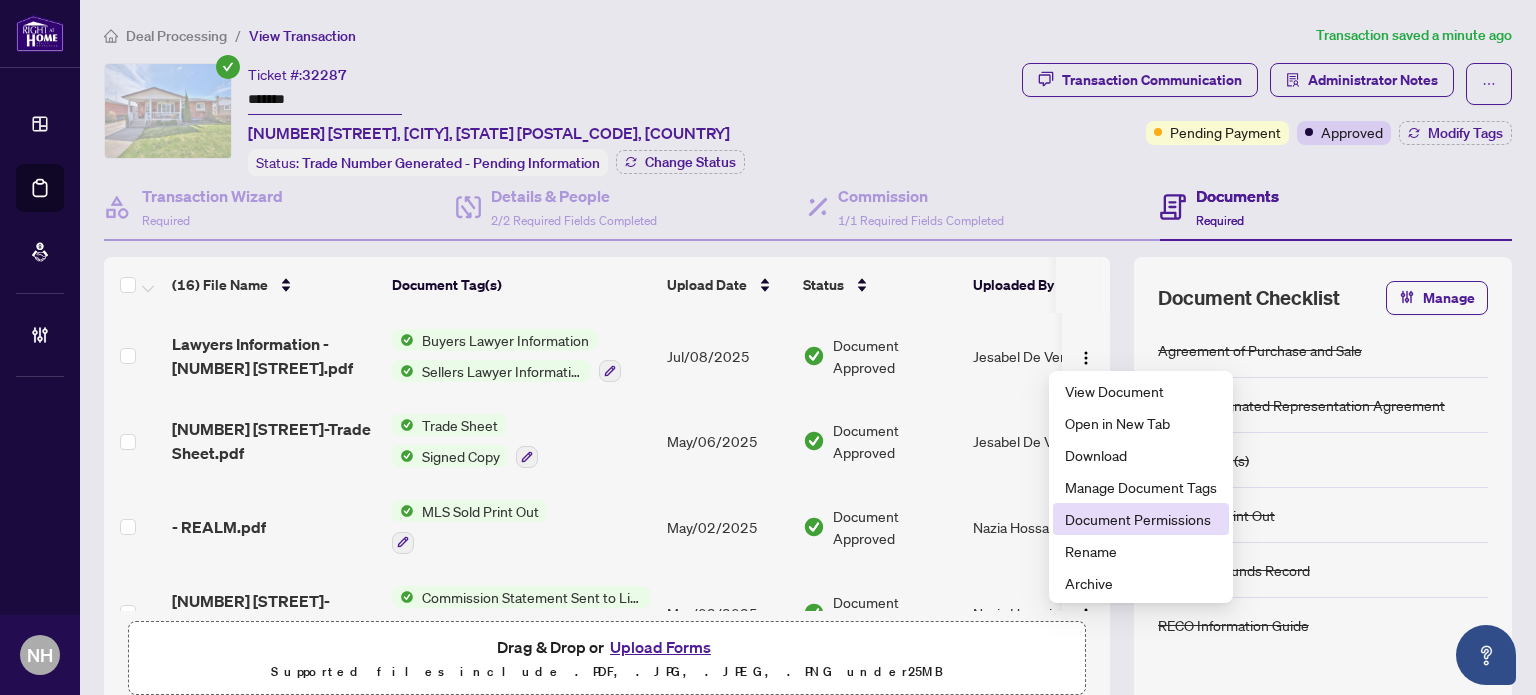 click on "Document Permissions" at bounding box center [1141, 519] 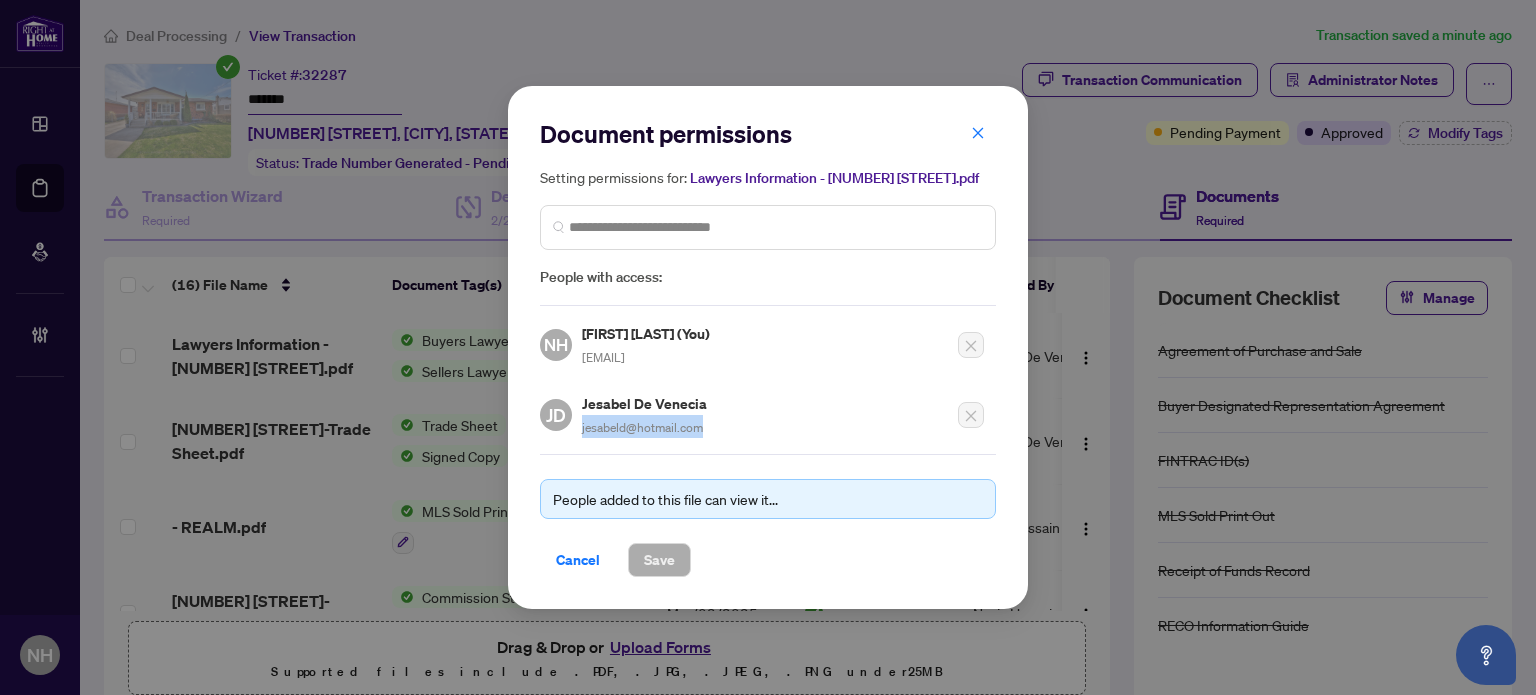 drag, startPoint x: 728, startPoint y: 424, endPoint x: 578, endPoint y: 424, distance: 150 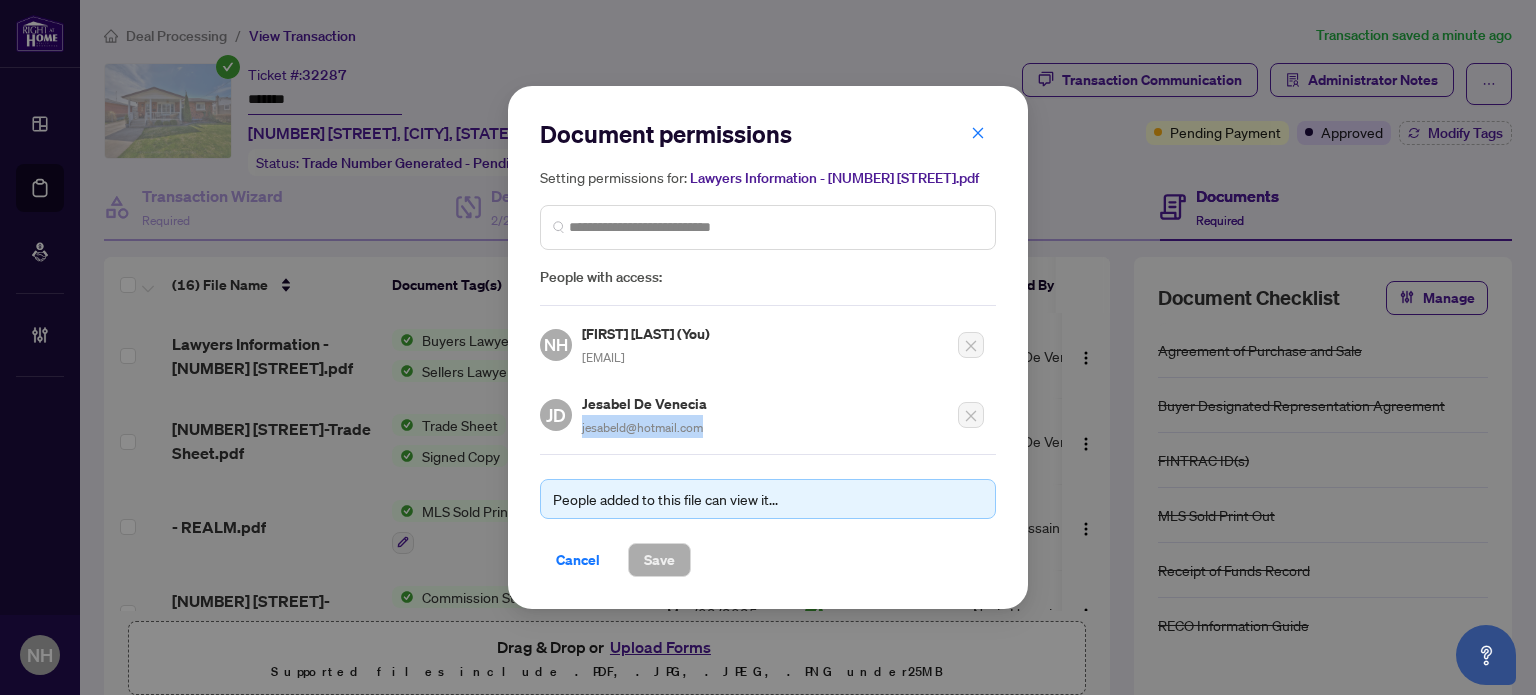 copy on "jesabeld@hotmail.com" 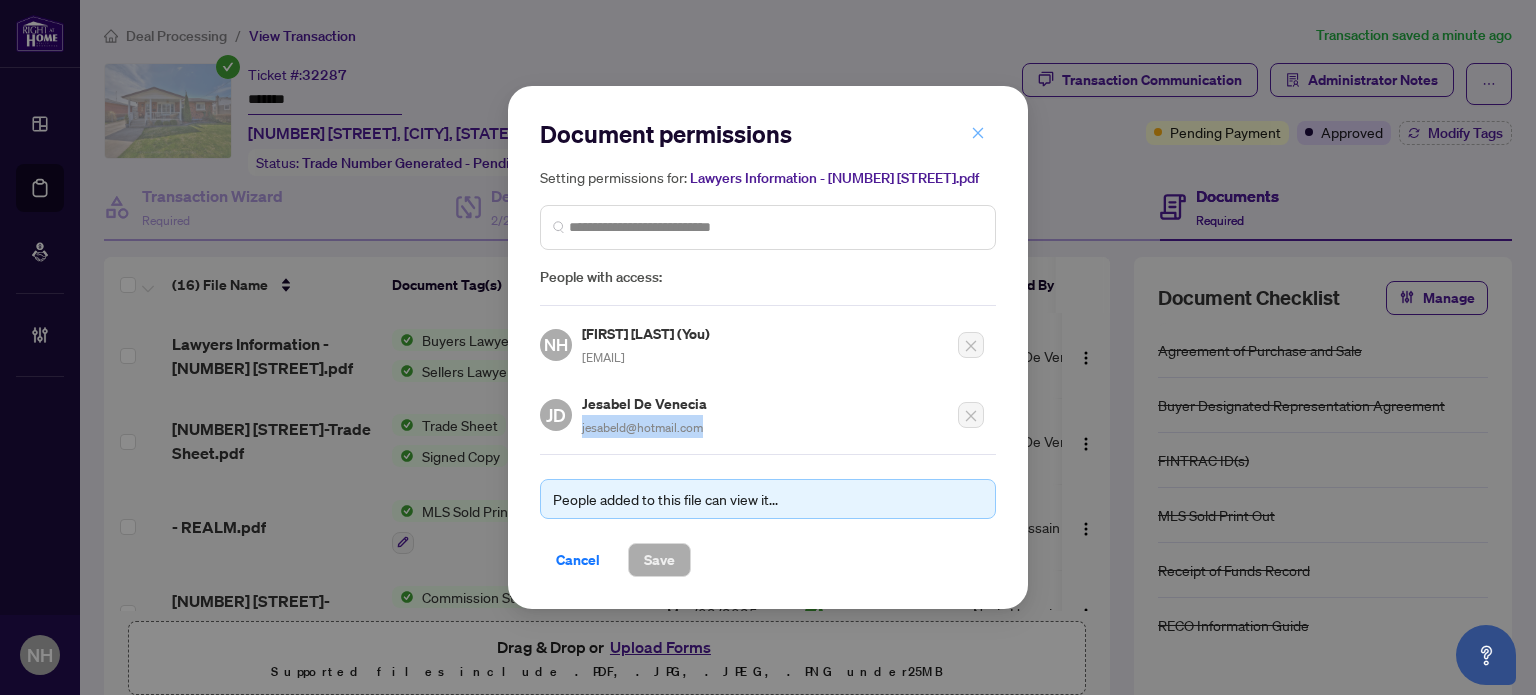 click at bounding box center (978, 133) 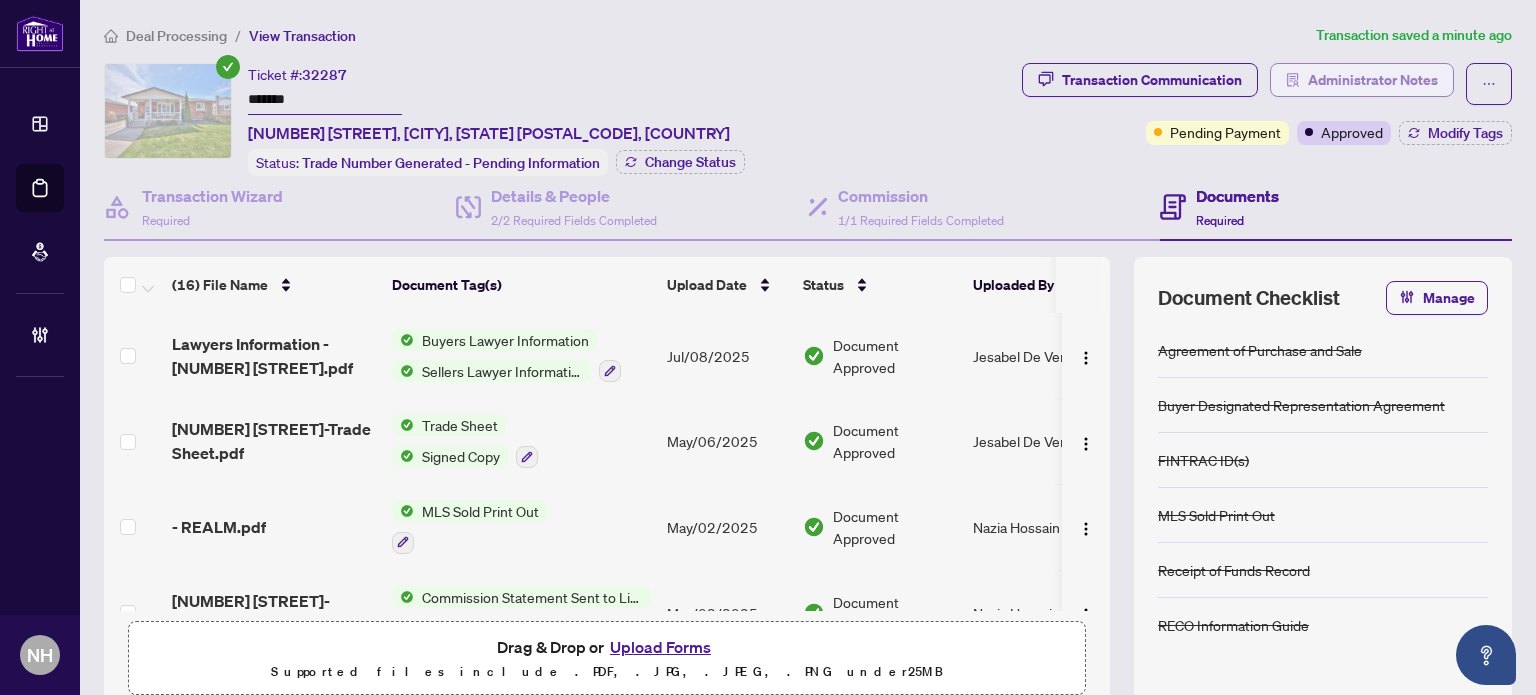 click 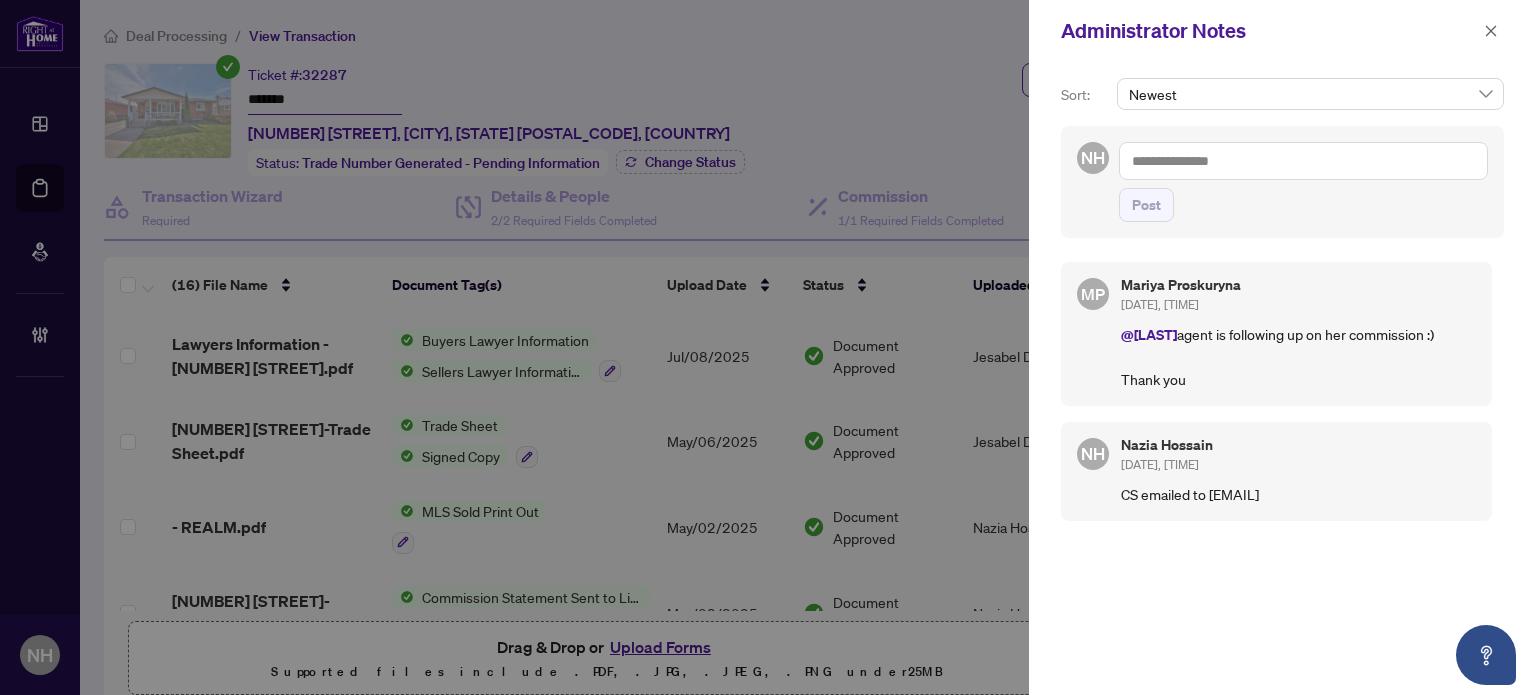click at bounding box center [1303, 161] 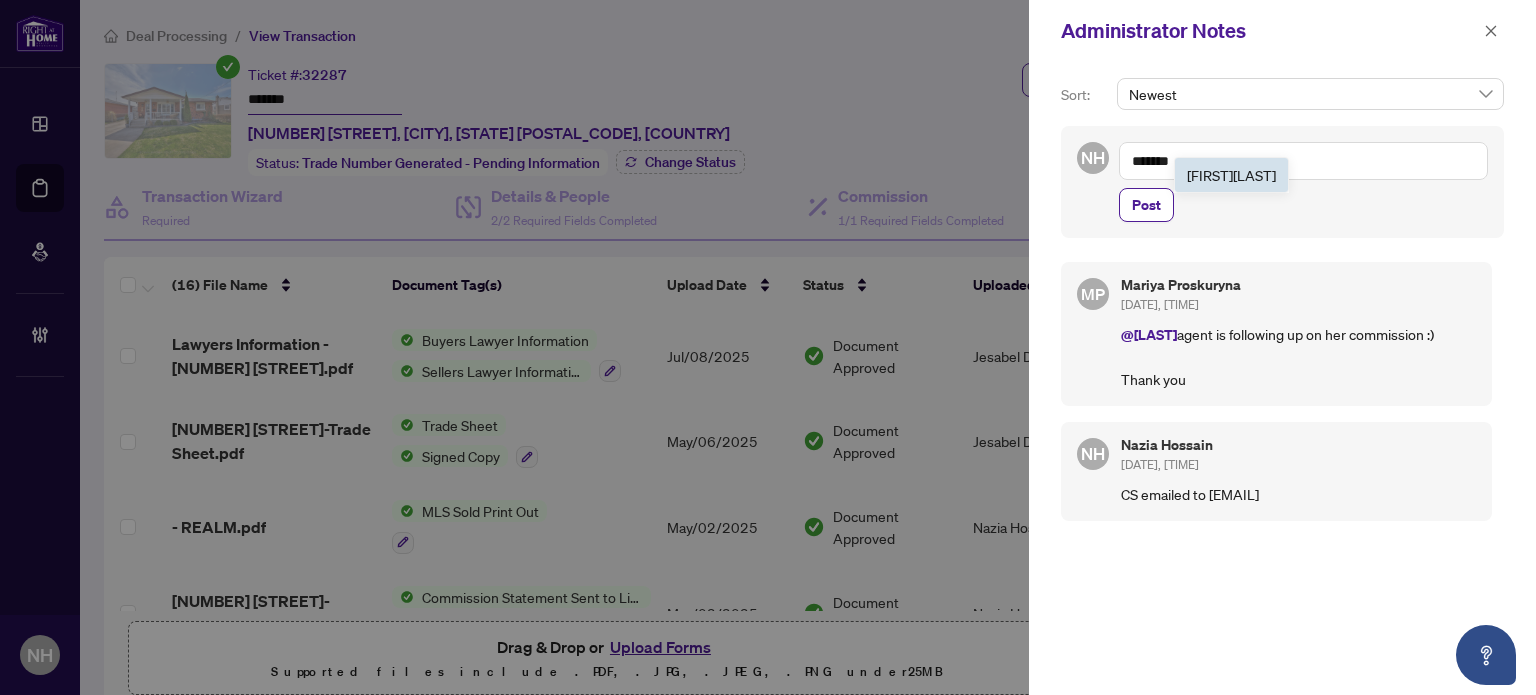 click on "[FIRST]  [LAST]" at bounding box center [1231, 175] 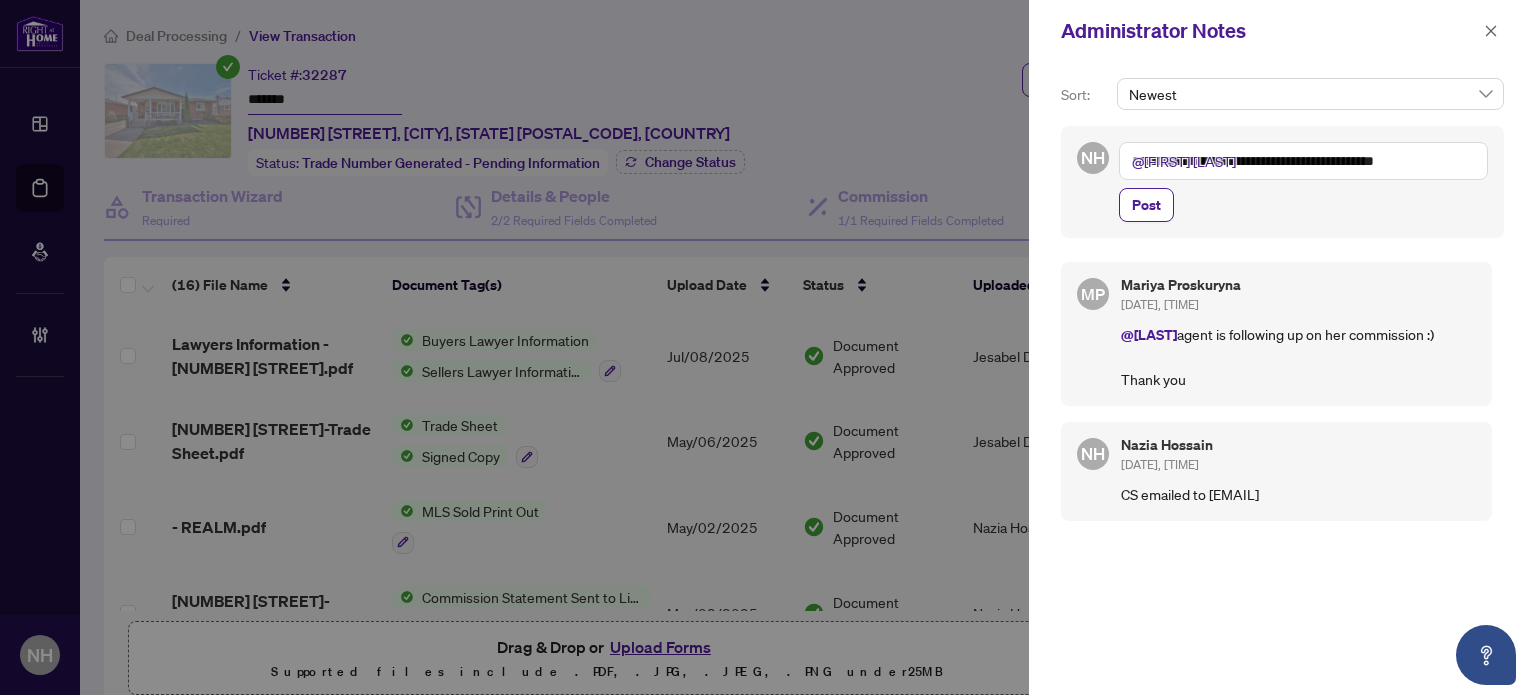 paste on "**********" 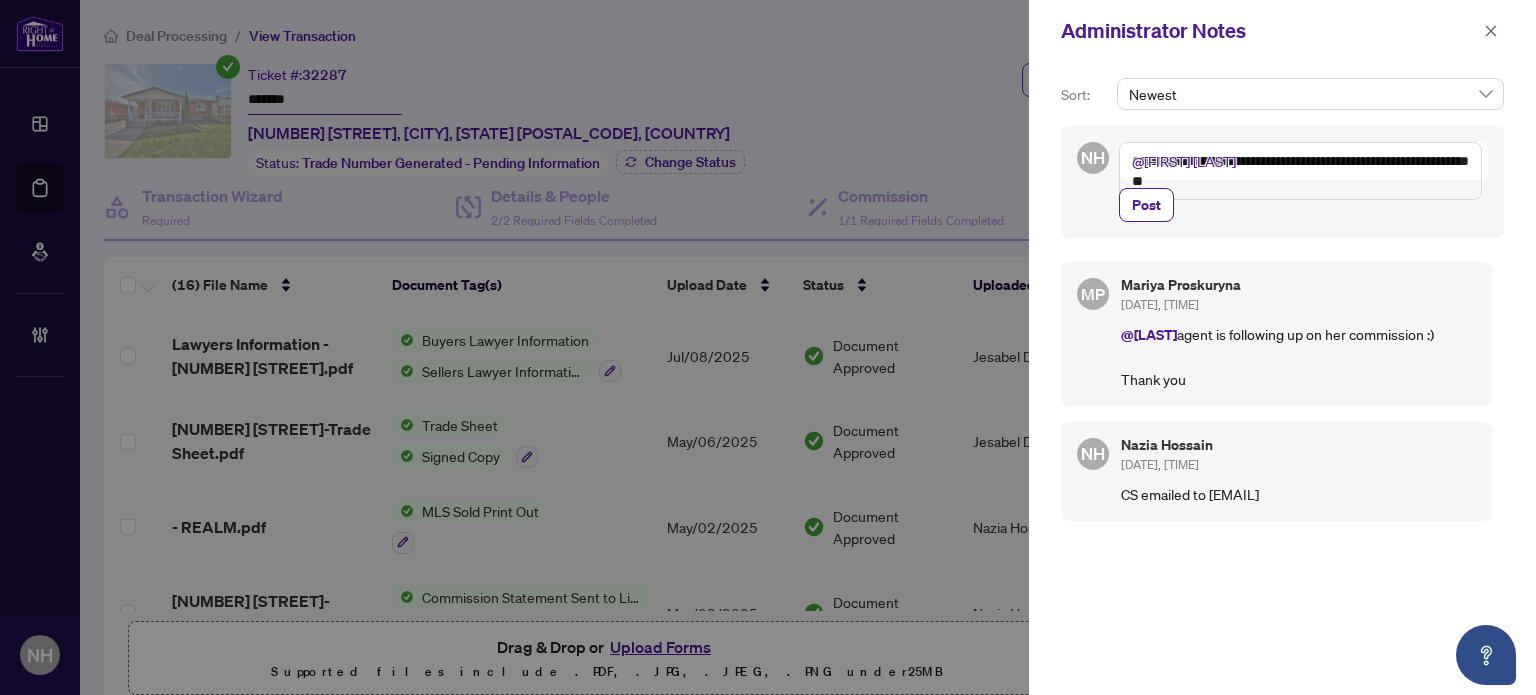 drag, startPoint x: 1273, startPoint y: 185, endPoint x: 1118, endPoint y: 189, distance: 155.0516 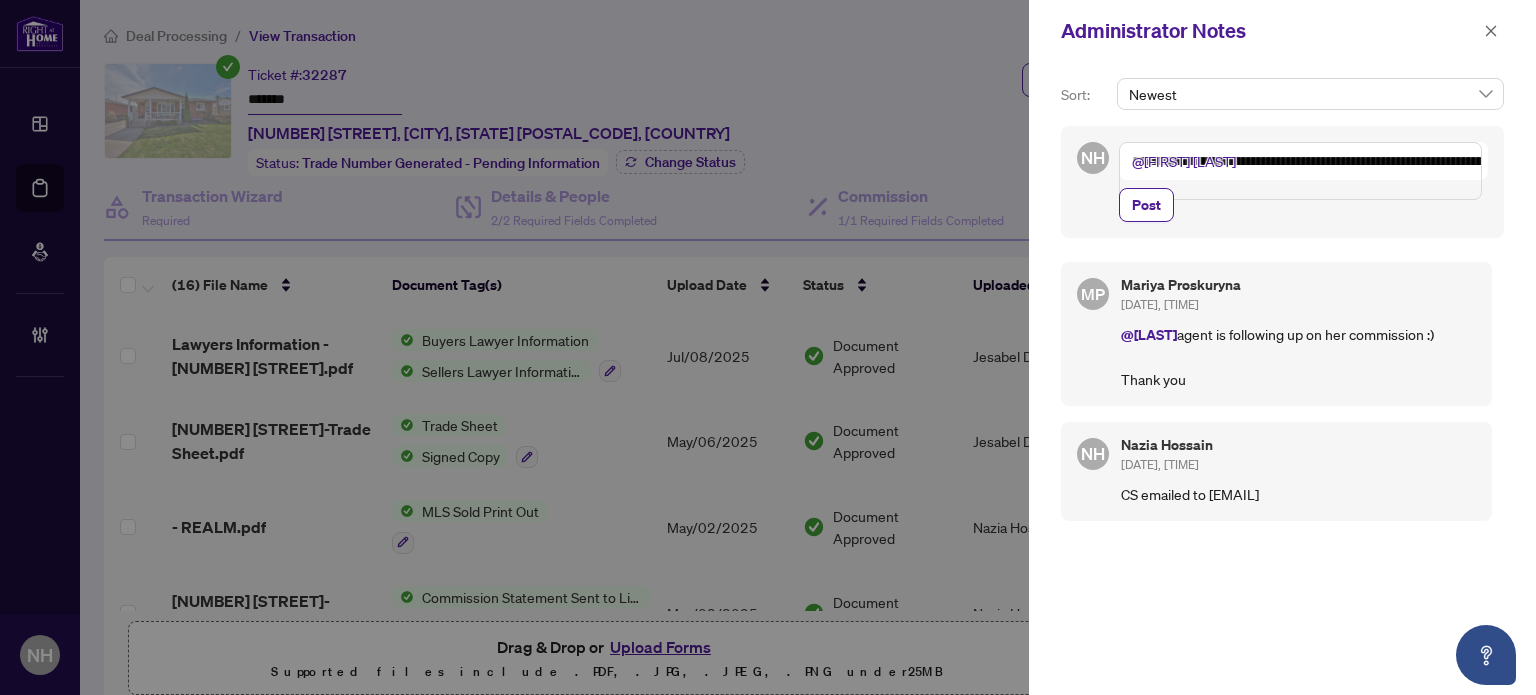 click on "**********" at bounding box center [1300, 171] 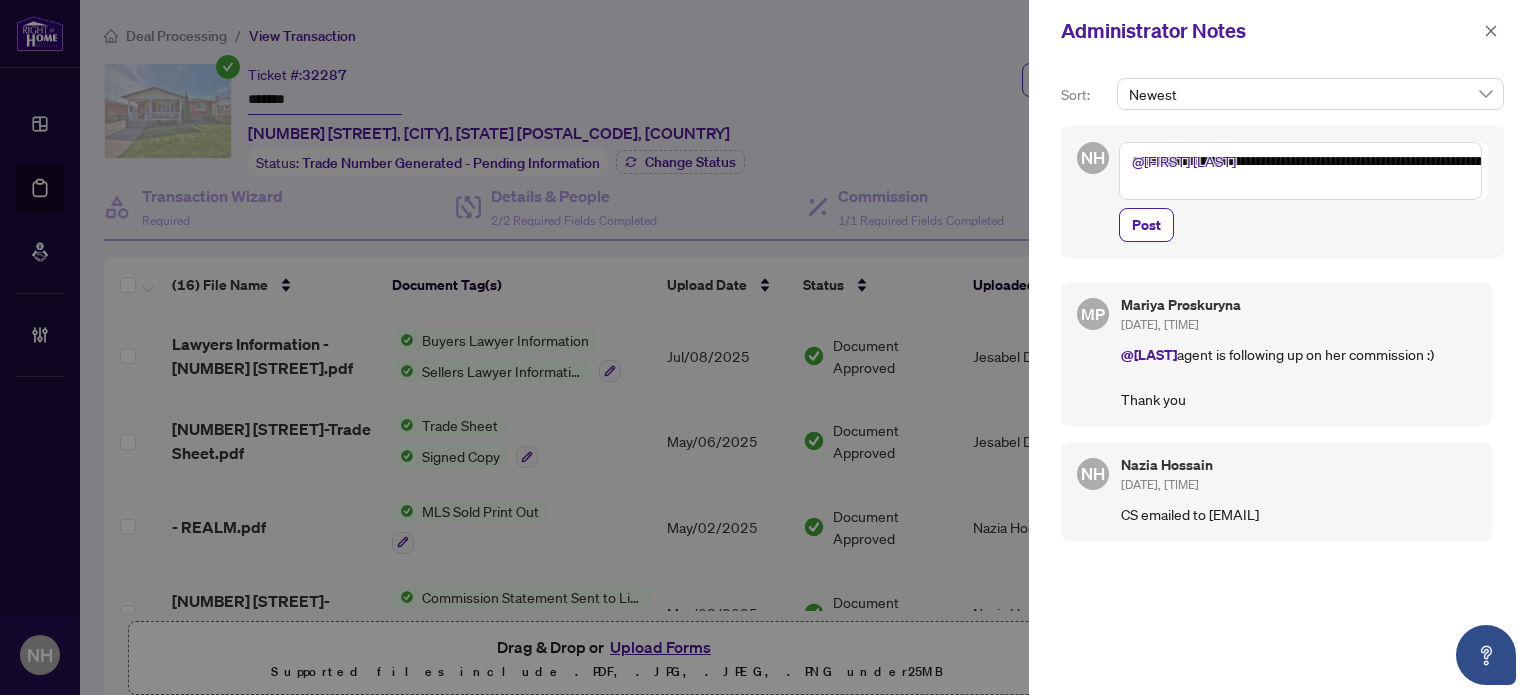 click on "**********" at bounding box center [1300, 171] 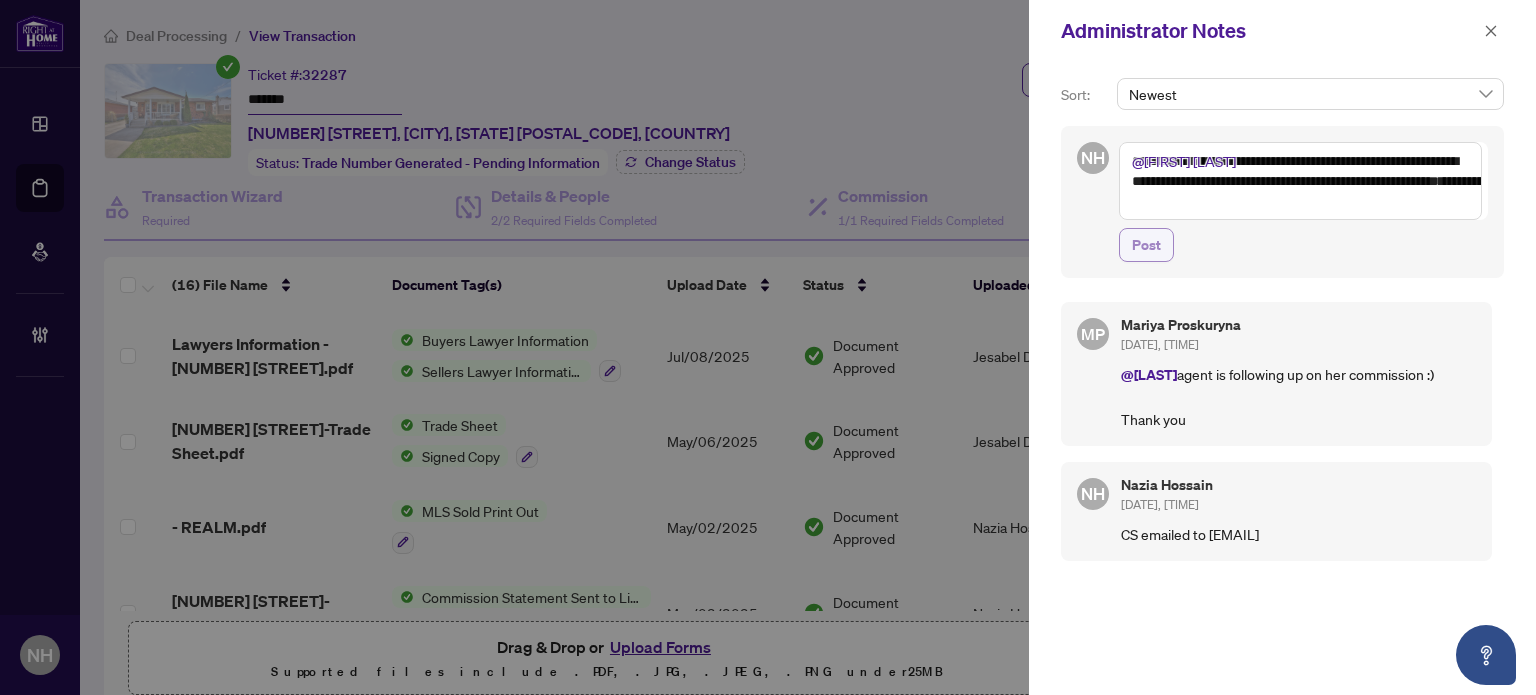 type on "**********" 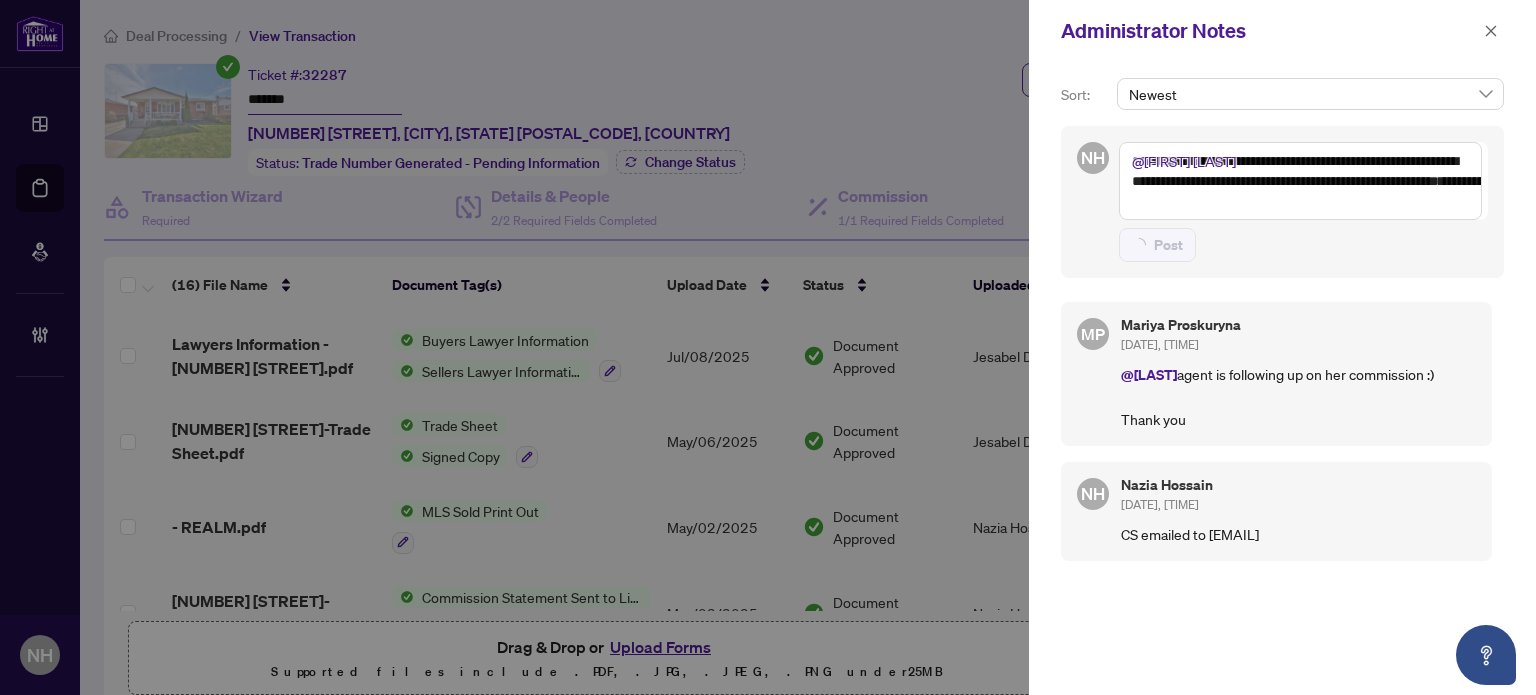 type 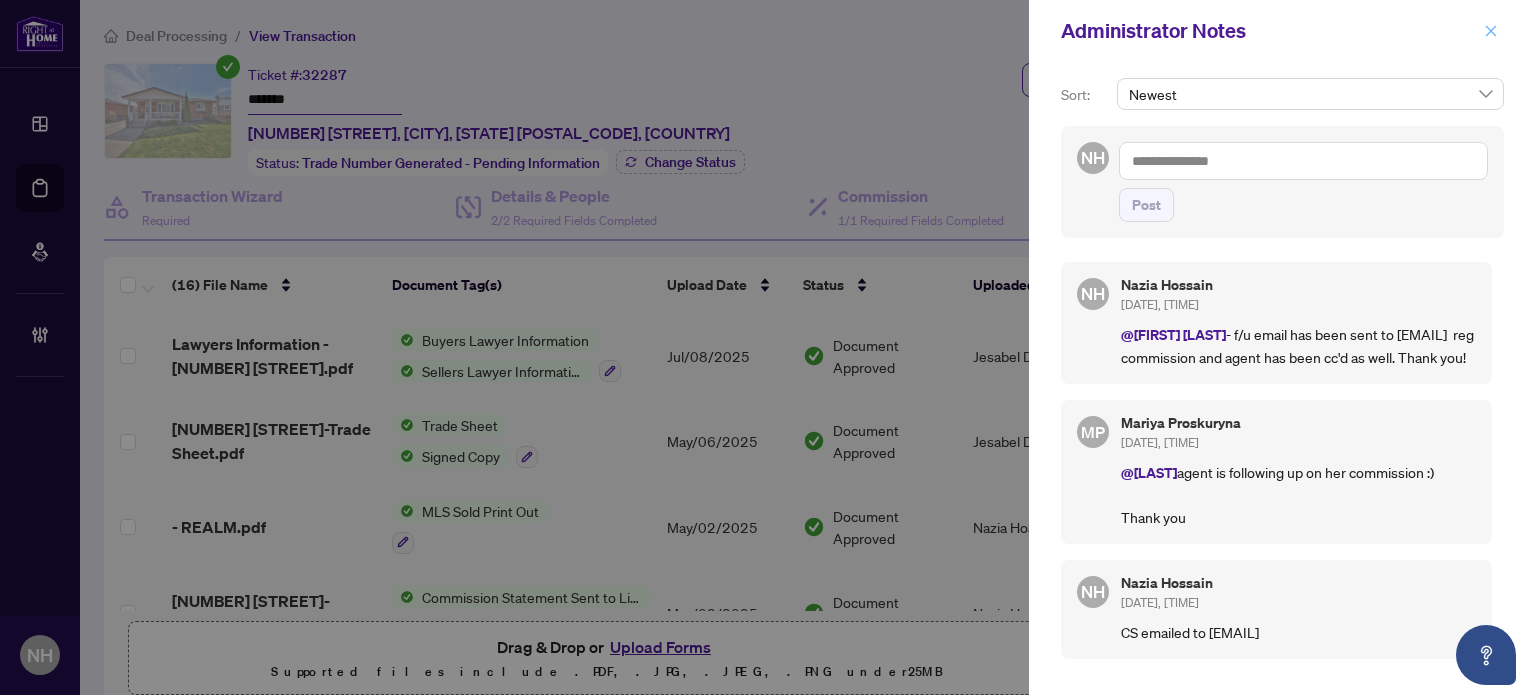 click at bounding box center (1491, 31) 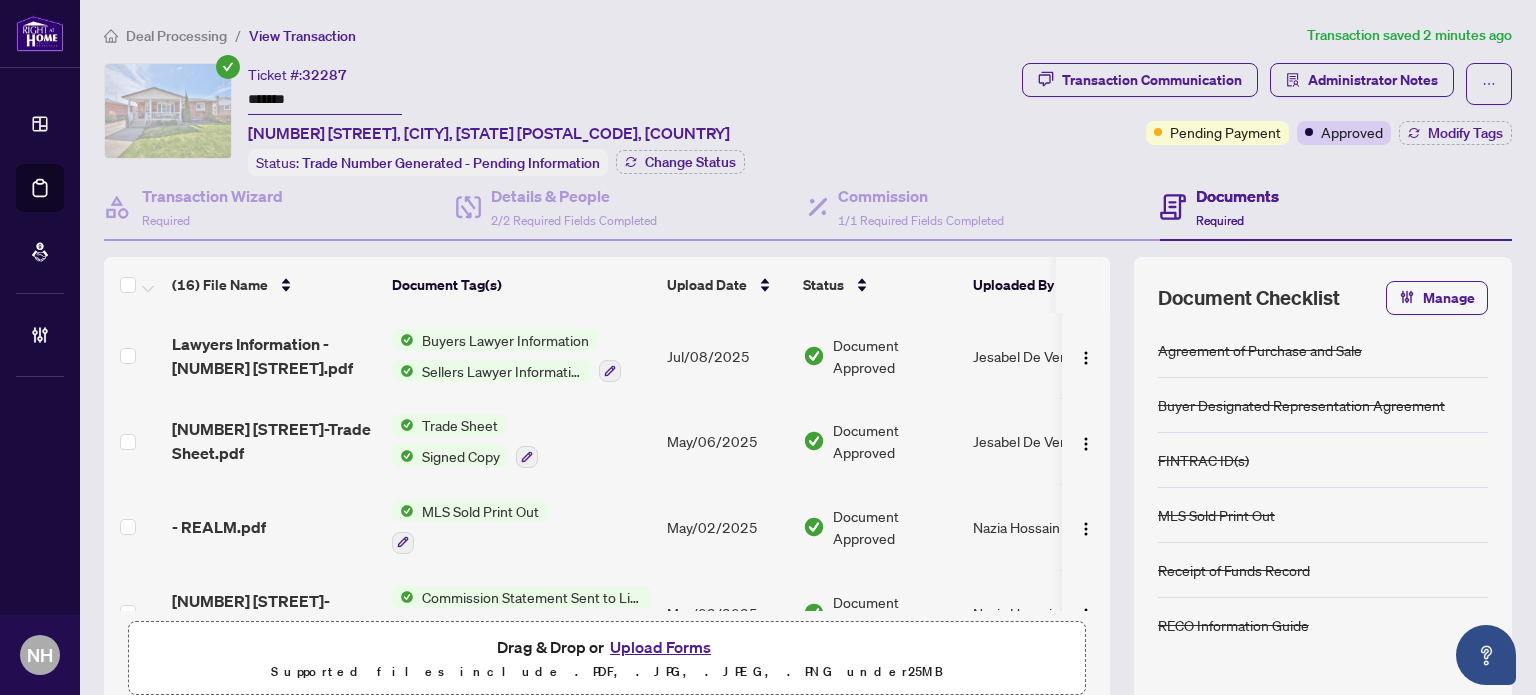 click on "Deal Processing" at bounding box center [176, 36] 